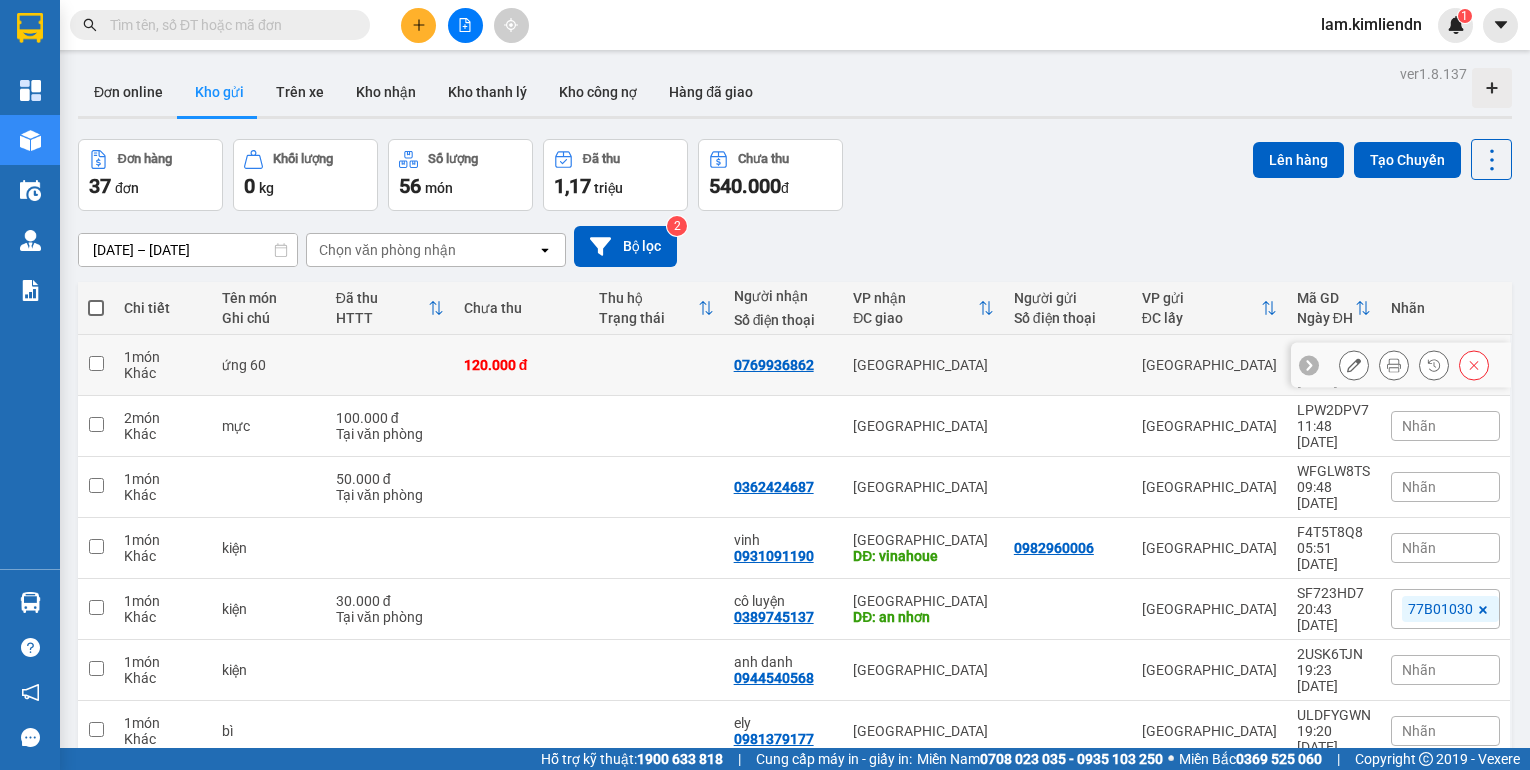 scroll, scrollTop: 0, scrollLeft: 0, axis: both 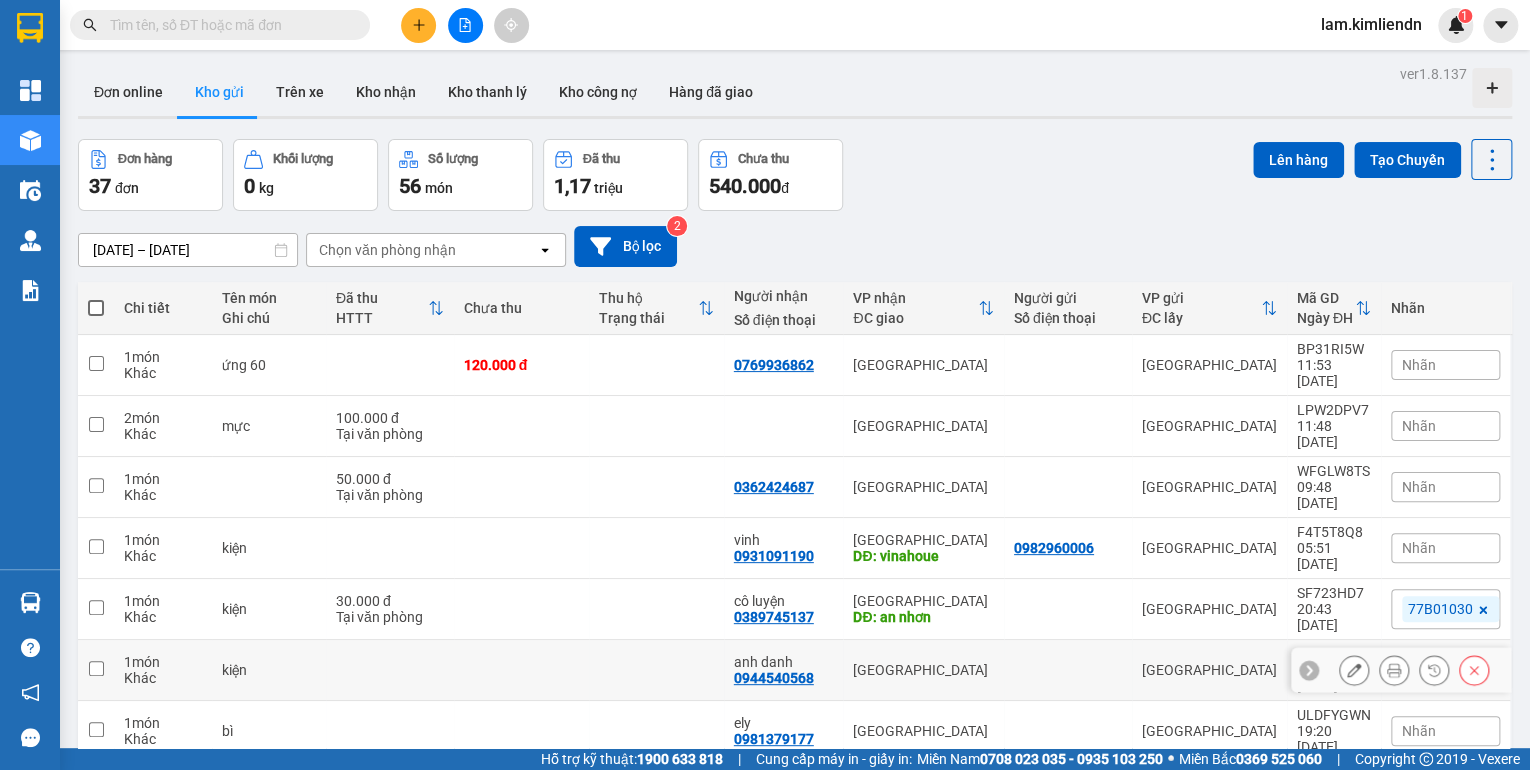 drag, startPoint x: 0, startPoint y: 0, endPoint x: 1416, endPoint y: 587, distance: 1532.8486 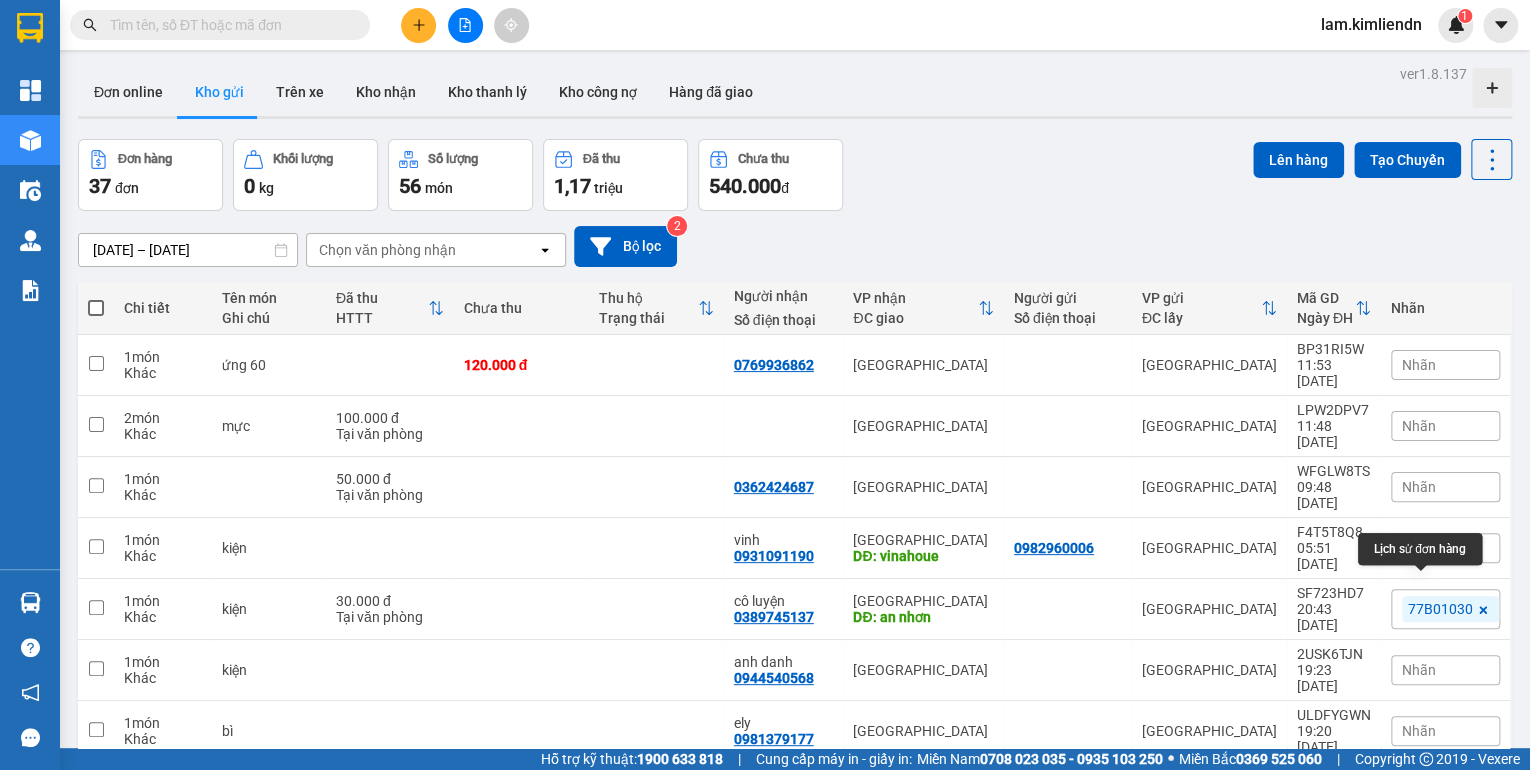 drag, startPoint x: 1416, startPoint y: 587, endPoint x: 1180, endPoint y: 224, distance: 432.9723 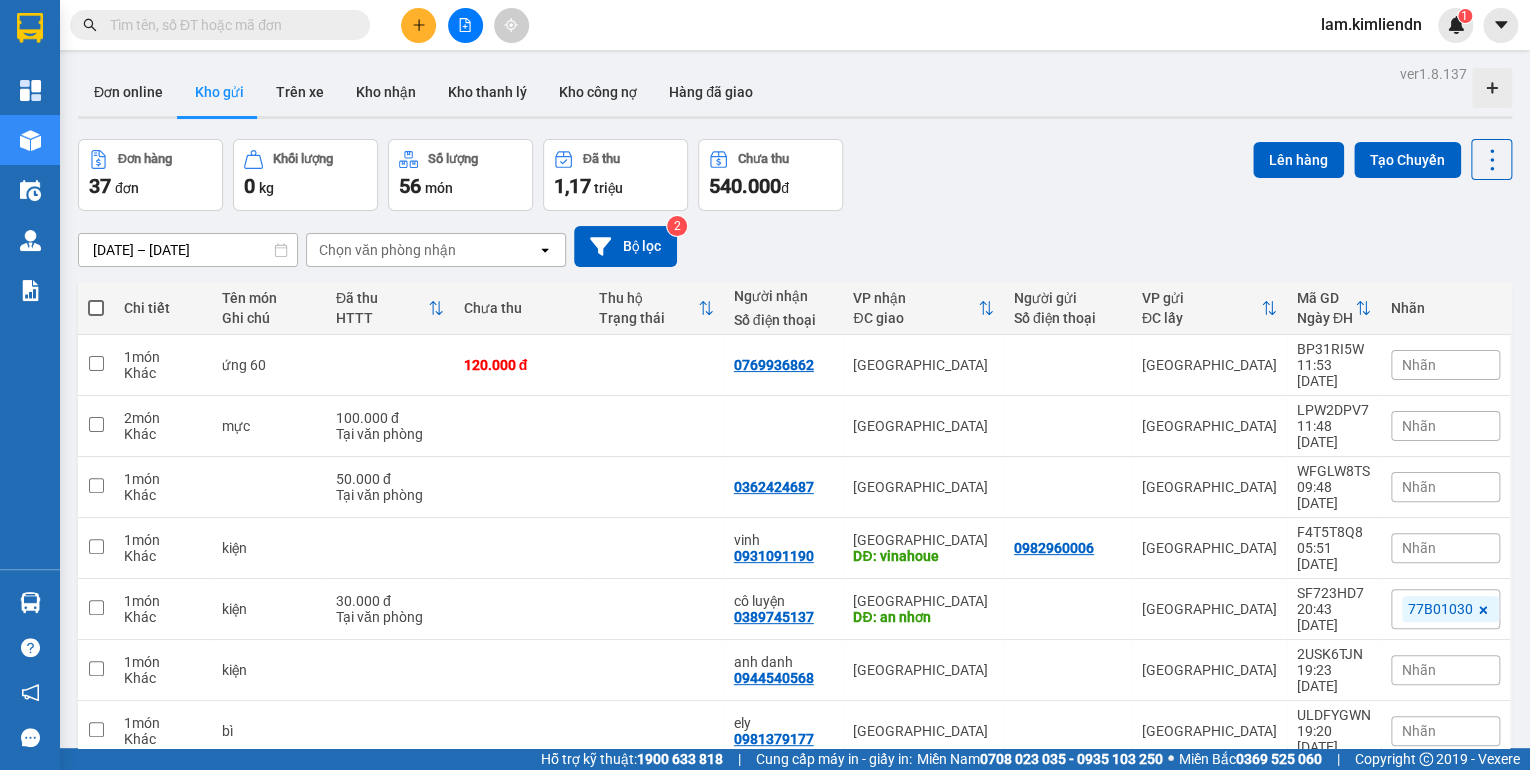 click at bounding box center (418, 25) 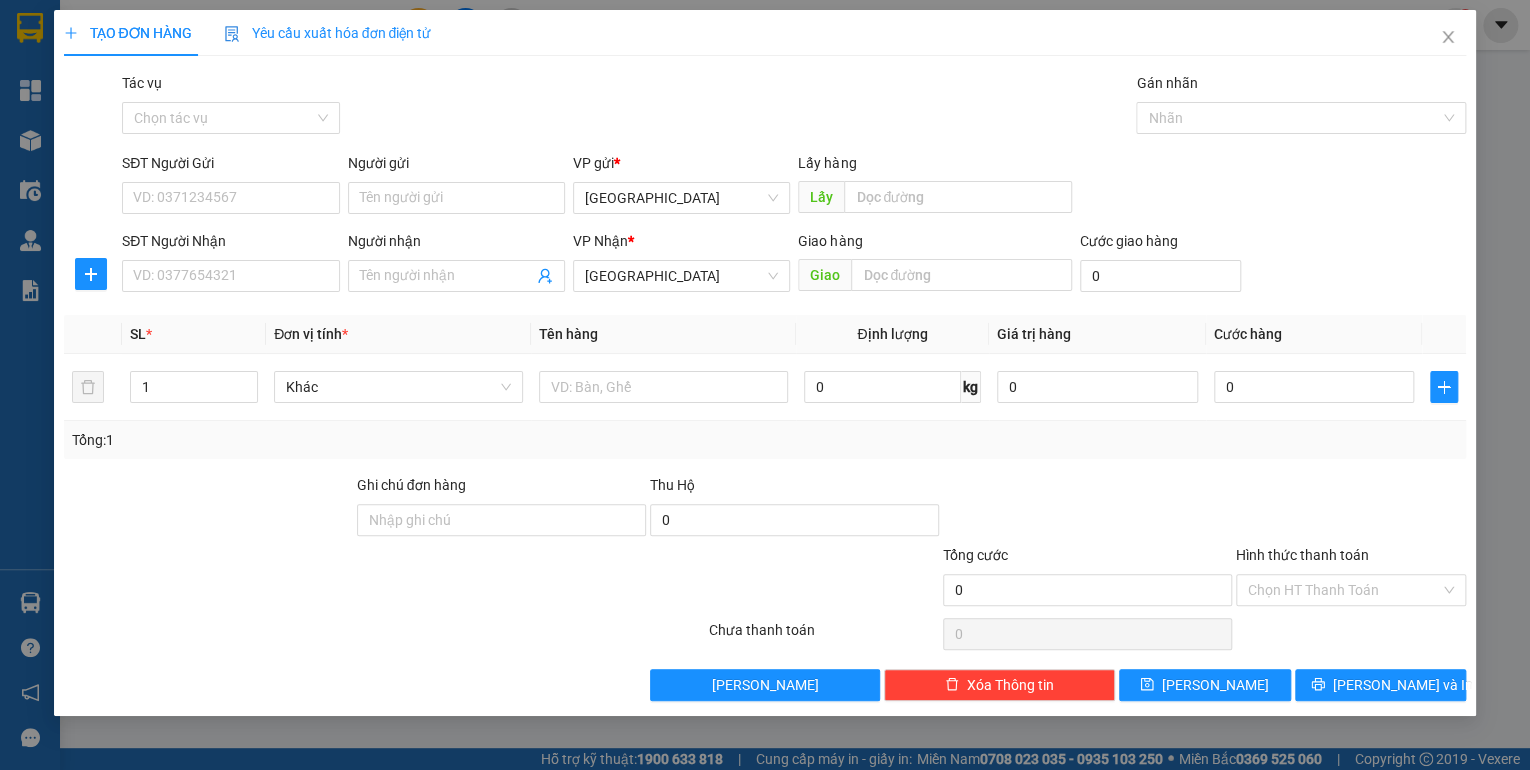 drag, startPoint x: 934, startPoint y: 225, endPoint x: 940, endPoint y: 215, distance: 11.661903 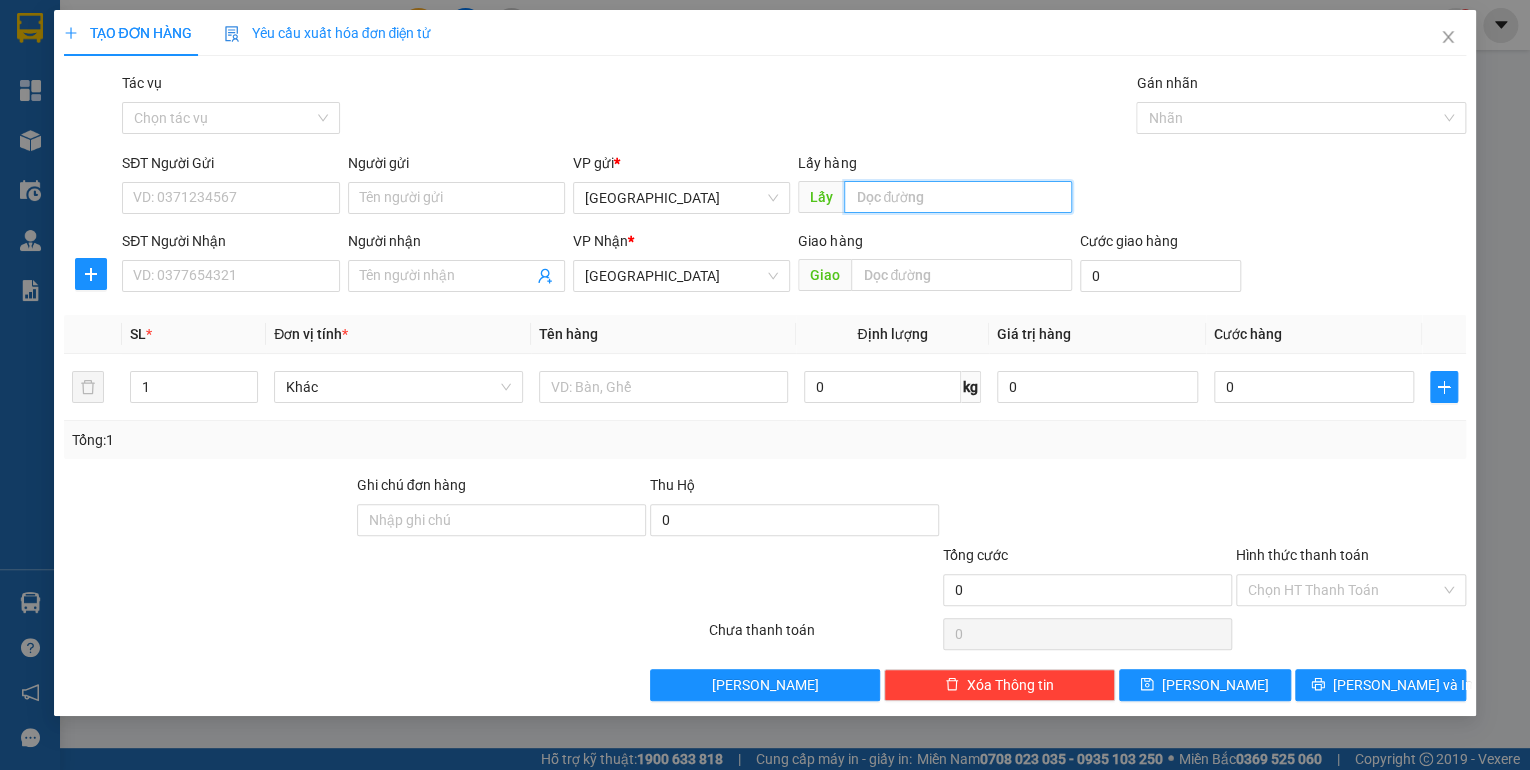 drag, startPoint x: 940, startPoint y: 215, endPoint x: 946, endPoint y: 197, distance: 18.973665 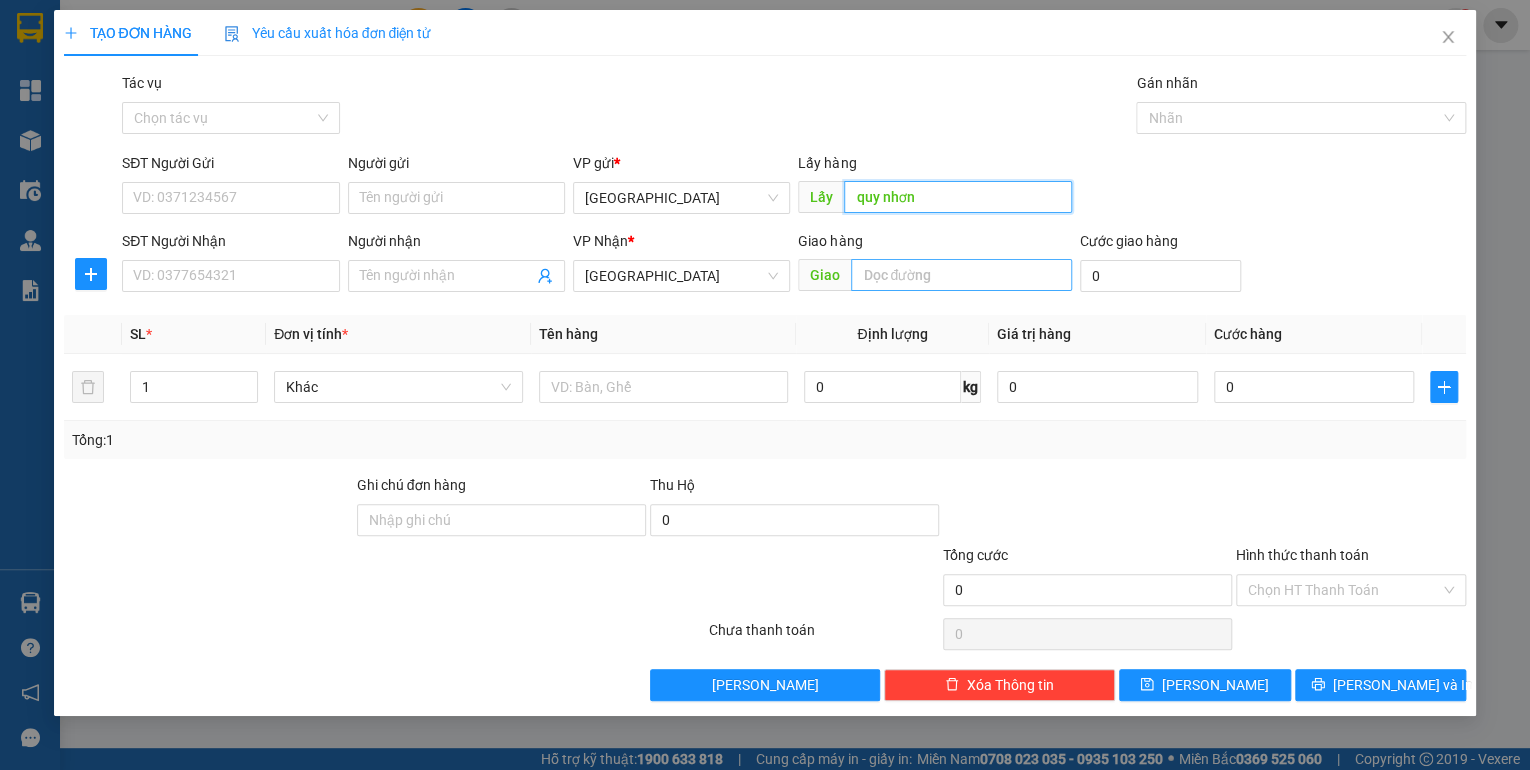 type on "quy nhơn" 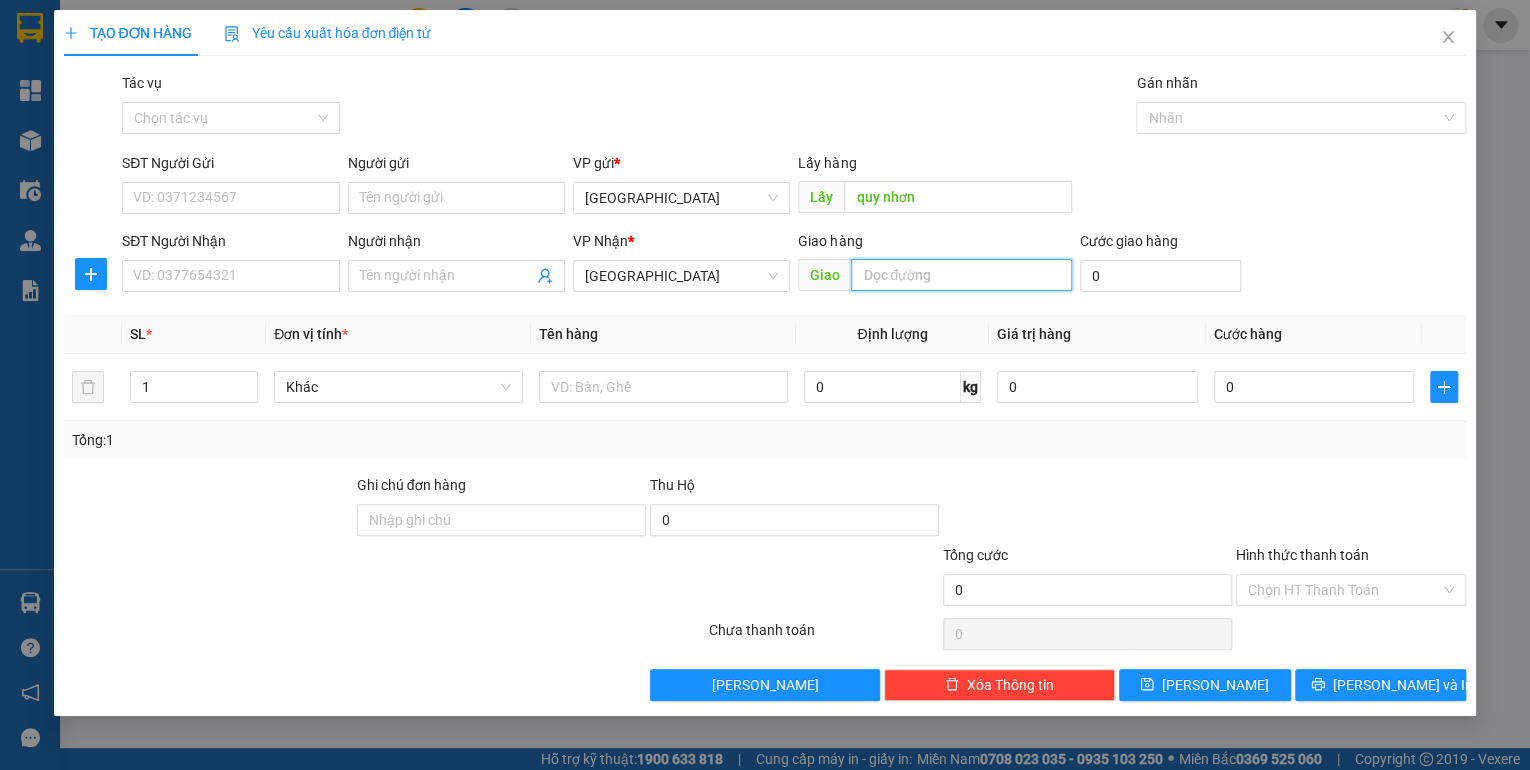 click at bounding box center [961, 275] 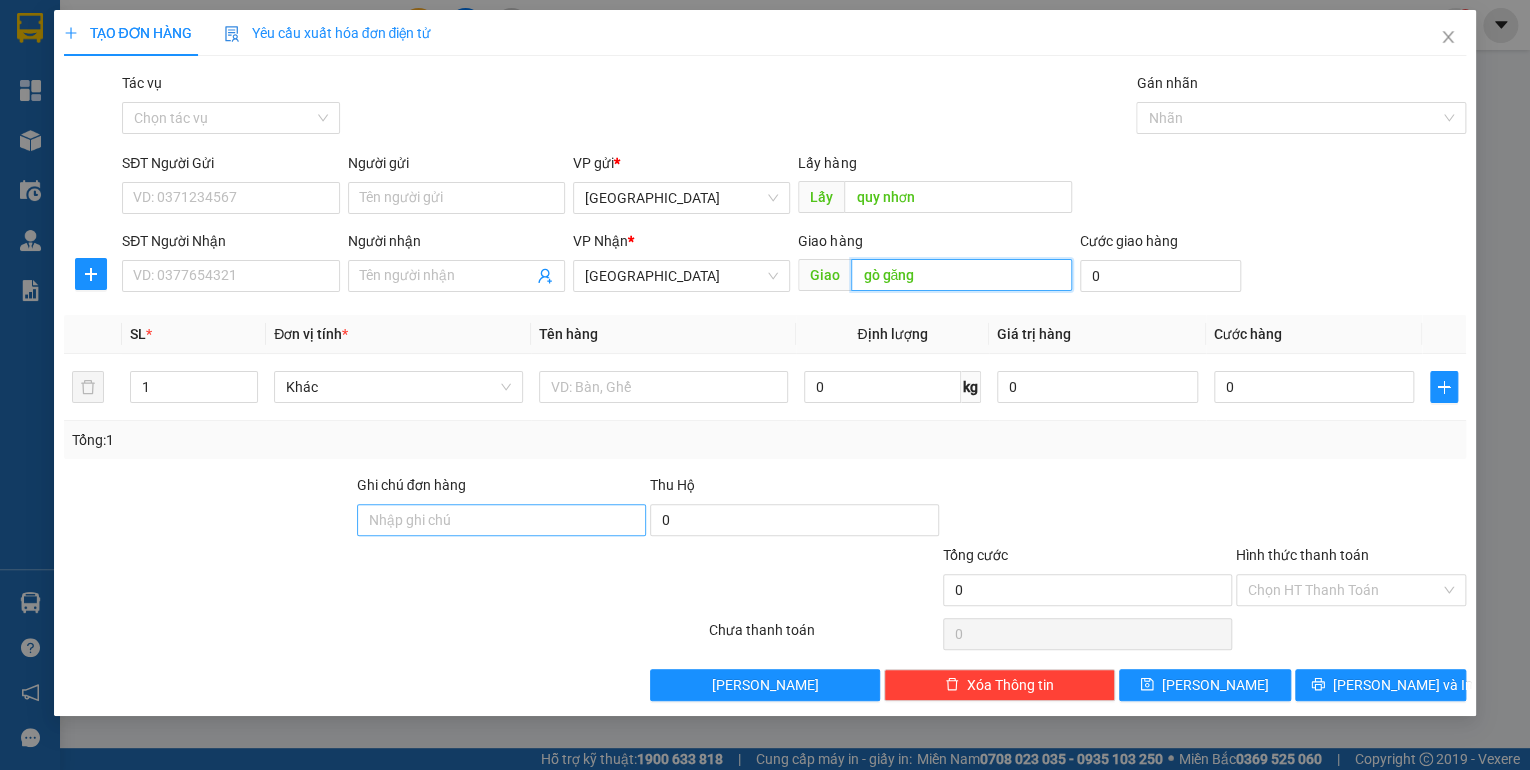 type on "gò găng" 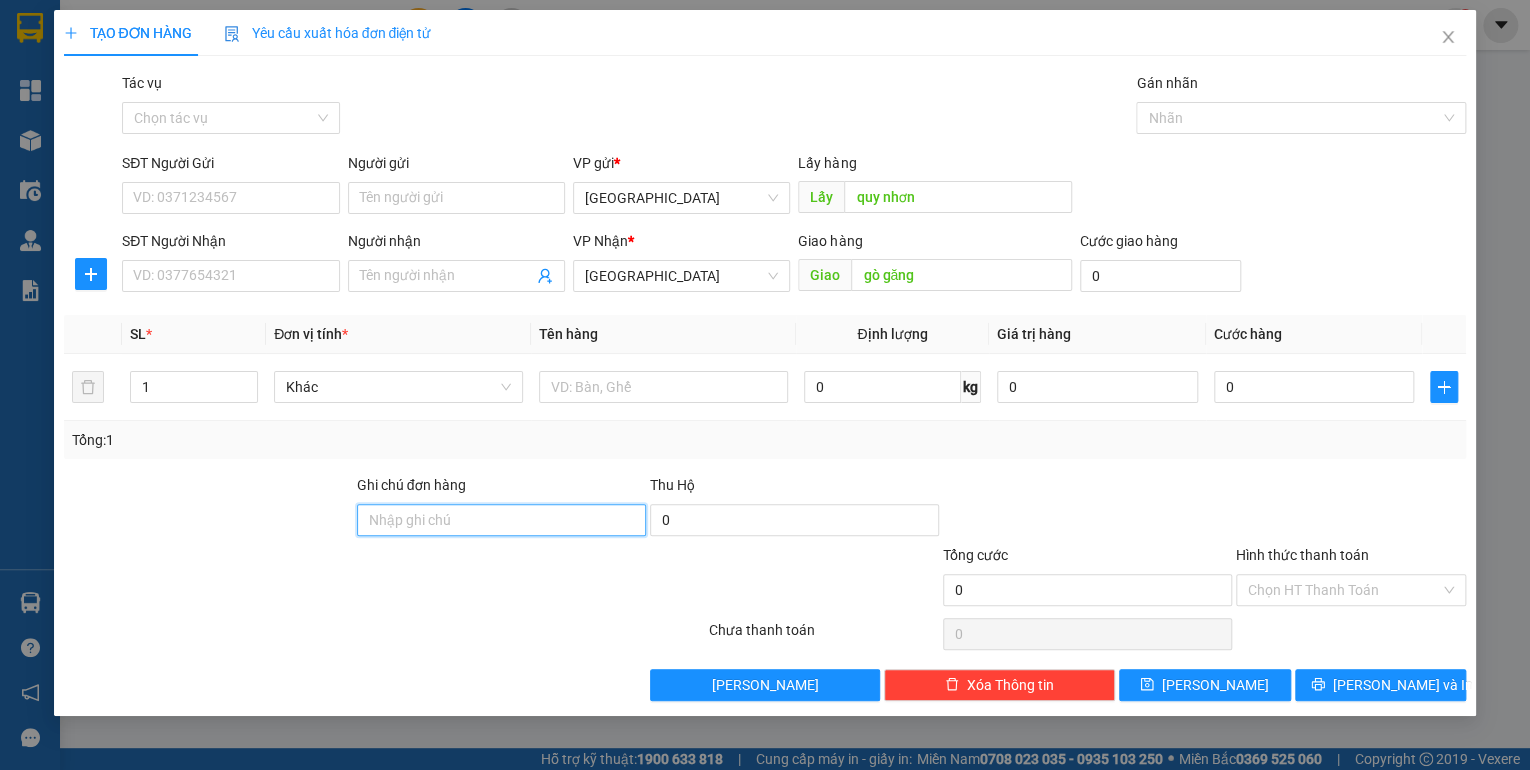 click on "Ghi chú đơn hàng" at bounding box center [501, 520] 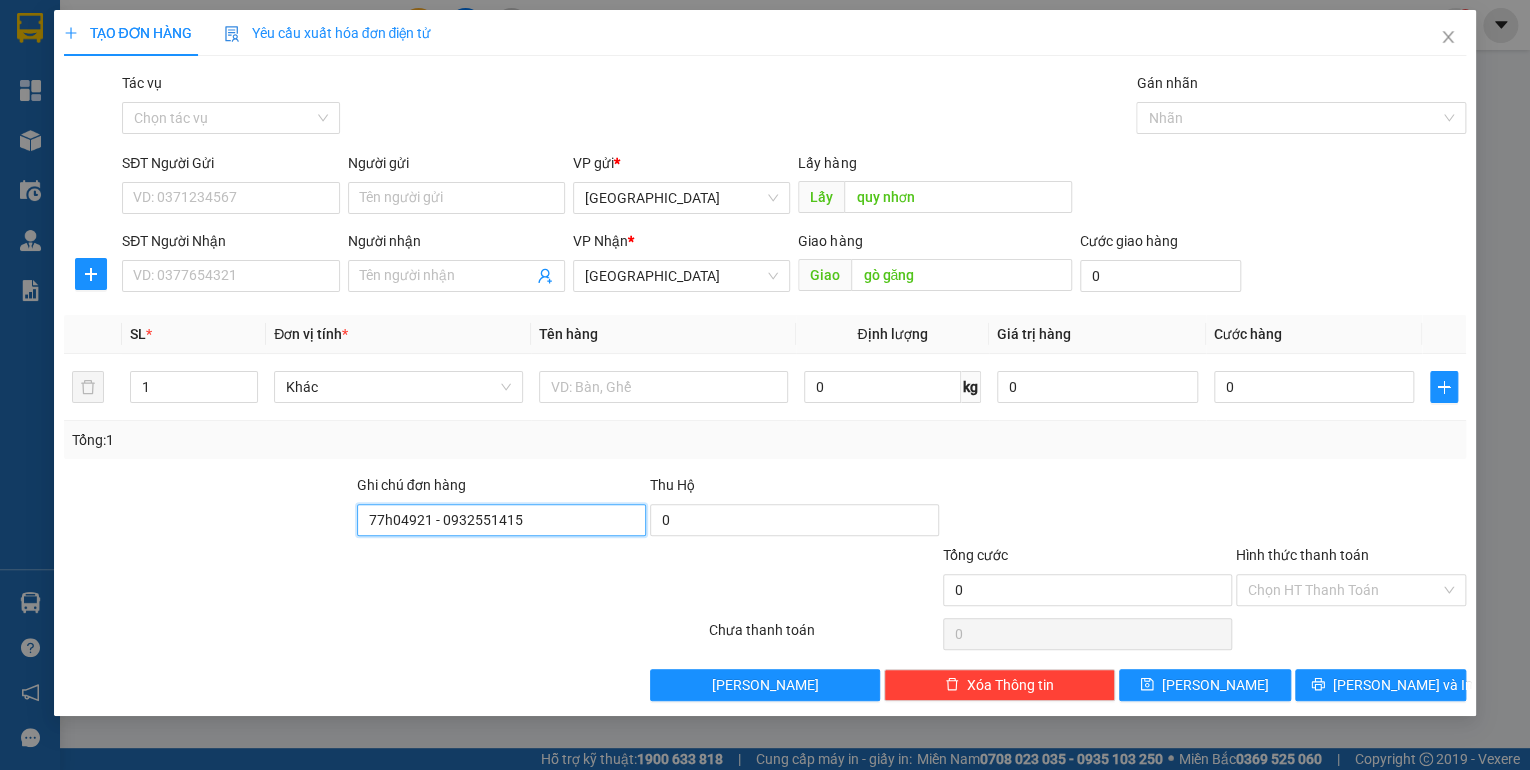 type on "77h04921 - 0932551415" 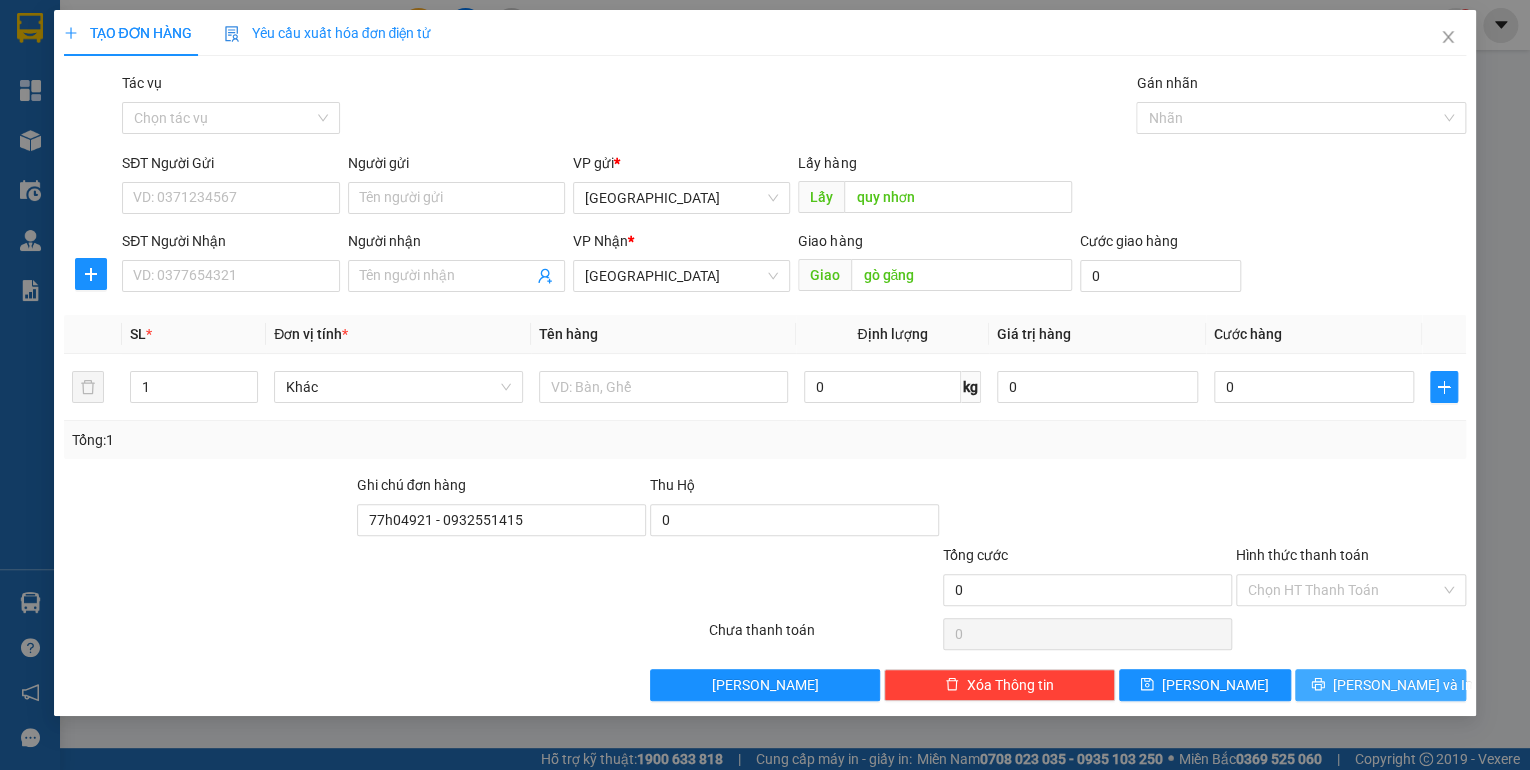 click on "[PERSON_NAME] và In" at bounding box center [1403, 685] 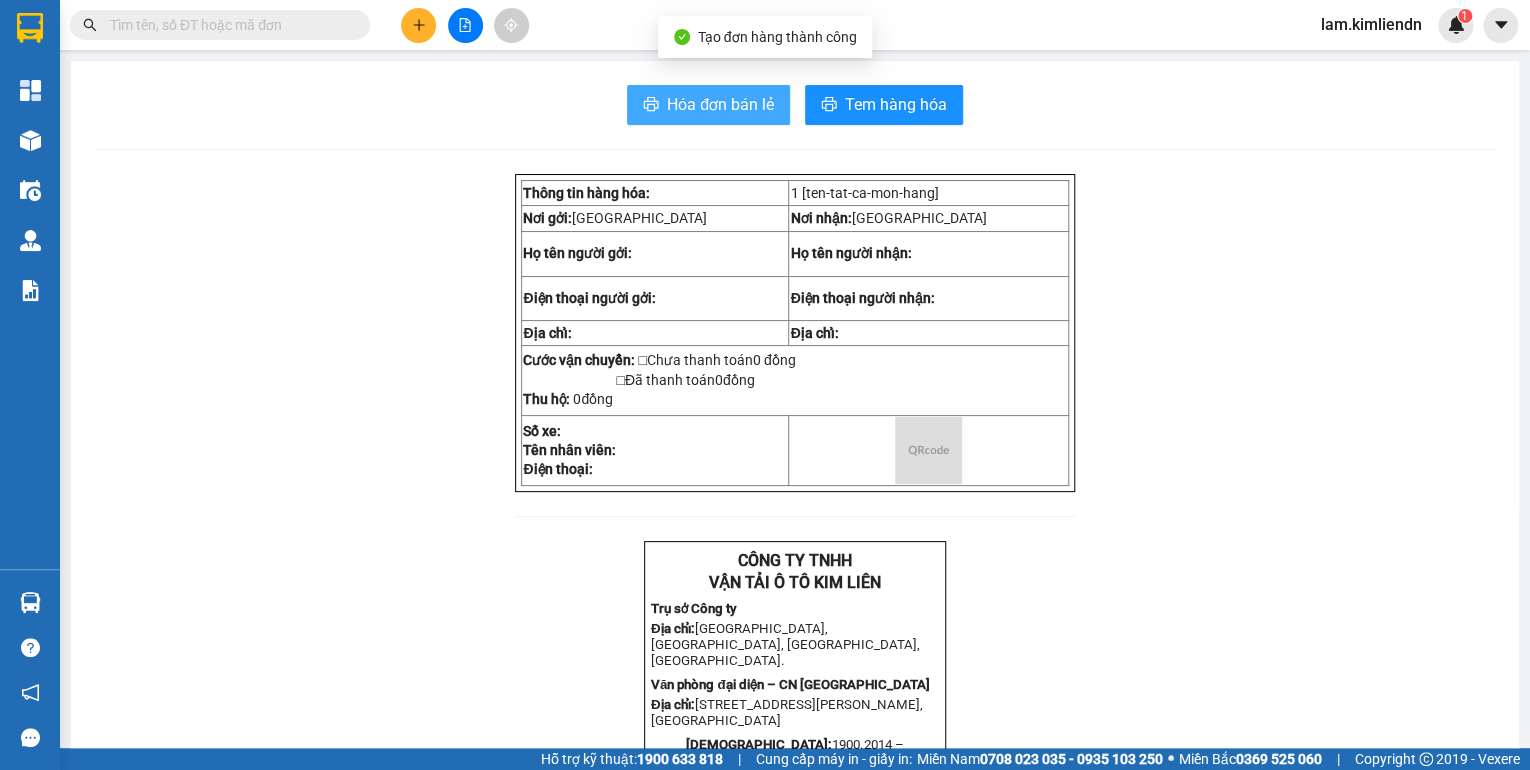 click 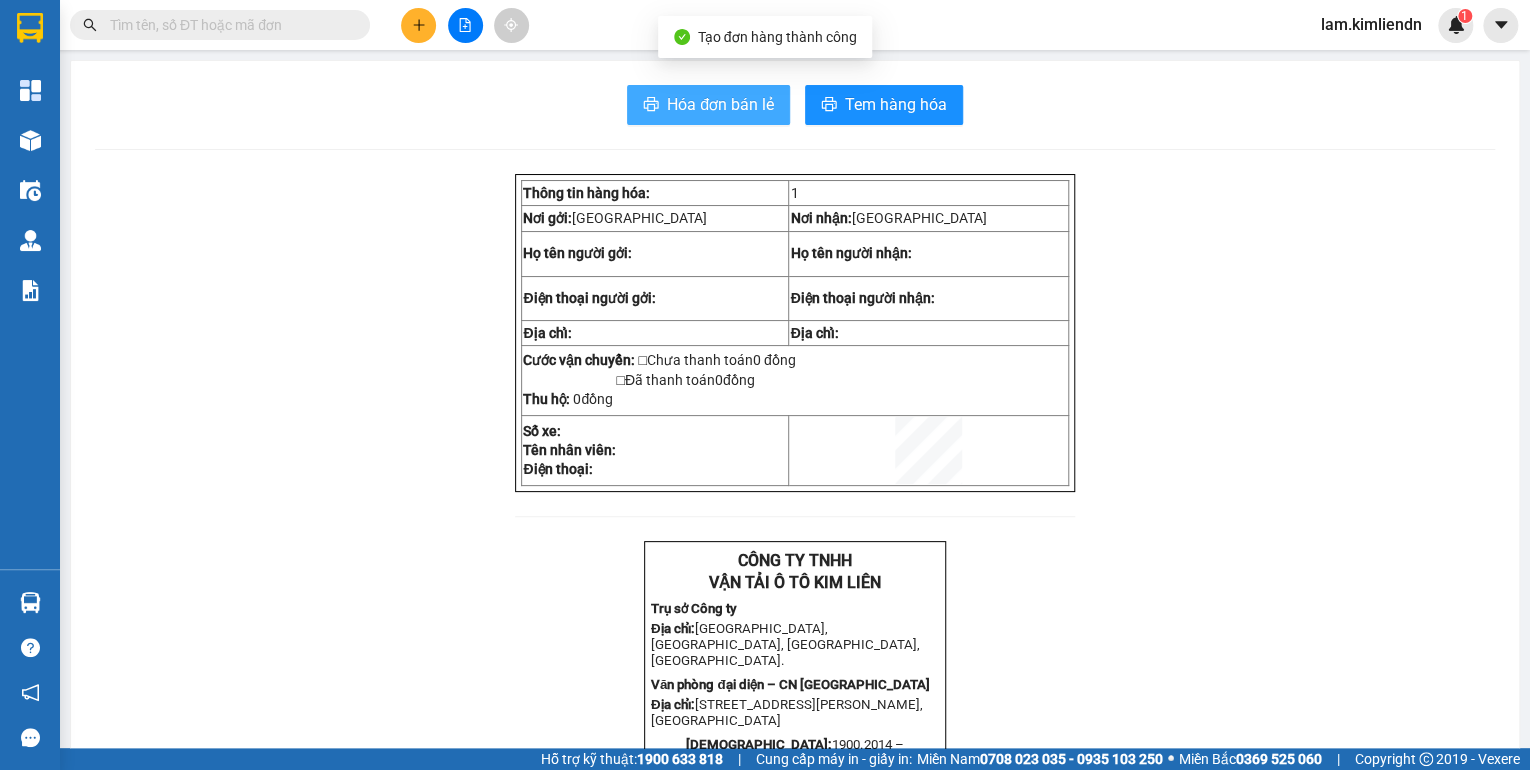 scroll, scrollTop: 0, scrollLeft: 0, axis: both 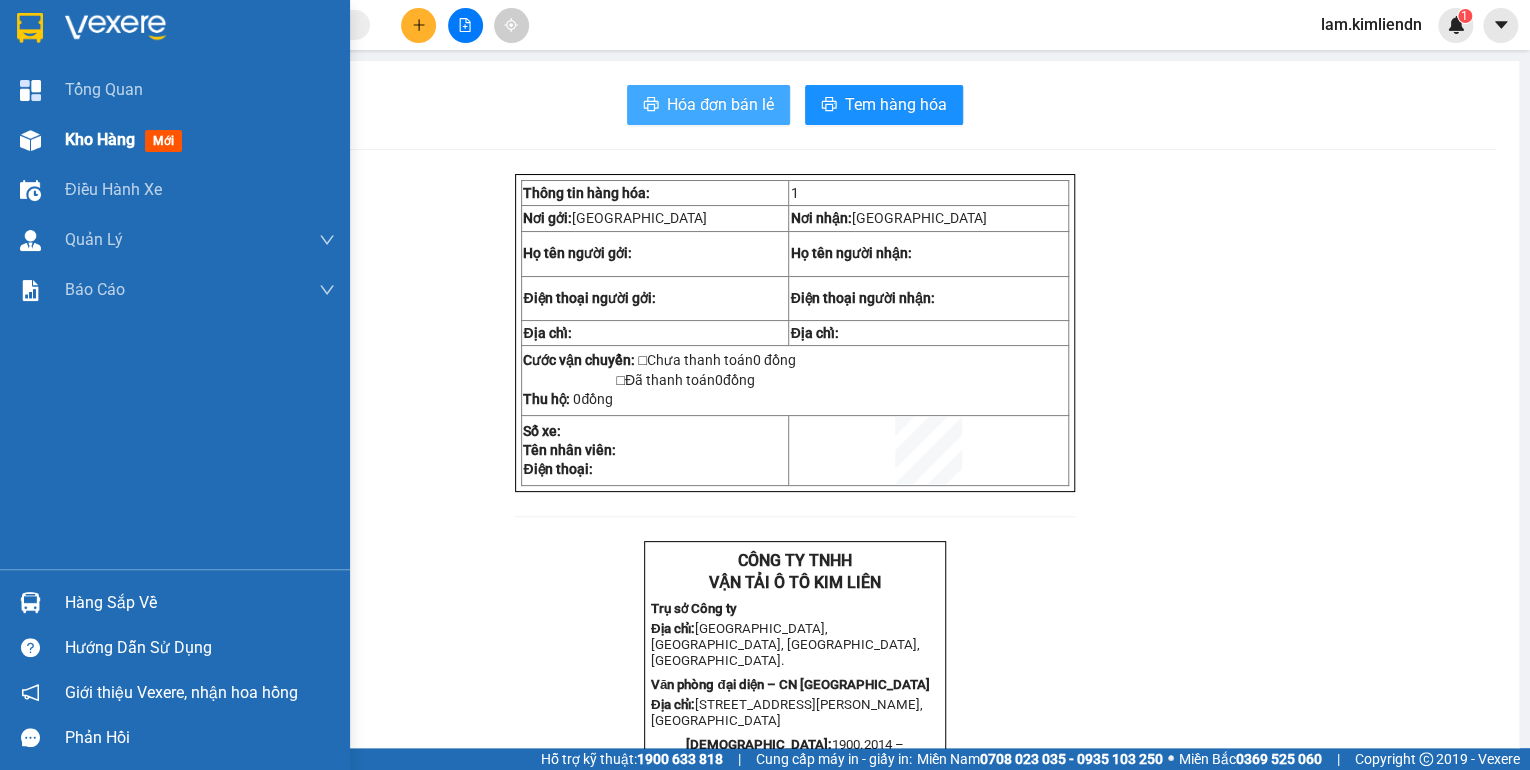 click on "mới" at bounding box center (163, 141) 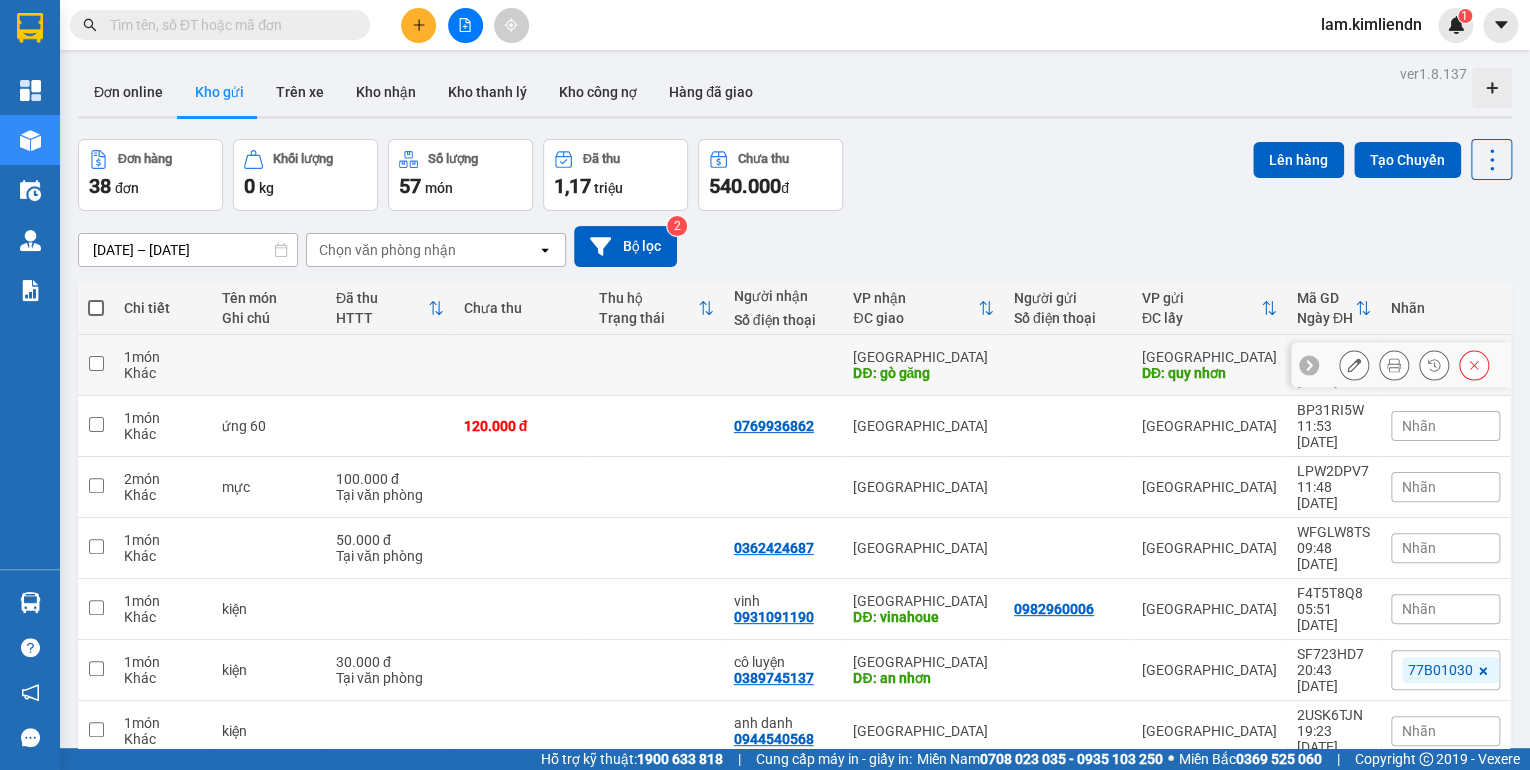 click 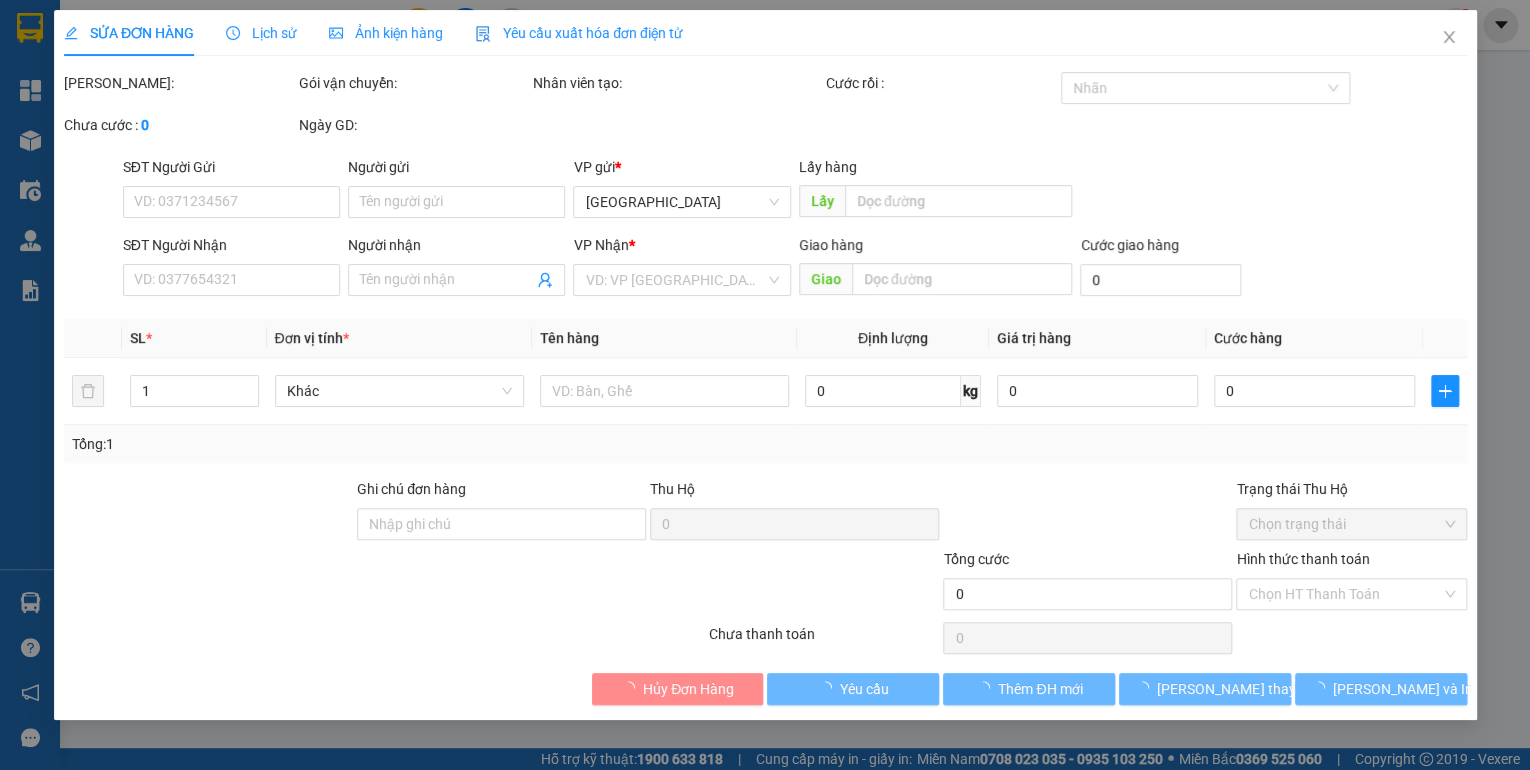type on "quy nhơn" 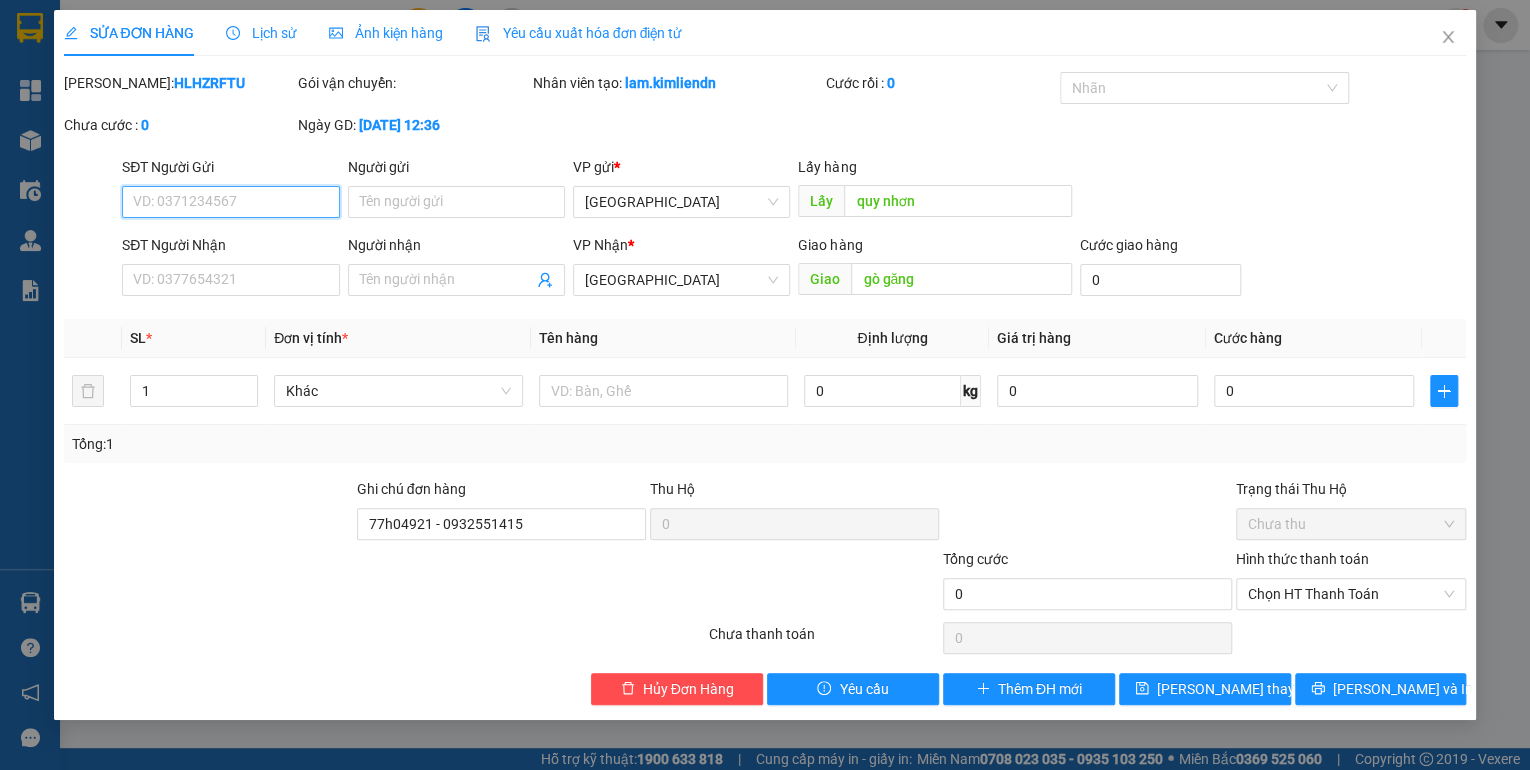 click on "SĐT Người Gửi" at bounding box center (230, 202) 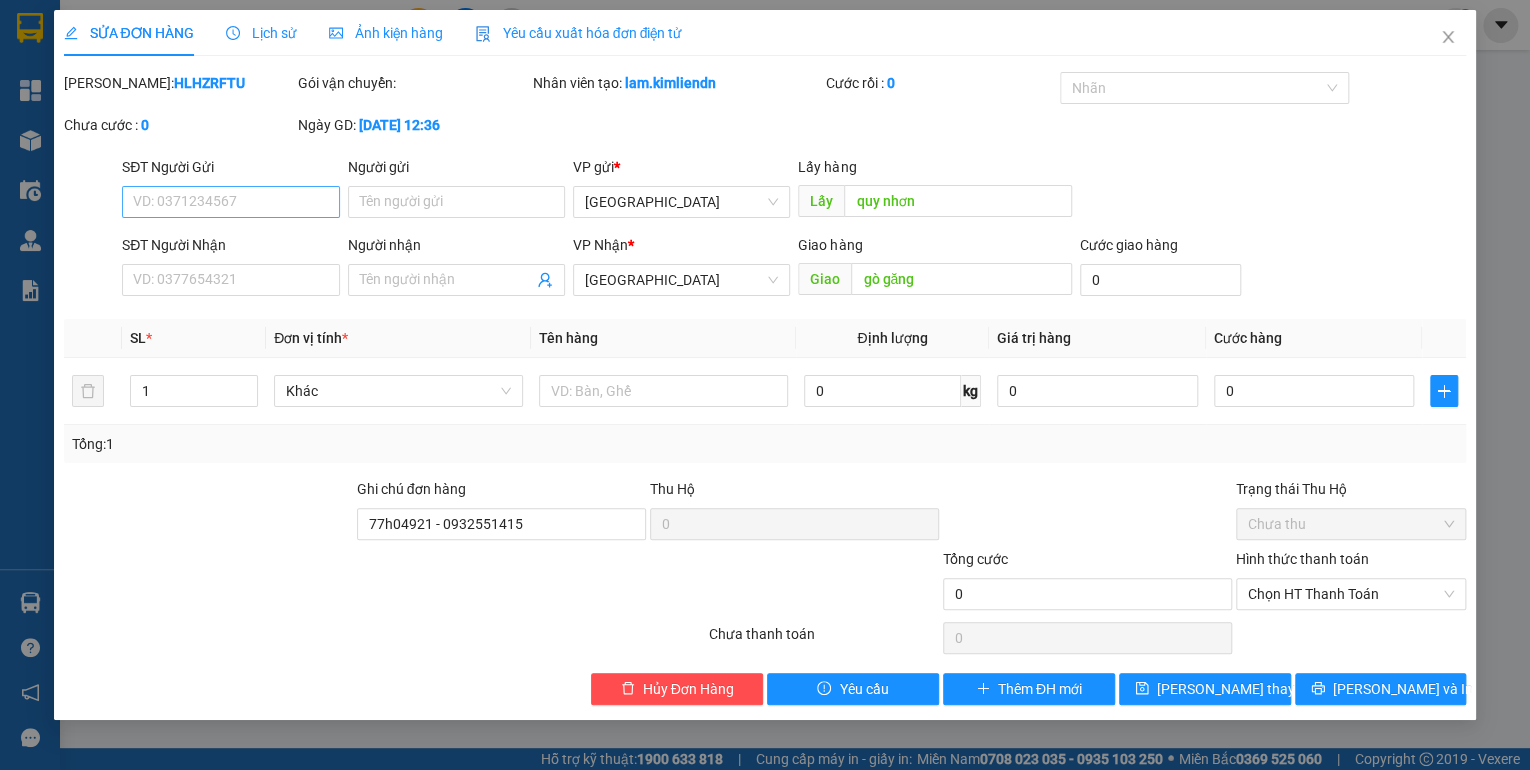 click on "SĐT Người Gửi VD: 0371234567" at bounding box center (230, 191) 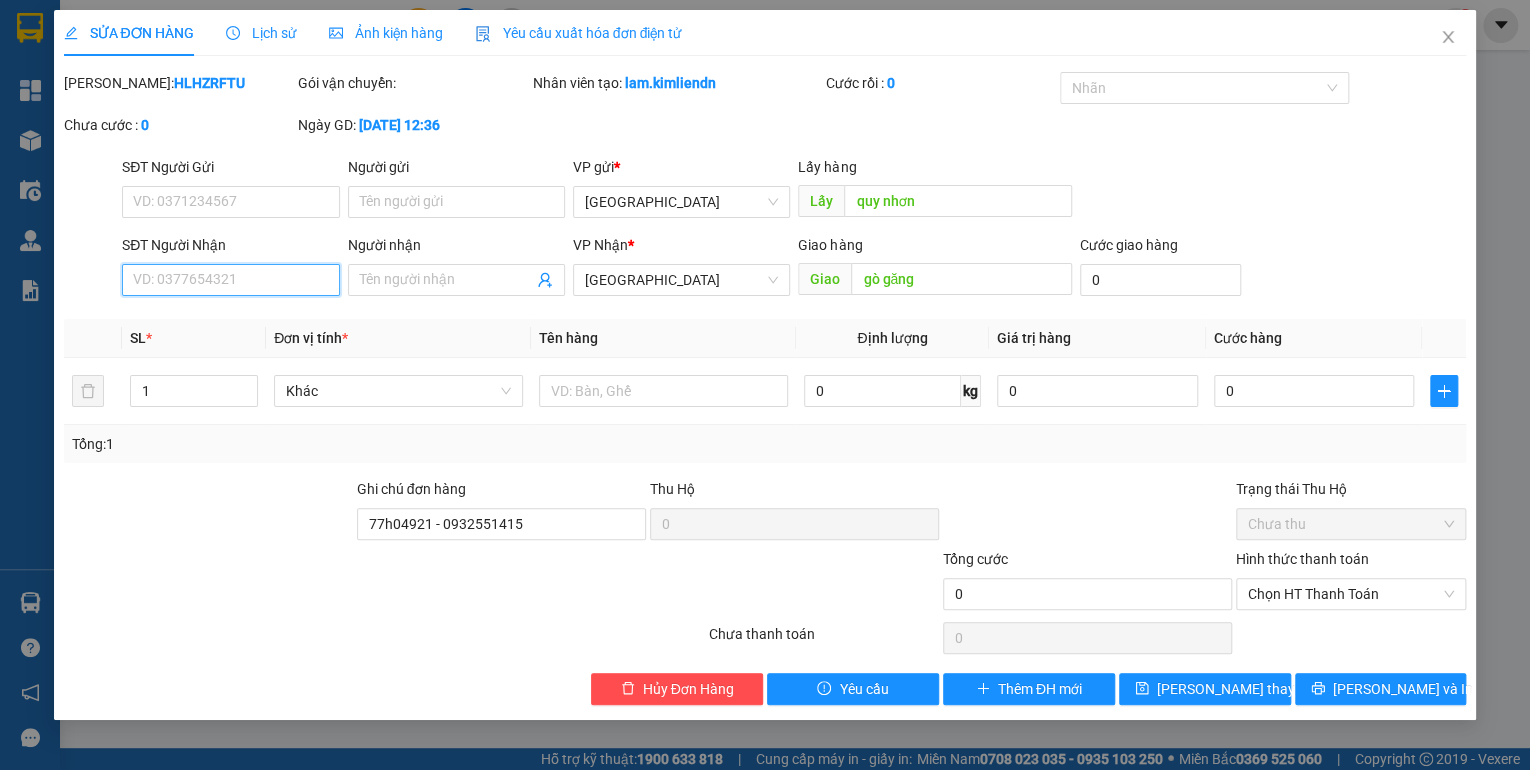 click on "SĐT Người Nhận" at bounding box center [230, 280] 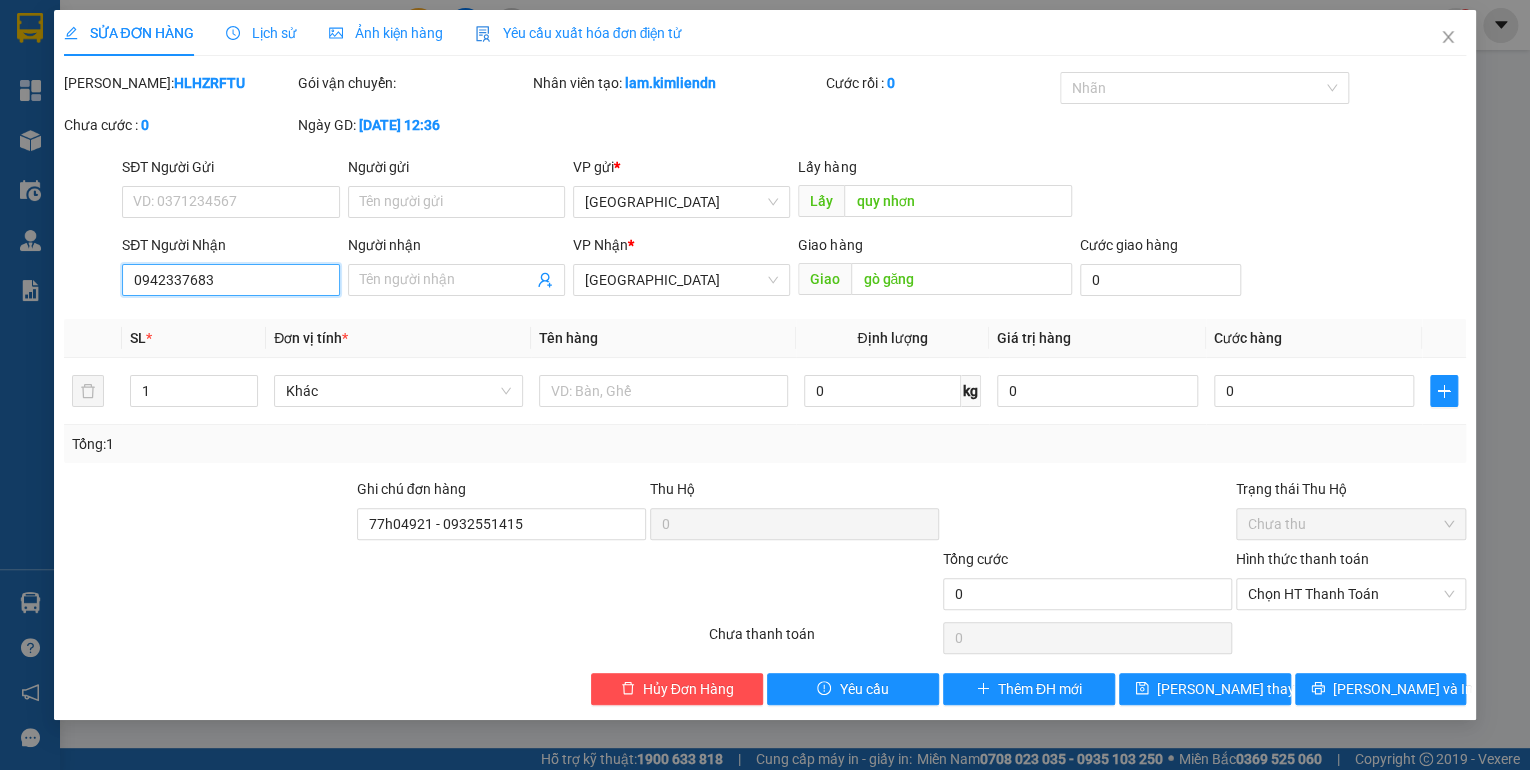 type on "0942337683" 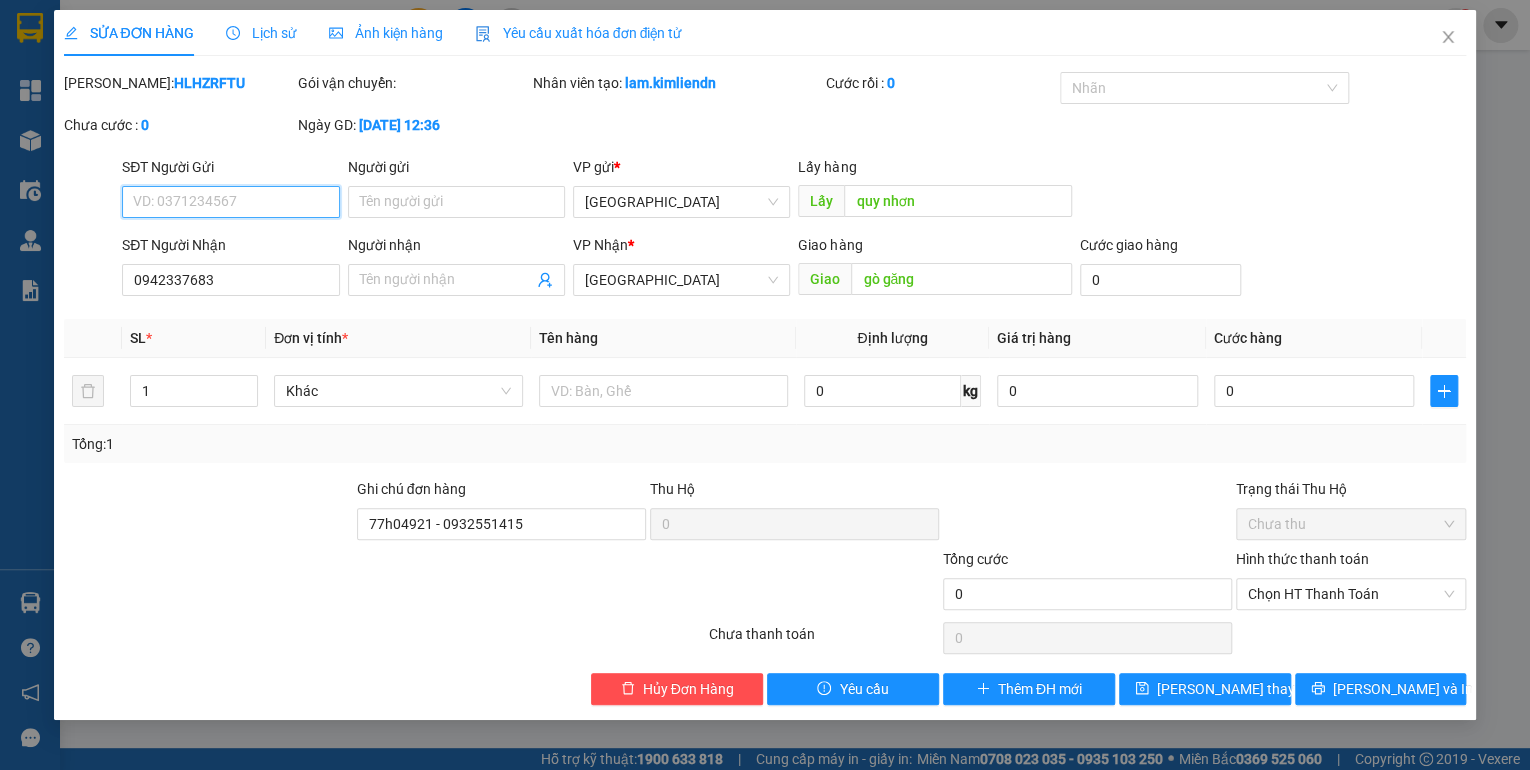 click on "SĐT Người Gửi" at bounding box center [230, 202] 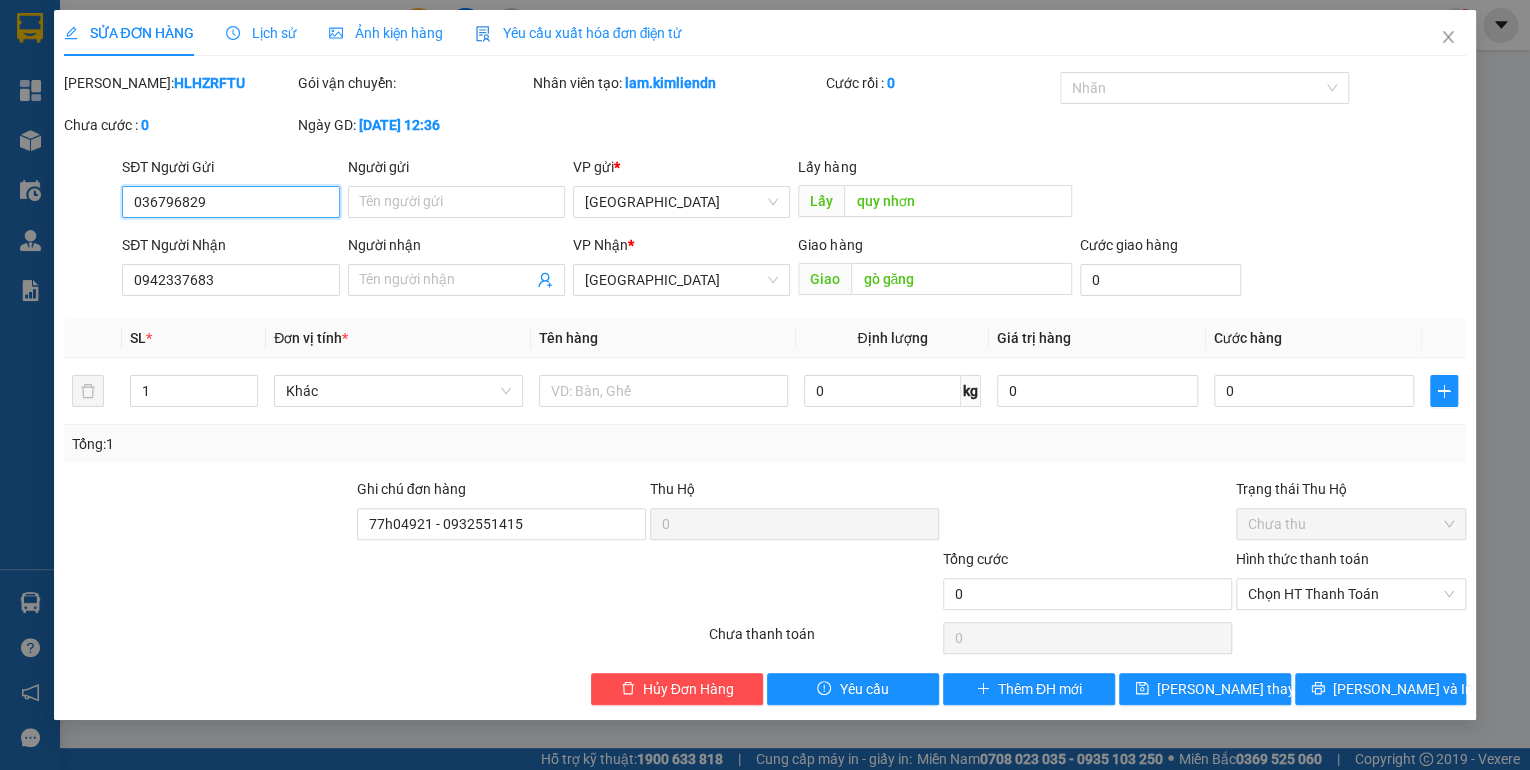type on "0367968295" 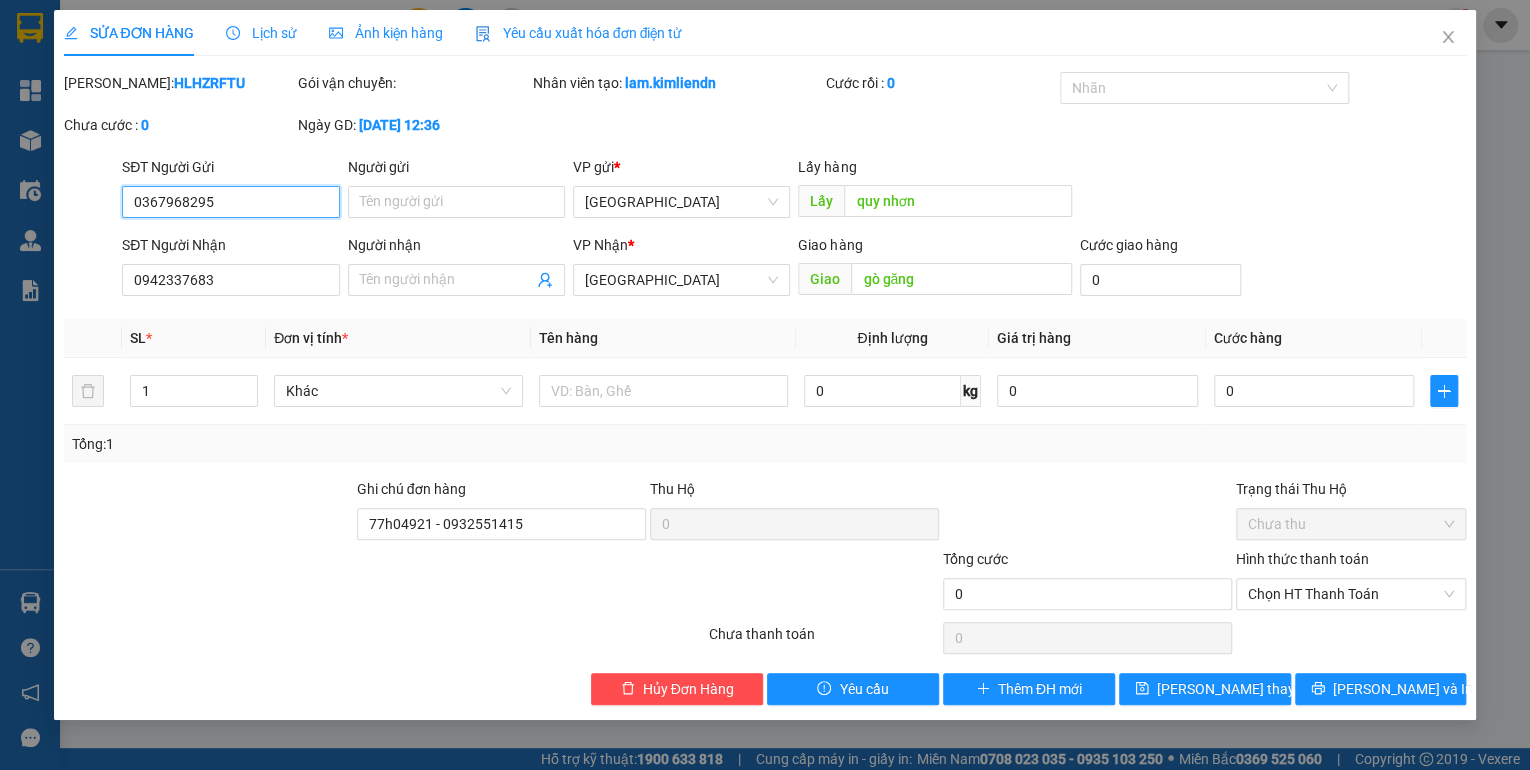 drag, startPoint x: 211, startPoint y: 208, endPoint x: 127, endPoint y: 214, distance: 84.21401 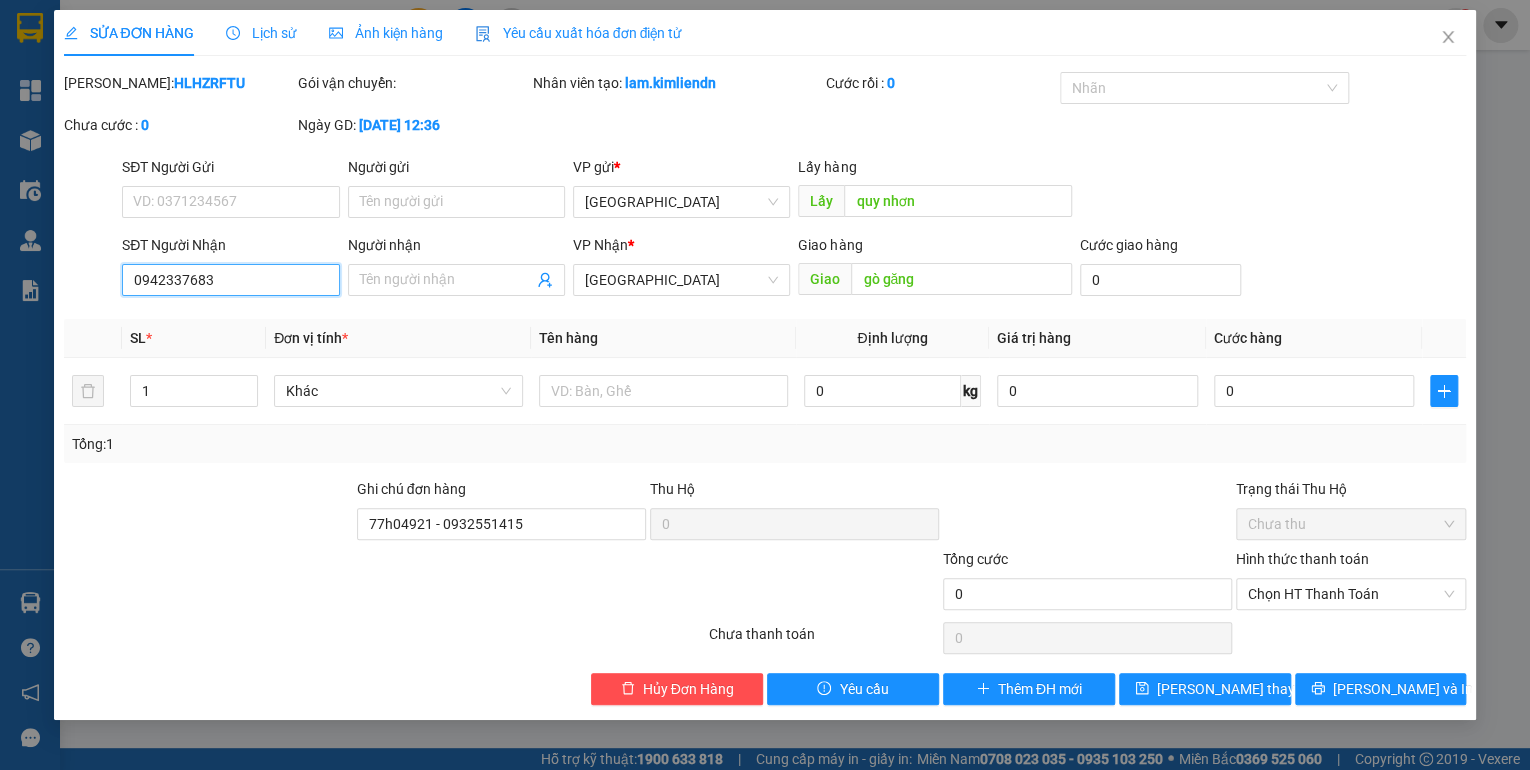 click on "0942337683" at bounding box center [230, 280] 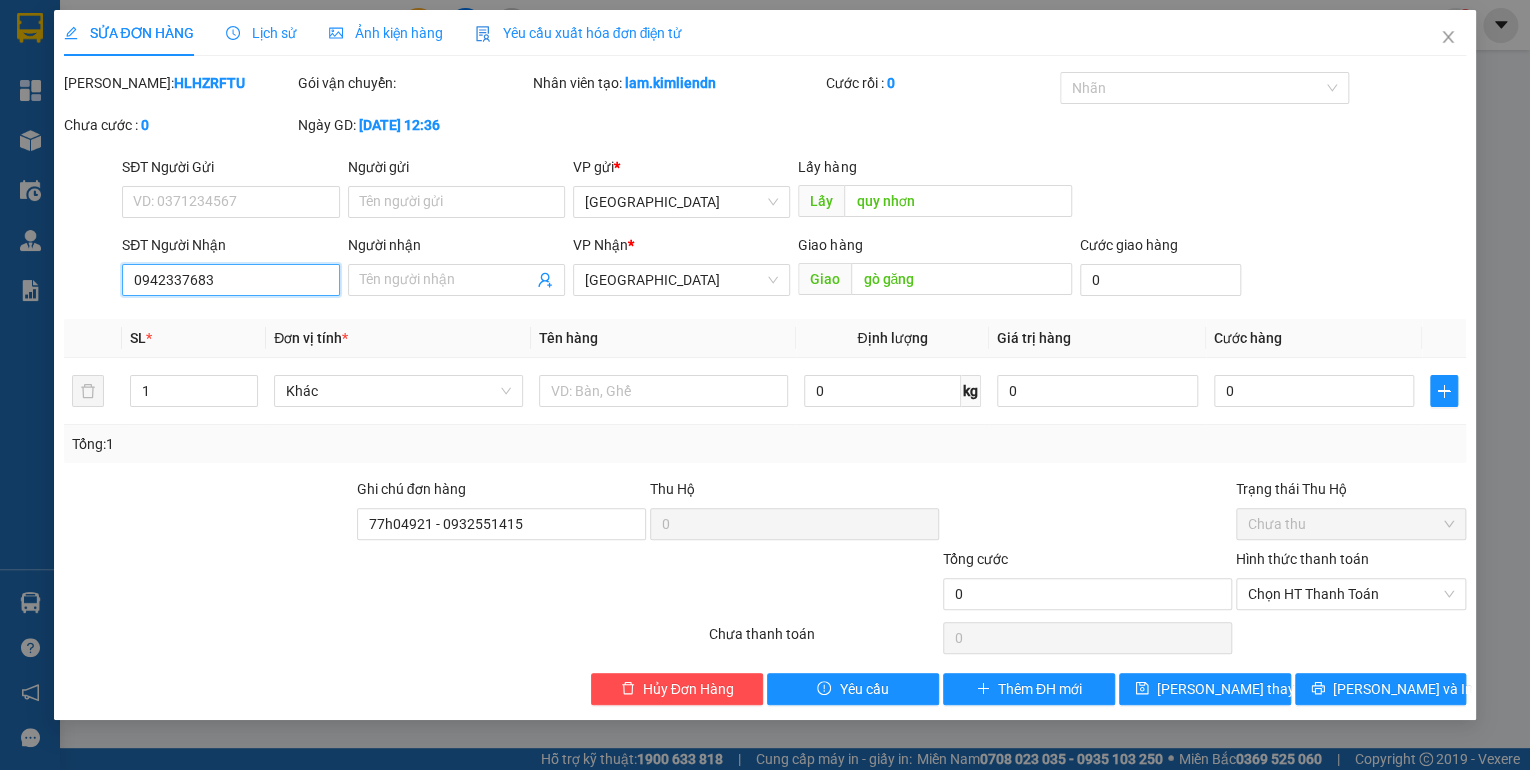 paste on "0367968295" 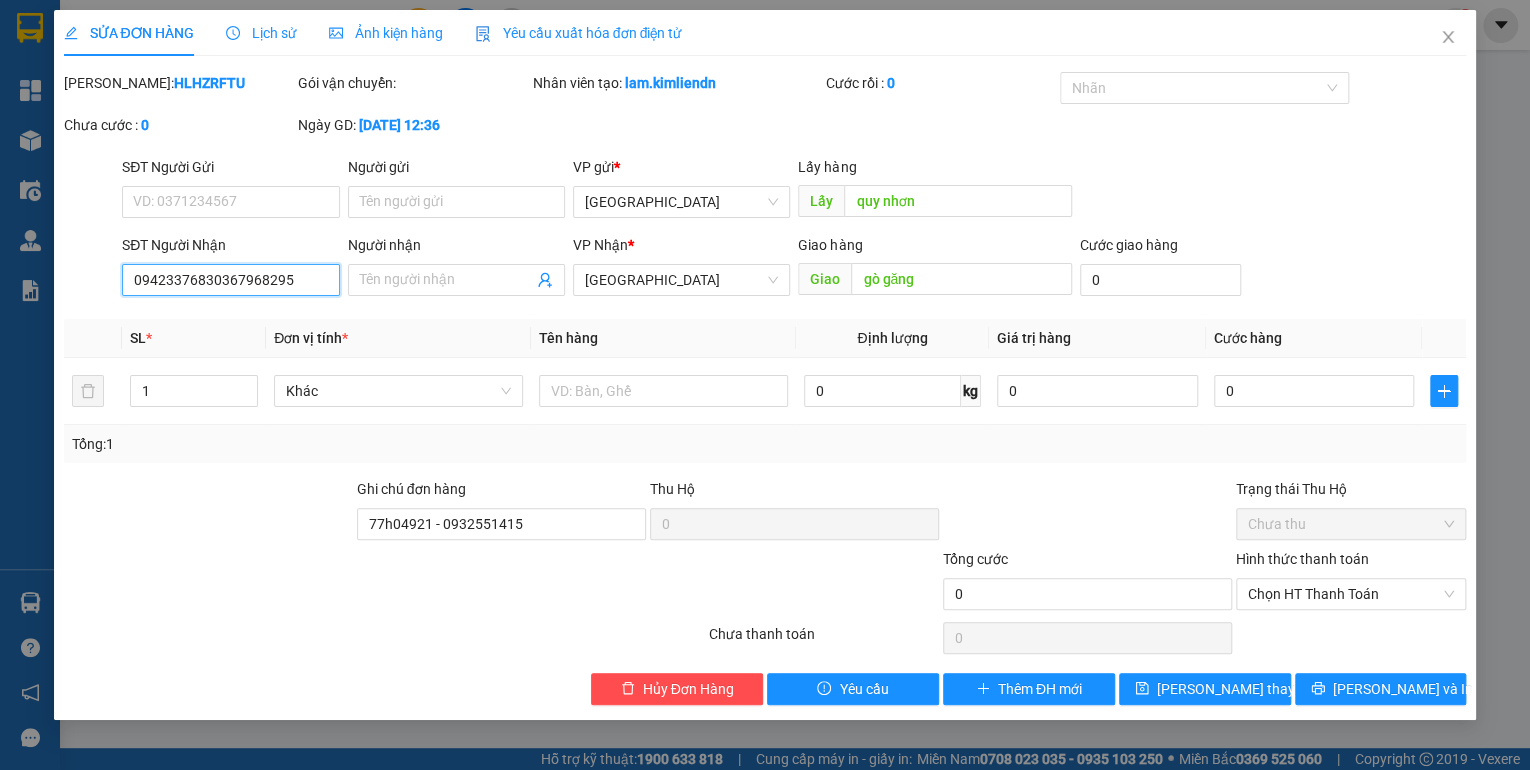 drag, startPoint x: 210, startPoint y: 281, endPoint x: 123, endPoint y: 276, distance: 87.14356 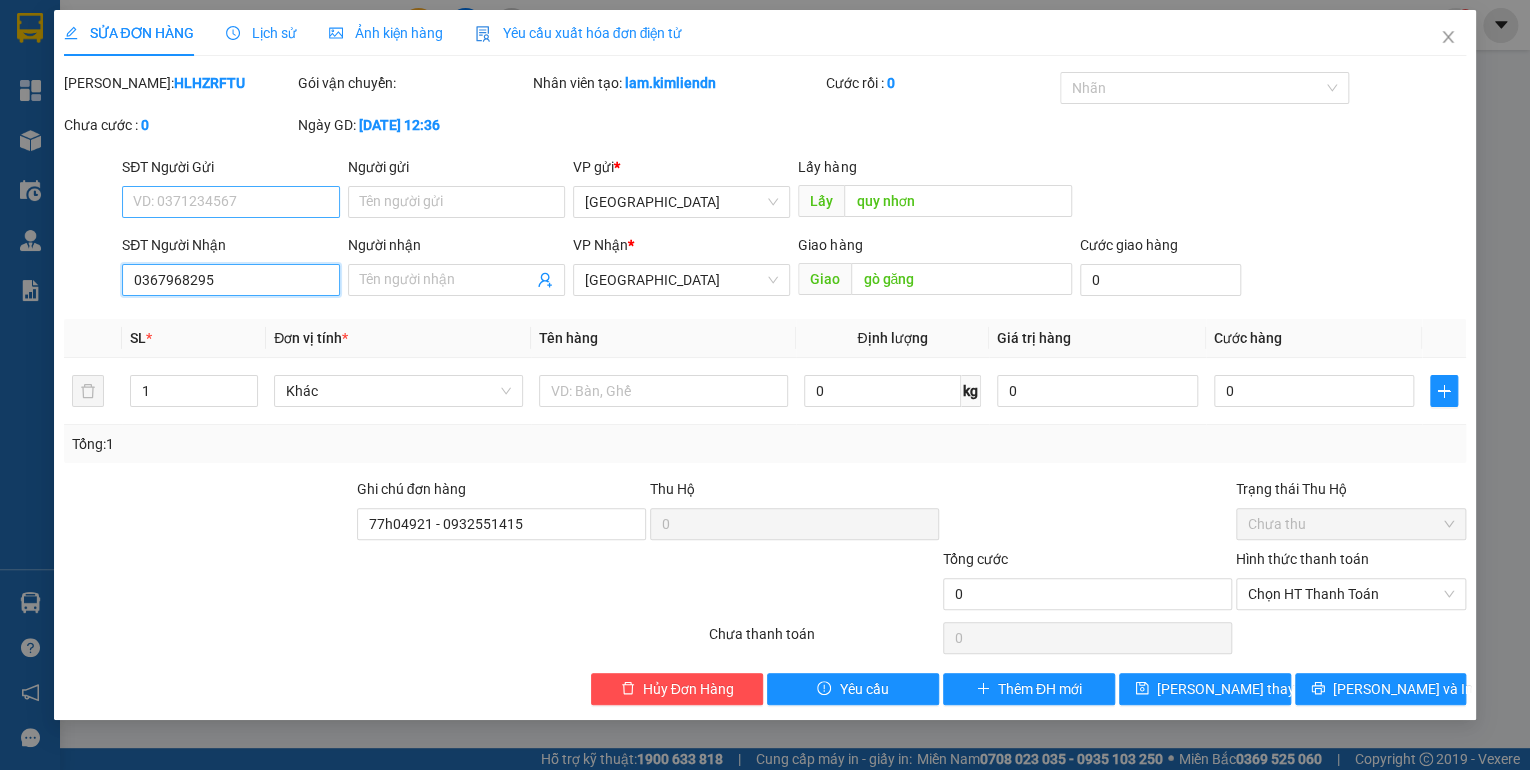 type on "0367968295" 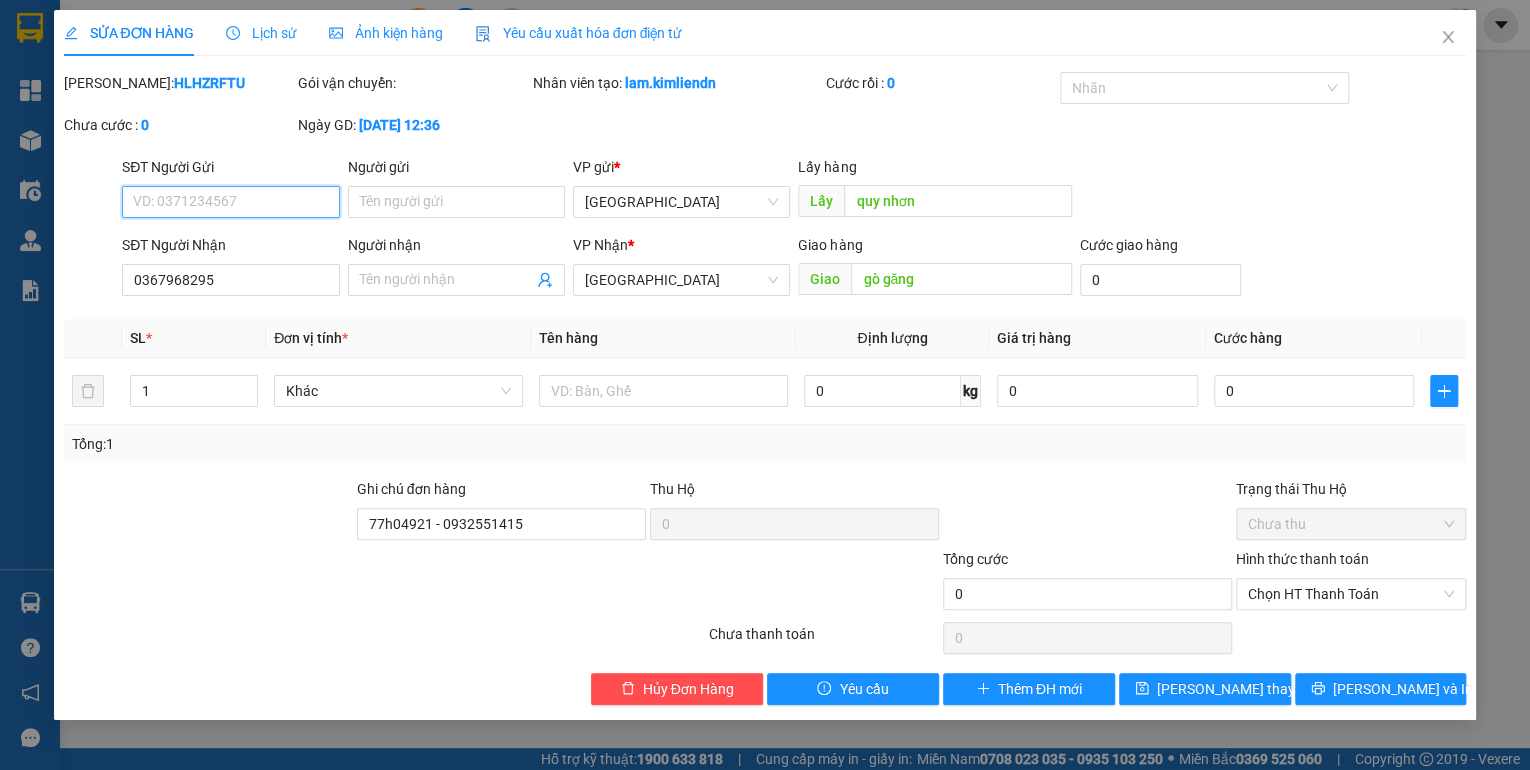 click on "SĐT Người Gửi" at bounding box center (230, 202) 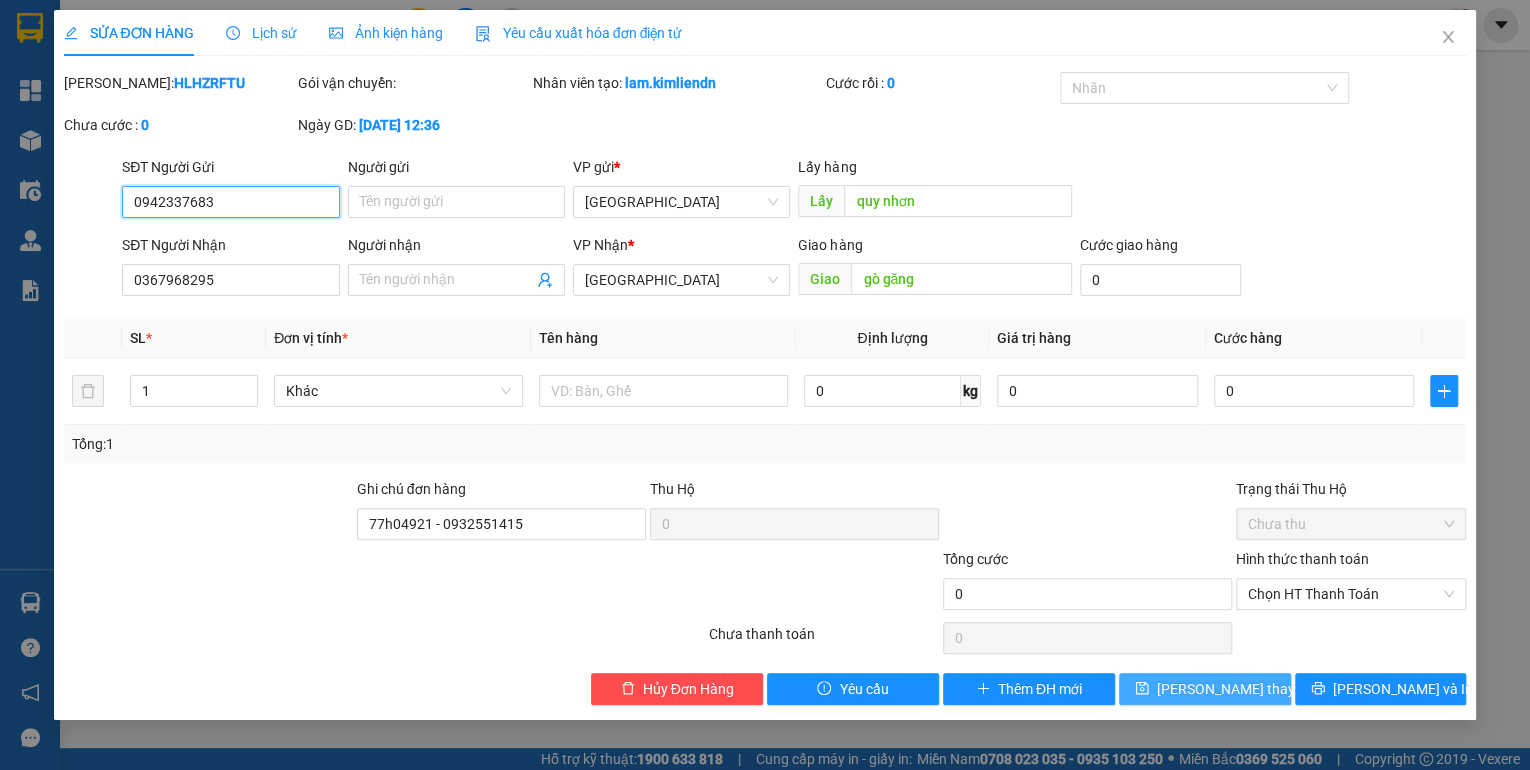 type on "0942337683" 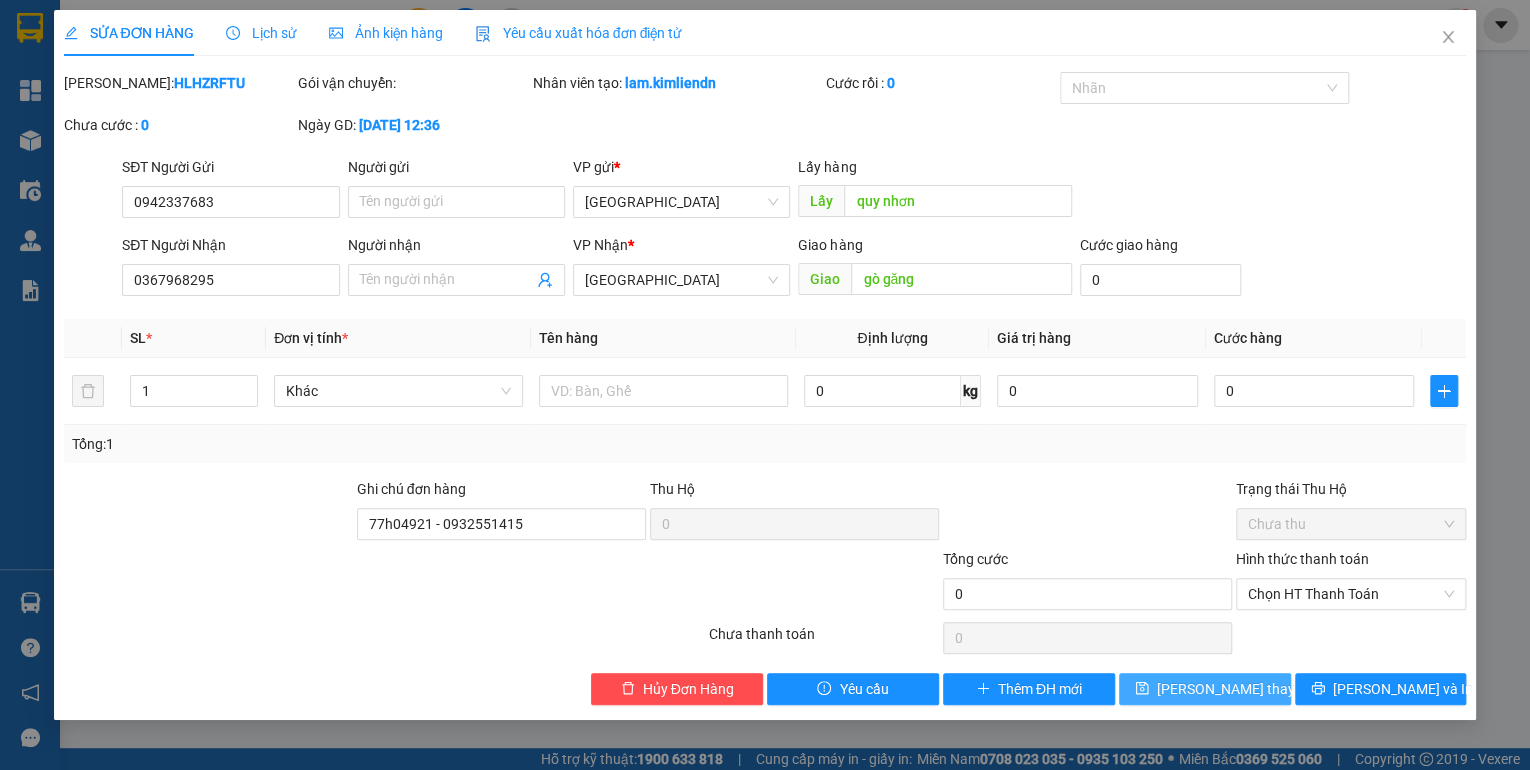 click on "[PERSON_NAME] thay đổi" at bounding box center [1237, 689] 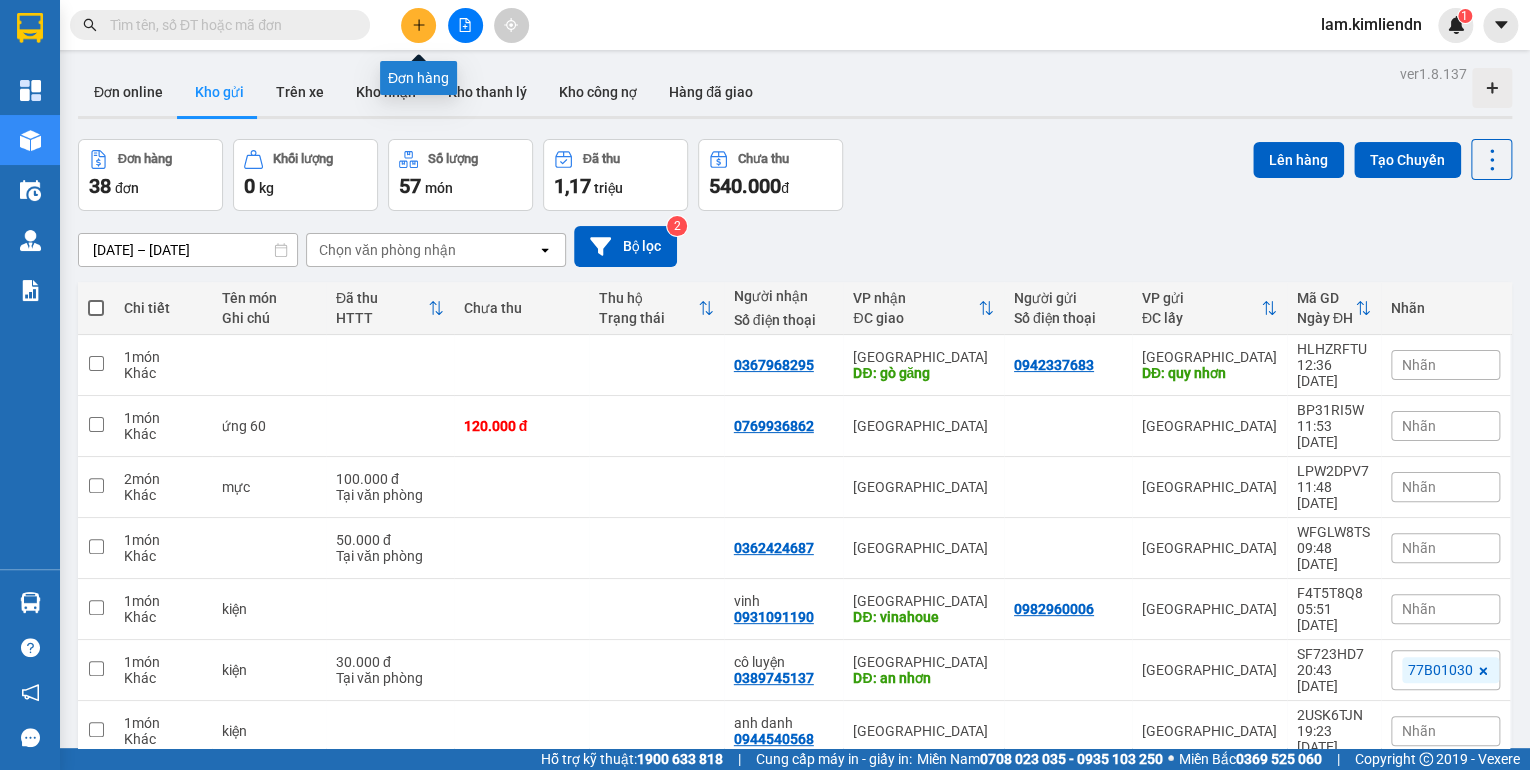 click 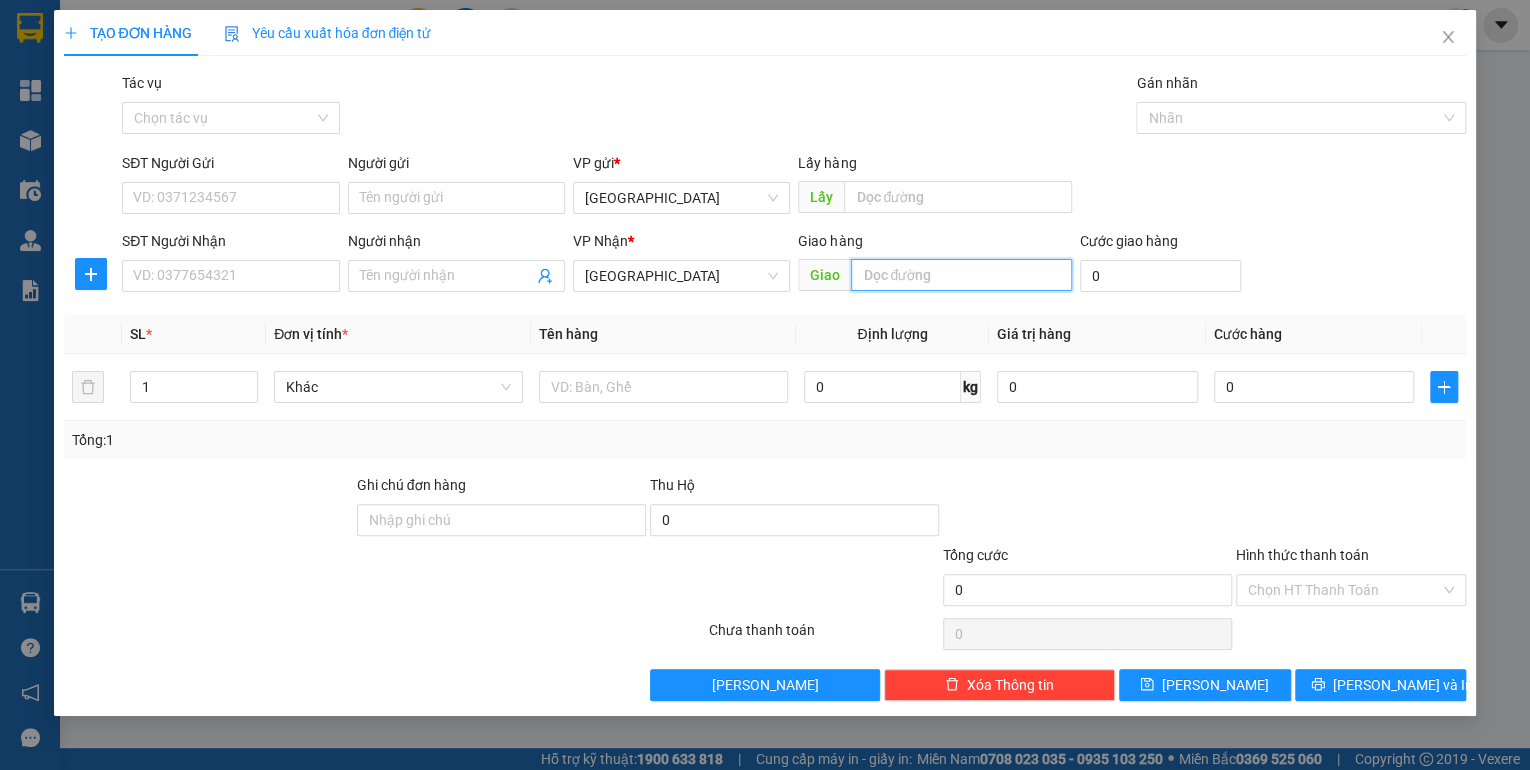 click at bounding box center [961, 275] 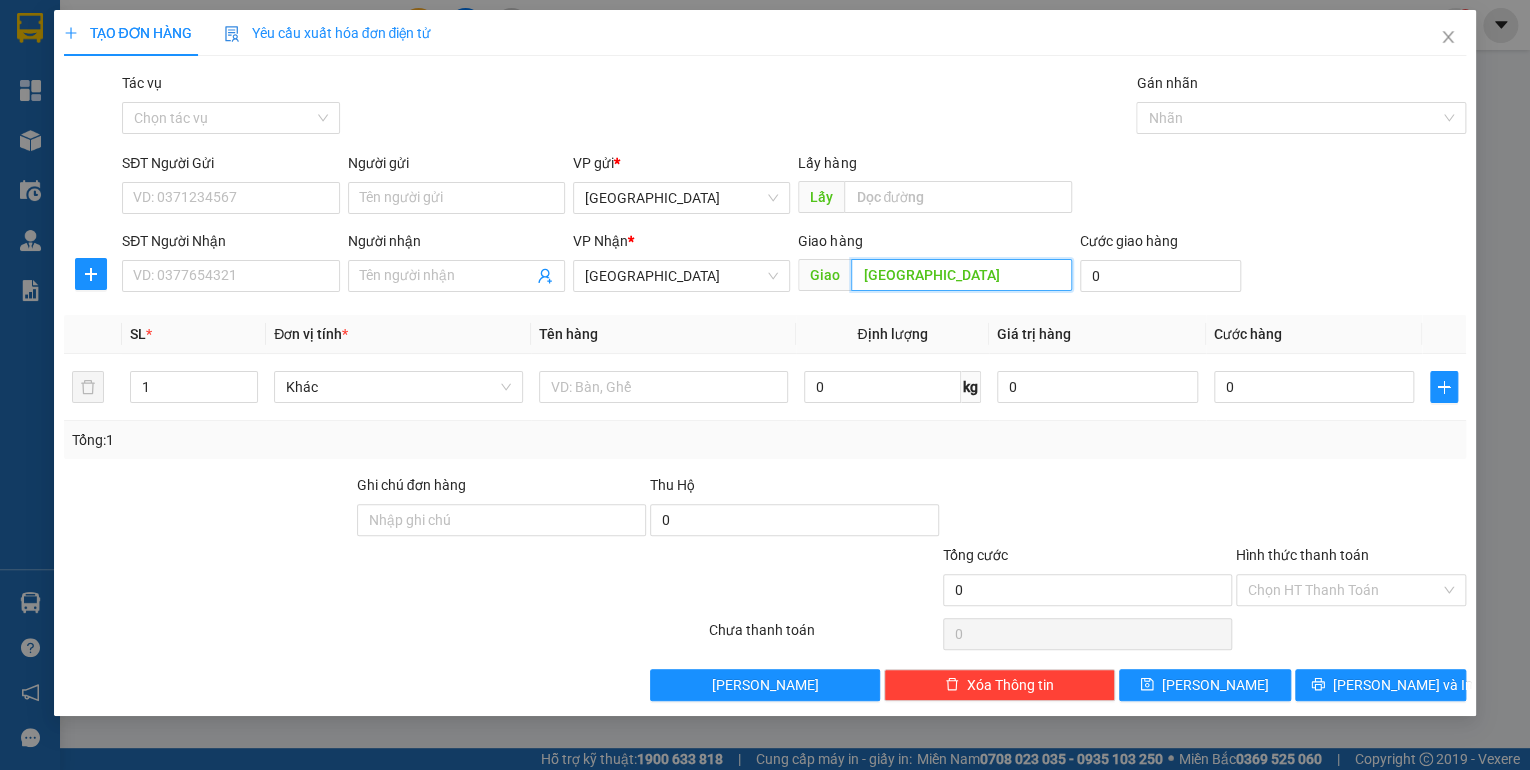 type on "[GEOGRAPHIC_DATA]" 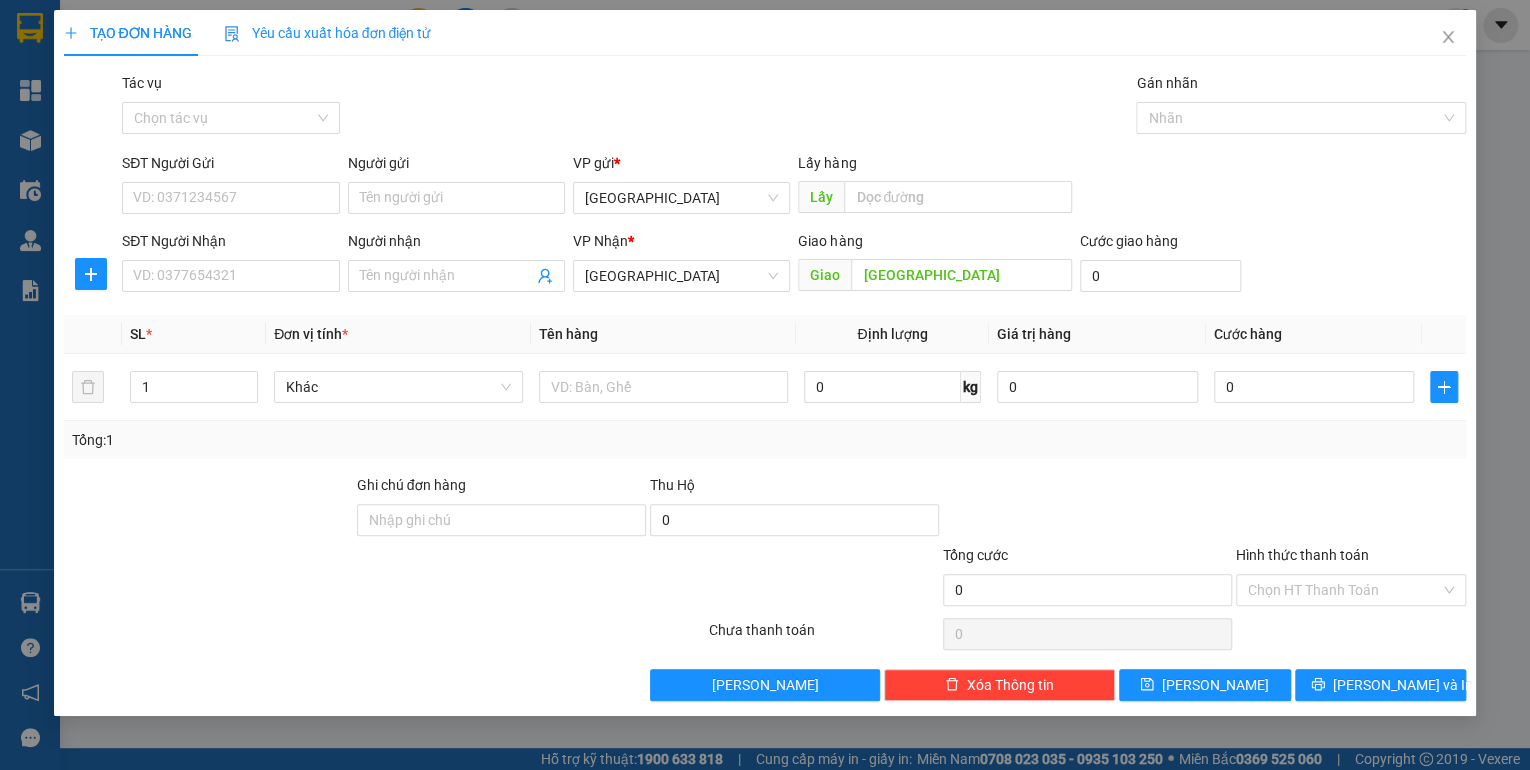 click on "SĐT Người Nhận VD: 0377654321" at bounding box center (230, 265) 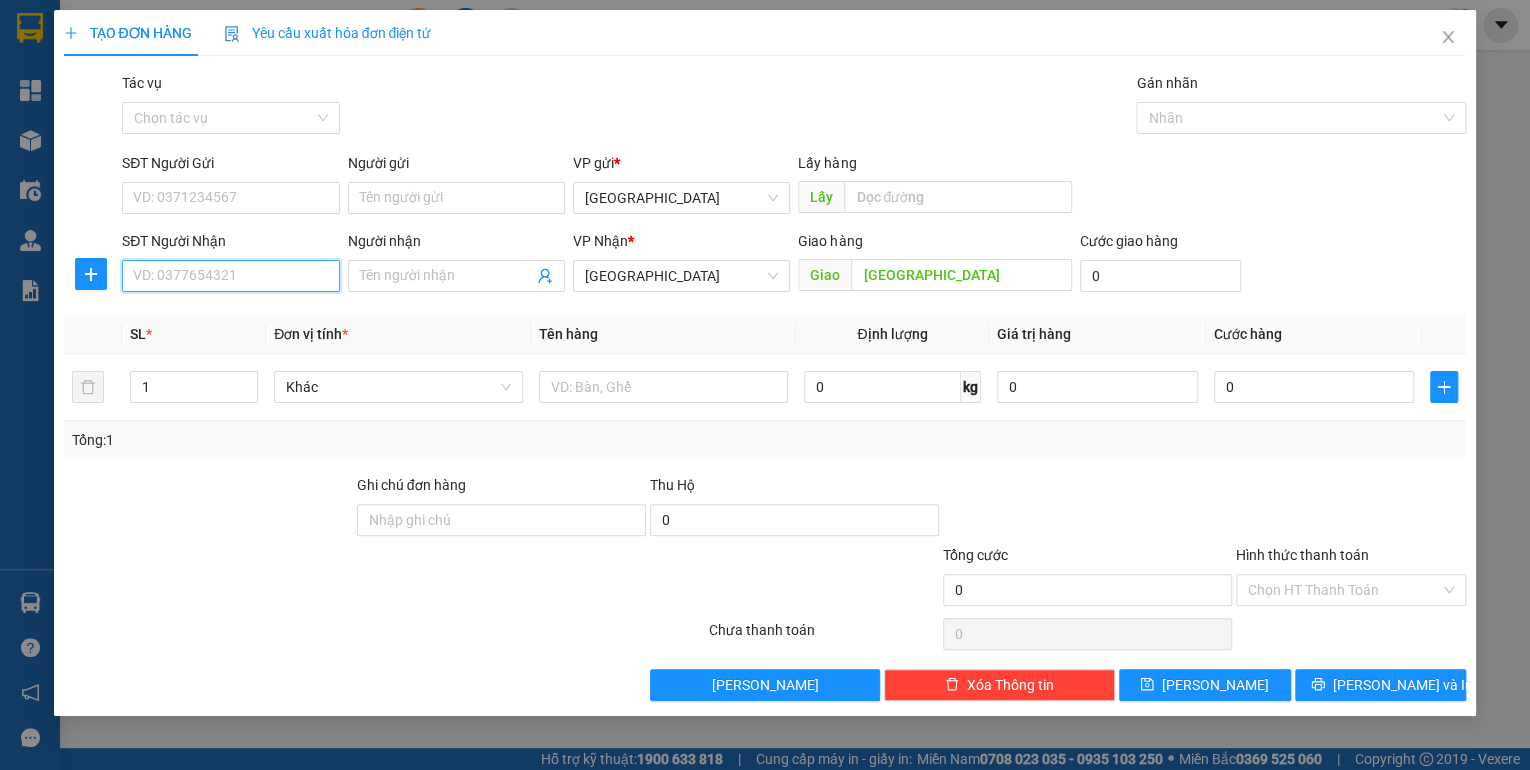 click on "SĐT Người Nhận" at bounding box center [230, 276] 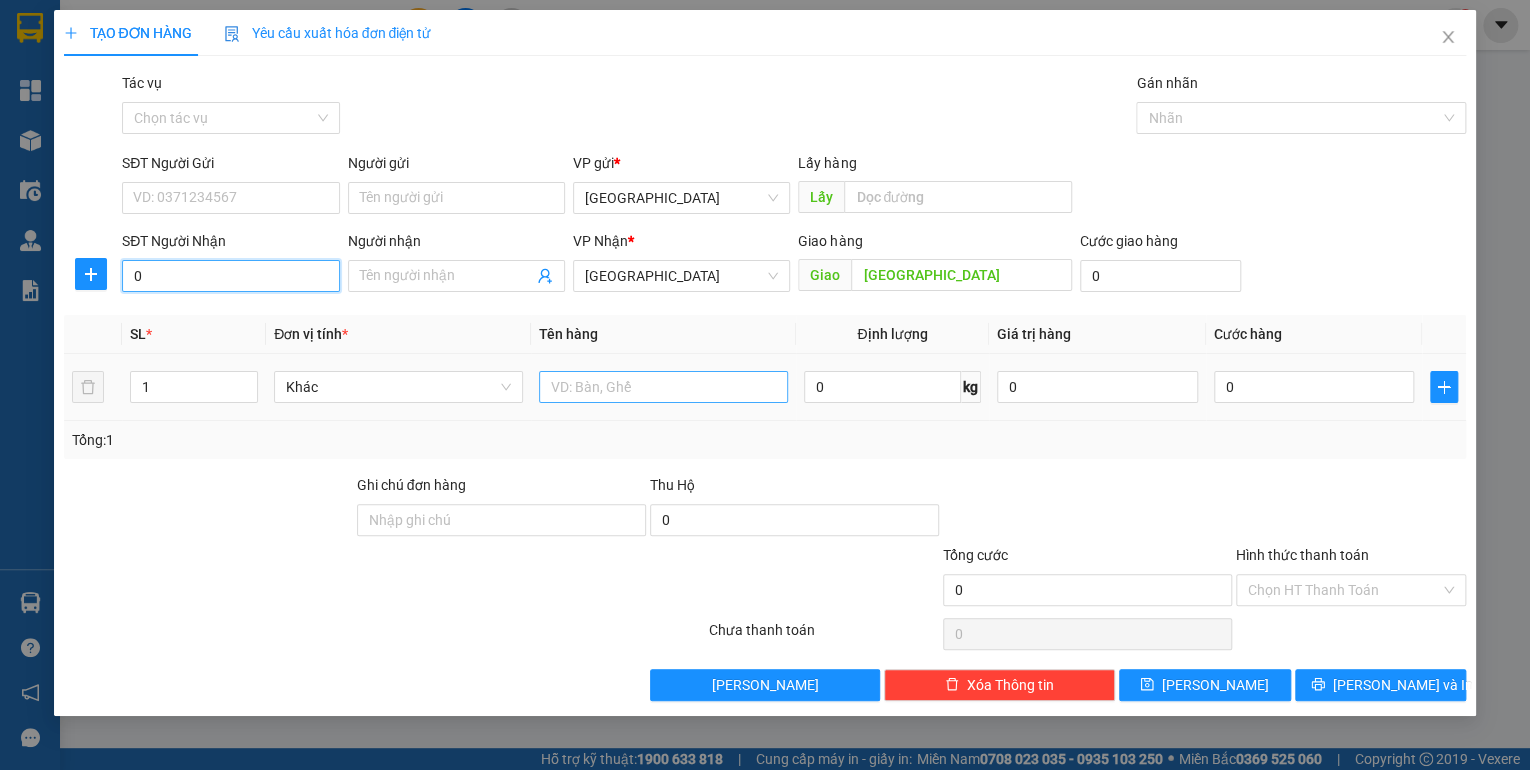 type on "0" 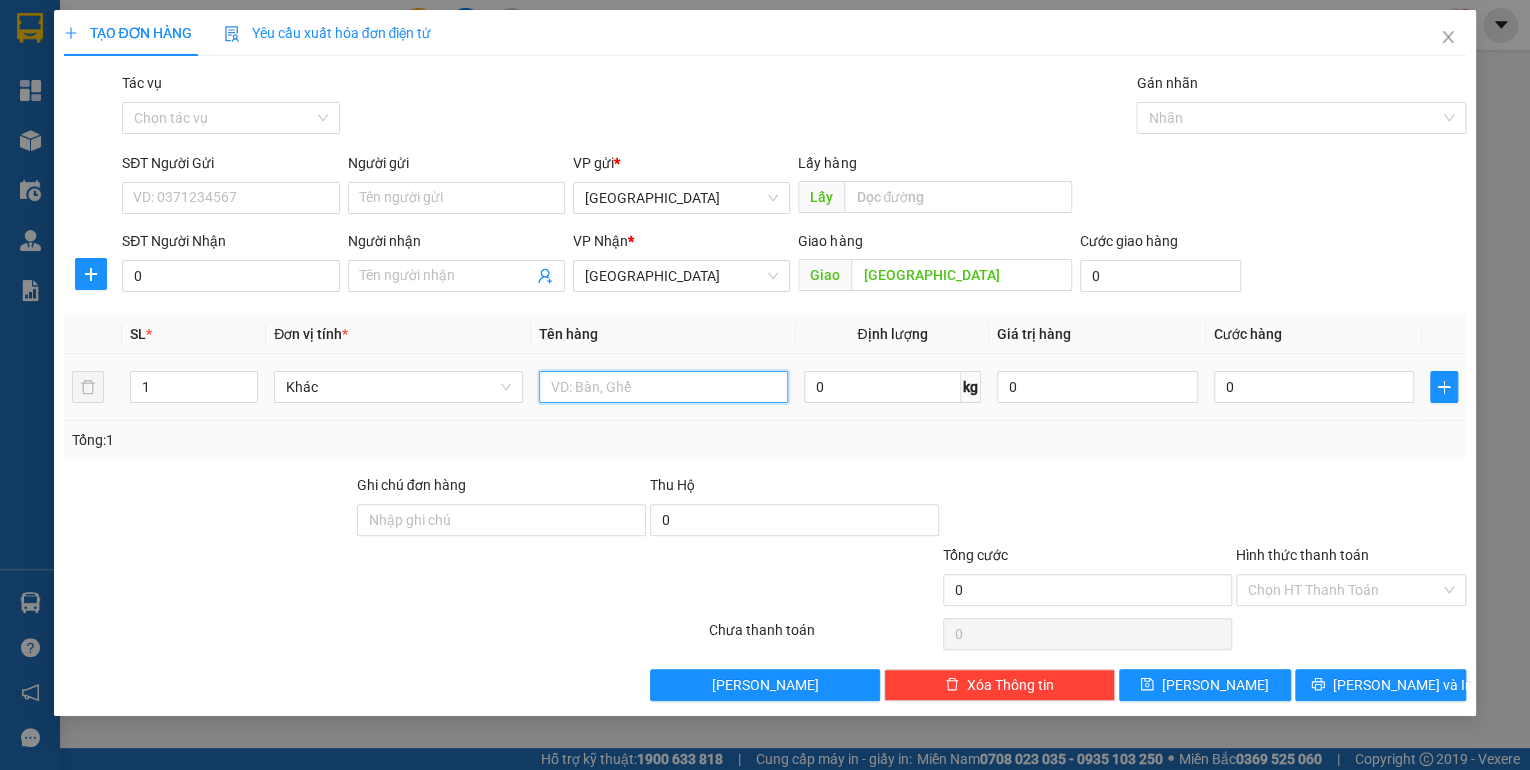 click at bounding box center [663, 387] 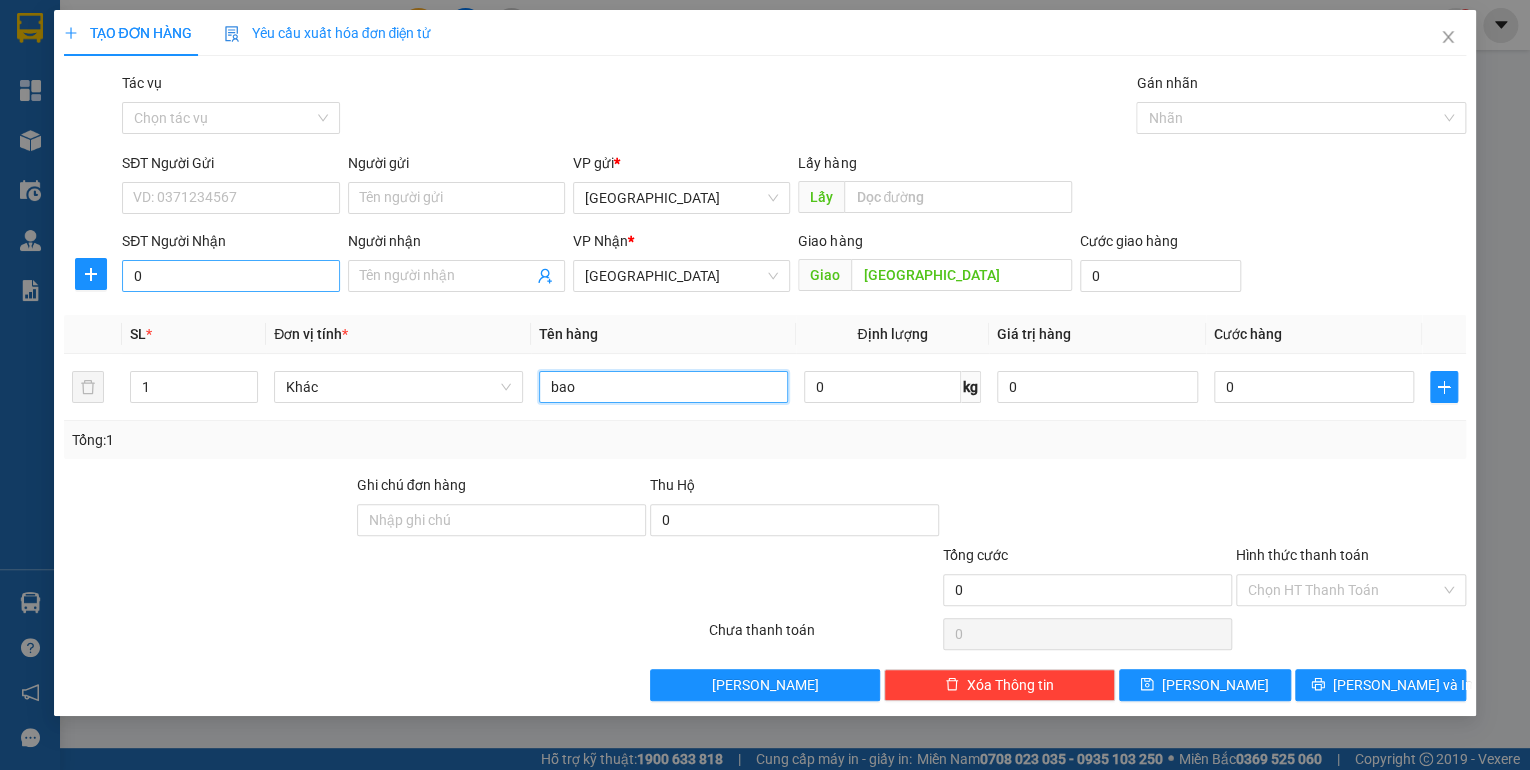 type on "bao" 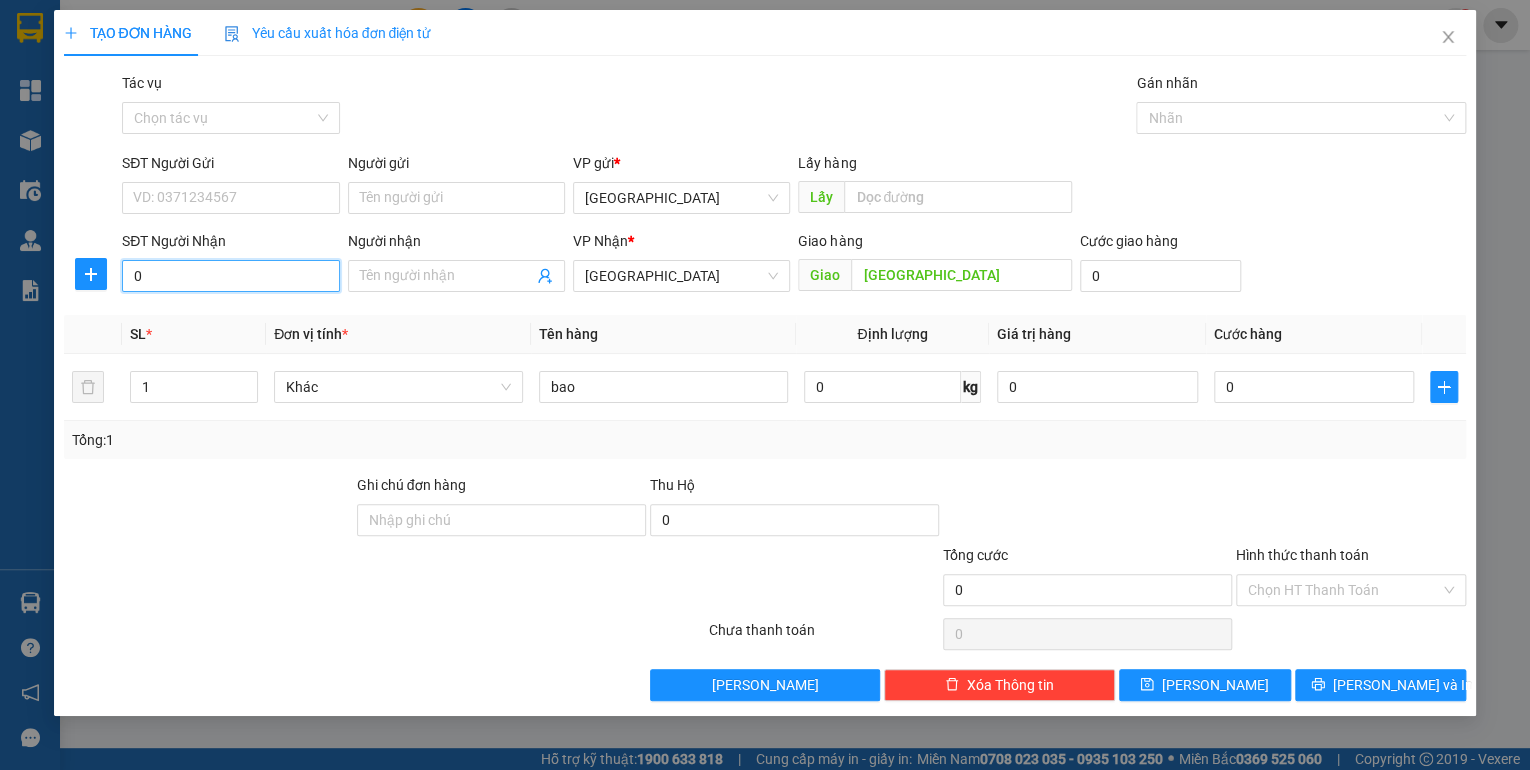 click on "0" at bounding box center (230, 276) 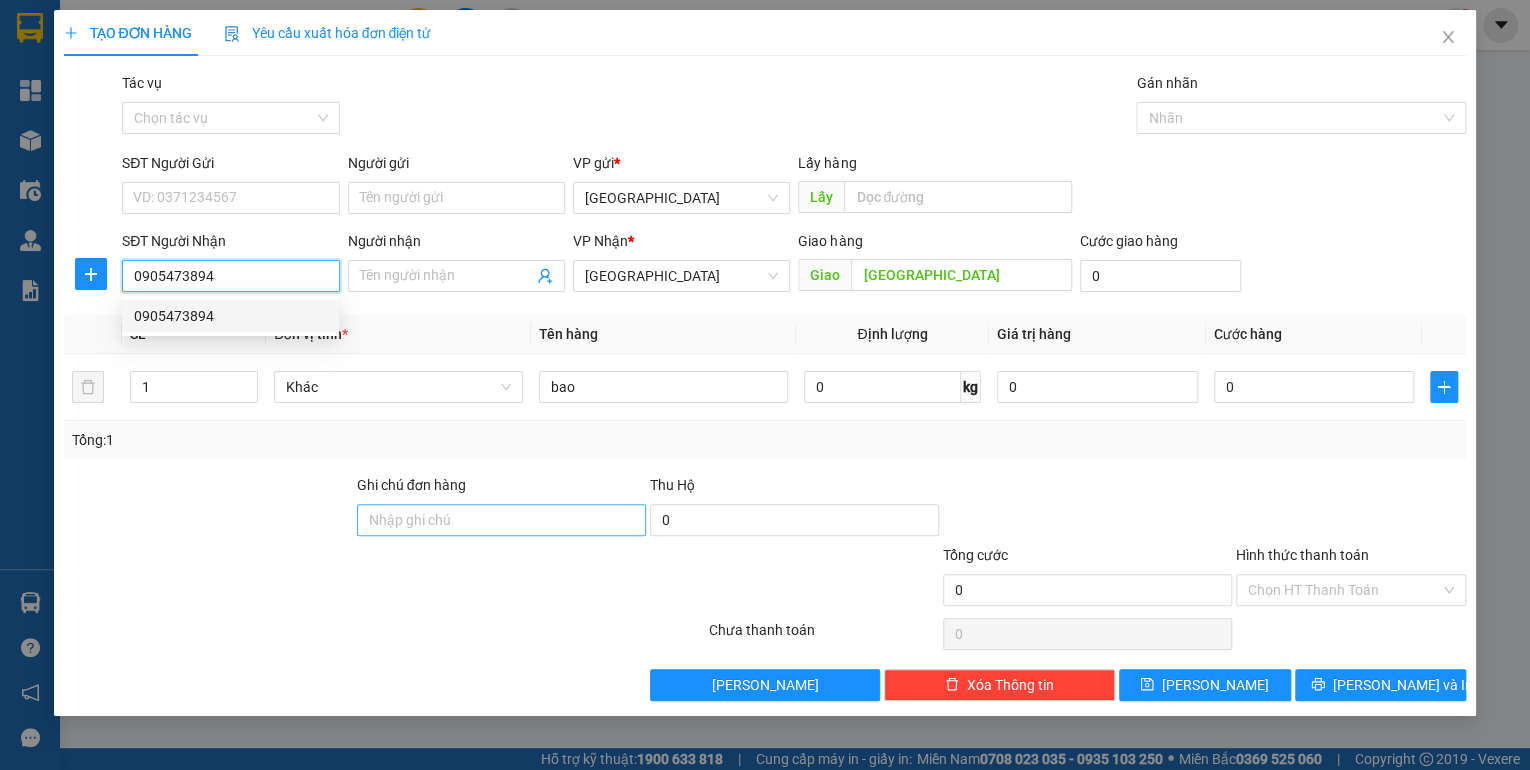 type on "0905473894" 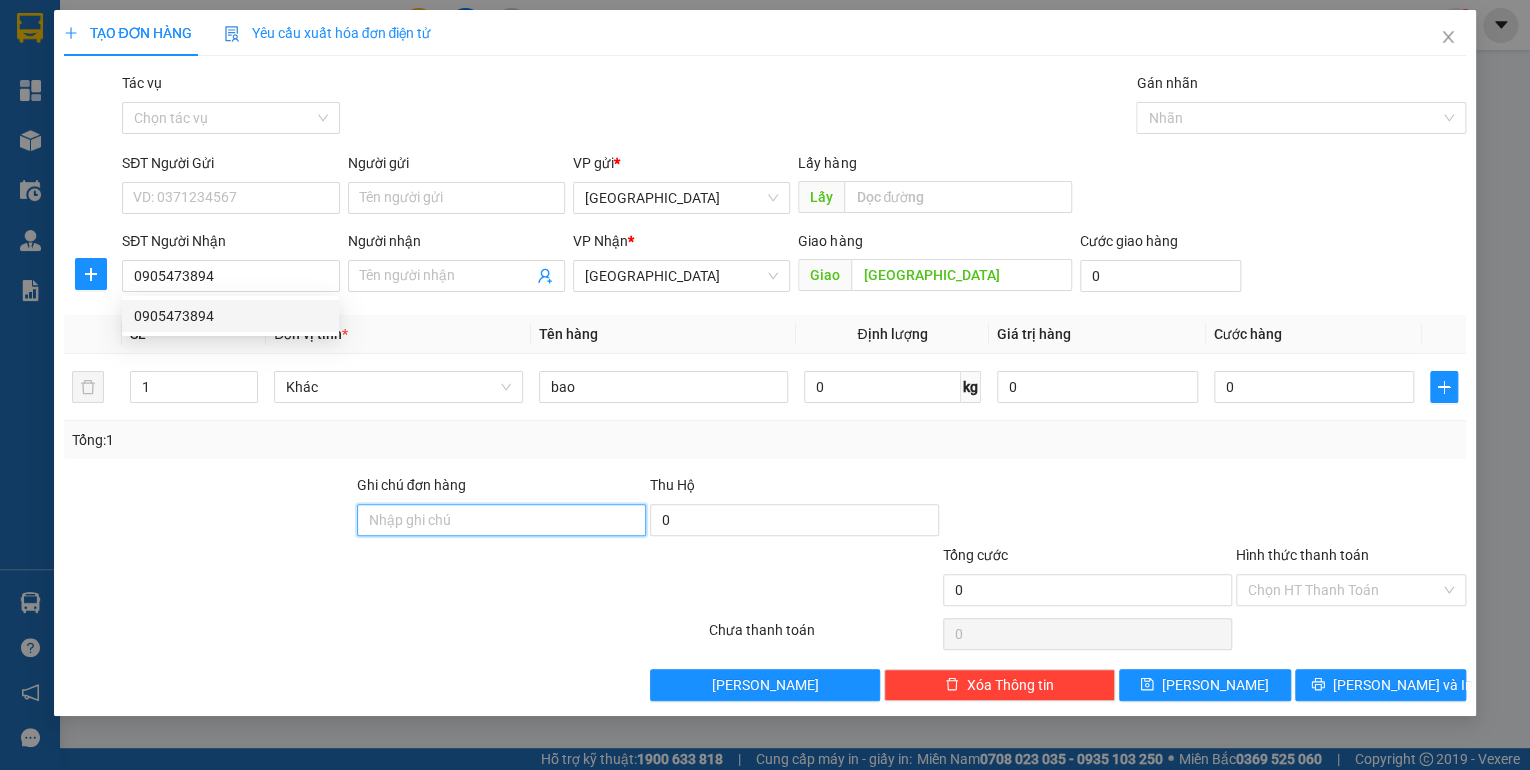click on "Ghi chú đơn hàng" at bounding box center [501, 520] 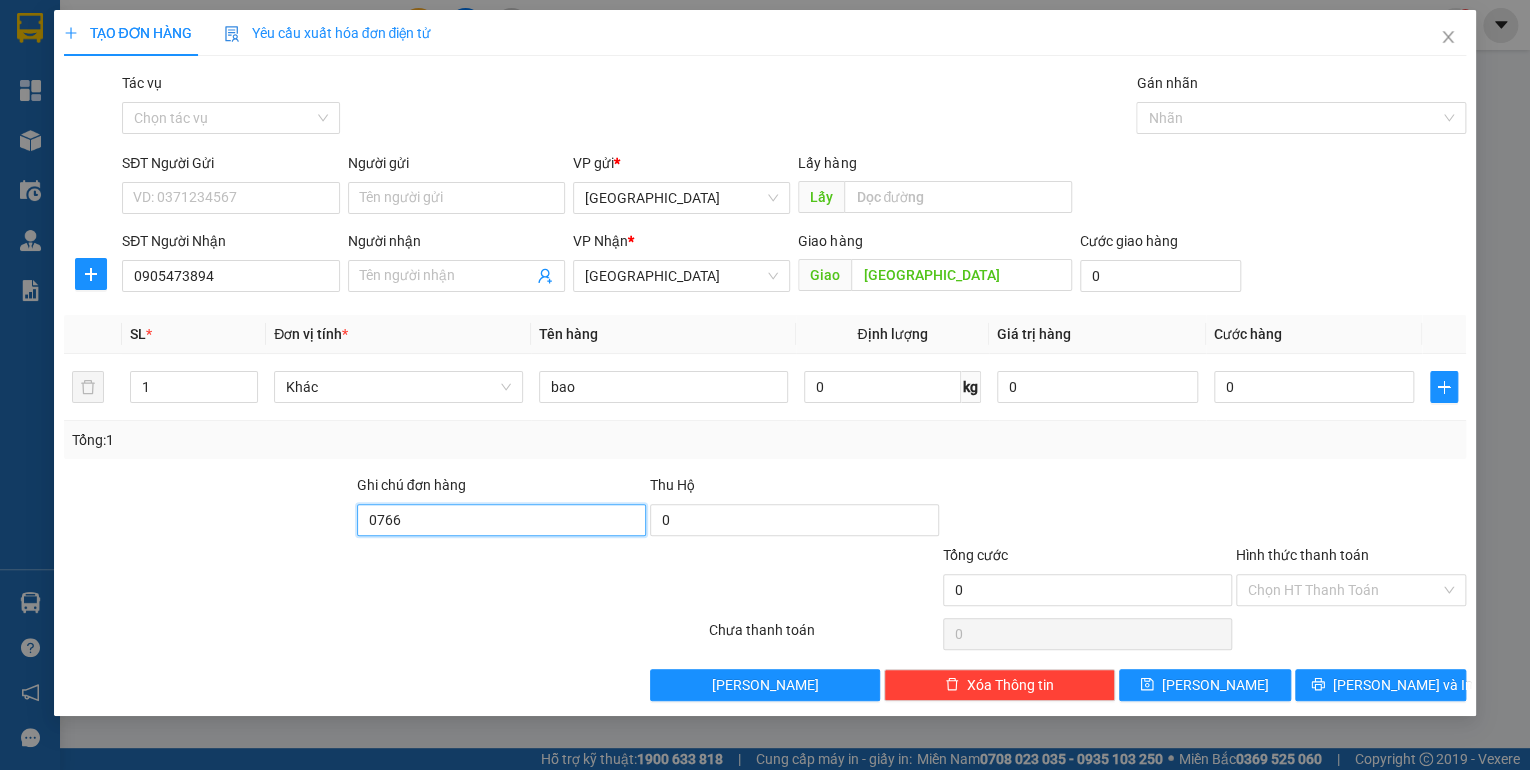 type on "0766664737 thái" 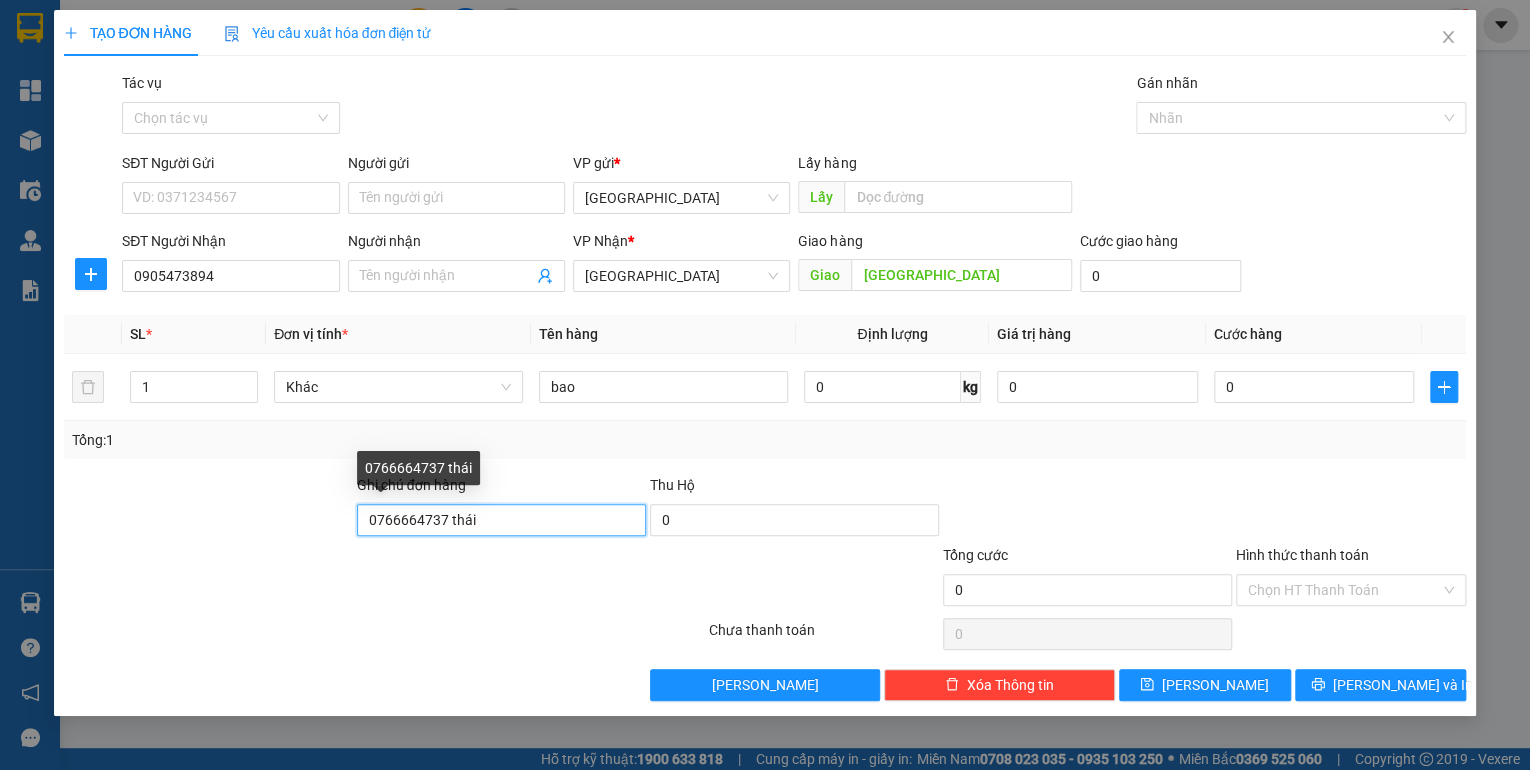 click on "0766664737 thái" at bounding box center (501, 520) 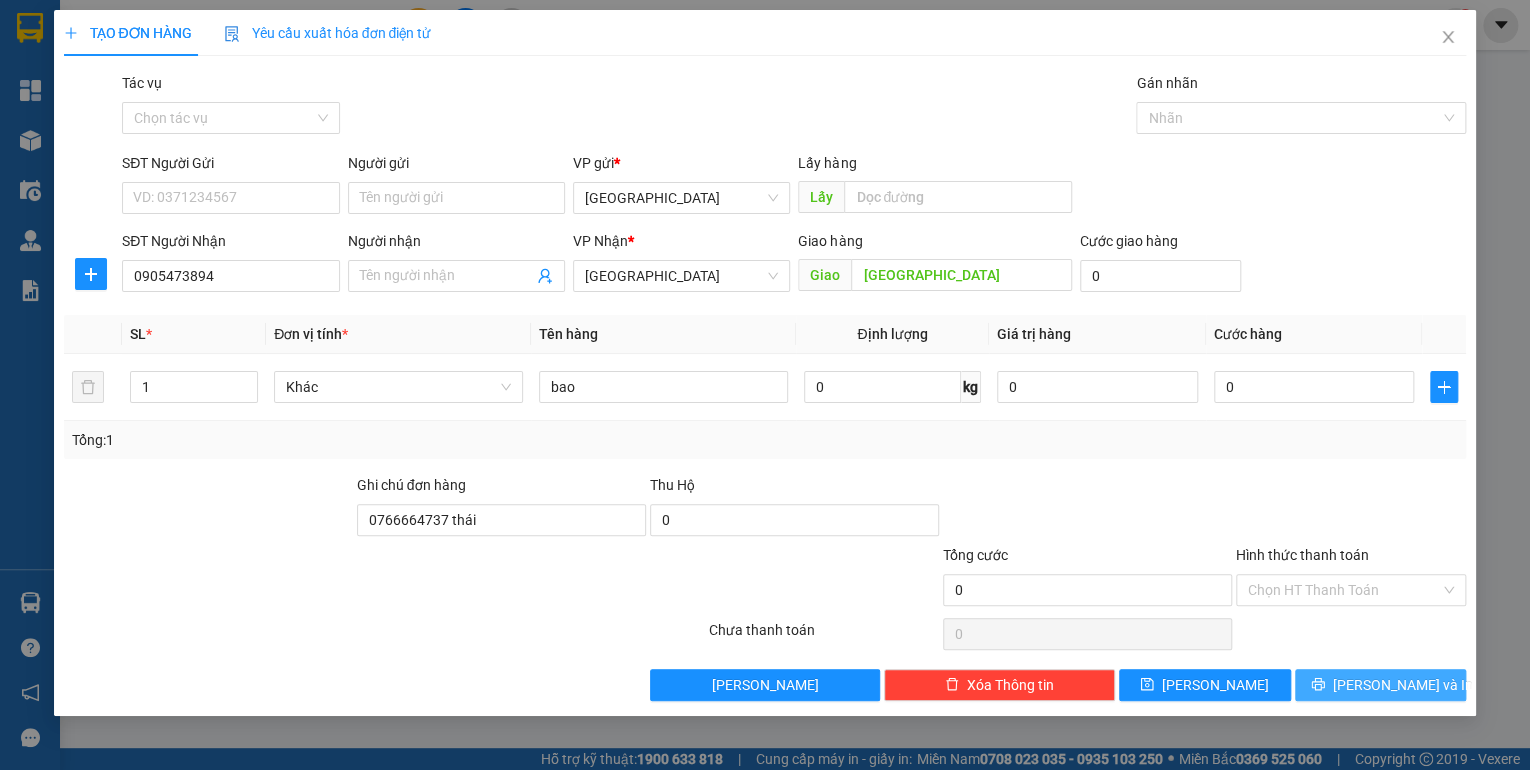 click on "[PERSON_NAME] và In" at bounding box center (1403, 685) 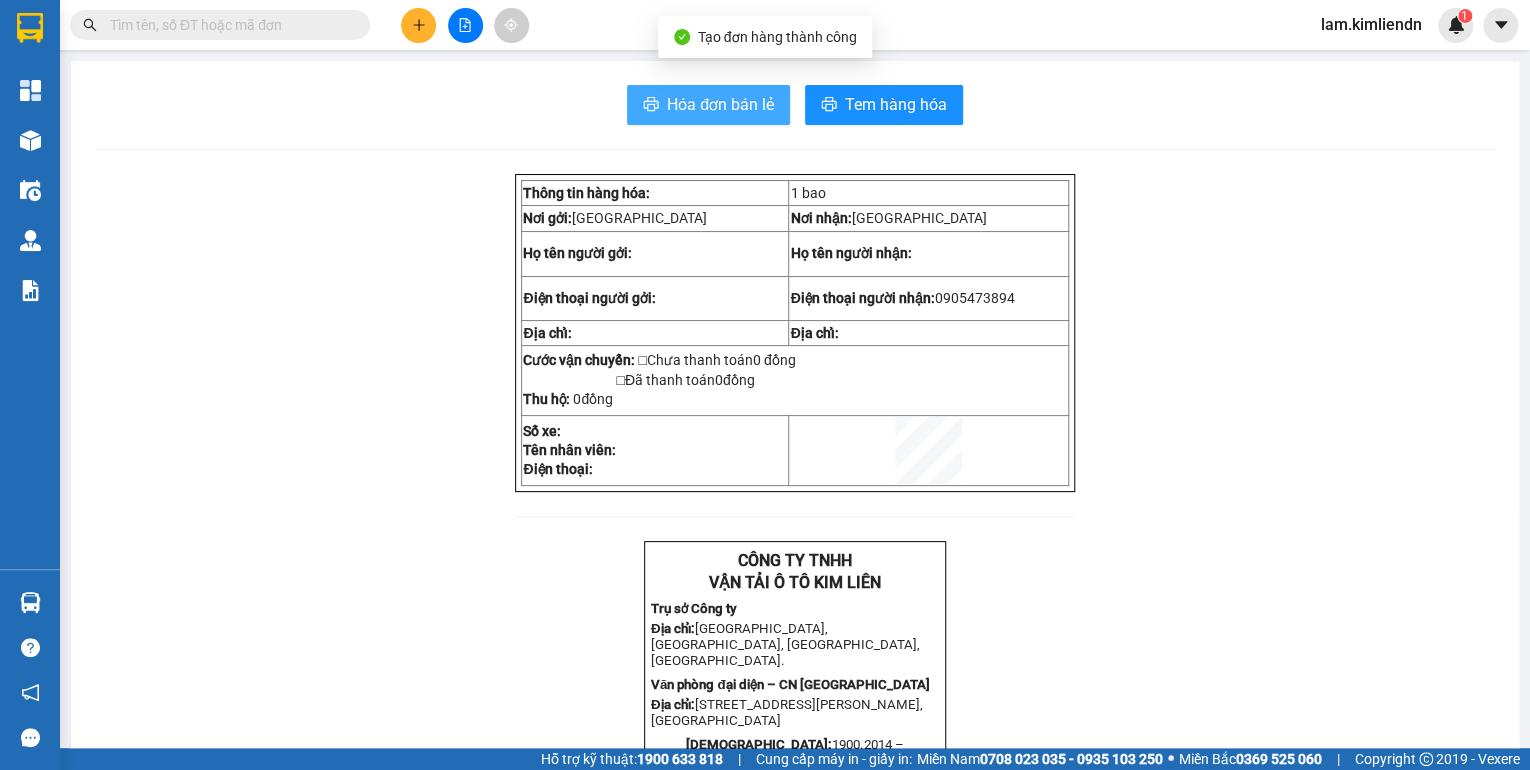 click on "Hóa đơn bán lẻ" at bounding box center (720, 104) 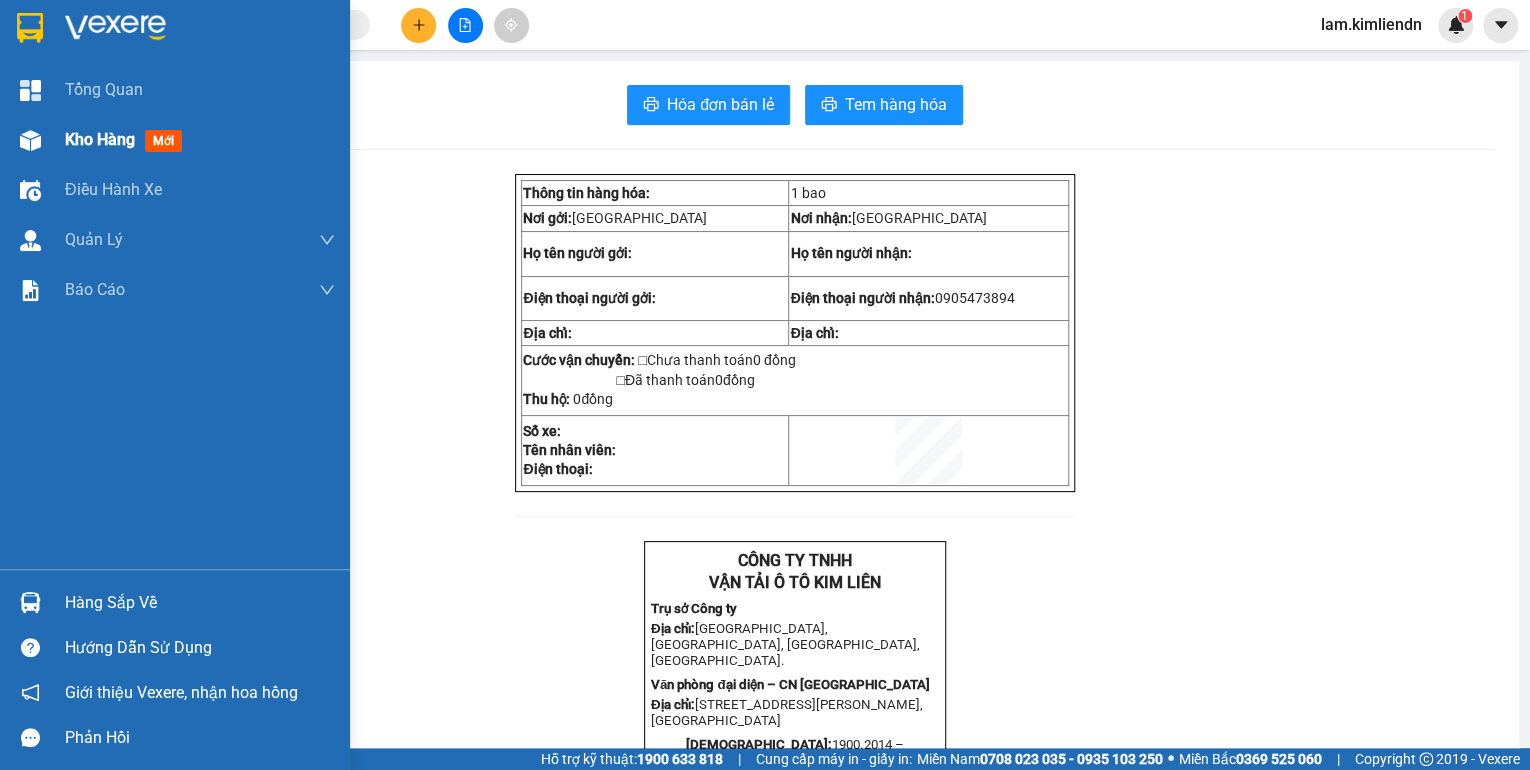 drag, startPoint x: 125, startPoint y: 143, endPoint x: 248, endPoint y: 144, distance: 123.00407 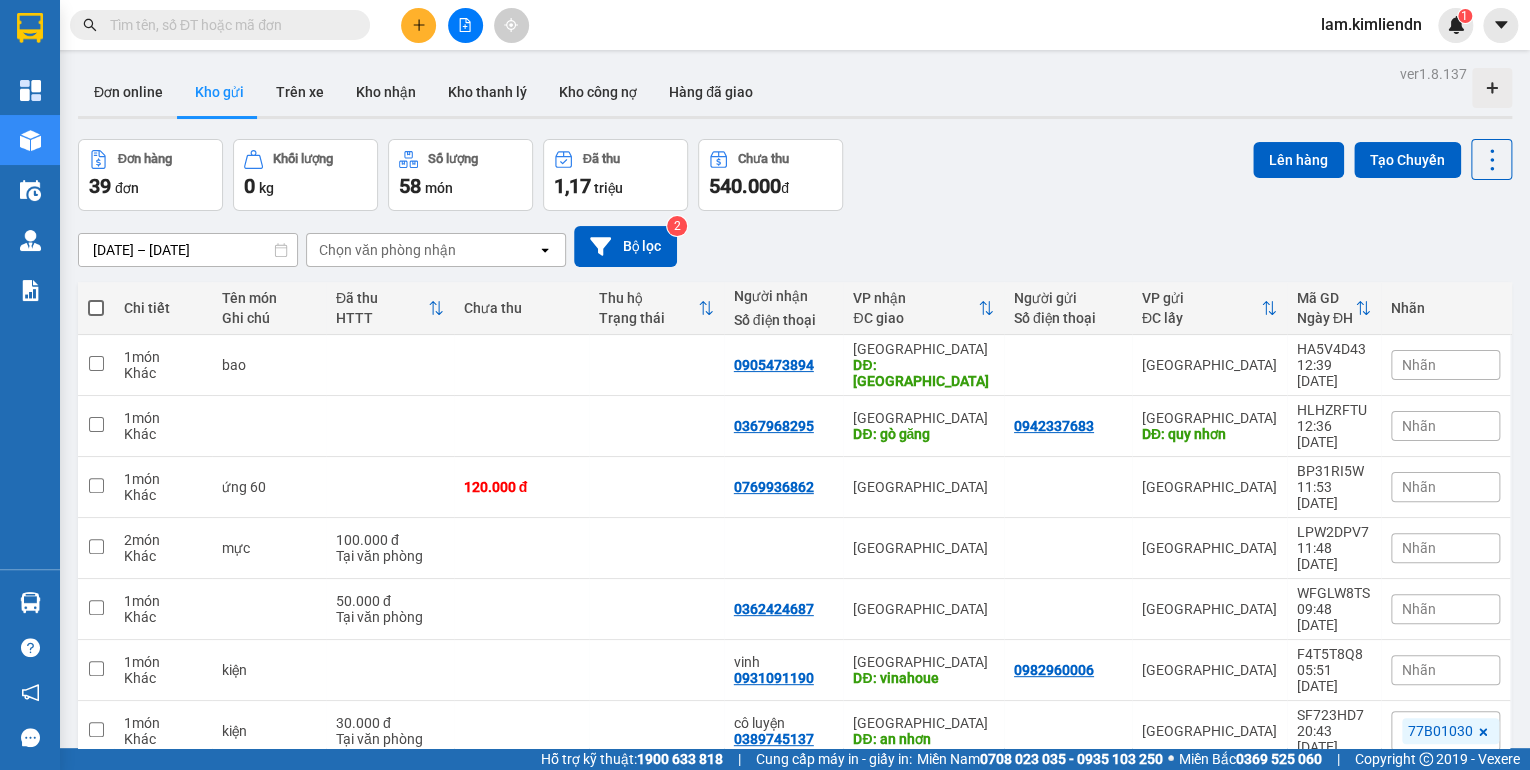 click on "Kho gửi" at bounding box center (219, 92) 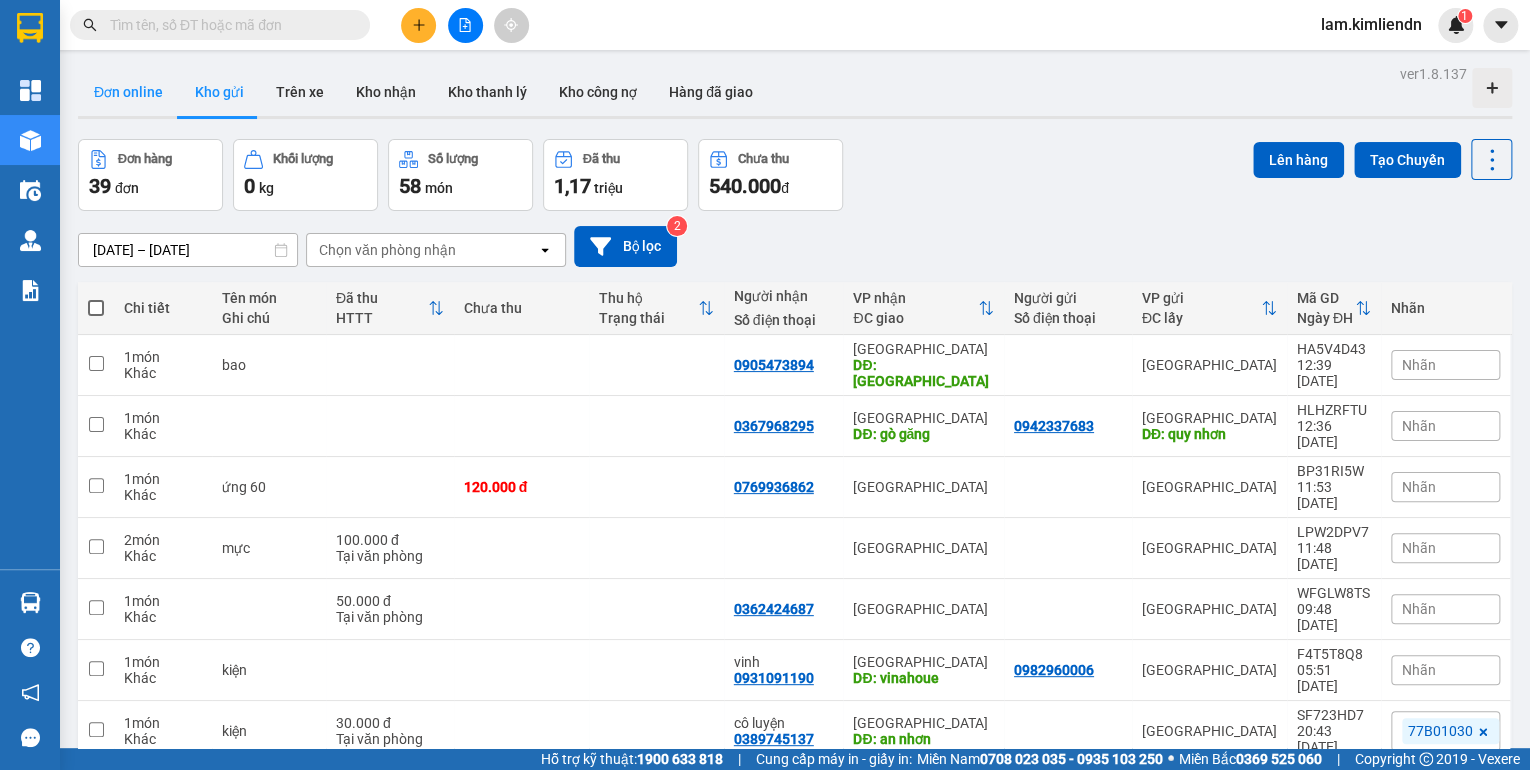click on "Đơn online" at bounding box center (128, 92) 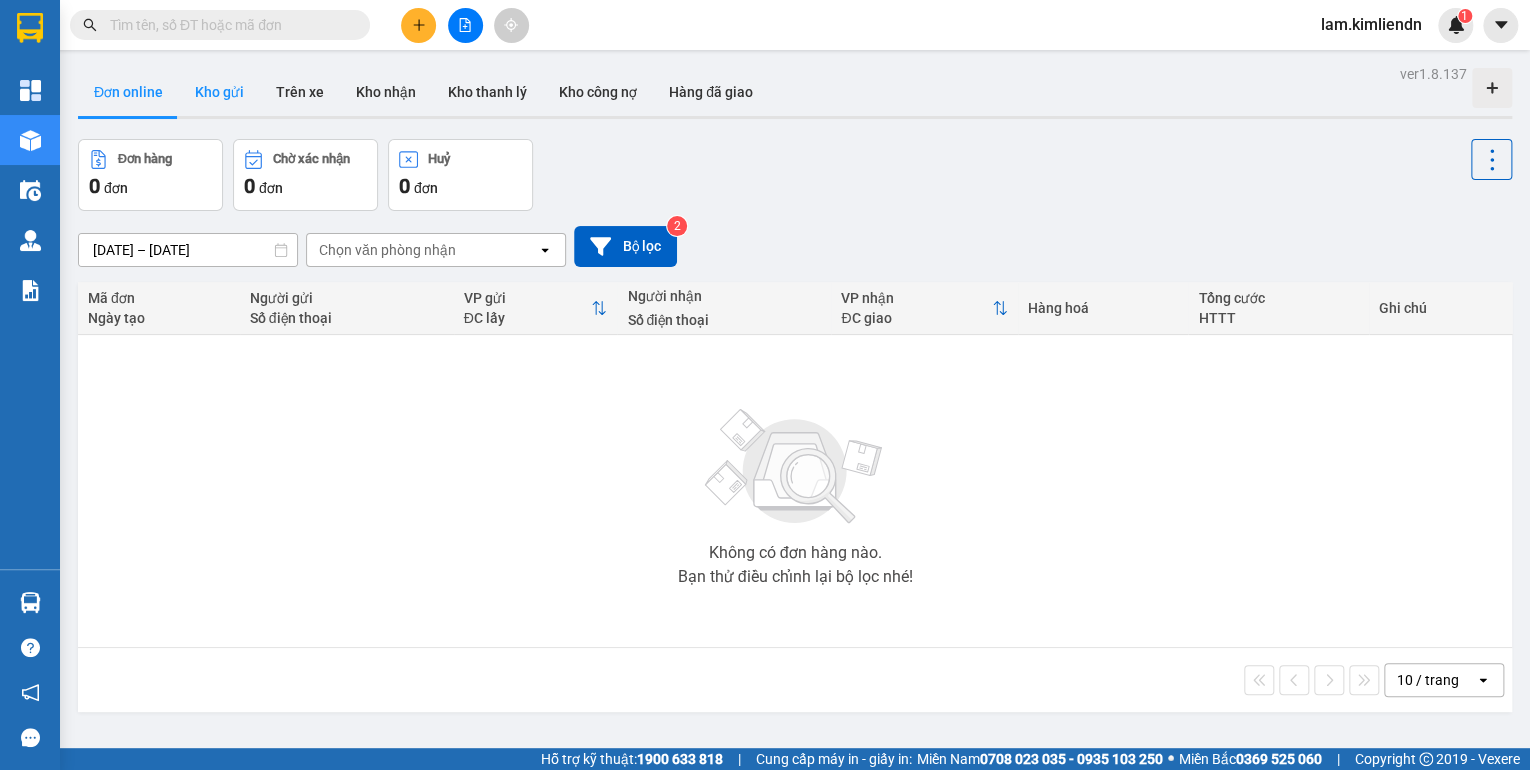 click on "Kho gửi" at bounding box center (219, 92) 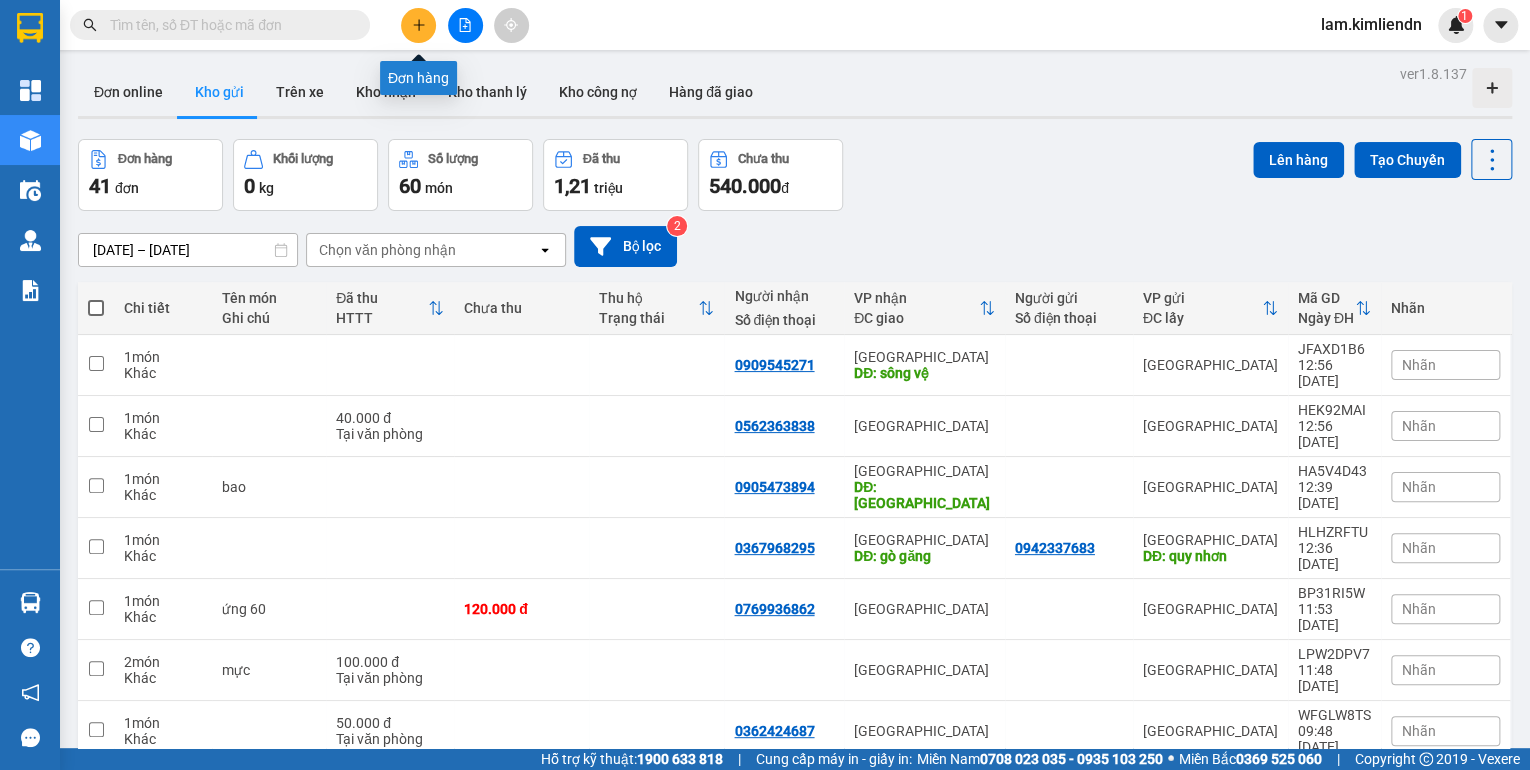 click at bounding box center [418, 25] 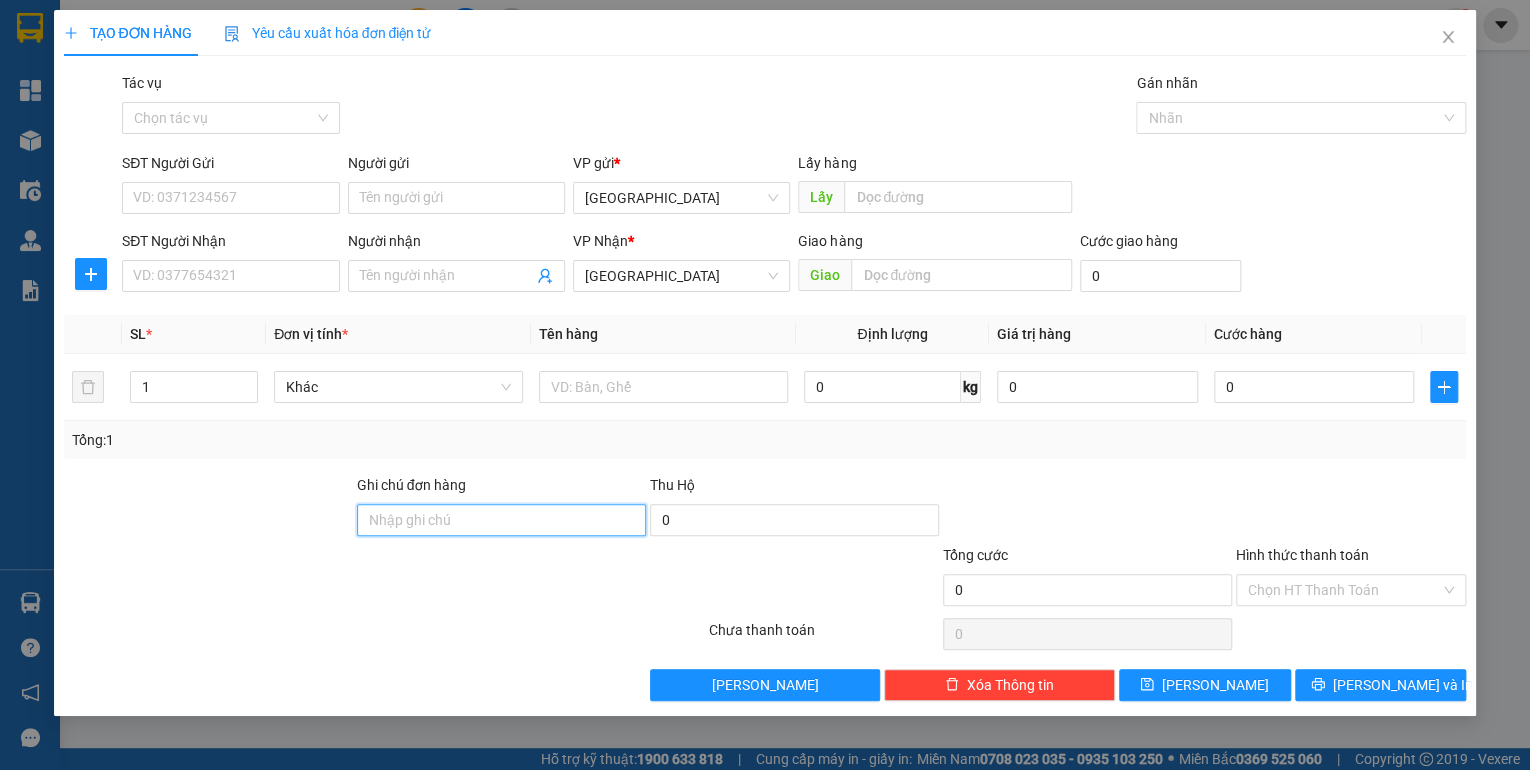 click on "Ghi chú đơn hàng" at bounding box center [501, 520] 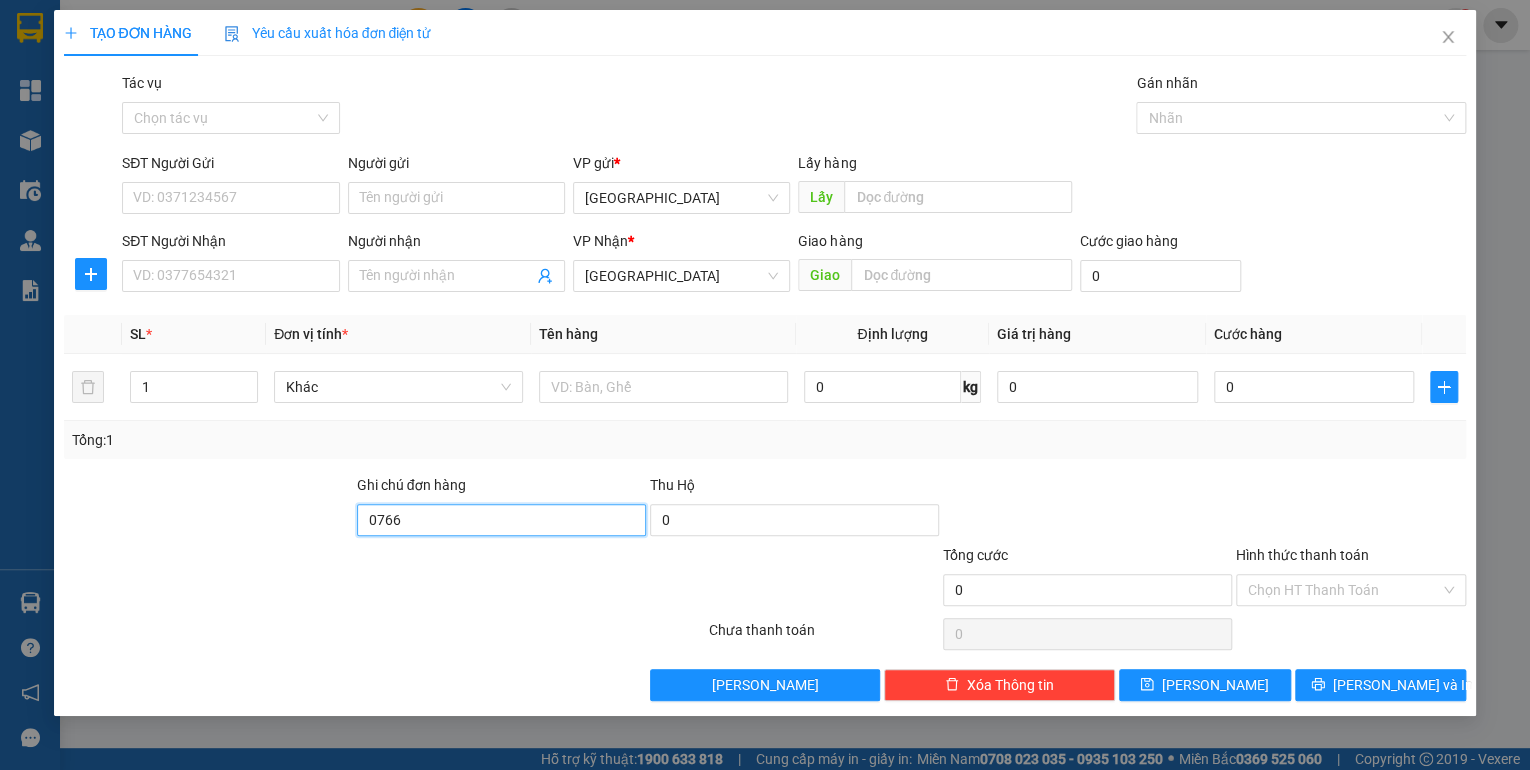 type on "0766664737 thái" 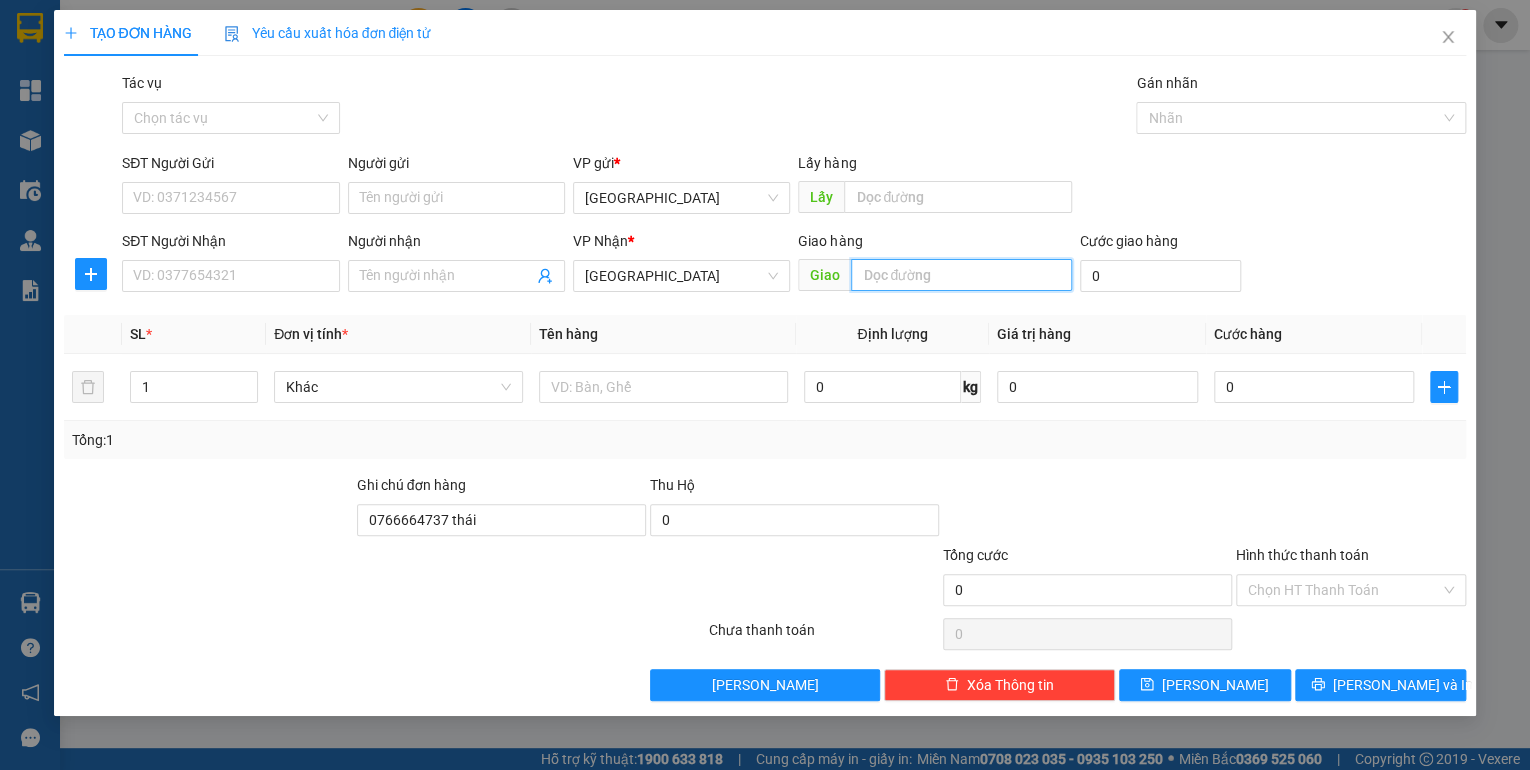click at bounding box center [961, 275] 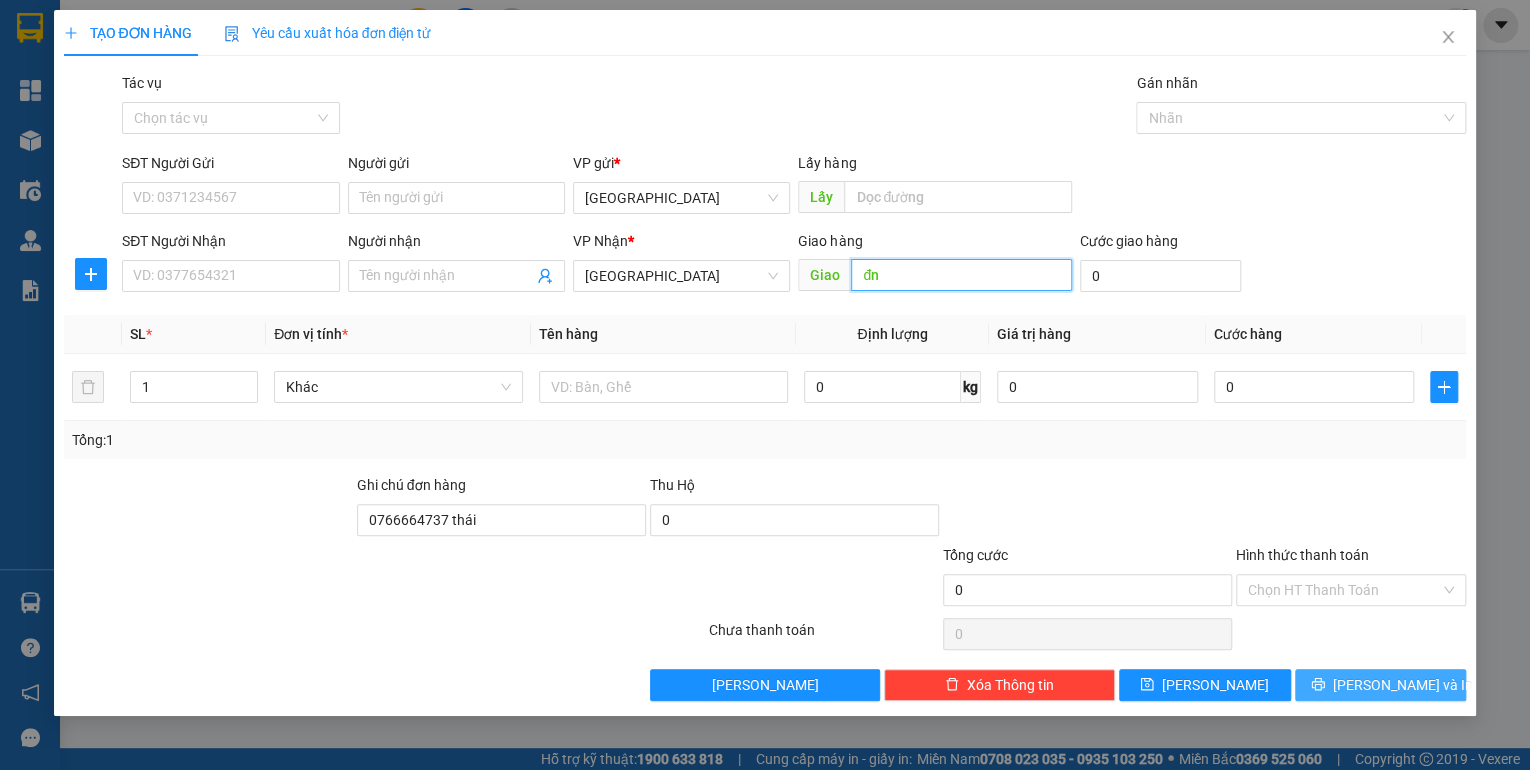 type on "đn" 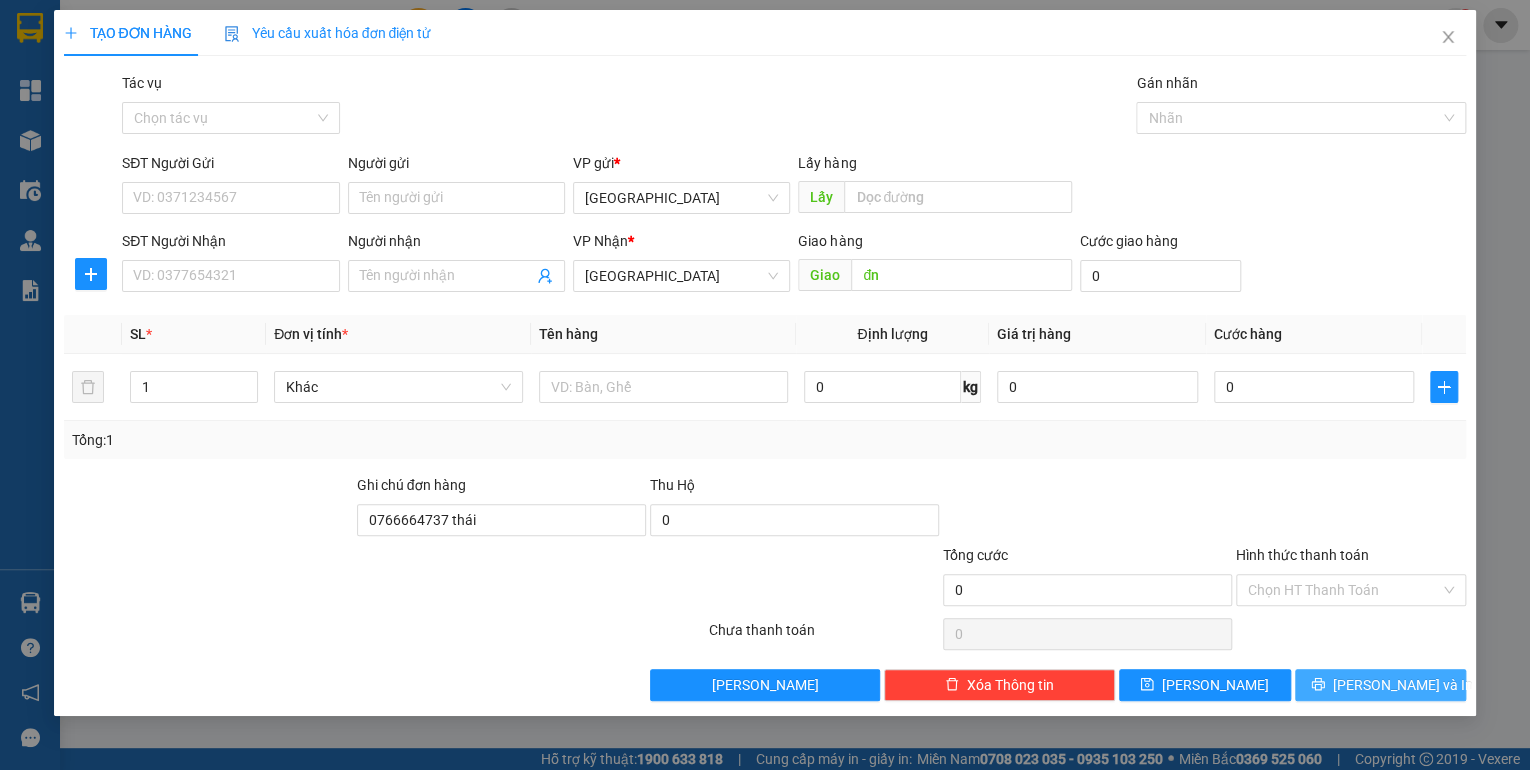 click on "[PERSON_NAME] và In" at bounding box center (1381, 685) 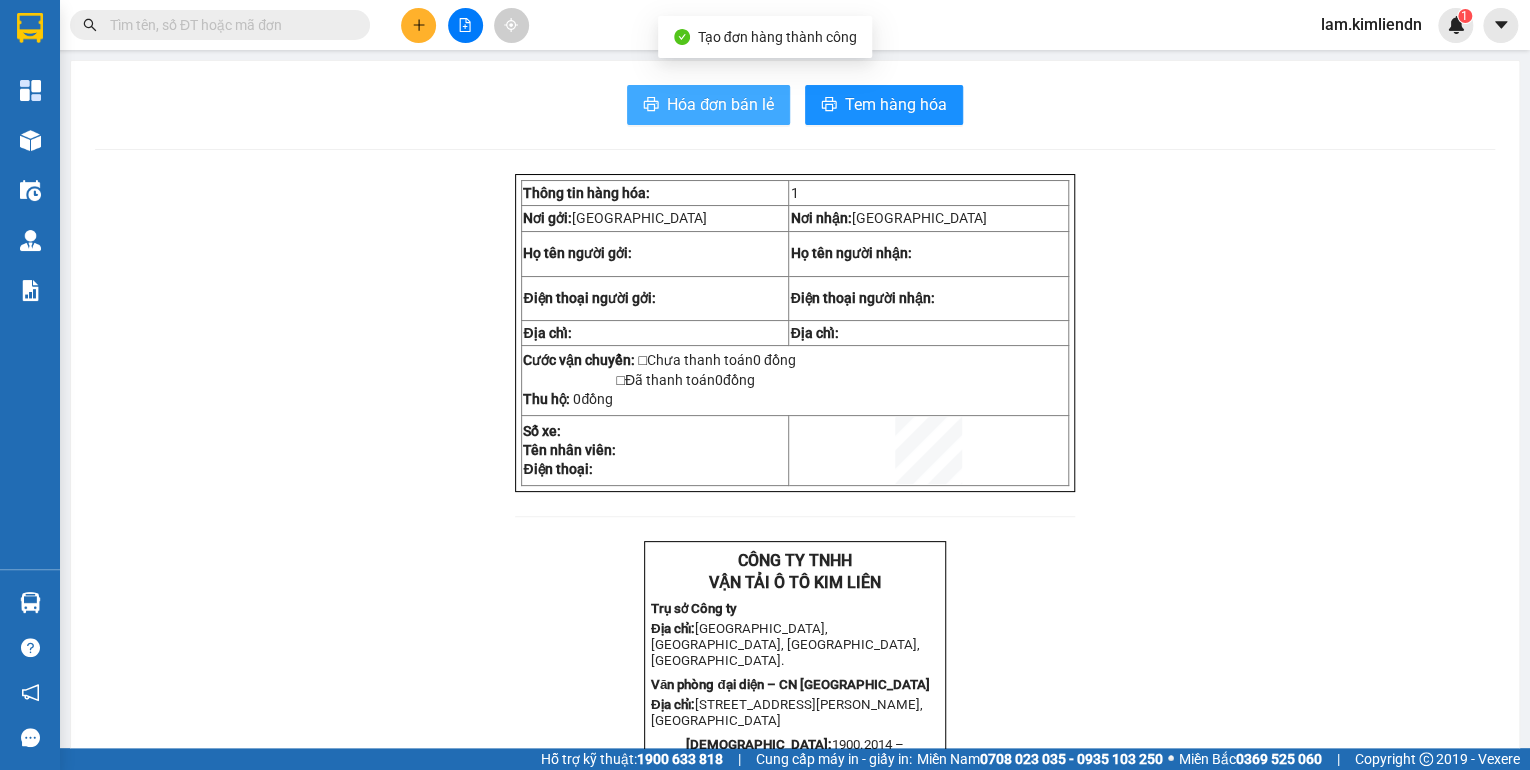 click on "Hóa đơn bán lẻ" at bounding box center [720, 104] 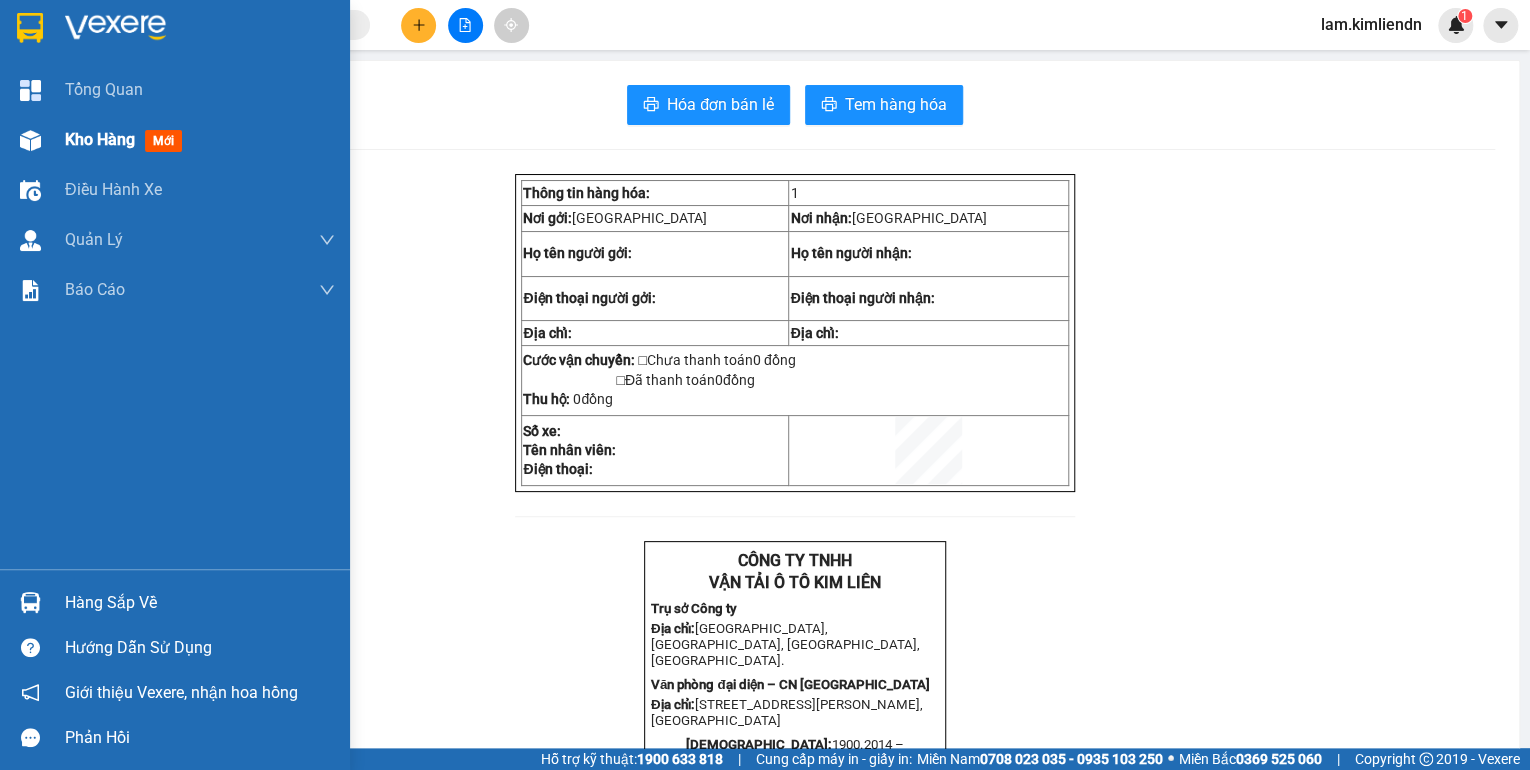 click on "Kho hàng" at bounding box center (100, 139) 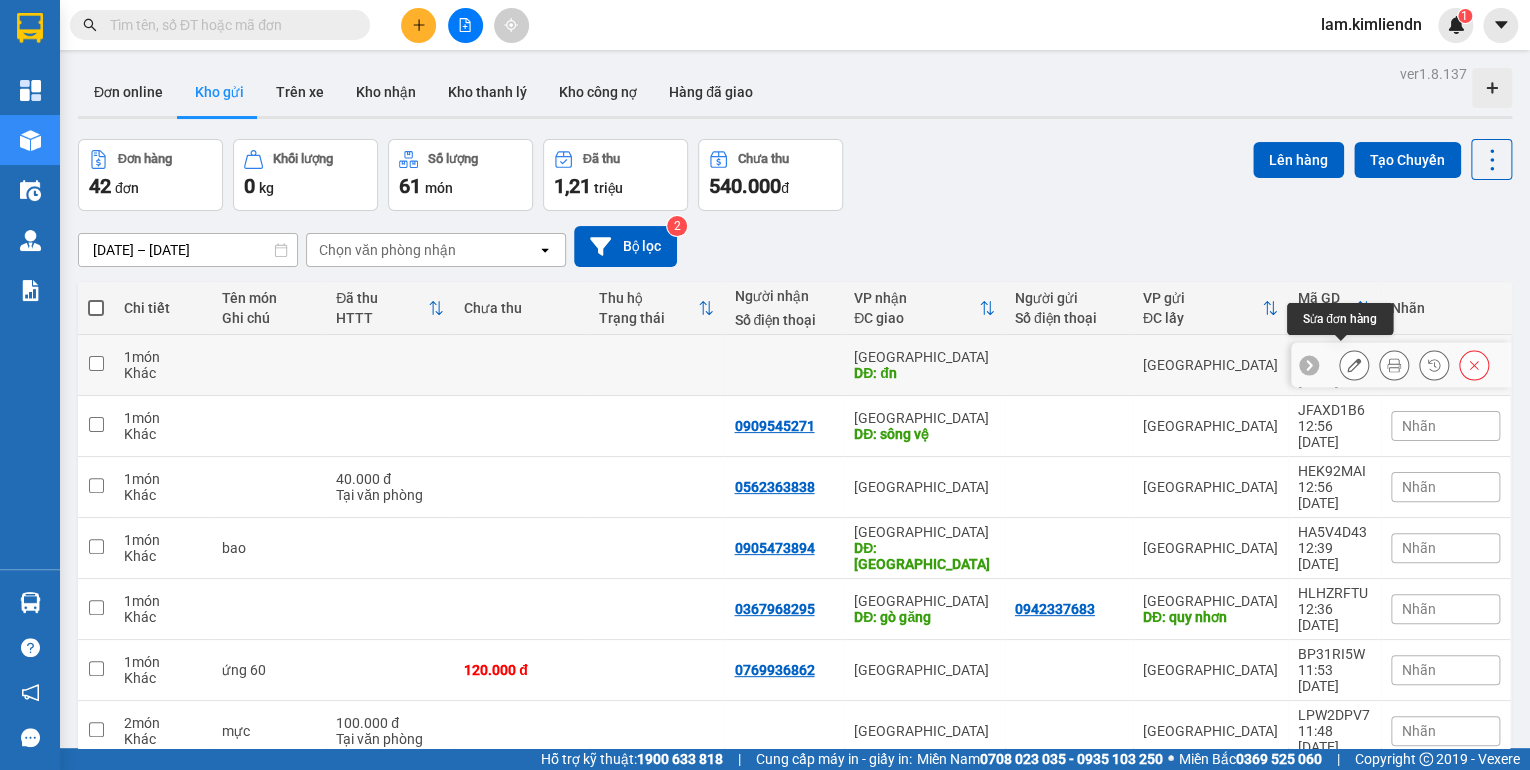 click 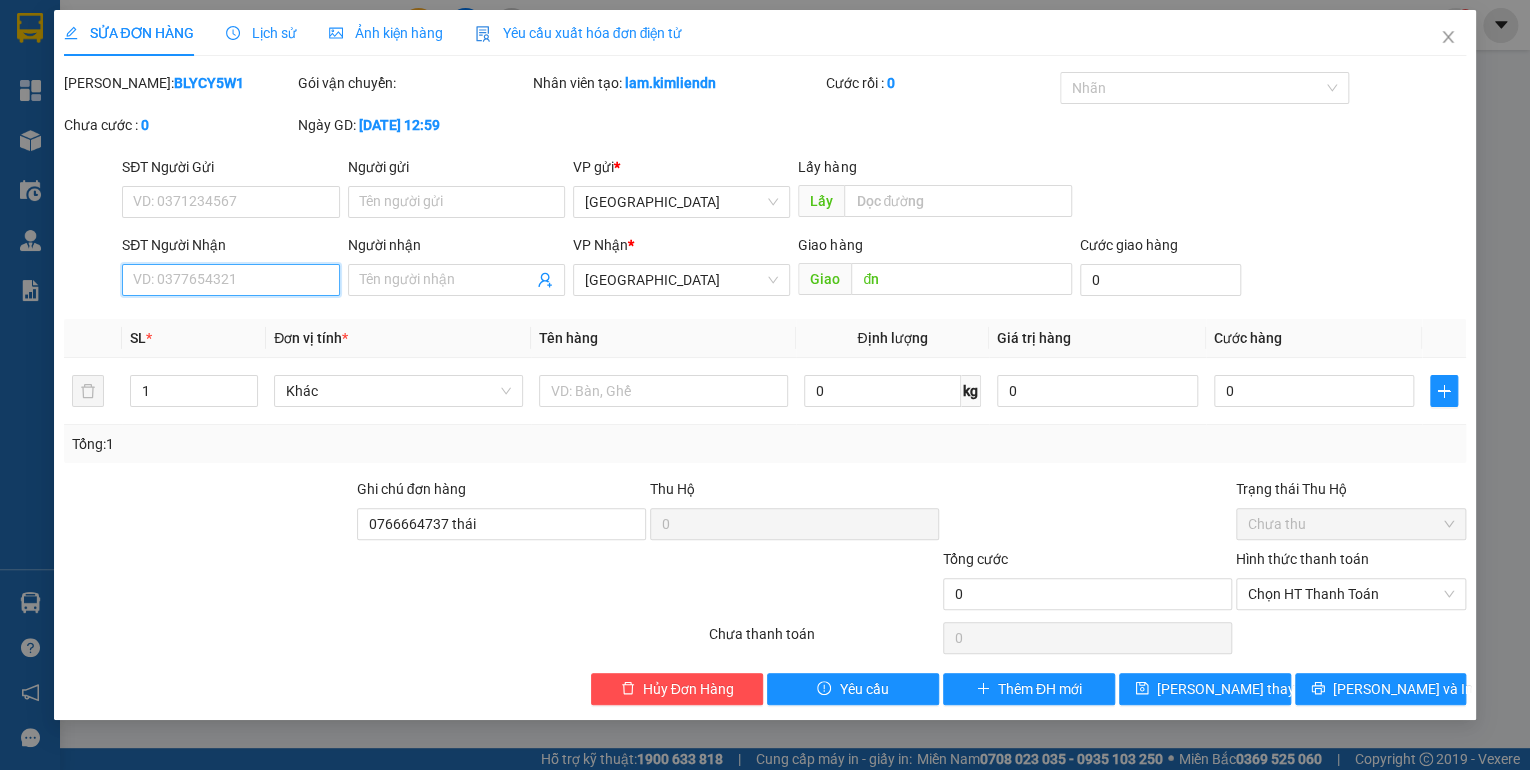 click on "SĐT Người Nhận" at bounding box center [230, 280] 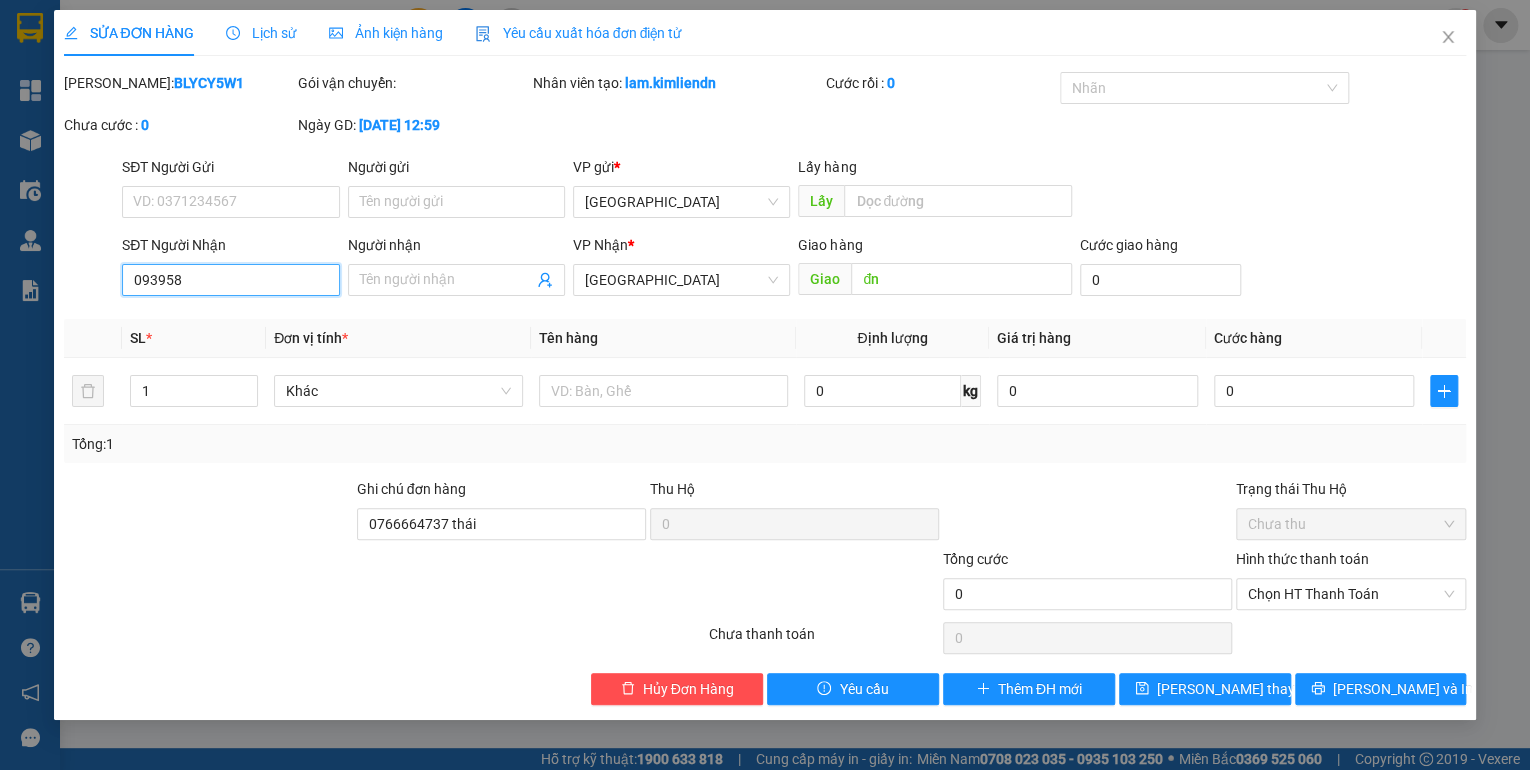 type on "0939580" 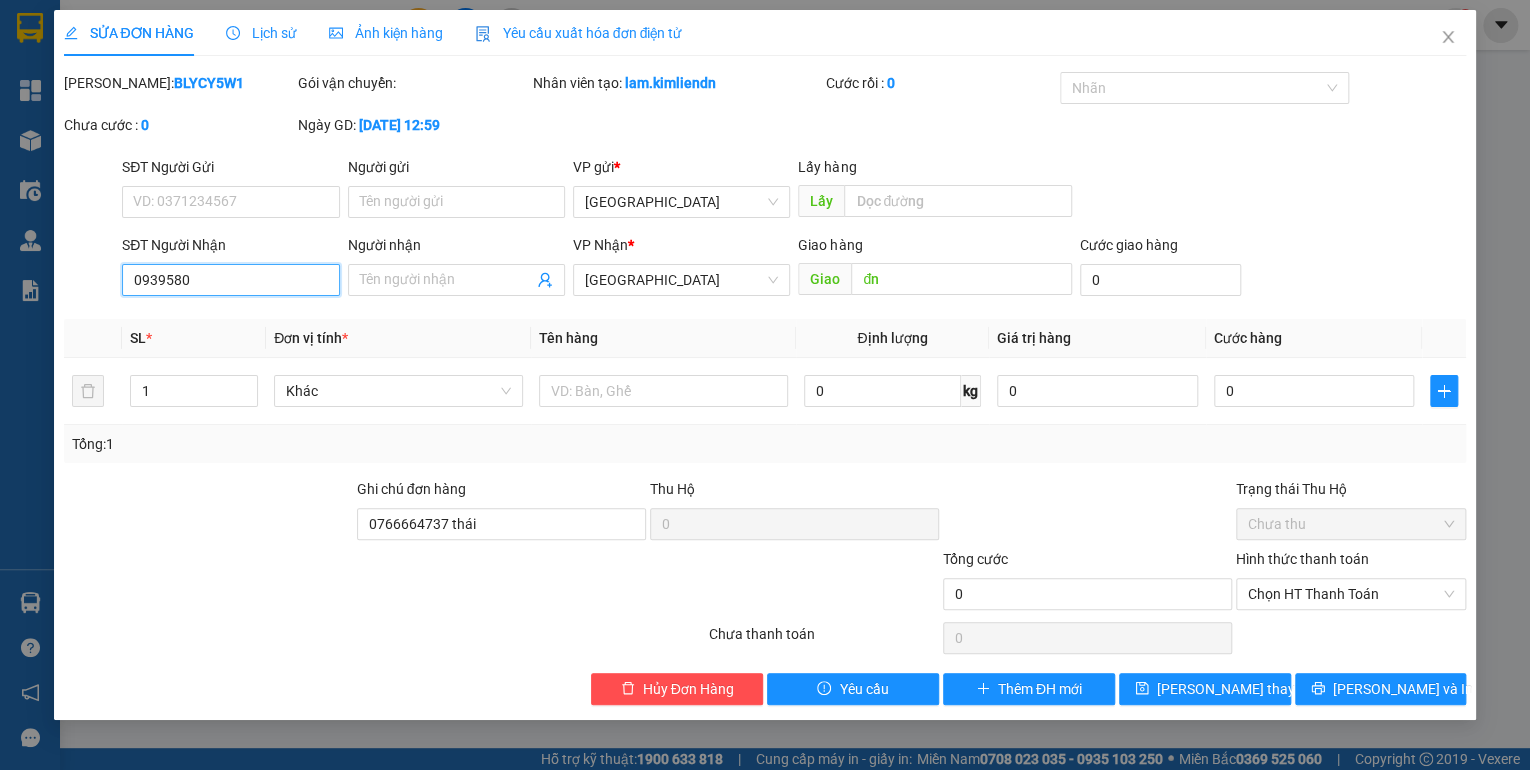 click on "0939580" at bounding box center (230, 280) 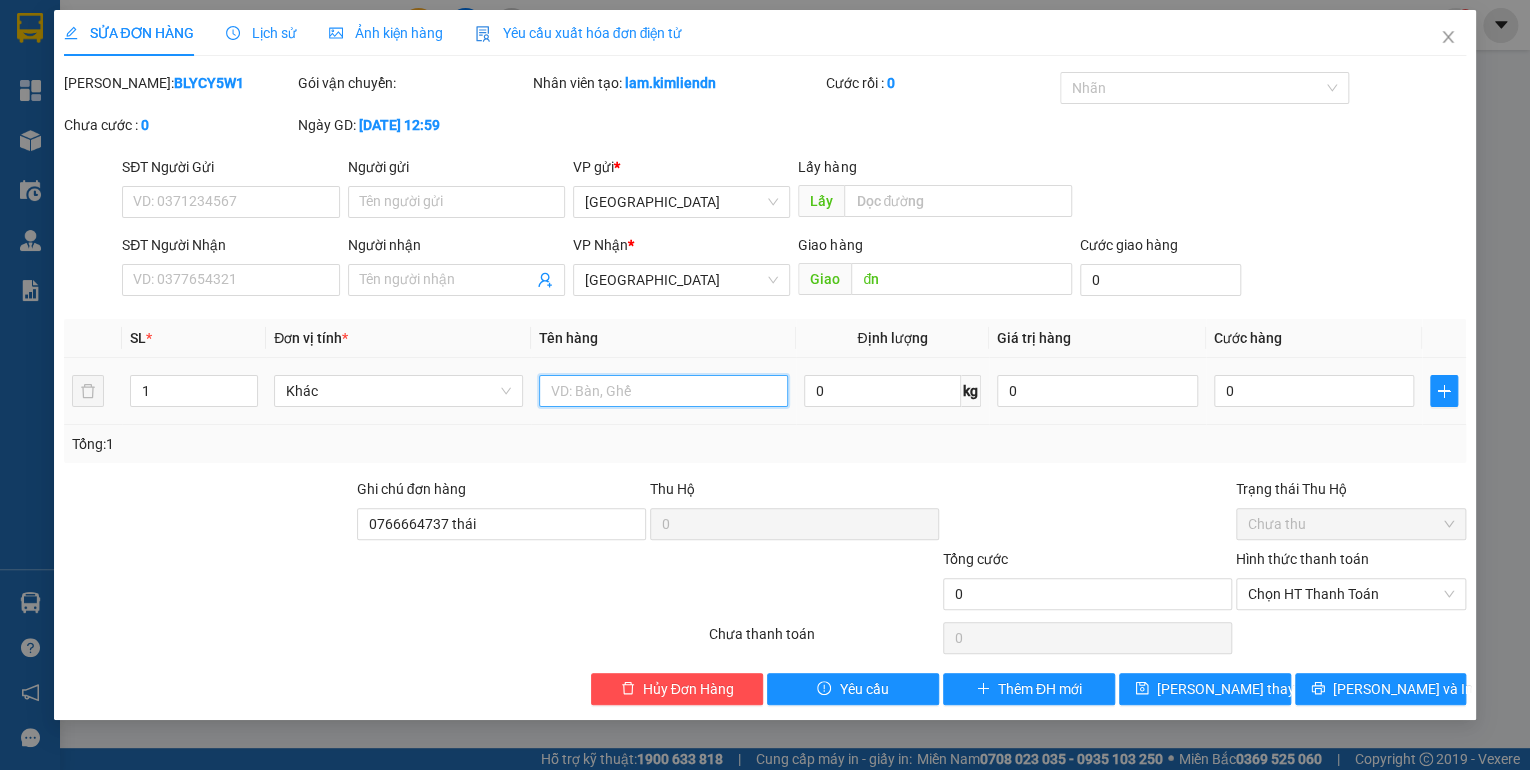 click at bounding box center (663, 391) 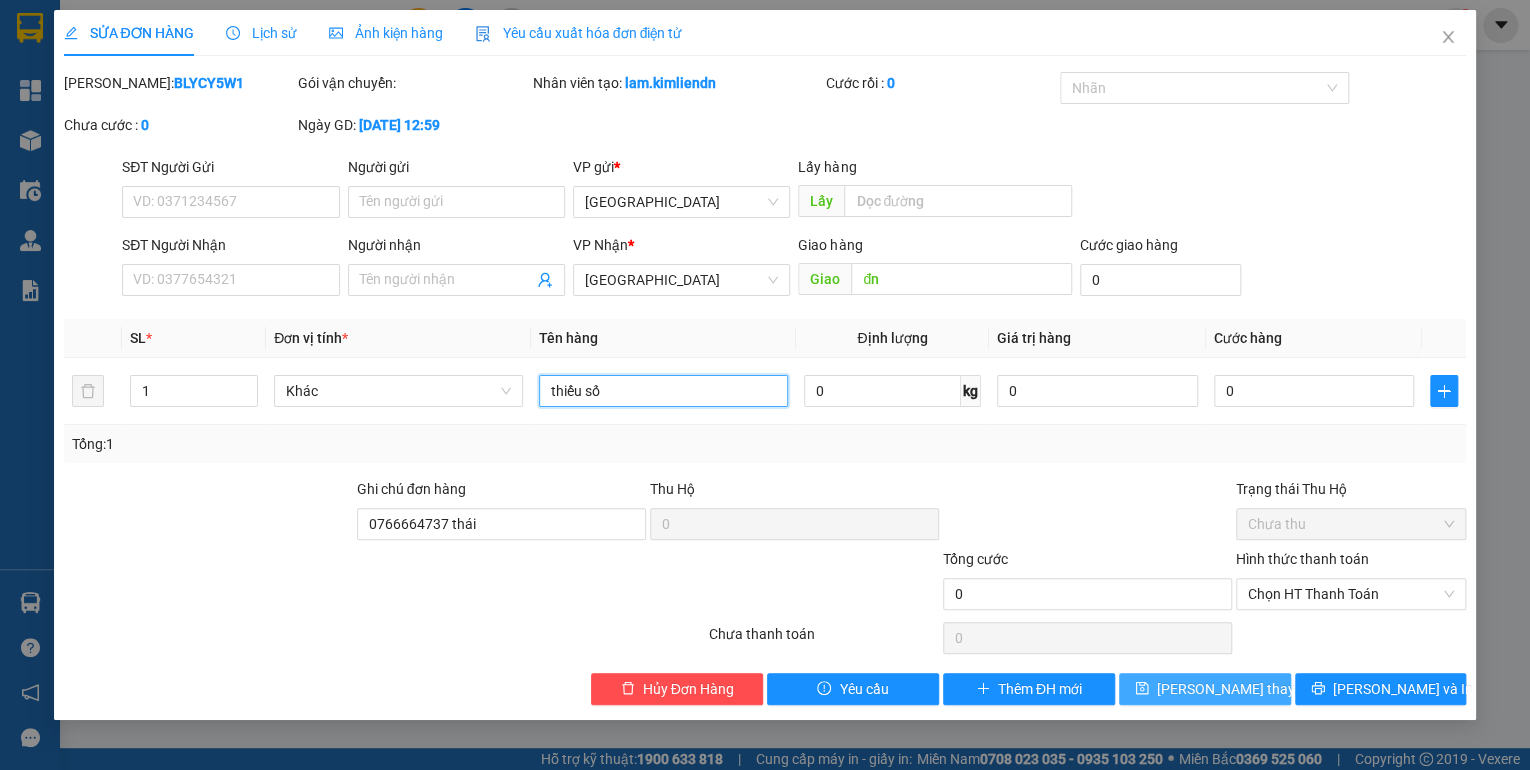 type on "thiếu số" 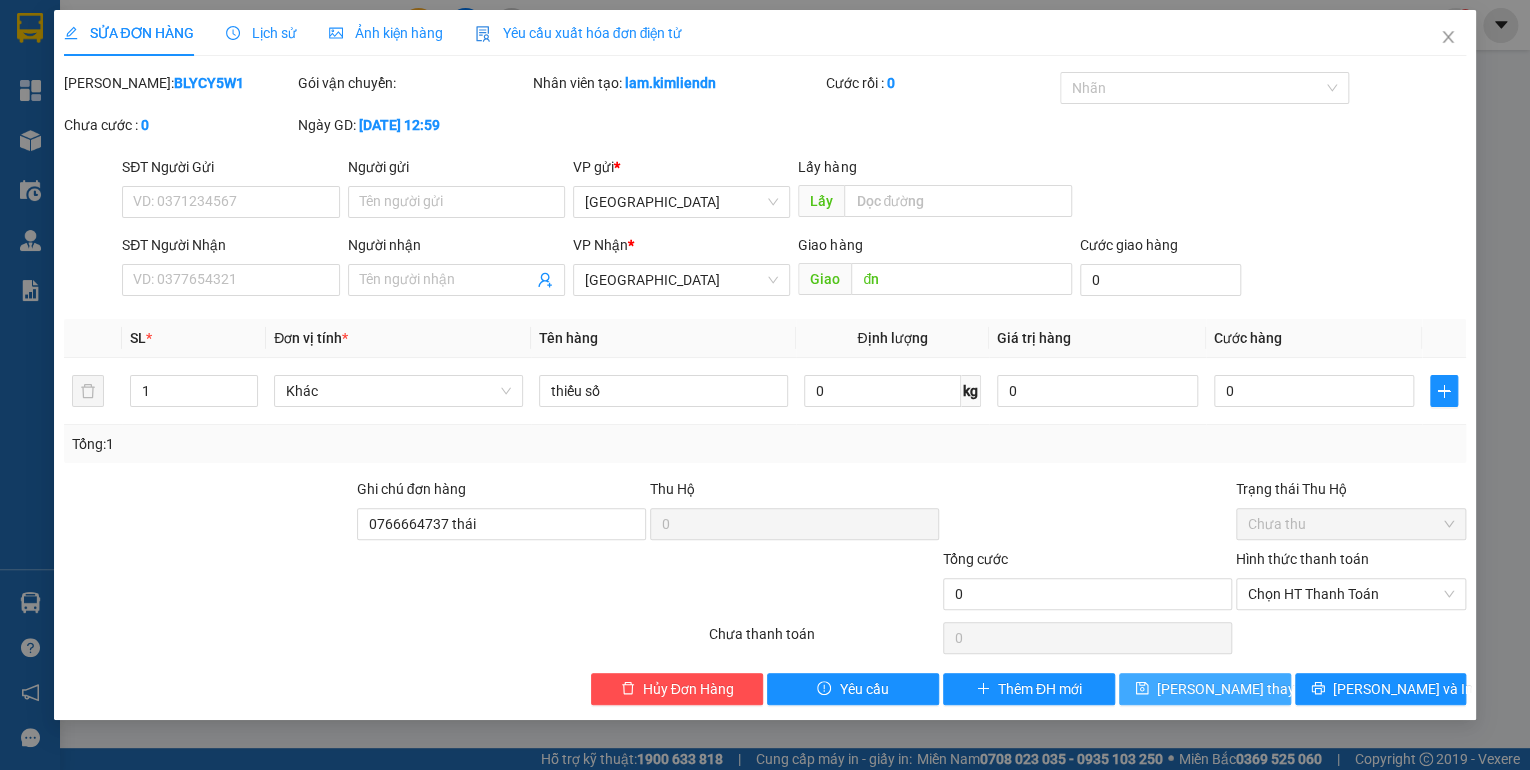 click on "[PERSON_NAME] thay đổi" at bounding box center [1237, 689] 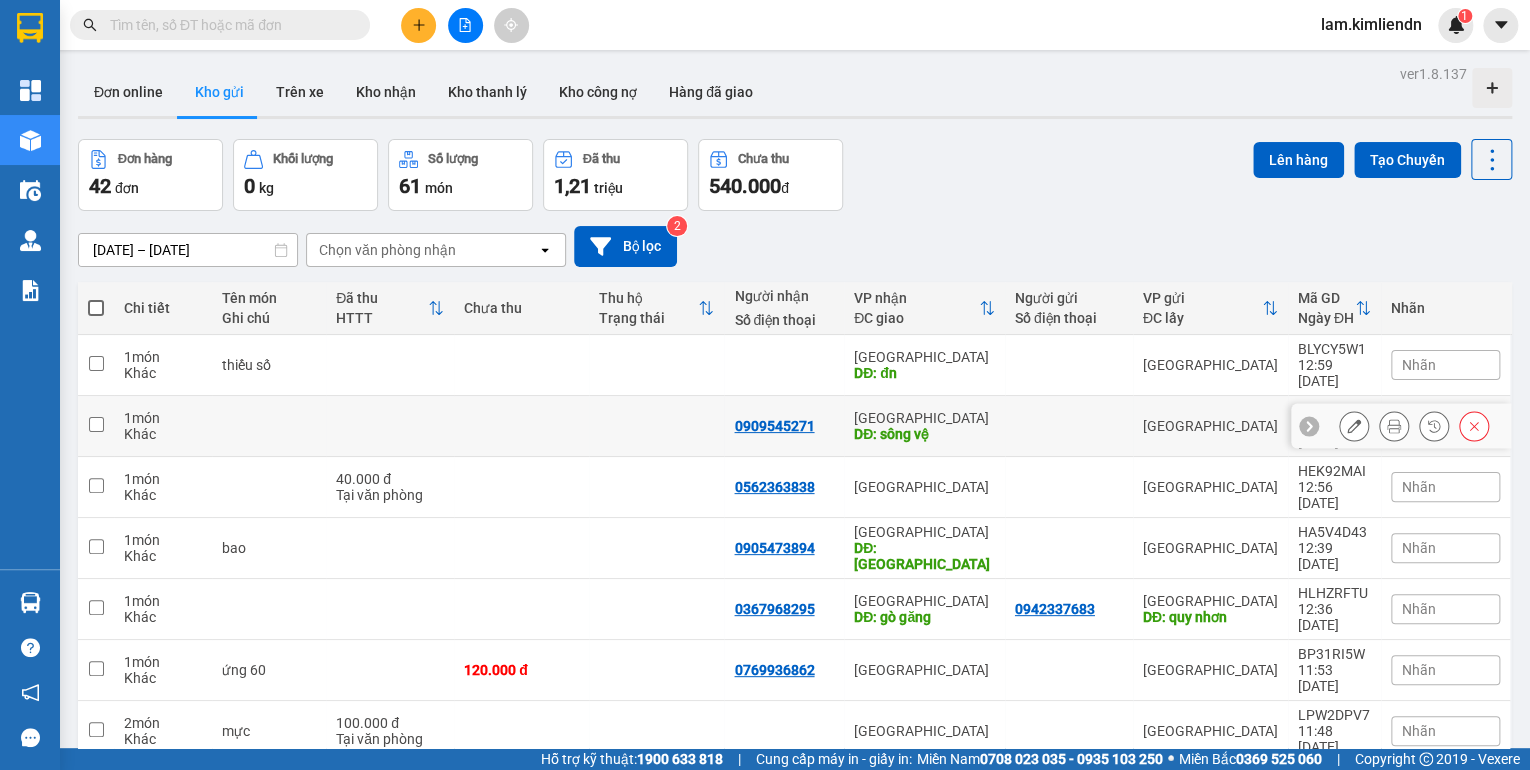 click at bounding box center (656, 426) 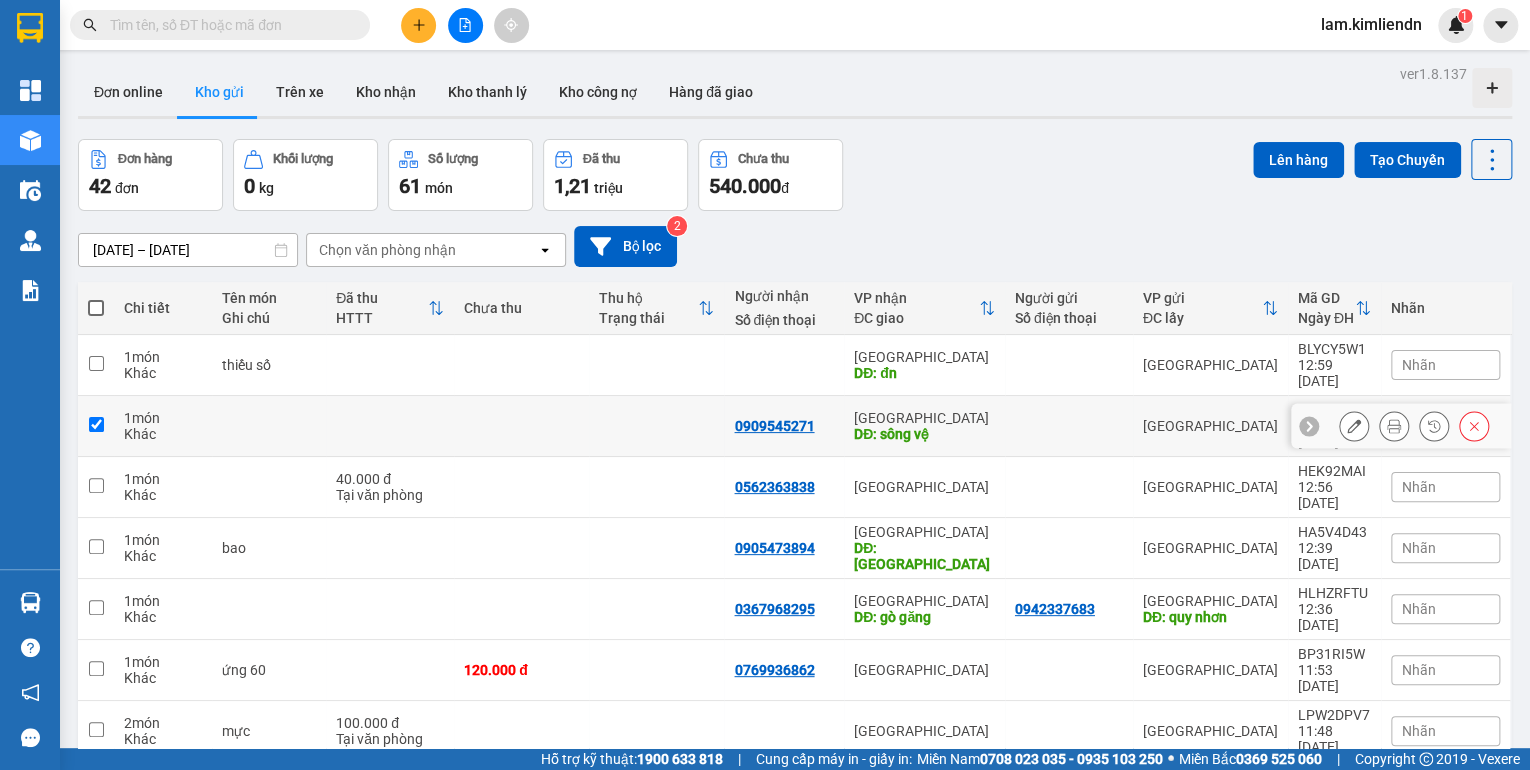 checkbox on "true" 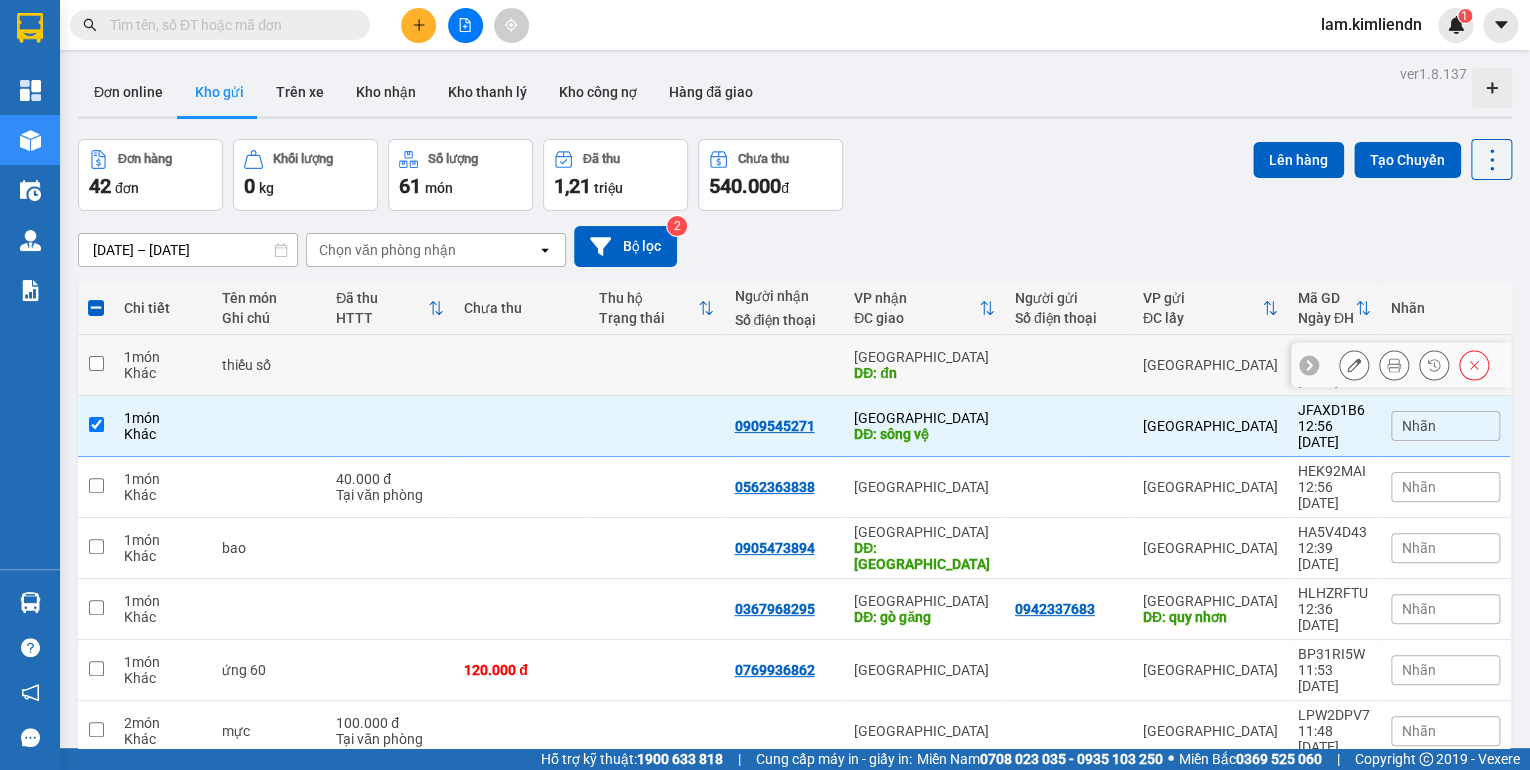 click at bounding box center (656, 365) 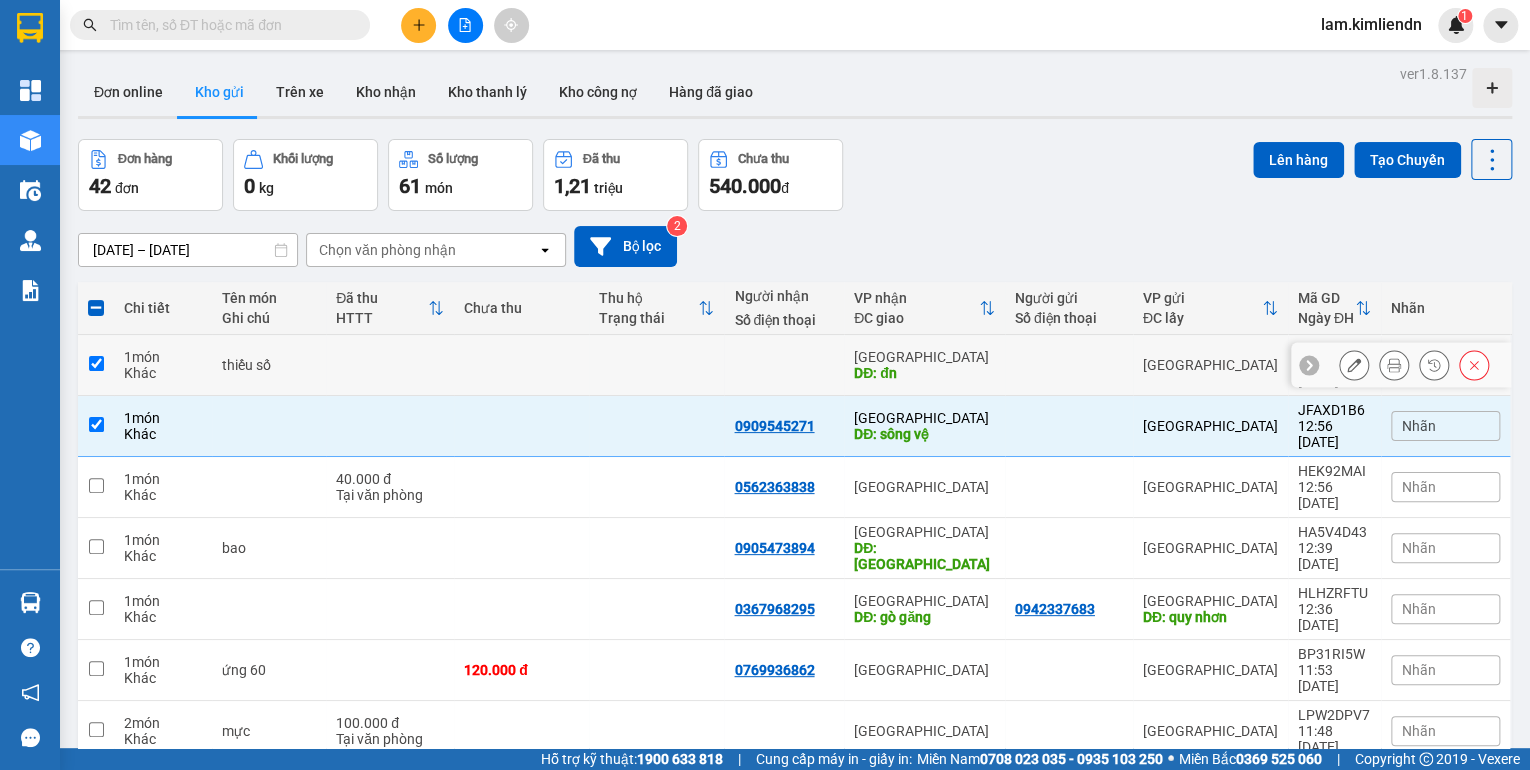 checkbox on "true" 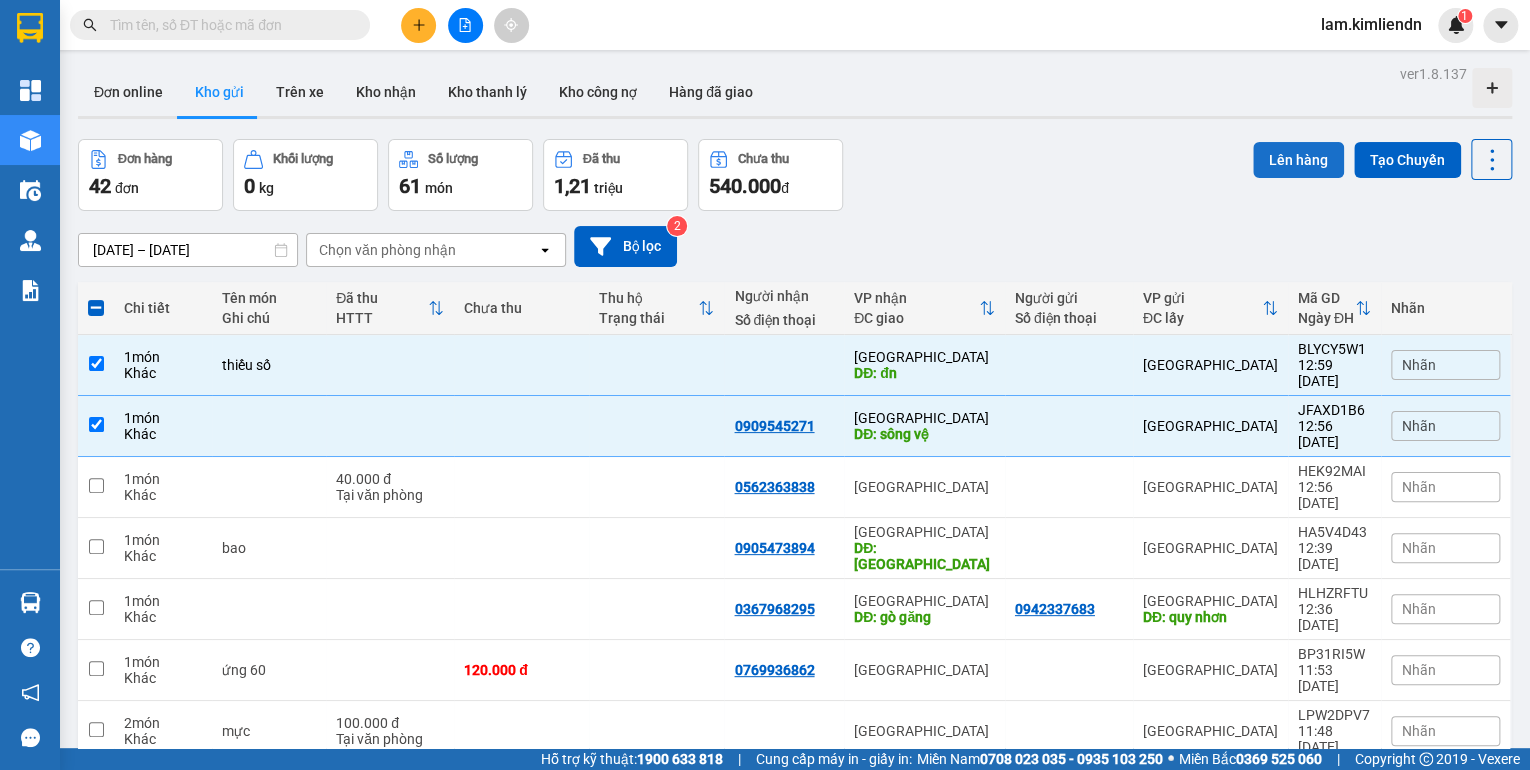 click on "Lên hàng" at bounding box center [1298, 160] 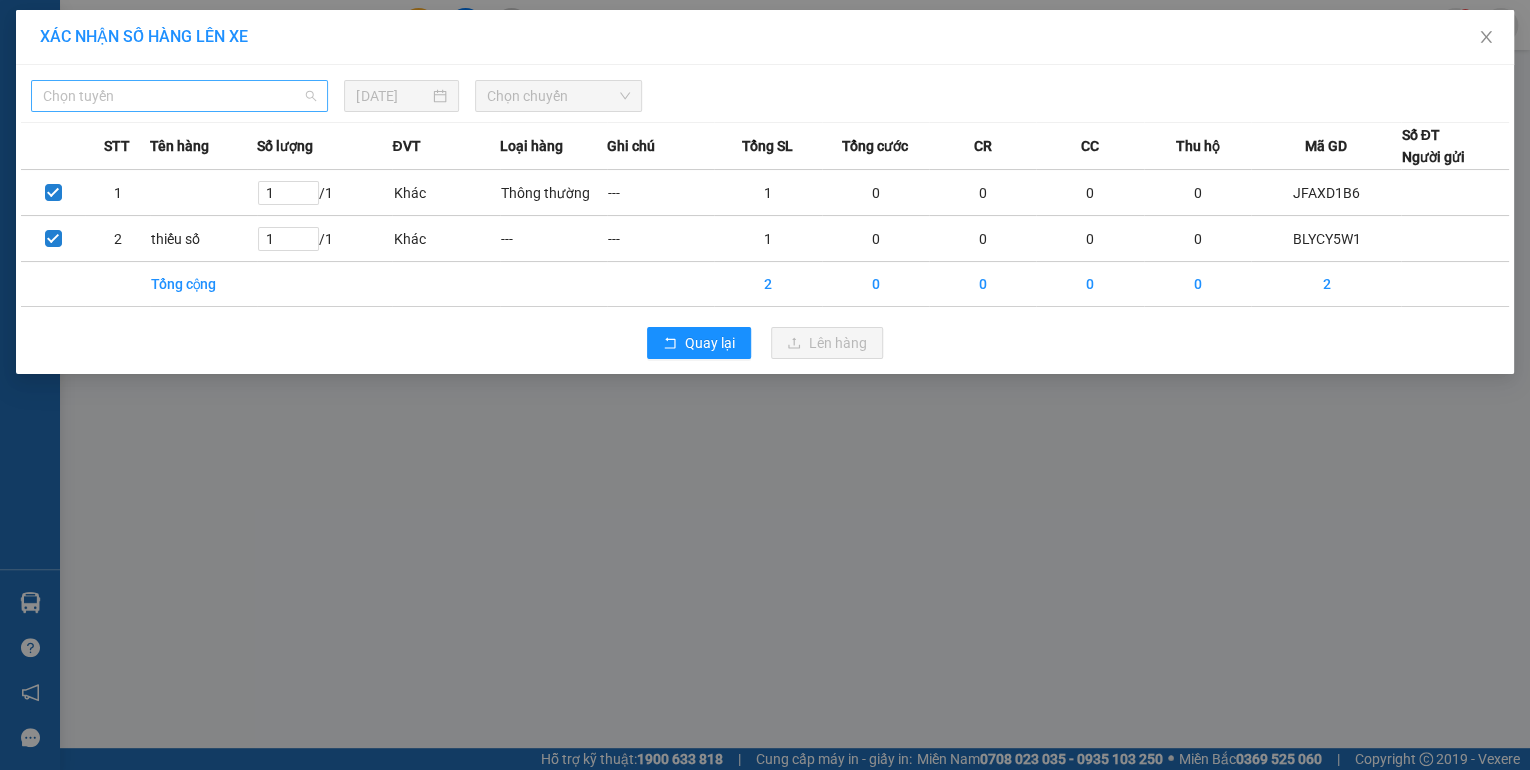 click on "Chọn tuyến" at bounding box center (179, 96) 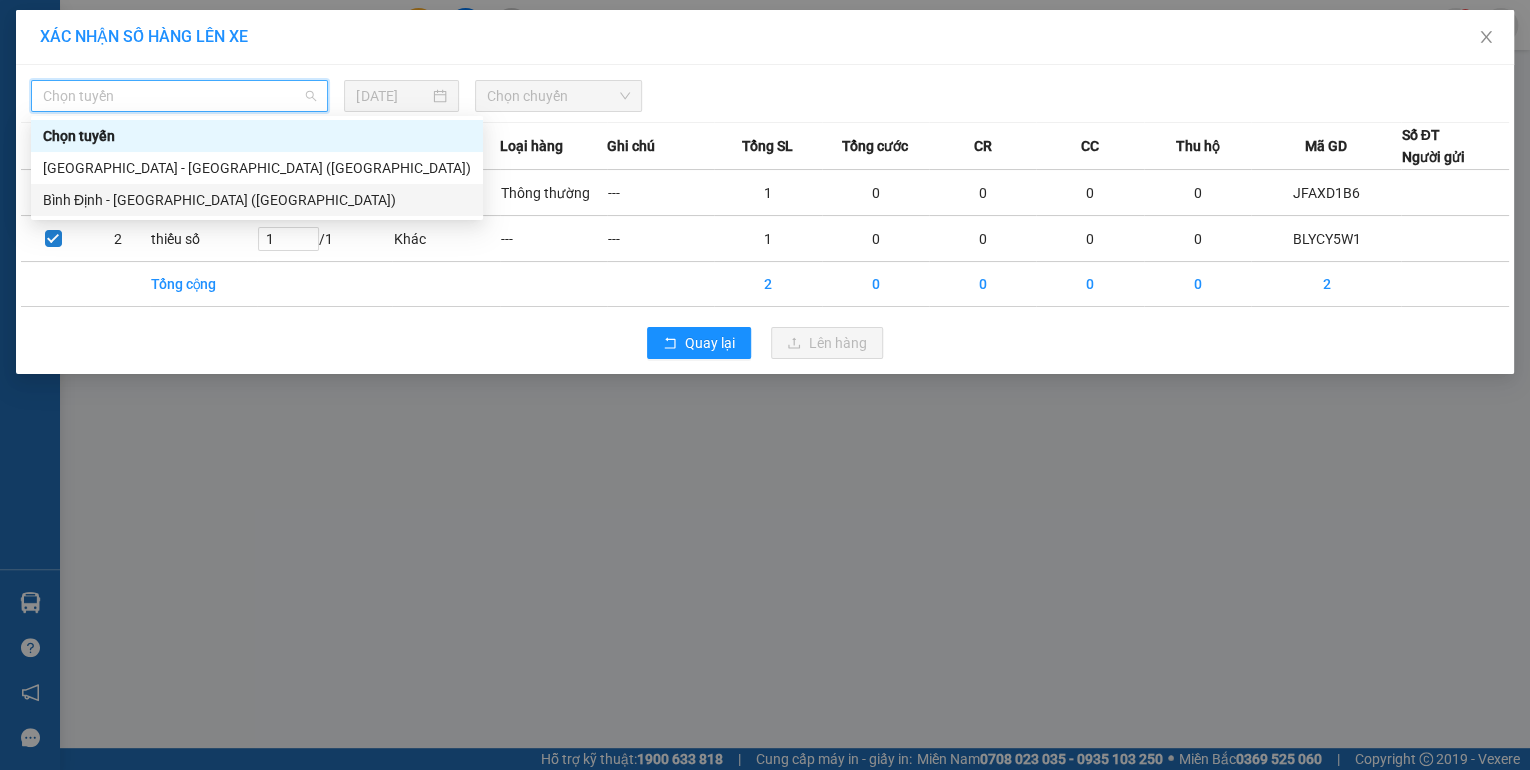 click on "Bình Định - [GEOGRAPHIC_DATA] ([GEOGRAPHIC_DATA])" at bounding box center (257, 200) 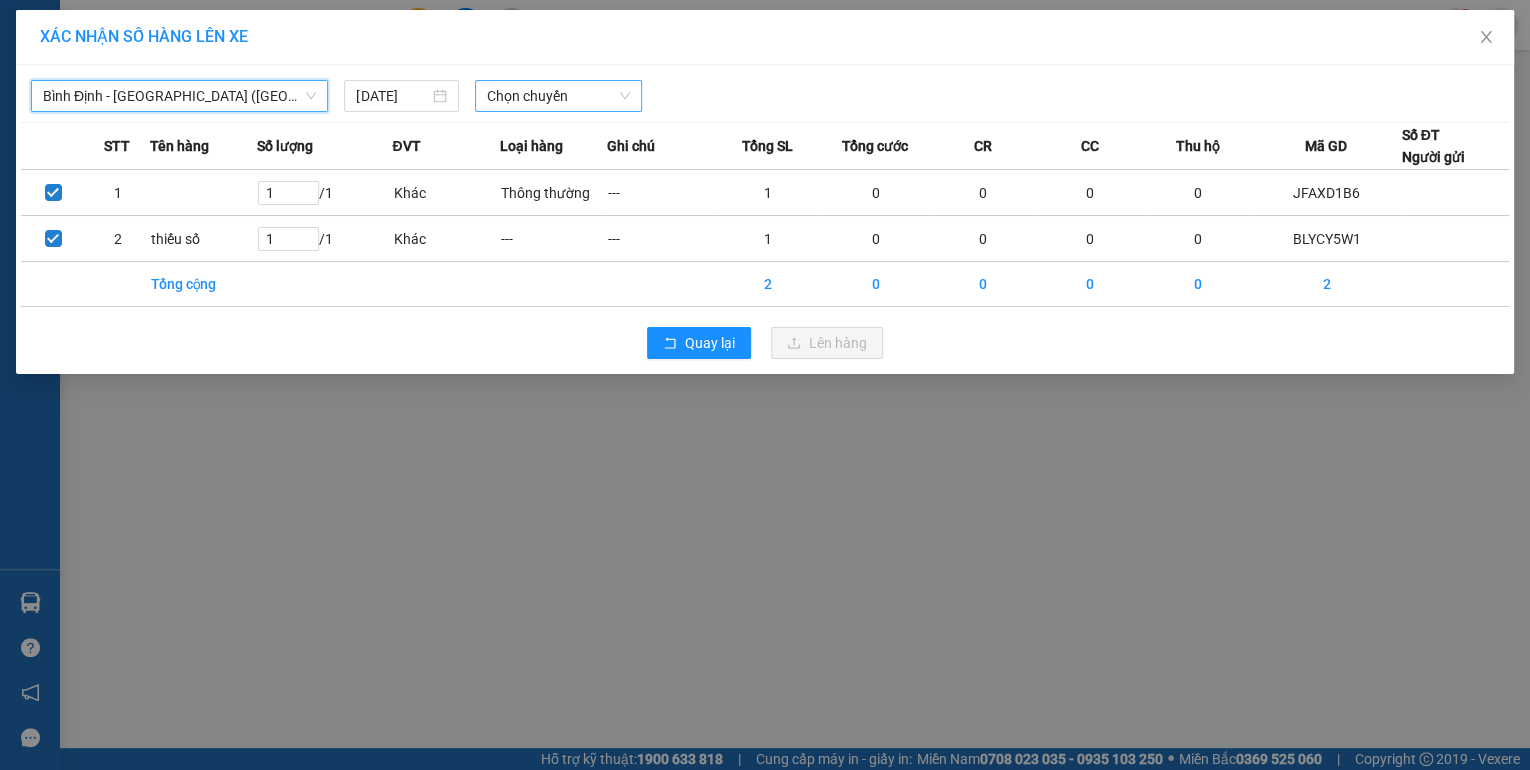 click on "Chọn chuyến" at bounding box center (558, 96) 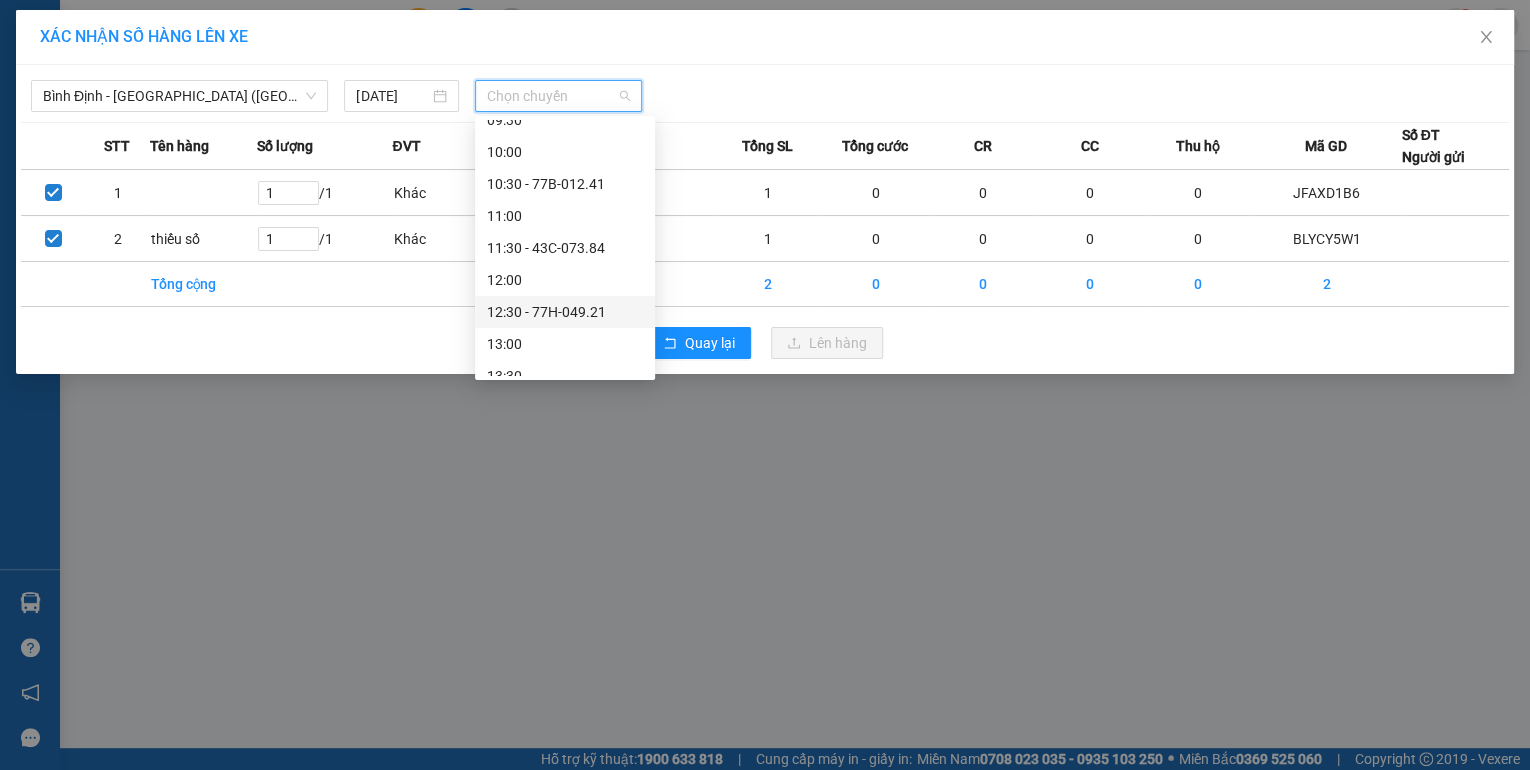 scroll, scrollTop: 480, scrollLeft: 0, axis: vertical 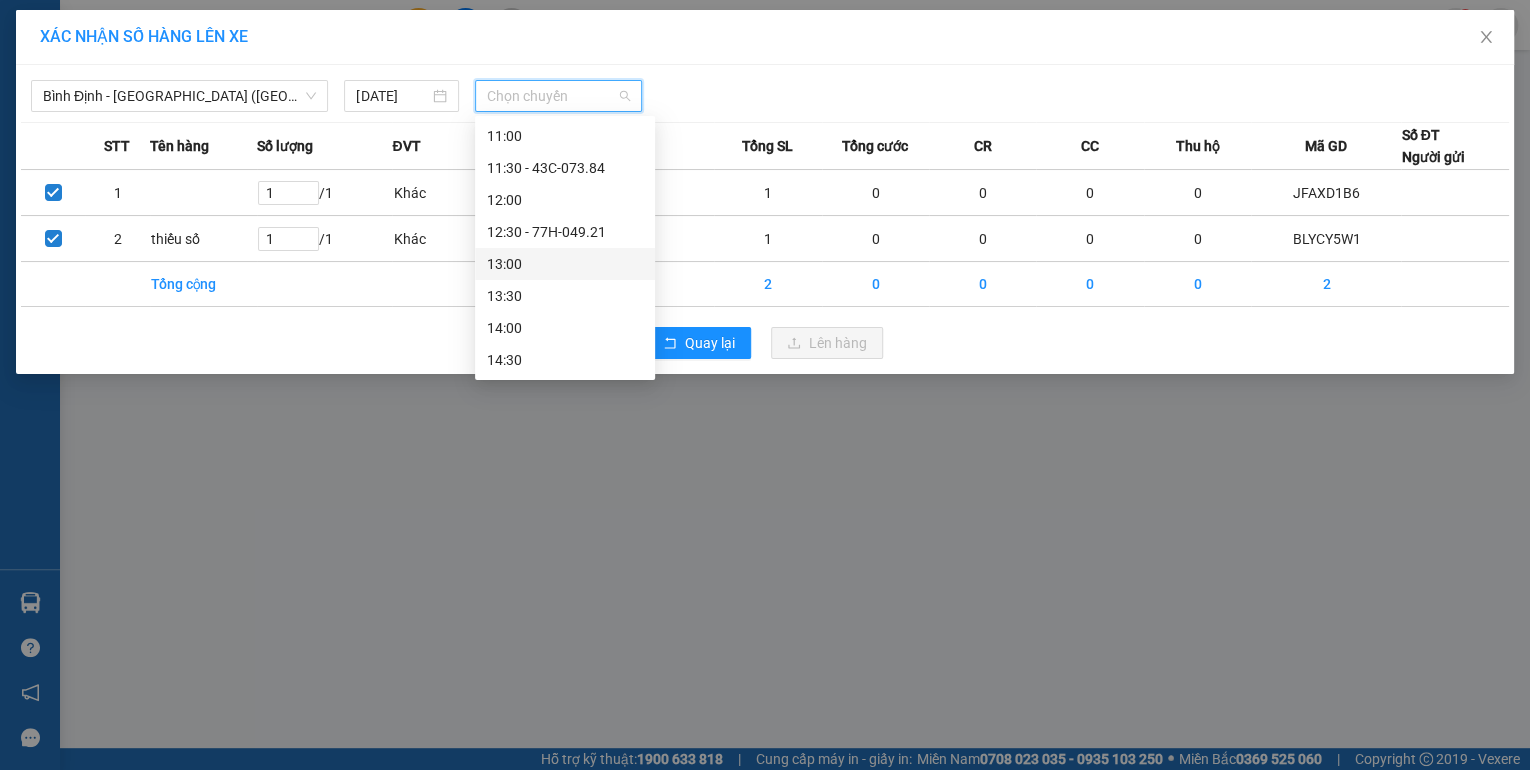 click on "13:00" at bounding box center [565, 264] 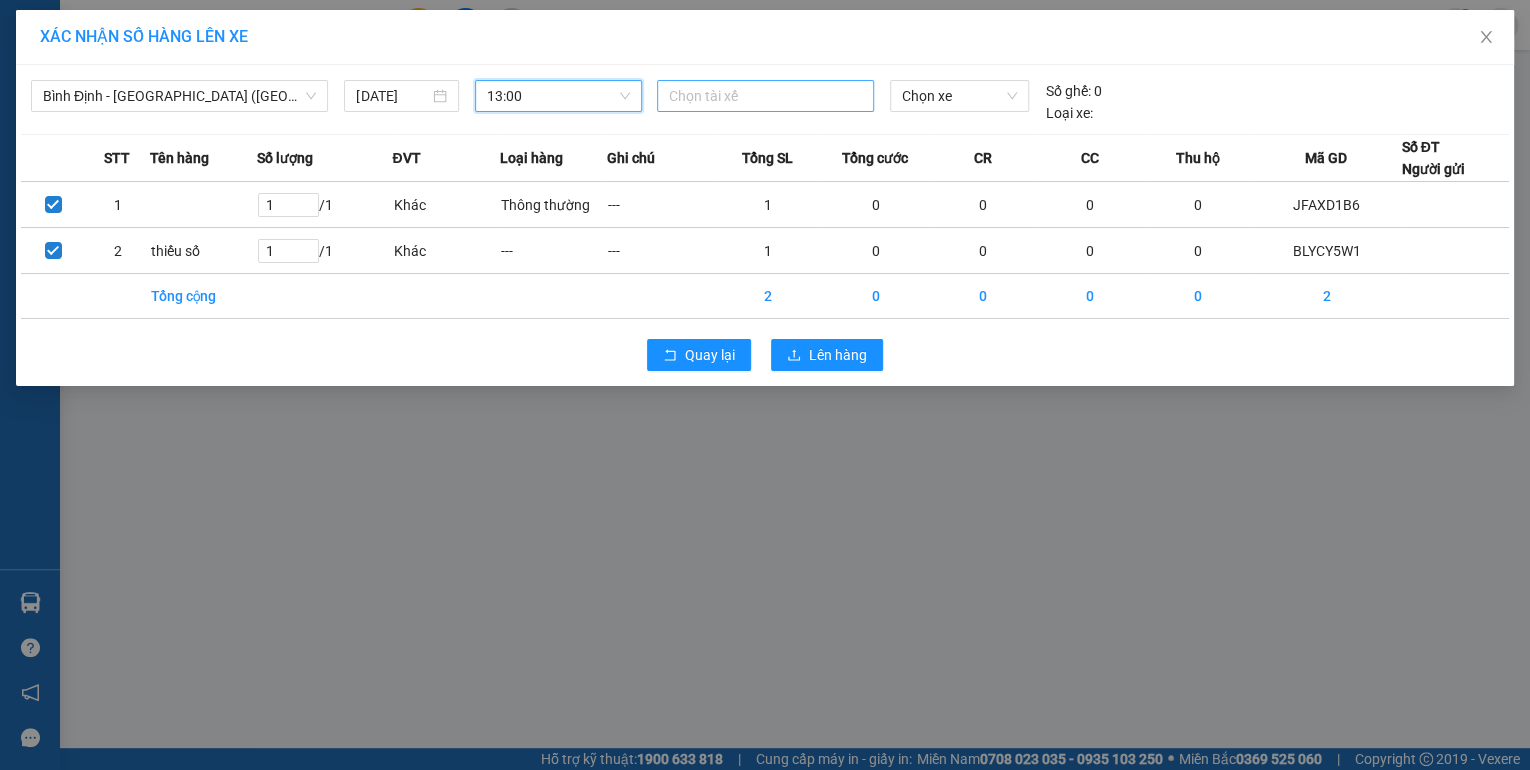 click at bounding box center (765, 96) 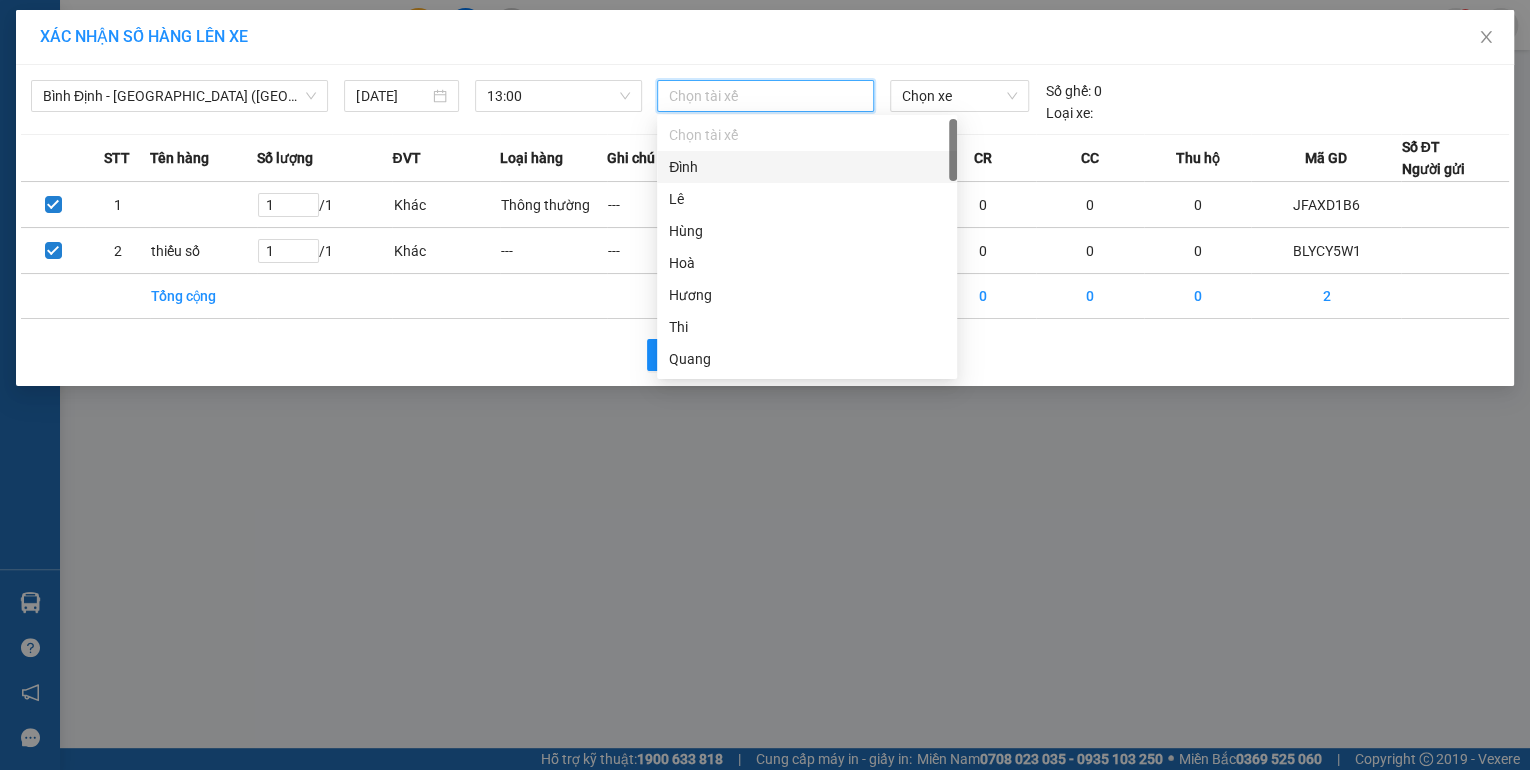 type on "q" 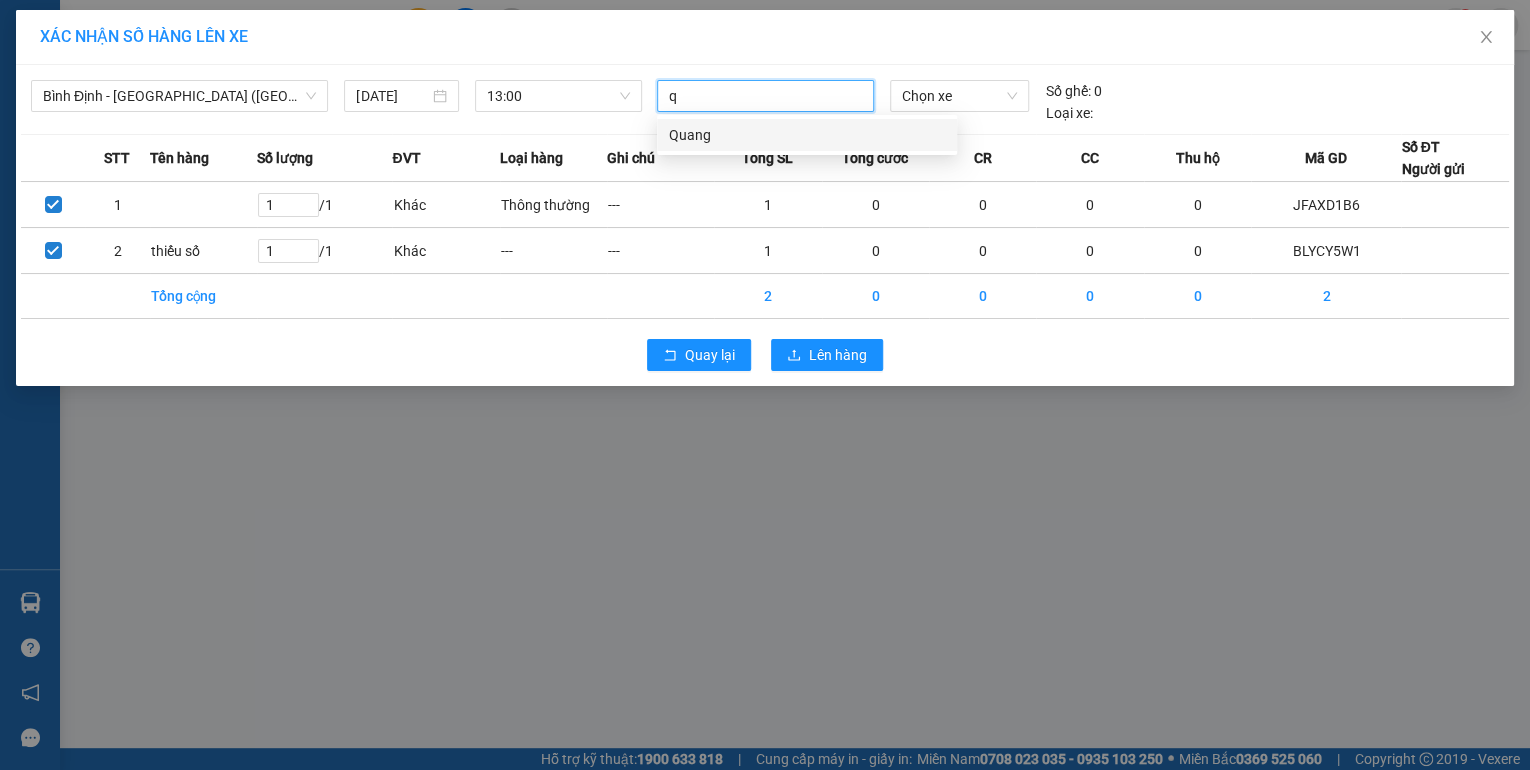 click on "Quang" at bounding box center (807, 135) 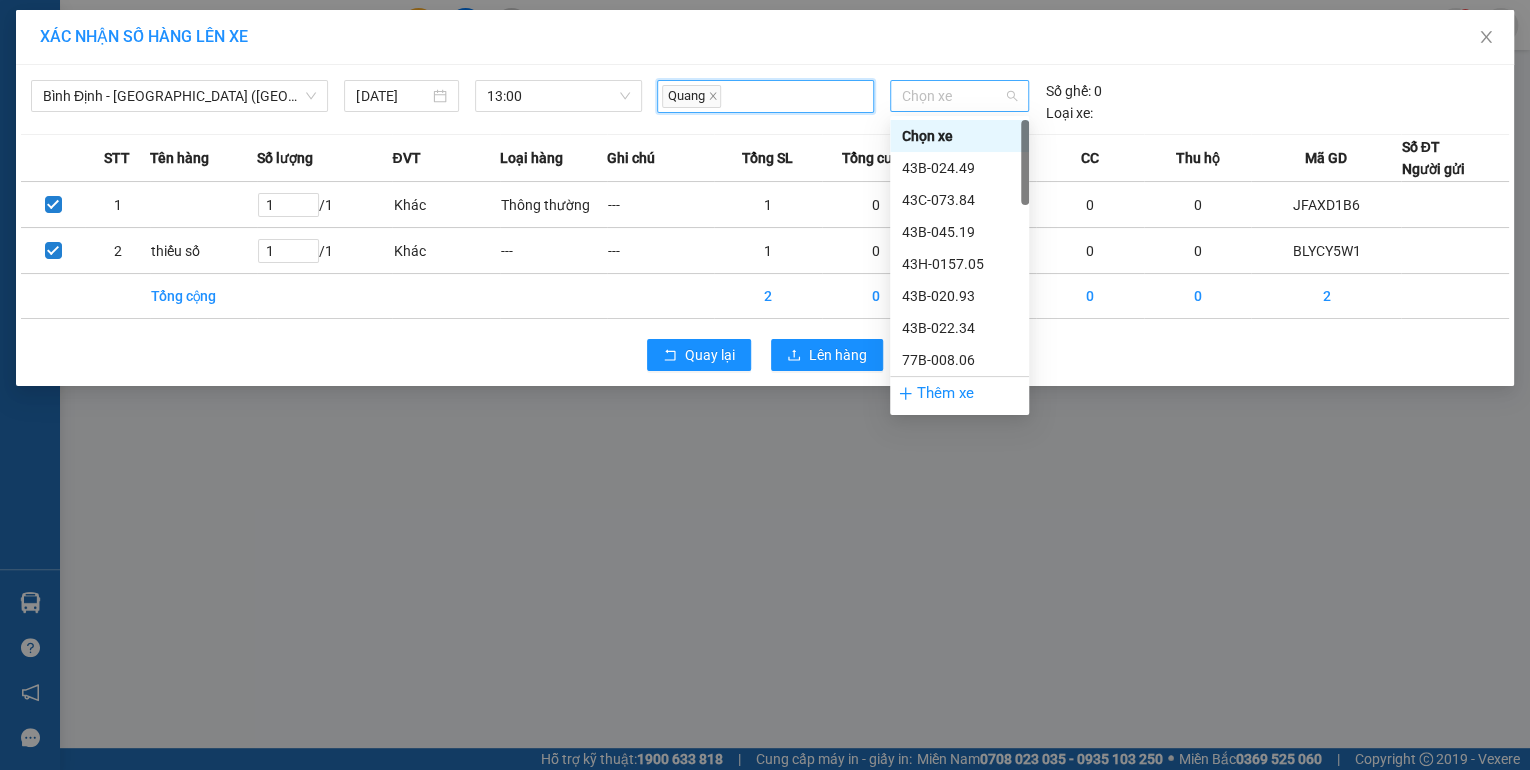 click on "Chọn xe" at bounding box center (959, 96) 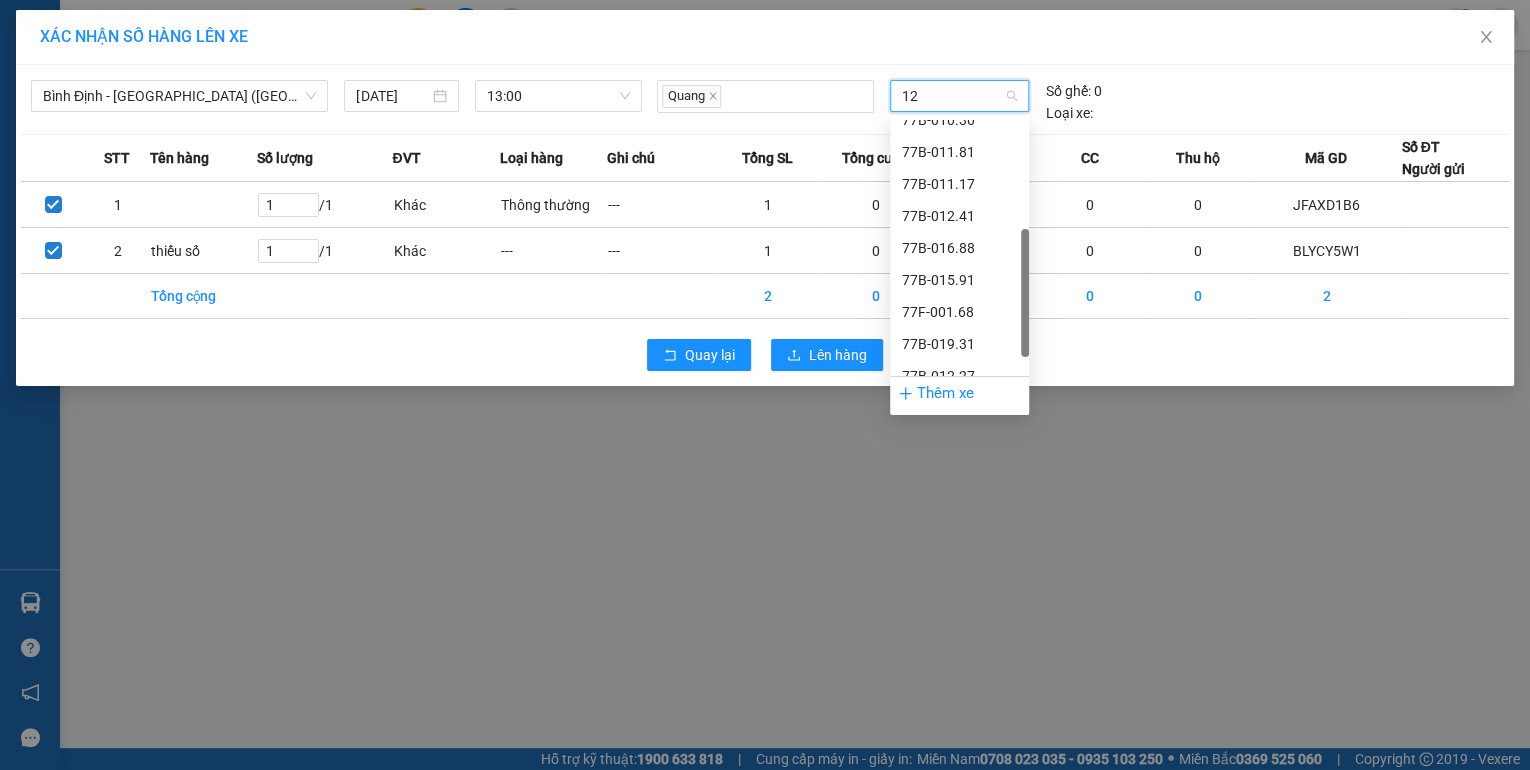 scroll, scrollTop: 0, scrollLeft: 0, axis: both 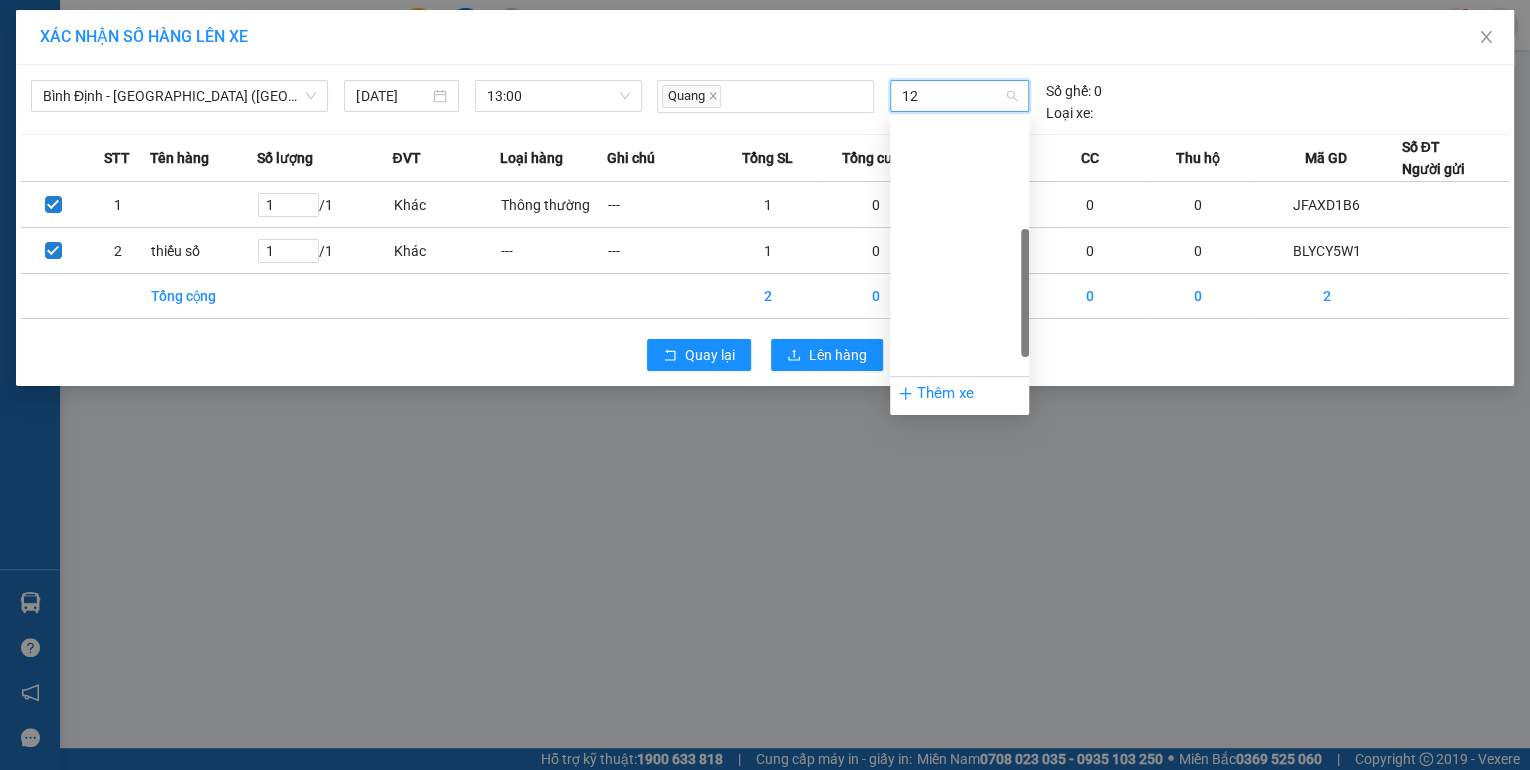 type on "122" 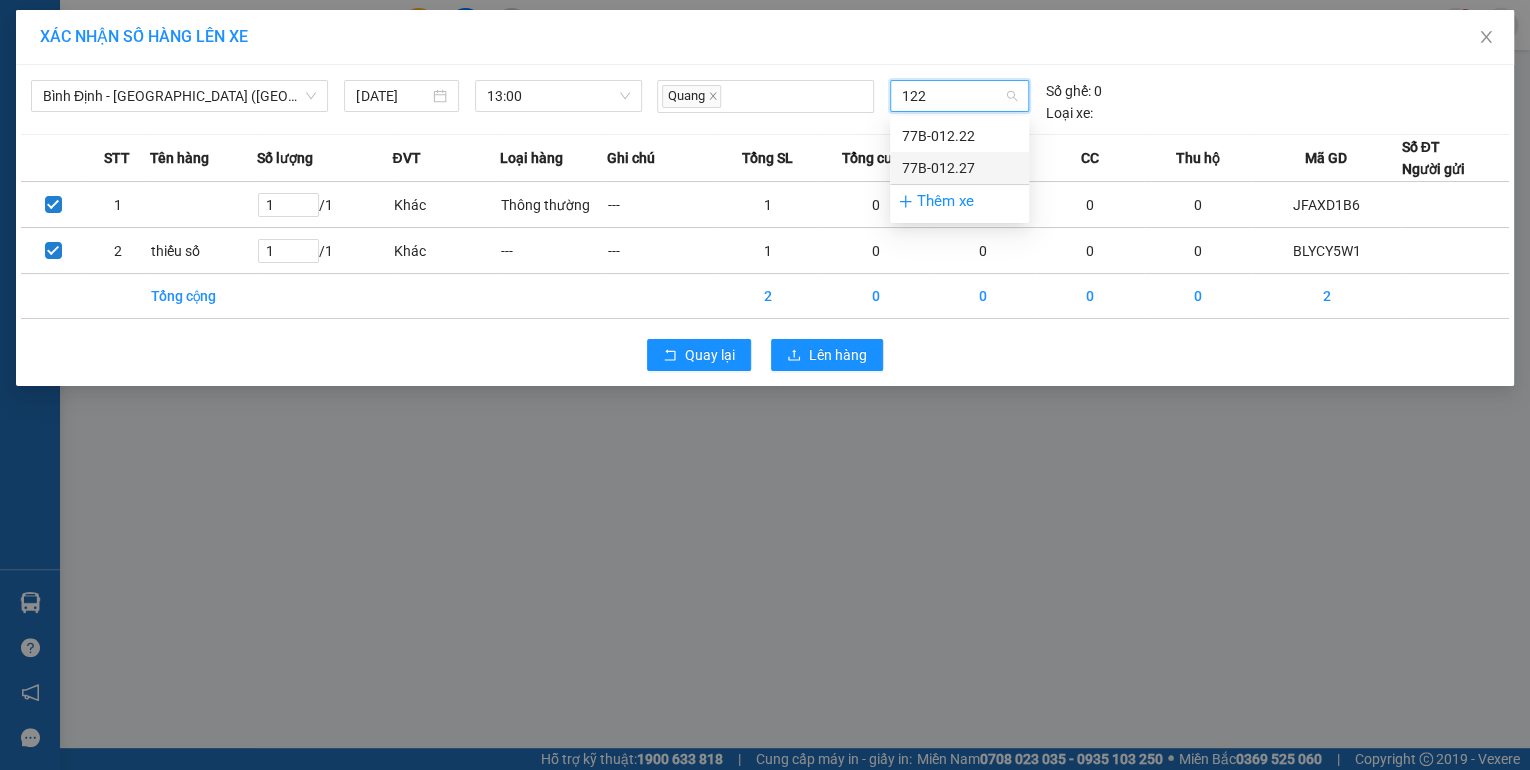 click on "77B-012.27" at bounding box center (959, 168) 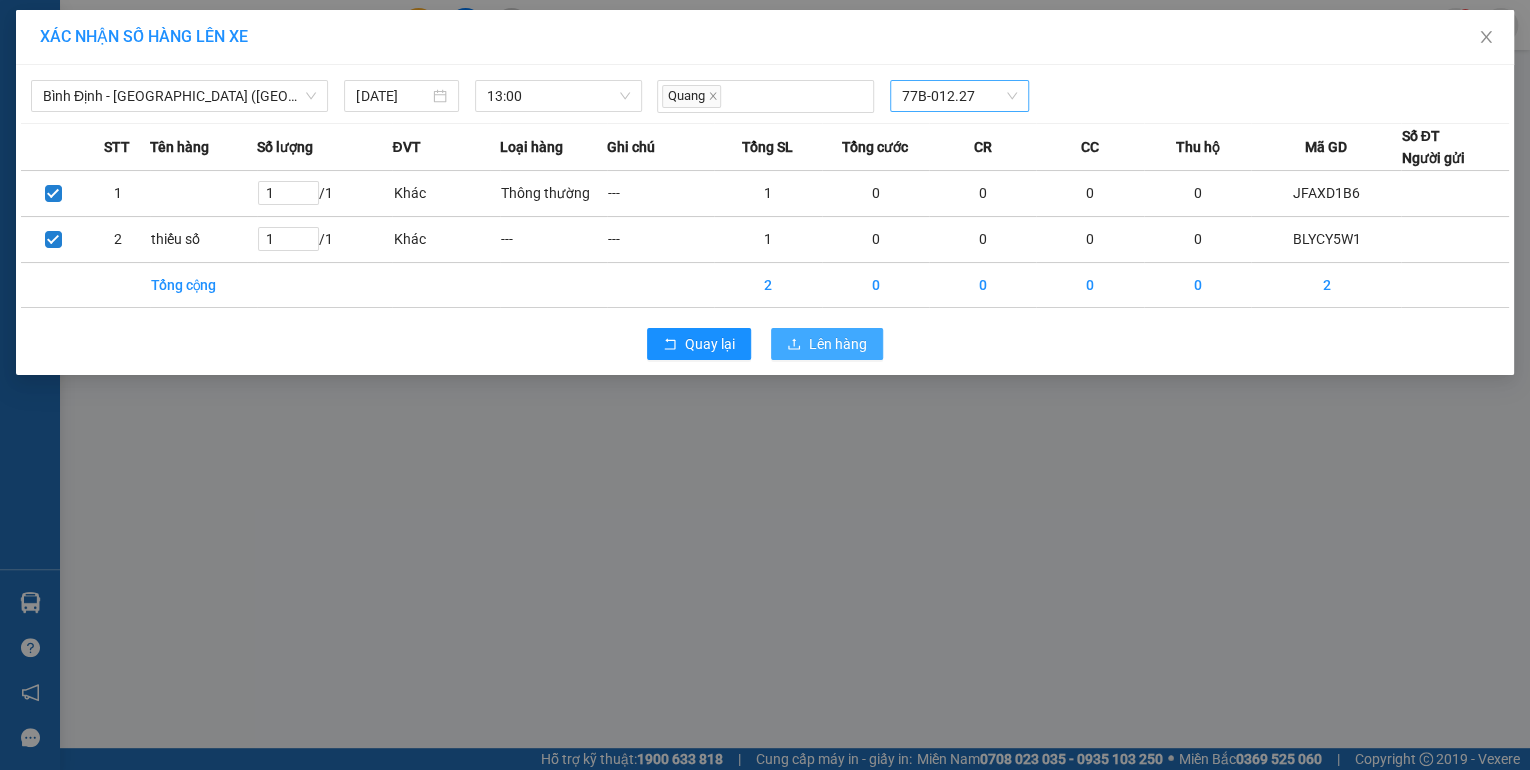 click on "Lên hàng" at bounding box center (838, 344) 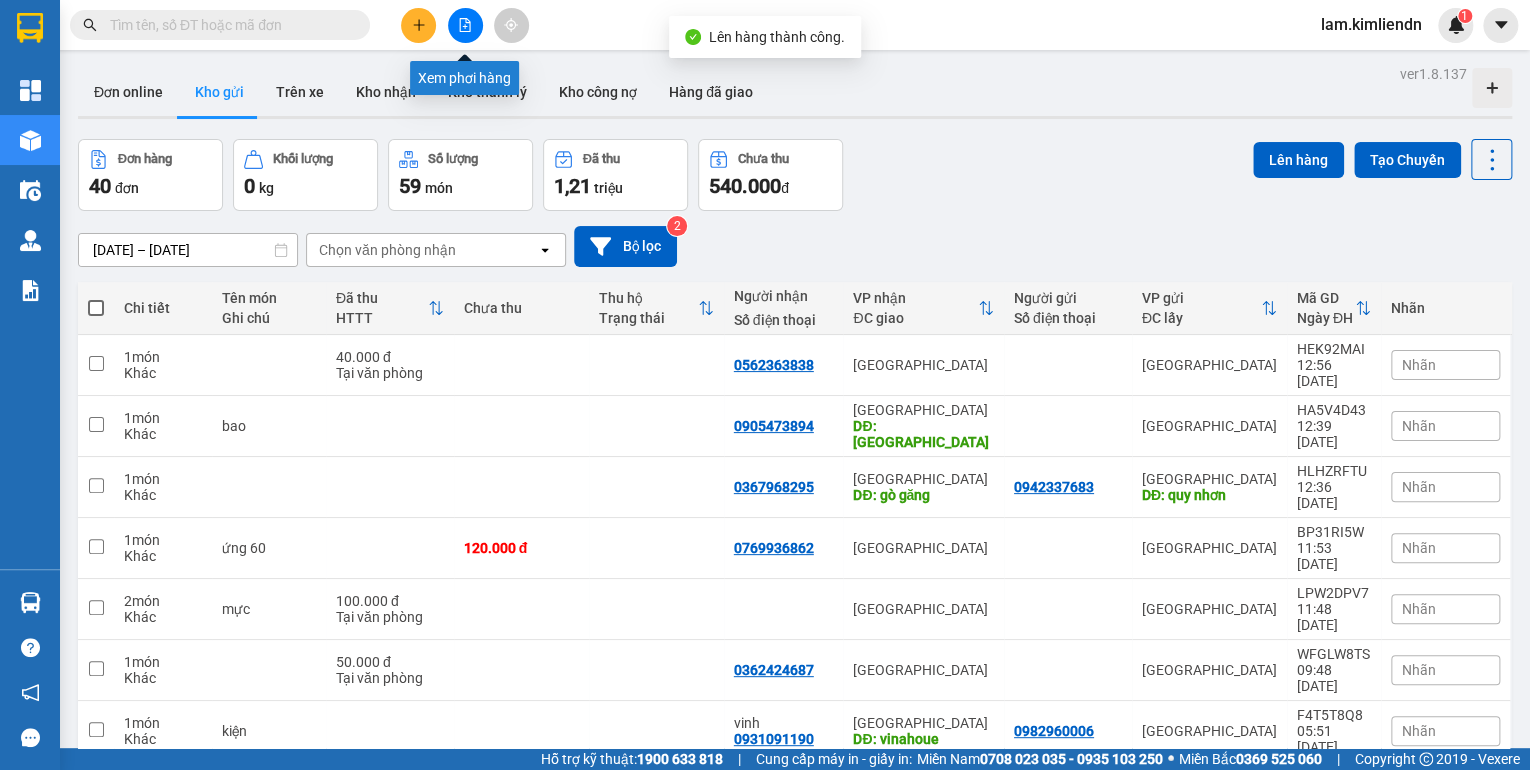 click 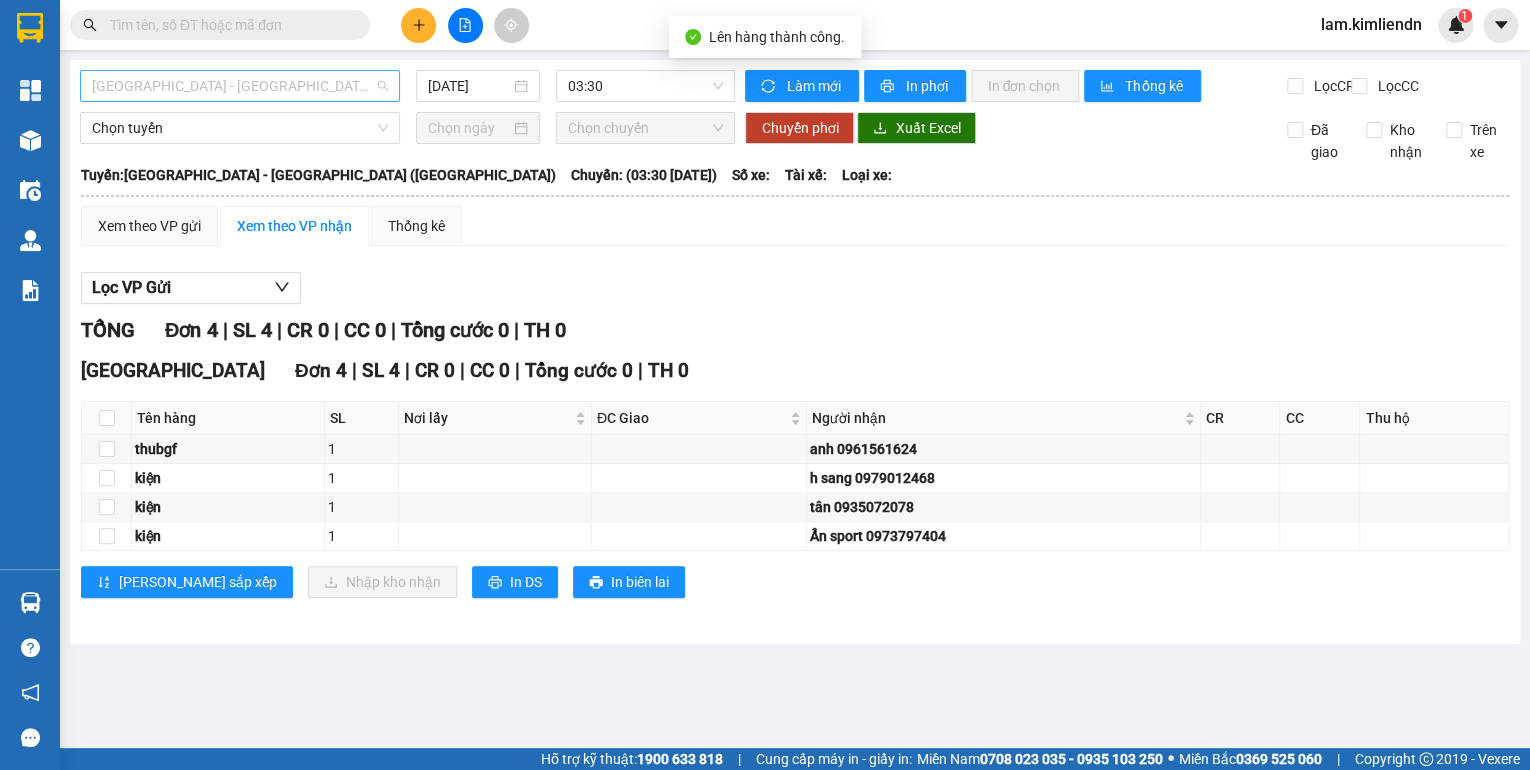 click on "[GEOGRAPHIC_DATA] - [GEOGRAPHIC_DATA] ([GEOGRAPHIC_DATA])" at bounding box center (240, 86) 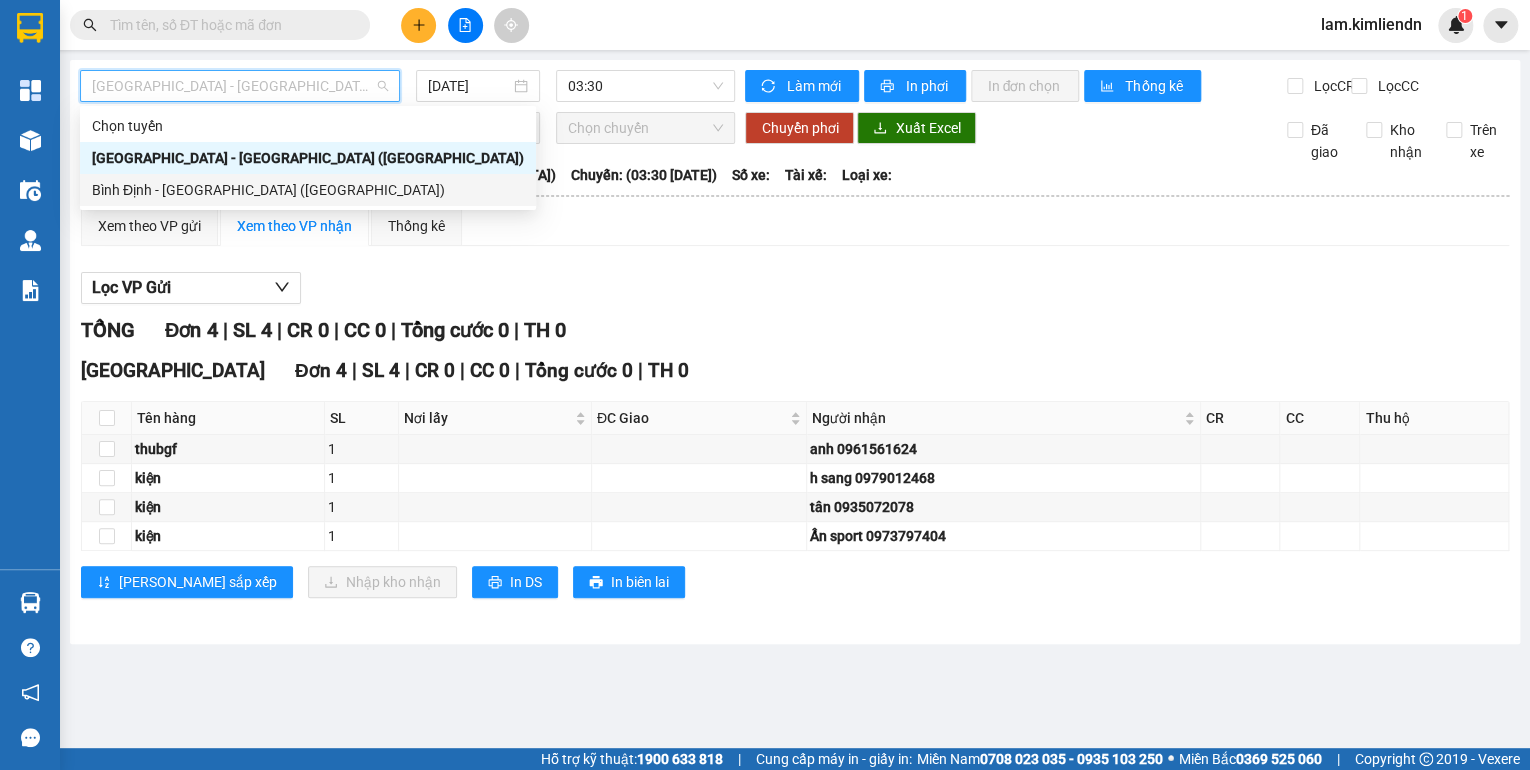 click on "Bình Định - [GEOGRAPHIC_DATA] ([GEOGRAPHIC_DATA])" at bounding box center (308, 190) 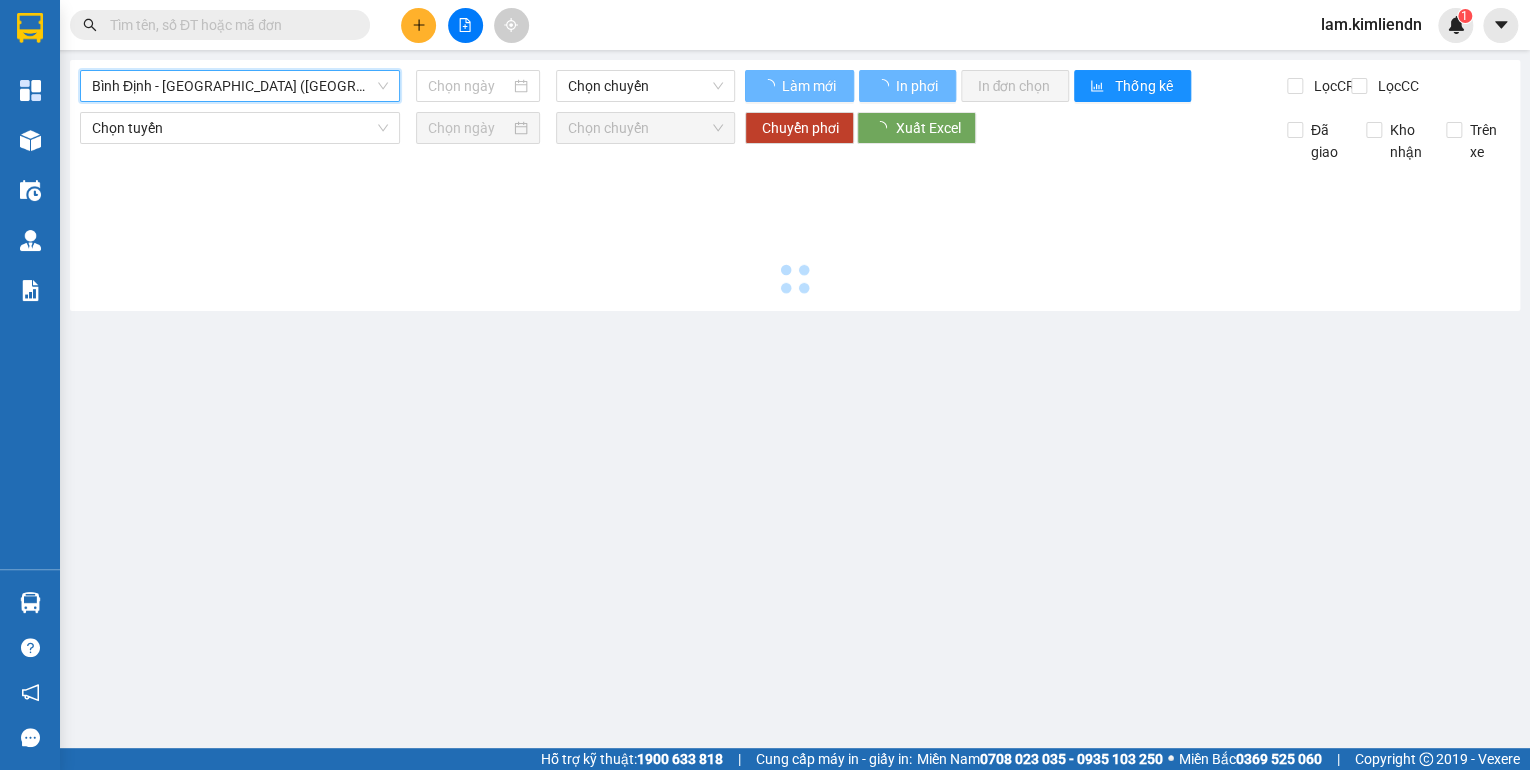 type on "[DATE]" 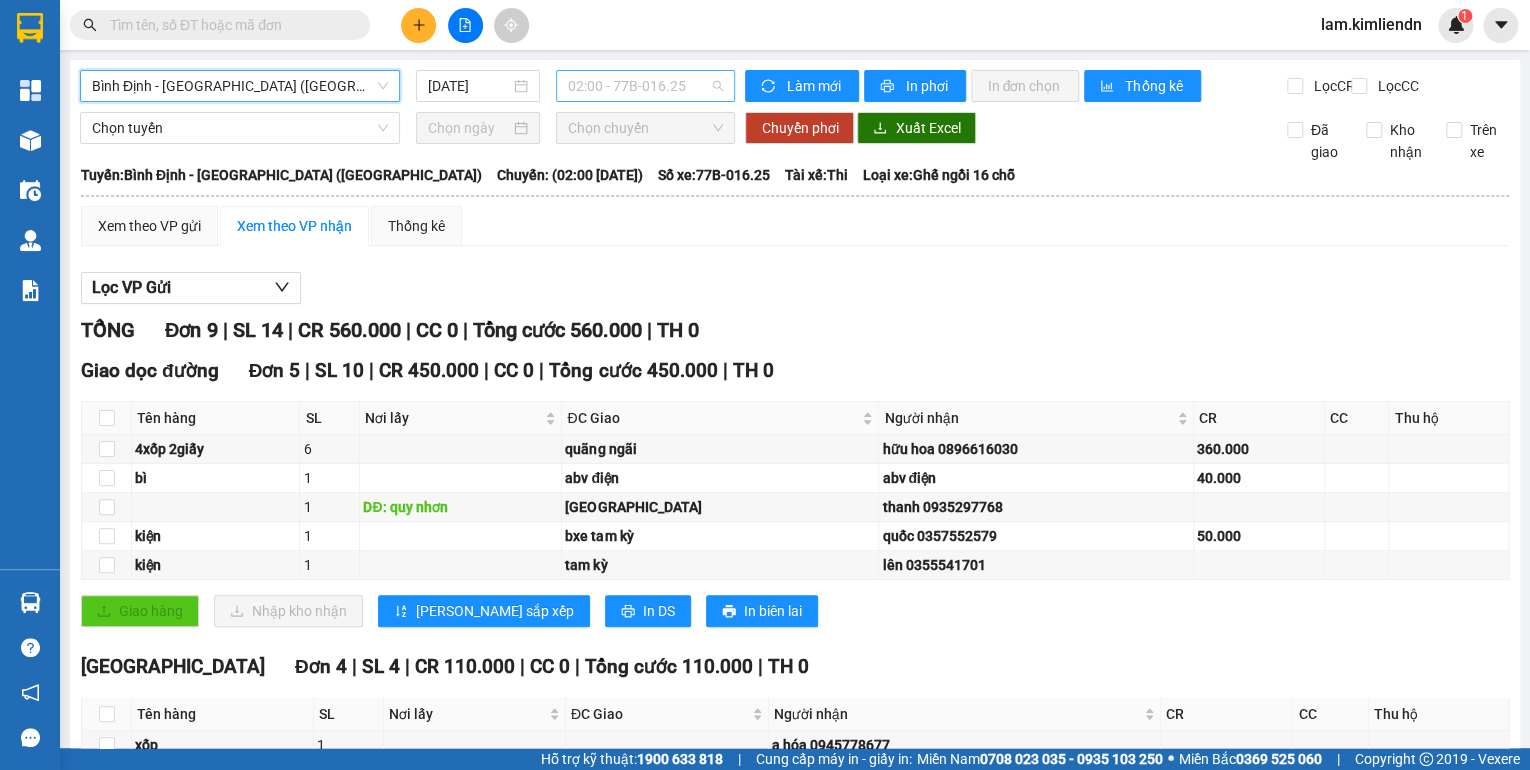 click on "02:00     - 77B-016.25" at bounding box center (646, 86) 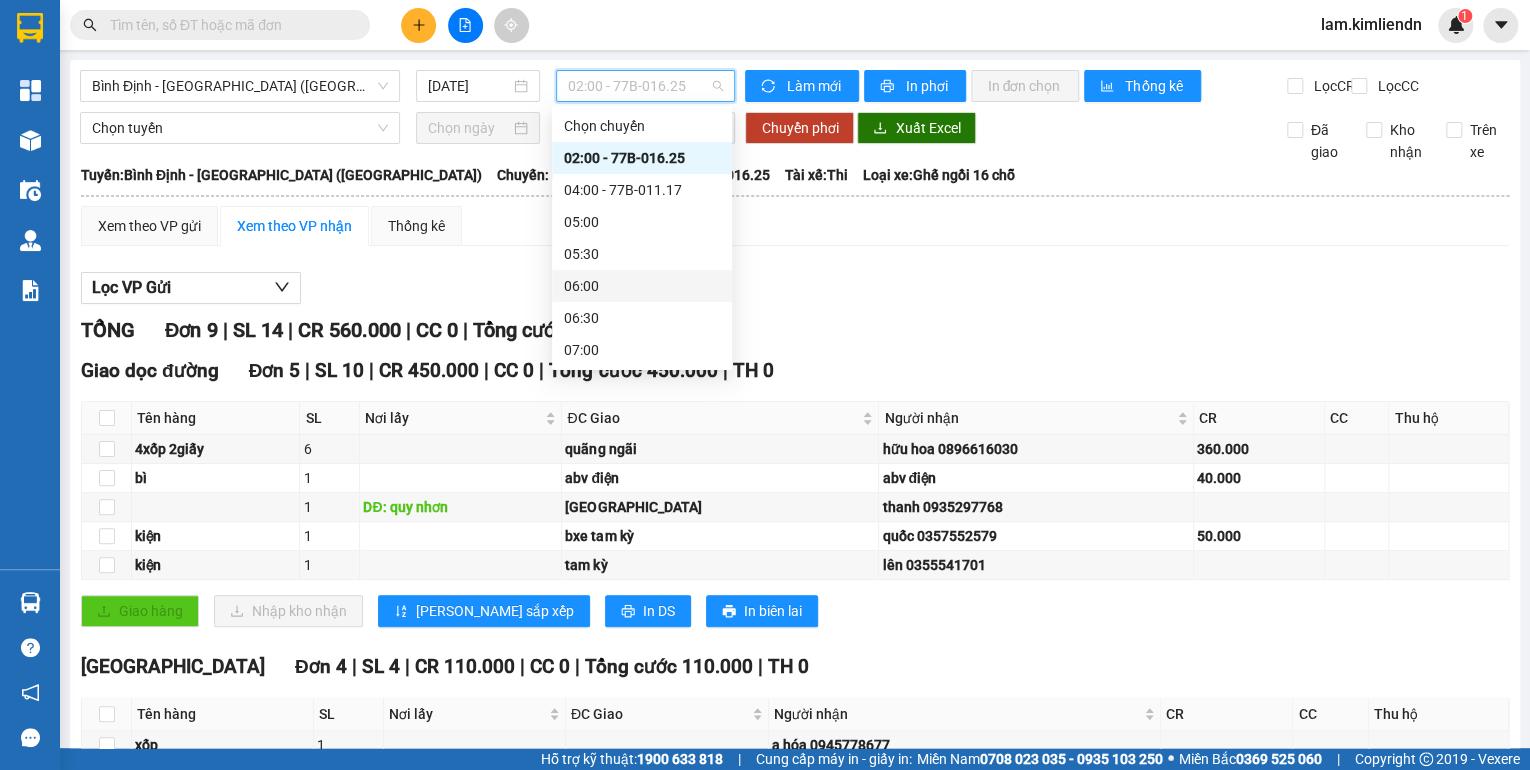scroll, scrollTop: 216, scrollLeft: 0, axis: vertical 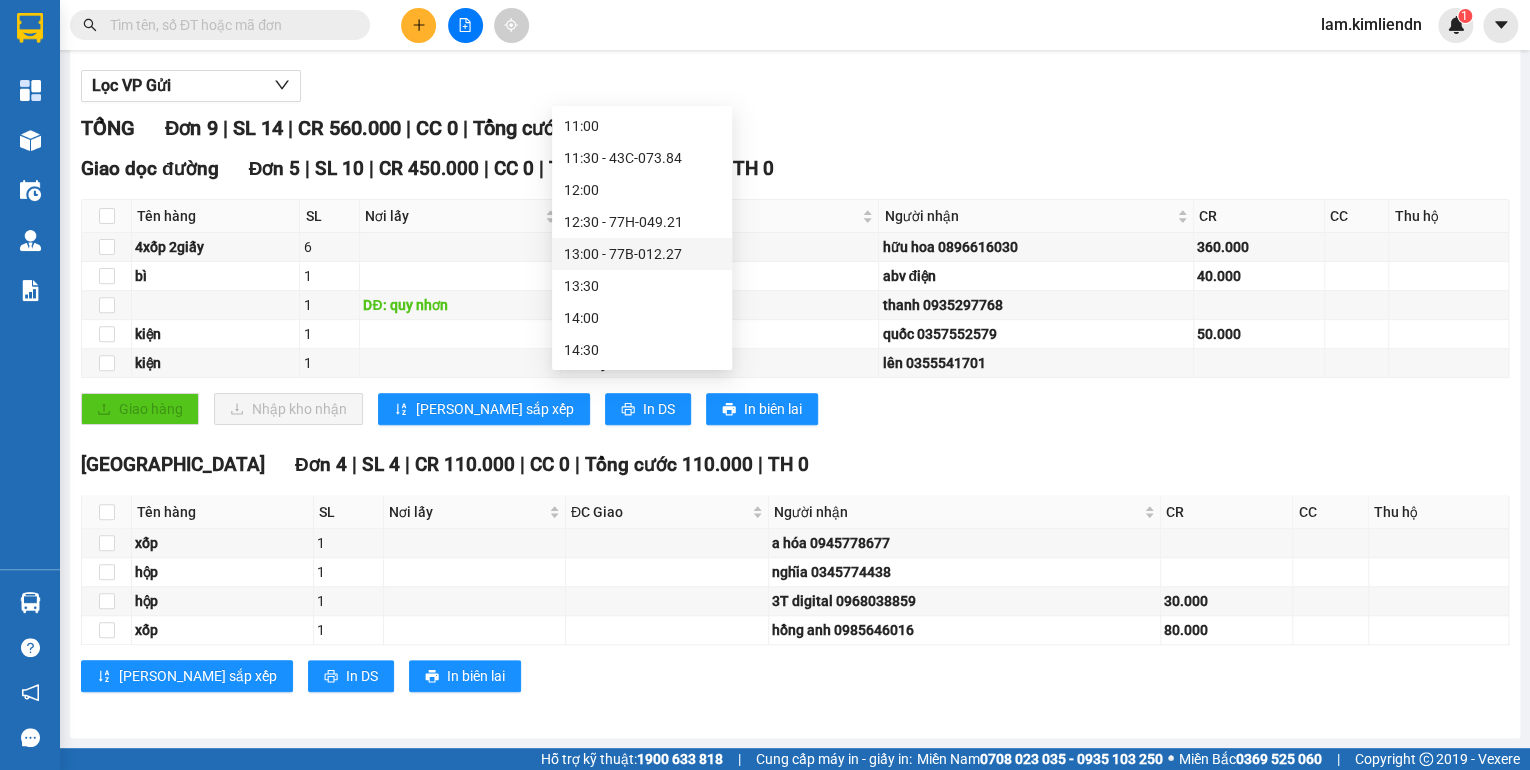 click on "13:00     - 77B-012.27" at bounding box center (642, 254) 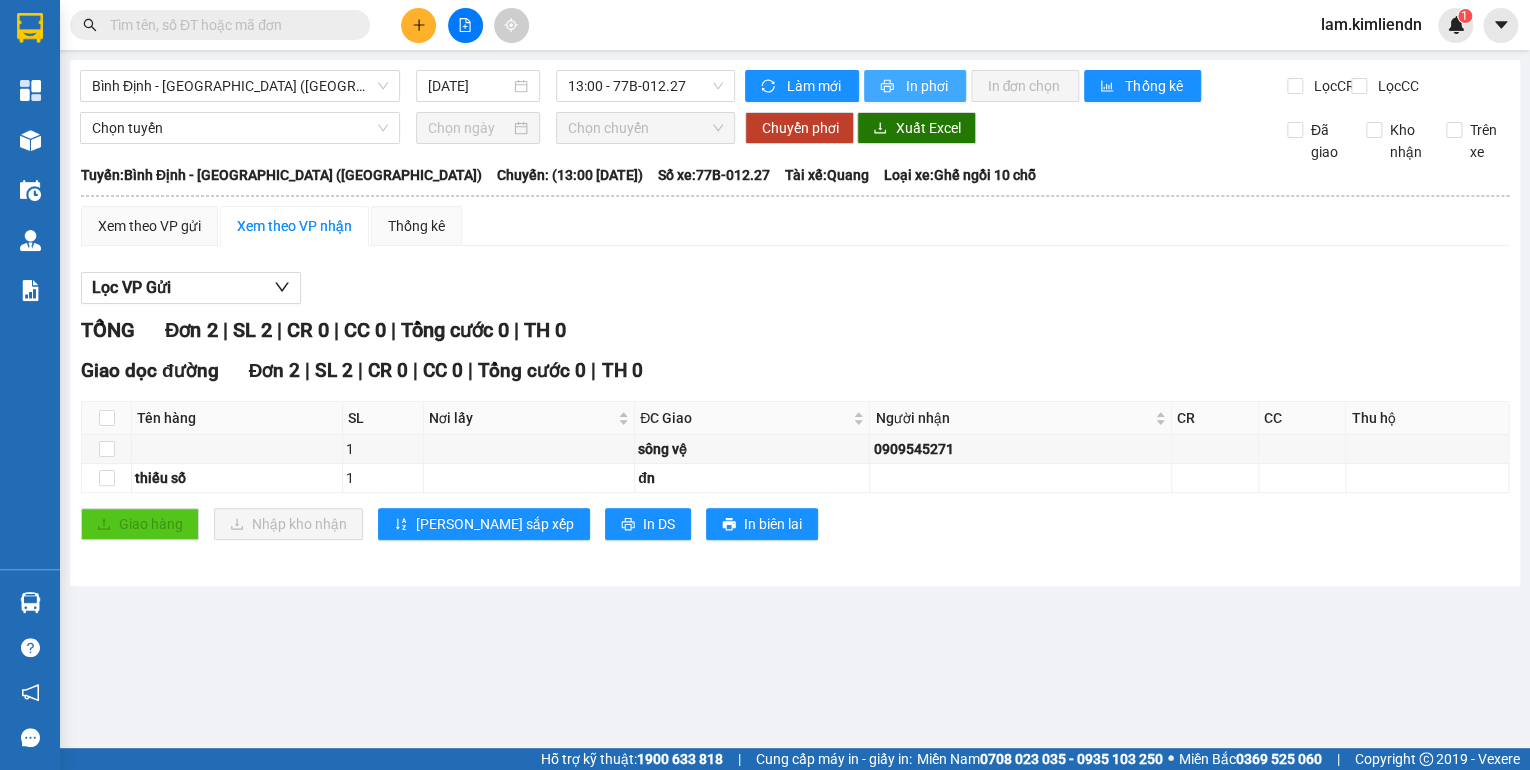 click on "In phơi" at bounding box center [927, 86] 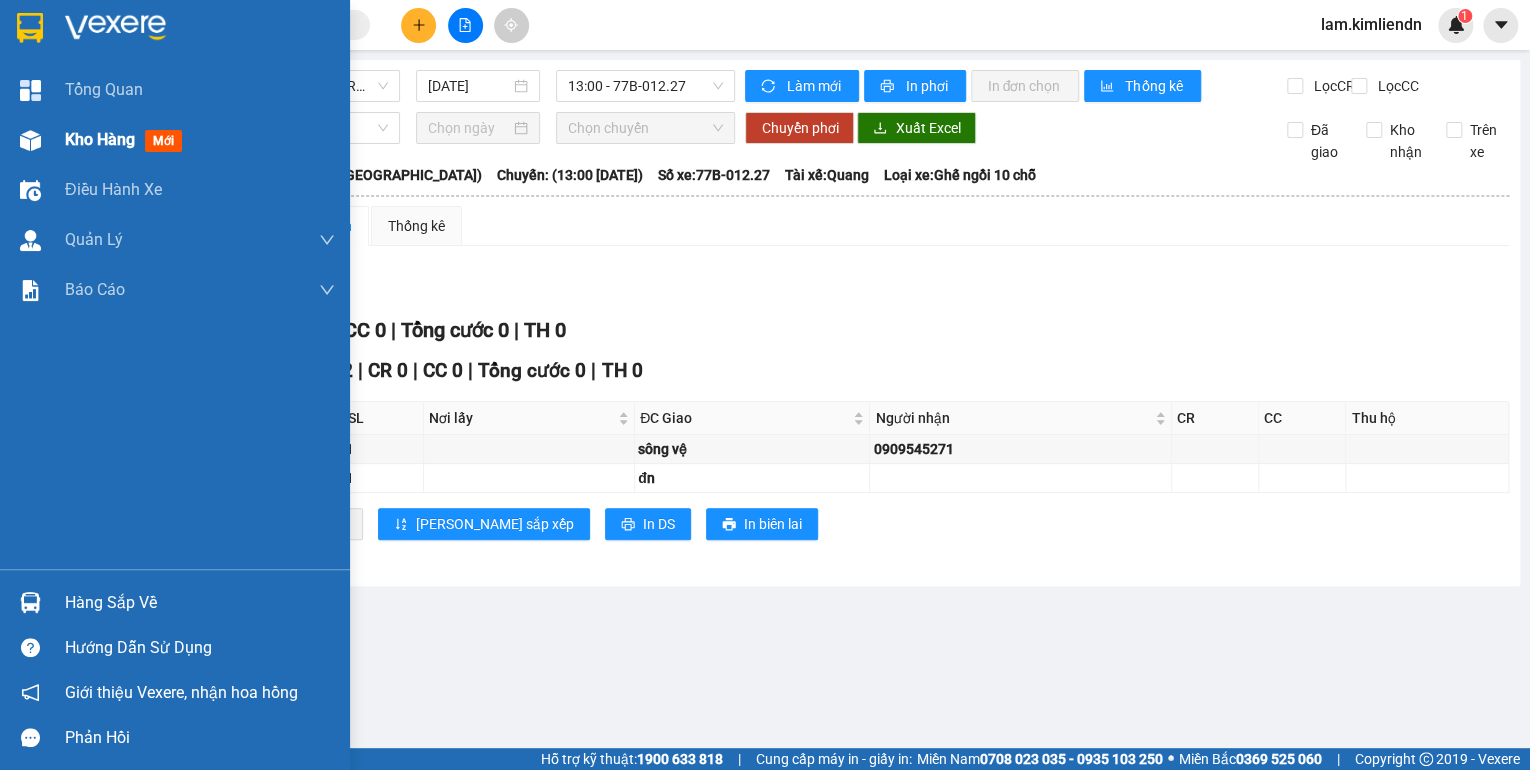 click on "Kho hàng" at bounding box center (100, 139) 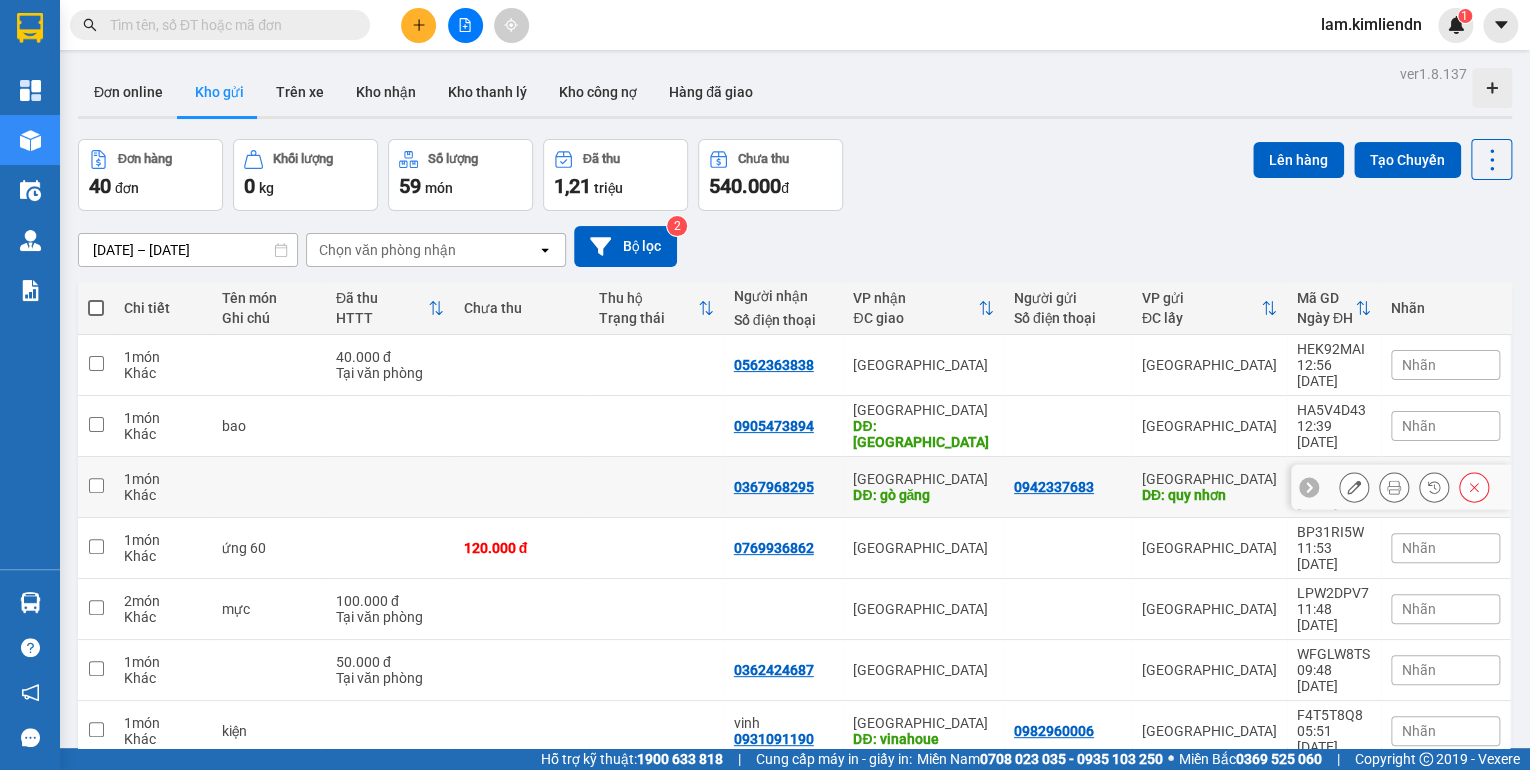 click at bounding box center [656, 487] 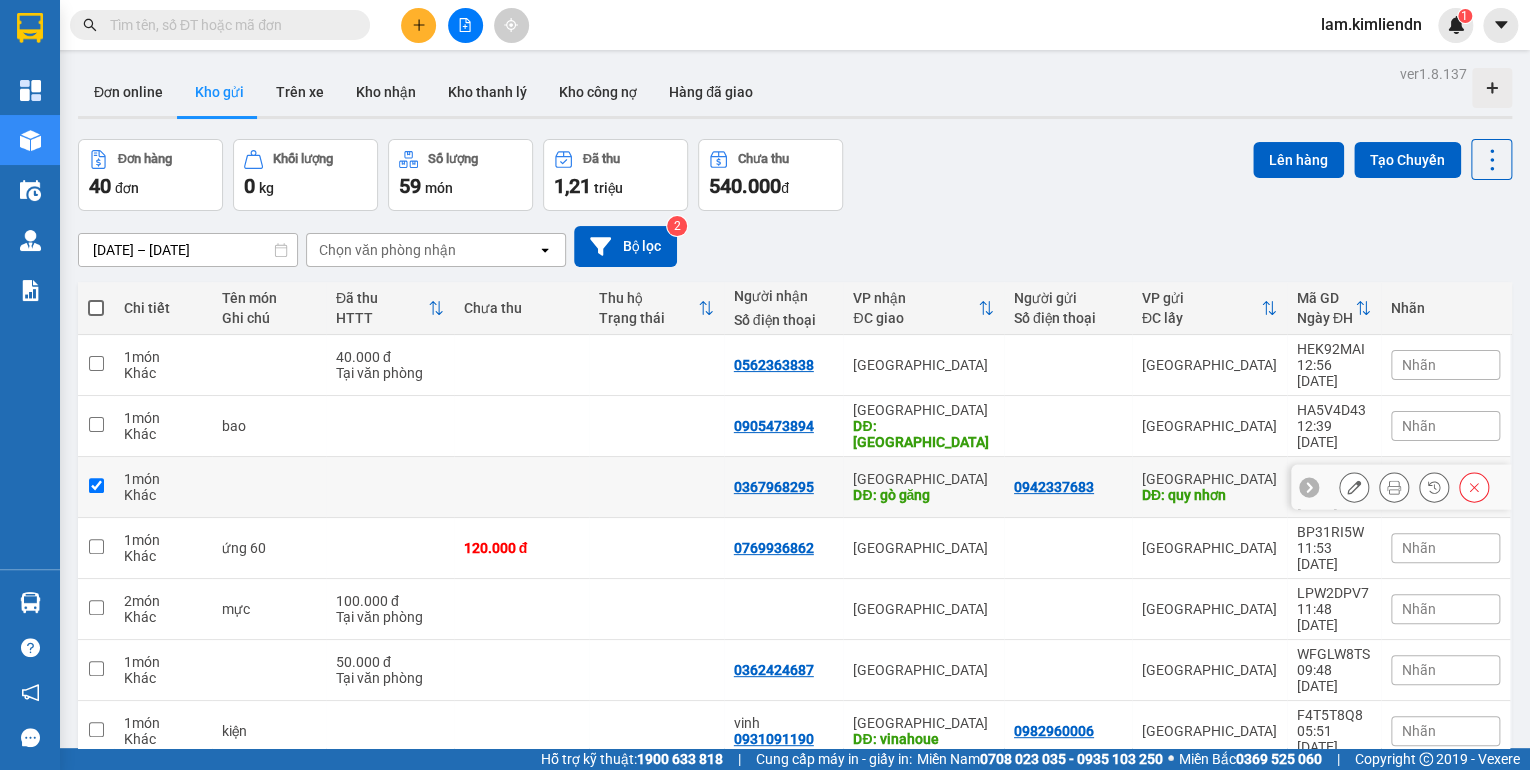 checkbox on "true" 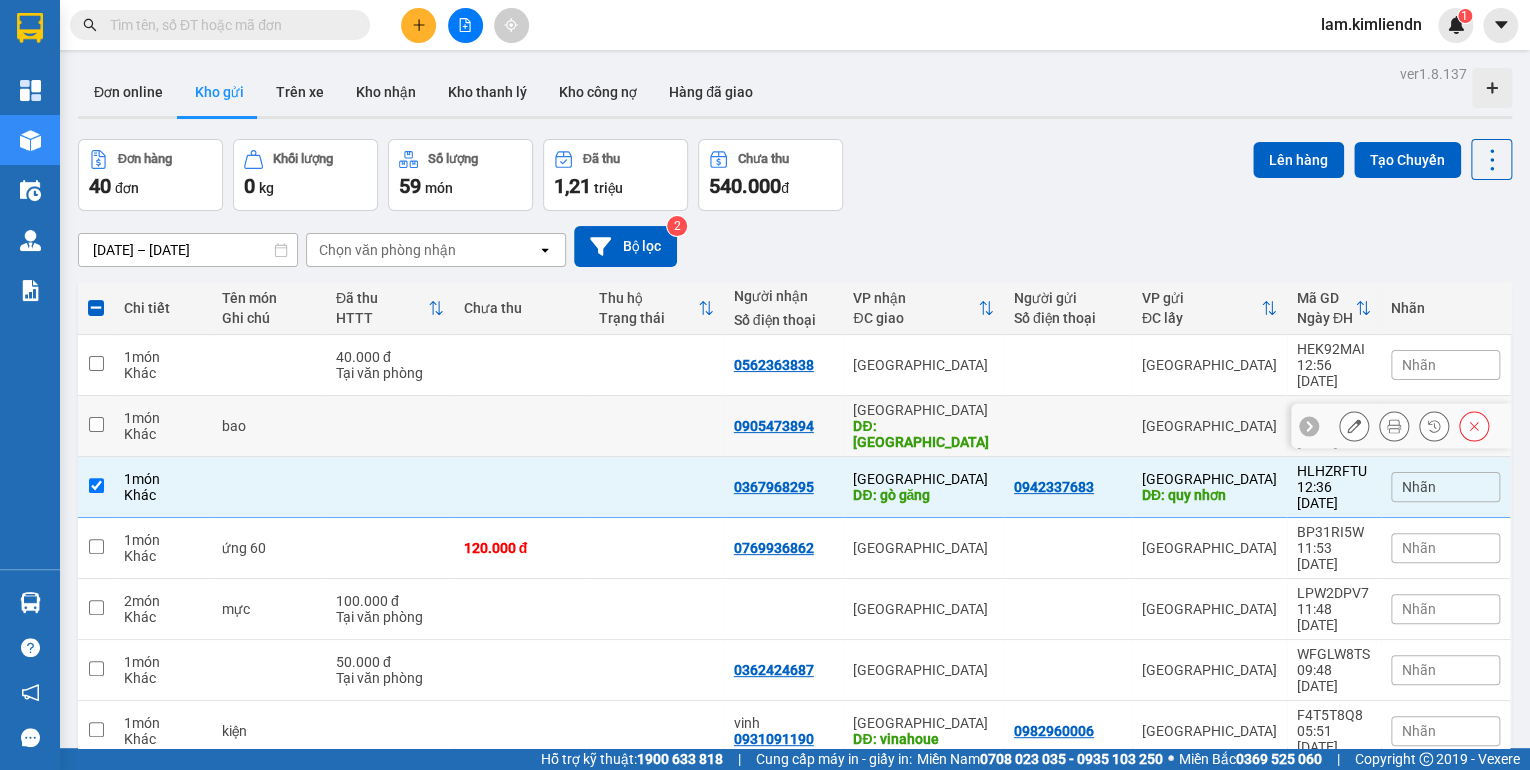 click at bounding box center (656, 426) 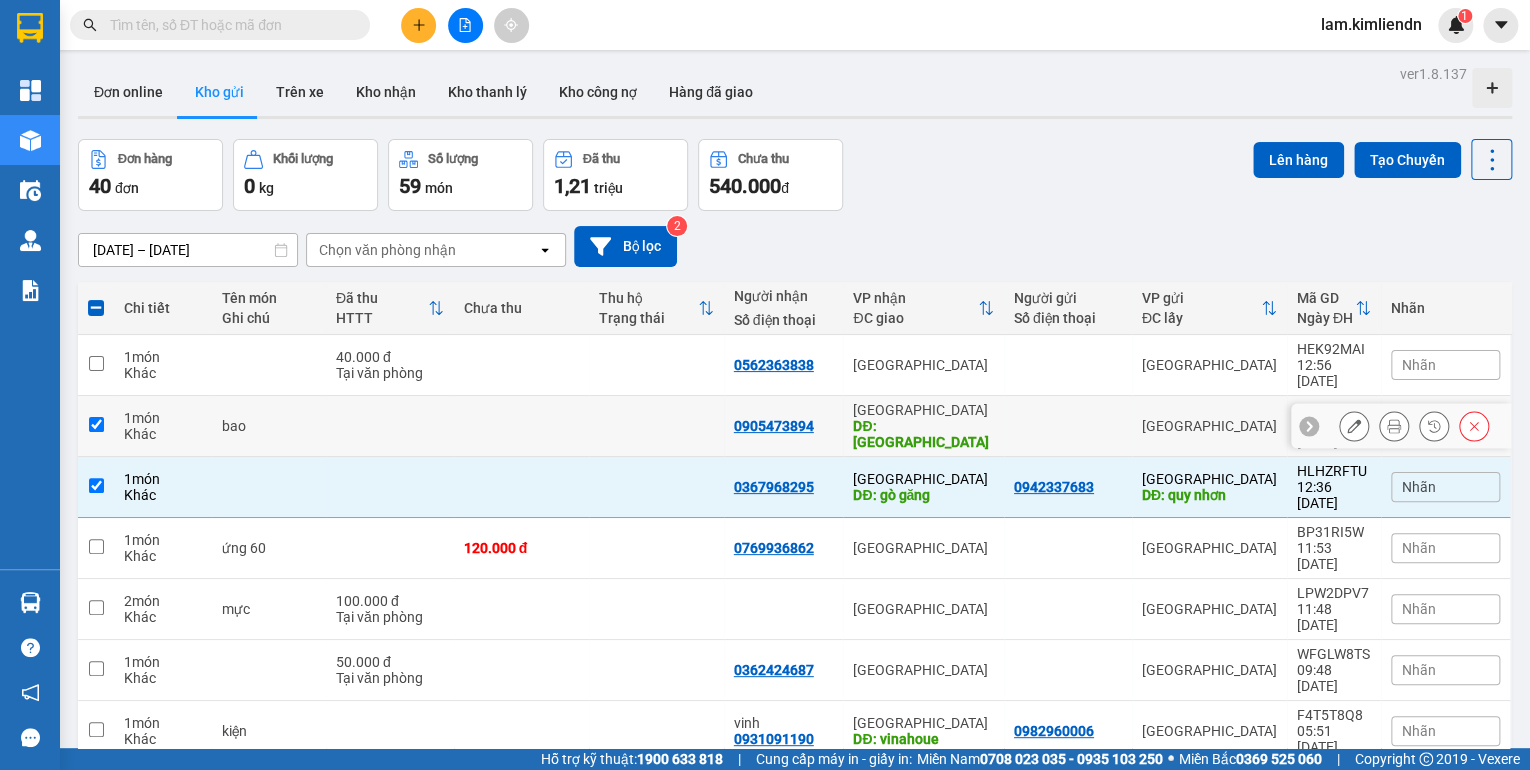 checkbox on "true" 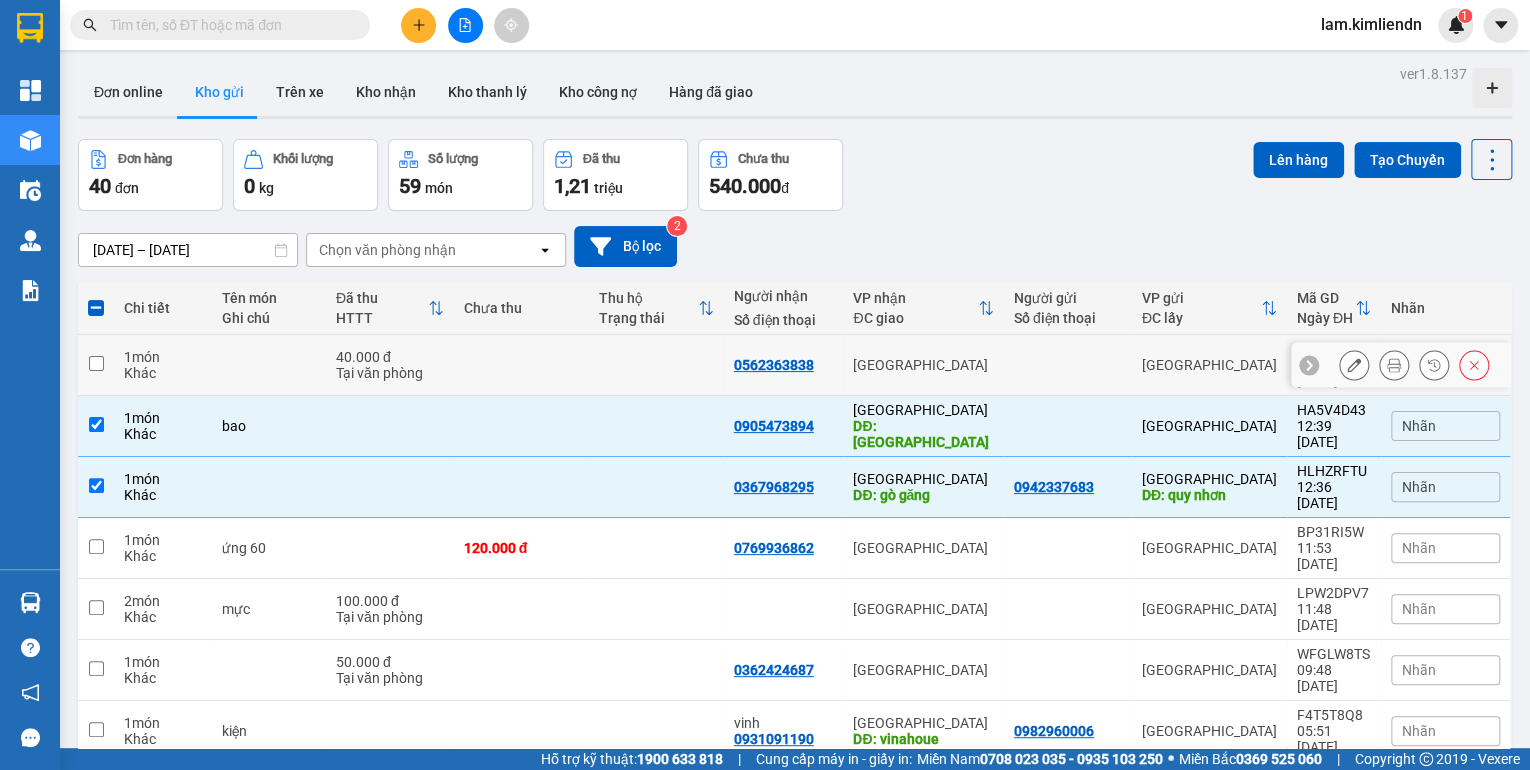 click at bounding box center [656, 365] 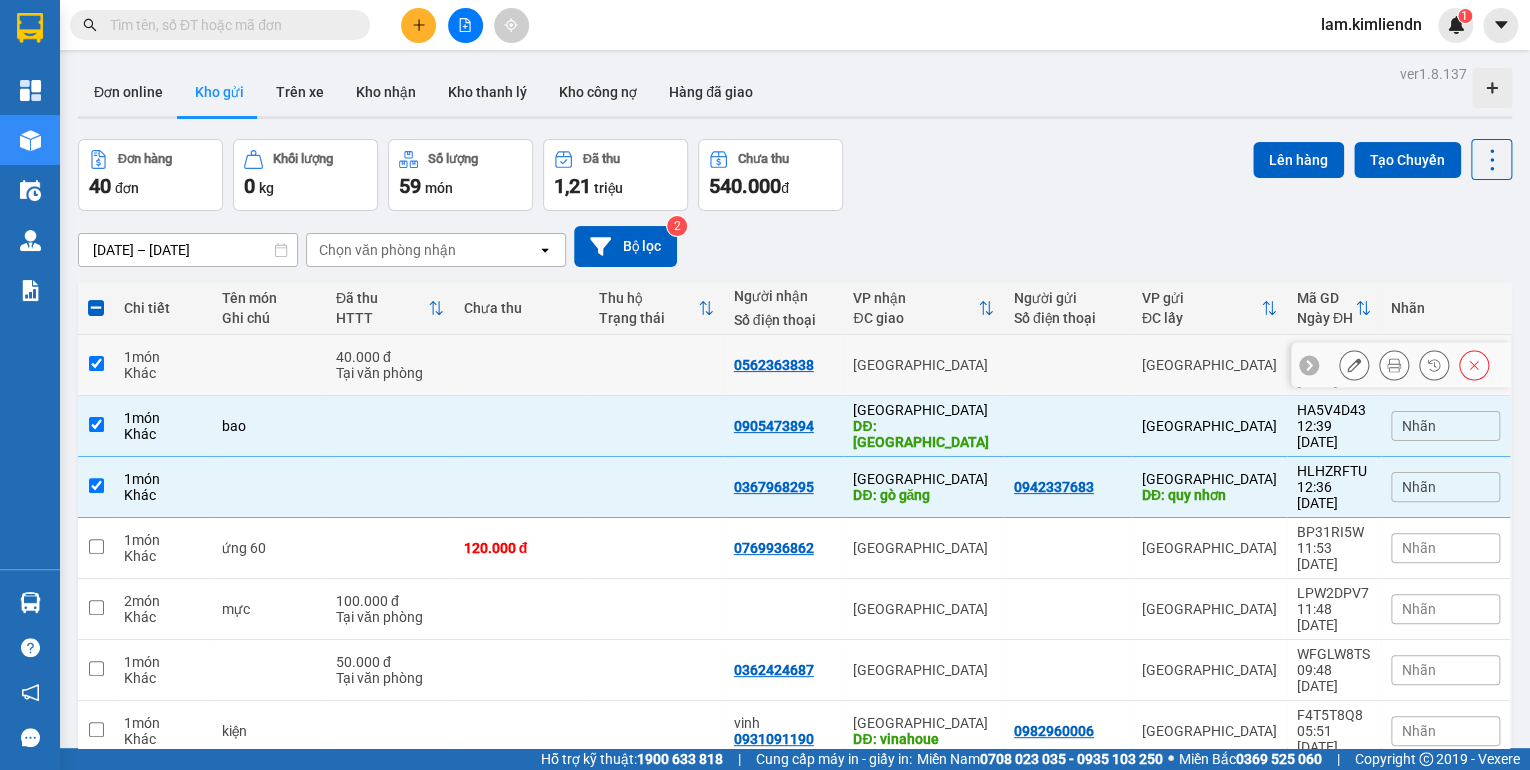 checkbox on "true" 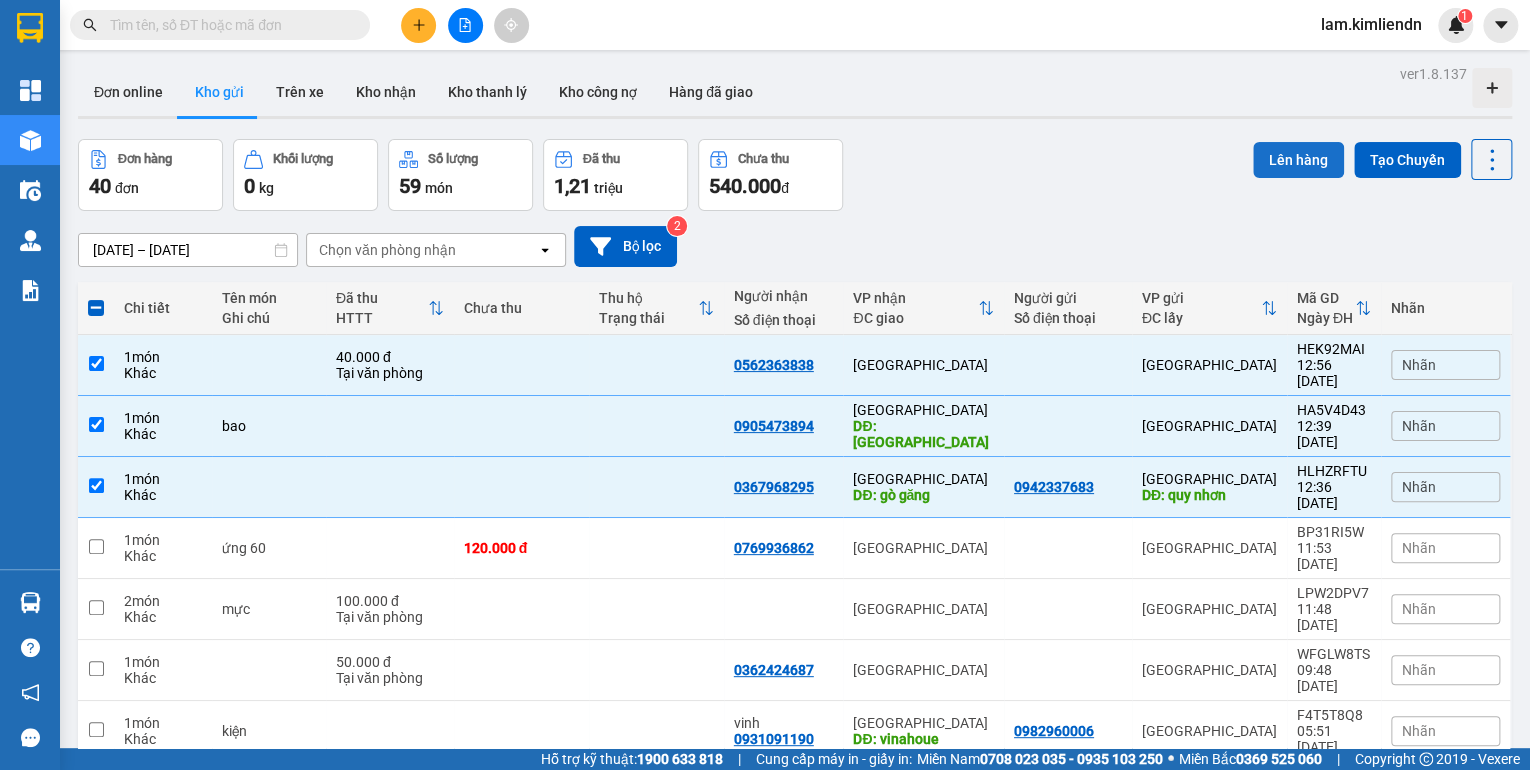 click on "Lên hàng" at bounding box center (1298, 160) 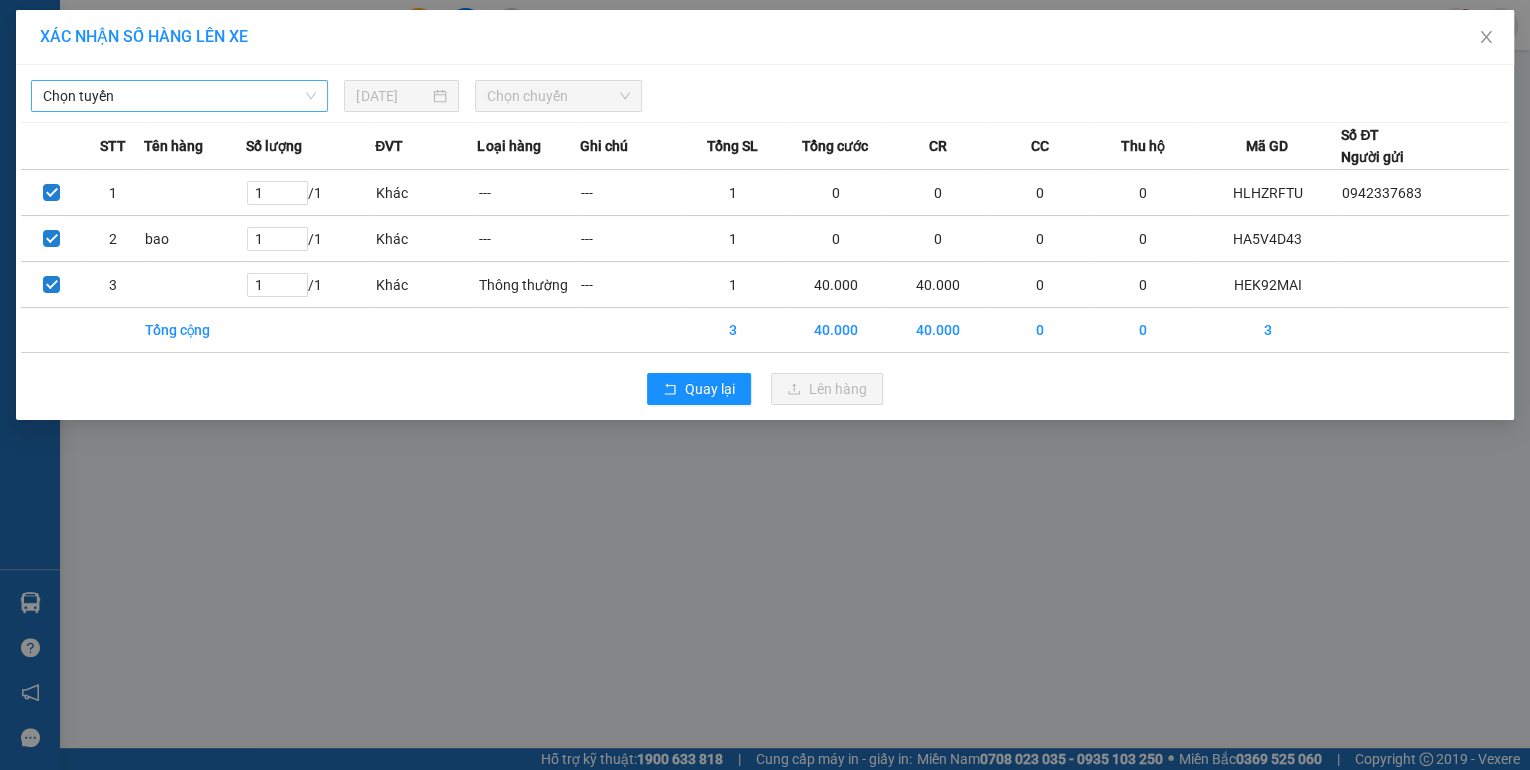 click on "Chọn tuyến" at bounding box center (179, 96) 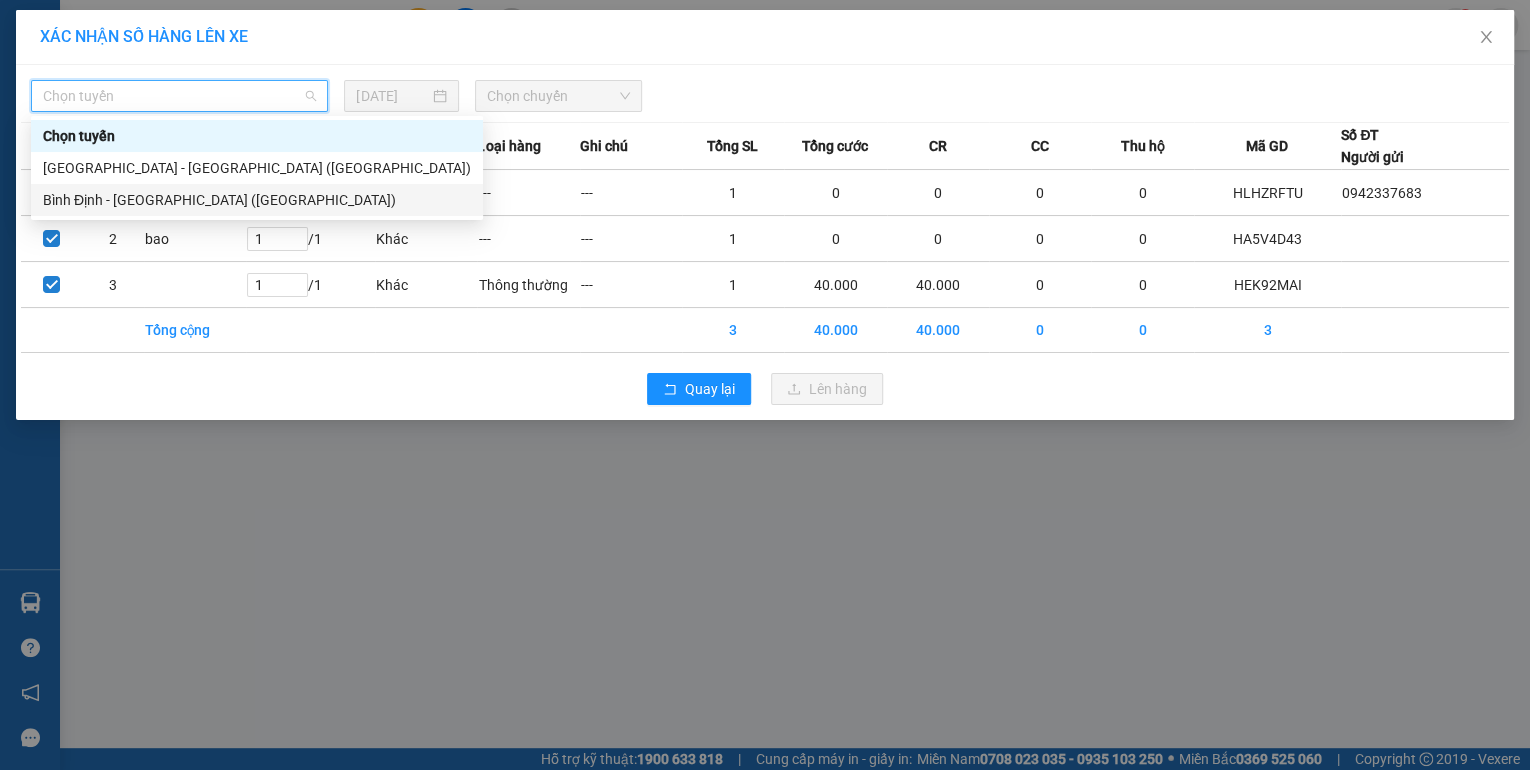 click on "Bình Định - [GEOGRAPHIC_DATA] ([GEOGRAPHIC_DATA])" at bounding box center (257, 200) 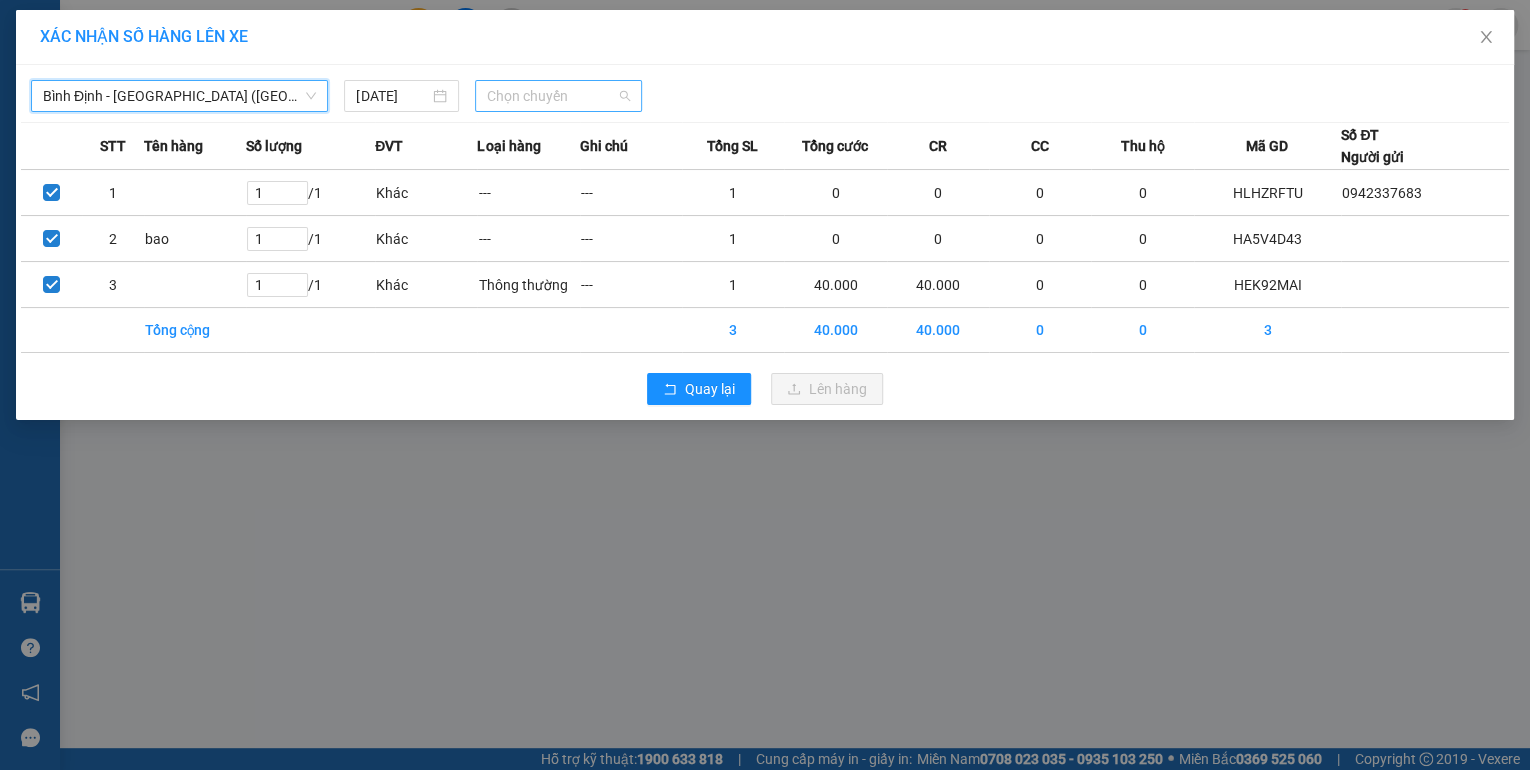 click on "Chọn chuyến" at bounding box center [558, 96] 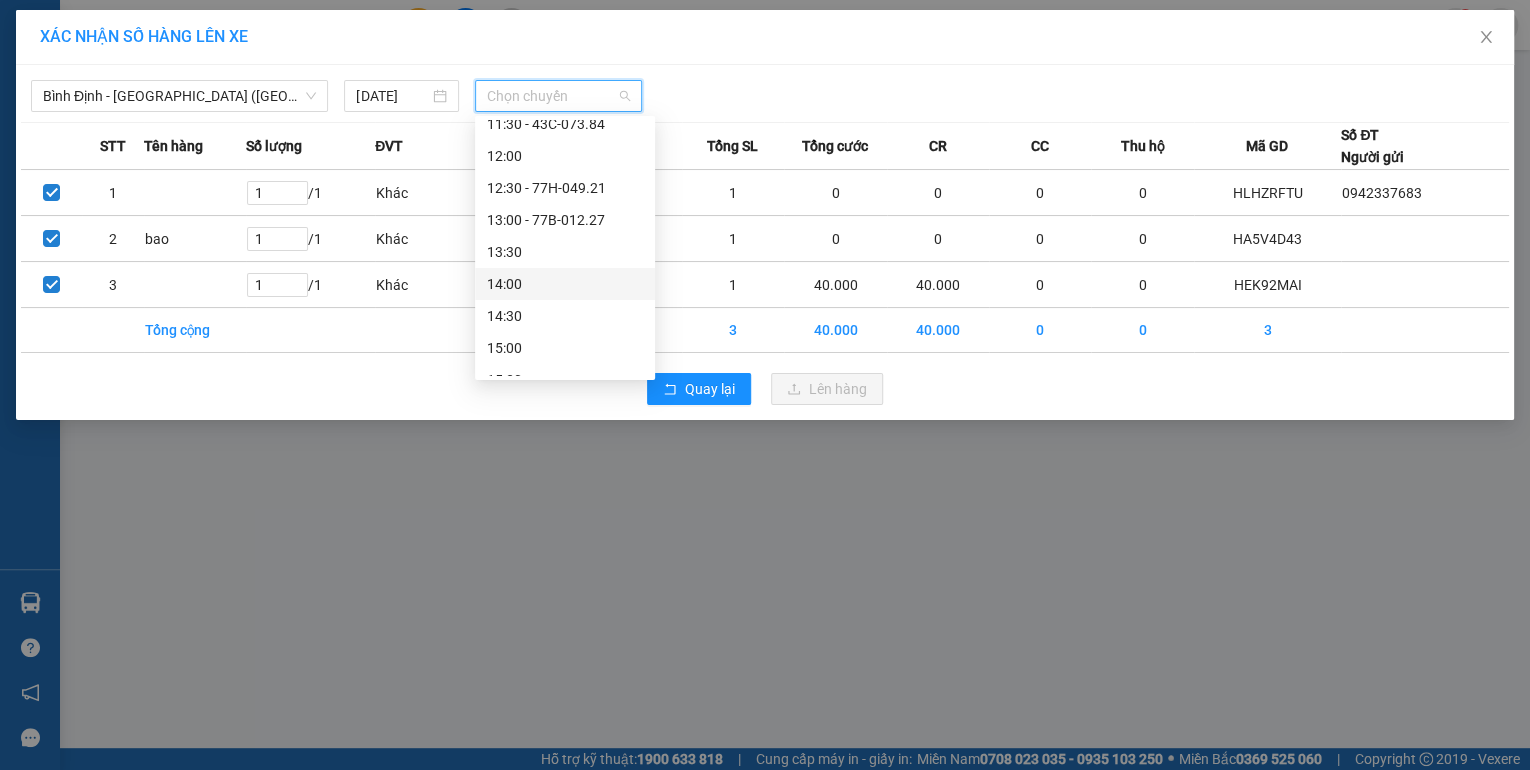 scroll, scrollTop: 560, scrollLeft: 0, axis: vertical 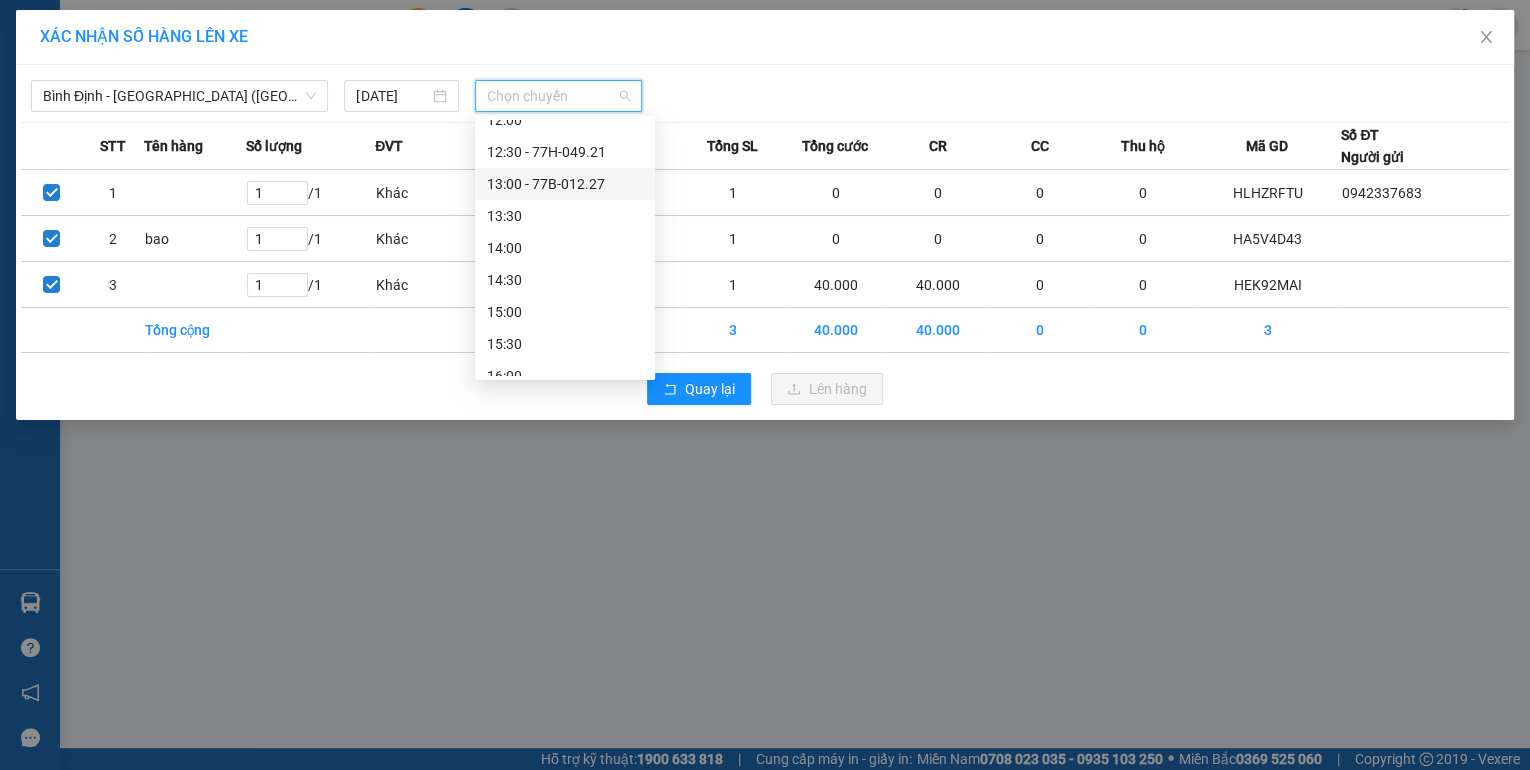 click on "13:00     - 77B-012.27" at bounding box center (565, 184) 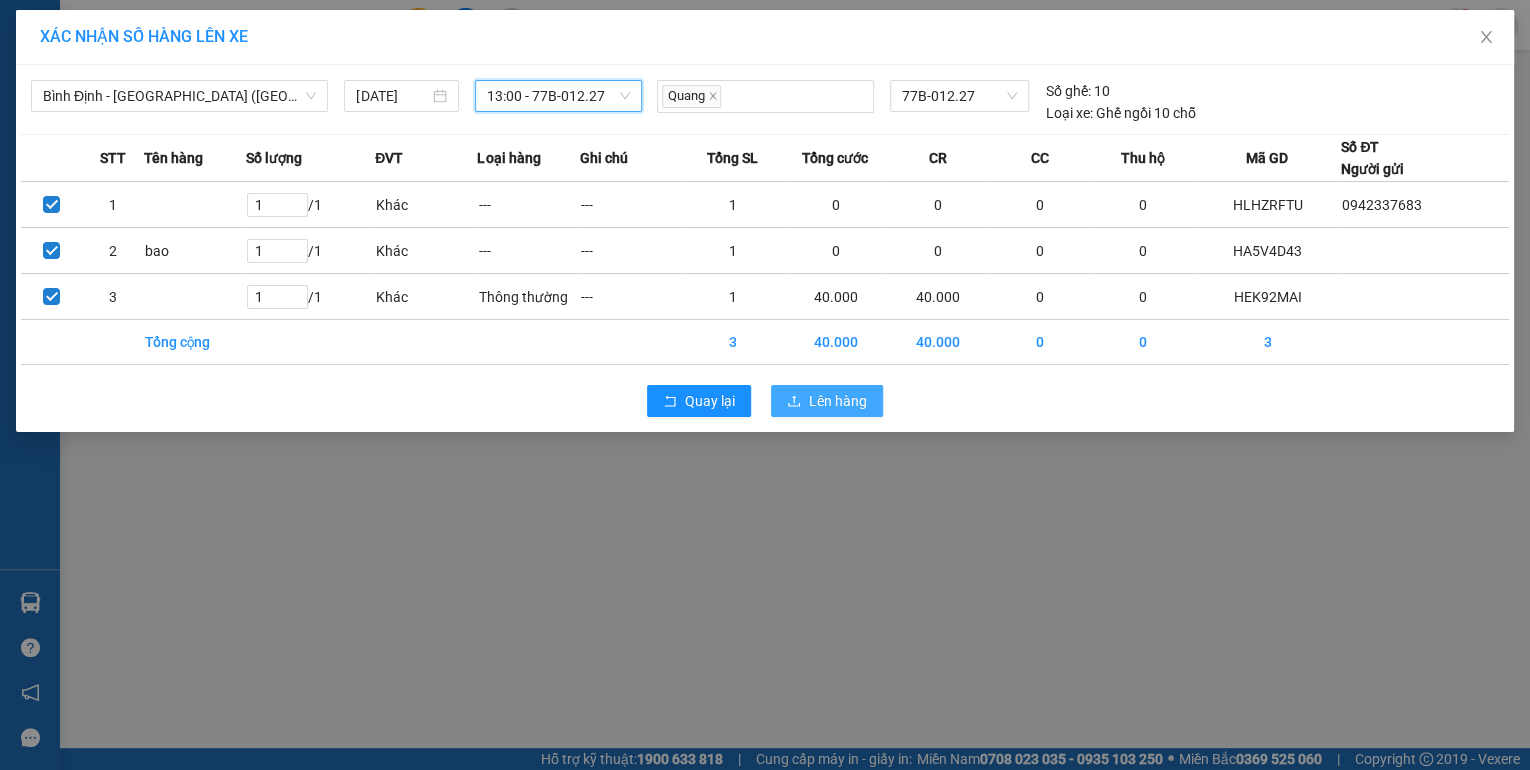 click on "Lên hàng" at bounding box center (838, 401) 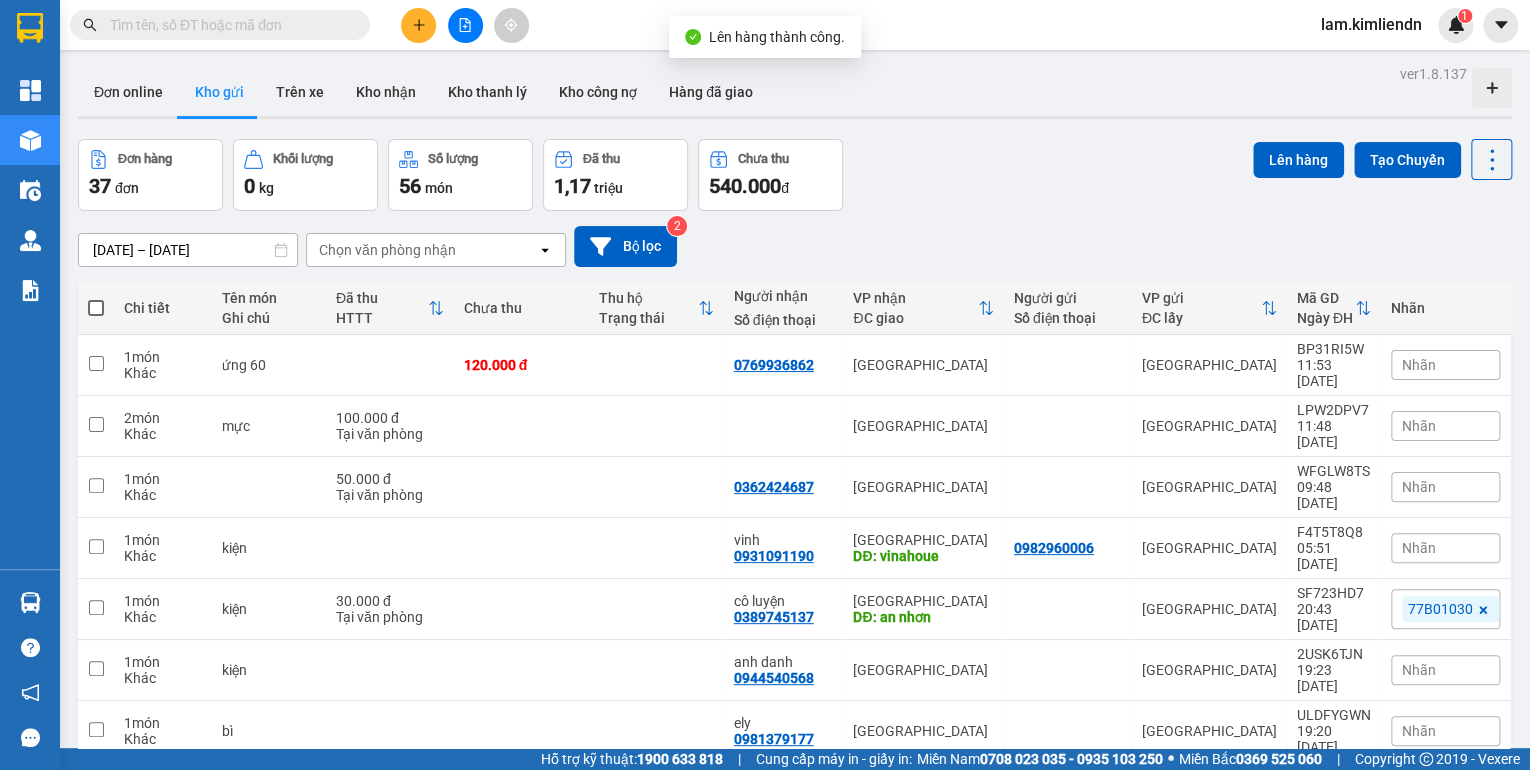 click at bounding box center (465, 25) 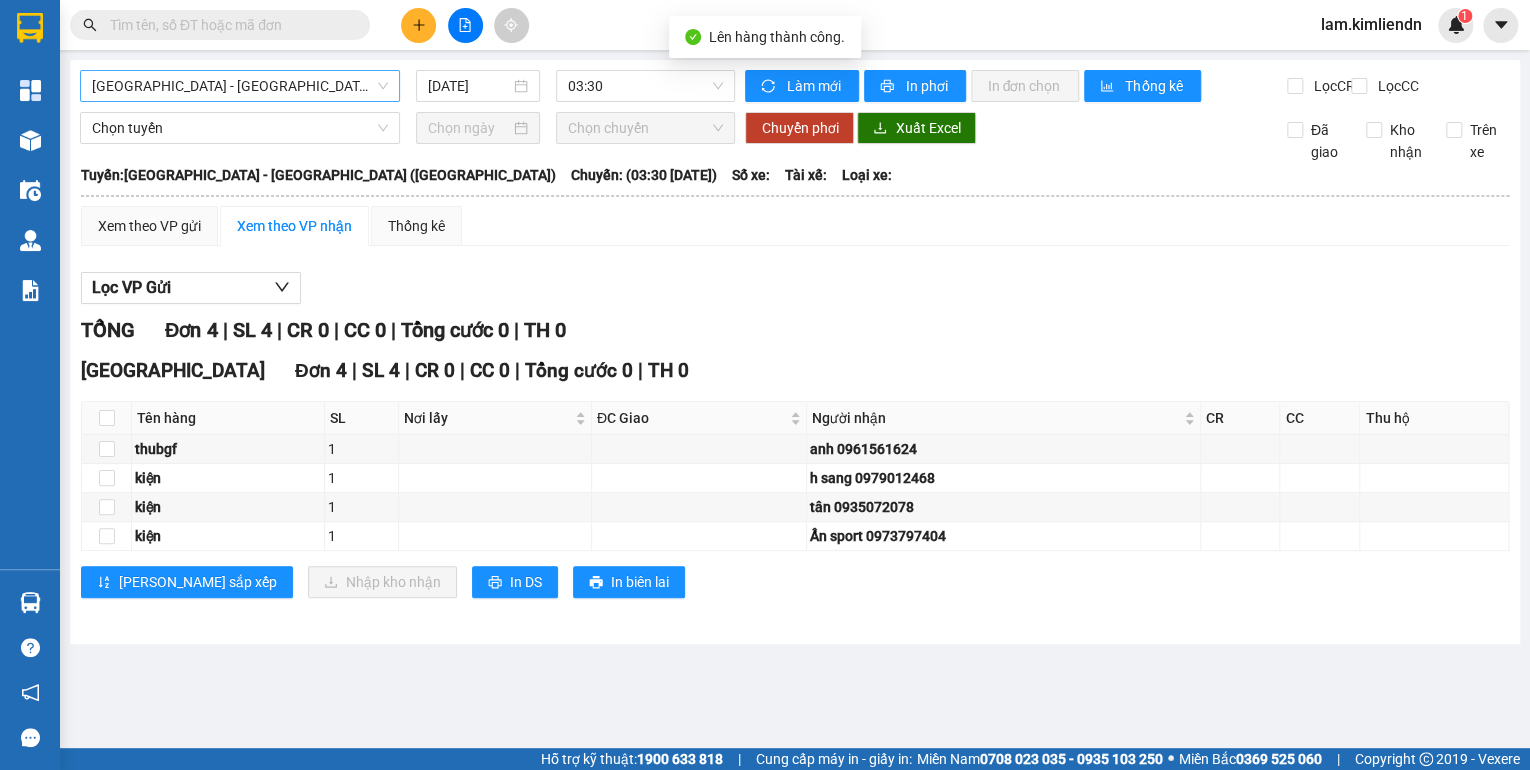 click on "[GEOGRAPHIC_DATA] - [GEOGRAPHIC_DATA] ([GEOGRAPHIC_DATA])" at bounding box center (240, 86) 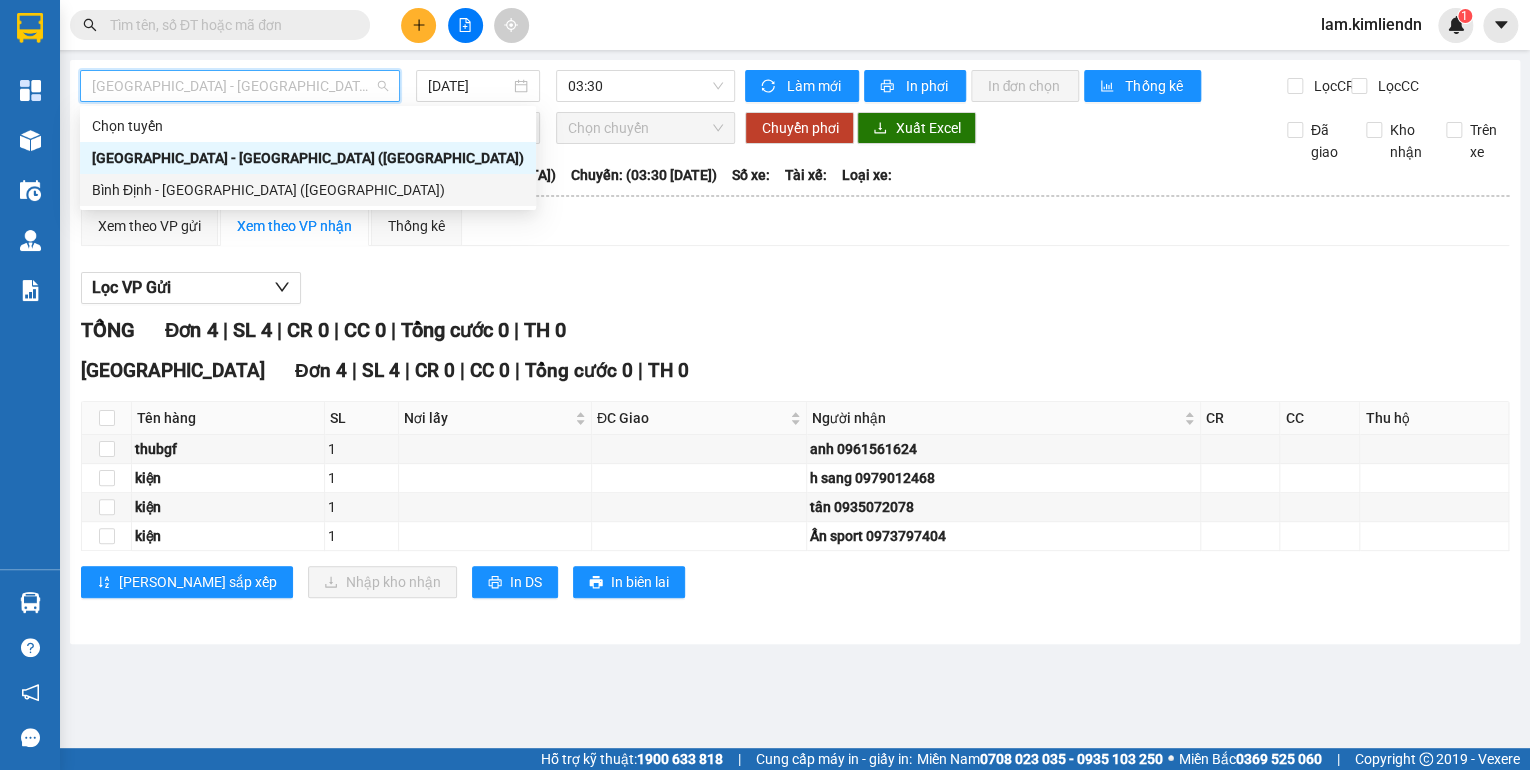click on "Bình Định - [GEOGRAPHIC_DATA] ([GEOGRAPHIC_DATA])" at bounding box center (308, 190) 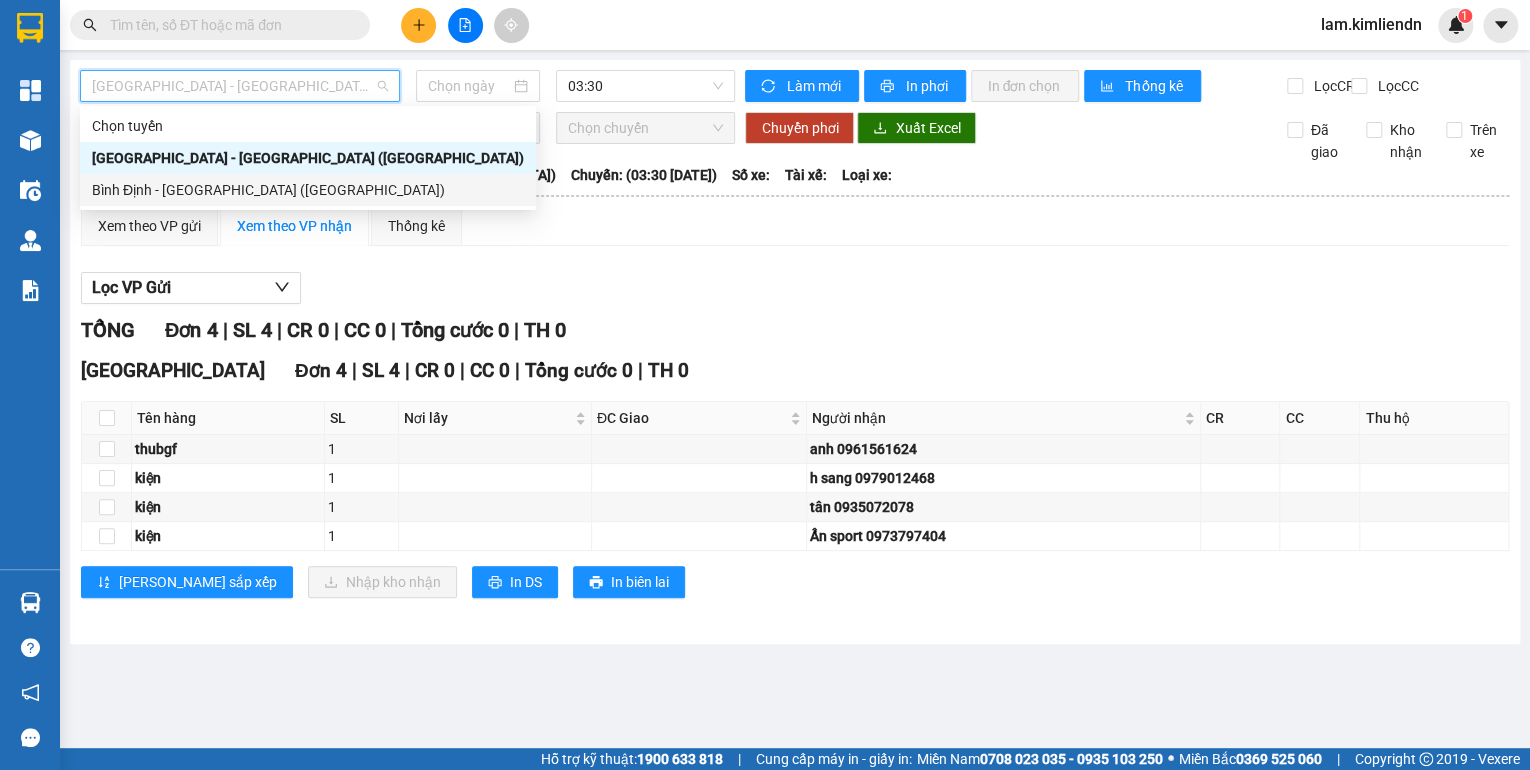 type on "[DATE]" 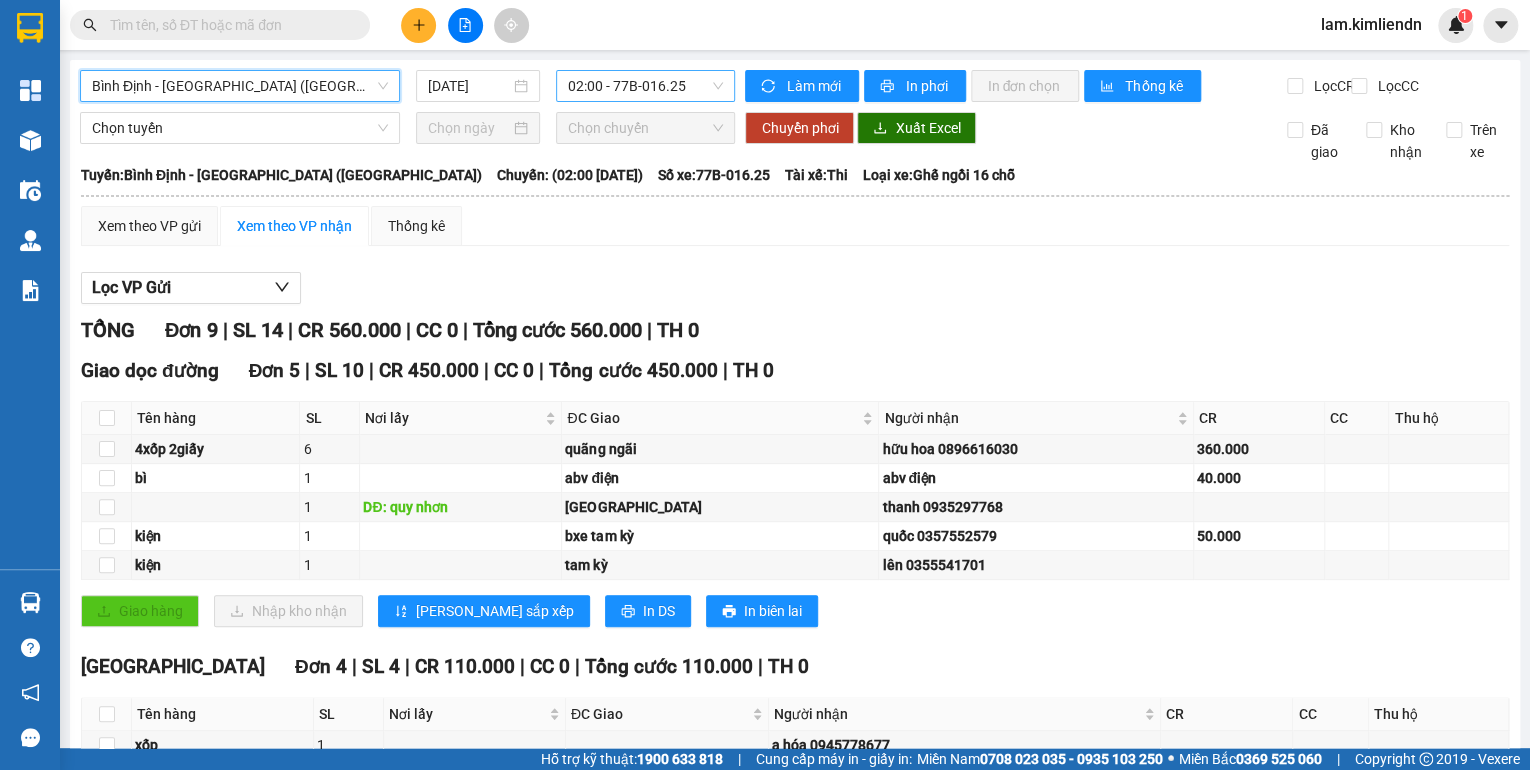 click on "02:00     - 77B-016.25" at bounding box center [646, 86] 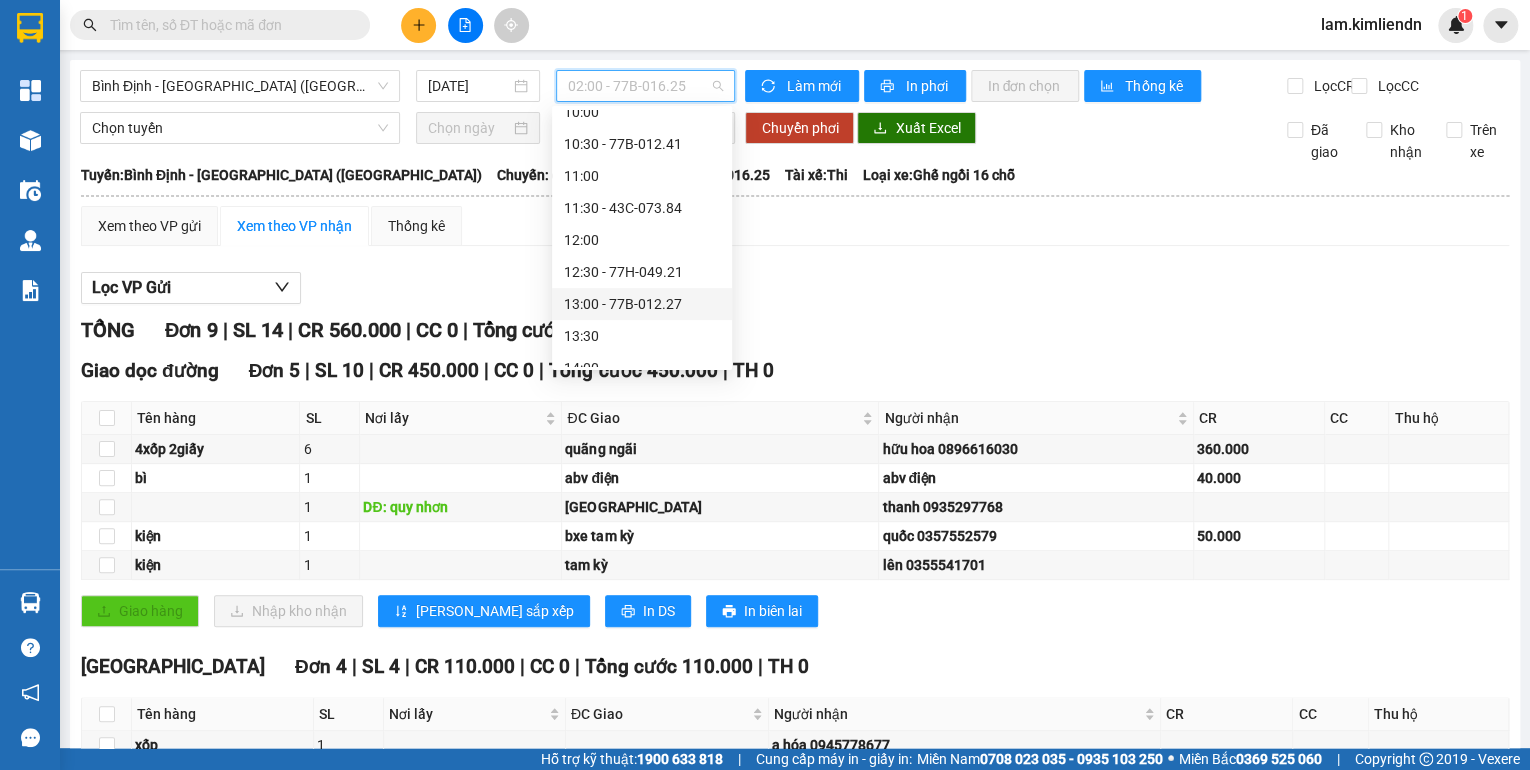 scroll, scrollTop: 480, scrollLeft: 0, axis: vertical 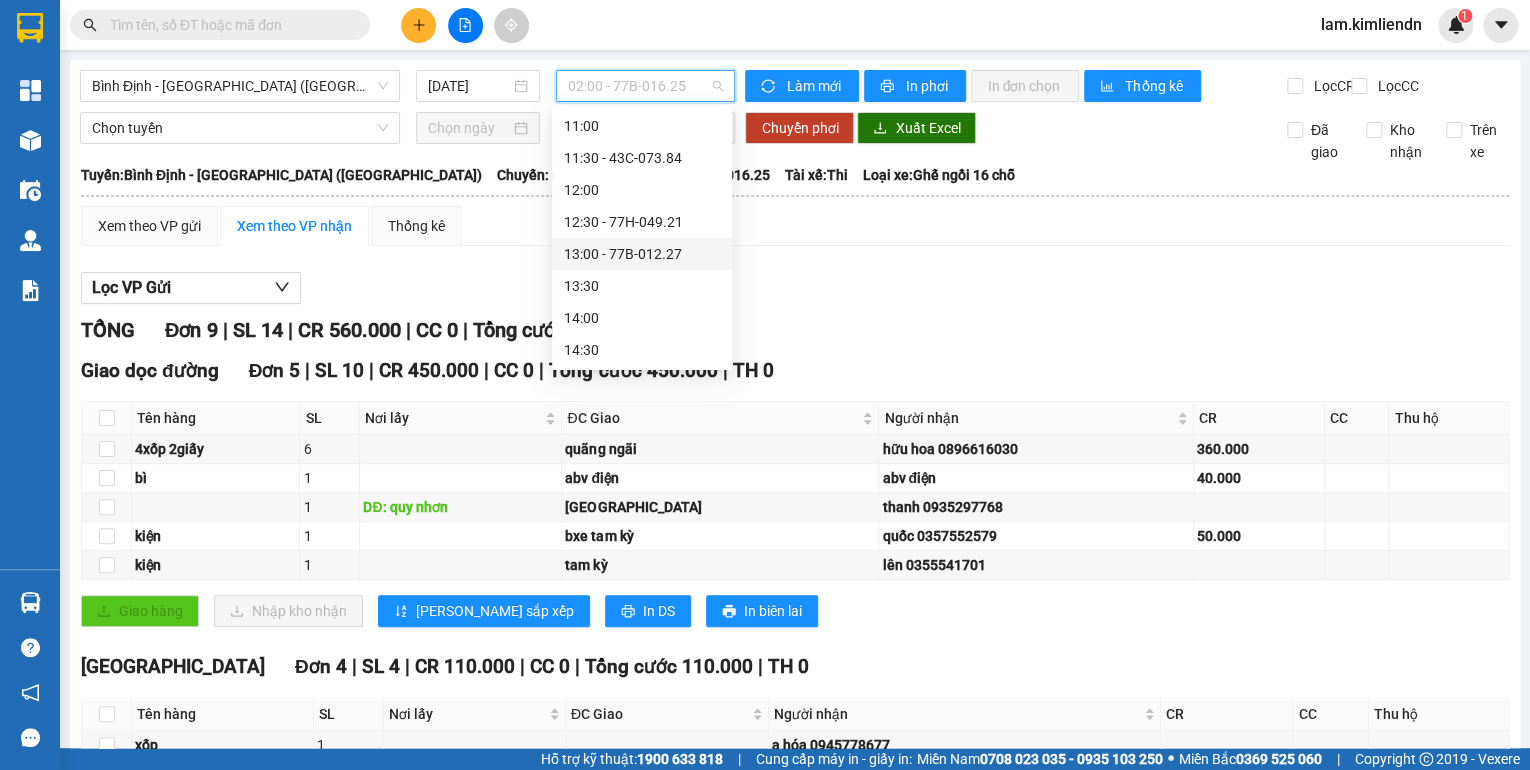 click on "13:00     - 77B-012.27" at bounding box center [642, 254] 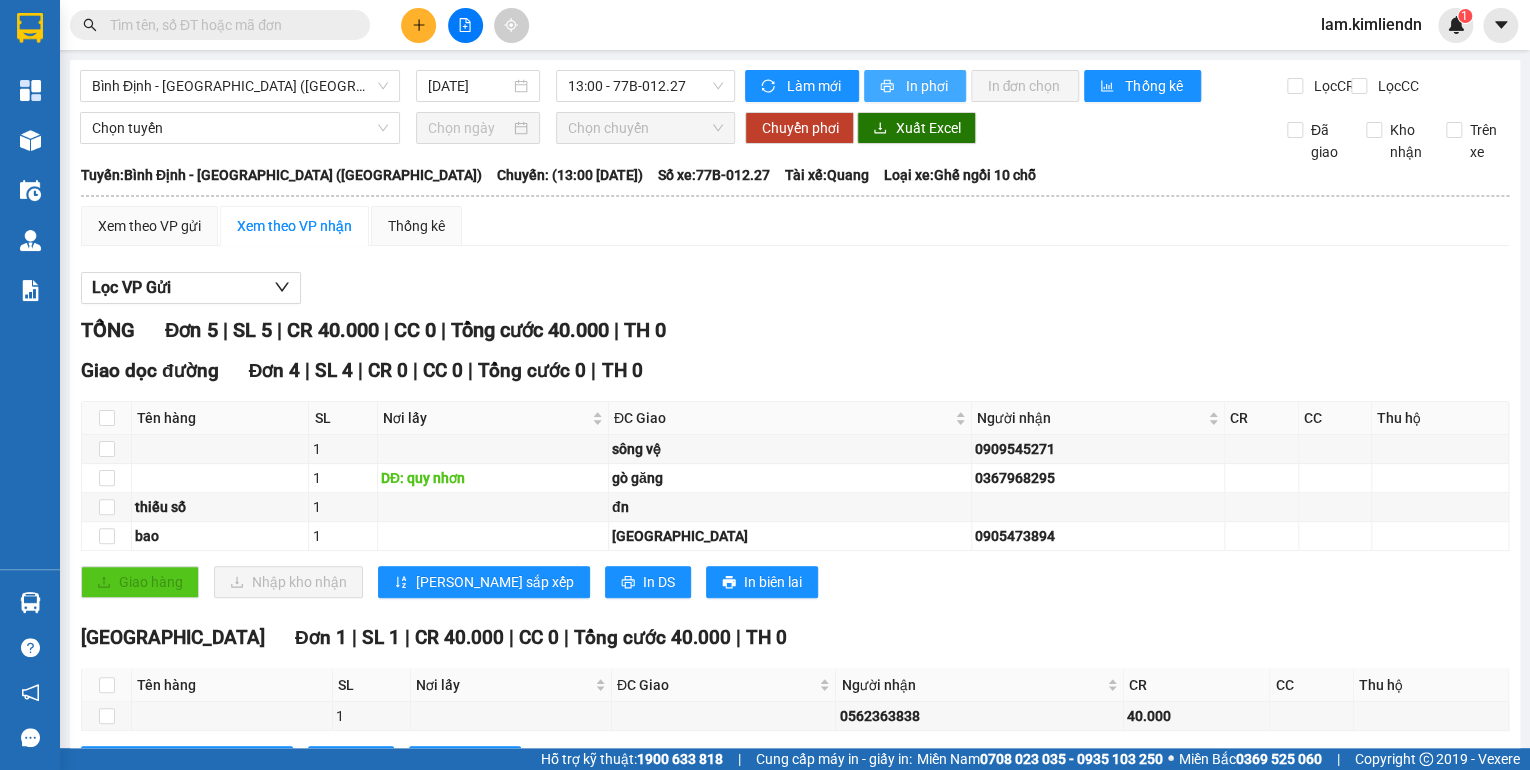 click on "In phơi" at bounding box center (927, 86) 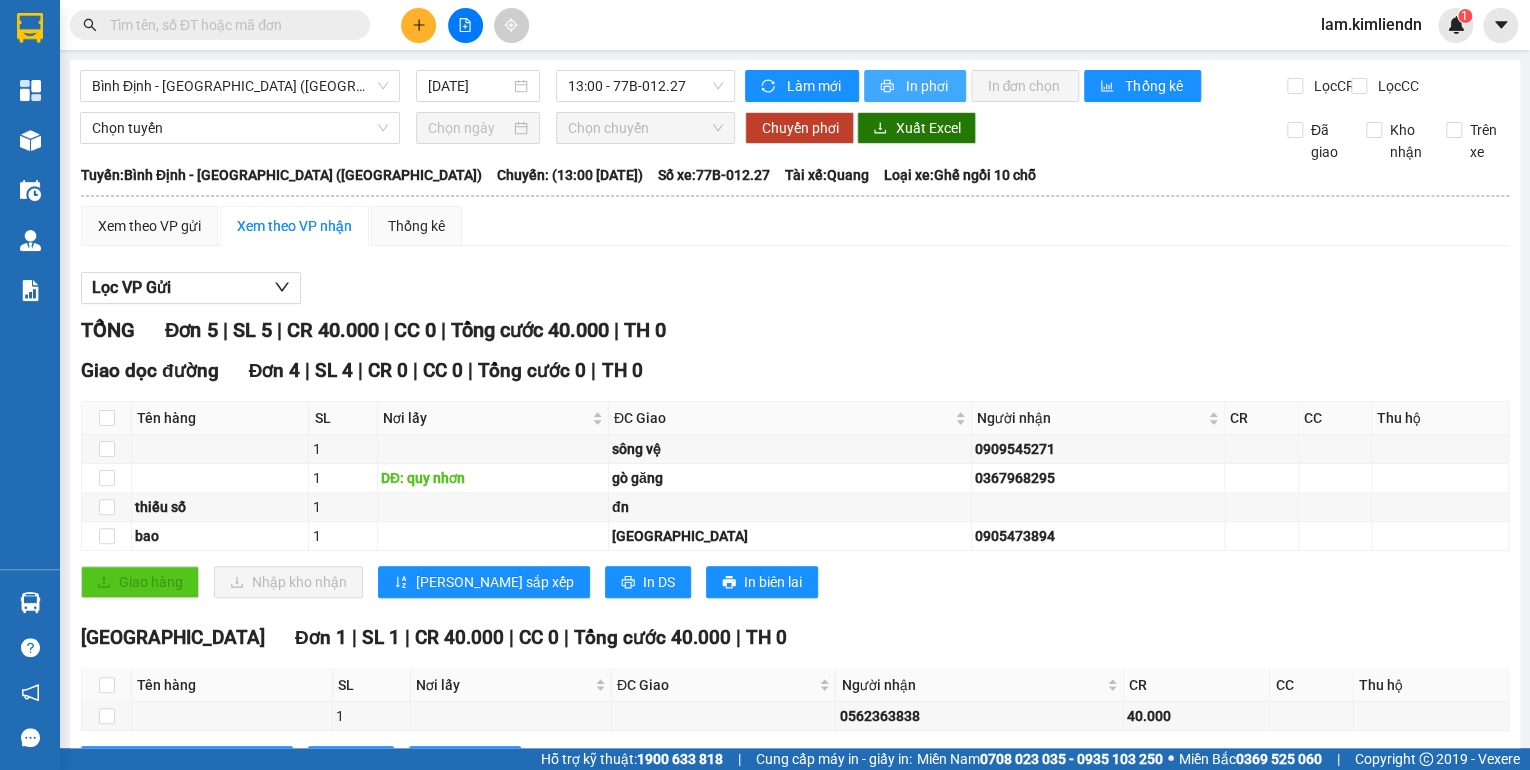 scroll, scrollTop: 0, scrollLeft: 0, axis: both 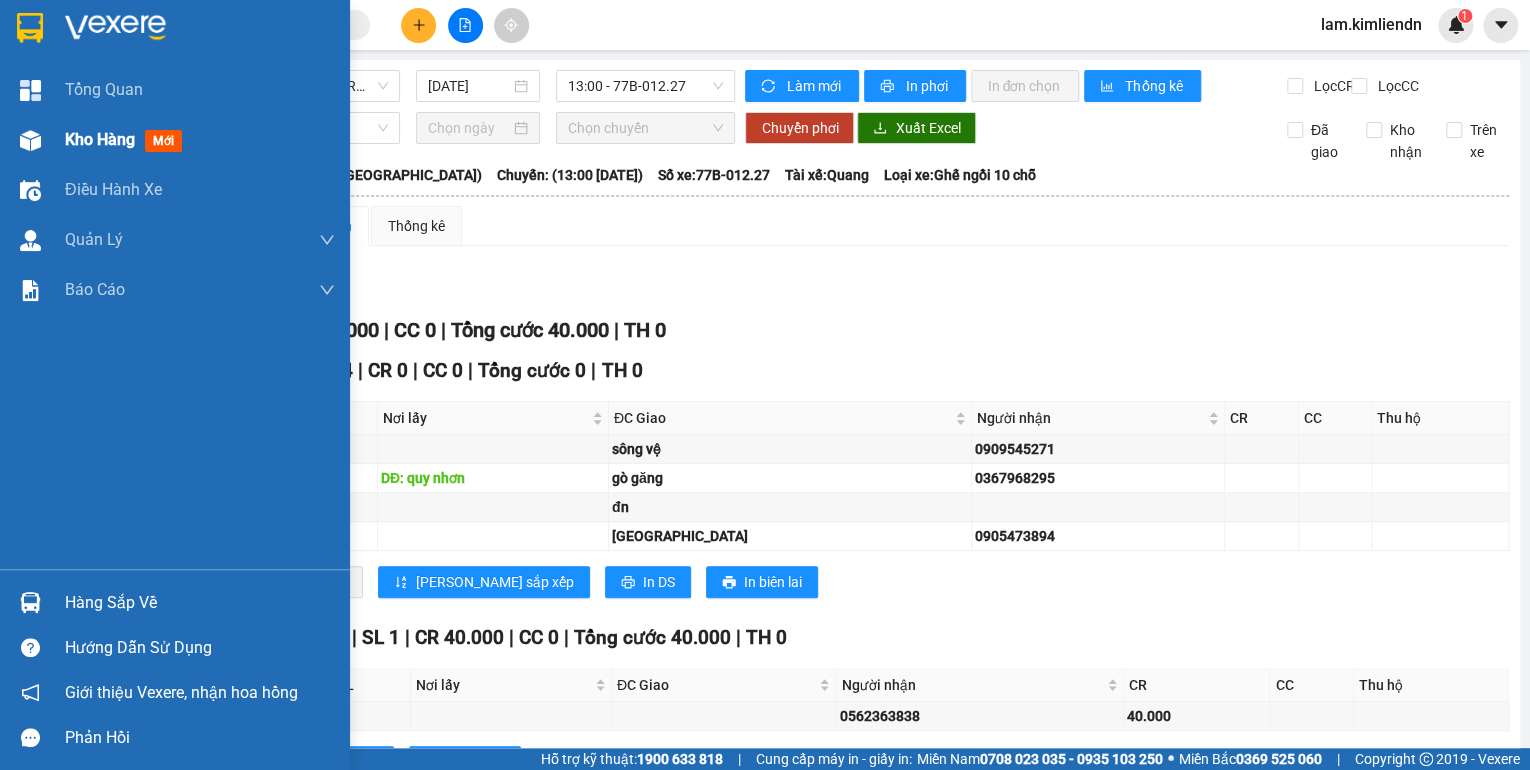 click on "Kho hàng mới" at bounding box center [200, 140] 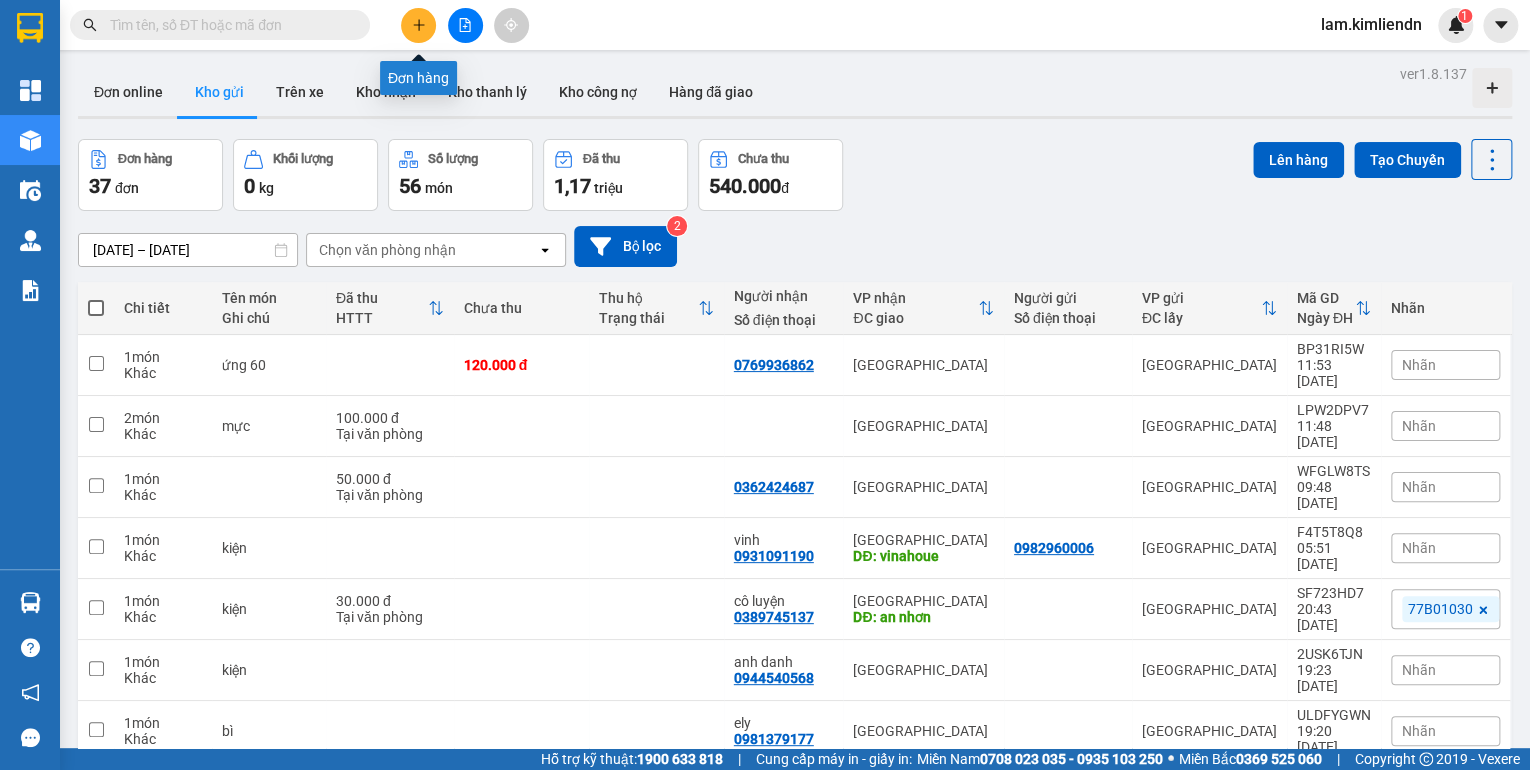 click at bounding box center [418, 25] 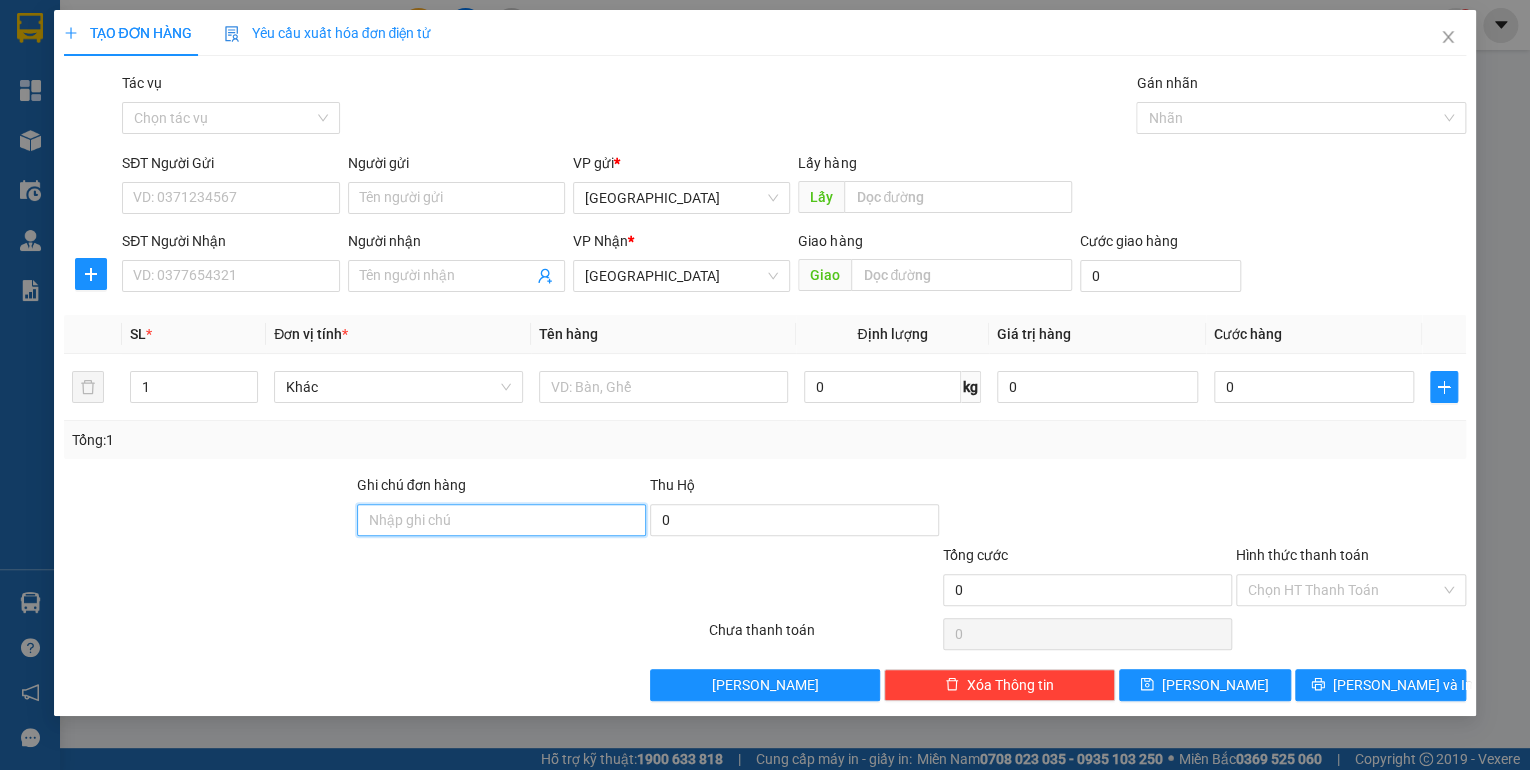 click on "Ghi chú đơn hàng" at bounding box center (501, 520) 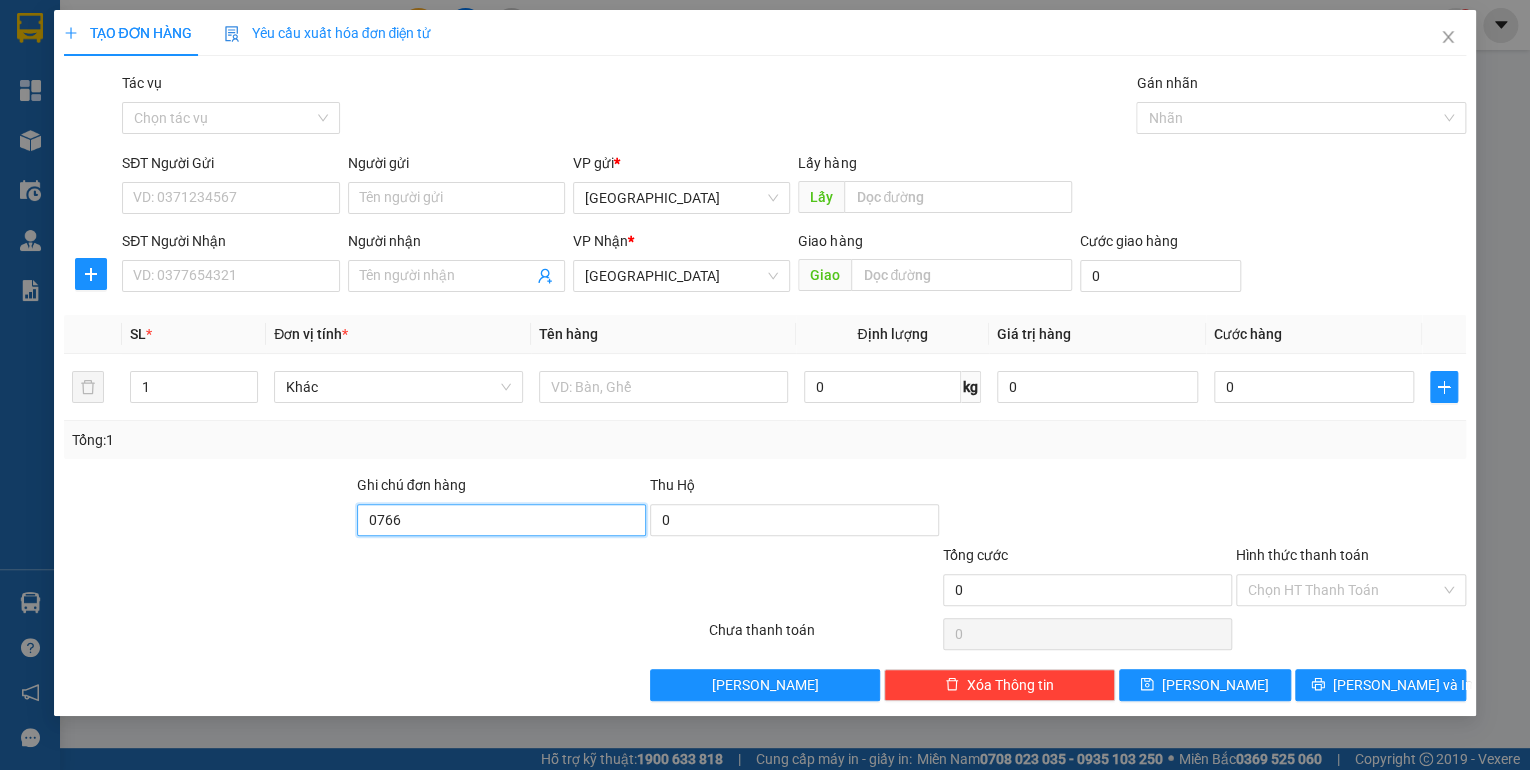 type on "0766664737 thái" 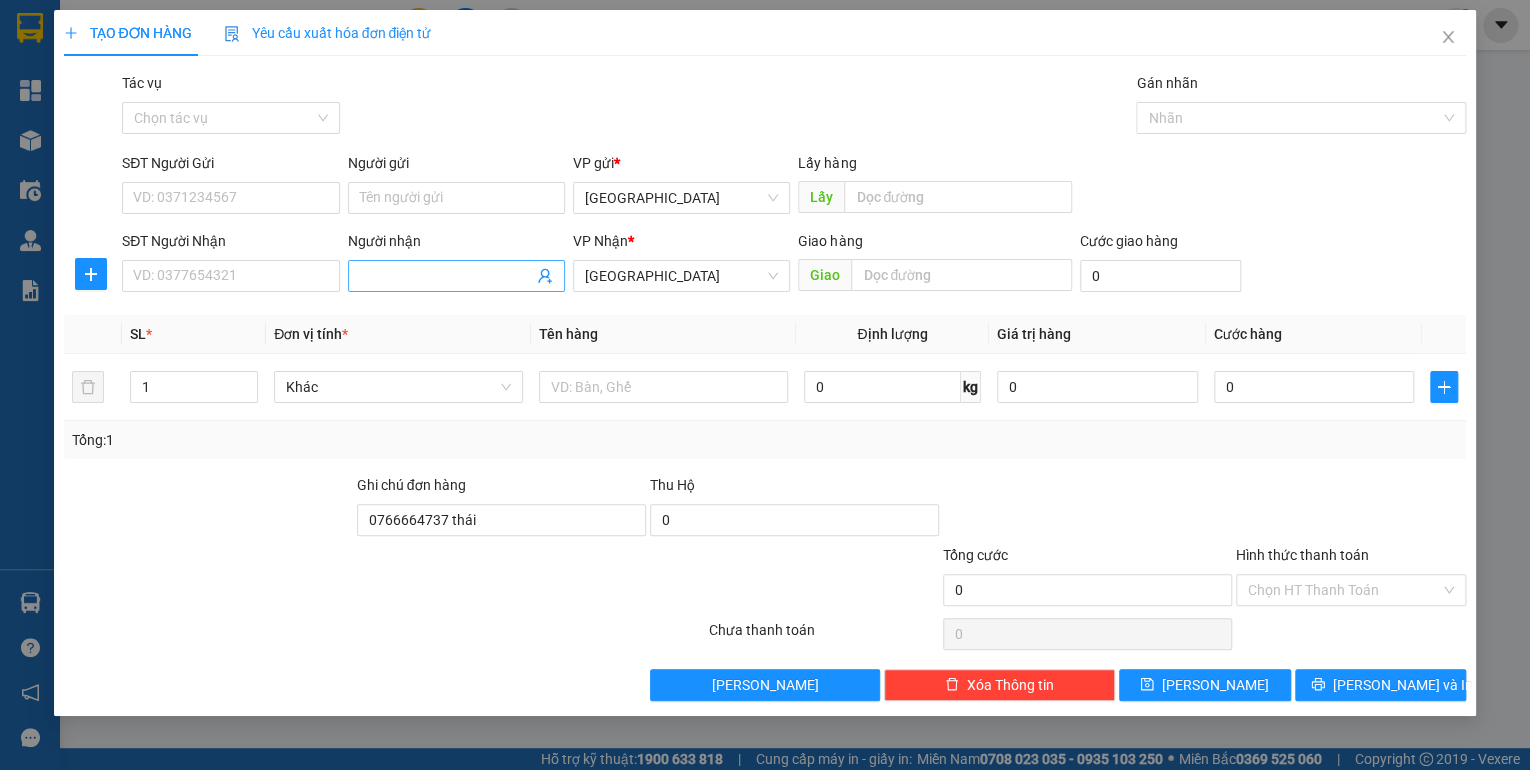 click on "Người nhận" at bounding box center (446, 276) 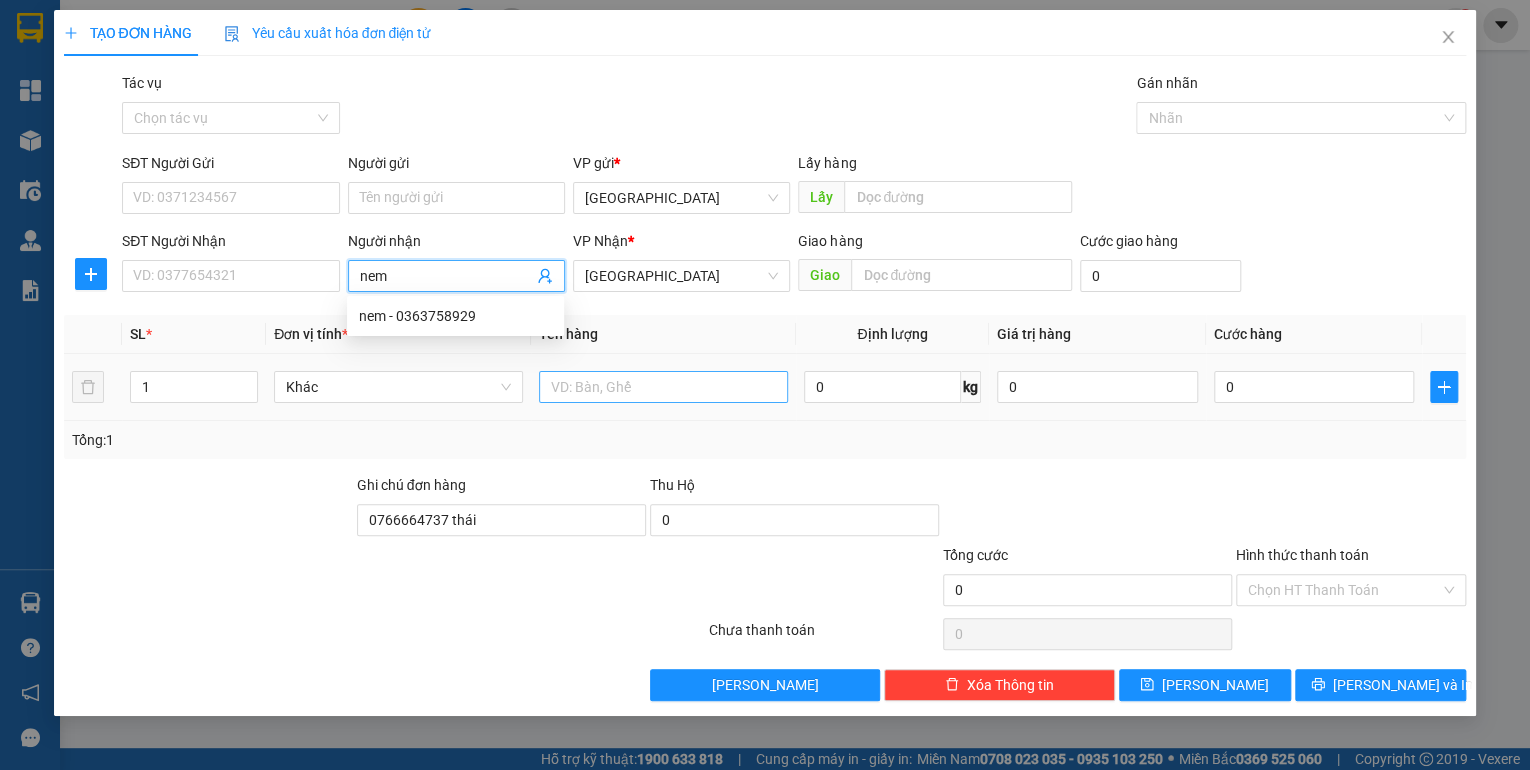 type on "nem" 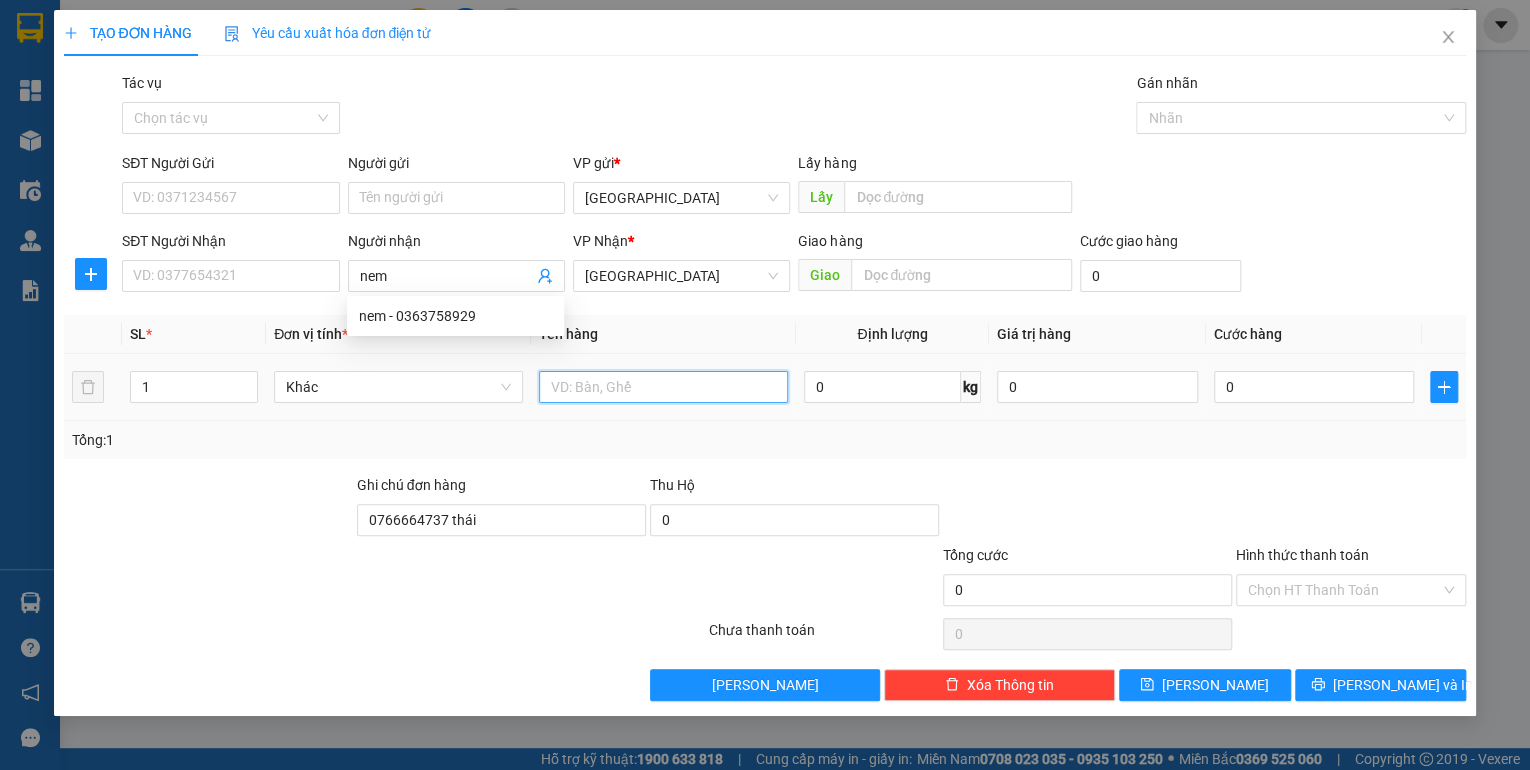 click at bounding box center (663, 387) 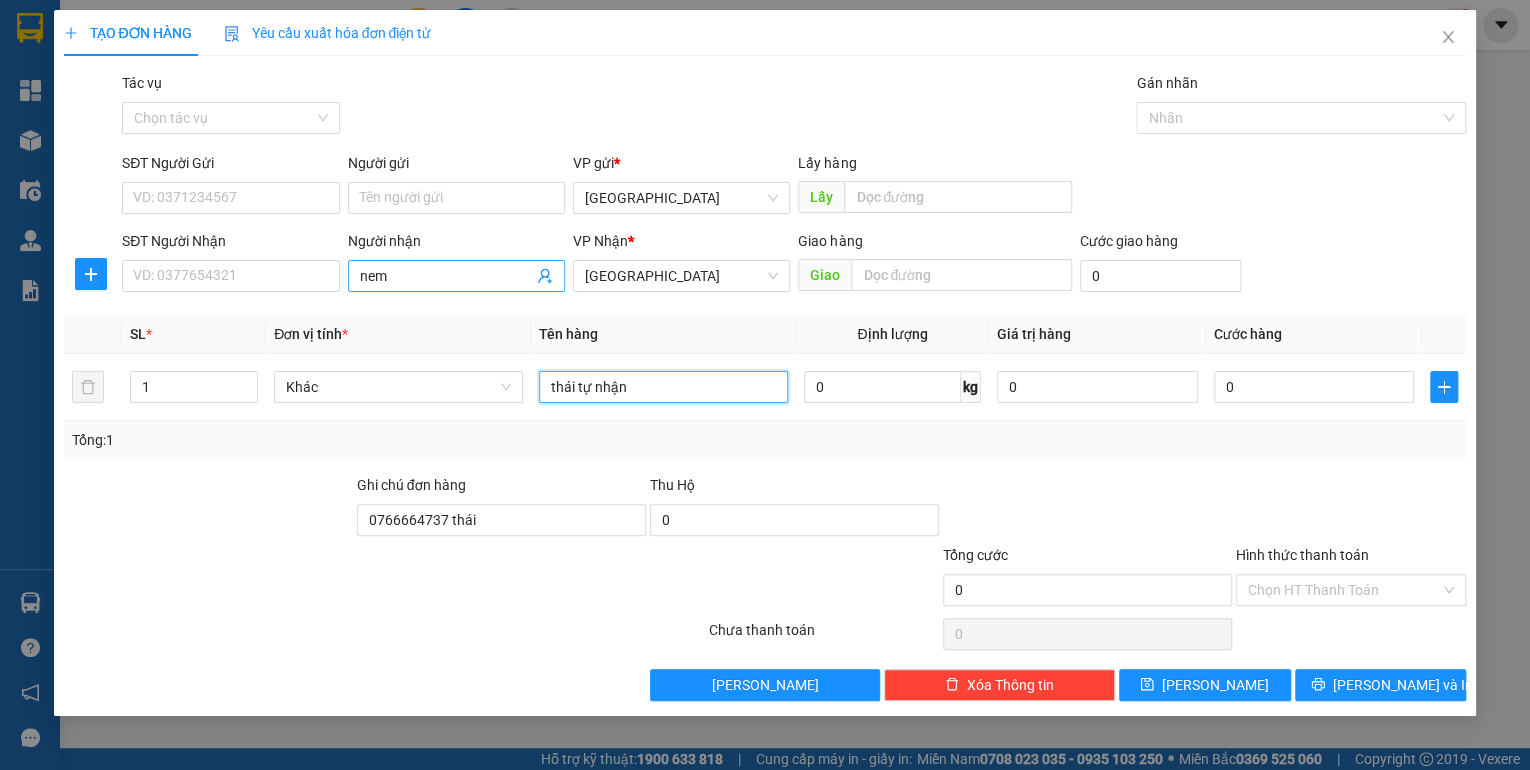type on "thái tự nhận" 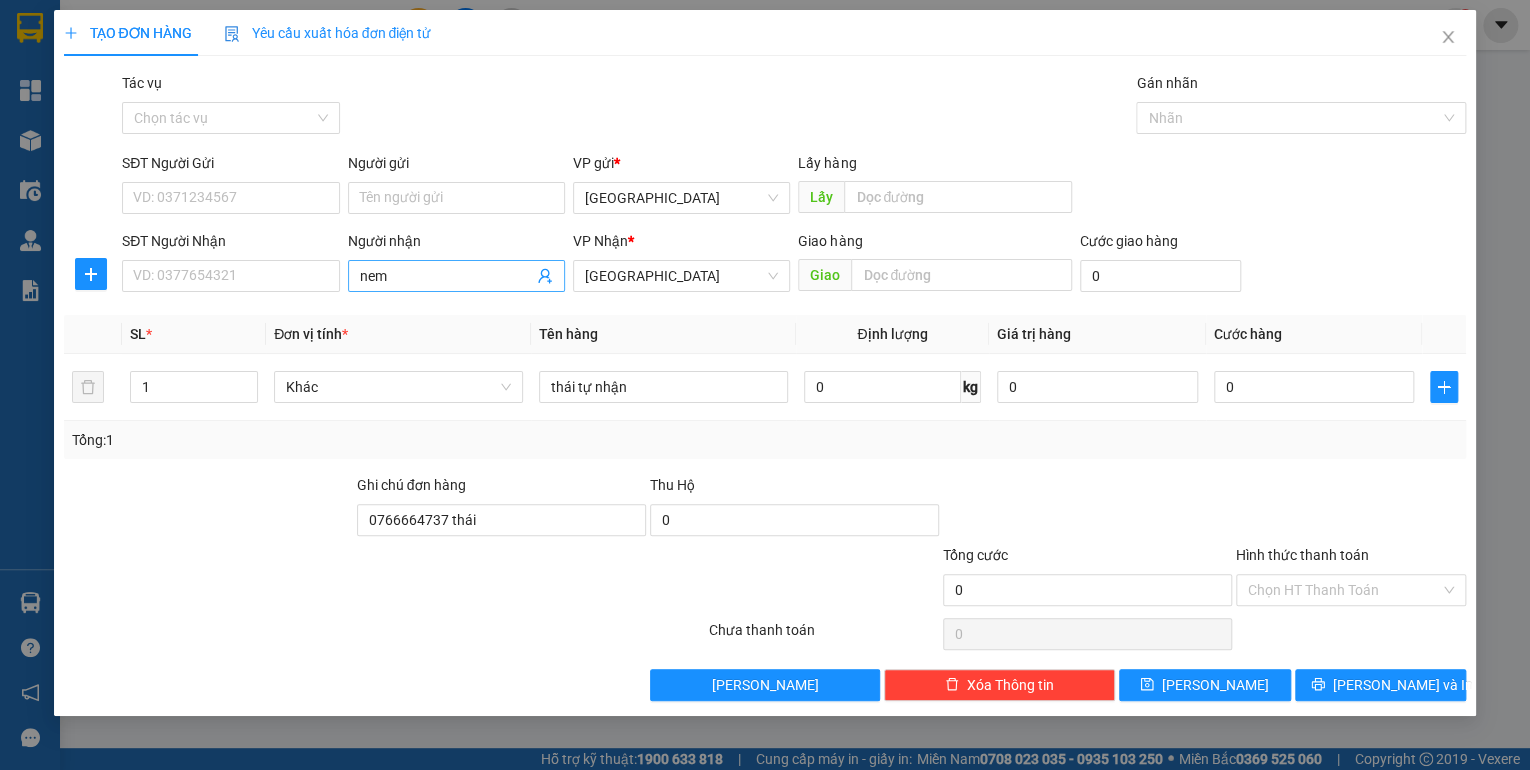 click on "nem" at bounding box center [446, 276] 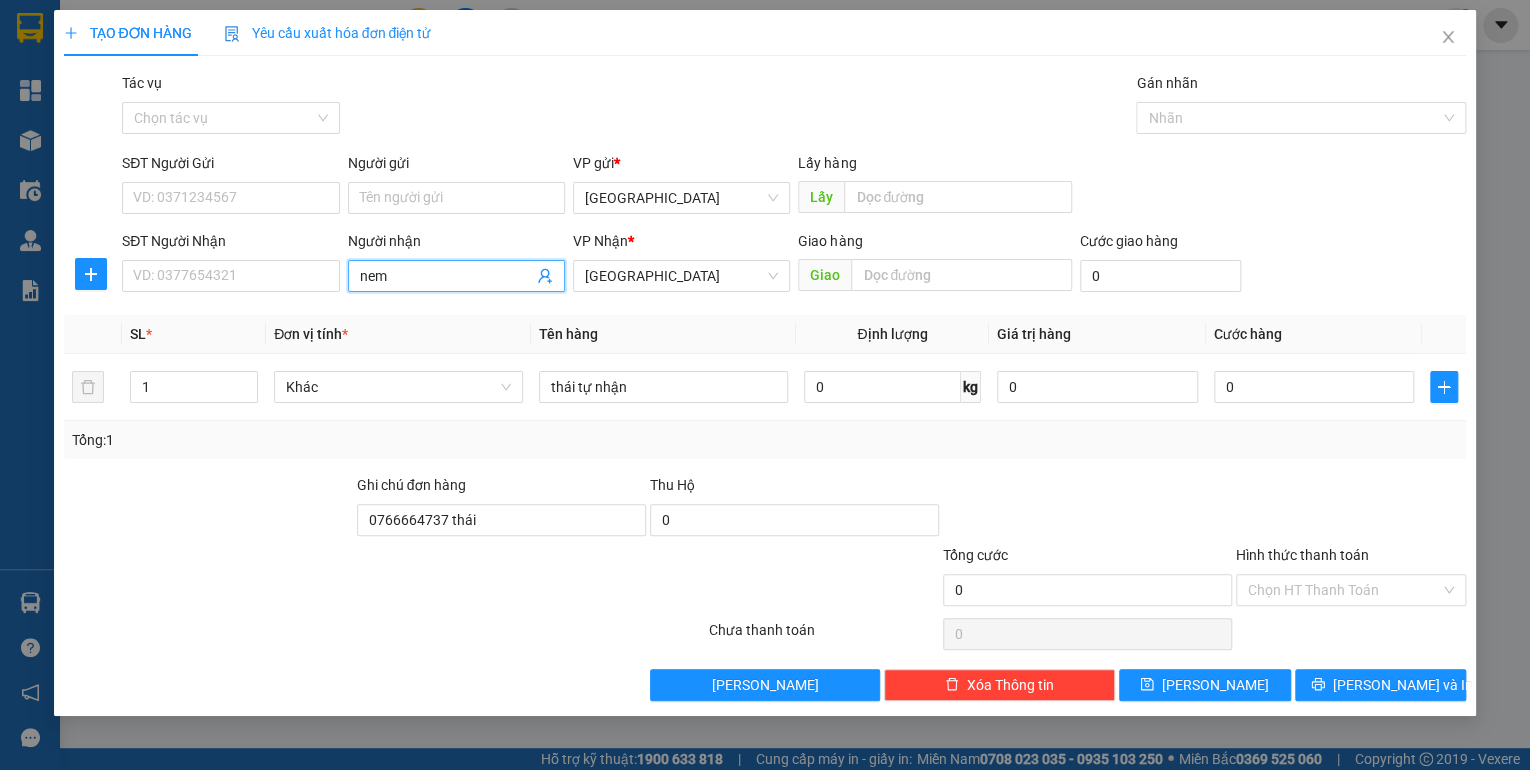 click on "nem" at bounding box center (446, 276) 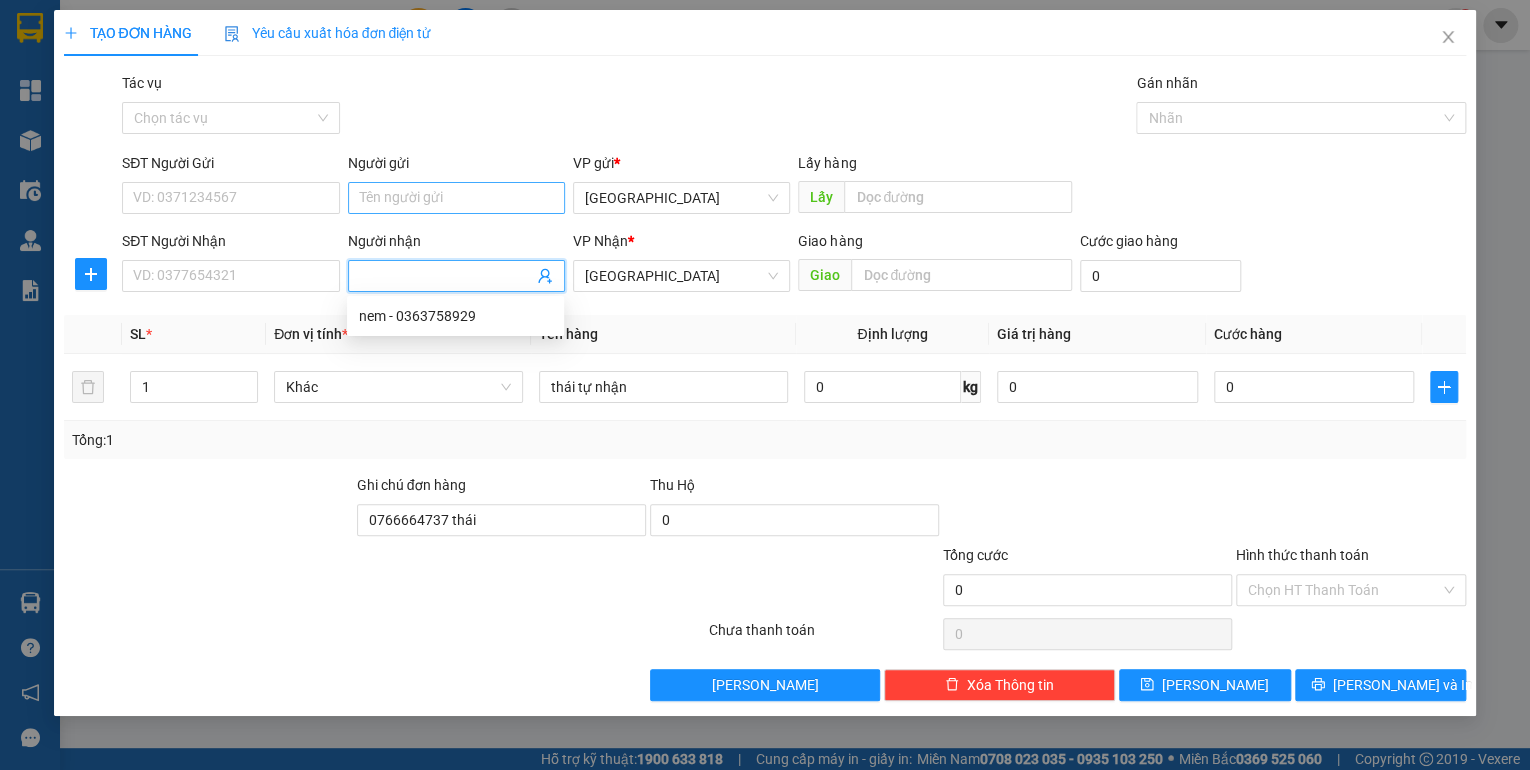 type 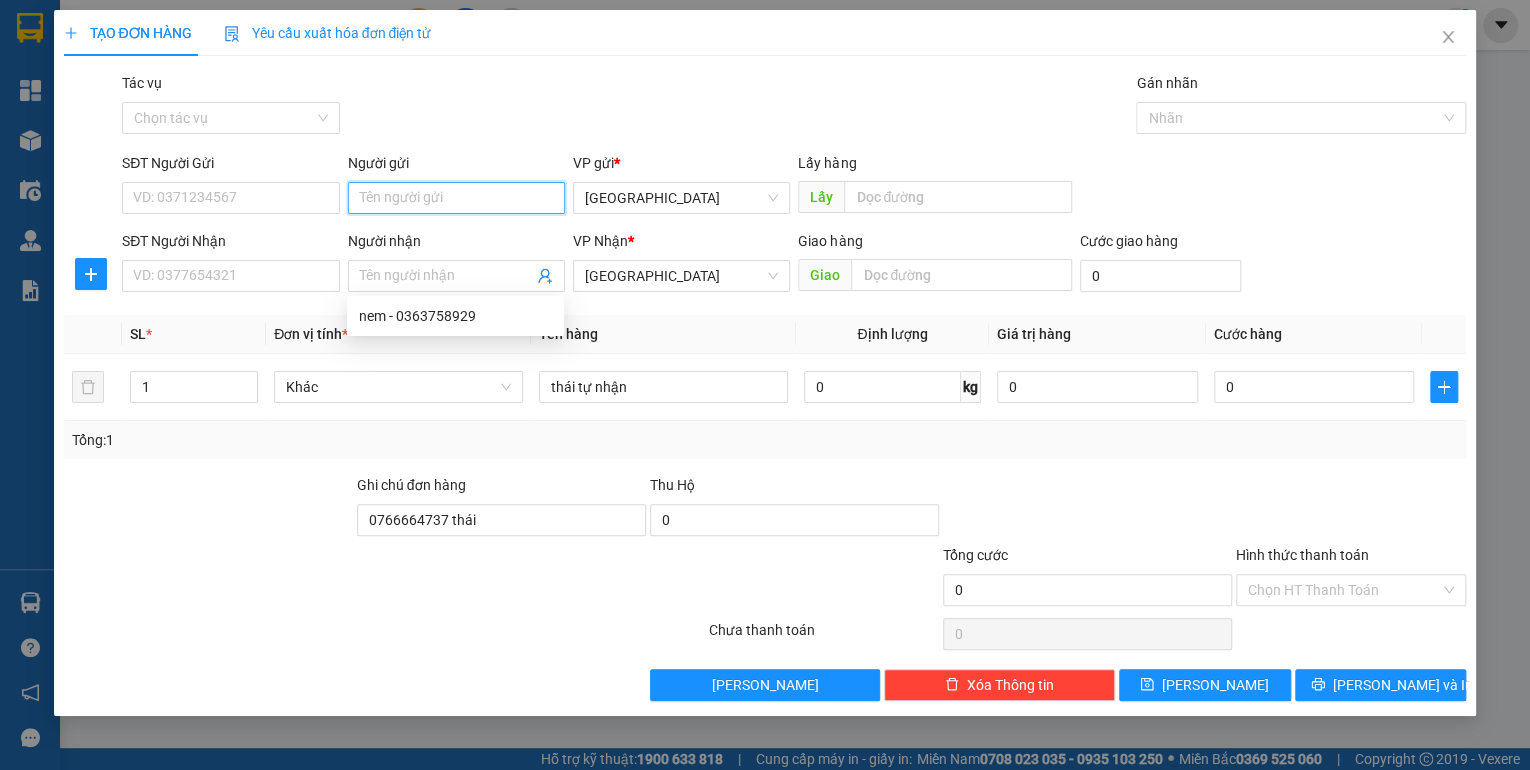 click on "Người gửi" at bounding box center [456, 198] 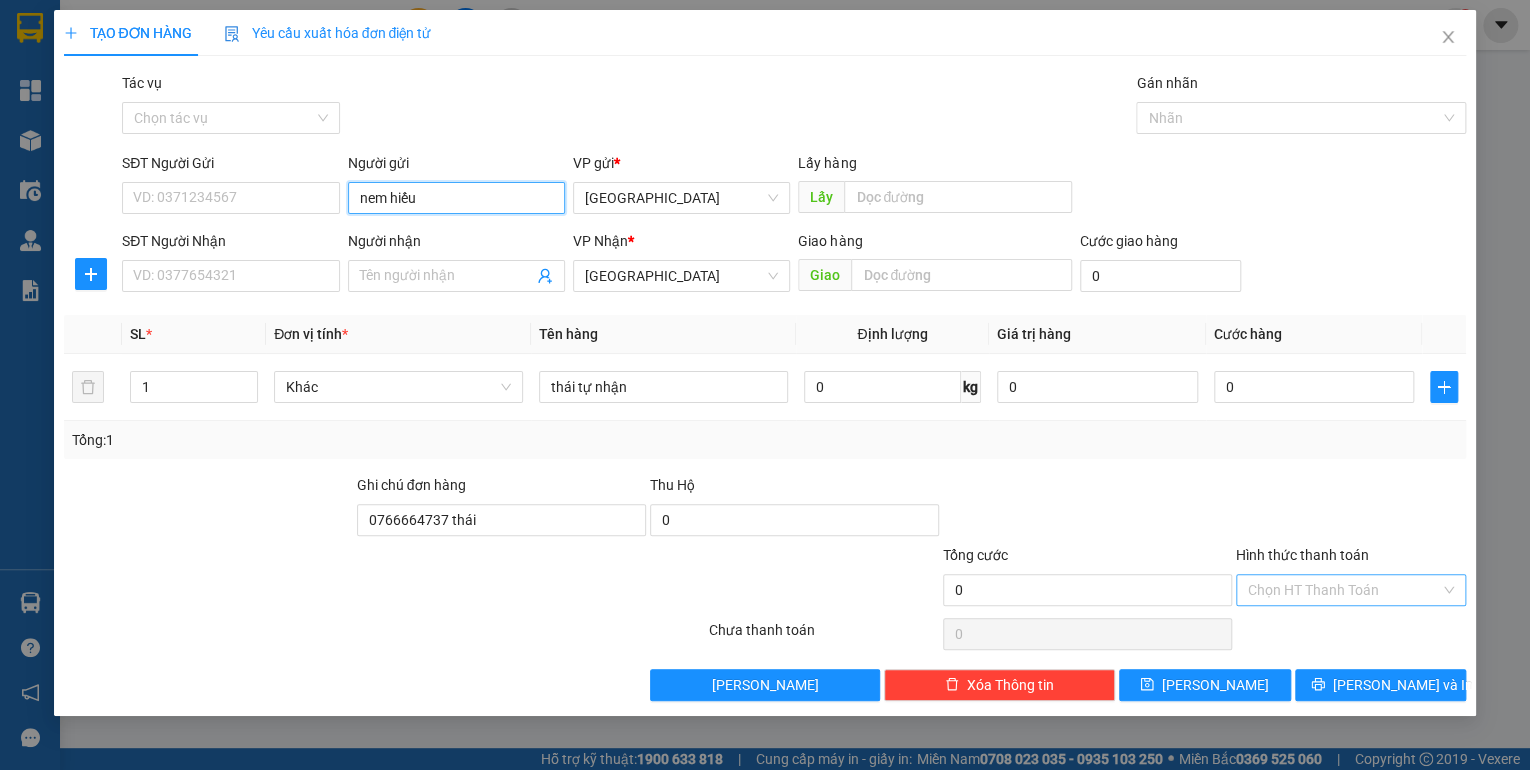type on "nem hiếu" 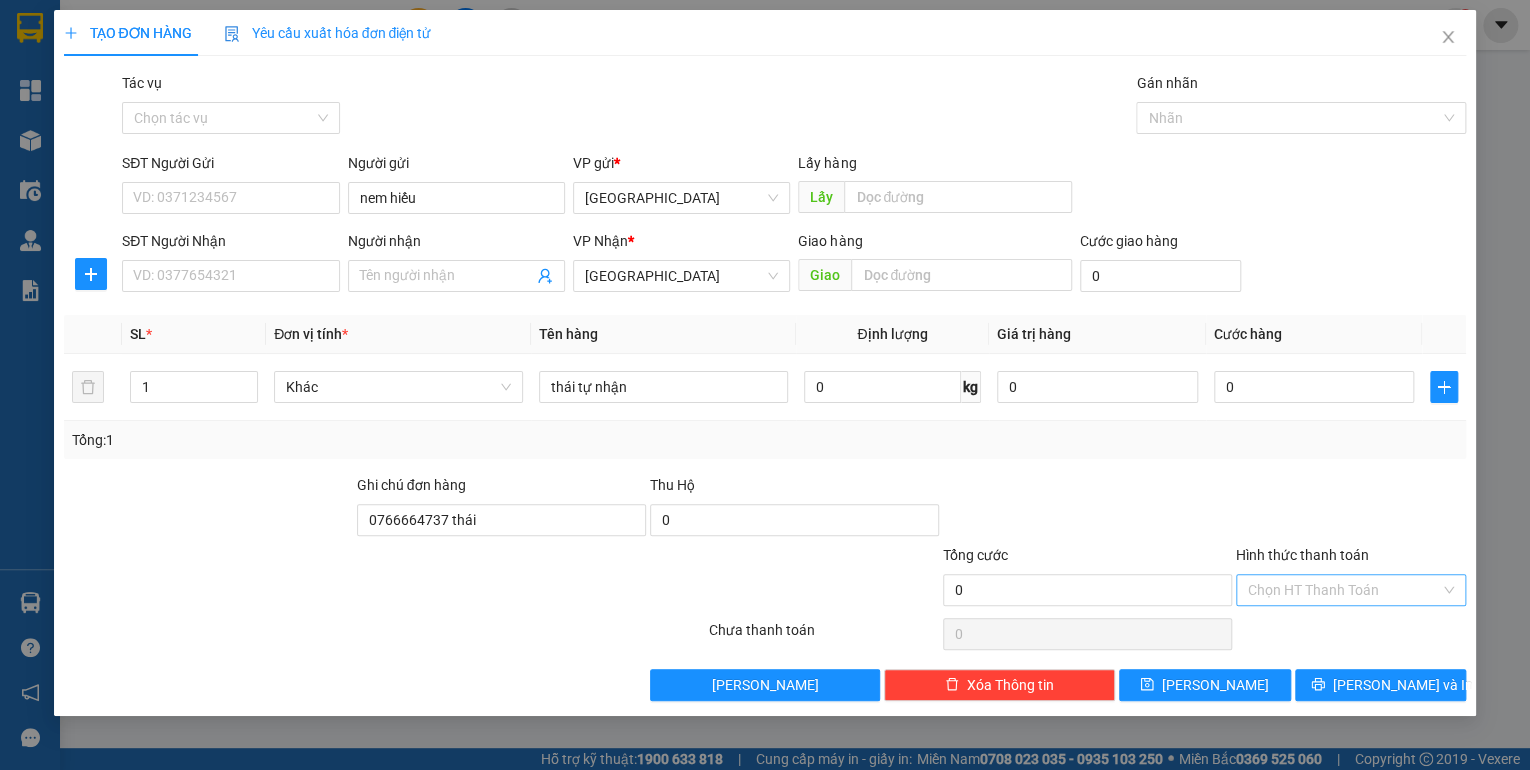 click on "Hình thức thanh toán" at bounding box center [1344, 590] 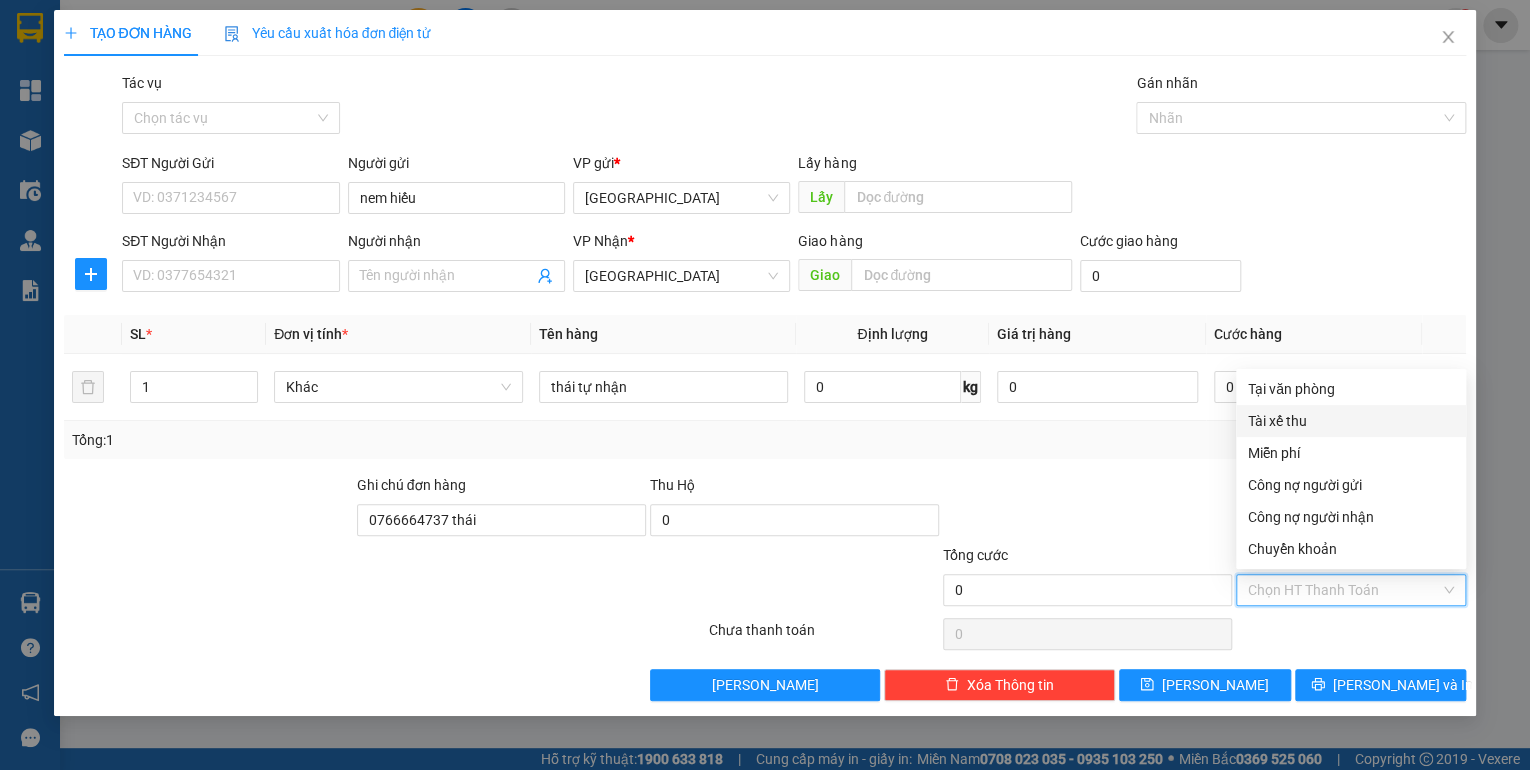 click on "Tài xế thu" at bounding box center (1351, 421) 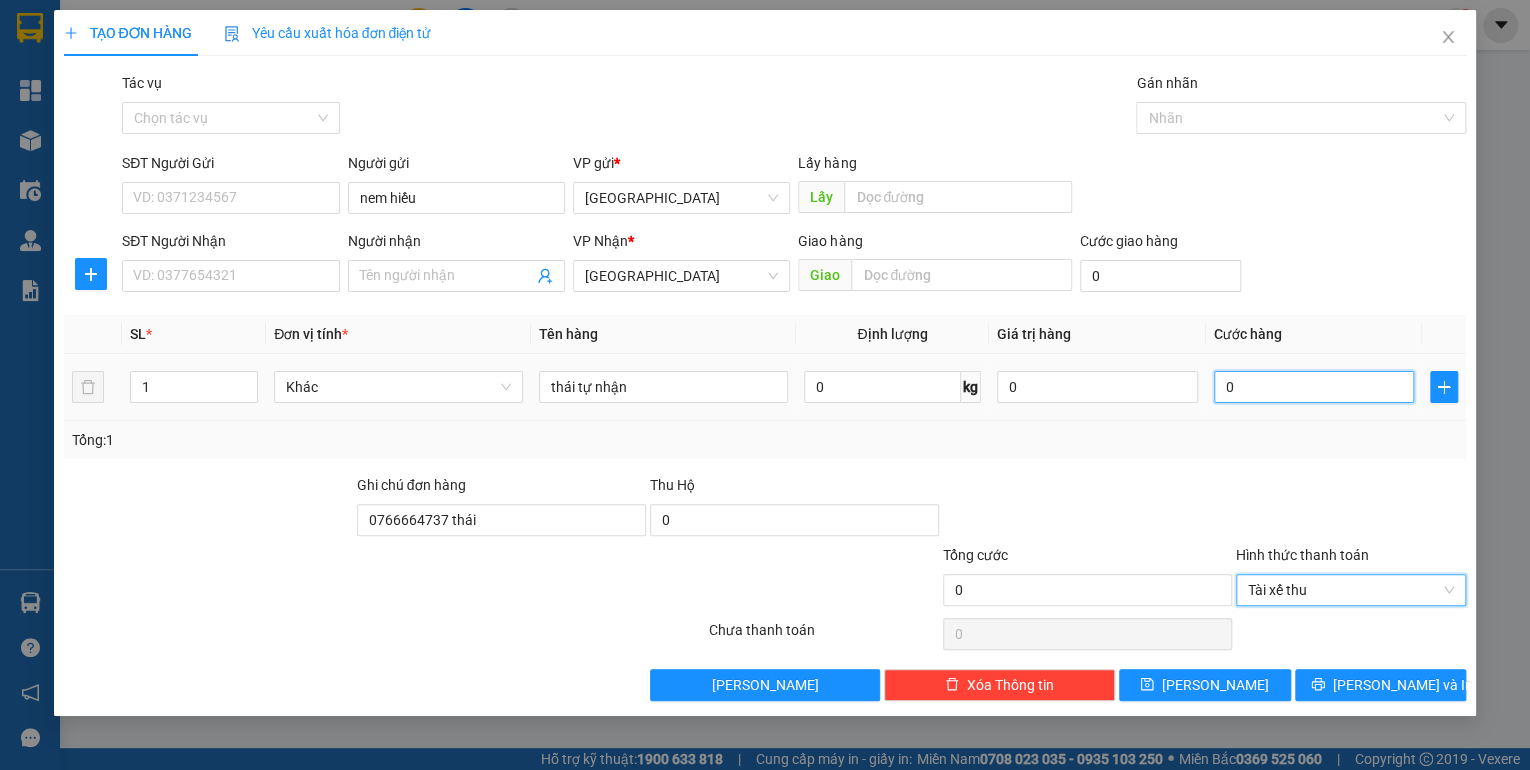 click on "0" at bounding box center [1314, 387] 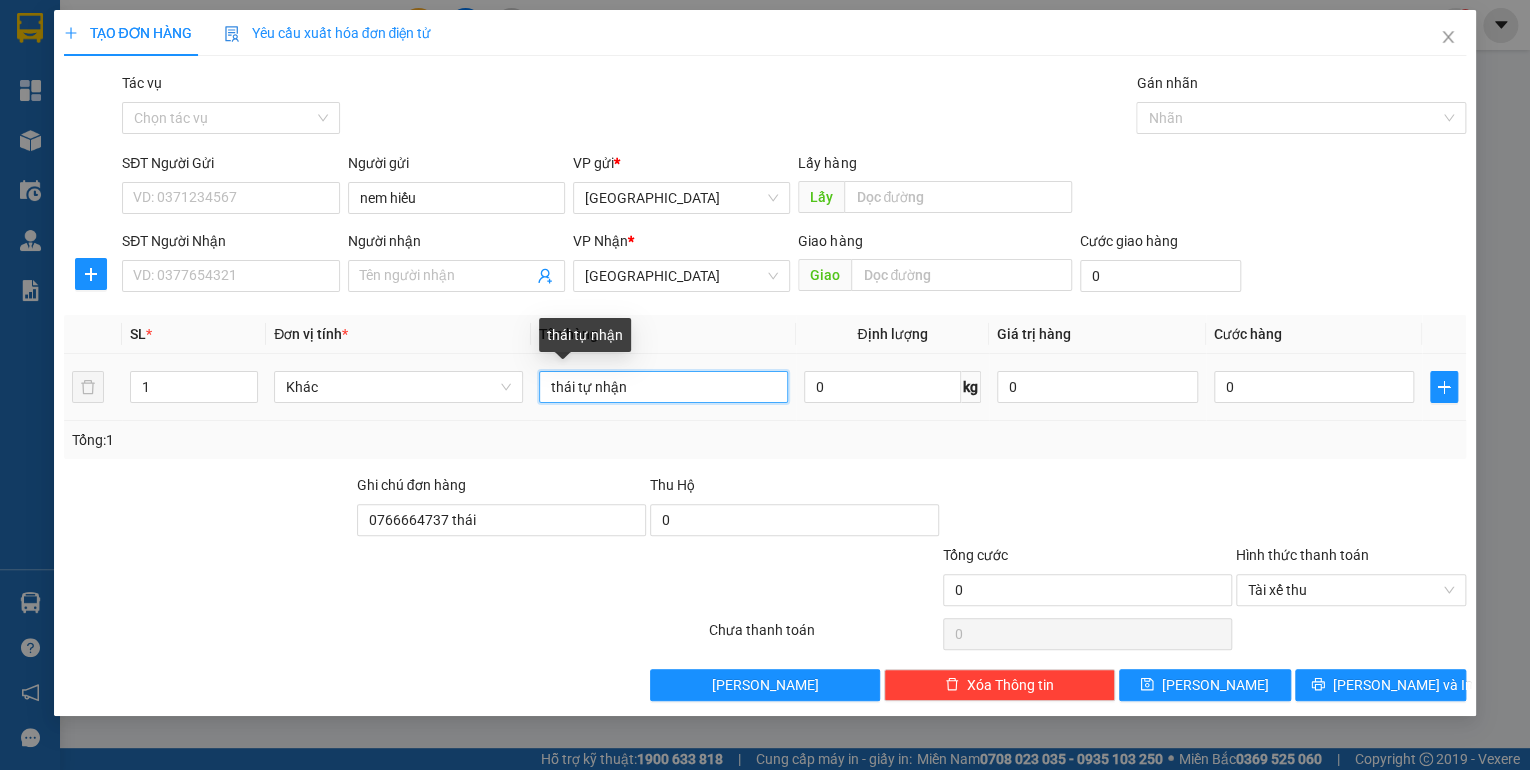 click on "thái tự nhận" at bounding box center (663, 387) 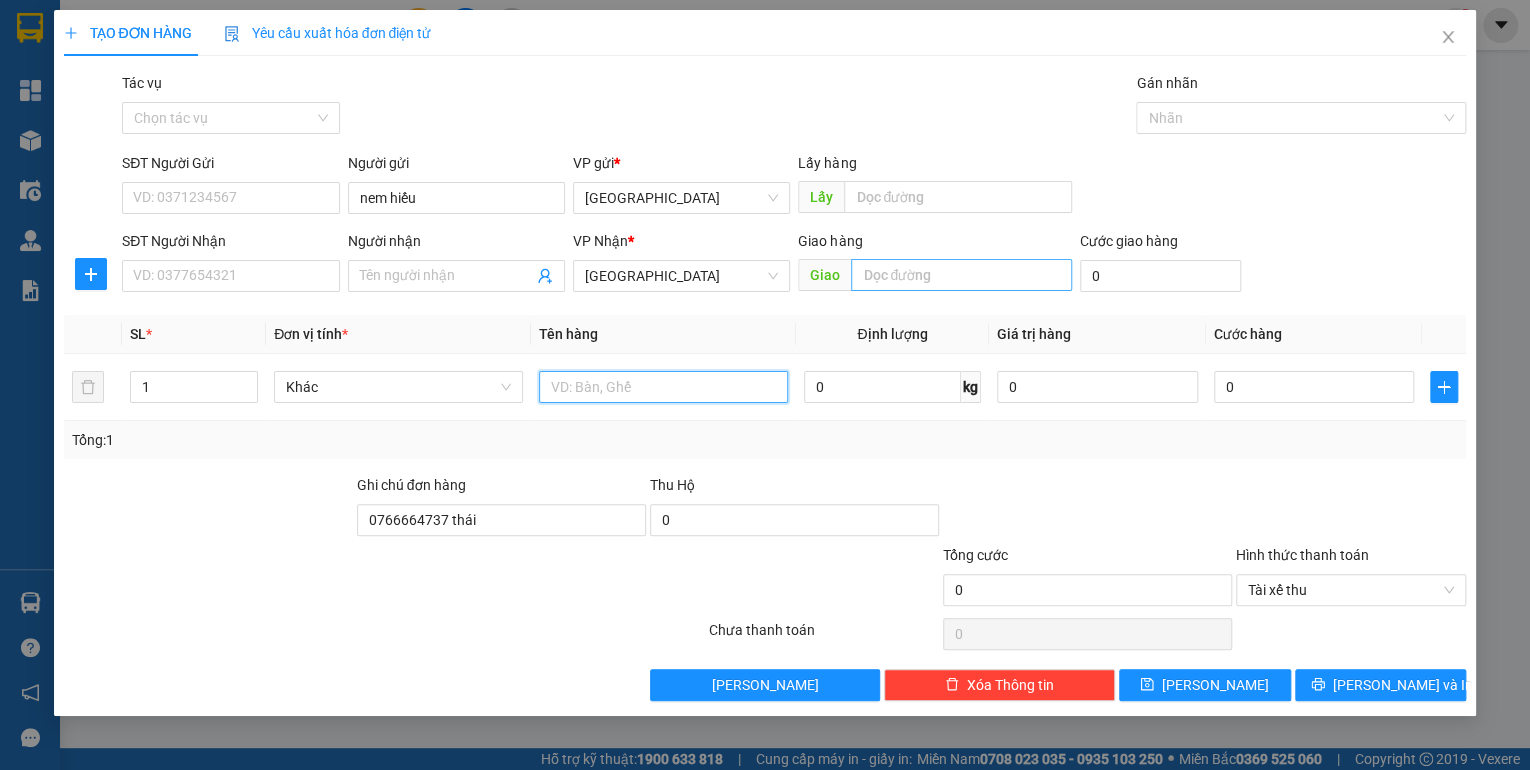 type 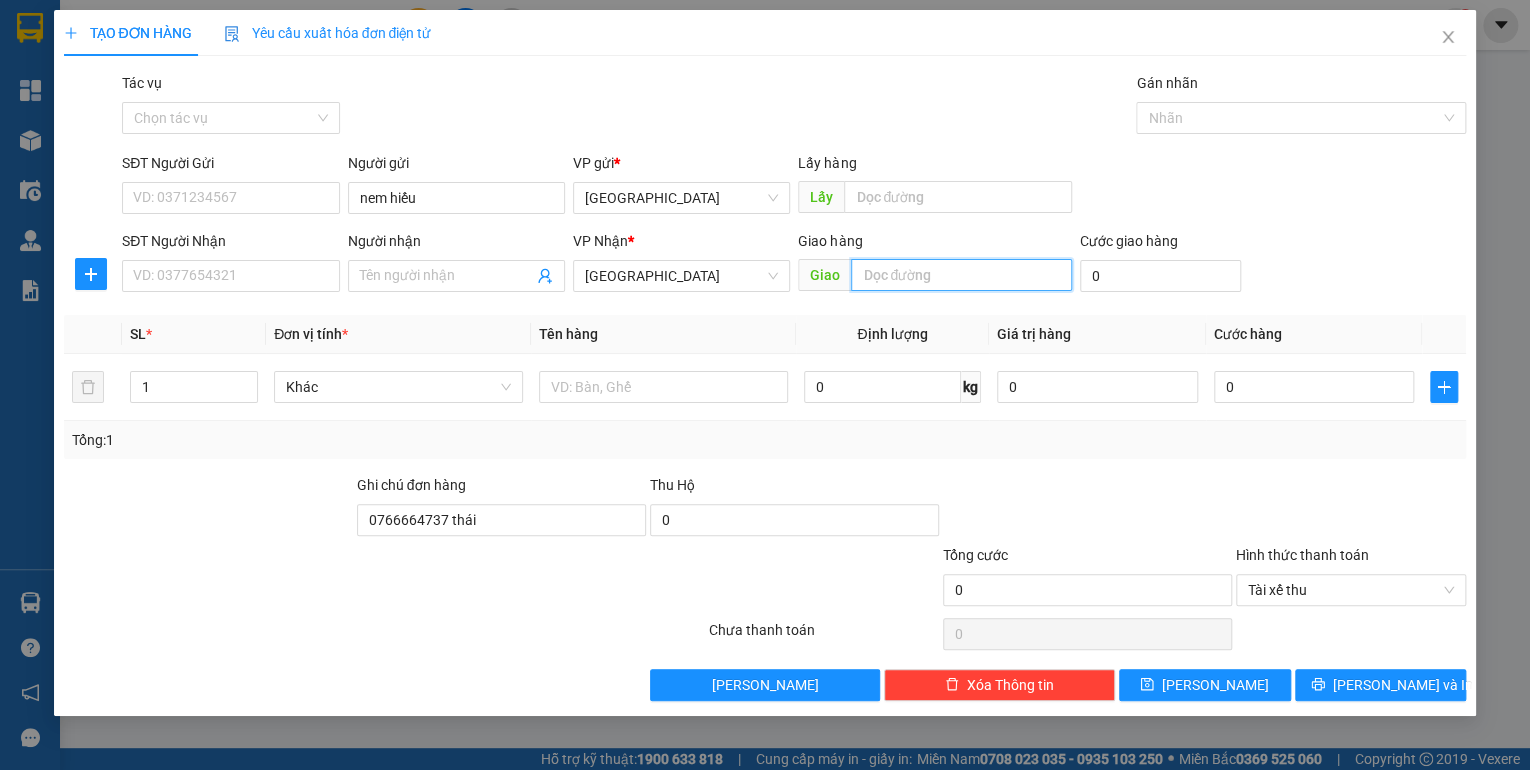click at bounding box center [961, 275] 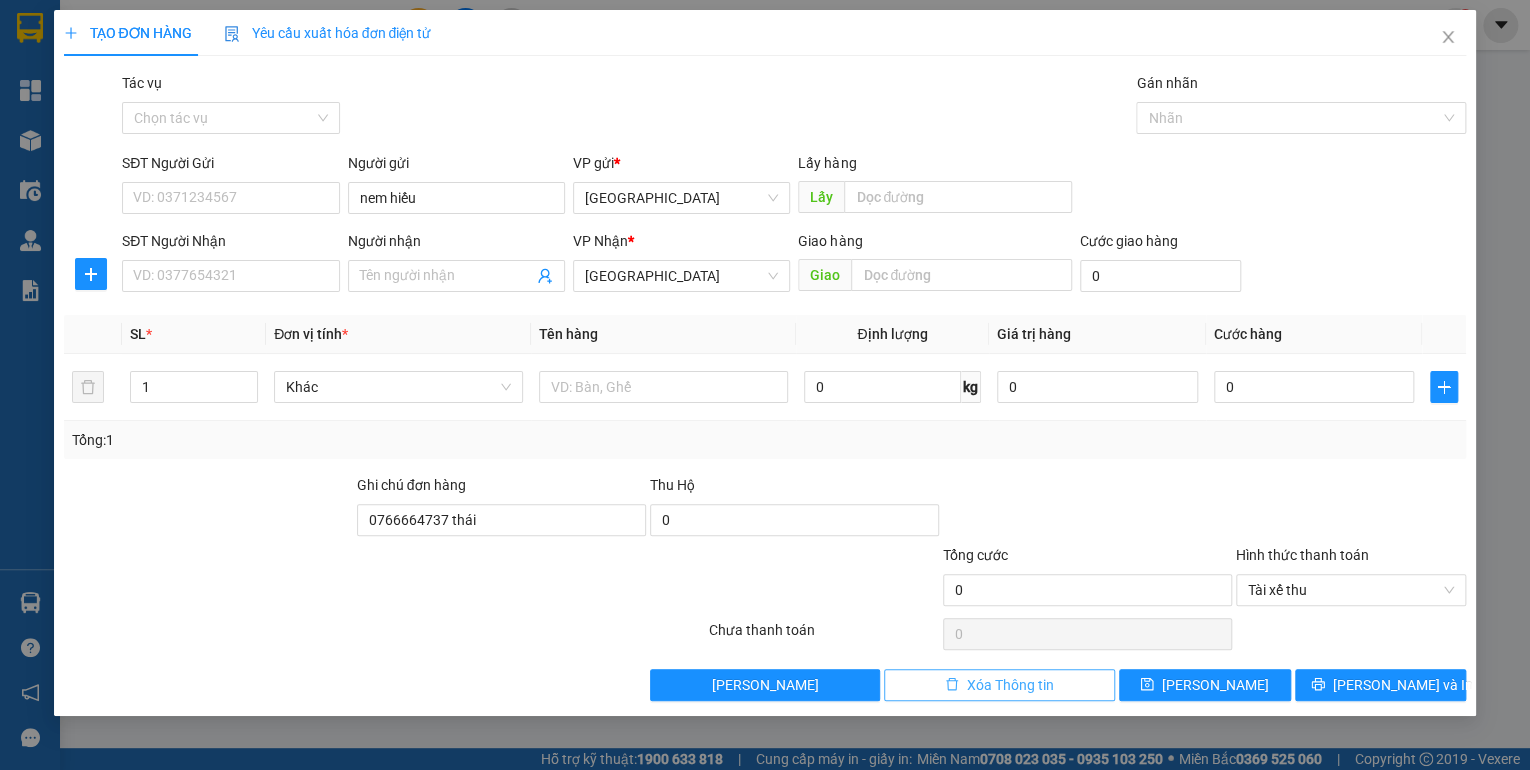 click on "Xóa Thông tin" at bounding box center [1010, 685] 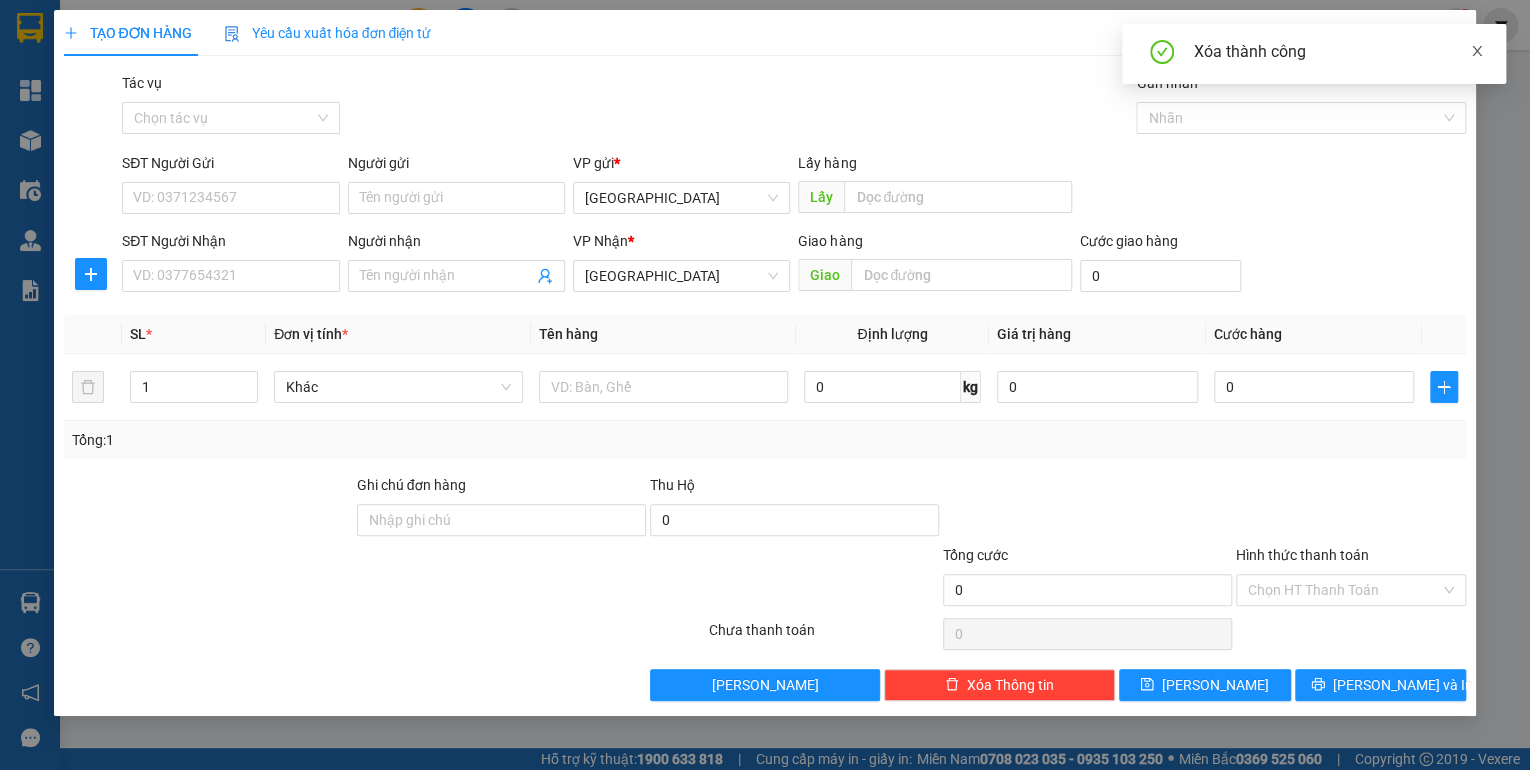 click 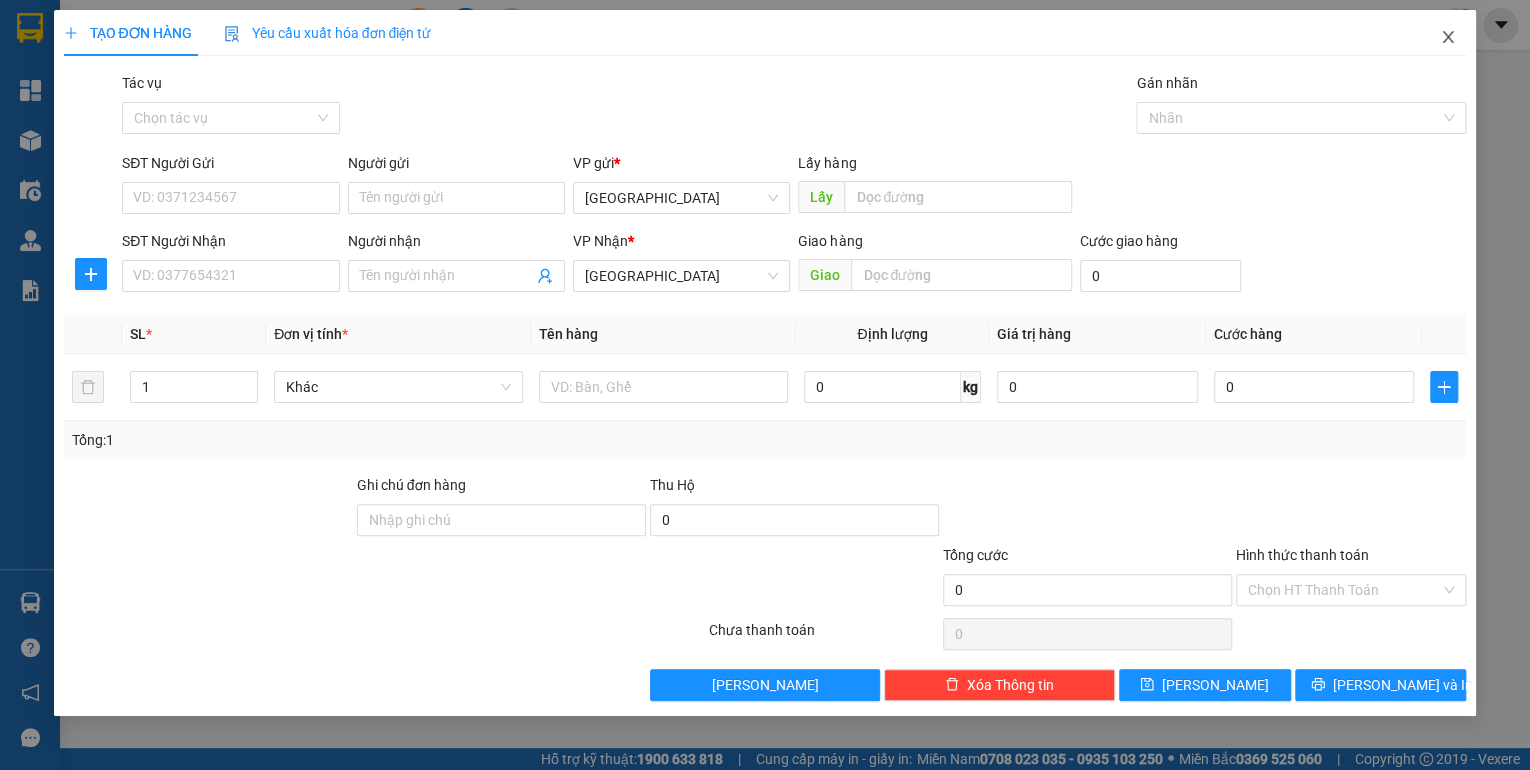 click 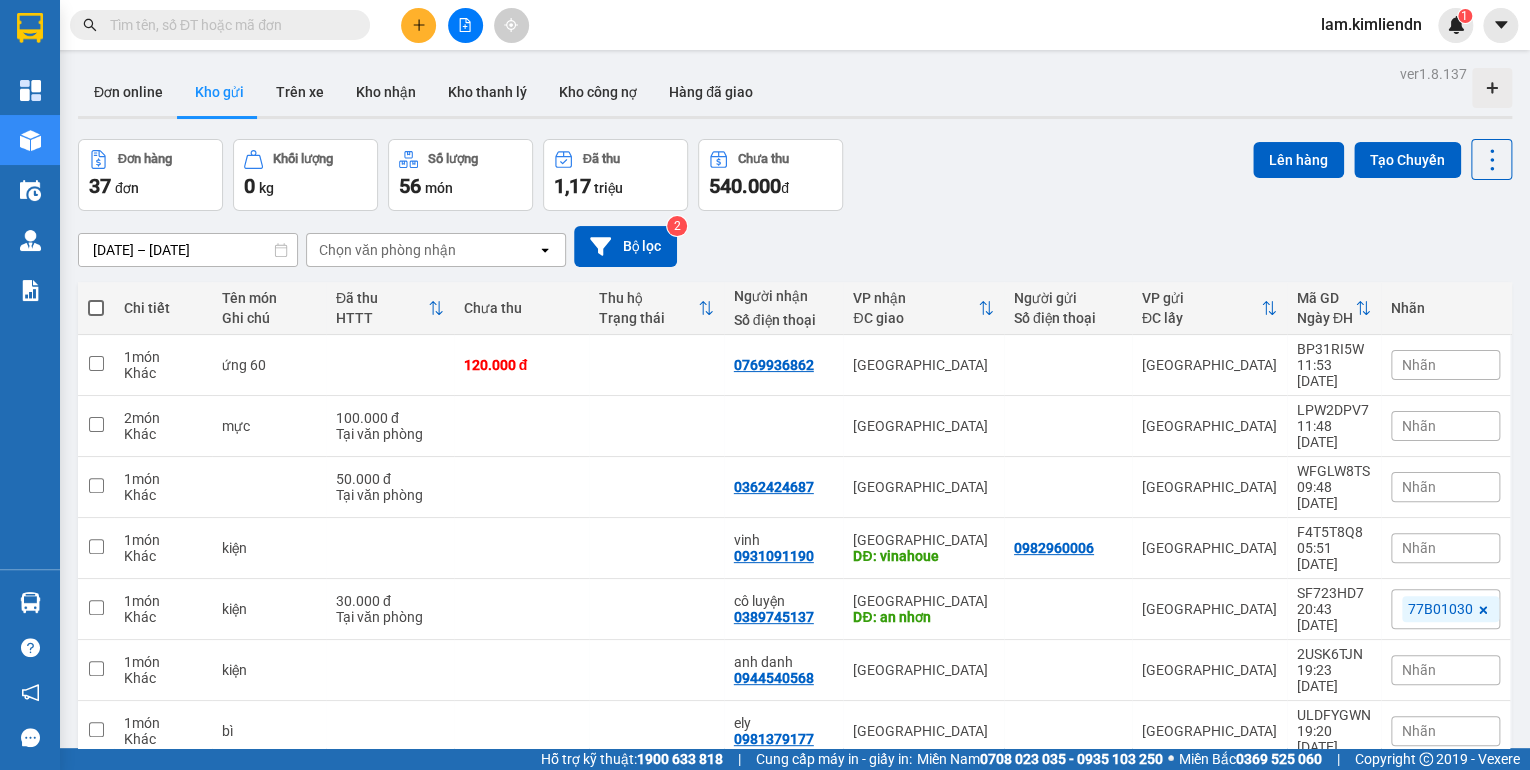 click at bounding box center (418, 25) 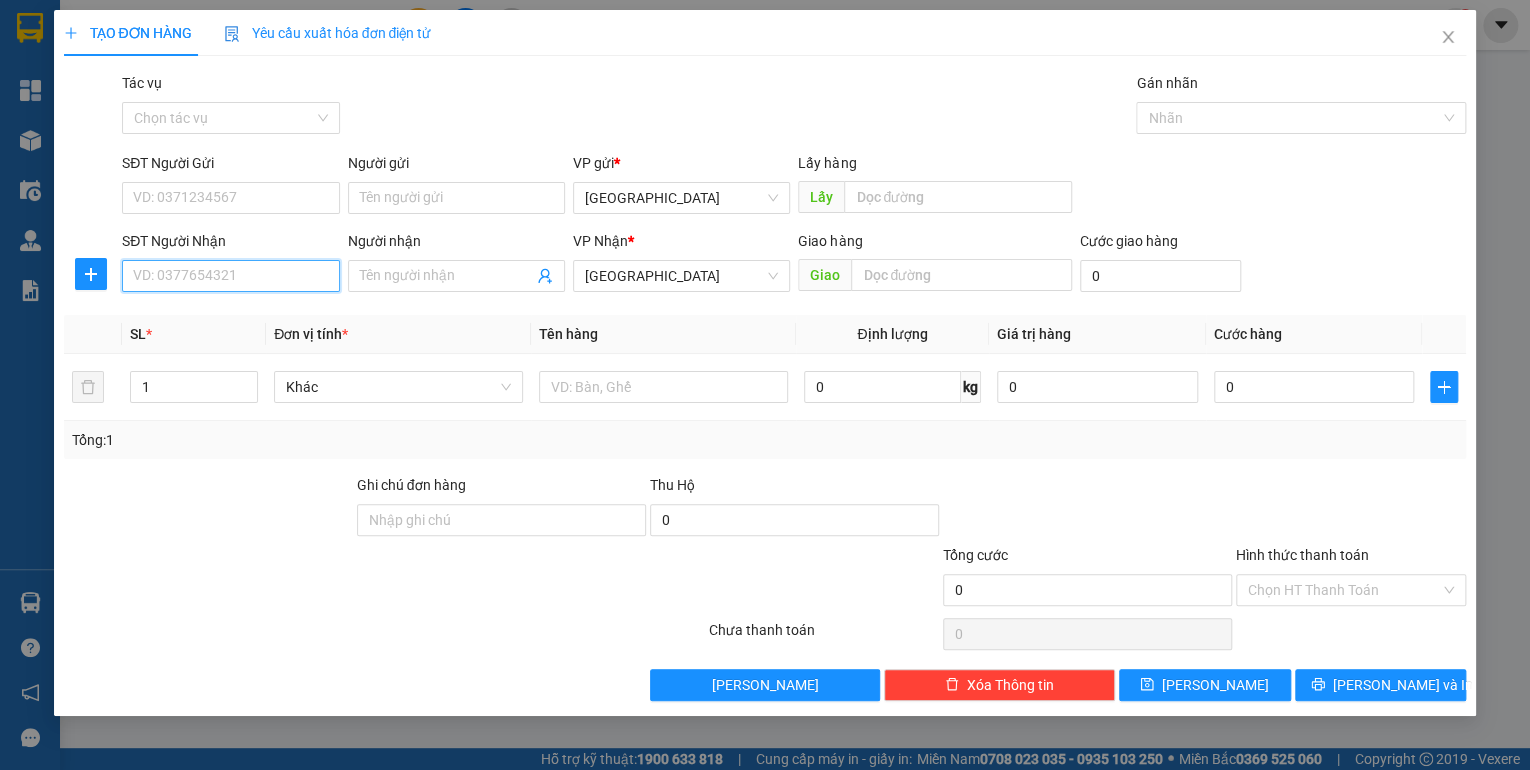 click on "SĐT Người Nhận" at bounding box center [230, 276] 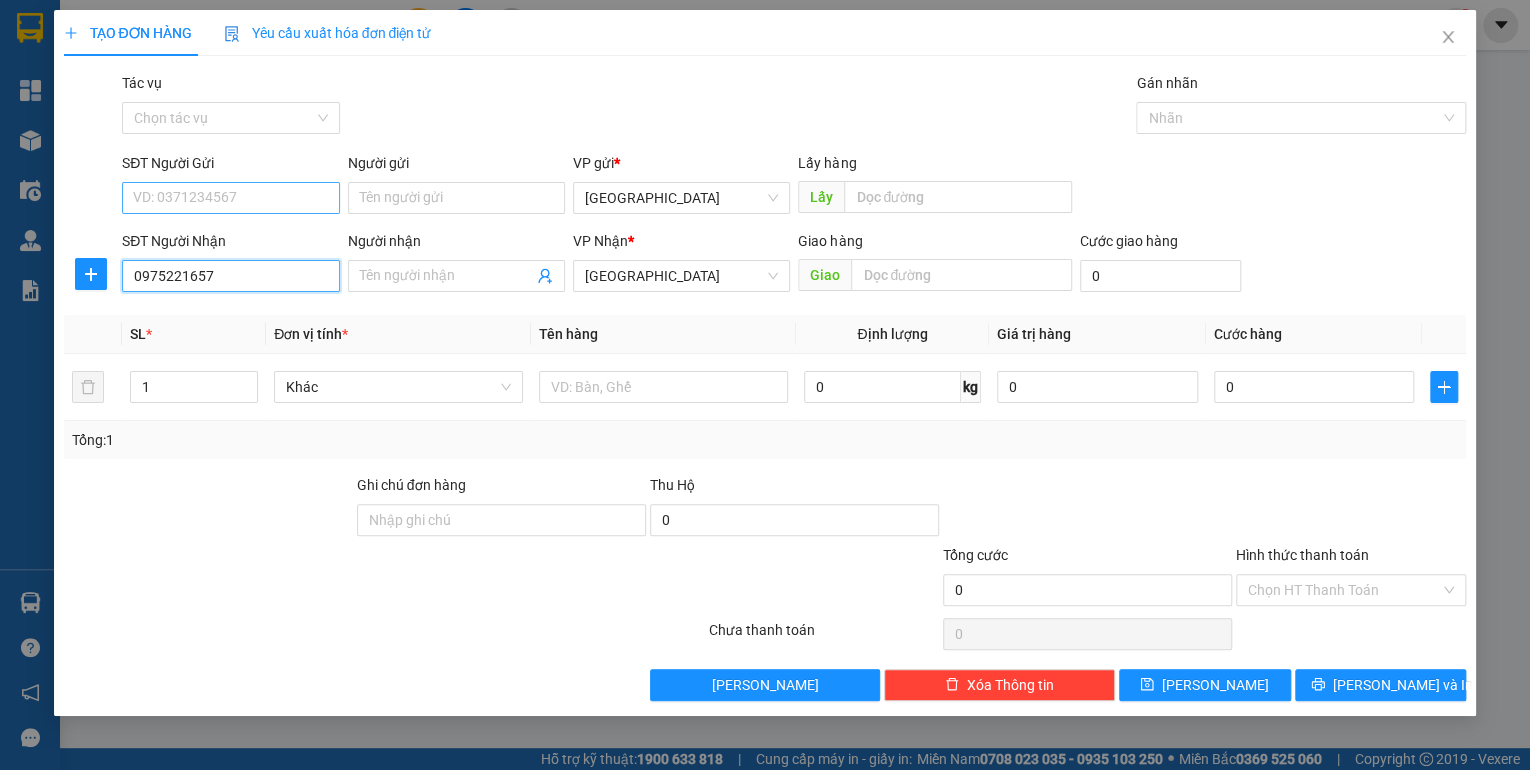type on "0975221657" 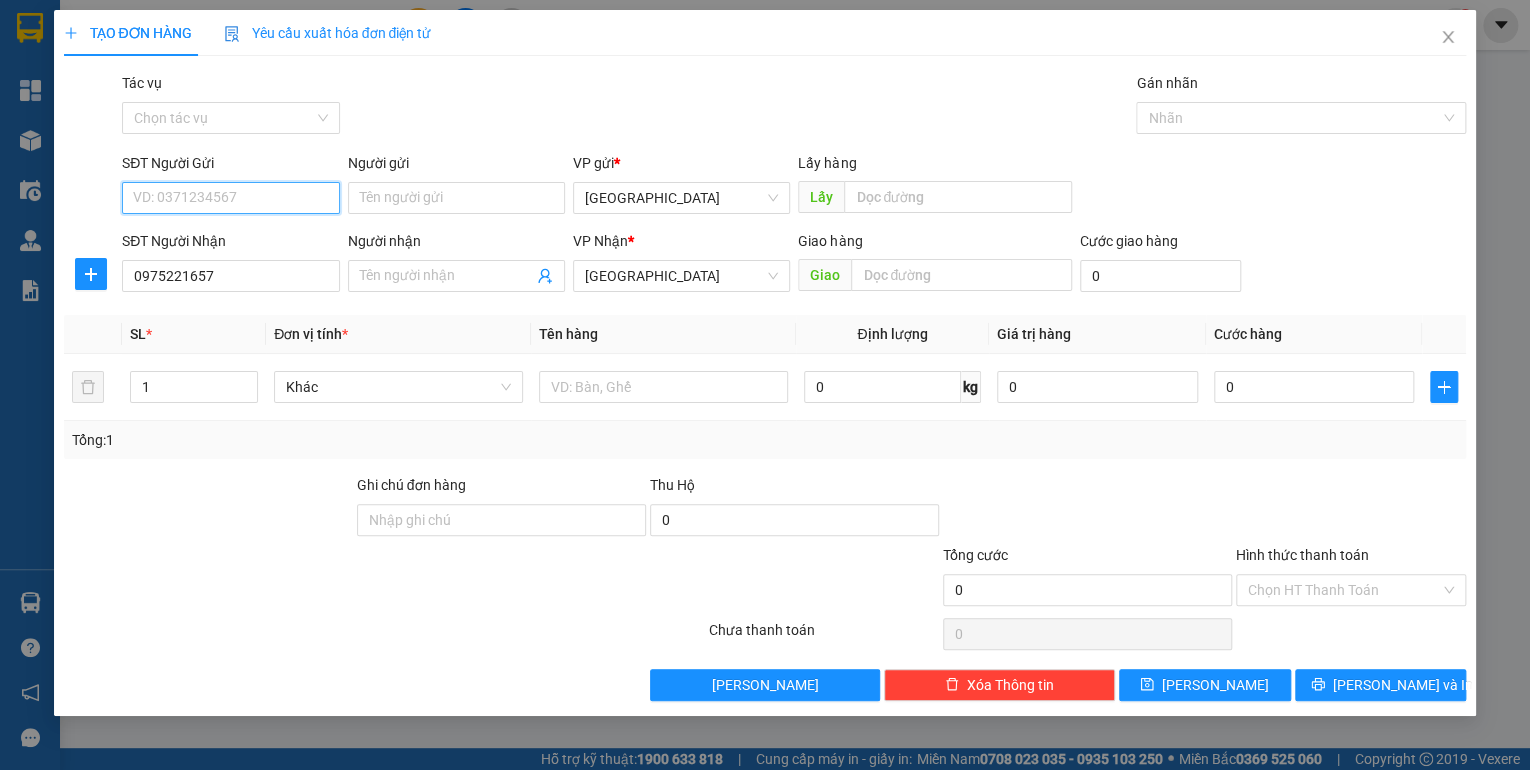 click on "SĐT Người Gửi" at bounding box center (230, 198) 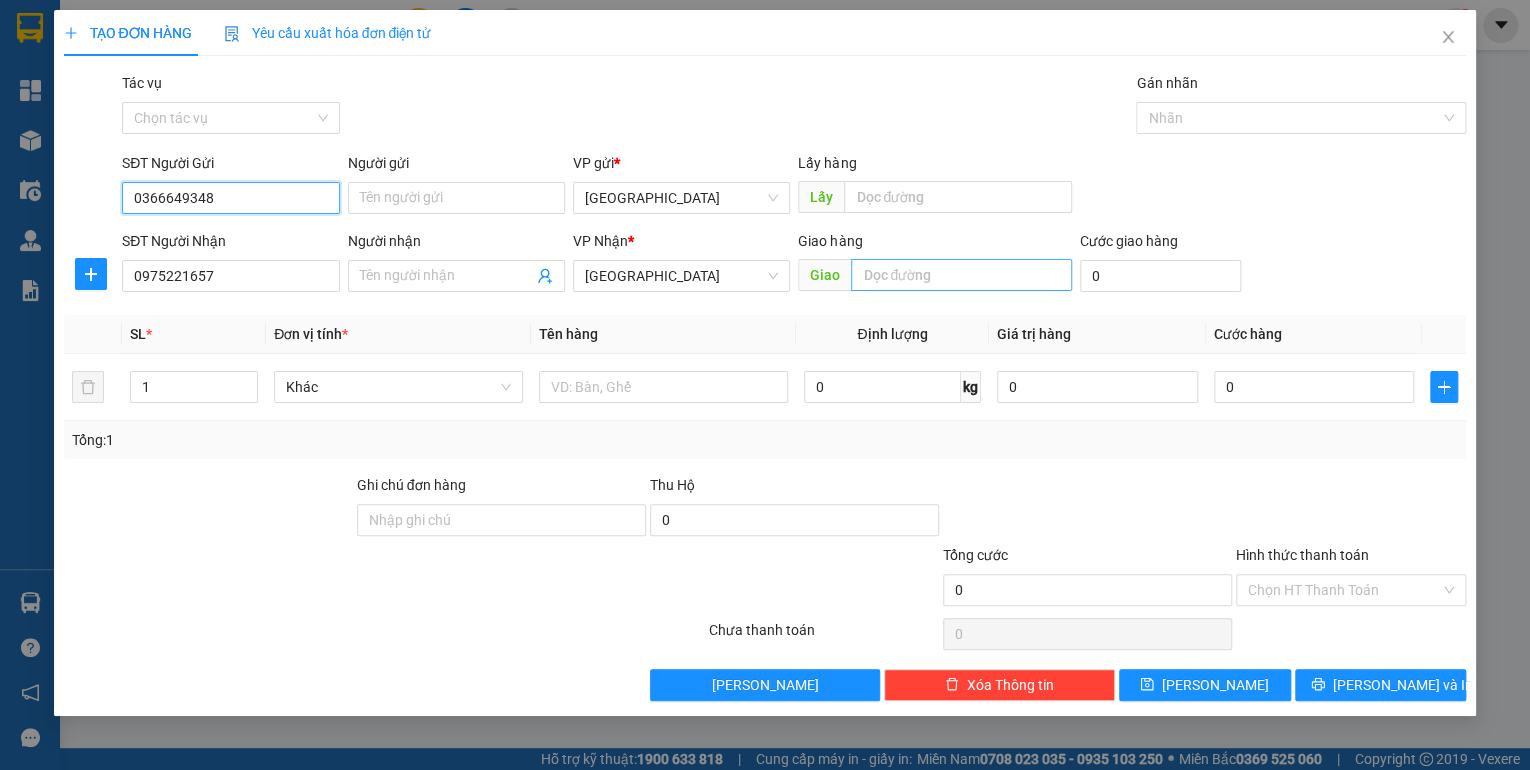 type on "0366649348" 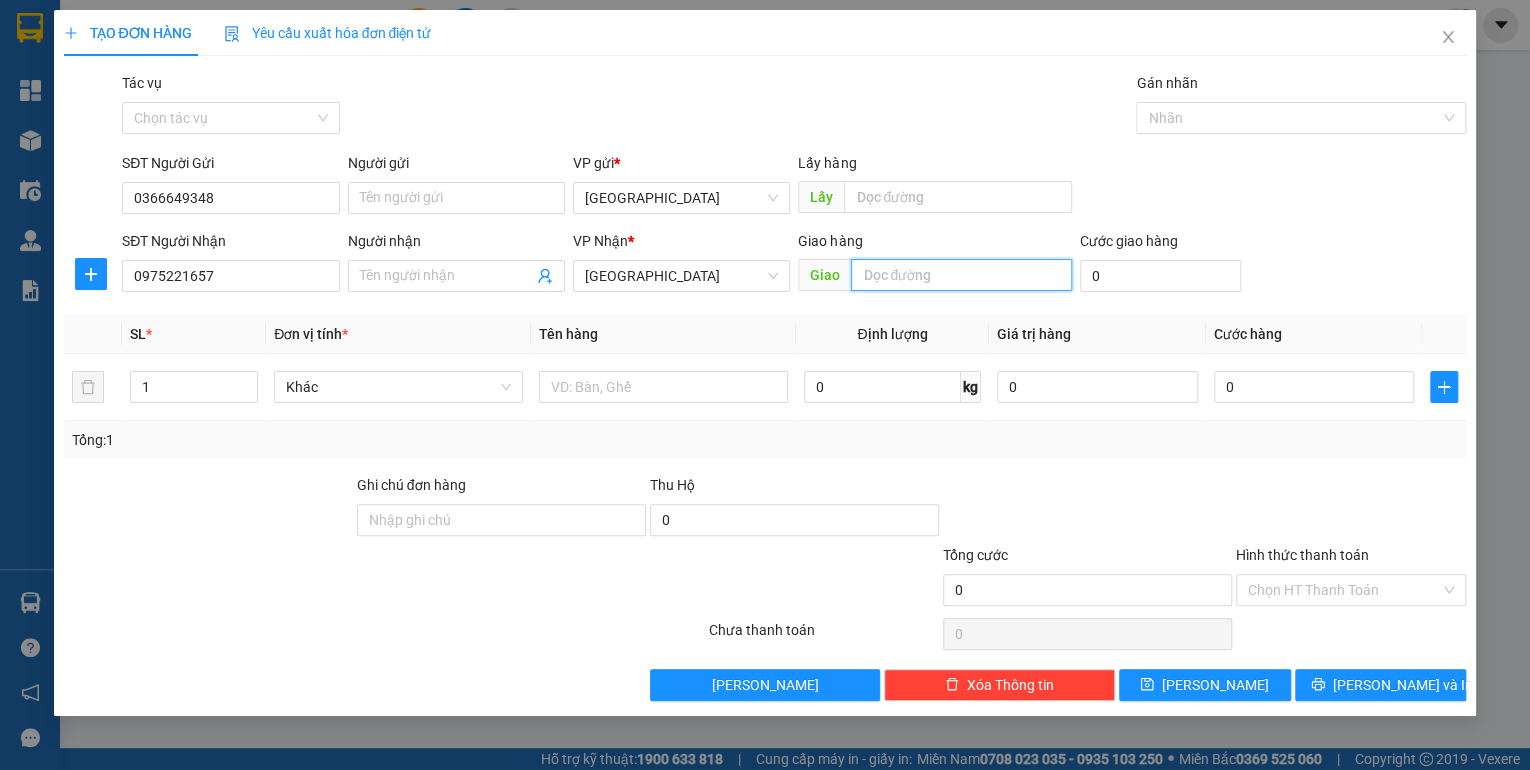 click at bounding box center (961, 275) 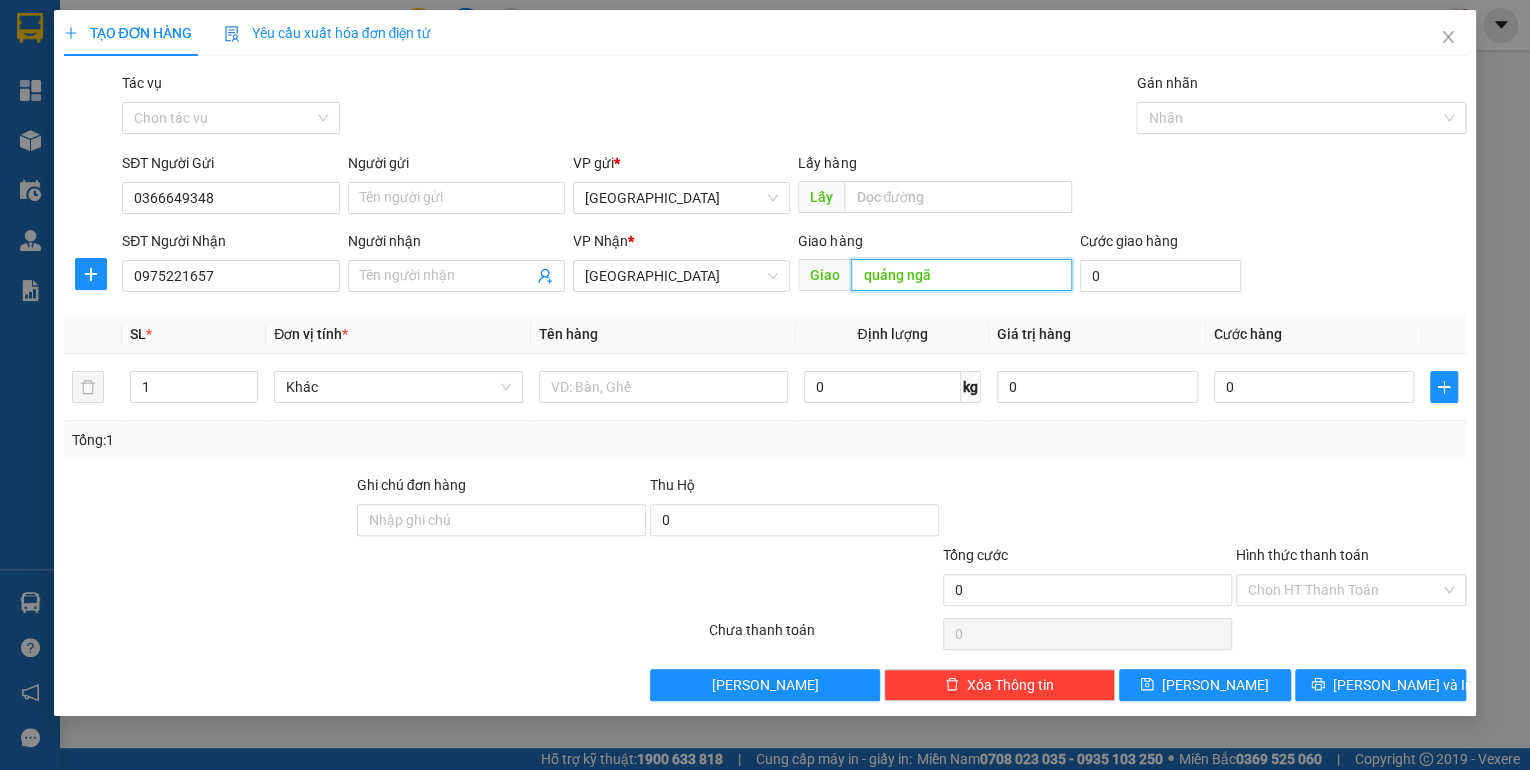 type on "quảng ngãi" 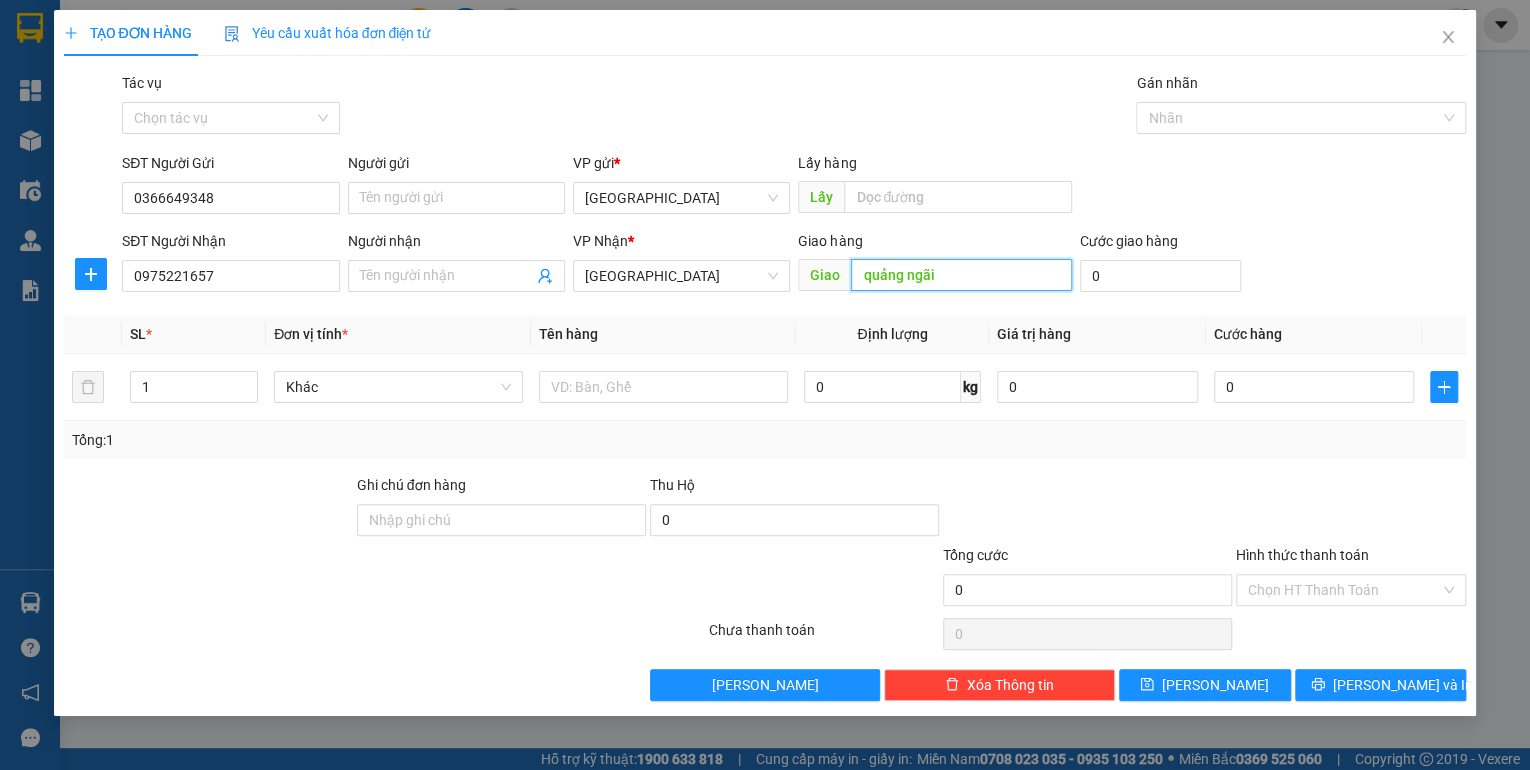 click on "quảng ngãi" at bounding box center [961, 275] 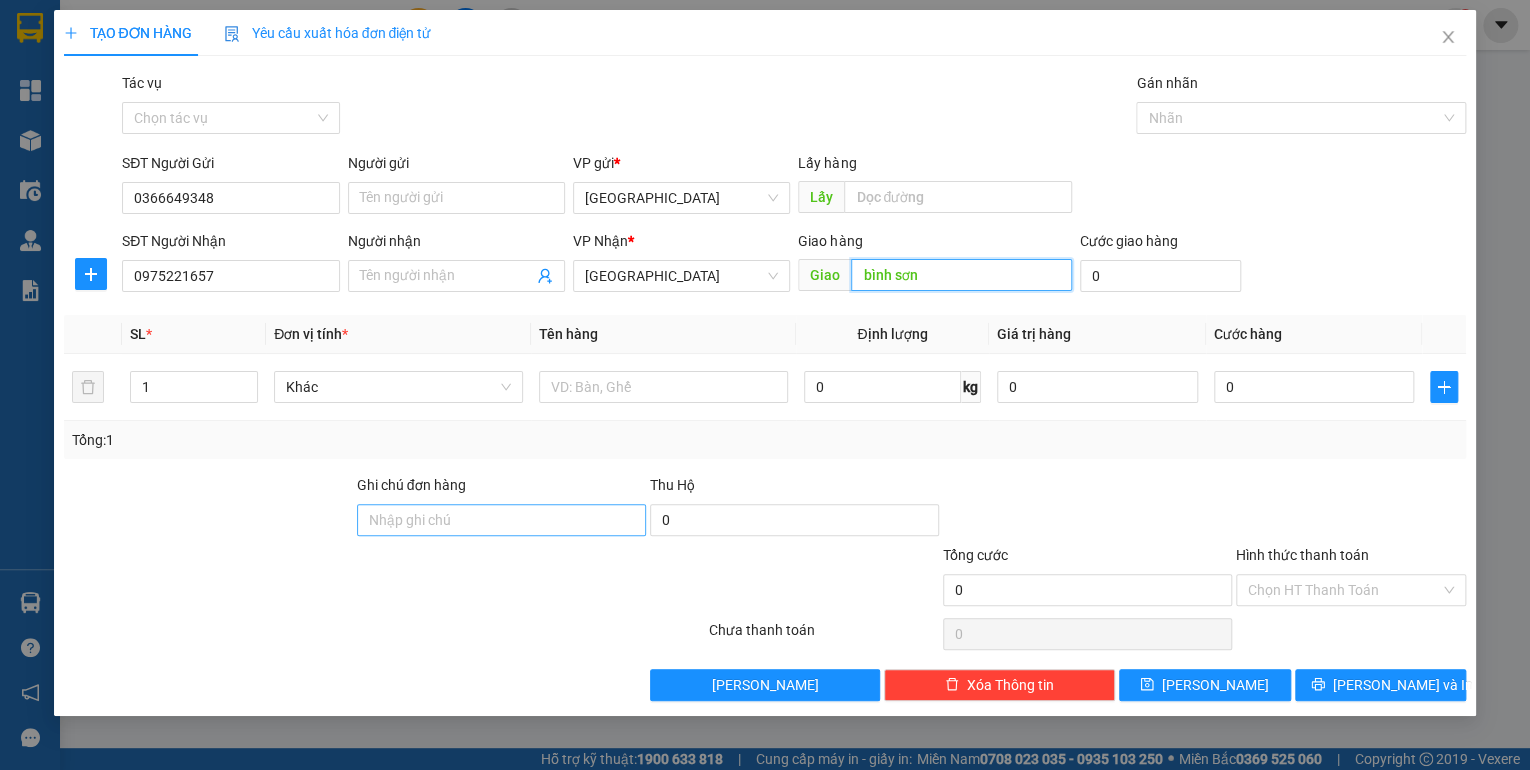 type on "bình sơn" 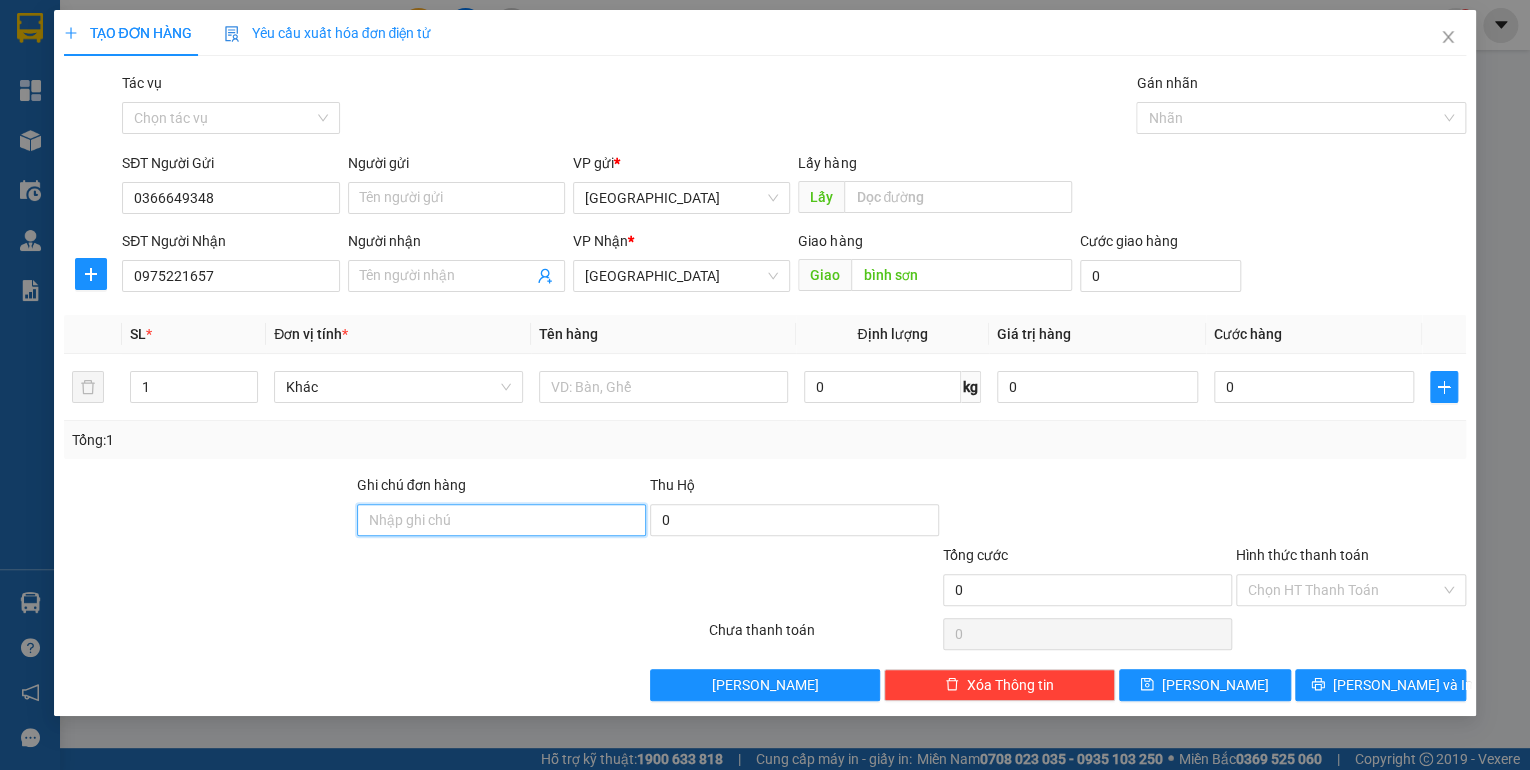 click on "Ghi chú đơn hàng" at bounding box center (501, 520) 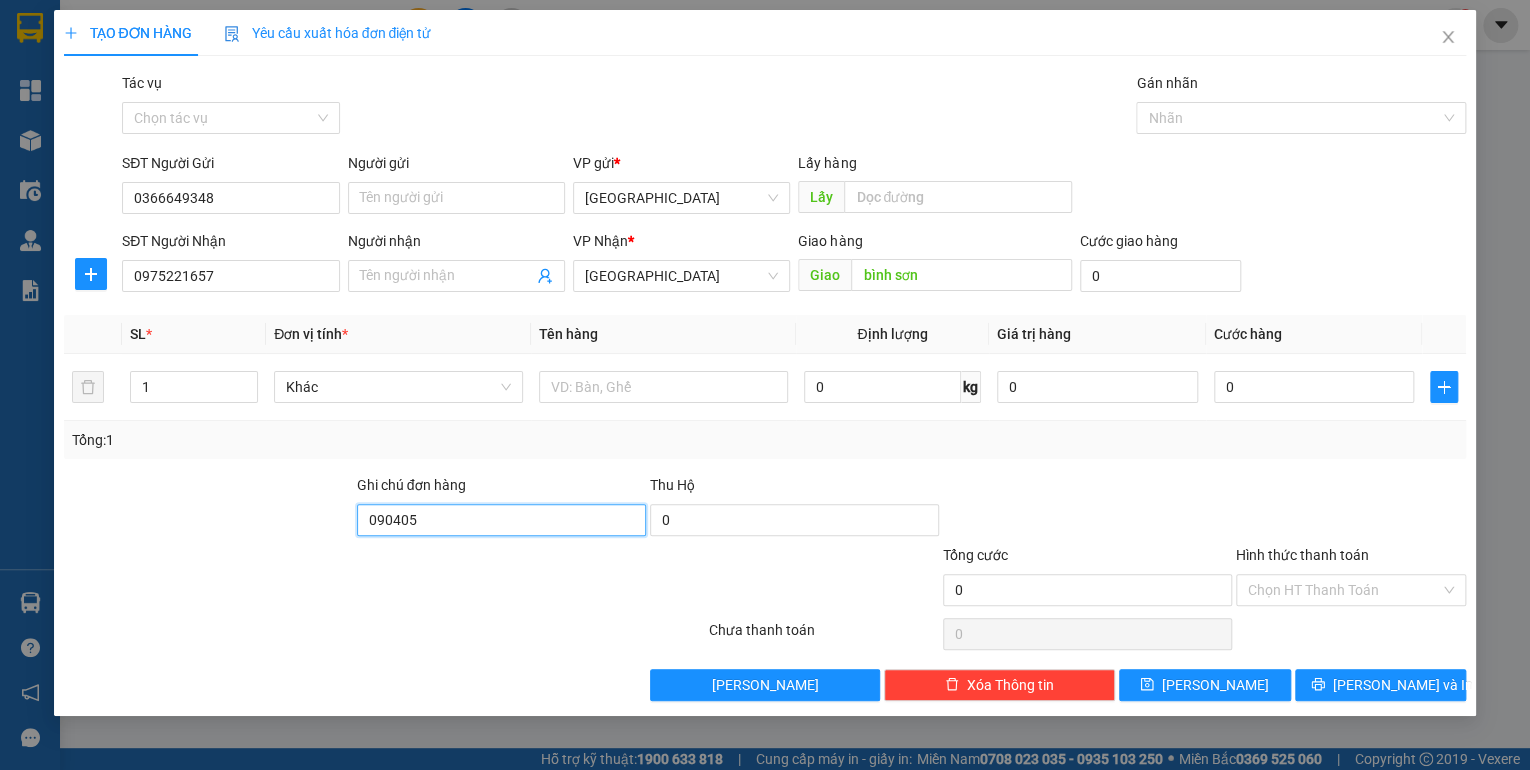 type on "0904054057 đen" 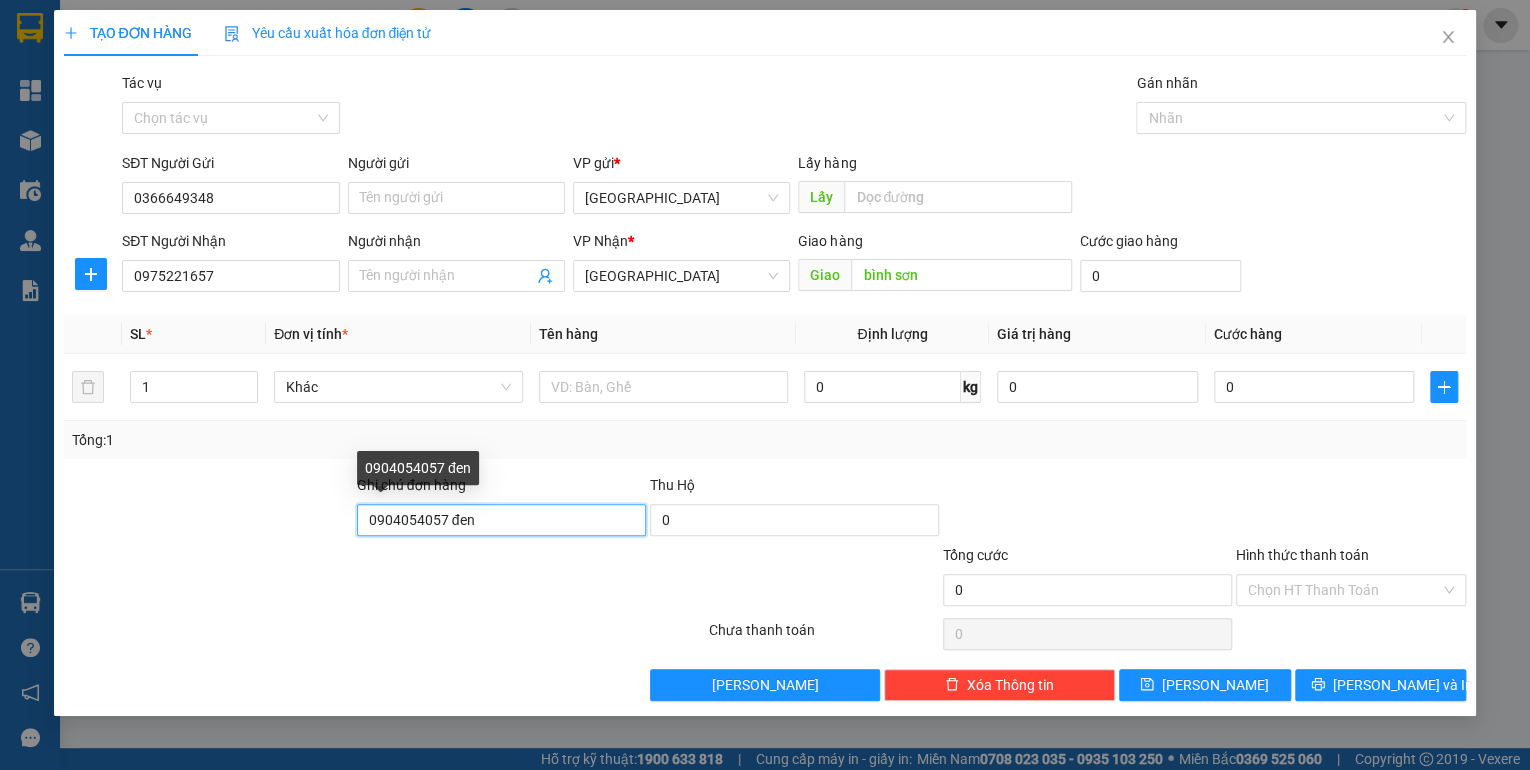 click on "0904054057 đen" at bounding box center (501, 520) 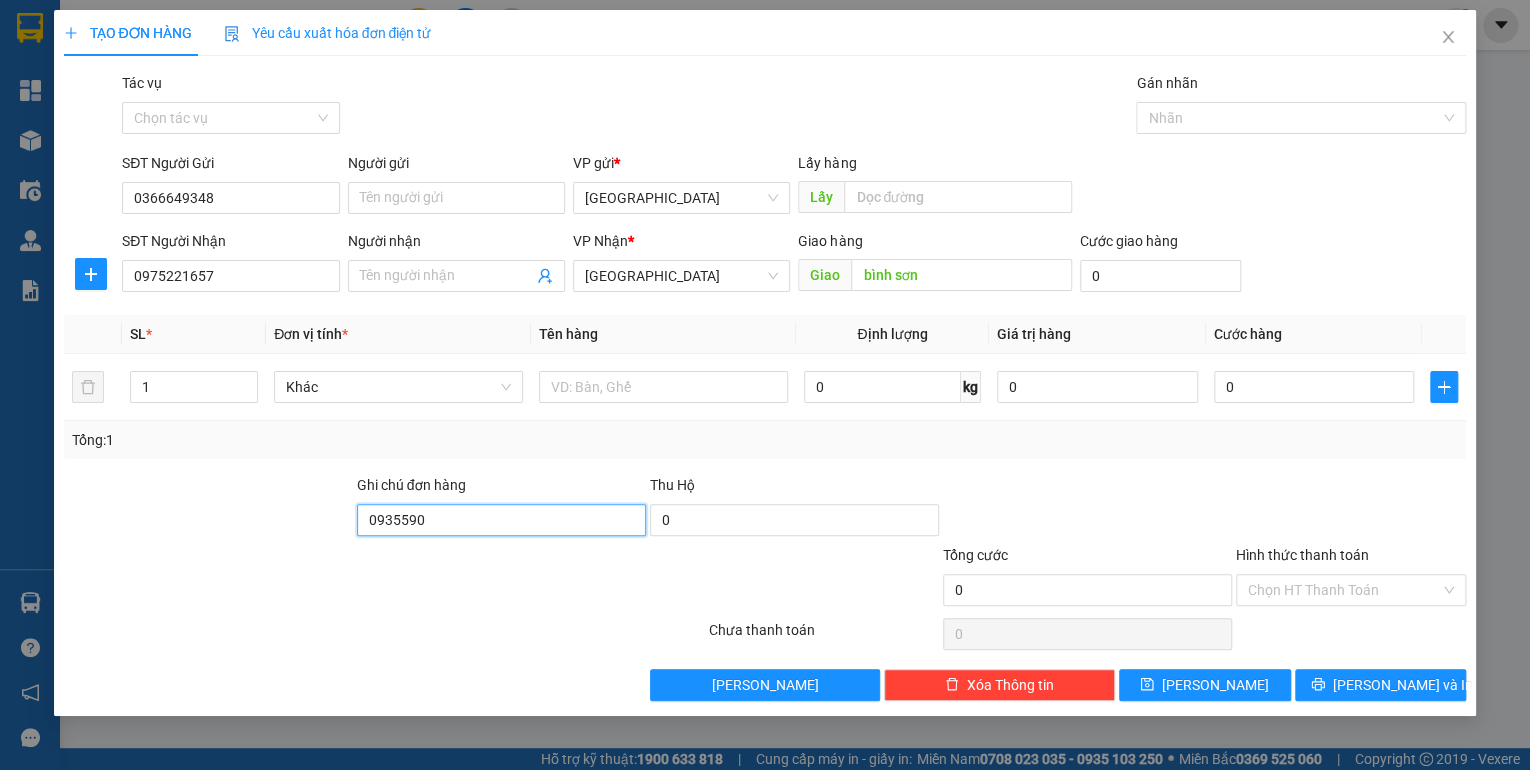 type on "0935590642 tài" 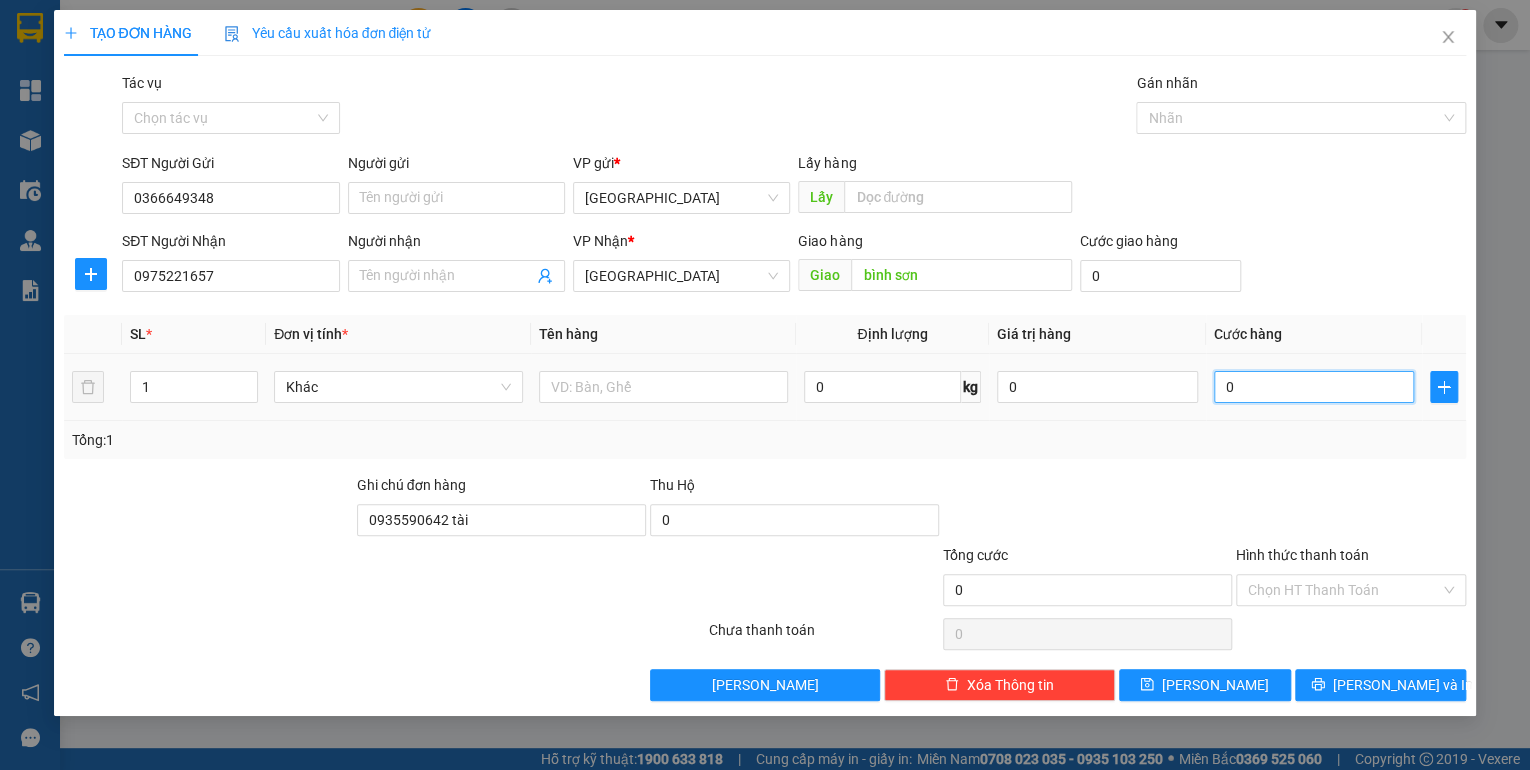 click on "0" at bounding box center [1314, 387] 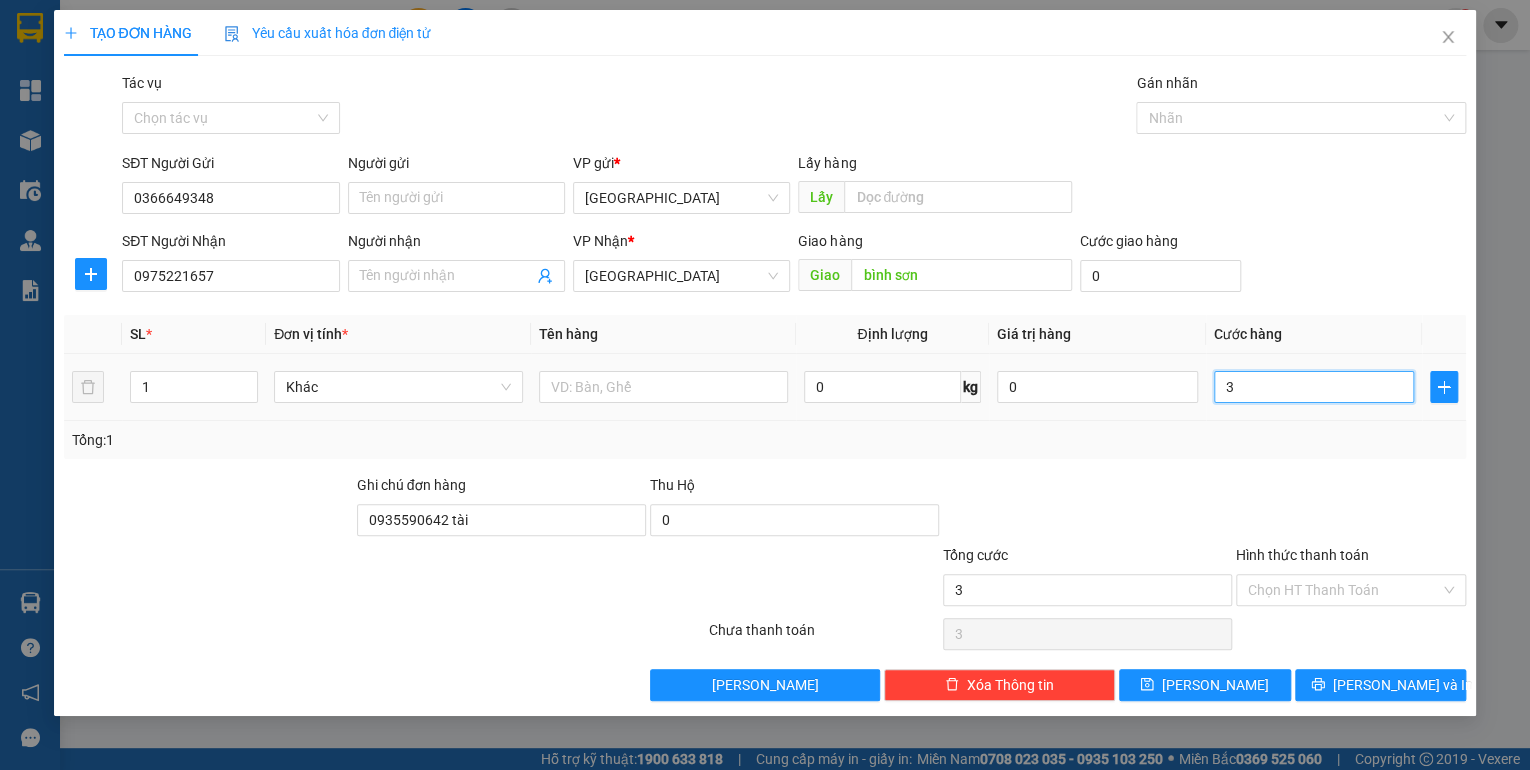 type on "30" 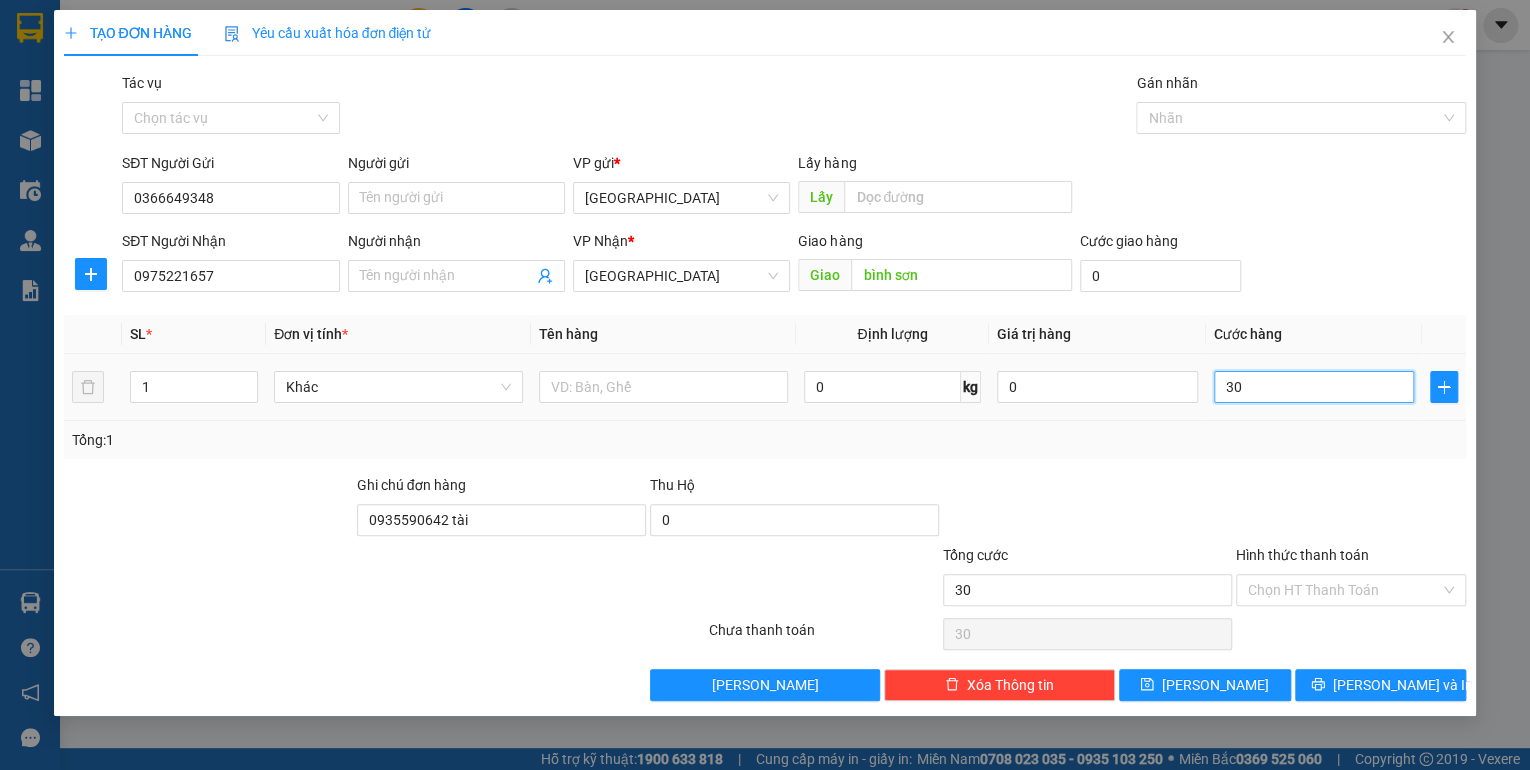 type on "300" 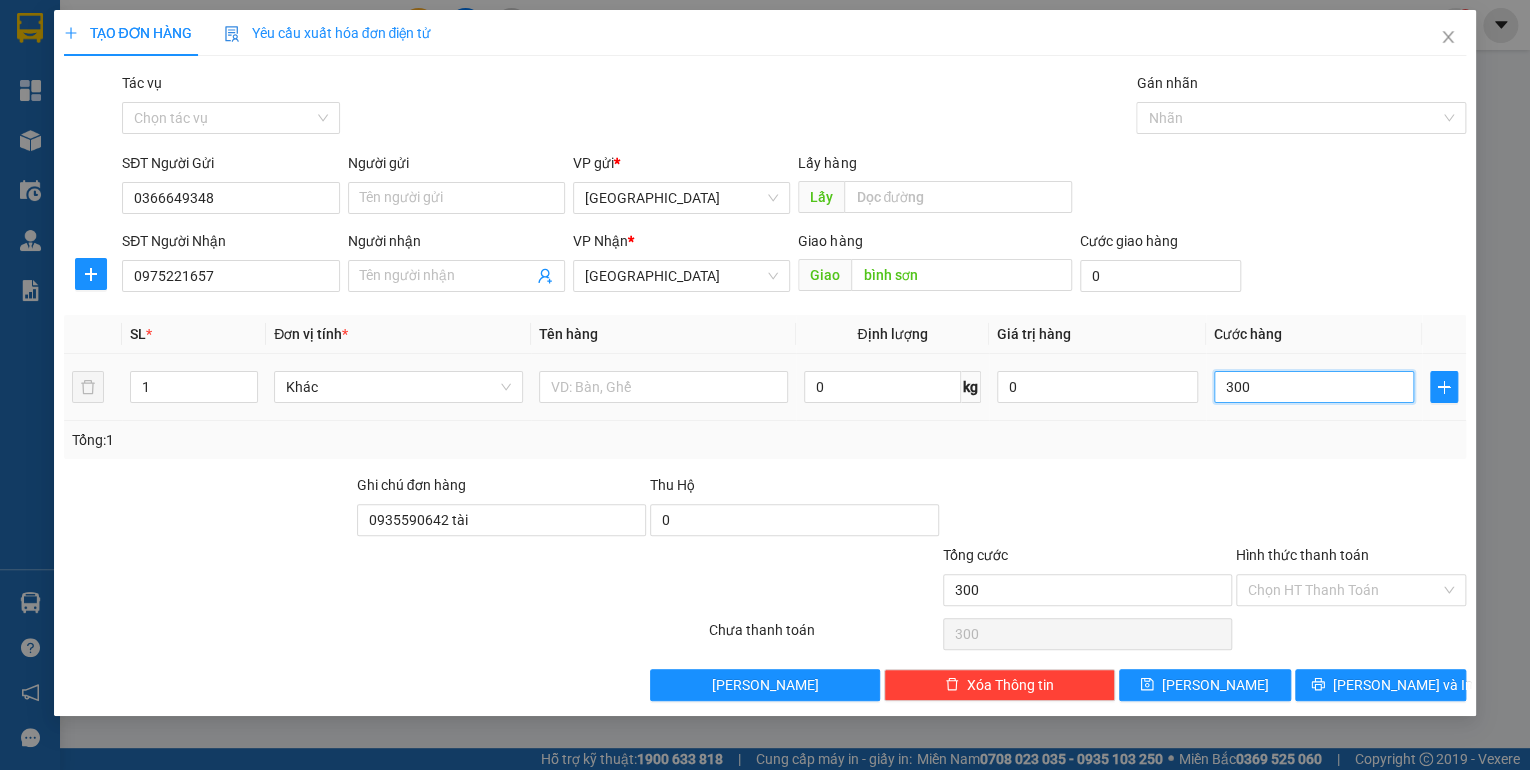 type on "3.000" 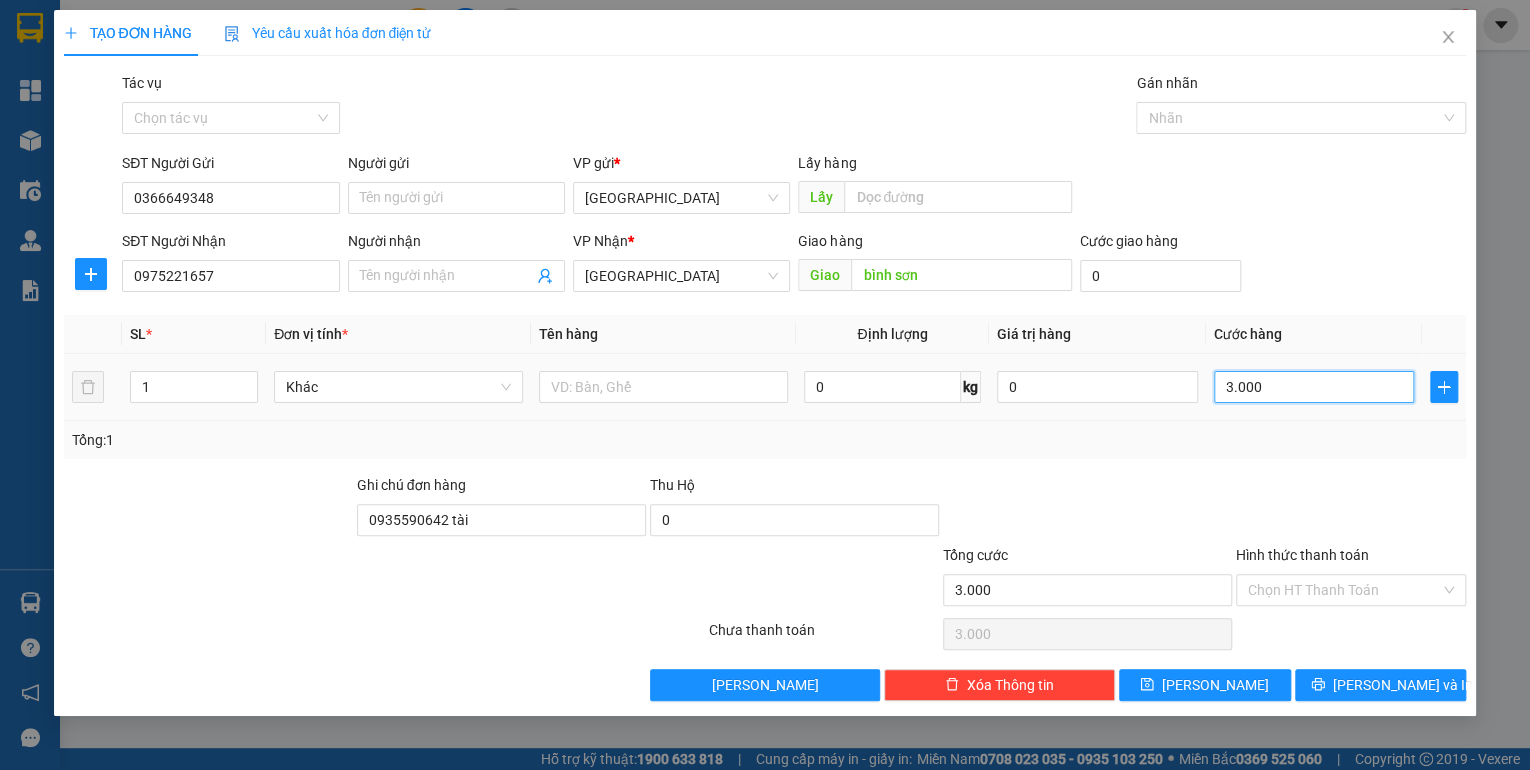 type on "30.000" 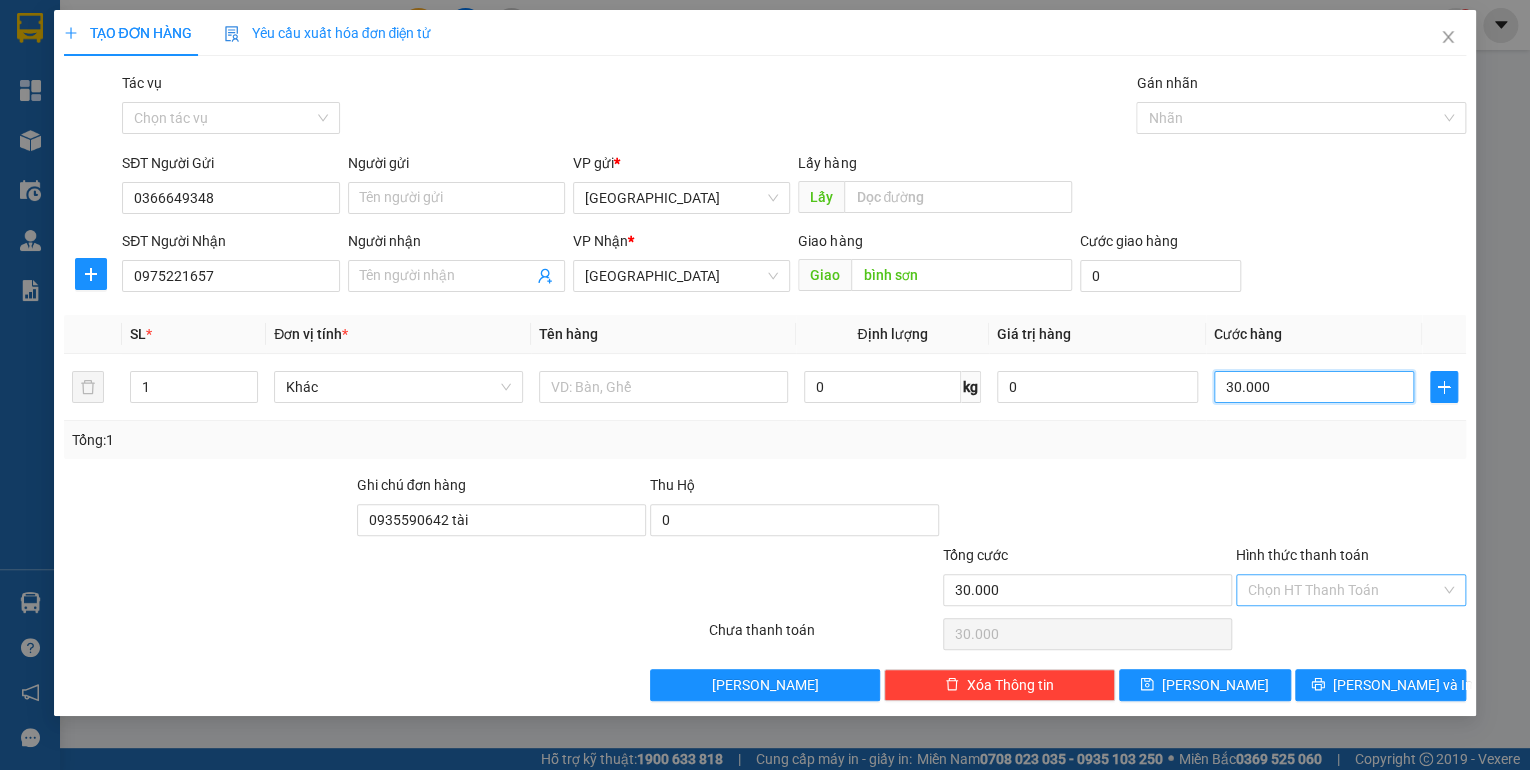 type on "30.000" 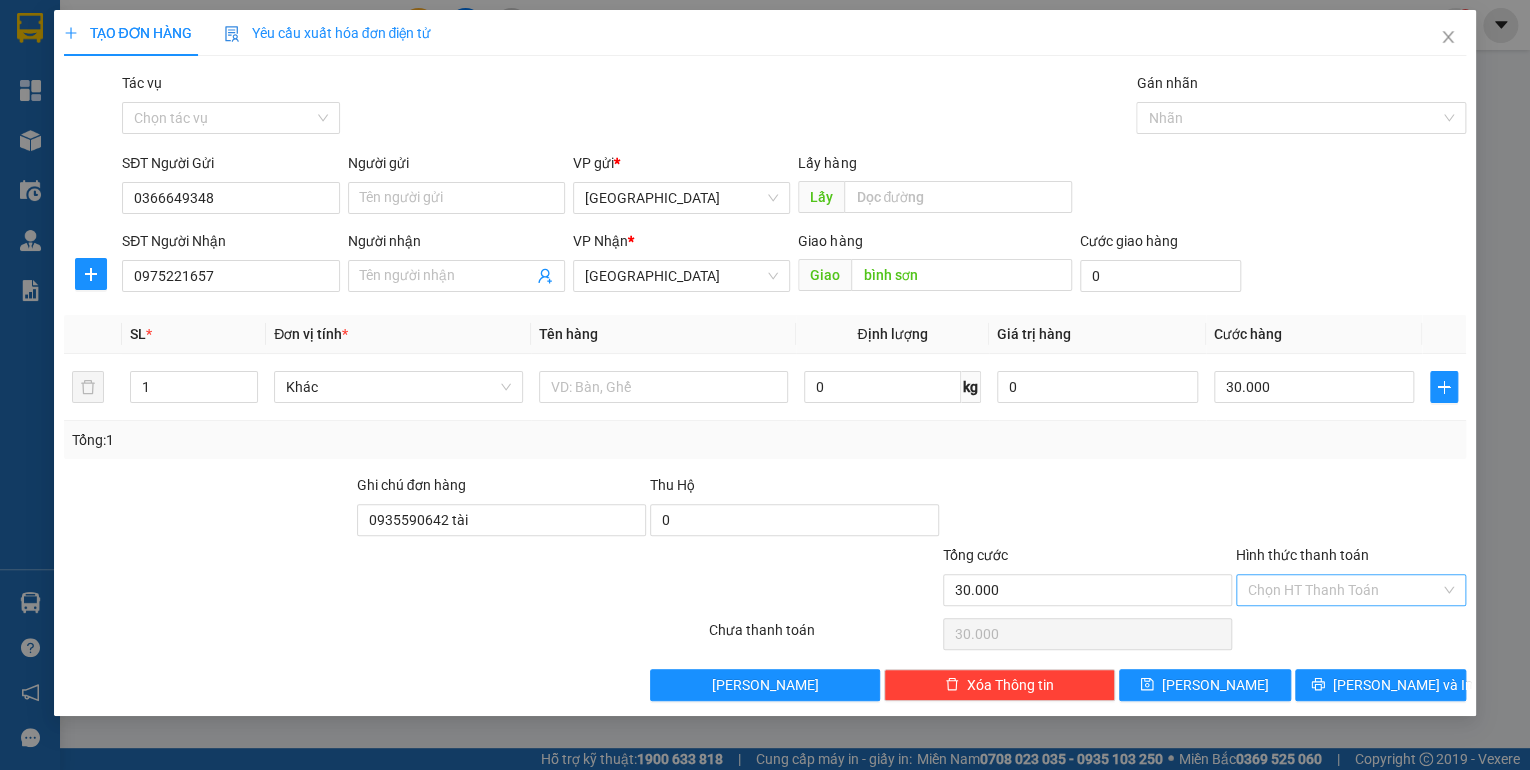 click on "Hình thức thanh toán" at bounding box center (1344, 590) 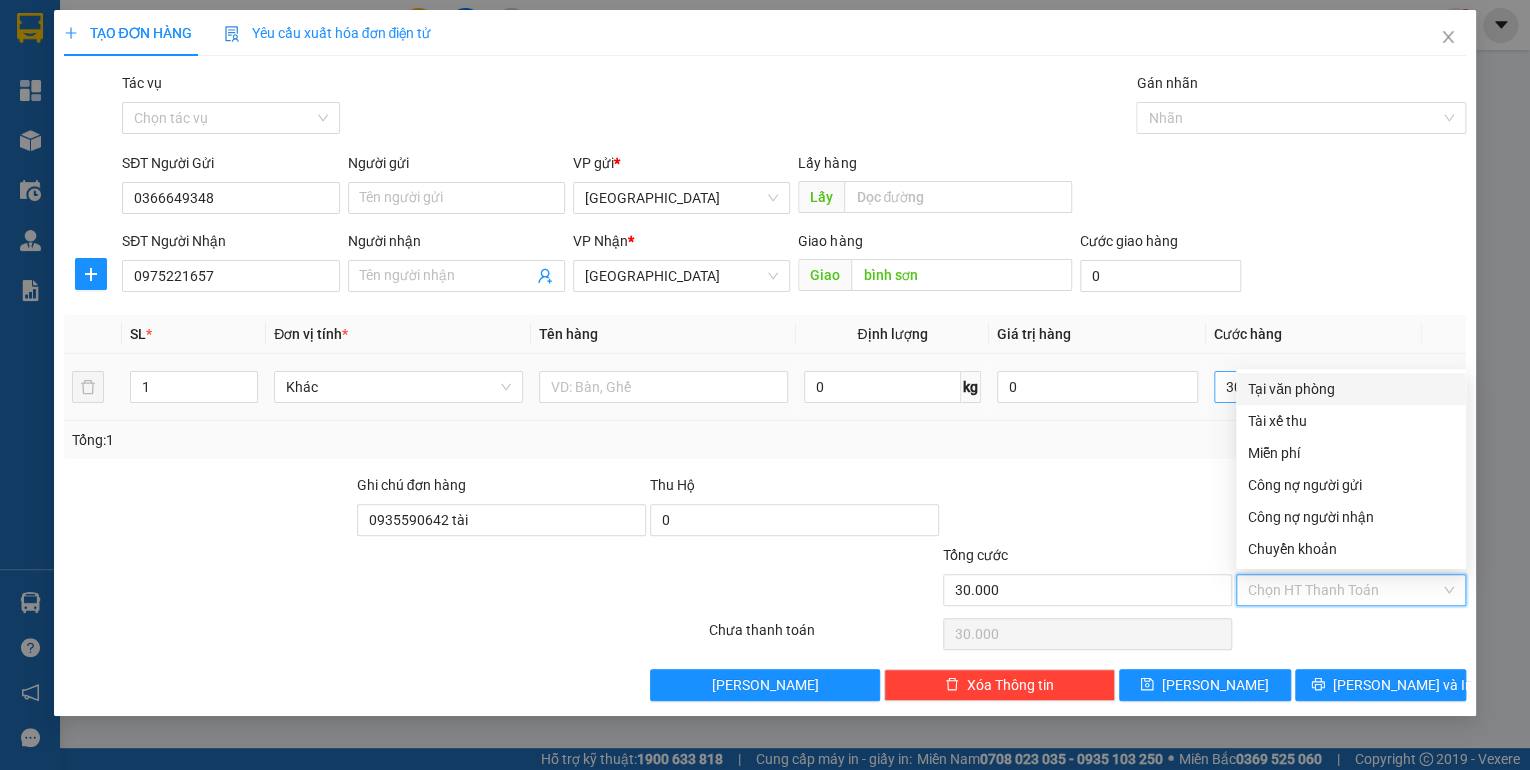 click on "Tại văn phòng" at bounding box center [1351, 389] 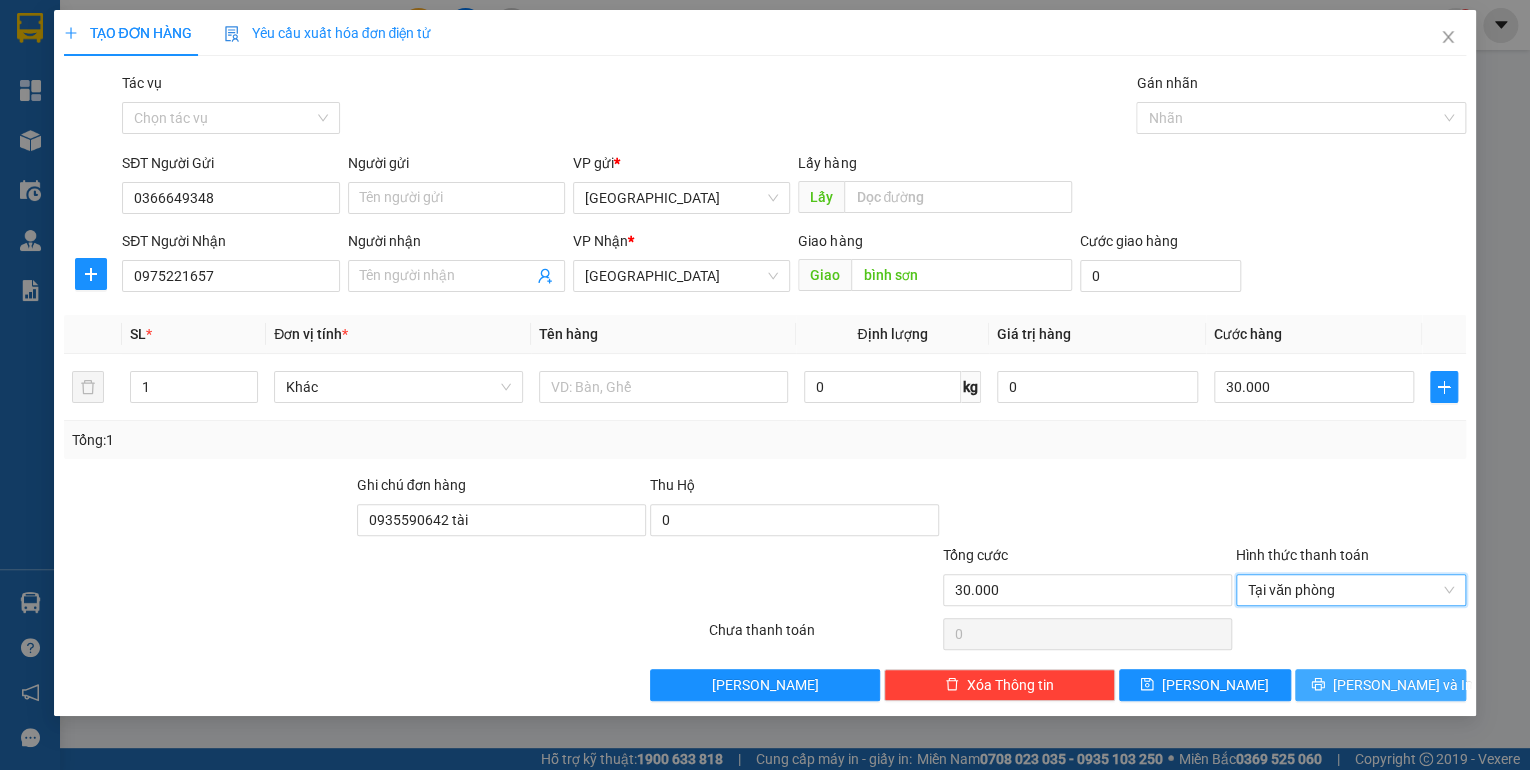 click 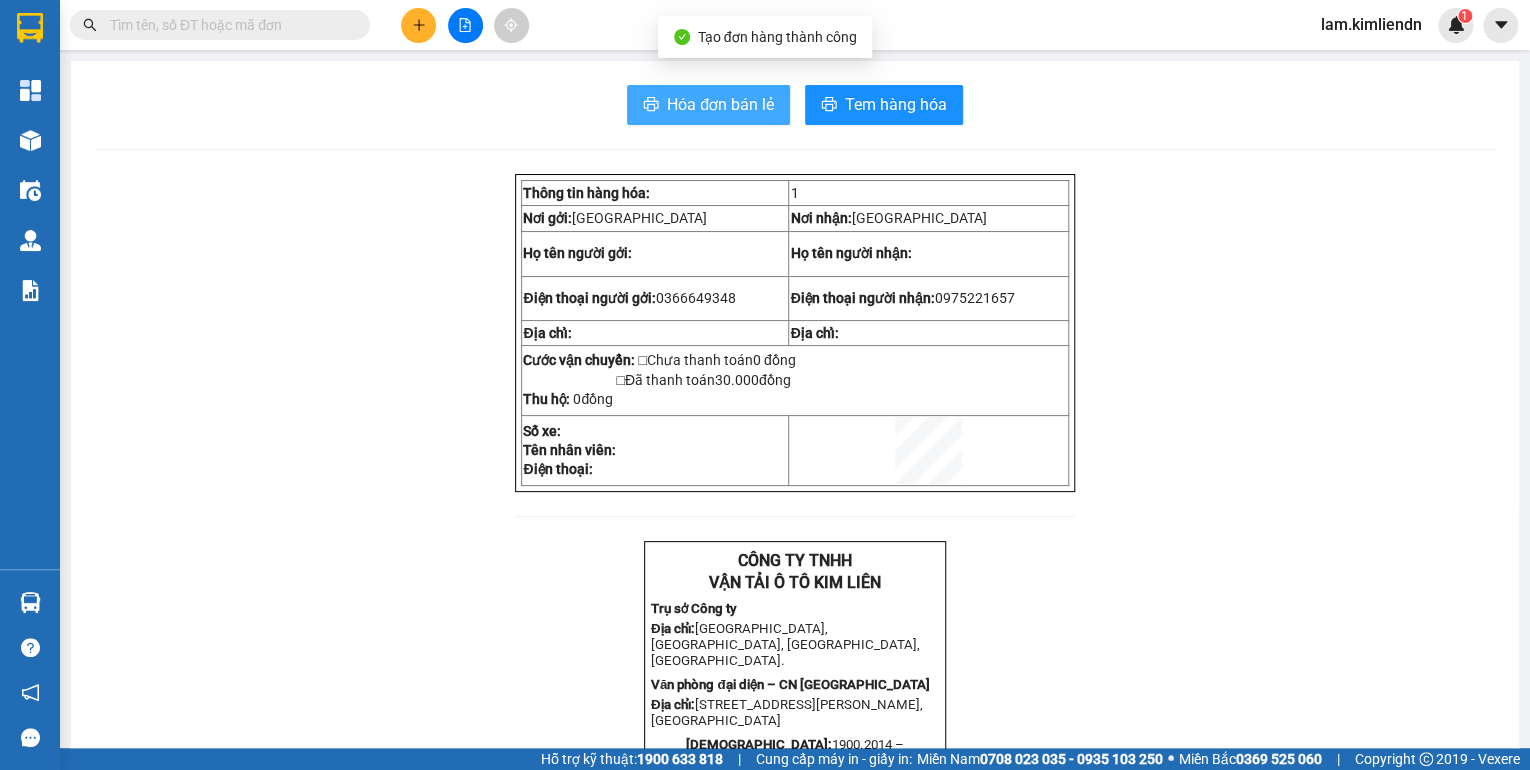 click on "Hóa đơn bán lẻ" at bounding box center (720, 104) 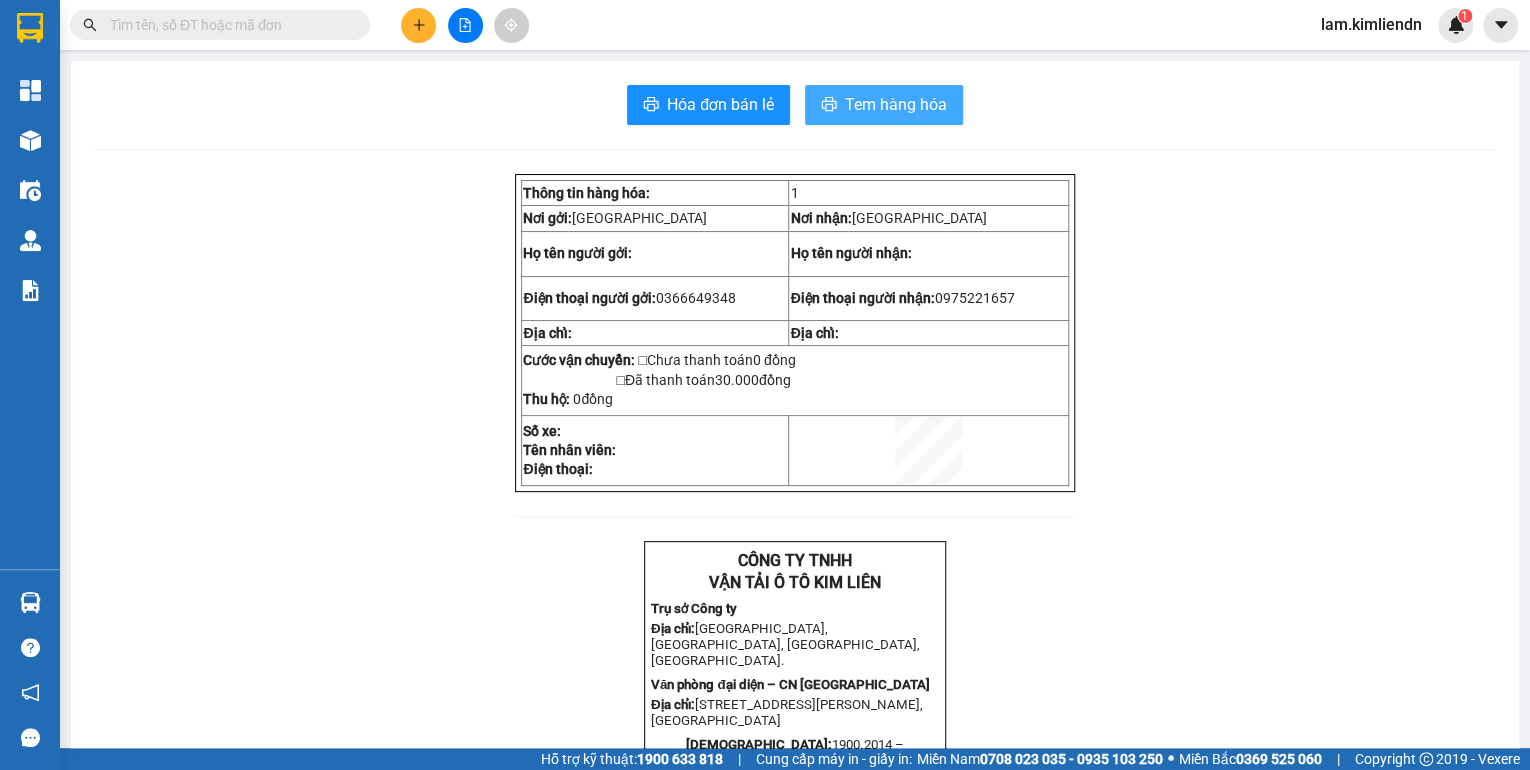 scroll, scrollTop: 0, scrollLeft: 0, axis: both 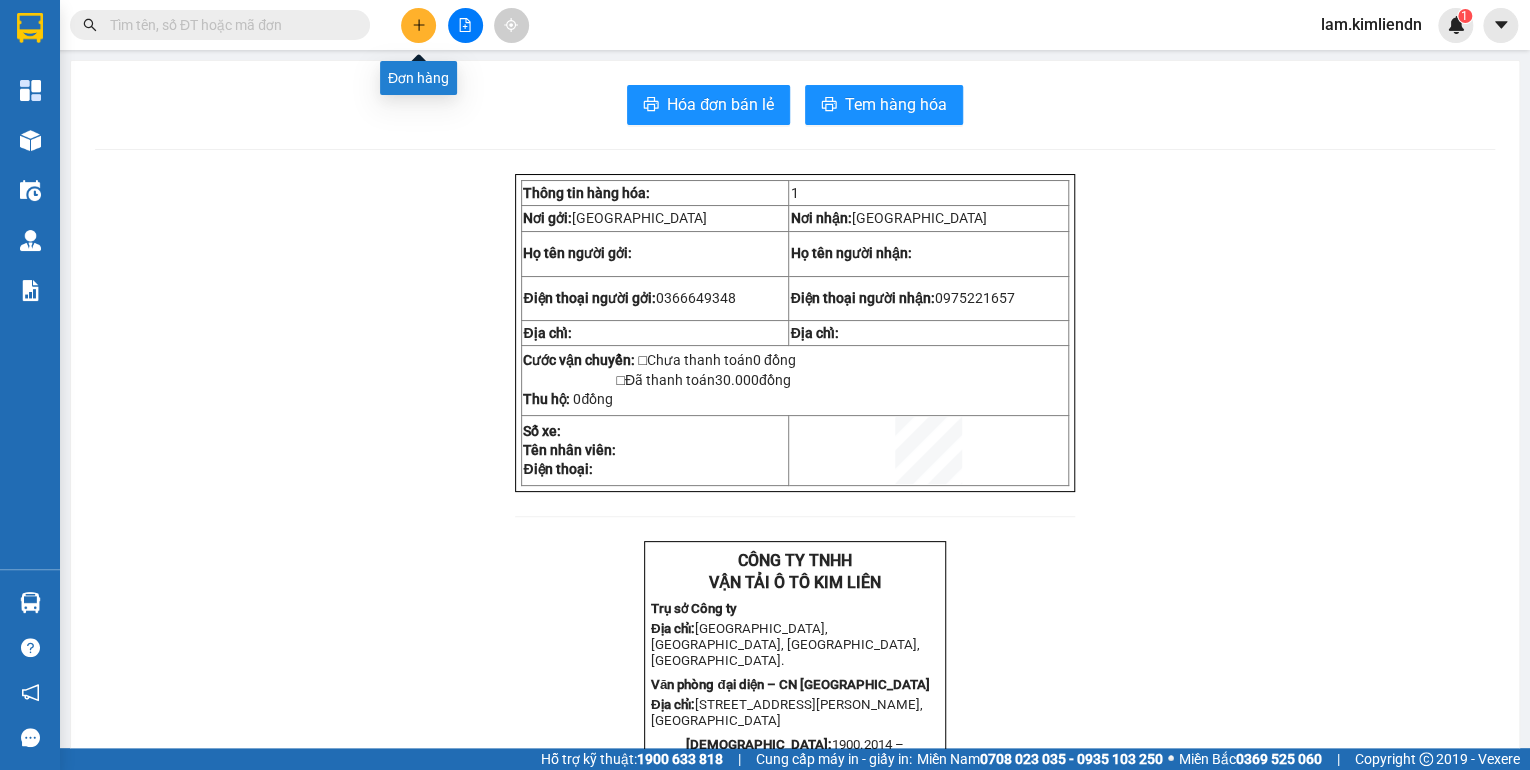 click at bounding box center (418, 25) 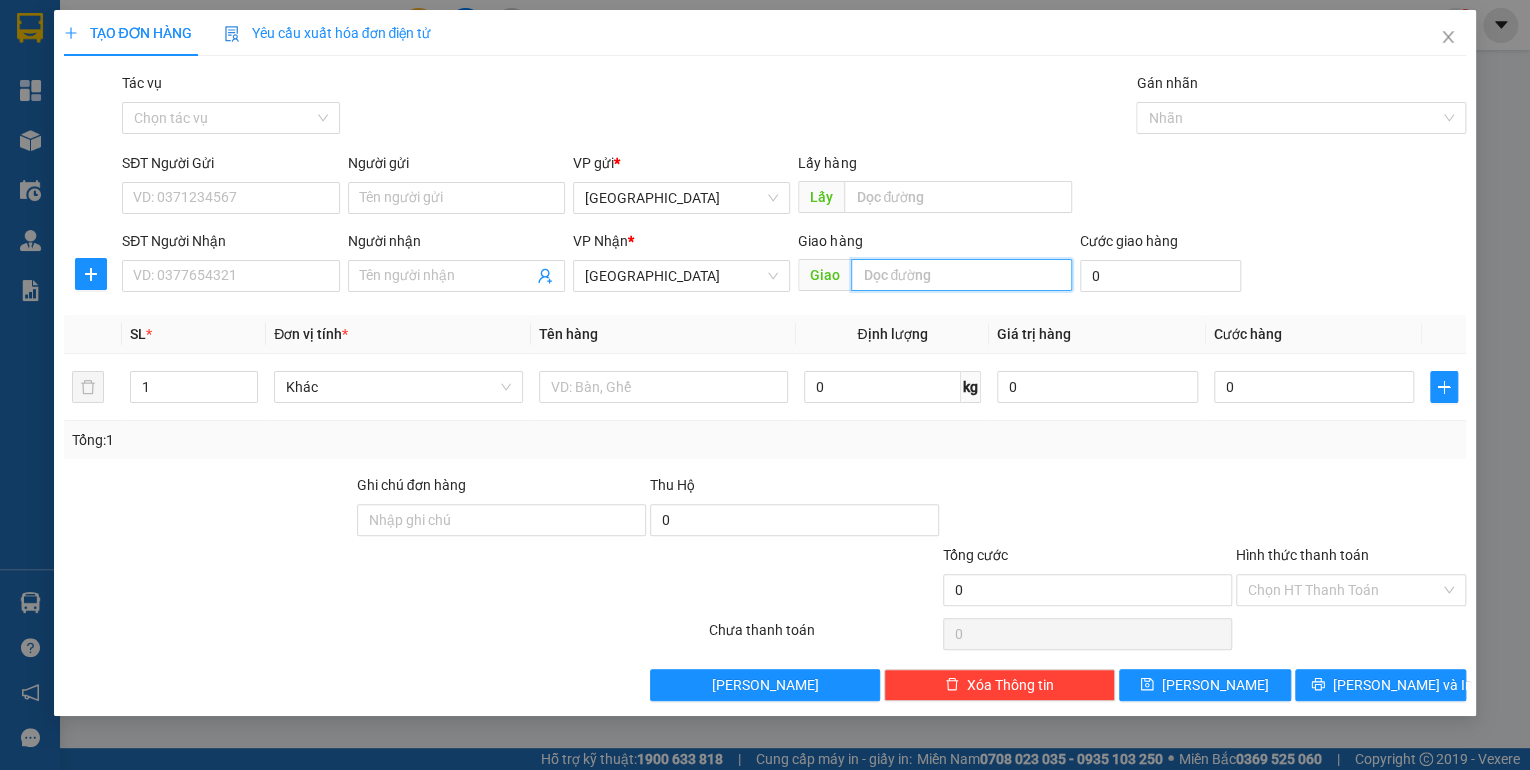 click at bounding box center (961, 275) 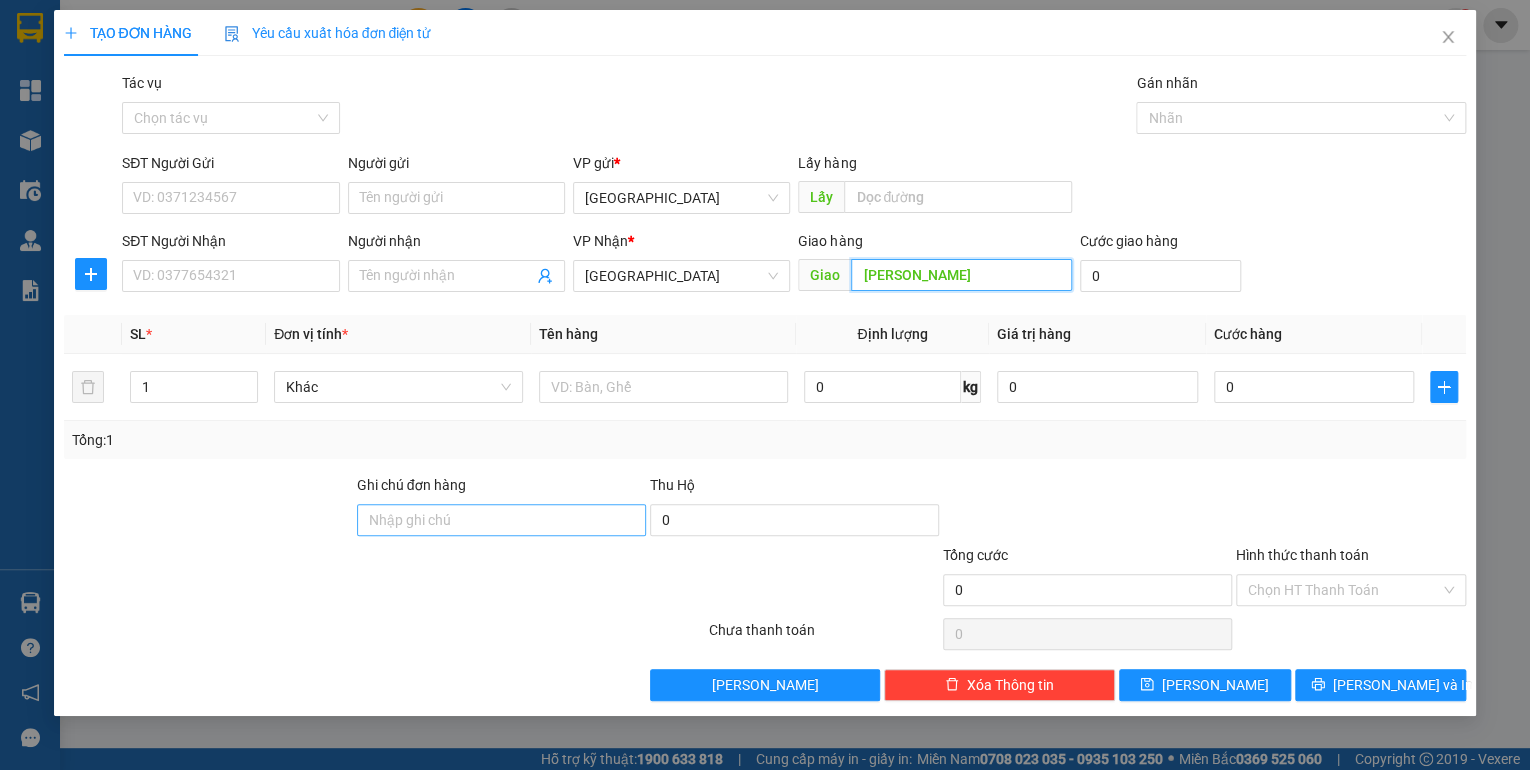 type on "phổ cường" 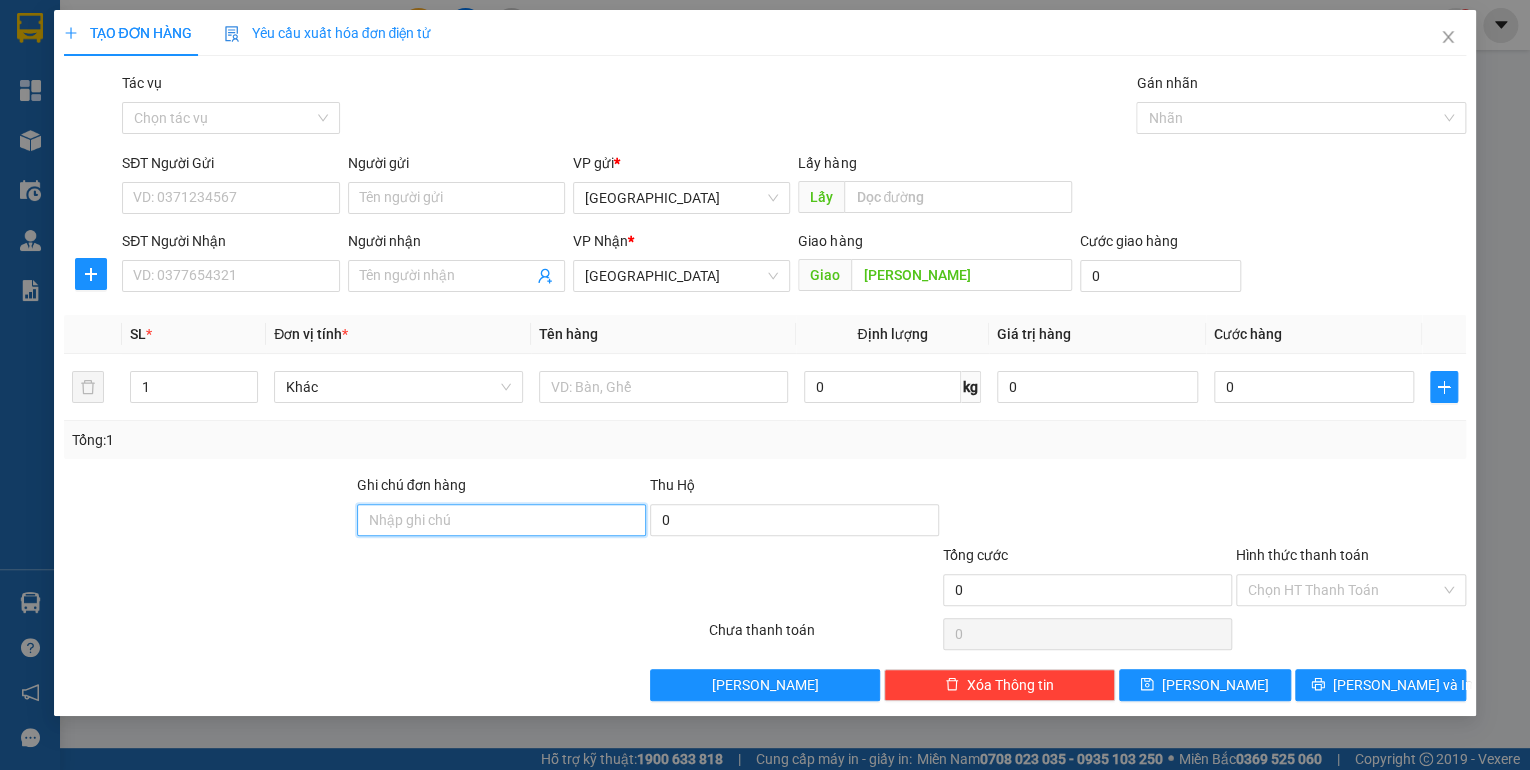 click on "Ghi chú đơn hàng" at bounding box center [501, 520] 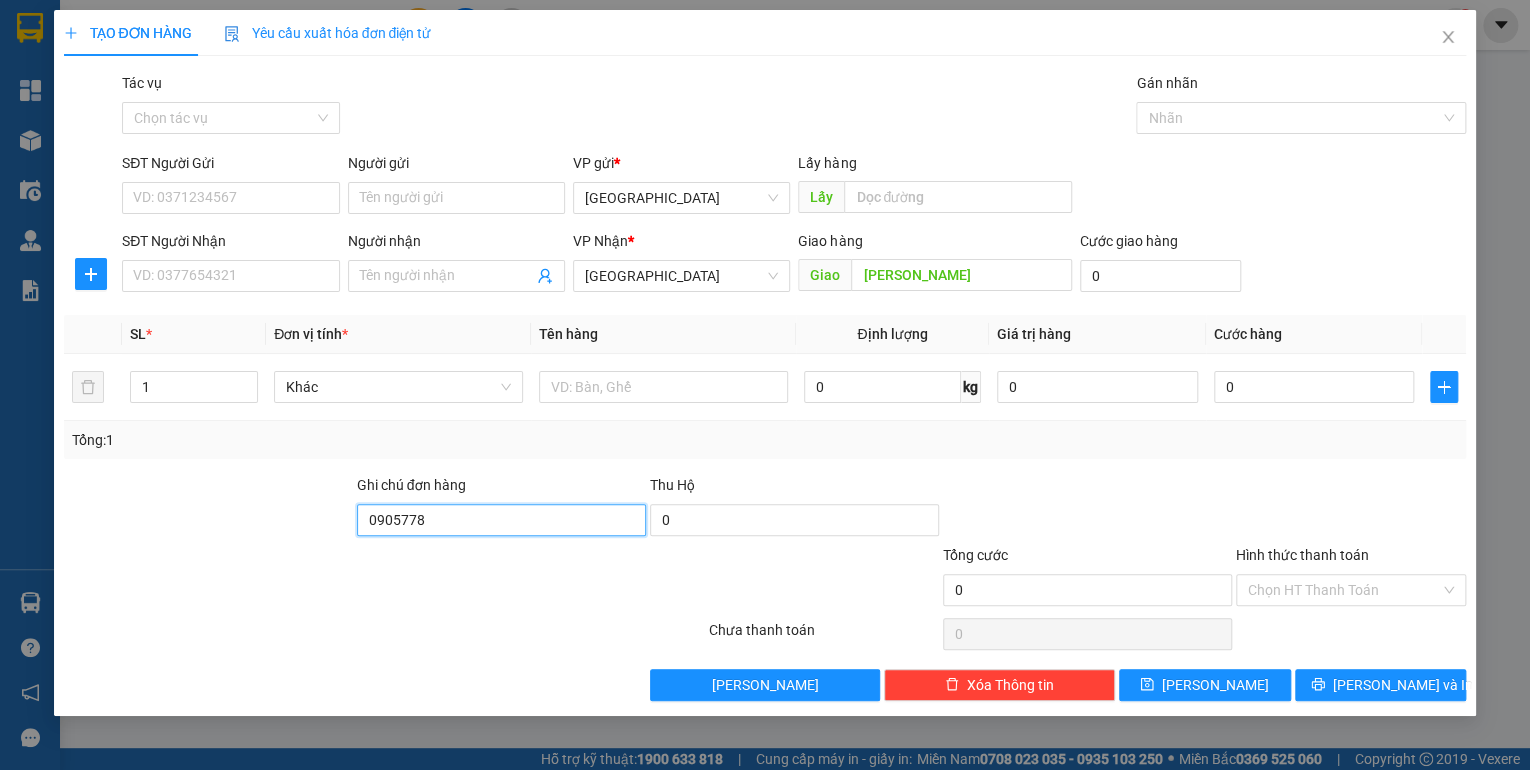 type on "0905778914 vp" 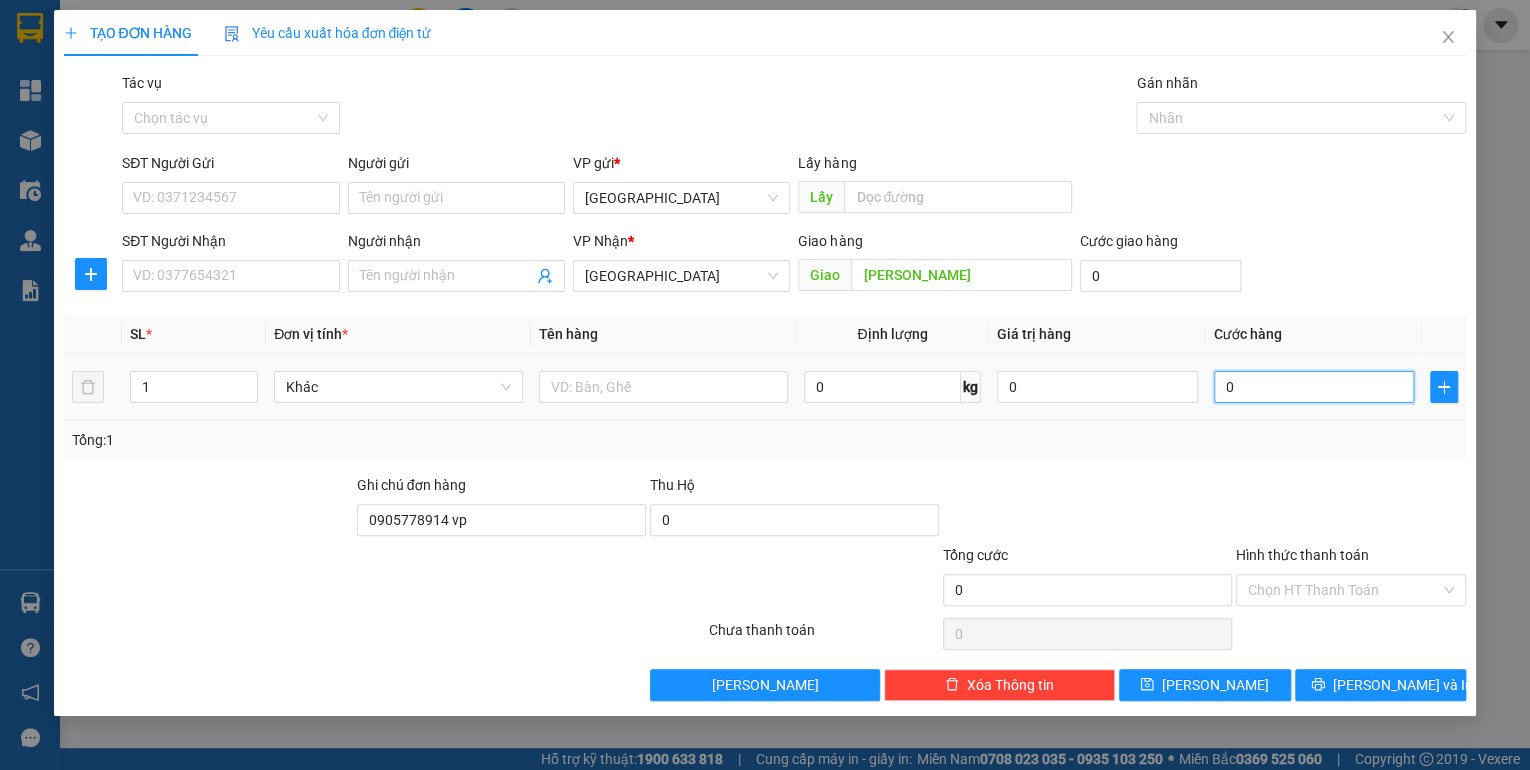 click on "0" at bounding box center [1314, 387] 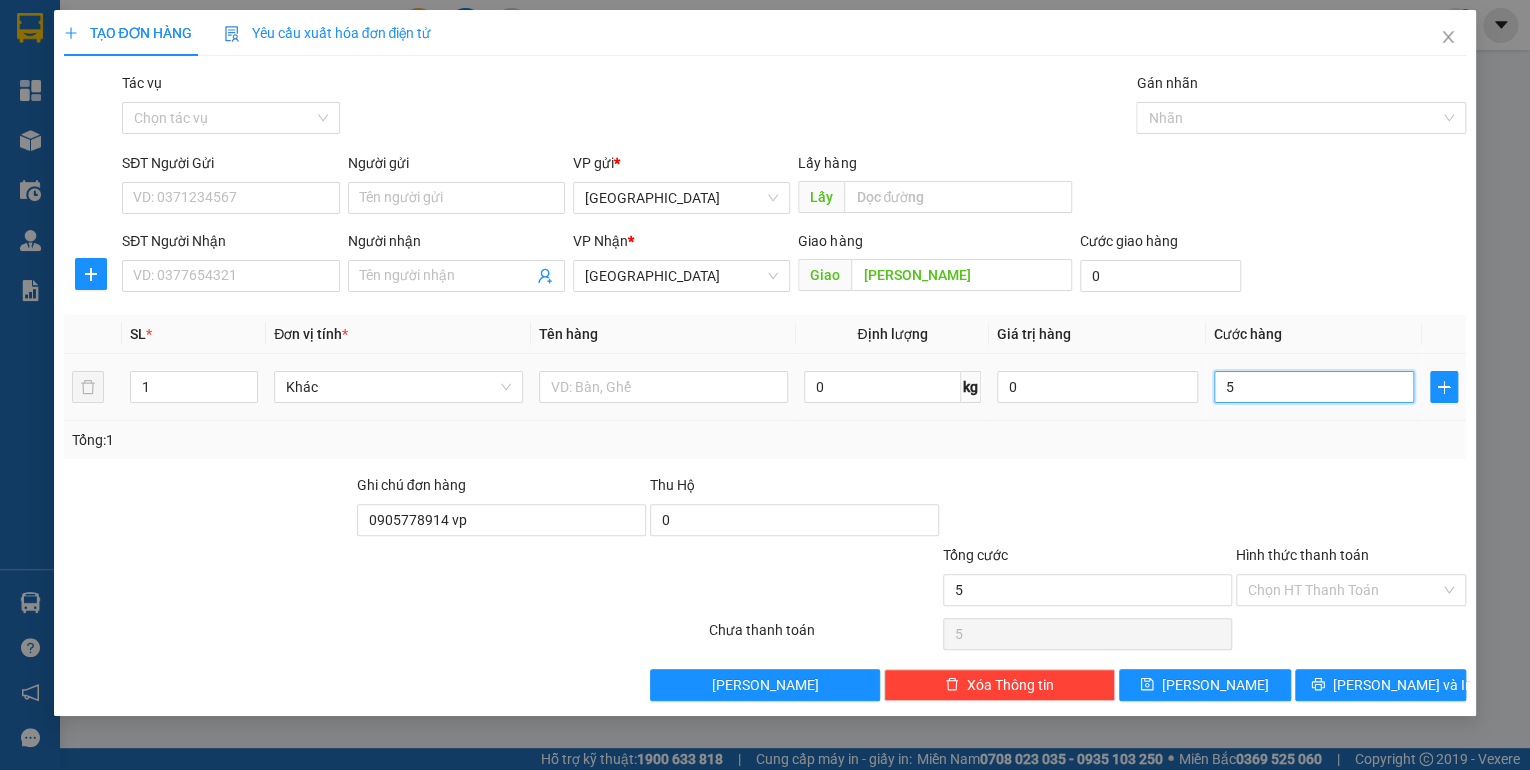 type on "5" 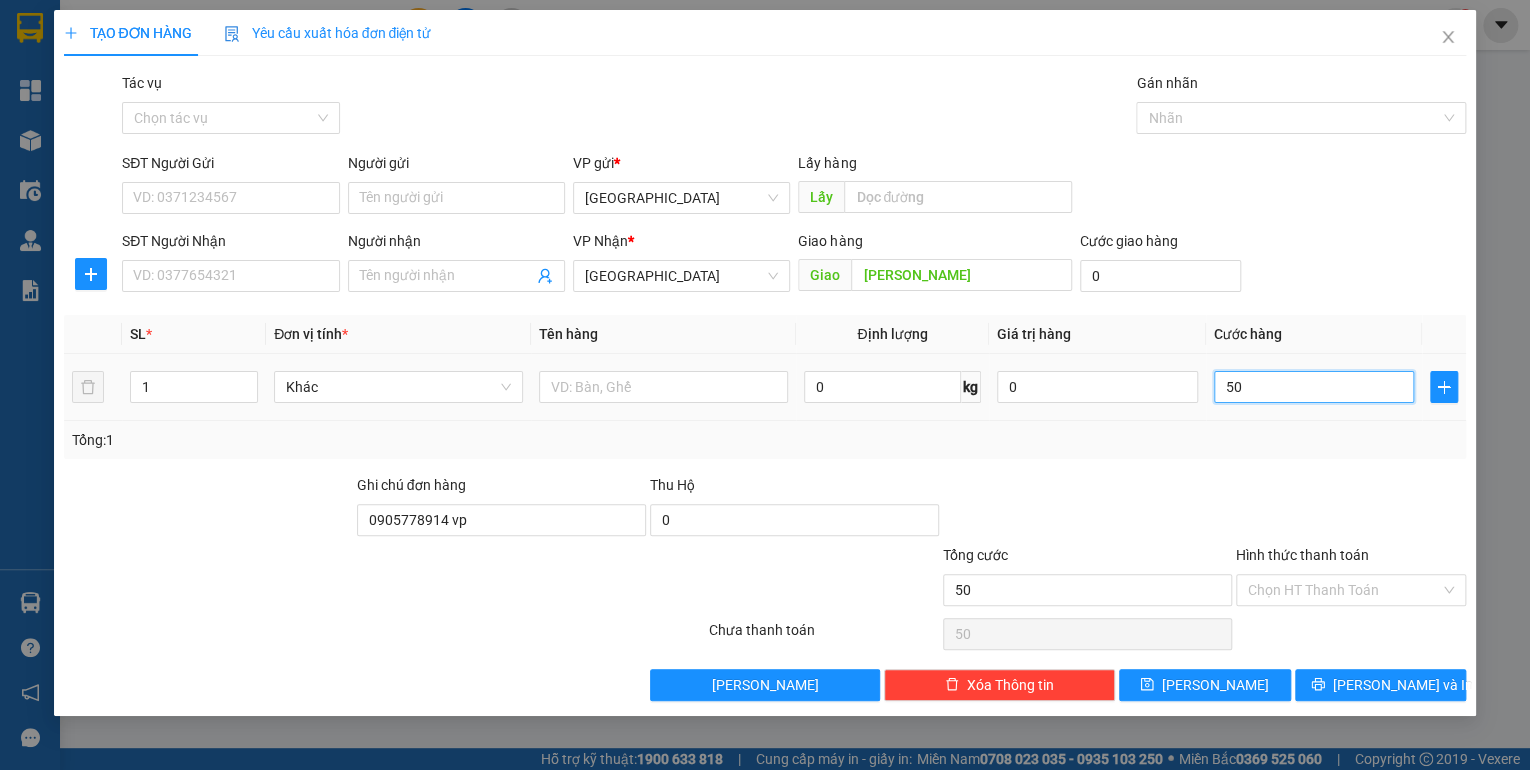 type on "500" 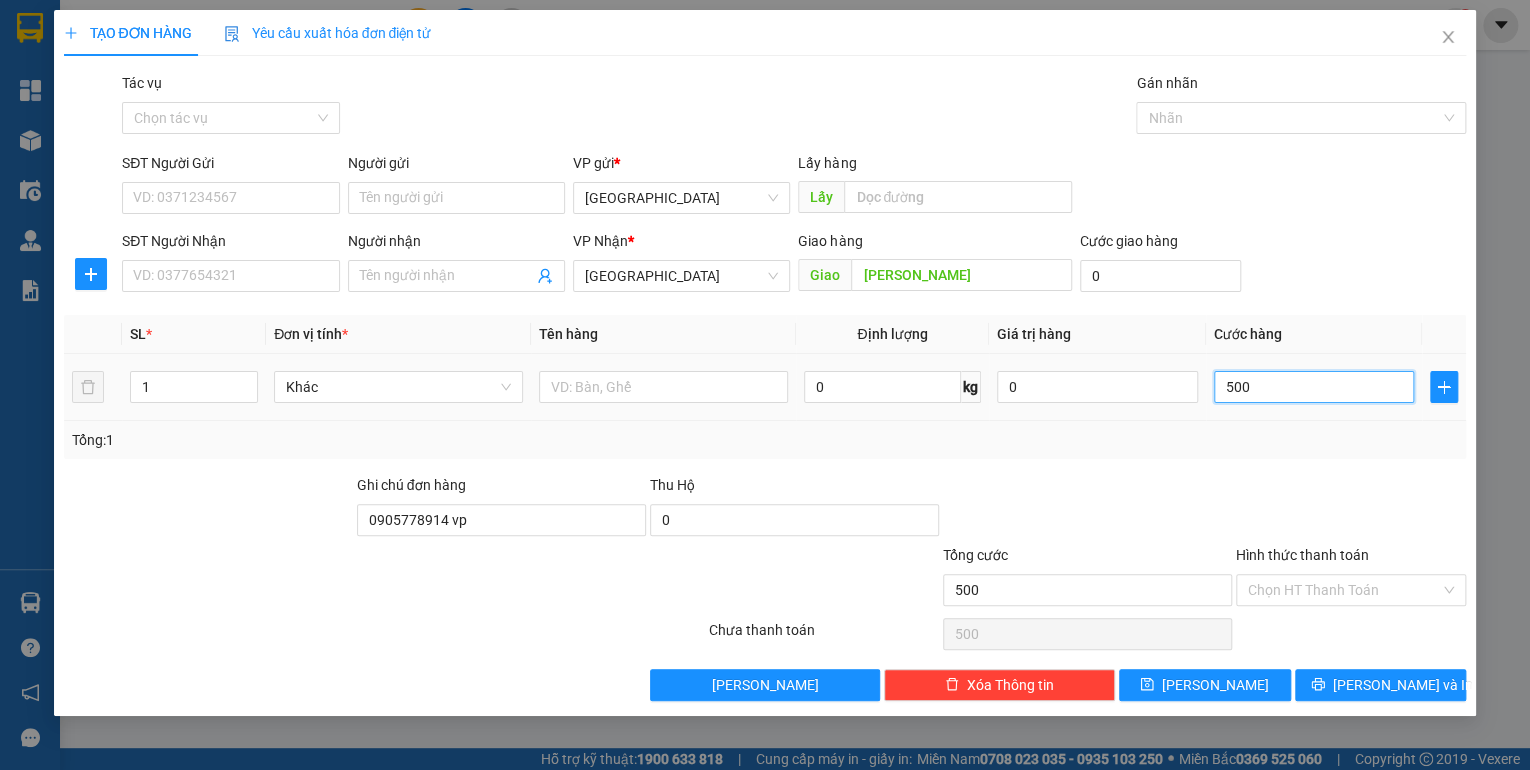 type on "5.000" 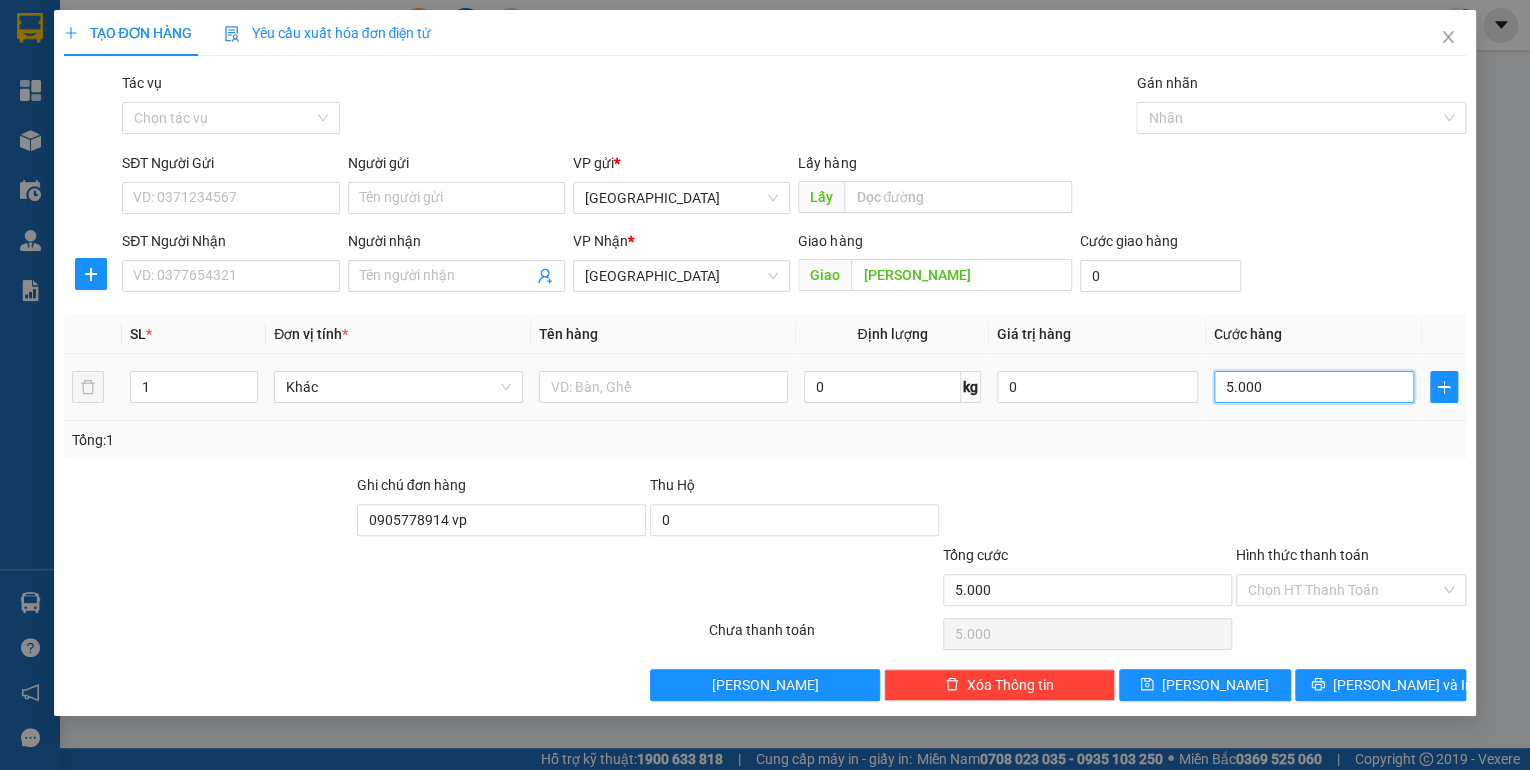 type on "50.000" 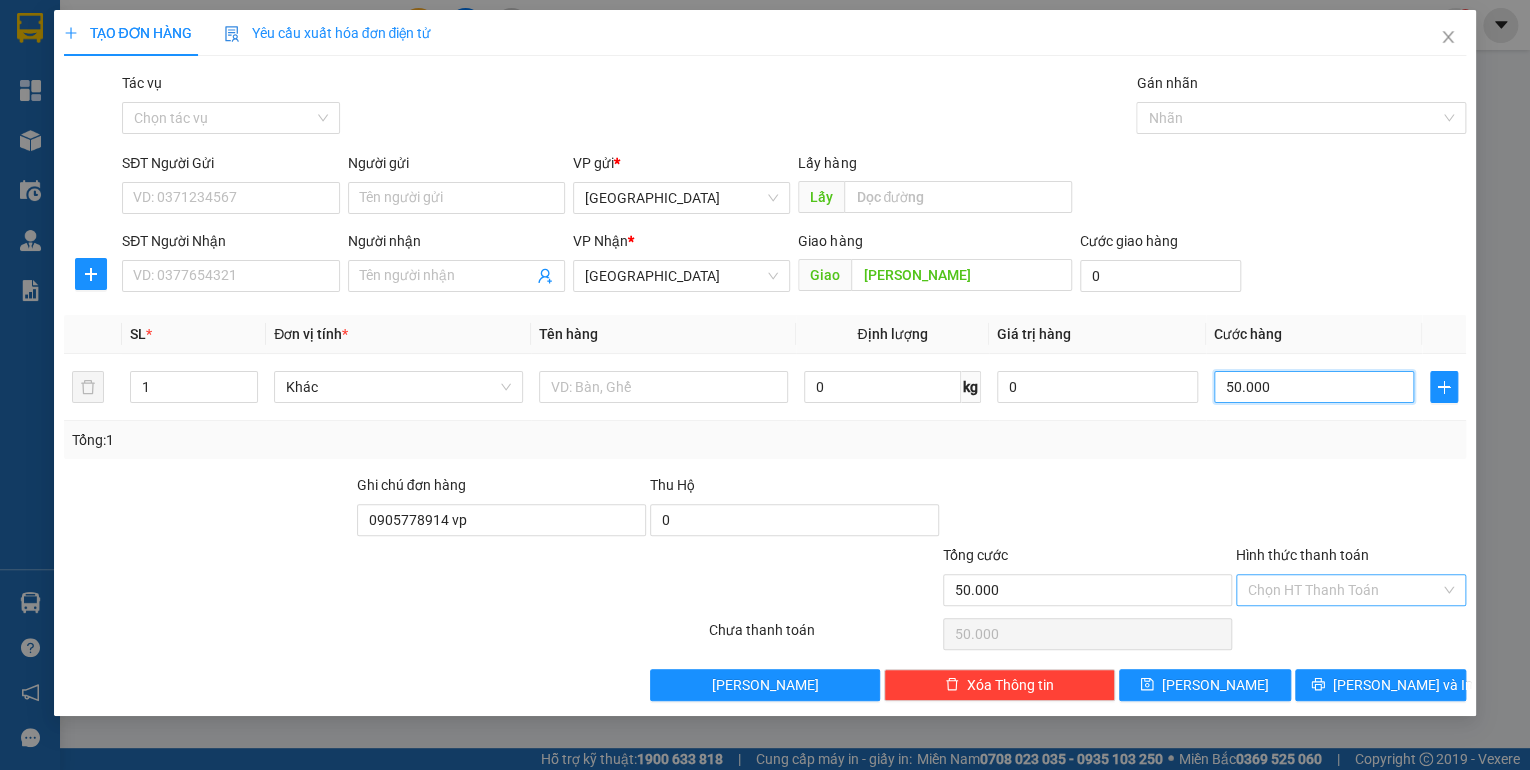 type on "50.000" 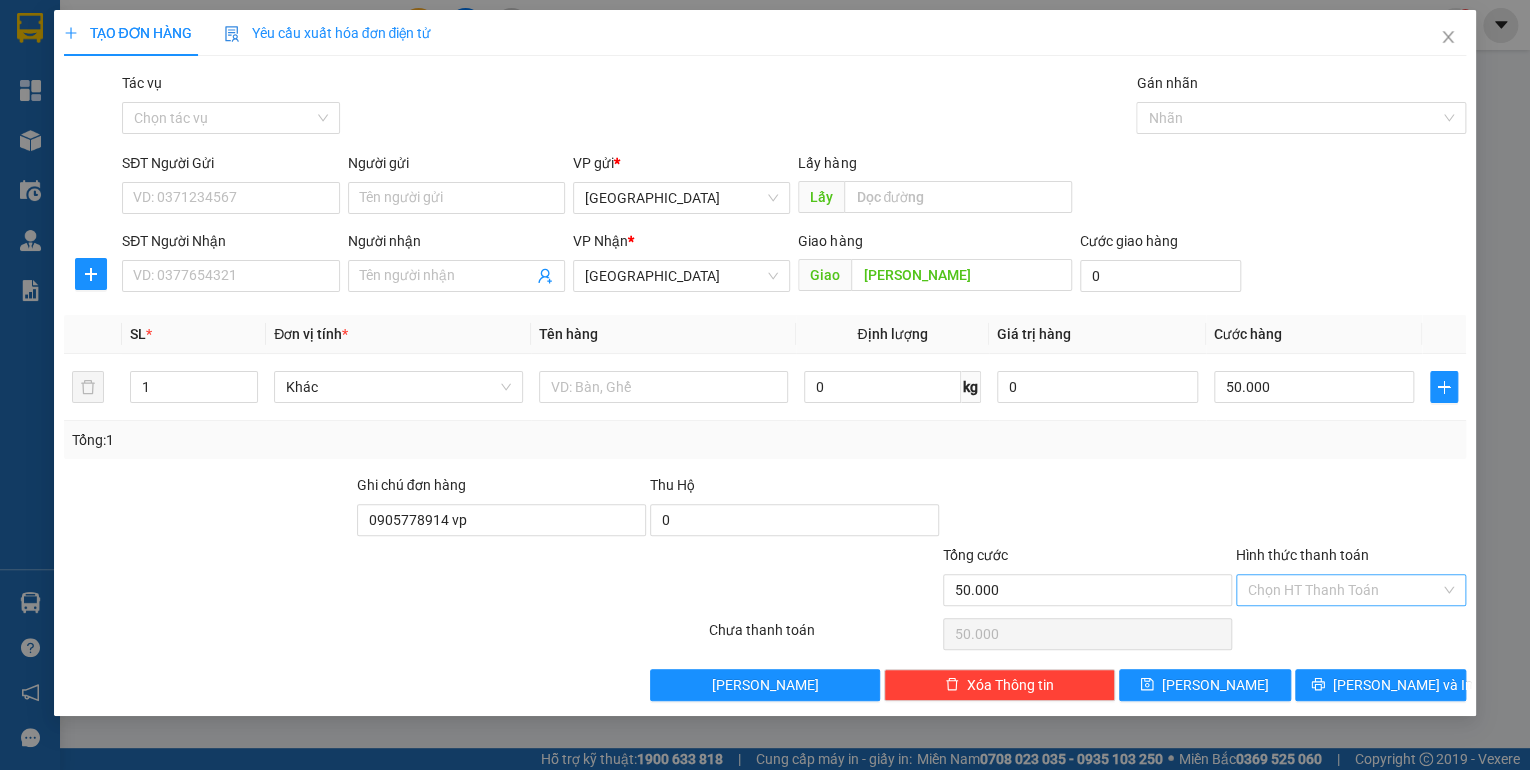 click on "Hình thức thanh toán" at bounding box center [1344, 590] 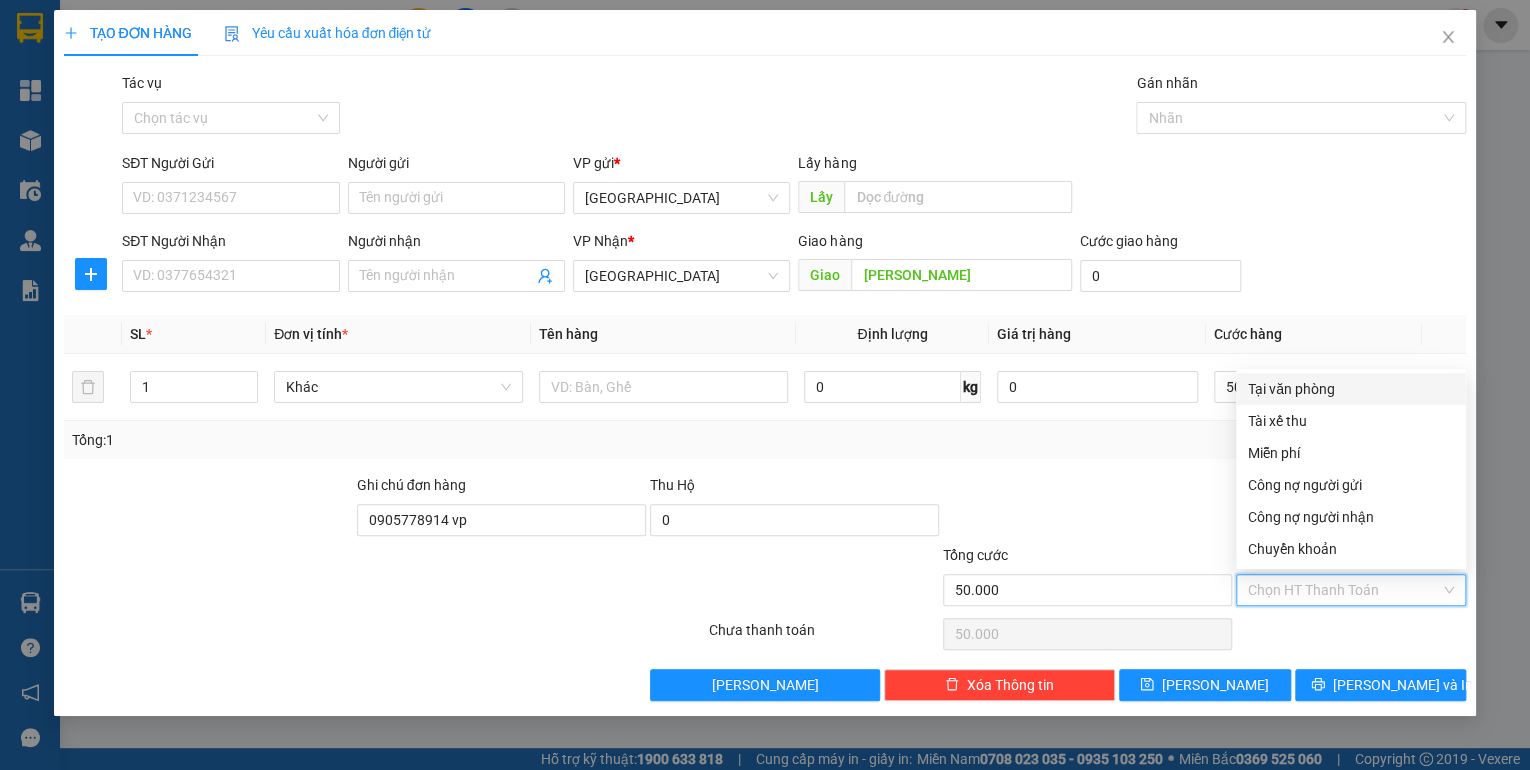 click on "Tại văn phòng" at bounding box center (1351, 389) 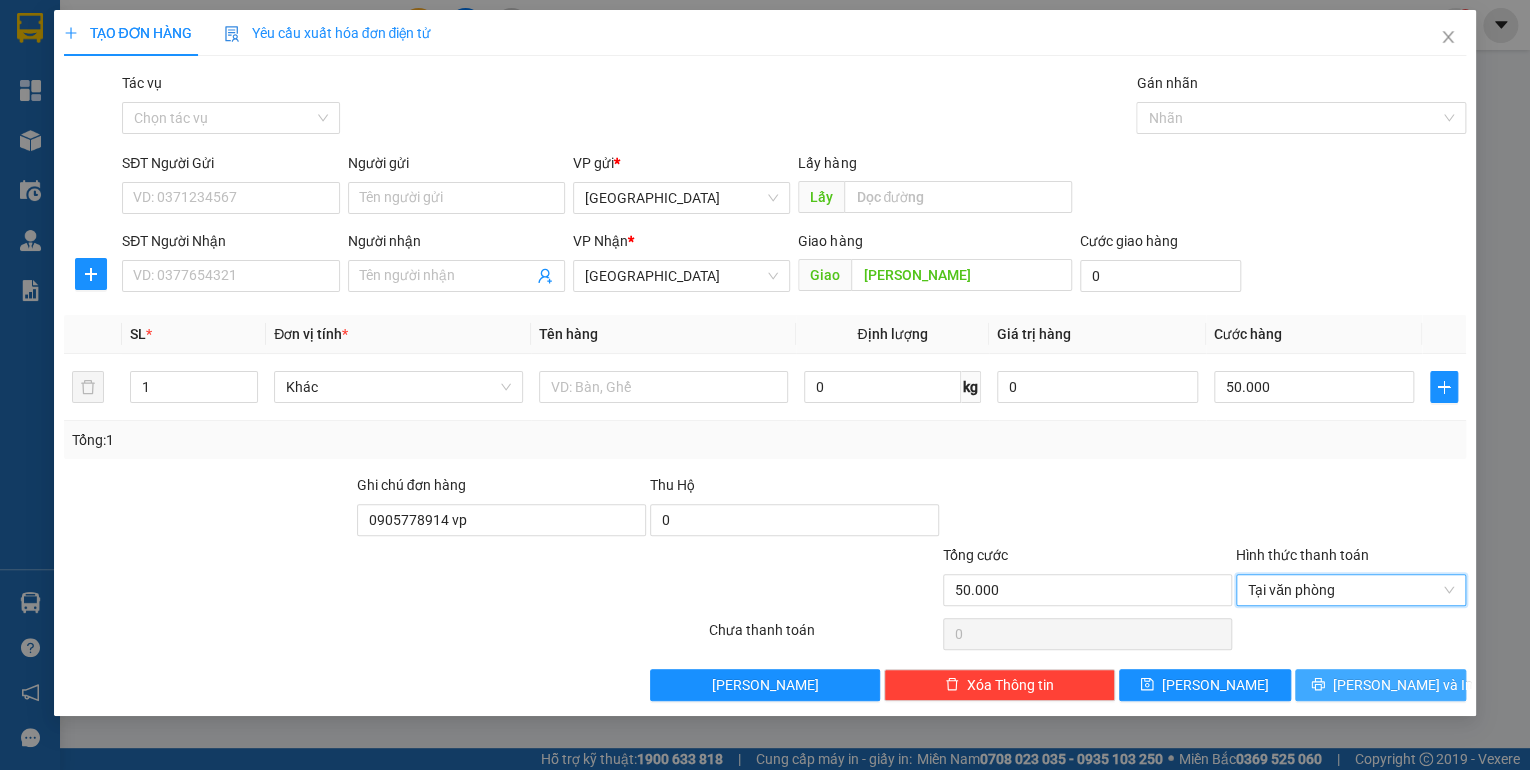 click on "[PERSON_NAME] và In" at bounding box center [1403, 685] 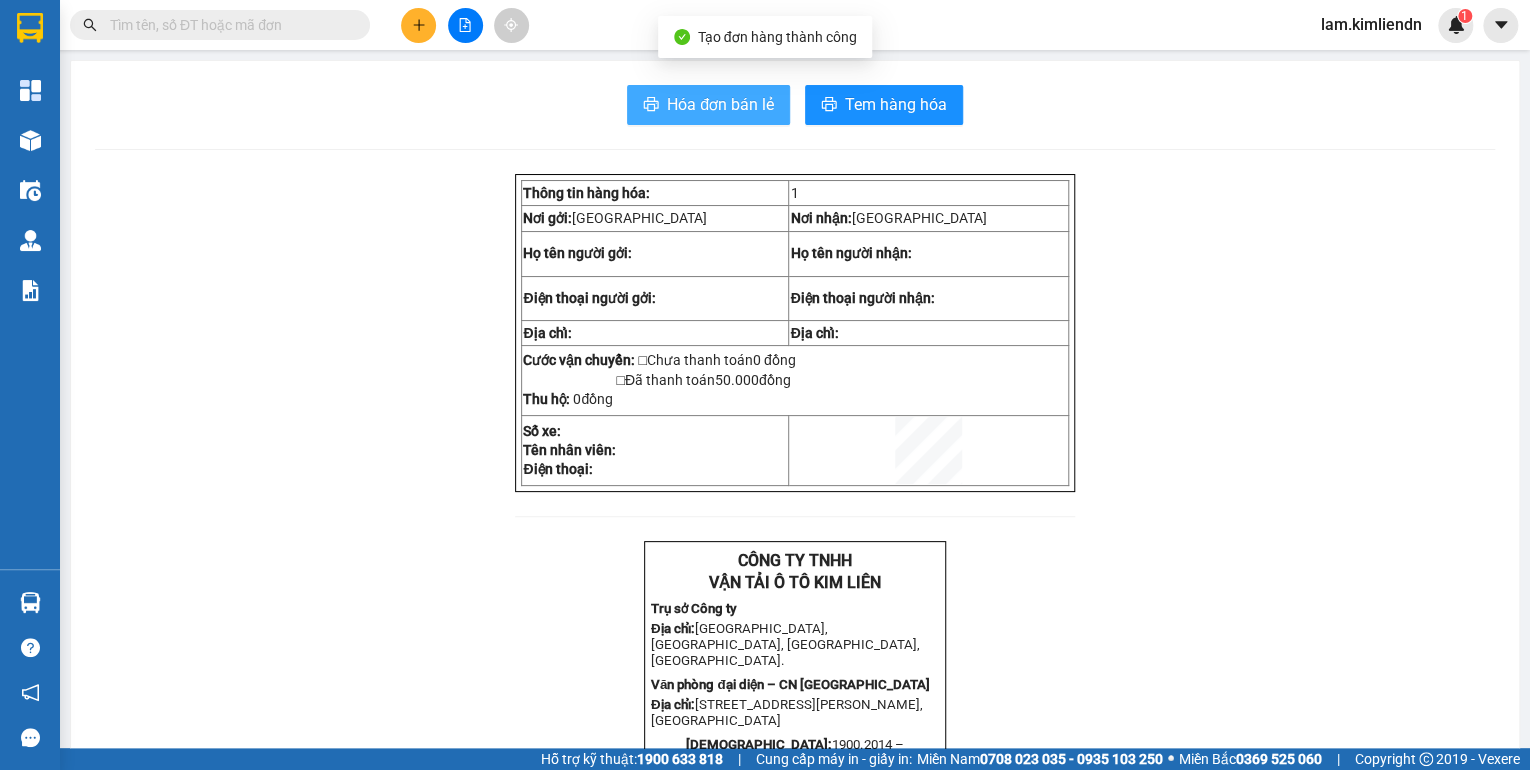 click on "Hóa đơn bán lẻ" at bounding box center [720, 104] 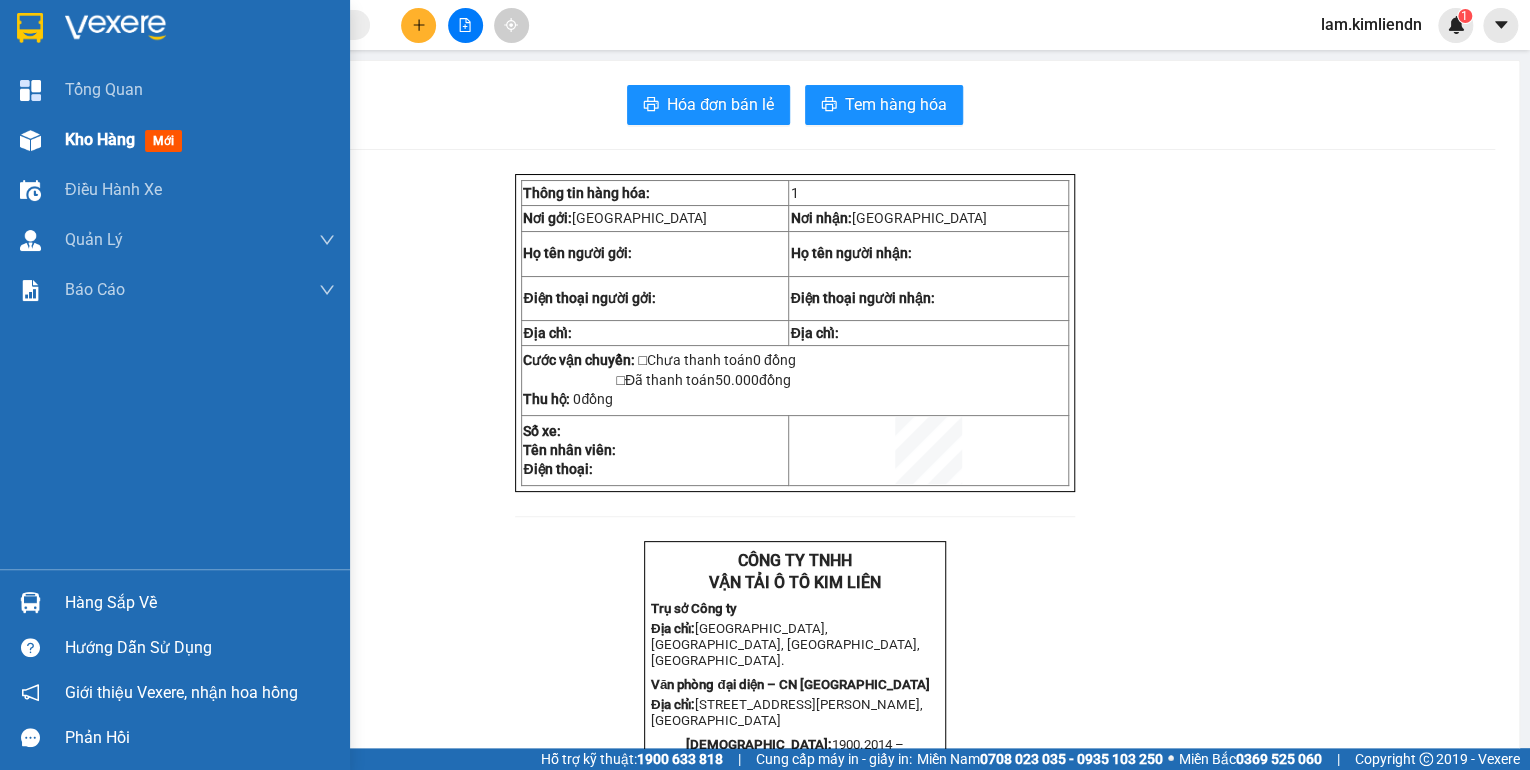 click on "Kho hàng" at bounding box center (100, 139) 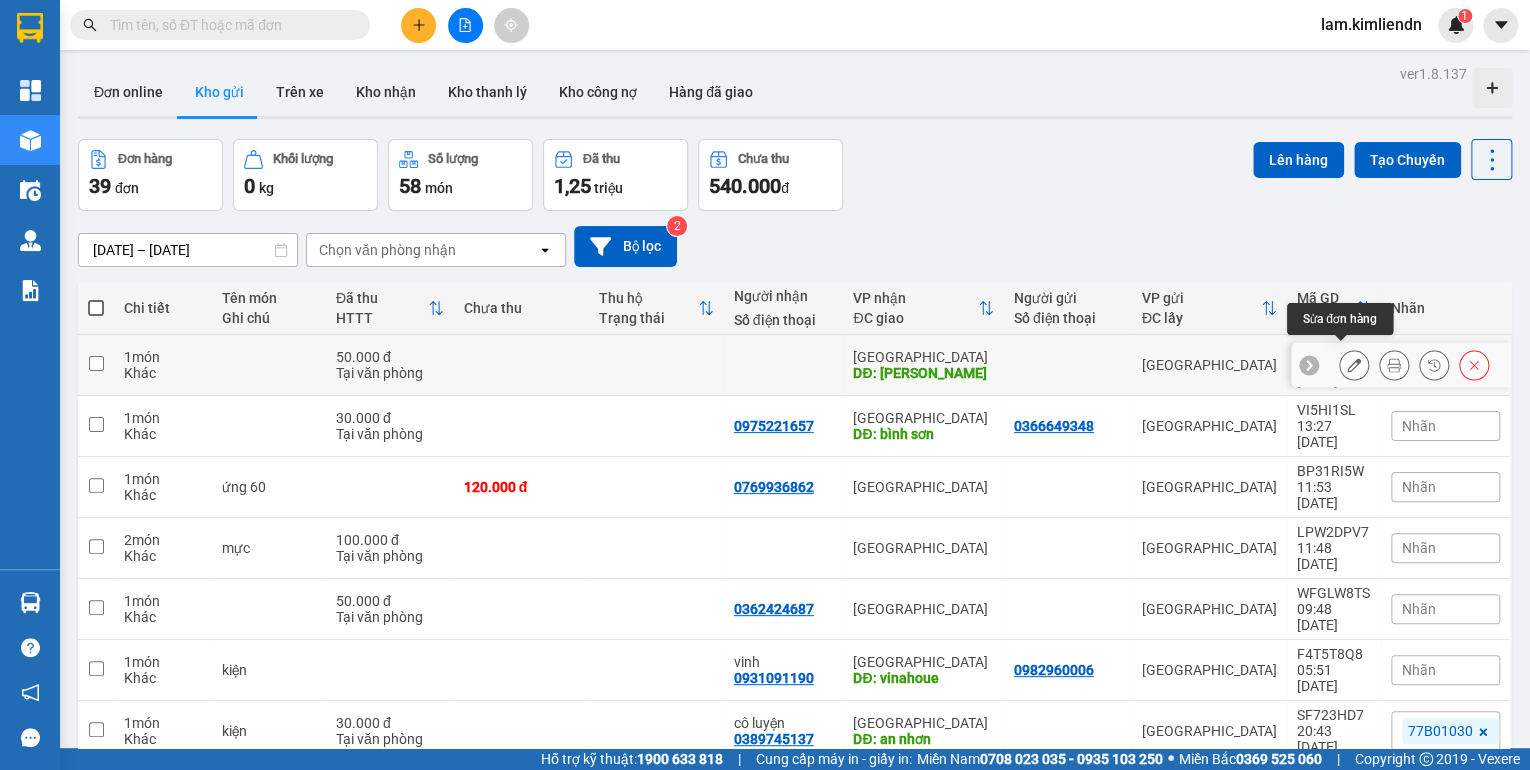 click at bounding box center [1354, 365] 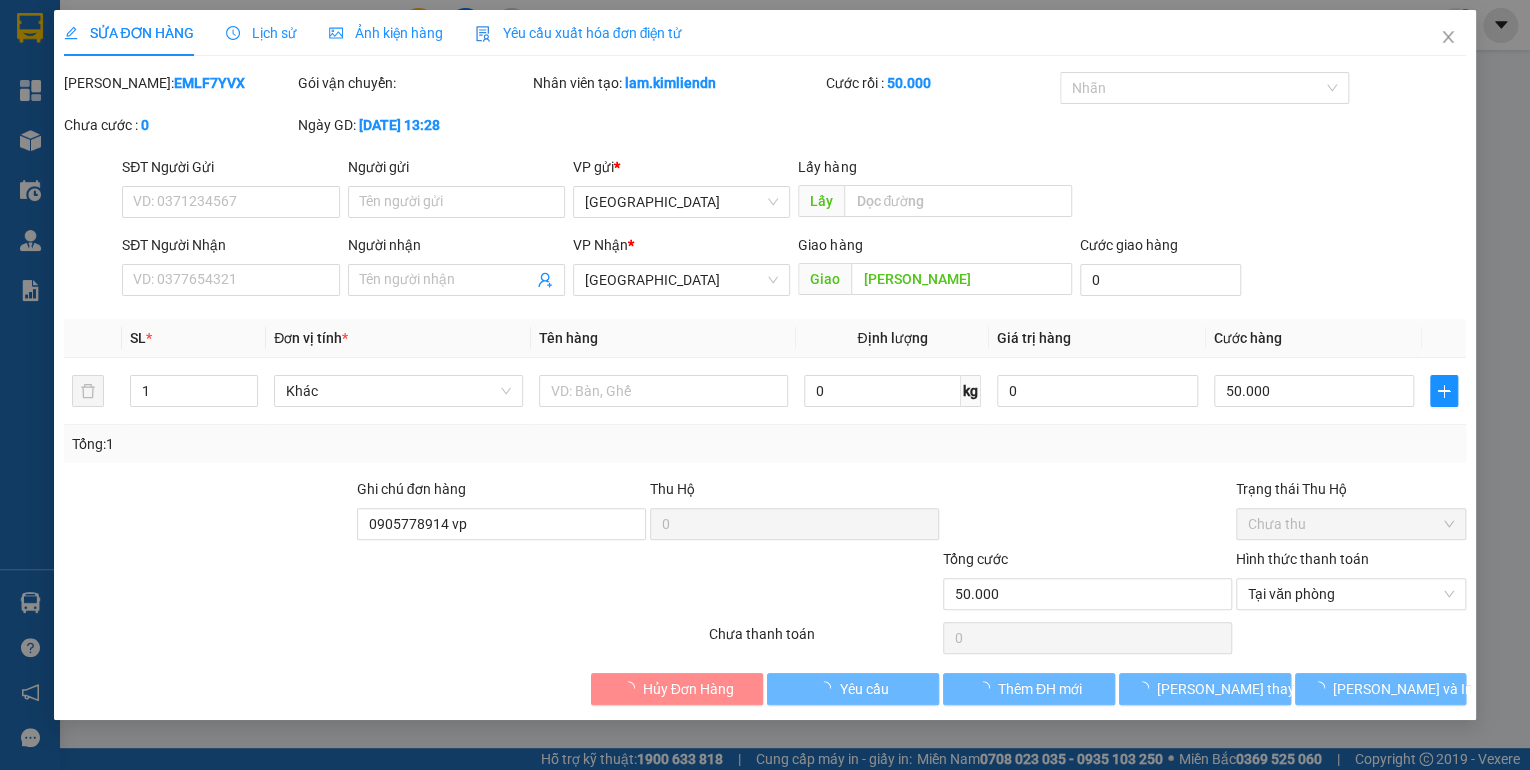 type on "phổ cường" 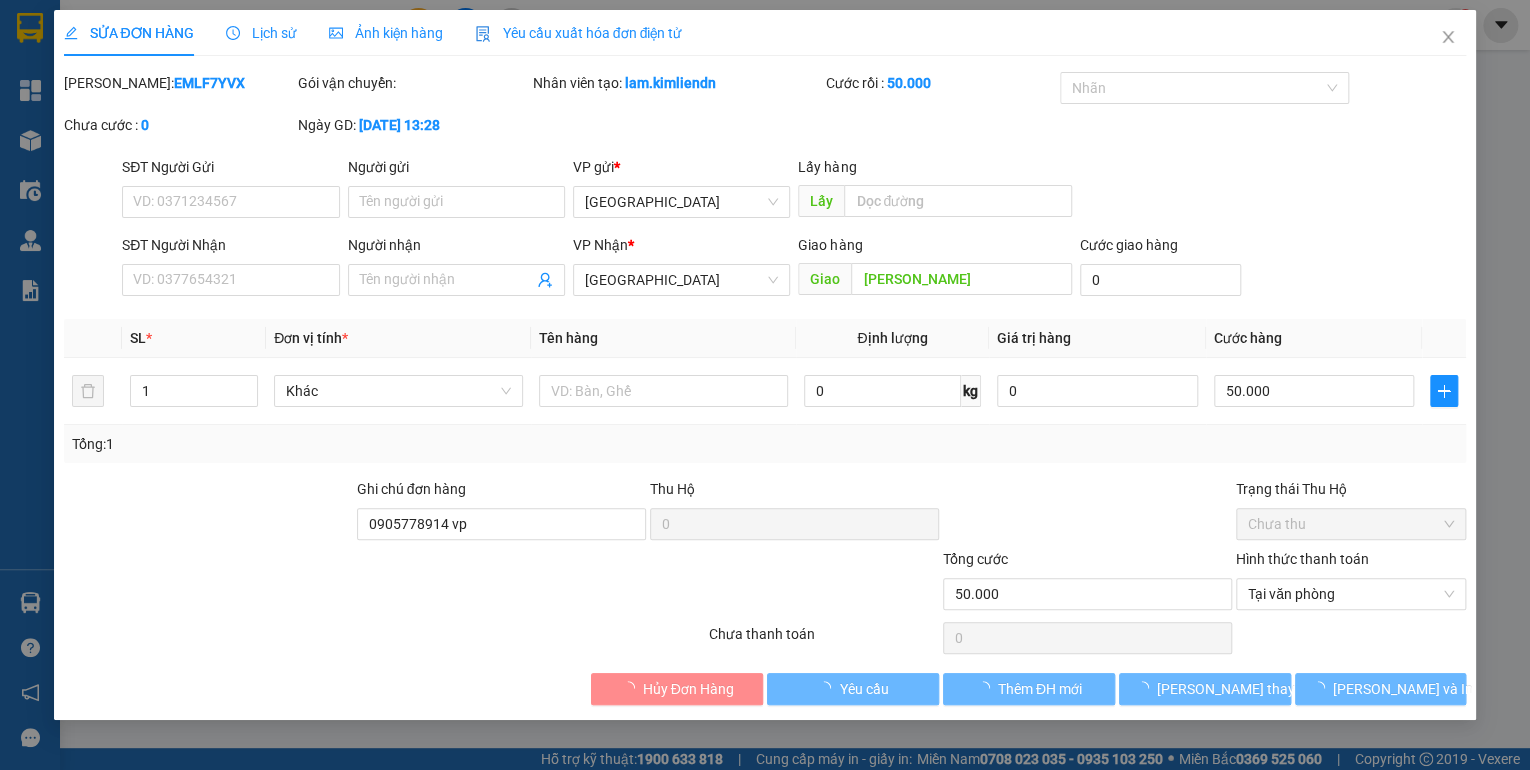 type on "0905778914 vp" 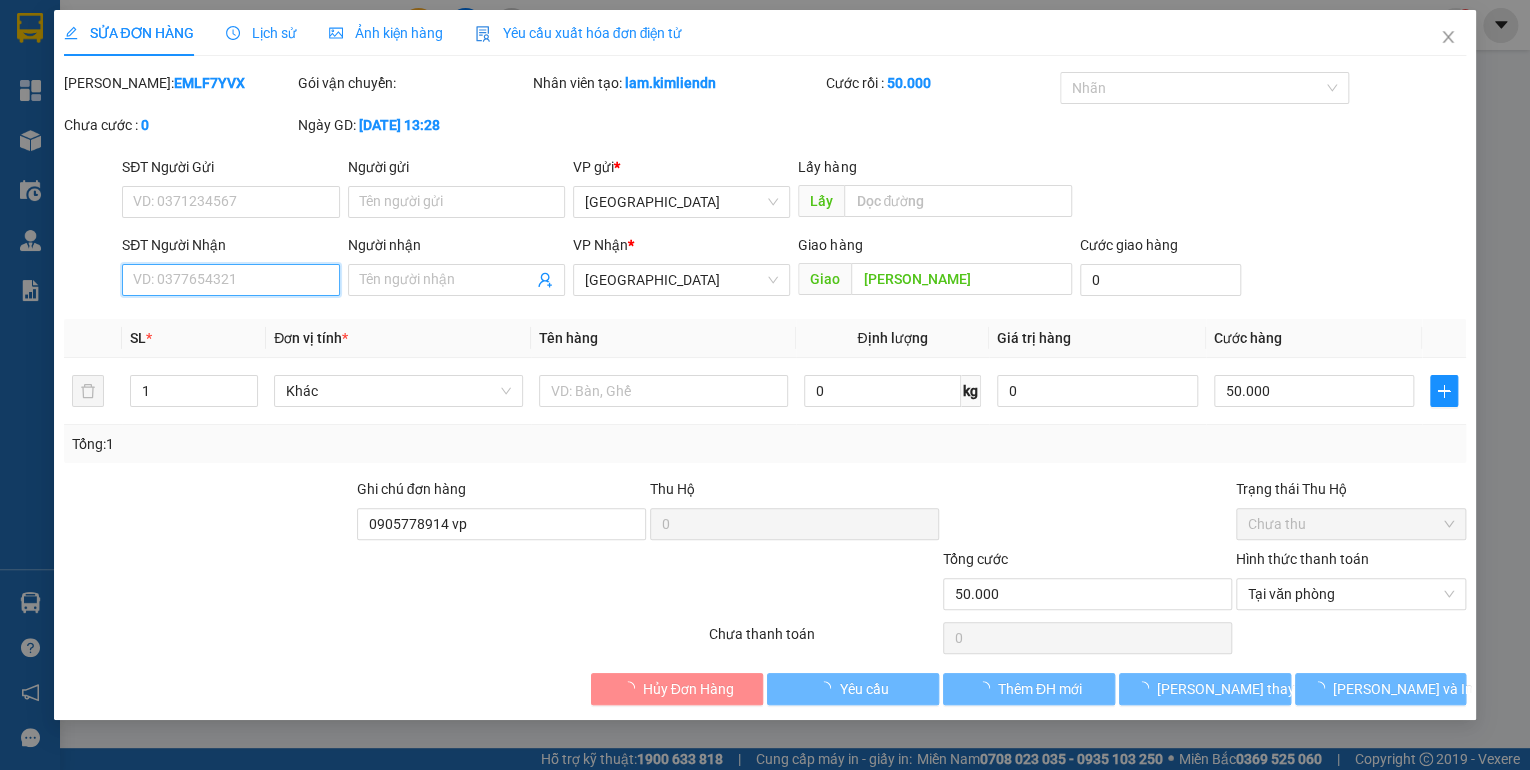 click on "SĐT Người Nhận" at bounding box center (230, 280) 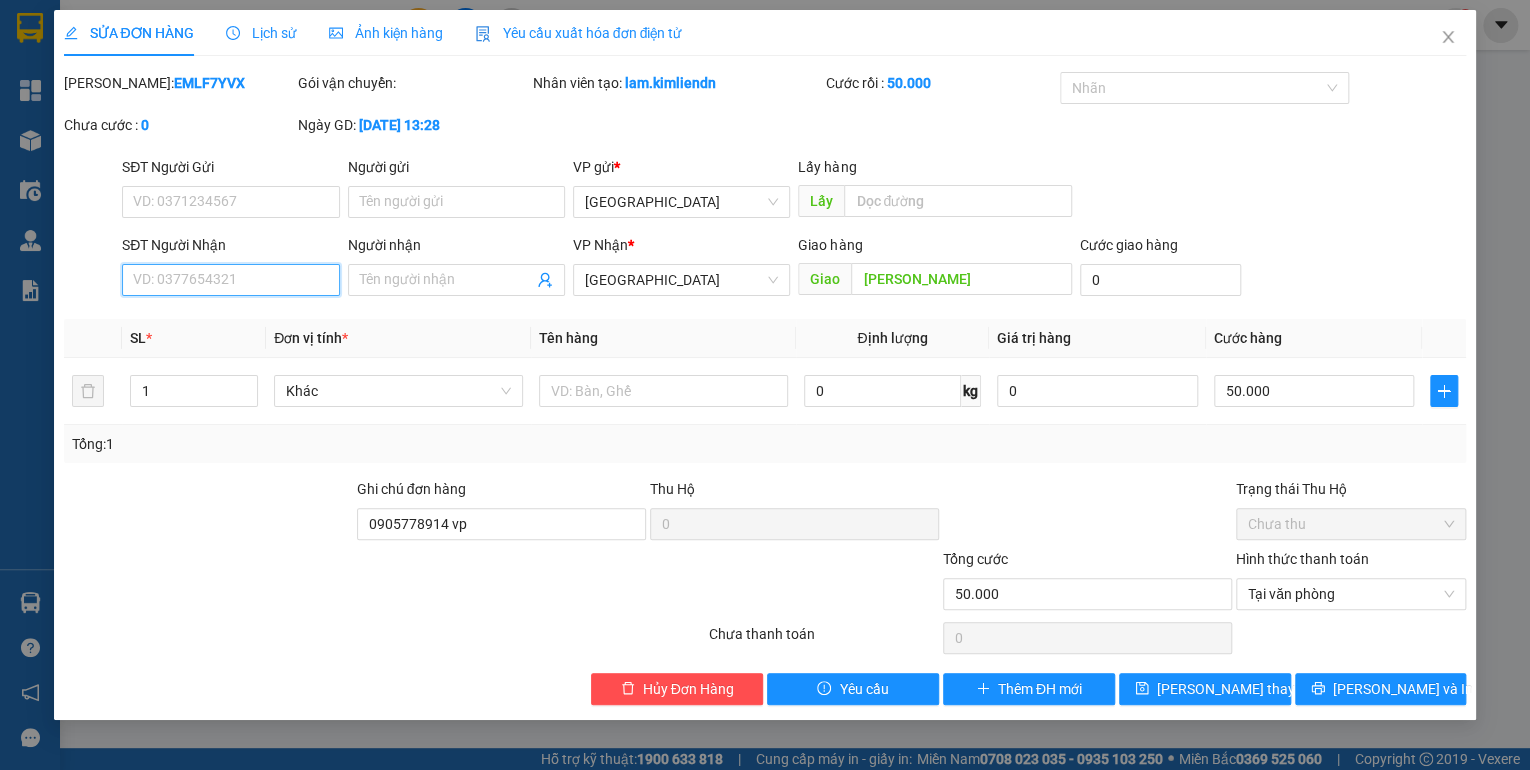 click on "SĐT Người Nhận" at bounding box center (230, 280) 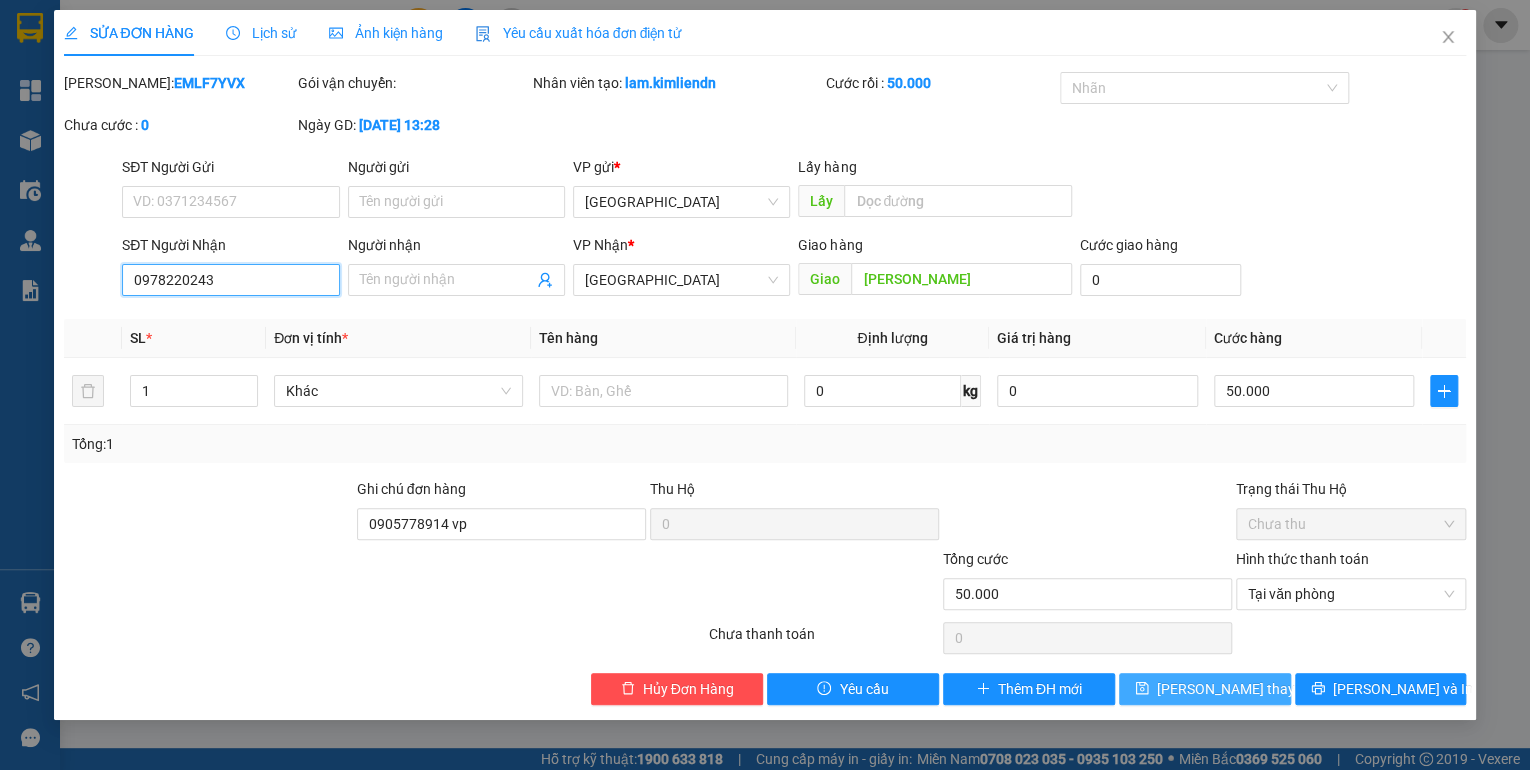 type on "0978220243" 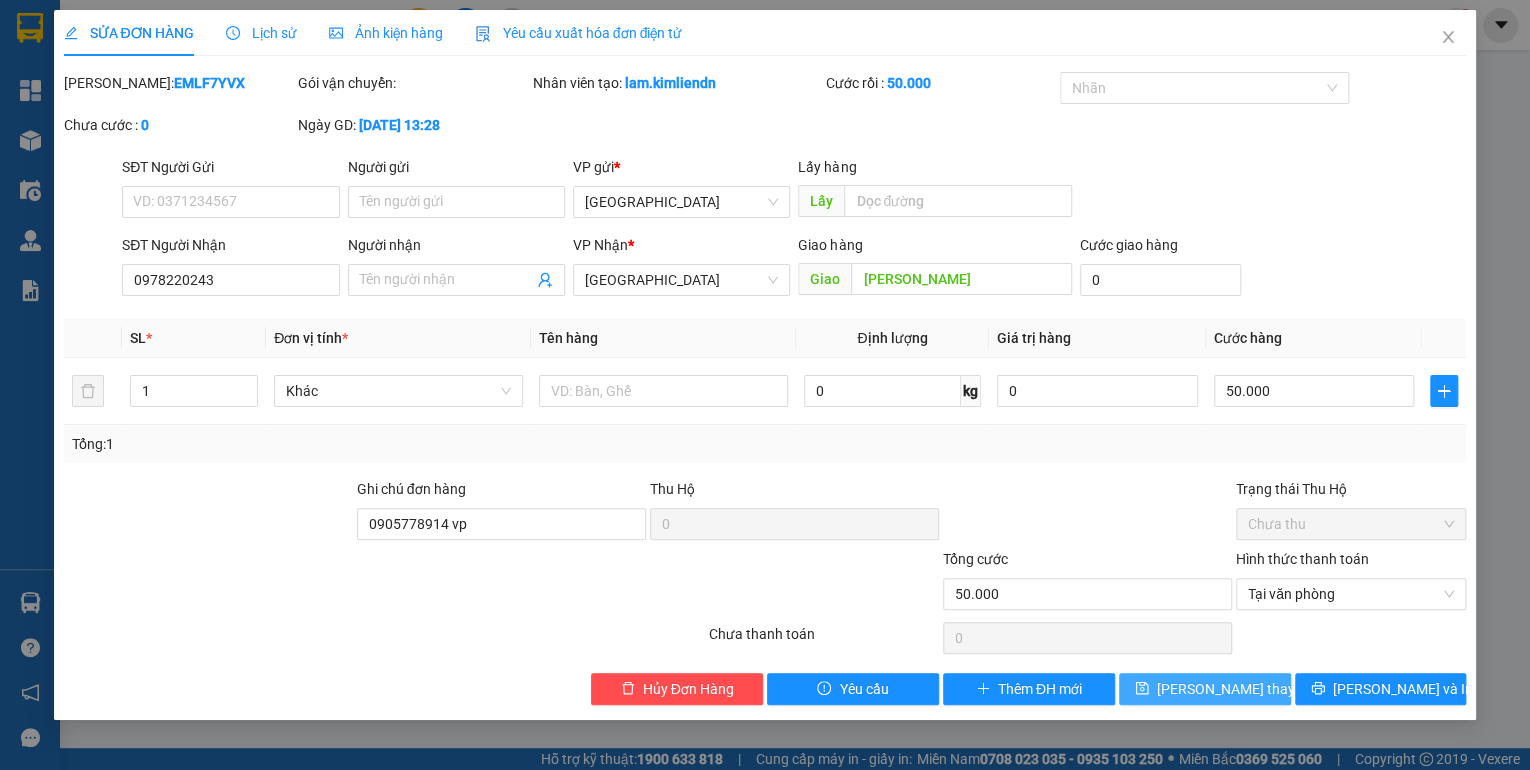 click on "[PERSON_NAME] thay đổi" at bounding box center [1237, 689] 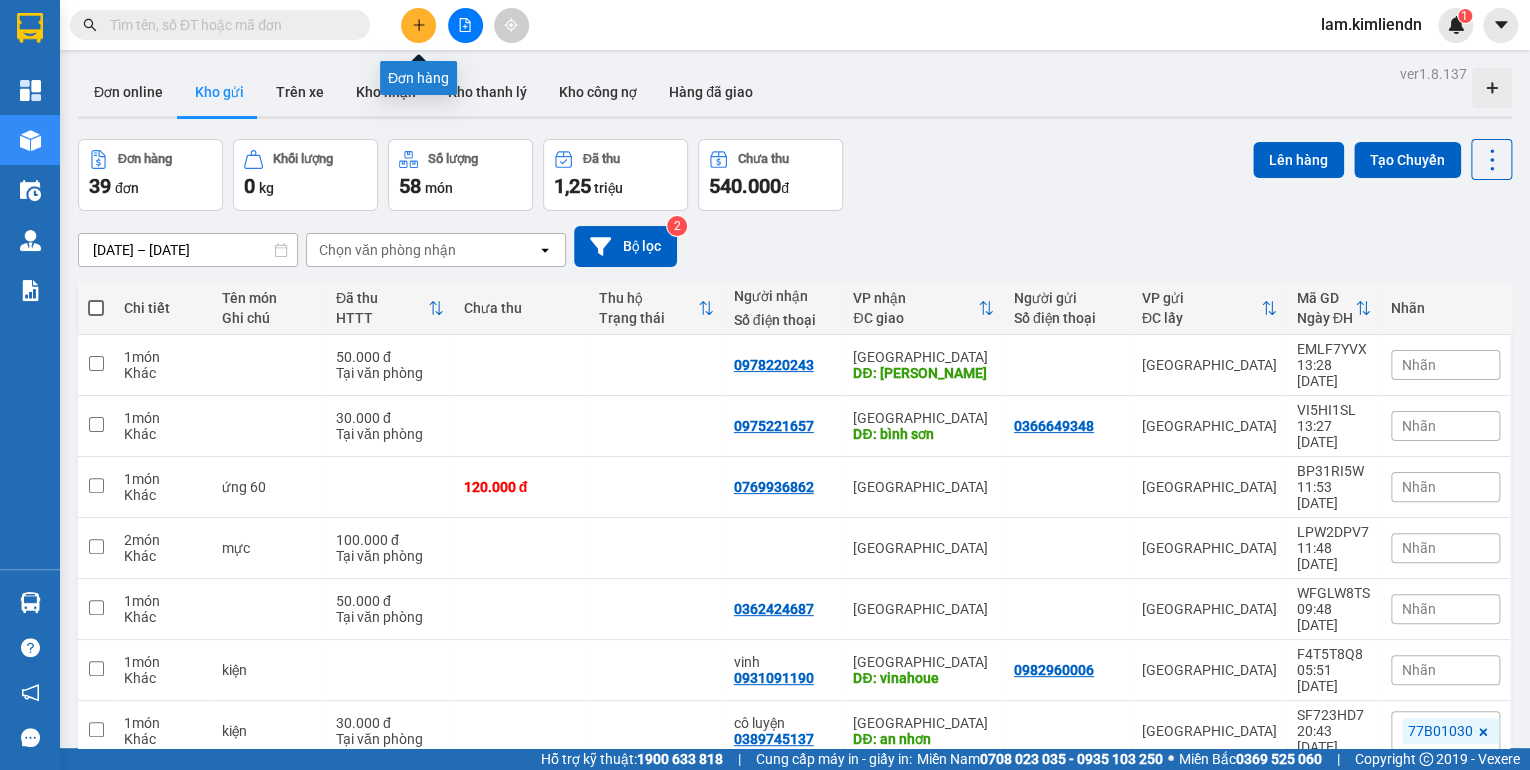 click at bounding box center [418, 25] 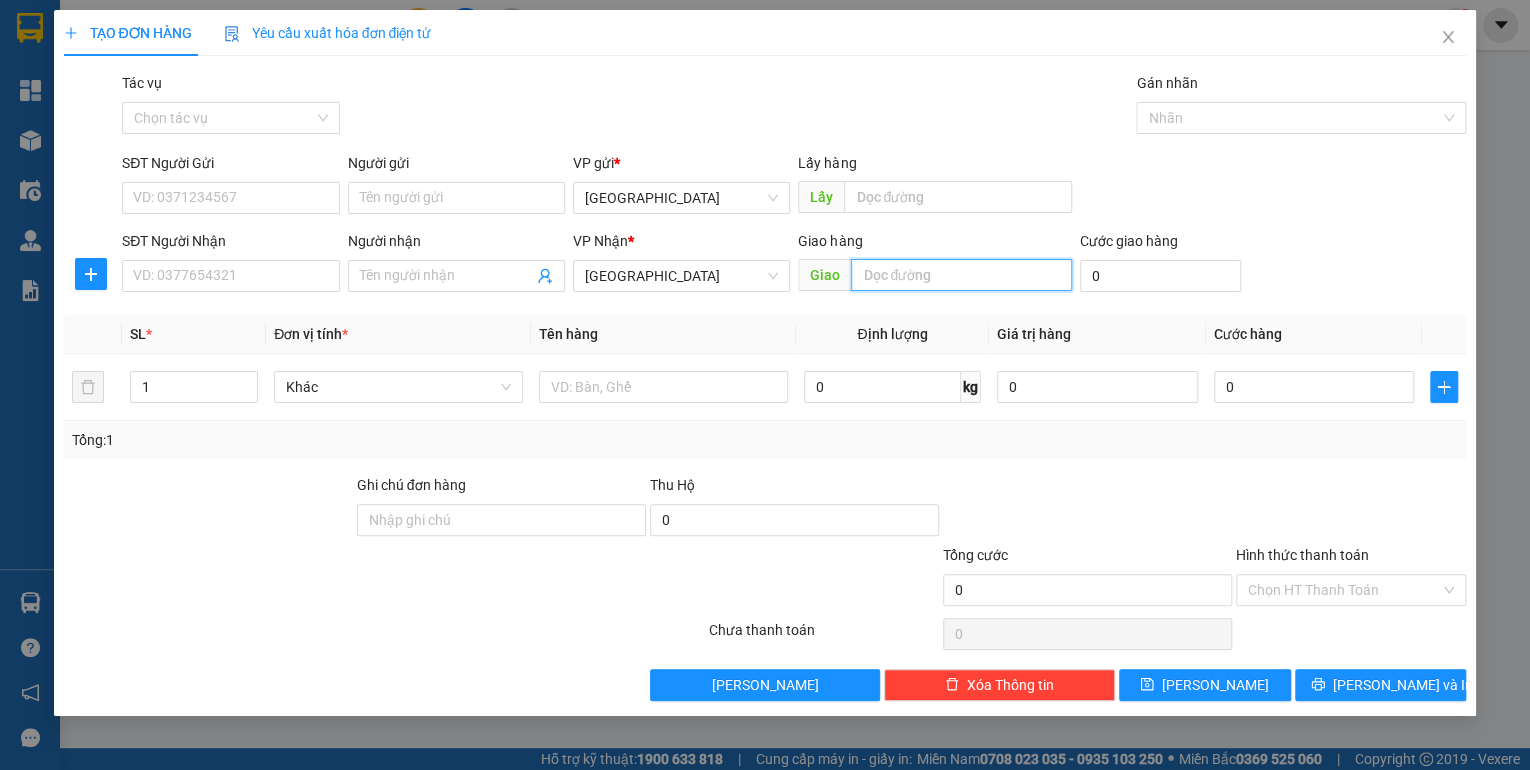 click at bounding box center (961, 275) 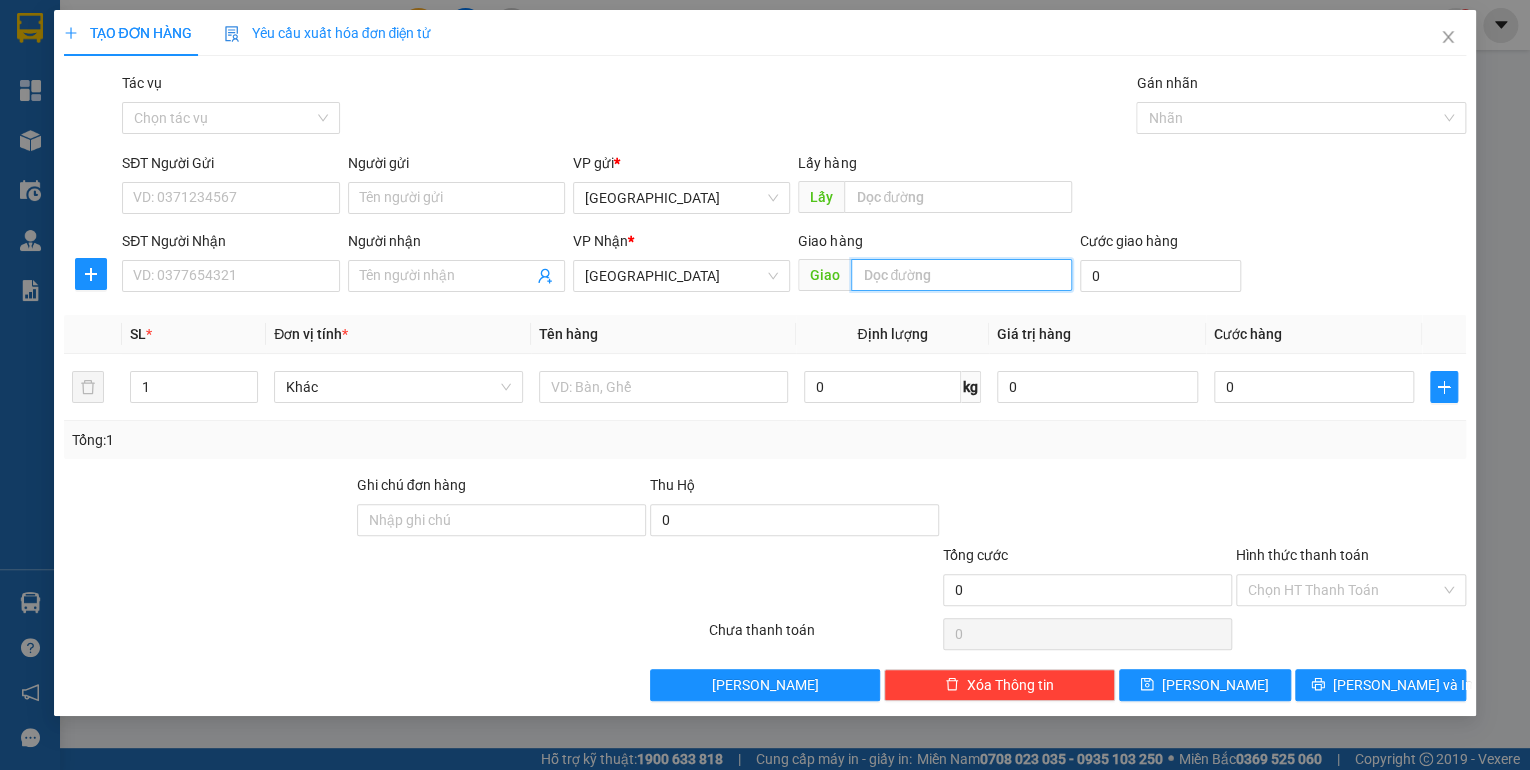 type on "d" 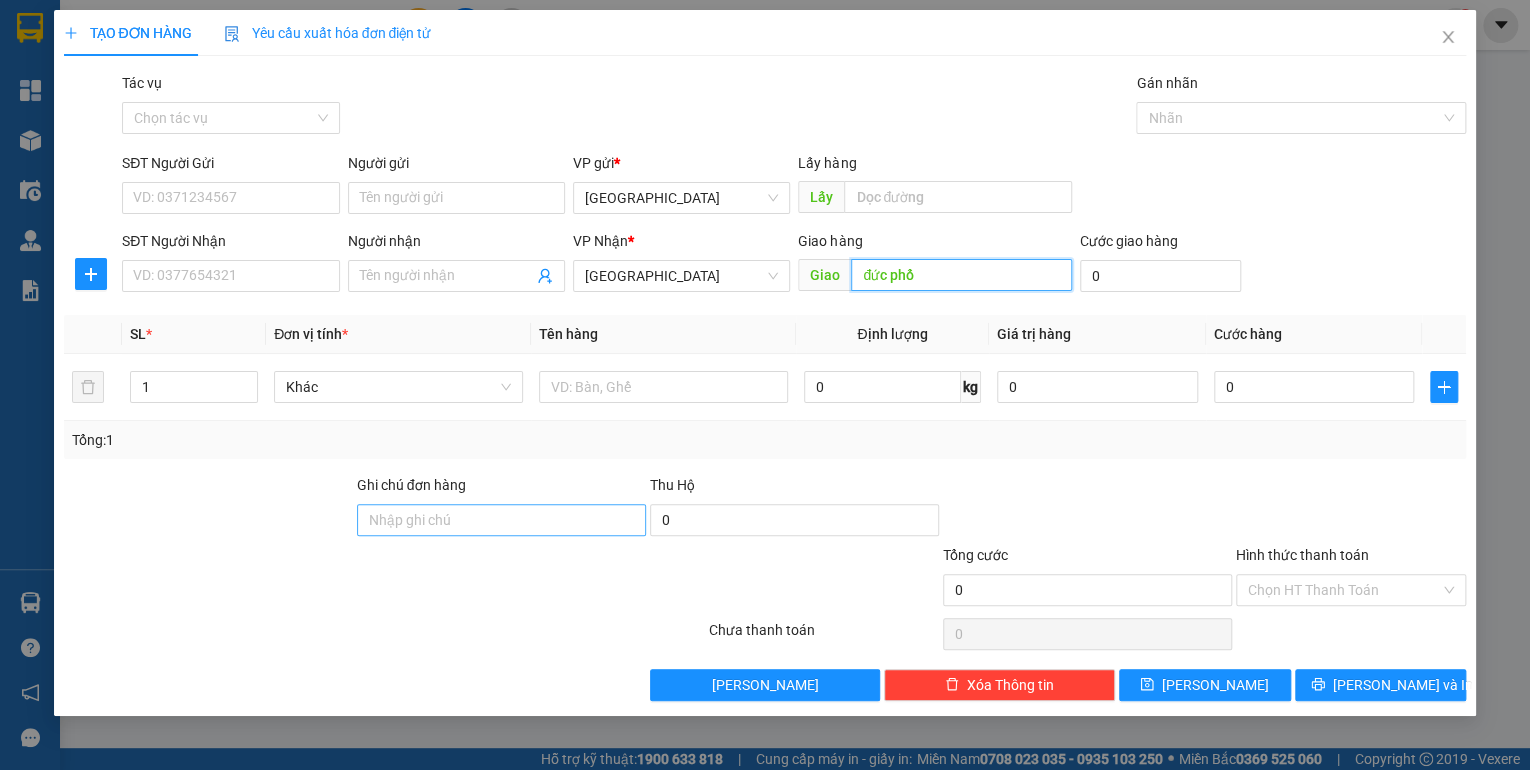 type on "đức phổ" 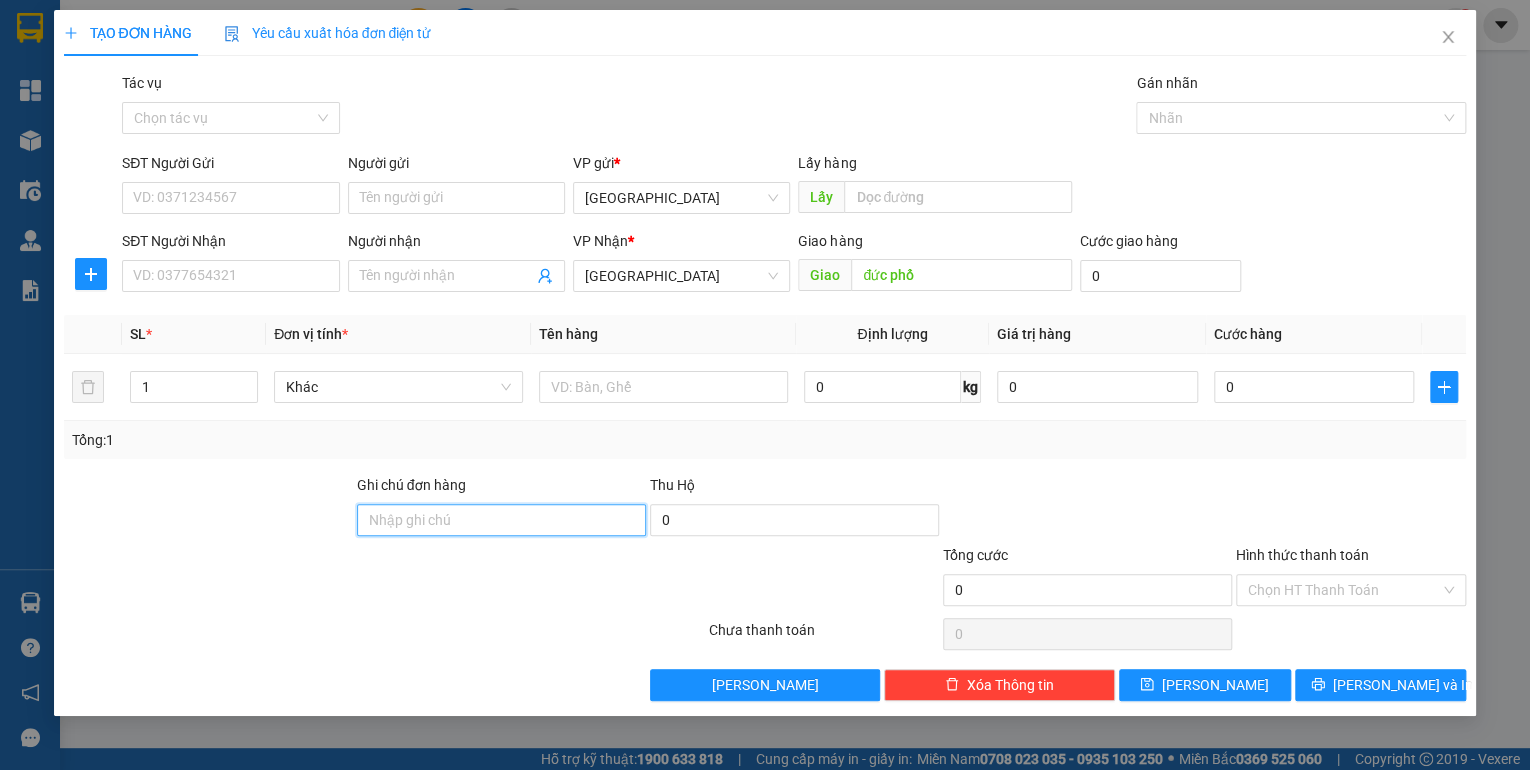 click on "Ghi chú đơn hàng" at bounding box center (501, 520) 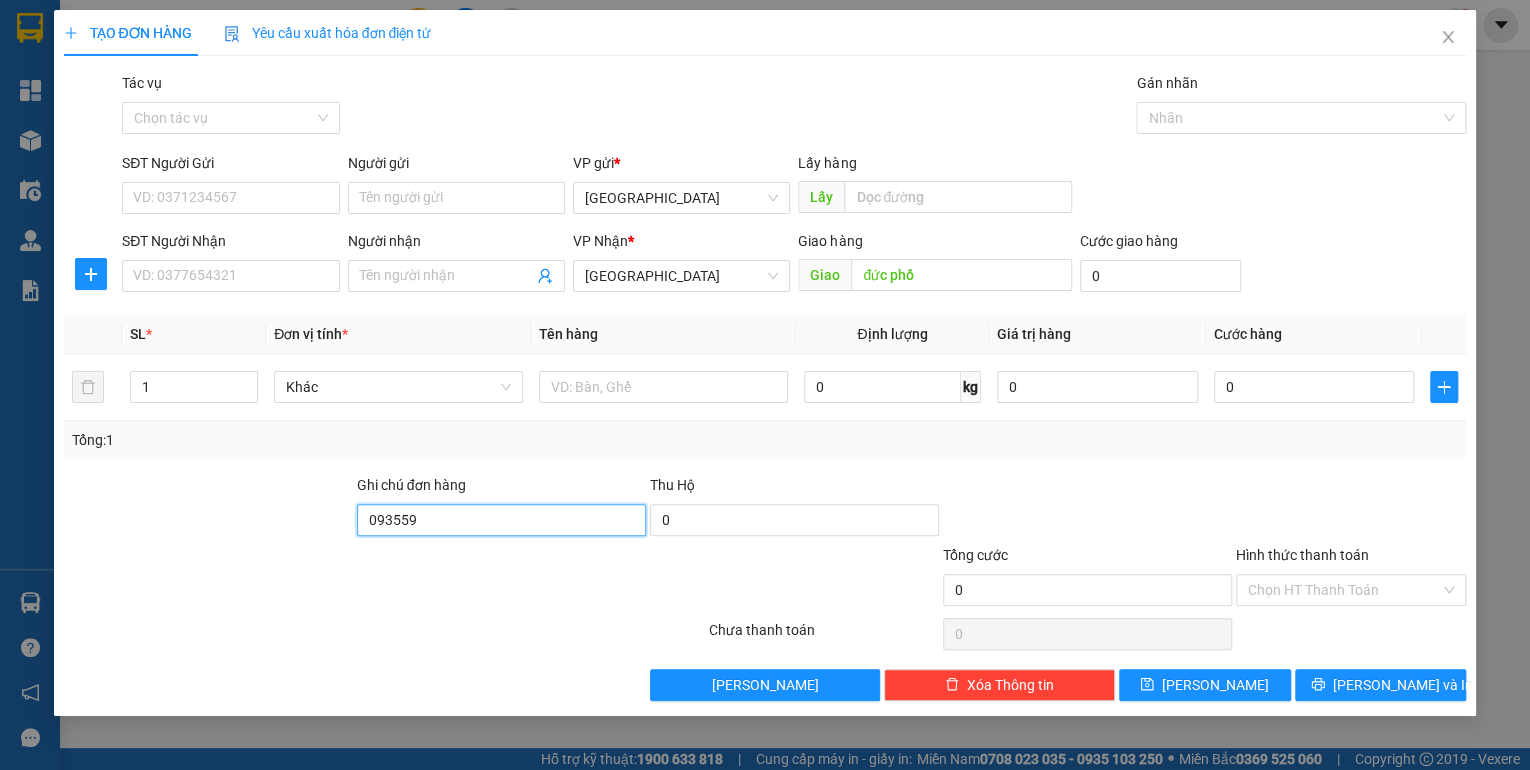 type on "0935590642 tài" 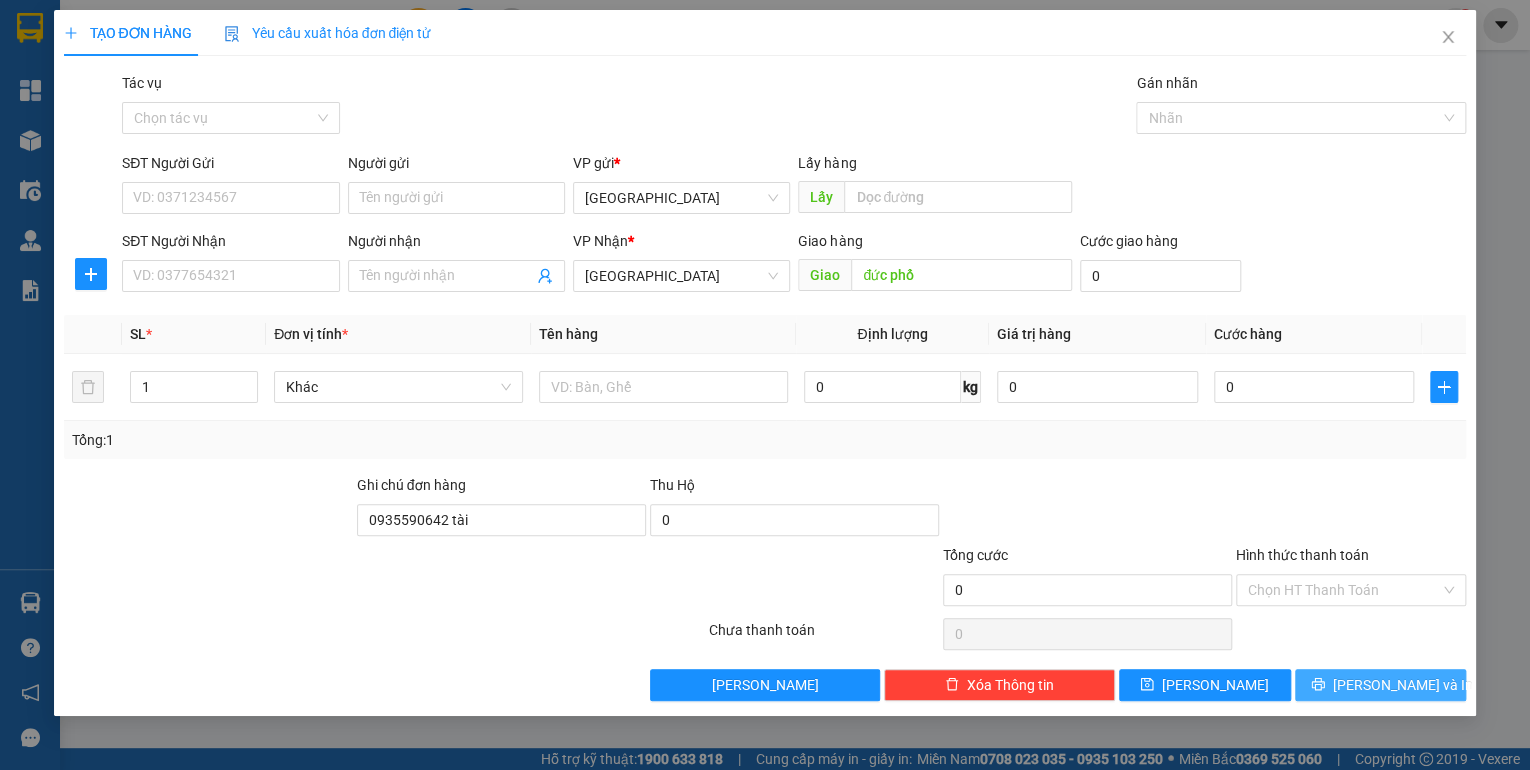 click on "[PERSON_NAME] và In" at bounding box center (1403, 685) 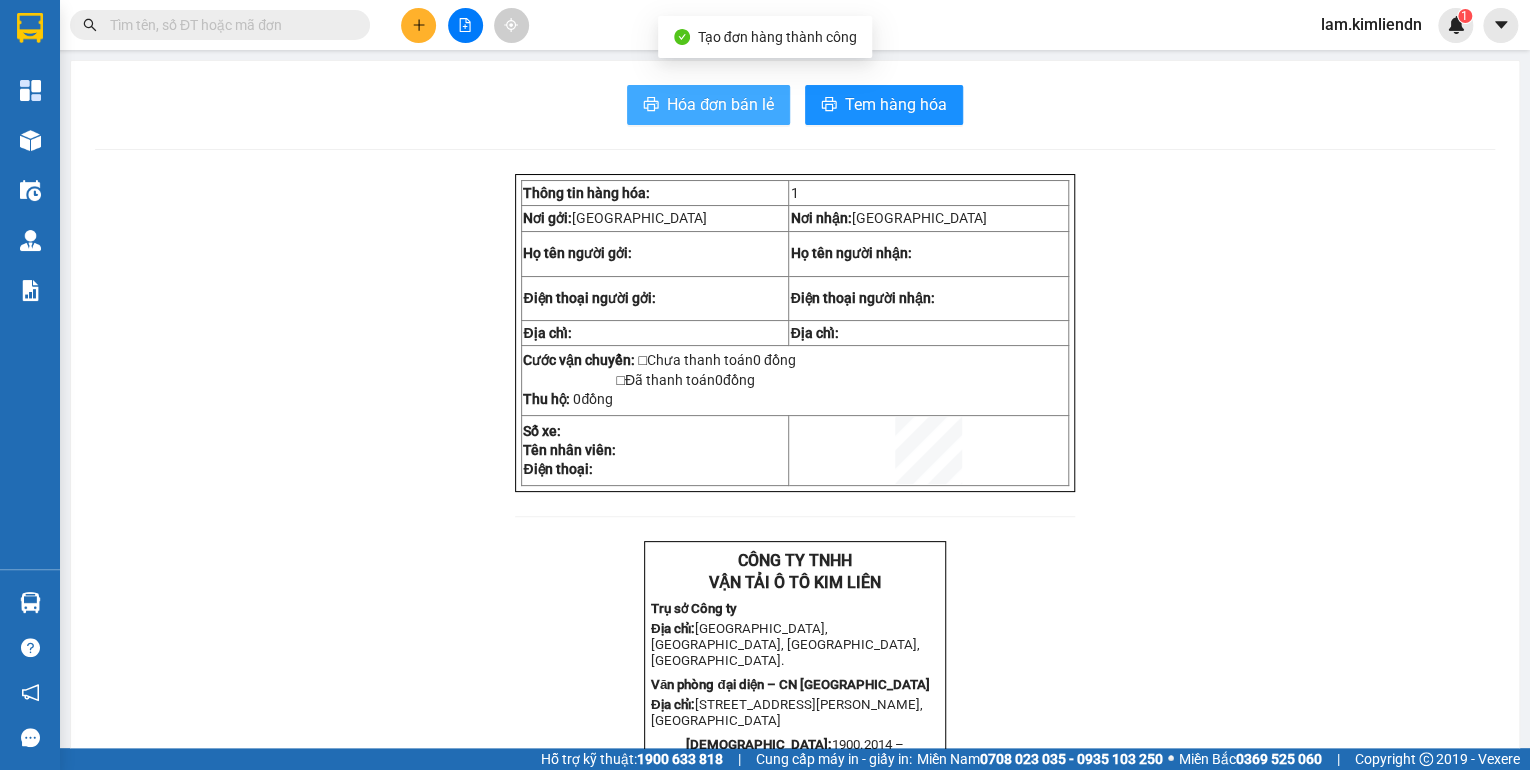 click on "Hóa đơn bán lẻ" at bounding box center [720, 104] 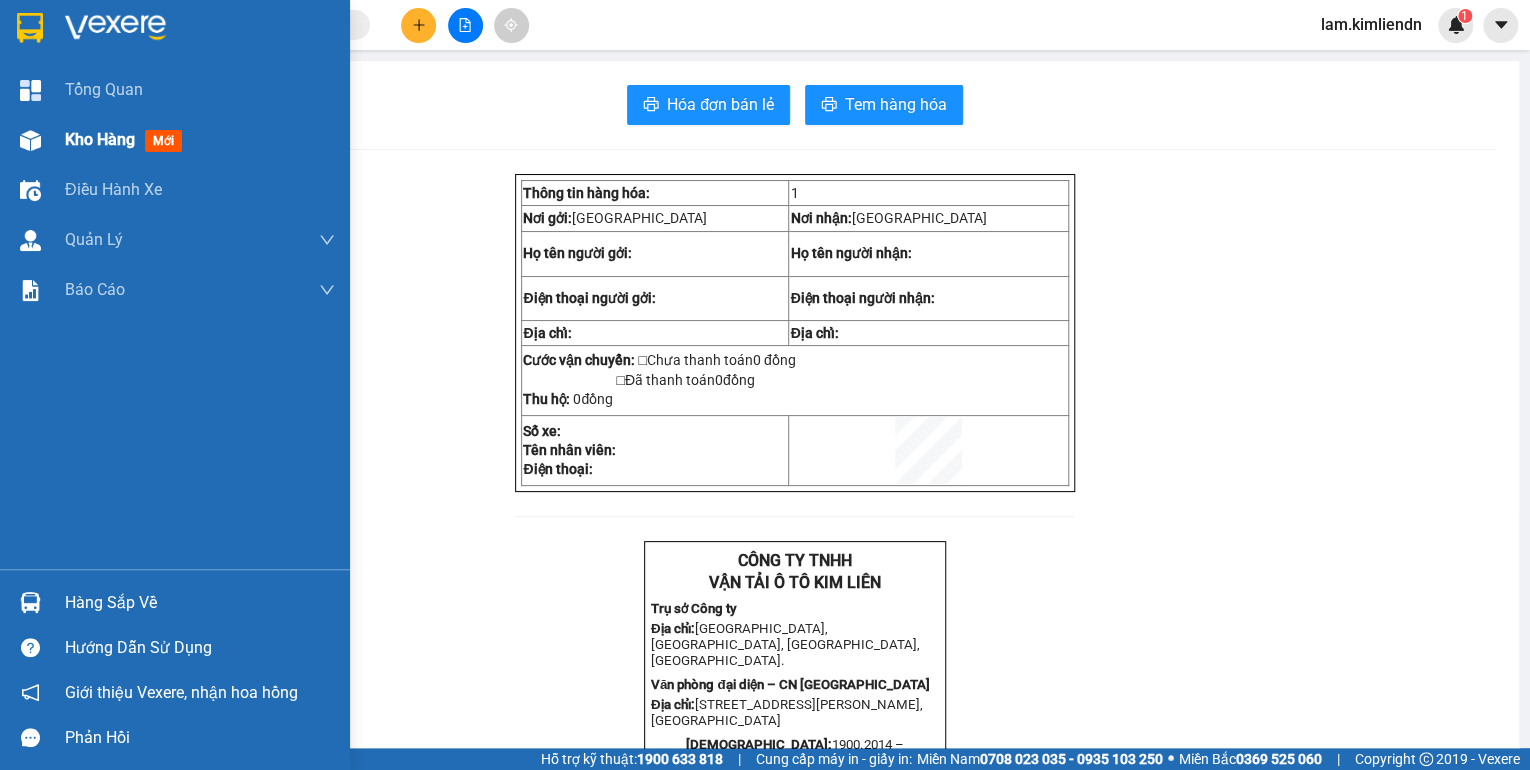 click on "Kho hàng mới" at bounding box center [200, 140] 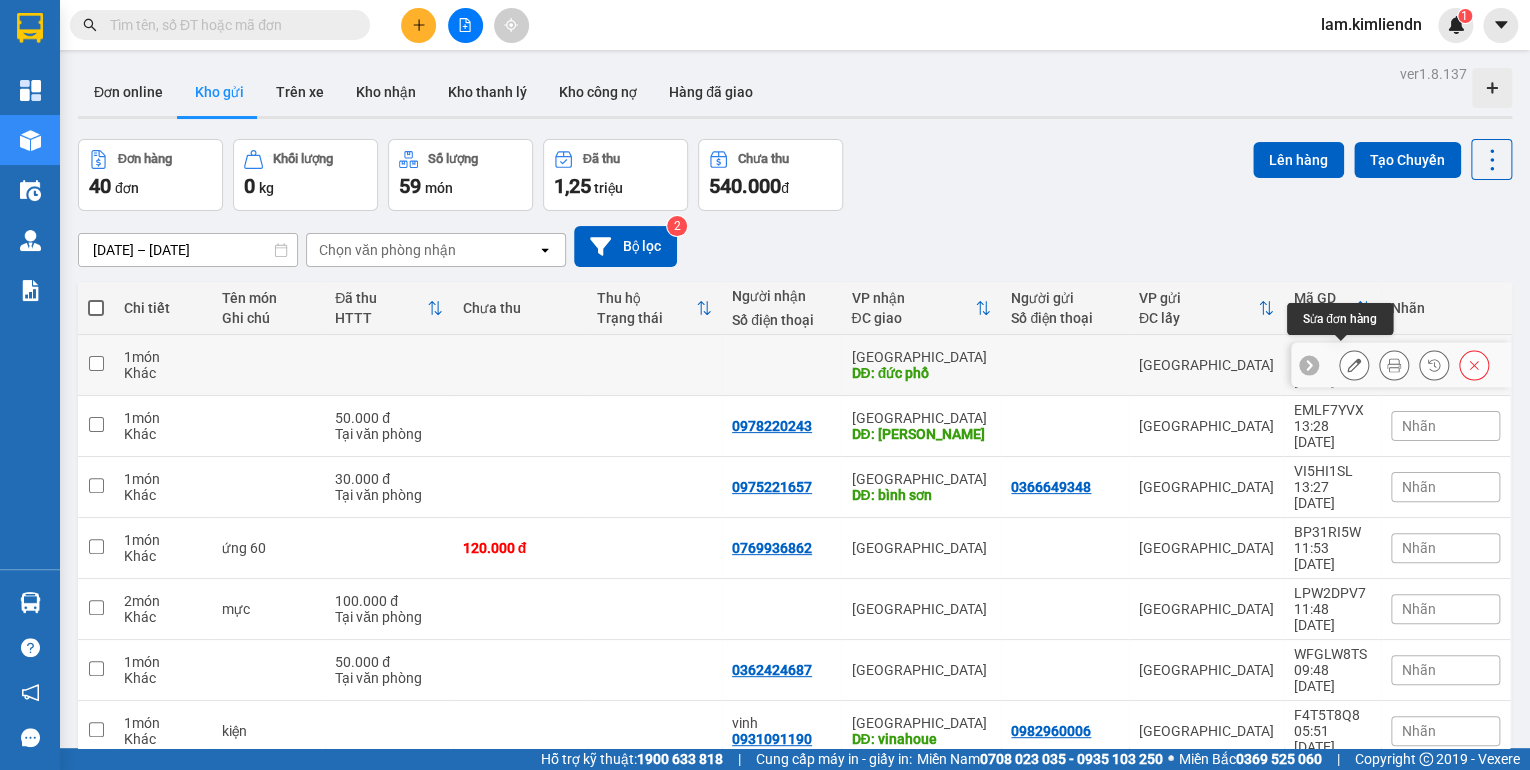 click 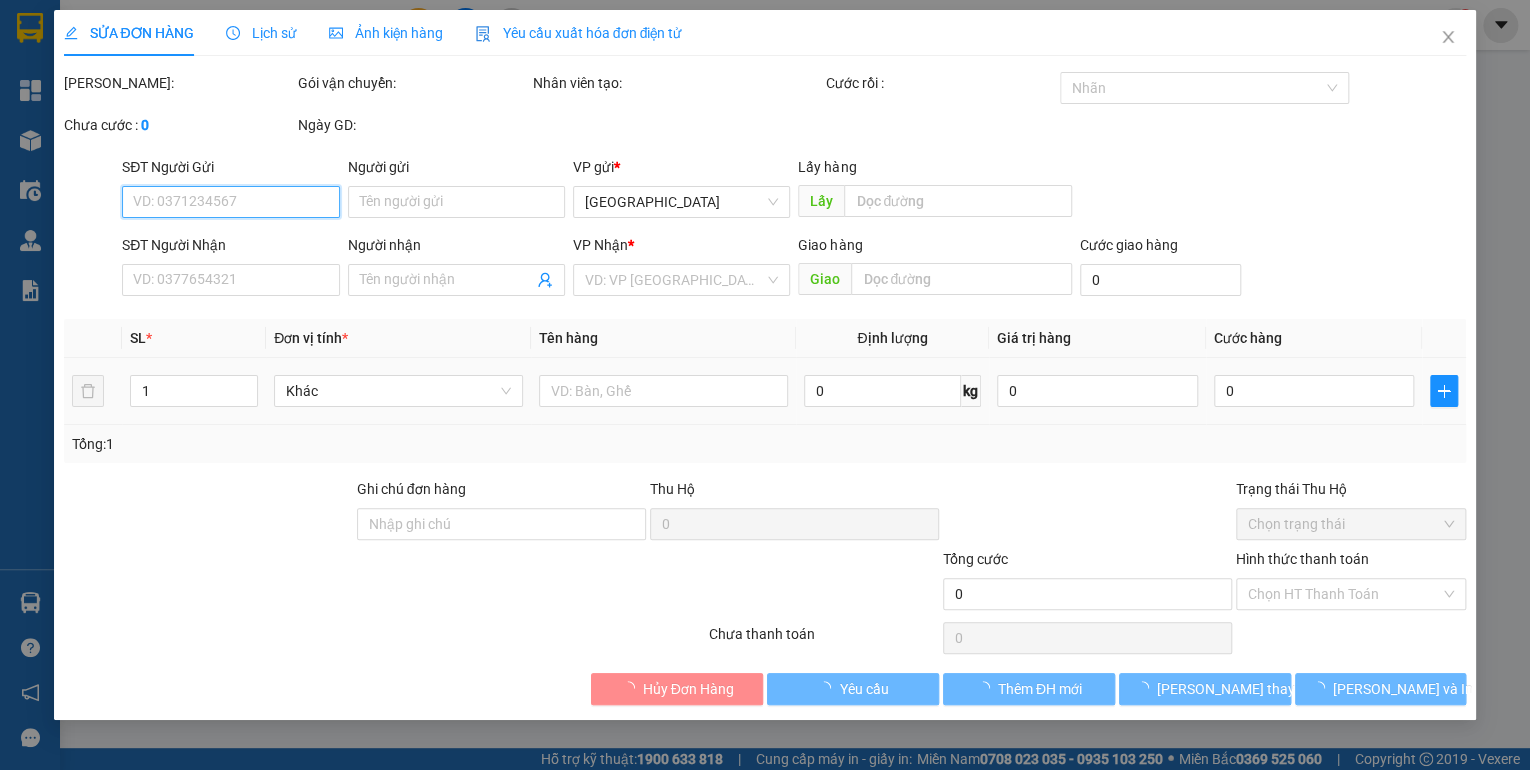 type on "đức phổ" 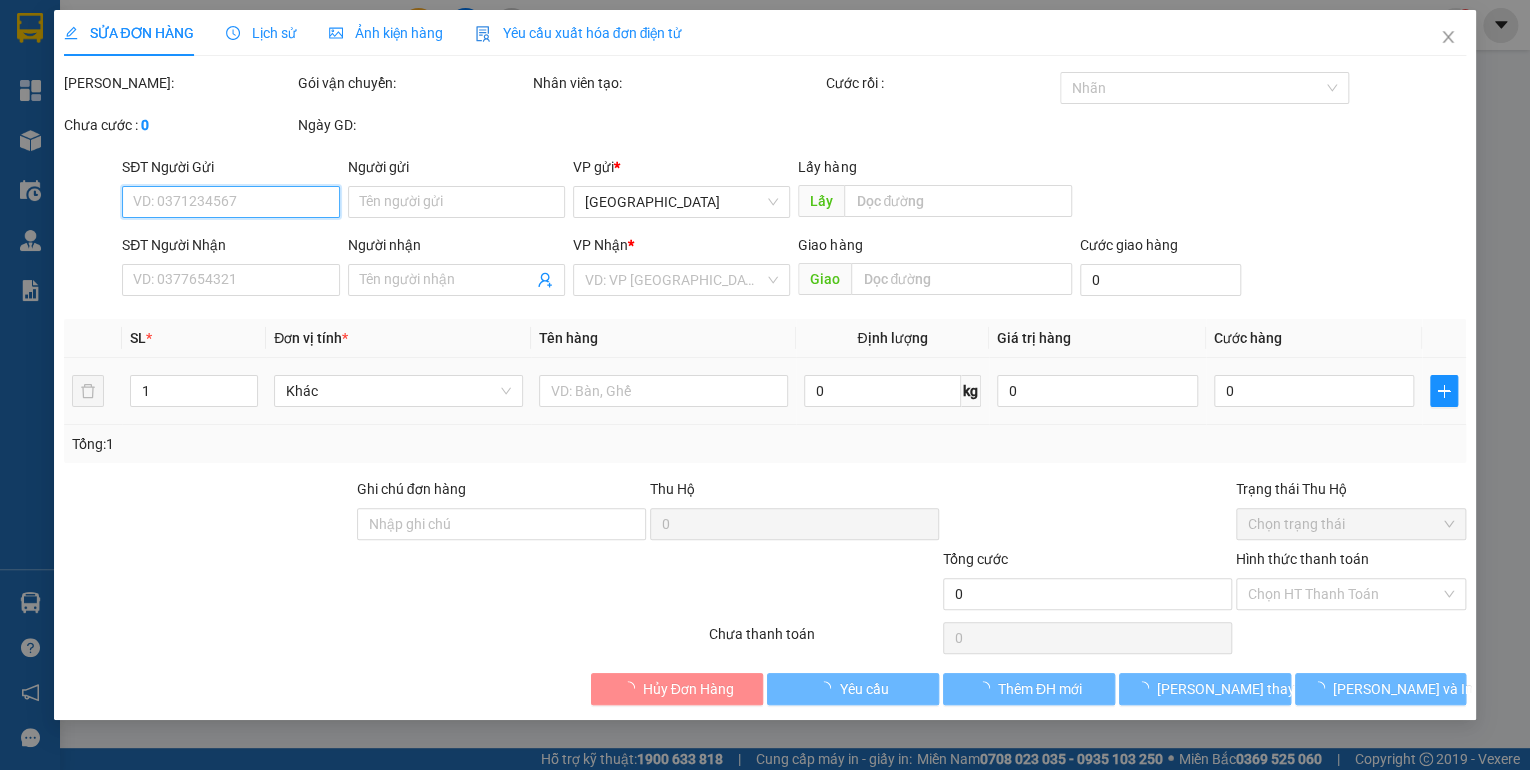 type on "0935590642 tài" 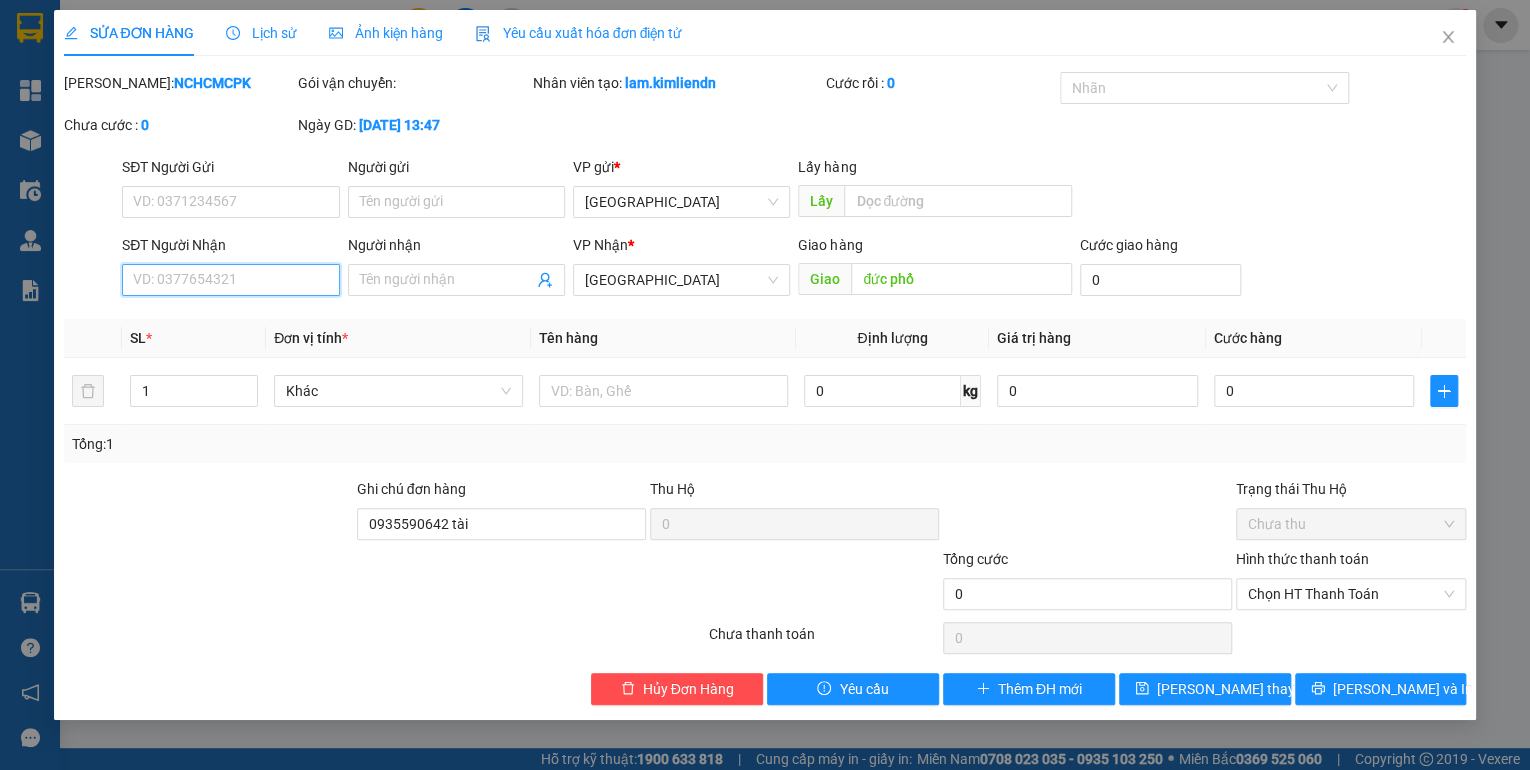 click on "SĐT Người Nhận" at bounding box center (230, 280) 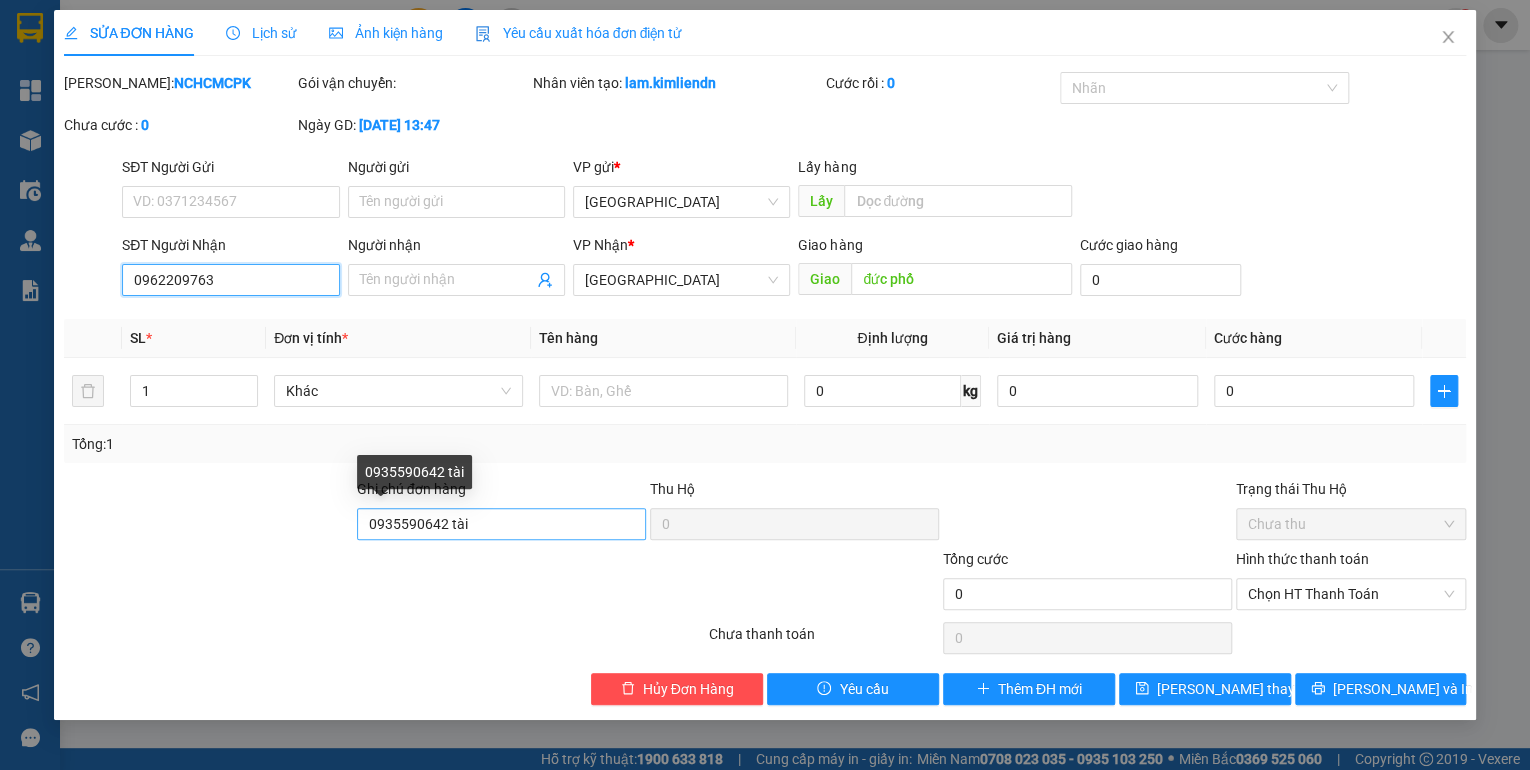 type on "0962209763" 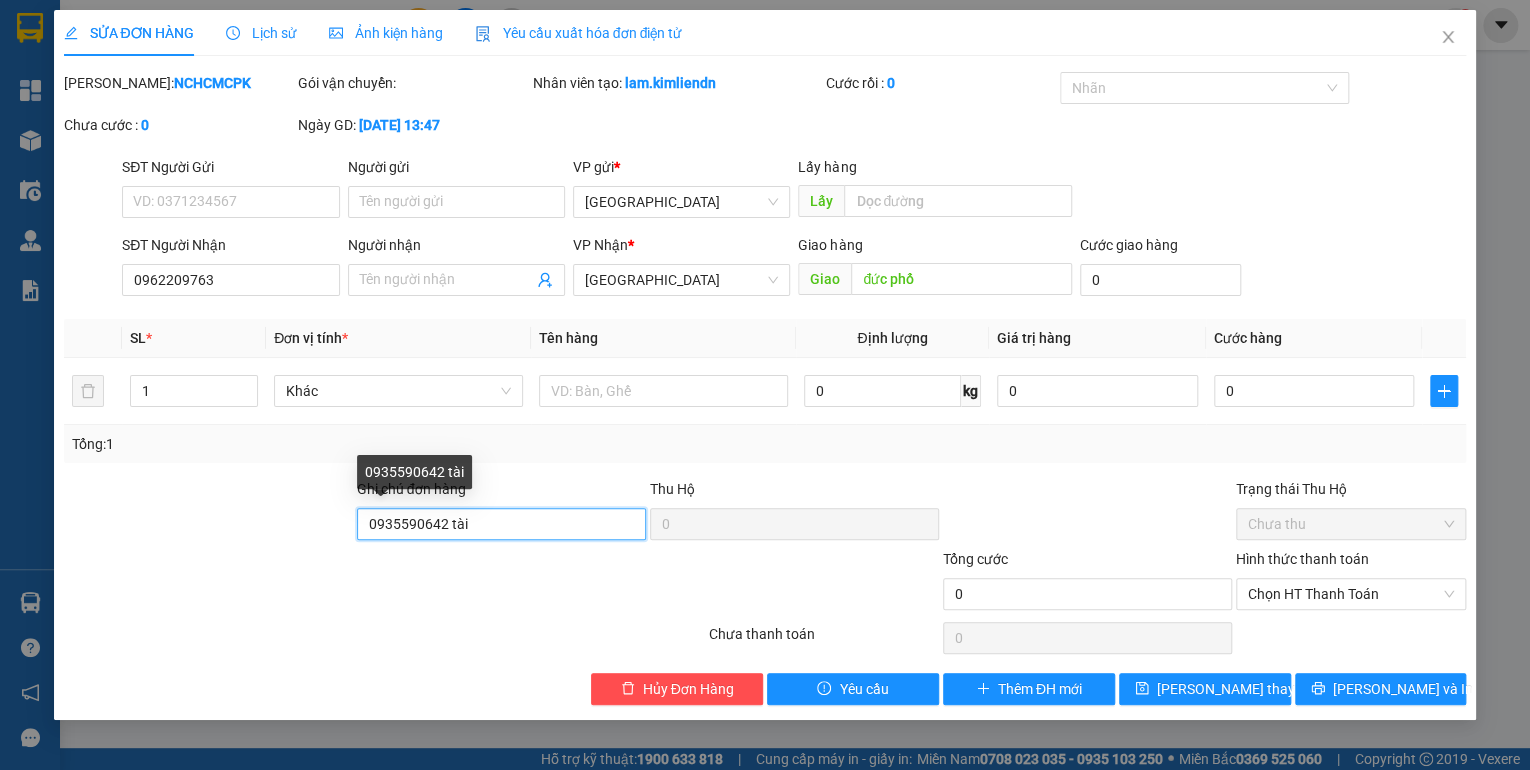 click on "0935590642 tài" at bounding box center [501, 524] 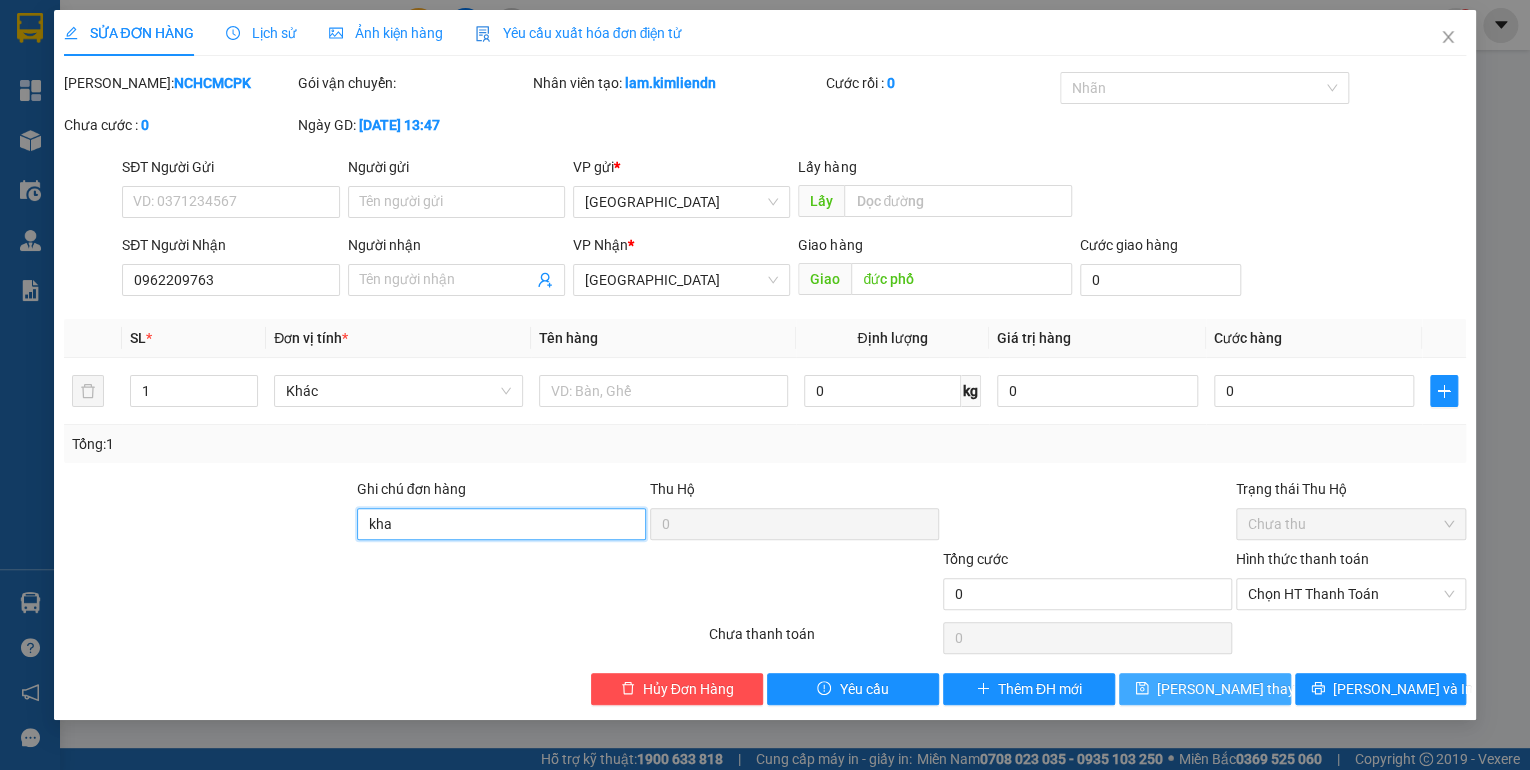 type on "kha" 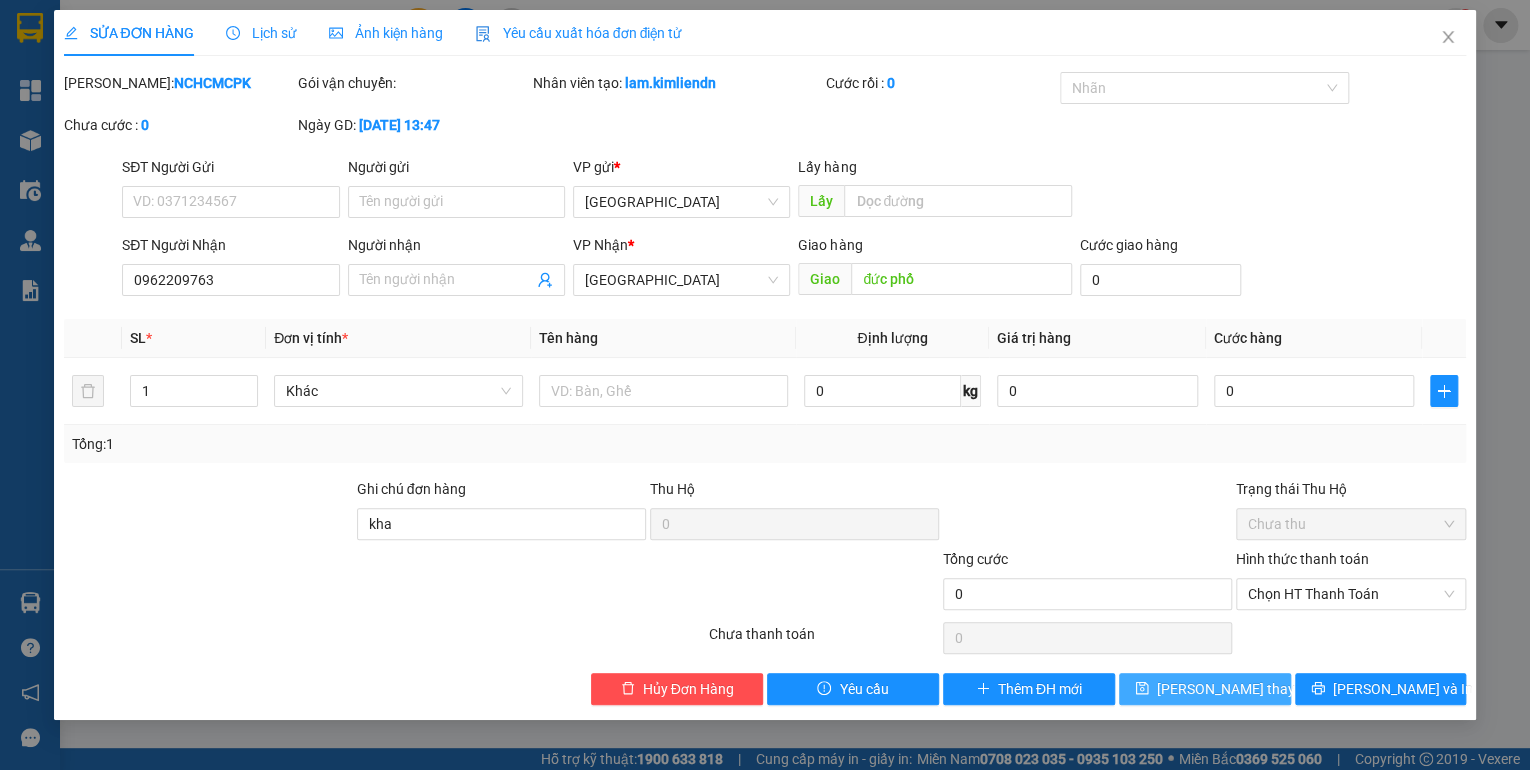 click on "[PERSON_NAME] thay đổi" at bounding box center [1237, 689] 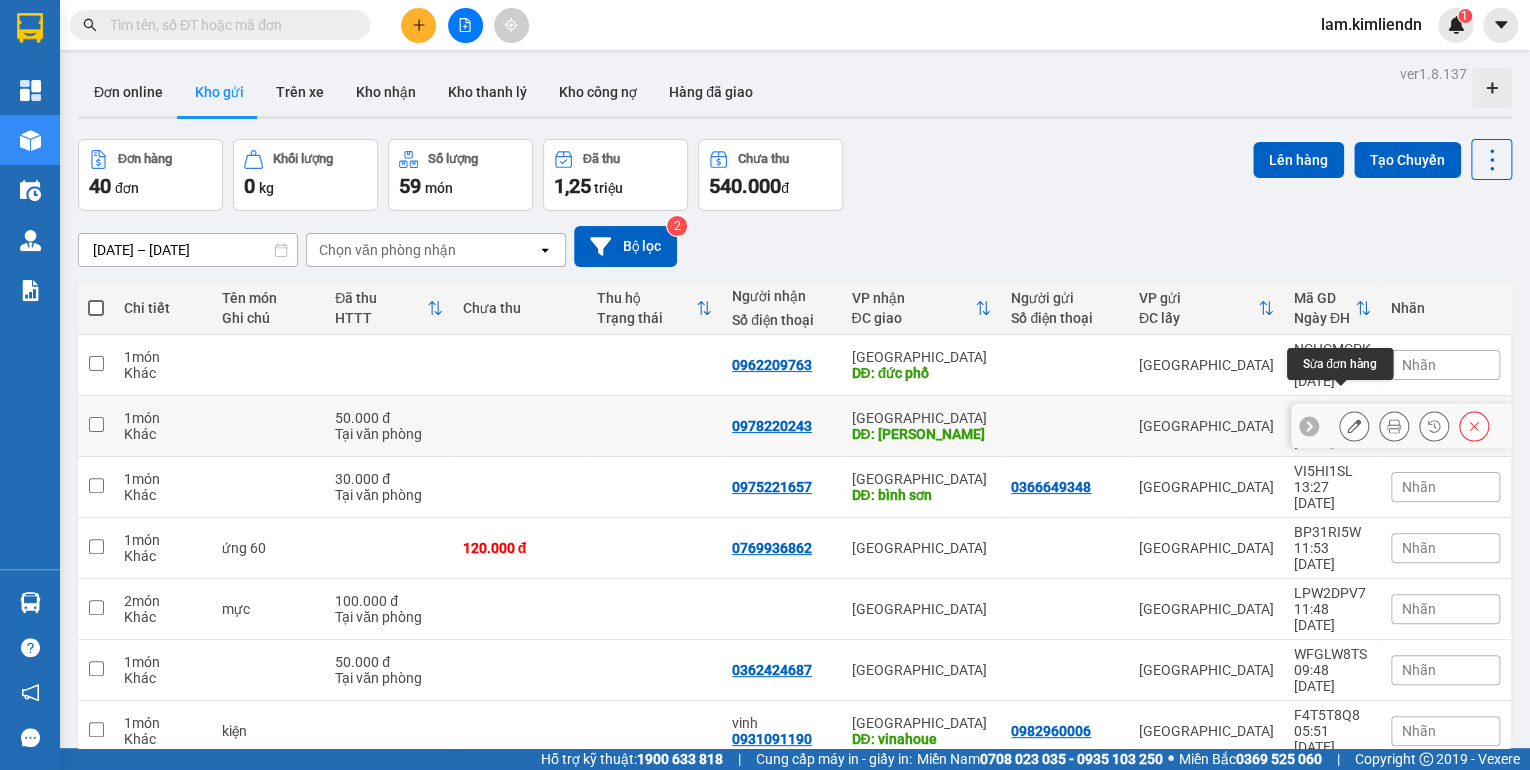 click 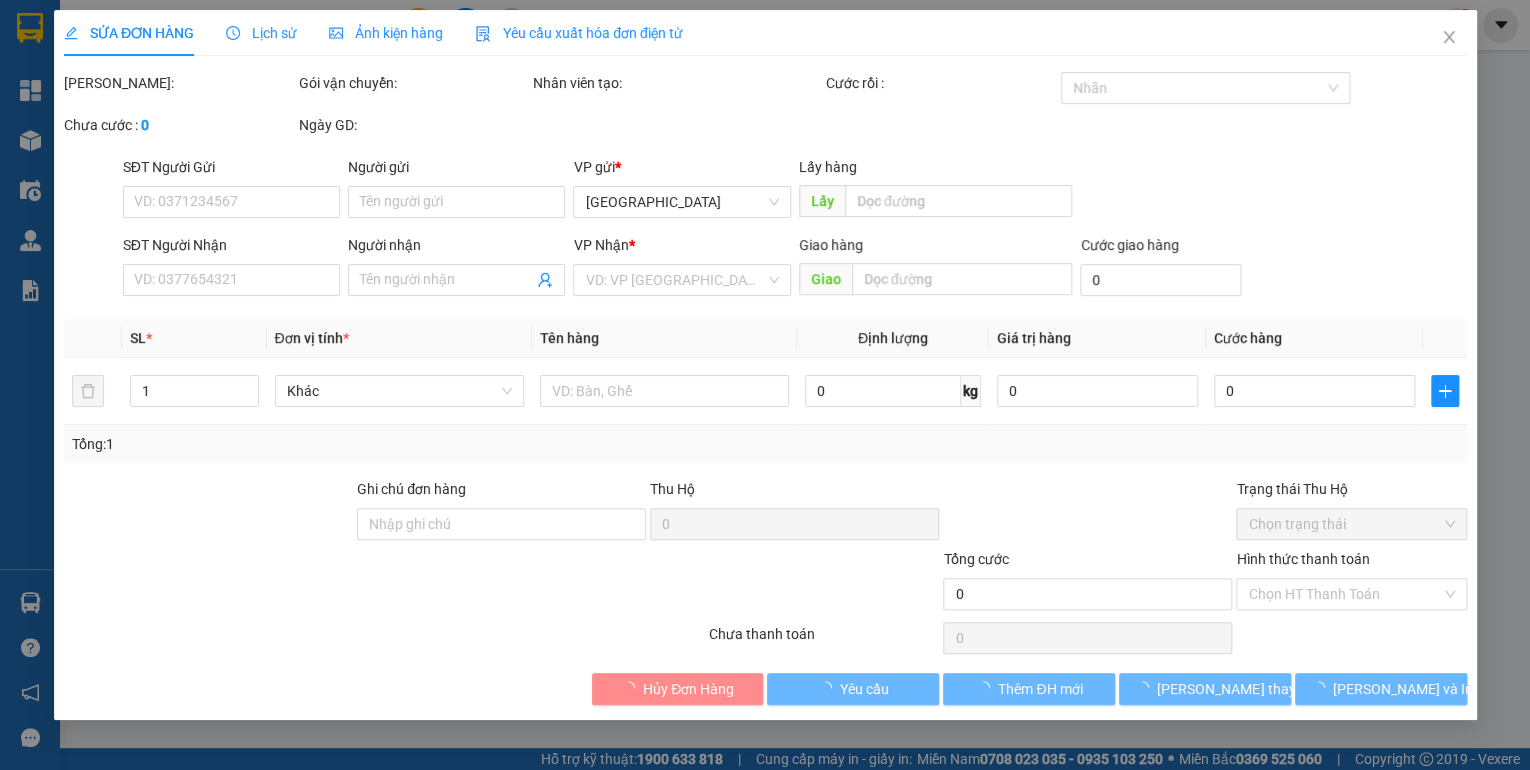 type on "0978220243" 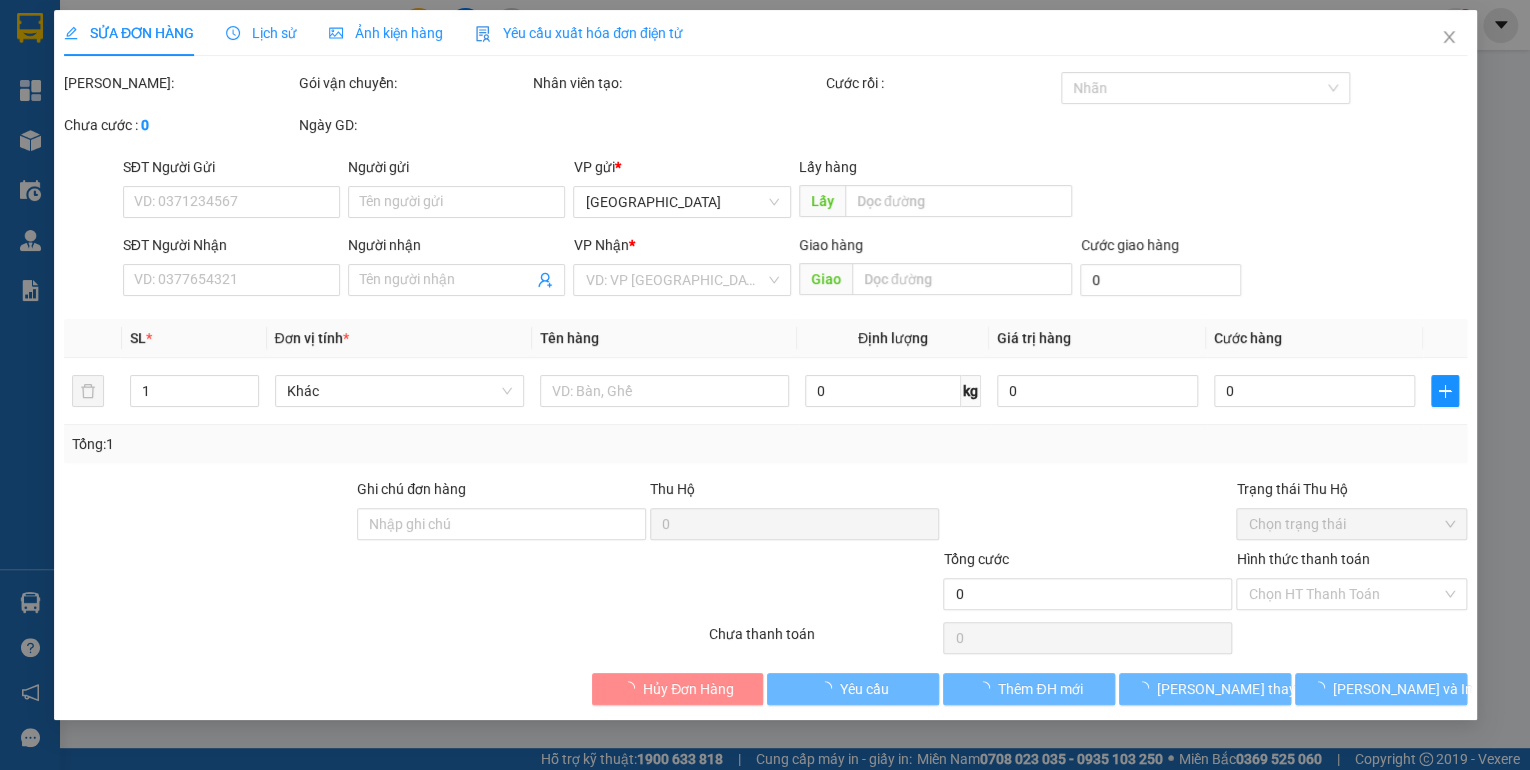 type on "phổ cường" 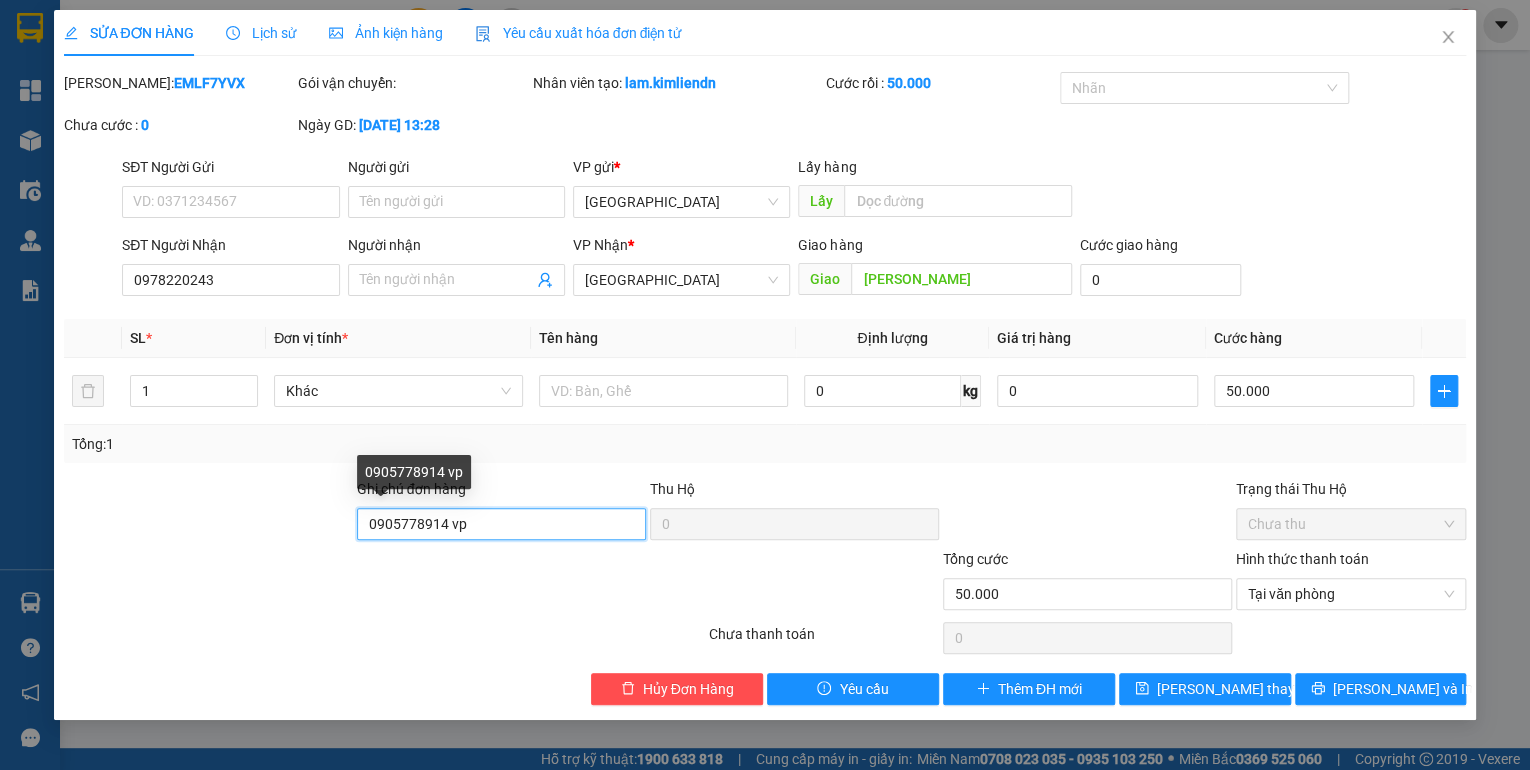 click on "0905778914 vp" at bounding box center (501, 524) 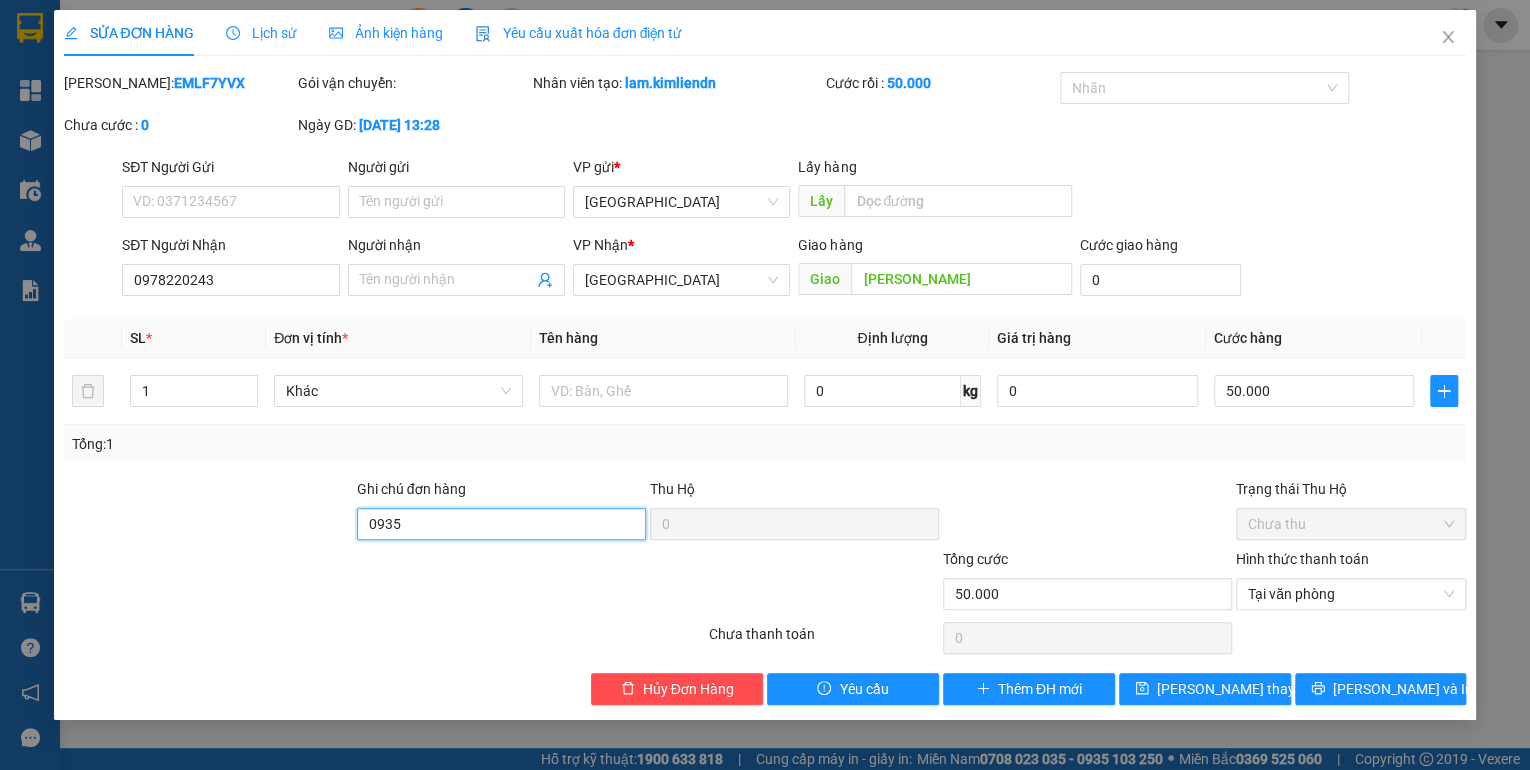 type on "0935212235 kha" 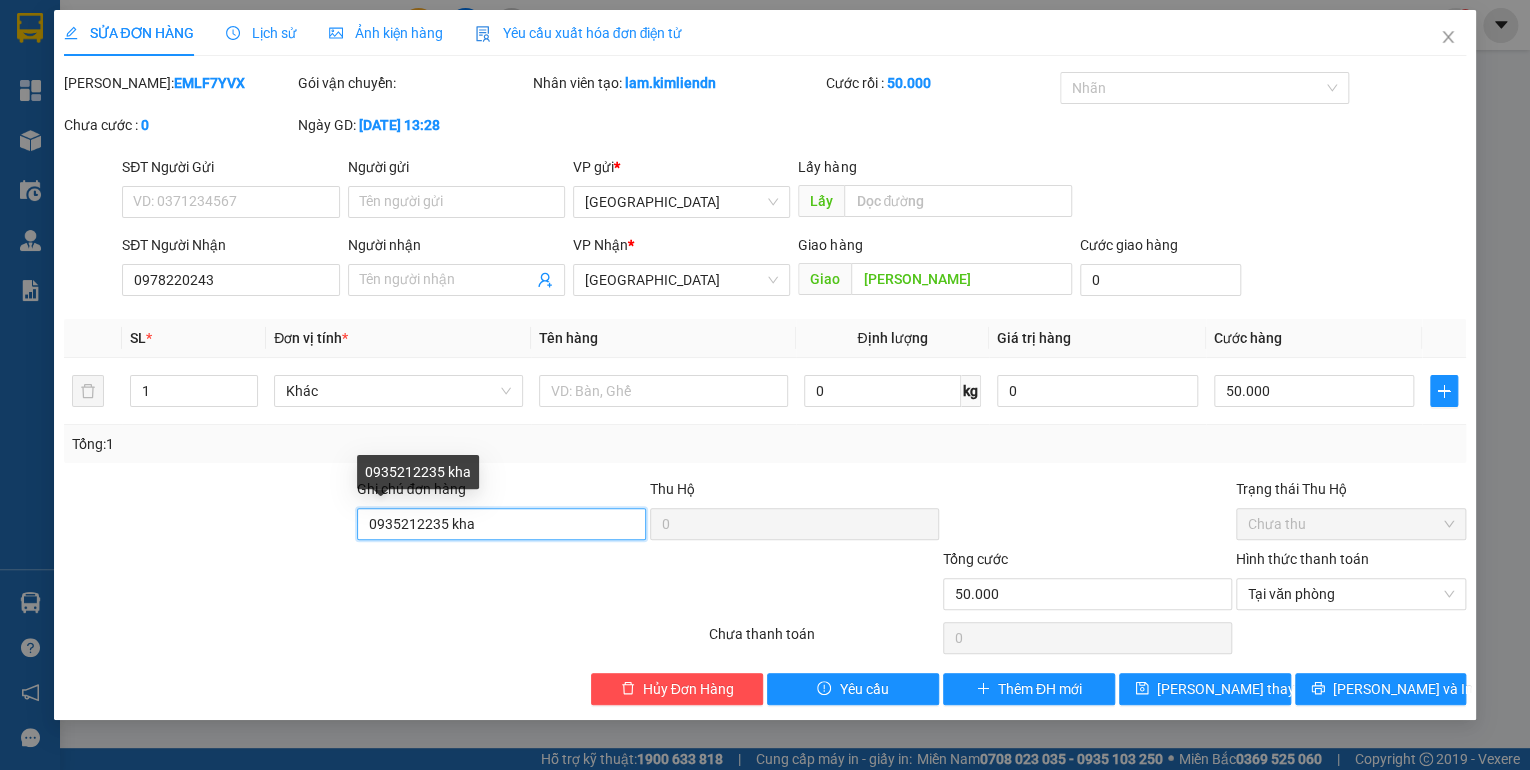 click on "0935212235 kha" at bounding box center [501, 524] 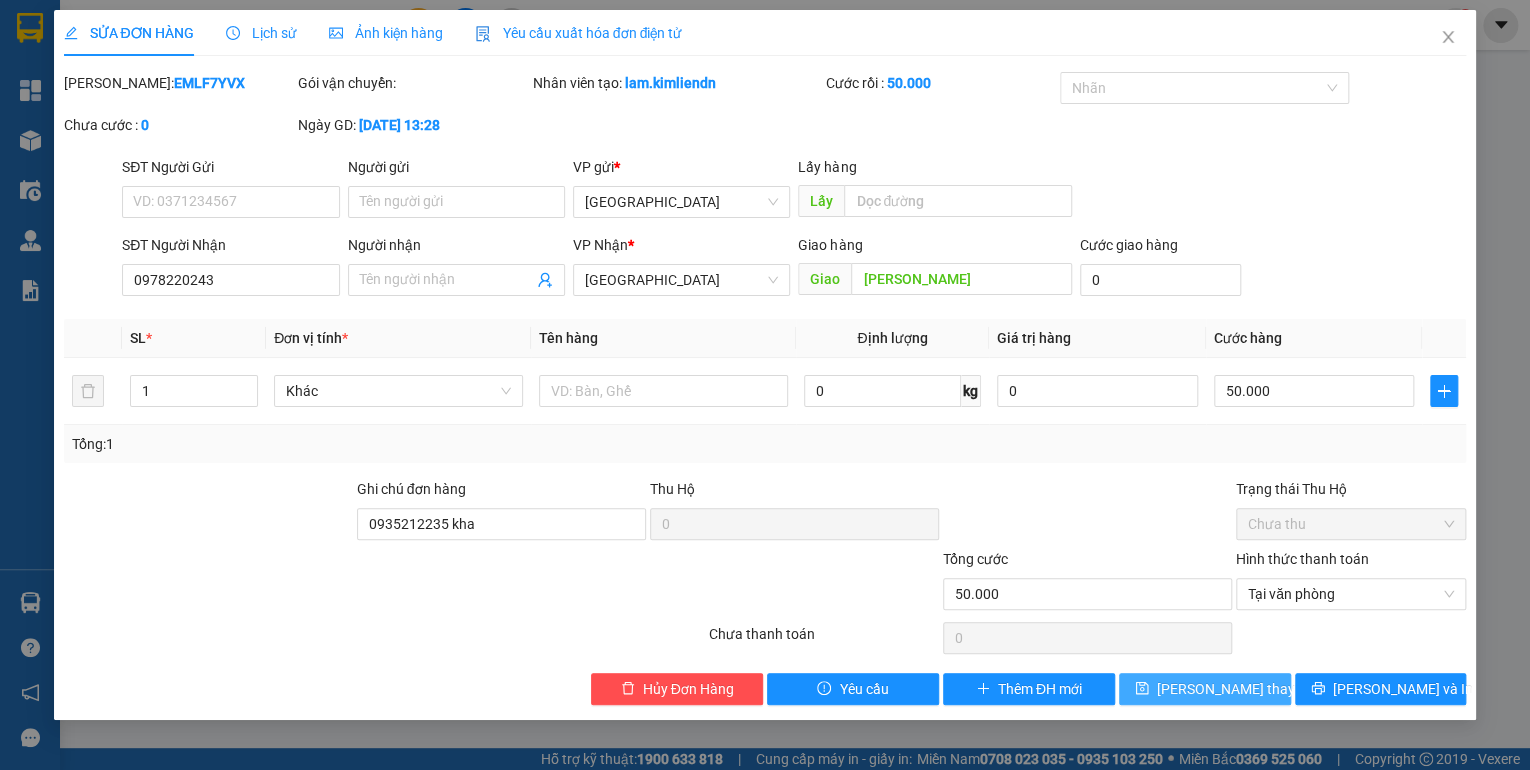click on "[PERSON_NAME] thay đổi" at bounding box center (1205, 689) 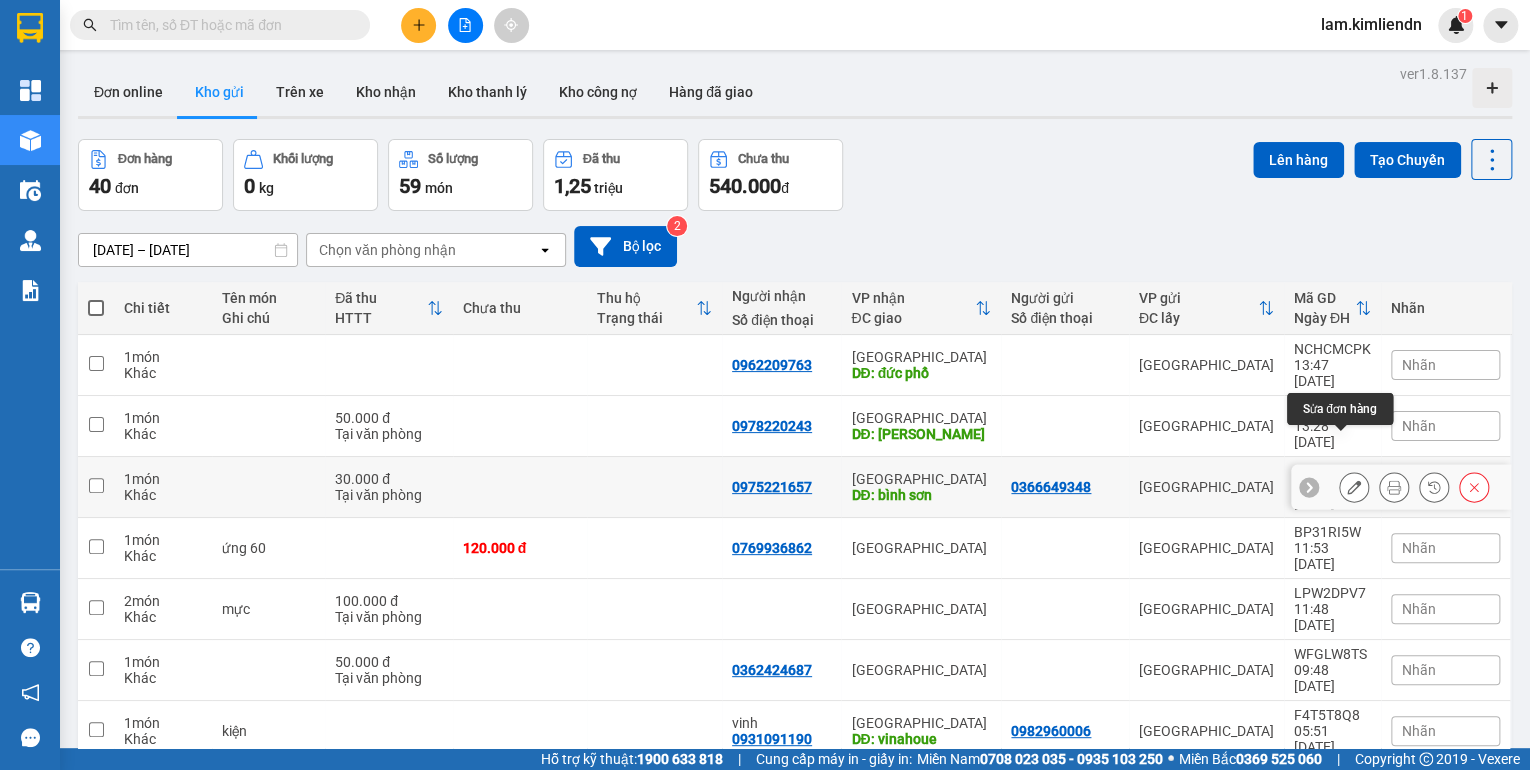 click at bounding box center (1354, 487) 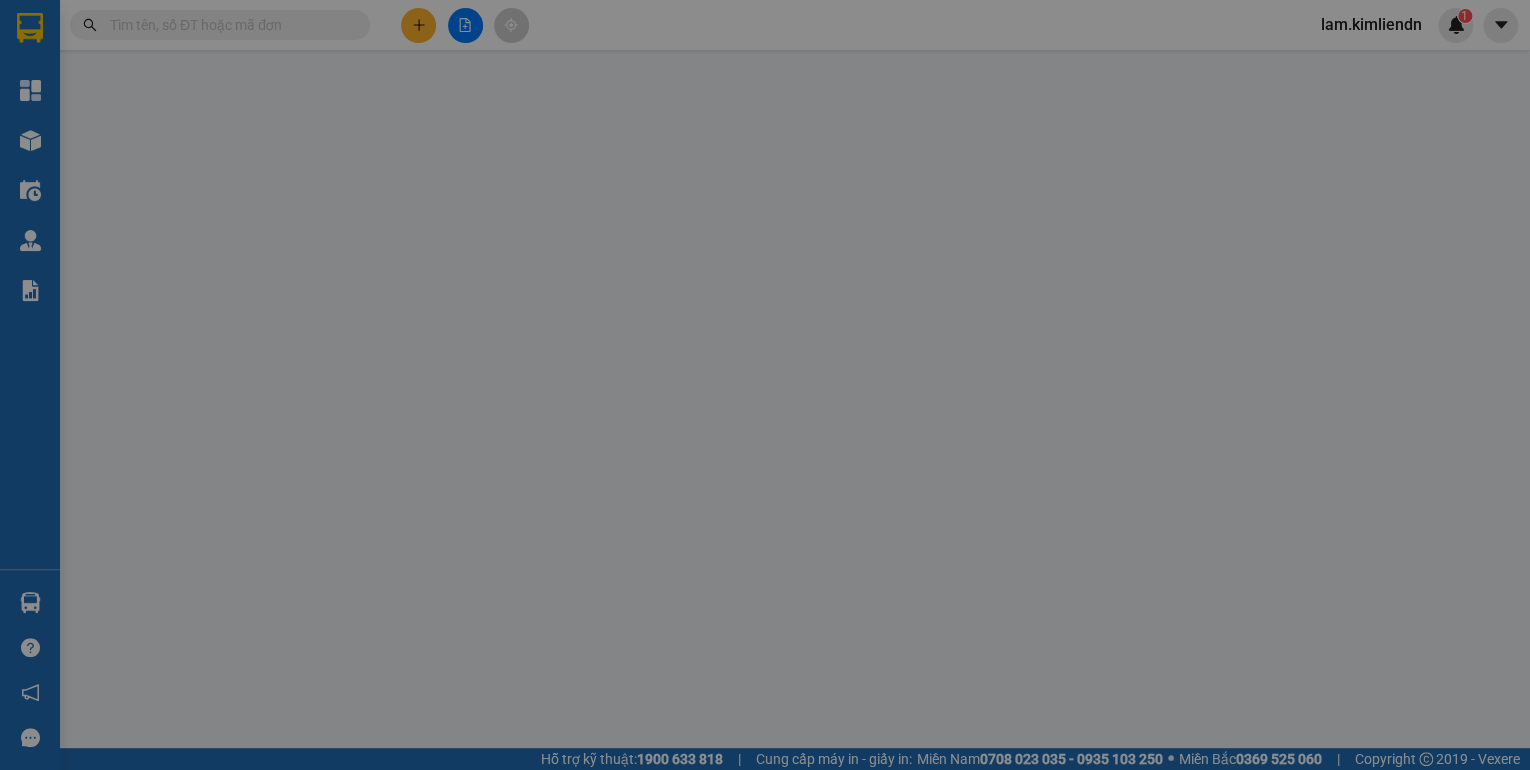 type on "0366649348" 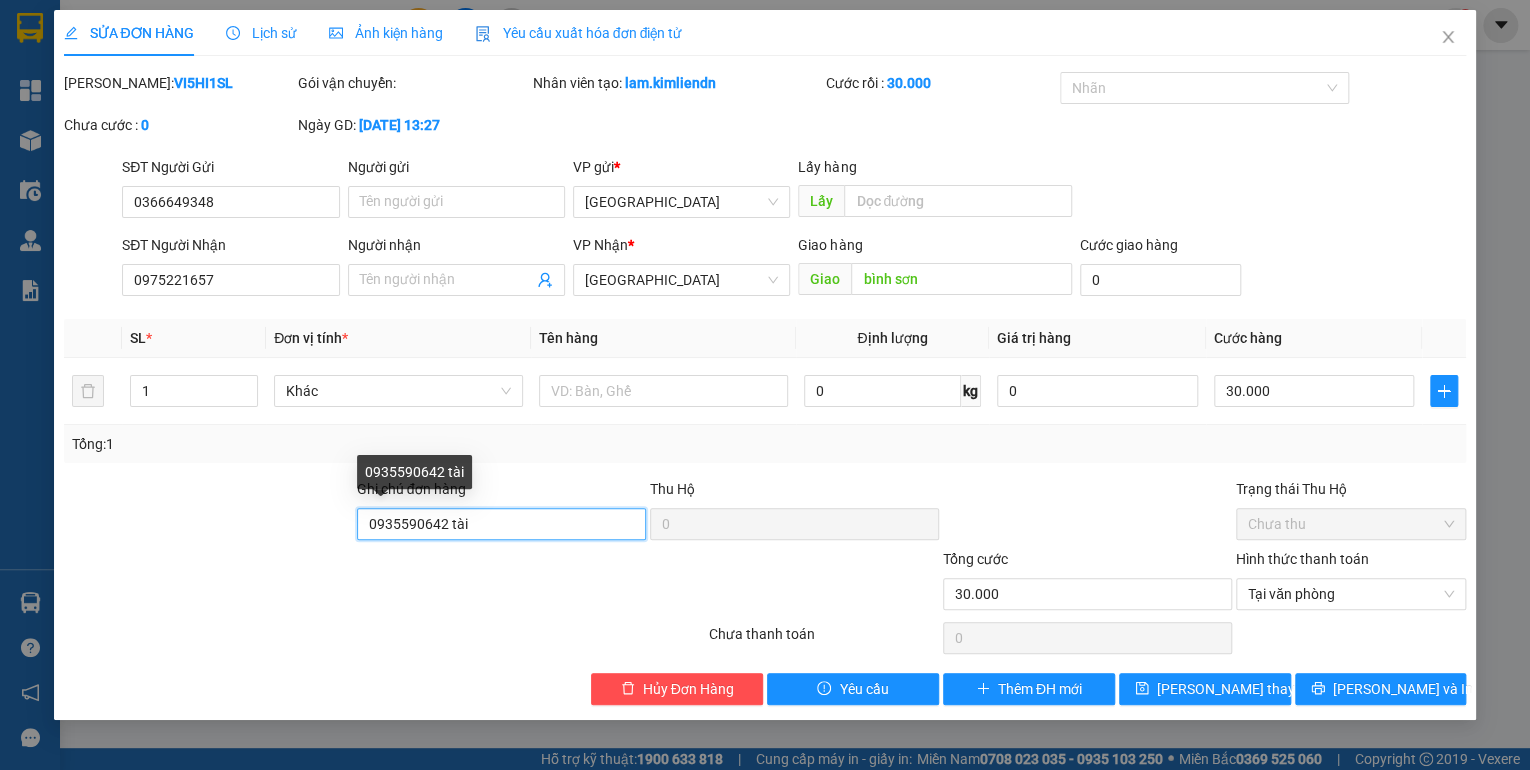 click on "0935590642 tài" at bounding box center (501, 524) 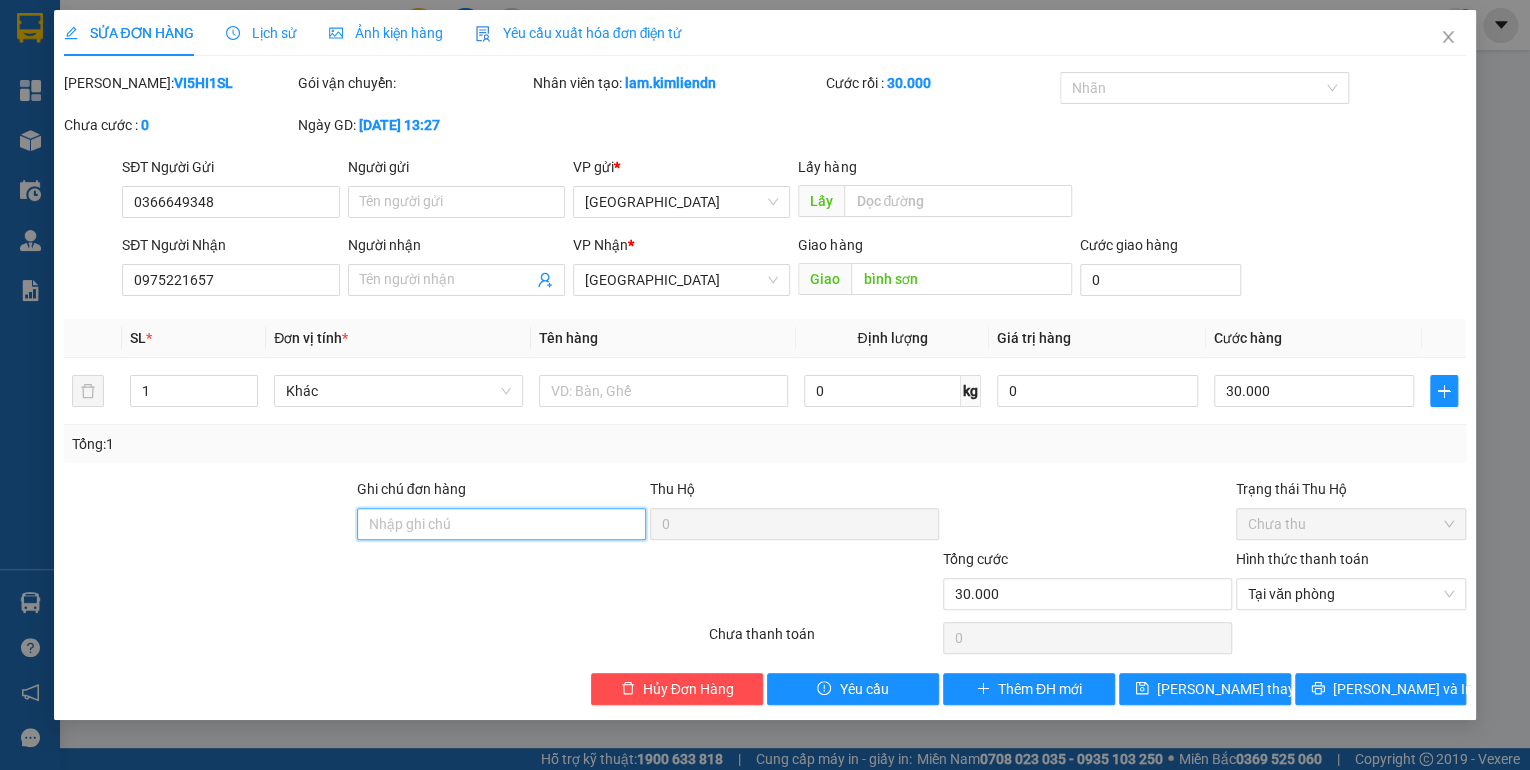 paste on "0935212235 kha" 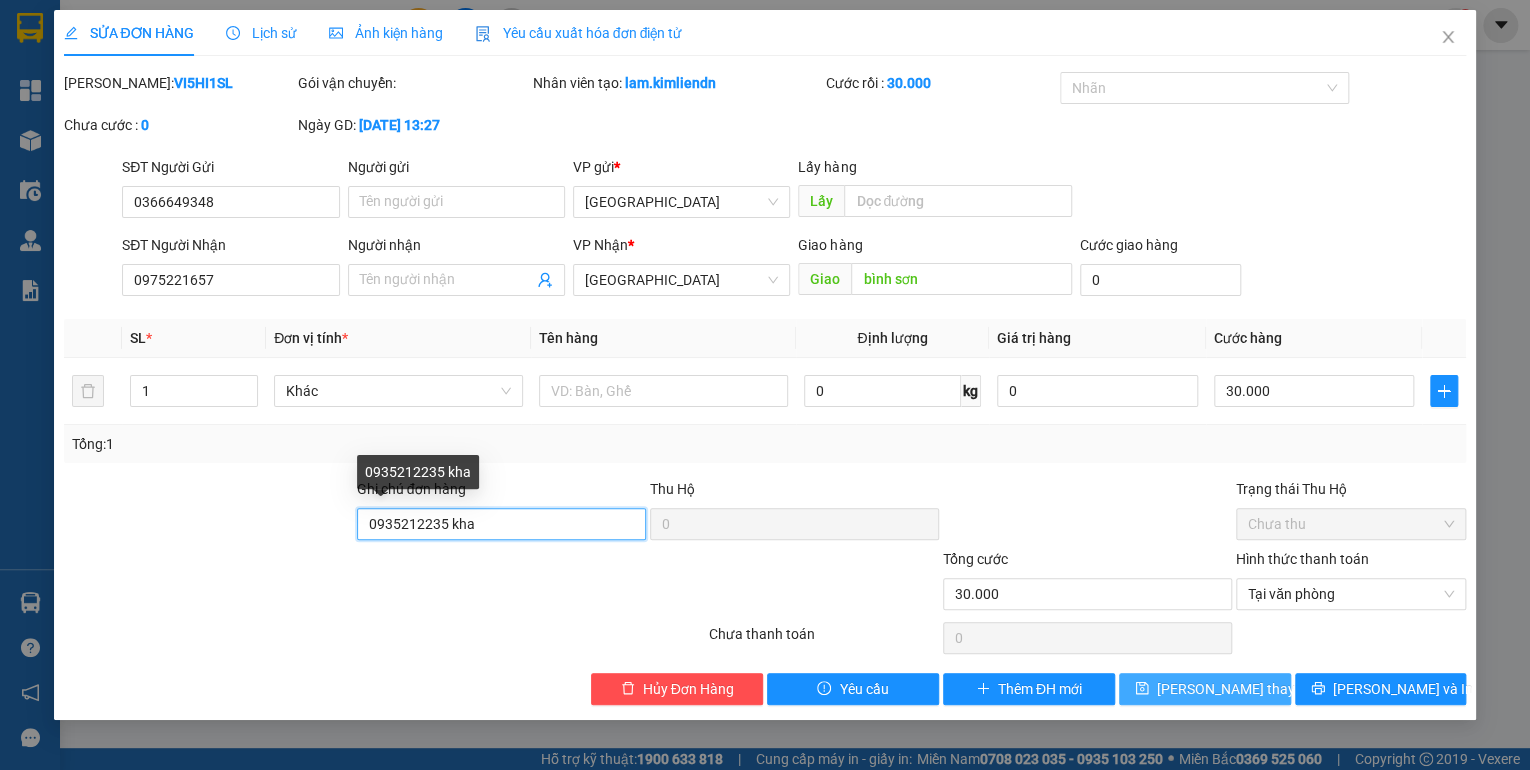 type on "0935212235 kha" 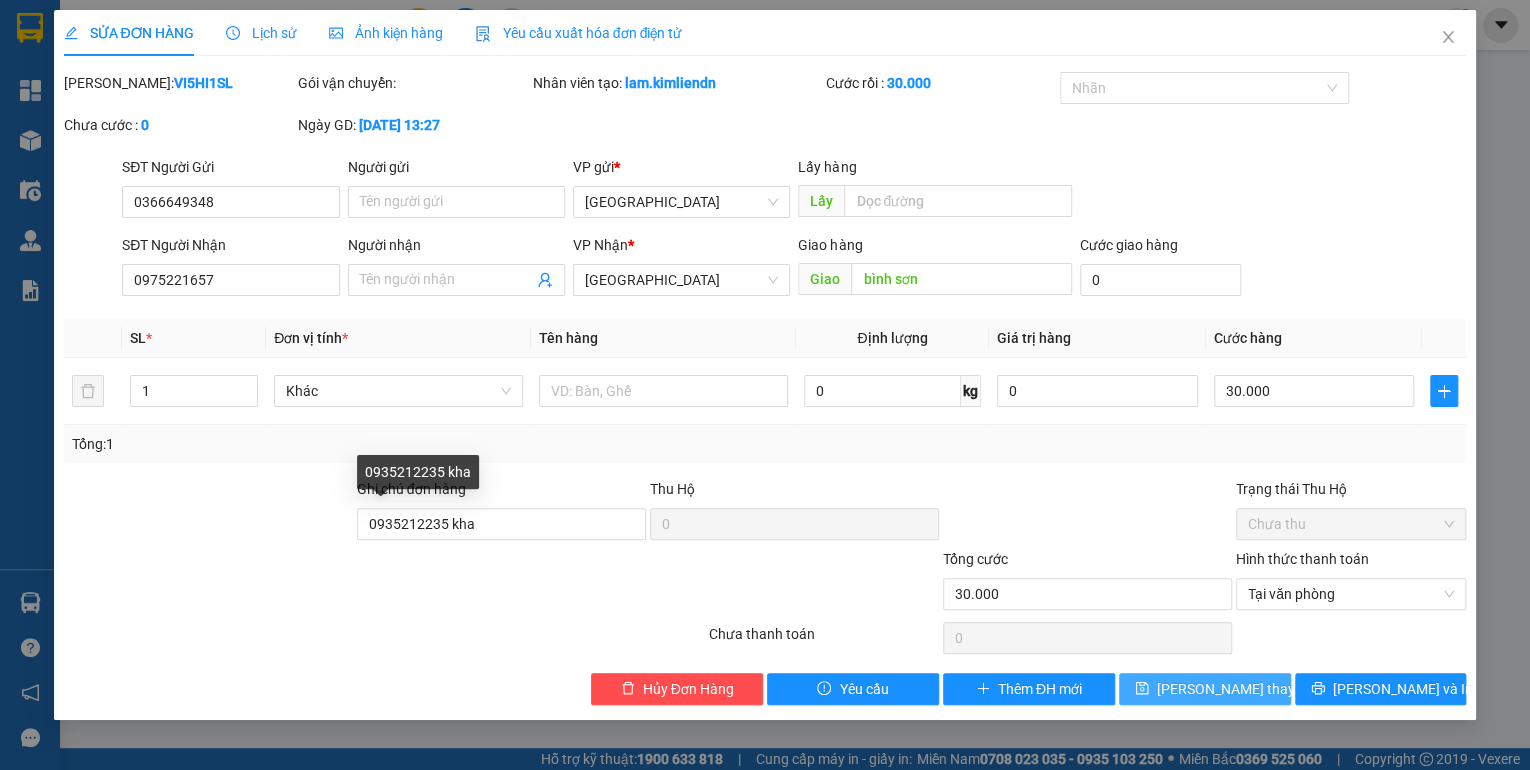 click on "[PERSON_NAME] thay đổi" at bounding box center [1237, 689] 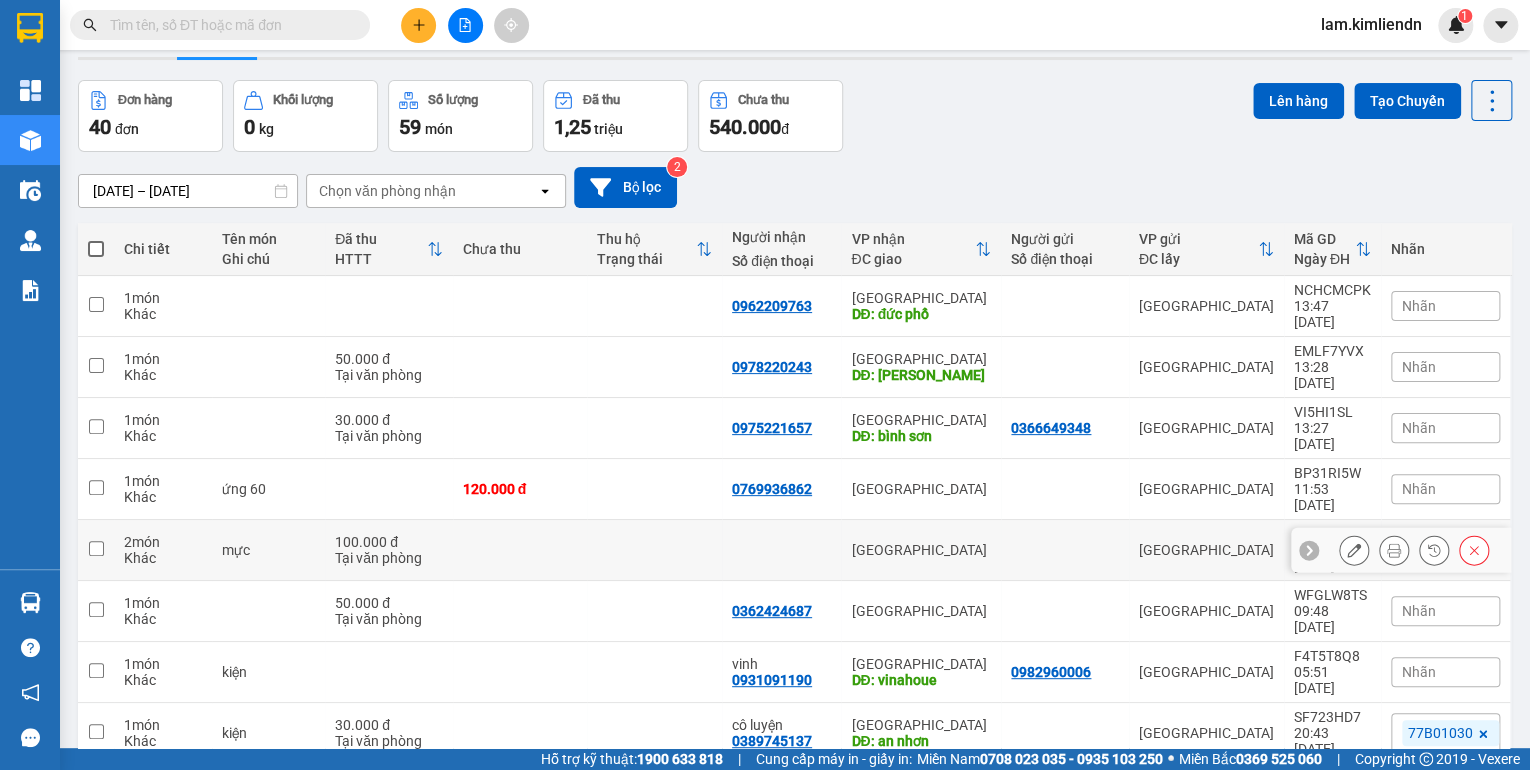 scroll, scrollTop: 121, scrollLeft: 0, axis: vertical 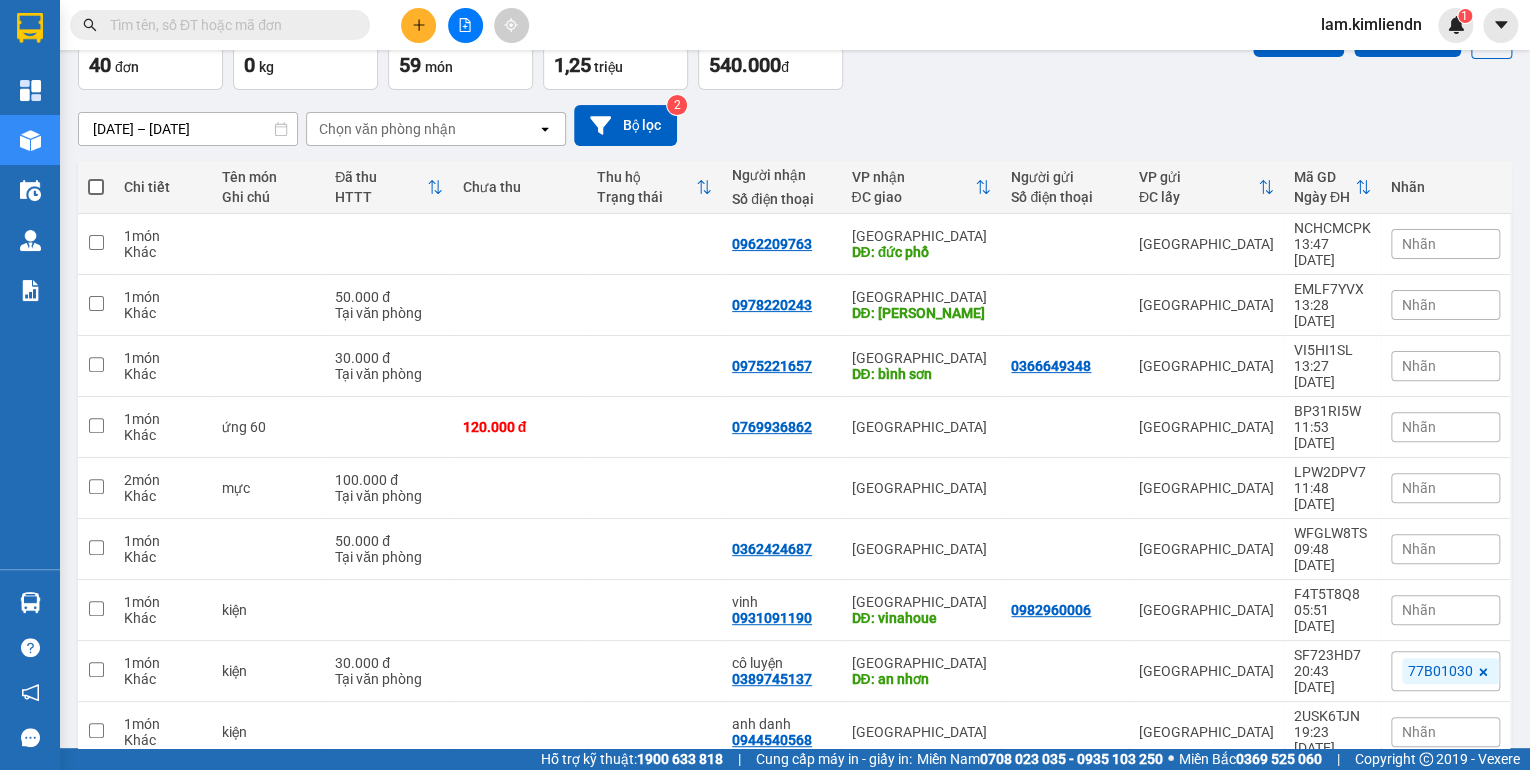 click on "2" at bounding box center [1224, 856] 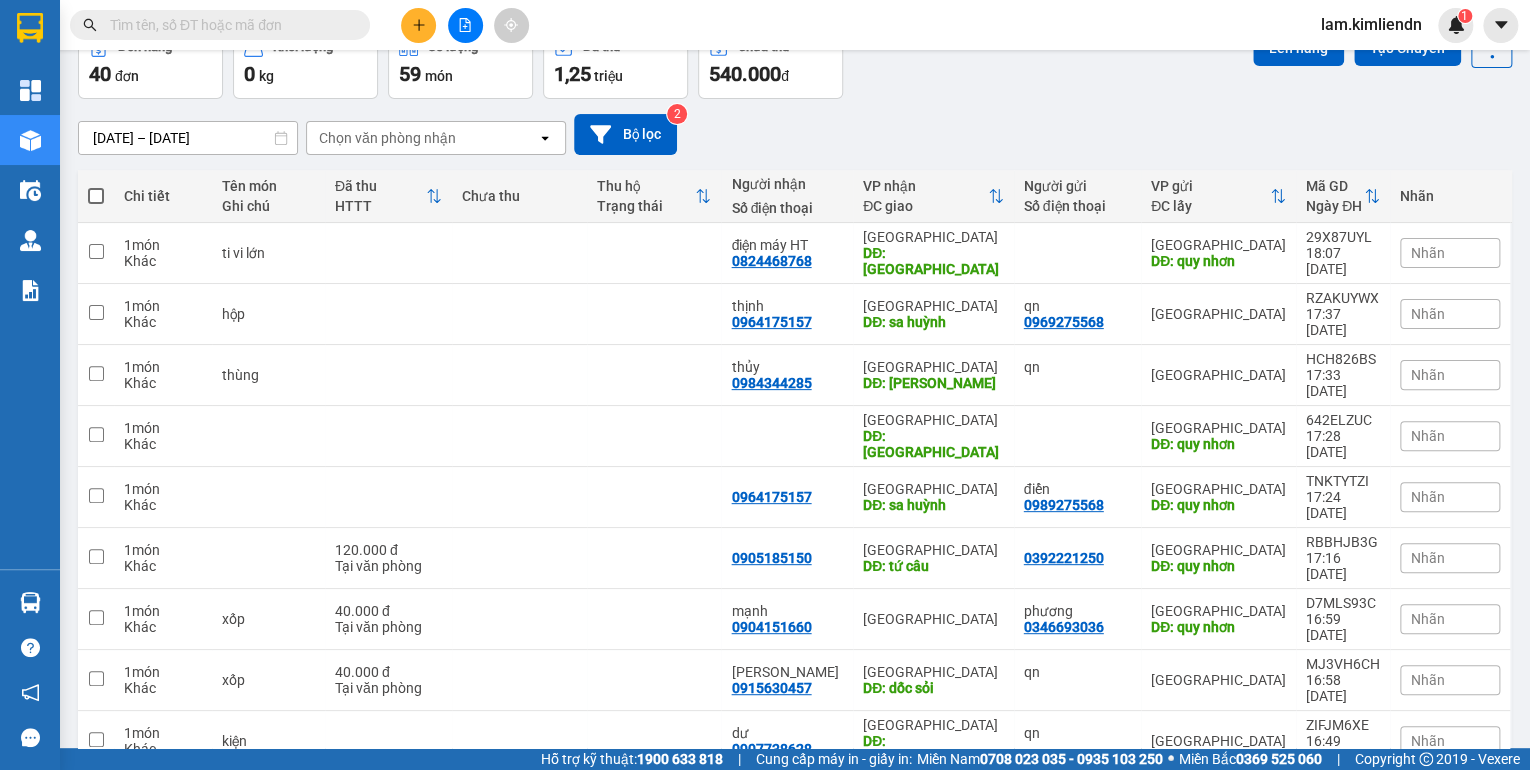scroll, scrollTop: 116, scrollLeft: 0, axis: vertical 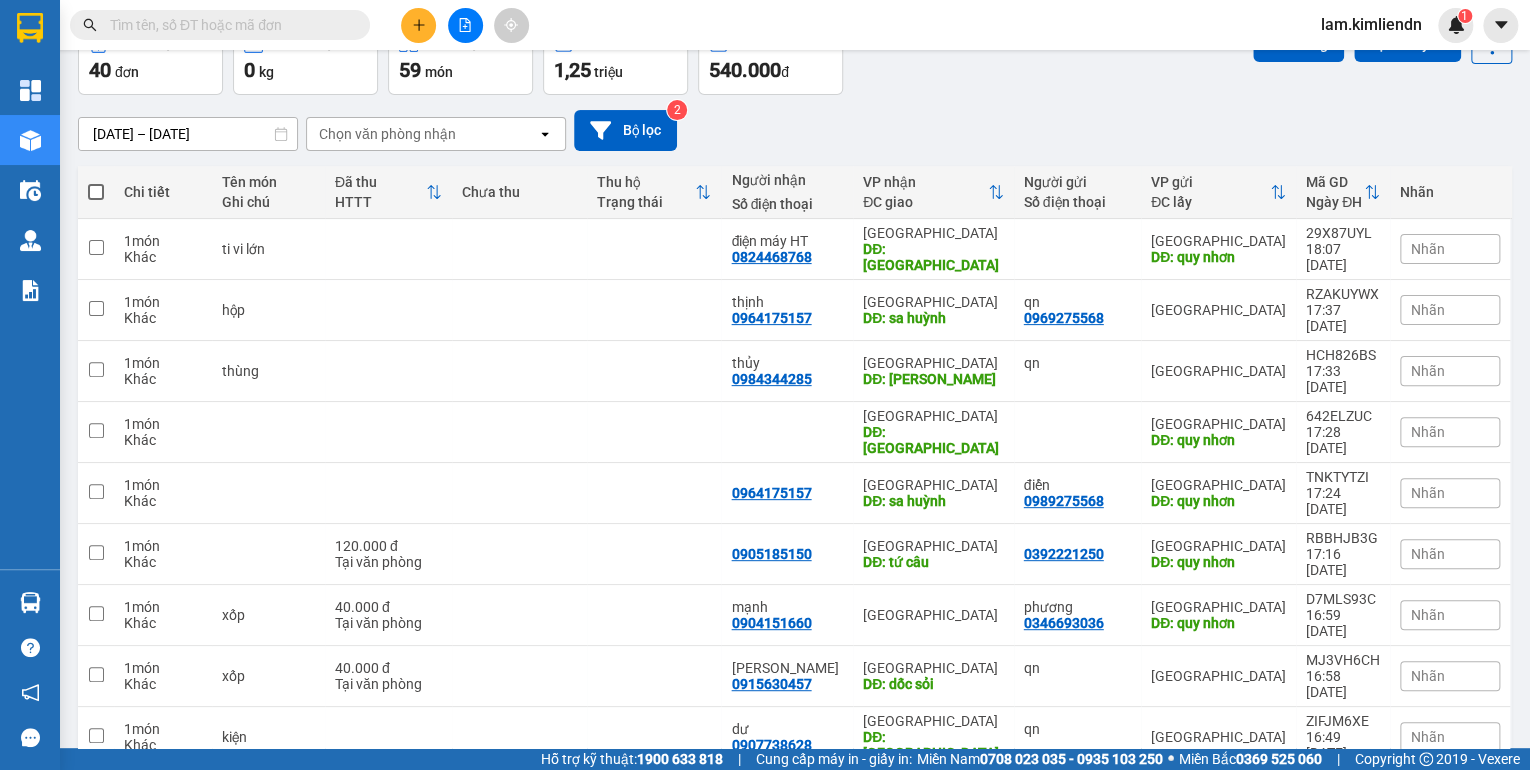 click on "3" at bounding box center (1259, 861) 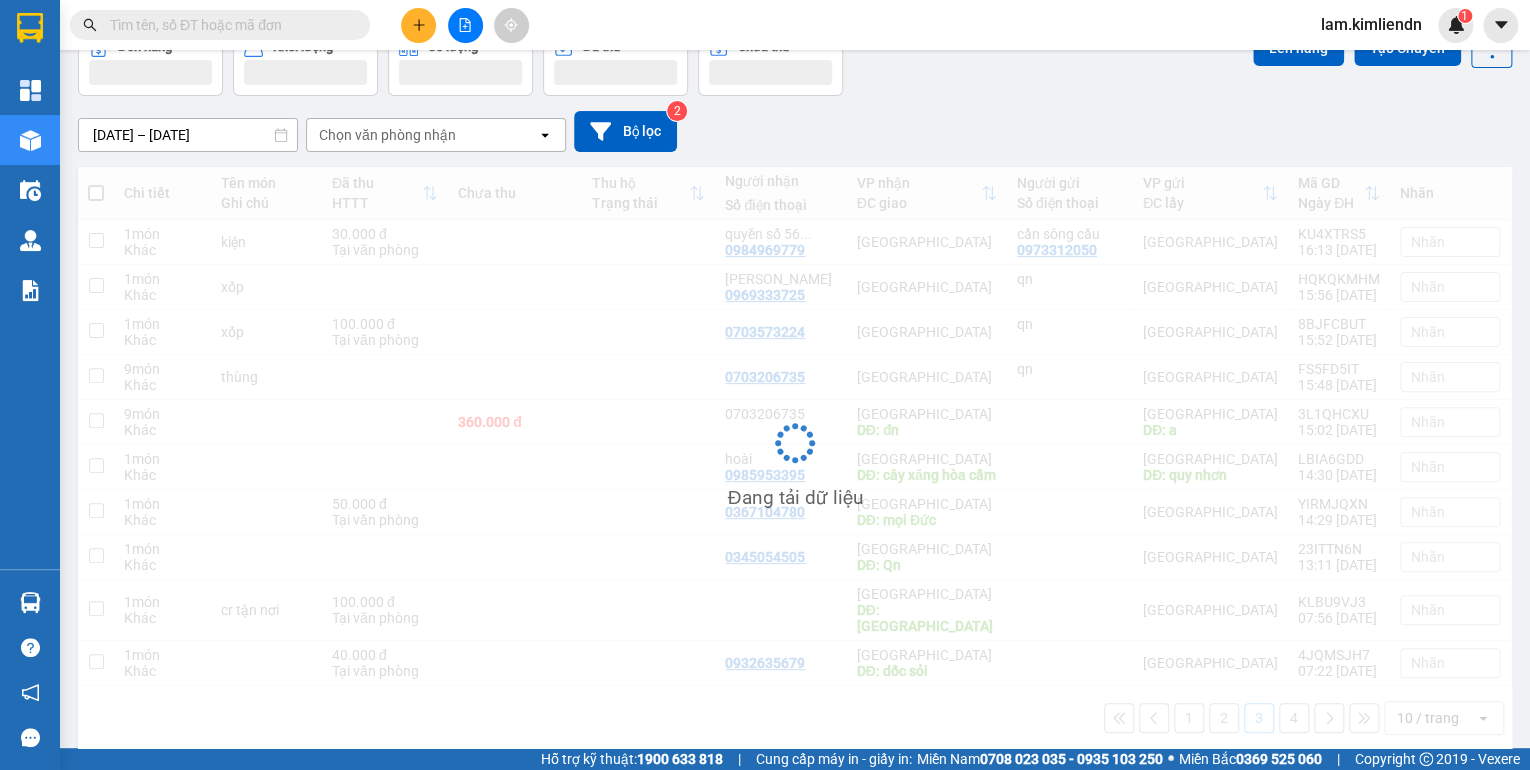 scroll, scrollTop: 116, scrollLeft: 0, axis: vertical 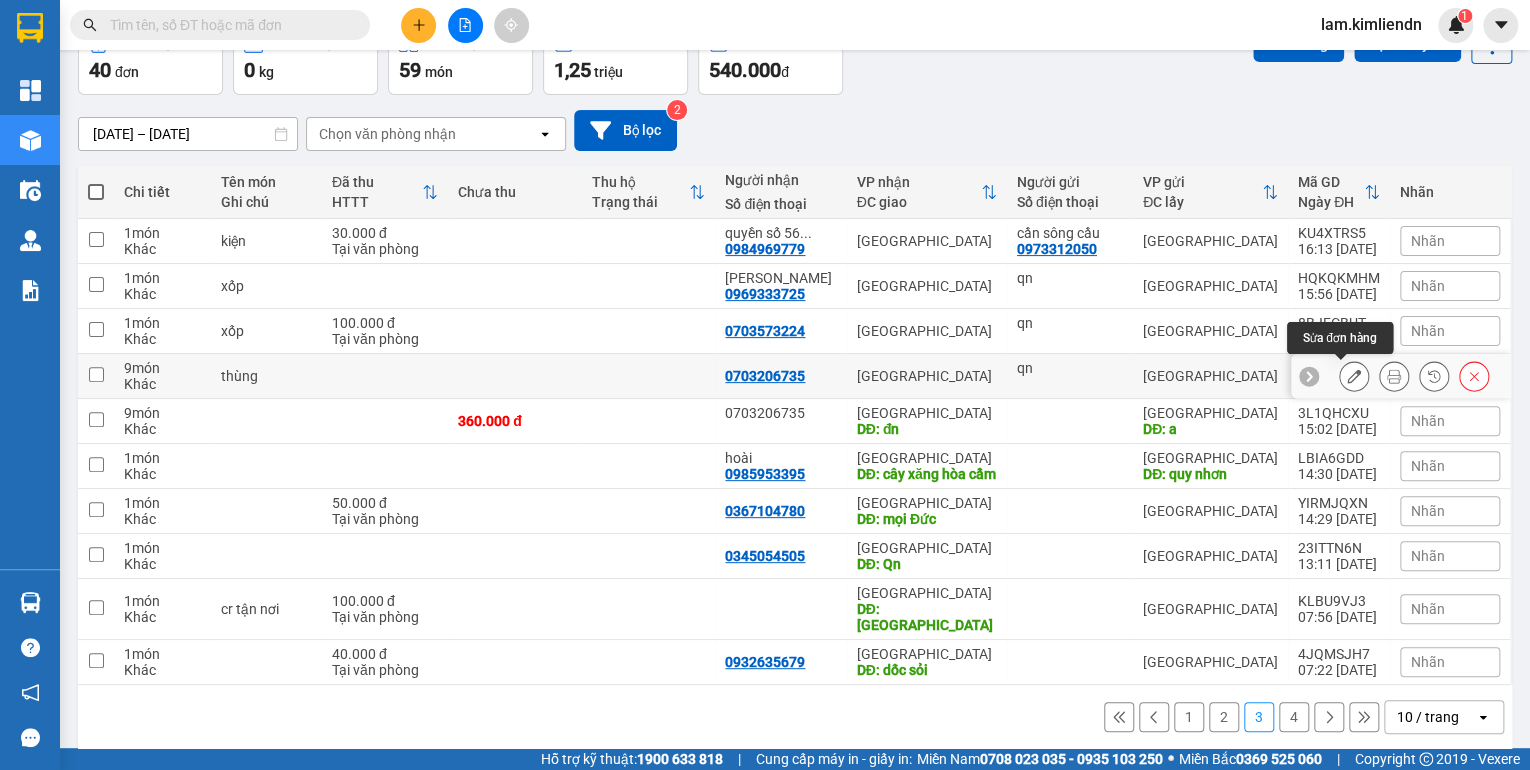click 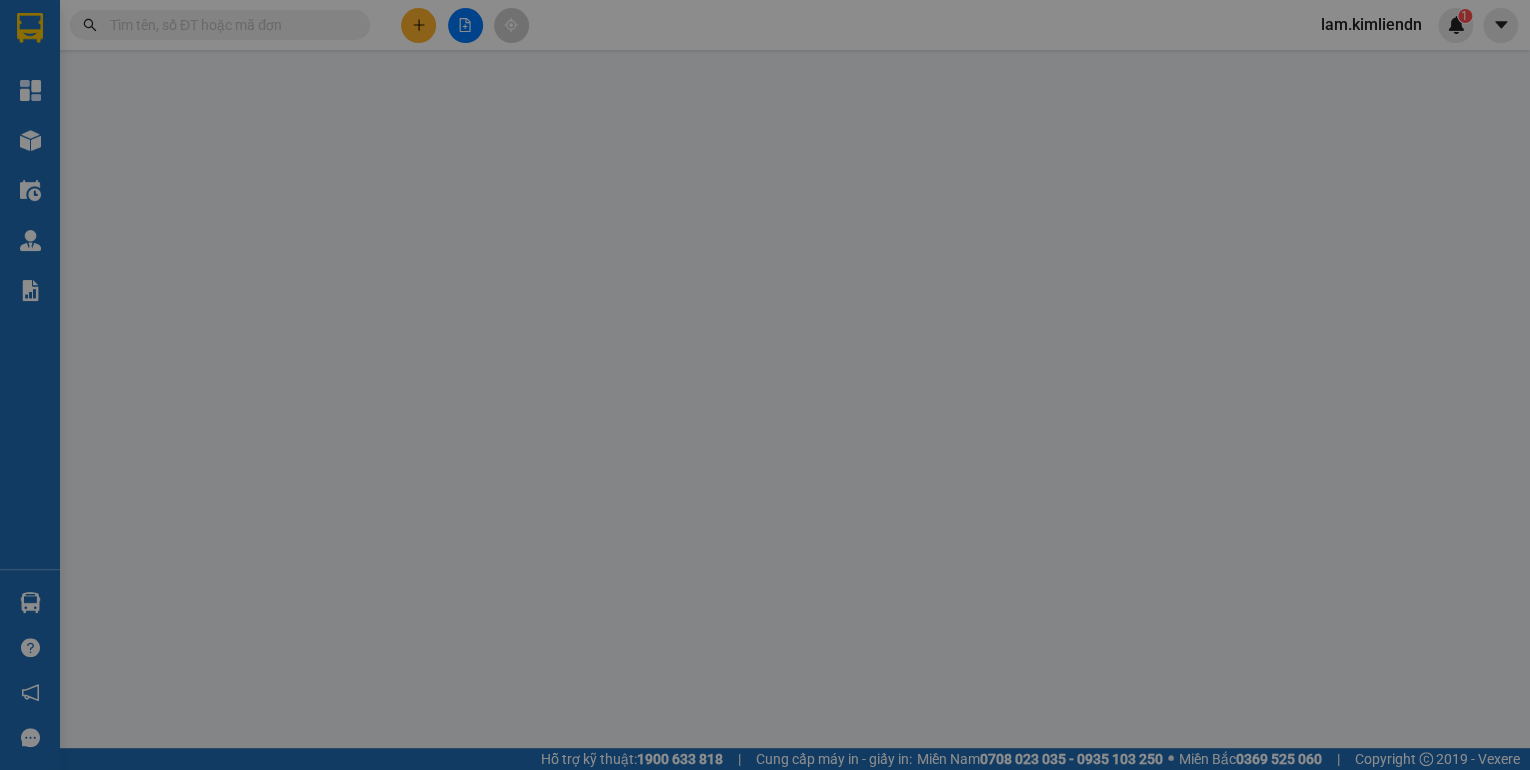 scroll, scrollTop: 0, scrollLeft: 0, axis: both 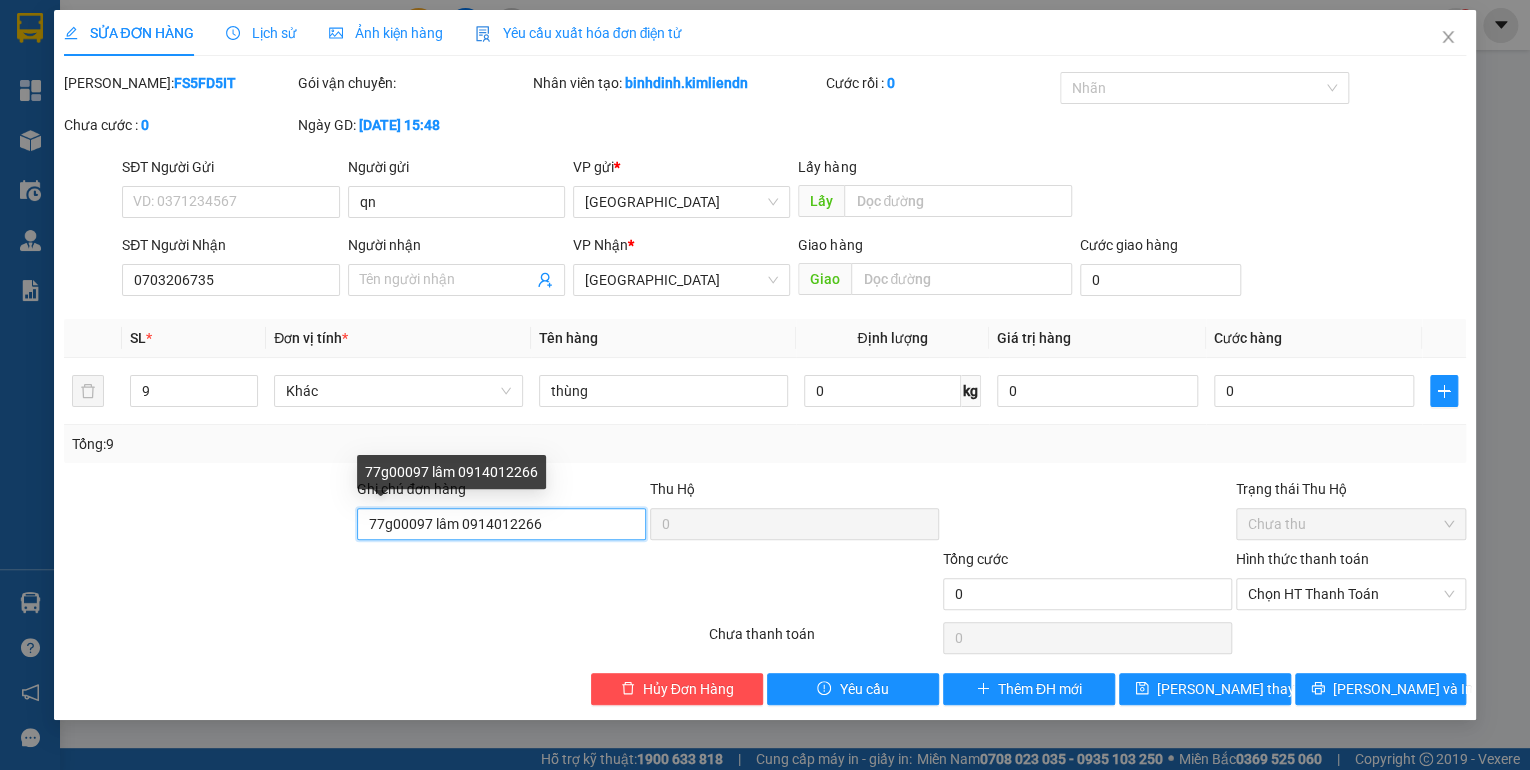 click on "77g00097 lâm 0914012266" at bounding box center [501, 524] 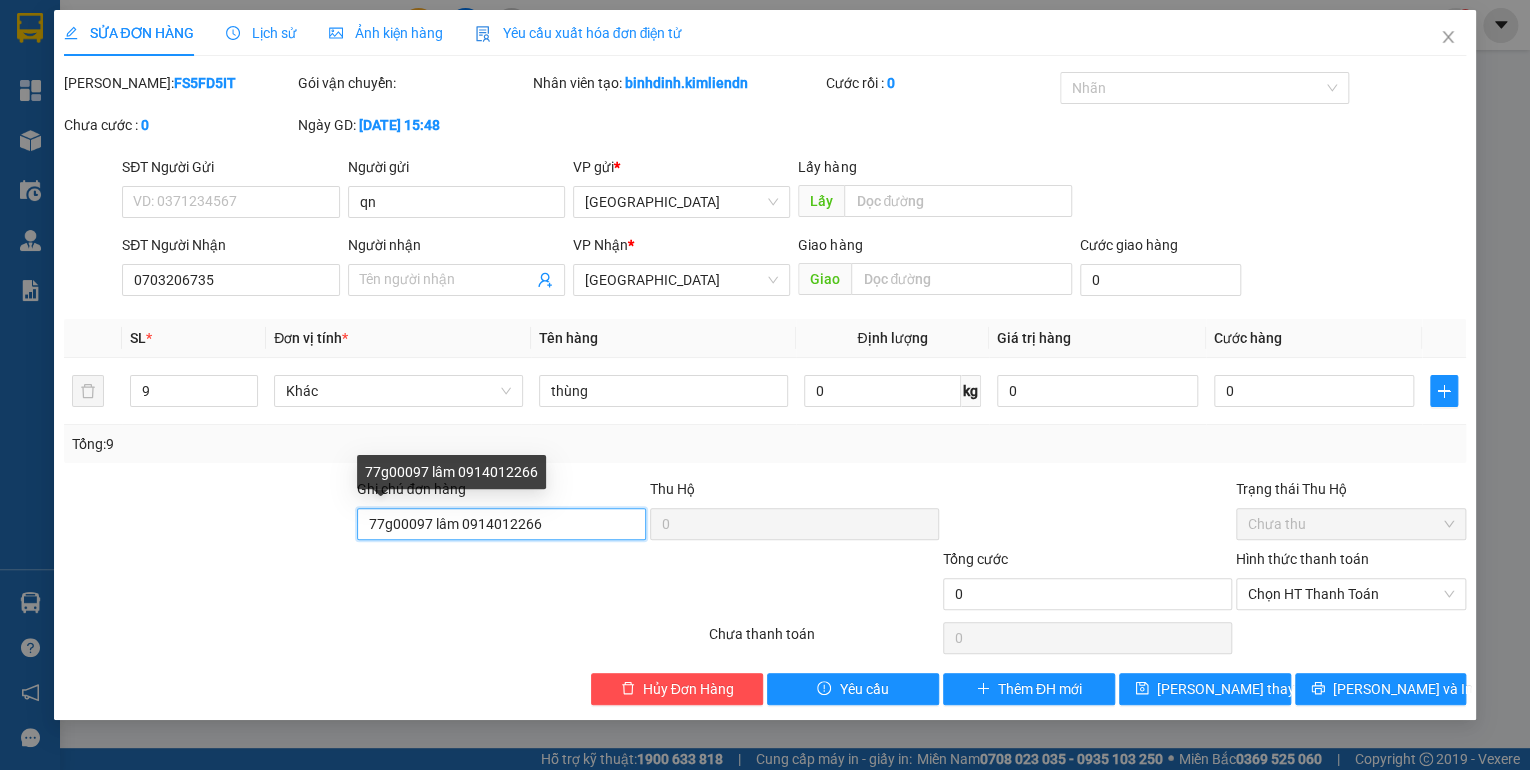 click on "77g00097 lâm 0914012266" at bounding box center (501, 524) 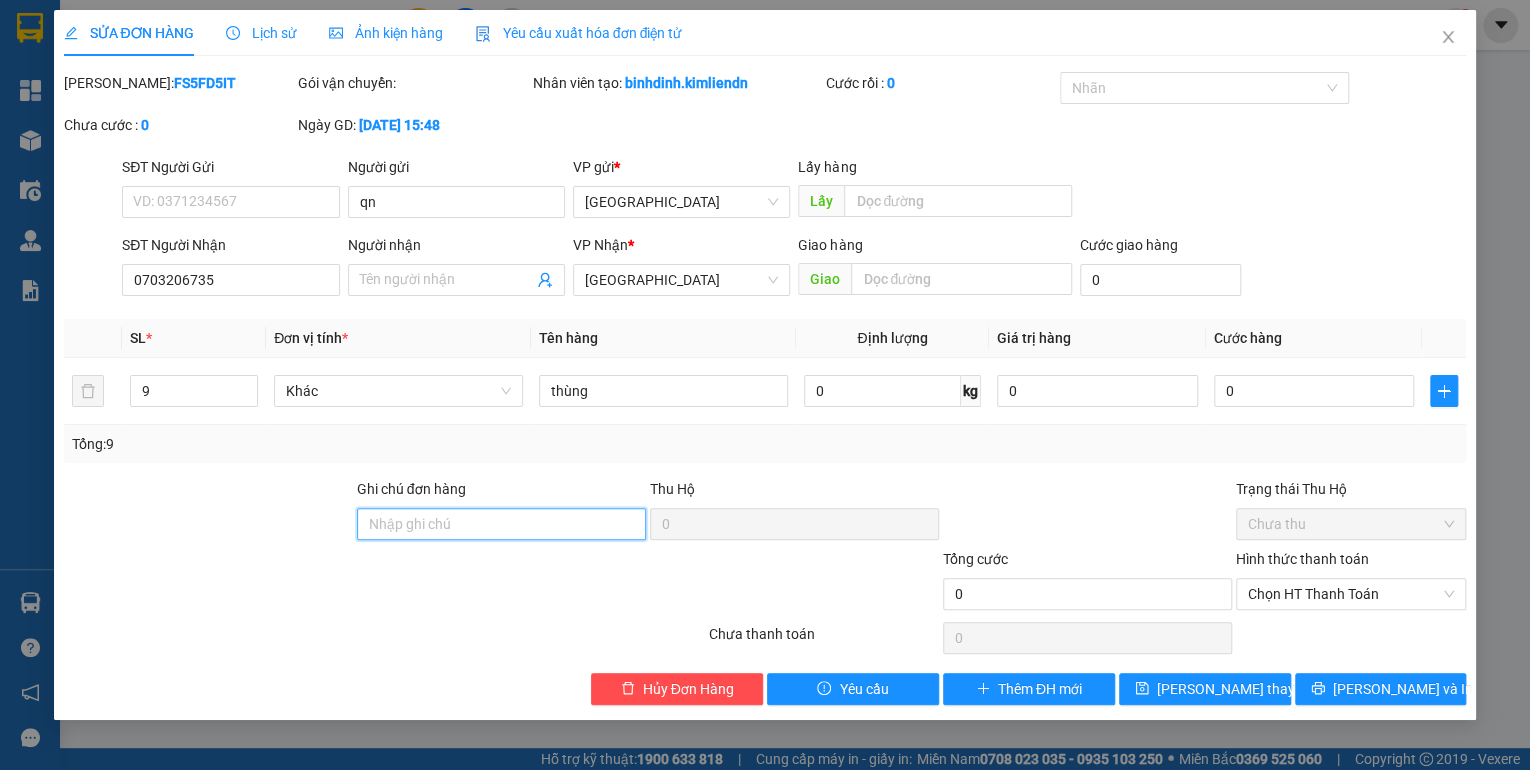 paste on "0935212235 kha" 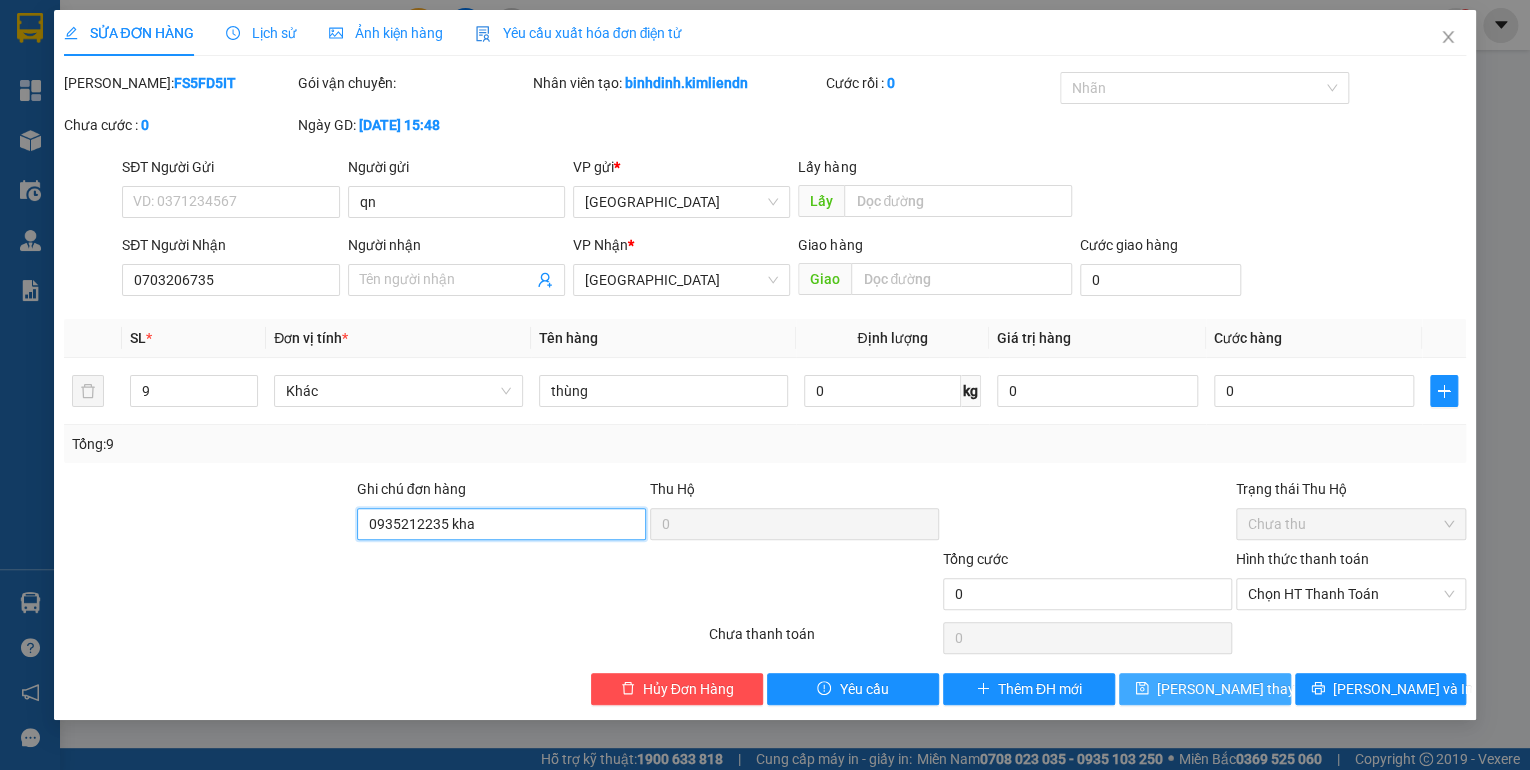 type on "0935212235 kha" 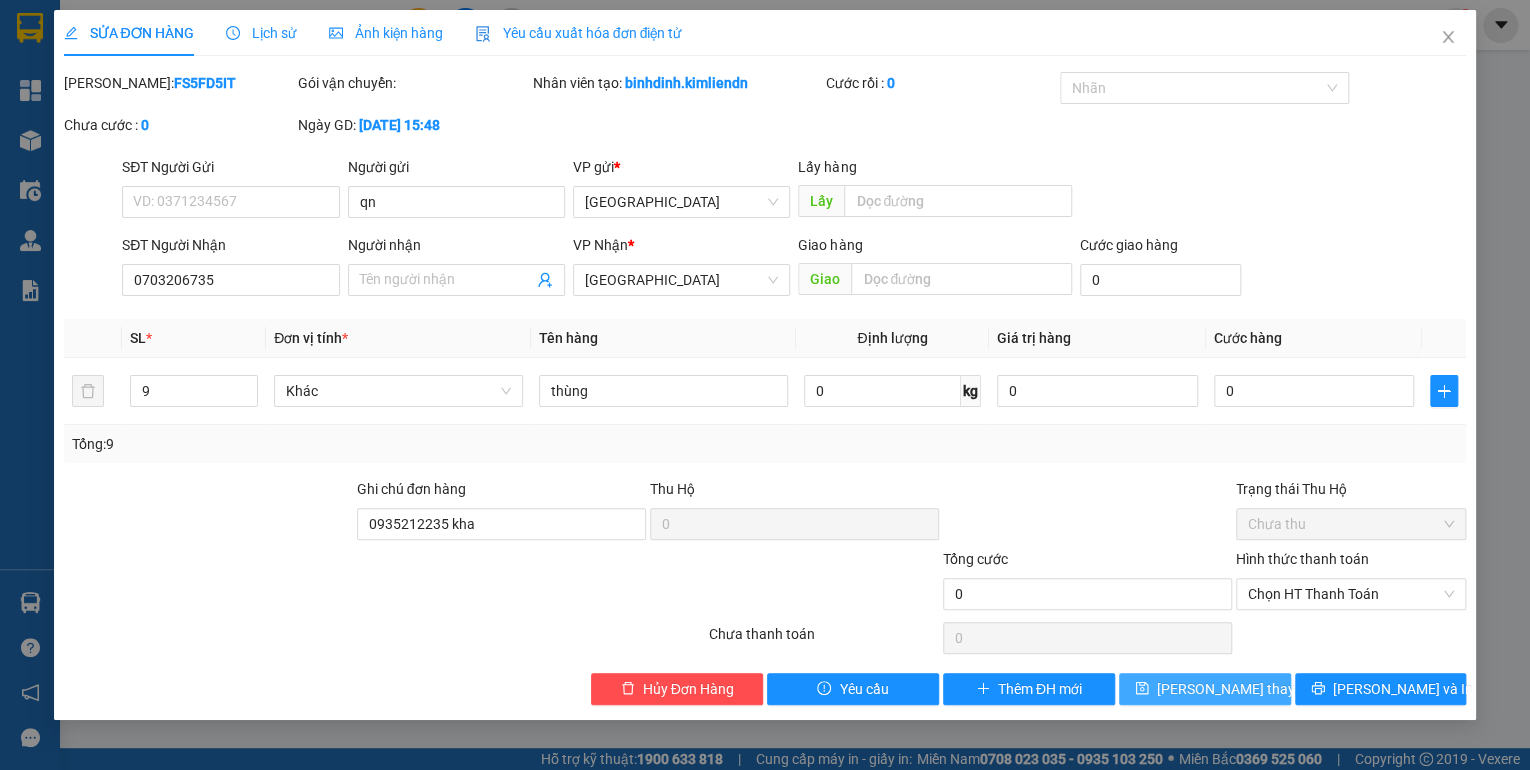 click on "[PERSON_NAME] thay đổi" at bounding box center [1237, 689] 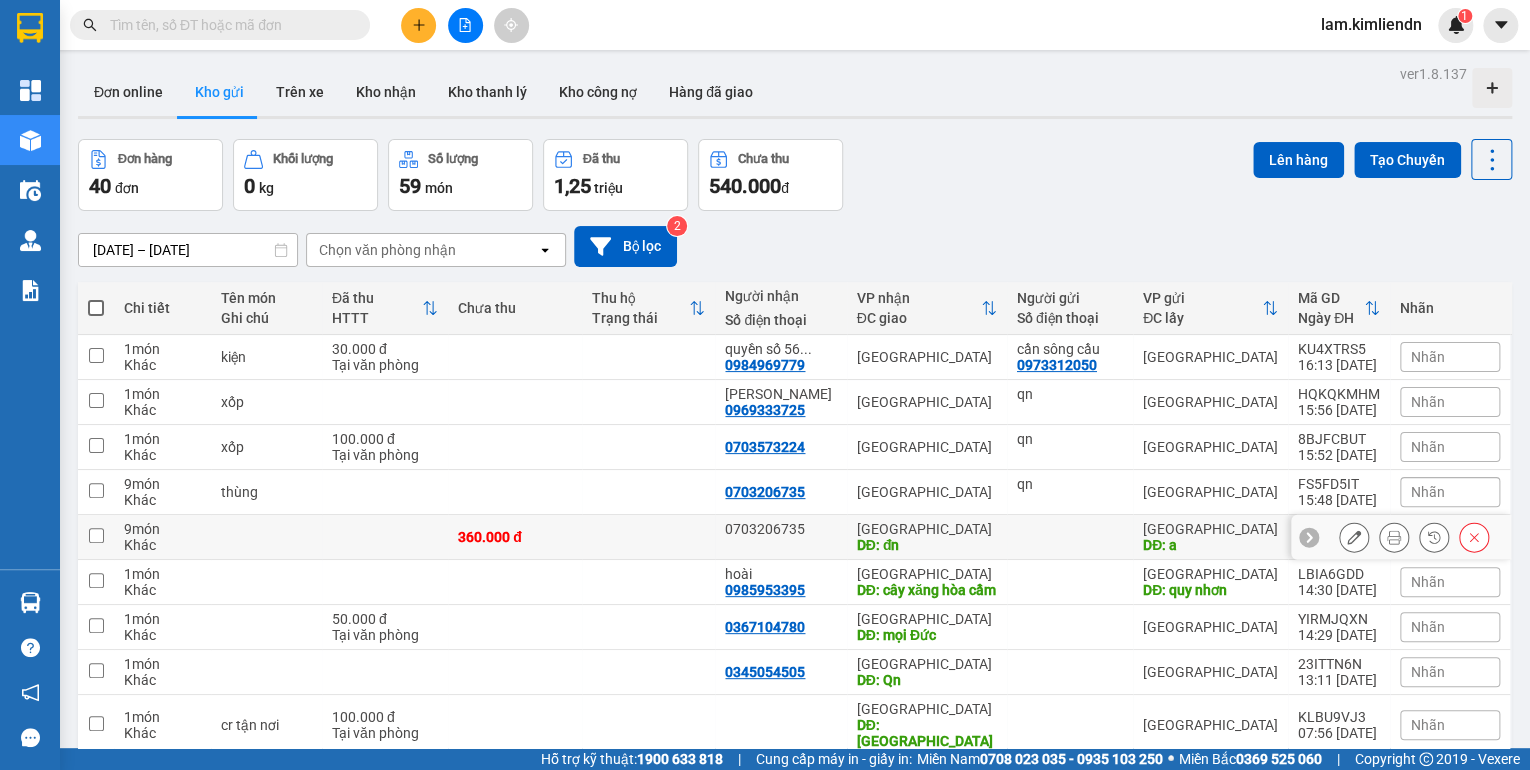click at bounding box center (649, 537) 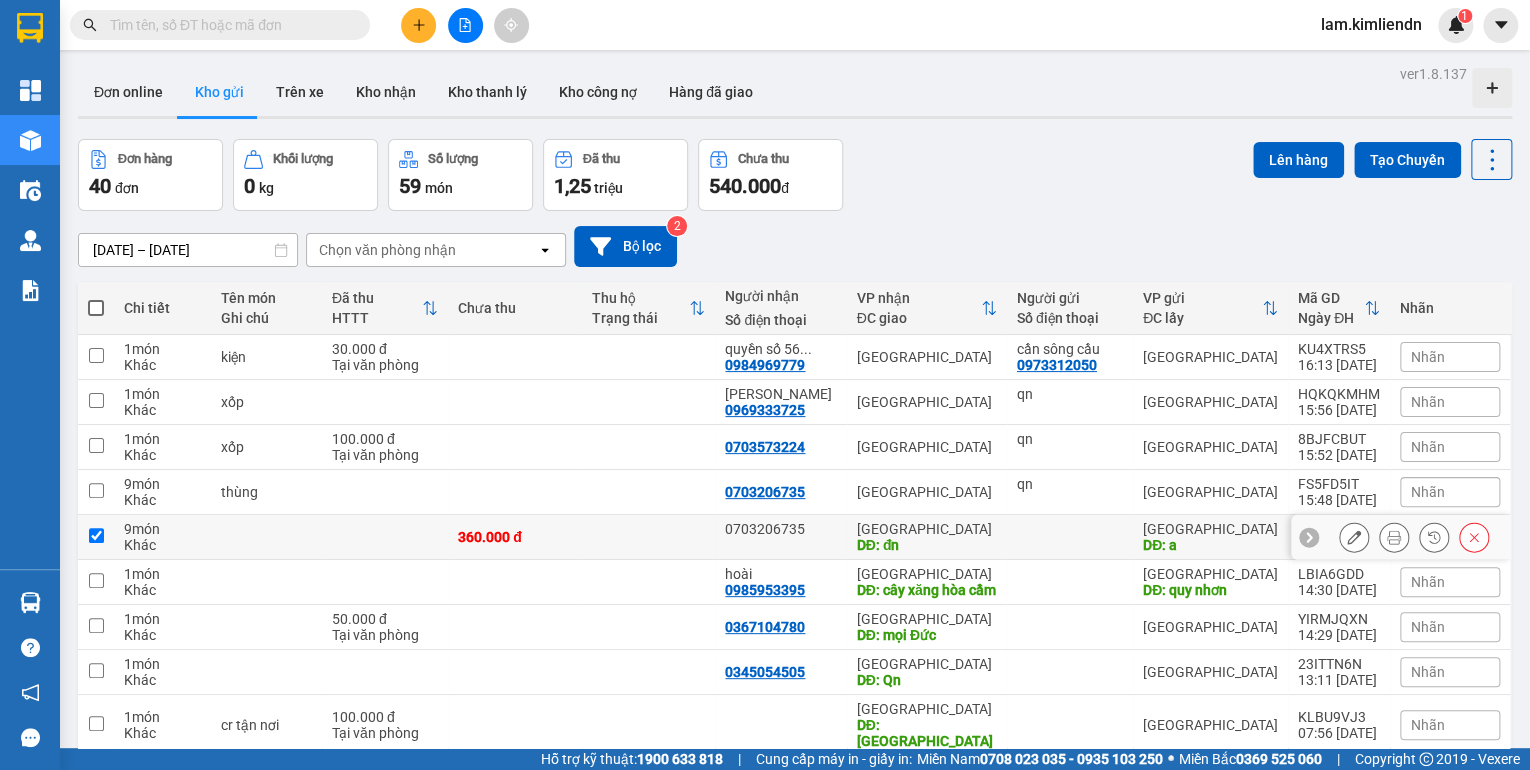 checkbox on "true" 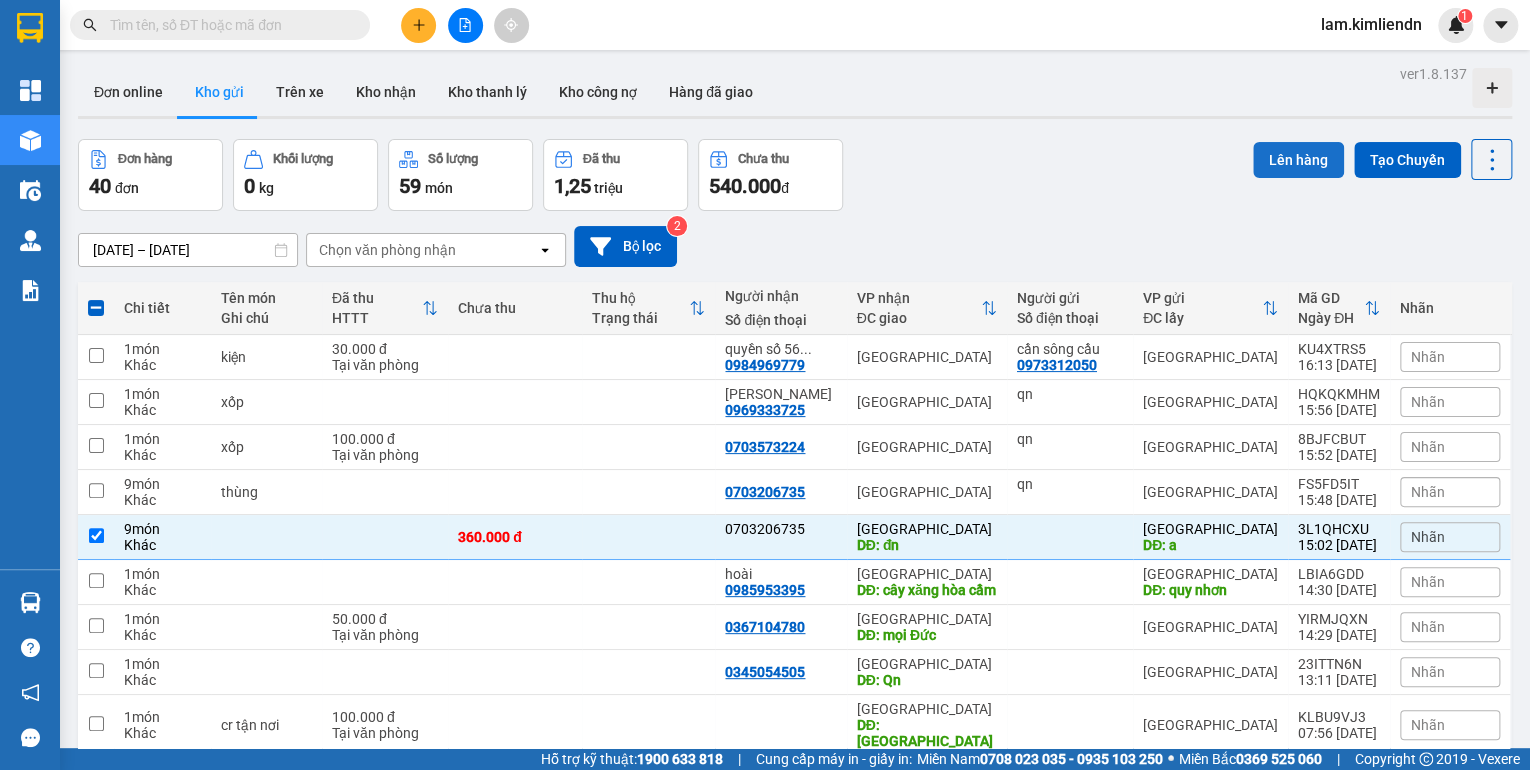 click on "Lên hàng" at bounding box center (1298, 160) 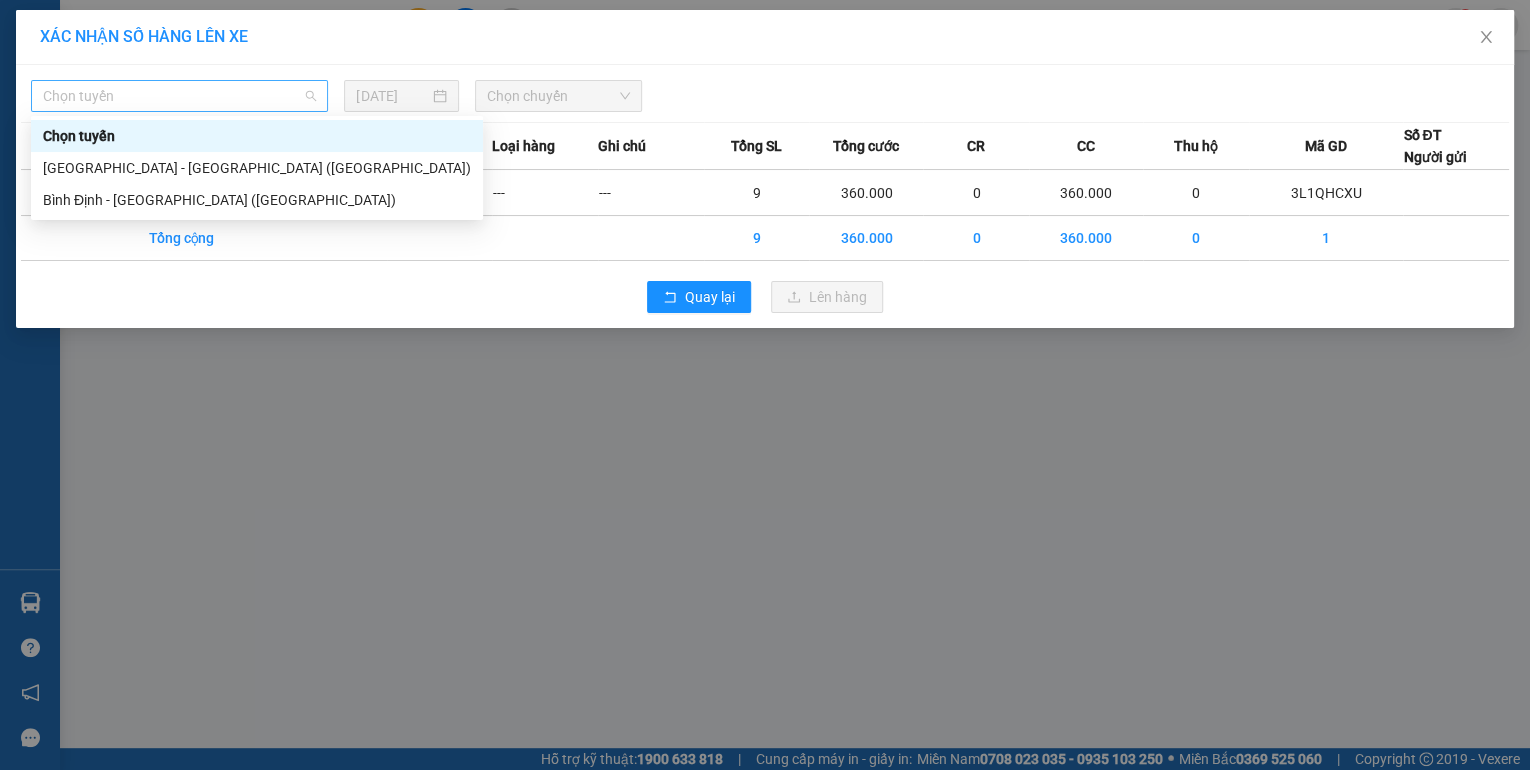 click on "Chọn tuyến" at bounding box center [179, 96] 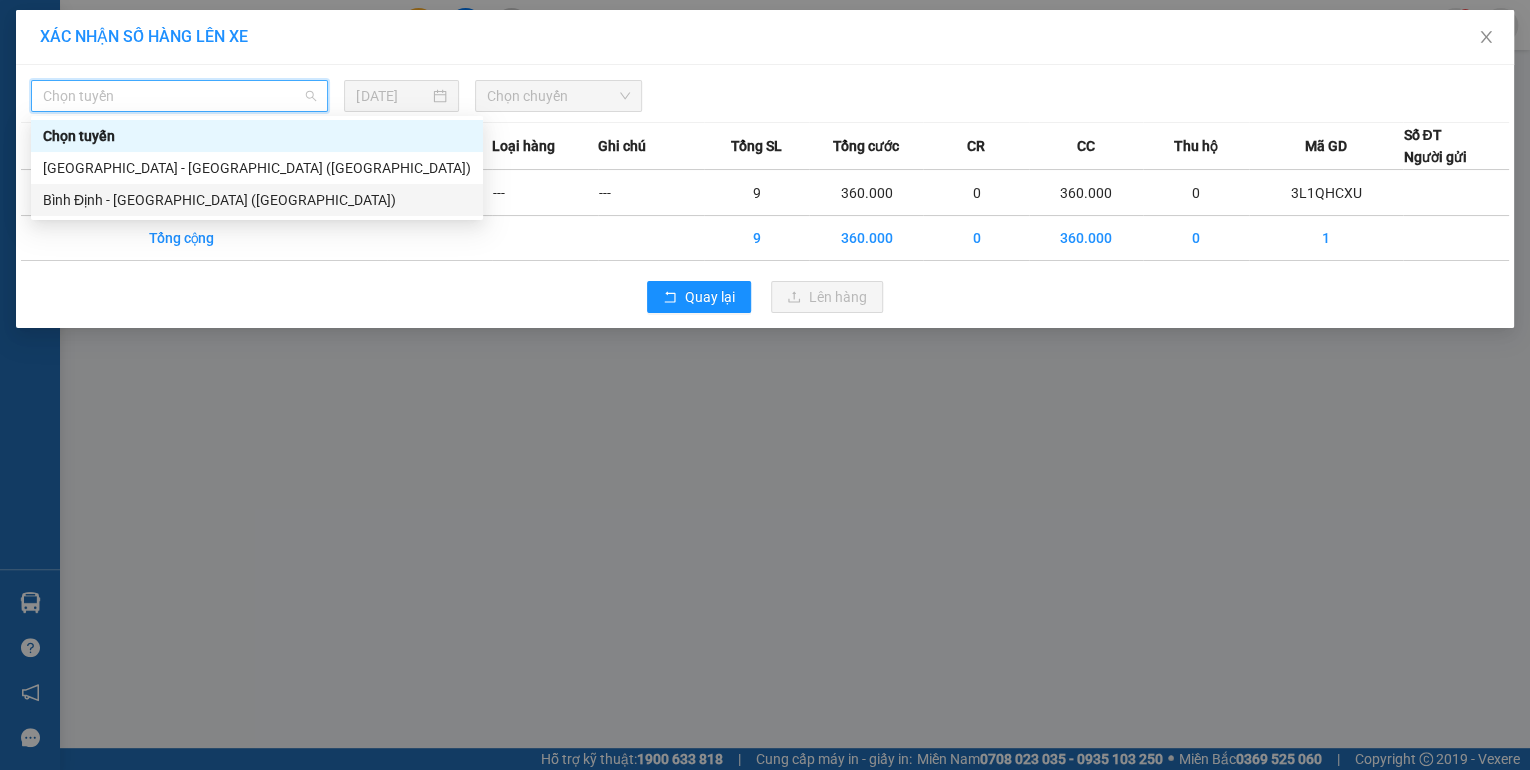 click on "Bình Định - [GEOGRAPHIC_DATA] ([GEOGRAPHIC_DATA])" at bounding box center [257, 200] 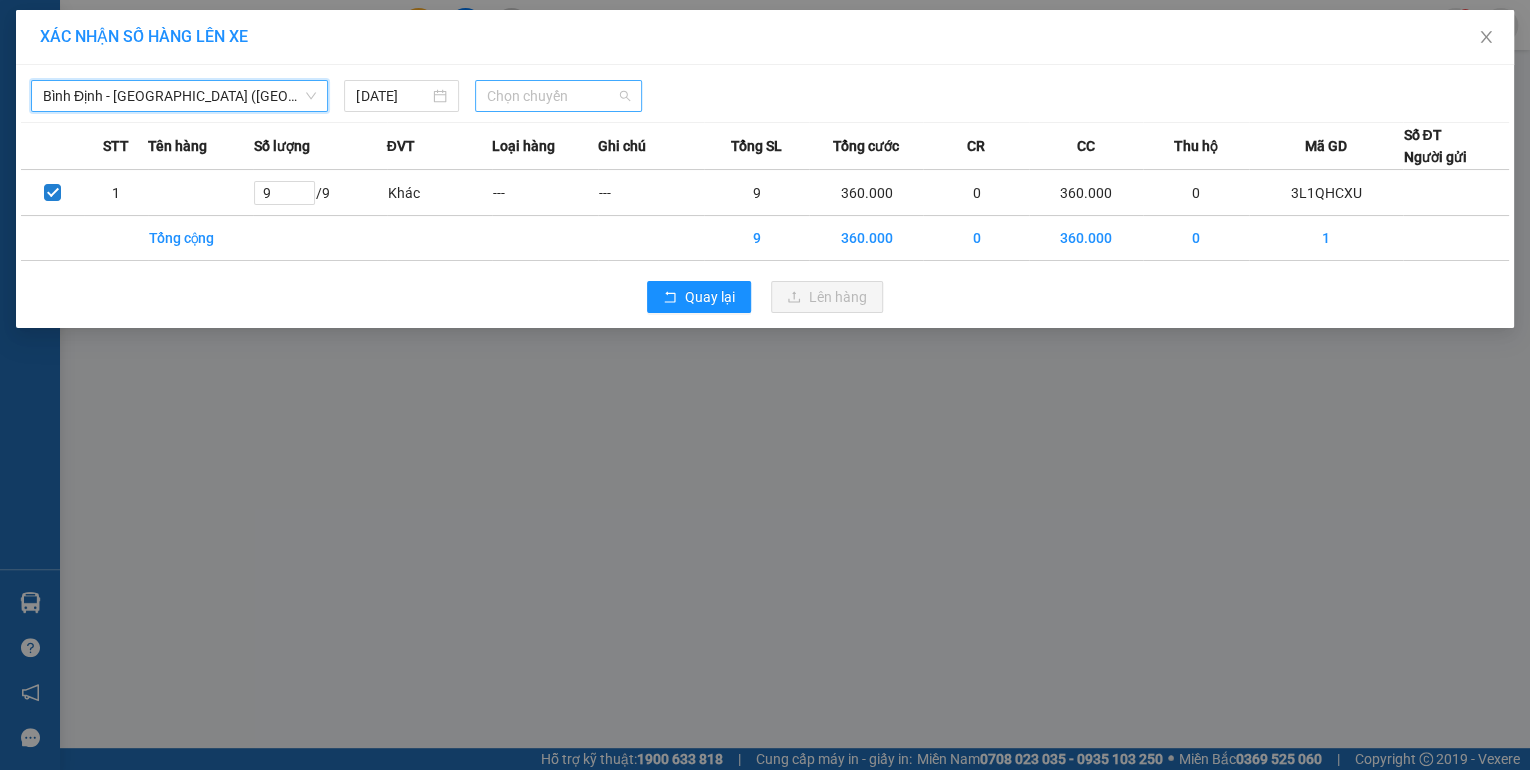click on "Chọn chuyến" at bounding box center [558, 96] 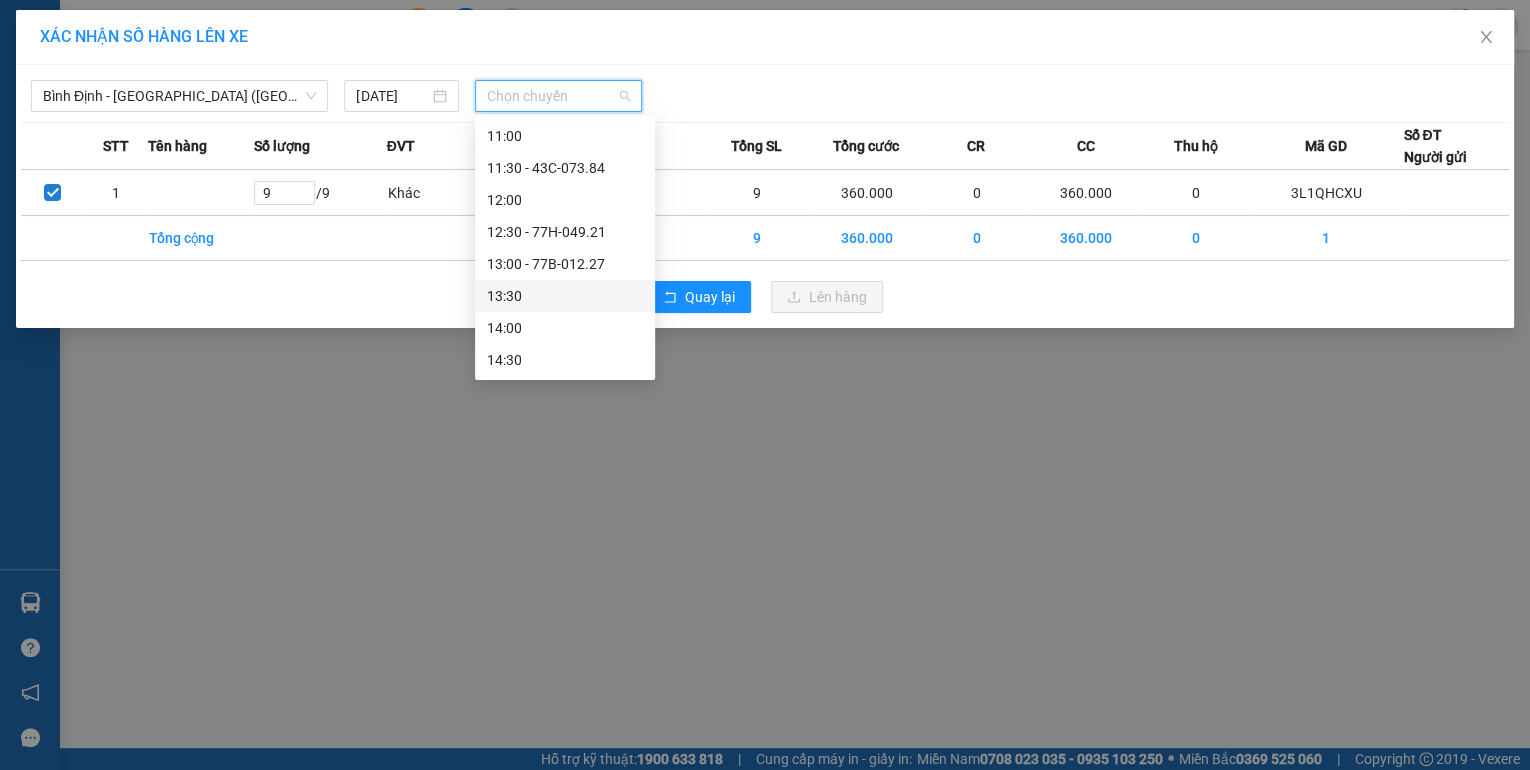 scroll, scrollTop: 560, scrollLeft: 0, axis: vertical 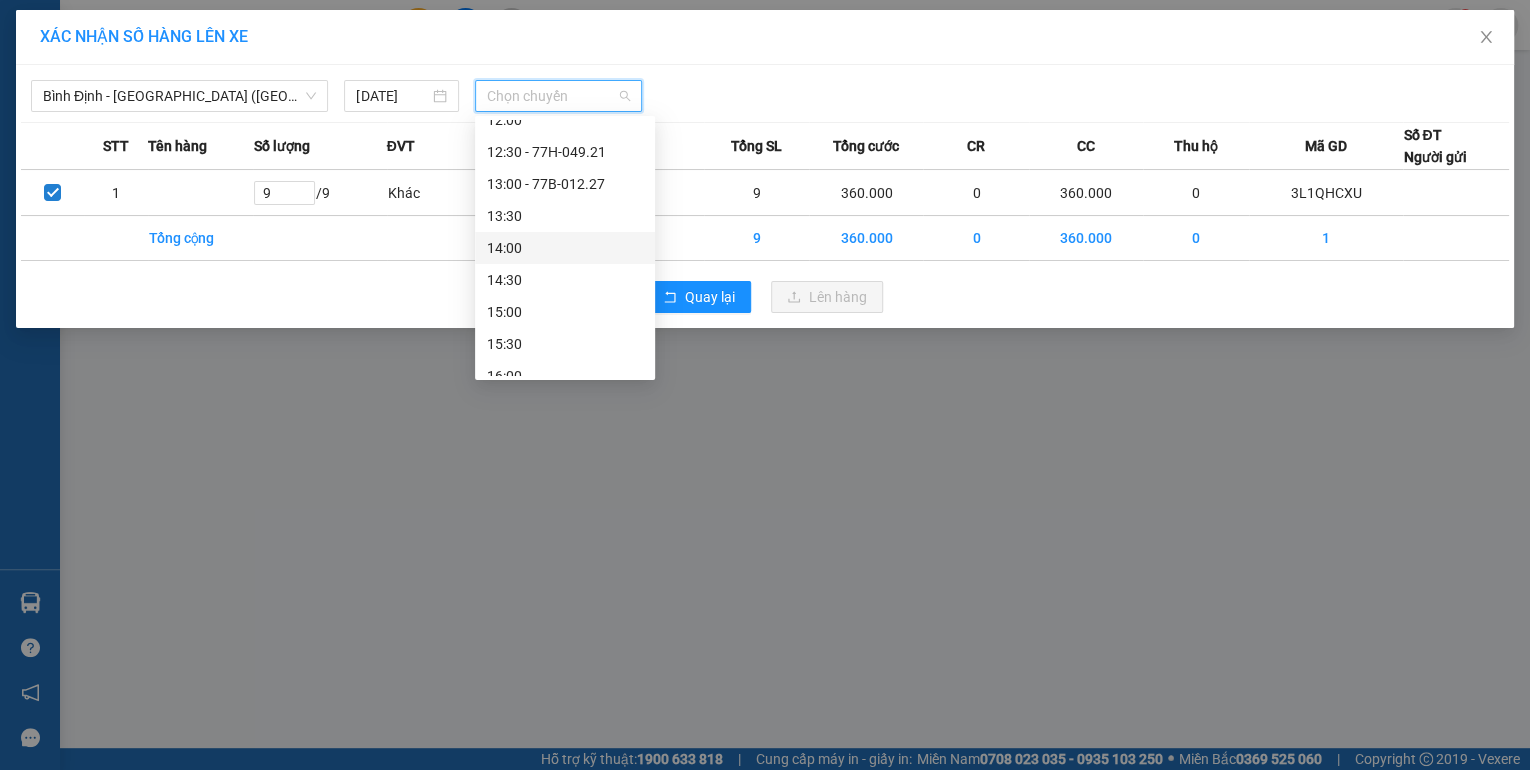 click on "14:00" at bounding box center [565, 248] 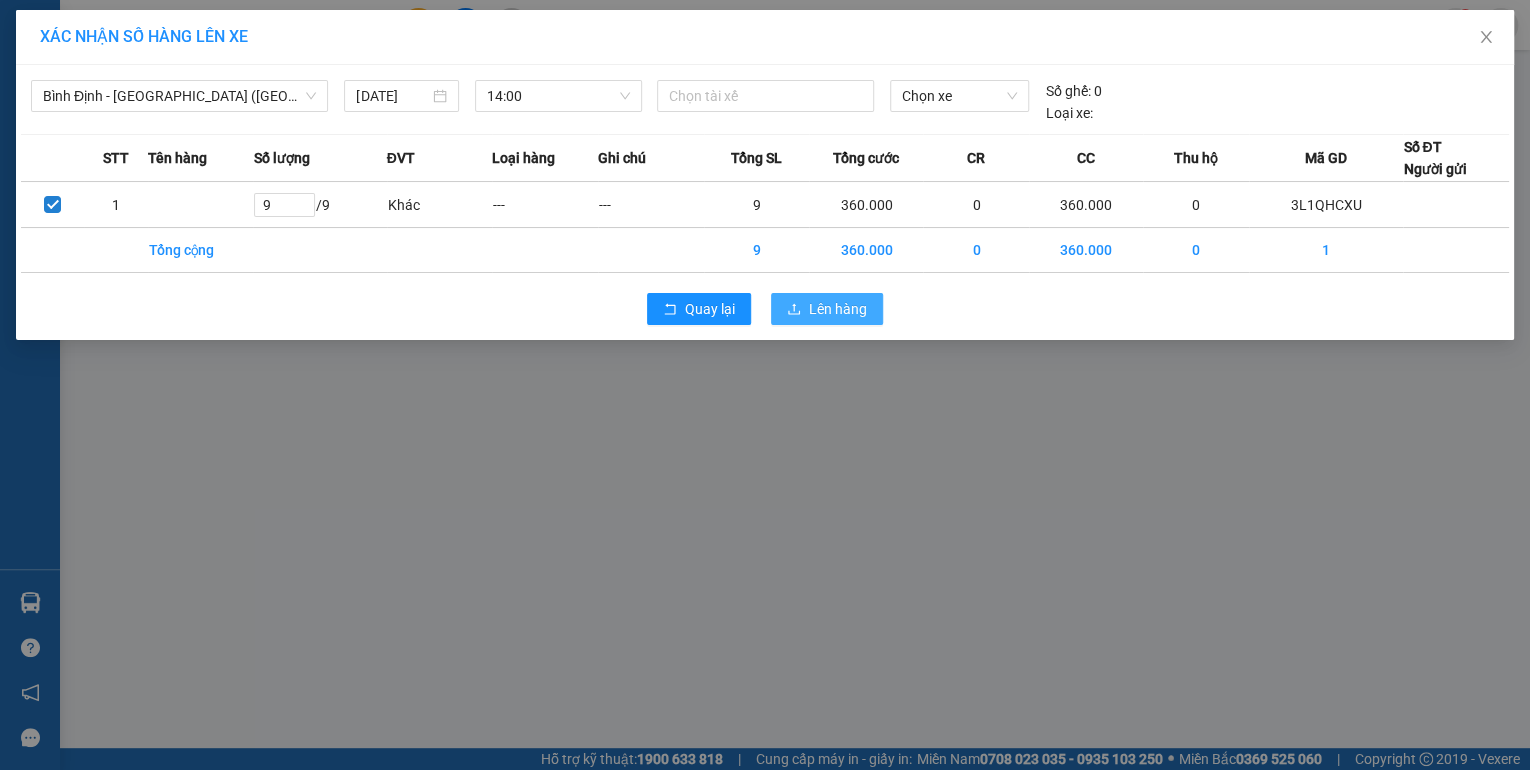 click on "Lên hàng" at bounding box center [838, 309] 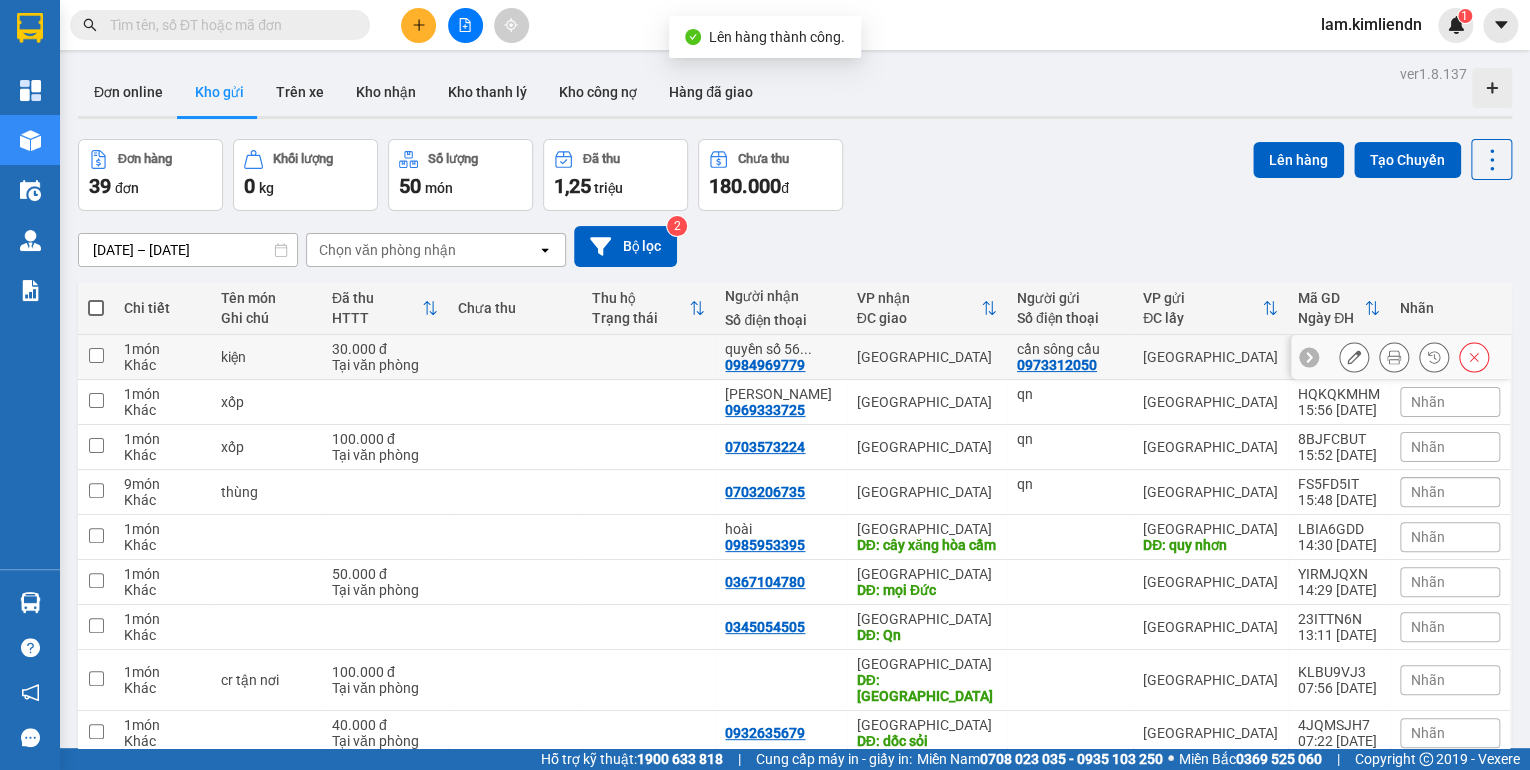 click at bounding box center [515, 357] 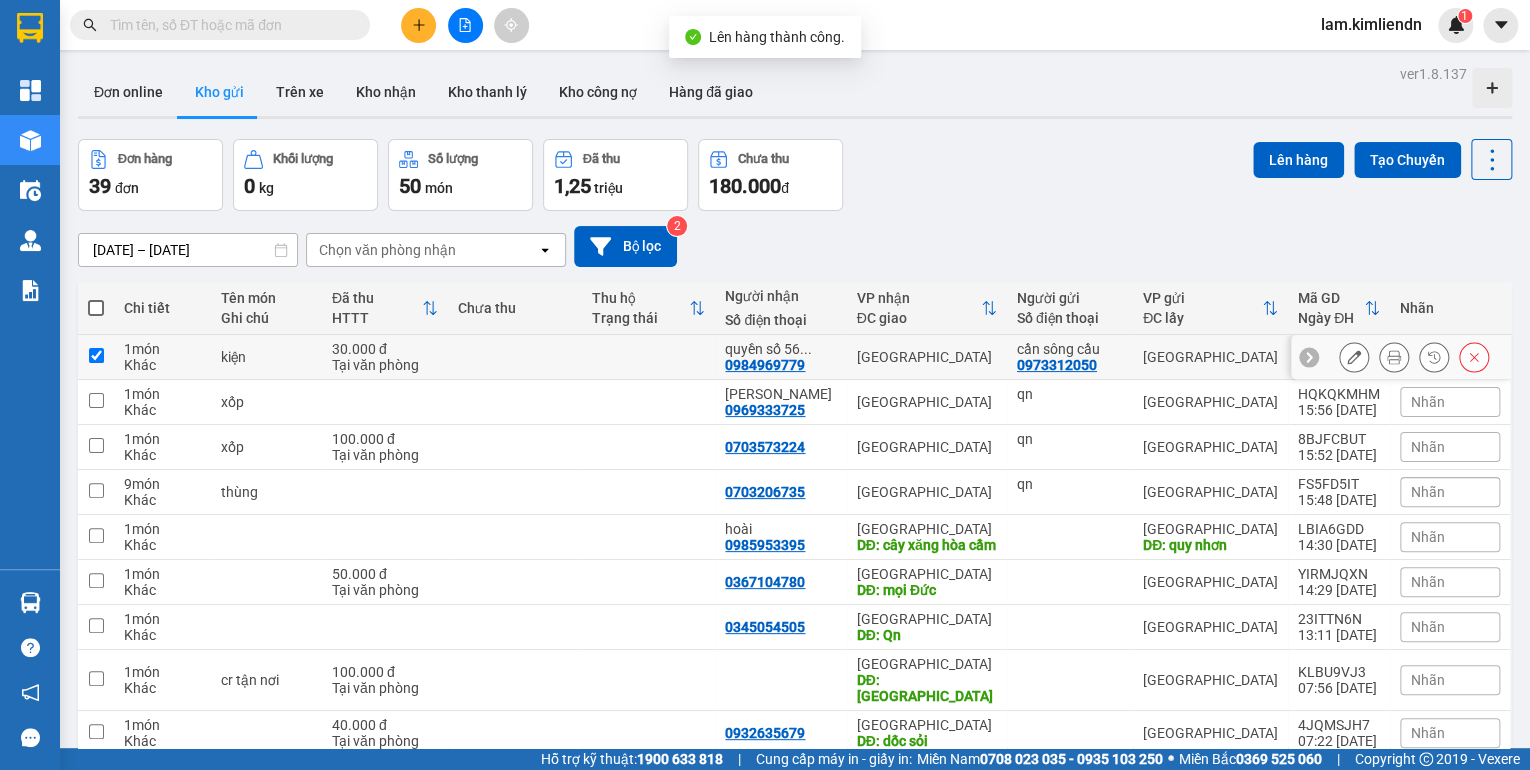 checkbox on "true" 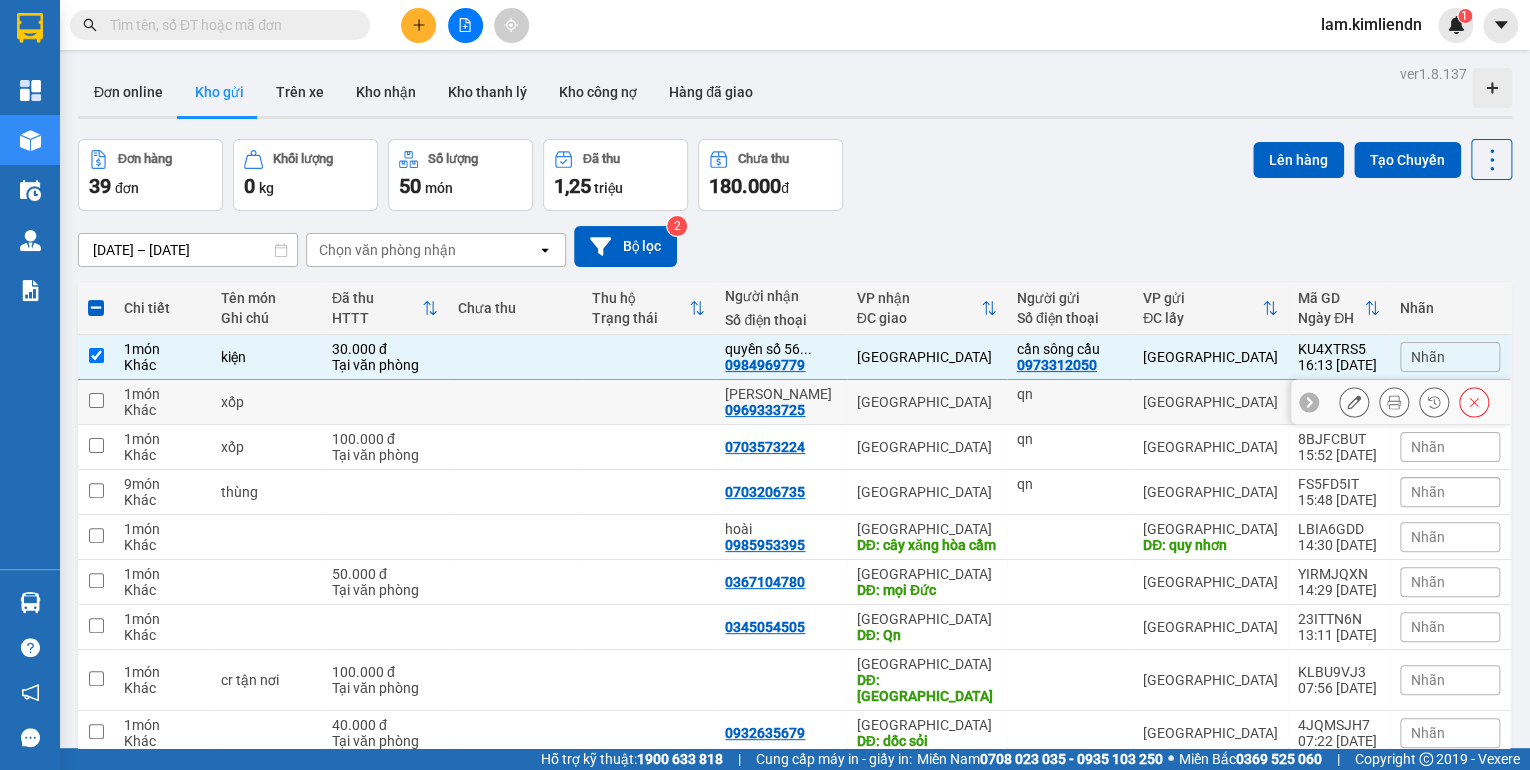 click at bounding box center [515, 402] 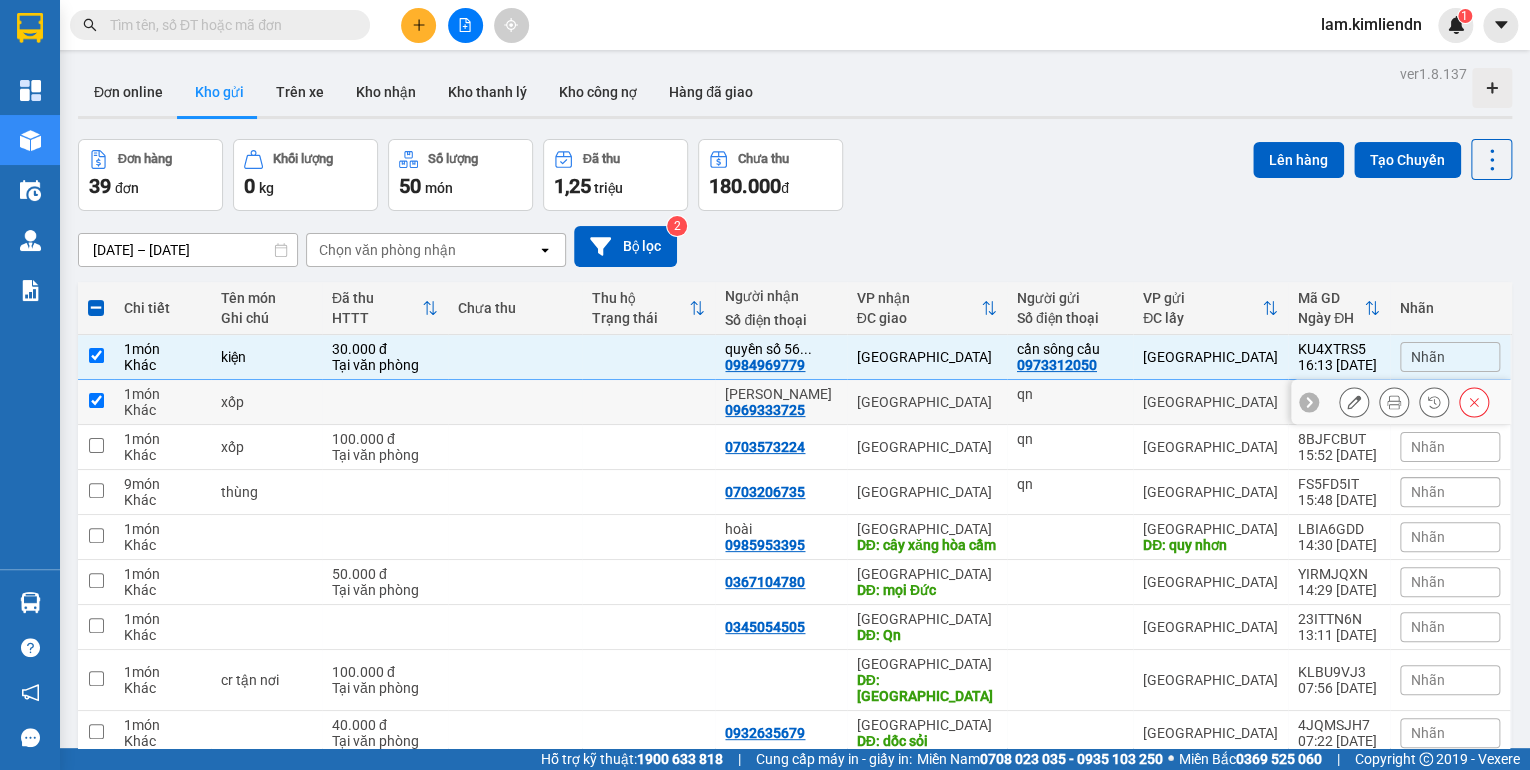 checkbox on "true" 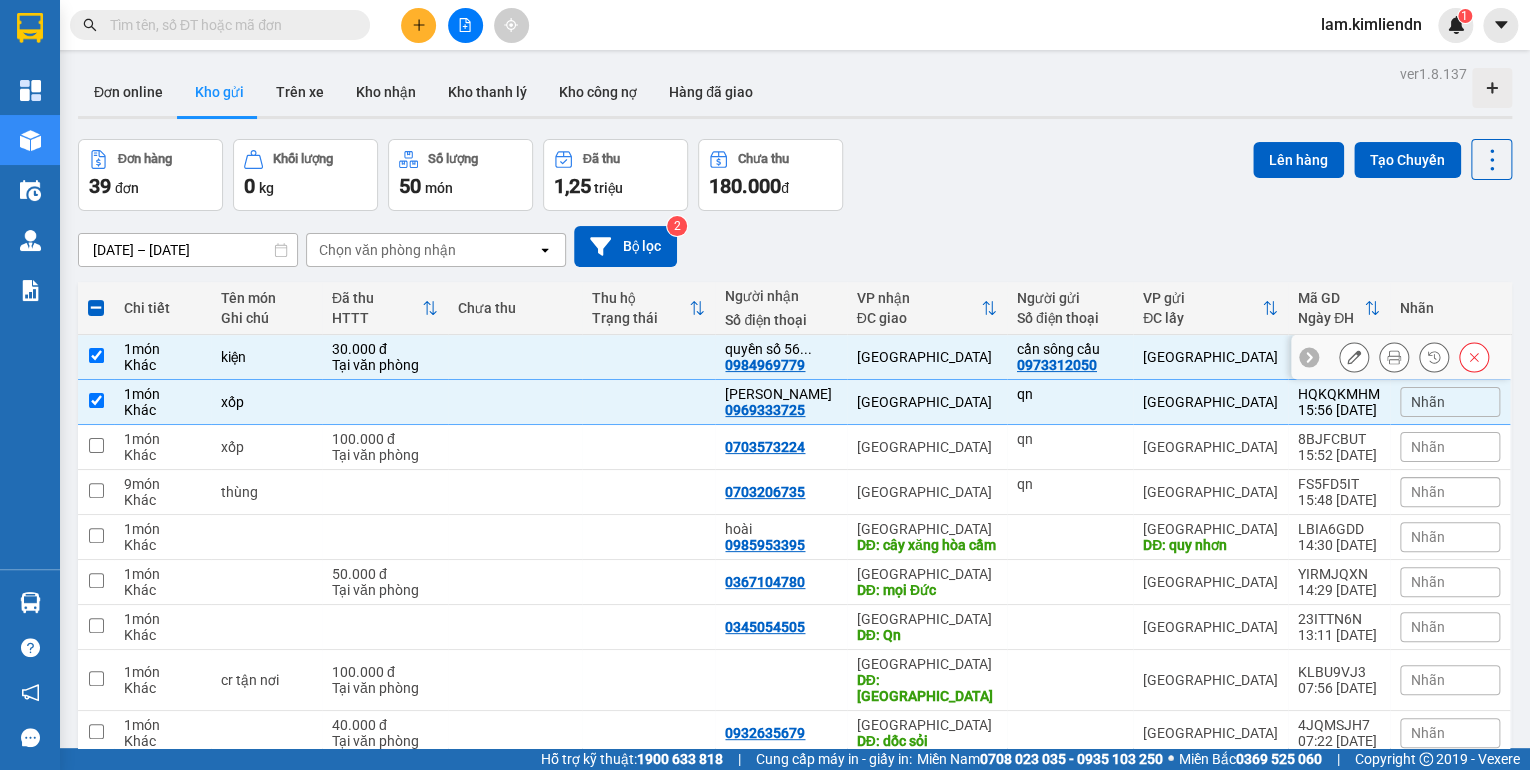 click at bounding box center [515, 357] 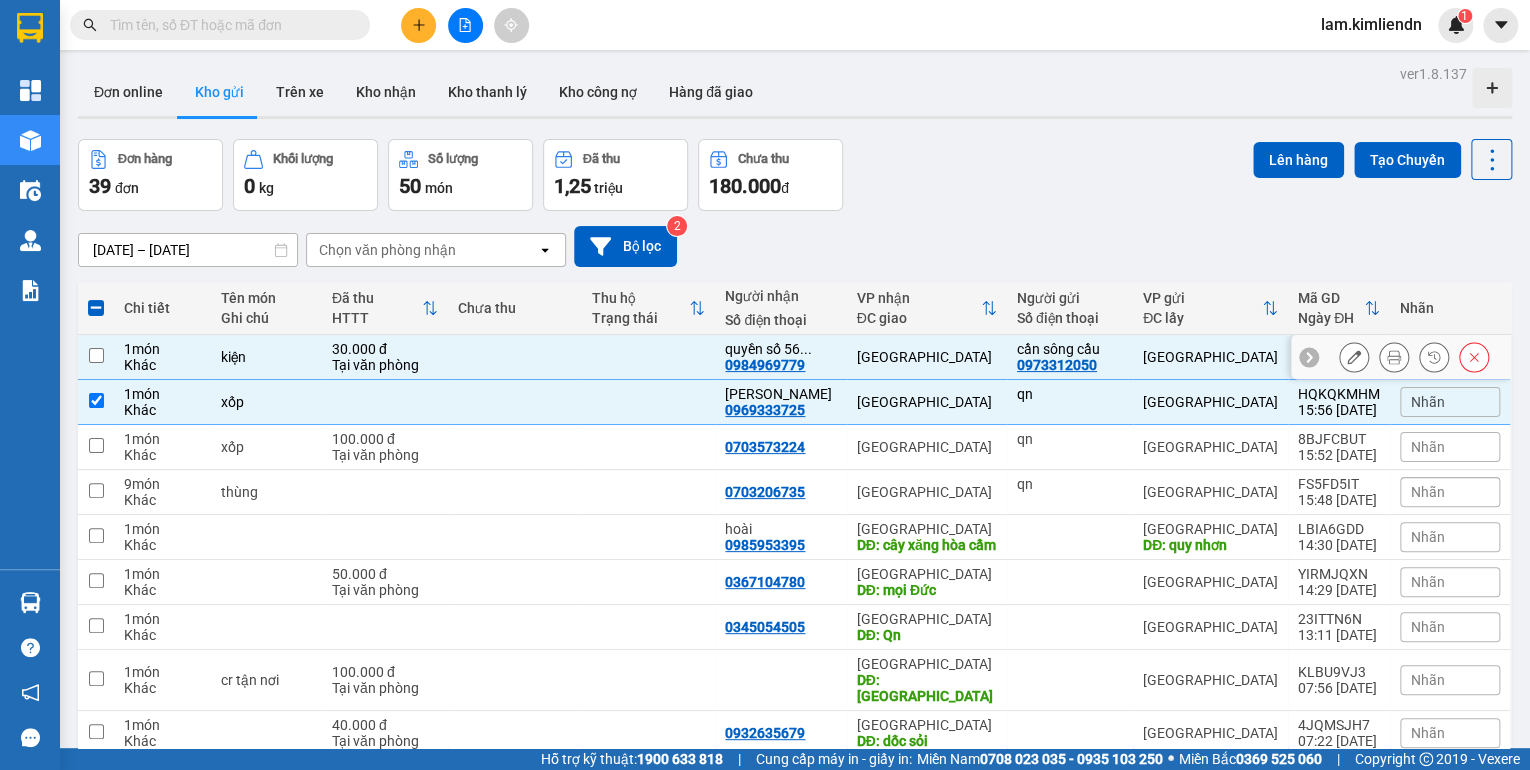 checkbox on "false" 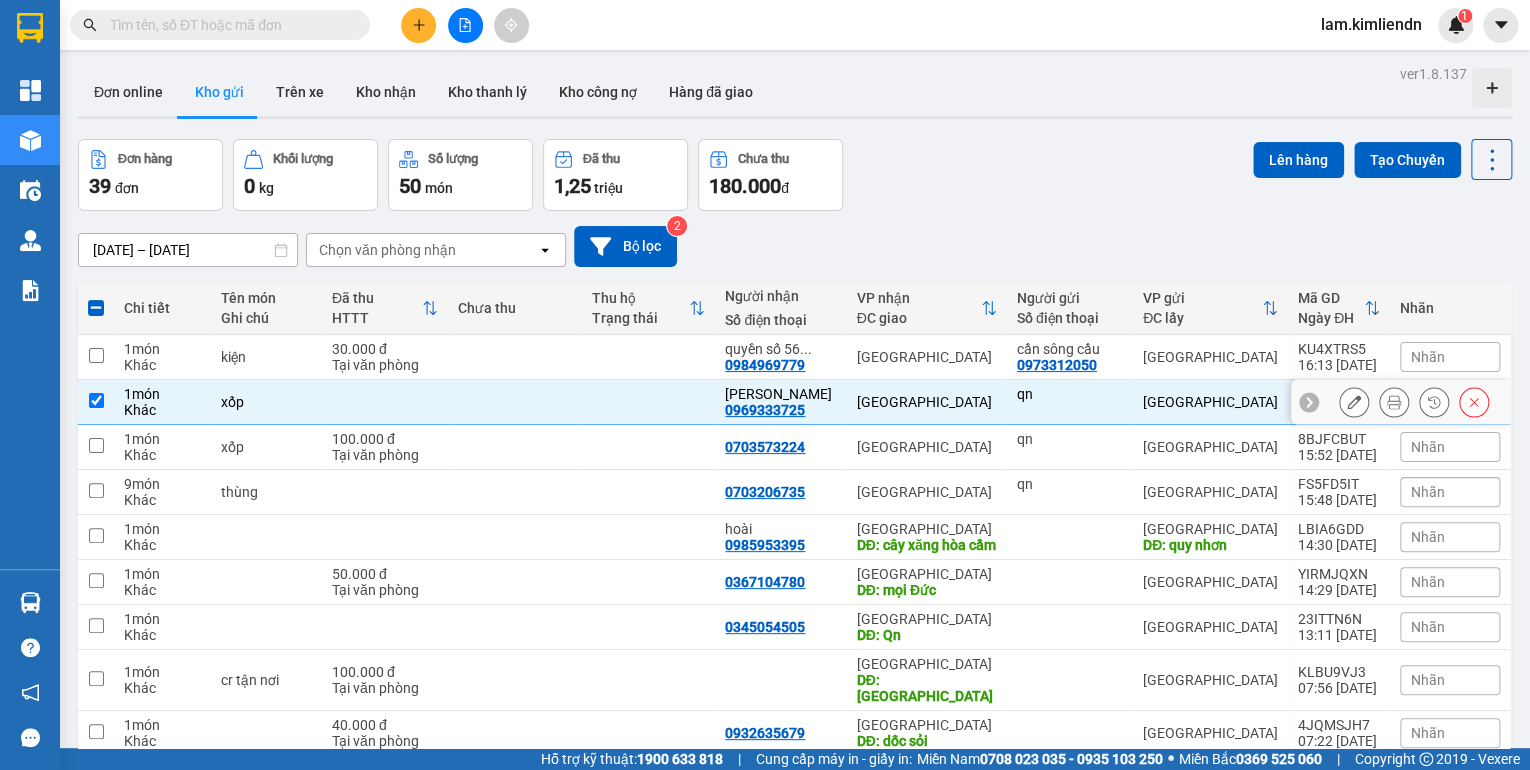 click at bounding box center (649, 402) 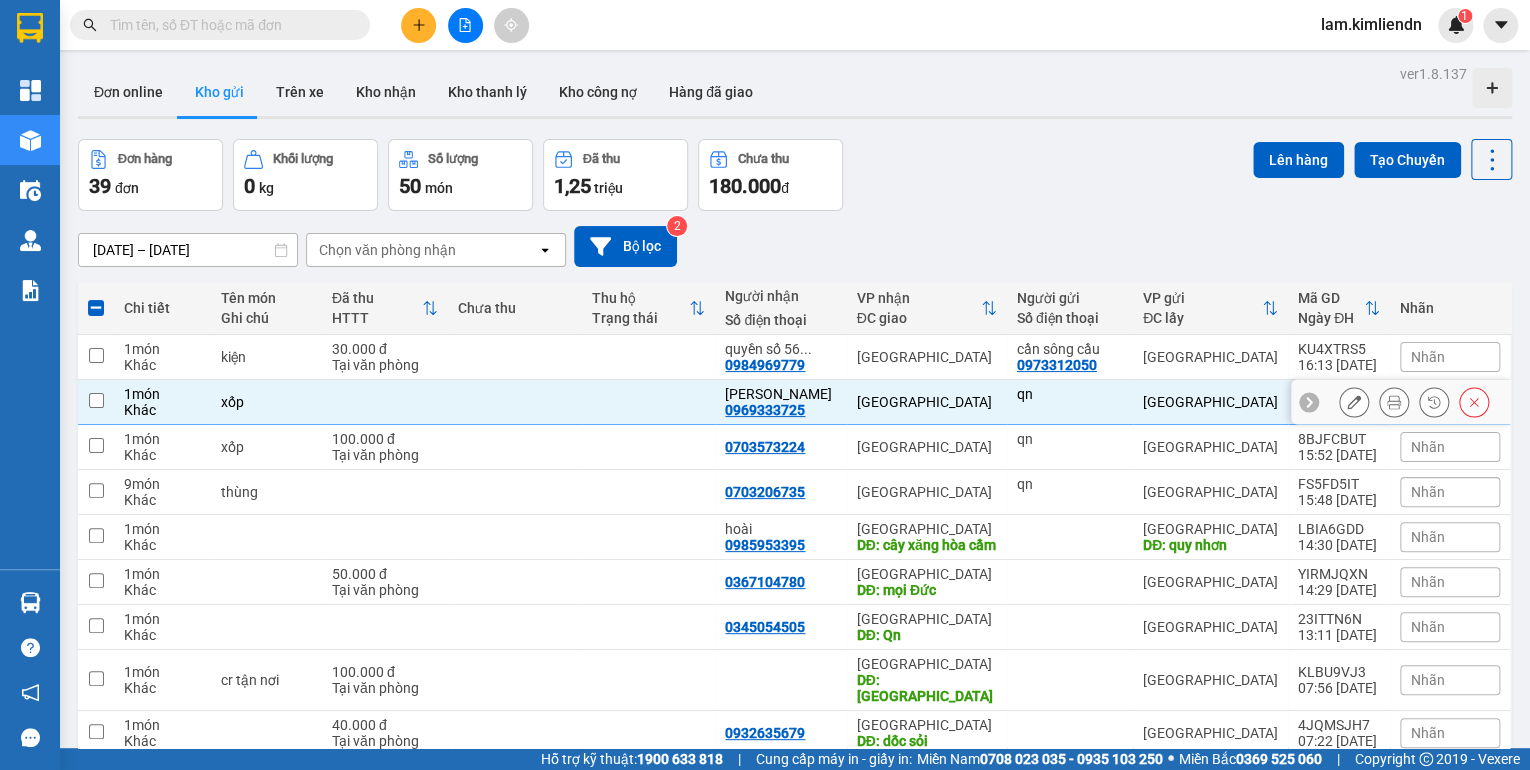 checkbox on "false" 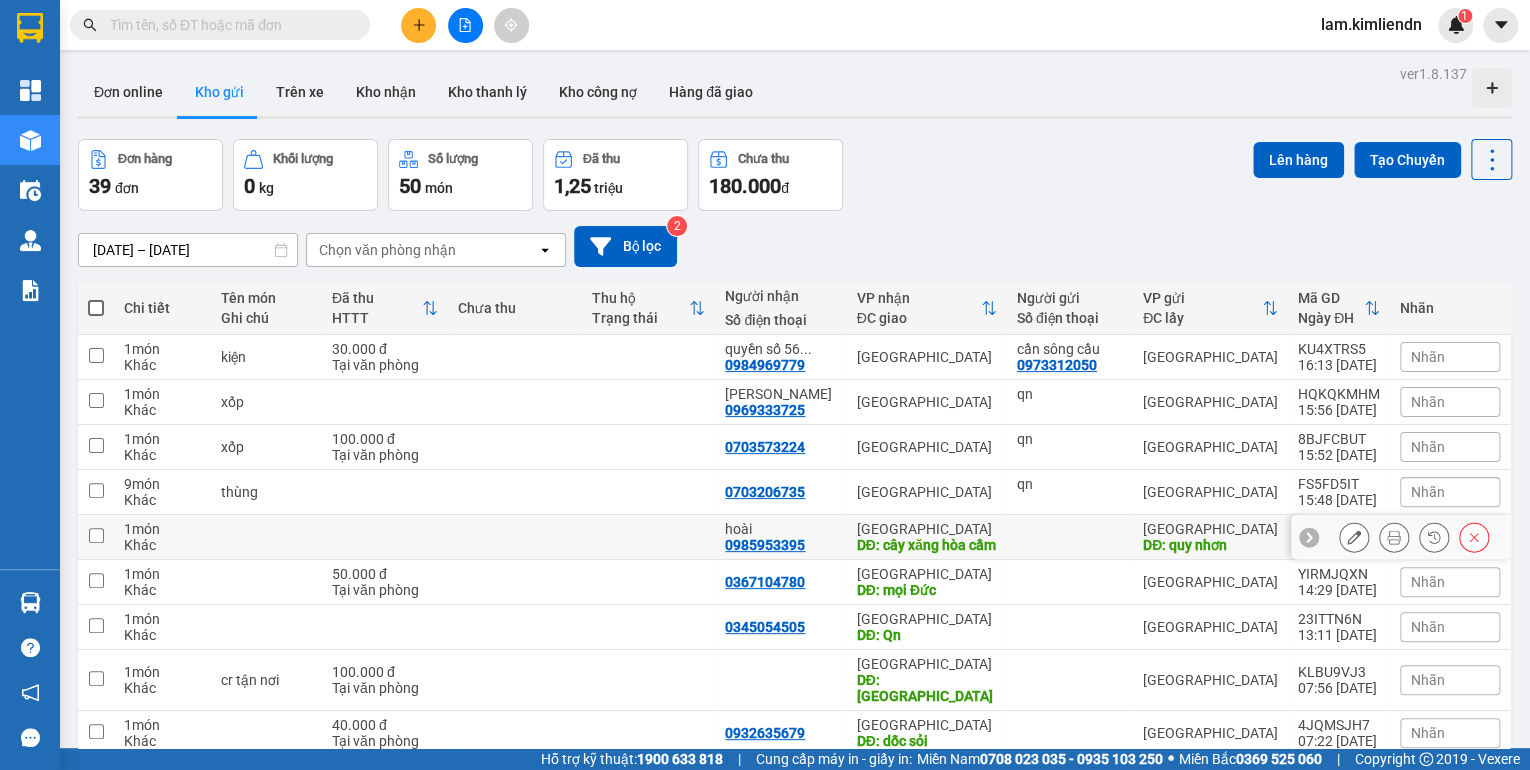 scroll, scrollTop: 132, scrollLeft: 0, axis: vertical 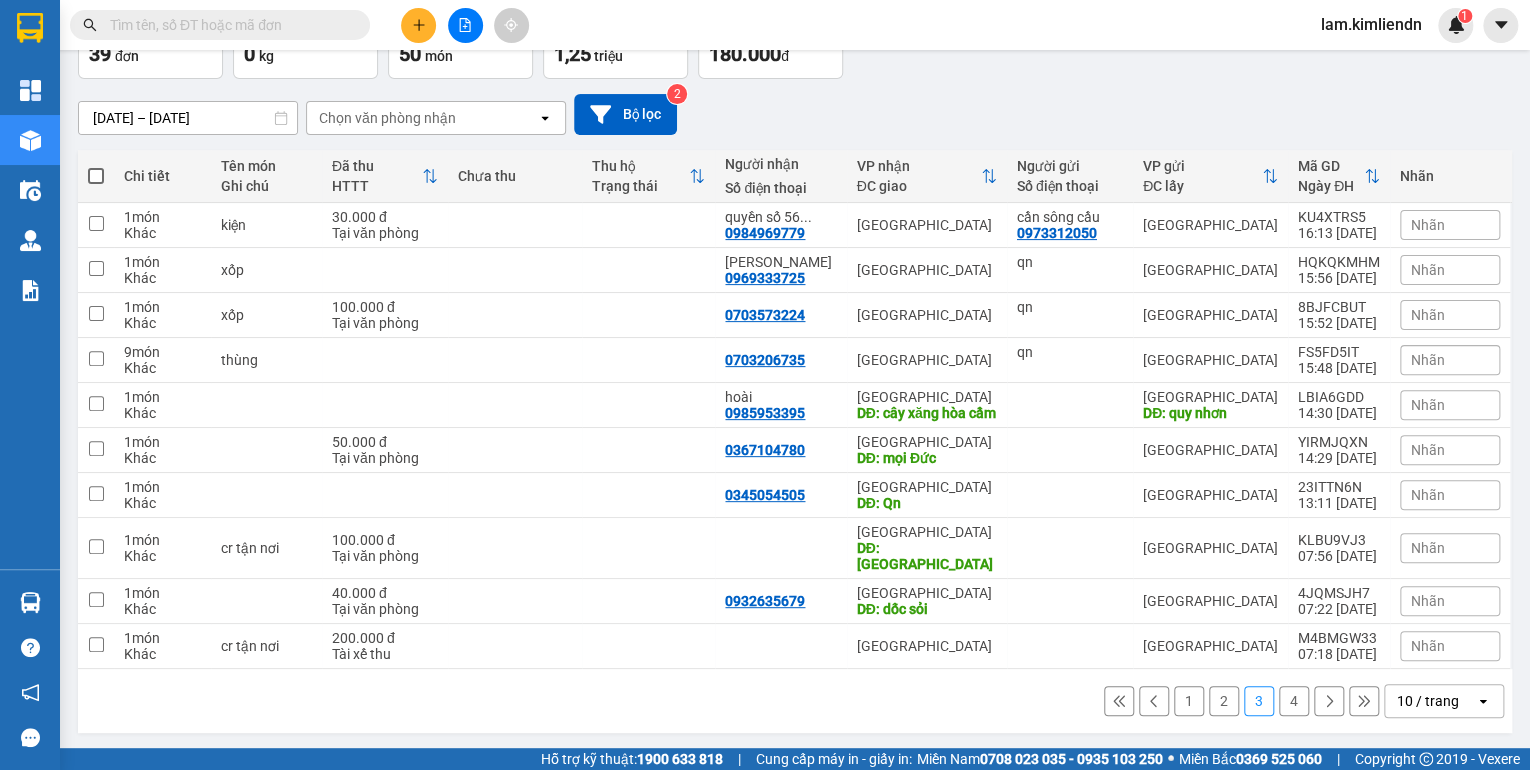 click on "1" at bounding box center (1189, 701) 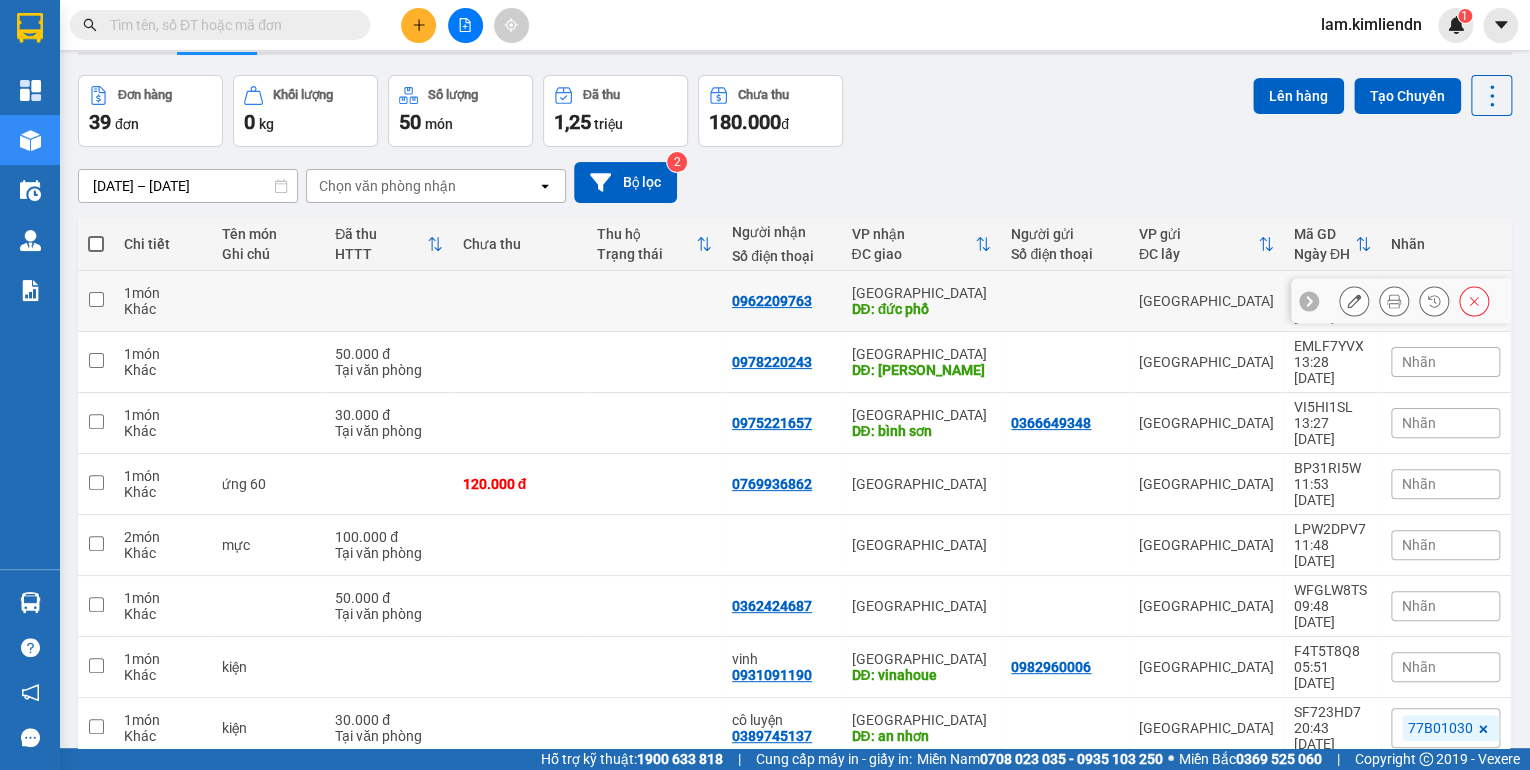 scroll, scrollTop: 0, scrollLeft: 0, axis: both 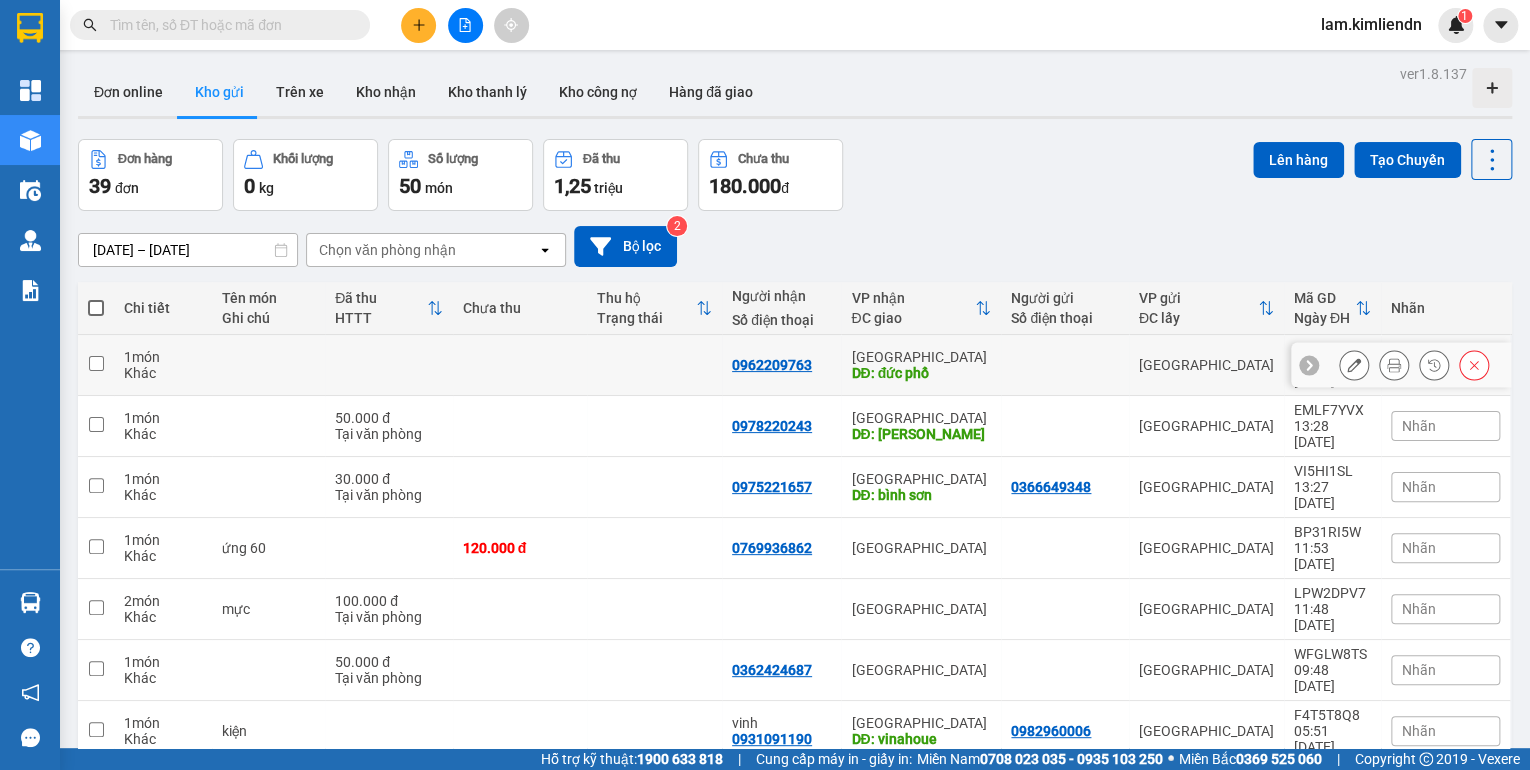 click at bounding box center (654, 365) 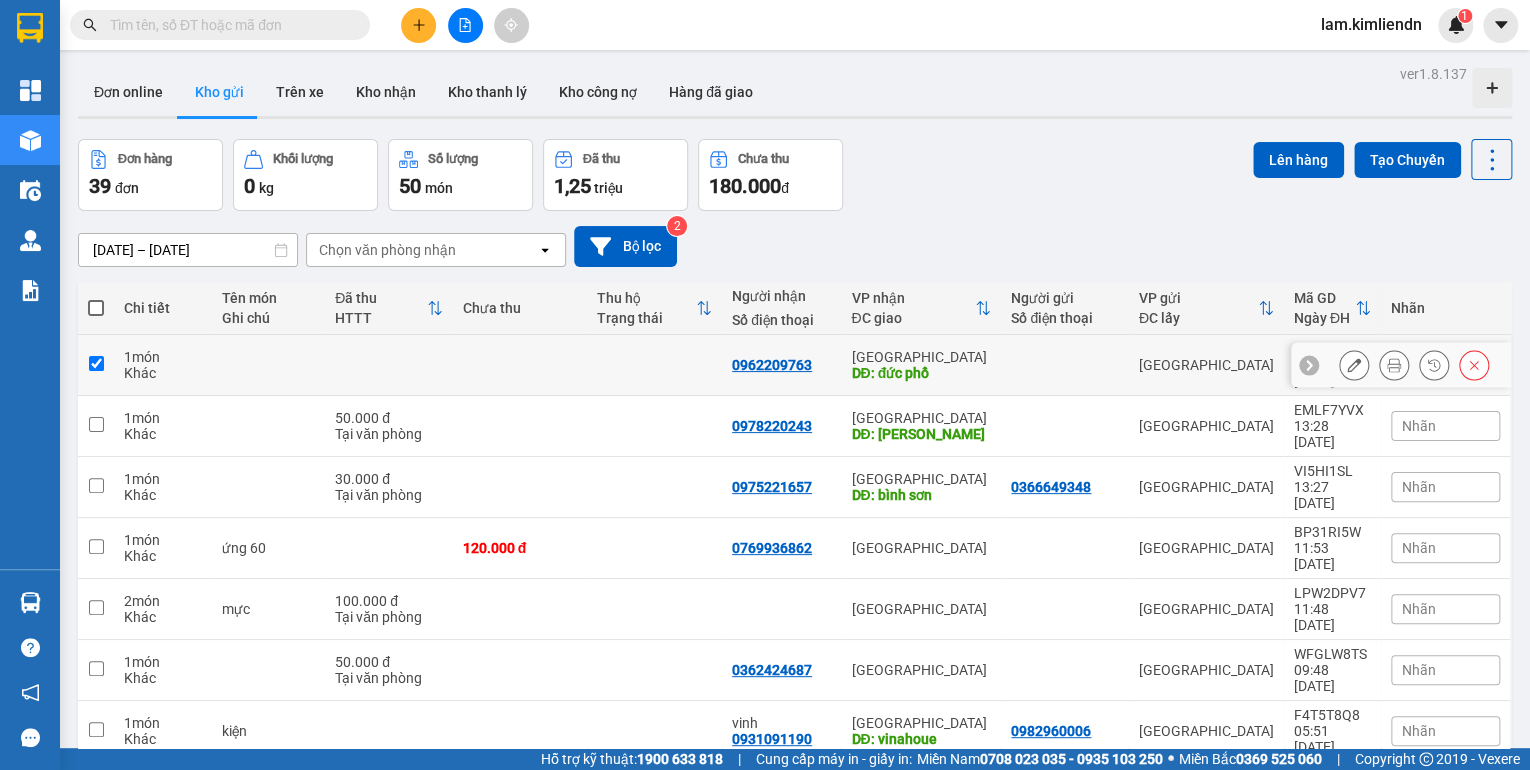 checkbox on "true" 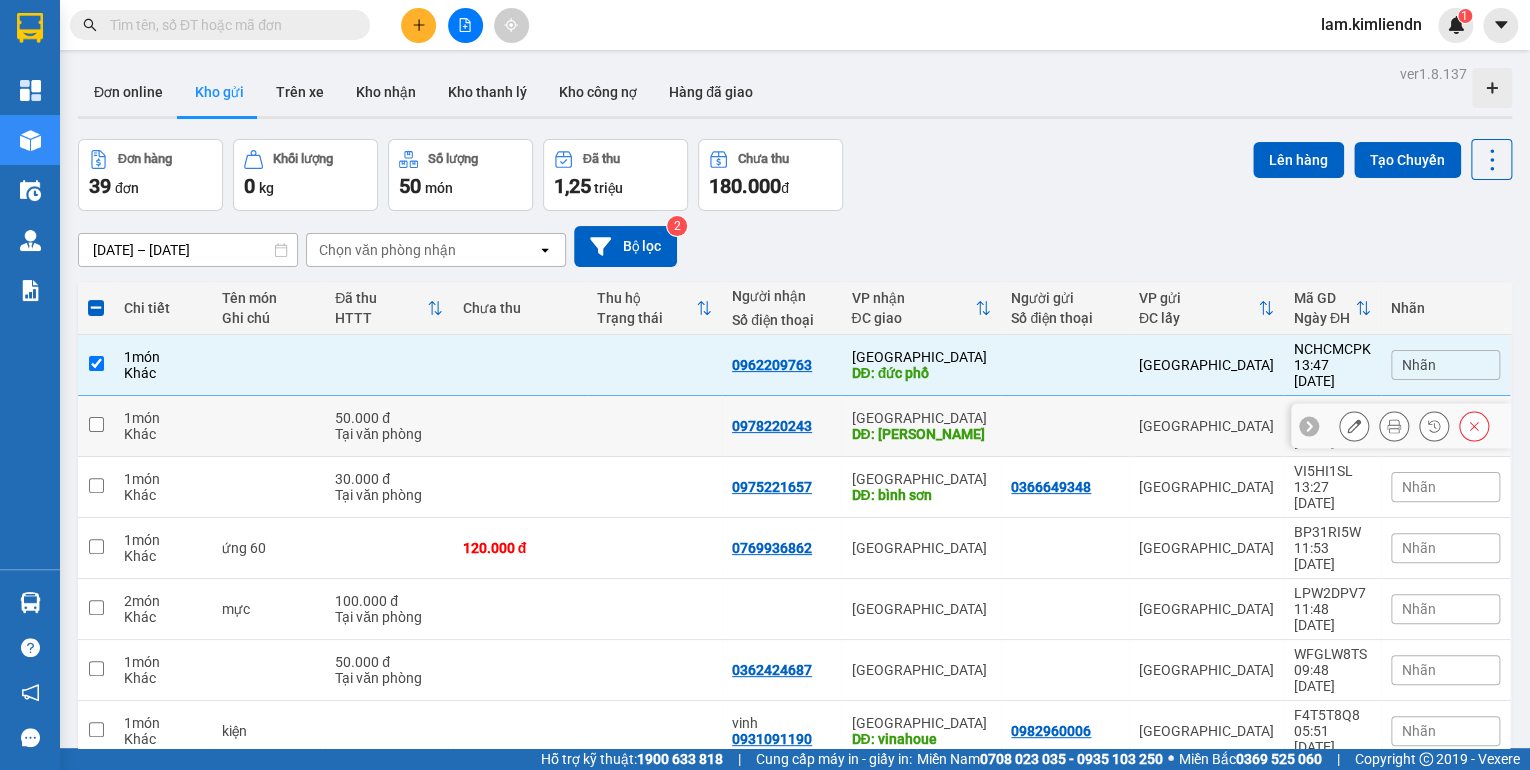 click at bounding box center (654, 426) 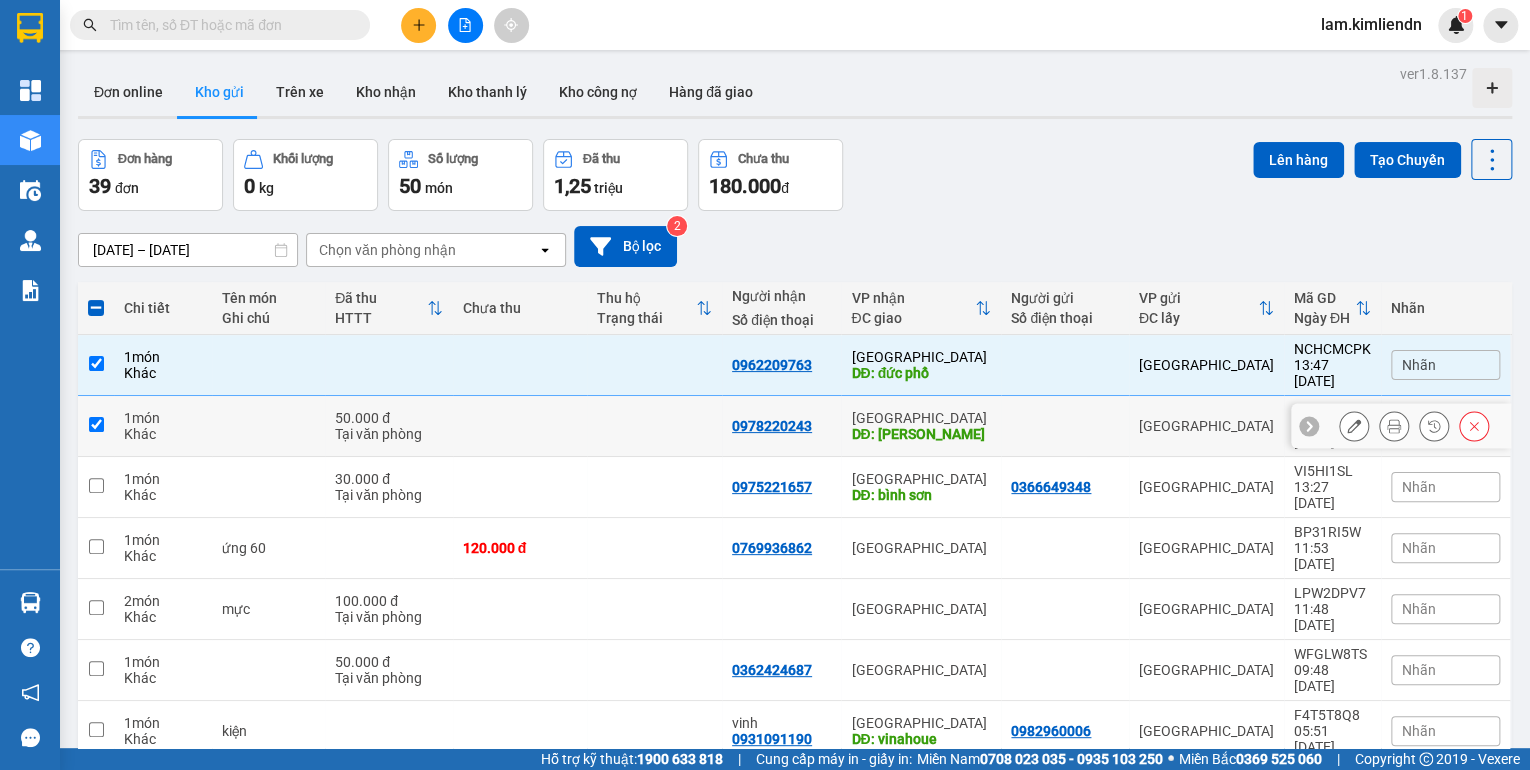 checkbox on "true" 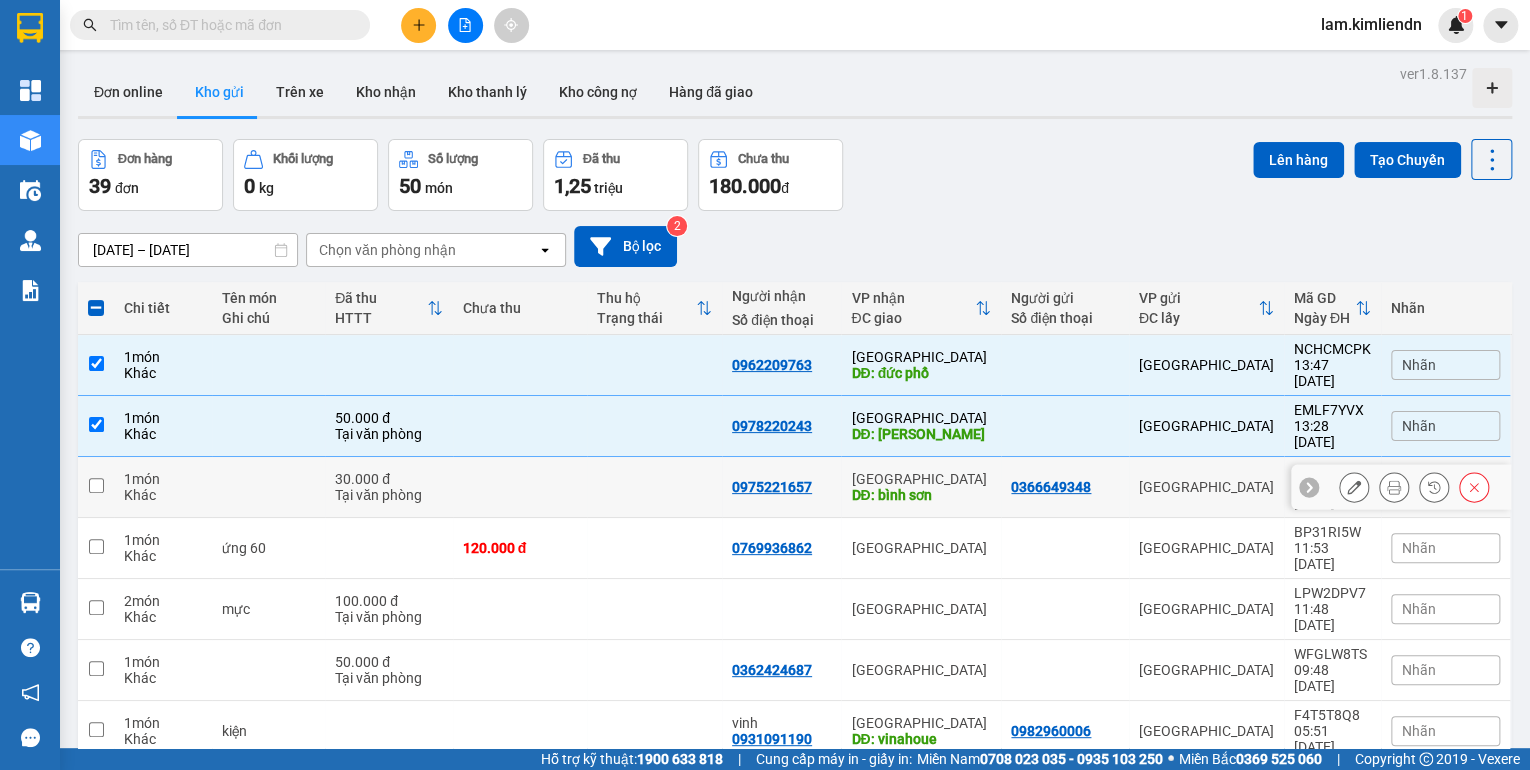 click at bounding box center (654, 487) 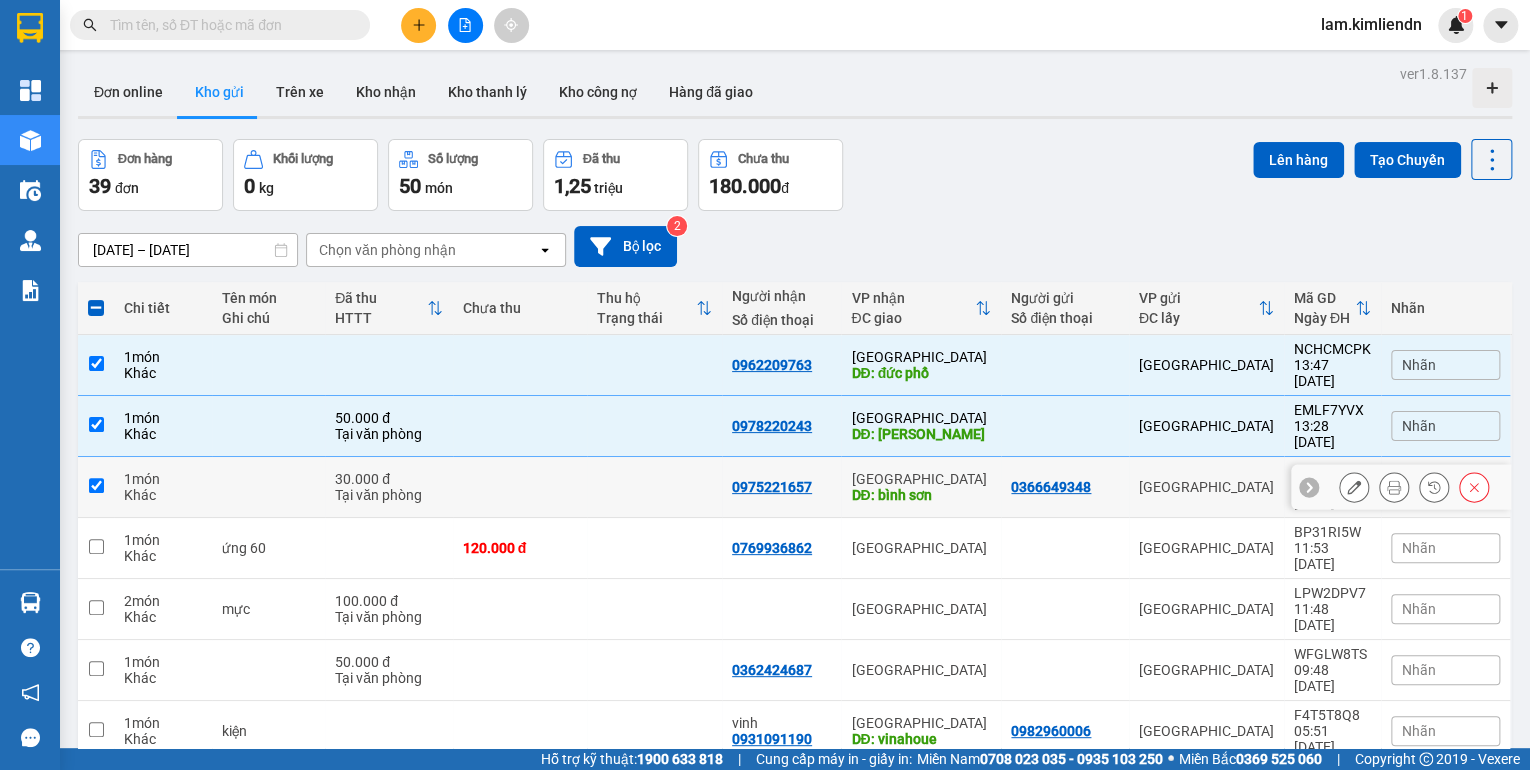 checkbox on "true" 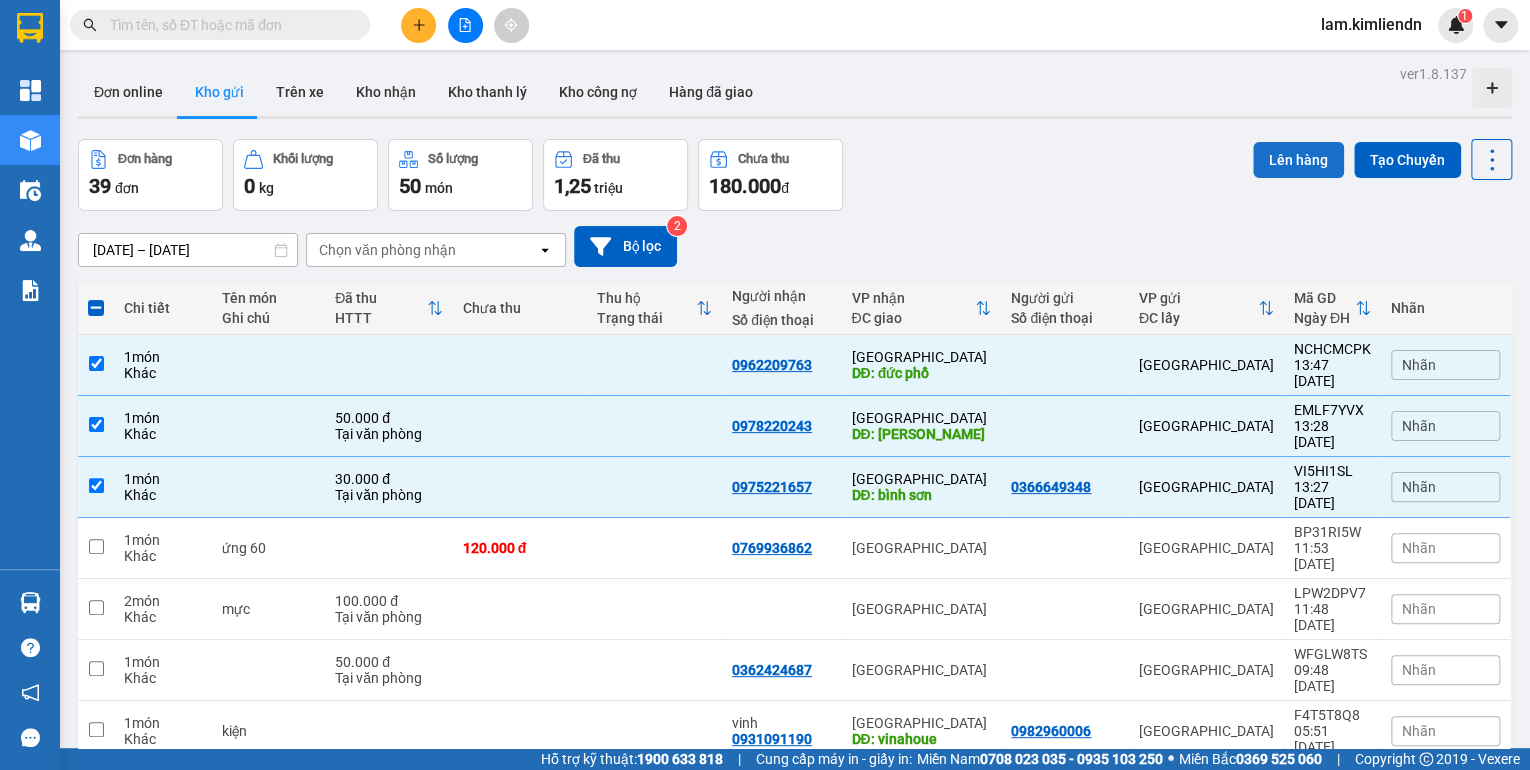 click on "Lên hàng" at bounding box center (1298, 160) 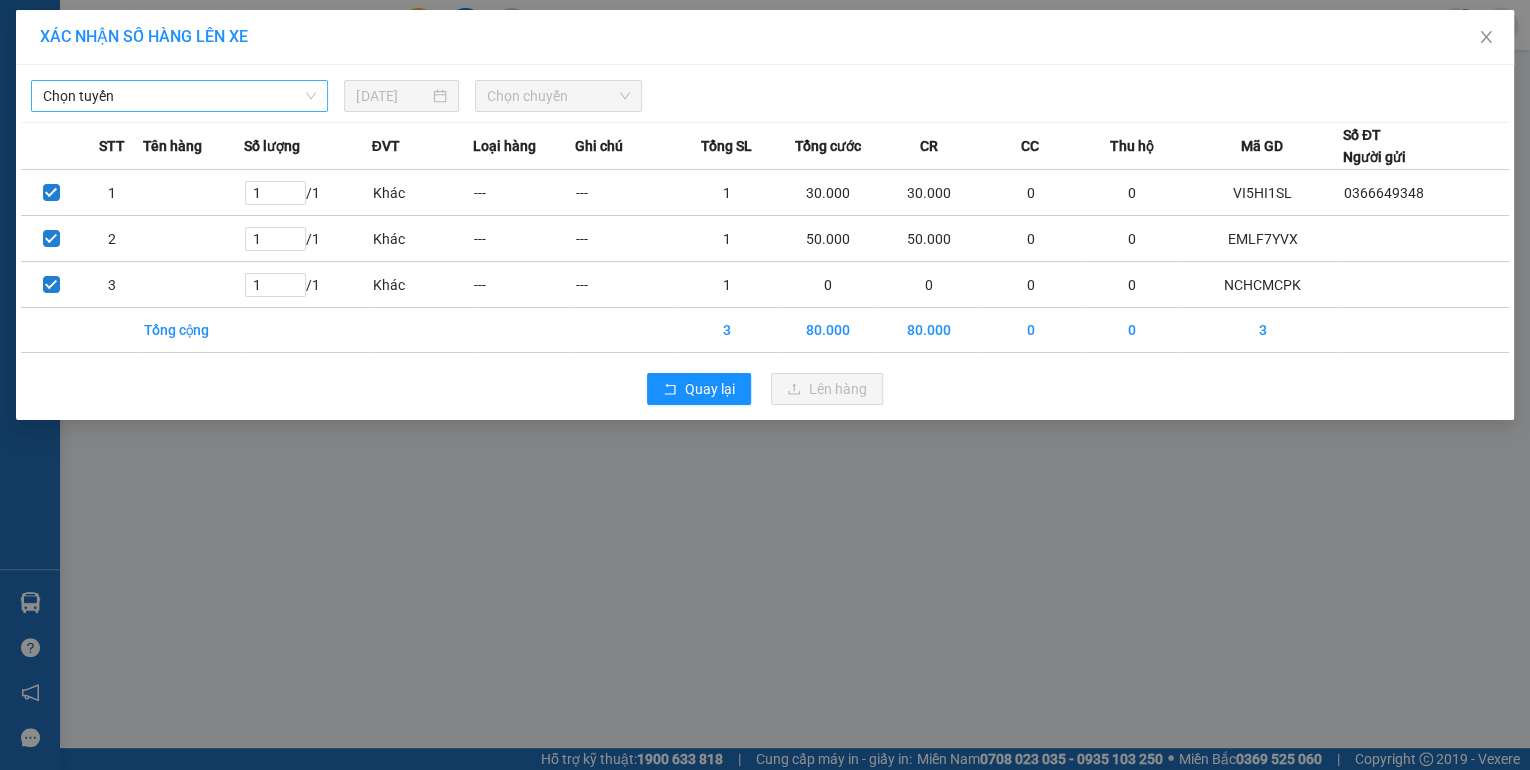 click on "Chọn tuyến" at bounding box center (179, 96) 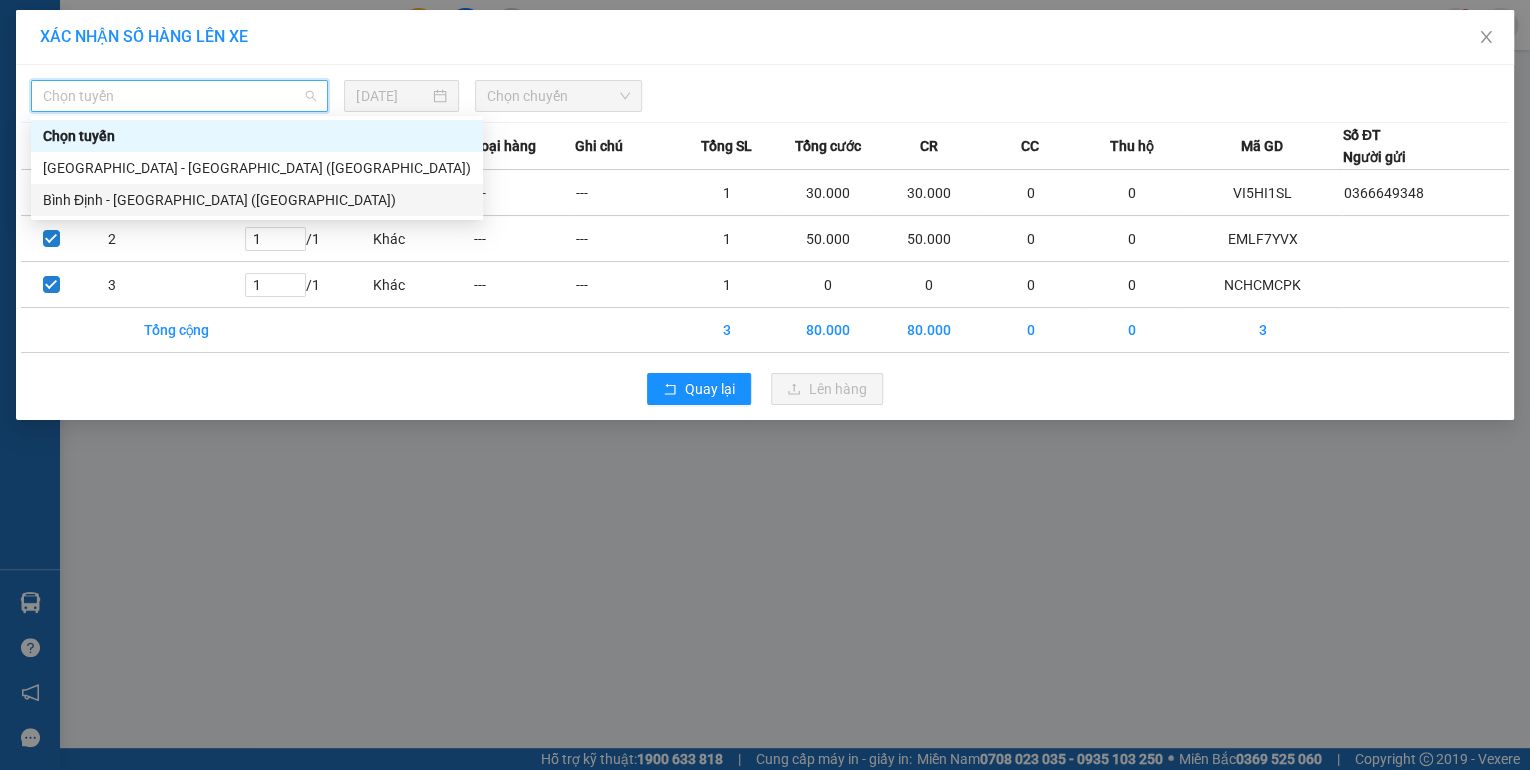 click on "Bình Định - [GEOGRAPHIC_DATA] ([GEOGRAPHIC_DATA])" at bounding box center (257, 200) 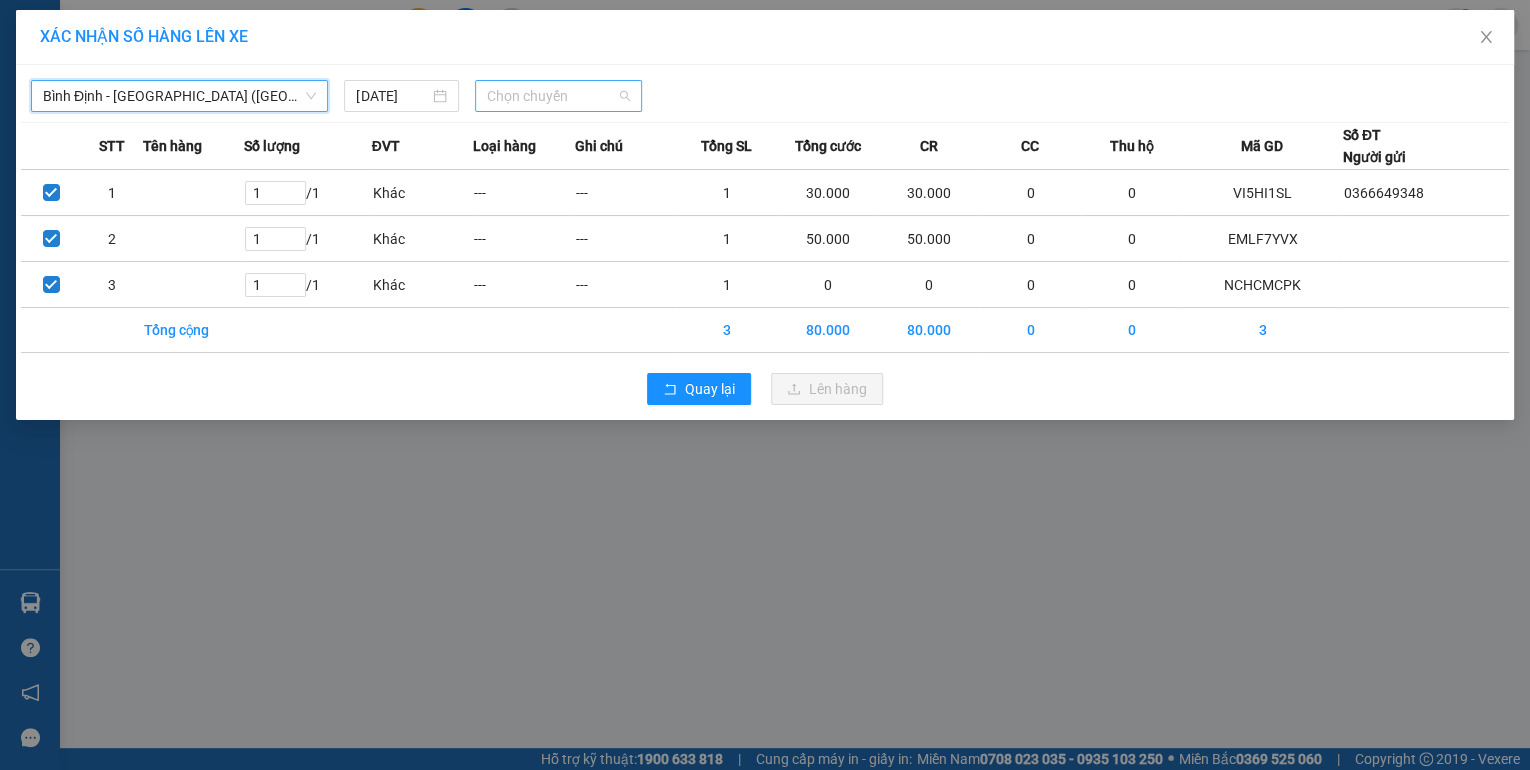 click on "Chọn chuyến" at bounding box center (558, 96) 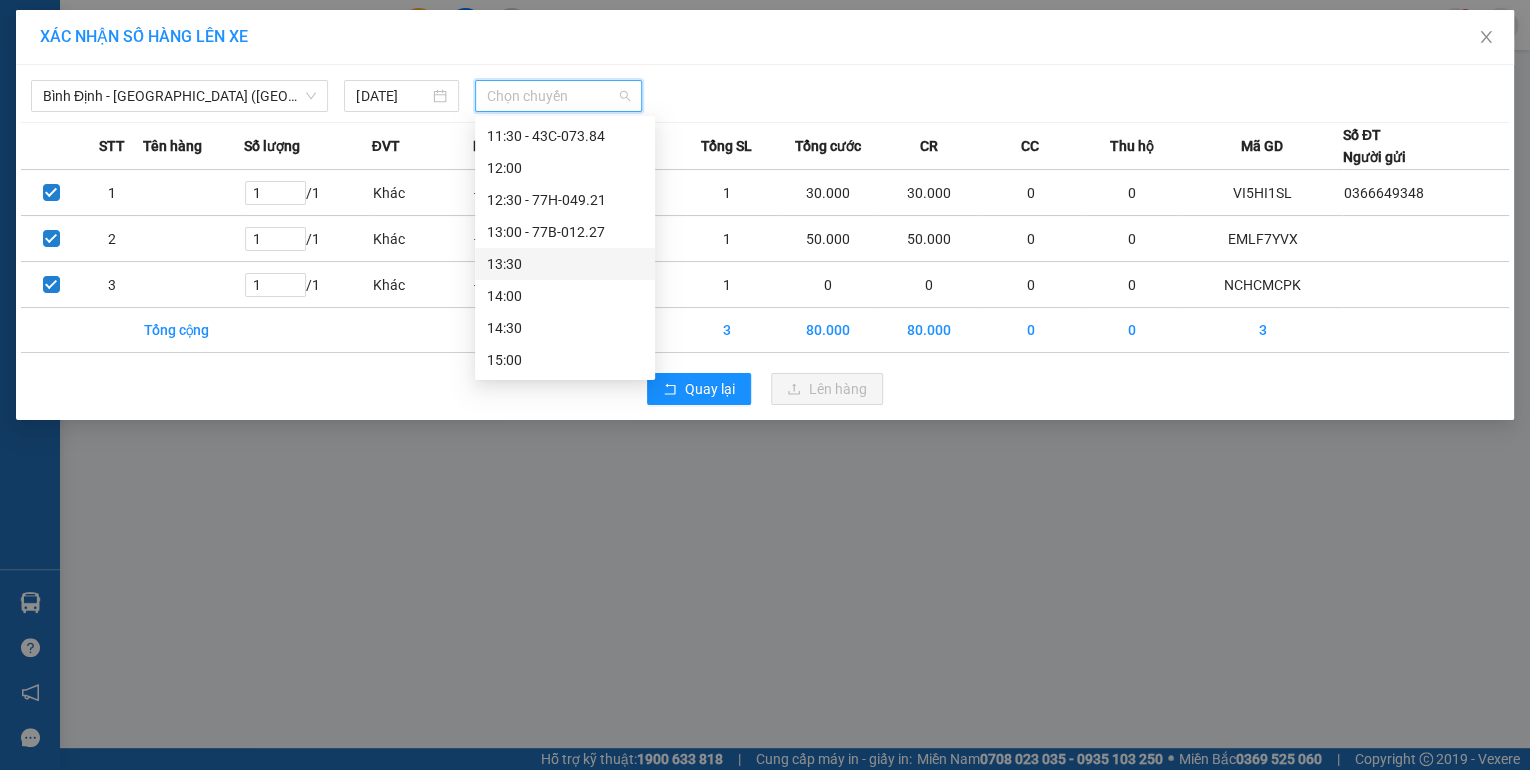 scroll, scrollTop: 560, scrollLeft: 0, axis: vertical 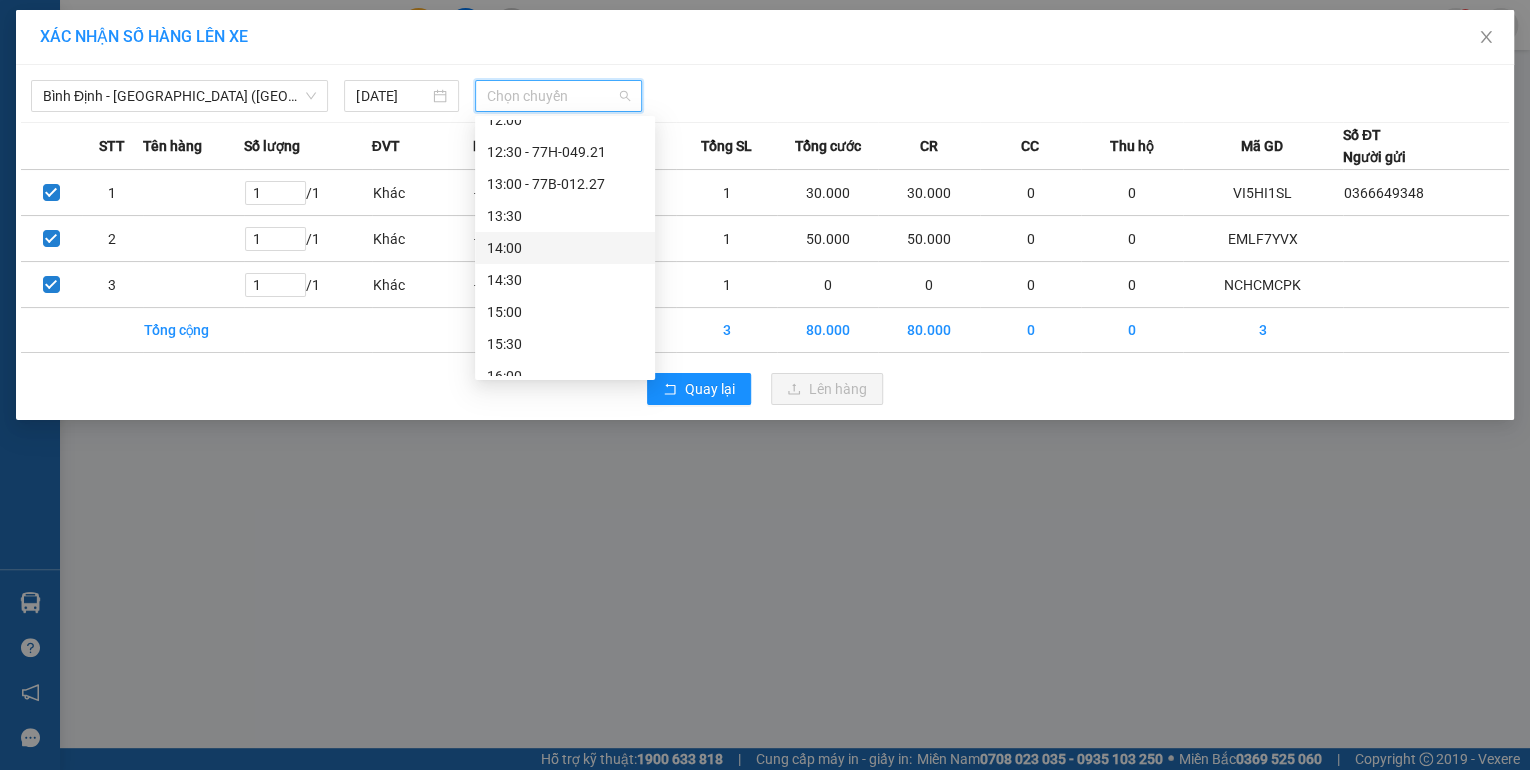 click on "14:00" at bounding box center (565, 248) 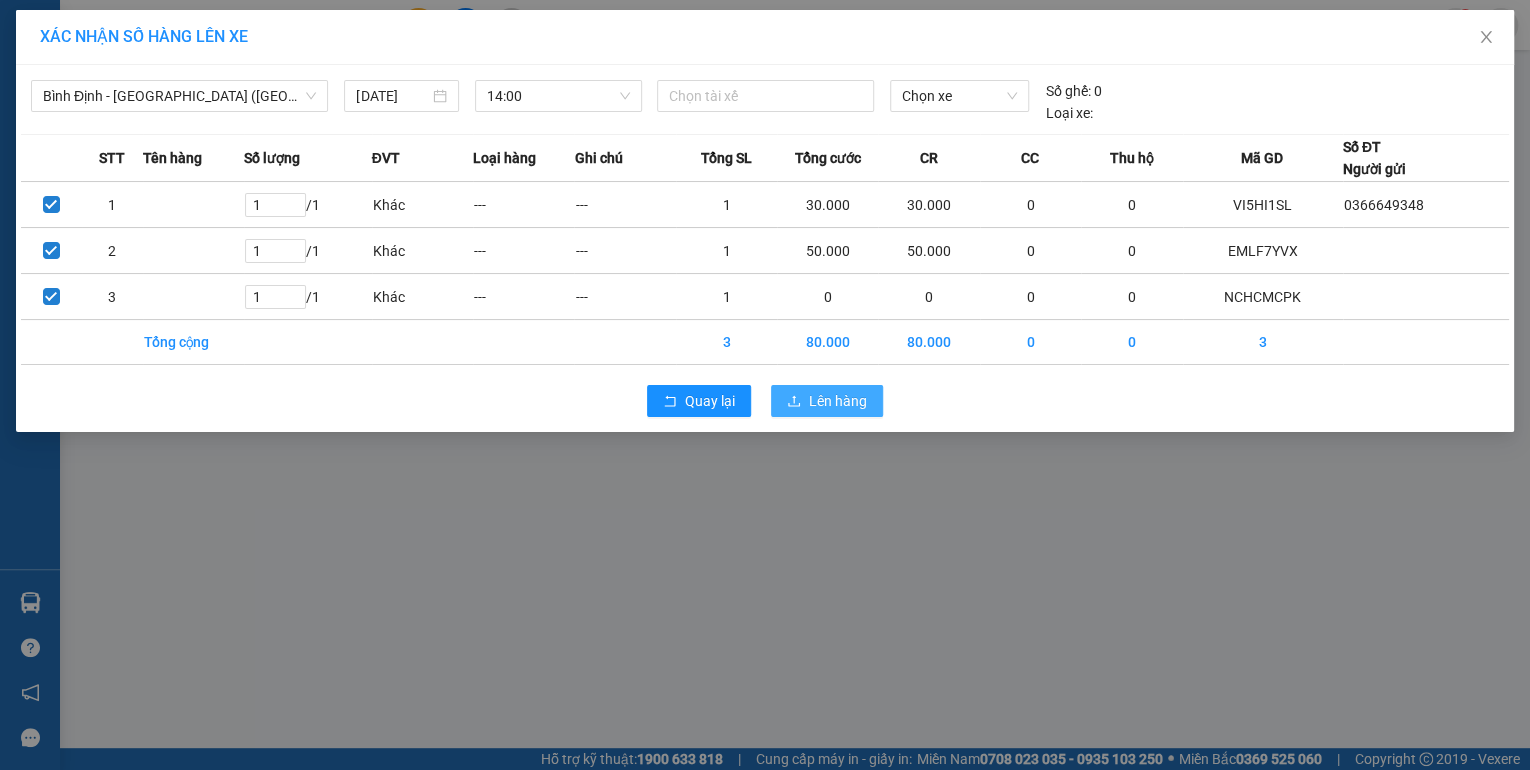 click on "Lên hàng" at bounding box center (838, 401) 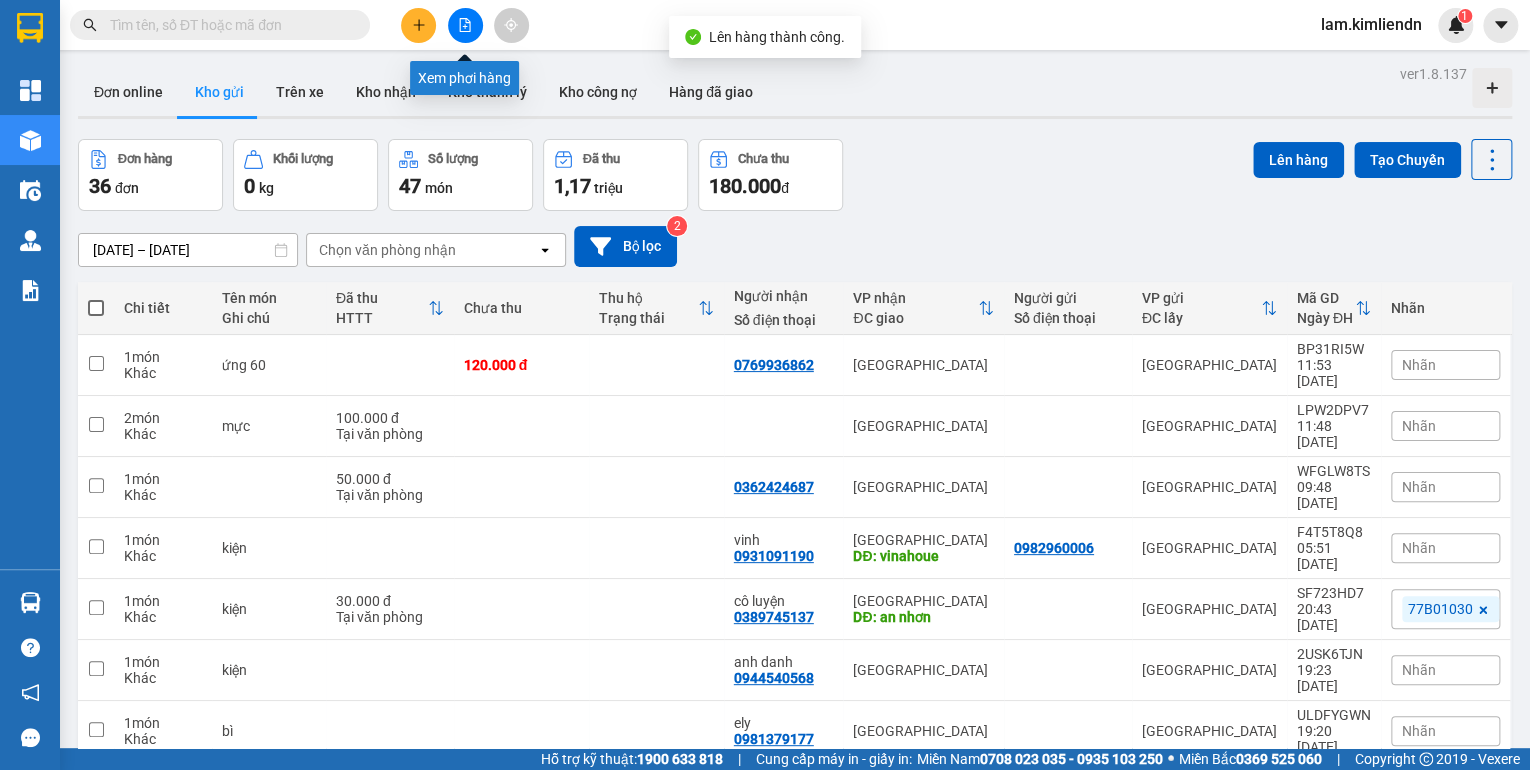 click at bounding box center [465, 25] 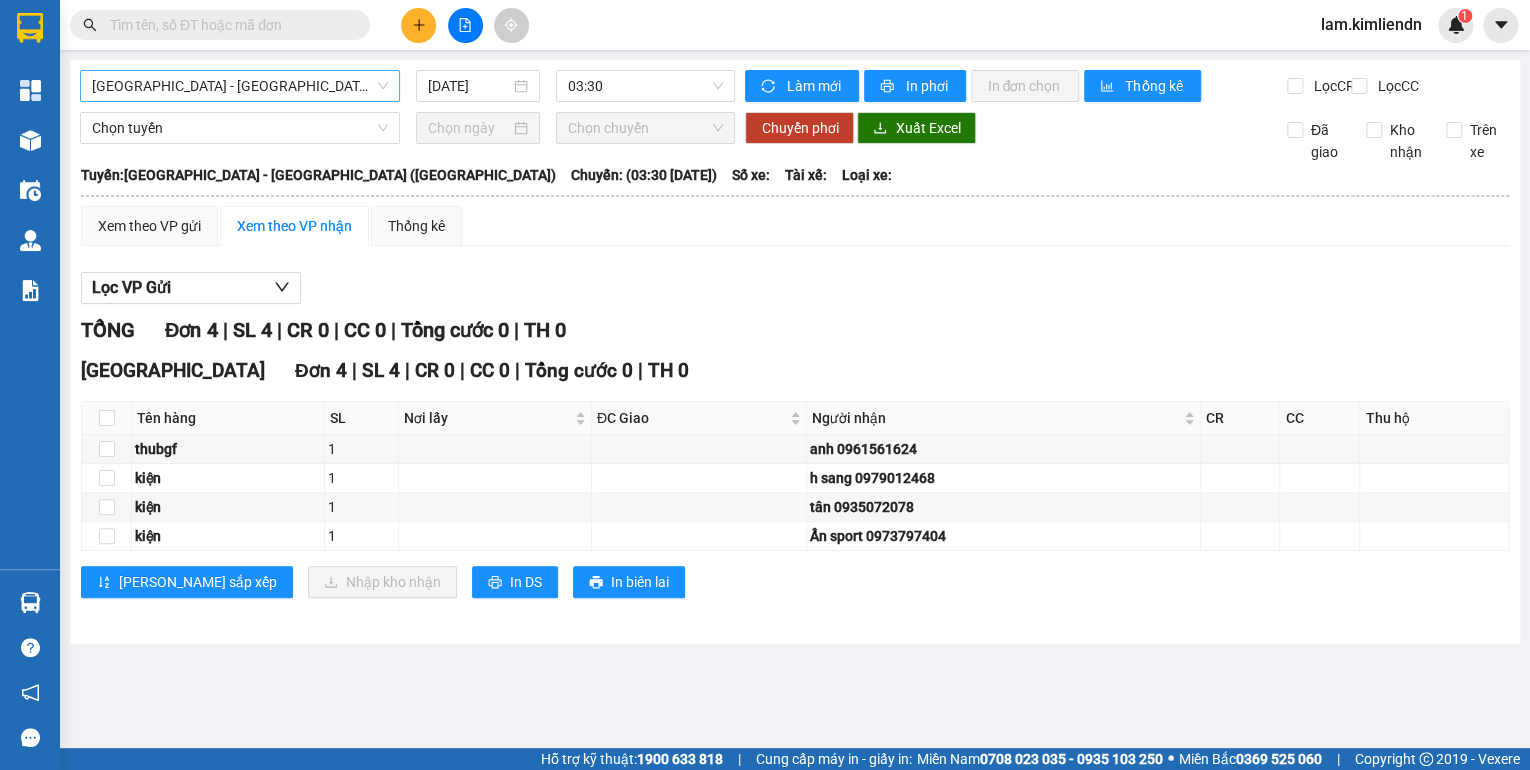 click on "[GEOGRAPHIC_DATA] - [GEOGRAPHIC_DATA] ([GEOGRAPHIC_DATA])" at bounding box center [240, 86] 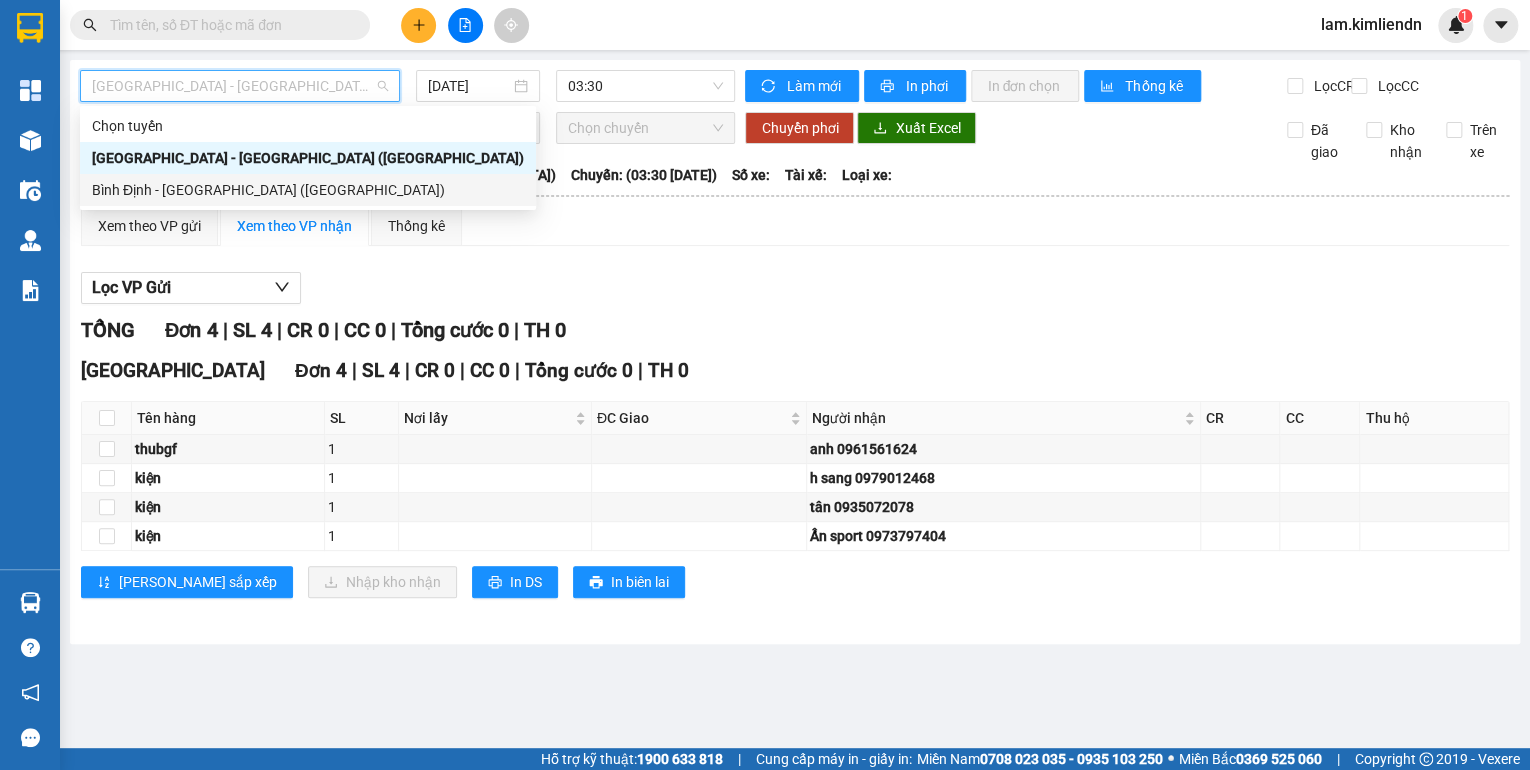 click on "Bình Định - [GEOGRAPHIC_DATA] ([GEOGRAPHIC_DATA])" at bounding box center [308, 190] 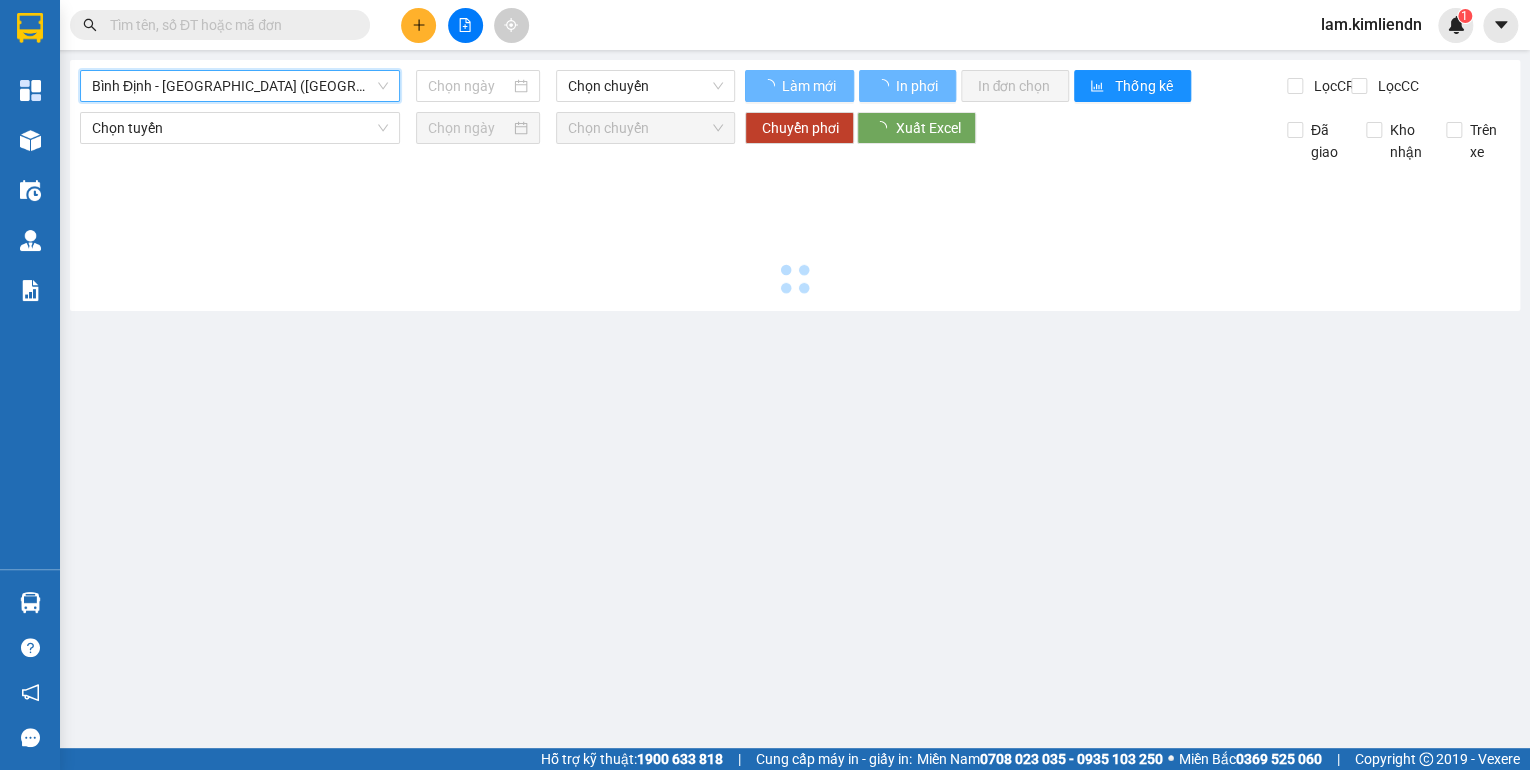 type on "[DATE]" 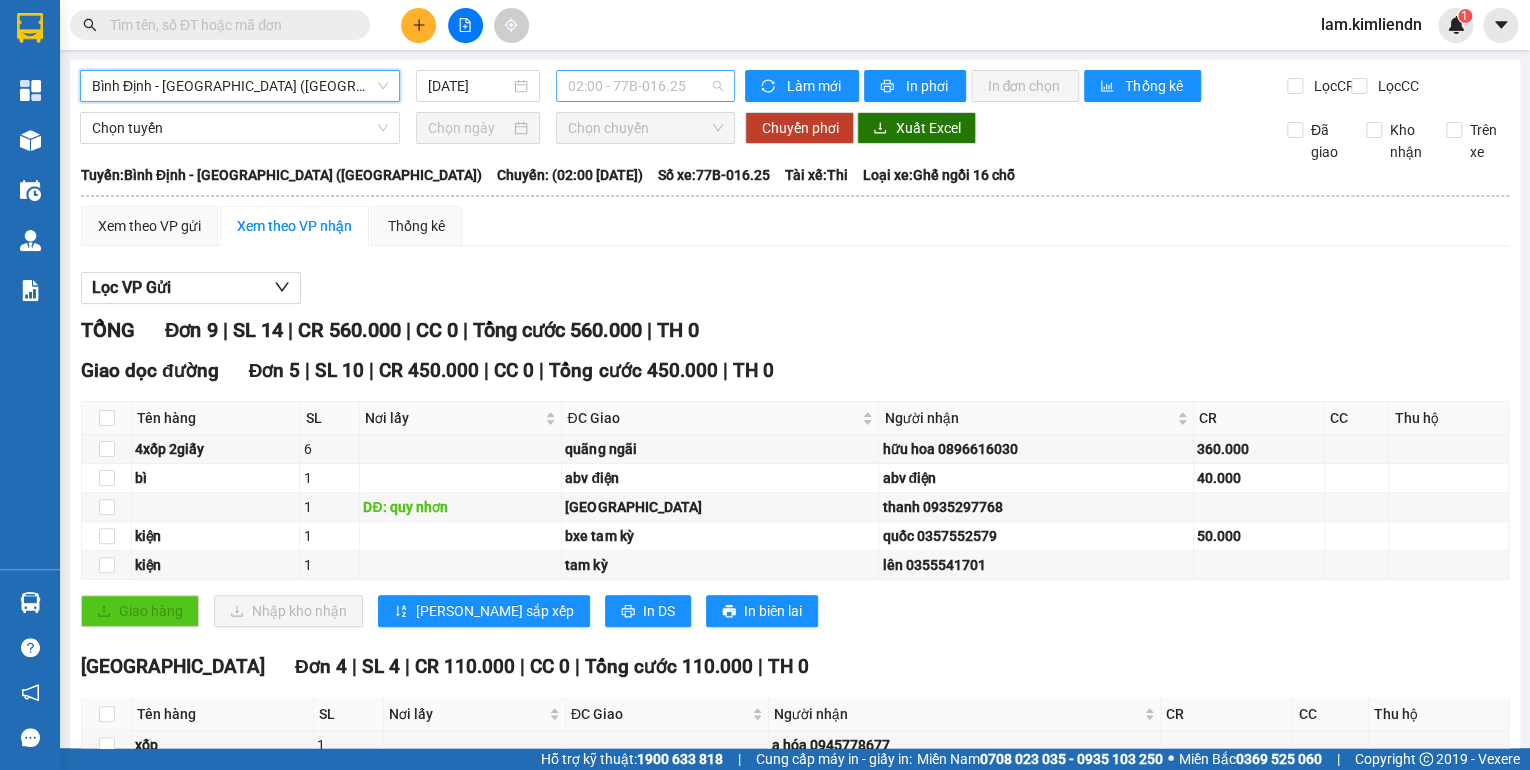click on "02:00     - 77B-016.25" at bounding box center (646, 86) 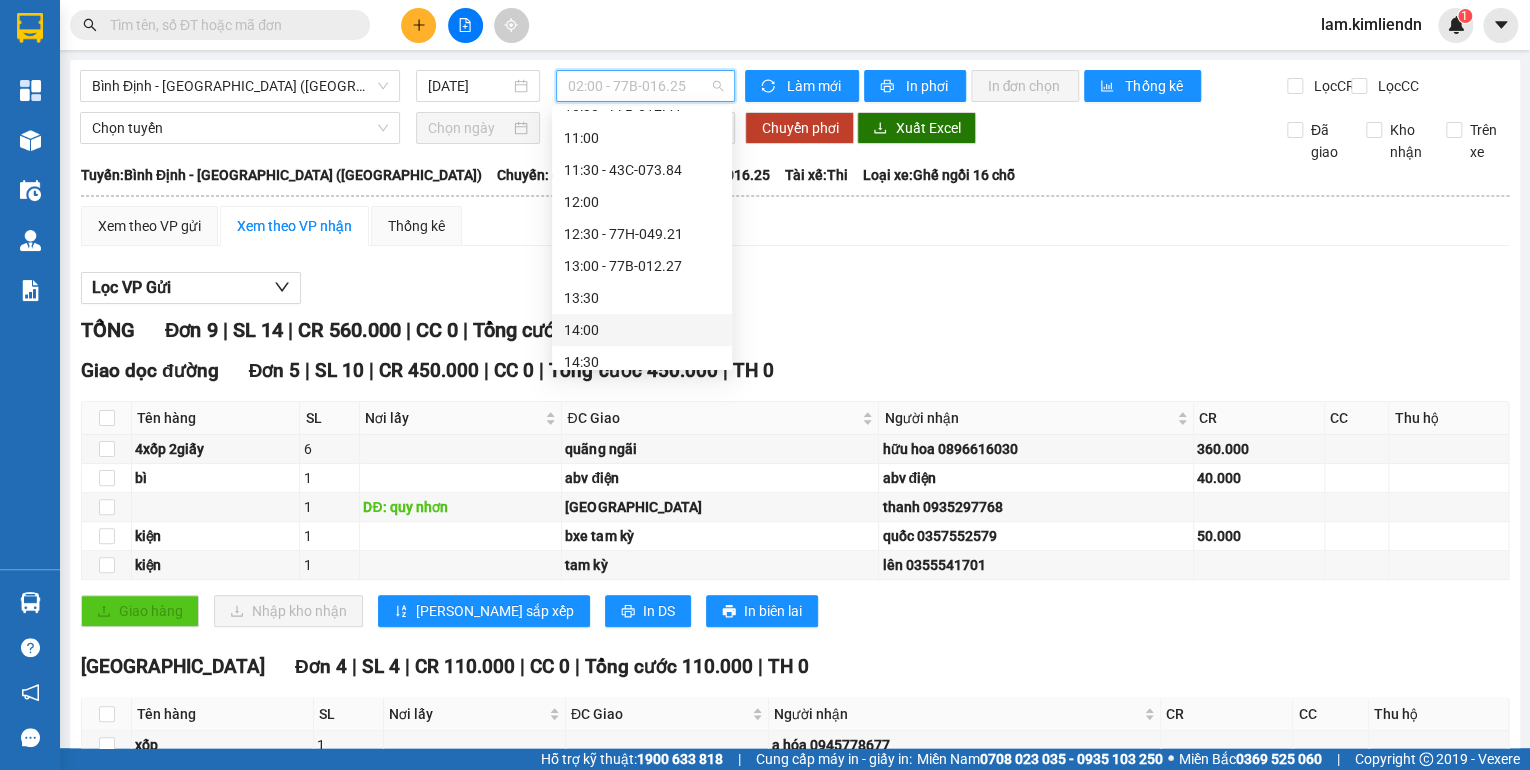 scroll, scrollTop: 560, scrollLeft: 0, axis: vertical 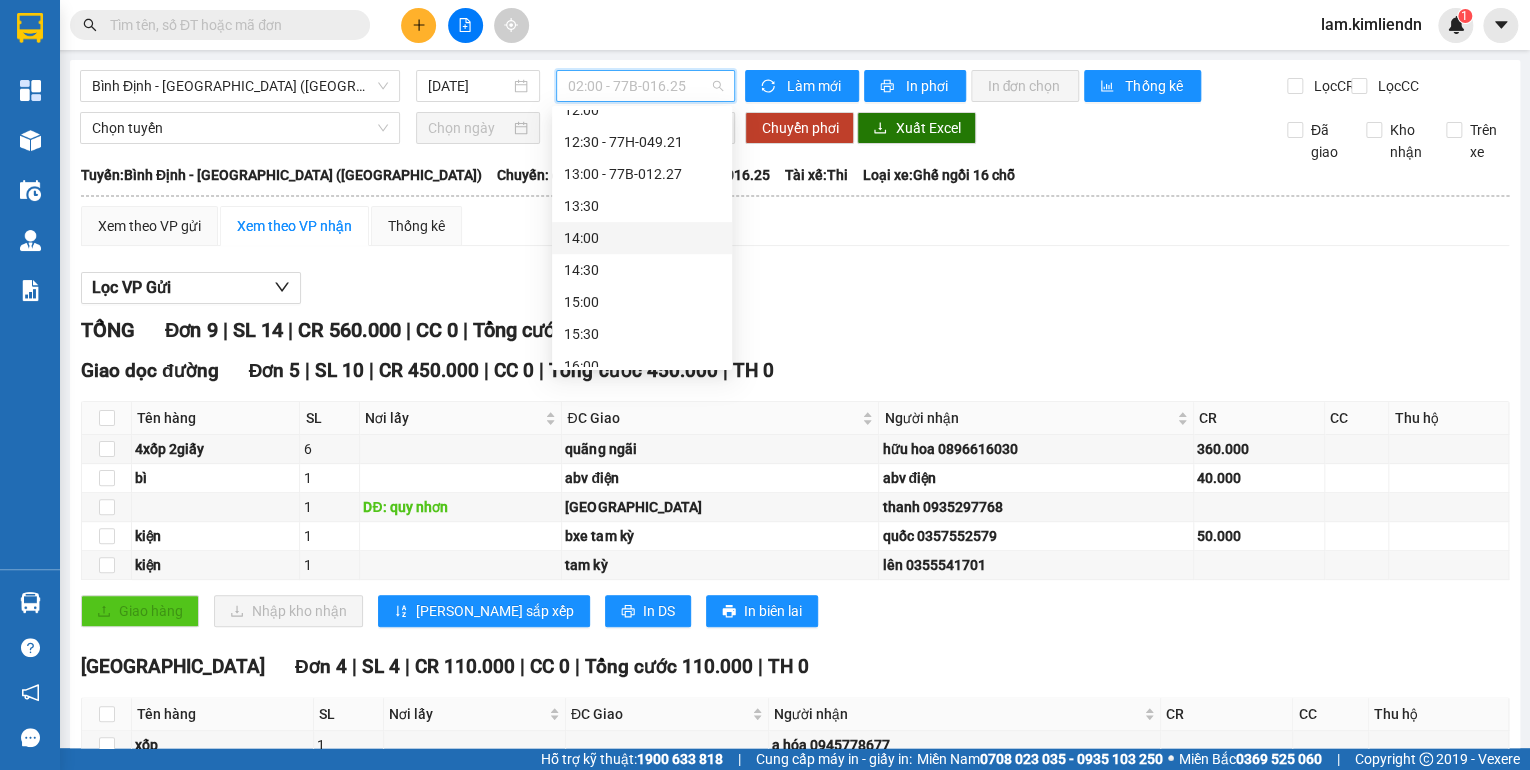 click on "14:00" at bounding box center [642, 238] 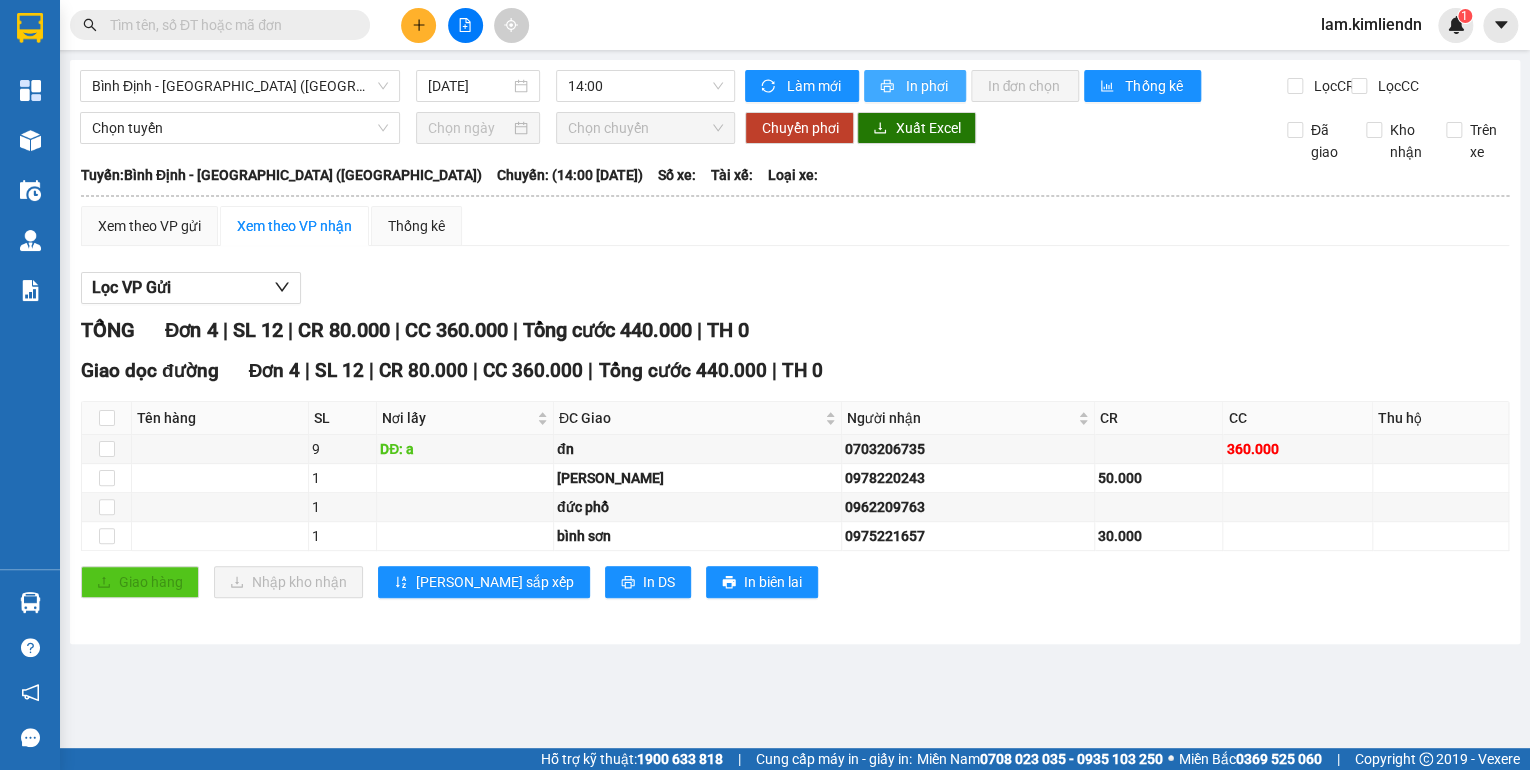 click on "In phơi" at bounding box center [927, 86] 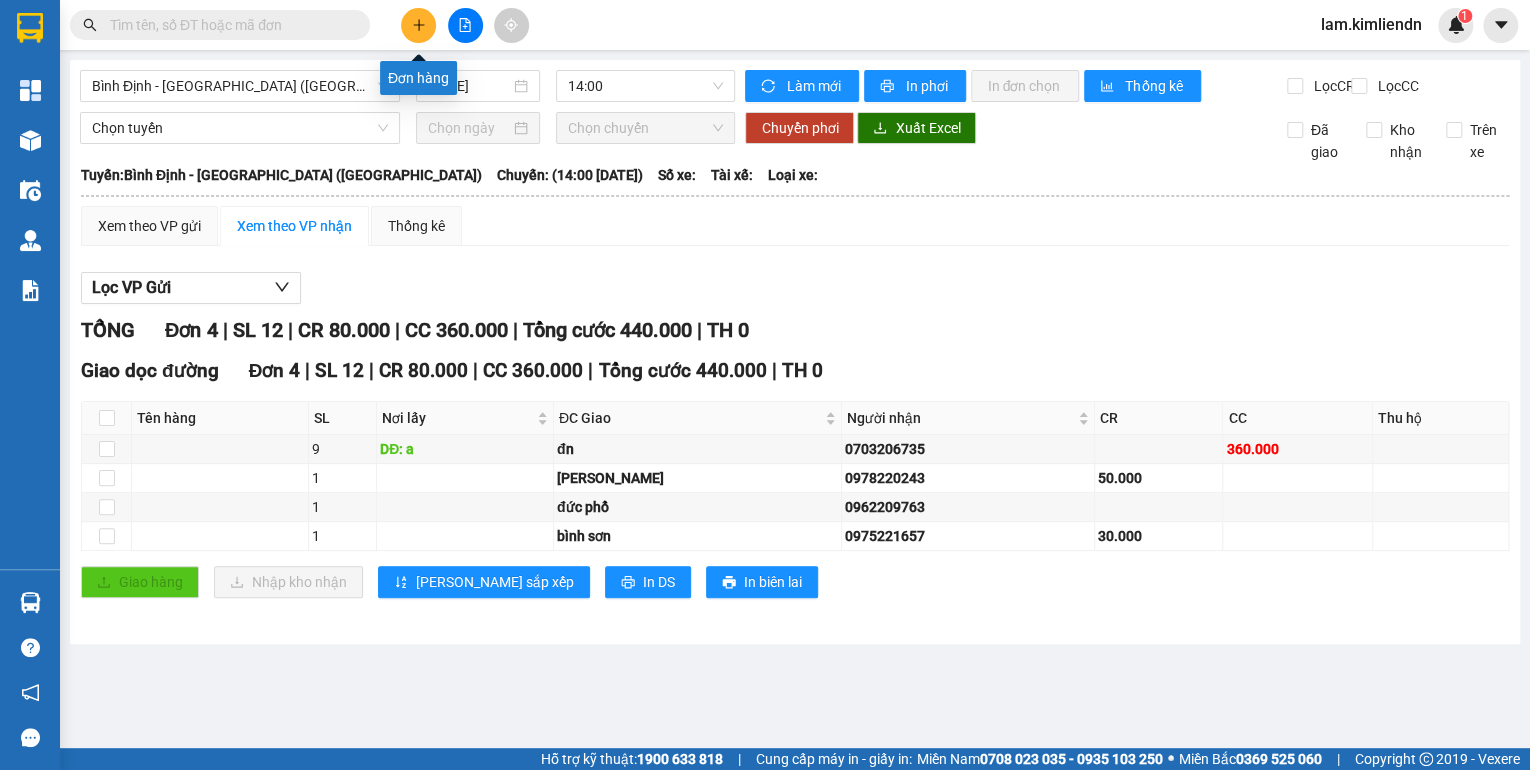 click 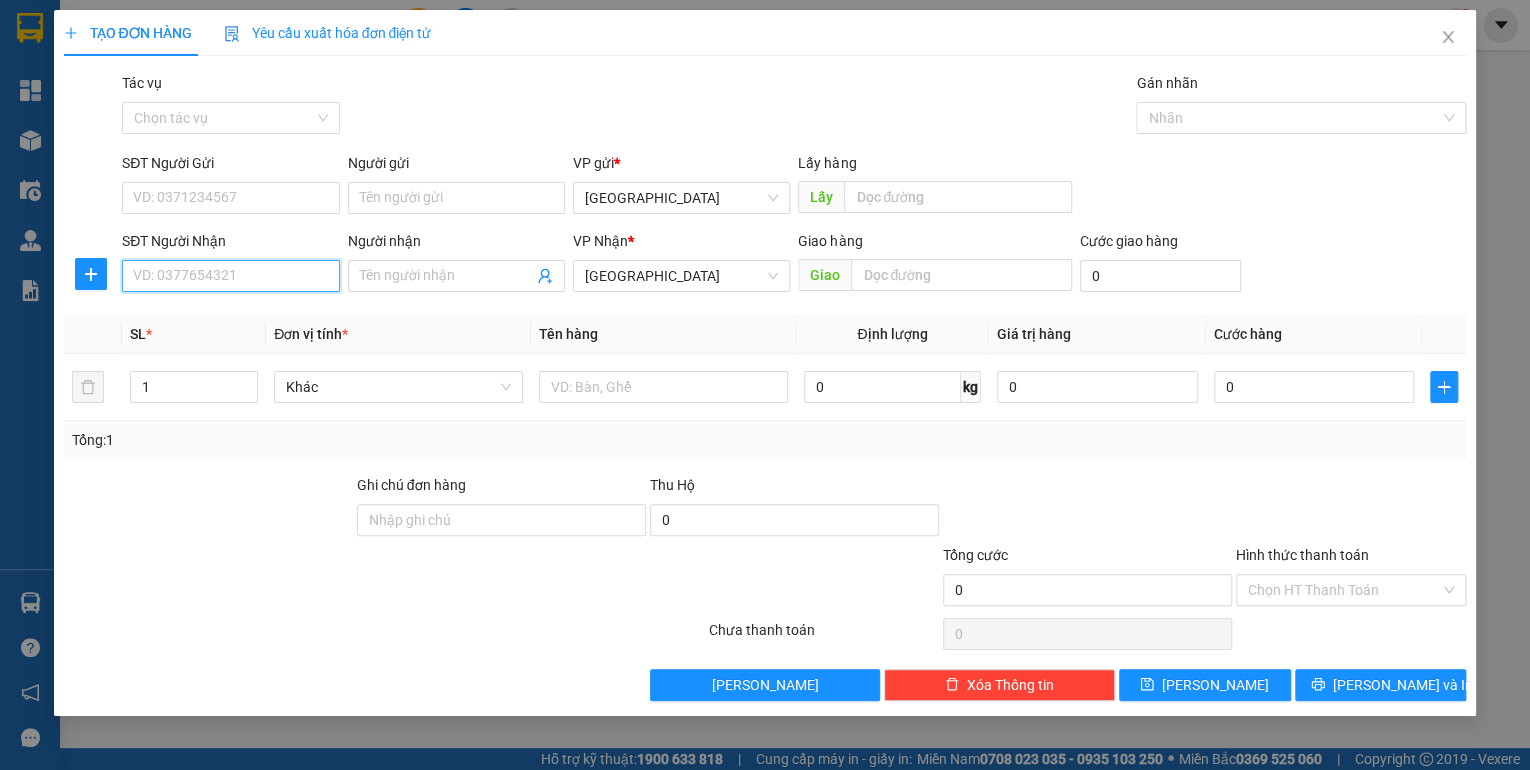 click on "SĐT Người Nhận" at bounding box center [230, 276] 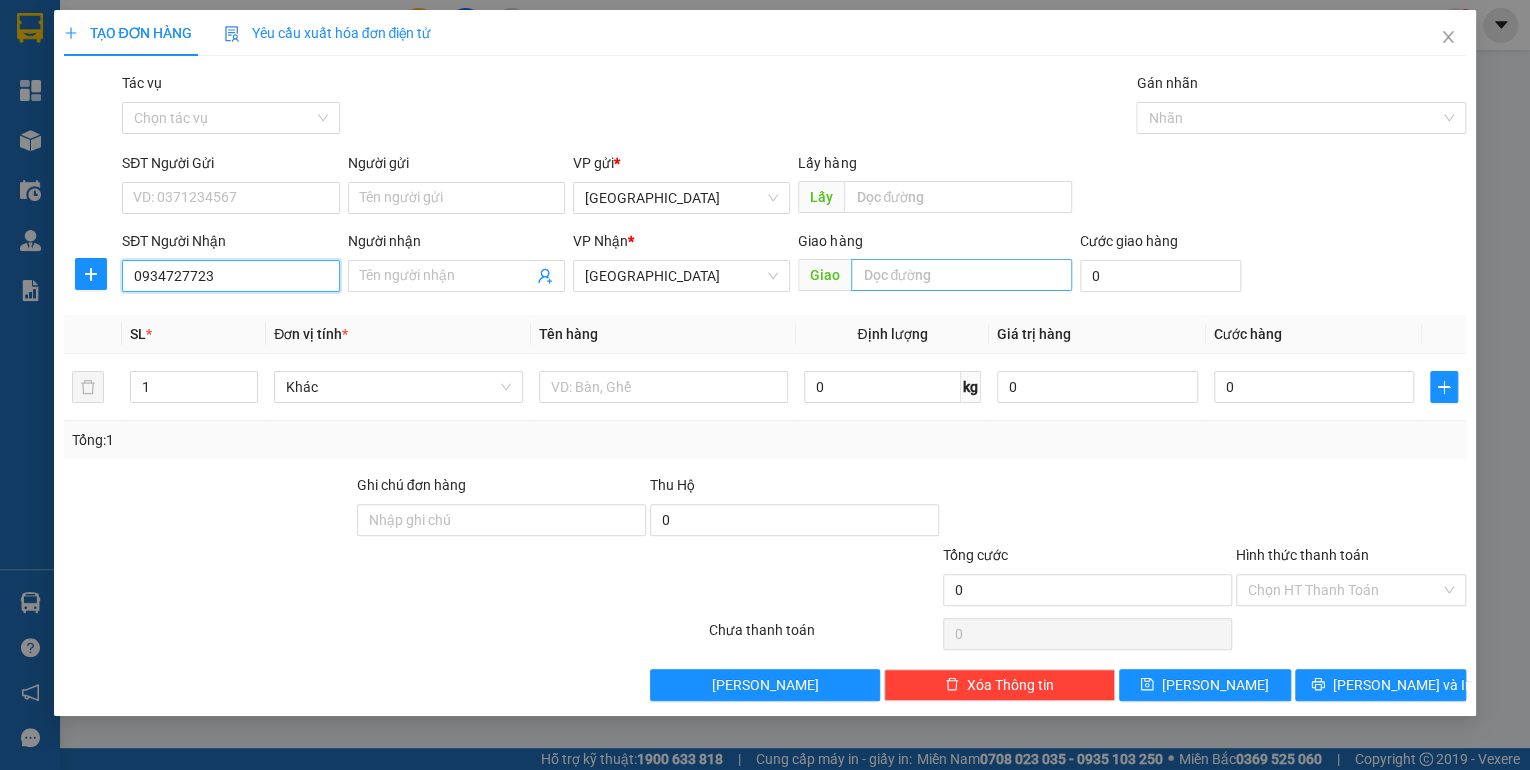 type on "0934727723" 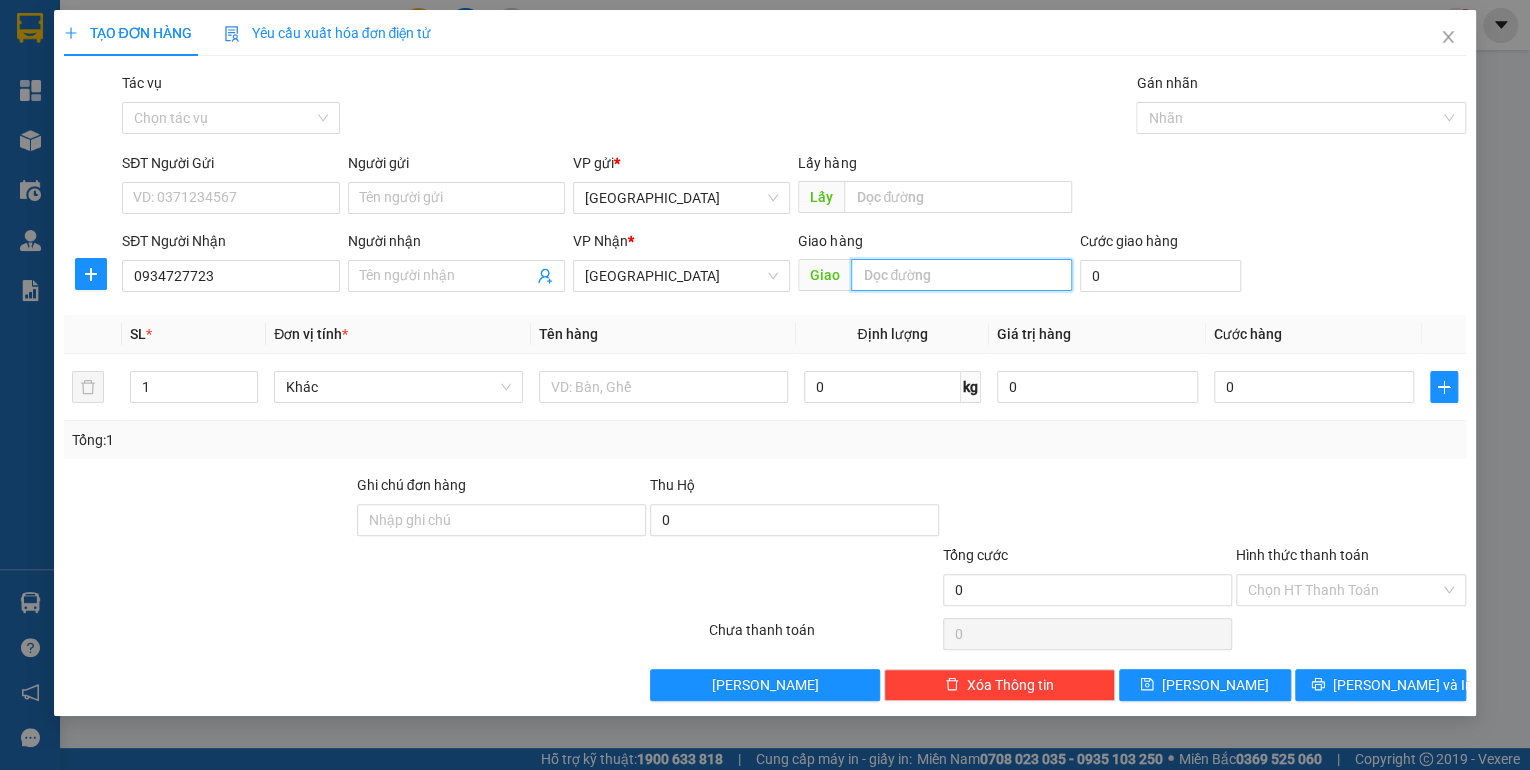 click at bounding box center [961, 275] 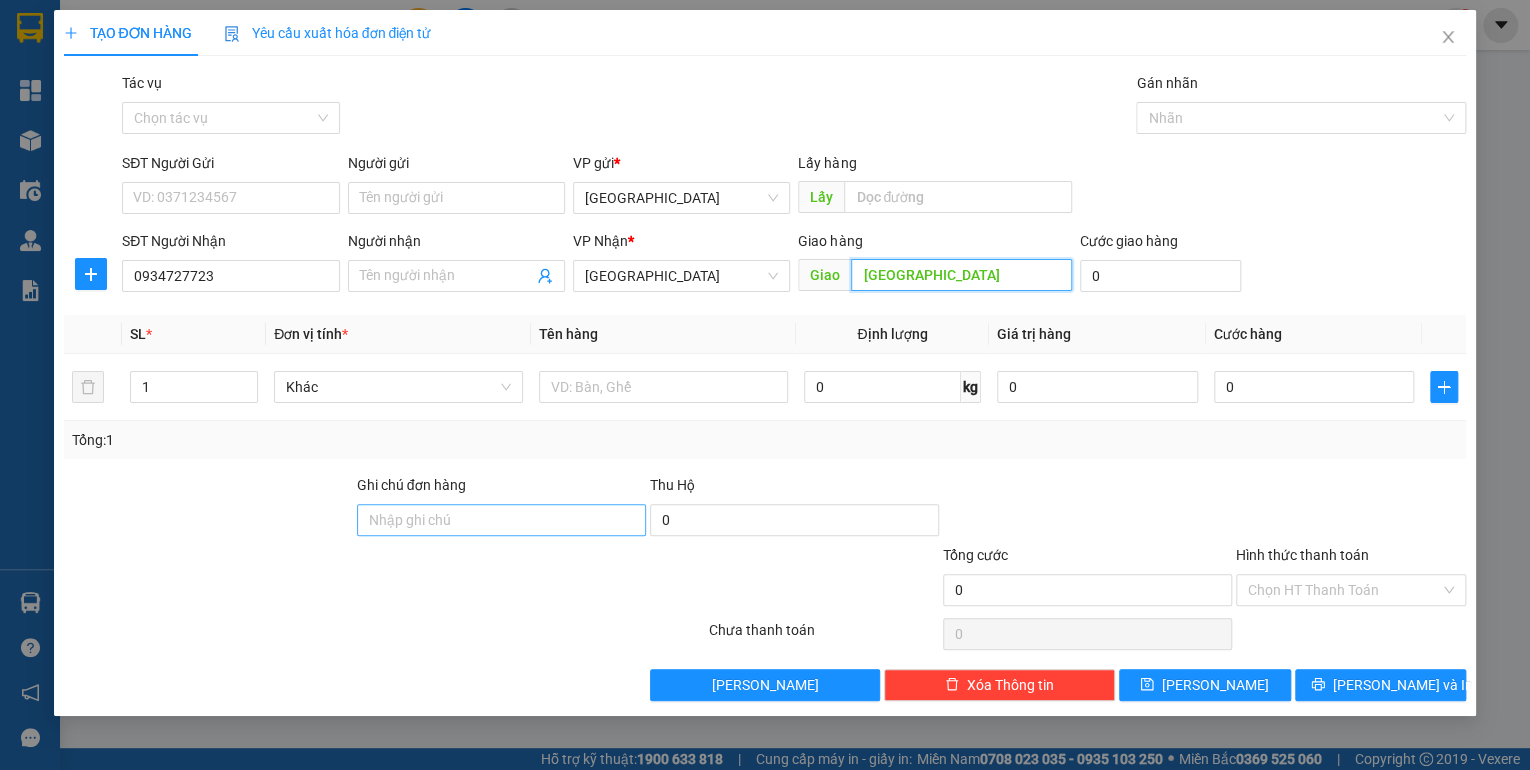 type on "[GEOGRAPHIC_DATA]" 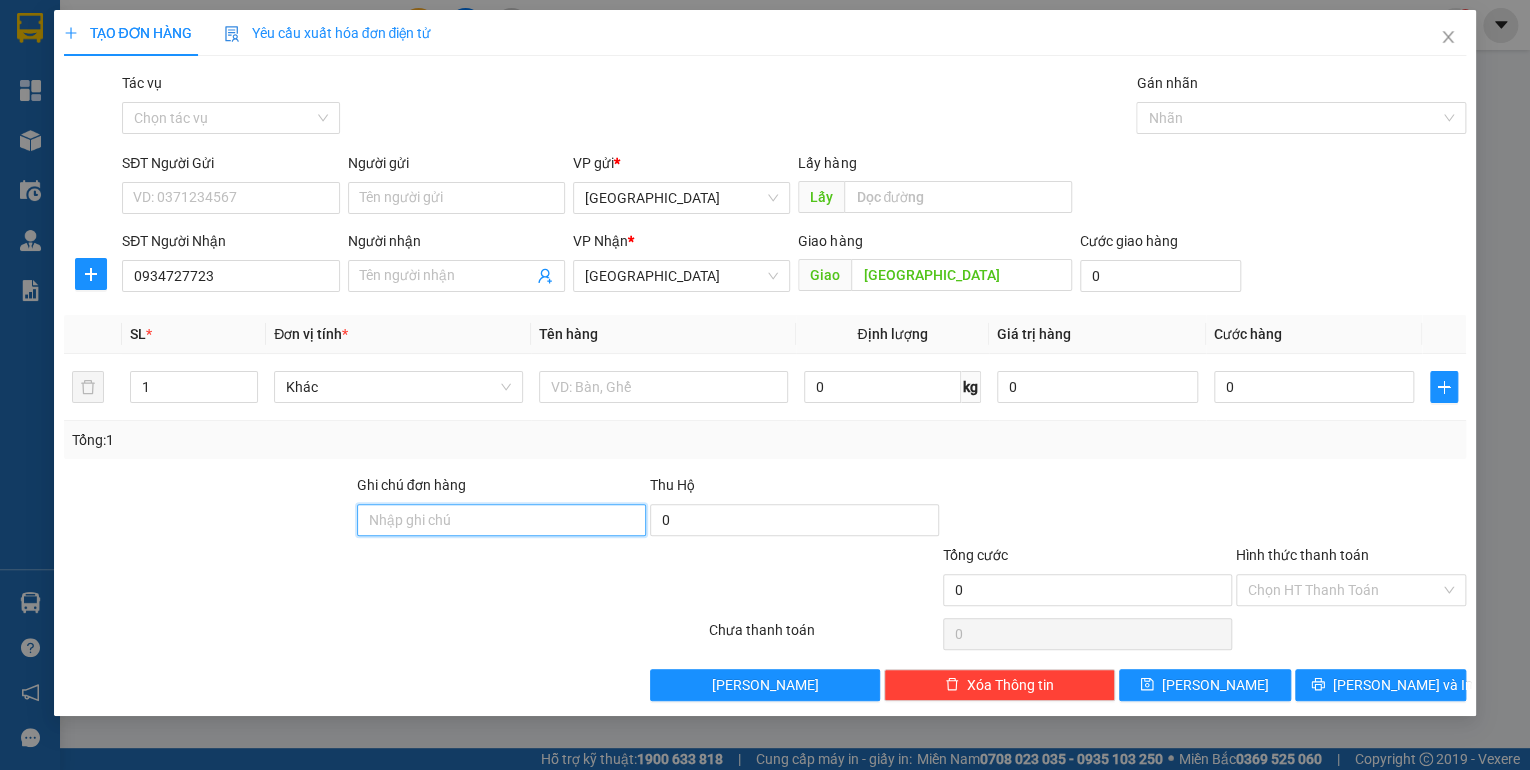 click on "Ghi chú đơn hàng" at bounding box center [501, 520] 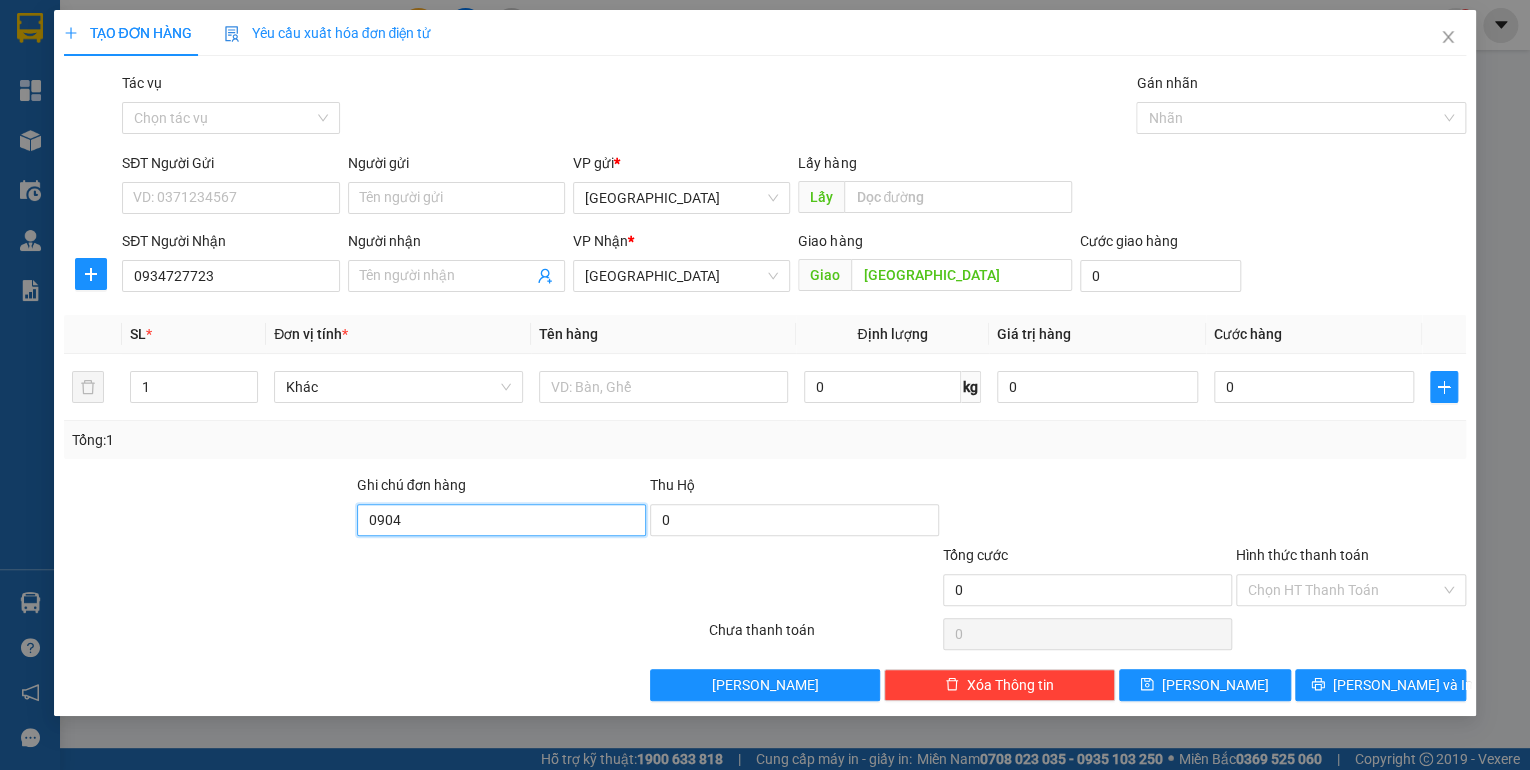 type on "0904054057 đen" 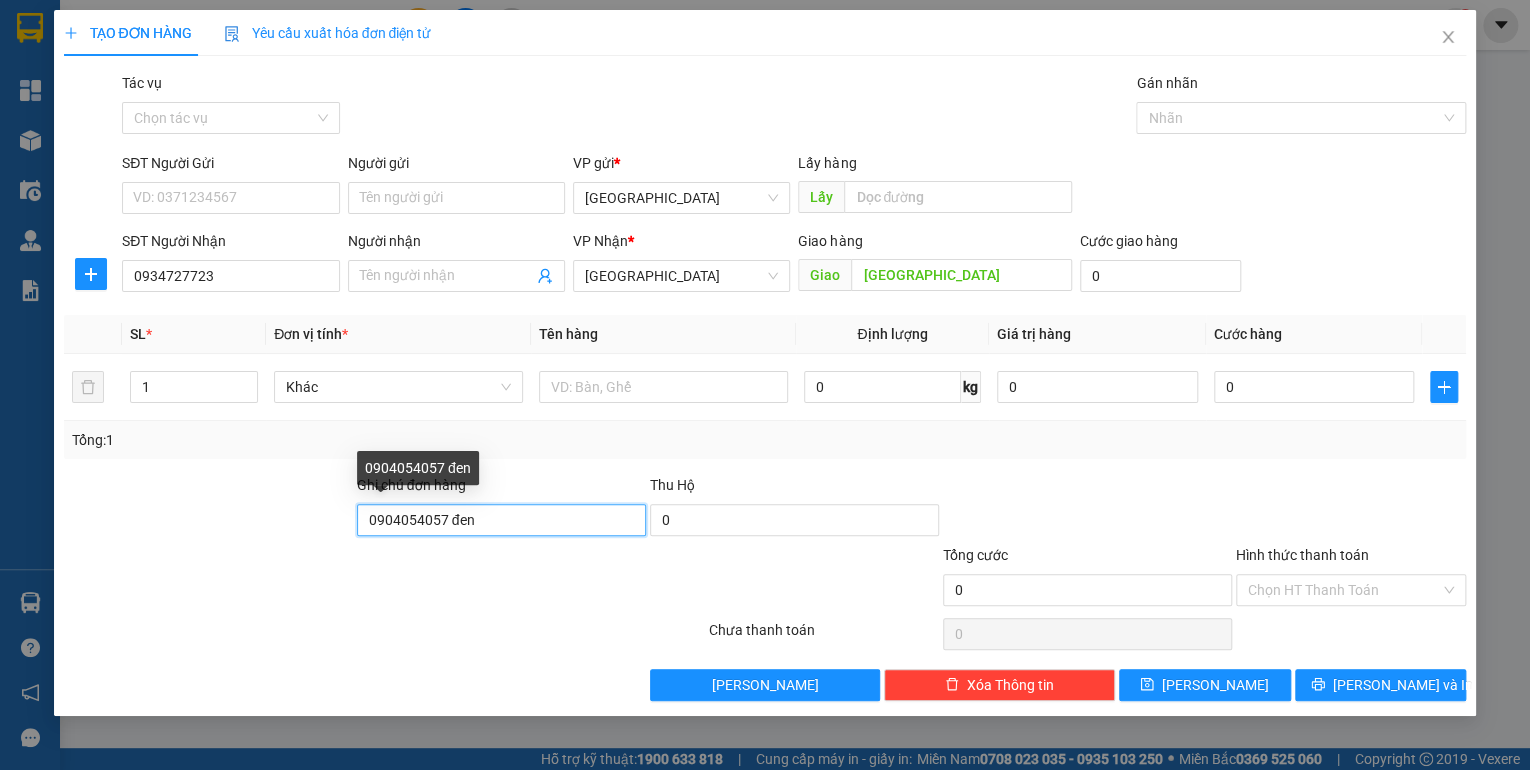 click on "0904054057 đen" at bounding box center [501, 520] 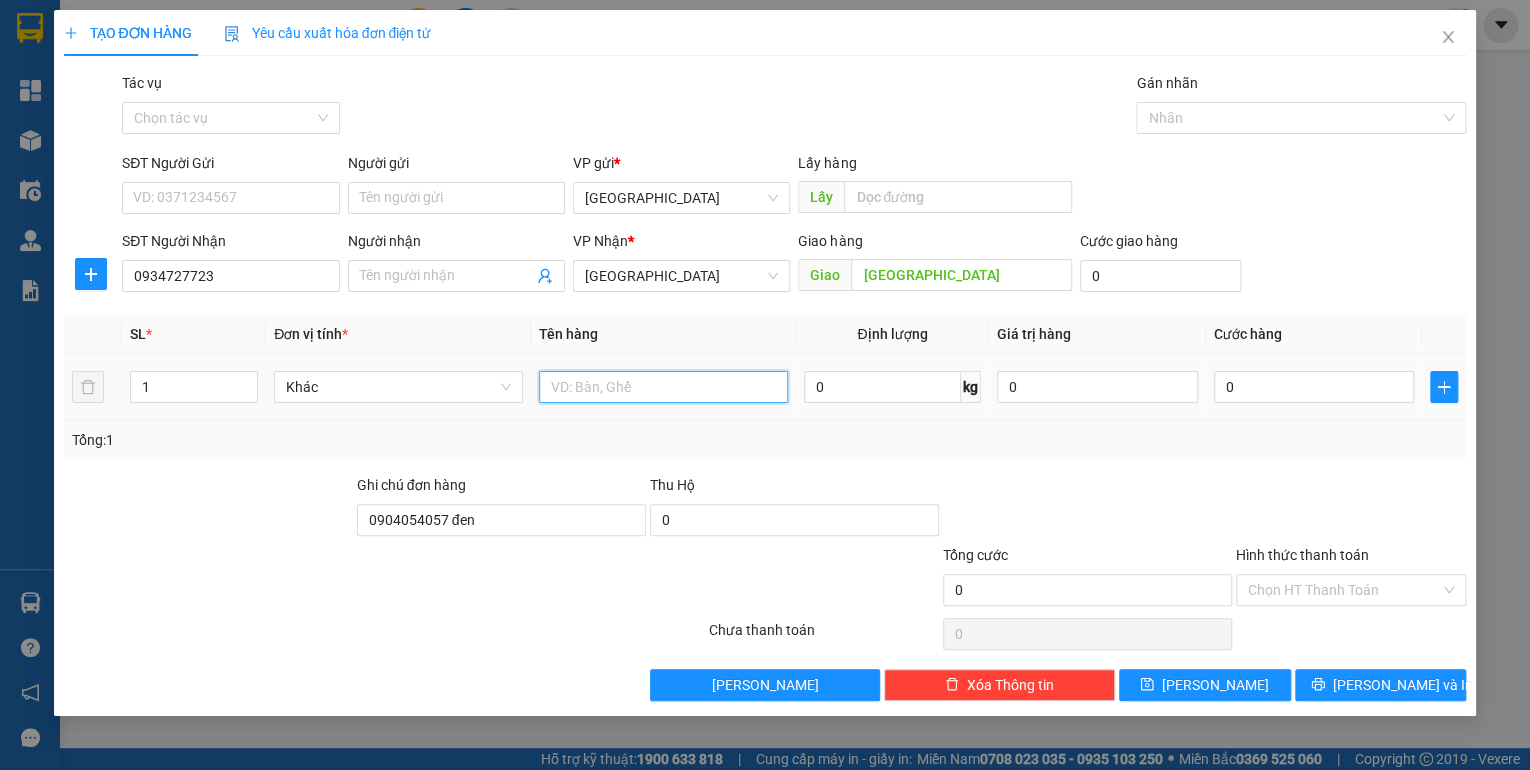 click at bounding box center [663, 387] 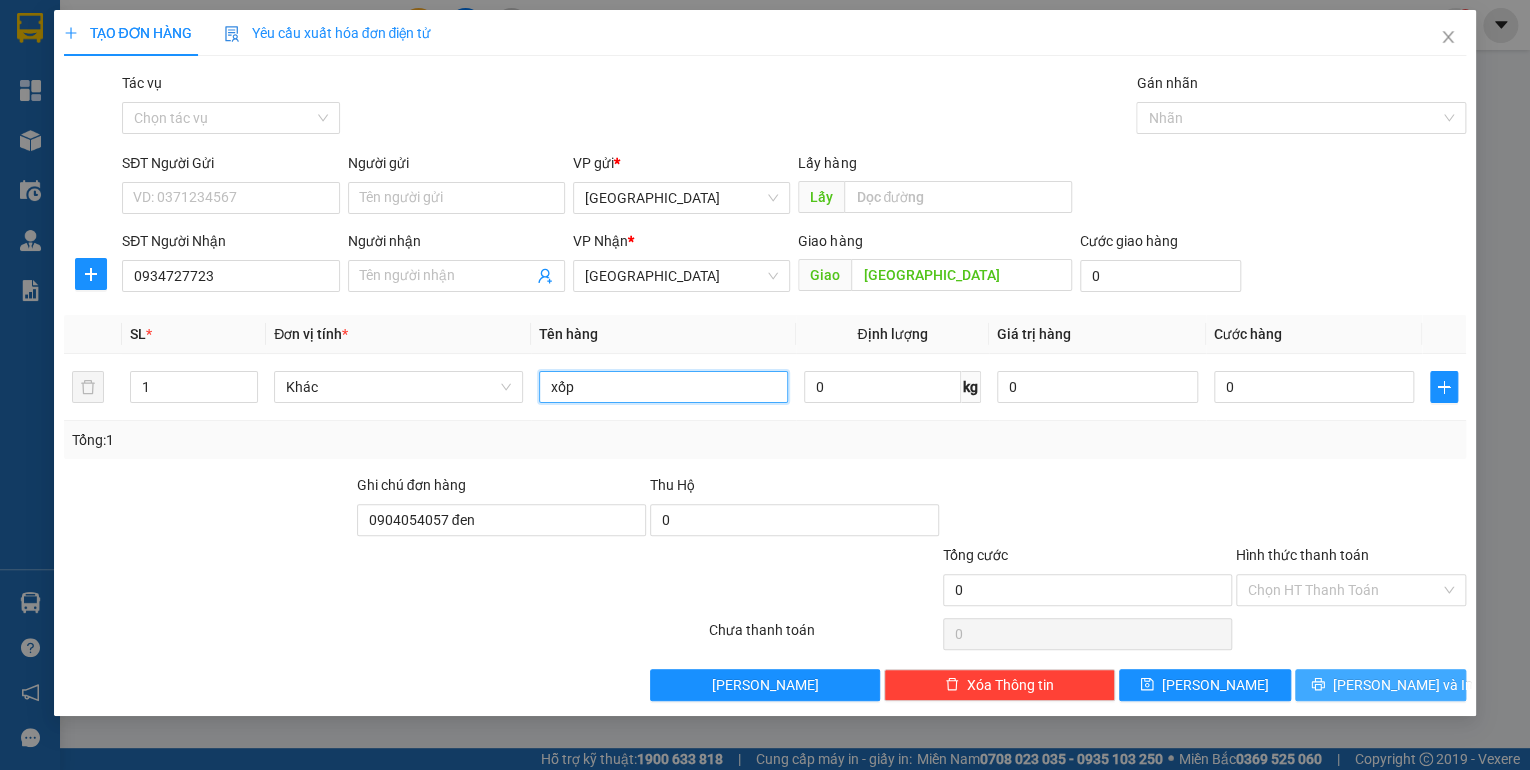 type on "xốp" 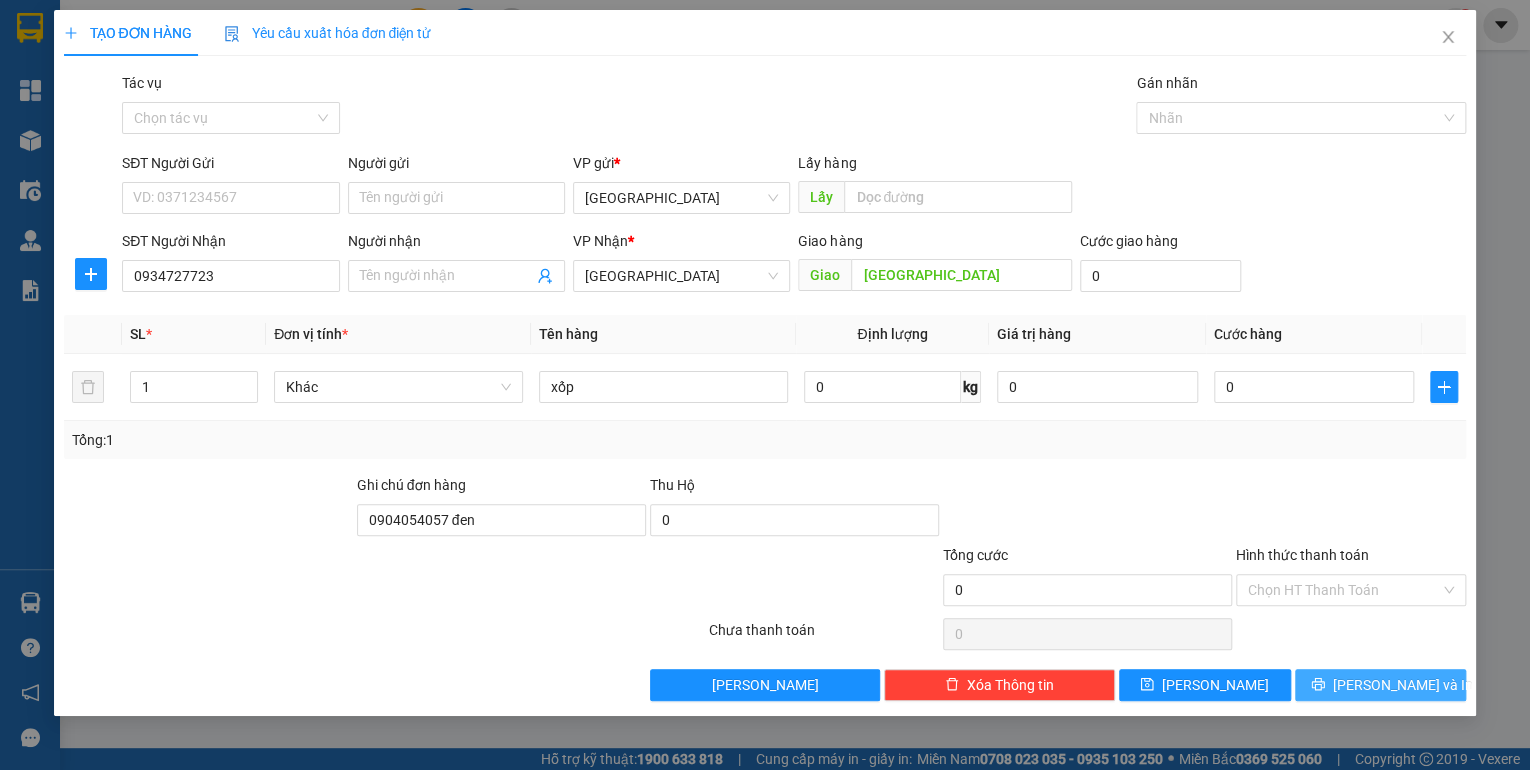 click on "[PERSON_NAME] và In" at bounding box center (1403, 685) 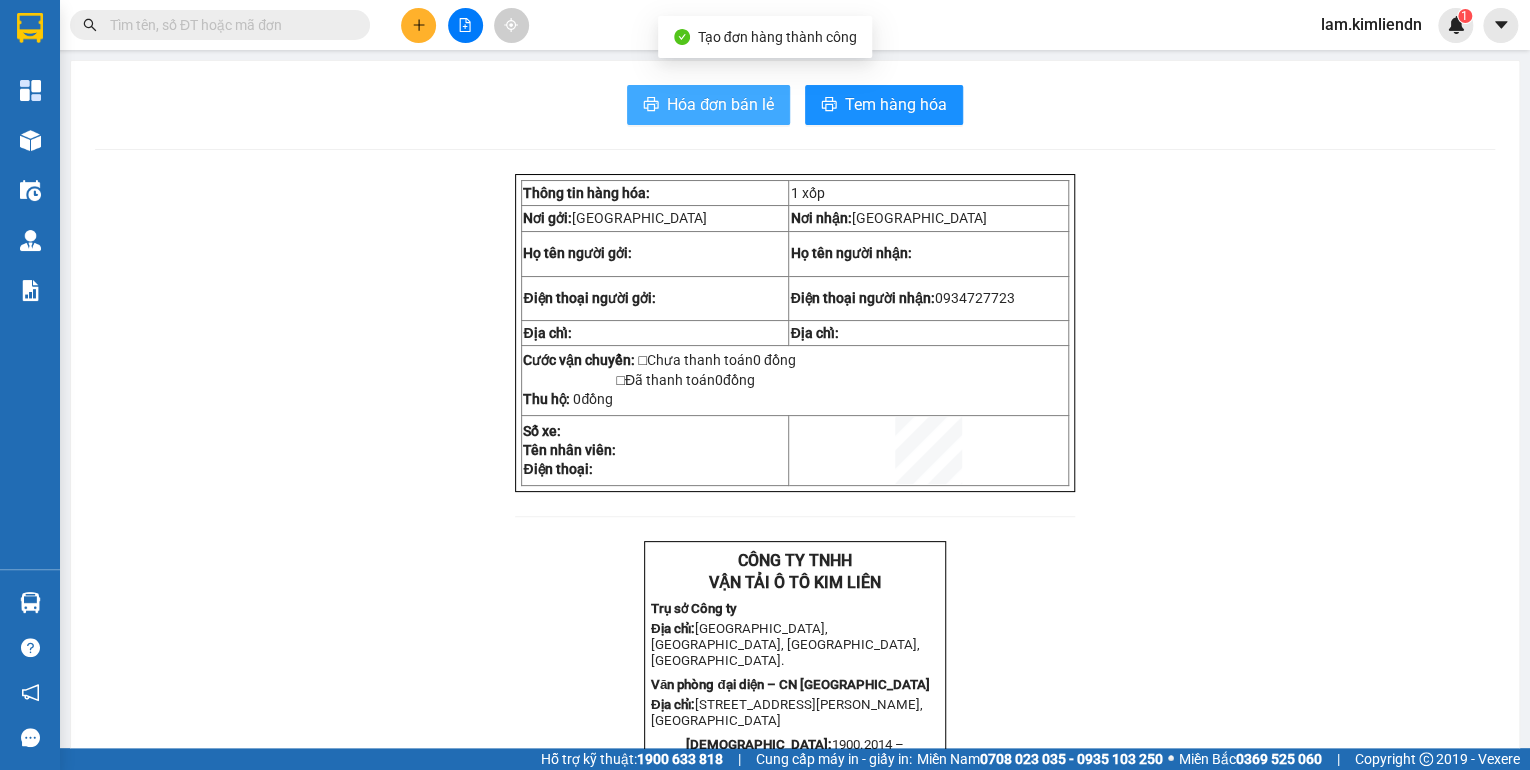 click on "Hóa đơn bán lẻ" at bounding box center [708, 105] 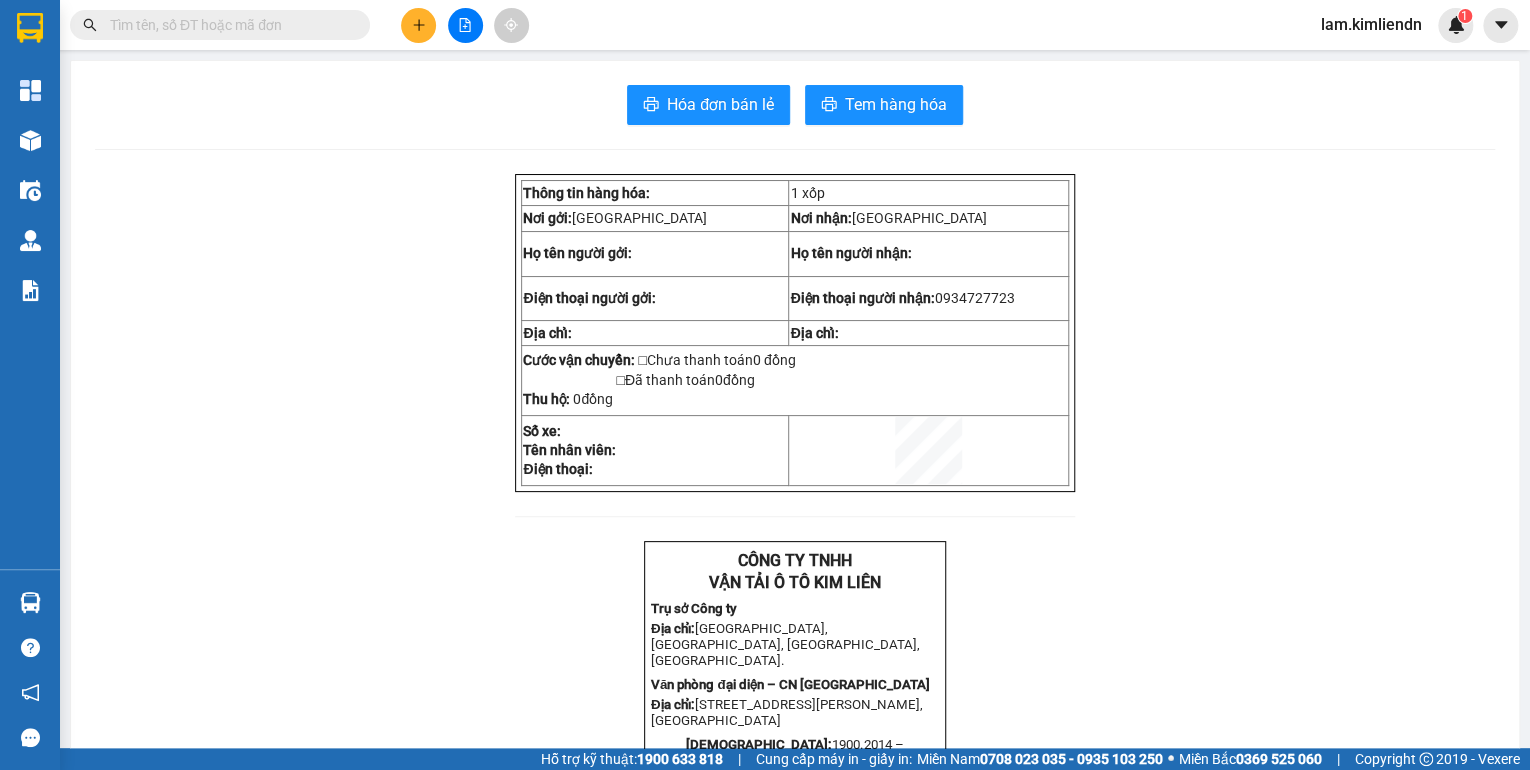 click at bounding box center (418, 25) 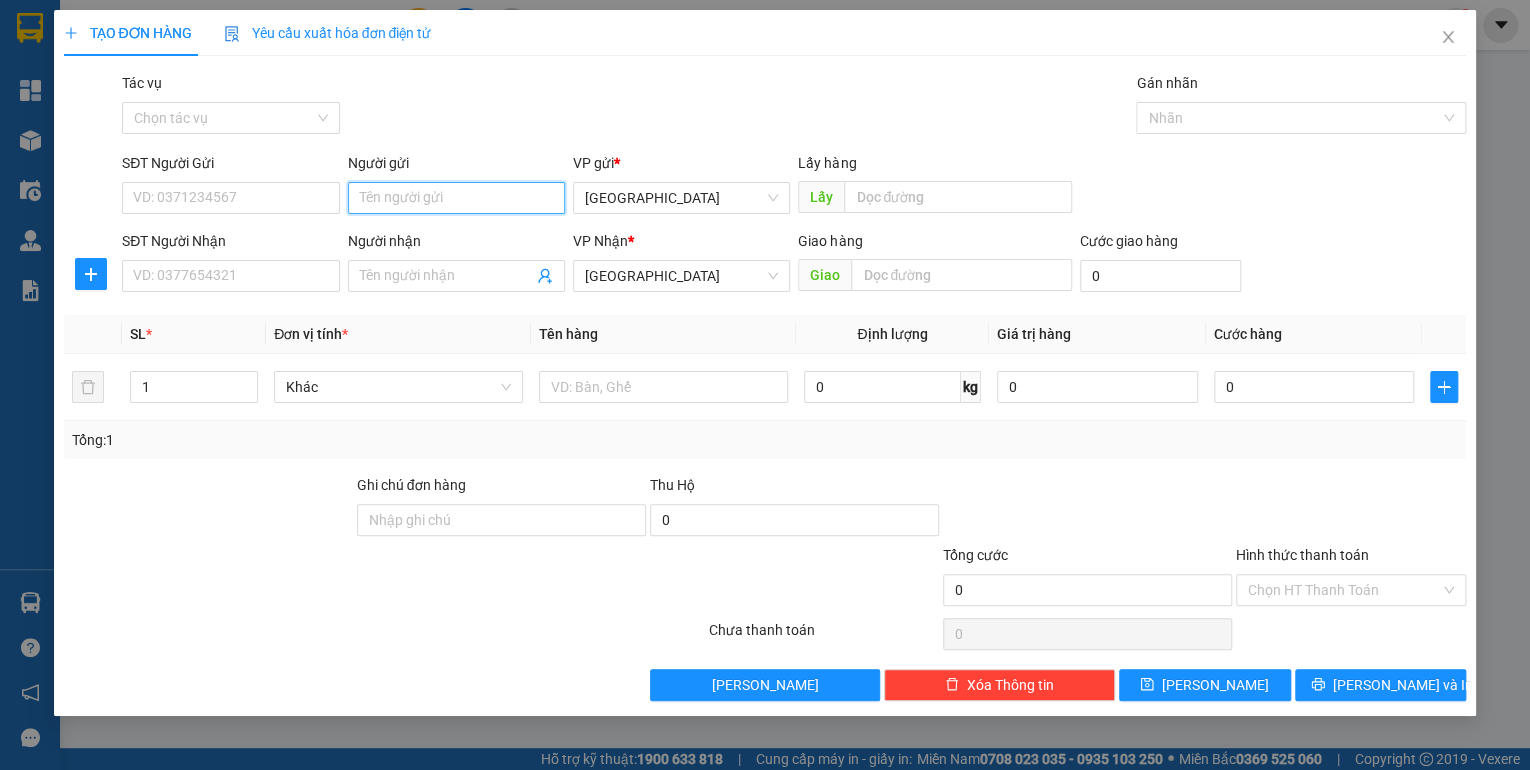 click on "Người gửi" at bounding box center (456, 198) 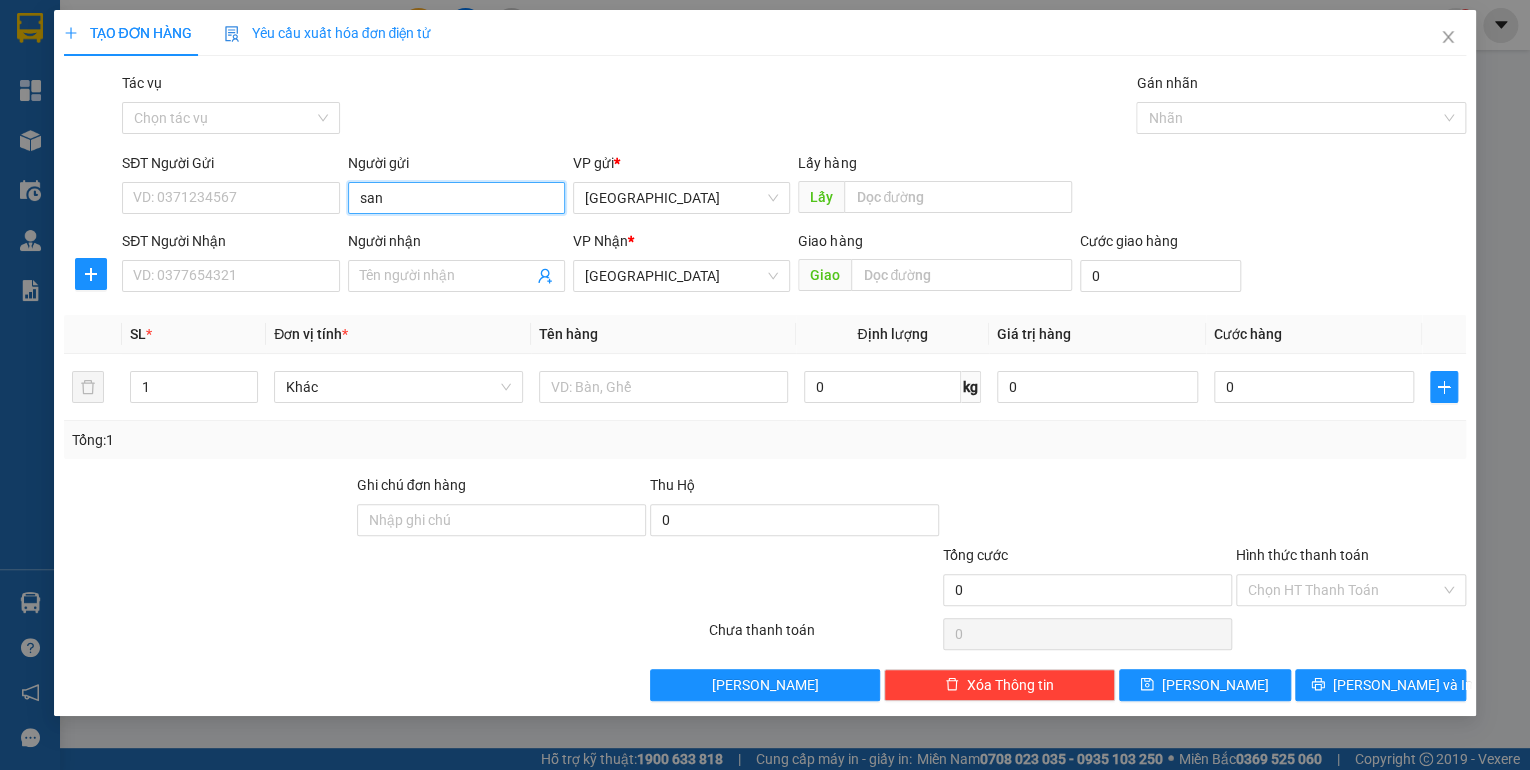 type on "sang" 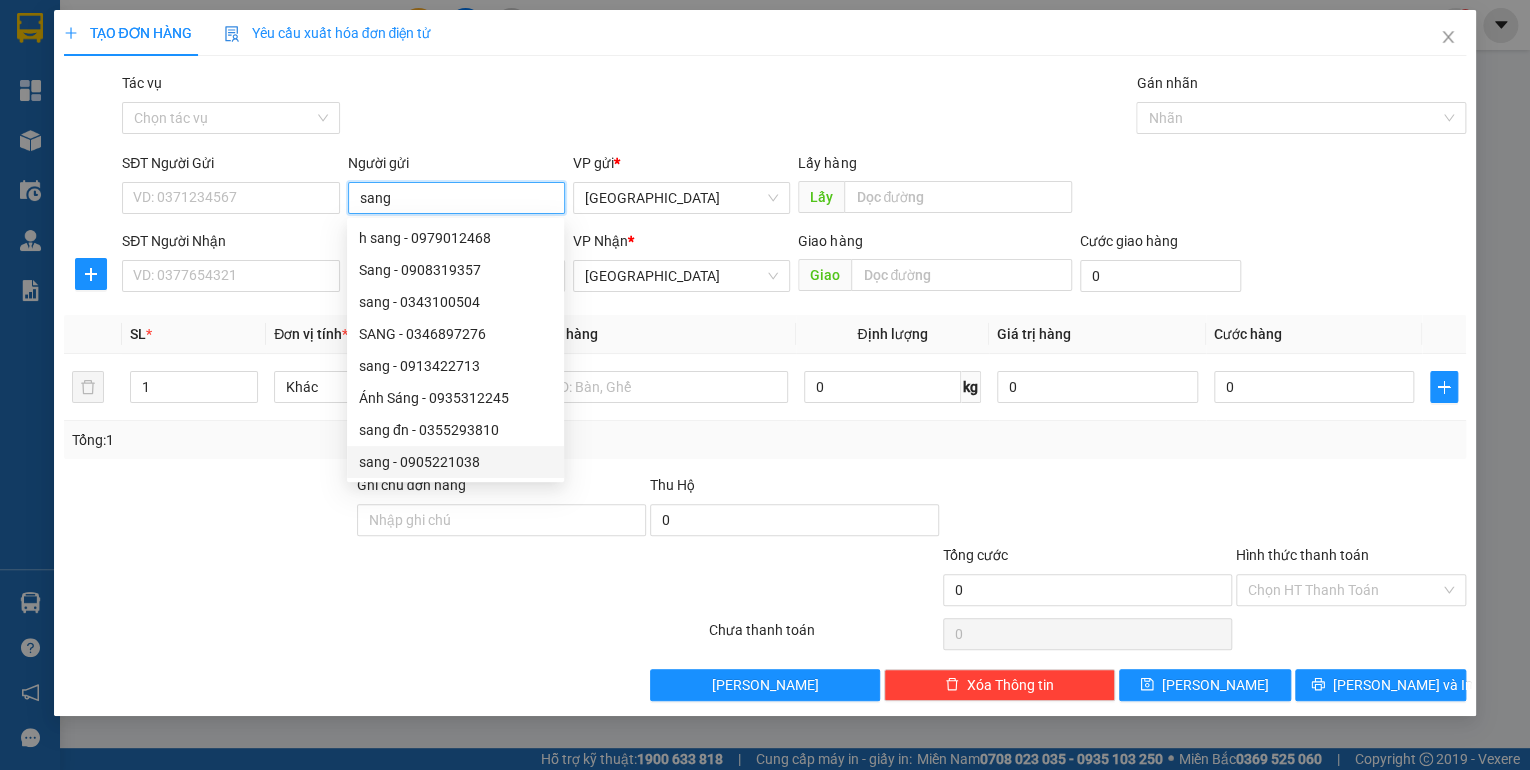 click on "sang - 0905221038" at bounding box center [455, 462] 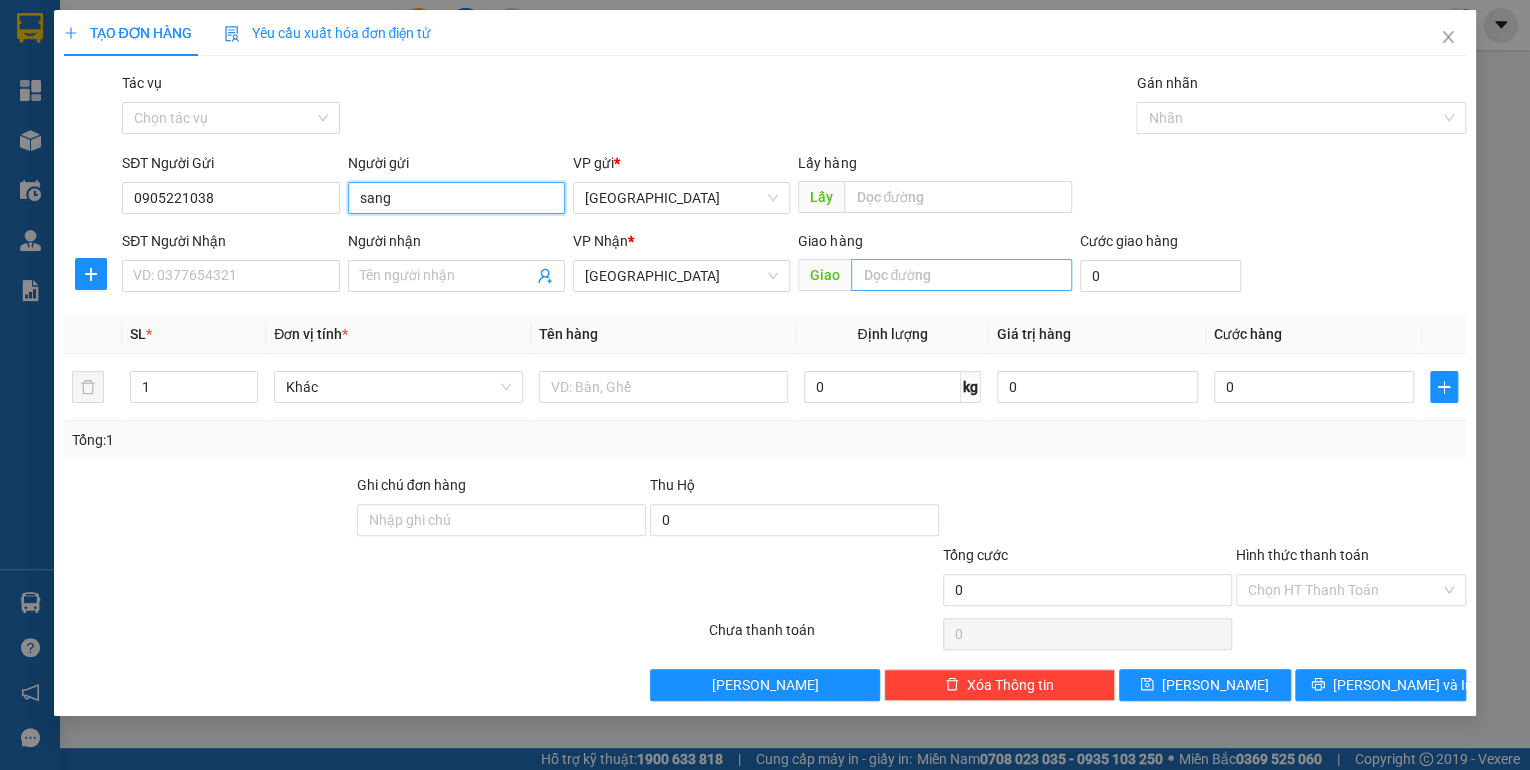 type on "sang" 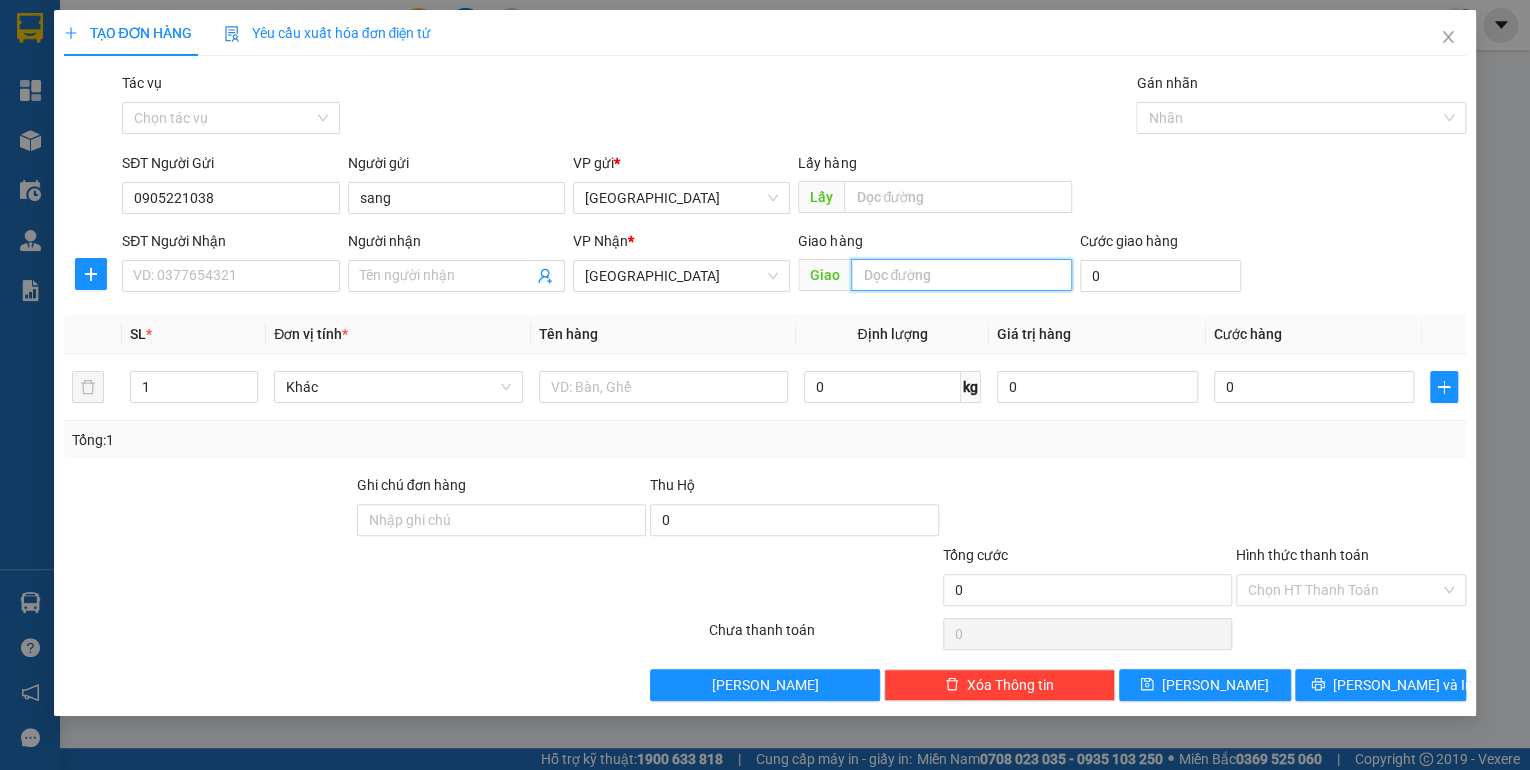 click at bounding box center [961, 275] 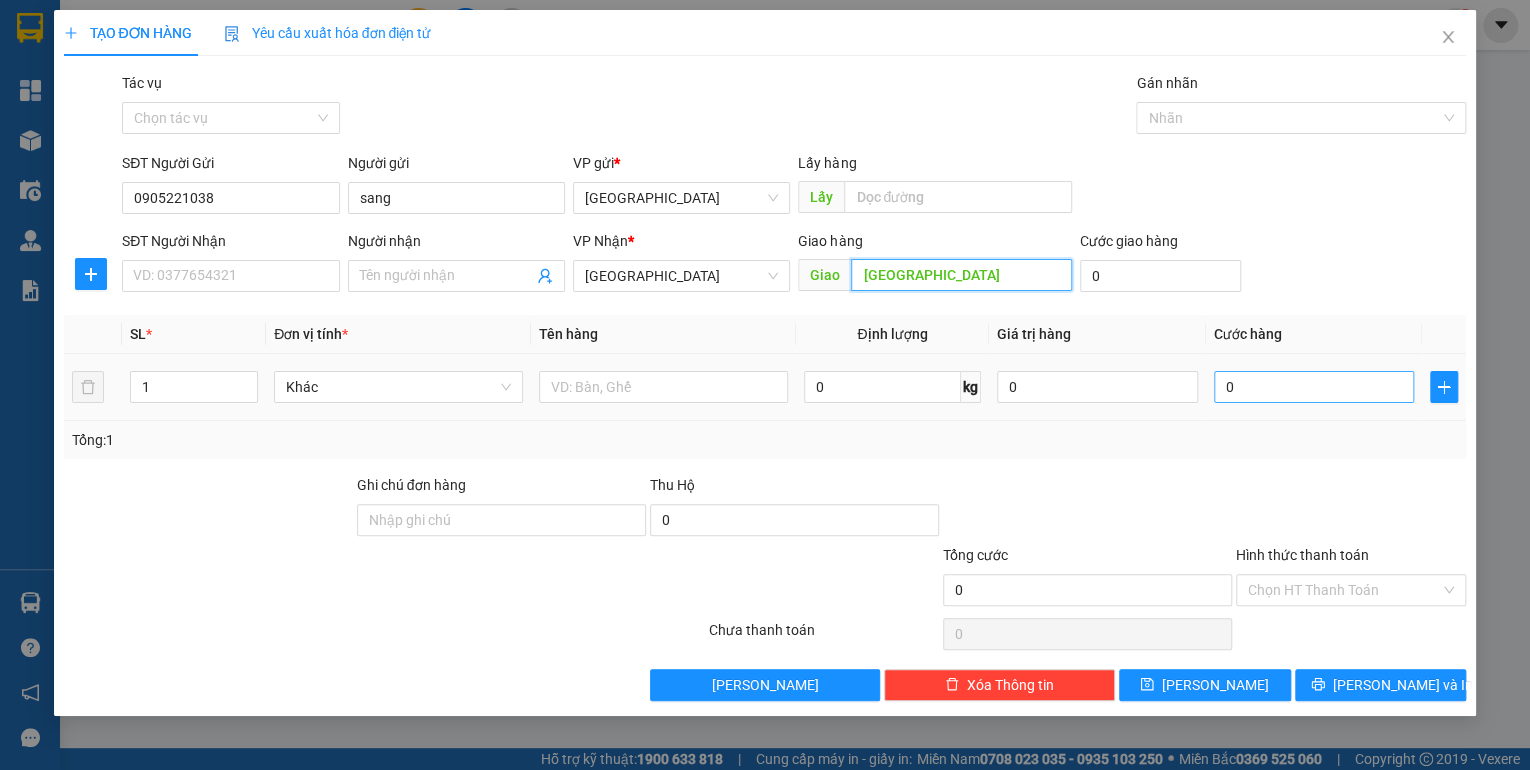 type on "quảng nam" 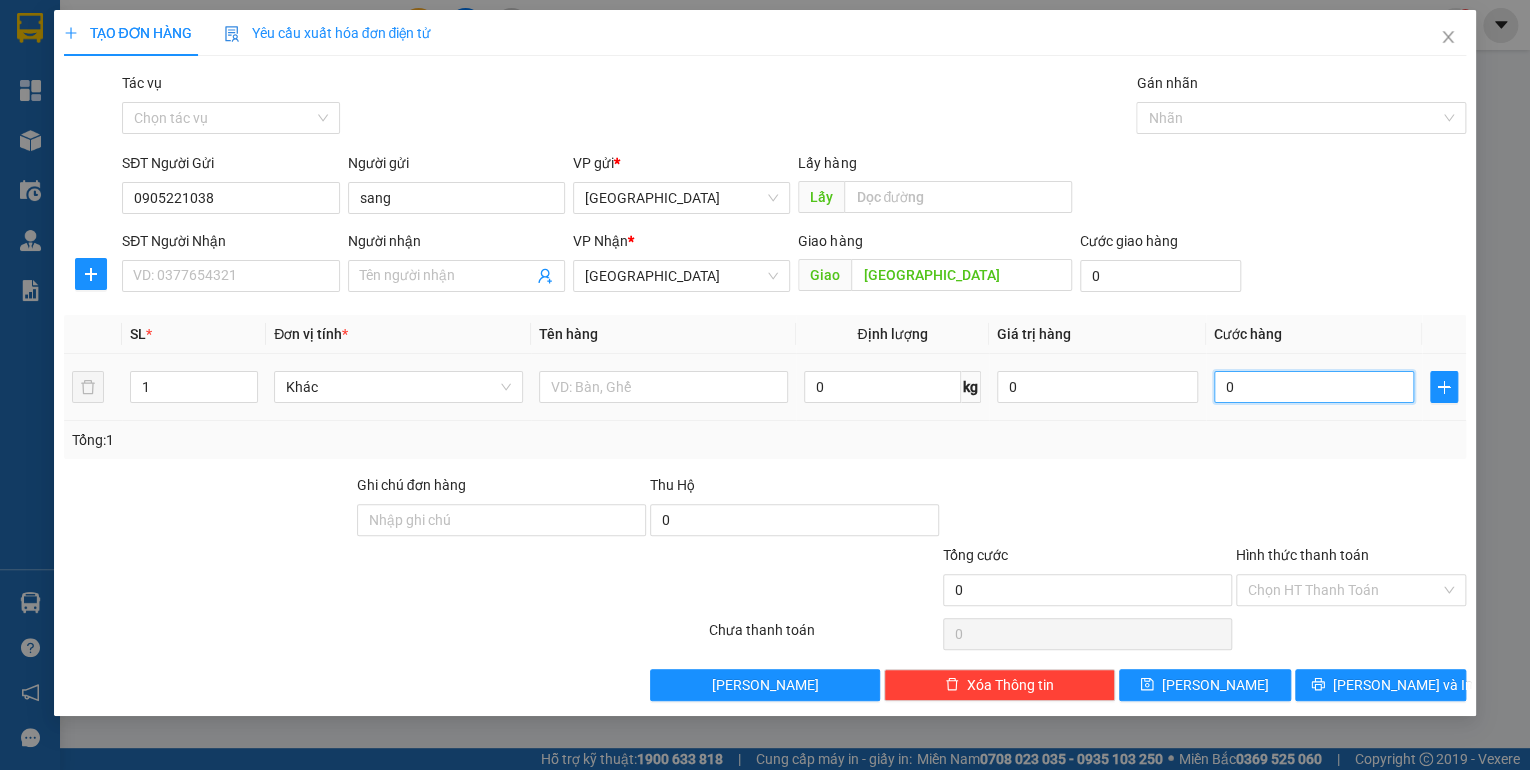 click on "0" at bounding box center [1314, 387] 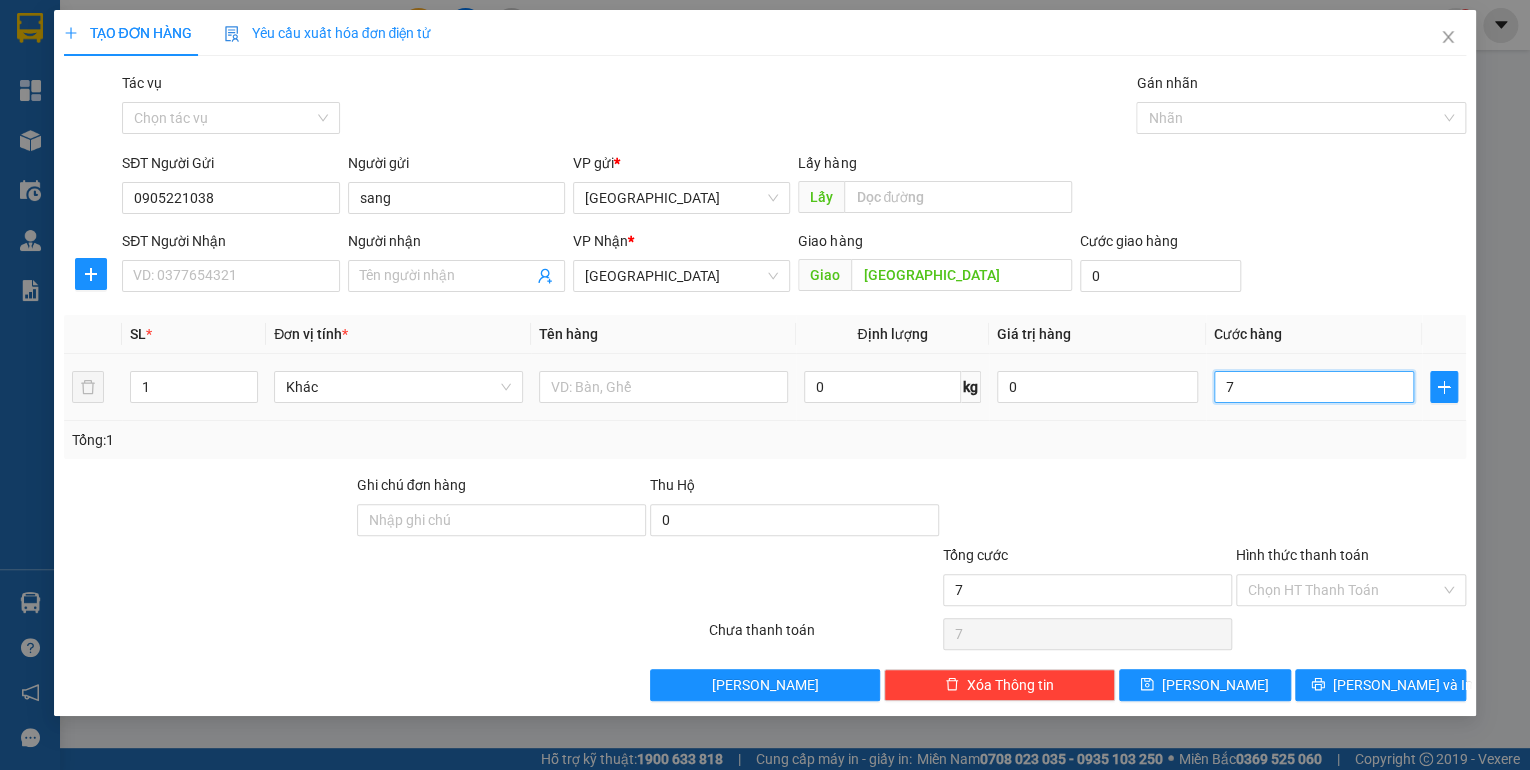 type on "70" 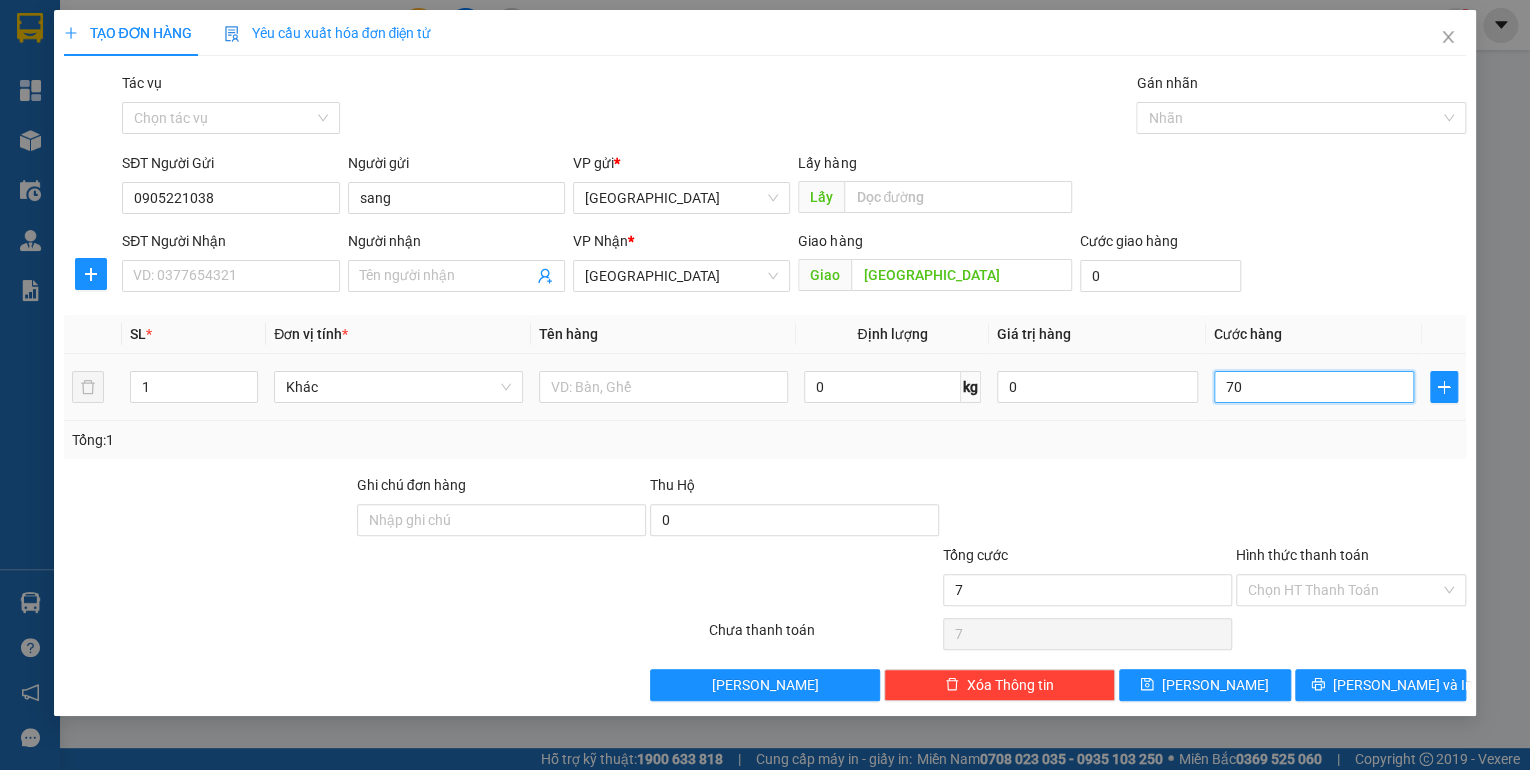 type on "70" 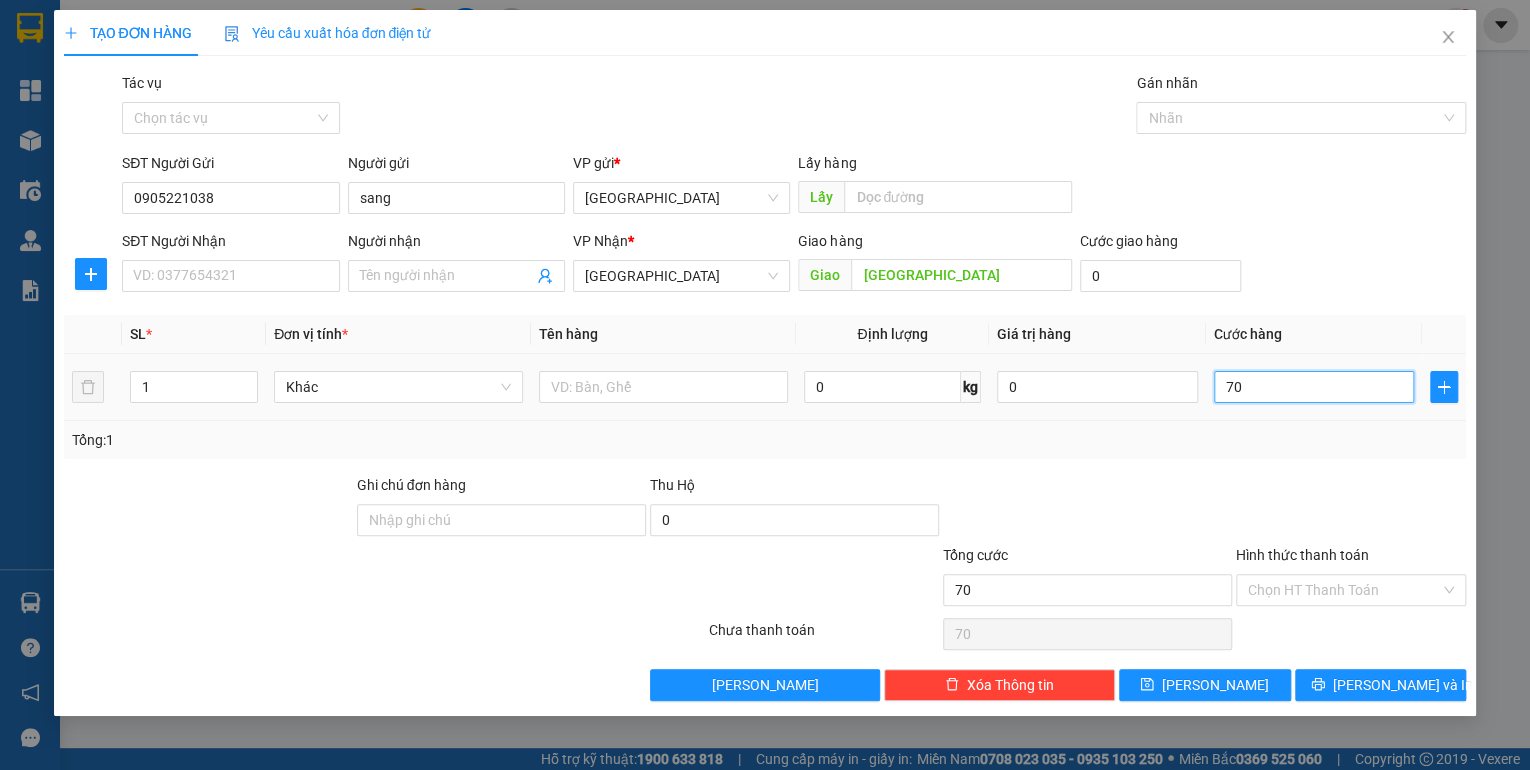 type on "700" 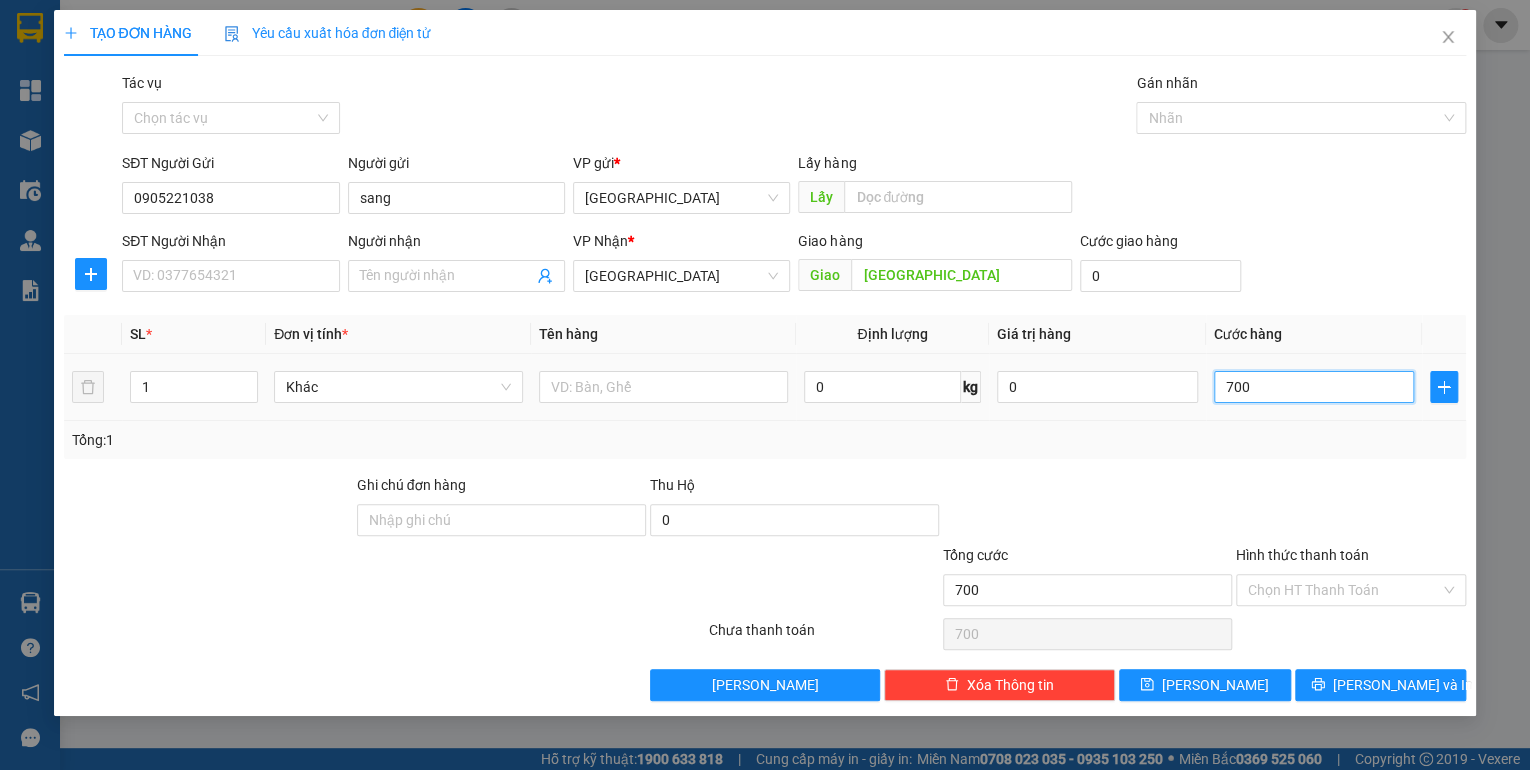type on "7.000" 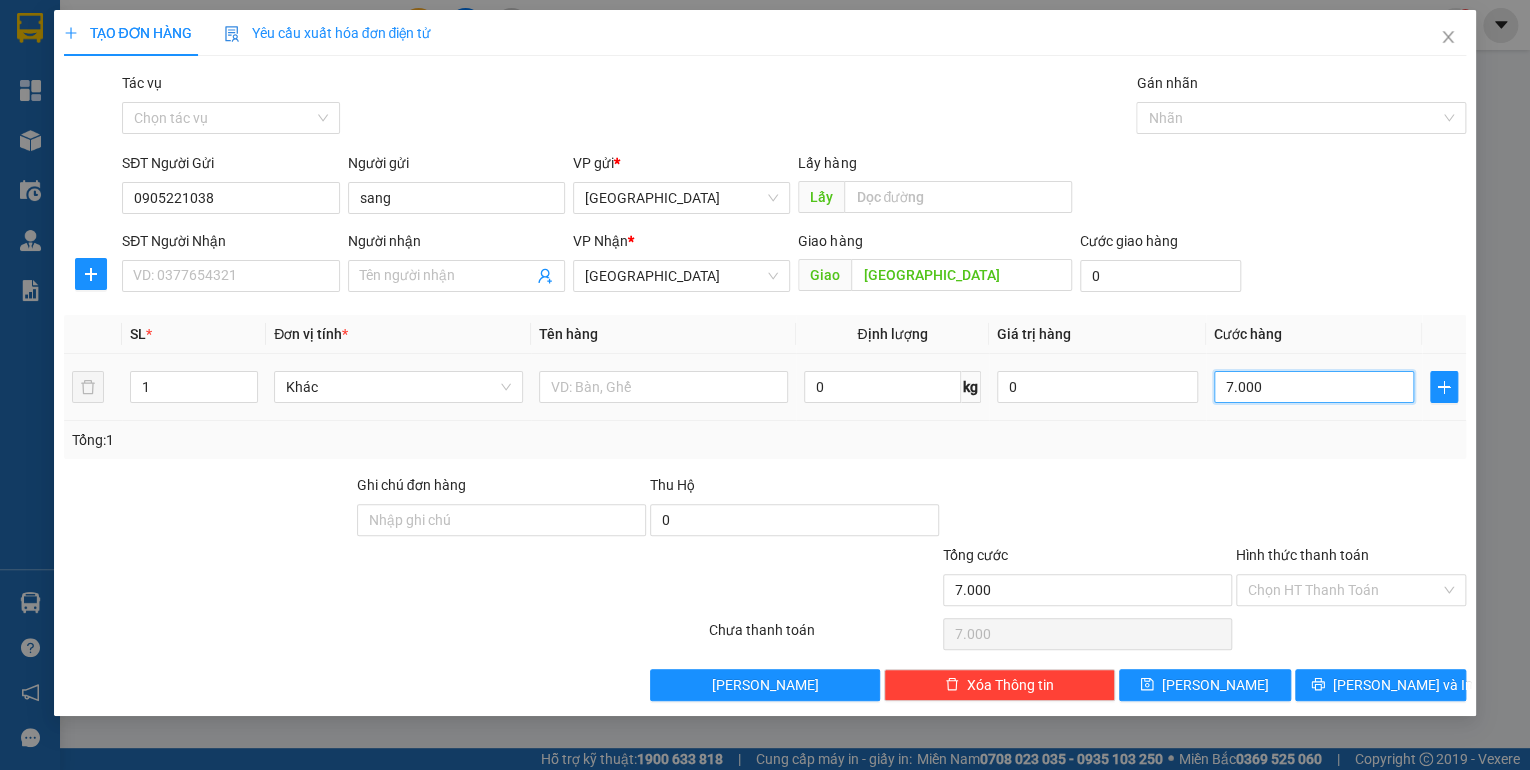 type on "70.000" 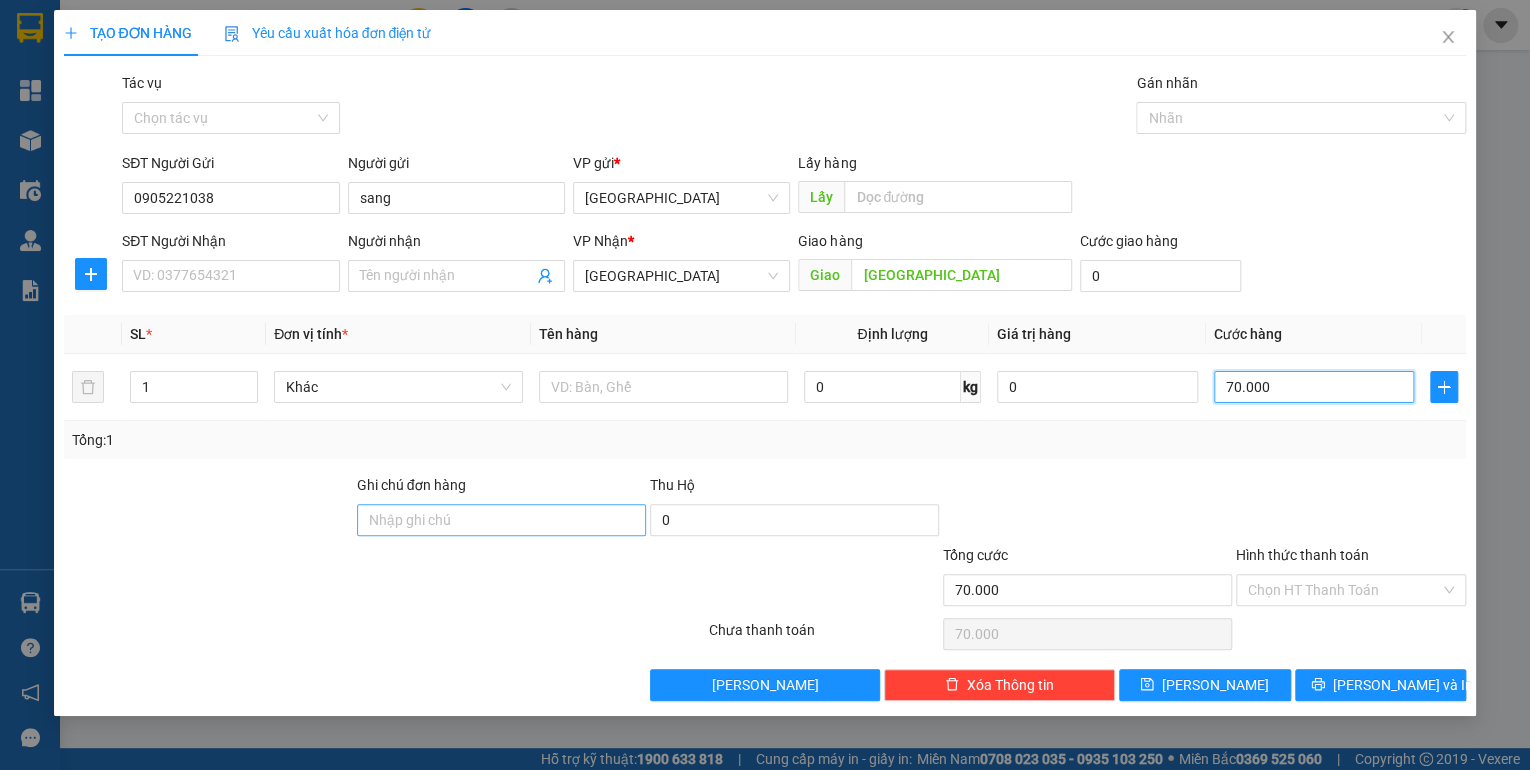 type on "70.000" 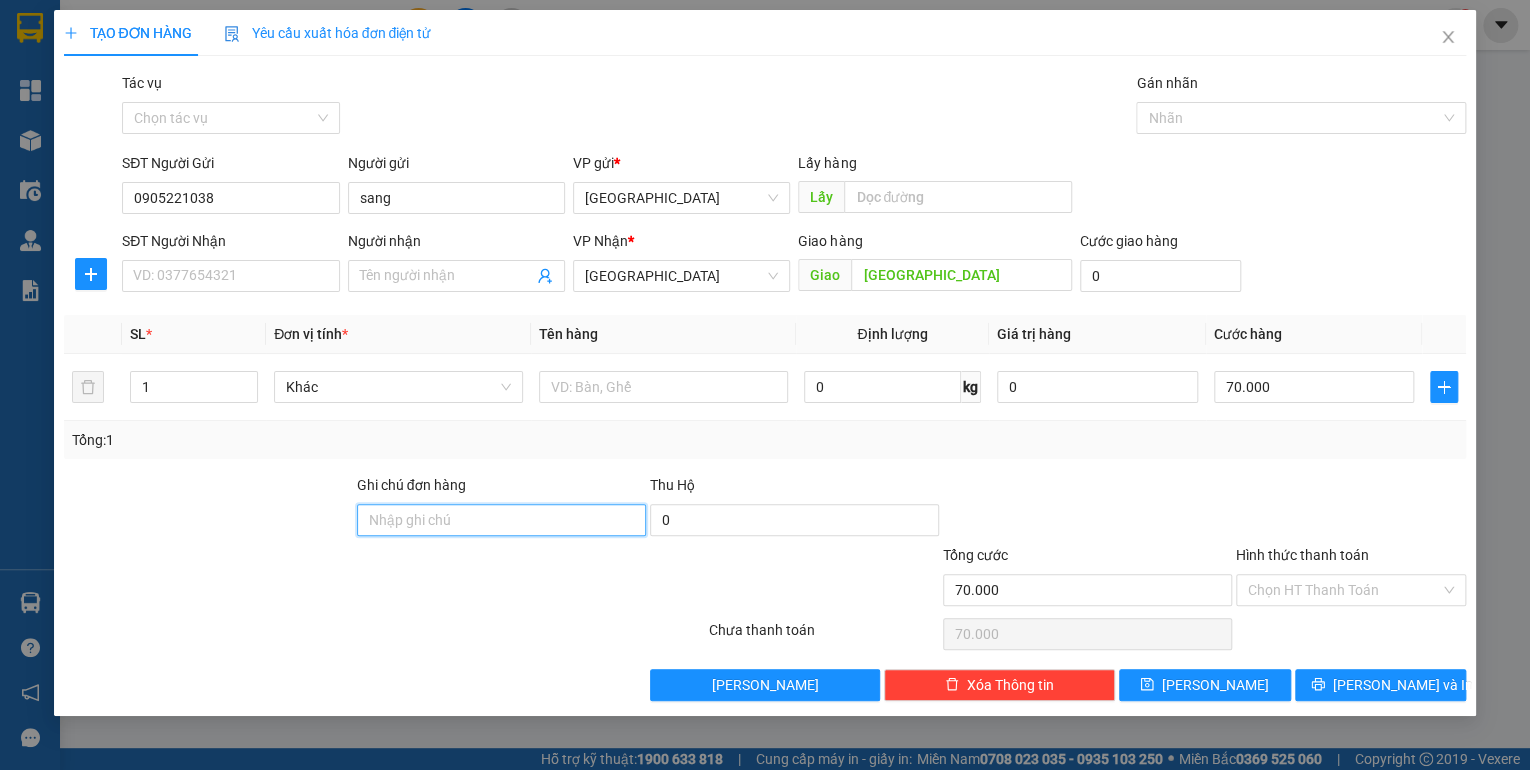 click on "Ghi chú đơn hàng" at bounding box center (501, 520) 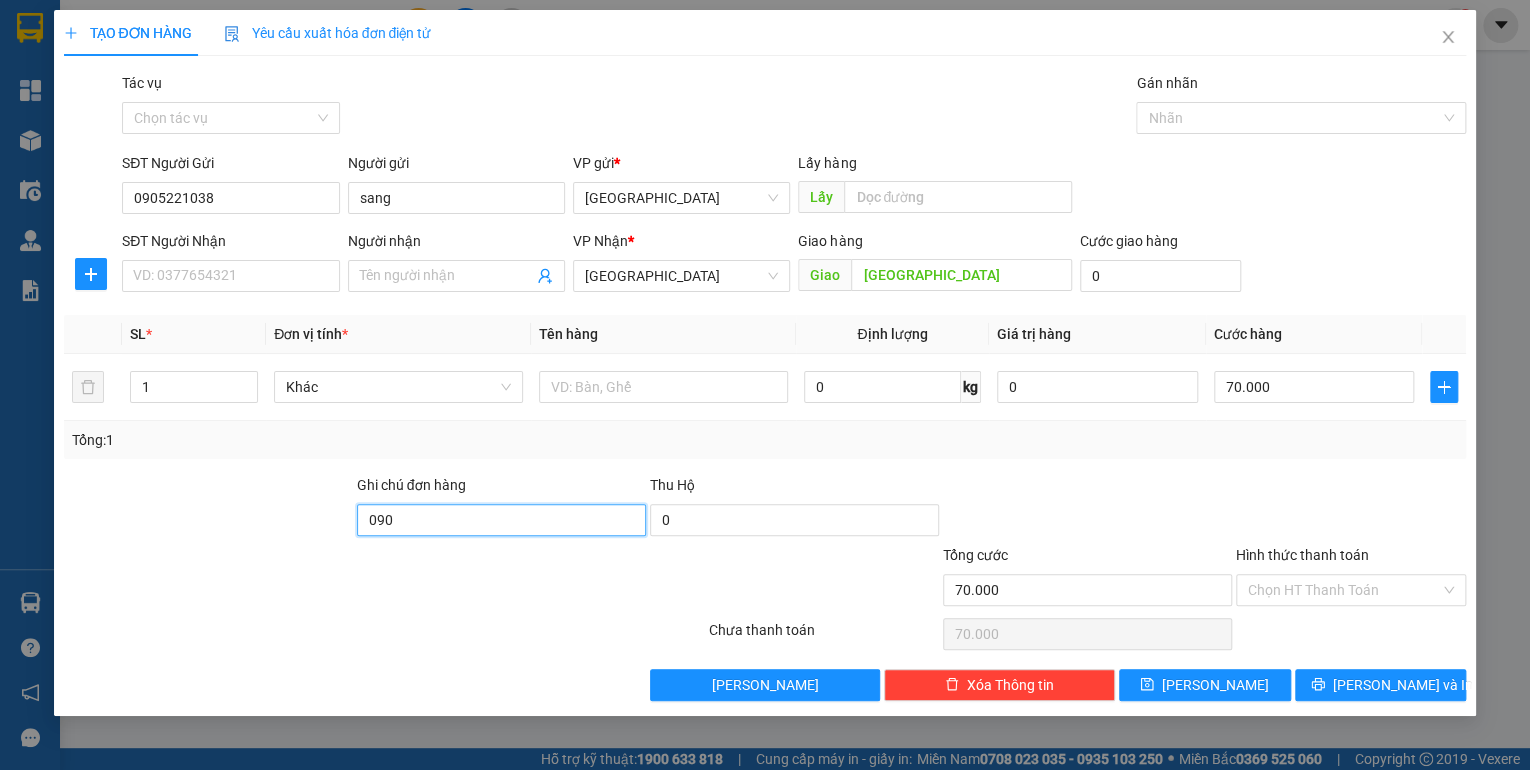 type on "0904" 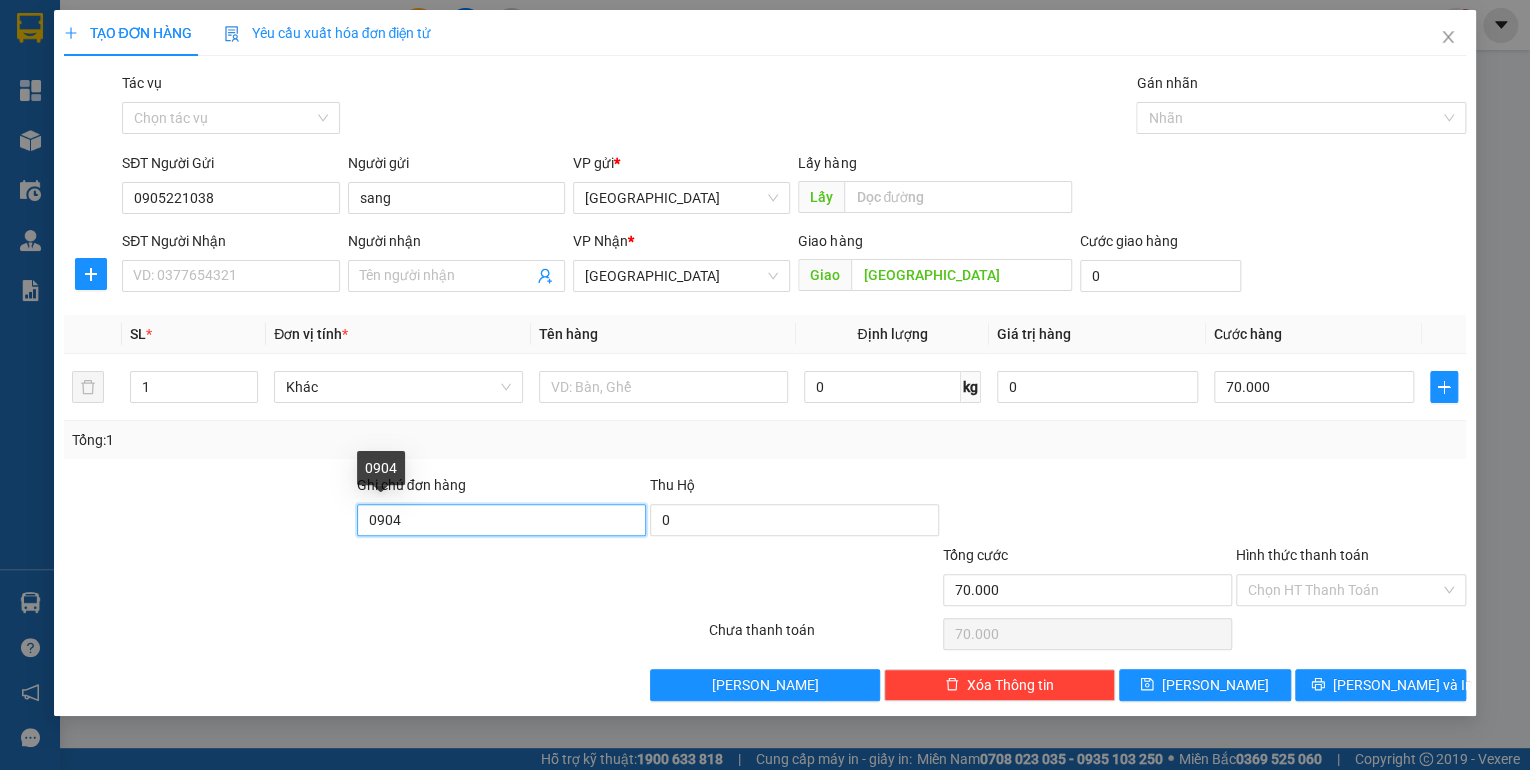 click on "0904" at bounding box center (501, 520) 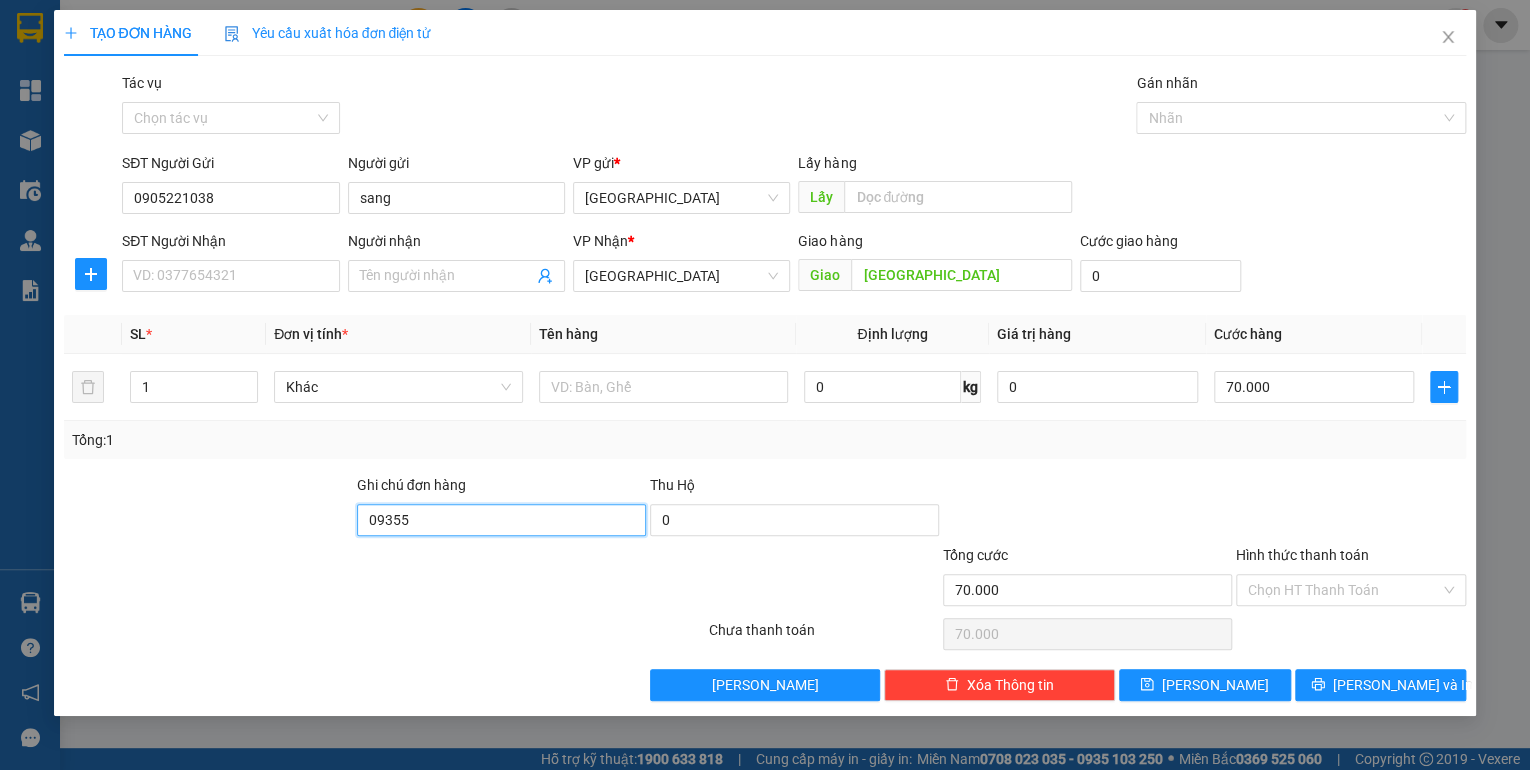 type on "0935590642 tài" 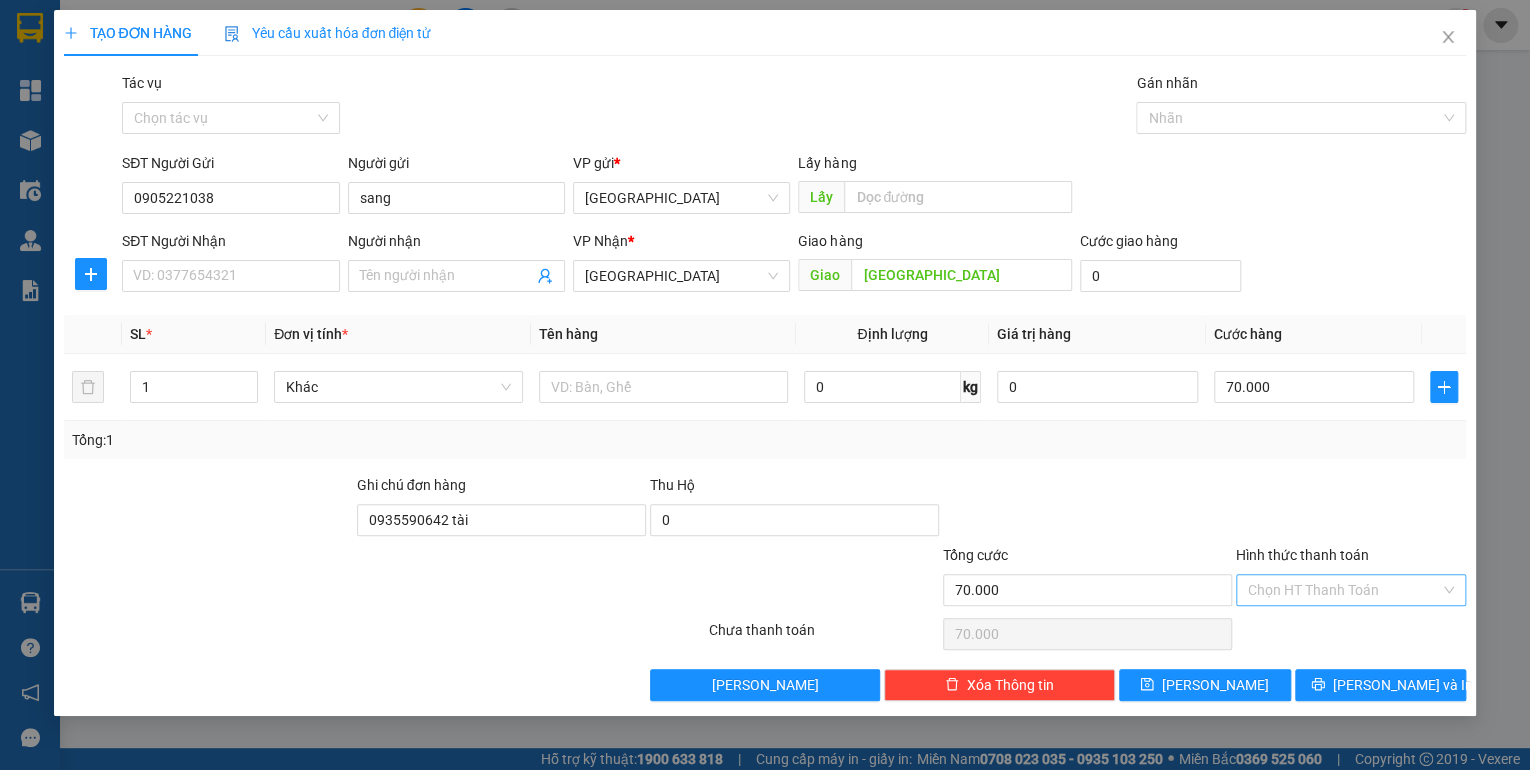 click on "Hình thức thanh toán" at bounding box center (1344, 590) 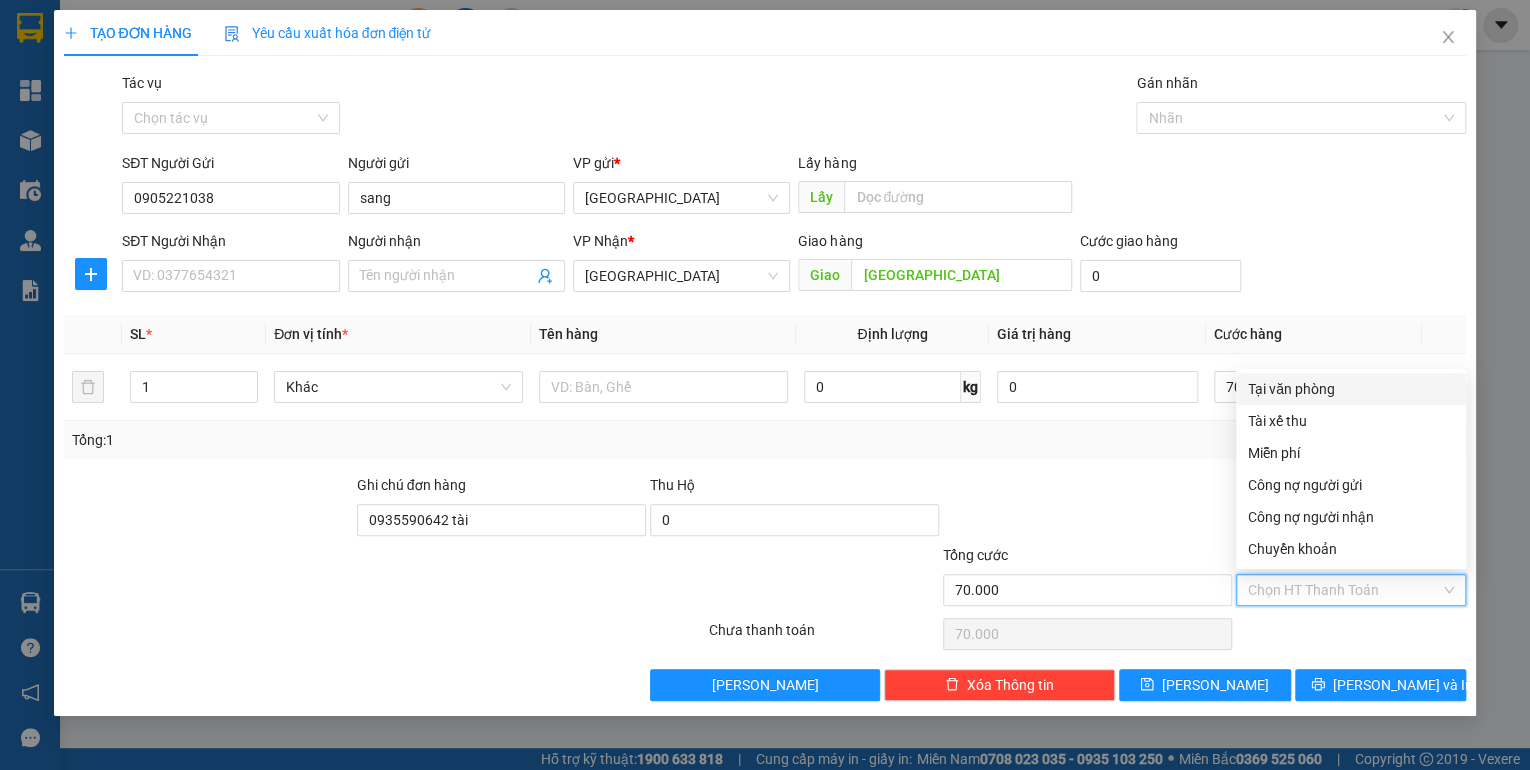 click on "Tại văn phòng" at bounding box center (1351, 389) 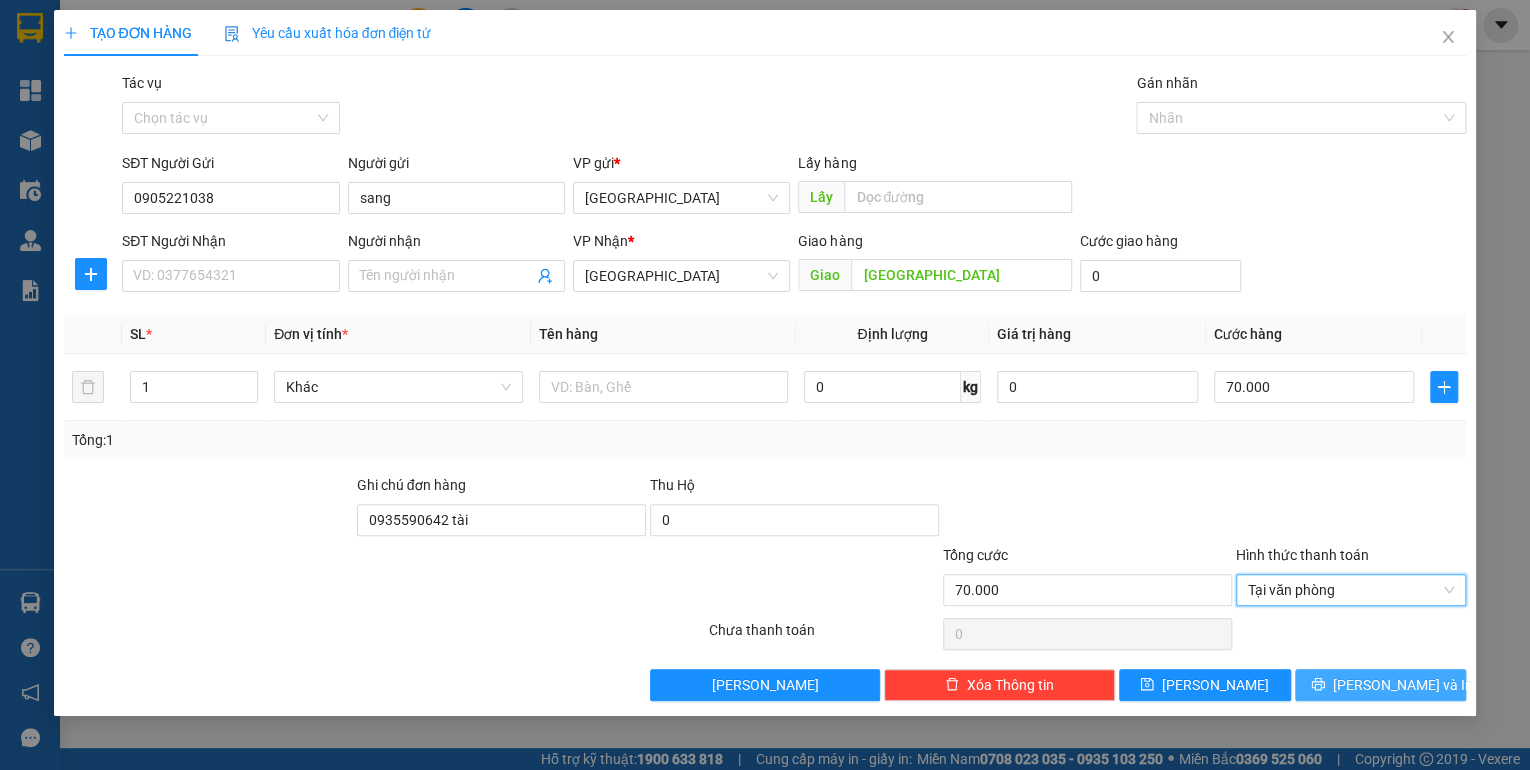 click on "[PERSON_NAME] và In" at bounding box center (1403, 685) 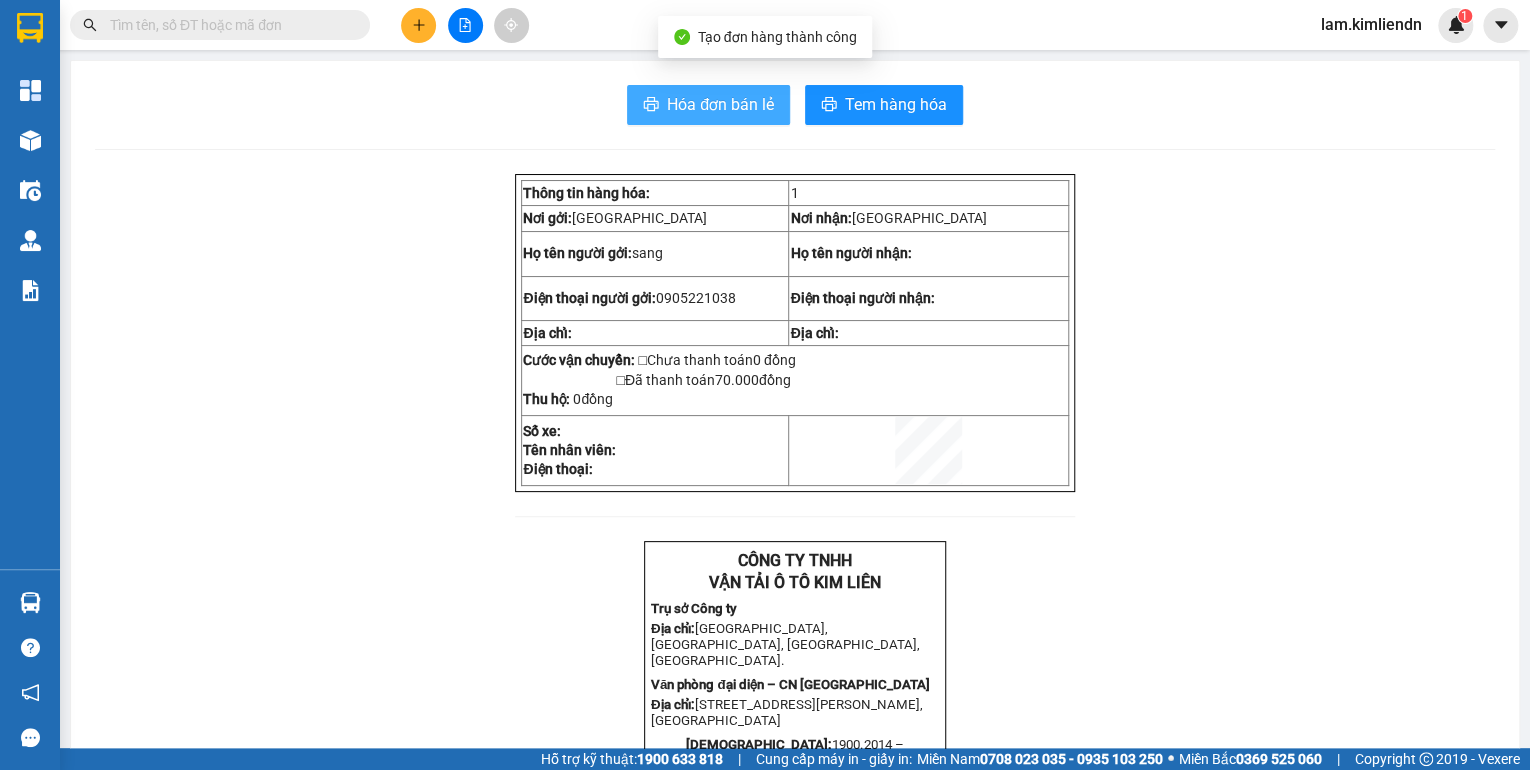 click on "Hóa đơn bán lẻ" at bounding box center (720, 104) 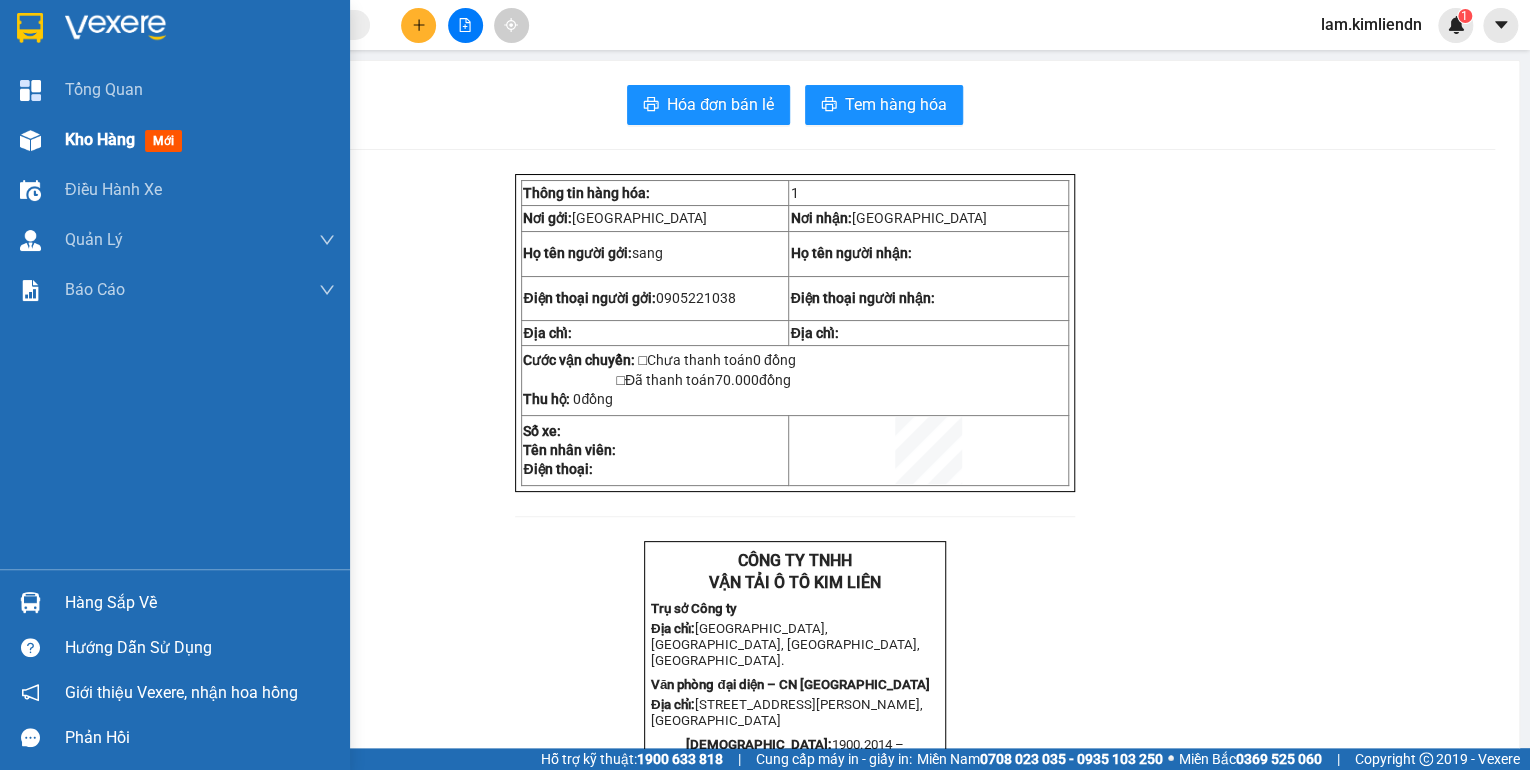 click on "Kho hàng mới" at bounding box center (175, 140) 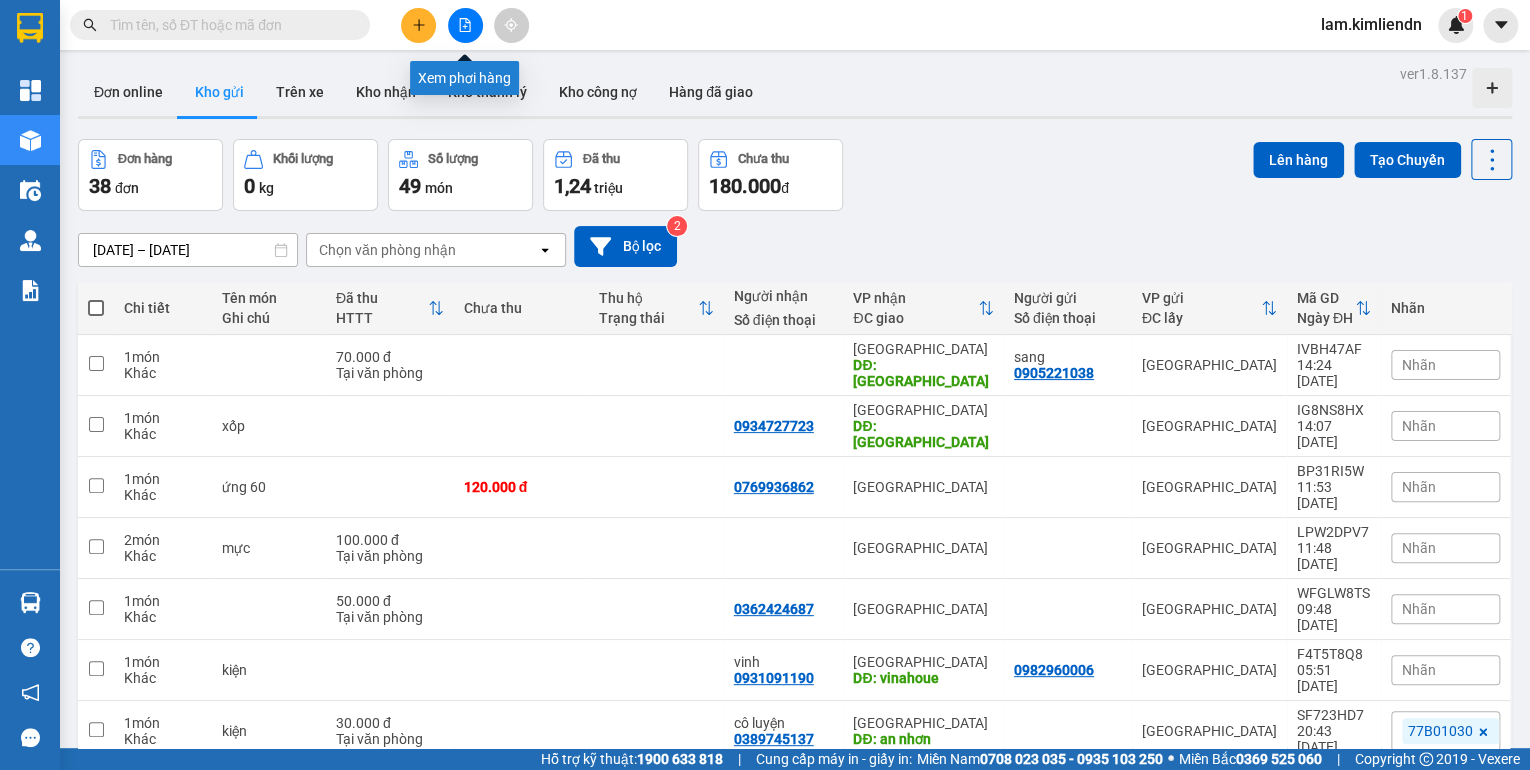 click 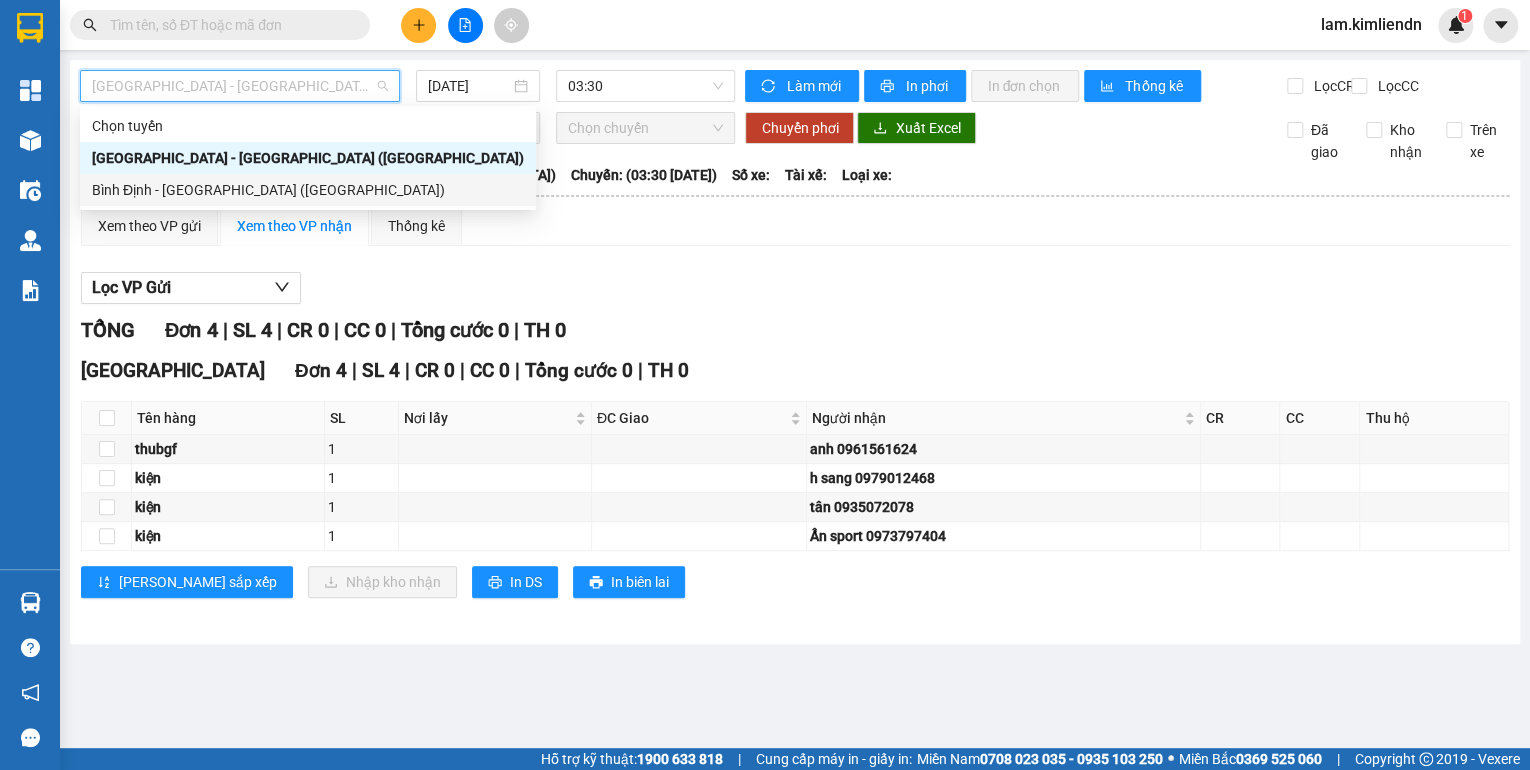 click on "Bình Định - [GEOGRAPHIC_DATA] ([GEOGRAPHIC_DATA])" at bounding box center [308, 190] 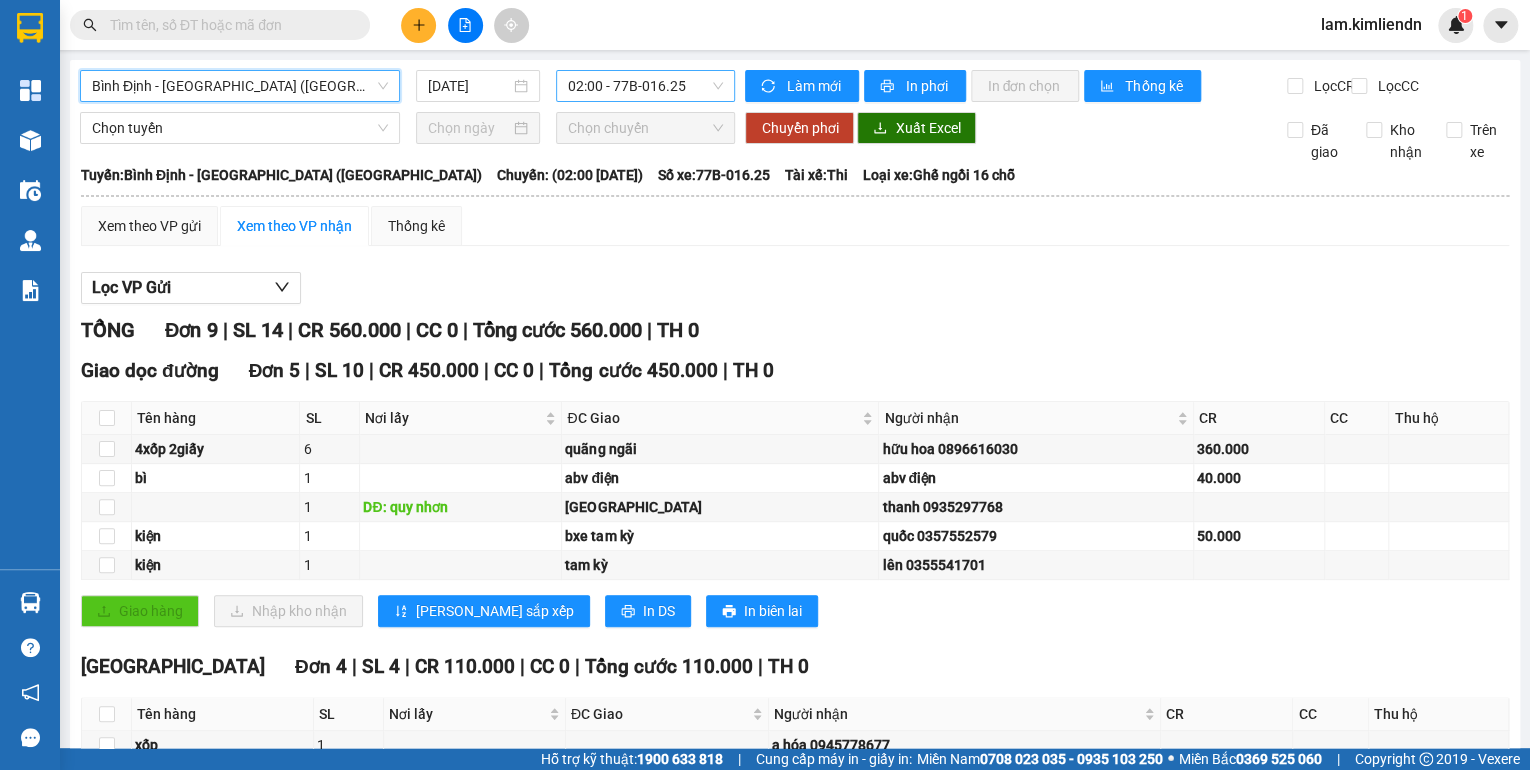 click on "02:00     - 77B-016.25" at bounding box center [646, 86] 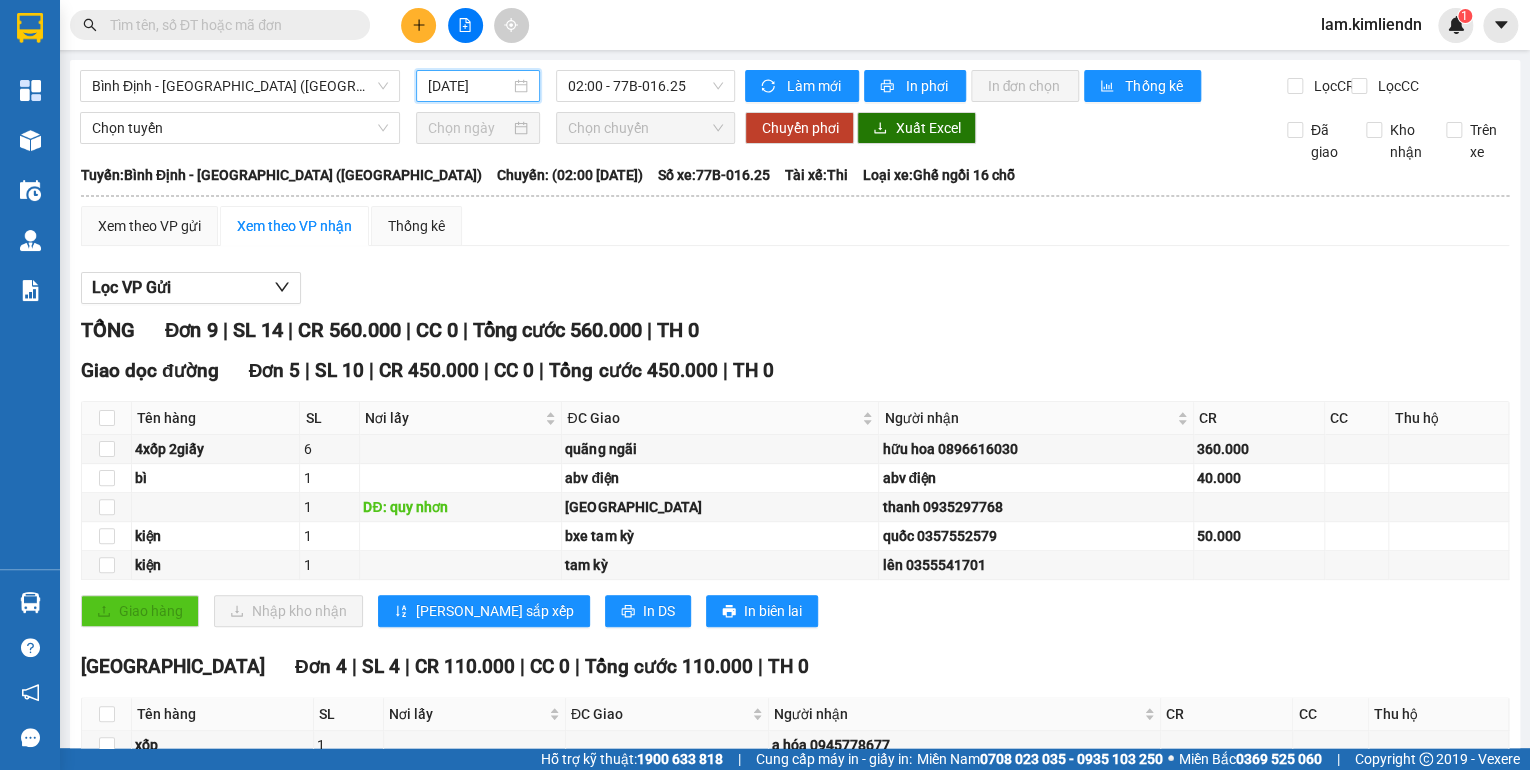 click on "[DATE]" at bounding box center [469, 86] 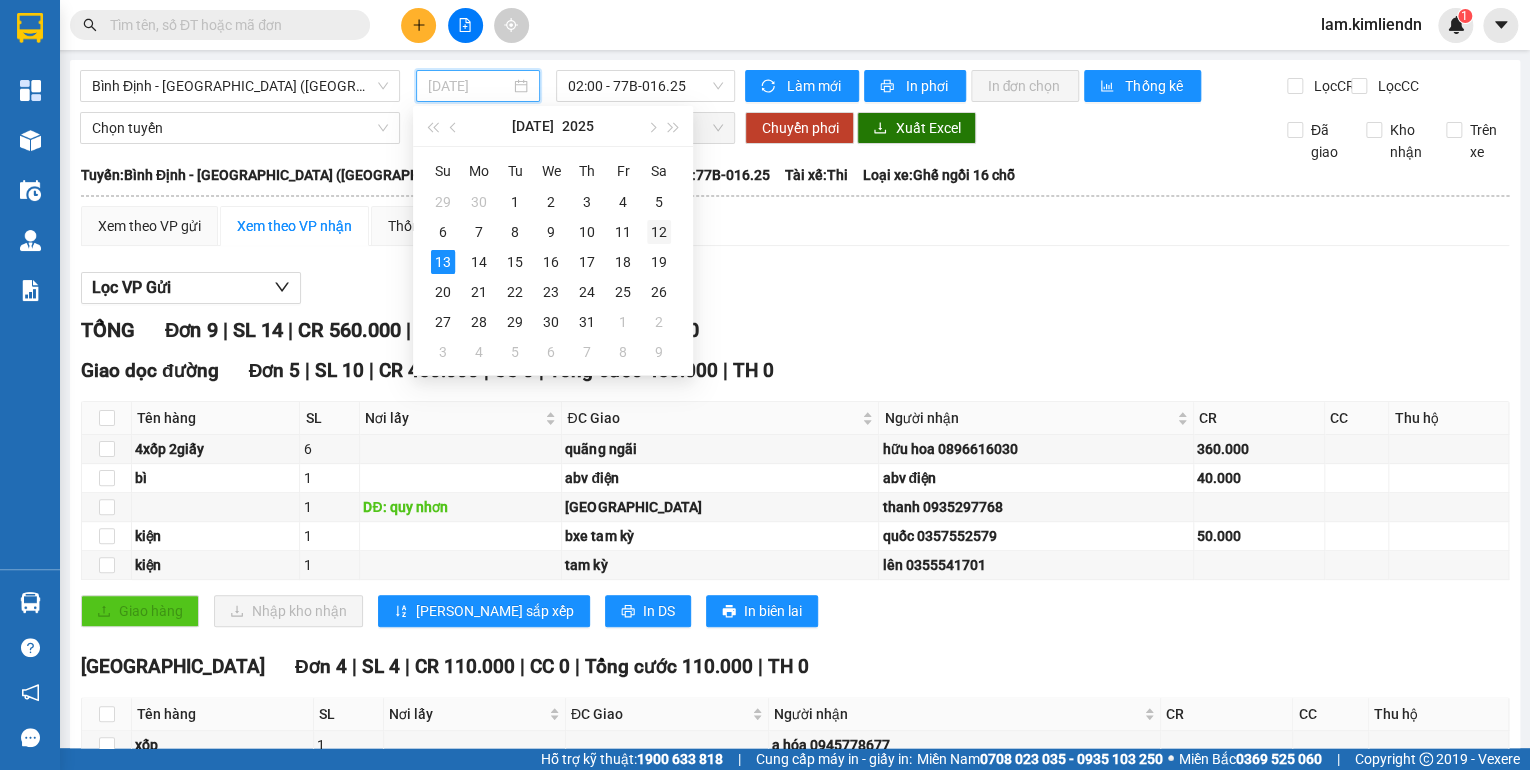 click on "12" at bounding box center (659, 232) 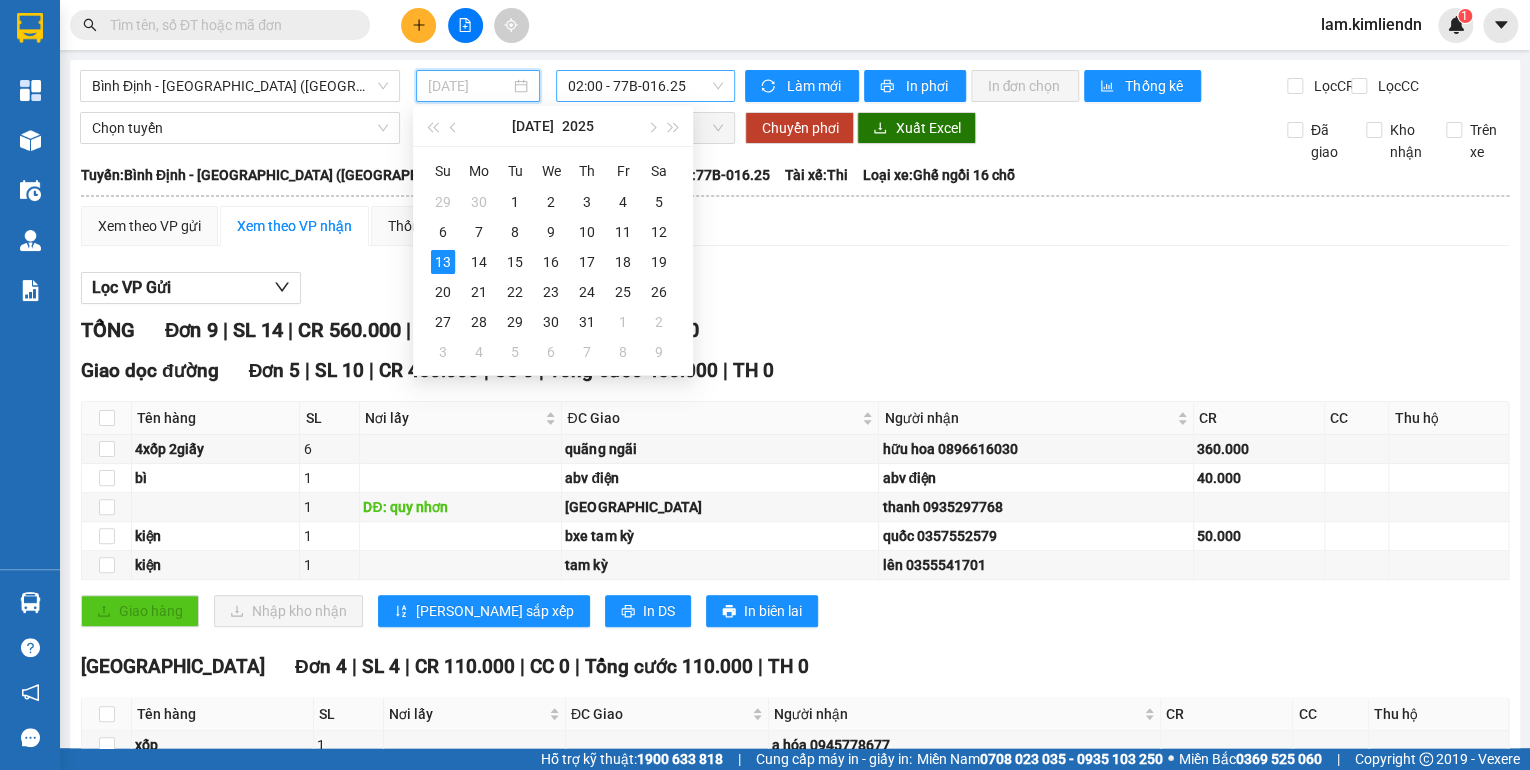 type on "12/07/2025" 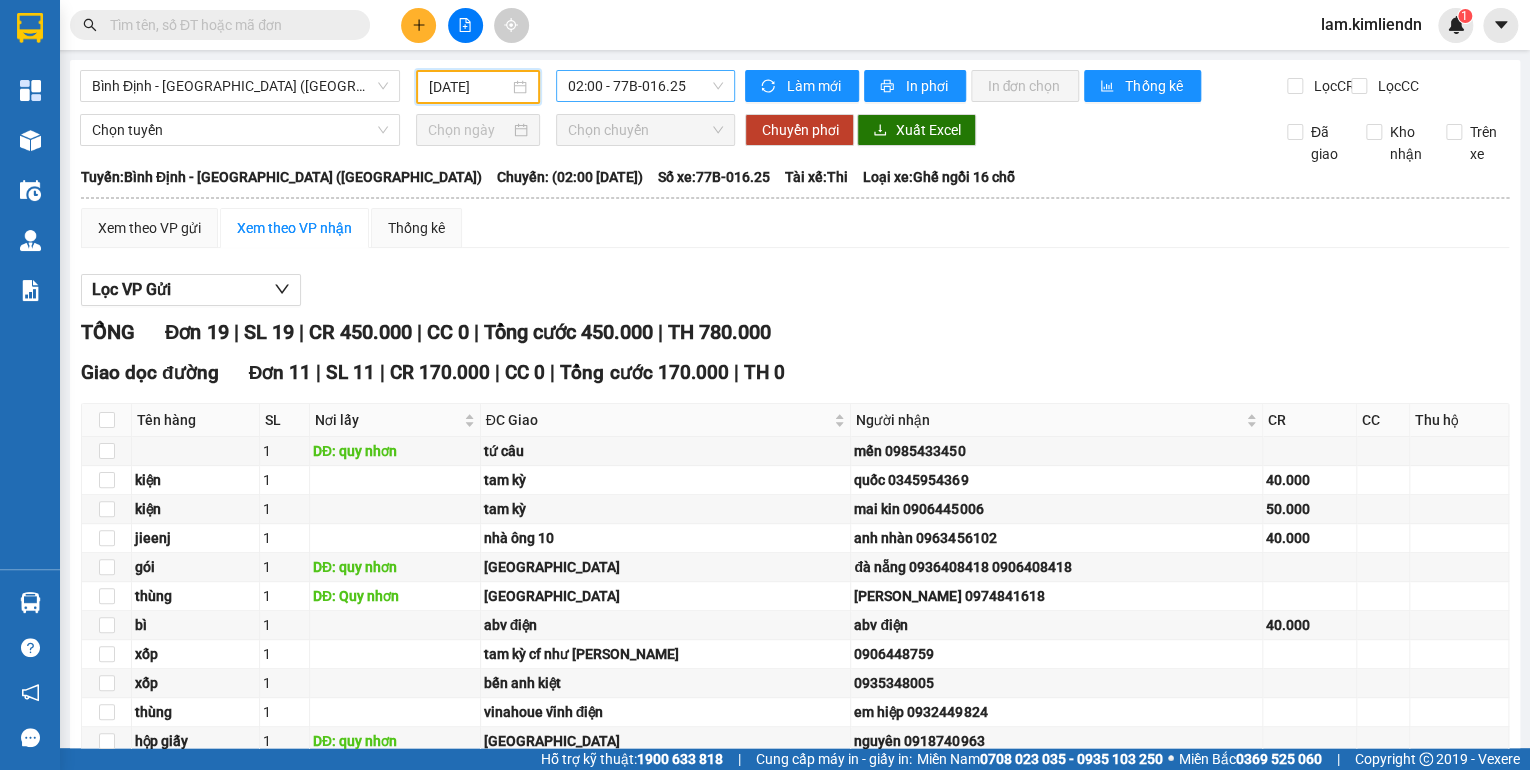 click on "02:00     - 77B-016.25" at bounding box center [646, 86] 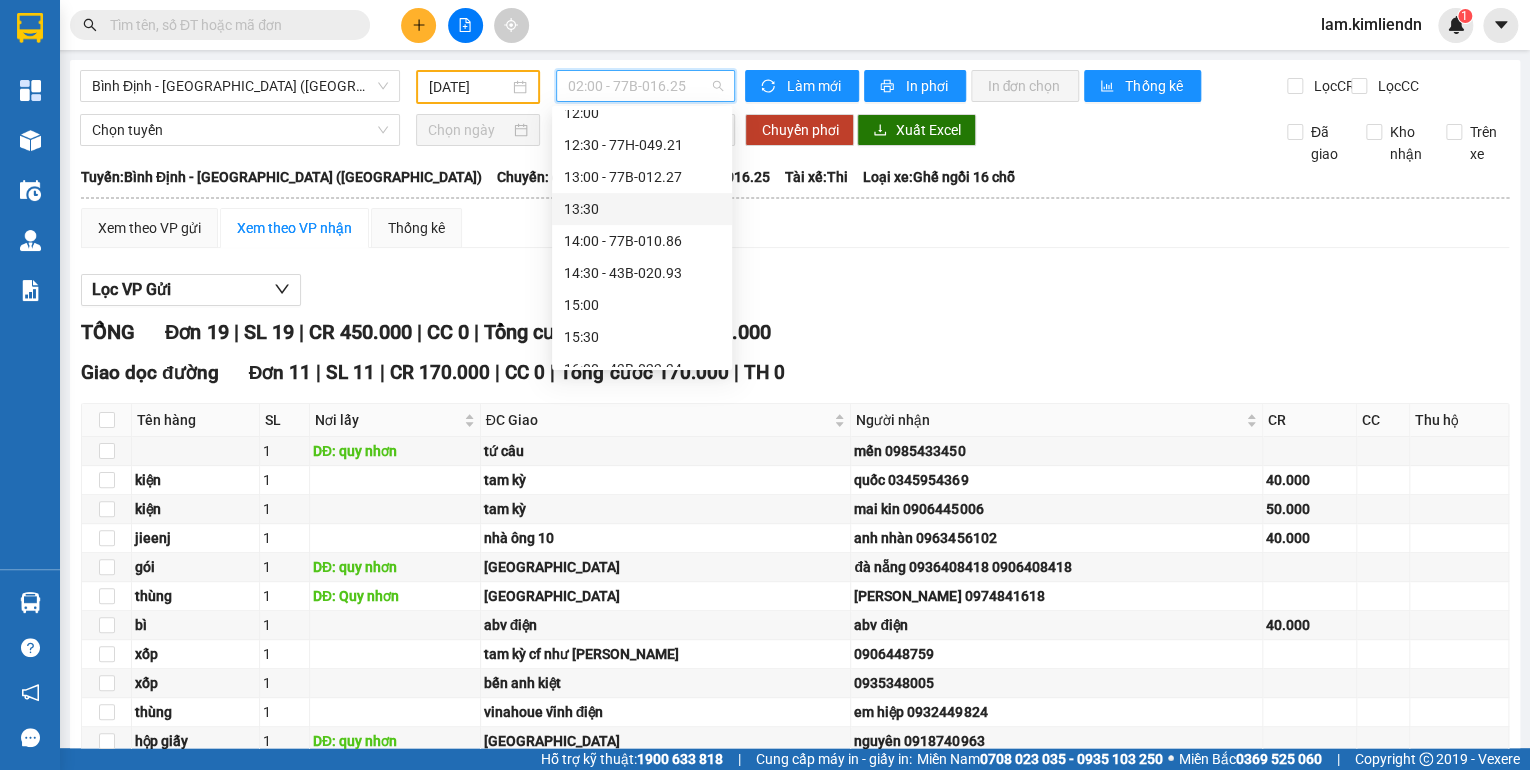 scroll, scrollTop: 704, scrollLeft: 0, axis: vertical 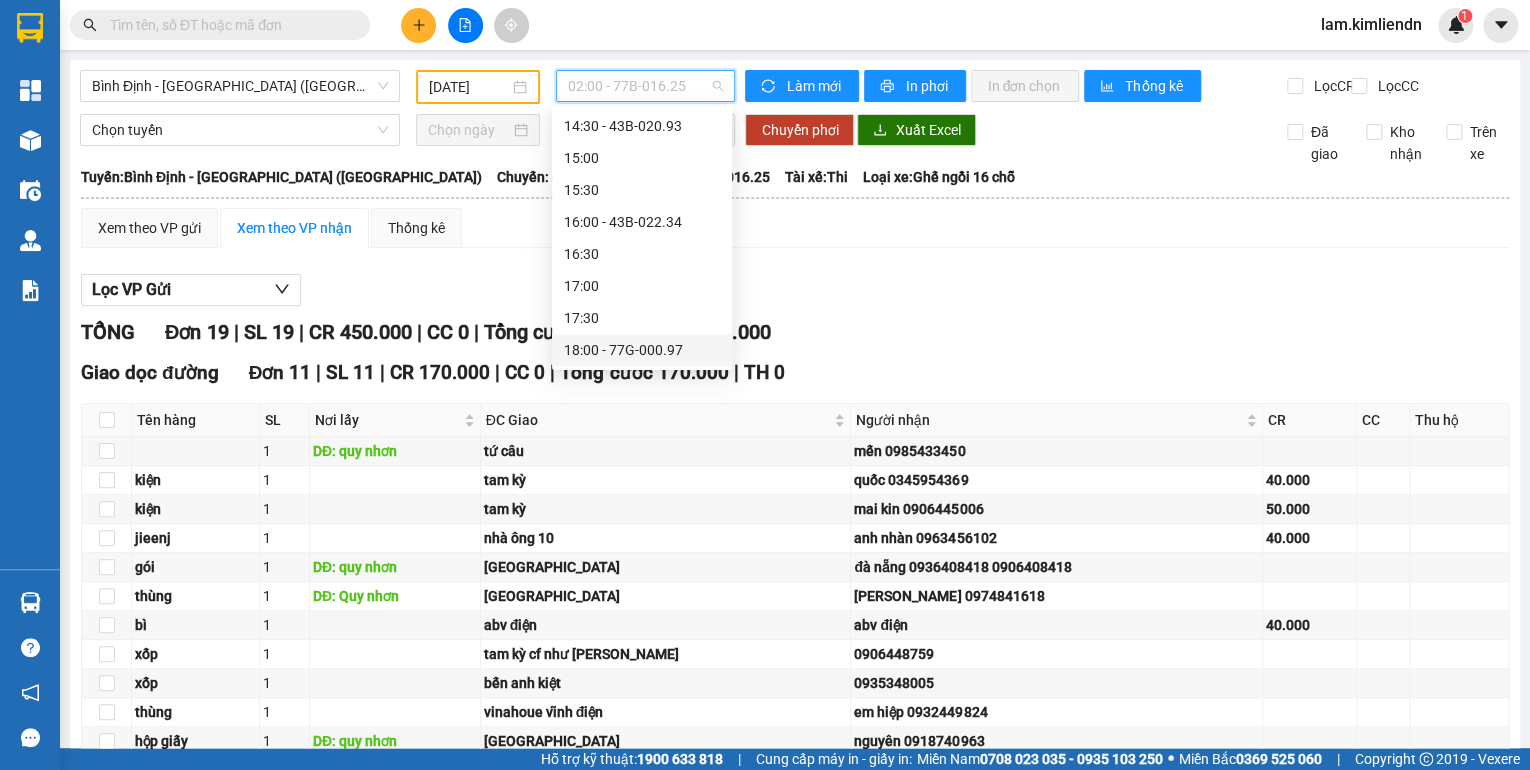 click on "18:00     - 77G-000.97" at bounding box center (642, 350) 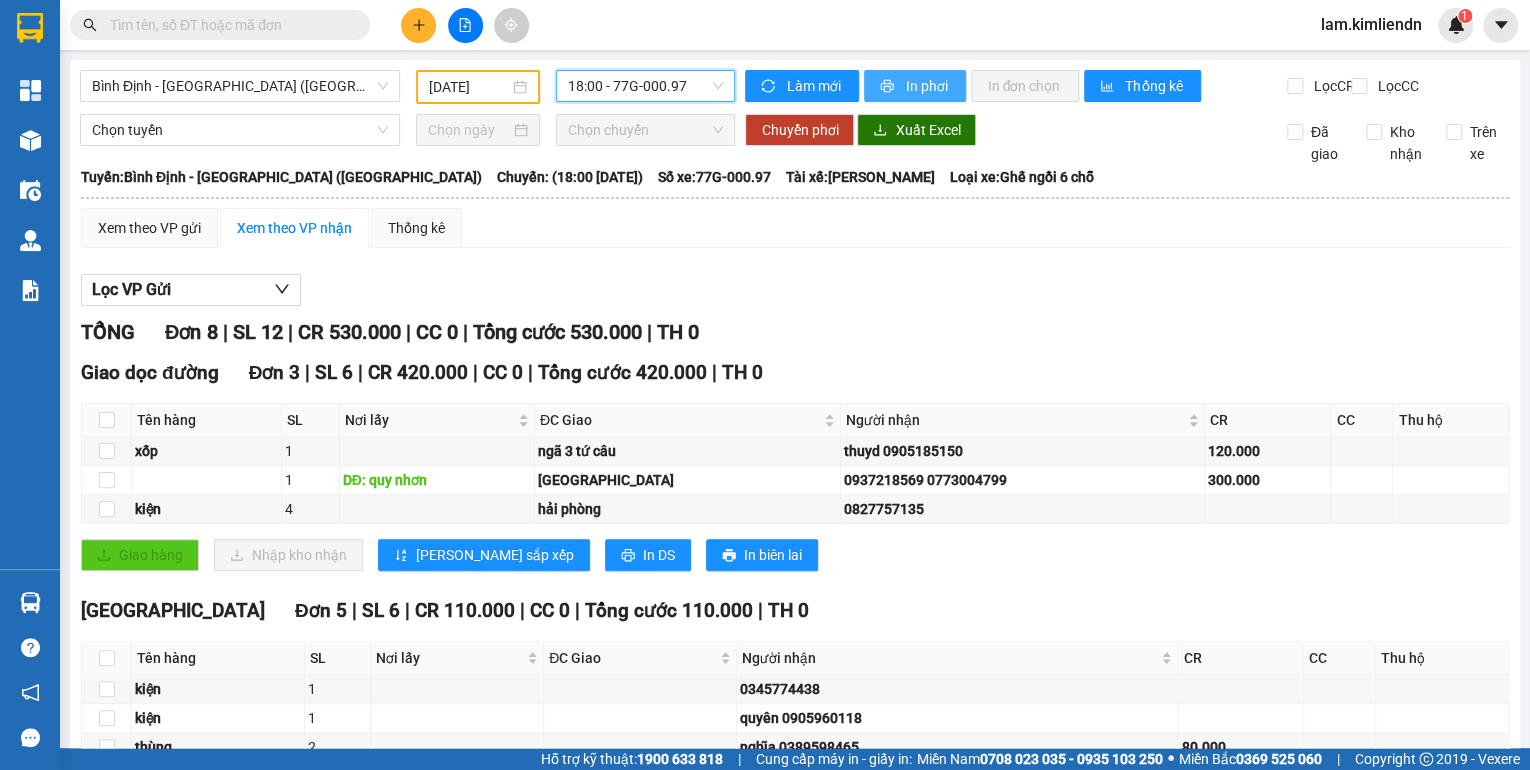 click on "In phơi" at bounding box center (915, 86) 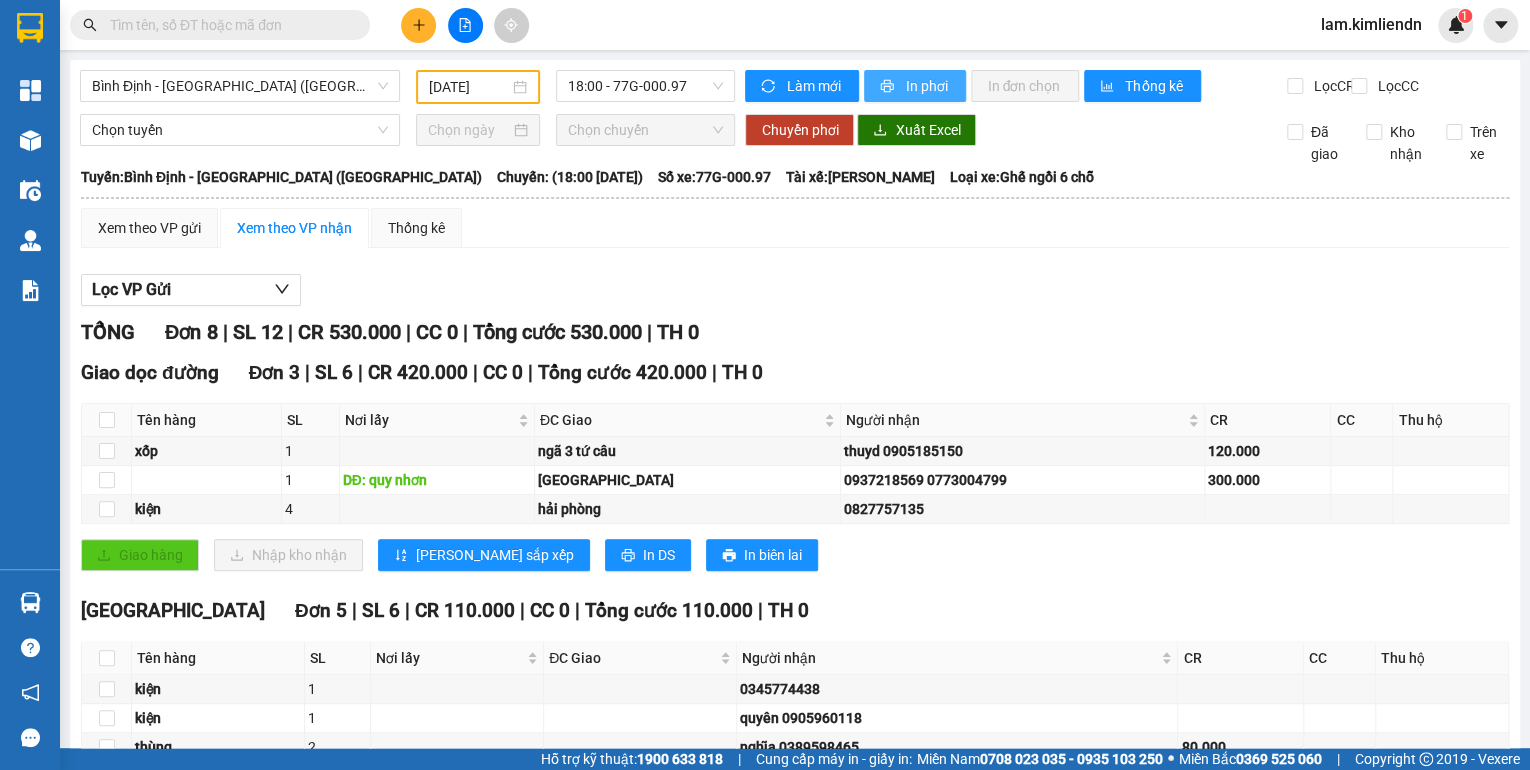 scroll, scrollTop: 0, scrollLeft: 0, axis: both 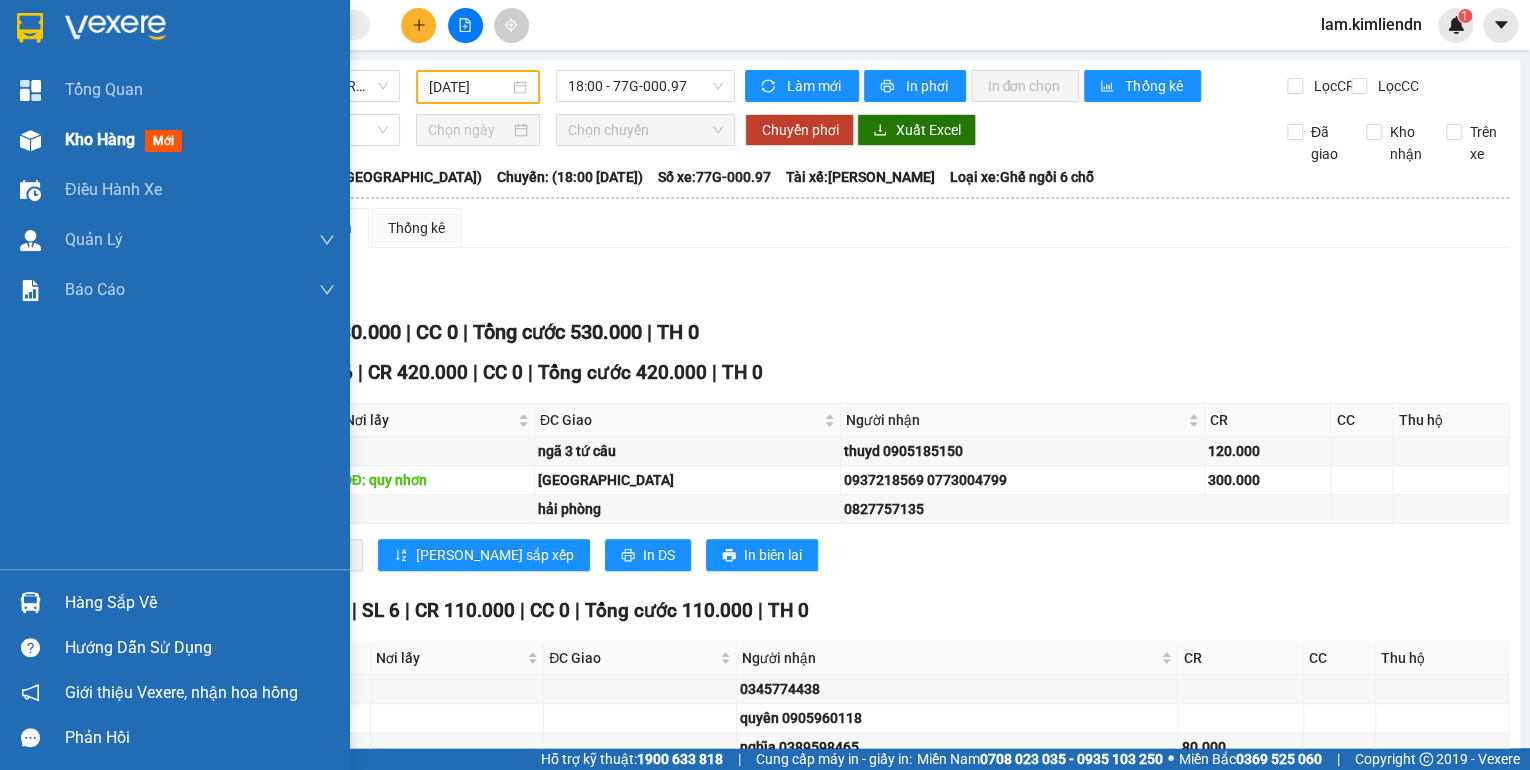 click at bounding box center [30, 140] 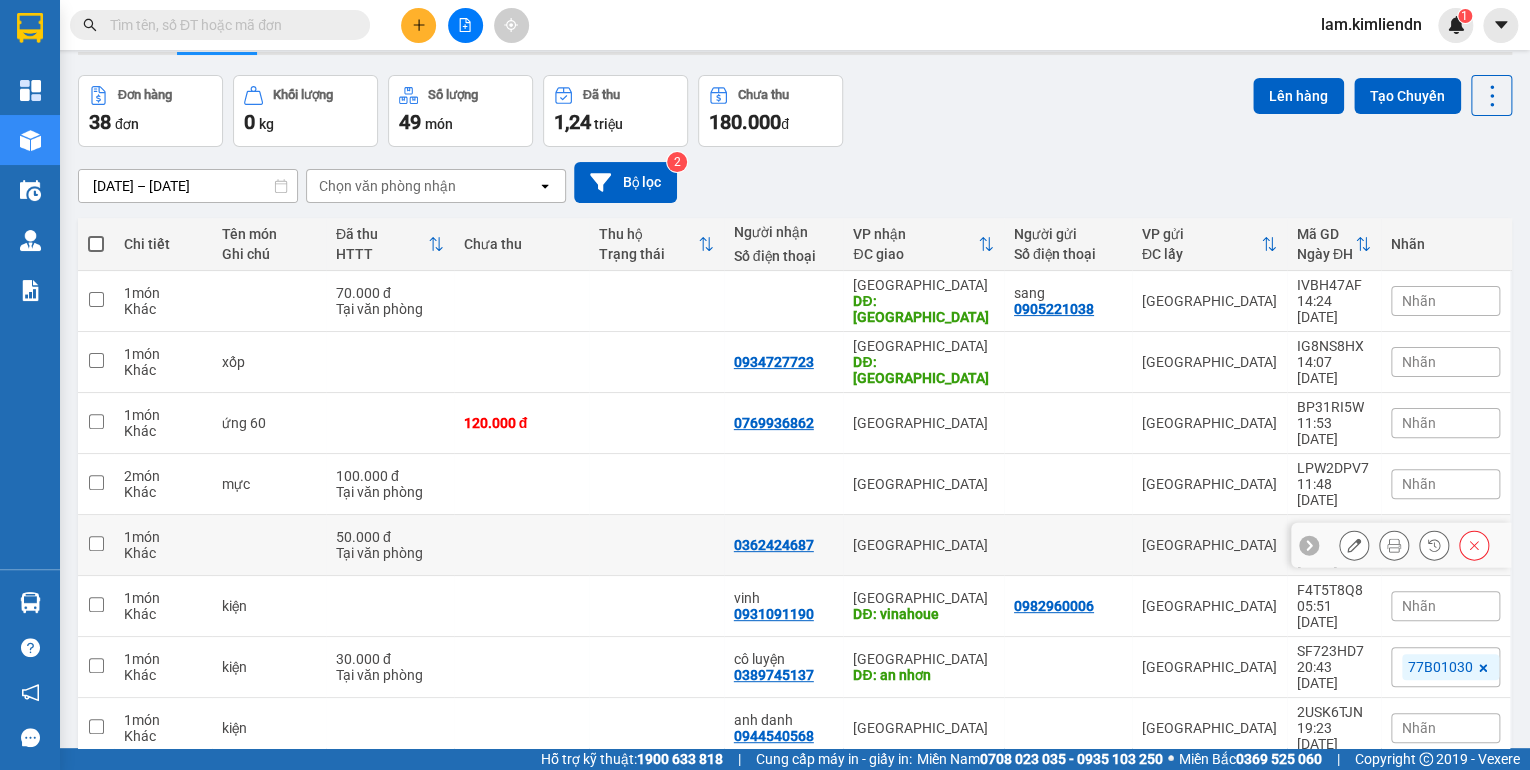 scroll, scrollTop: 121, scrollLeft: 0, axis: vertical 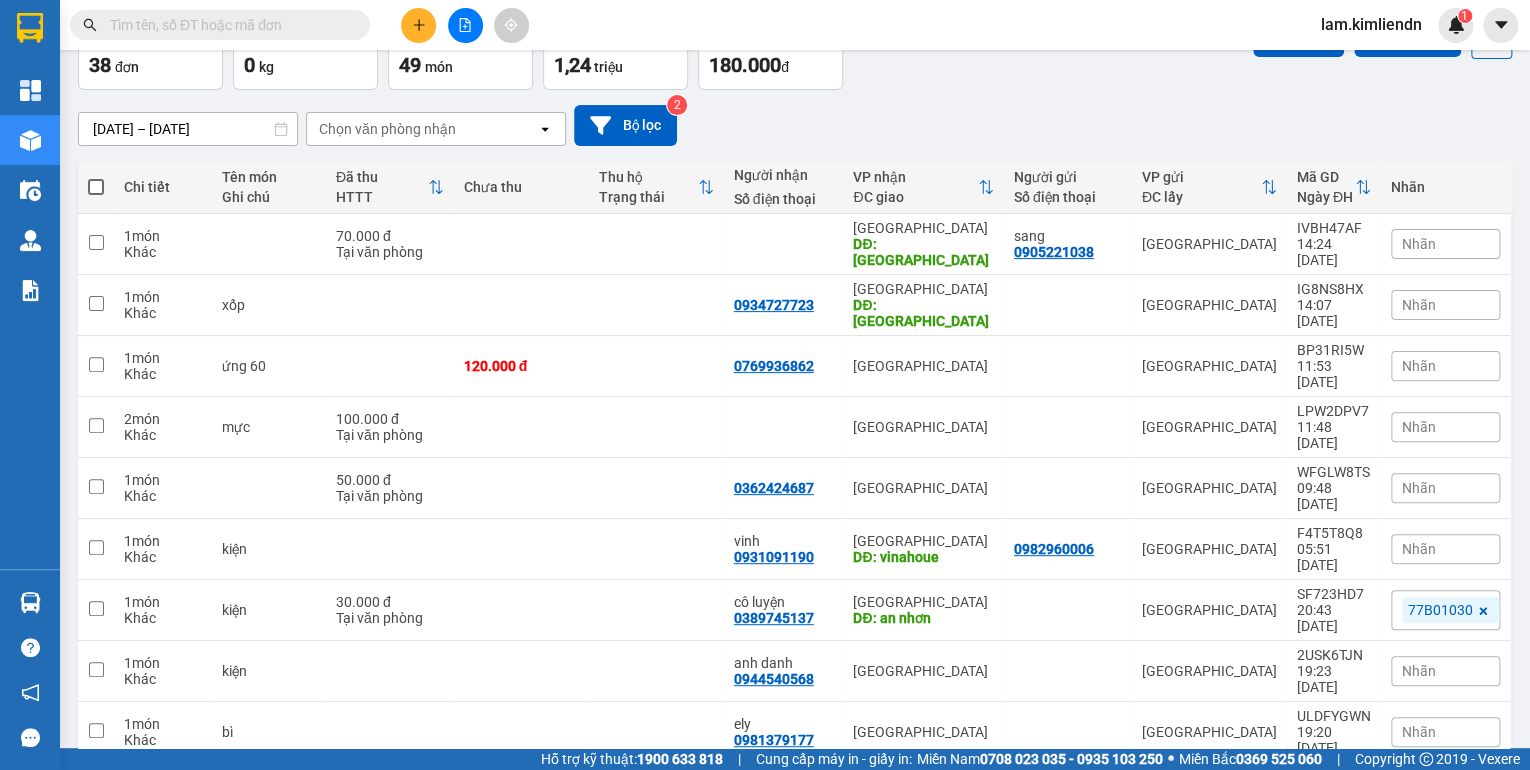 click on "2" at bounding box center [1224, 856] 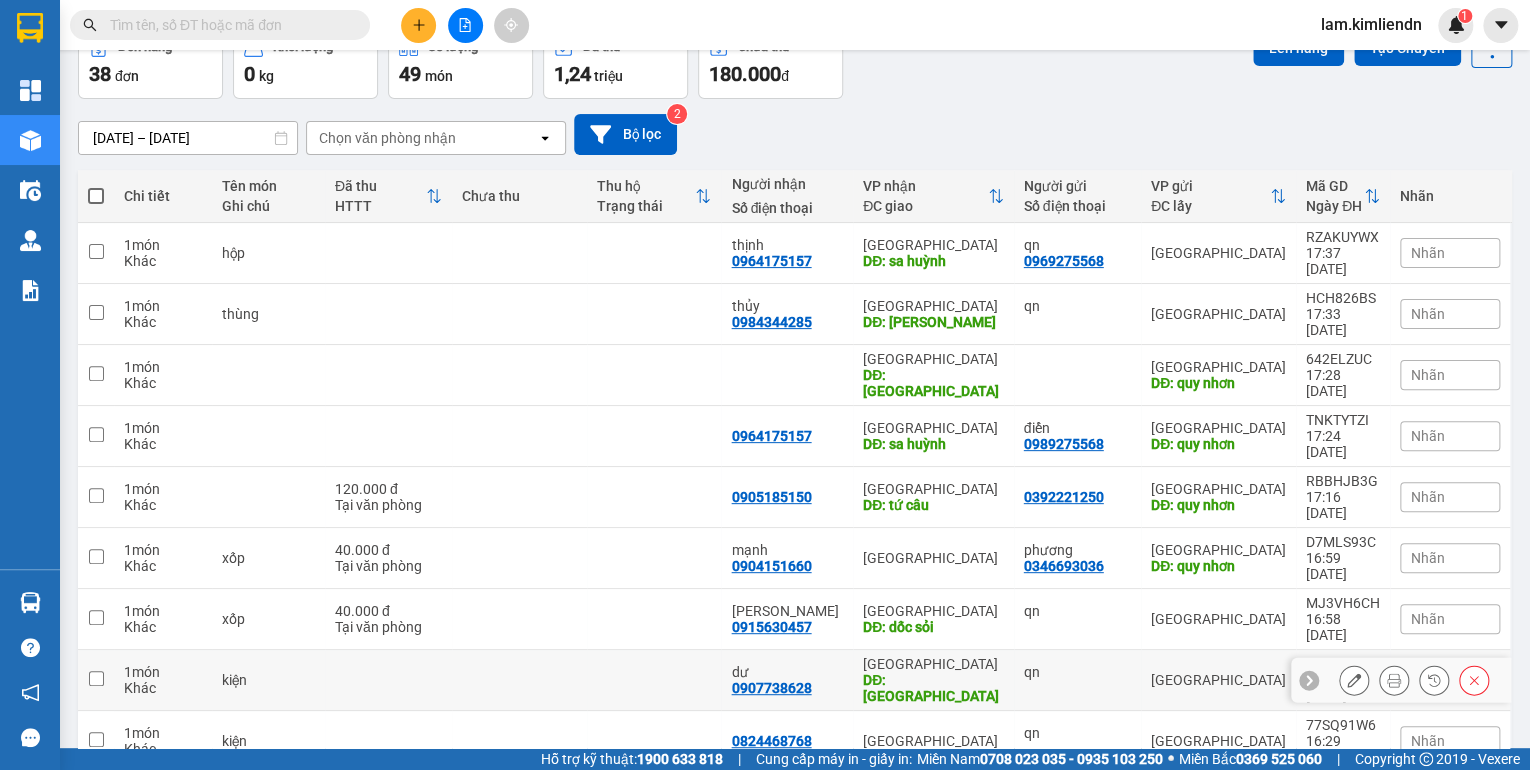 scroll, scrollTop: 116, scrollLeft: 0, axis: vertical 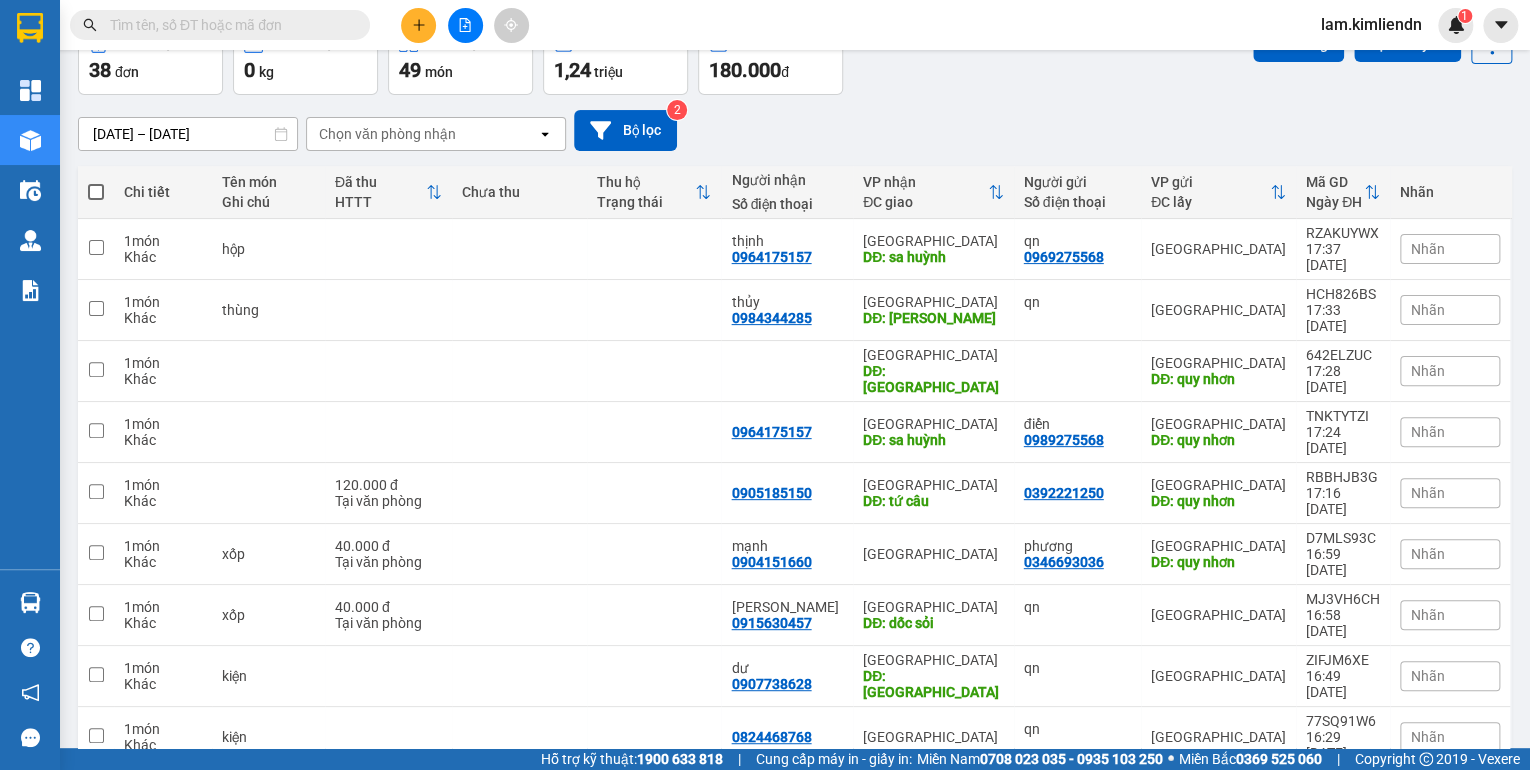 click on "3" at bounding box center (1259, 861) 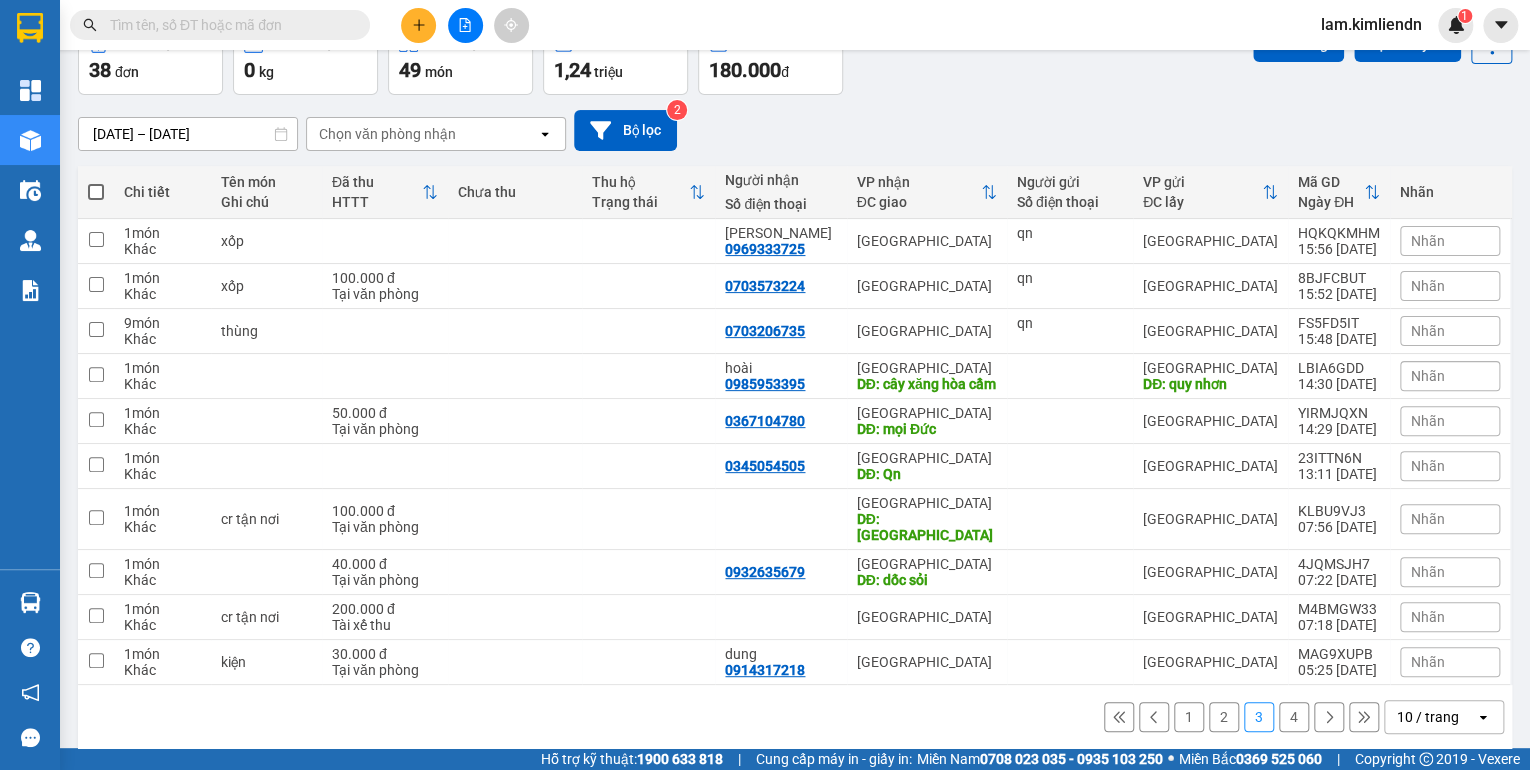 click on "2" at bounding box center [1224, 717] 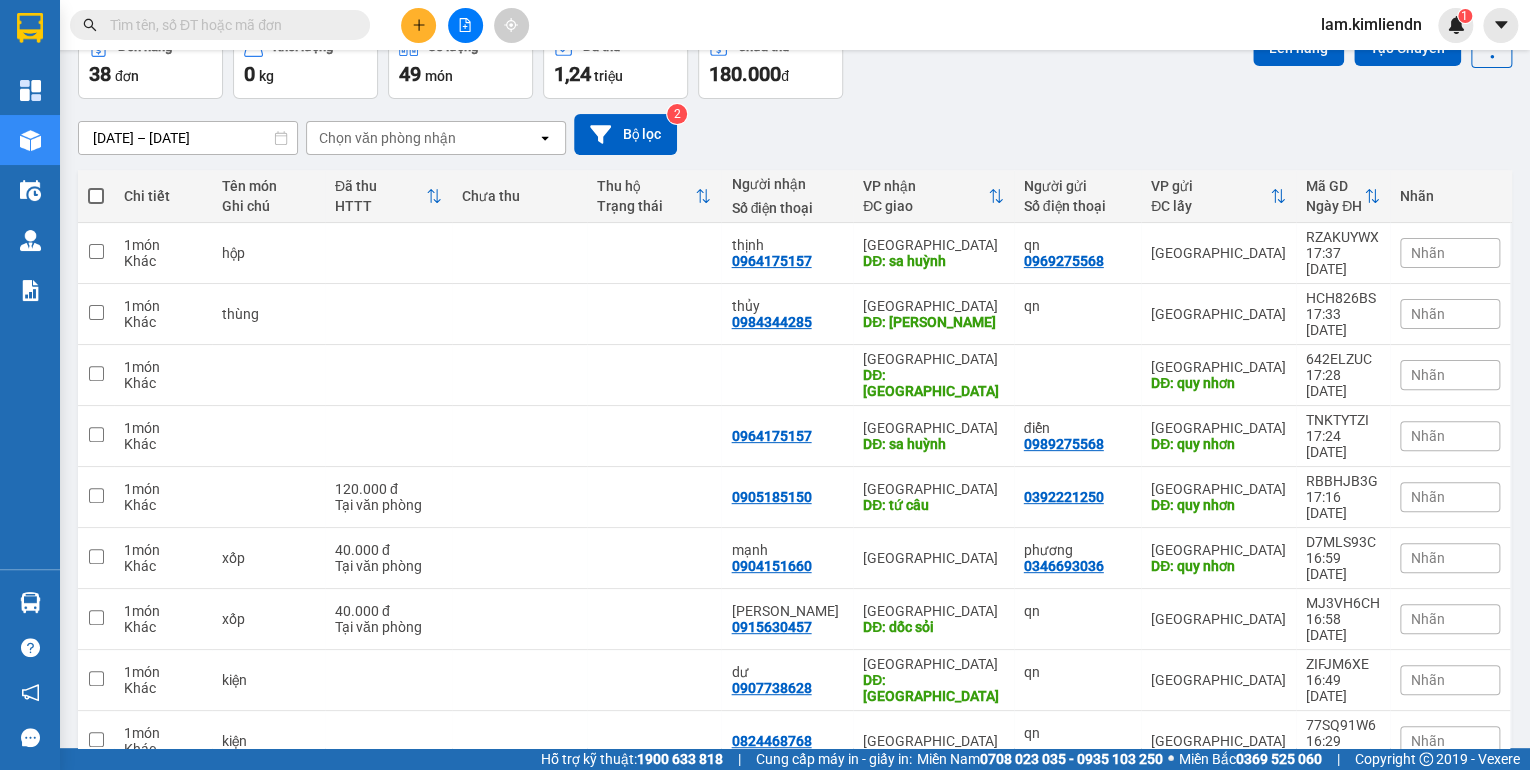scroll, scrollTop: 116, scrollLeft: 0, axis: vertical 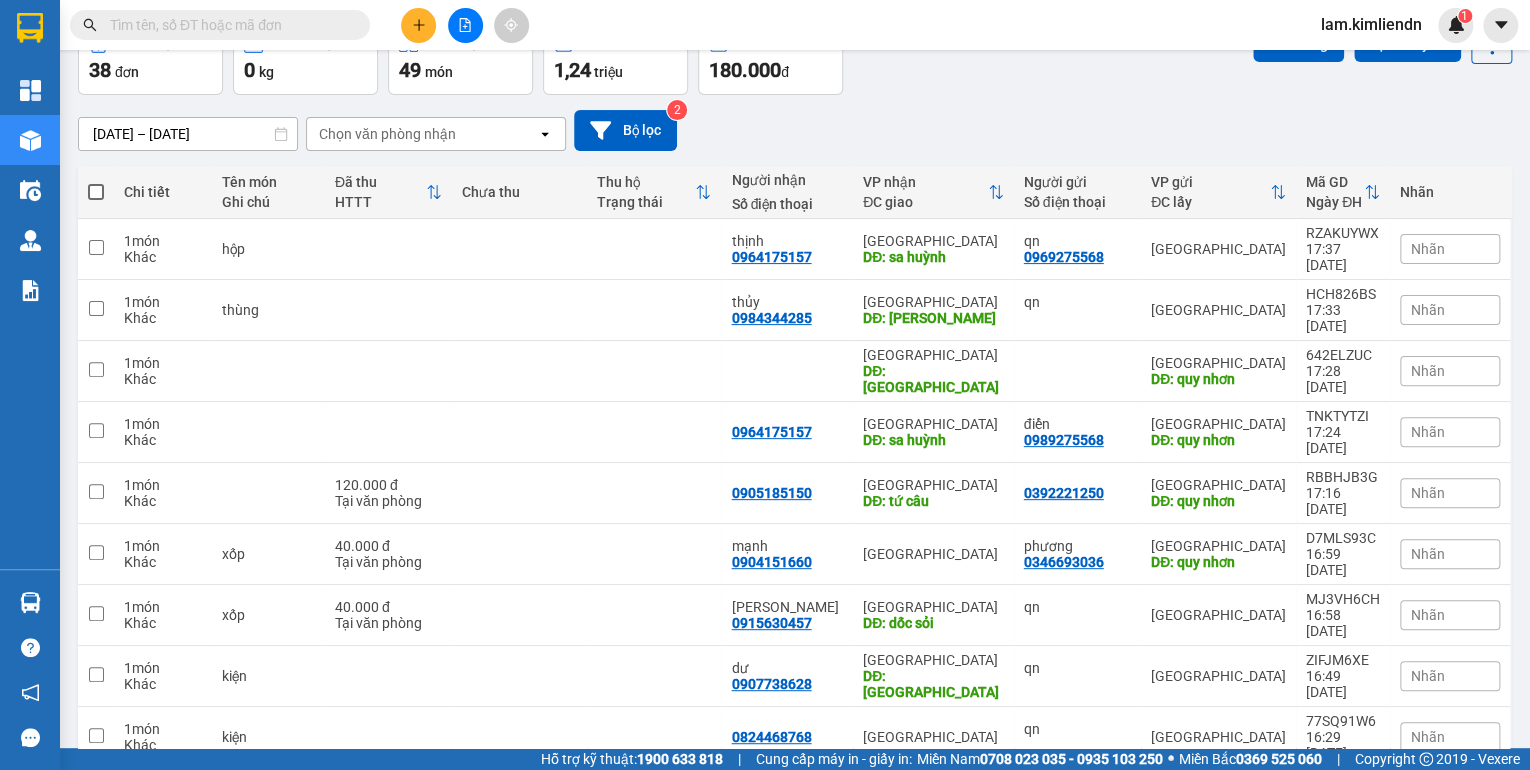 click on "1" at bounding box center (1189, 861) 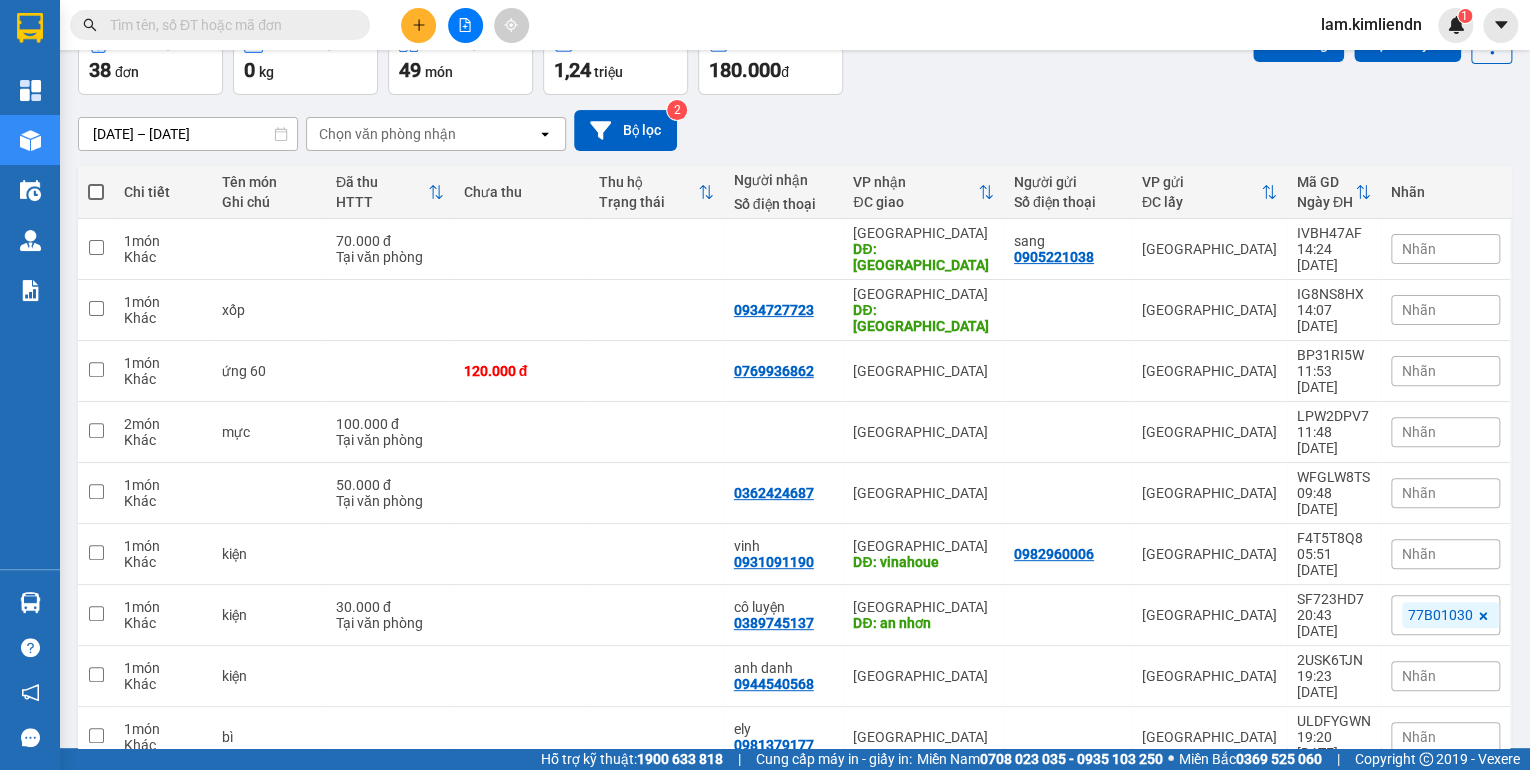 click at bounding box center [96, 796] 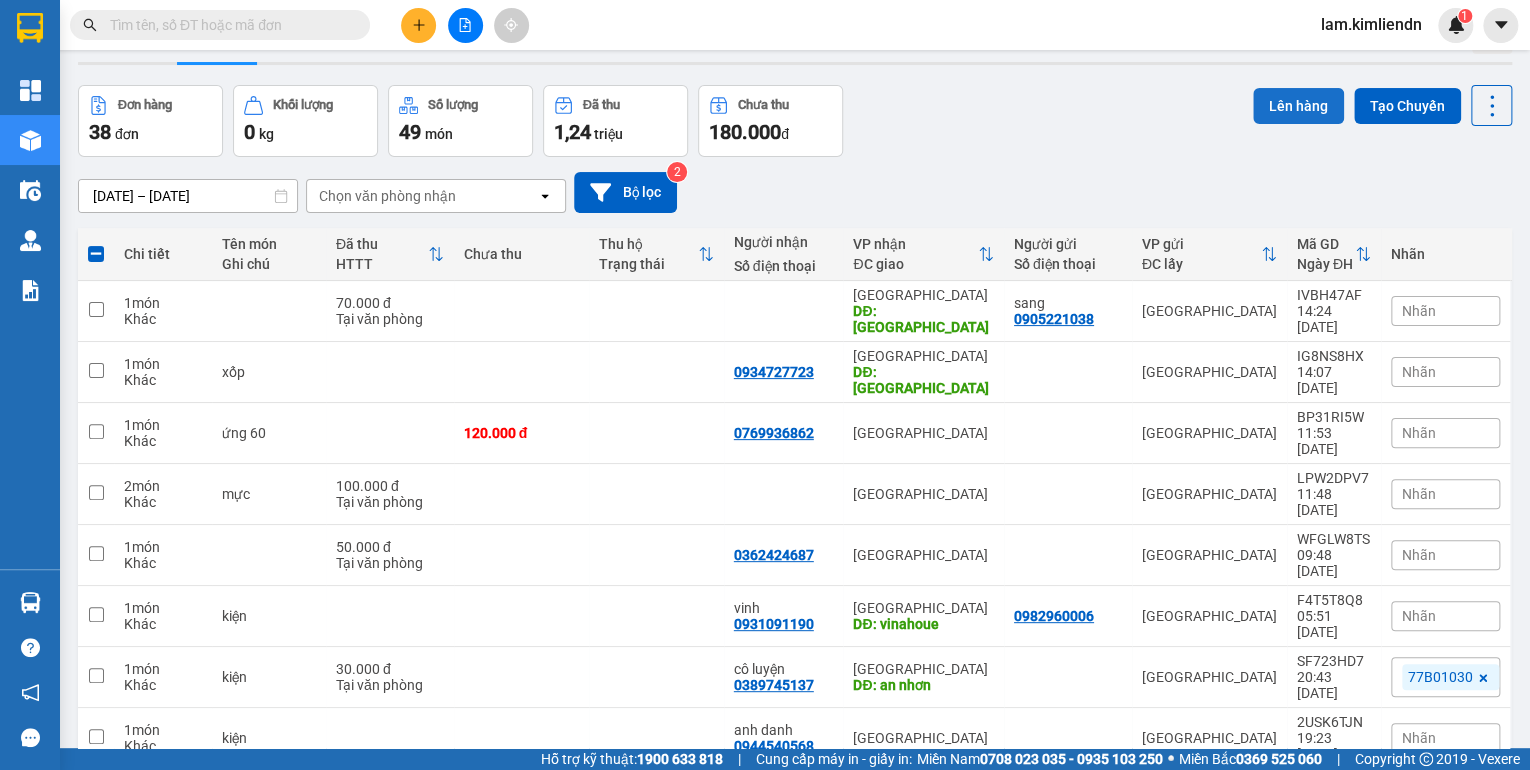 scroll, scrollTop: 0, scrollLeft: 0, axis: both 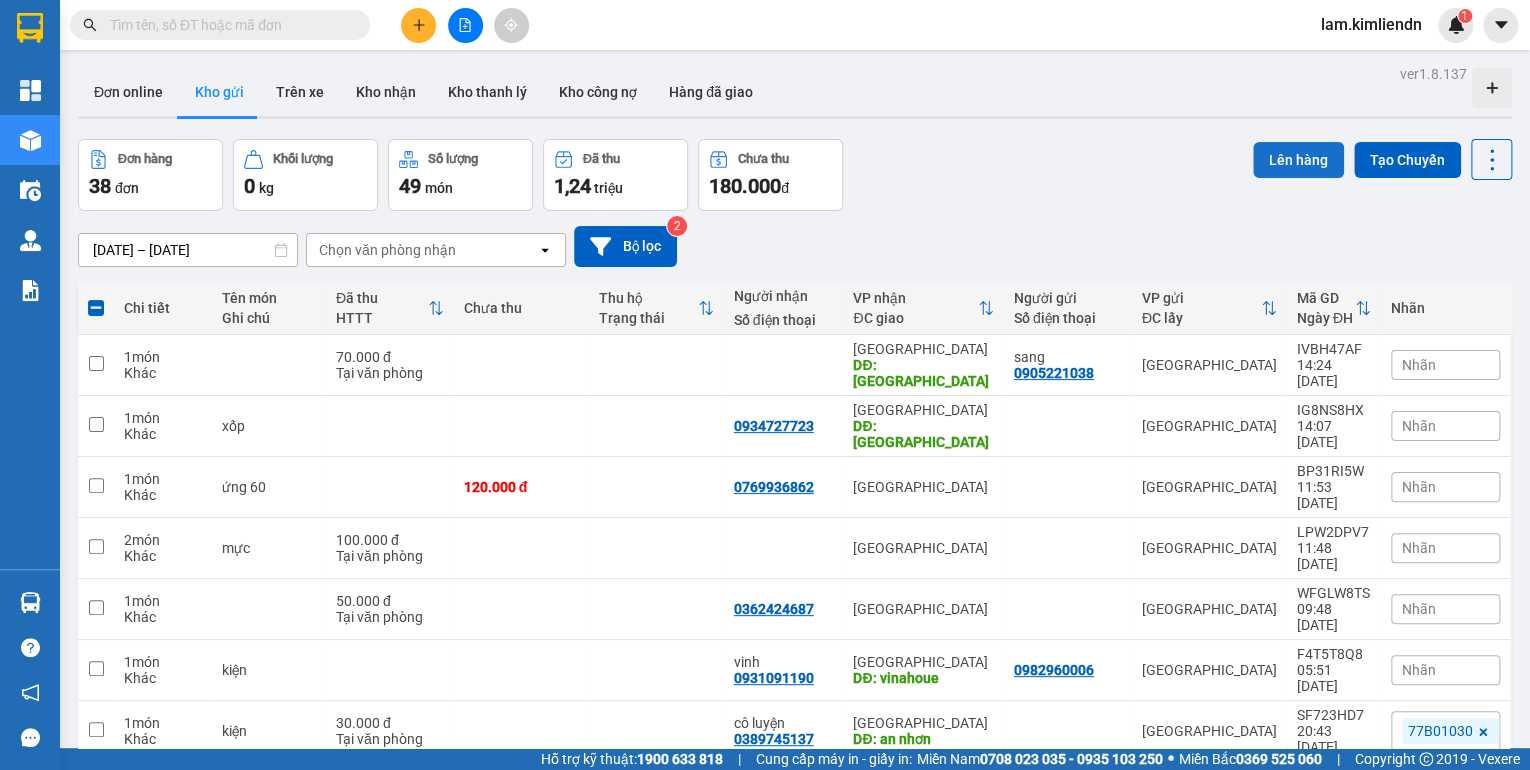click on "Lên hàng" at bounding box center (1298, 160) 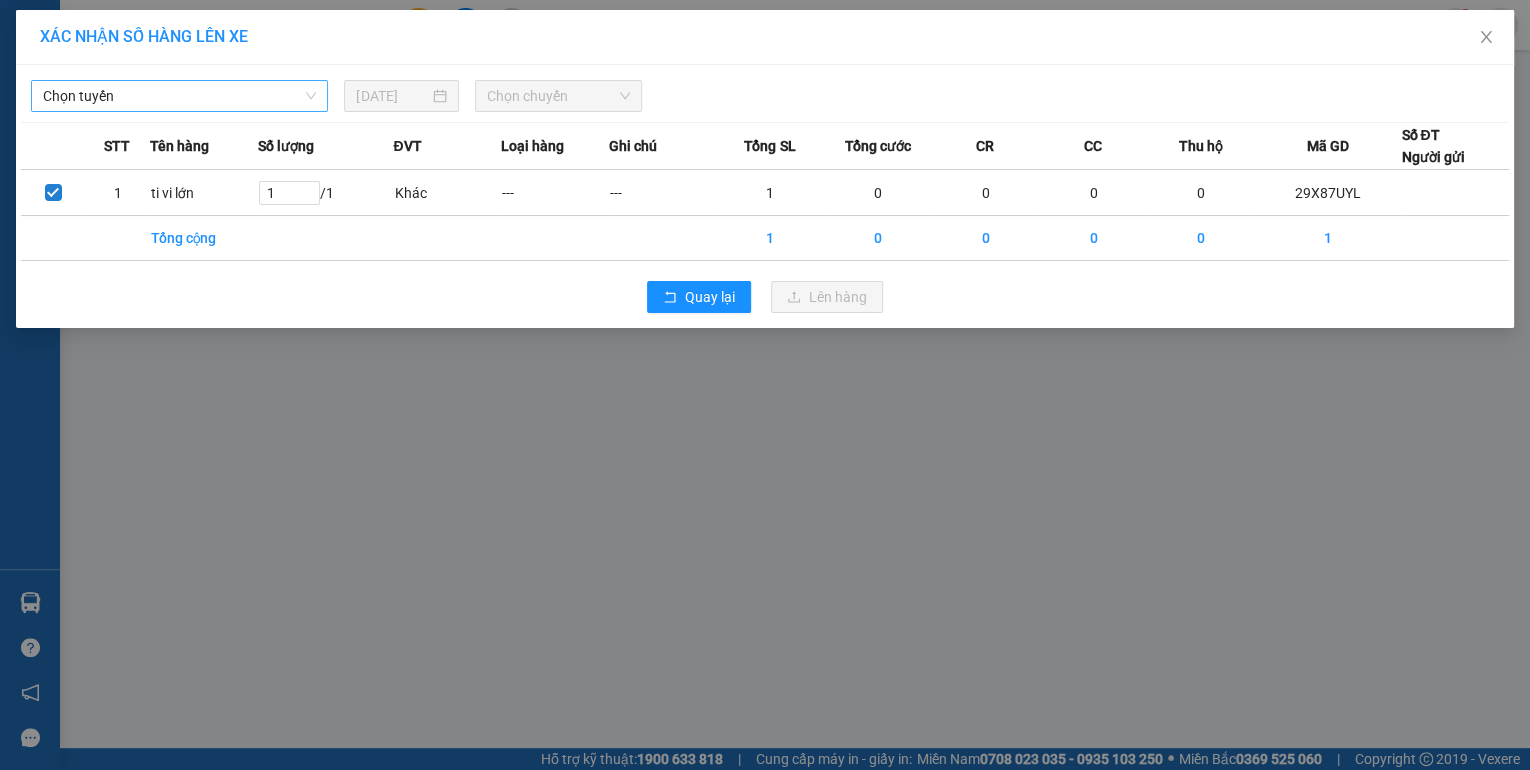 drag, startPoint x: 227, startPoint y: 111, endPoint x: 230, endPoint y: 99, distance: 12.369317 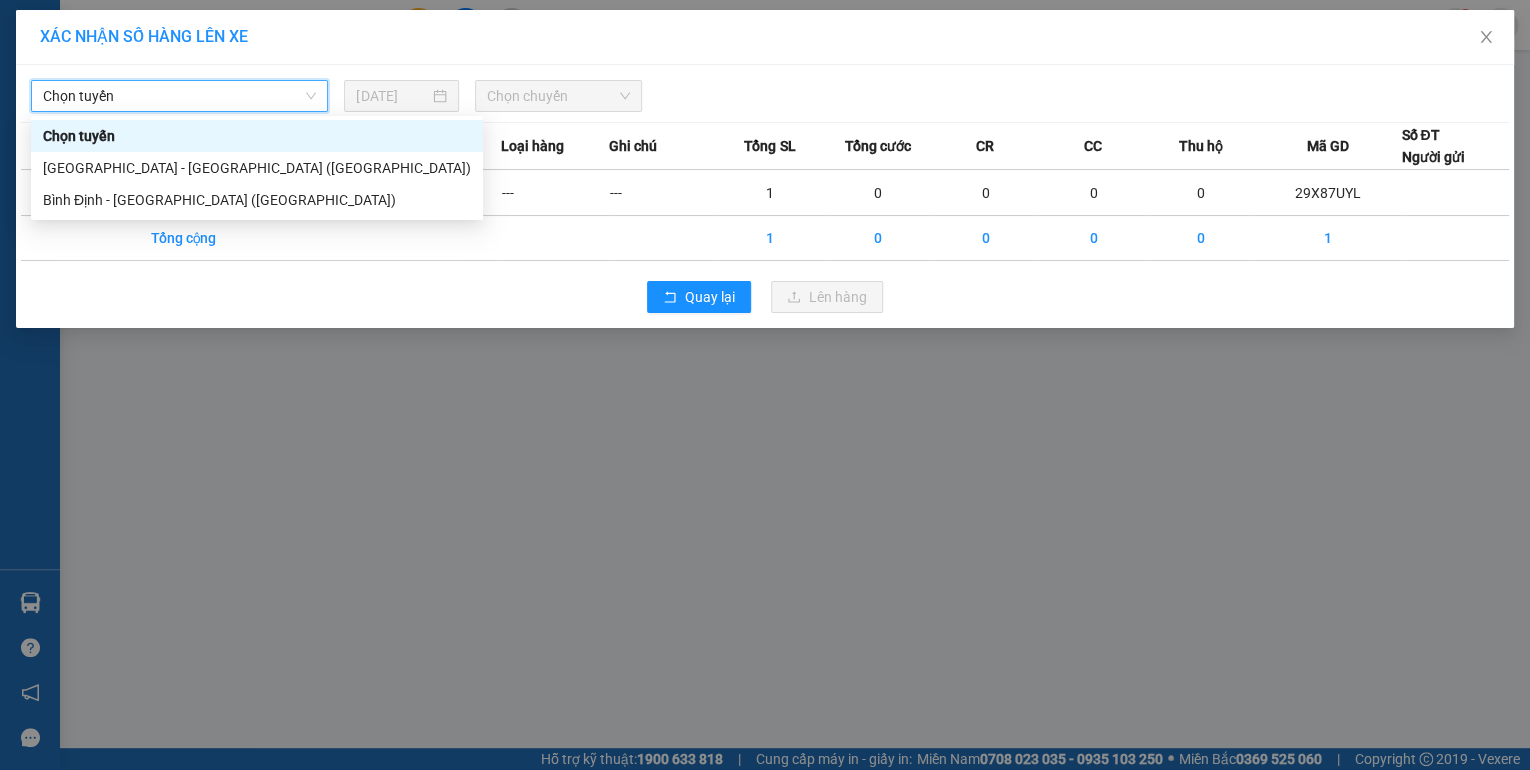 click on "Chọn tuyến" at bounding box center [179, 96] 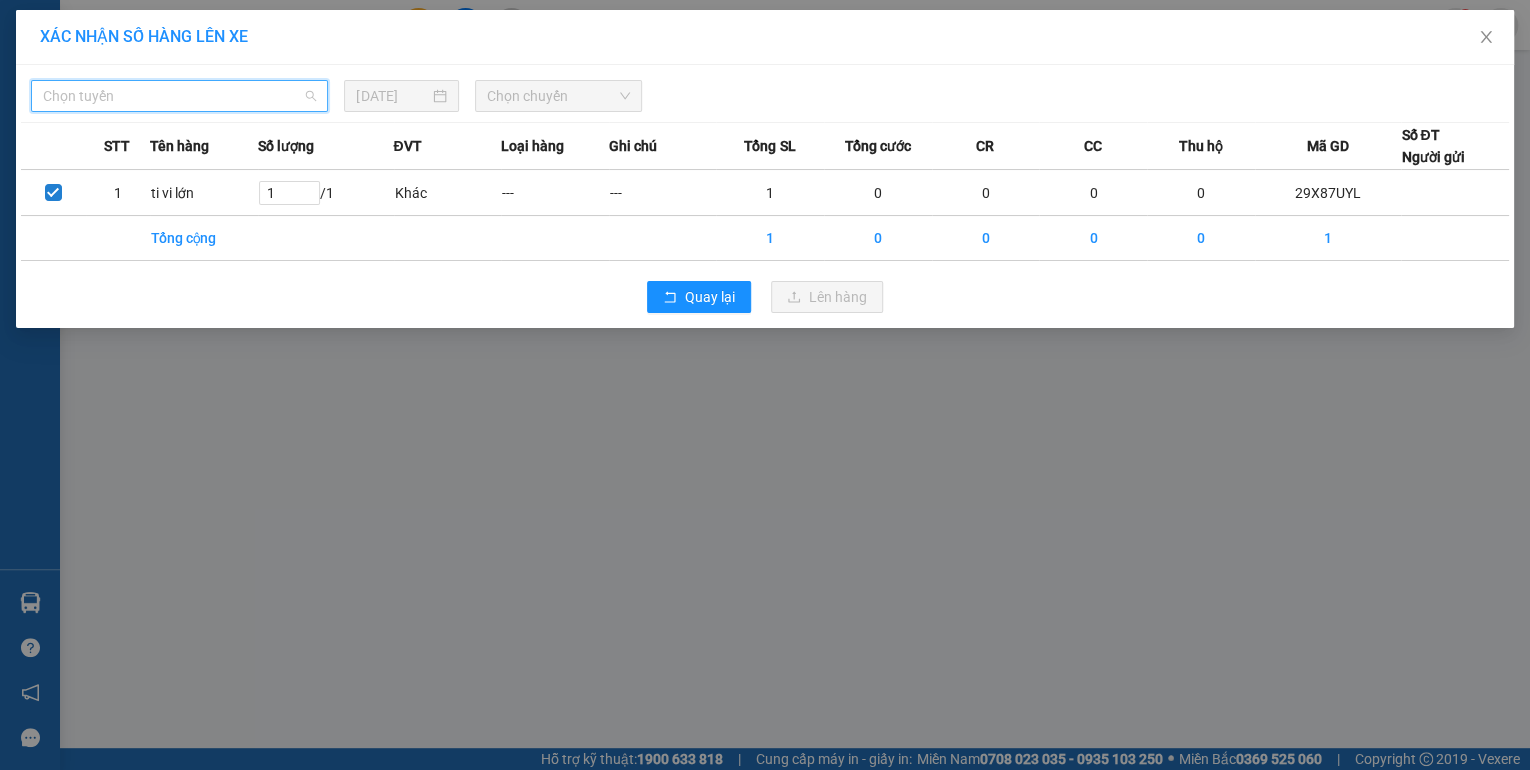 click on "Chọn tuyến" at bounding box center (179, 96) 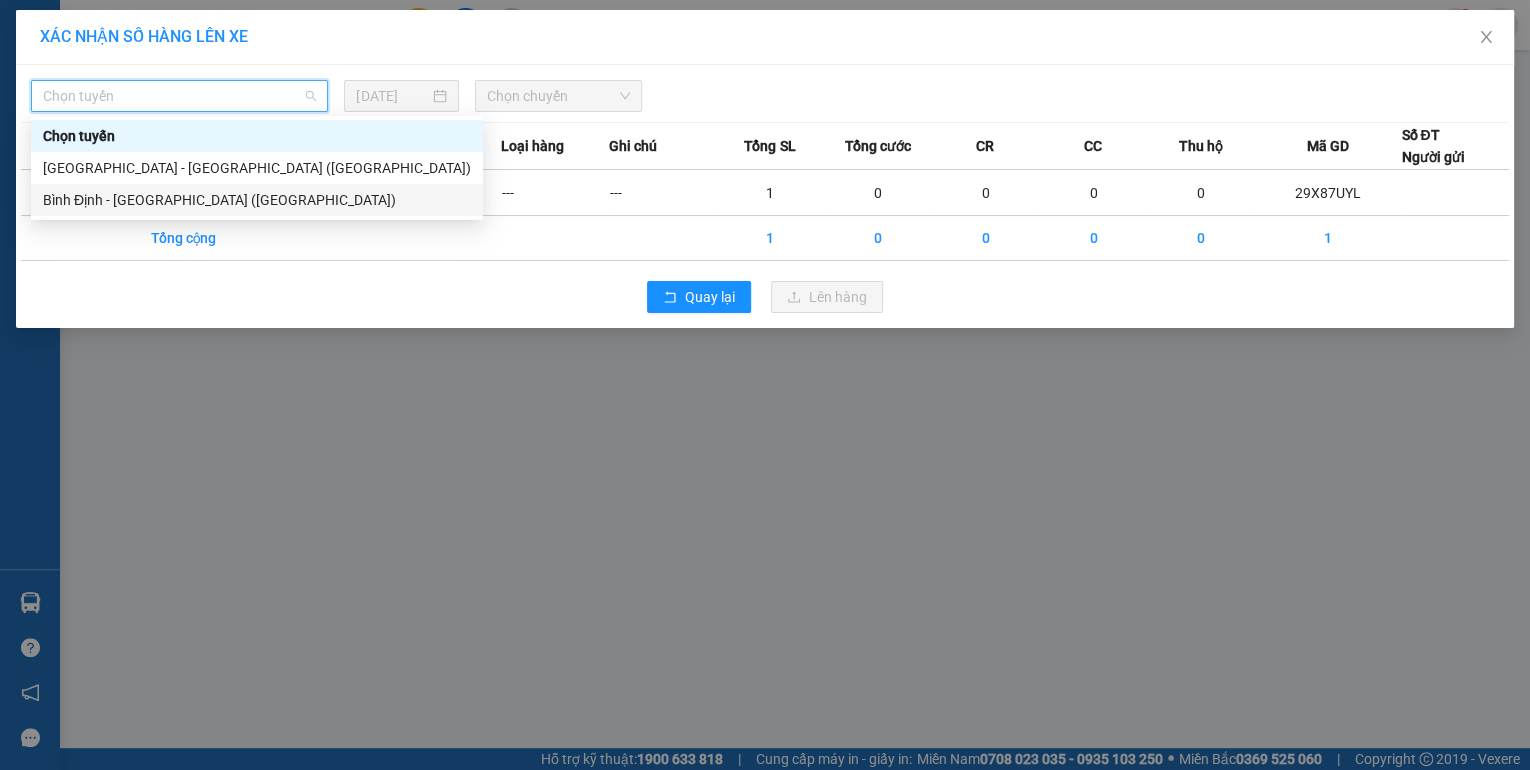 click on "Bình Định - [GEOGRAPHIC_DATA] ([GEOGRAPHIC_DATA])" at bounding box center [257, 200] 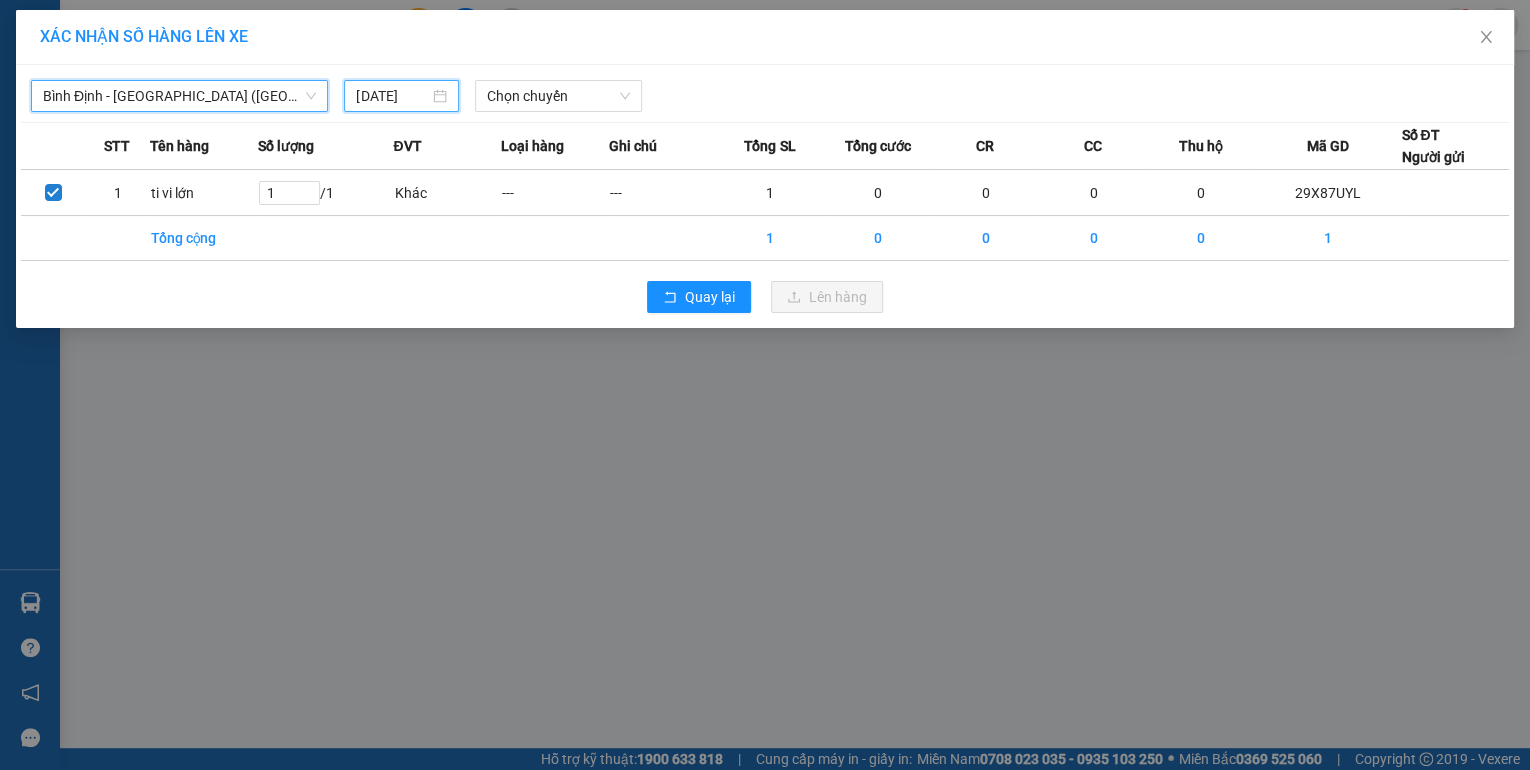 click on "[DATE]" at bounding box center [392, 96] 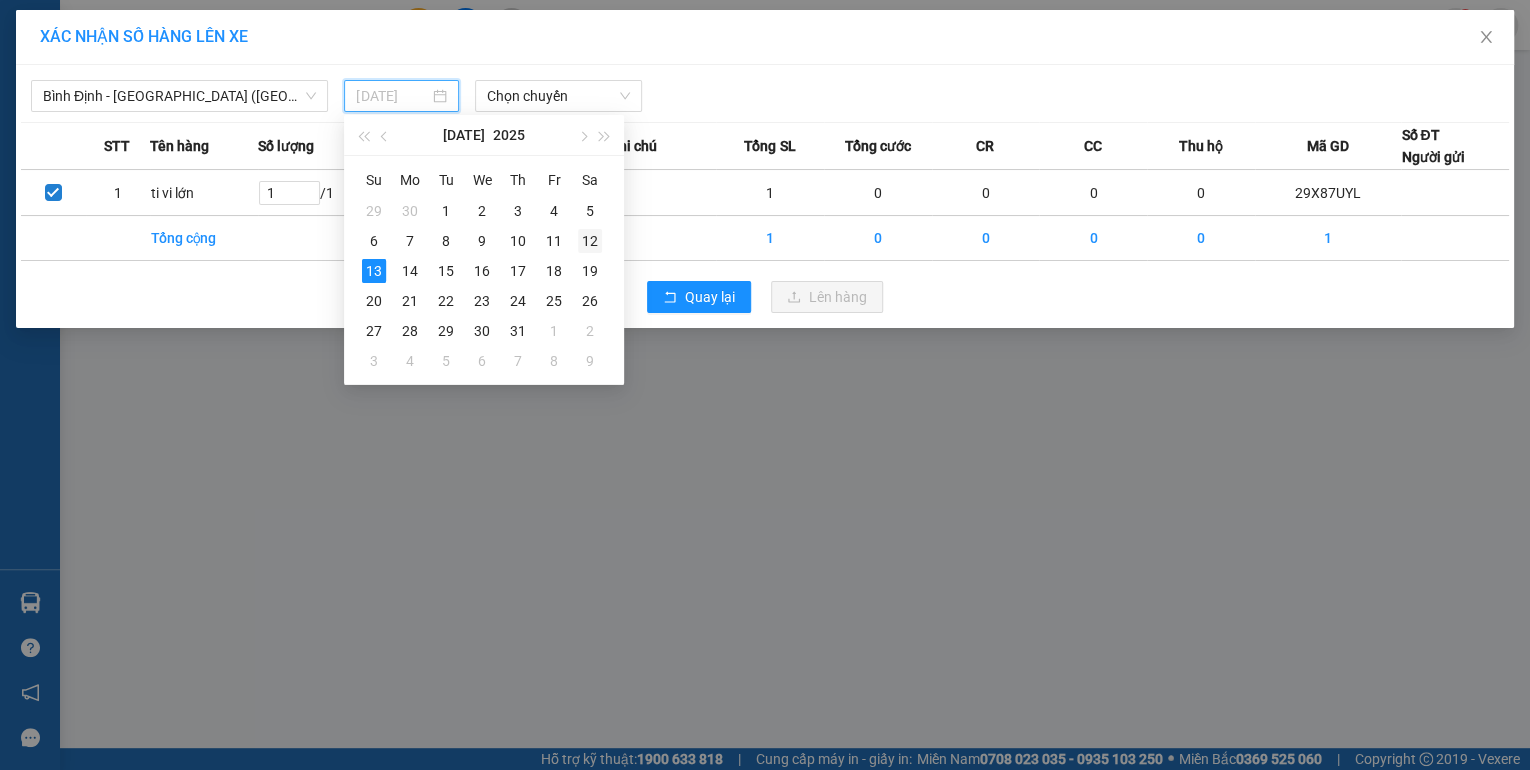 click on "12" at bounding box center [590, 241] 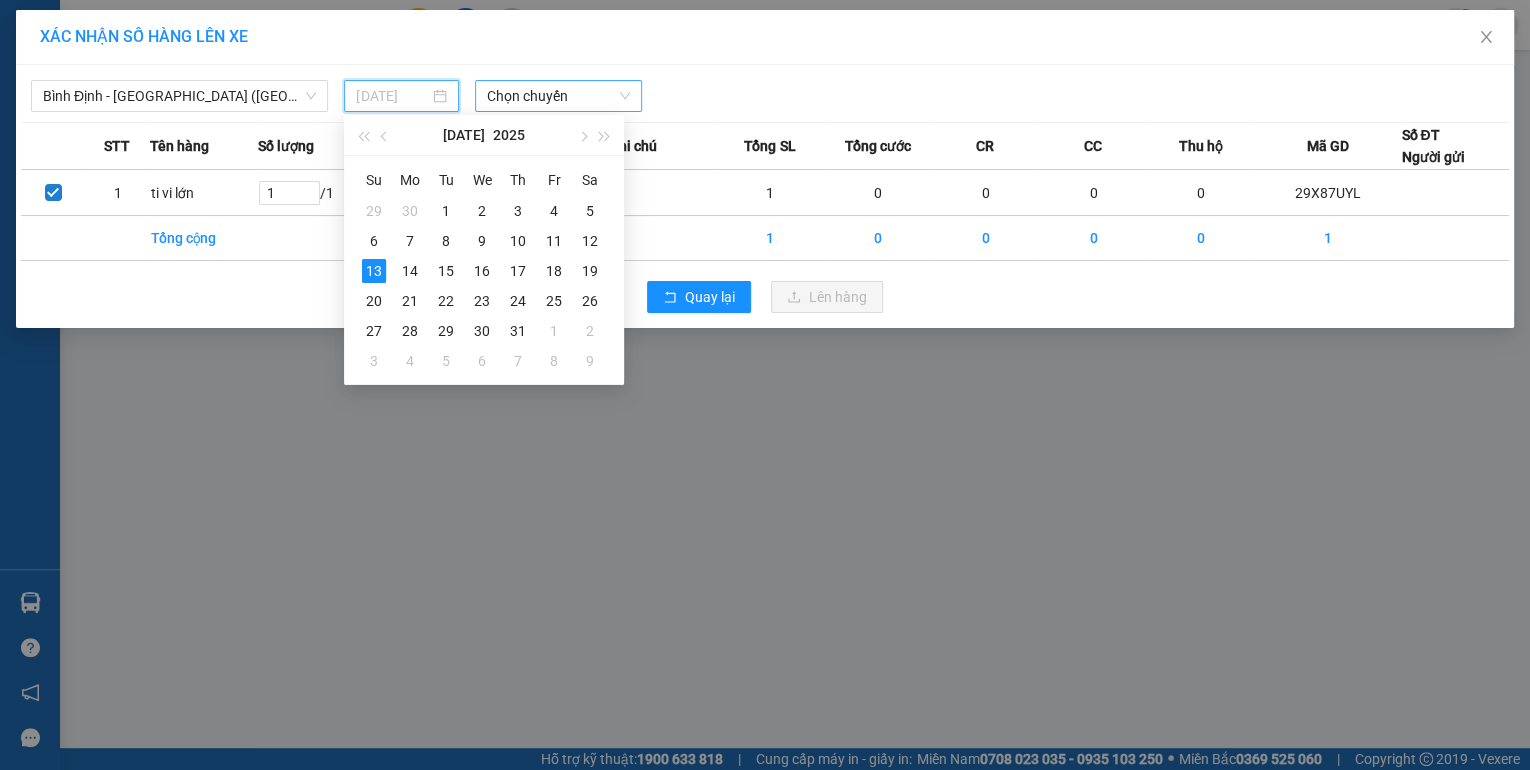 type on "12/07/2025" 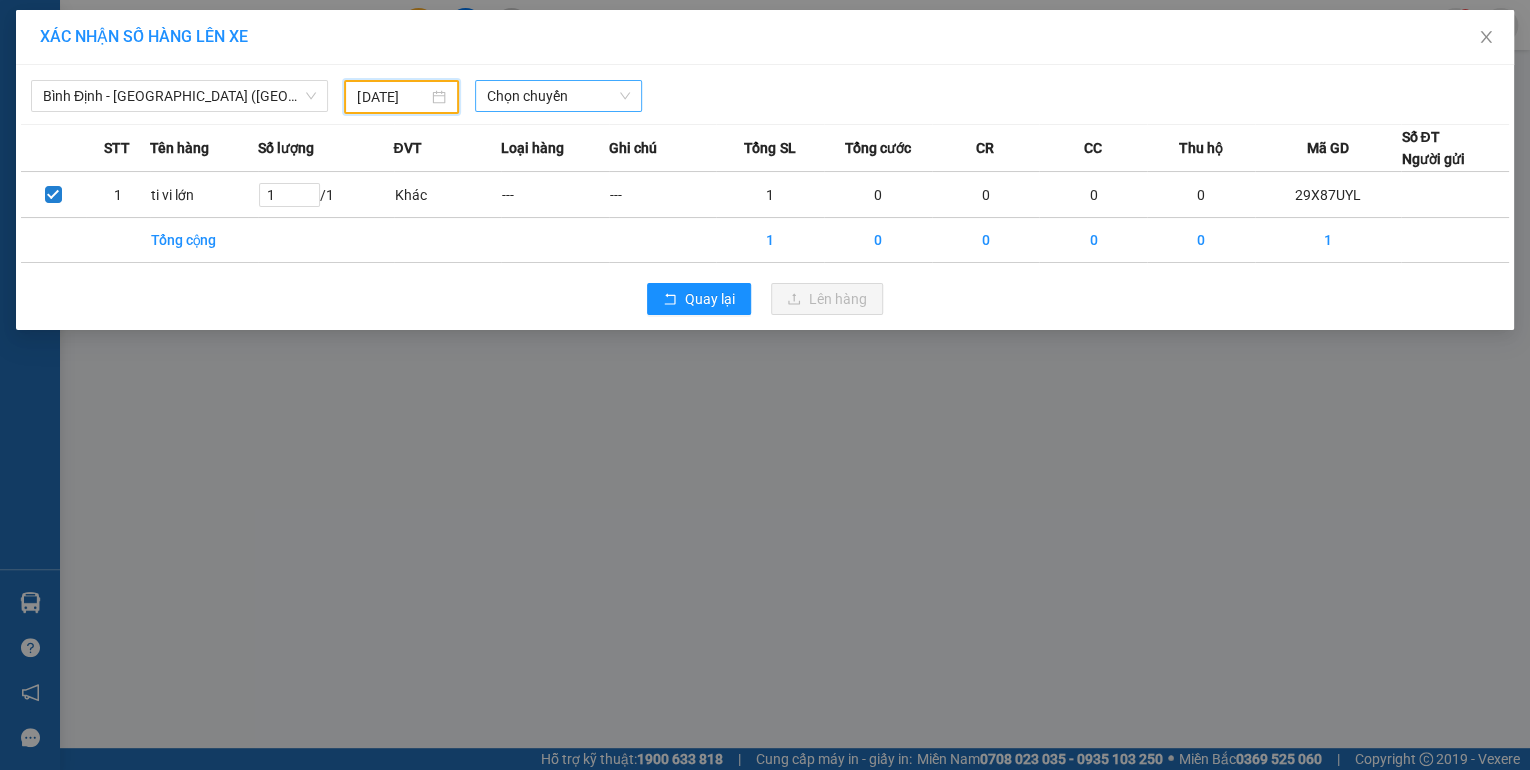 click on "Chọn chuyến" at bounding box center (558, 96) 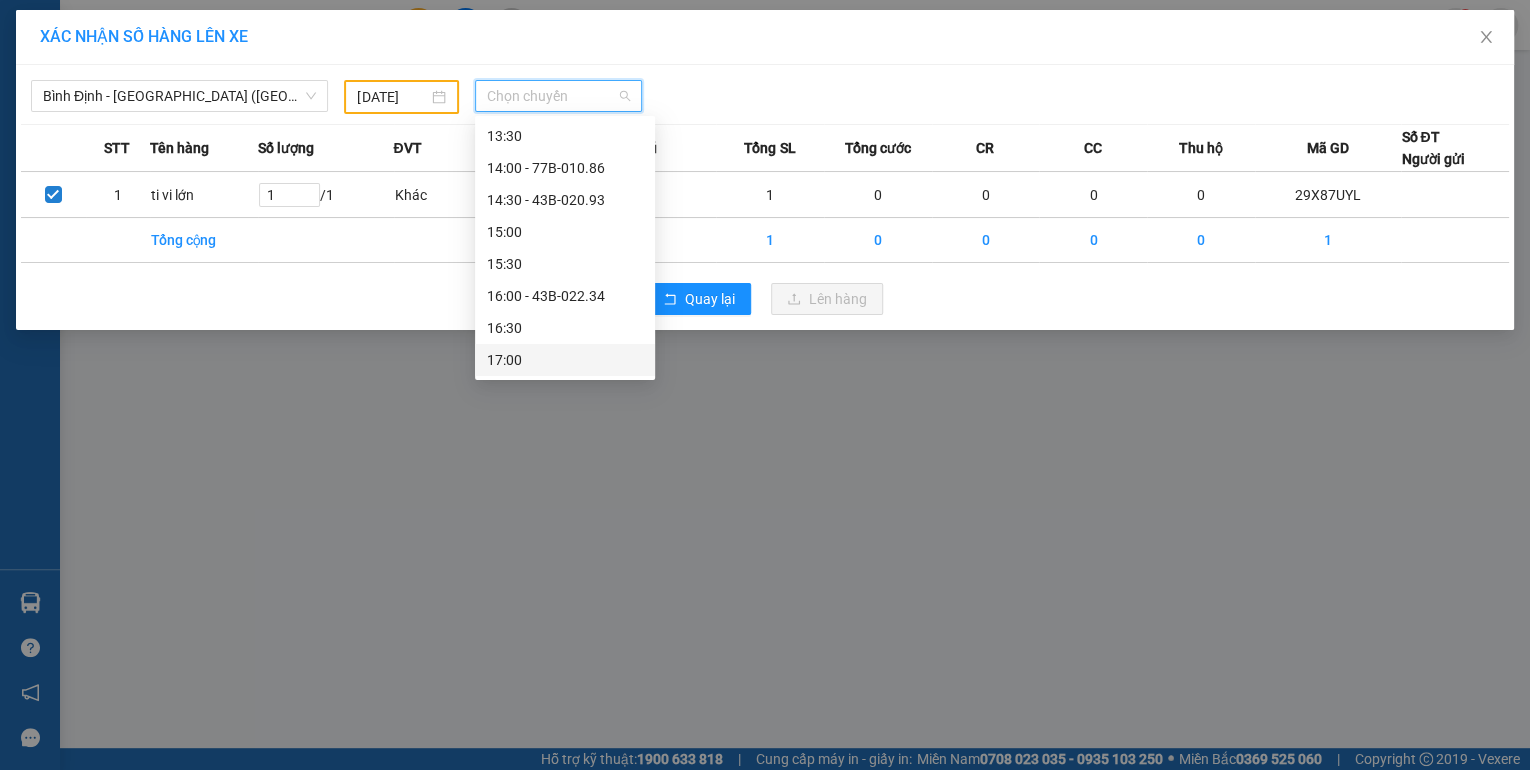 scroll, scrollTop: 704, scrollLeft: 0, axis: vertical 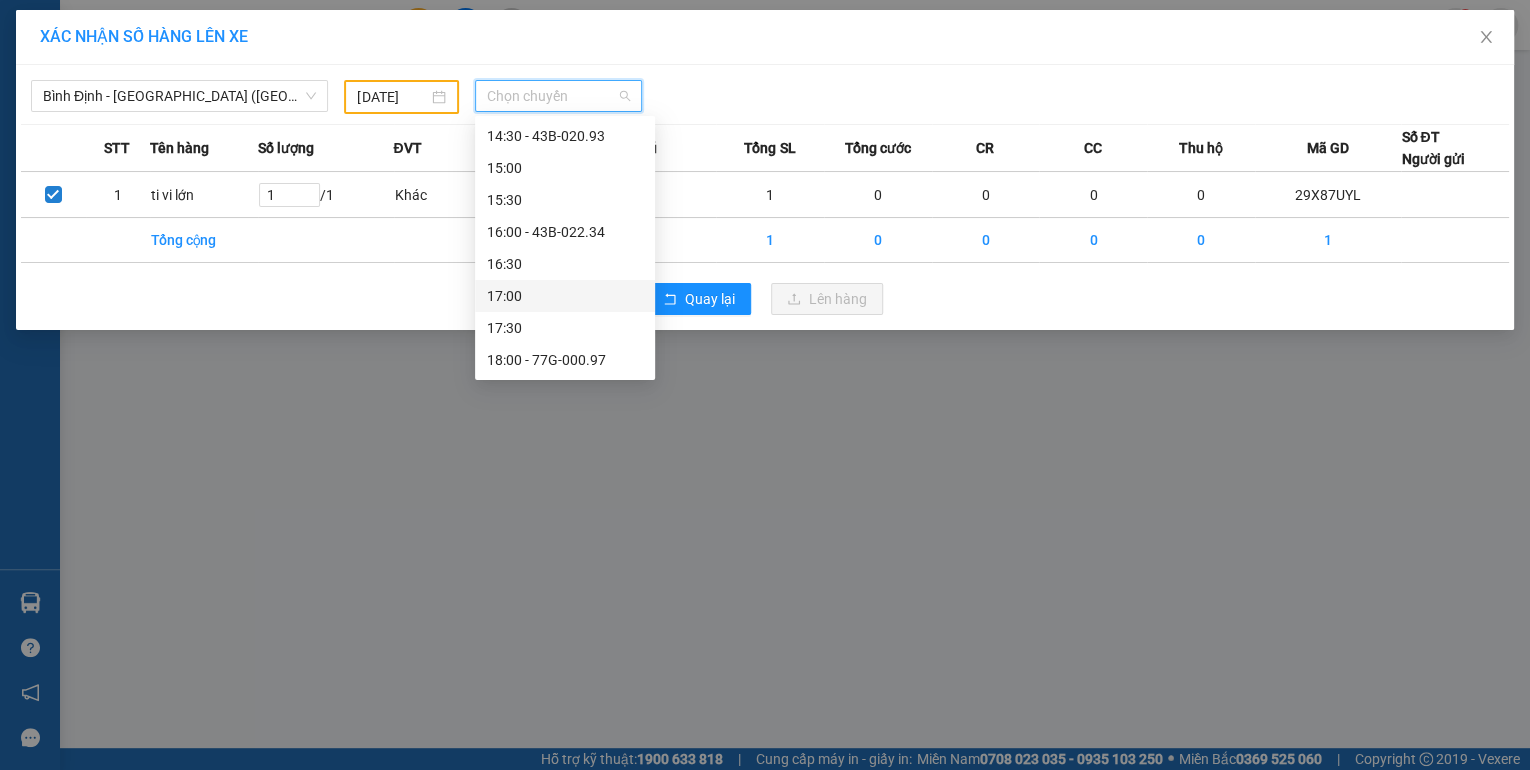 click on "18:00     - 77G-000.97" at bounding box center [565, 360] 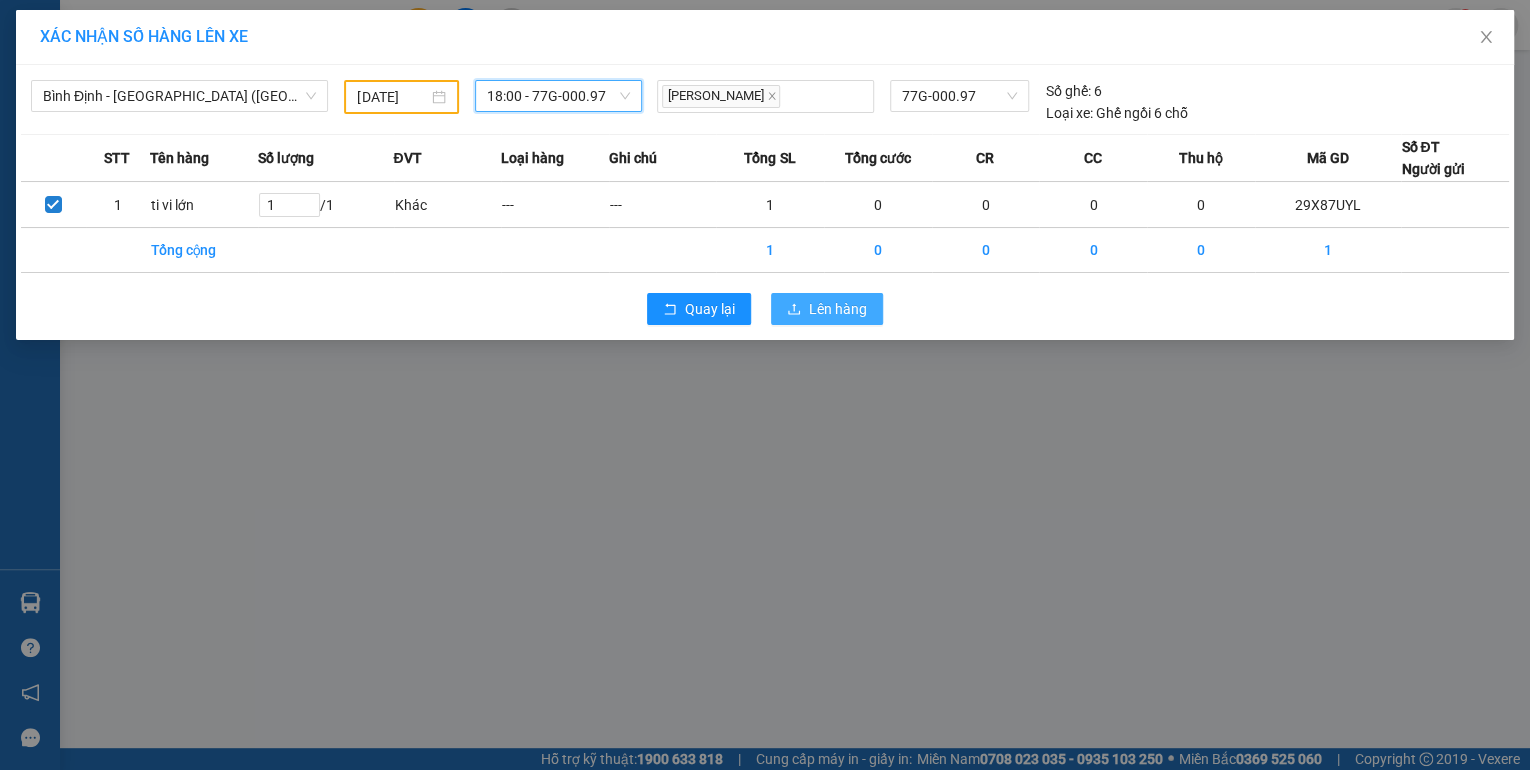 click on "Lên hàng" at bounding box center [838, 309] 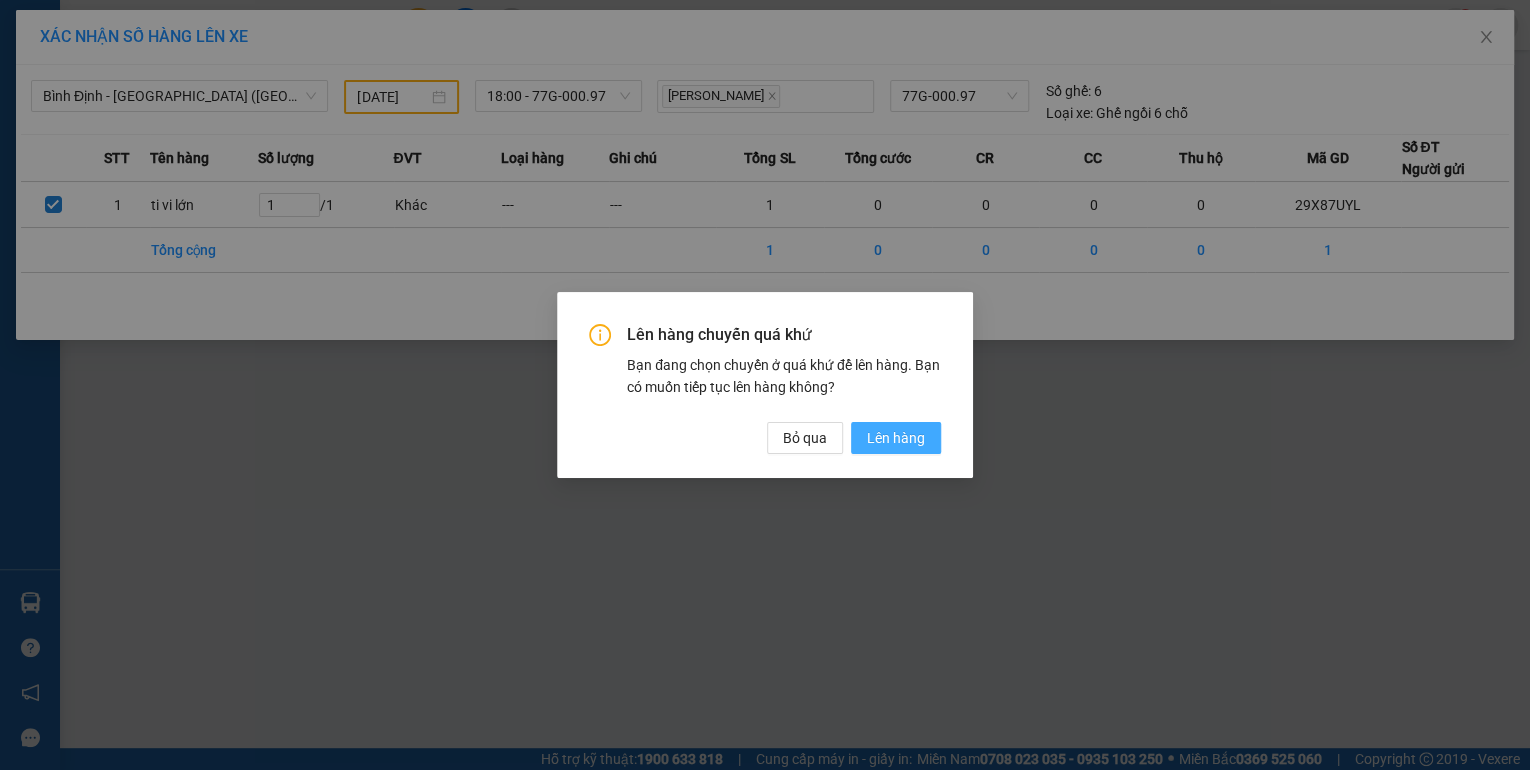 click on "Lên hàng" at bounding box center [896, 438] 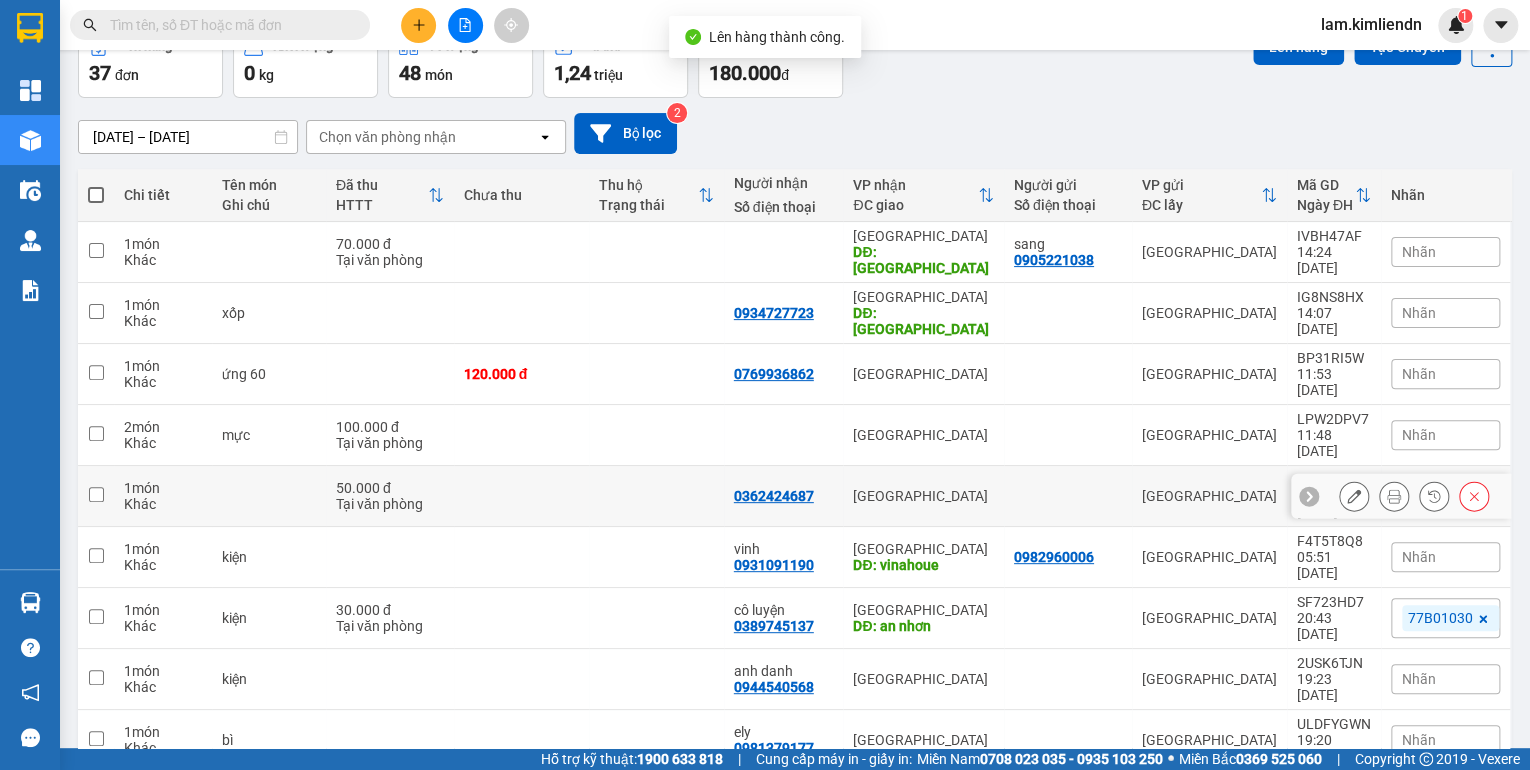 scroll, scrollTop: 121, scrollLeft: 0, axis: vertical 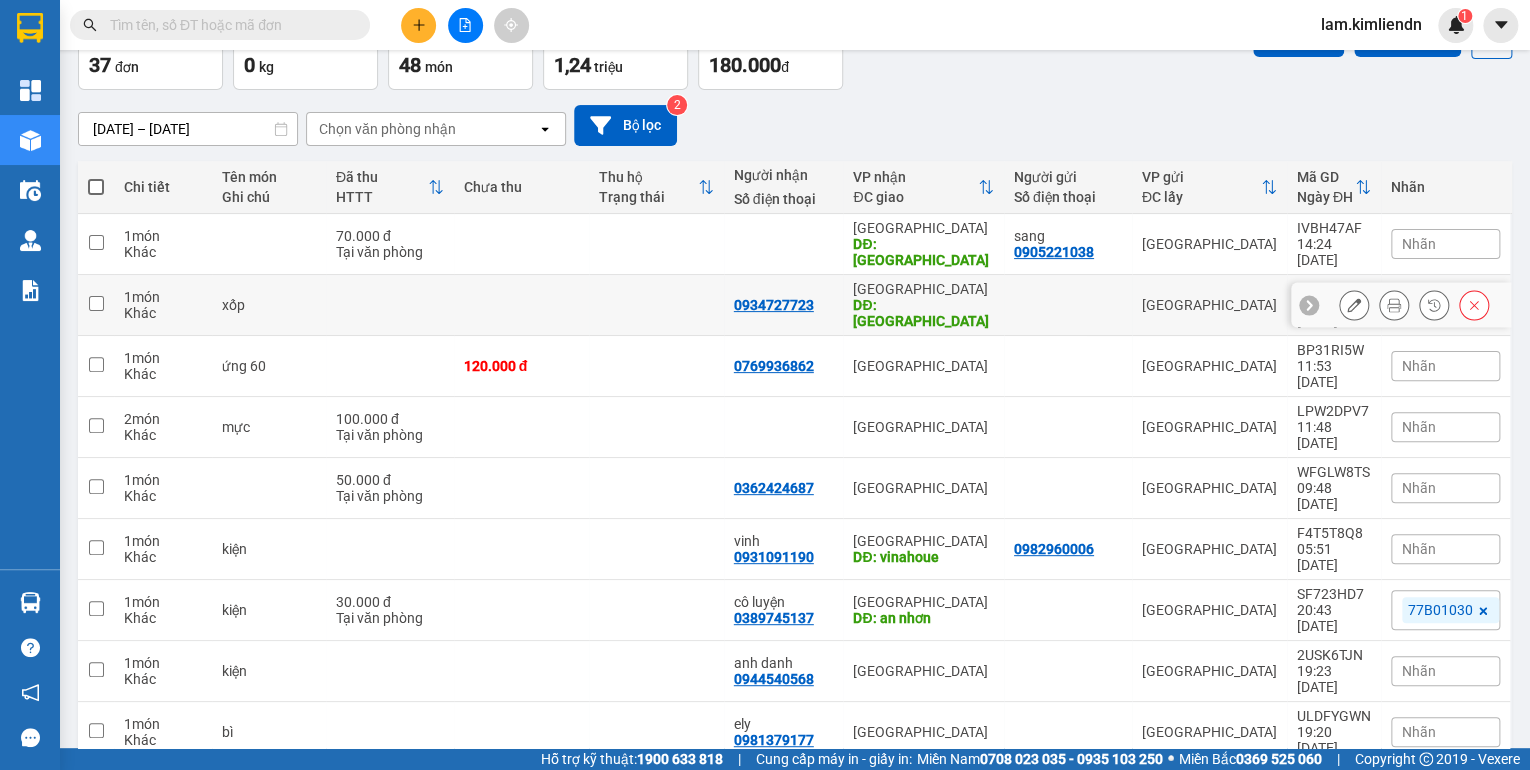 click at bounding box center [521, 305] 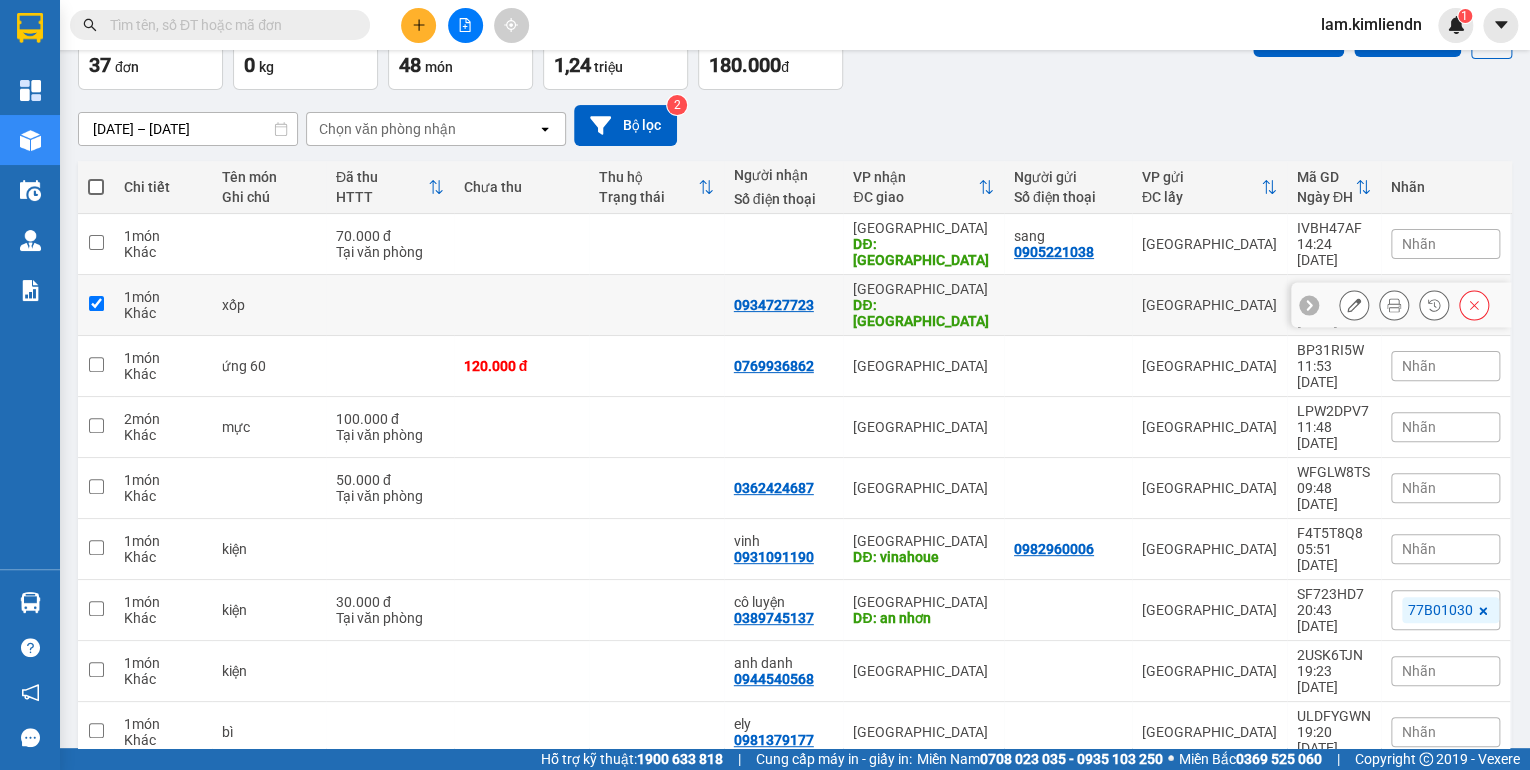 checkbox on "true" 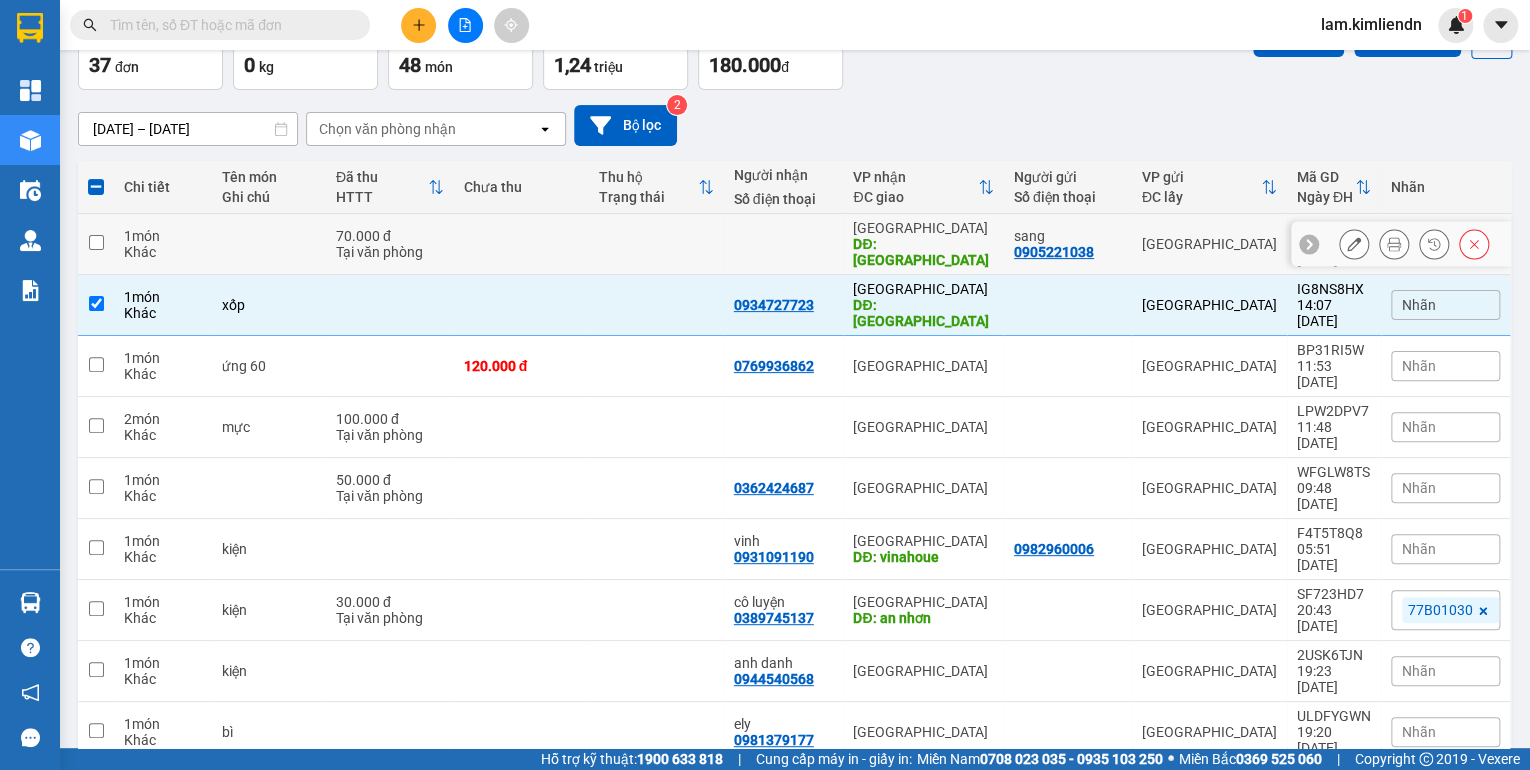 click at bounding box center (656, 244) 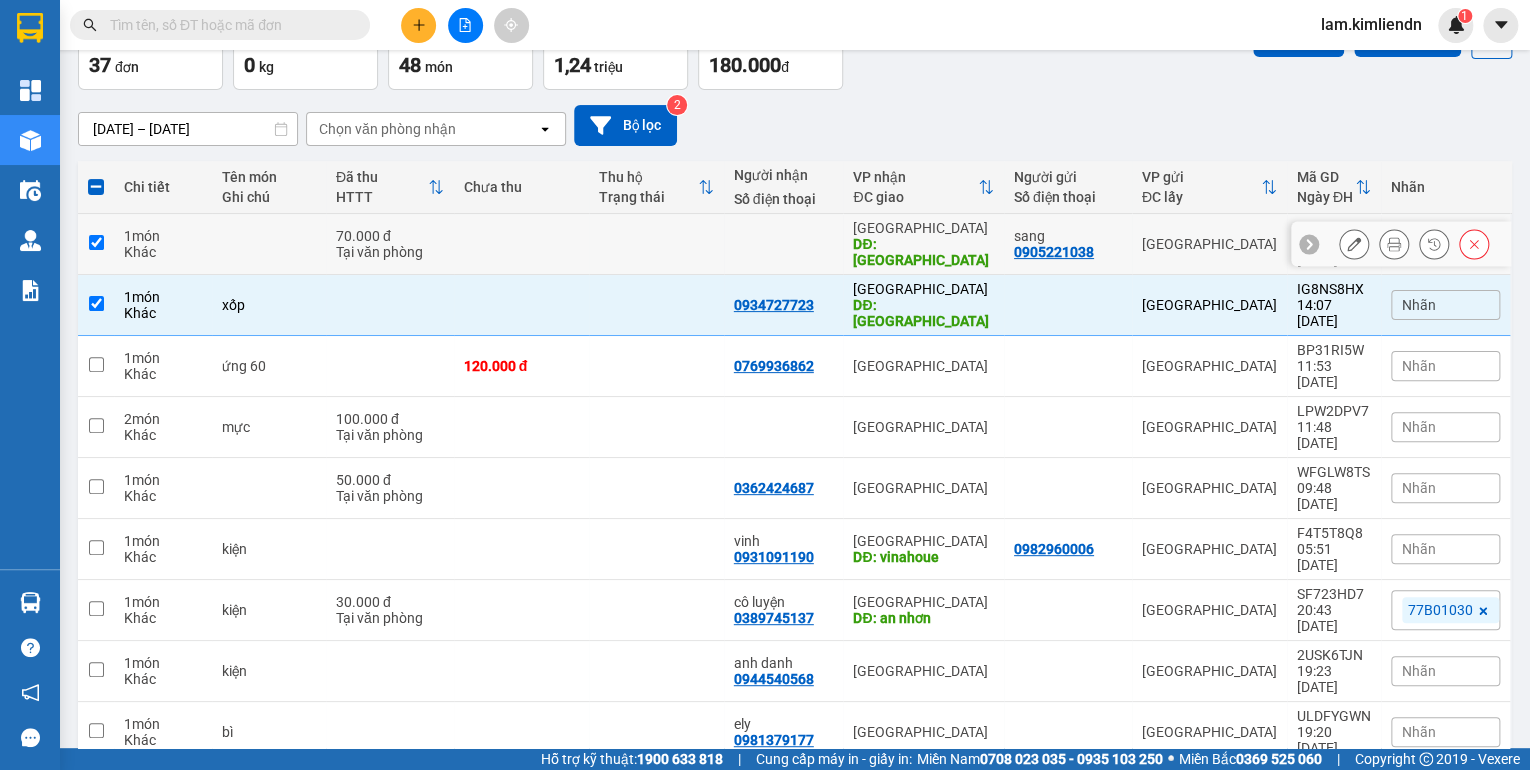 checkbox on "true" 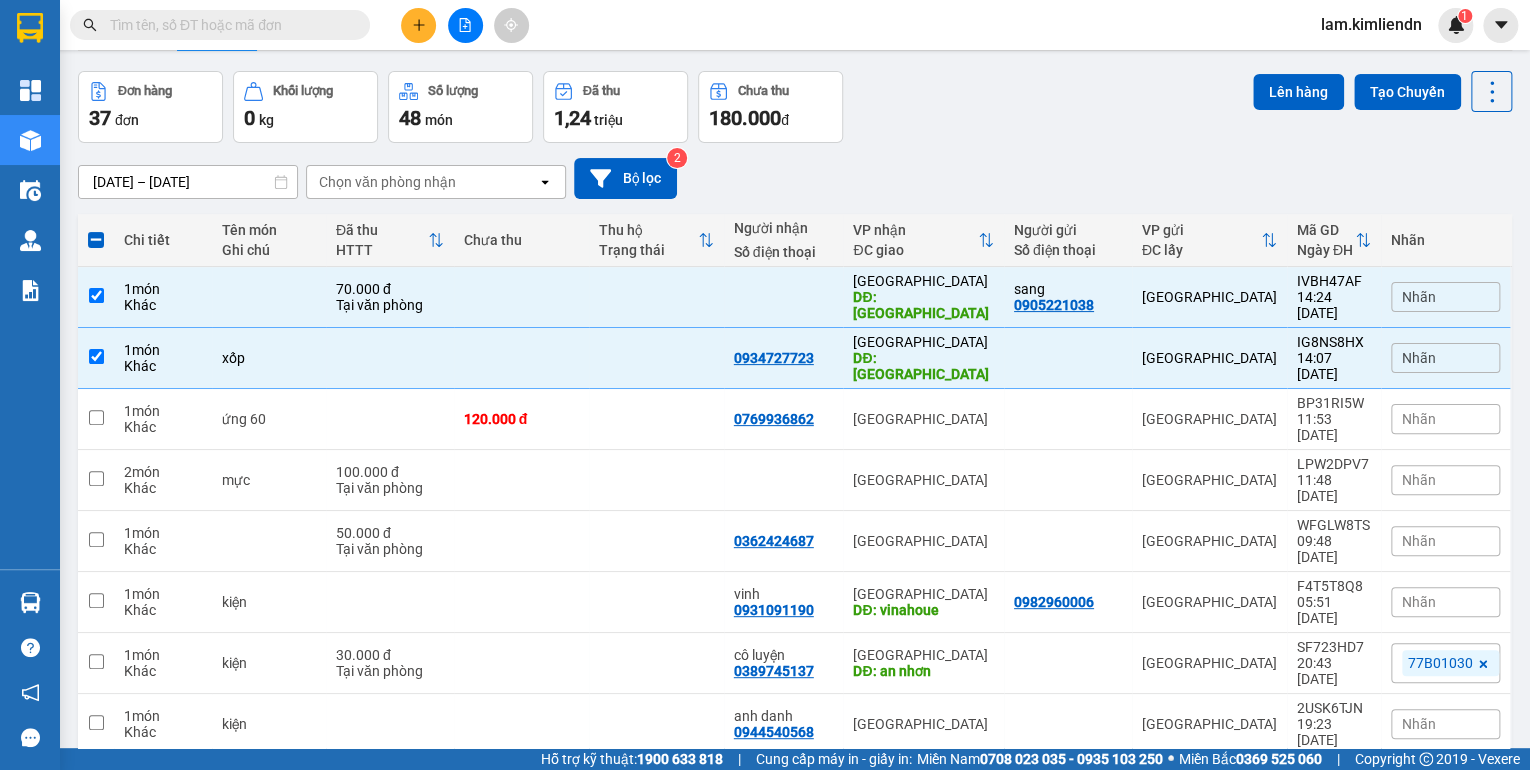 scroll, scrollTop: 0, scrollLeft: 0, axis: both 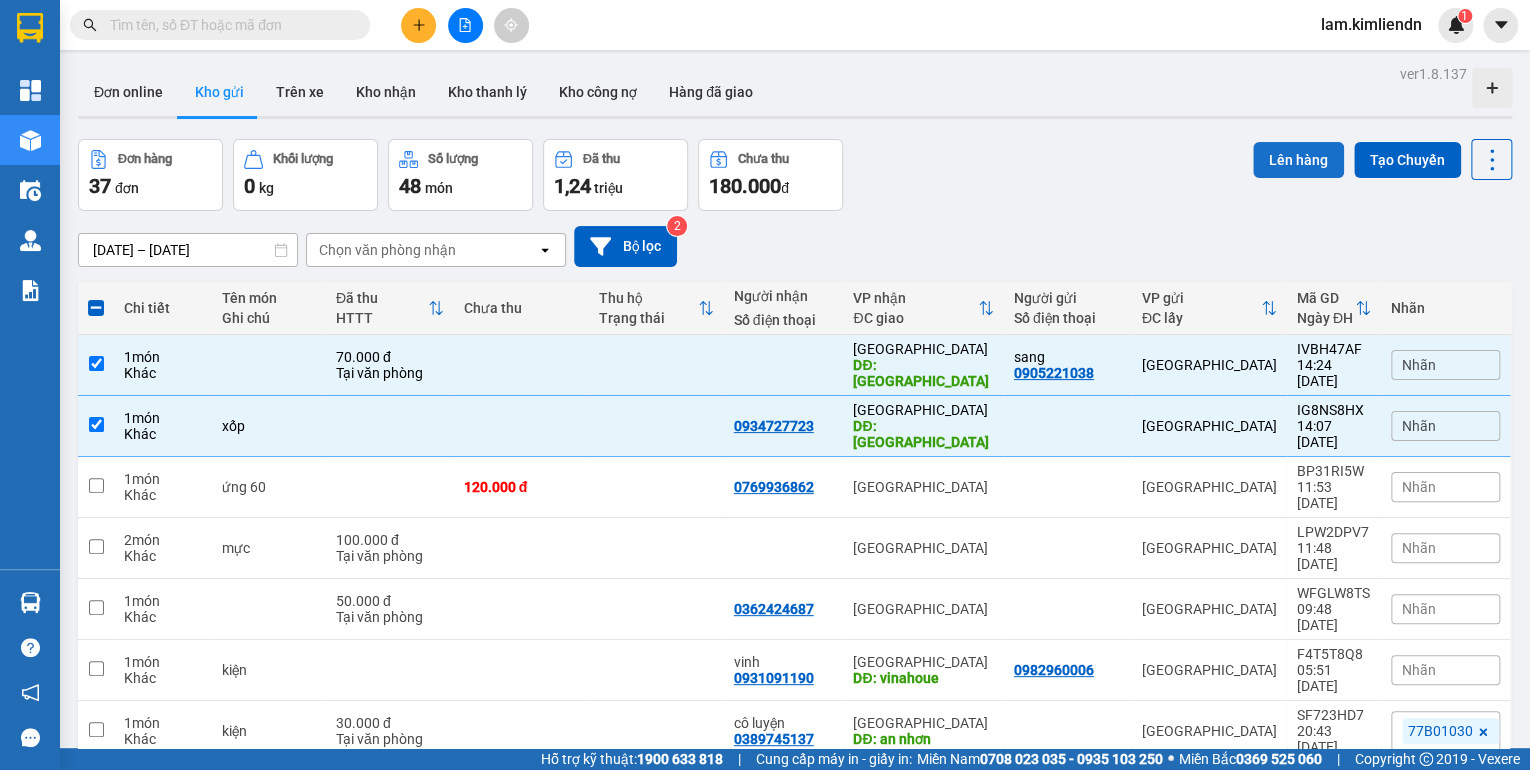 click on "Lên hàng" at bounding box center [1298, 160] 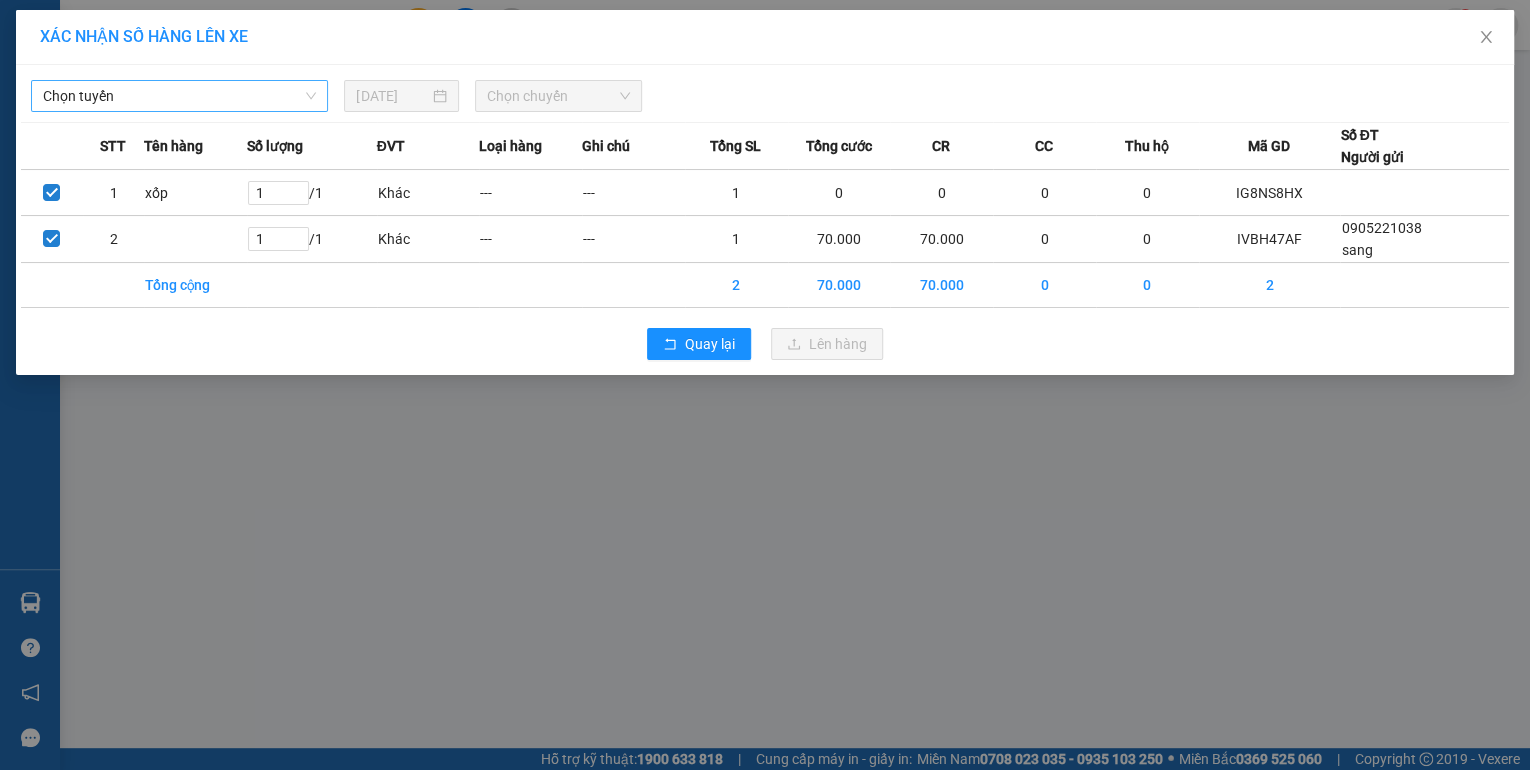 click on "Chọn tuyến" at bounding box center [179, 96] 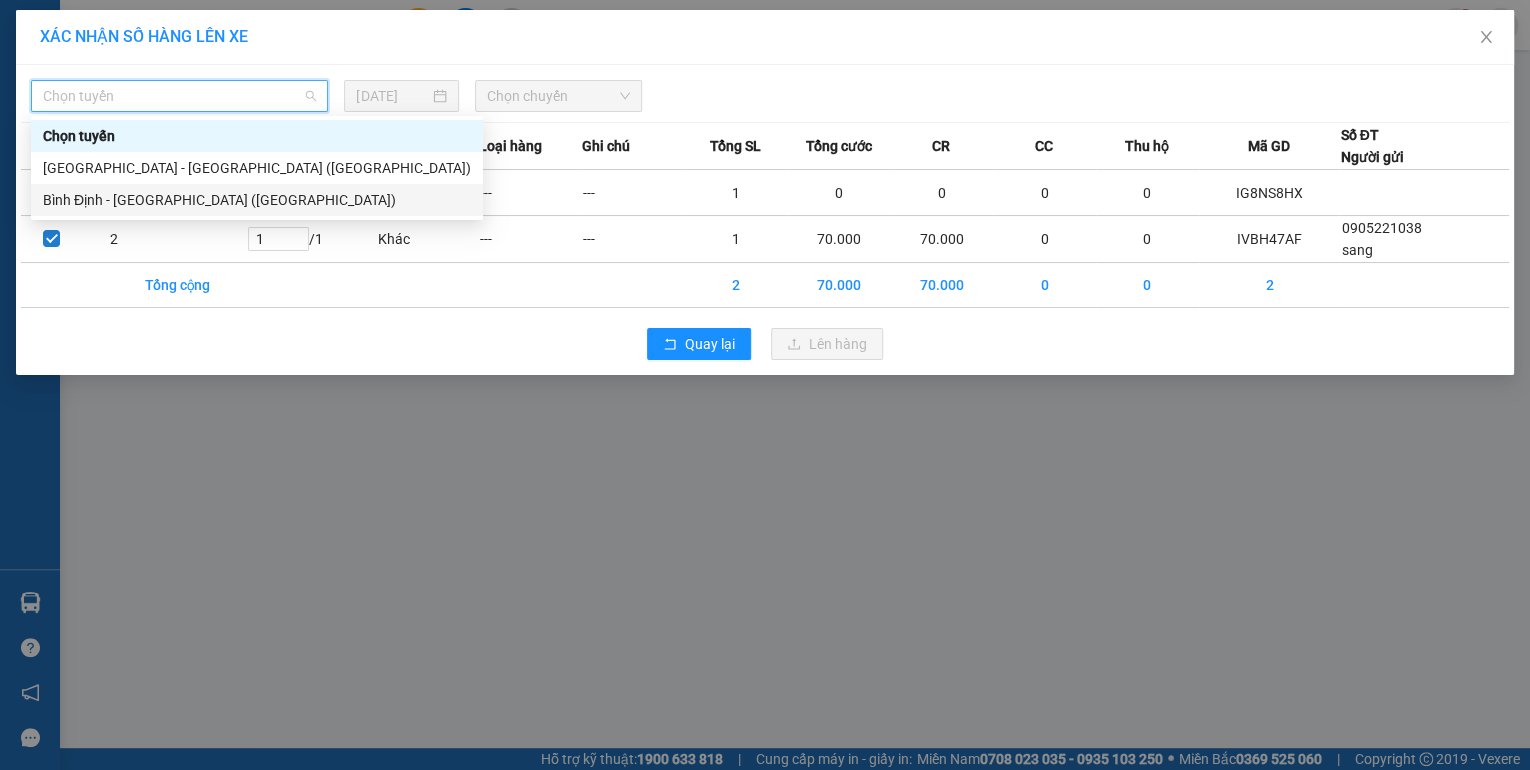 click on "Bình Định - [GEOGRAPHIC_DATA] ([GEOGRAPHIC_DATA])" at bounding box center (257, 200) 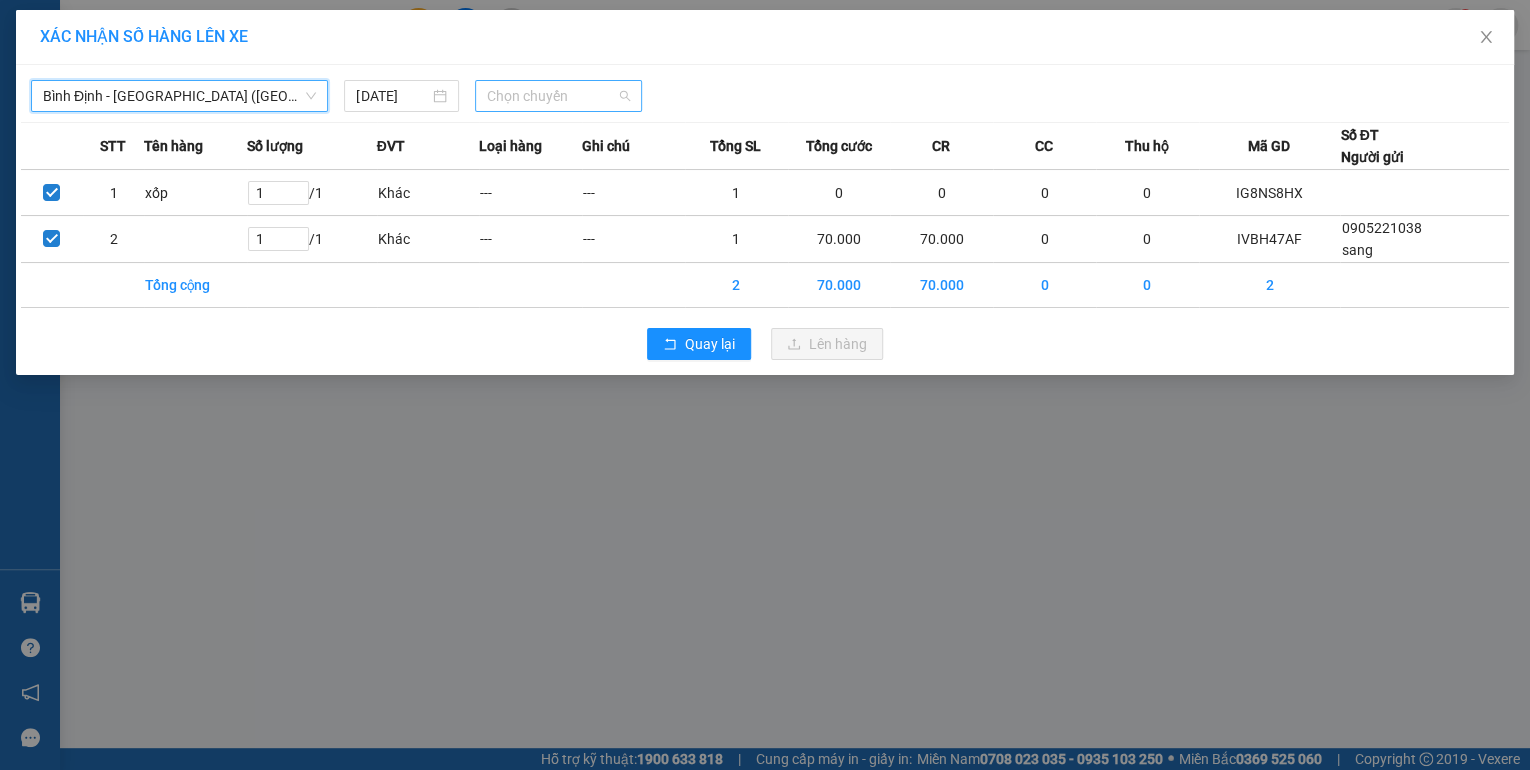 click on "Chọn chuyến" at bounding box center (558, 96) 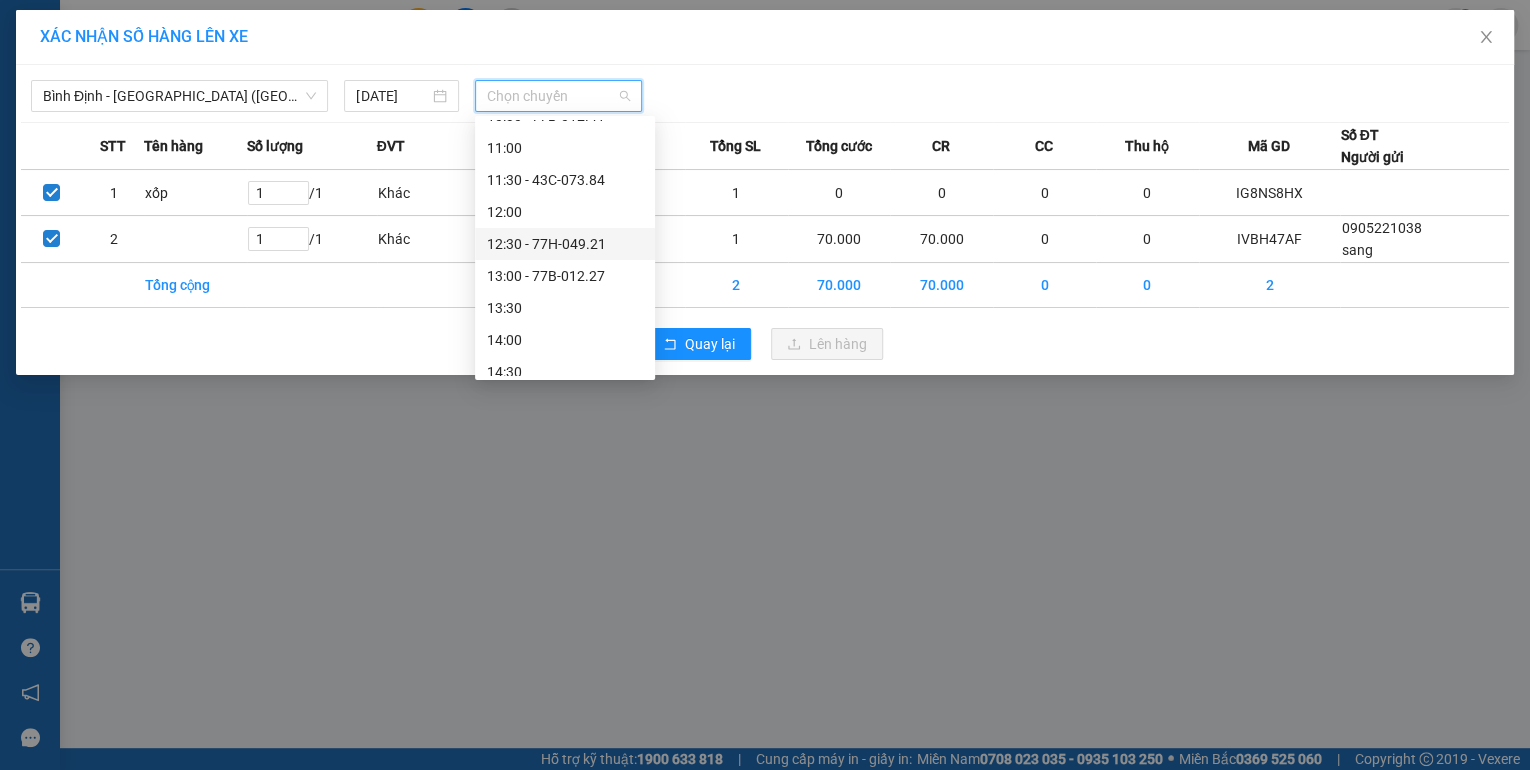 scroll, scrollTop: 560, scrollLeft: 0, axis: vertical 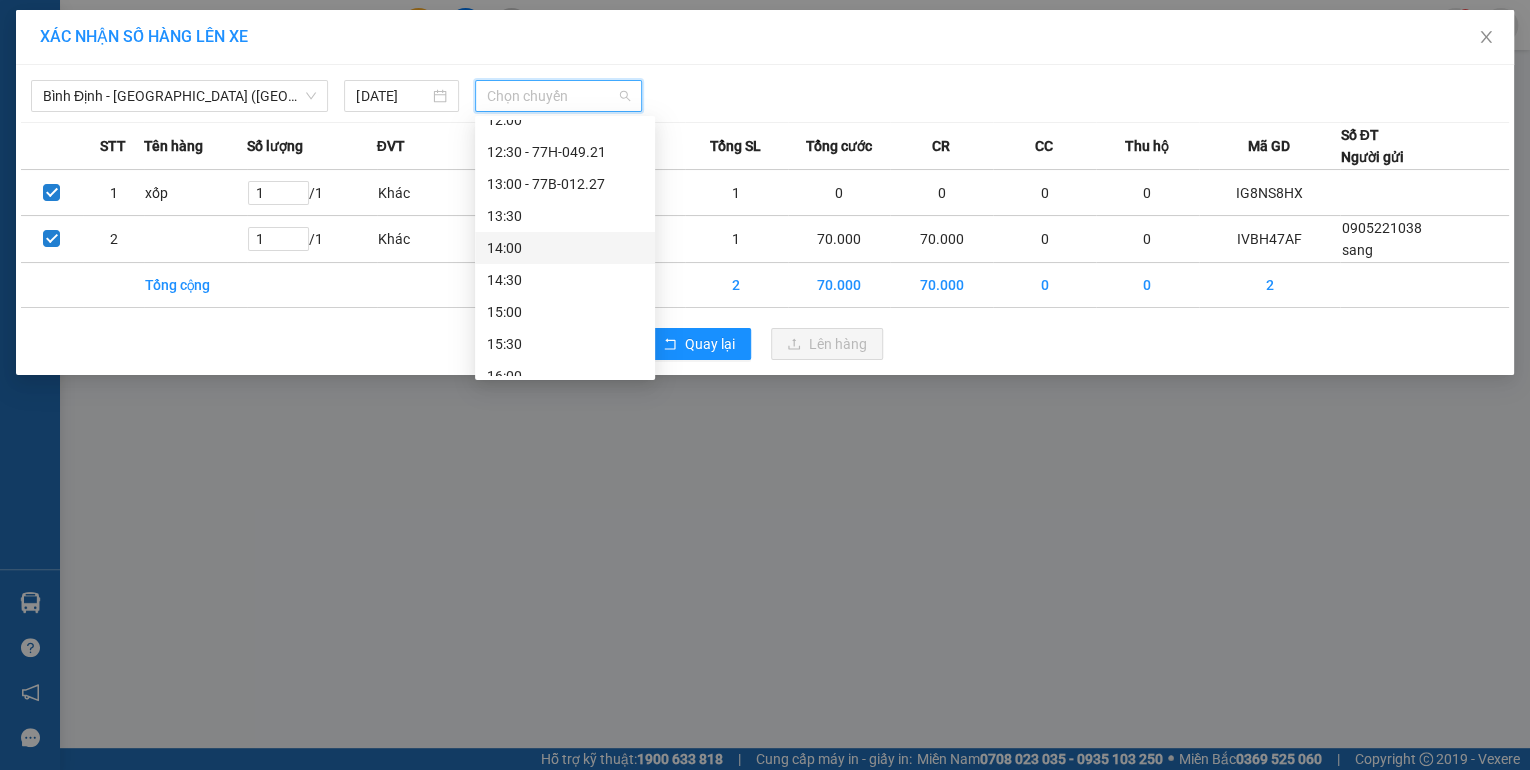 click on "14:00" at bounding box center (565, 248) 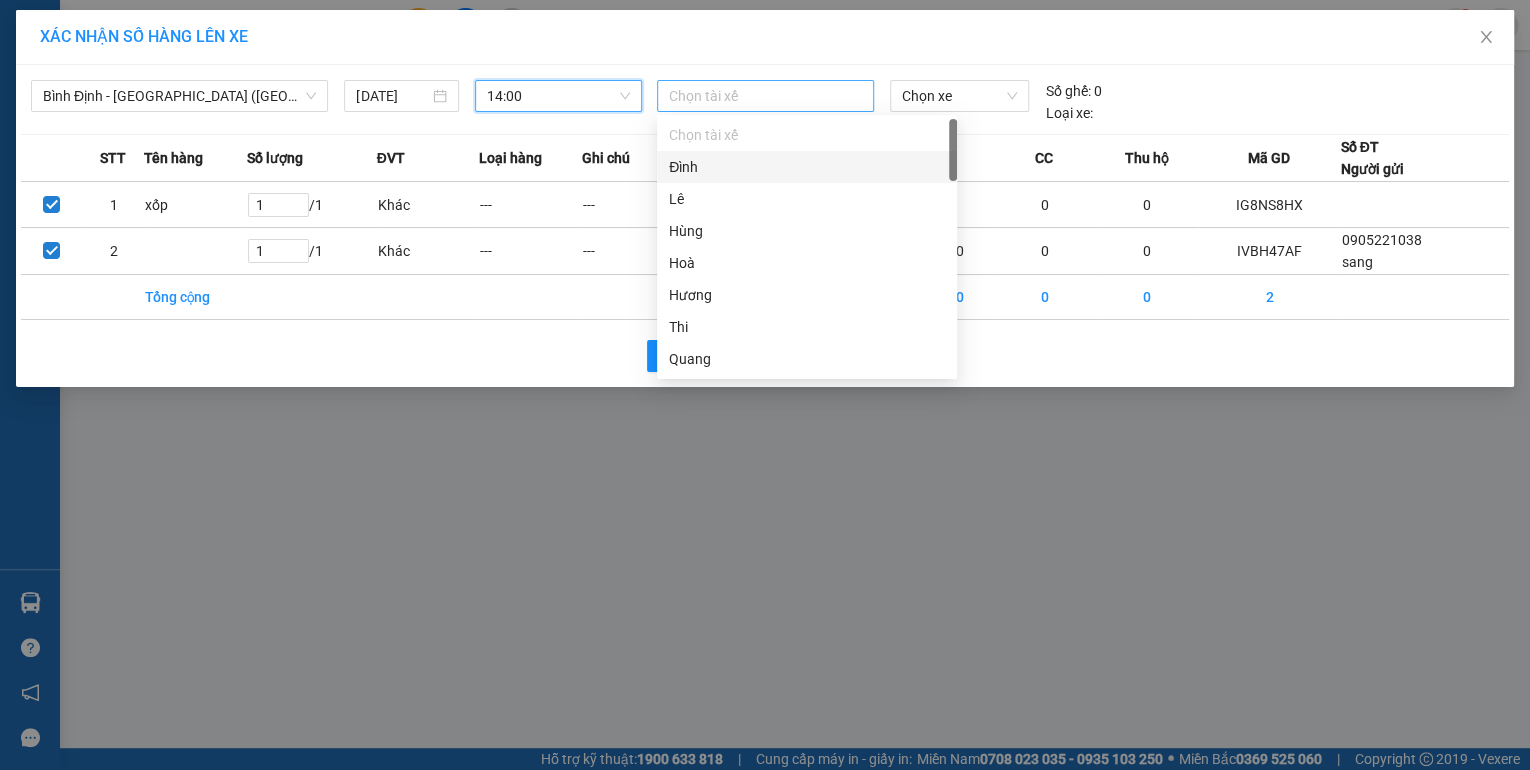 click at bounding box center [765, 96] 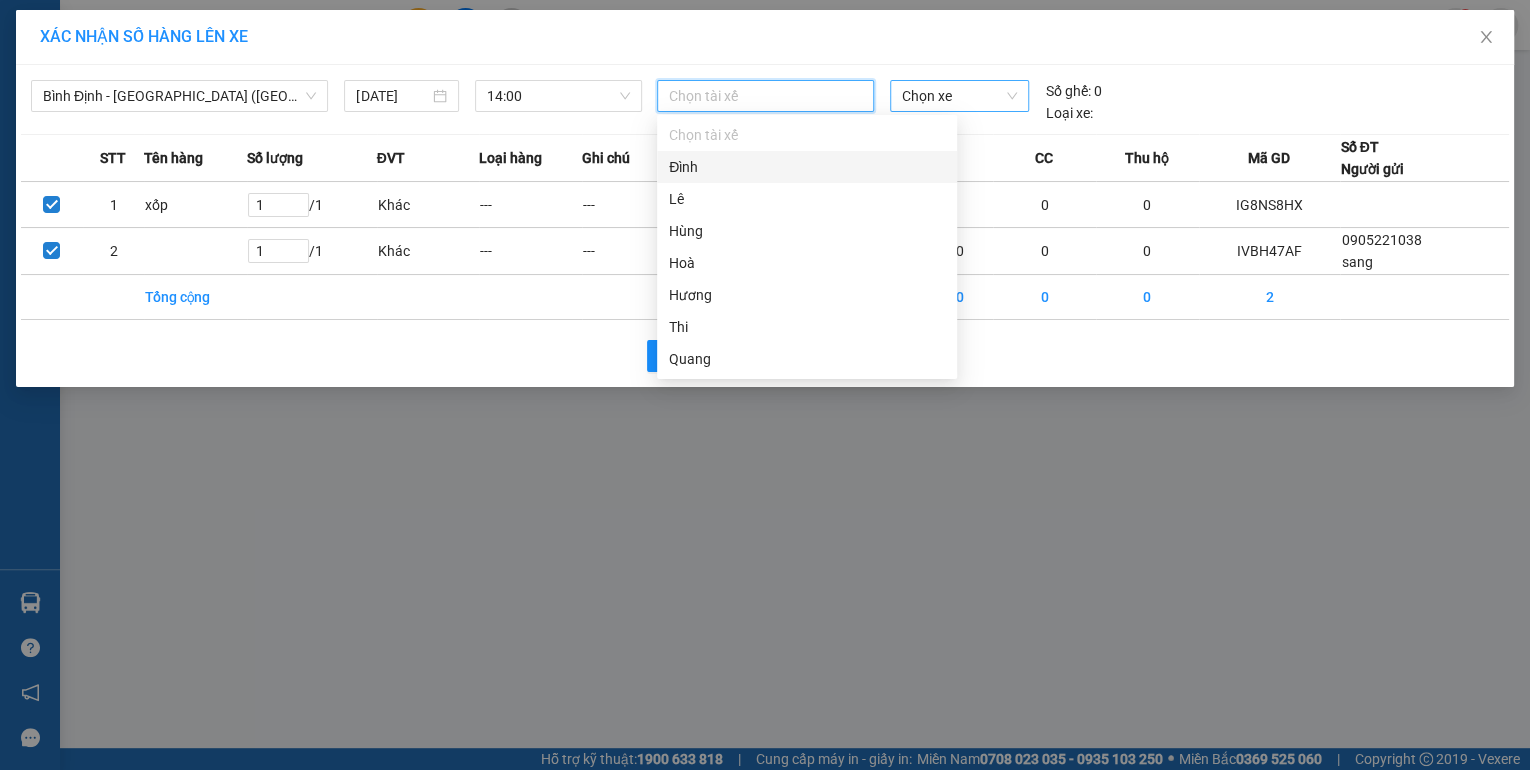click on "Chọn xe" at bounding box center [959, 96] 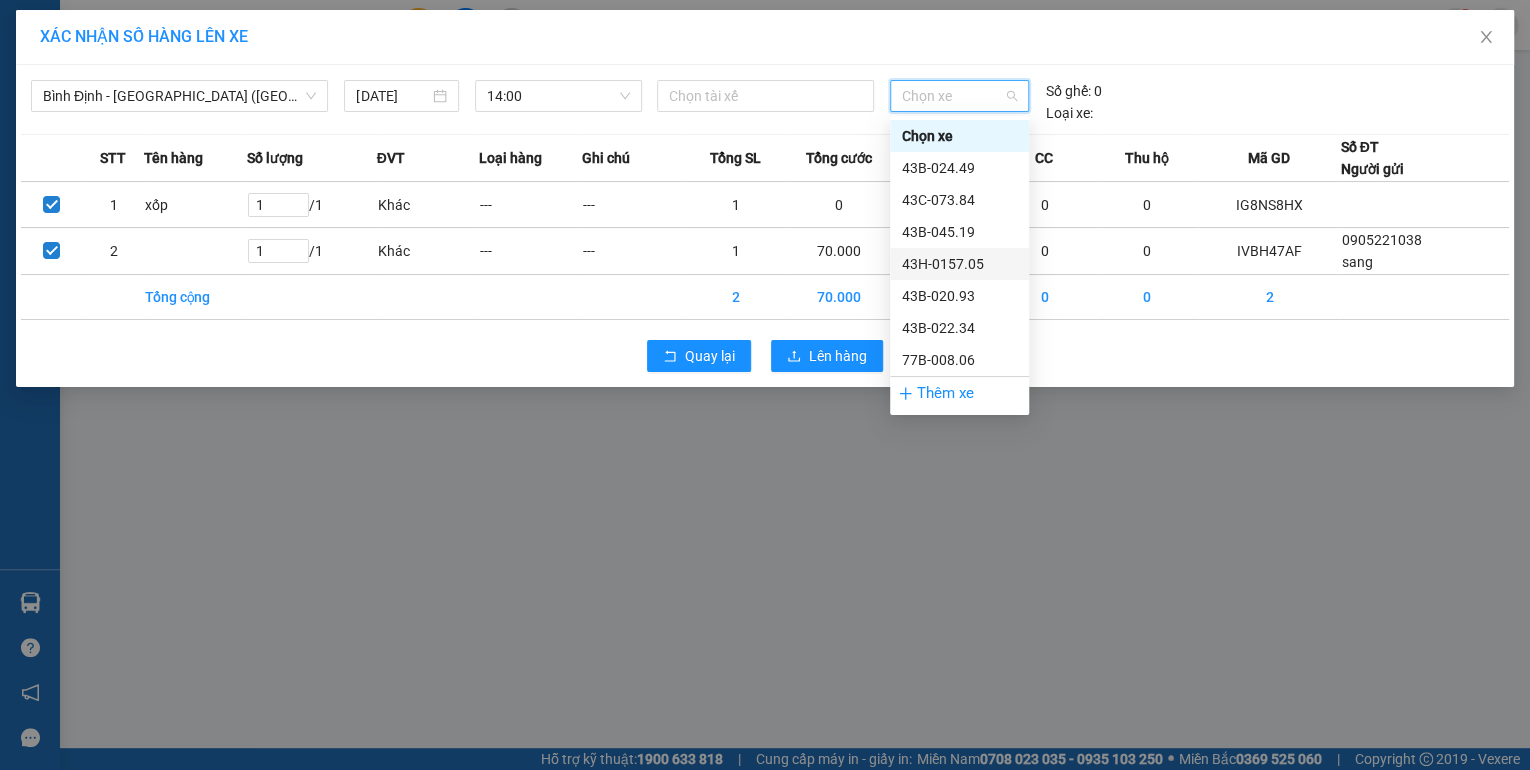 click on "43H-0157.05" at bounding box center [959, 264] 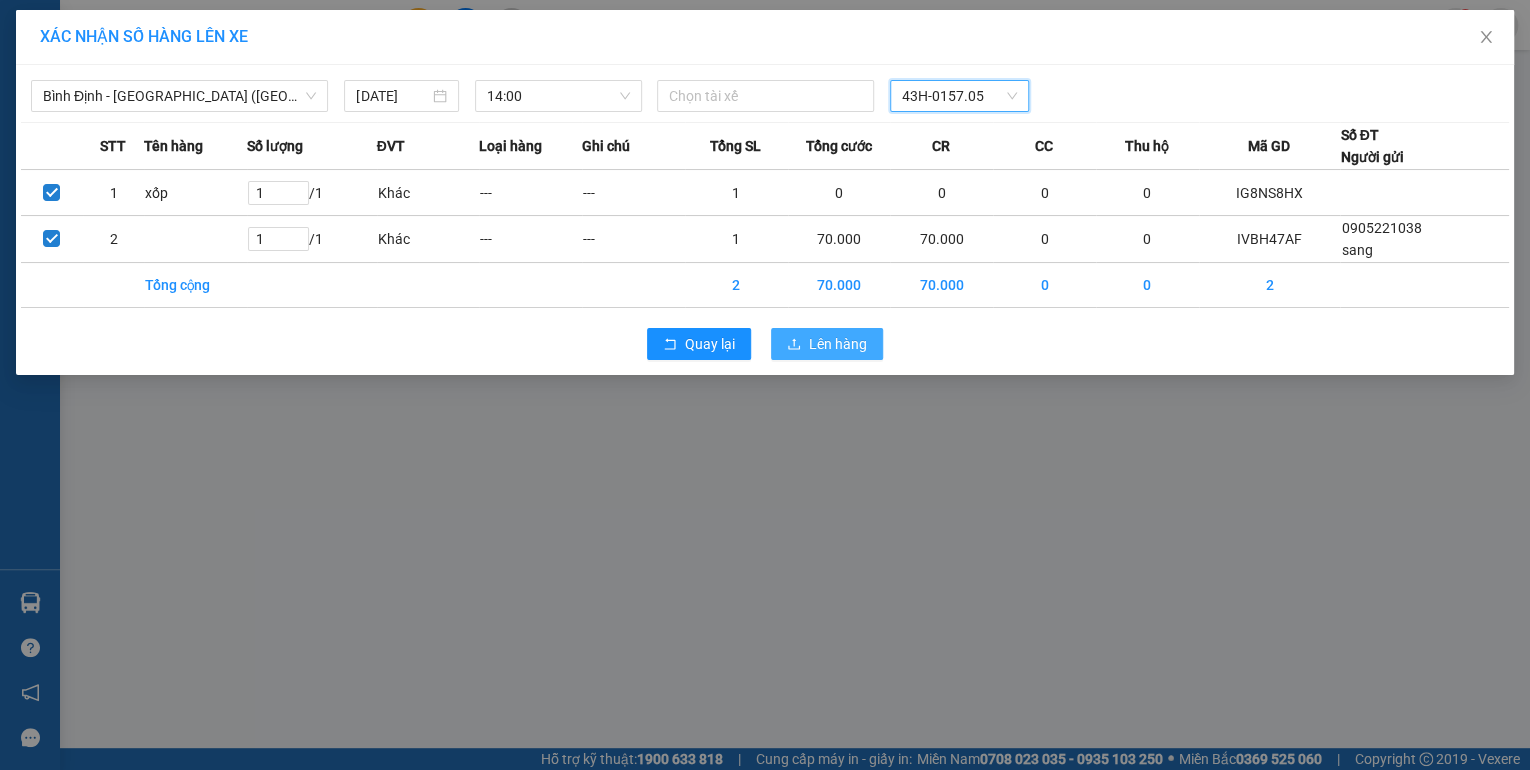 click on "Lên hàng" at bounding box center (838, 344) 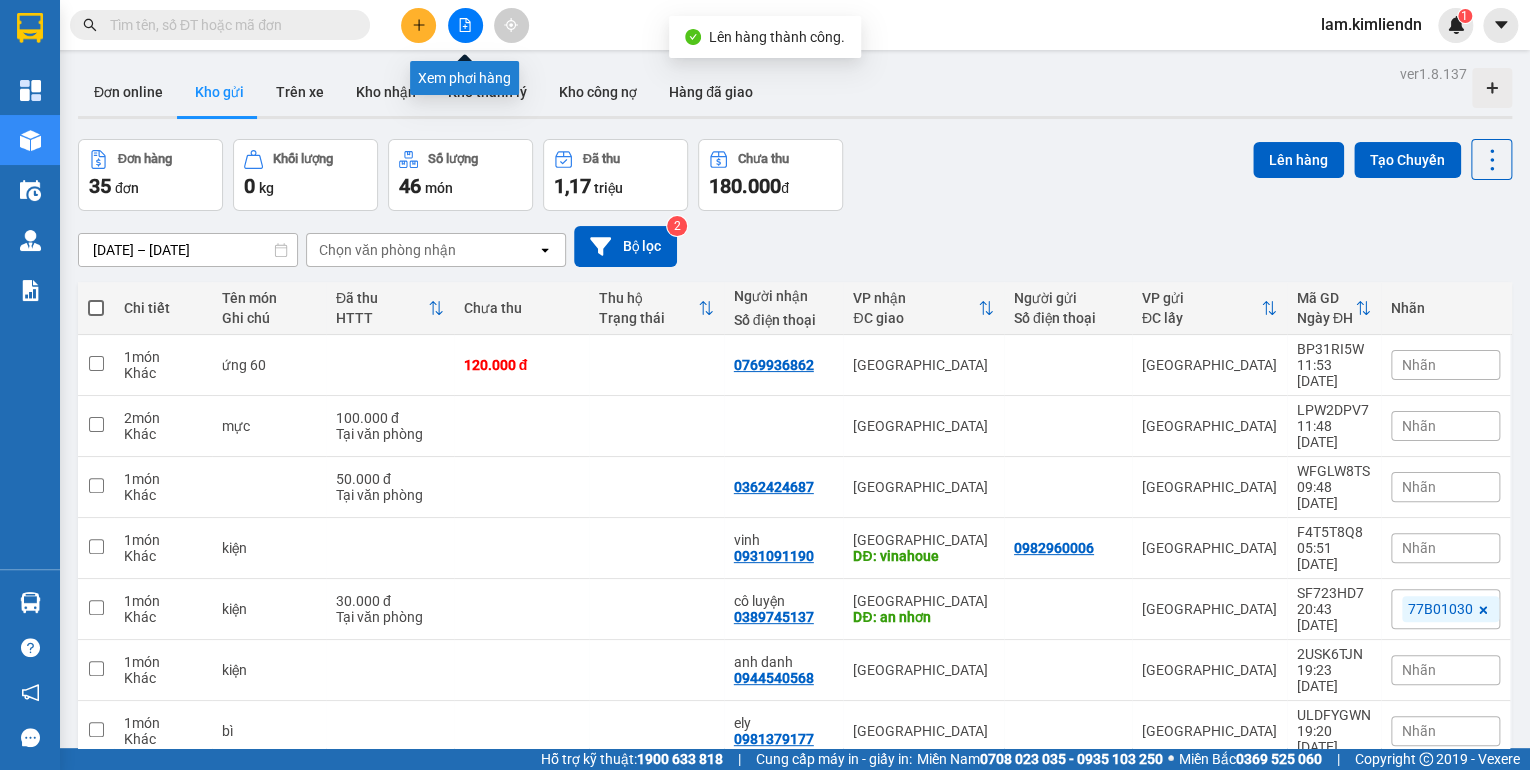 click 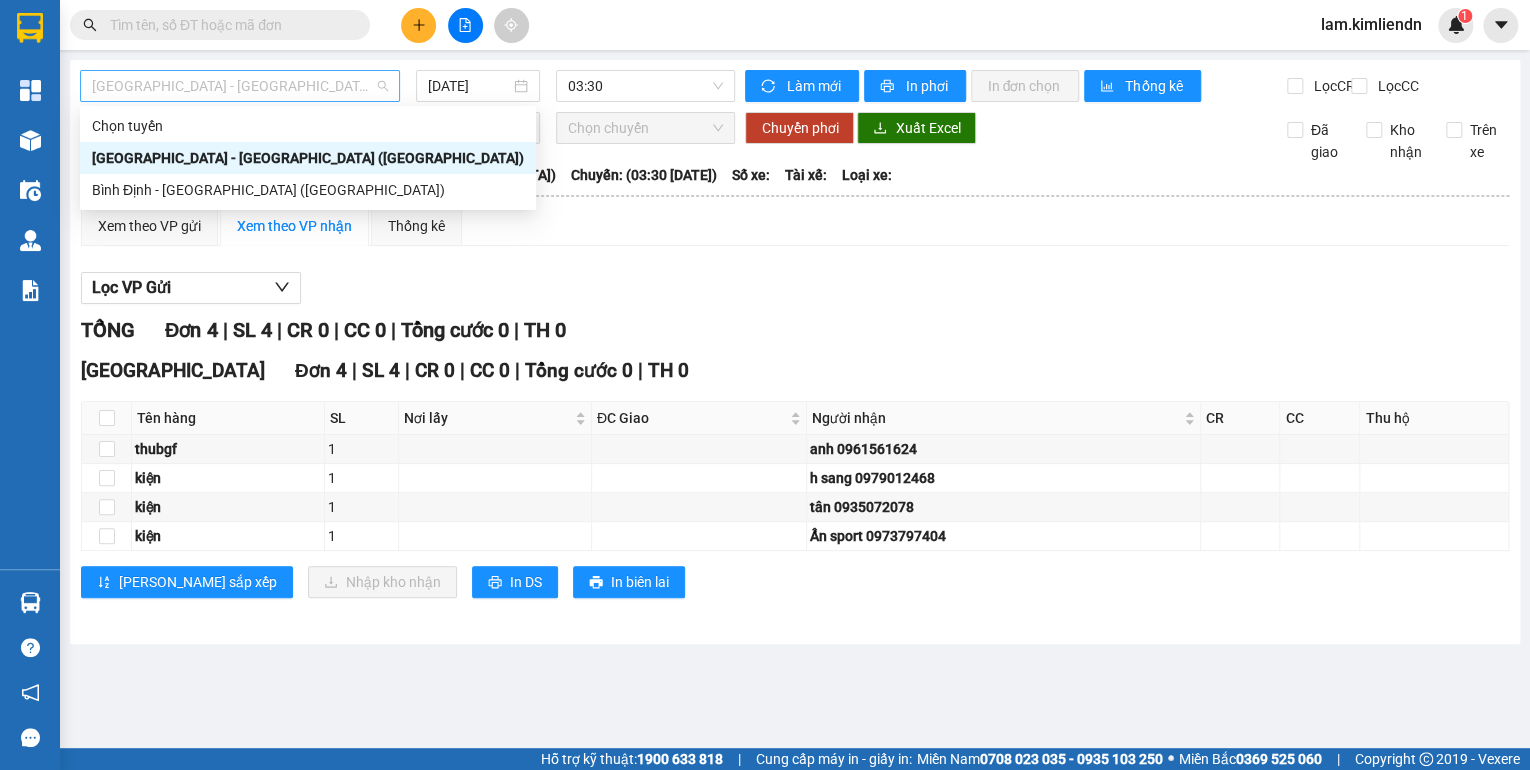 click on "[GEOGRAPHIC_DATA] - [GEOGRAPHIC_DATA] ([GEOGRAPHIC_DATA])" at bounding box center [240, 86] 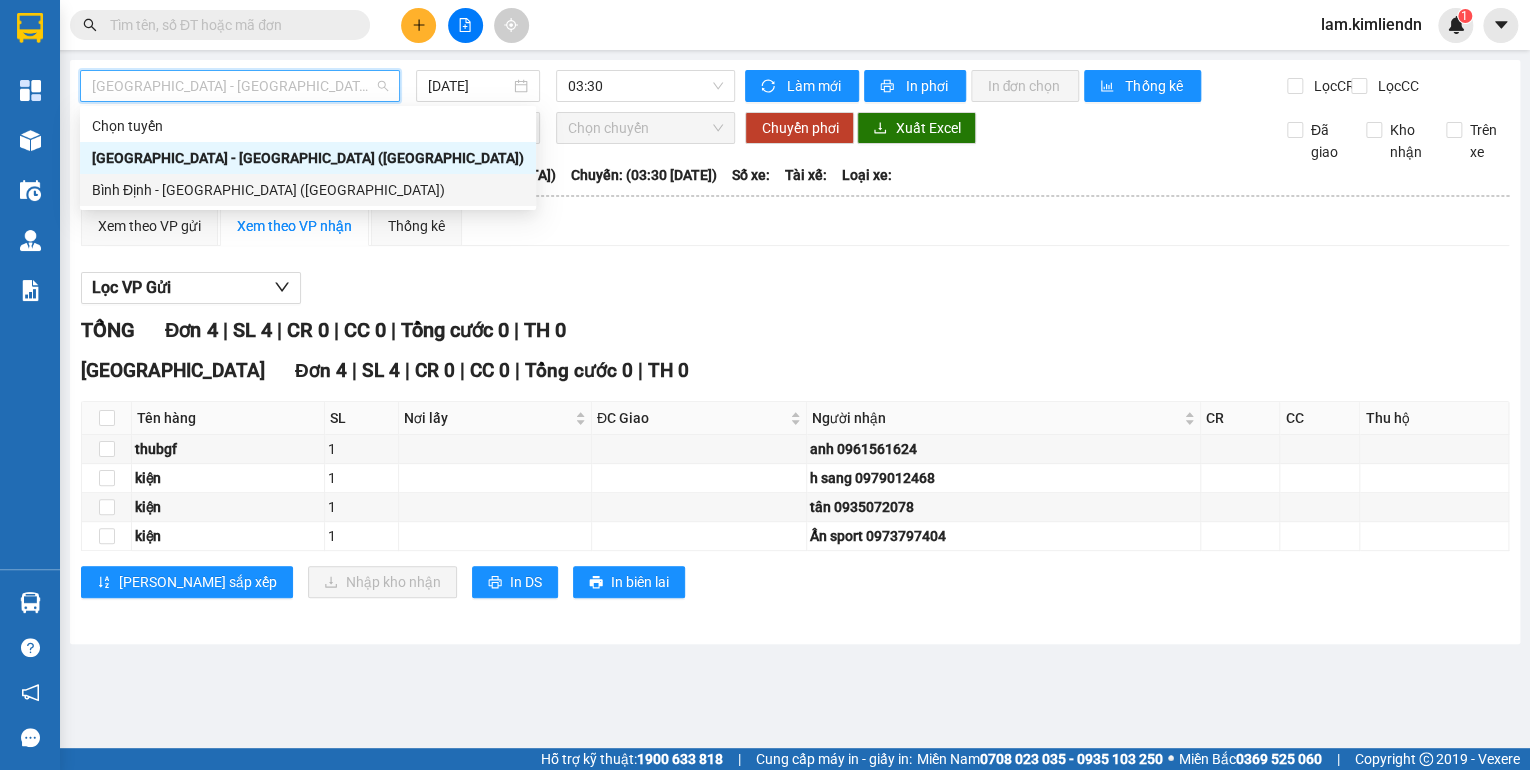 click on "Bình Định - [GEOGRAPHIC_DATA] ([GEOGRAPHIC_DATA])" at bounding box center [308, 190] 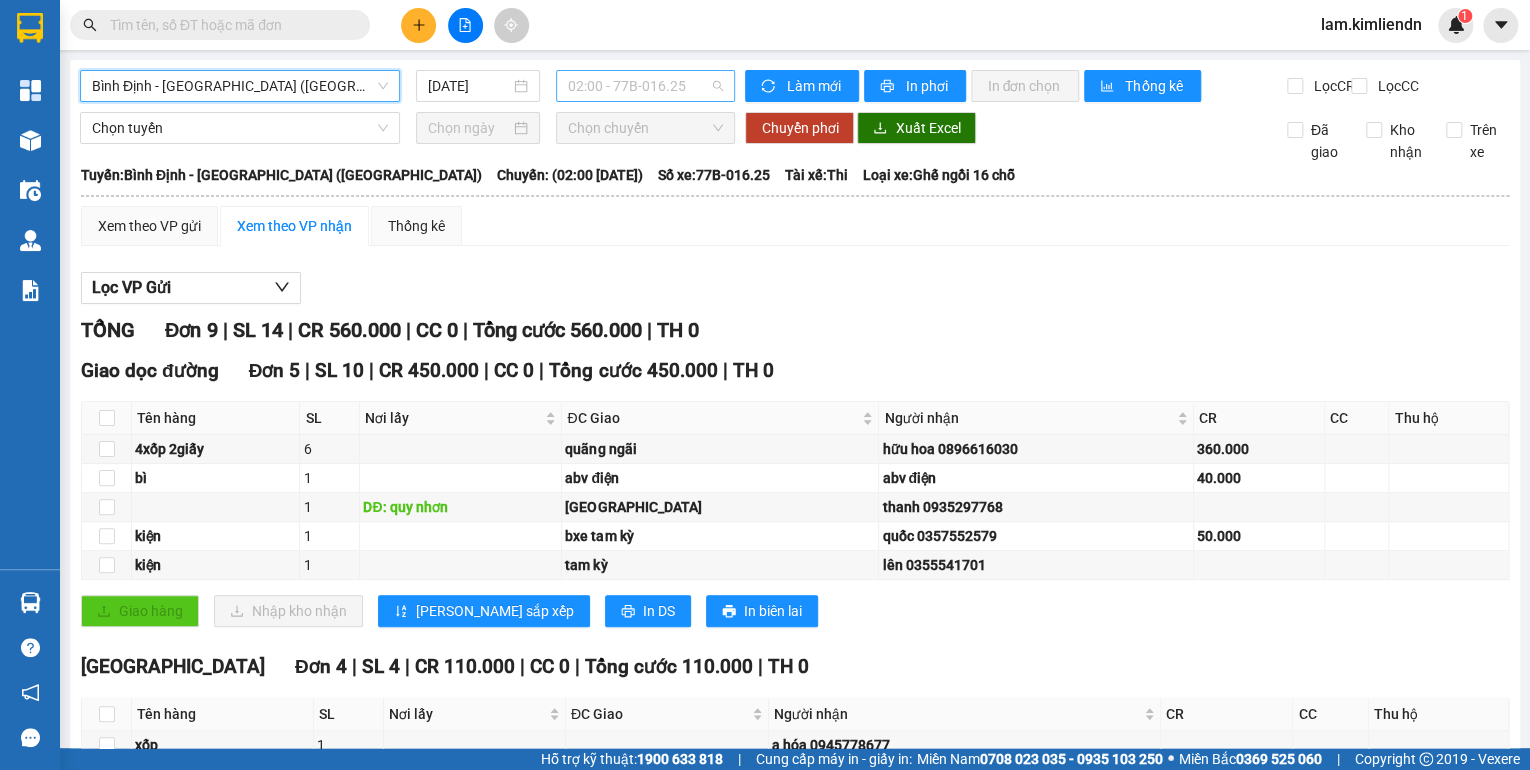 click on "02:00     - 77B-016.25" at bounding box center (646, 86) 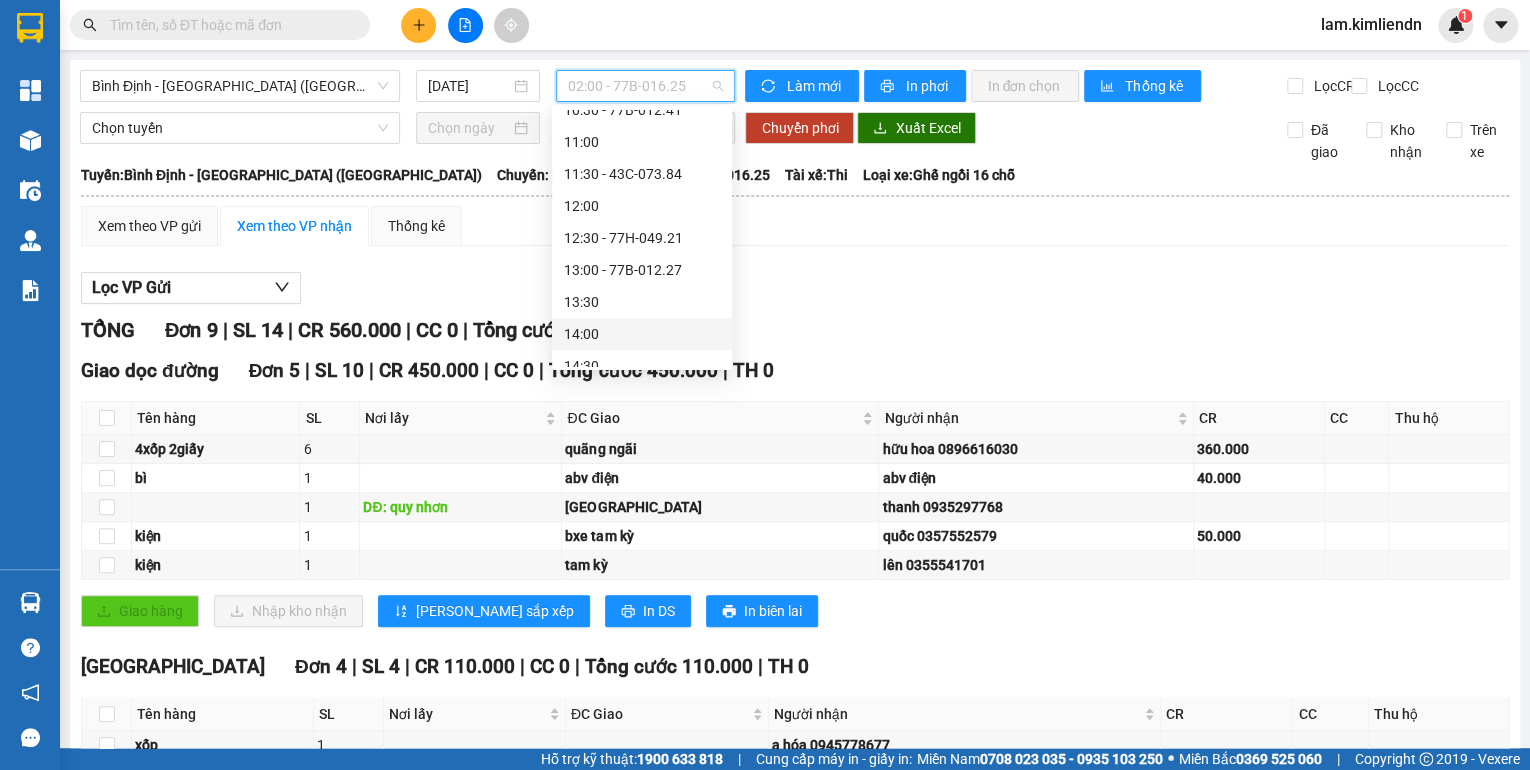 scroll, scrollTop: 544, scrollLeft: 0, axis: vertical 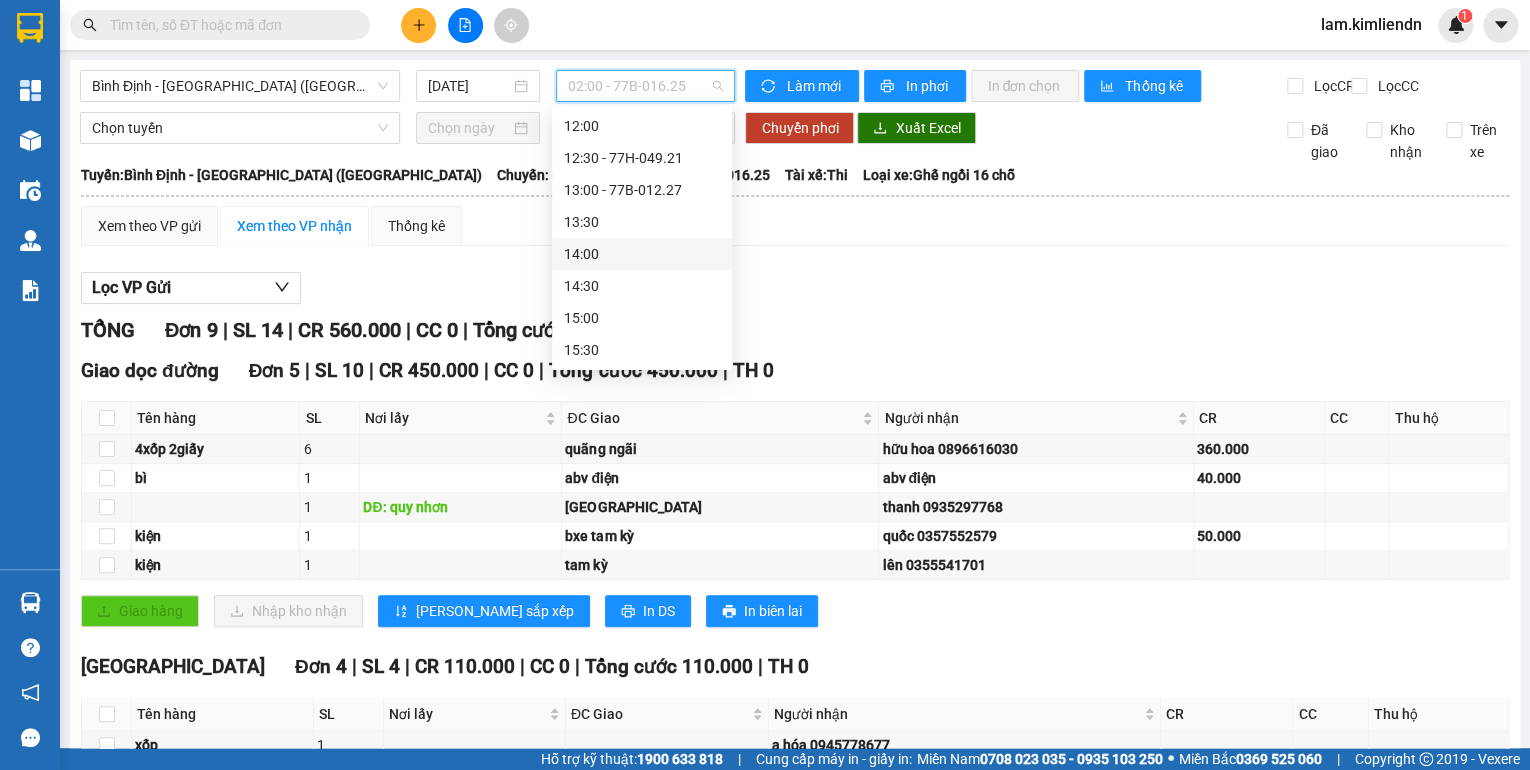 click on "14:00" at bounding box center [642, 254] 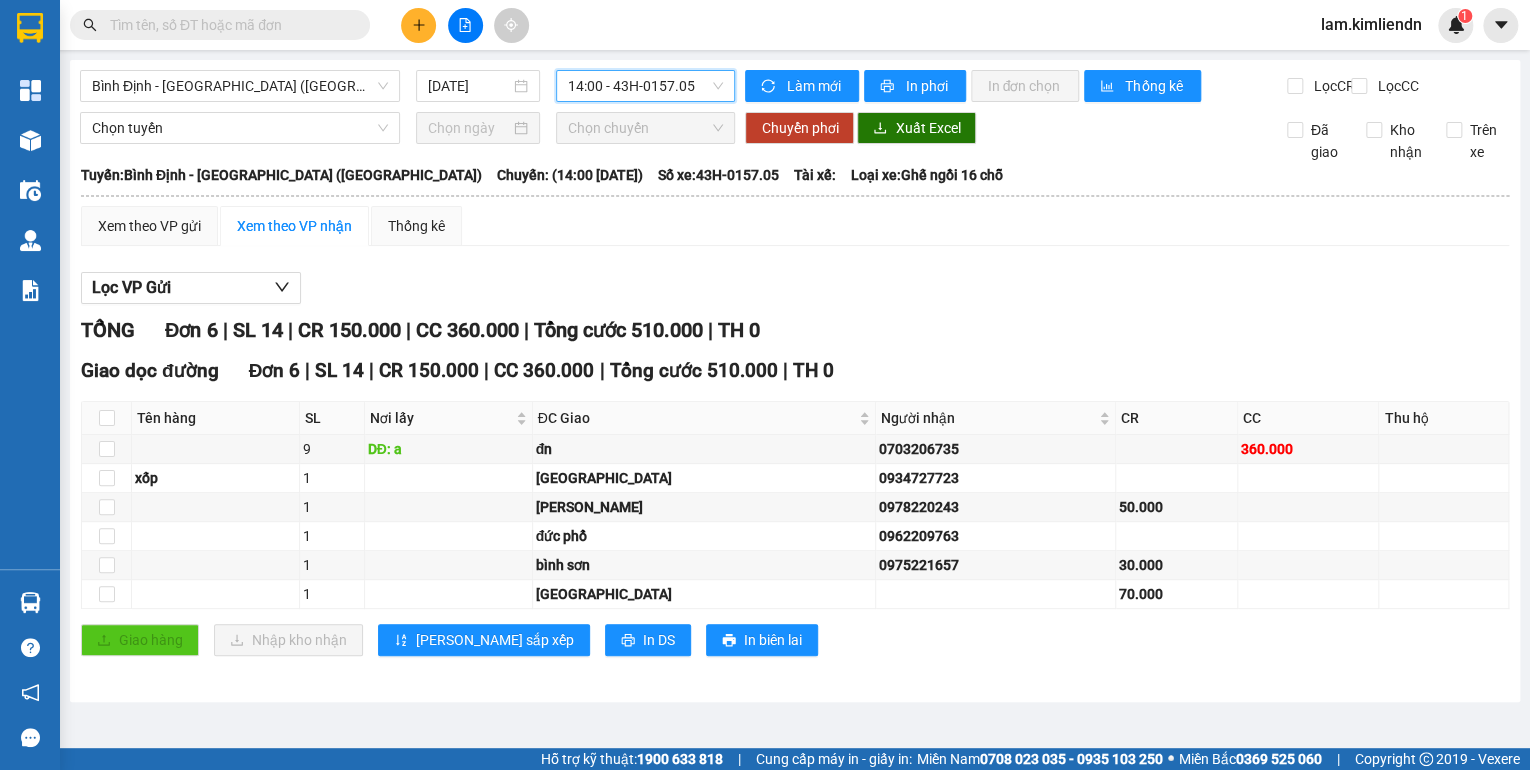 click on "14:00     - 43H-0157.05" at bounding box center (646, 86) 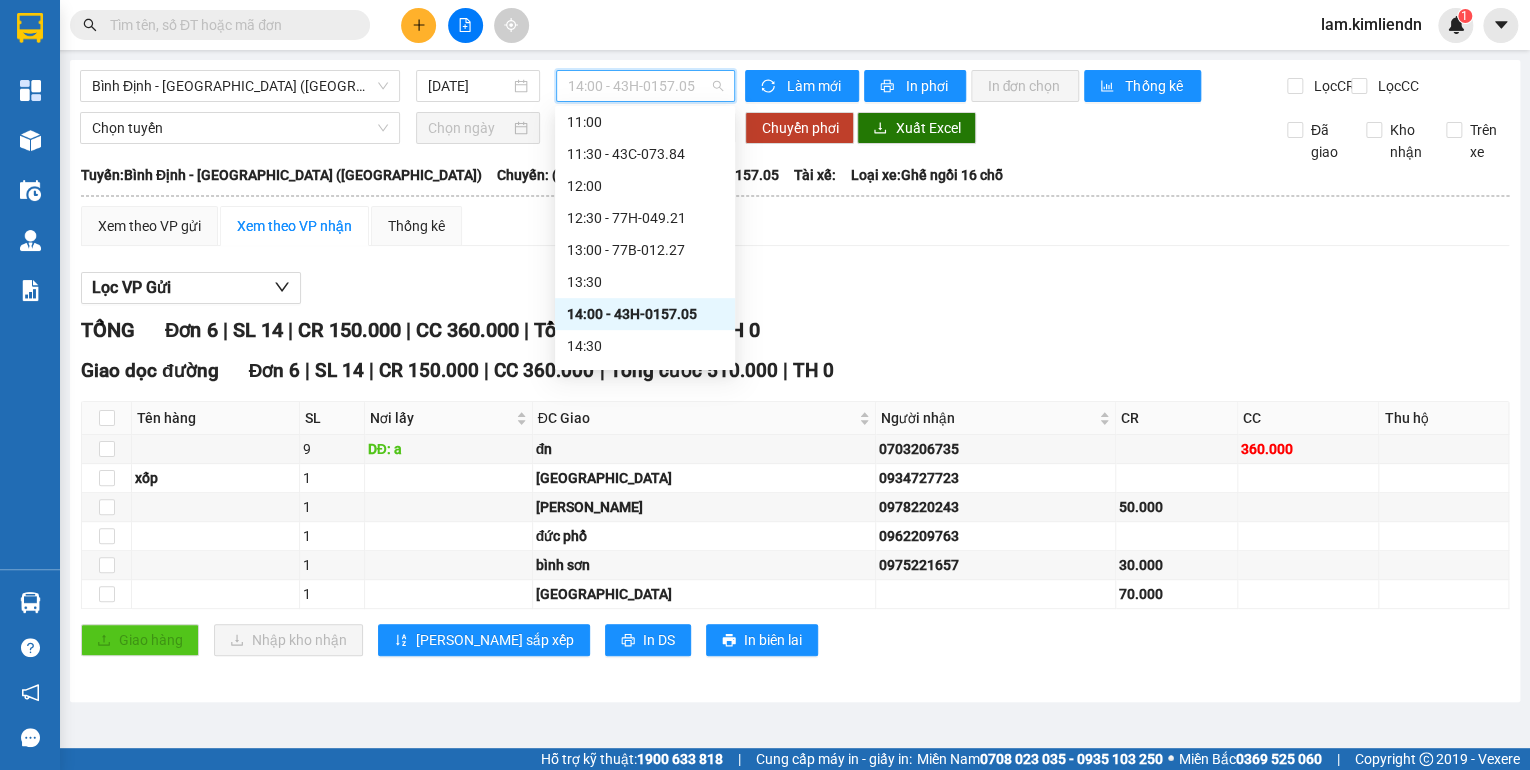 scroll, scrollTop: 464, scrollLeft: 0, axis: vertical 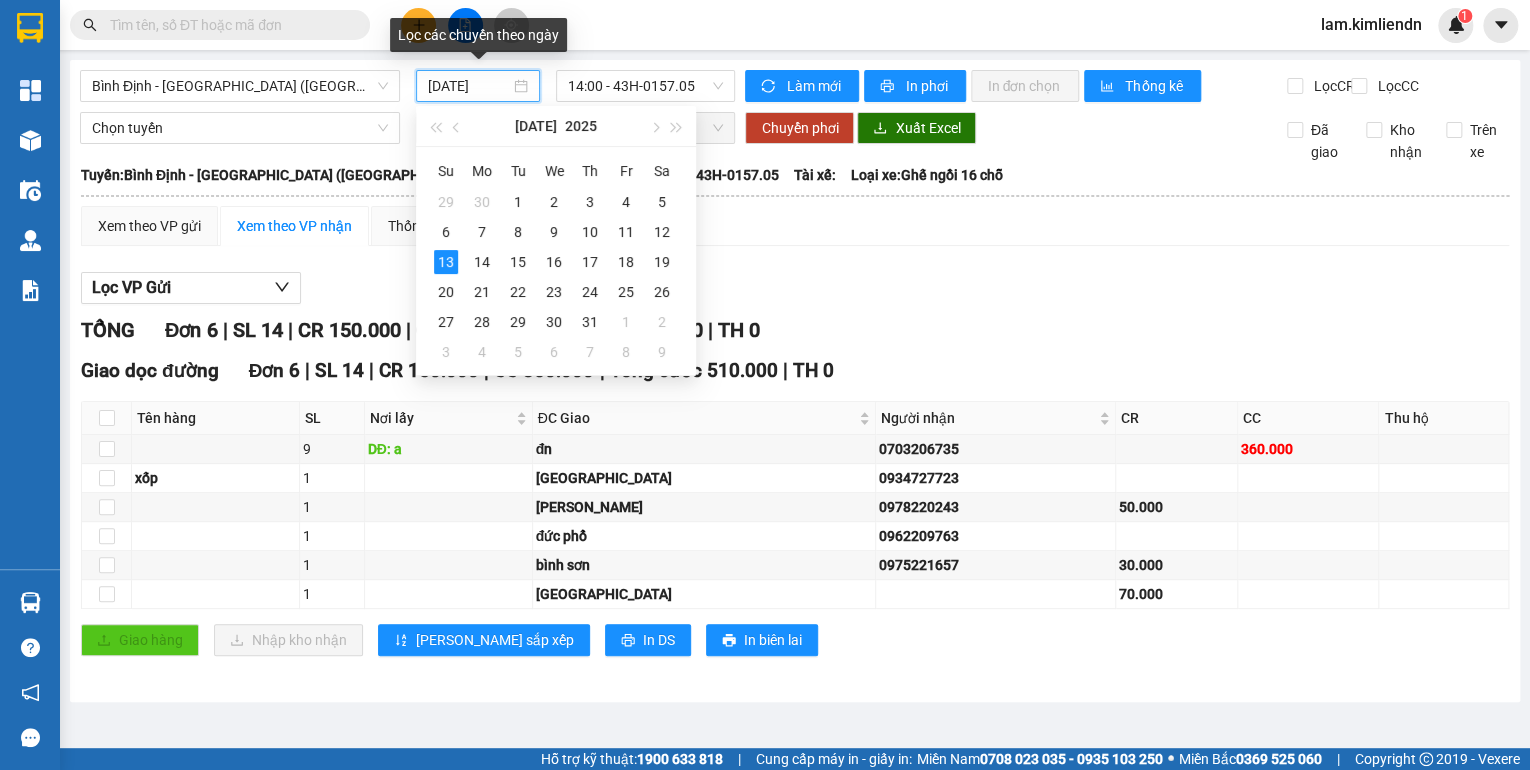 click on "[DATE]" at bounding box center (469, 86) 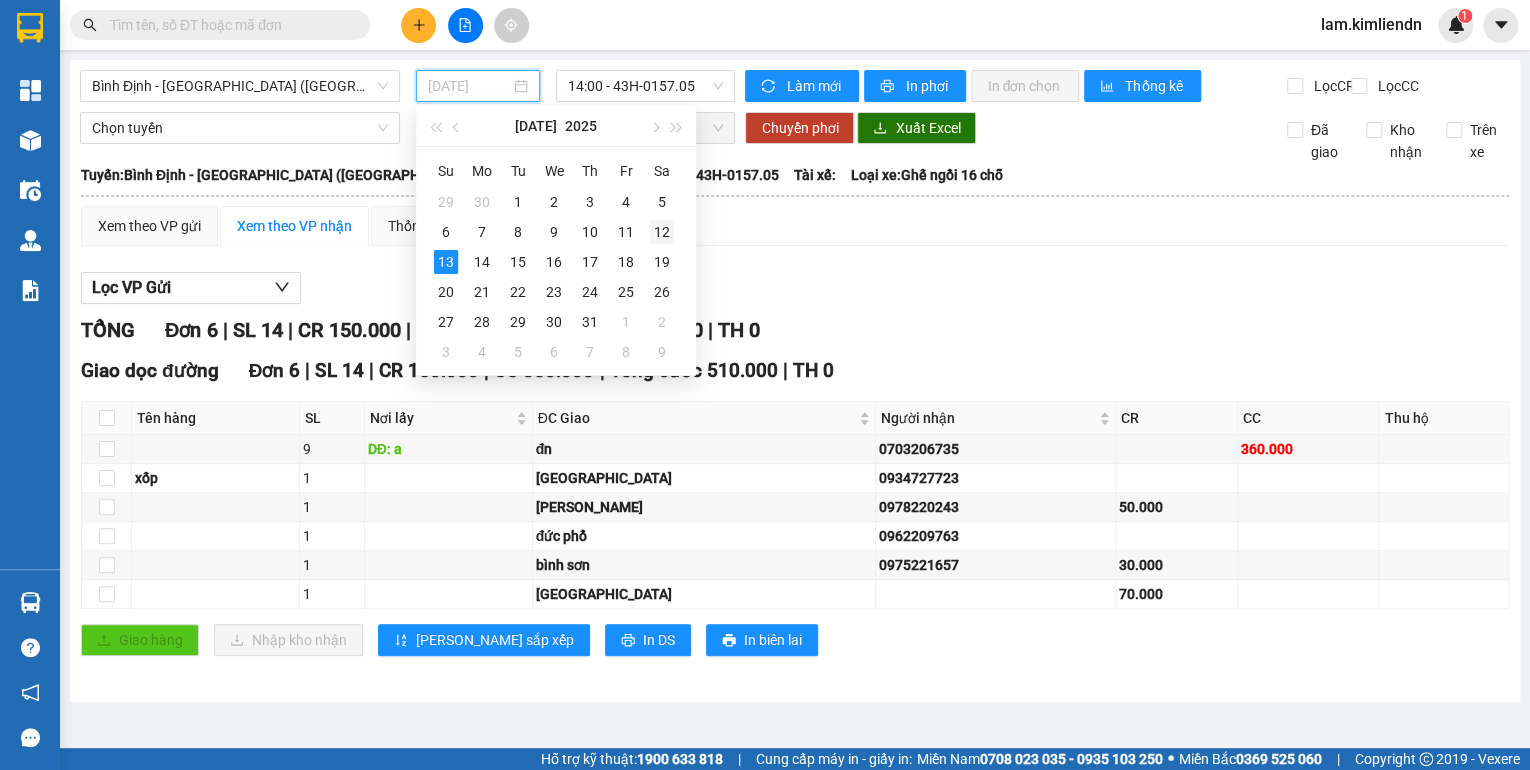 click on "12" at bounding box center [662, 232] 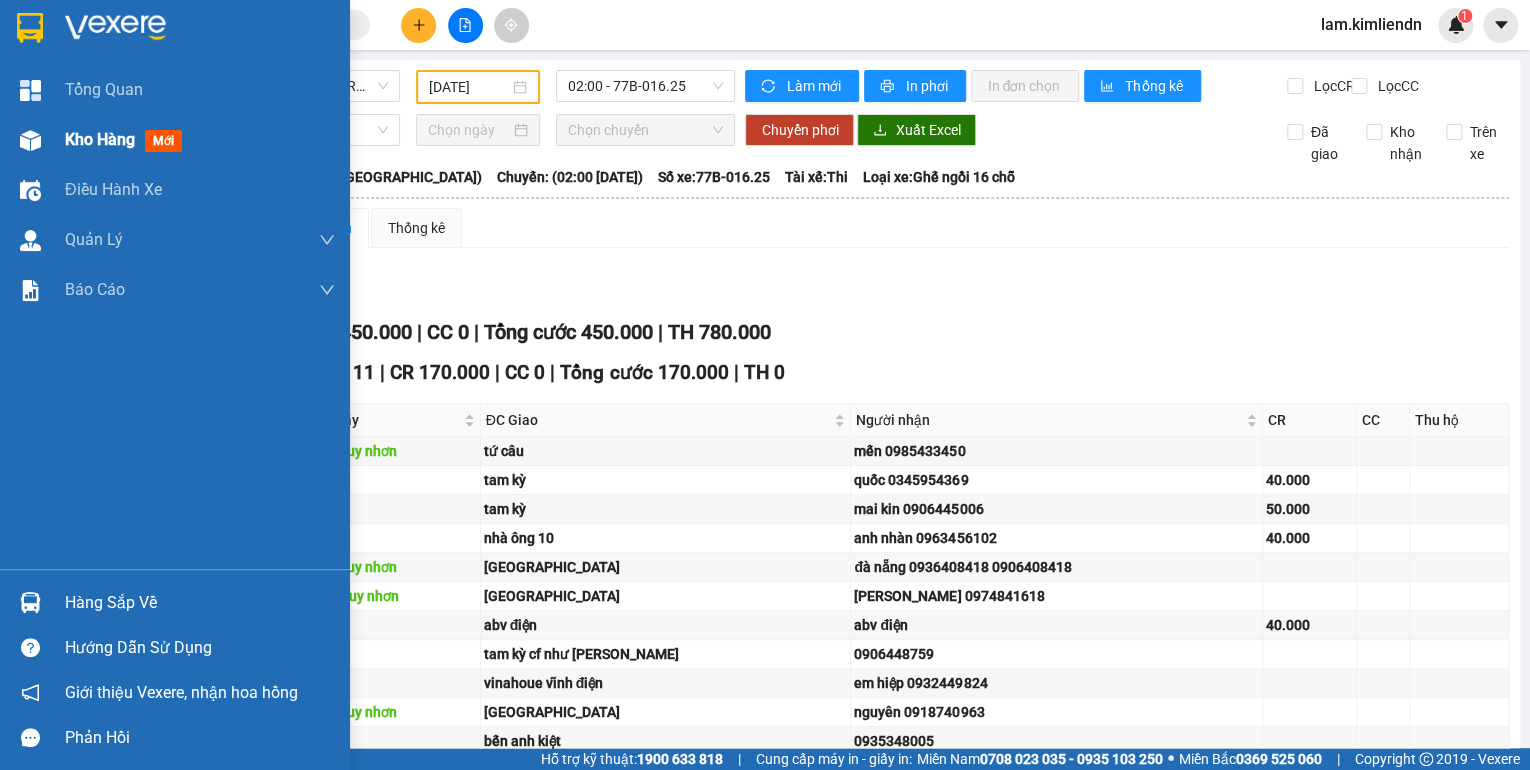 click on "Kho hàng mới" at bounding box center (127, 139) 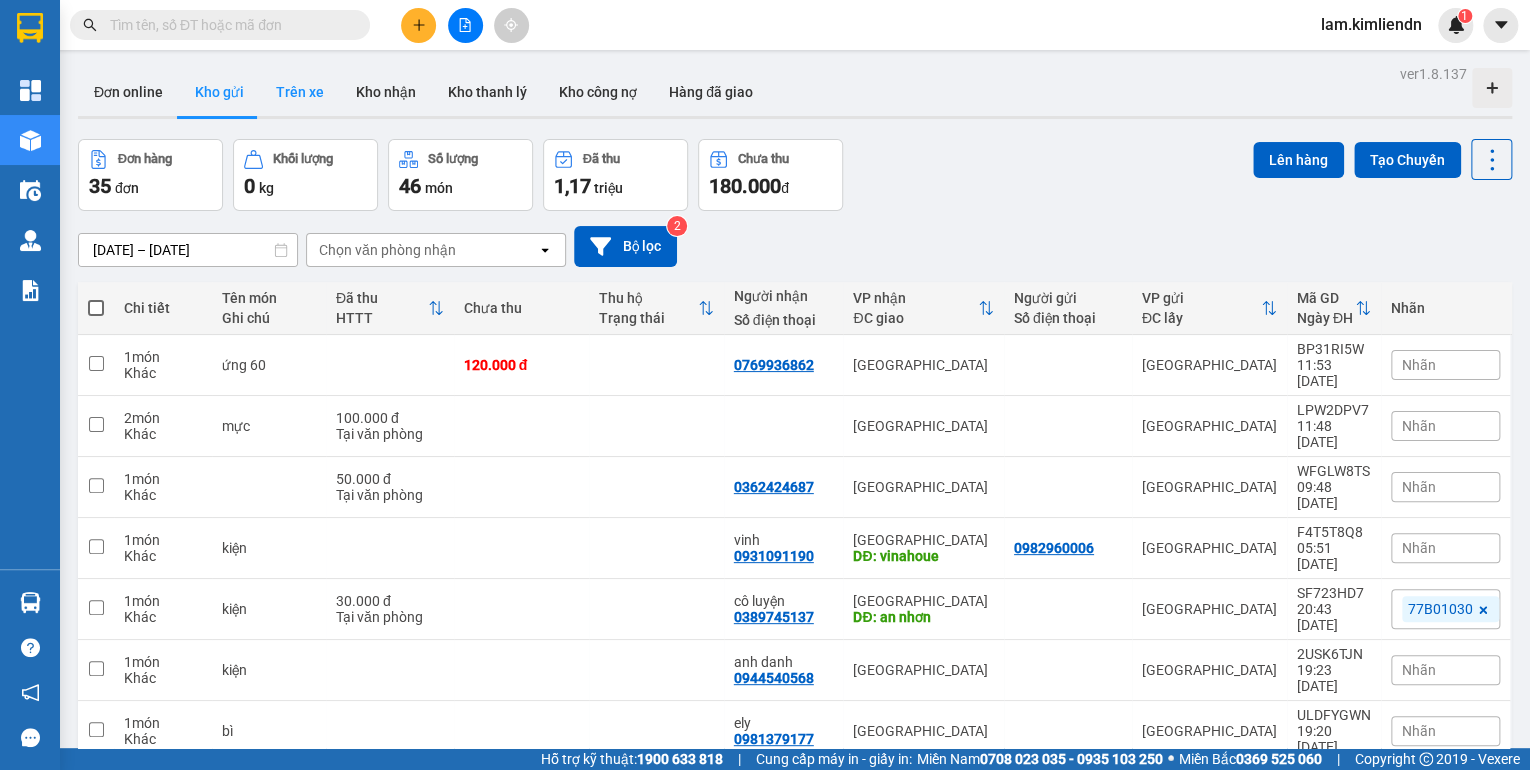 click on "Trên xe" at bounding box center (300, 92) 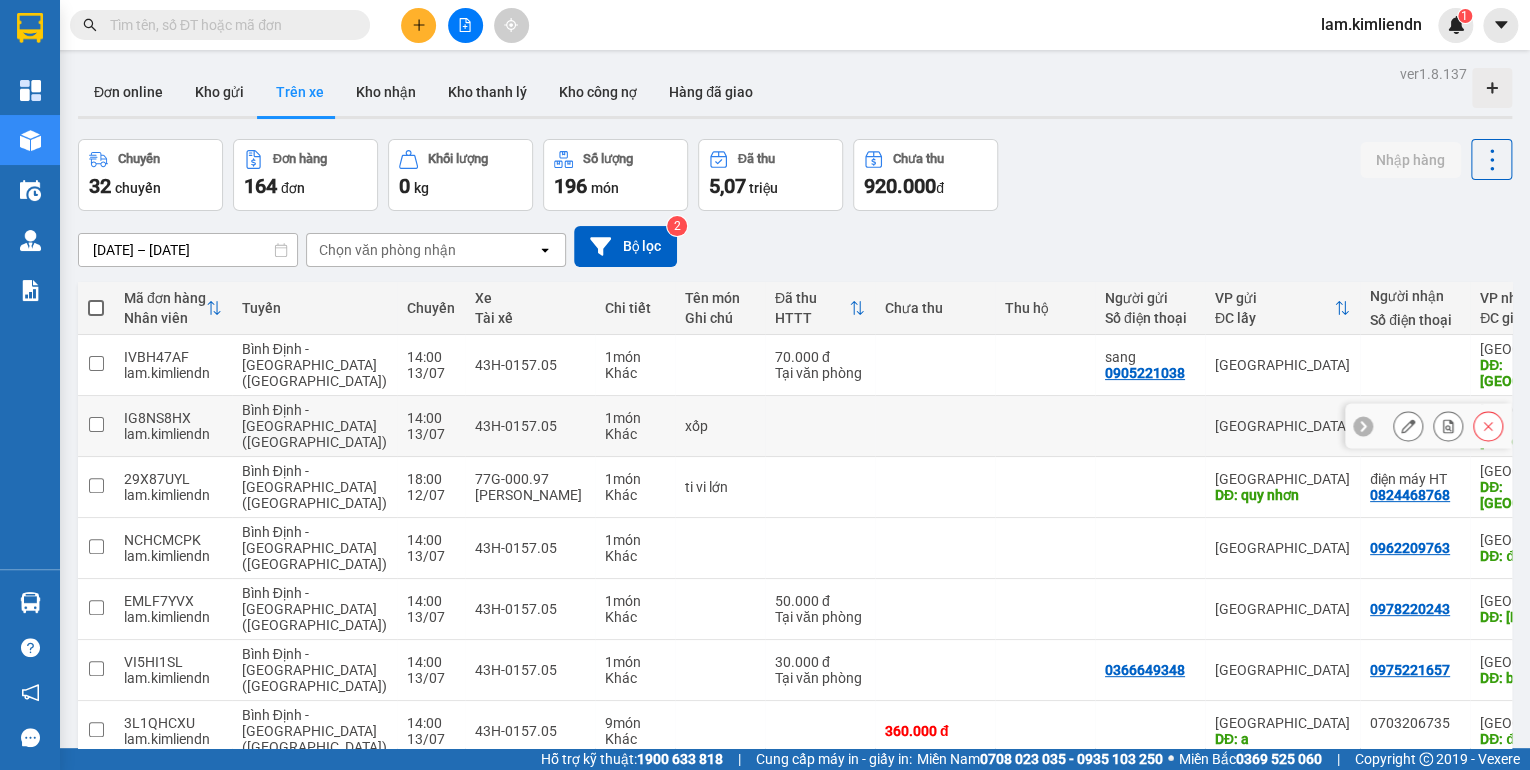 click at bounding box center [820, 426] 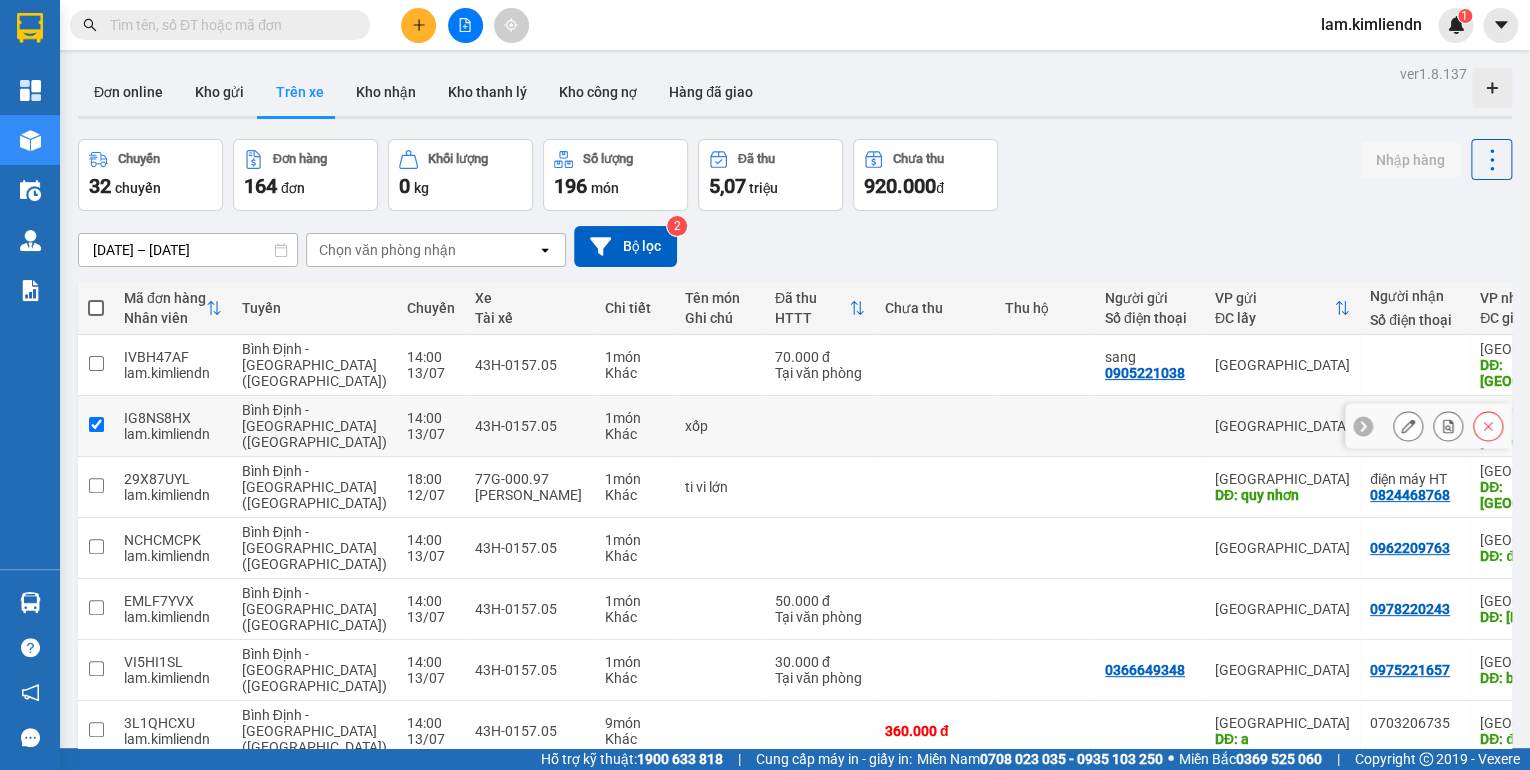 checkbox on "true" 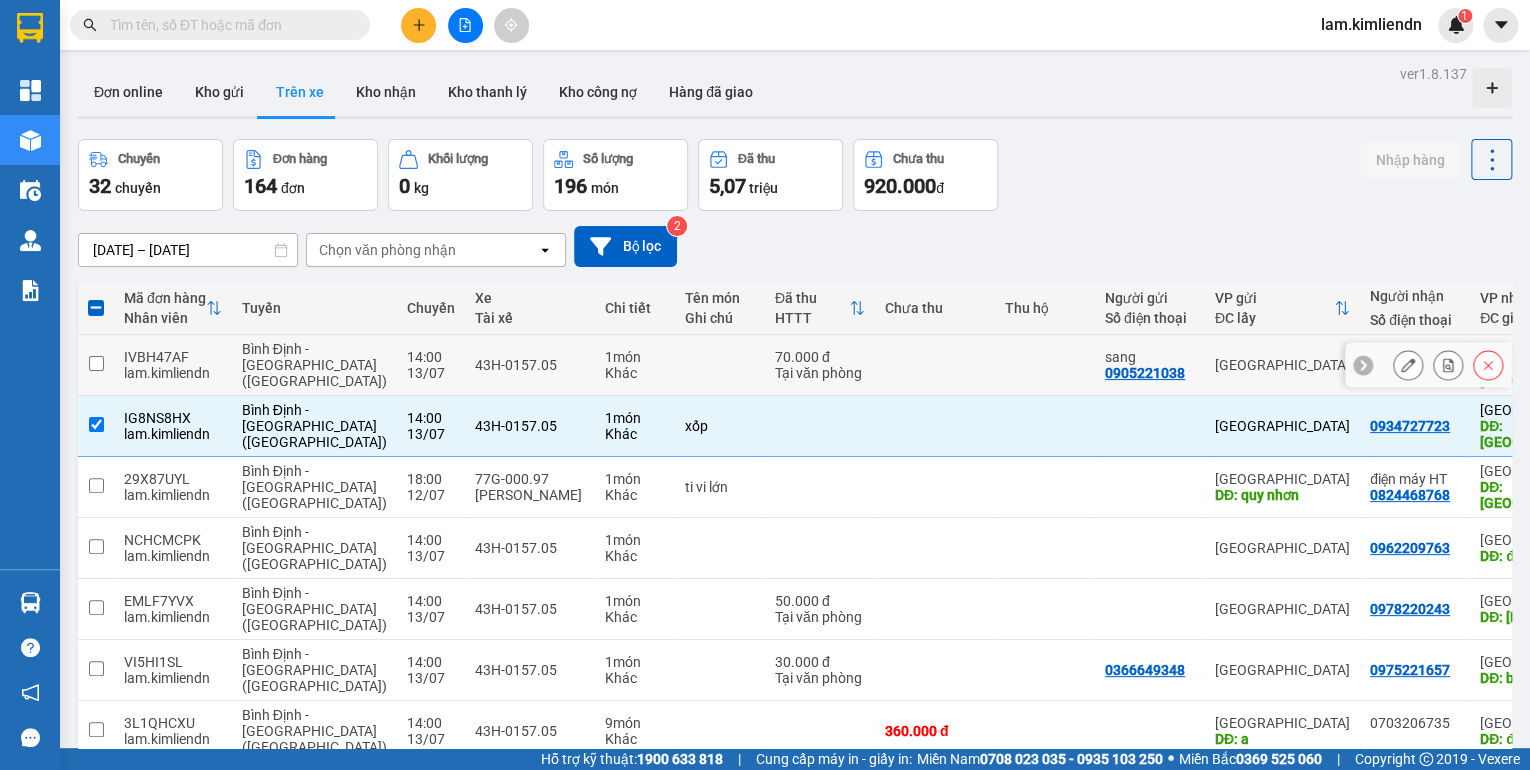 click at bounding box center [935, 365] 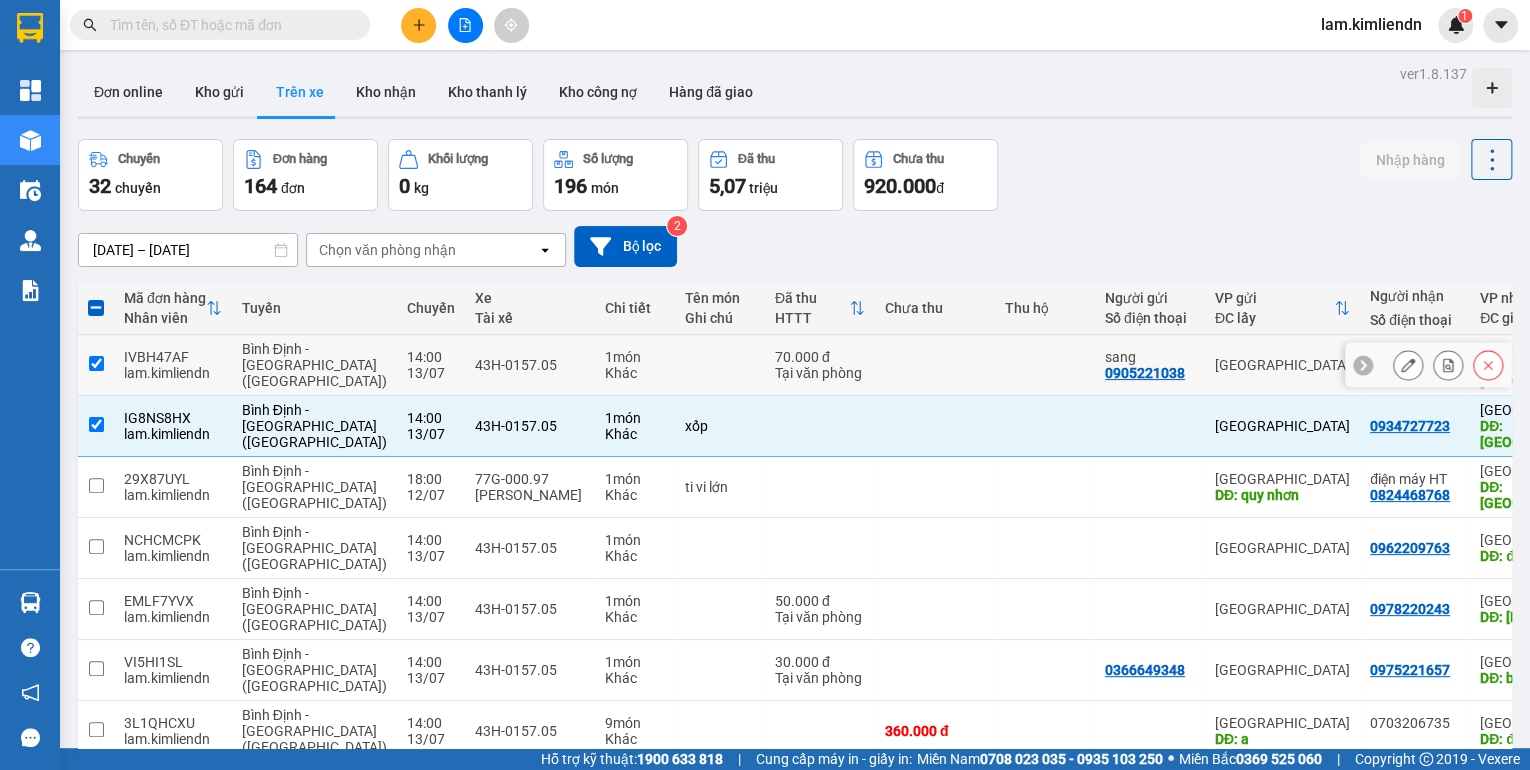 checkbox on "true" 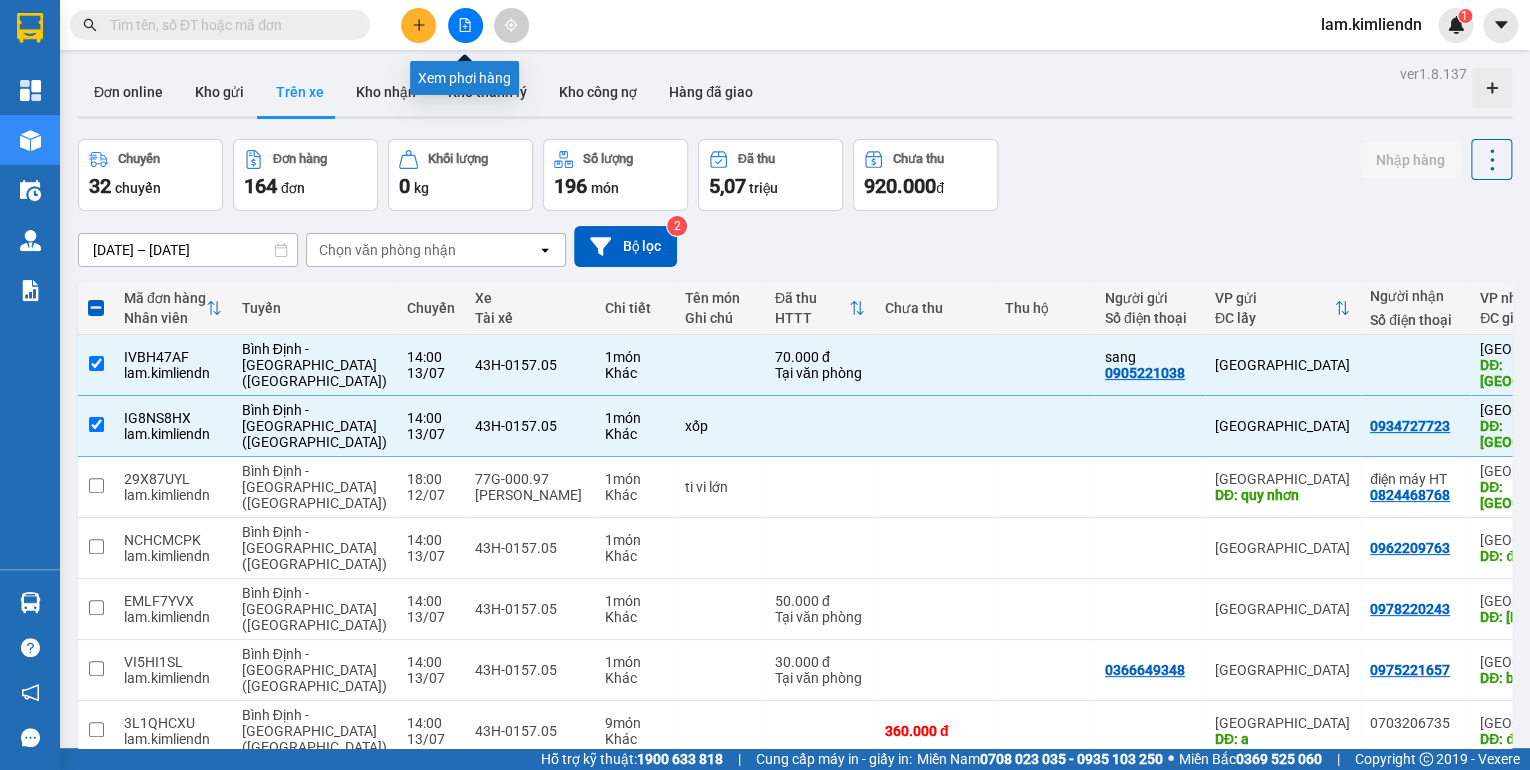 click 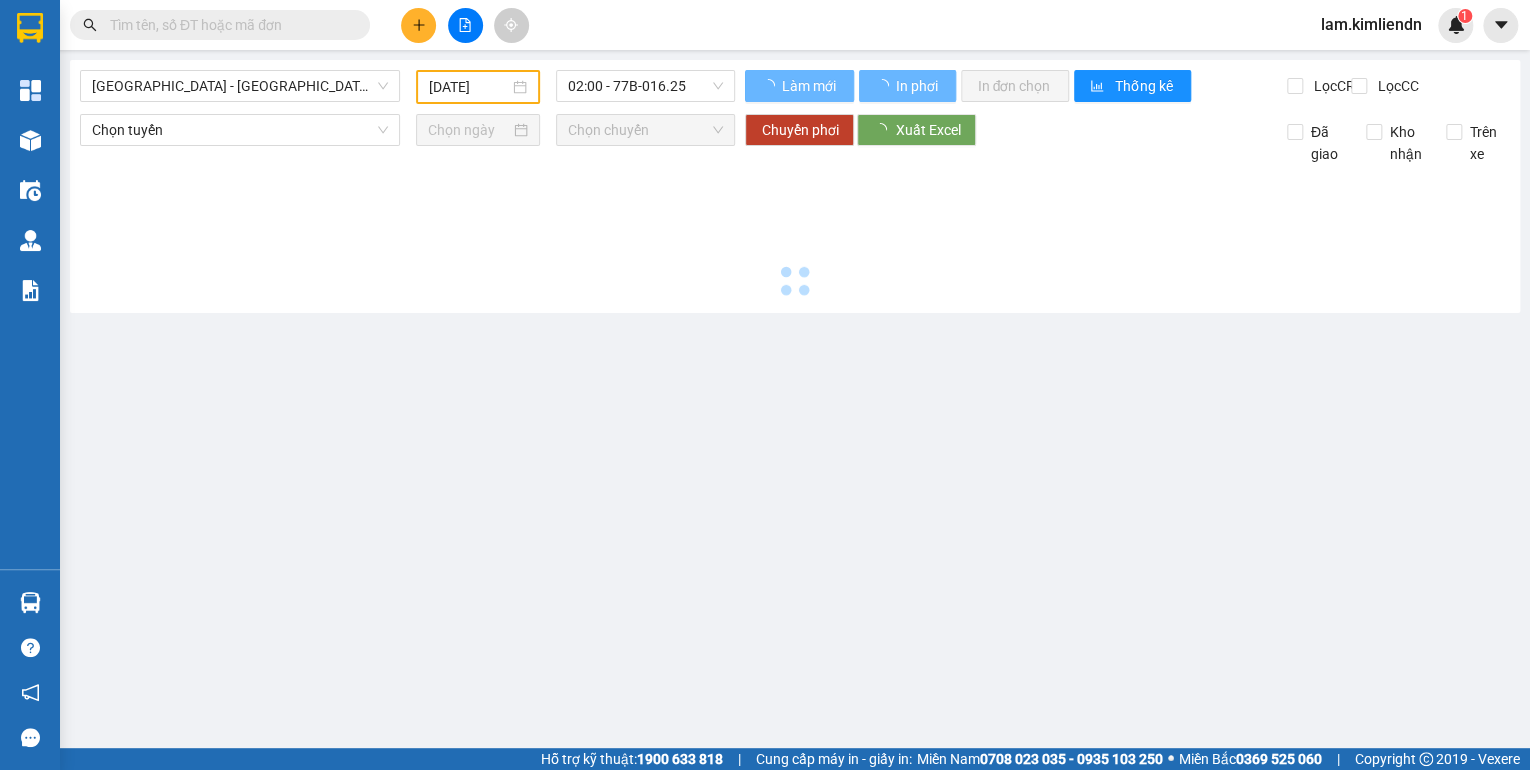 type on "[DATE]" 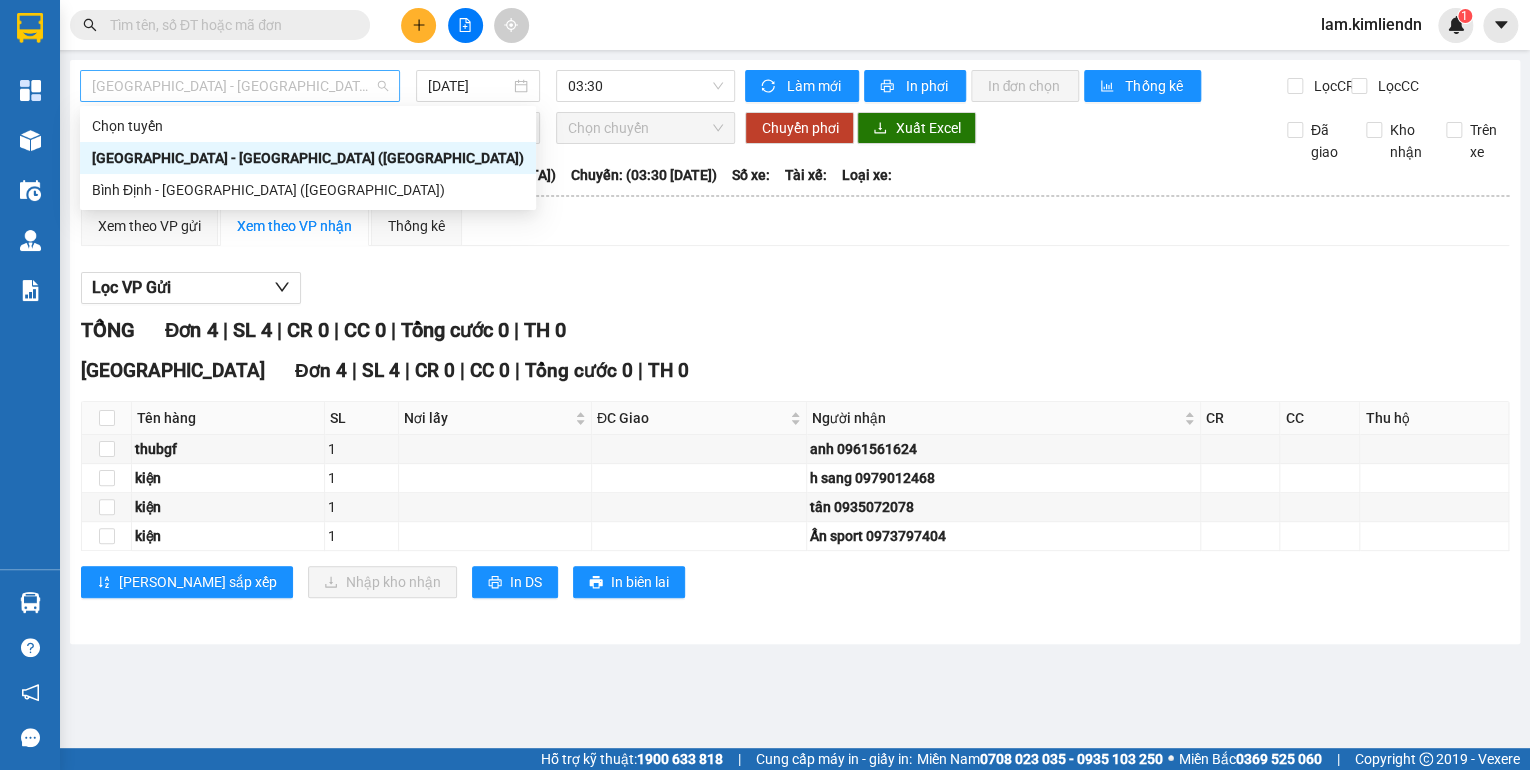 click on "[GEOGRAPHIC_DATA] - [GEOGRAPHIC_DATA] ([GEOGRAPHIC_DATA])" at bounding box center (240, 86) 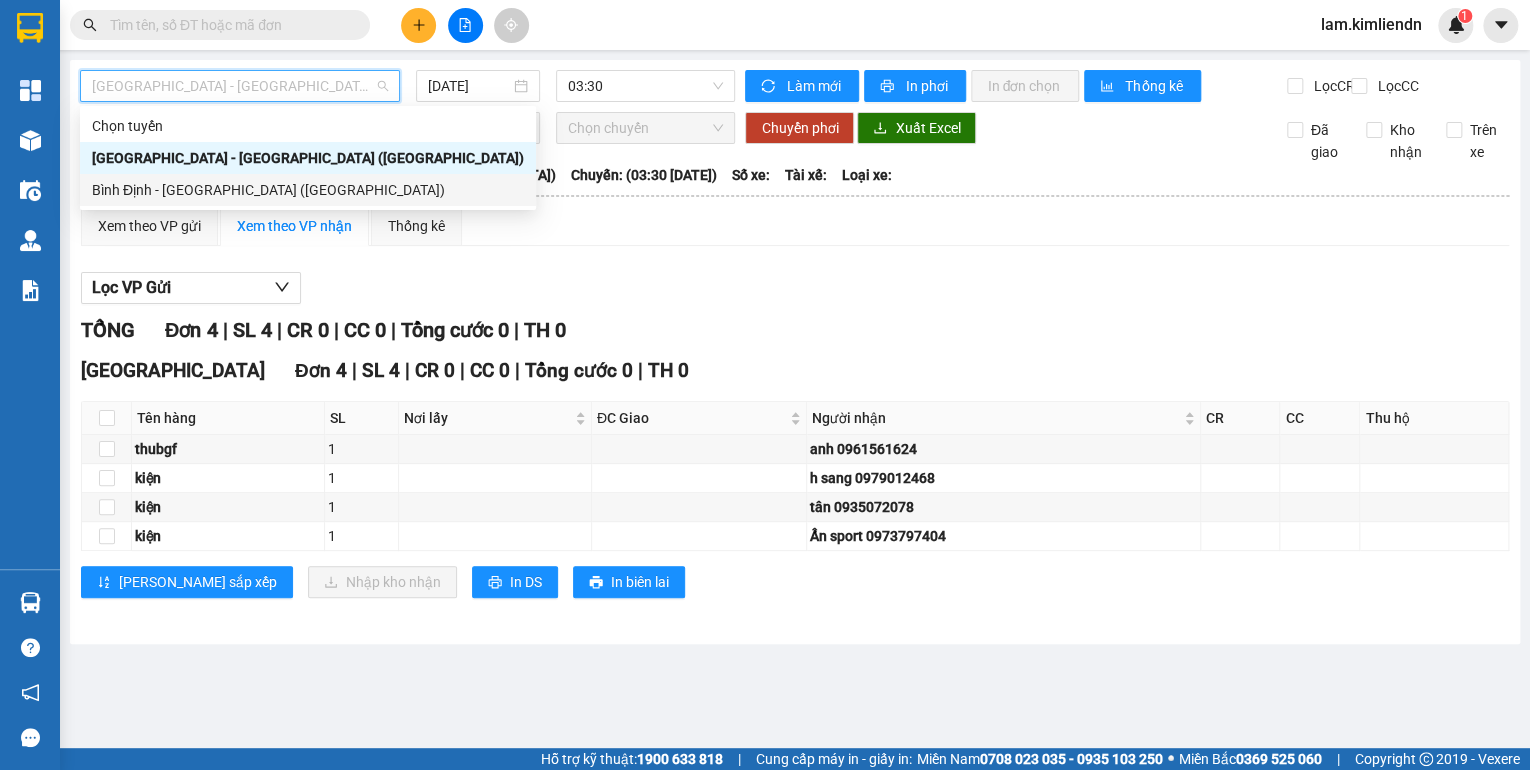 click on "Bình Định - [GEOGRAPHIC_DATA] ([GEOGRAPHIC_DATA])" at bounding box center (308, 190) 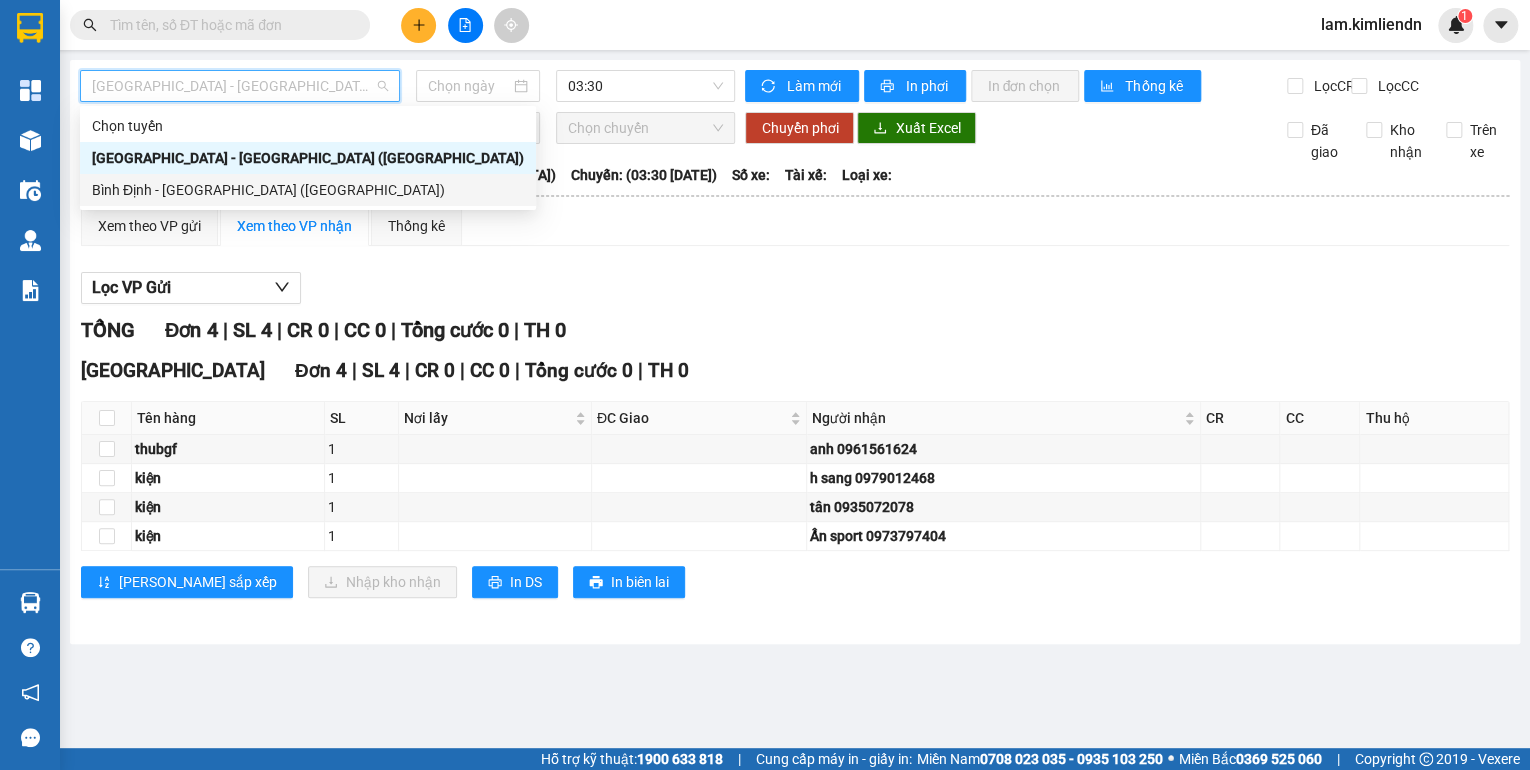 type on "[DATE]" 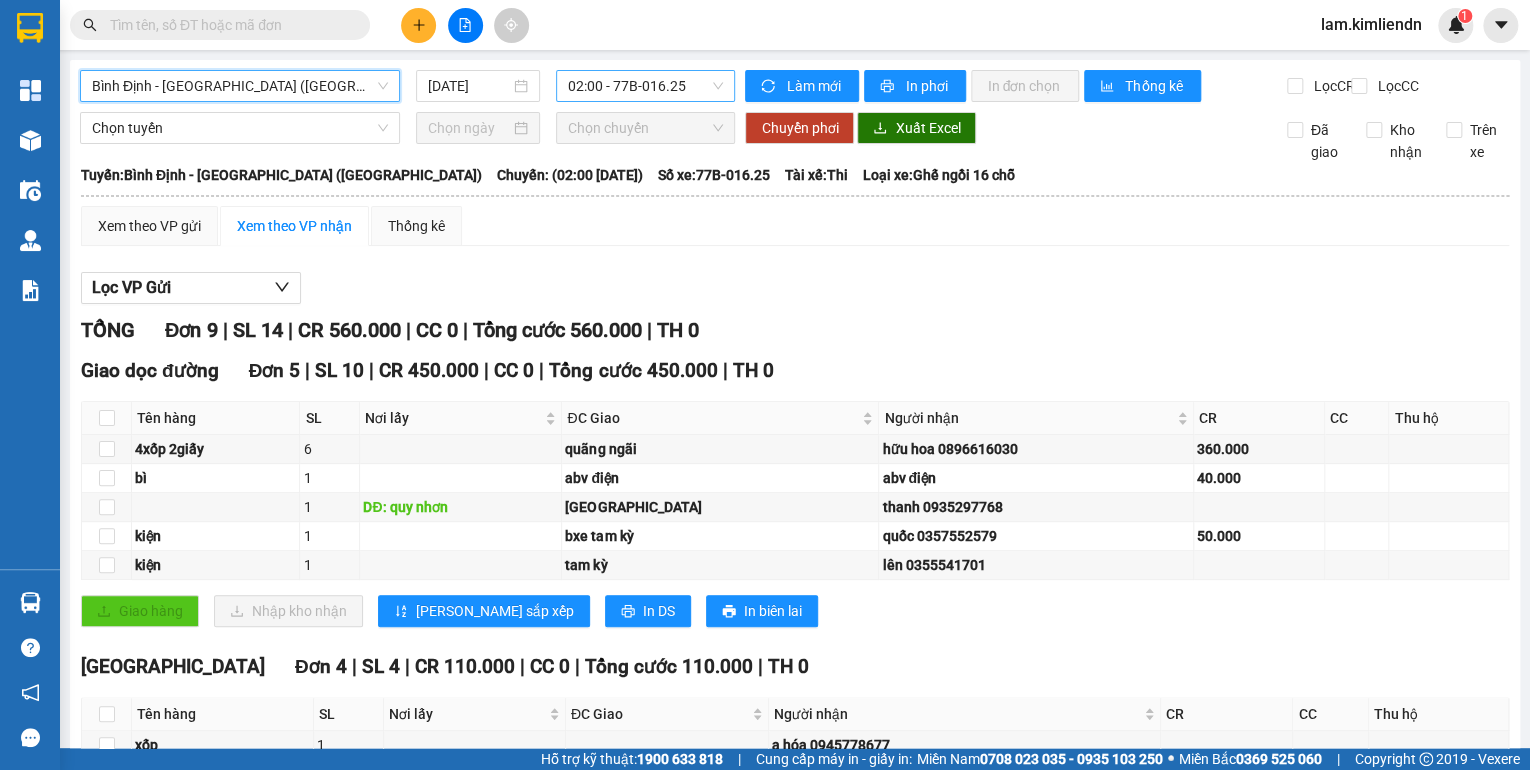 click on "02:00     - 77B-016.25" at bounding box center (646, 86) 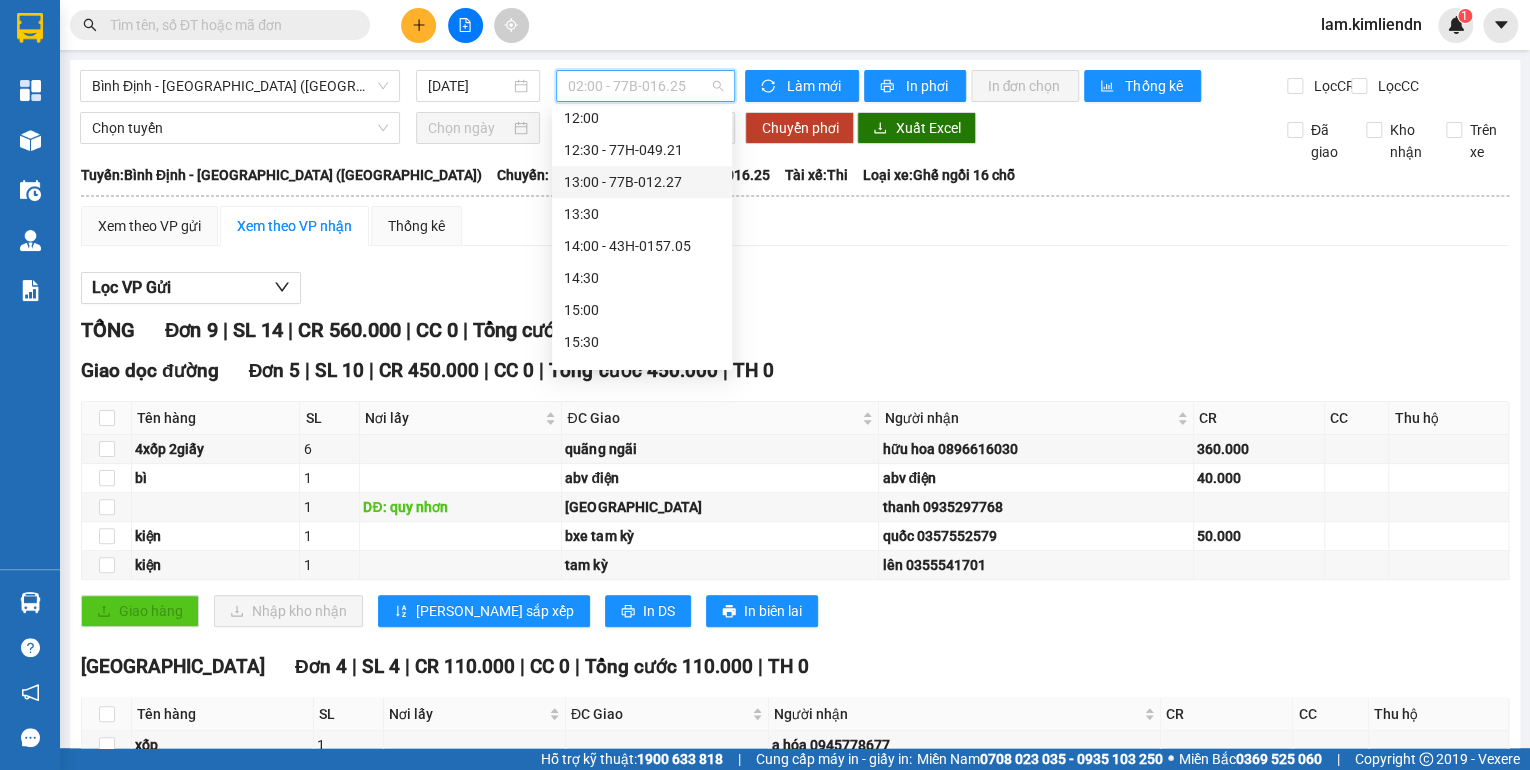 scroll, scrollTop: 560, scrollLeft: 0, axis: vertical 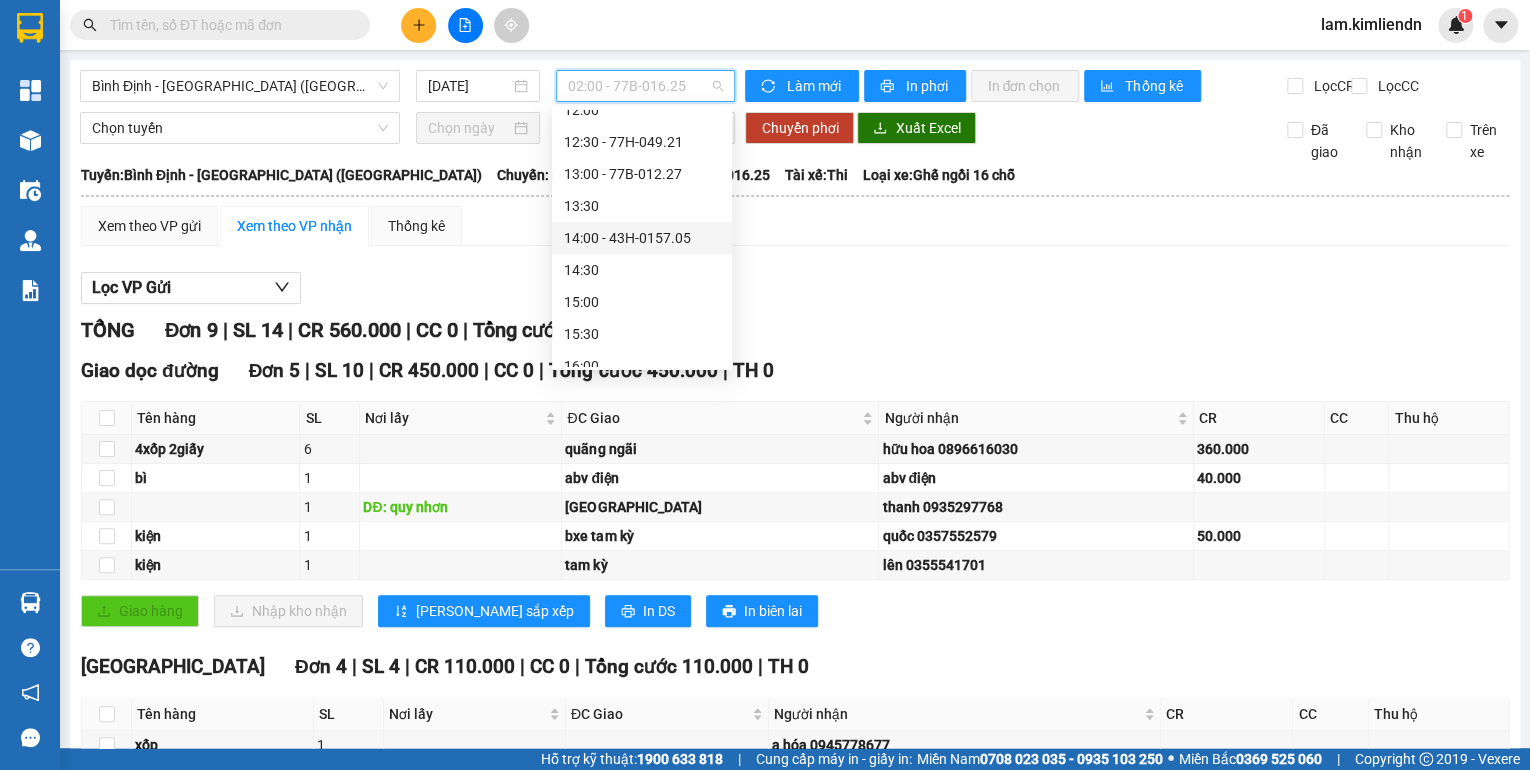 click on "14:00     - 43H-0157.05" at bounding box center (642, 238) 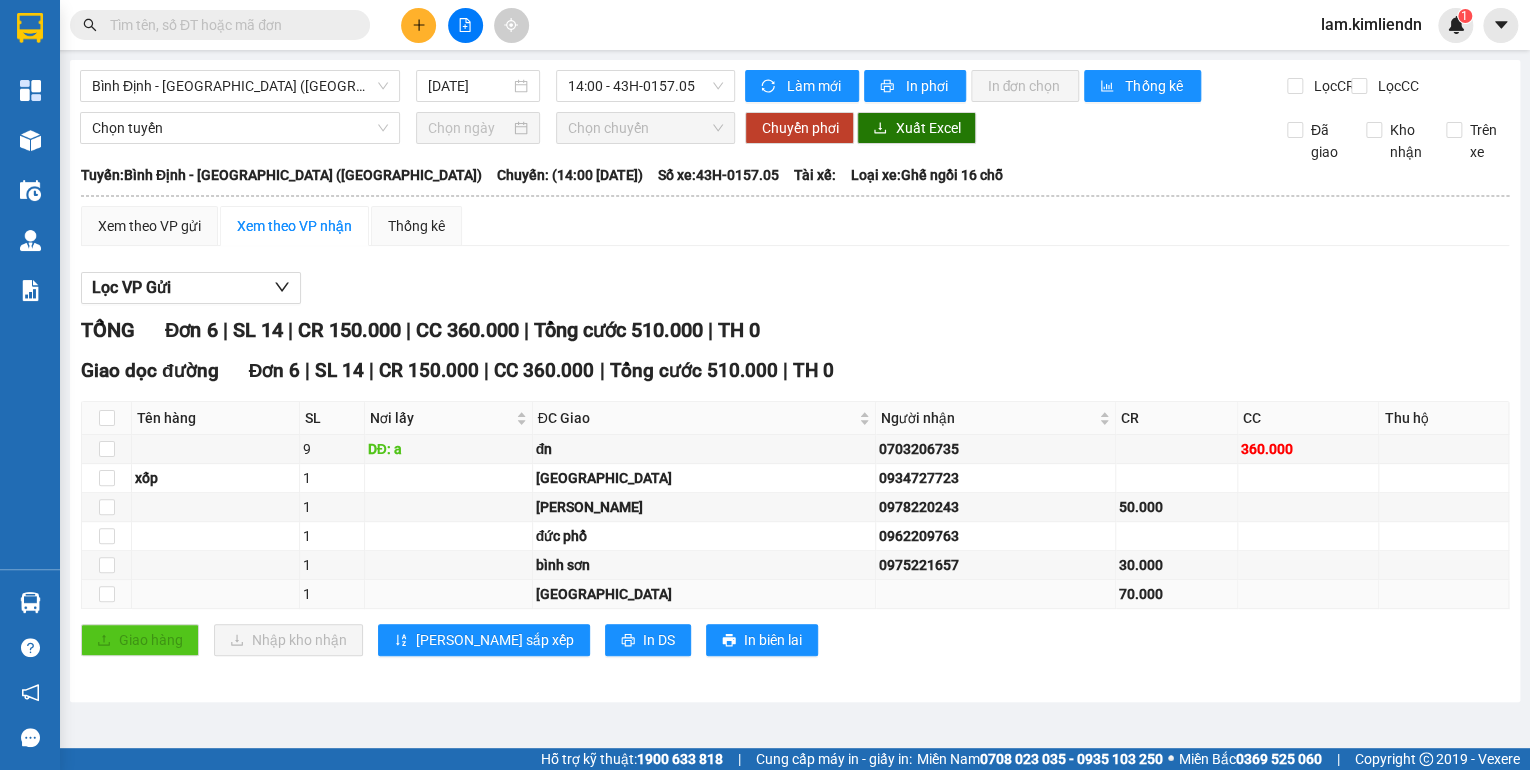 click at bounding box center [996, 594] 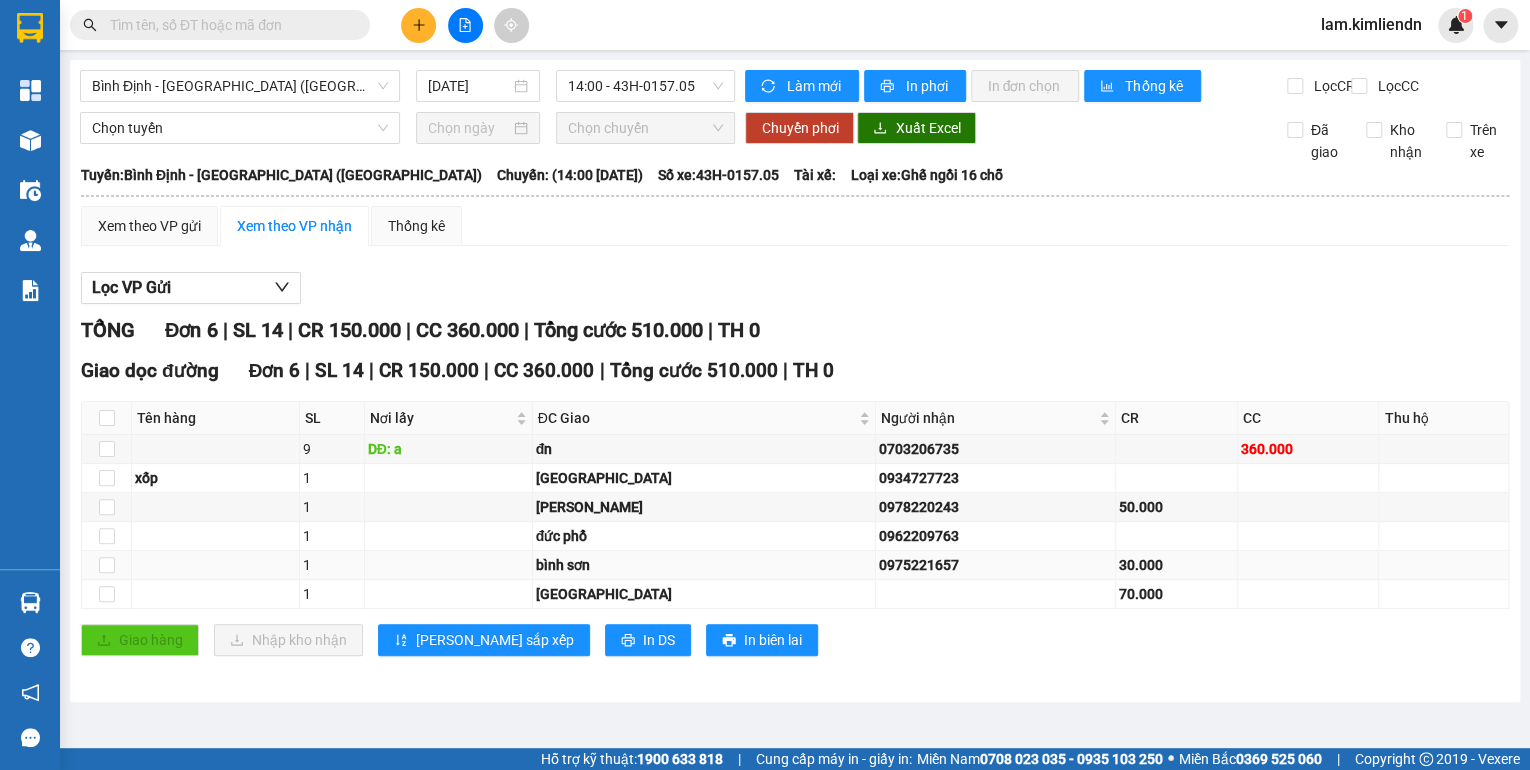 click on "0975221657" at bounding box center [995, 565] 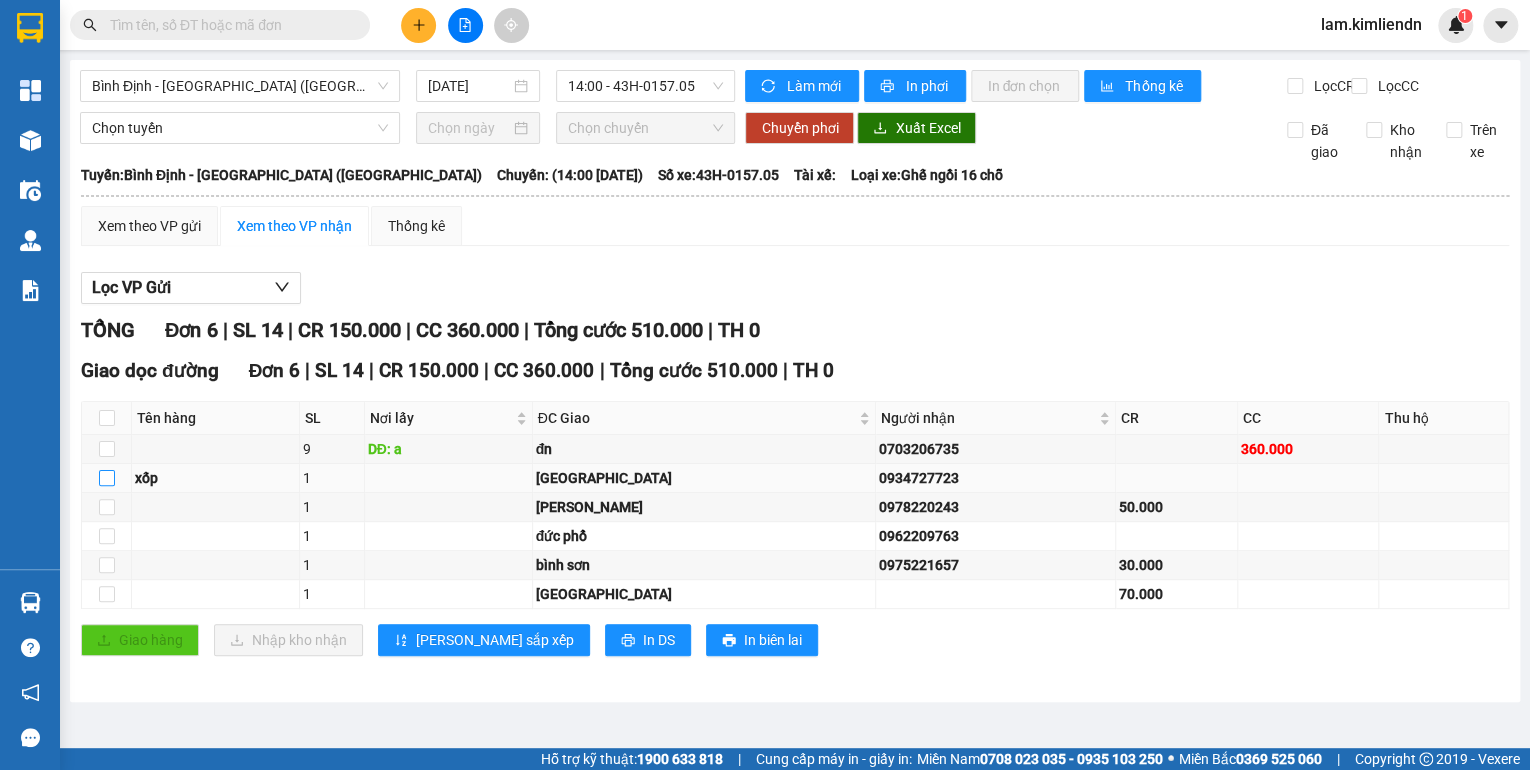 click at bounding box center (107, 478) 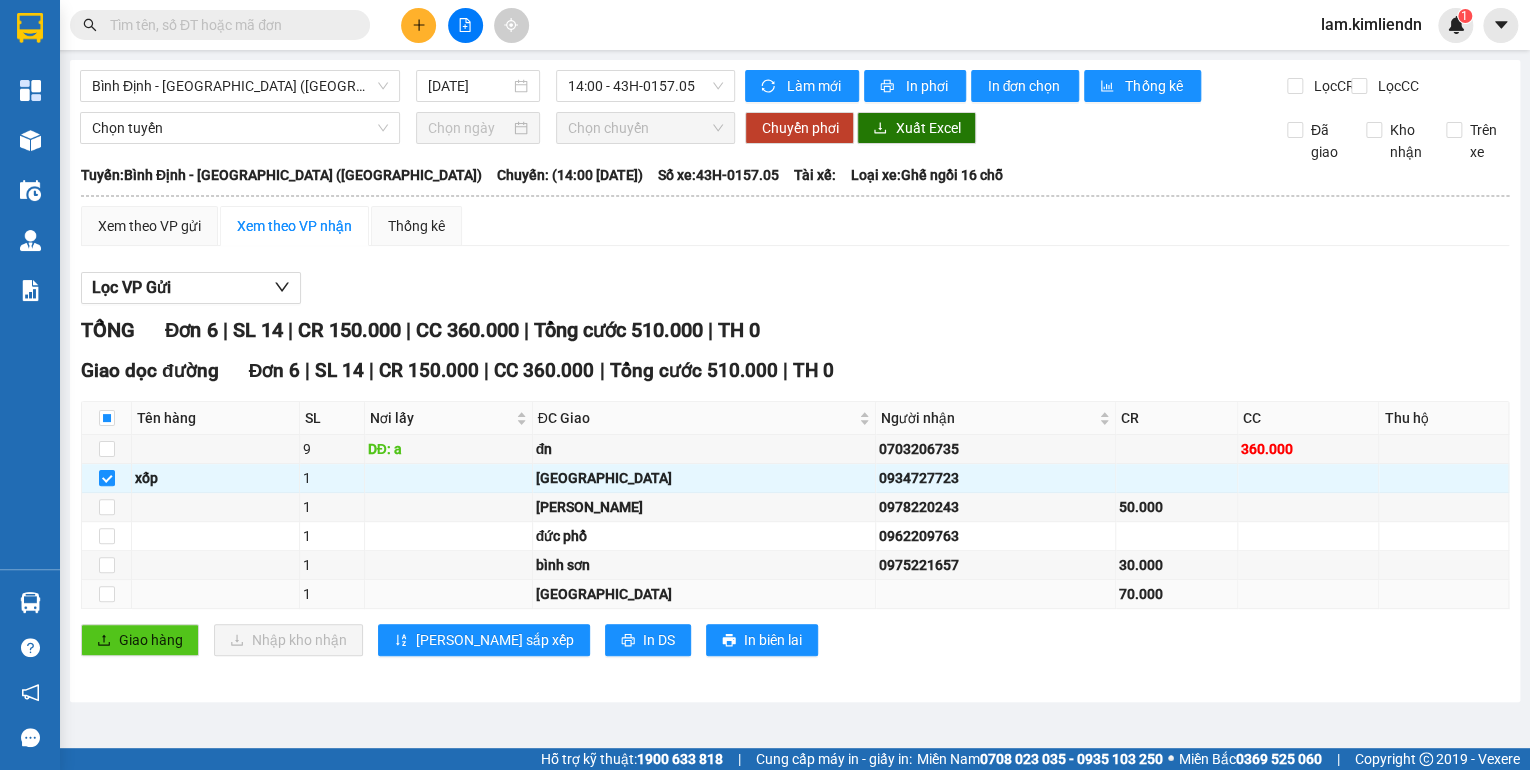 click at bounding box center [107, 594] 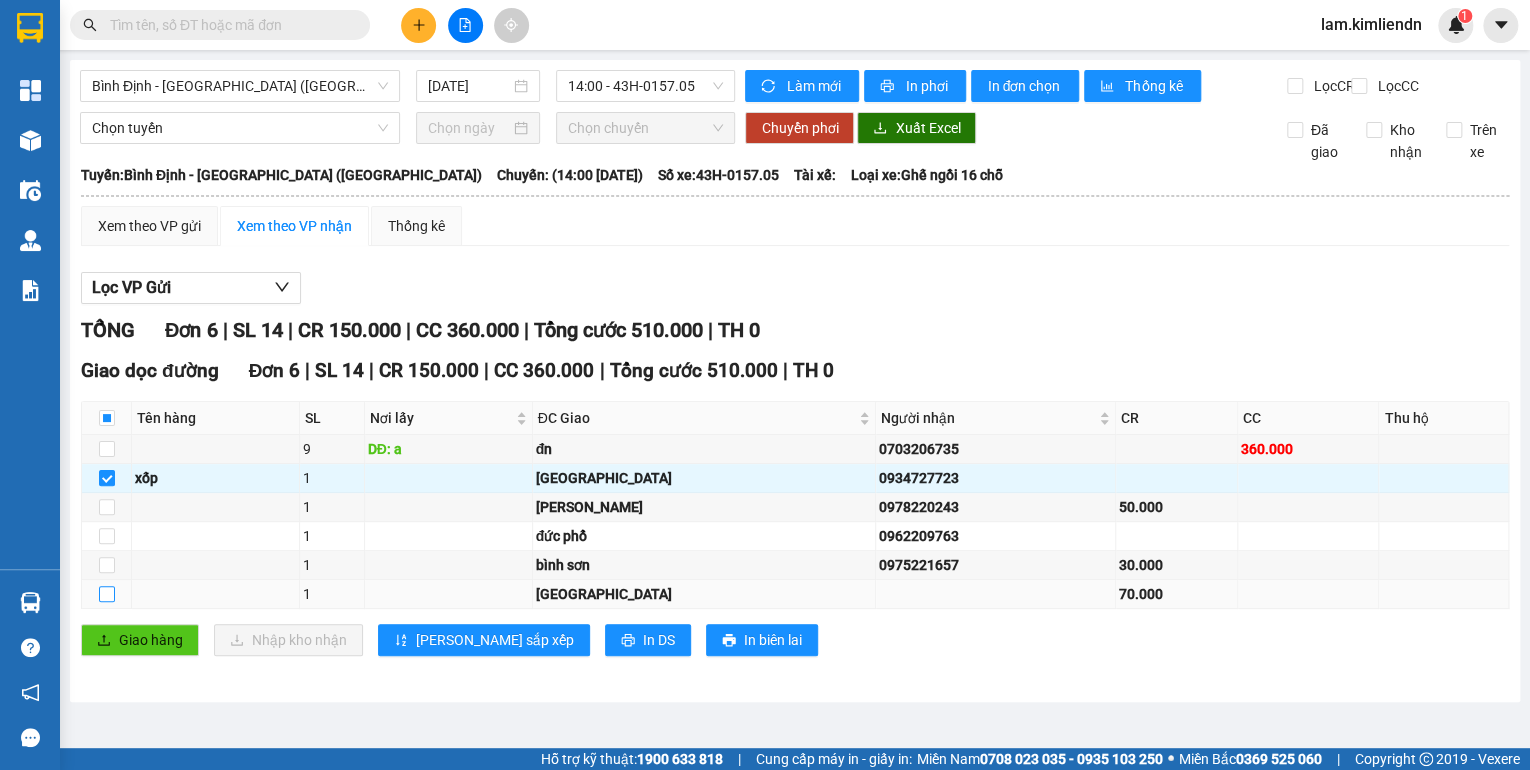 click at bounding box center (107, 594) 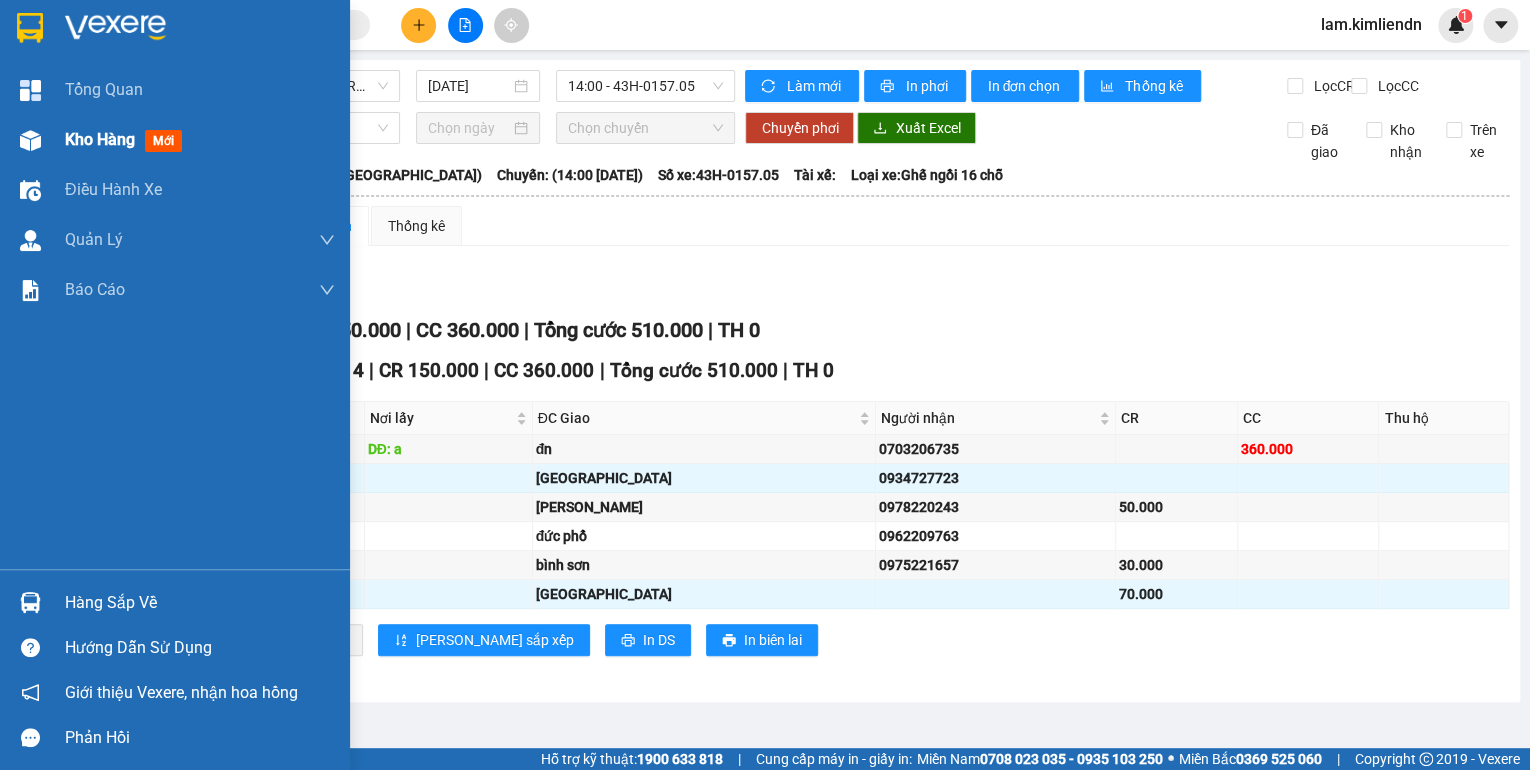 click on "Kho hàng" at bounding box center [100, 139] 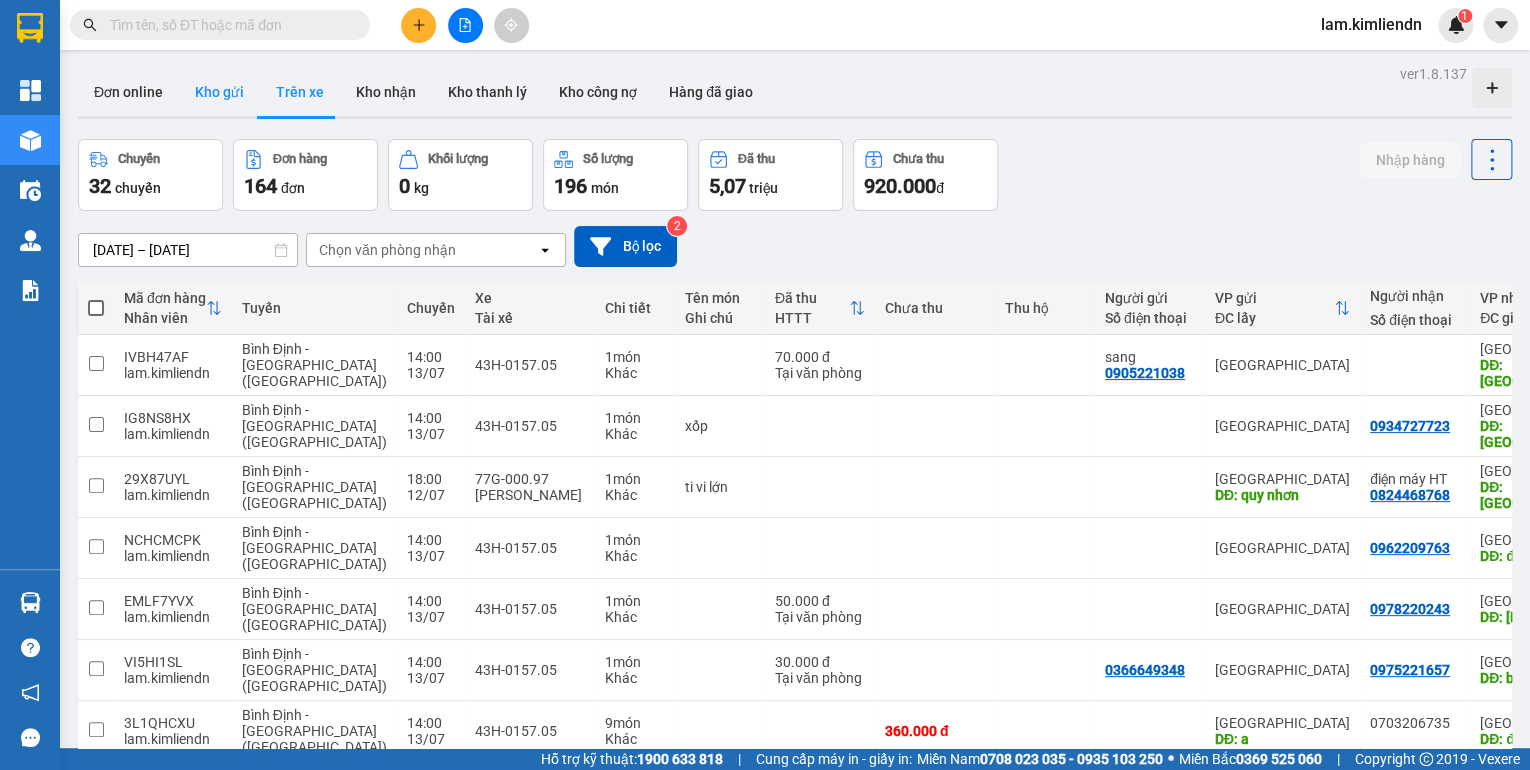 click on "Kho gửi" at bounding box center (219, 92) 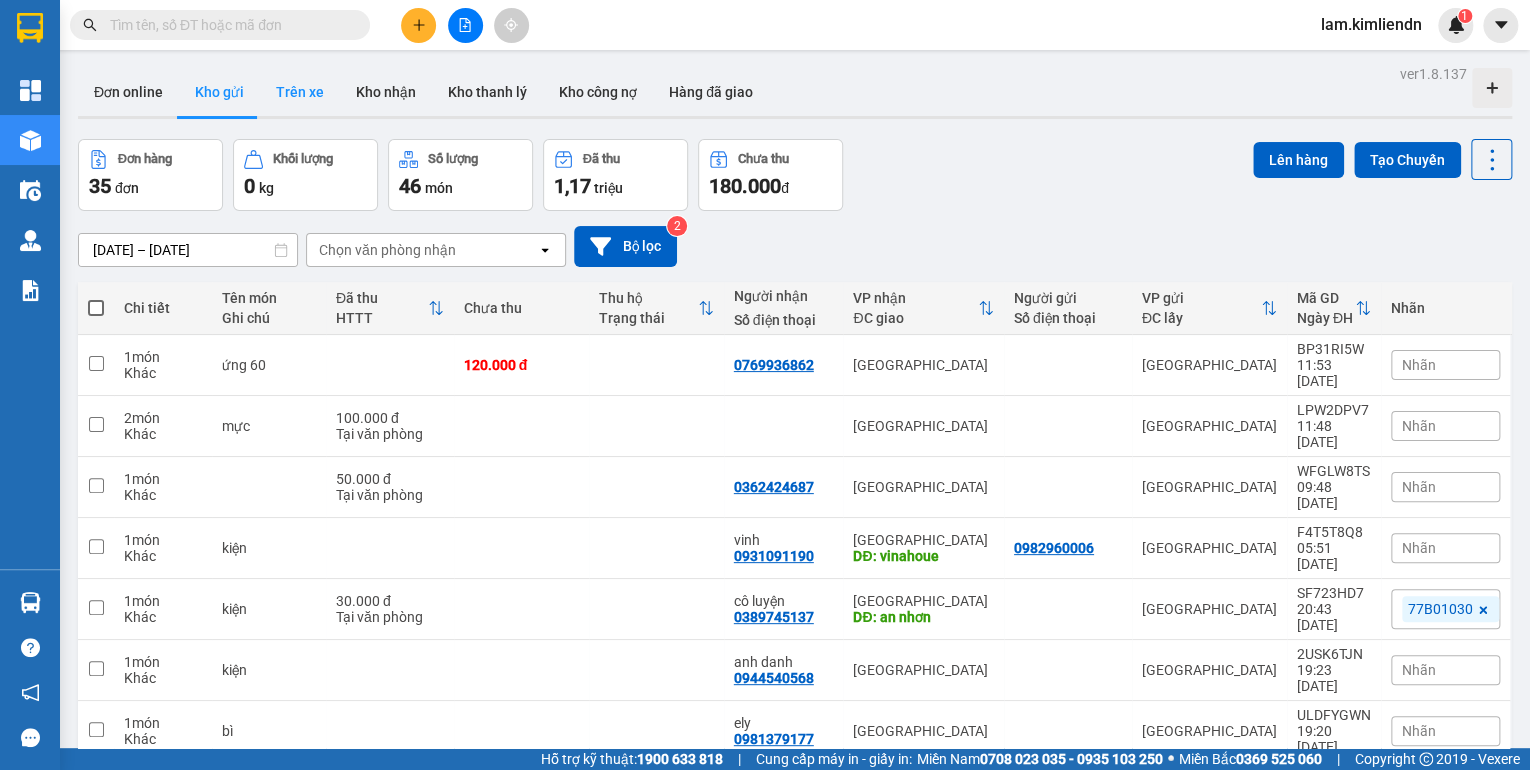 click on "Trên xe" at bounding box center (300, 92) 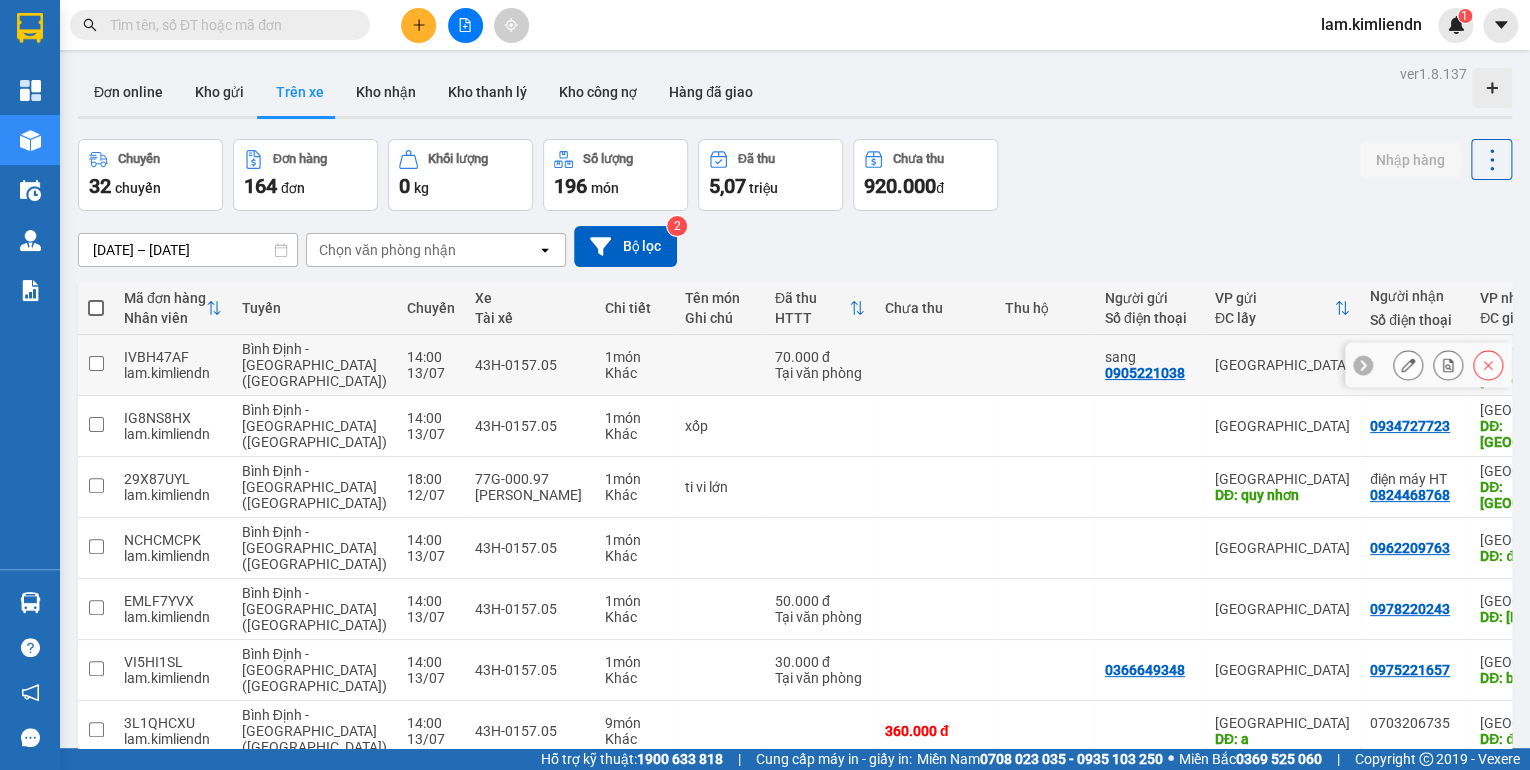 click on "43H-0157.05" at bounding box center (530, 365) 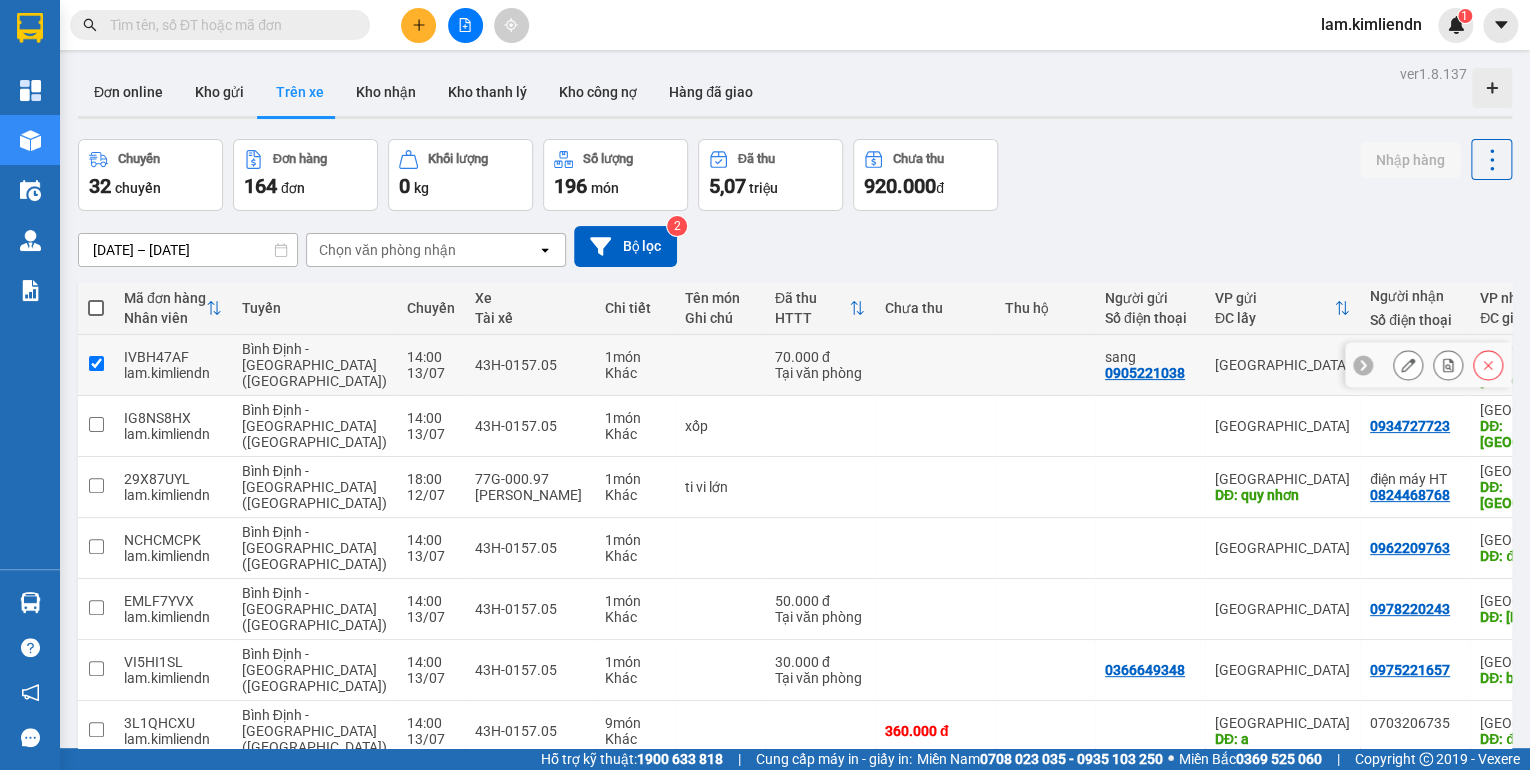 checkbox on "true" 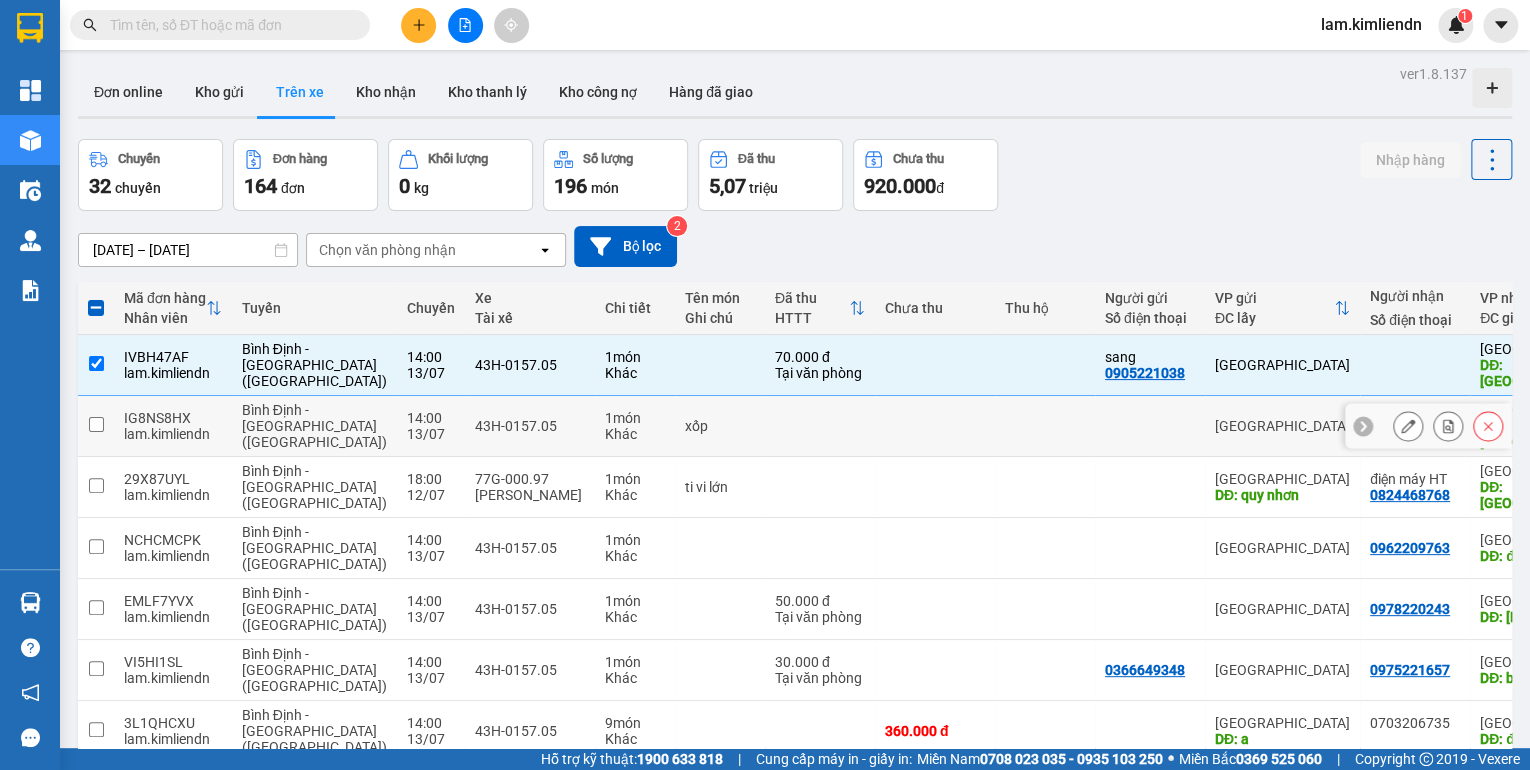 click on "43H-0157.05" at bounding box center (530, 426) 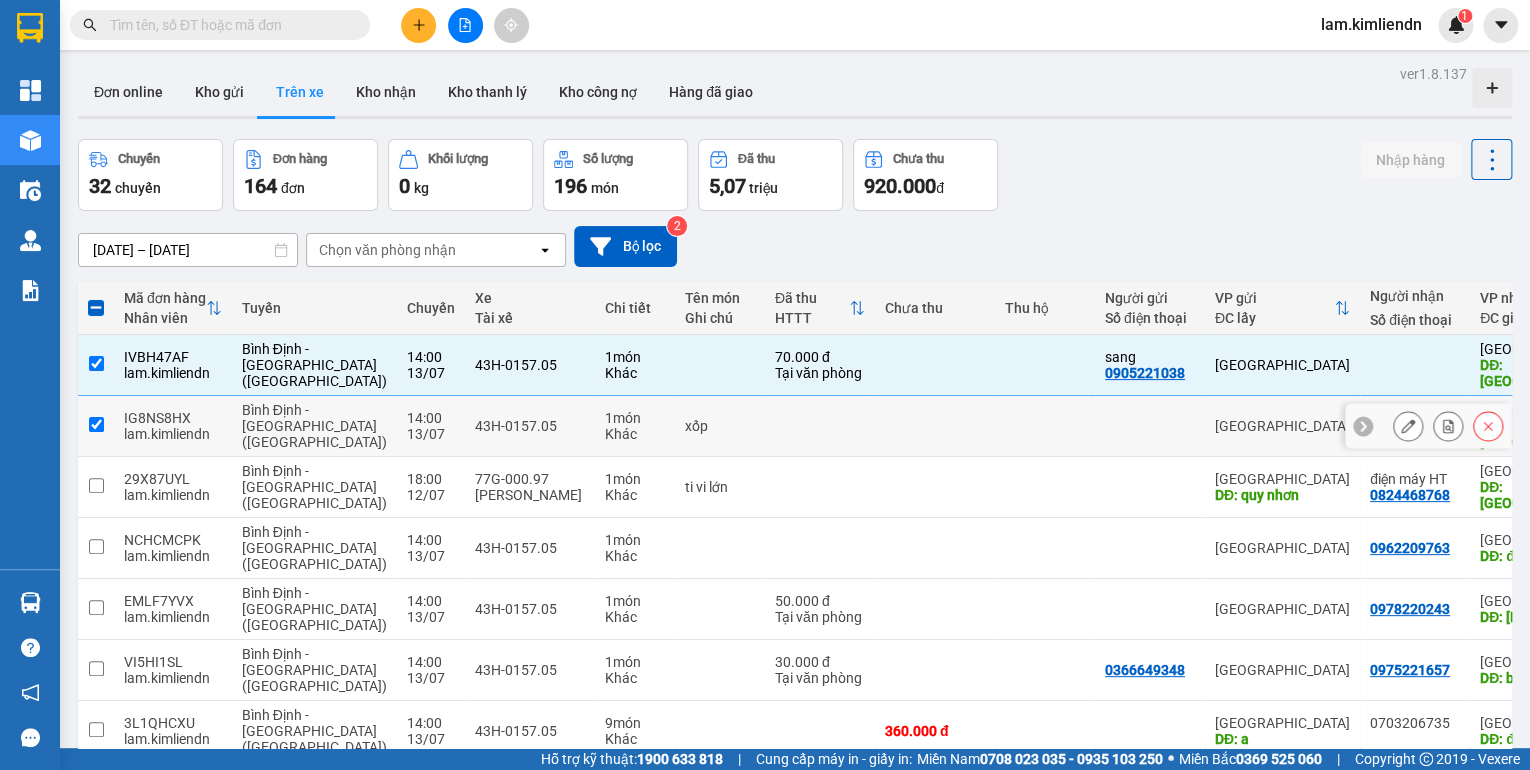 checkbox on "true" 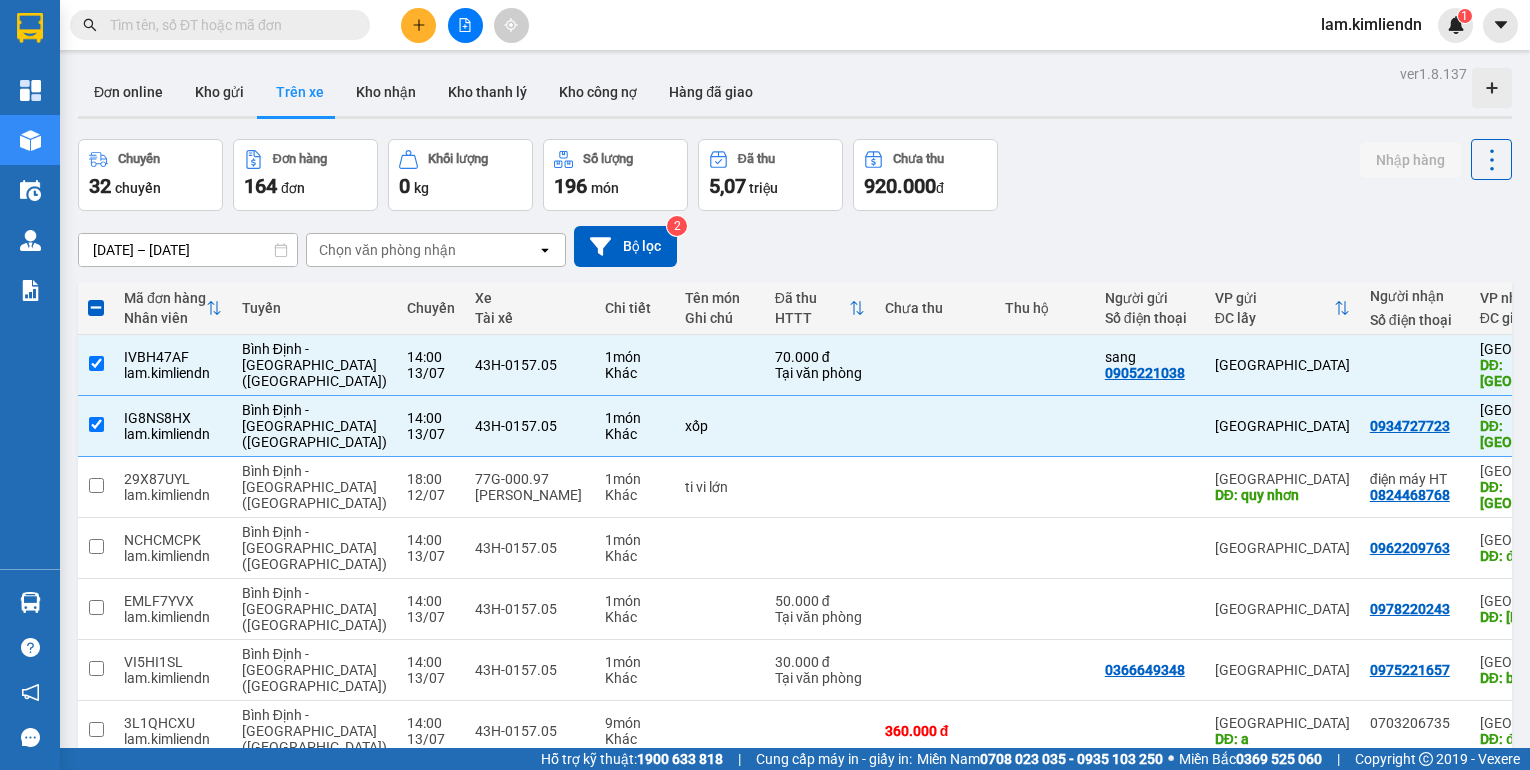scroll, scrollTop: 0, scrollLeft: 0, axis: both 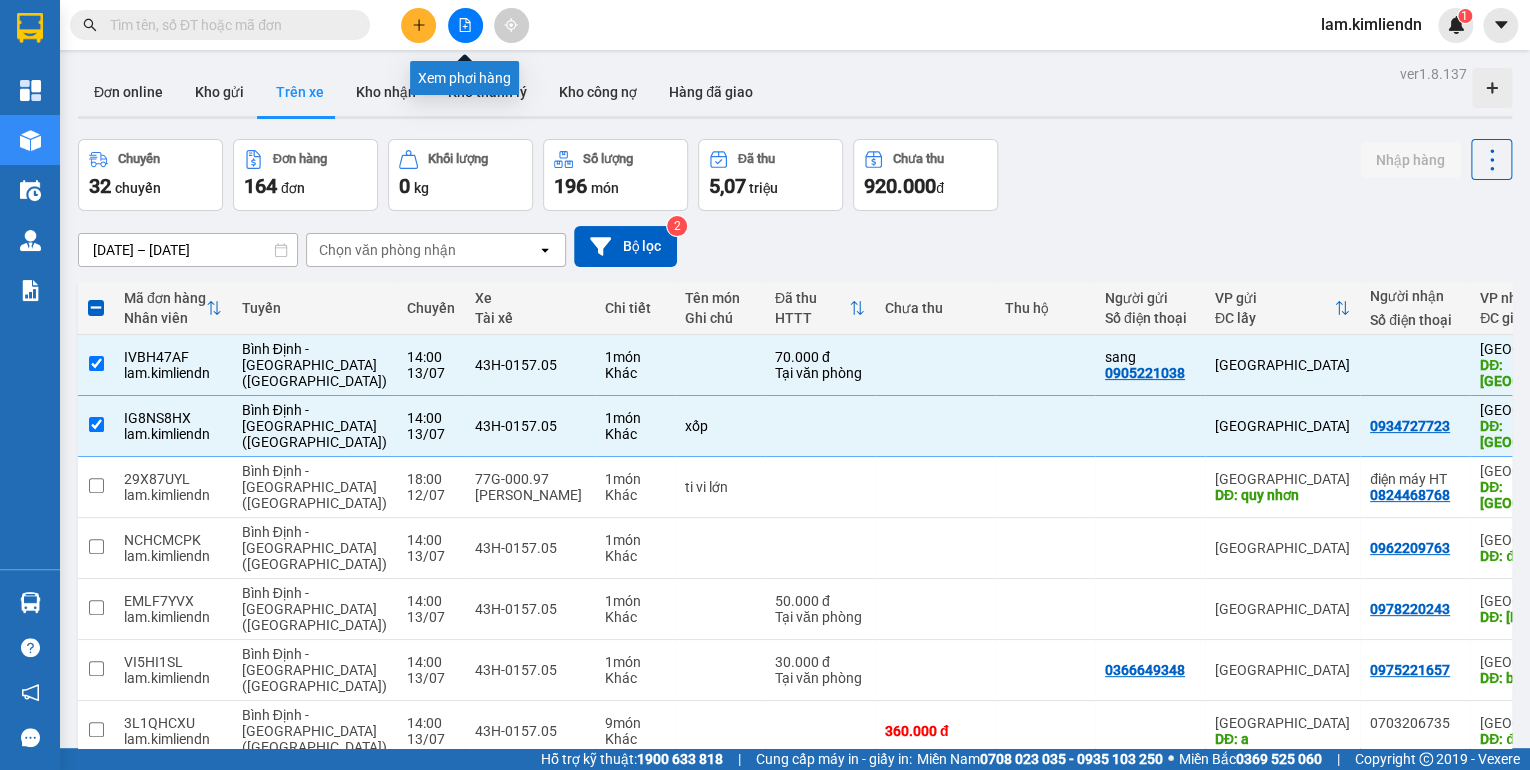 click at bounding box center [465, 25] 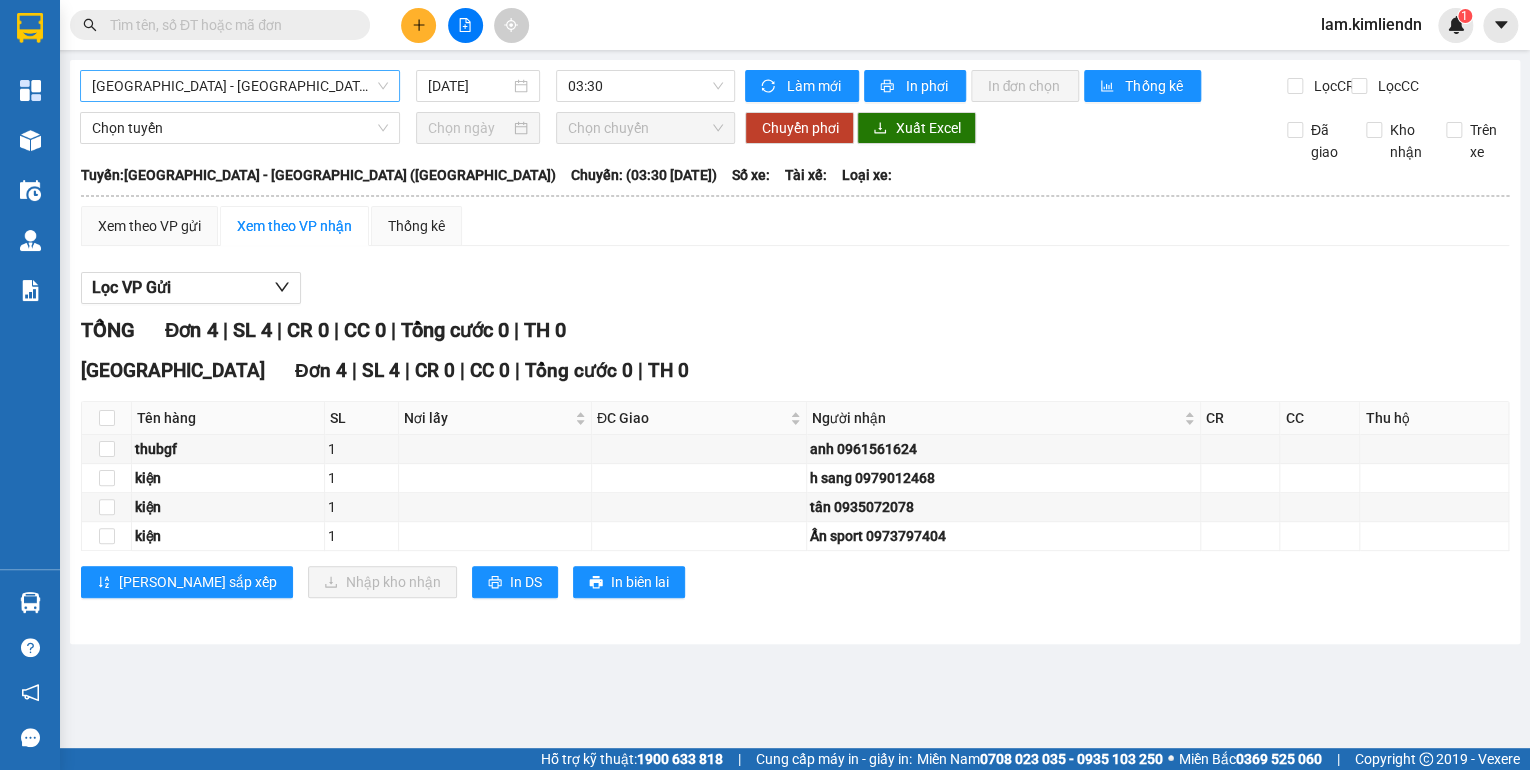click on "[GEOGRAPHIC_DATA] - [GEOGRAPHIC_DATA] ([GEOGRAPHIC_DATA])" at bounding box center (240, 86) 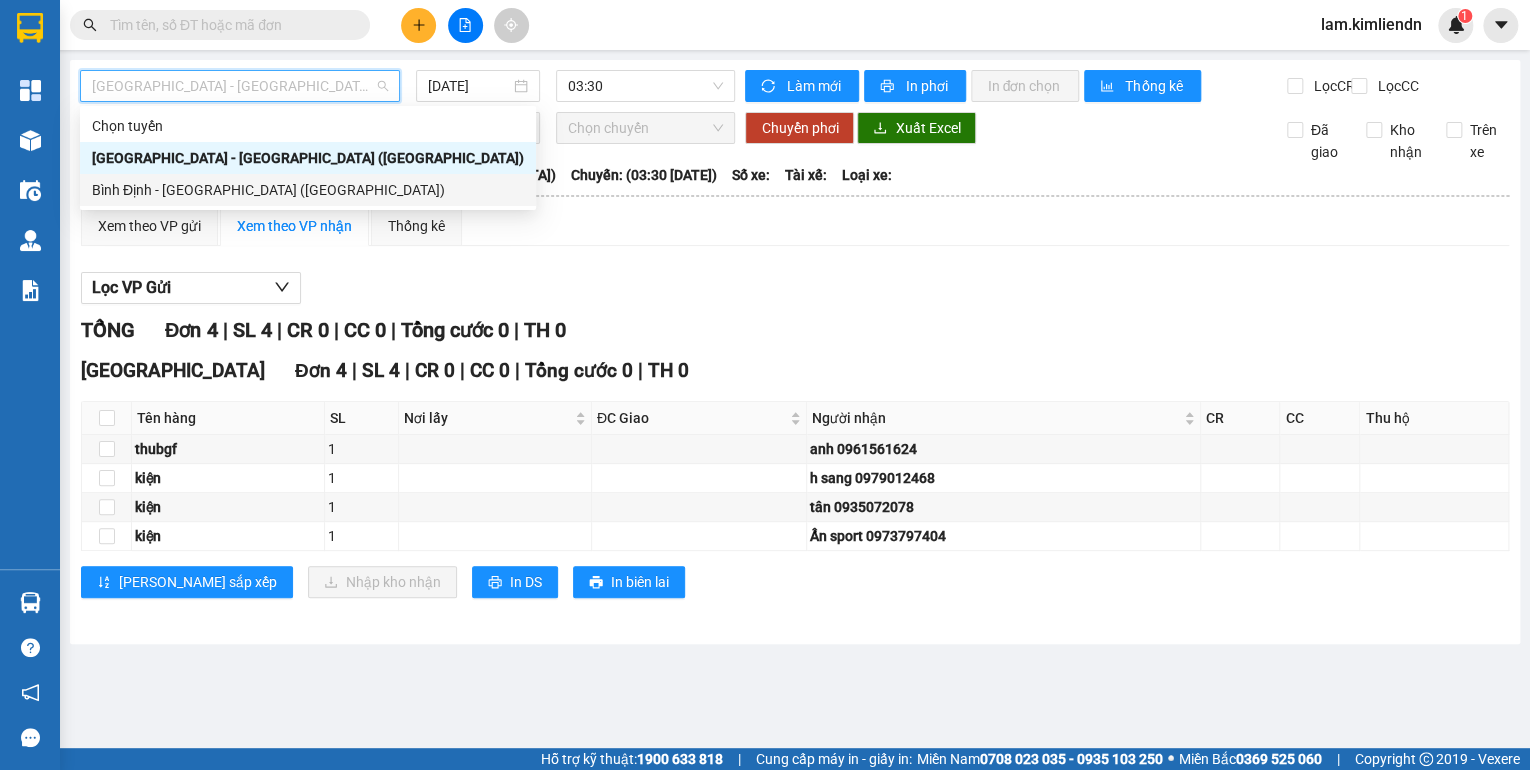 click on "Bình Định - [GEOGRAPHIC_DATA] ([GEOGRAPHIC_DATA])" at bounding box center [308, 190] 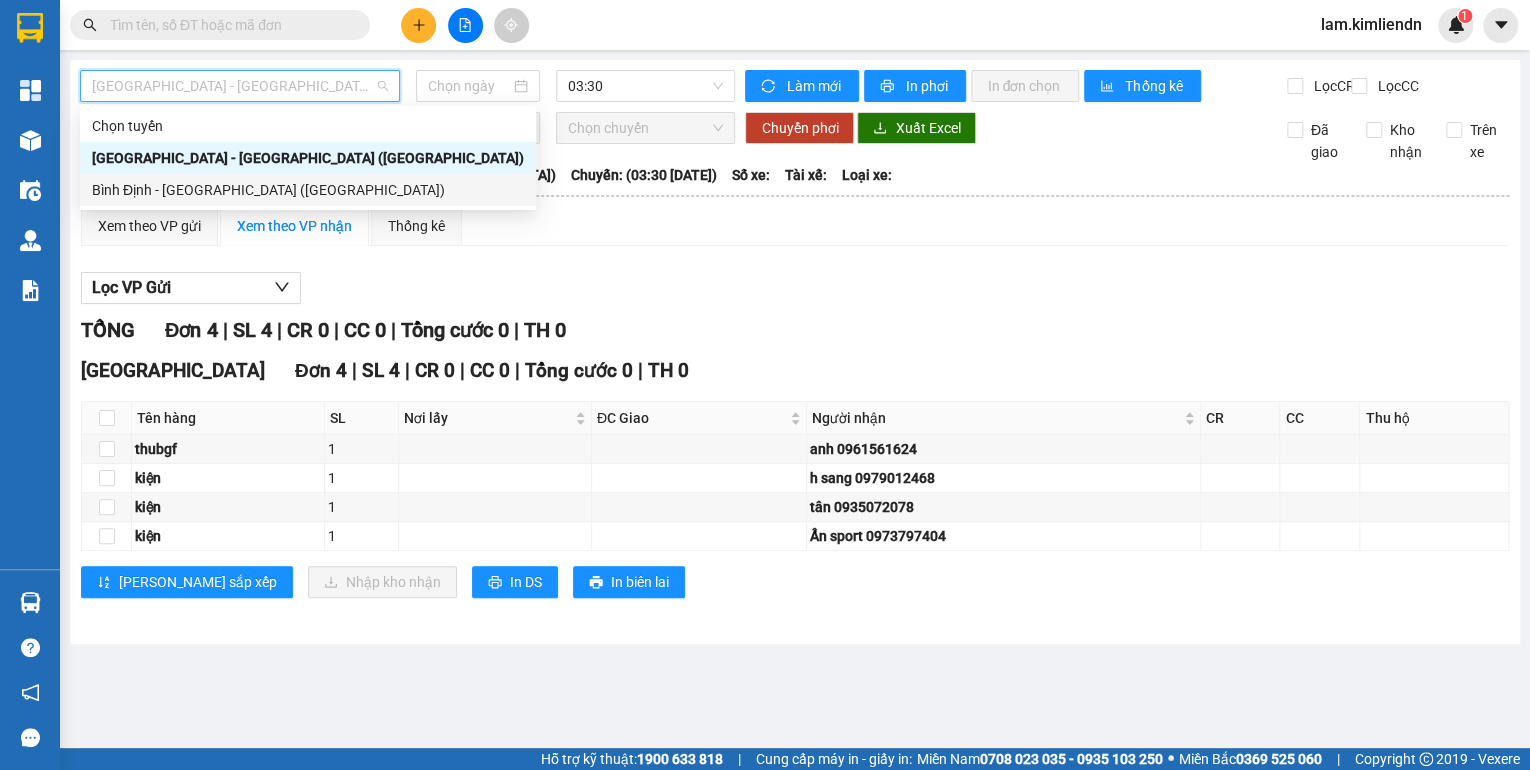 type on "[DATE]" 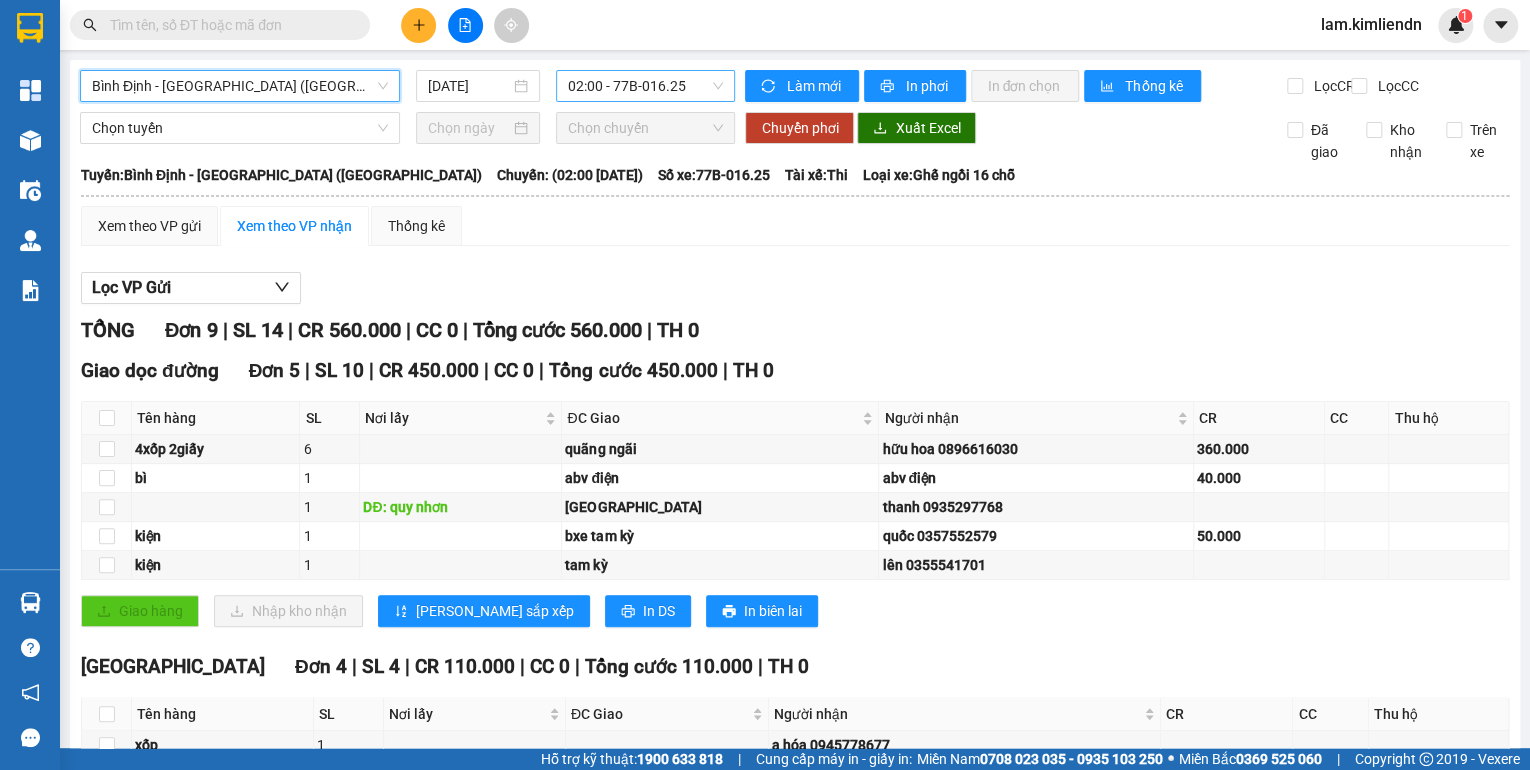 click on "02:00     - 77B-016.25" at bounding box center (646, 86) 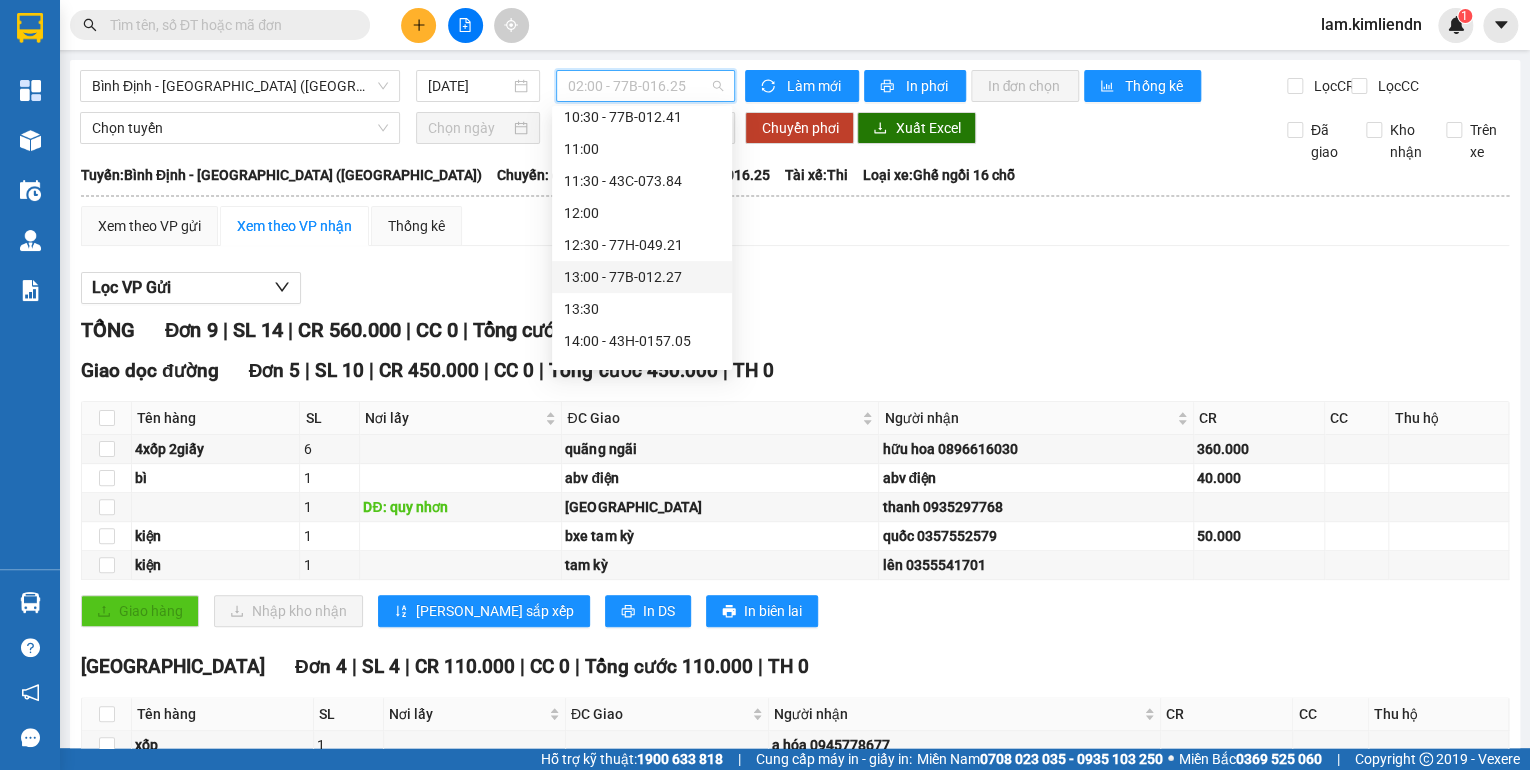 scroll, scrollTop: 480, scrollLeft: 0, axis: vertical 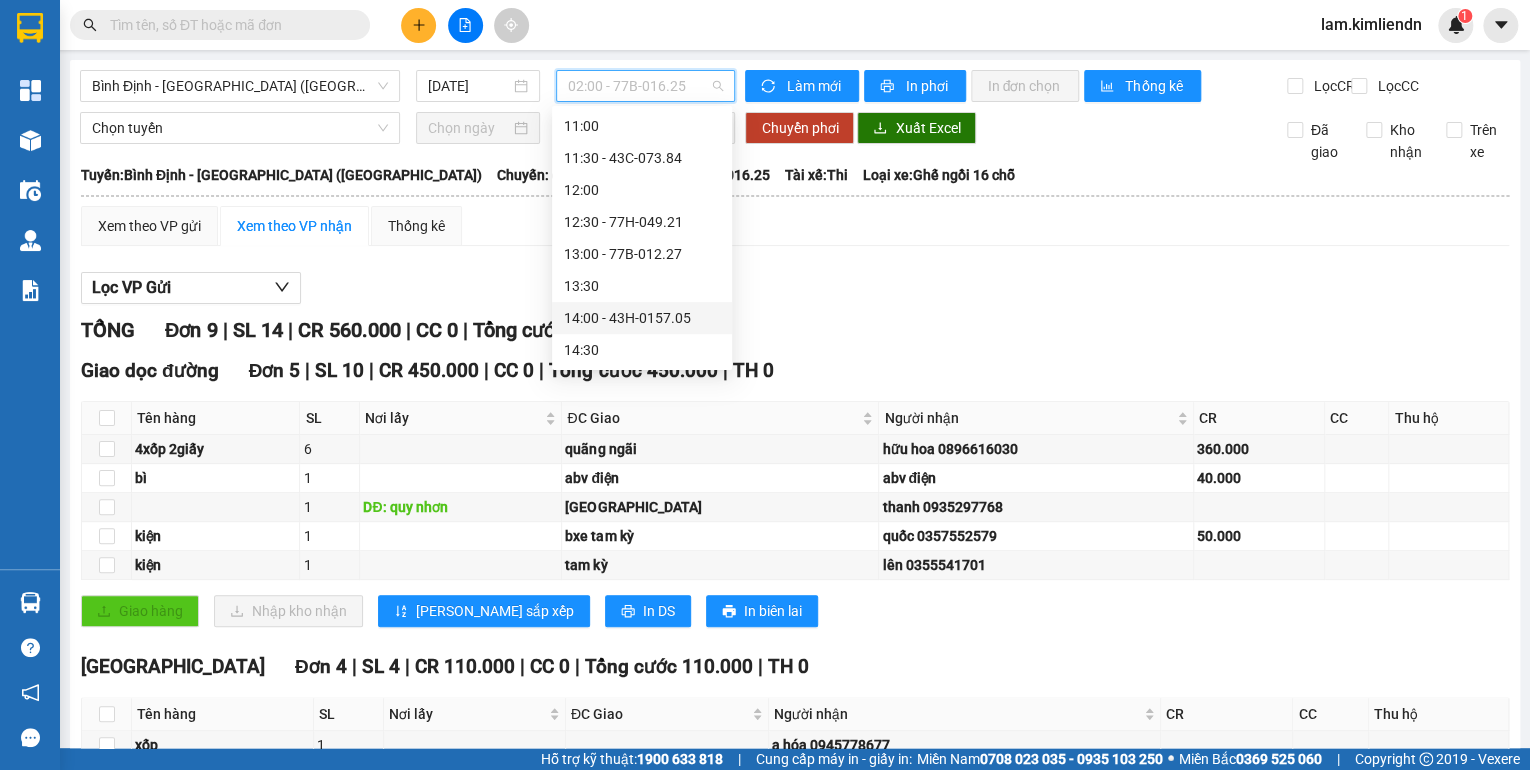 click on "14:00     - 43H-0157.05" at bounding box center [642, 318] 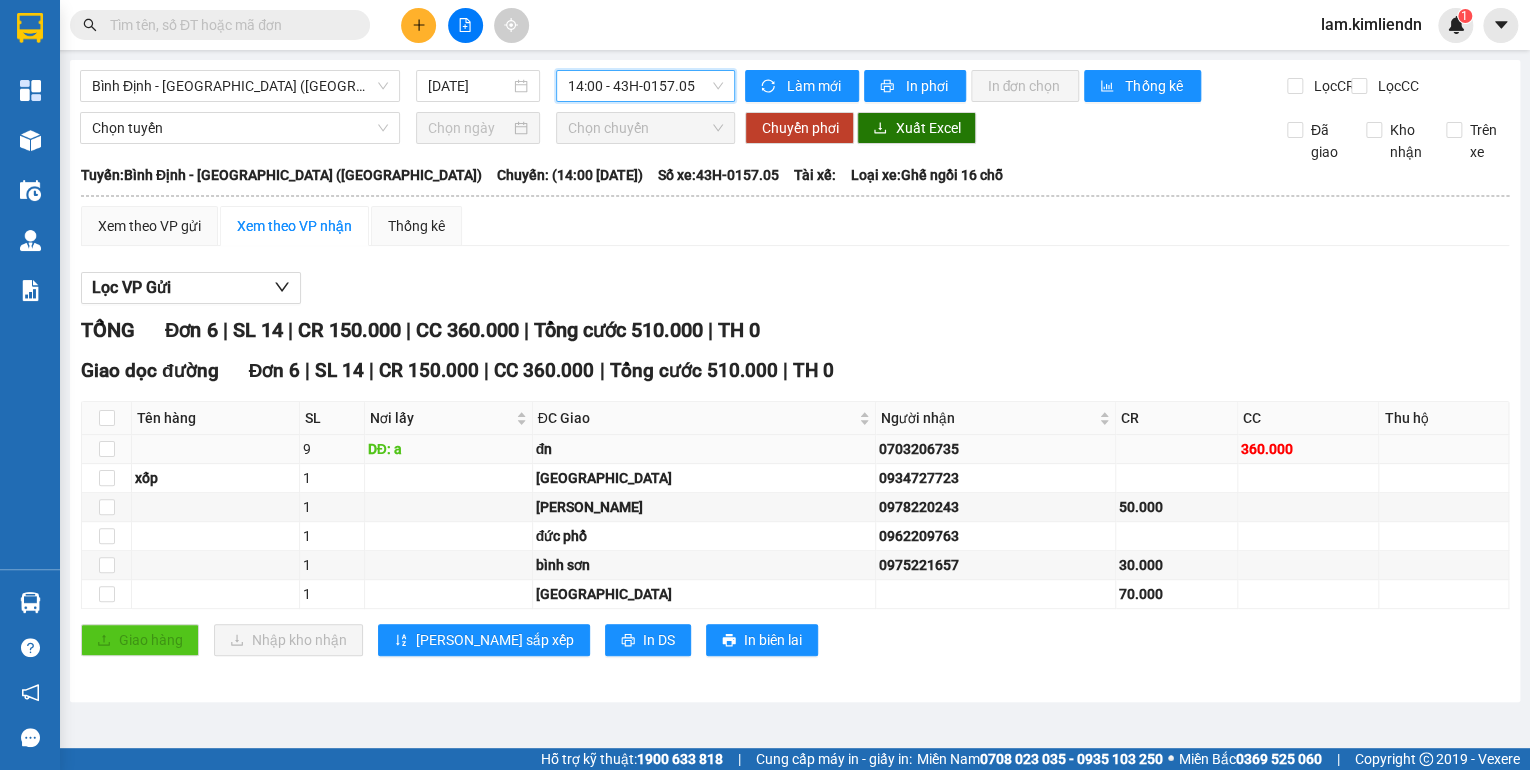 click on "0703206735" at bounding box center (995, 449) 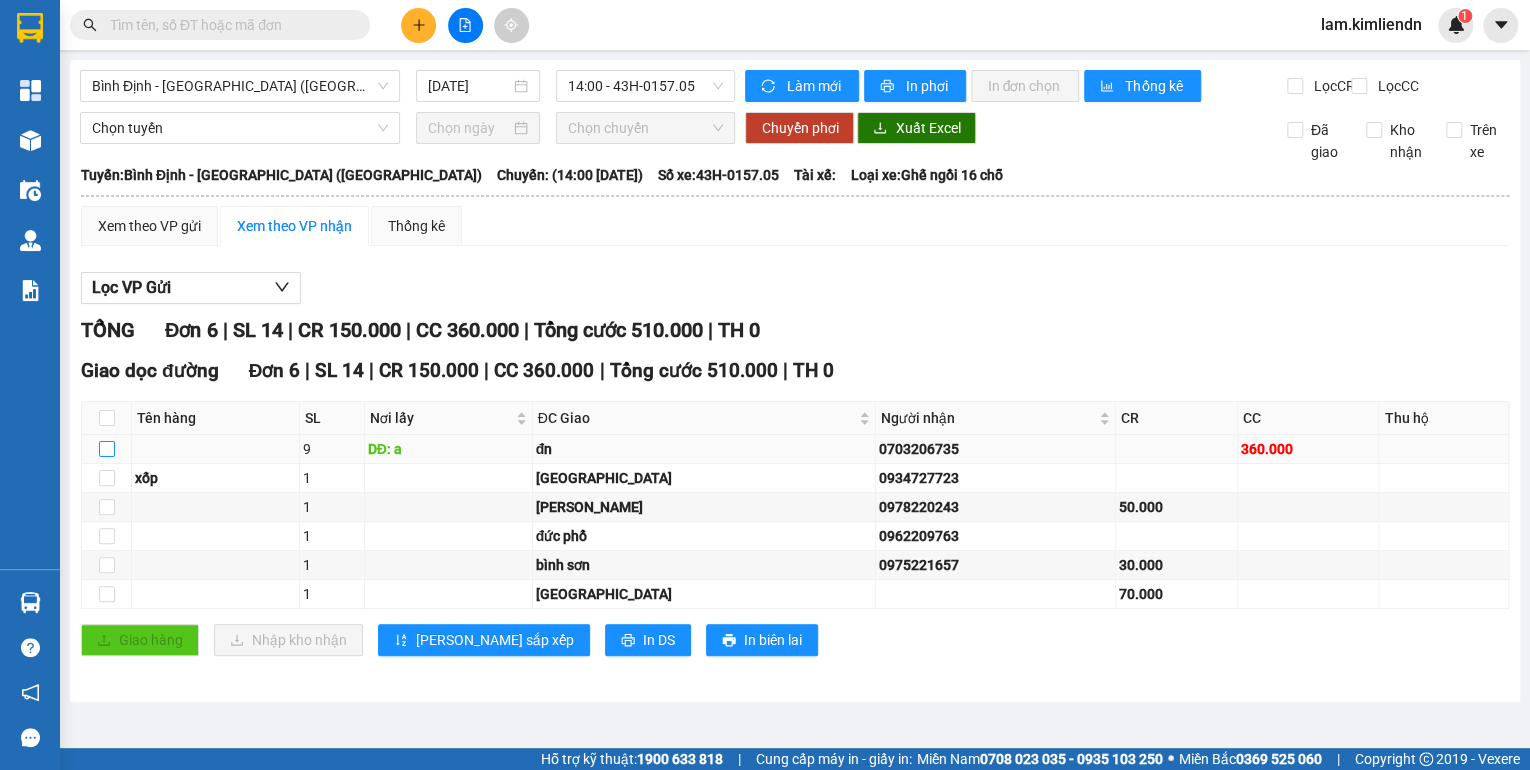 click at bounding box center (107, 449) 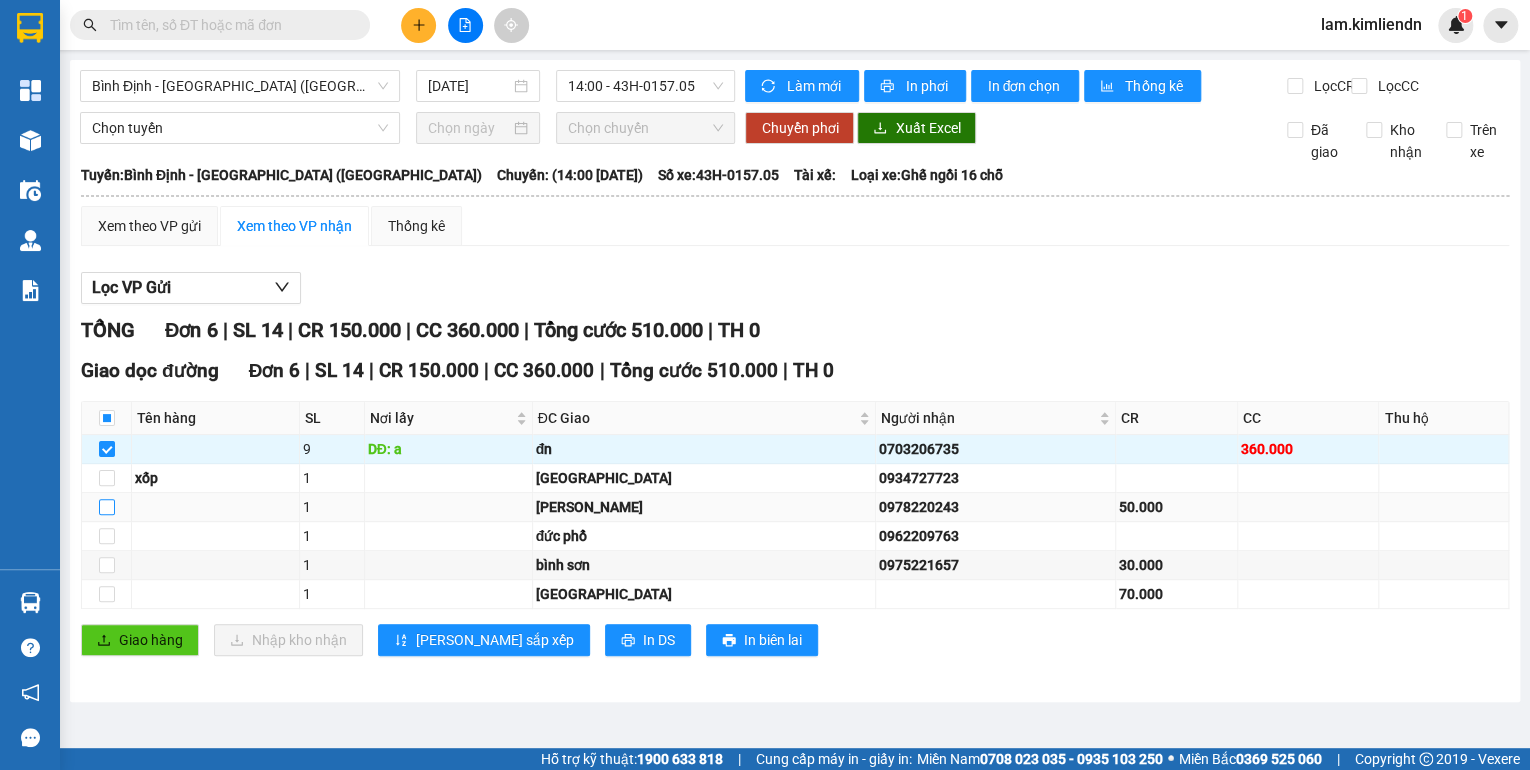 click at bounding box center [107, 507] 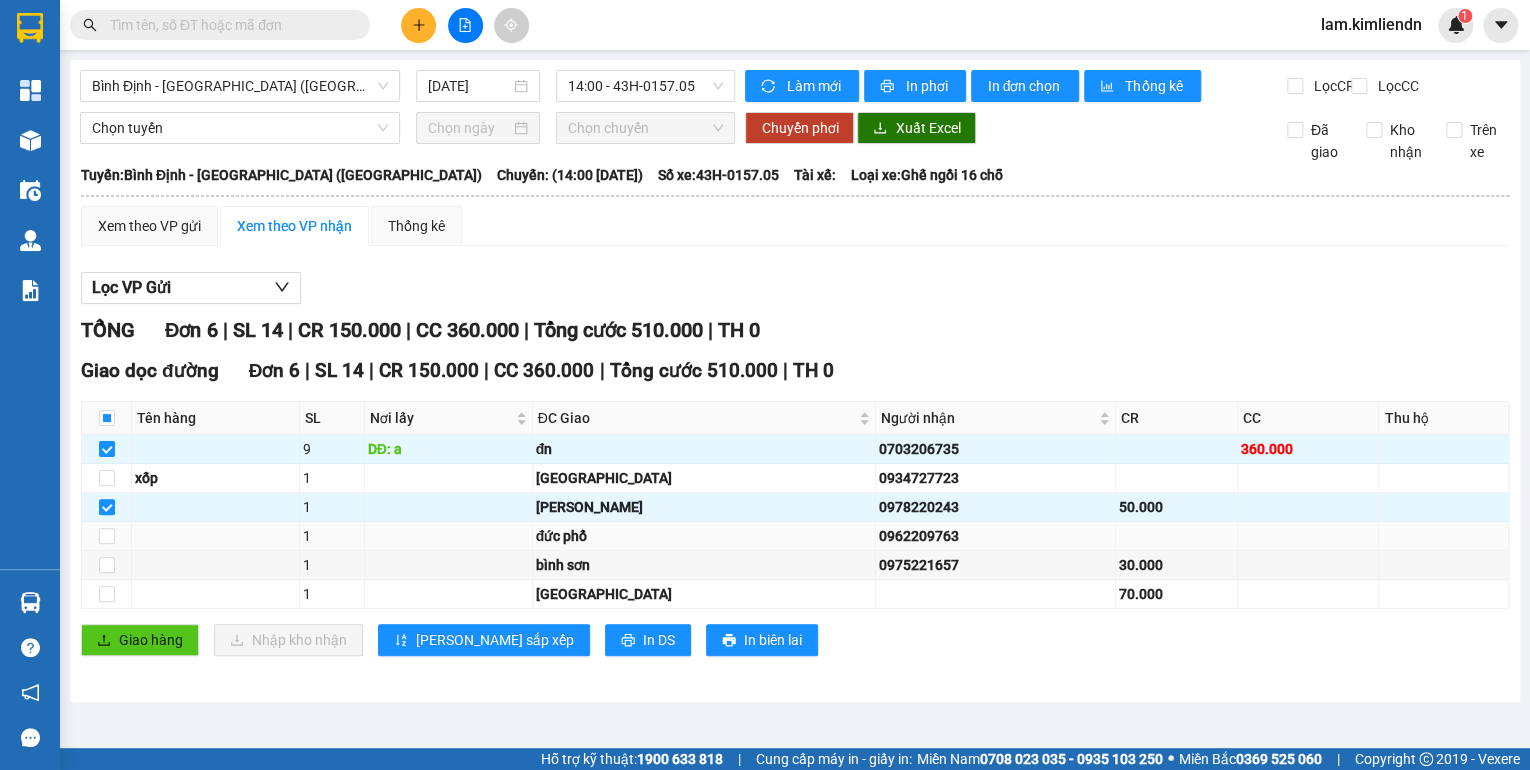 click at bounding box center [107, 536] 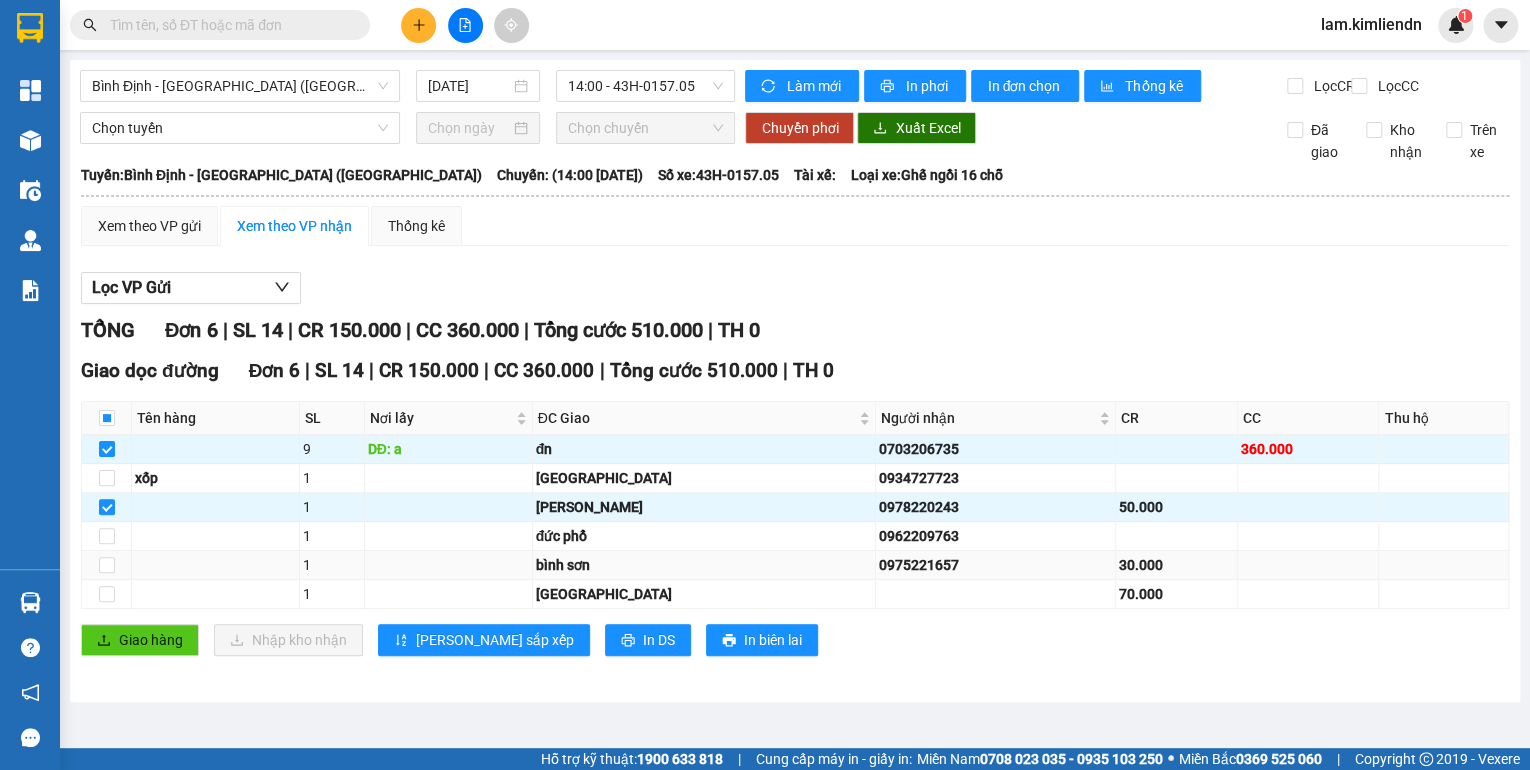 click at bounding box center (107, 565) 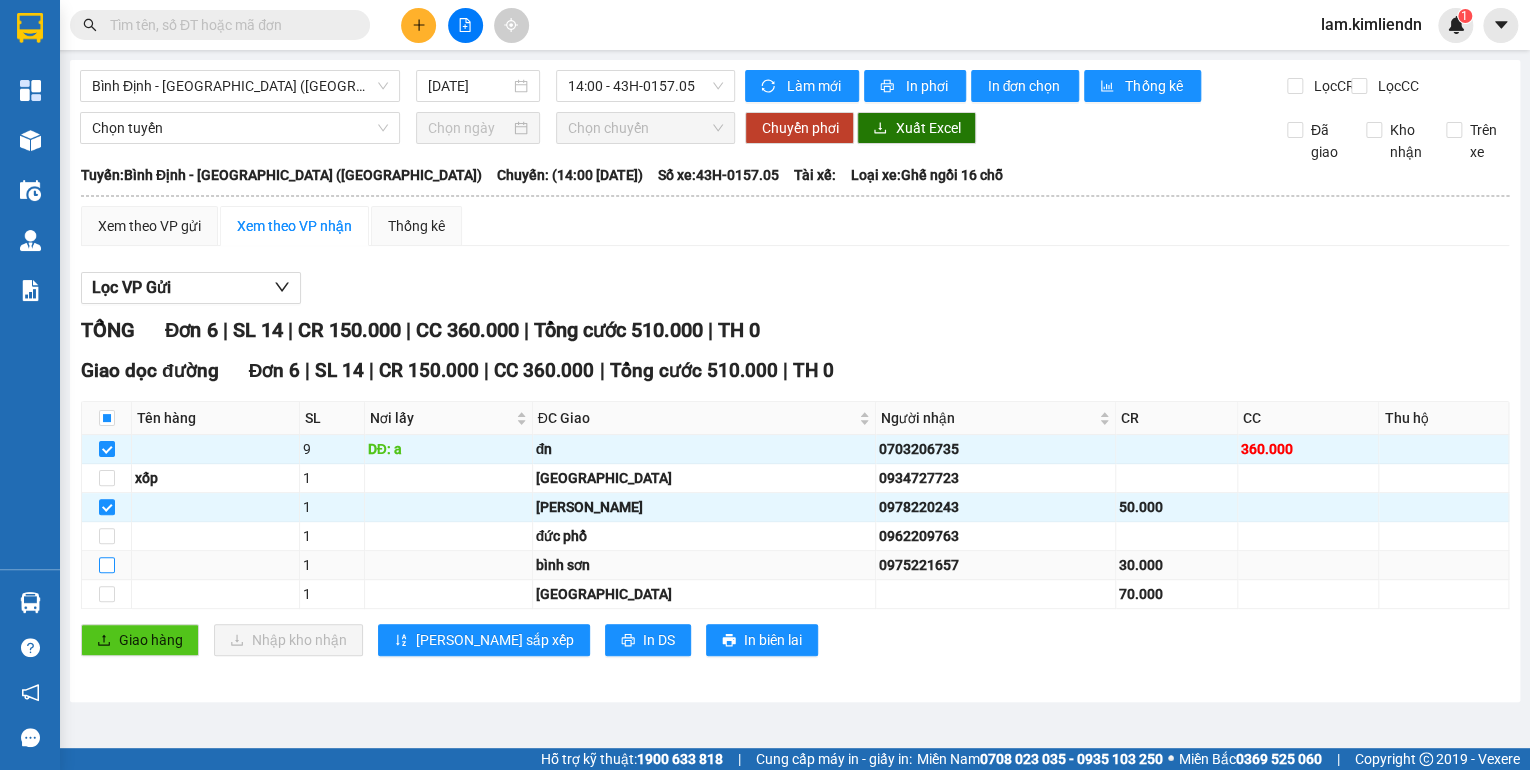 click at bounding box center [107, 565] 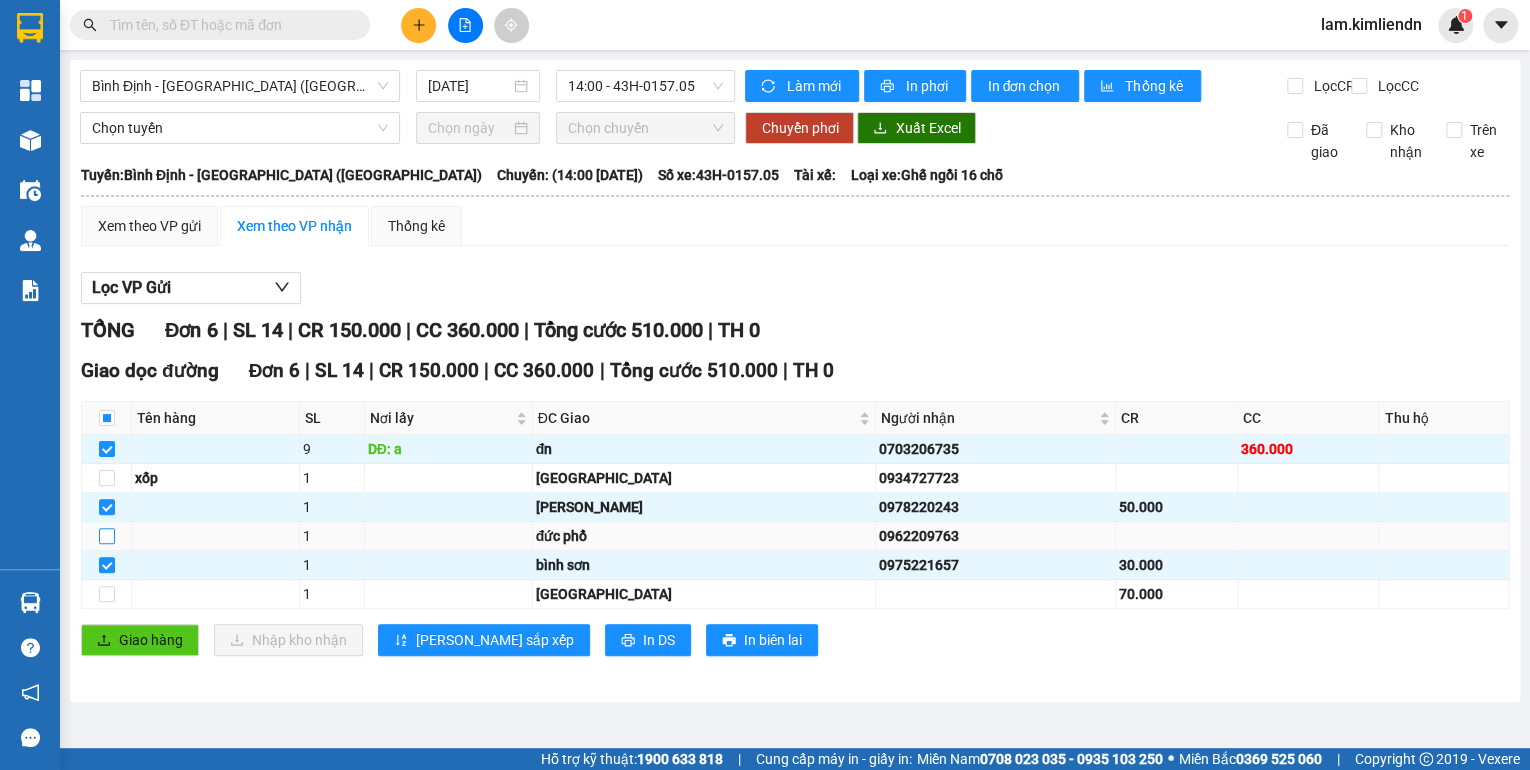 click at bounding box center (107, 536) 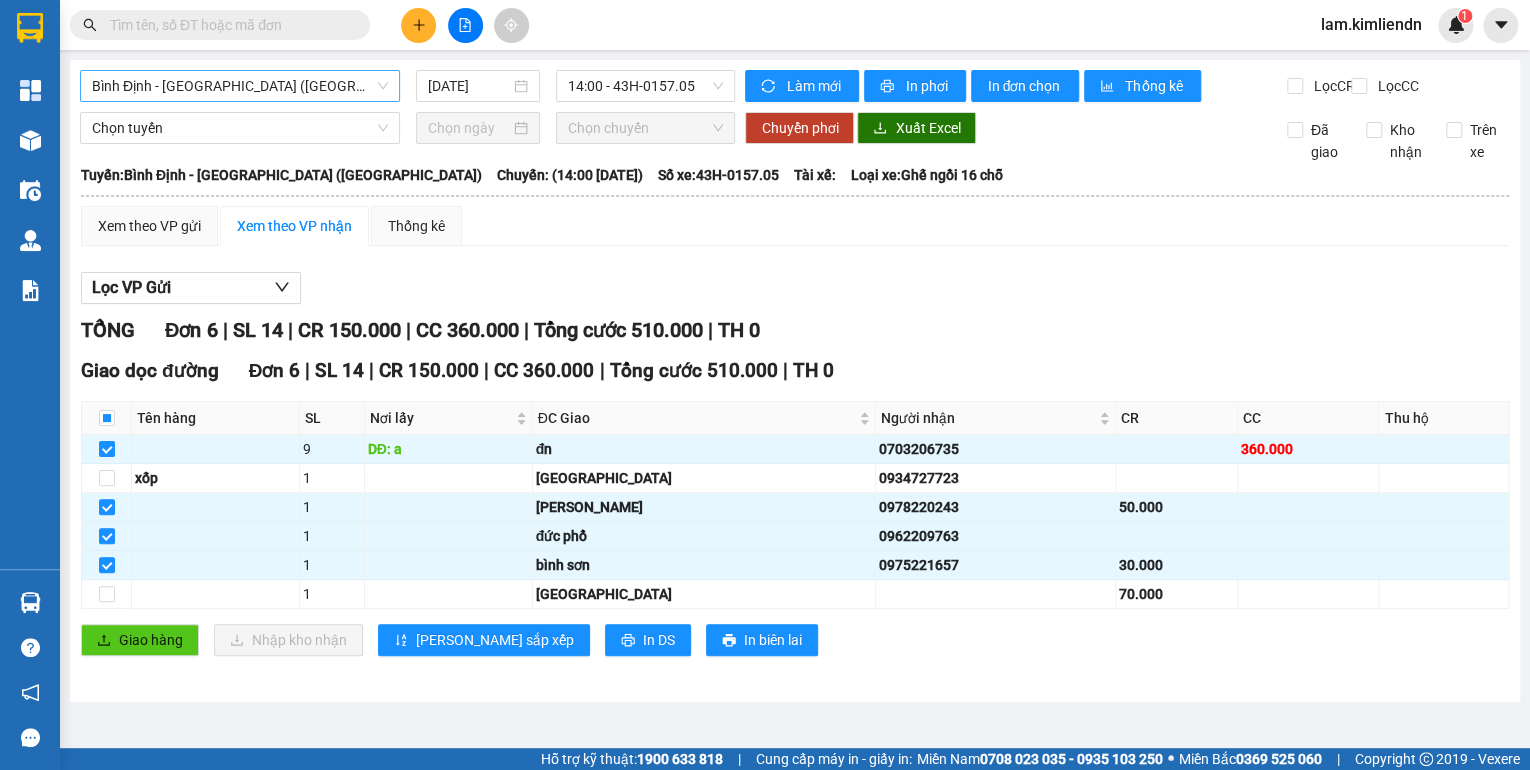 click on "Bình Định - [GEOGRAPHIC_DATA] ([GEOGRAPHIC_DATA])" at bounding box center (240, 86) 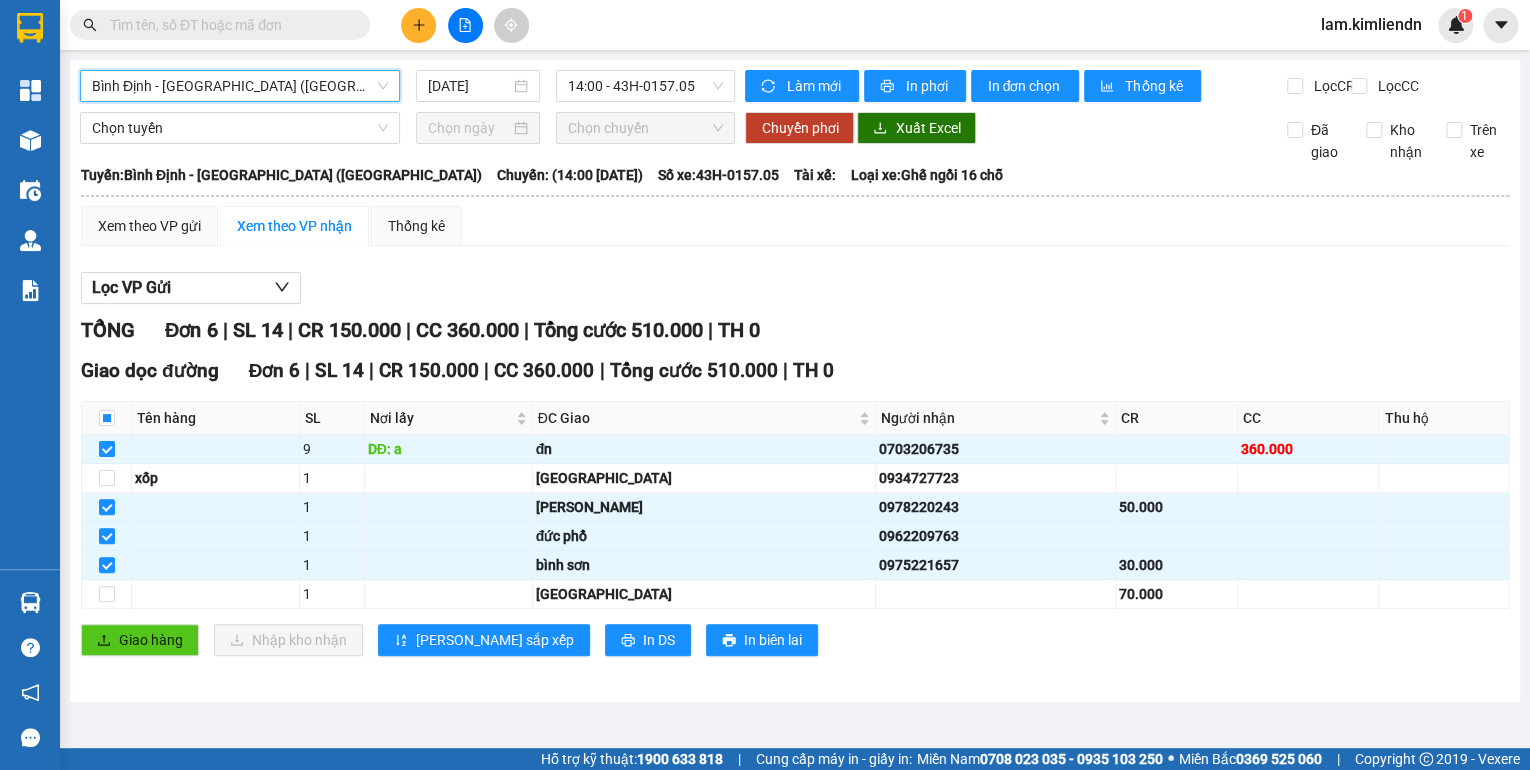 click on "Bình Định - [GEOGRAPHIC_DATA] ([GEOGRAPHIC_DATA])" at bounding box center (240, 86) 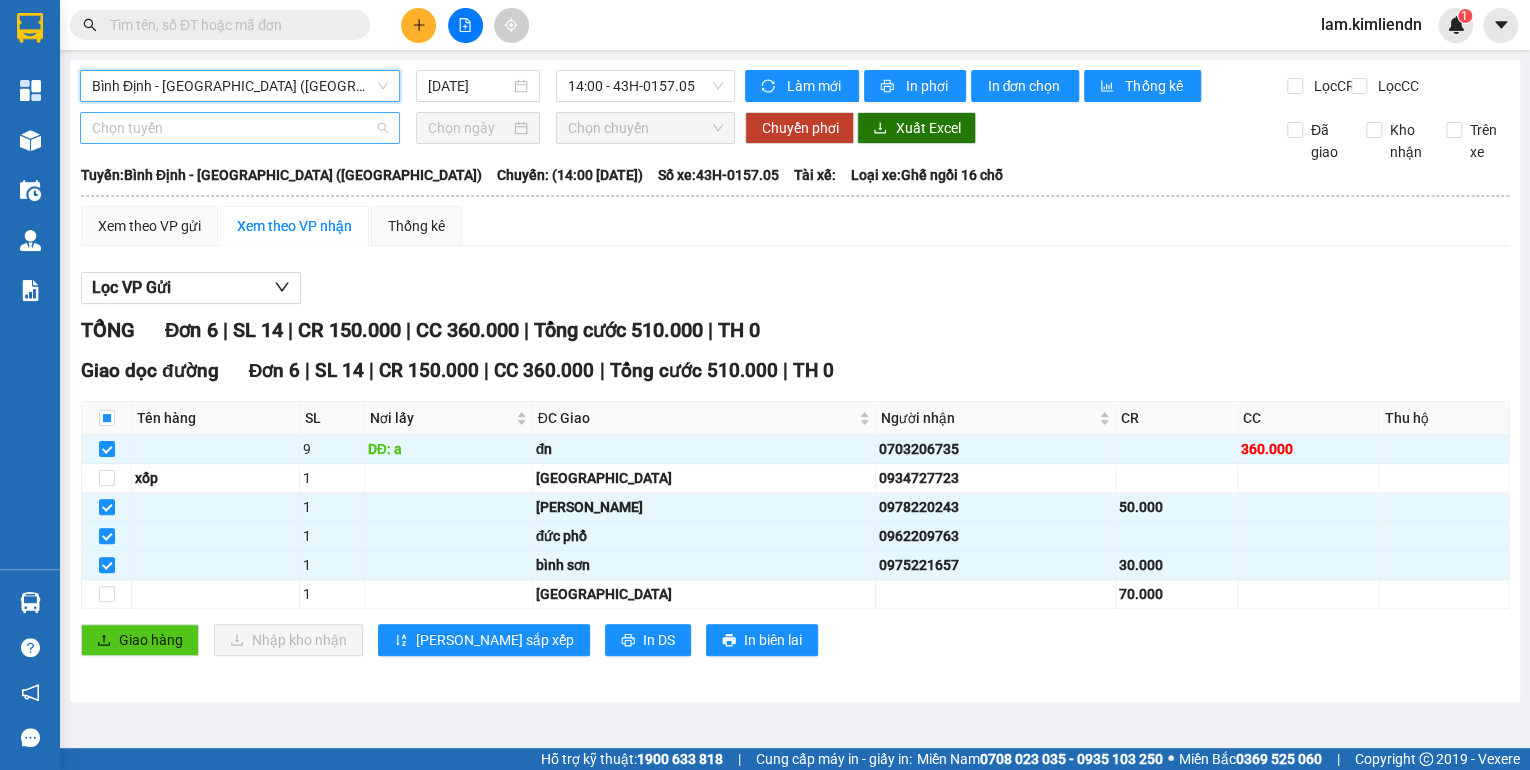 click on "Chọn tuyến" at bounding box center [240, 128] 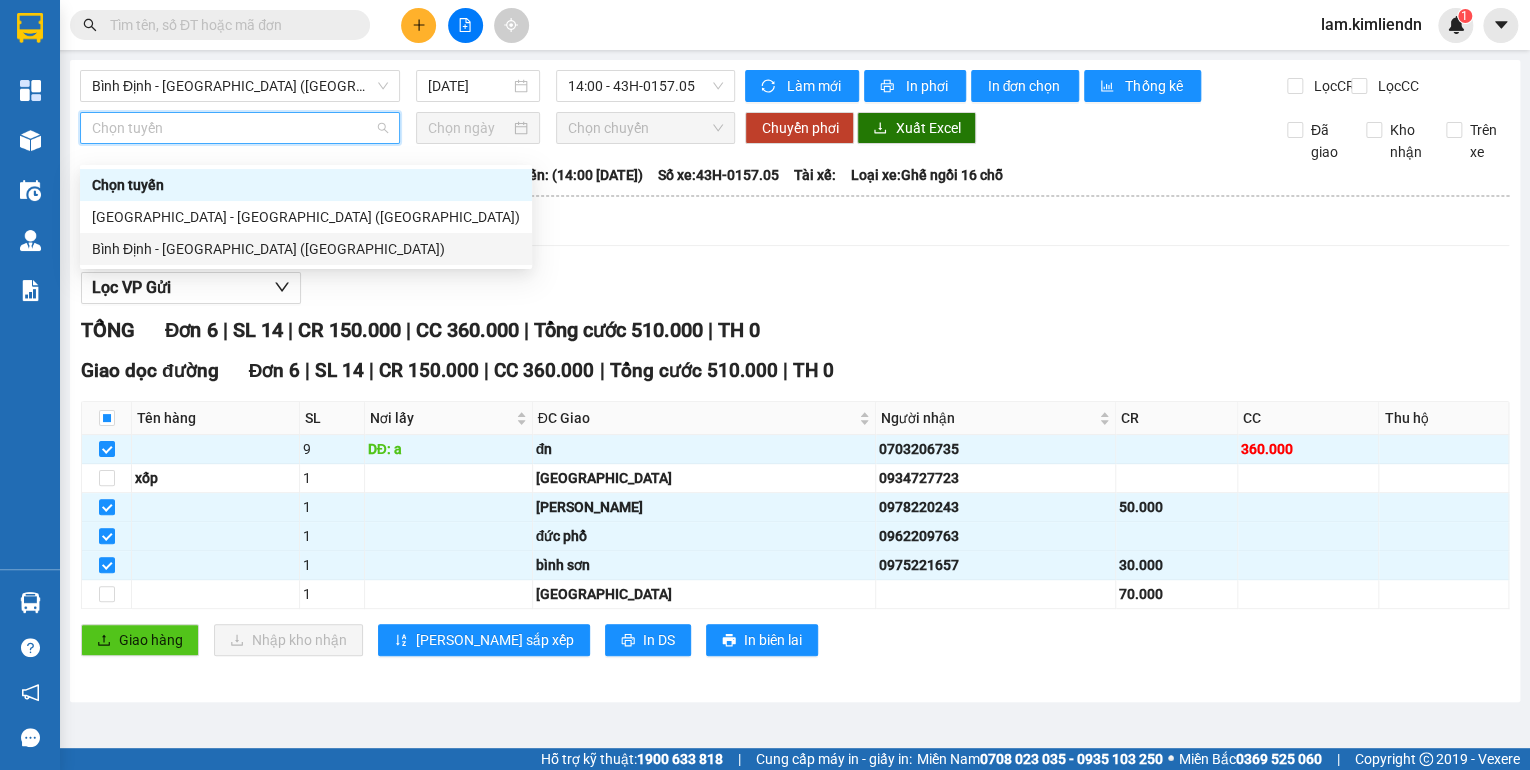 click on "Bình Định - [GEOGRAPHIC_DATA] ([GEOGRAPHIC_DATA])" at bounding box center [306, 249] 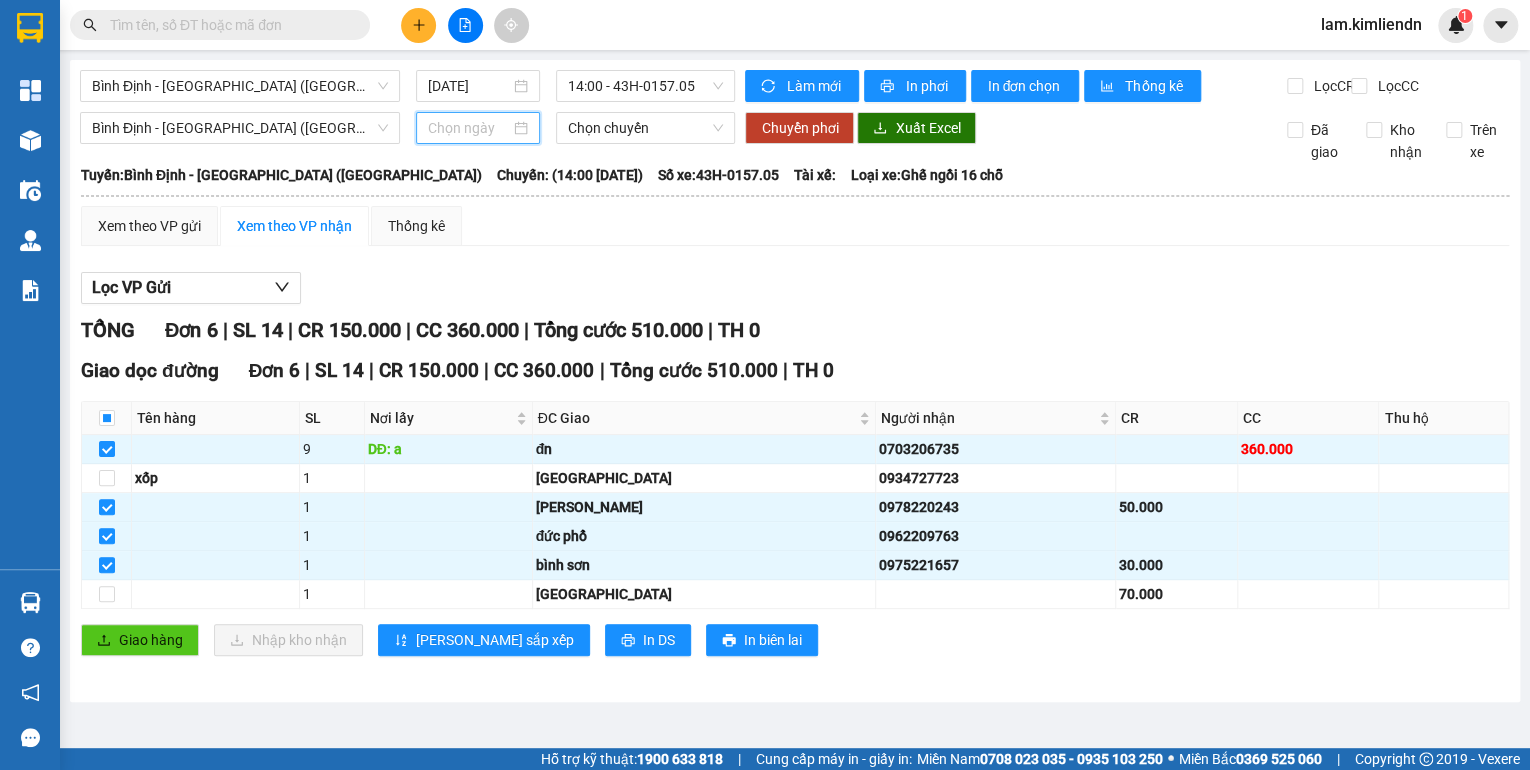 click at bounding box center (469, 128) 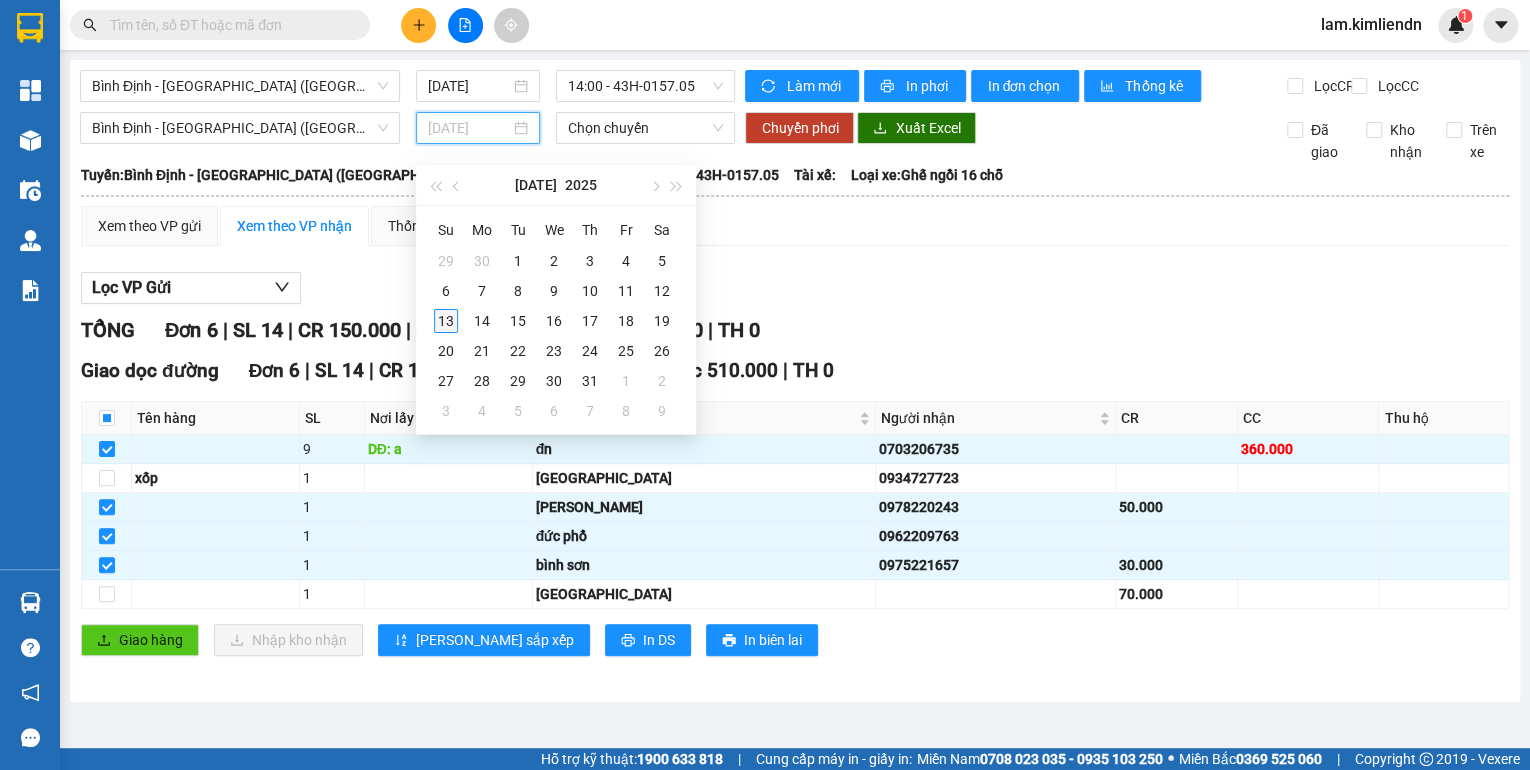type on "[DATE]" 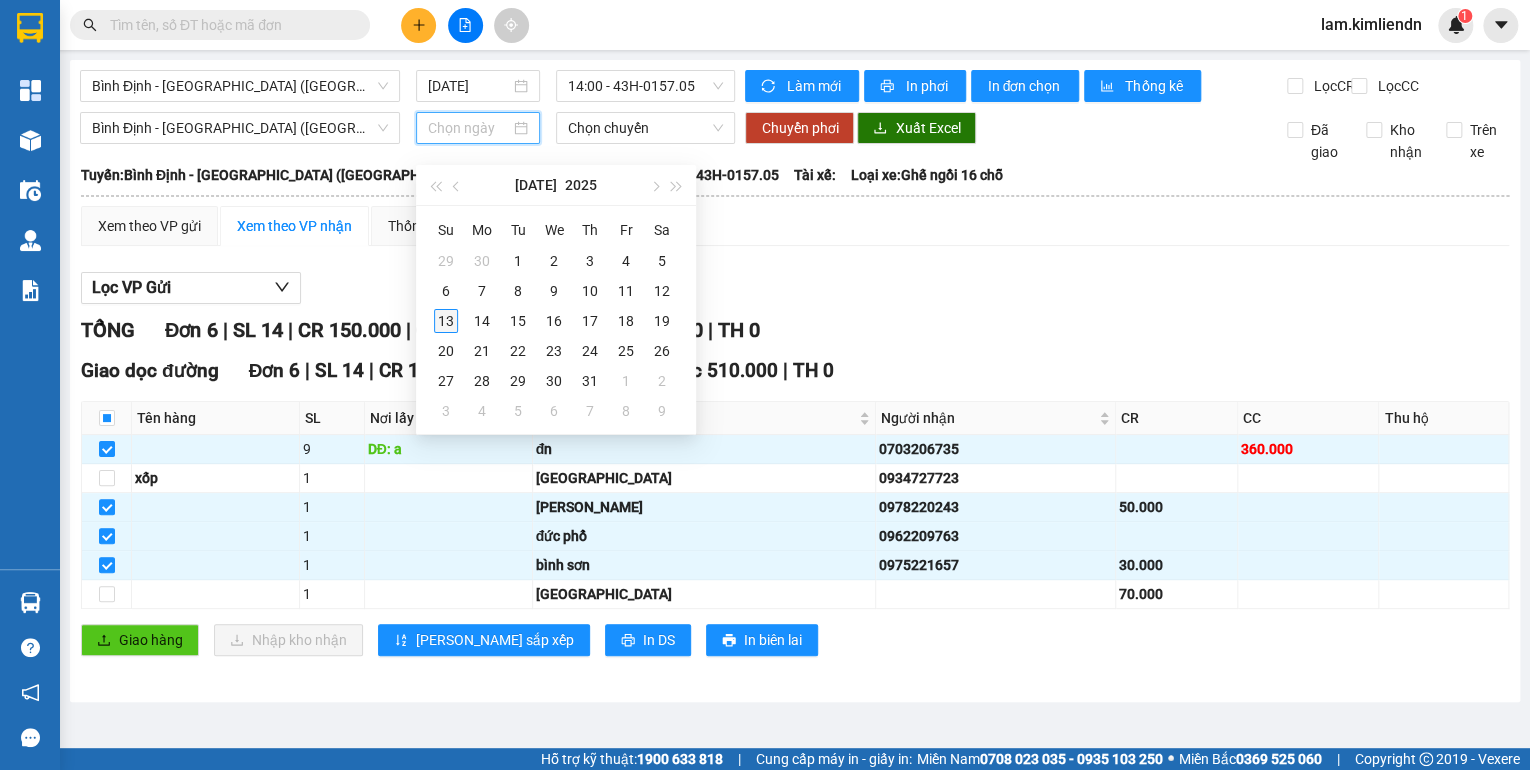 type on "[DATE]" 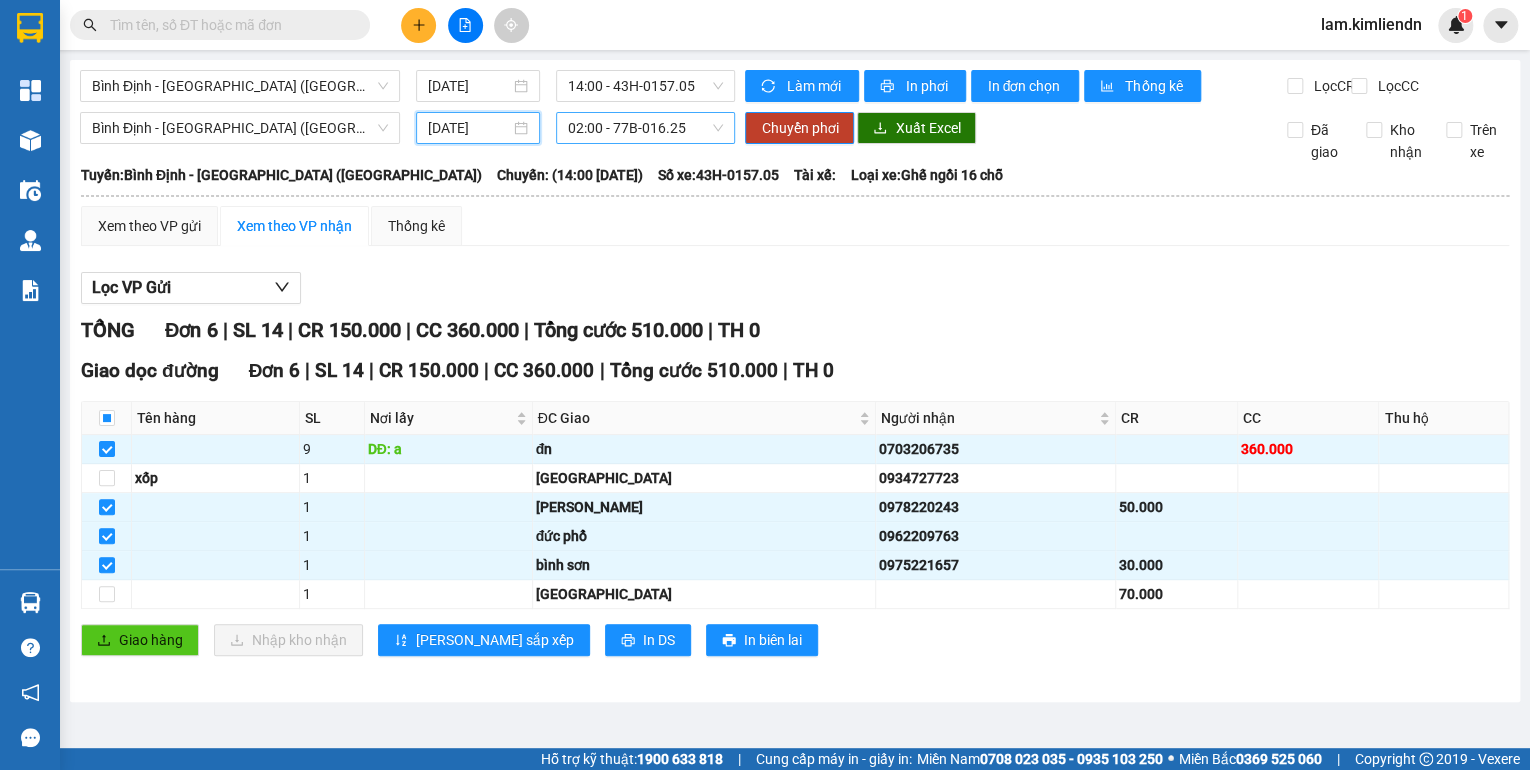click on "02:00     - 77B-016.25" at bounding box center [646, 128] 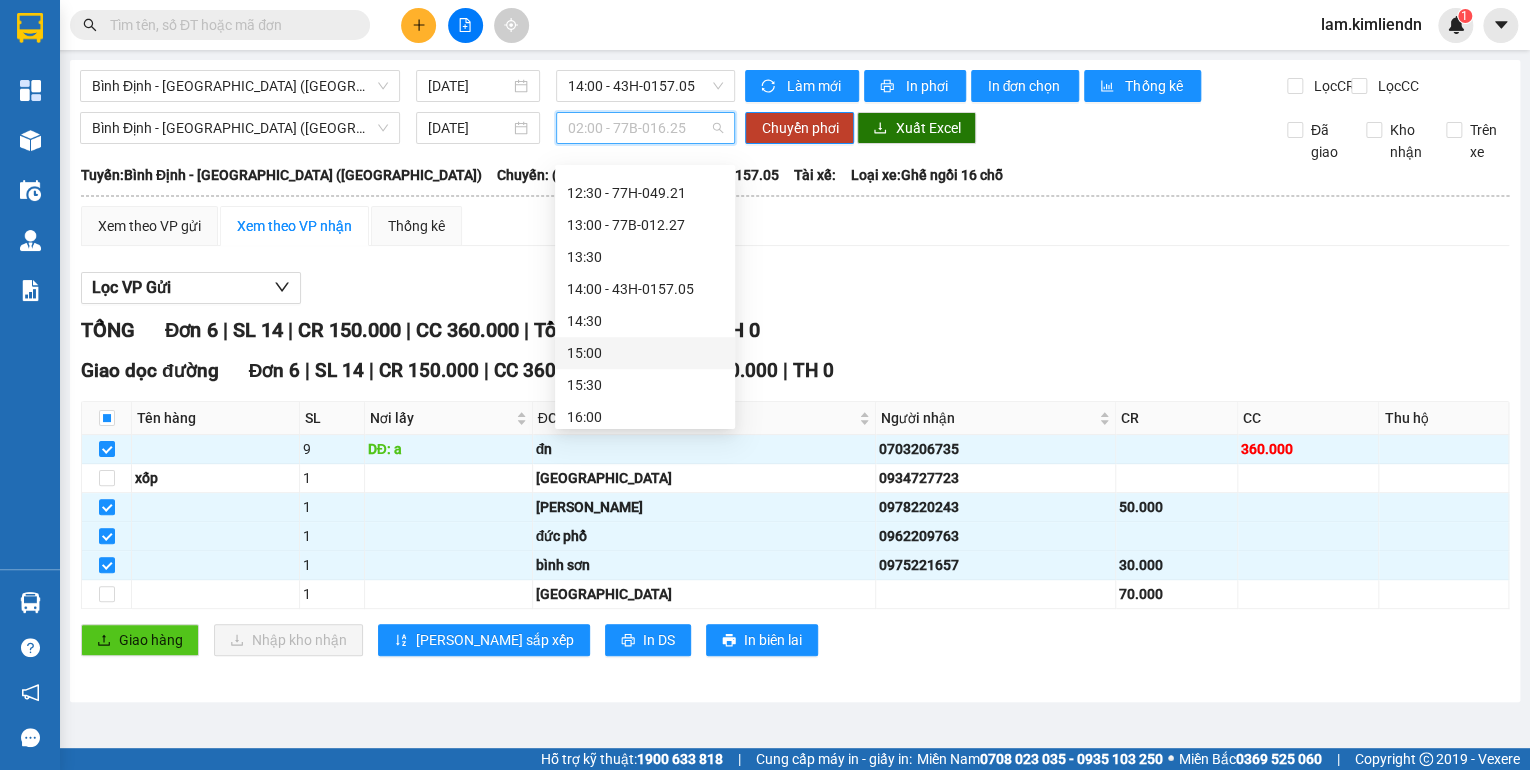 scroll, scrollTop: 544, scrollLeft: 0, axis: vertical 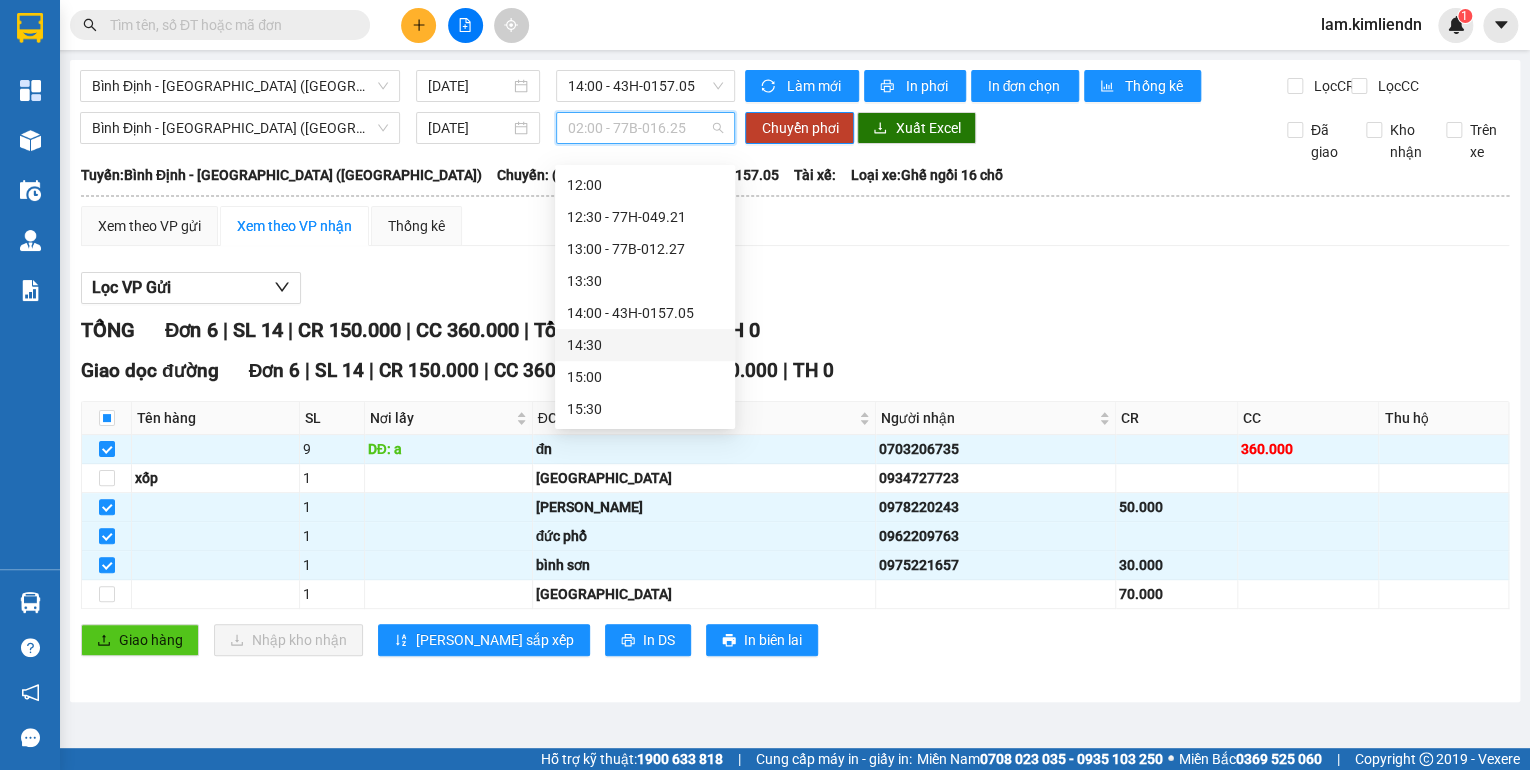 click on "14:30" at bounding box center (645, 345) 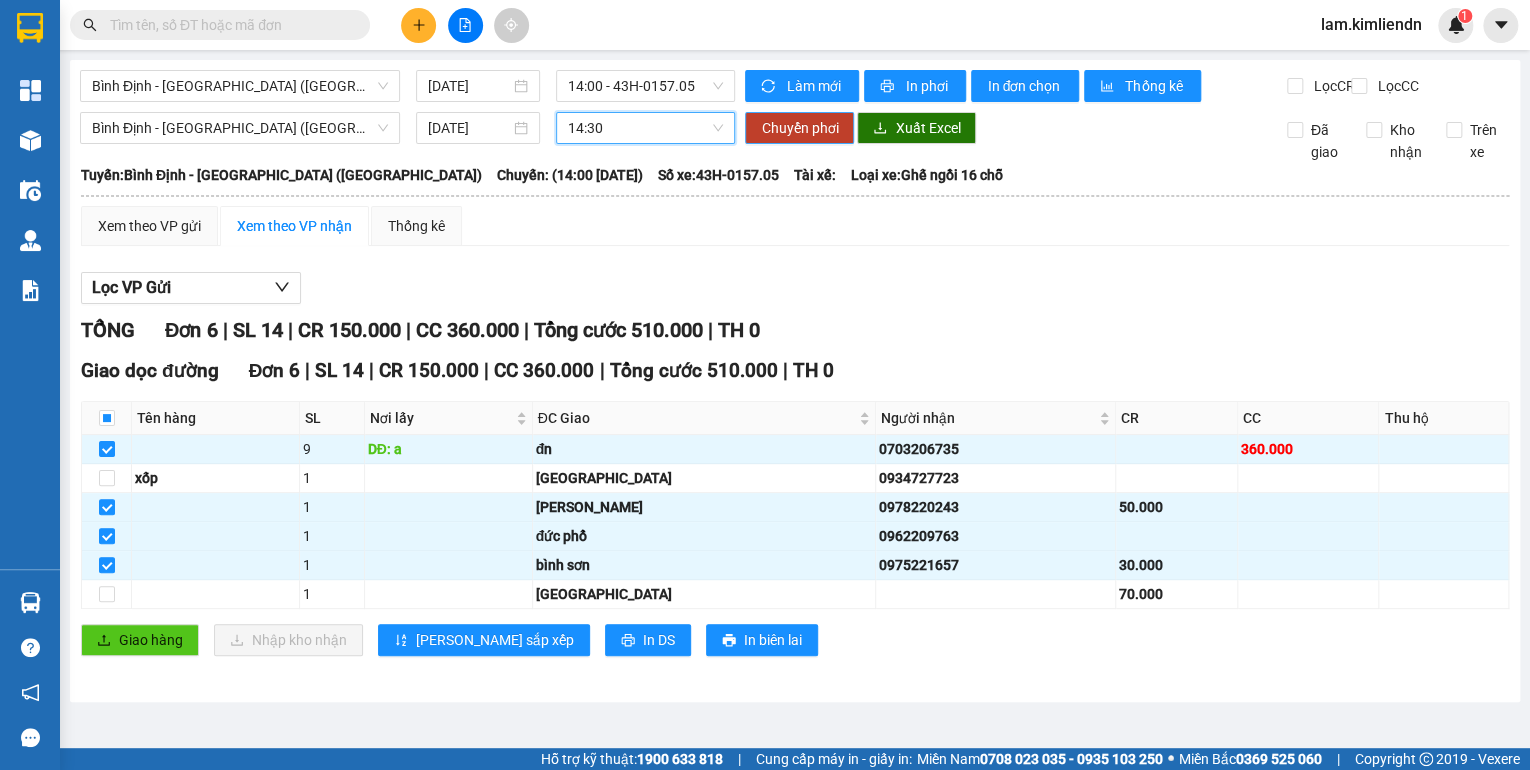 click on "Chuyển phơi" at bounding box center [799, 128] 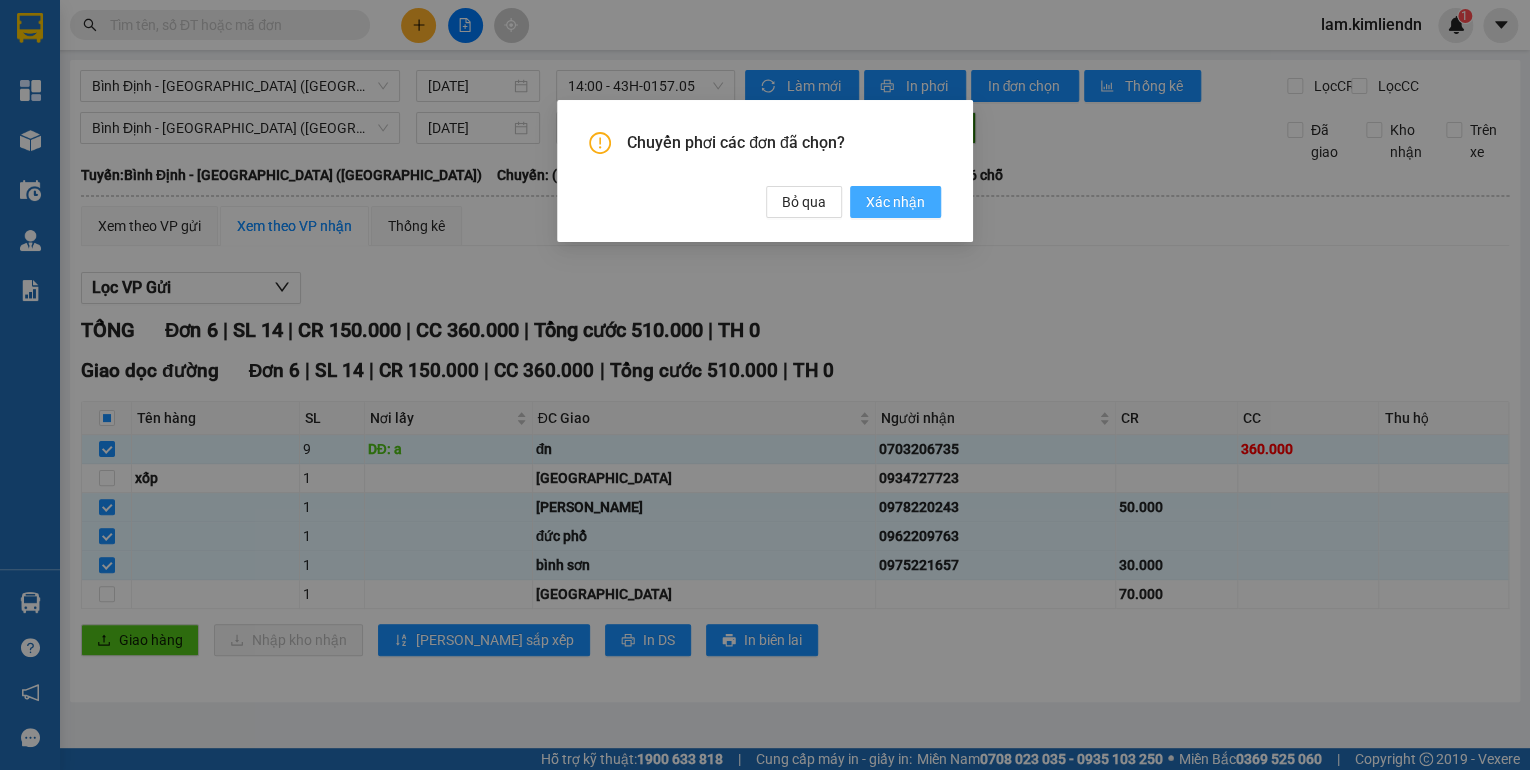 click on "Xác nhận" at bounding box center [895, 202] 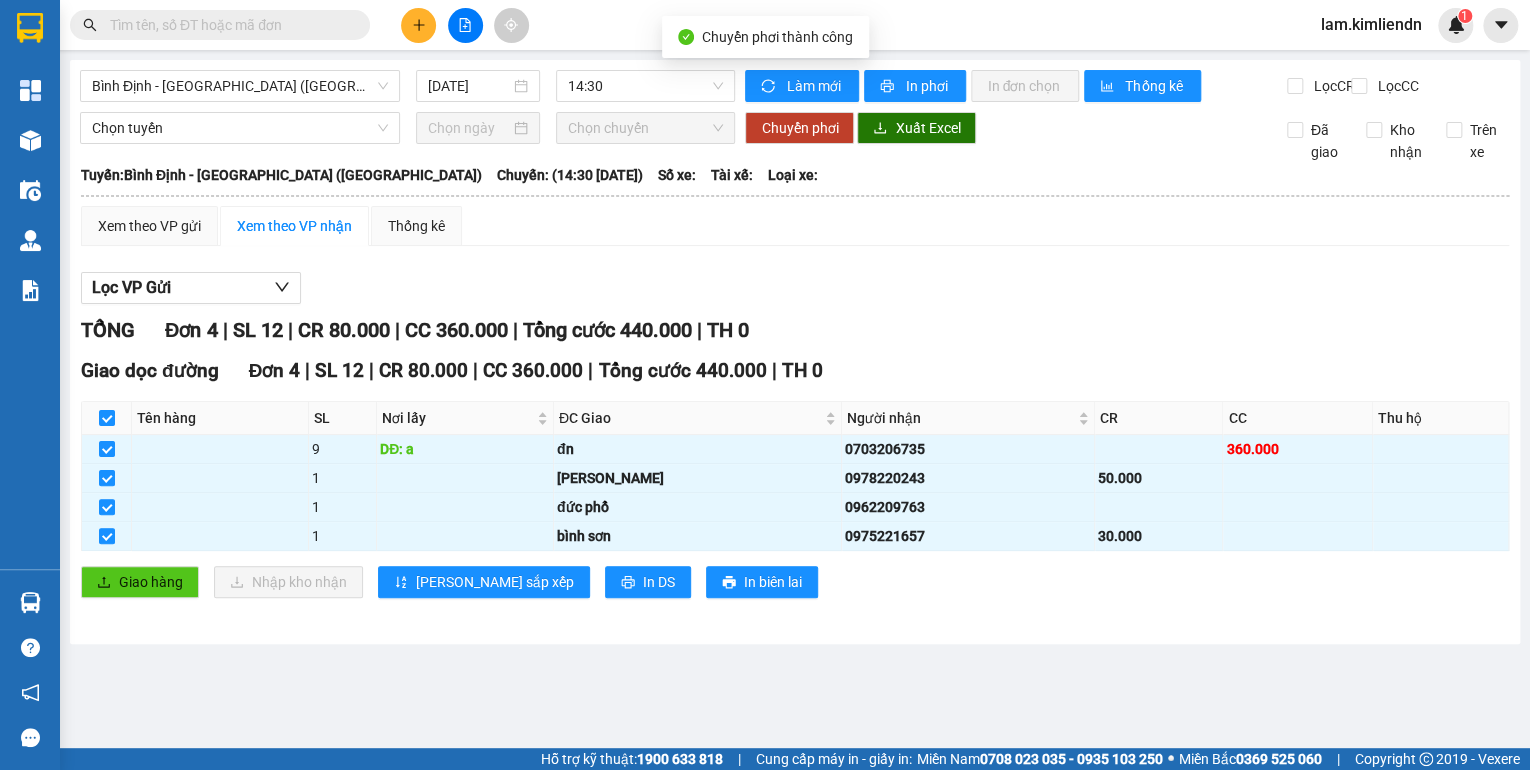 checkbox on "false" 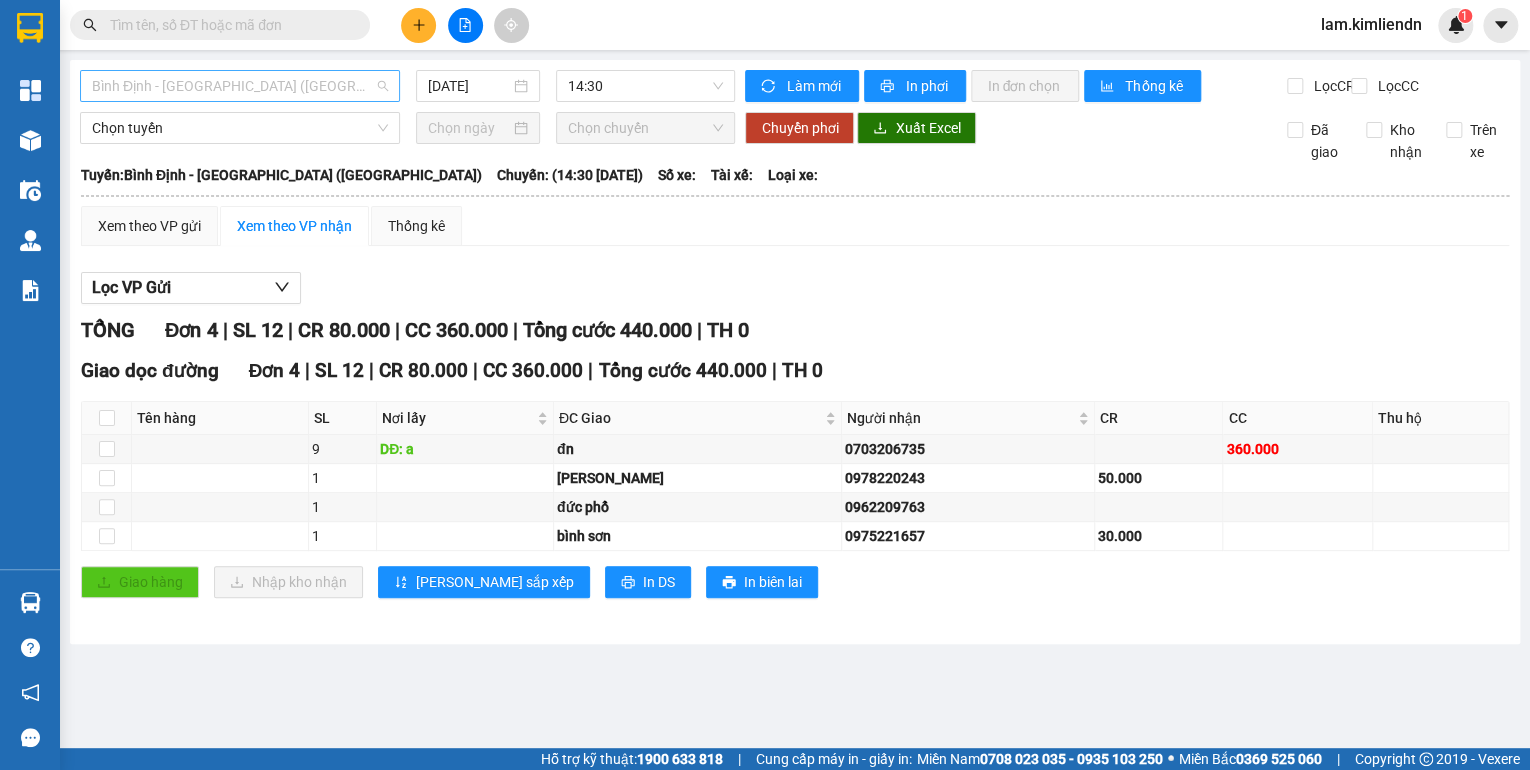 click on "Bình Định - [GEOGRAPHIC_DATA] ([GEOGRAPHIC_DATA])" at bounding box center (240, 86) 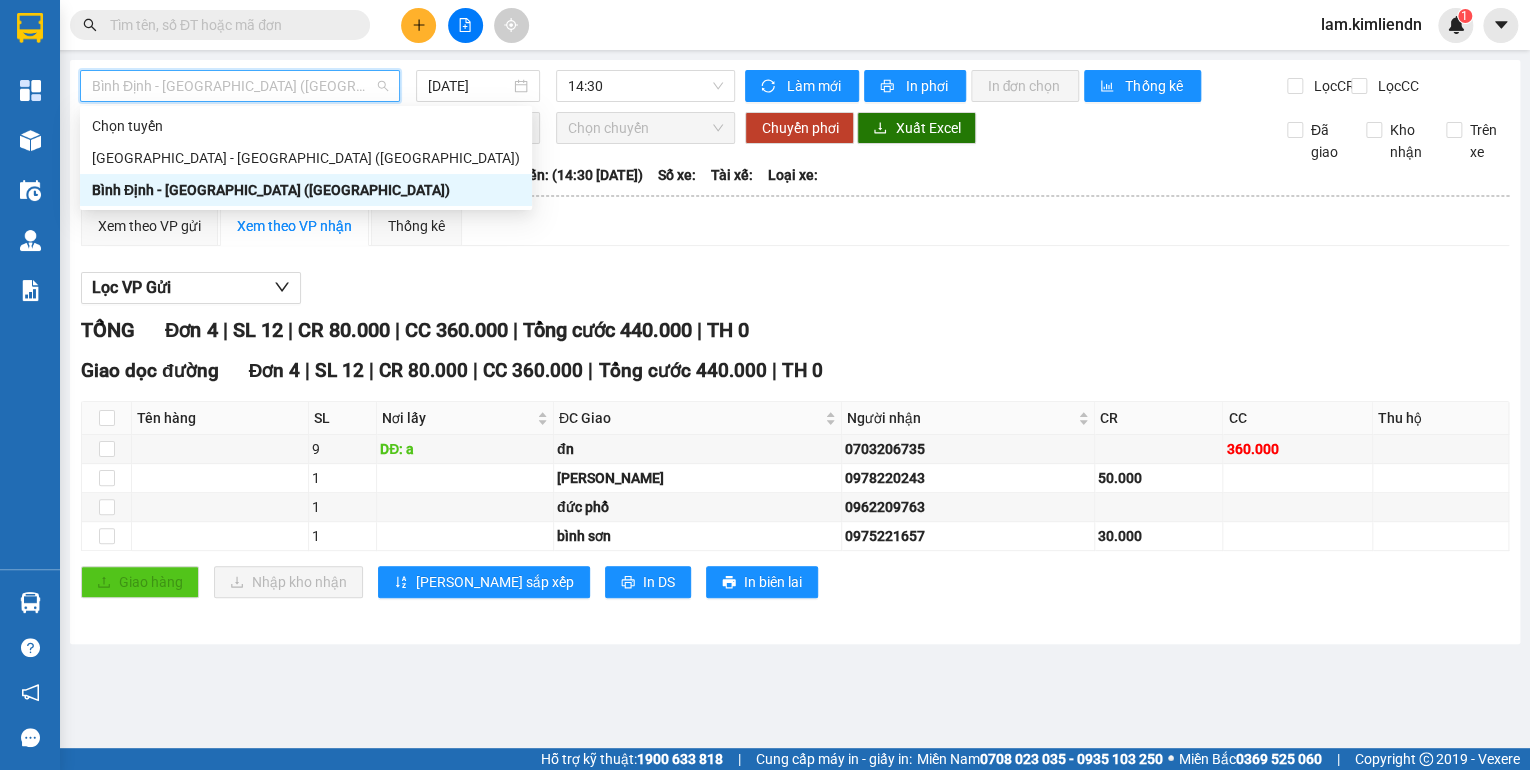 click on "Bình Định - [GEOGRAPHIC_DATA] ([GEOGRAPHIC_DATA])" at bounding box center [306, 190] 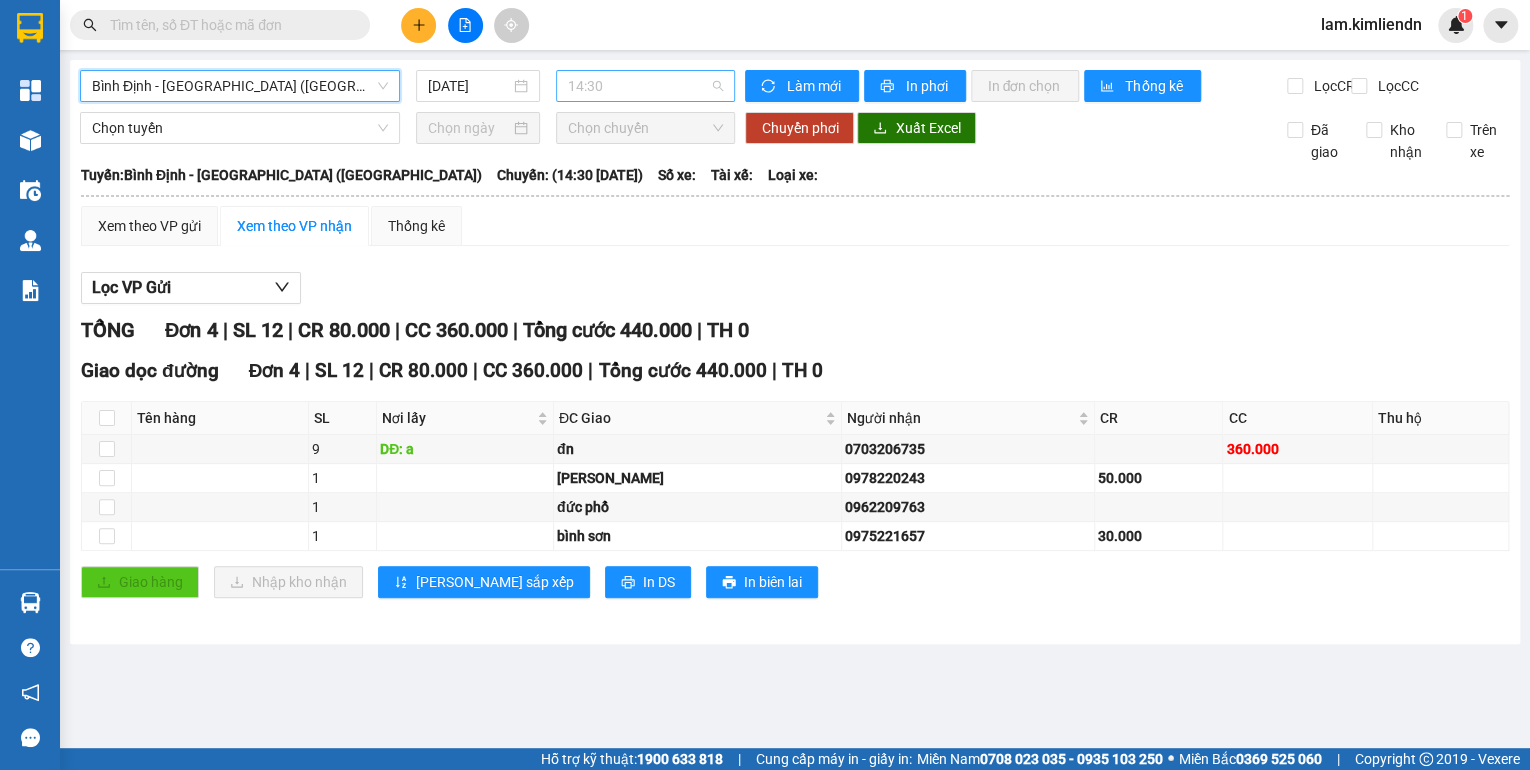 click on "14:30" at bounding box center [646, 86] 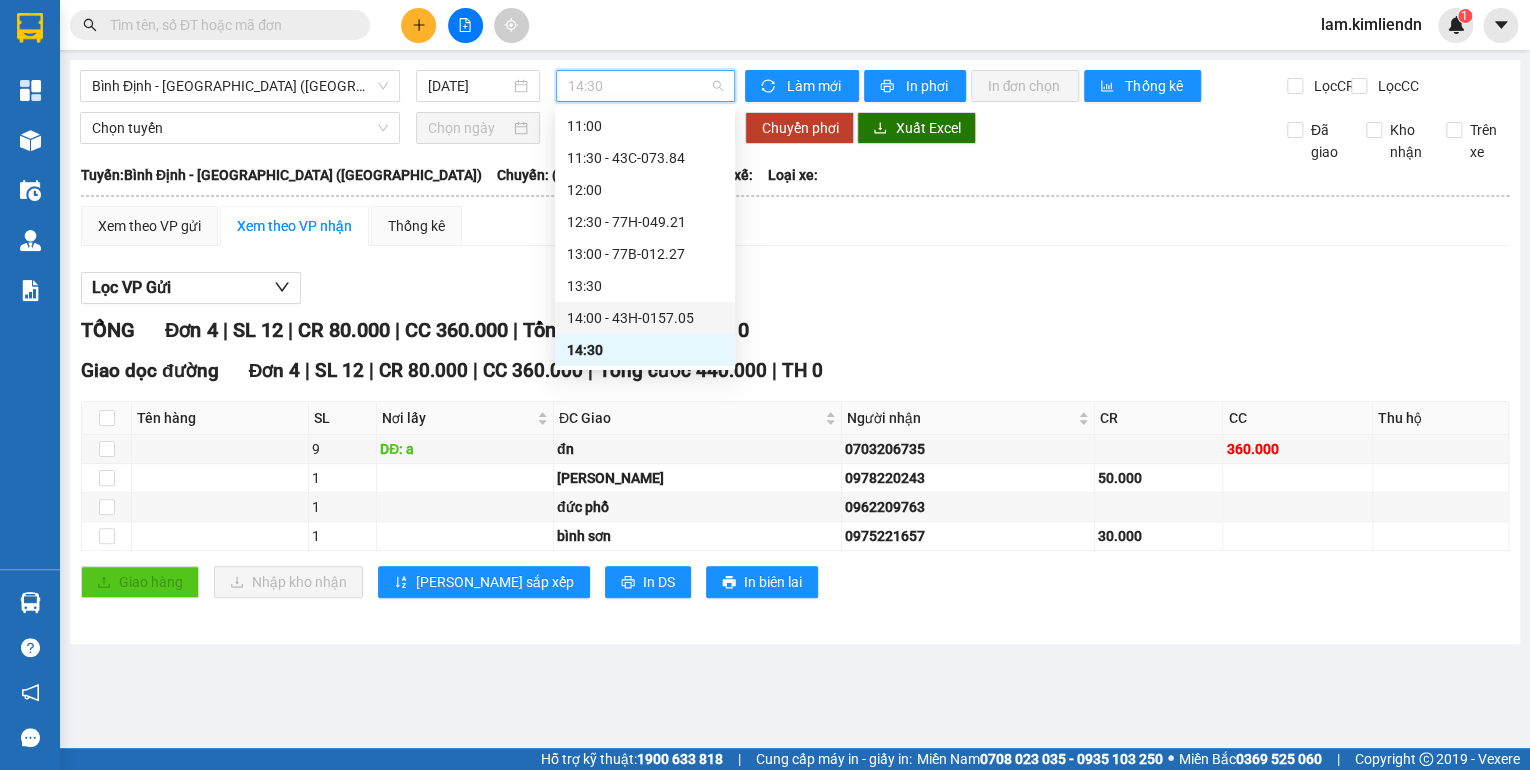 click on "14:00     - 43H-0157.05" at bounding box center (645, 318) 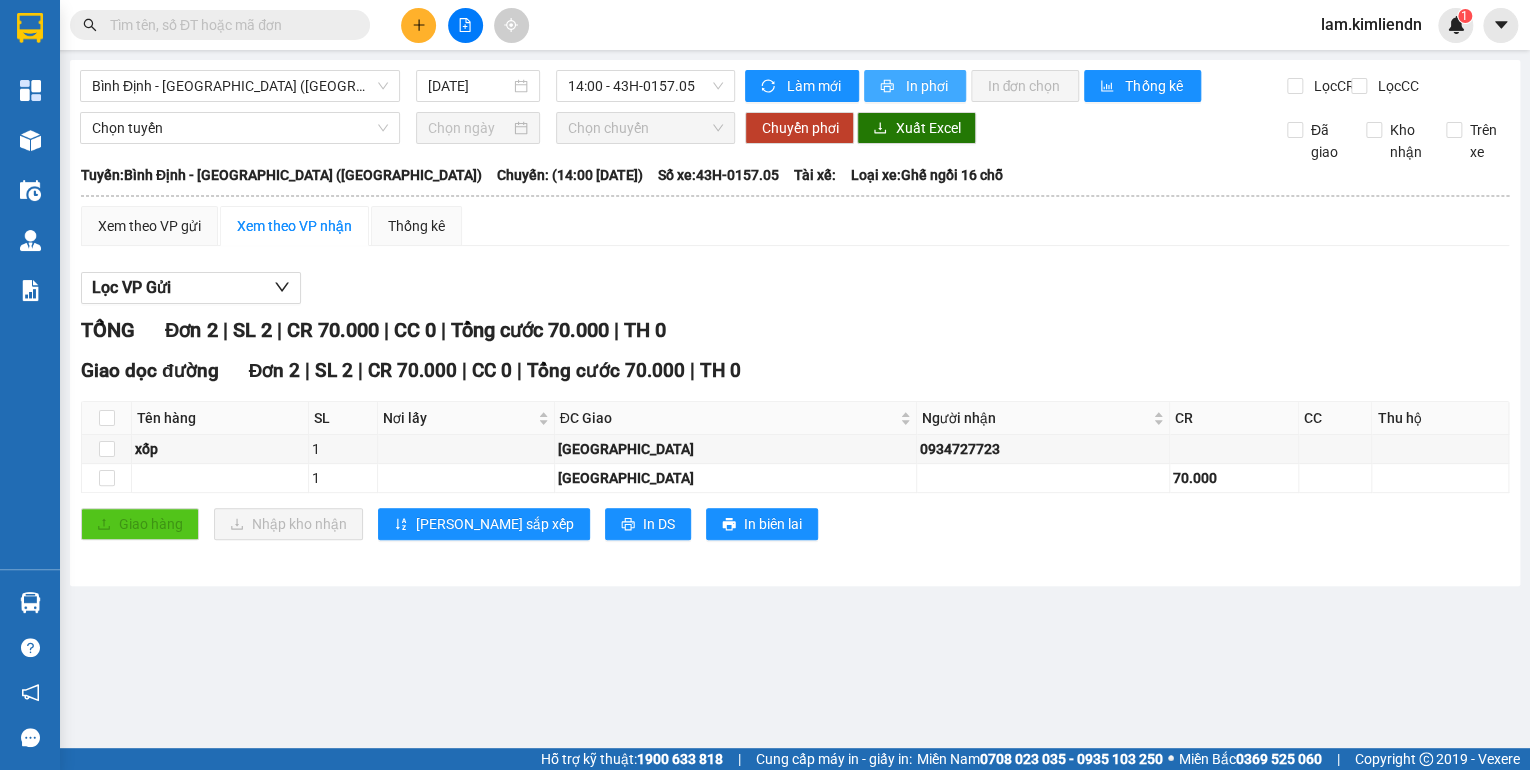click on "In phơi" at bounding box center (927, 86) 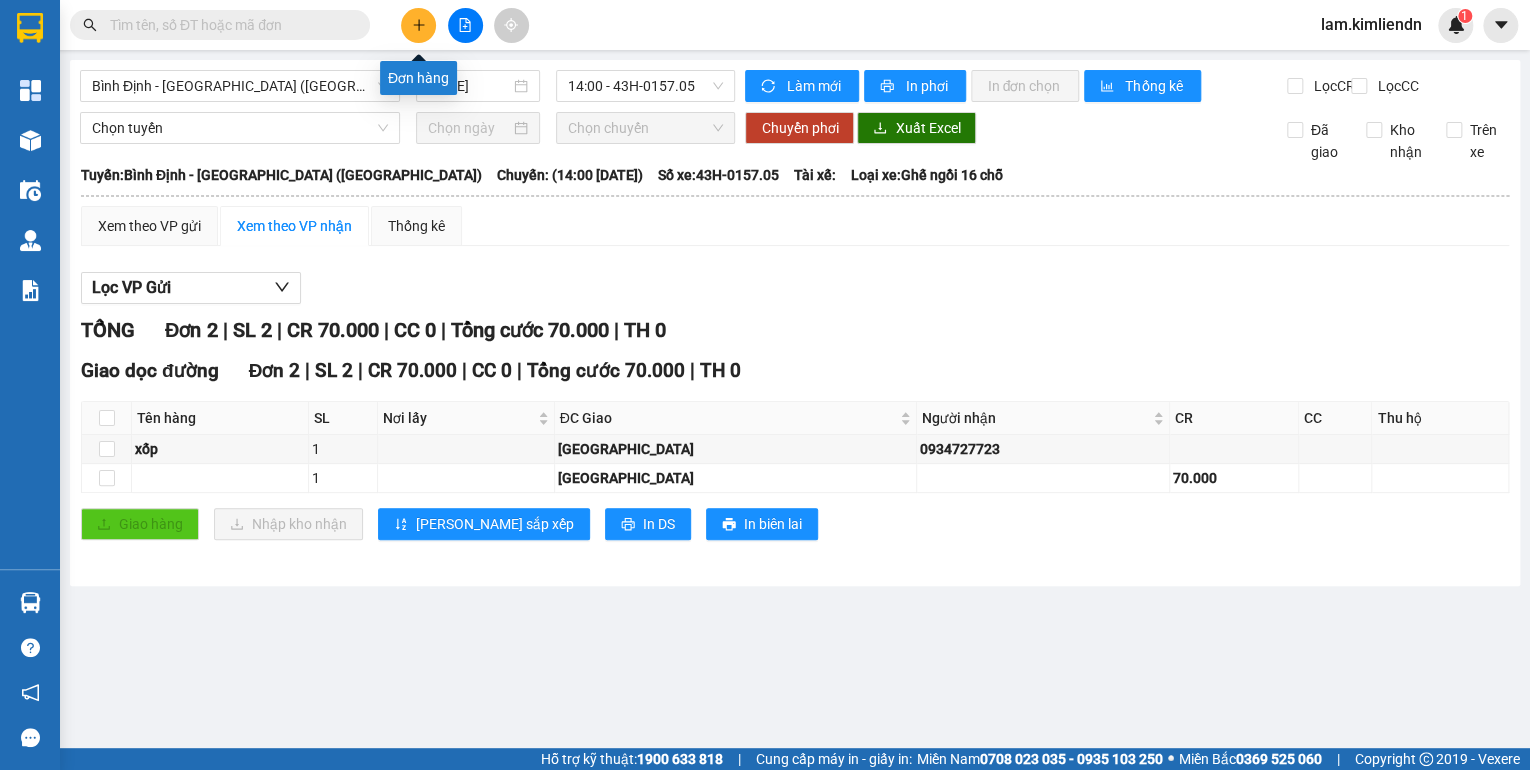 click 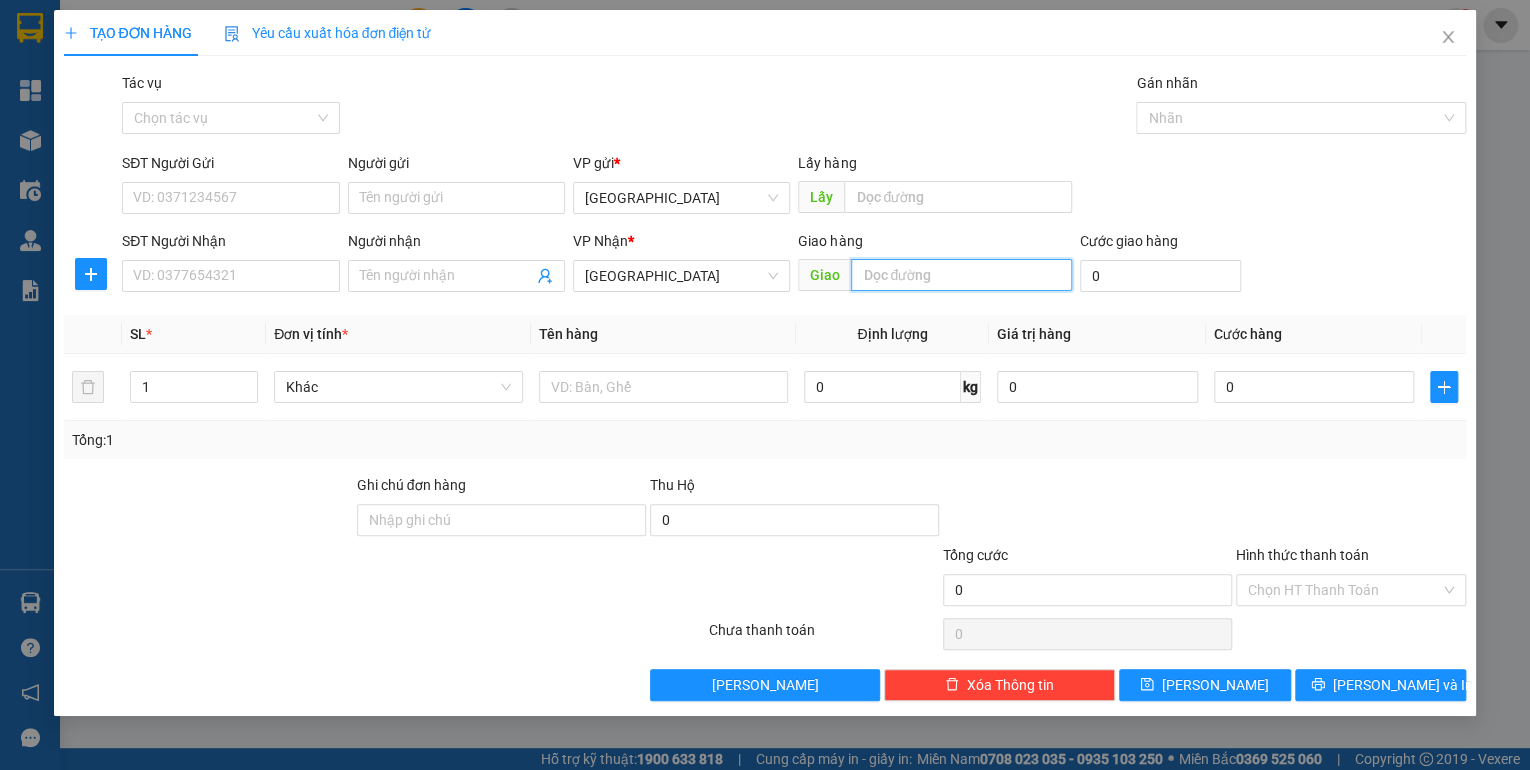 click at bounding box center (961, 275) 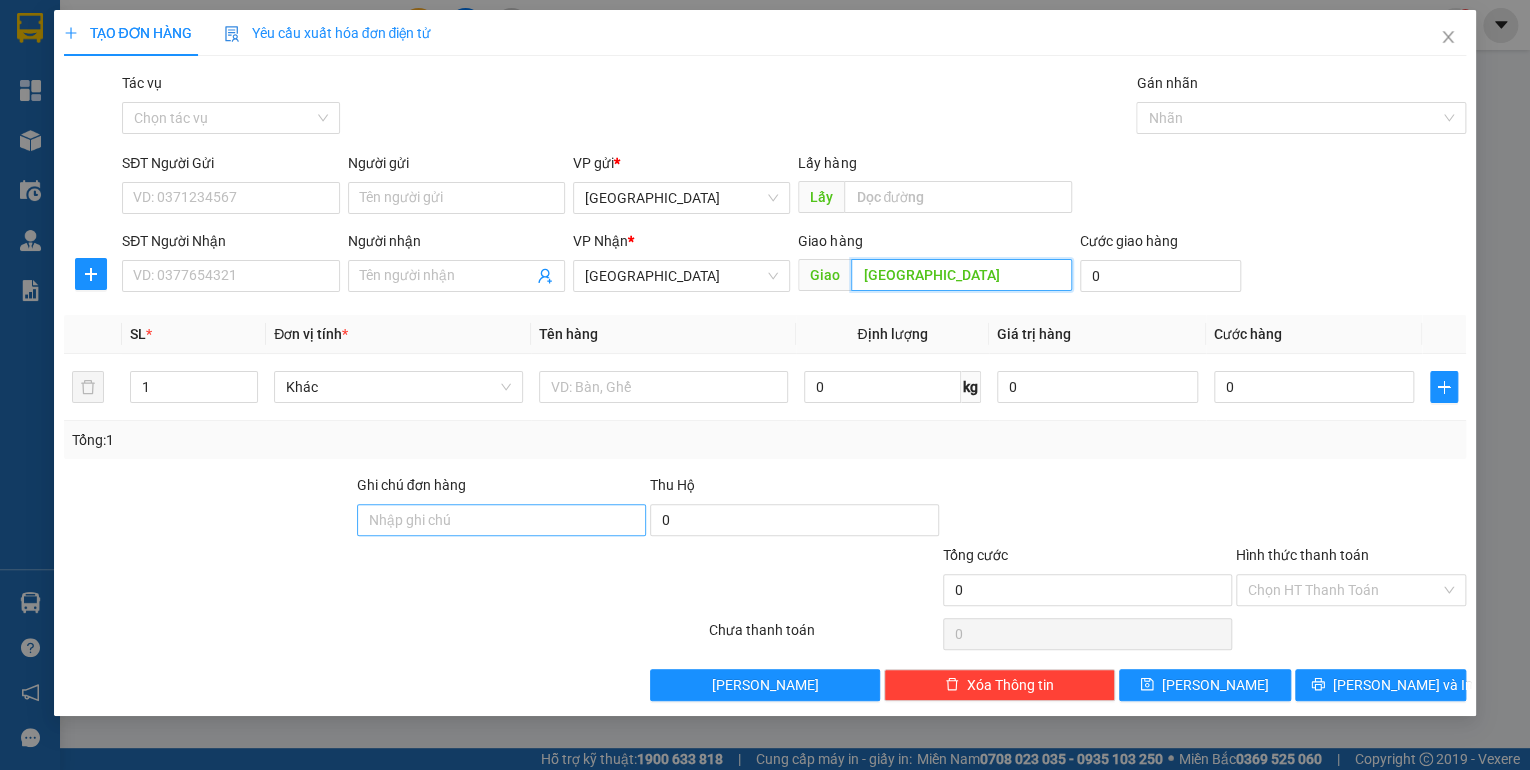 type on "[GEOGRAPHIC_DATA]" 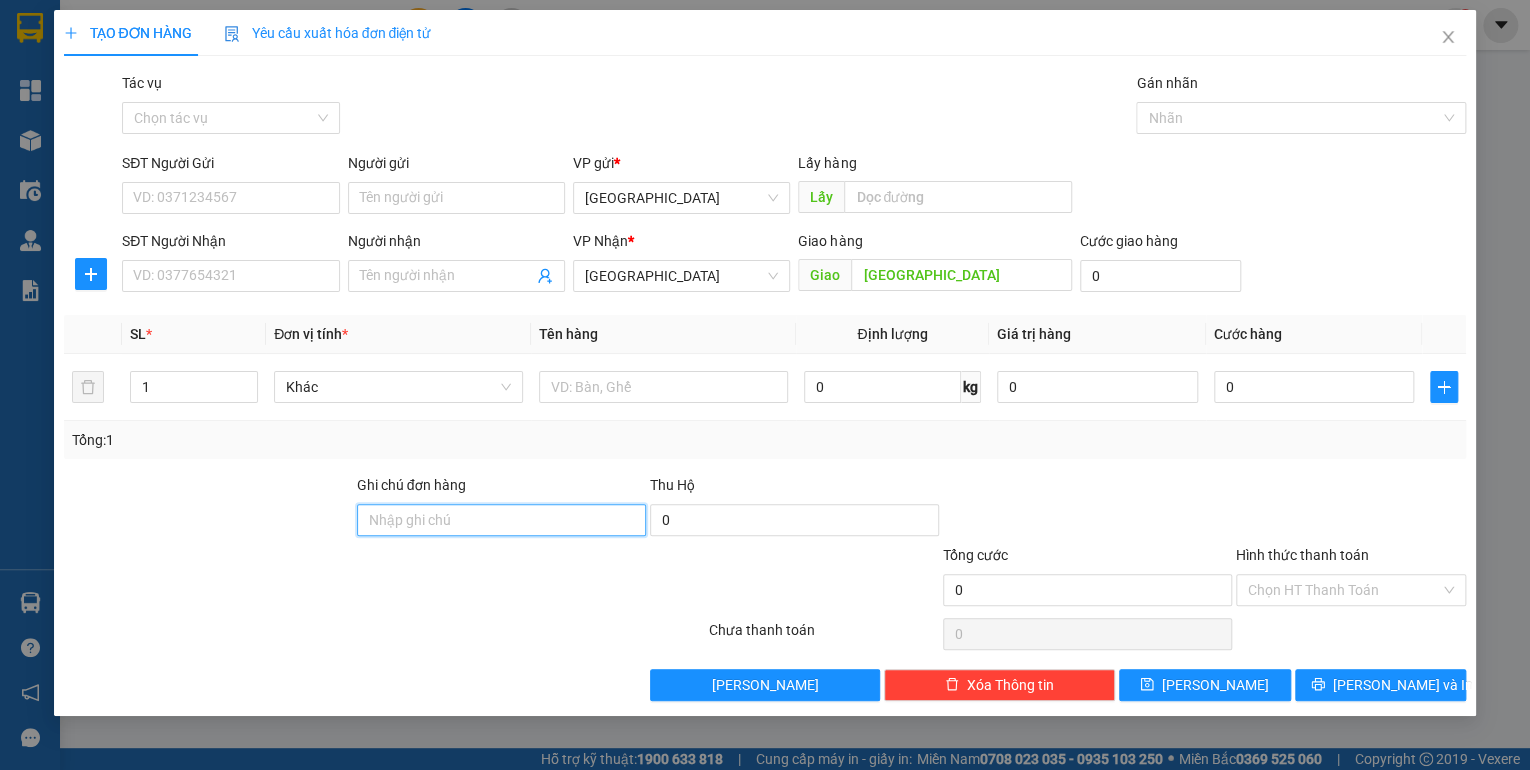 click on "Ghi chú đơn hàng" at bounding box center (501, 520) 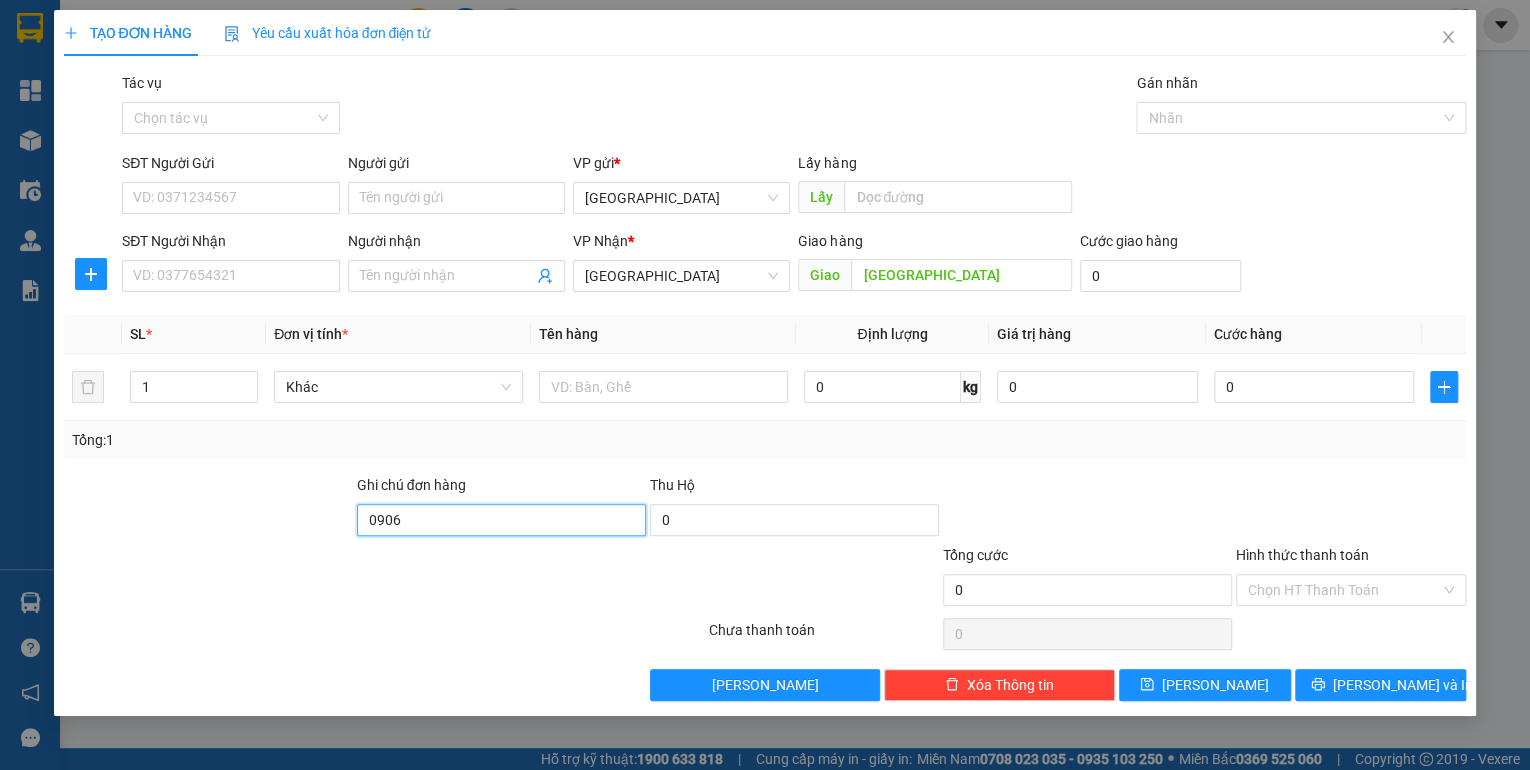 type on "09064" 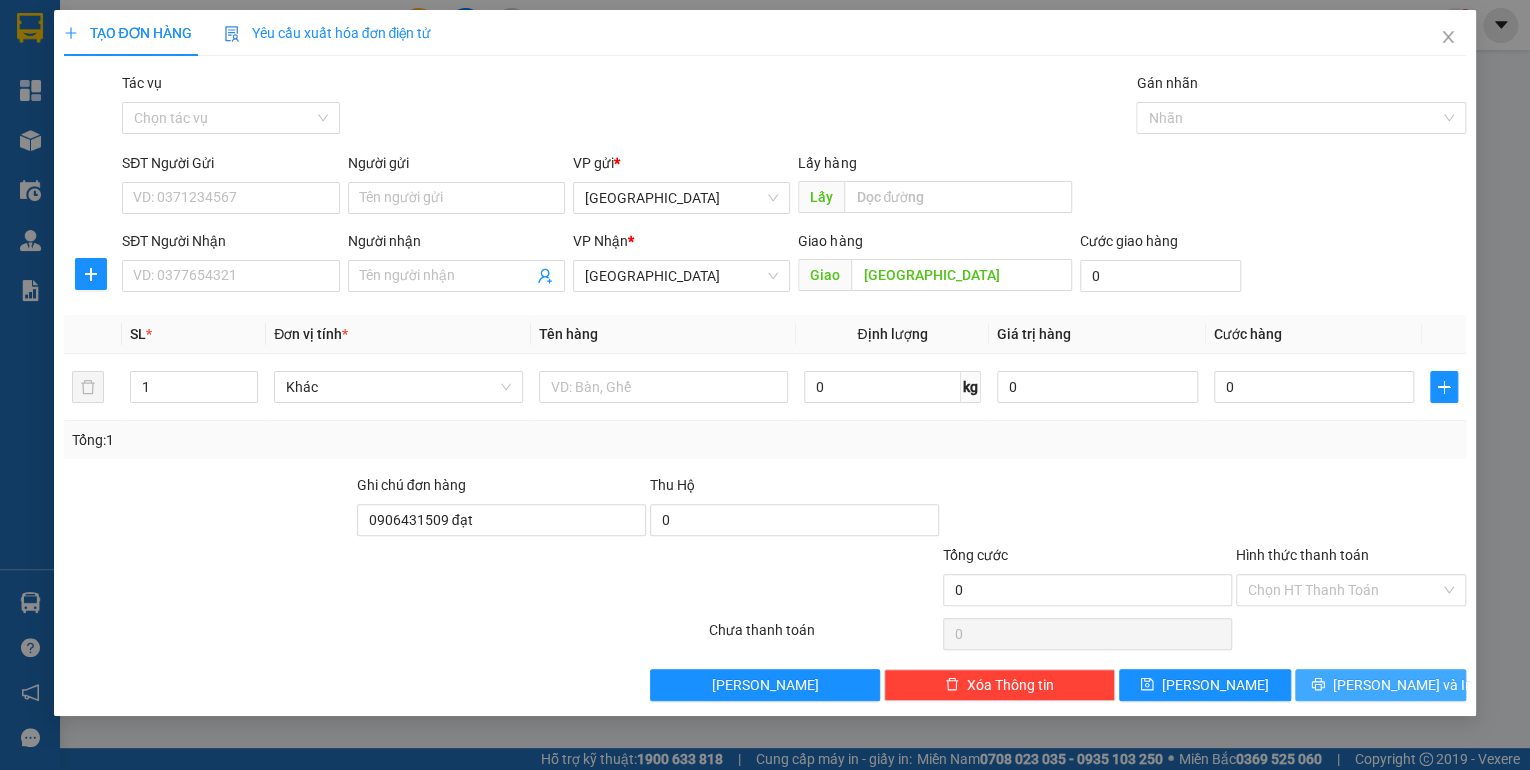 click on "[PERSON_NAME] và In" at bounding box center [1403, 685] 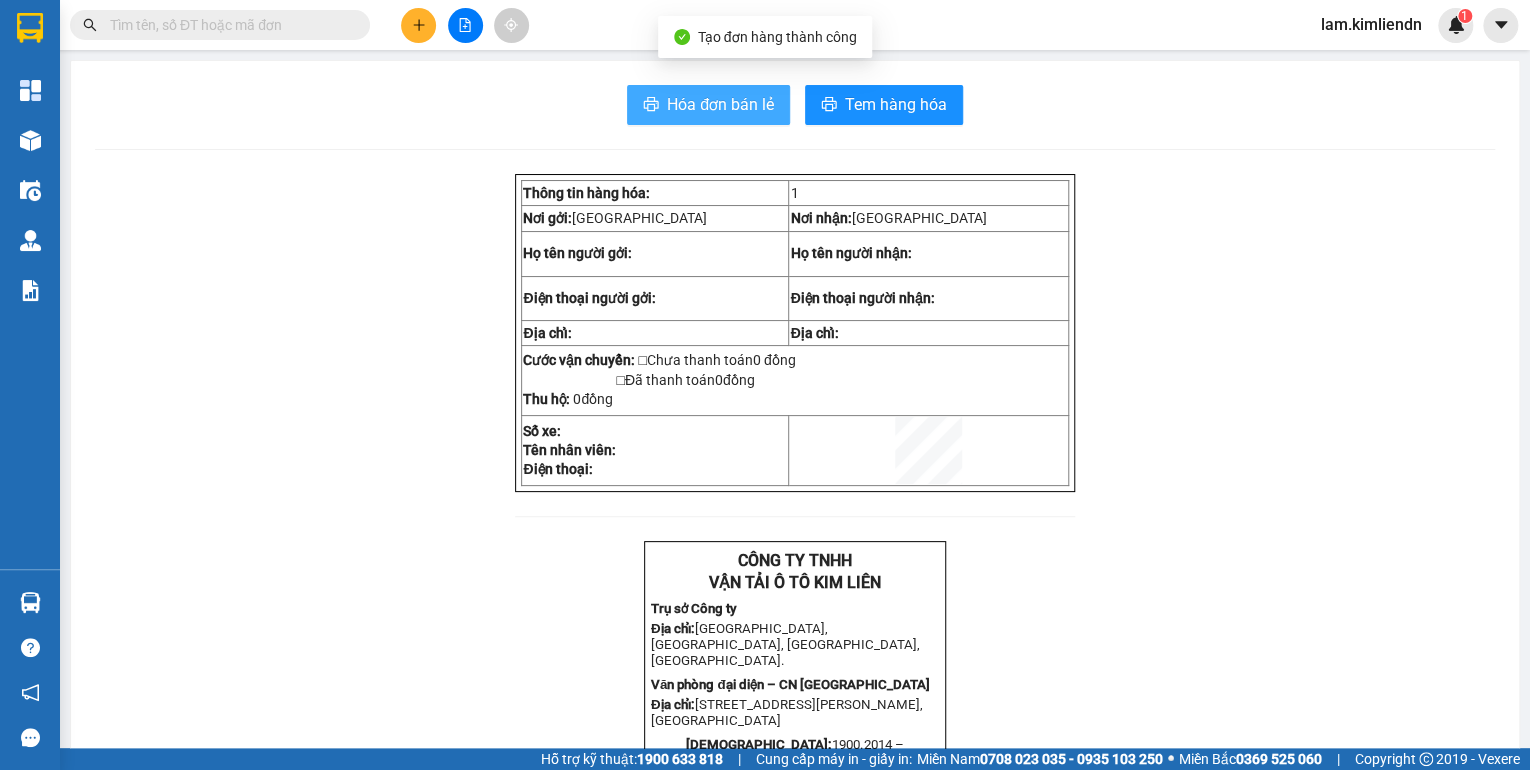 click 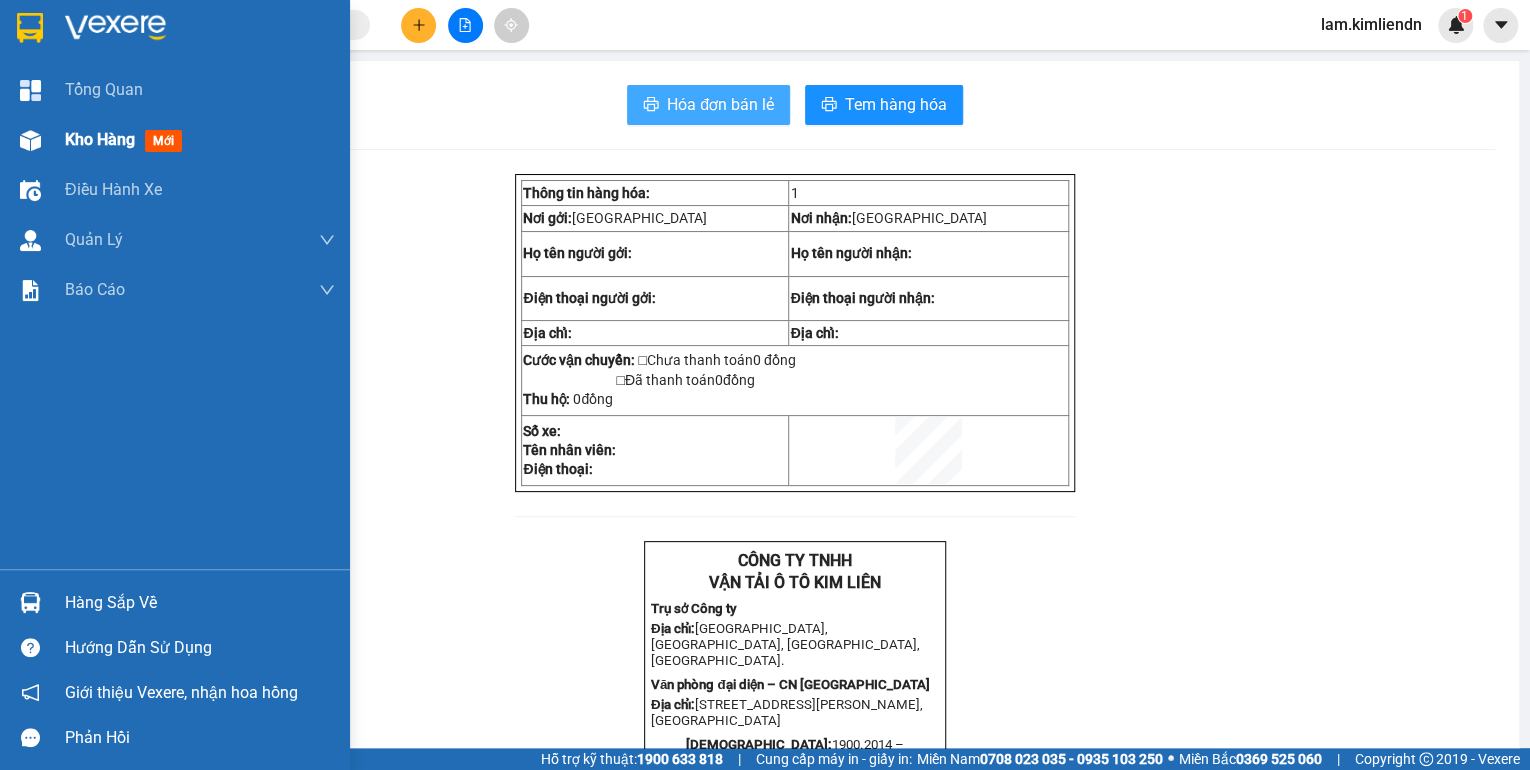click on "Kho hàng" at bounding box center (100, 139) 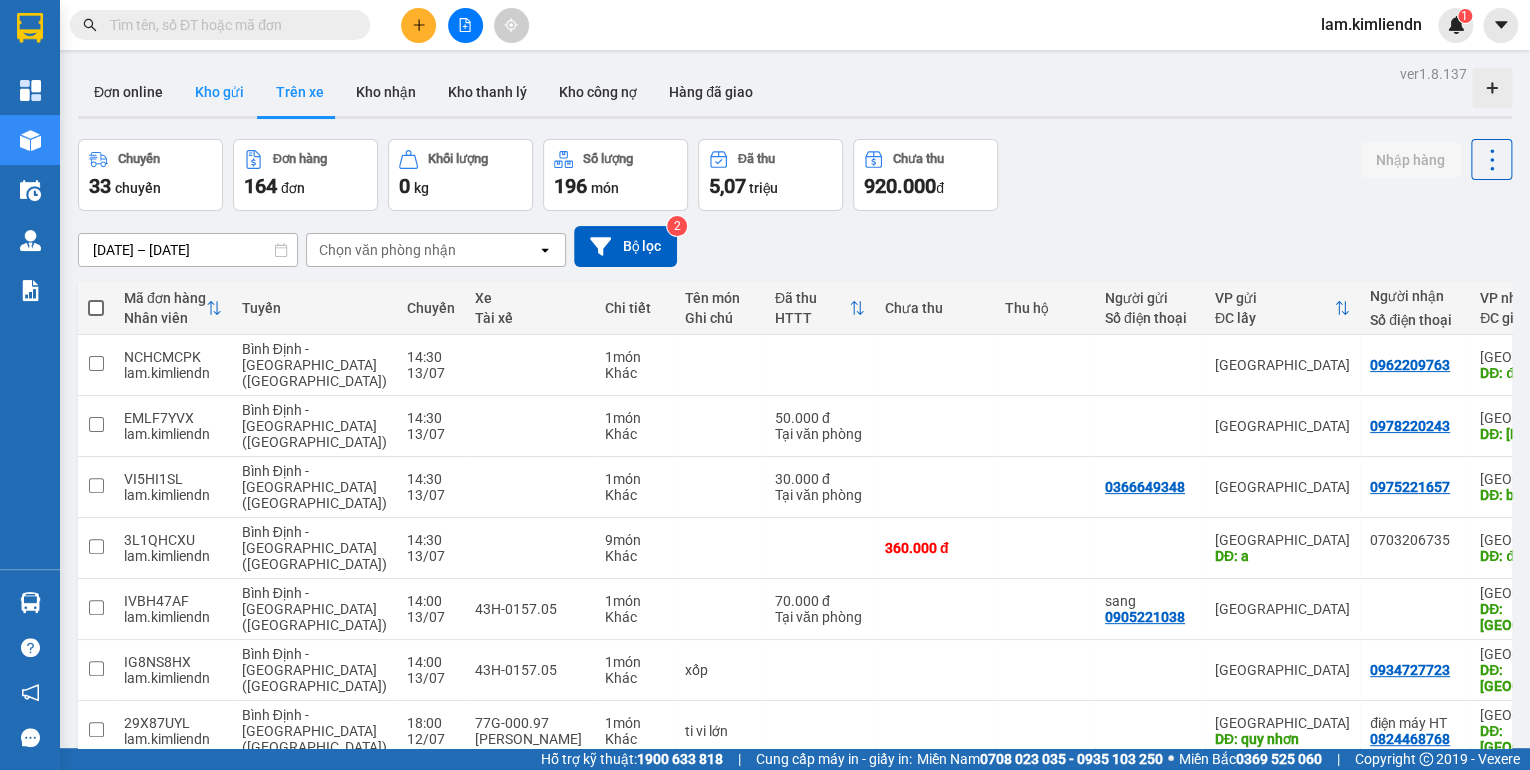 click on "Kho gửi" at bounding box center (219, 92) 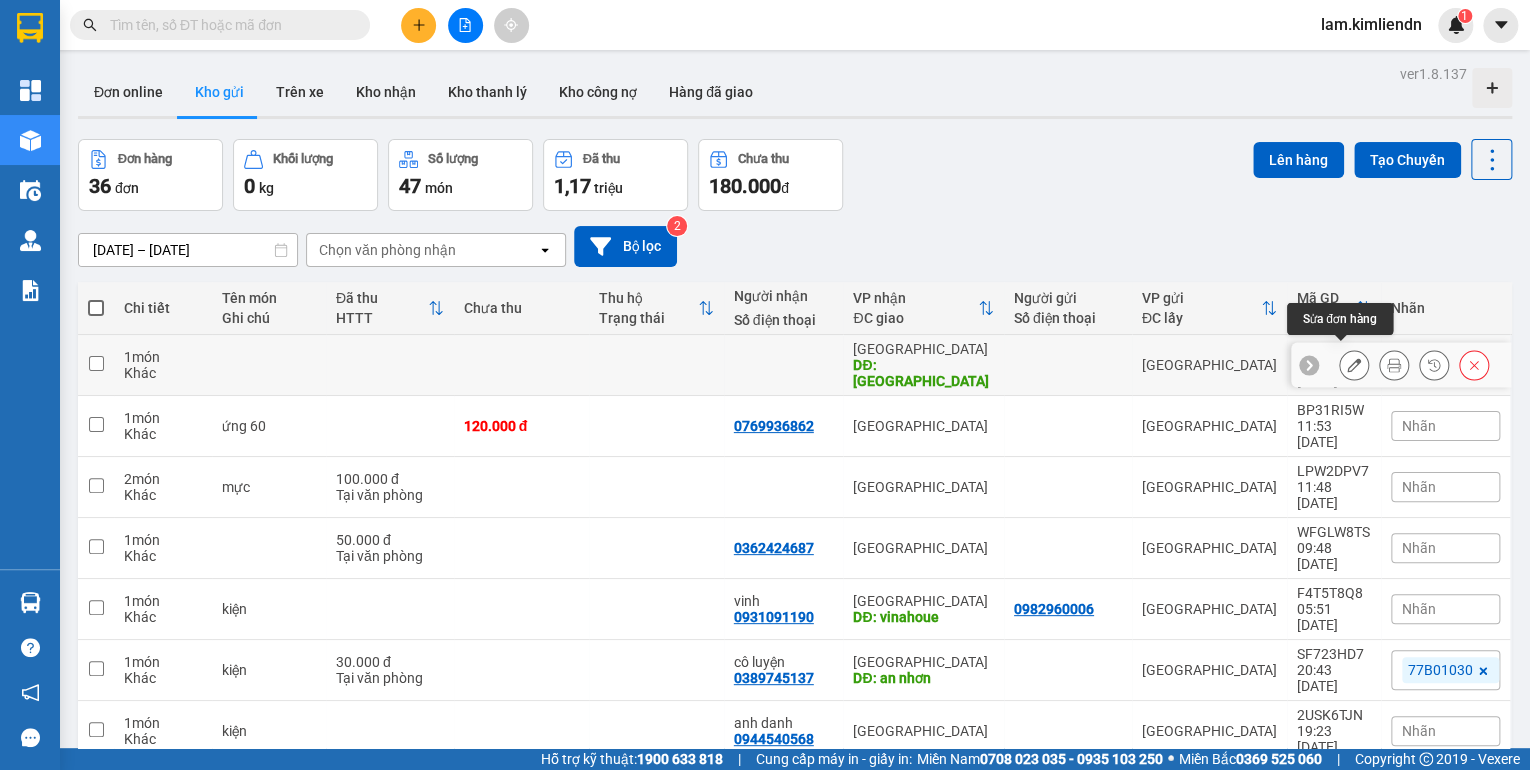 click 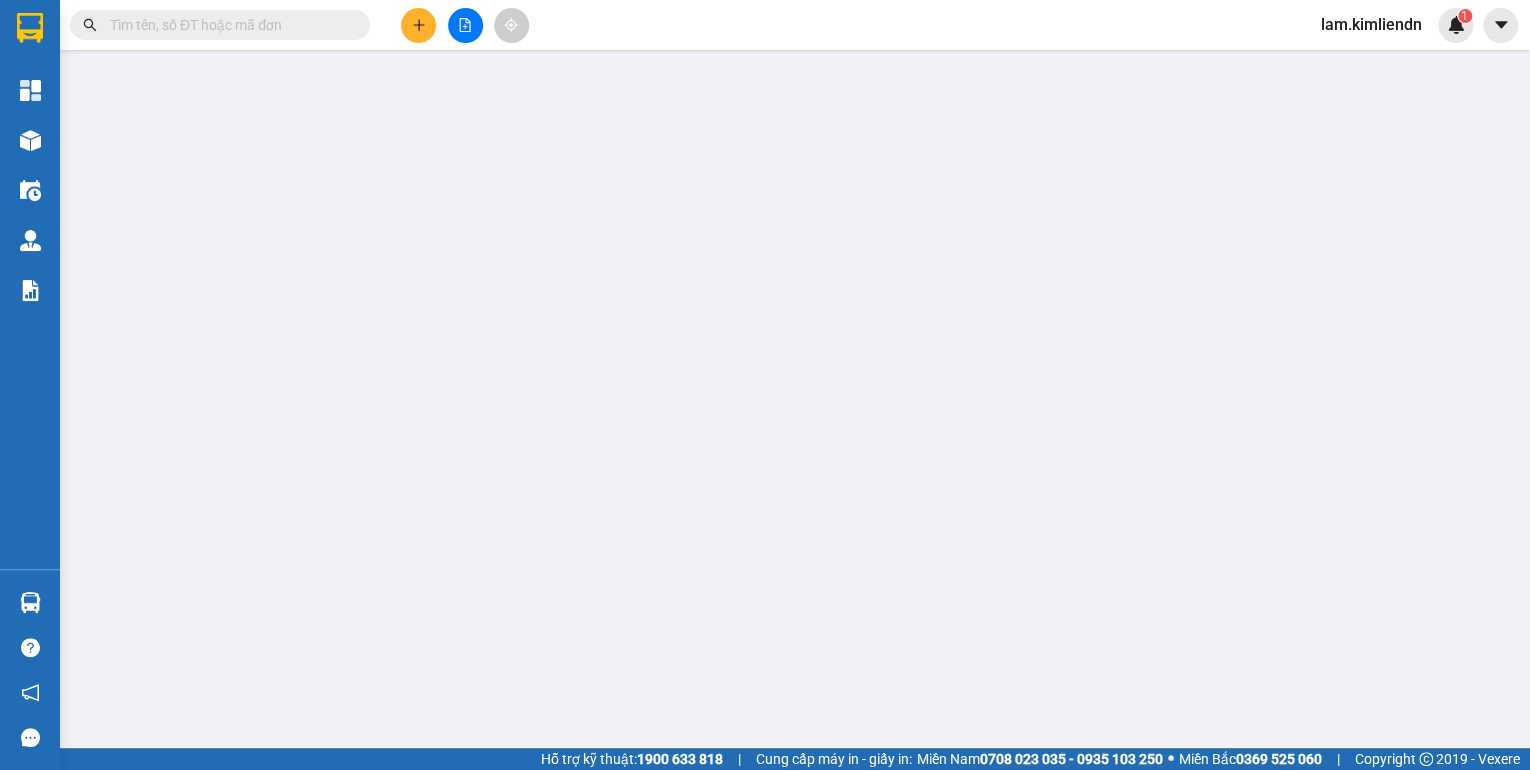 type on "[GEOGRAPHIC_DATA]" 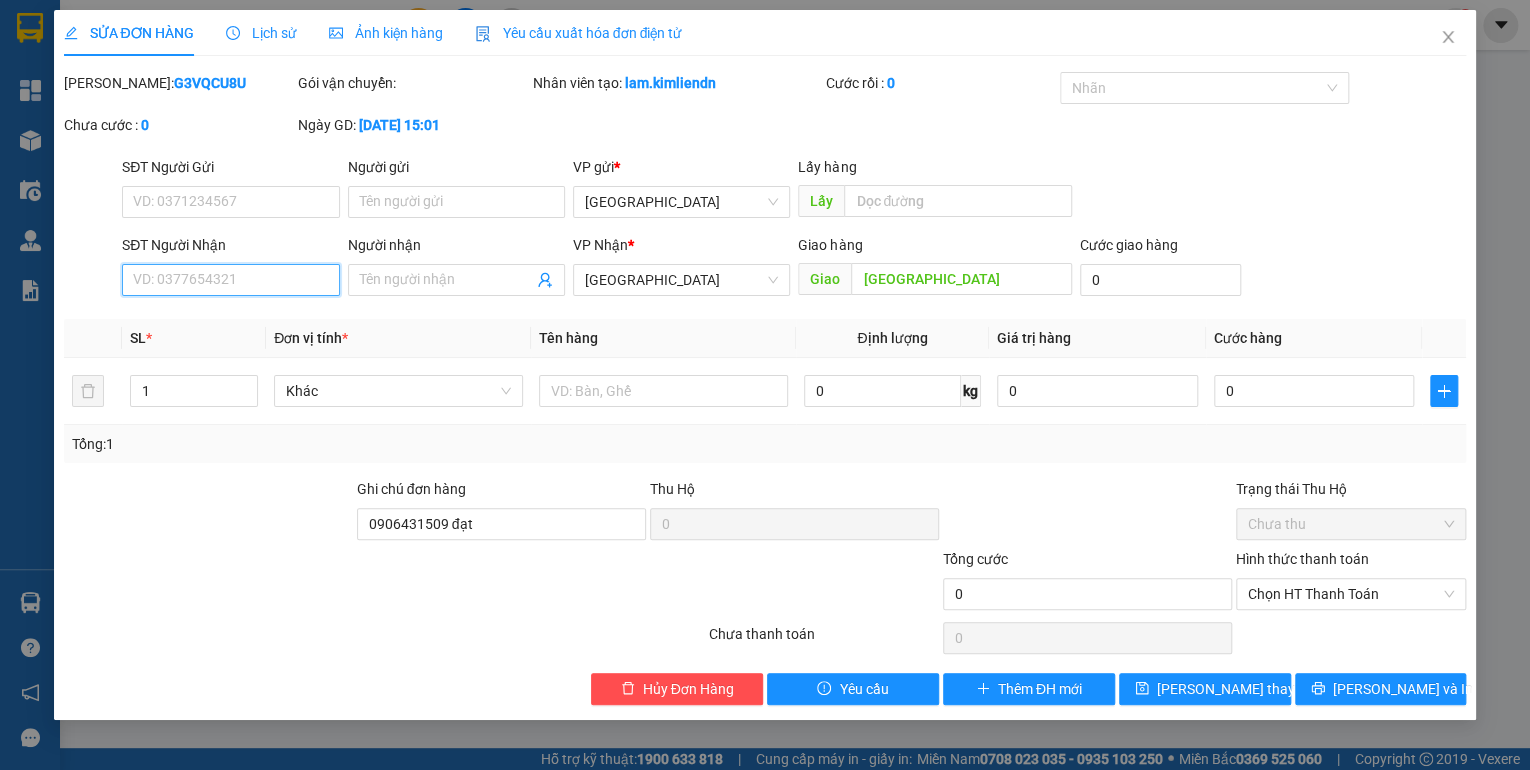 click on "SĐT Người Nhận" at bounding box center (230, 280) 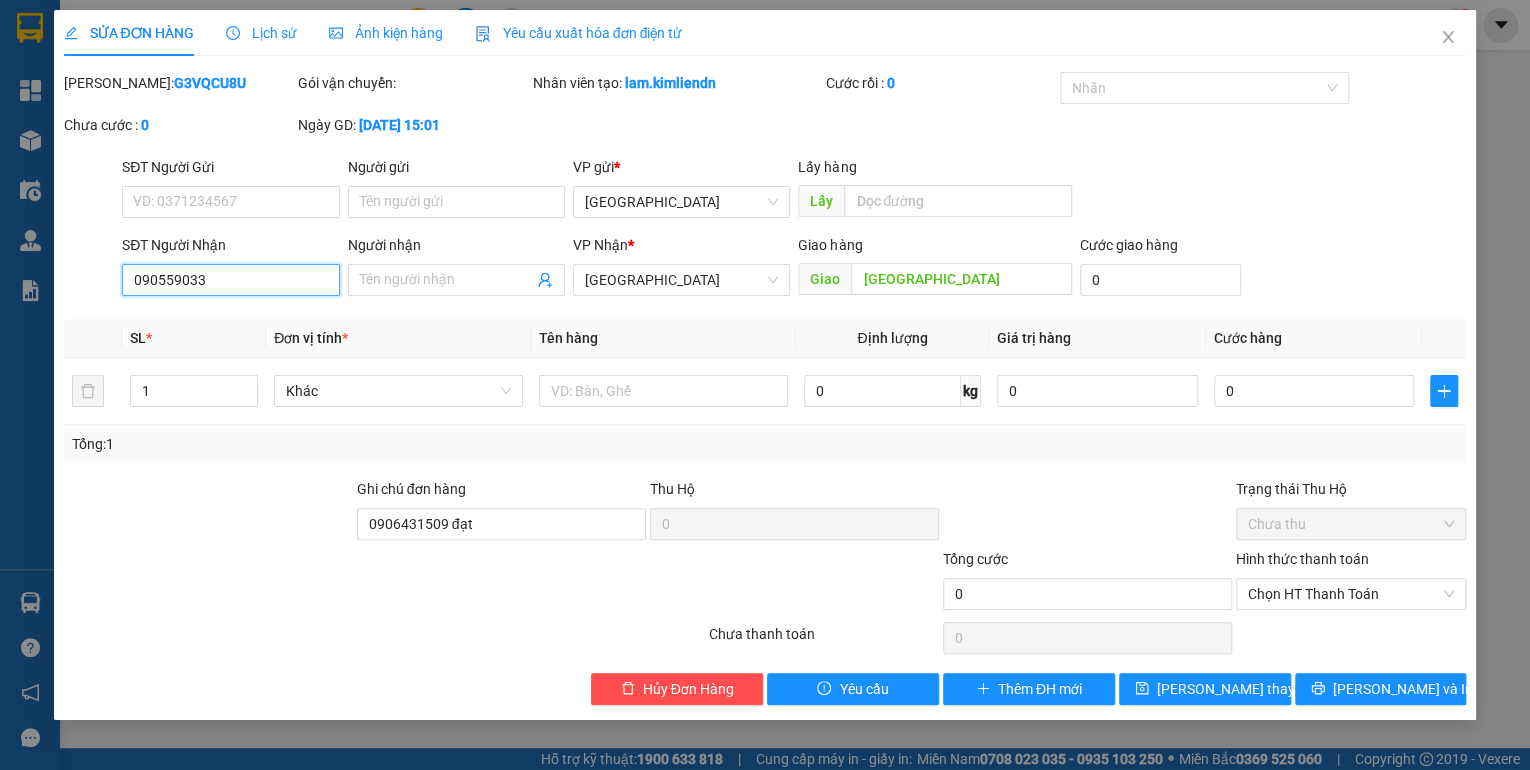 type on "0905590337" 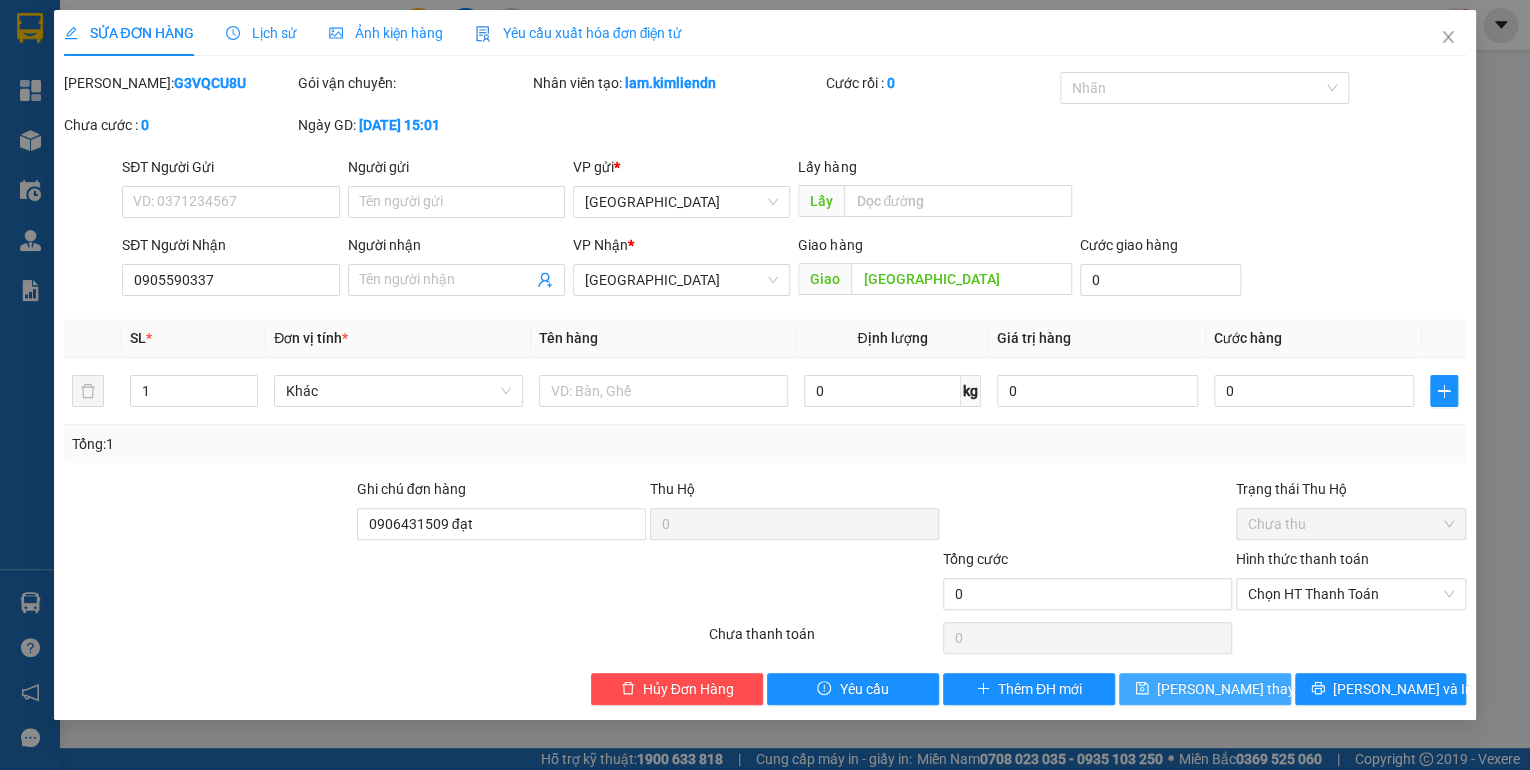 click on "[PERSON_NAME] thay đổi" at bounding box center [1237, 689] 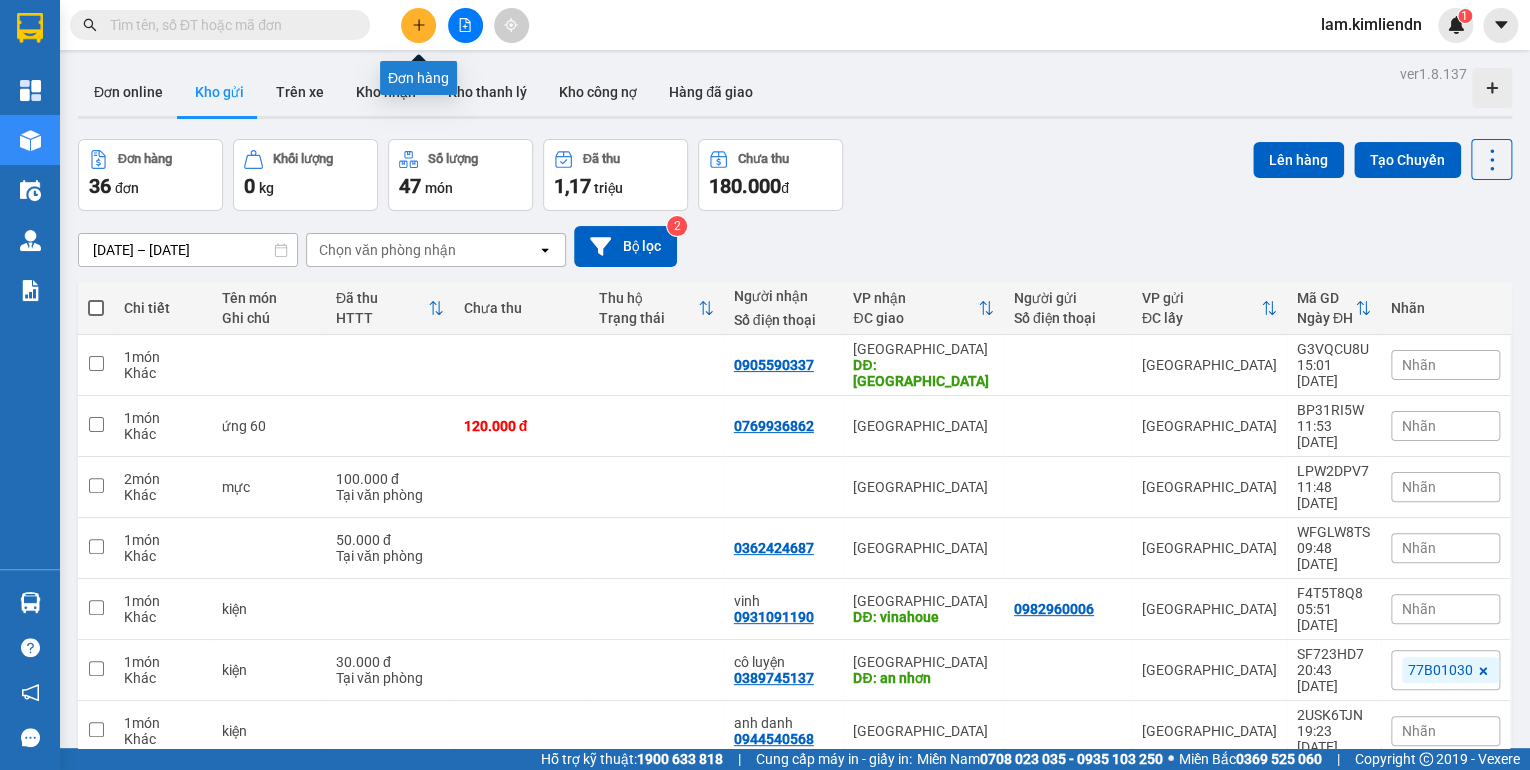 click at bounding box center (418, 25) 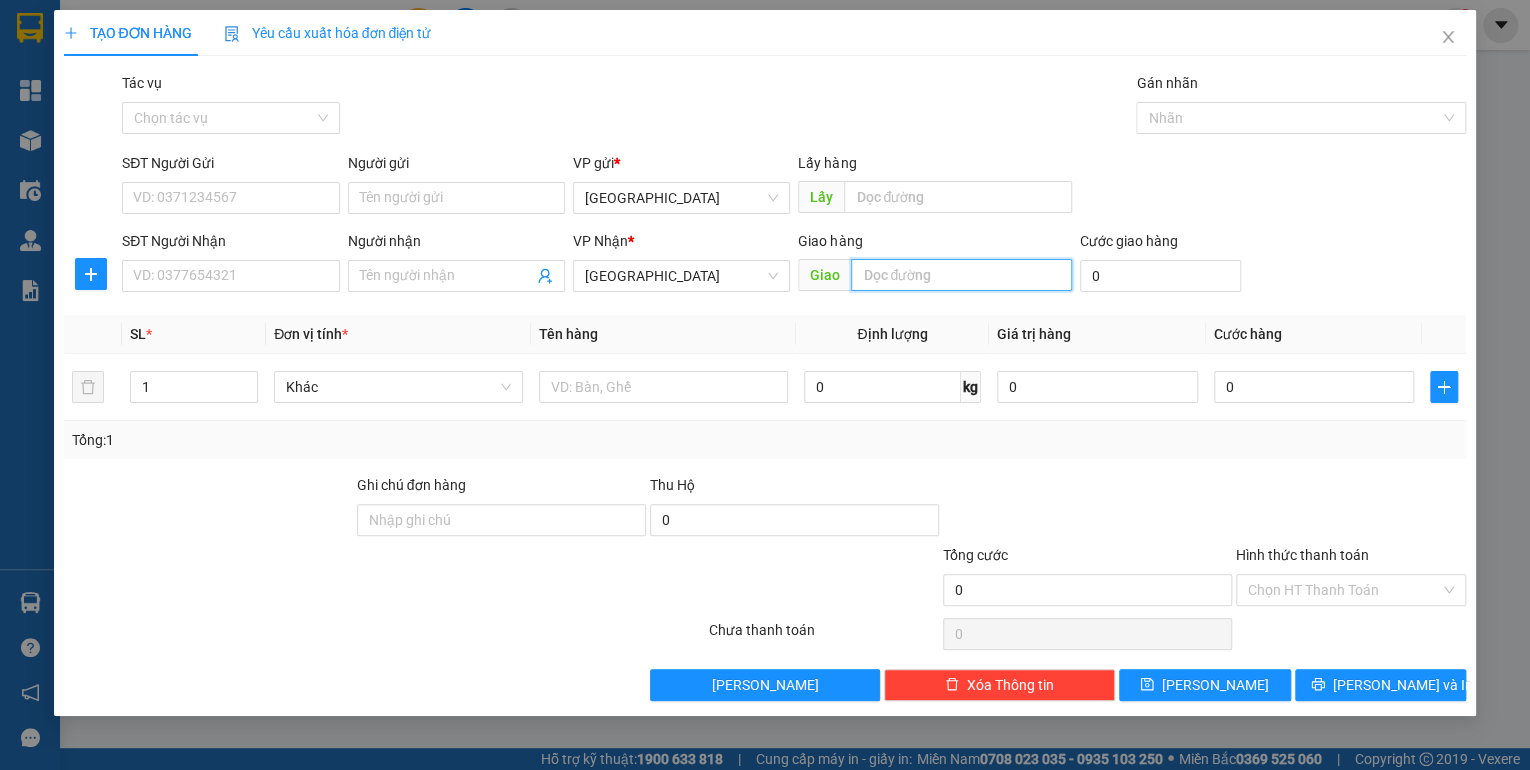 click at bounding box center (961, 275) 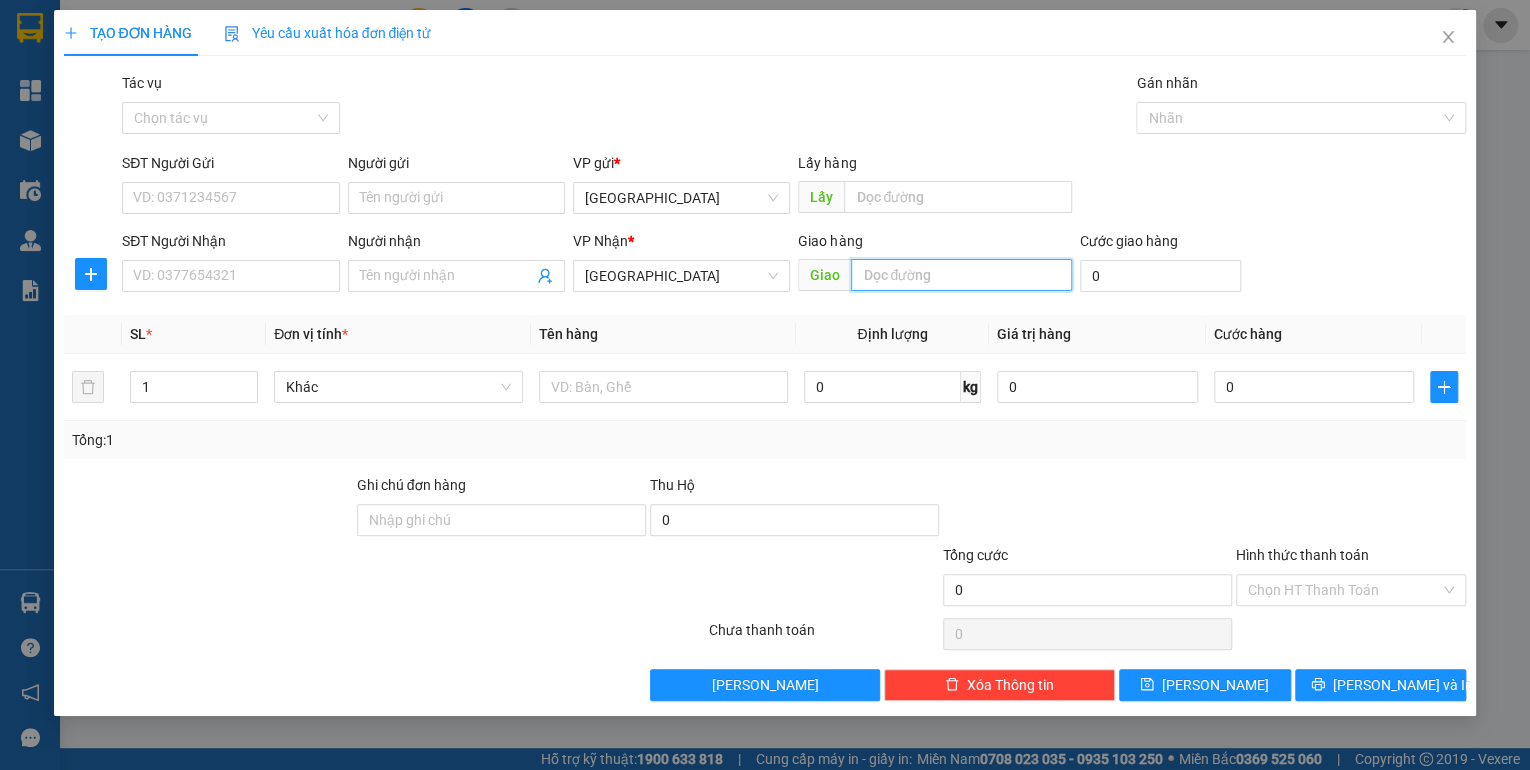 type on "d" 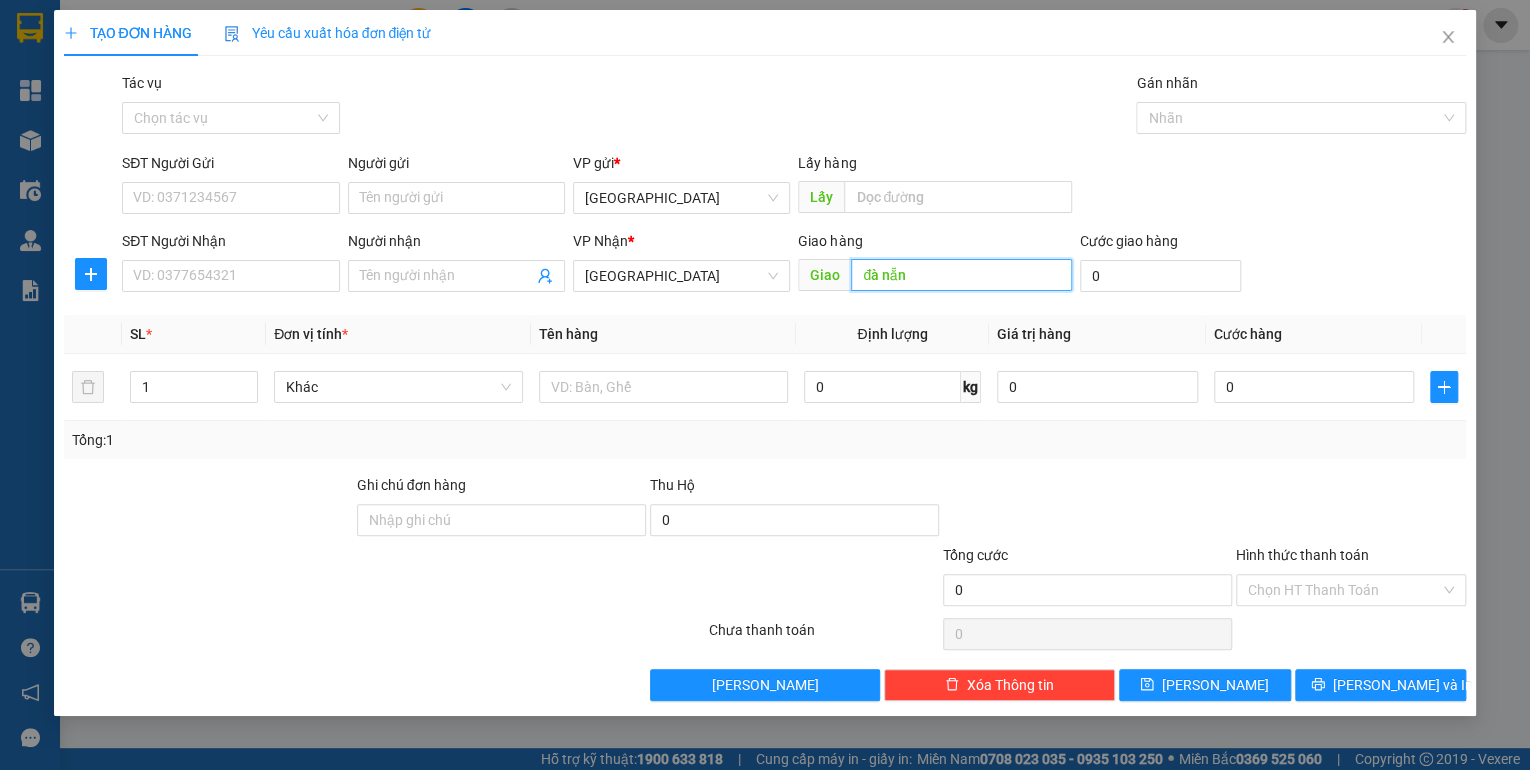 type on "[GEOGRAPHIC_DATA]" 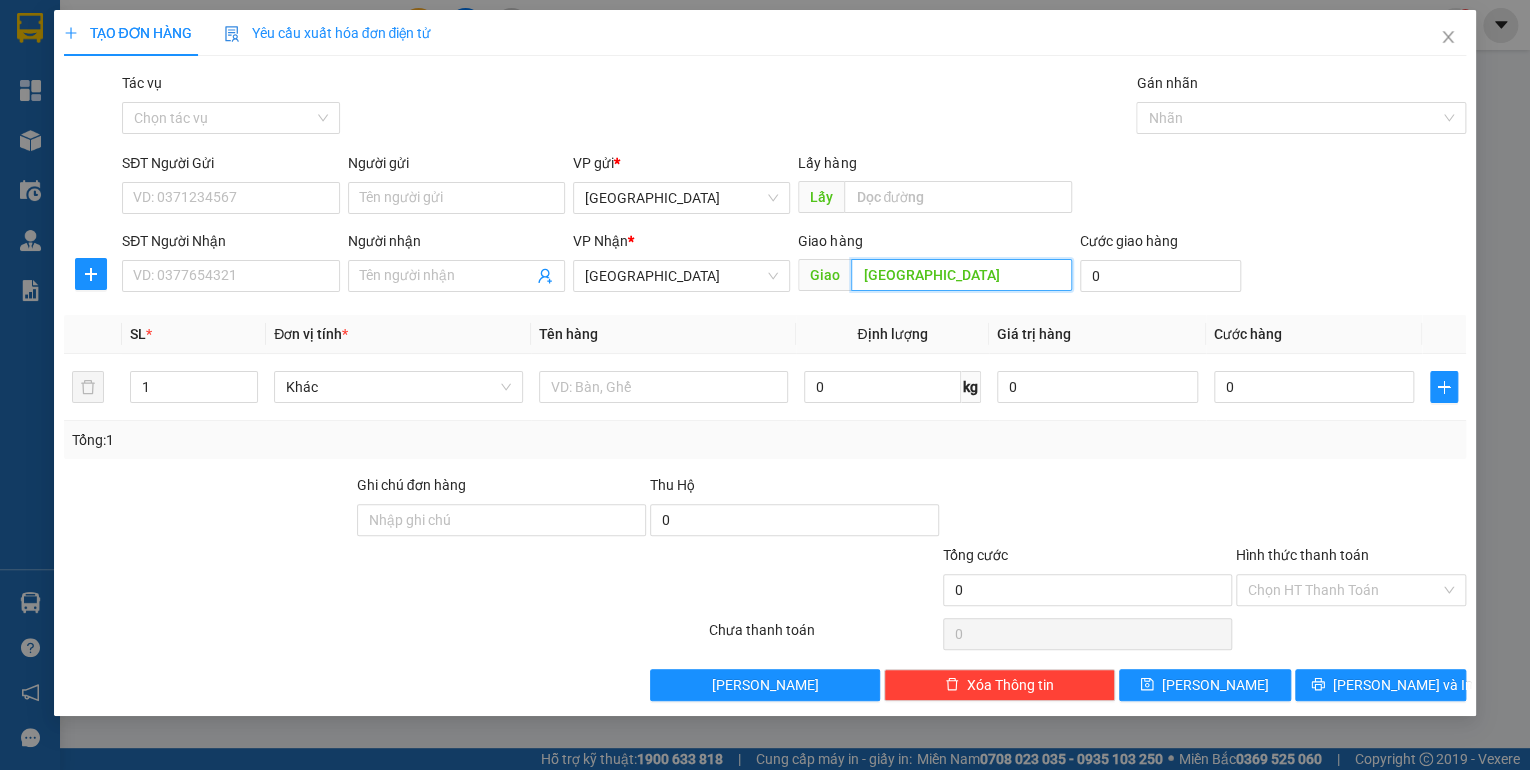 click on "[GEOGRAPHIC_DATA]" at bounding box center (961, 275) 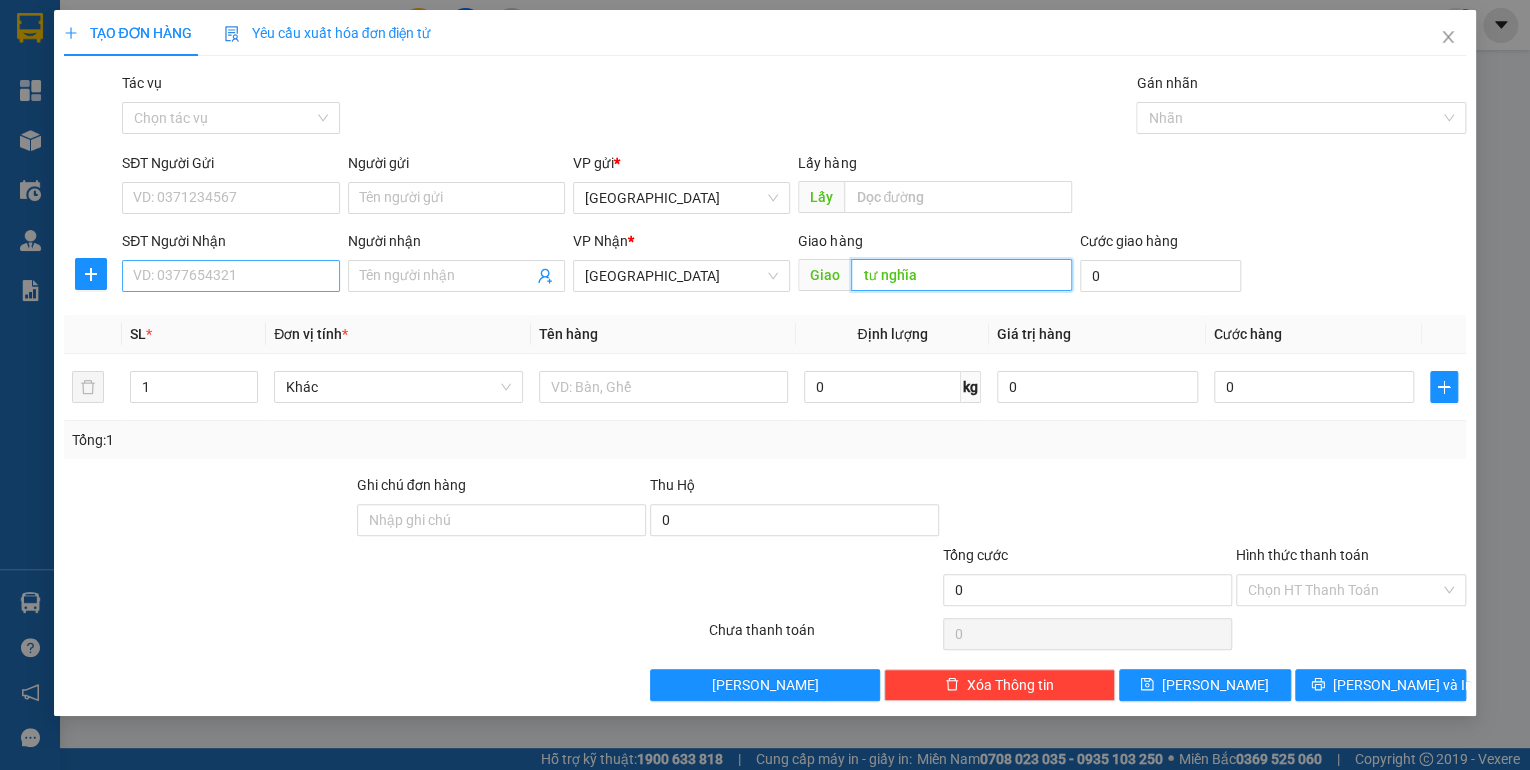 type on "tư nghĩa" 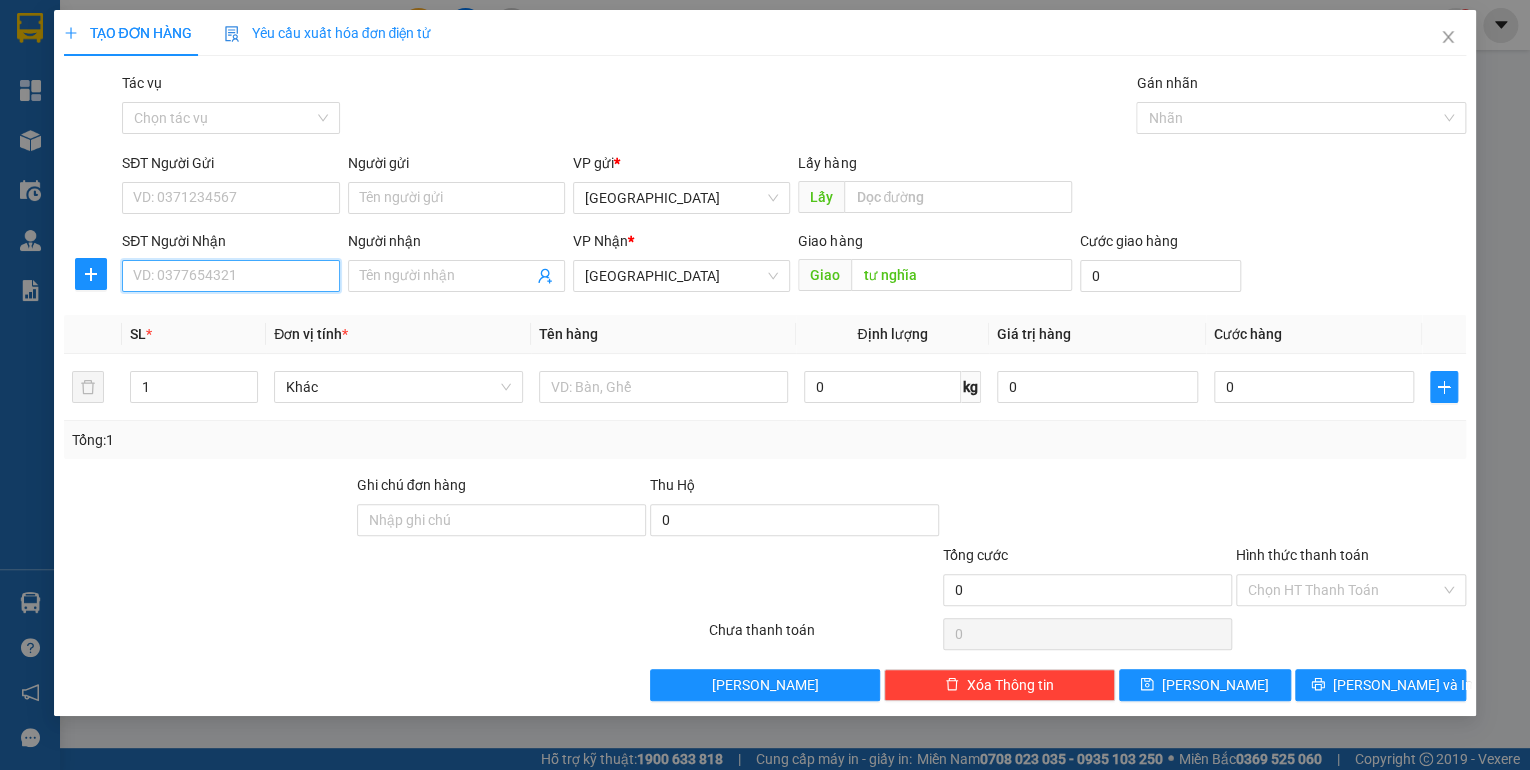 click on "SĐT Người Nhận" at bounding box center (230, 276) 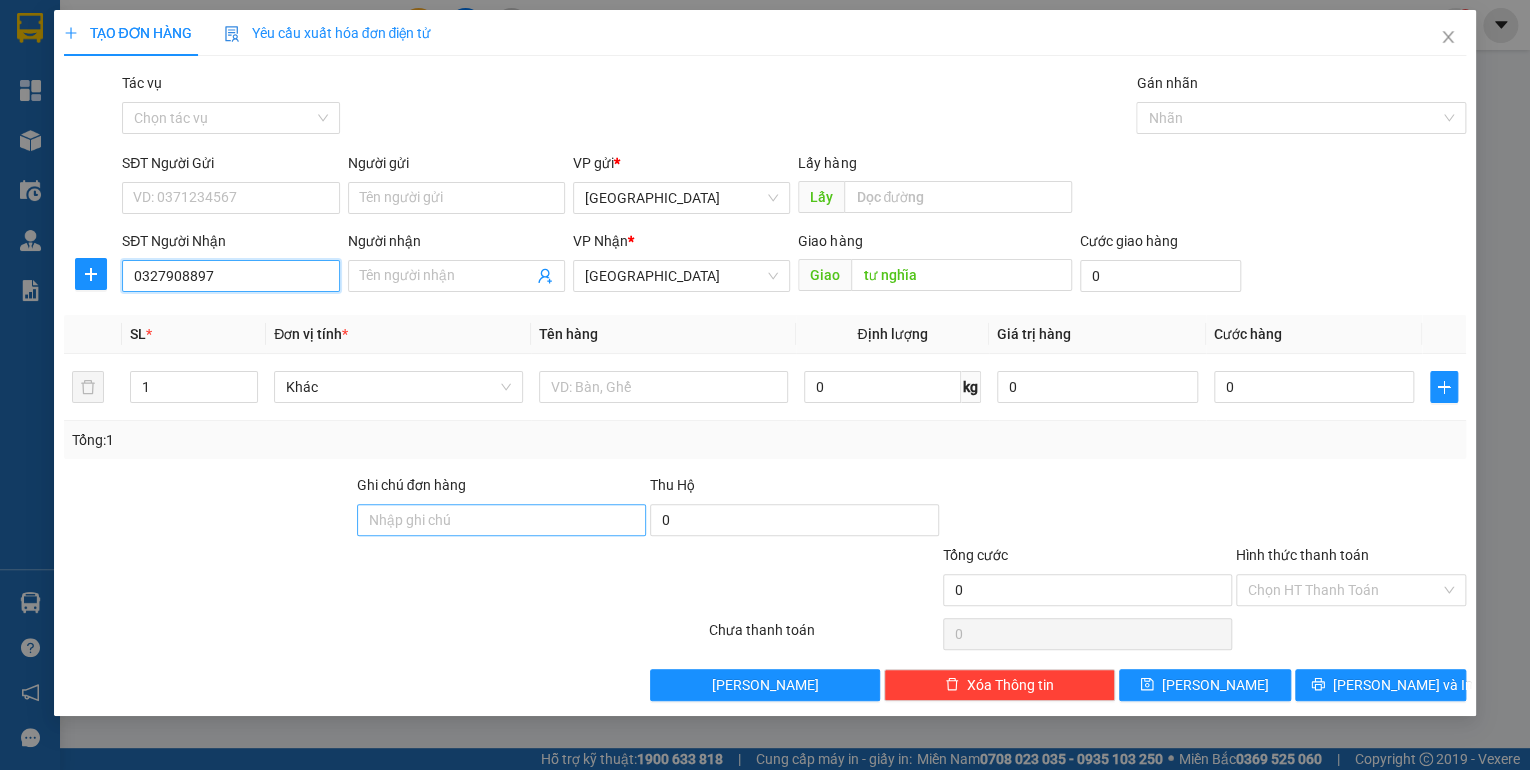 type on "0327908897" 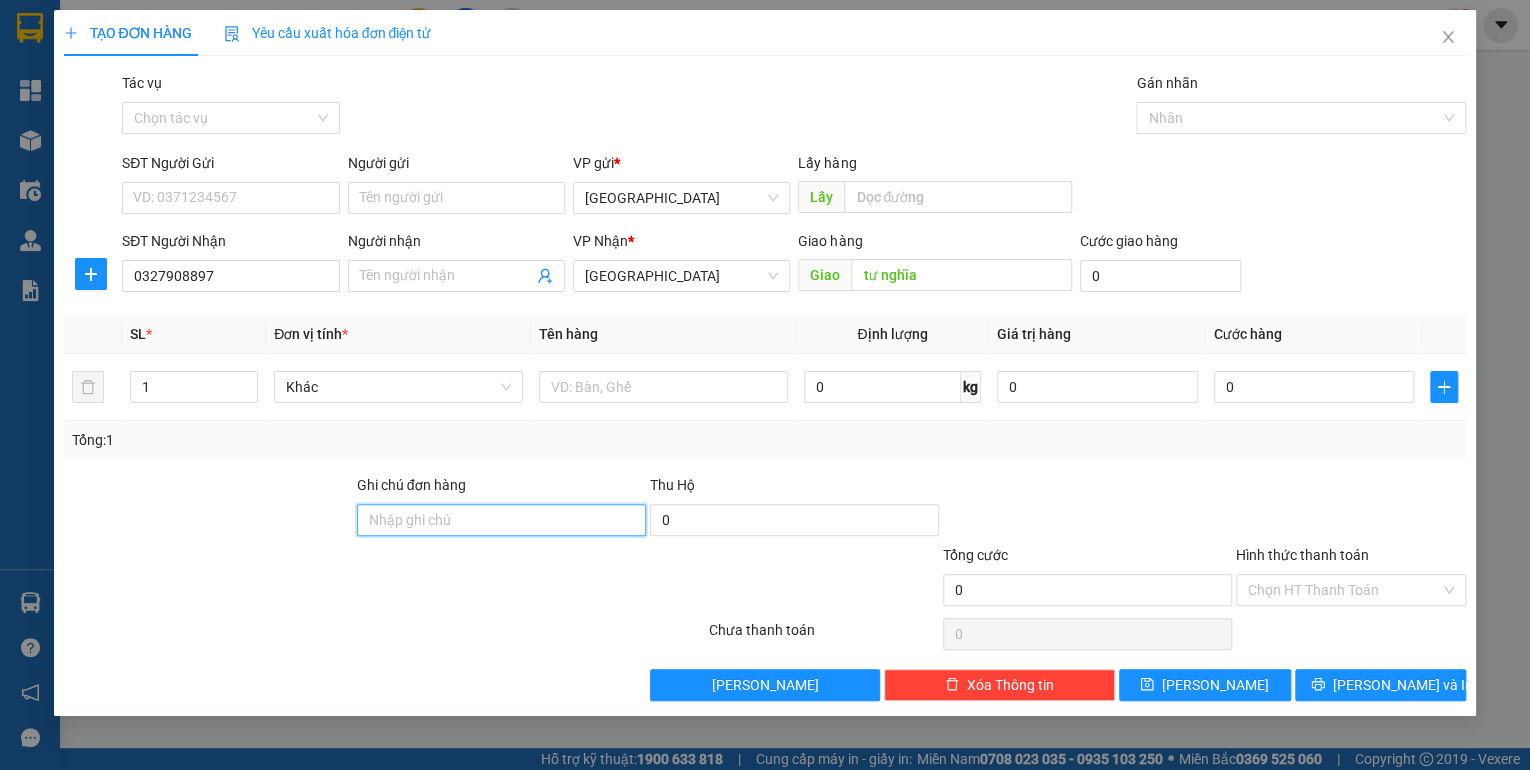 click on "Ghi chú đơn hàng" at bounding box center [501, 520] 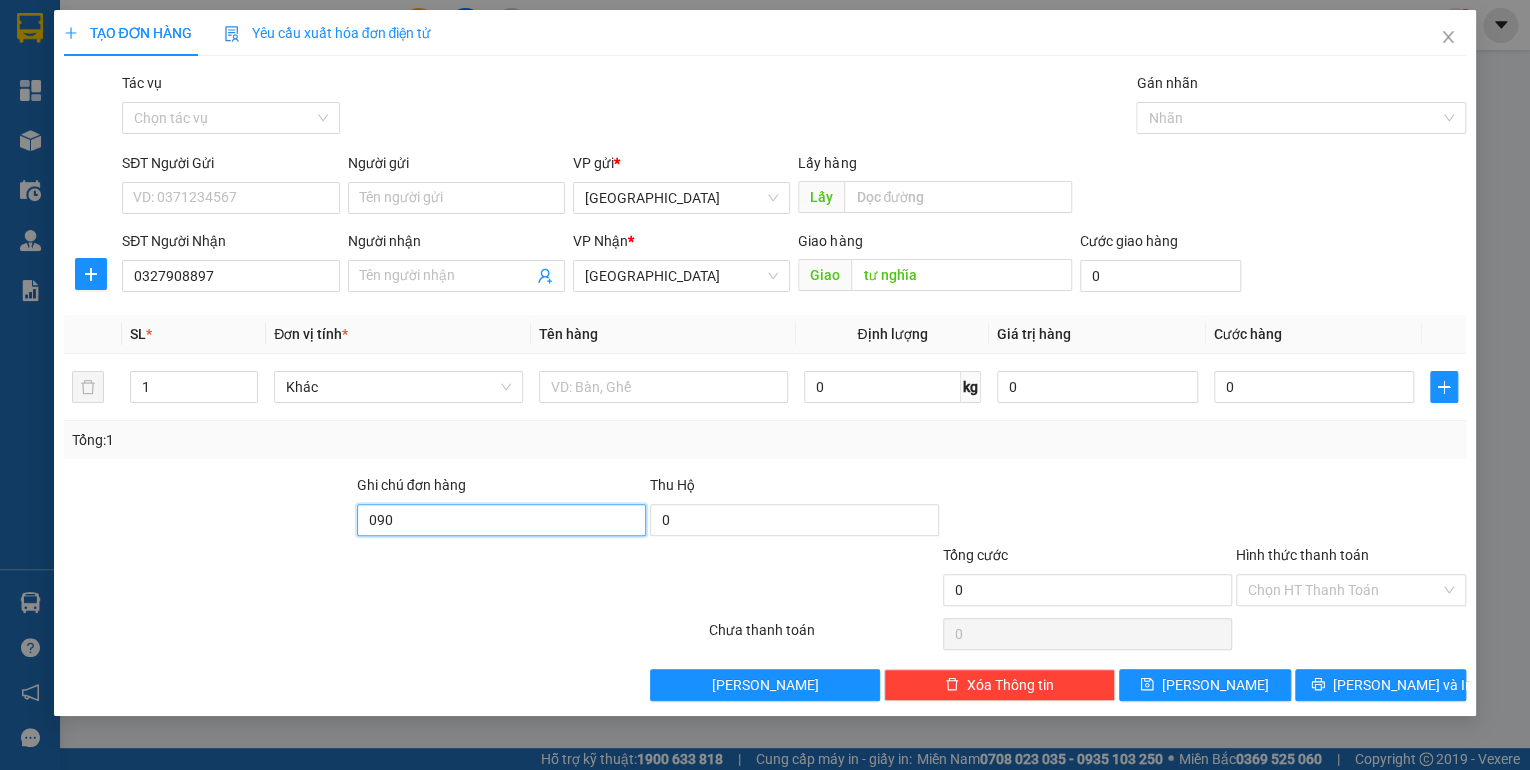 type on "0906" 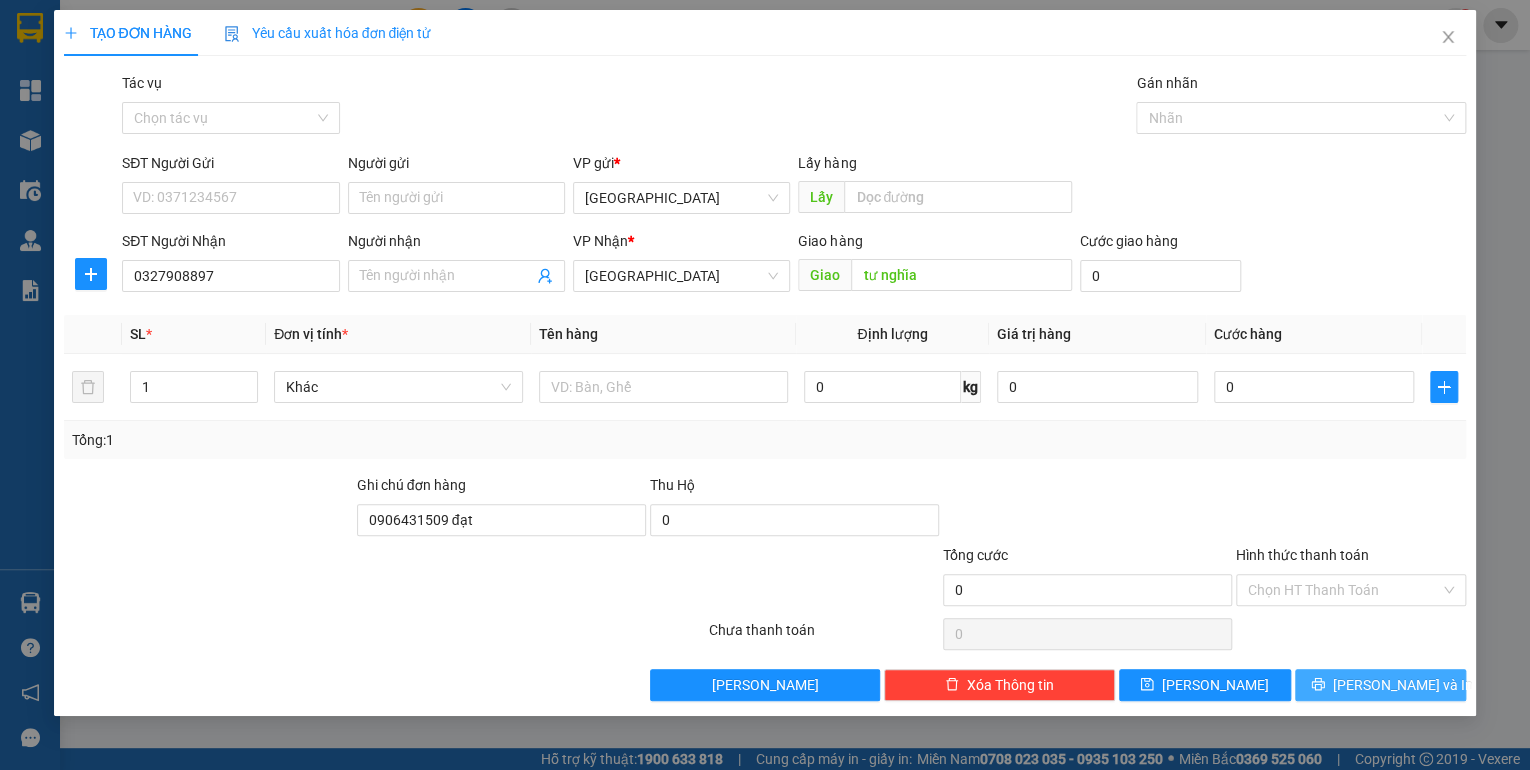 click on "[PERSON_NAME] và In" at bounding box center [1403, 685] 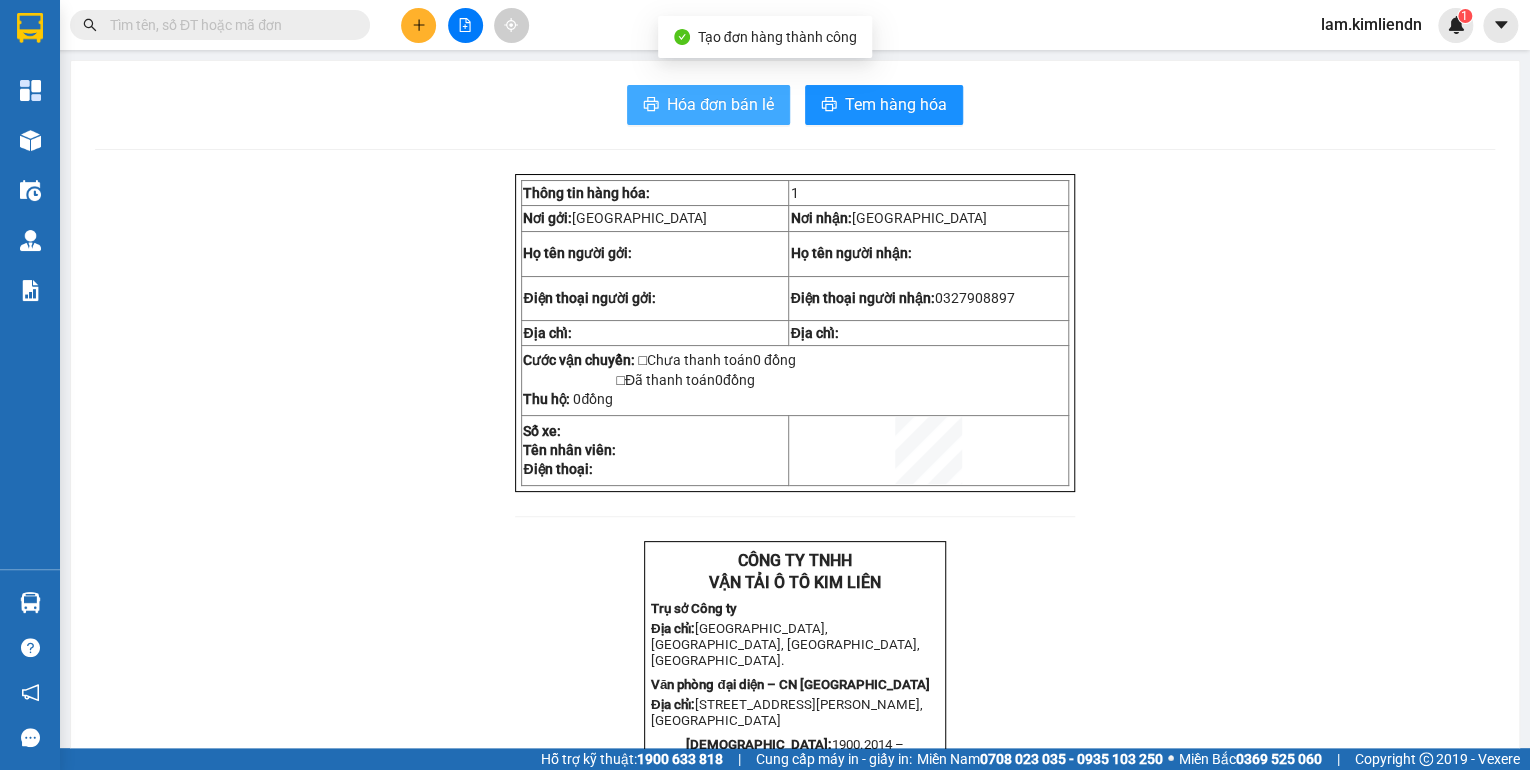 click on "Hóa đơn bán lẻ" at bounding box center (720, 104) 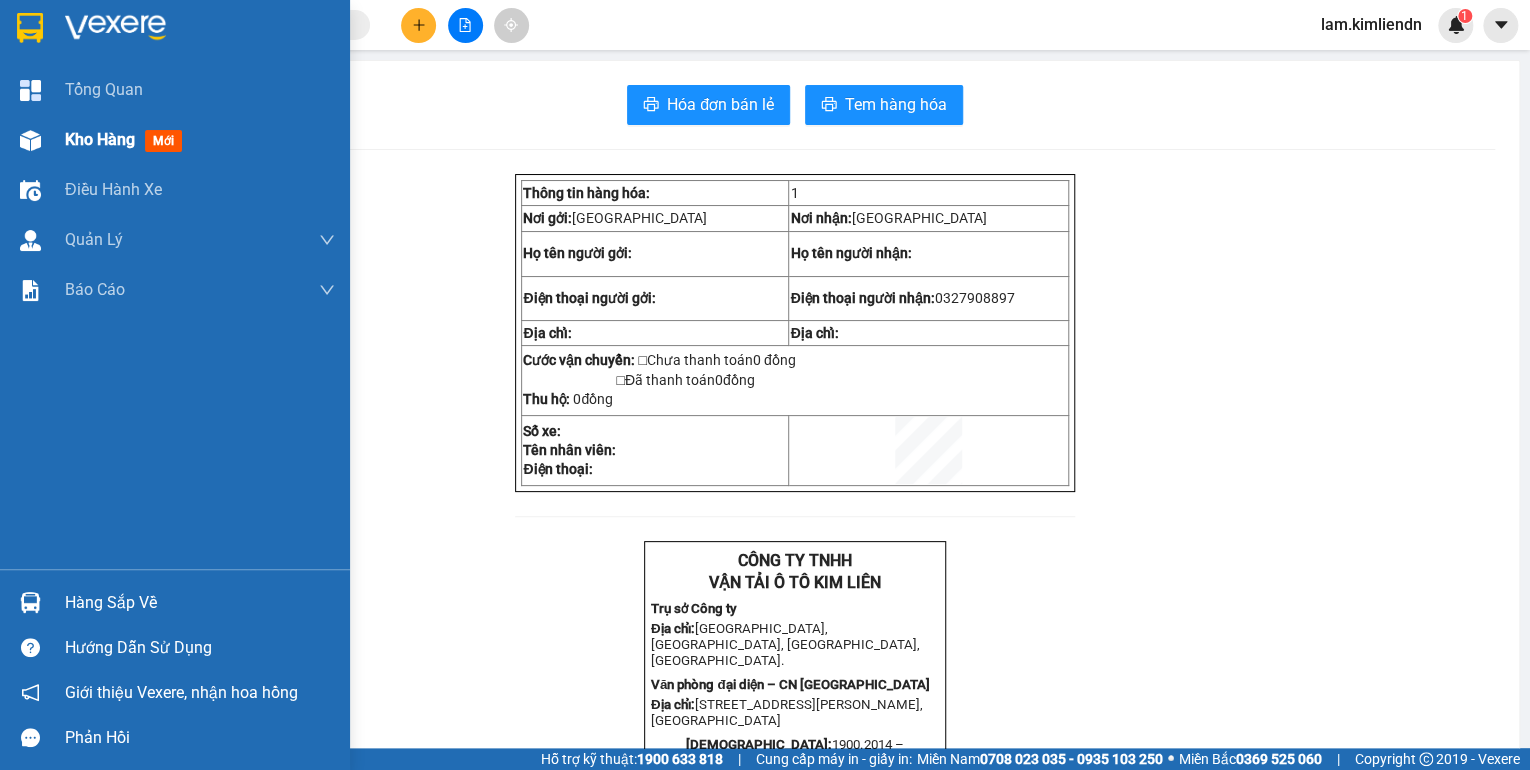 click on "Kho hàng mới" at bounding box center (200, 140) 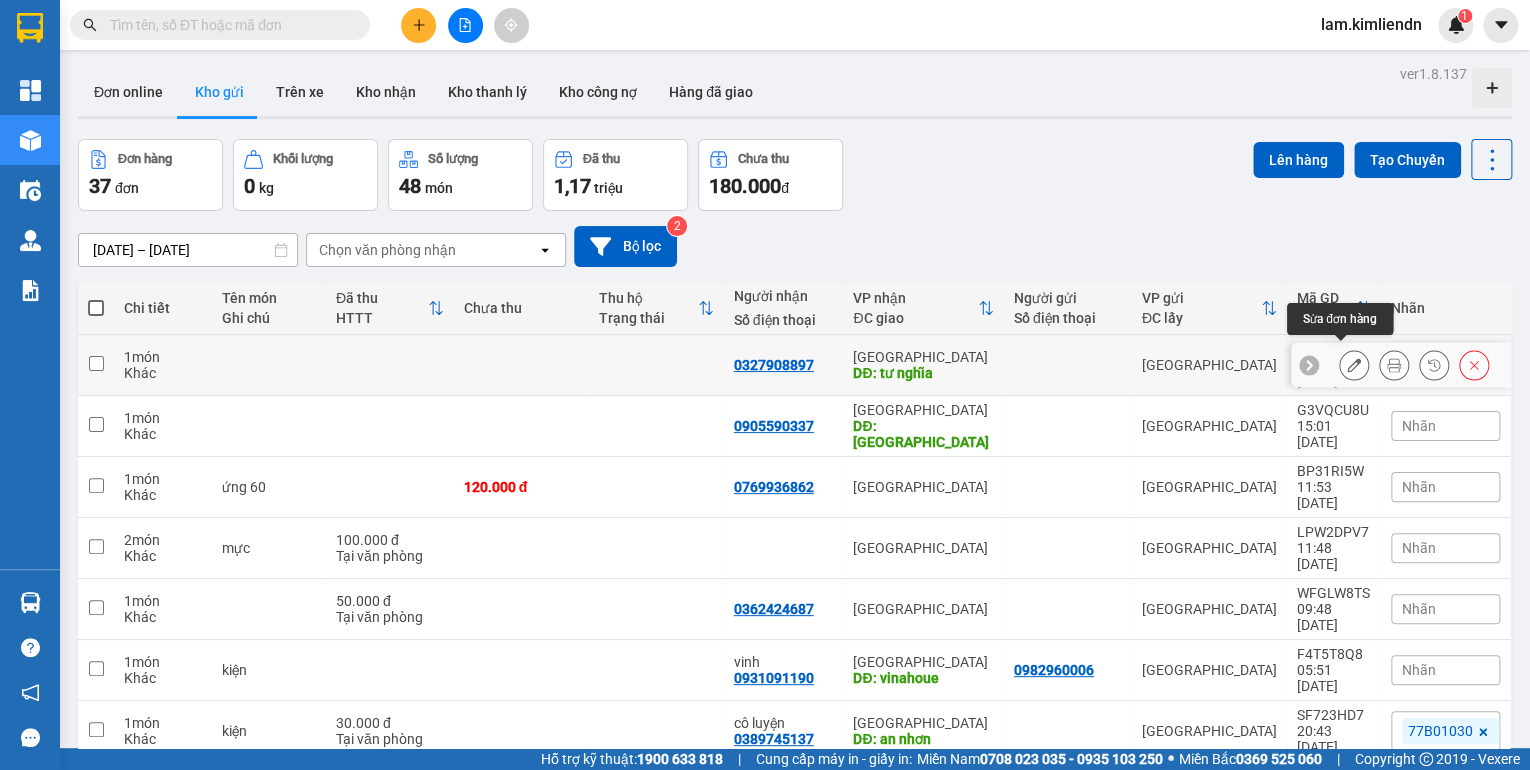 click 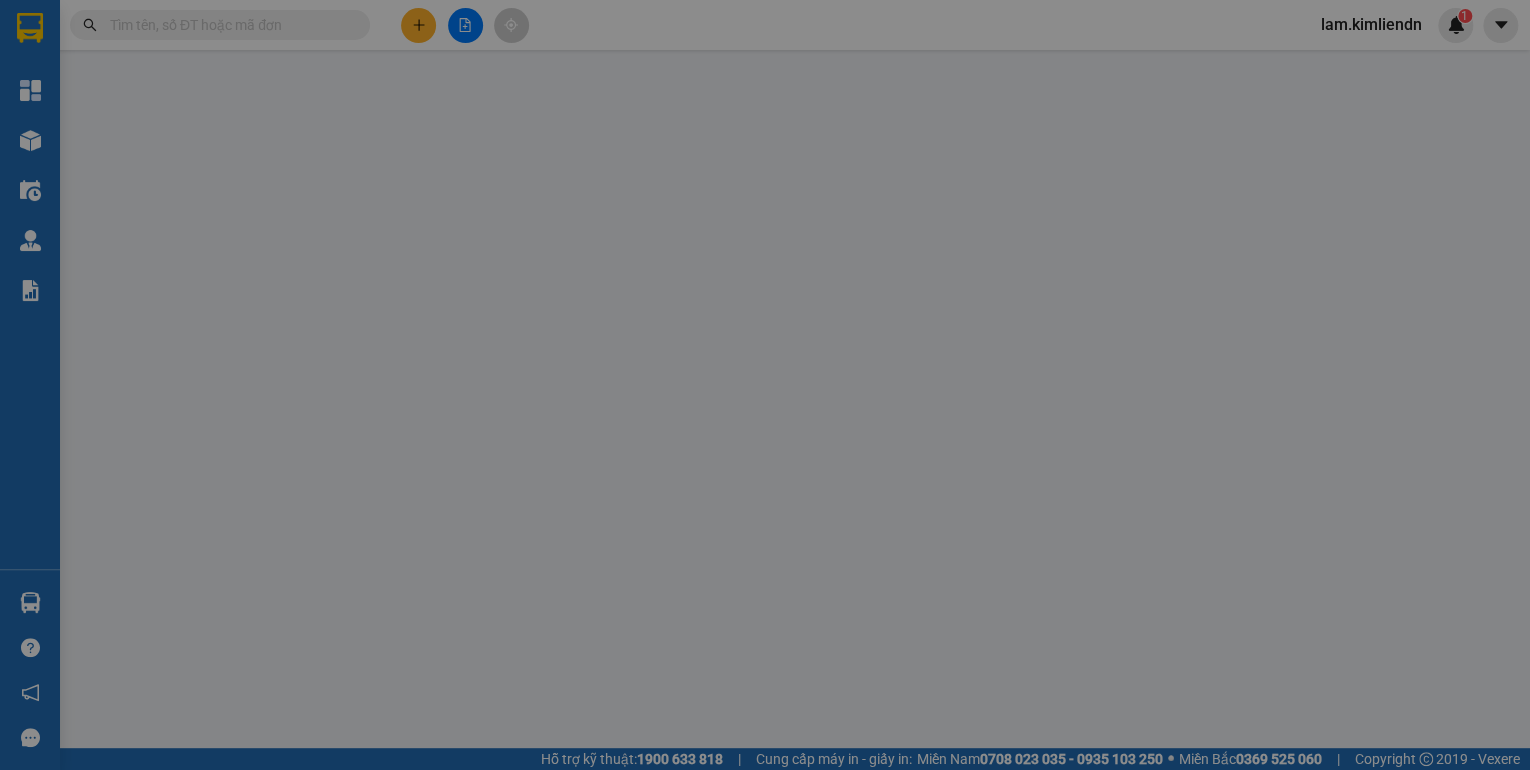 type on "0327908897" 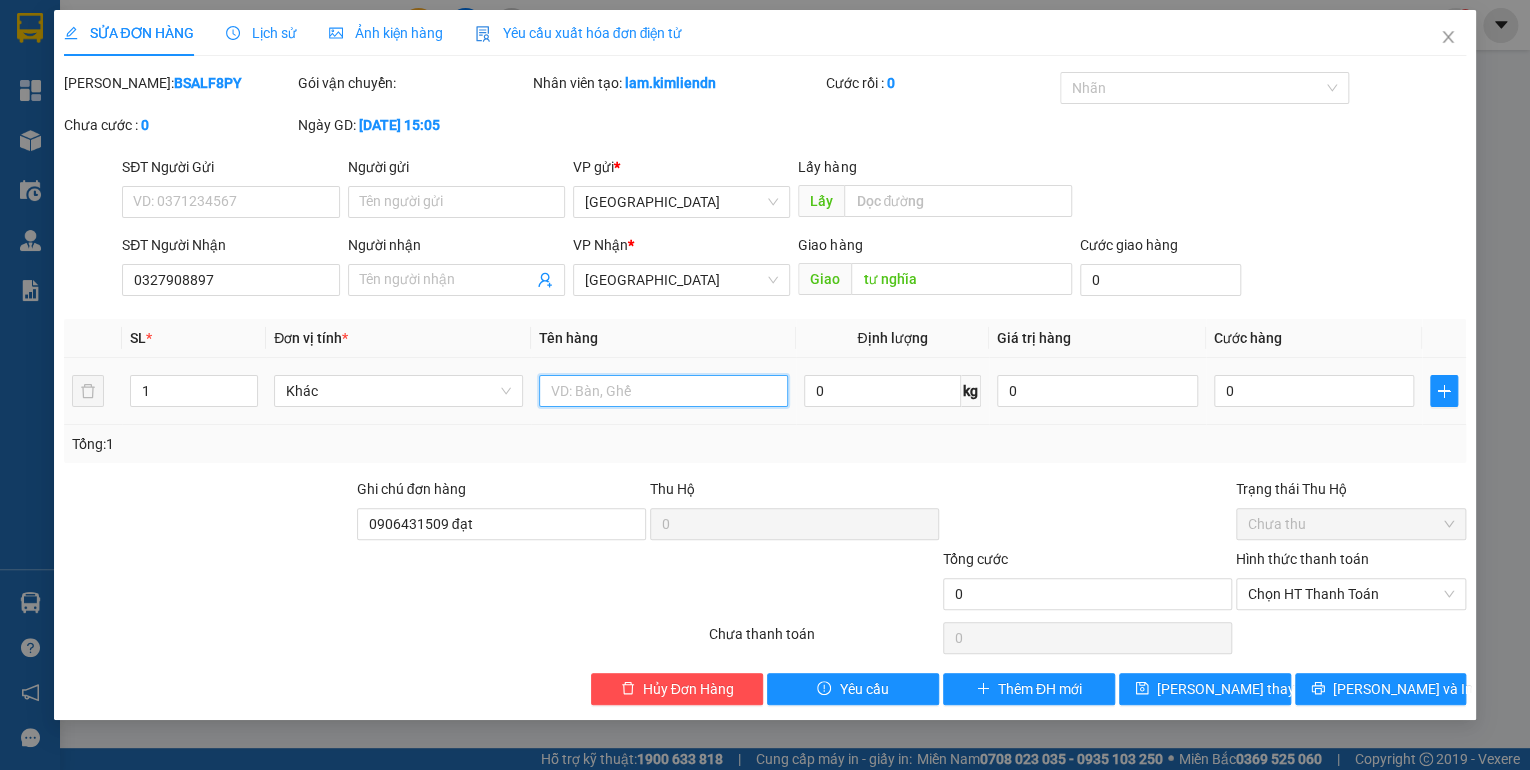 click at bounding box center [663, 391] 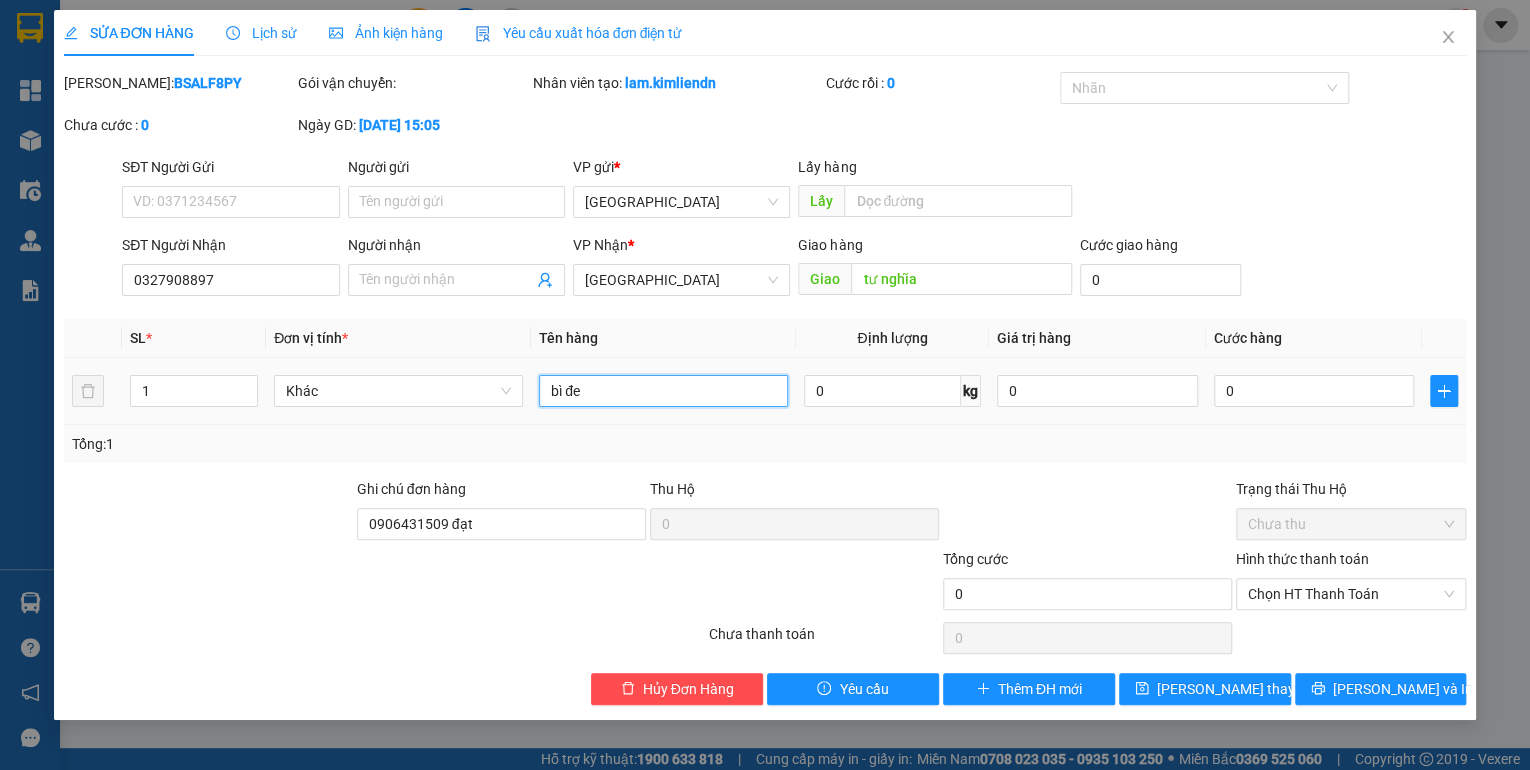 type on "bì đen" 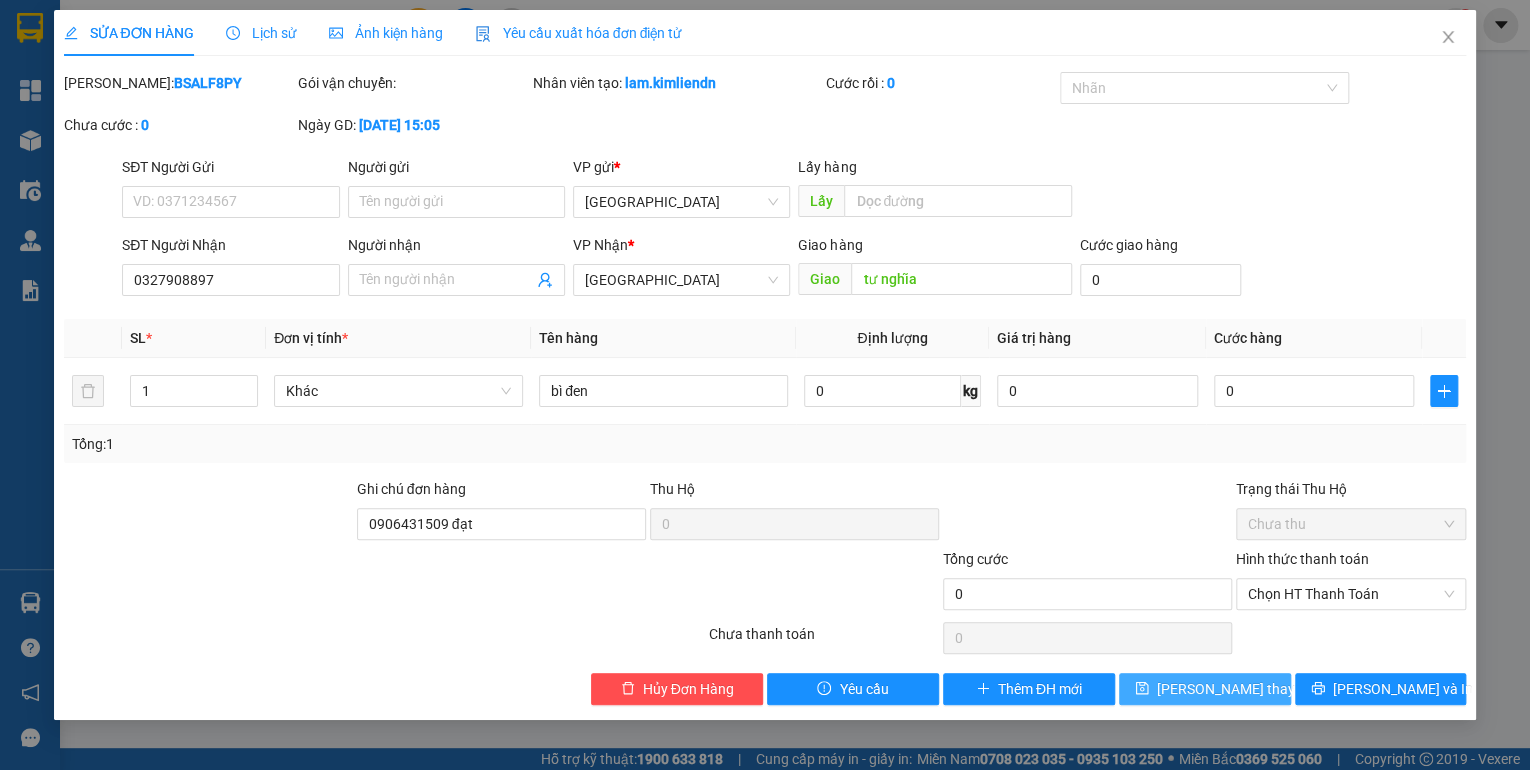 click on "[PERSON_NAME] thay đổi" at bounding box center (1237, 689) 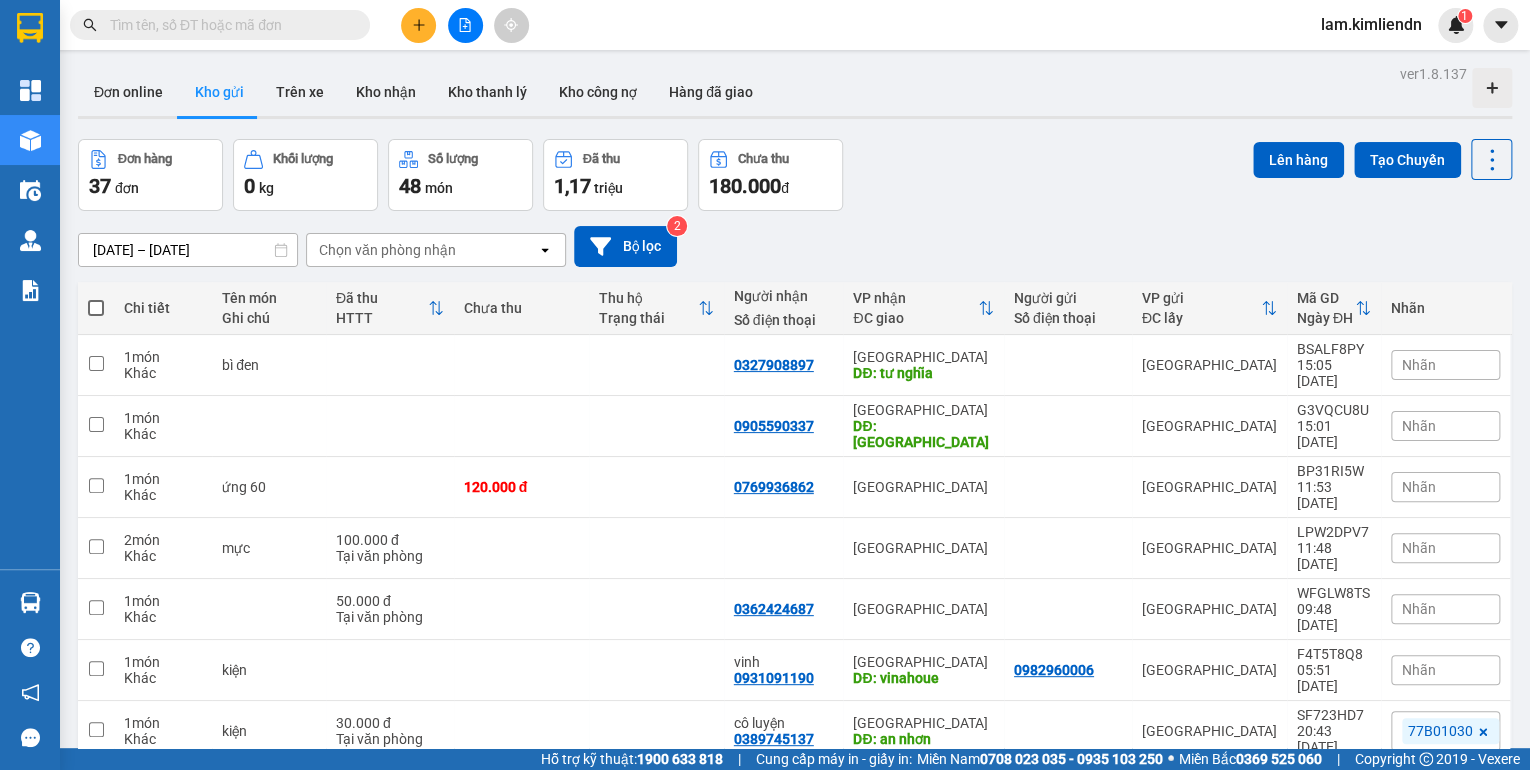 click 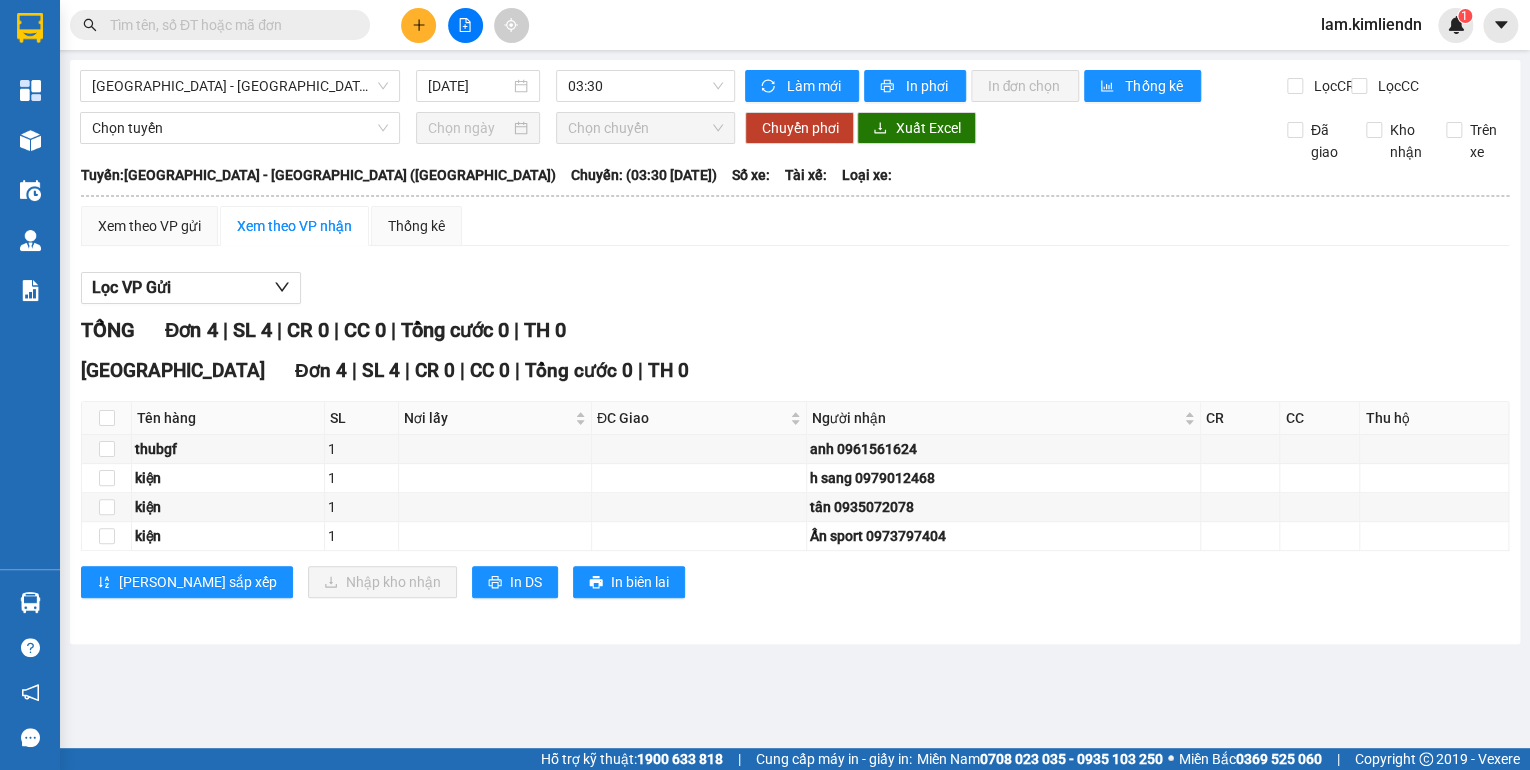 click 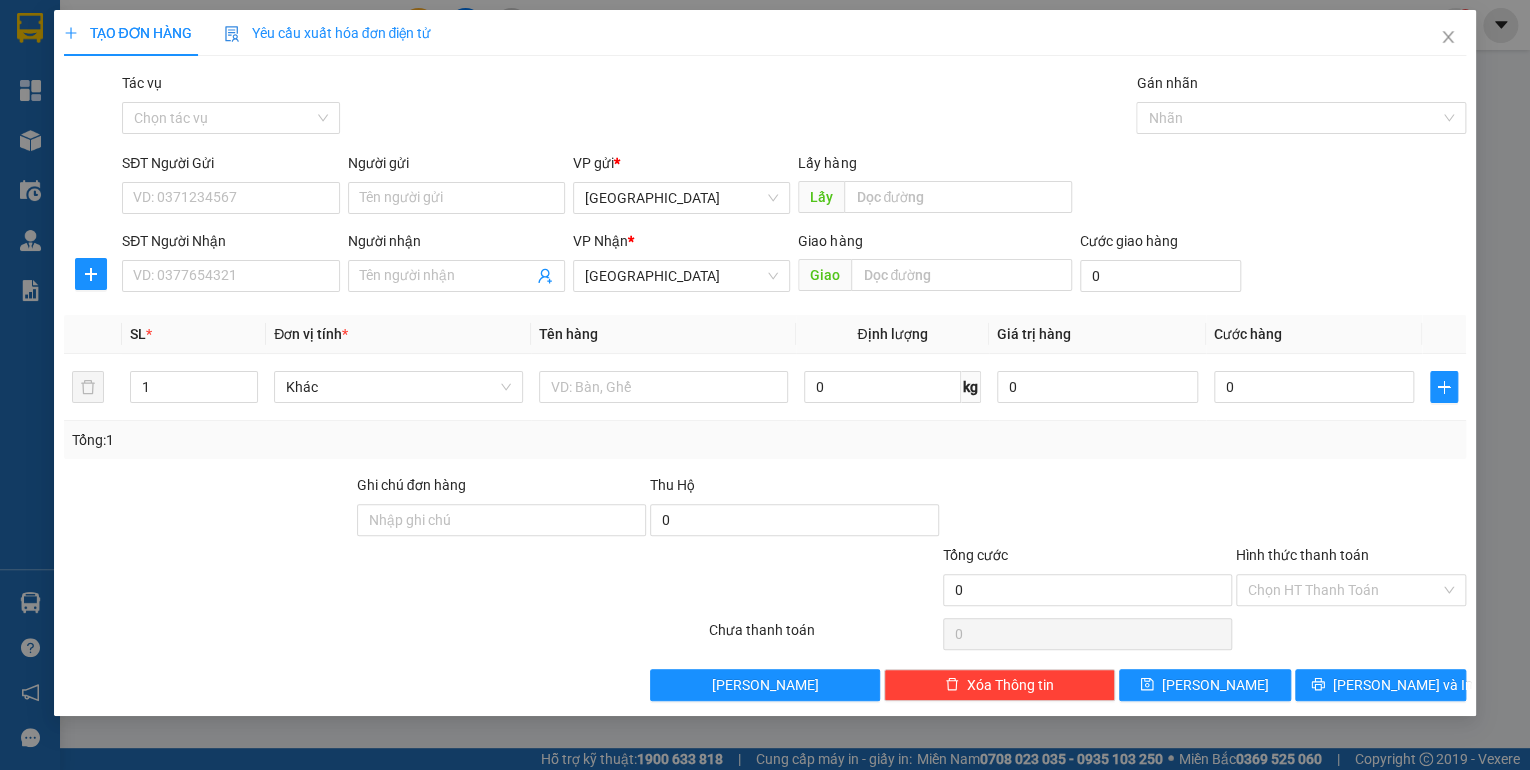 drag, startPoint x: 1044, startPoint y: 224, endPoint x: 1042, endPoint y: 214, distance: 10.198039 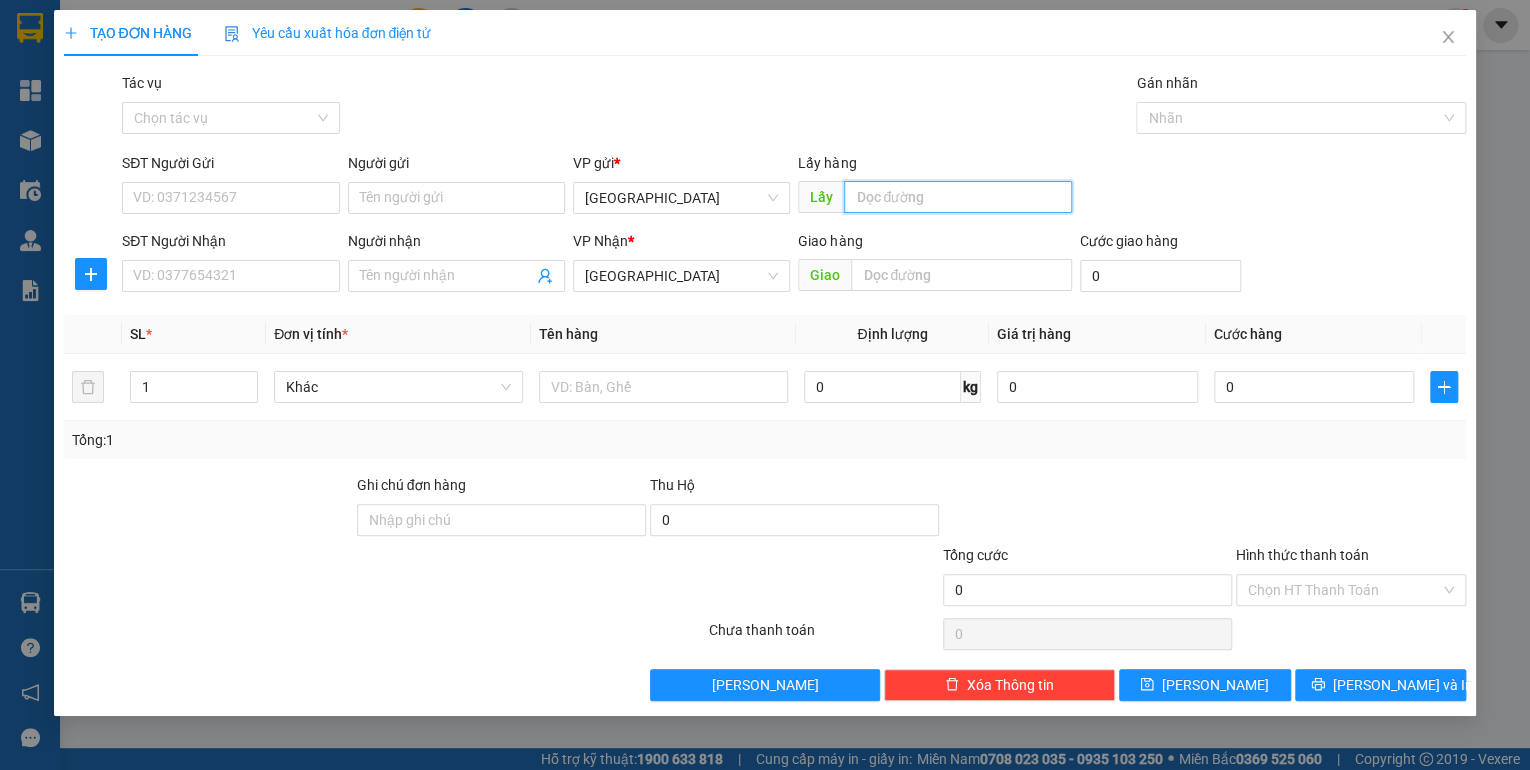 click at bounding box center (958, 197) 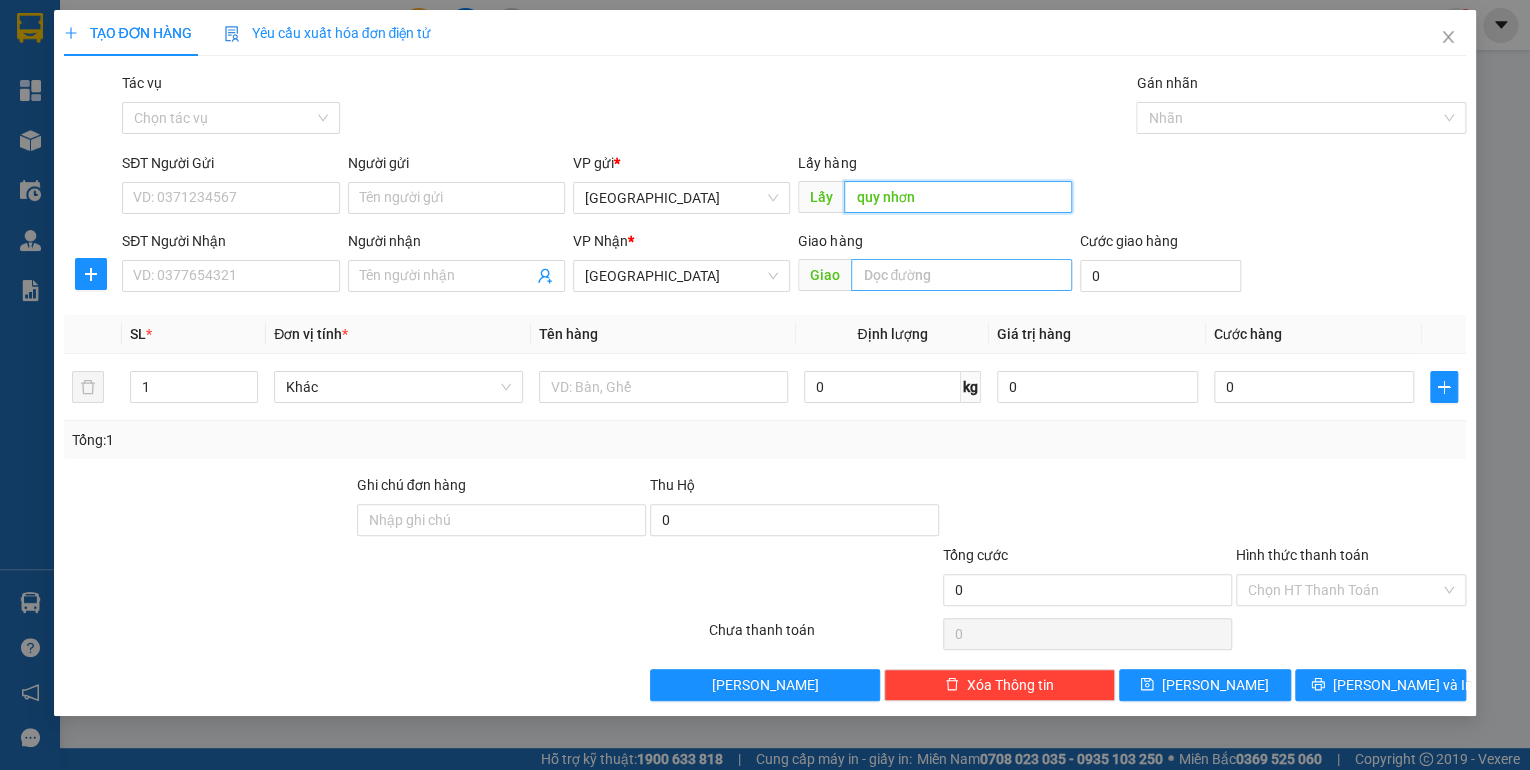 type on "quy nhơn" 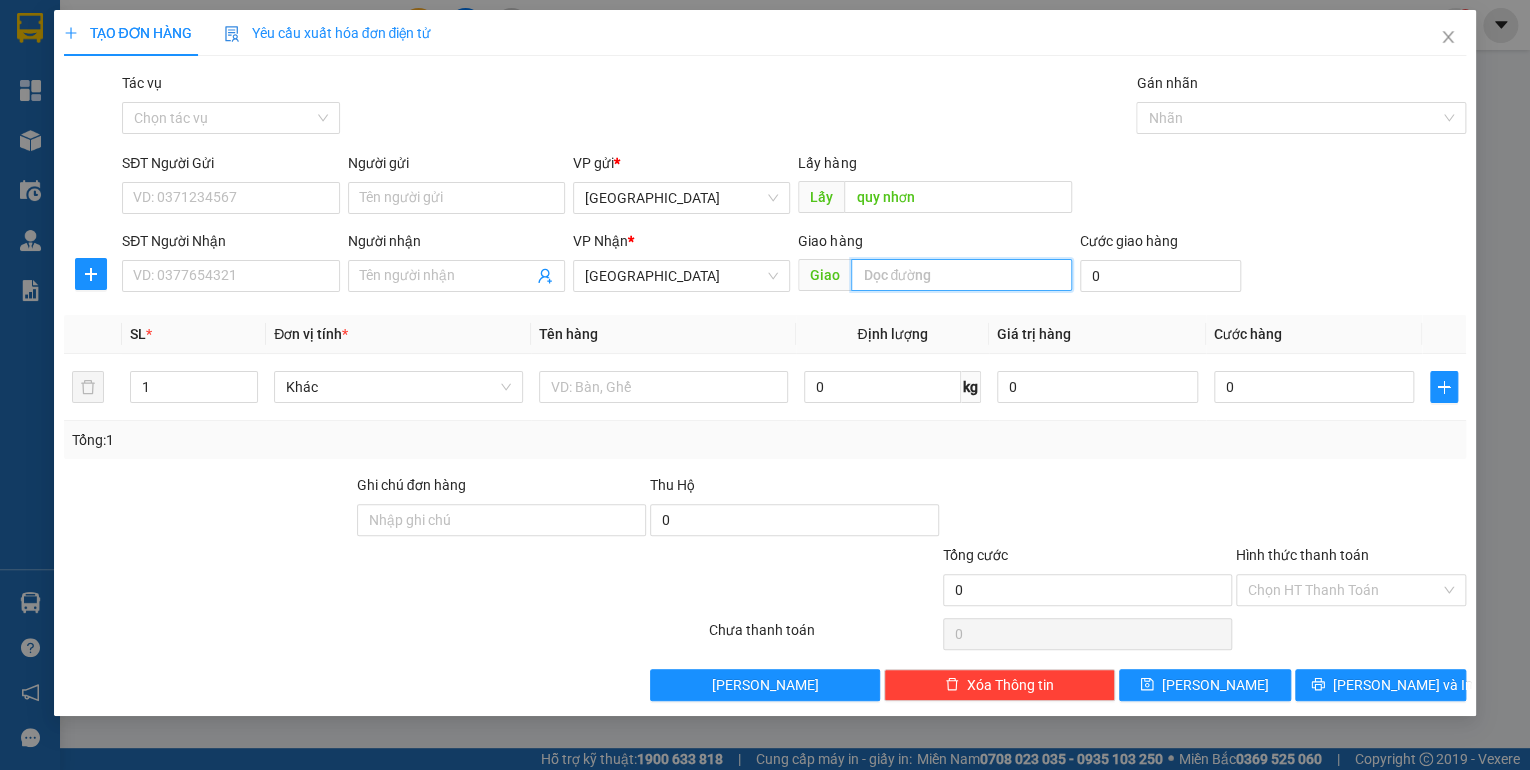 click at bounding box center (961, 275) 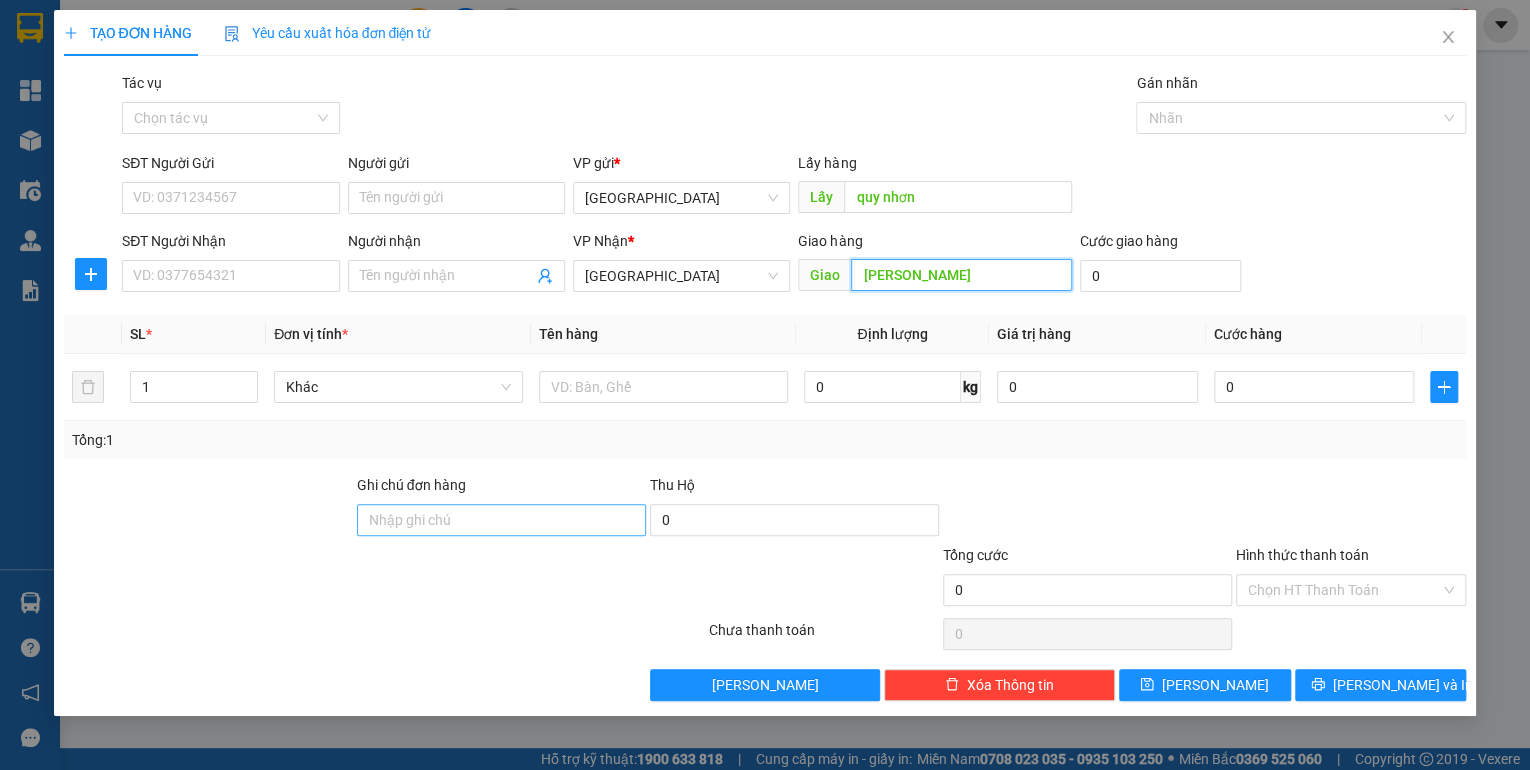 type on "phù cát" 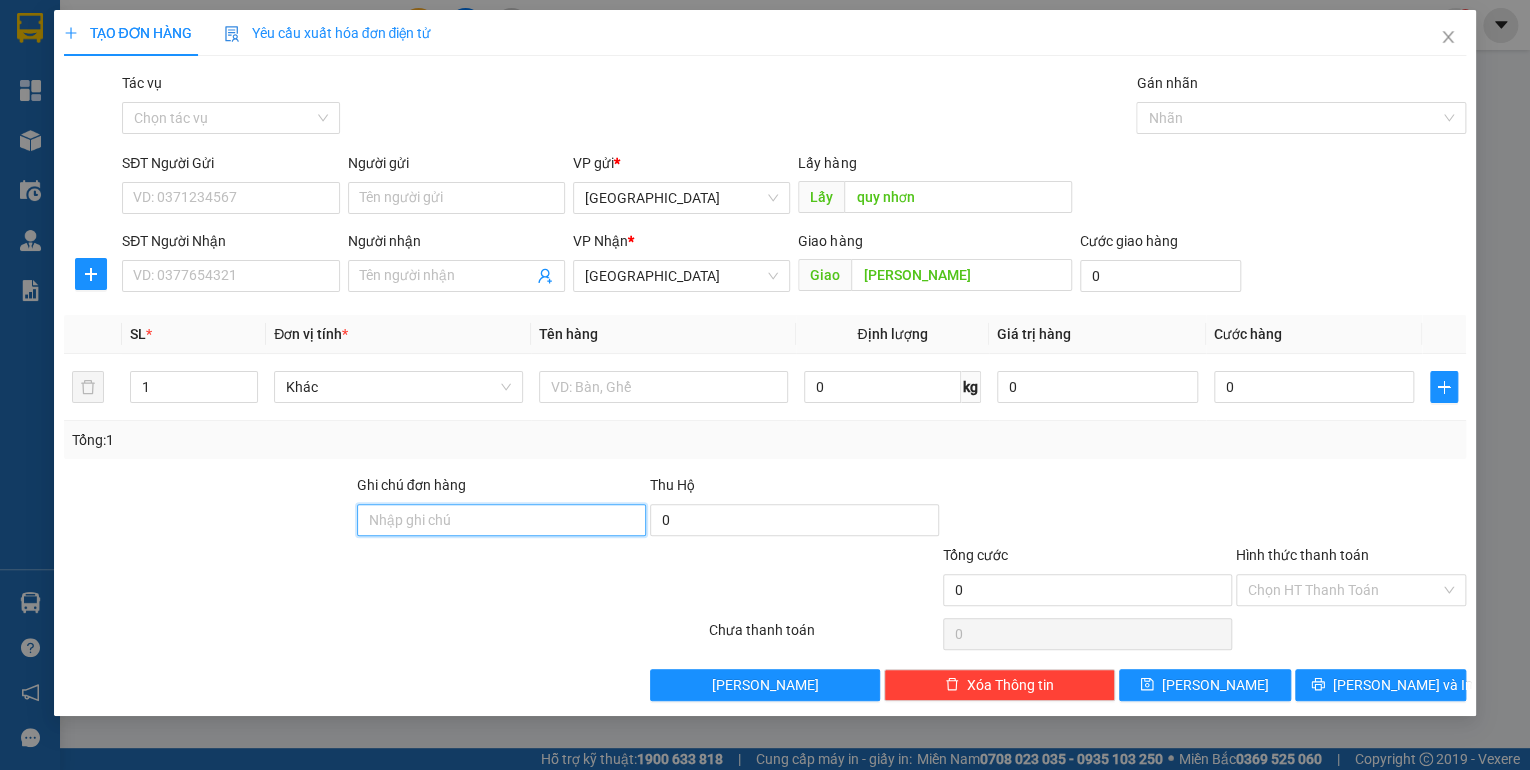 click on "Ghi chú đơn hàng" at bounding box center [501, 520] 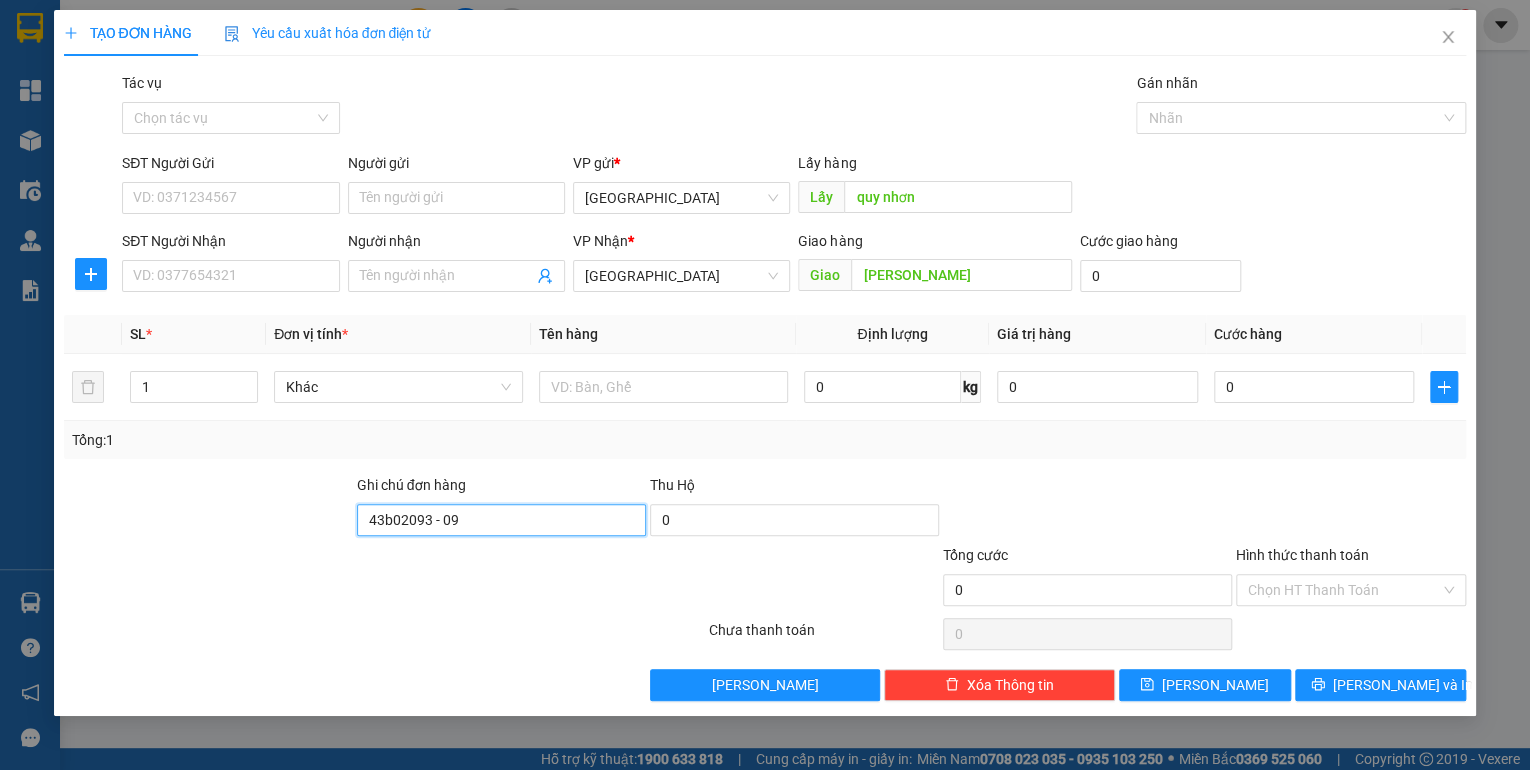 type on "43b02093 - 090" 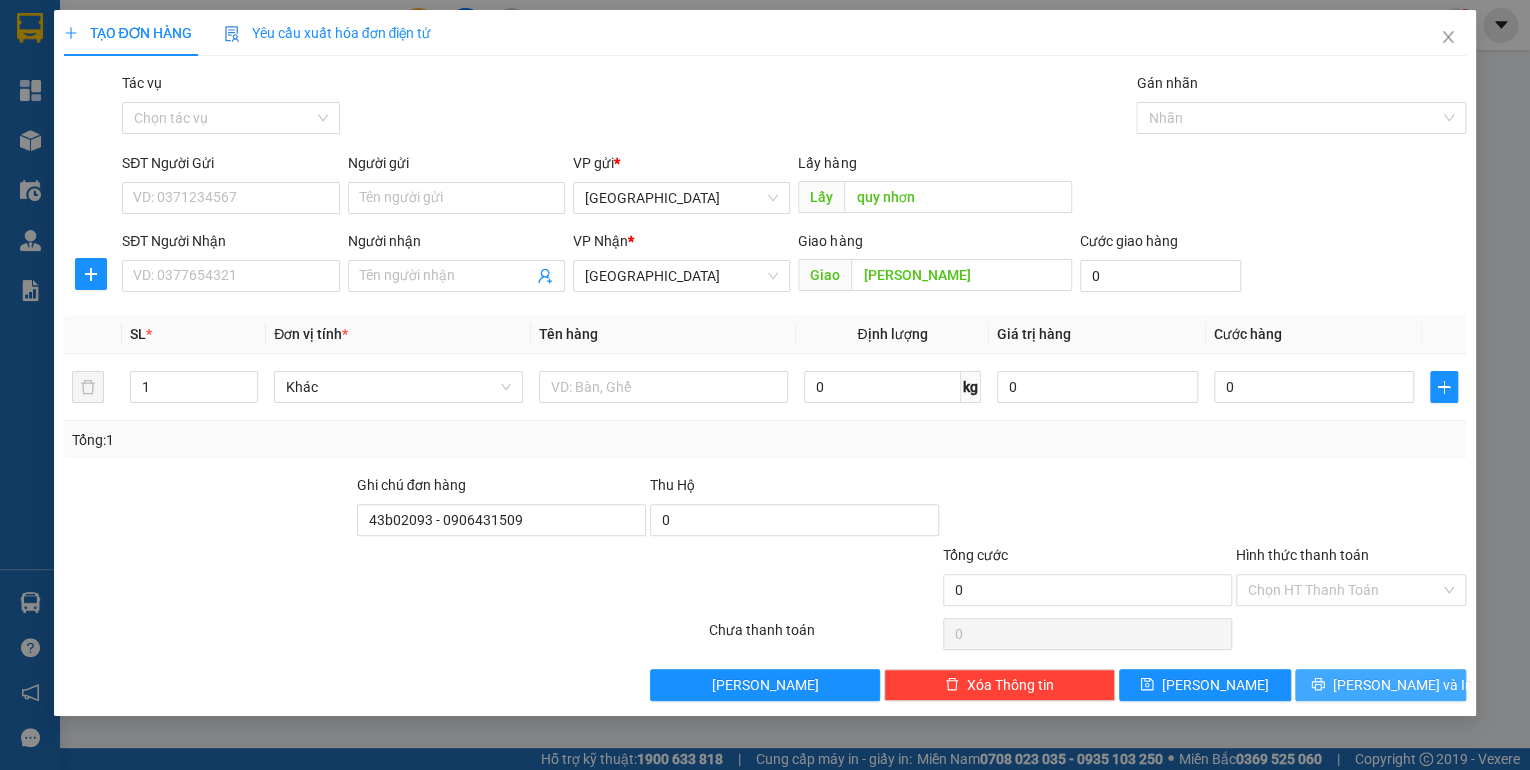 click on "[PERSON_NAME] và In" at bounding box center (1381, 685) 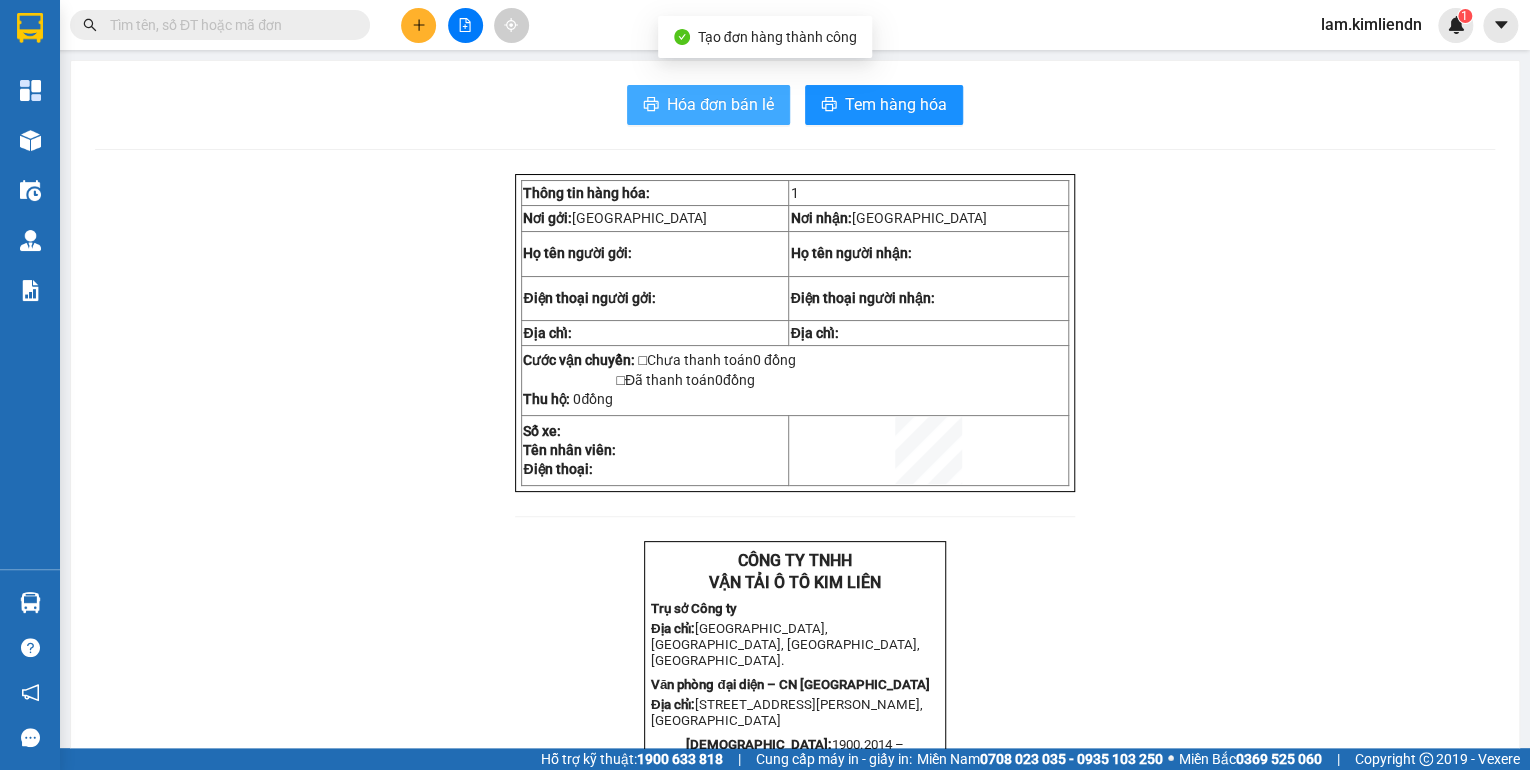 click on "Hóa đơn bán lẻ" at bounding box center [720, 104] 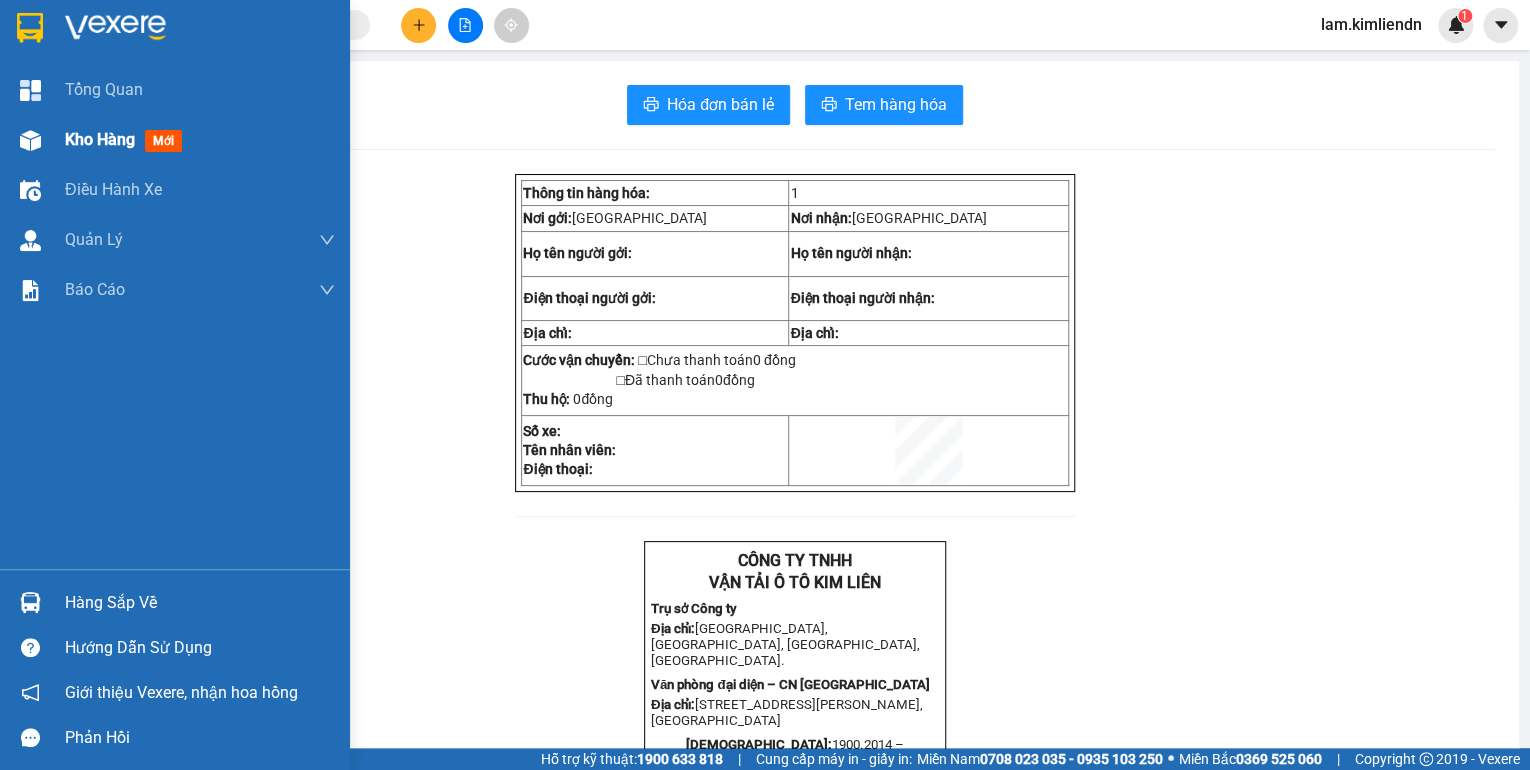 click on "Kho hàng" at bounding box center [100, 139] 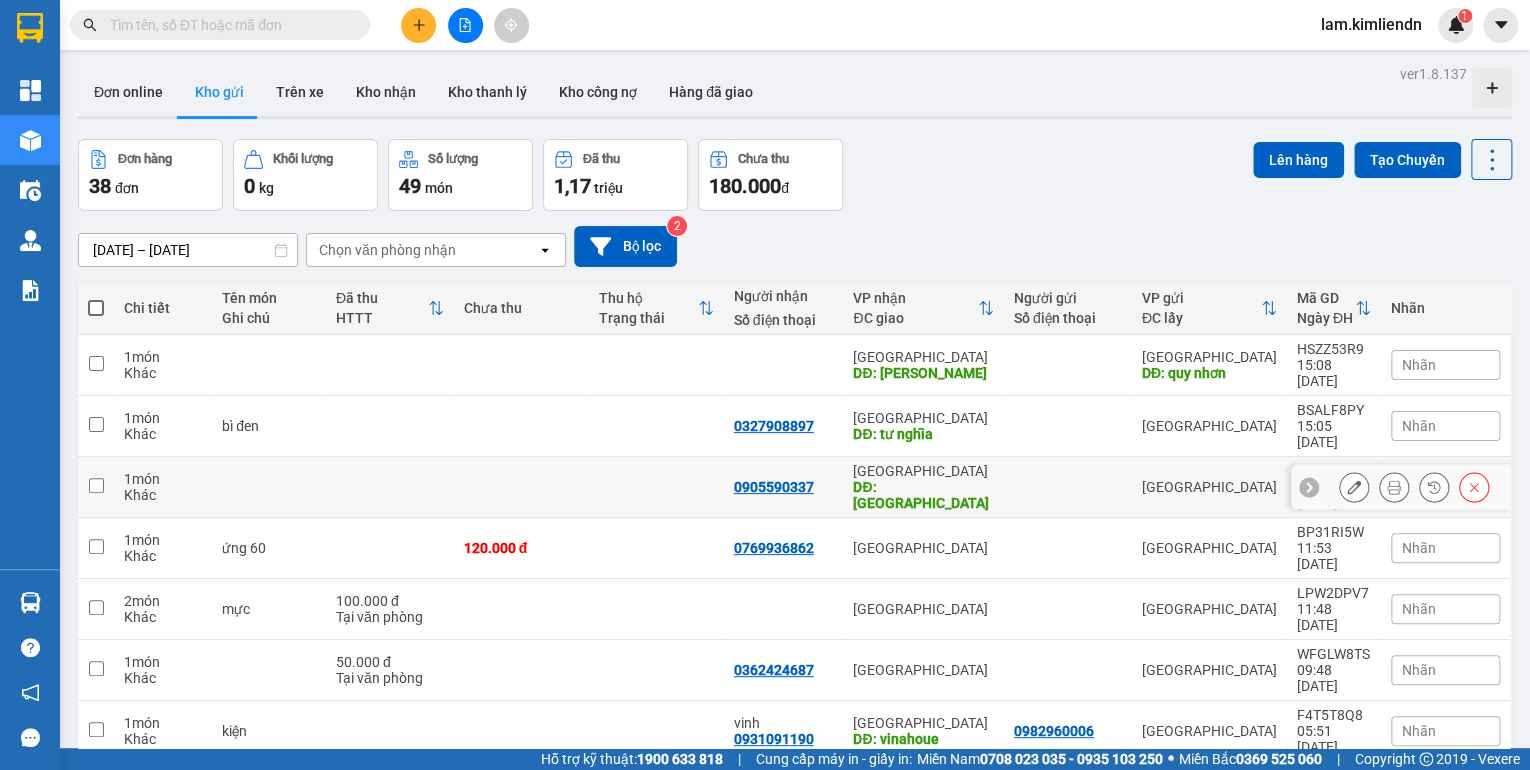 click at bounding box center (656, 487) 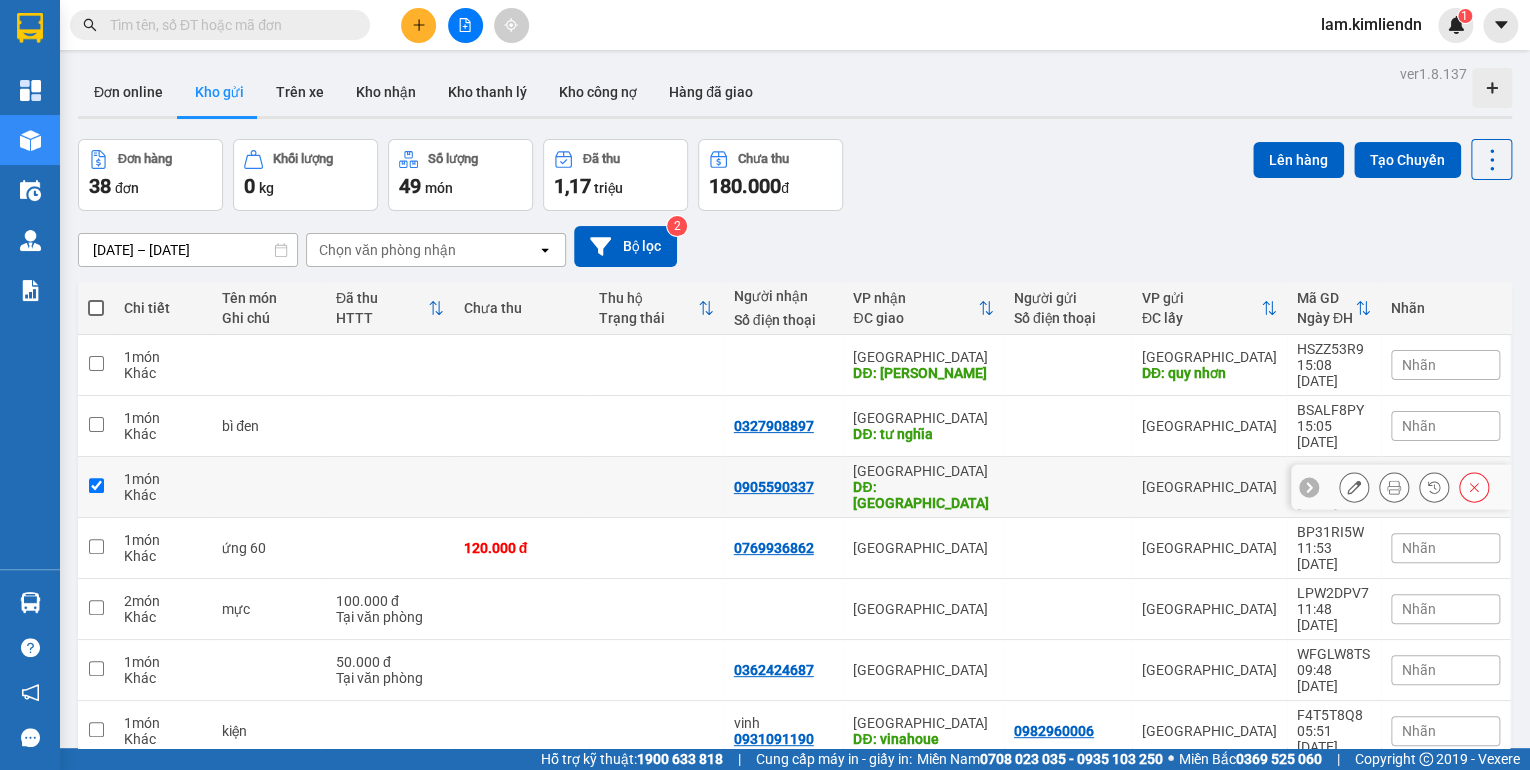 checkbox on "true" 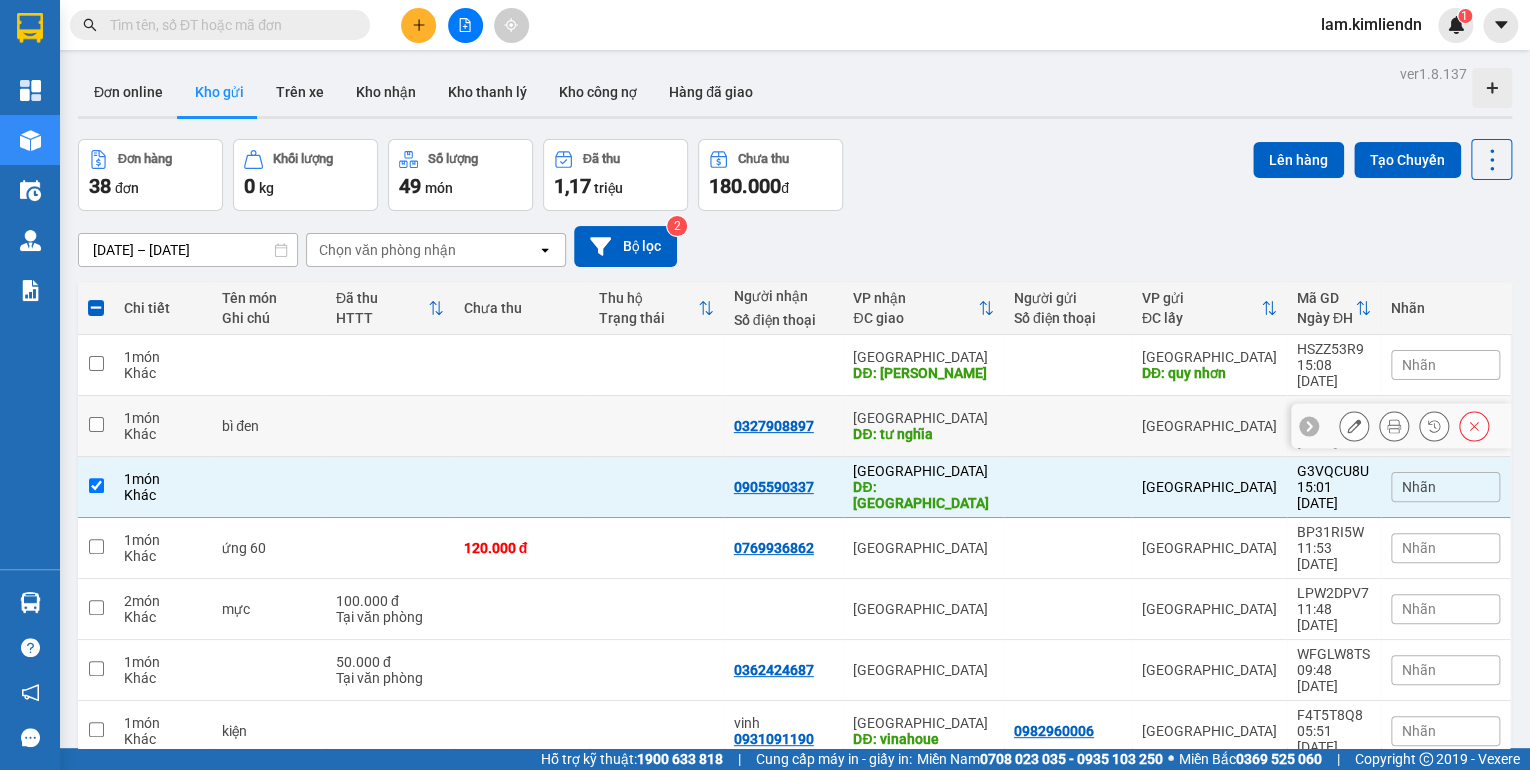 click at bounding box center [656, 426] 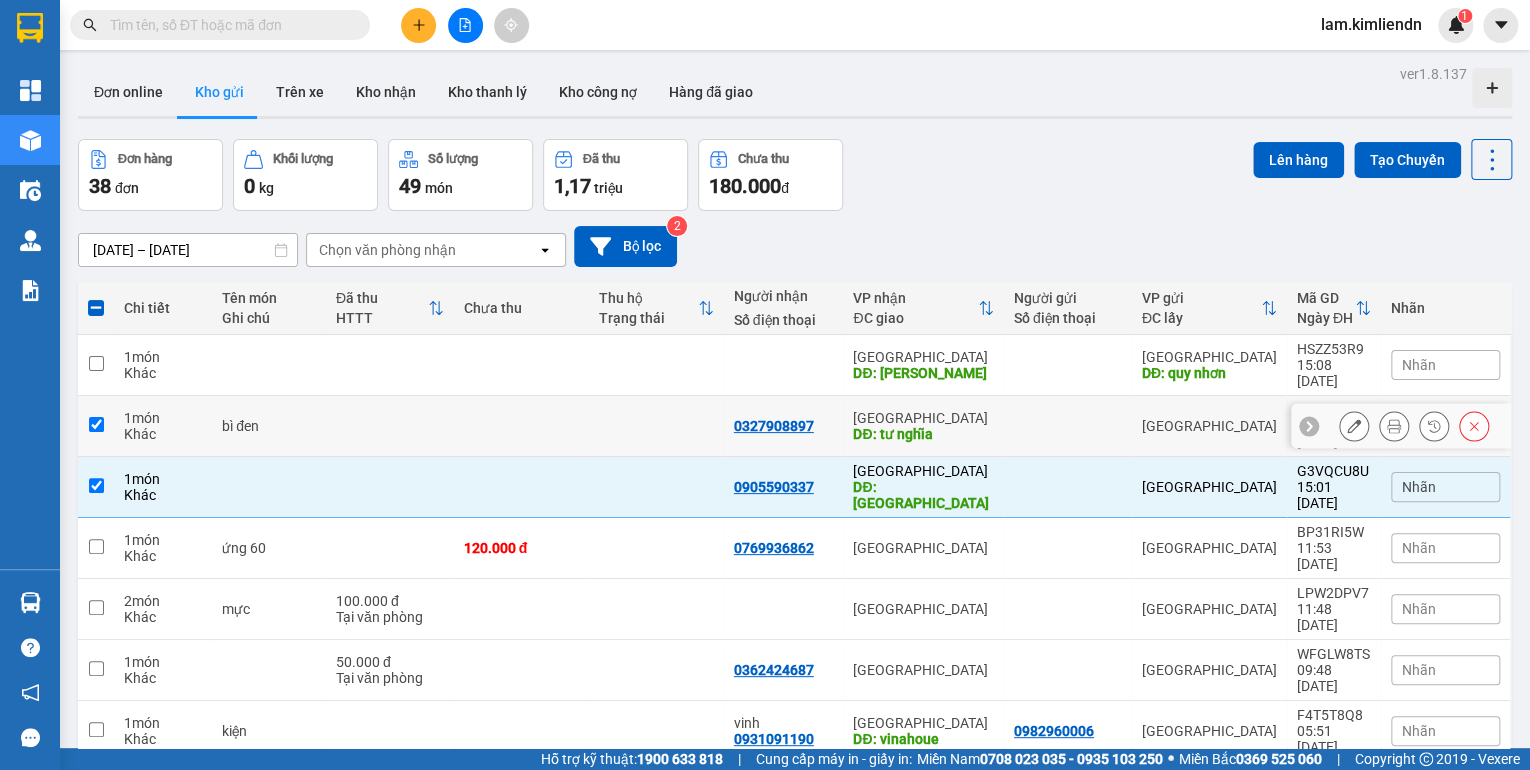 checkbox on "true" 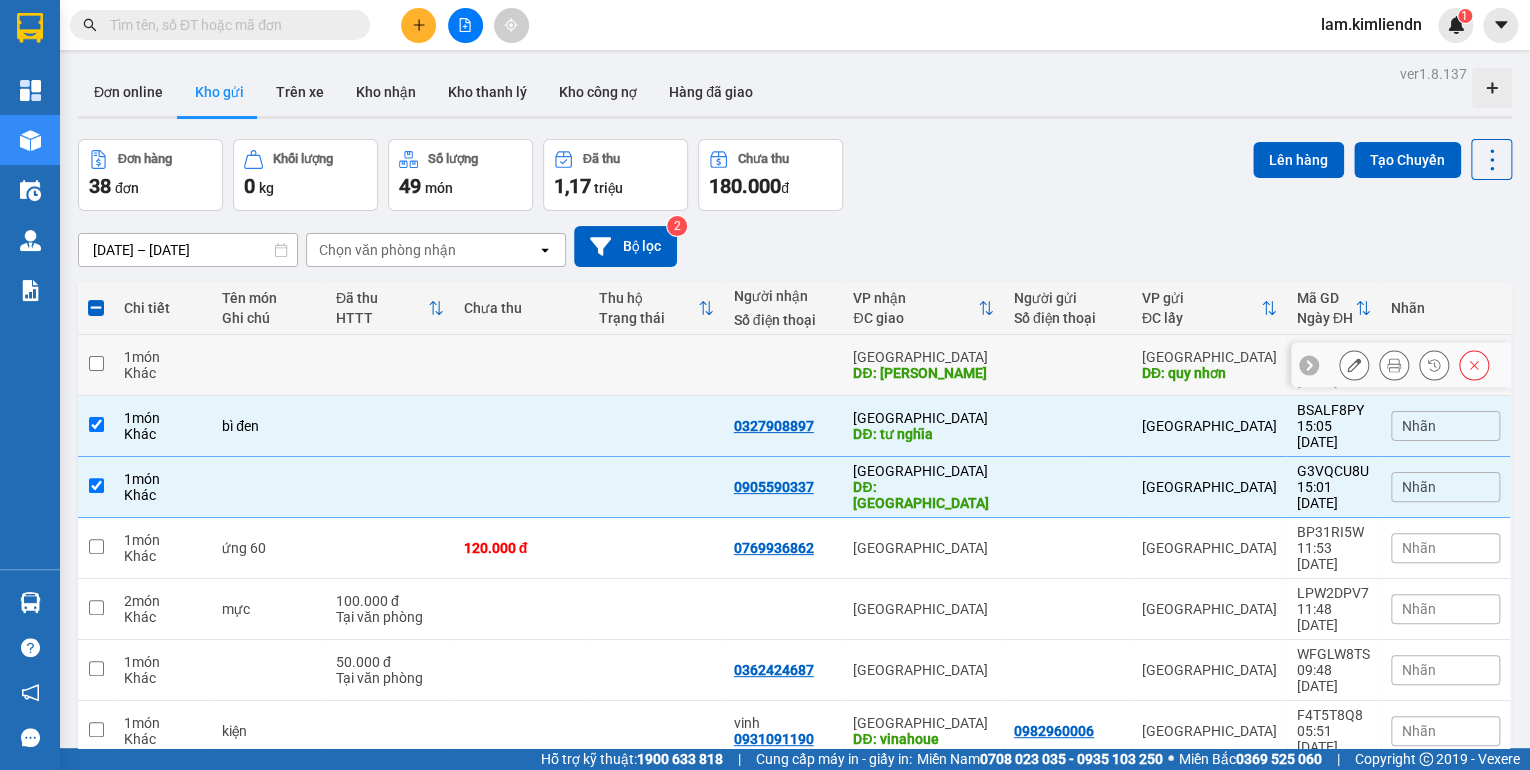 click at bounding box center [656, 365] 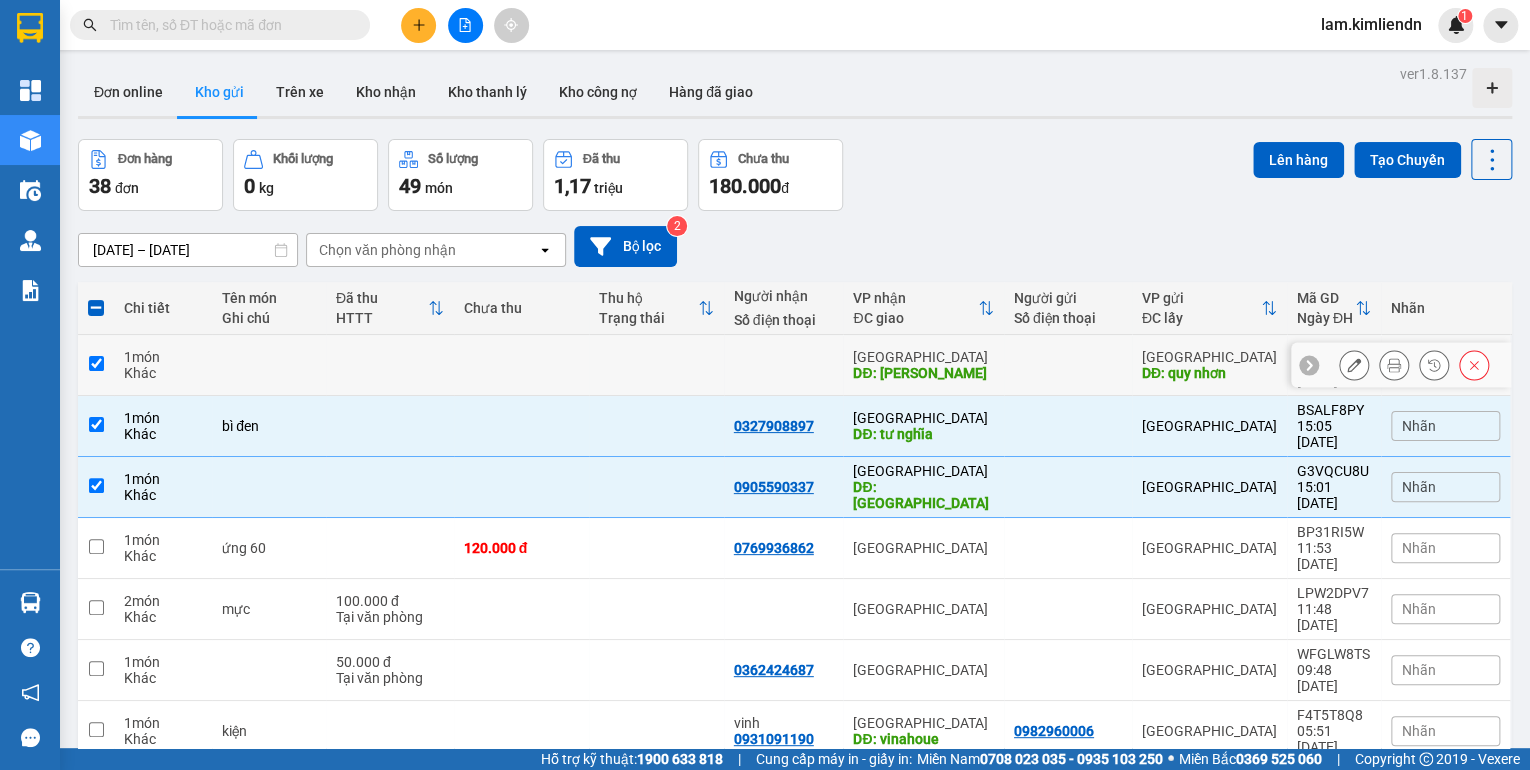 checkbox on "true" 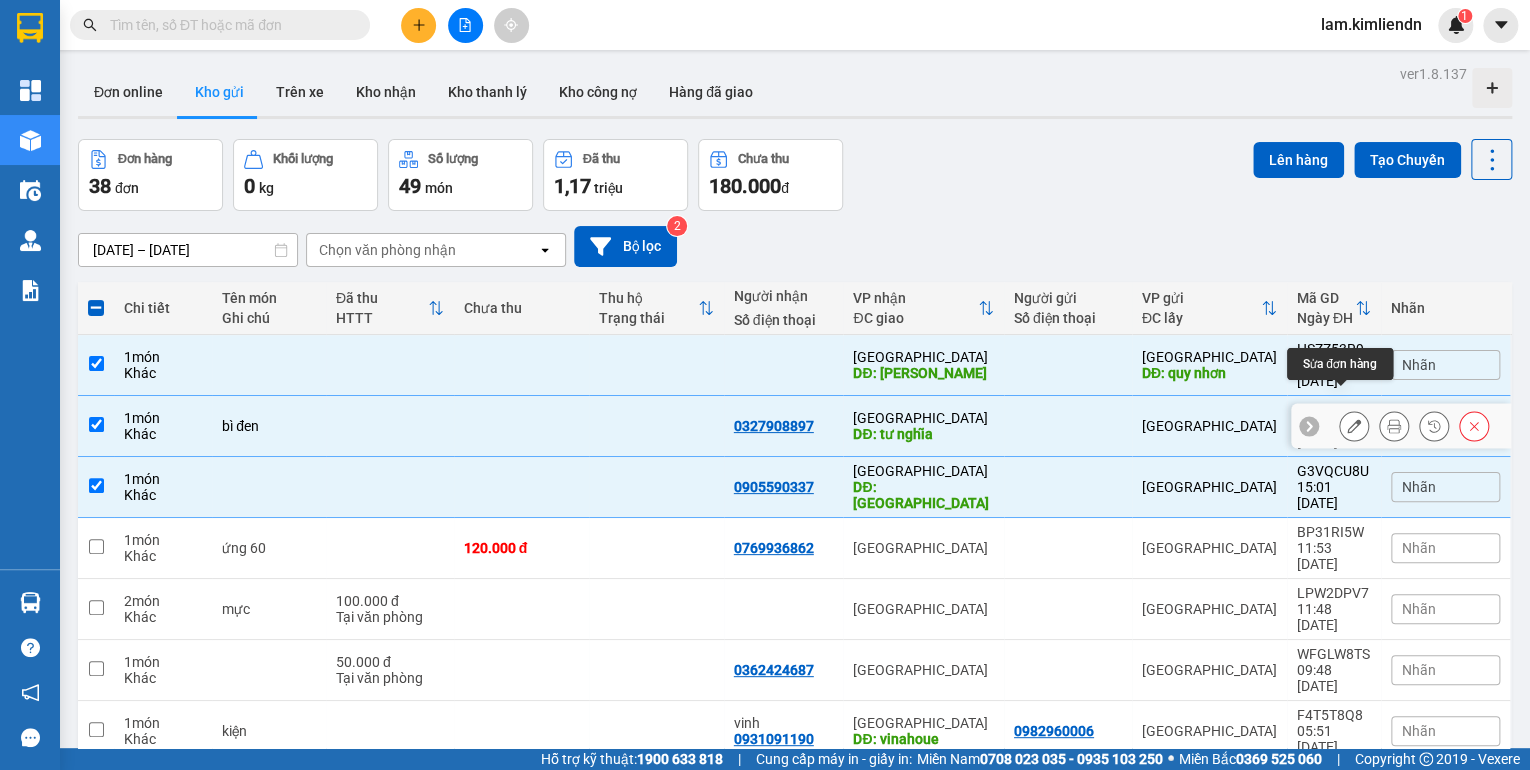 click 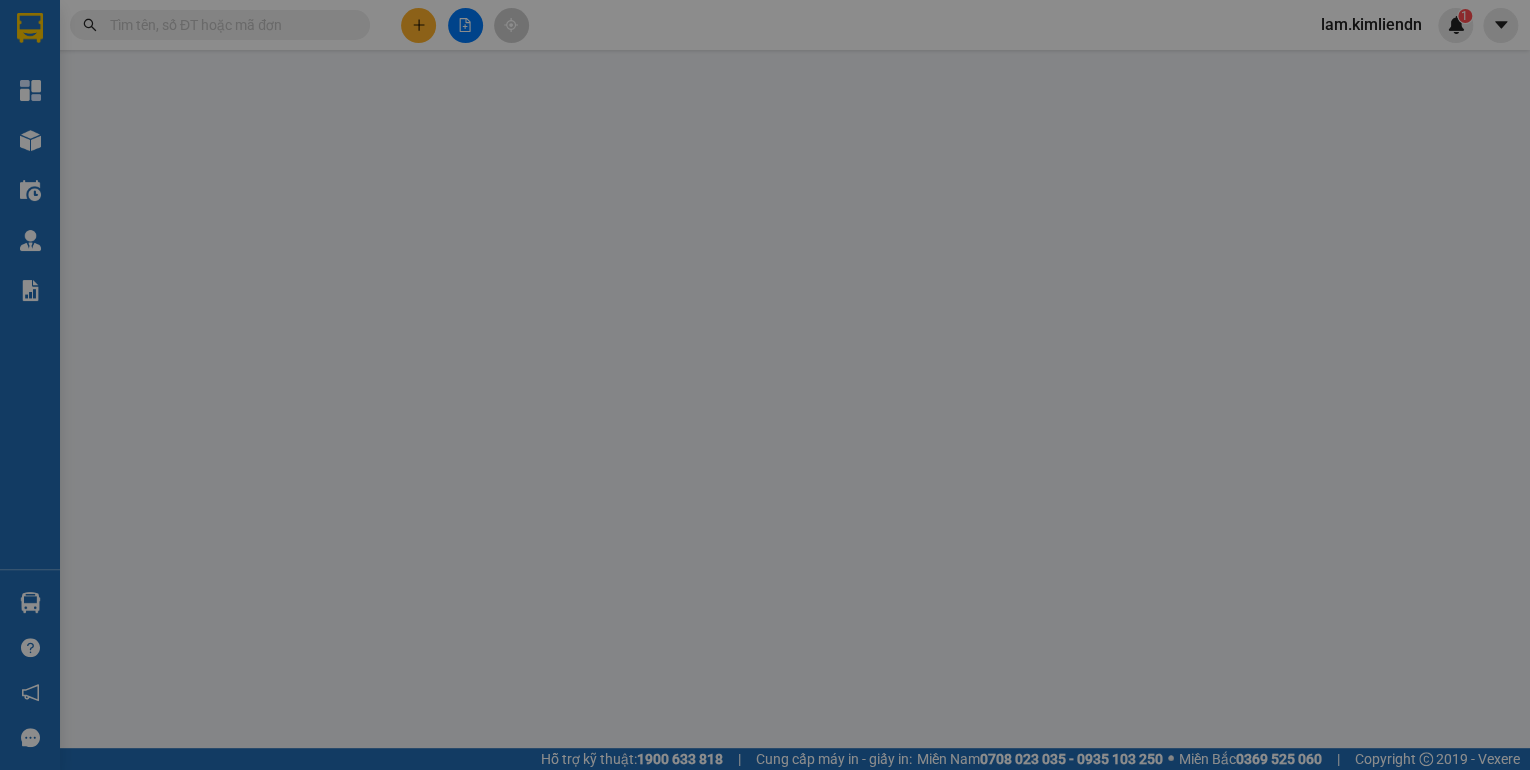 type on "0327908897" 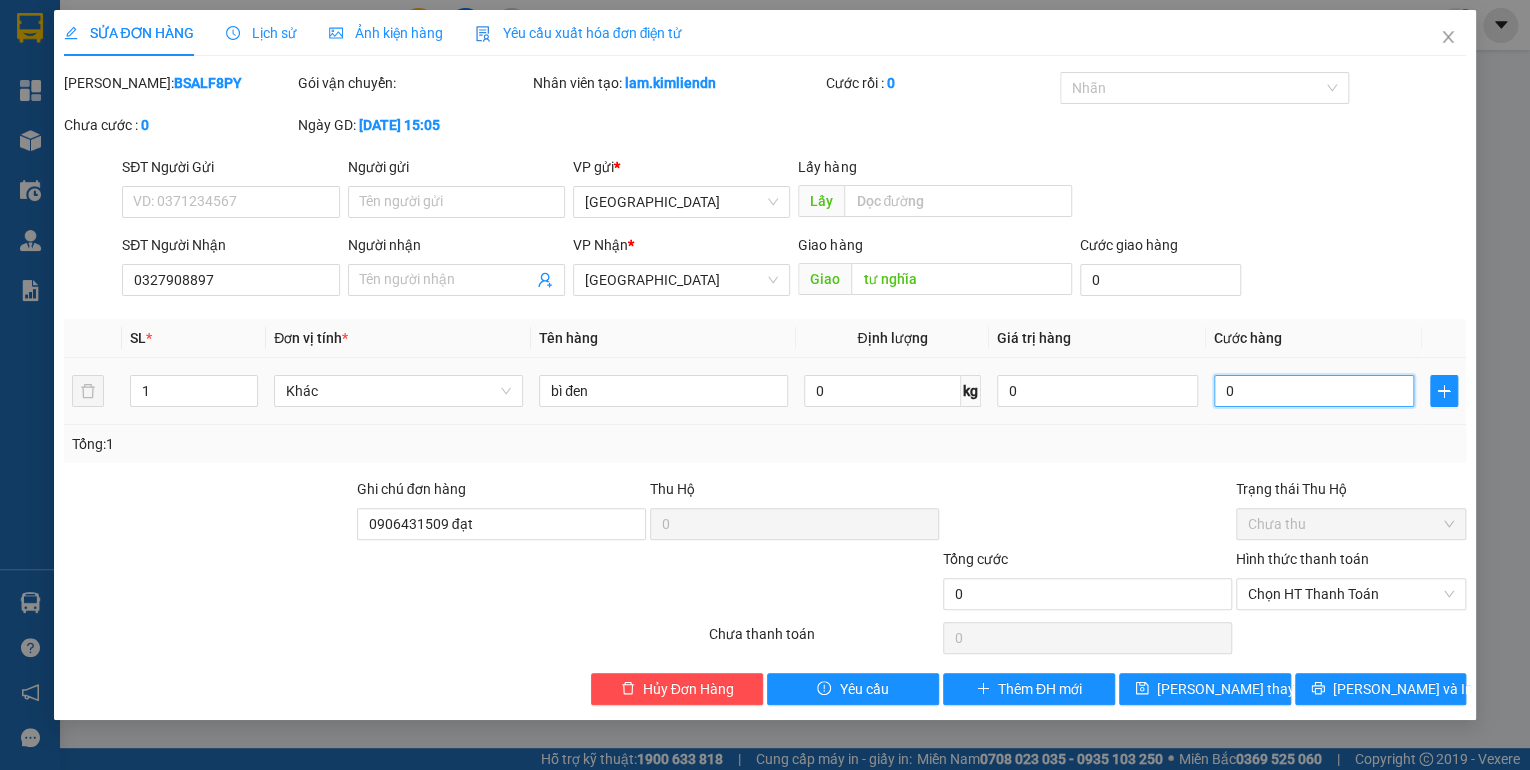 click on "0" at bounding box center (1314, 391) 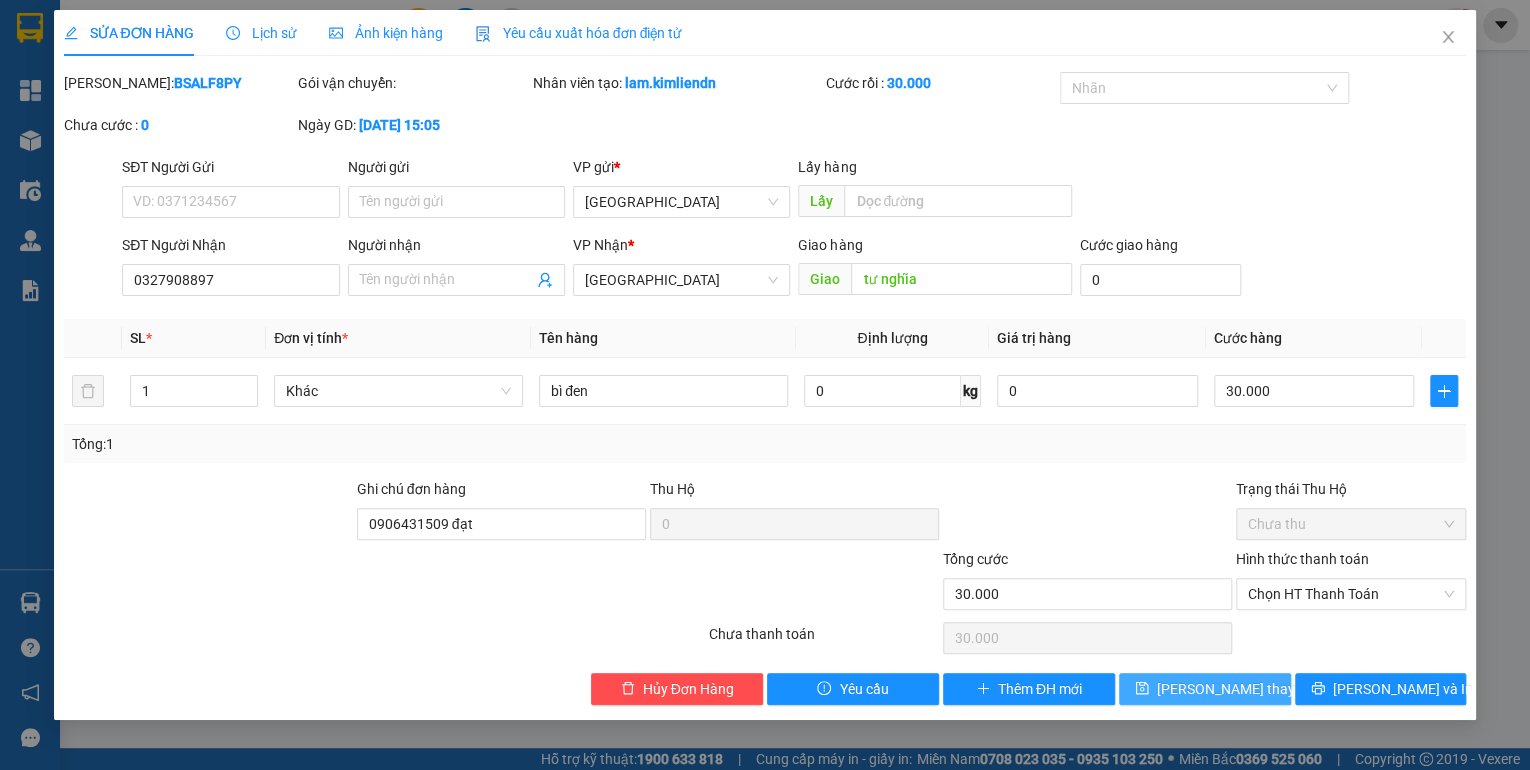 click on "[PERSON_NAME] thay đổi" at bounding box center (1237, 689) 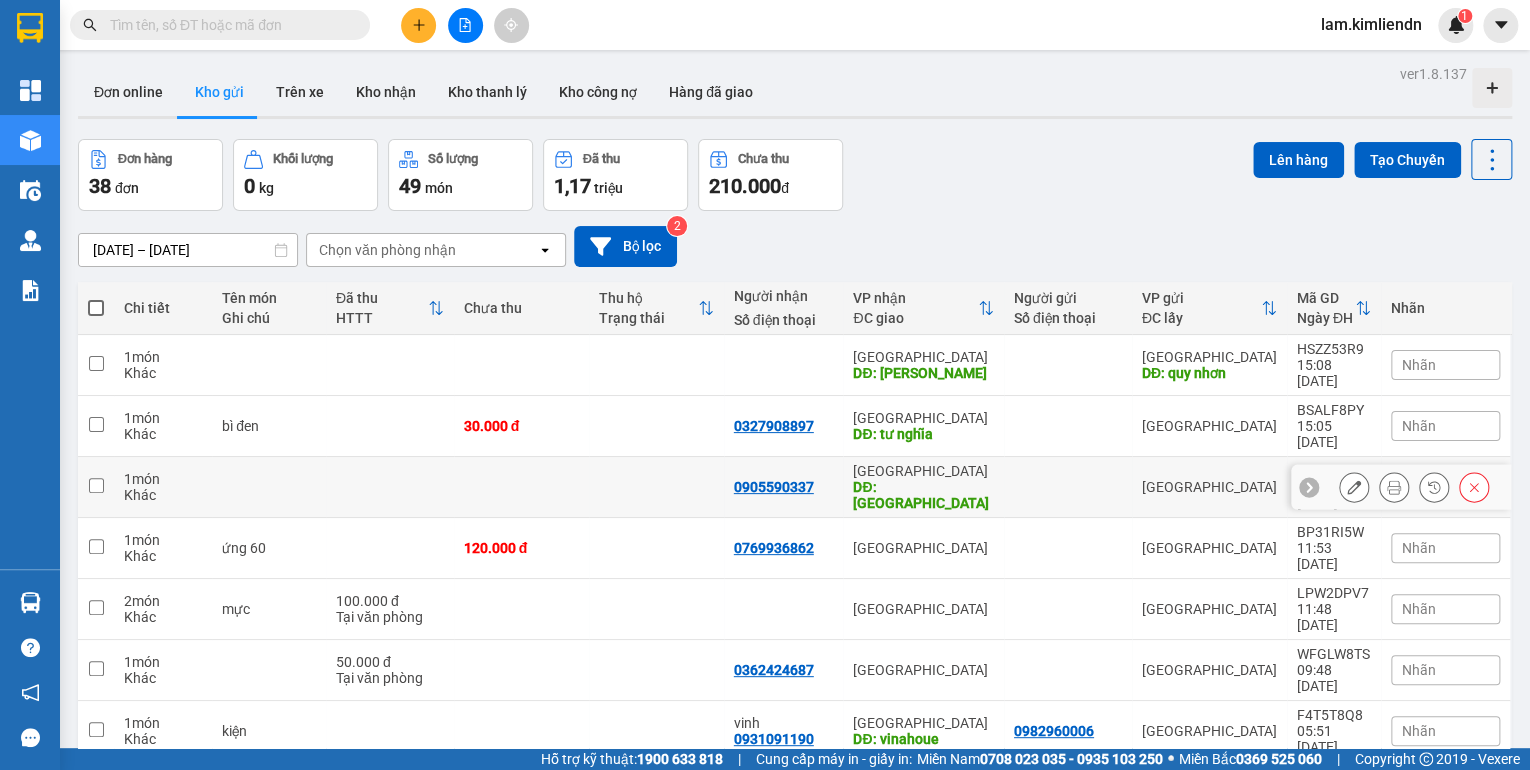 click at bounding box center (656, 487) 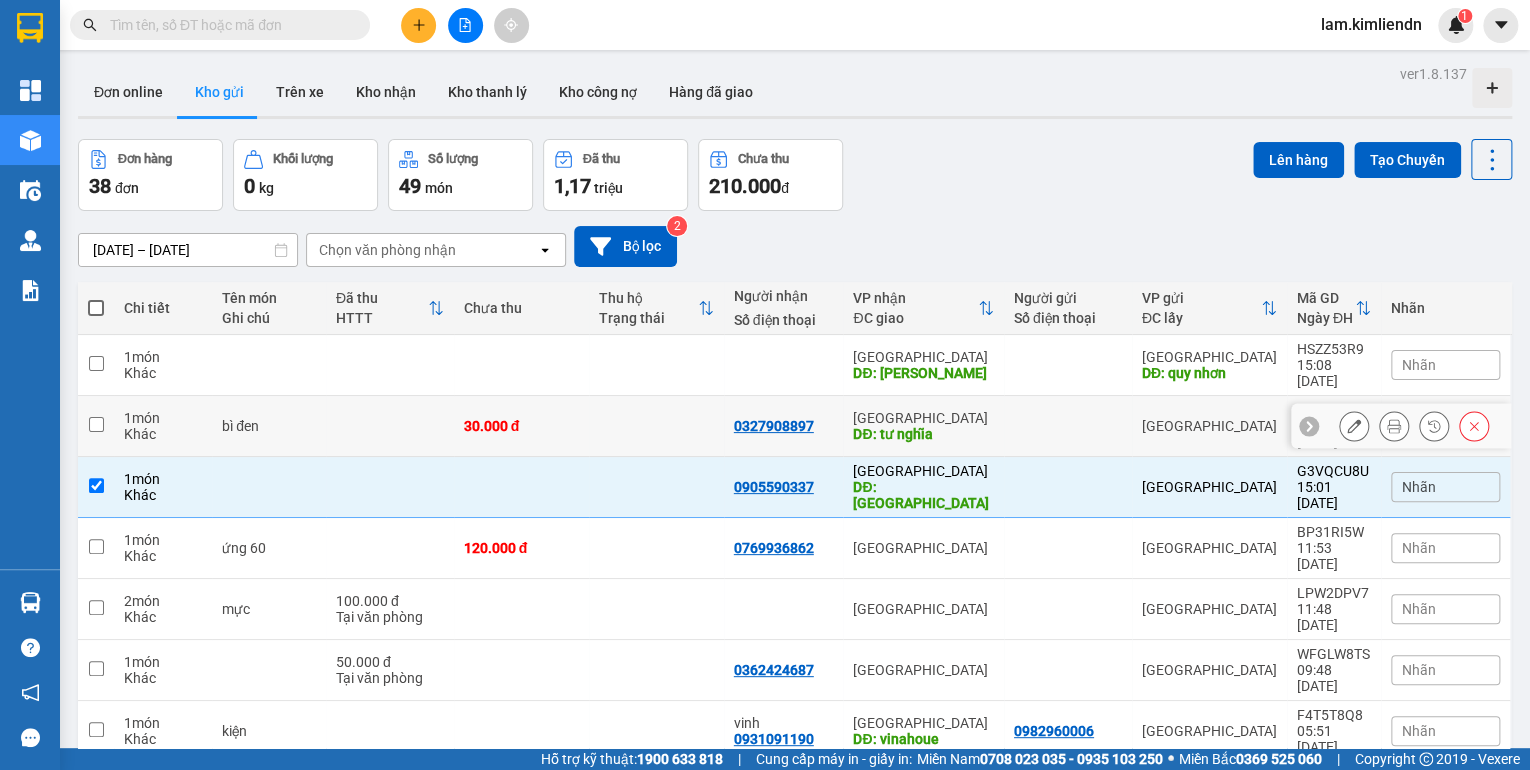 click at bounding box center (656, 426) 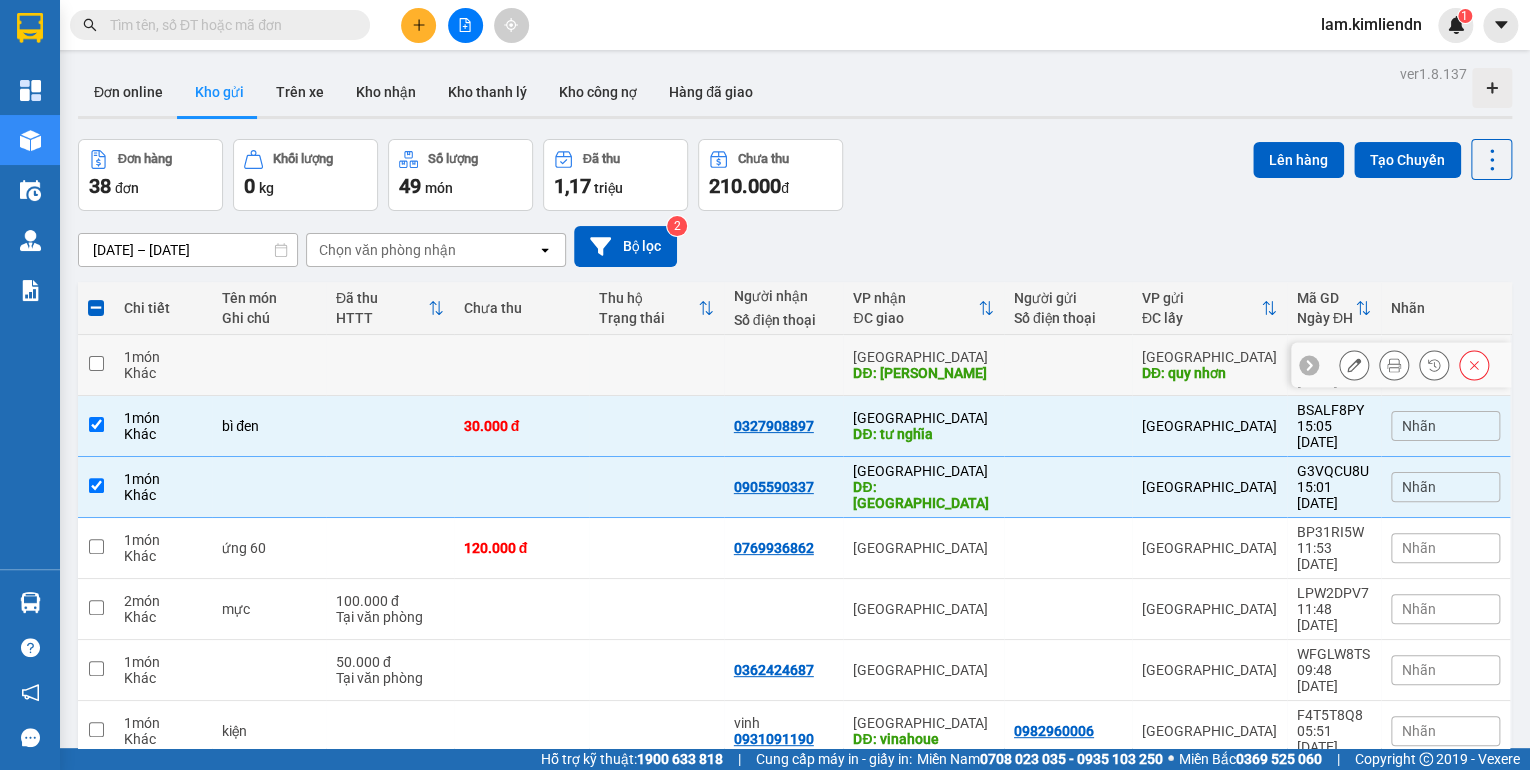 click at bounding box center (656, 365) 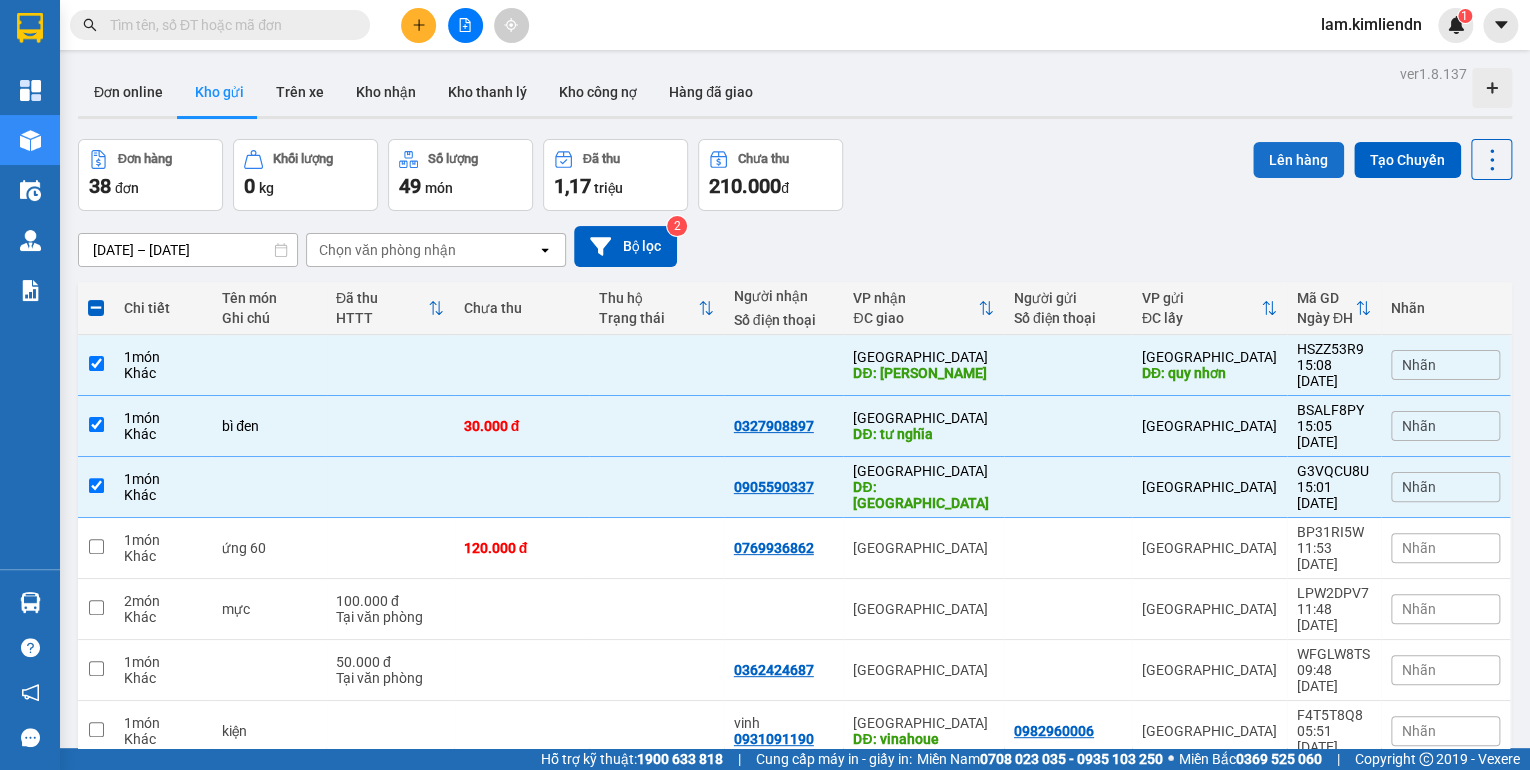 click on "Lên hàng" at bounding box center [1298, 160] 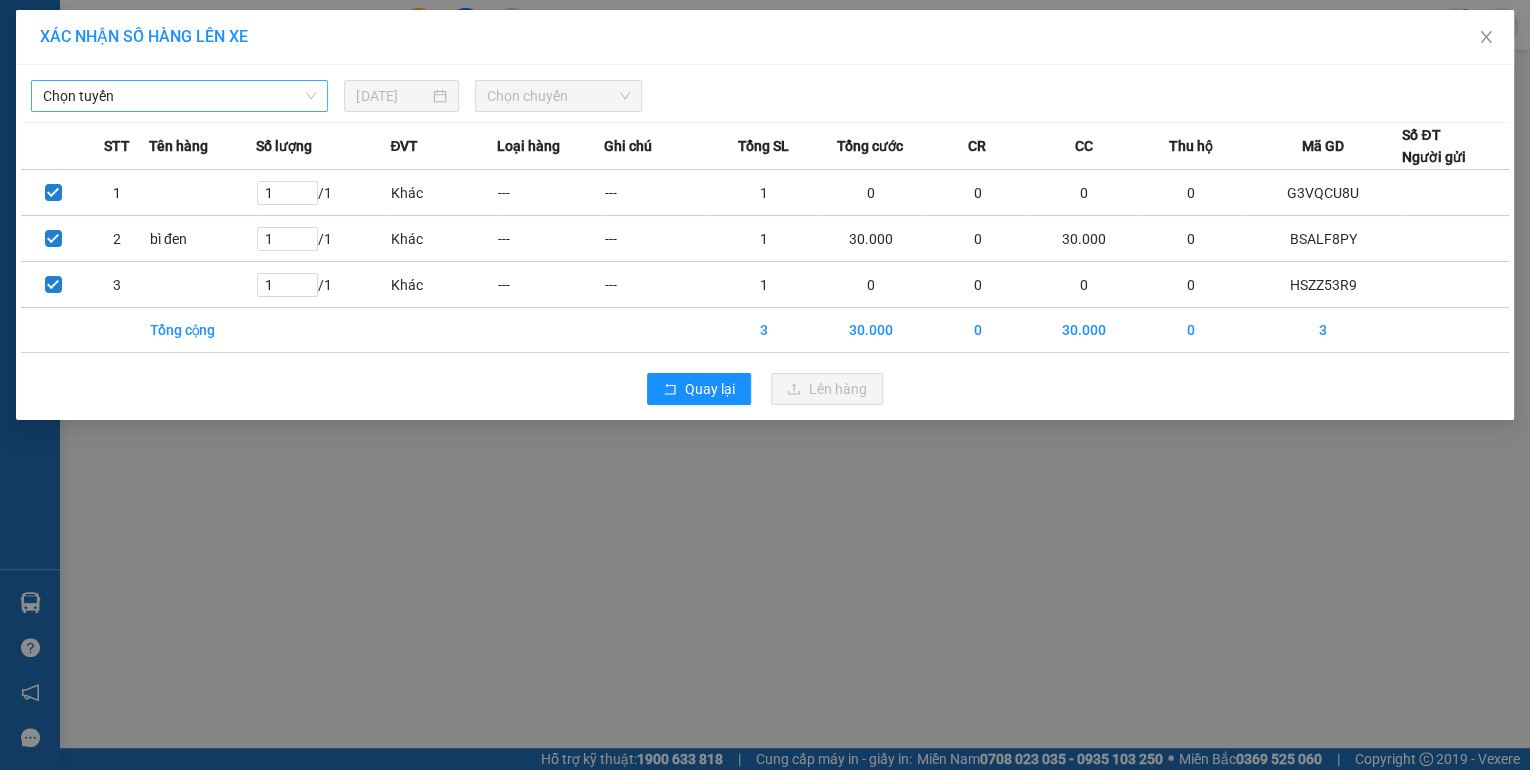 click on "Chọn tuyến" at bounding box center [179, 96] 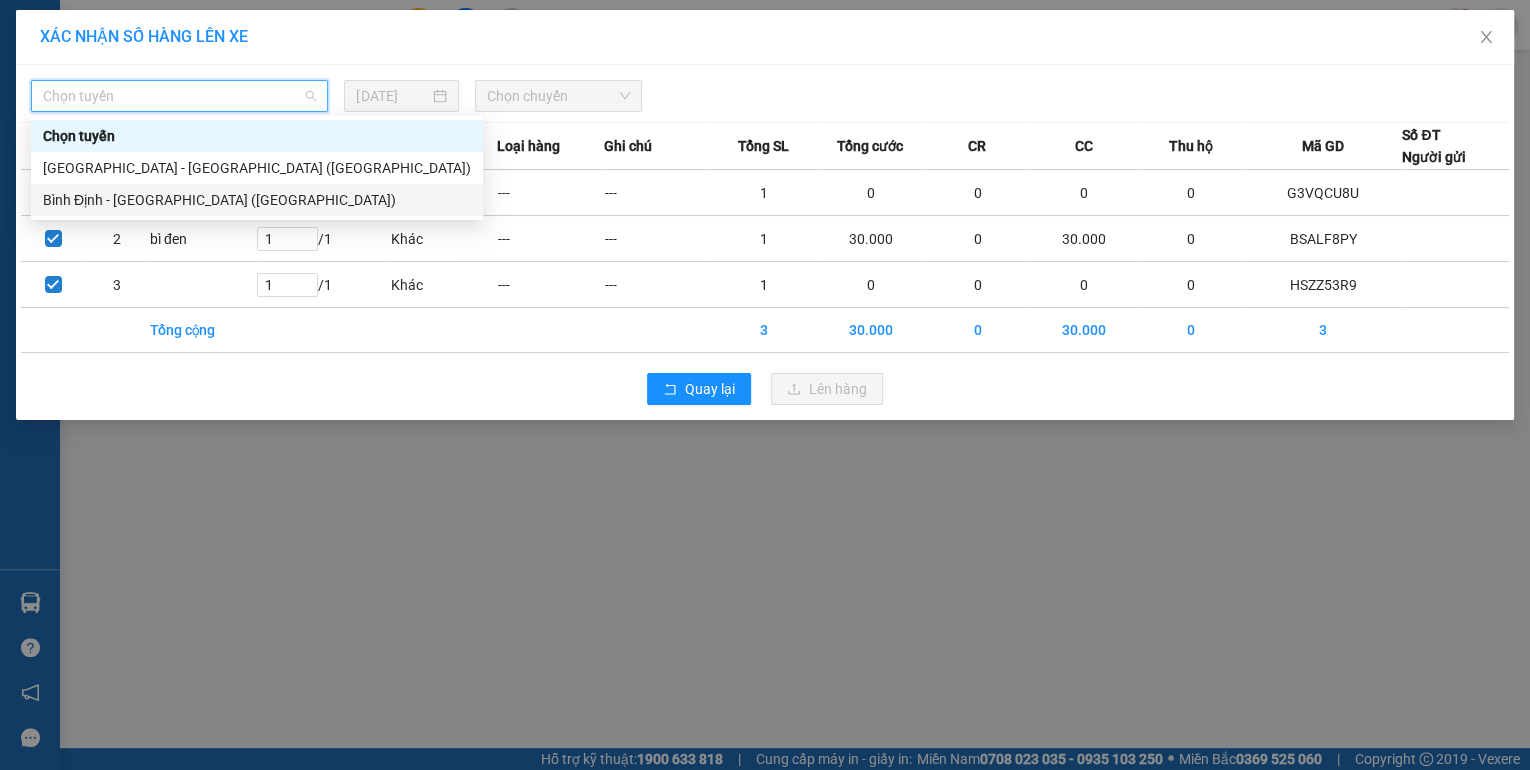 click on "Bình Định - [GEOGRAPHIC_DATA] ([GEOGRAPHIC_DATA])" at bounding box center (257, 200) 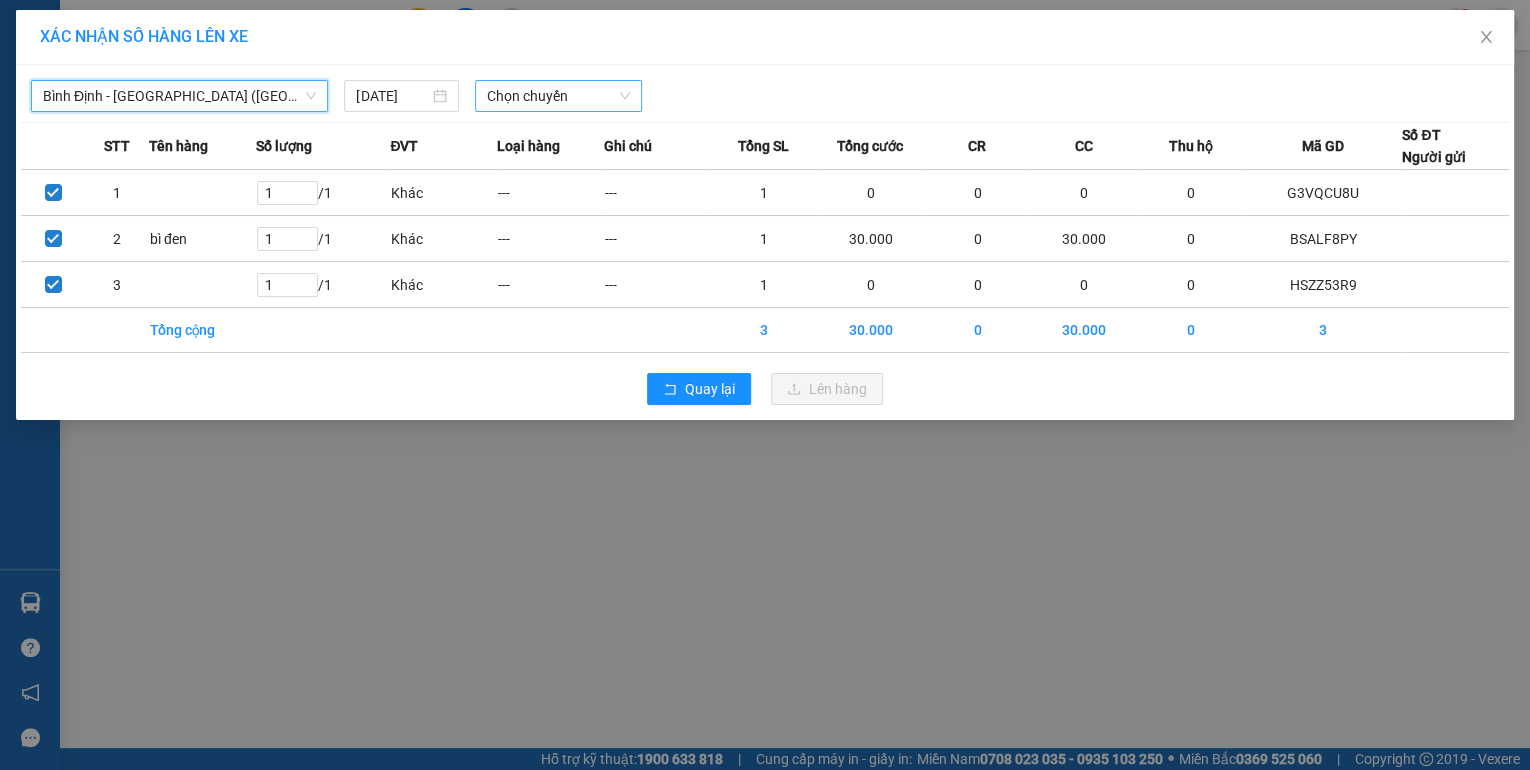 click on "Chọn chuyến" at bounding box center [558, 96] 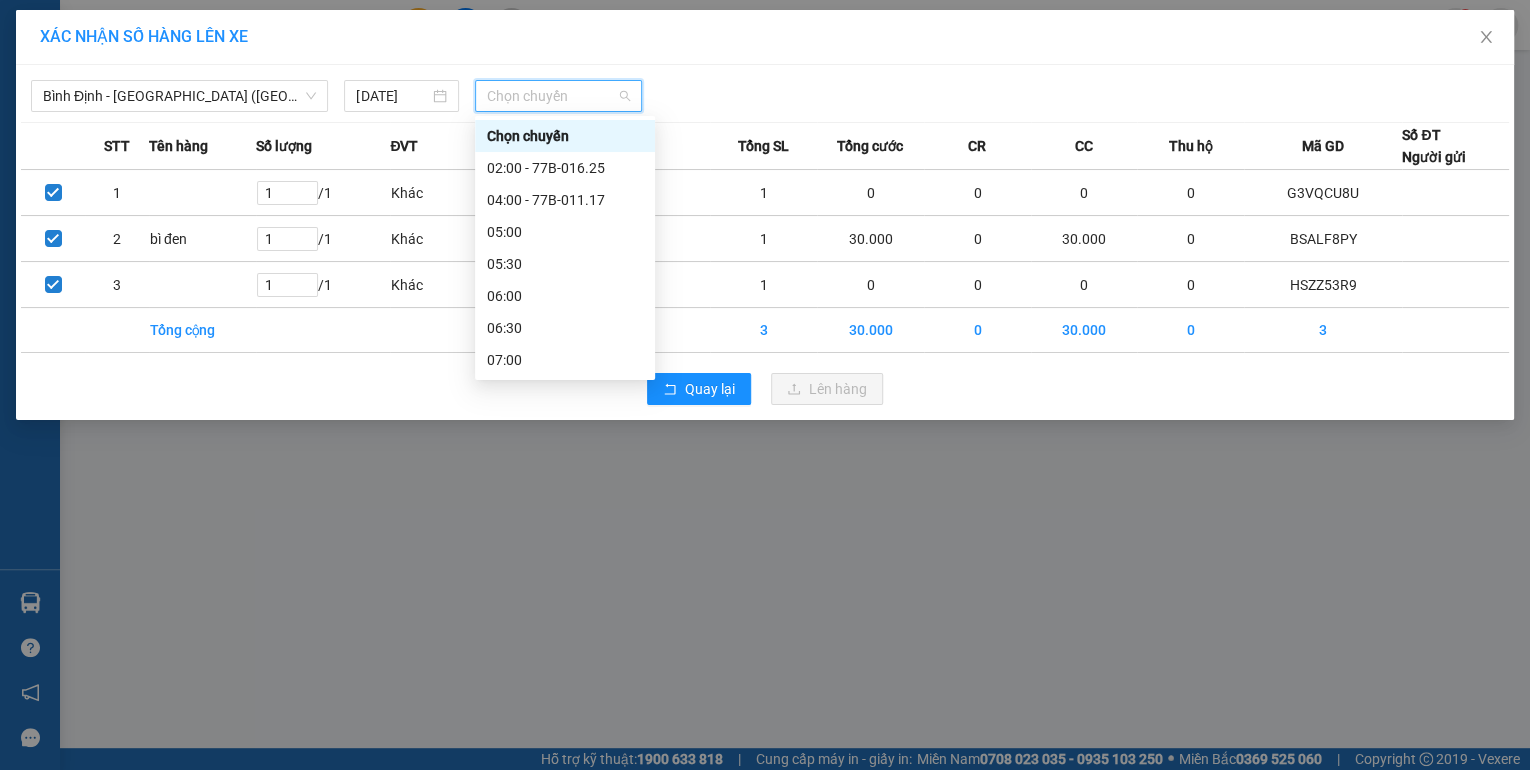 click on "15:00" at bounding box center [565, 872] 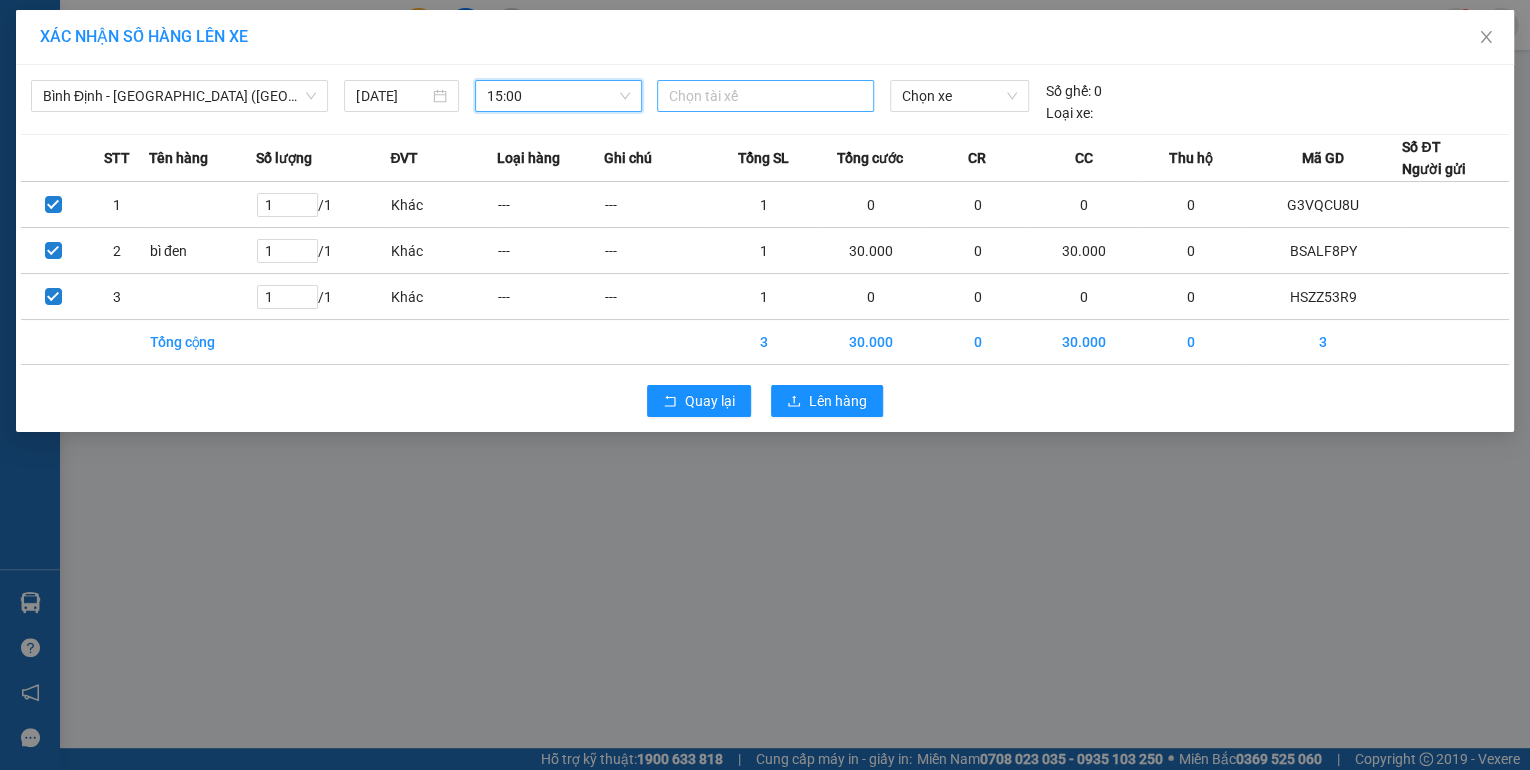 click at bounding box center [765, 96] 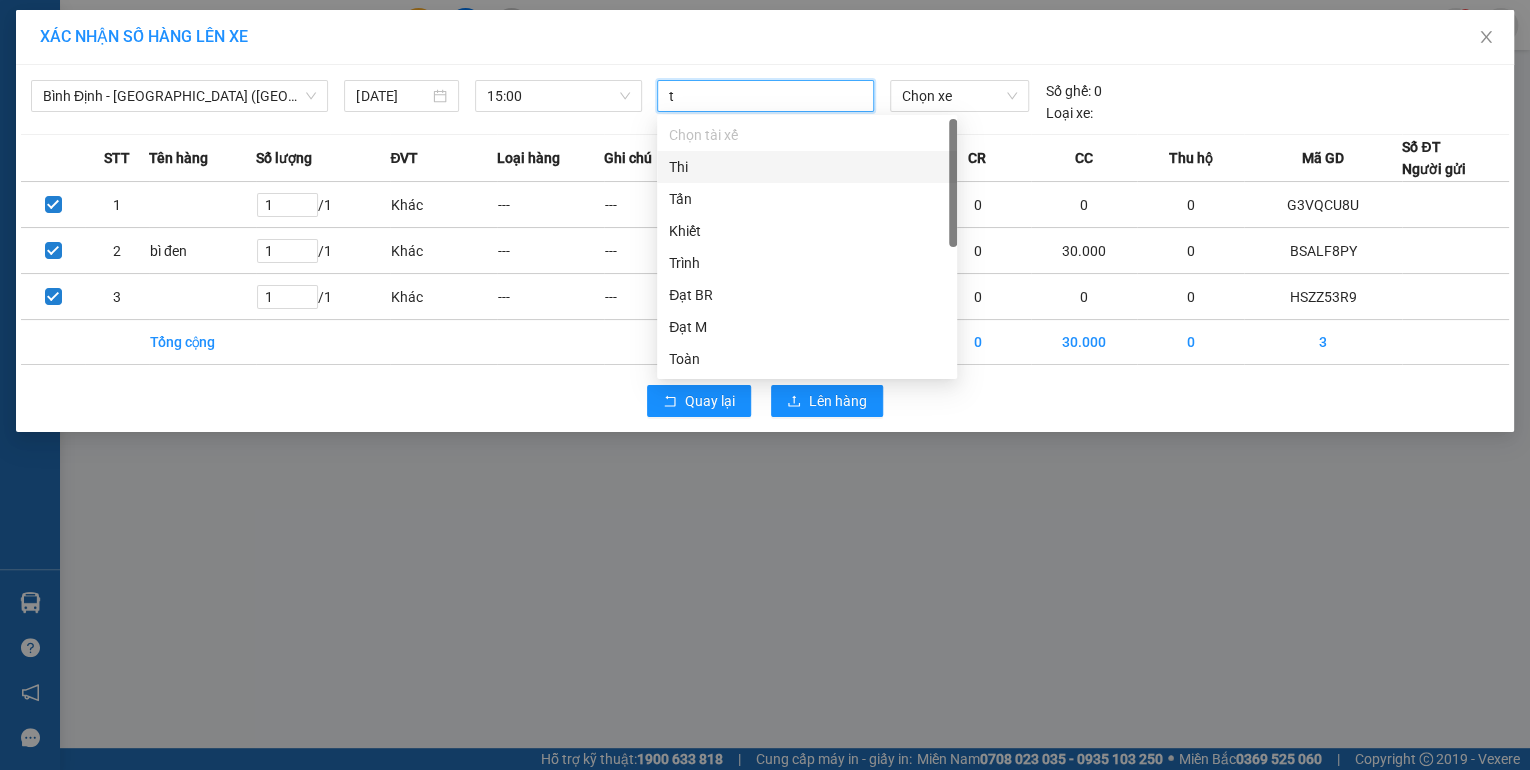 type on "th" 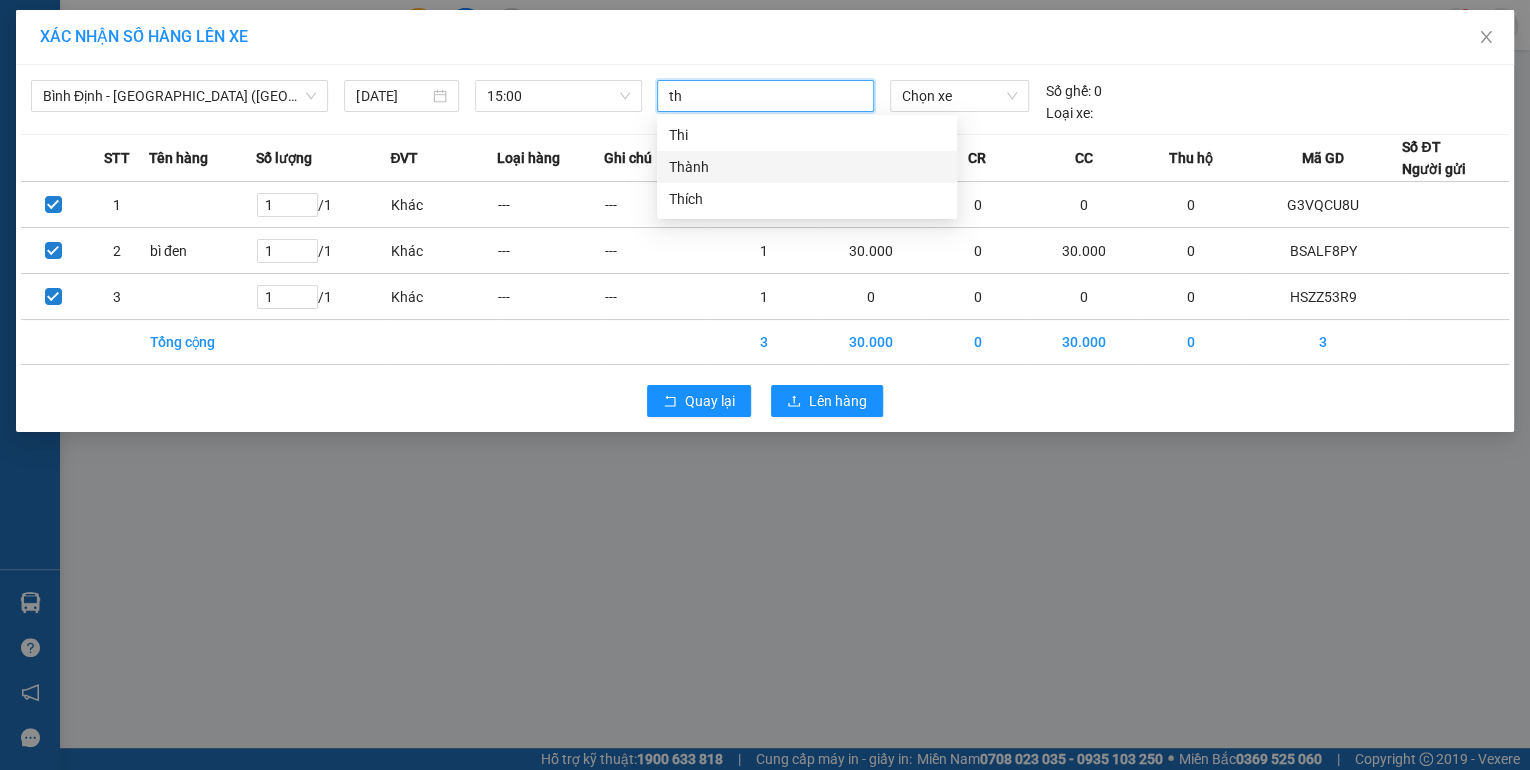 click on "Thành" at bounding box center [807, 167] 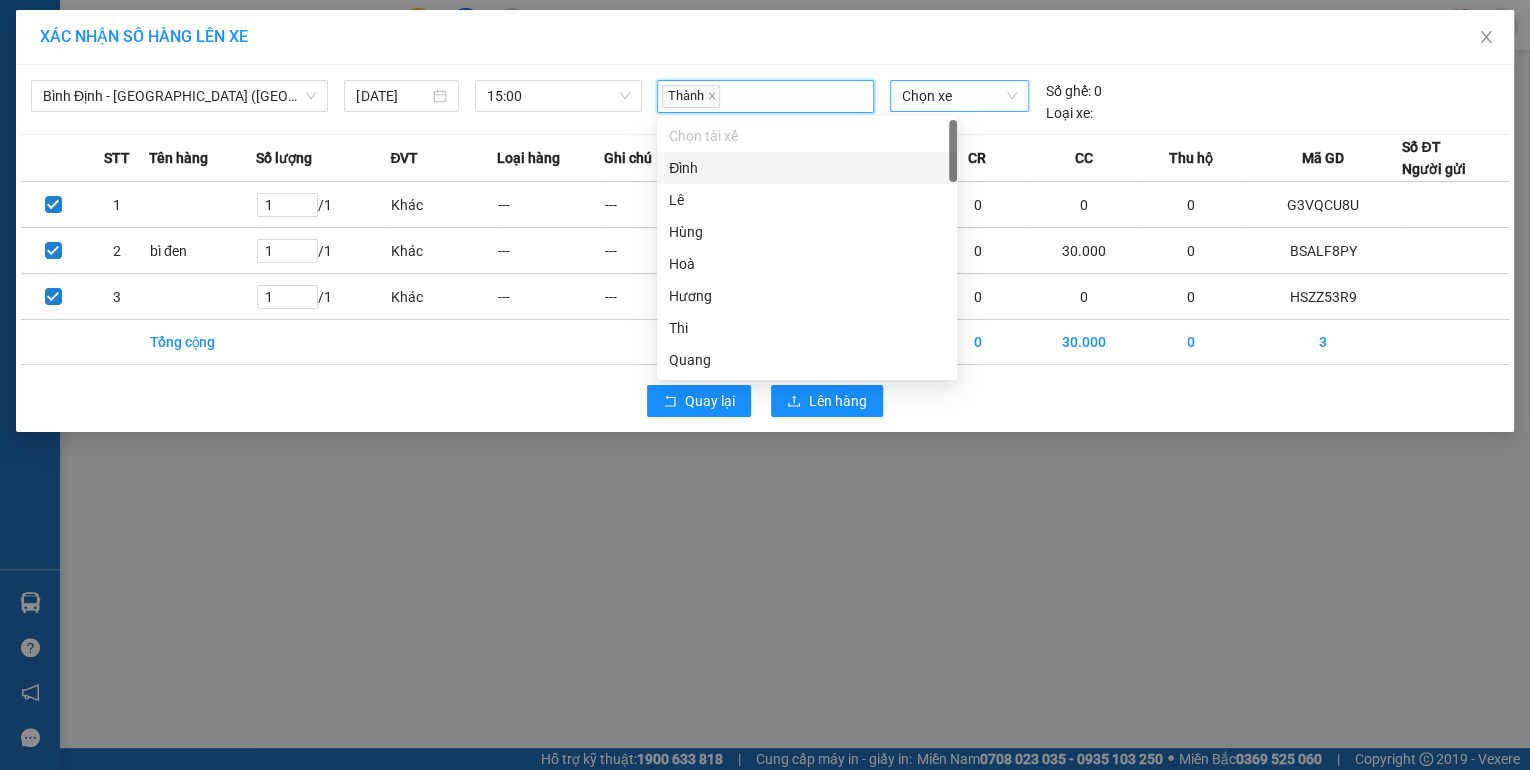 click on "Chọn xe" at bounding box center (959, 96) 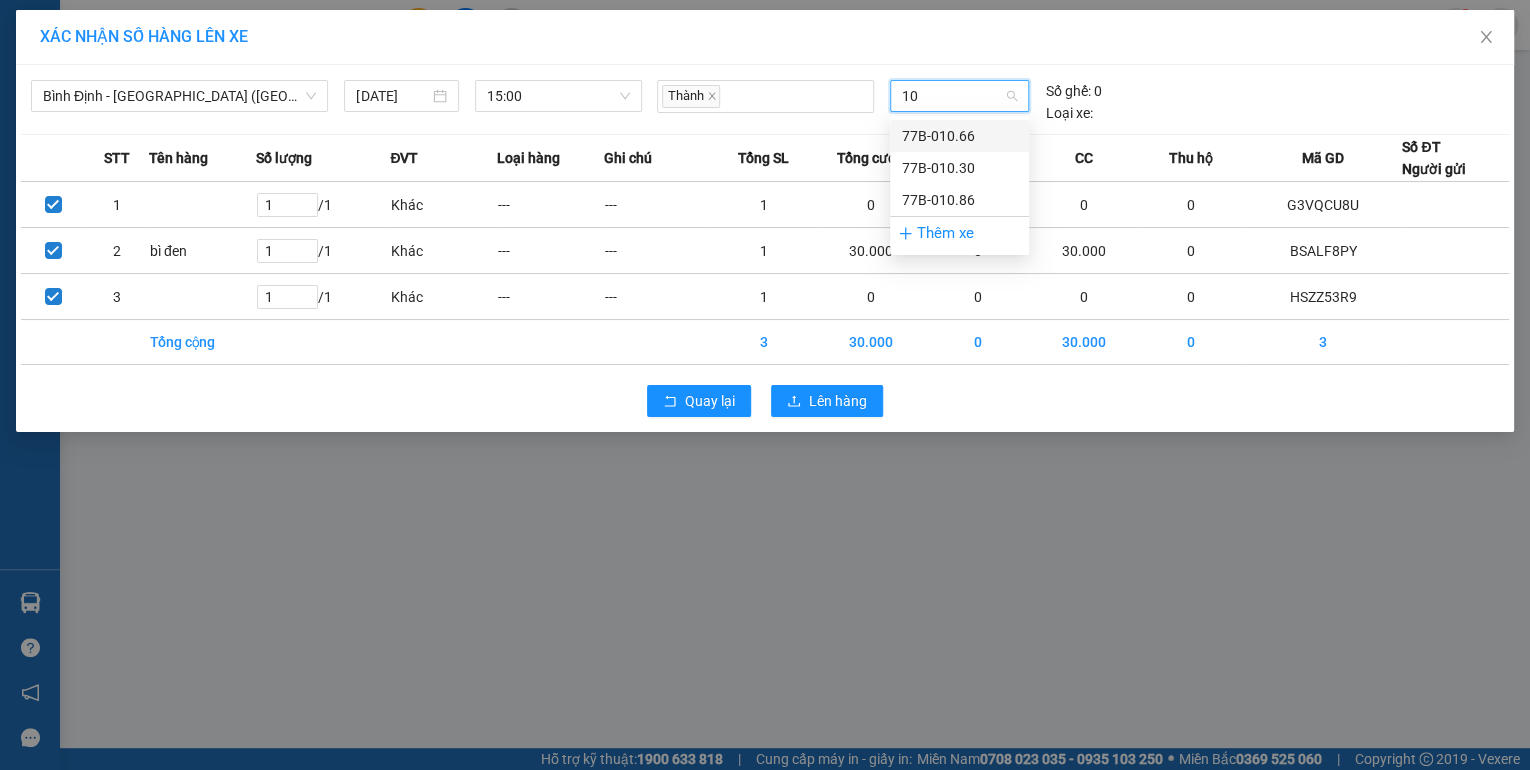 type on "108" 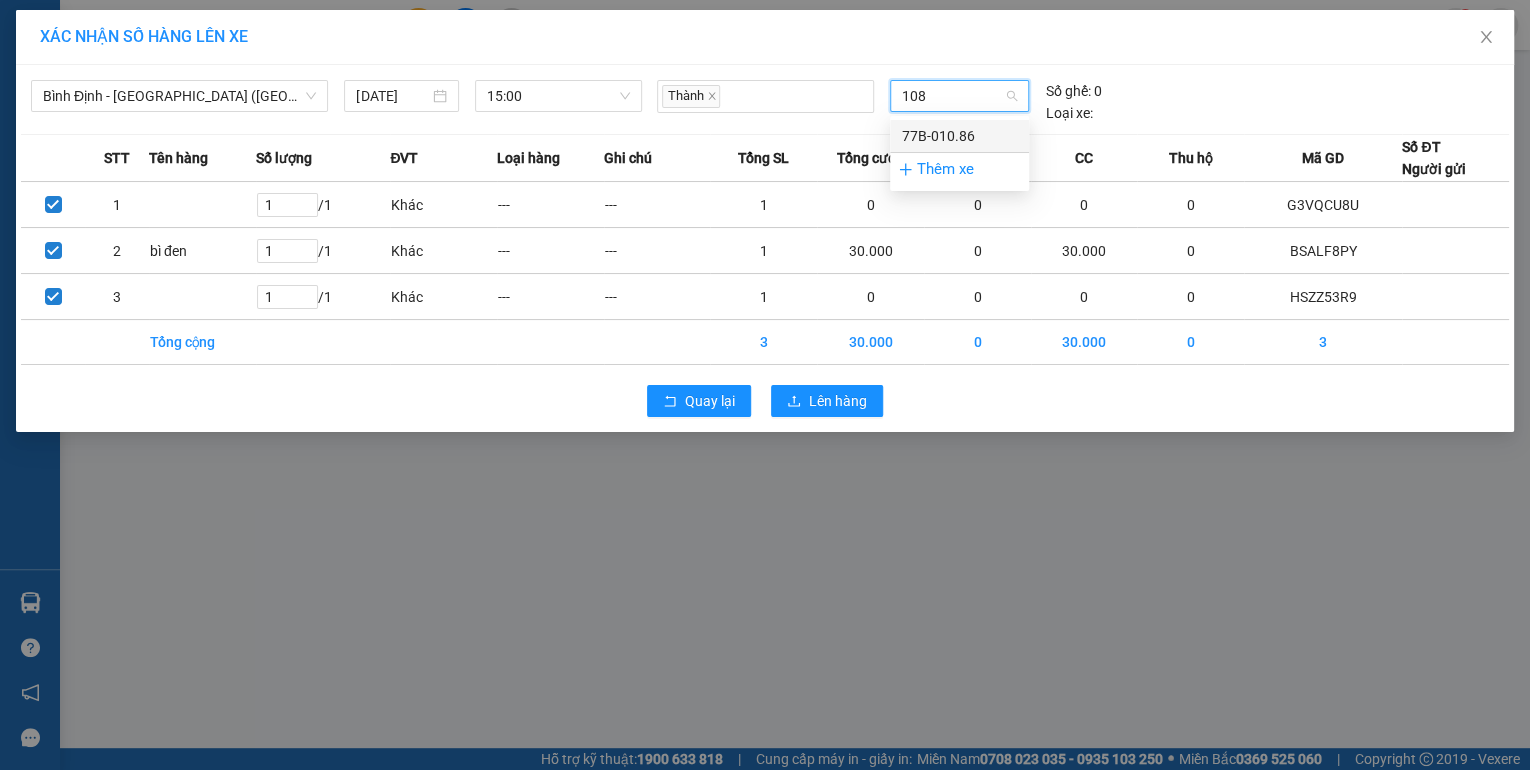 click on "77B-010.86" at bounding box center [959, 136] 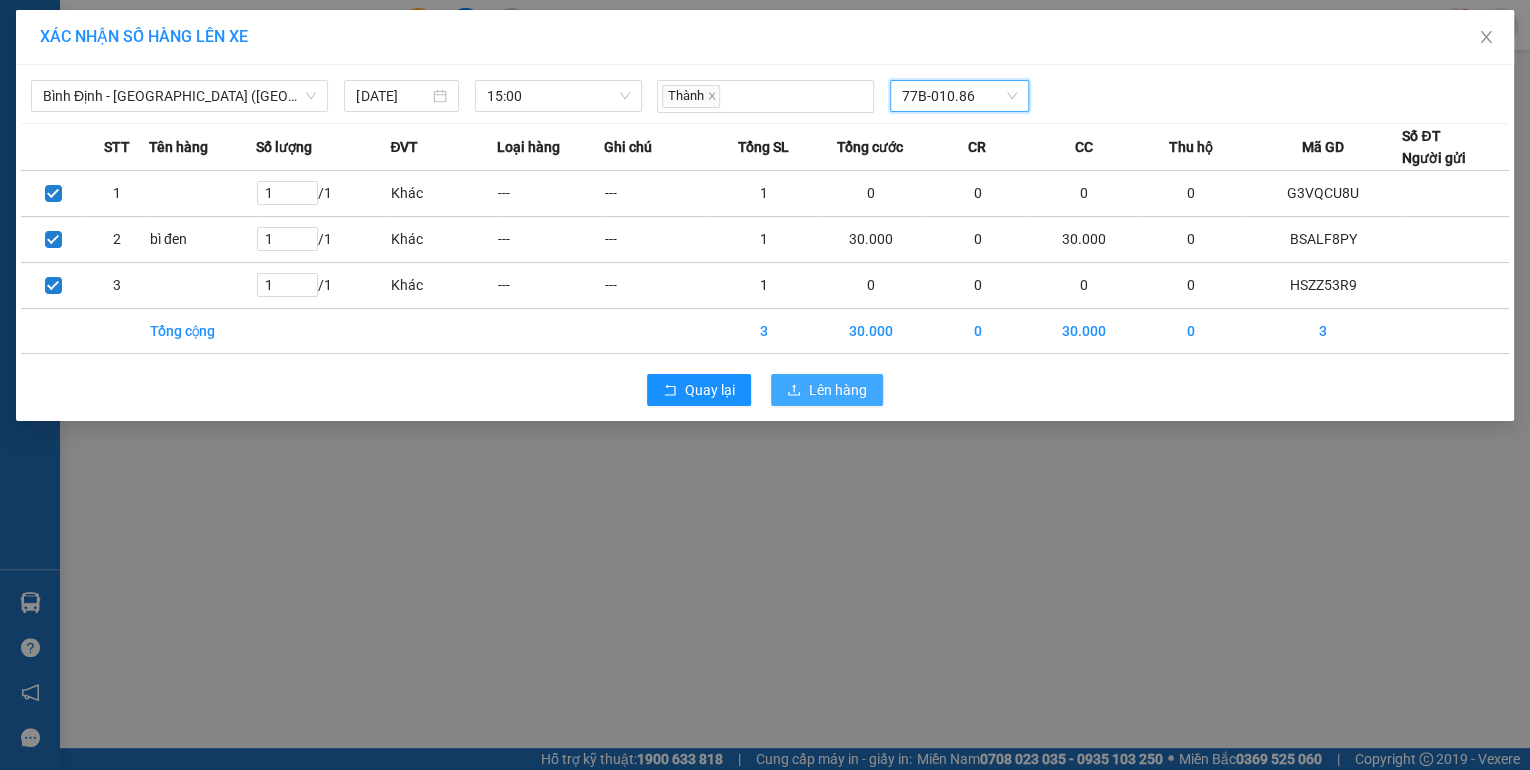 click on "Lên hàng" at bounding box center (838, 390) 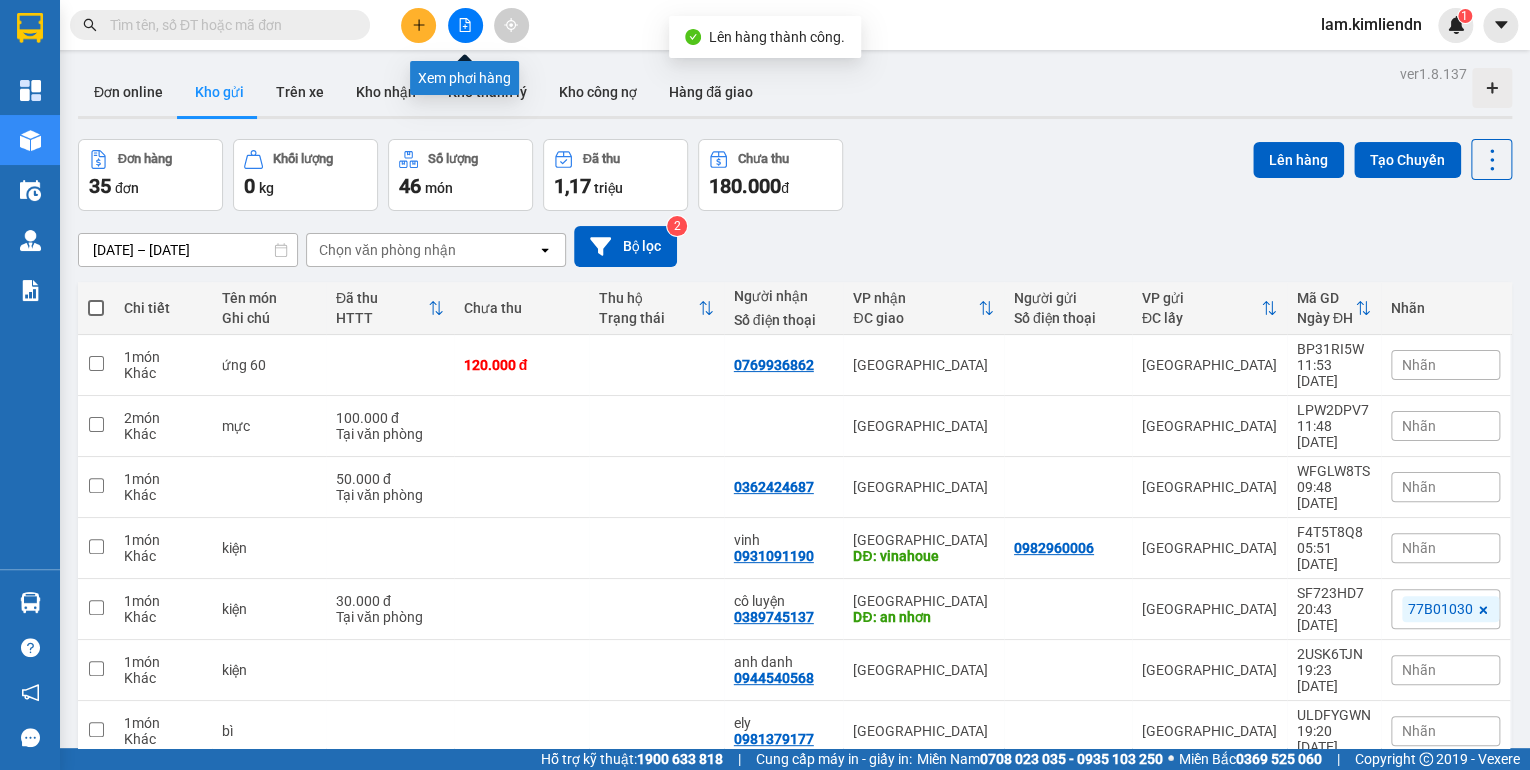 click at bounding box center [465, 25] 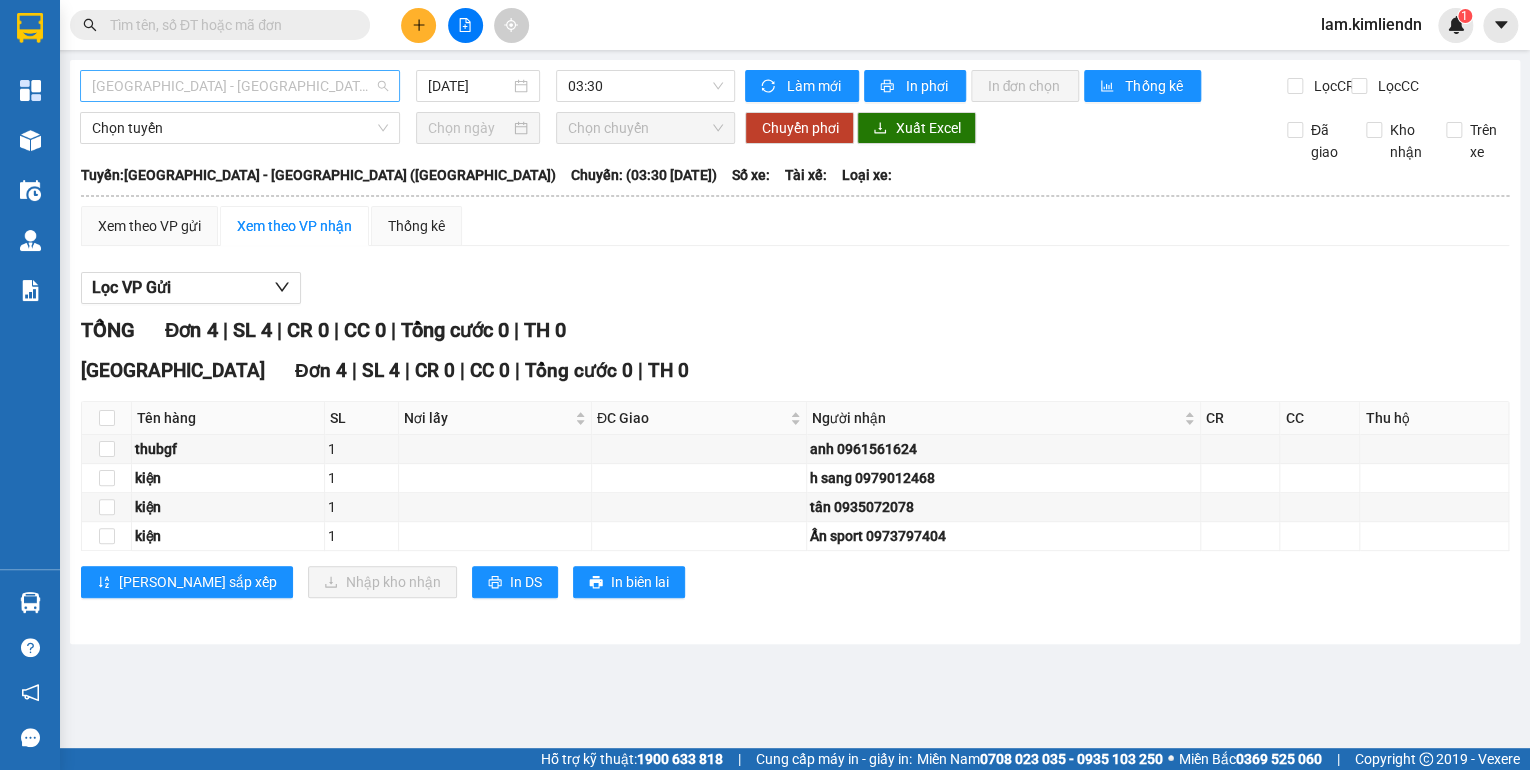click on "[GEOGRAPHIC_DATA] - [GEOGRAPHIC_DATA] ([GEOGRAPHIC_DATA])" at bounding box center [240, 86] 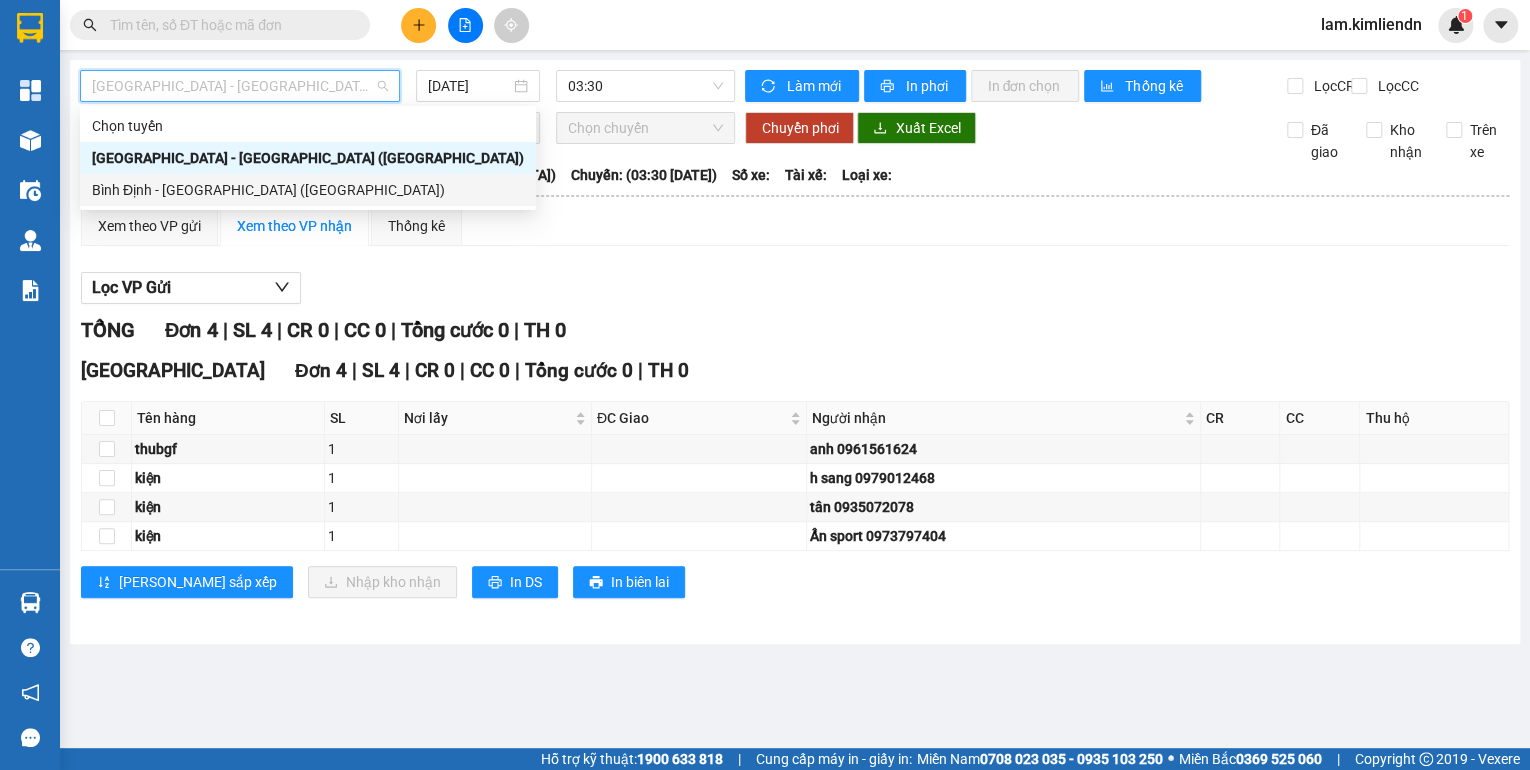 click on "Bình Định - [GEOGRAPHIC_DATA] ([GEOGRAPHIC_DATA])" at bounding box center (308, 190) 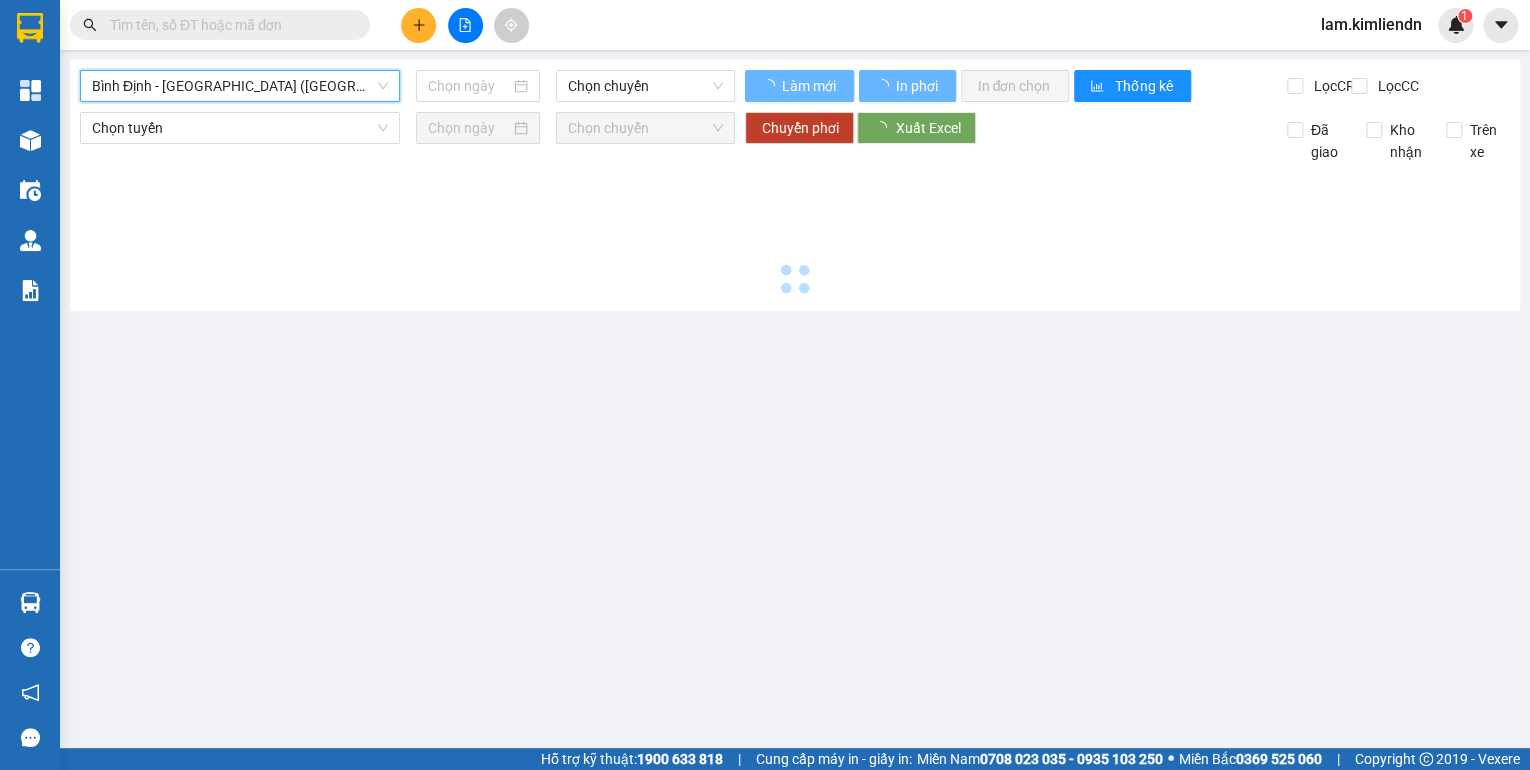 type on "[DATE]" 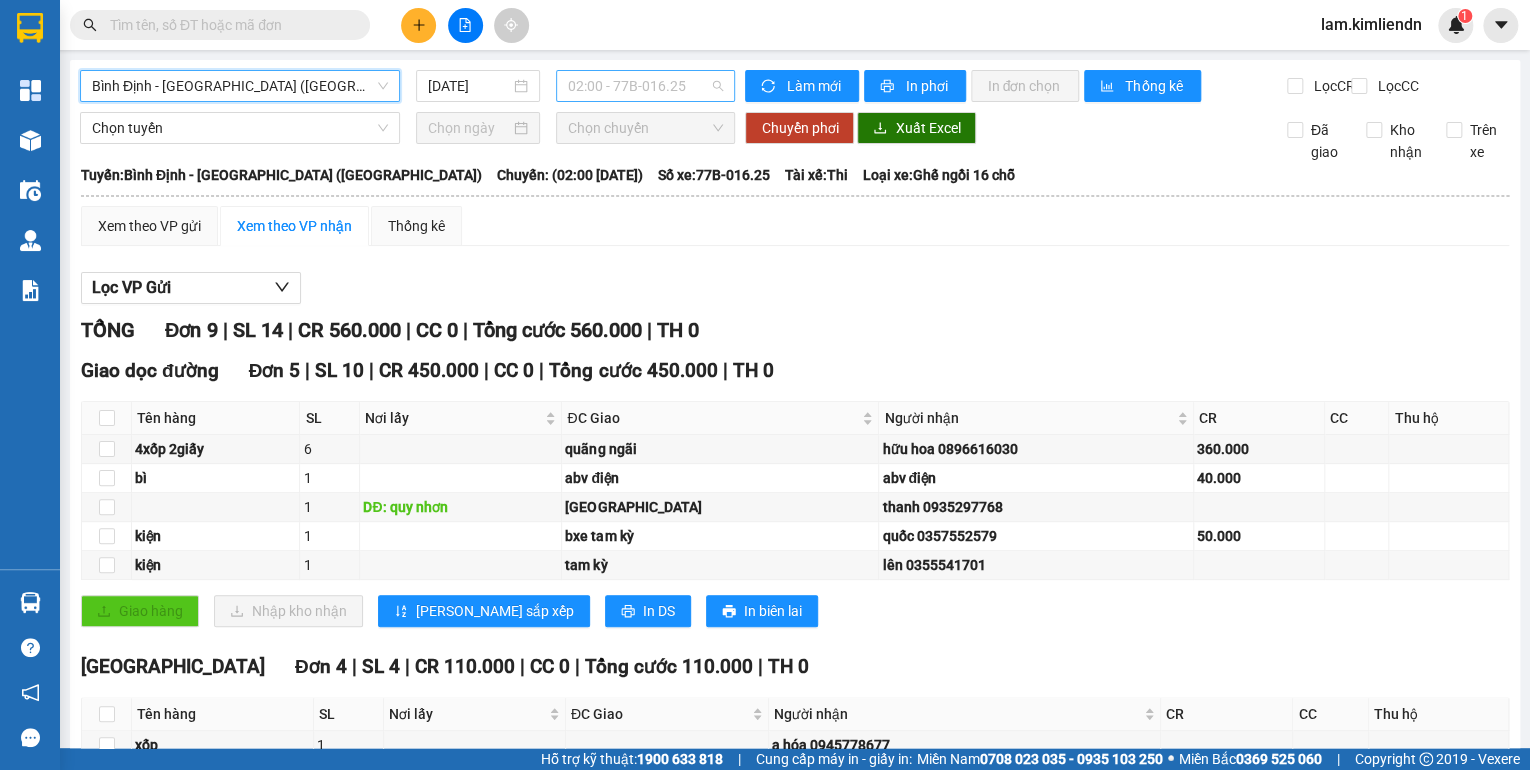 click on "02:00     - 77B-016.25" at bounding box center [646, 86] 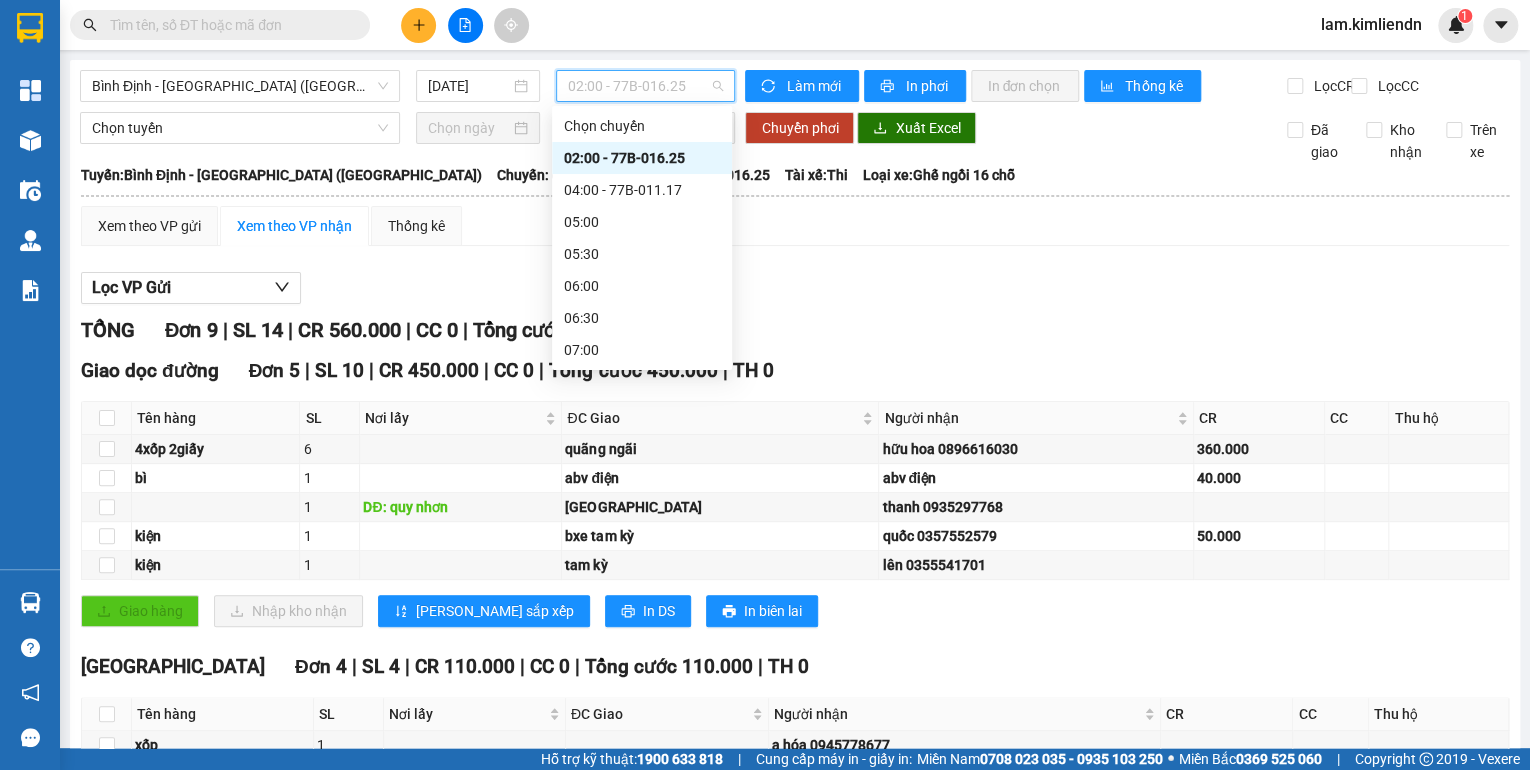 click on "15:00" at bounding box center (642, 862) 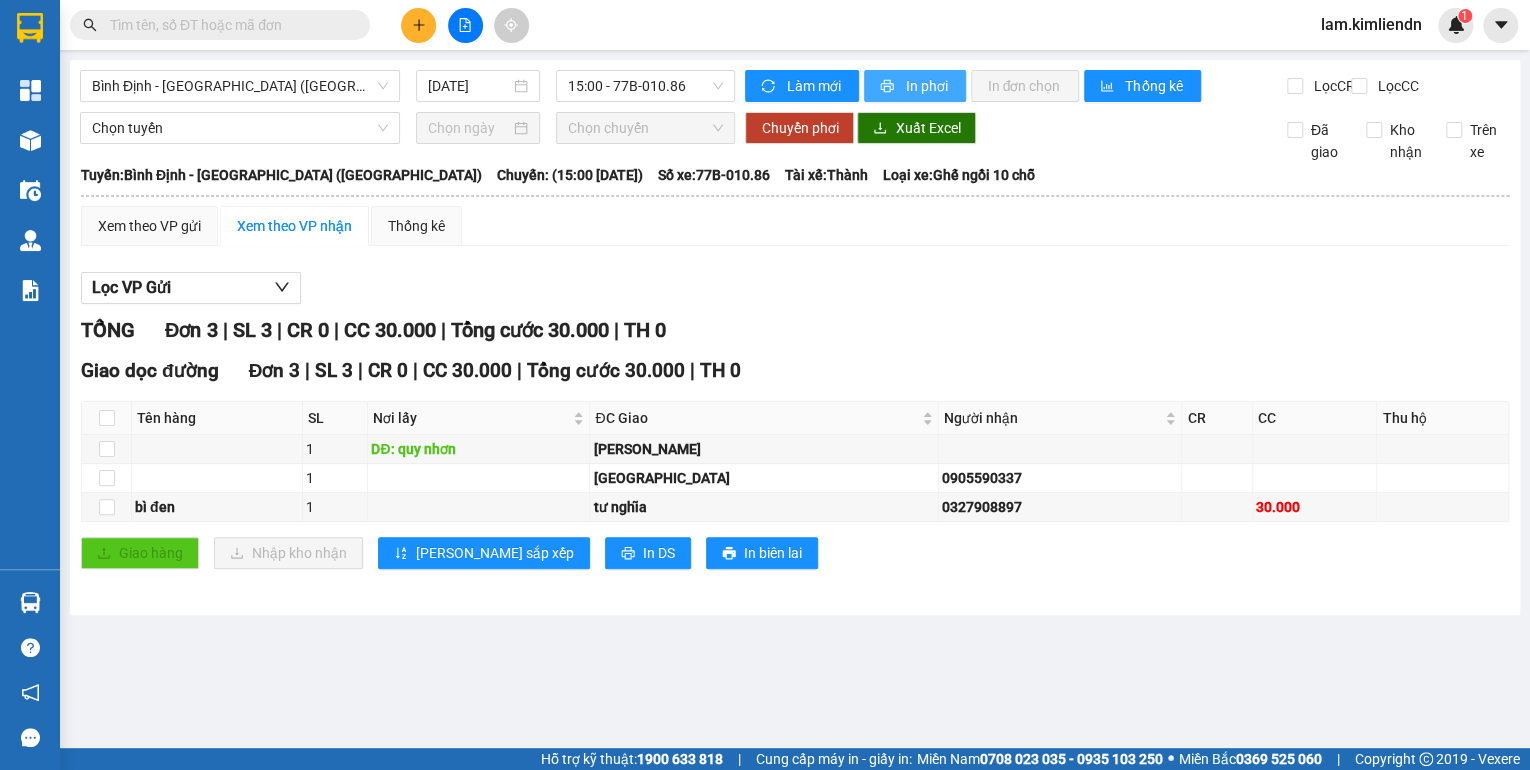 click on "In phơi" at bounding box center (927, 86) 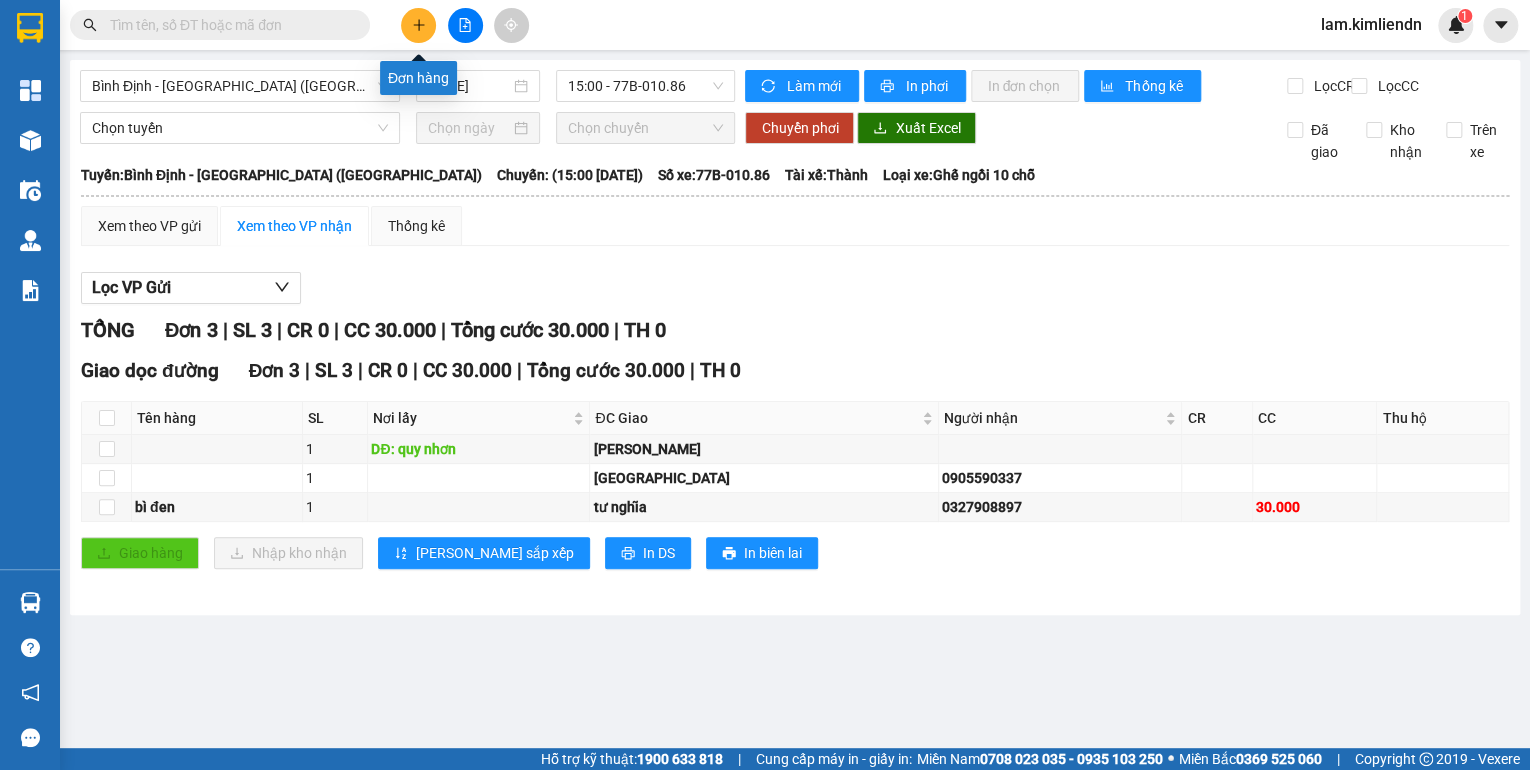 click 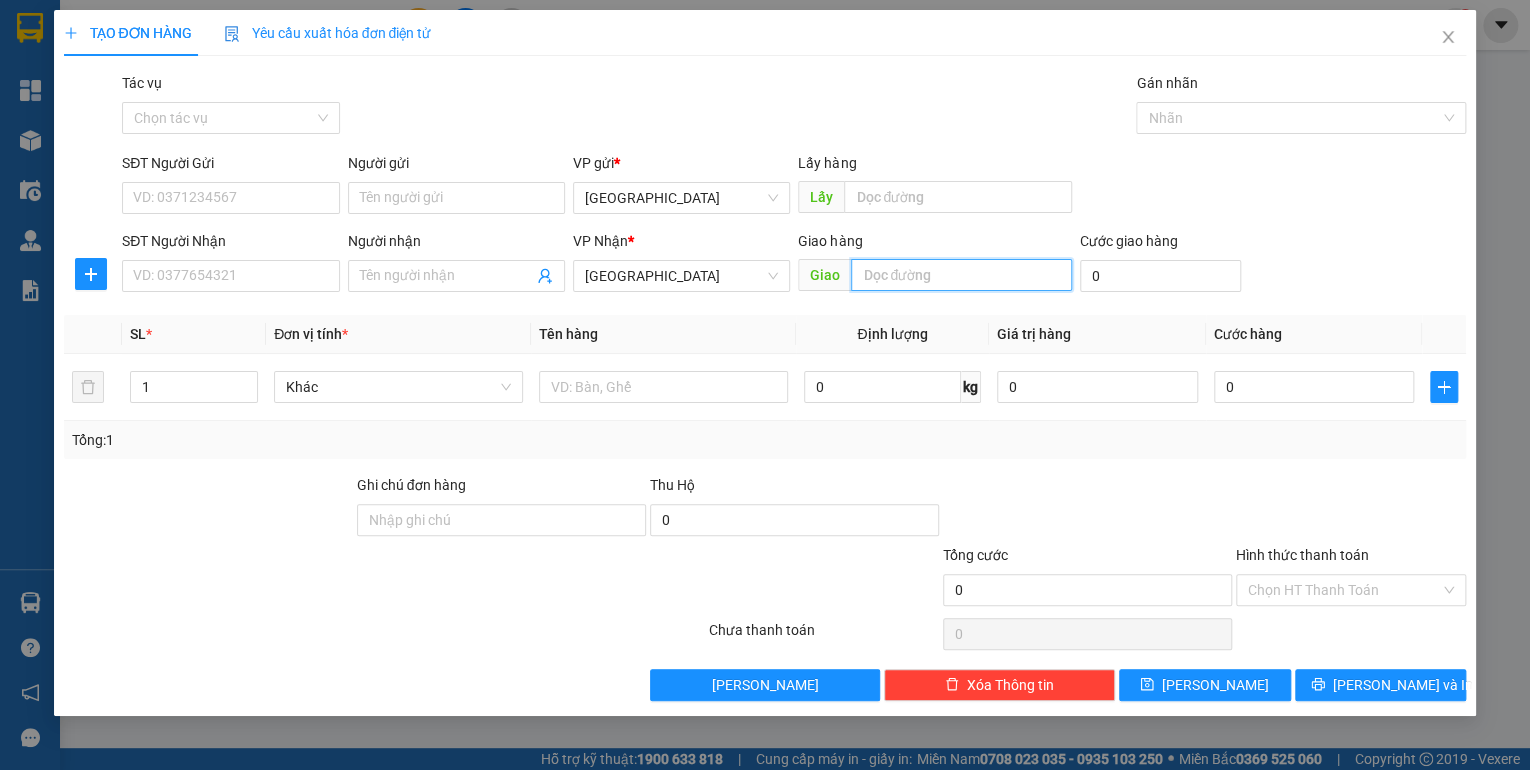 click at bounding box center [961, 275] 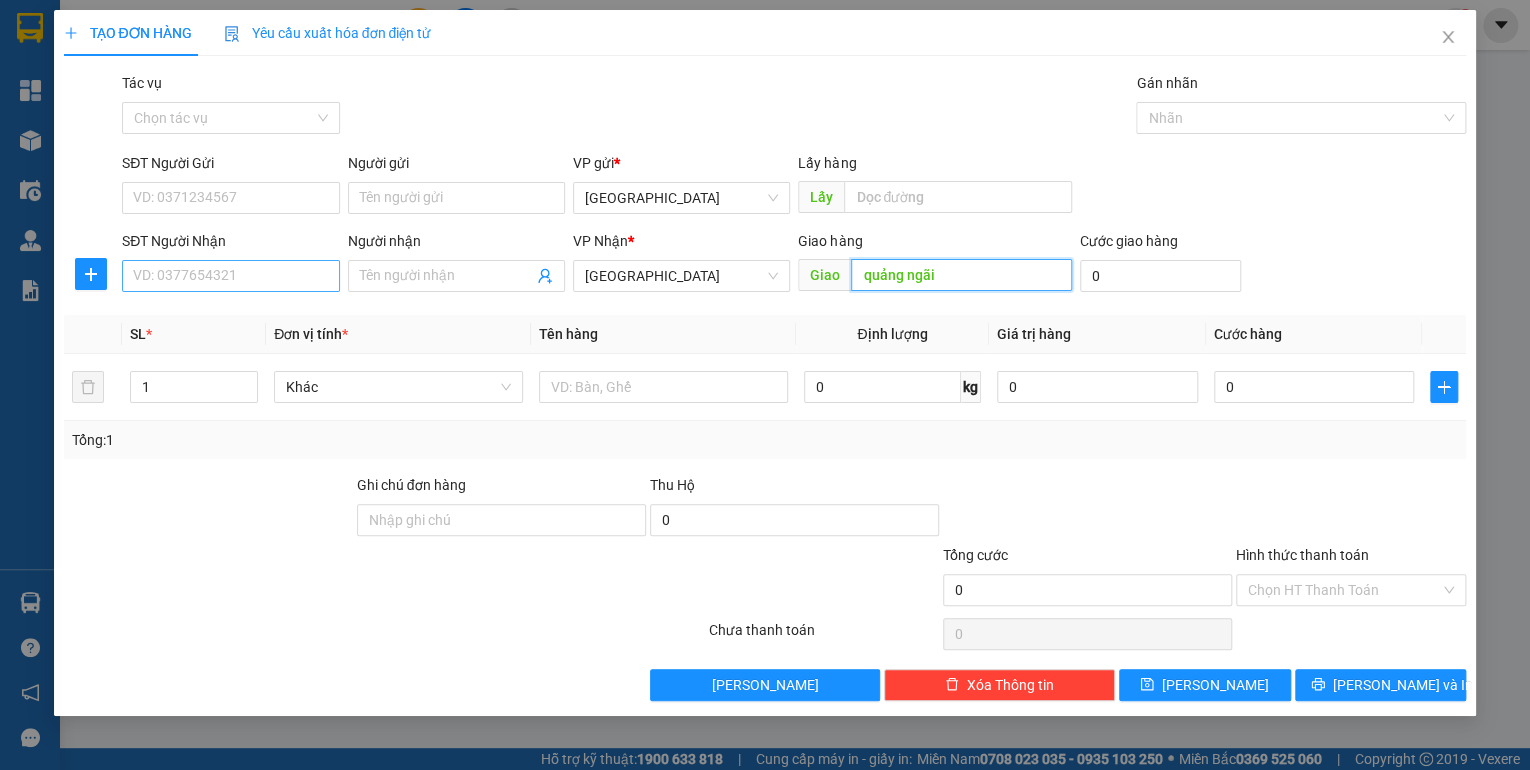 type on "quảng ngãi" 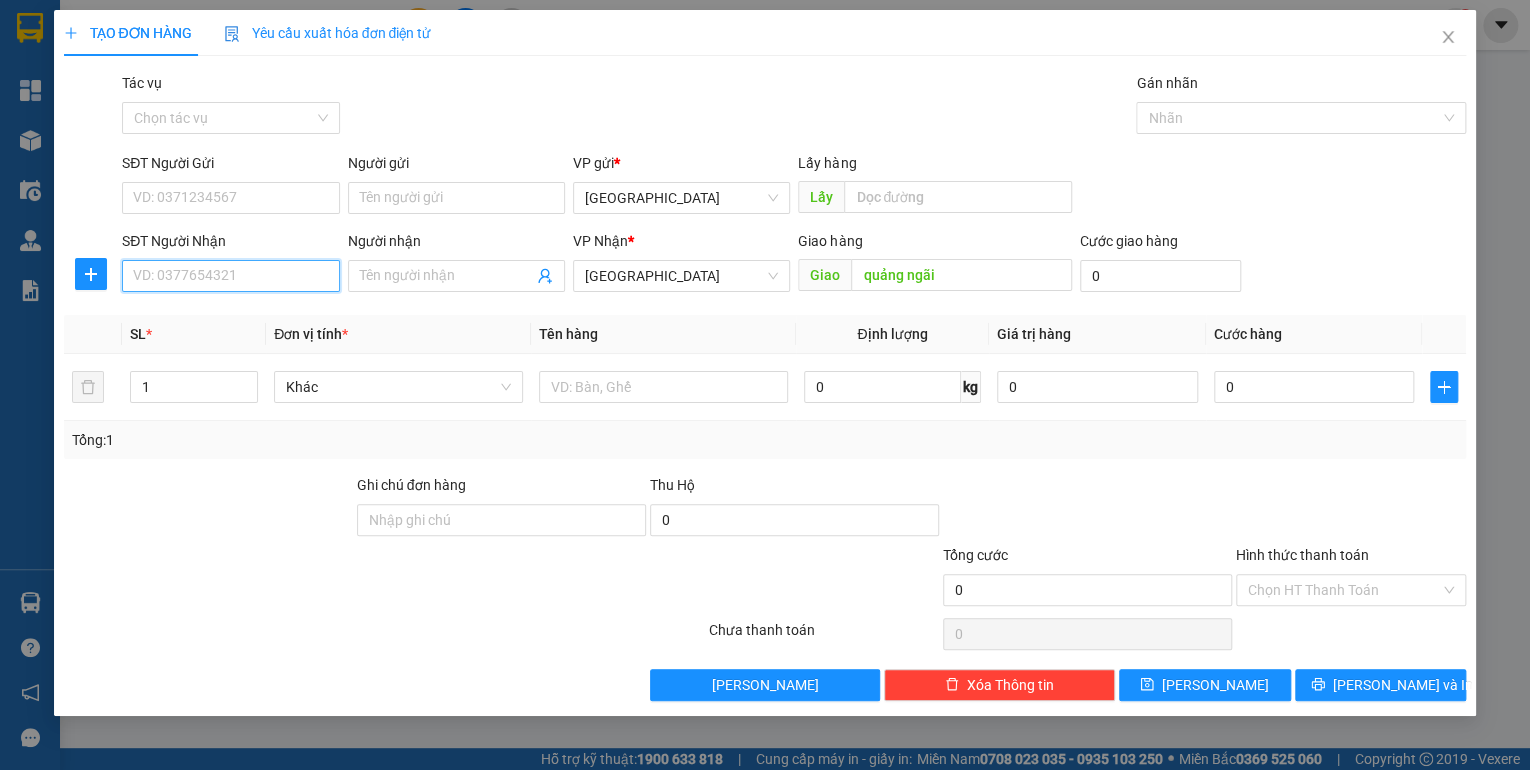 click on "SĐT Người Nhận" at bounding box center [230, 276] 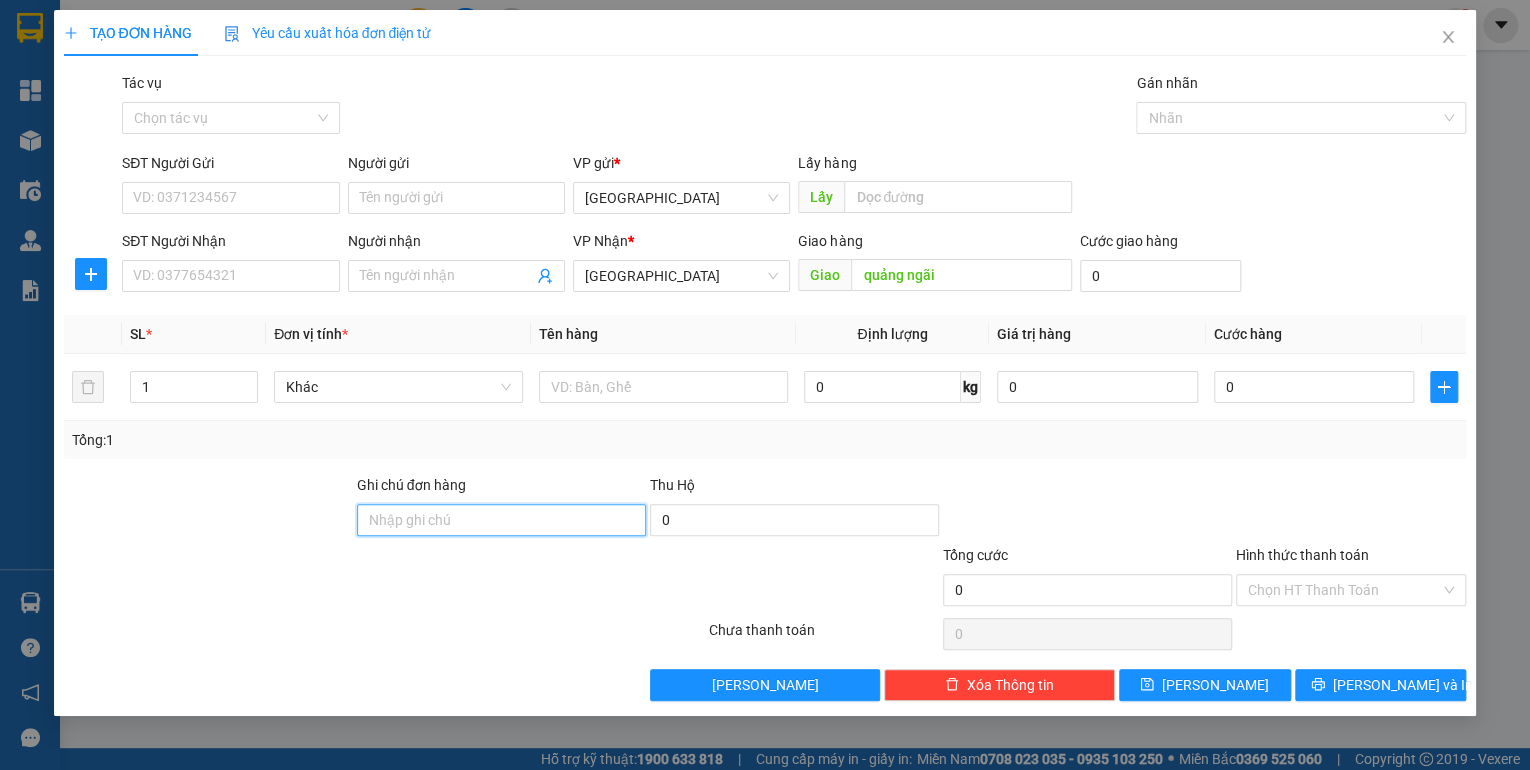 click on "Ghi chú đơn hàng" at bounding box center (501, 520) 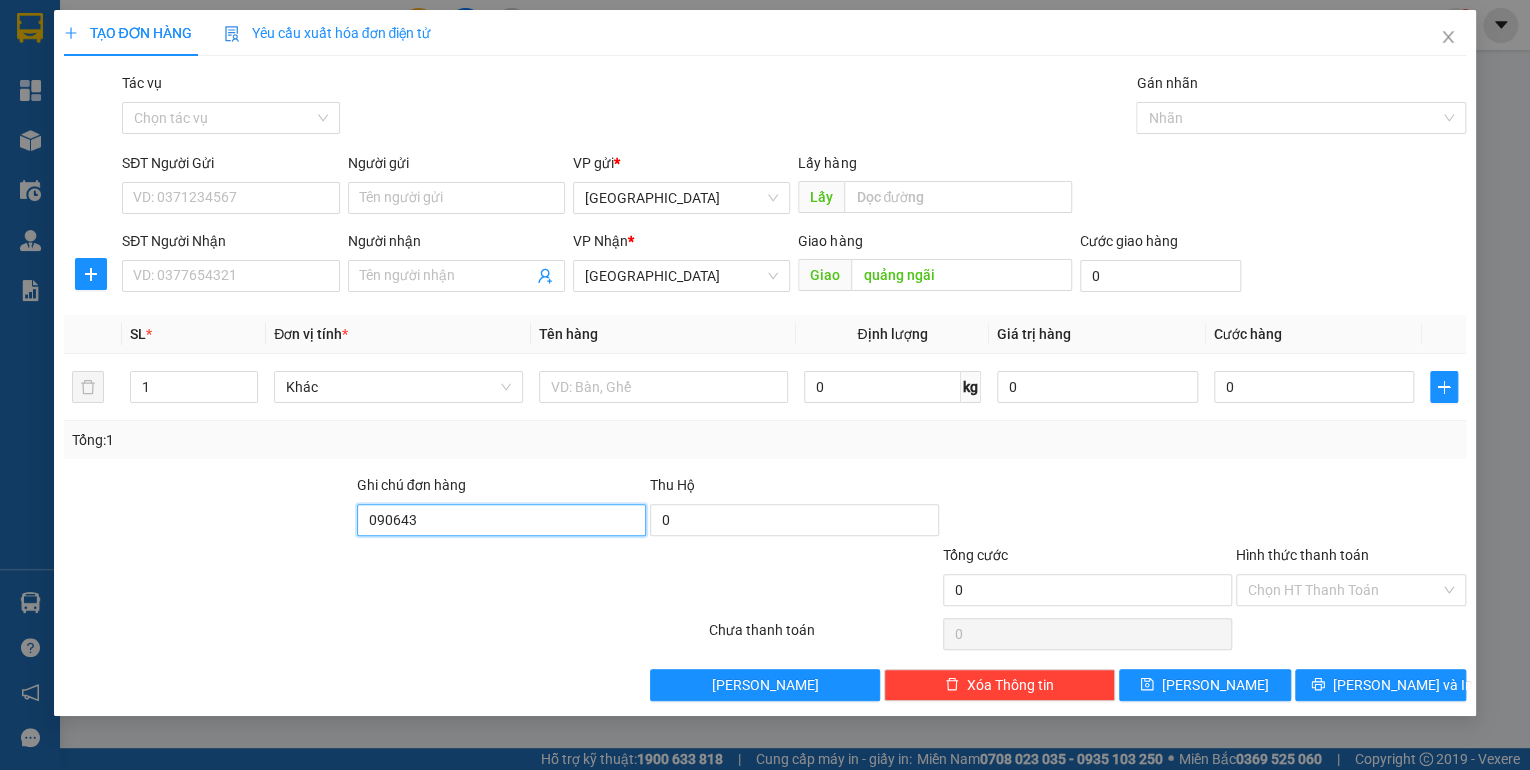 type on "0906431509 đạt" 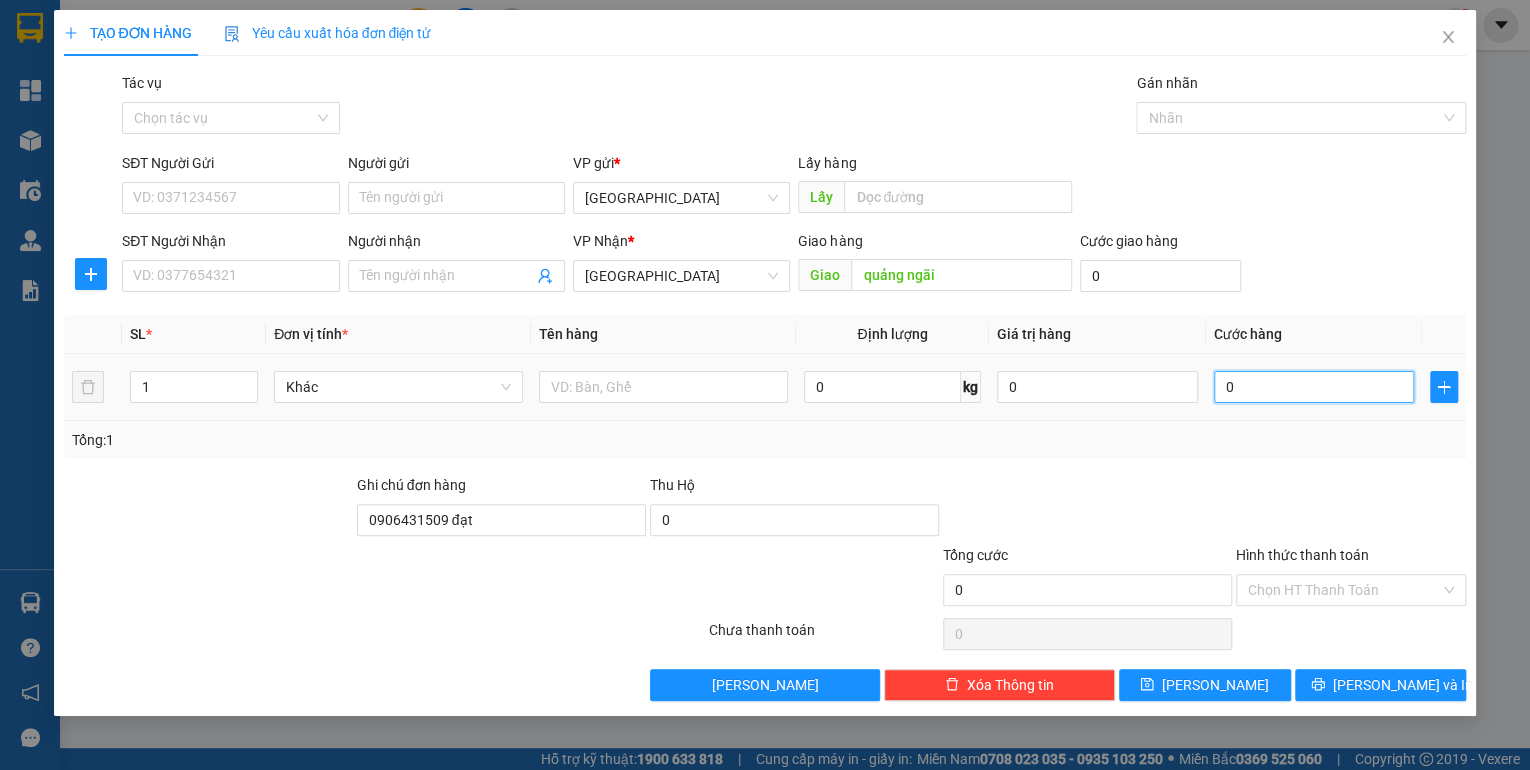 click on "0" at bounding box center [1314, 387] 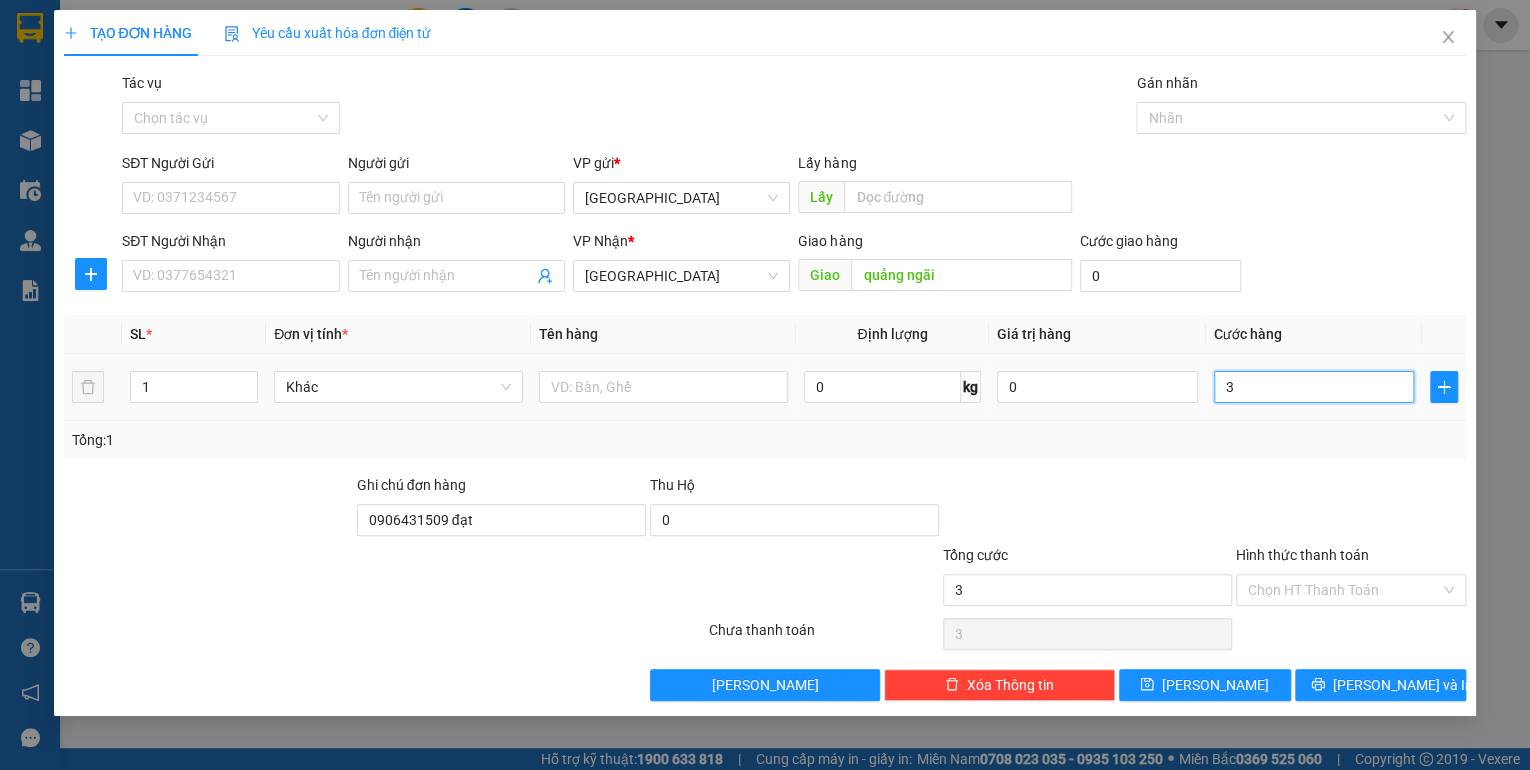 type on "30" 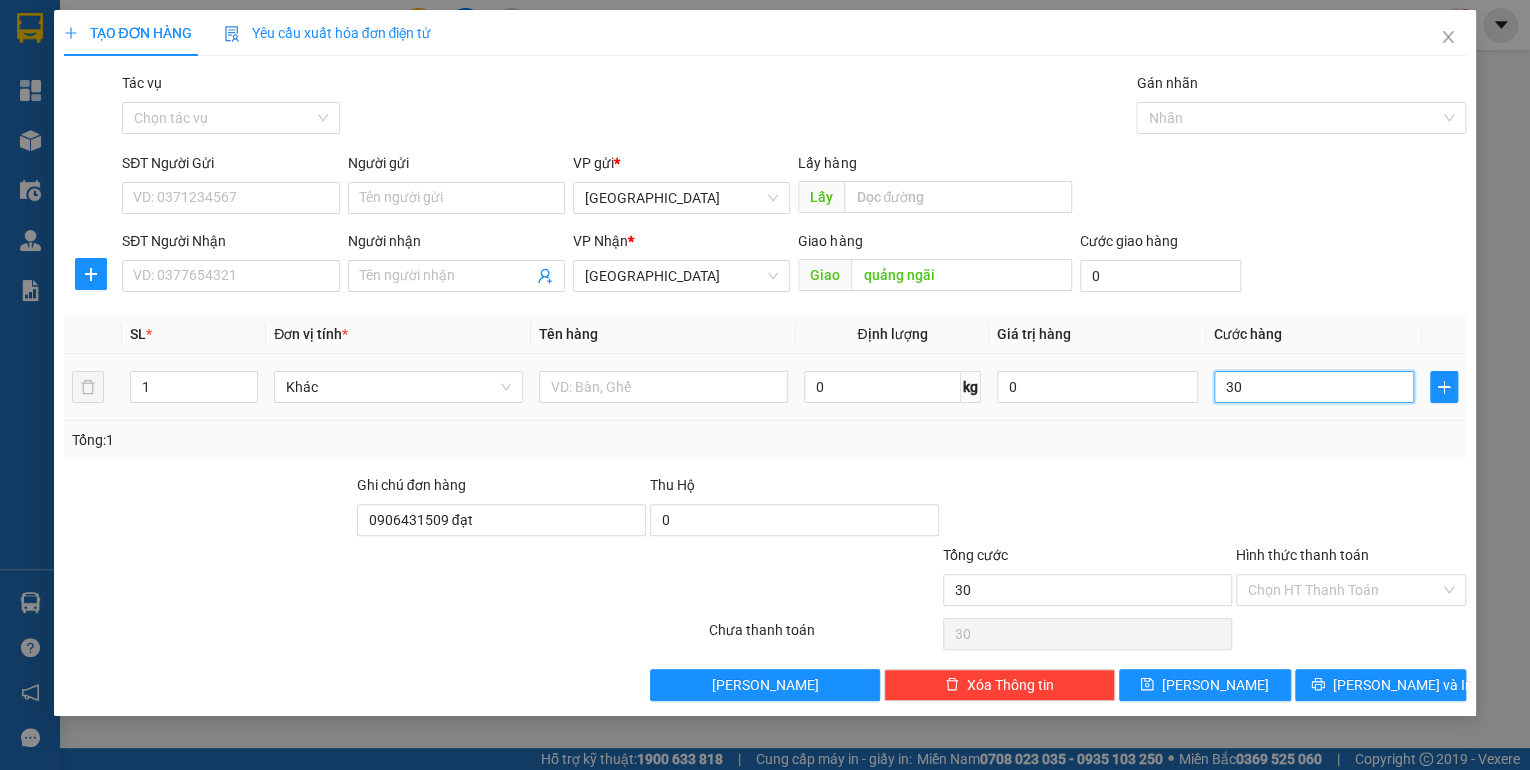 type on "300" 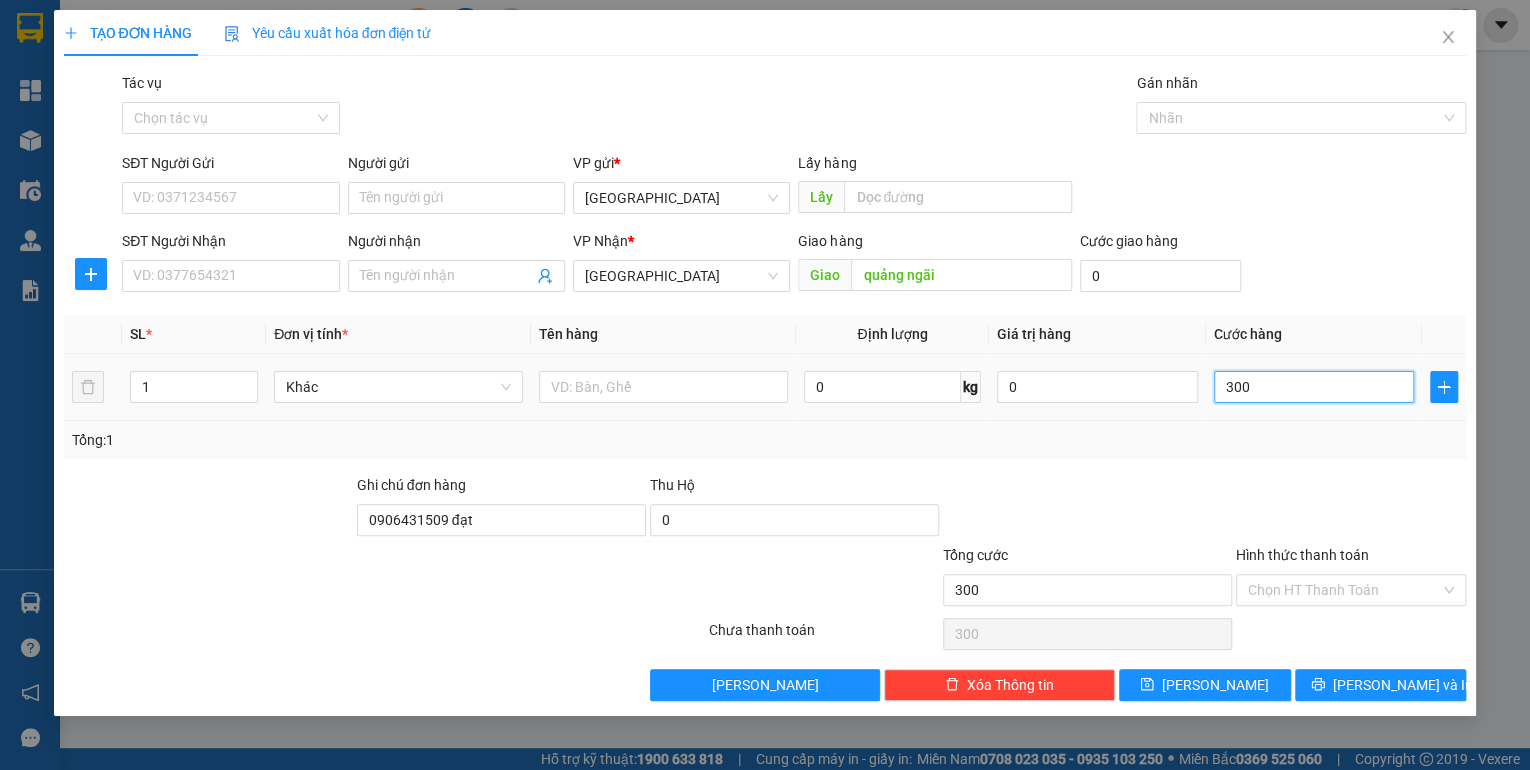 type on "3.000" 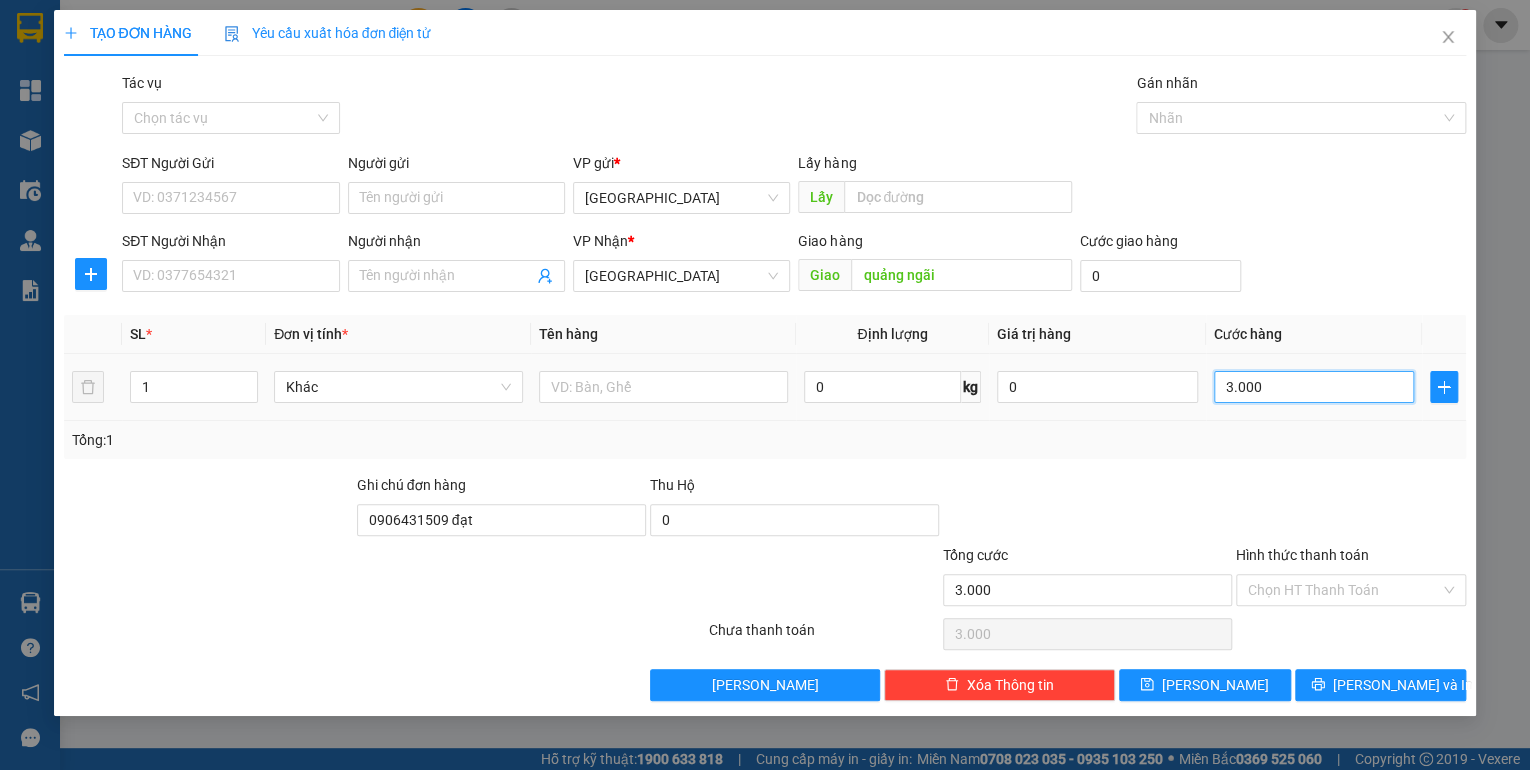 type on "30.000" 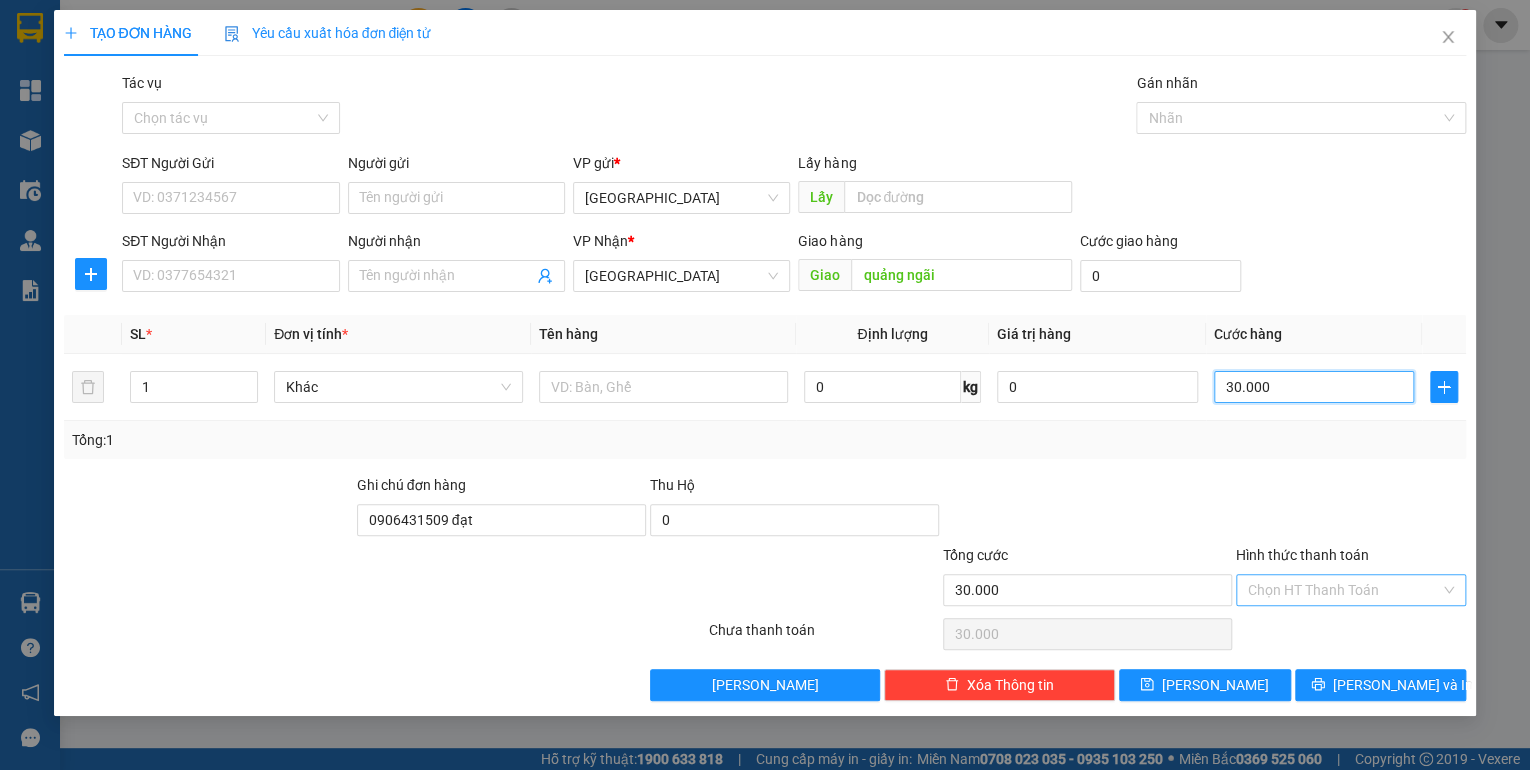 type on "30.000" 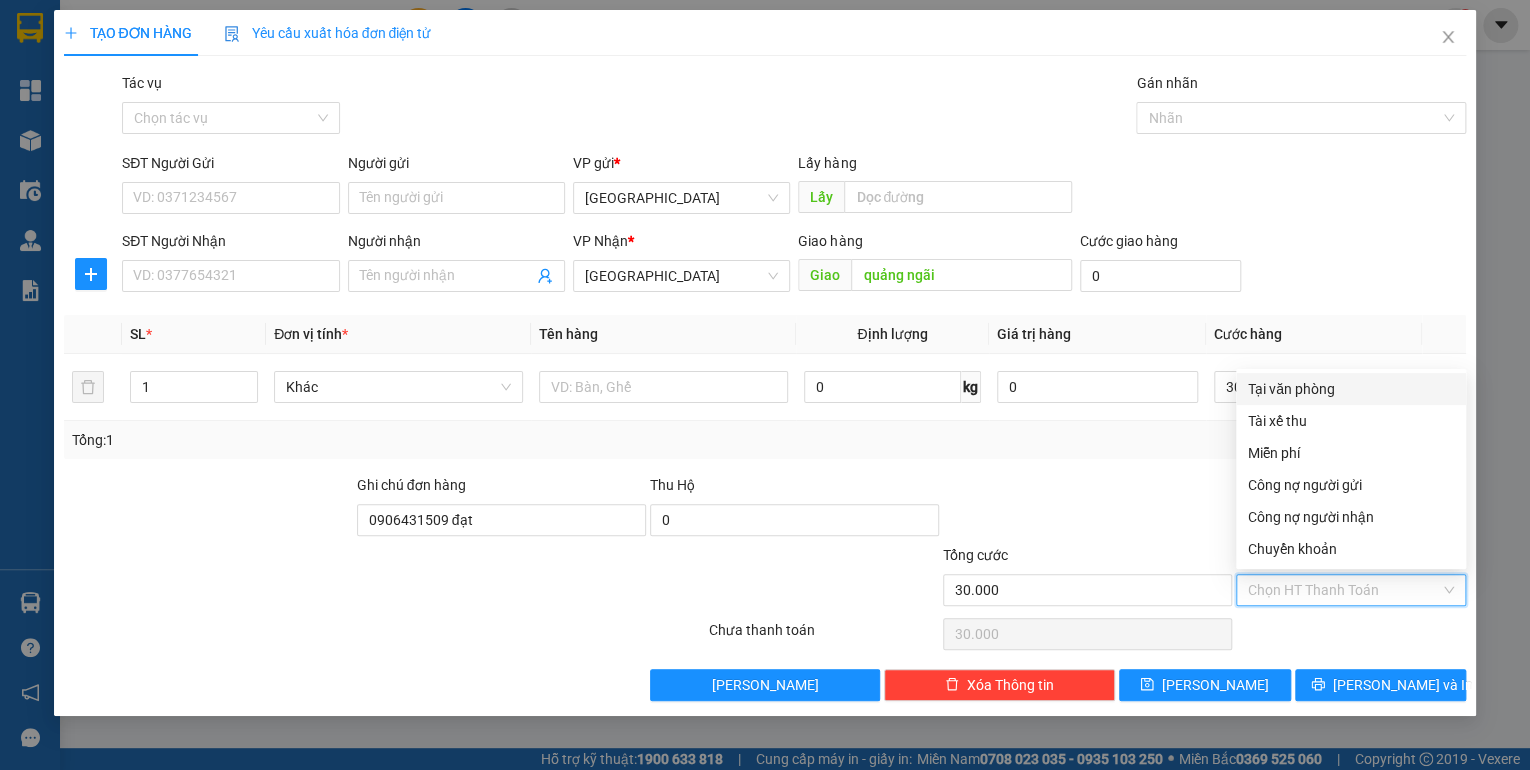 click on "Hình thức thanh toán" at bounding box center (1344, 590) 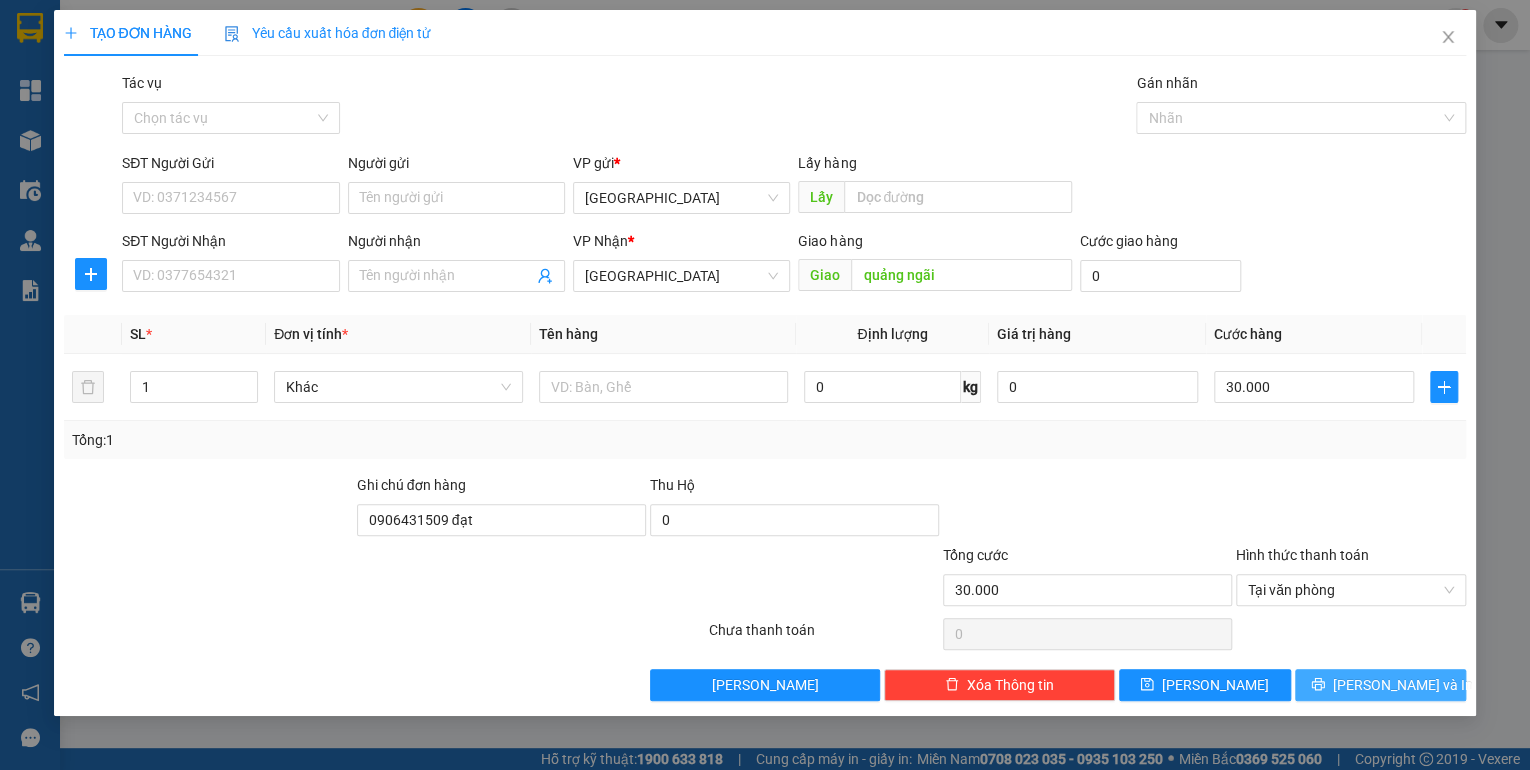 click on "[PERSON_NAME] và In" at bounding box center [1403, 685] 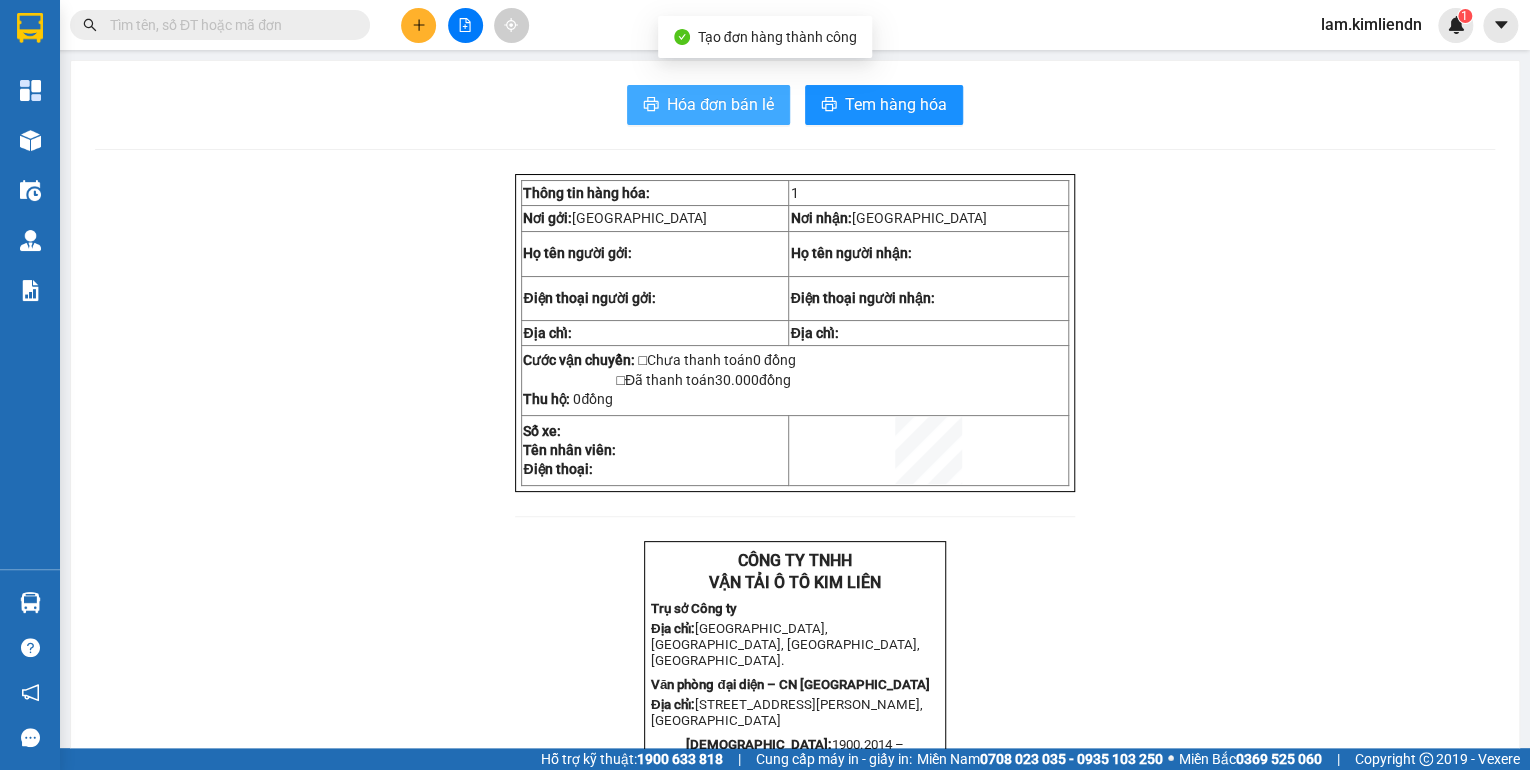 click on "Hóa đơn bán lẻ" at bounding box center [720, 104] 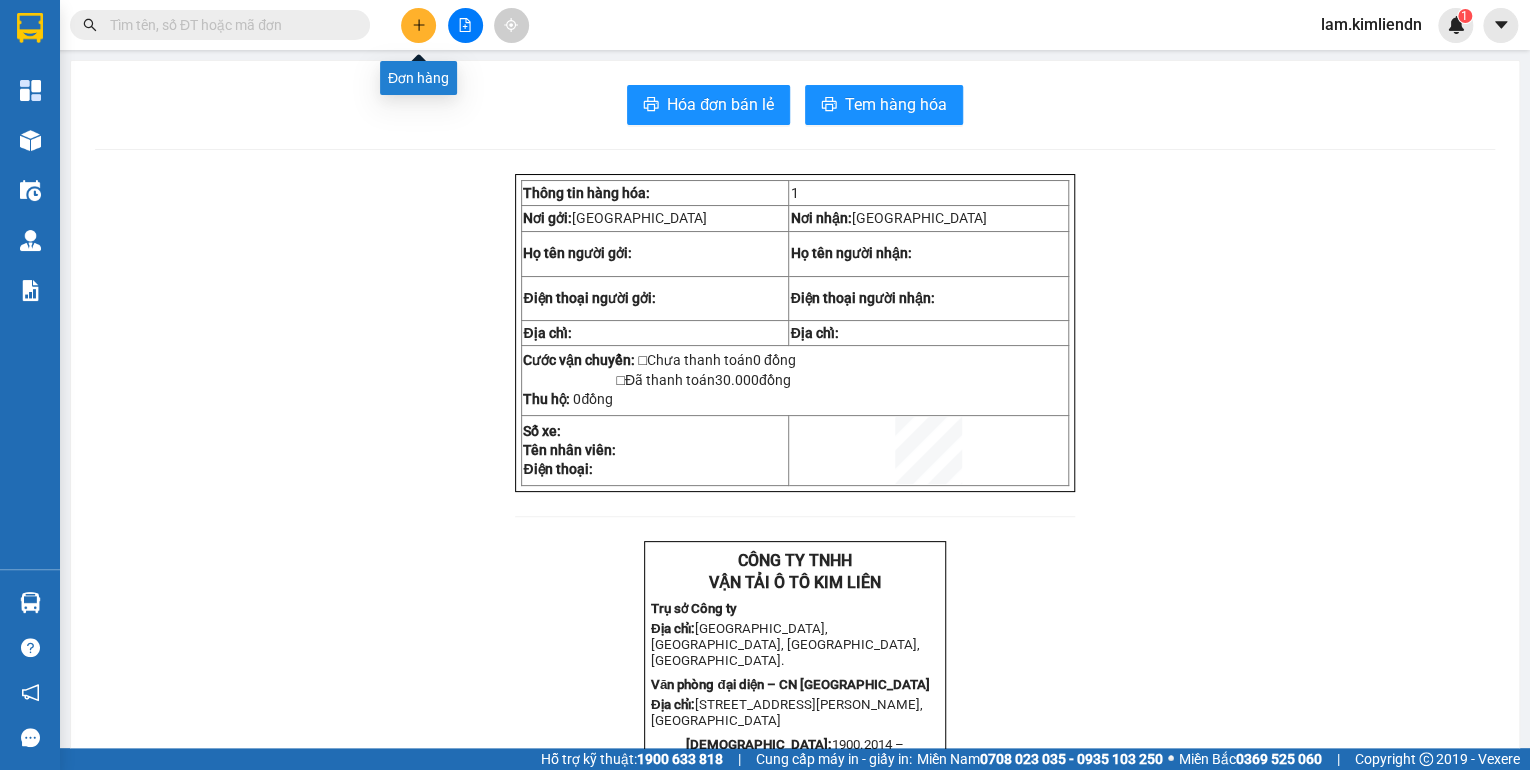 click at bounding box center (418, 25) 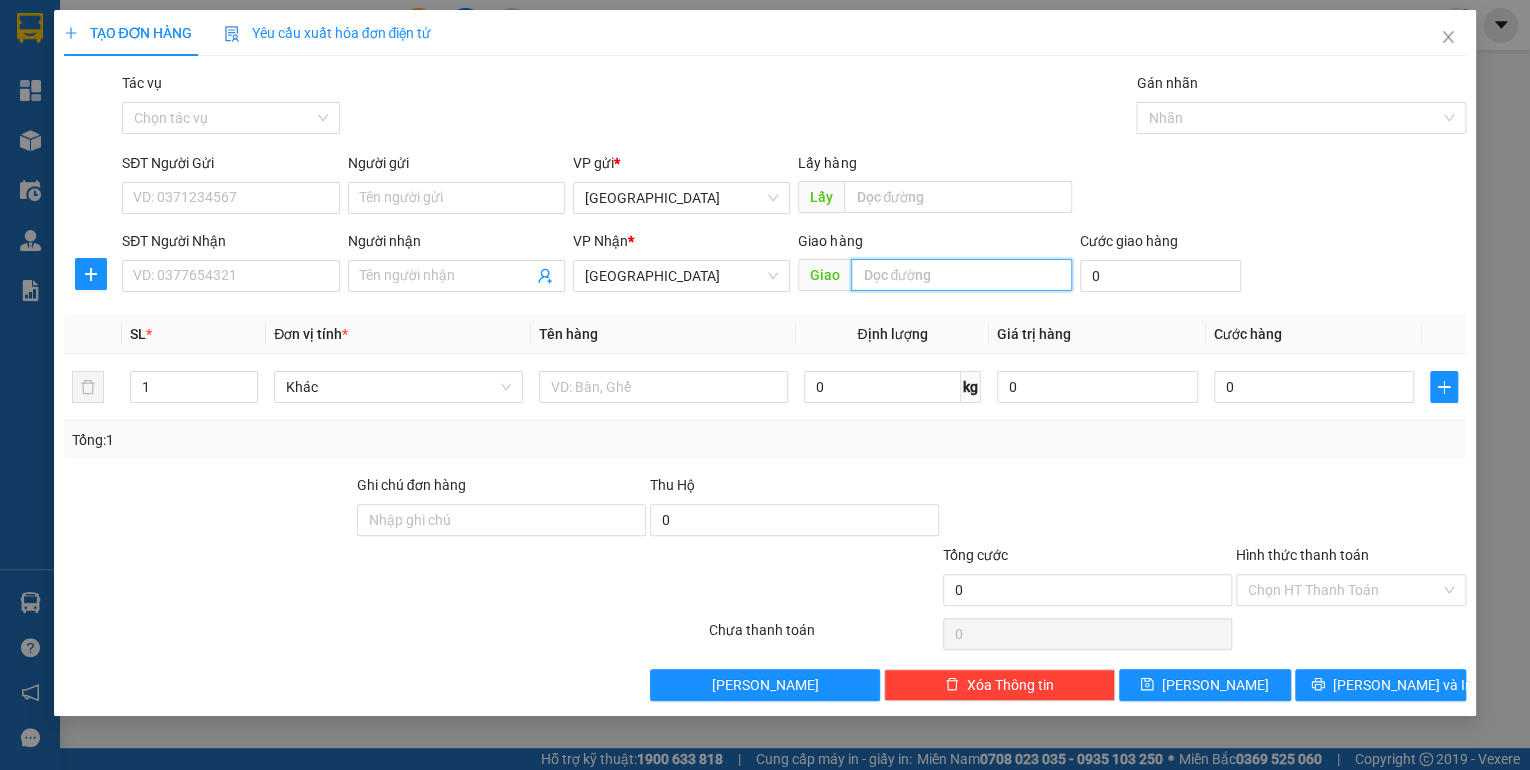 click at bounding box center (961, 275) 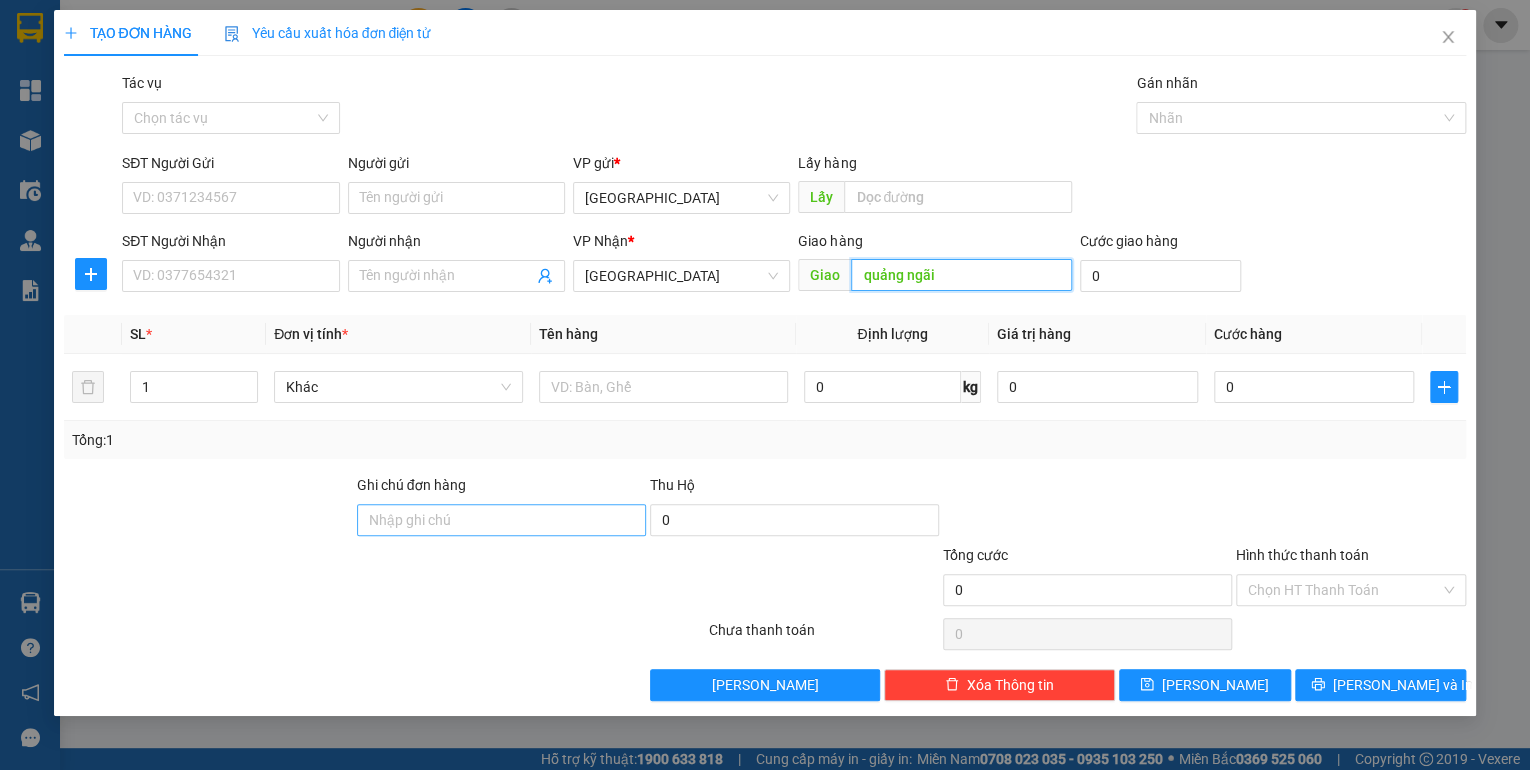 type on "quảng ngãi" 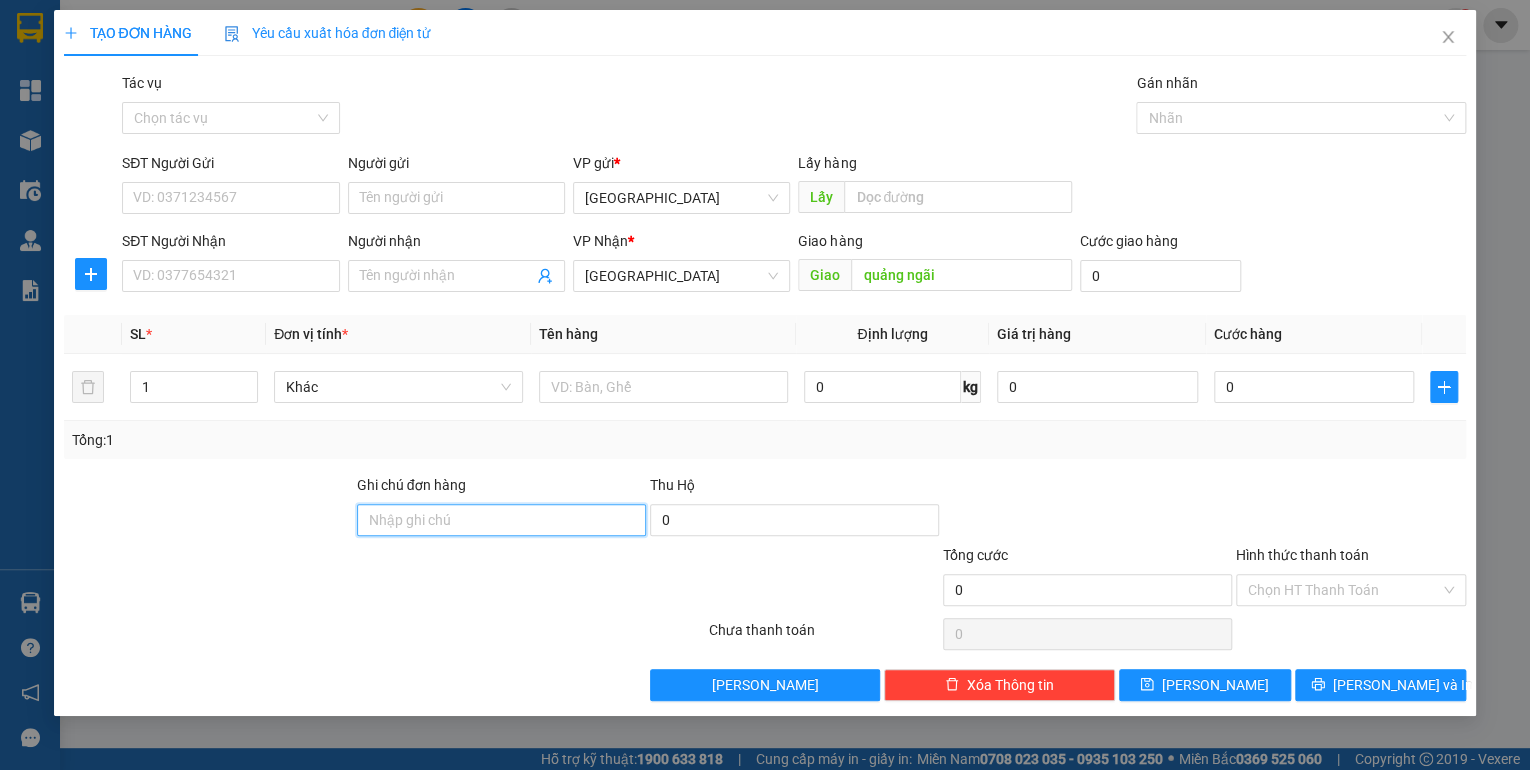 click on "Ghi chú đơn hàng" at bounding box center (501, 520) 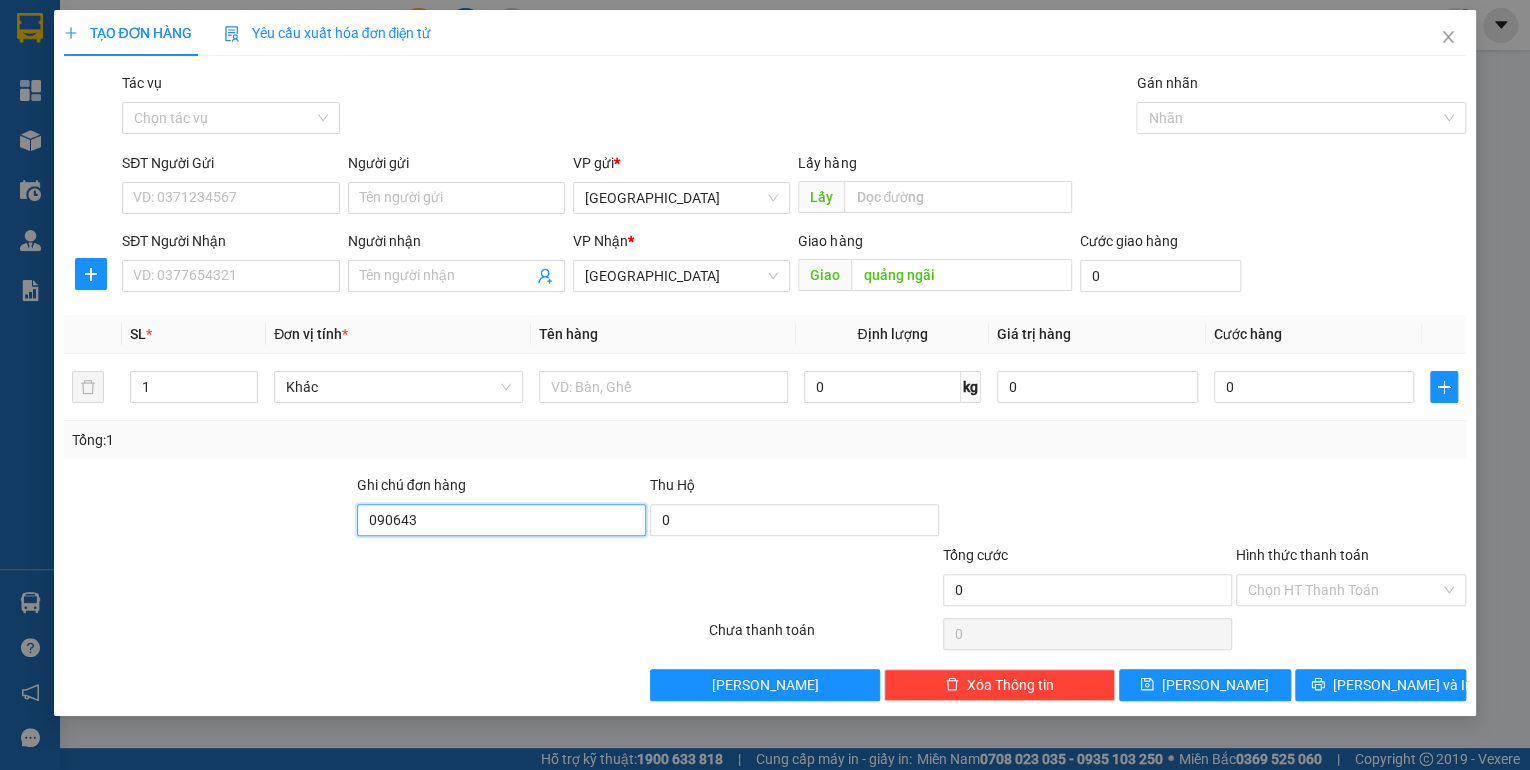 type on "0906431509 đạt" 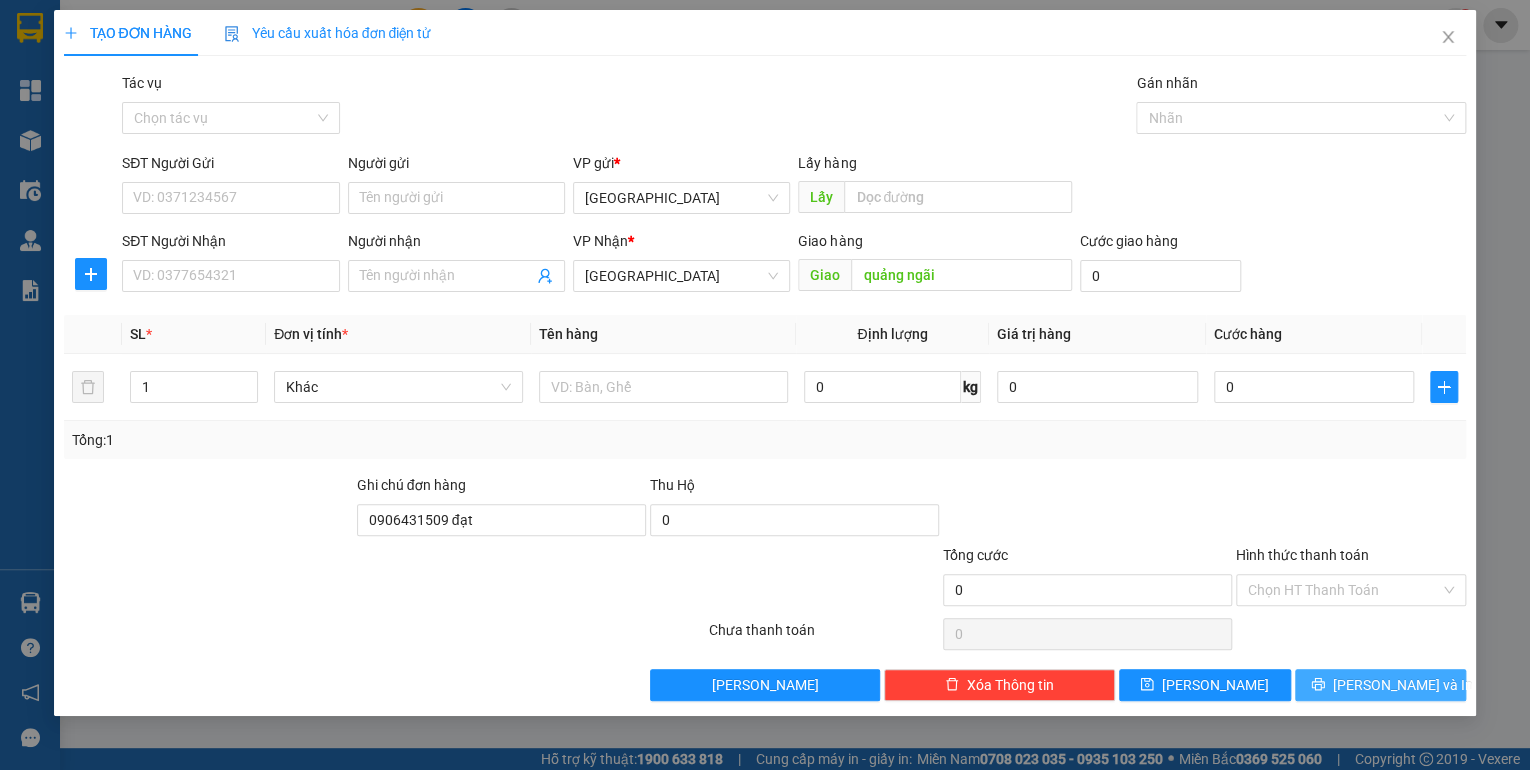 click on "[PERSON_NAME] và In" at bounding box center (1381, 685) 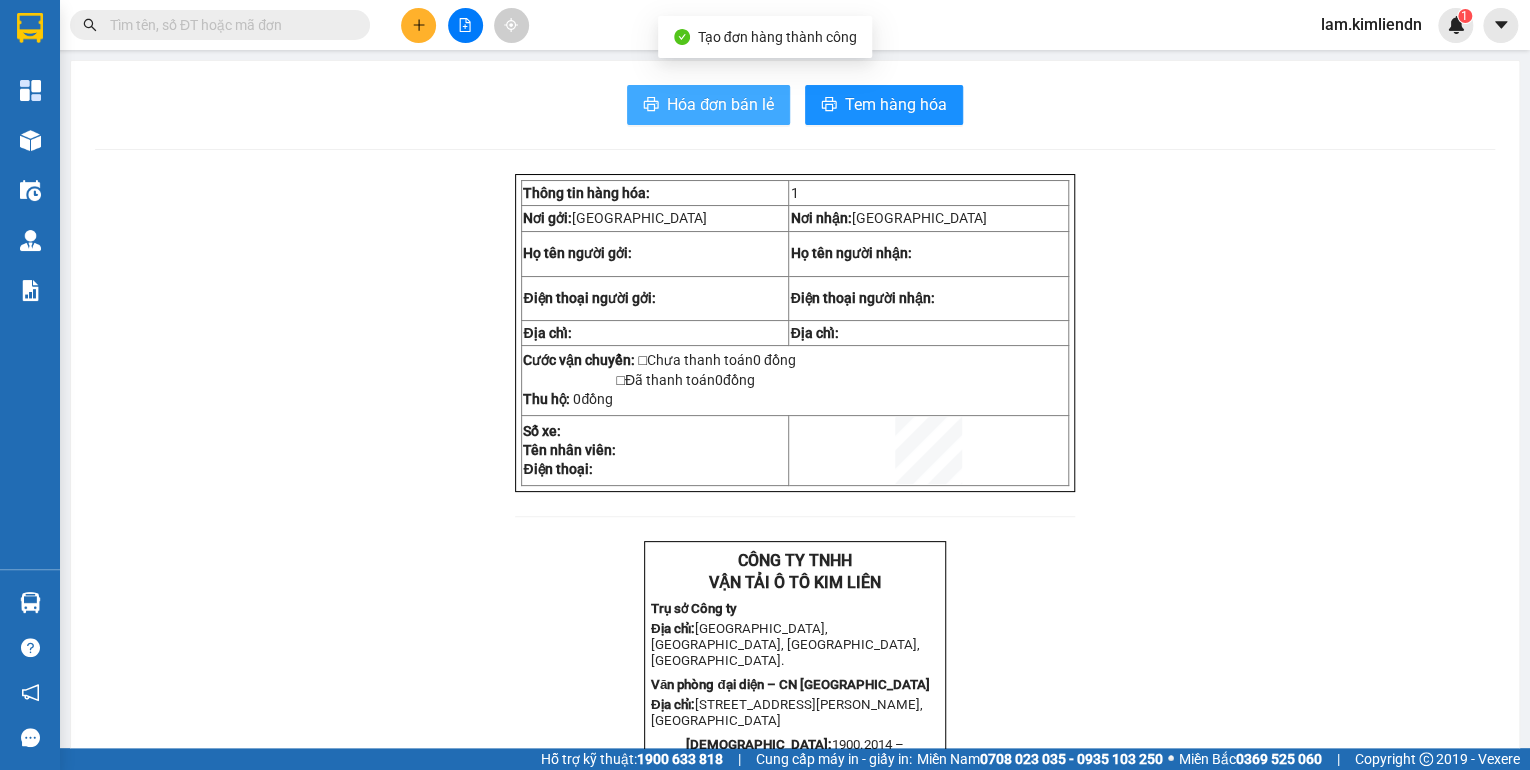 click on "Hóa đơn bán lẻ" at bounding box center [720, 104] 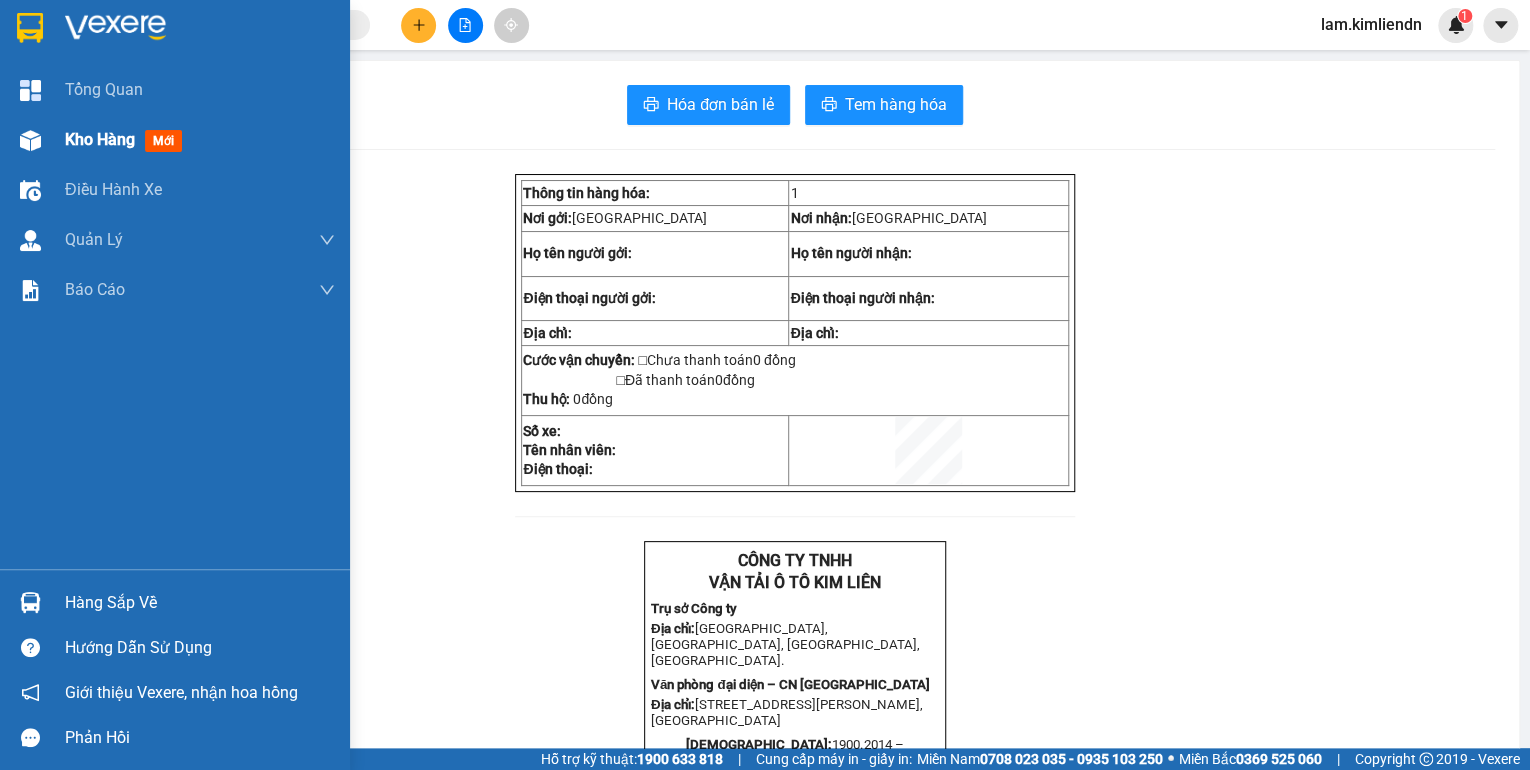 click on "Kho hàng mới" at bounding box center (175, 140) 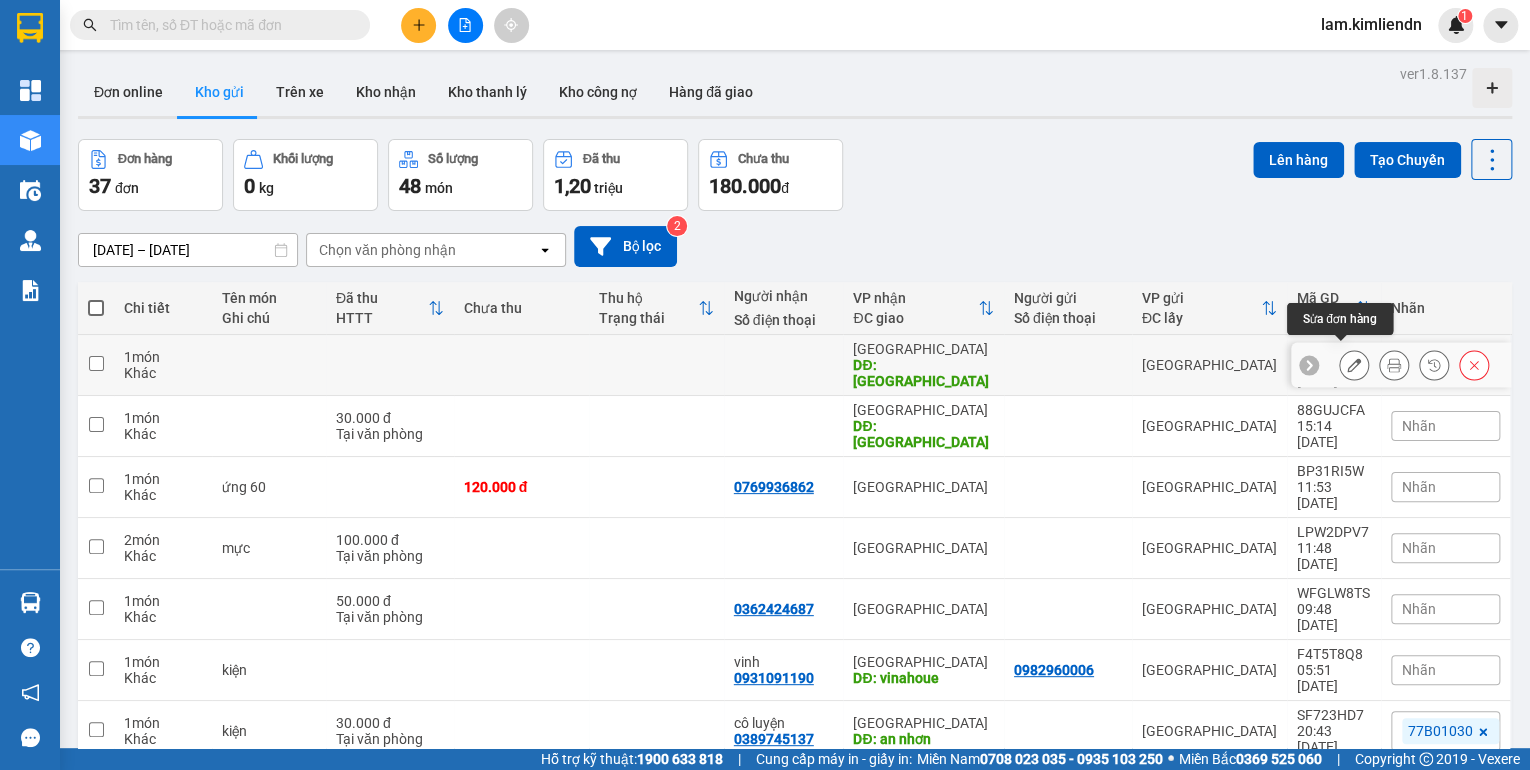 click 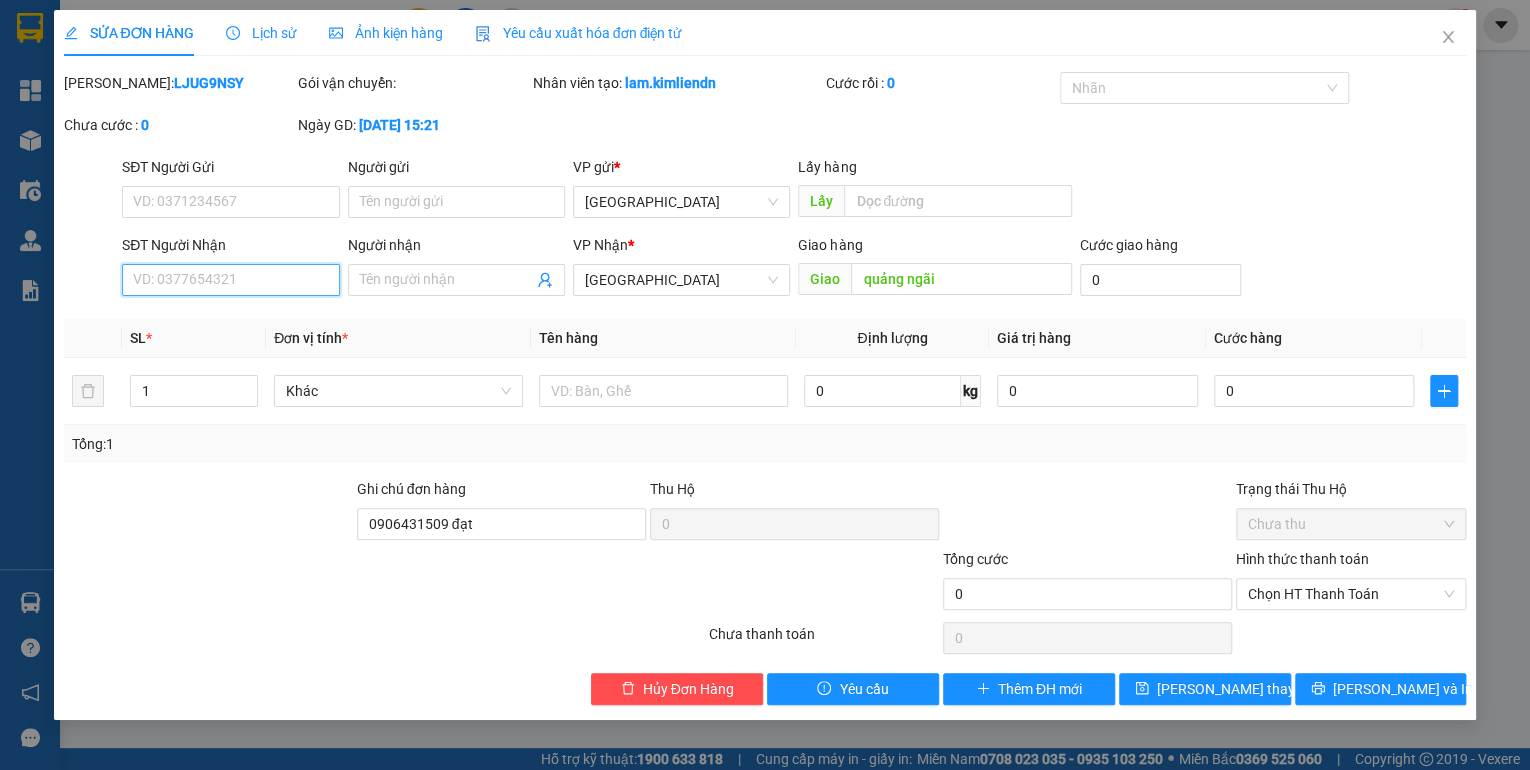 click on "SĐT Người Nhận" at bounding box center [230, 280] 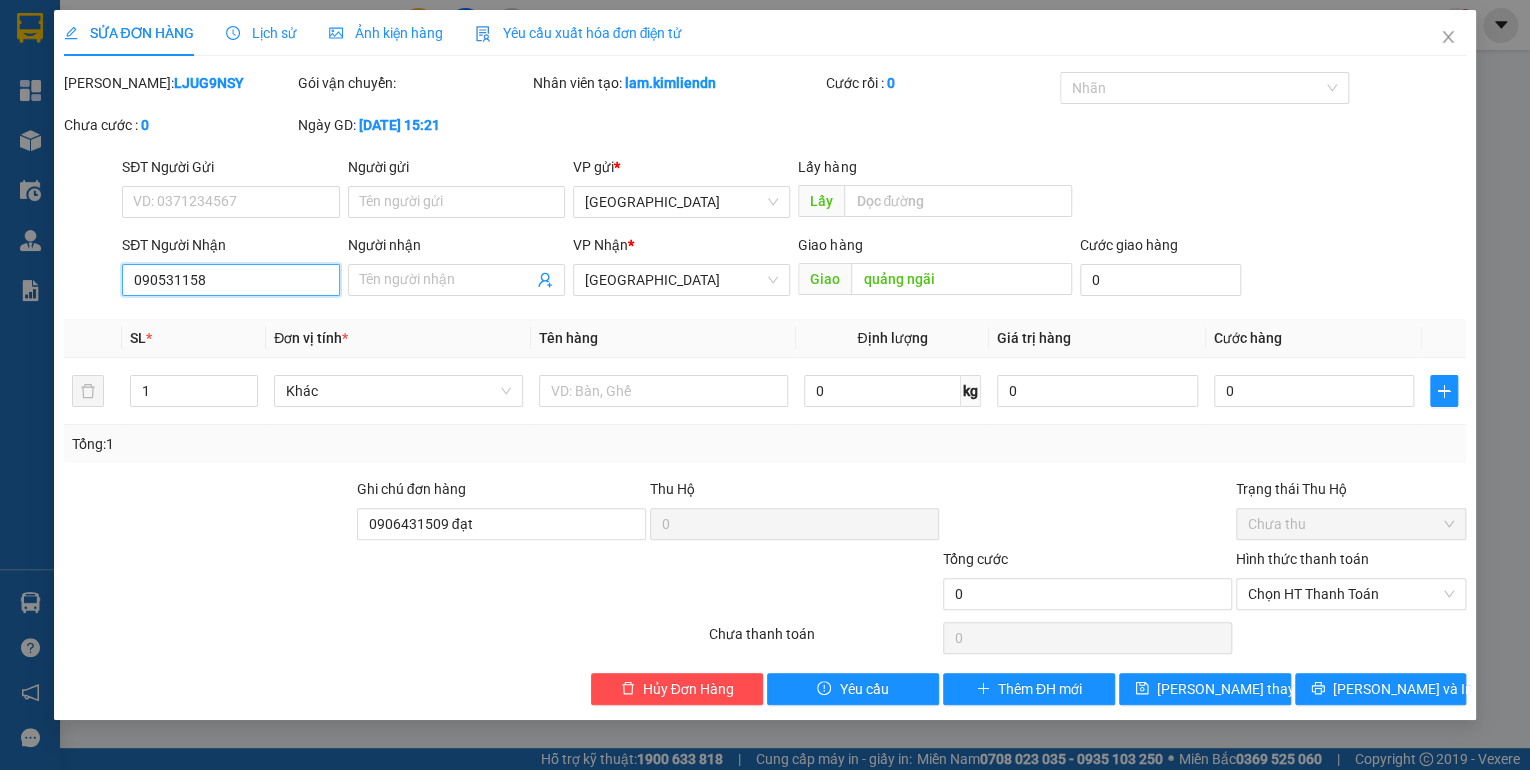 type on "0905311588" 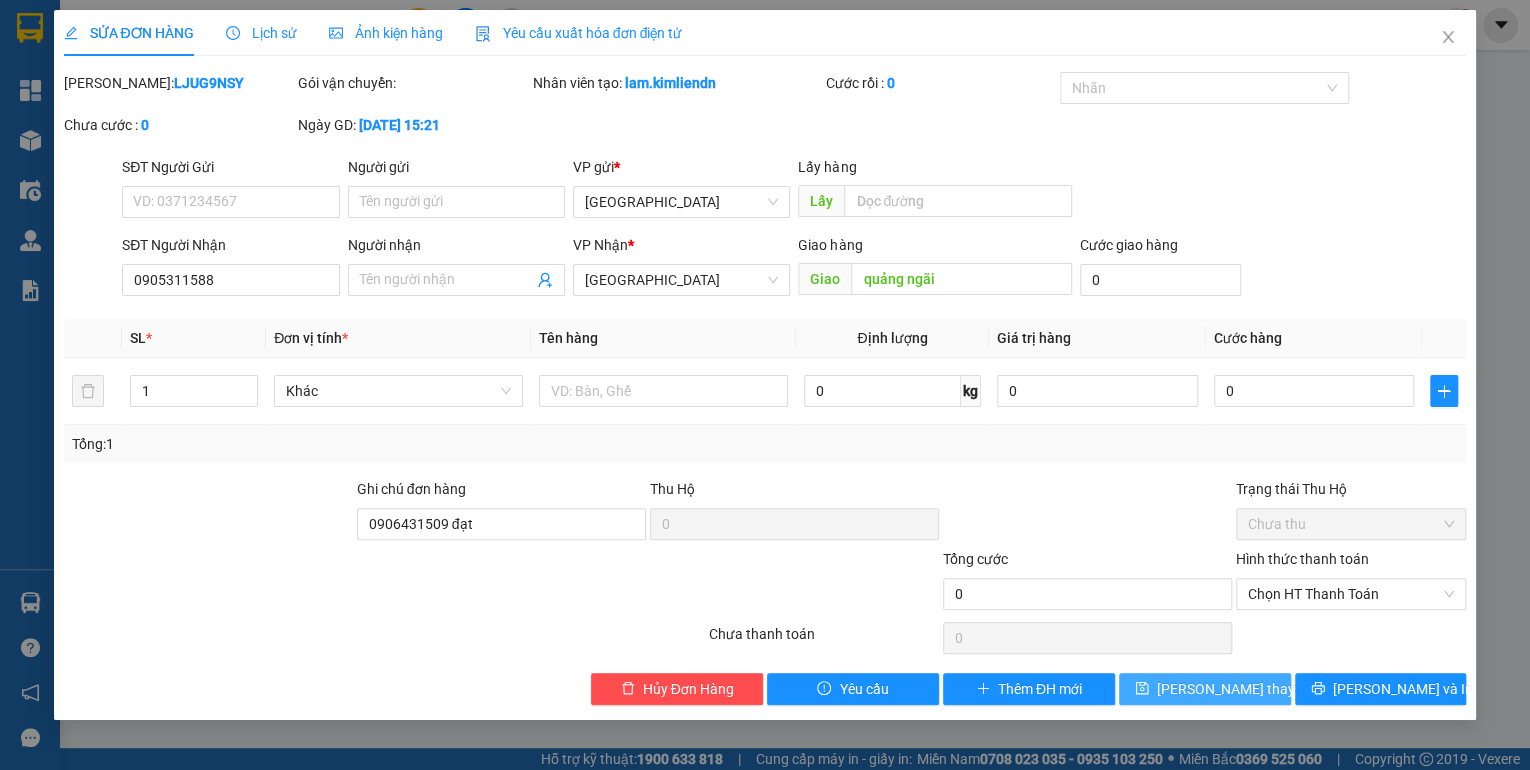 click on "[PERSON_NAME] thay đổi" at bounding box center (1237, 689) 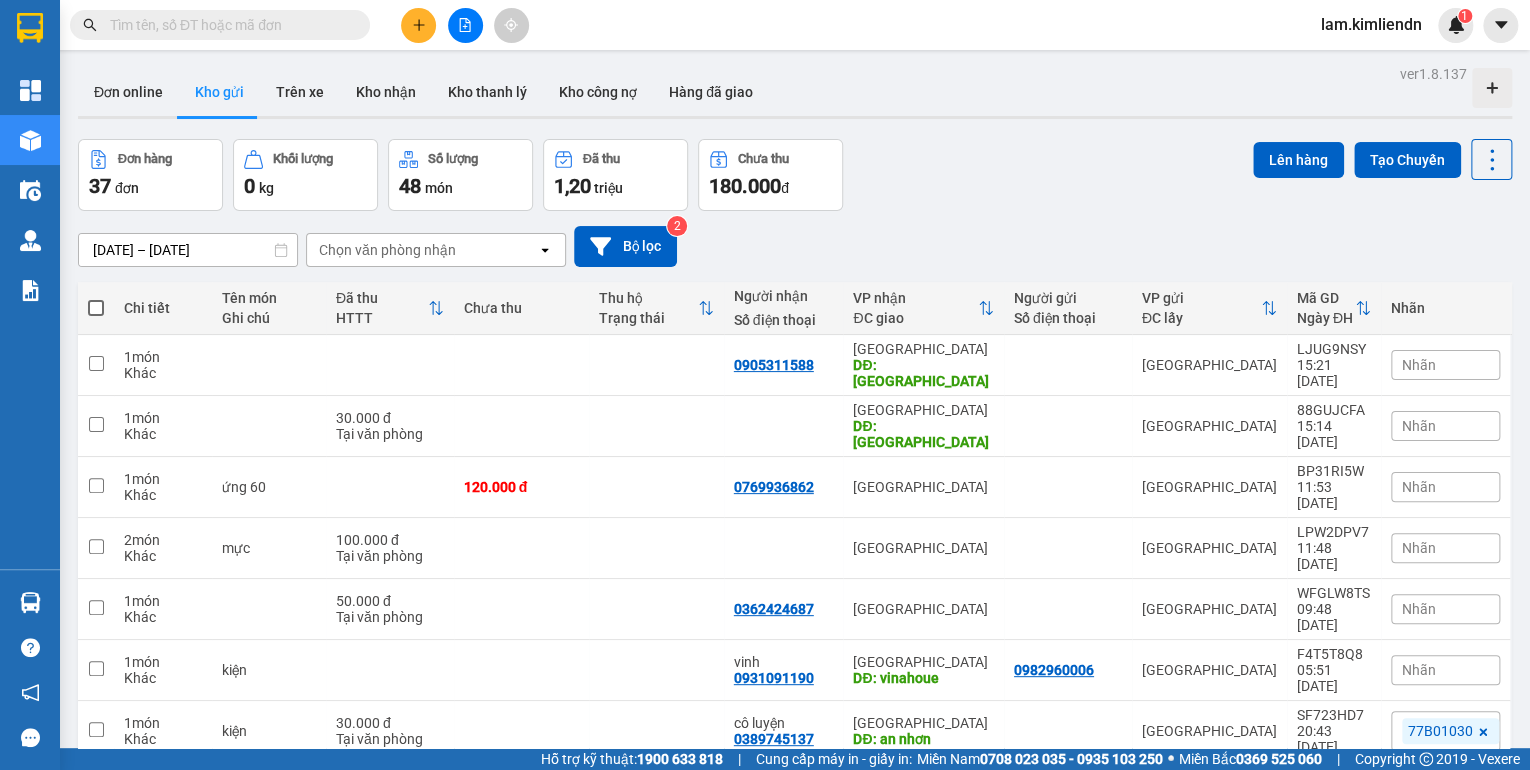 click at bounding box center (418, 25) 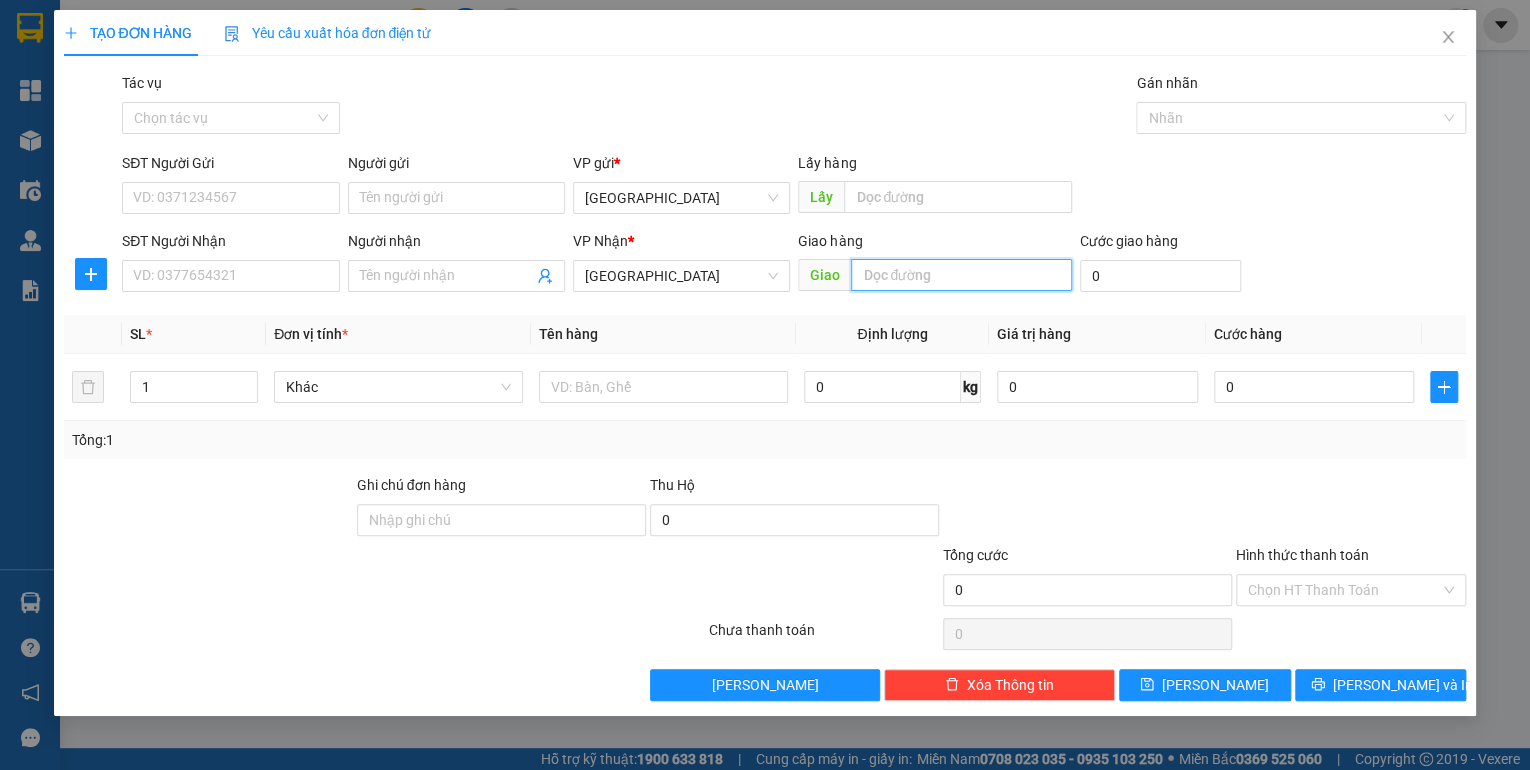 click at bounding box center (961, 275) 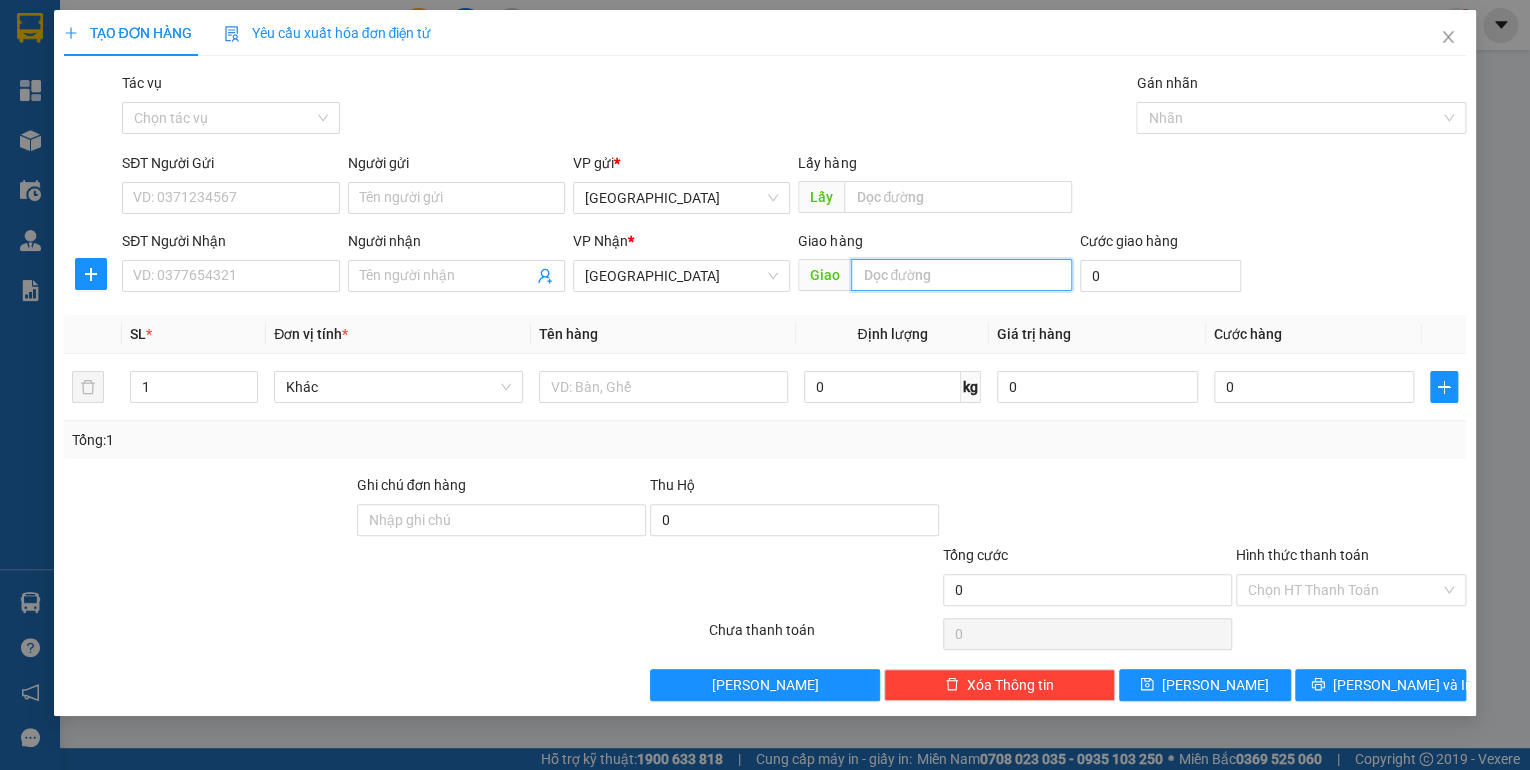 type on "d" 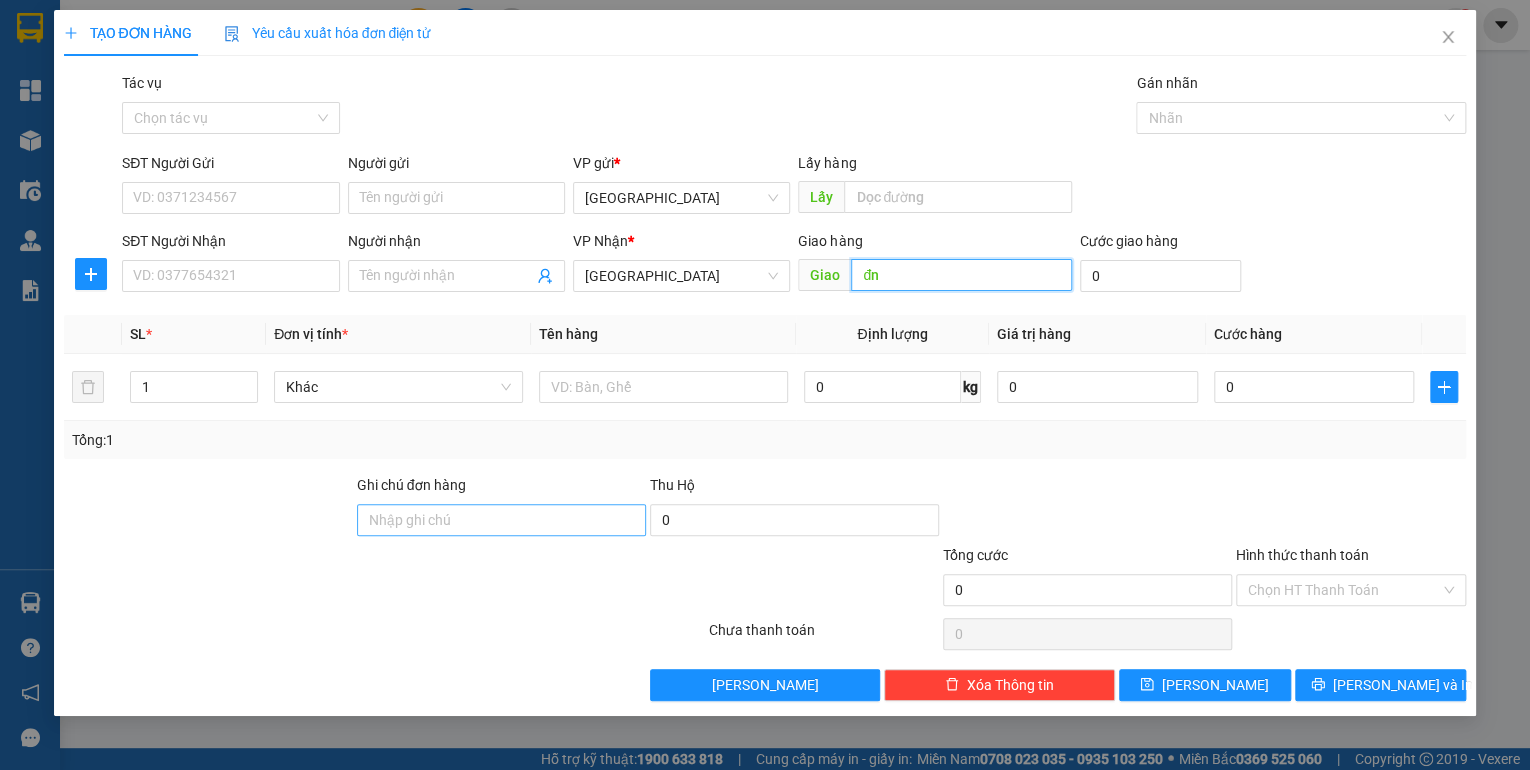 type on "đn" 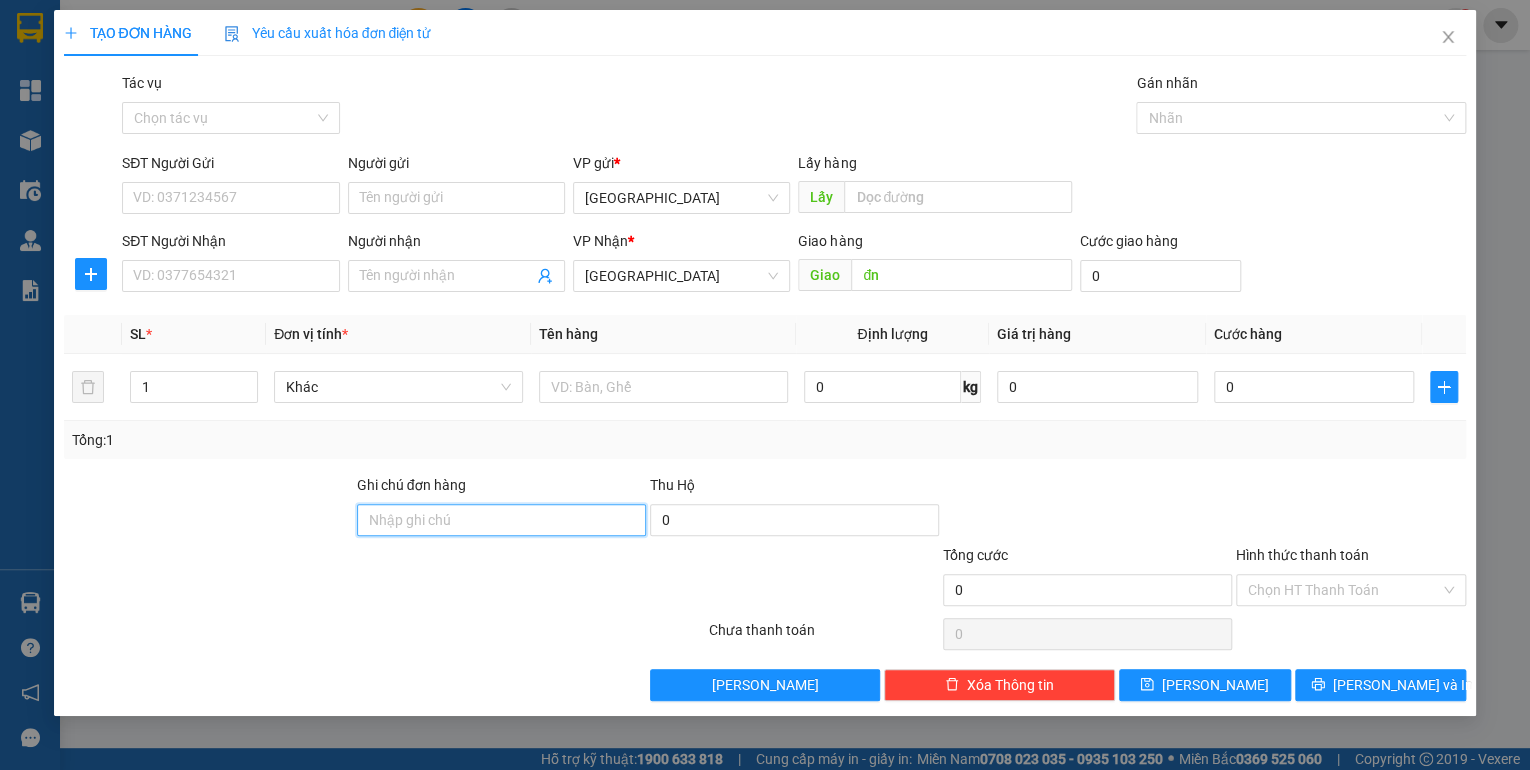 click on "Ghi chú đơn hàng" at bounding box center [501, 520] 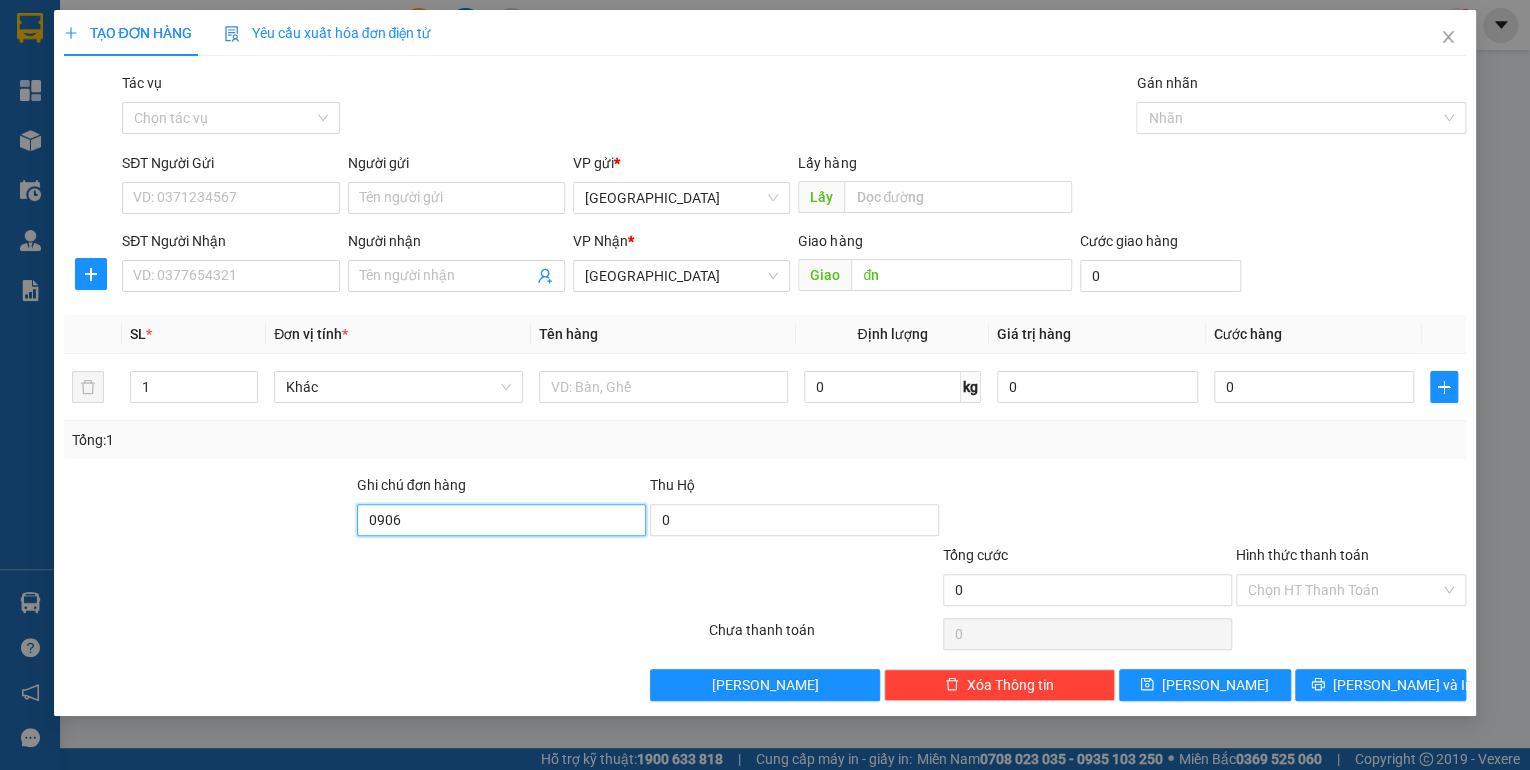 type on "0906431509 đạt" 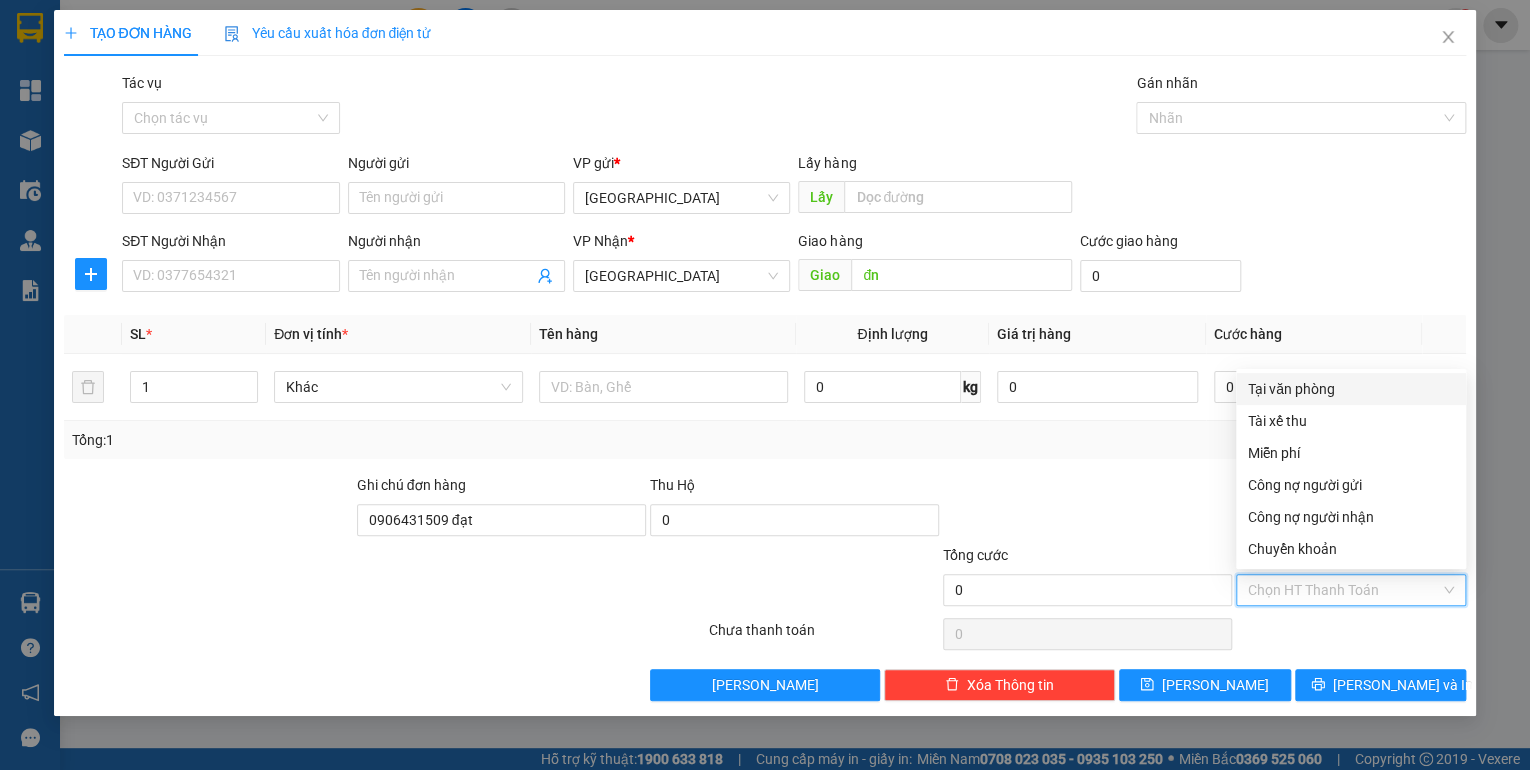 click on "Hình thức thanh toán" at bounding box center [1344, 590] 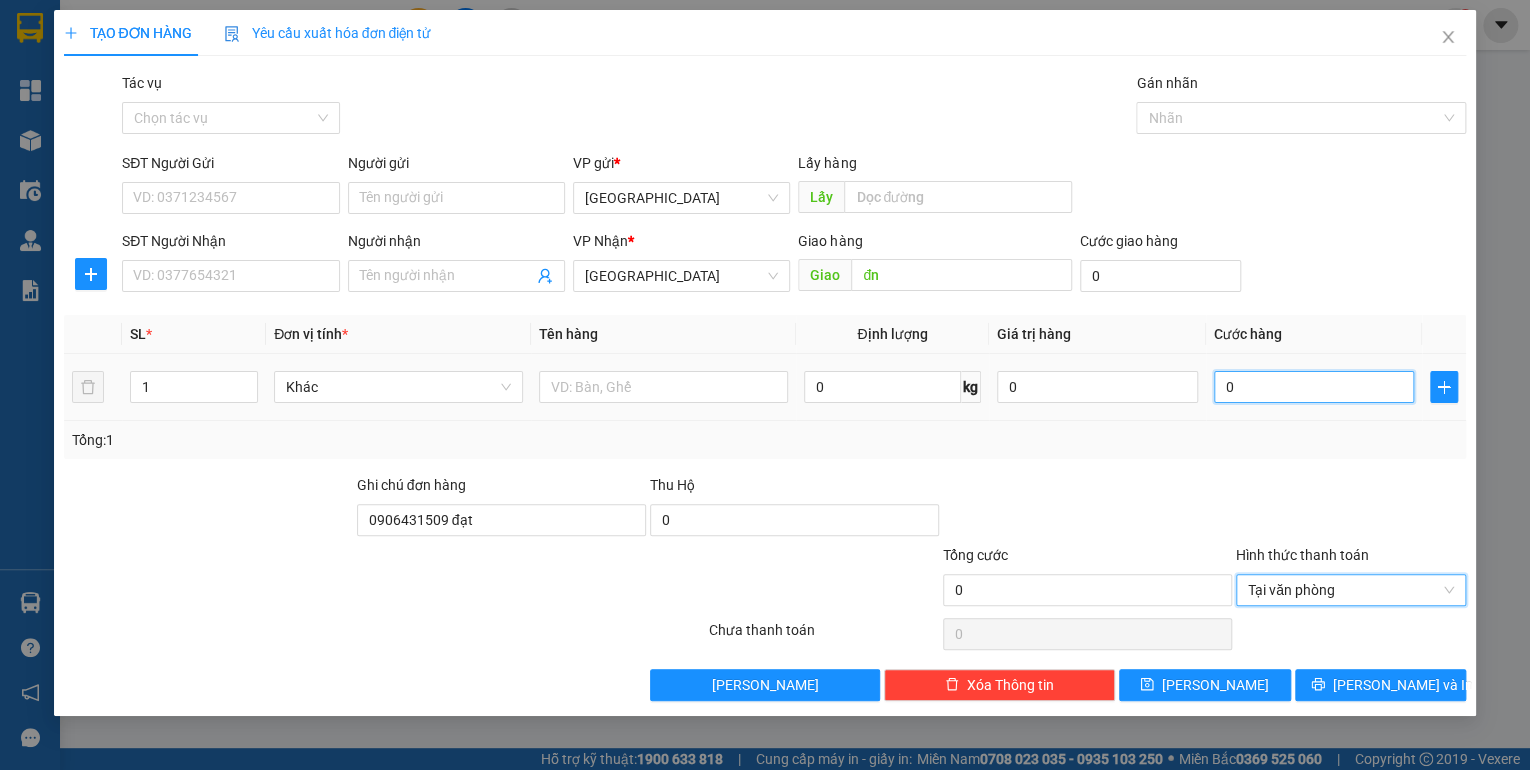 click on "0" at bounding box center [1314, 387] 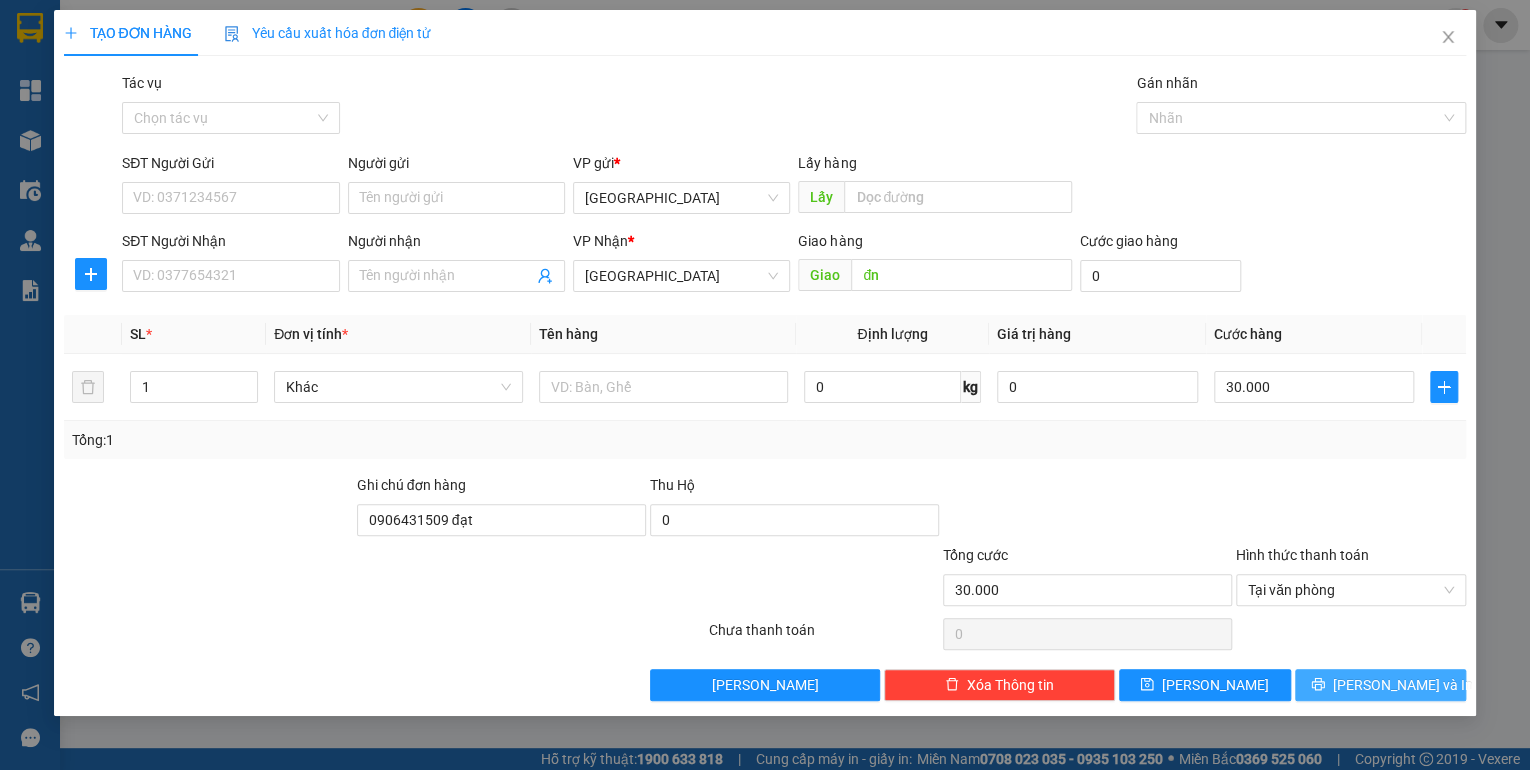 click on "[PERSON_NAME] và In" at bounding box center [1403, 685] 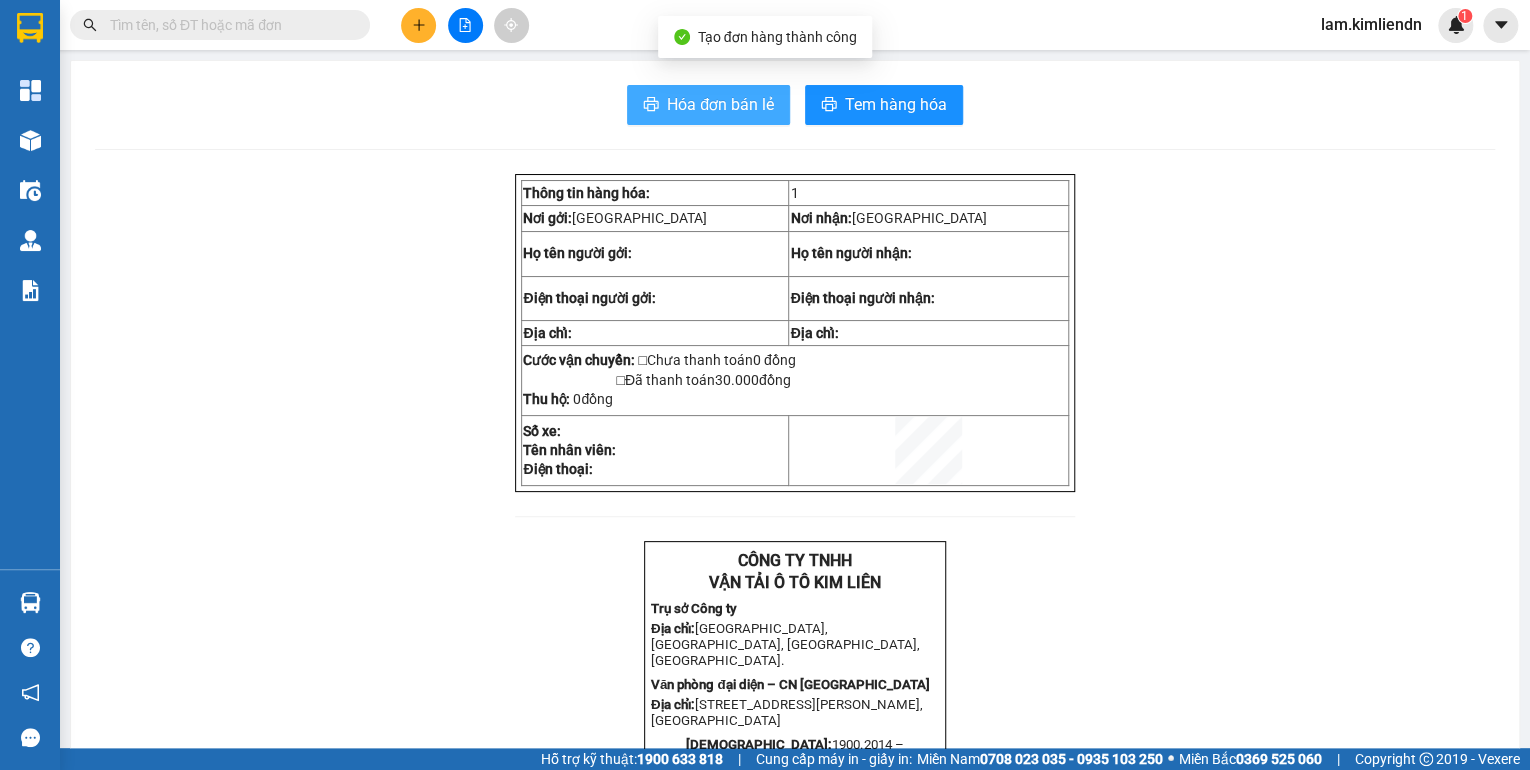 click on "Hóa đơn bán lẻ" at bounding box center (720, 104) 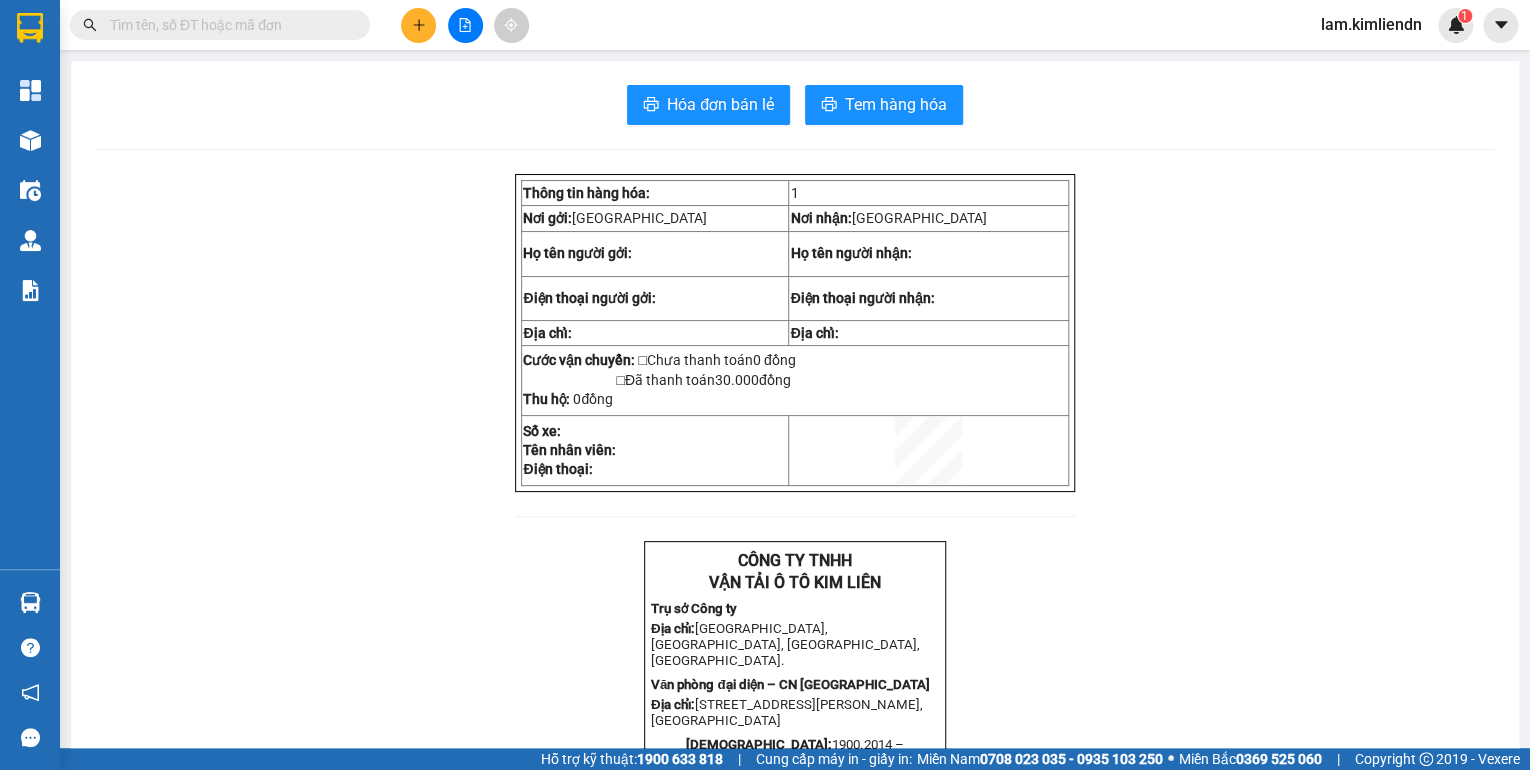 click at bounding box center (418, 25) 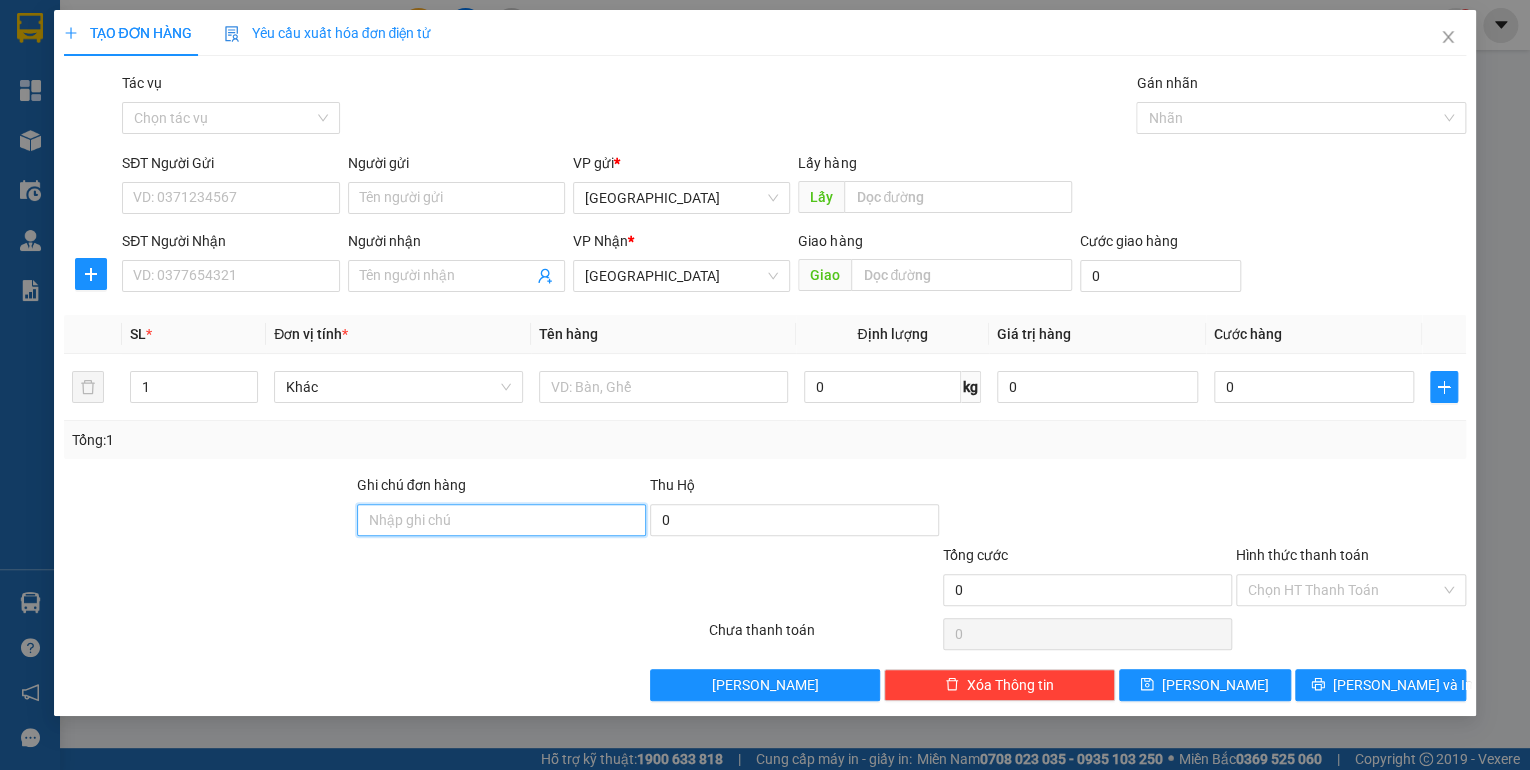click on "Ghi chú đơn hàng" at bounding box center (501, 520) 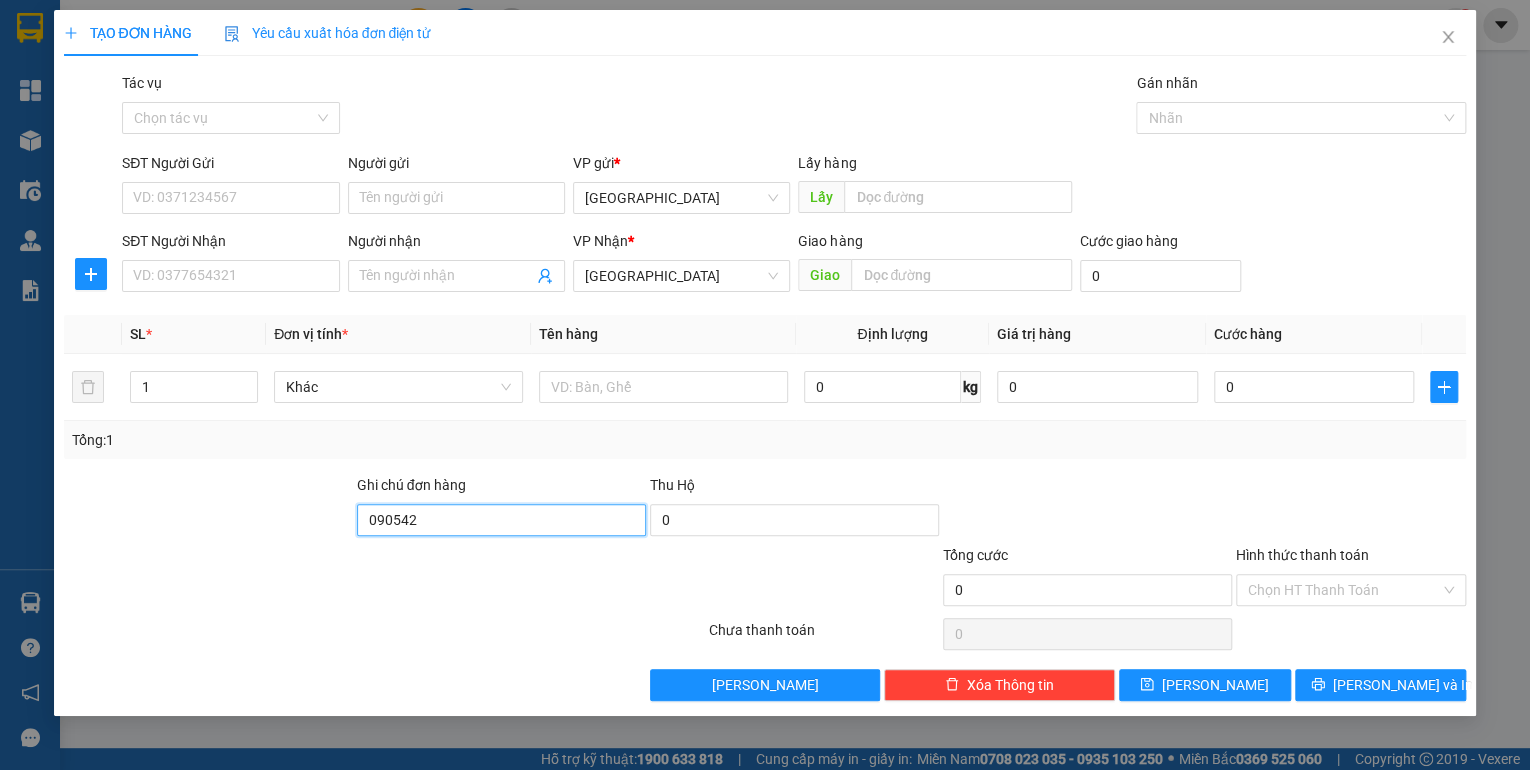 type on "0905425829 hương" 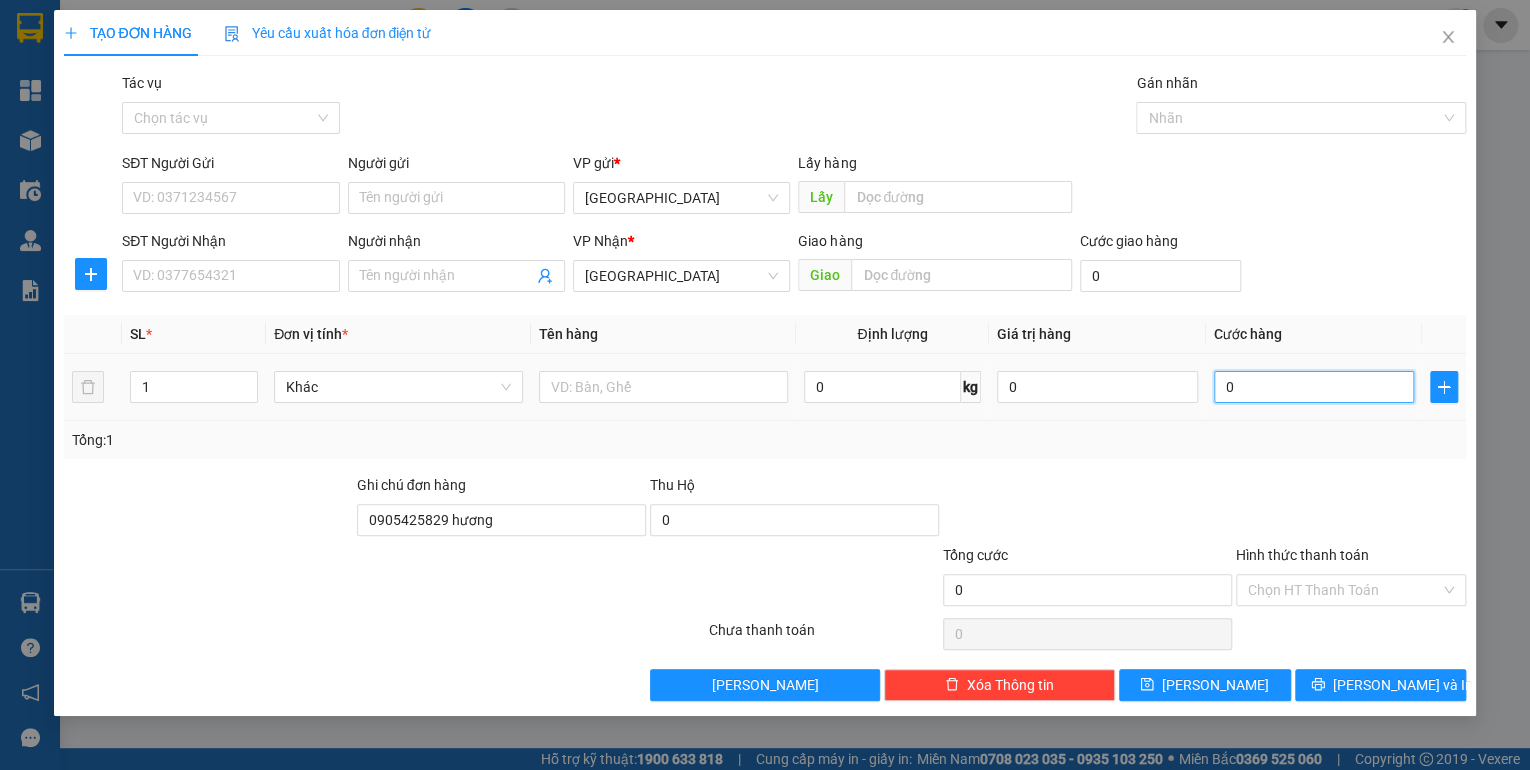 click on "0" at bounding box center [1314, 387] 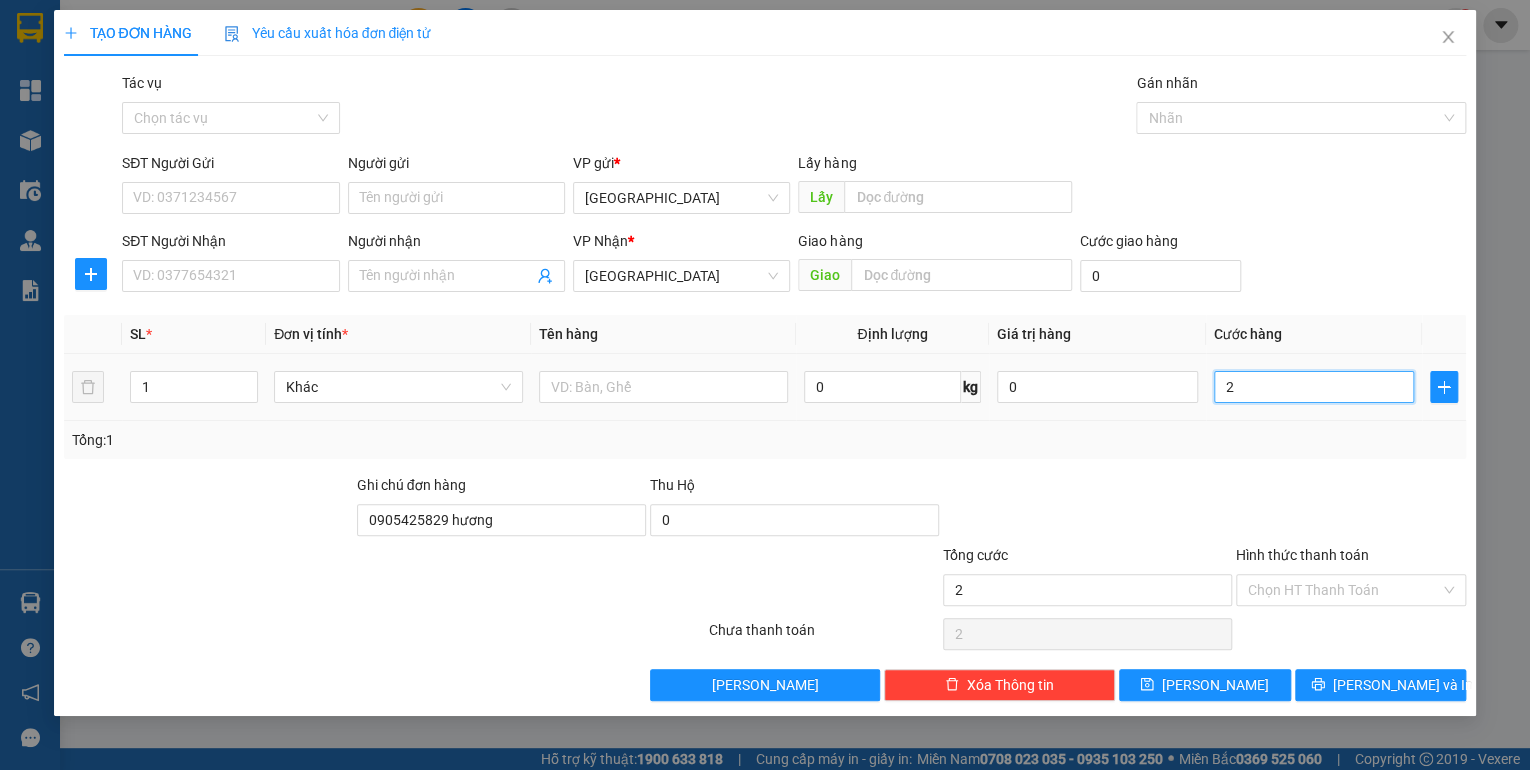 type on "20" 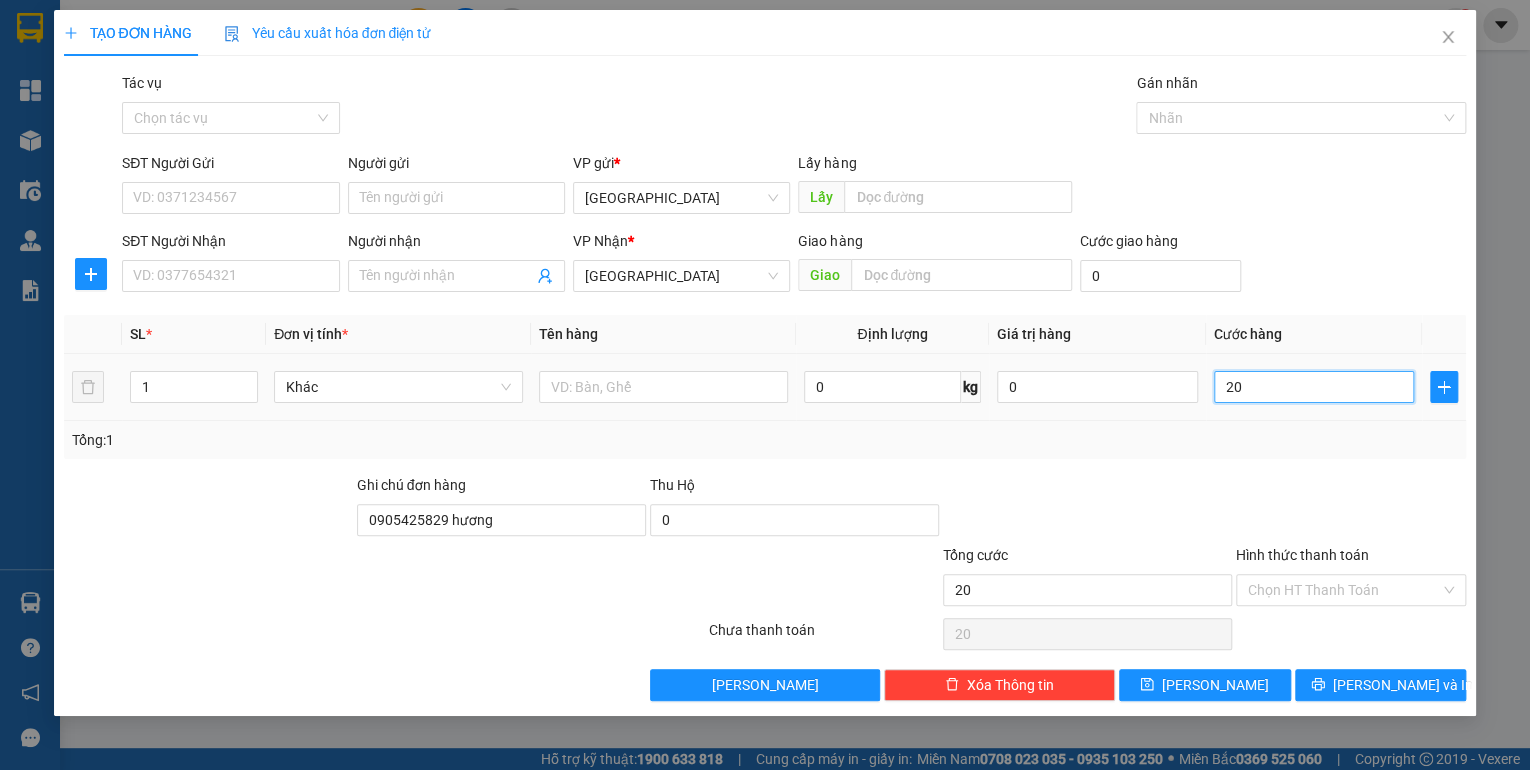 type on "200" 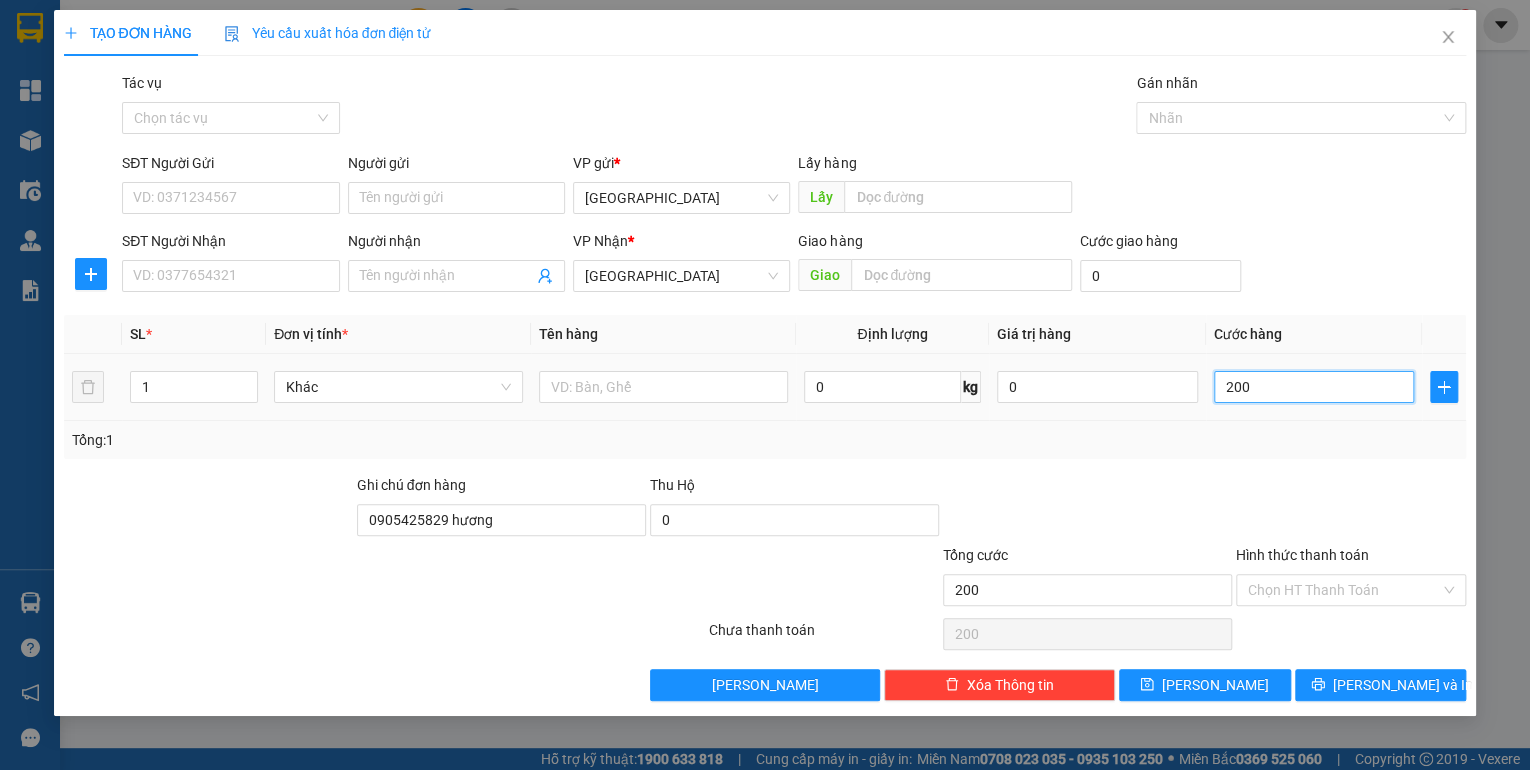 type on "2.000" 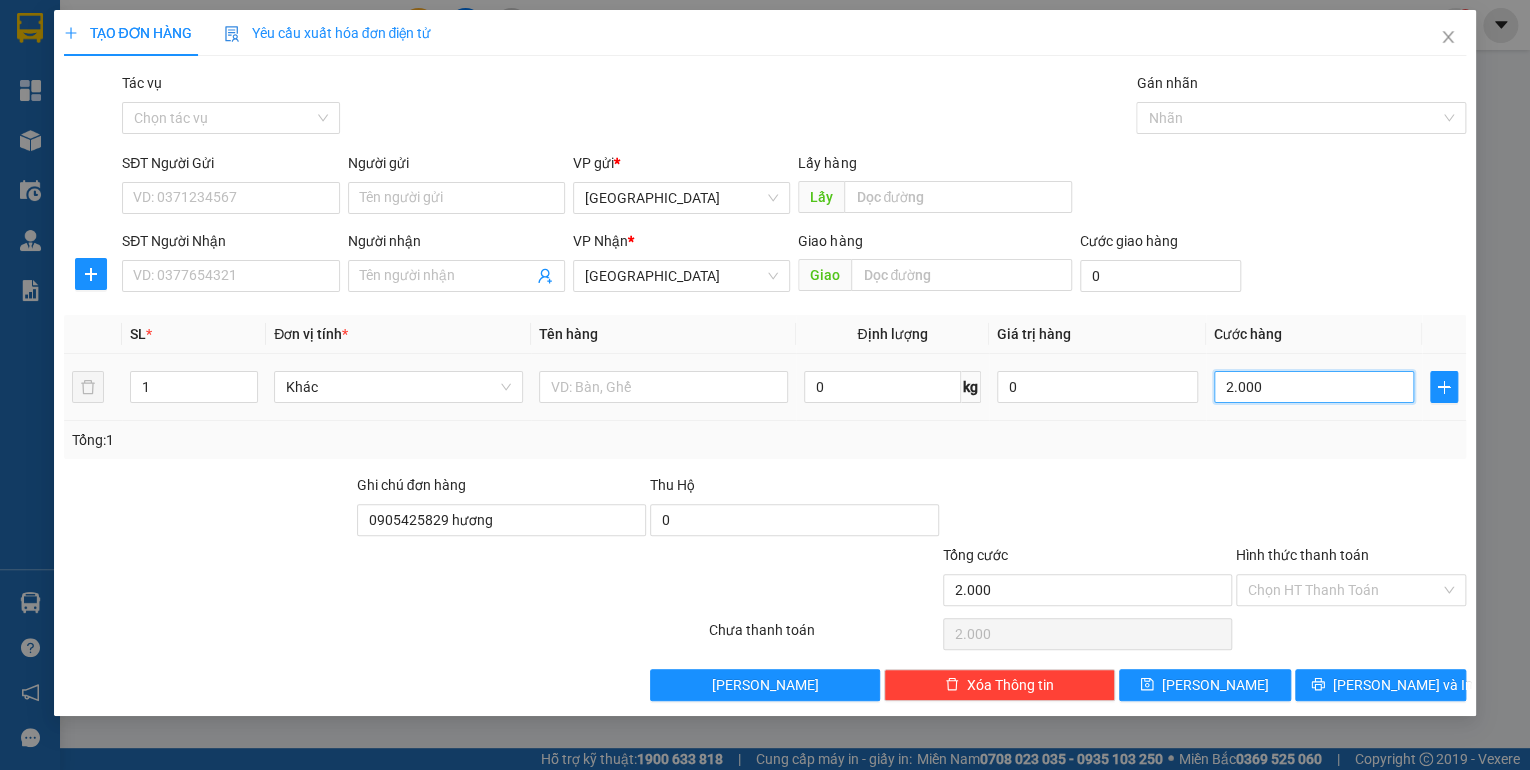 type on "20.000" 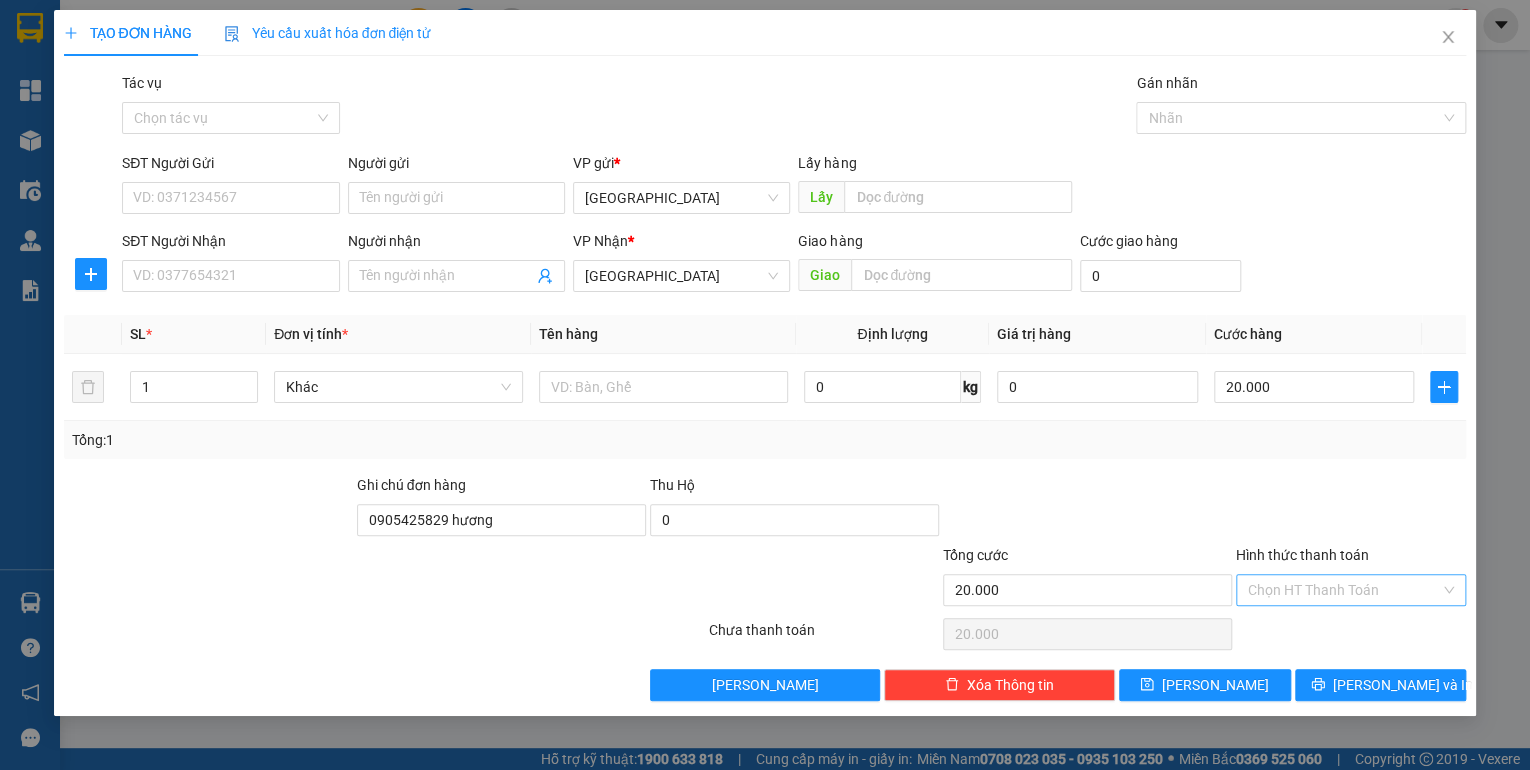 click on "Hình thức thanh toán" at bounding box center (1344, 590) 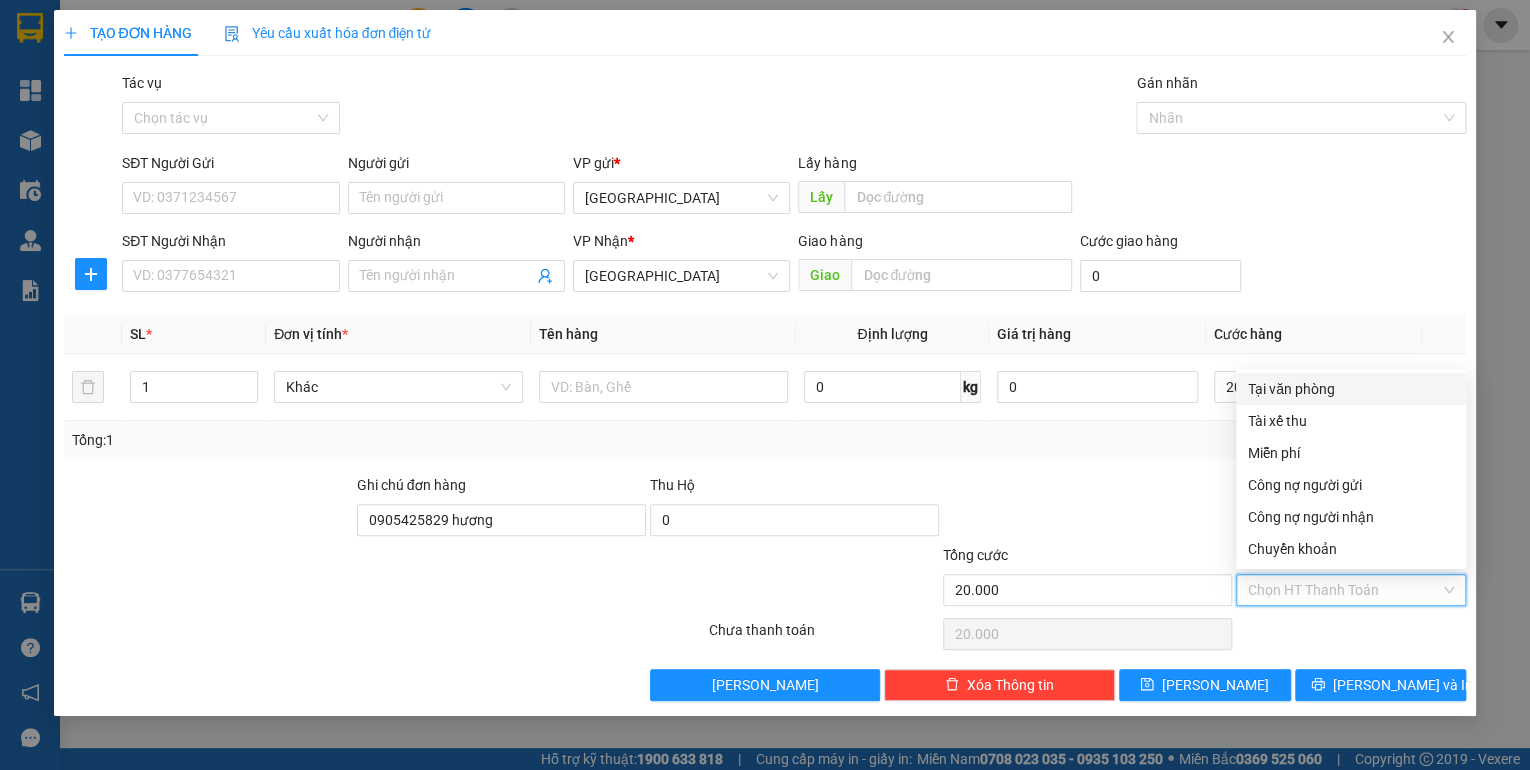 click on "Tại văn phòng" at bounding box center [1351, 389] 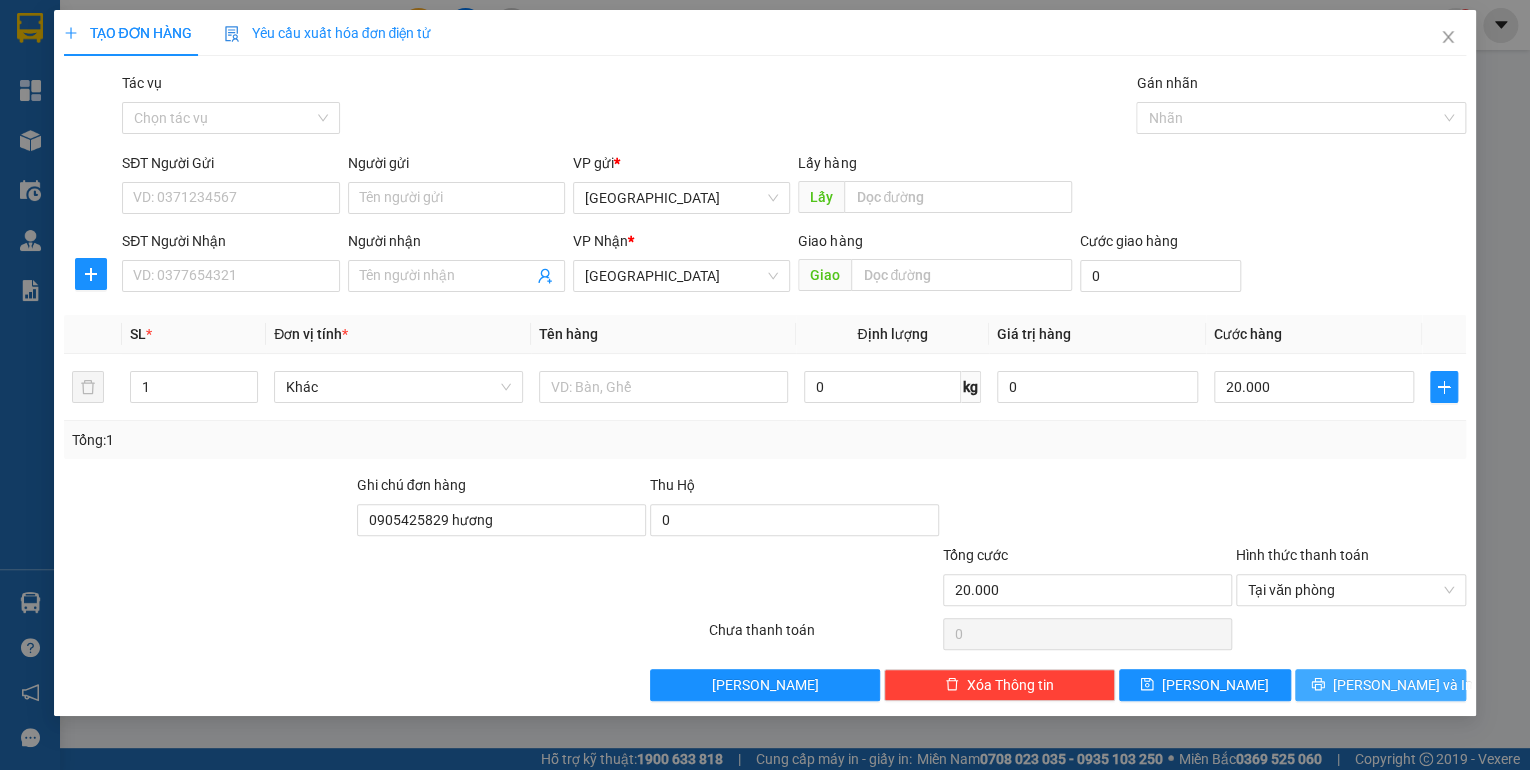 click on "[PERSON_NAME] và In" at bounding box center (1403, 685) 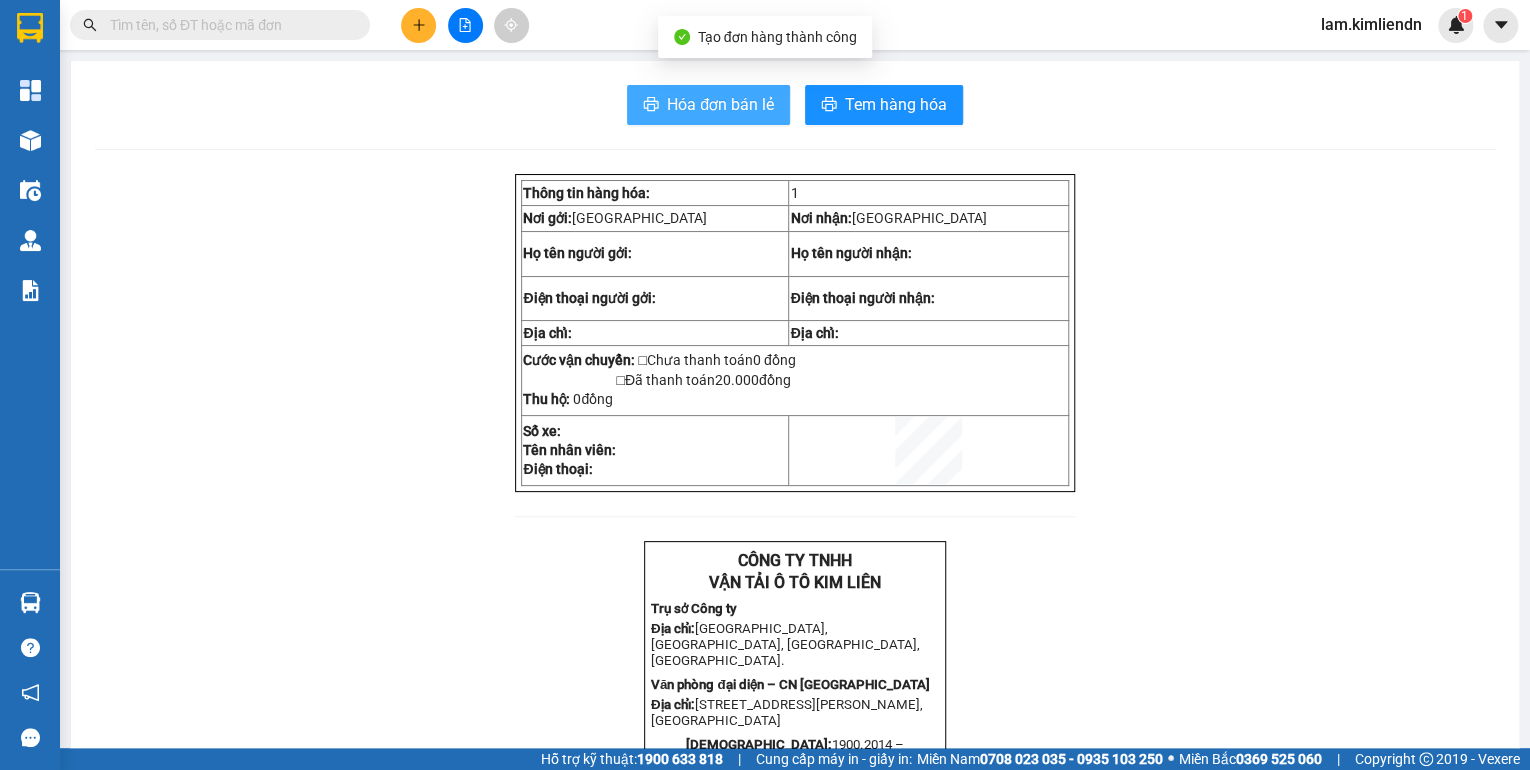 click on "Hóa đơn bán lẻ" at bounding box center [720, 104] 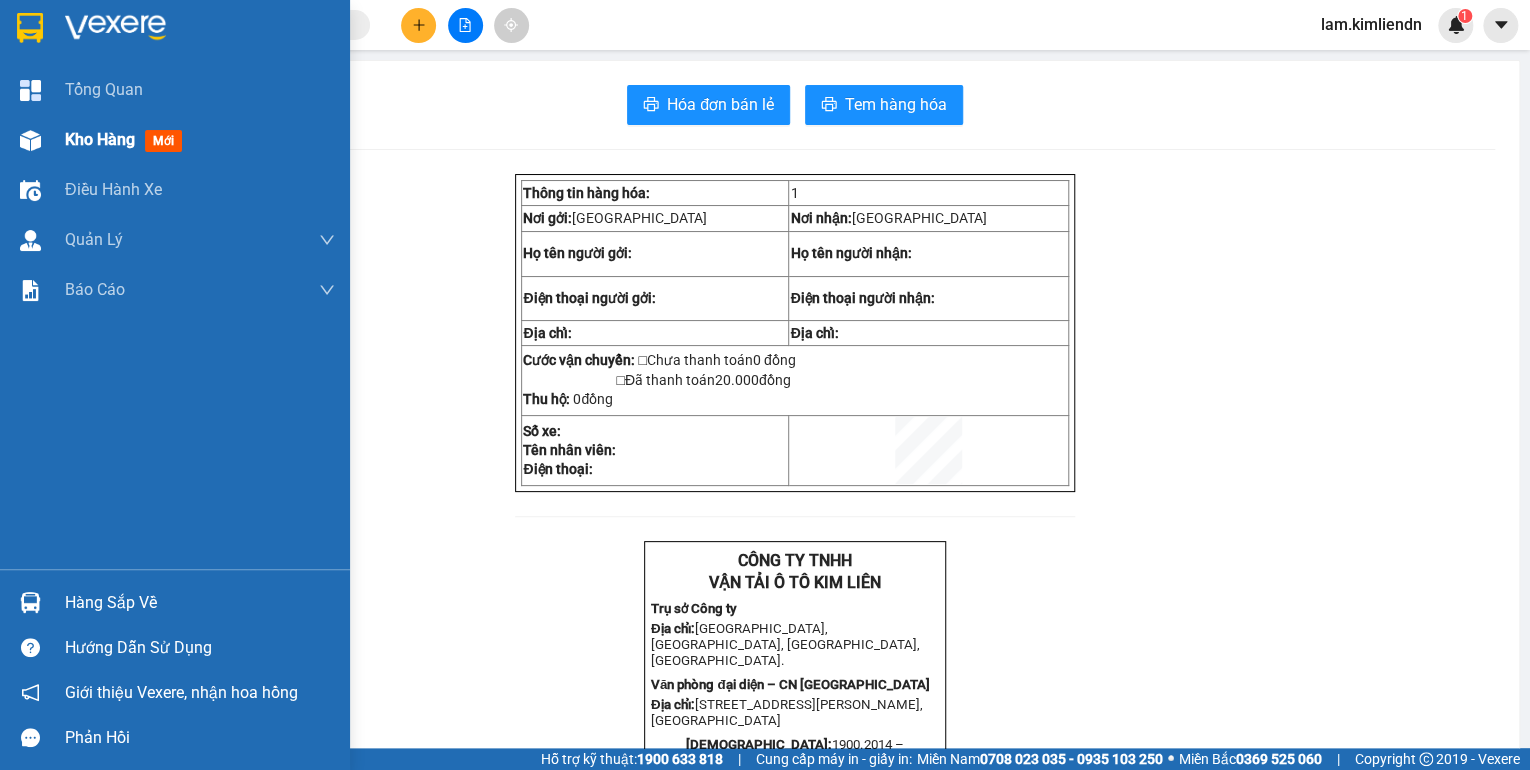 click on "Kho hàng mới" at bounding box center (175, 140) 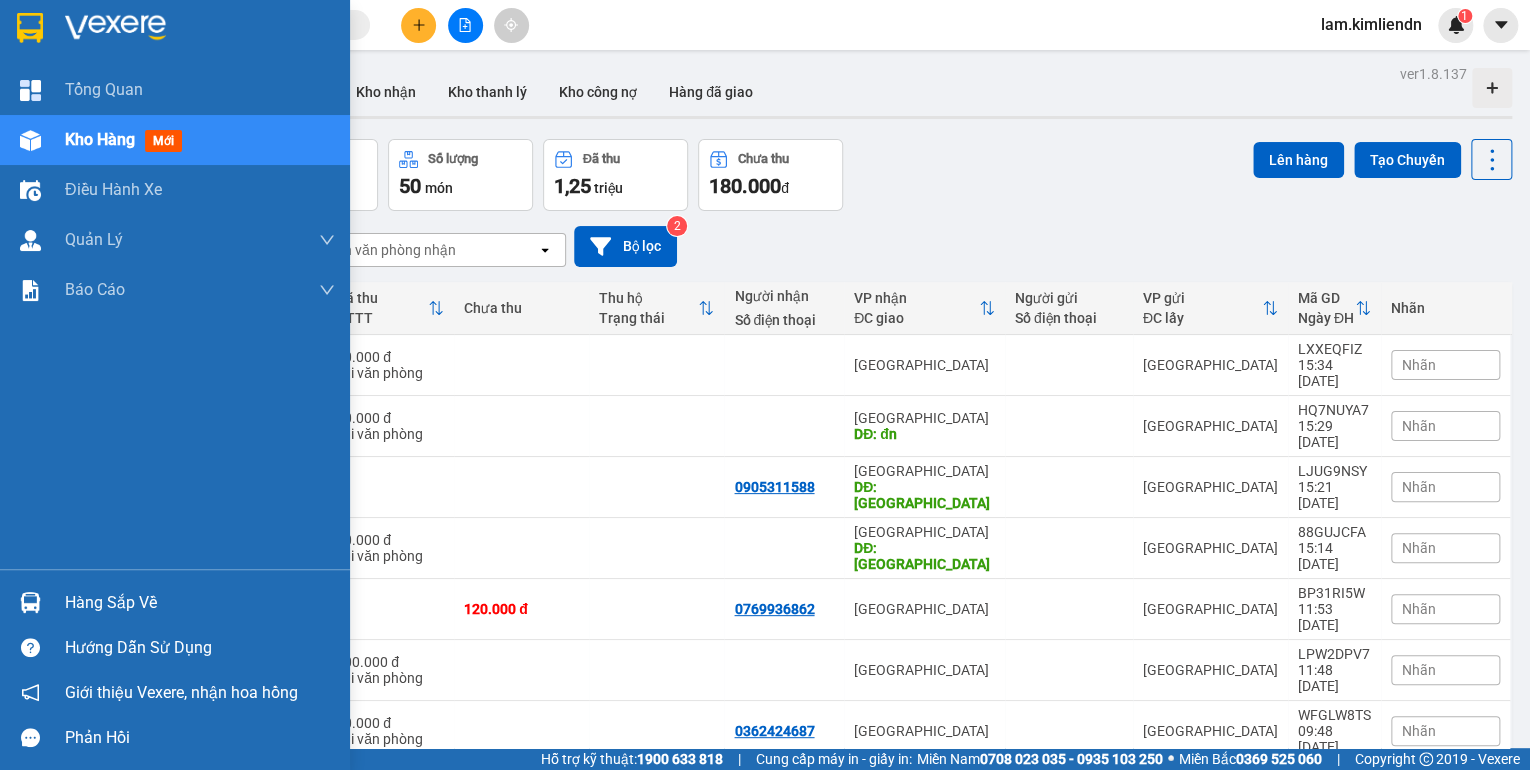 click on "Kho hàng mới" at bounding box center [200, 140] 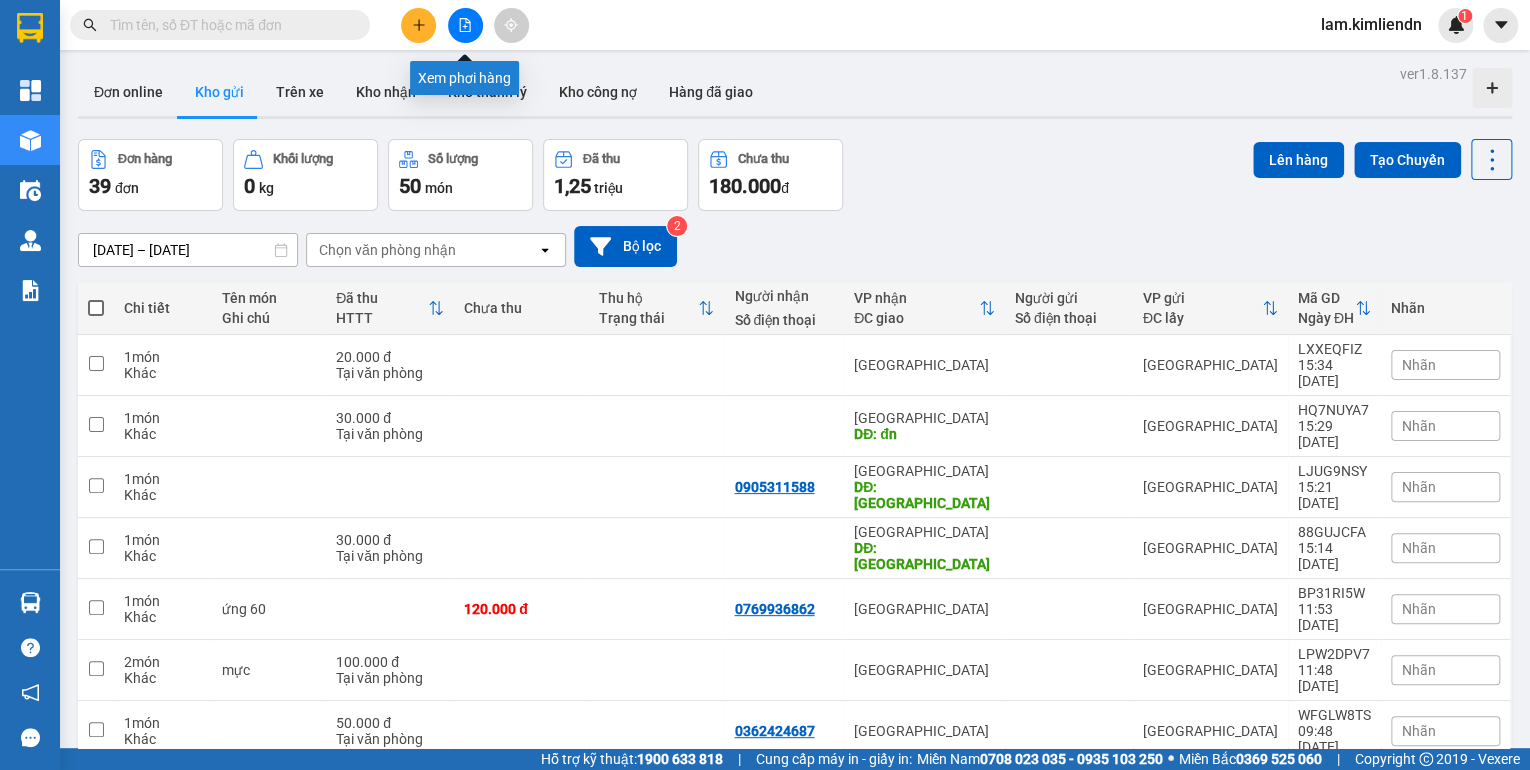 click 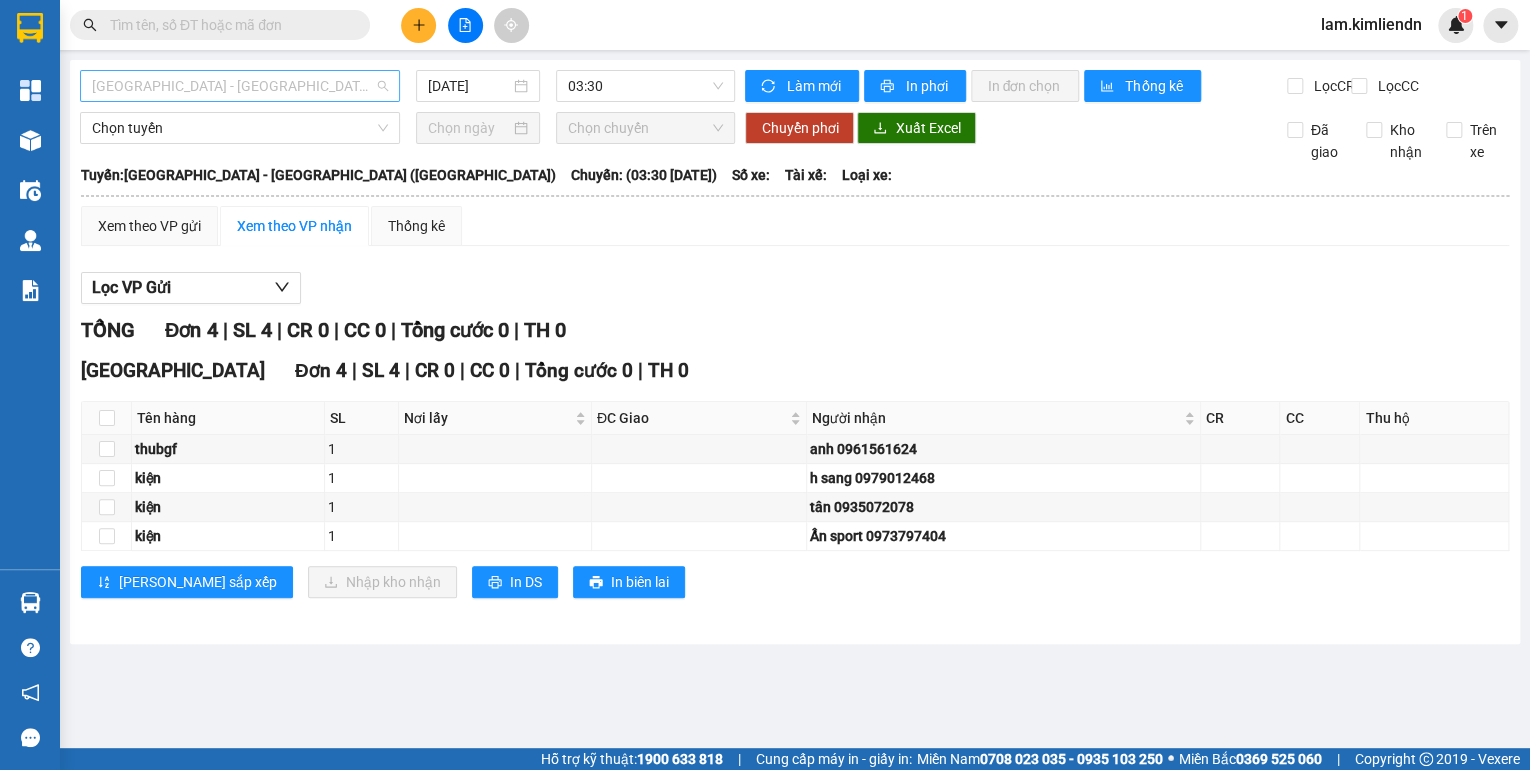 click on "[GEOGRAPHIC_DATA] - [GEOGRAPHIC_DATA] ([GEOGRAPHIC_DATA])" at bounding box center (240, 86) 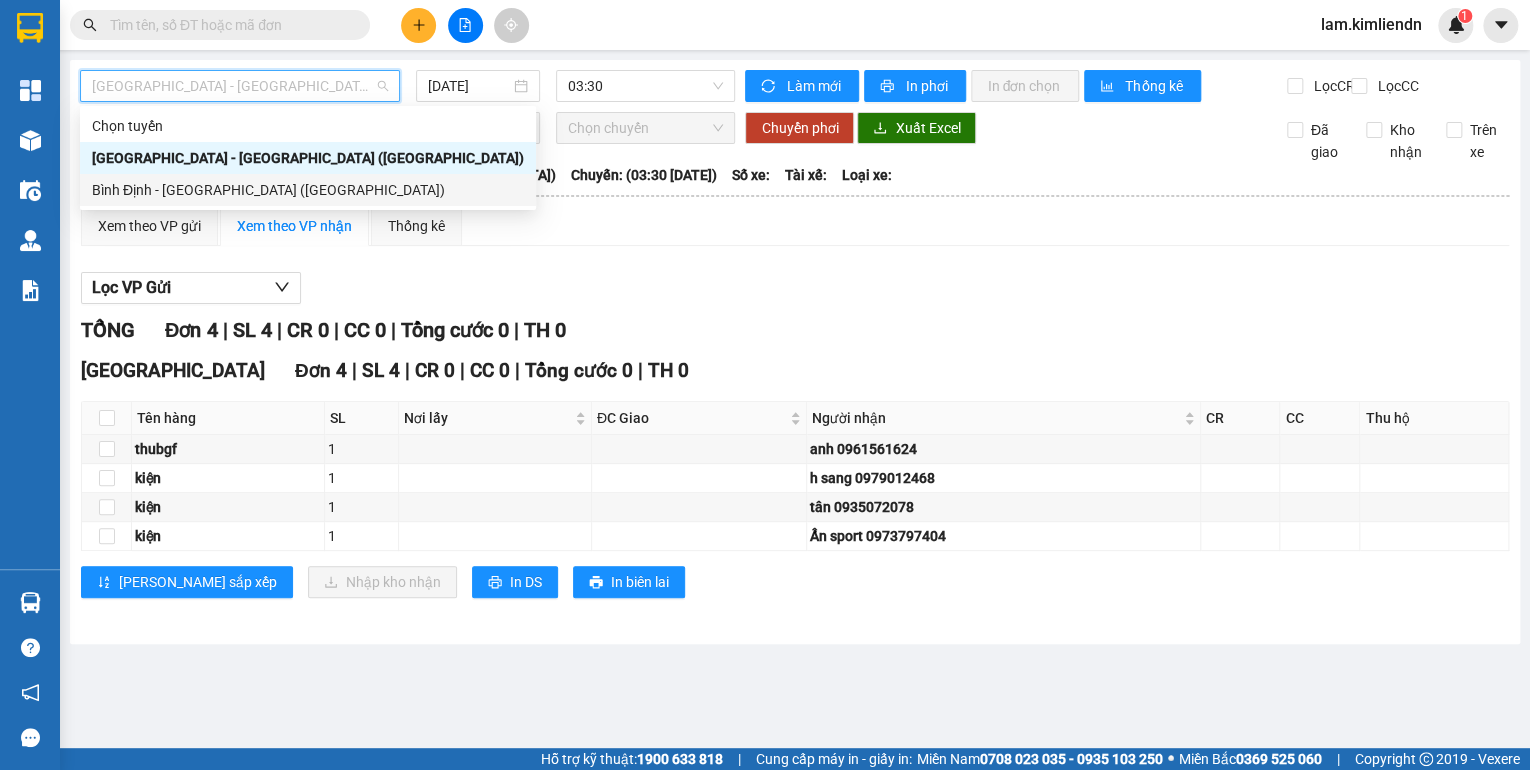 click on "Bình Định - [GEOGRAPHIC_DATA] ([GEOGRAPHIC_DATA])" at bounding box center (308, 190) 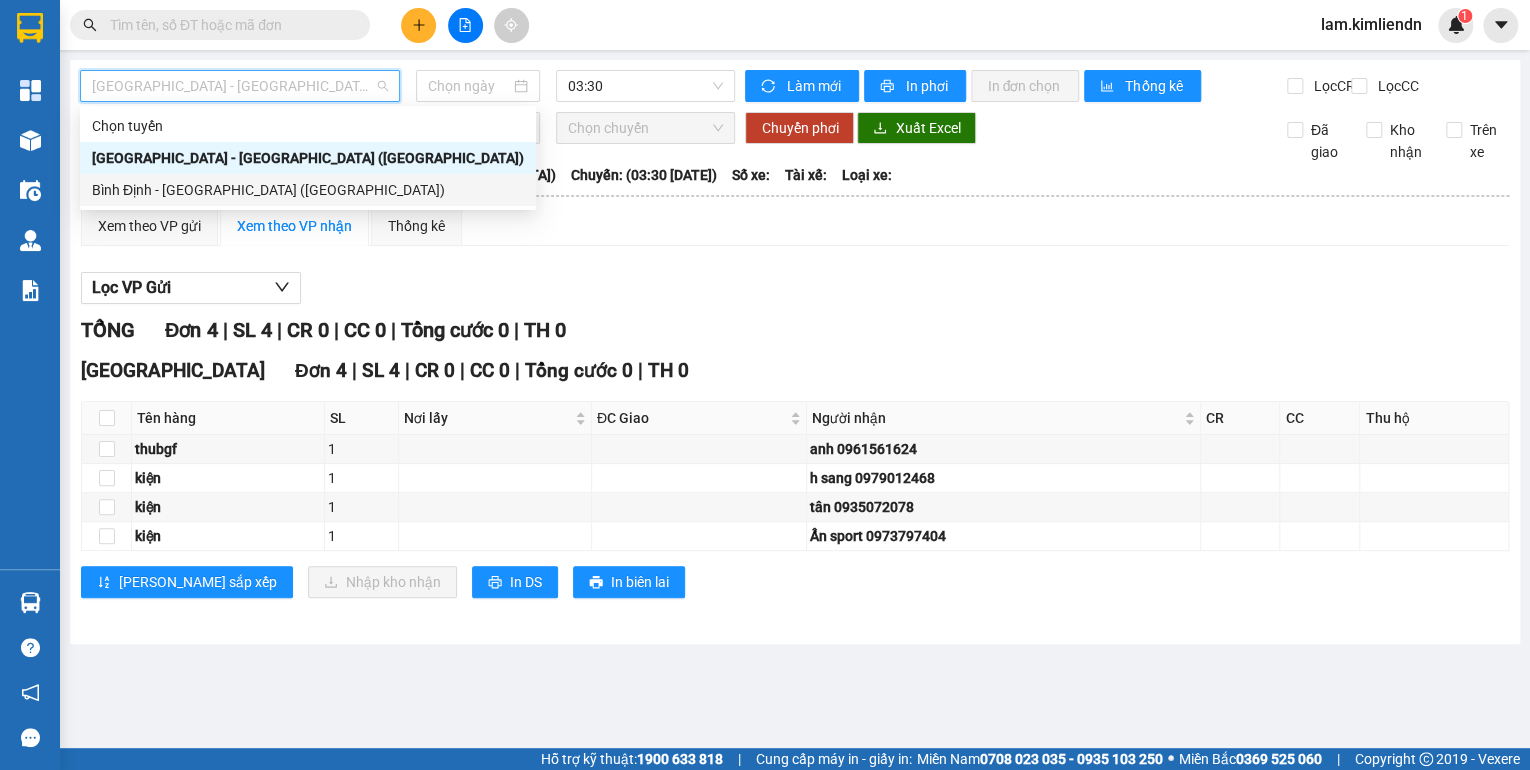 type on "[DATE]" 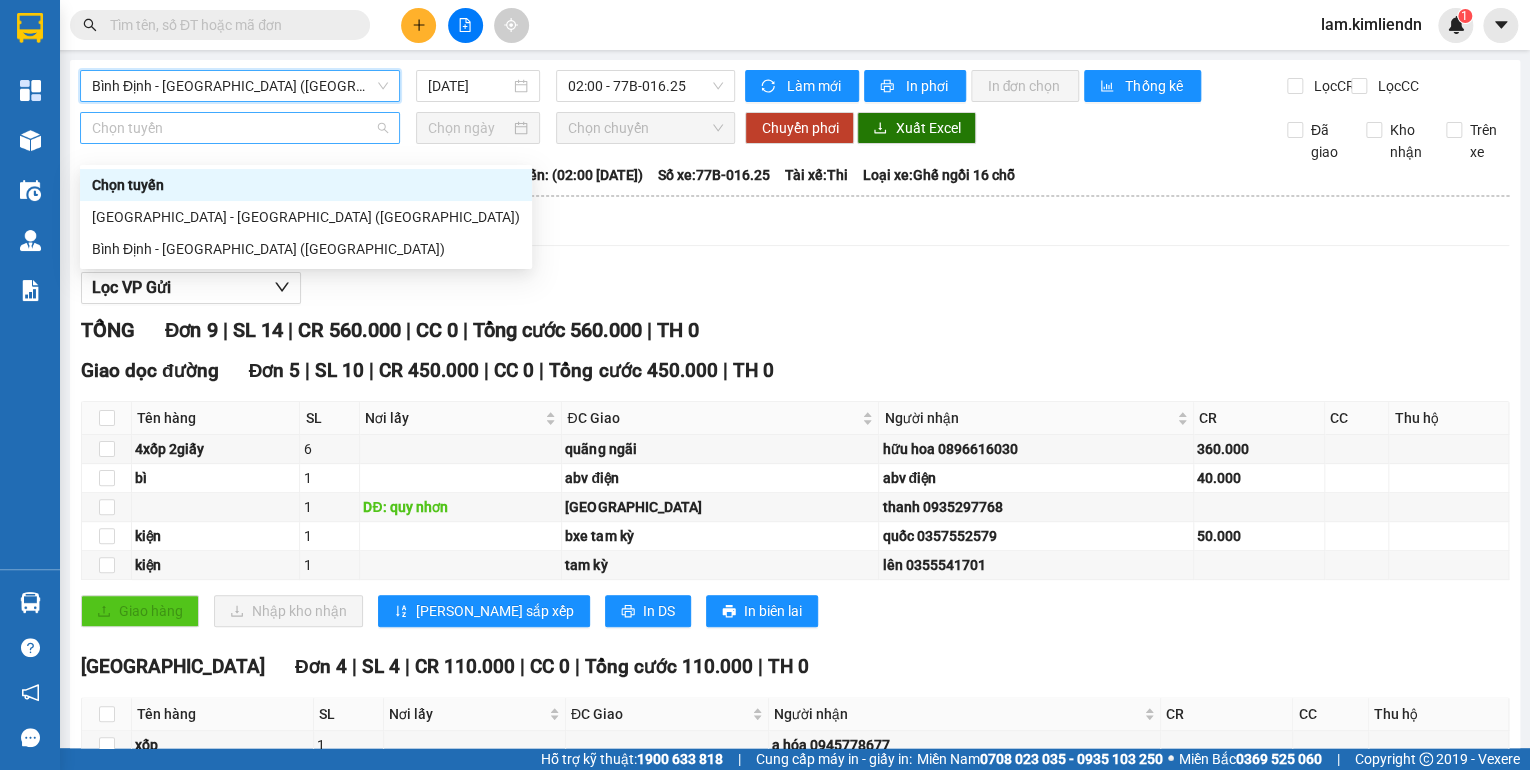 click on "Chọn tuyến" at bounding box center [240, 128] 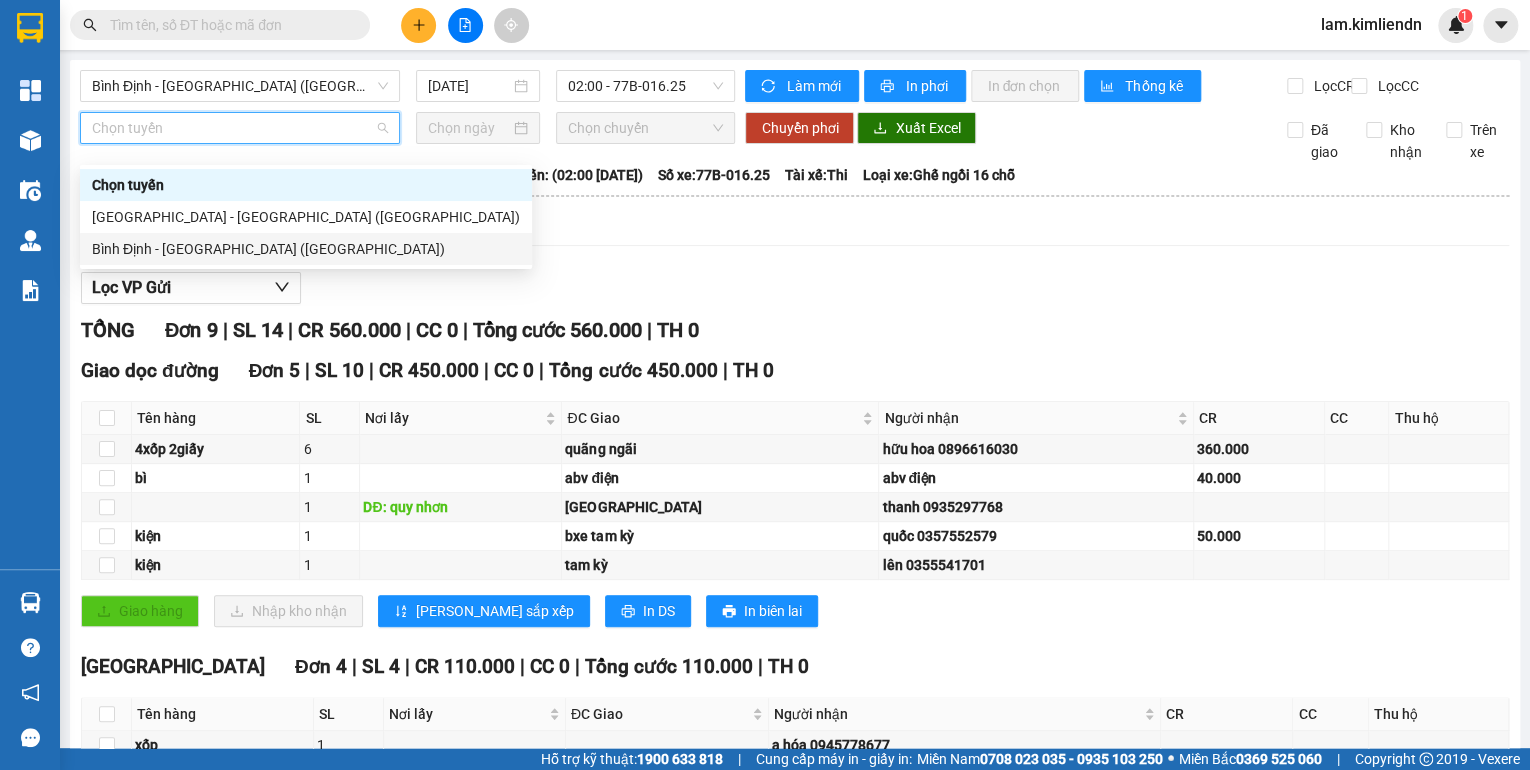 click on "Bình Định - [GEOGRAPHIC_DATA] ([GEOGRAPHIC_DATA])" at bounding box center (306, 249) 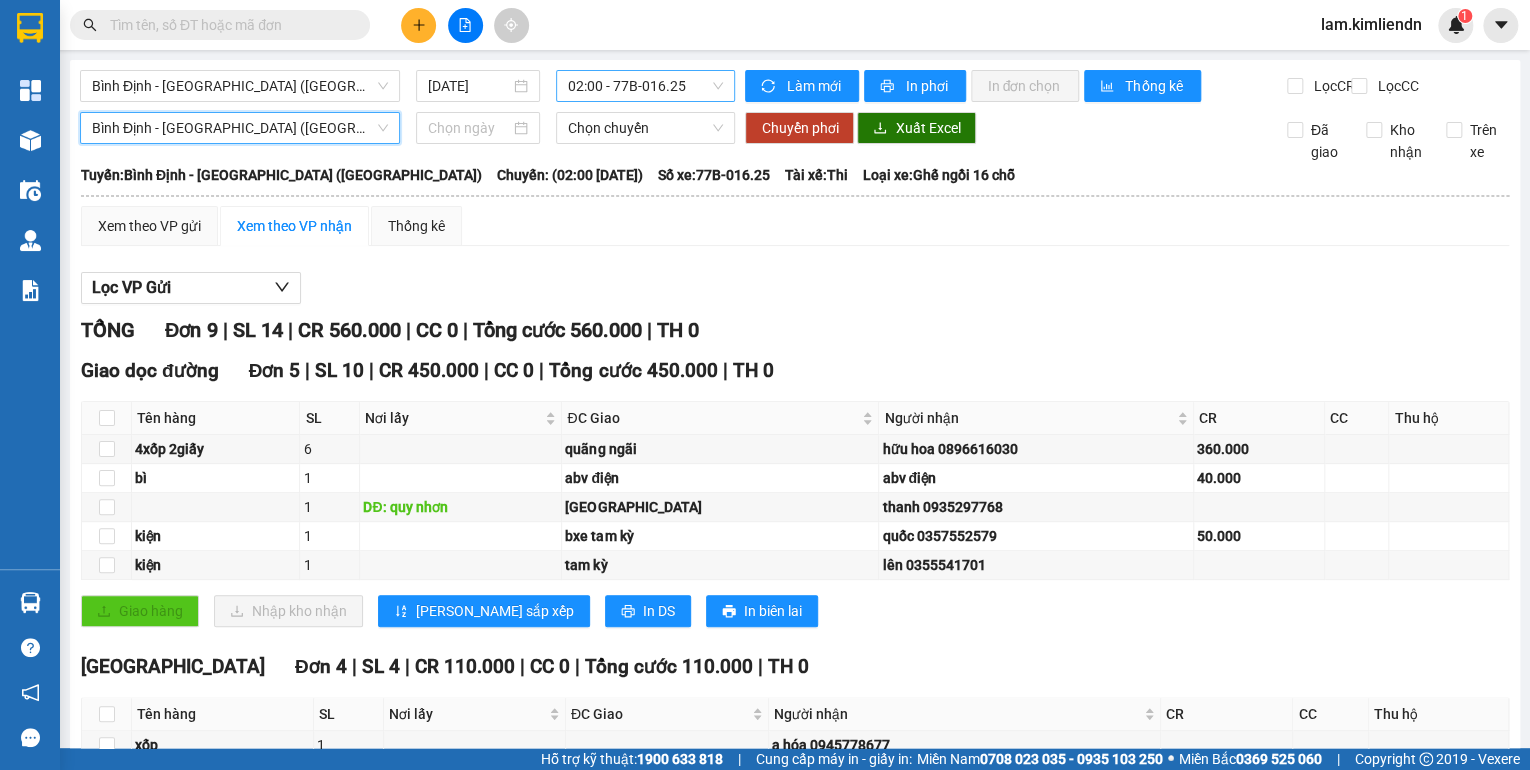 click on "02:00     - 77B-016.25" at bounding box center [646, 86] 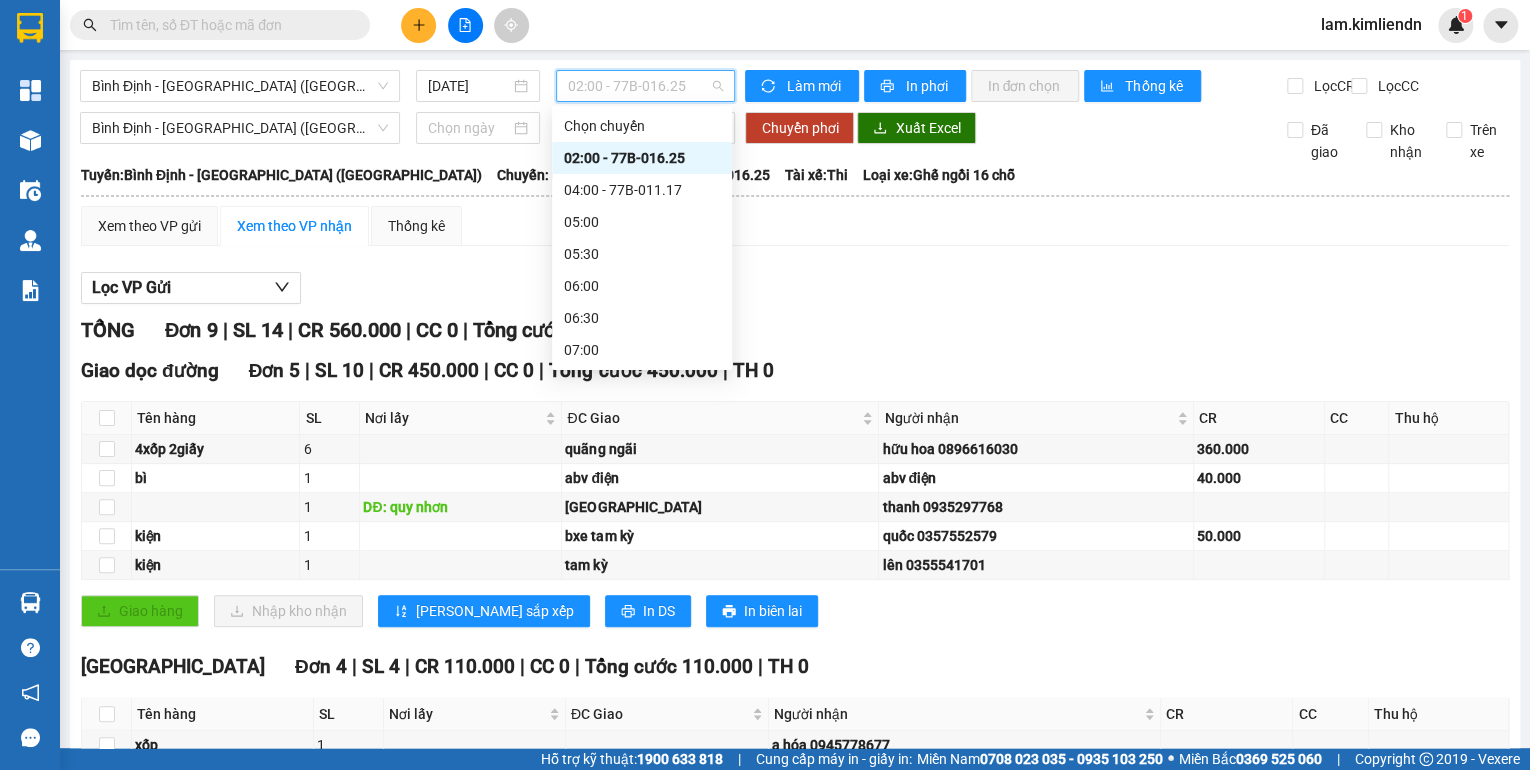 click on "15:30" at bounding box center (642, 894) 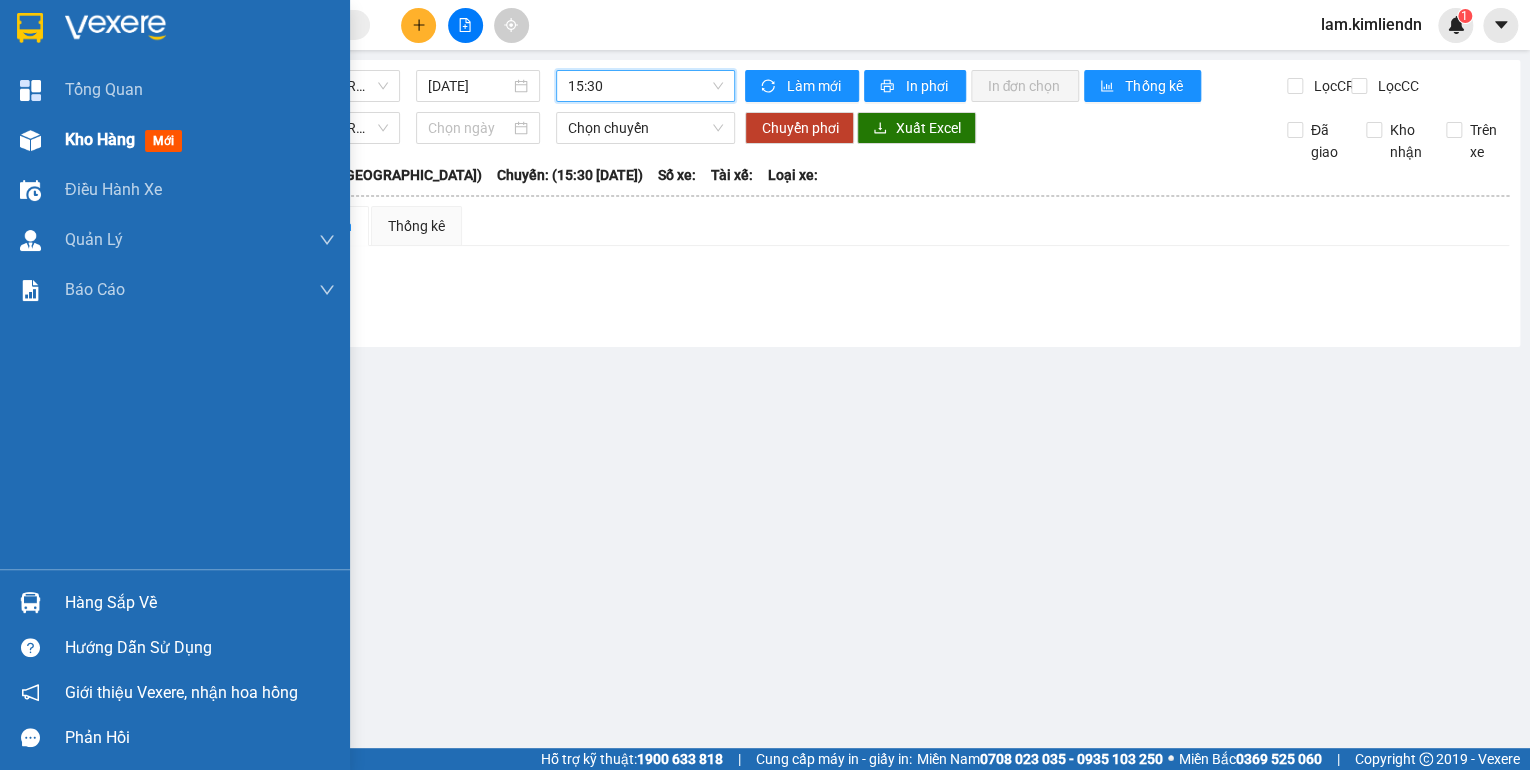 click on "Kho hàng" at bounding box center [100, 139] 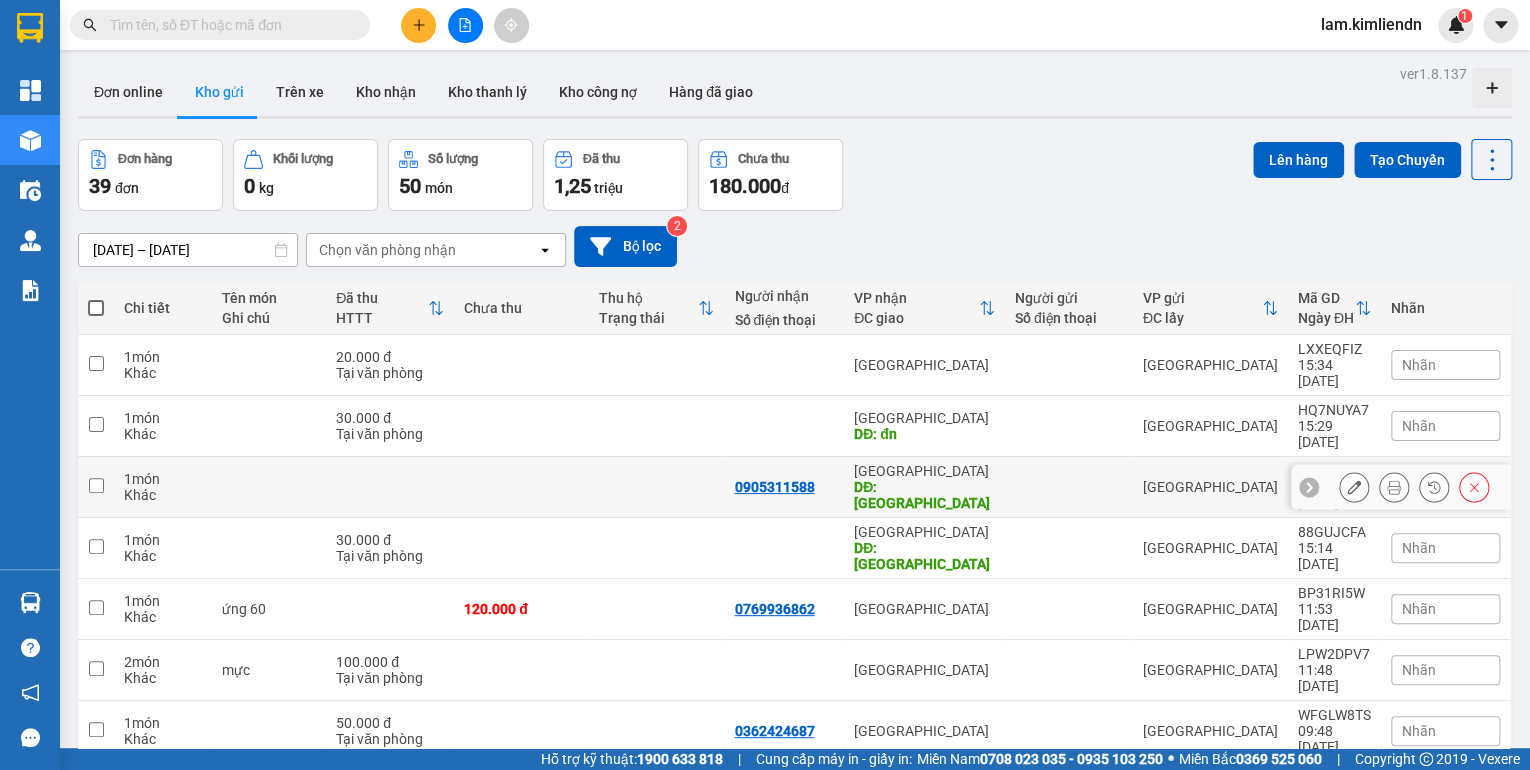 click at bounding box center [96, 485] 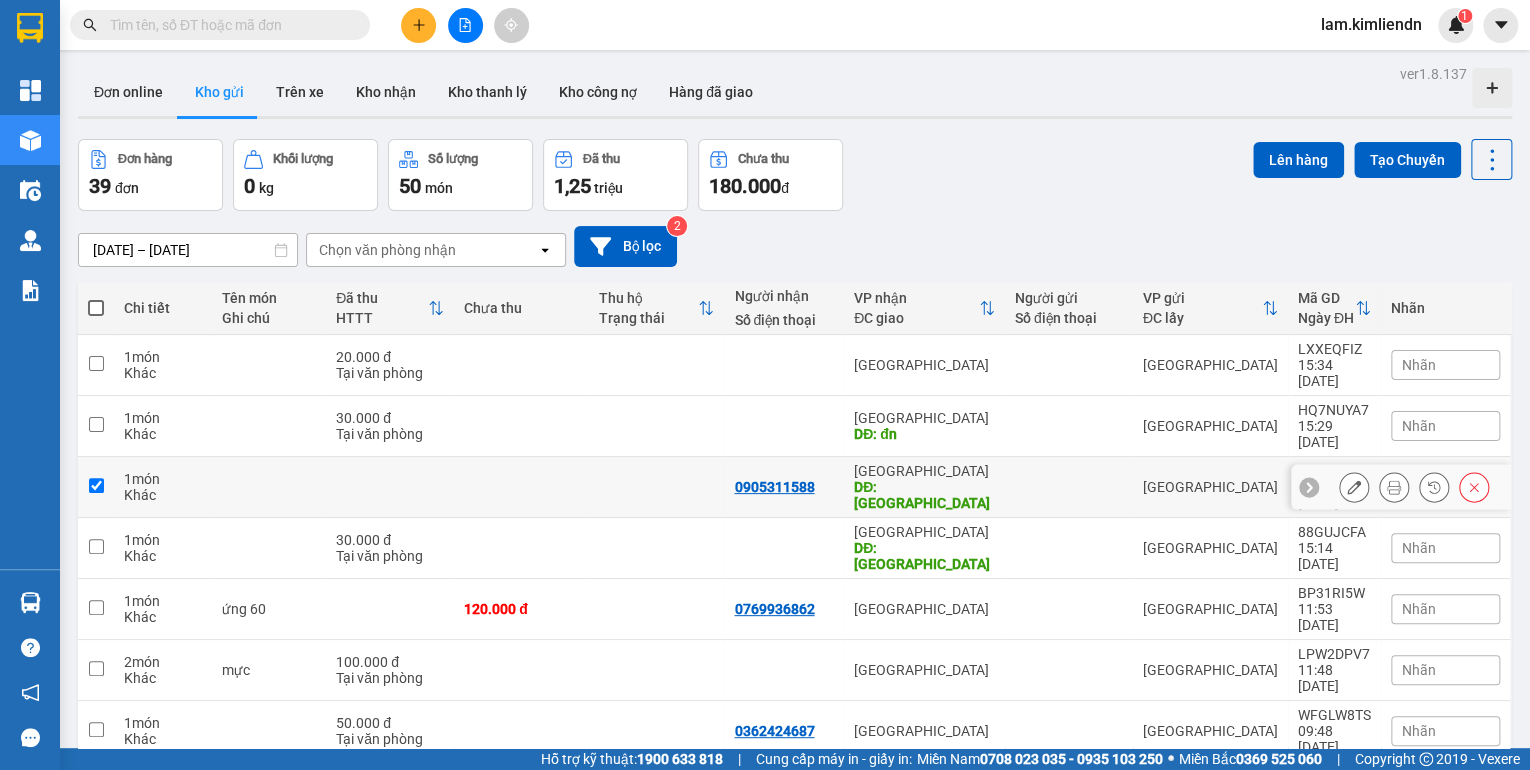checkbox on "true" 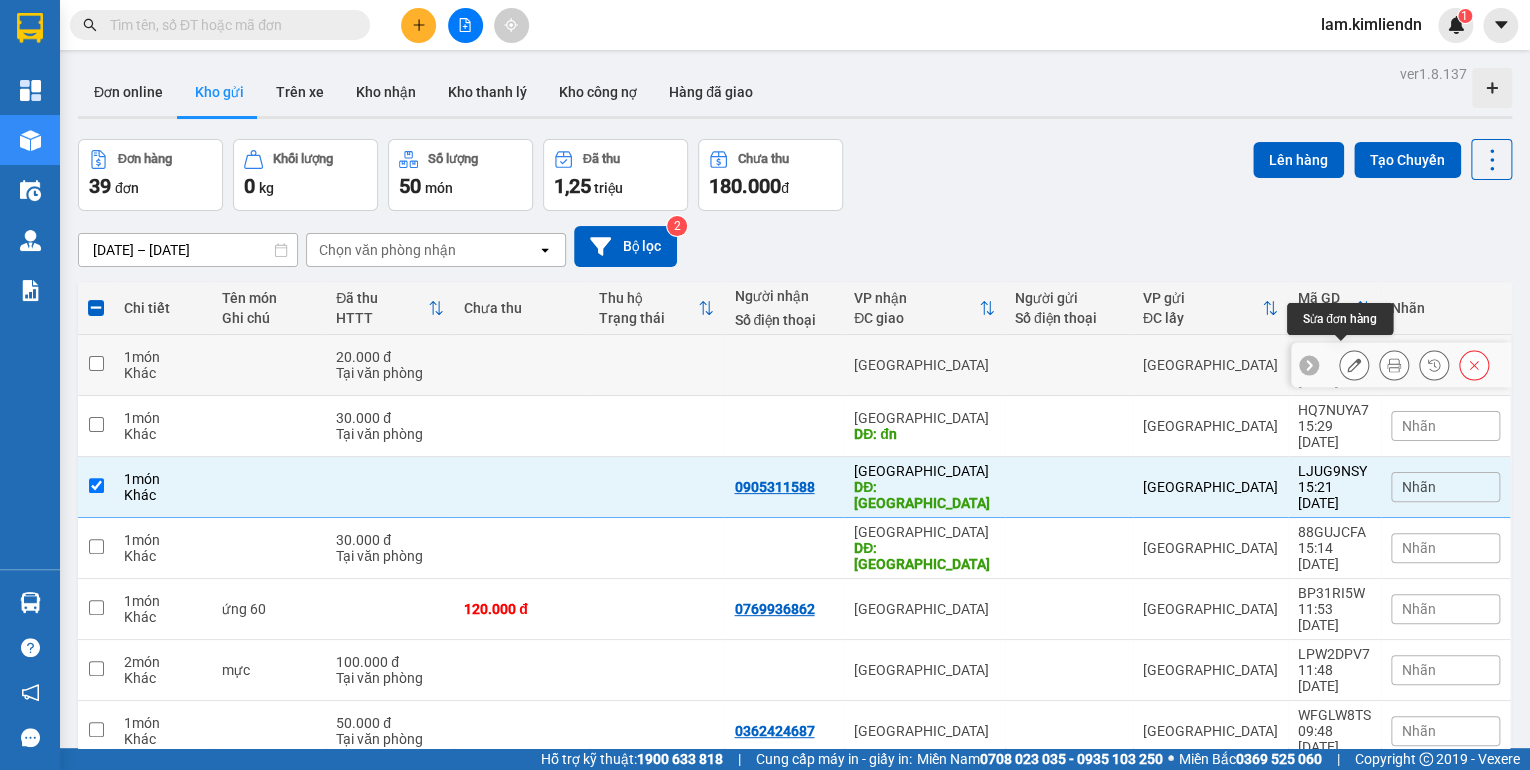 click 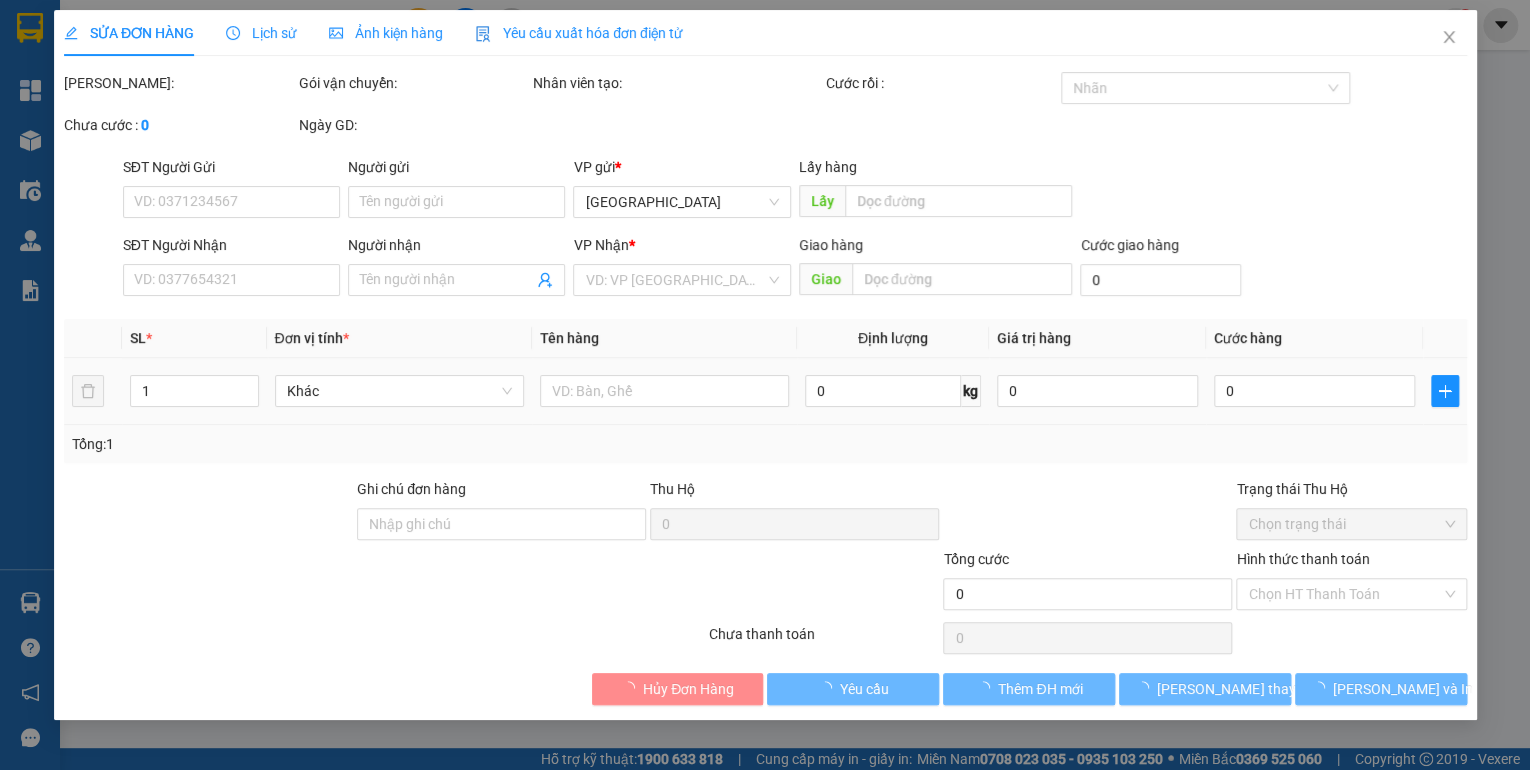 type on "0905425829 hương" 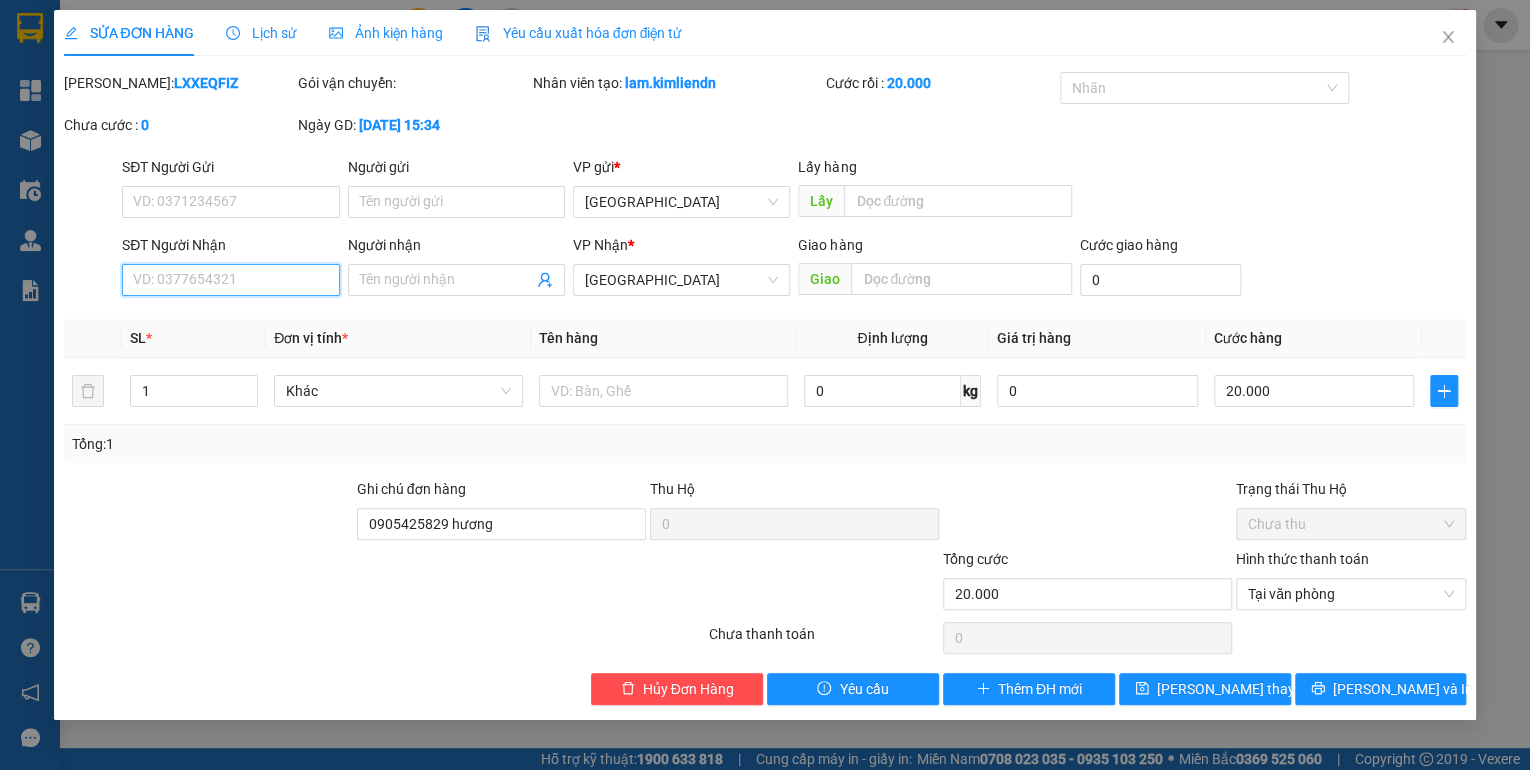 click on "SĐT Người Nhận" at bounding box center (230, 280) 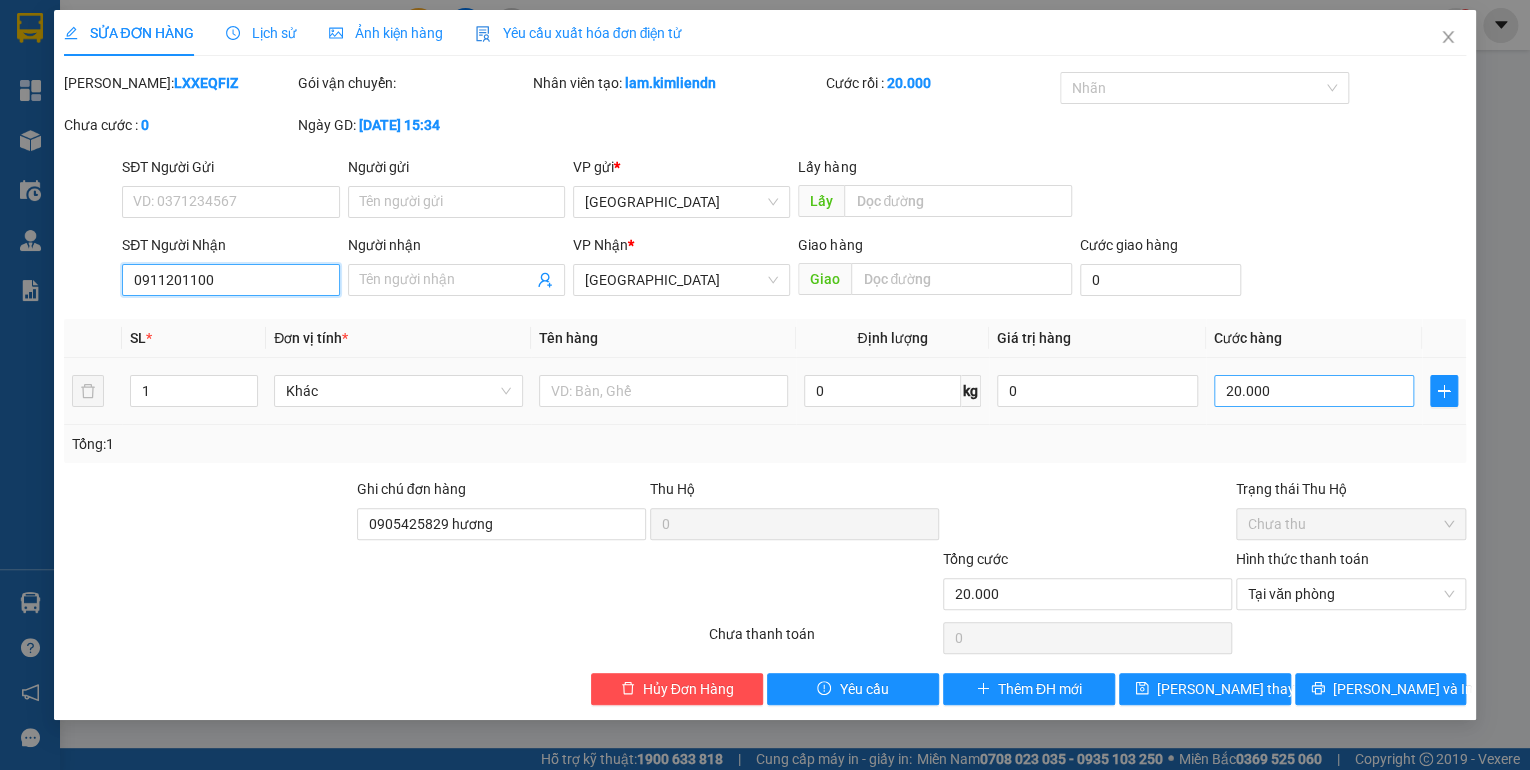 type on "0911201100" 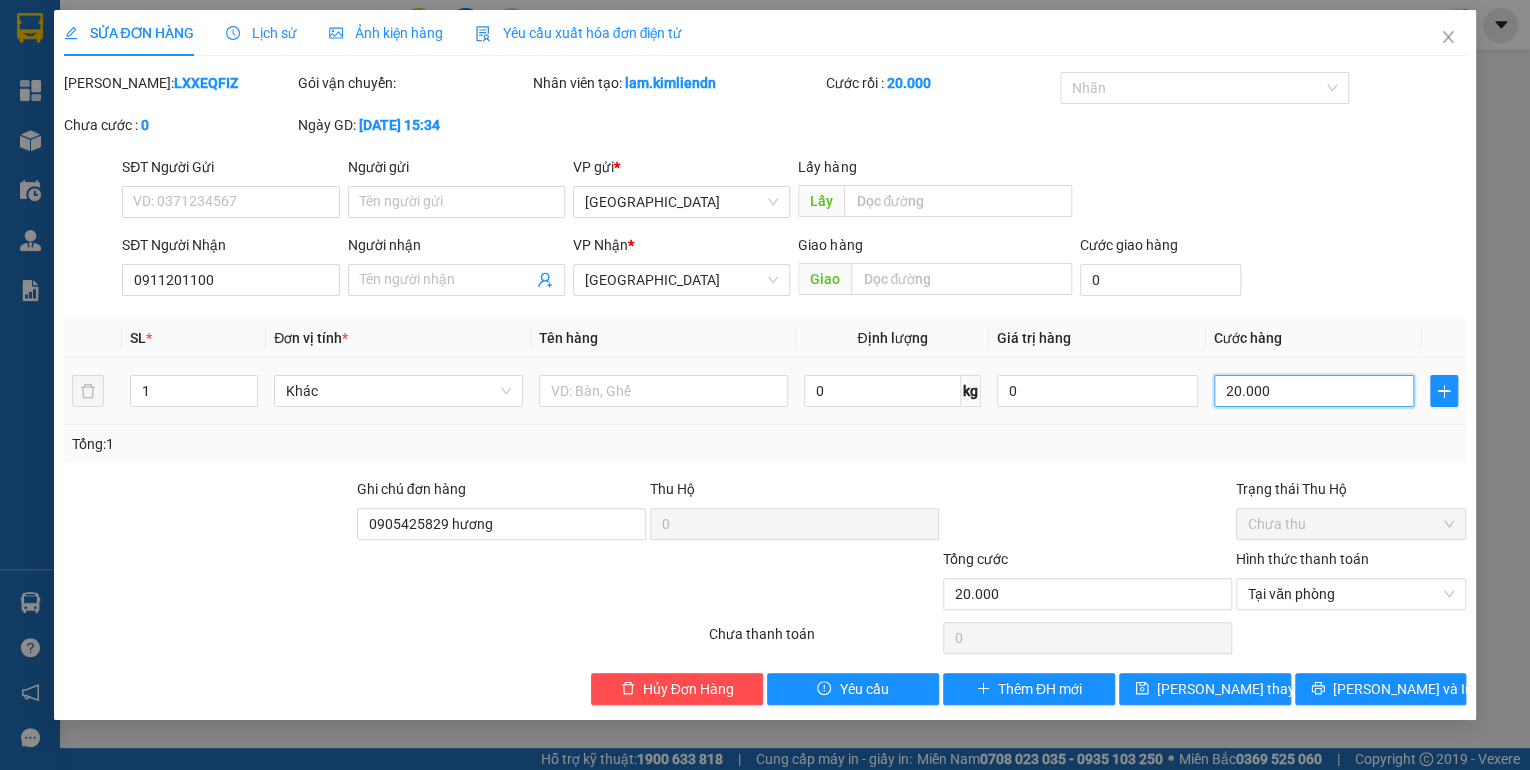 click on "20.000" at bounding box center [1314, 391] 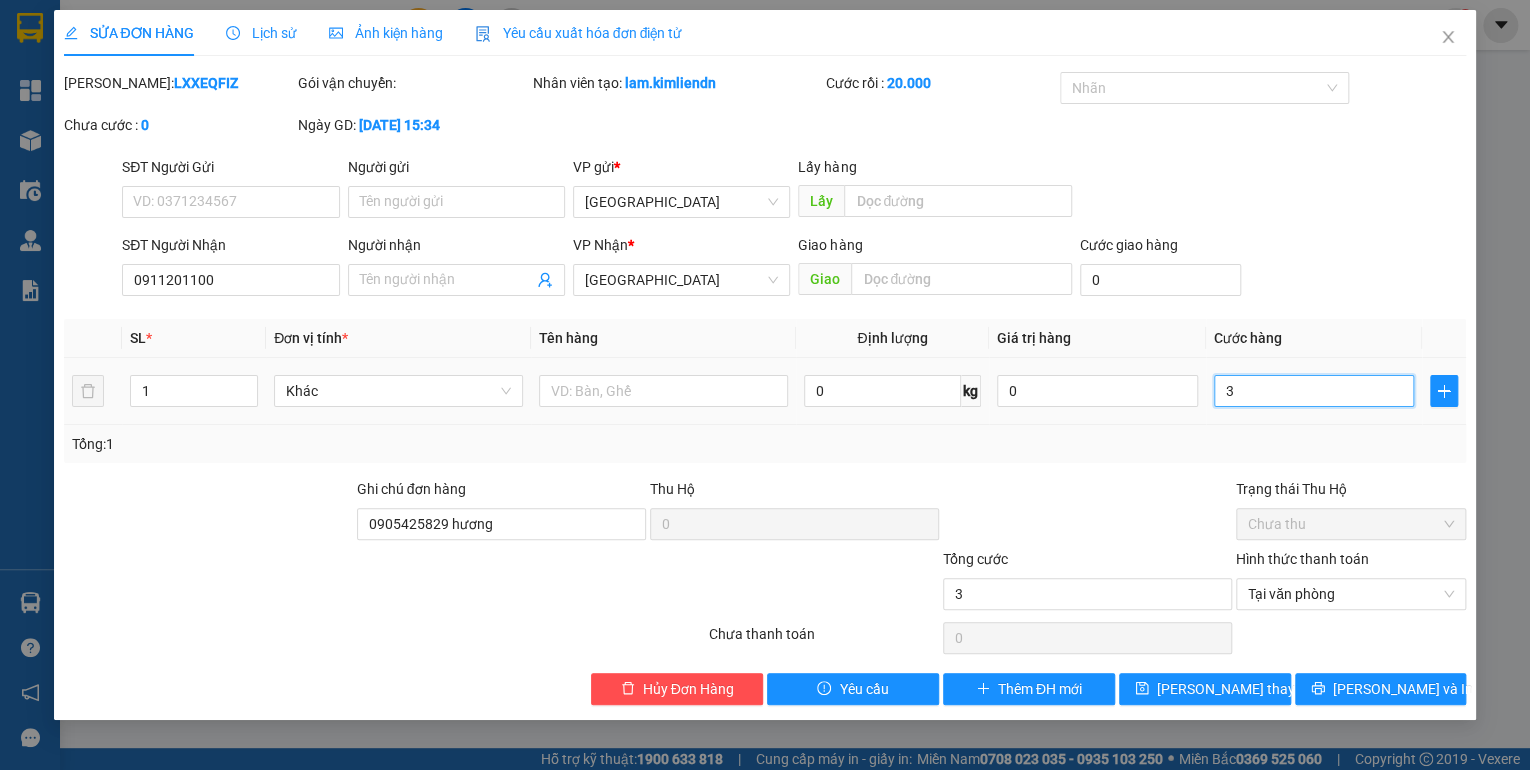 type on "30" 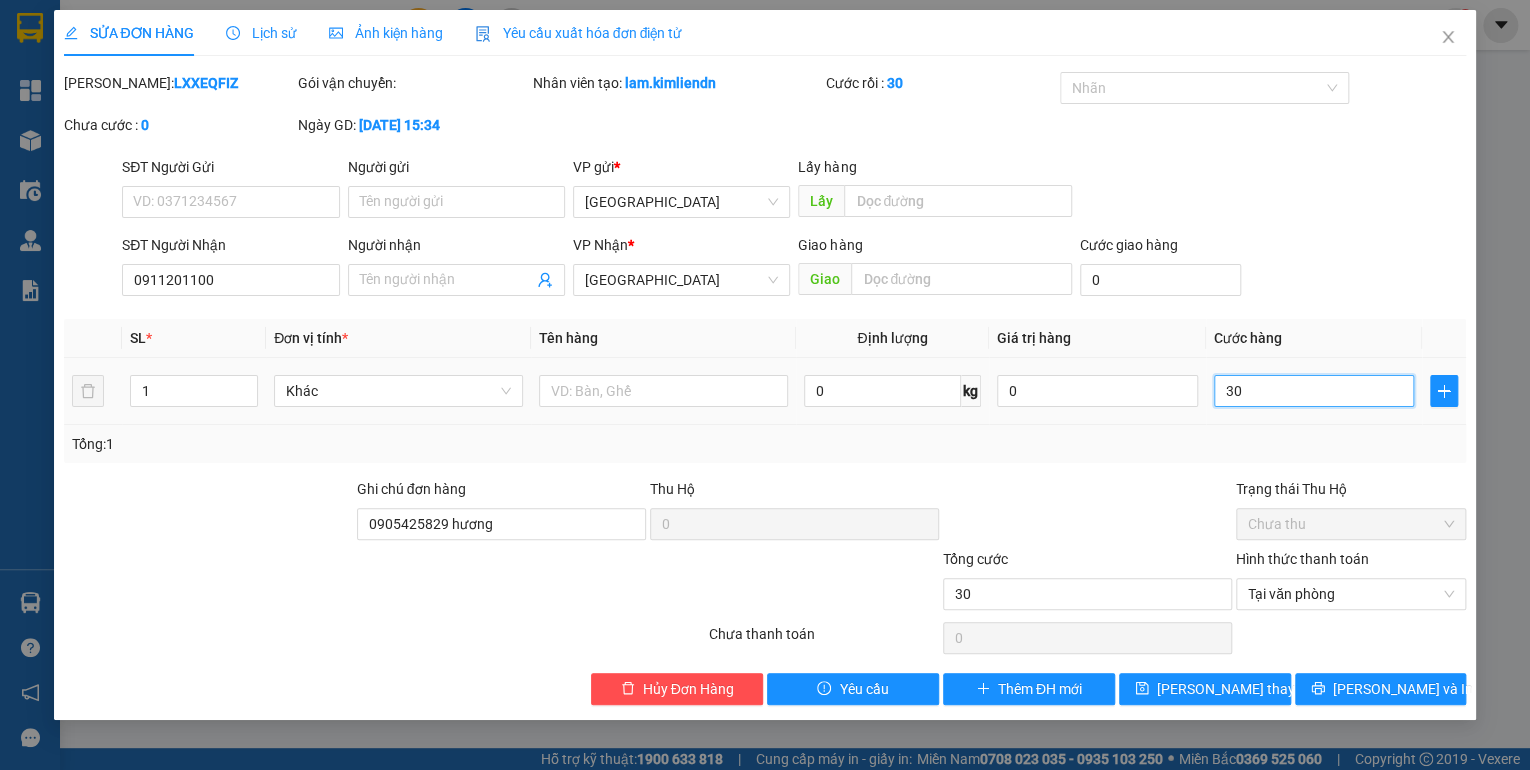 type on "300" 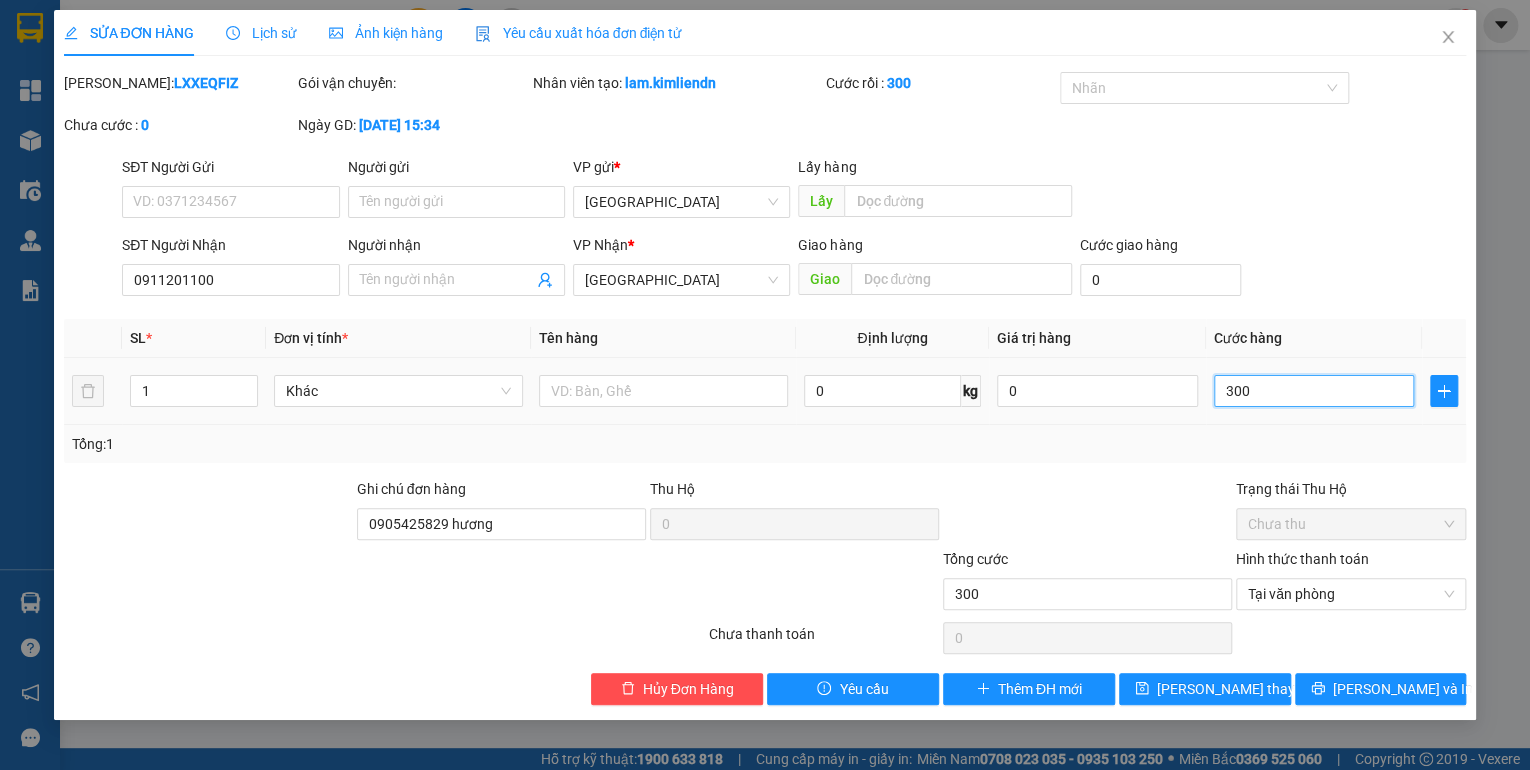 type on "3.000" 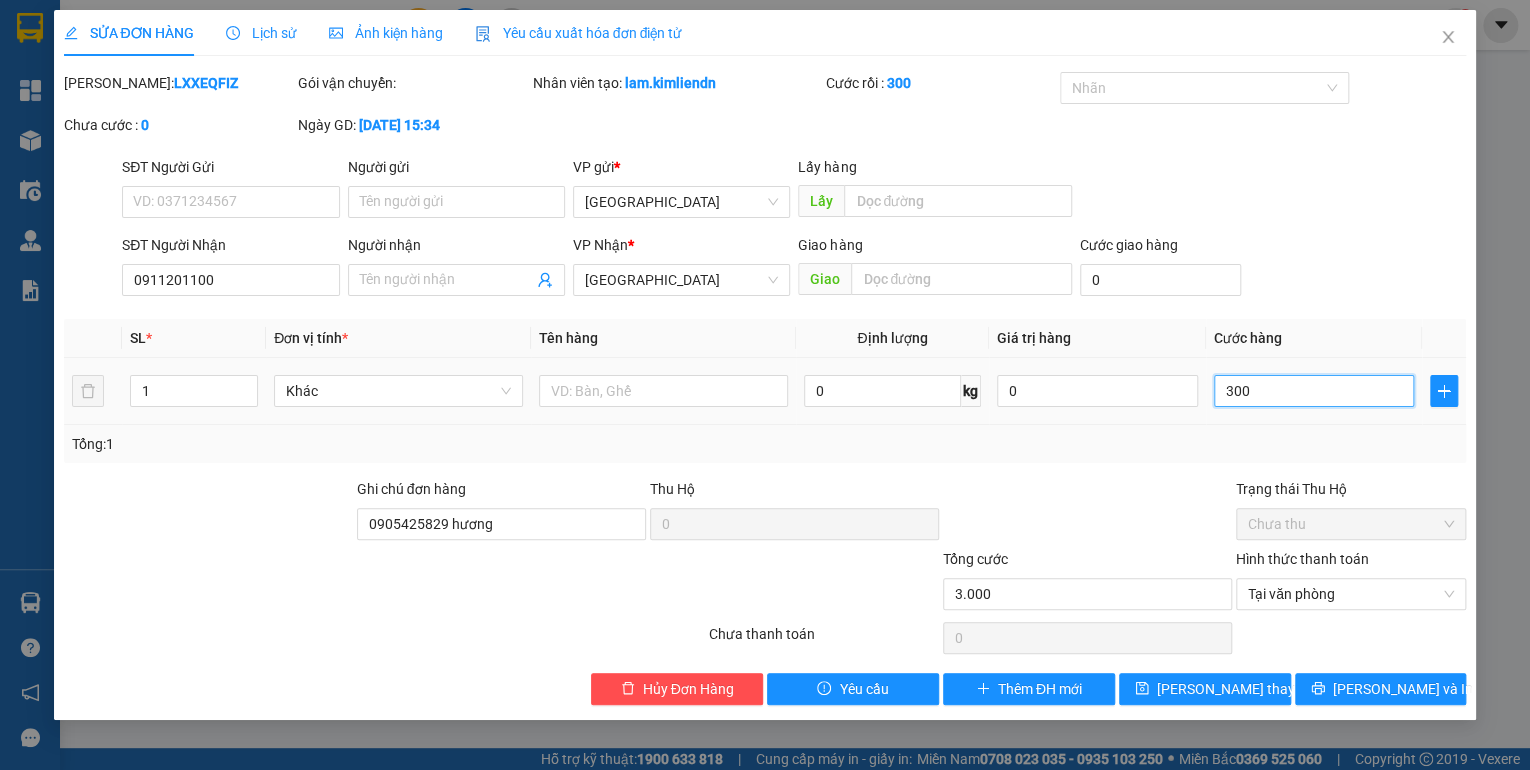 type on "3.000" 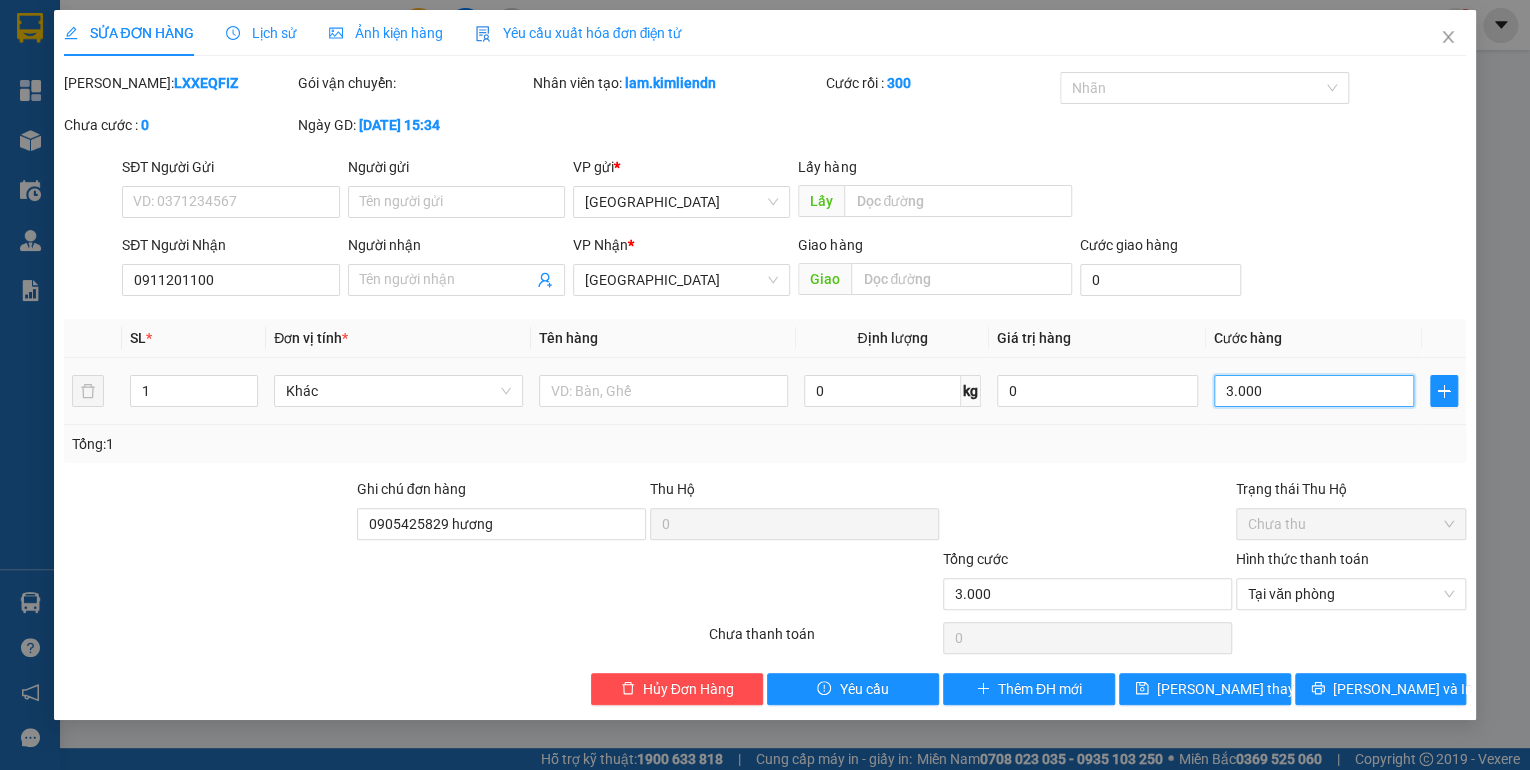 type on "30.000" 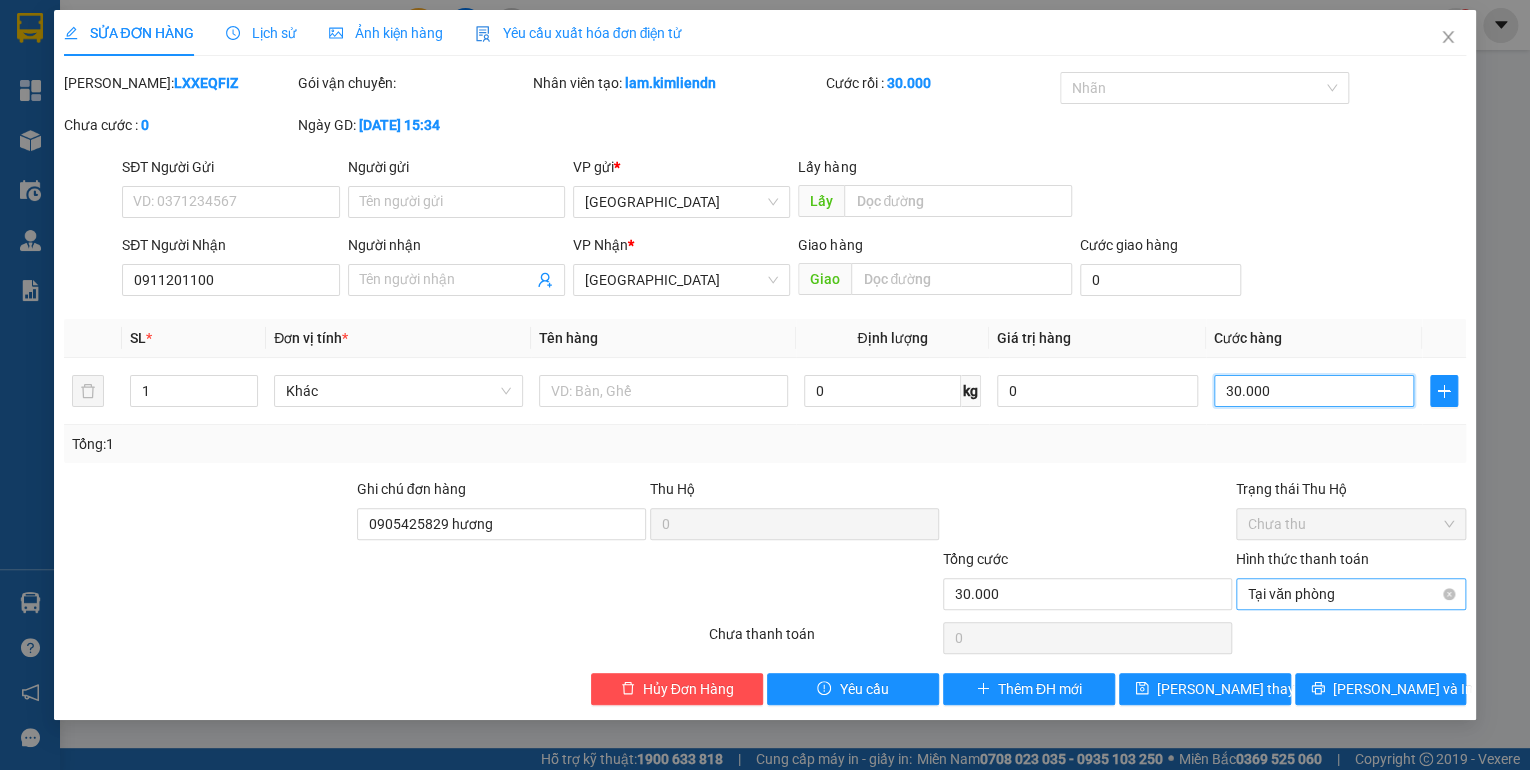 click on "Tại văn phòng" at bounding box center (1351, 594) 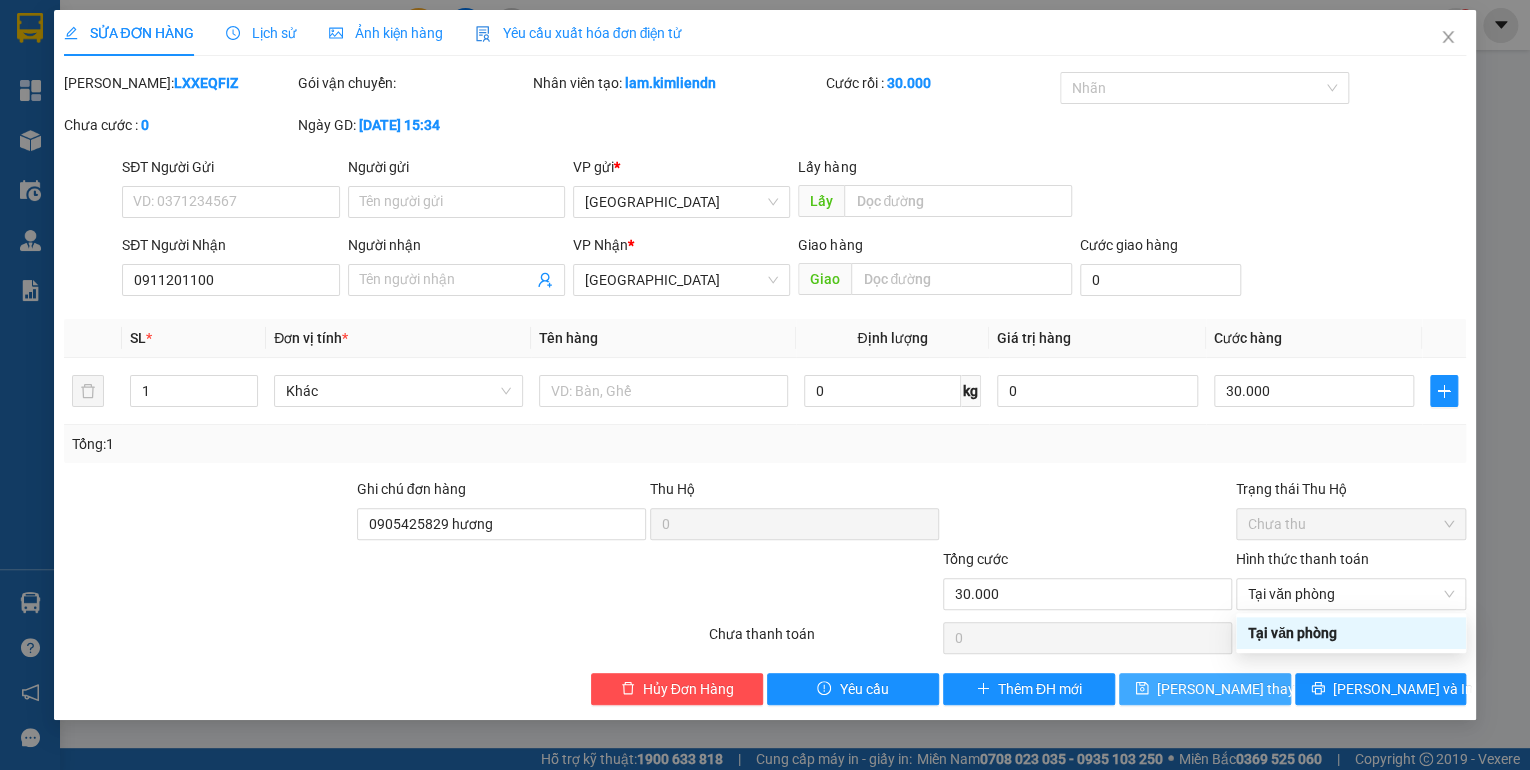 click on "[PERSON_NAME] thay đổi" at bounding box center [1237, 689] 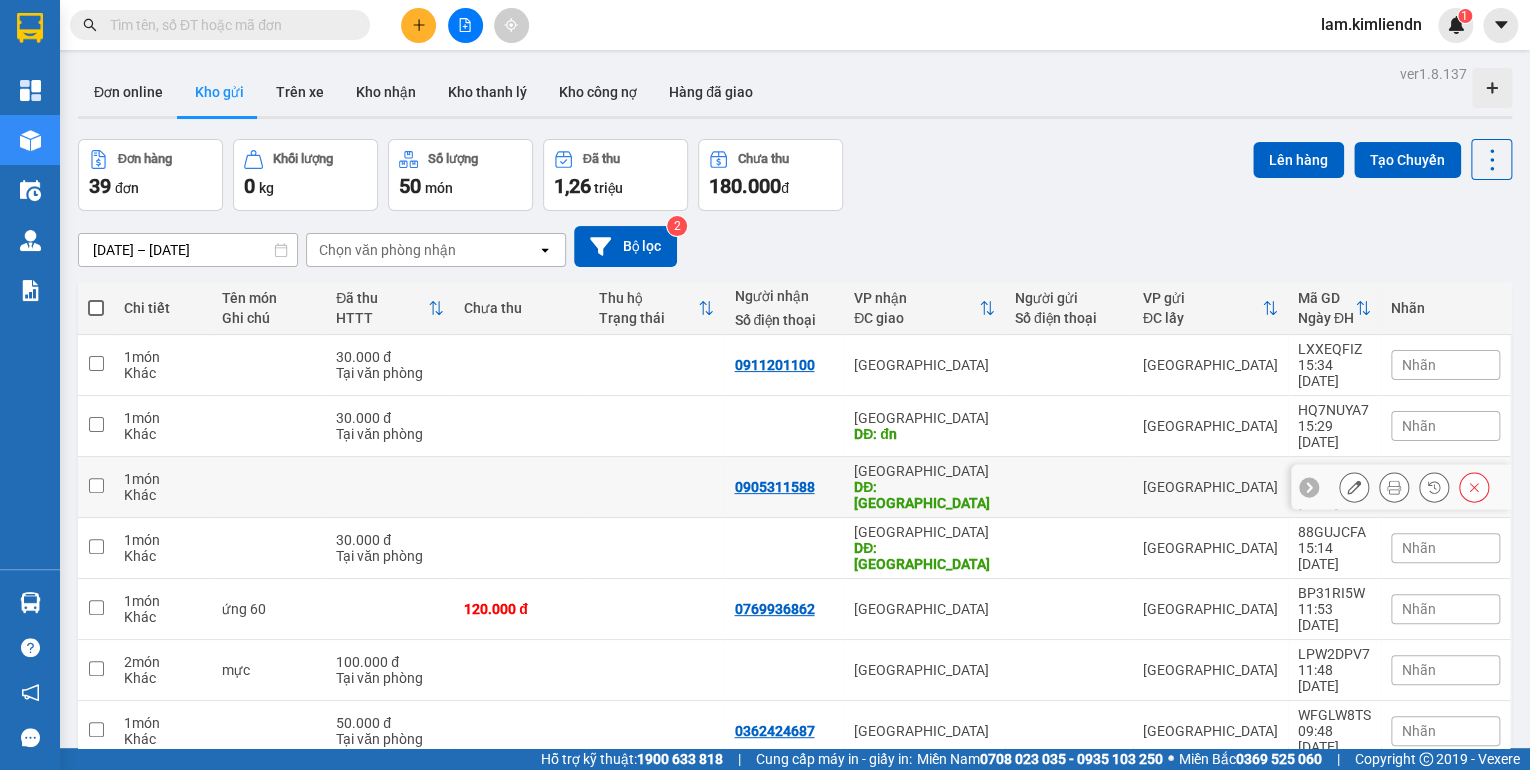 click at bounding box center (96, 485) 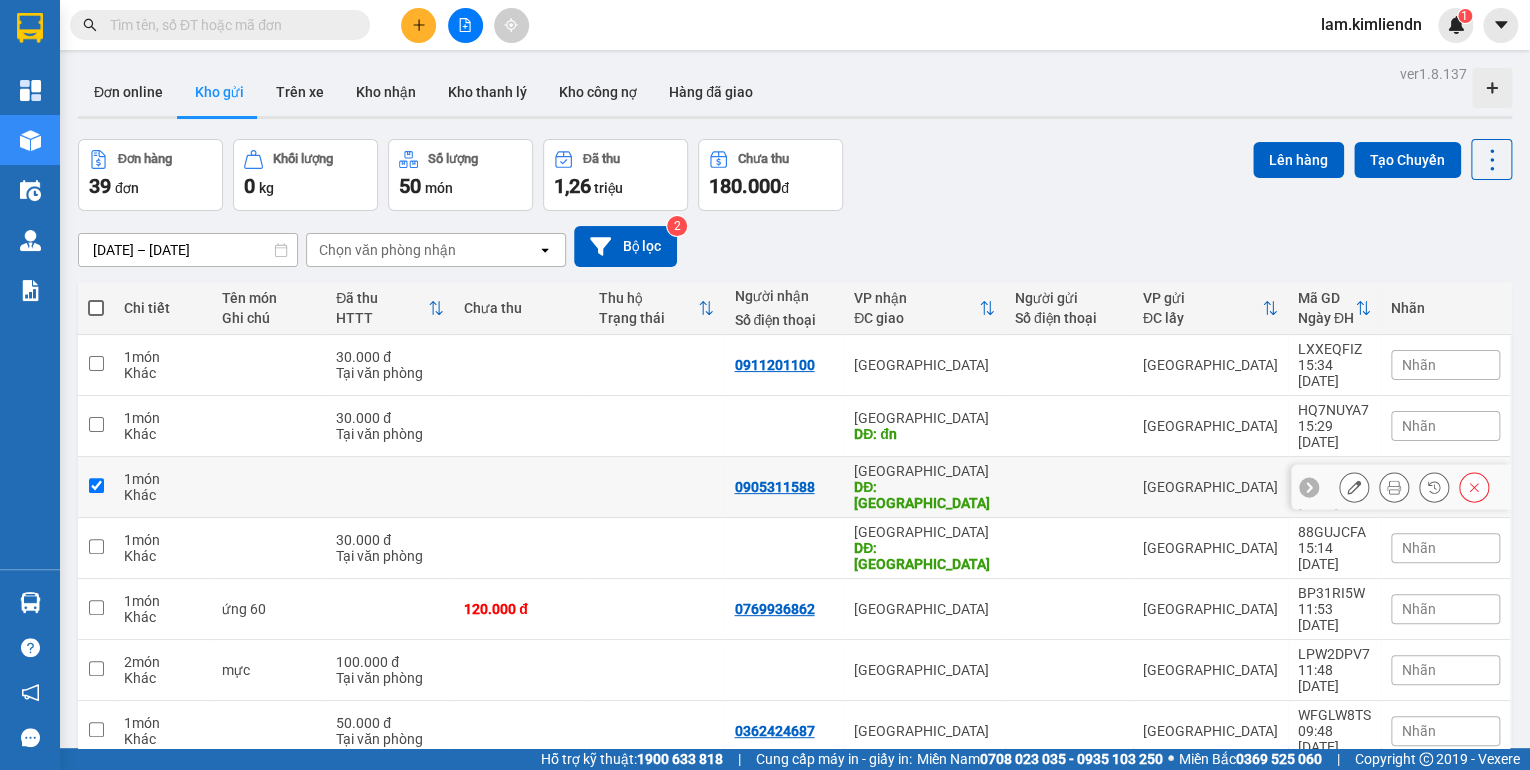 checkbox on "true" 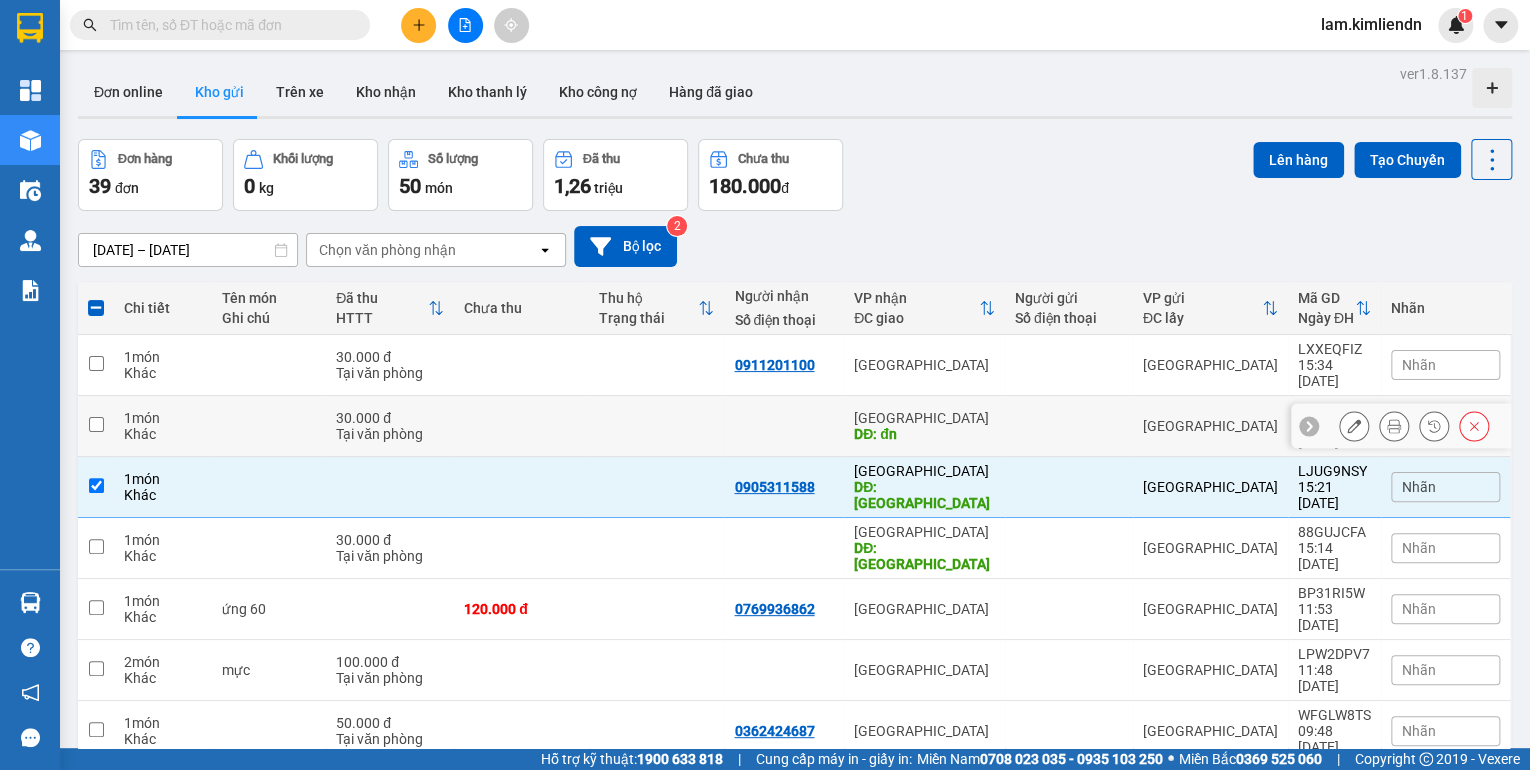 click at bounding box center (96, 424) 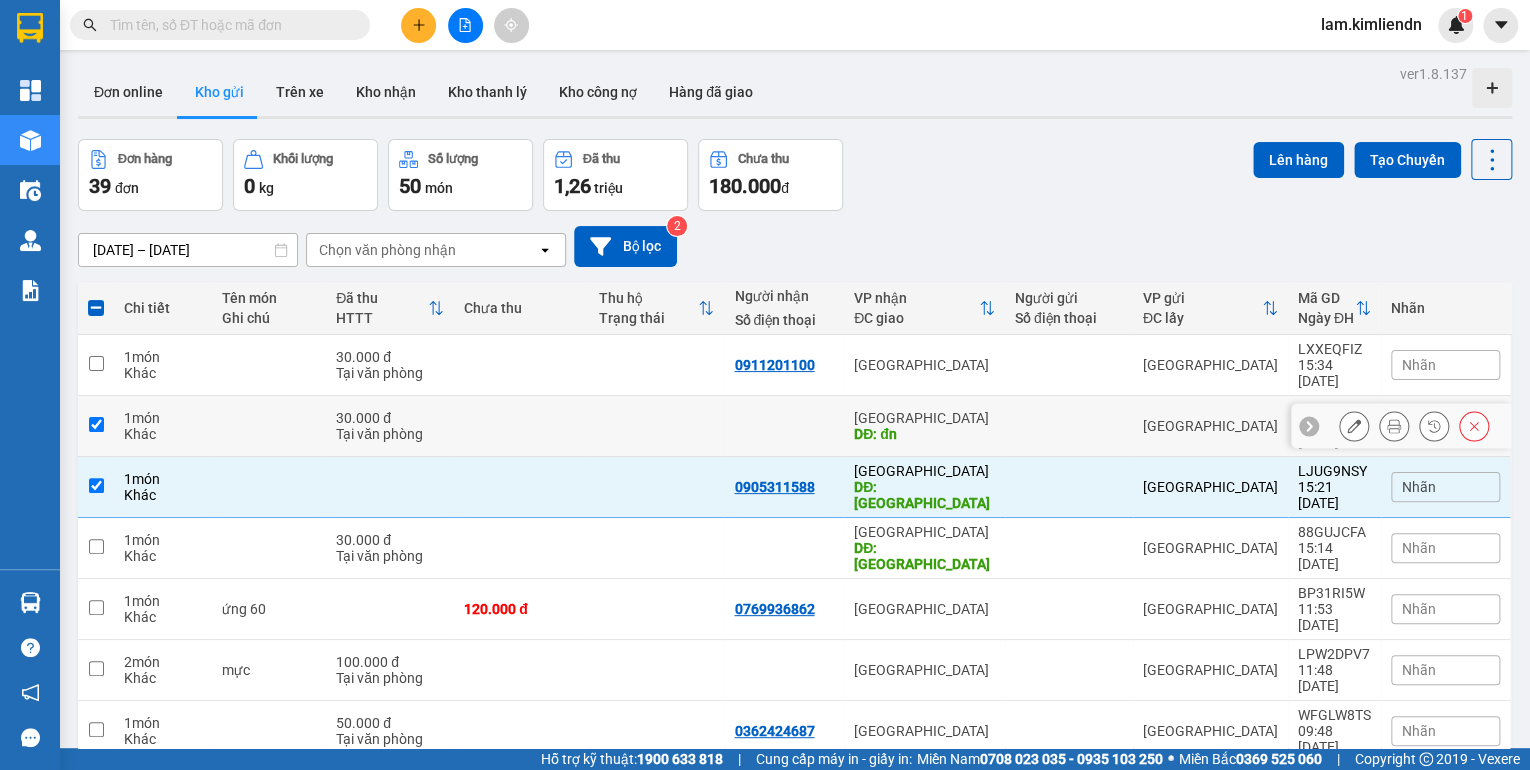 checkbox on "true" 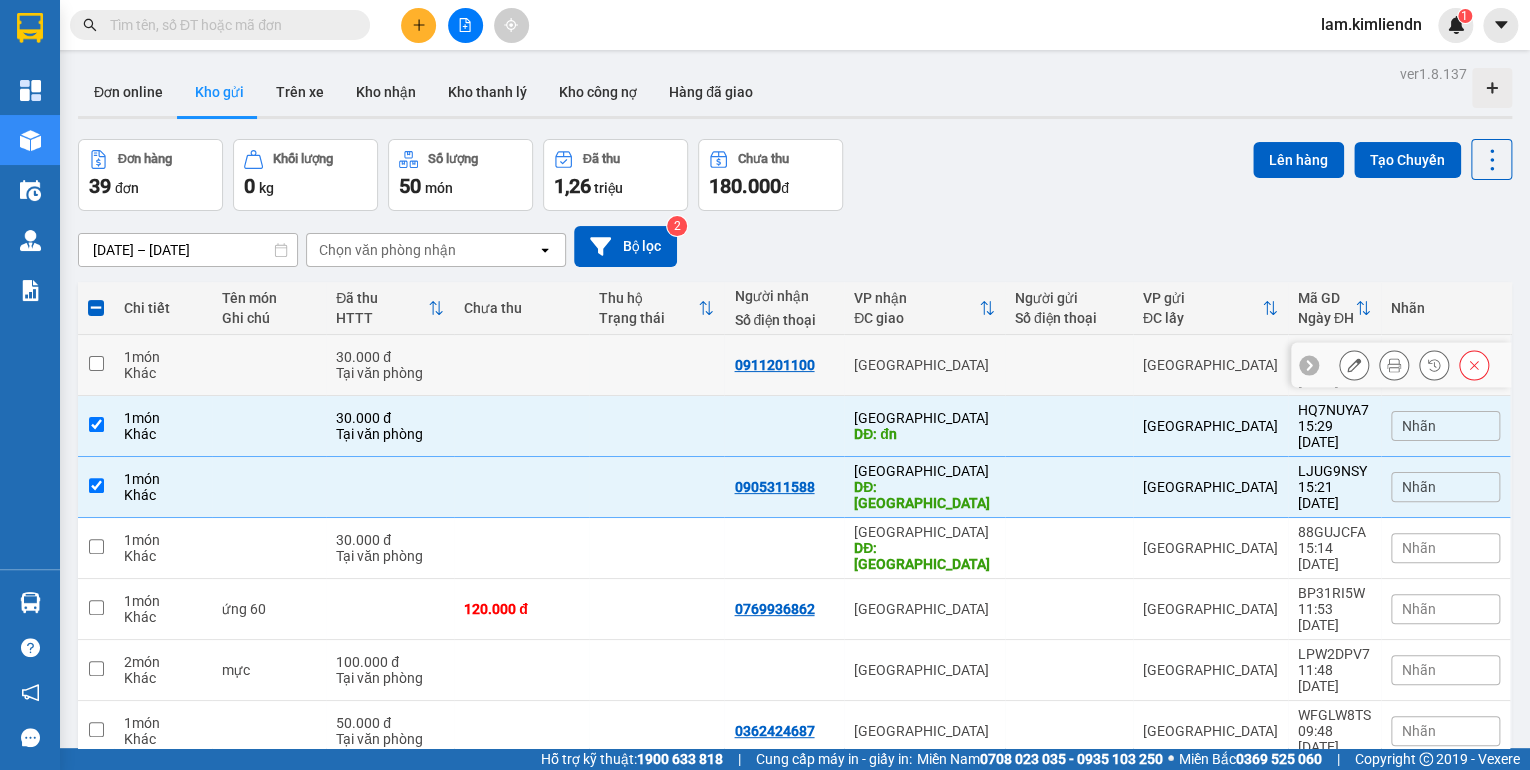 click at bounding box center (96, 363) 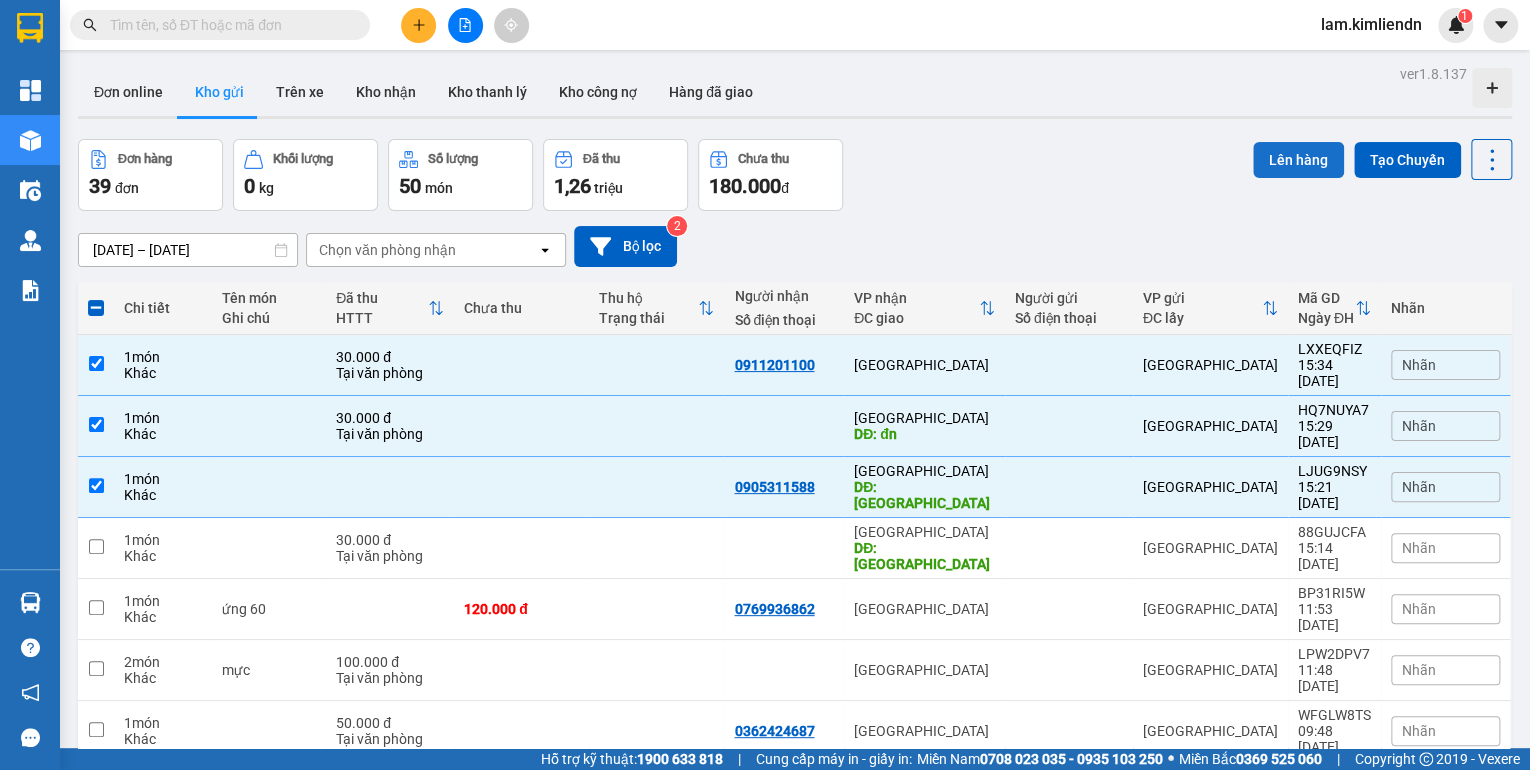click on "Lên hàng" at bounding box center [1298, 160] 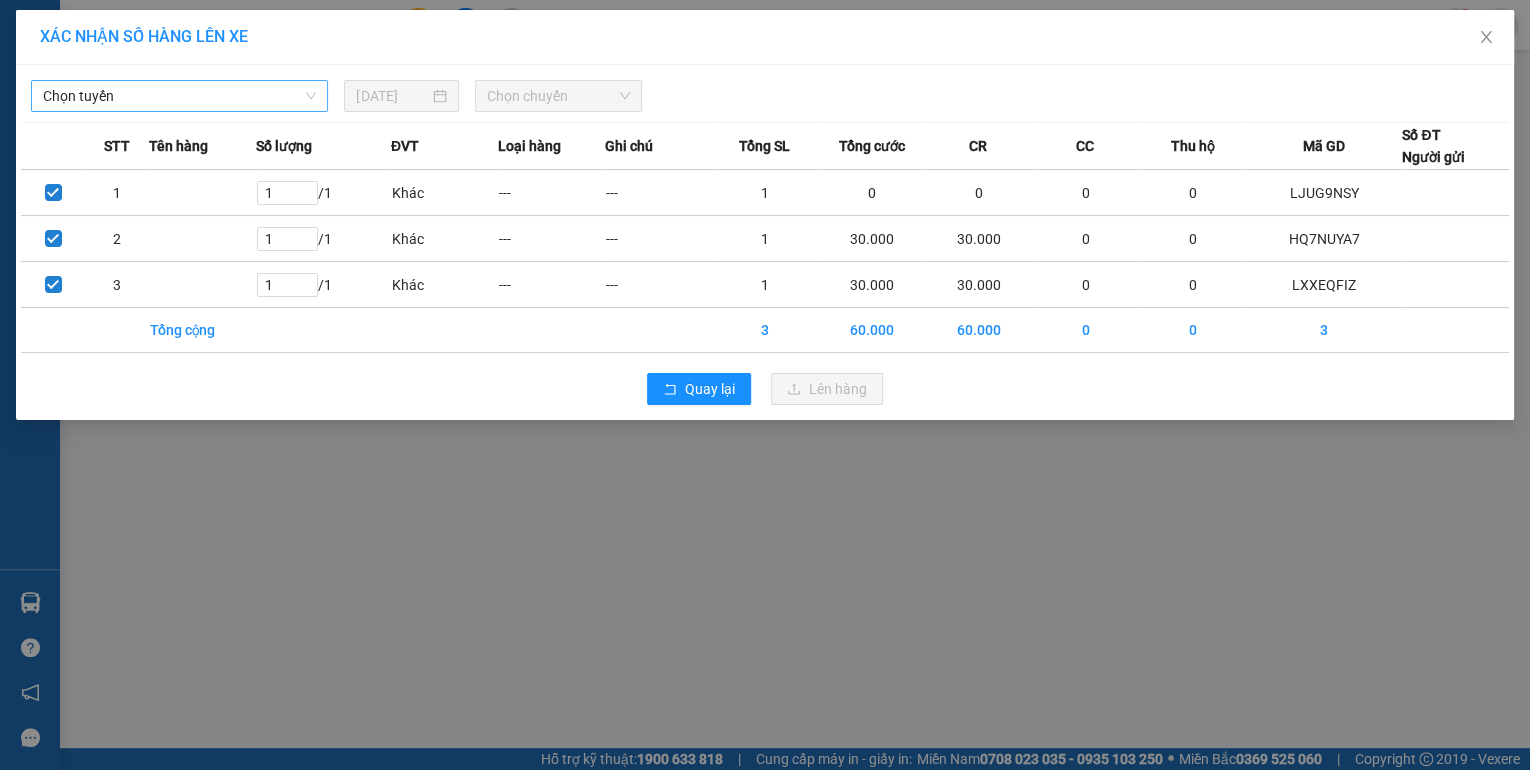 click on "Chọn tuyến" at bounding box center [179, 96] 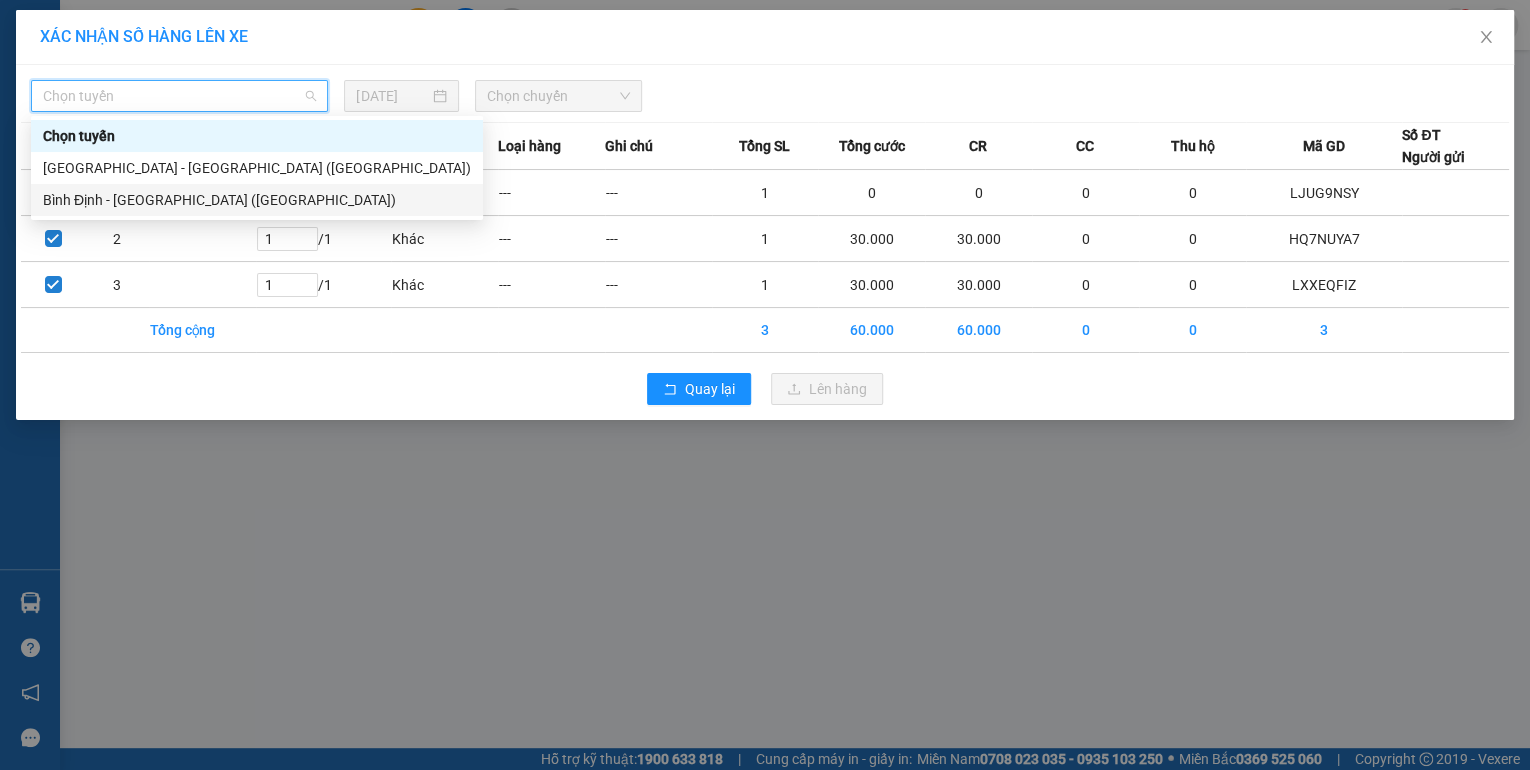 click on "Bình Định - [GEOGRAPHIC_DATA] ([GEOGRAPHIC_DATA])" at bounding box center [257, 200] 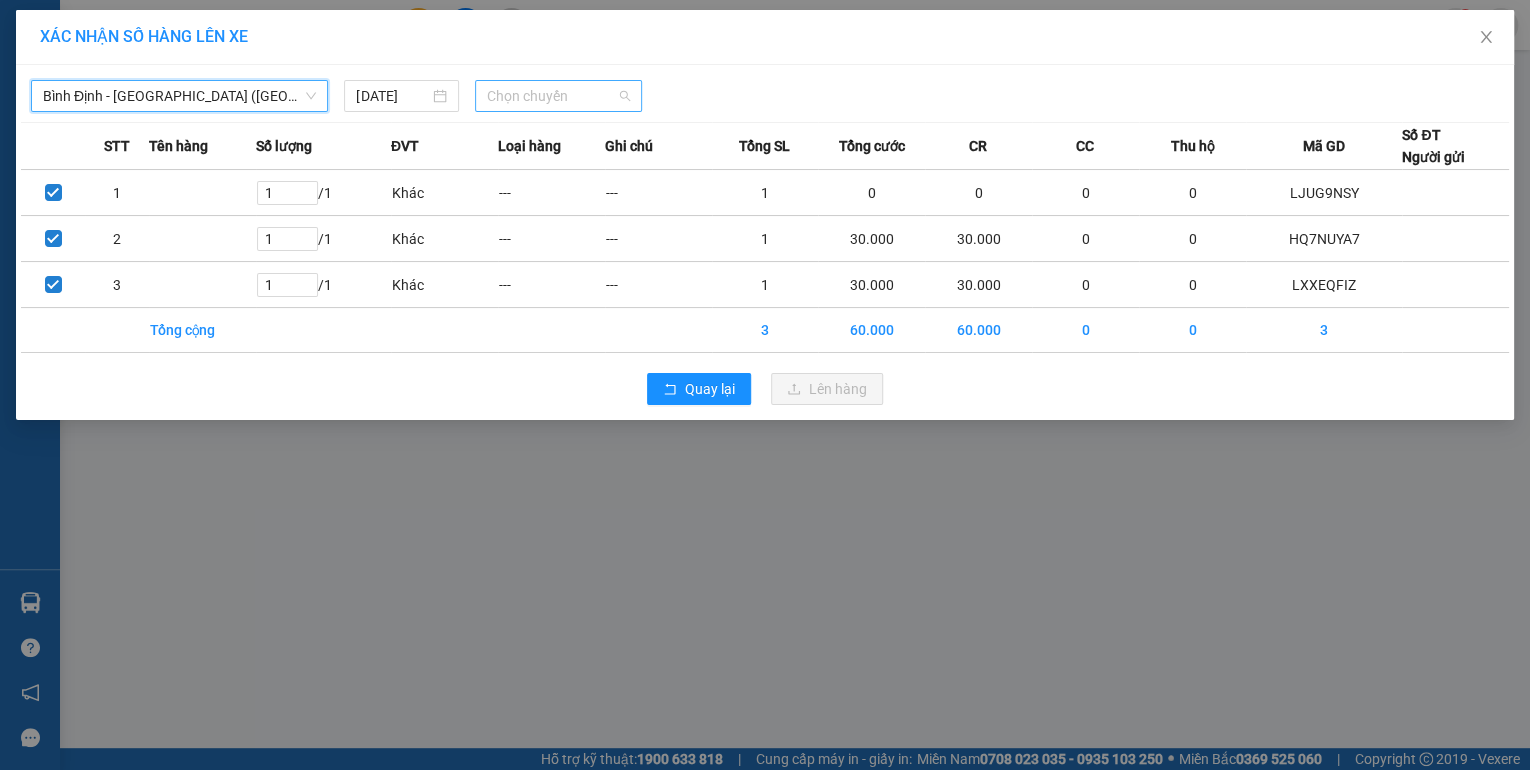 click on "Chọn chuyến" at bounding box center [558, 96] 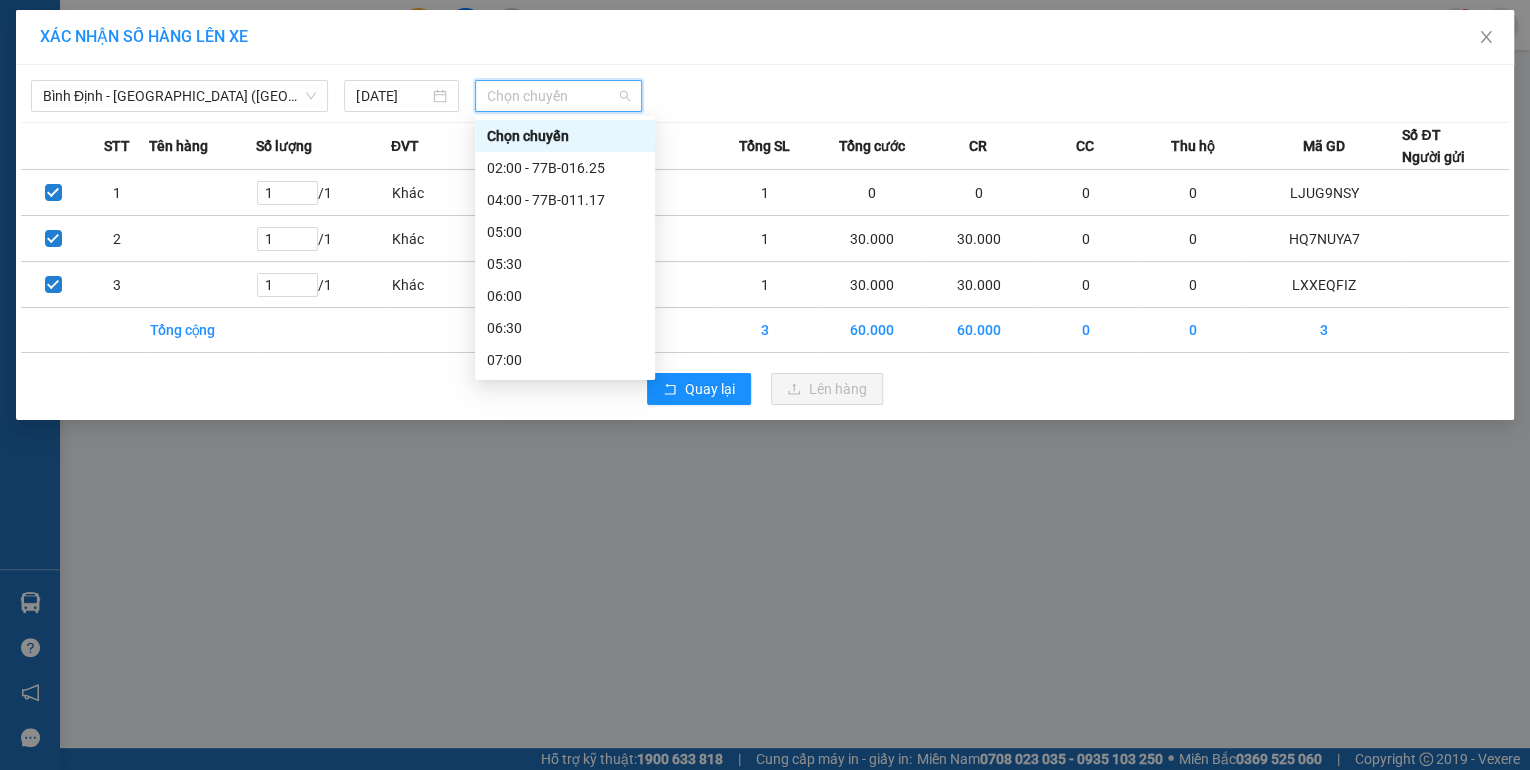click on "15:30" at bounding box center [565, 904] 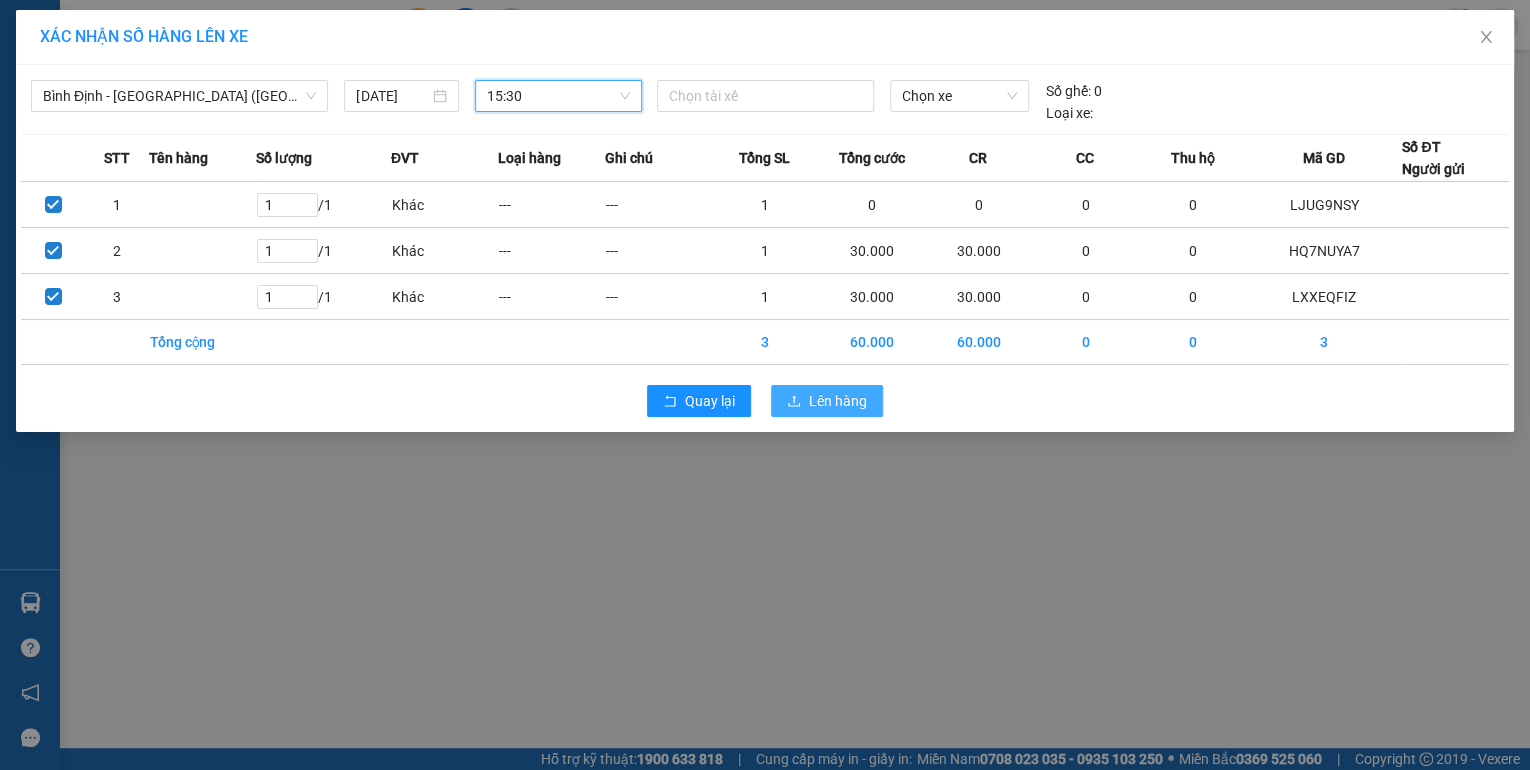 click on "Lên hàng" at bounding box center [838, 401] 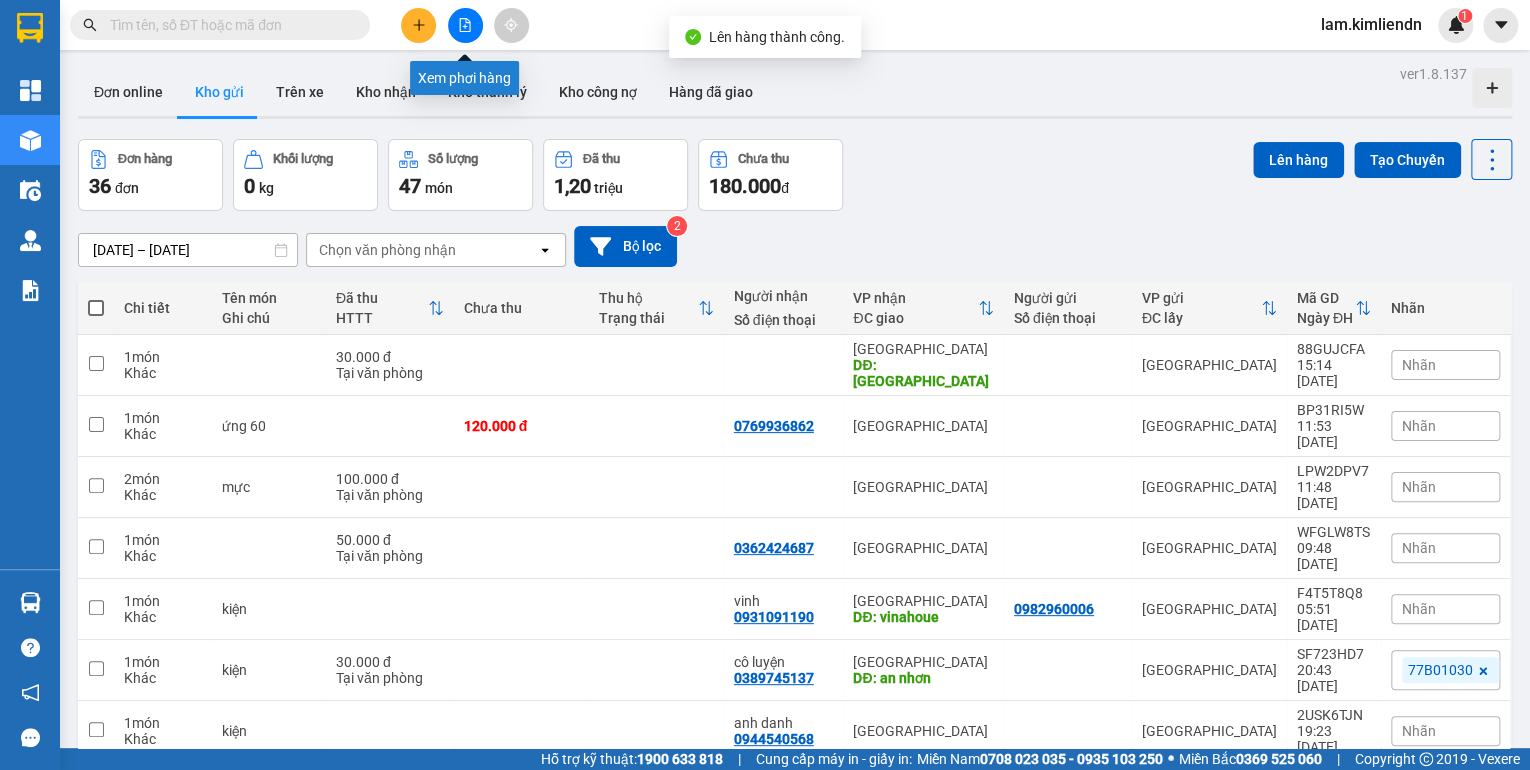 click 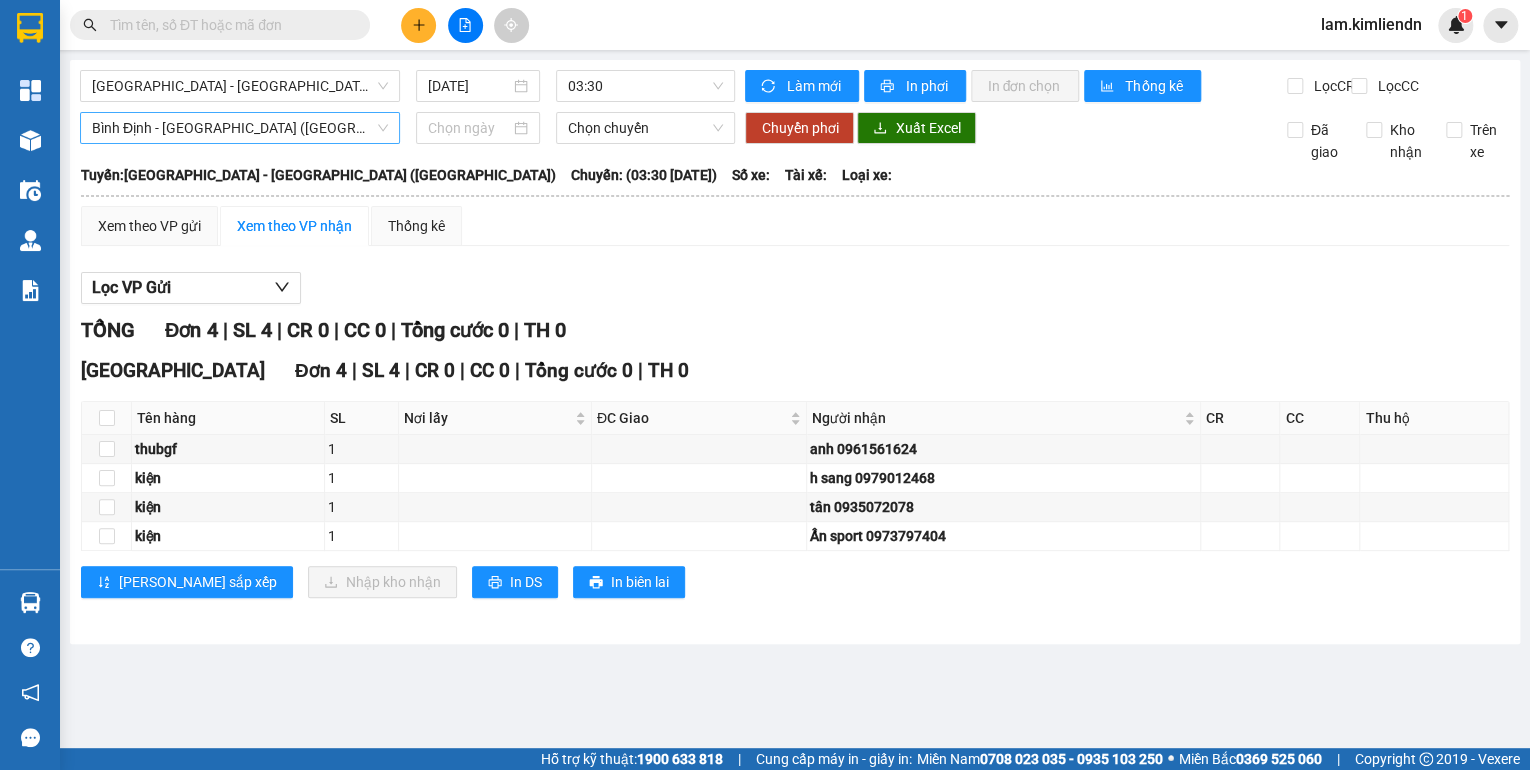 click on "Bình Định - [GEOGRAPHIC_DATA] ([GEOGRAPHIC_DATA])" at bounding box center [240, 128] 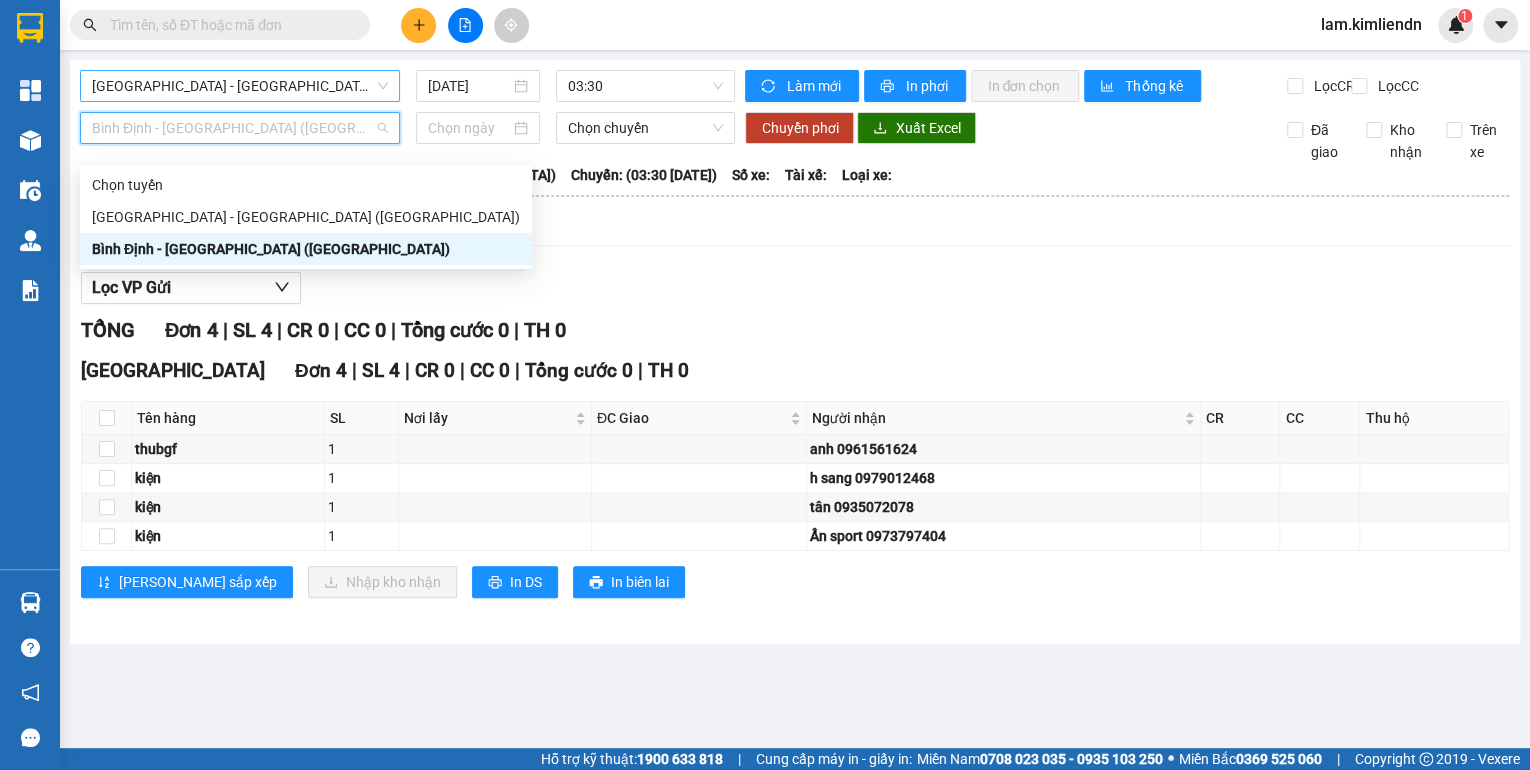 click on "[GEOGRAPHIC_DATA] - [GEOGRAPHIC_DATA] ([GEOGRAPHIC_DATA])" at bounding box center [240, 86] 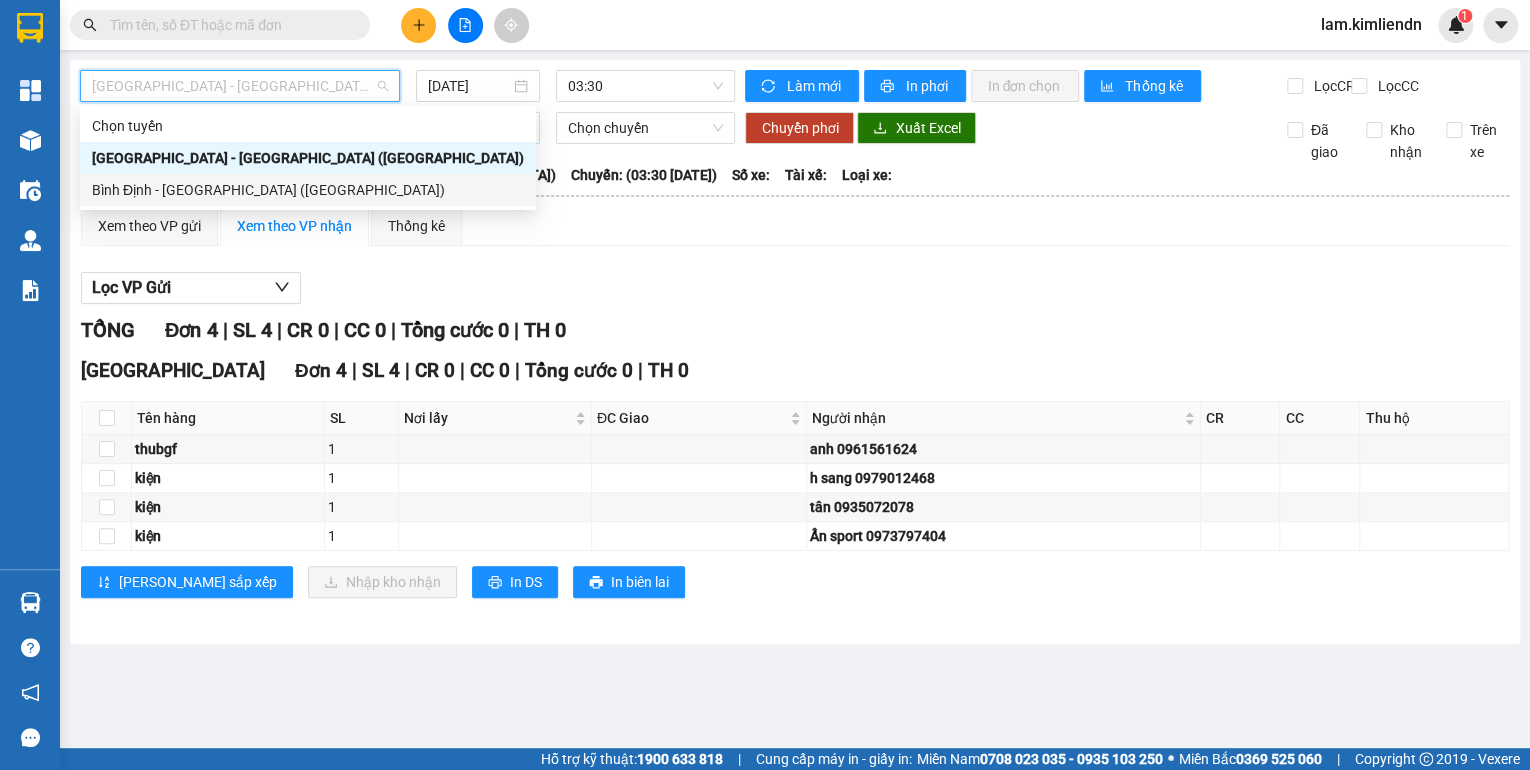 click on "Bình Định - [GEOGRAPHIC_DATA] ([GEOGRAPHIC_DATA])" at bounding box center (308, 190) 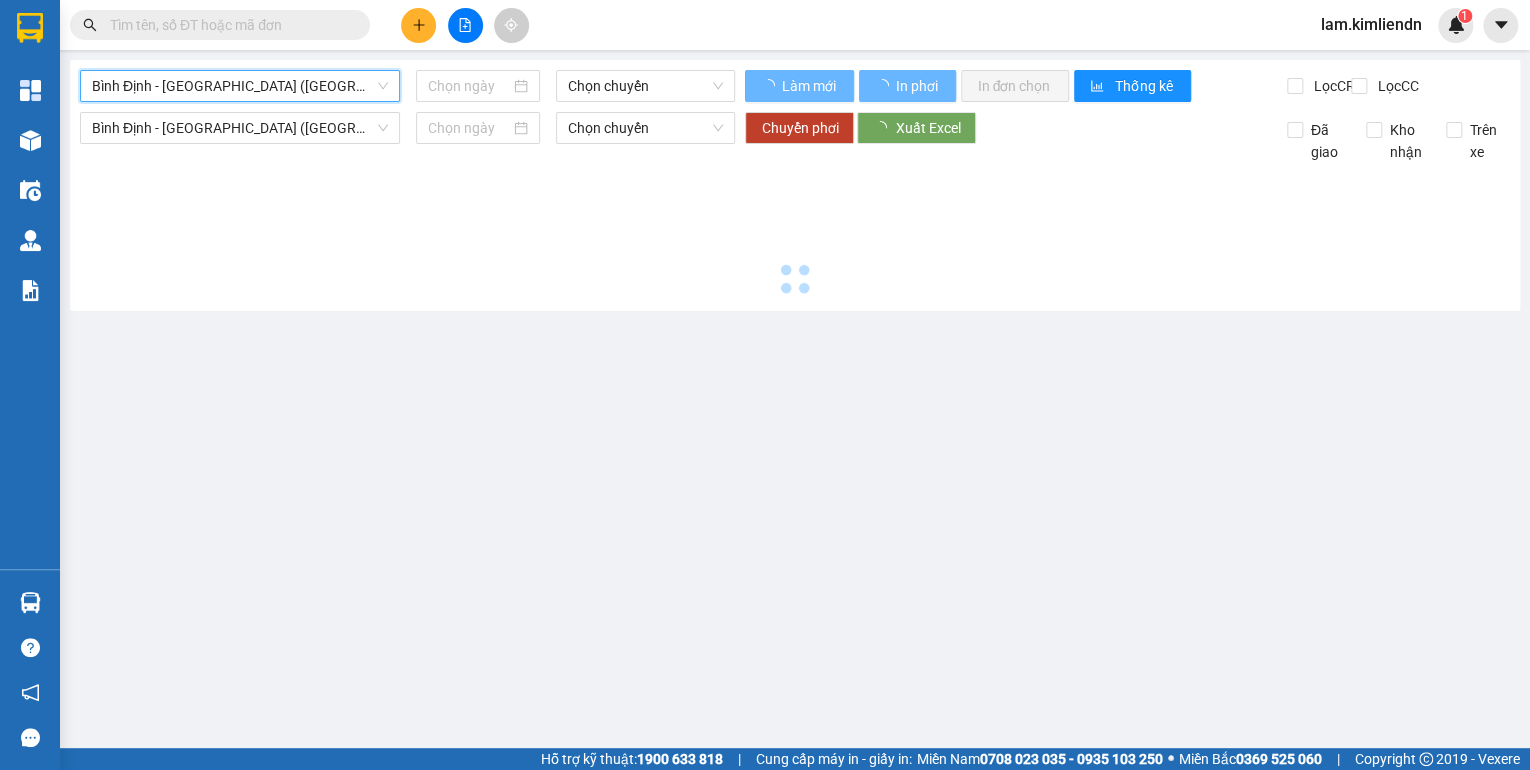 type on "[DATE]" 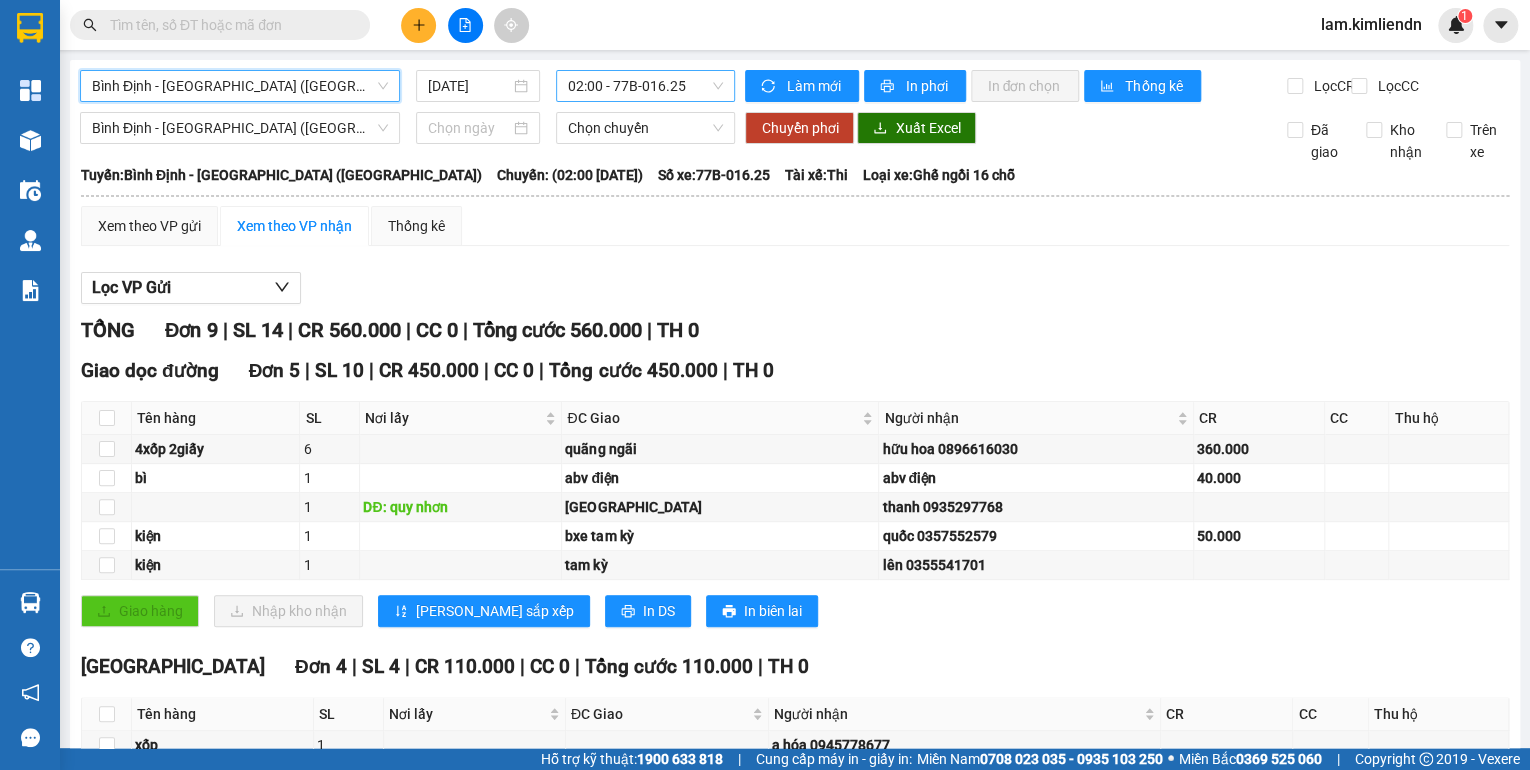 click on "02:00     - 77B-016.25" at bounding box center [646, 86] 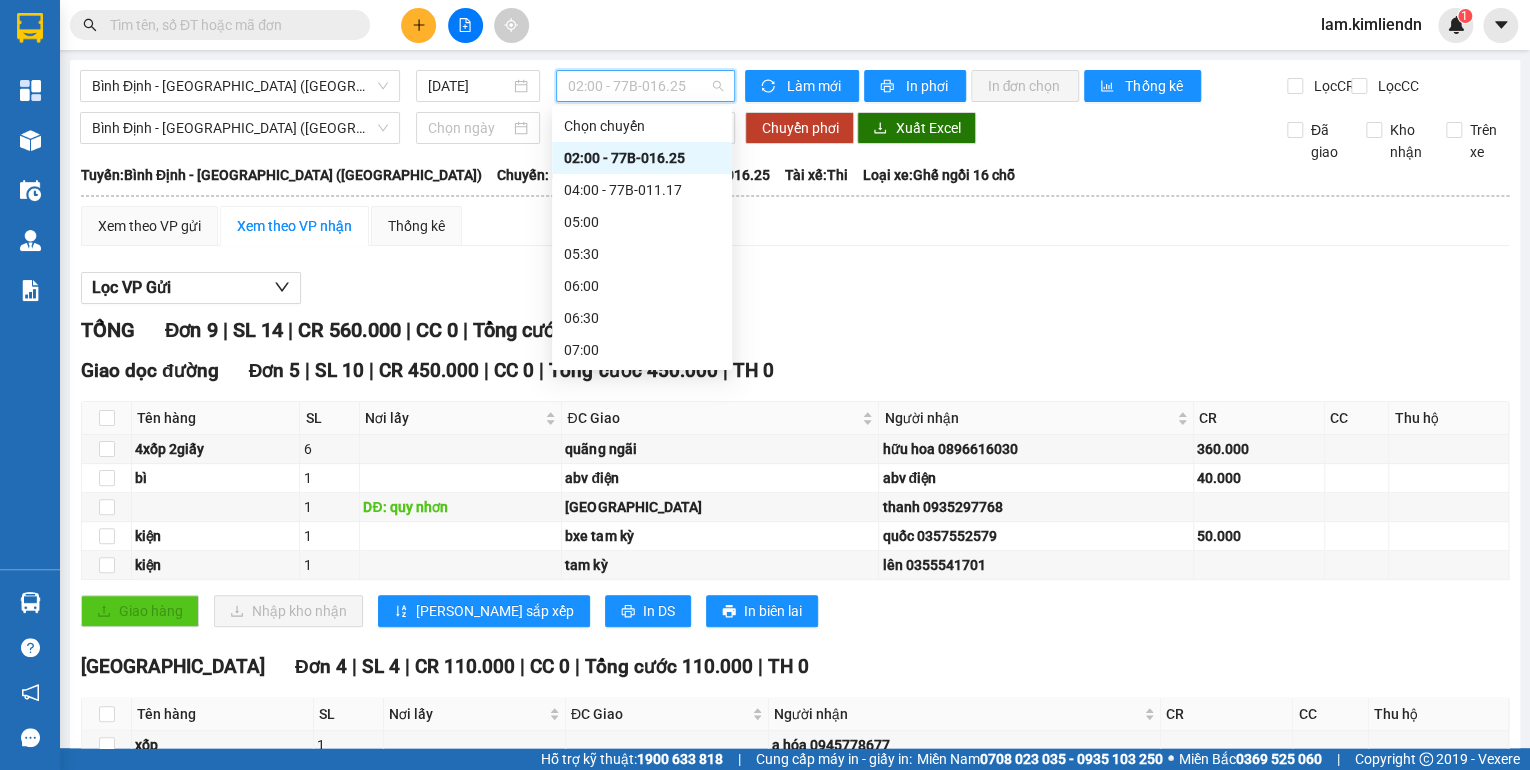 click on "15:30" at bounding box center [642, 894] 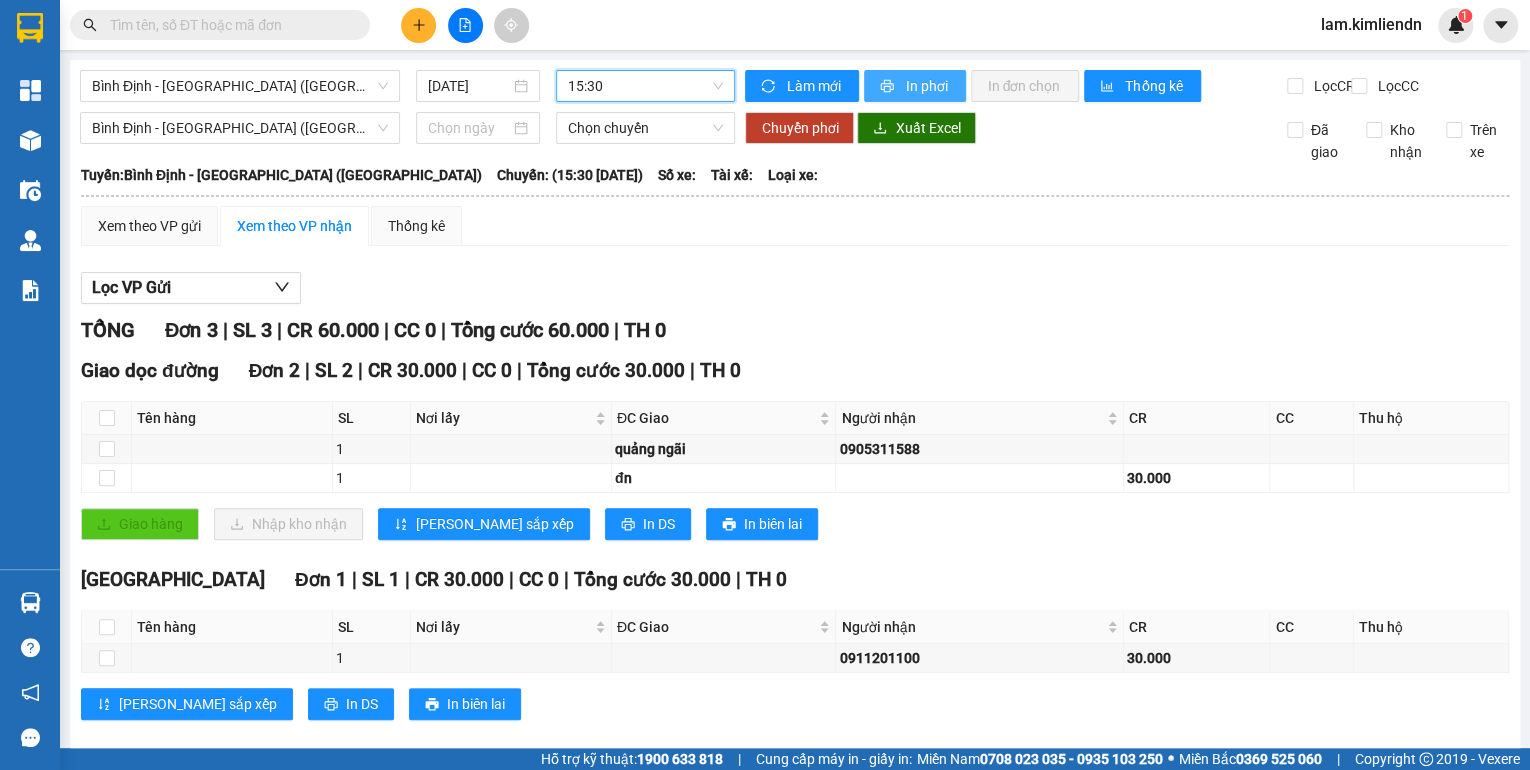 click on "In phơi" at bounding box center [927, 86] 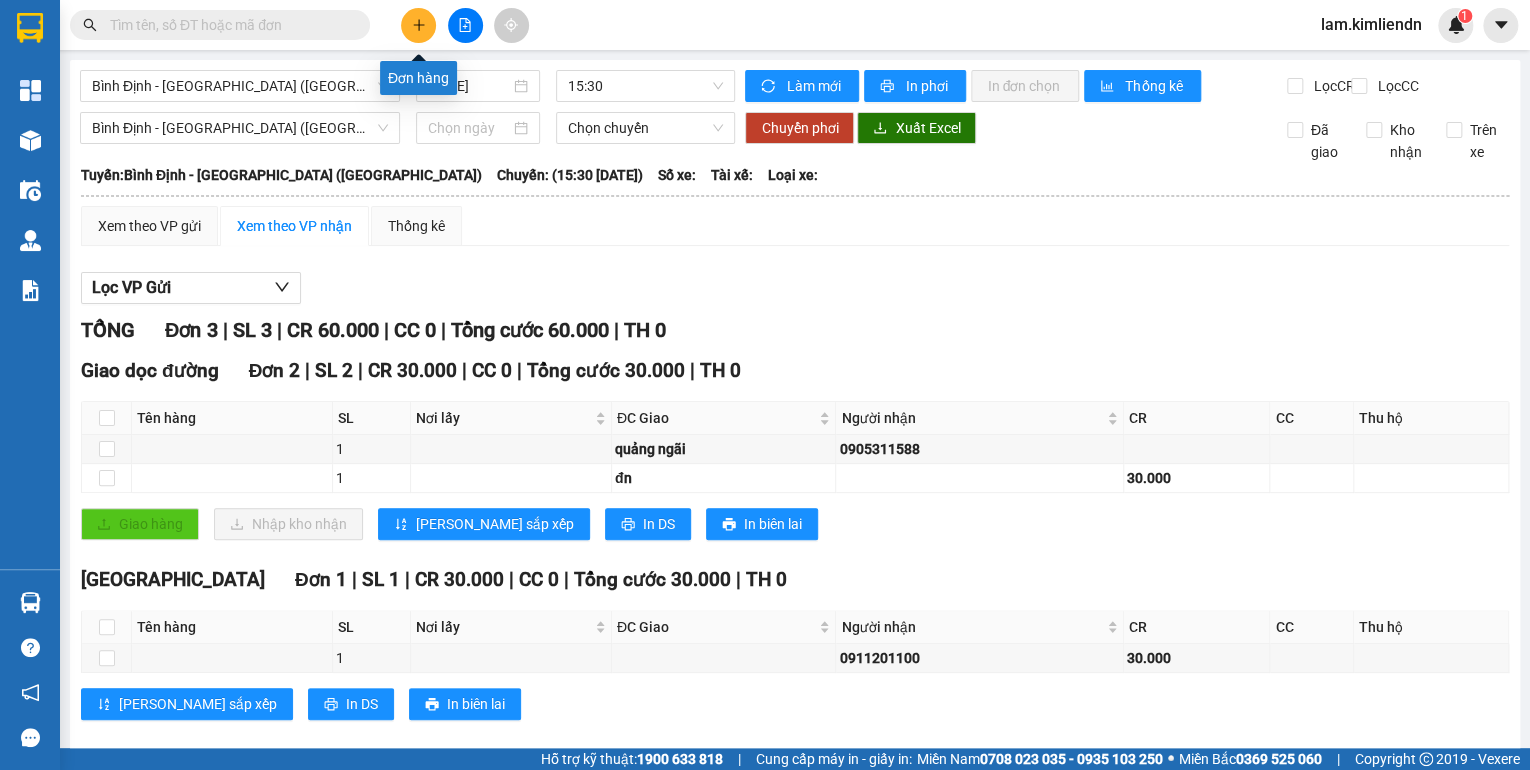 click 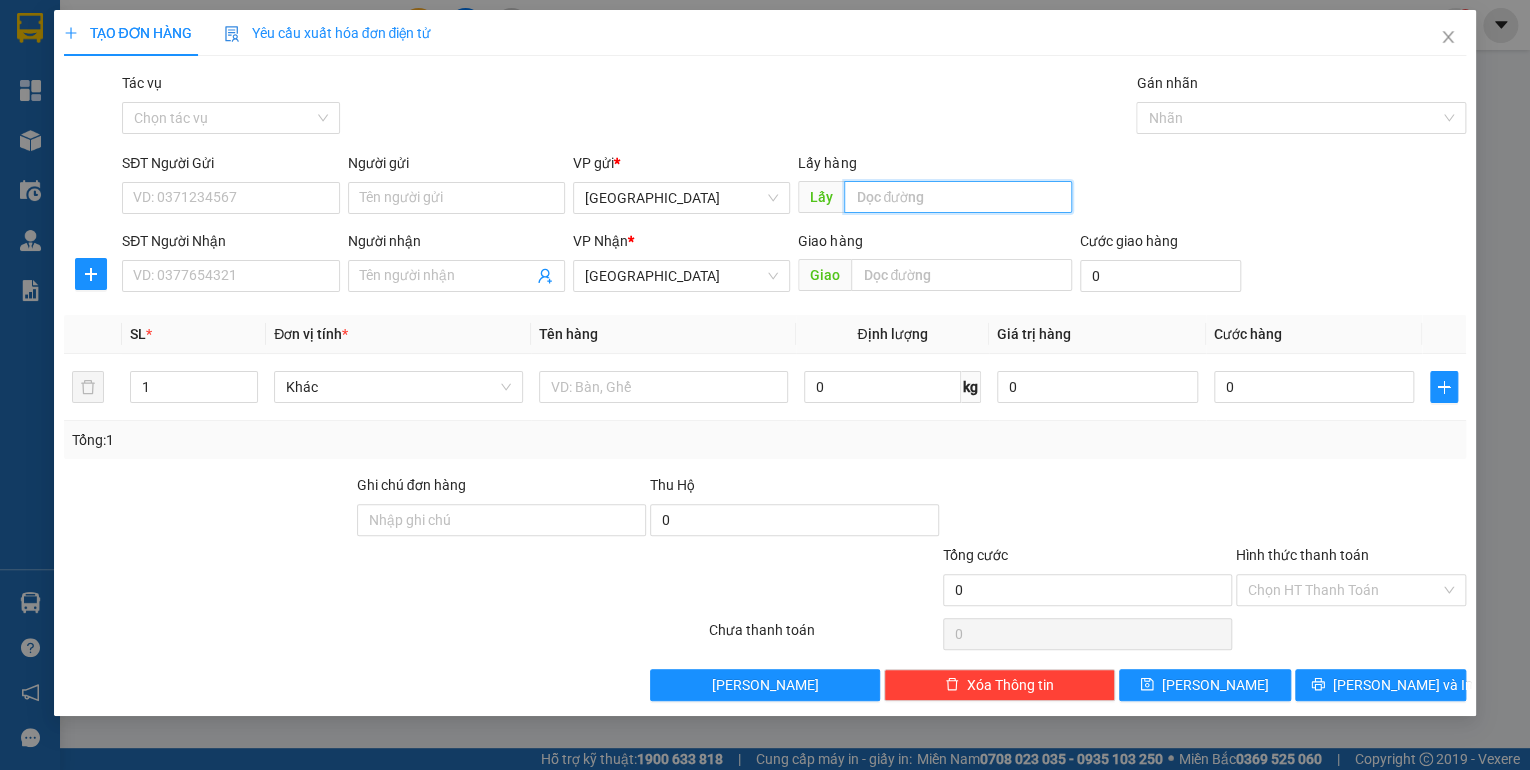click at bounding box center [958, 197] 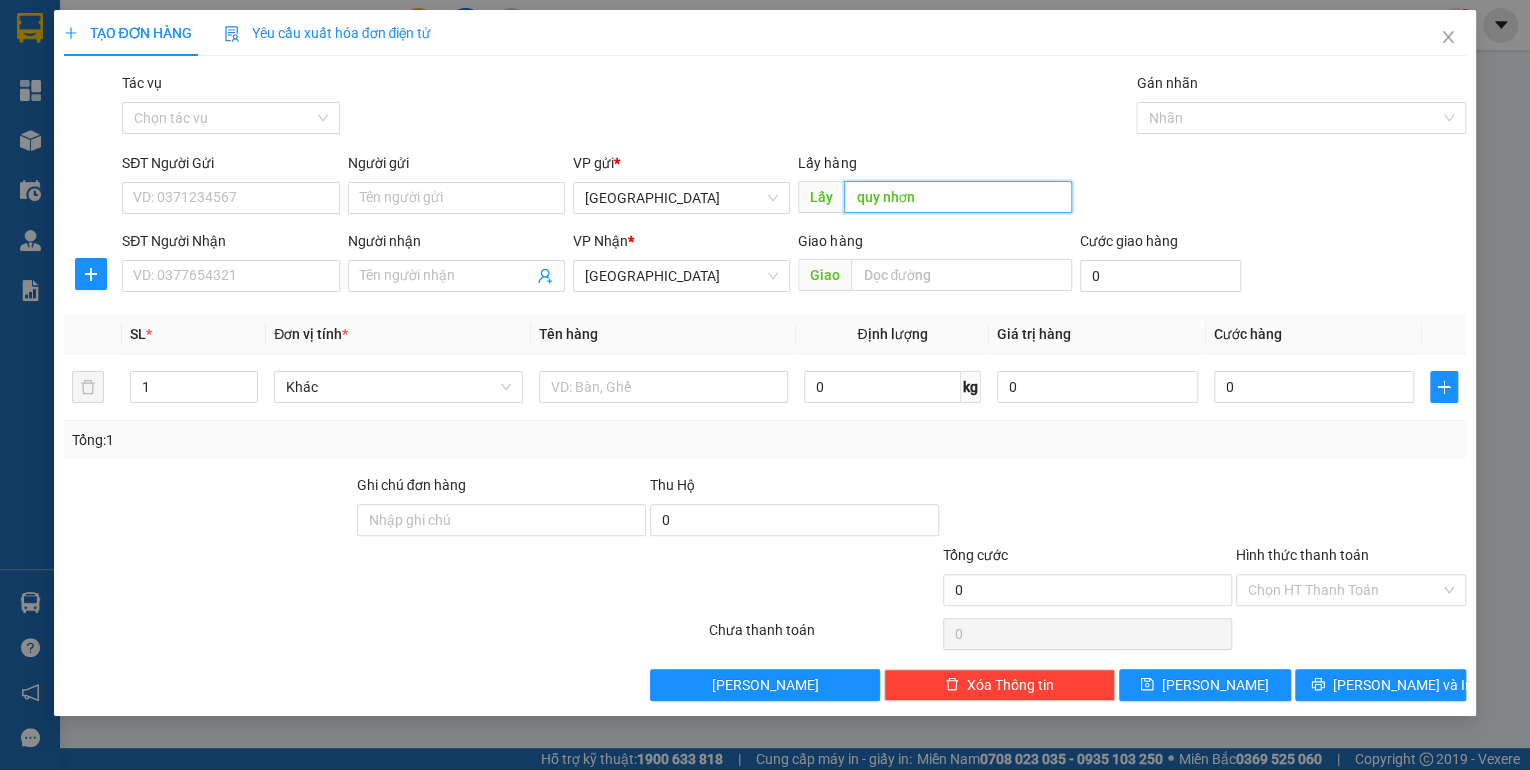 type on "quy nhơn" 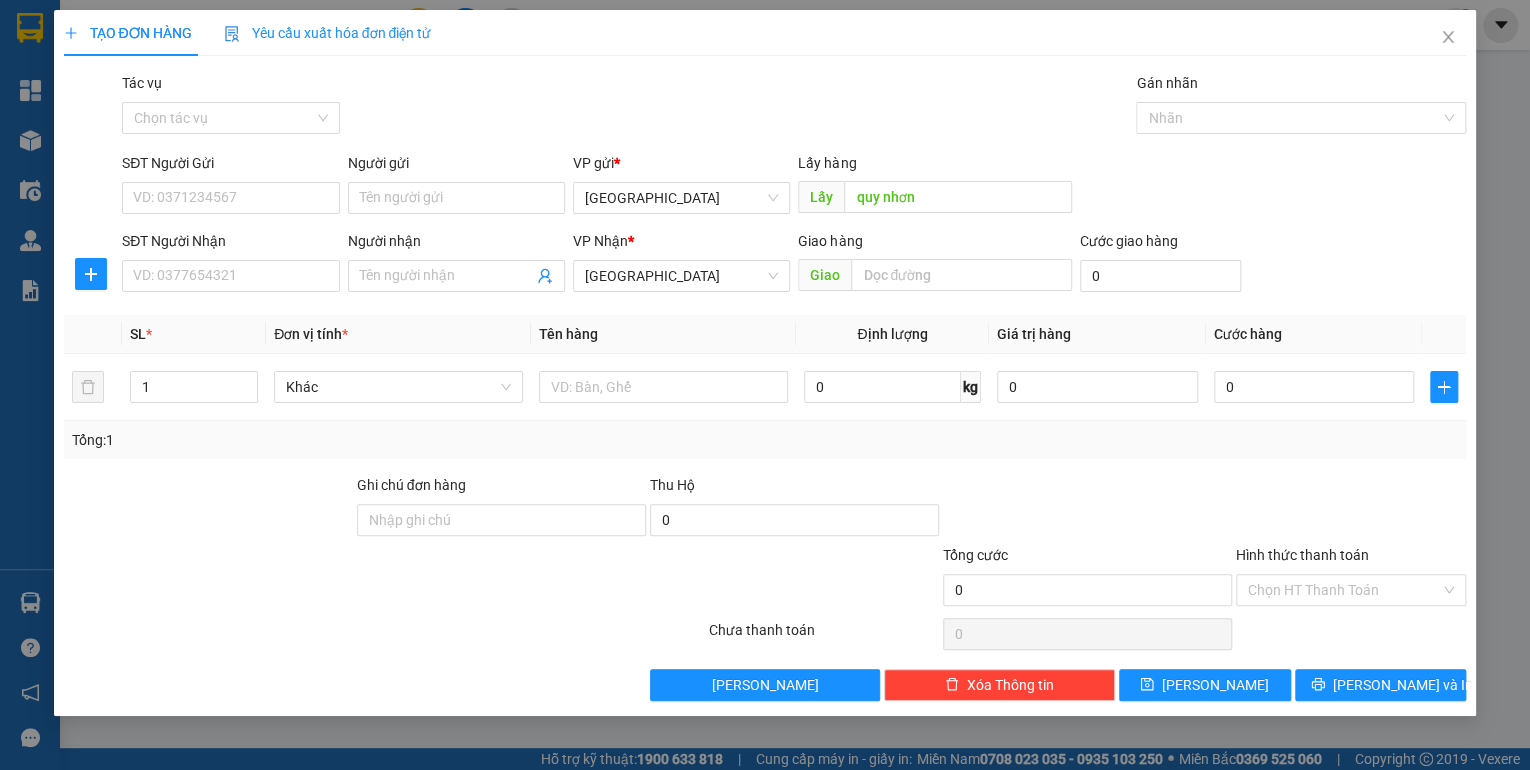click on "Giao" at bounding box center (935, 276) 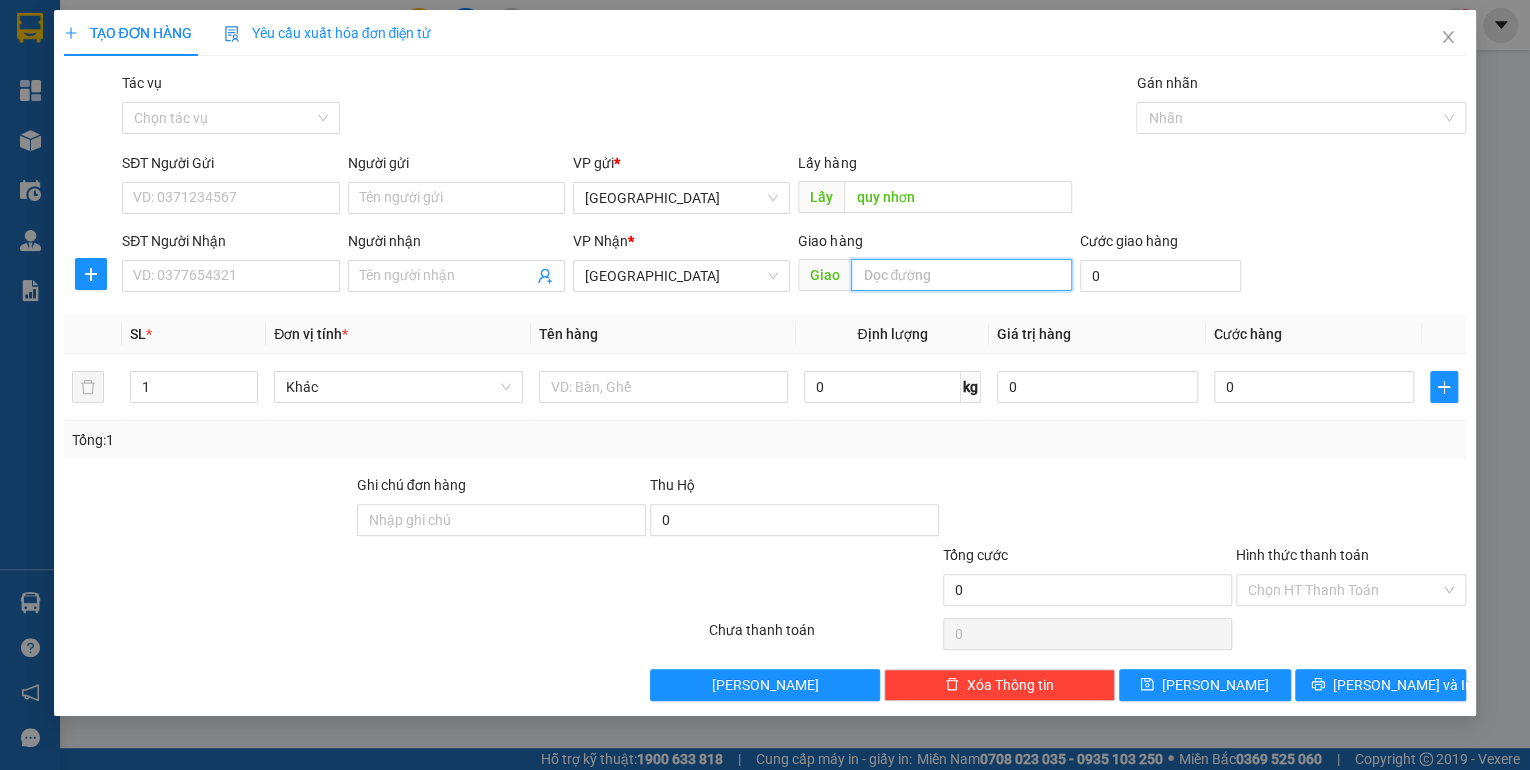 click at bounding box center [961, 275] 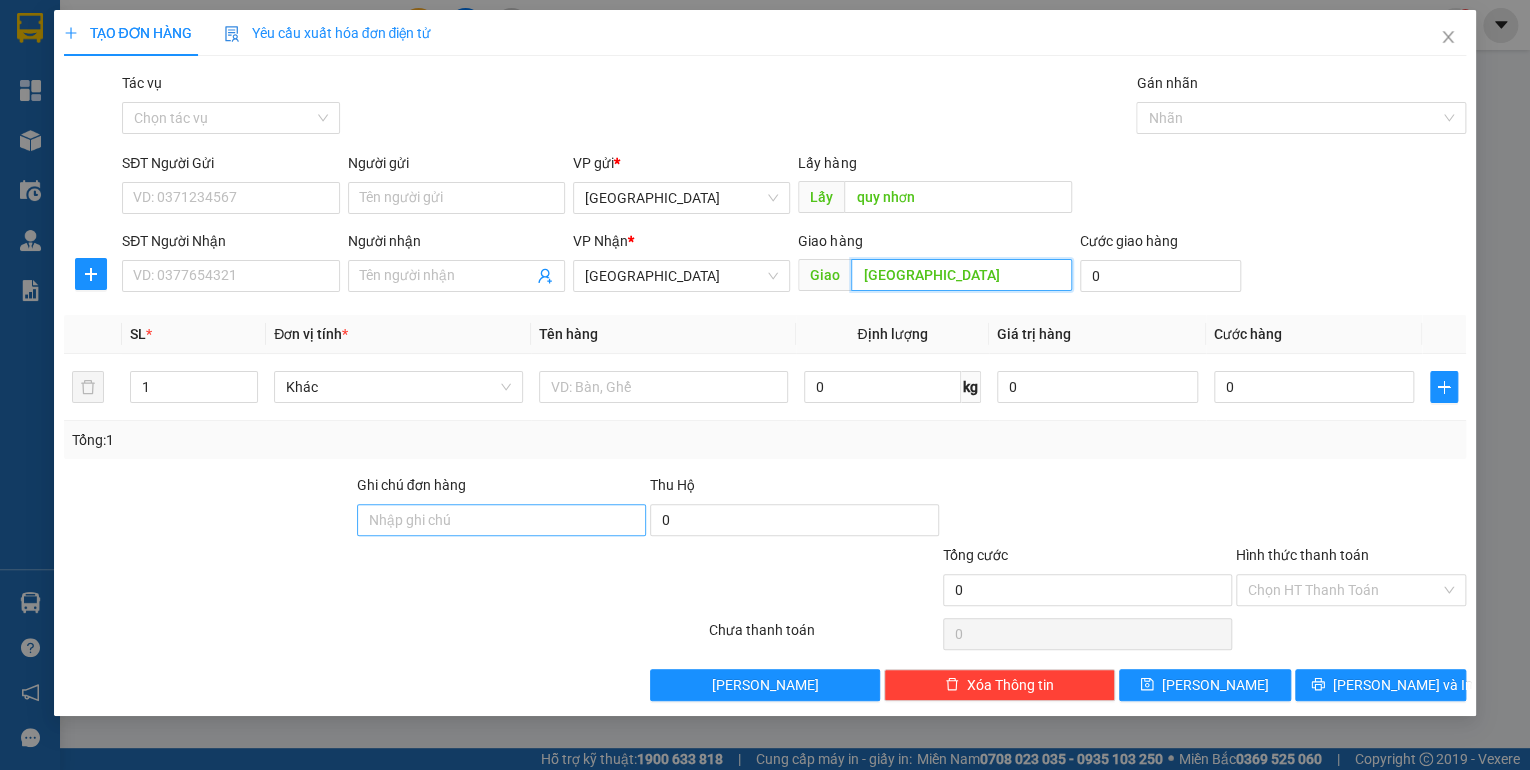 type on "[GEOGRAPHIC_DATA]" 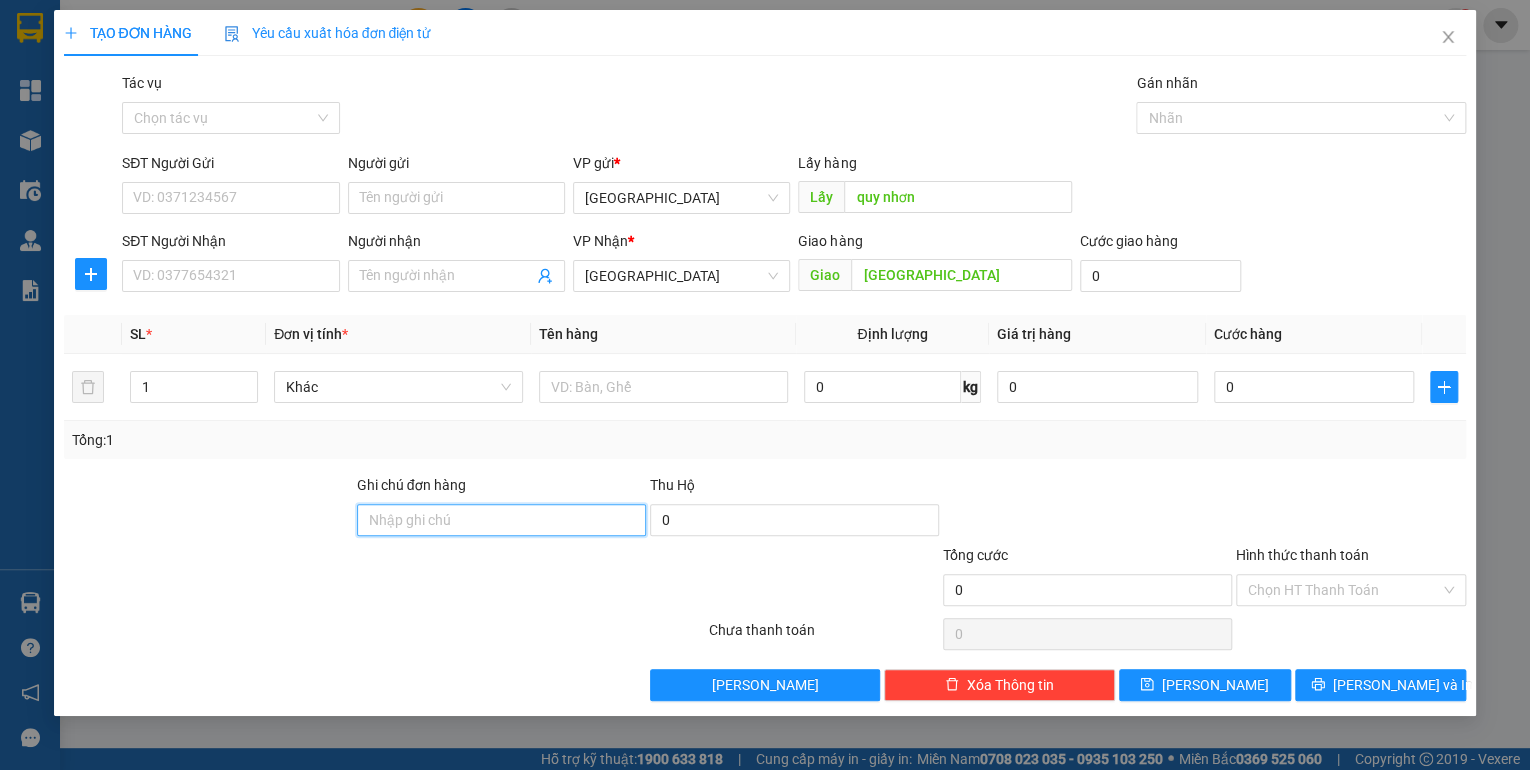 click on "Ghi chú đơn hàng" at bounding box center [501, 520] 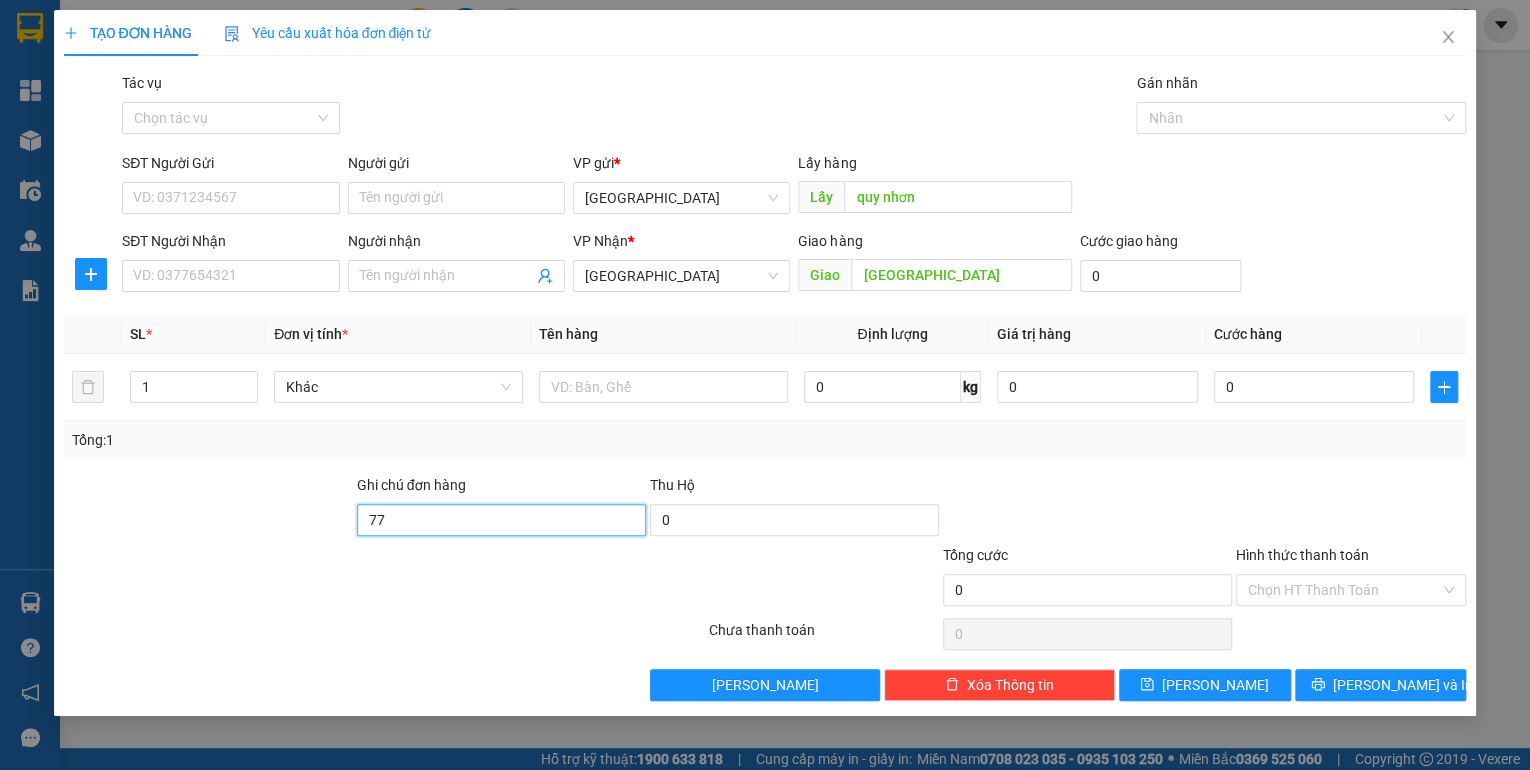 type on "7" 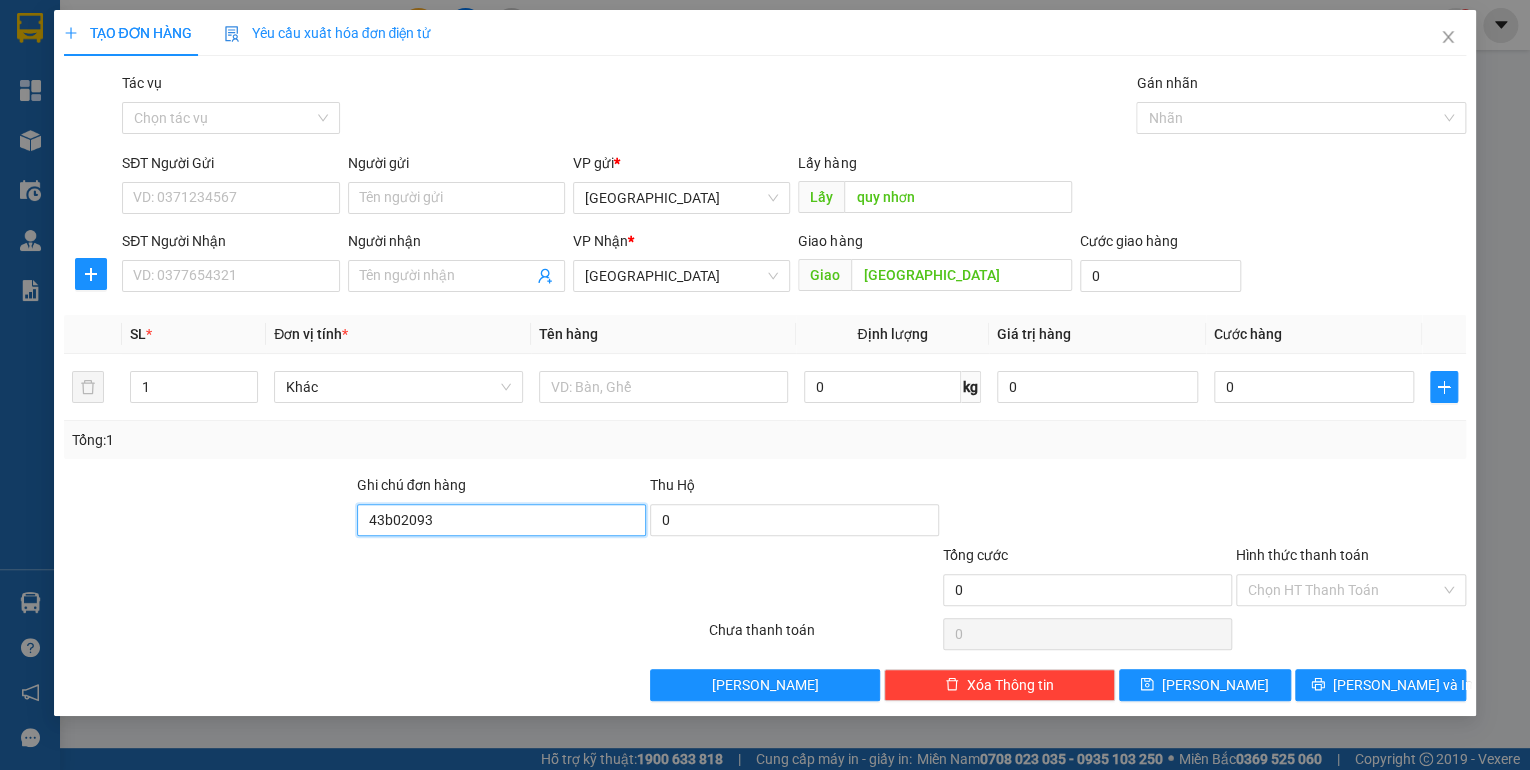 type on "43b02093 - 0906431509" 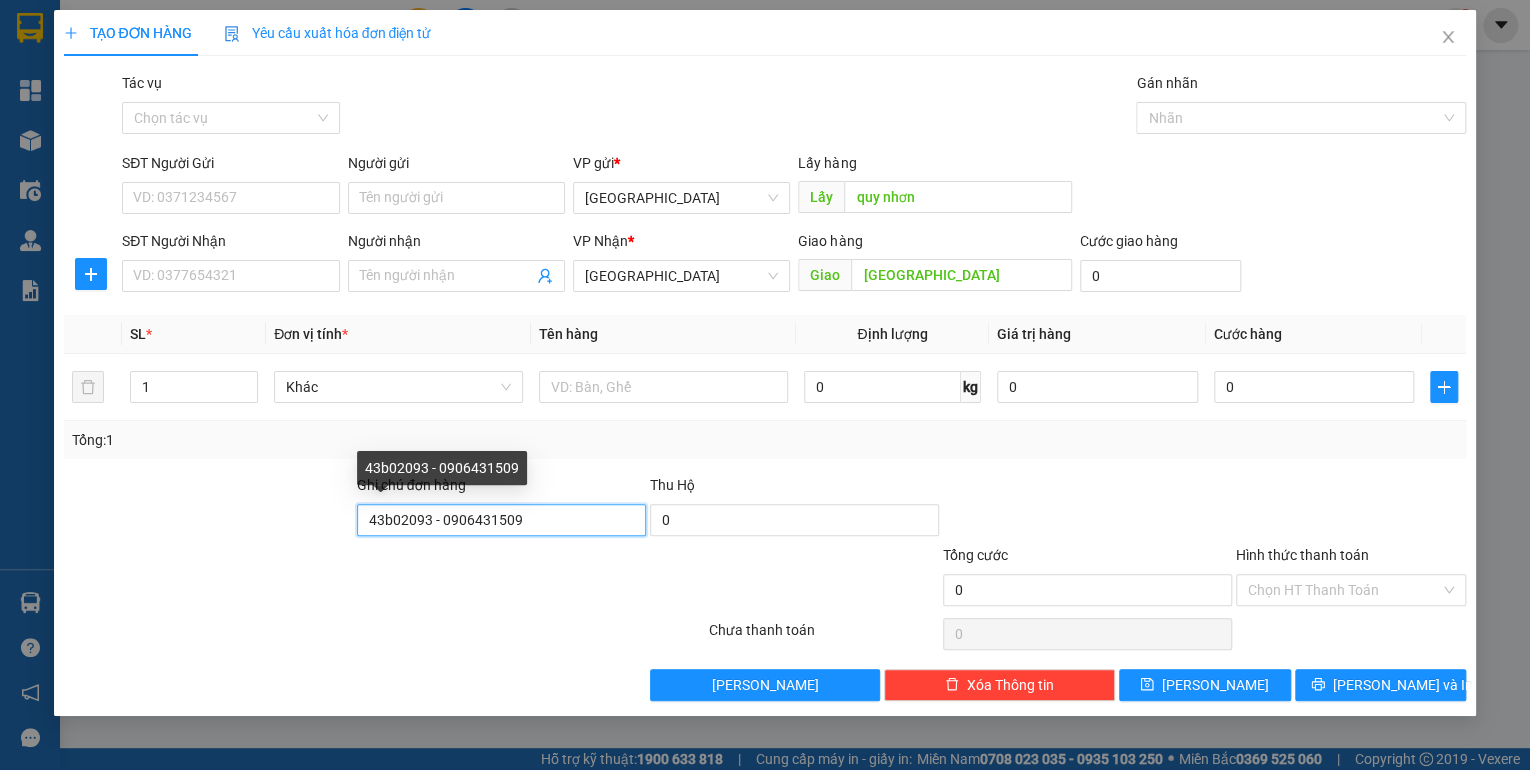 drag, startPoint x: 589, startPoint y: 515, endPoint x: 206, endPoint y: 528, distance: 383.22055 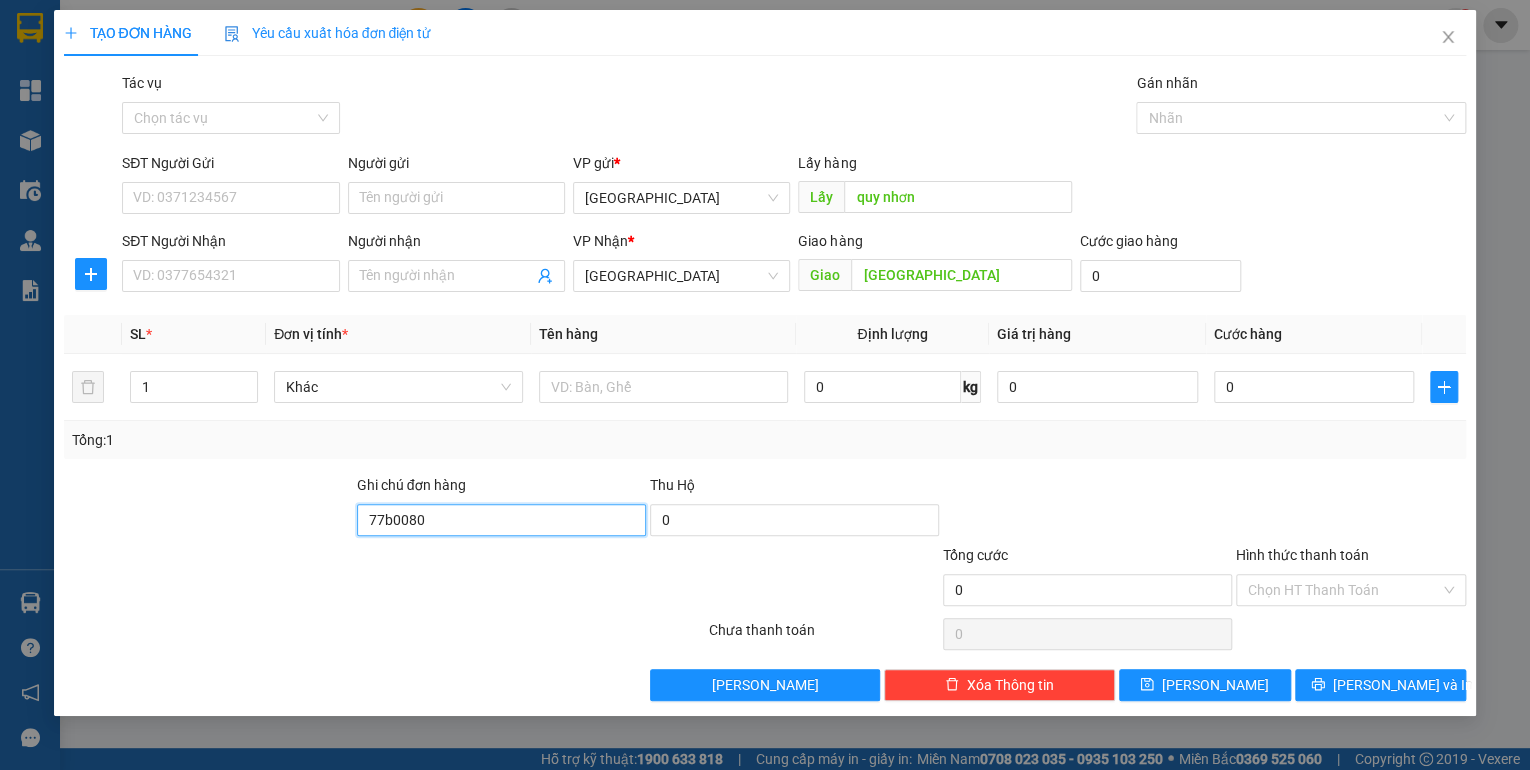 type on "77b00806" 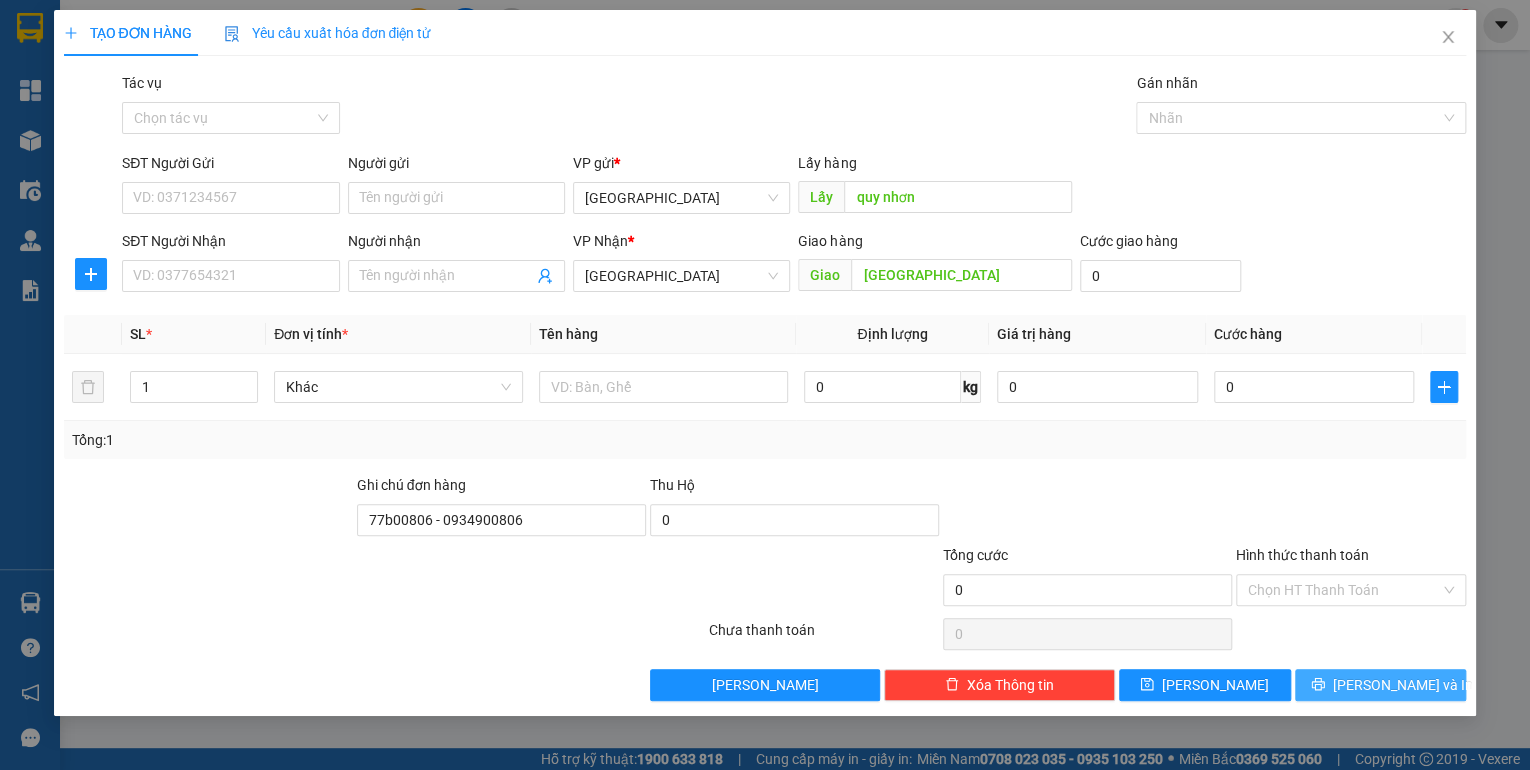 click on "[PERSON_NAME] và In" at bounding box center (1381, 685) 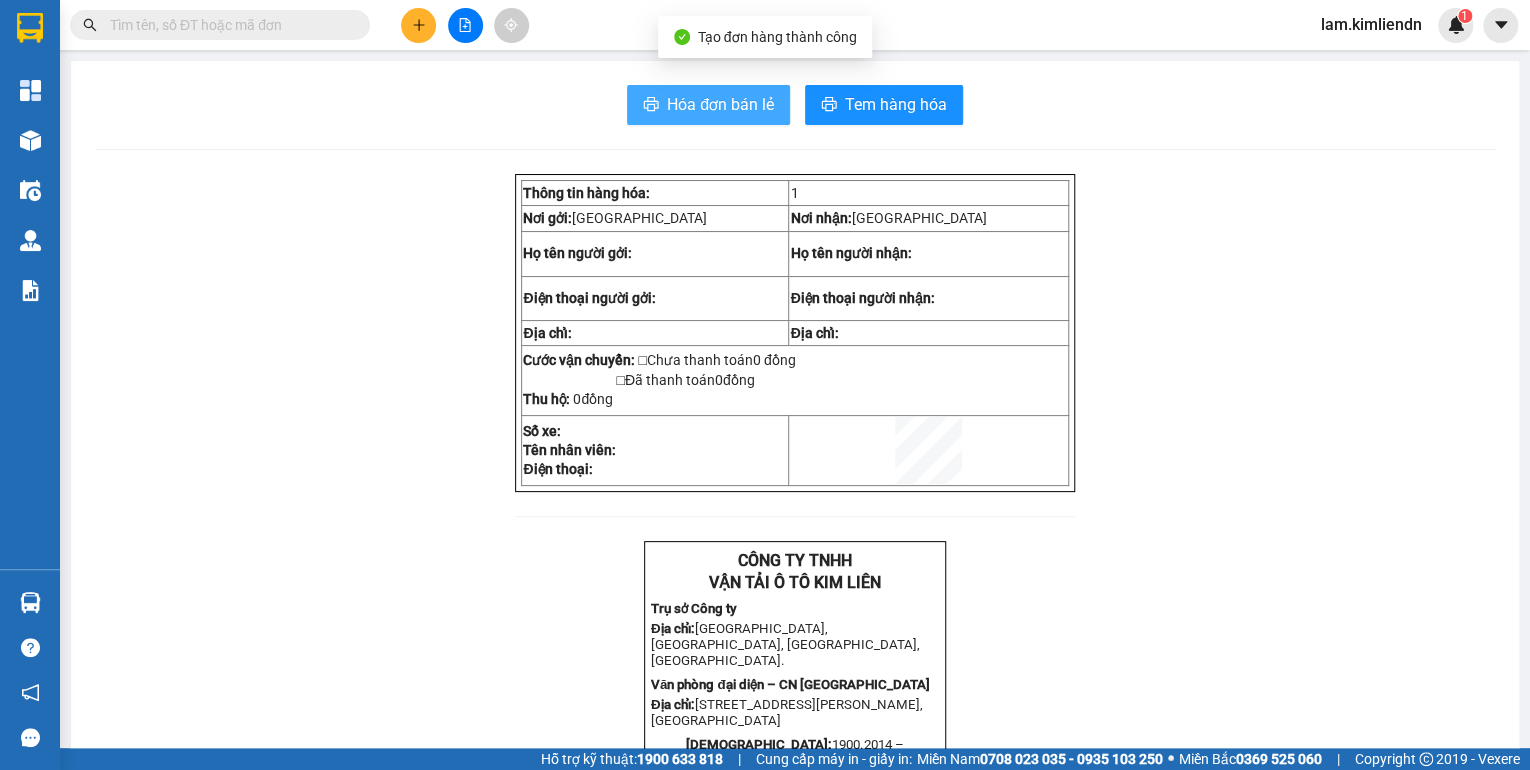 click on "Hóa đơn bán lẻ" at bounding box center (720, 104) 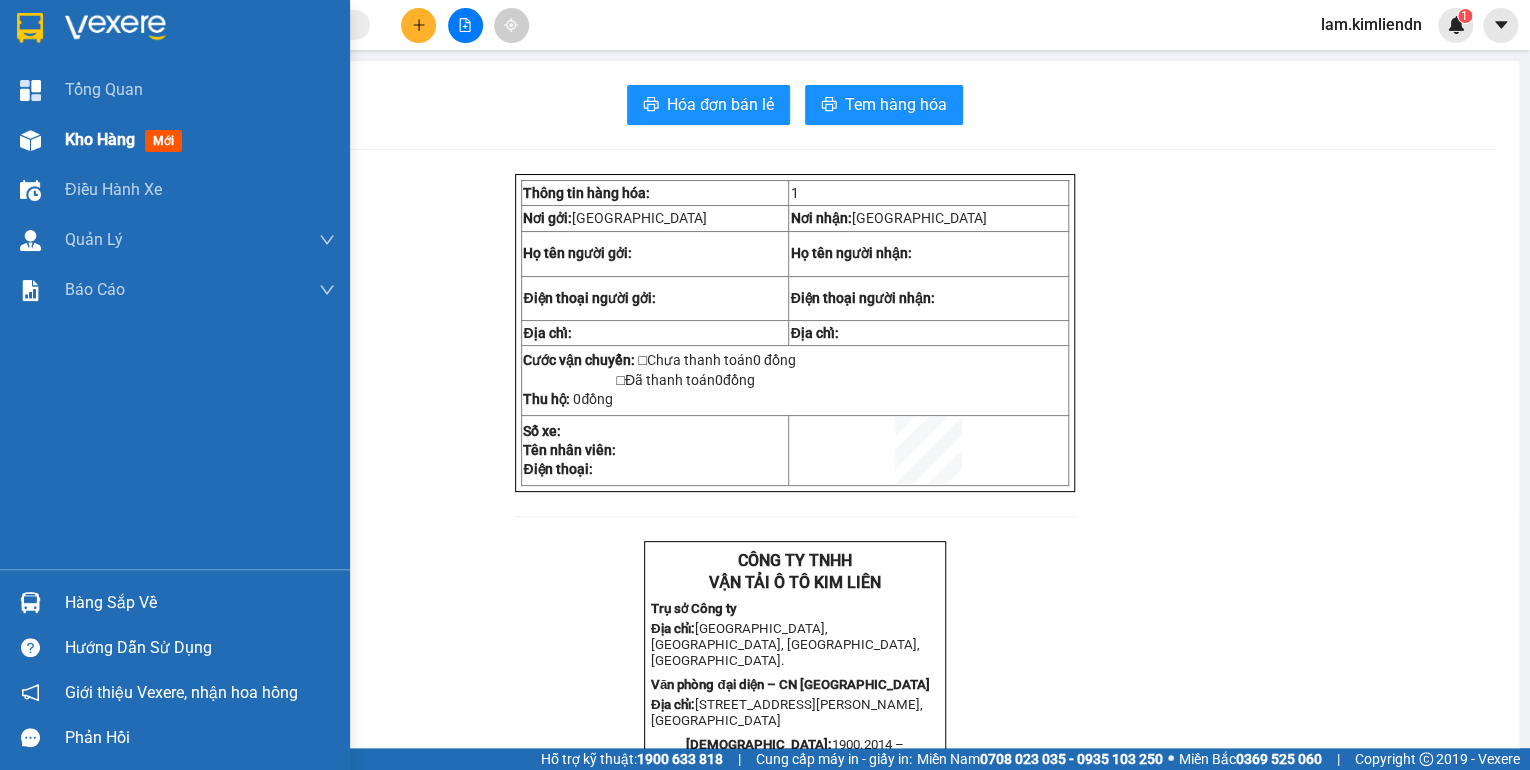 click on "Kho hàng" at bounding box center (100, 139) 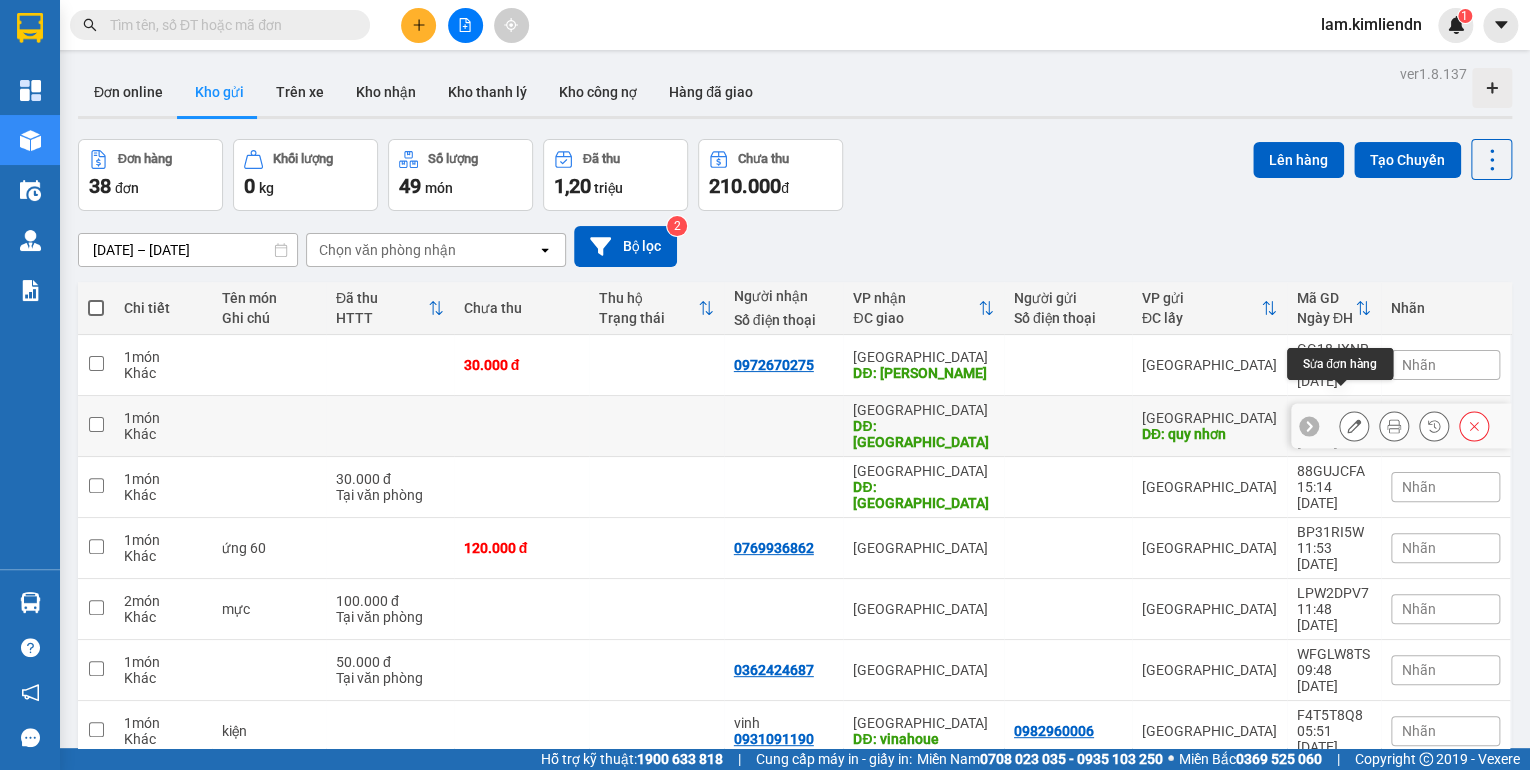 click 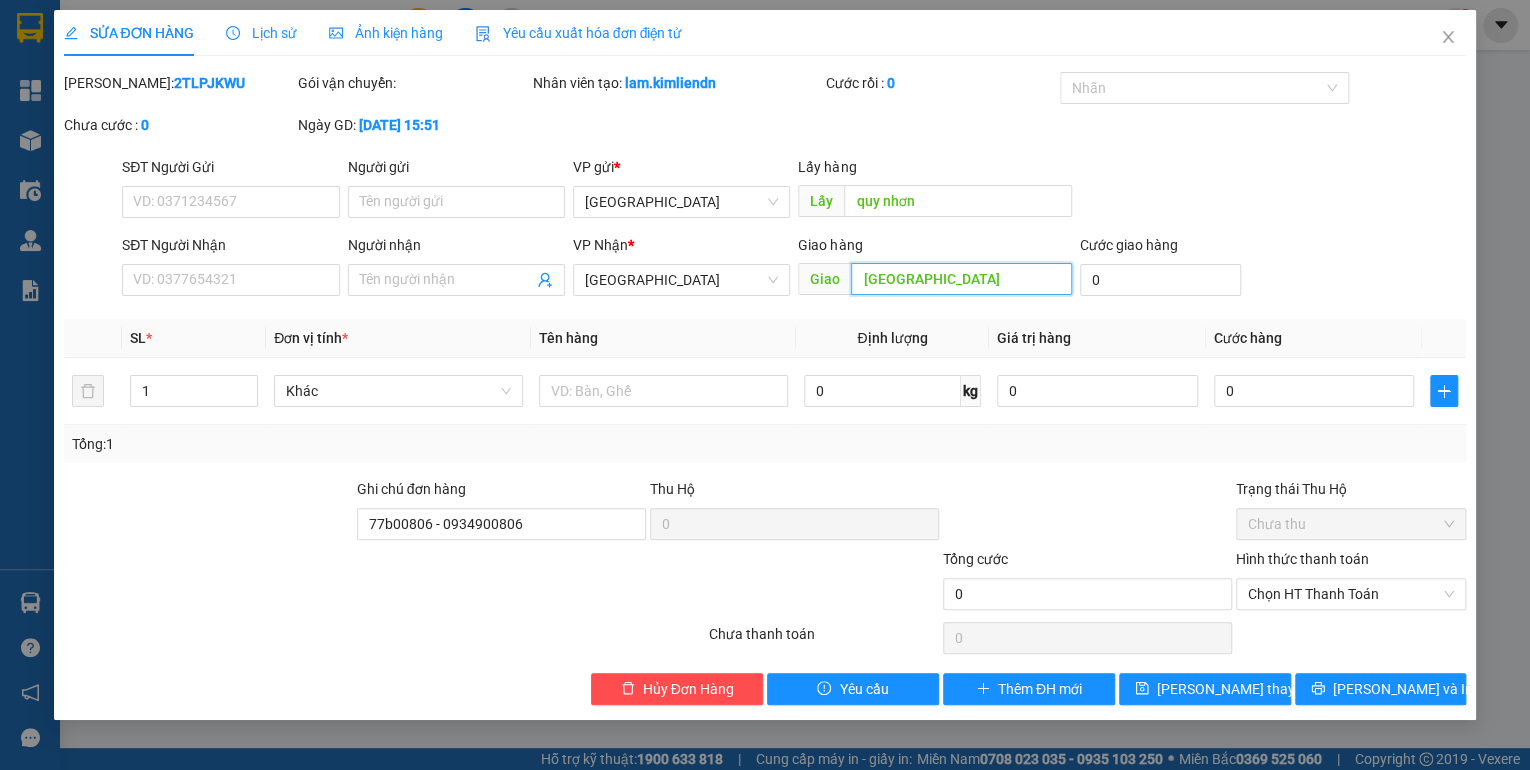 click on "[GEOGRAPHIC_DATA]" at bounding box center (961, 279) 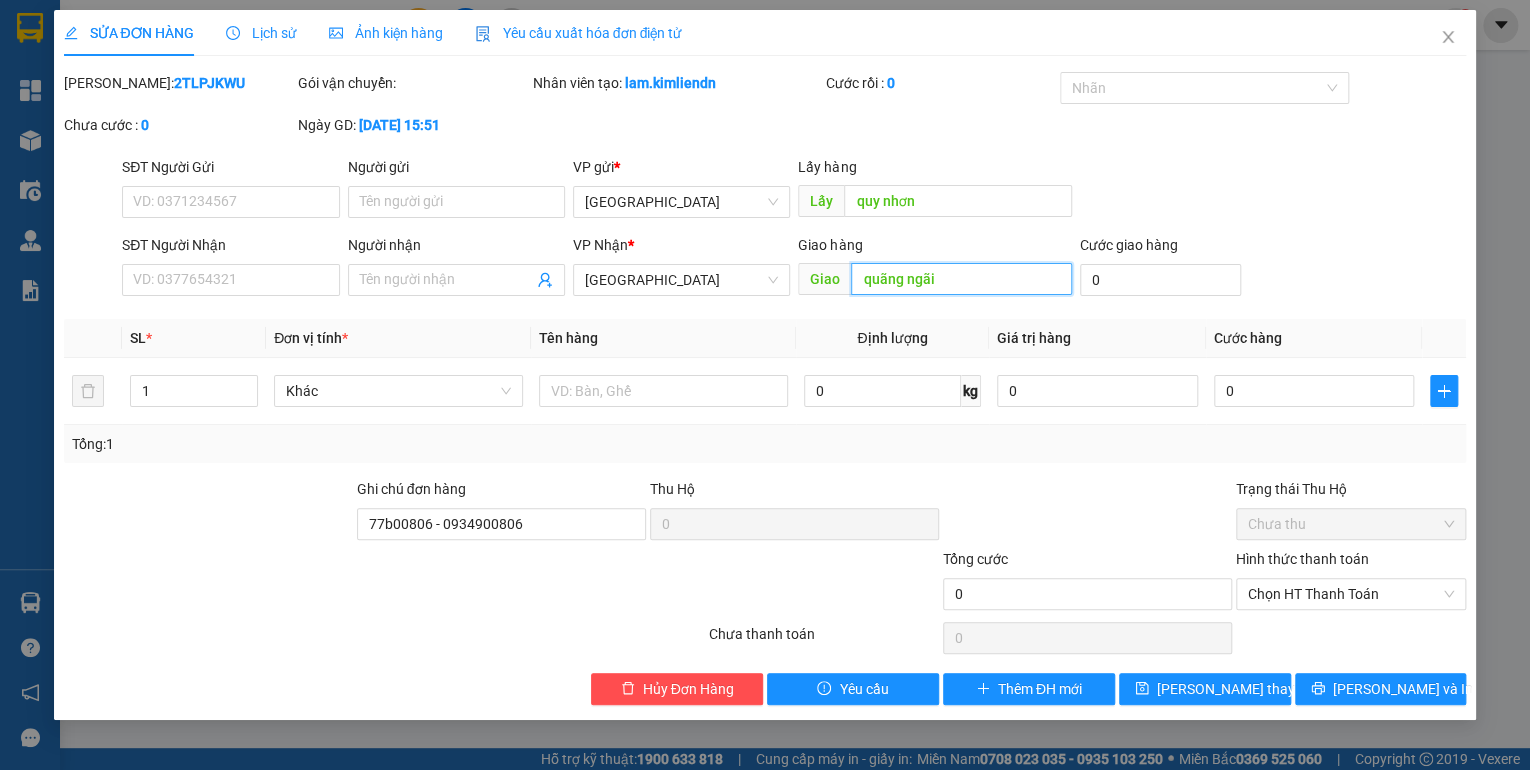 type on "quãng ngãi" 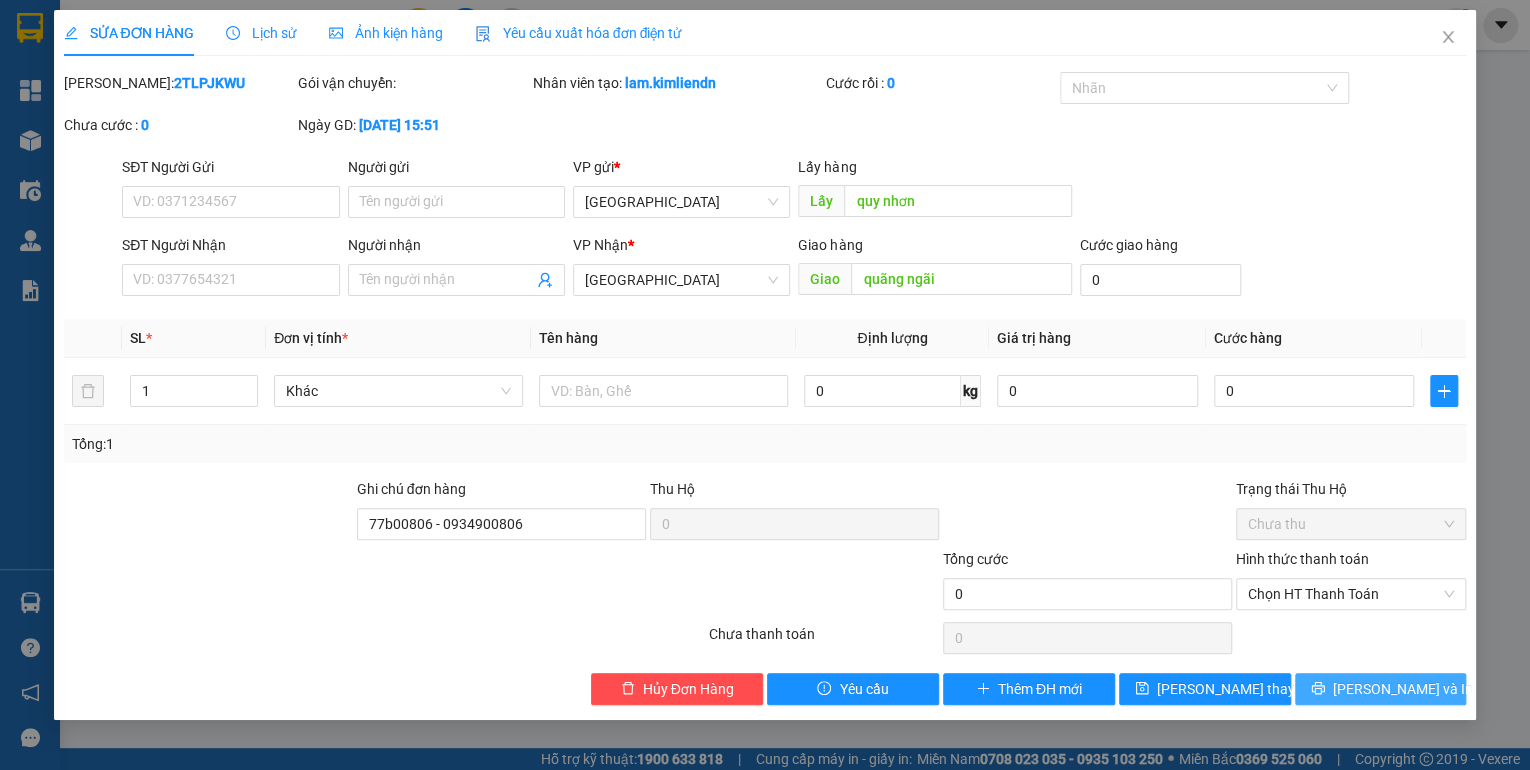 click 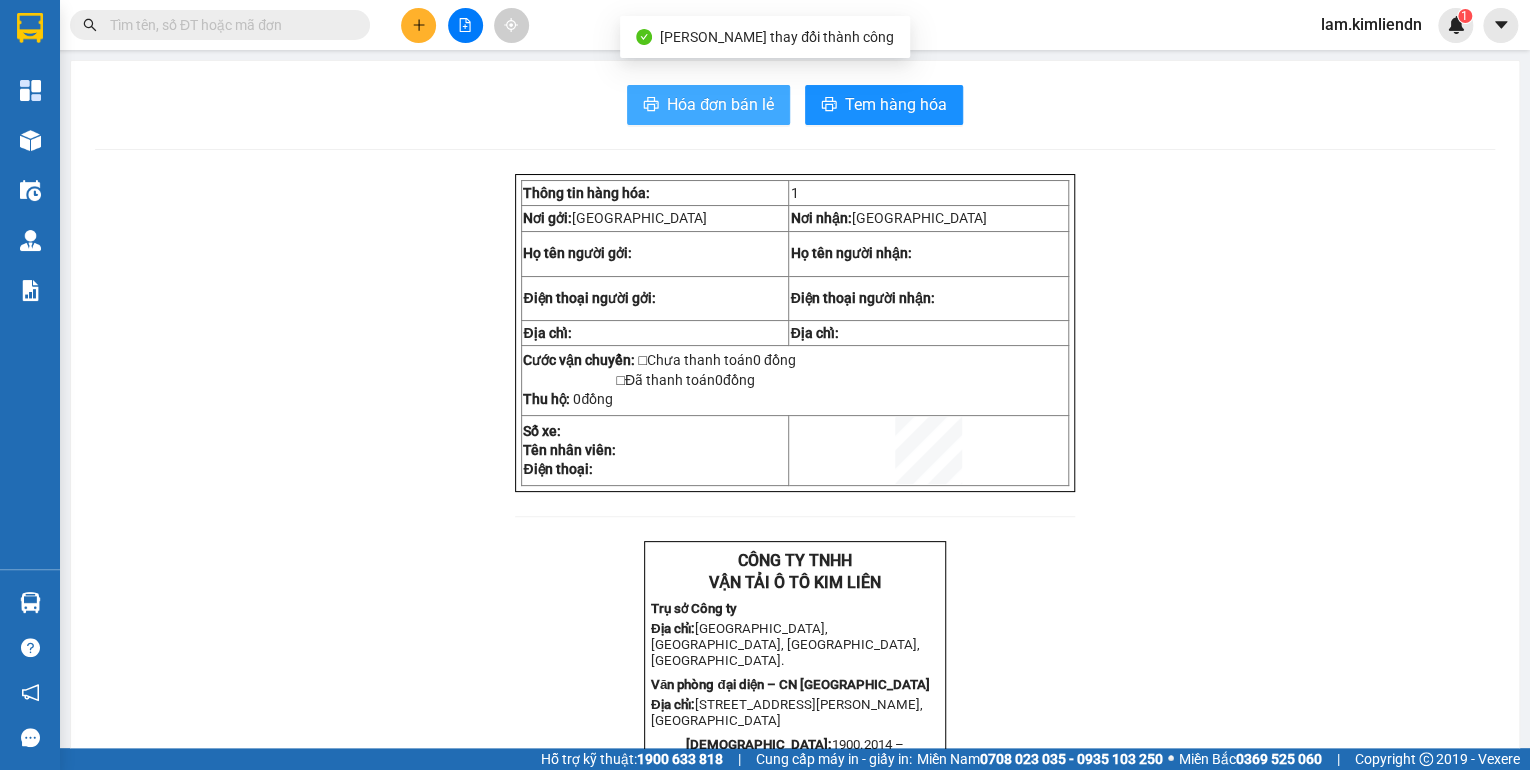 click on "Hóa đơn bán lẻ" at bounding box center [720, 104] 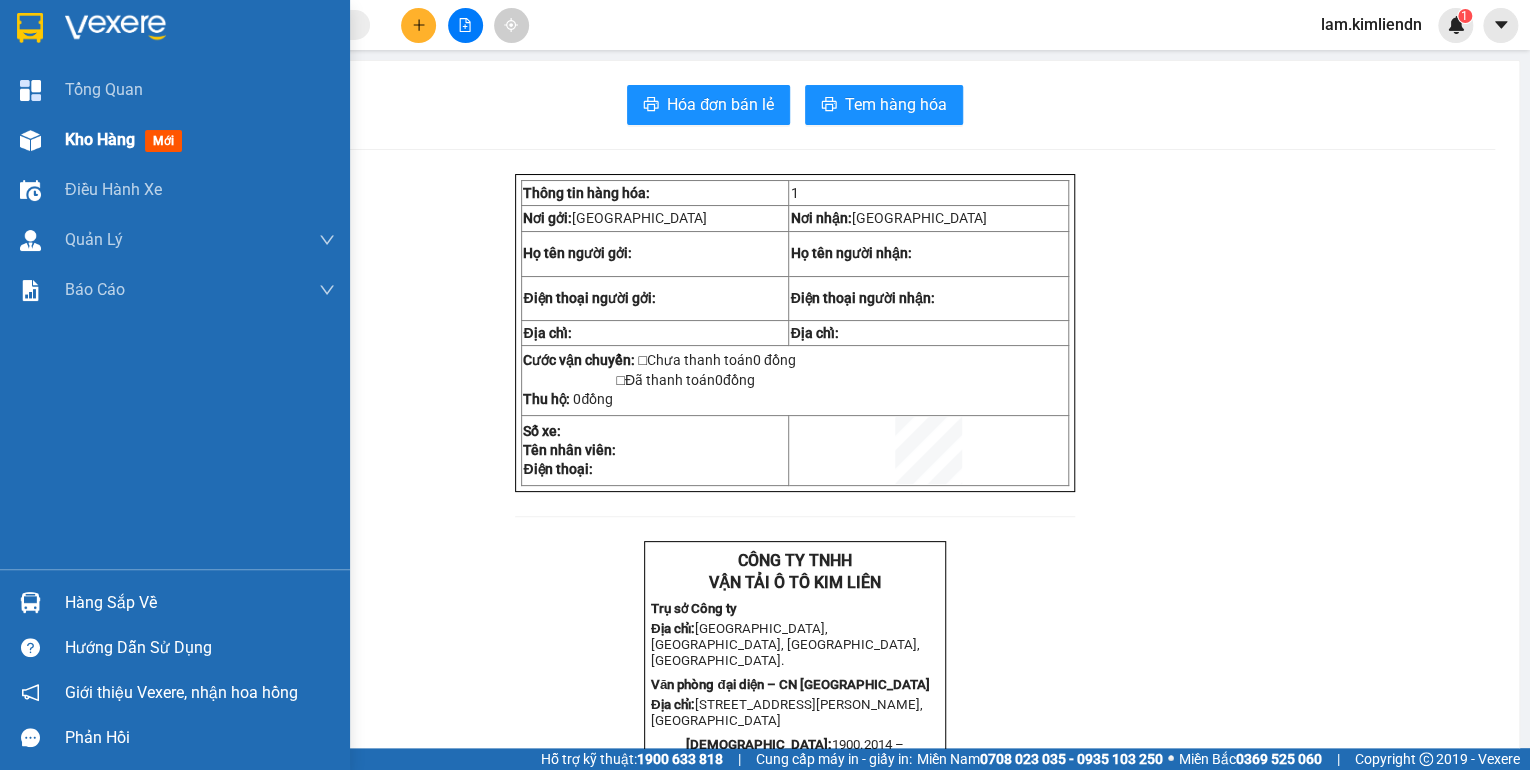 click at bounding box center (30, 140) 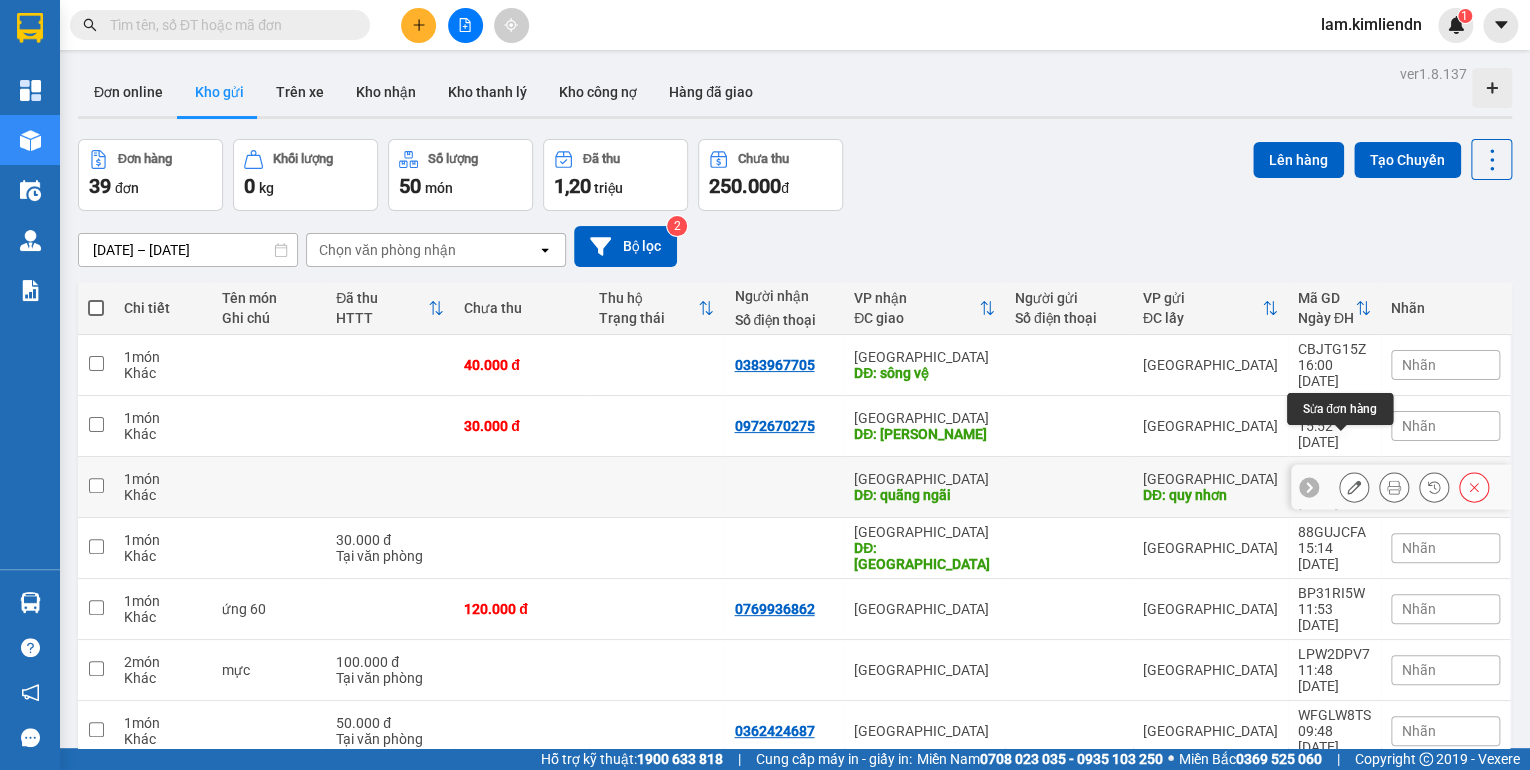 click at bounding box center (1354, 487) 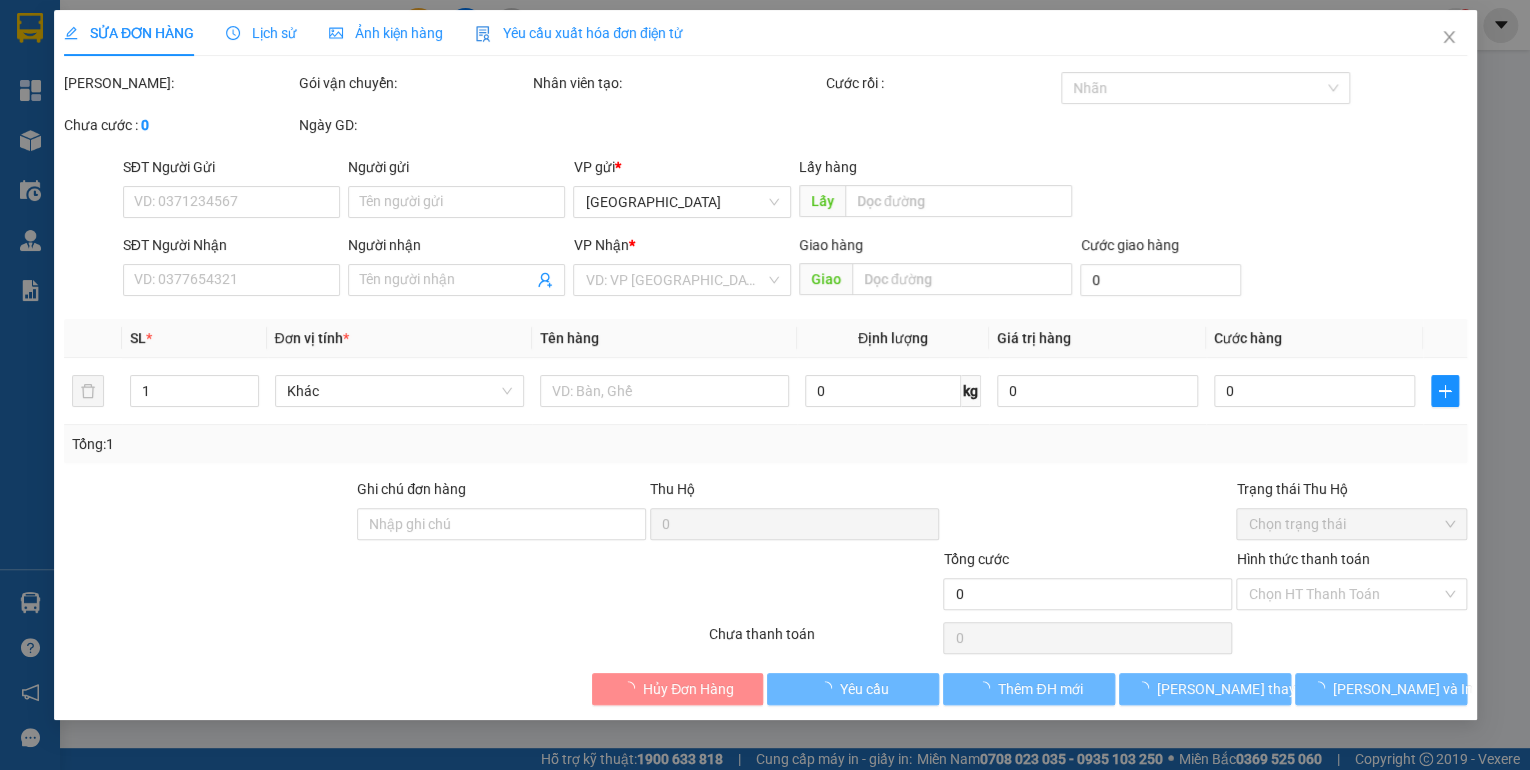type on "quy nhơn" 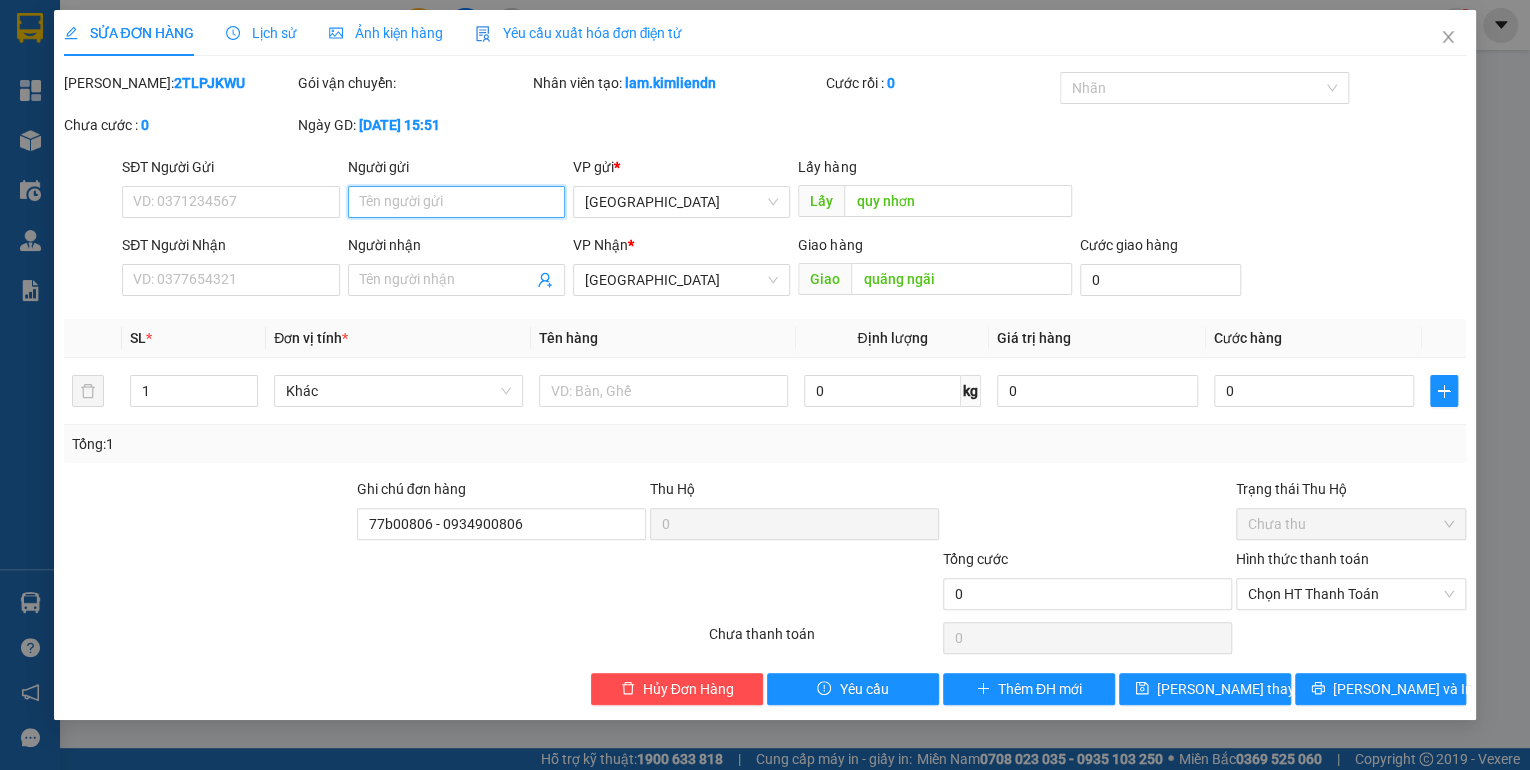 click on "Người gửi" at bounding box center (456, 202) 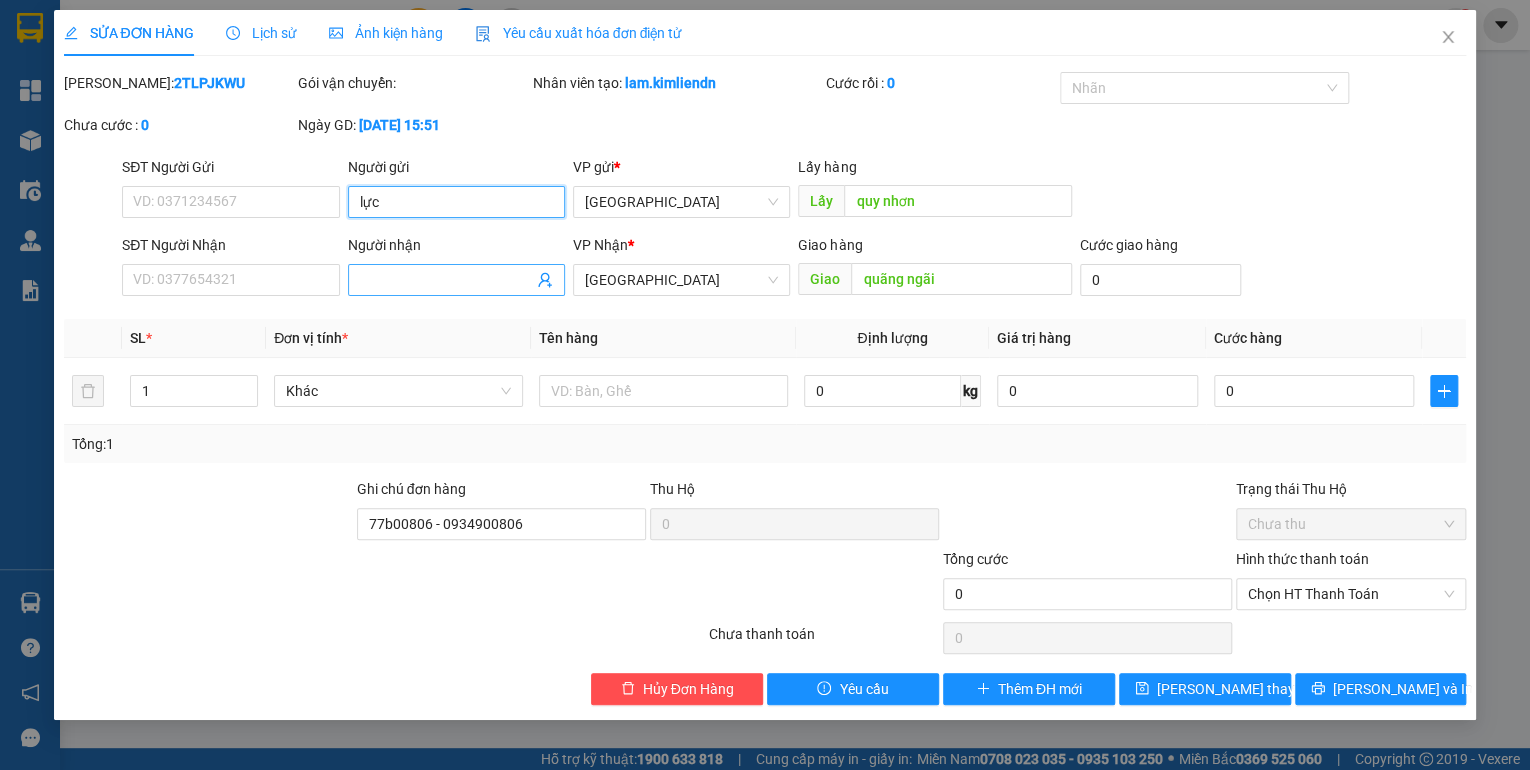 type on "lực" 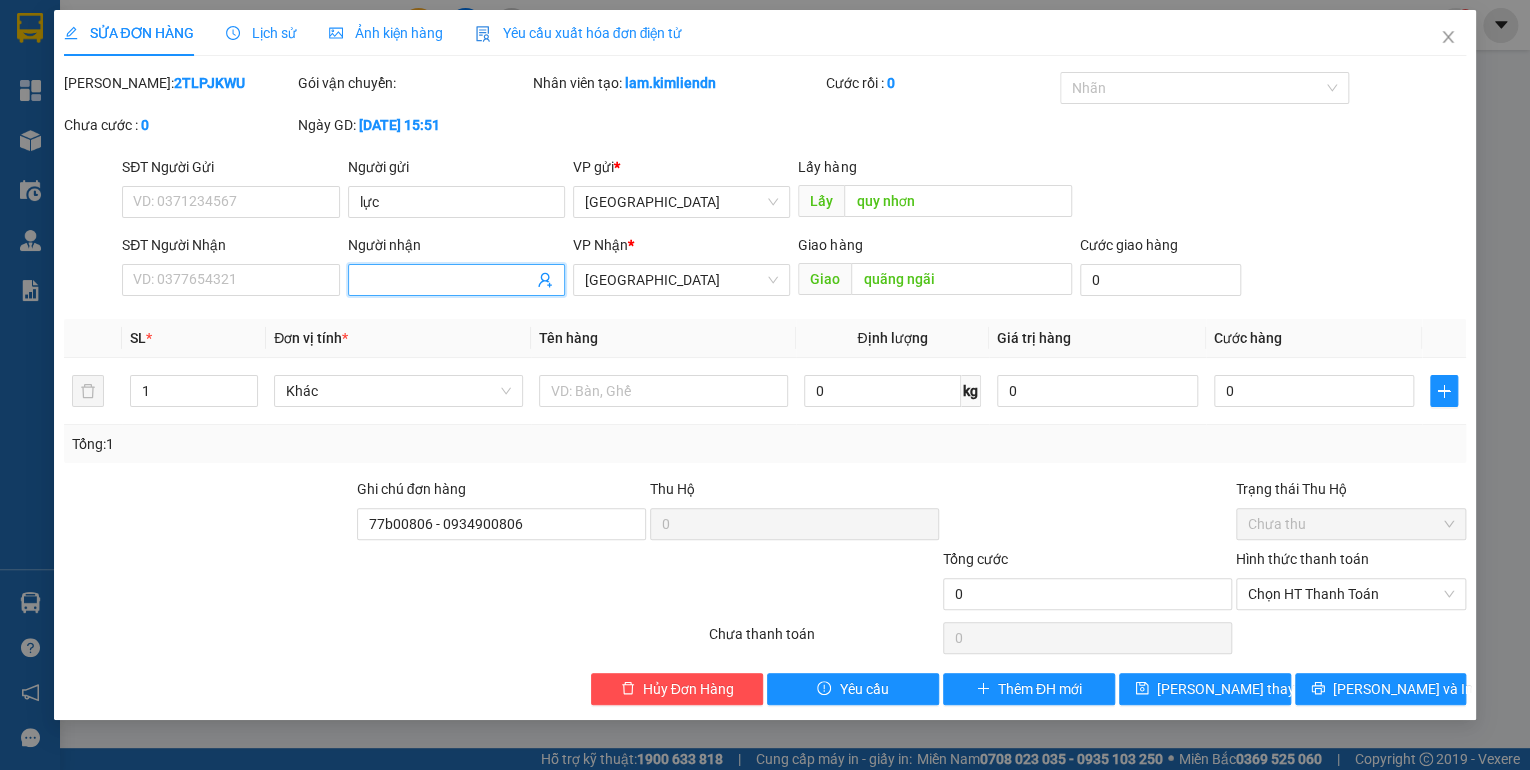 click on "Người nhận" at bounding box center [446, 280] 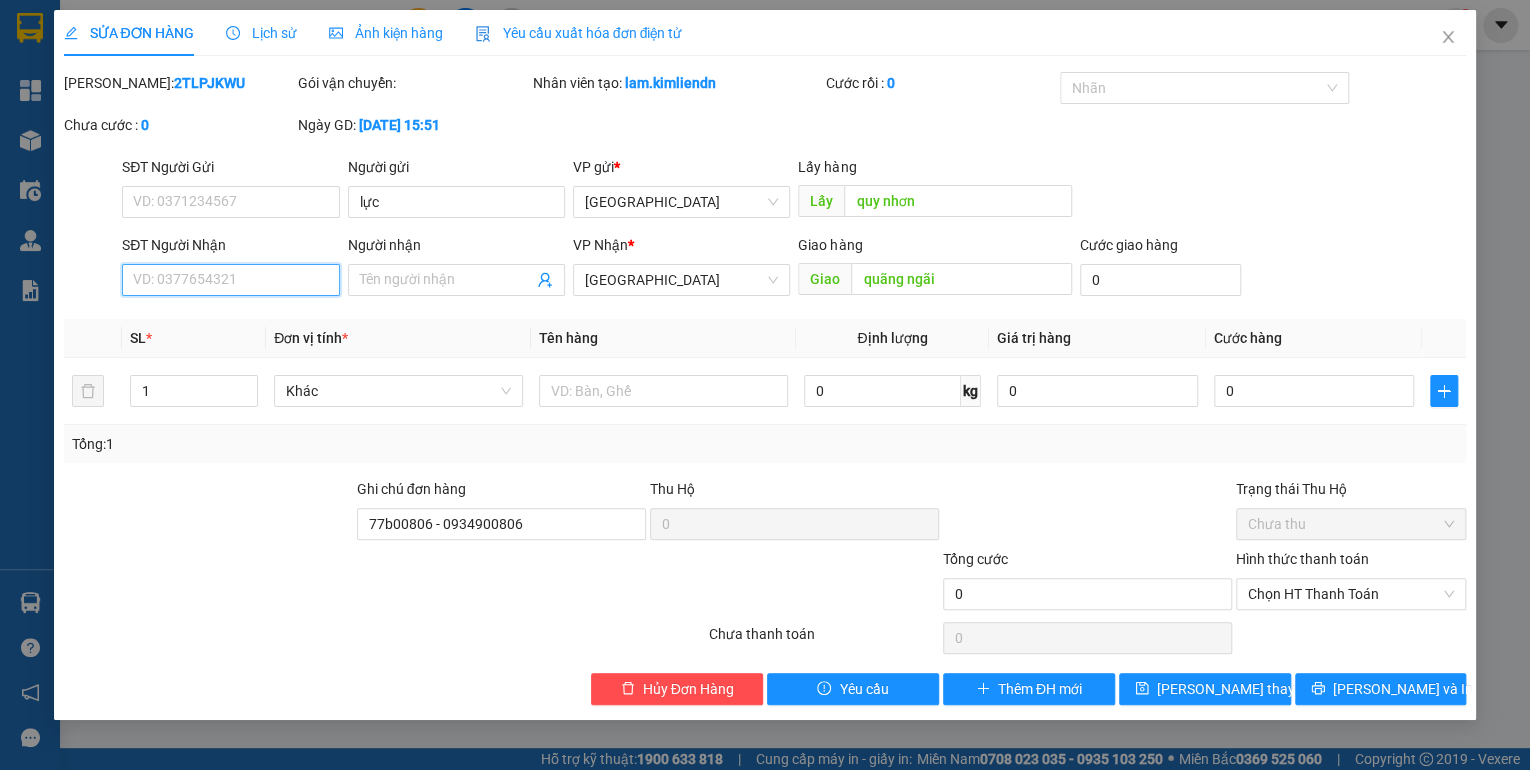 click on "SĐT Người Nhận" at bounding box center (230, 280) 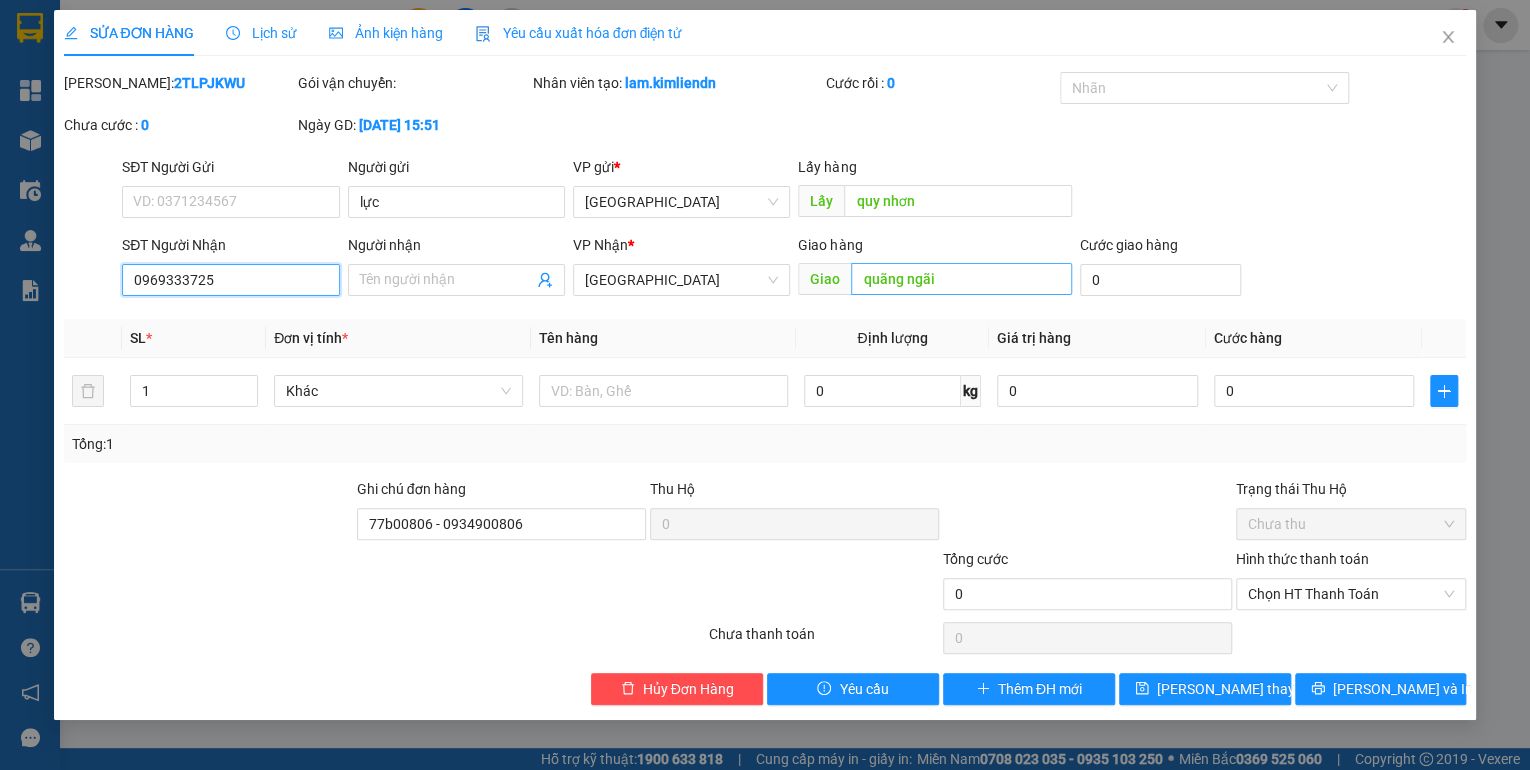 type on "0969333725" 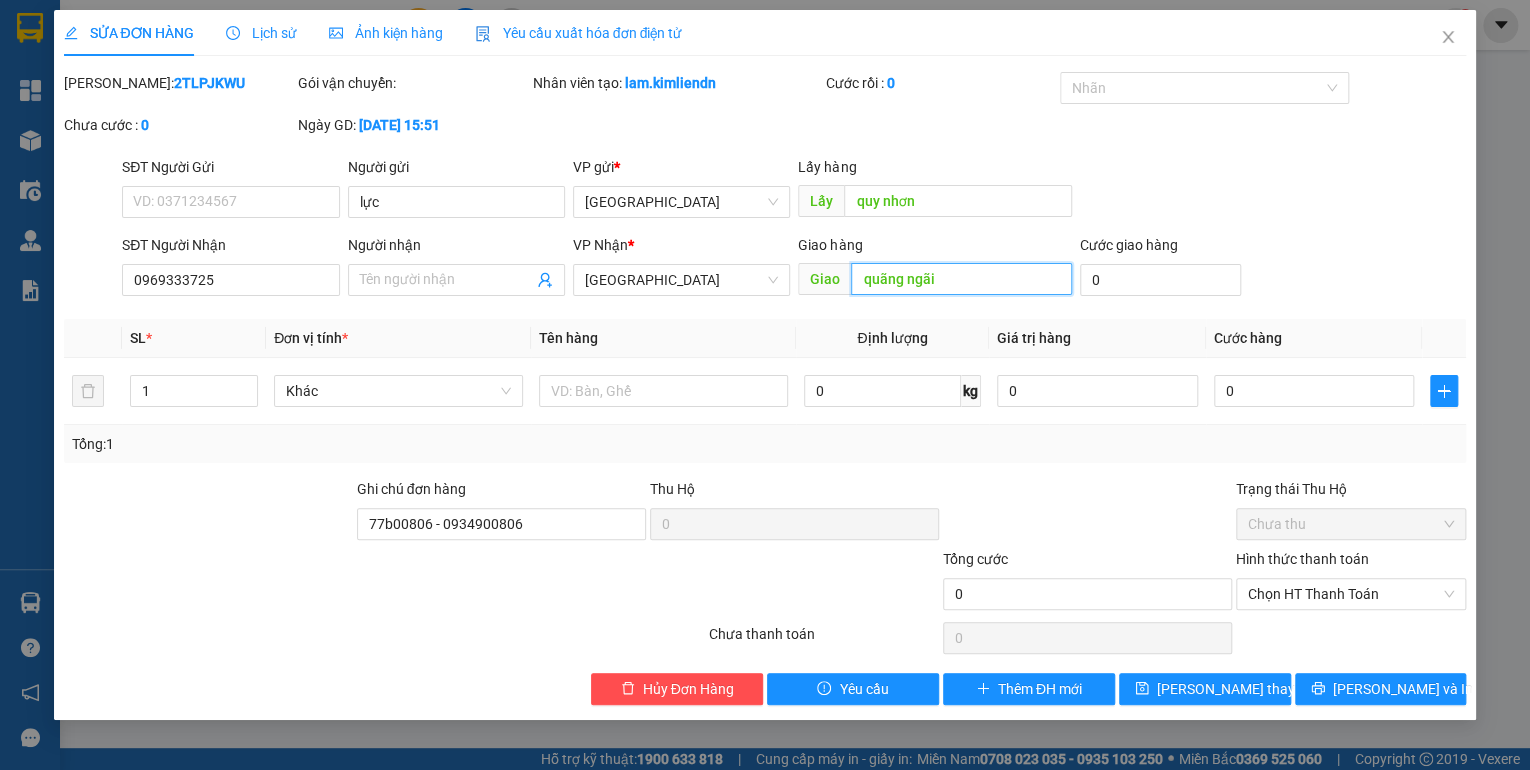 click on "quãng ngãi" at bounding box center [961, 279] 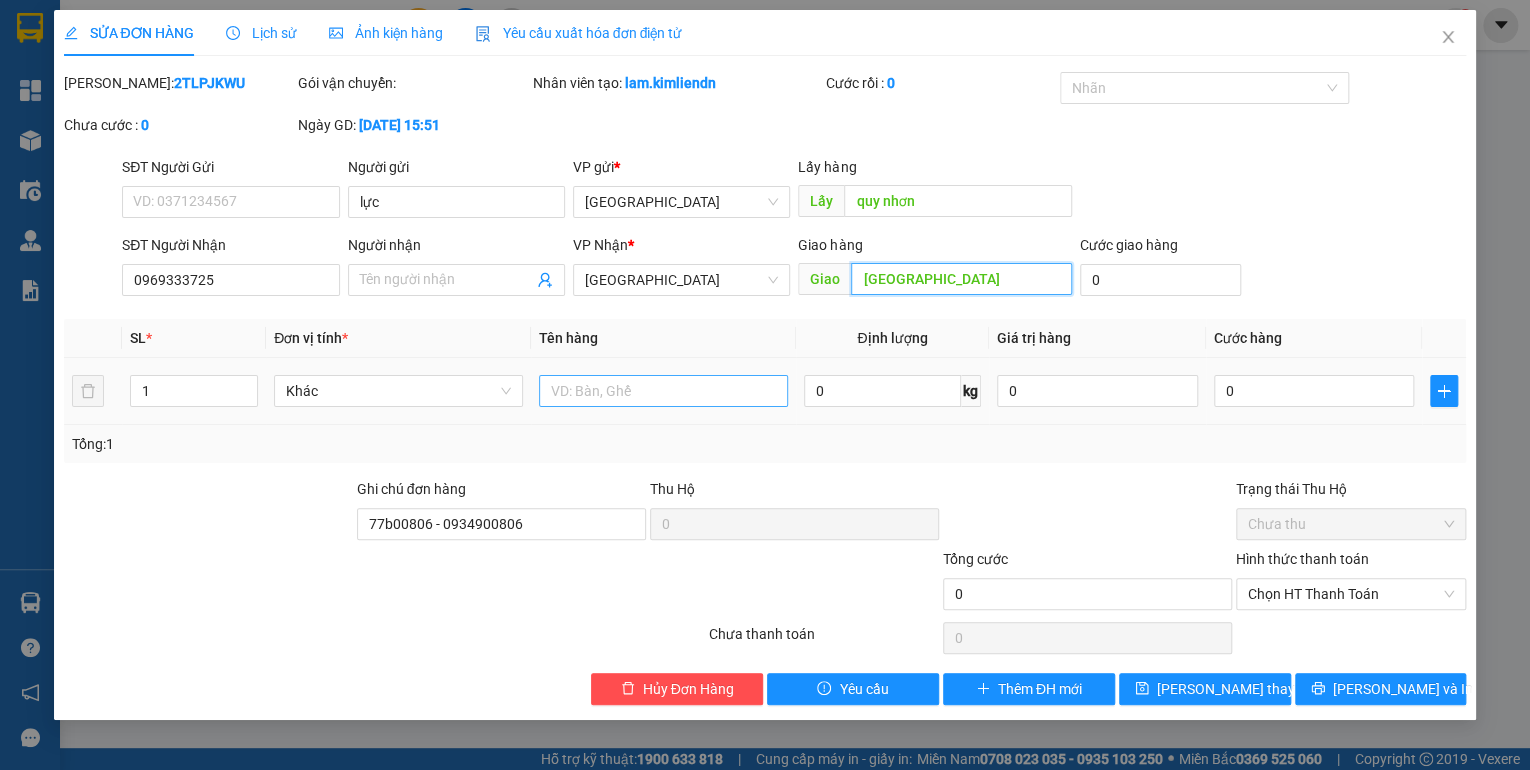 type on "[GEOGRAPHIC_DATA]" 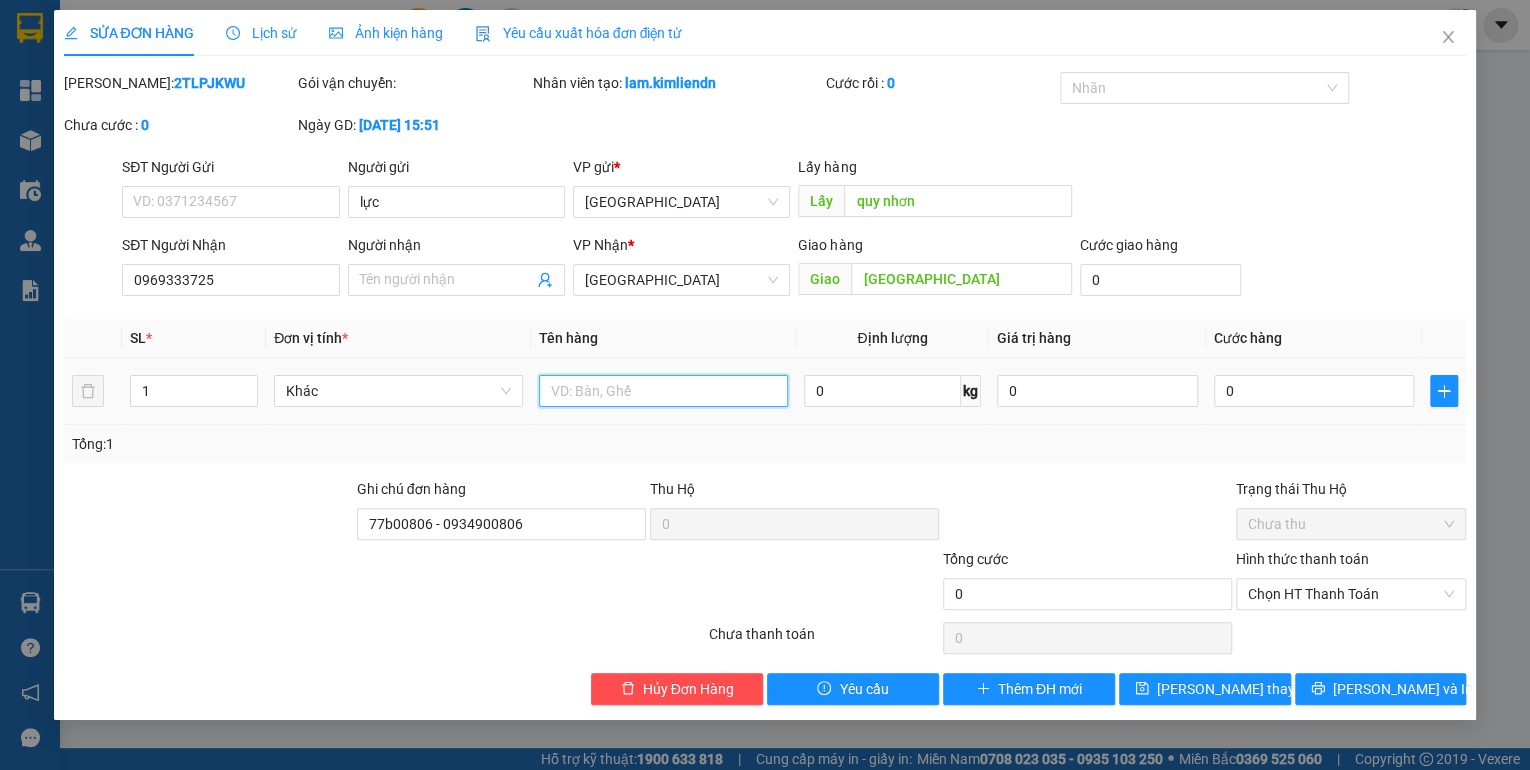 click at bounding box center [663, 391] 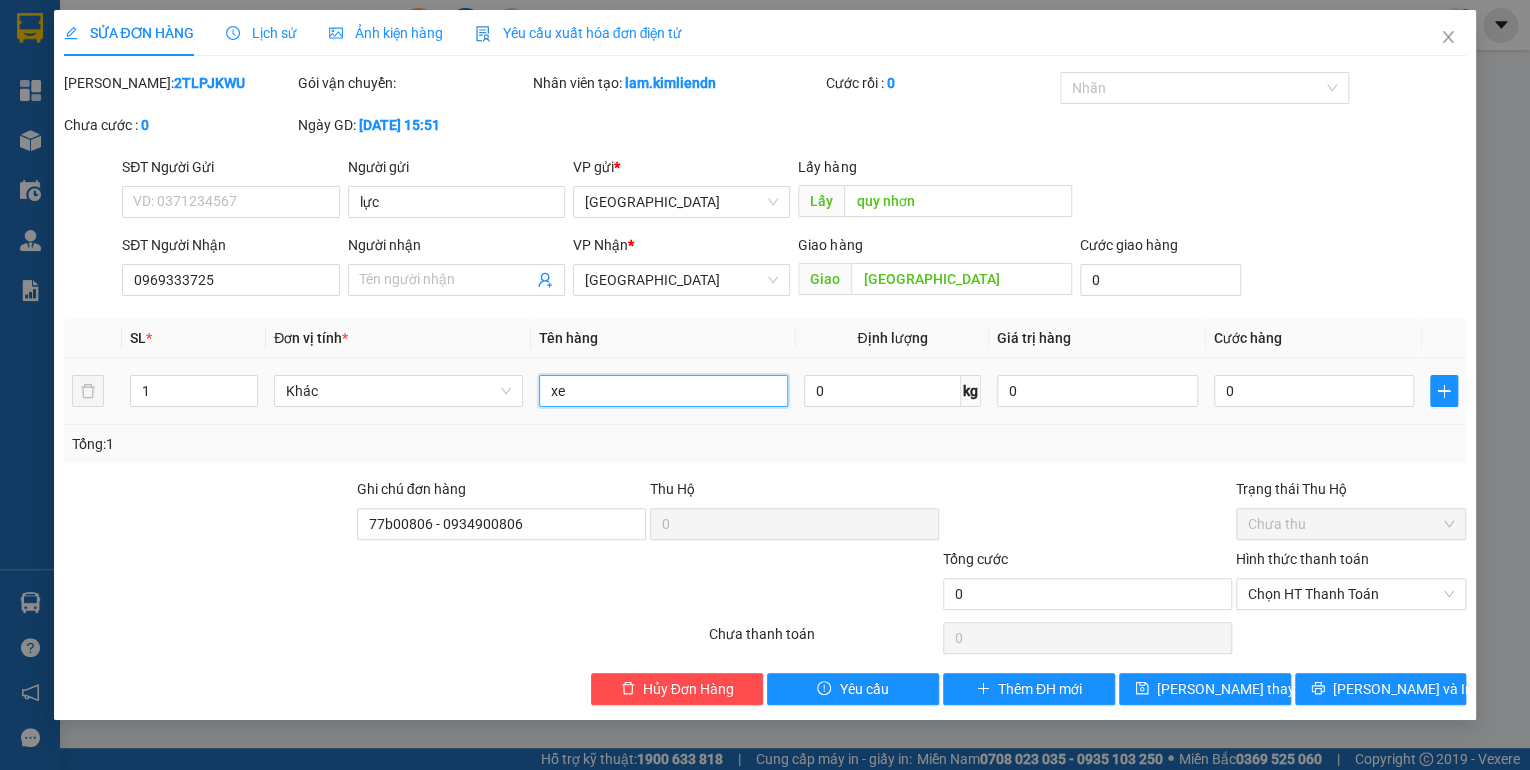type on "x" 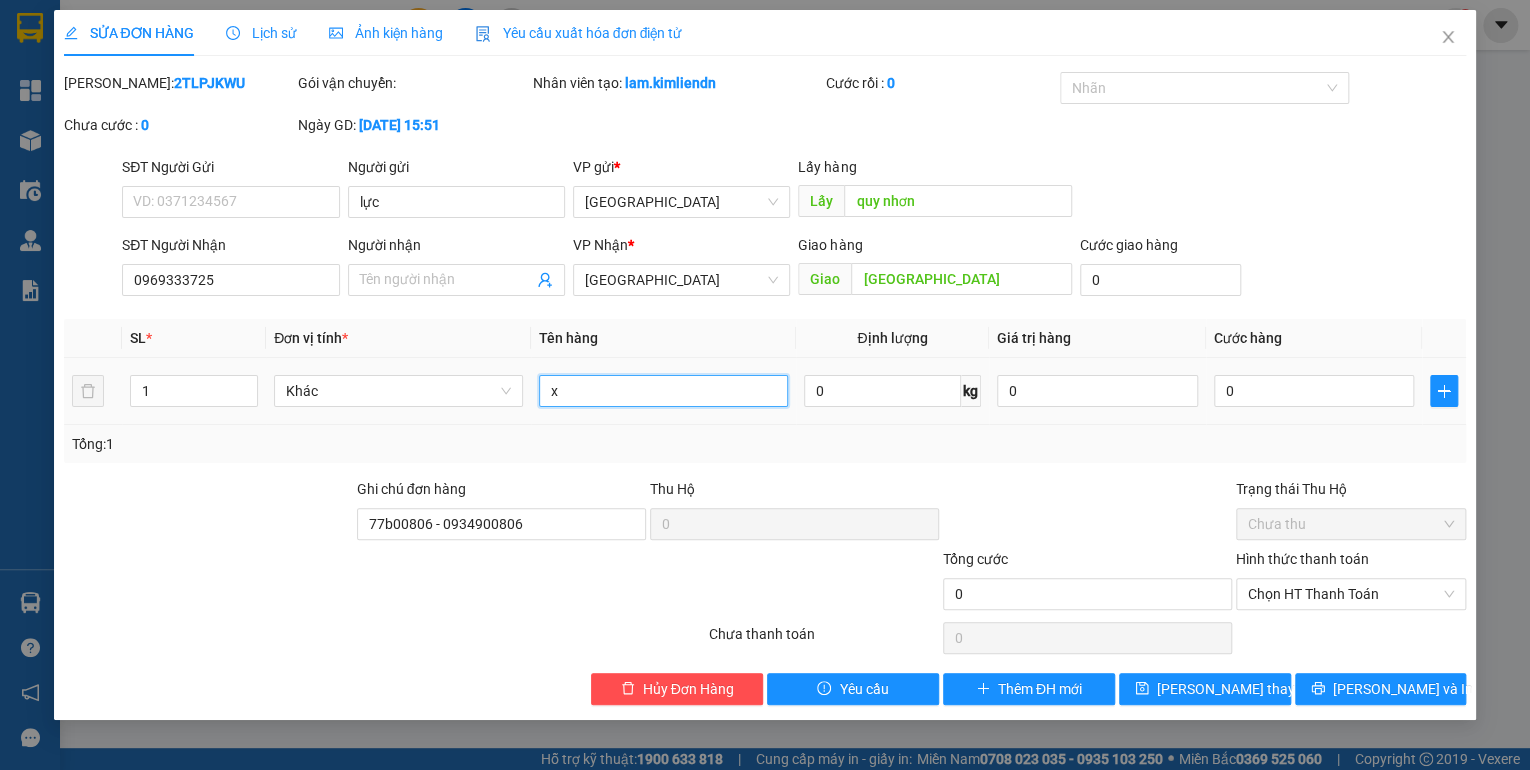 type 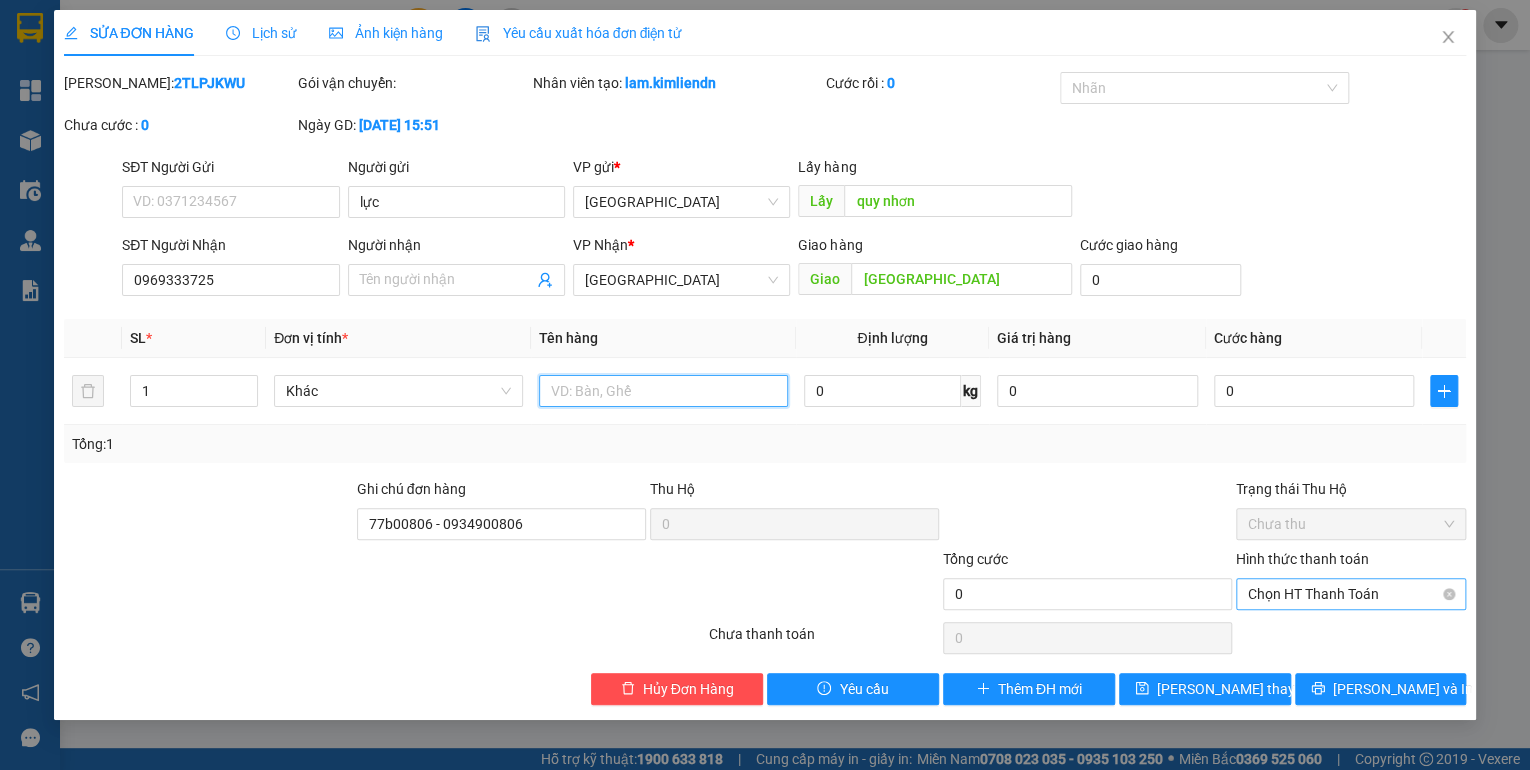 click on "Chọn HT Thanh Toán" at bounding box center [1351, 594] 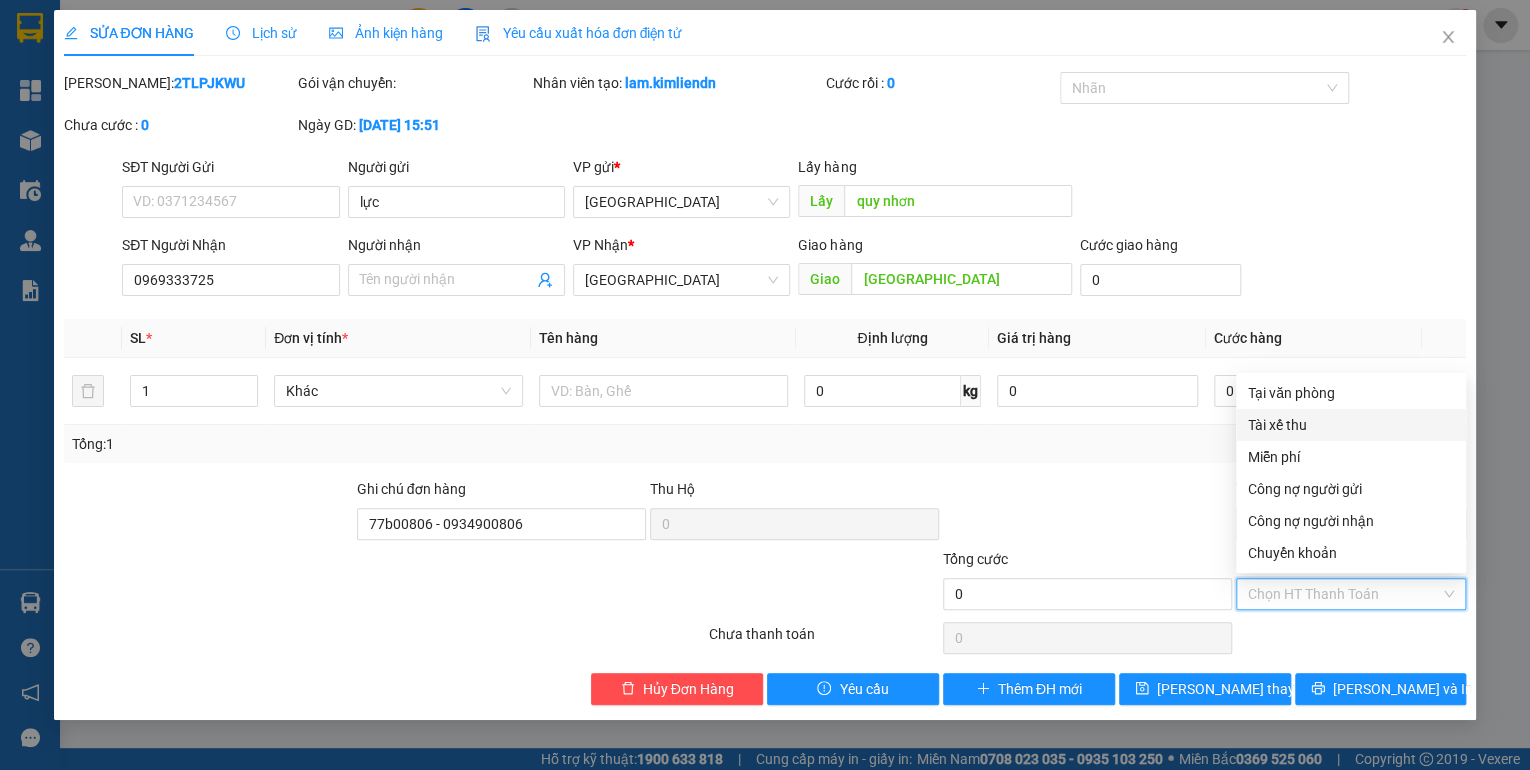 click on "Tài xế thu" at bounding box center [1351, 425] 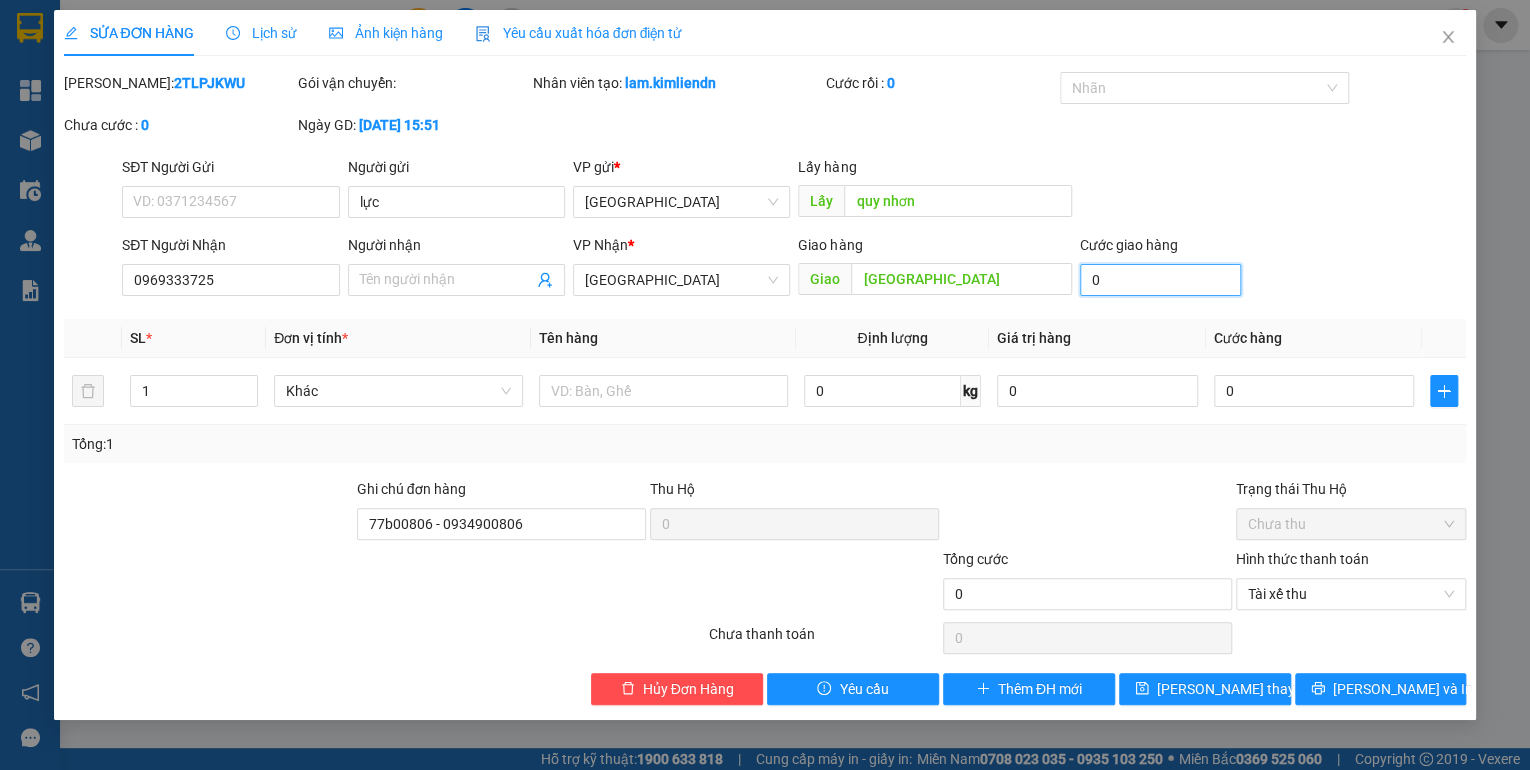 click on "0" at bounding box center (1160, 280) 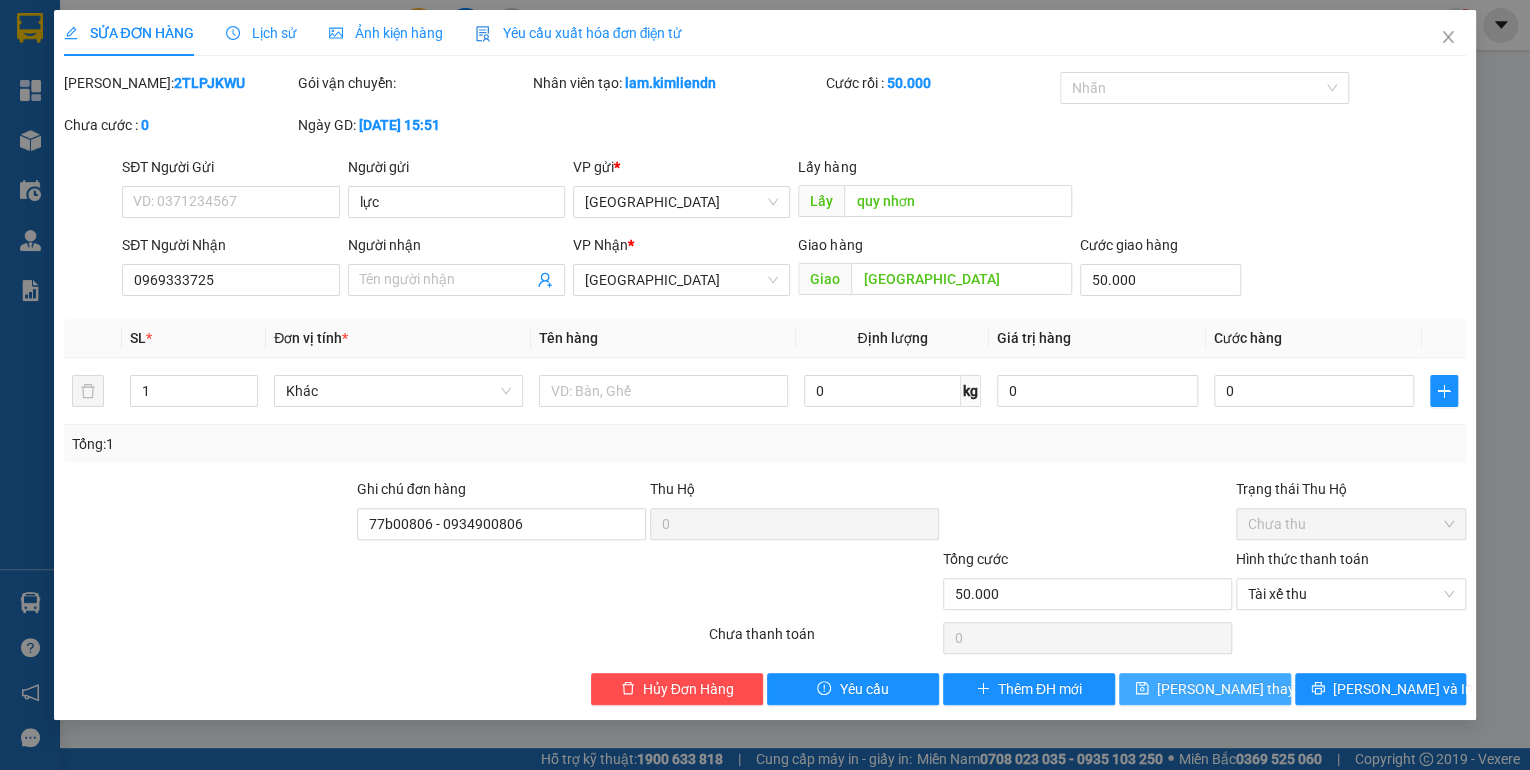click on "[PERSON_NAME] thay đổi" at bounding box center [1237, 689] 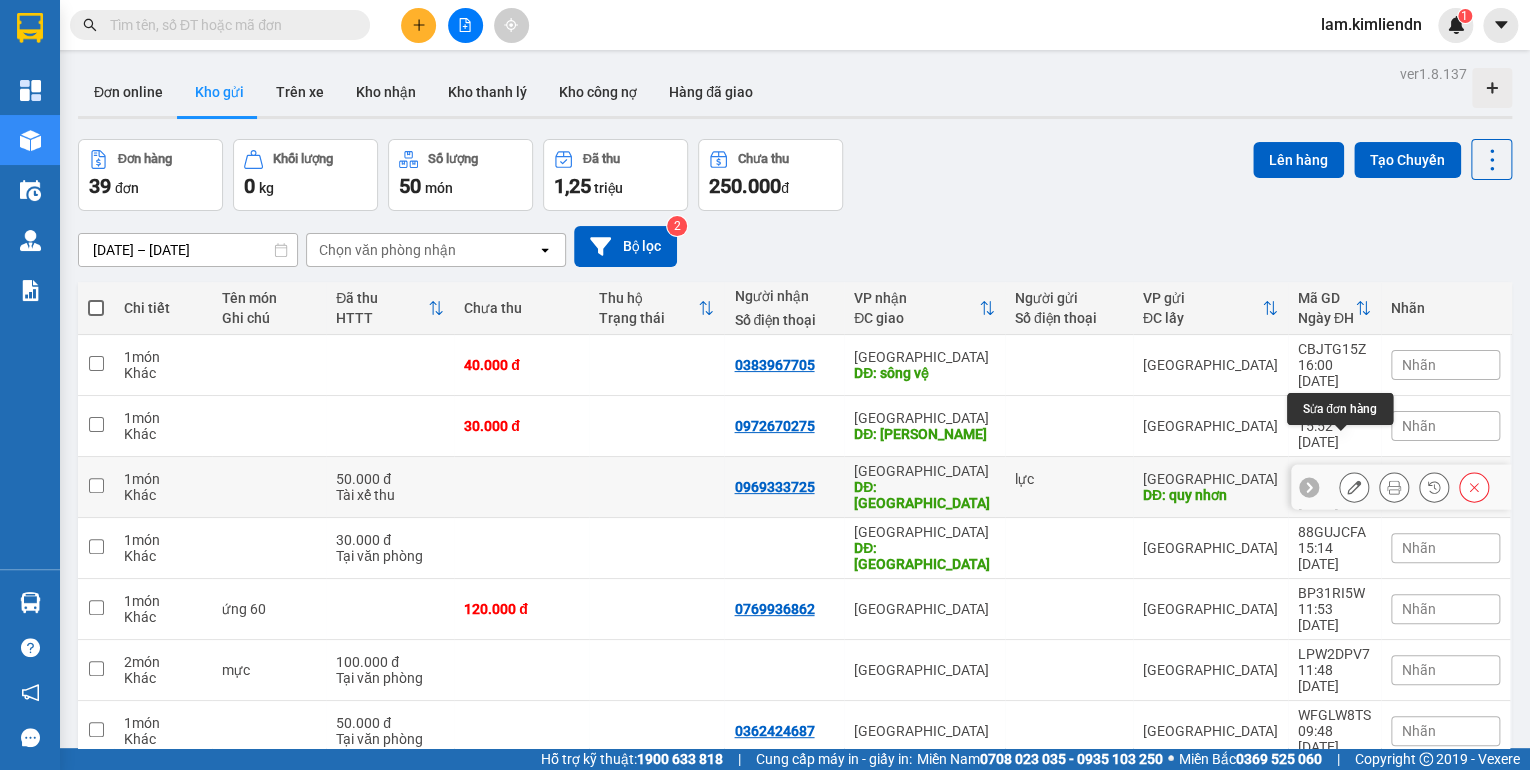 click 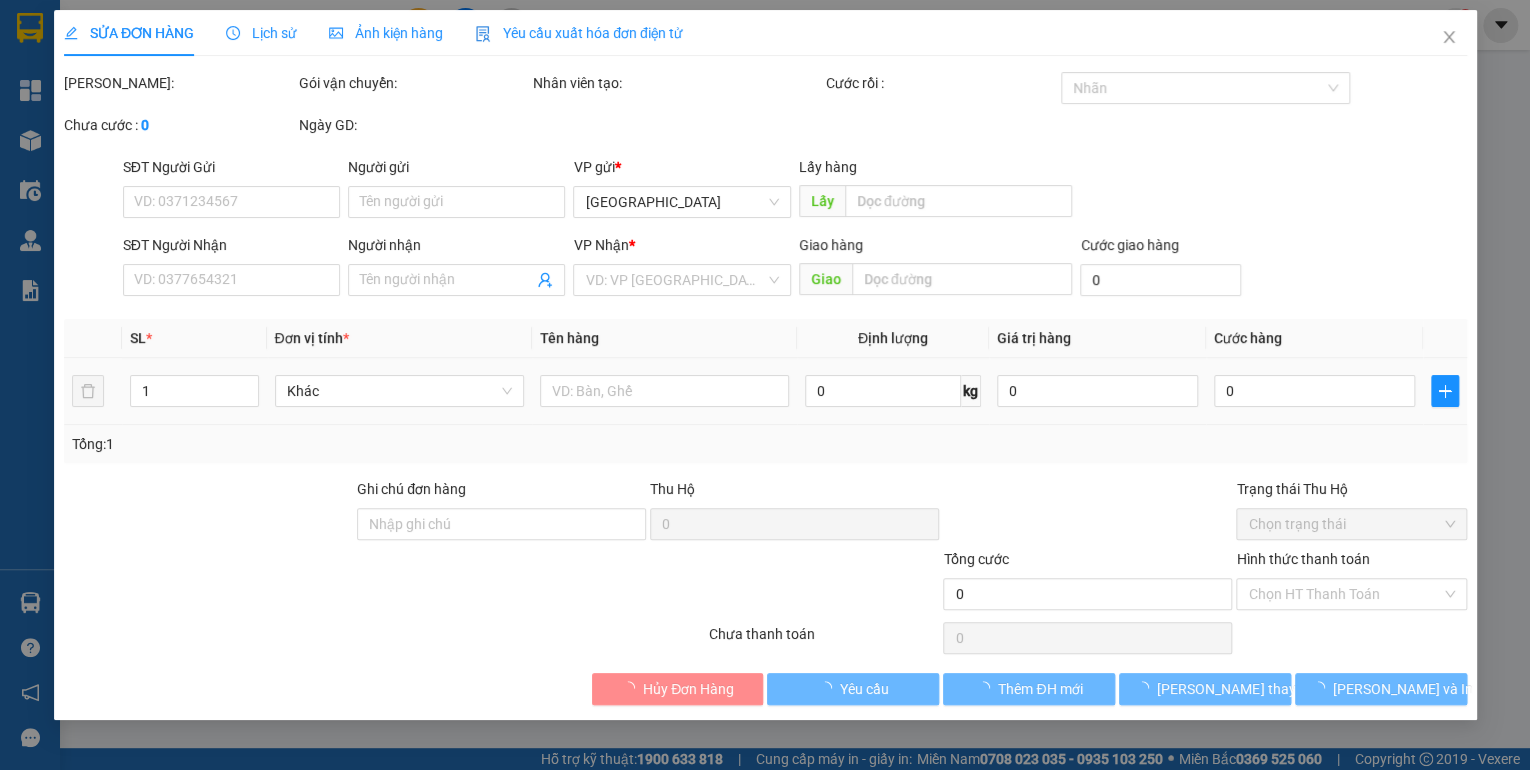 type on "lực" 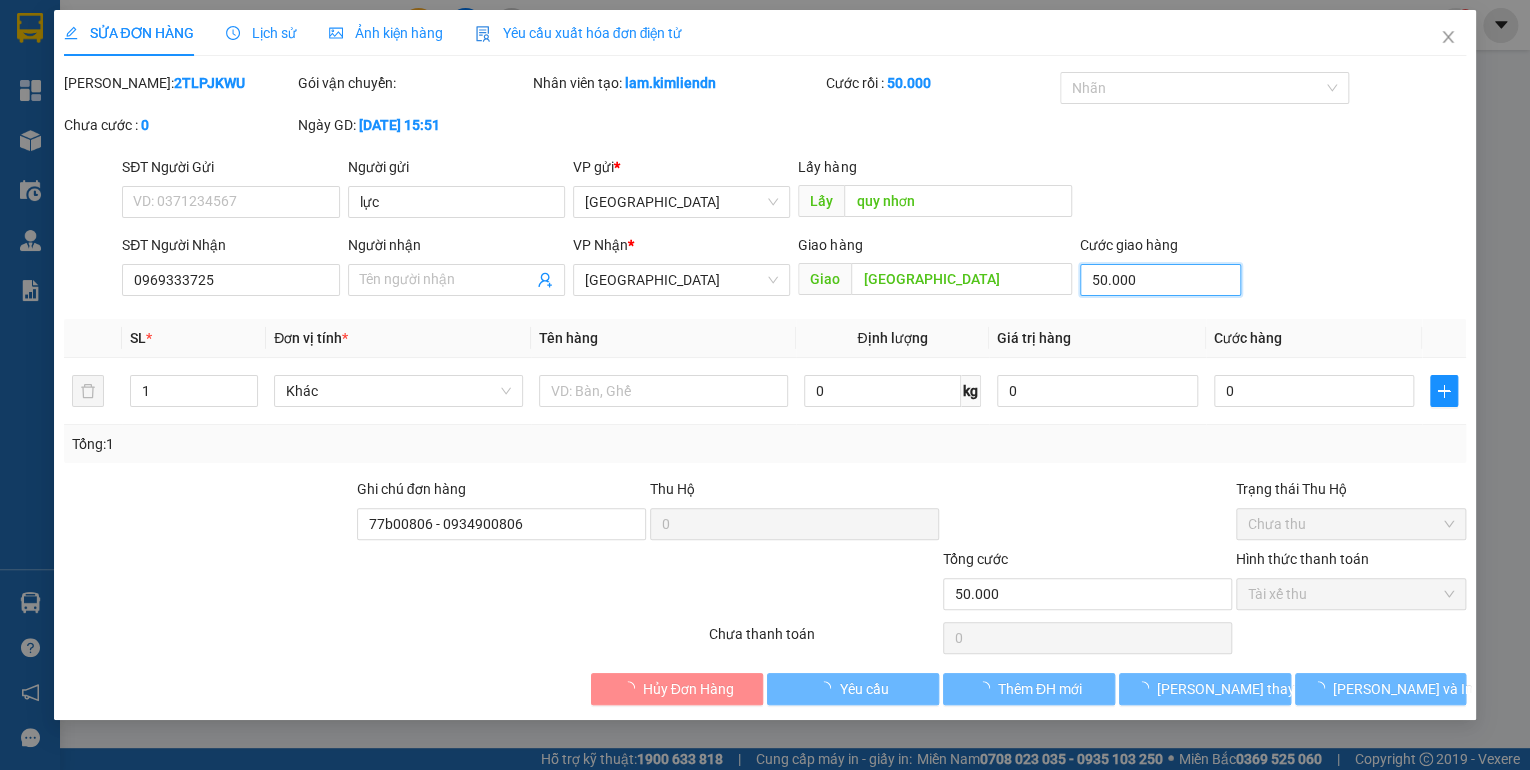click on "50.000" at bounding box center [1160, 280] 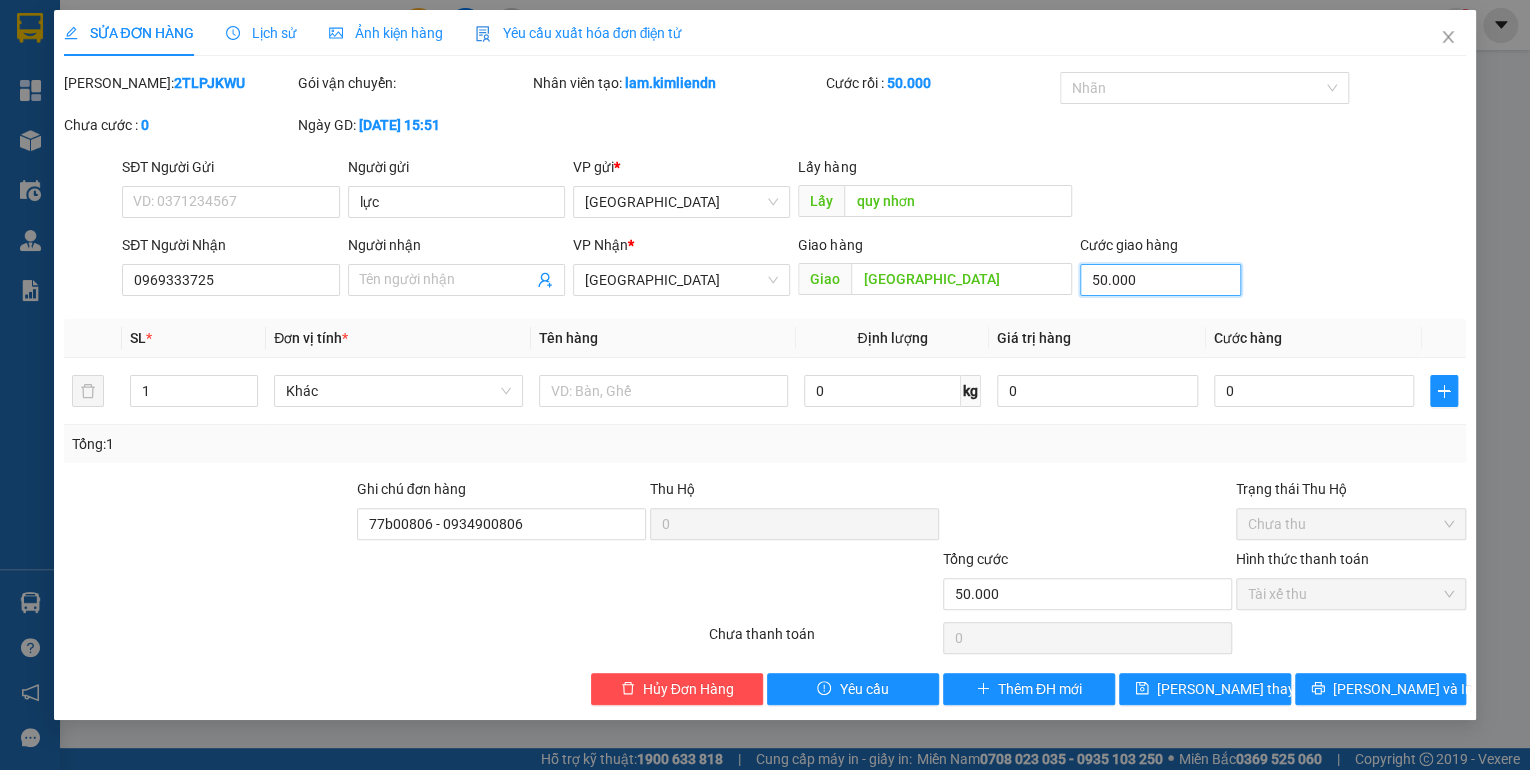 type on "4" 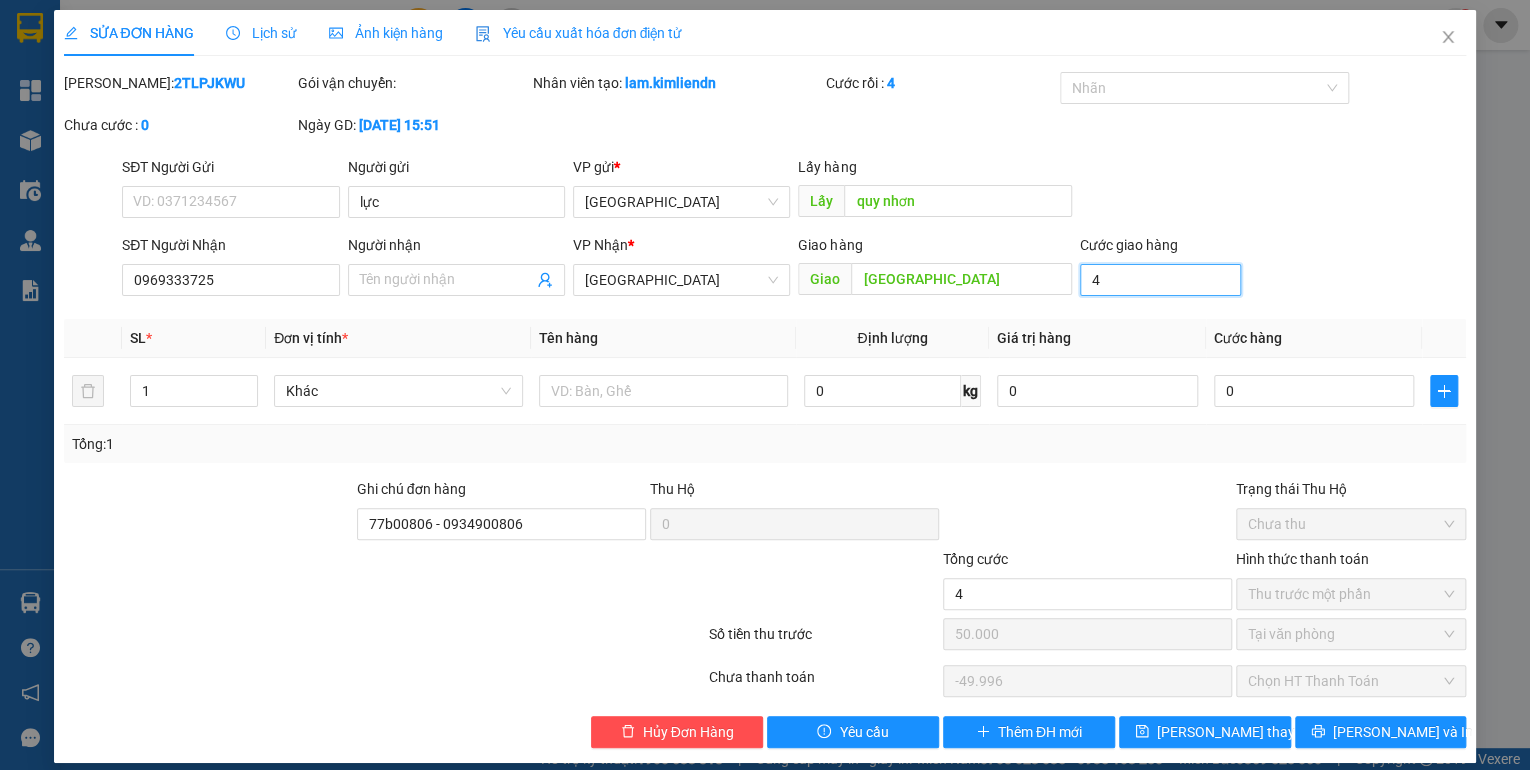 type on "40" 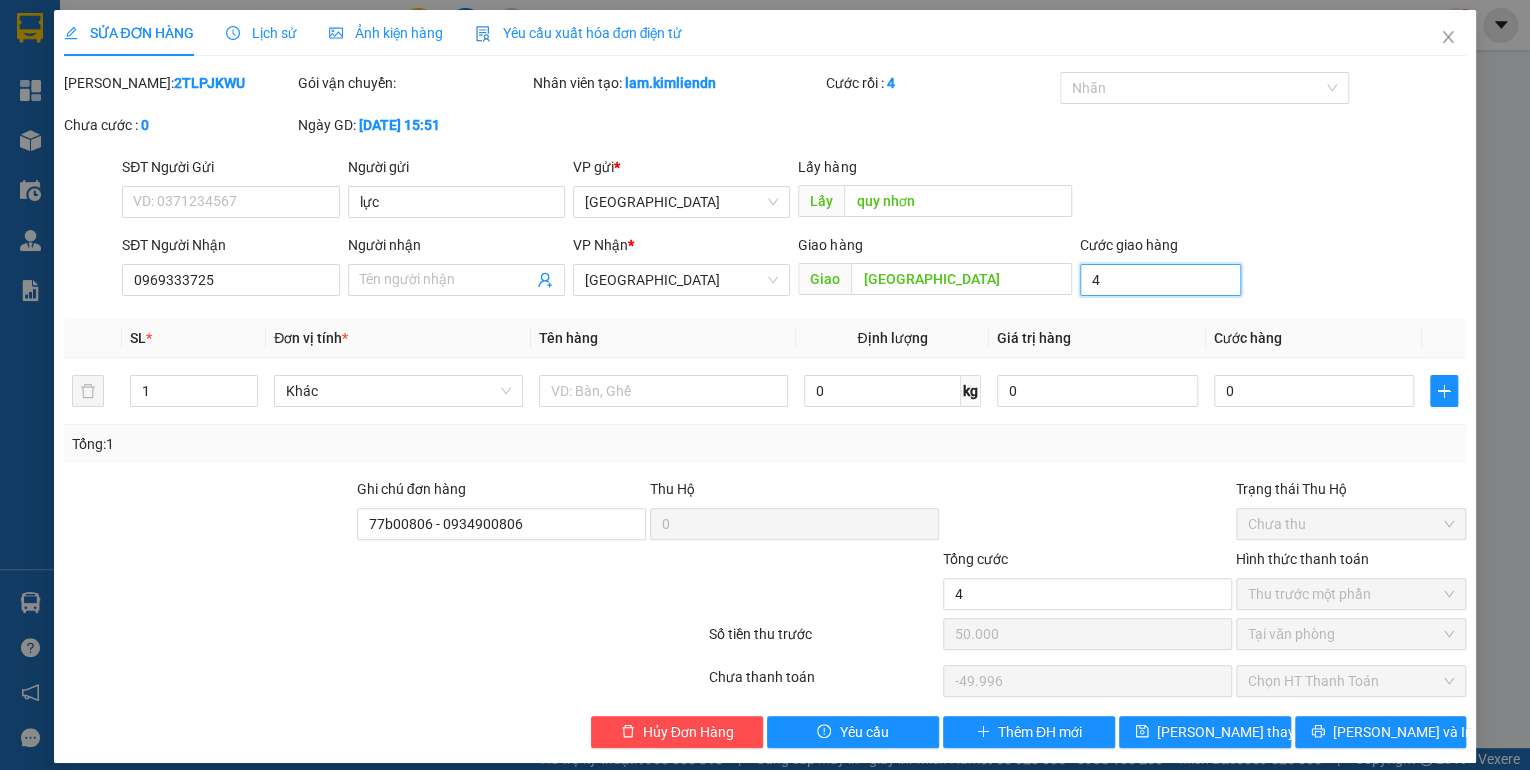 type on "40" 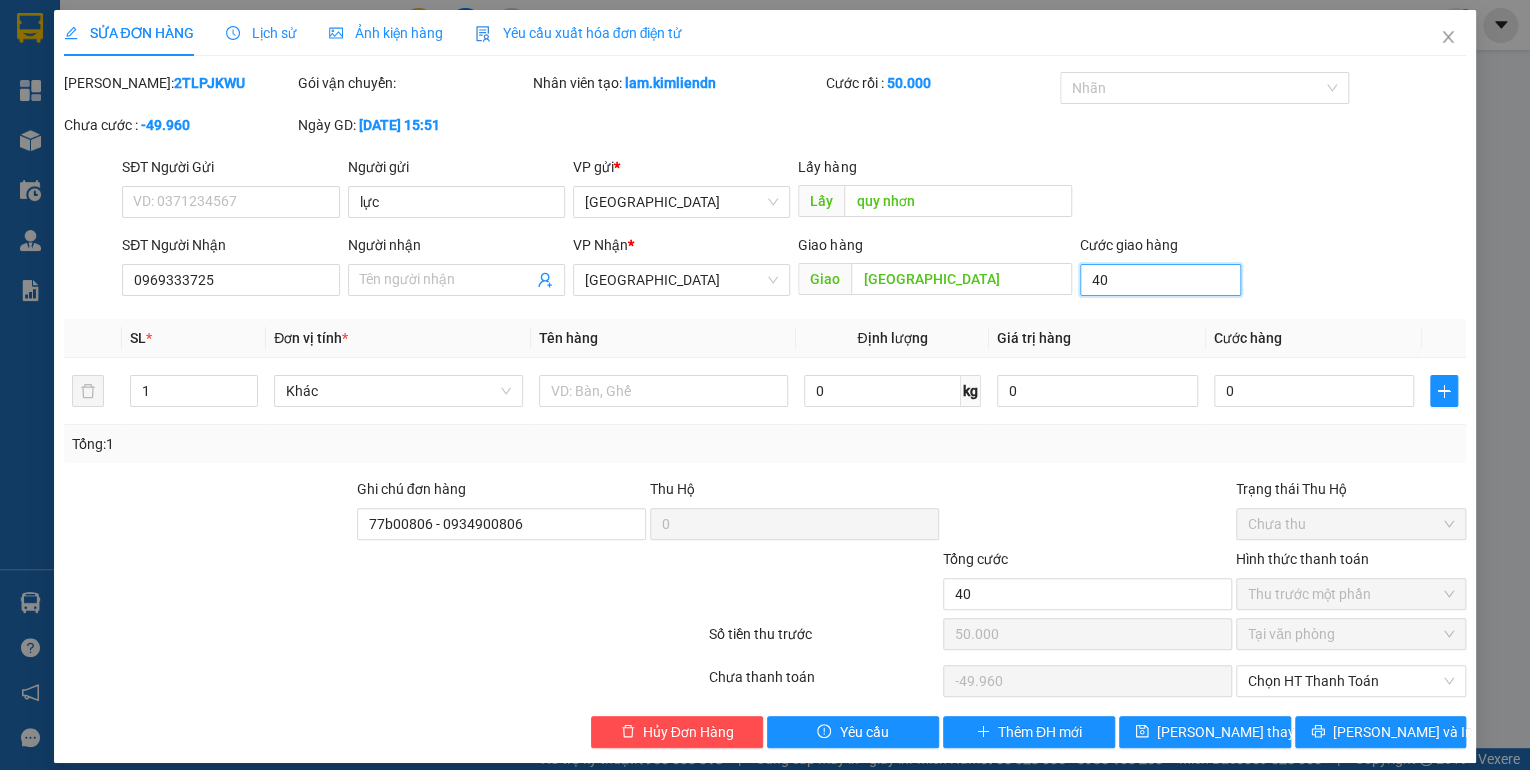 type on "40.000" 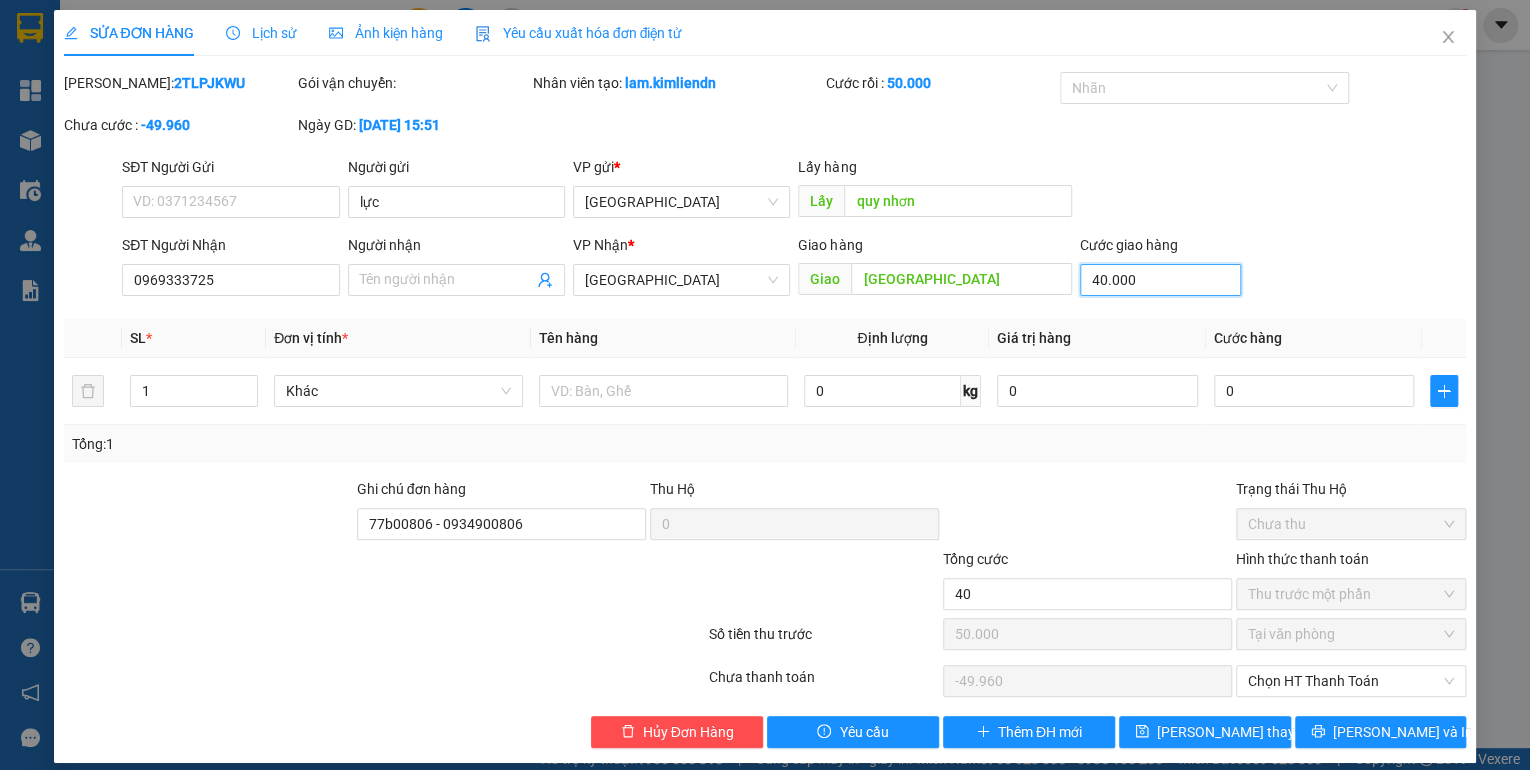 type on "40.000" 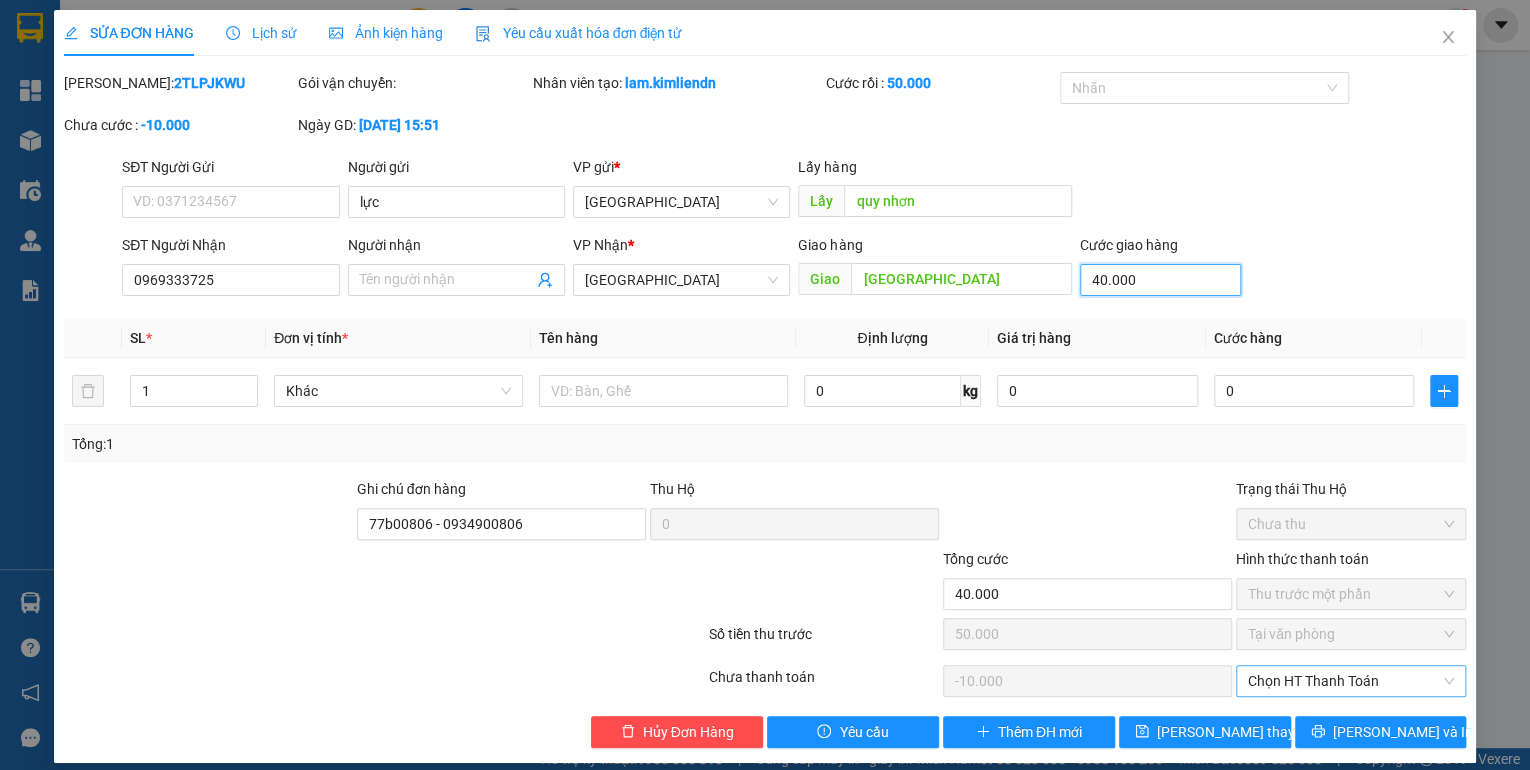 click on "Chọn HT Thanh Toán" at bounding box center (1351, 681) 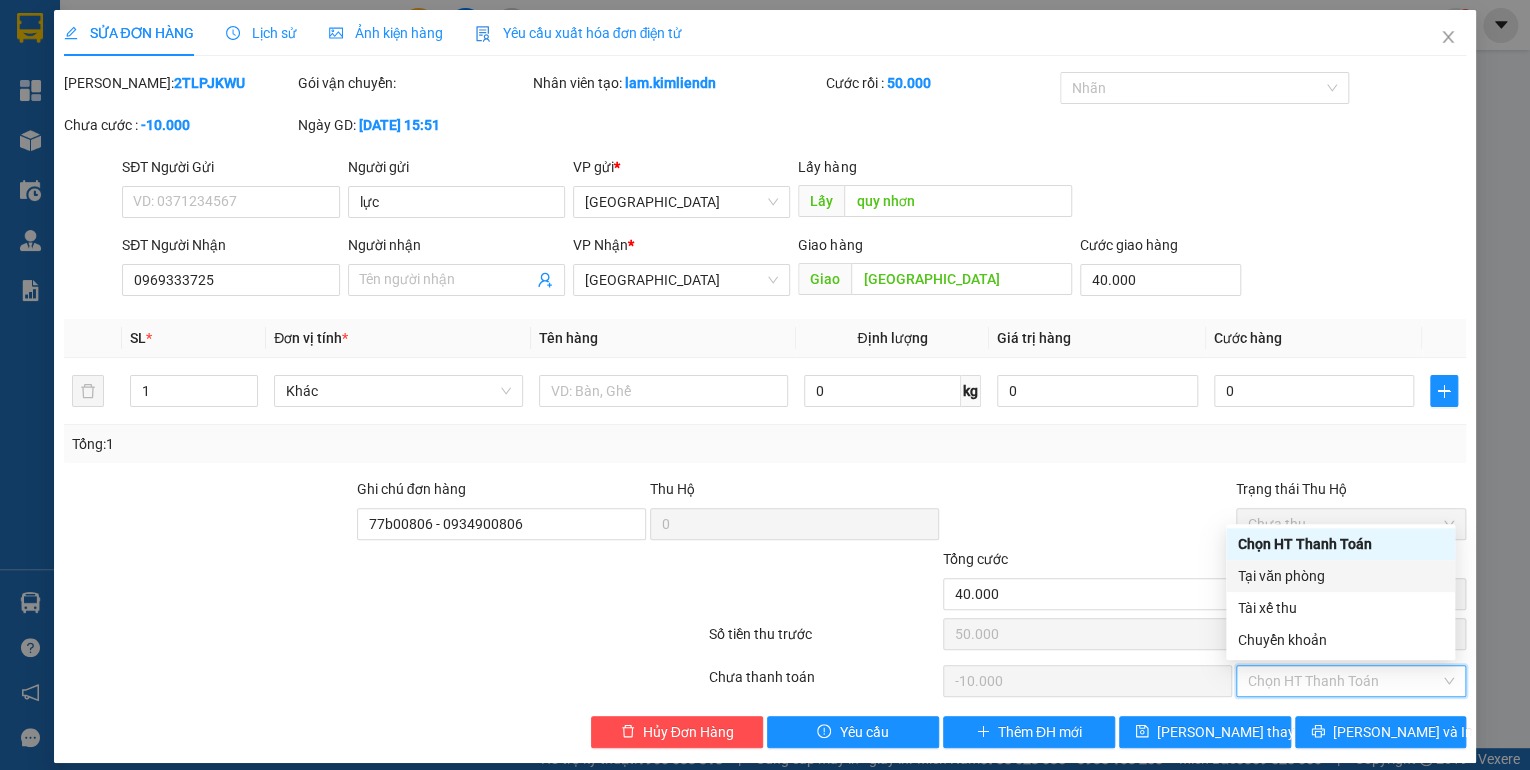 click on "Tại văn phòng" at bounding box center (1340, 576) 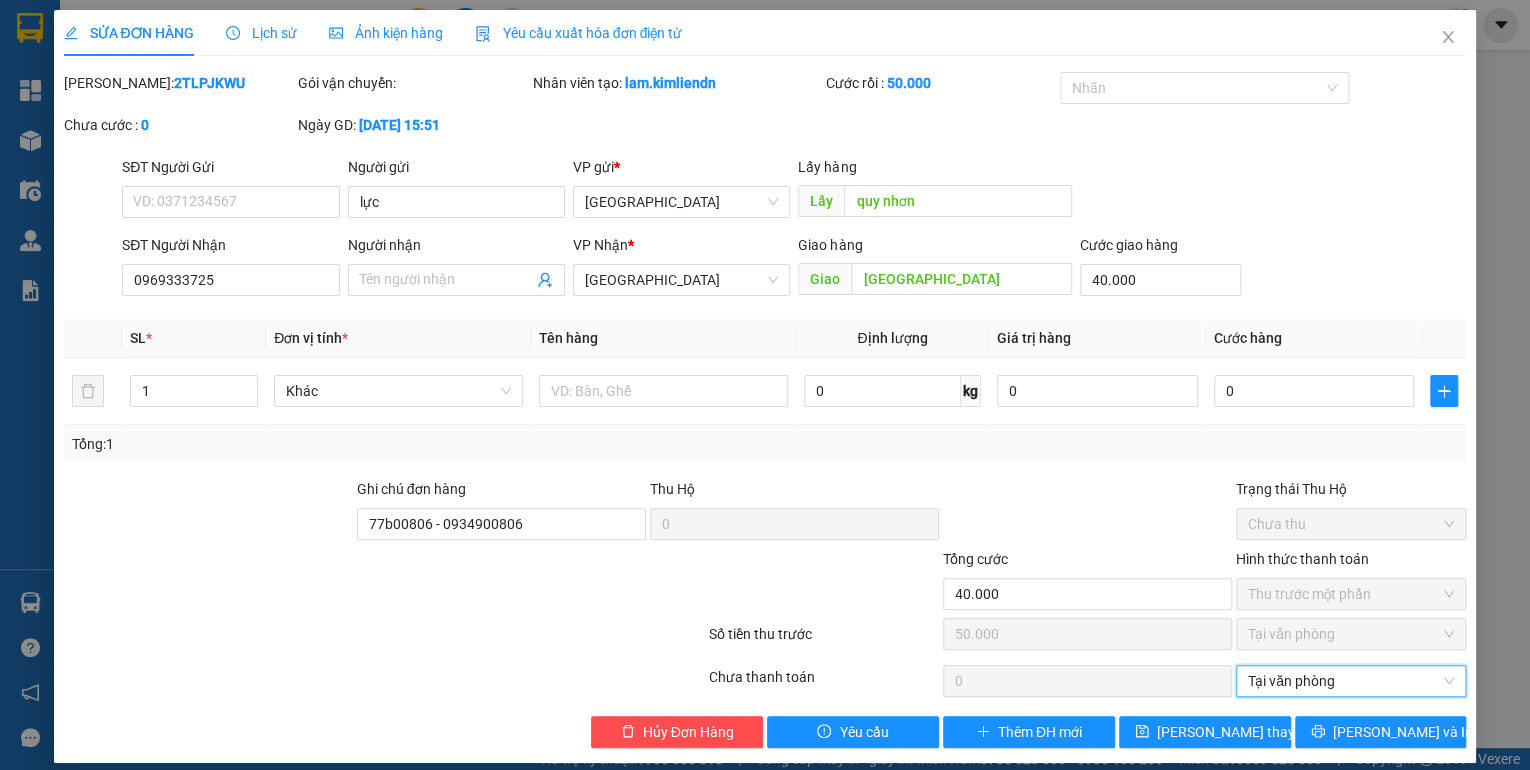click on "Total Paid Fee 50.000 Total UnPaid Fee -10000 Cash Collection Total Fee Mã ĐH:  2TLPJKWU Gói vận chuyển:   Nhân viên tạo:   lam.kimliendn Cước rồi :   50.000   Nhãn Chưa cước :   0 Ngày GD:   13-07-2025 lúc 15:51 SĐT Người Gửi VD: 0371234567 Người gửi lực VP gửi  * Bình Định Lấy hàng Lấy quy nhơn SĐT Người Nhận 0969333725 Người nhận Tên người nhận VP Nhận  * Đà Nẵng Giao hàng Giao đà nẵng Cước giao hàng 40.000 SL  * Đơn vị tính  * Tên hàng  Định lượng Giá trị hàng Cước hàng                 1 Khác 0 kg 0 0 Tổng:  1 Ghi chú đơn hàng 77b00806 - 0934900806 Thu Hộ 0 Trạng thái Thu Hộ   Chưa thu Tổng cước 40.000 Hình thức thanh toán Thu trước một phần Số tiền thu trước 50.000 Tại văn phòng Chưa thanh toán 0 Tại văn phòng Tại văn phòng Hủy Đơn Hàng Yêu cầu Thêm ĐH mới Lưu thay đổi Lưu và In" at bounding box center [765, 410] 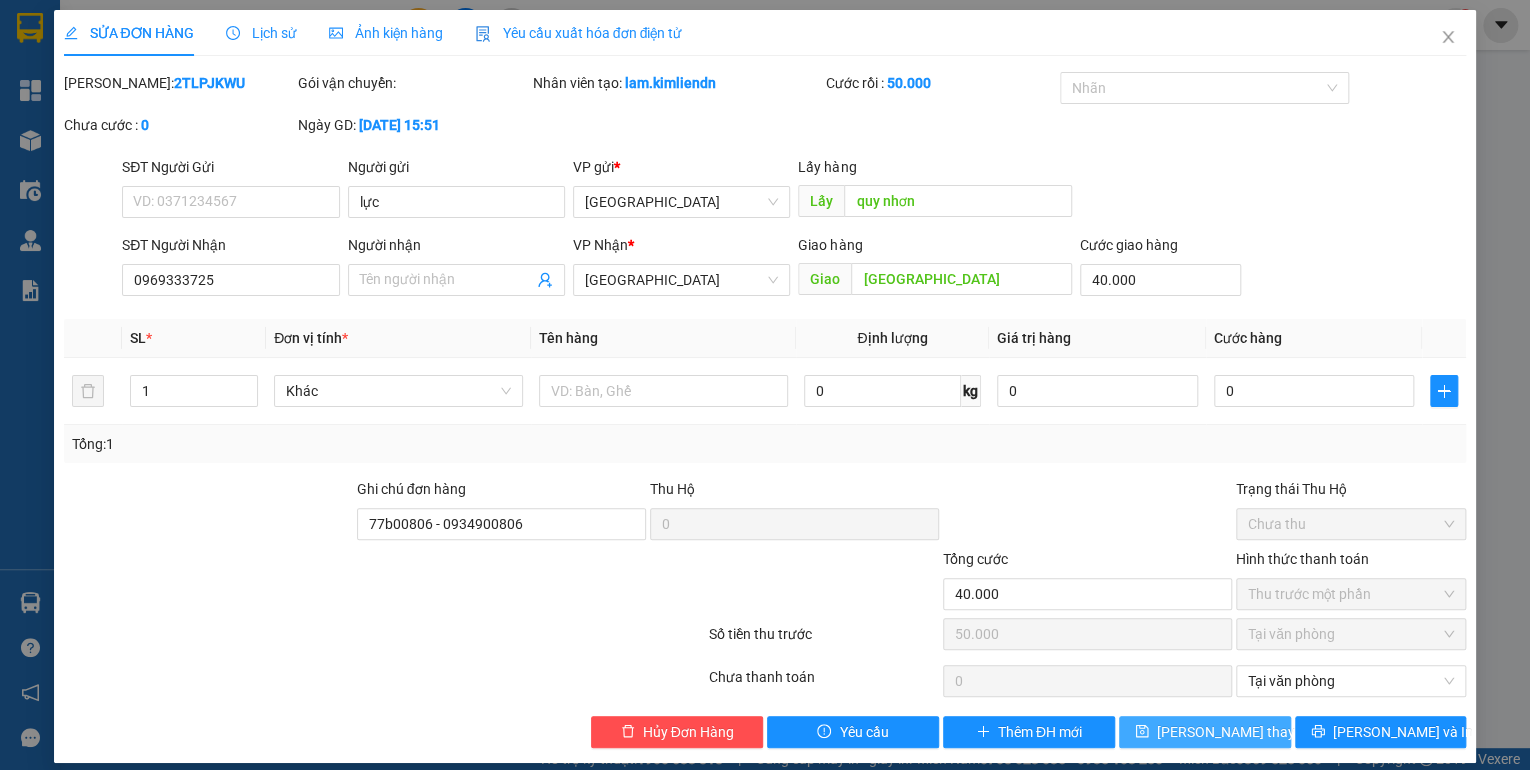 click on "[PERSON_NAME] thay đổi" at bounding box center (1237, 732) 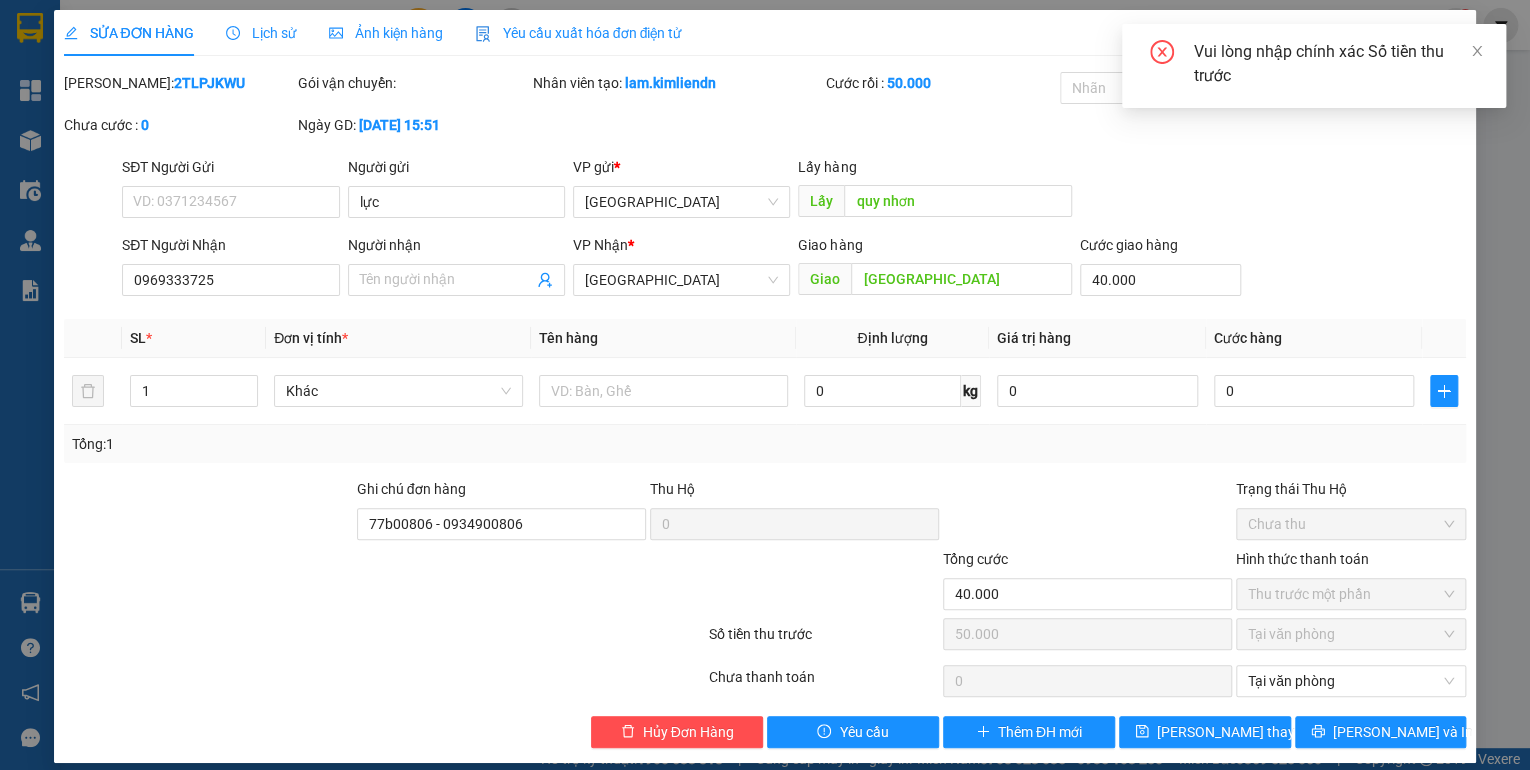click on "Vui lòng nhập chính xác Số tiền thu trước" at bounding box center [1314, 74] 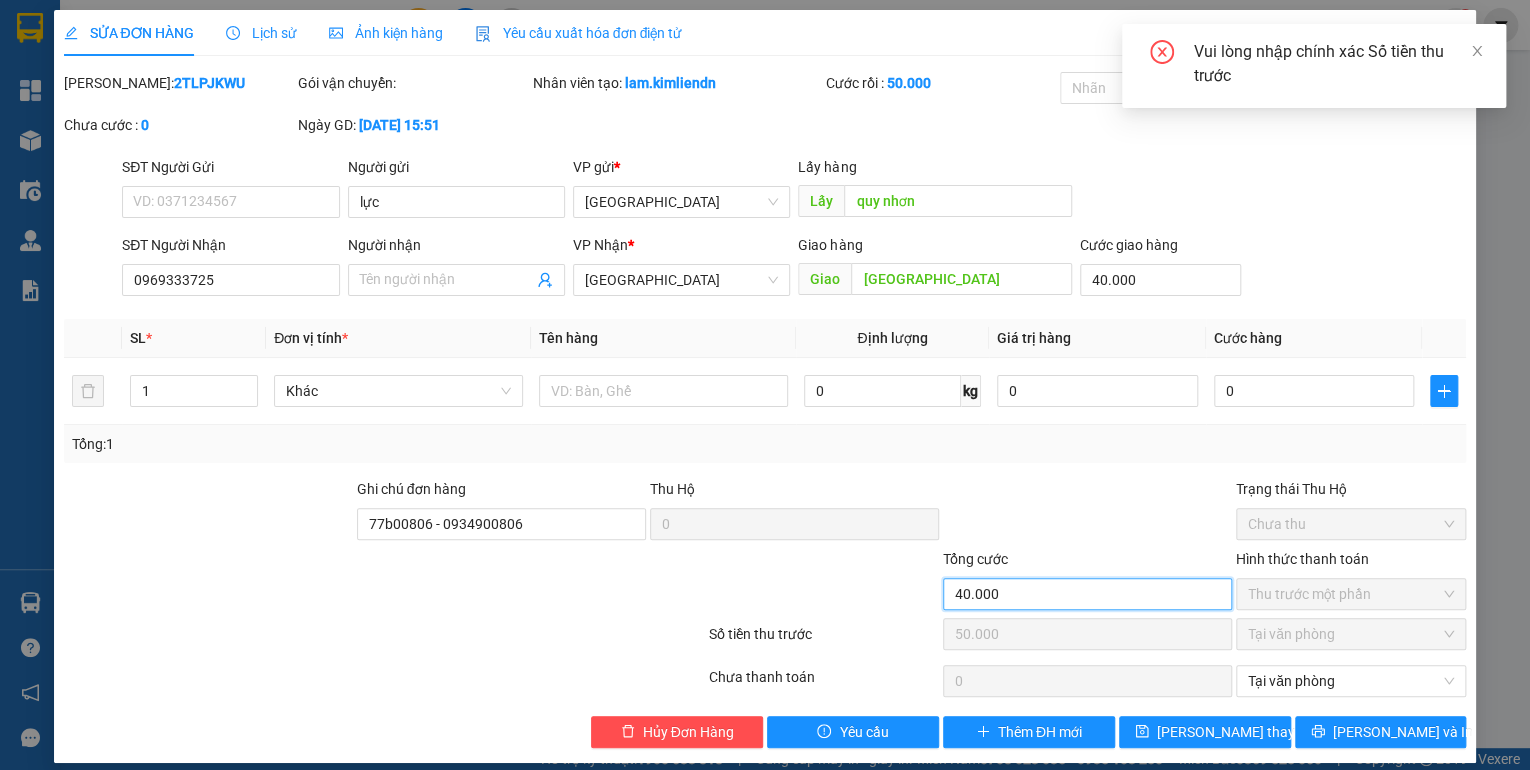 click on "40.000" at bounding box center (1087, 594) 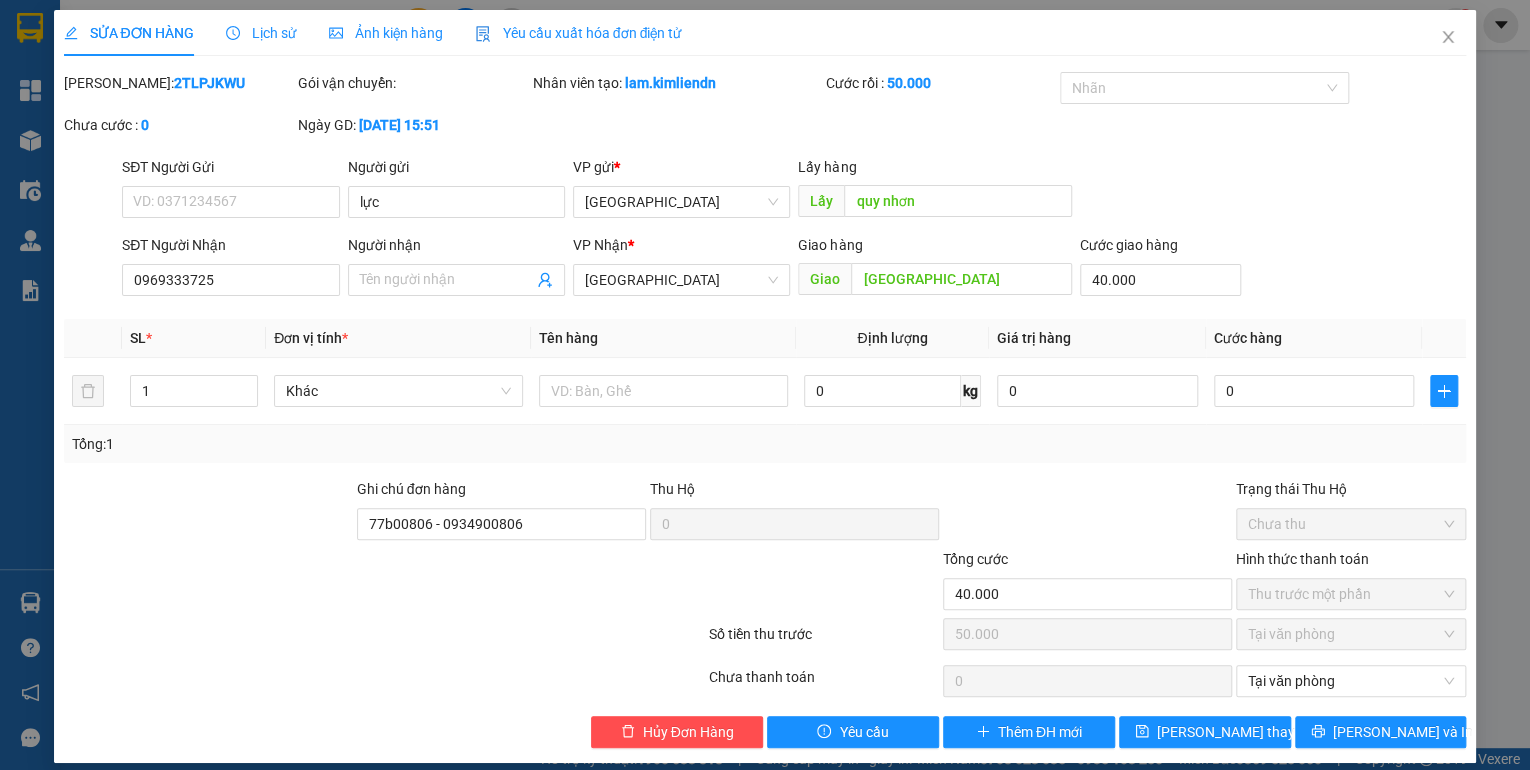 click at bounding box center [1087, 513] 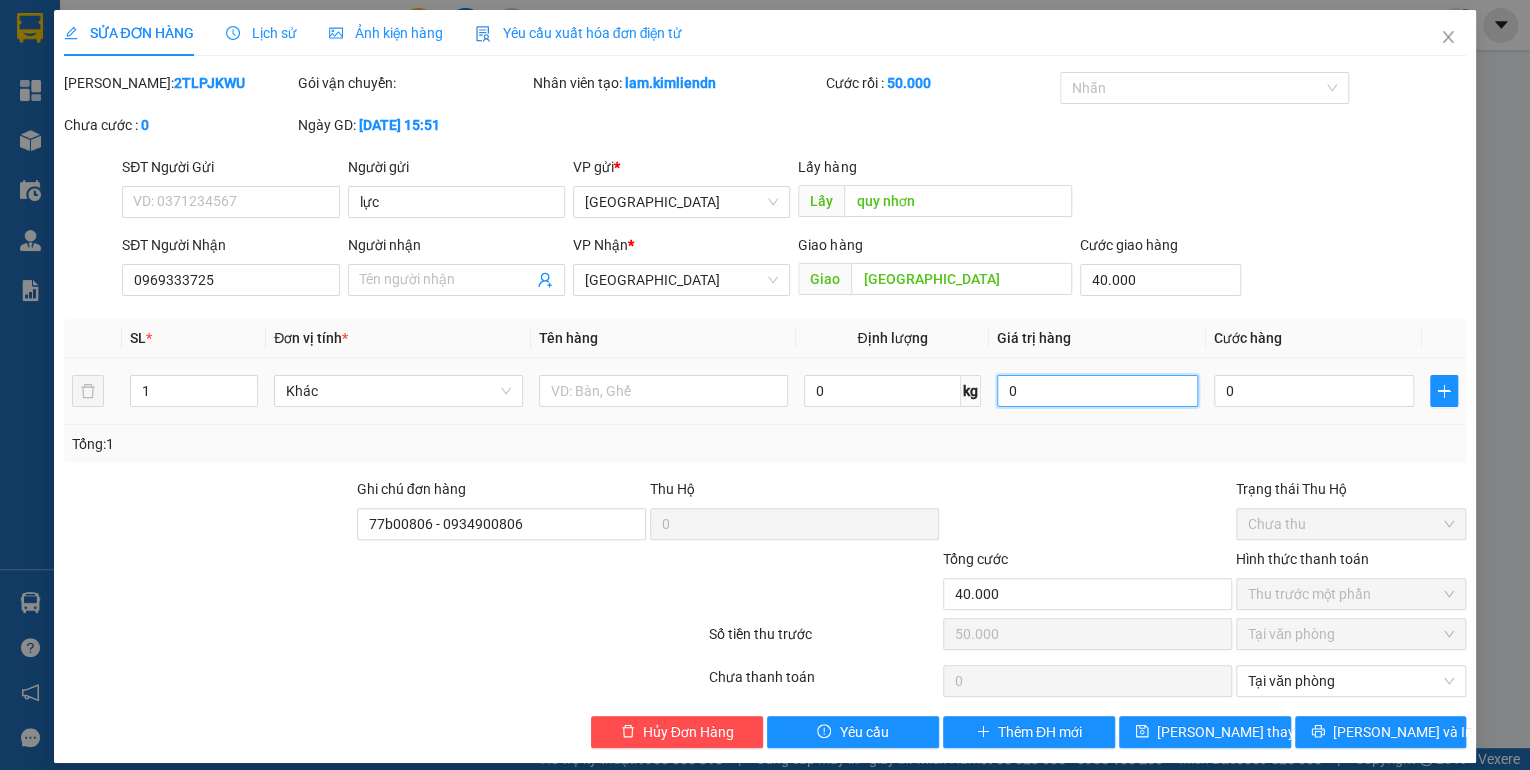 click on "0" at bounding box center (1097, 391) 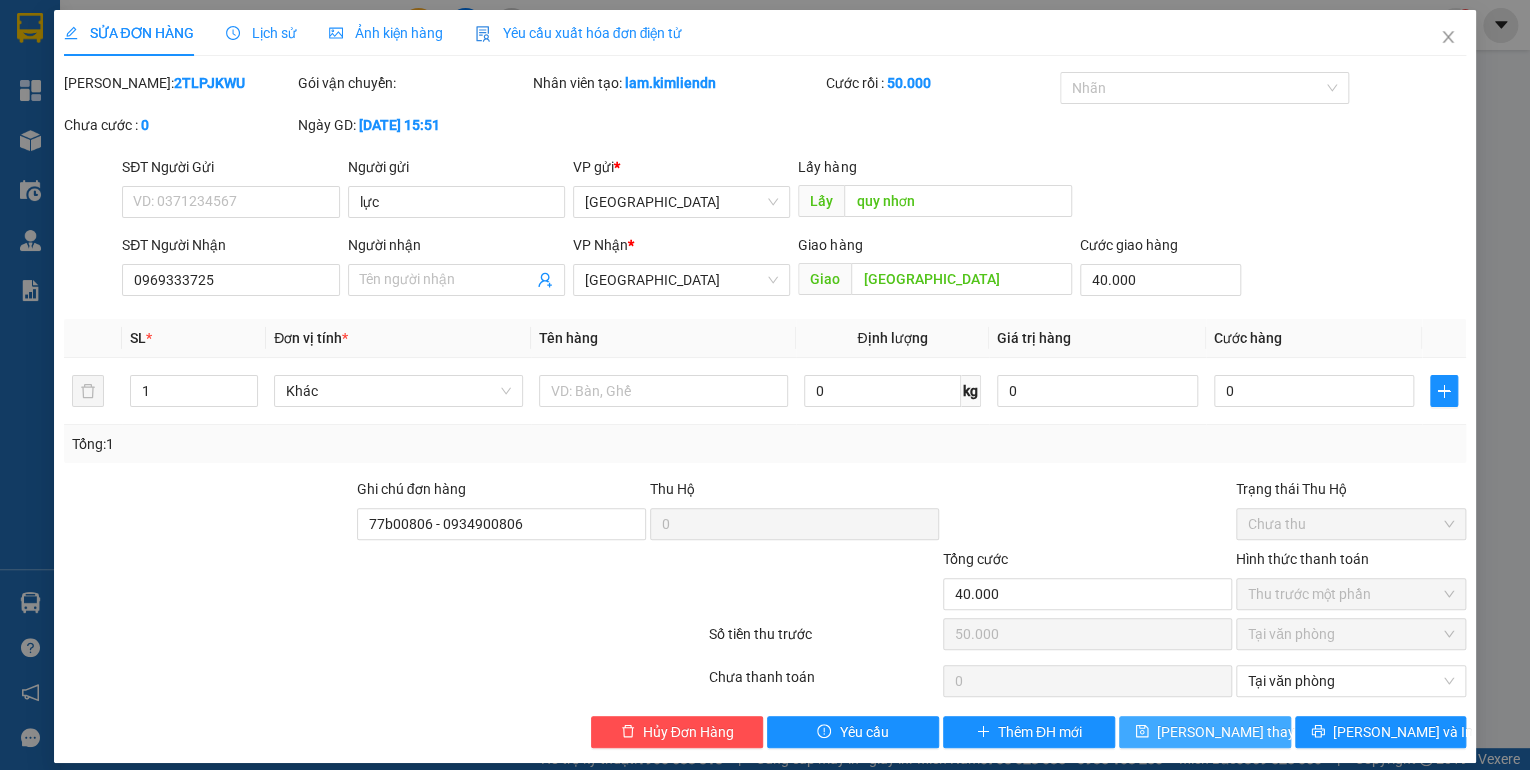 click on "[PERSON_NAME] thay đổi" at bounding box center (1237, 732) 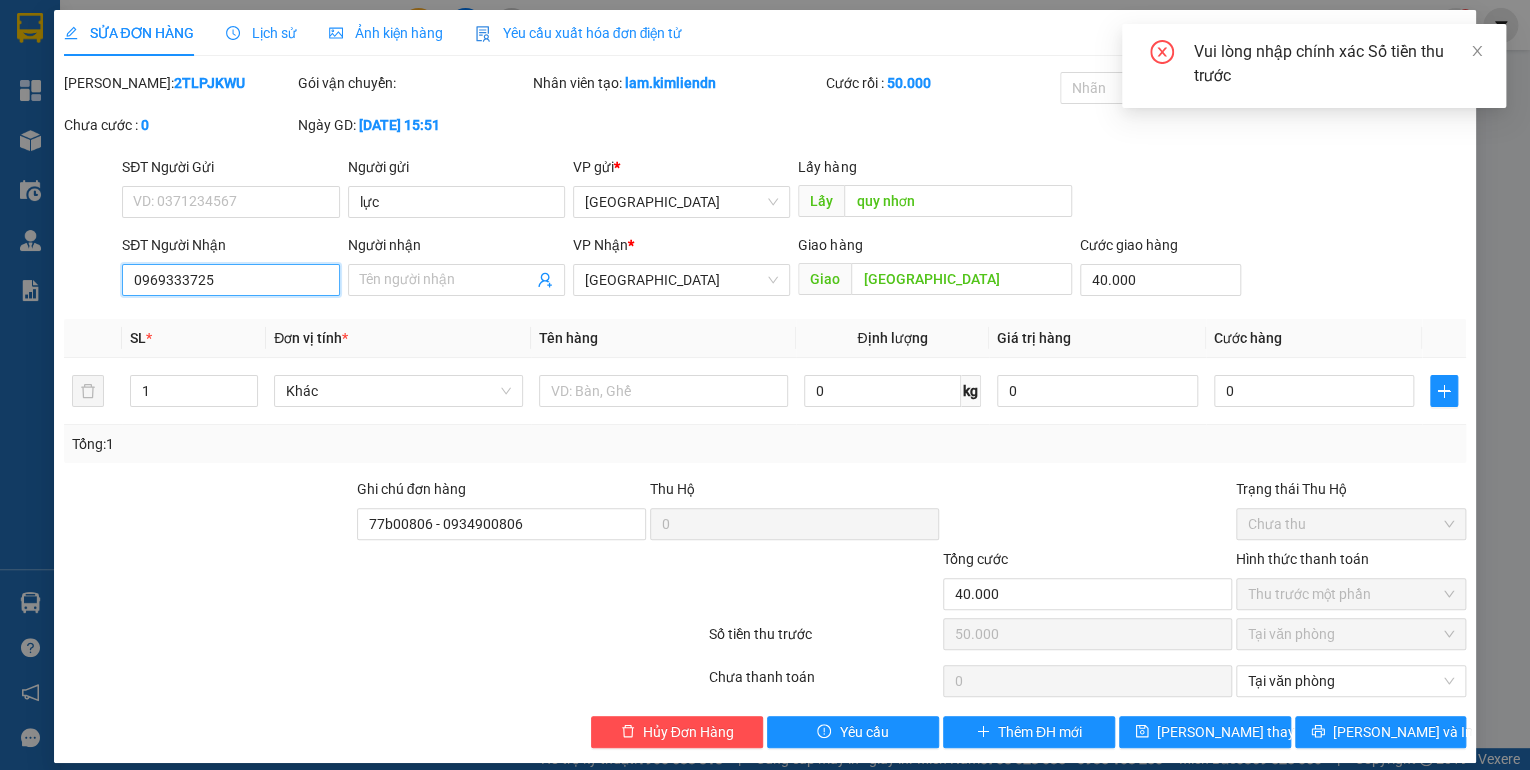 drag, startPoint x: 224, startPoint y: 281, endPoint x: 93, endPoint y: 282, distance: 131.00381 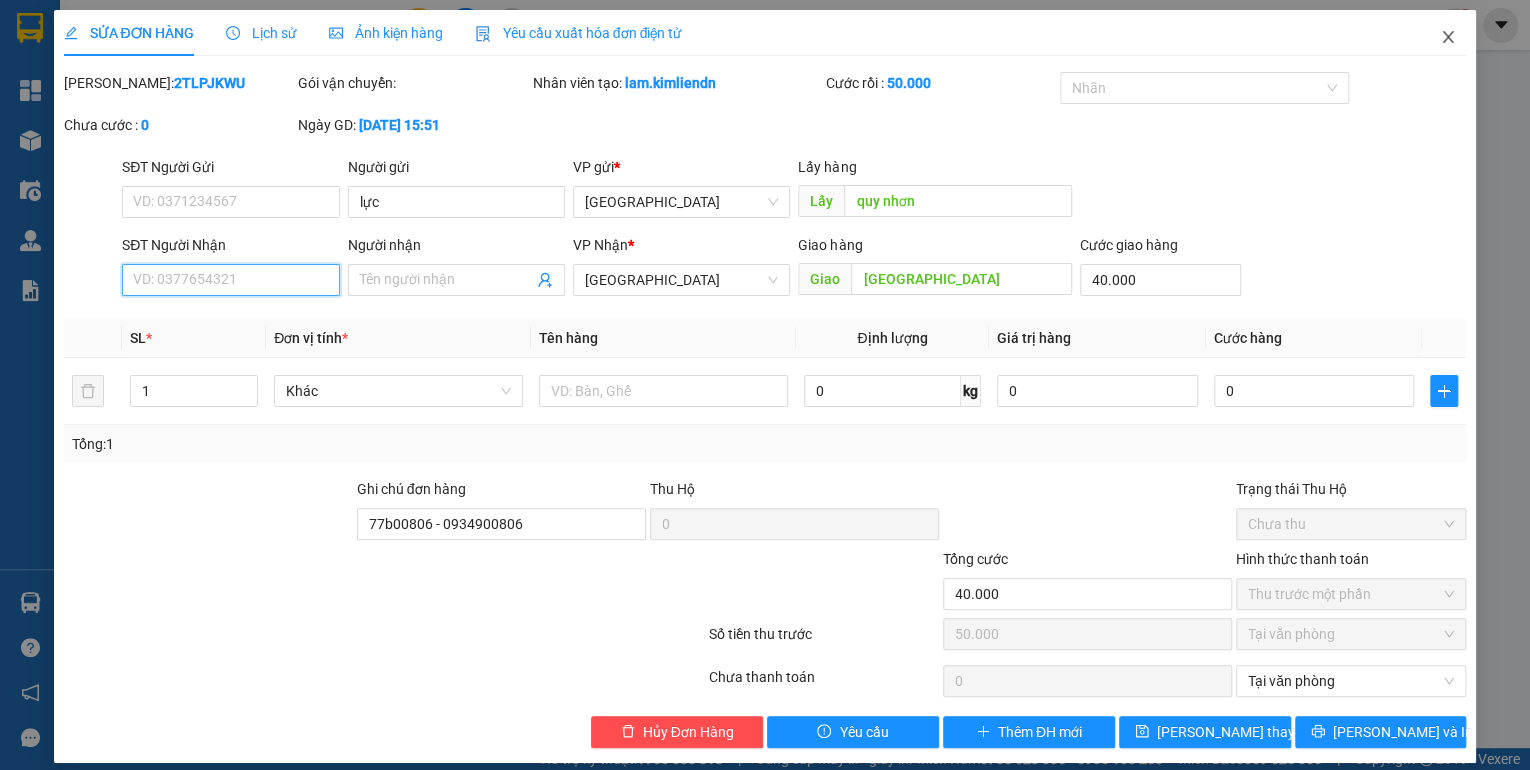 type 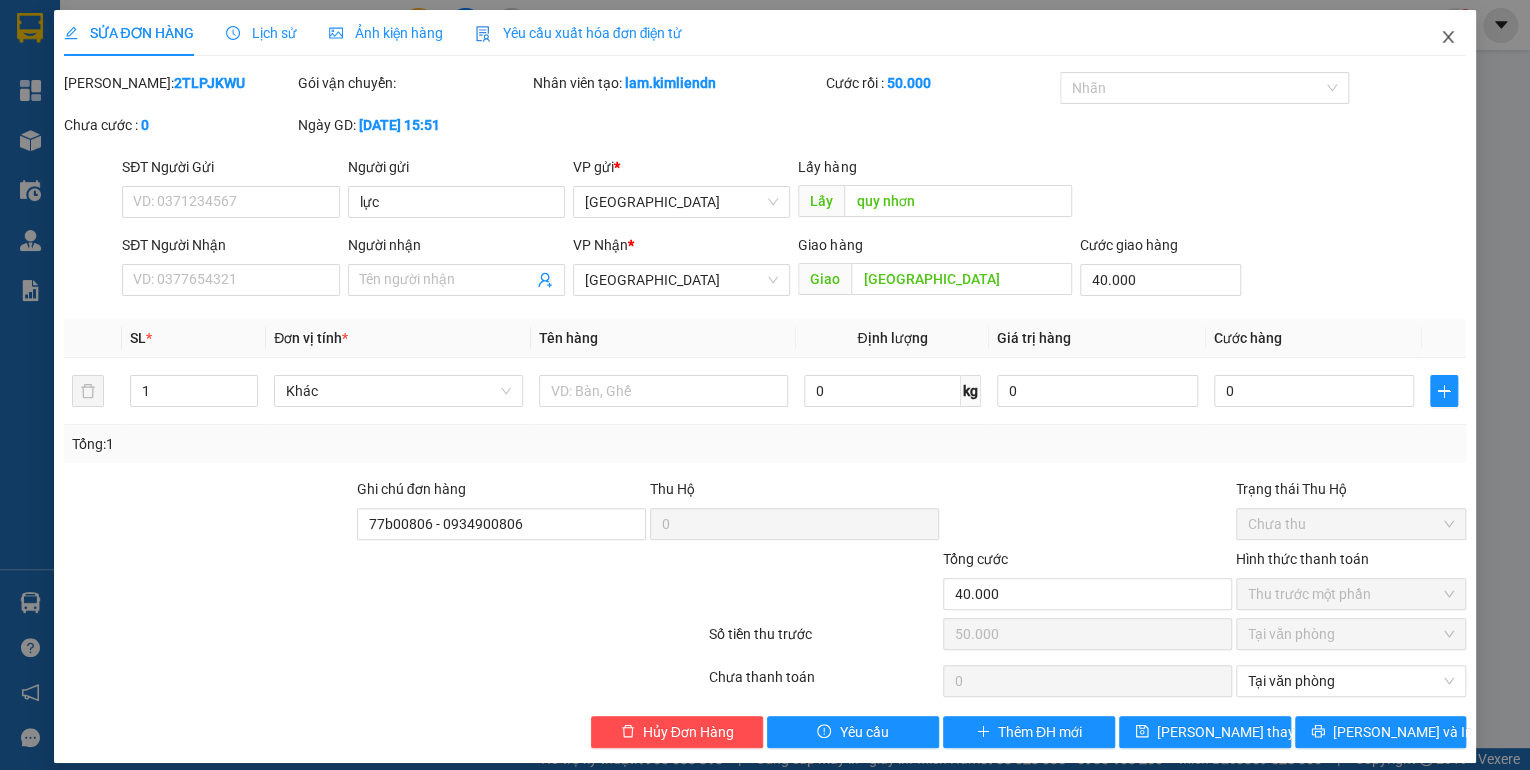 click at bounding box center [1448, 38] 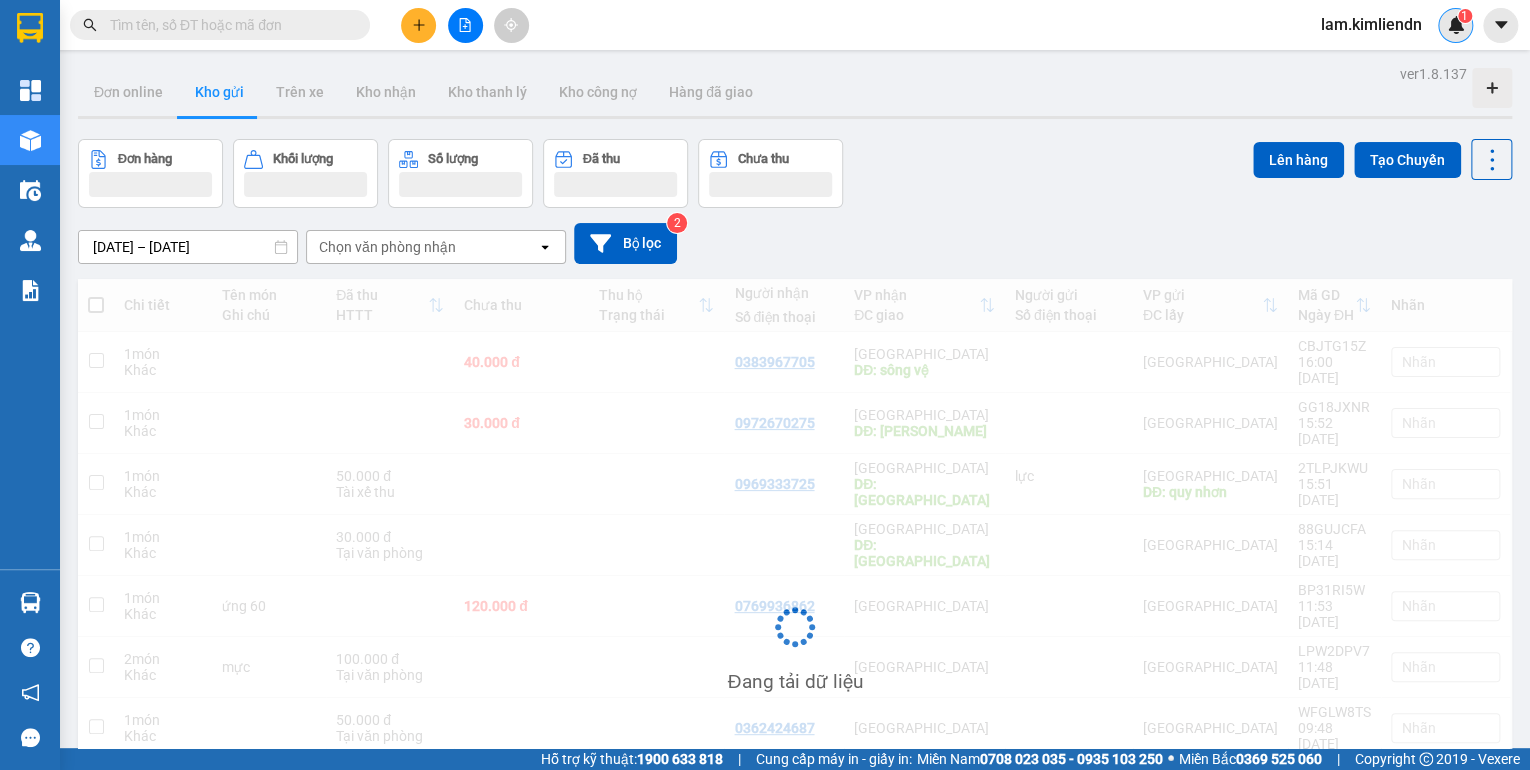 click on "1" at bounding box center [1455, 25] 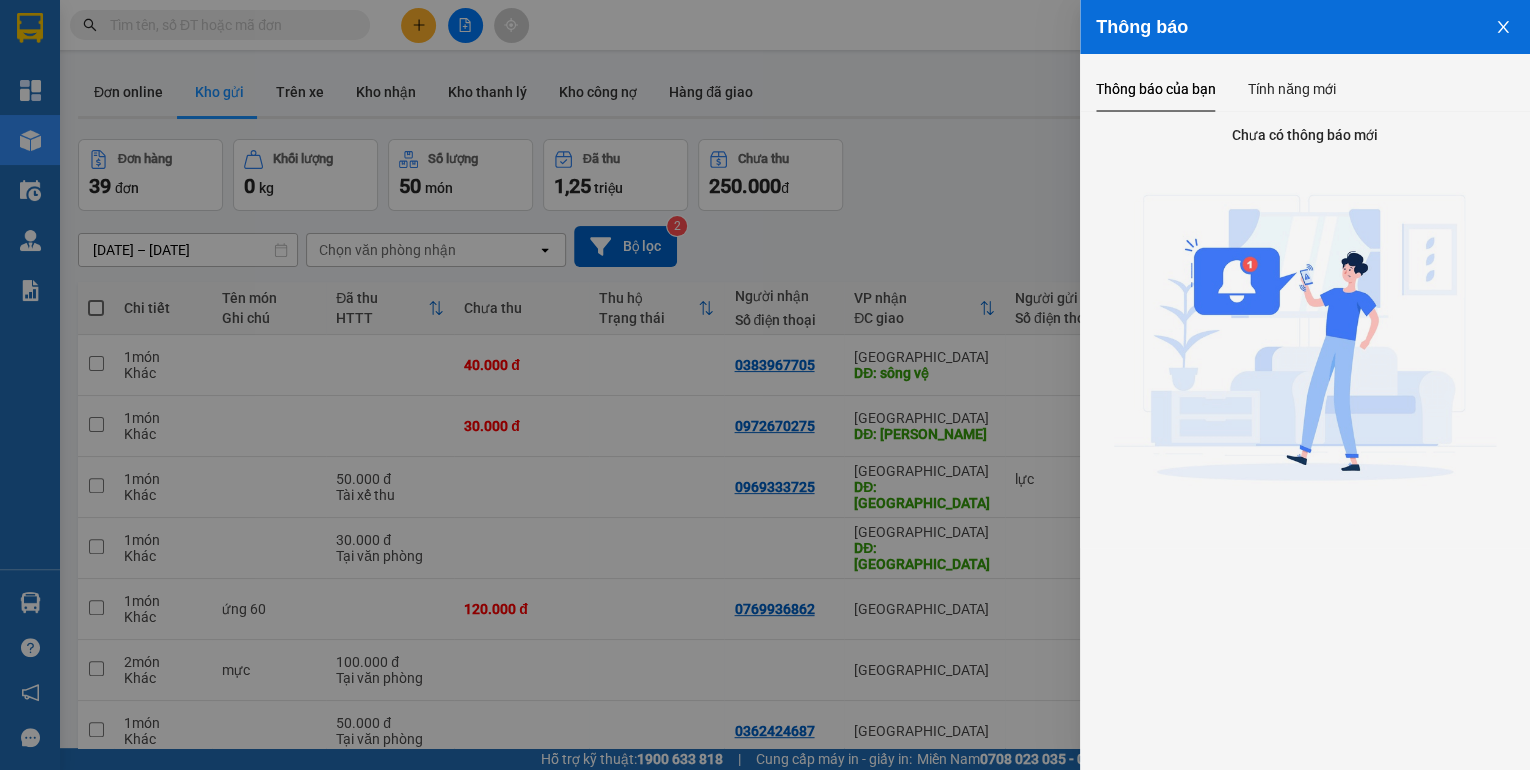 click at bounding box center (765, 385) 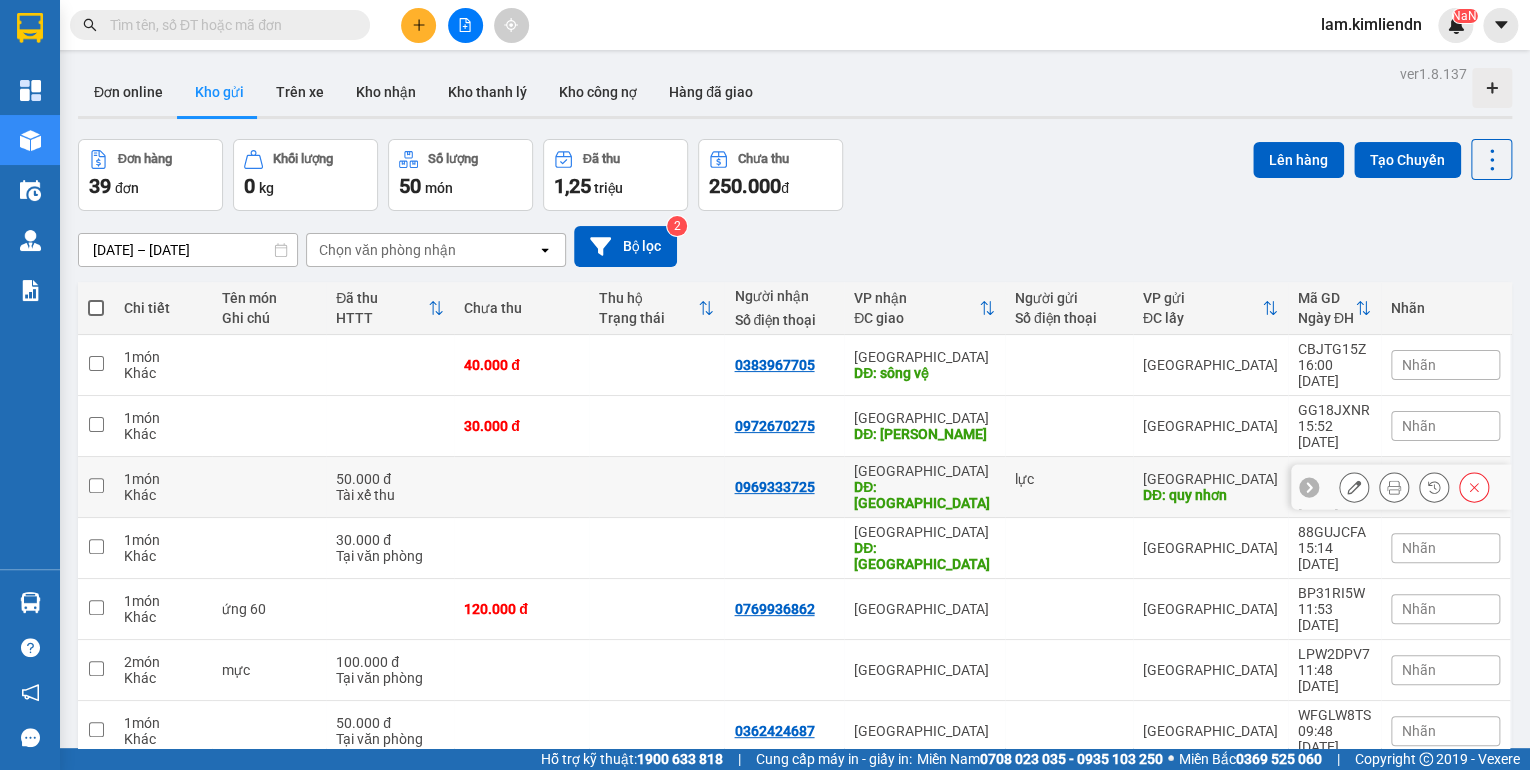 click at bounding box center [1474, 487] 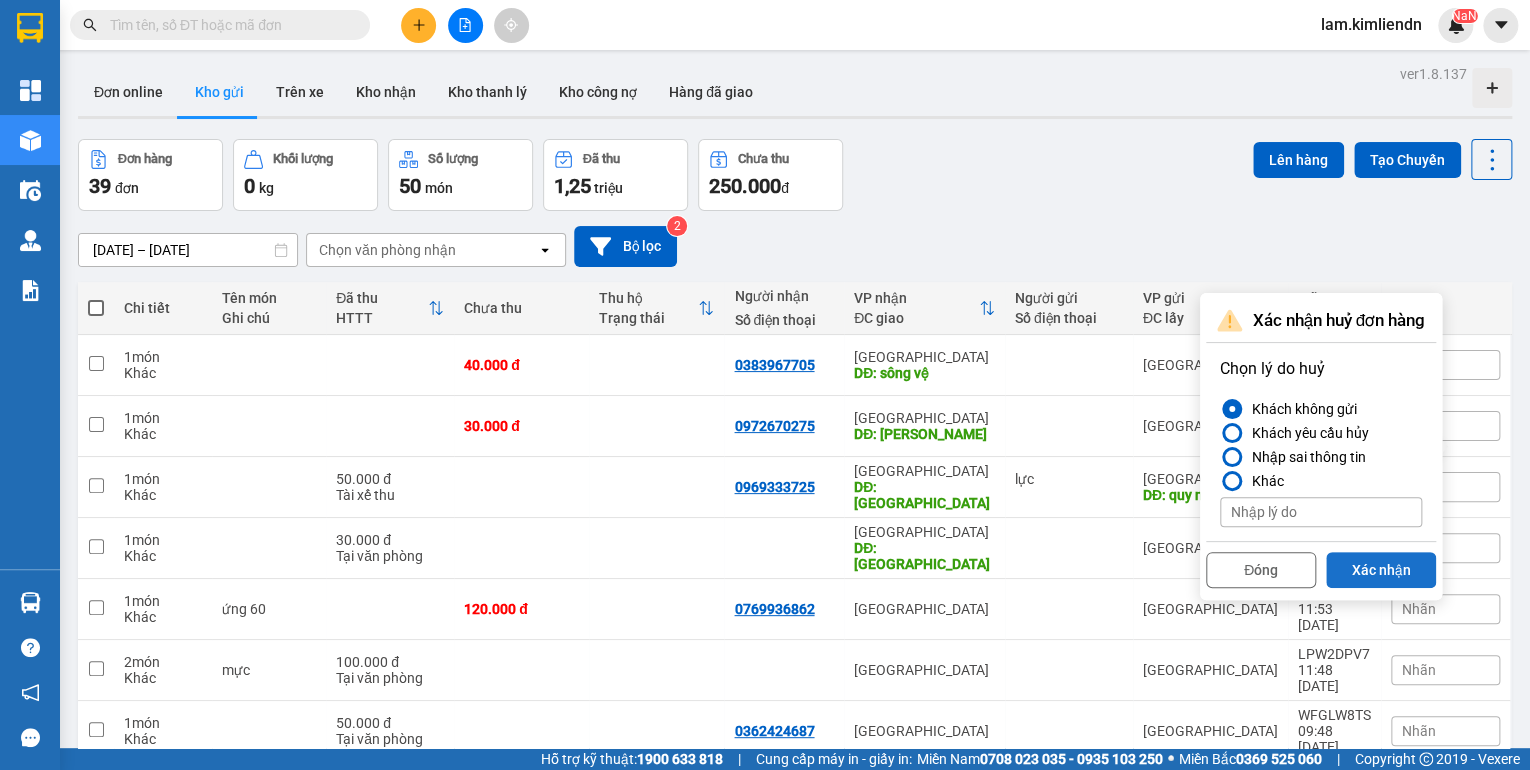 click on "Xác nhận" at bounding box center [1381, 570] 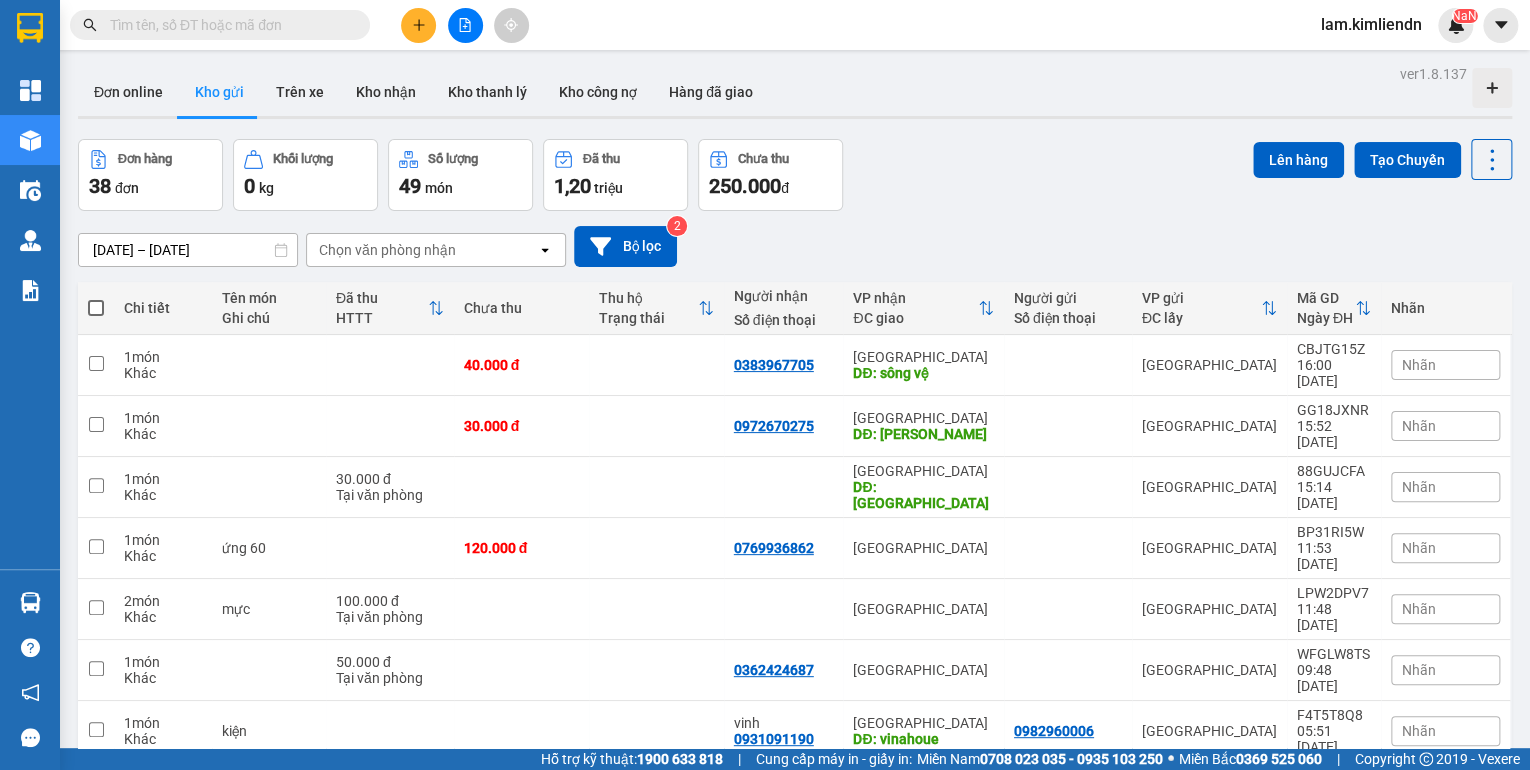 click at bounding box center (418, 25) 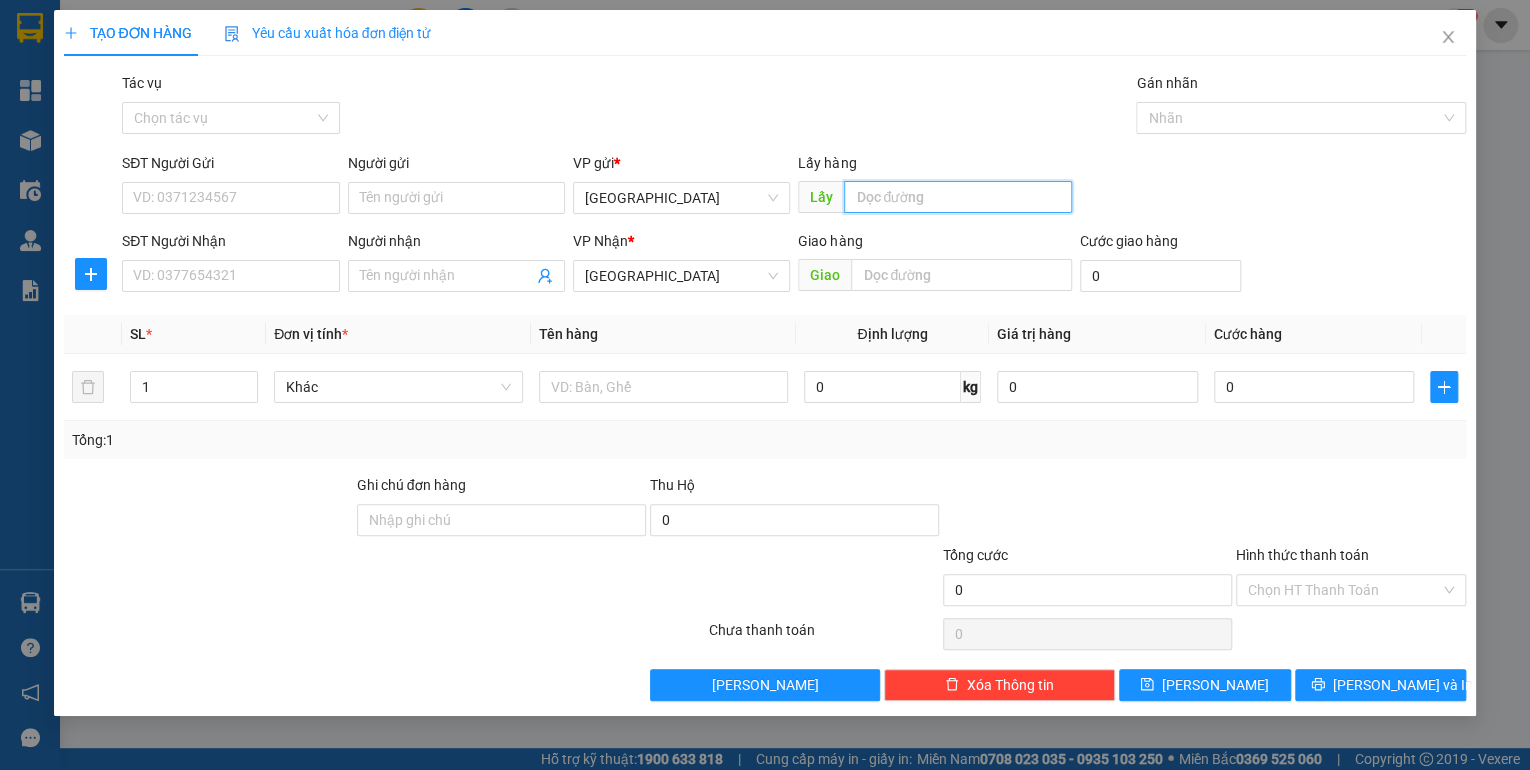 click at bounding box center [958, 197] 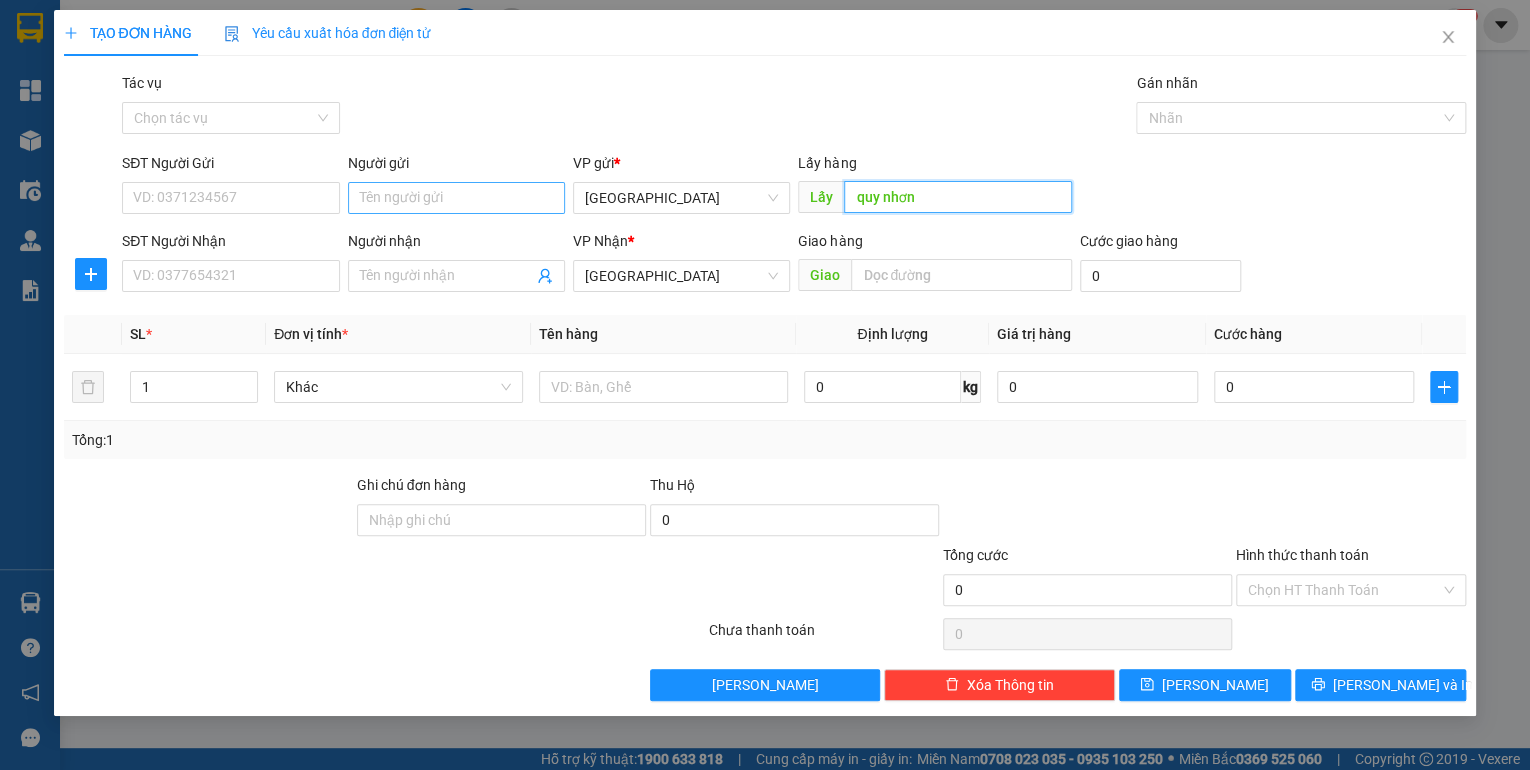 type on "quy nhơn" 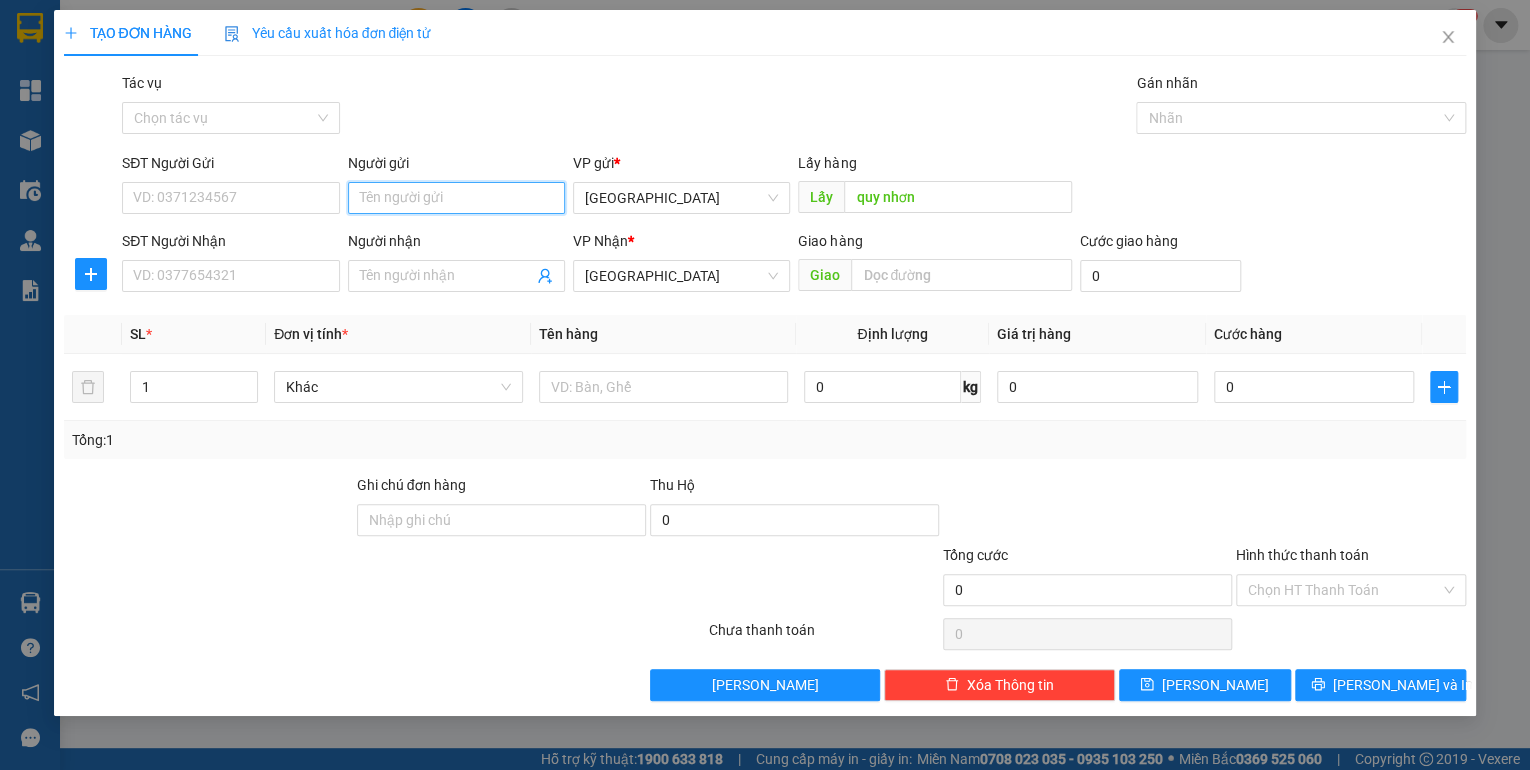 click on "Người gửi" at bounding box center [456, 198] 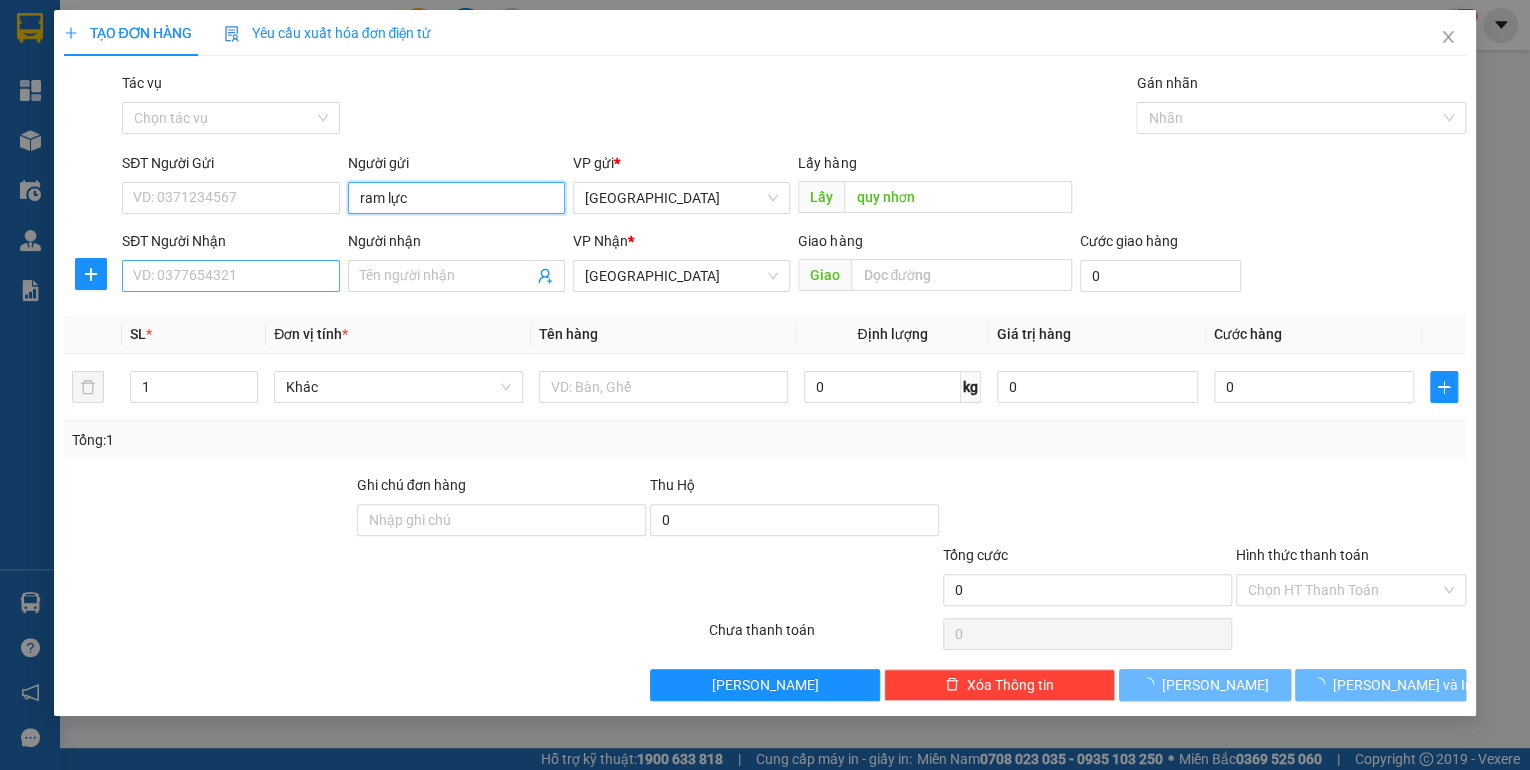 type on "ram lực" 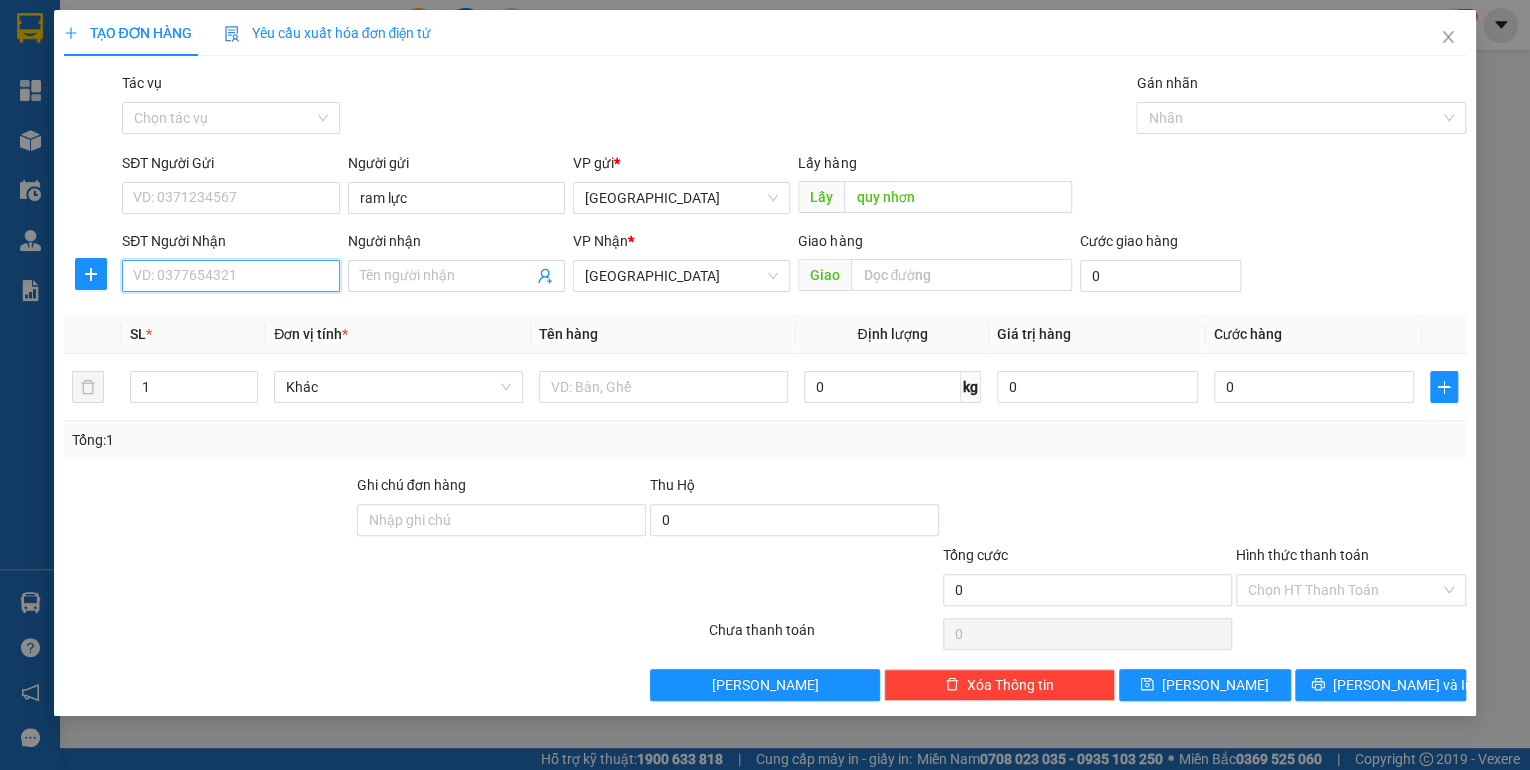 click on "SĐT Người Nhận" at bounding box center (230, 276) 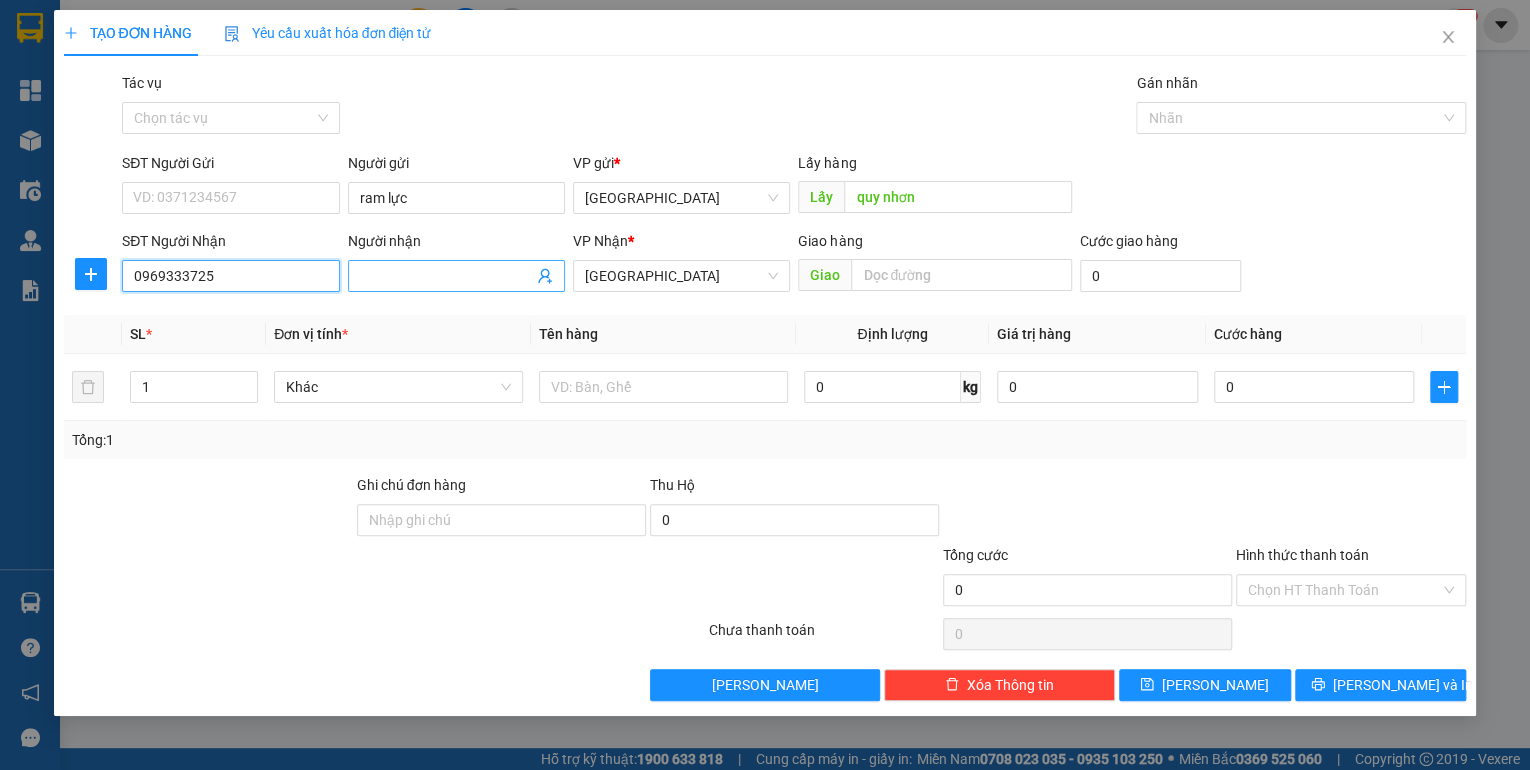type on "0969333725" 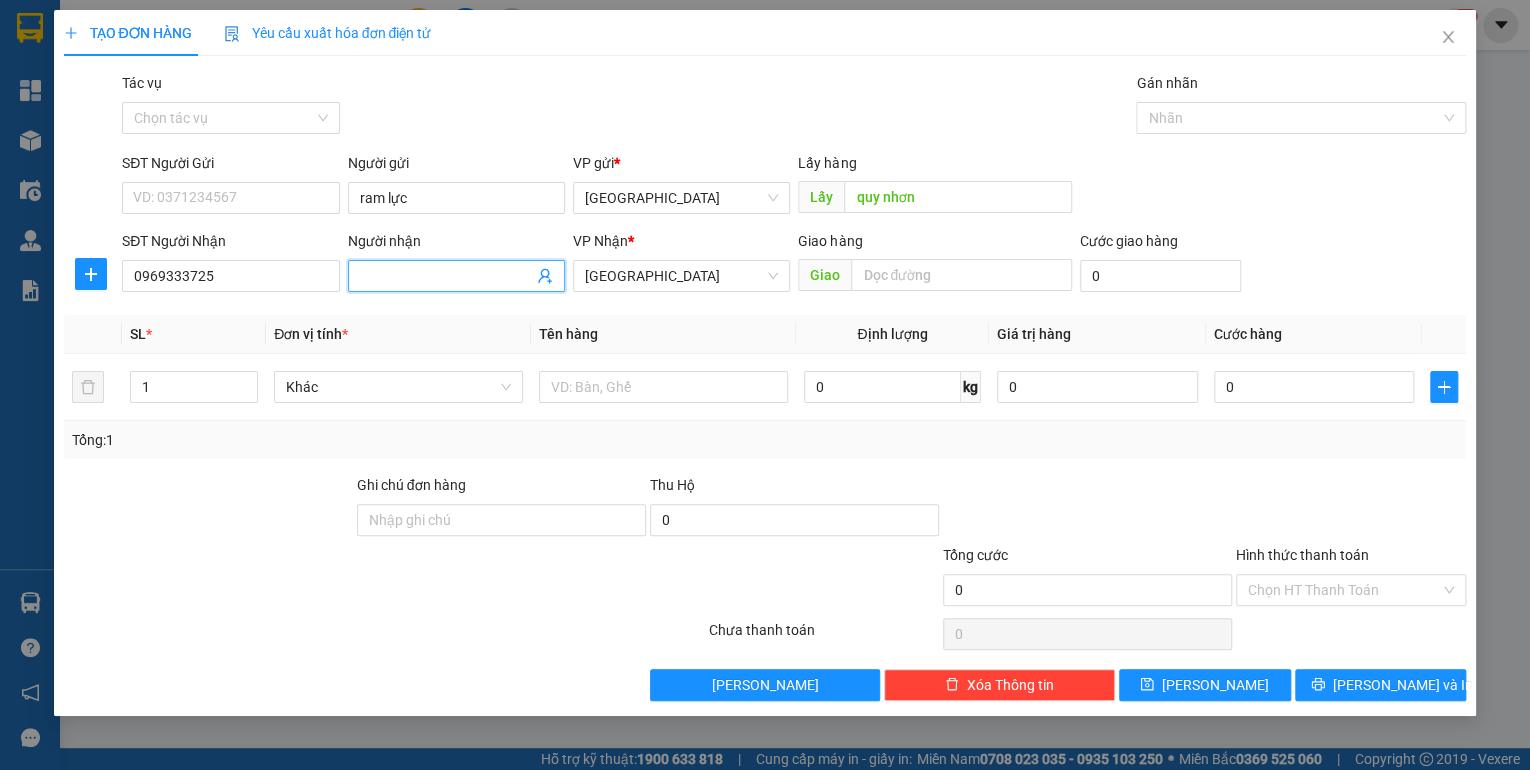 click at bounding box center (456, 276) 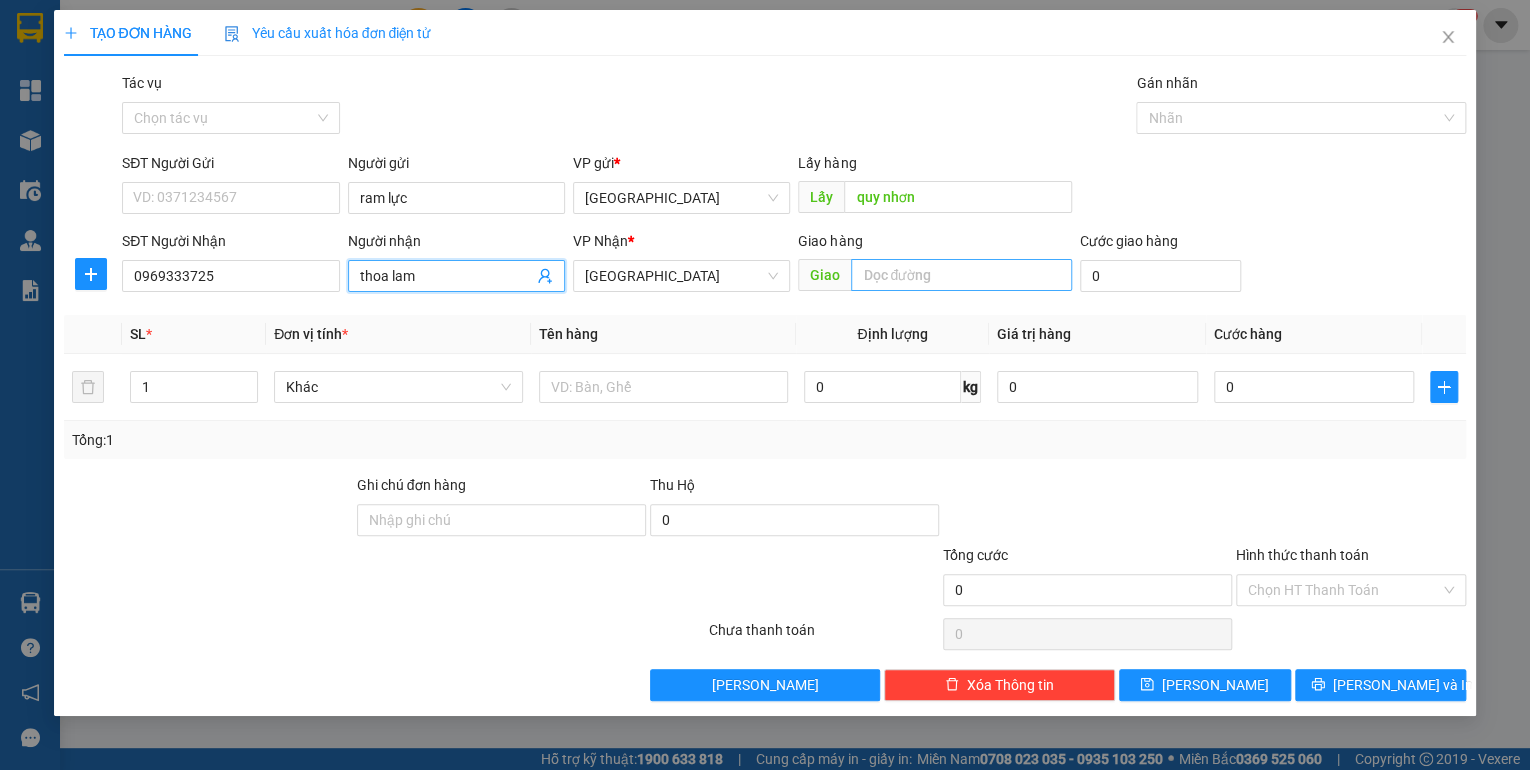 type on "thoa lam" 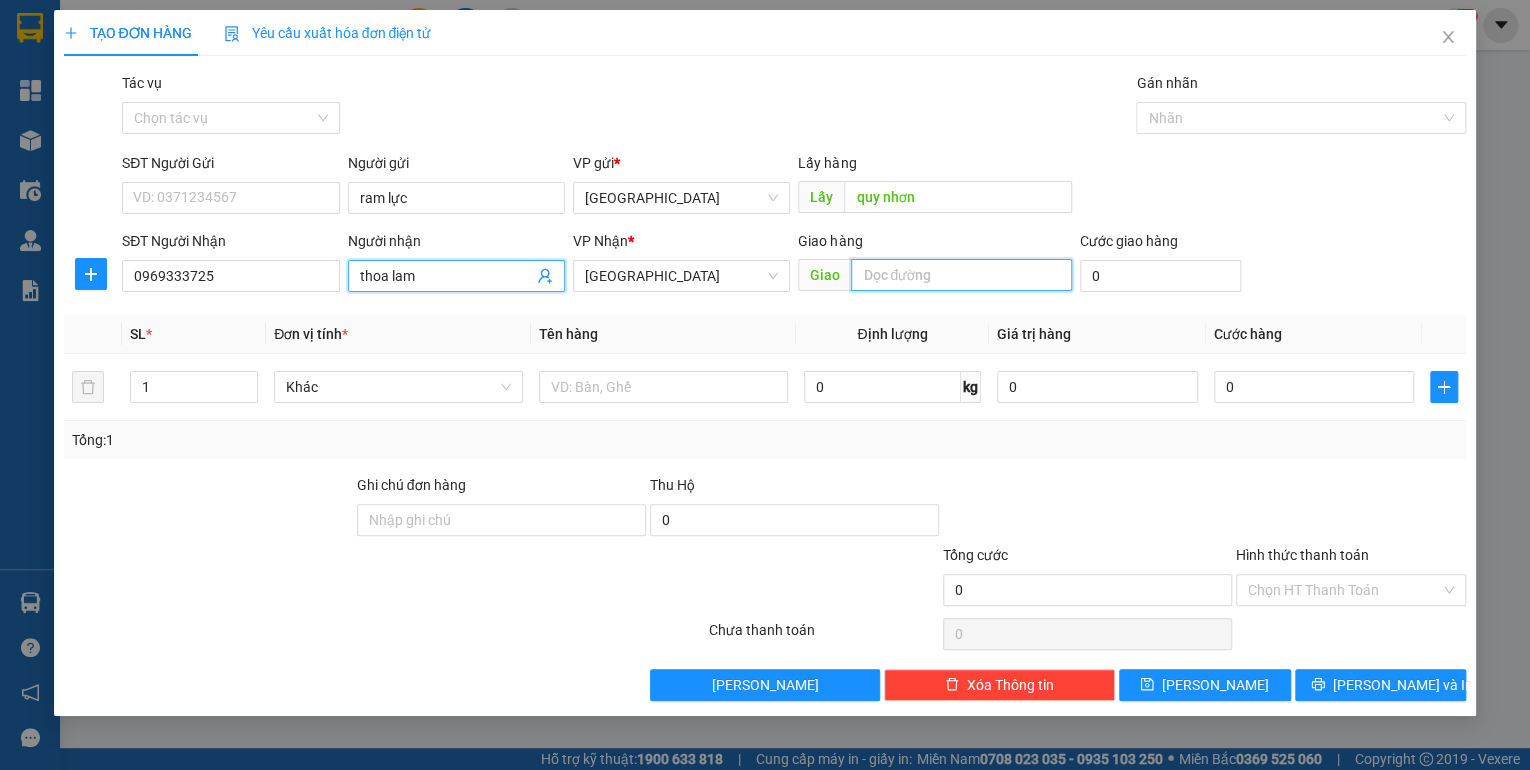 type on "d" 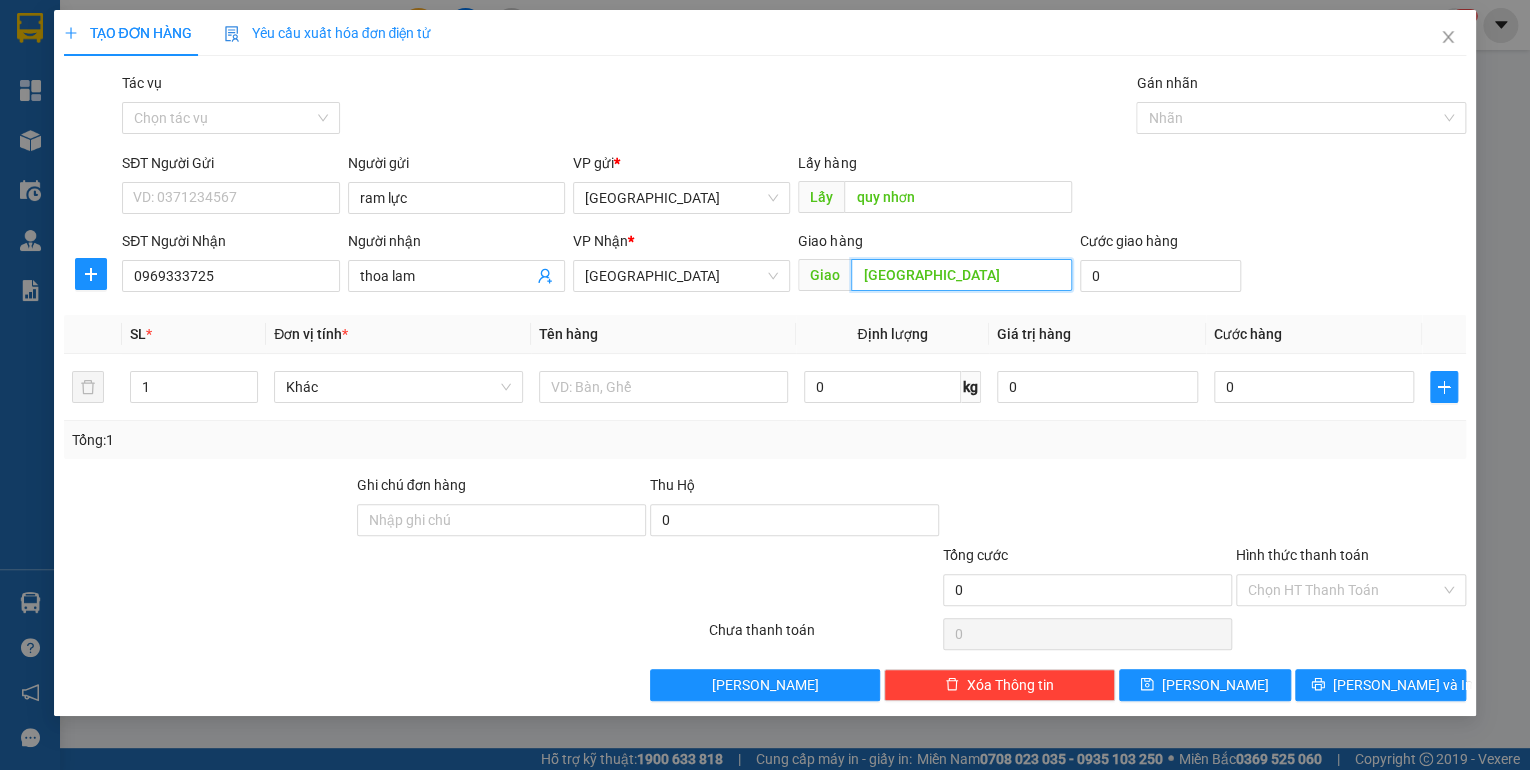 type on "[GEOGRAPHIC_DATA]" 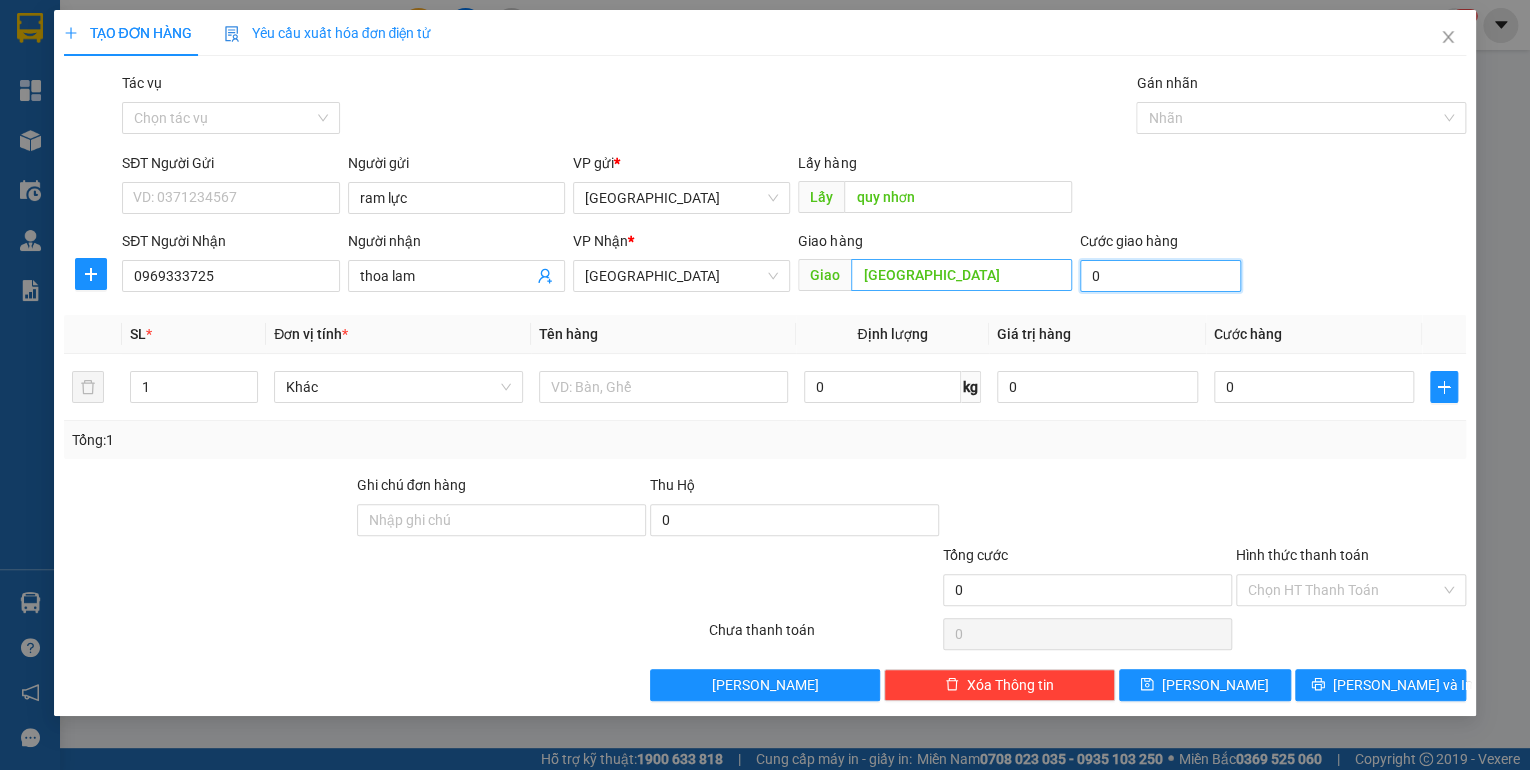 type on "4" 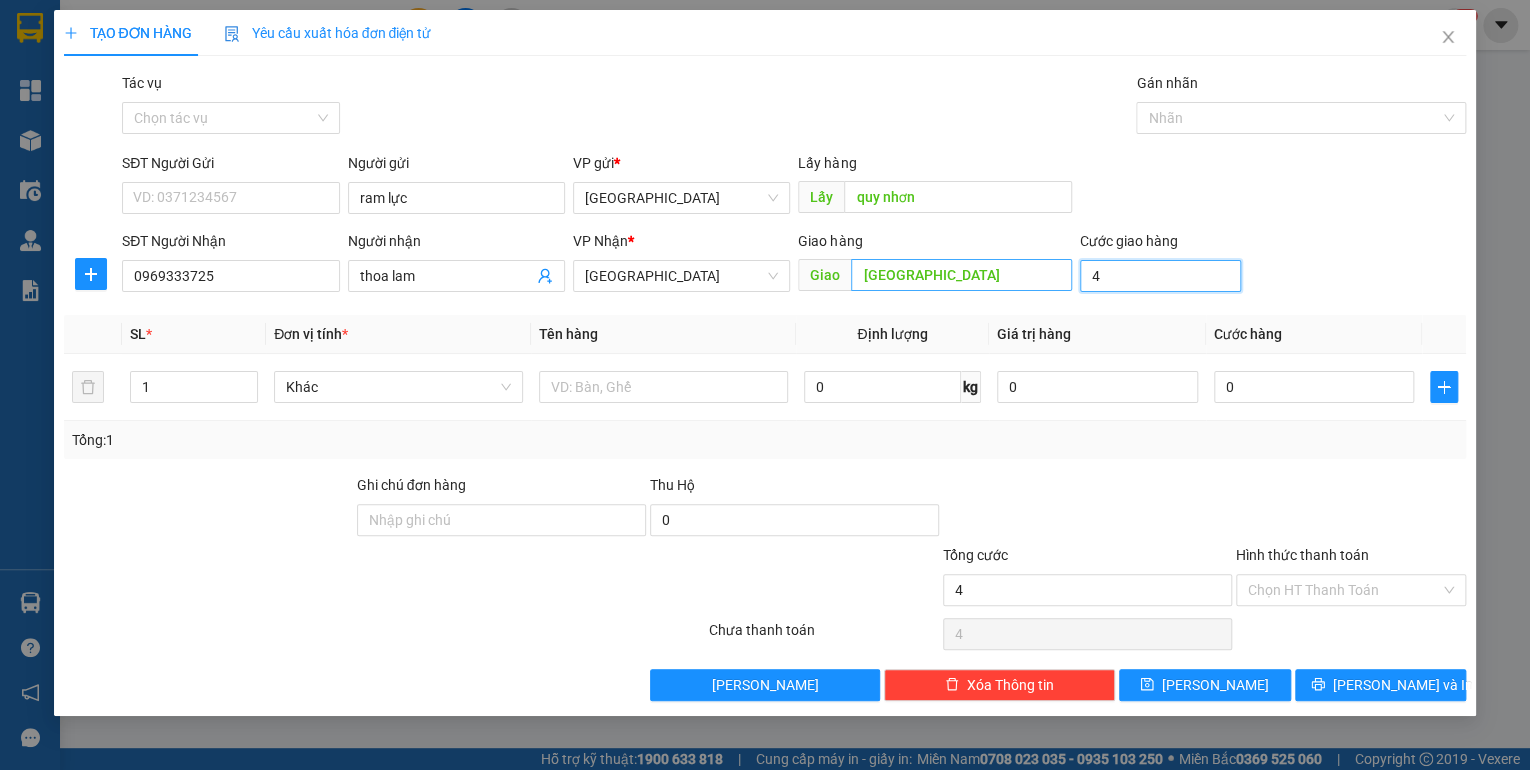 type on "40" 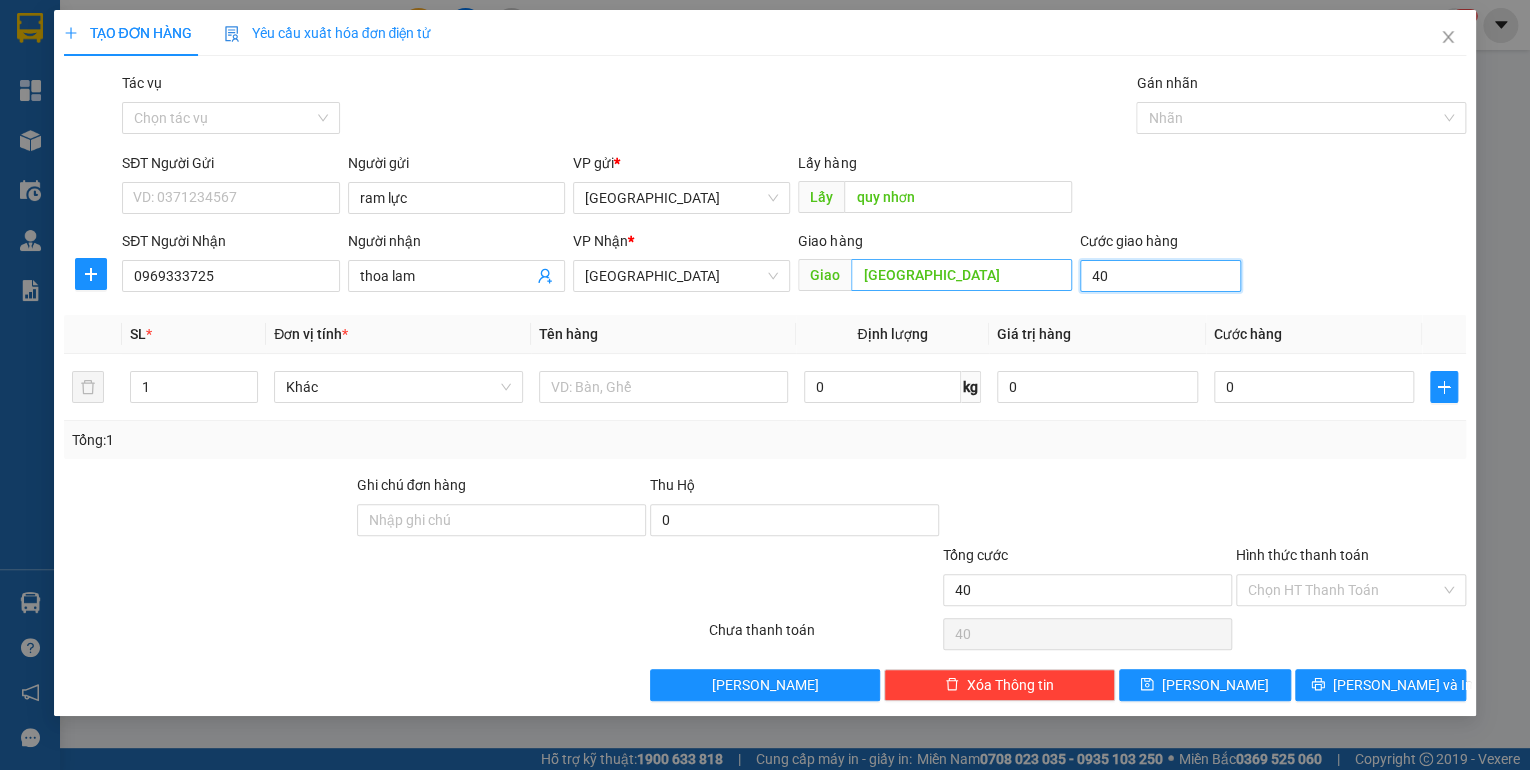 type on "400" 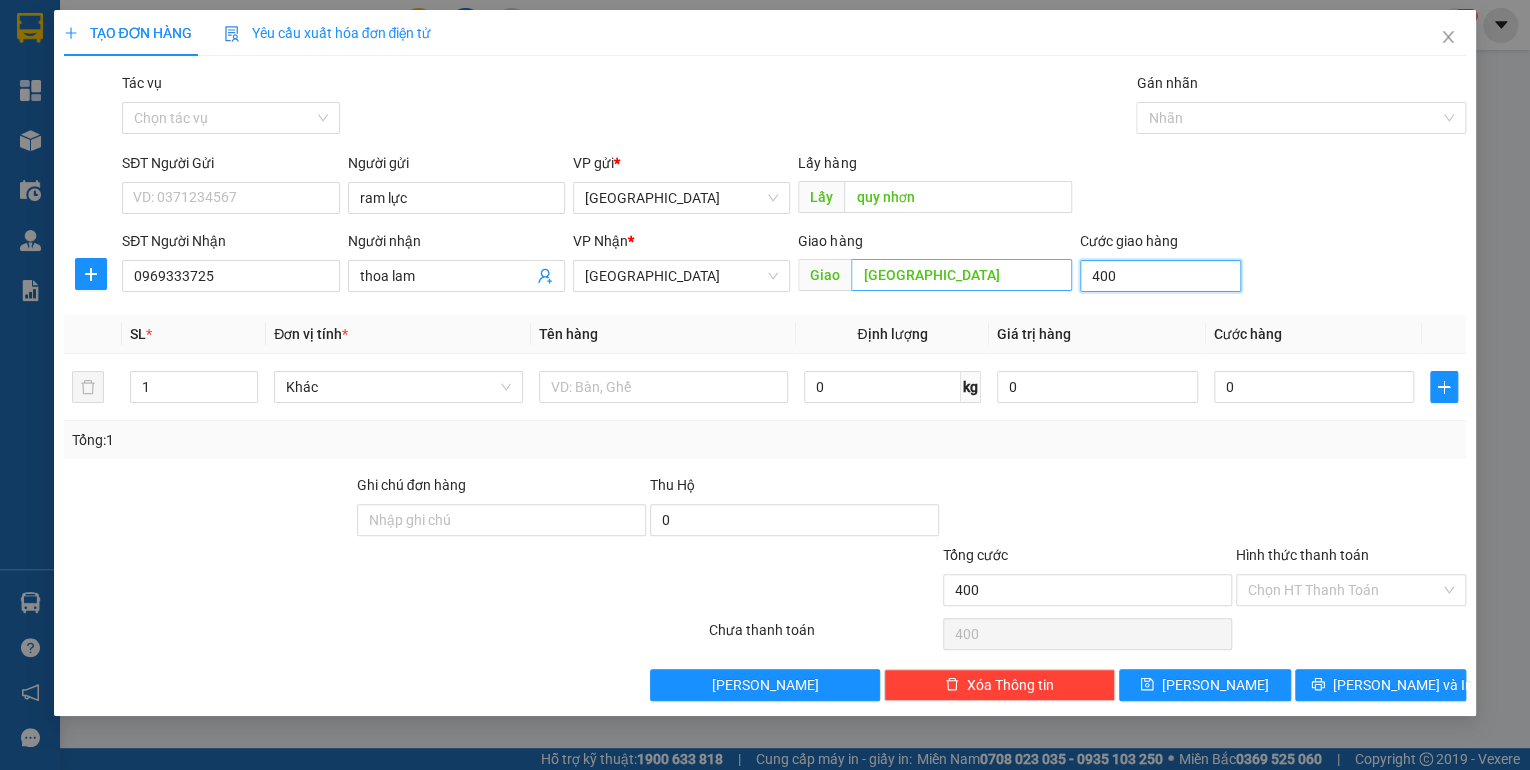 type on "4.000" 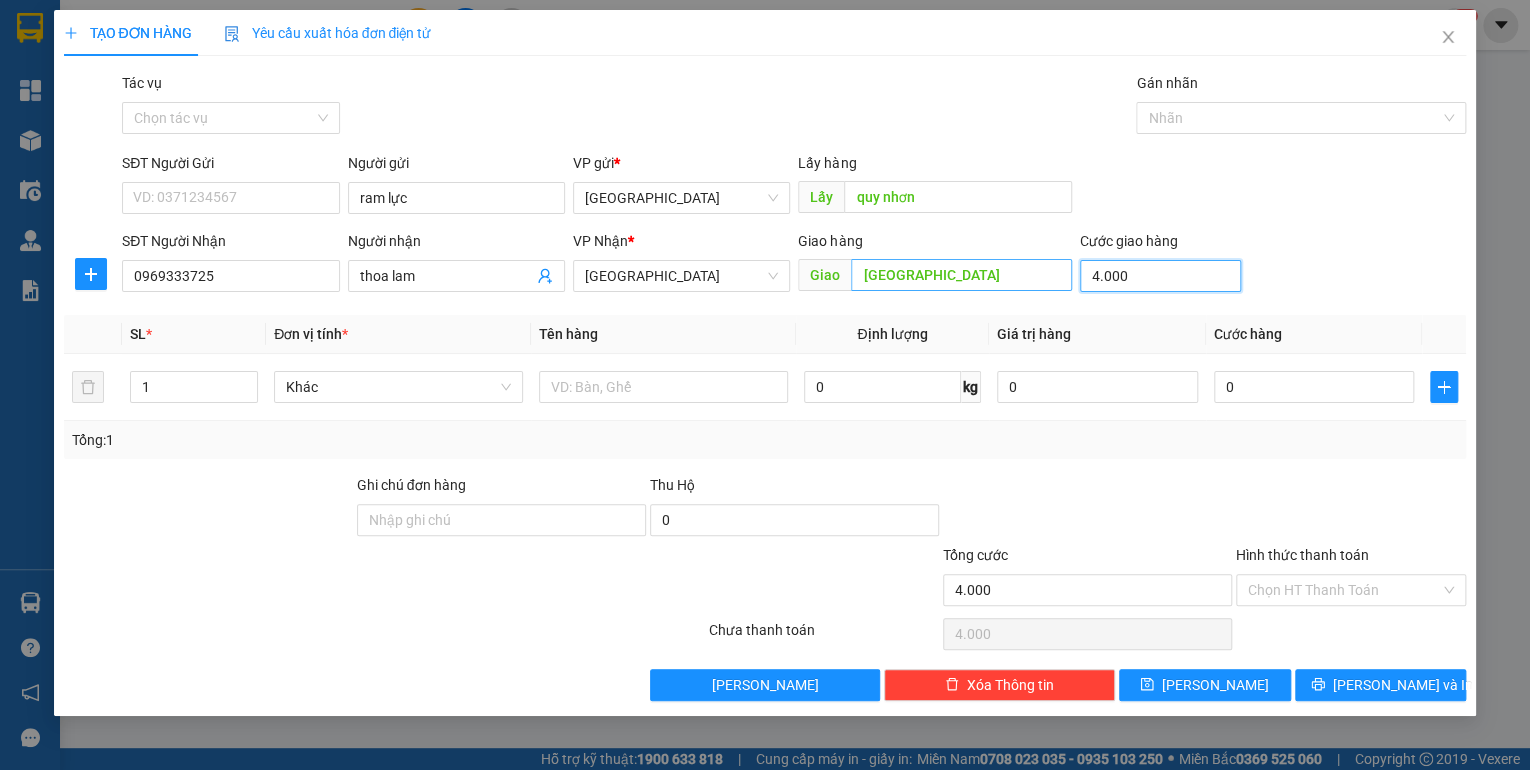 type on "40.000" 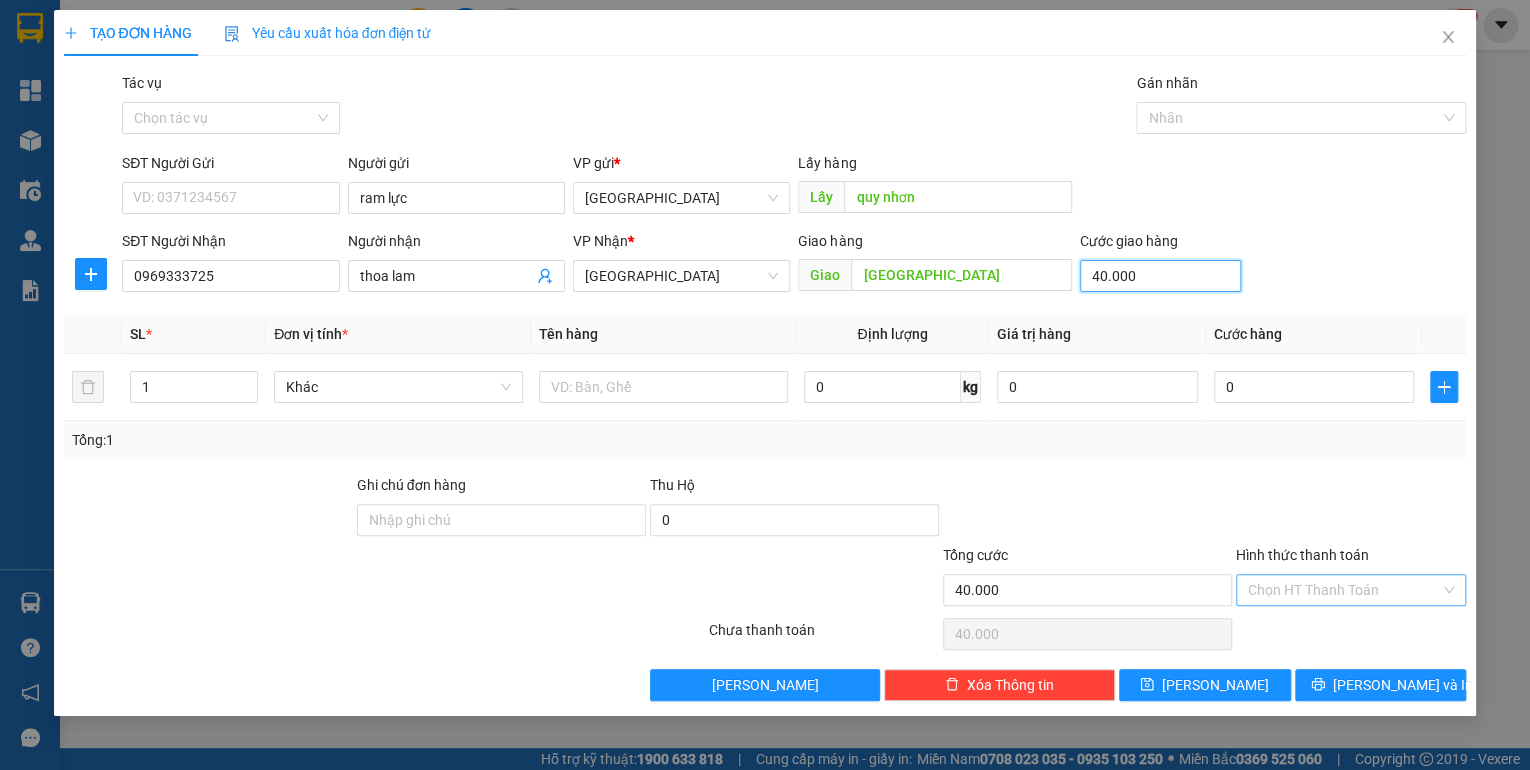 type on "40.000" 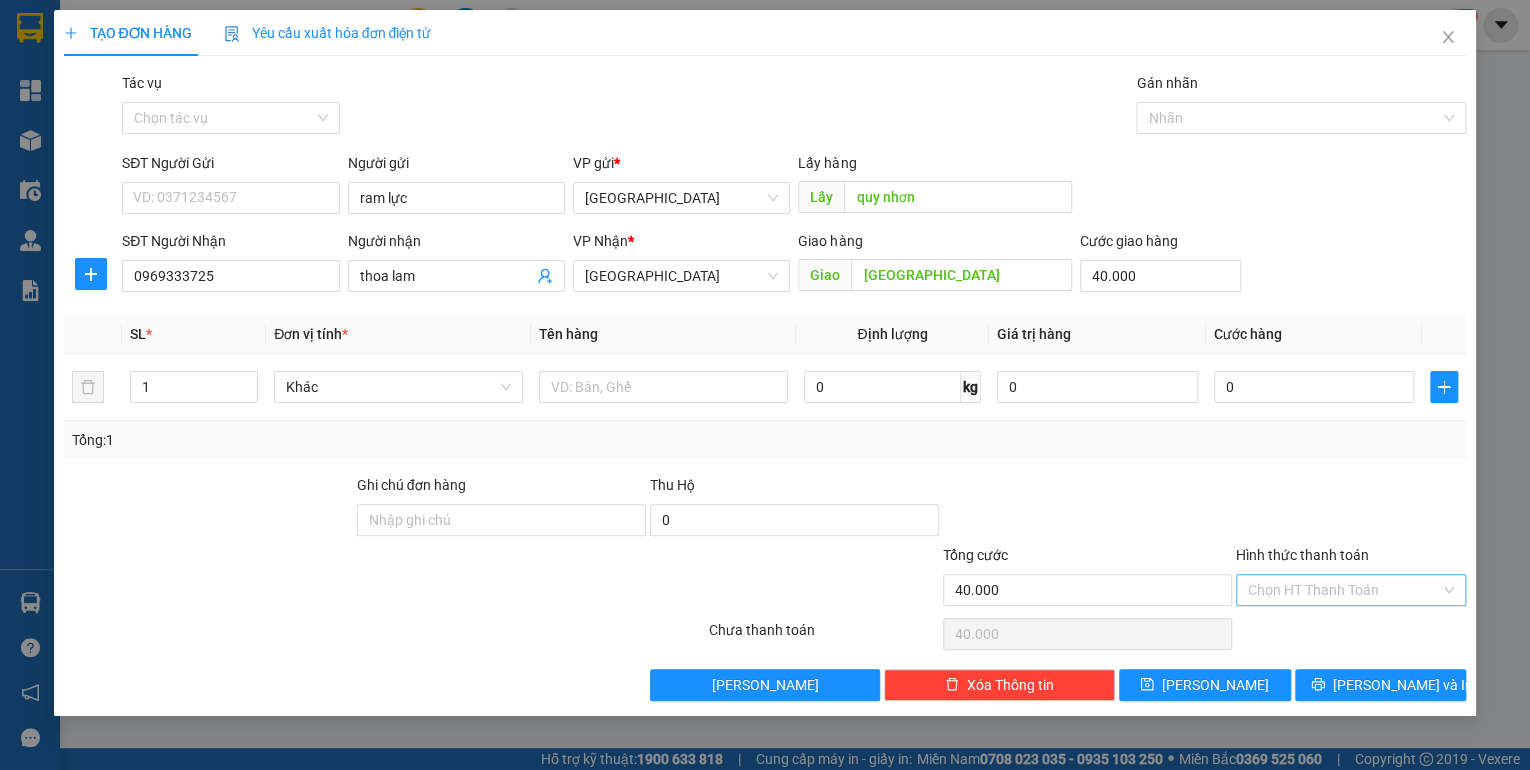 click on "Hình thức thanh toán" at bounding box center [1344, 590] 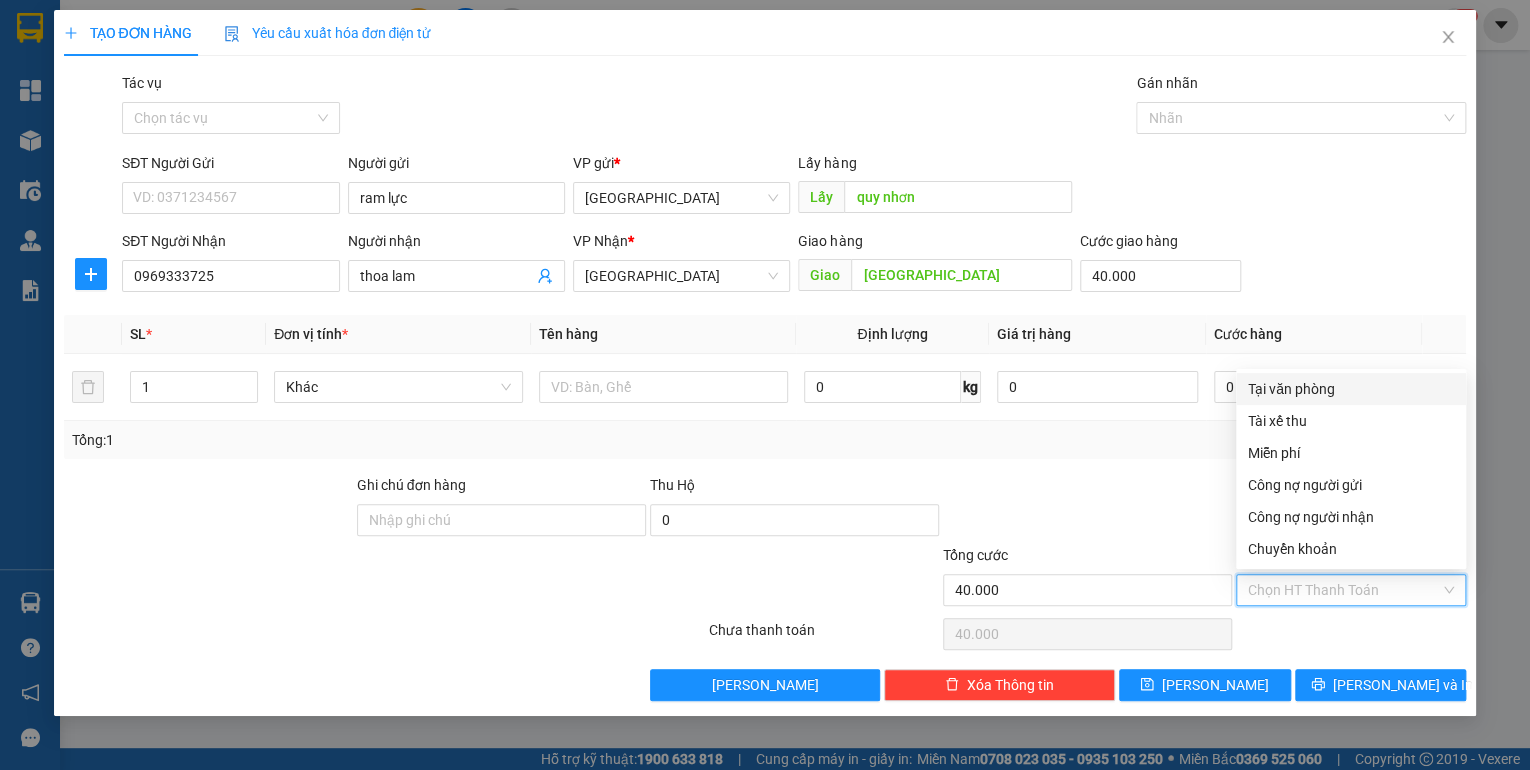 click on "Tại văn phòng" at bounding box center (1351, 389) 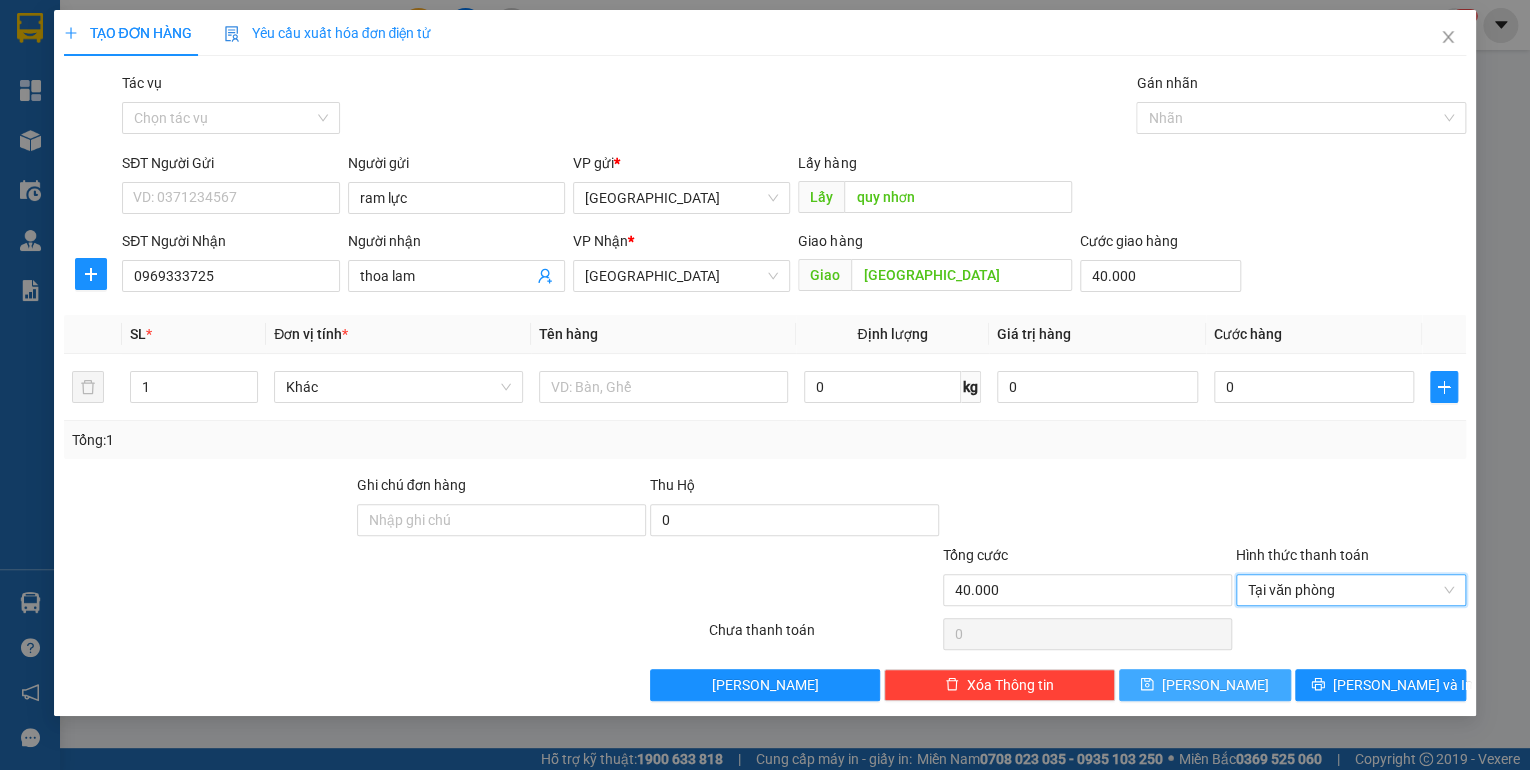 click on "[PERSON_NAME]" at bounding box center (1205, 685) 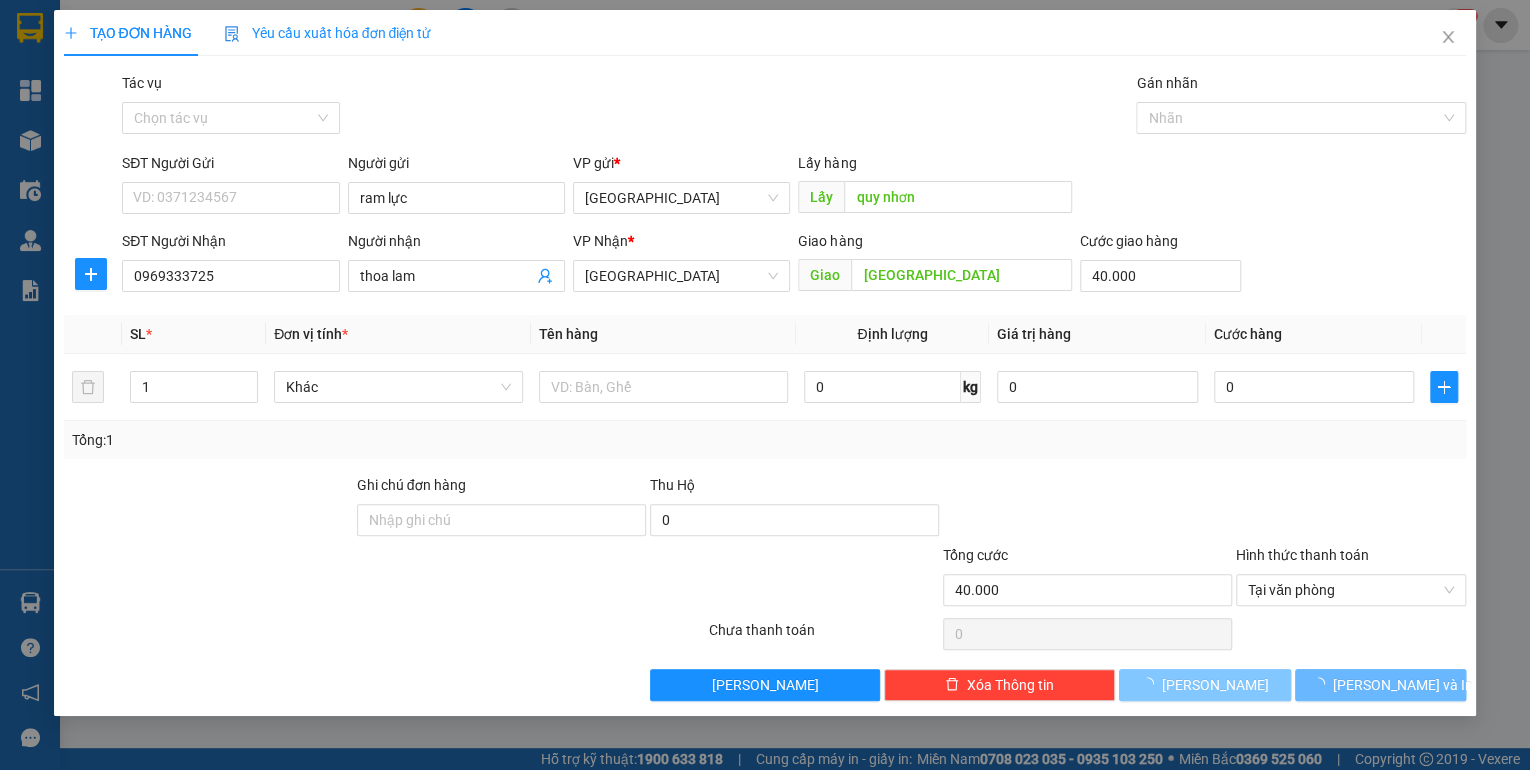 type 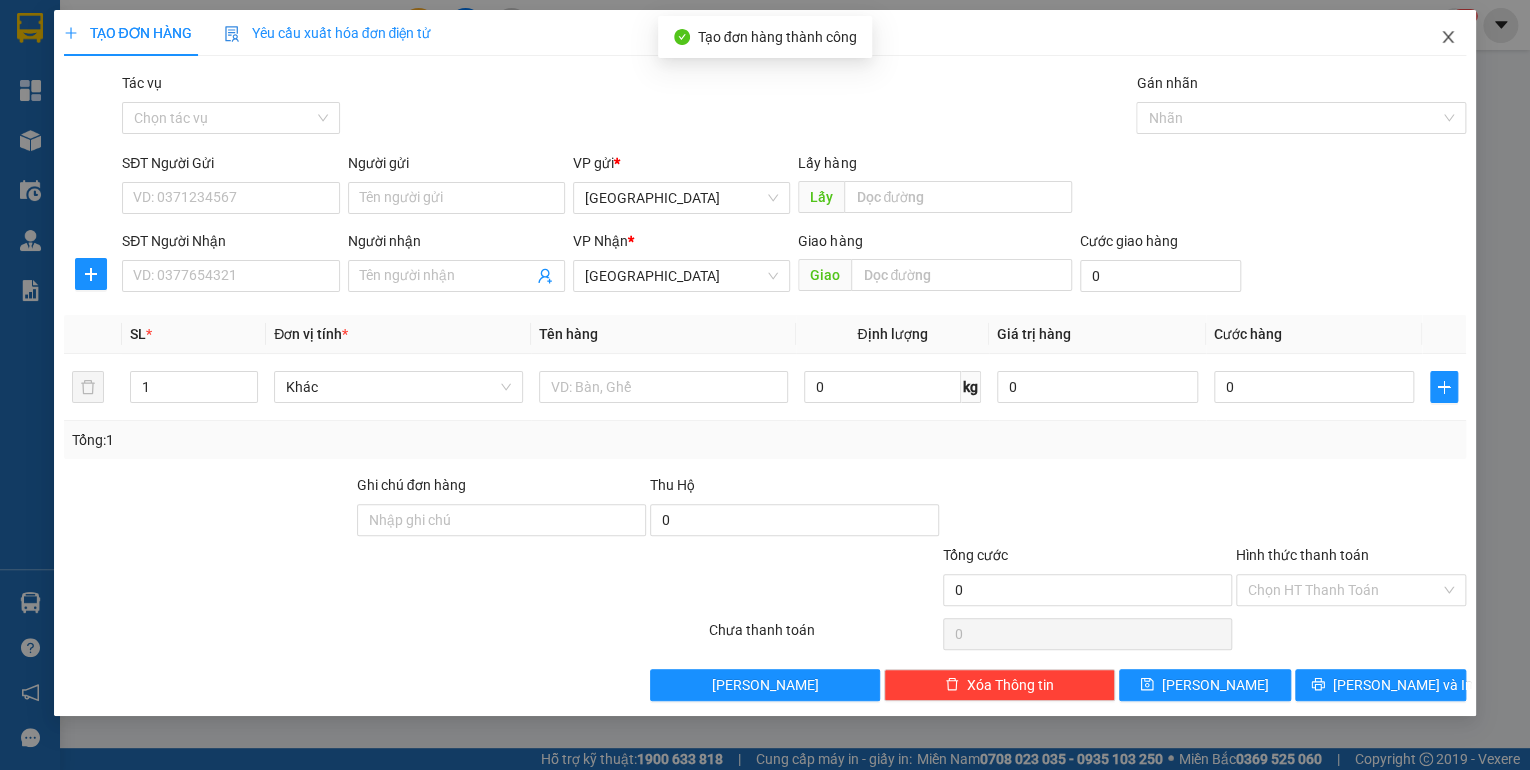click at bounding box center (1448, 38) 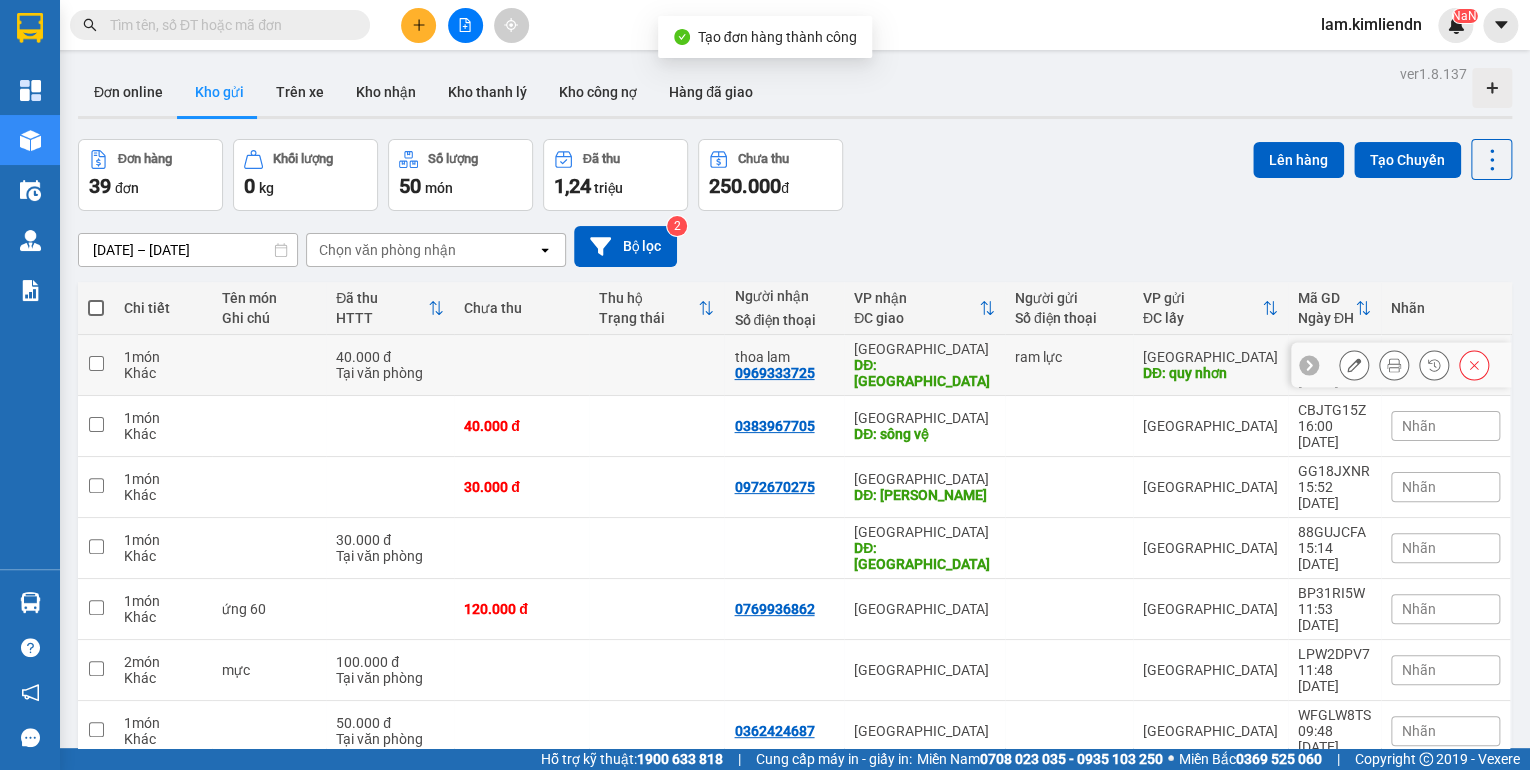click at bounding box center (96, 365) 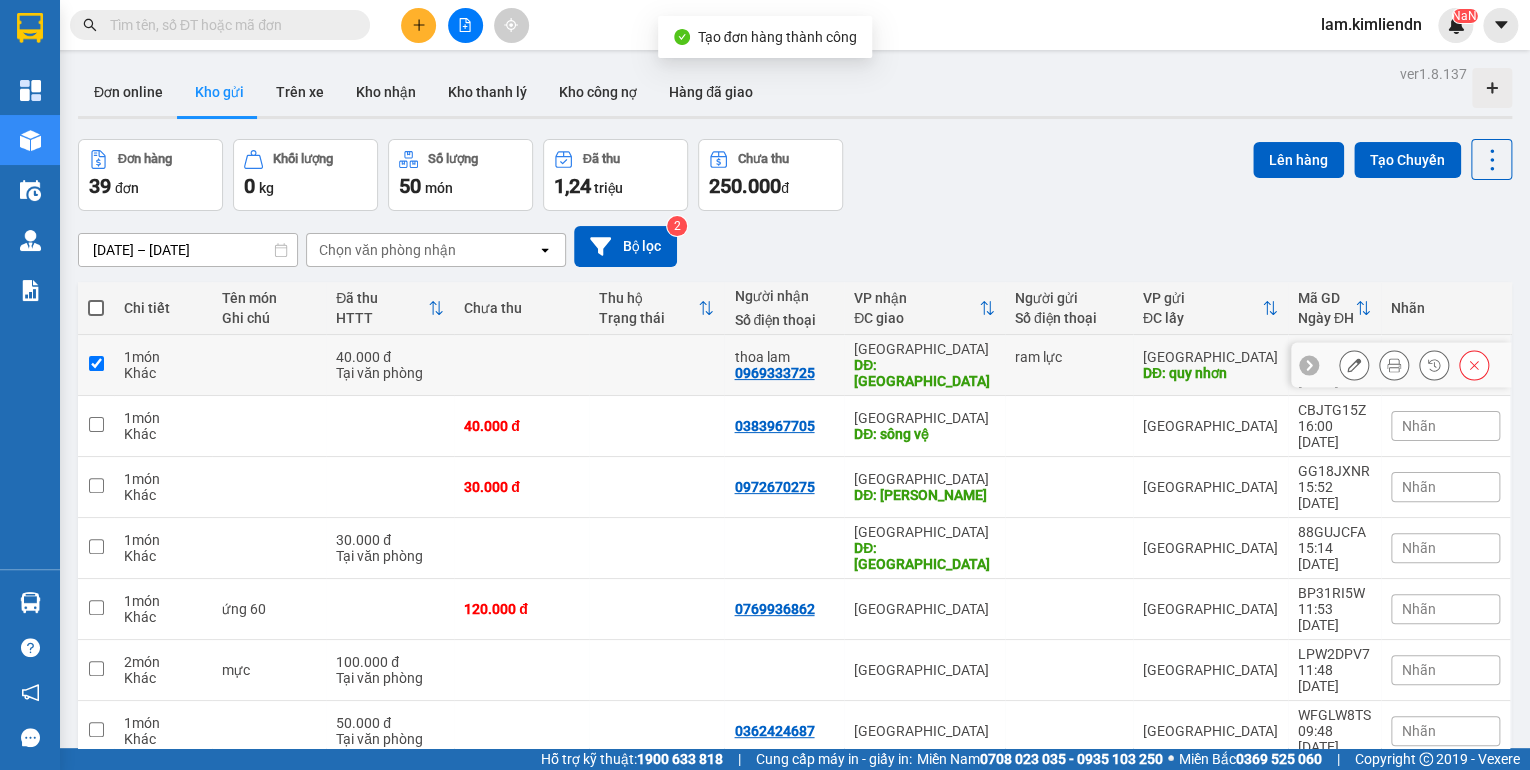 checkbox on "true" 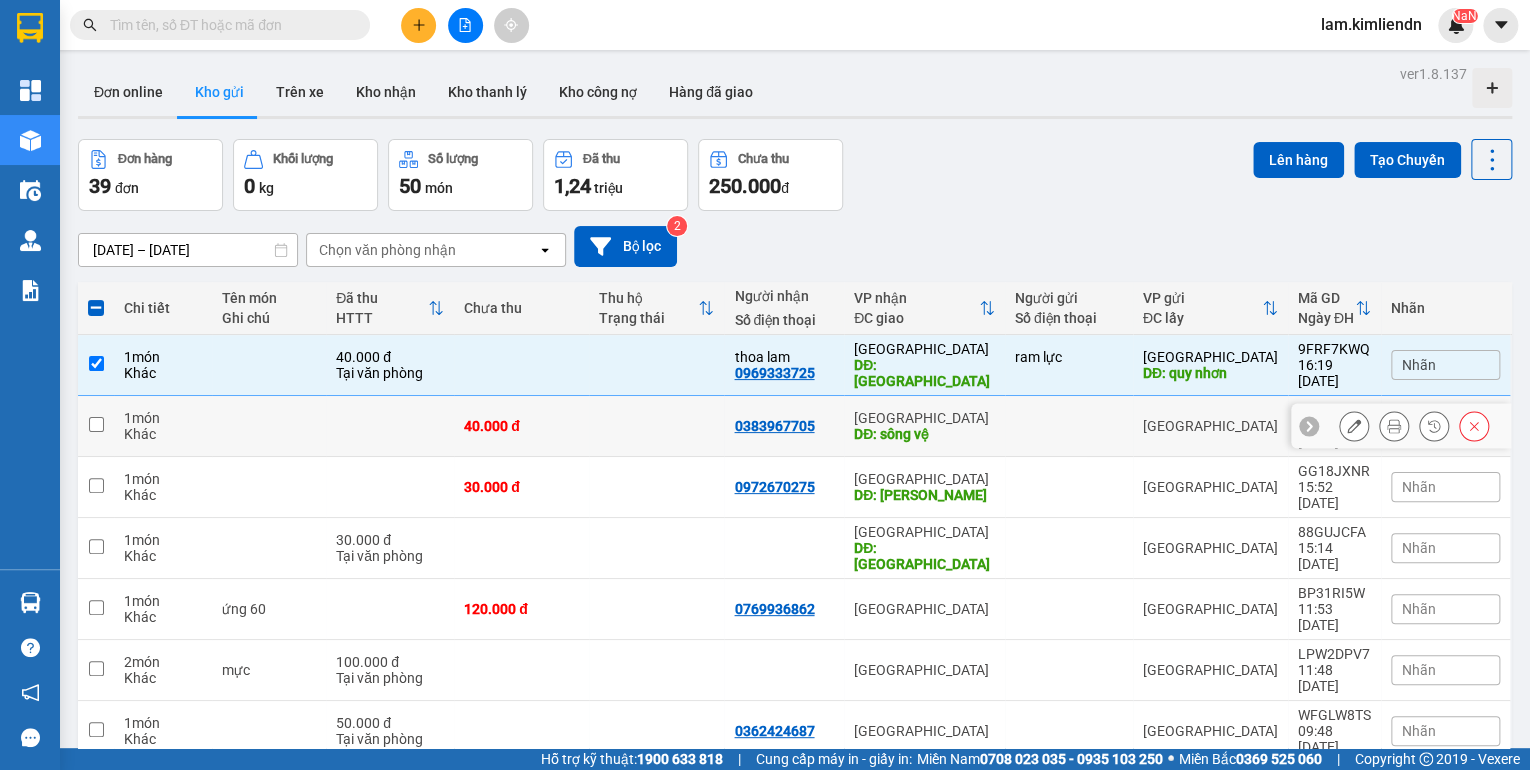 click at bounding box center [96, 424] 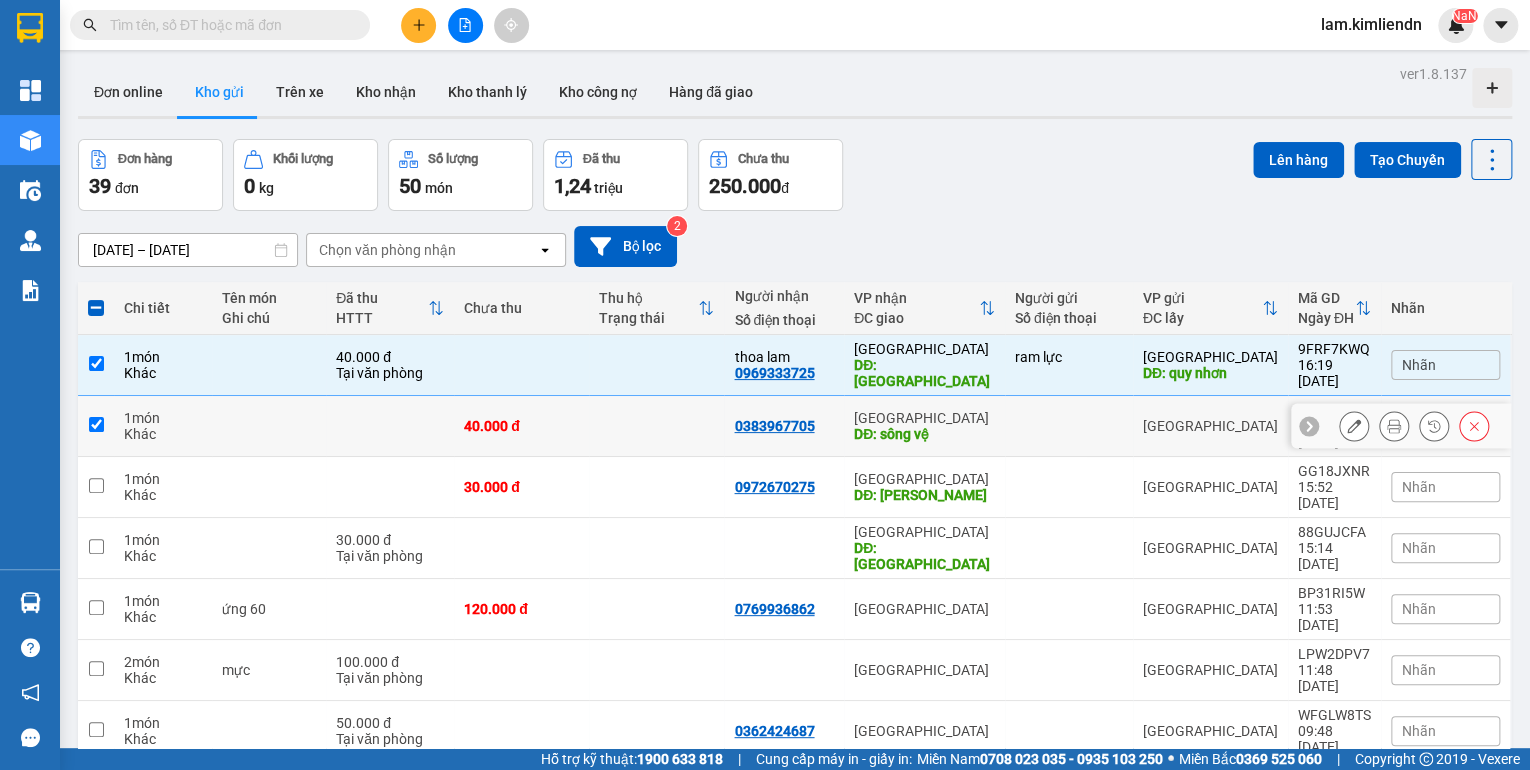 checkbox on "true" 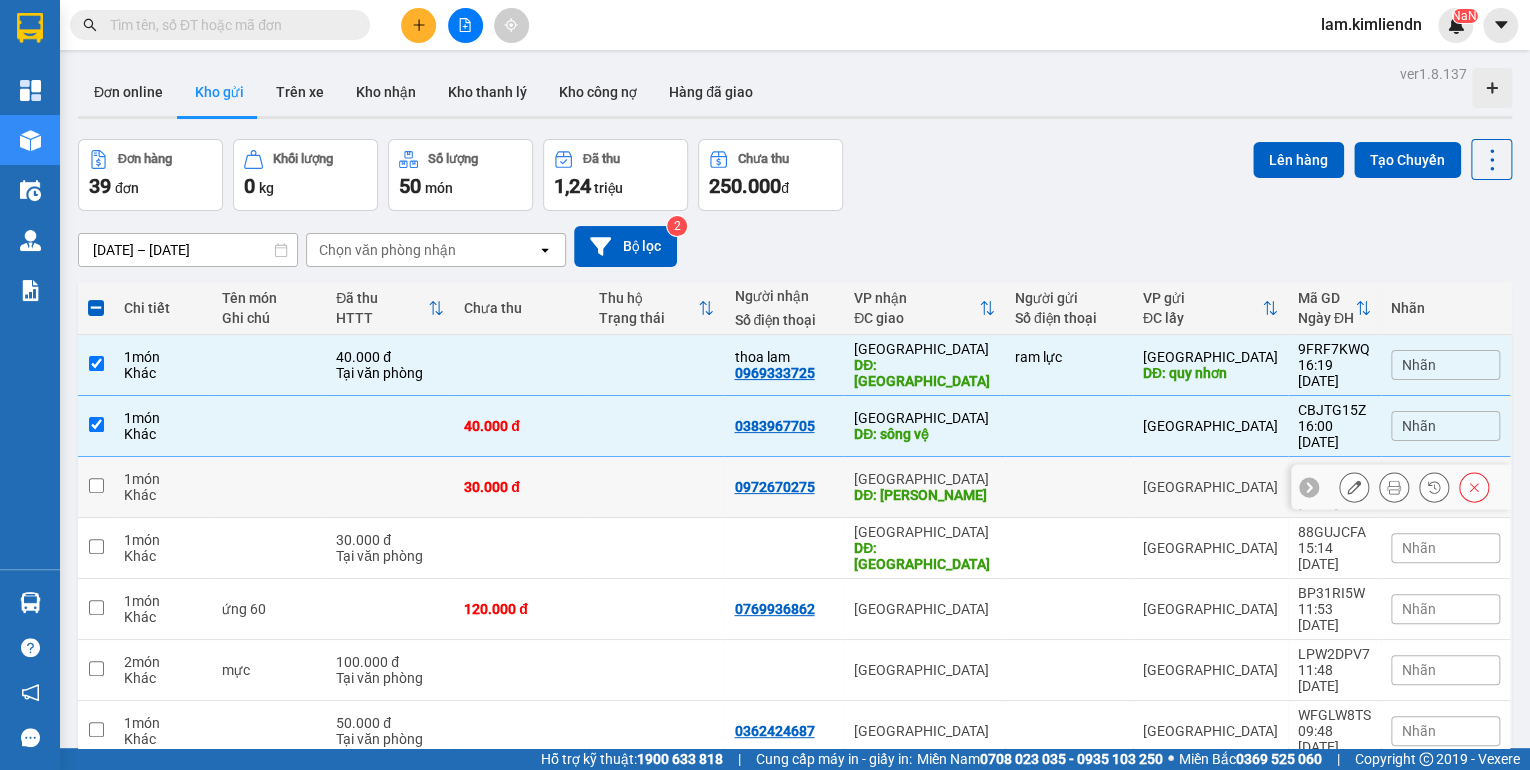click at bounding box center (96, 485) 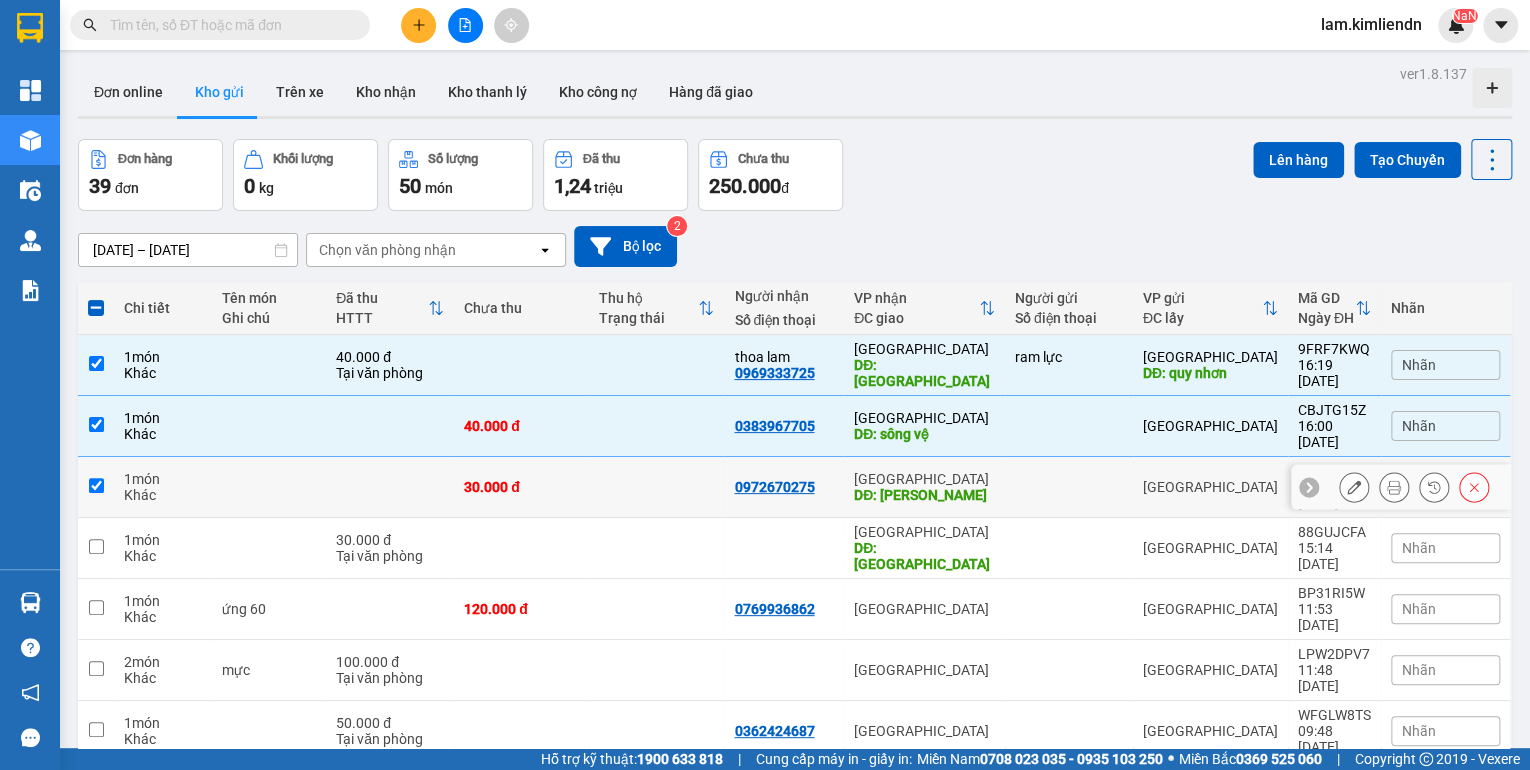 checkbox on "true" 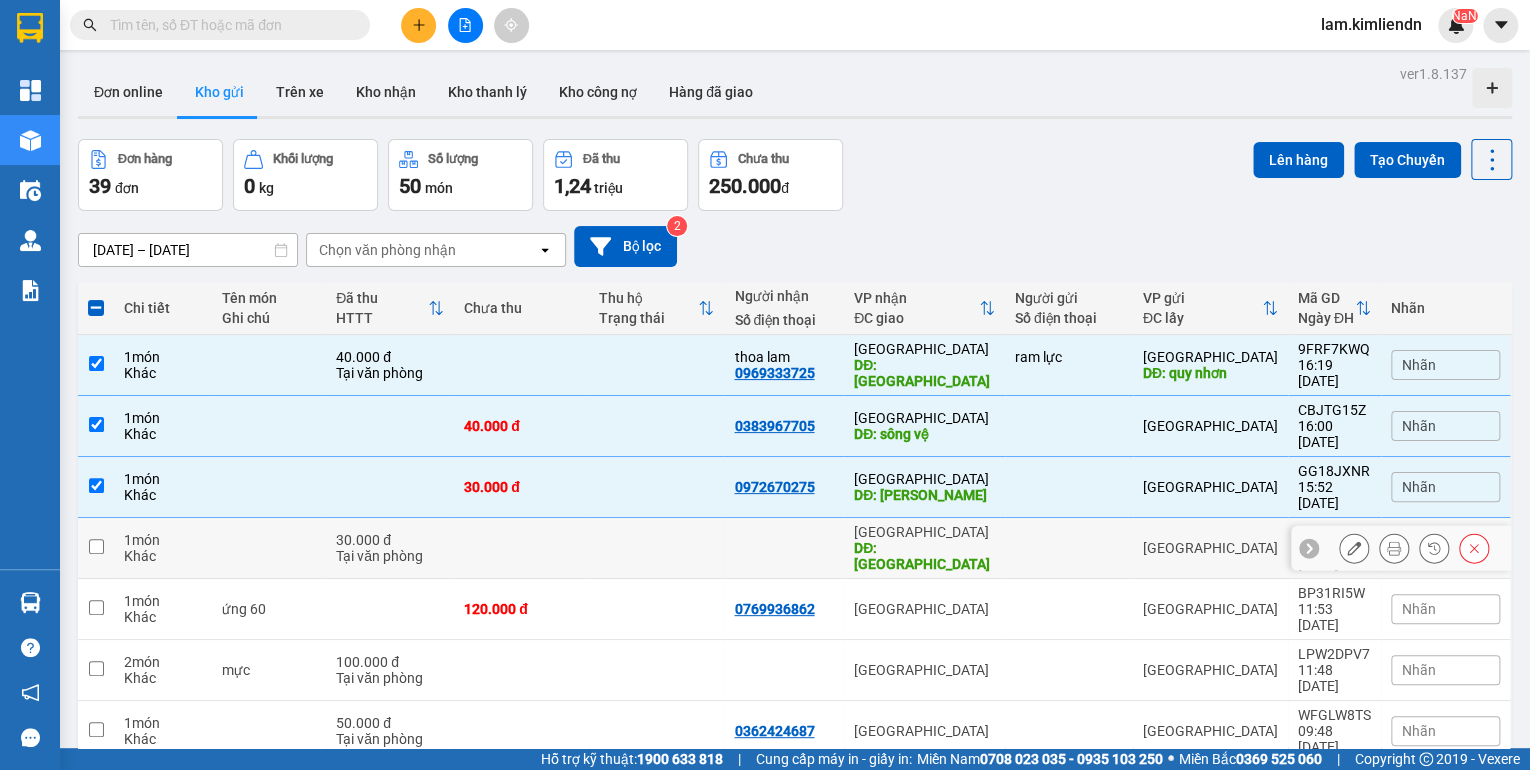 click at bounding box center (96, 548) 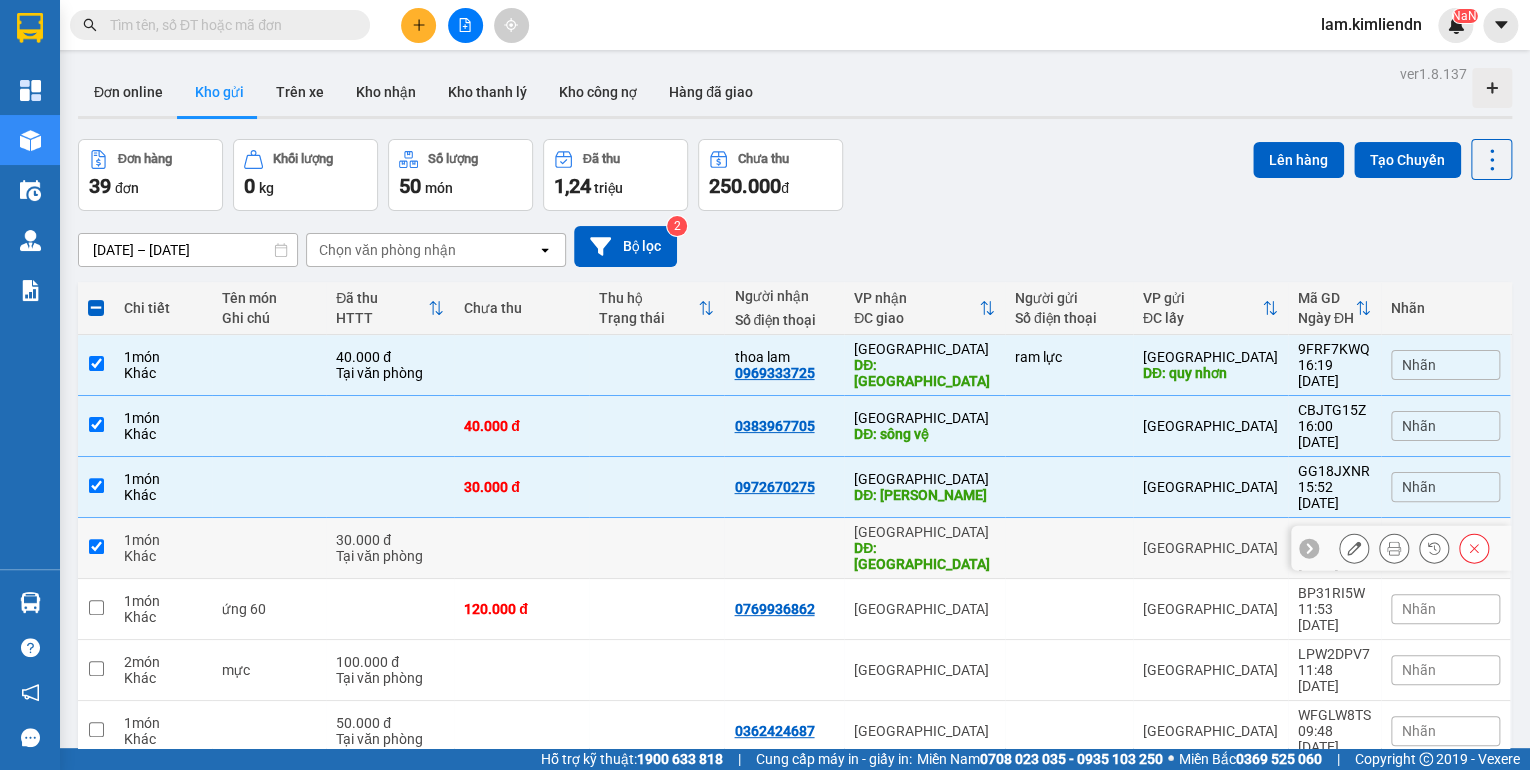checkbox on "true" 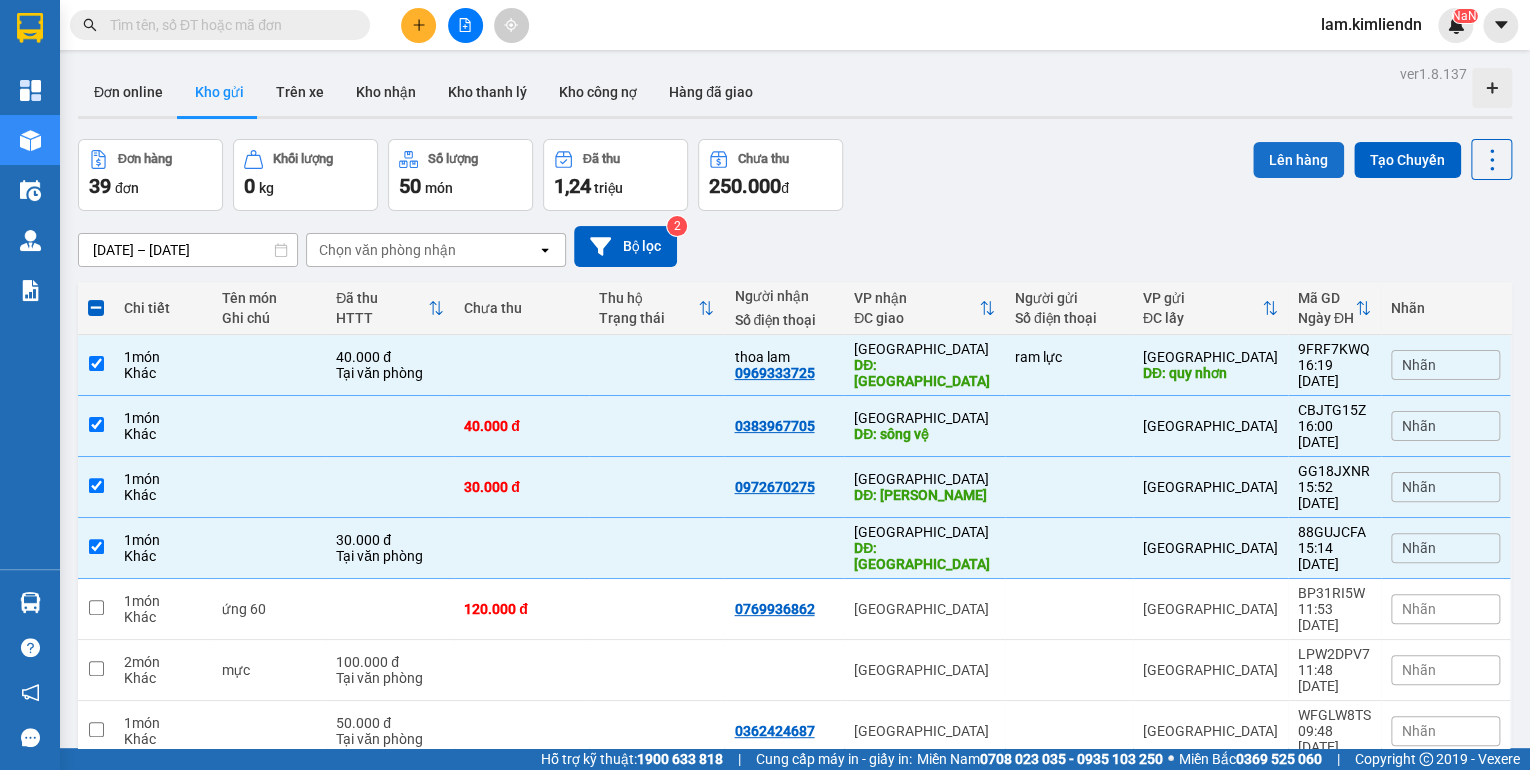 click on "Lên hàng" at bounding box center [1298, 160] 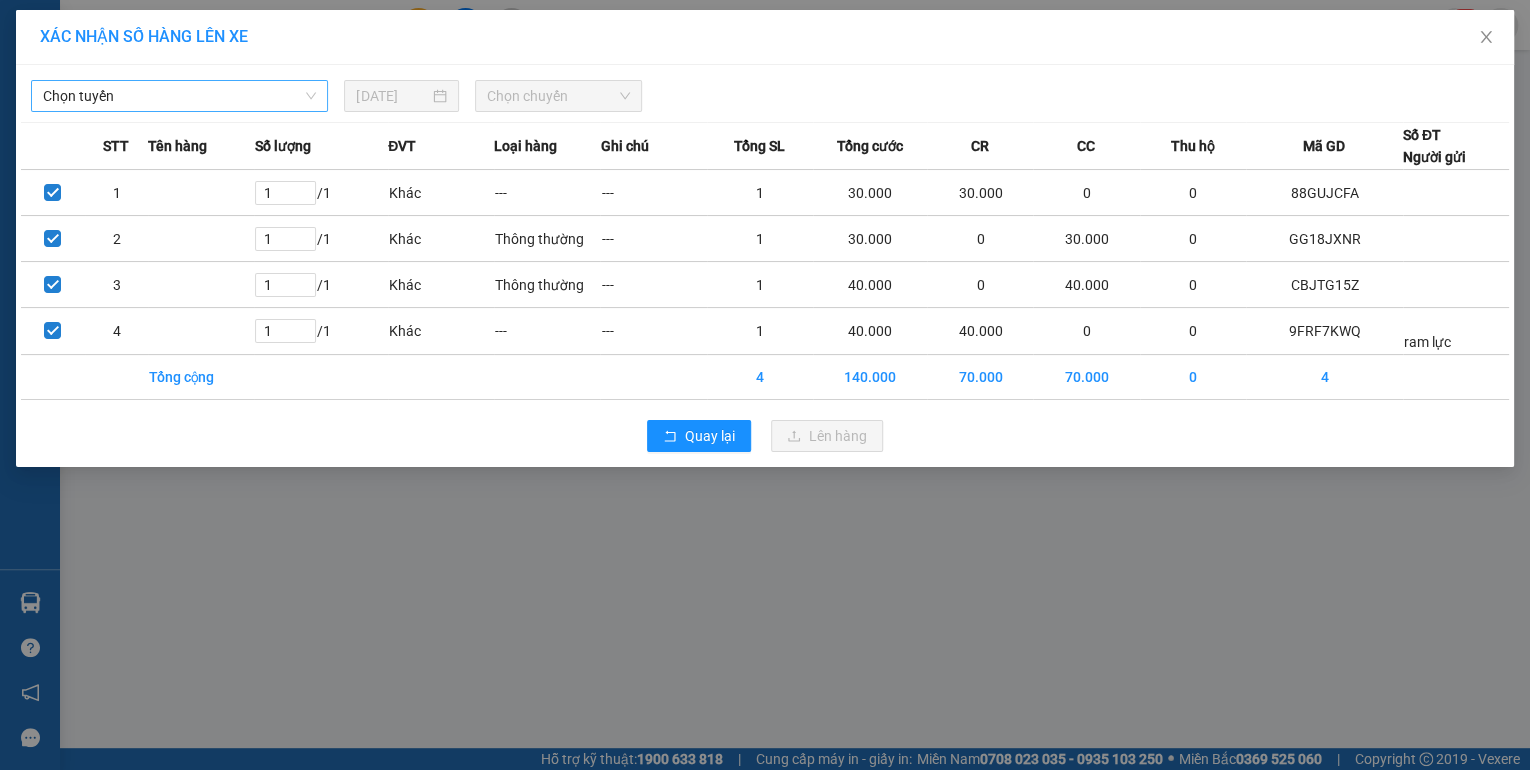 click on "Chọn tuyến" at bounding box center (179, 96) 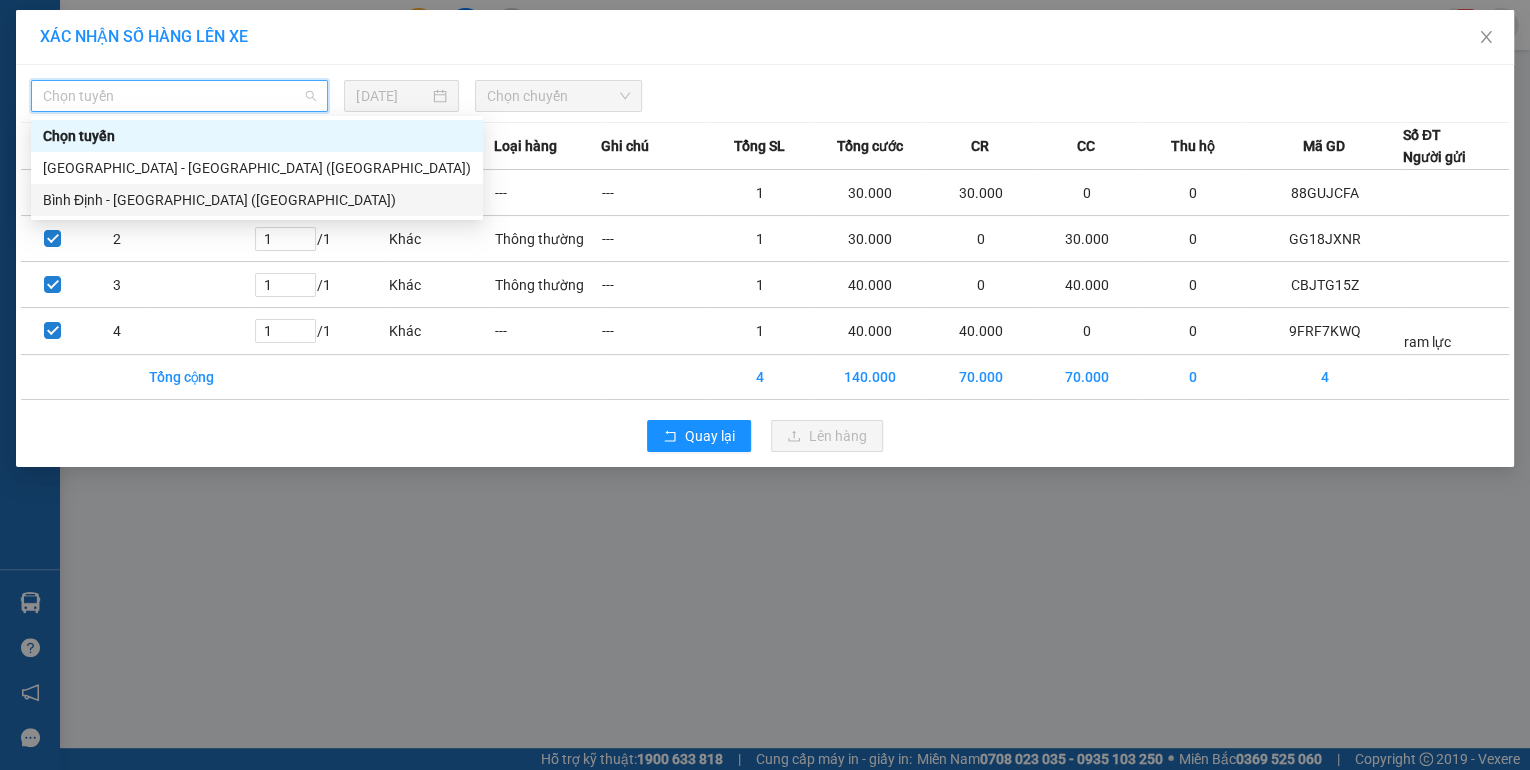 click on "Bình Định - [GEOGRAPHIC_DATA] ([GEOGRAPHIC_DATA])" at bounding box center [257, 200] 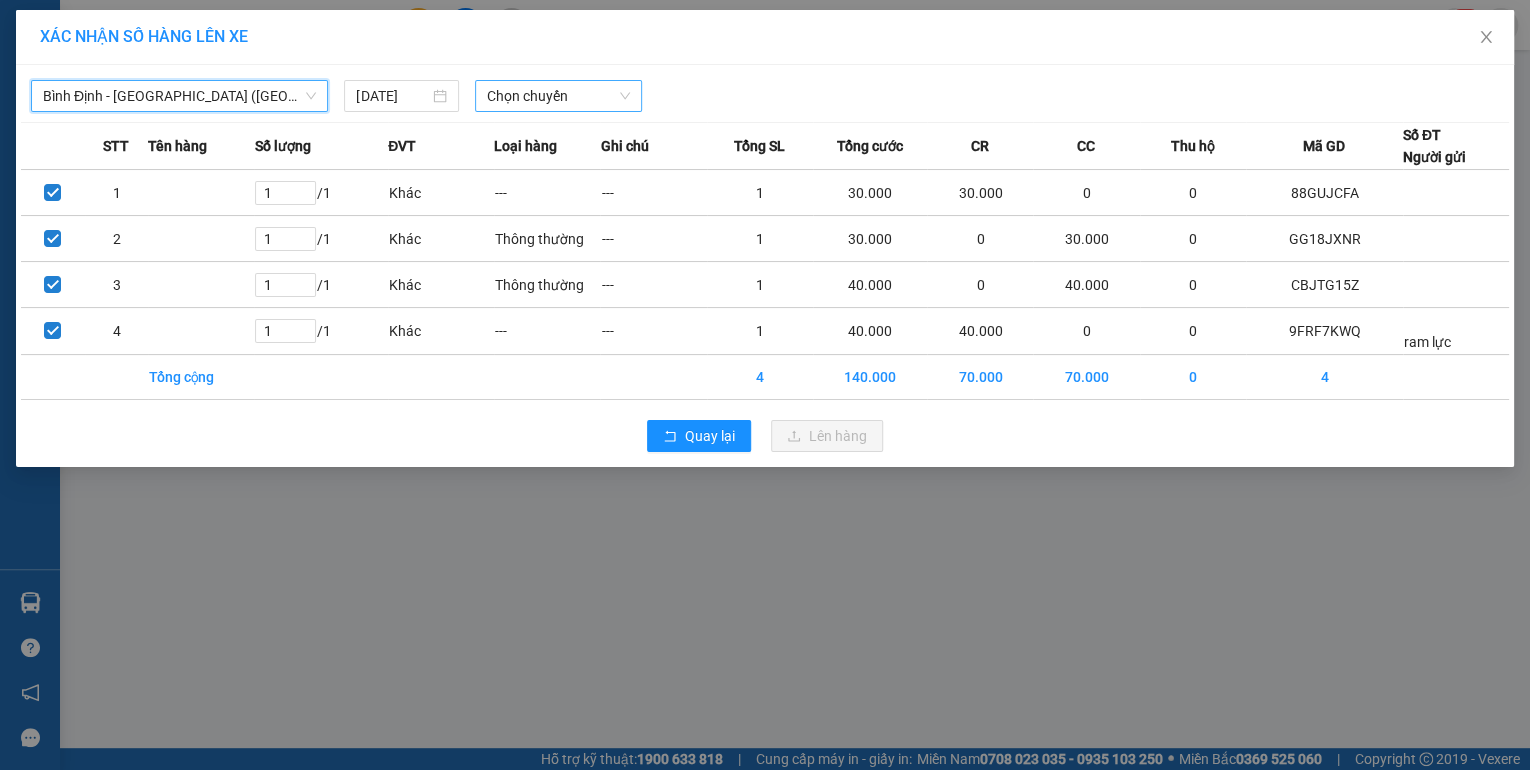click on "Chọn chuyến" at bounding box center (558, 96) 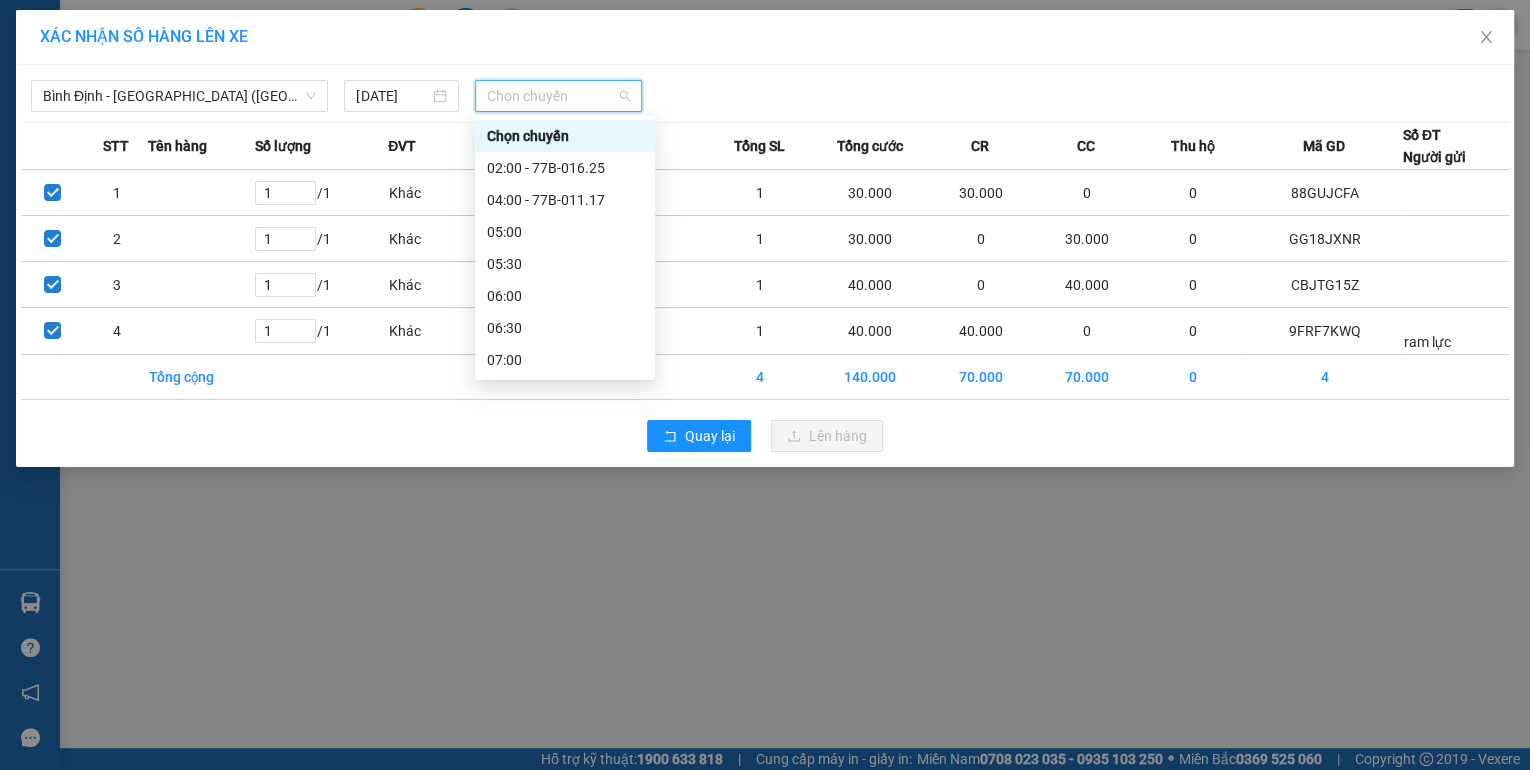 click on "16:00" at bounding box center [565, 936] 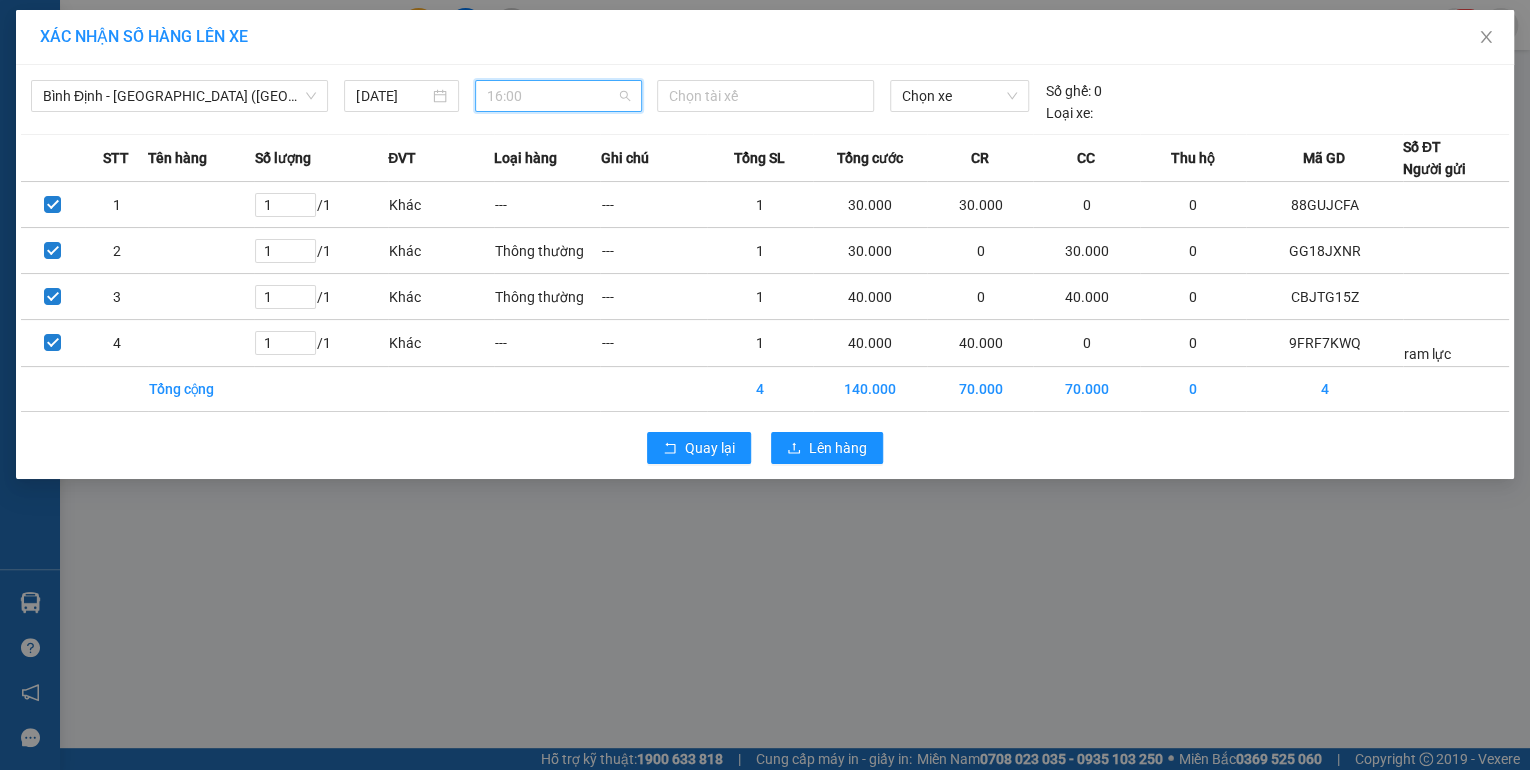 click on "16:00" at bounding box center (558, 96) 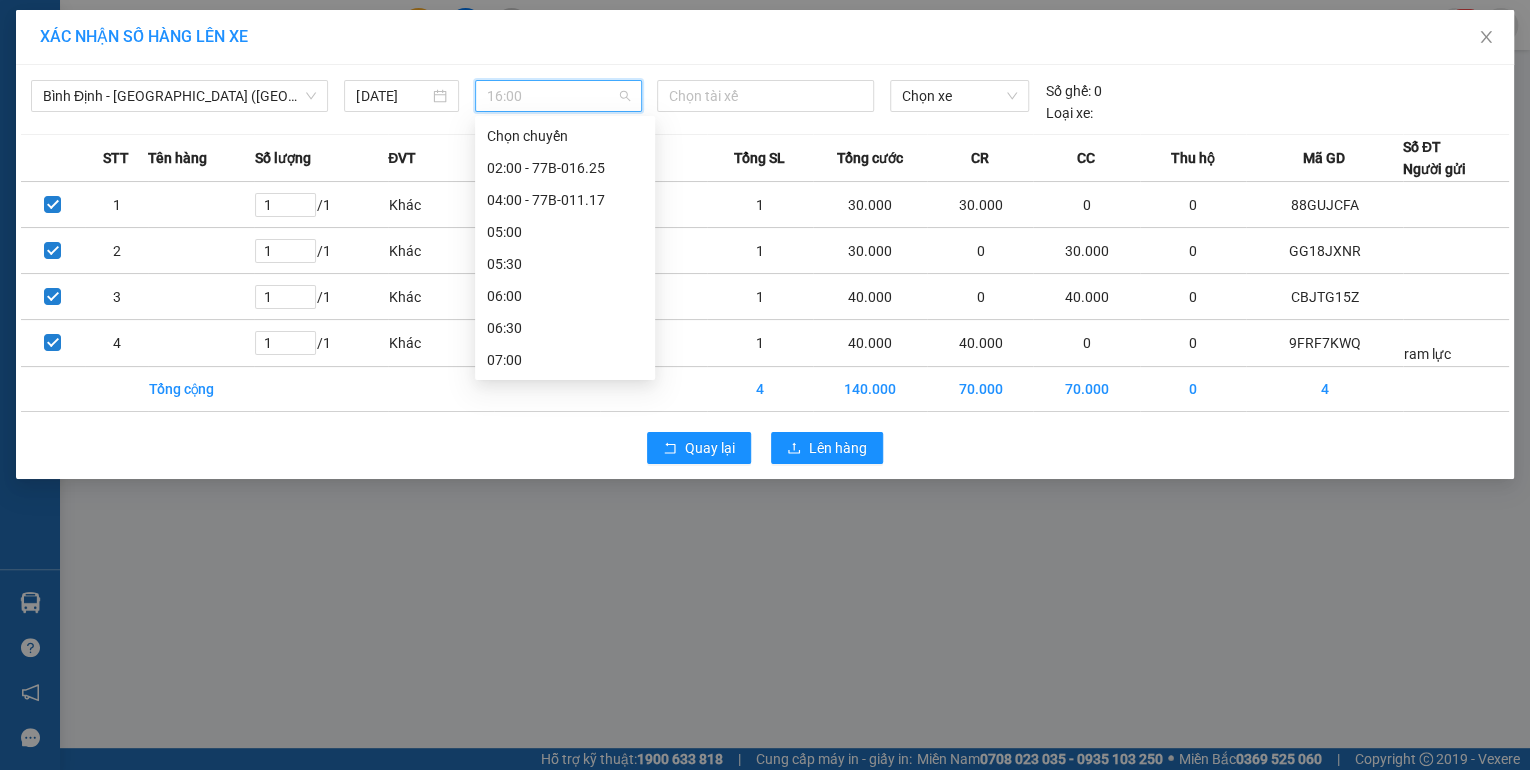 click on "16:30" at bounding box center [565, 968] 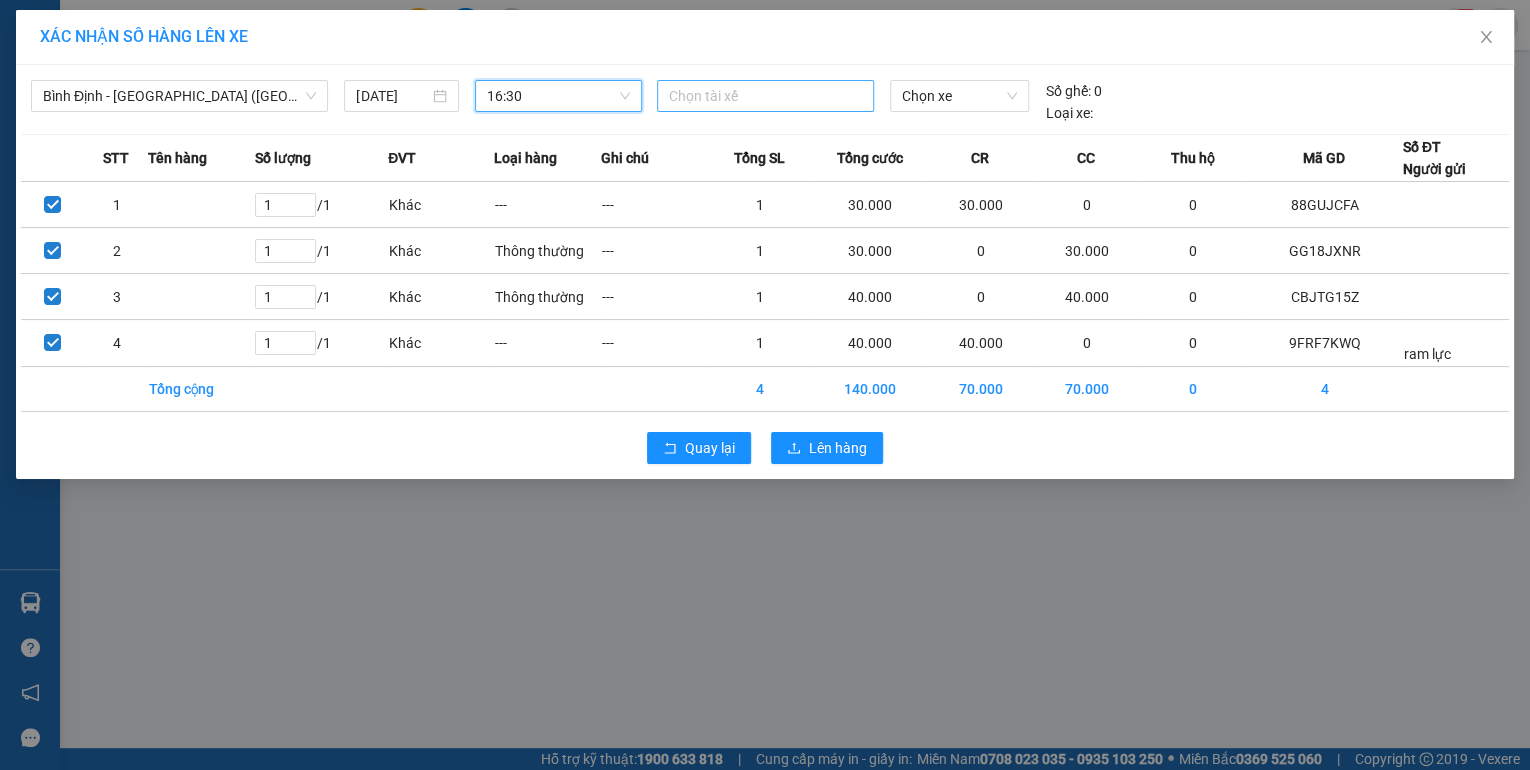 click at bounding box center (765, 96) 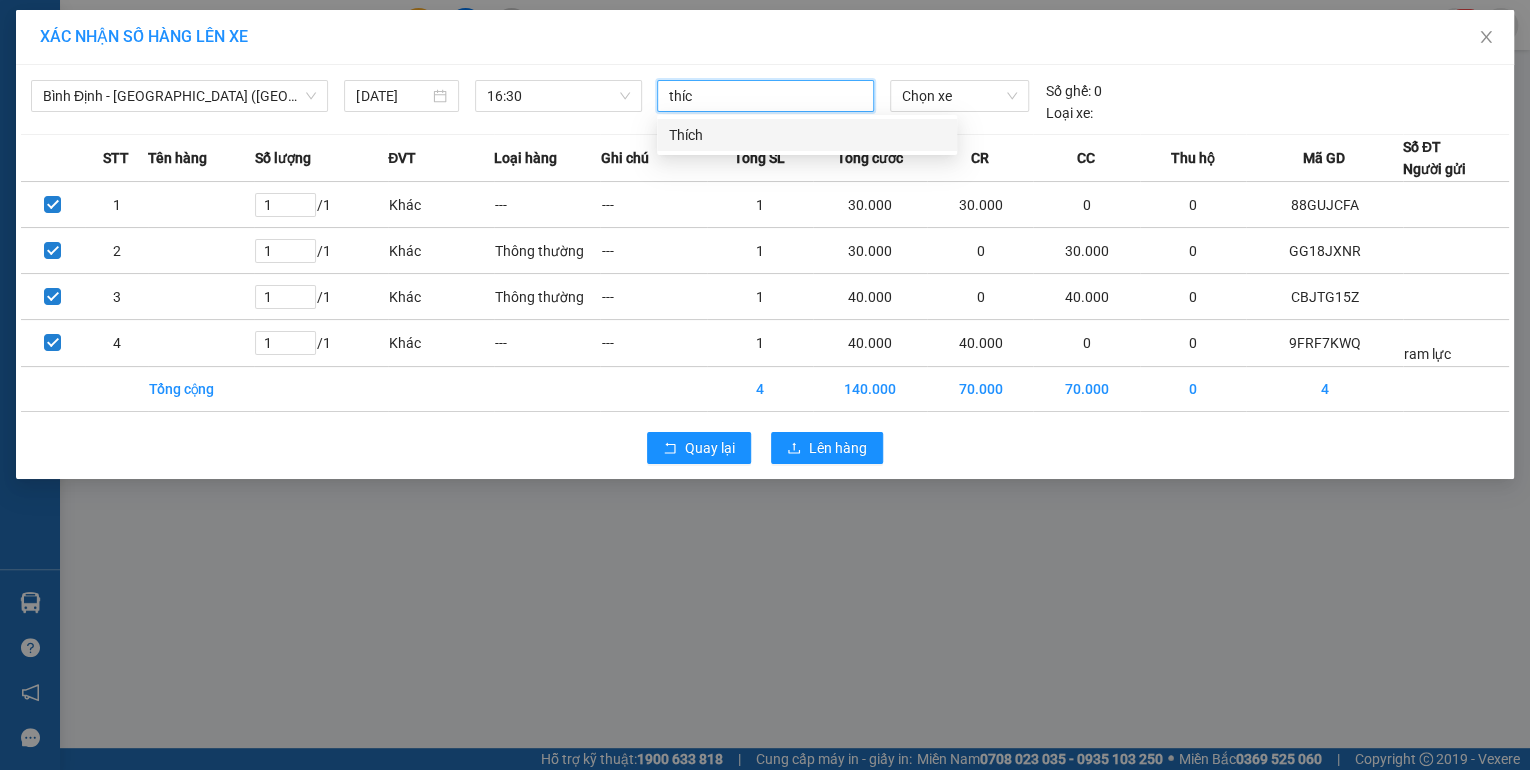 type on "thích" 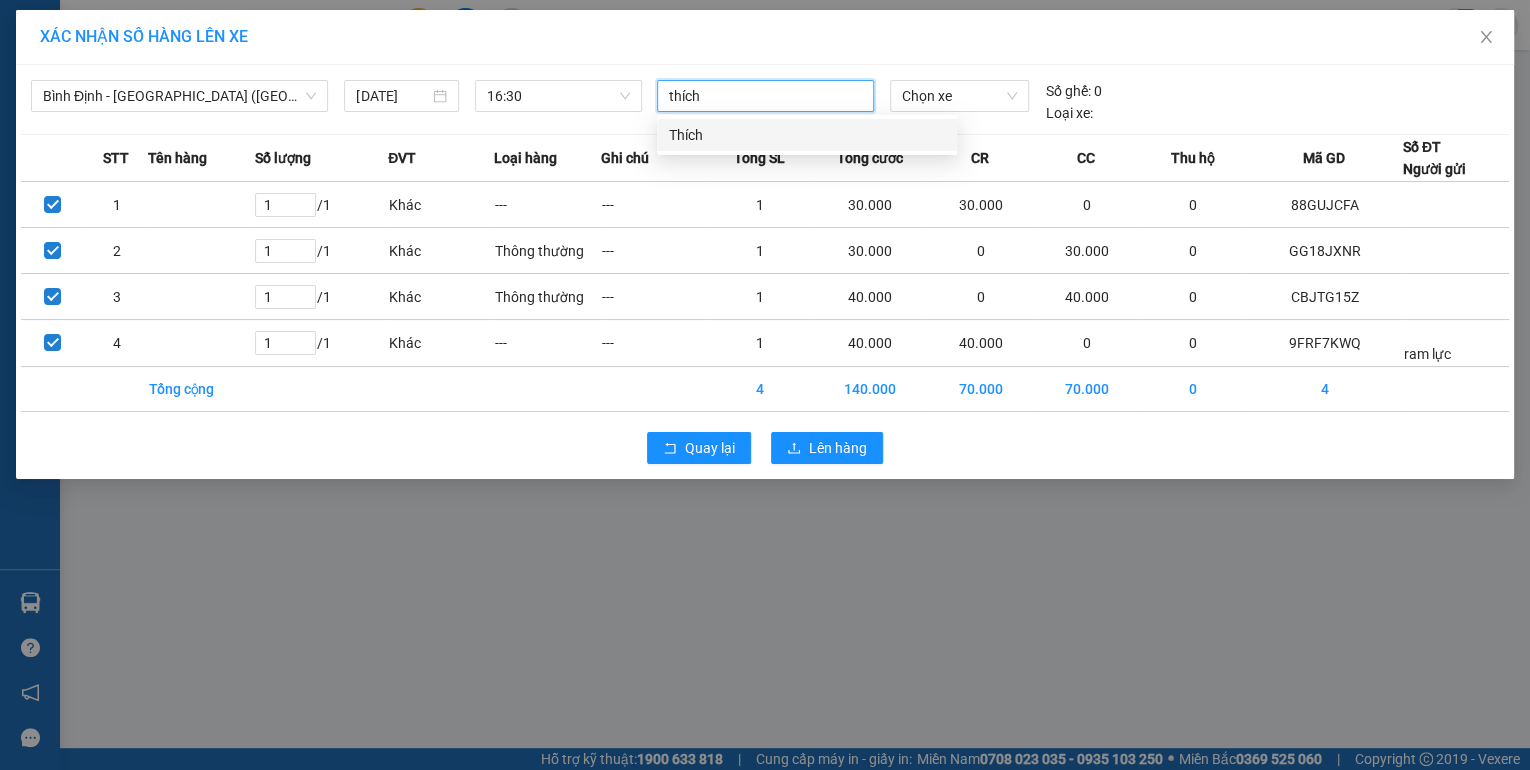 click on "Thích" at bounding box center (807, 135) 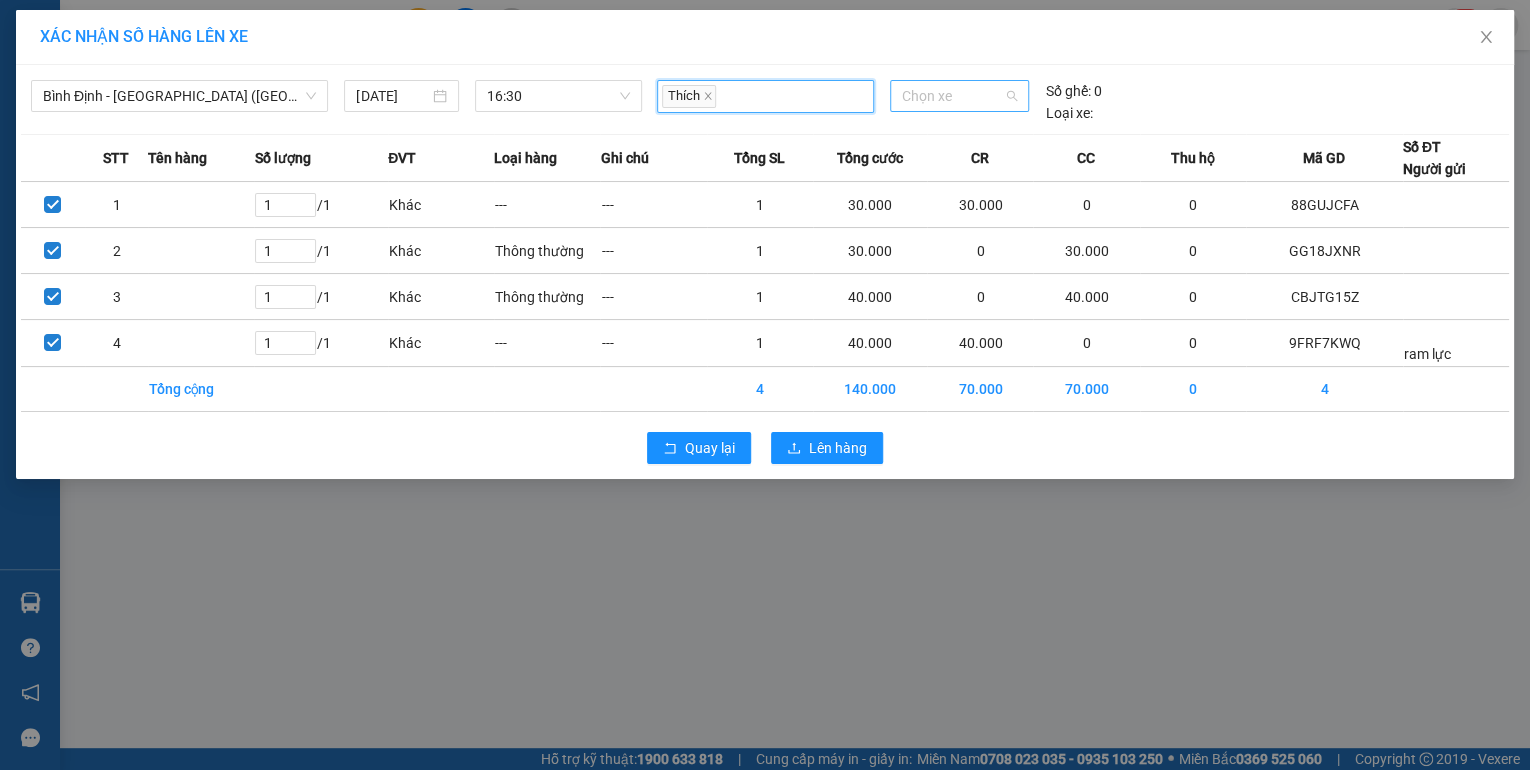 click on "Chọn xe" at bounding box center [959, 96] 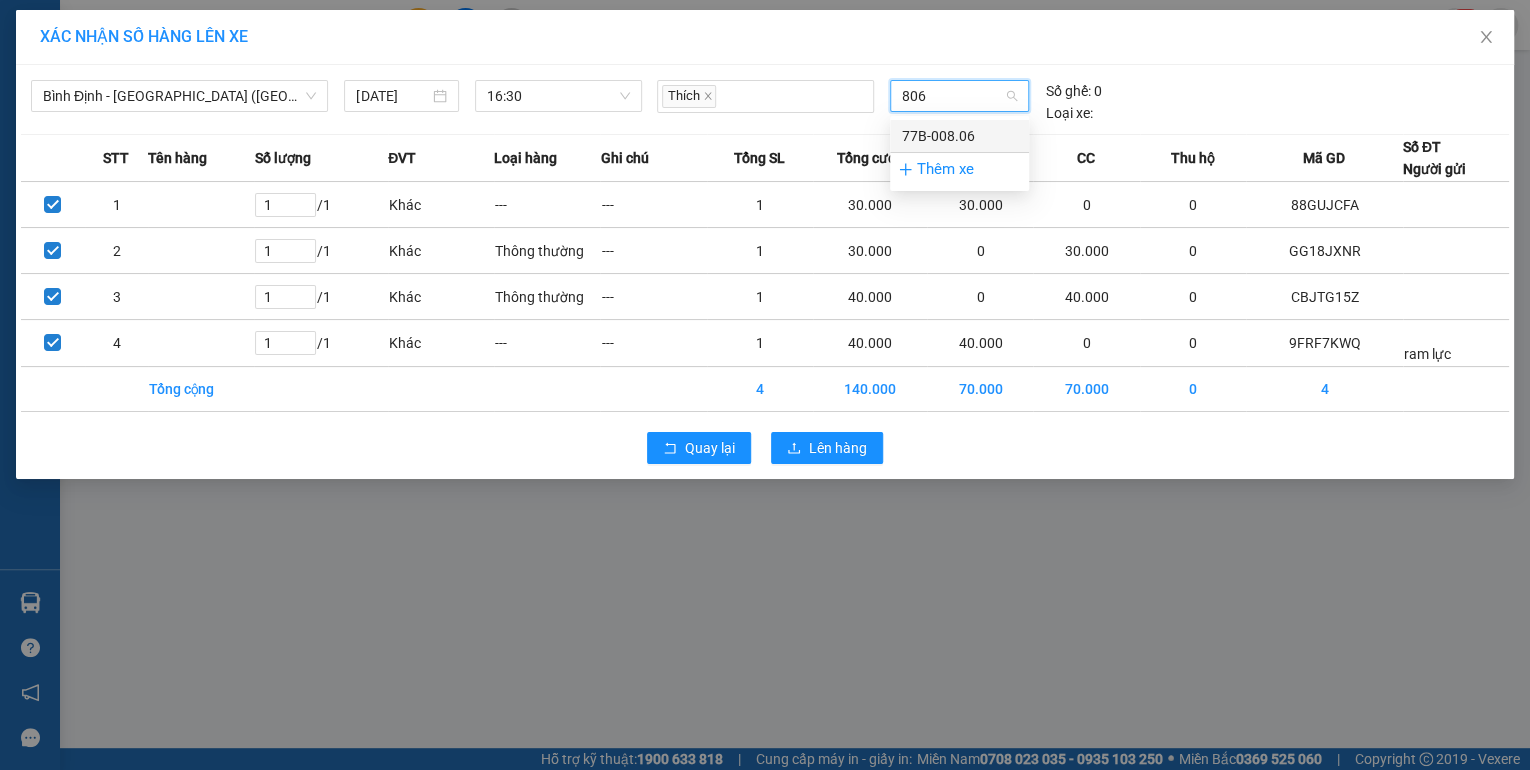 click on "77B-008.06" at bounding box center (959, 136) 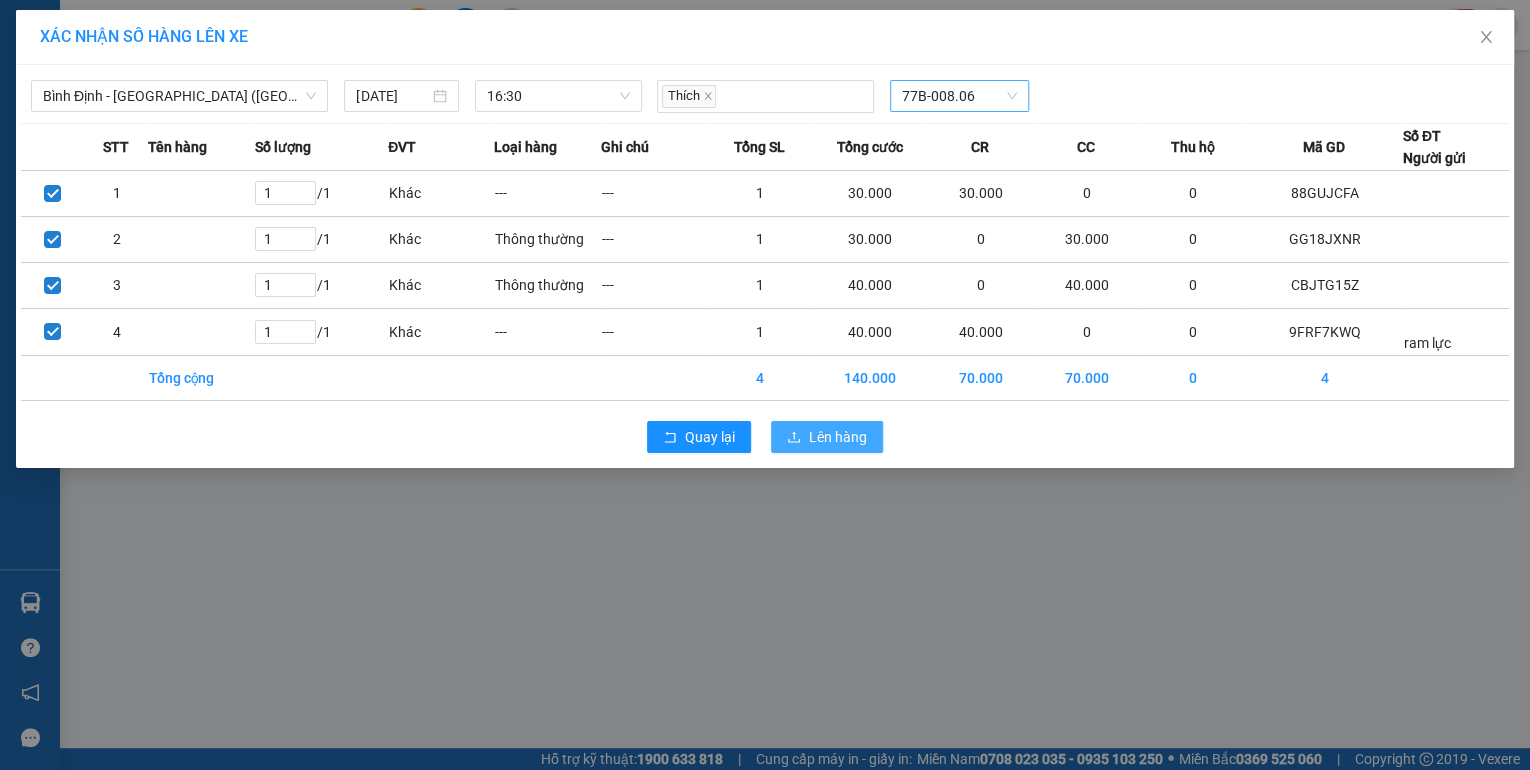 click 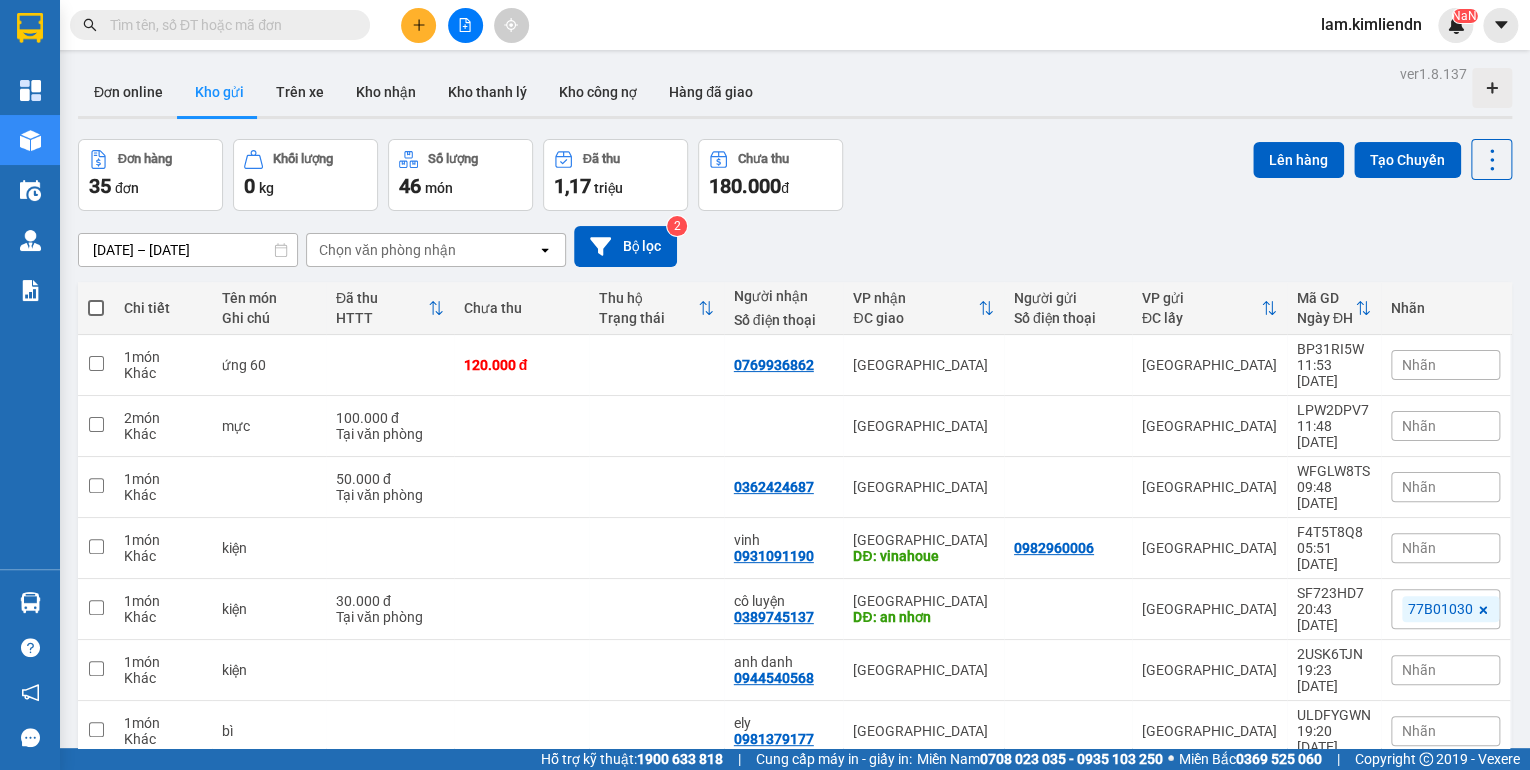 click at bounding box center [465, 25] 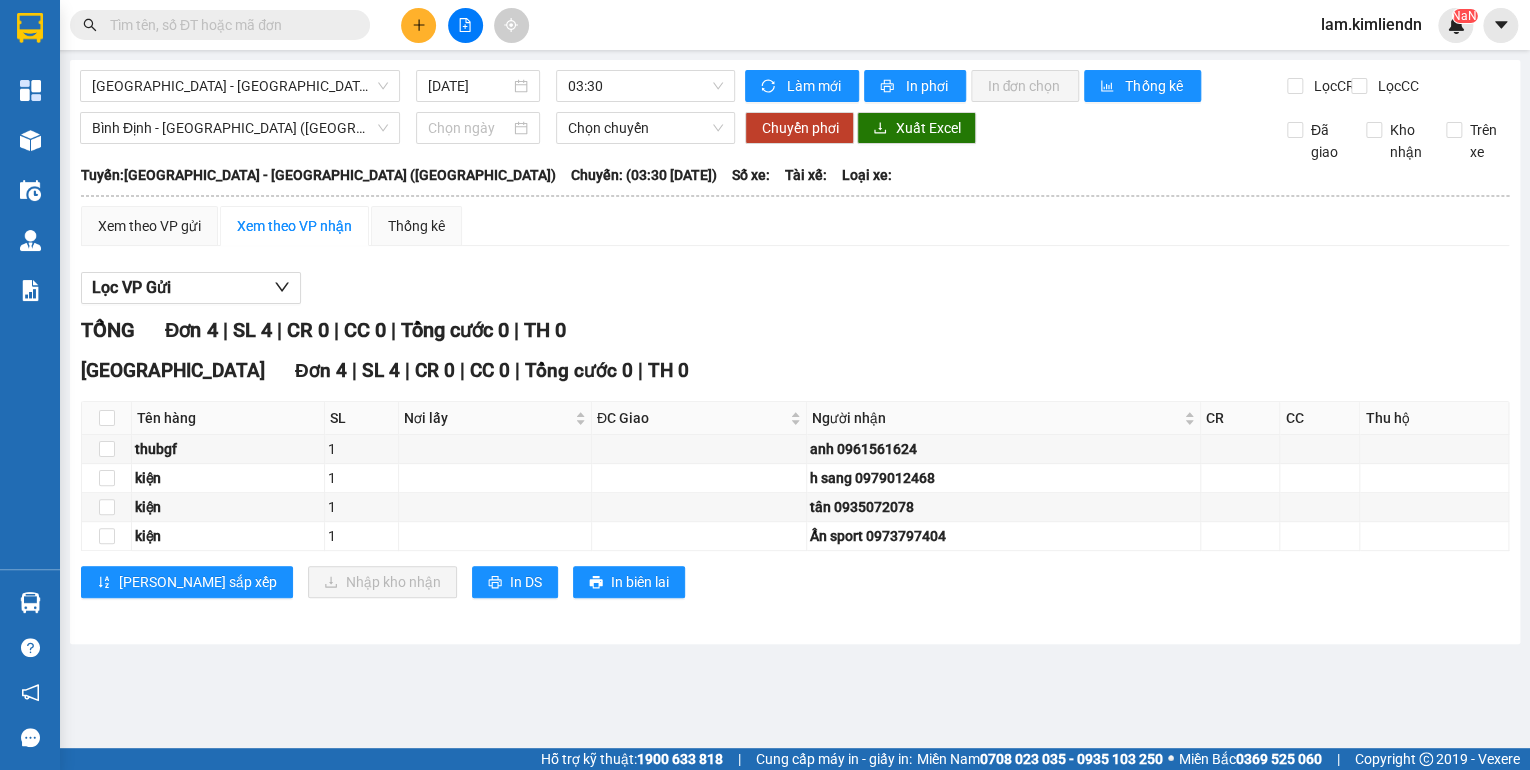 click on "[DATE]" at bounding box center [478, 86] 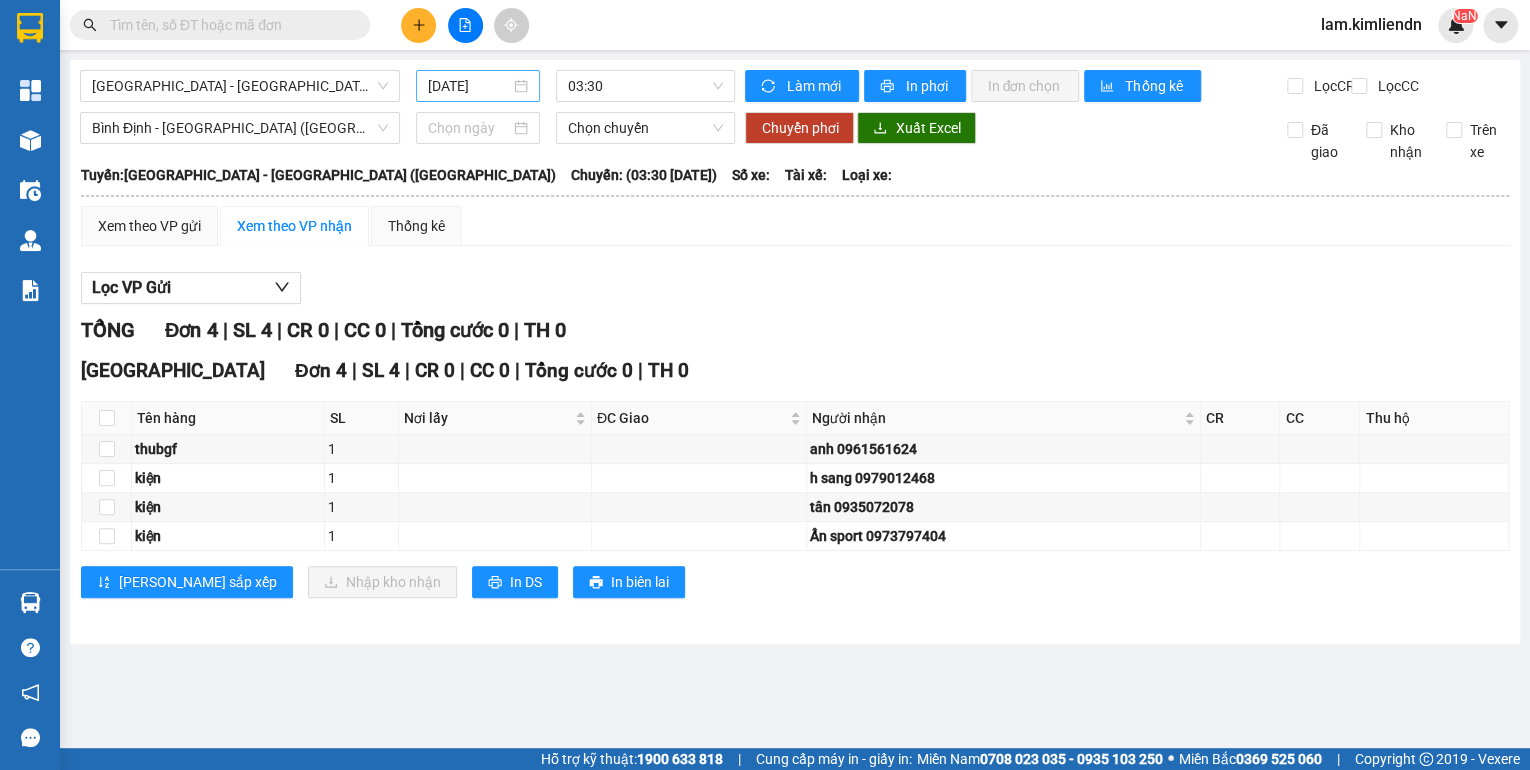 click on "[DATE]" at bounding box center [478, 86] 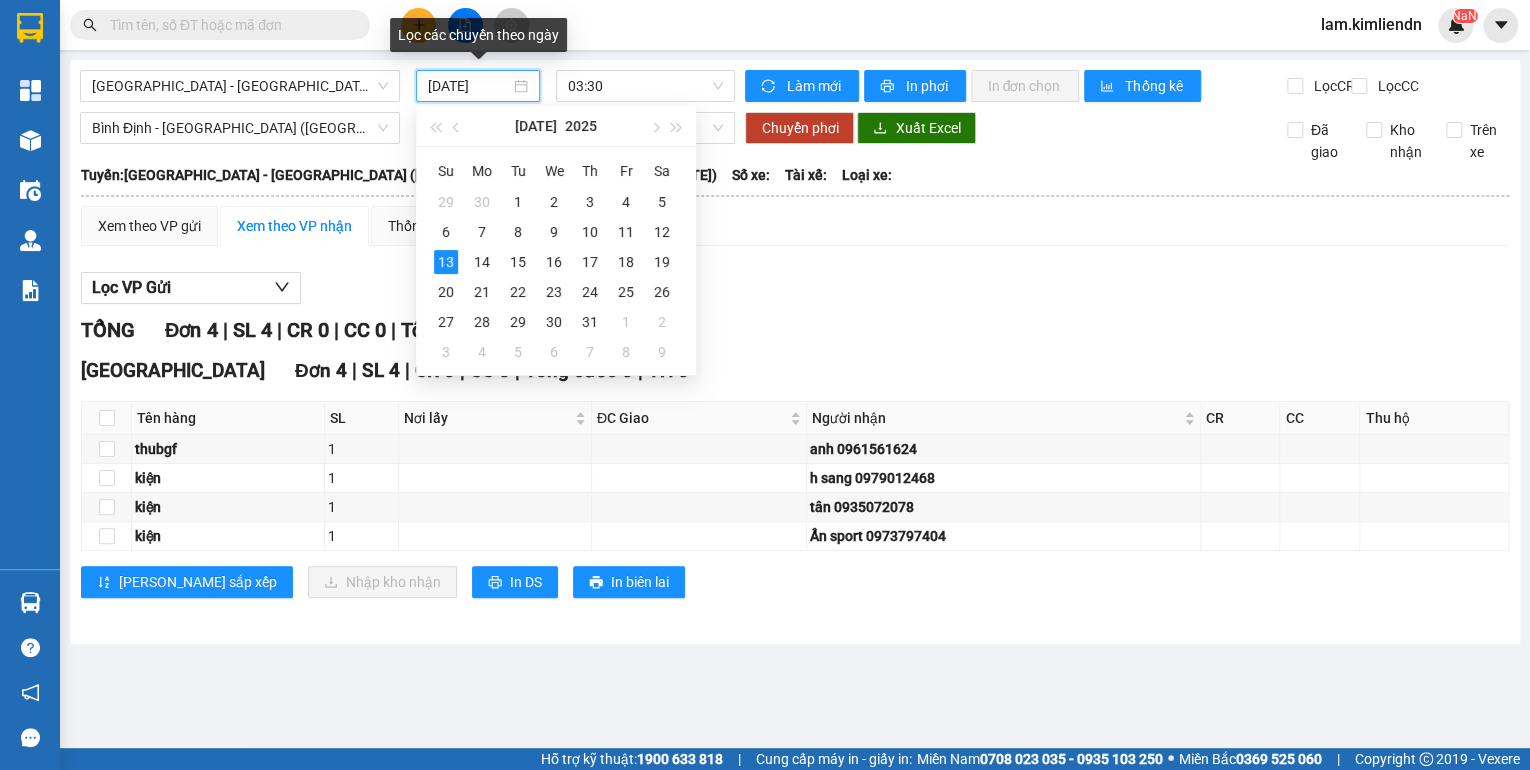 click on "[DATE]" at bounding box center (469, 86) 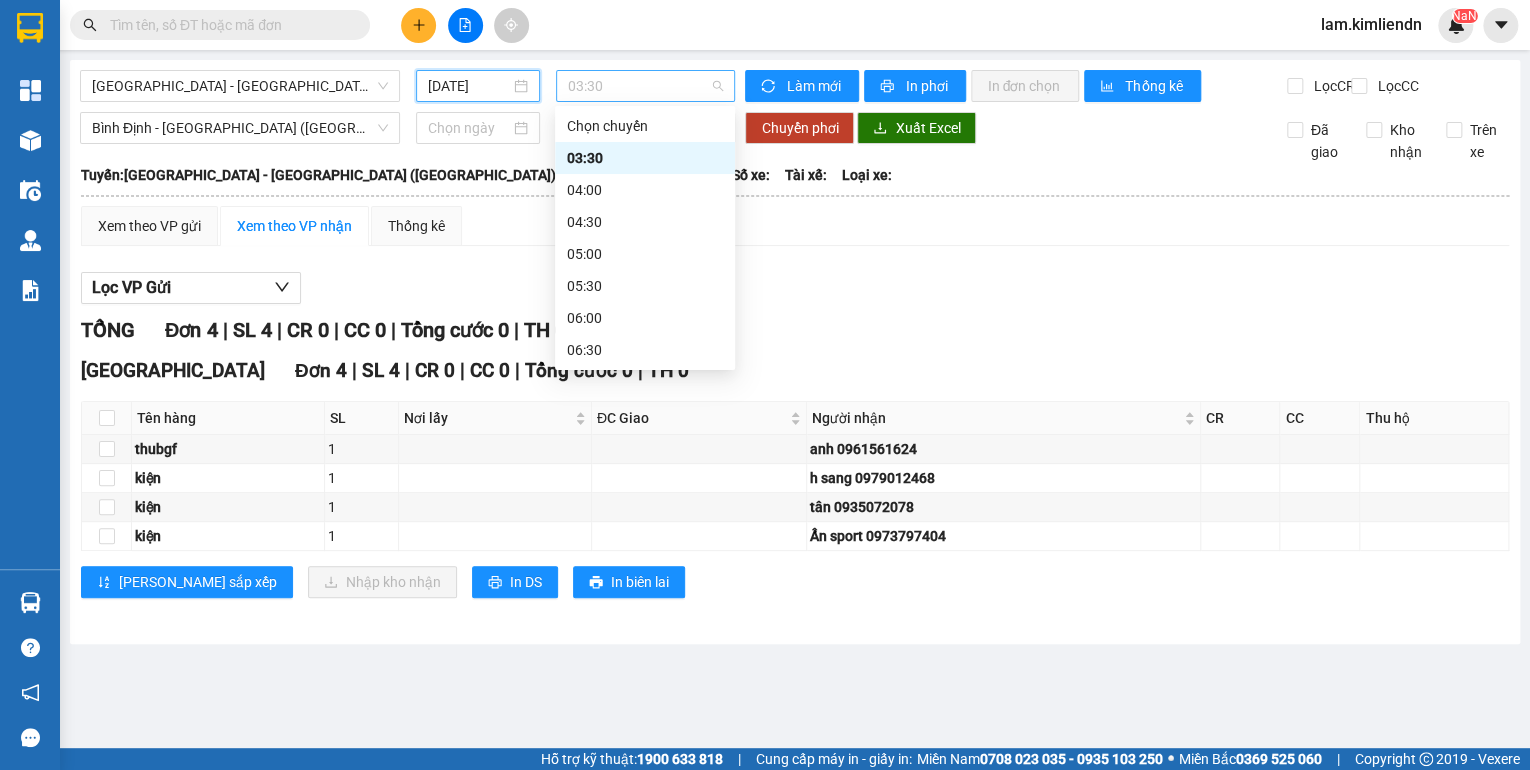 click on "03:30" at bounding box center [646, 86] 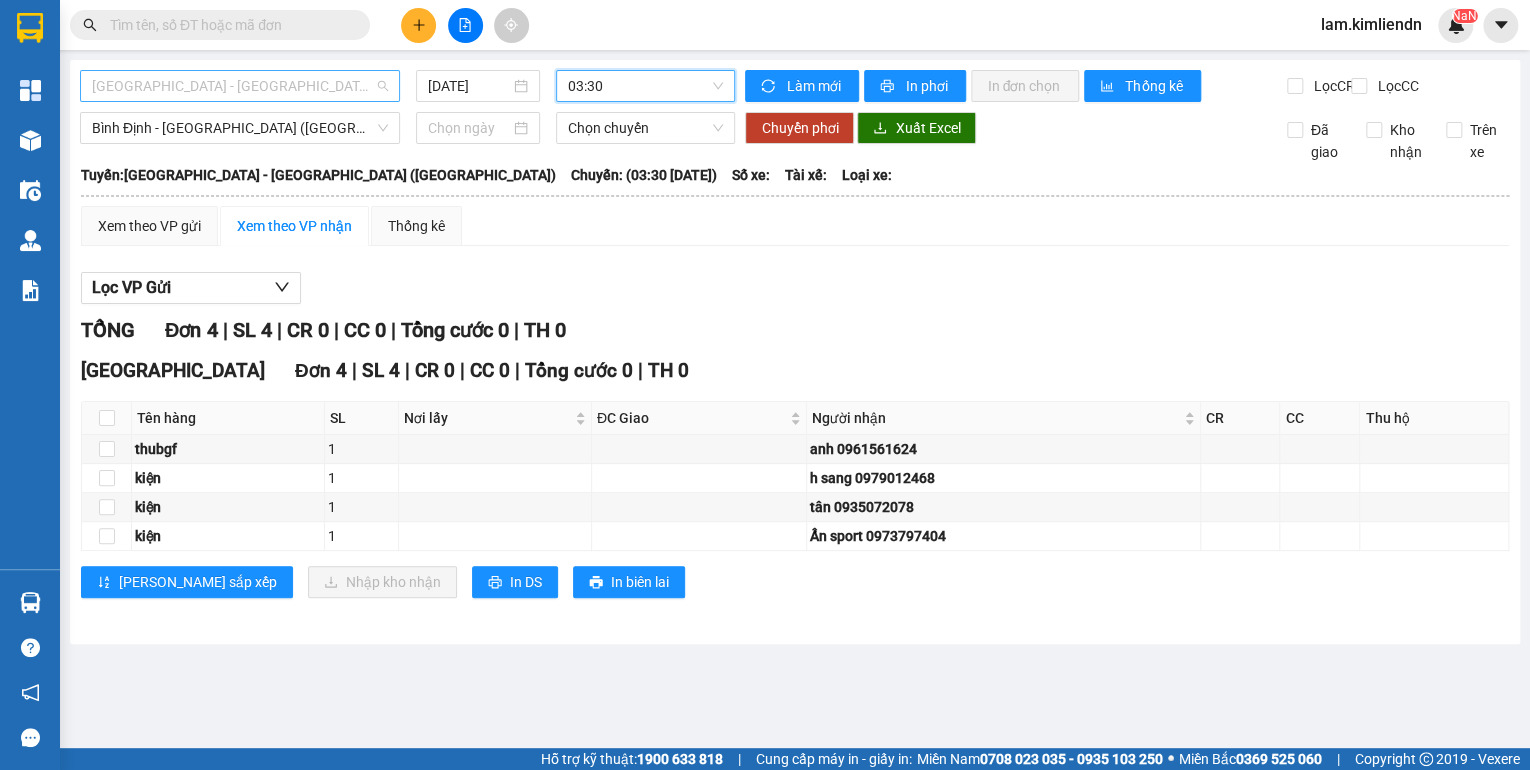 click on "[GEOGRAPHIC_DATA] - [GEOGRAPHIC_DATA] ([GEOGRAPHIC_DATA])" at bounding box center (240, 86) 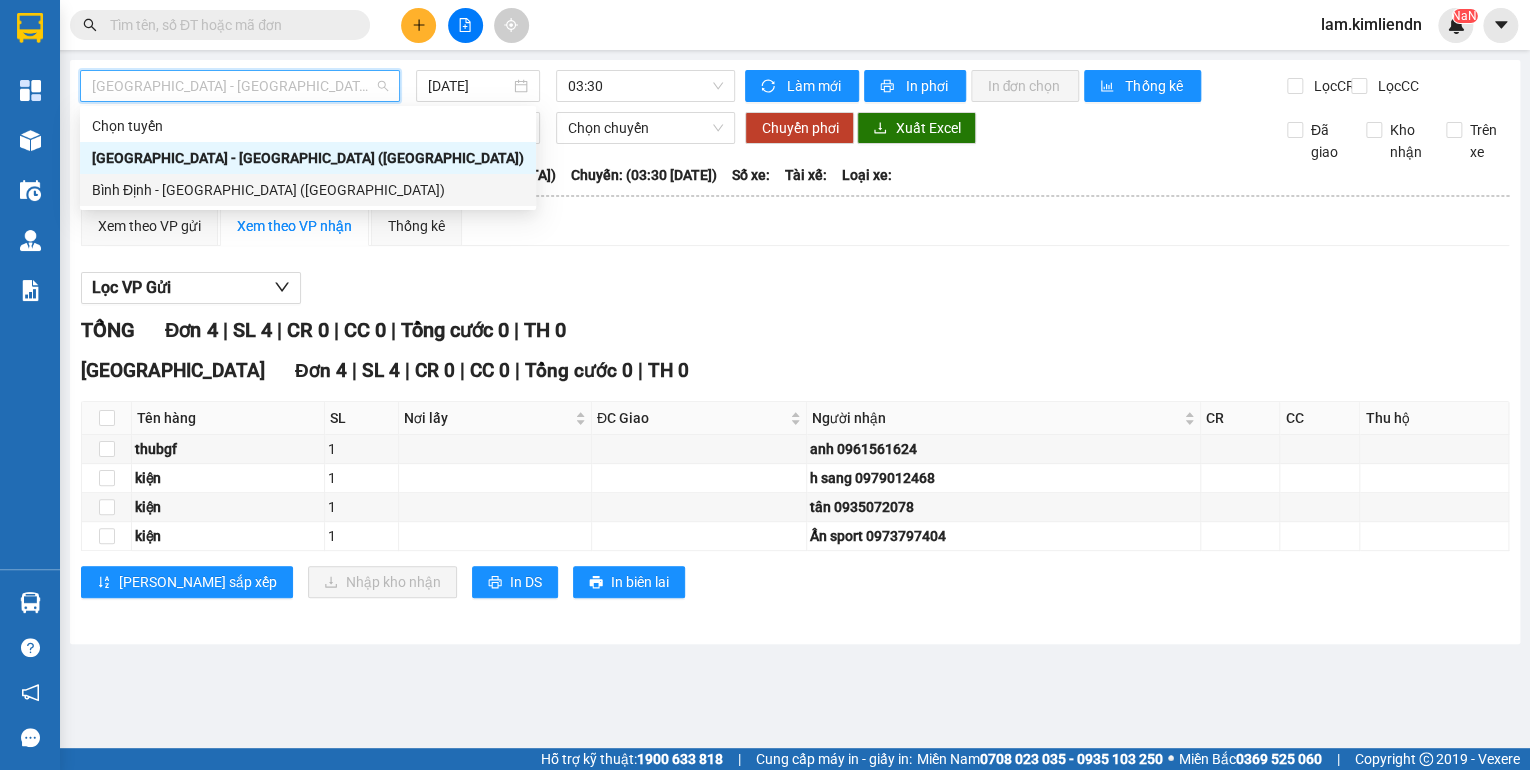 click on "Bình Định - [GEOGRAPHIC_DATA] ([GEOGRAPHIC_DATA])" at bounding box center (308, 190) 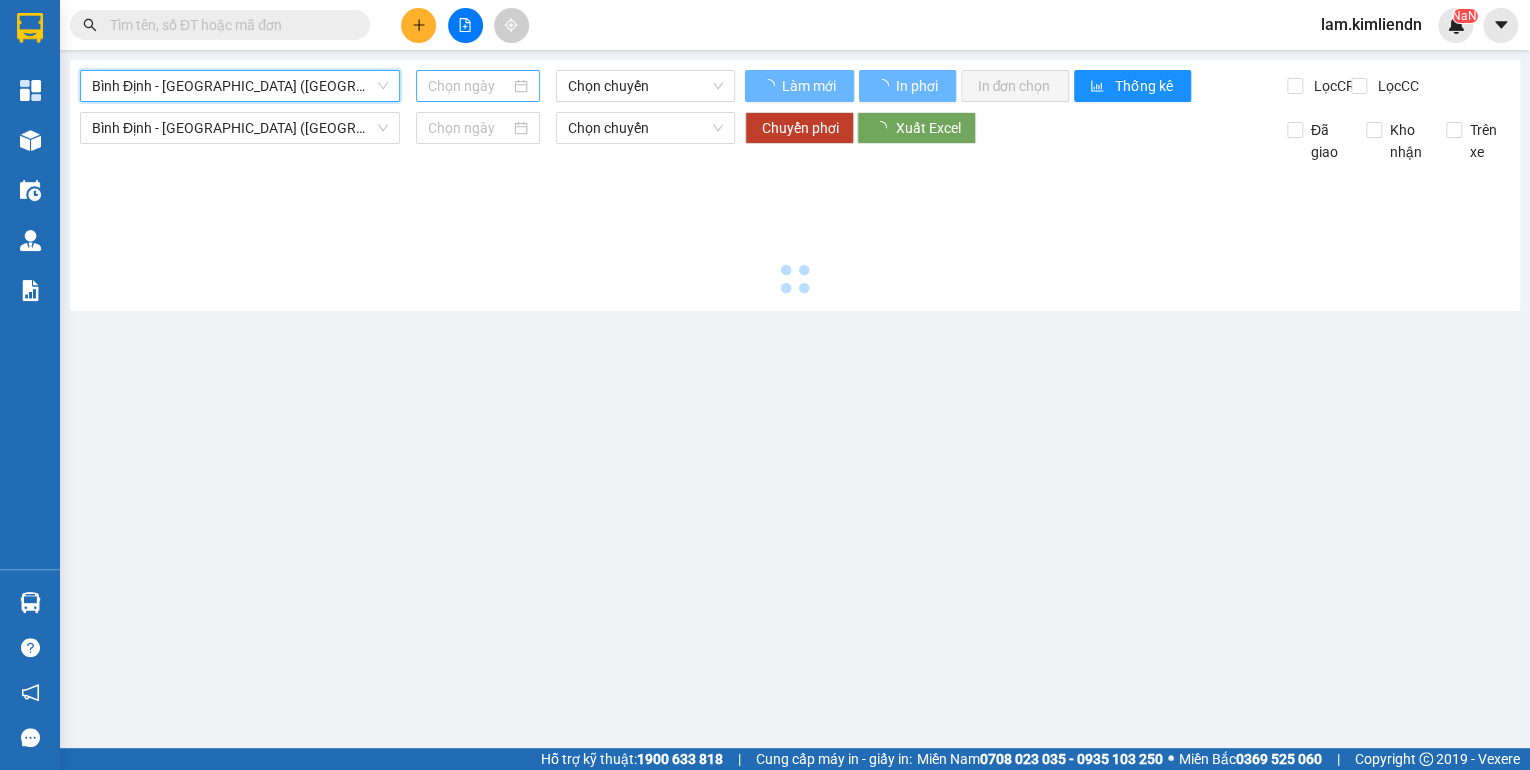 type on "[DATE]" 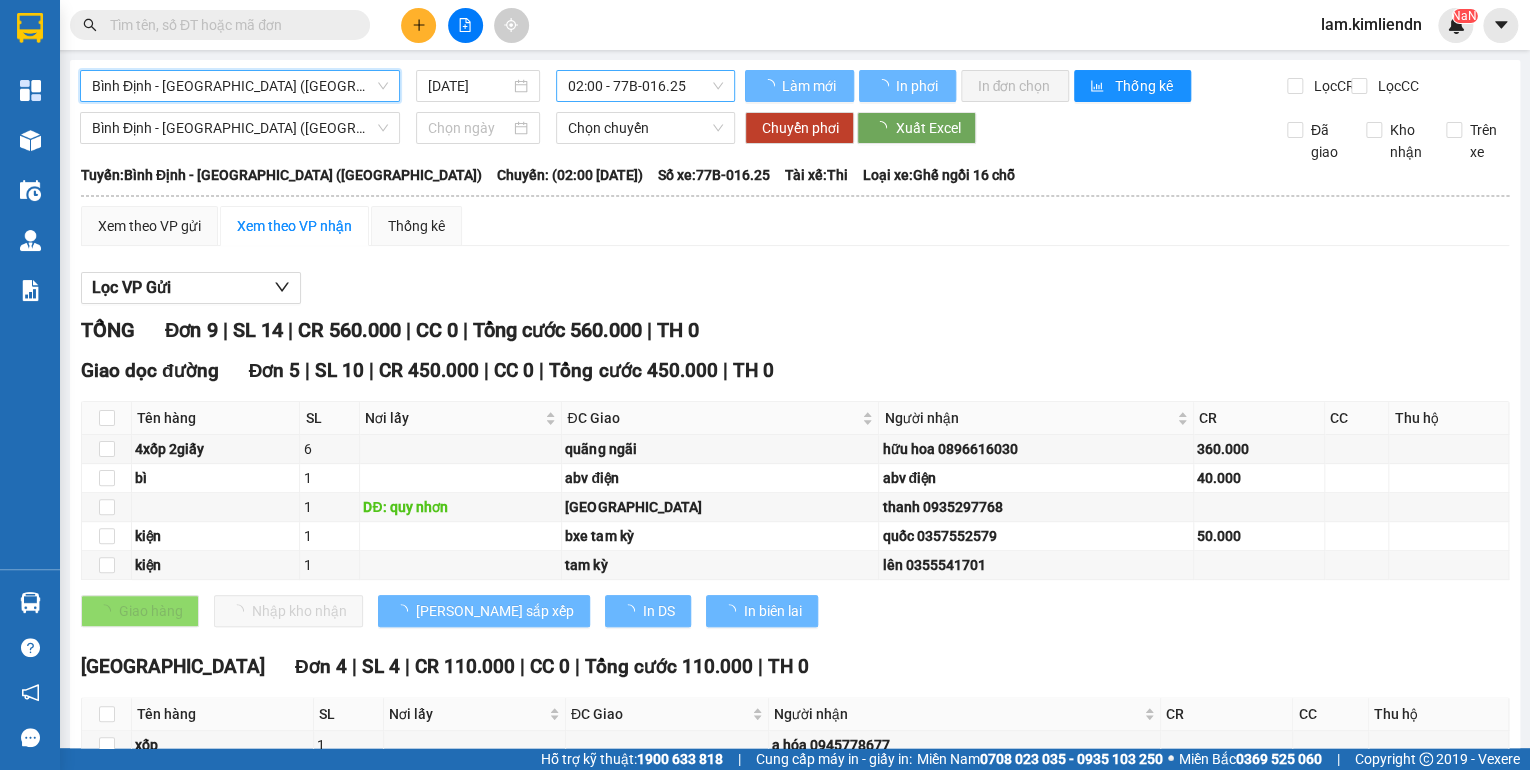 click on "02:00     - 77B-016.25" at bounding box center (646, 86) 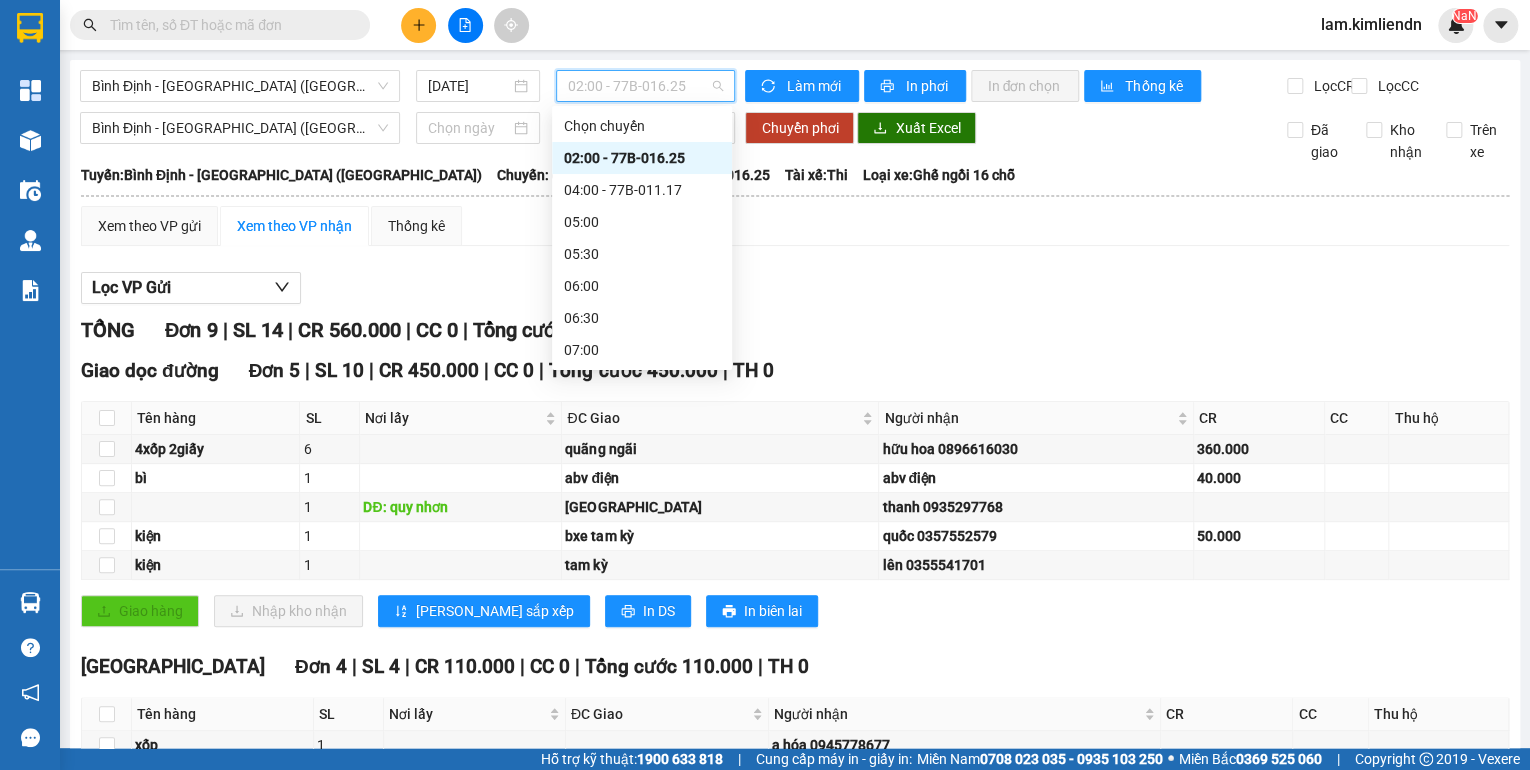 click on "16:30     - 77B-008.06" at bounding box center [642, 958] 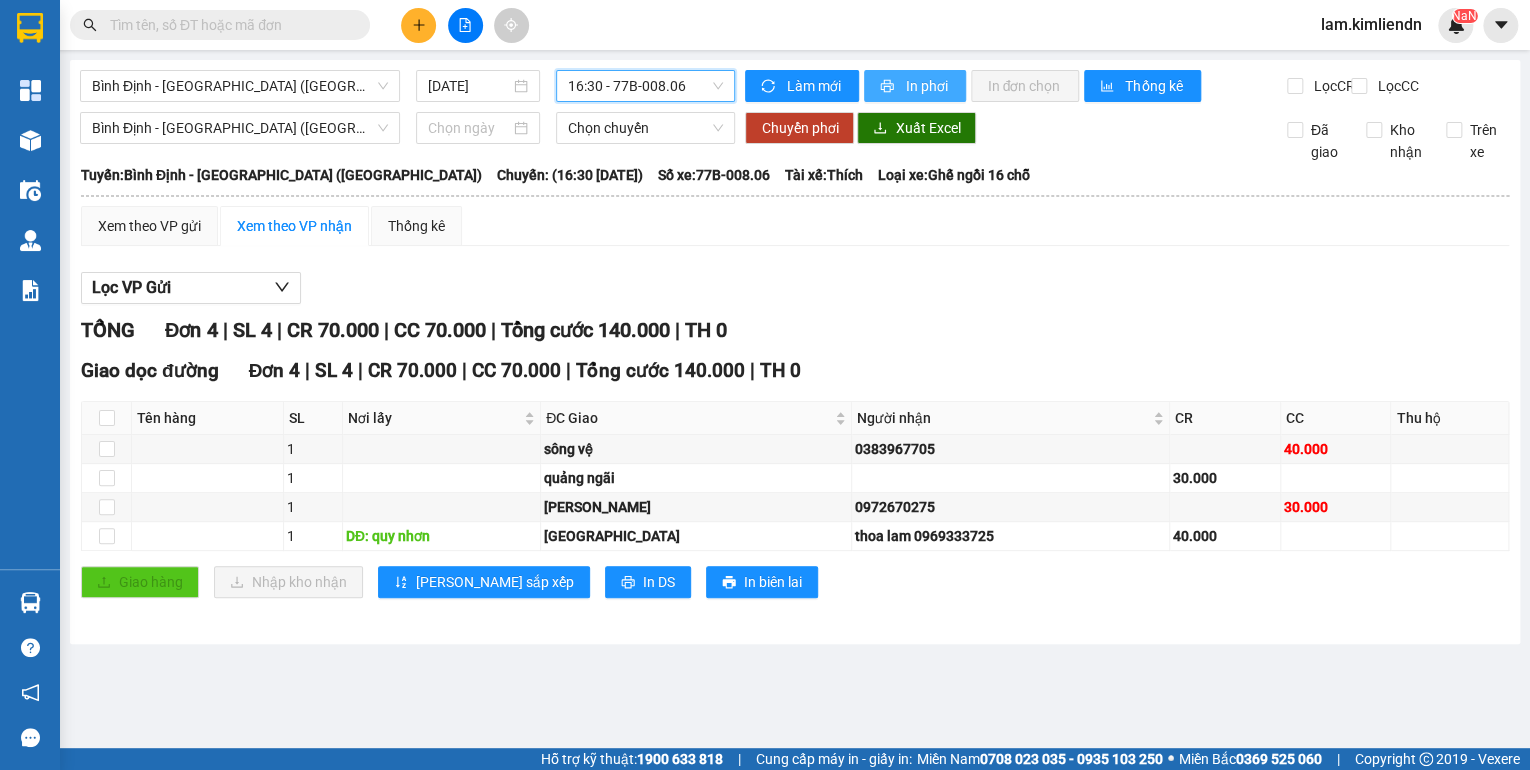 click on "In phơi" at bounding box center (927, 86) 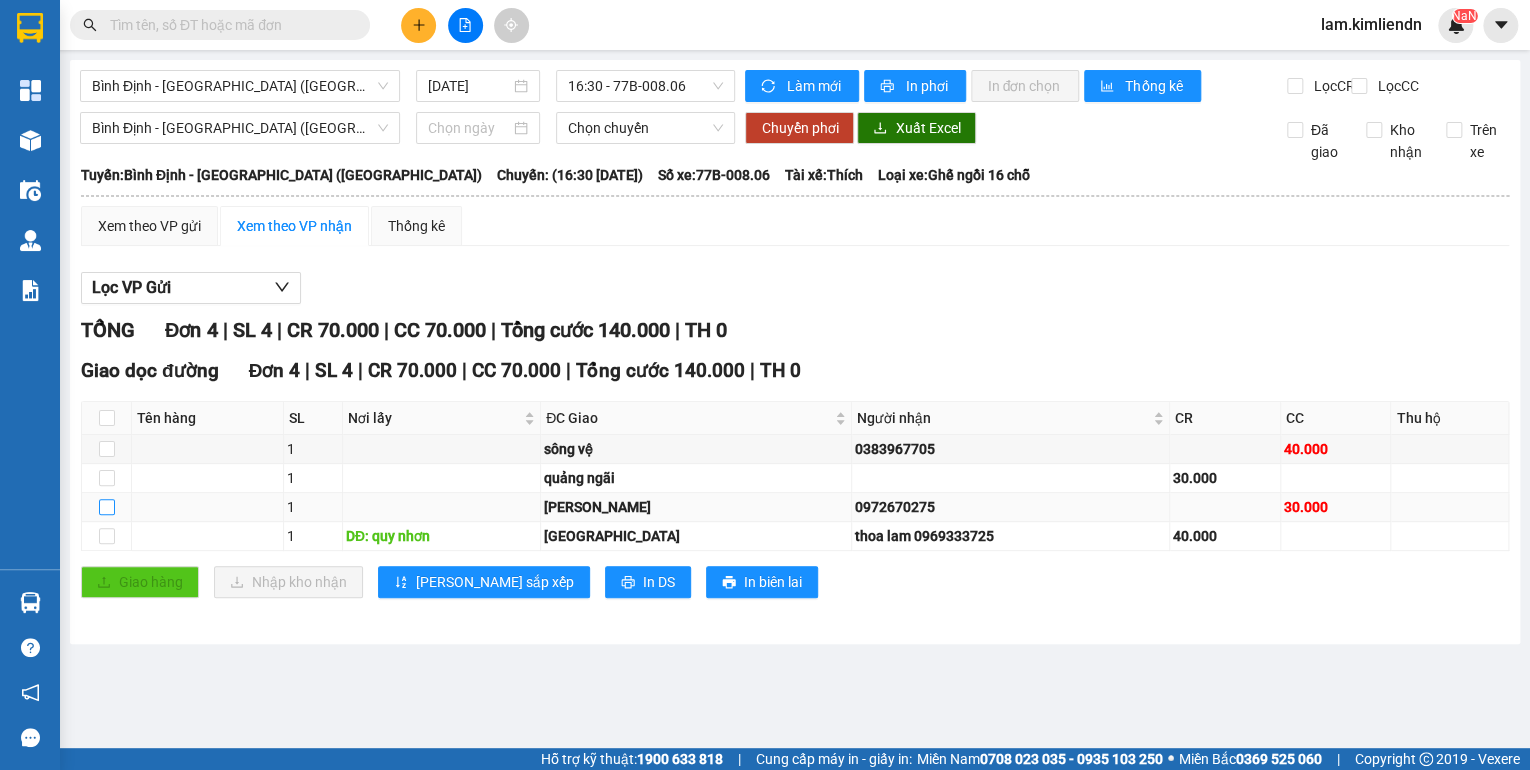 click at bounding box center [107, 507] 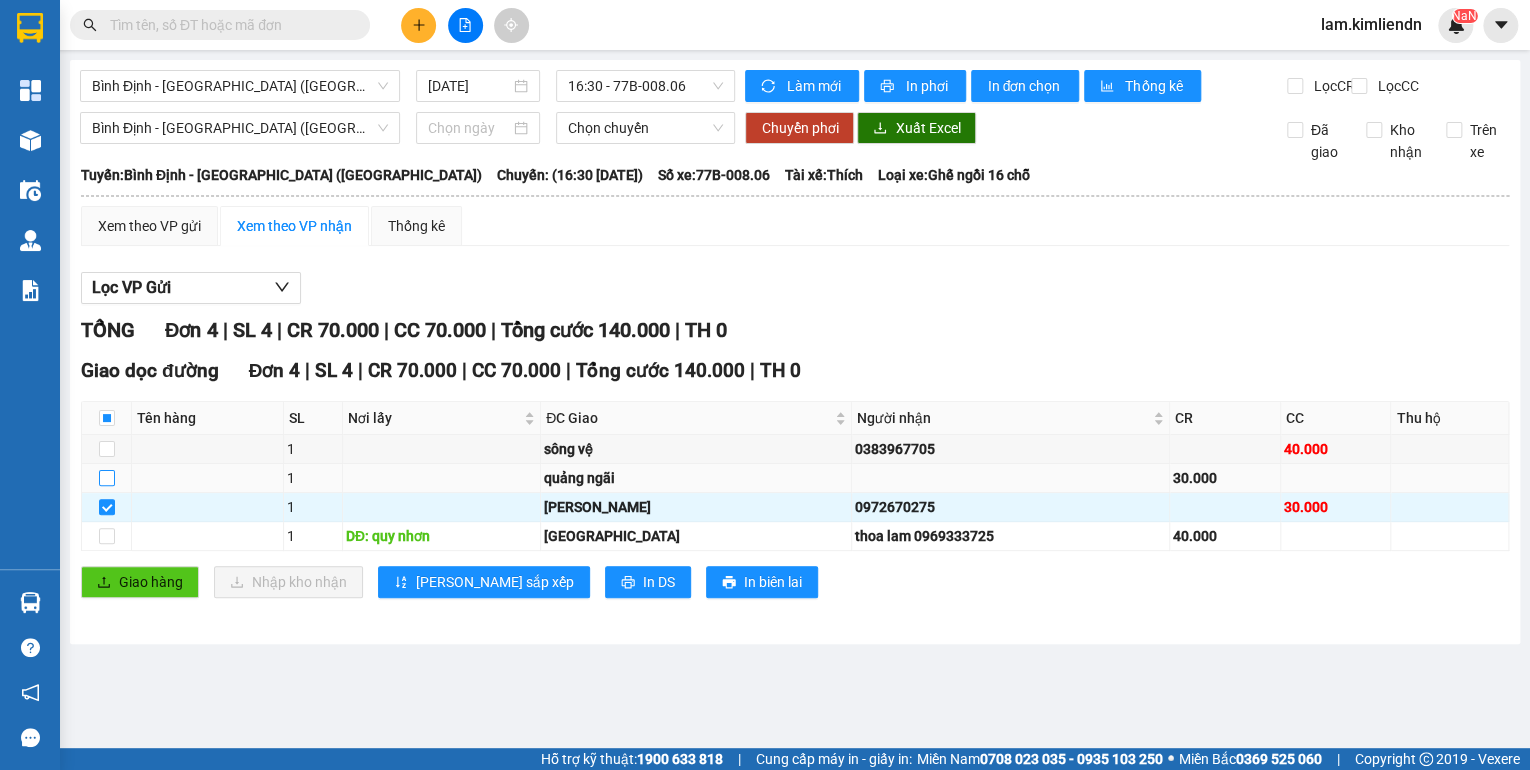 click at bounding box center [107, 478] 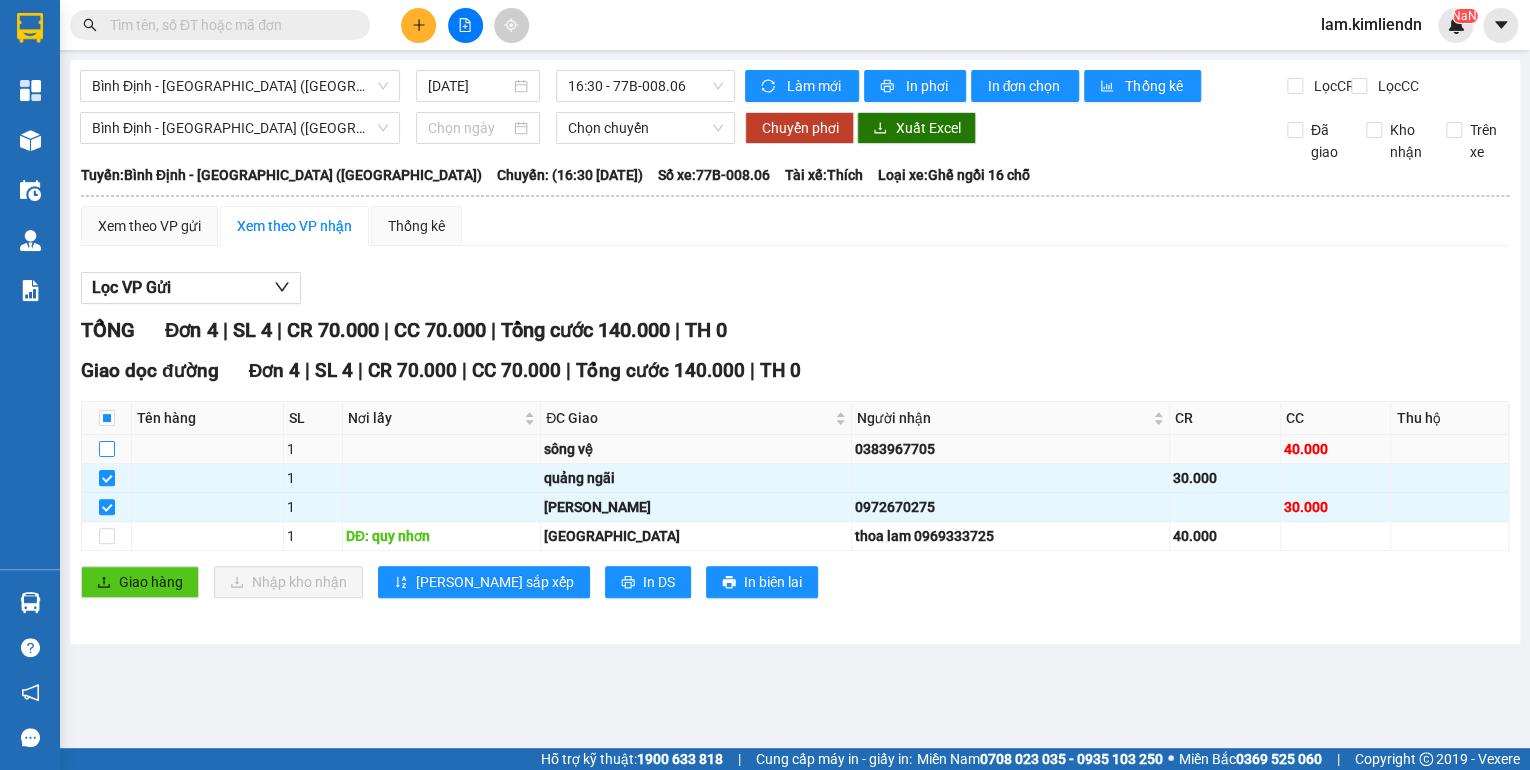click at bounding box center [107, 449] 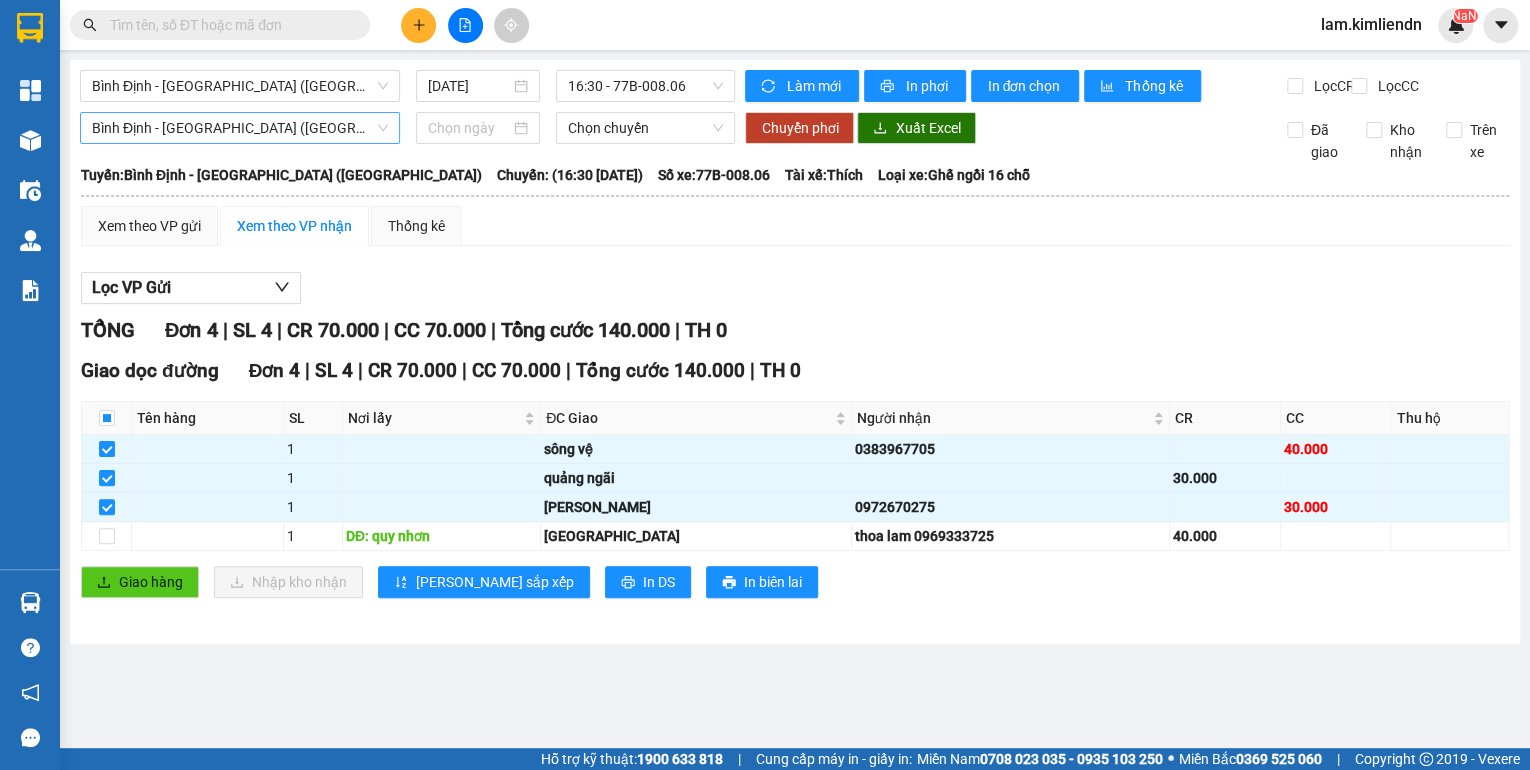 click on "Bình Định - [GEOGRAPHIC_DATA] ([GEOGRAPHIC_DATA])" at bounding box center [240, 128] 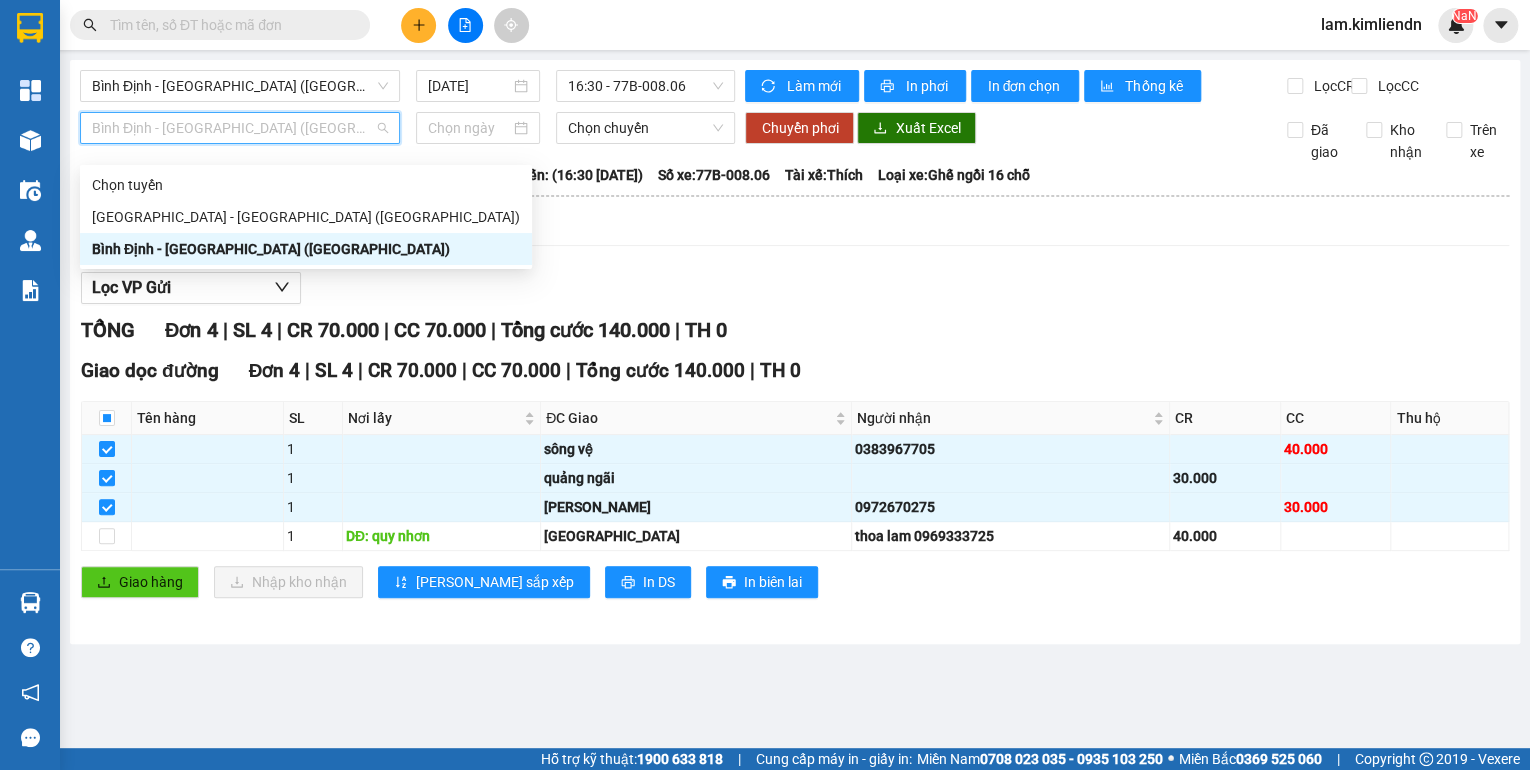 click on "Bình Định - [GEOGRAPHIC_DATA] ([GEOGRAPHIC_DATA])" at bounding box center (306, 249) 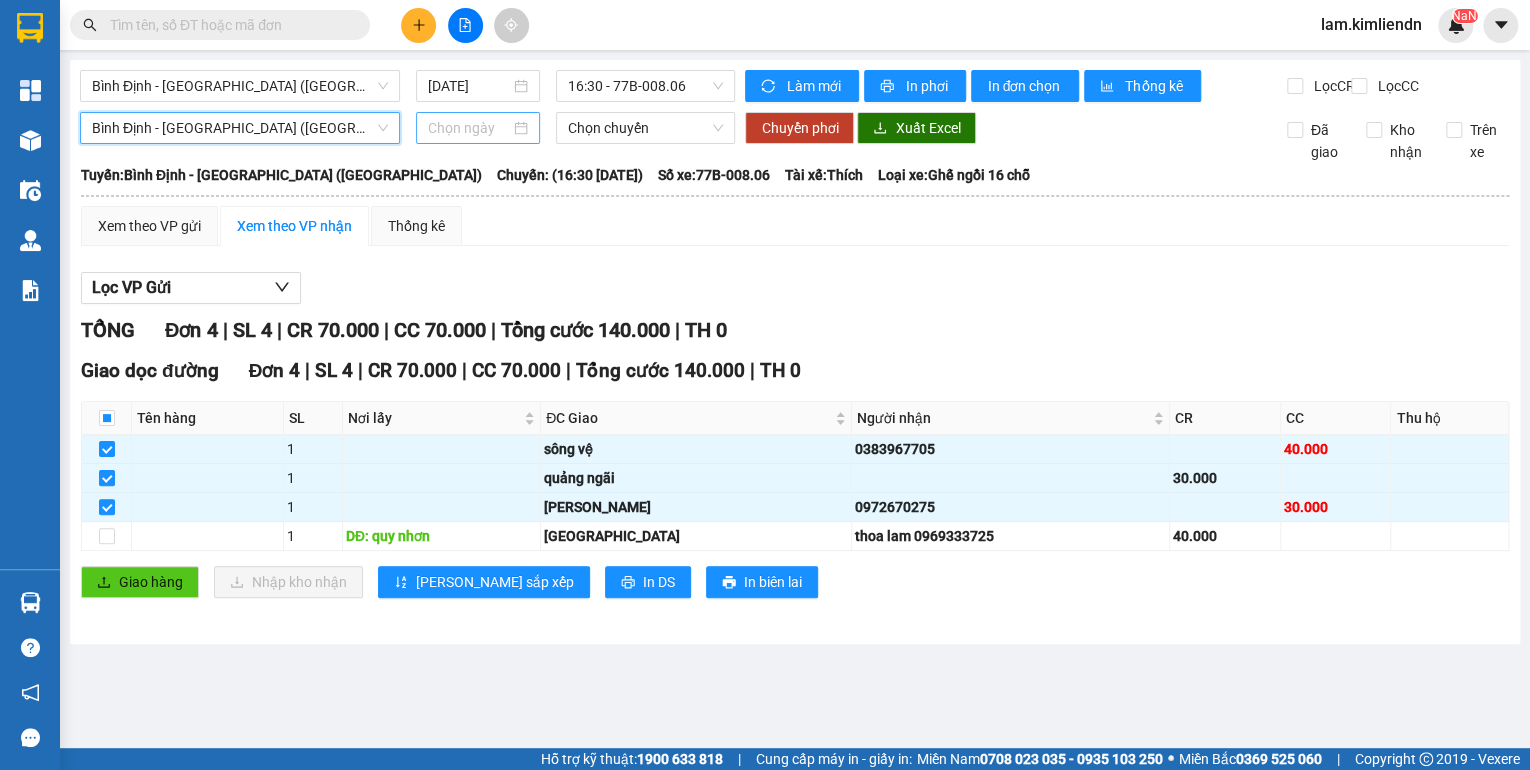 click at bounding box center [469, 128] 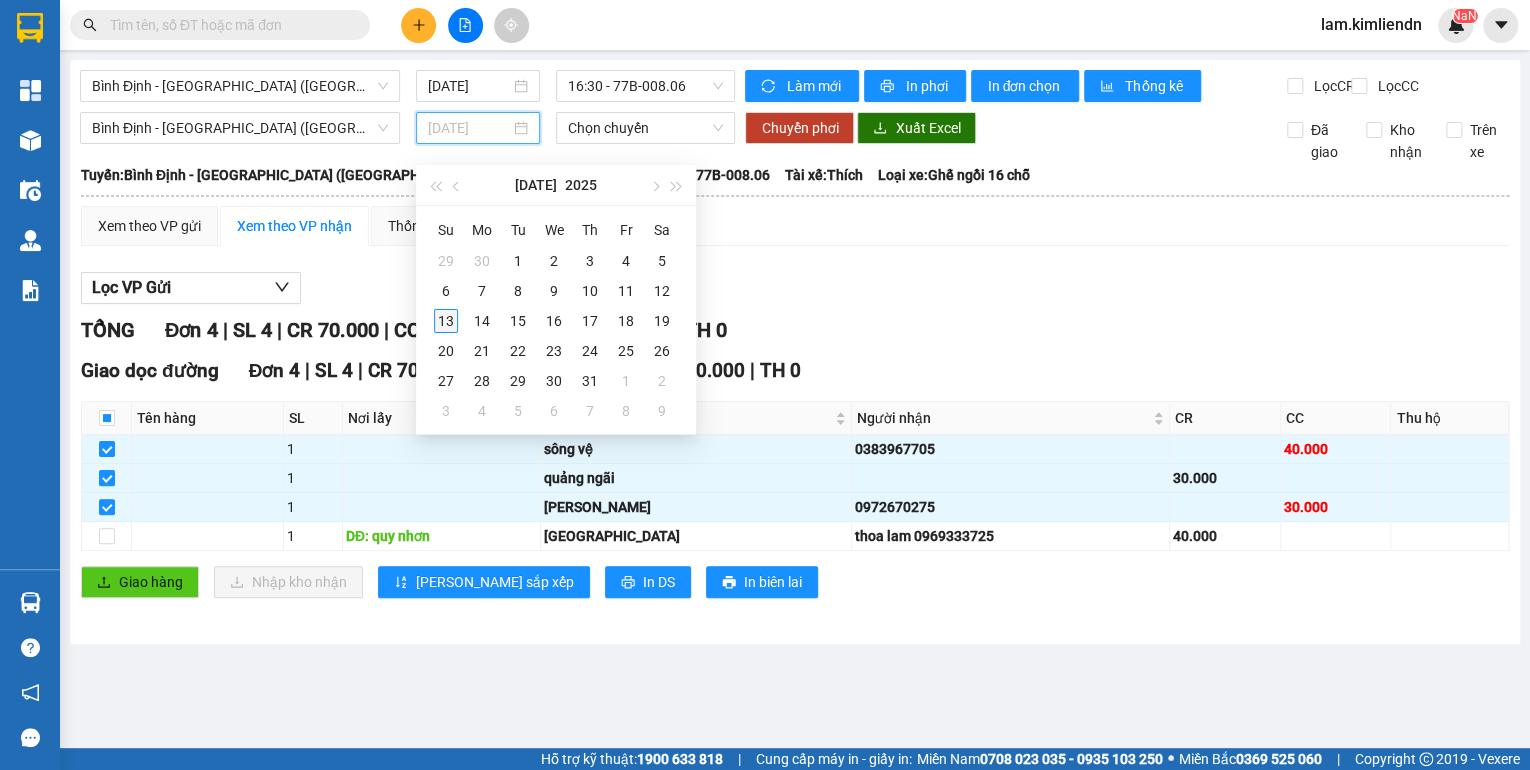 type on "[DATE]" 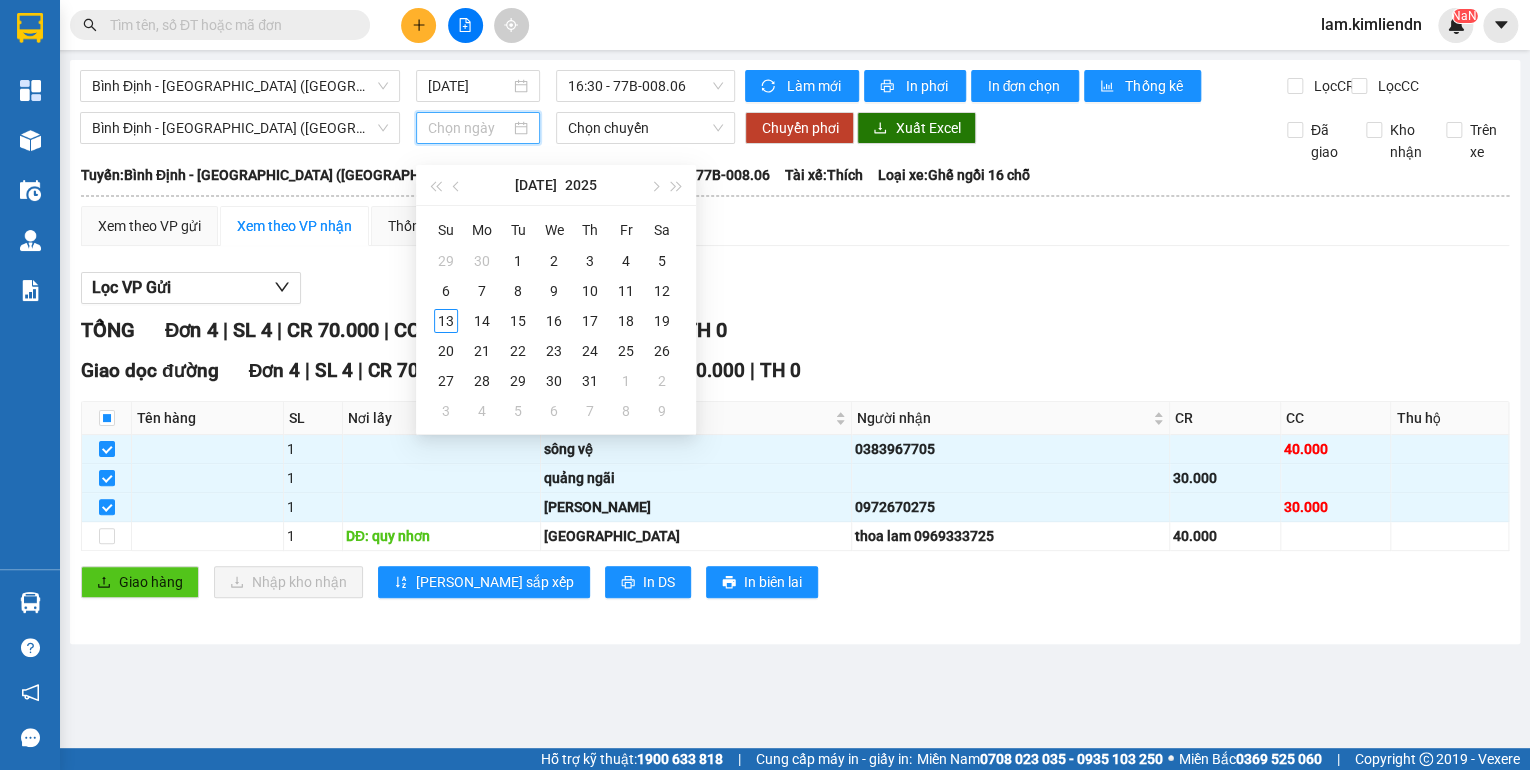 type on "[DATE]" 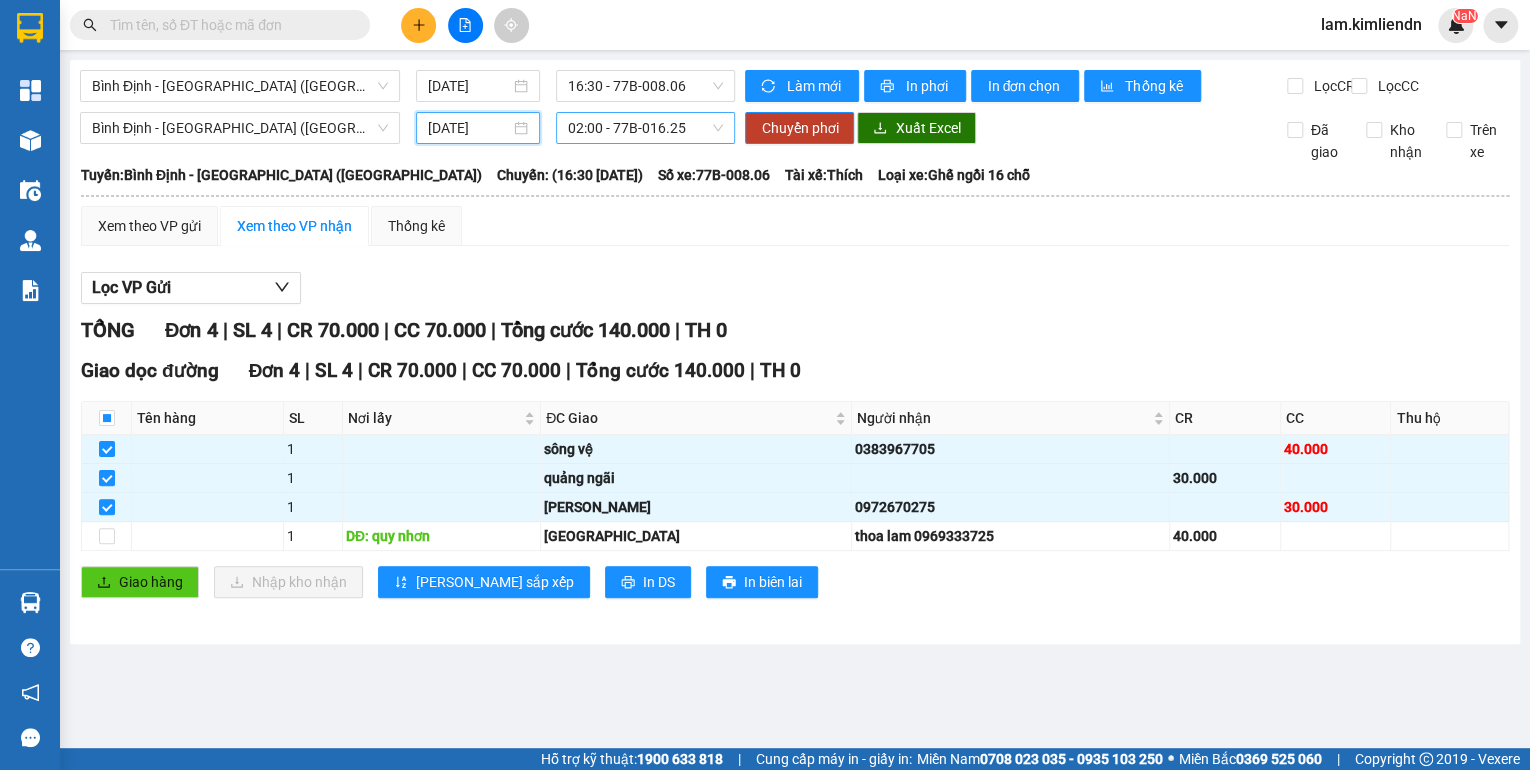 click on "02:00     - 77B-016.25" at bounding box center [646, 128] 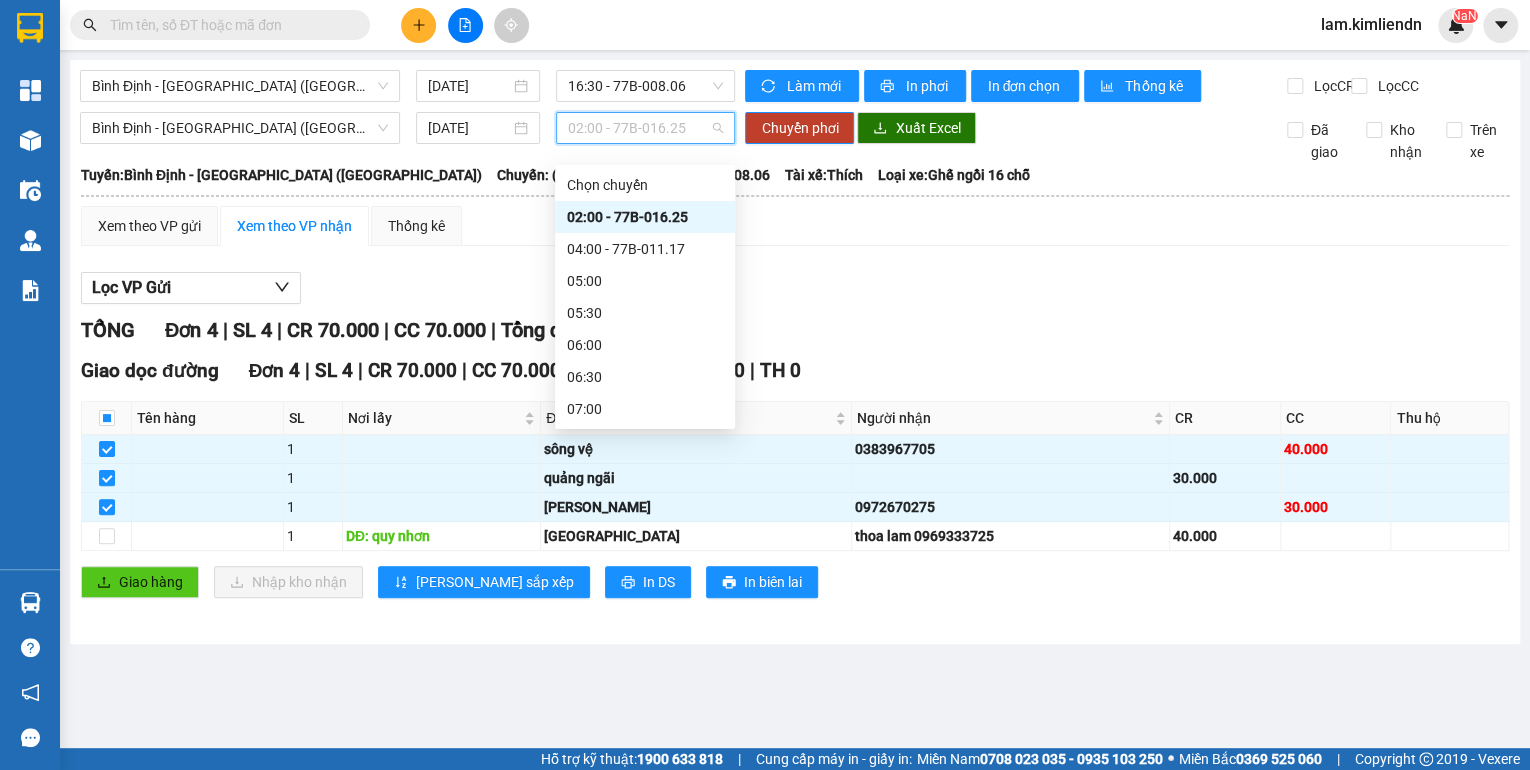 click on "16:00" at bounding box center (645, 985) 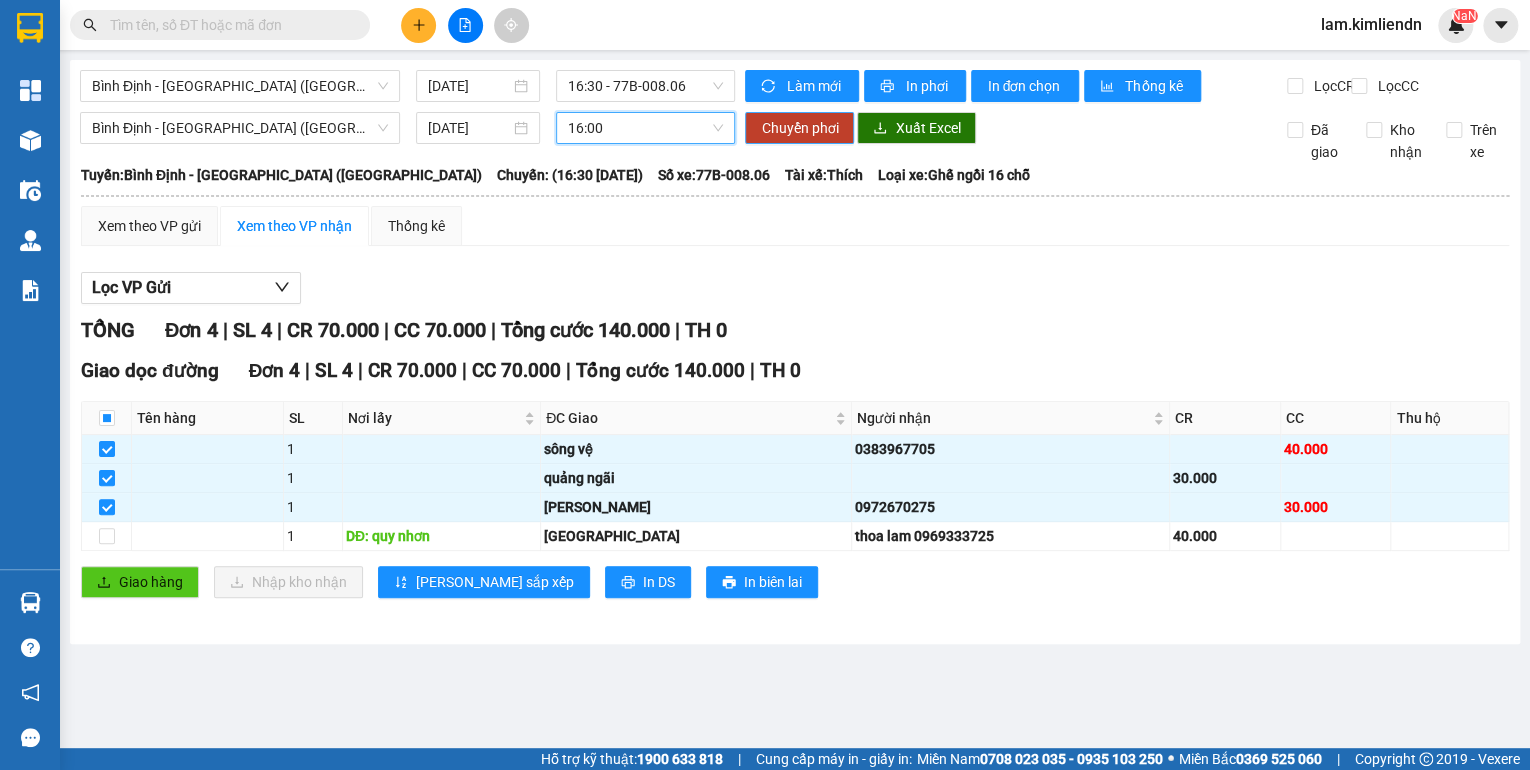 click on "Chuyển phơi" at bounding box center [799, 128] 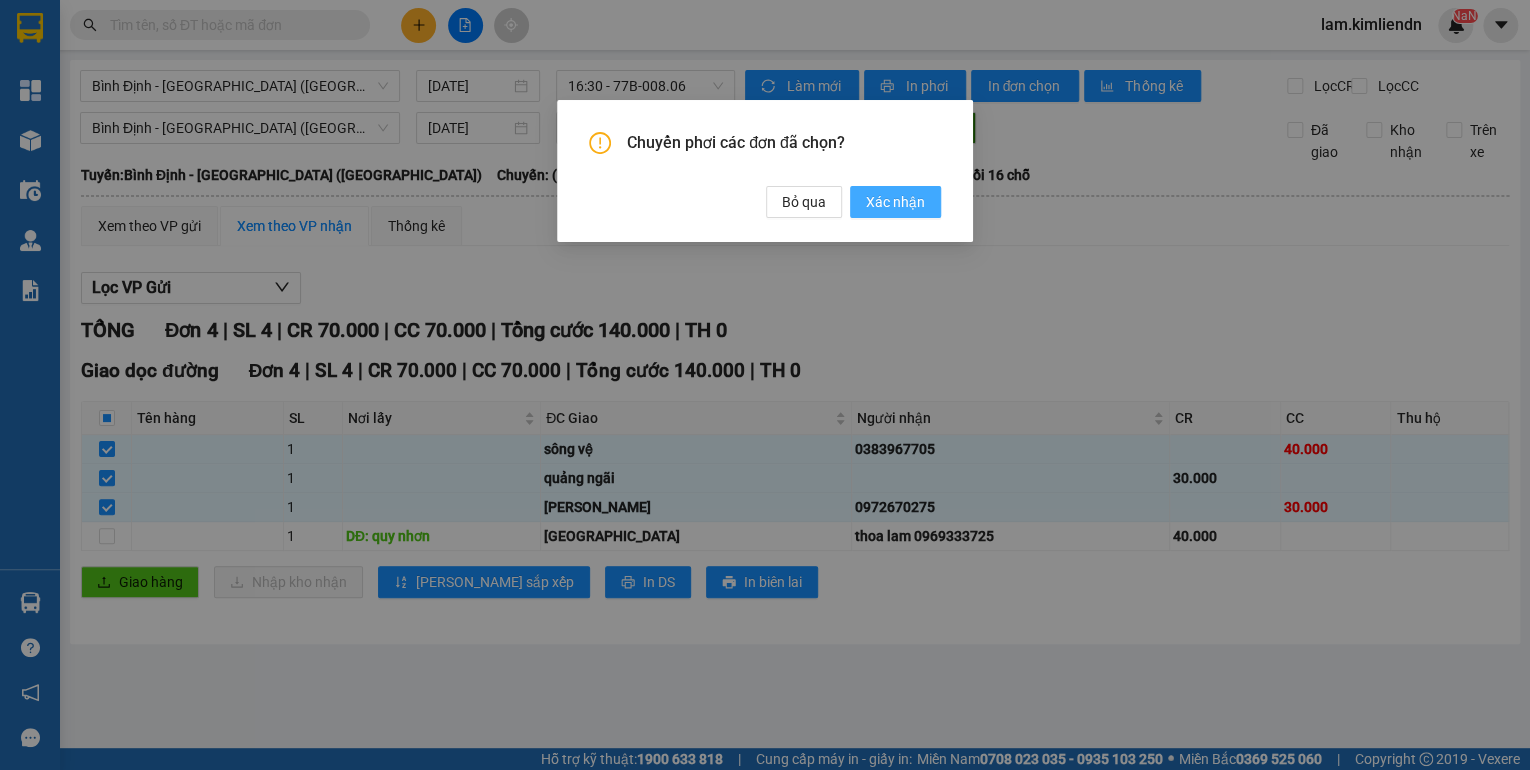 click on "Xác nhận" at bounding box center (895, 202) 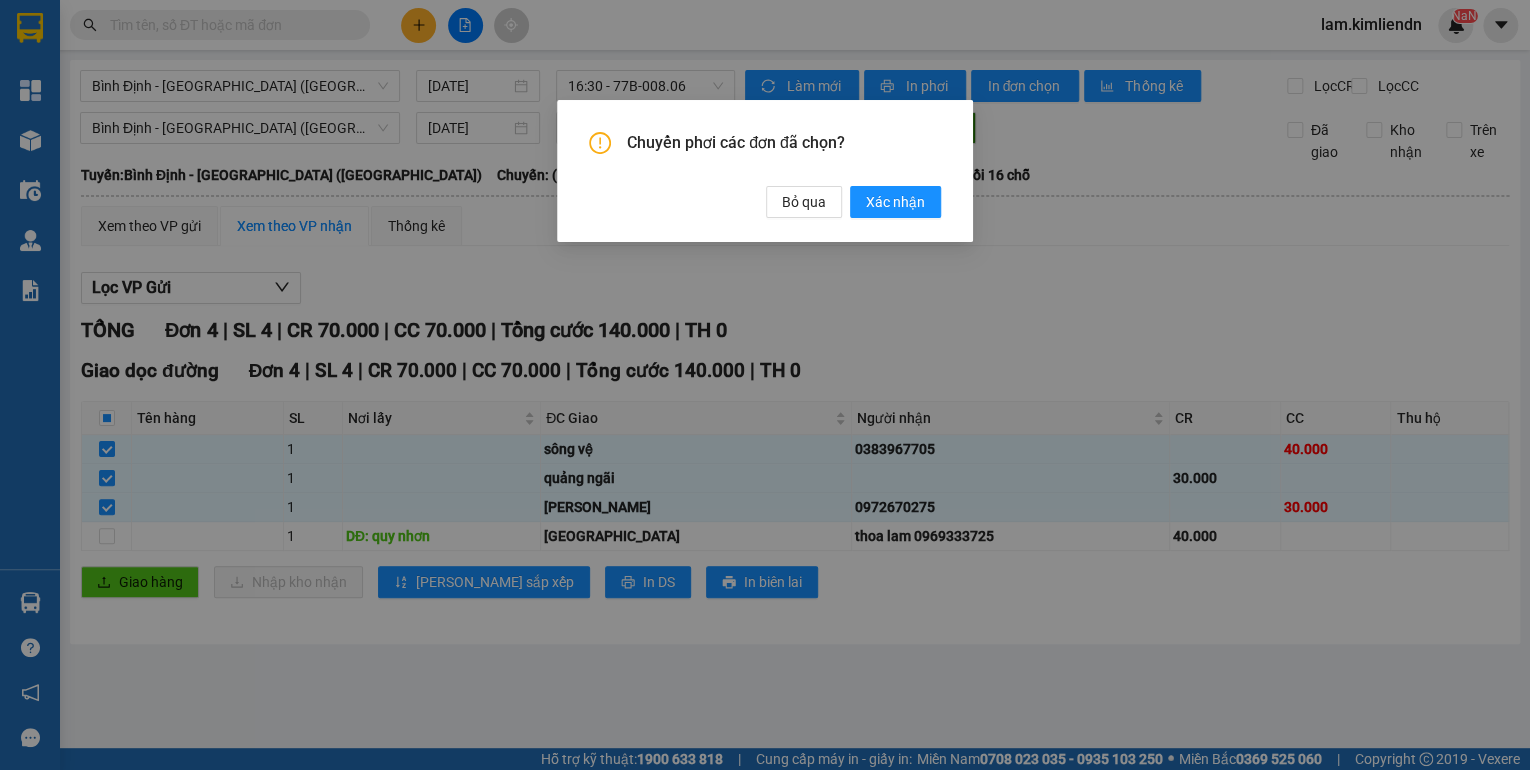 type 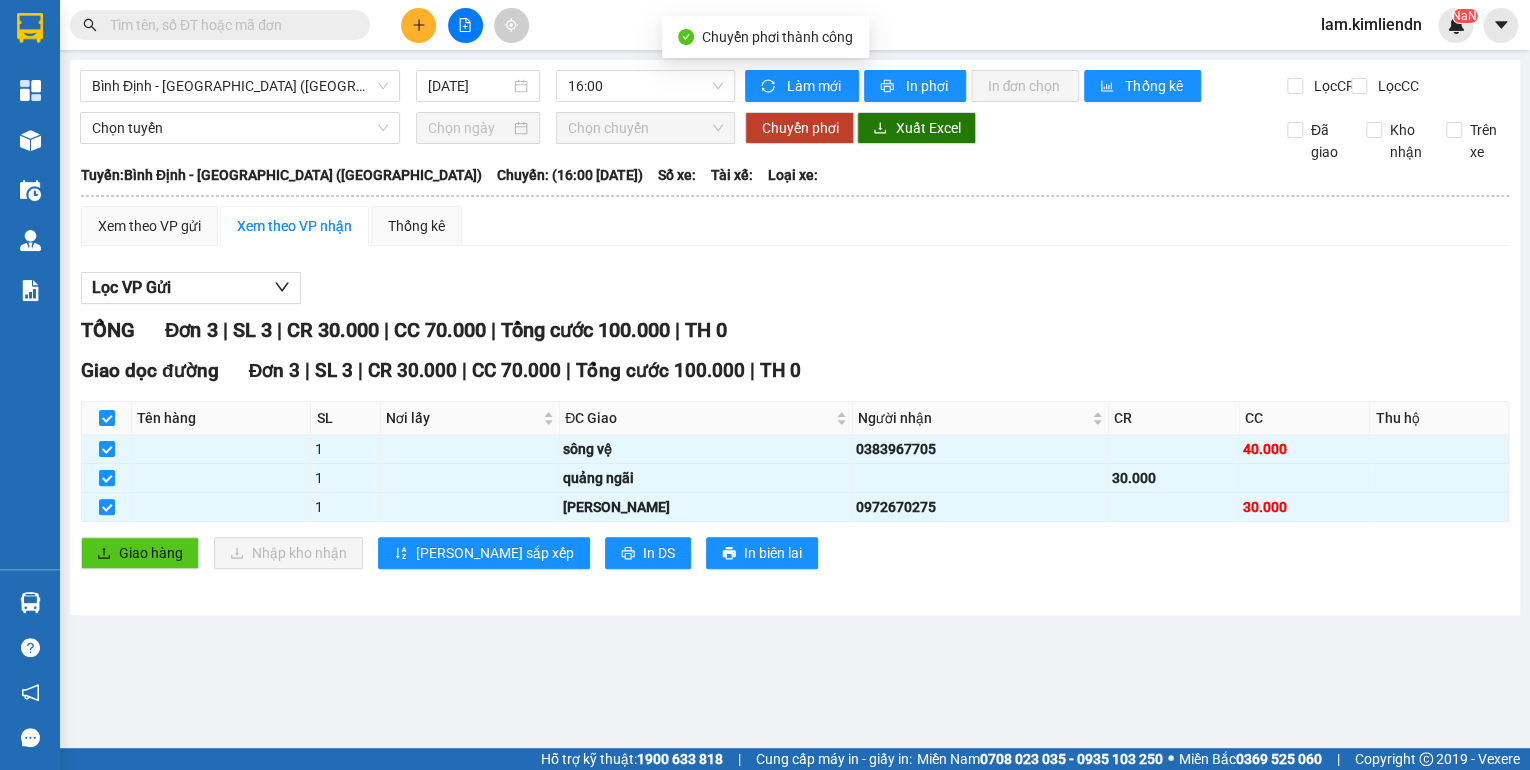 checkbox on "false" 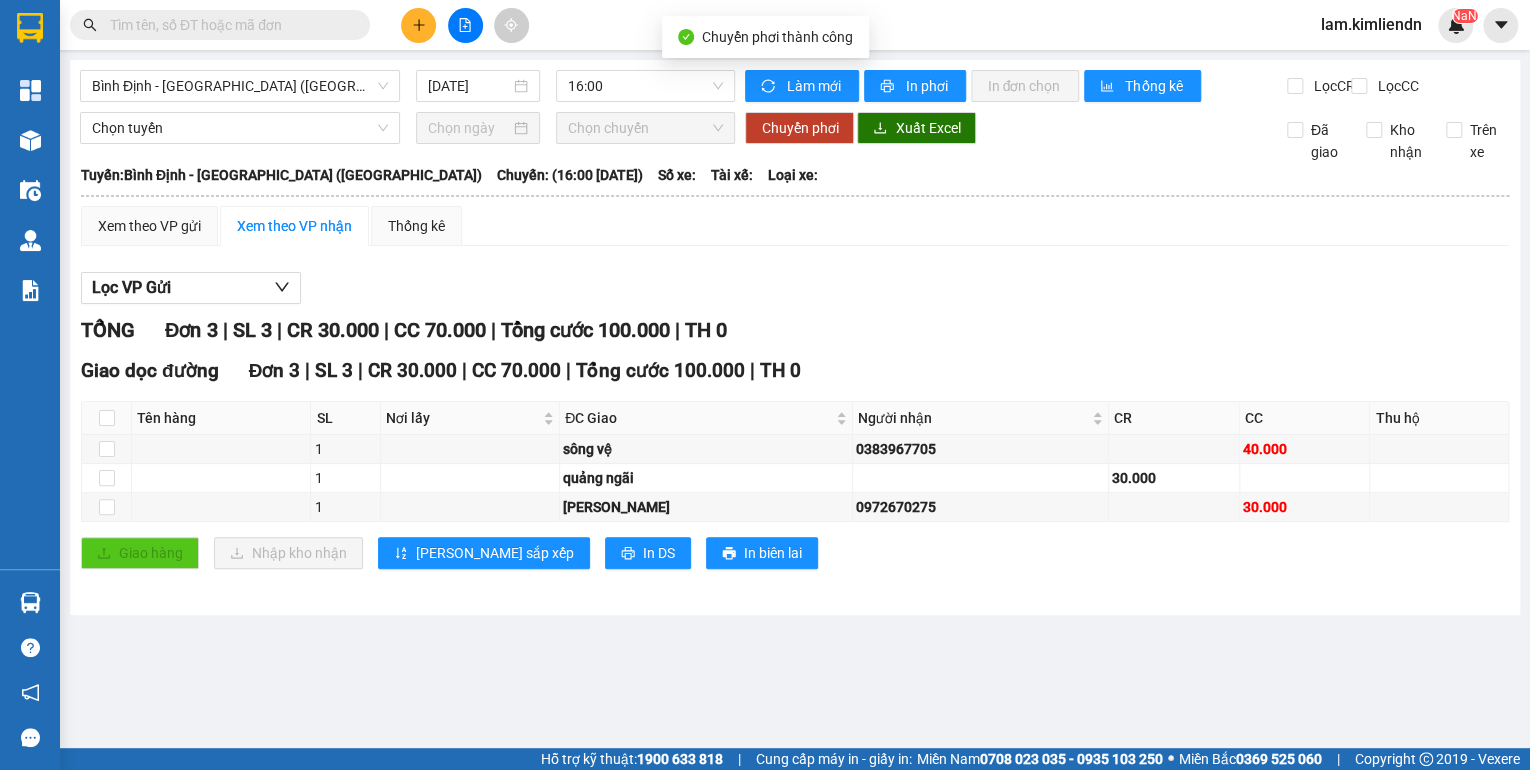 click on "Lọc VP Gửi" at bounding box center (795, 288) 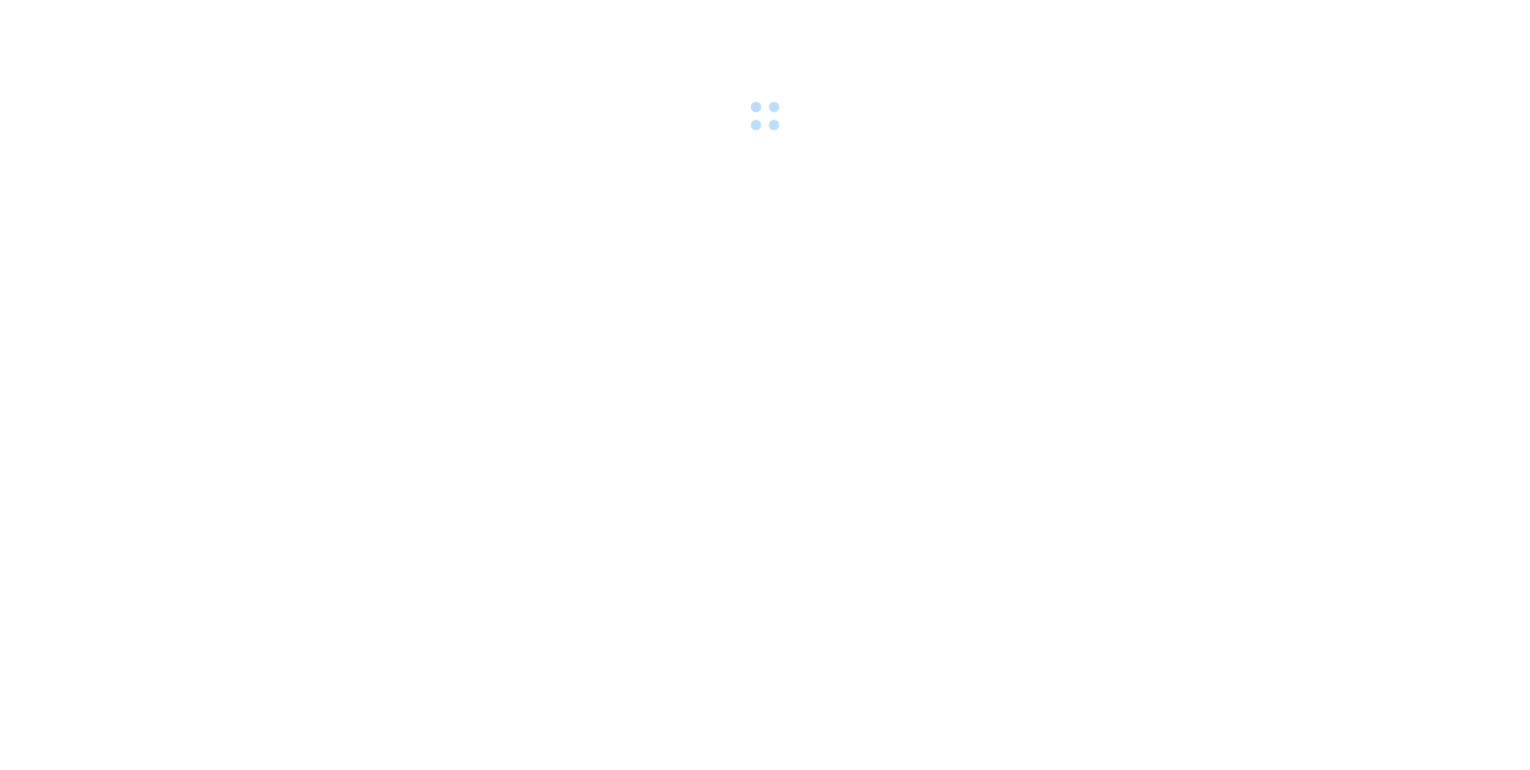 scroll, scrollTop: 0, scrollLeft: 0, axis: both 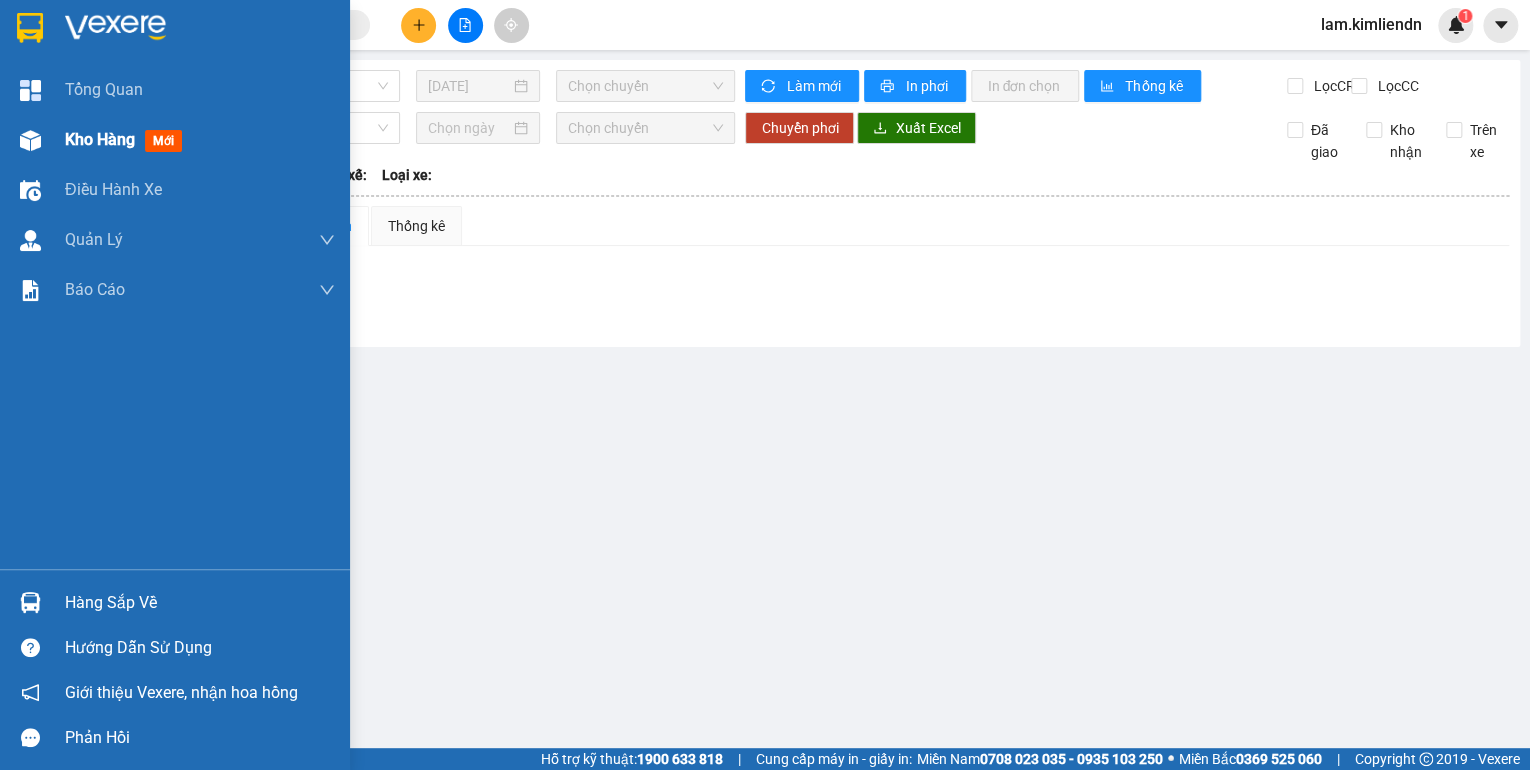 drag, startPoint x: 31, startPoint y: 142, endPoint x: 320, endPoint y: 169, distance: 290.2585 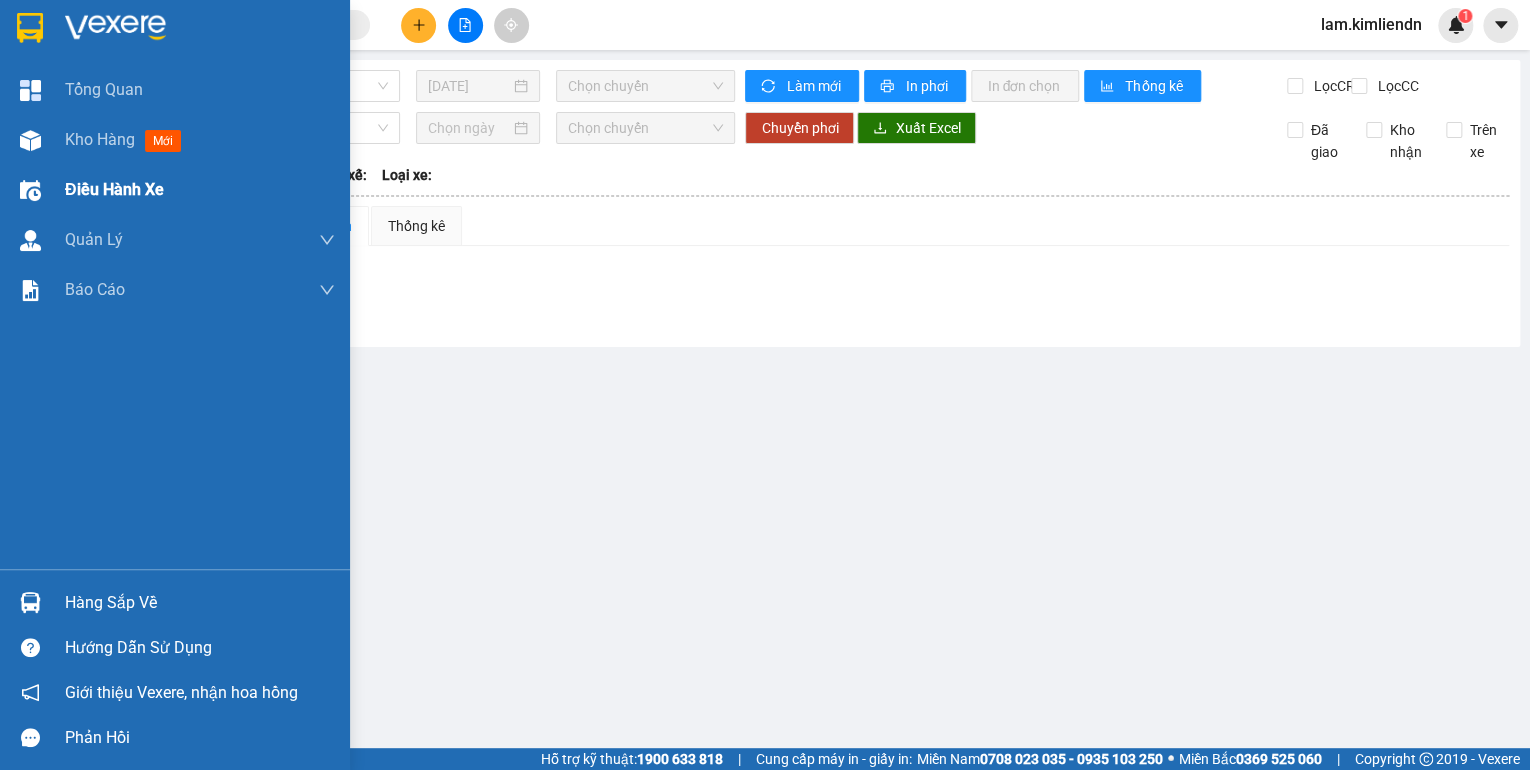 click at bounding box center [30, 140] 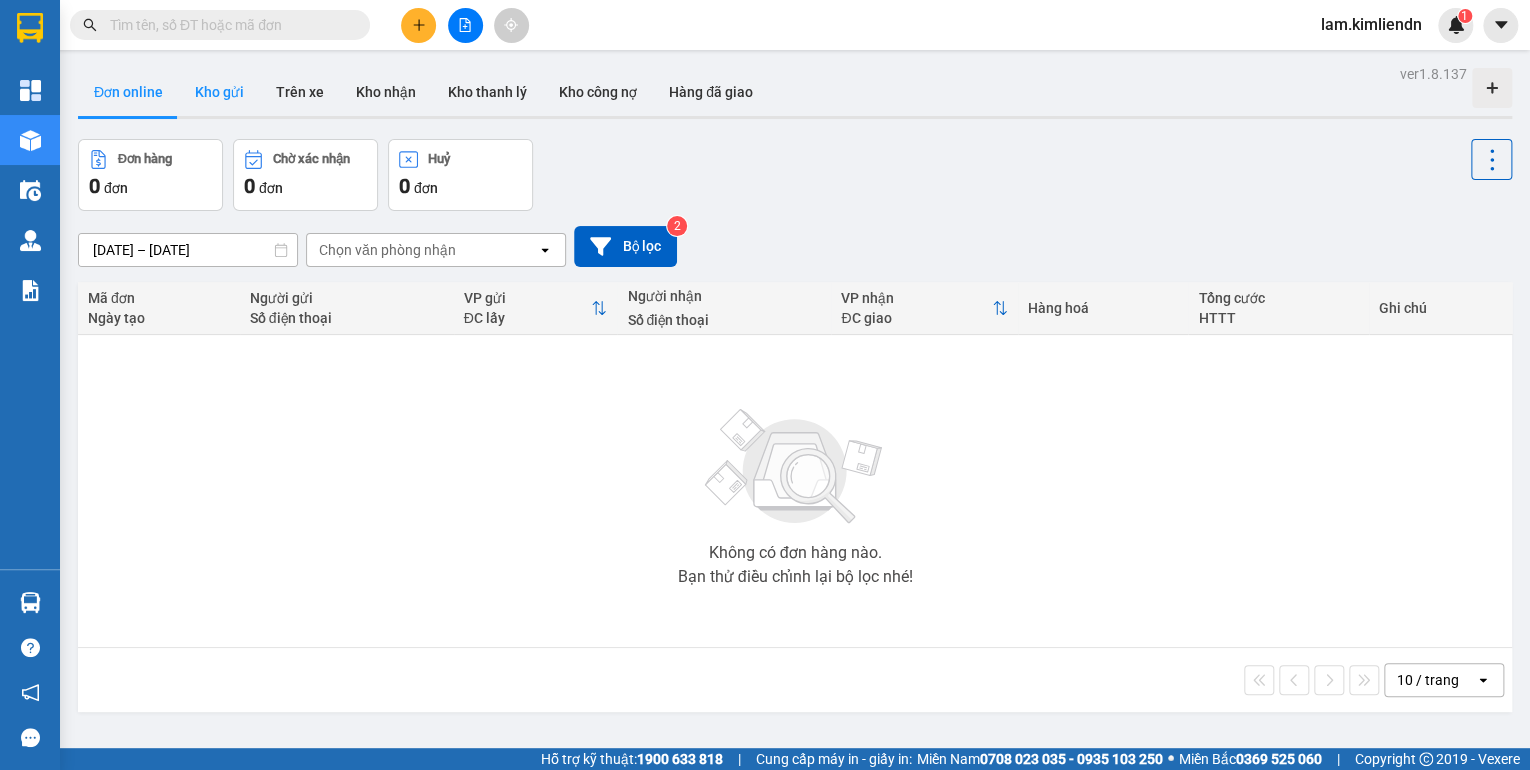 click on "Kho gửi" at bounding box center [219, 92] 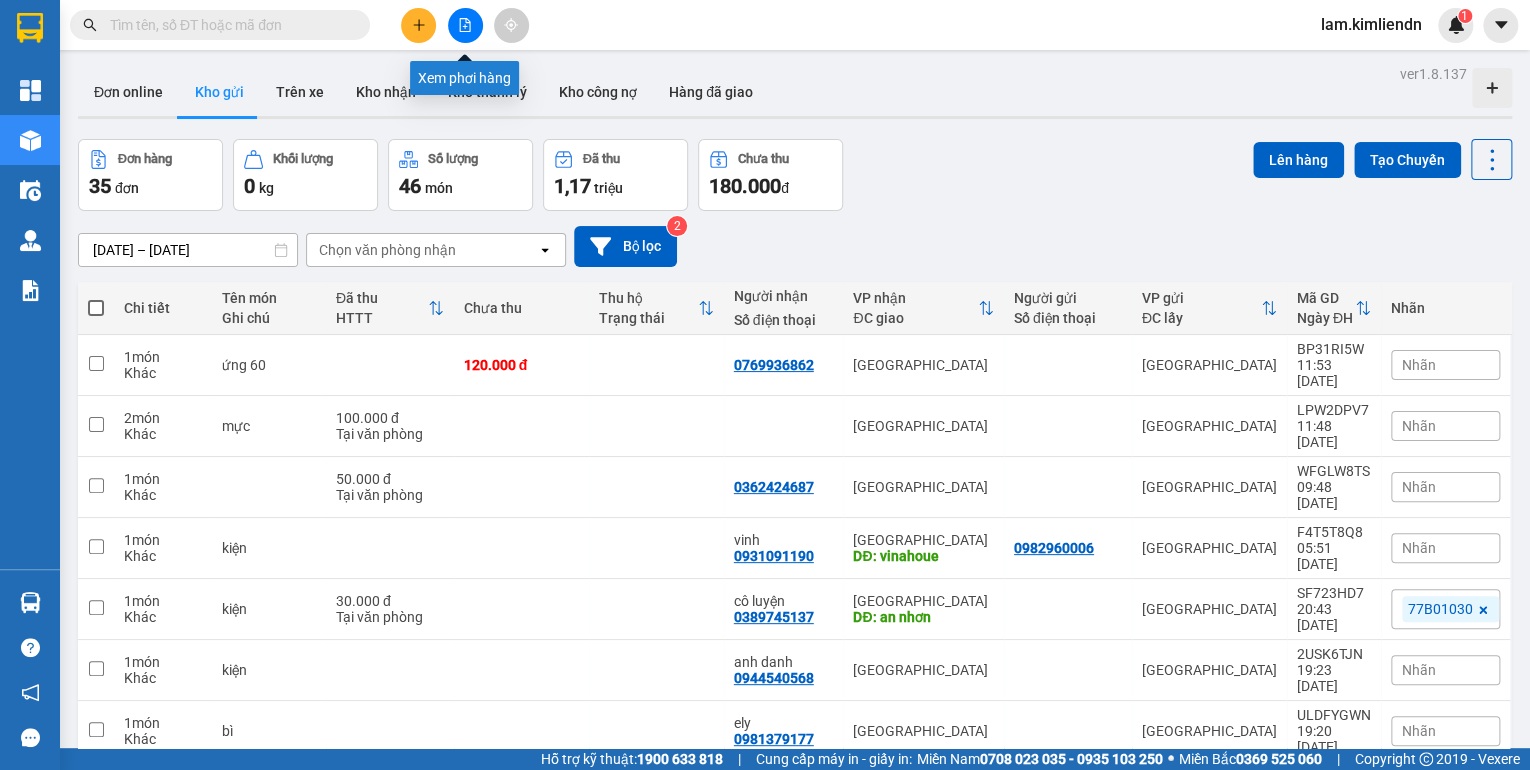 click at bounding box center (465, 25) 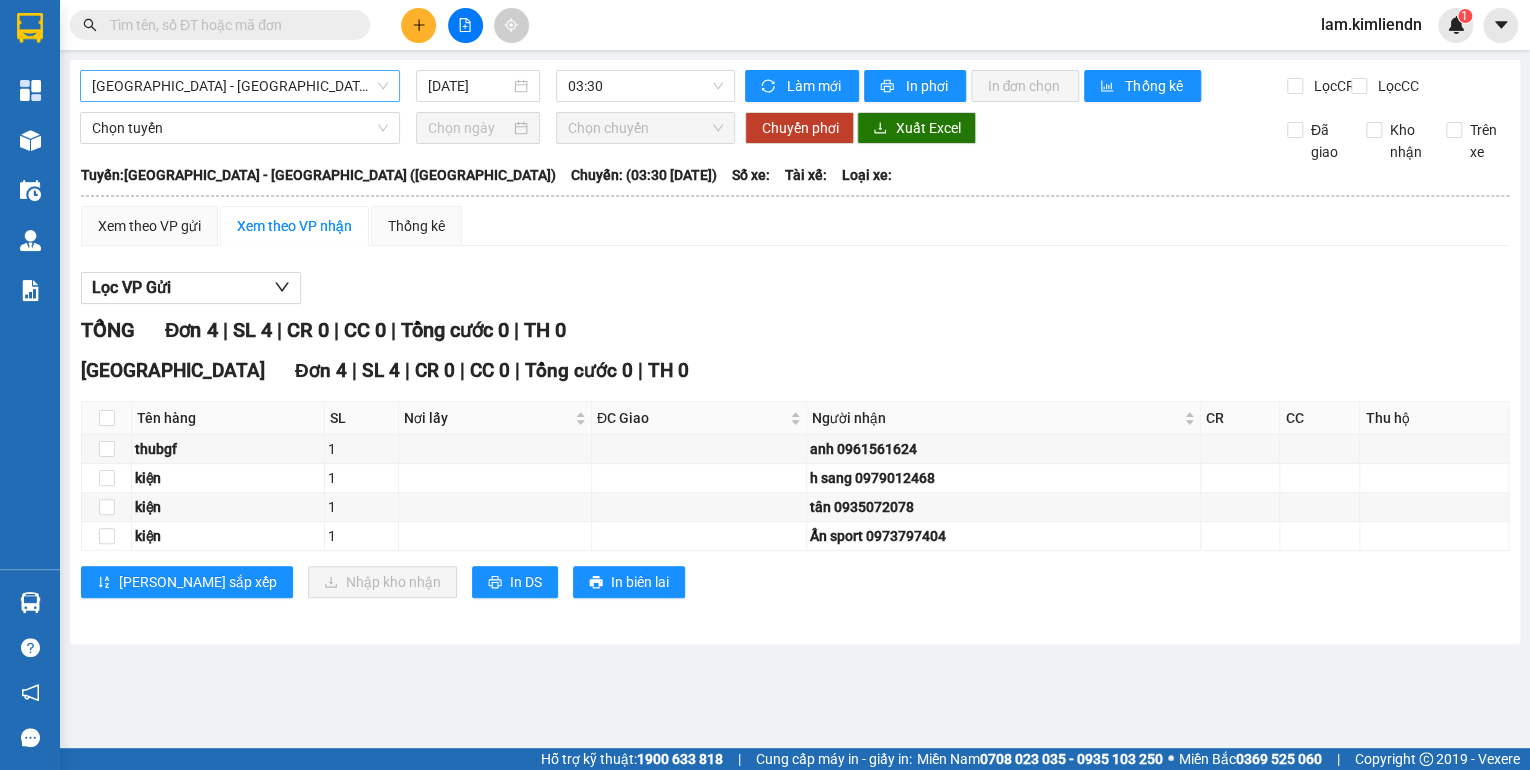 click on "[GEOGRAPHIC_DATA] - [GEOGRAPHIC_DATA] ([GEOGRAPHIC_DATA])" at bounding box center [240, 86] 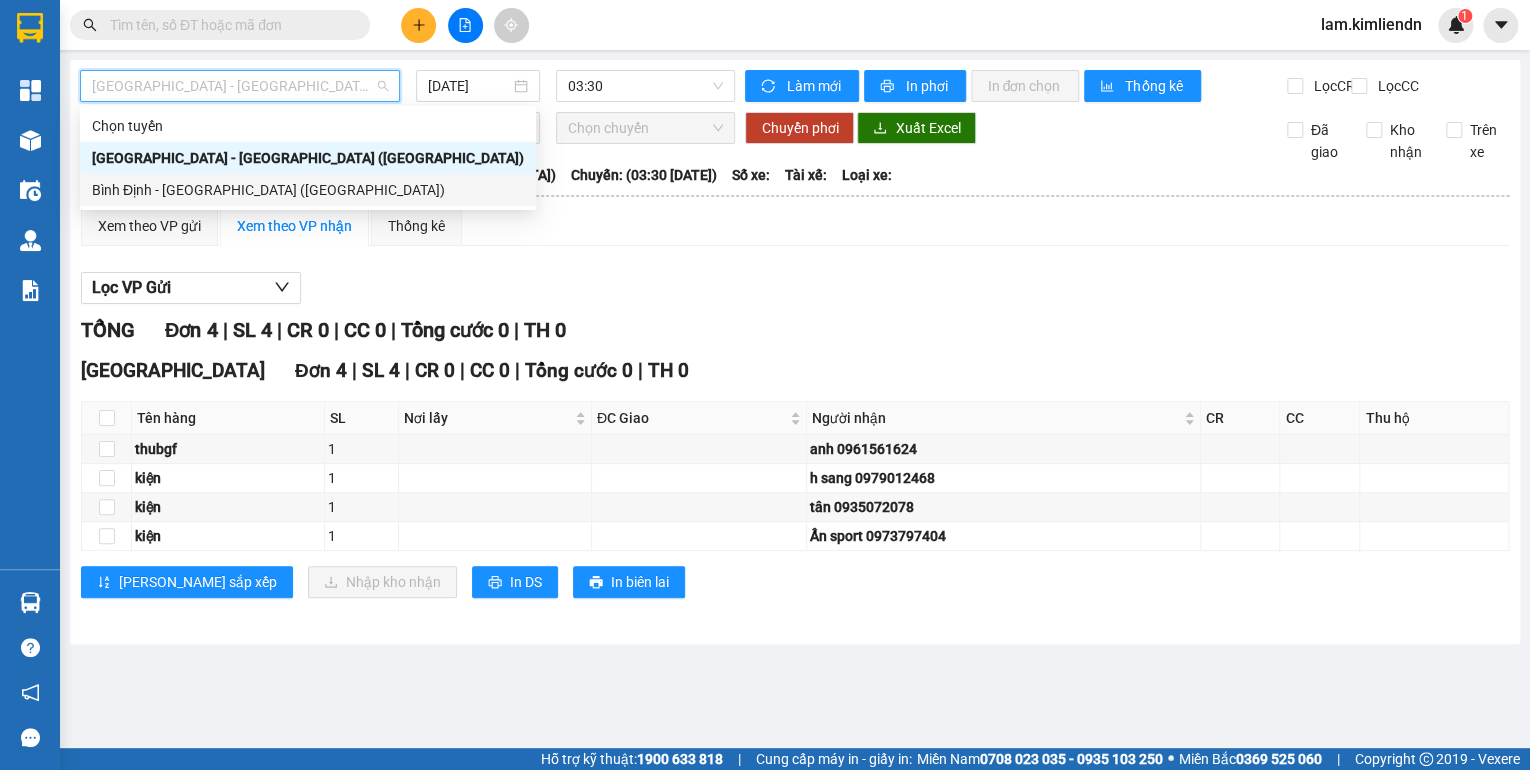 click on "Bình Định - [GEOGRAPHIC_DATA] ([GEOGRAPHIC_DATA])" at bounding box center (308, 190) 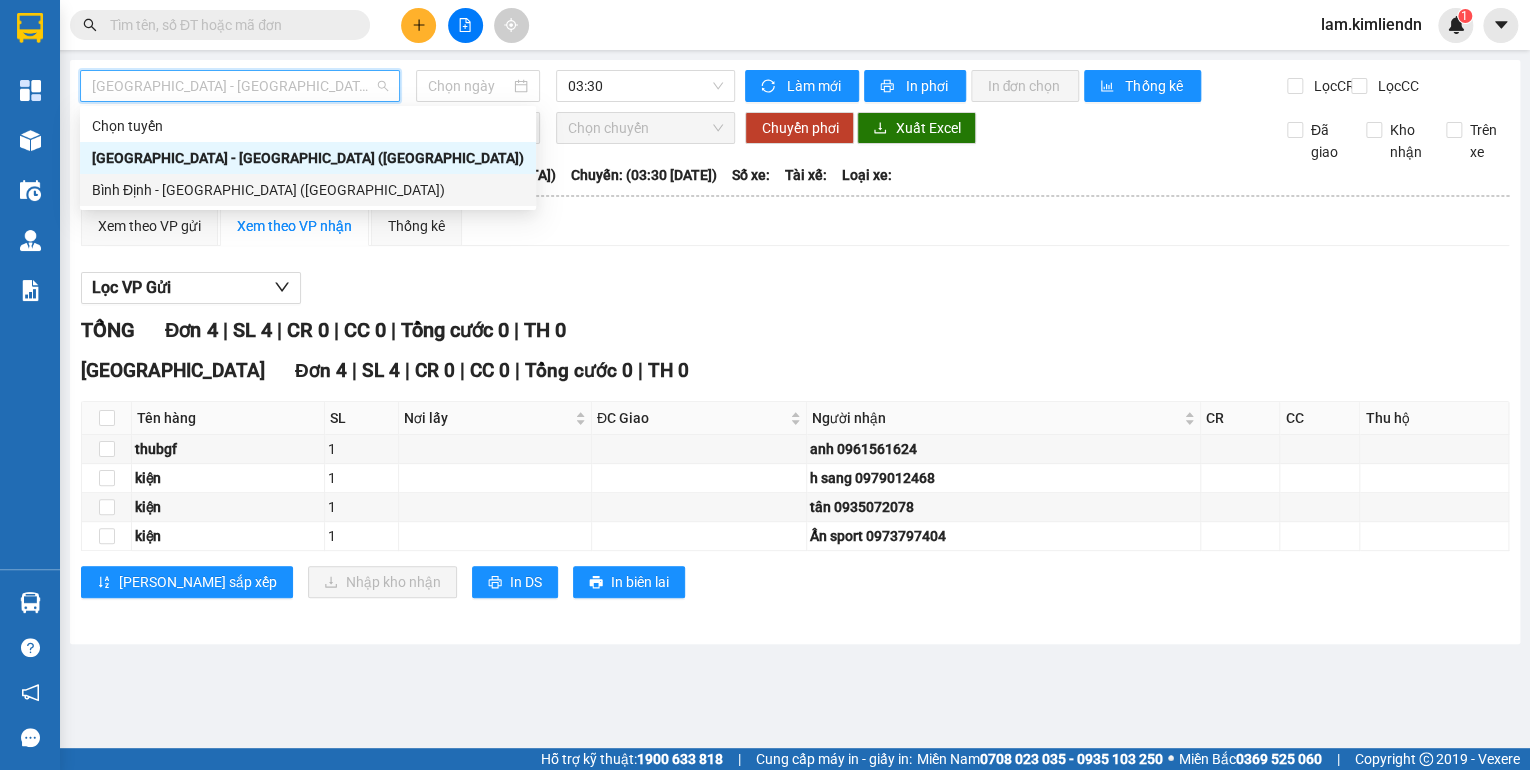 type on "[DATE]" 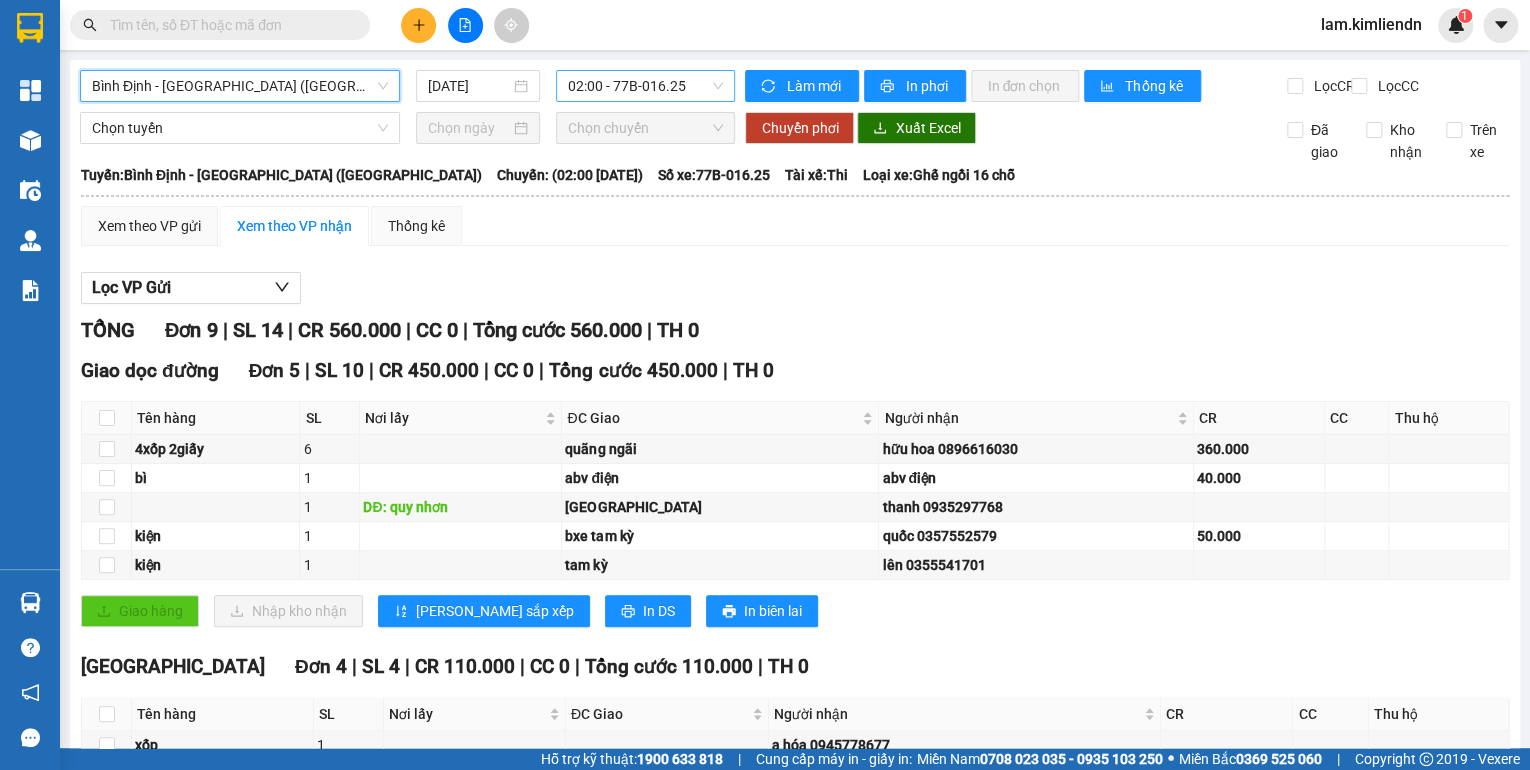 click on "02:00     - 77B-016.25" at bounding box center (646, 86) 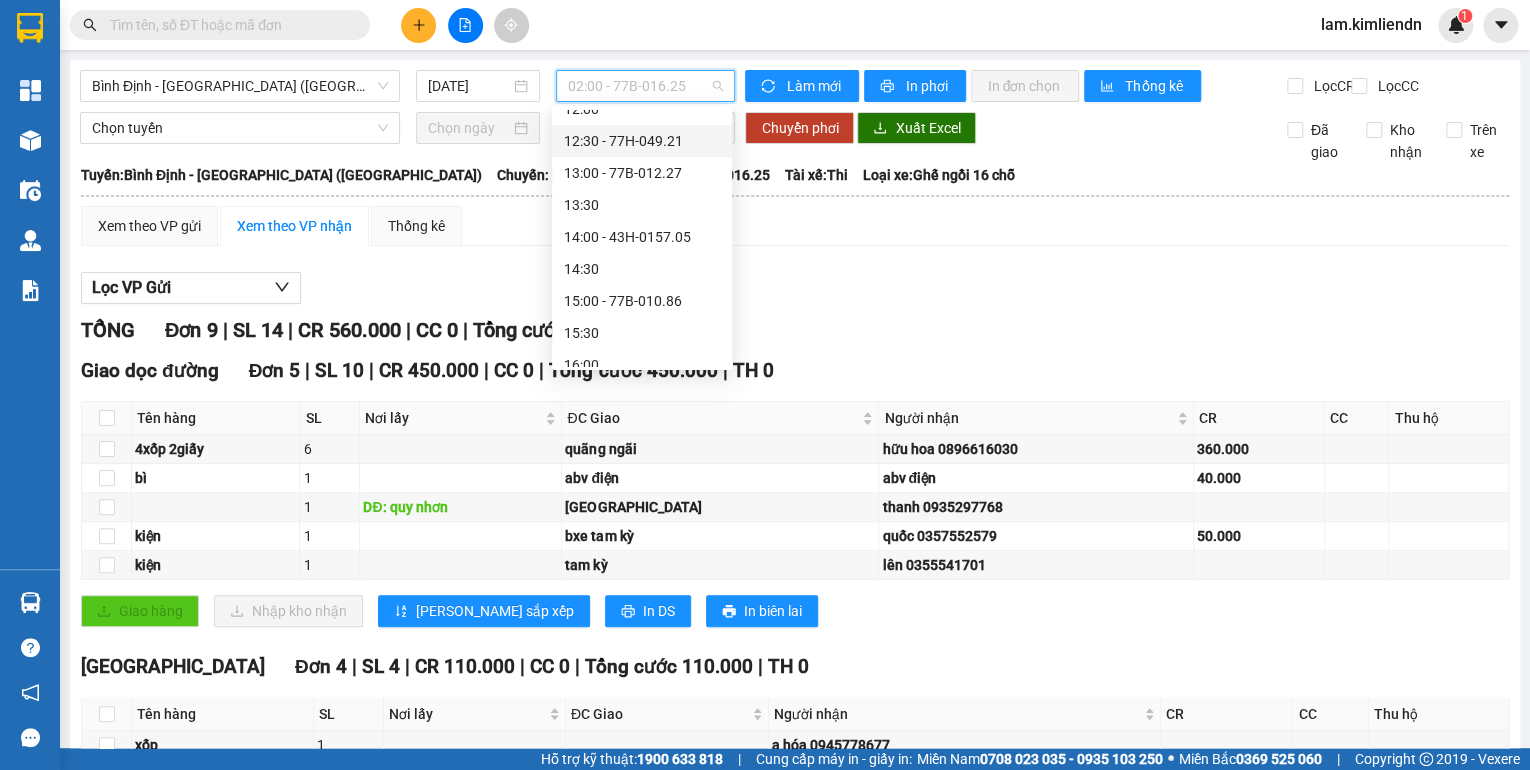 scroll, scrollTop: 704, scrollLeft: 0, axis: vertical 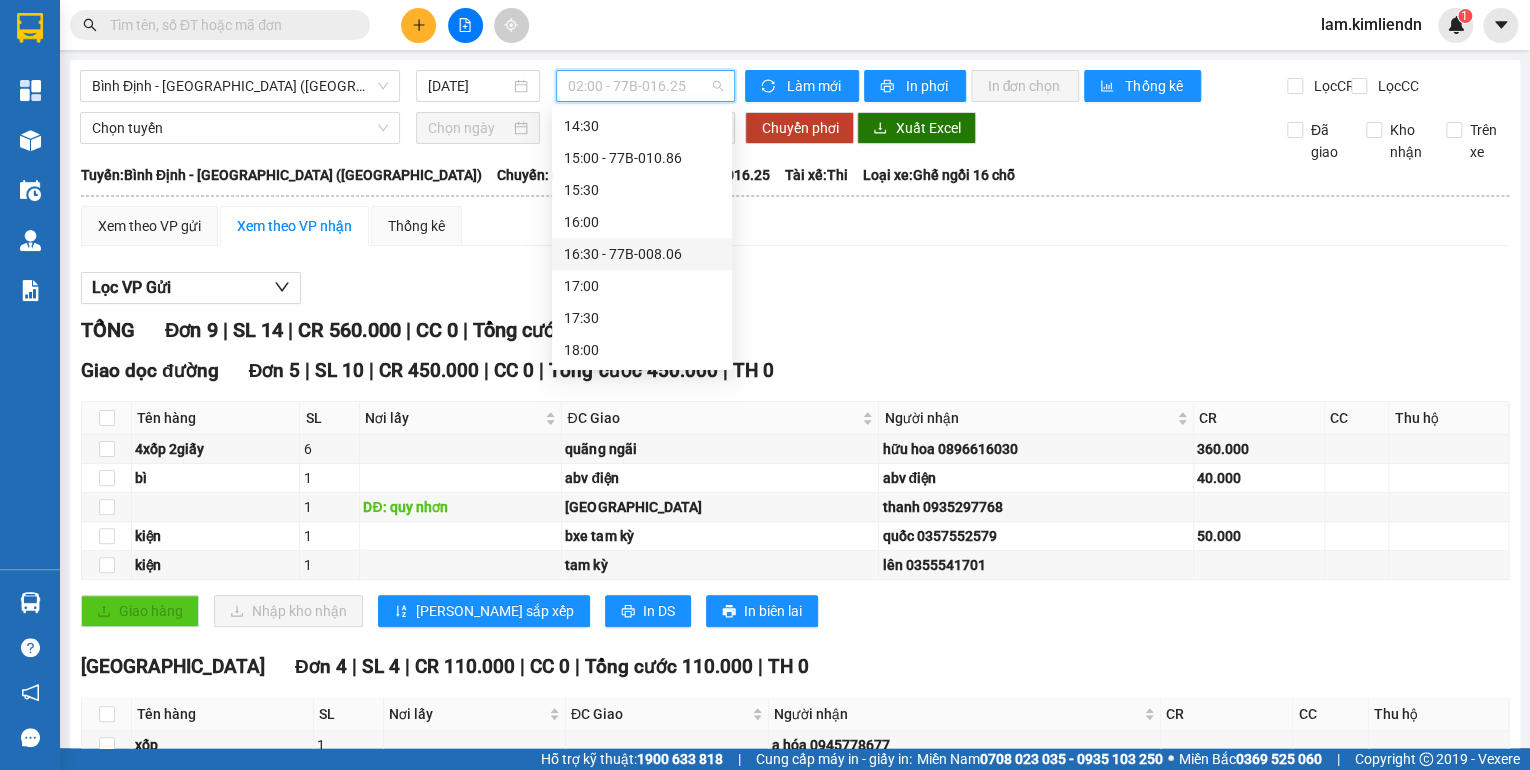 click on "16:30     - 77B-008.06" at bounding box center (642, 254) 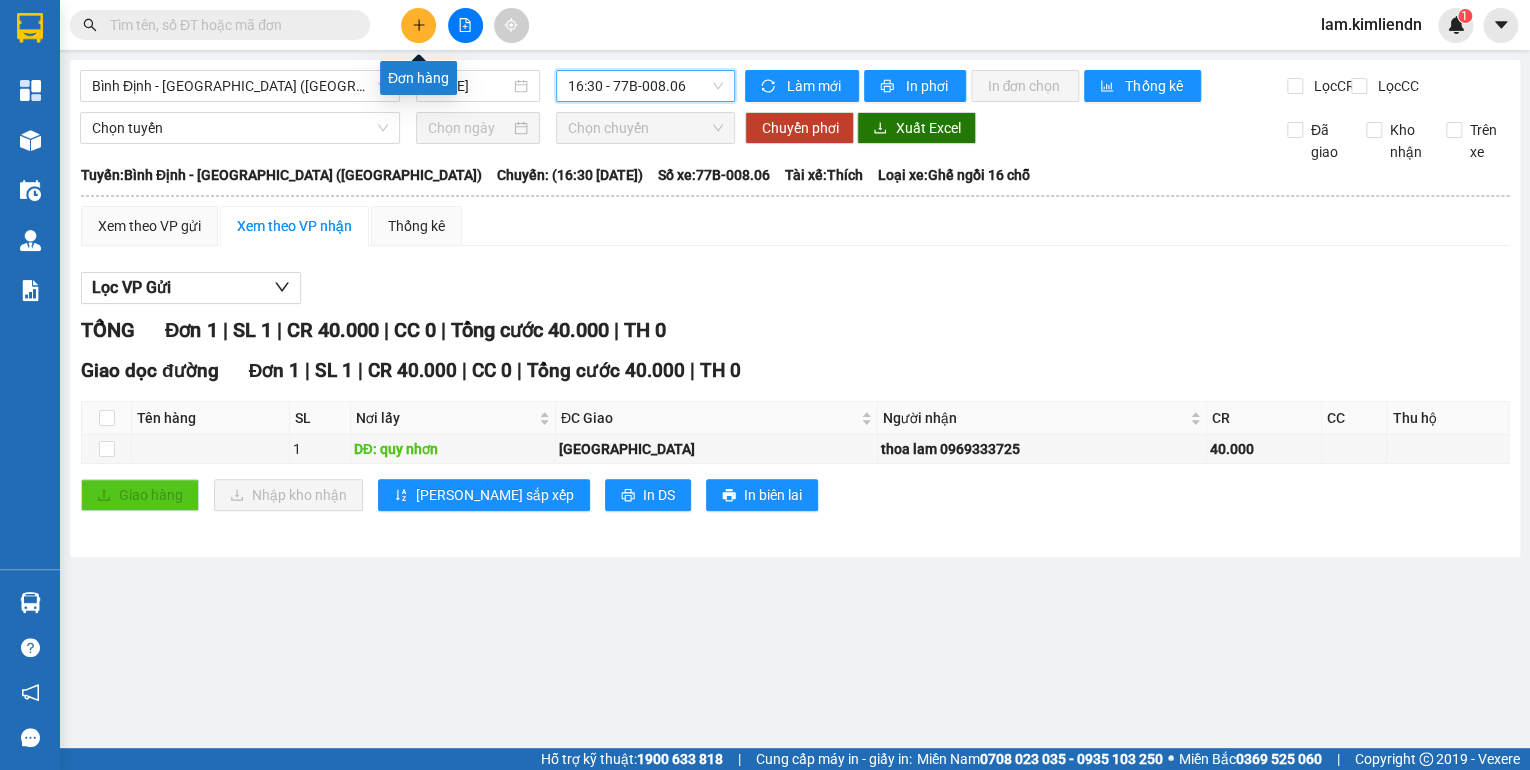 click 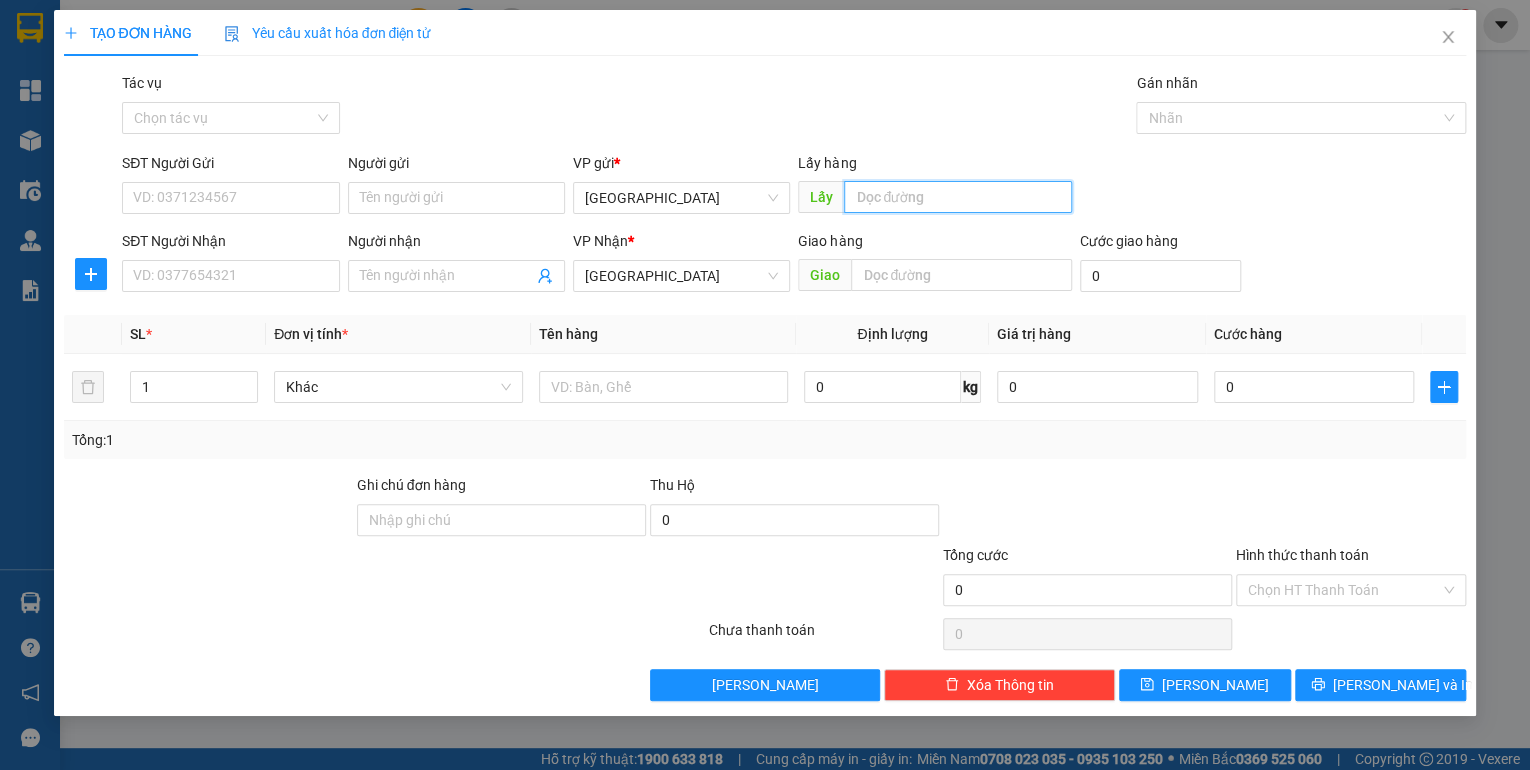 click at bounding box center [958, 197] 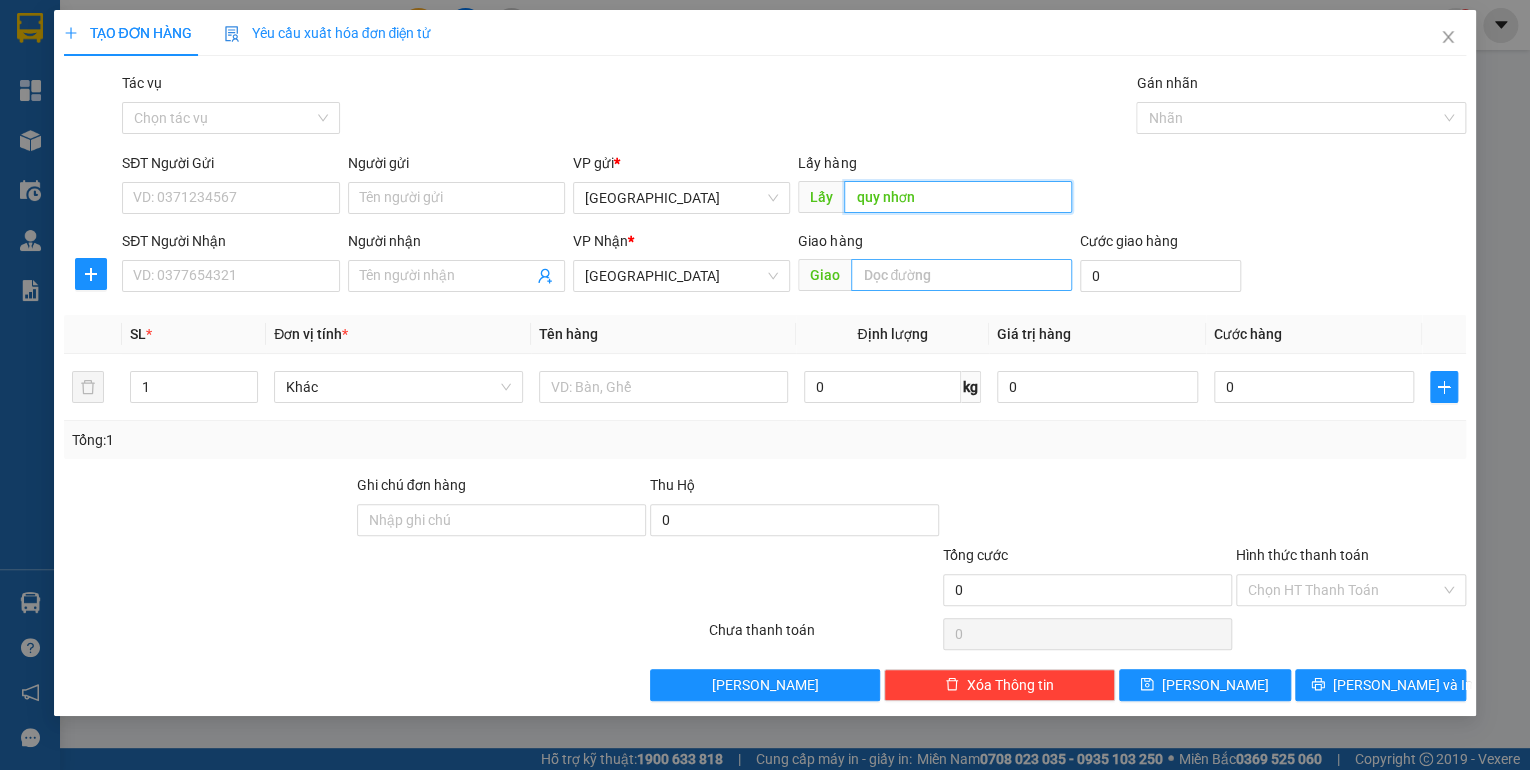 type on "quy nhơn" 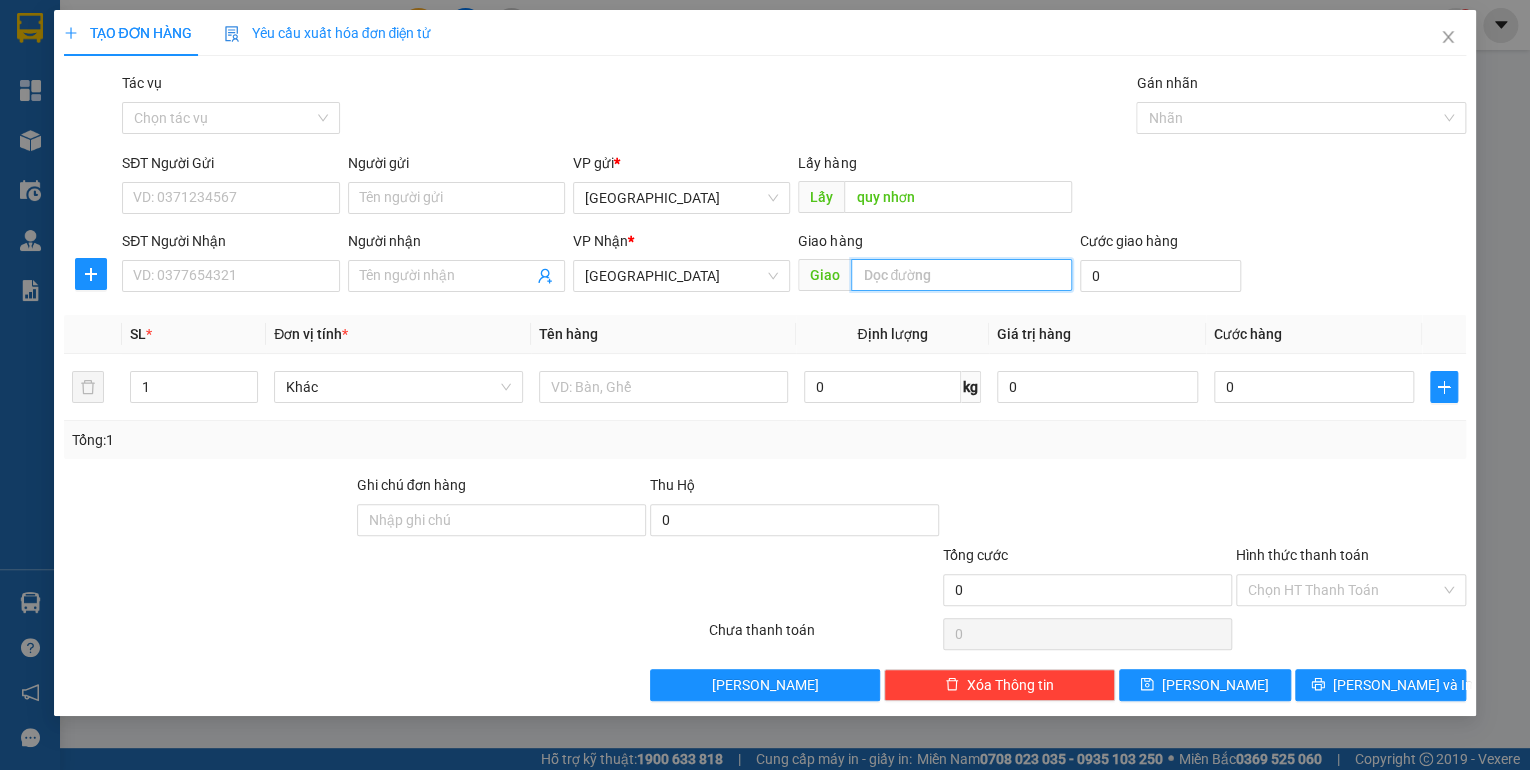 click at bounding box center [961, 275] 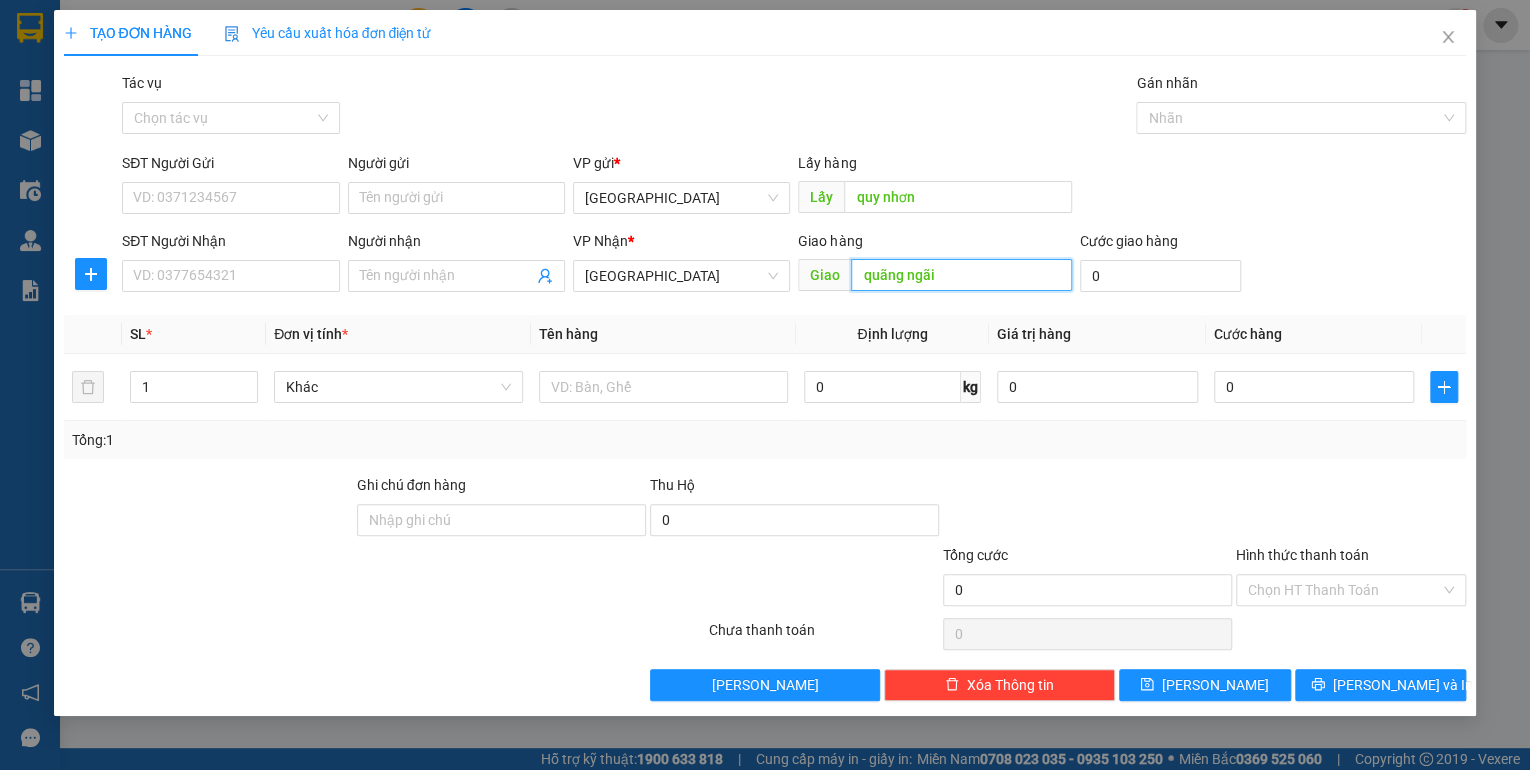 type on "quãng ngãi" 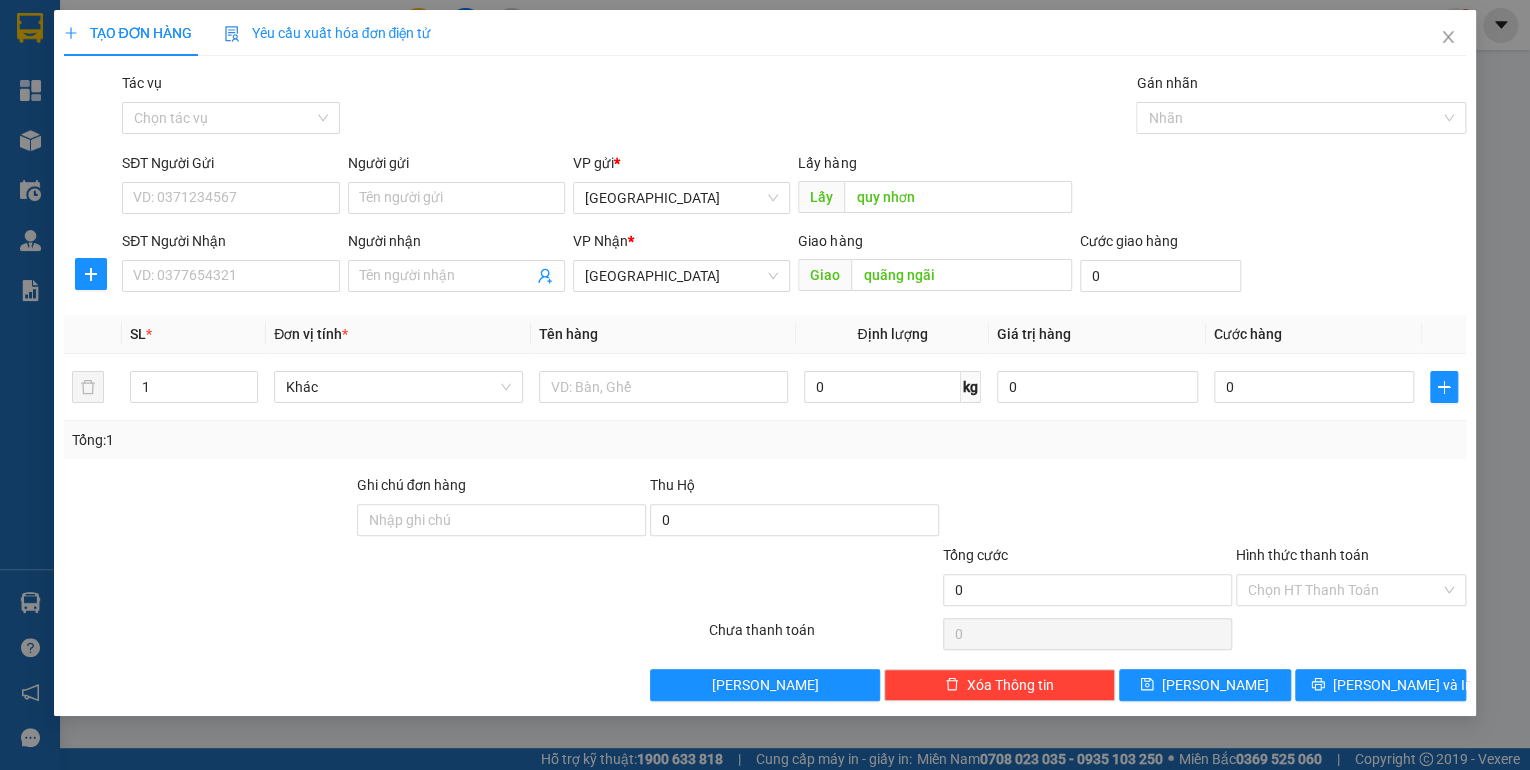 click on "Cước giao hàng" at bounding box center [1160, 245] 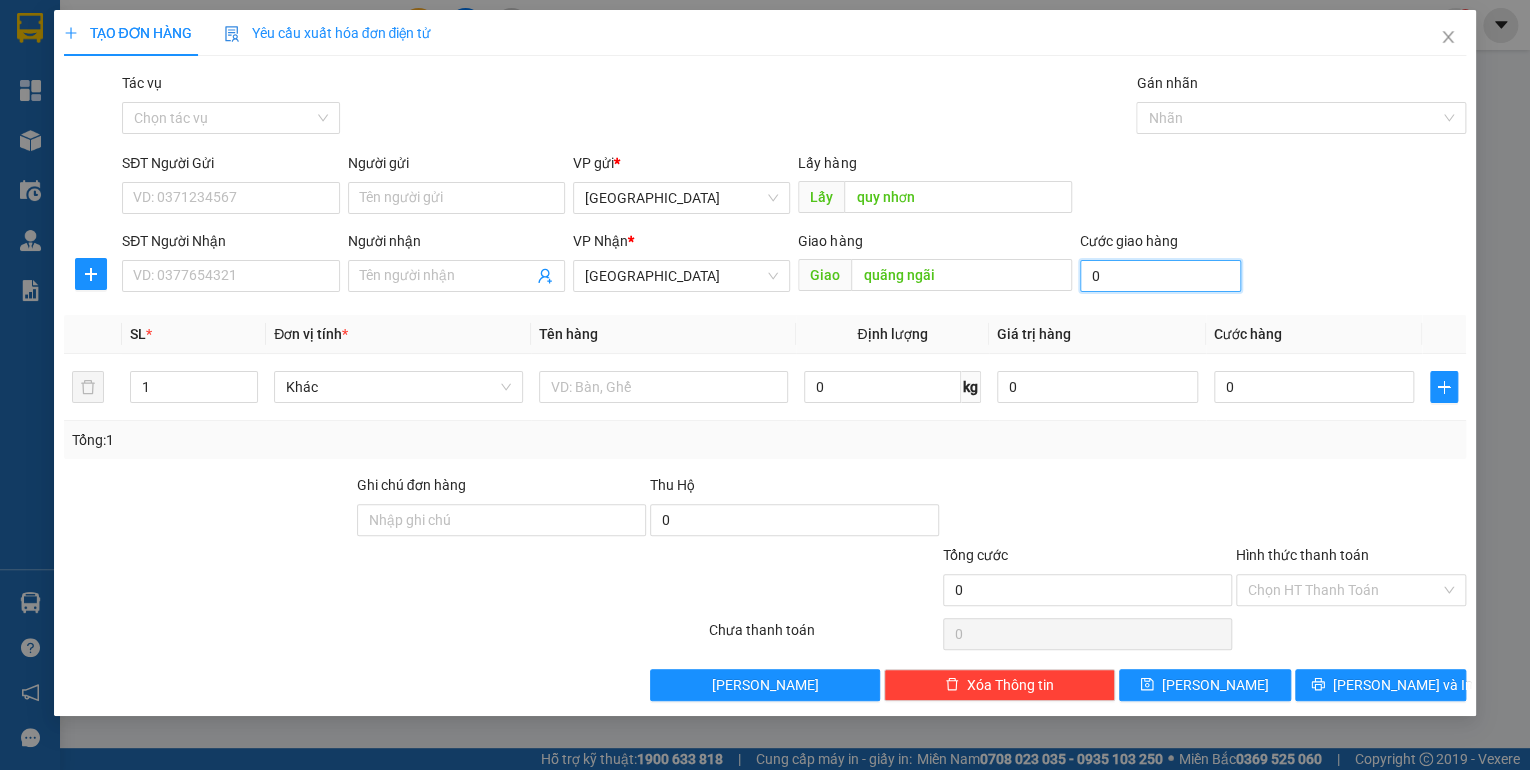 click on "0" at bounding box center [1160, 276] 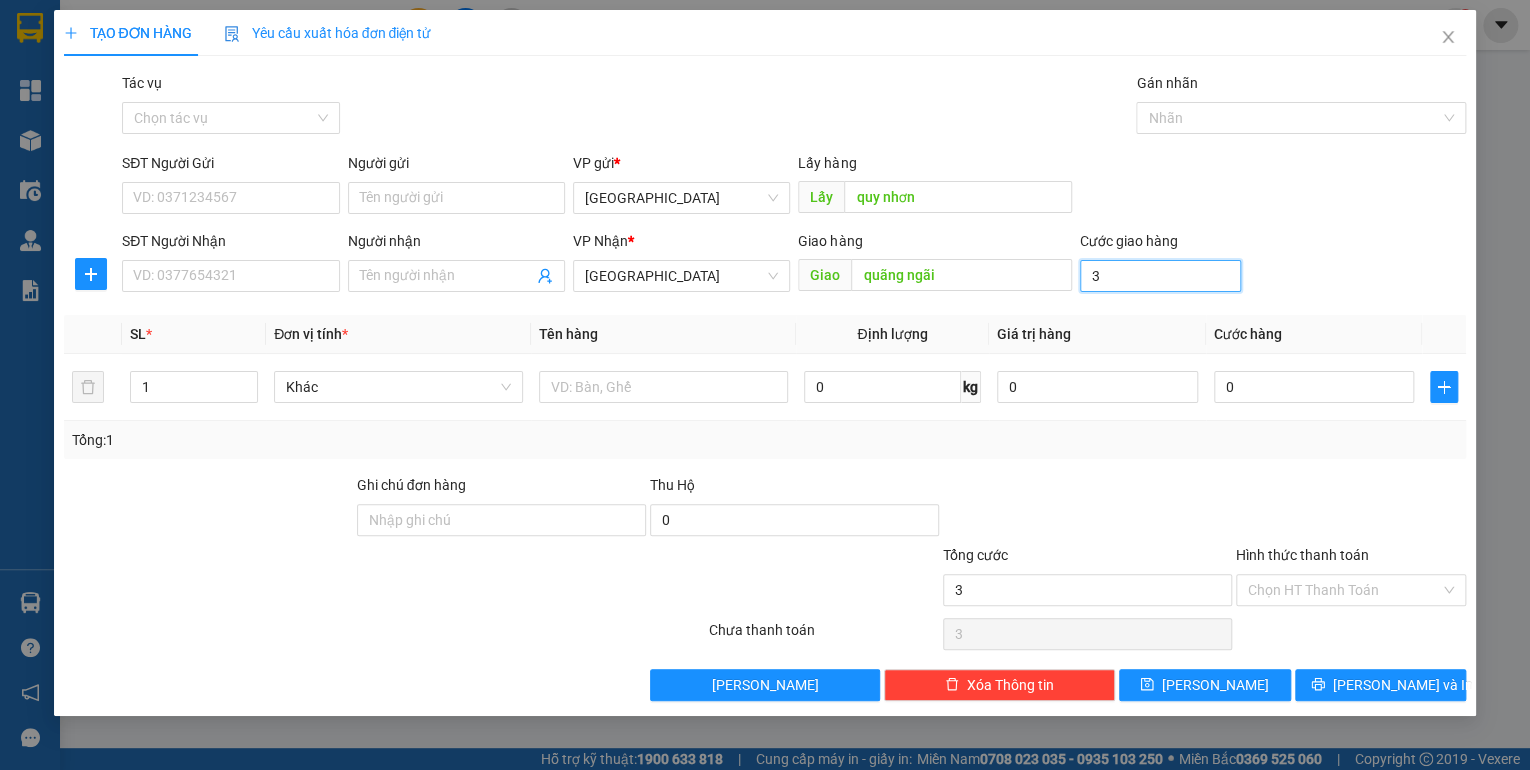 type on "3" 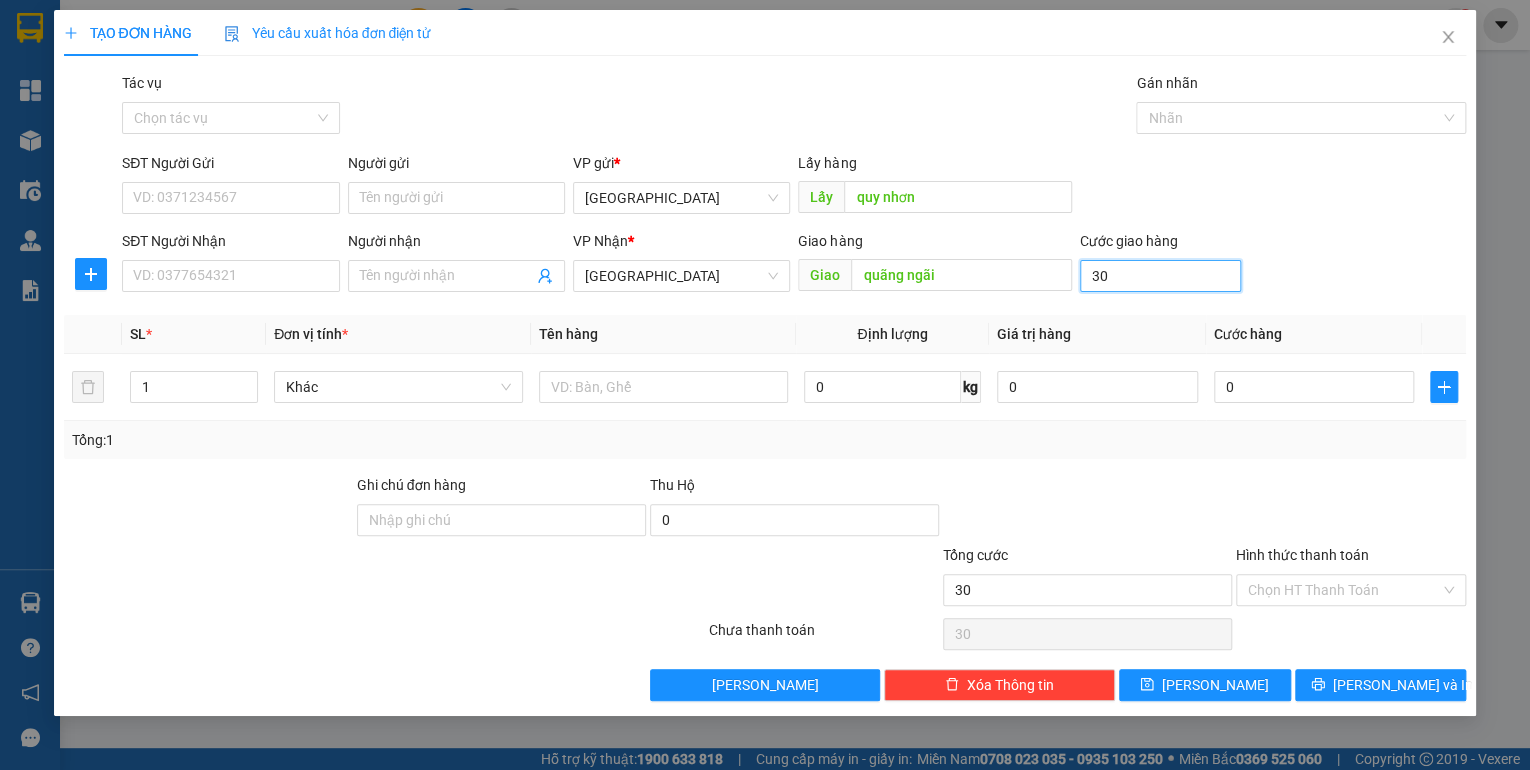 type on "300" 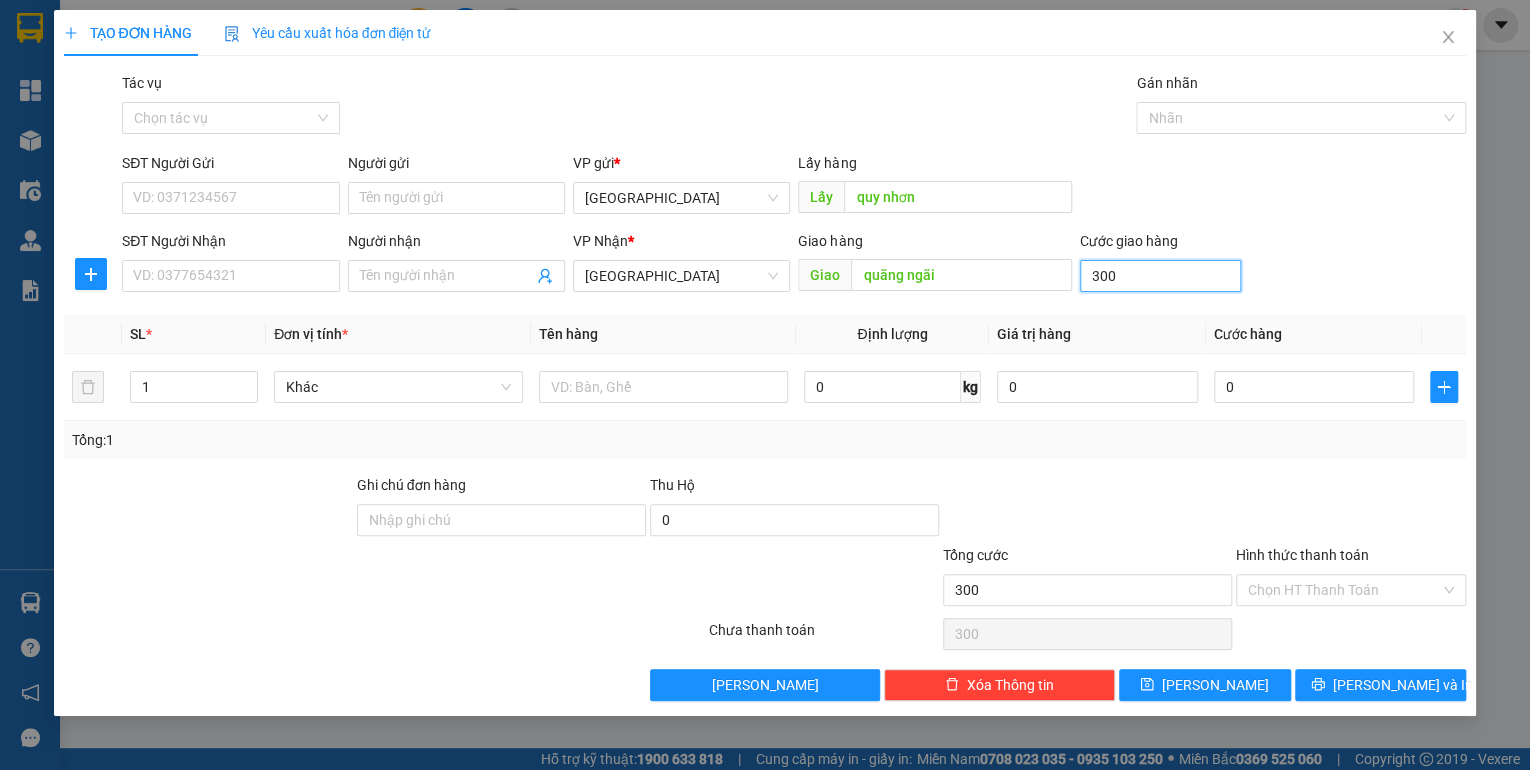 type on "3.000" 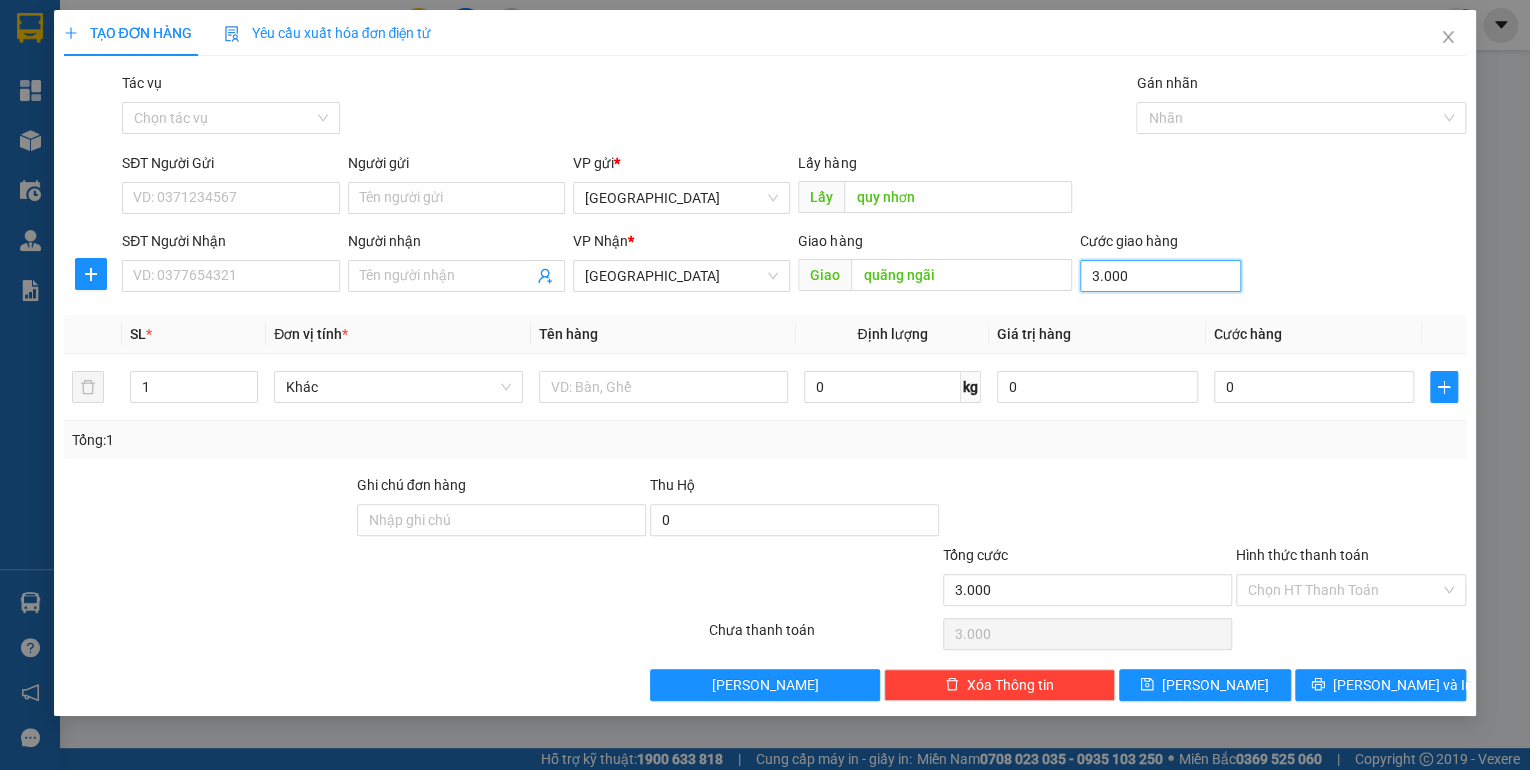 type on "30.000" 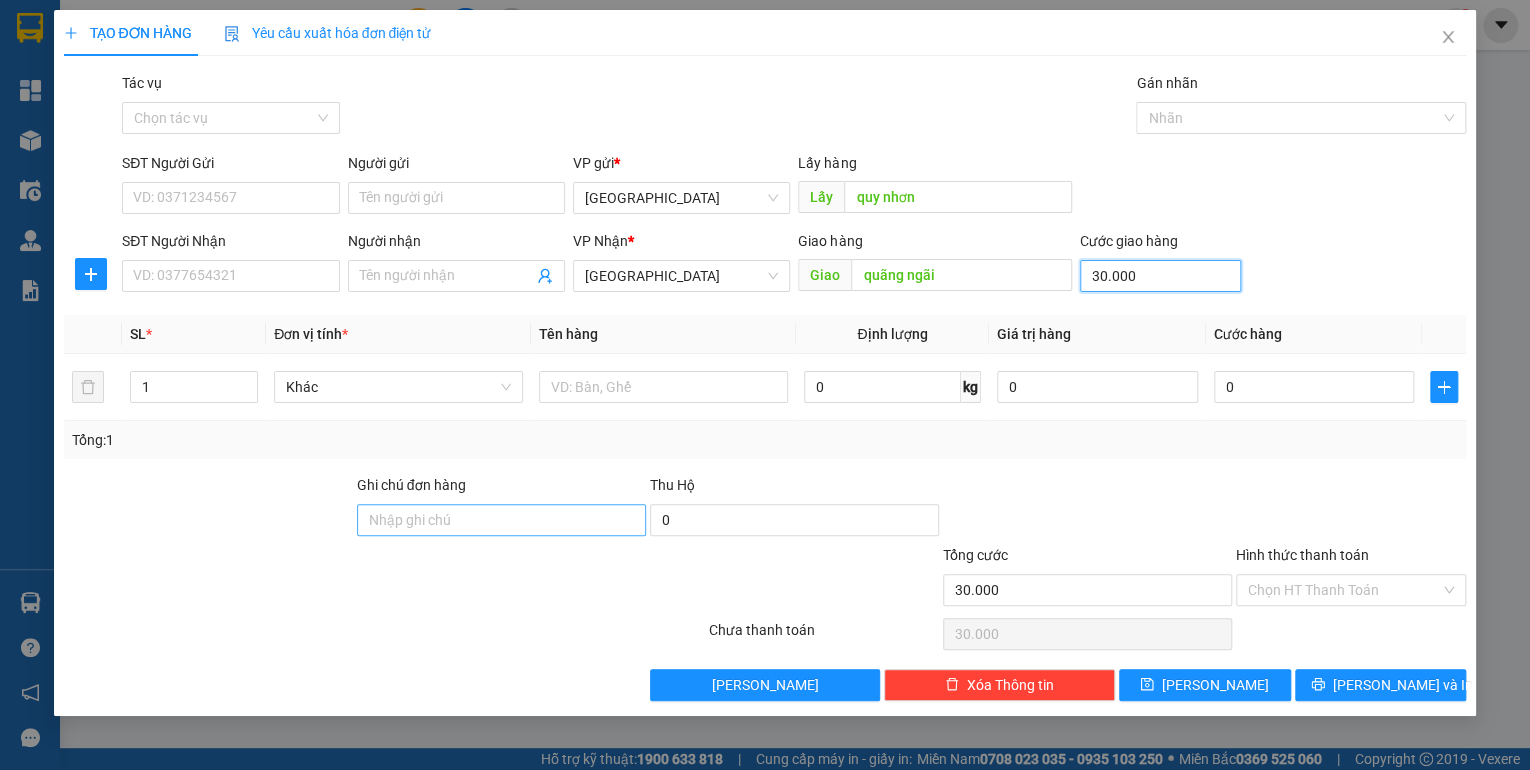 type on "30.000" 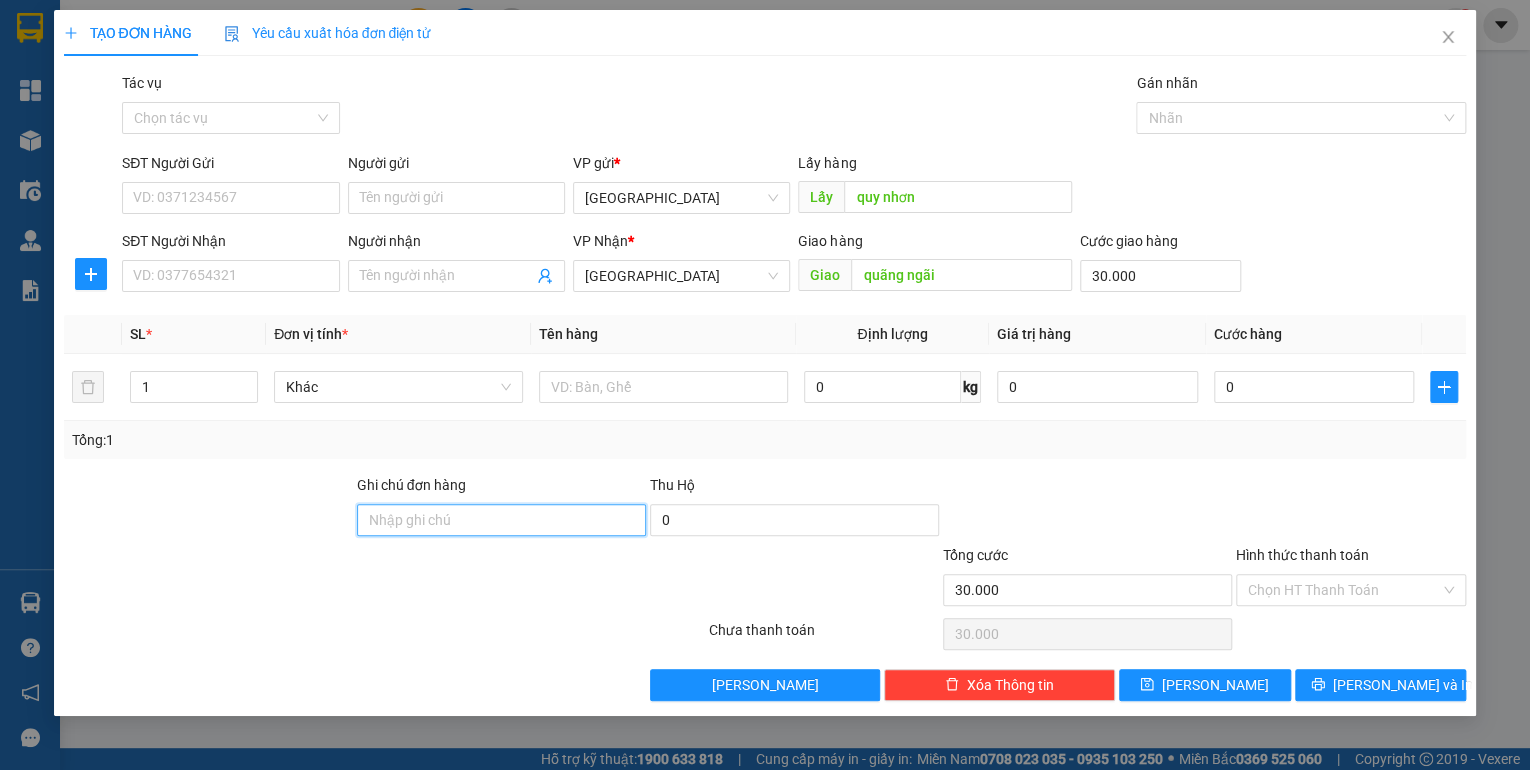click on "Ghi chú đơn hàng" at bounding box center [501, 520] 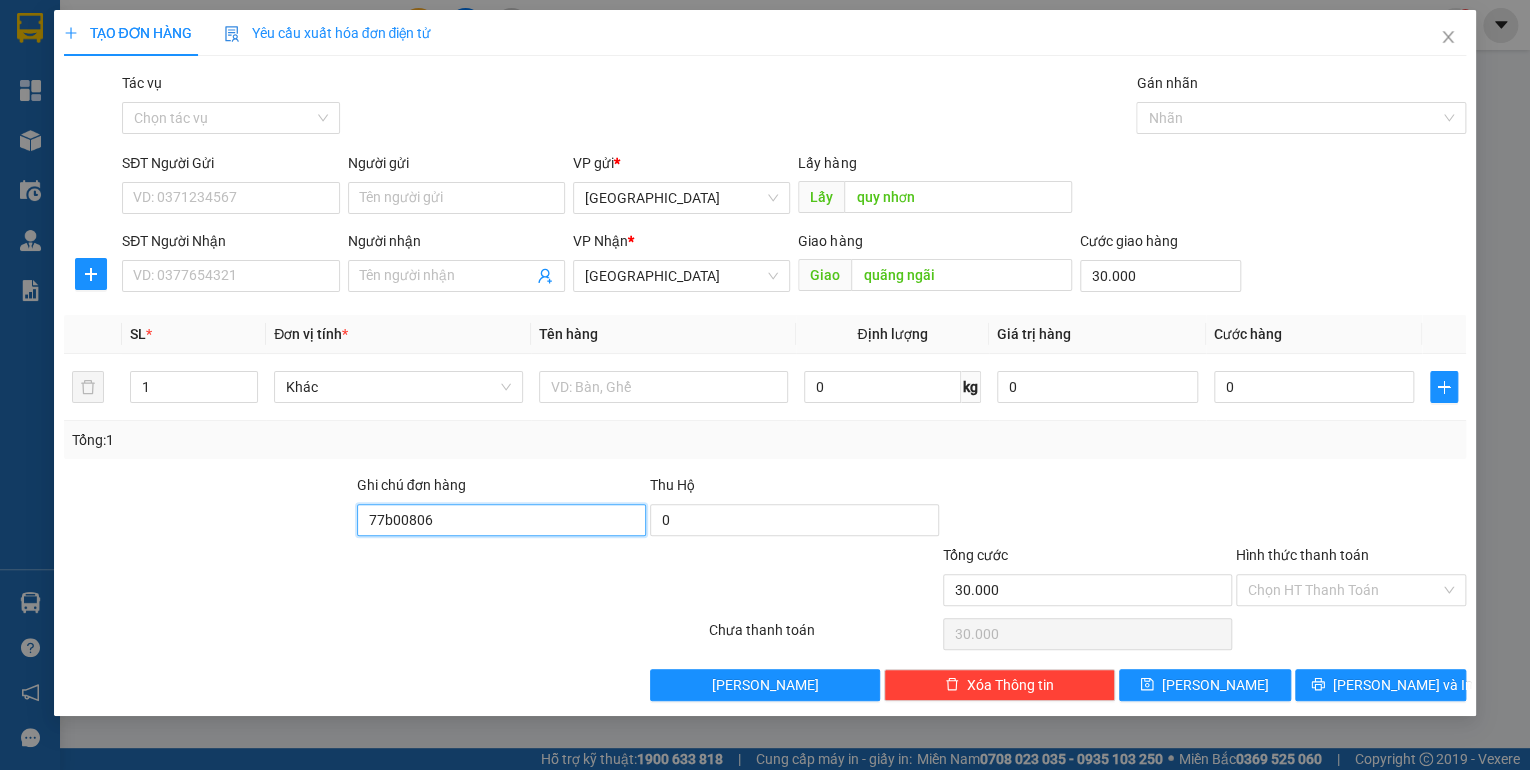 type on "77b00806 - 0934900806" 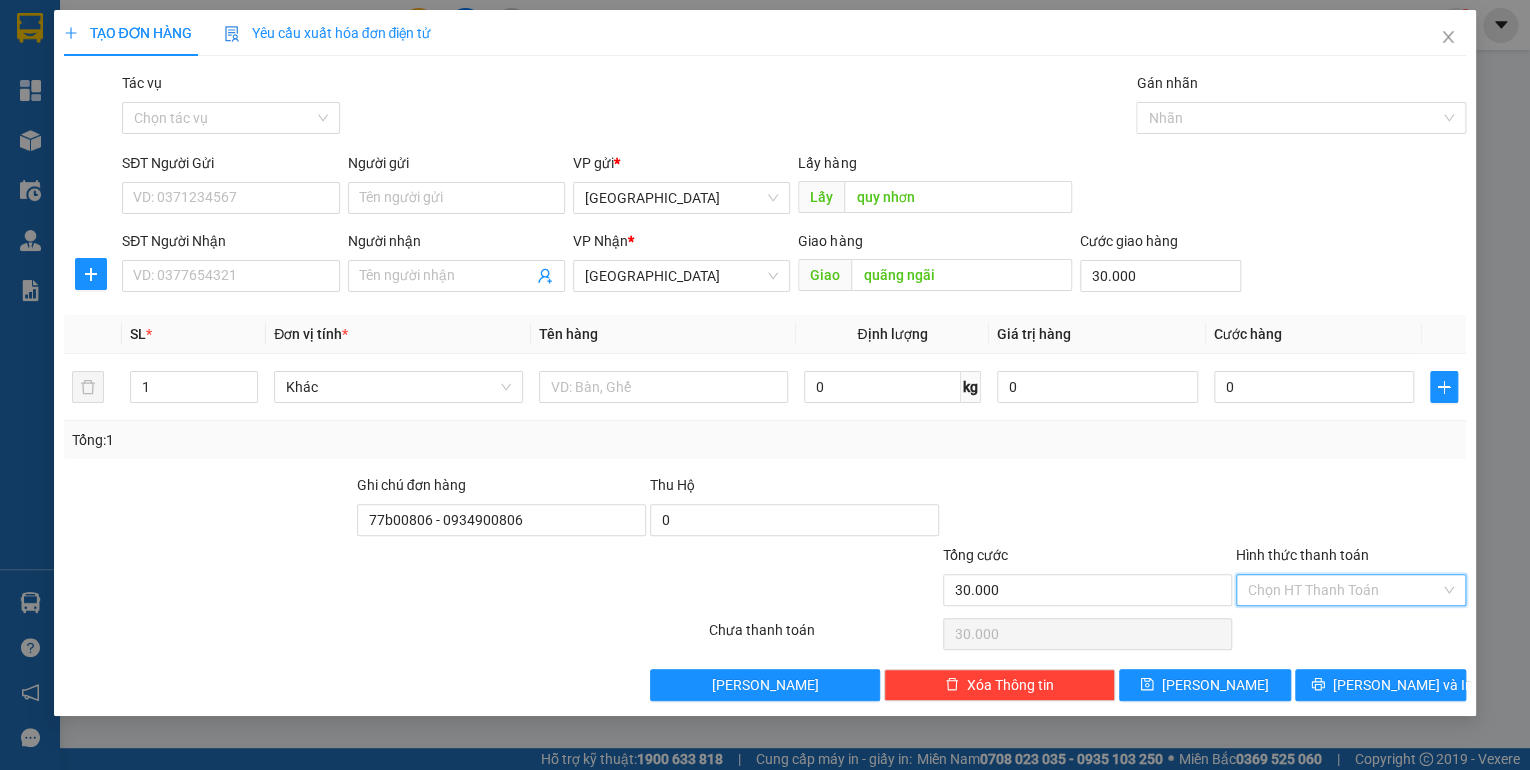 click on "Hình thức thanh toán" at bounding box center (1344, 590) 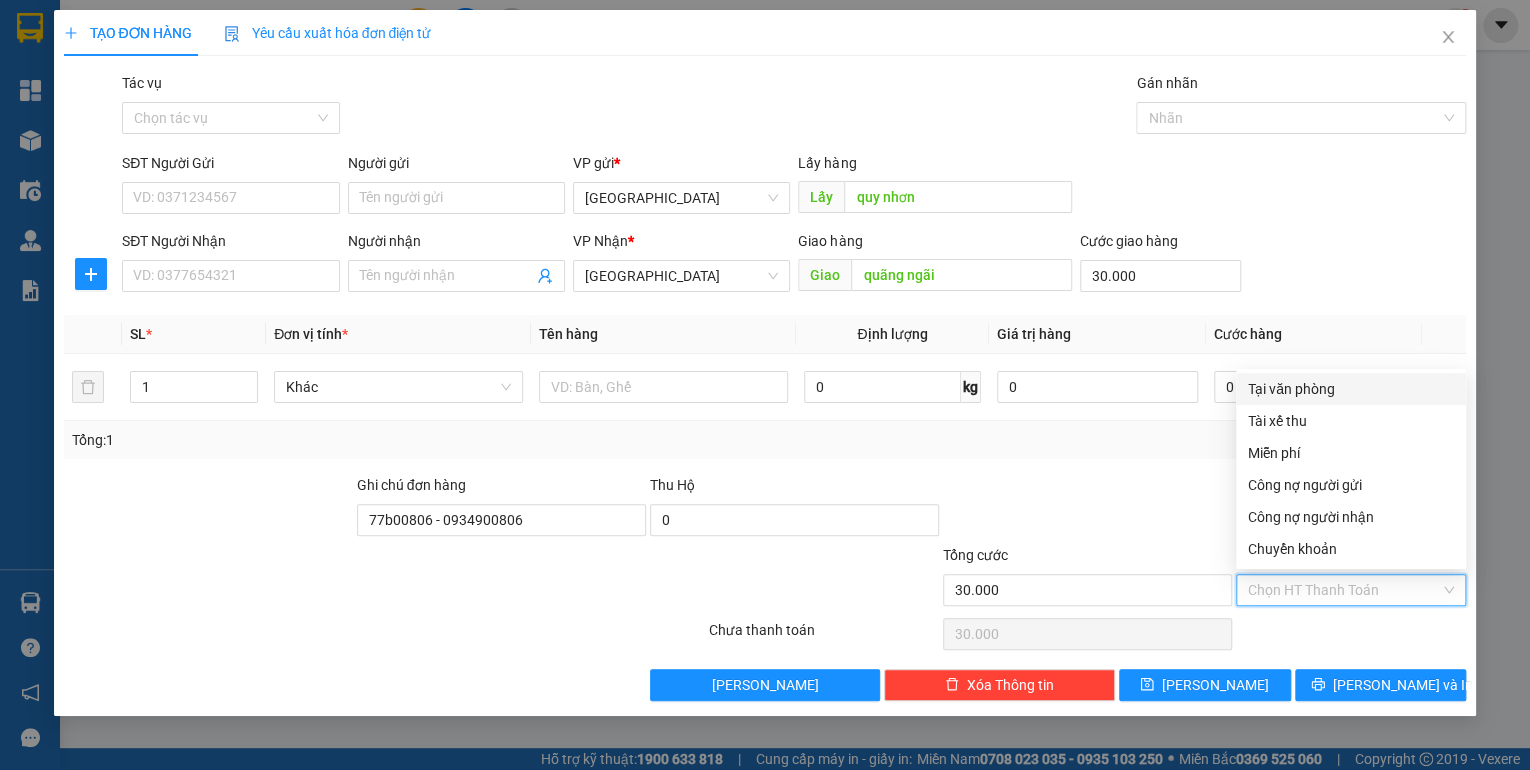 click on "Tại văn phòng" at bounding box center (1351, 389) 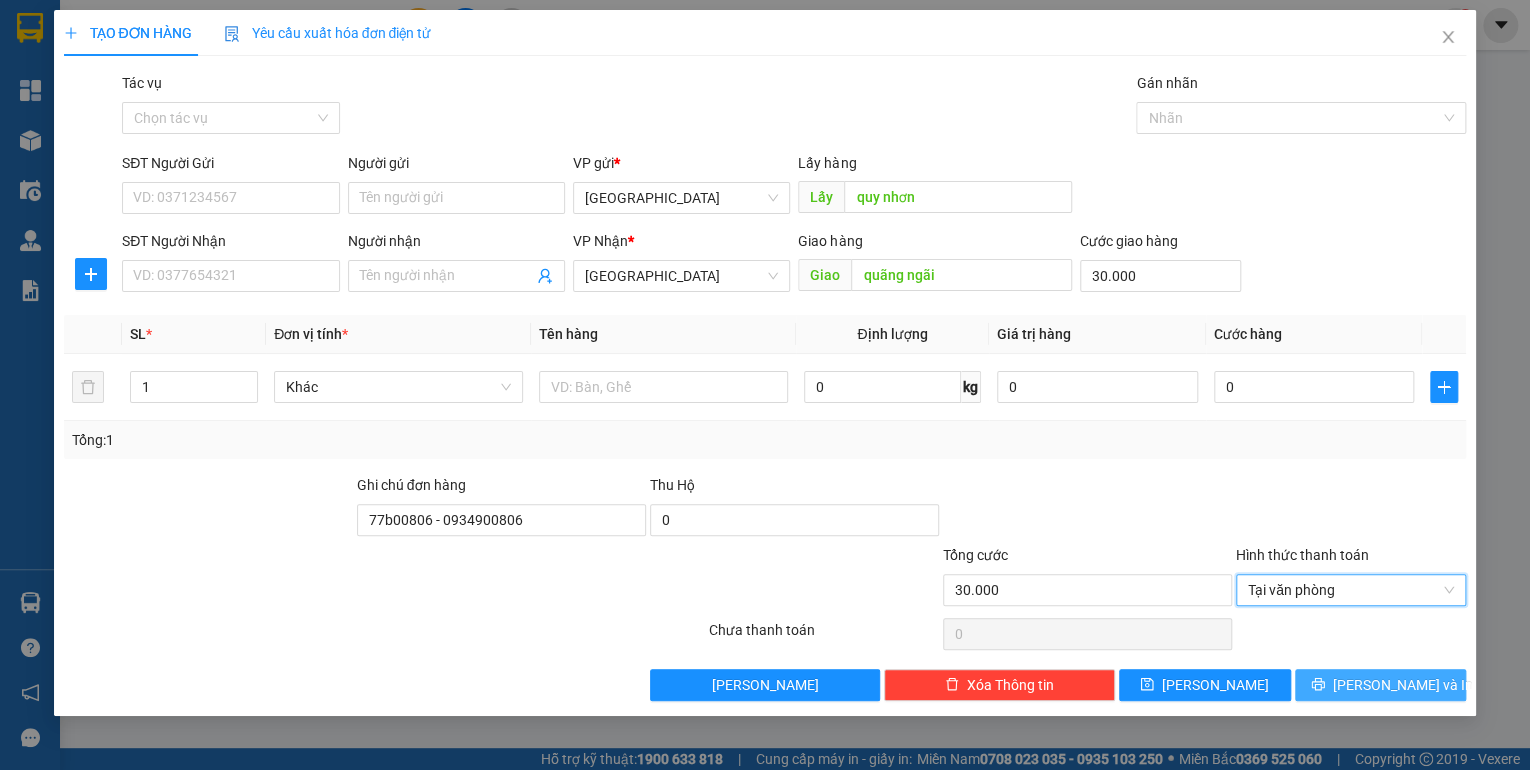 click on "[PERSON_NAME] và In" at bounding box center (1403, 685) 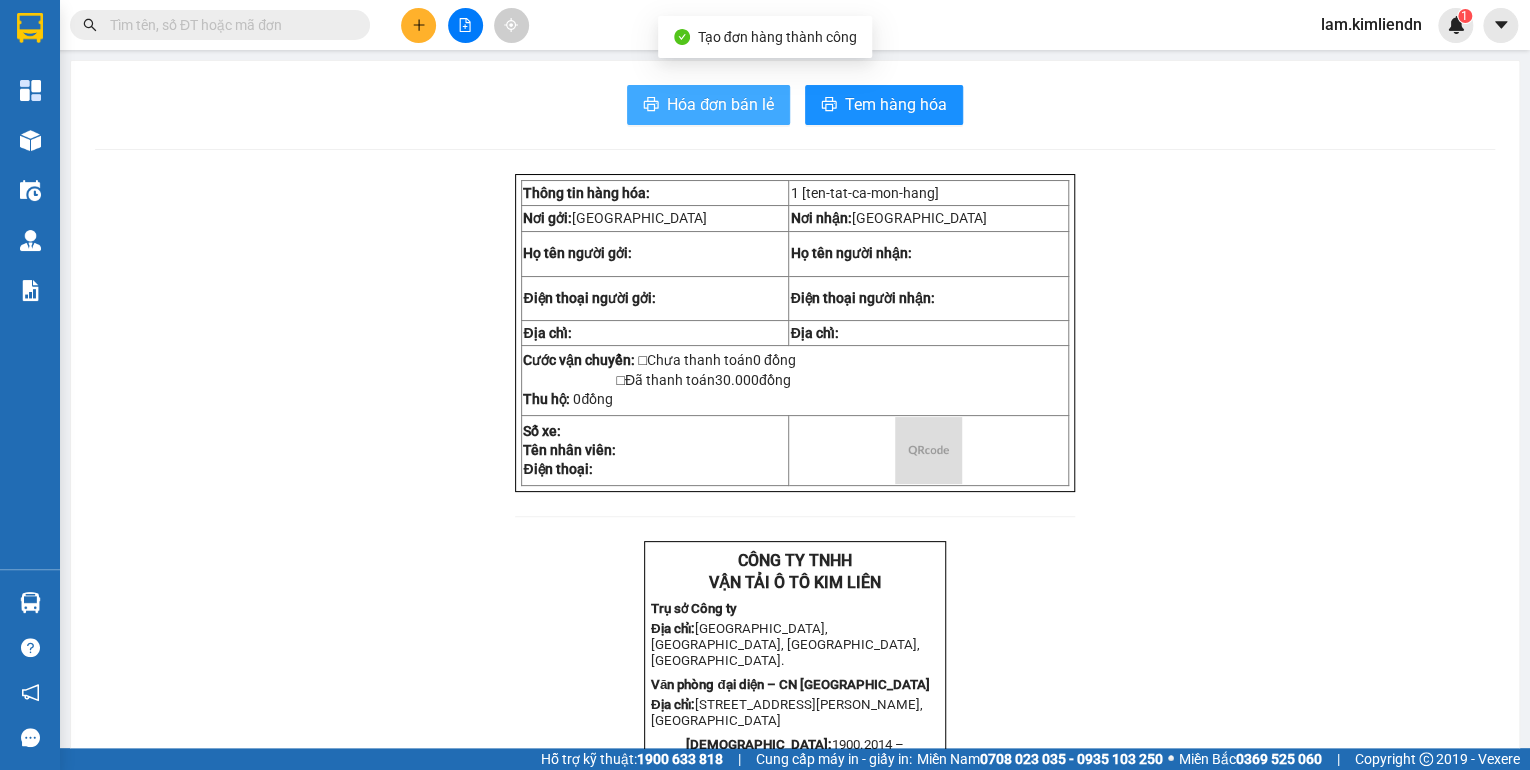 click on "Hóa đơn bán lẻ" at bounding box center (720, 104) 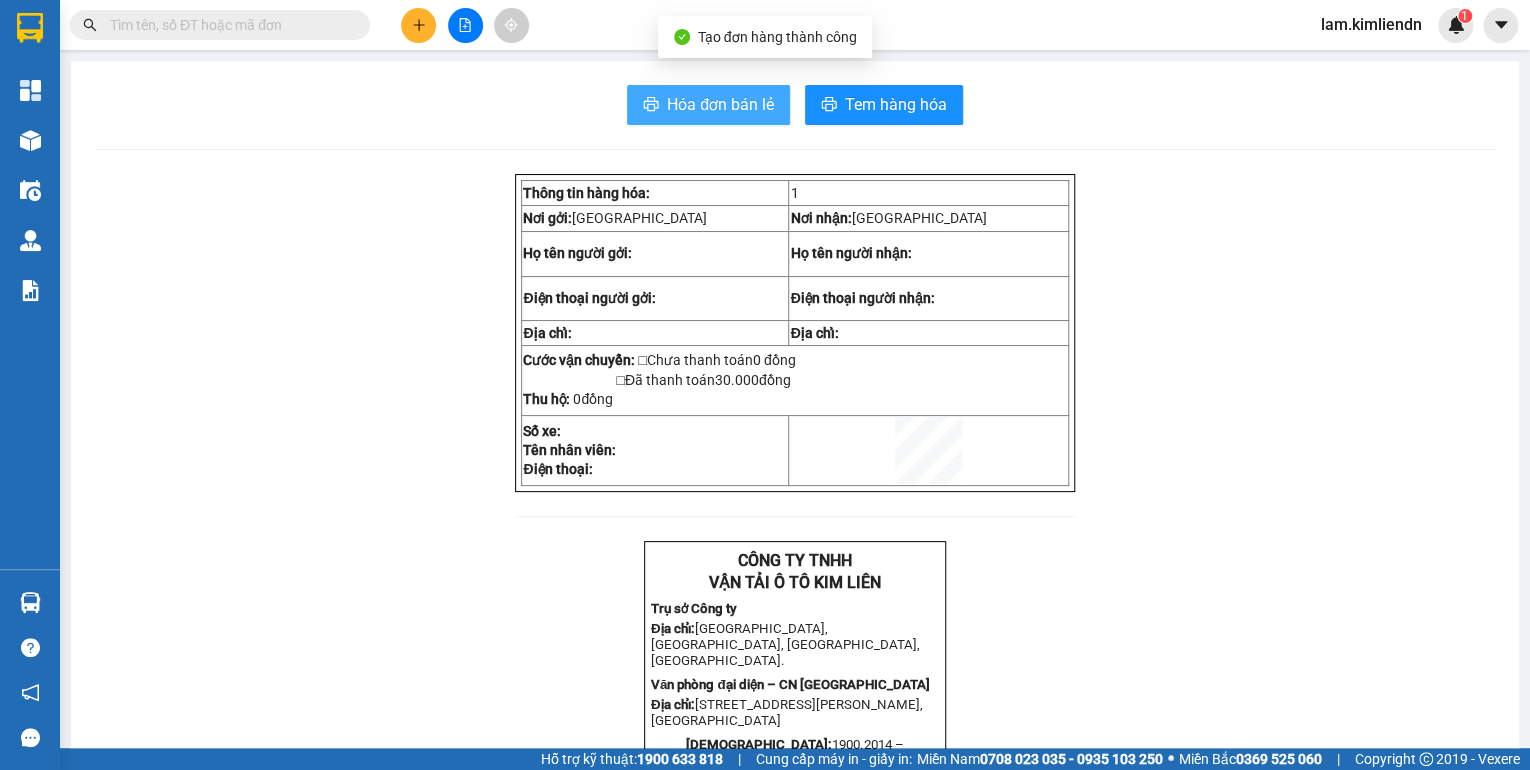 scroll, scrollTop: 0, scrollLeft: 0, axis: both 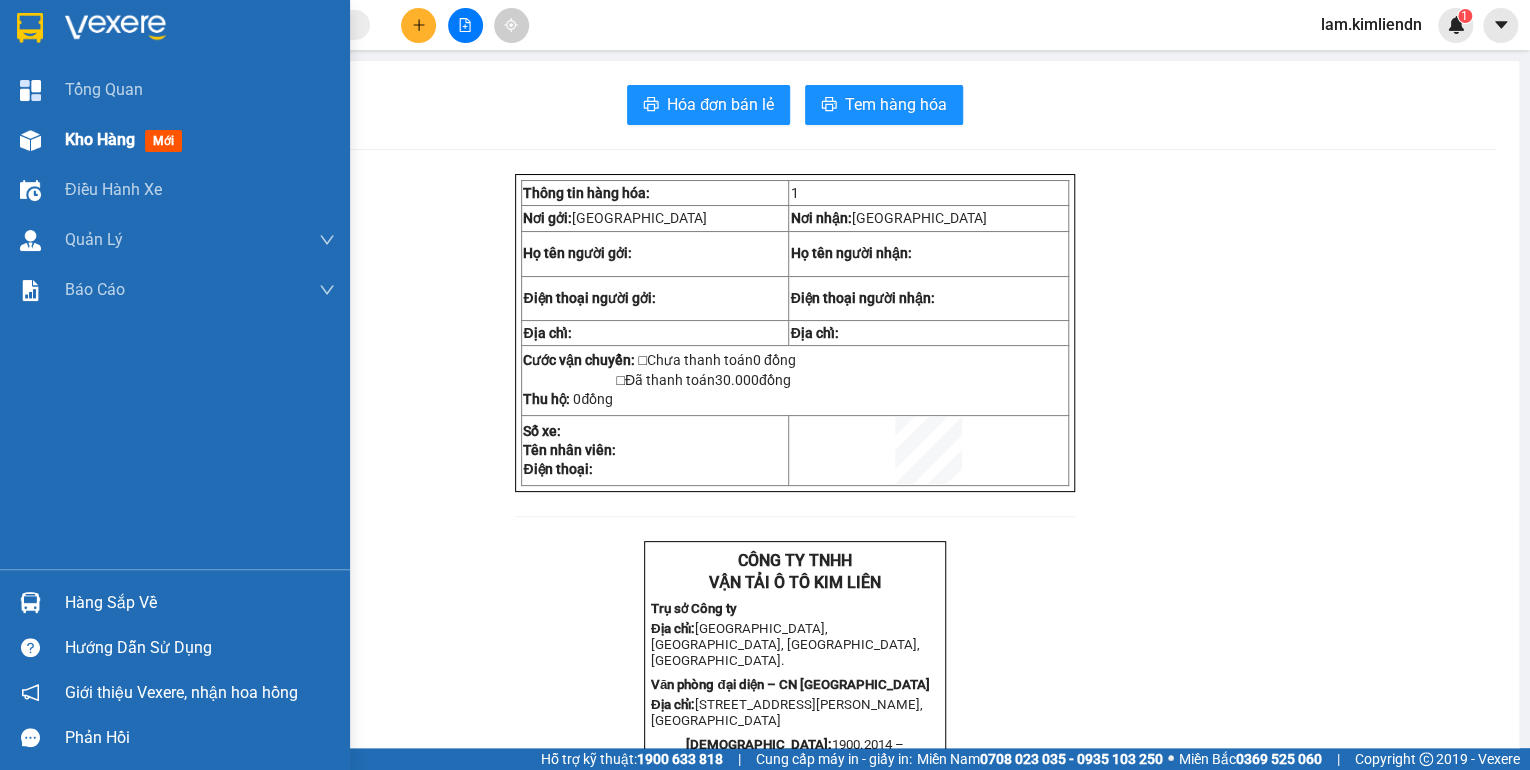 click at bounding box center [30, 140] 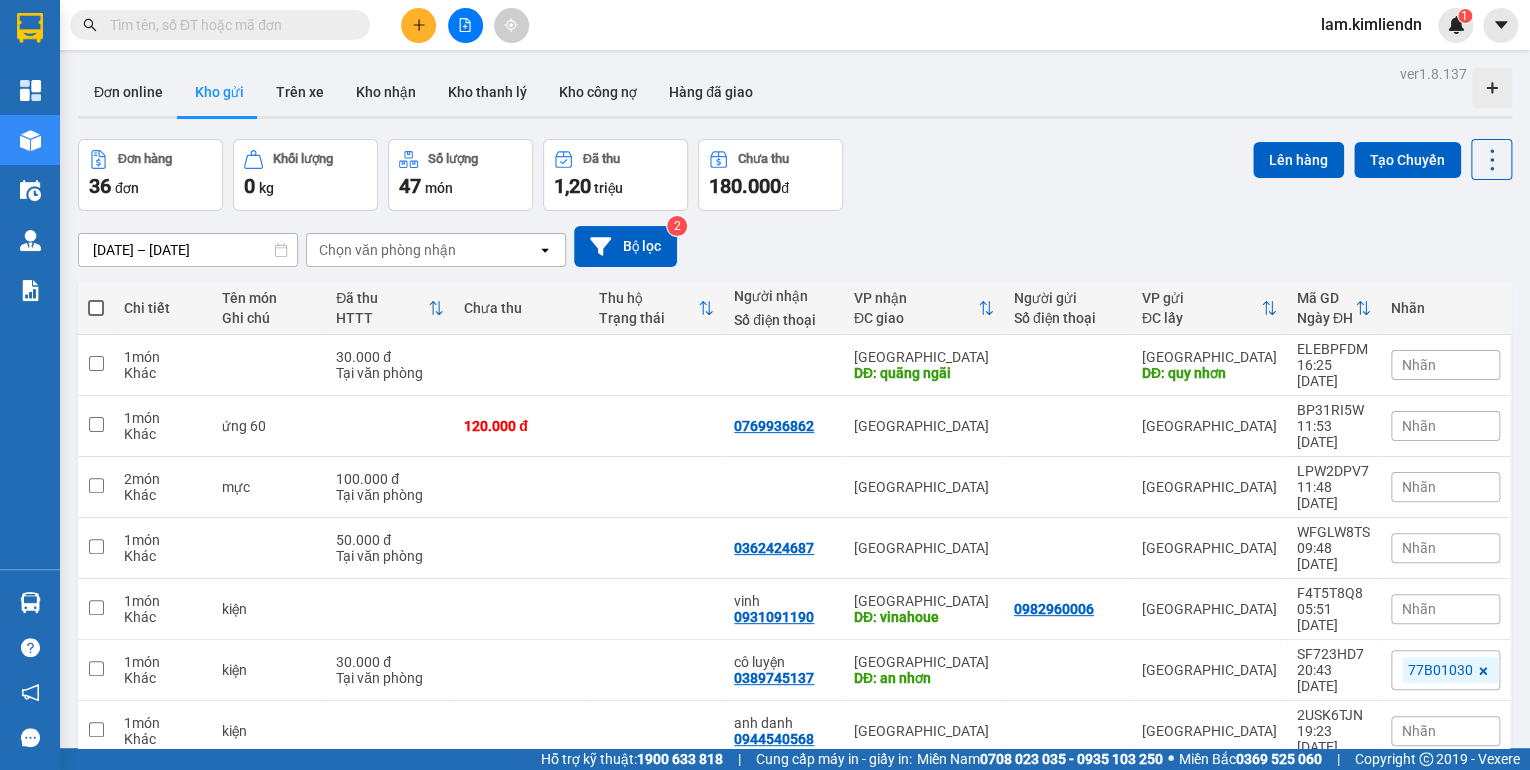 click on "Đơn hàng 36 đơn Khối lượng 0 kg Số lượng 47 món Đã thu 1,20   triệu Chưa thu 180.000  đ Lên hàng Tạo Chuyến" at bounding box center [795, 175] 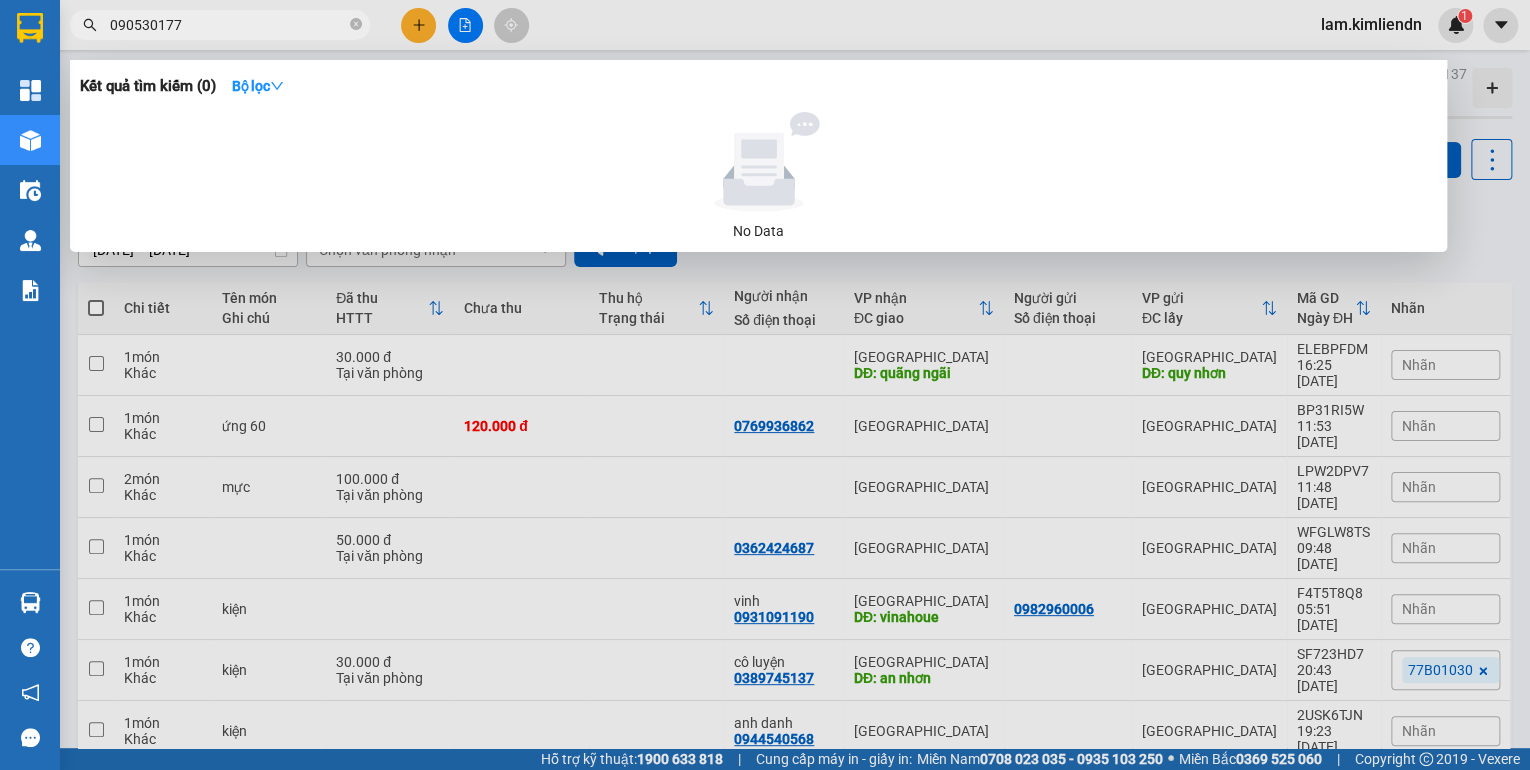 type on "0905301779" 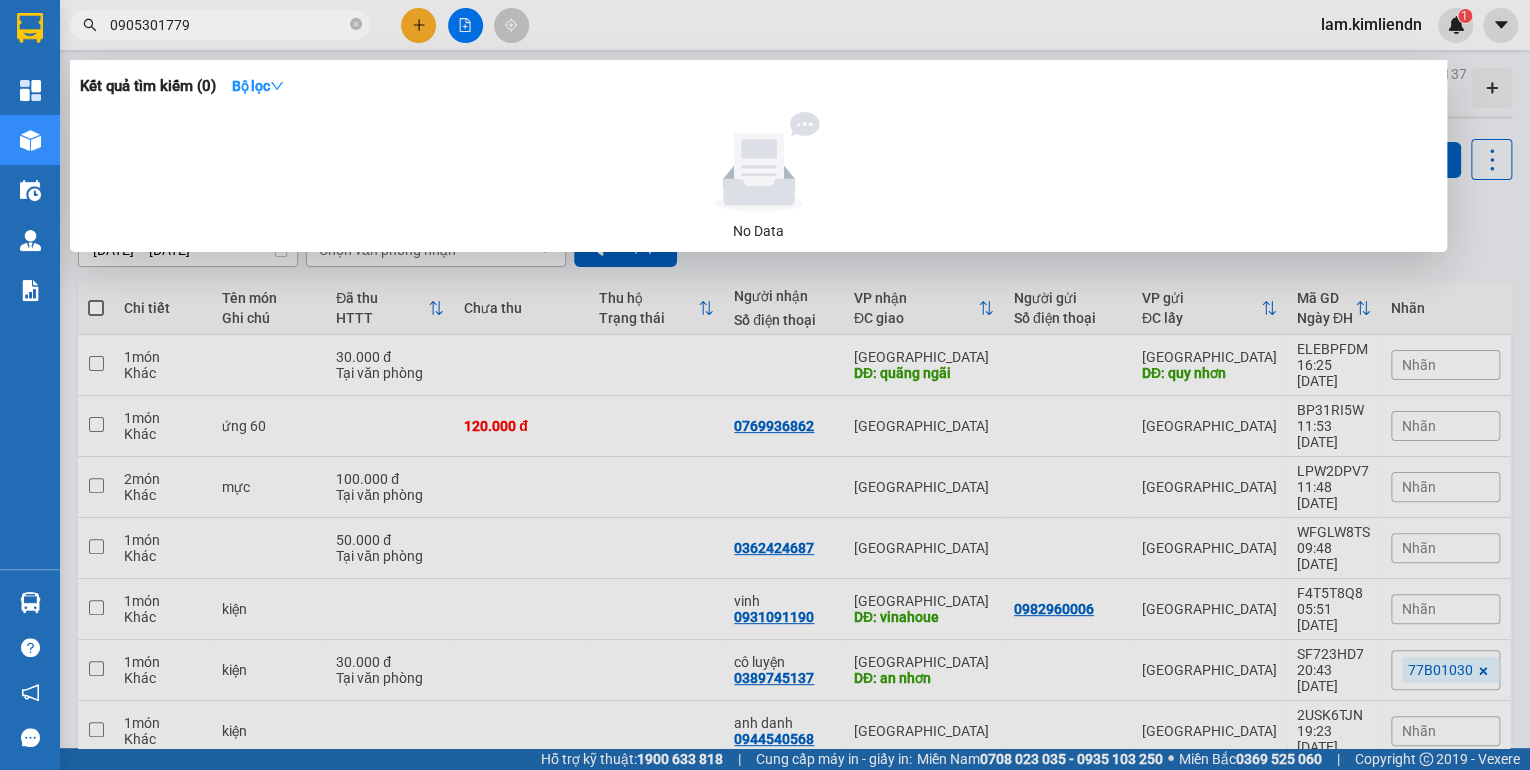 drag, startPoint x: 238, startPoint y: 28, endPoint x: -4, endPoint y: 36, distance: 242.1322 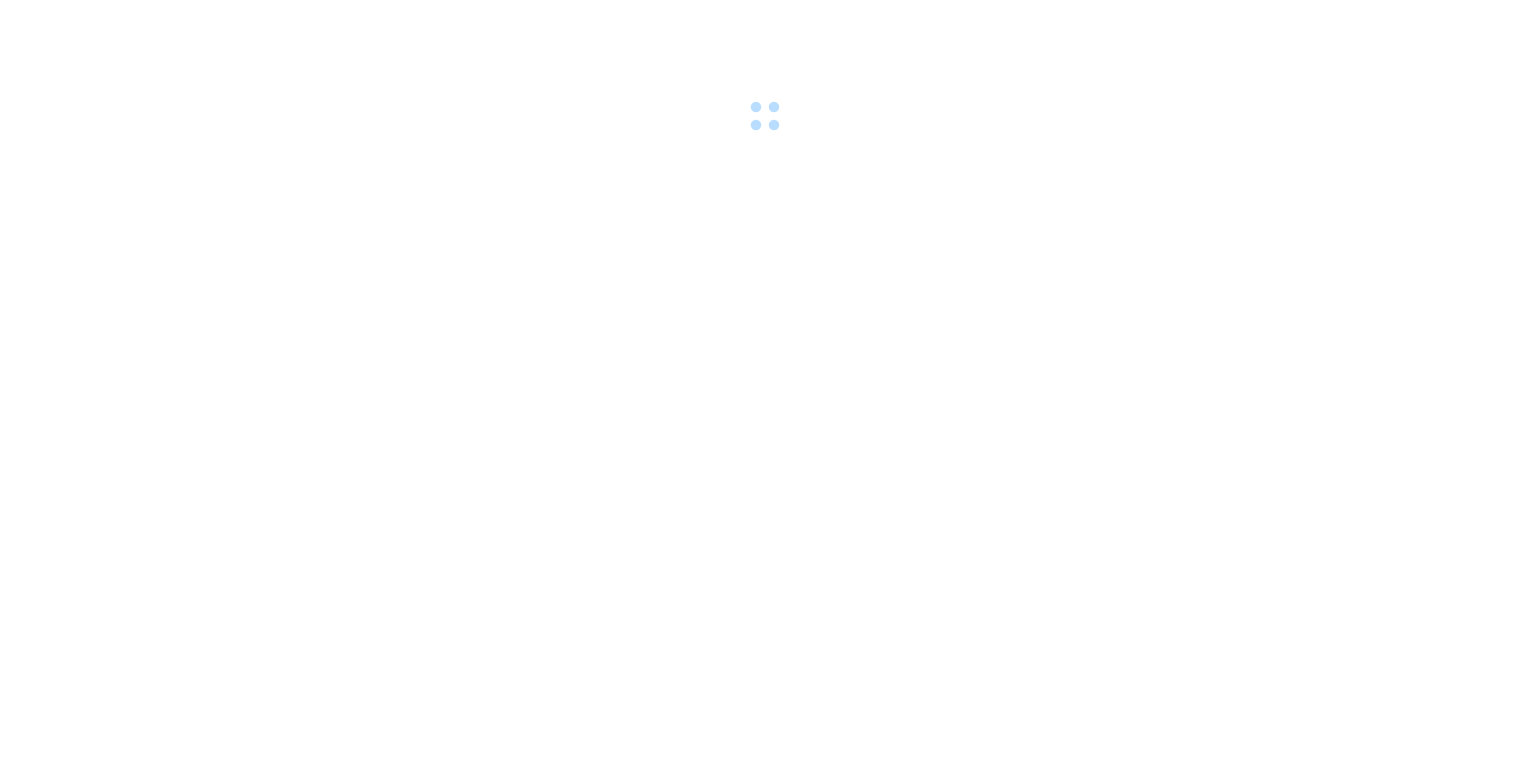 scroll, scrollTop: 0, scrollLeft: 0, axis: both 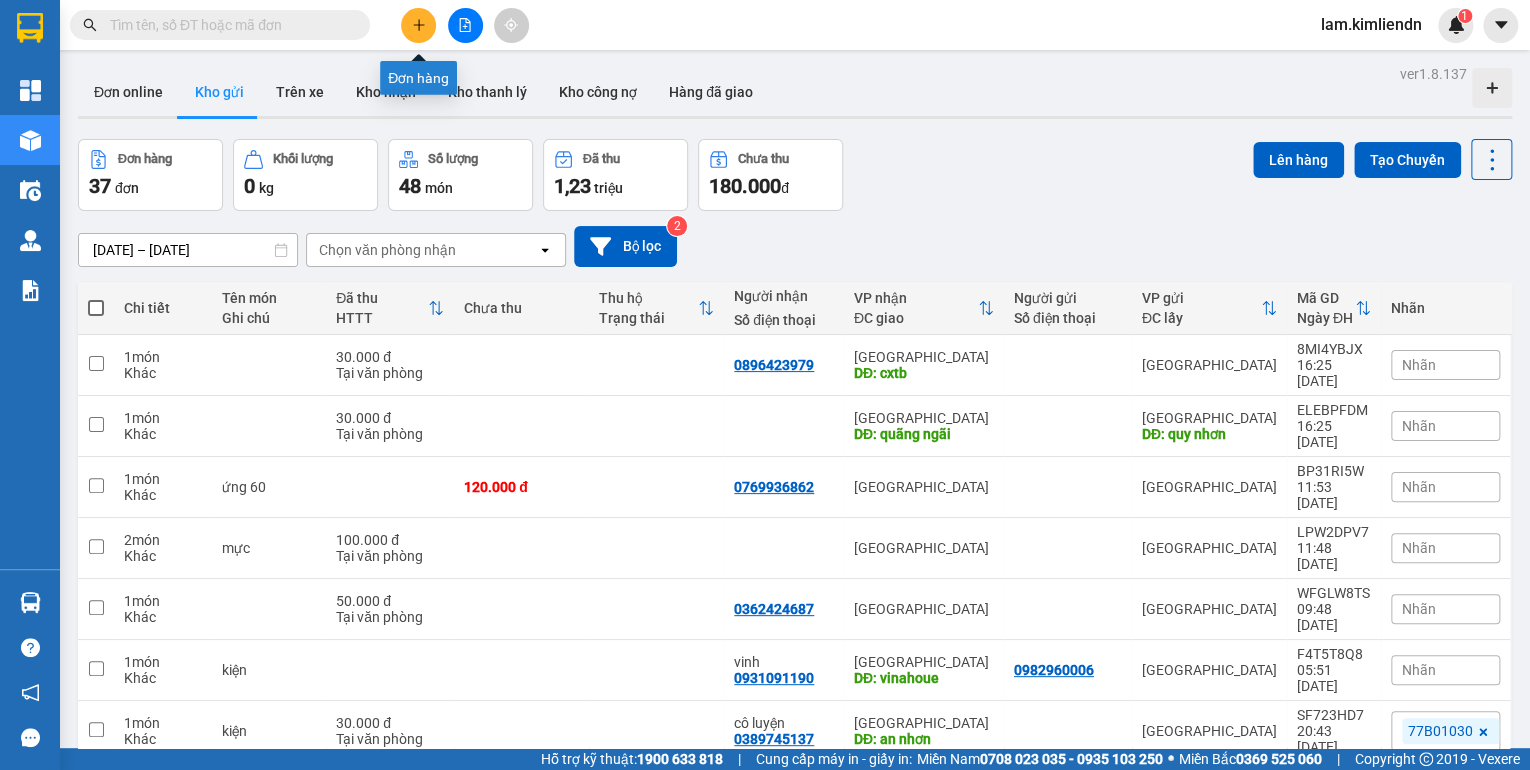 click 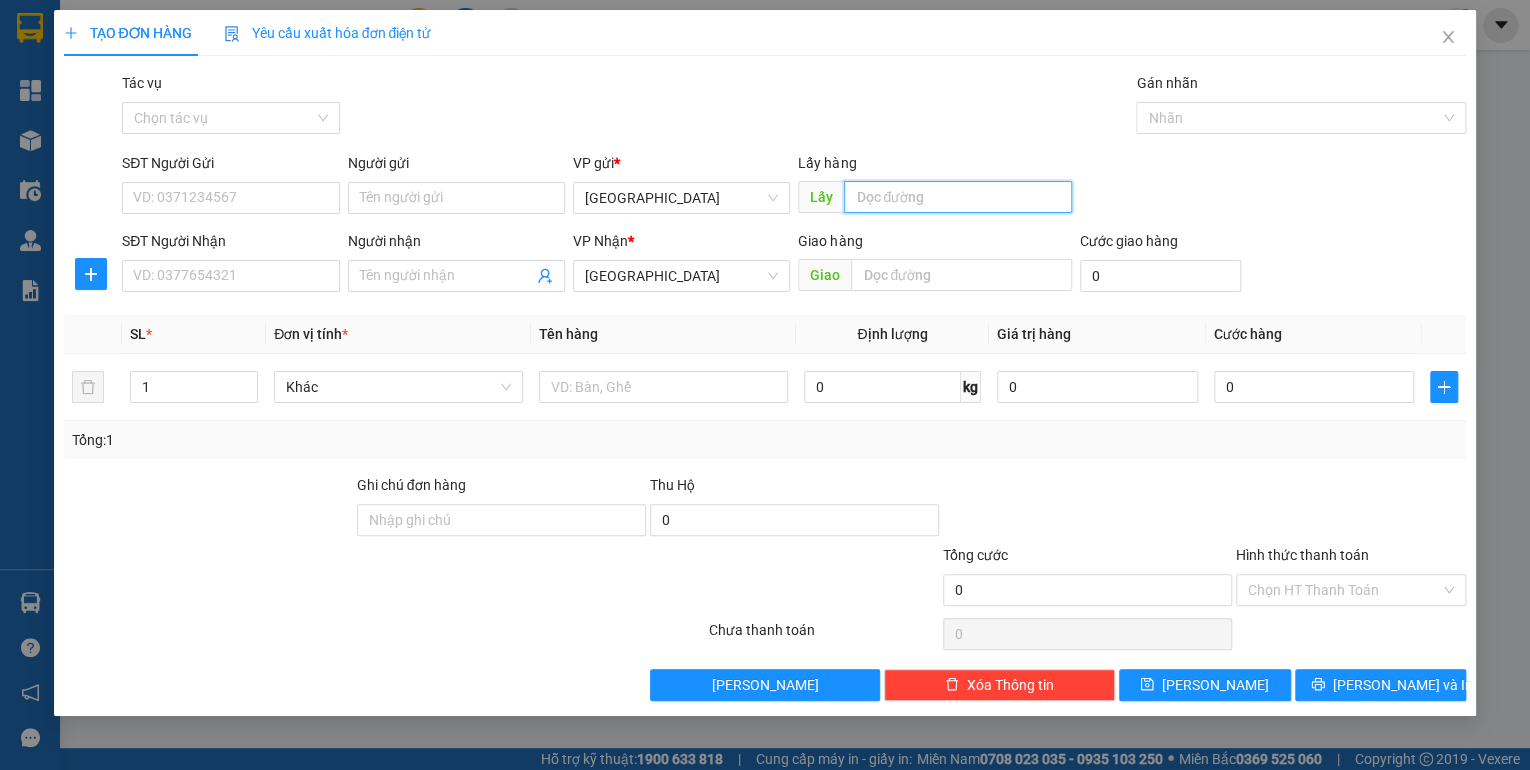 click at bounding box center [958, 197] 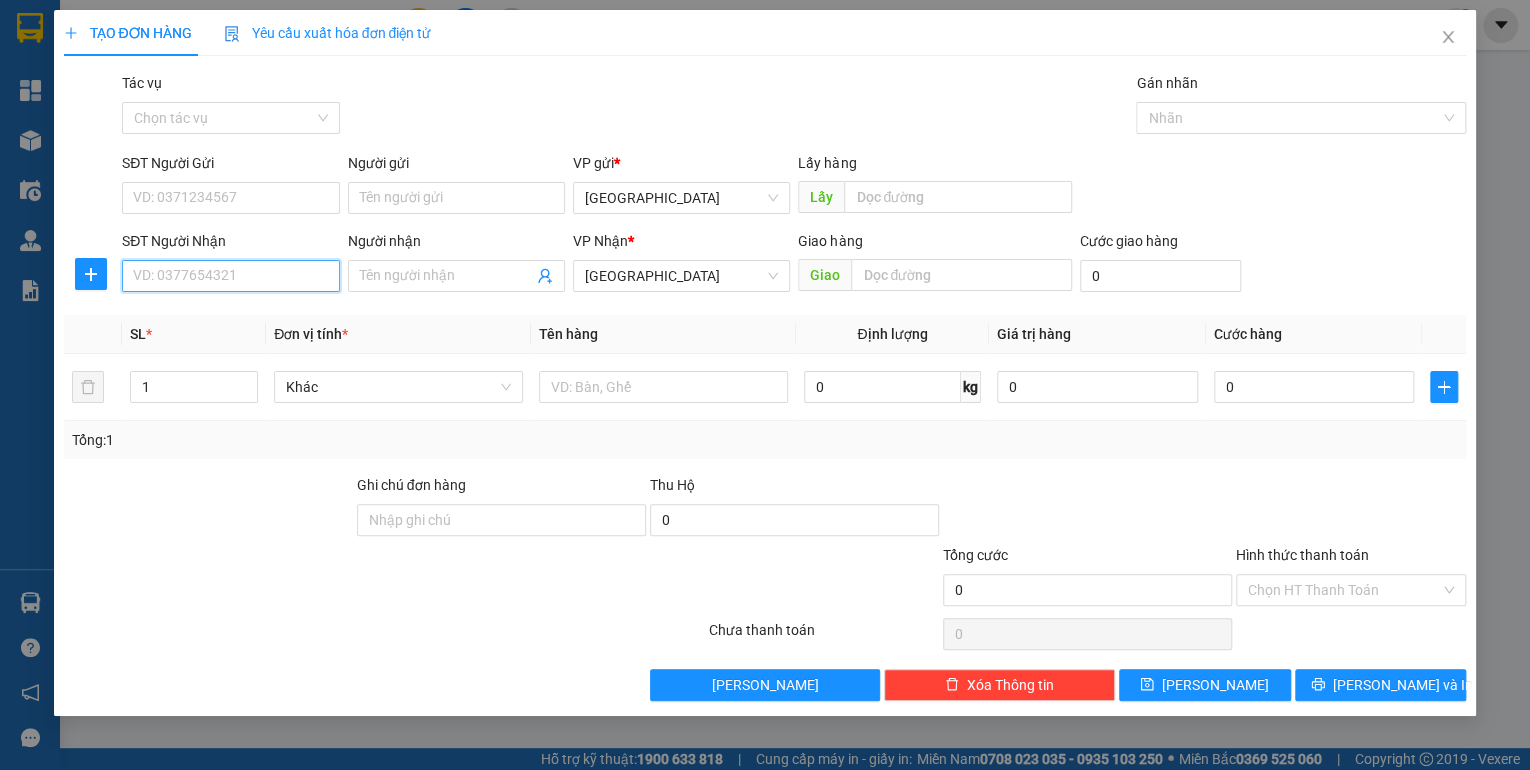 click on "SĐT Người Nhận" at bounding box center (230, 276) 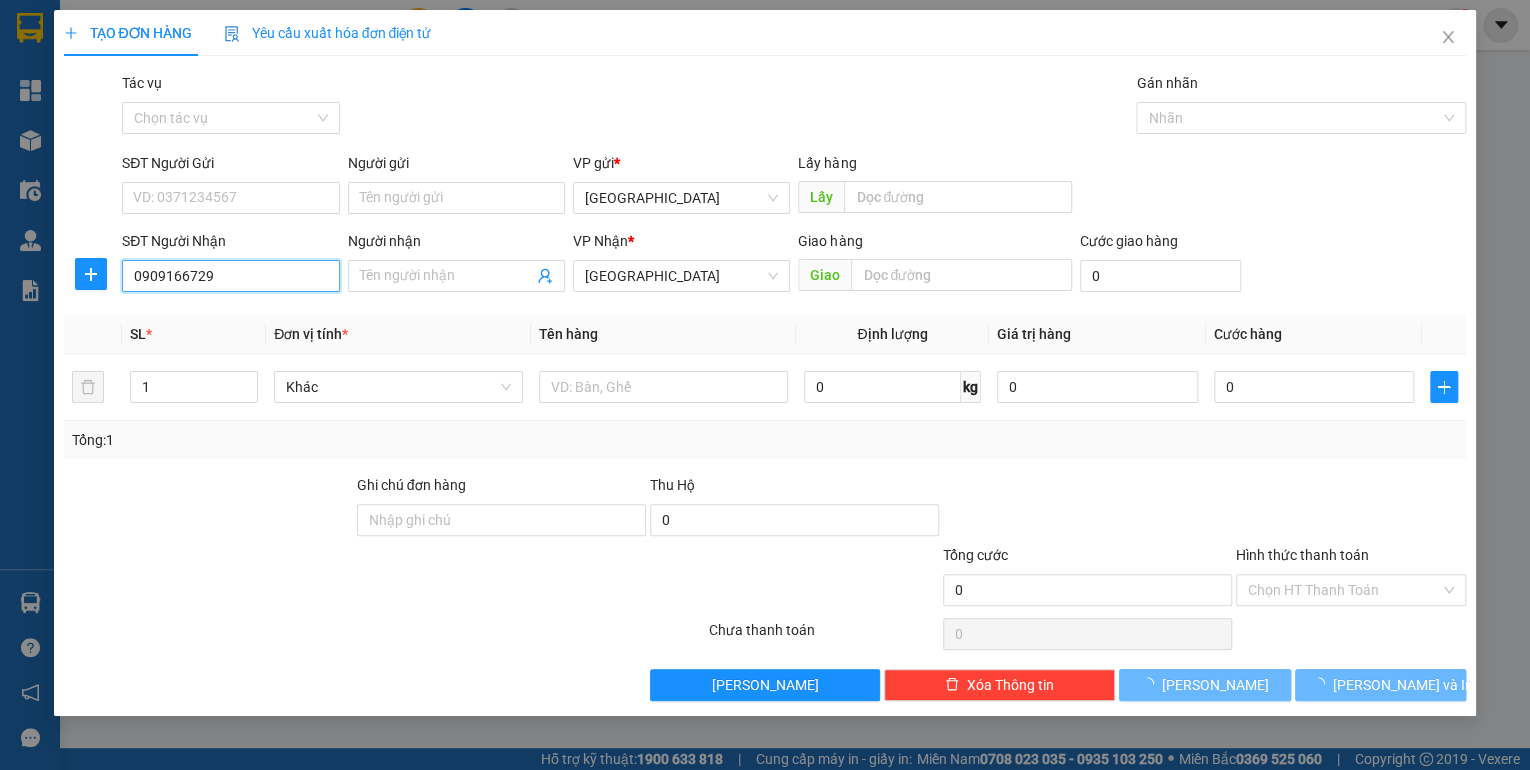 type on "0909166729" 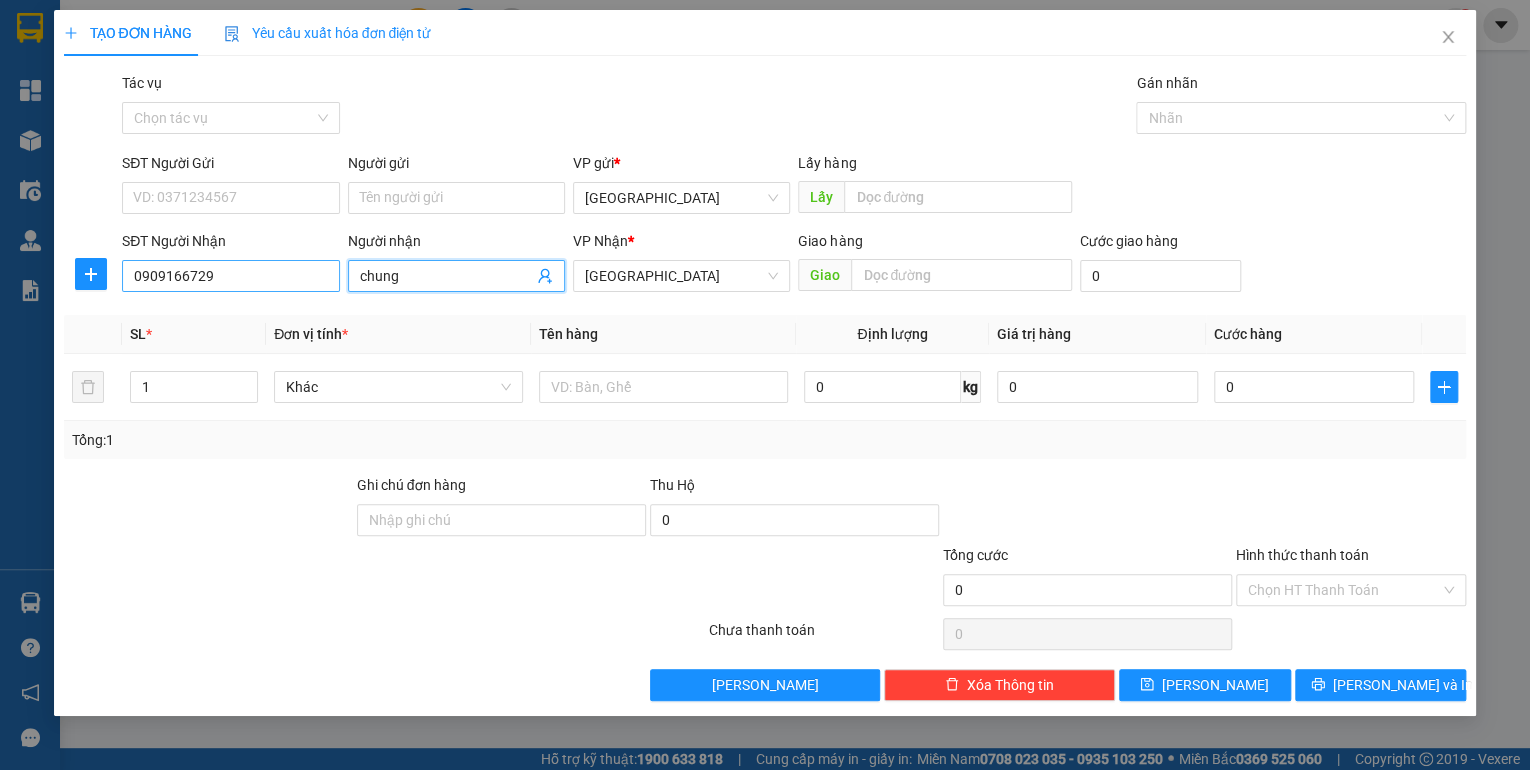 type on "chung" 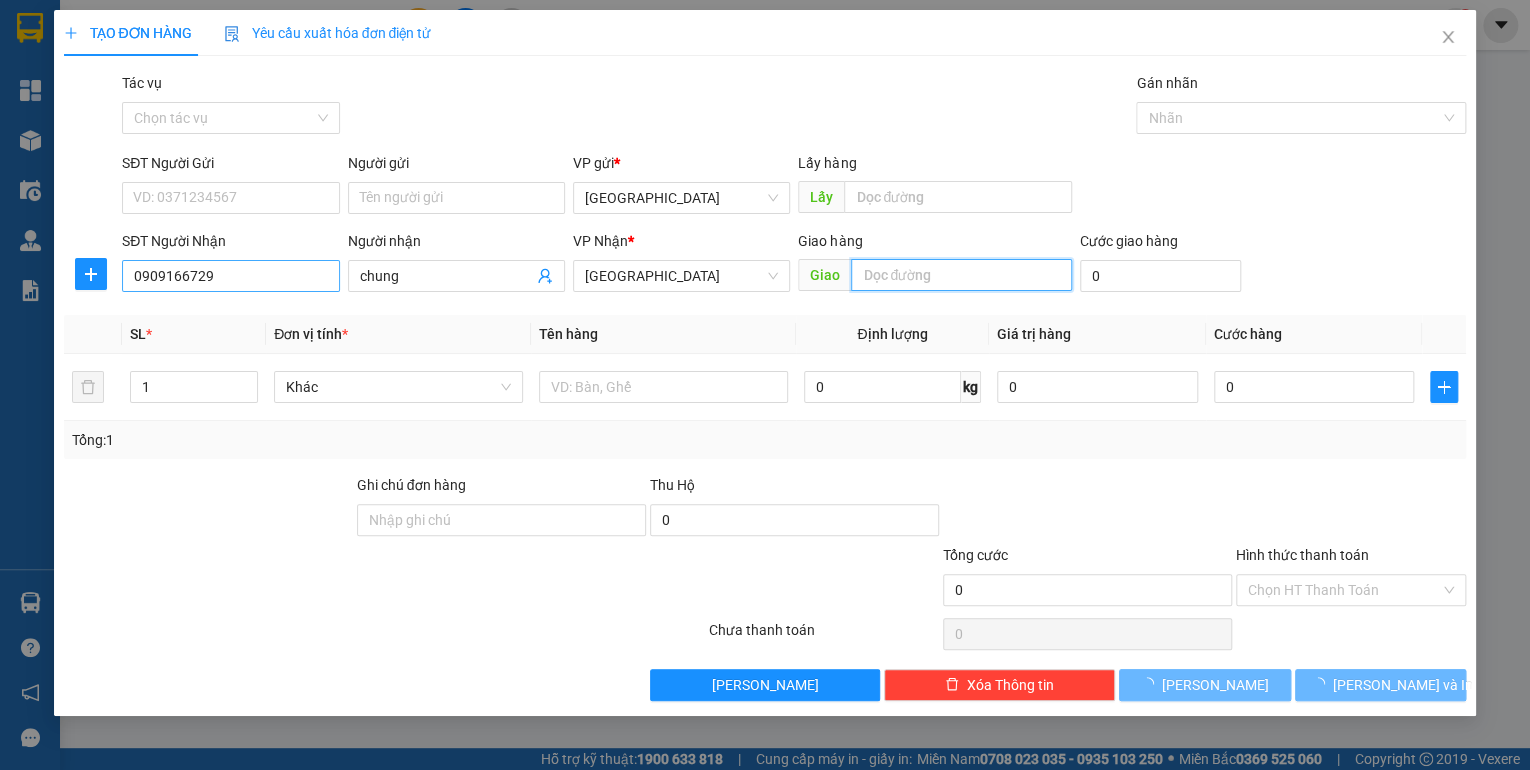 type on "d" 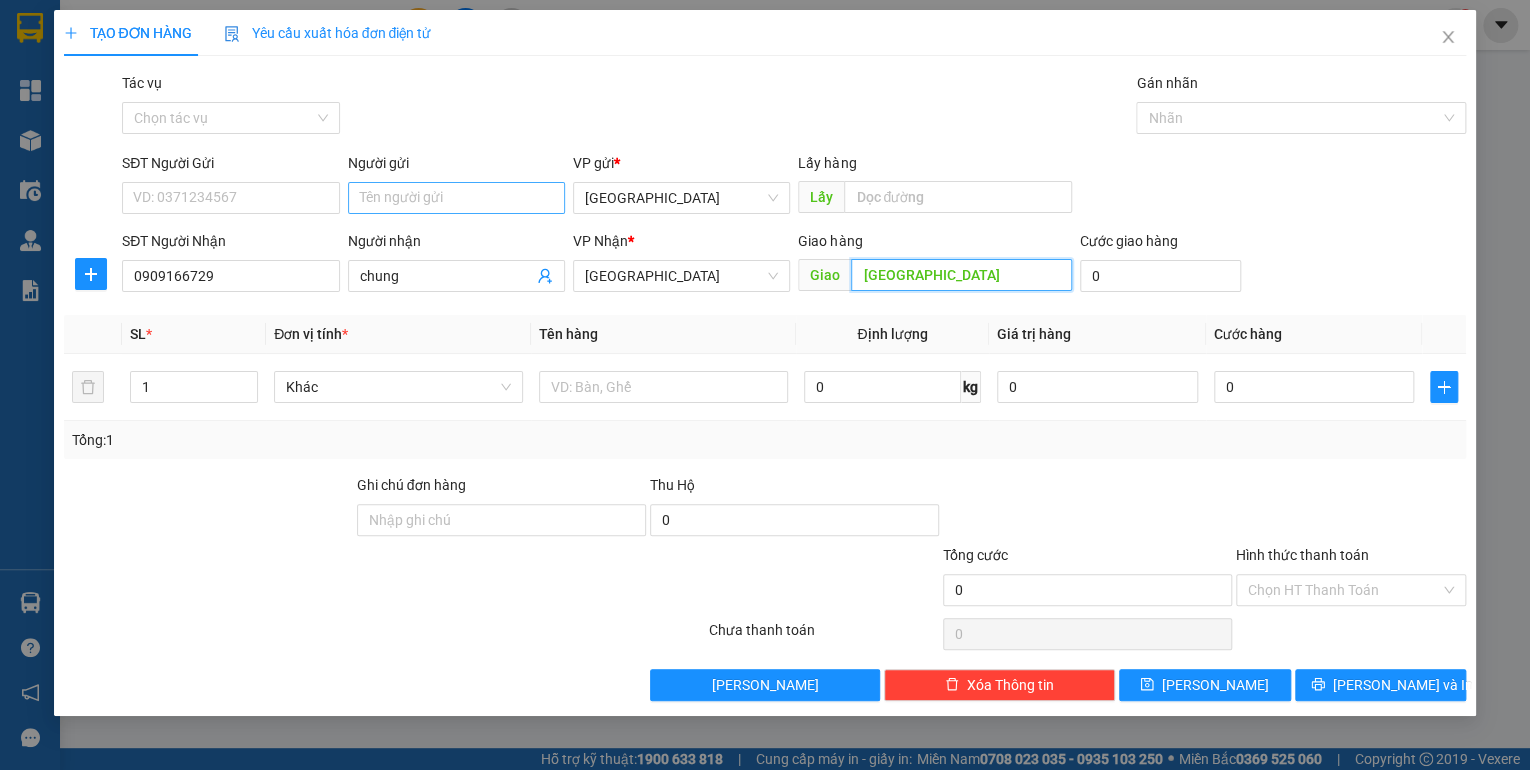 type on "[GEOGRAPHIC_DATA]" 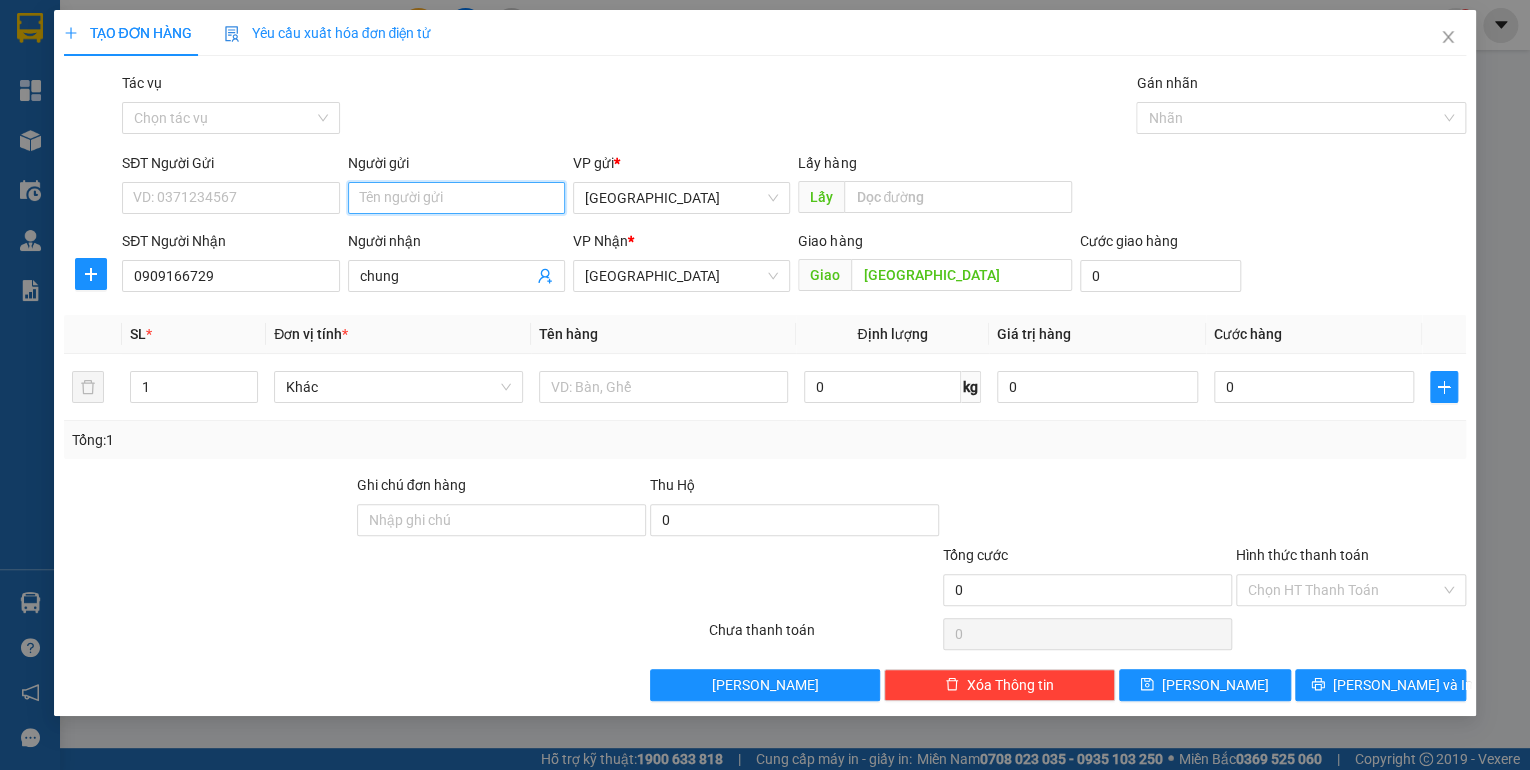 click on "Người gửi" at bounding box center [456, 198] 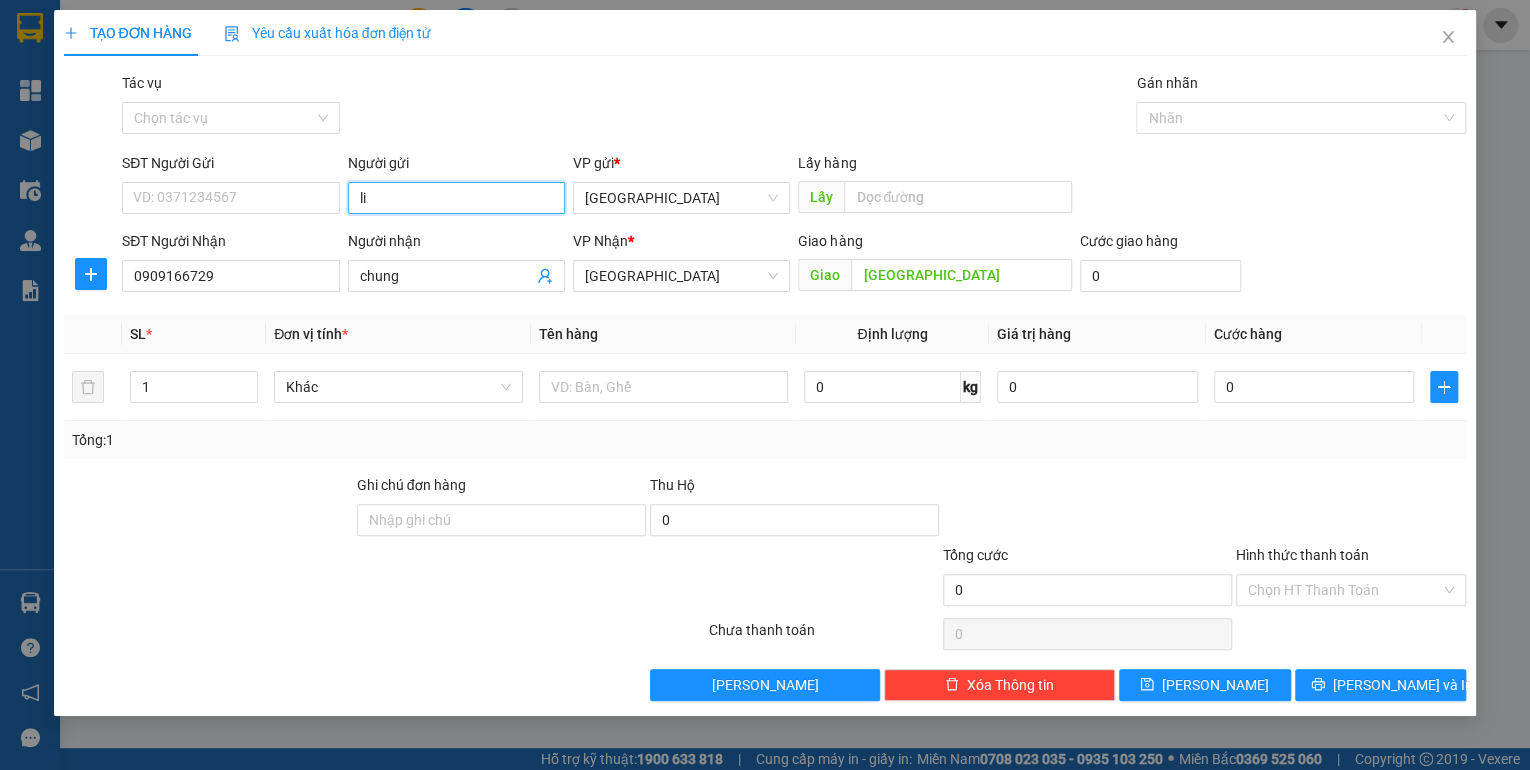 type on "l" 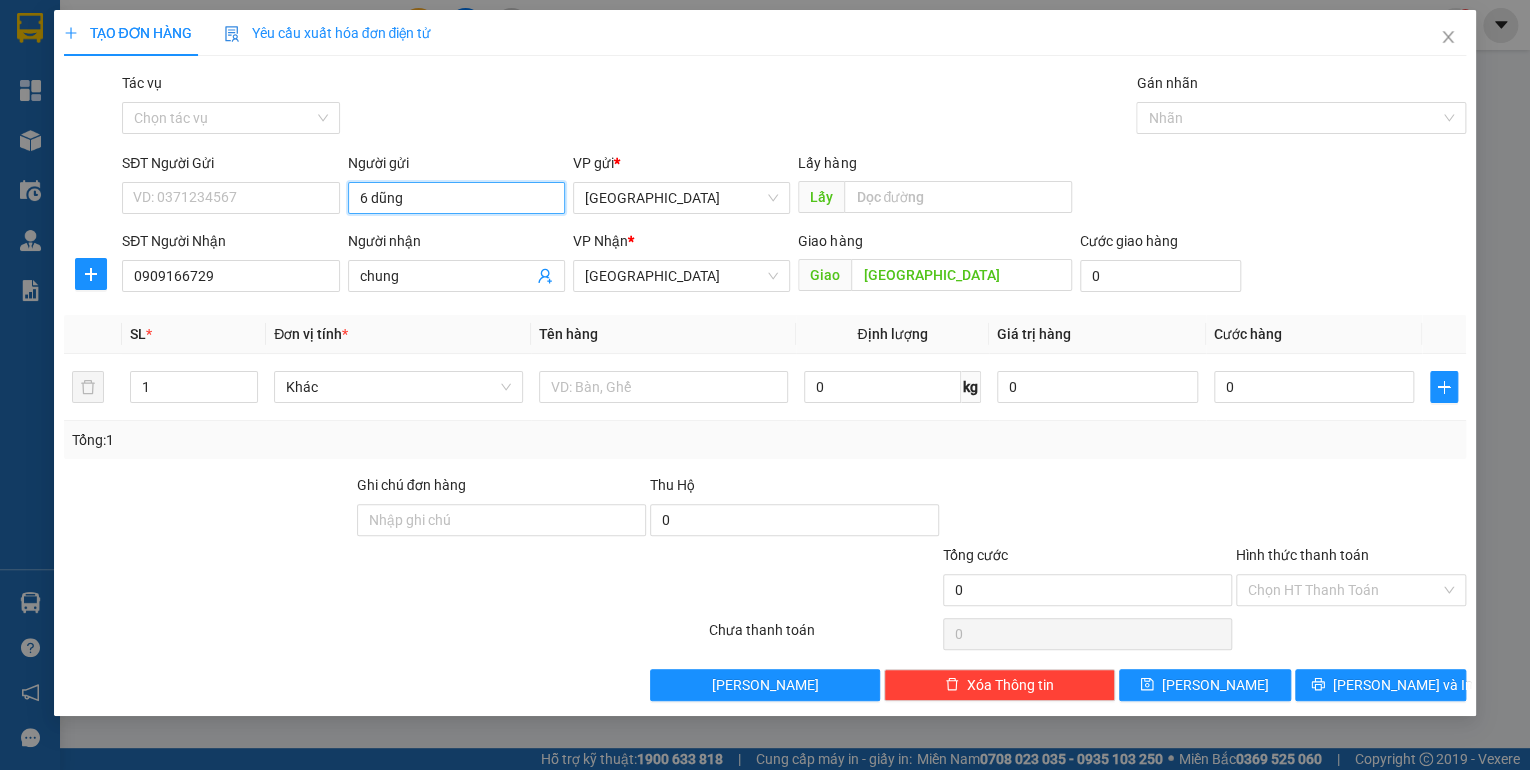 type on "6 dũng" 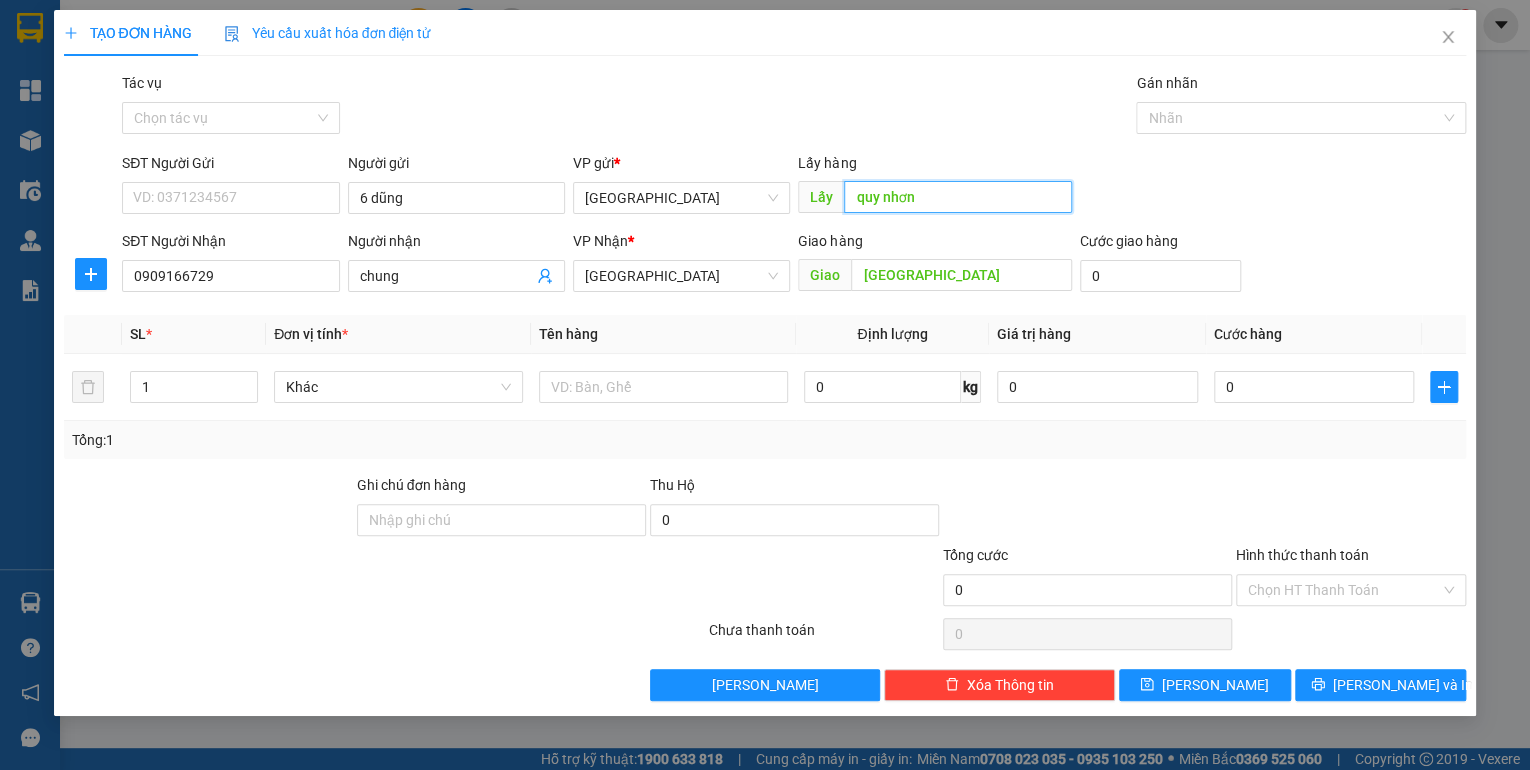 type on "quy nhơn" 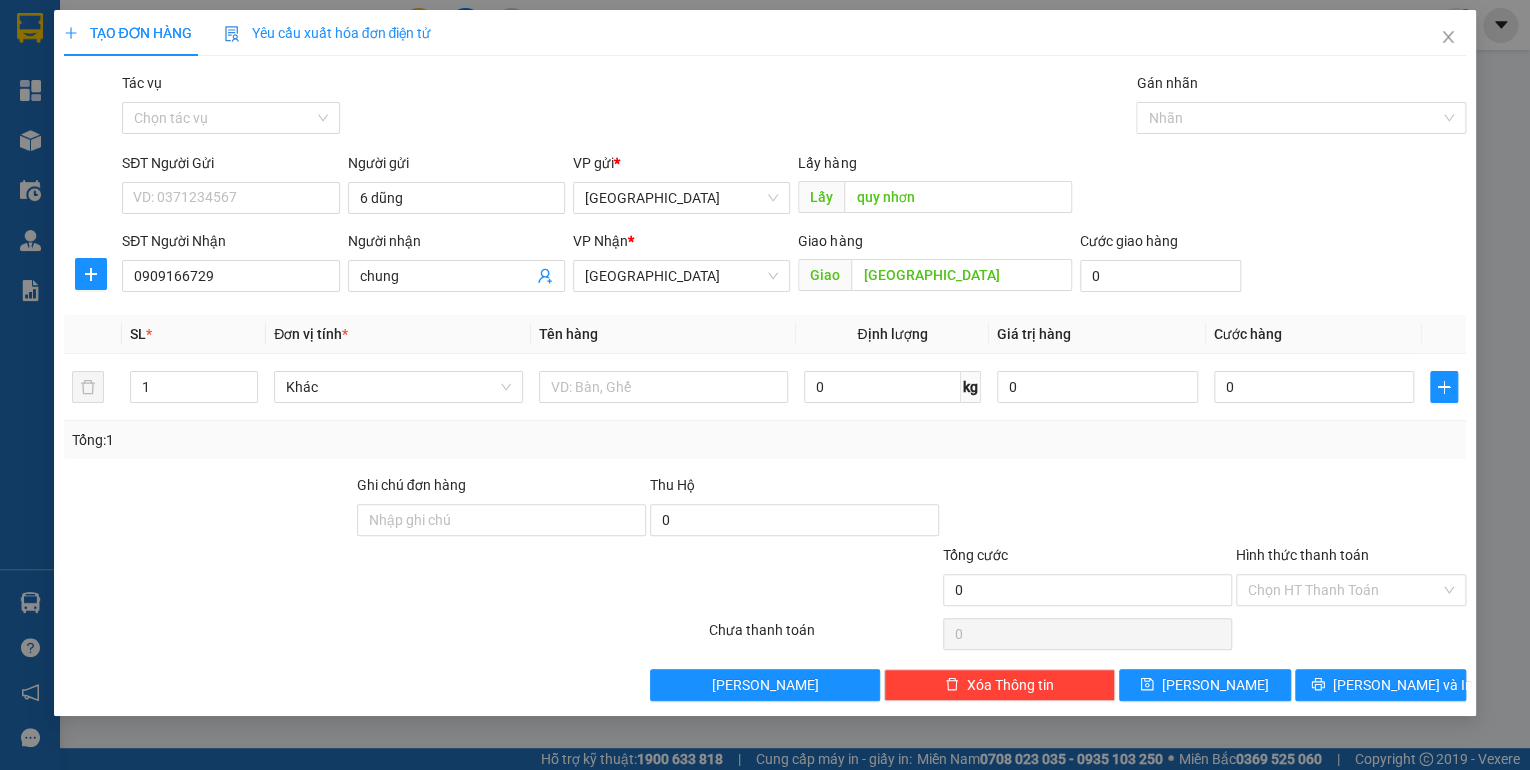 click on "Ghi chú đơn hàng" at bounding box center [501, 489] 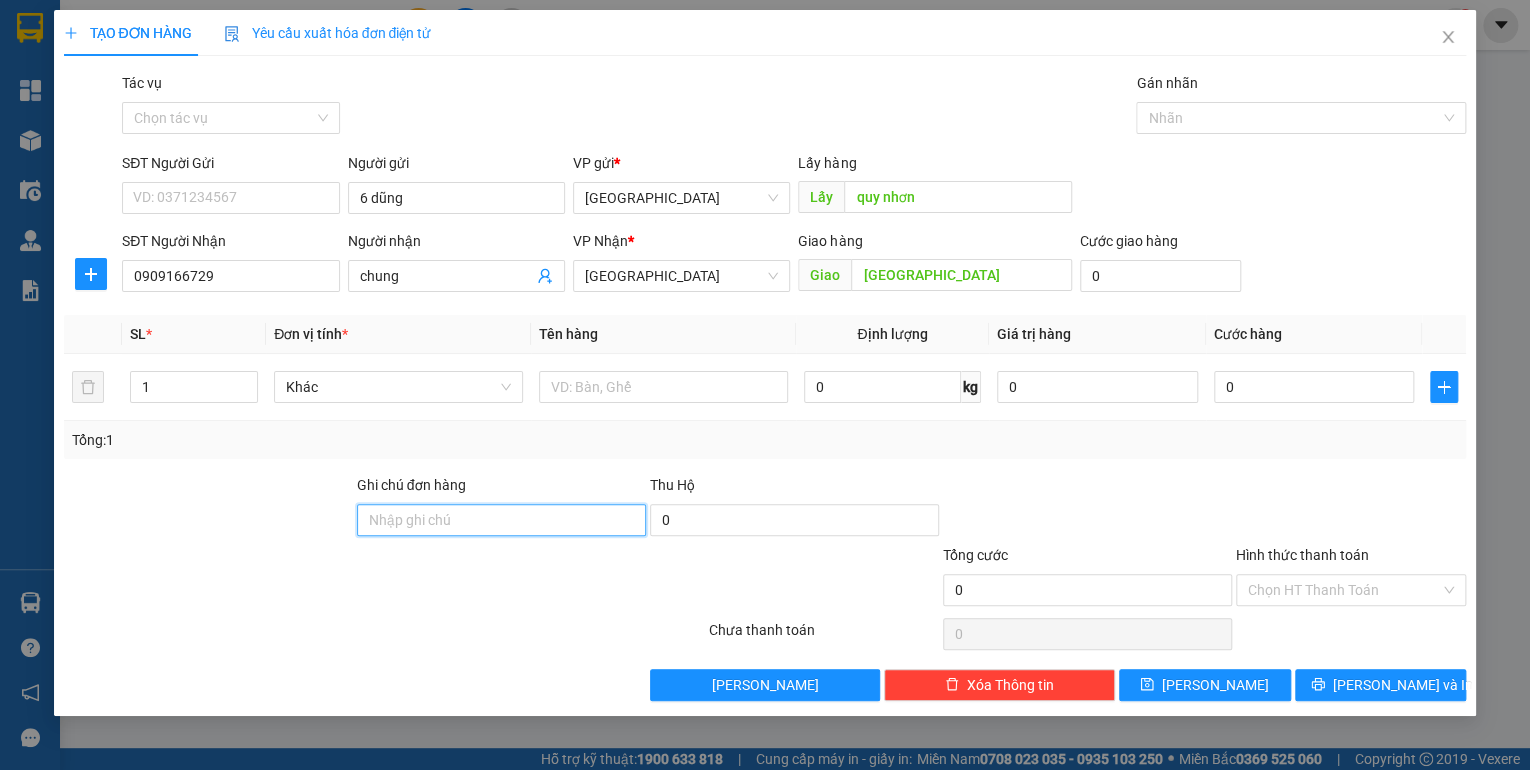 click on "Ghi chú đơn hàng" at bounding box center [501, 520] 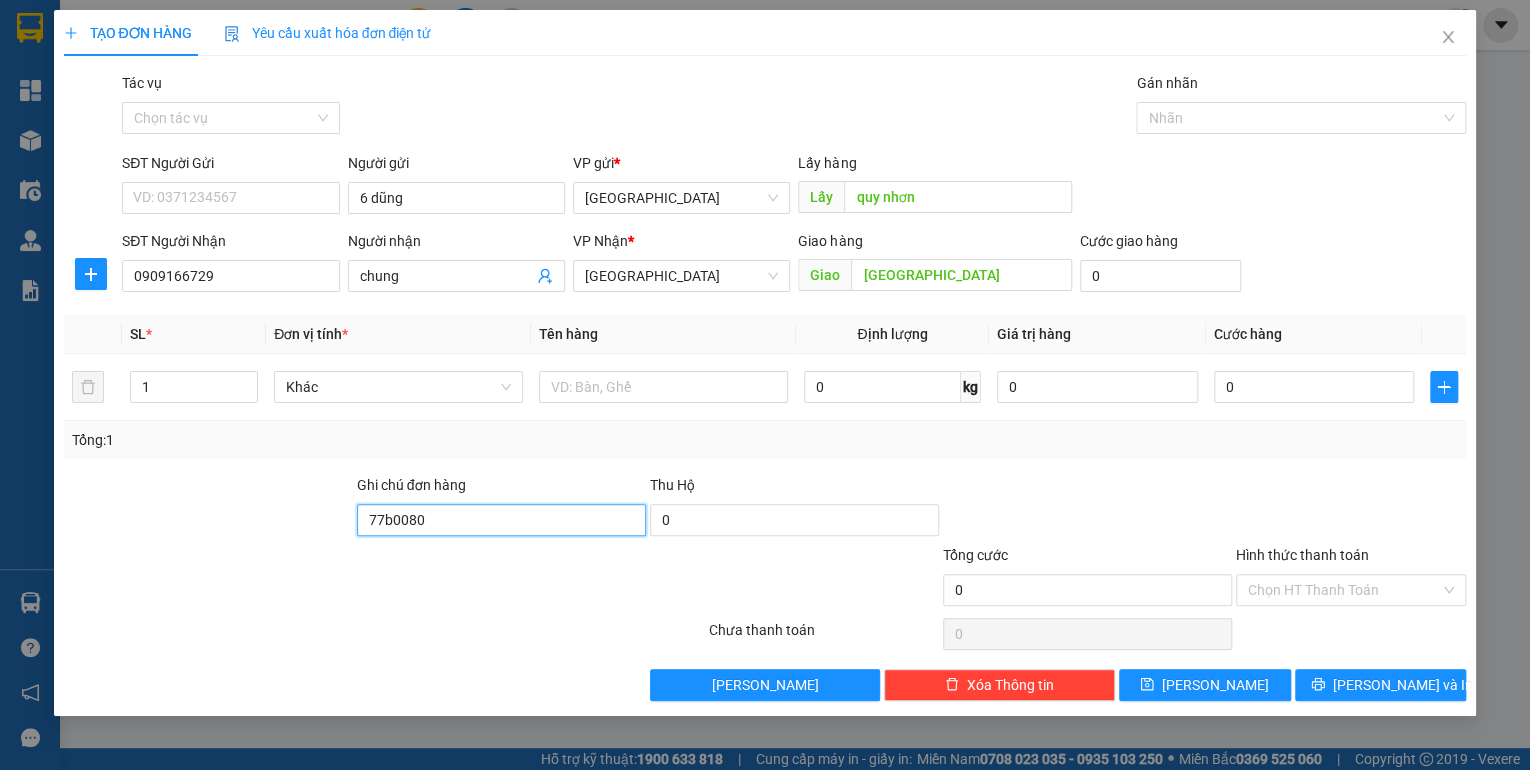 type on "77b00806 - 0934900806" 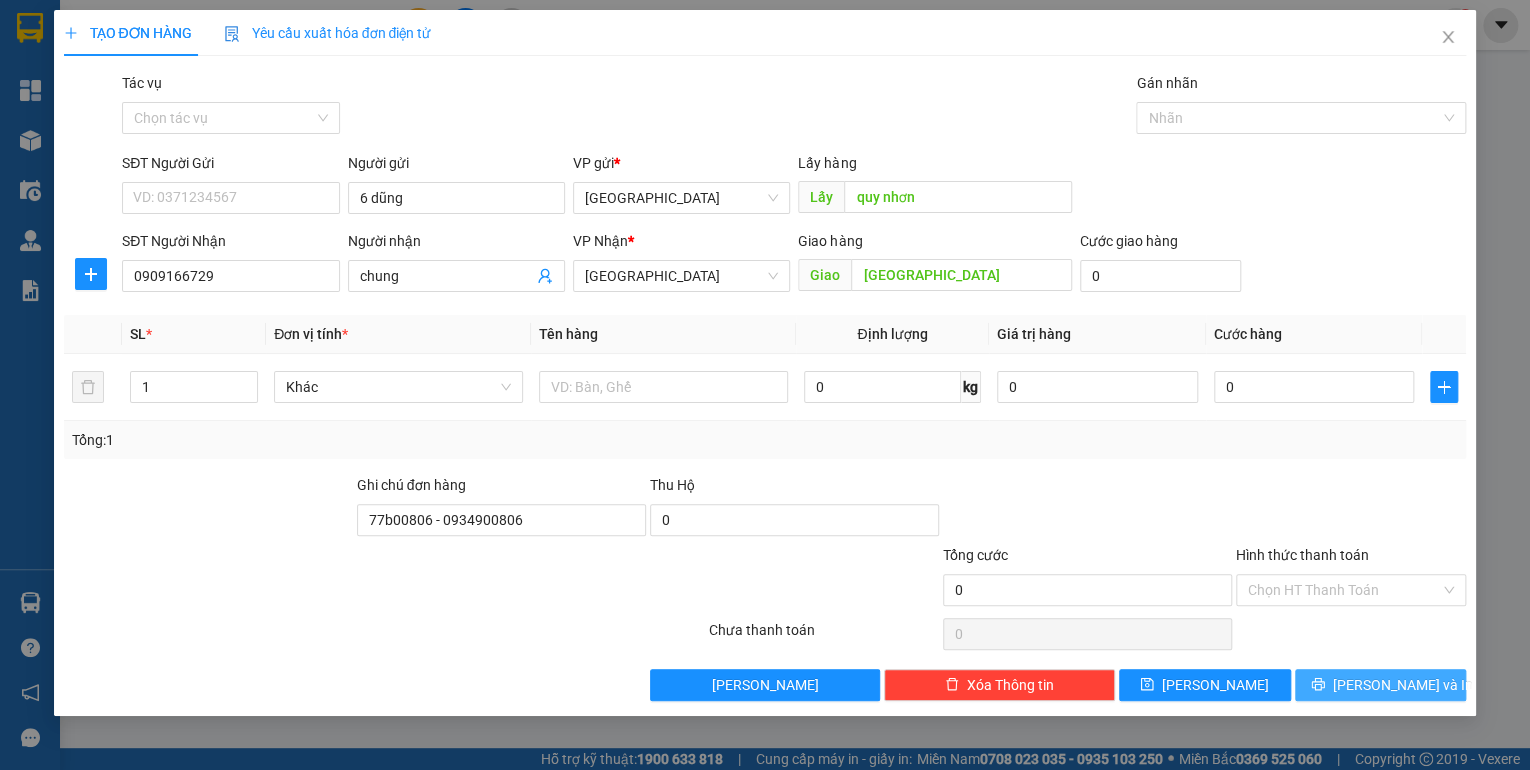 click on "[PERSON_NAME] và In" at bounding box center (1403, 685) 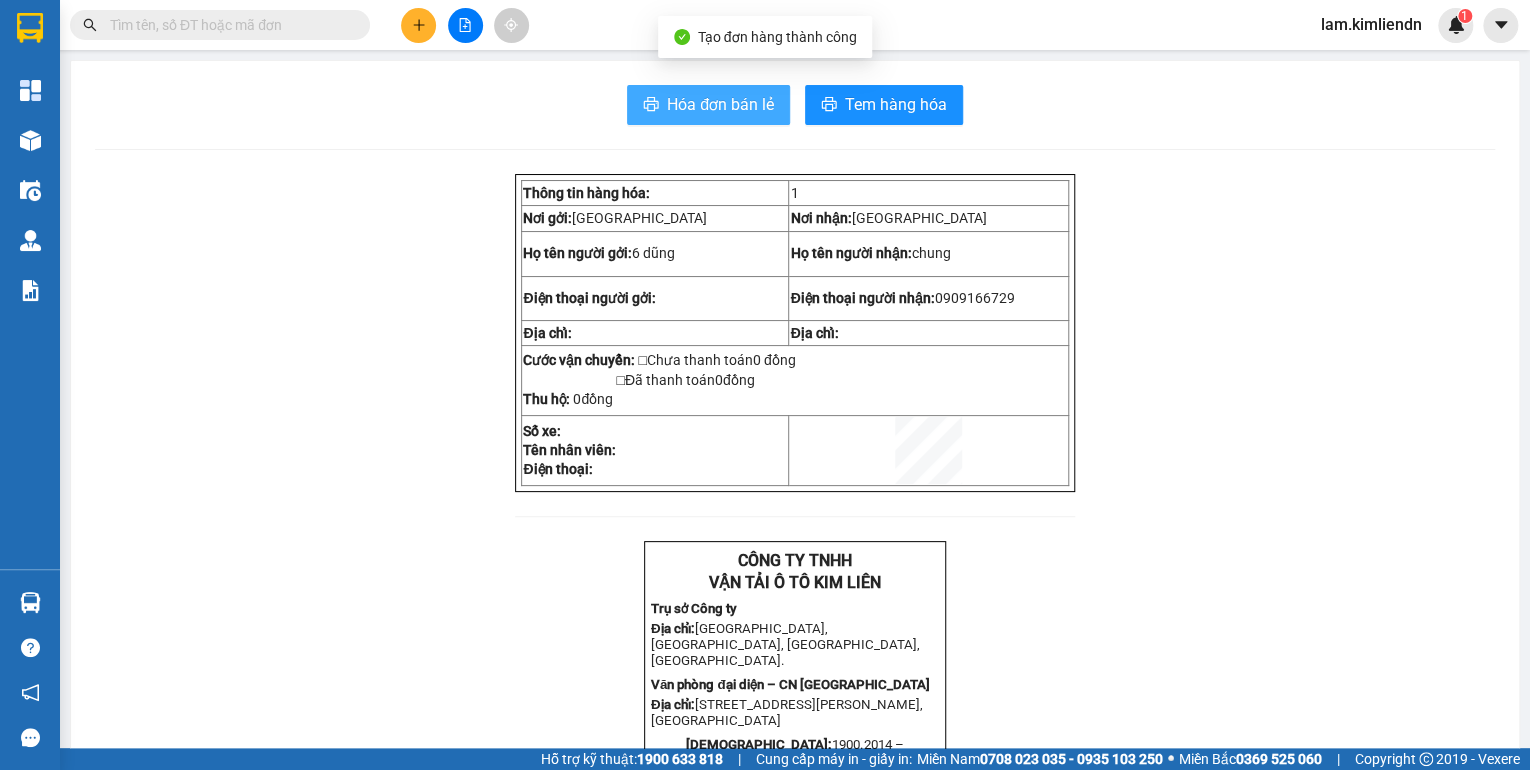 click on "Hóa đơn bán lẻ" at bounding box center (720, 104) 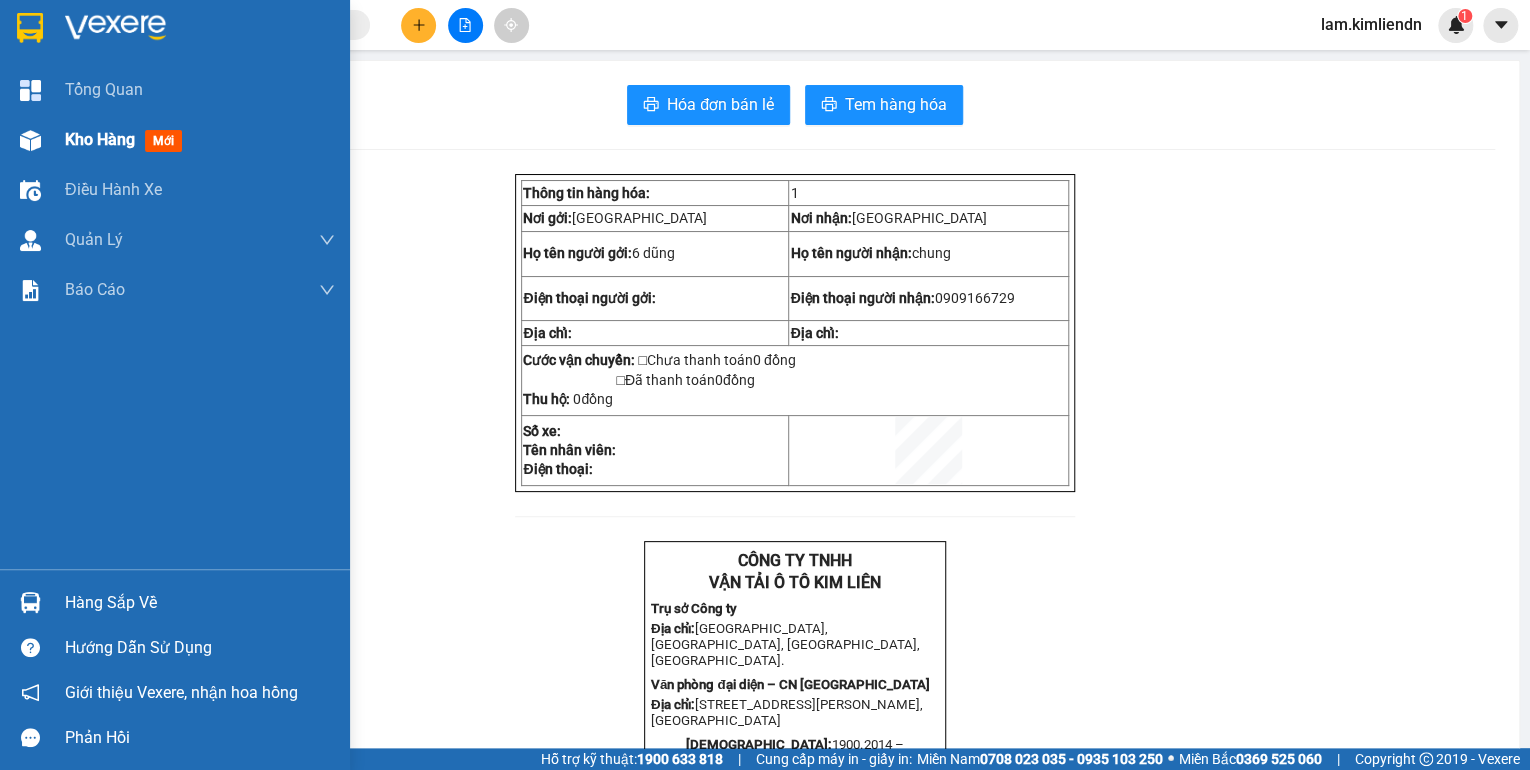 click at bounding box center [30, 140] 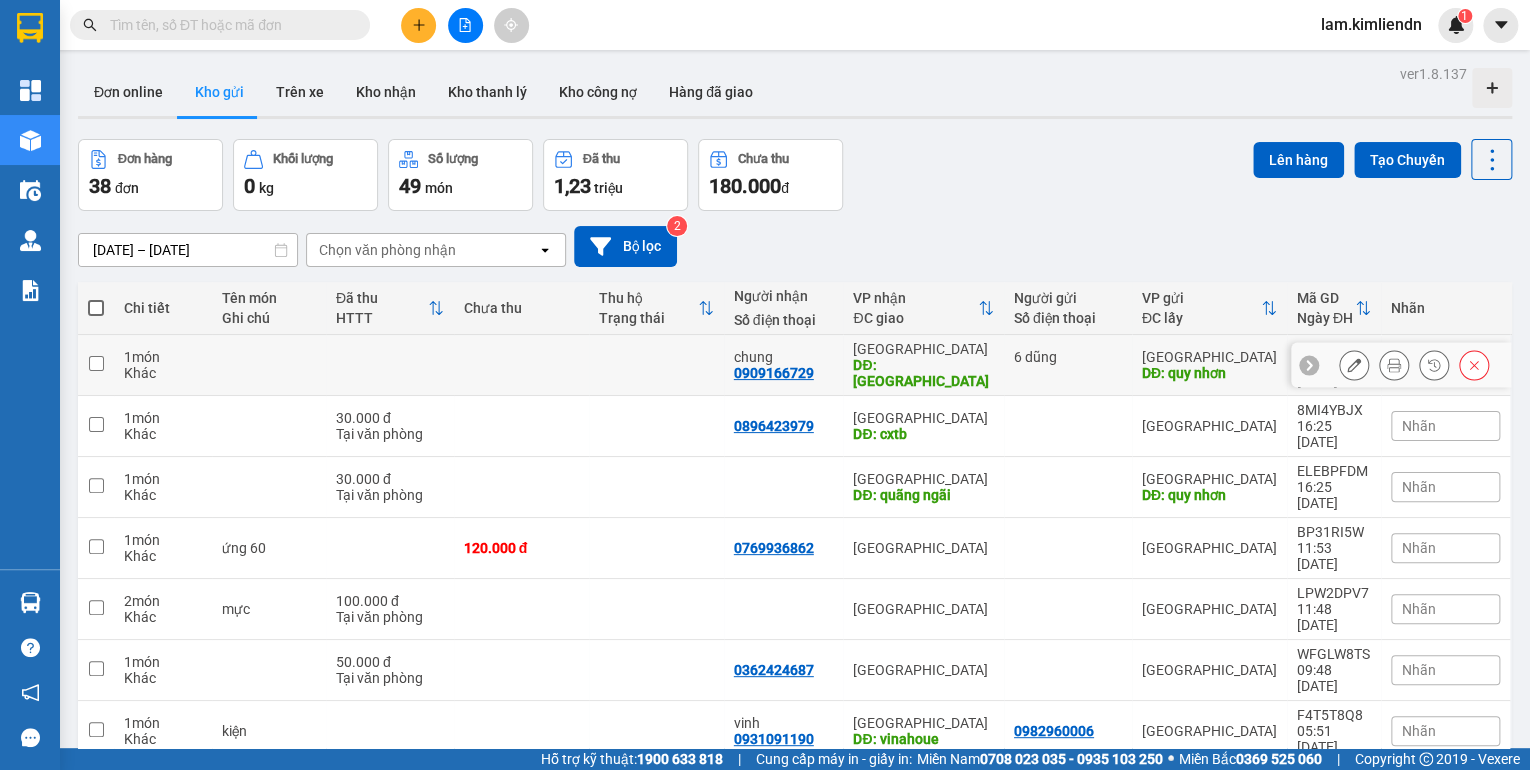 click at bounding box center (96, 365) 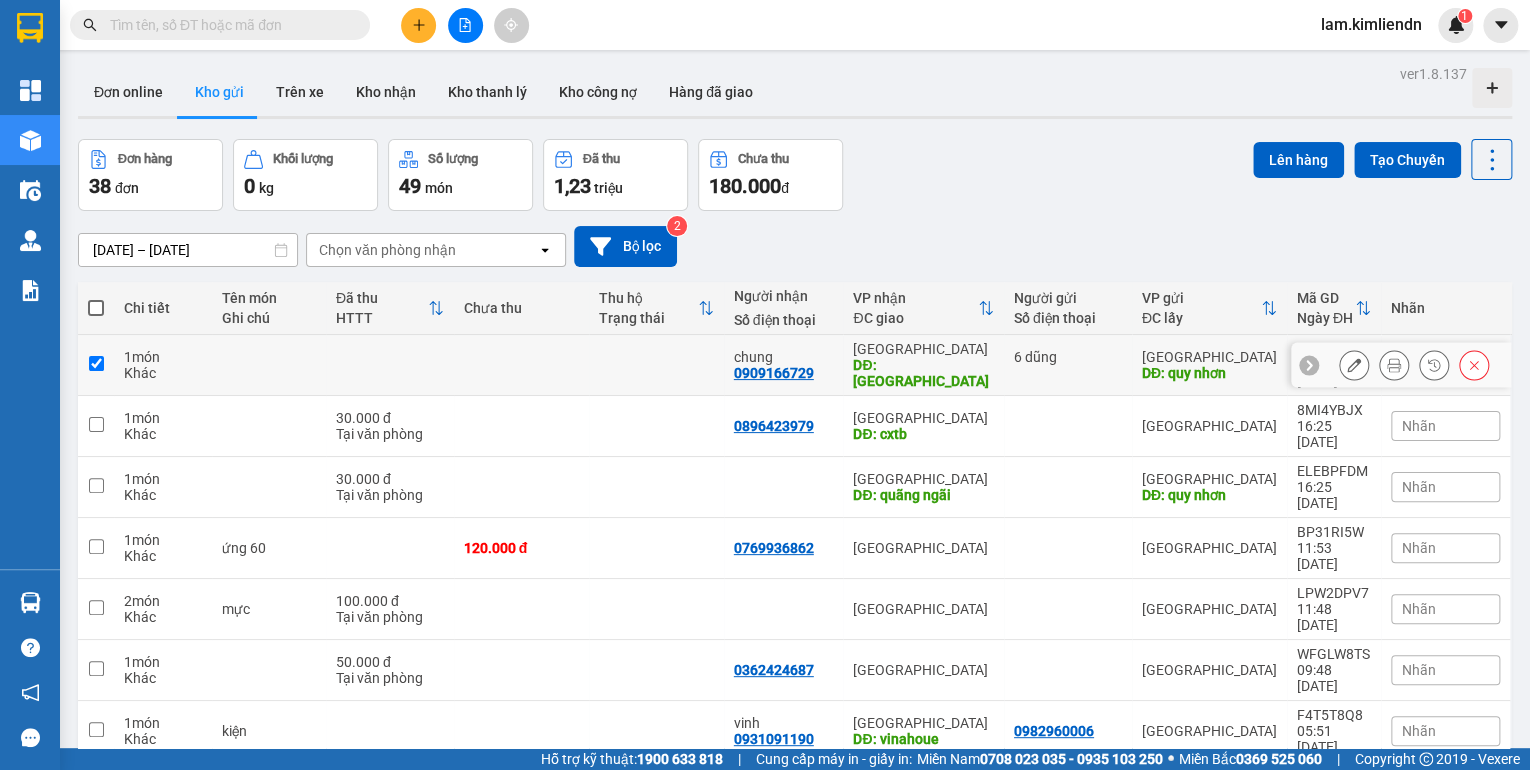 checkbox on "true" 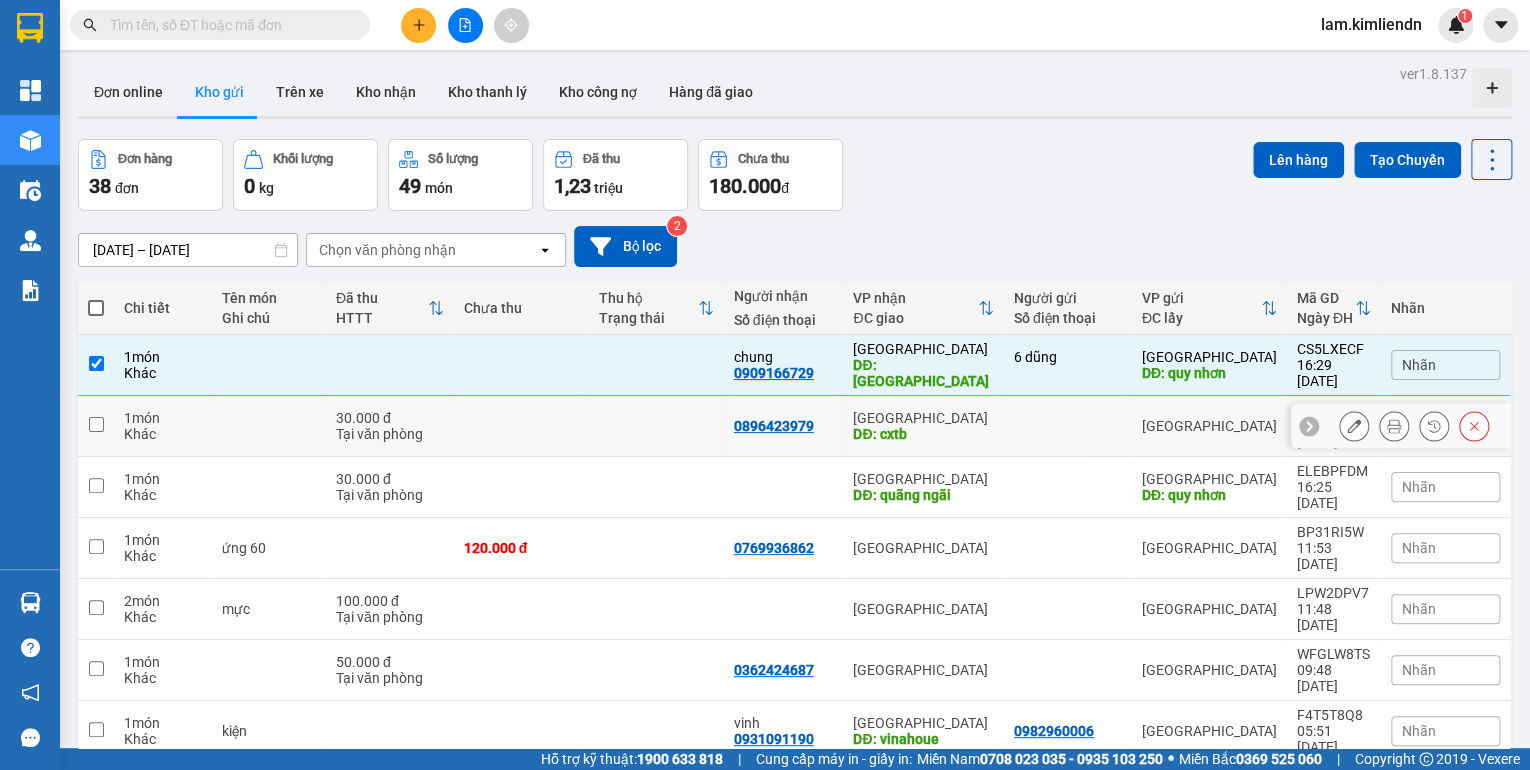 click at bounding box center (96, 426) 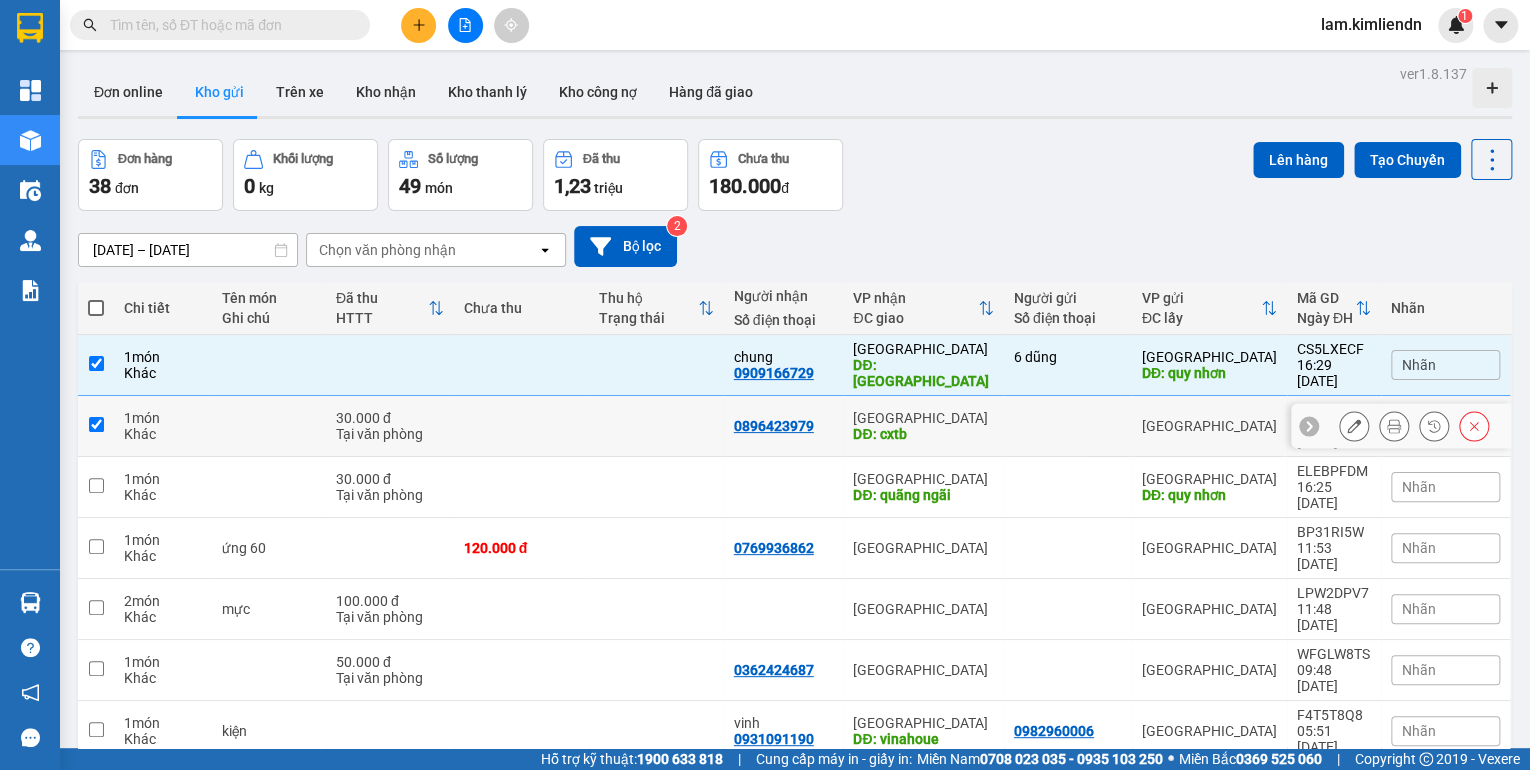 checkbox on "true" 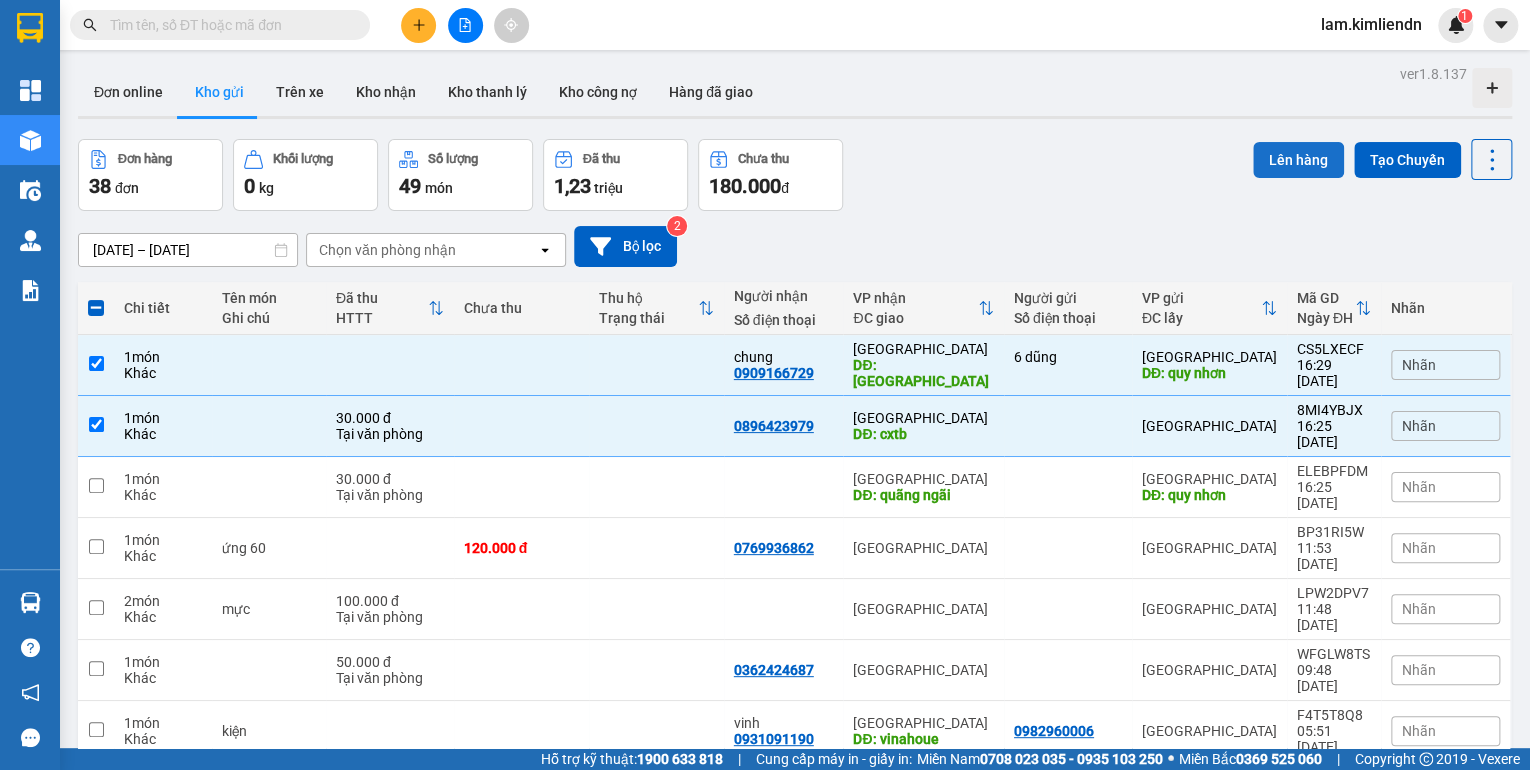 click on "Lên hàng" at bounding box center (1298, 160) 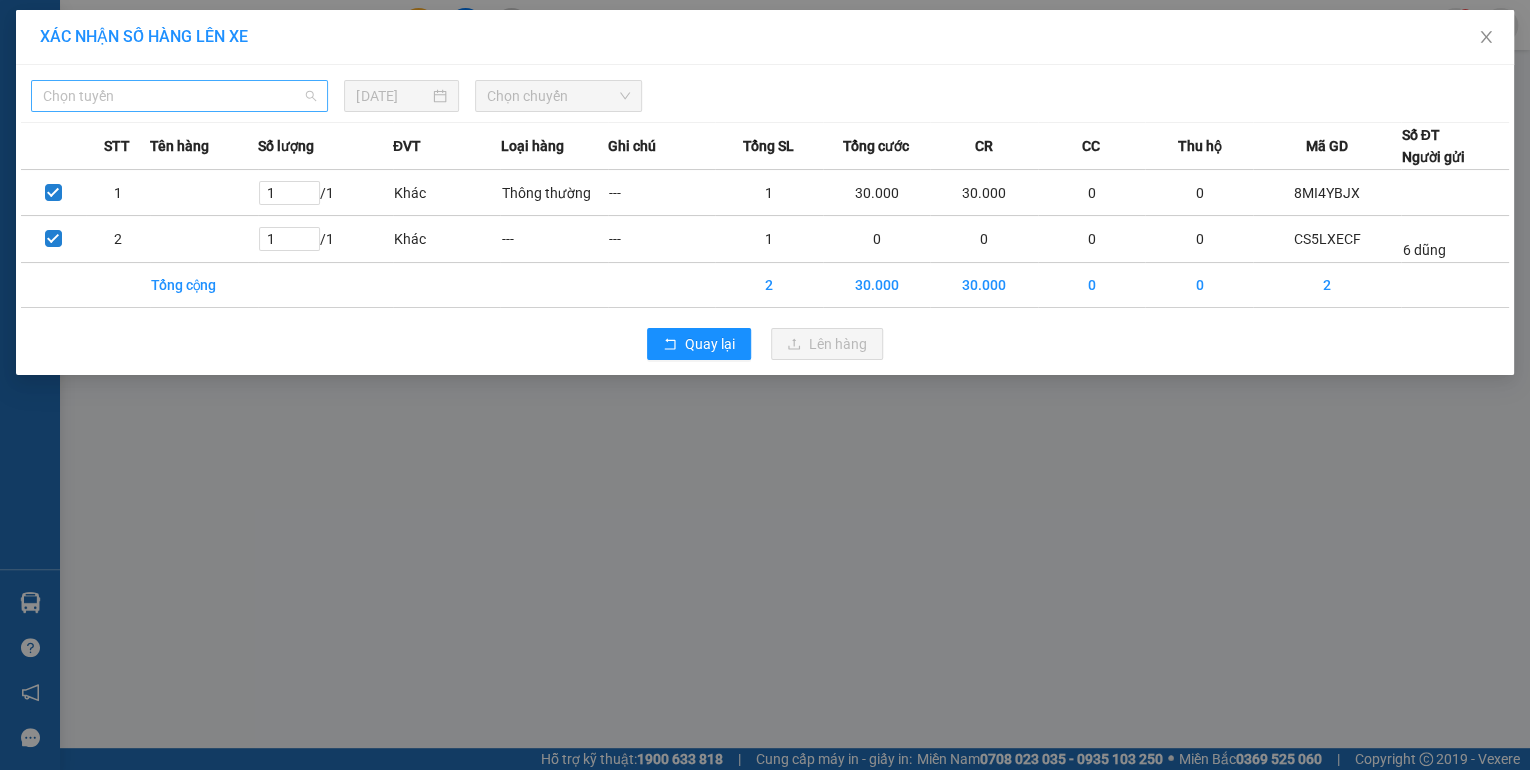 click on "Chọn tuyến" at bounding box center [179, 96] 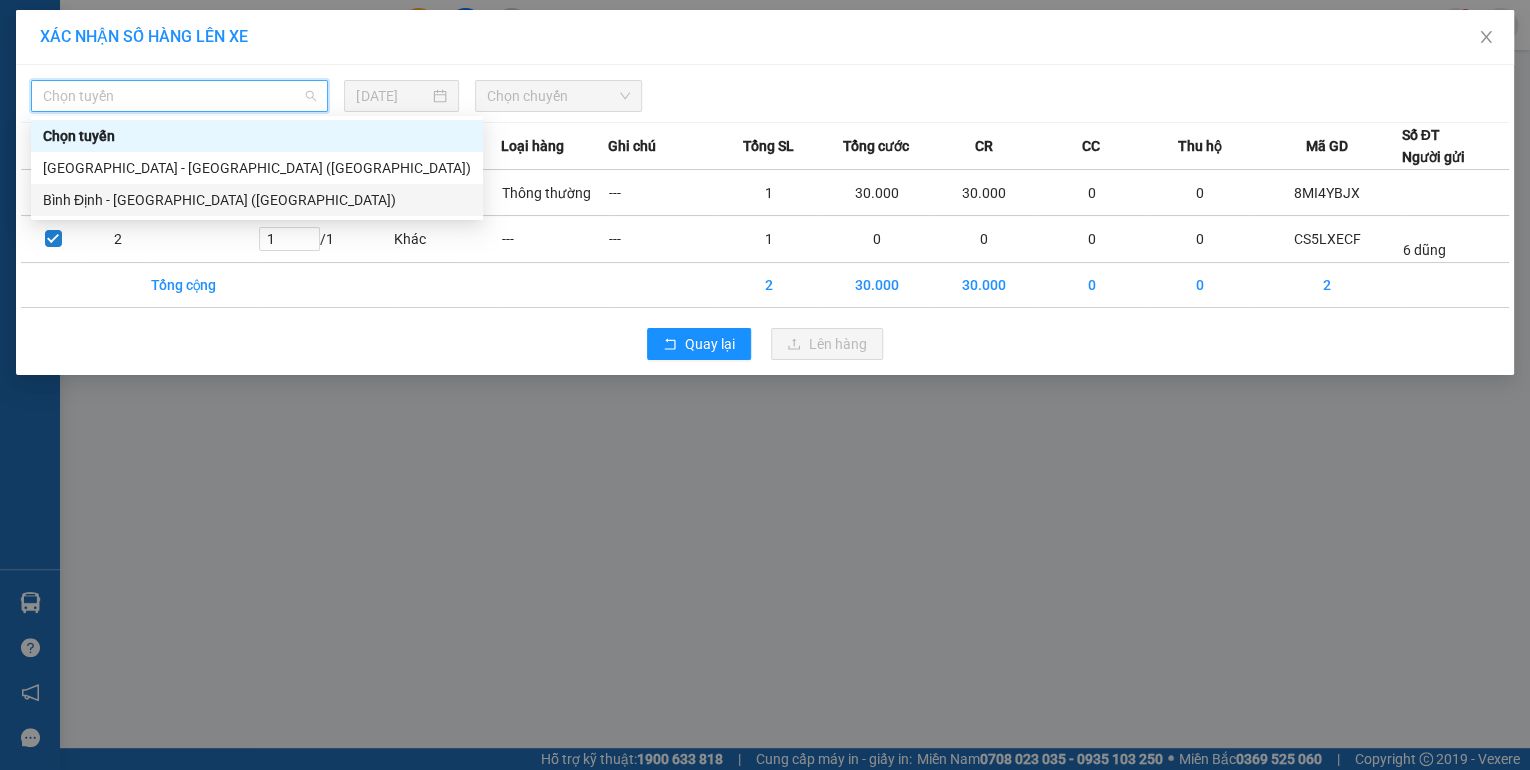 click on "Bình Định - [GEOGRAPHIC_DATA] ([GEOGRAPHIC_DATA])" at bounding box center [257, 200] 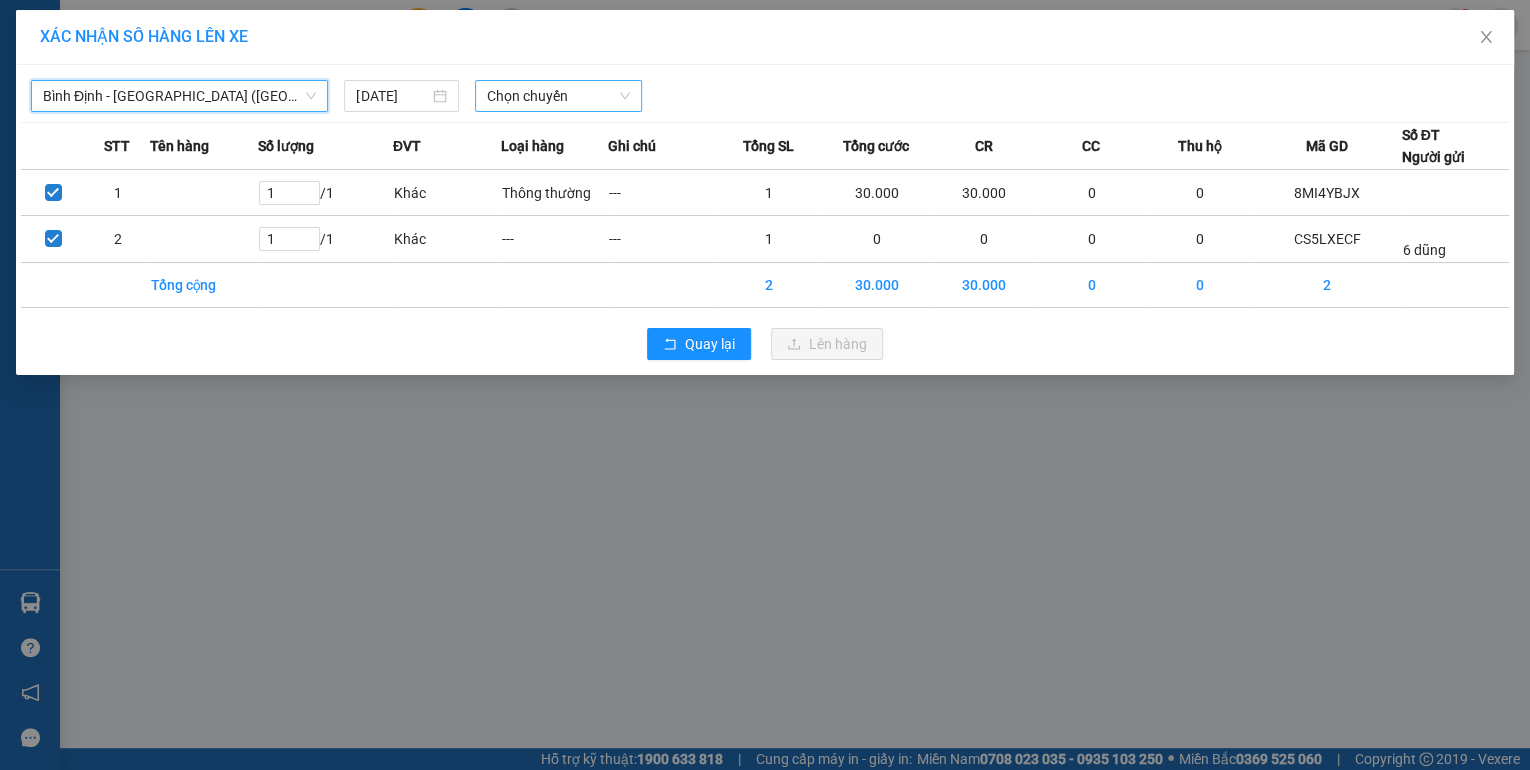 click on "Chọn chuyến" at bounding box center [558, 96] 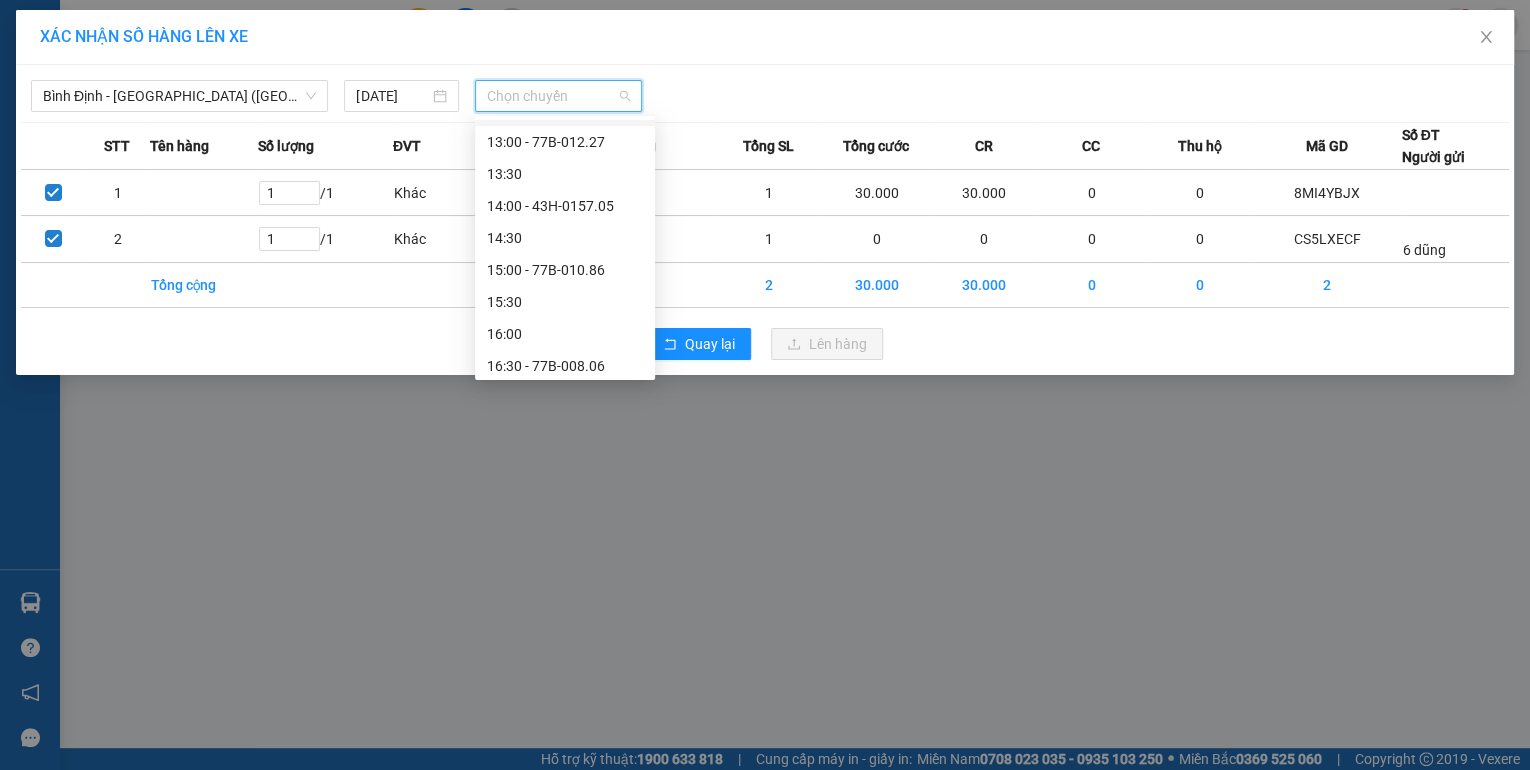 scroll, scrollTop: 704, scrollLeft: 0, axis: vertical 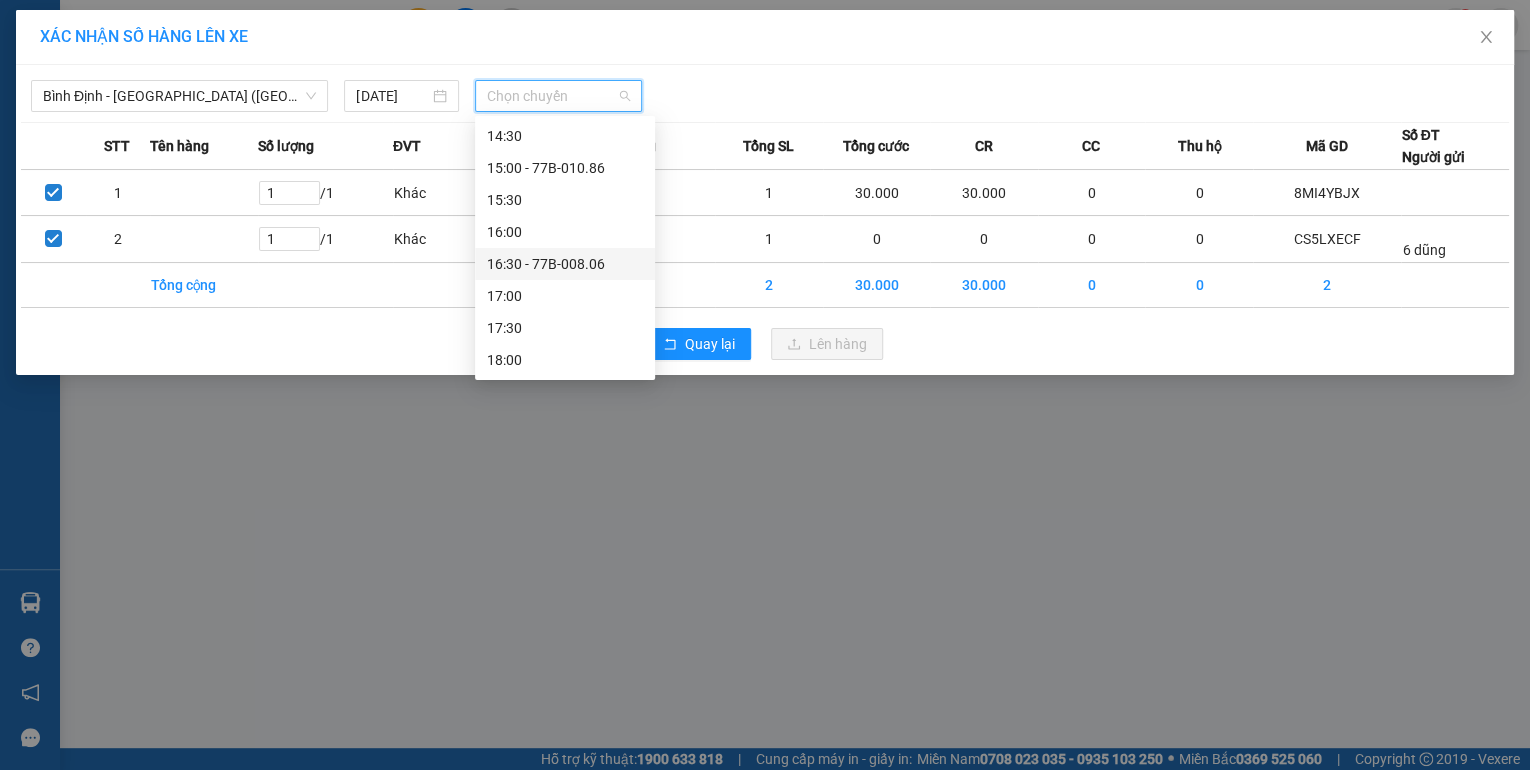 click on "16:30     - 77B-008.06" at bounding box center [565, 264] 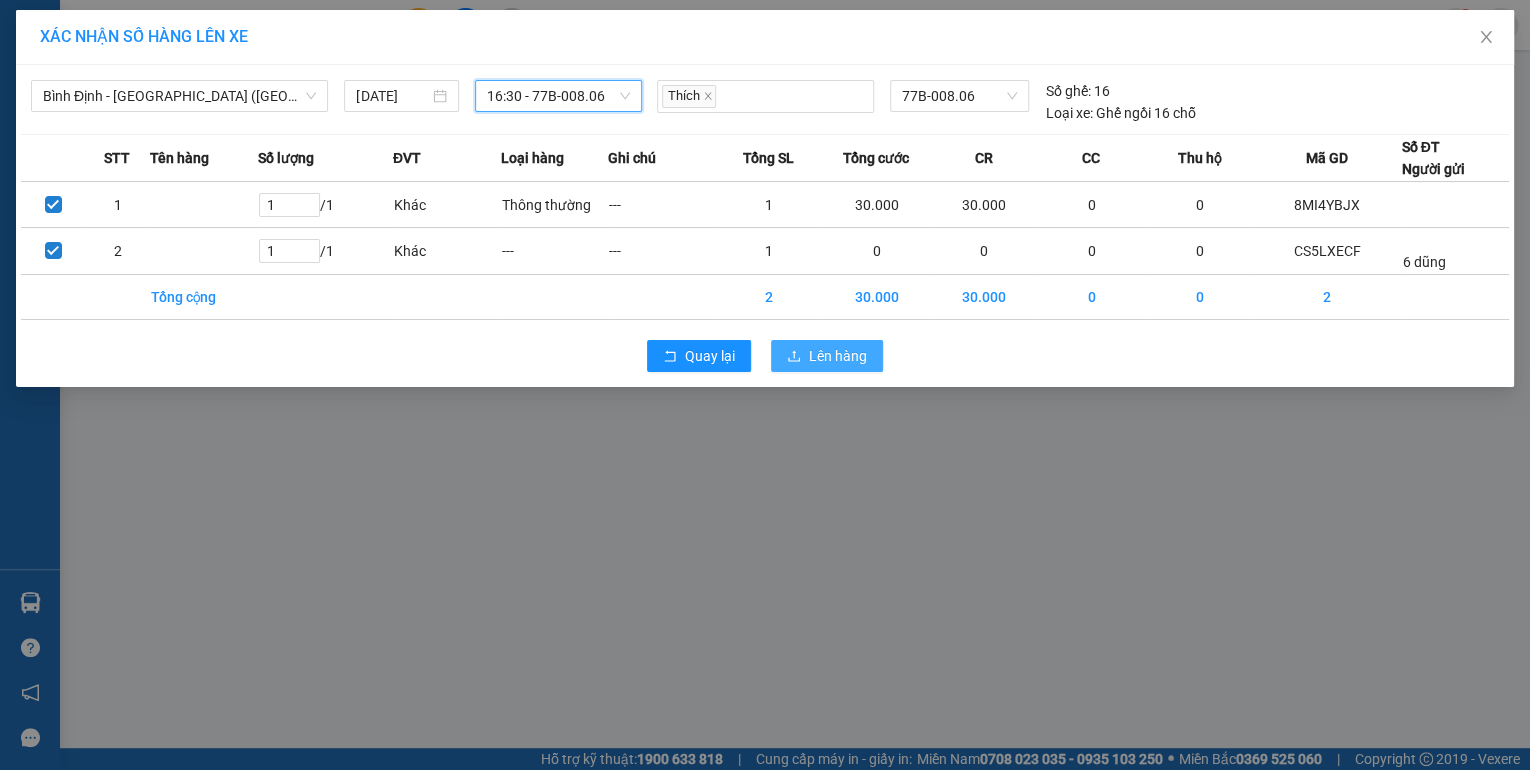 click on "Lên hàng" at bounding box center [827, 356] 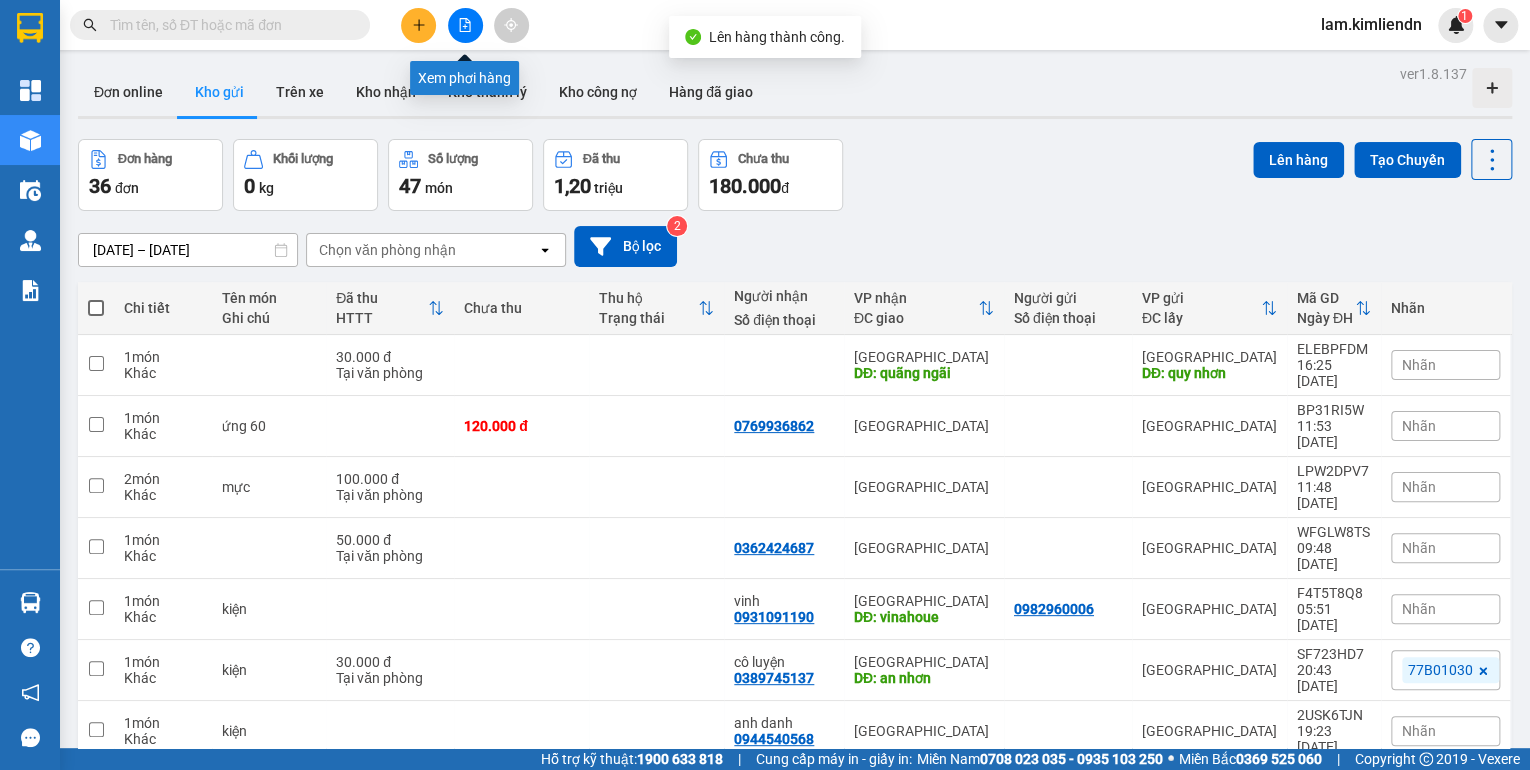 click at bounding box center [465, 25] 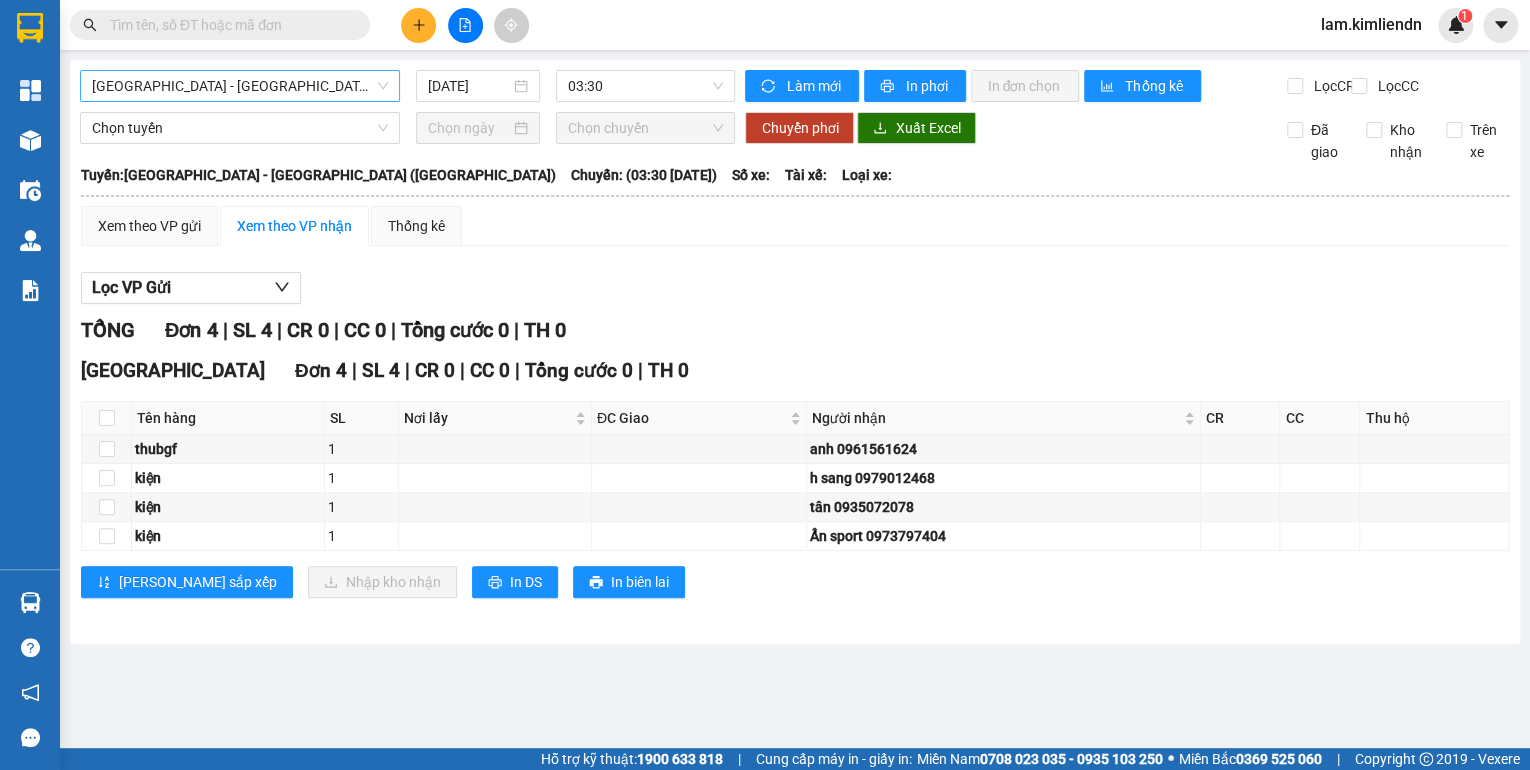 click on "[GEOGRAPHIC_DATA] - [GEOGRAPHIC_DATA] ([GEOGRAPHIC_DATA])" at bounding box center (240, 86) 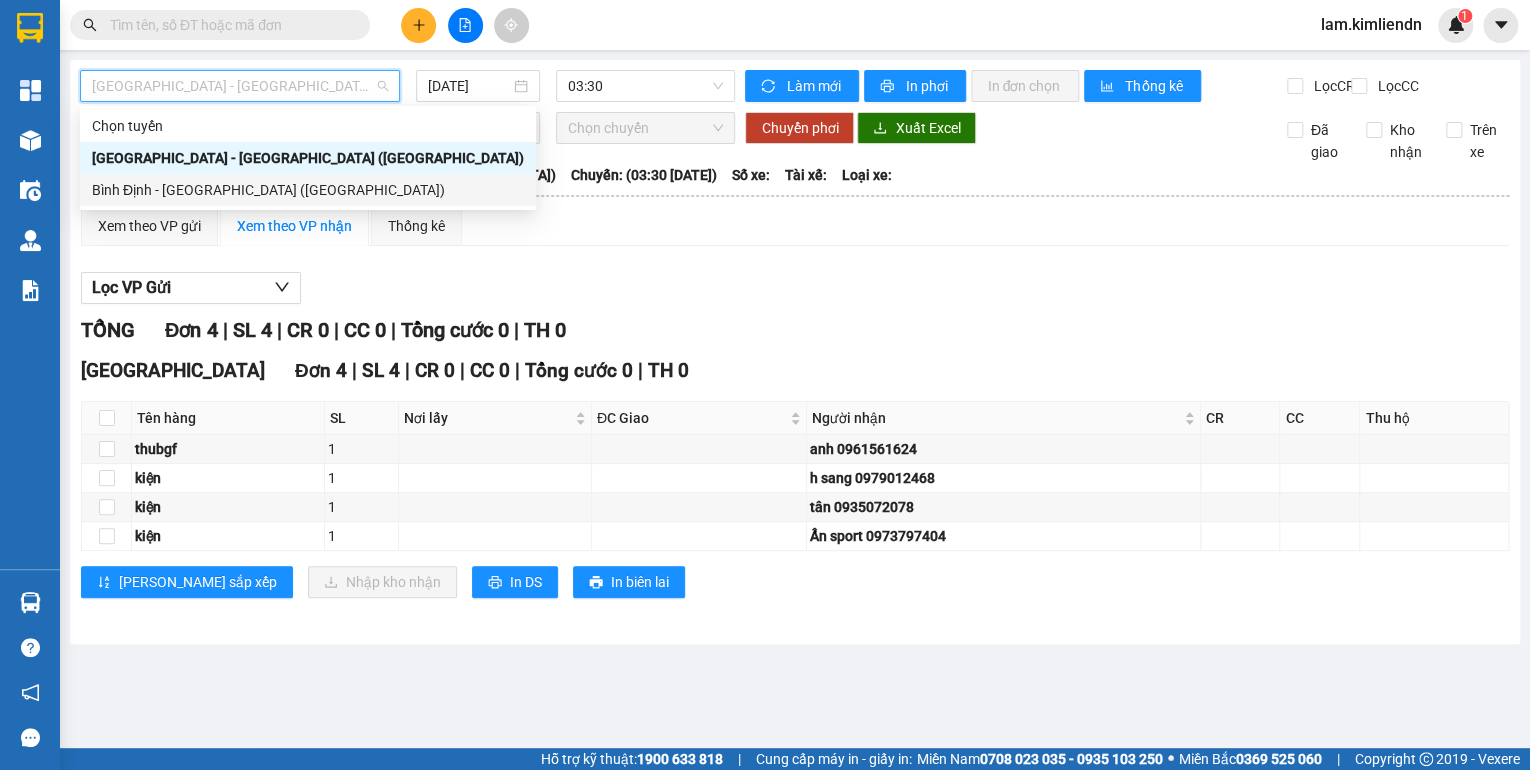 click on "Bình Định - [GEOGRAPHIC_DATA] ([GEOGRAPHIC_DATA])" at bounding box center [308, 190] 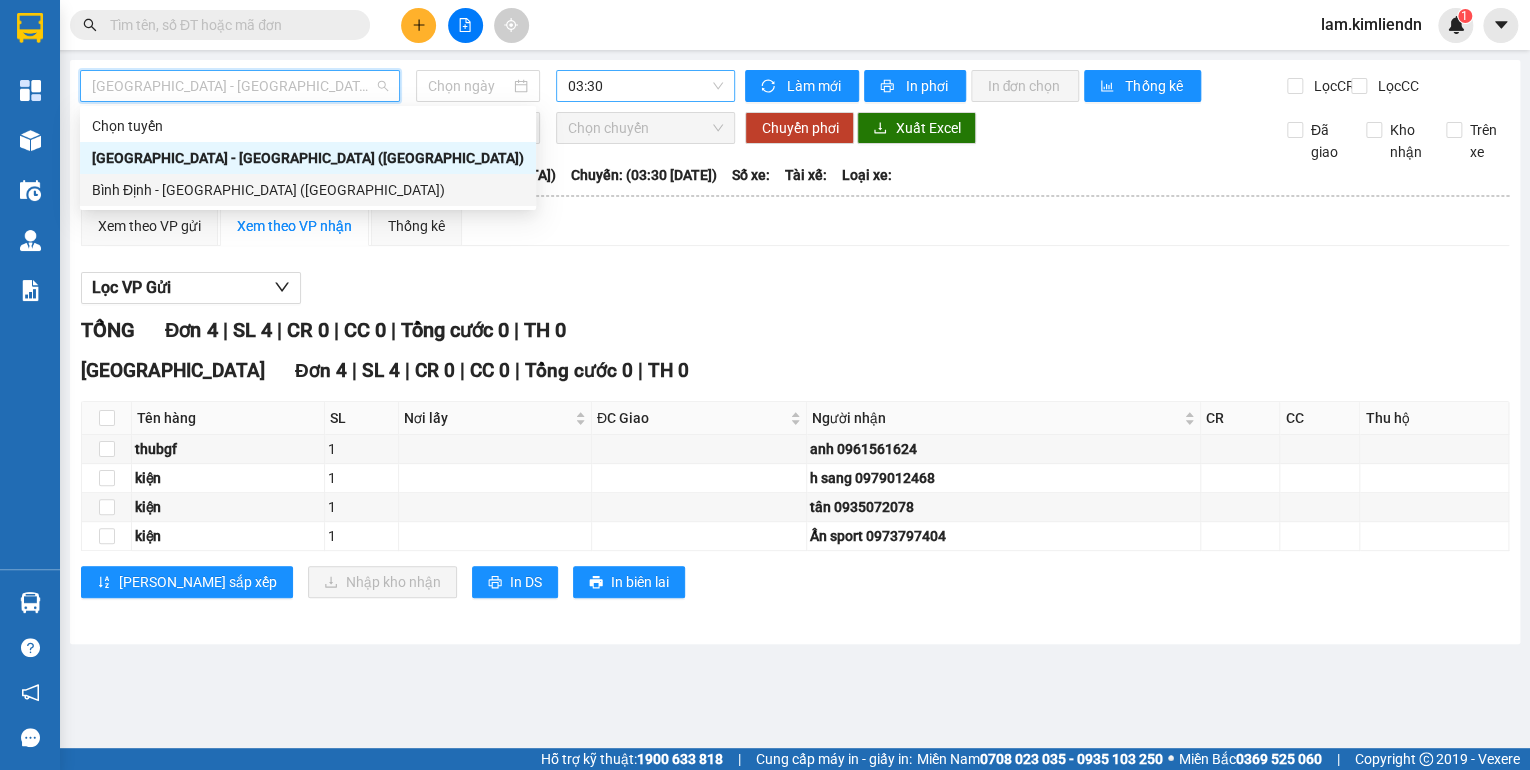 type on "[DATE]" 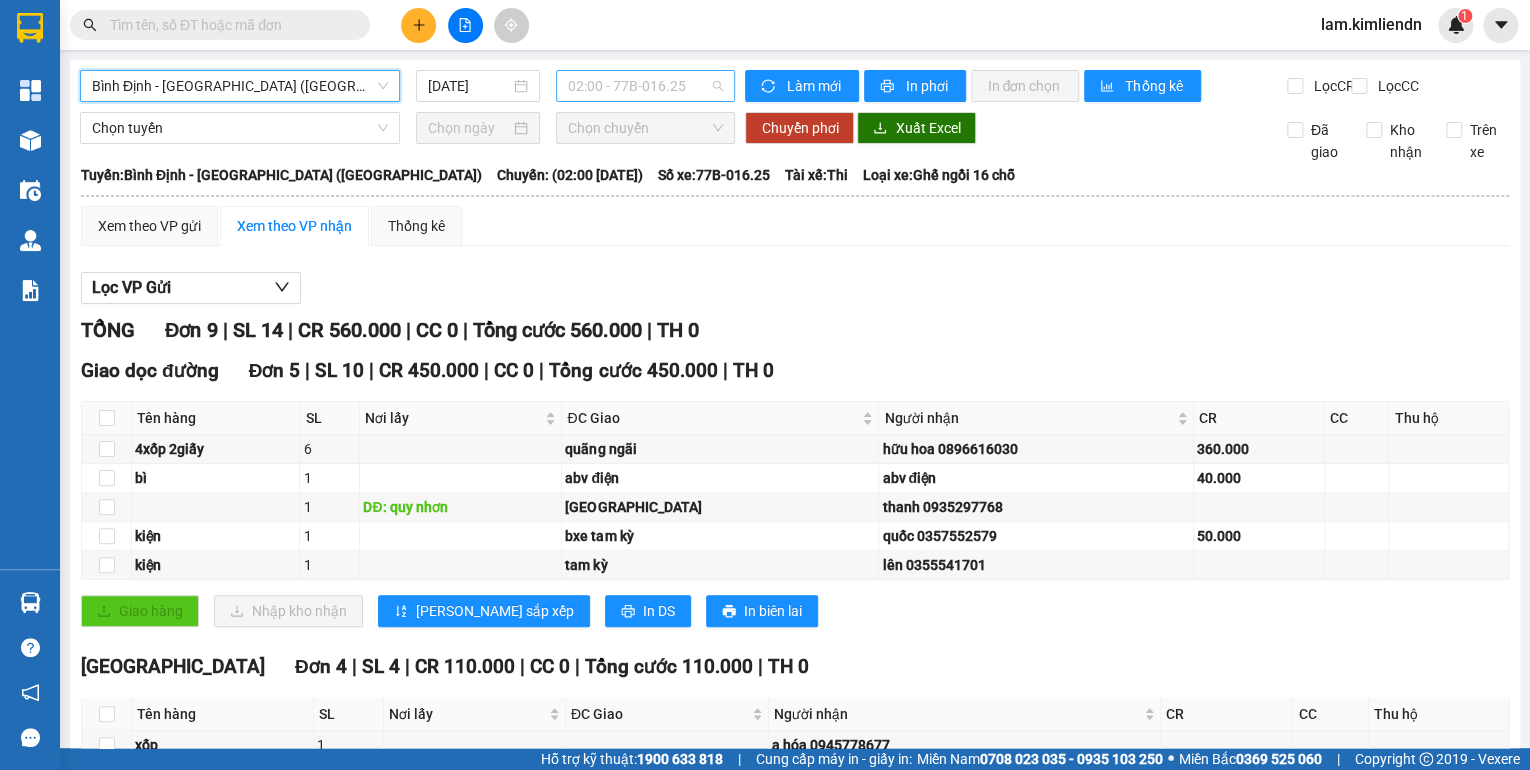 click on "02:00     - 77B-016.25" at bounding box center (646, 86) 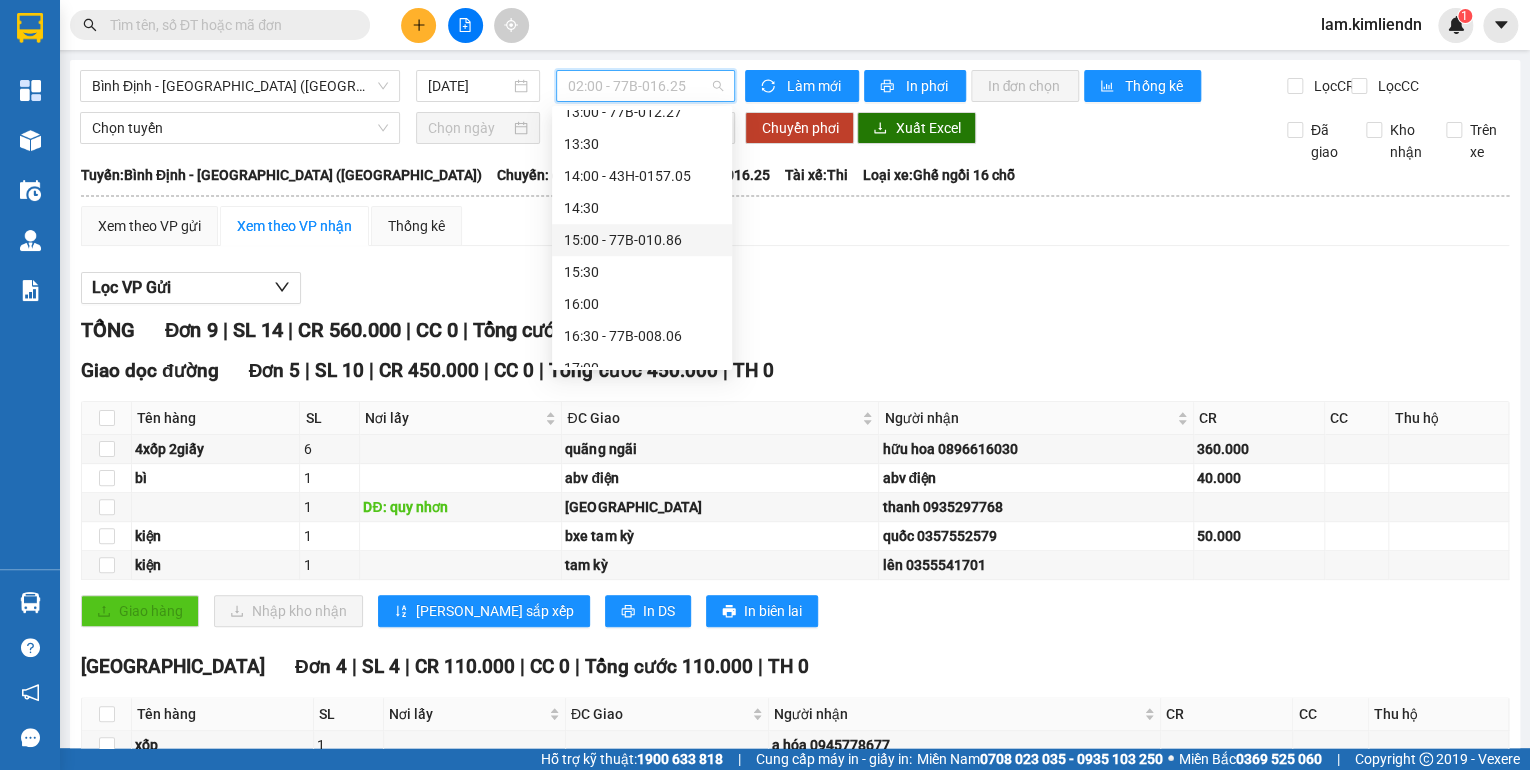 scroll, scrollTop: 704, scrollLeft: 0, axis: vertical 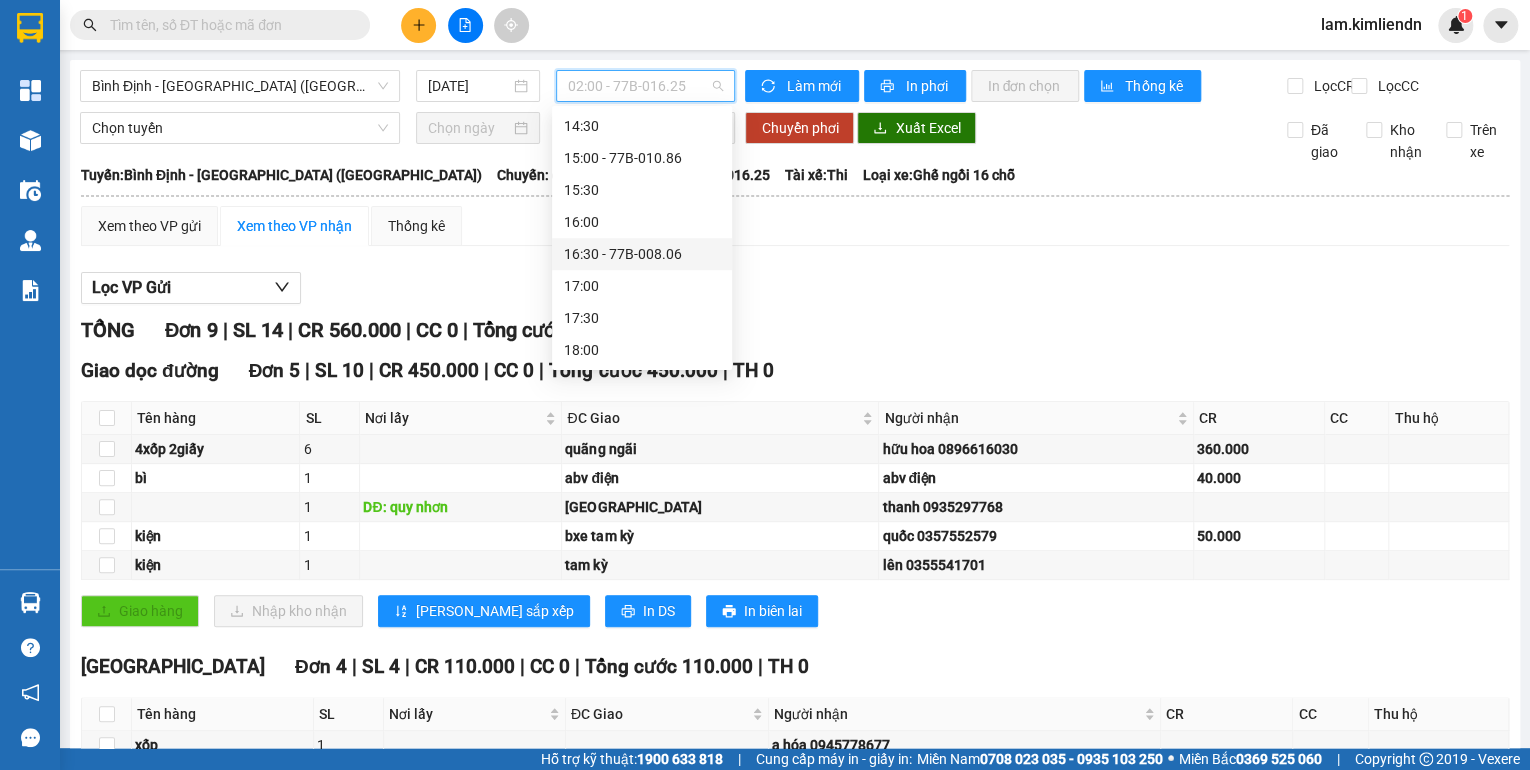 click on "16:30     - 77B-008.06" at bounding box center (642, 254) 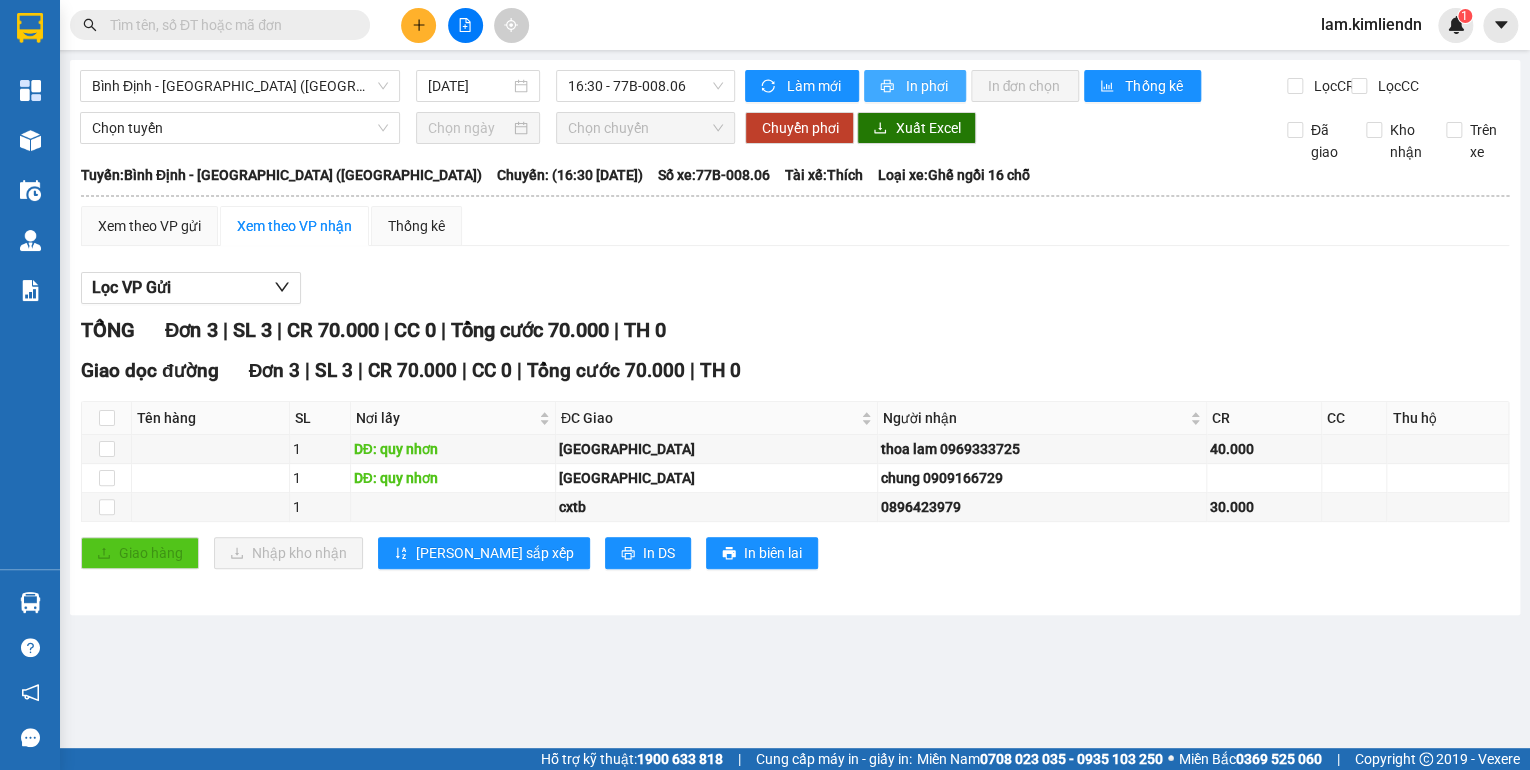 click on "In phơi" at bounding box center (927, 86) 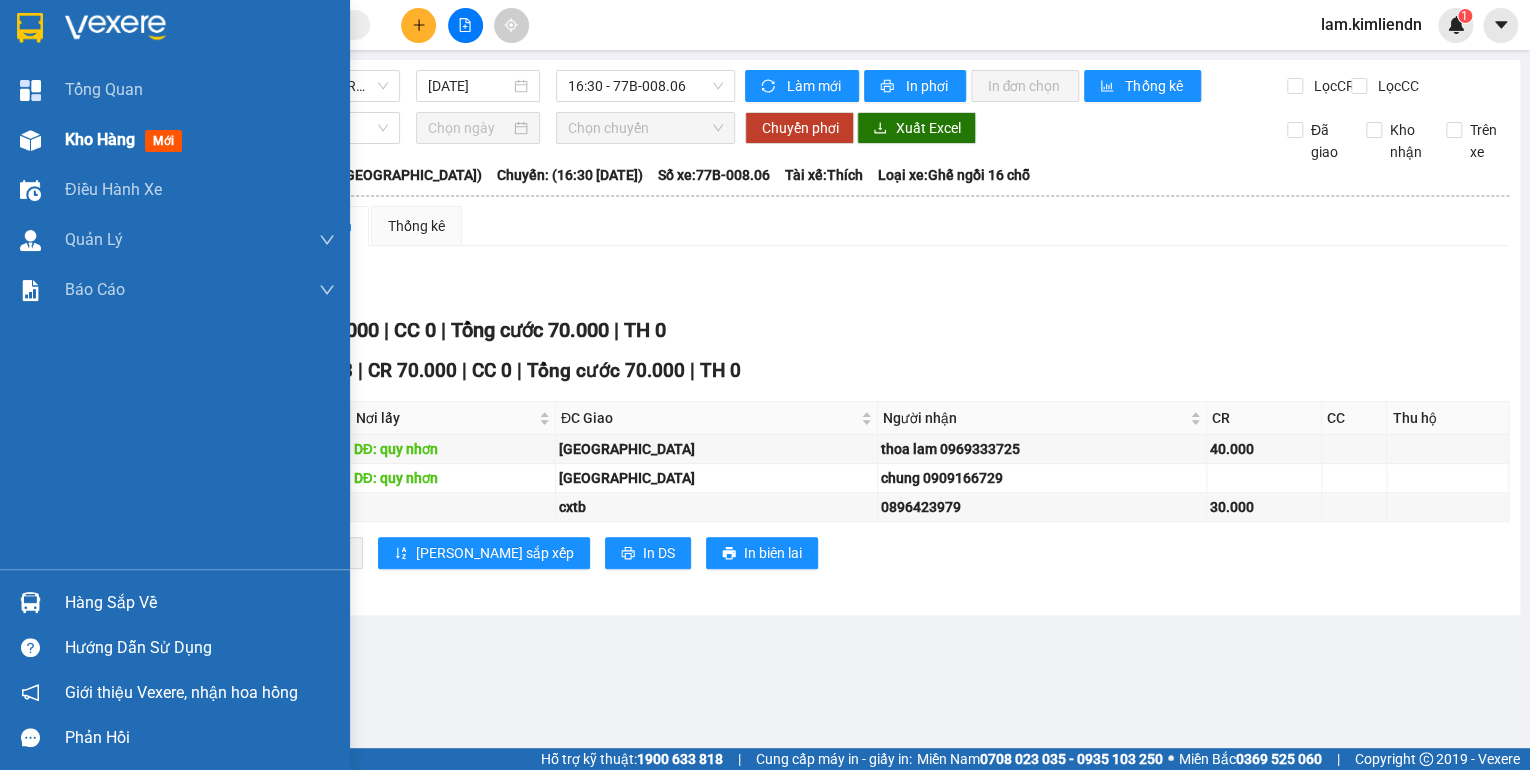 click at bounding box center [30, 140] 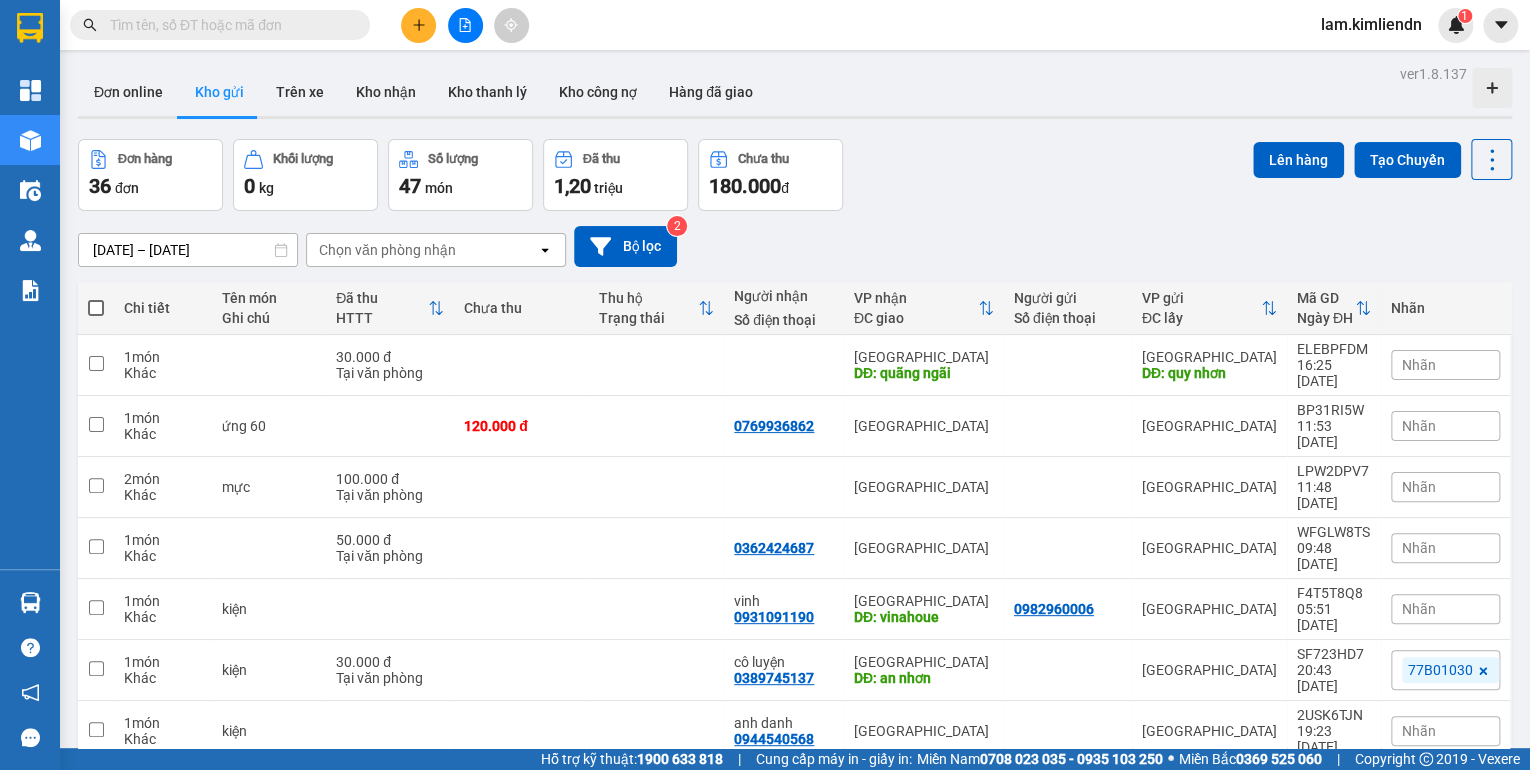 click at bounding box center [418, 25] 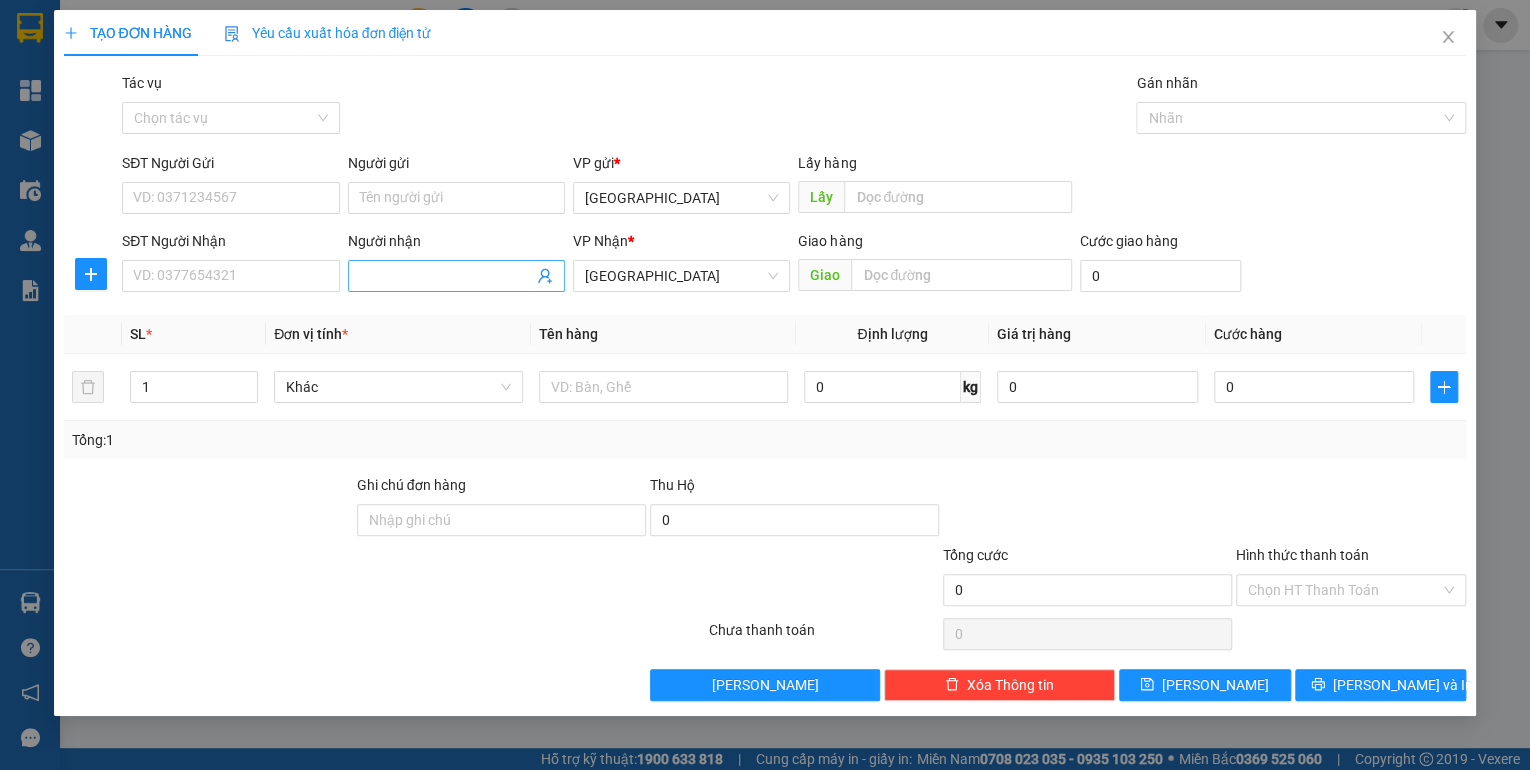 click on "Người nhận" at bounding box center (446, 276) 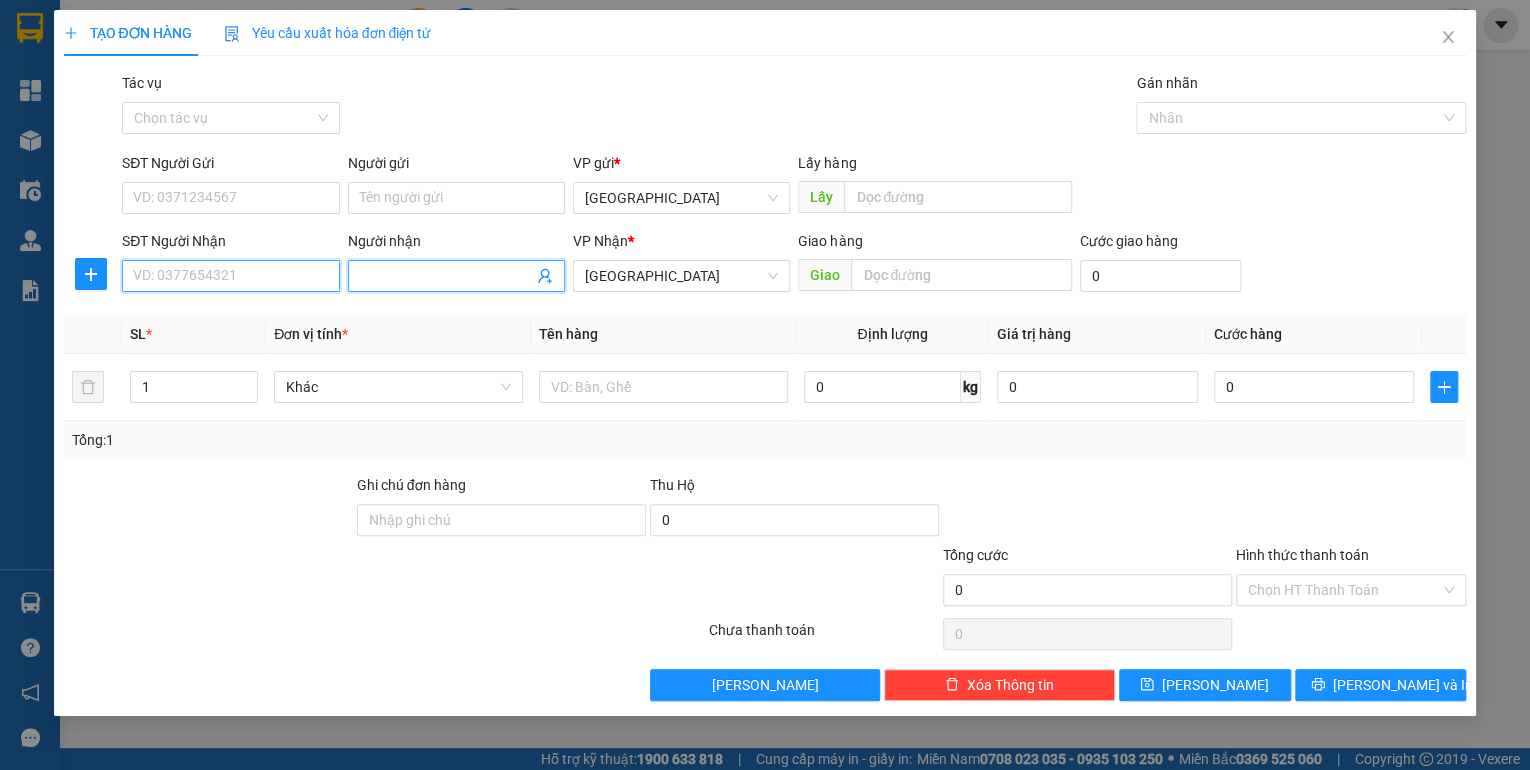 click on "SĐT Người Nhận" at bounding box center (230, 276) 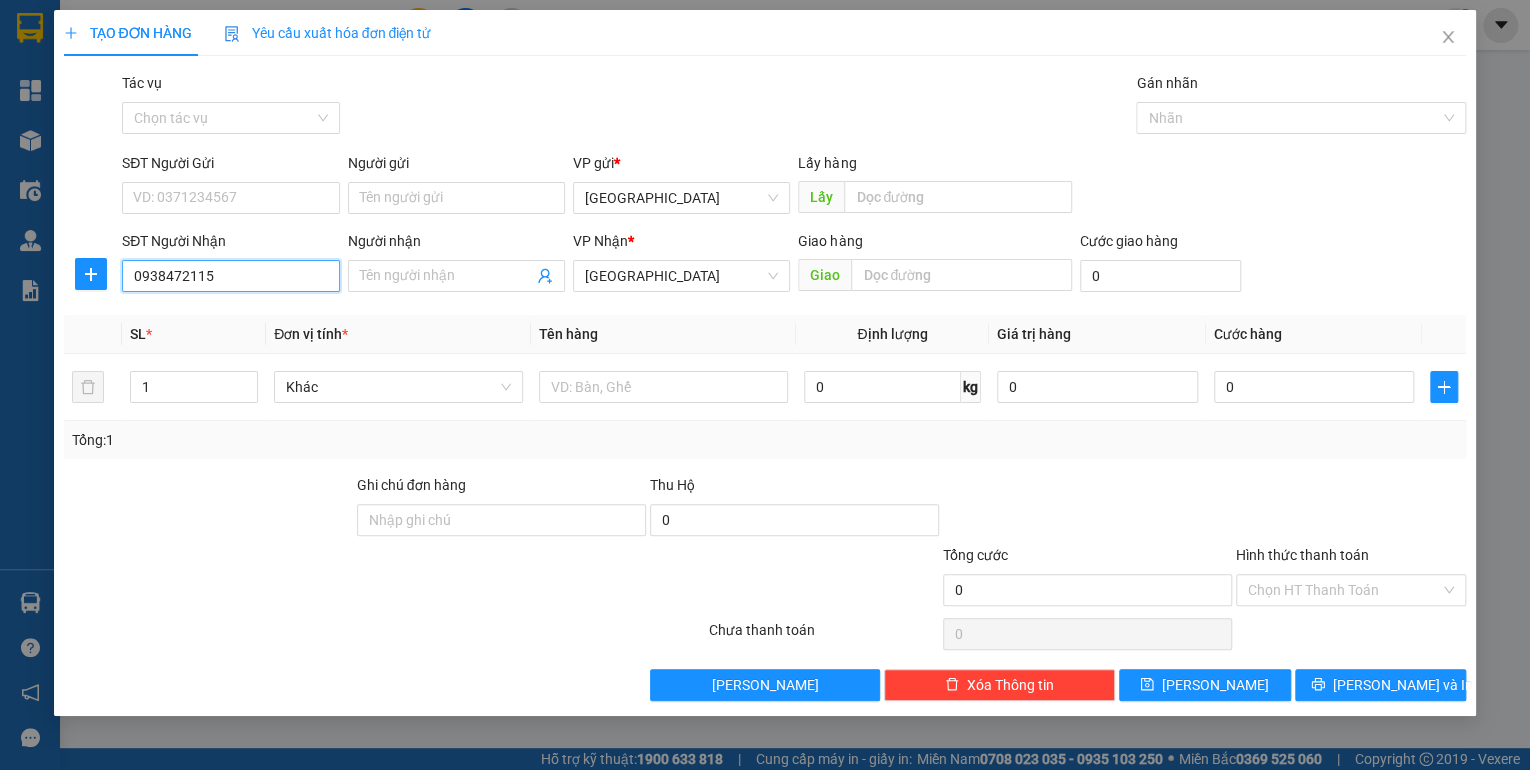 type on "0938472115" 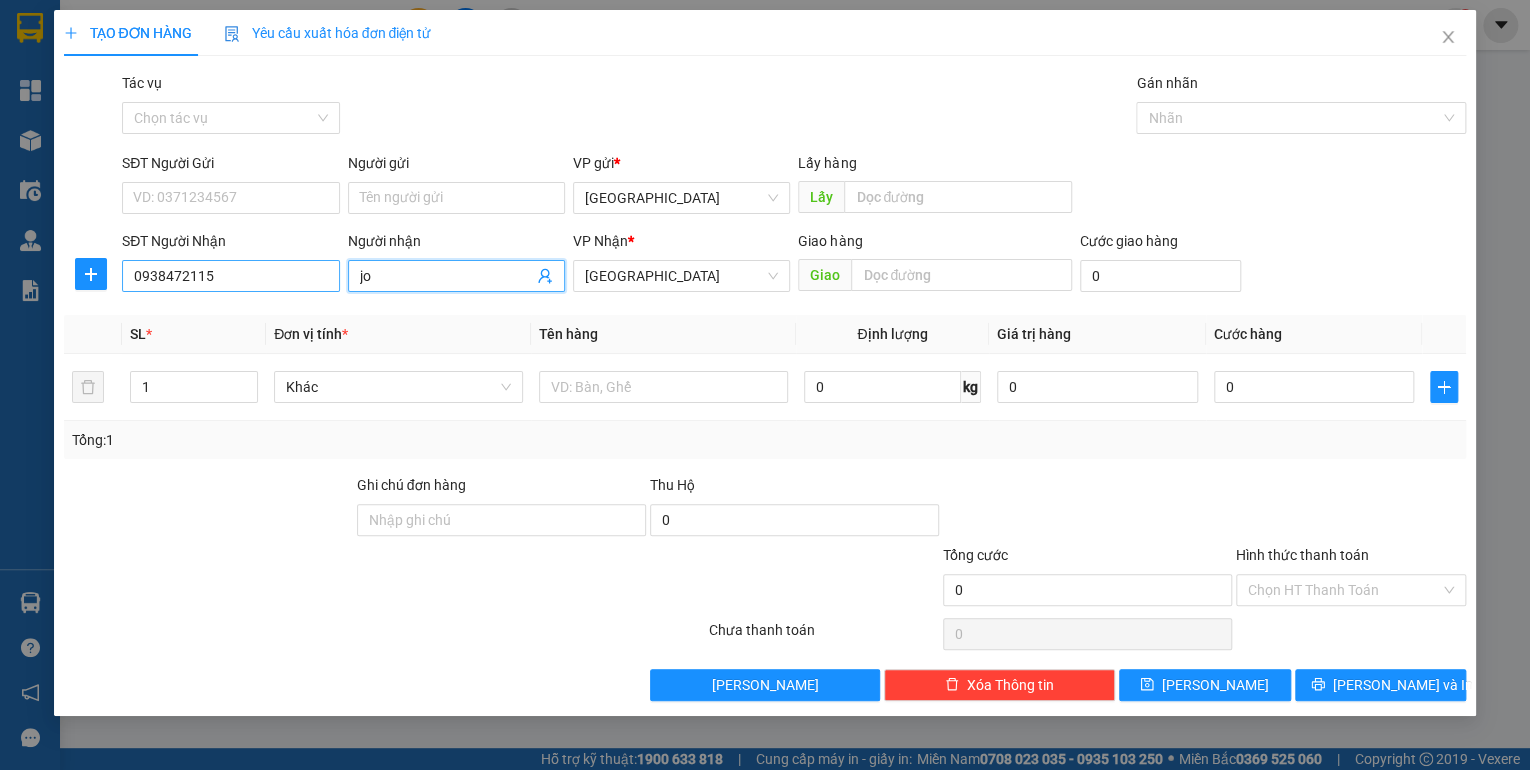 type on "j" 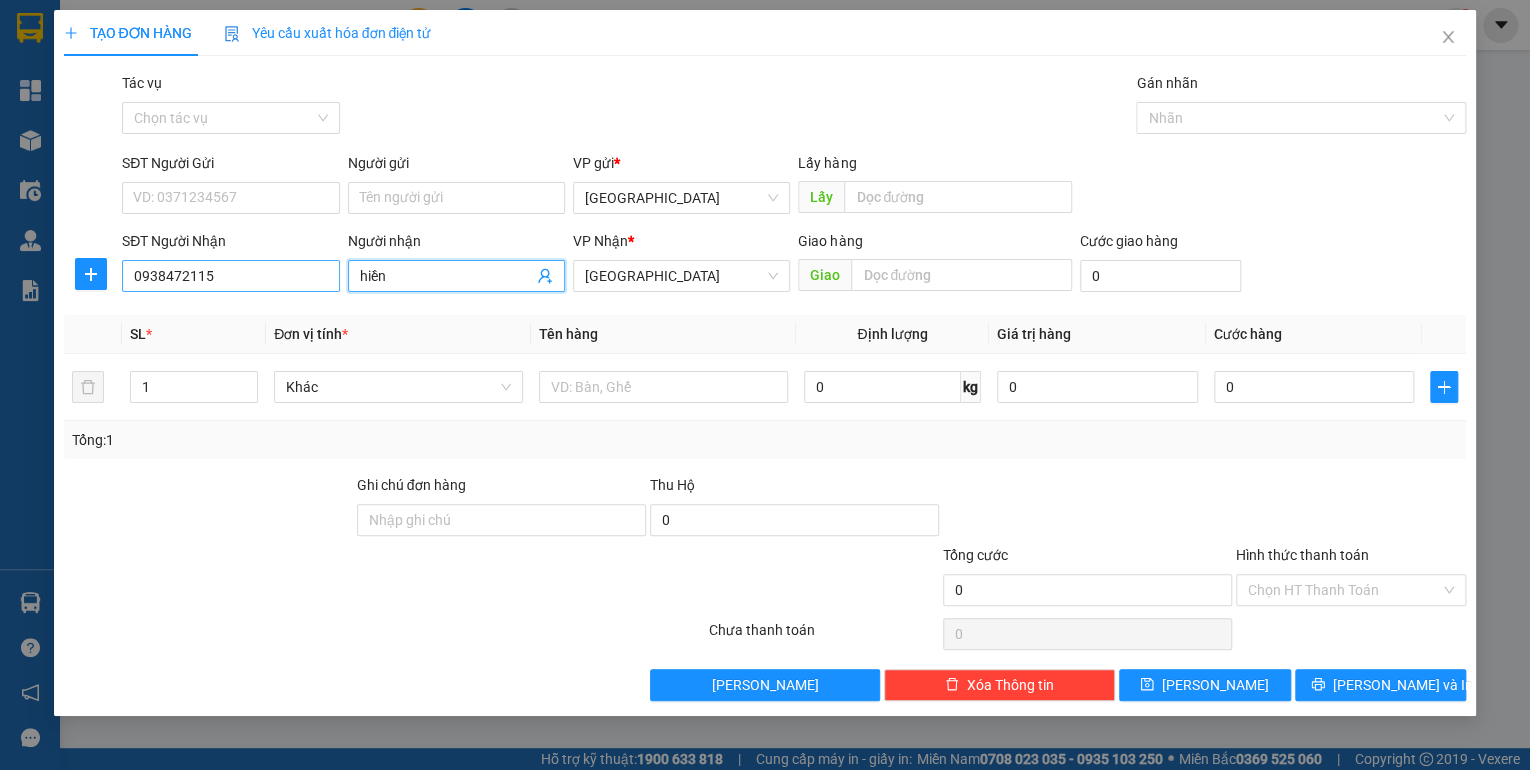 type on "hiền" 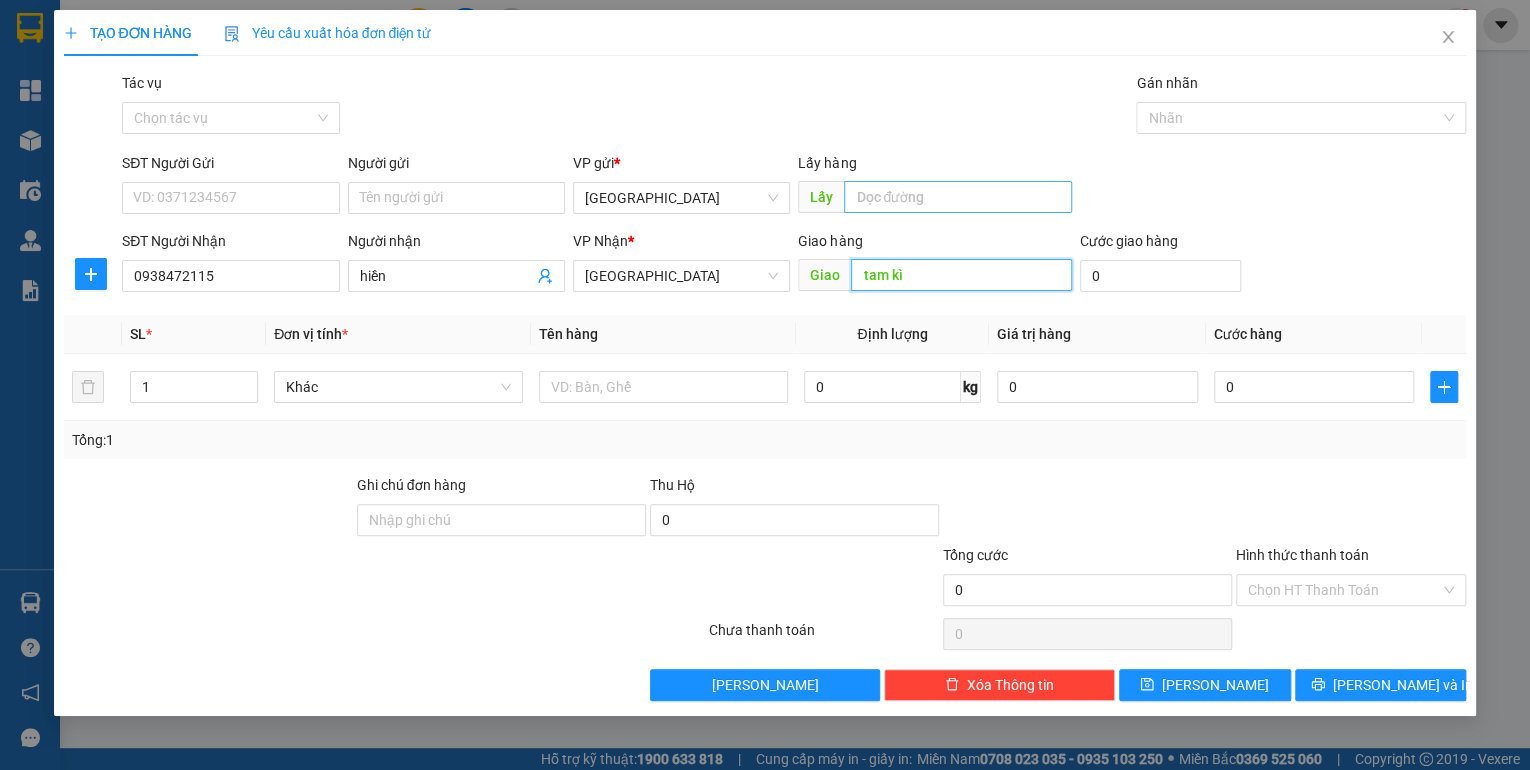 type on "tam kì" 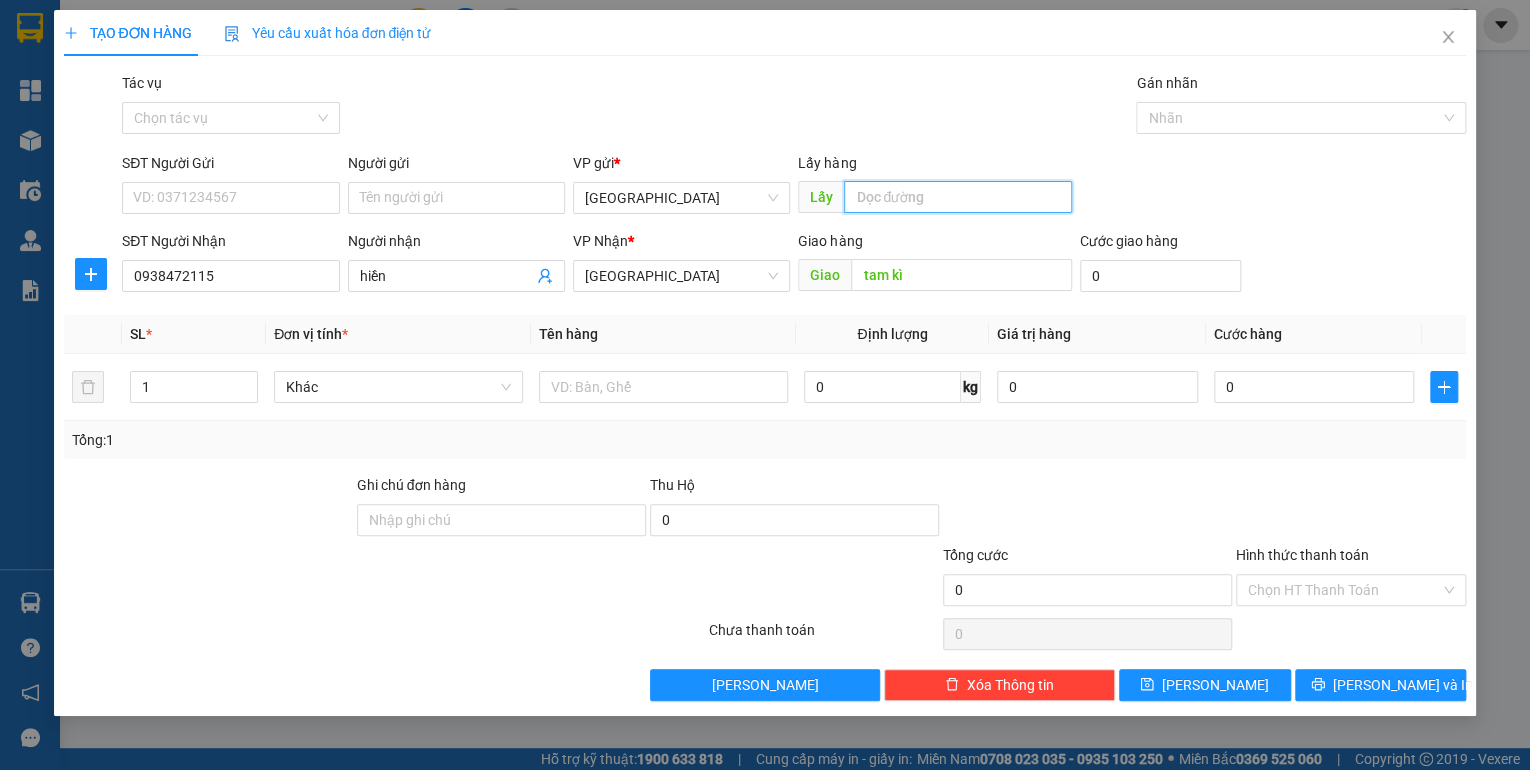 click at bounding box center [958, 197] 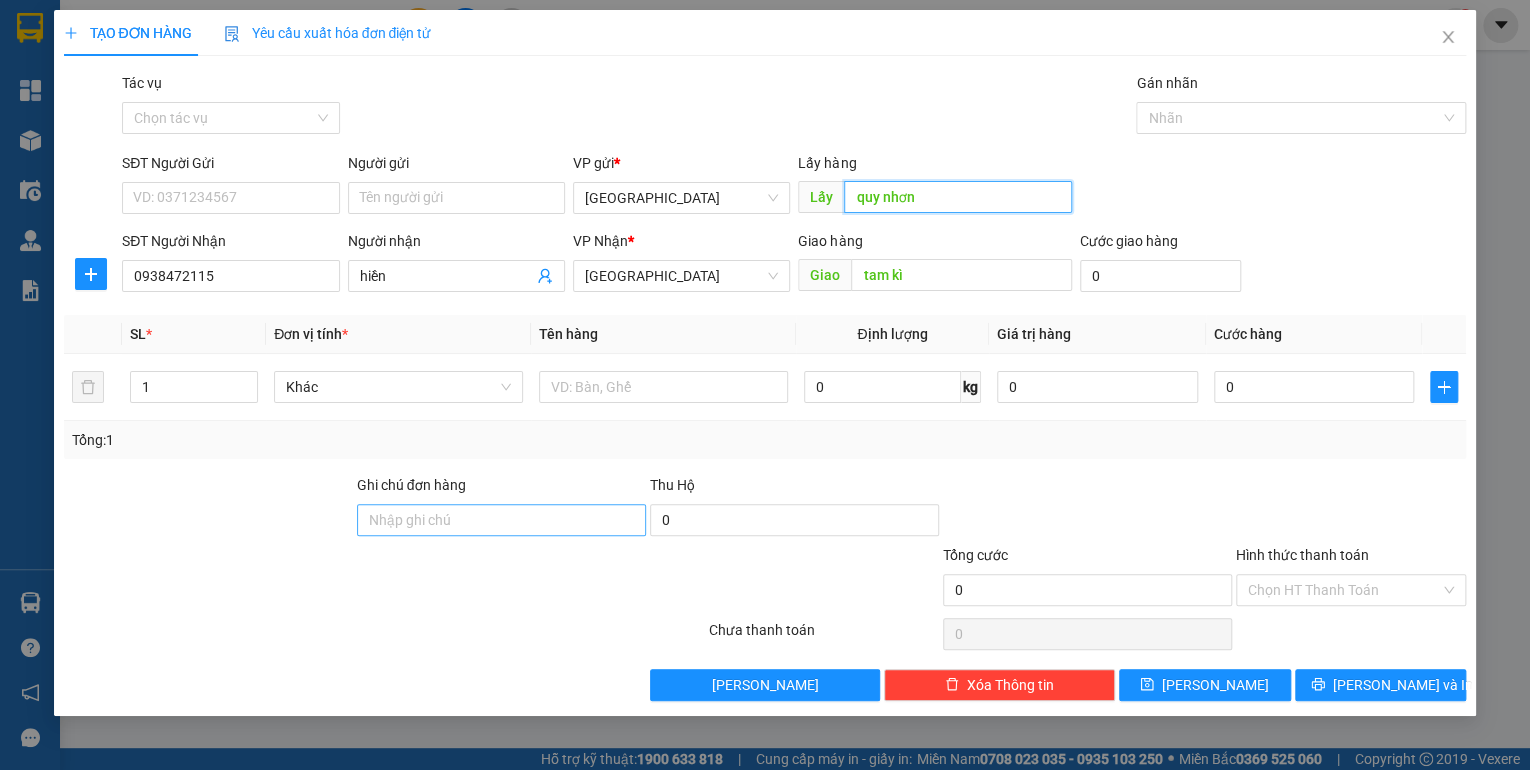 type on "quy nhơn" 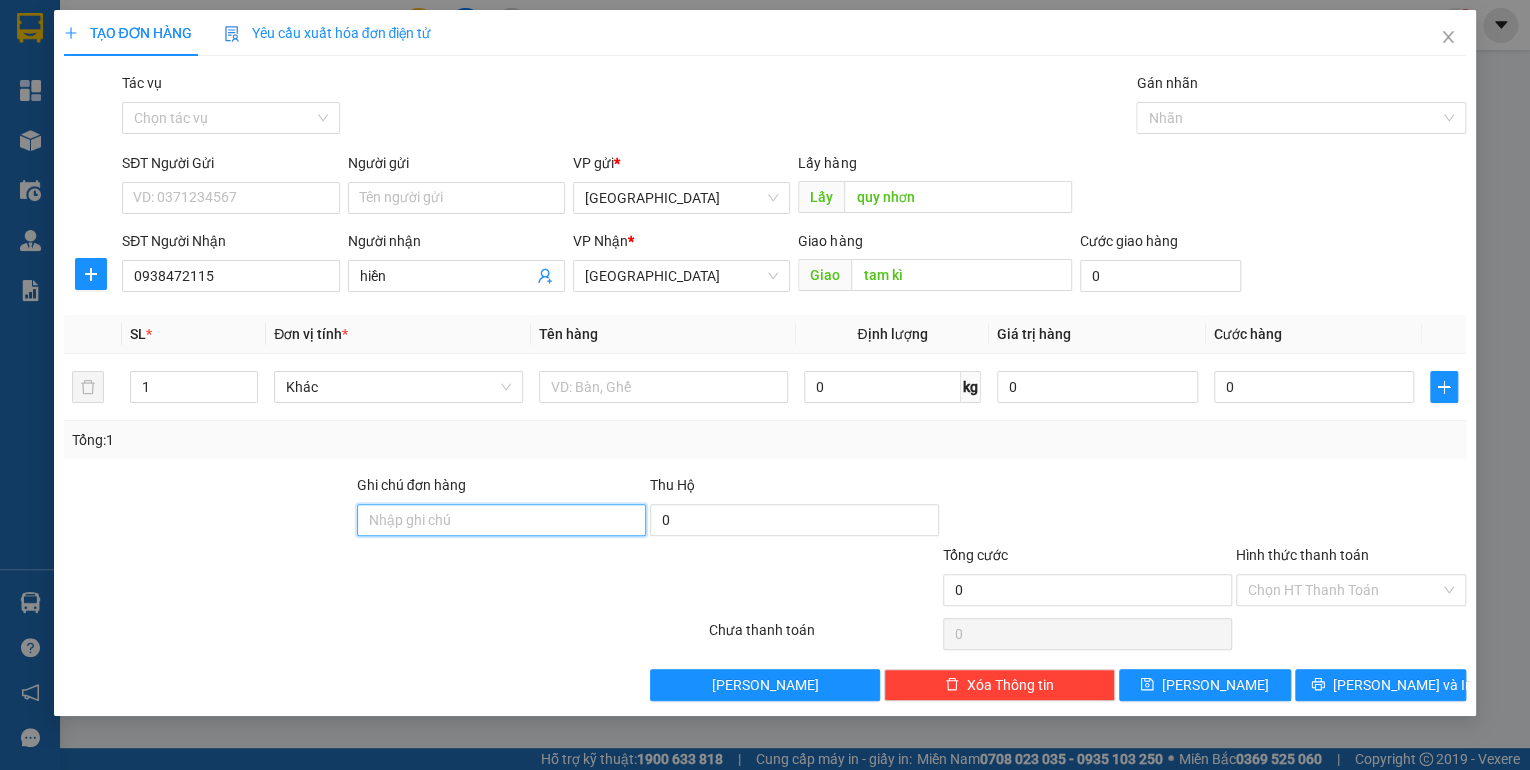 click on "Ghi chú đơn hàng" at bounding box center (501, 520) 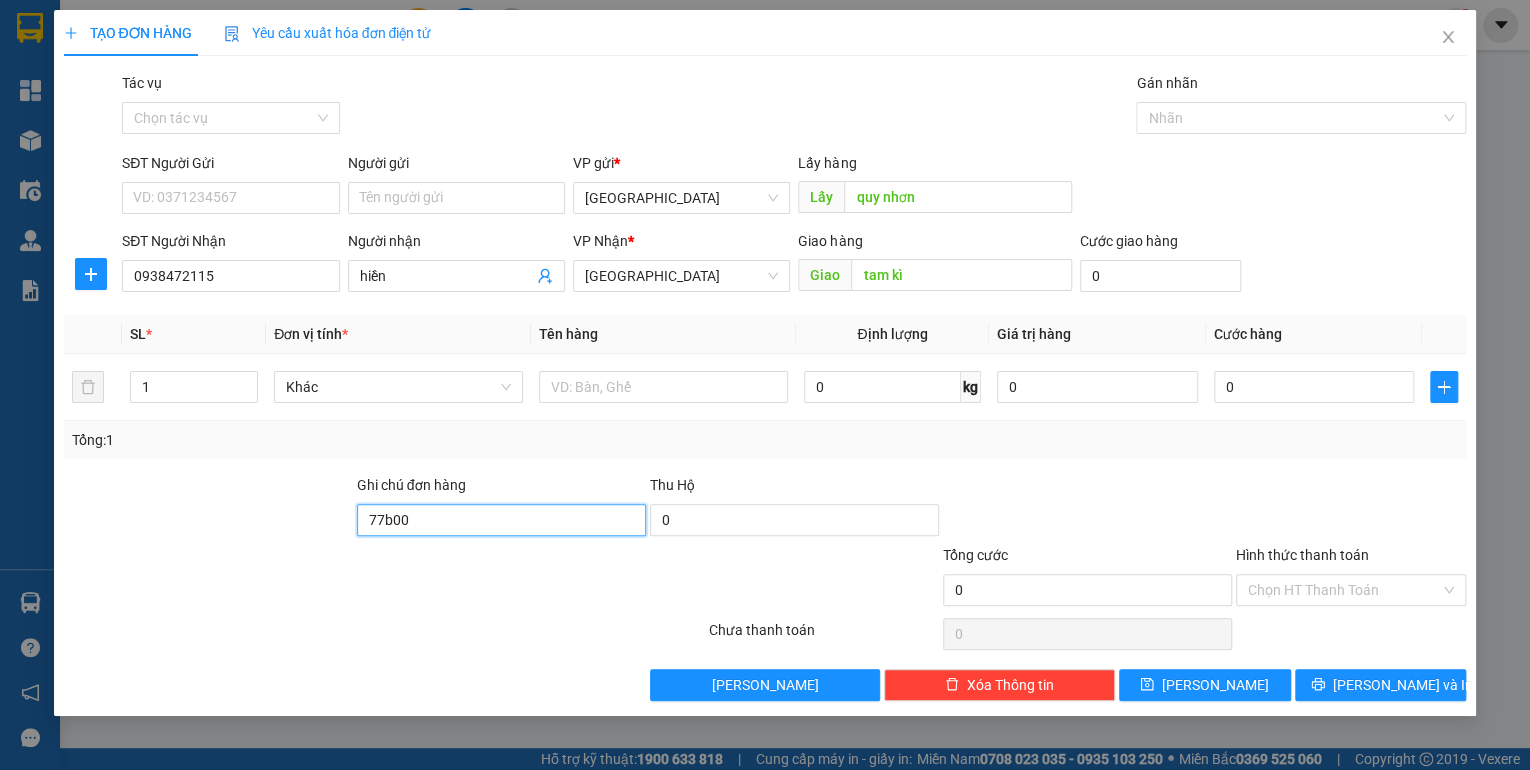 type on "77b00806 - 0934900806" 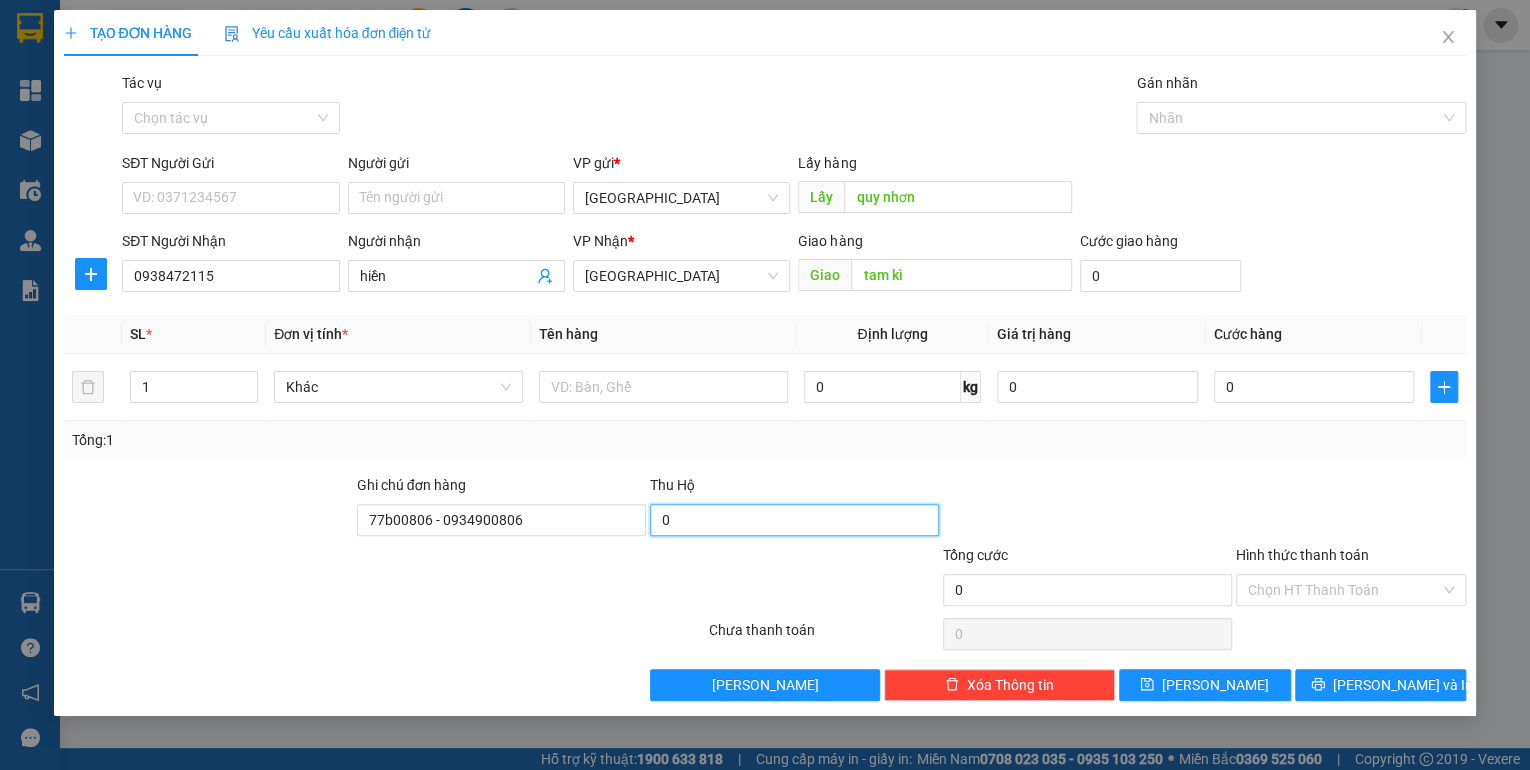 click on "0" at bounding box center (794, 520) 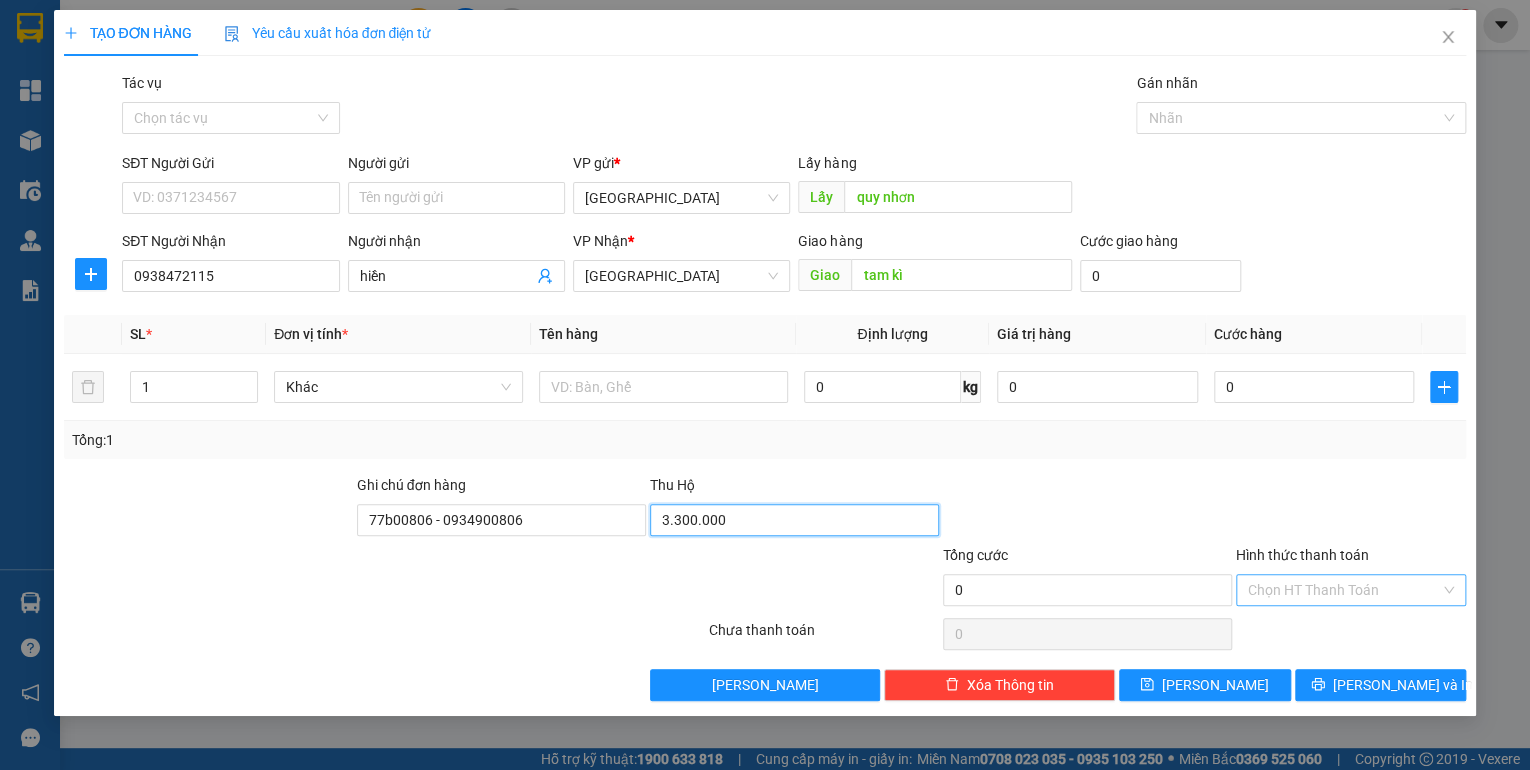 type on "3.300.000" 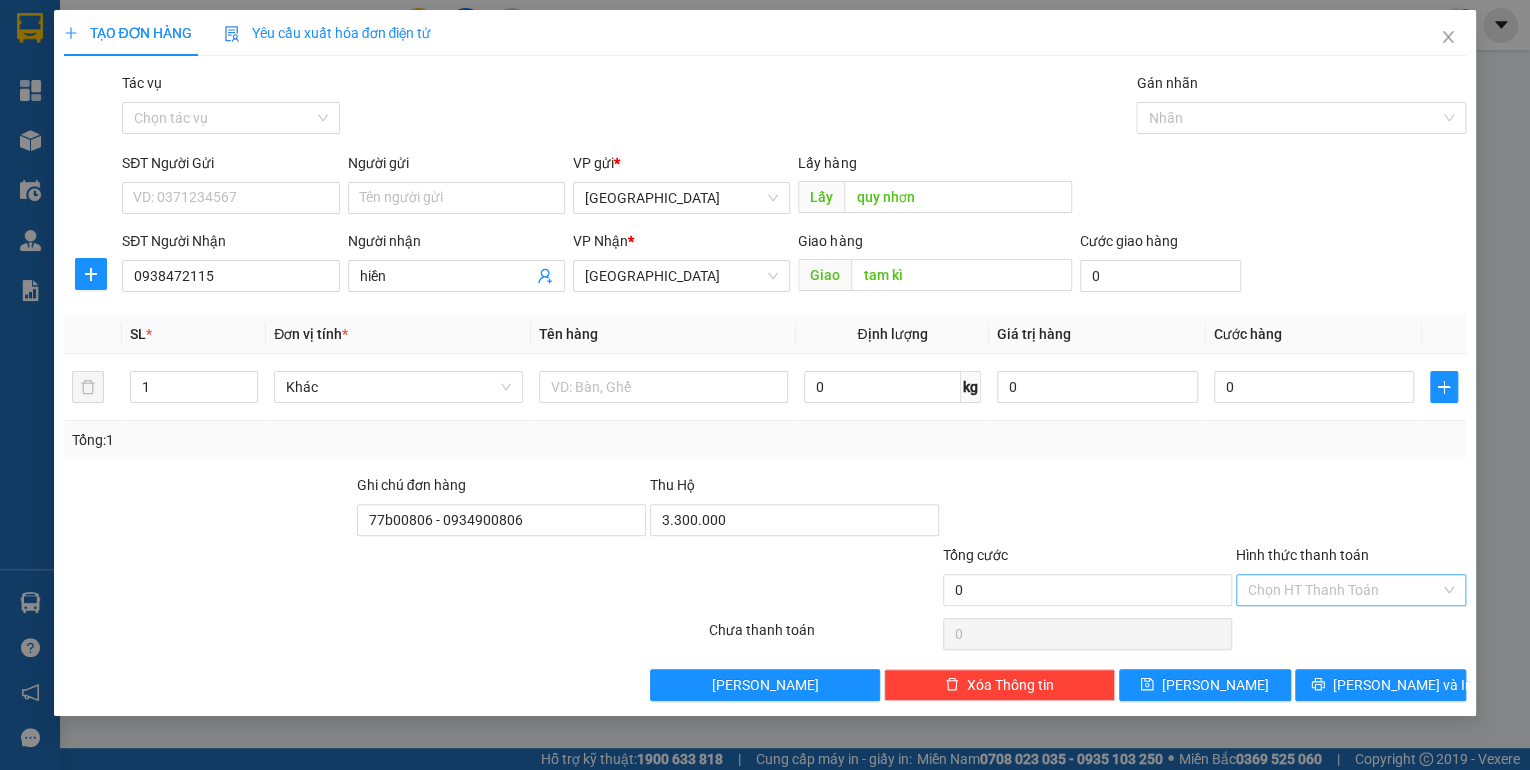 click on "Hình thức thanh toán" at bounding box center [1344, 590] 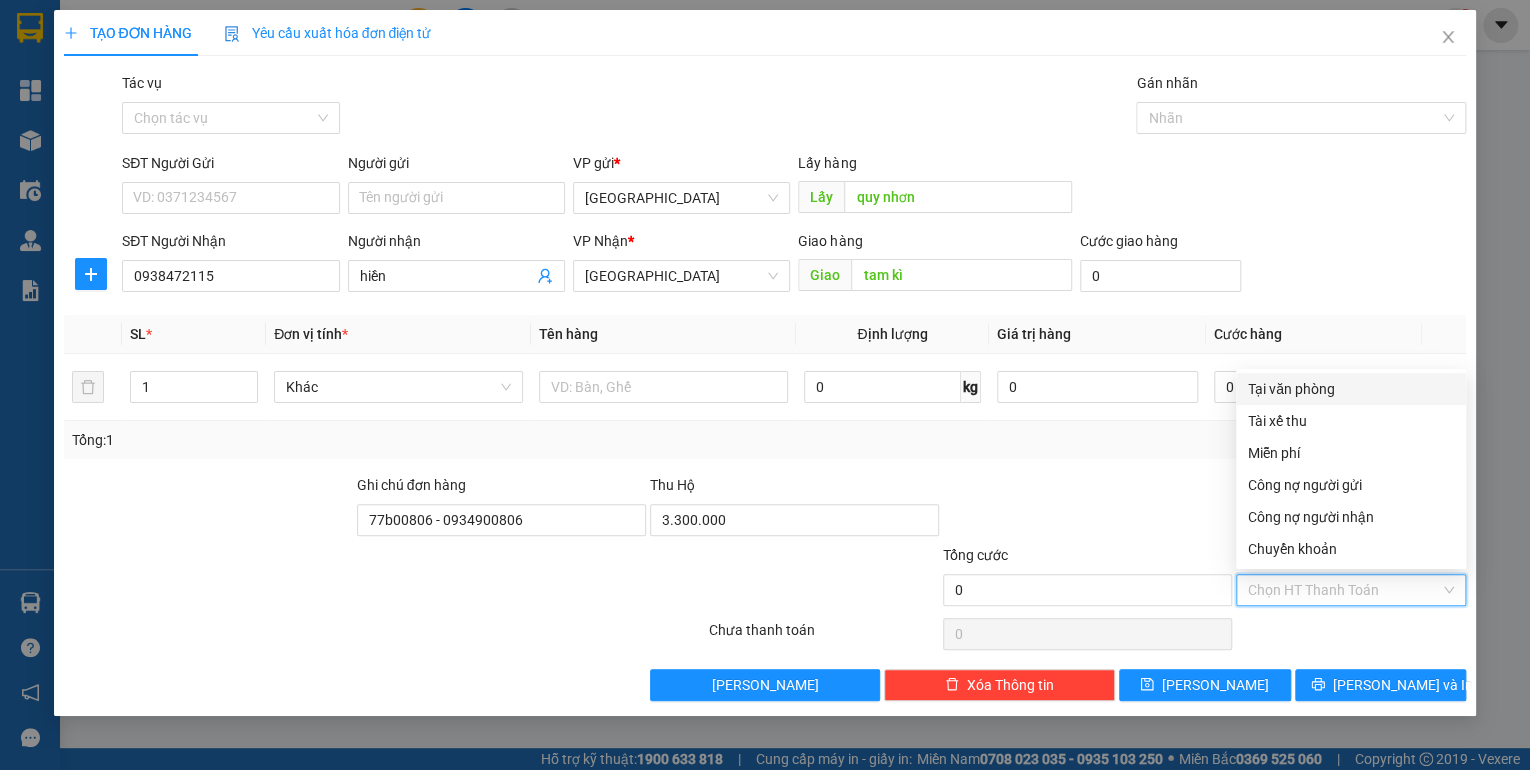 click on "Tại văn phòng" at bounding box center (1351, 389) 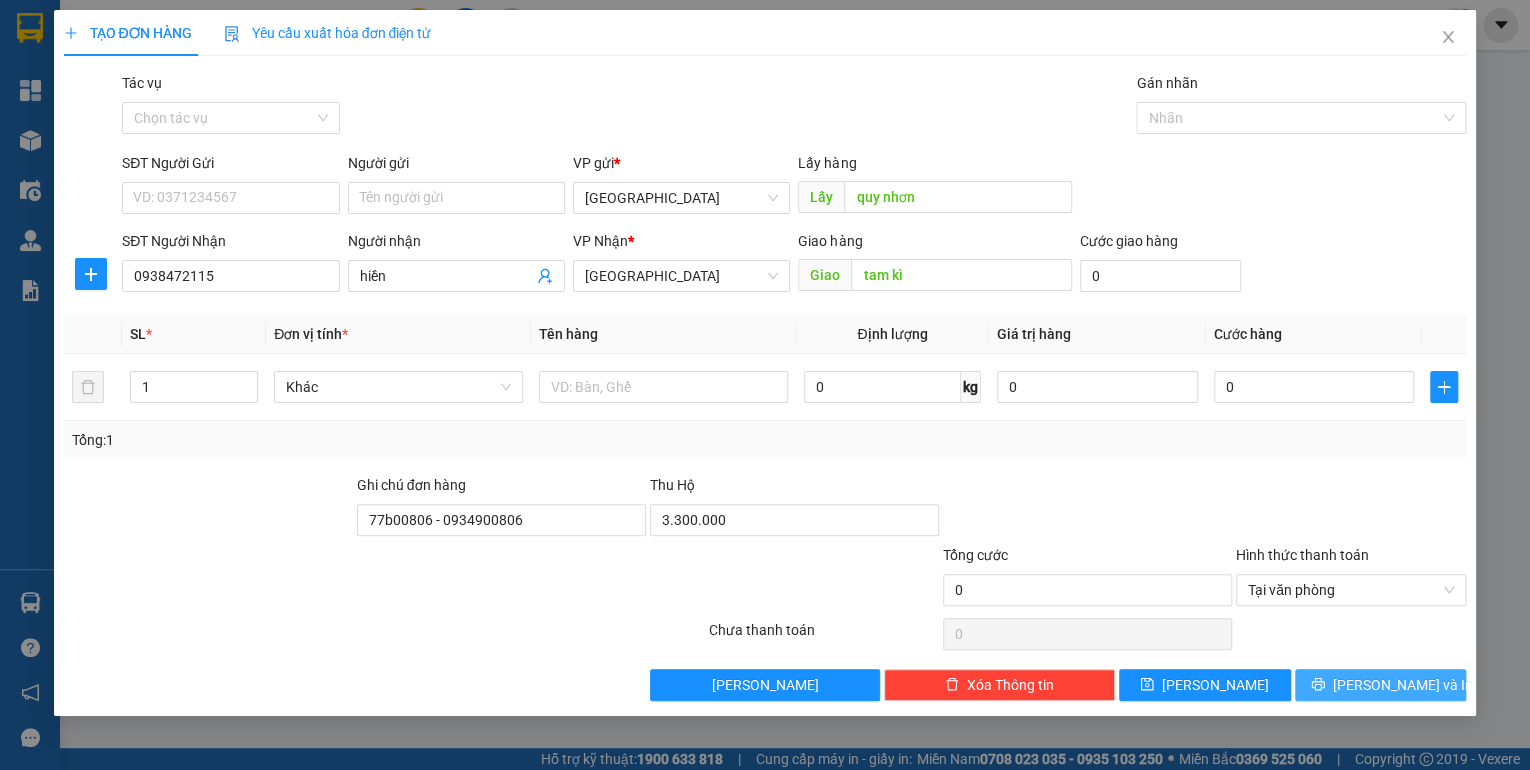click on "[PERSON_NAME] và In" at bounding box center [1381, 685] 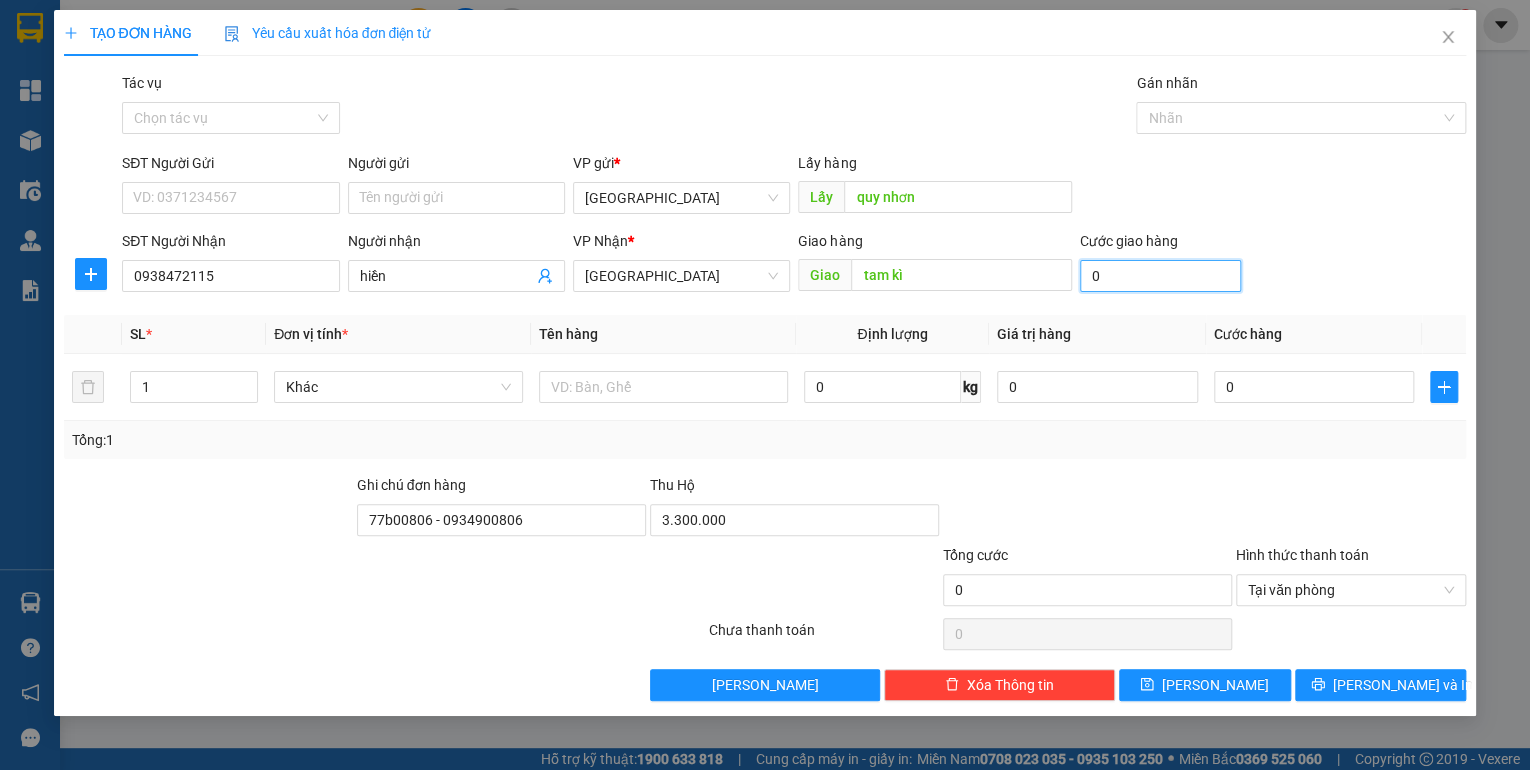 click on "0" at bounding box center (1160, 276) 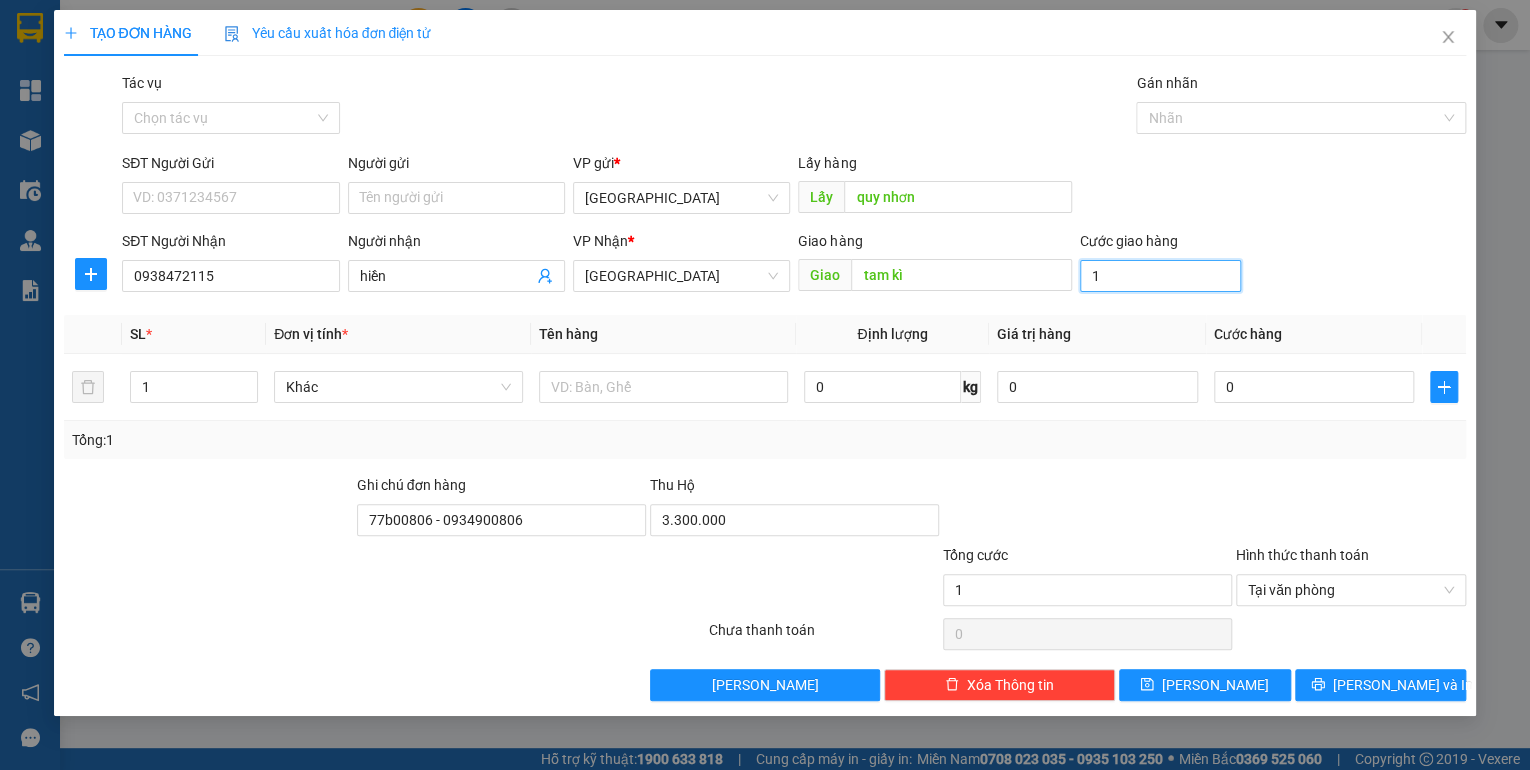 type on "10" 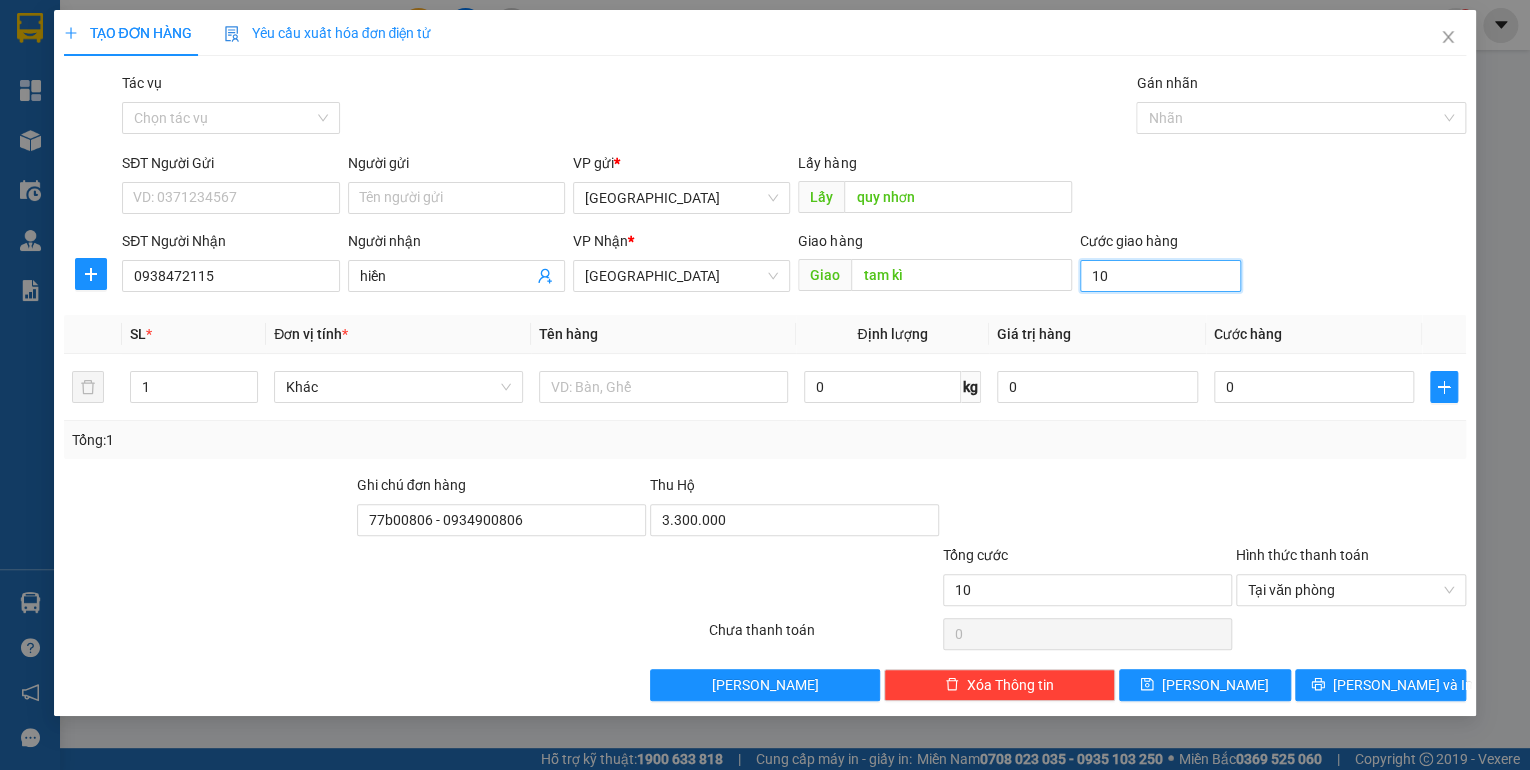 type on "100" 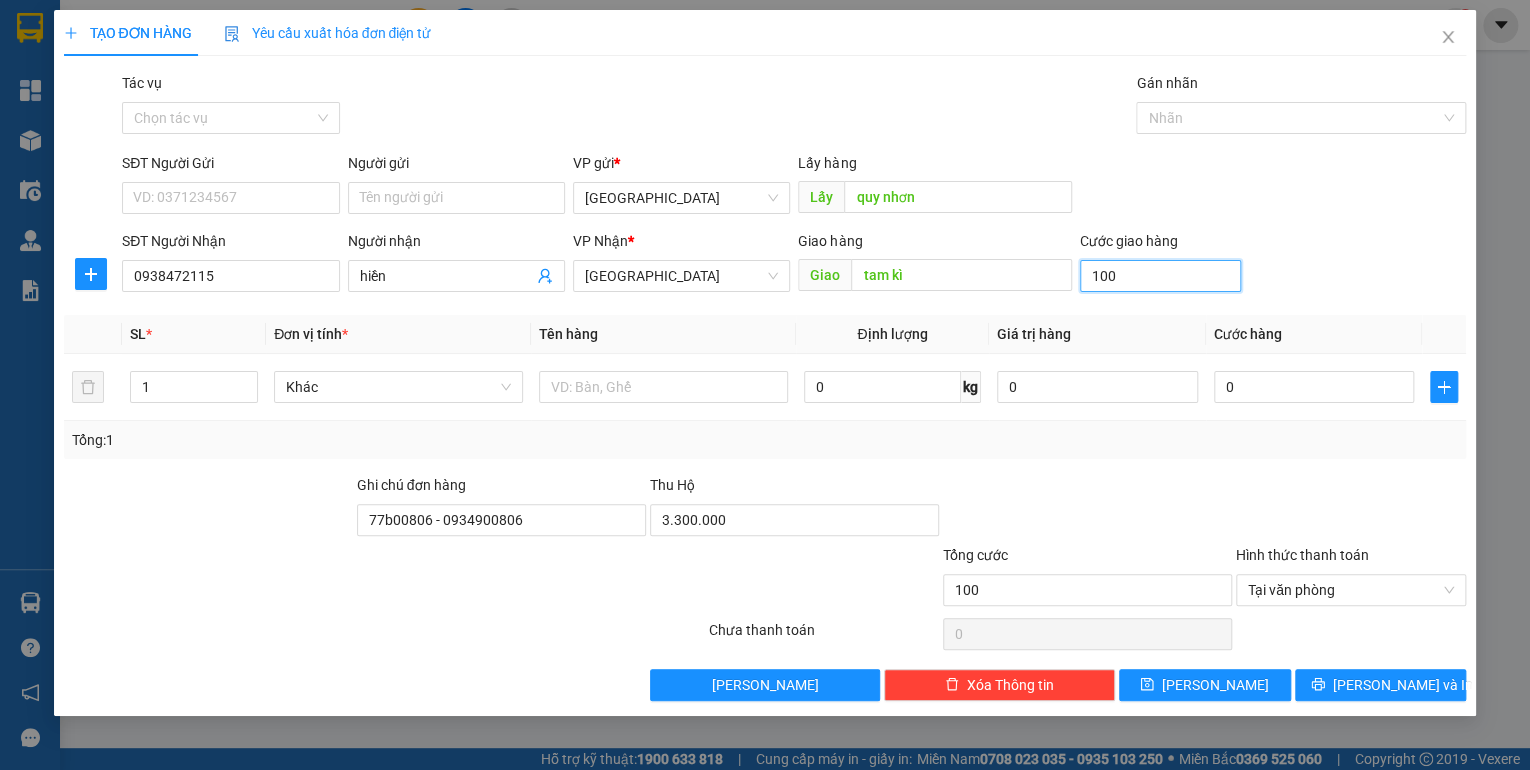 type on "1.000" 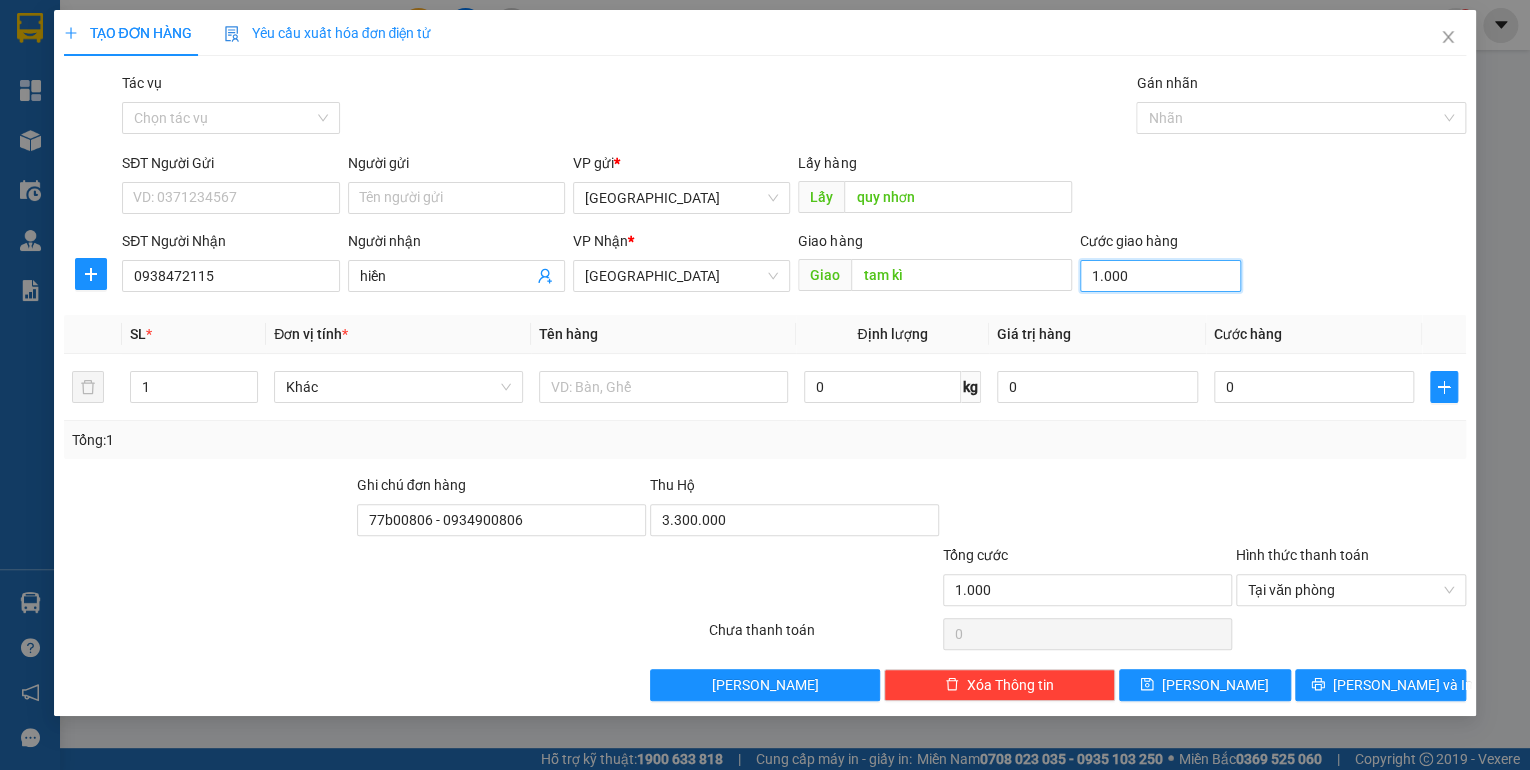 type on "10.000" 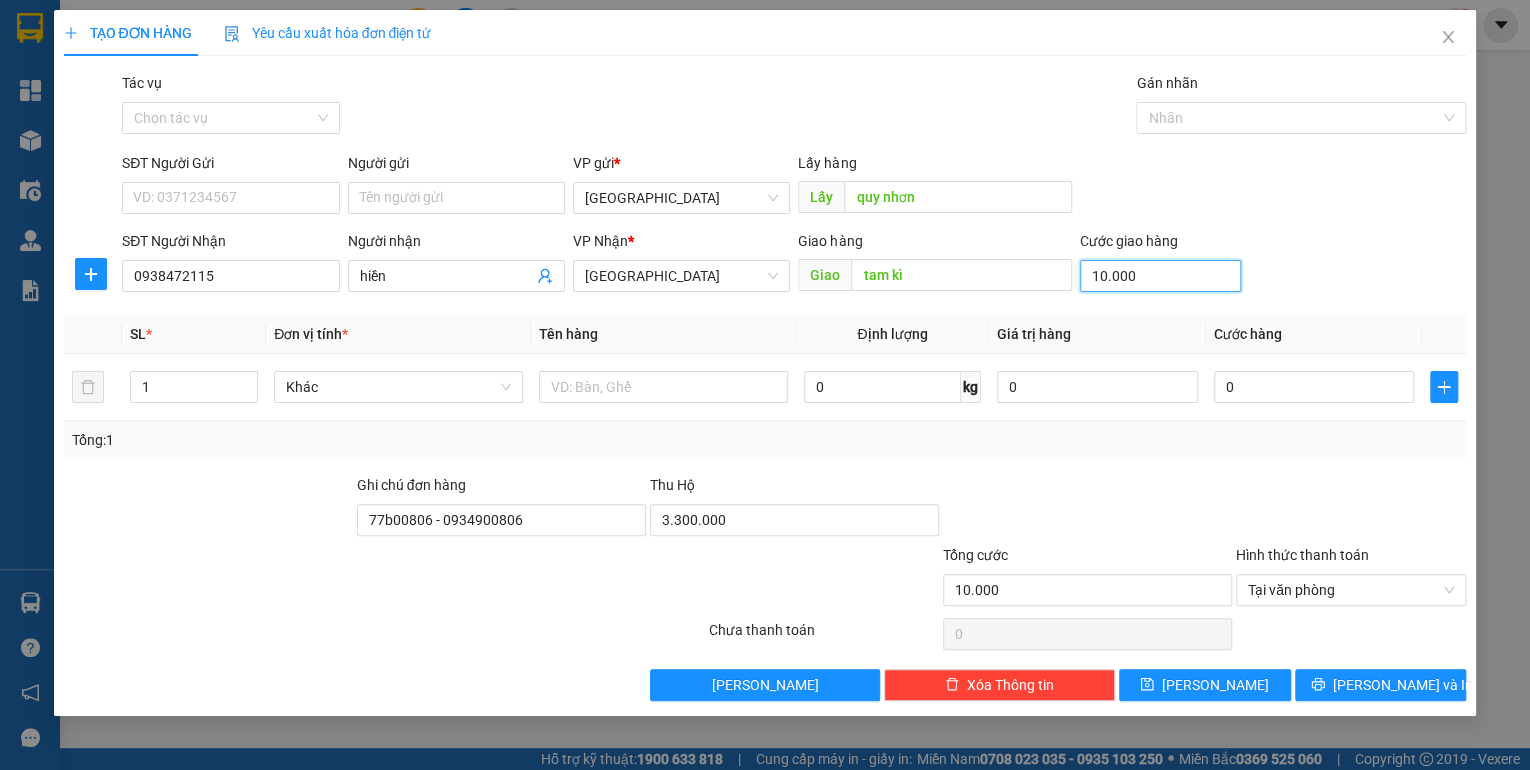 type on "100.000" 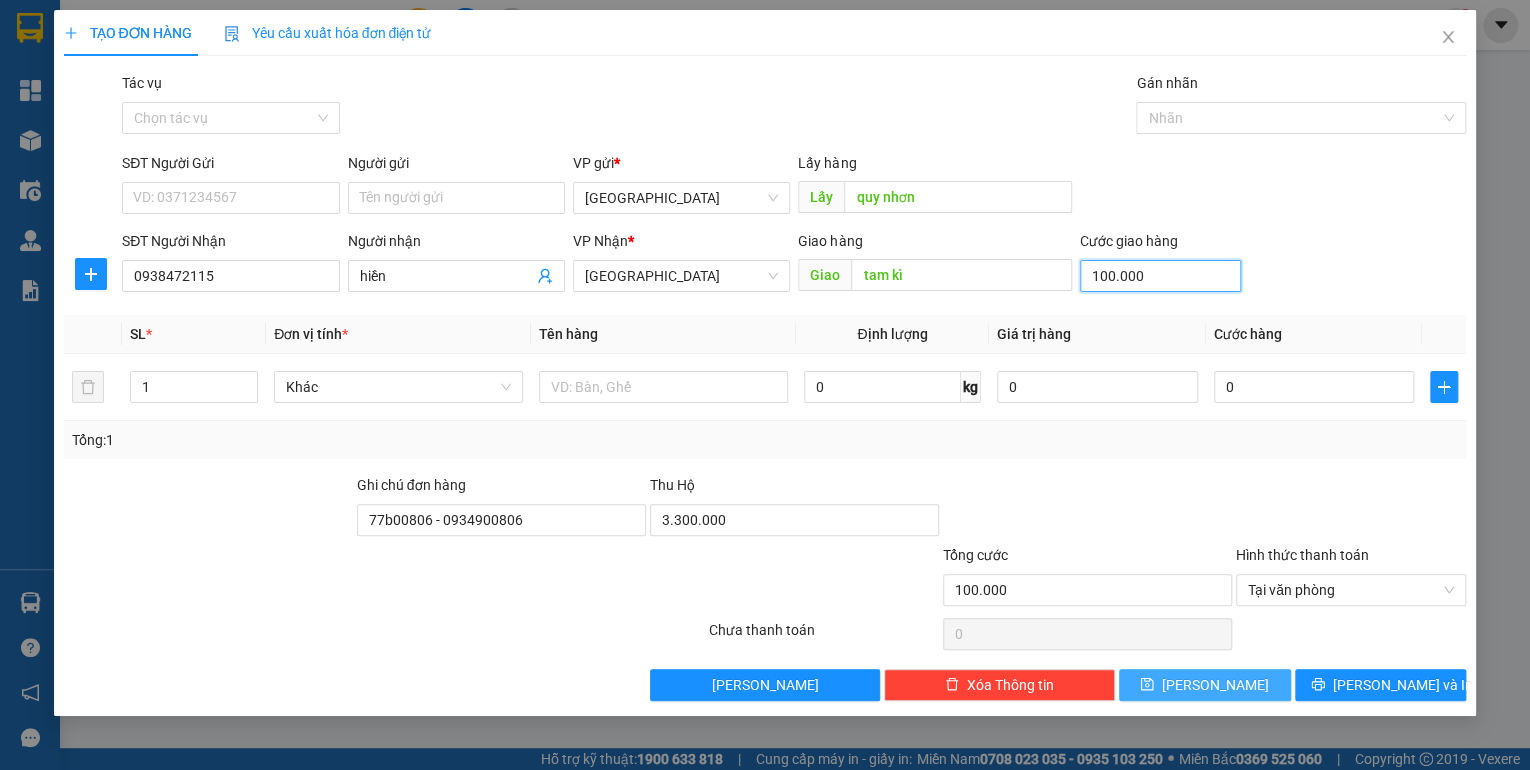 type on "100.000" 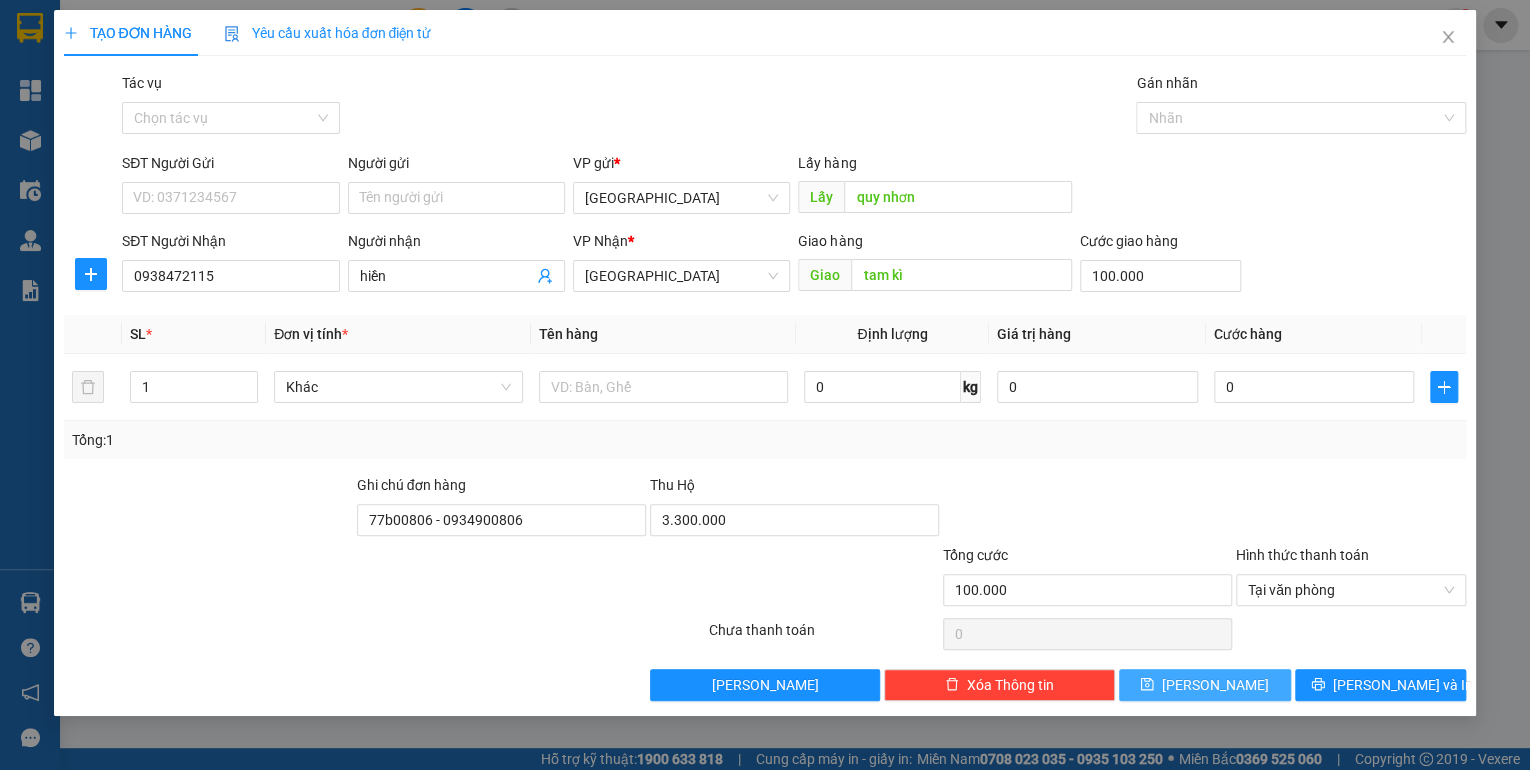 click on "[PERSON_NAME]" at bounding box center (1215, 685) 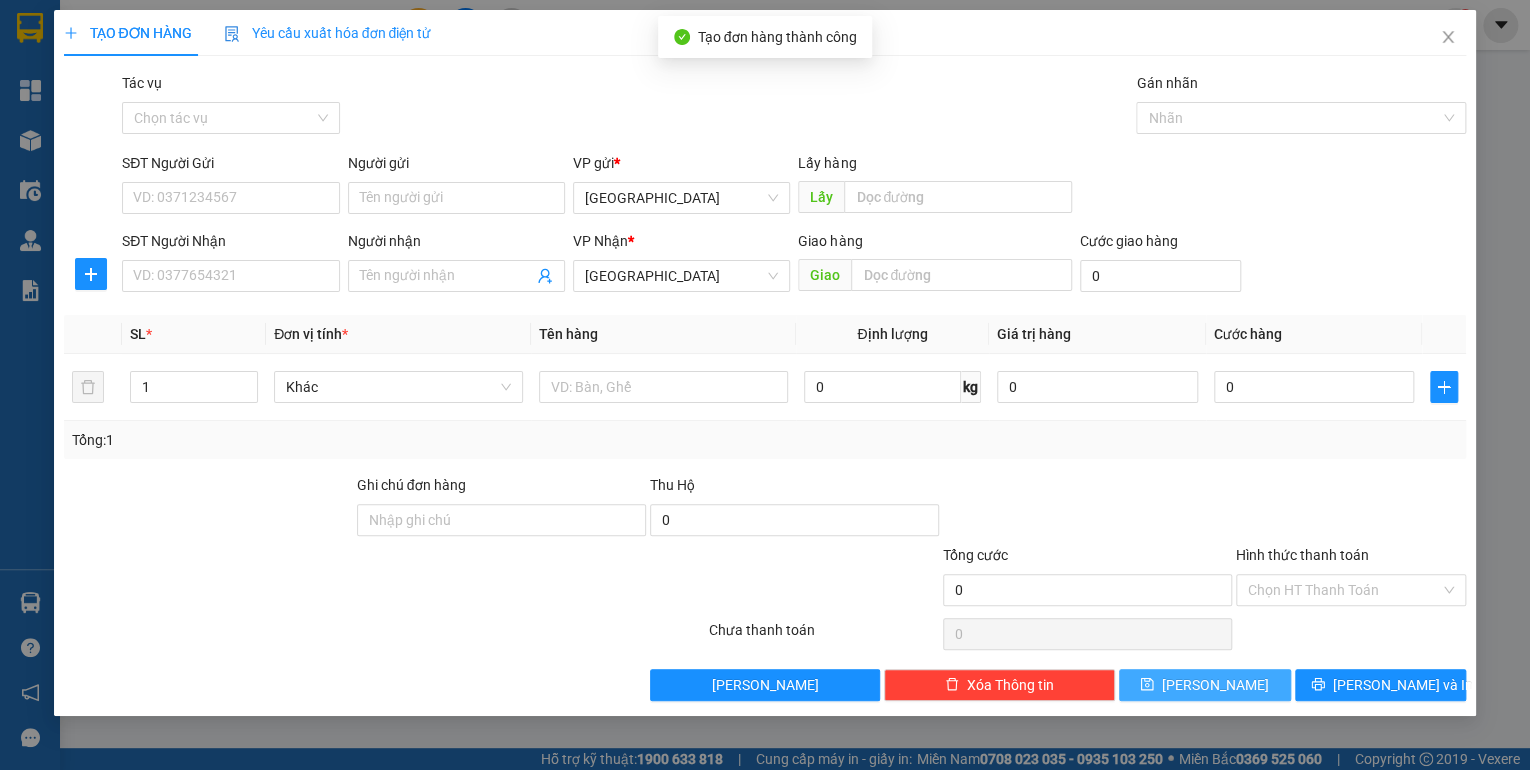 type 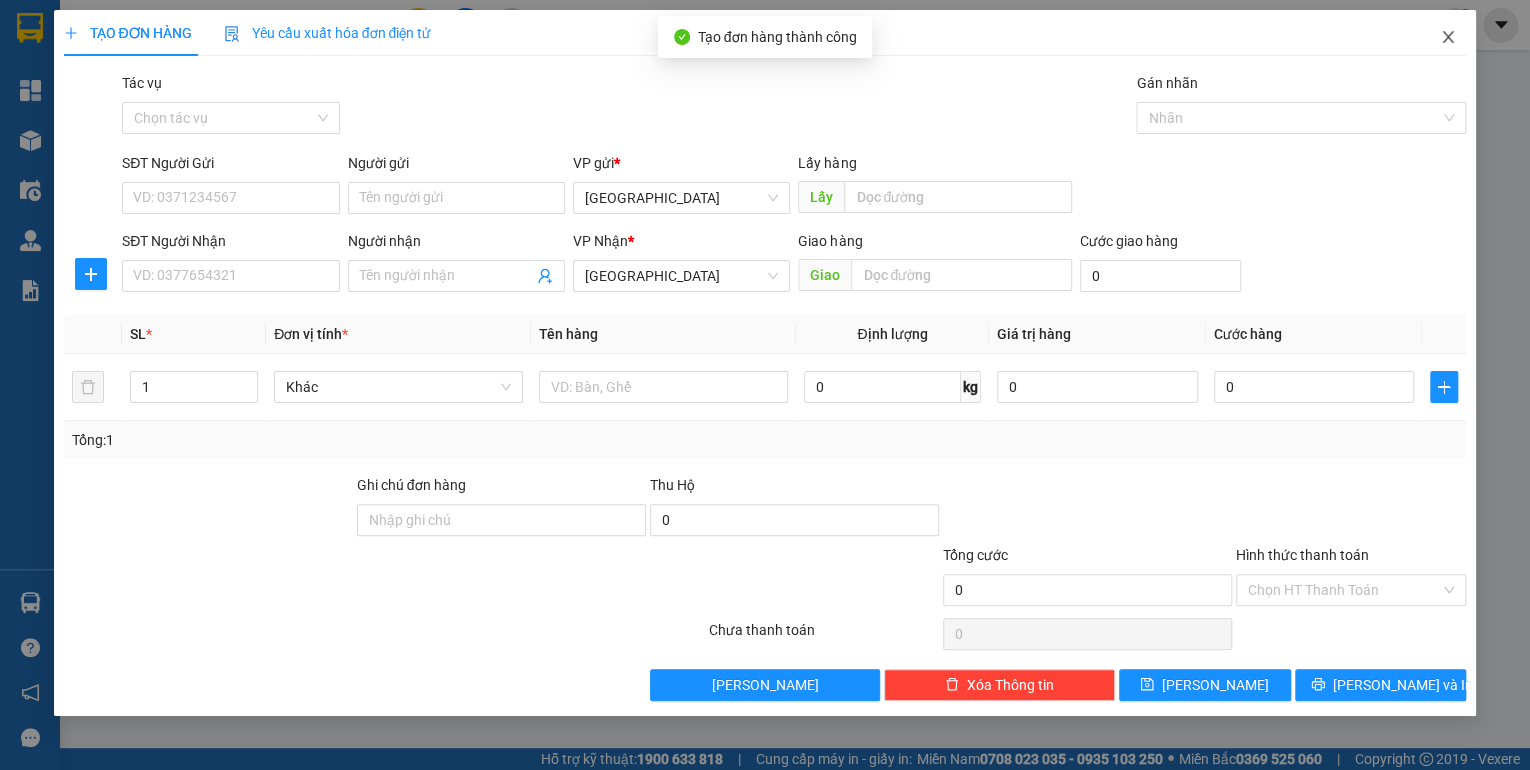 click at bounding box center [1448, 38] 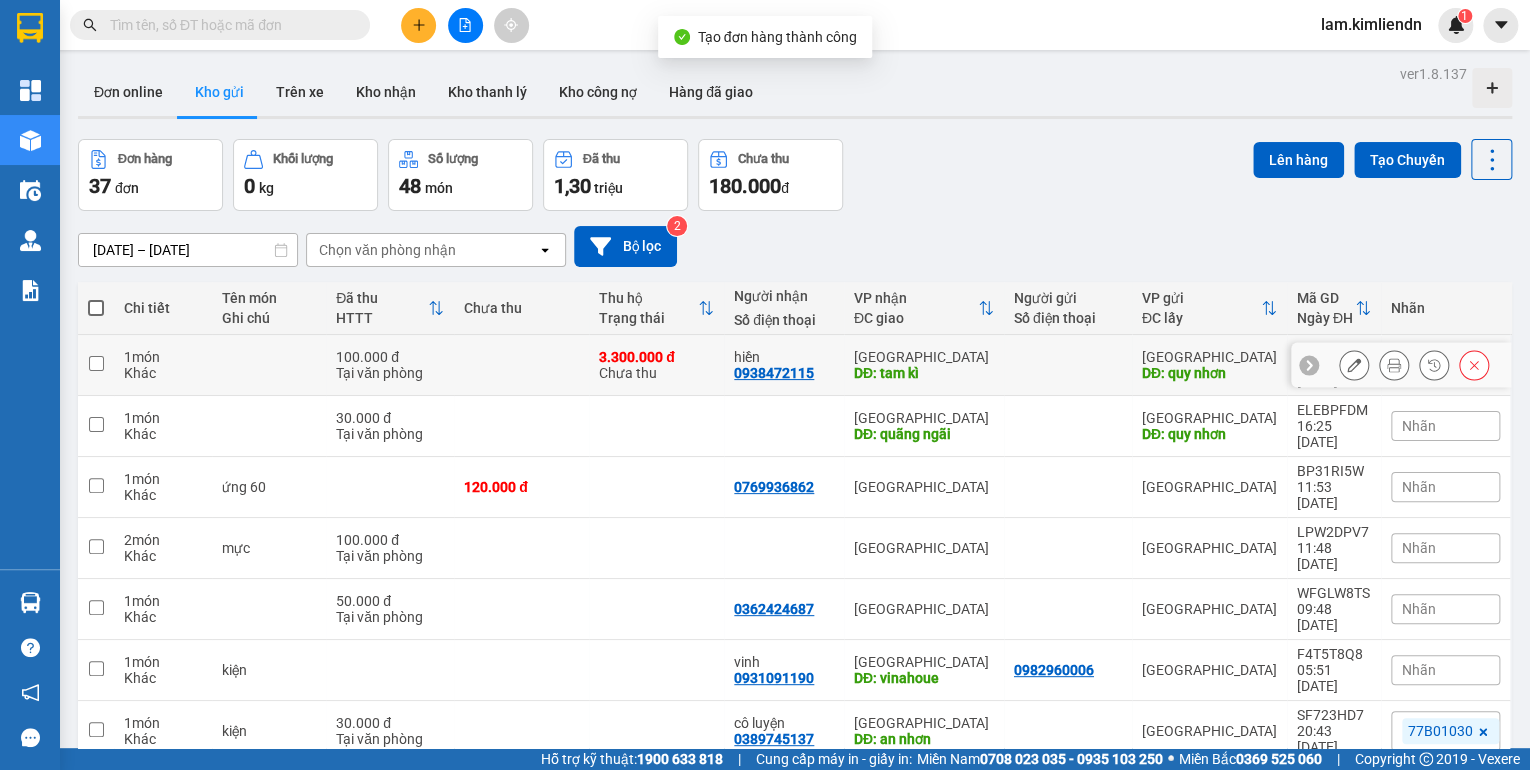 click on "Khác" at bounding box center [163, 373] 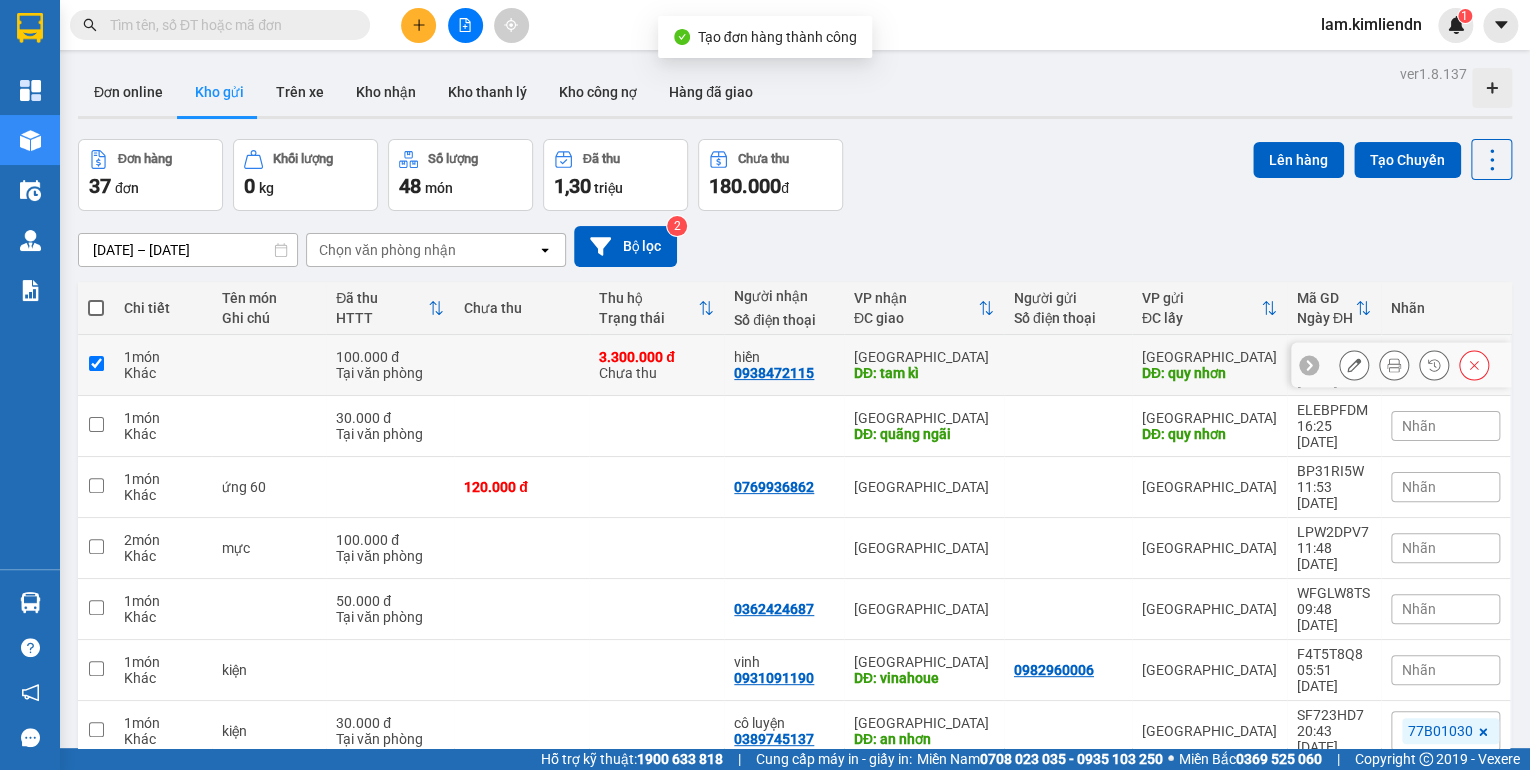 checkbox on "true" 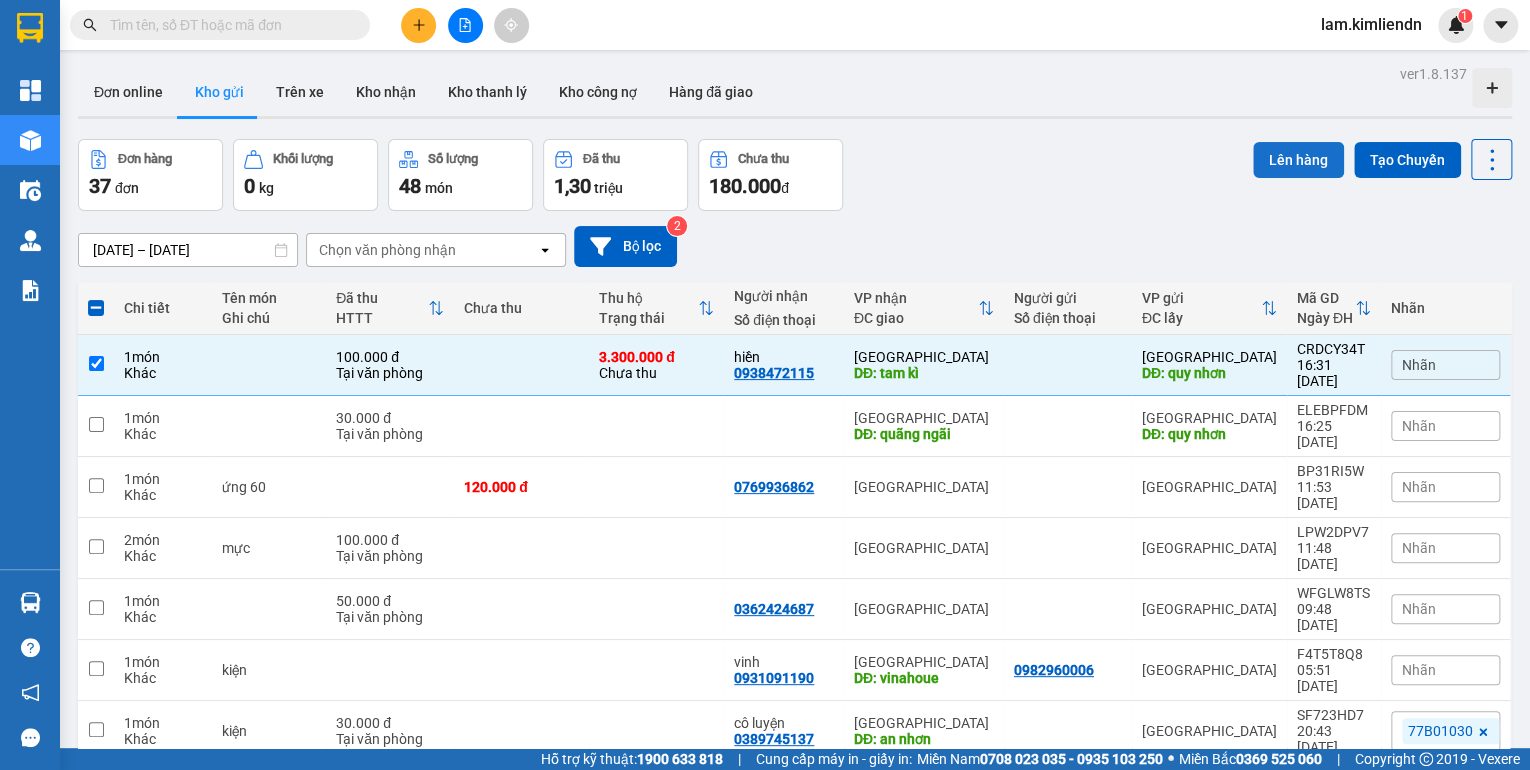 click on "Lên hàng" at bounding box center [1298, 160] 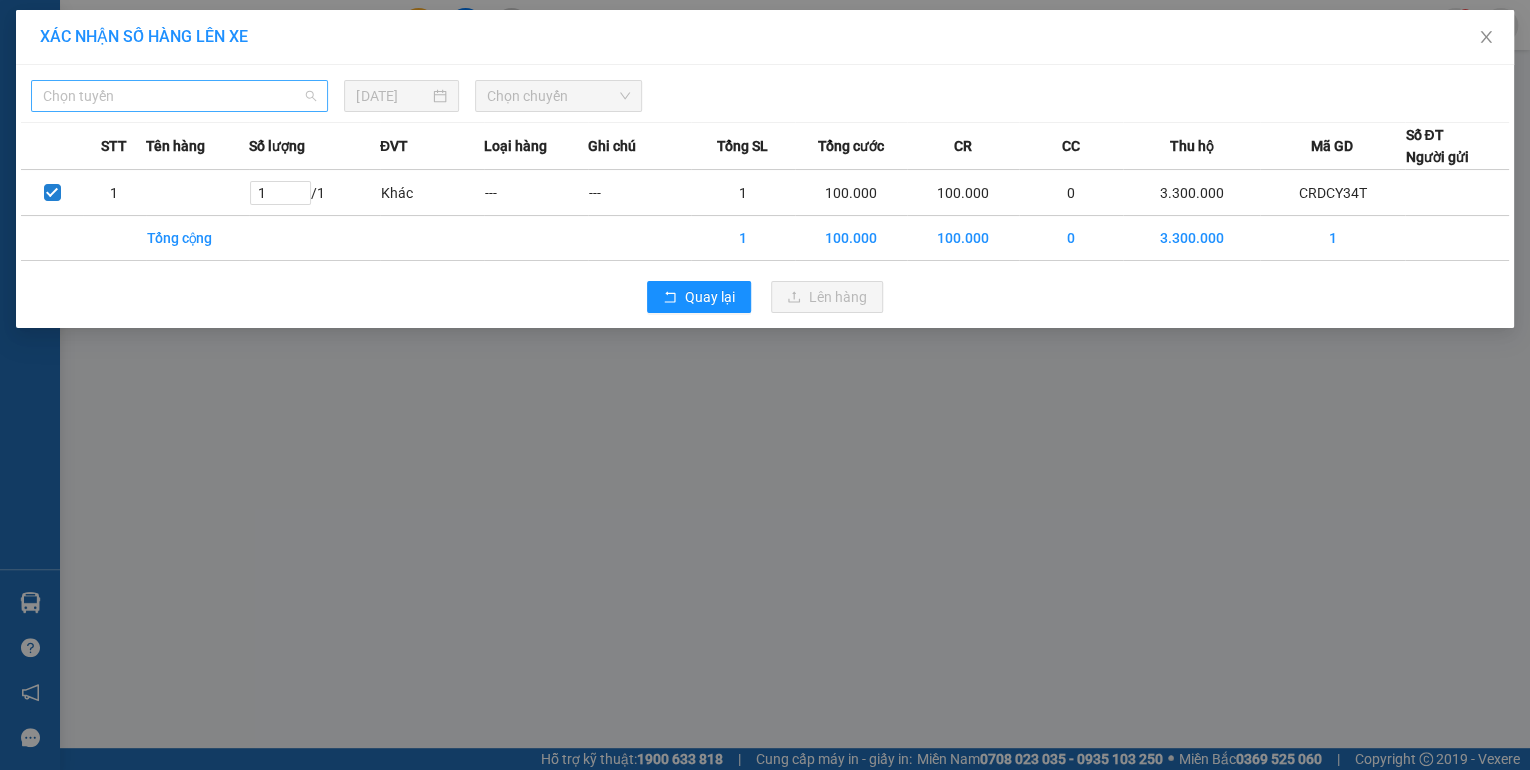 click on "Chọn tuyến" at bounding box center (179, 96) 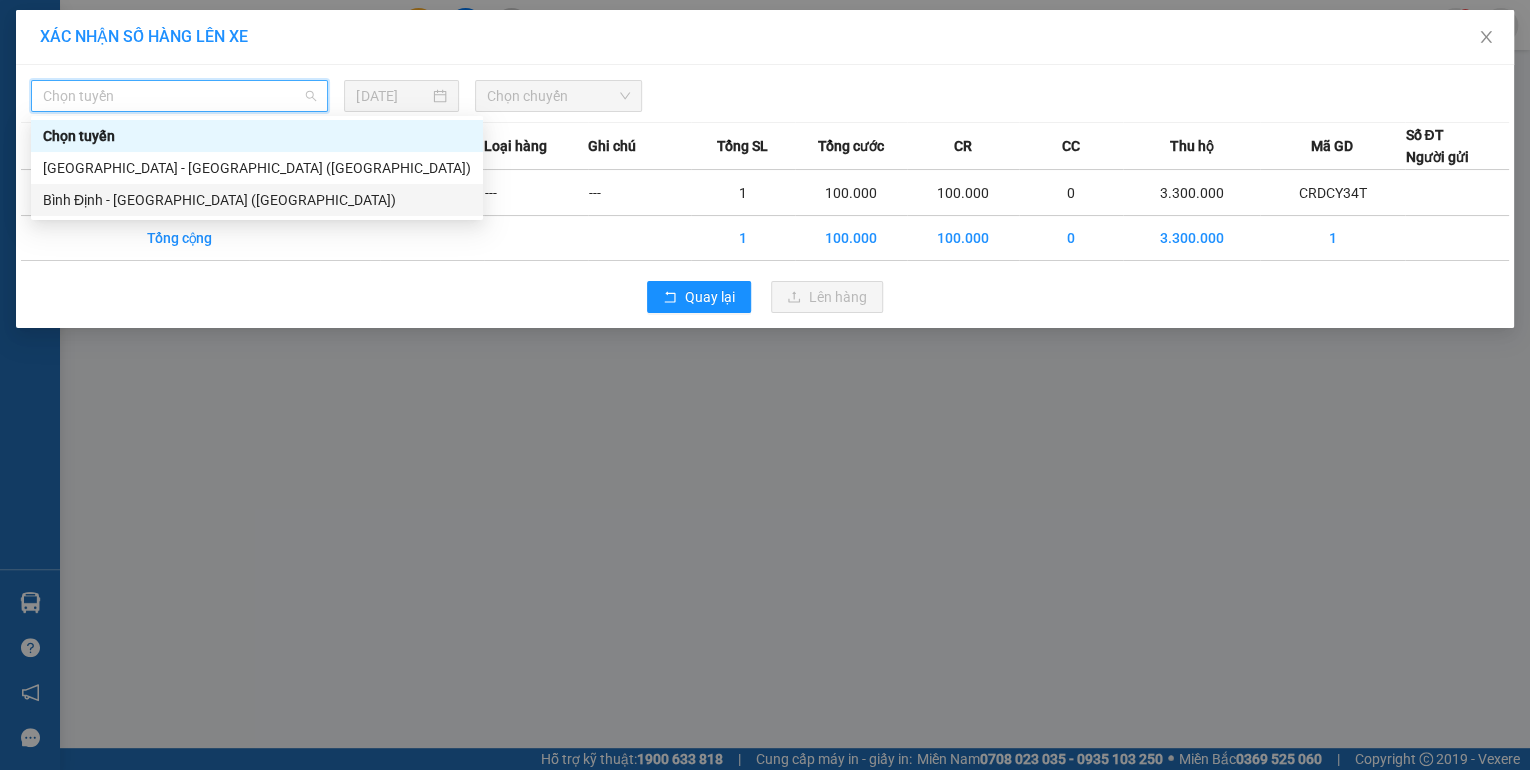 click on "Bình Định - [GEOGRAPHIC_DATA] ([GEOGRAPHIC_DATA])" at bounding box center [257, 200] 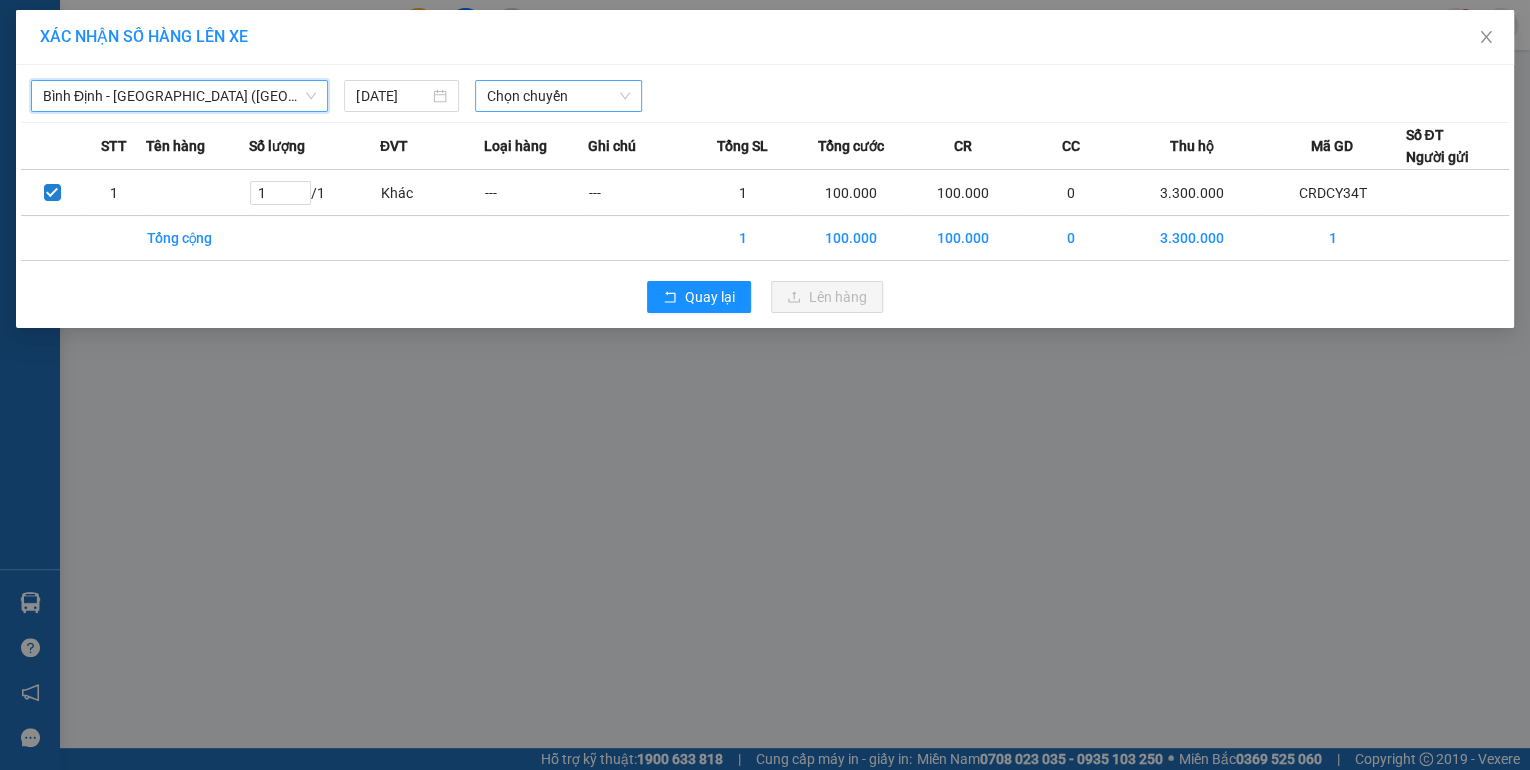 click on "Chọn chuyến" at bounding box center (558, 96) 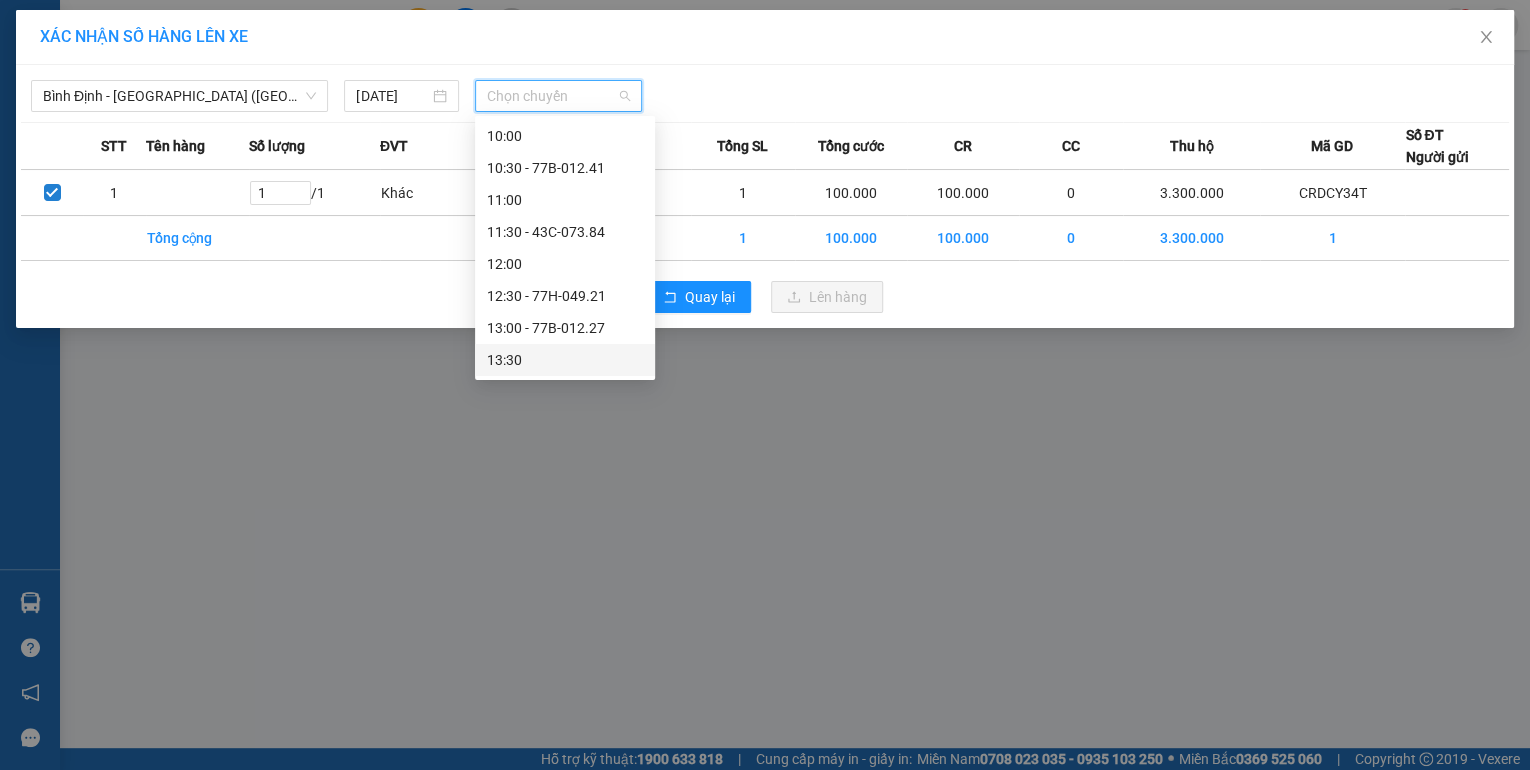 scroll, scrollTop: 656, scrollLeft: 0, axis: vertical 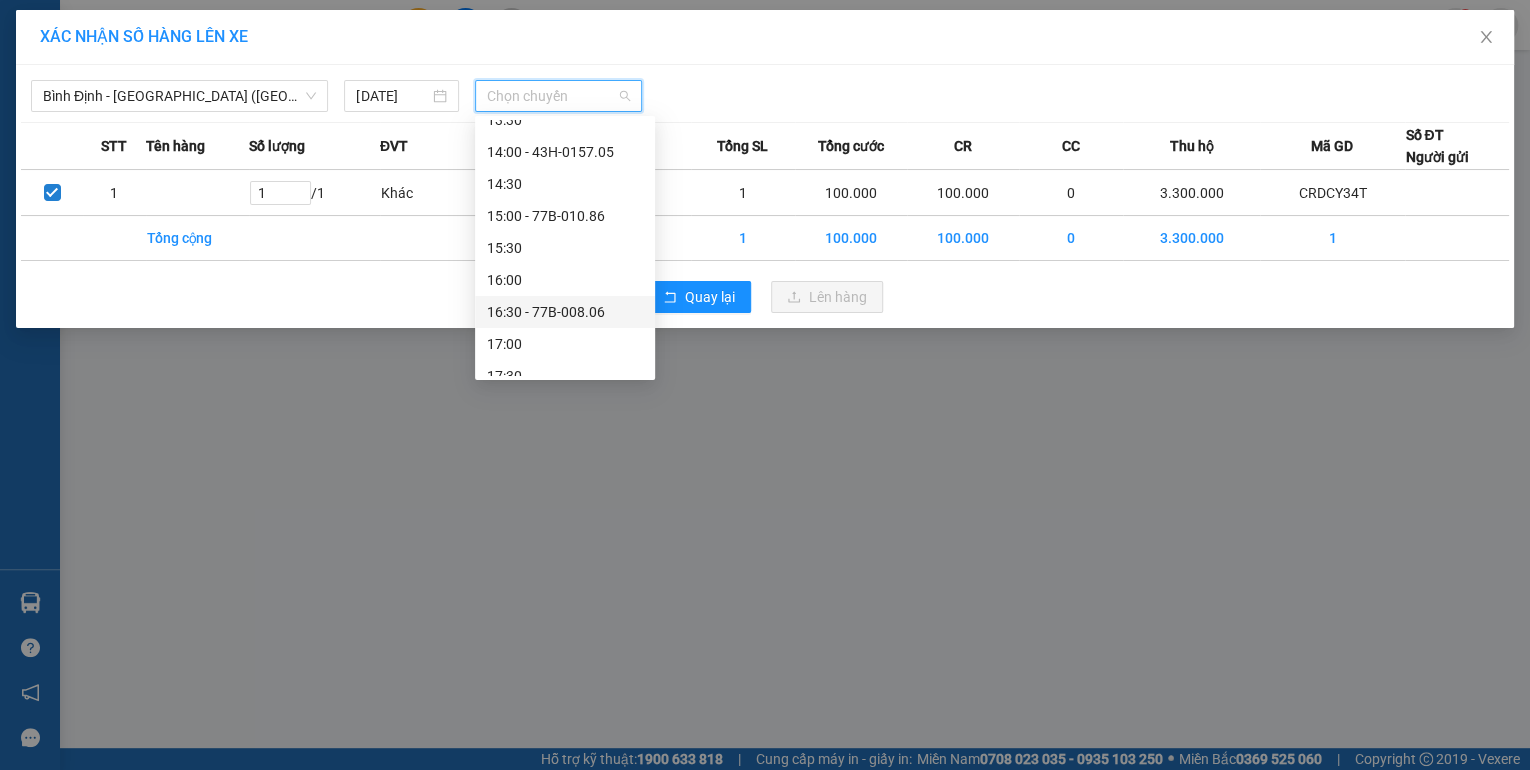 click on "16:30     - 77B-008.06" at bounding box center [565, 312] 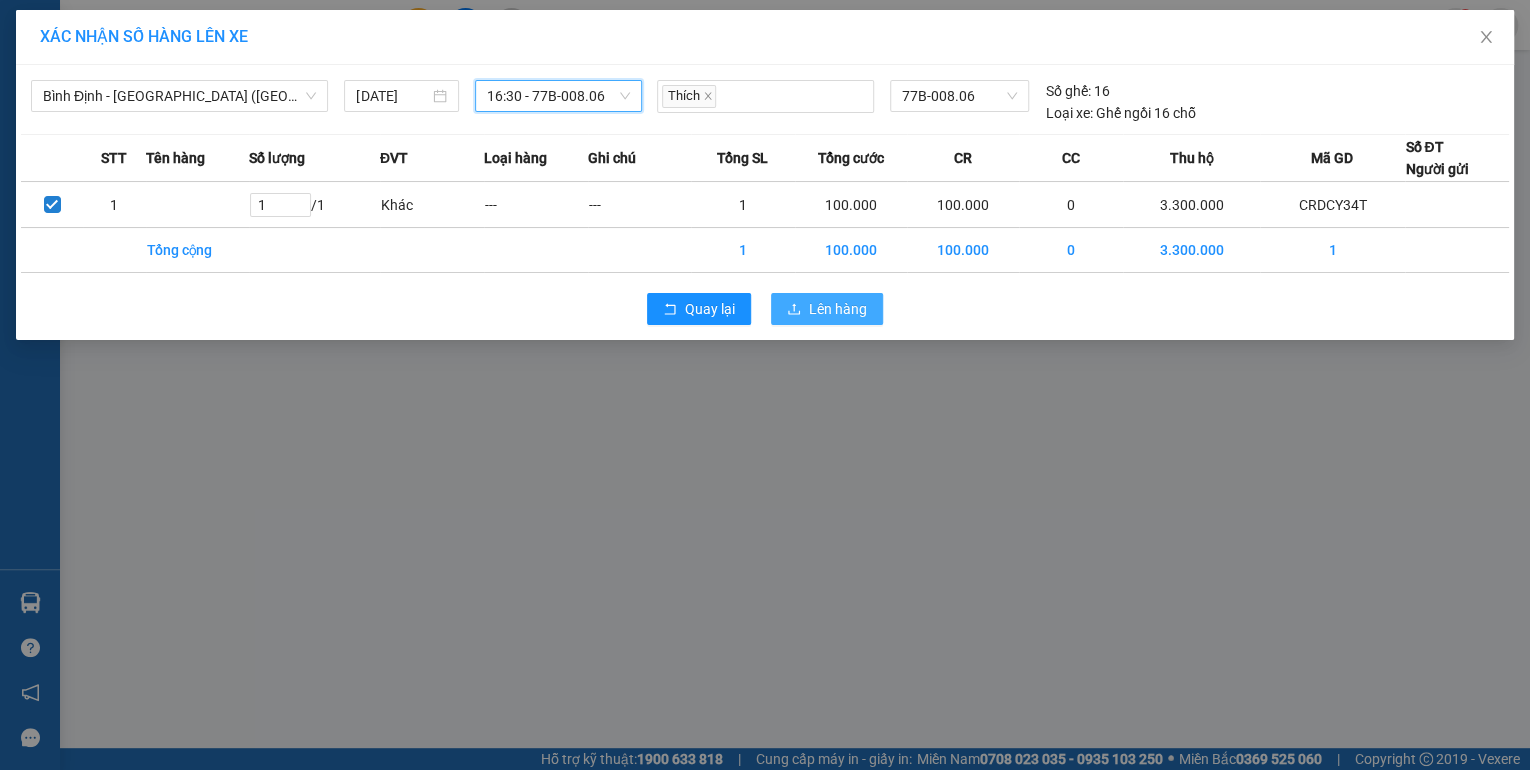 click on "Lên hàng" at bounding box center [838, 309] 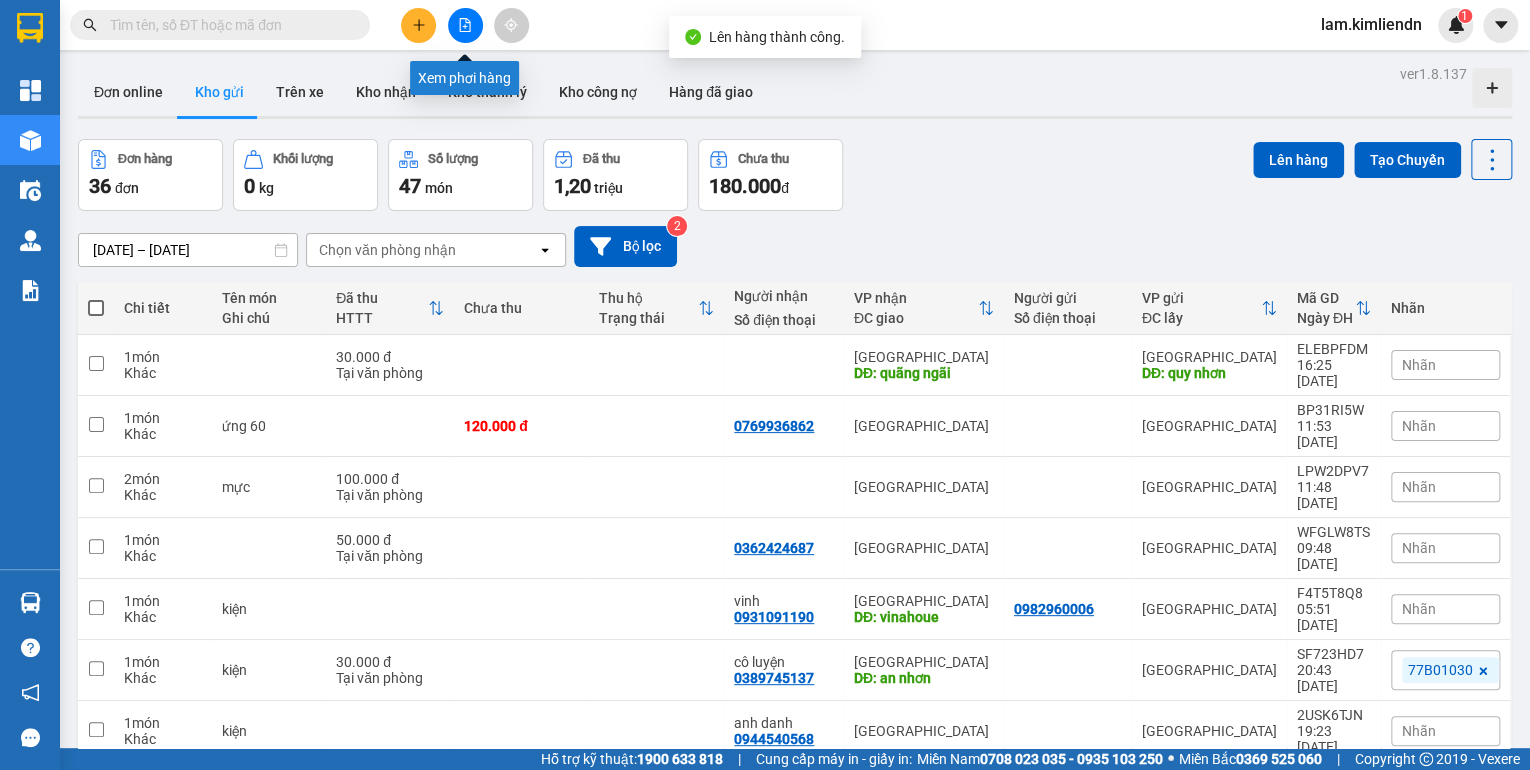 click at bounding box center [465, 25] 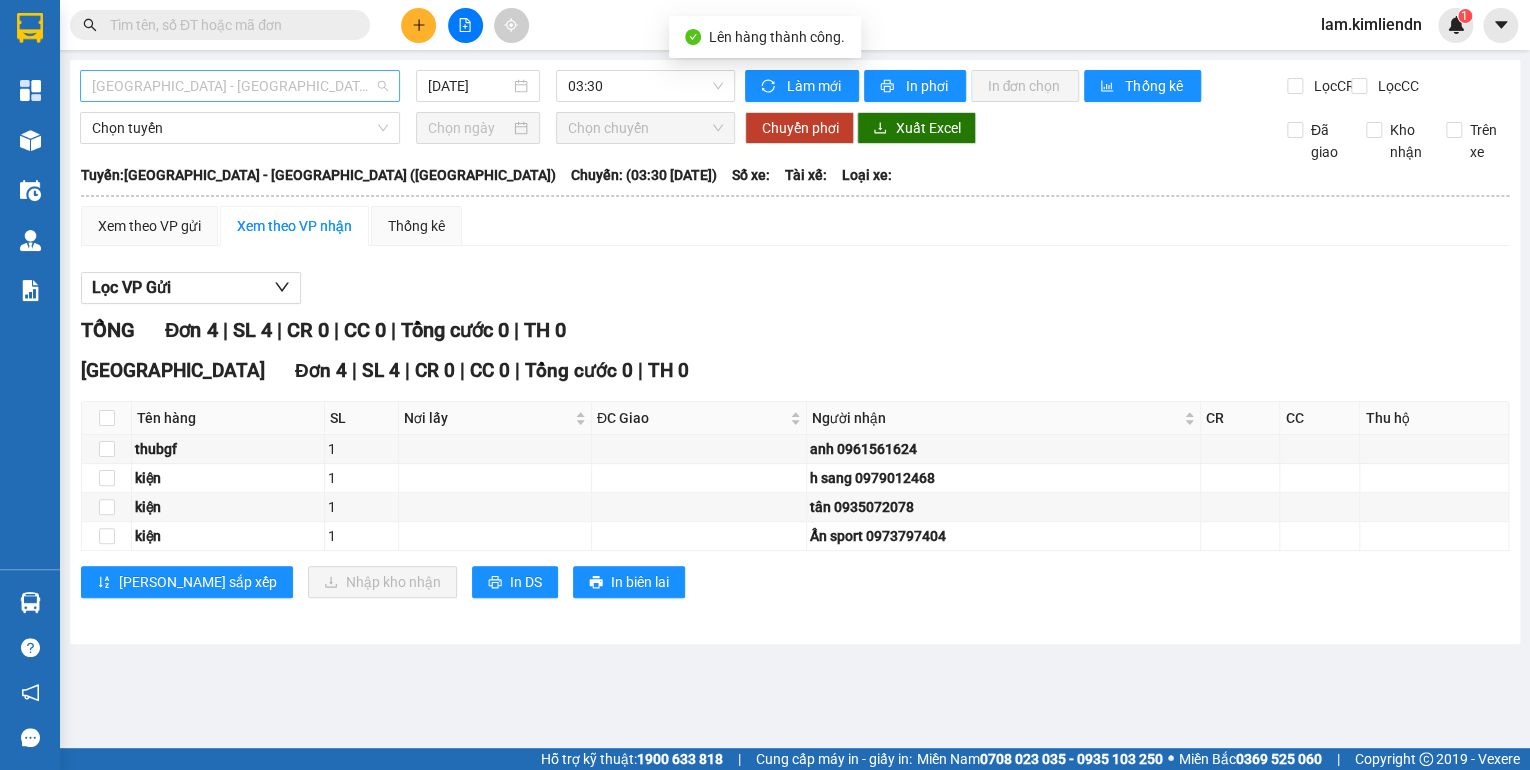 click on "[GEOGRAPHIC_DATA] - [GEOGRAPHIC_DATA] ([GEOGRAPHIC_DATA])" at bounding box center [240, 86] 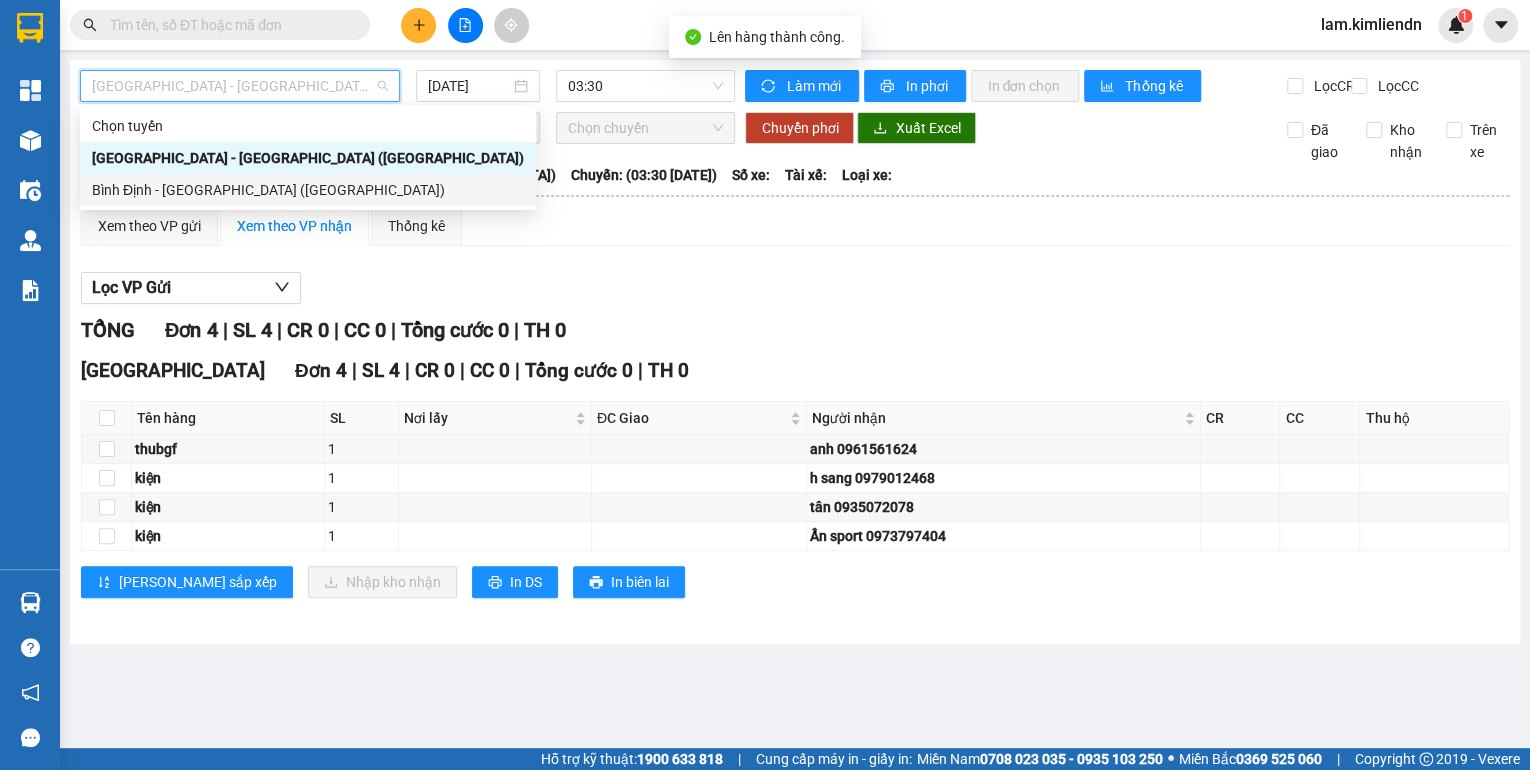 click on "Bình Định - [GEOGRAPHIC_DATA] ([GEOGRAPHIC_DATA])" at bounding box center (308, 190) 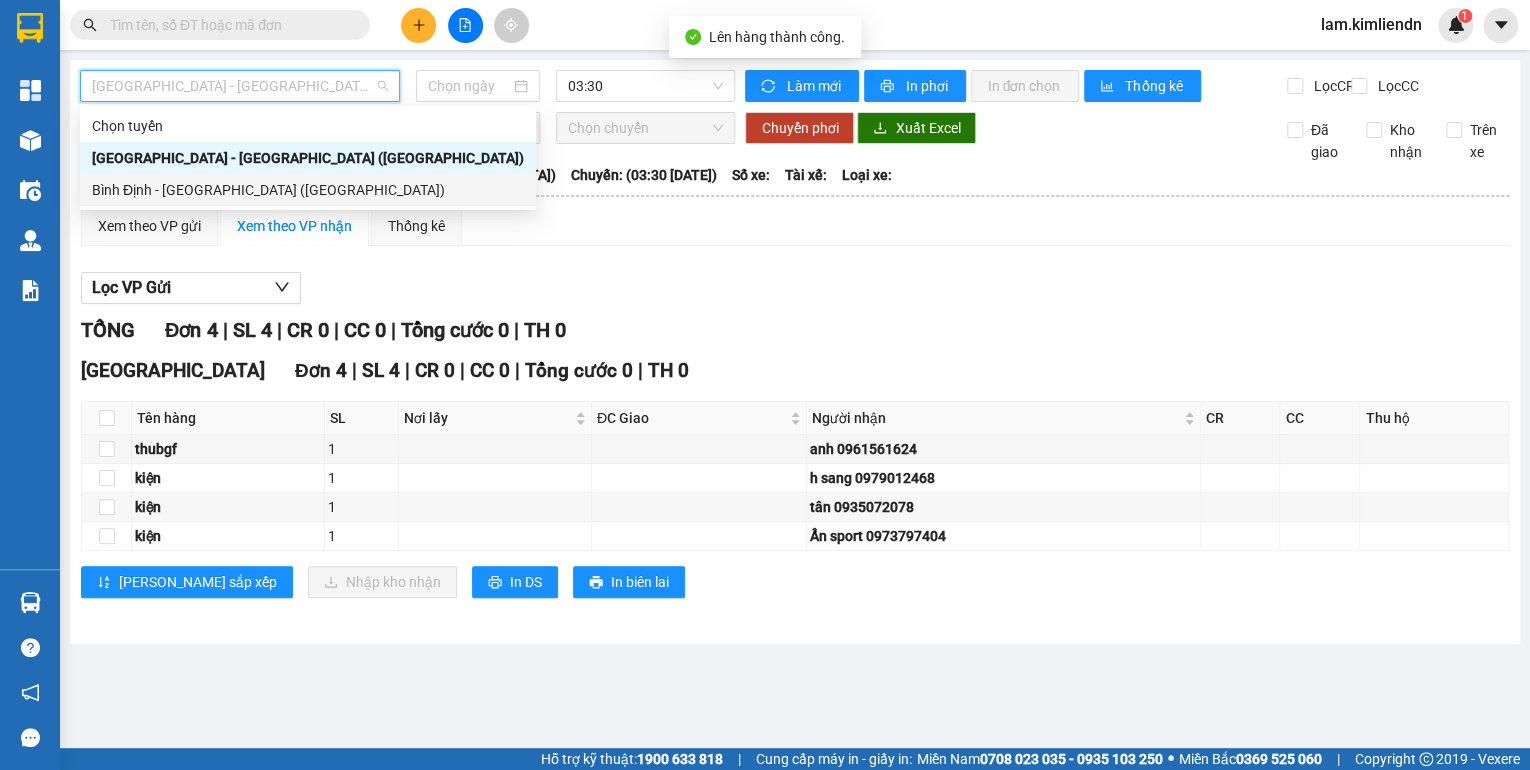 type on "[DATE]" 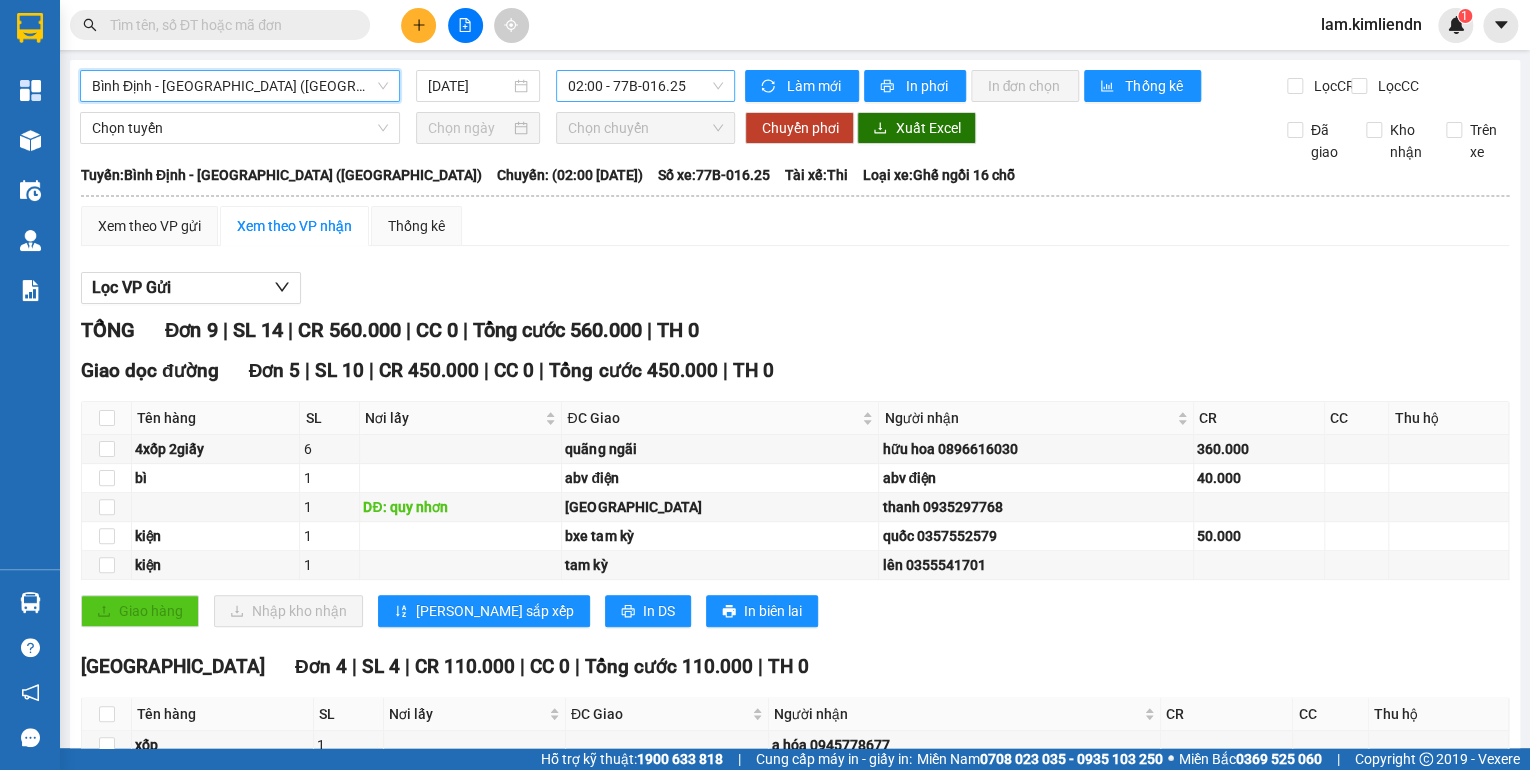 click on "02:00     - 77B-016.25" at bounding box center [646, 86] 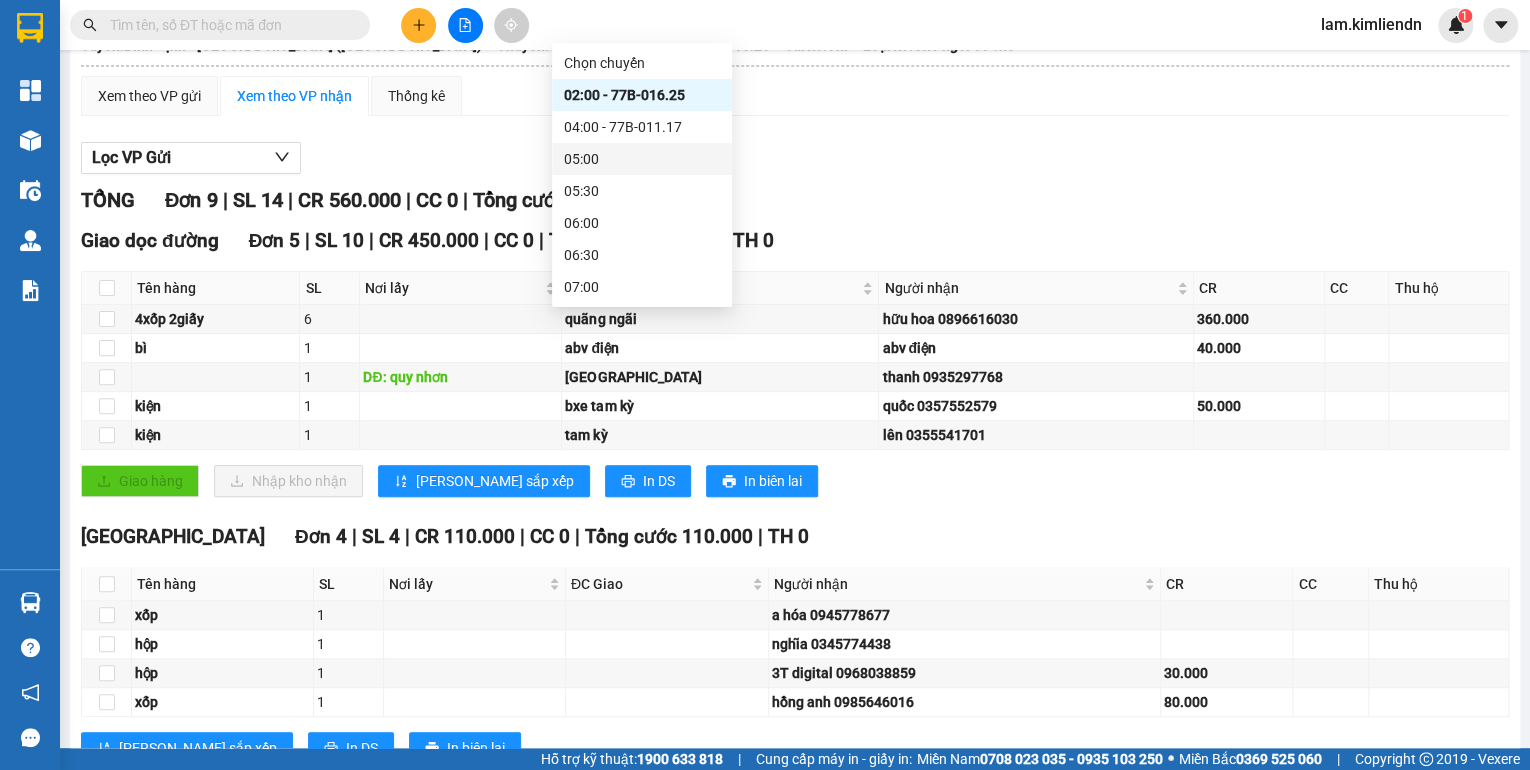 scroll, scrollTop: 216, scrollLeft: 0, axis: vertical 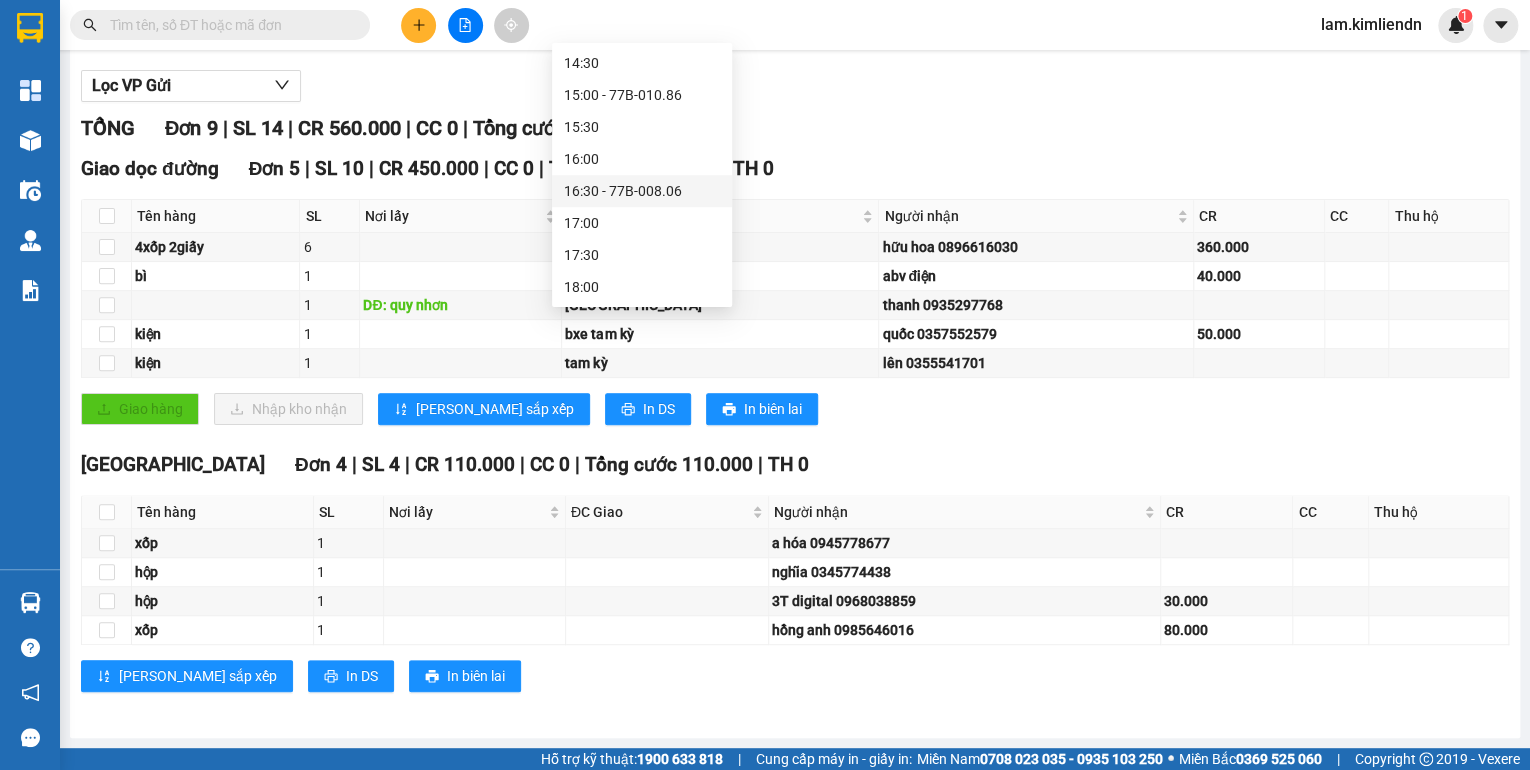 click on "16:30     - 77B-008.06" at bounding box center [642, 191] 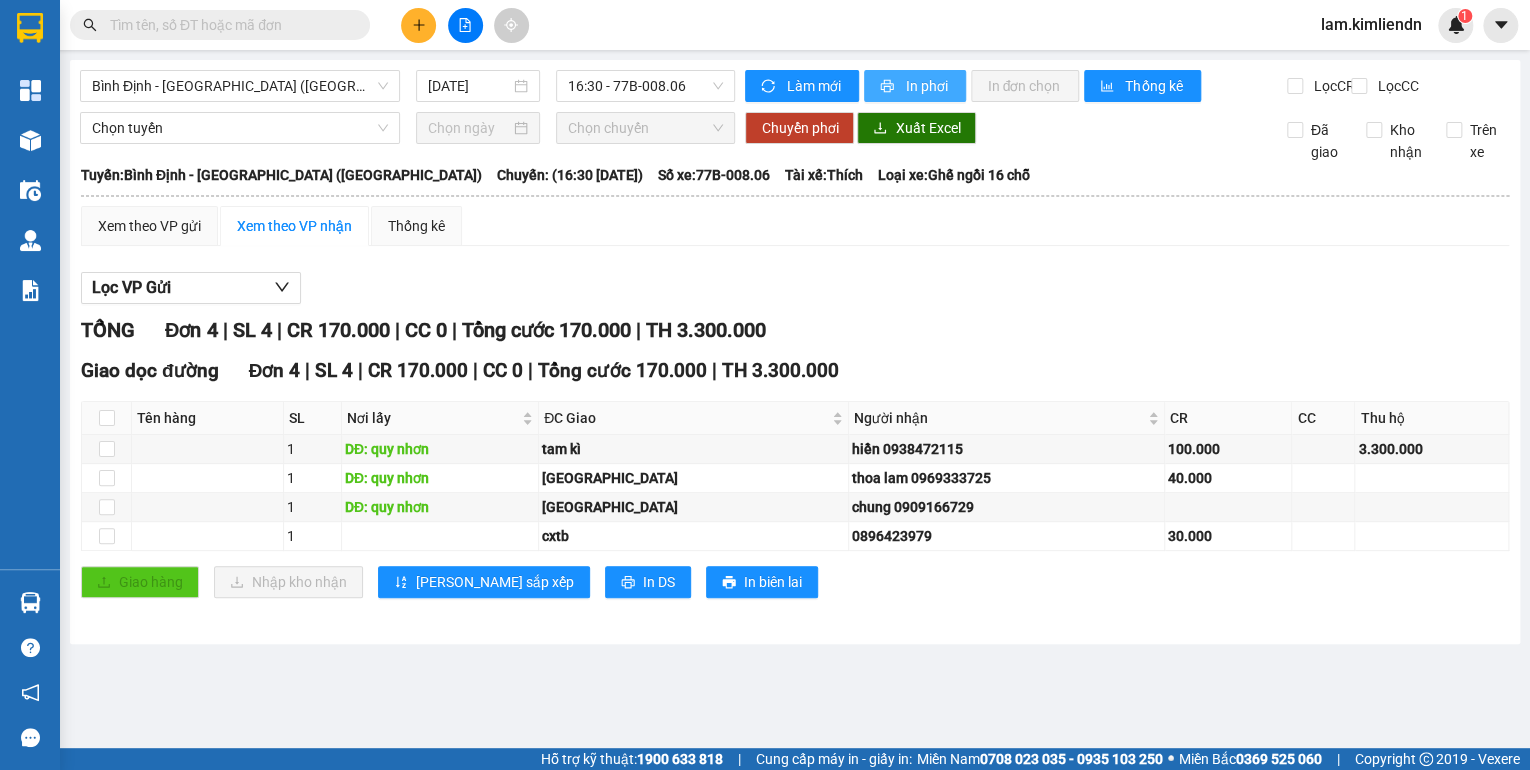 click on "In phơi" at bounding box center [927, 86] 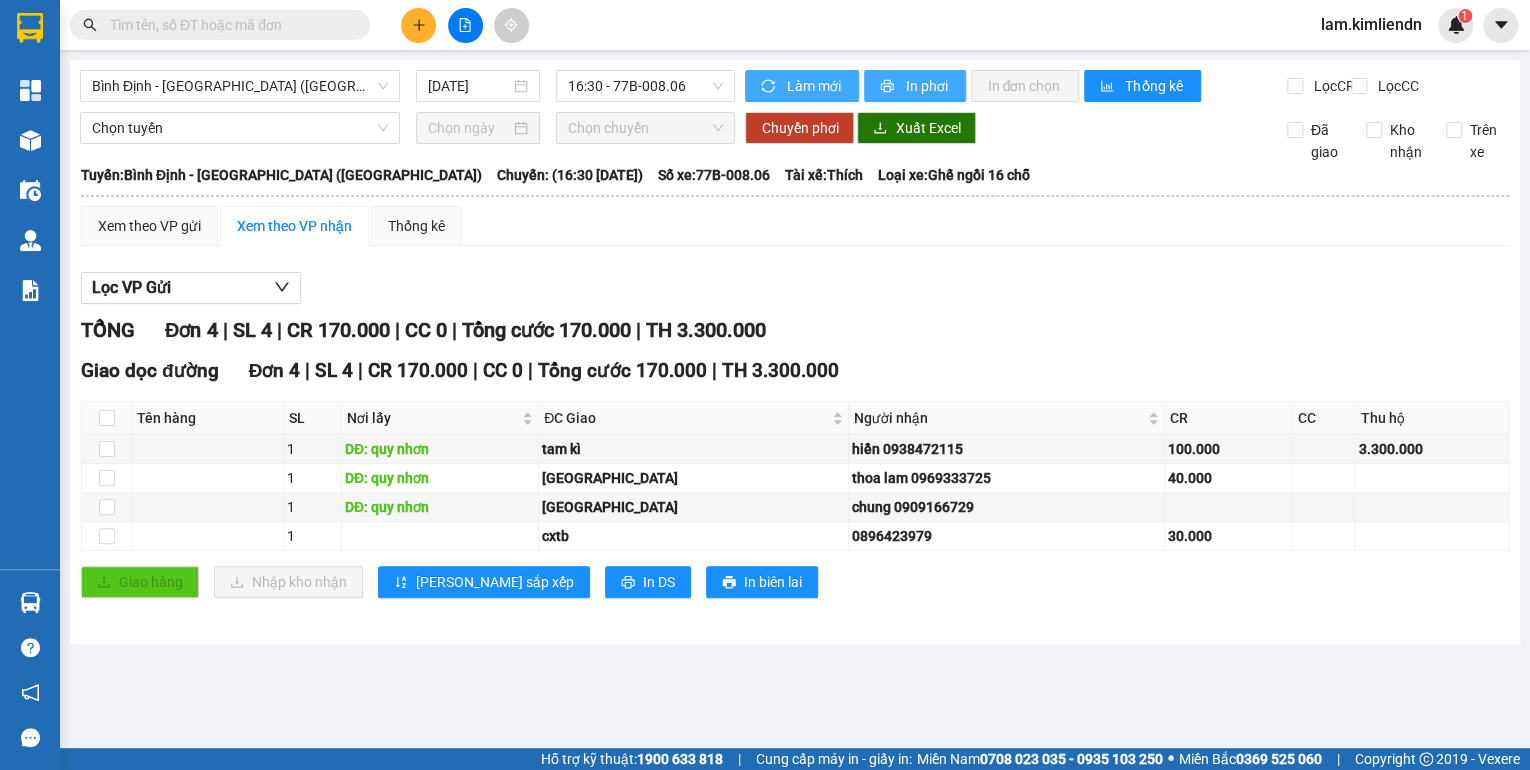 scroll, scrollTop: 0, scrollLeft: 0, axis: both 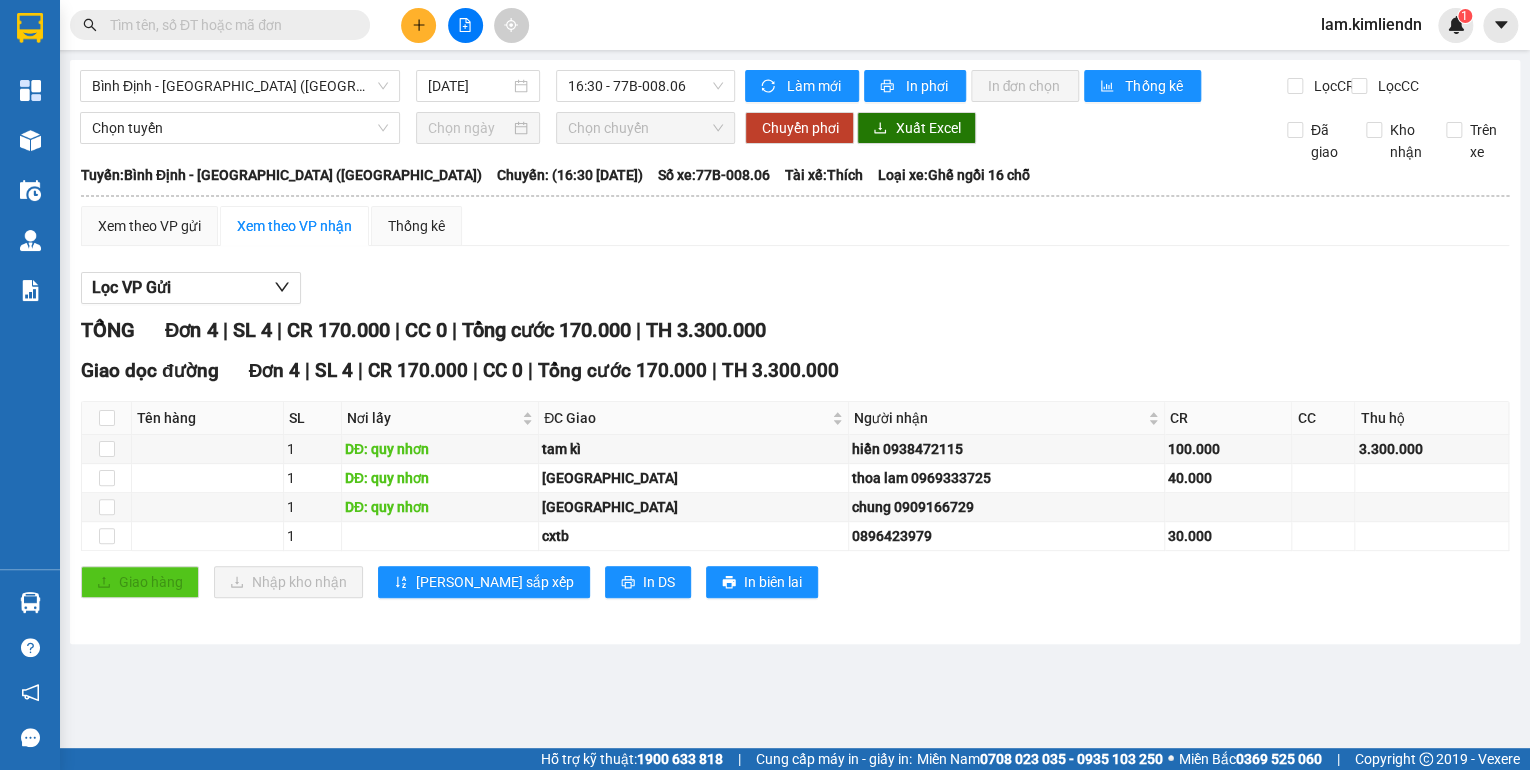 click 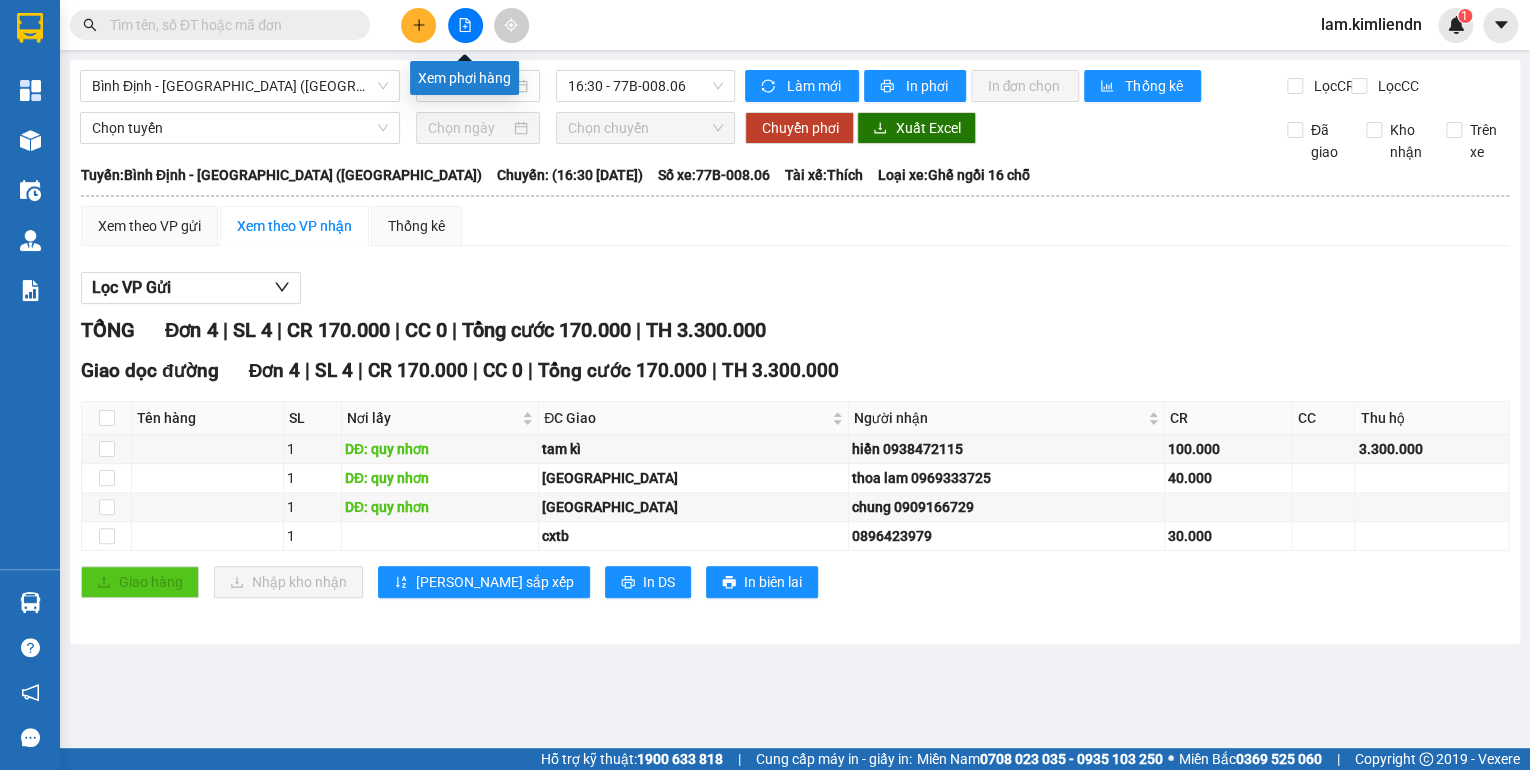 click 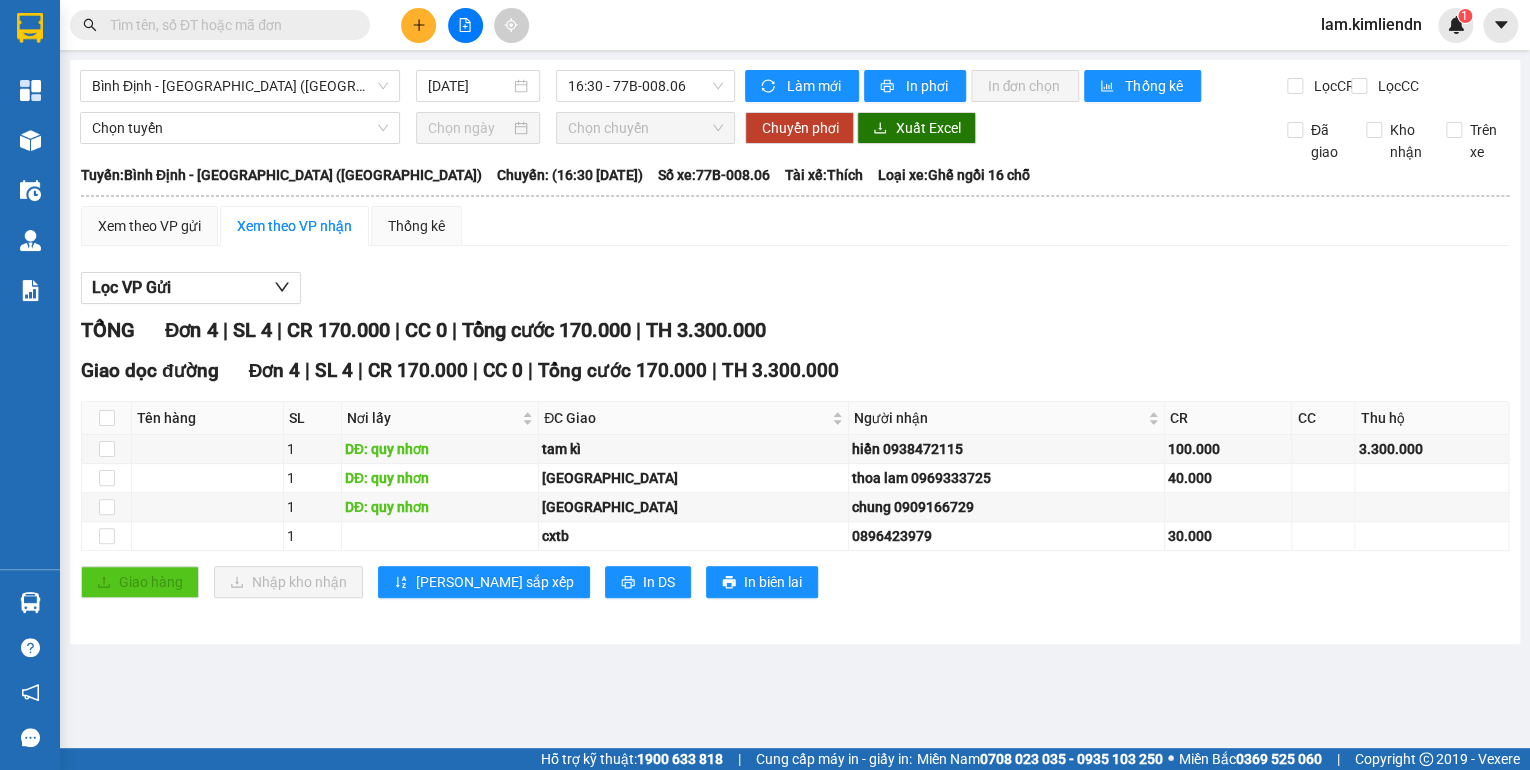 click on "Kết quả tìm kiếm ( 0 )  Bộ lọc  No Data lam.kimliendn 1" at bounding box center (765, 25) 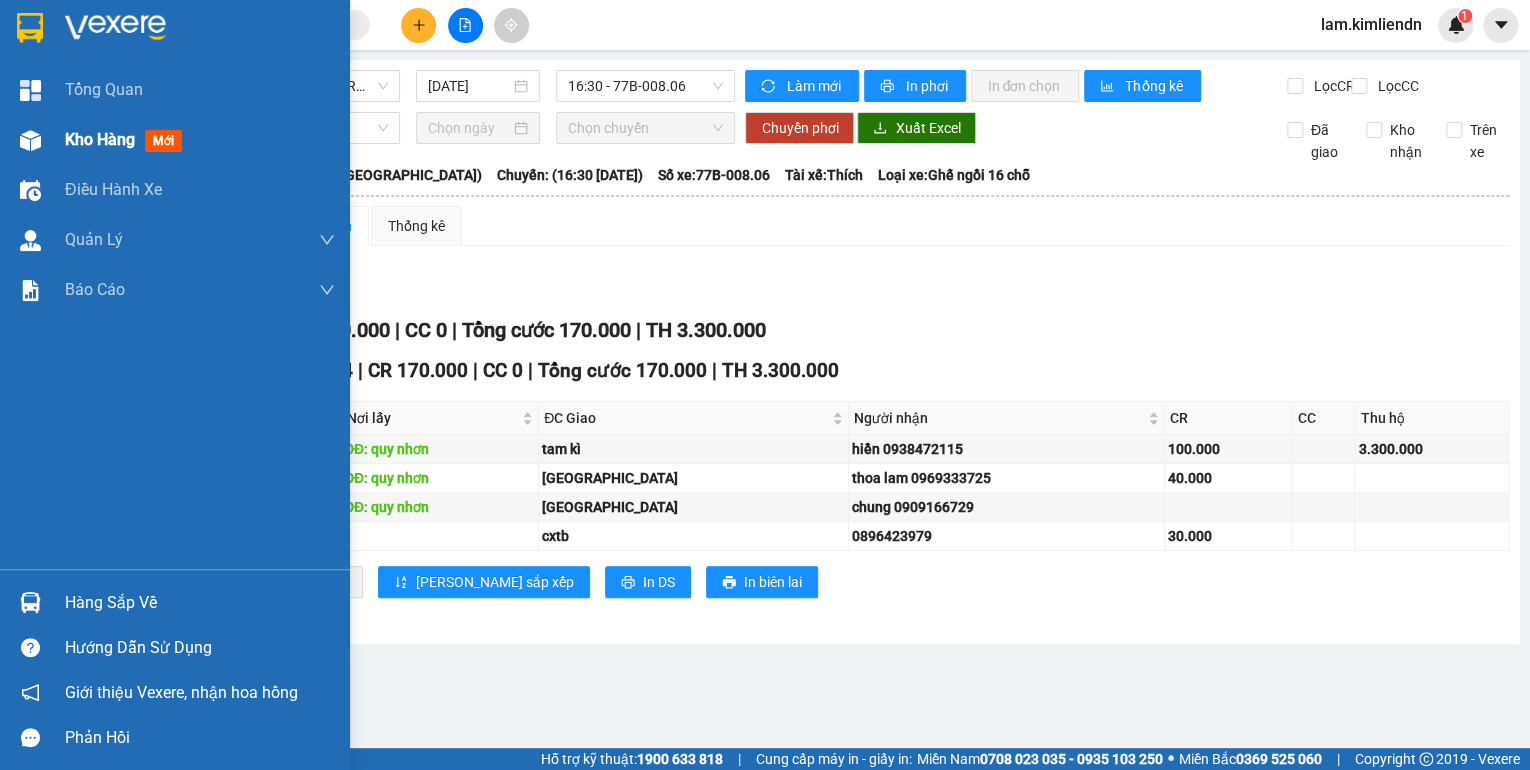 click on "Kho hàng mới" at bounding box center [175, 140] 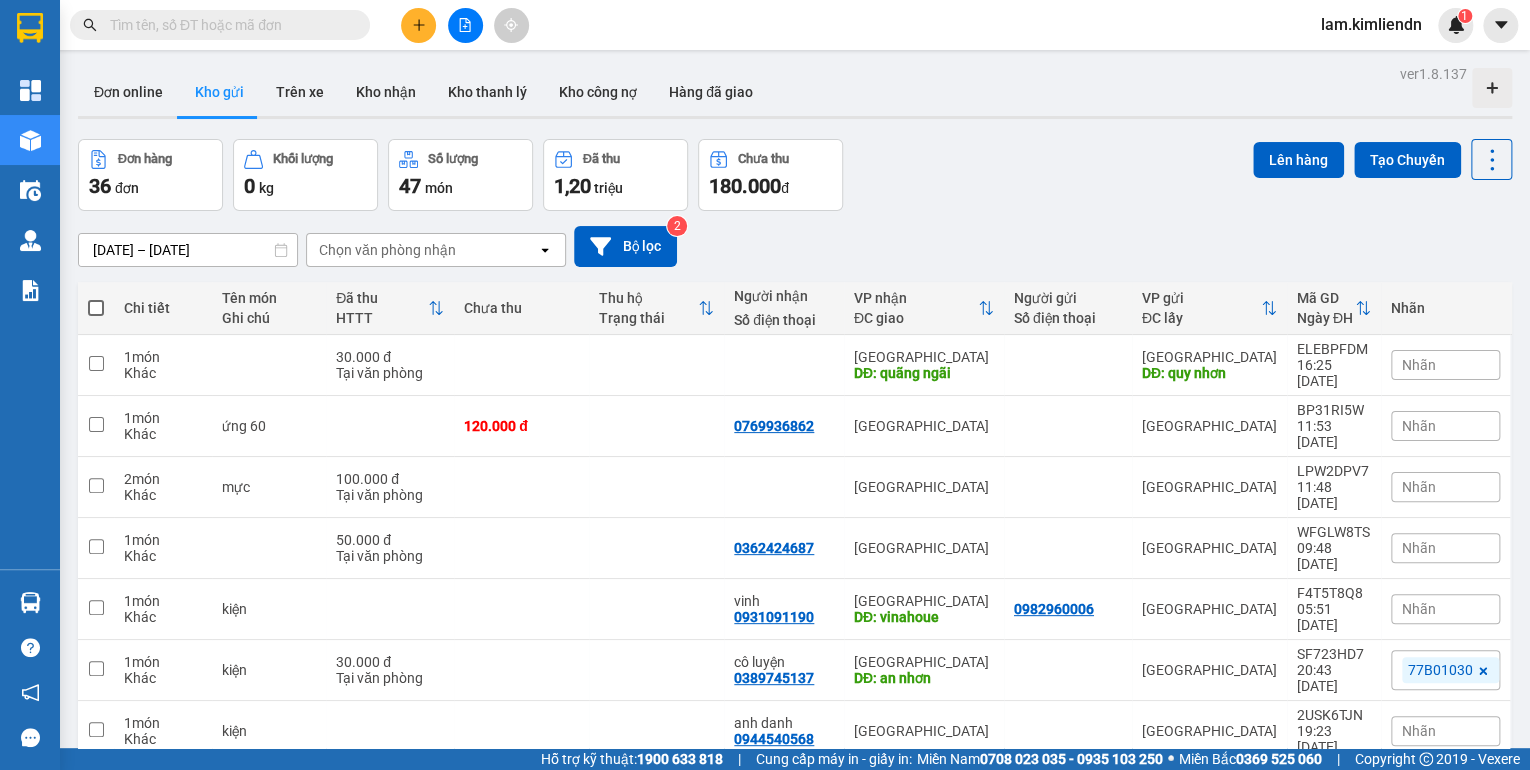 click at bounding box center [418, 25] 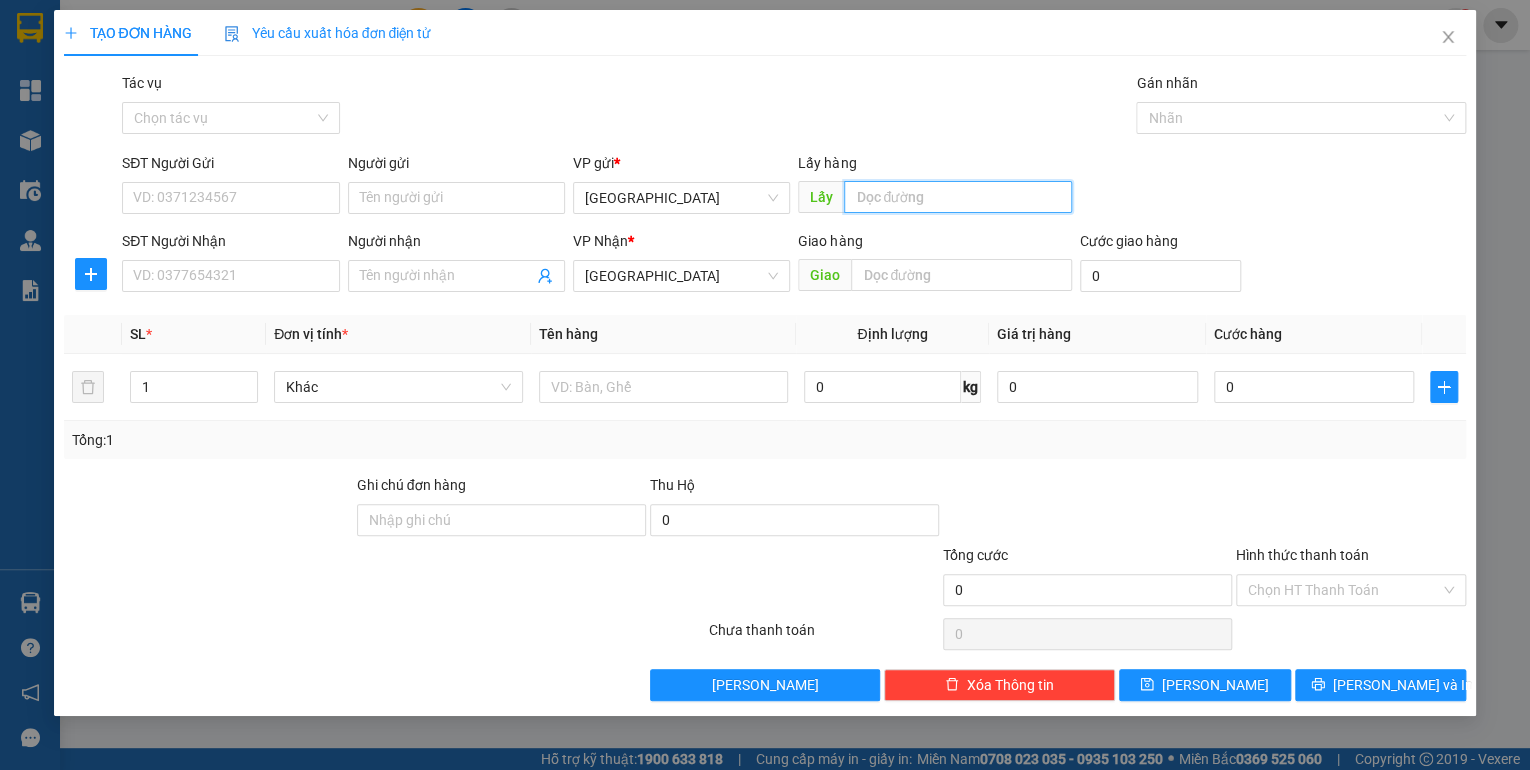 click at bounding box center [958, 197] 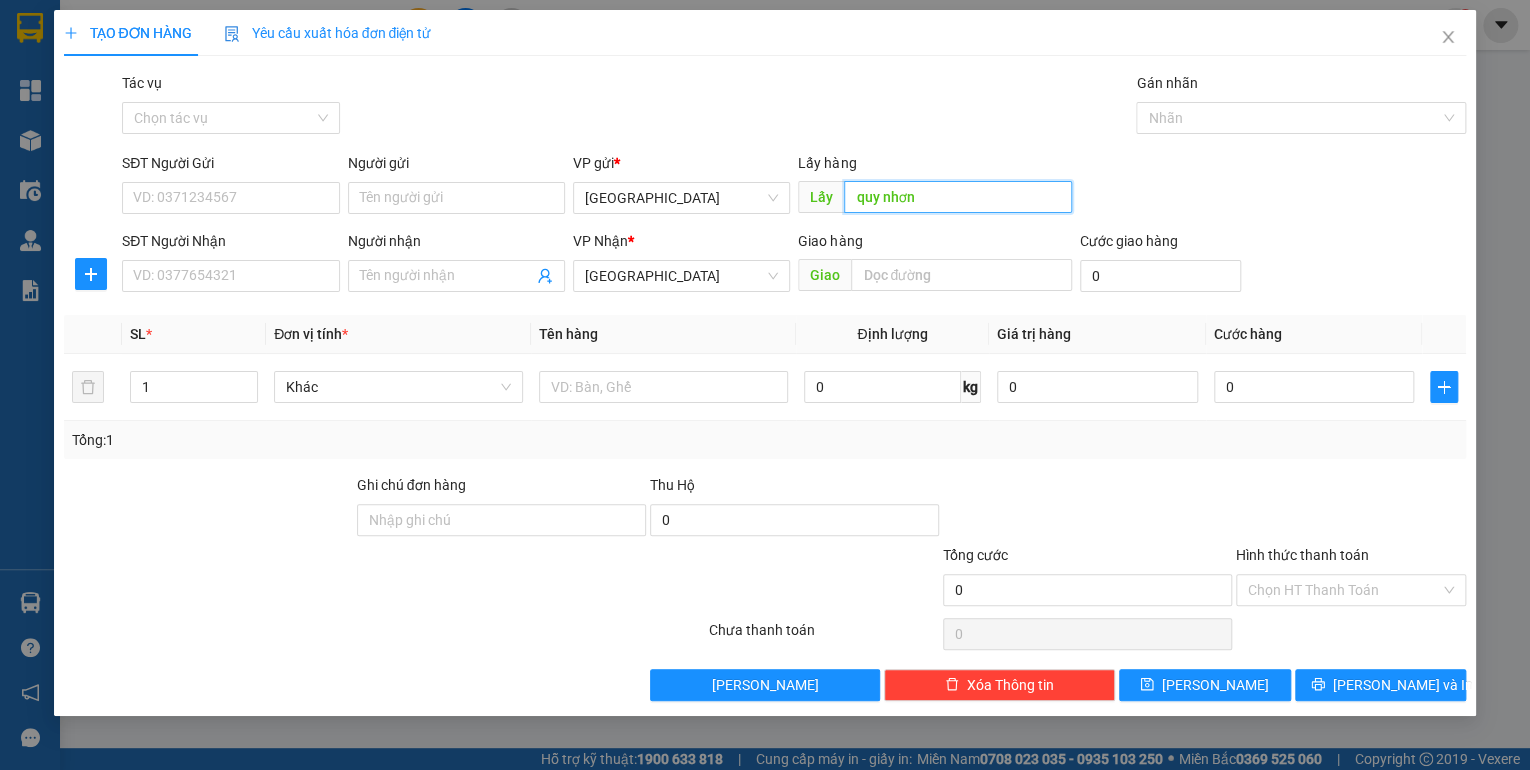 type on "quy nhơn" 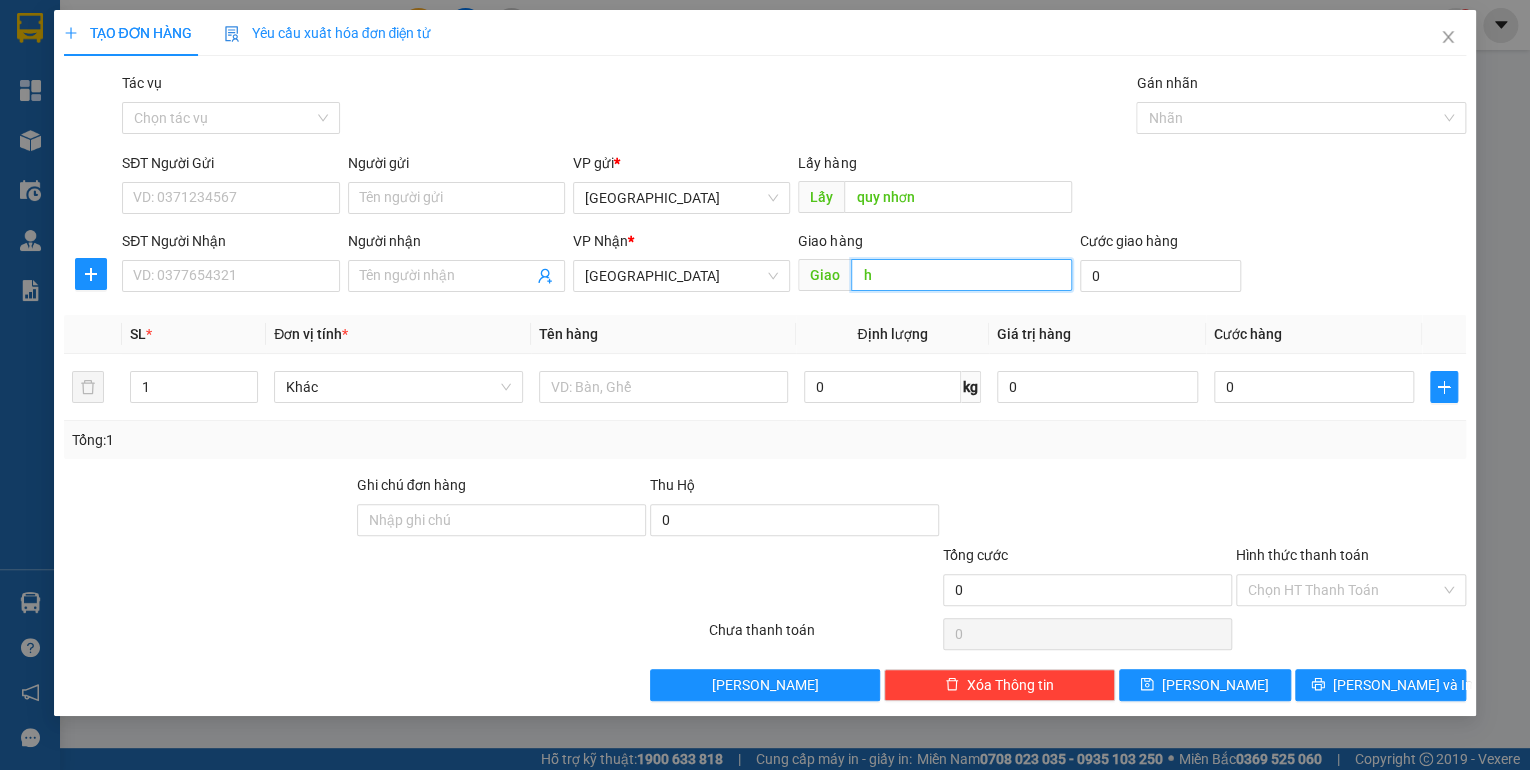 type on "h" 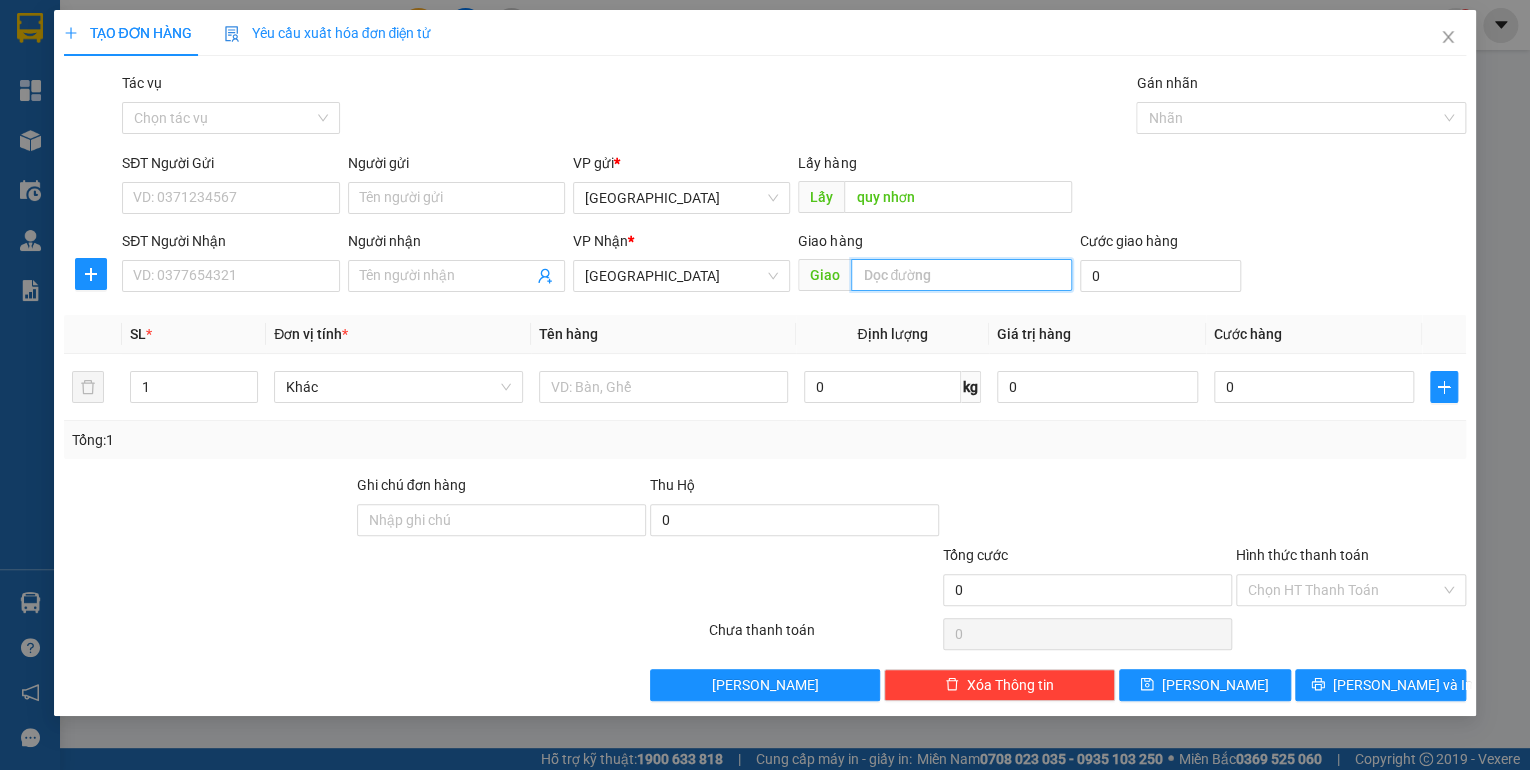 type on "d" 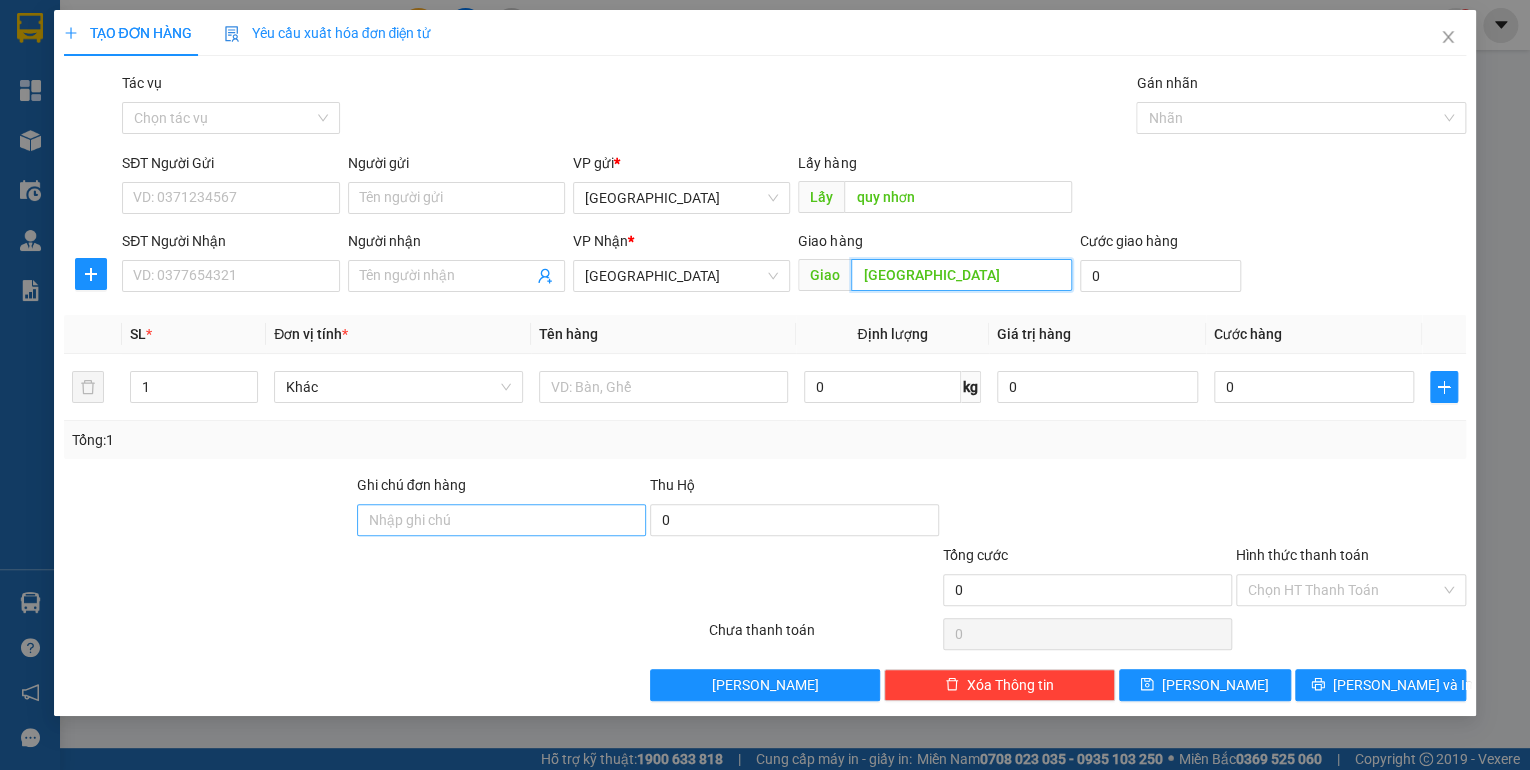 type on "[GEOGRAPHIC_DATA]" 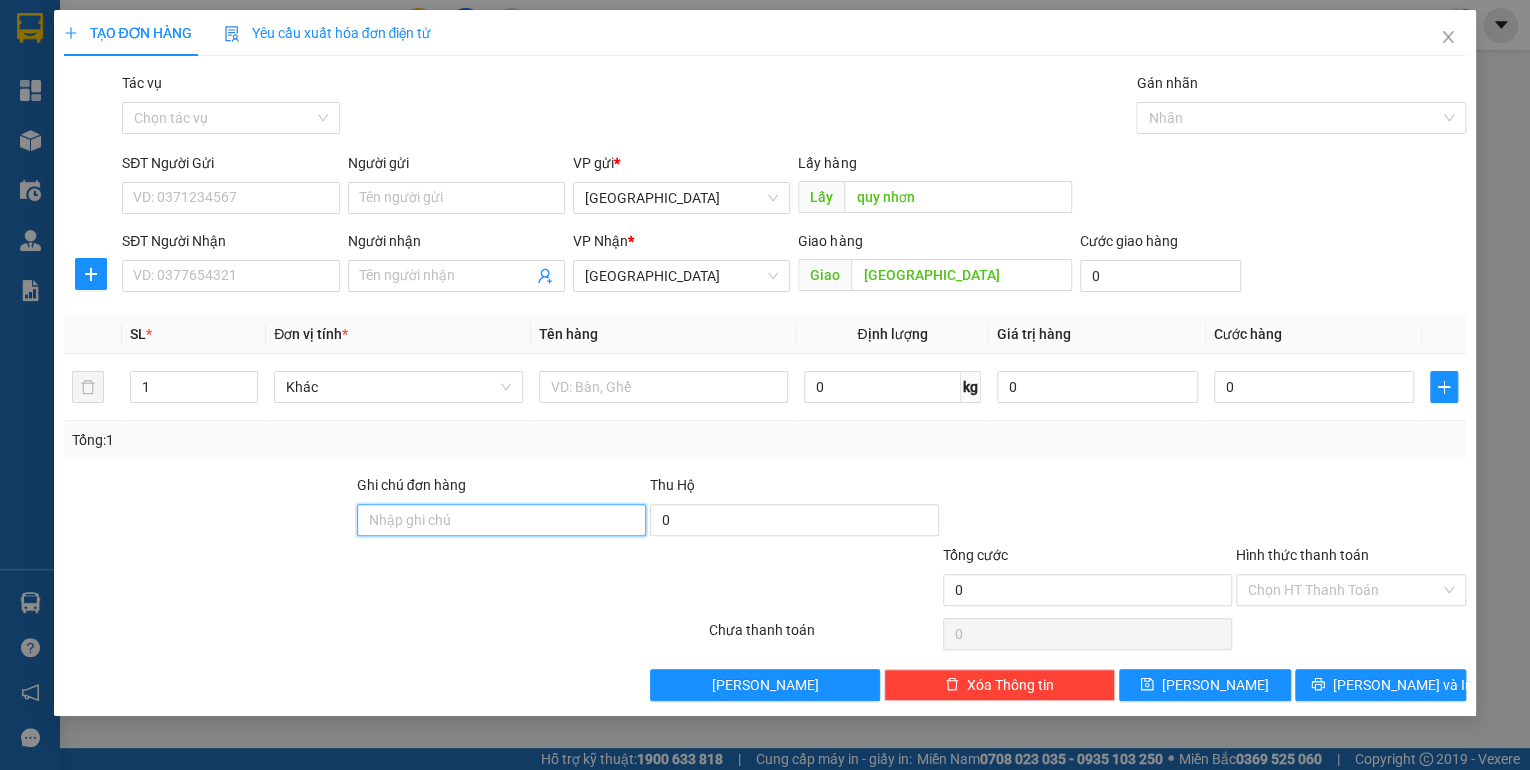 click on "Ghi chú đơn hàng" at bounding box center [501, 520] 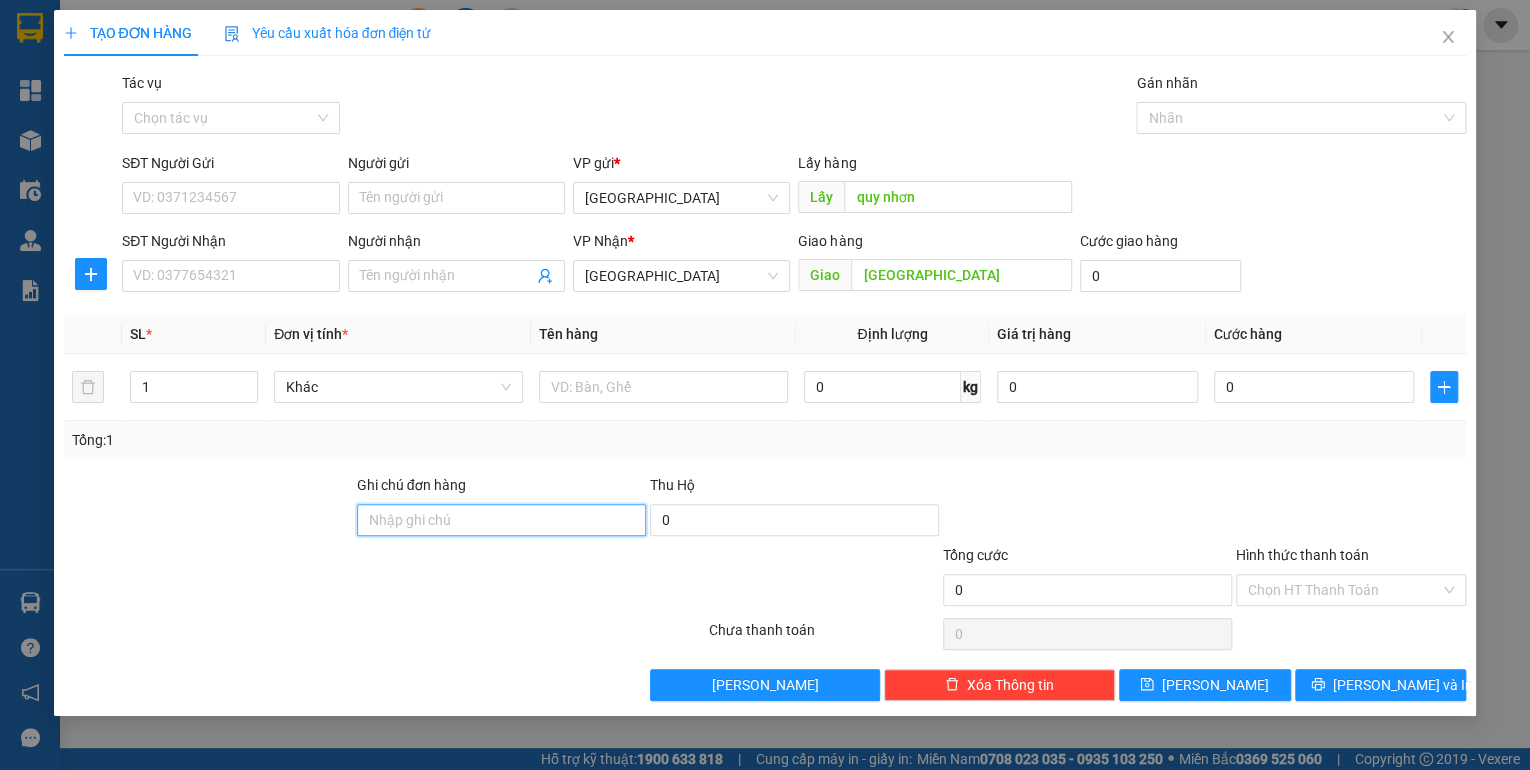 type on "77b00806 - 0934900806" 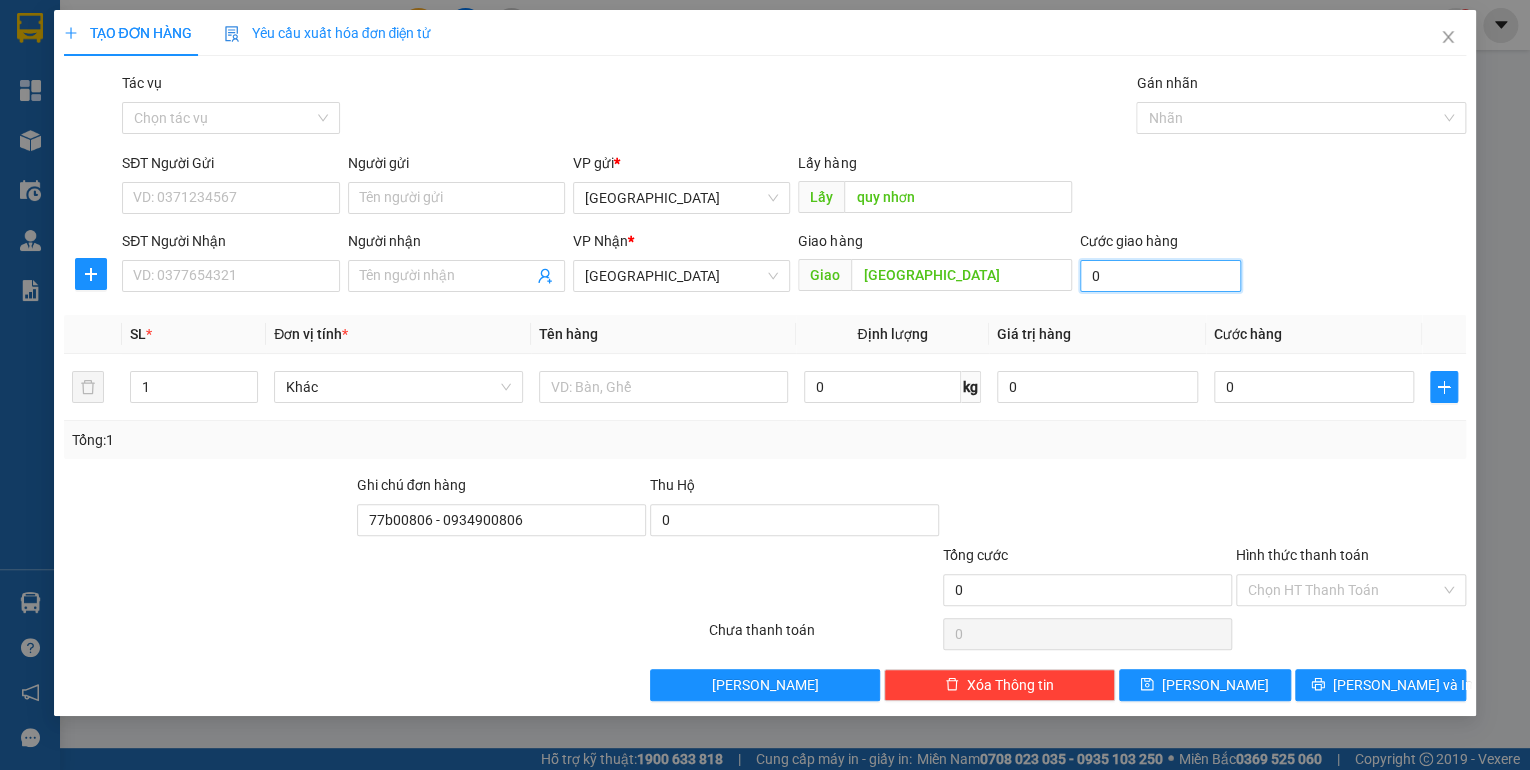 click on "0" at bounding box center [1160, 276] 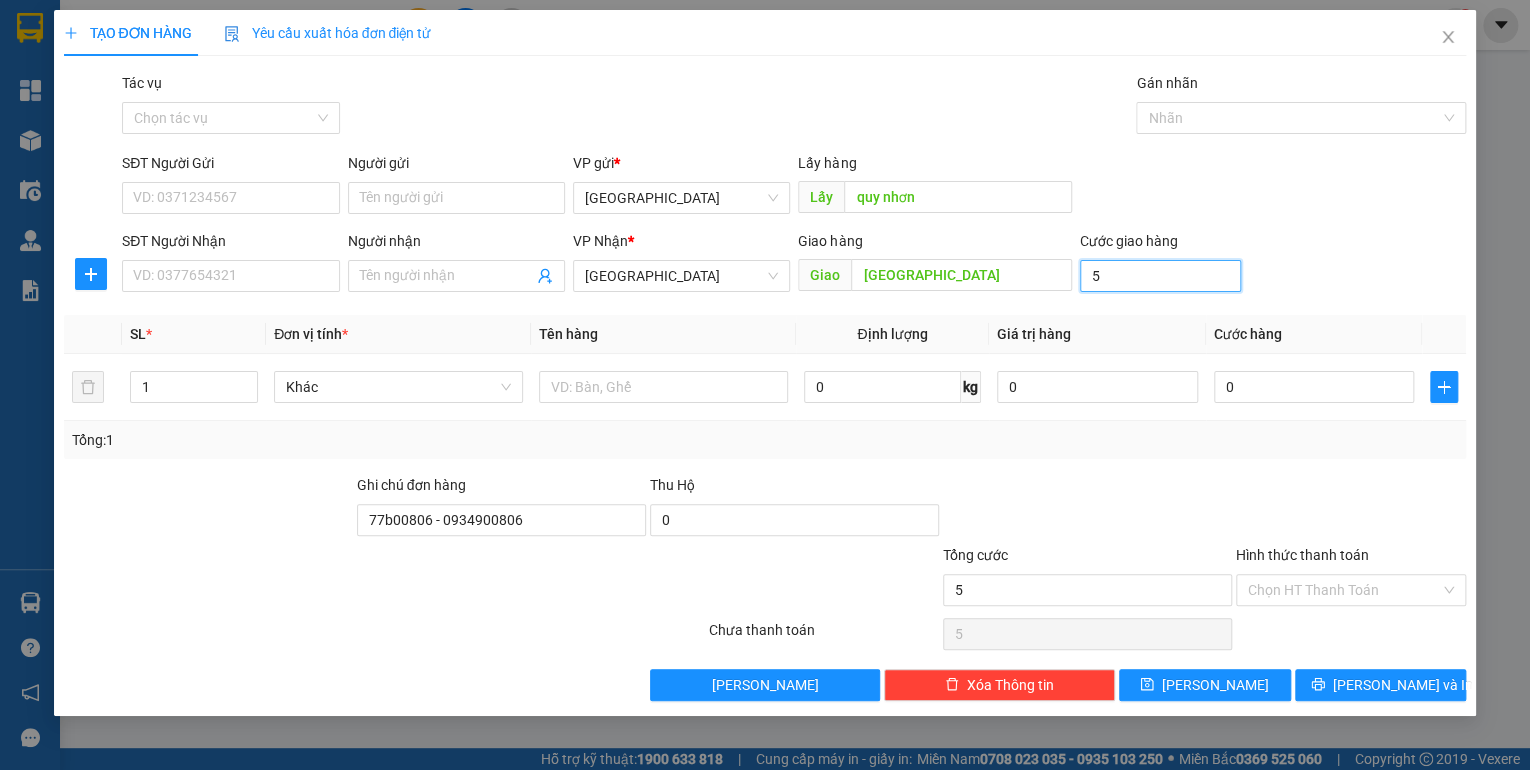type on "50.000" 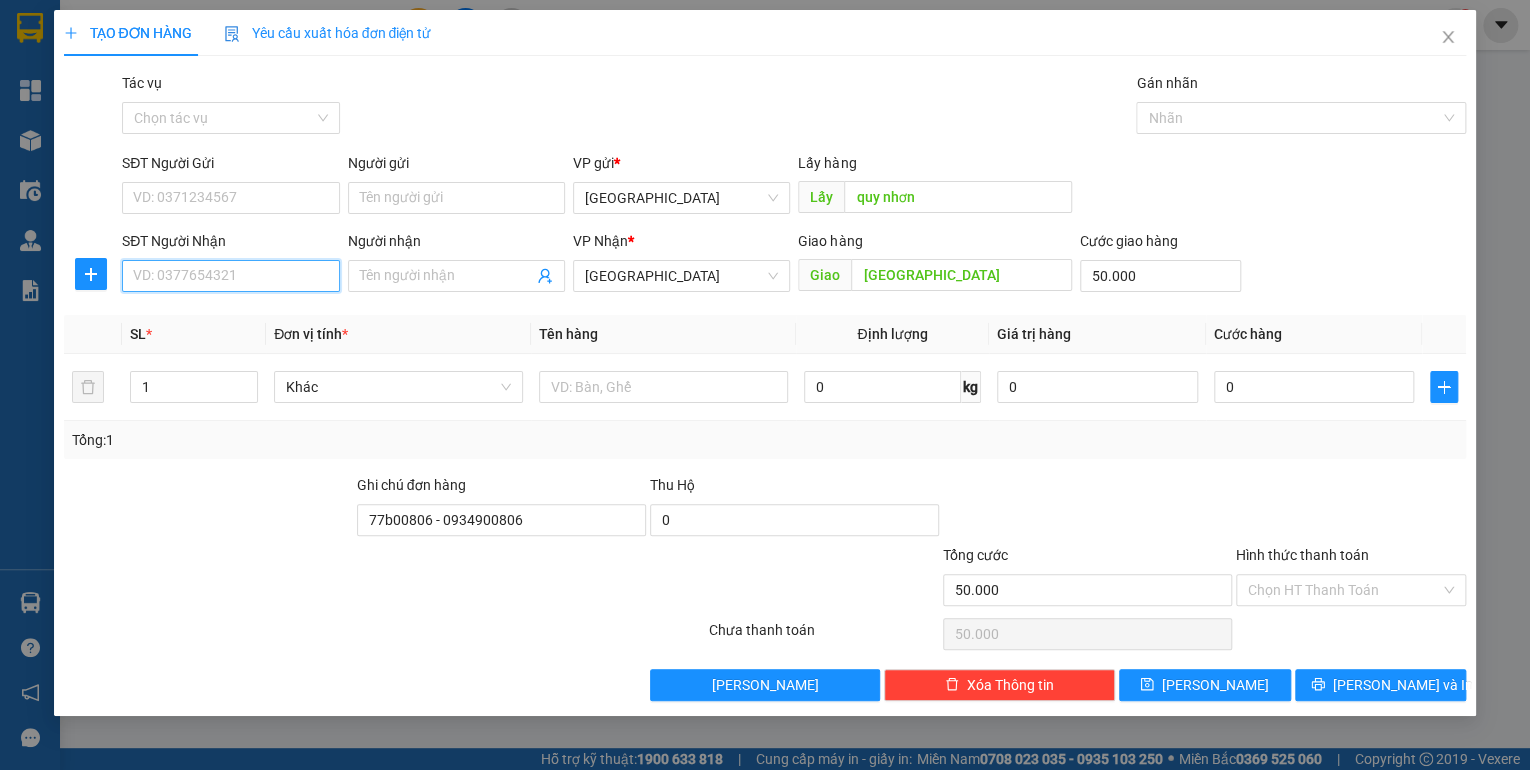 click on "SĐT Người Nhận" at bounding box center [230, 276] 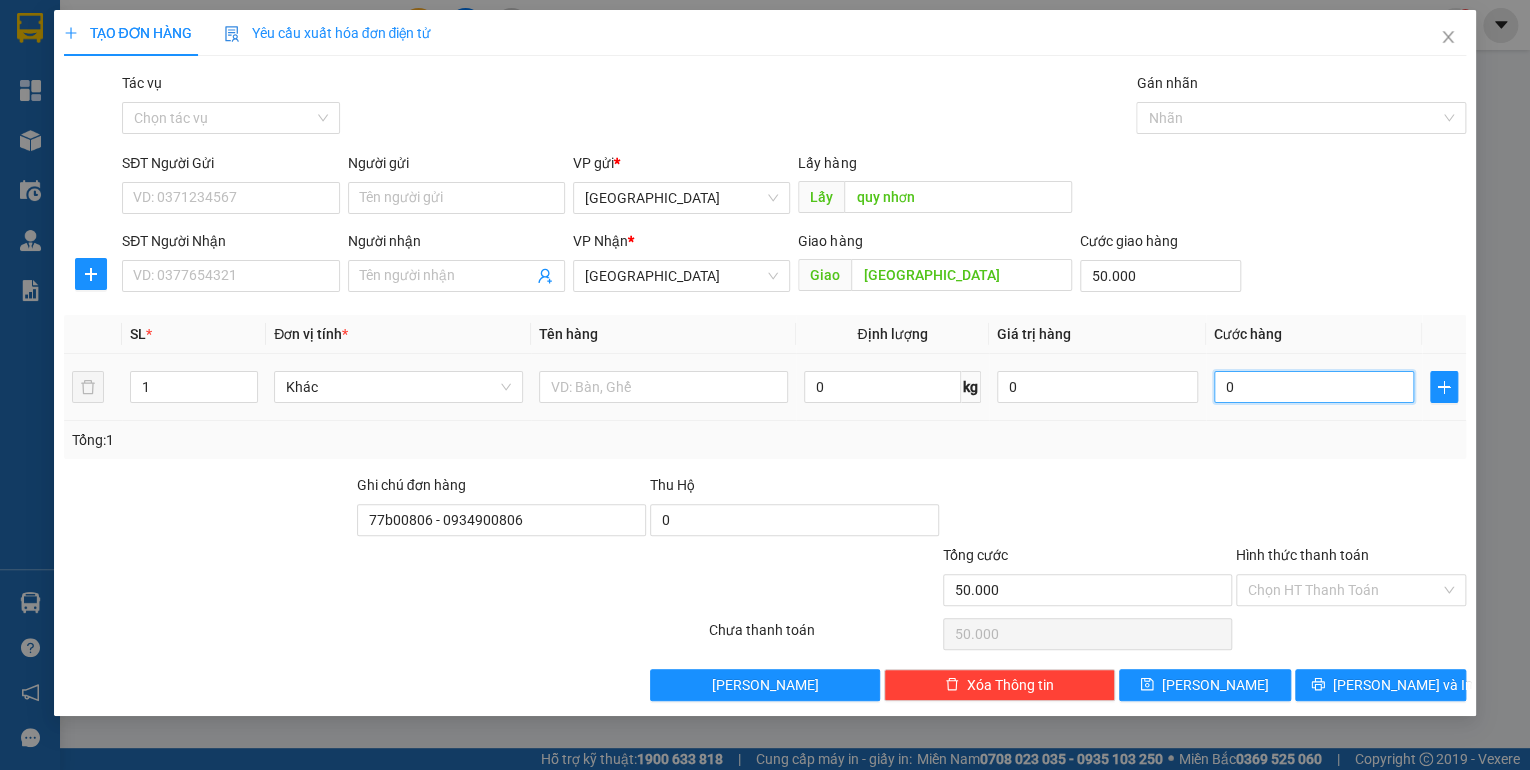 click on "0" at bounding box center (1314, 387) 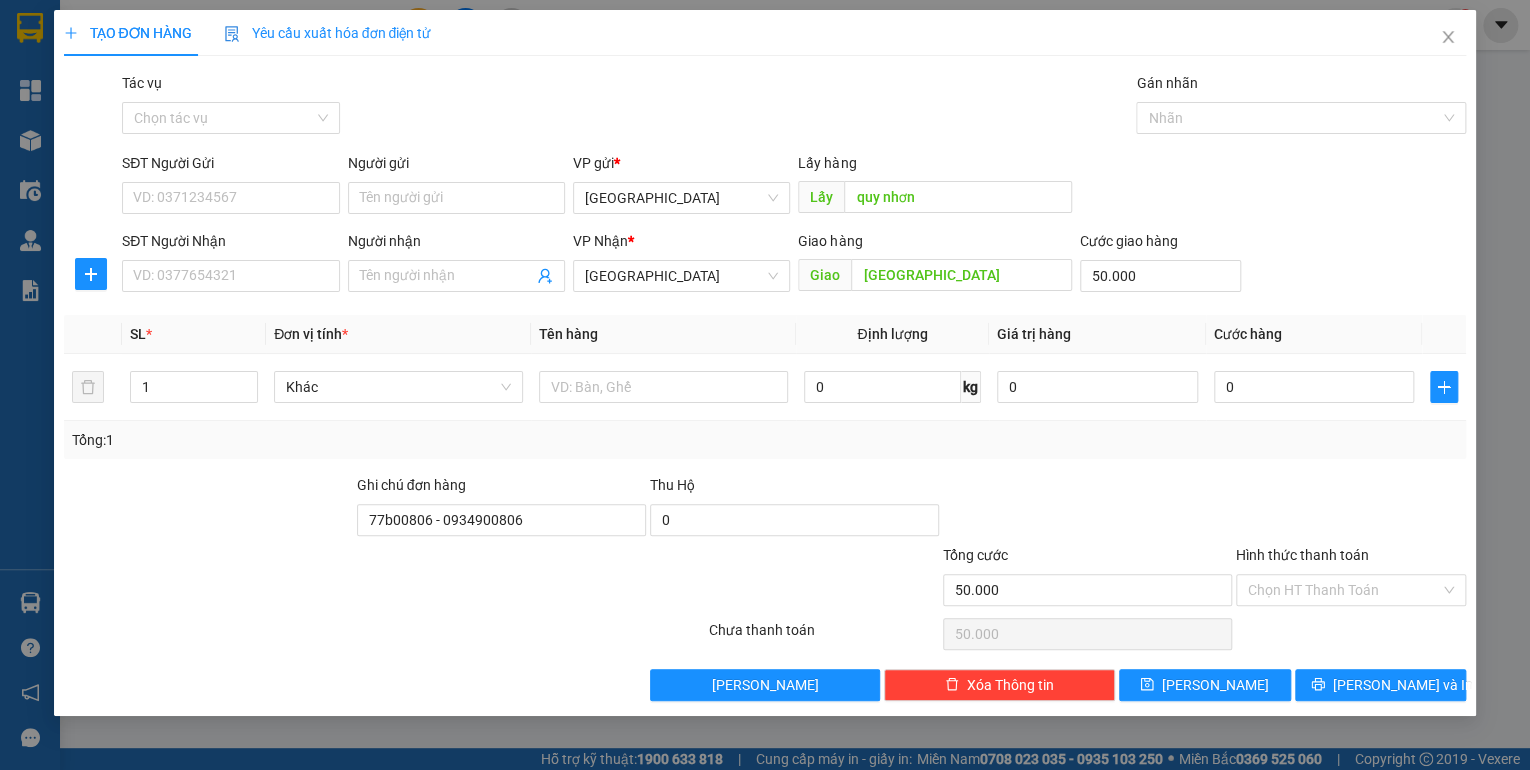 click on "Tổng:  1" at bounding box center [765, 440] 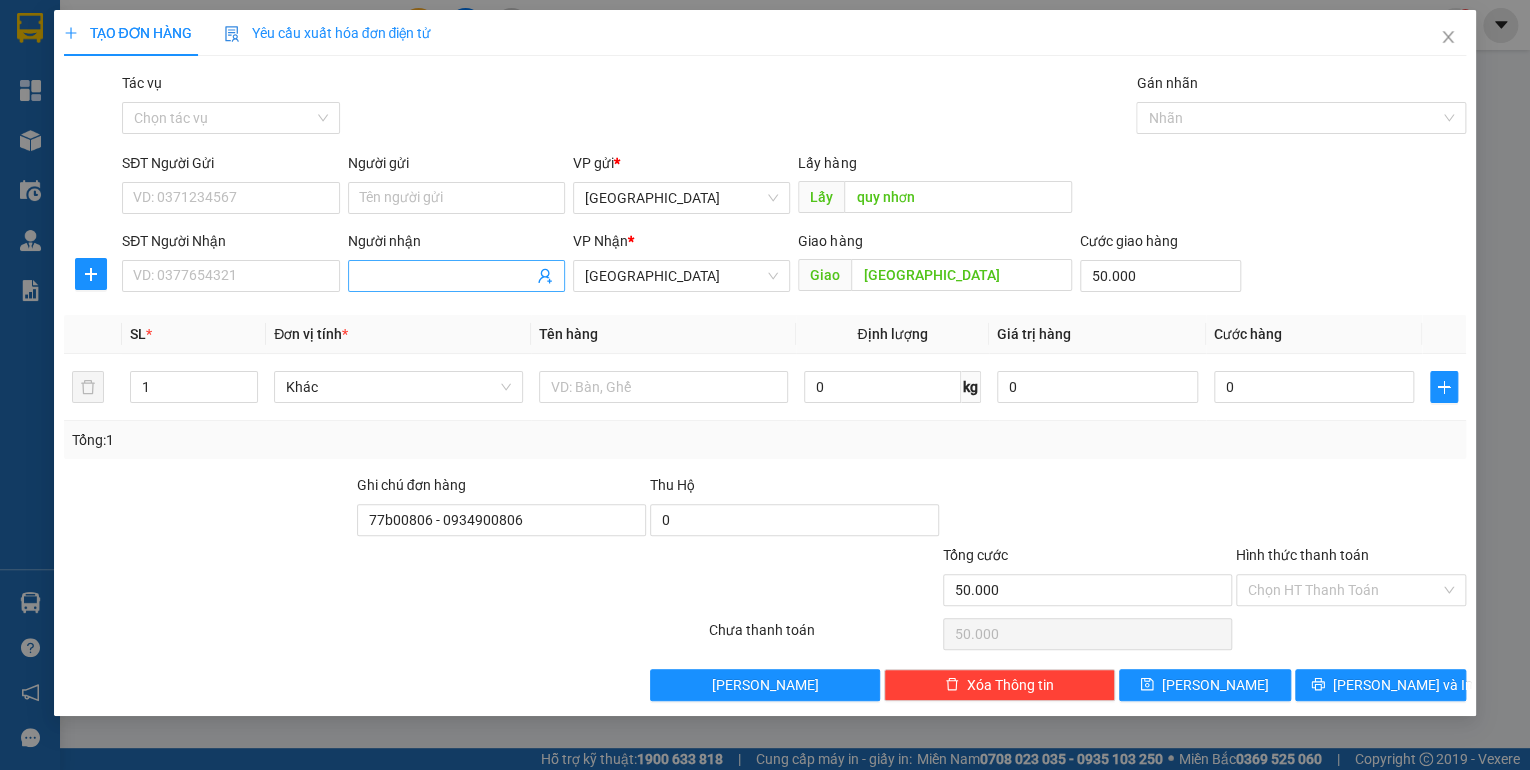 click on "Người nhận" at bounding box center [446, 276] 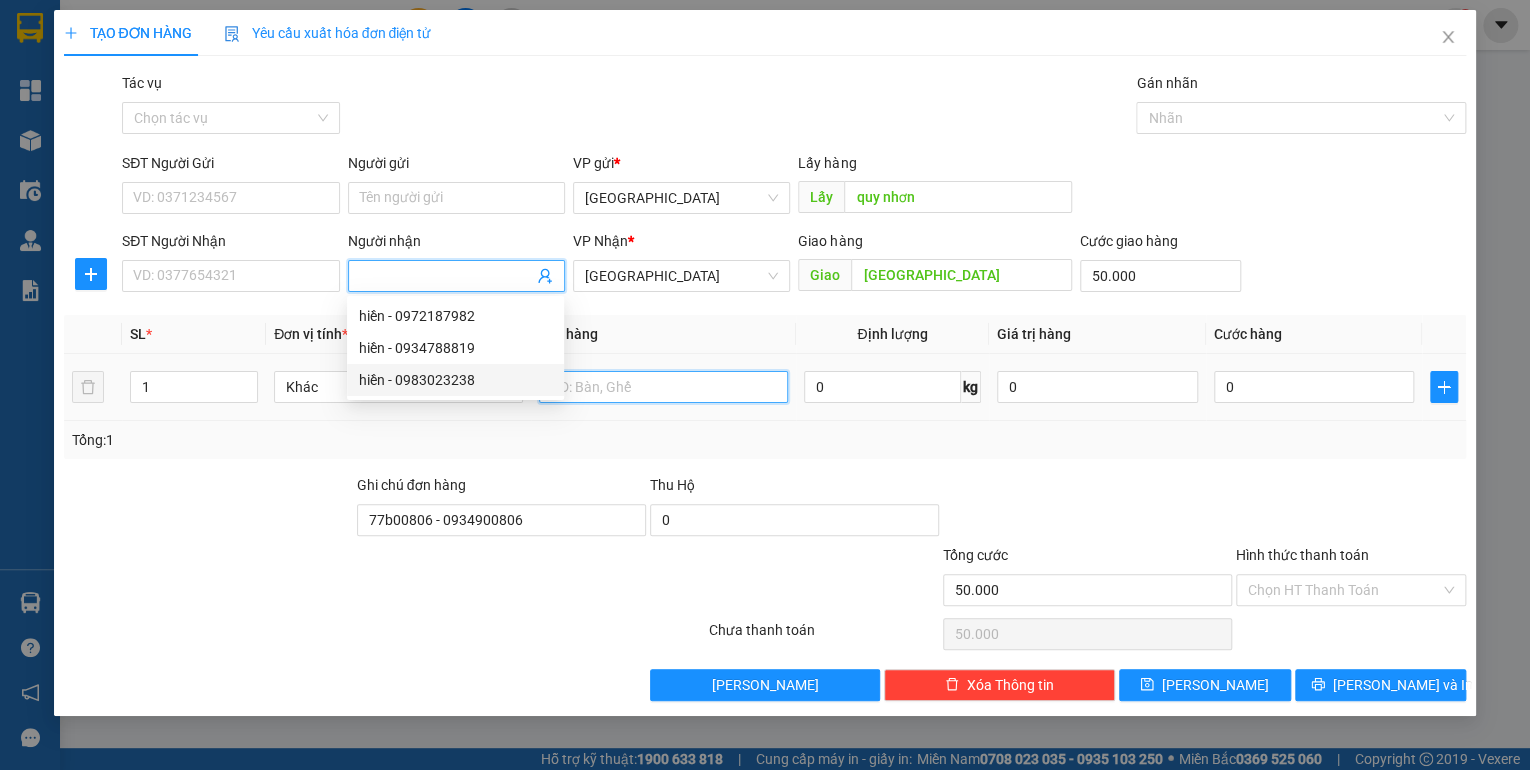 click at bounding box center (663, 387) 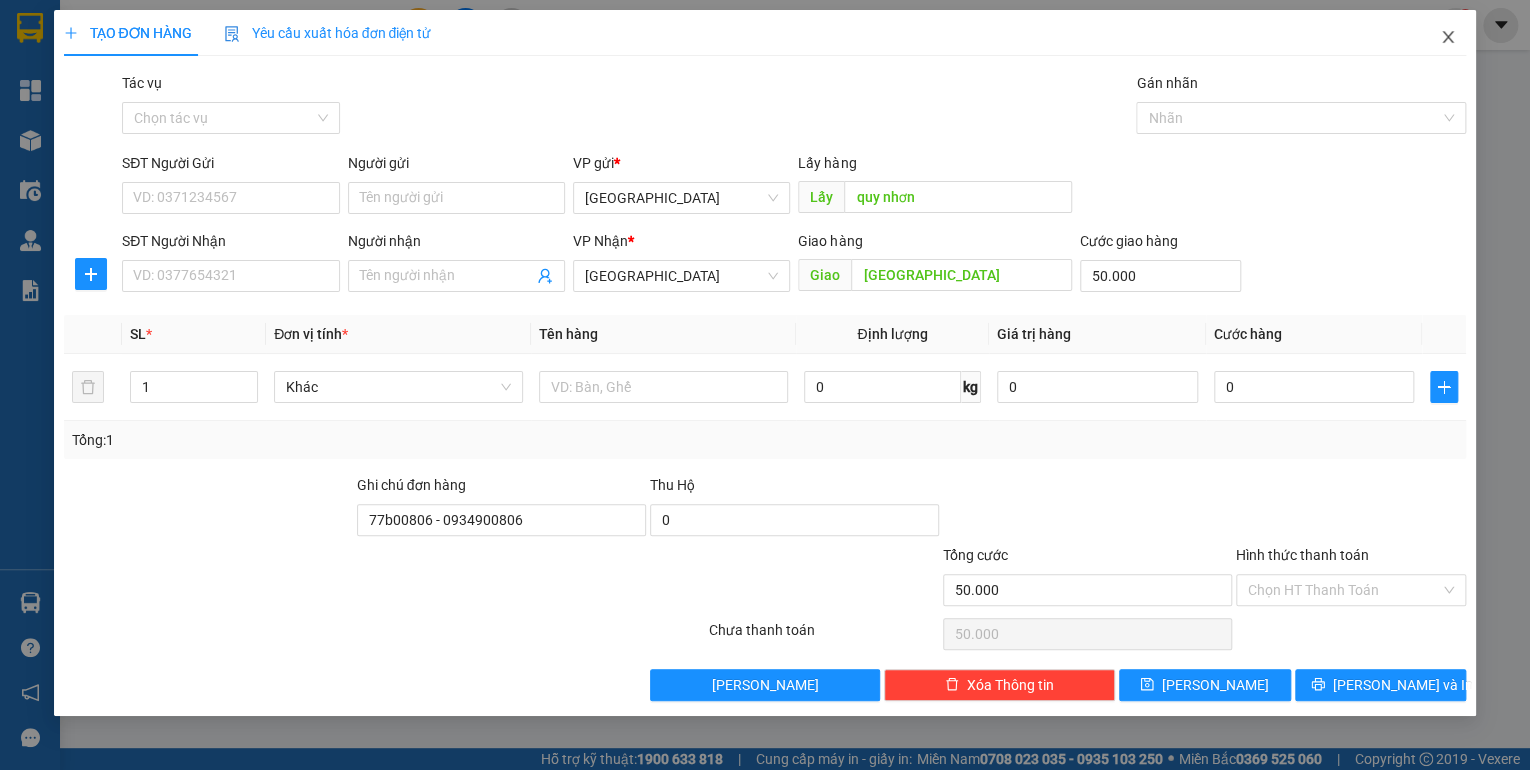 click 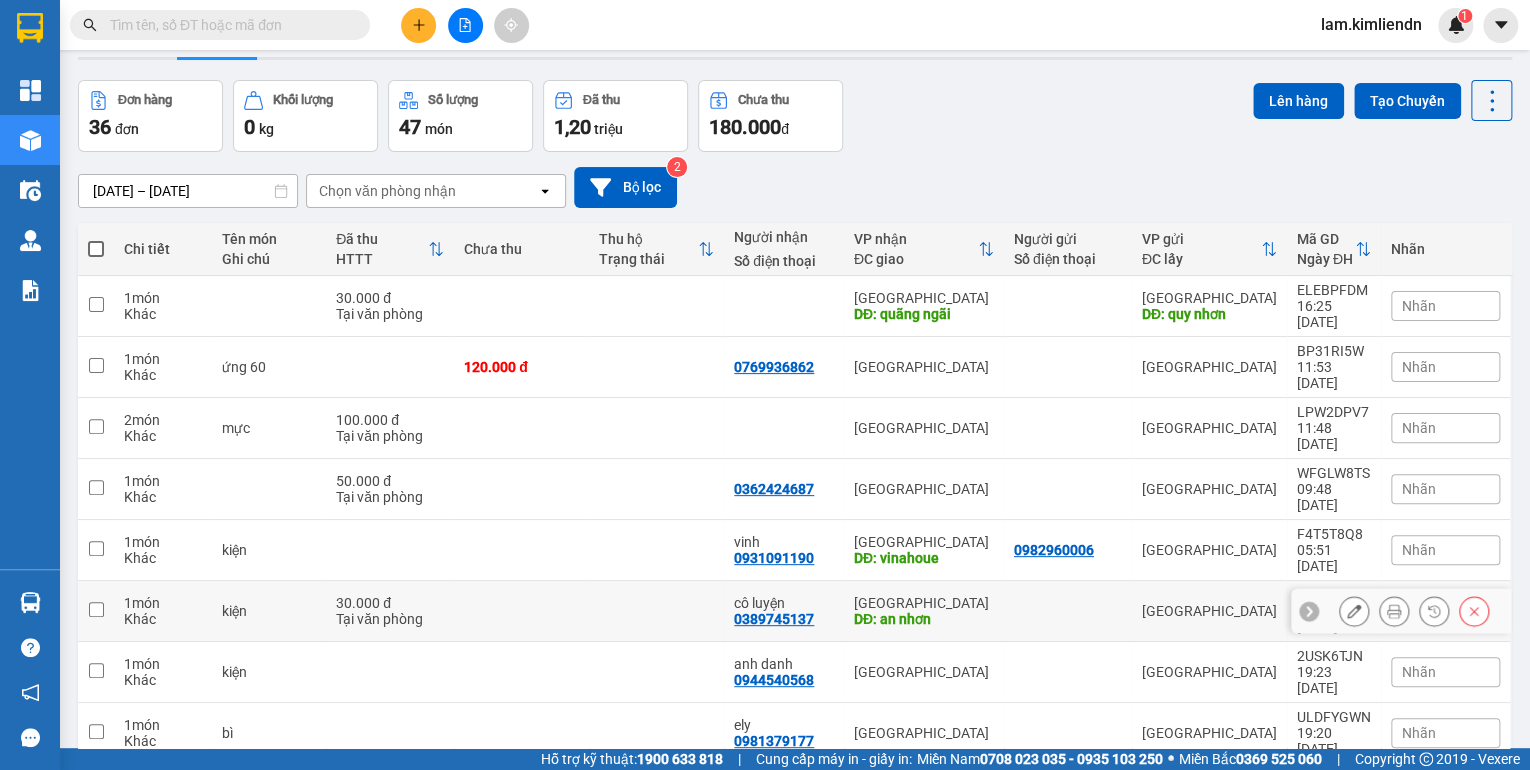 scroll, scrollTop: 121, scrollLeft: 0, axis: vertical 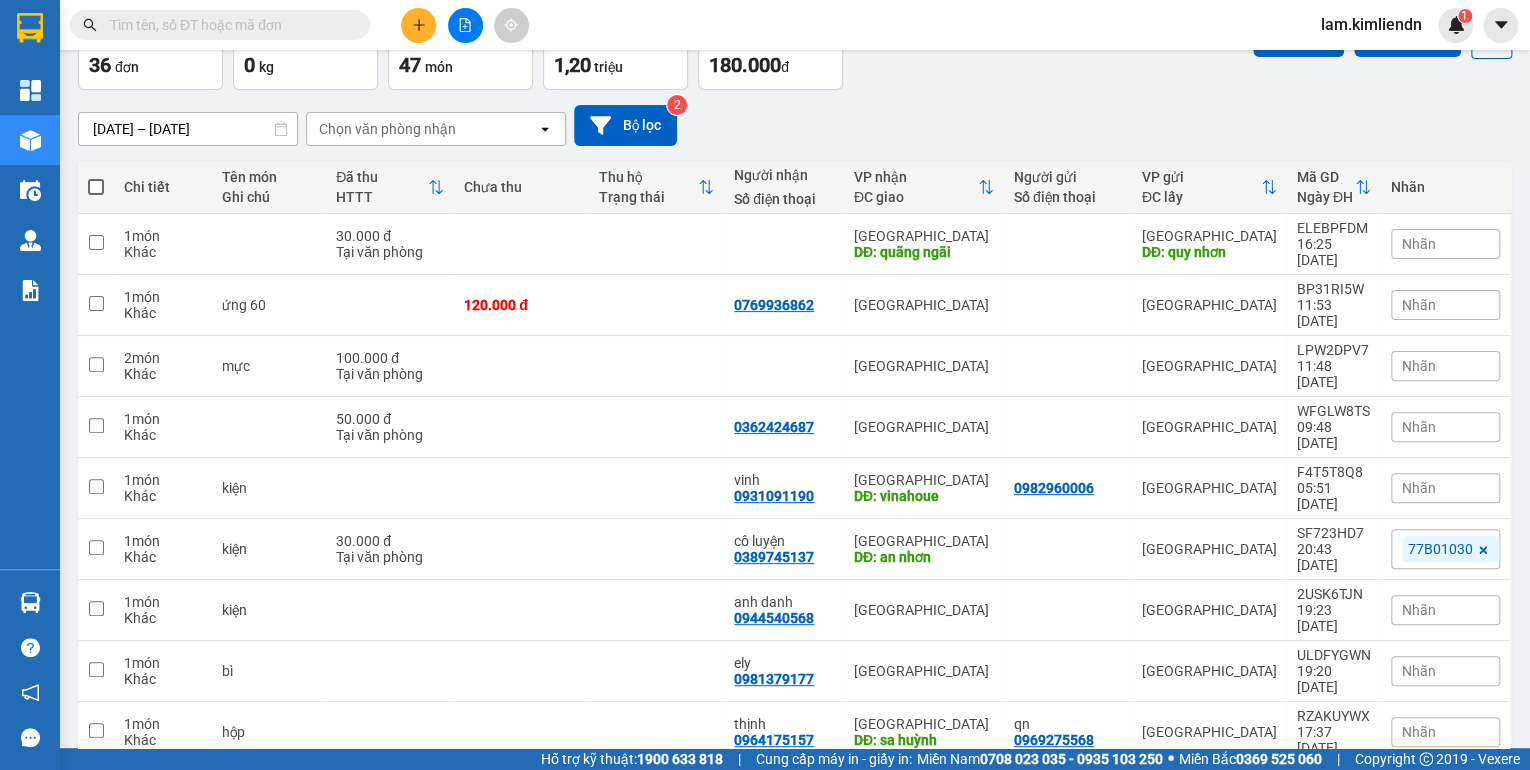 click on "2" at bounding box center (1224, 856) 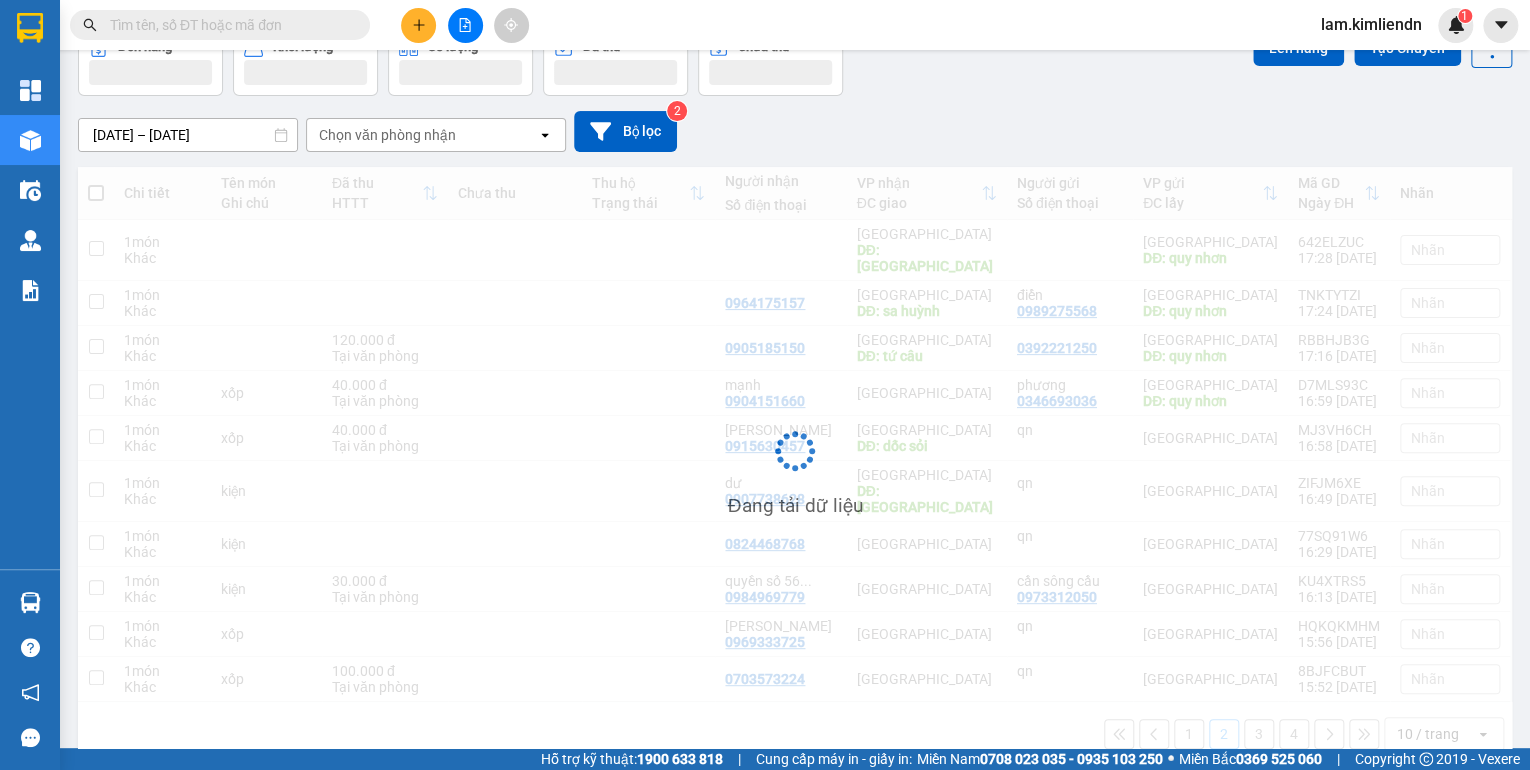 scroll, scrollTop: 116, scrollLeft: 0, axis: vertical 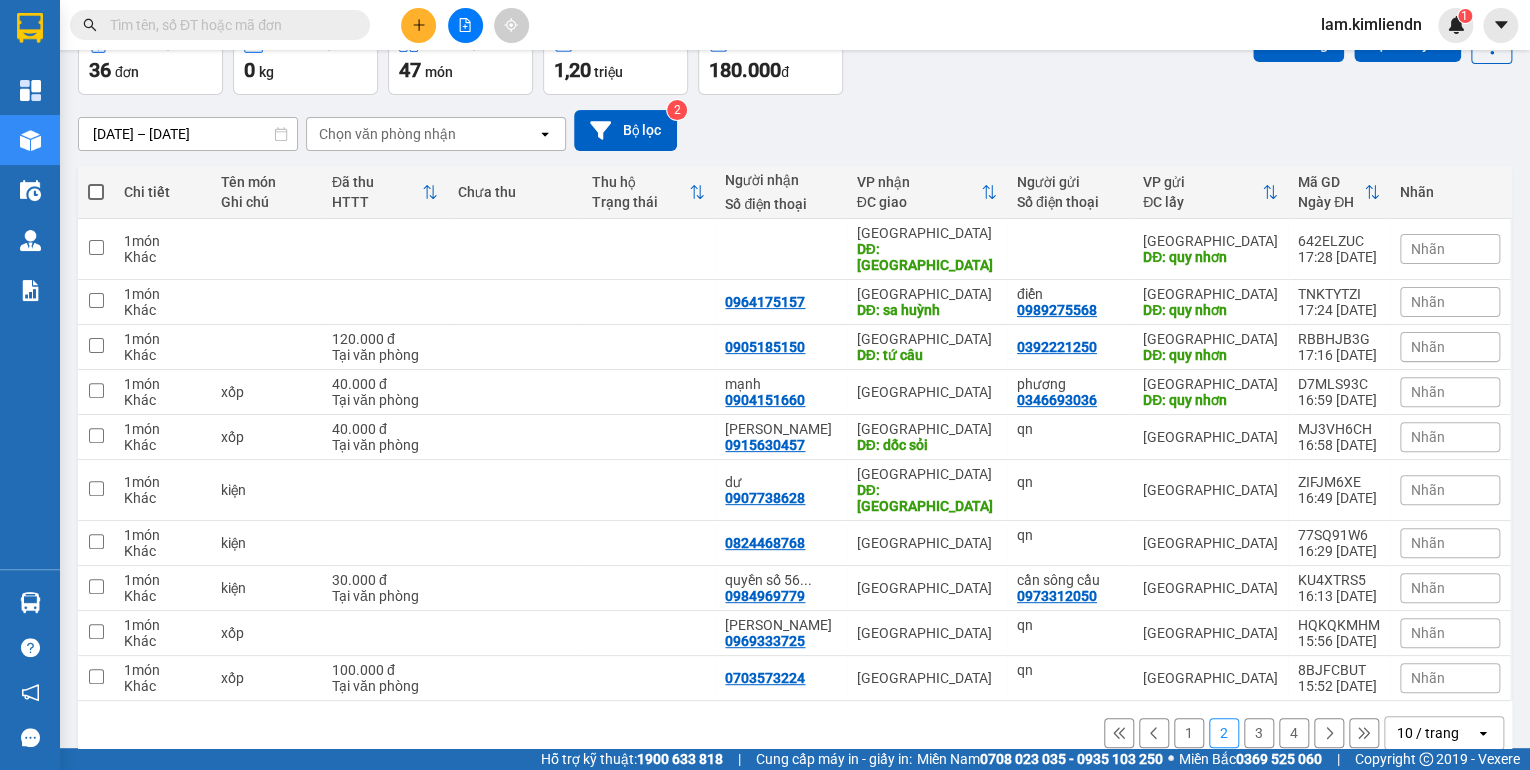 click on "3" at bounding box center (1259, 733) 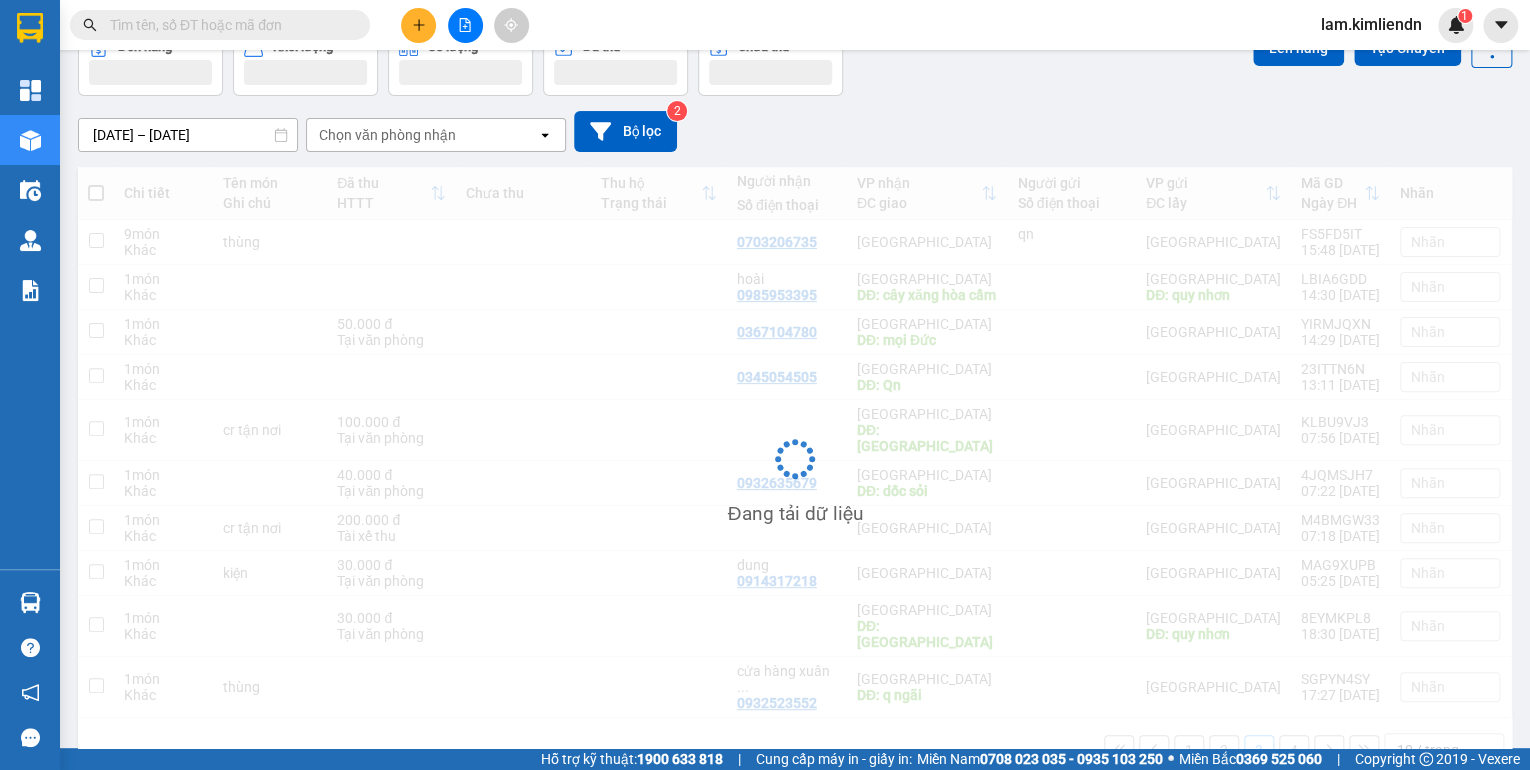 scroll, scrollTop: 116, scrollLeft: 0, axis: vertical 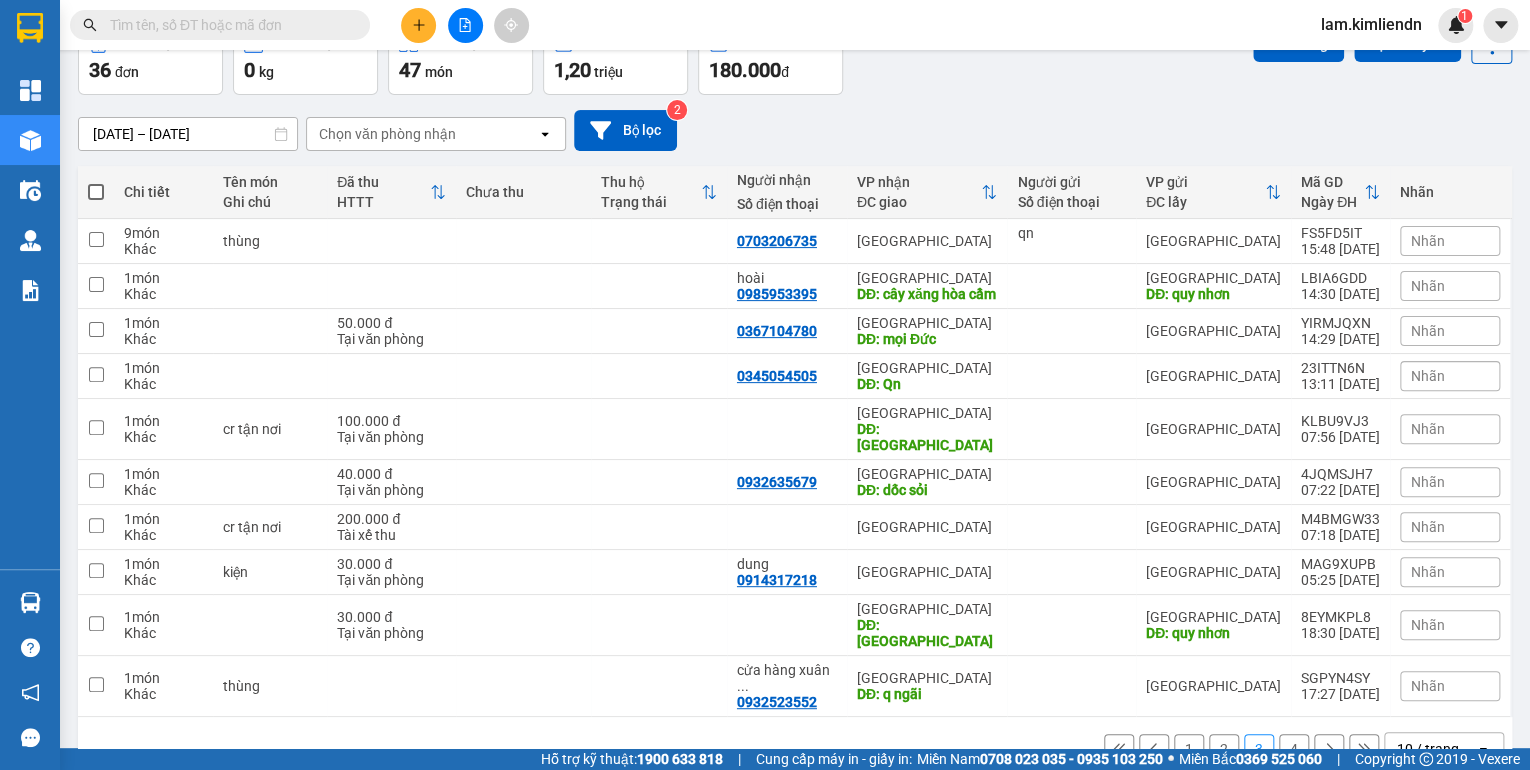 click on "2" at bounding box center (1224, 749) 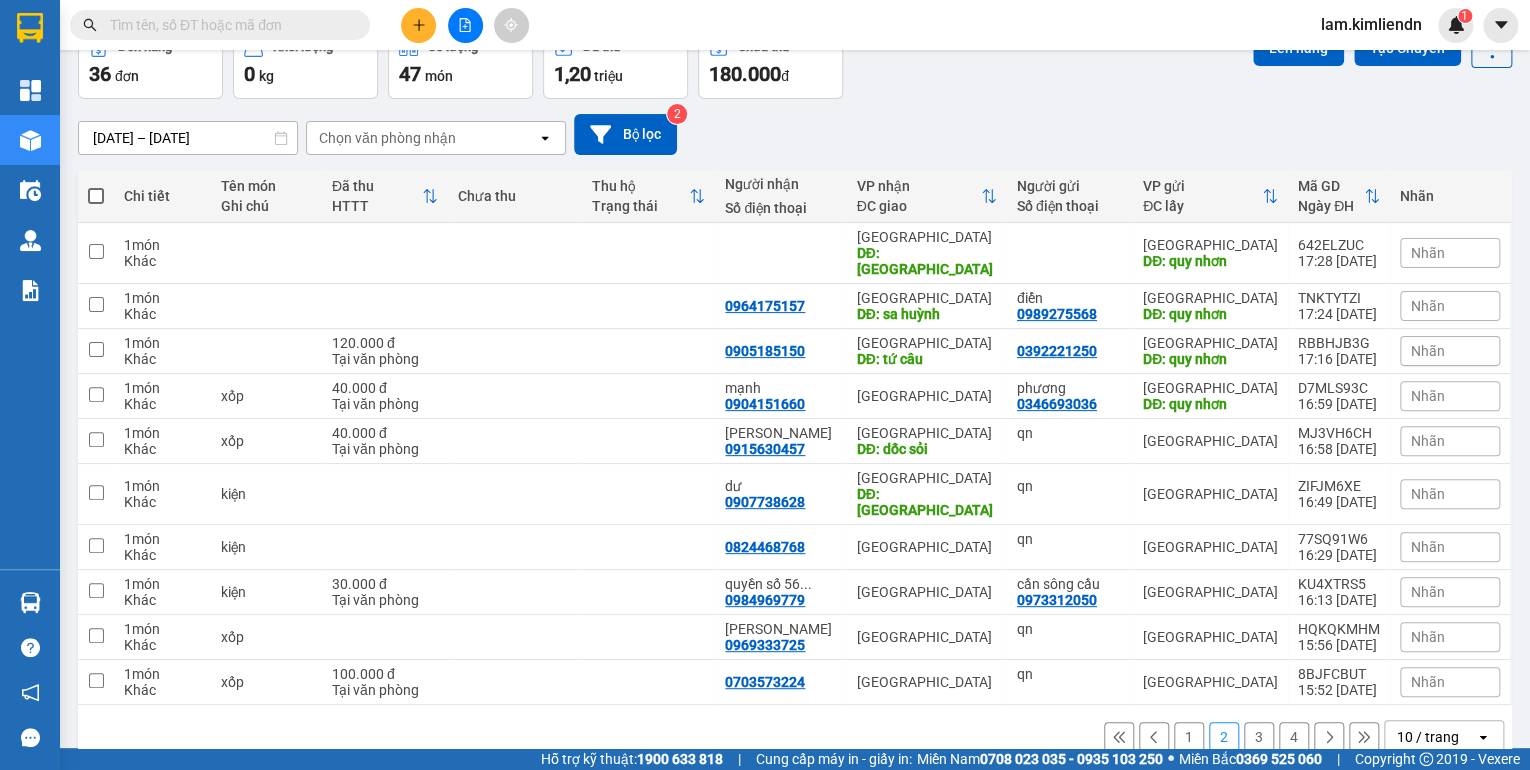 scroll, scrollTop: 116, scrollLeft: 0, axis: vertical 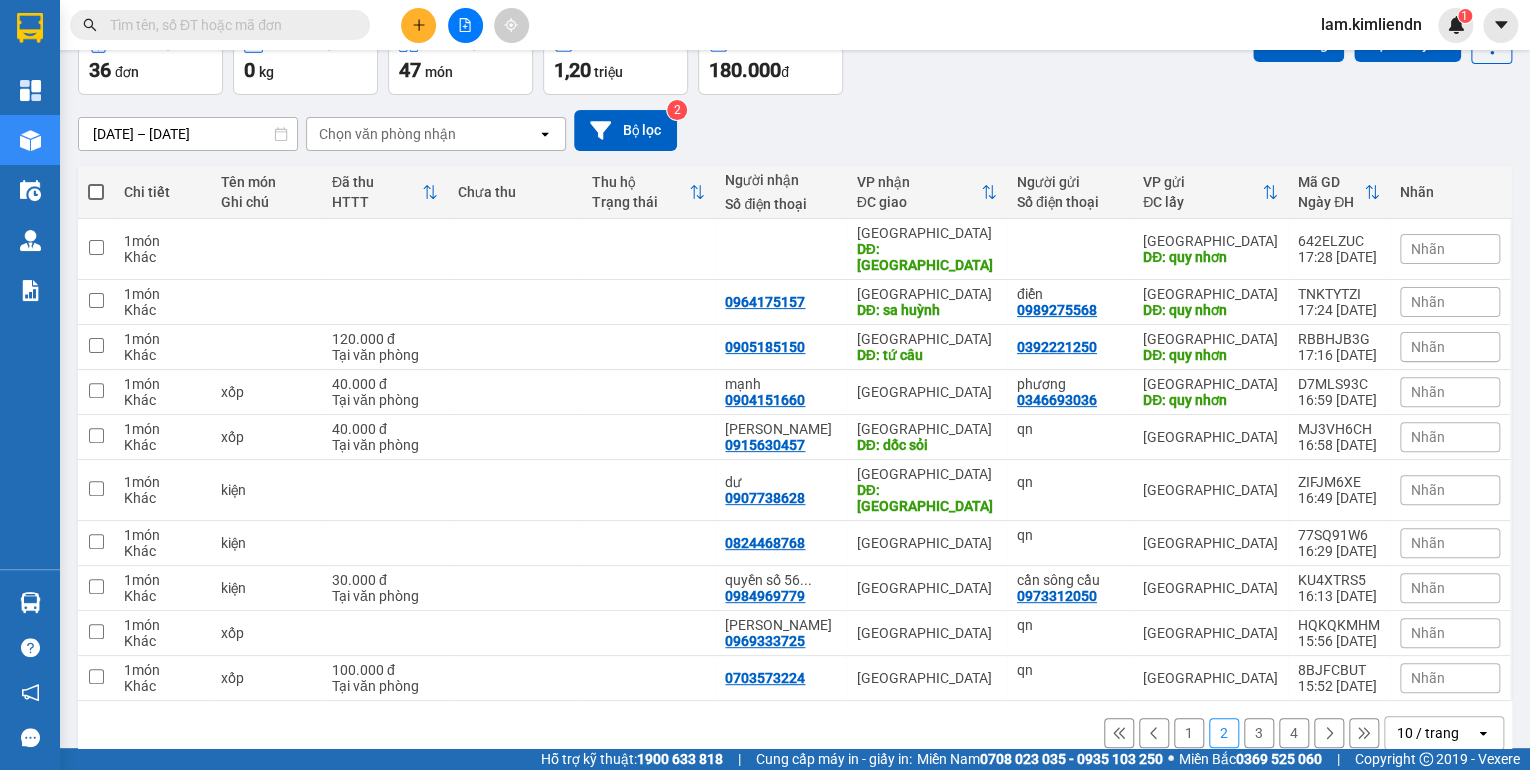 click on "1" at bounding box center (1189, 733) 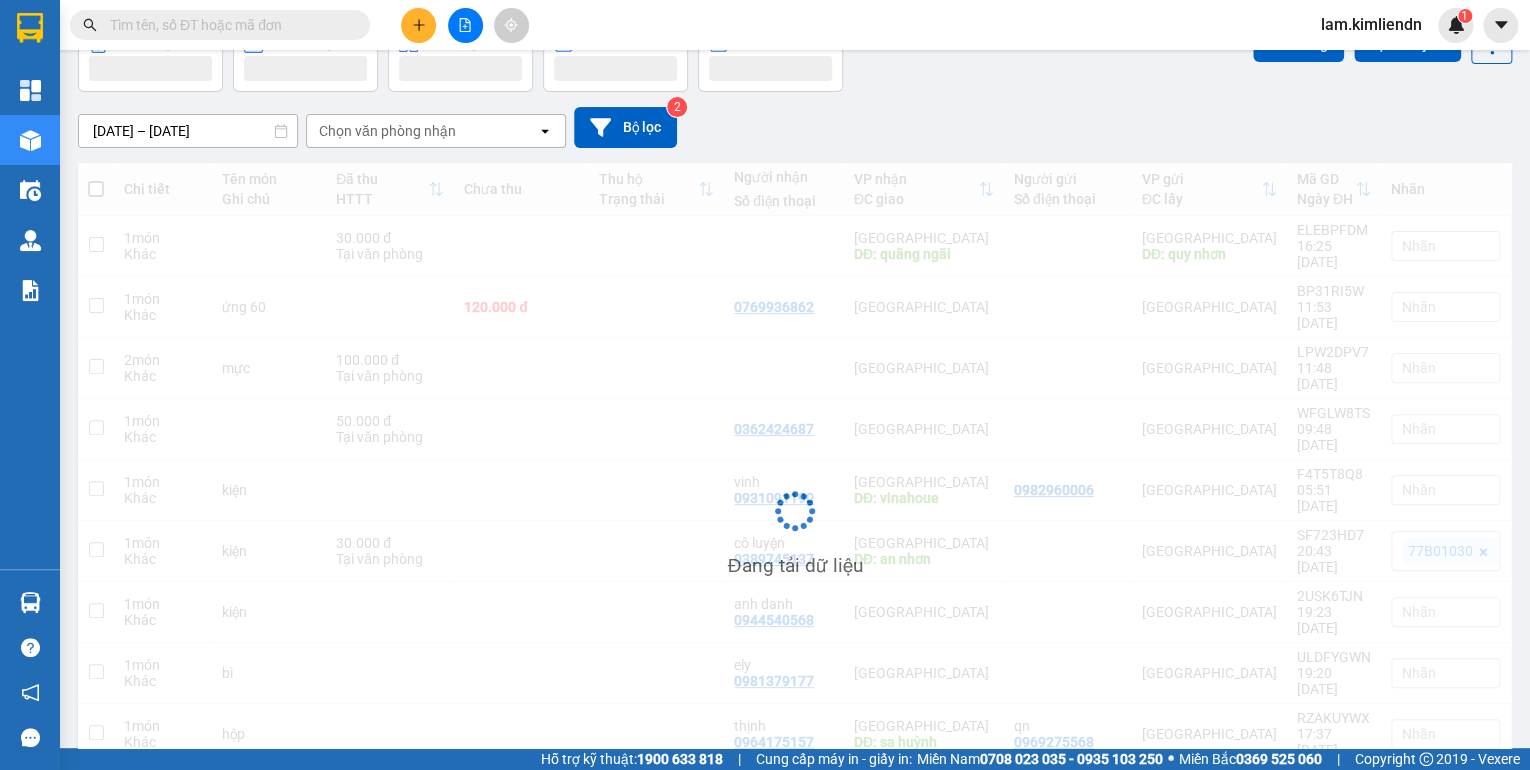scroll, scrollTop: 116, scrollLeft: 0, axis: vertical 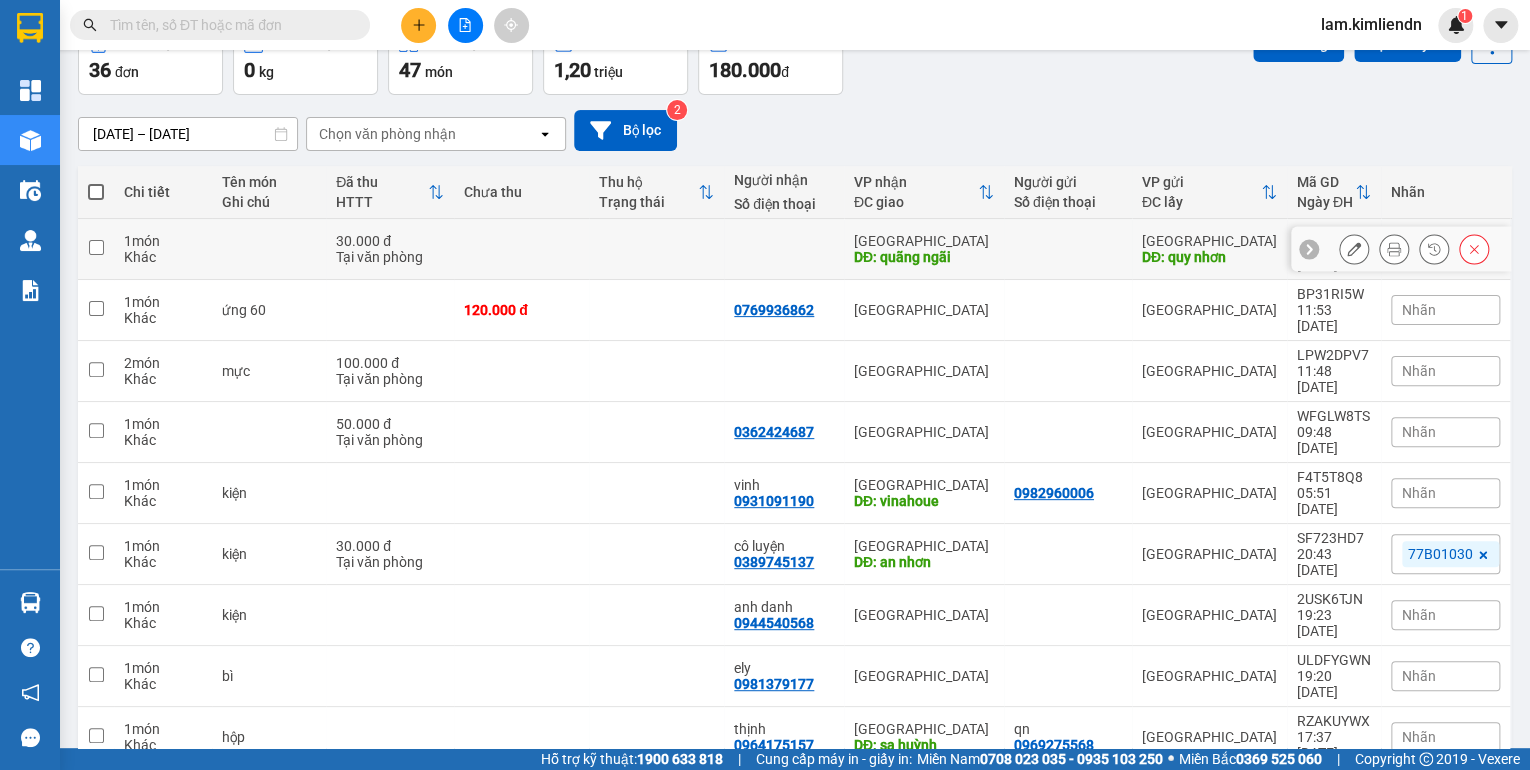 click at bounding box center [1474, 249] 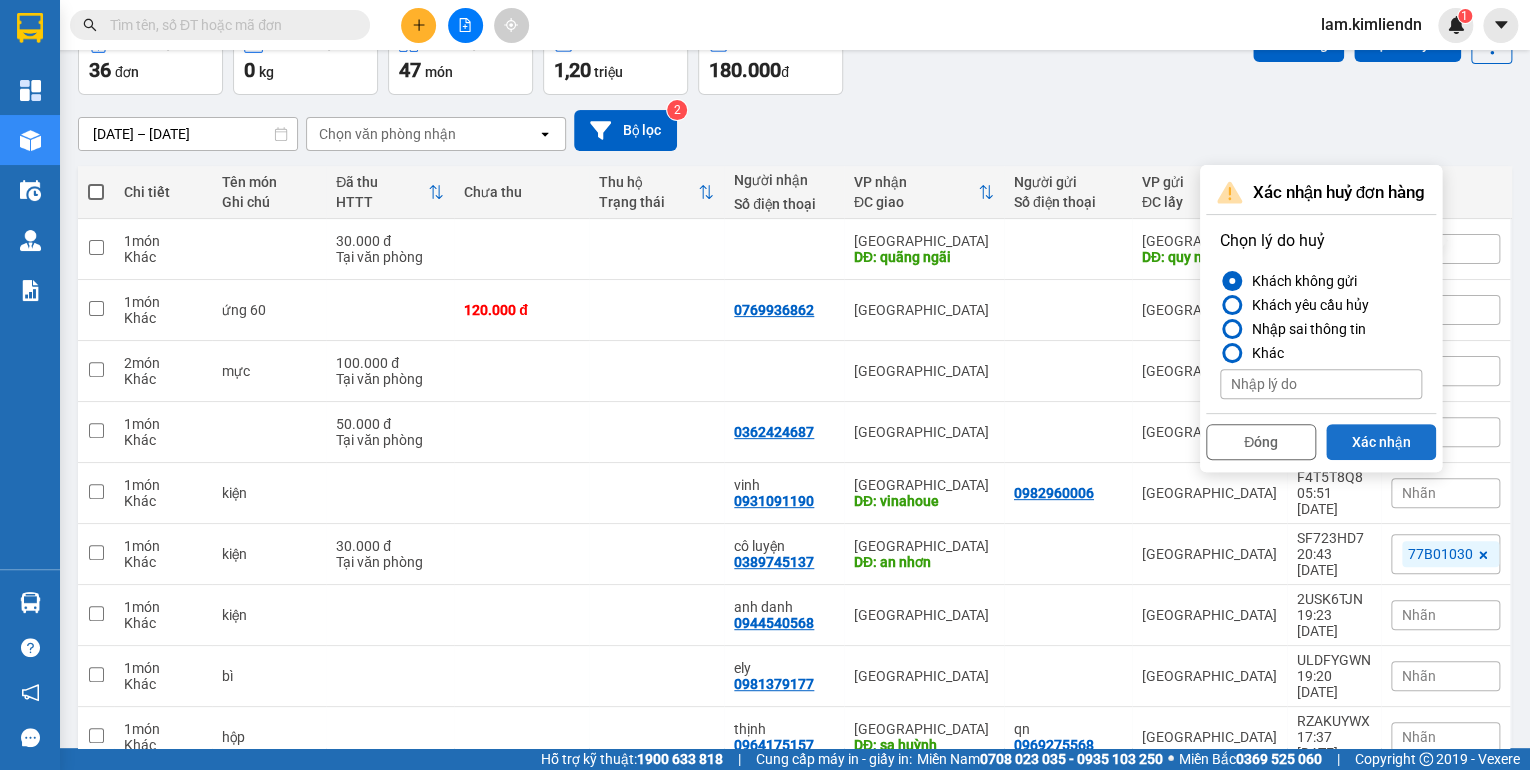 click on "Xác nhận" at bounding box center [1381, 442] 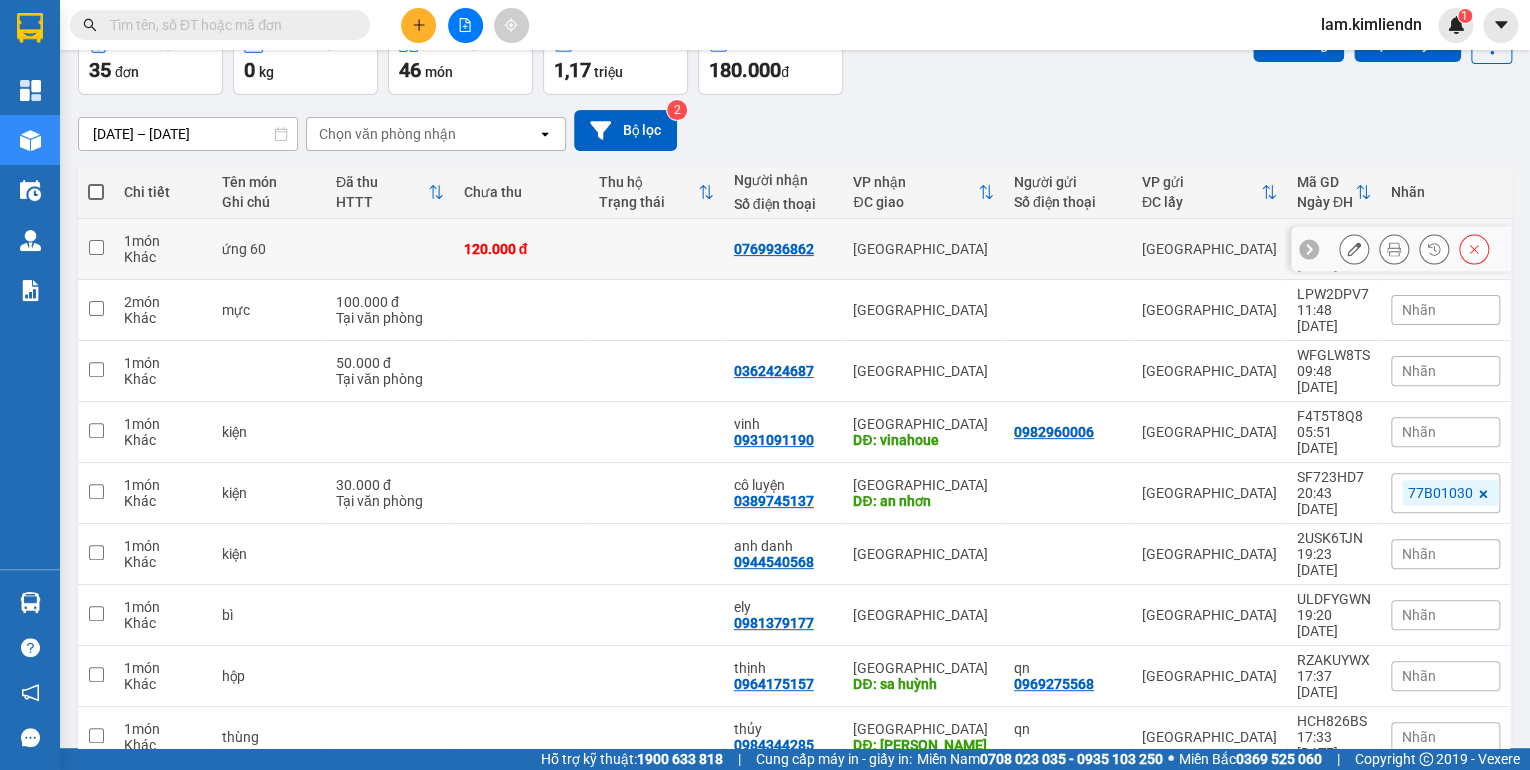 click at bounding box center [96, 247] 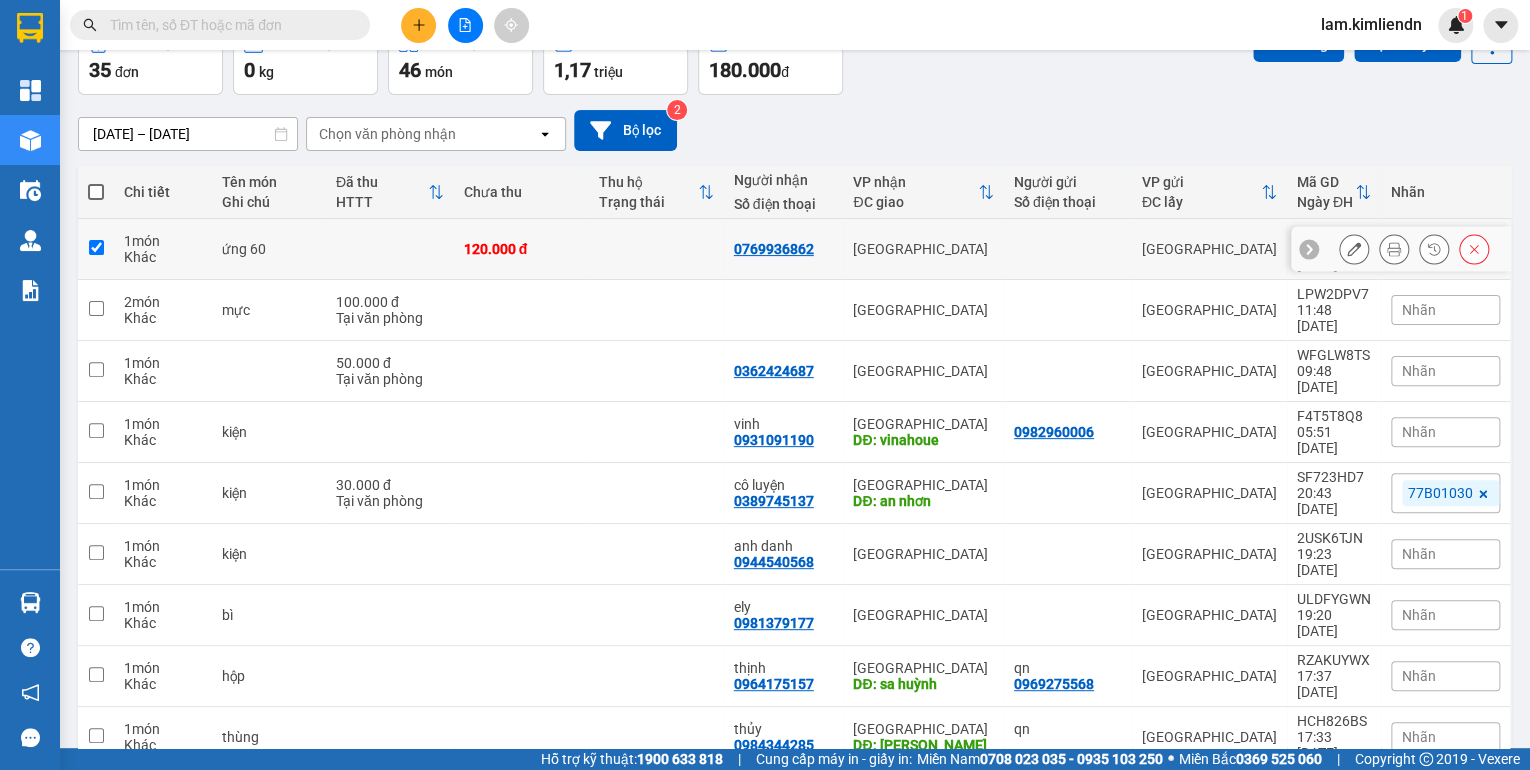 checkbox on "true" 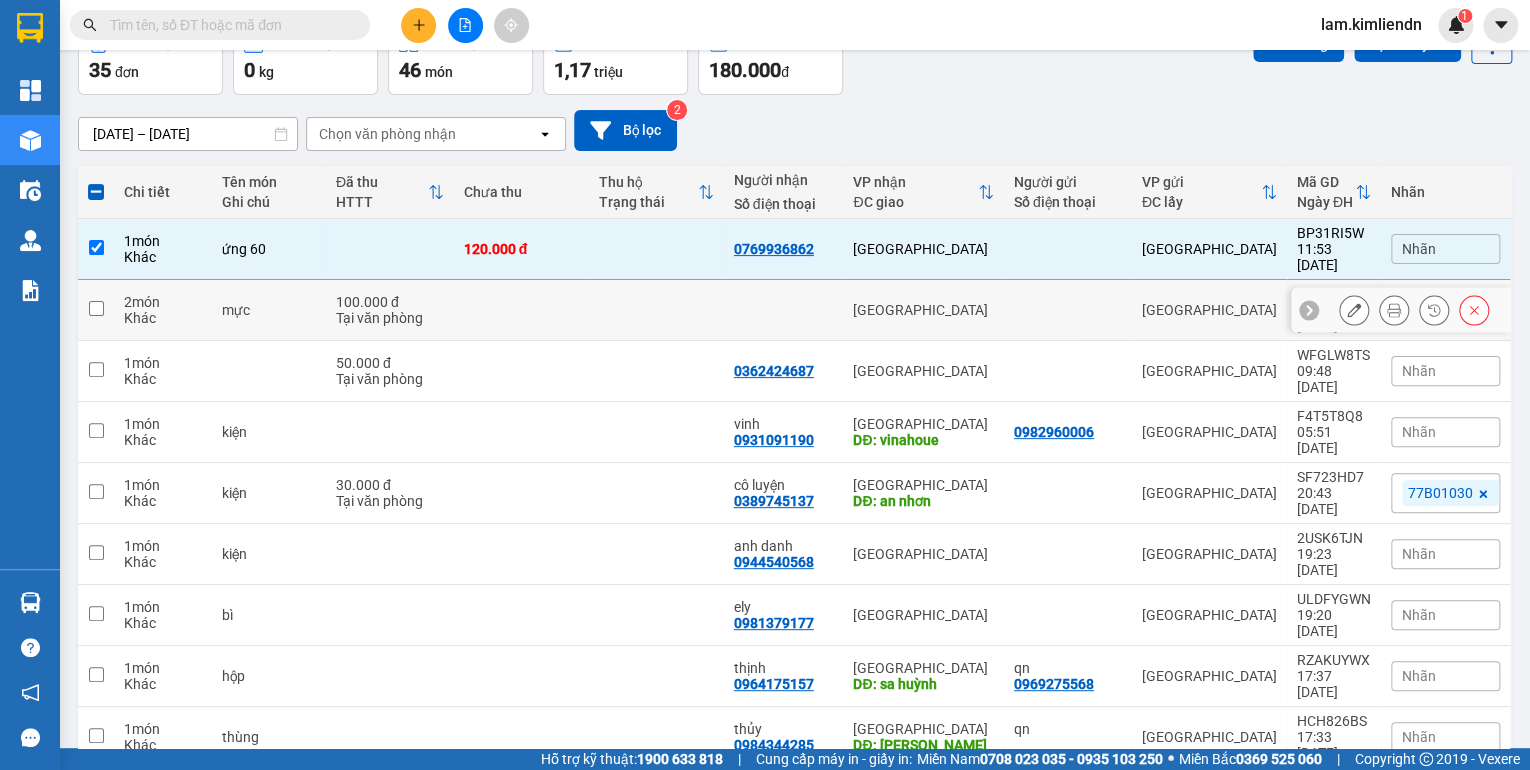 click at bounding box center [96, 308] 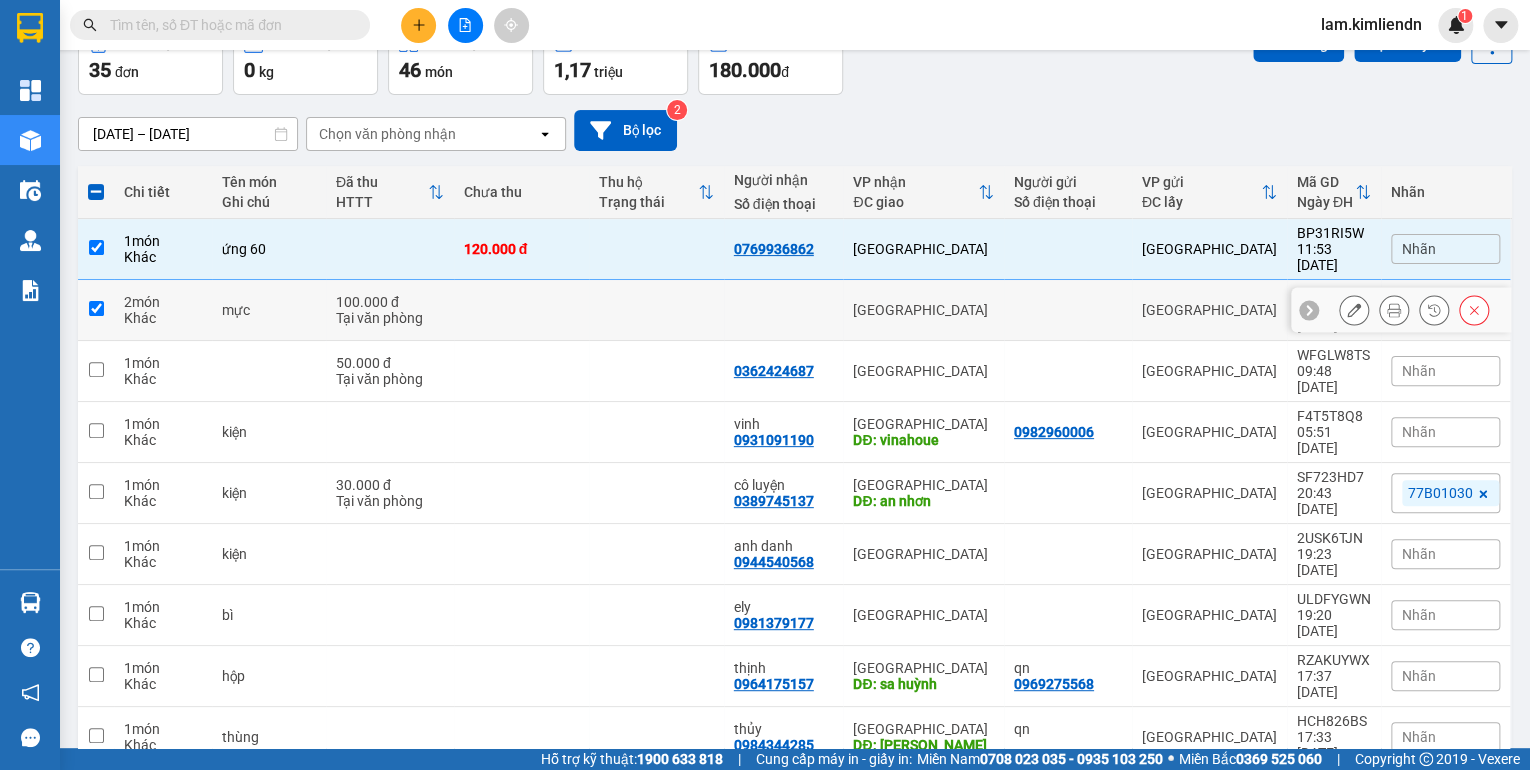 checkbox on "true" 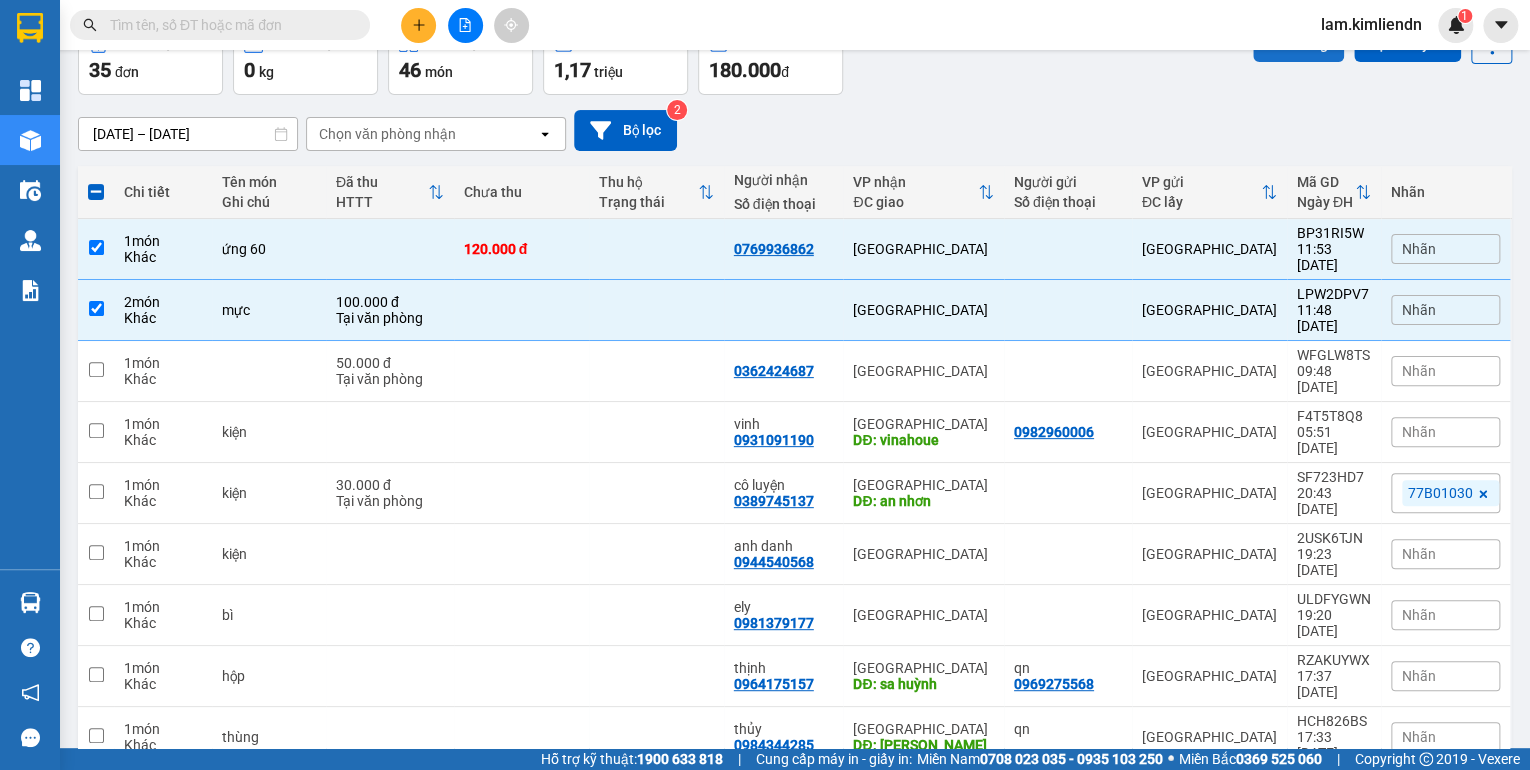 click on "Lên hàng" at bounding box center [1298, 44] 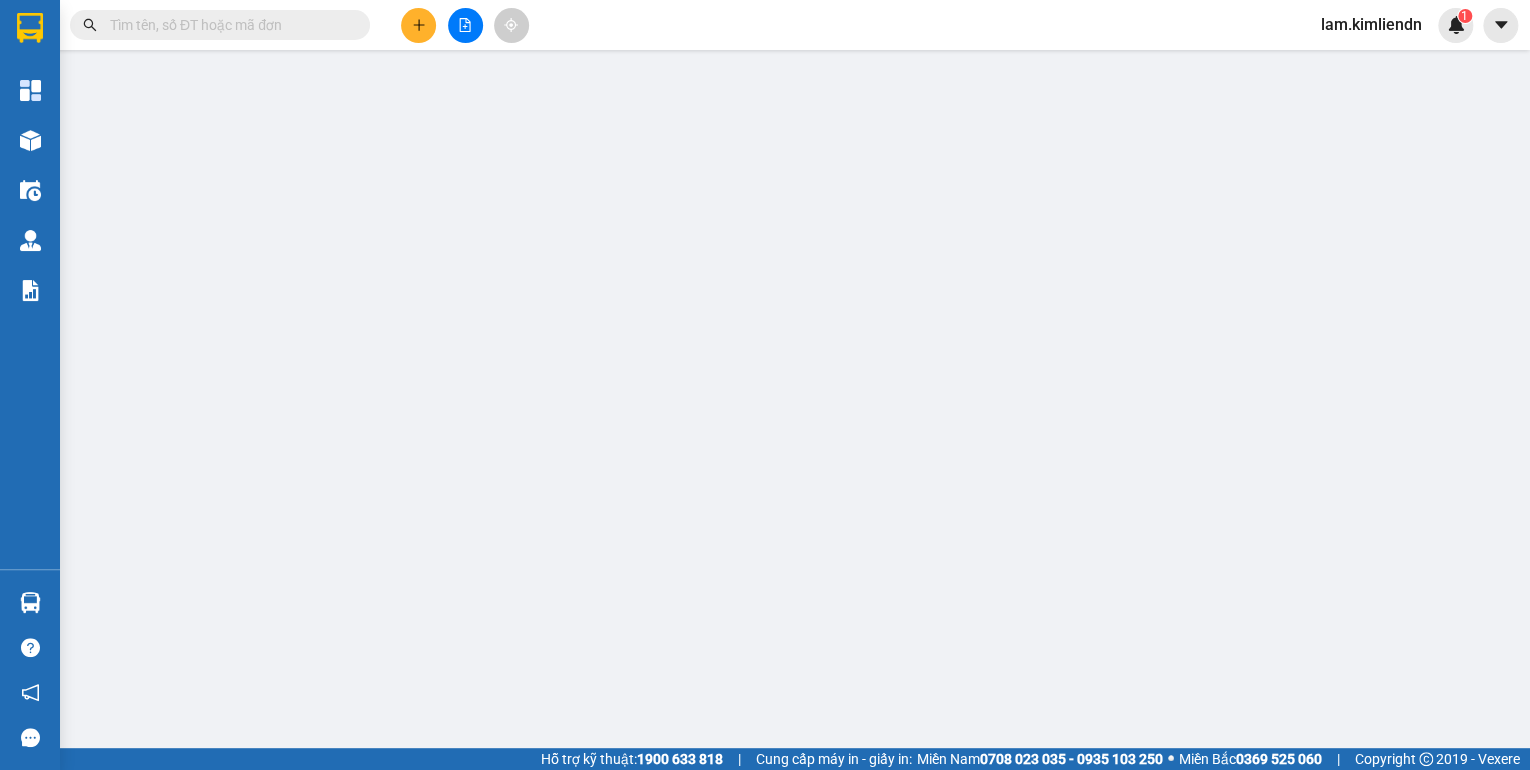 scroll, scrollTop: 0, scrollLeft: 0, axis: both 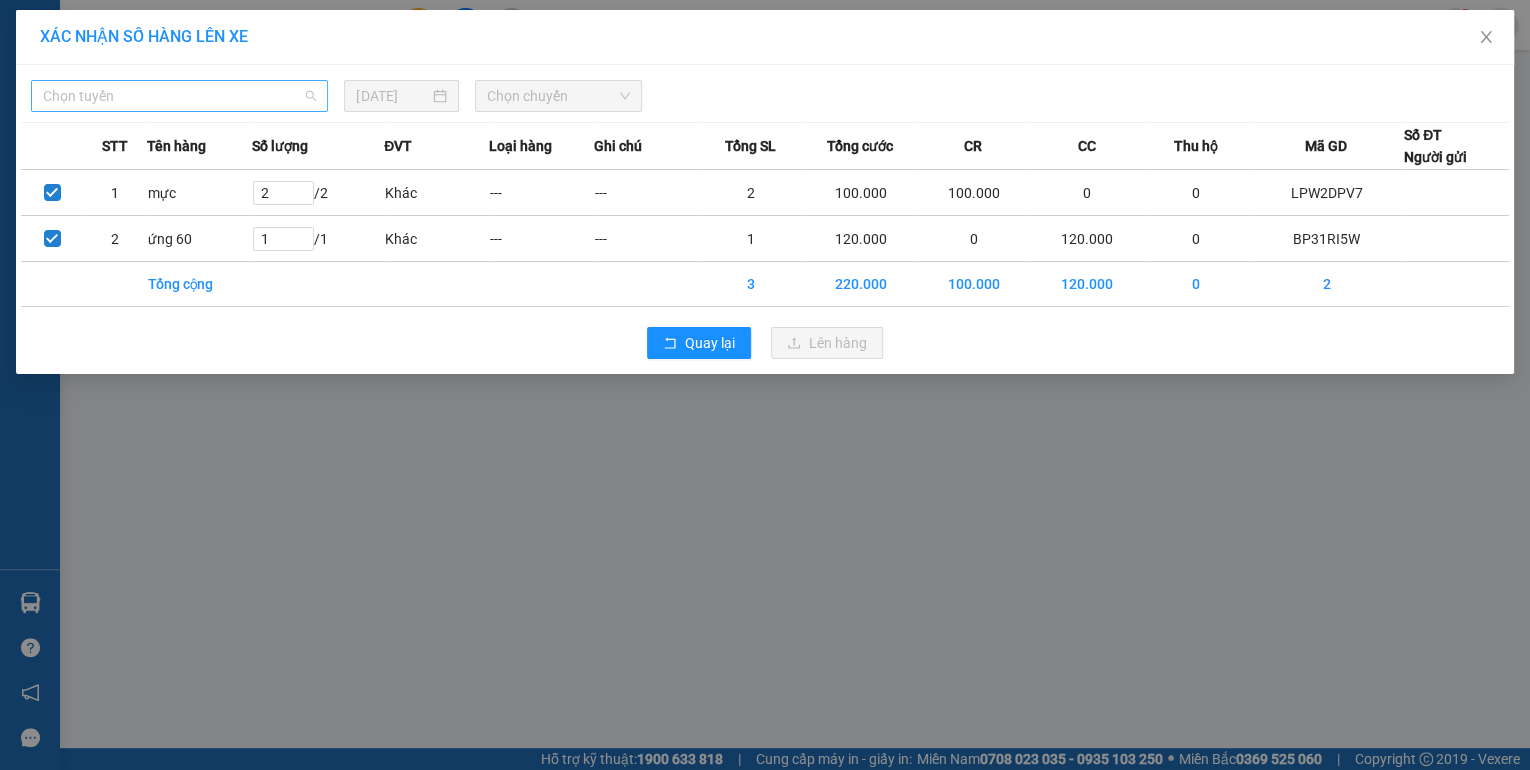 click on "Chọn tuyến" at bounding box center [179, 96] 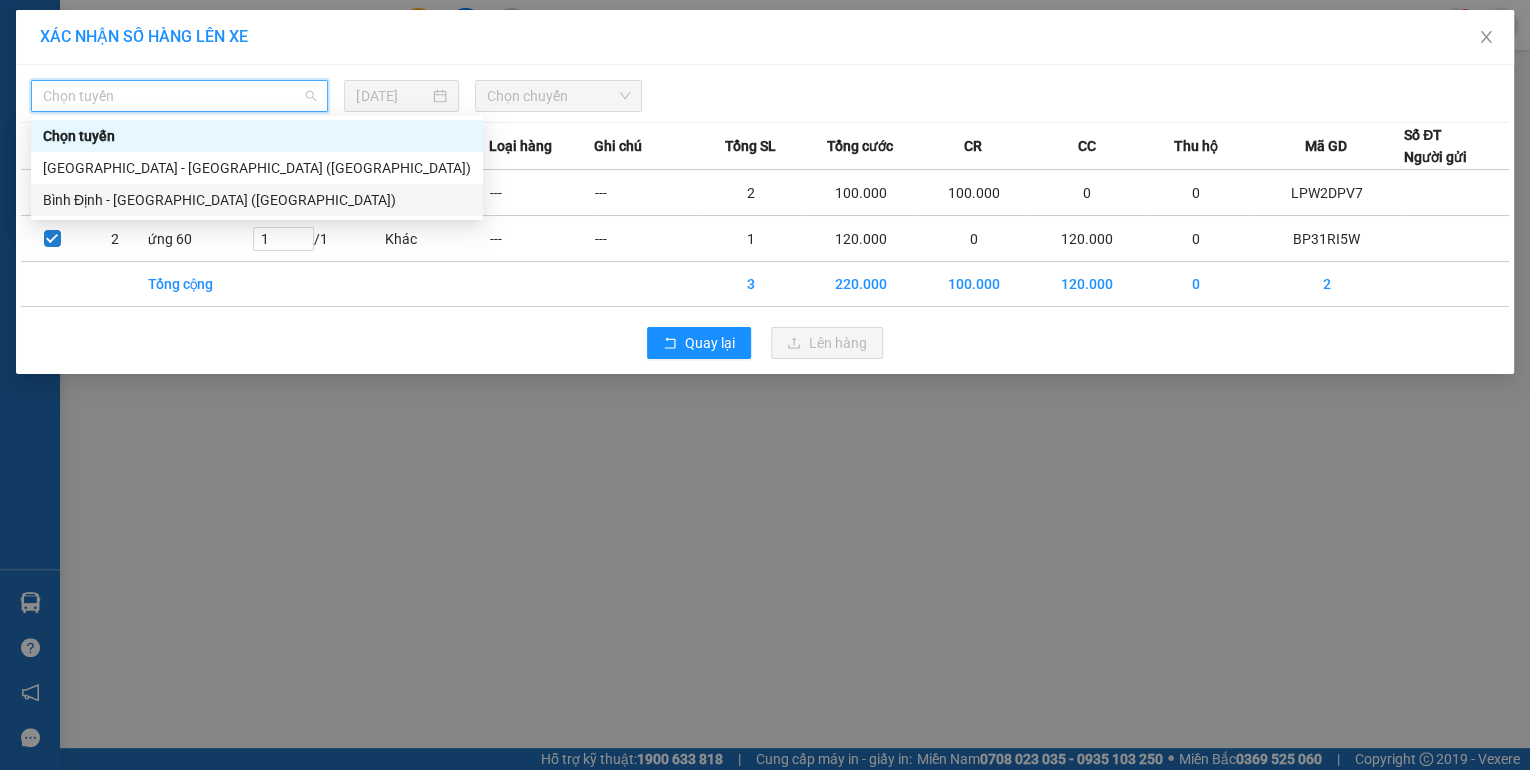 click on "Bình Định - [GEOGRAPHIC_DATA] ([GEOGRAPHIC_DATA])" at bounding box center (257, 200) 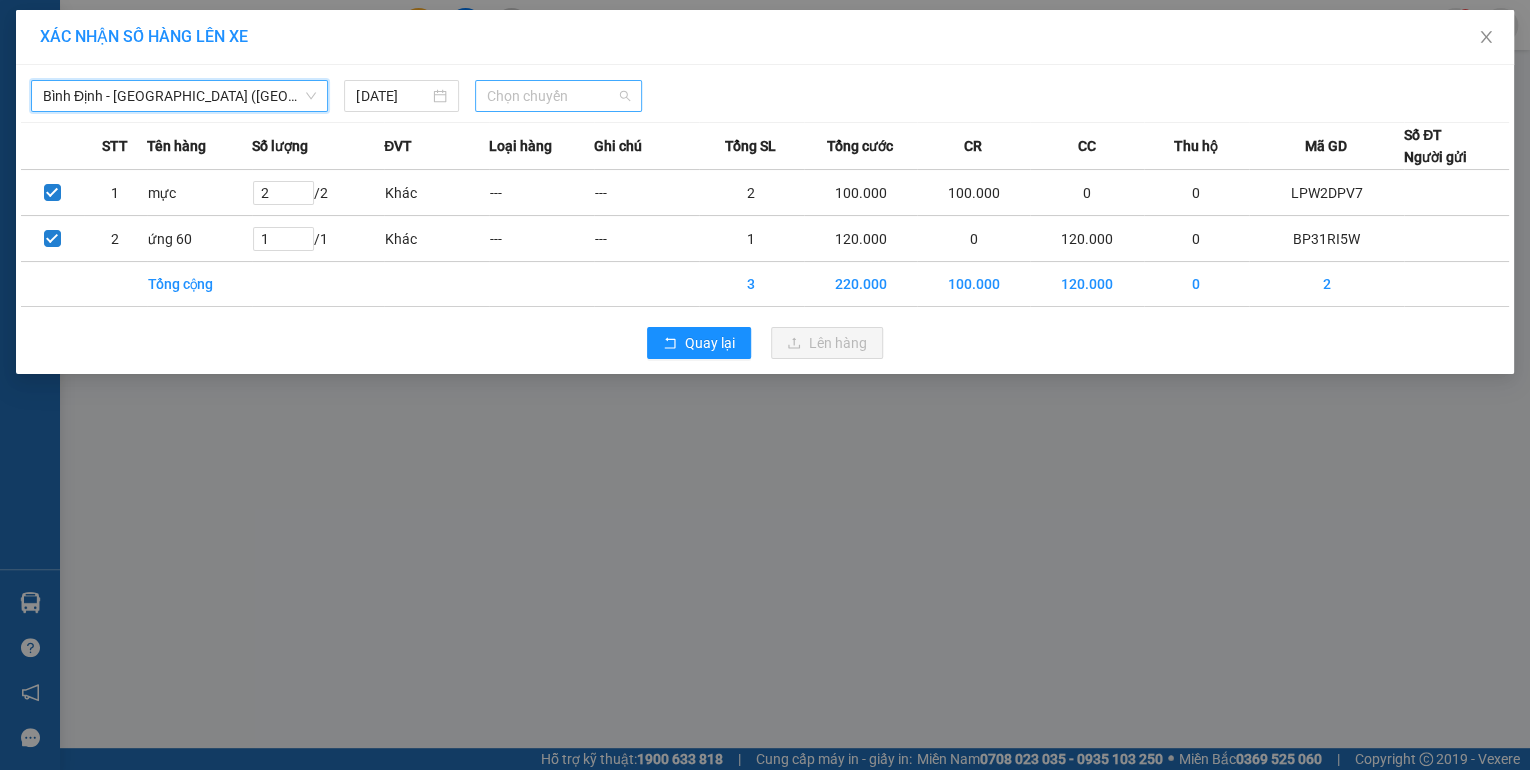 click on "Chọn chuyến" at bounding box center [558, 96] 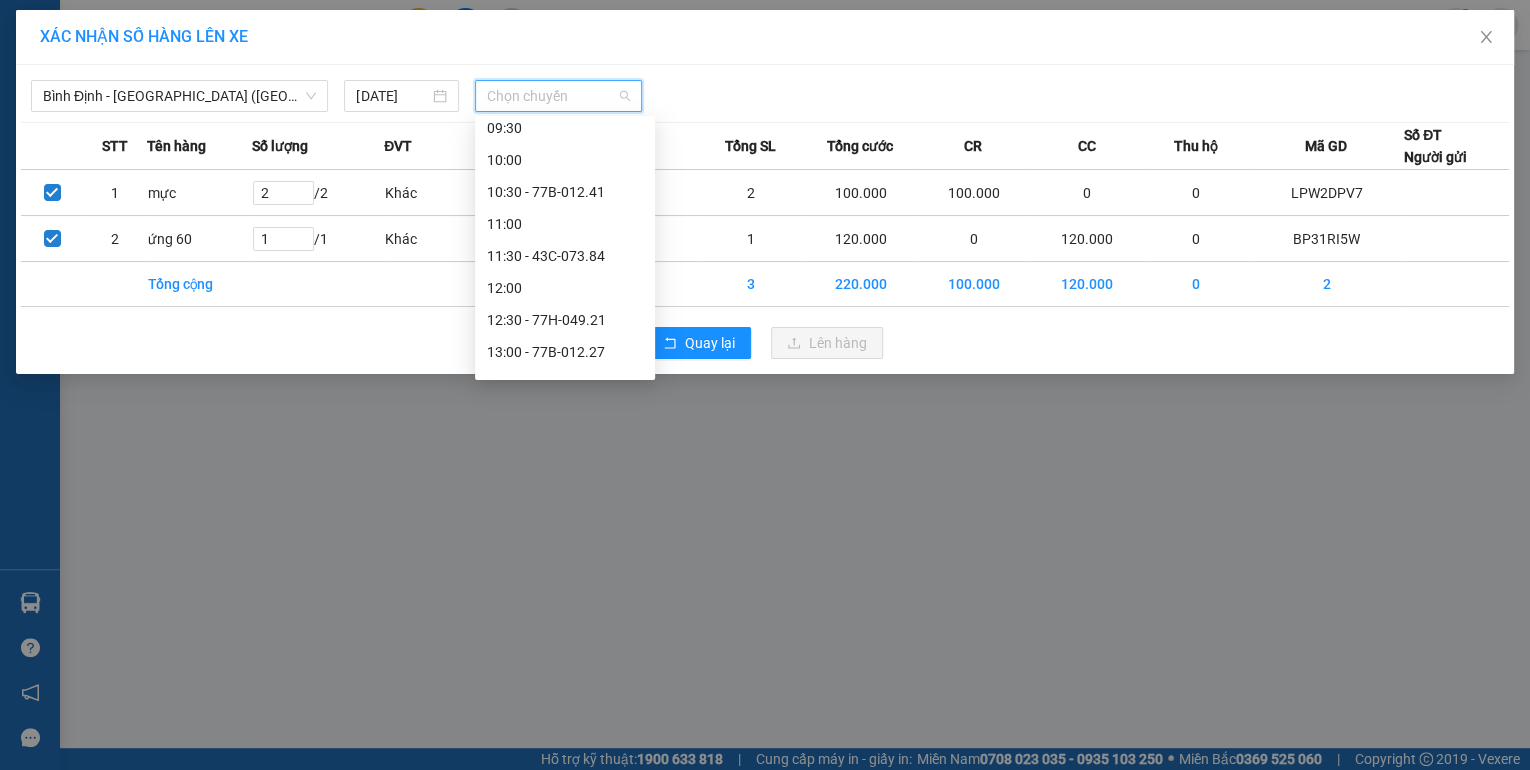 scroll, scrollTop: 400, scrollLeft: 0, axis: vertical 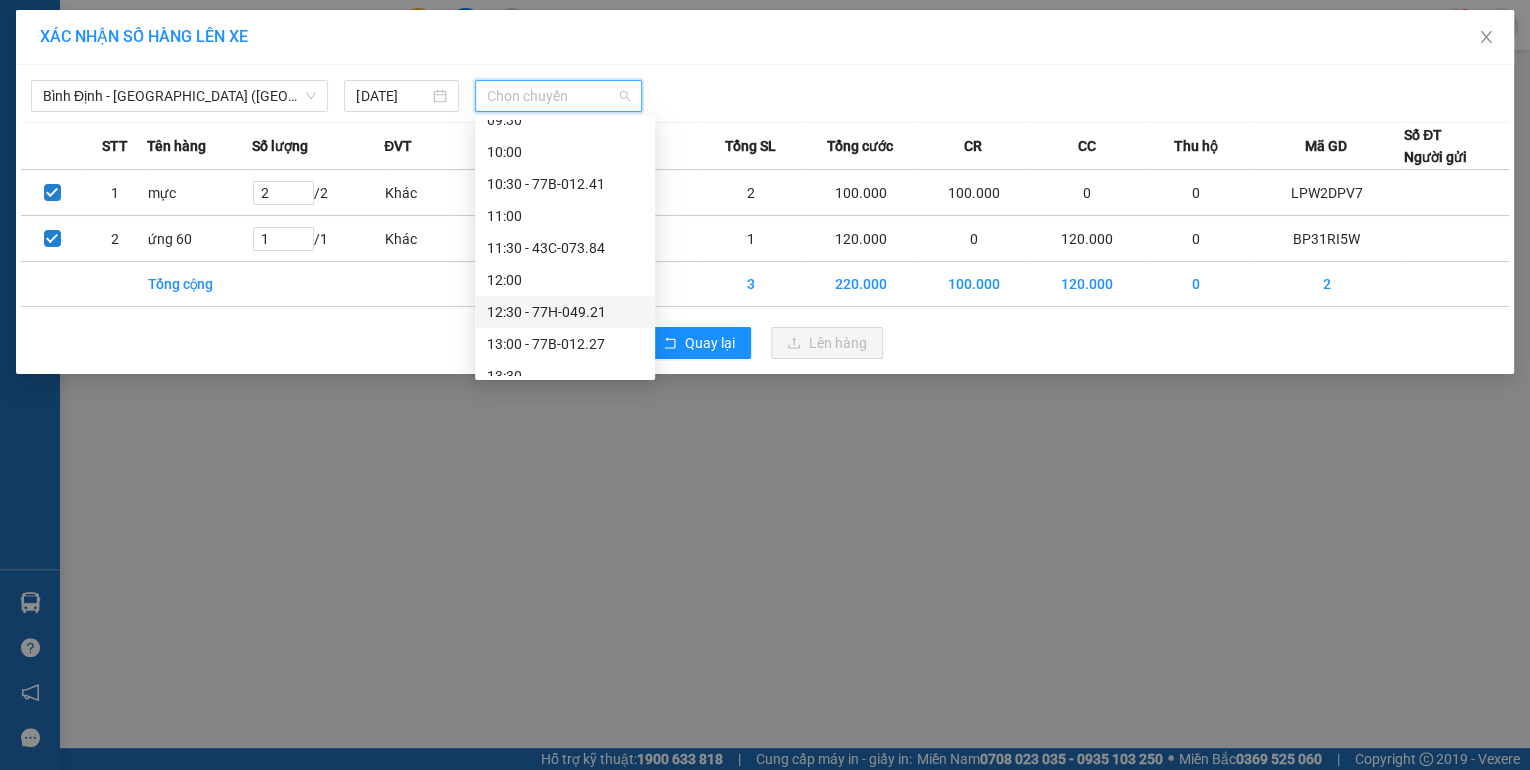 click on "12:30     - 77H-049.21" at bounding box center (565, 312) 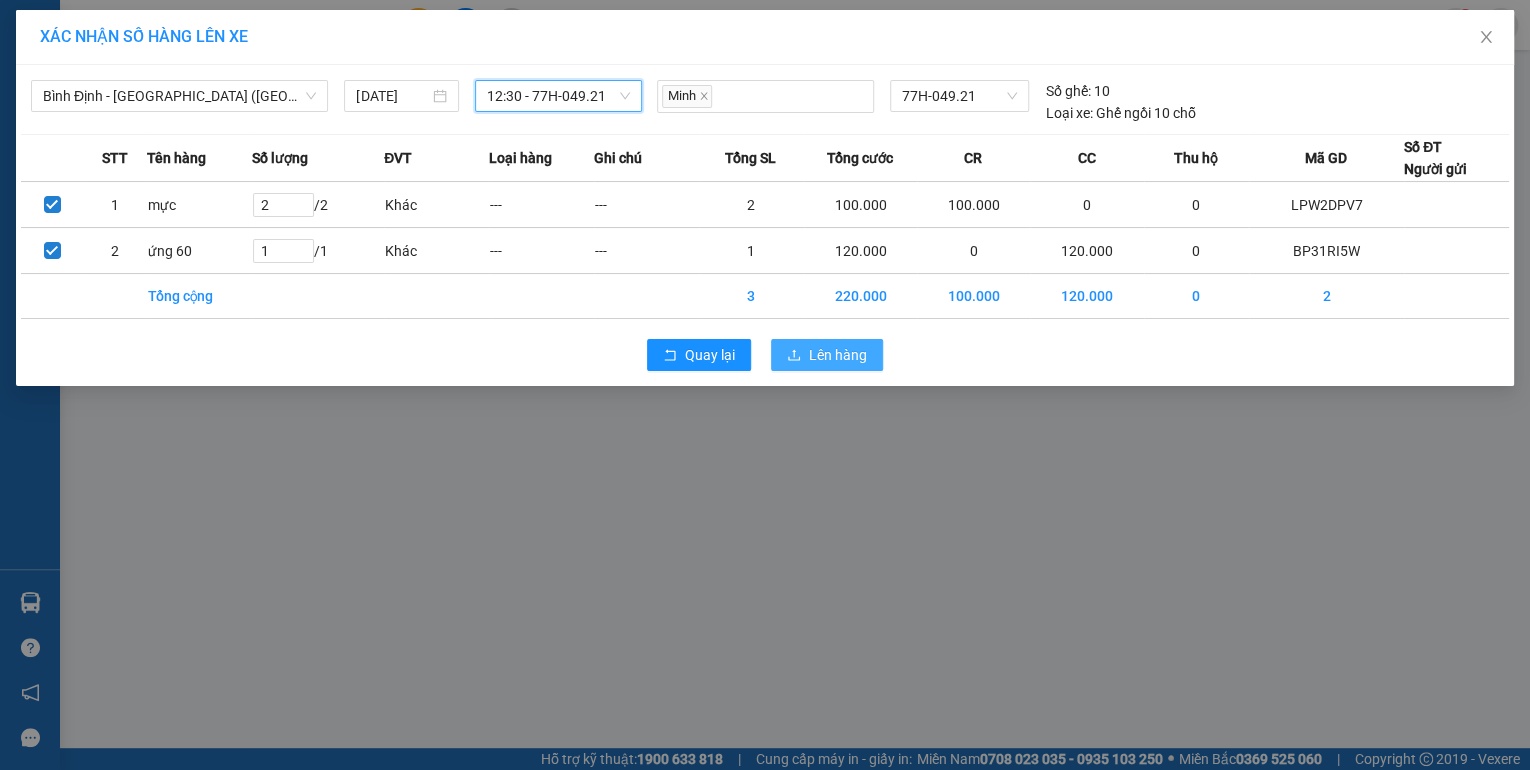 click on "Lên hàng" at bounding box center (838, 355) 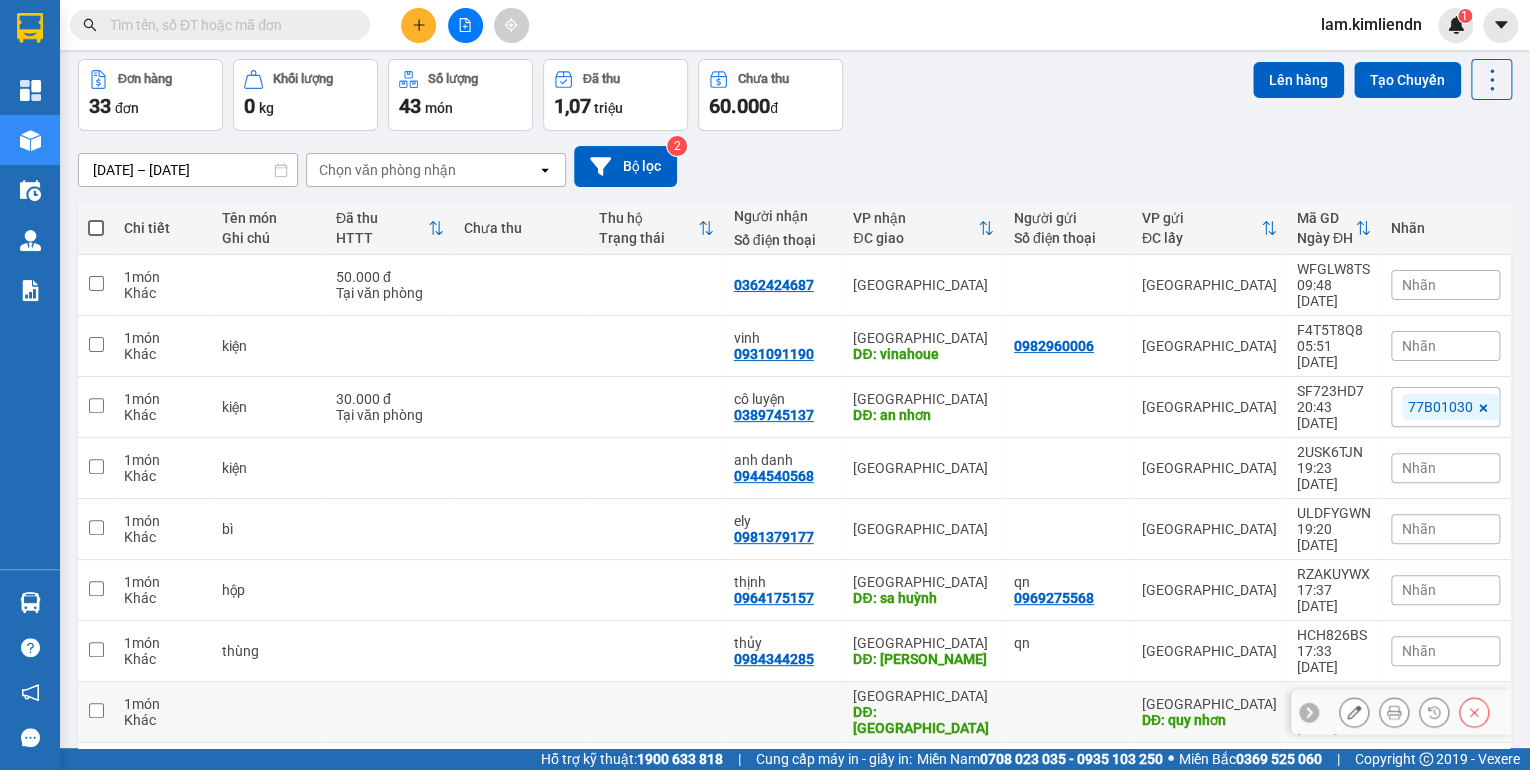 scroll, scrollTop: 0, scrollLeft: 0, axis: both 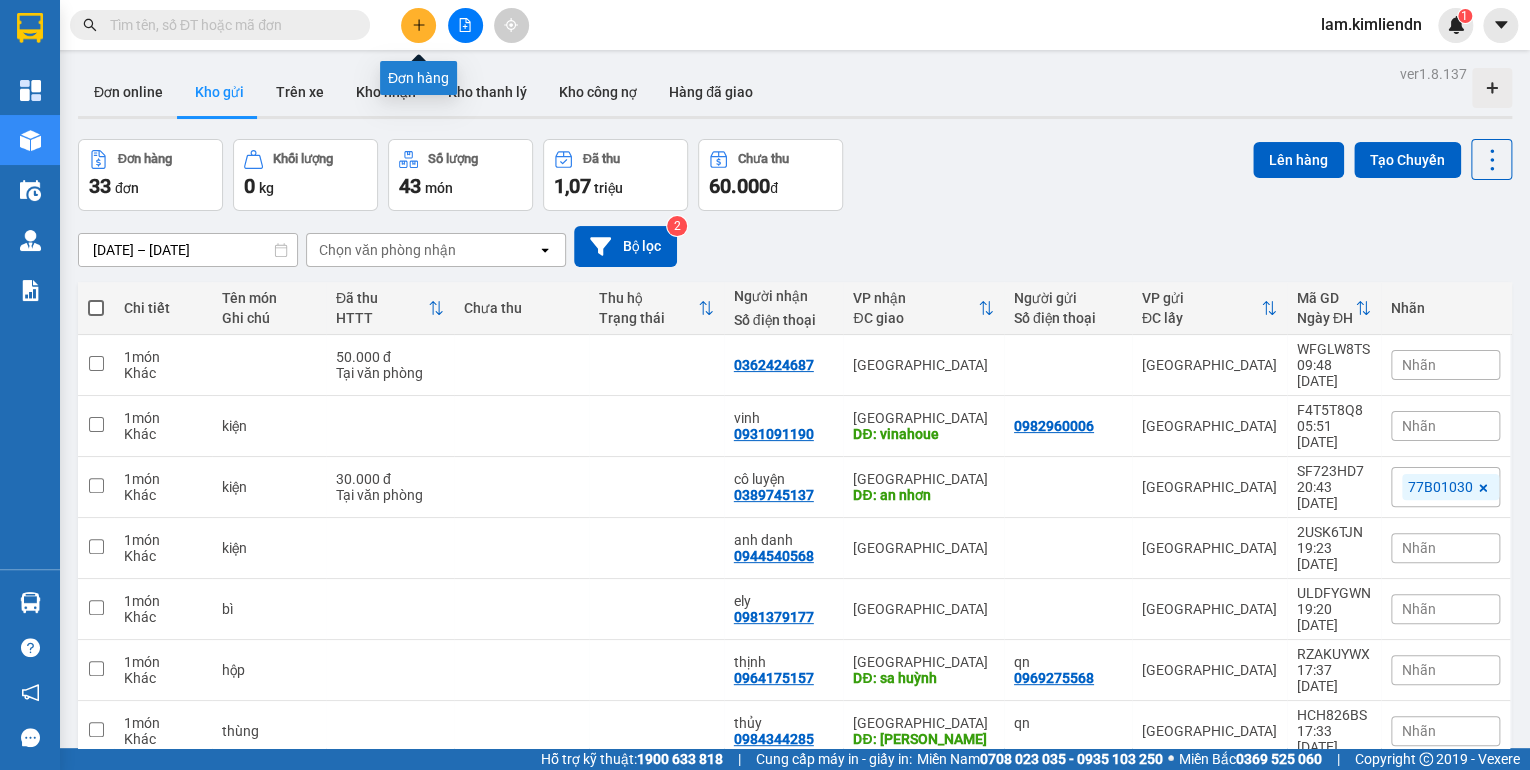 click at bounding box center [418, 25] 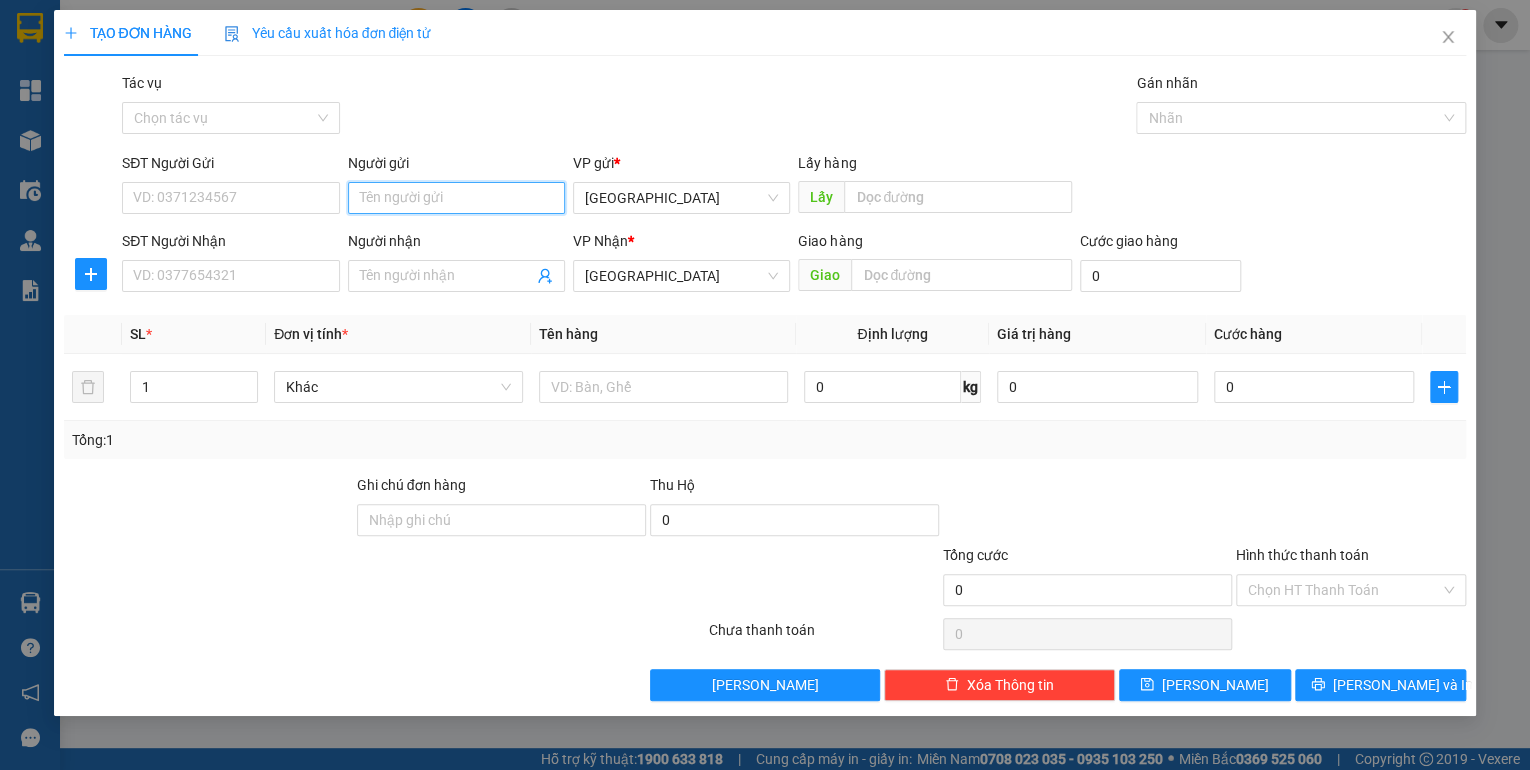 click on "Người gửi" at bounding box center [456, 198] 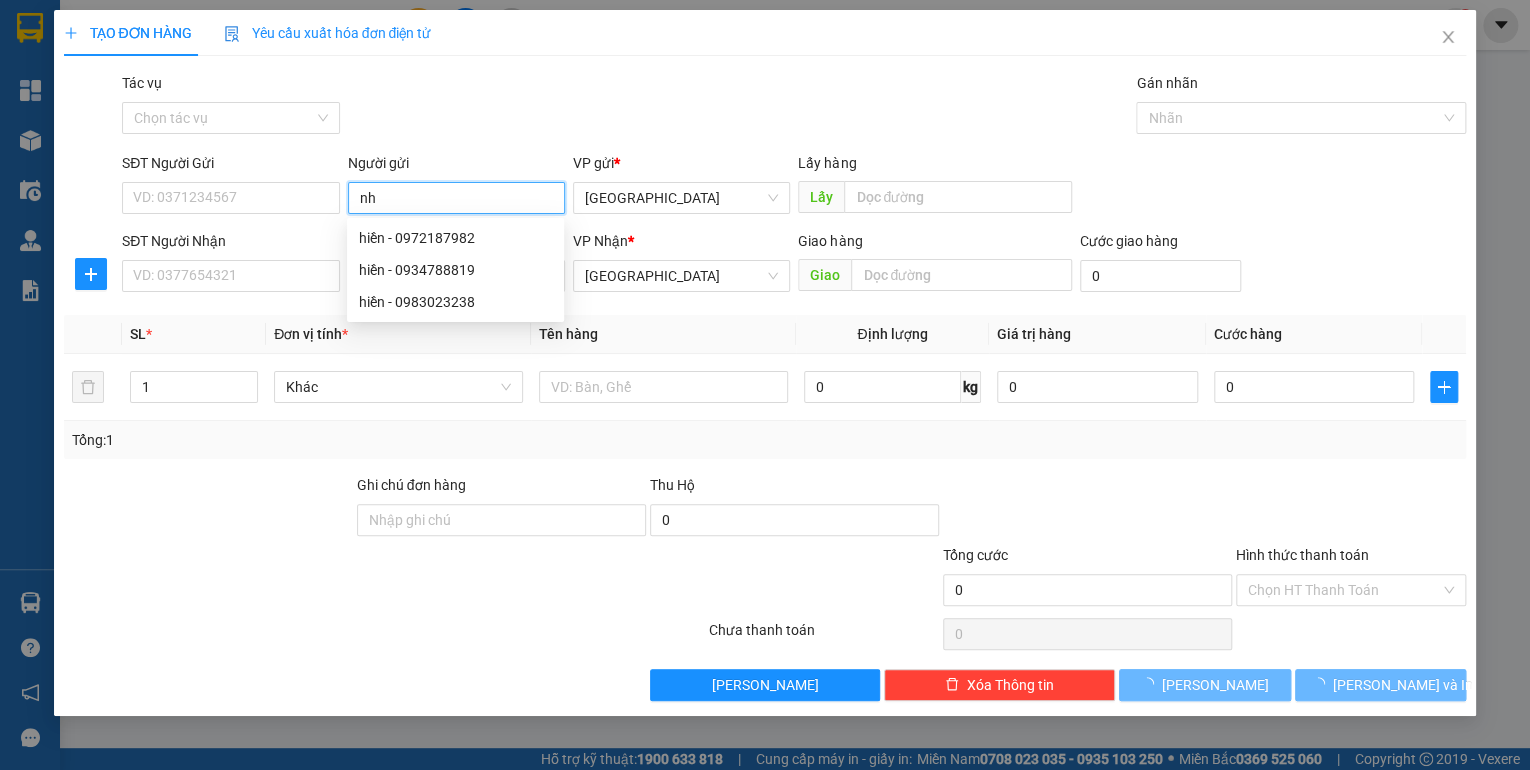 type on "n" 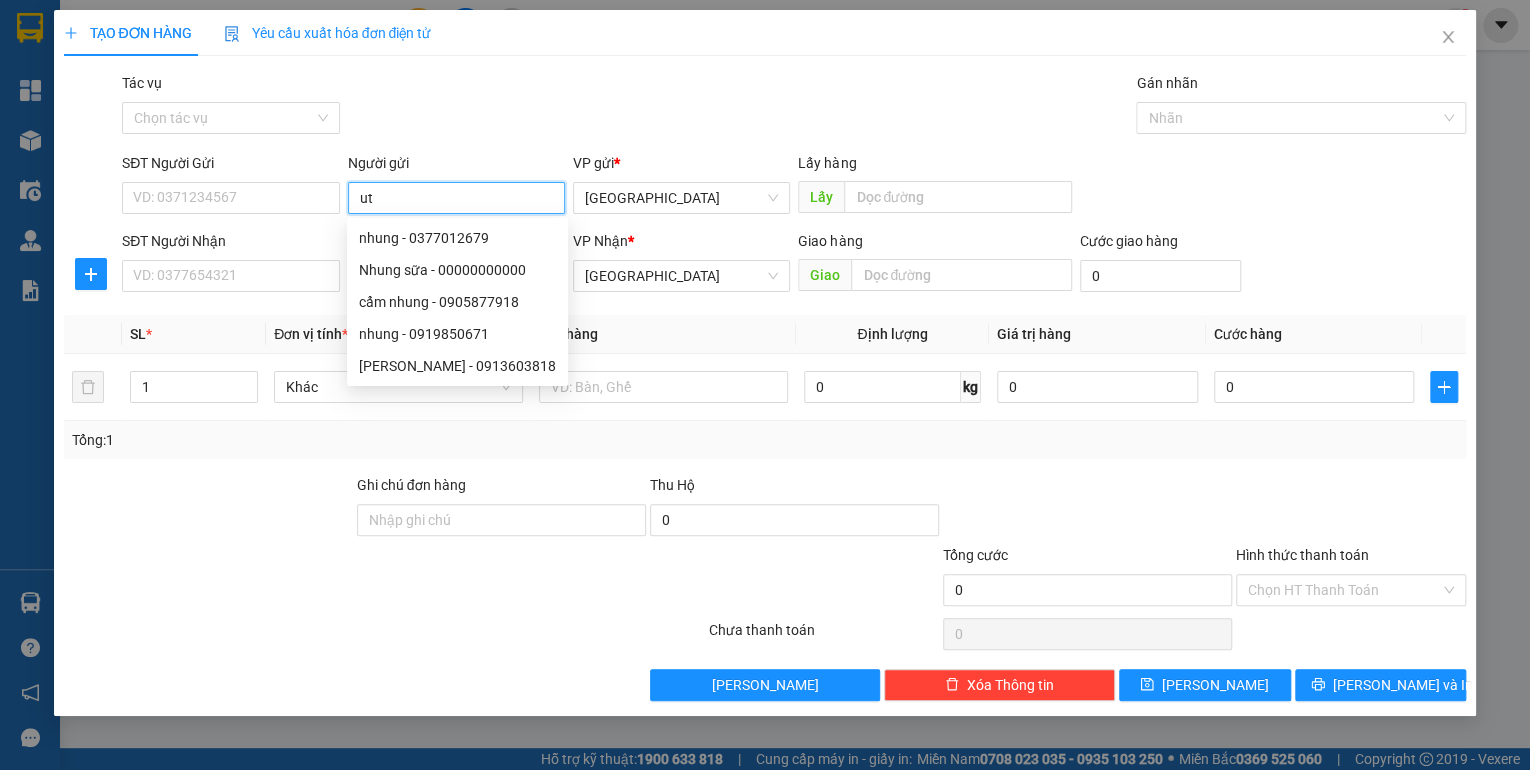 type on "u" 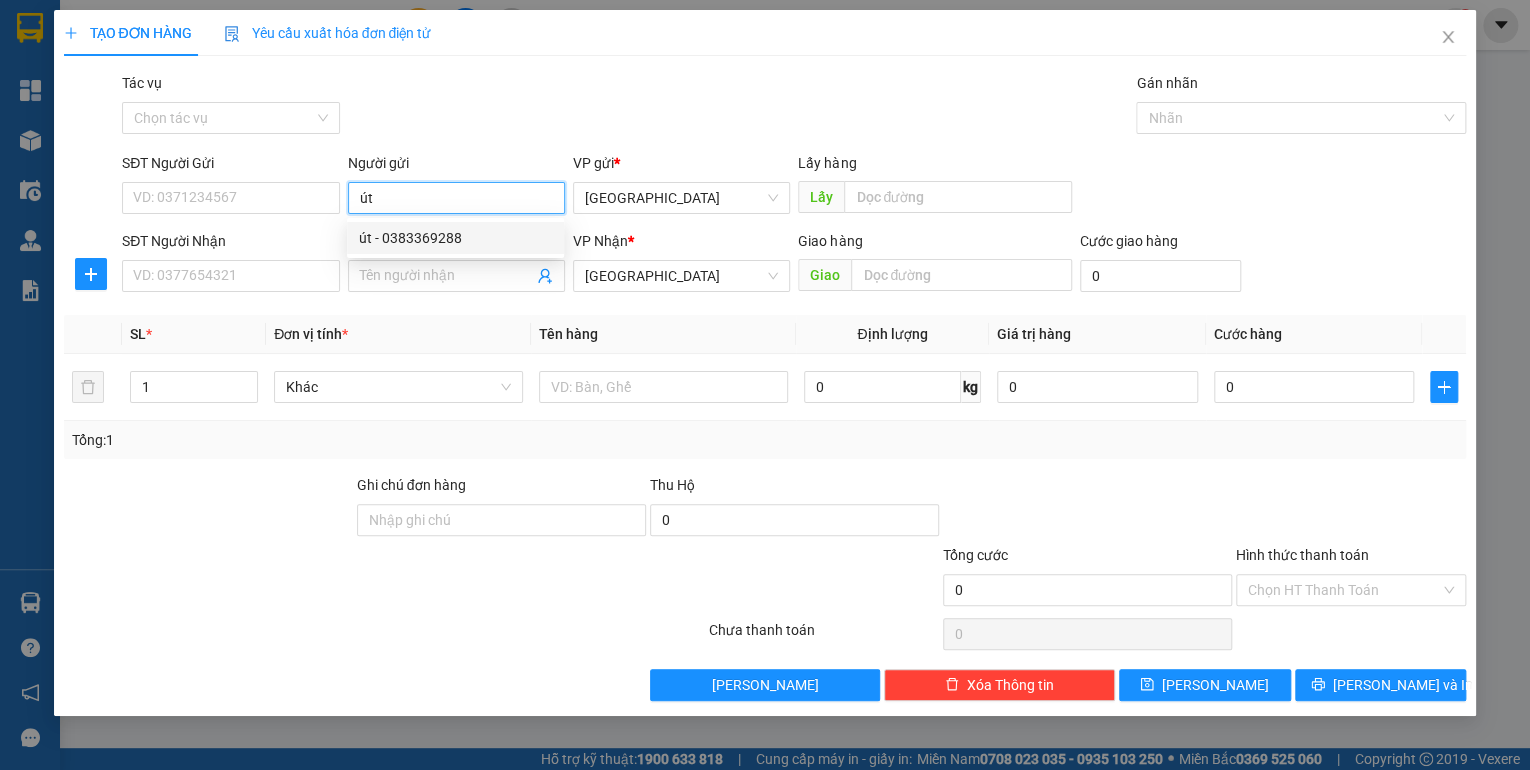 type on "ú" 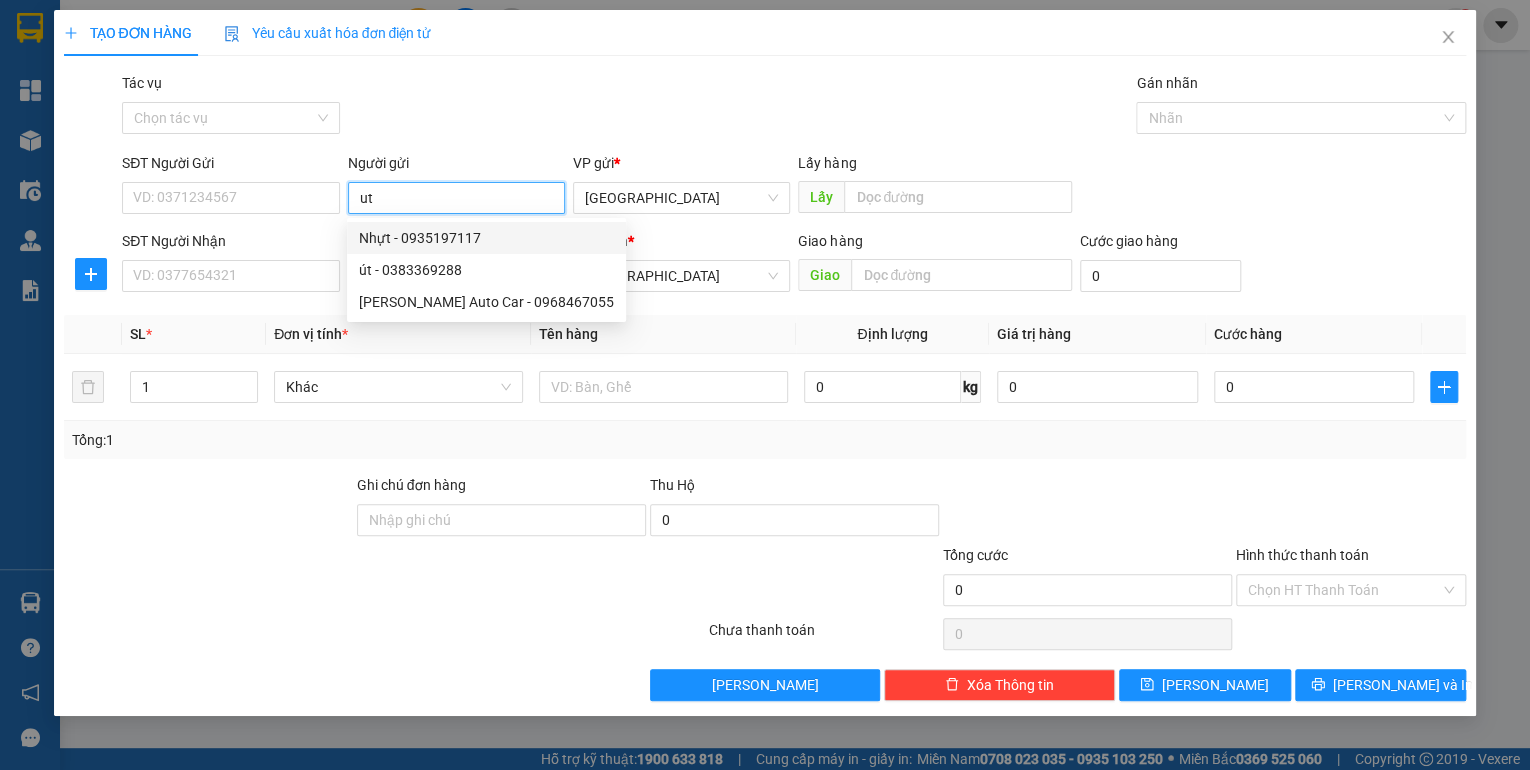 type on "u" 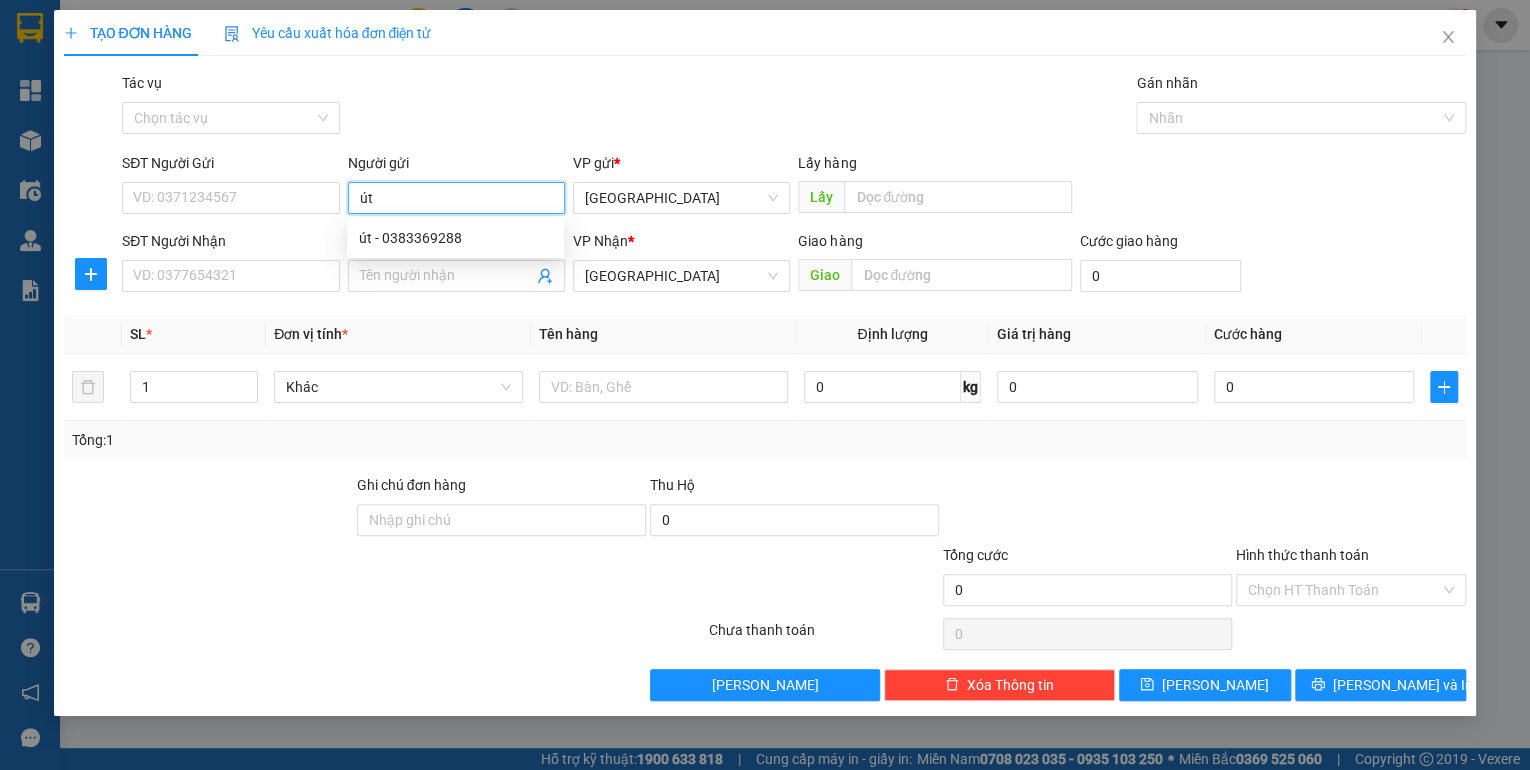 type on "ú" 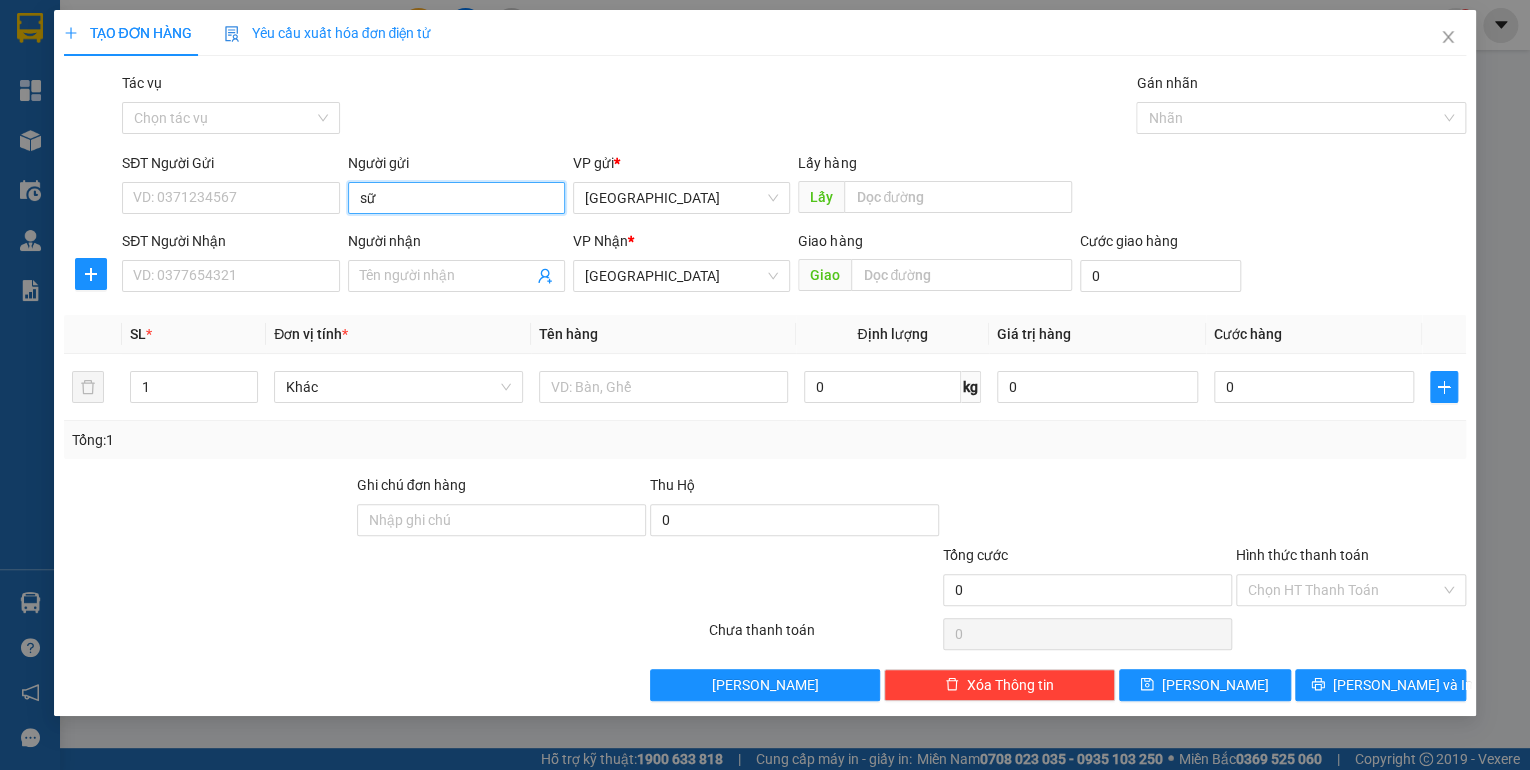 type on "sữa" 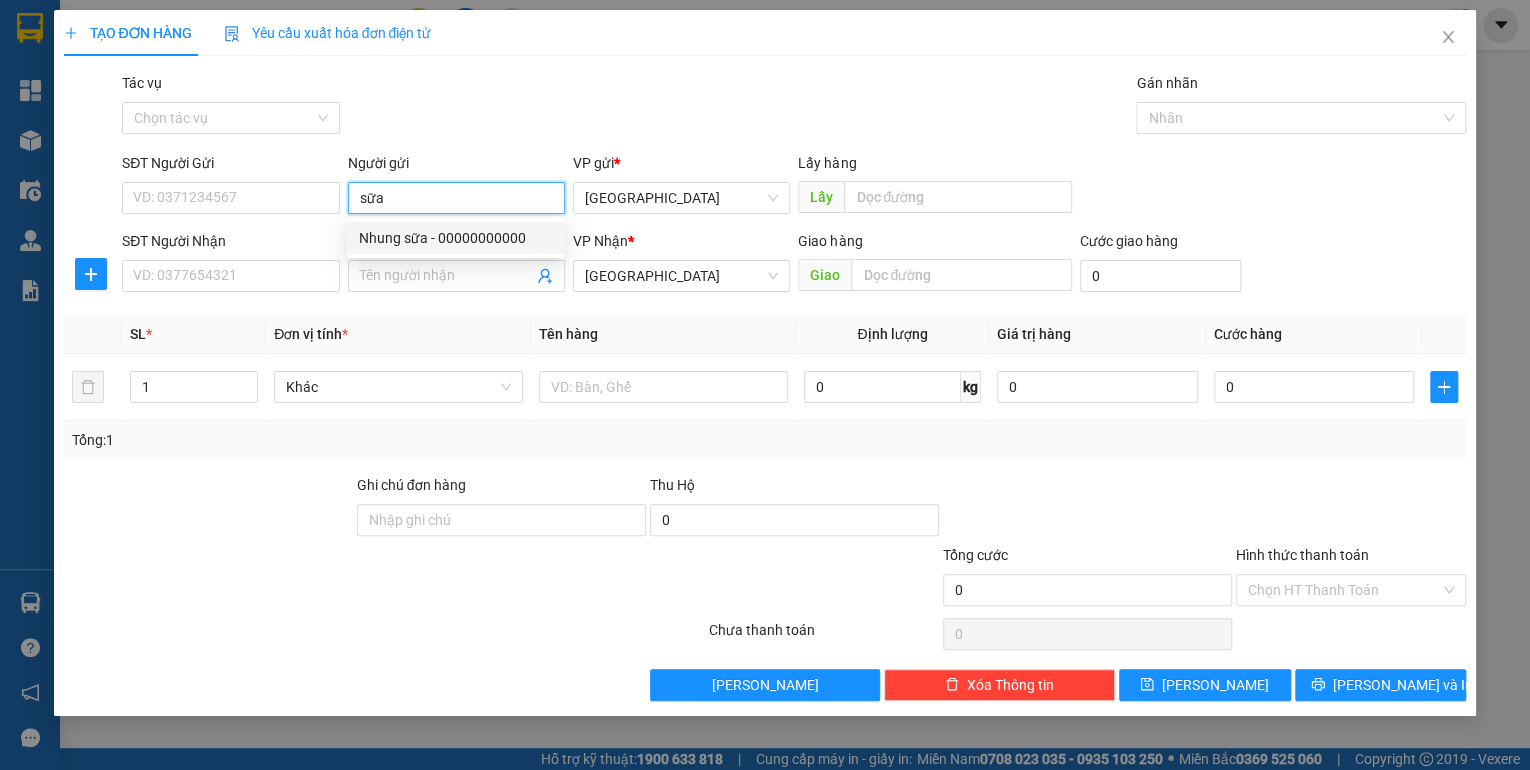click on "Nhung  sữa  - 00000000000" at bounding box center (455, 238) 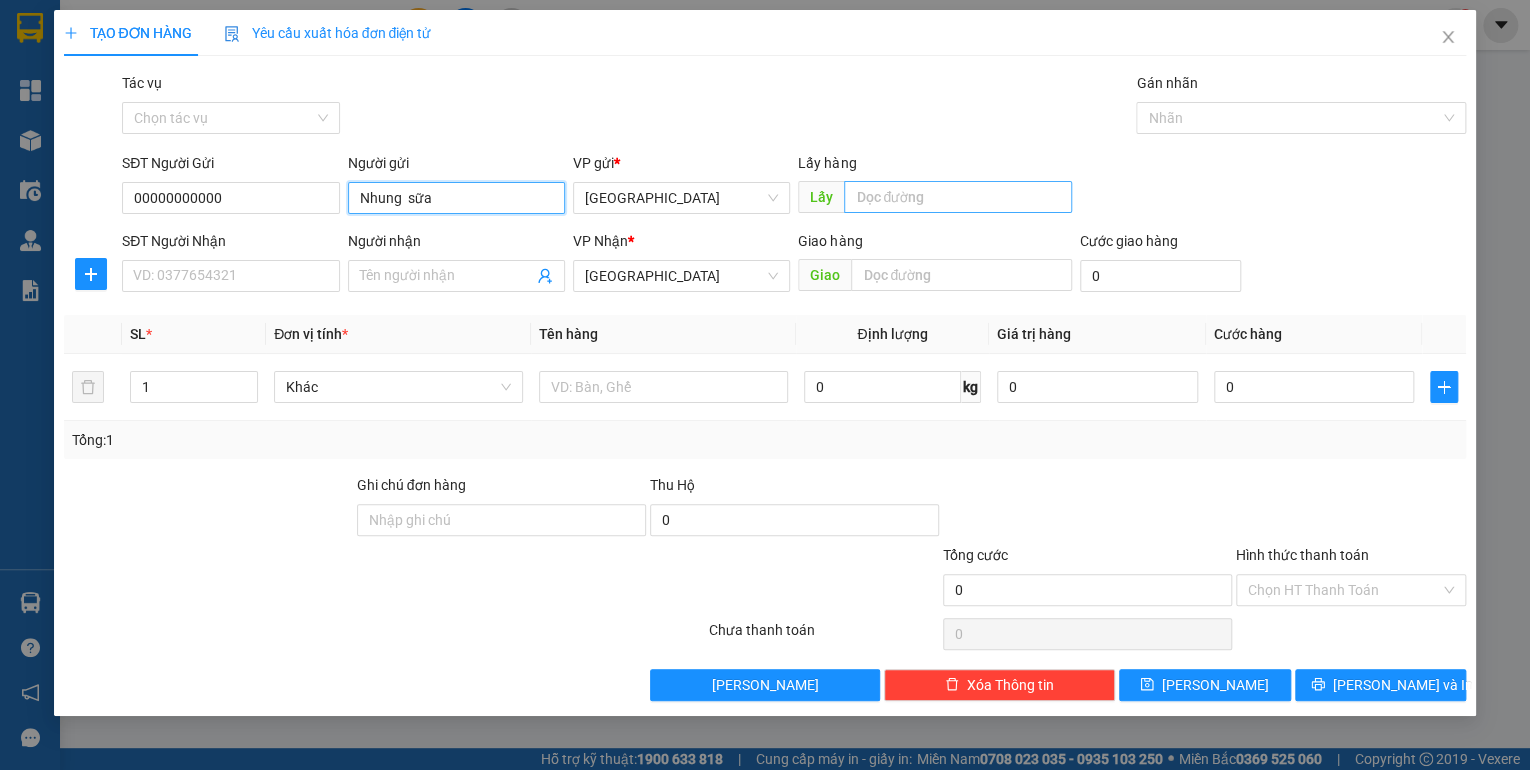 type on "Nhung  sữa" 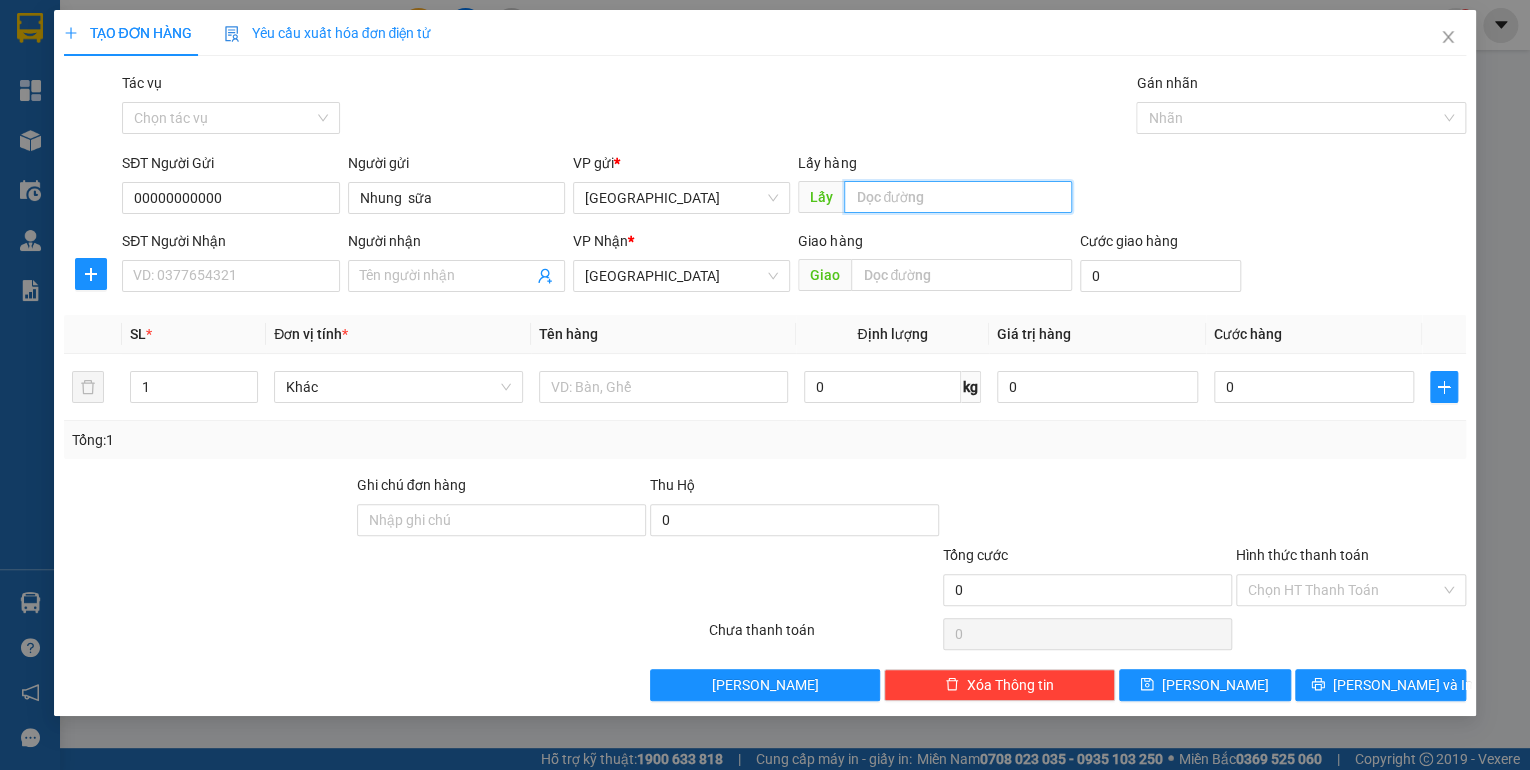 click at bounding box center (958, 197) 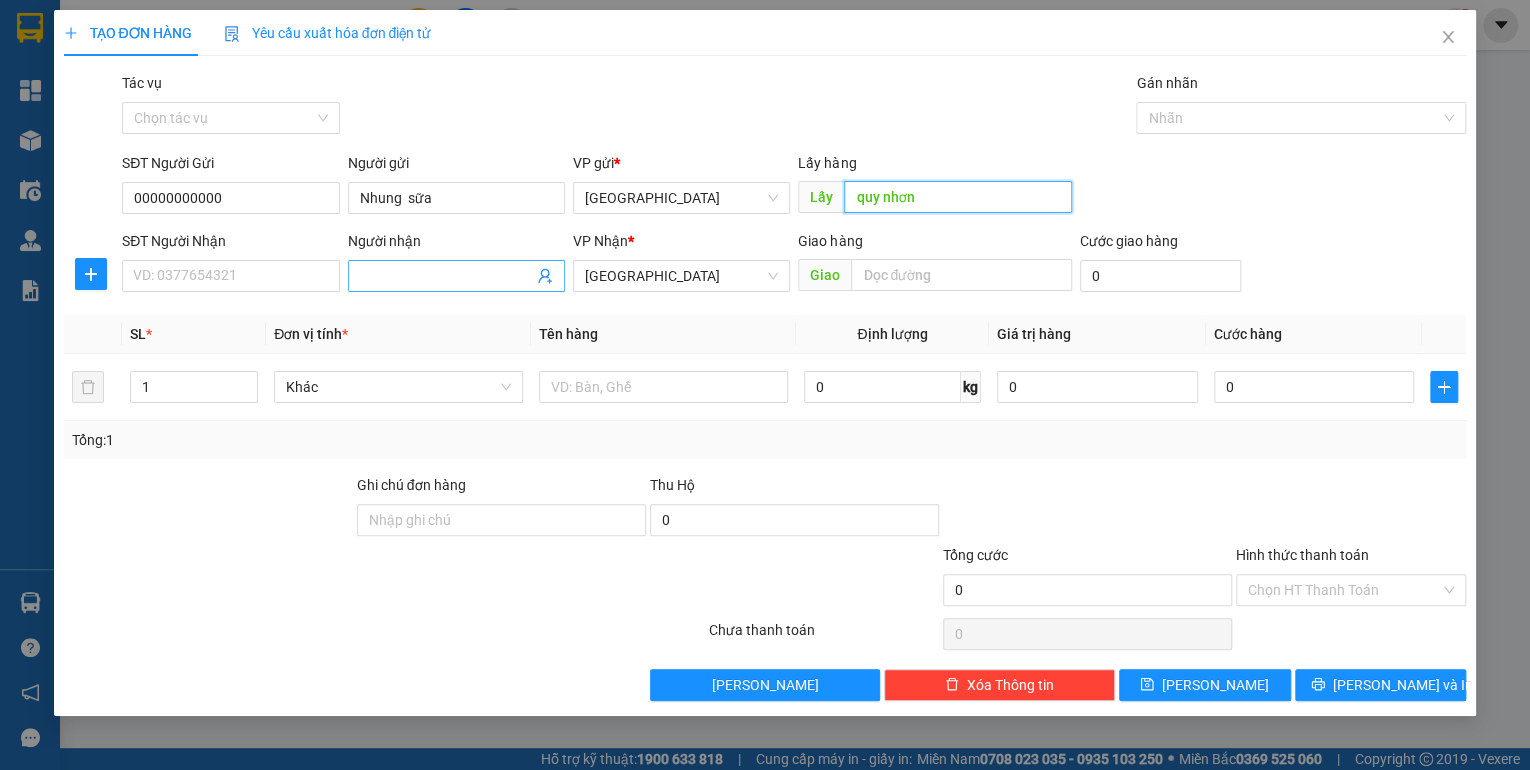 type on "quy nhơn" 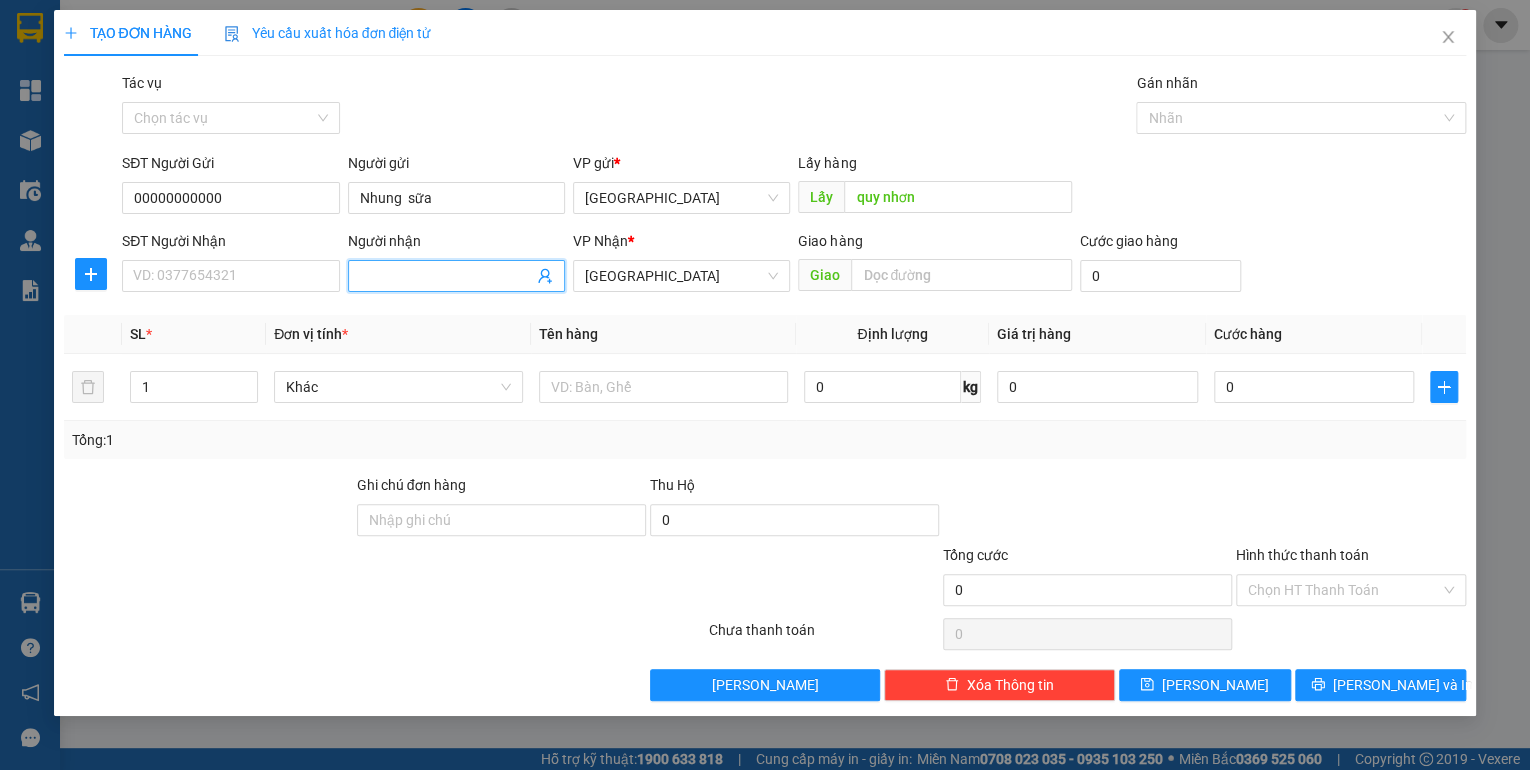 click on "Người nhận" at bounding box center [446, 276] 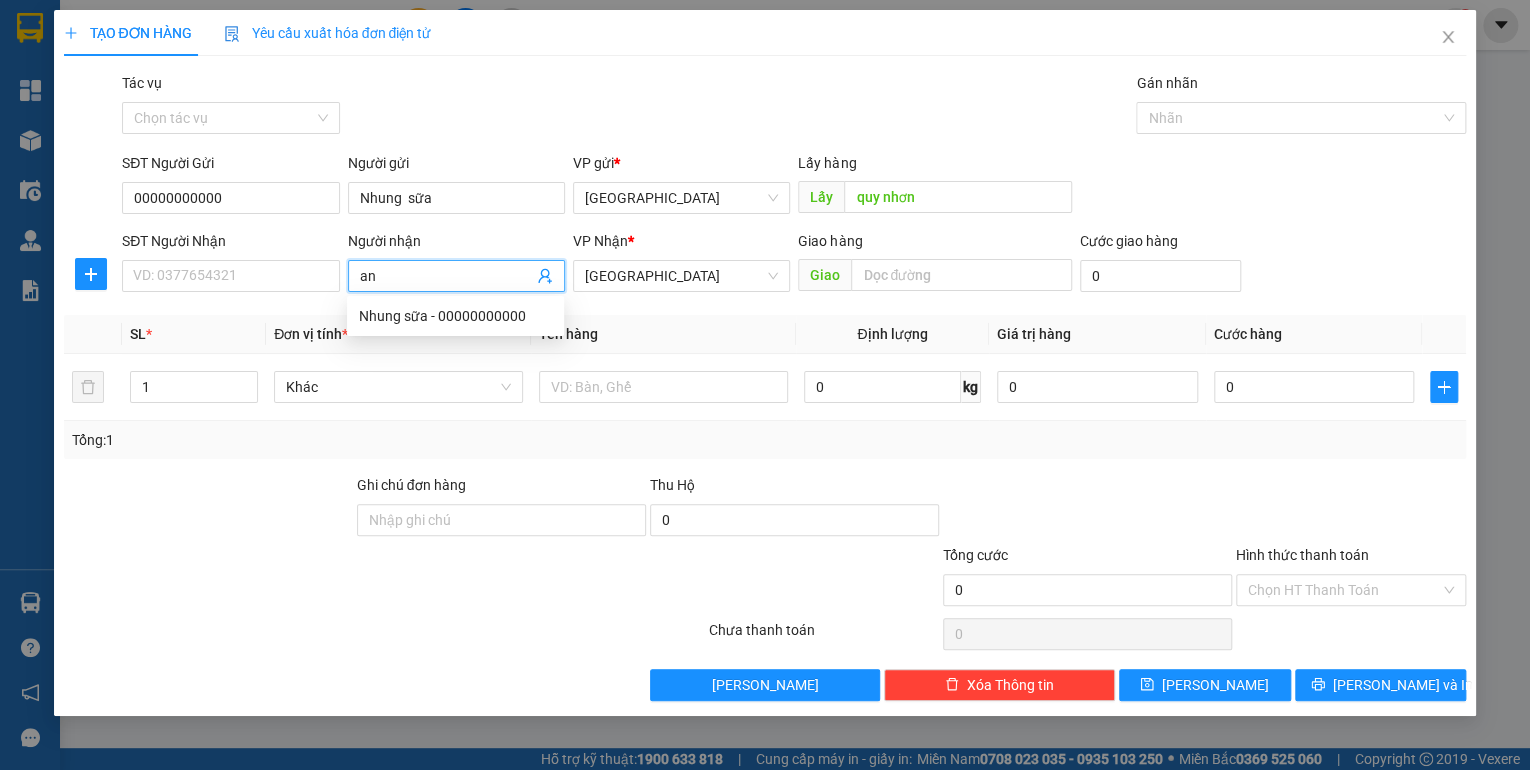 type on "a" 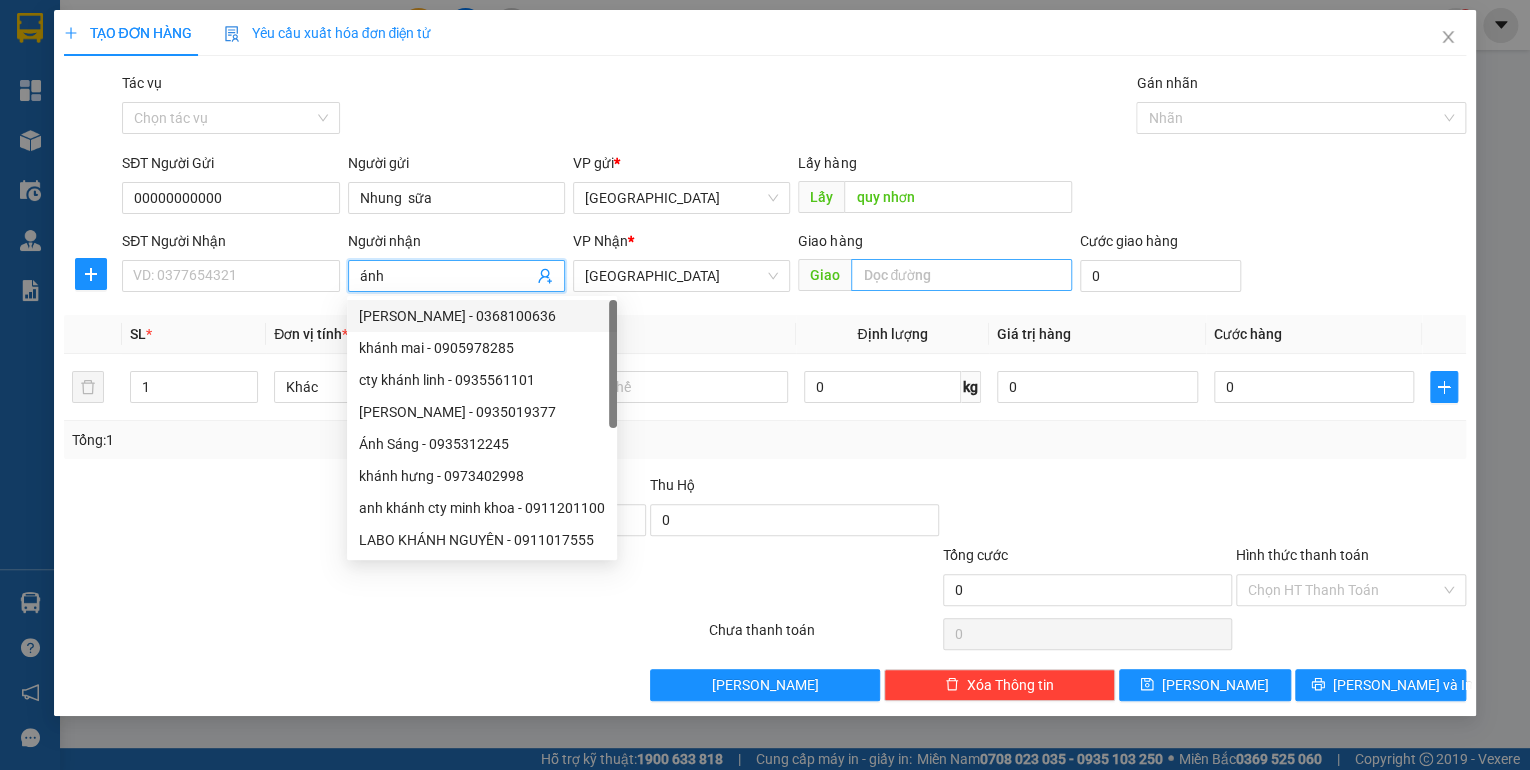 type on "ánh" 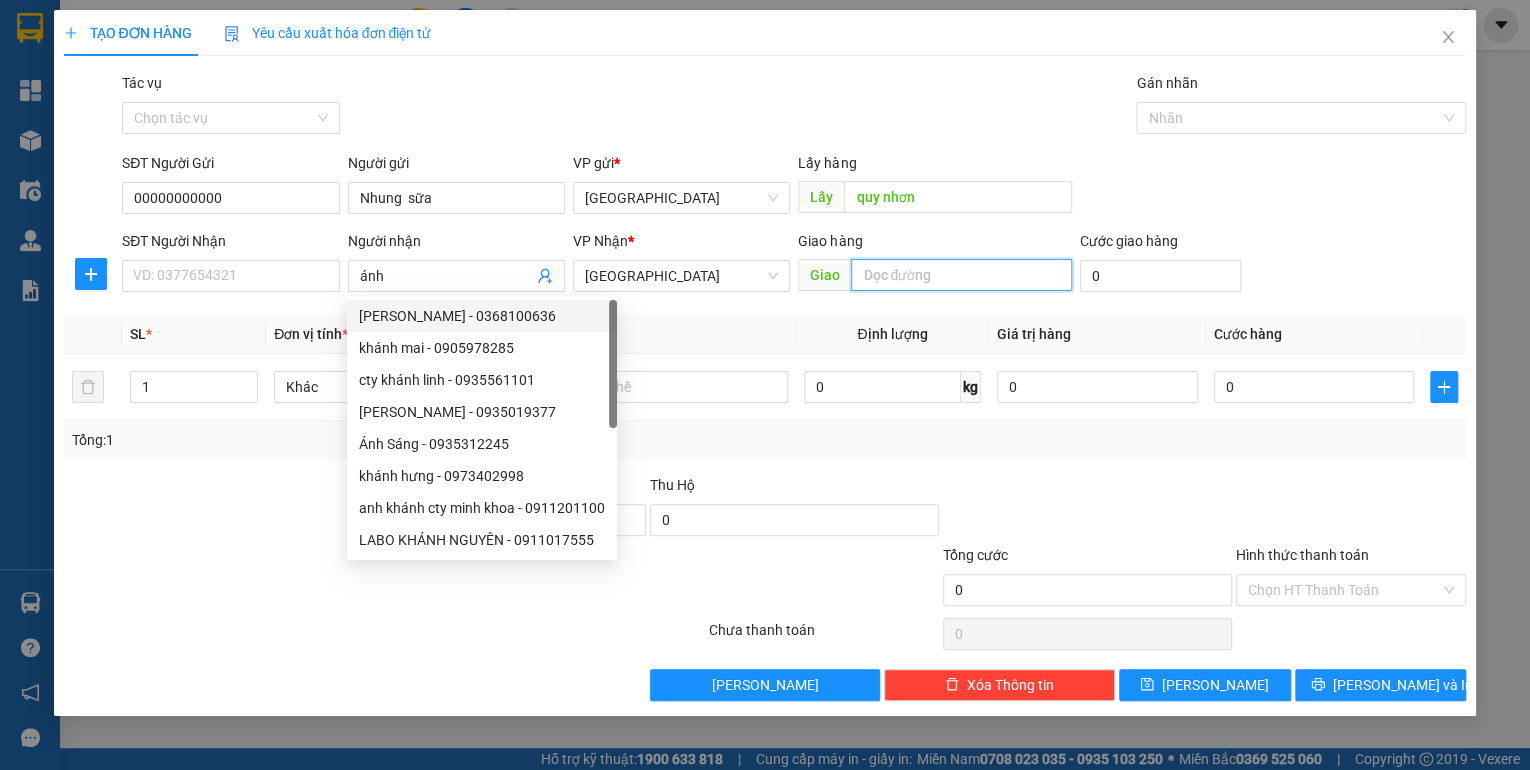 click at bounding box center (961, 275) 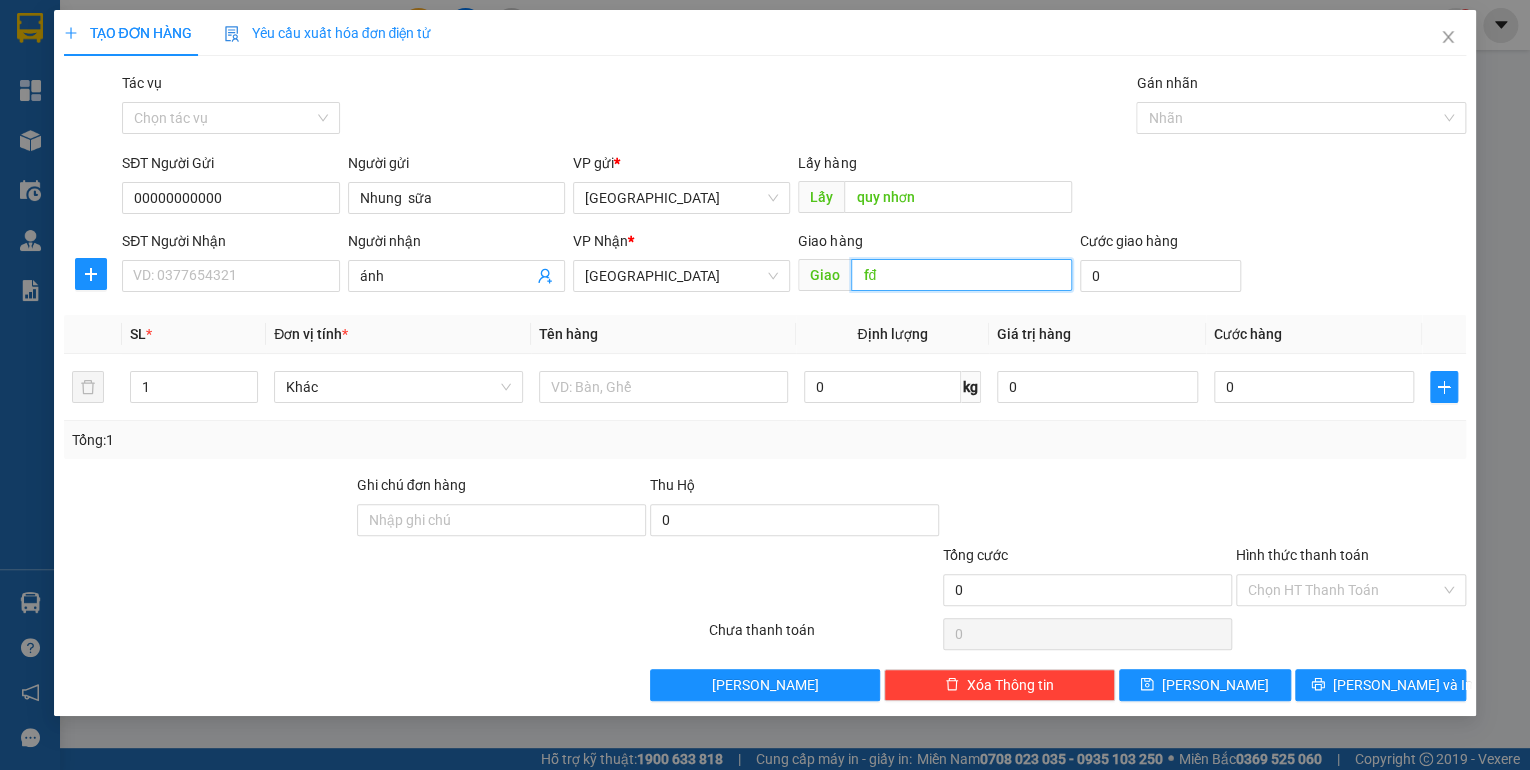 type on "f" 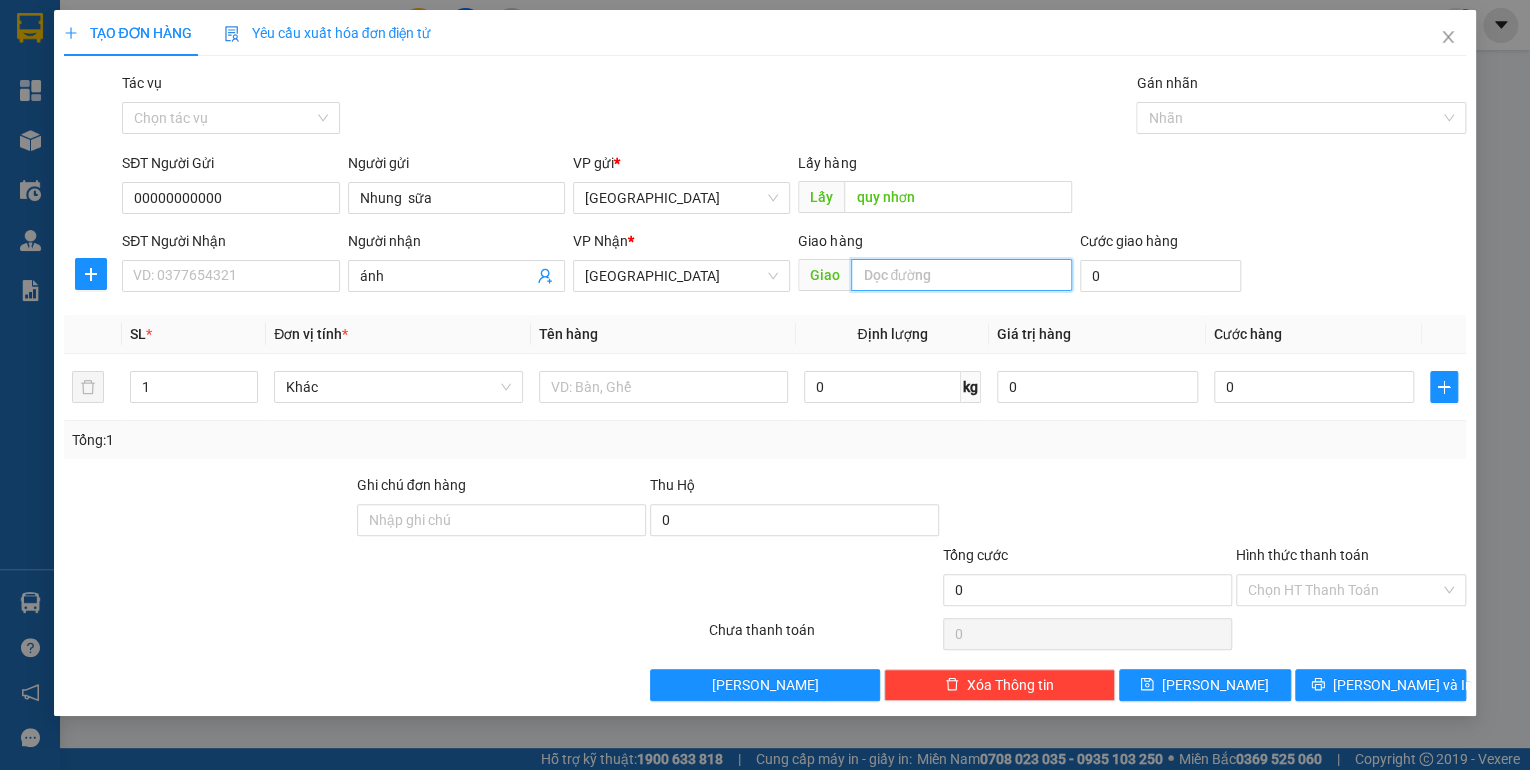 type on "d" 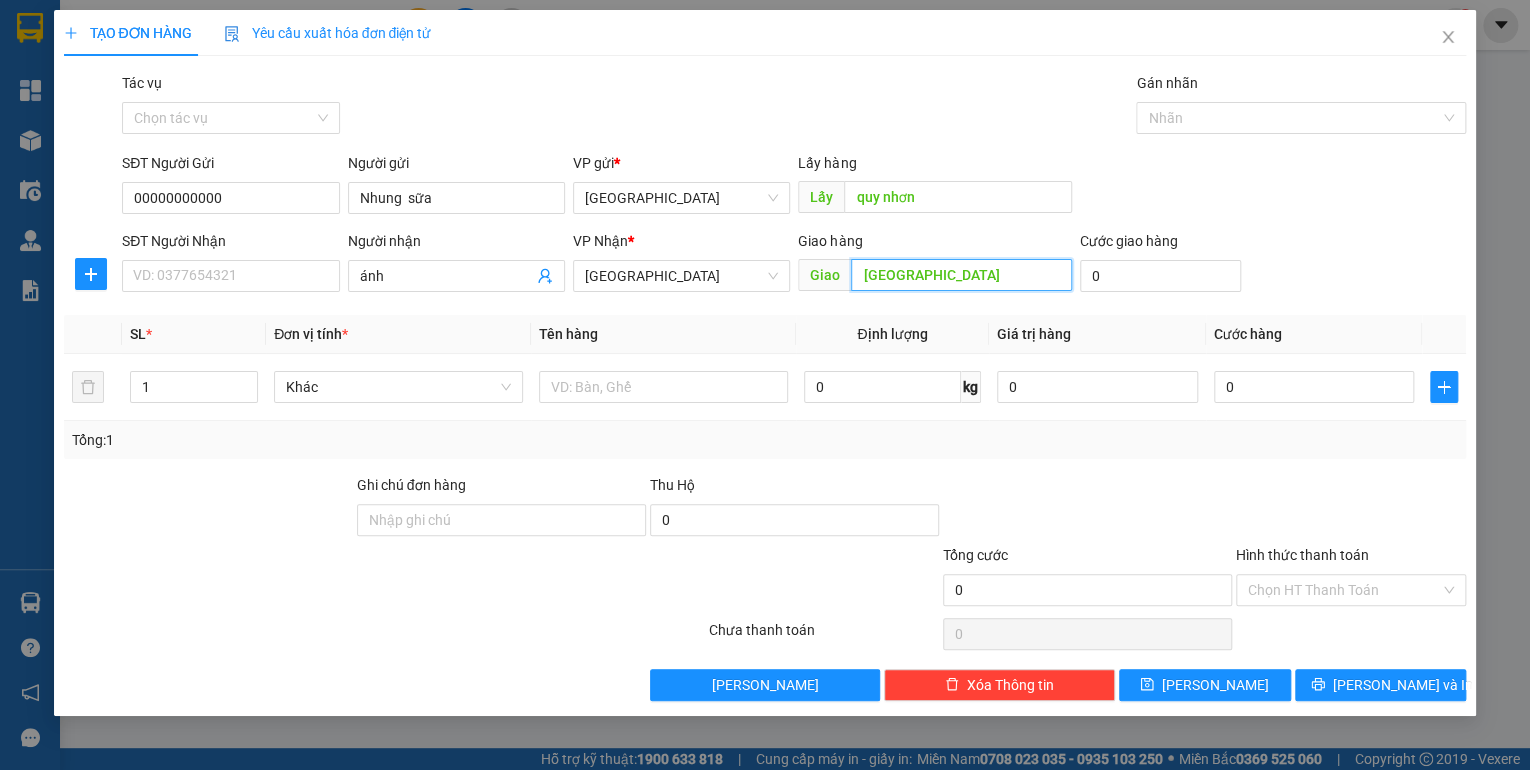 type on "[GEOGRAPHIC_DATA]" 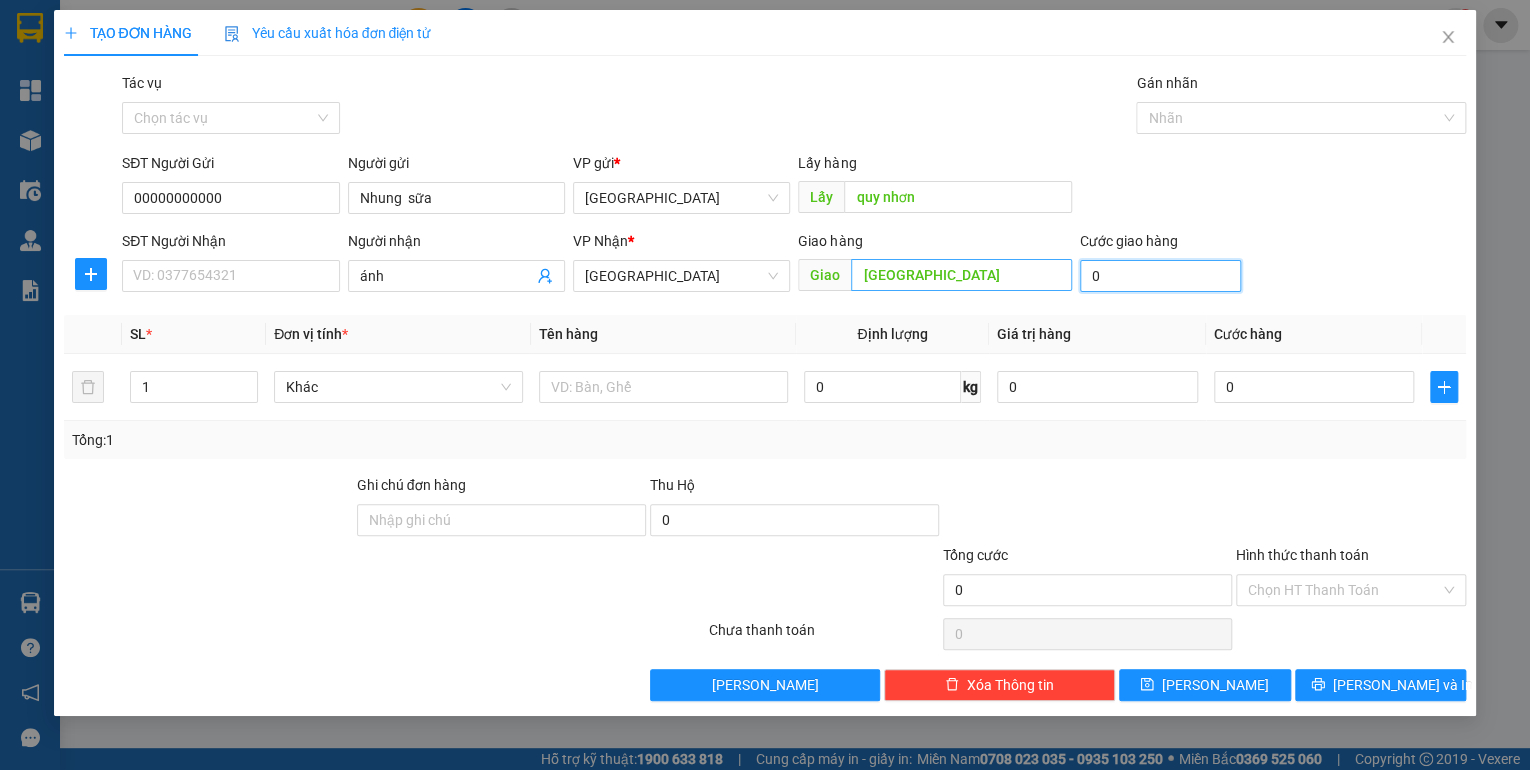 type on "7" 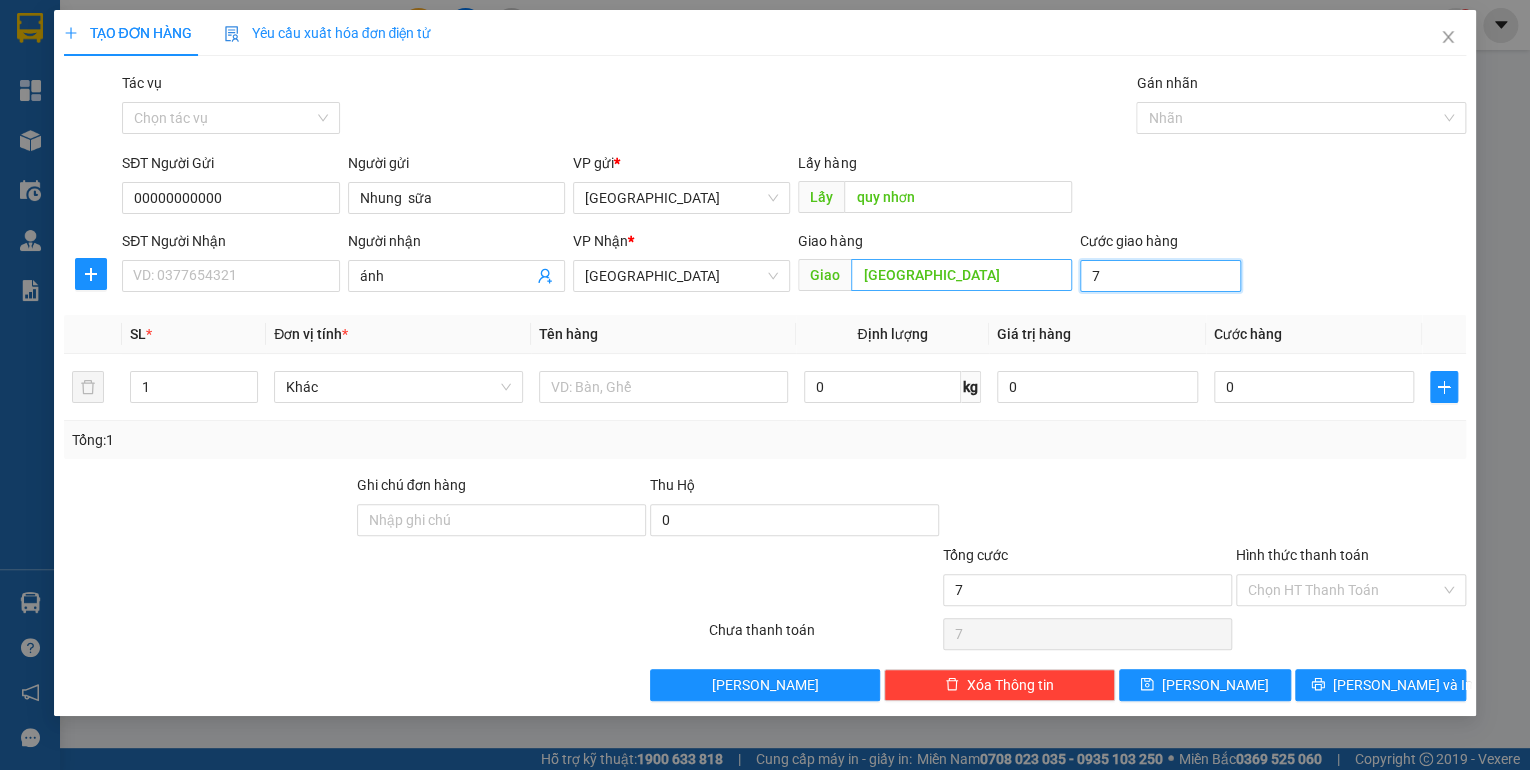 type on "70" 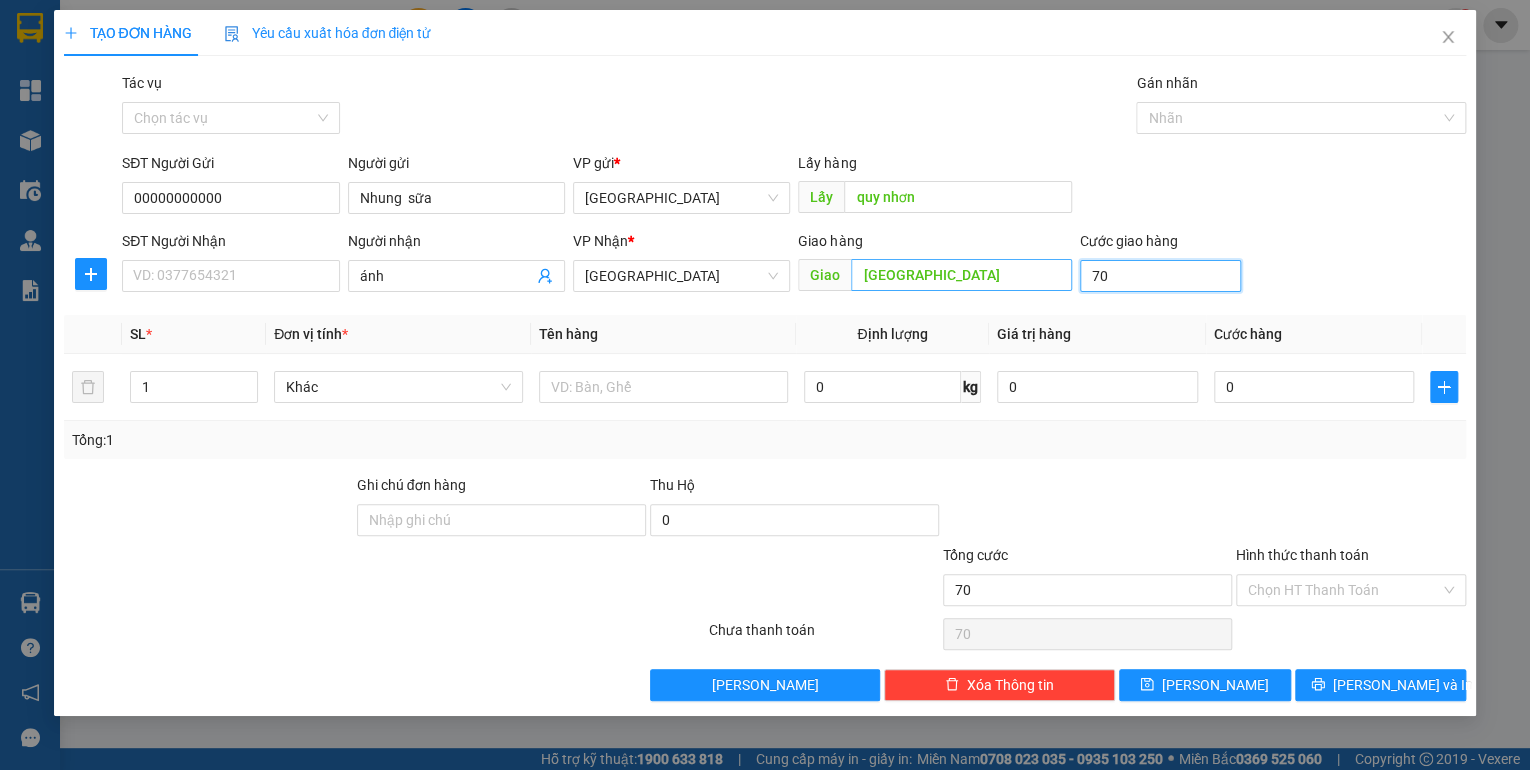 type on "700" 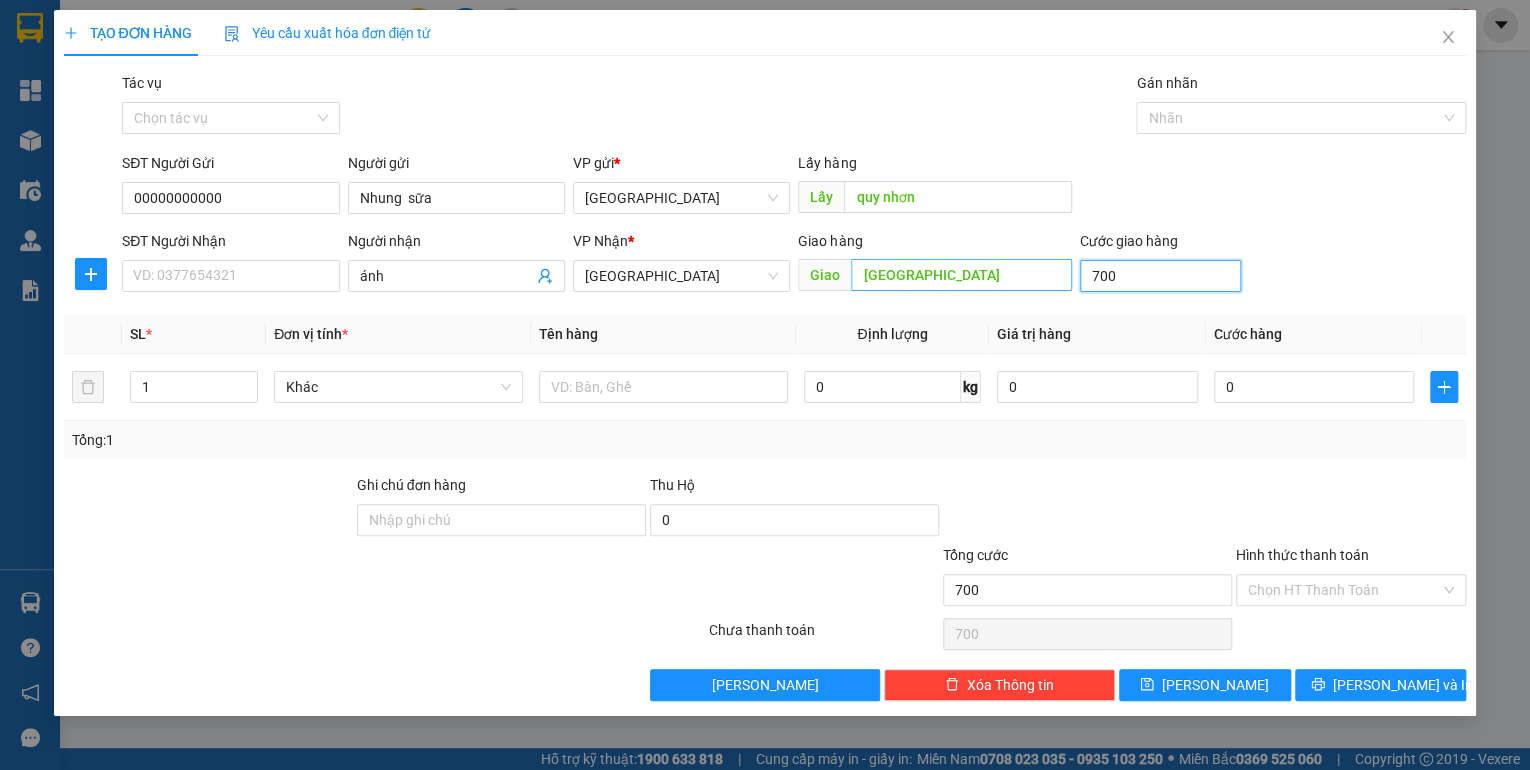 type on "7.000" 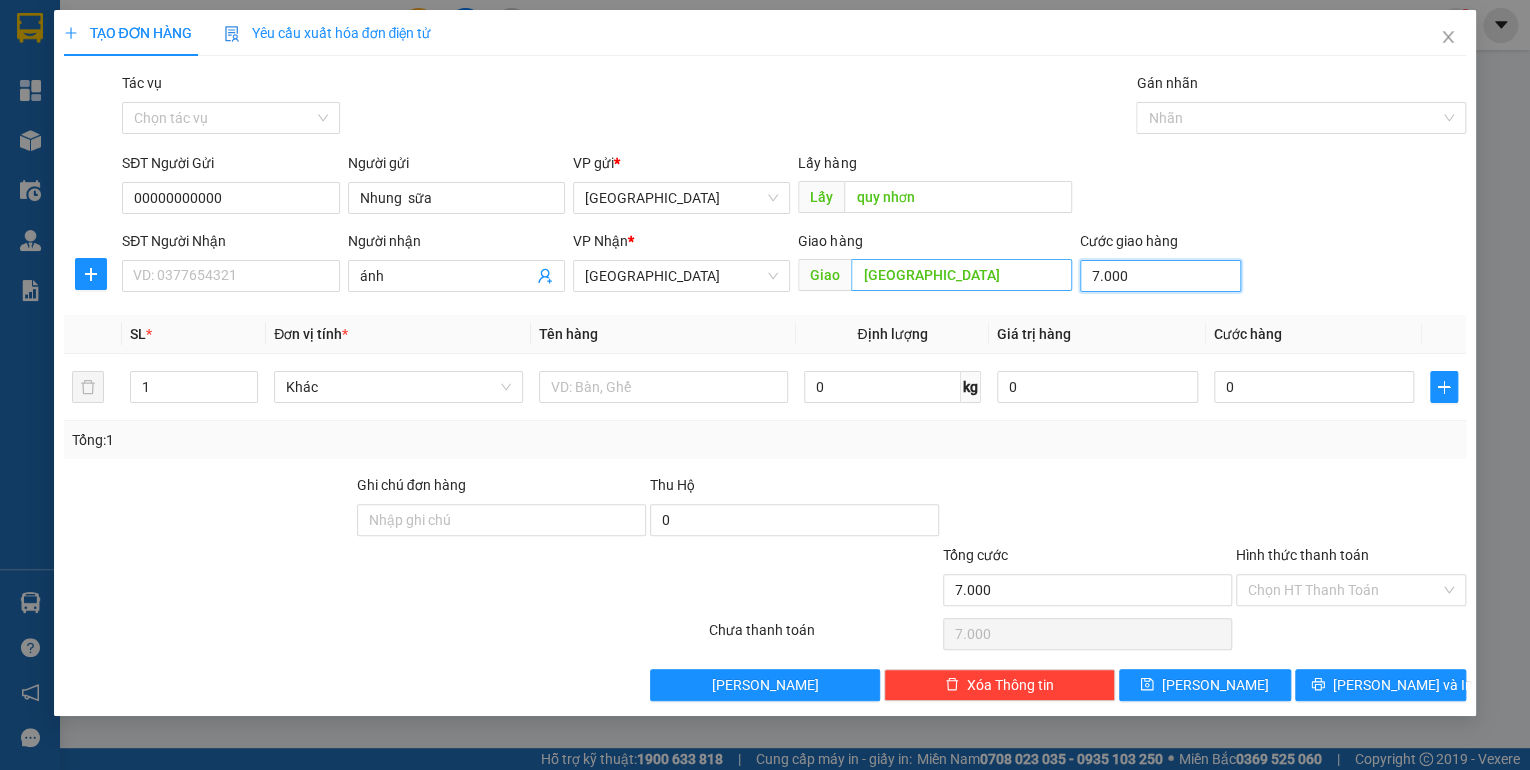 type on "70.000" 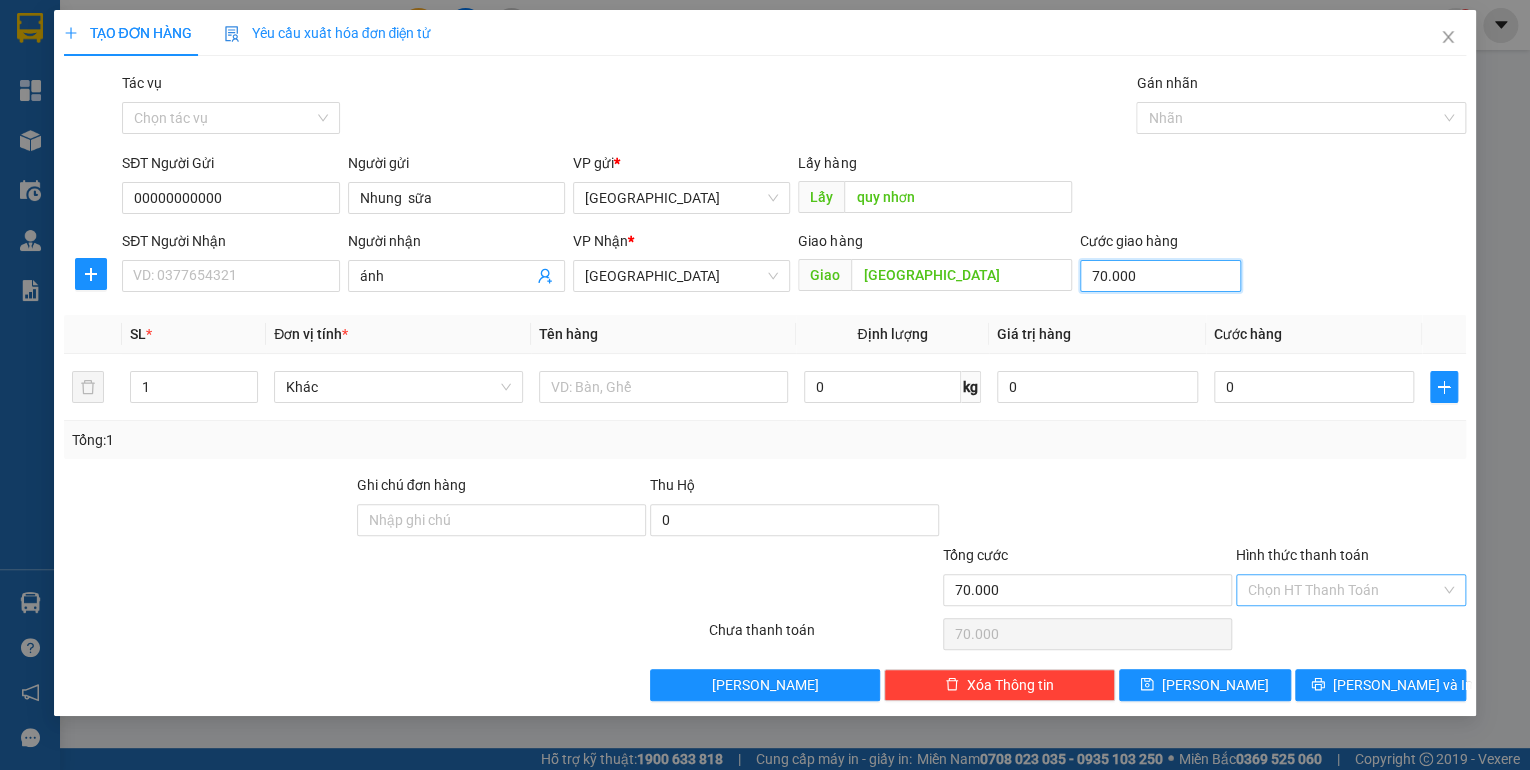 type on "70.000" 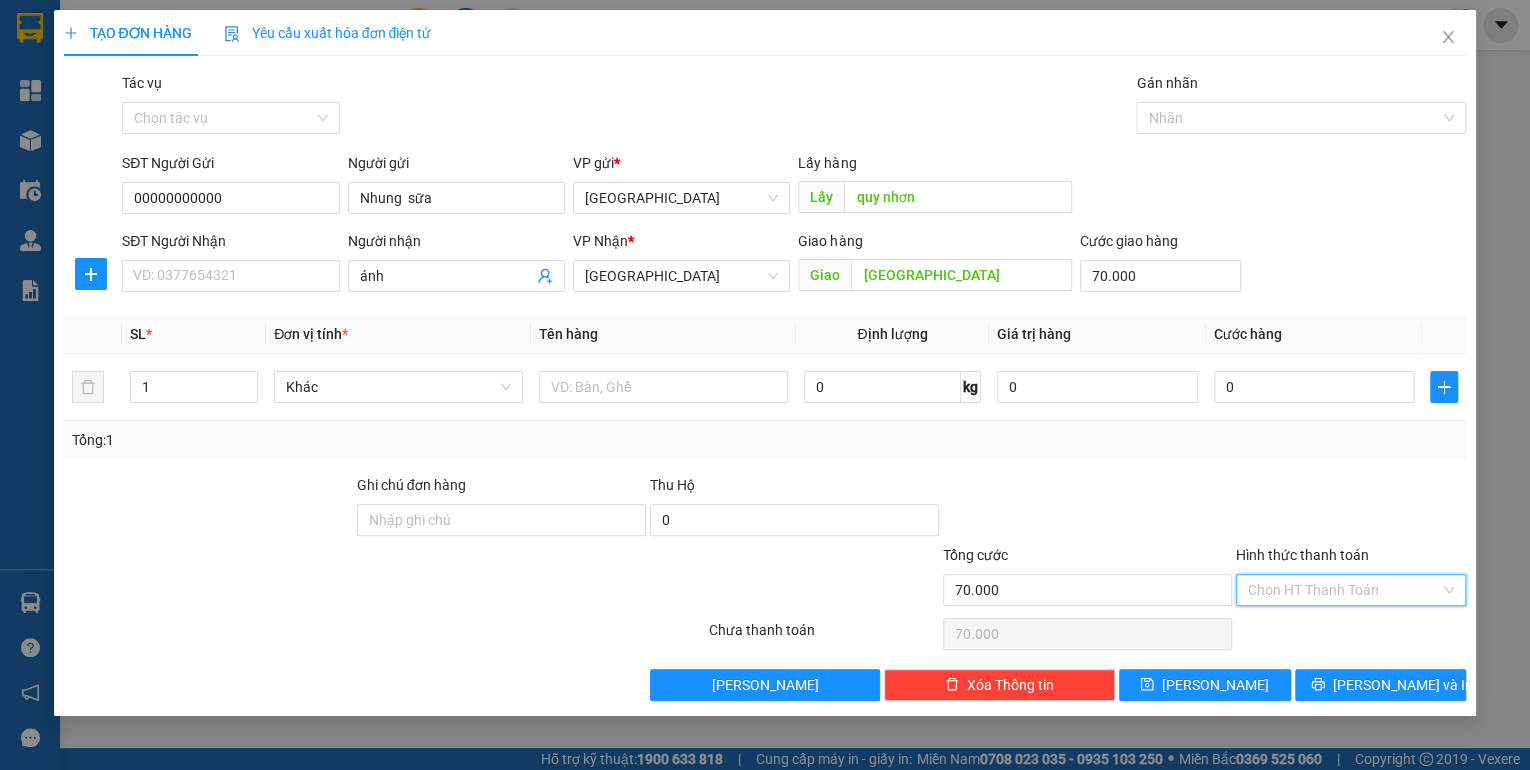 click on "Hình thức thanh toán" at bounding box center [1344, 590] 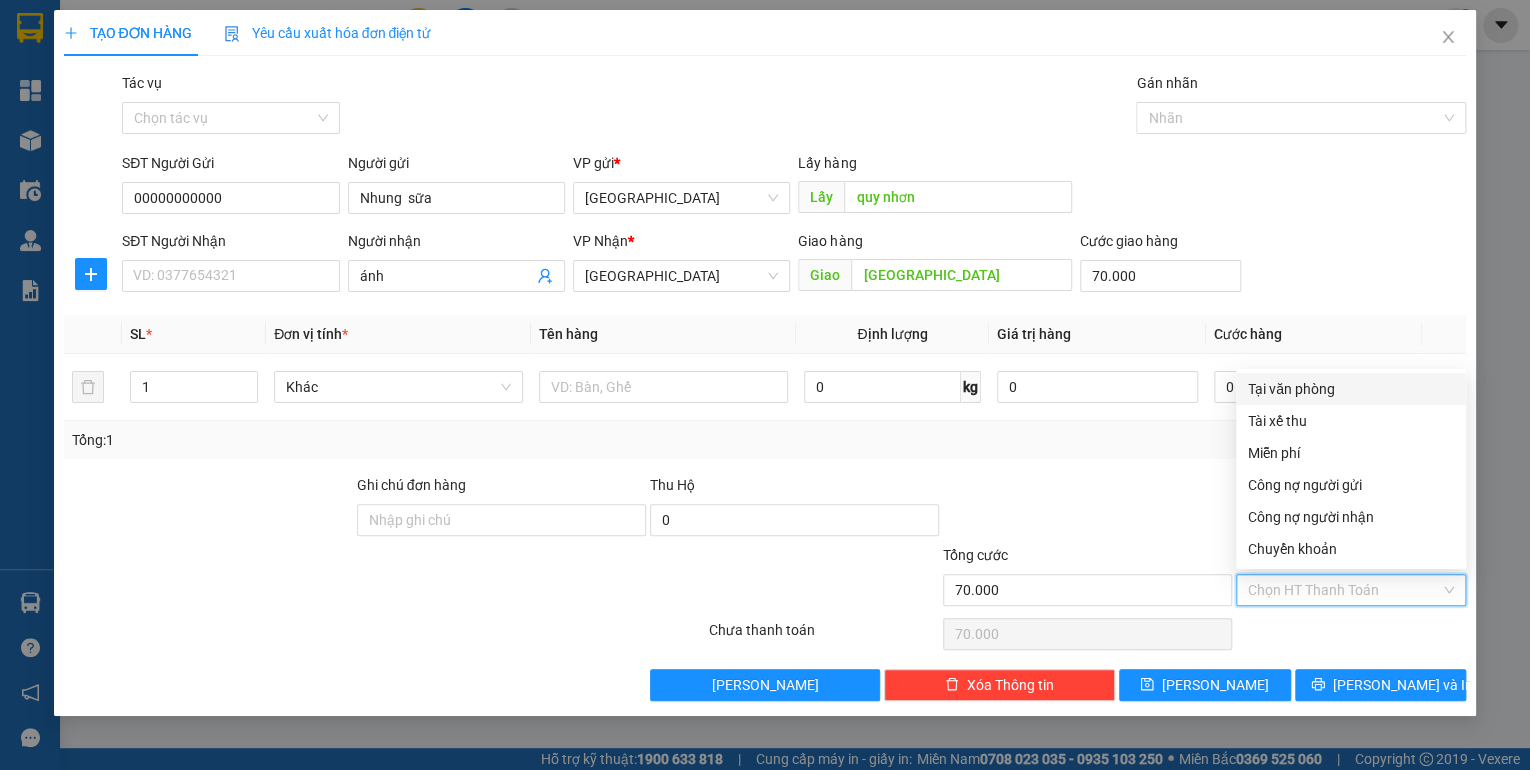 click on "Tại văn phòng" at bounding box center (1351, 389) 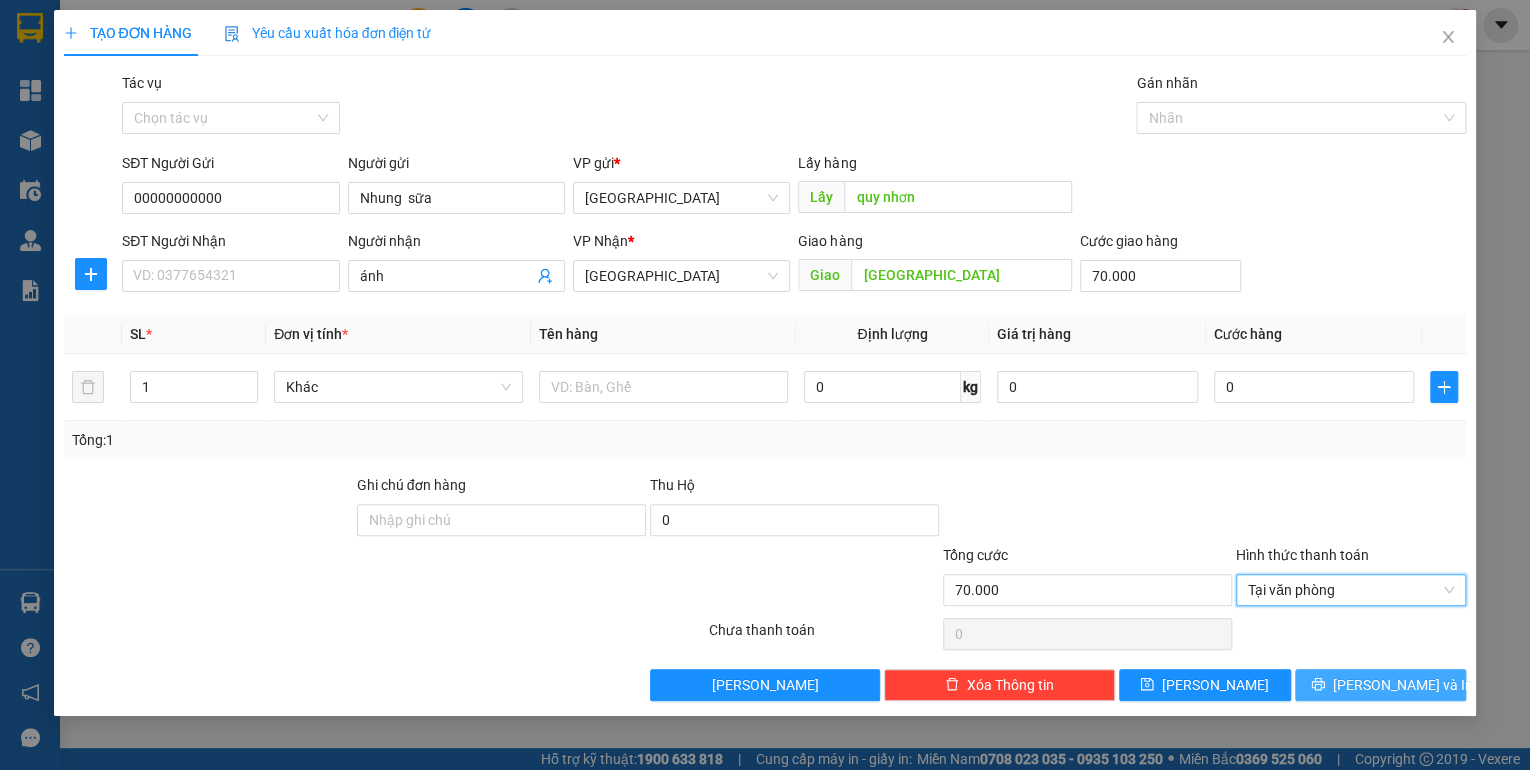 click on "[PERSON_NAME] và In" at bounding box center (1381, 685) 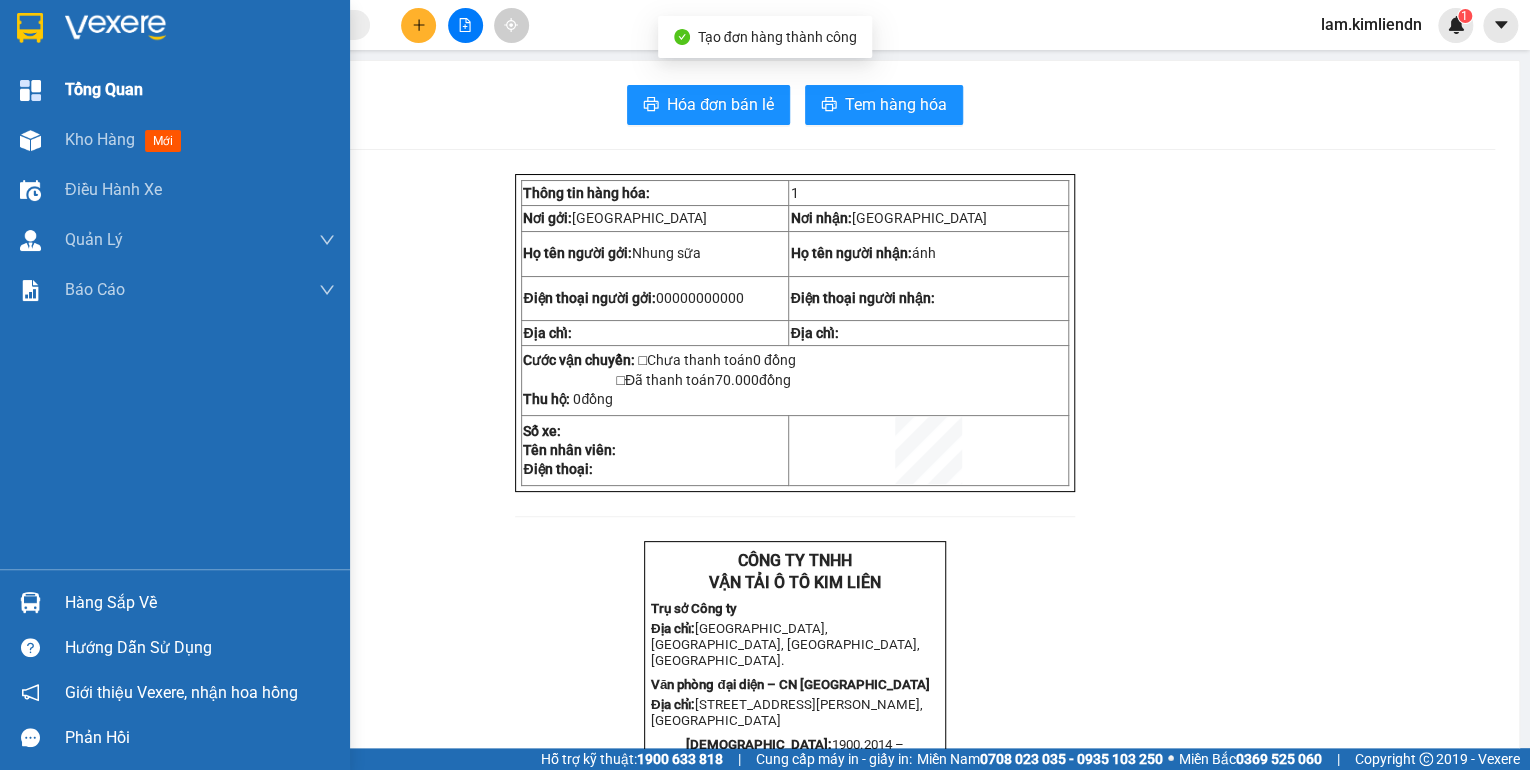click at bounding box center (30, 90) 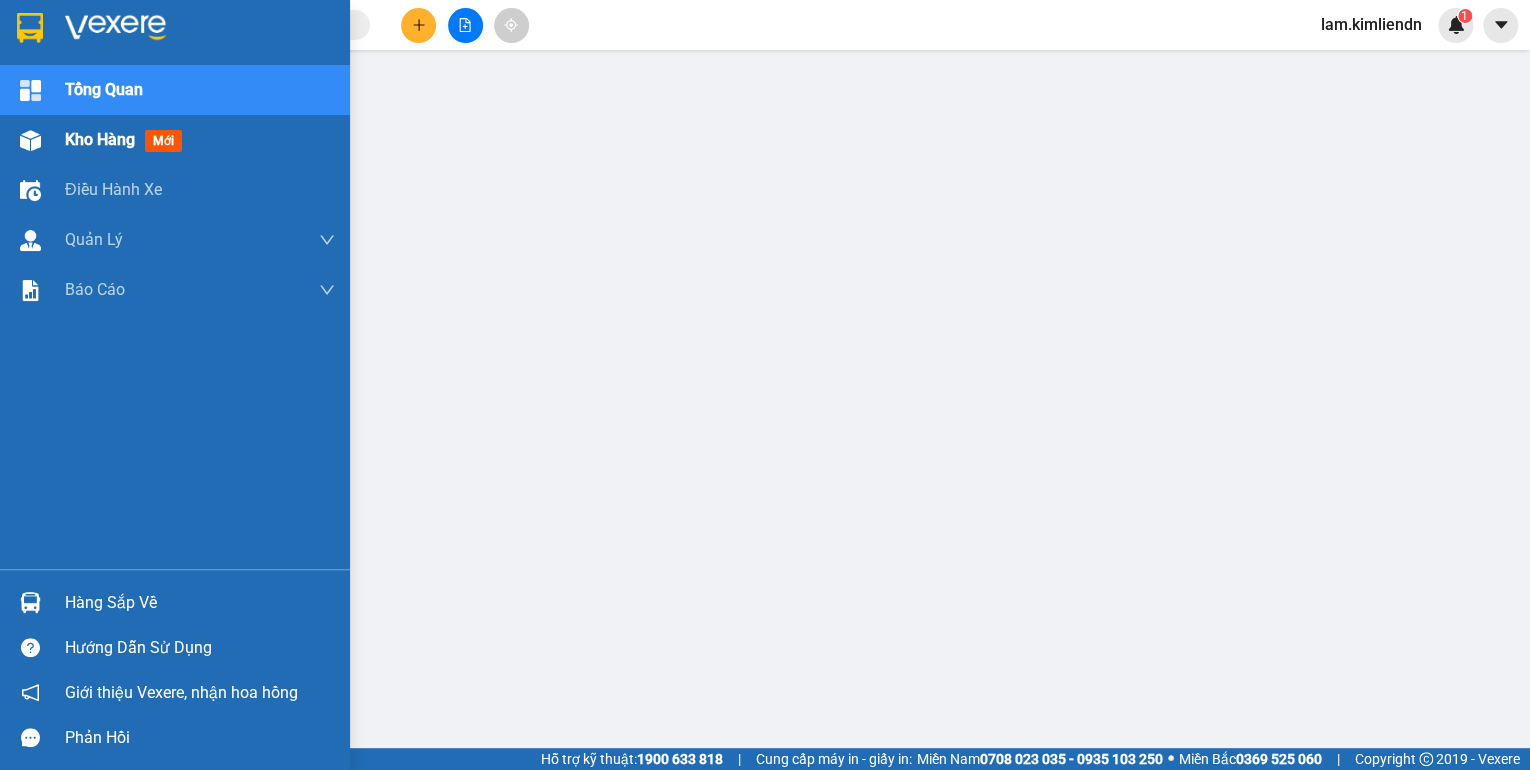click on "Kho hàng mới" at bounding box center (175, 140) 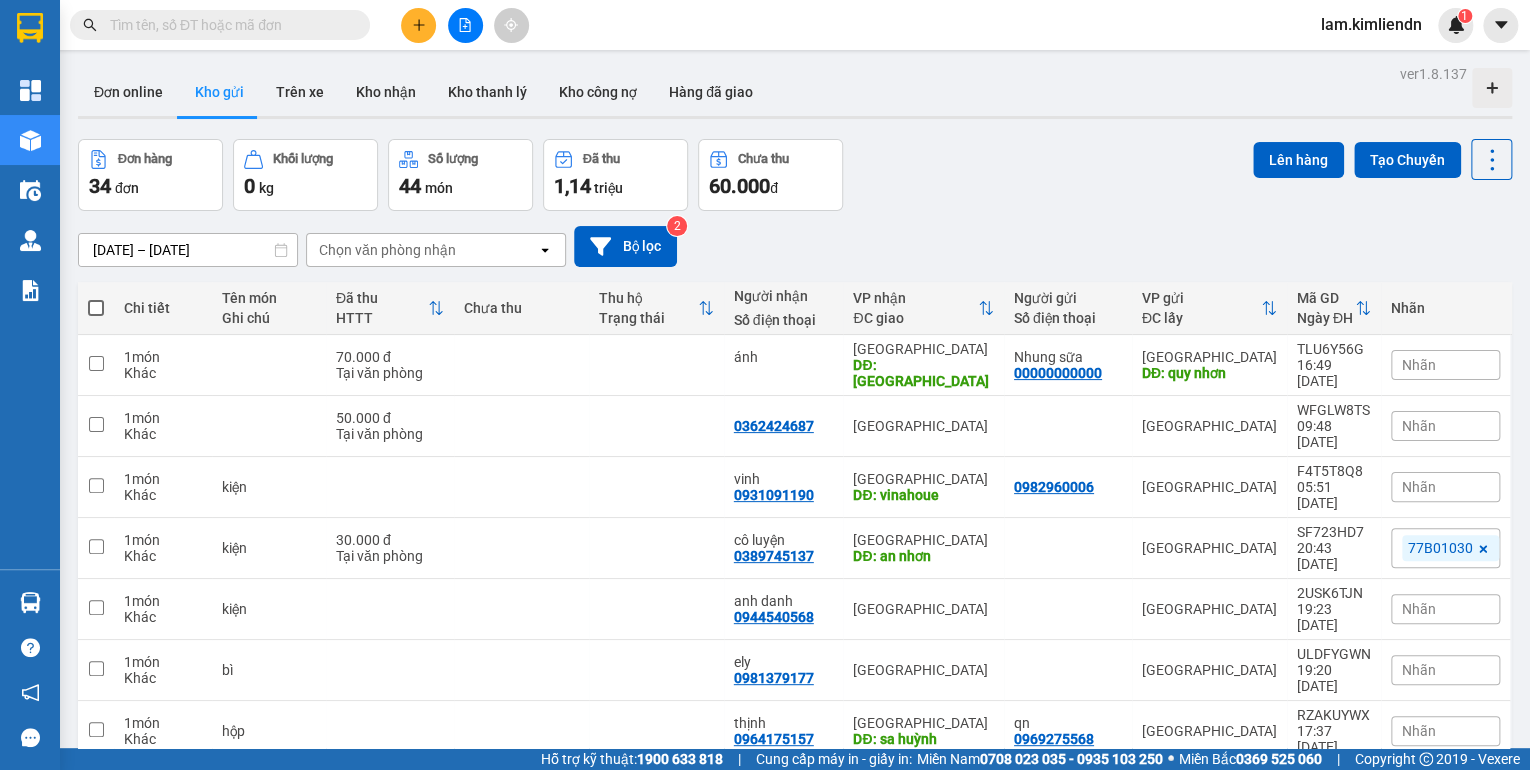 click 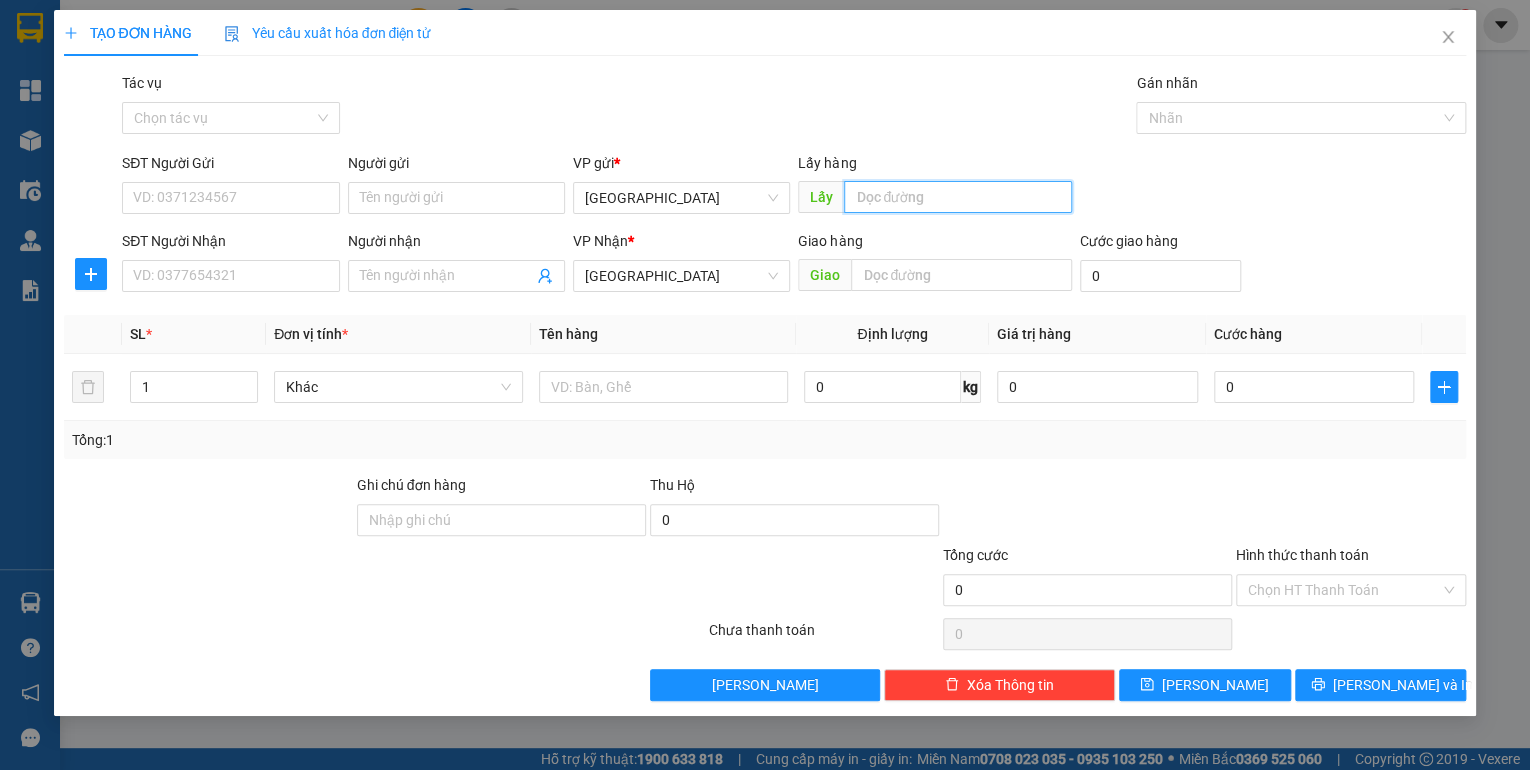 click at bounding box center (958, 197) 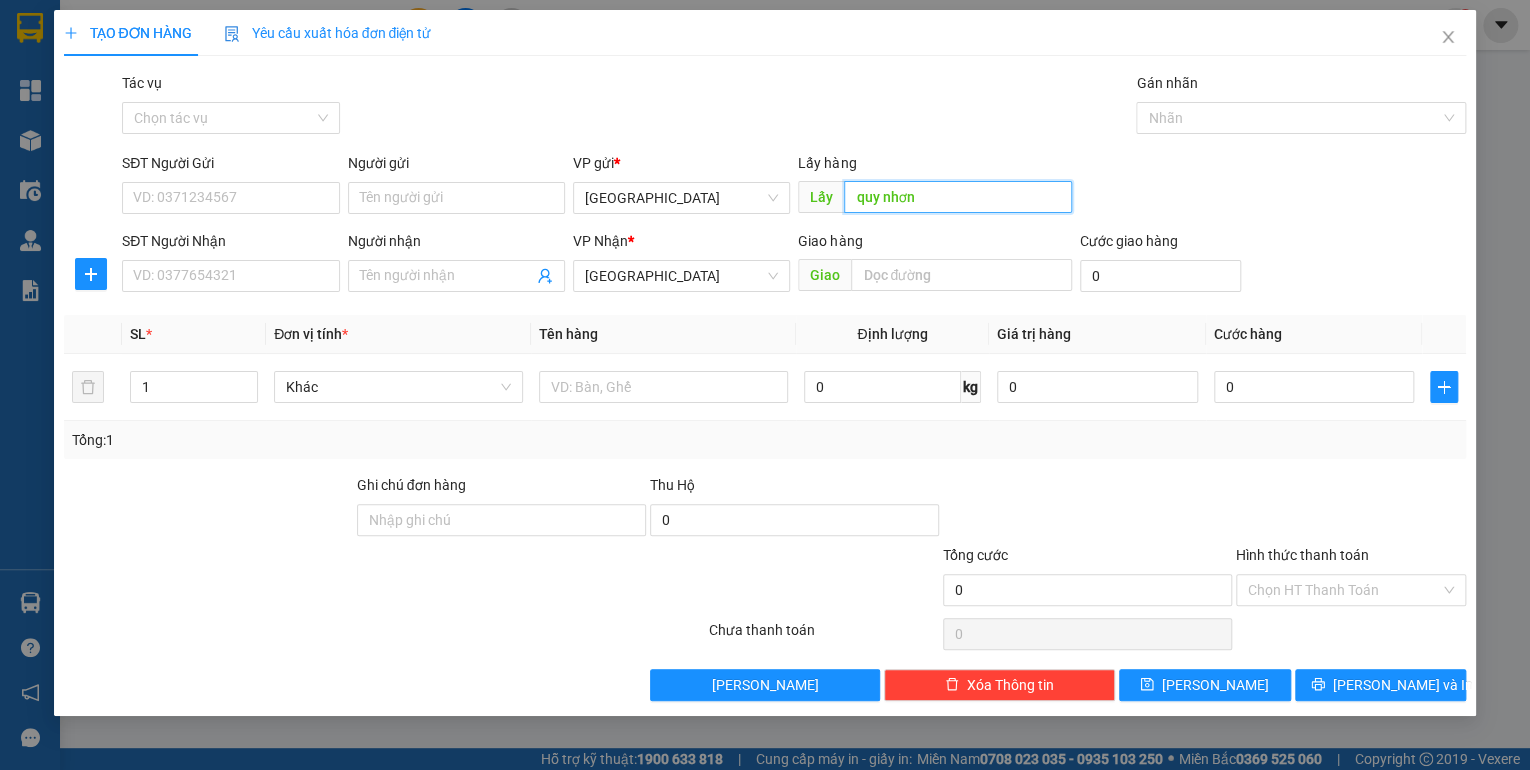 type on "quy nhơn" 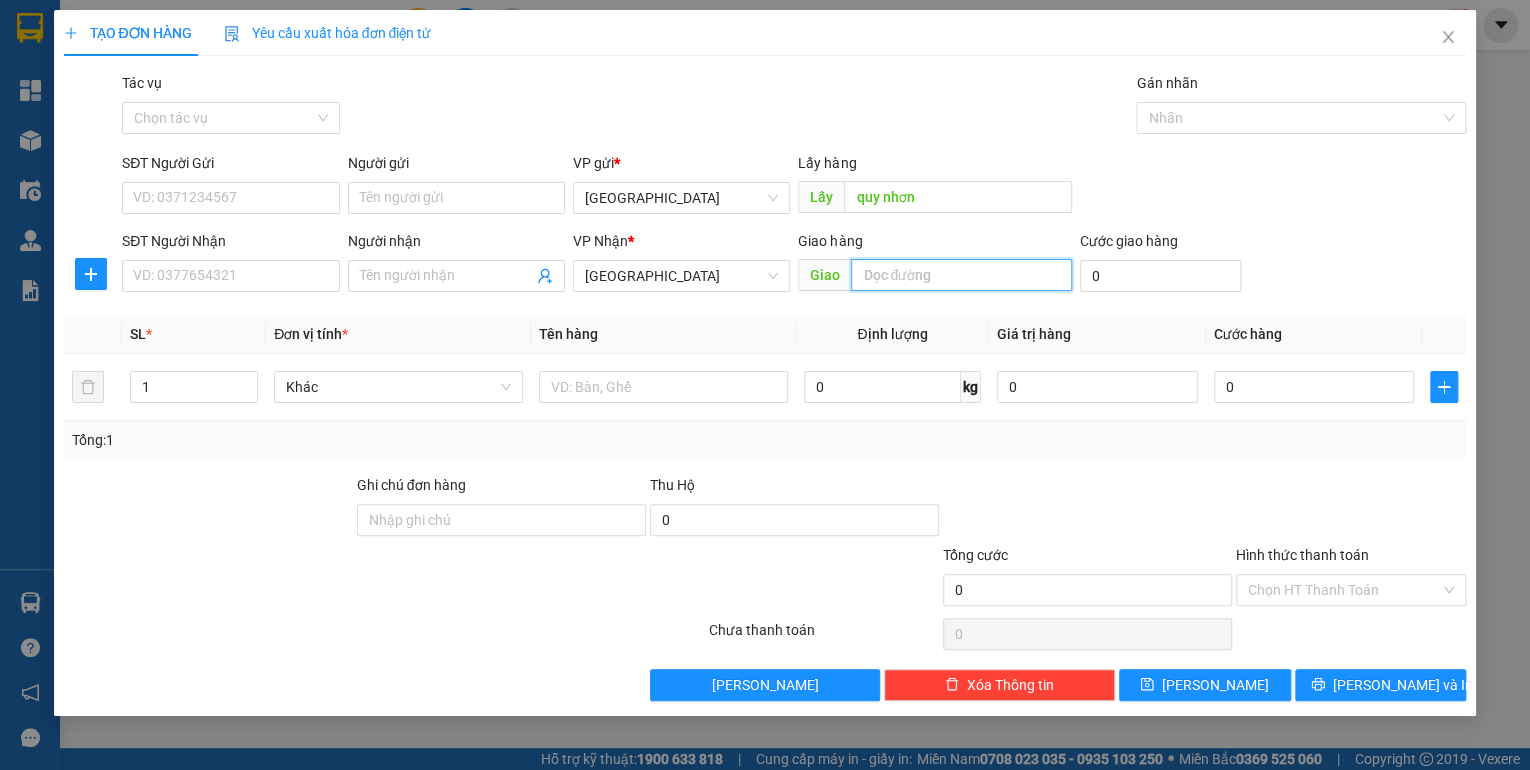 click at bounding box center [961, 275] 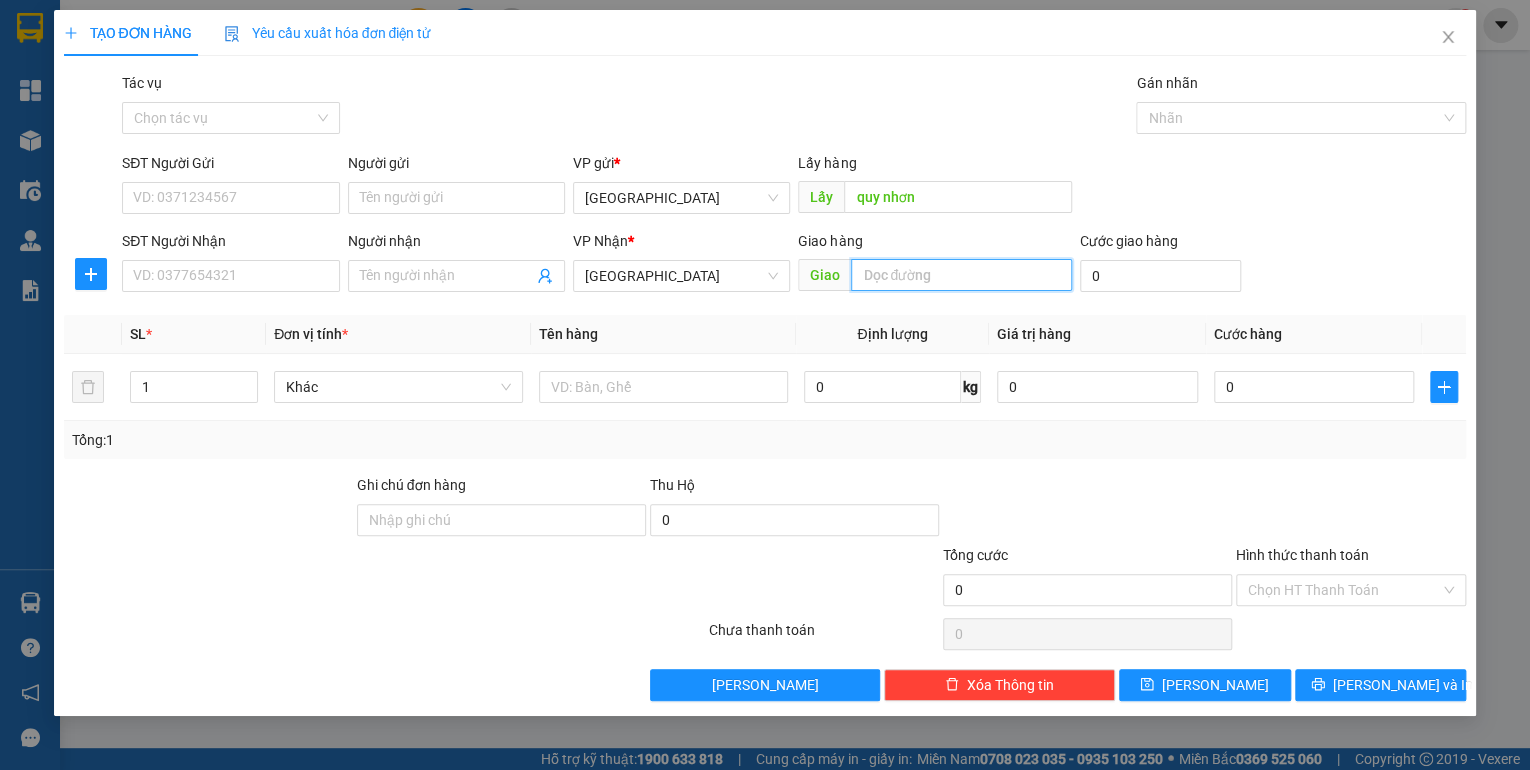 type on "d" 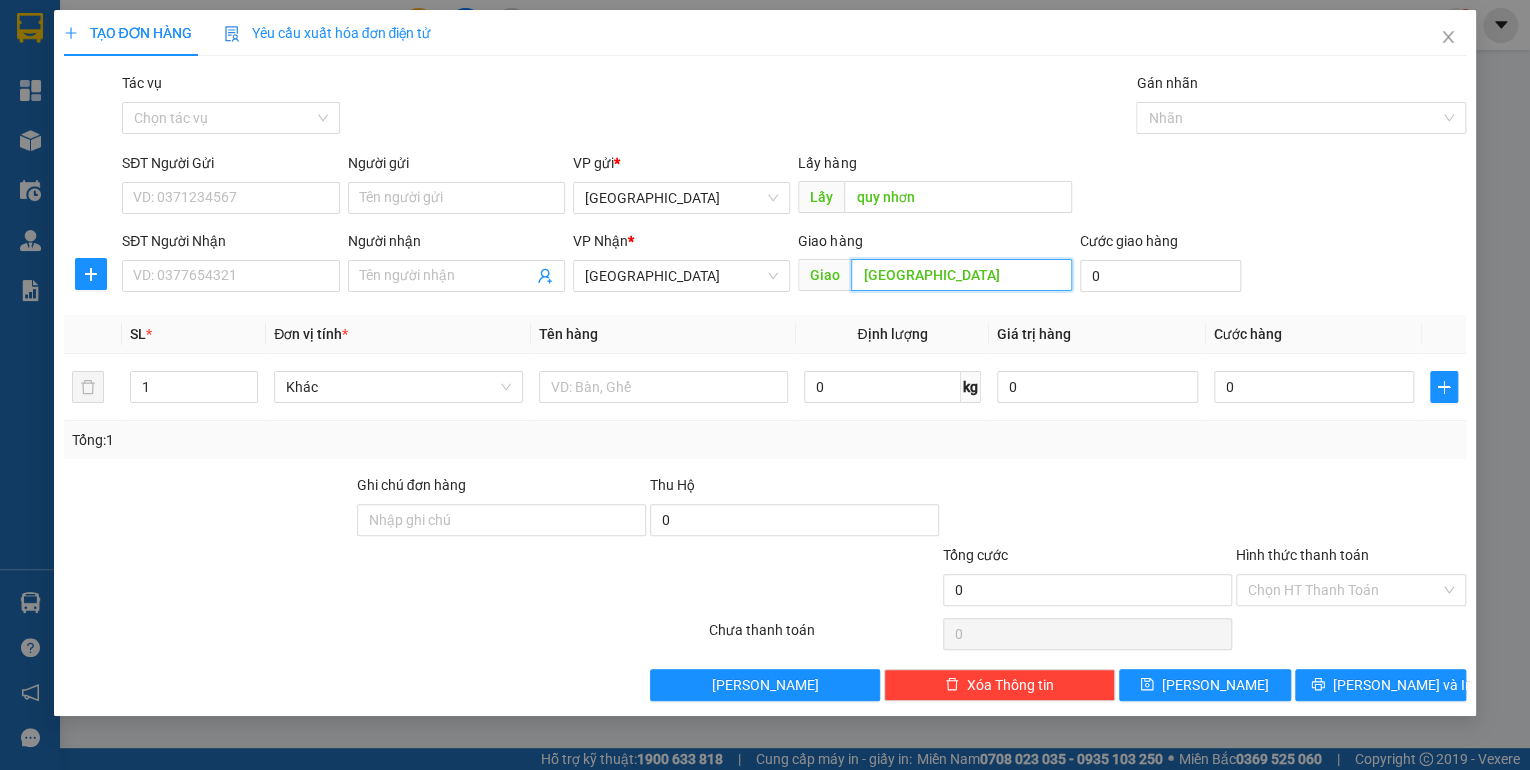 type on "[GEOGRAPHIC_DATA]" 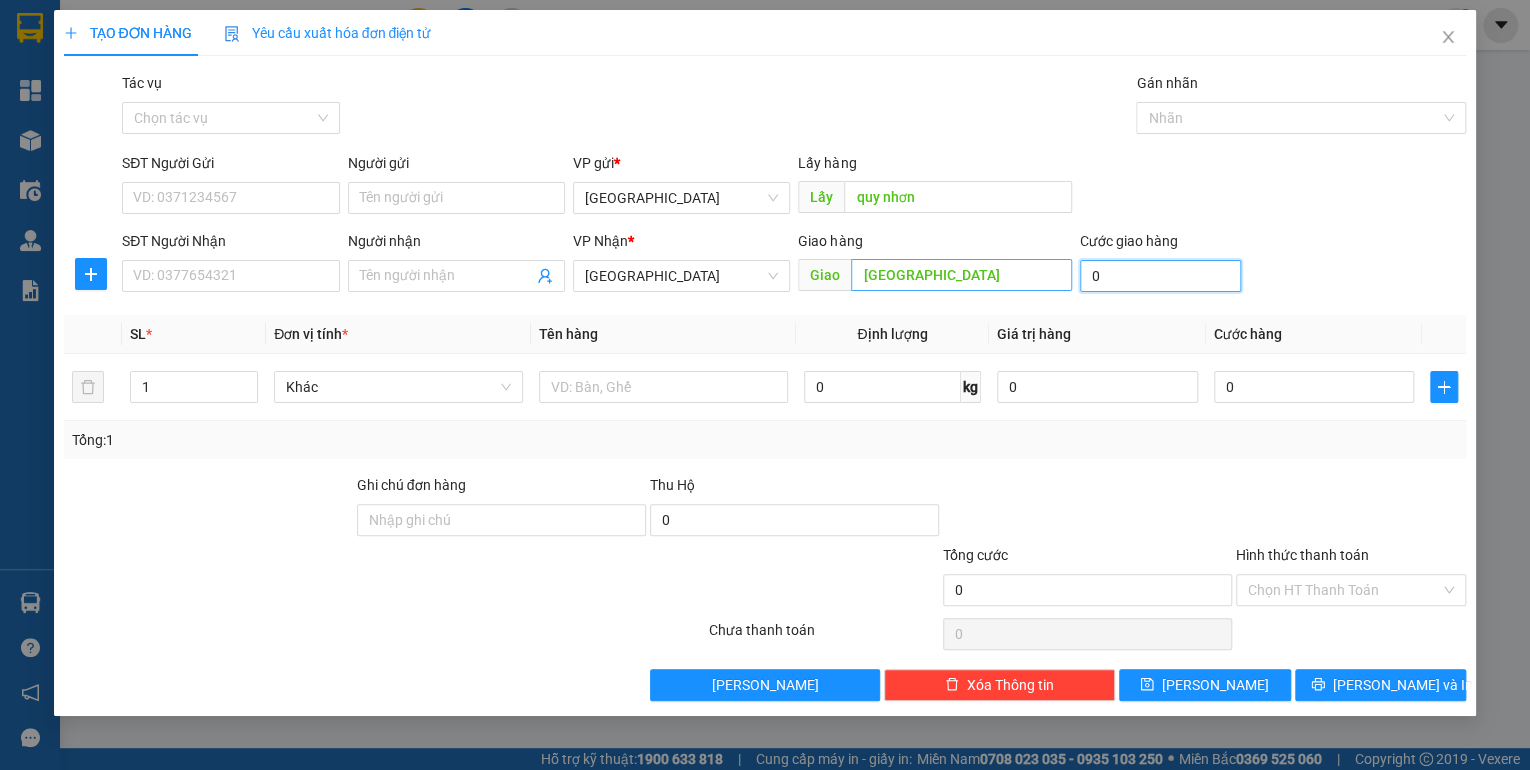 type on "8" 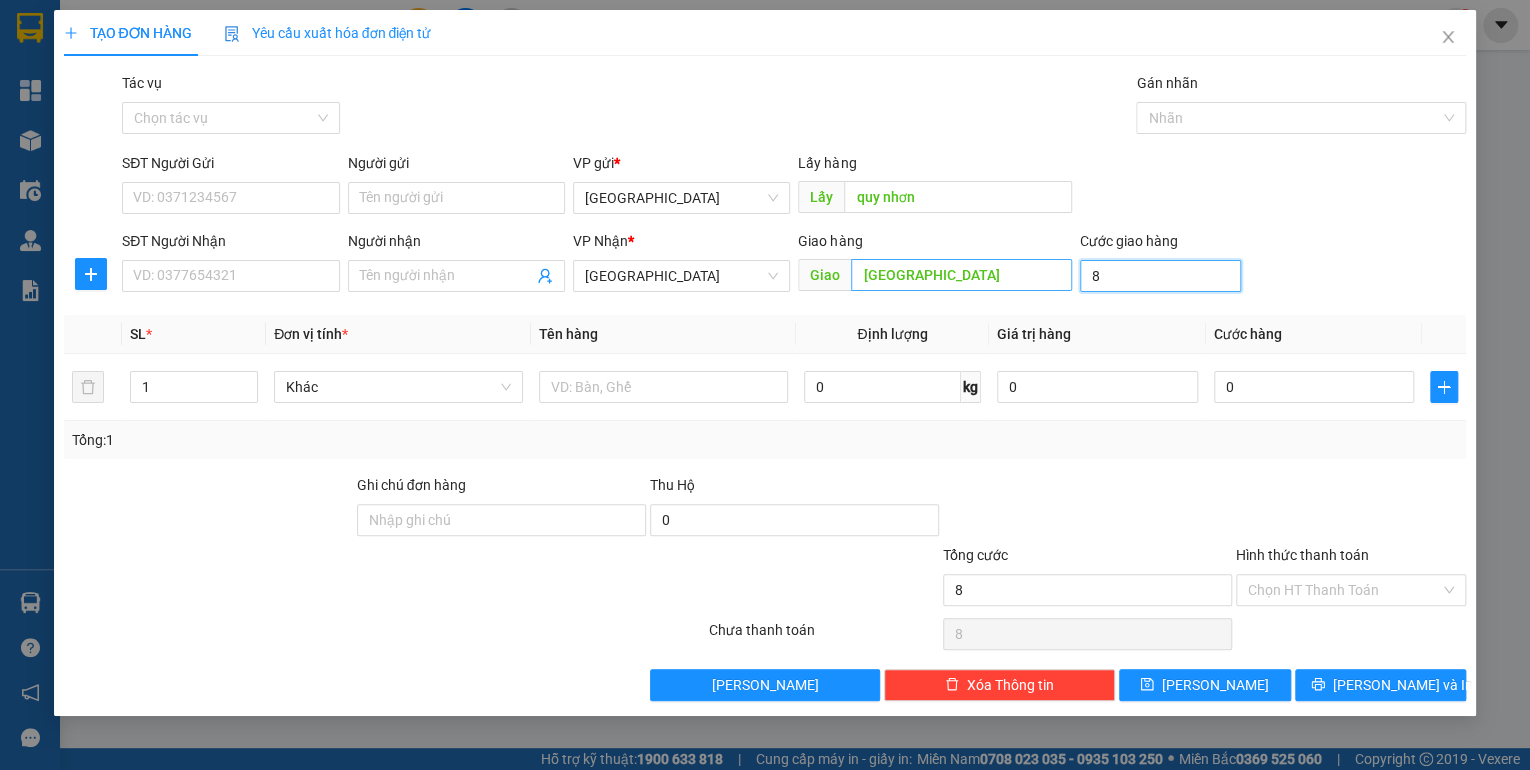 type on "80" 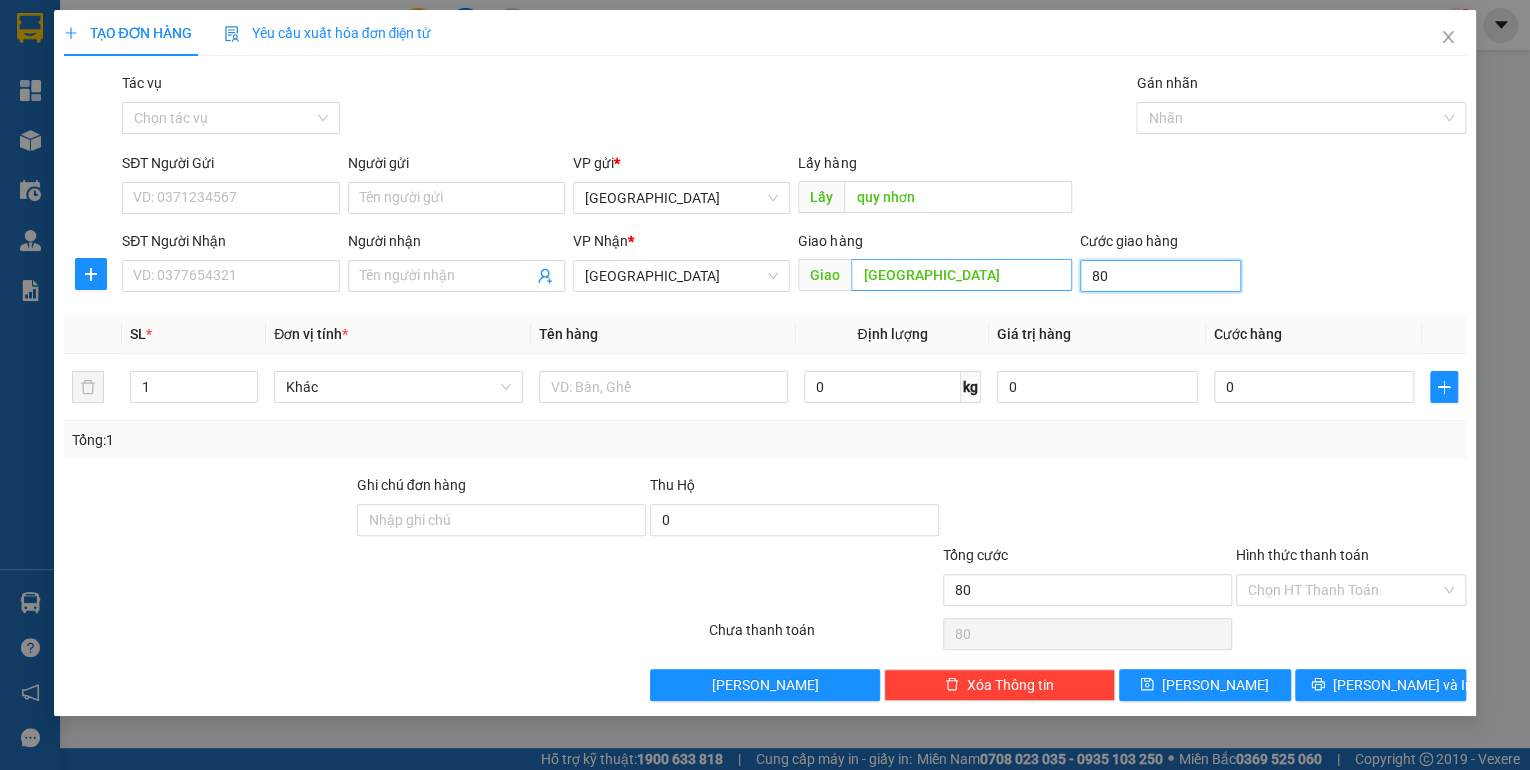 type on "800" 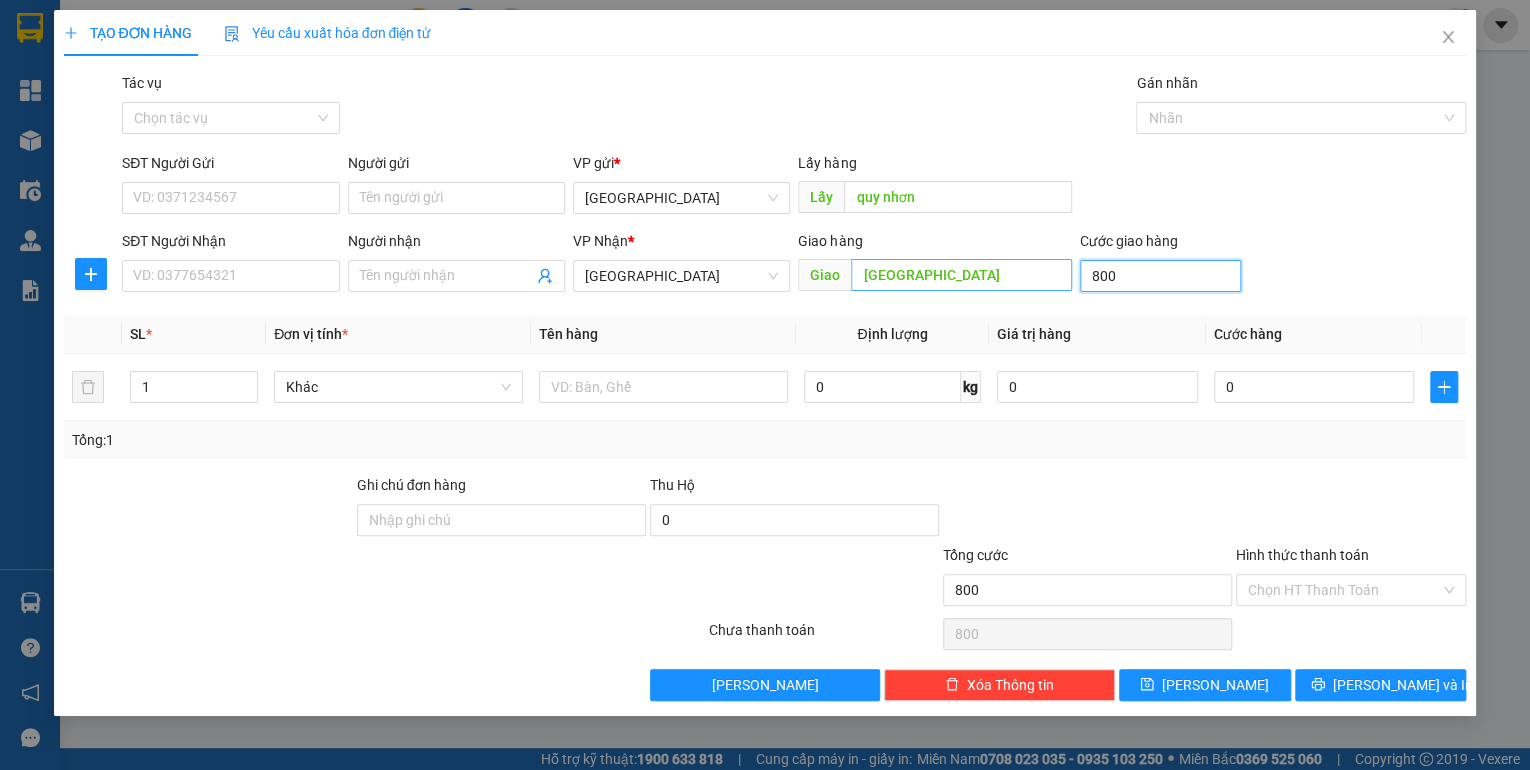 type on "8.000" 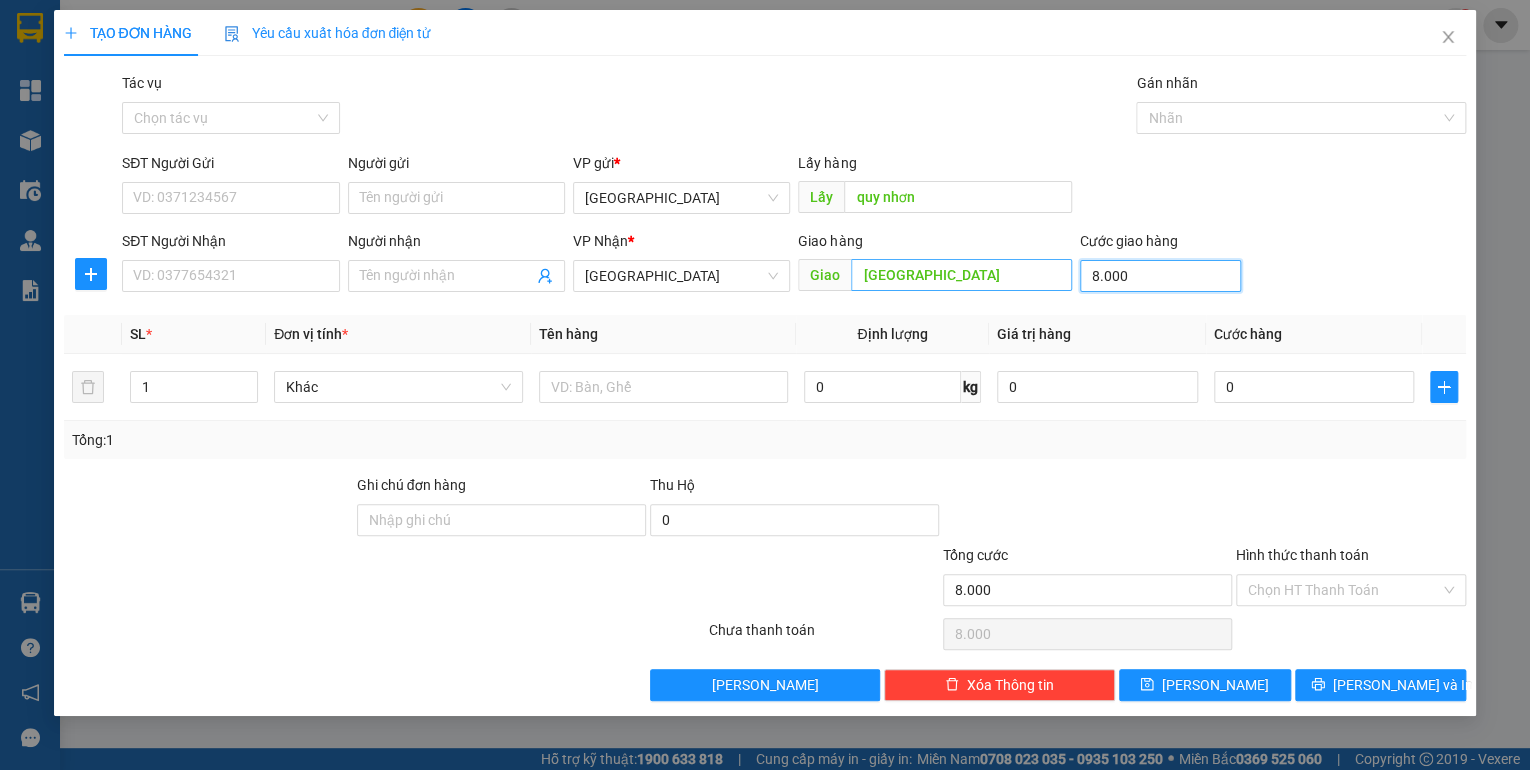 type on "80.000" 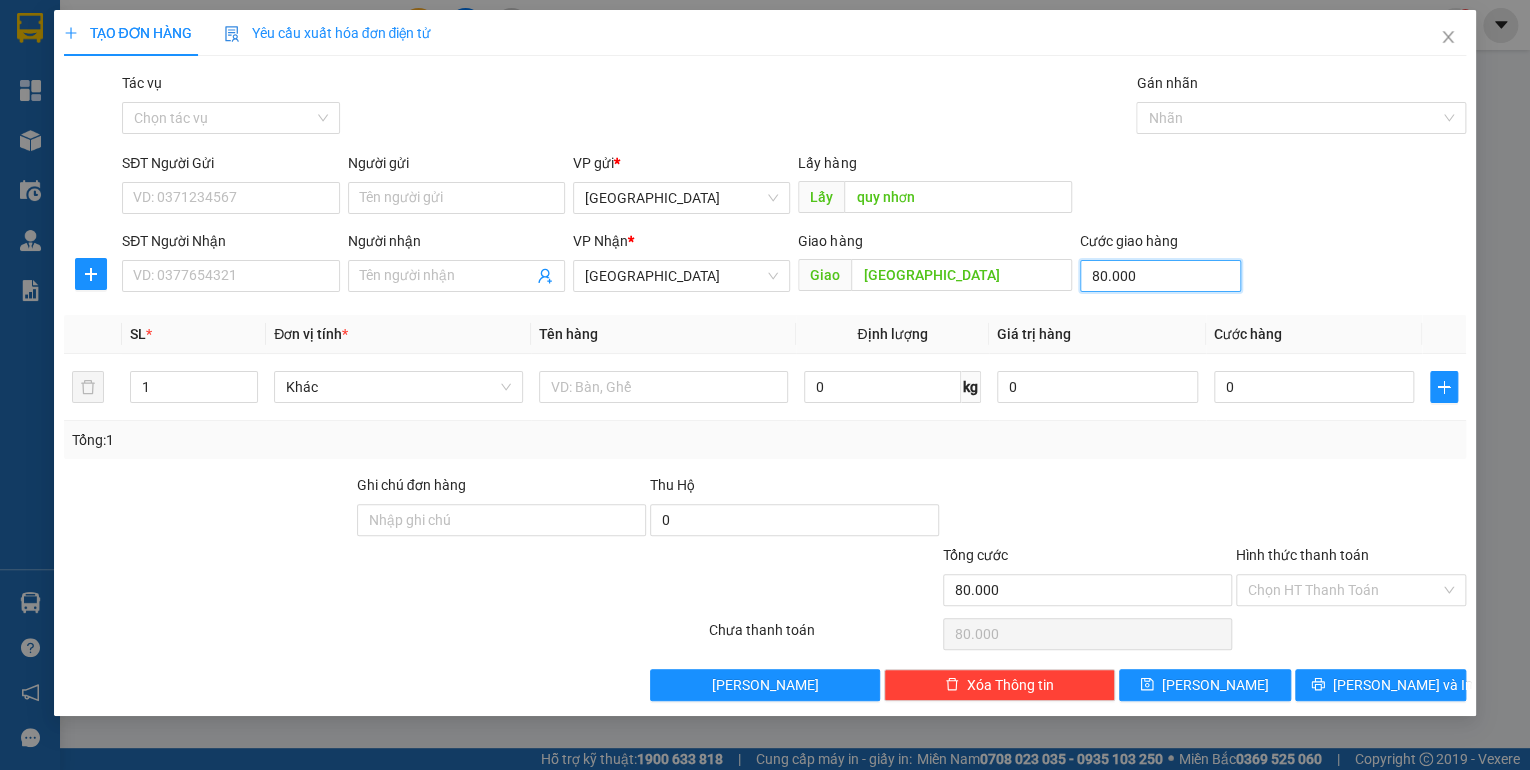 type on "80.000" 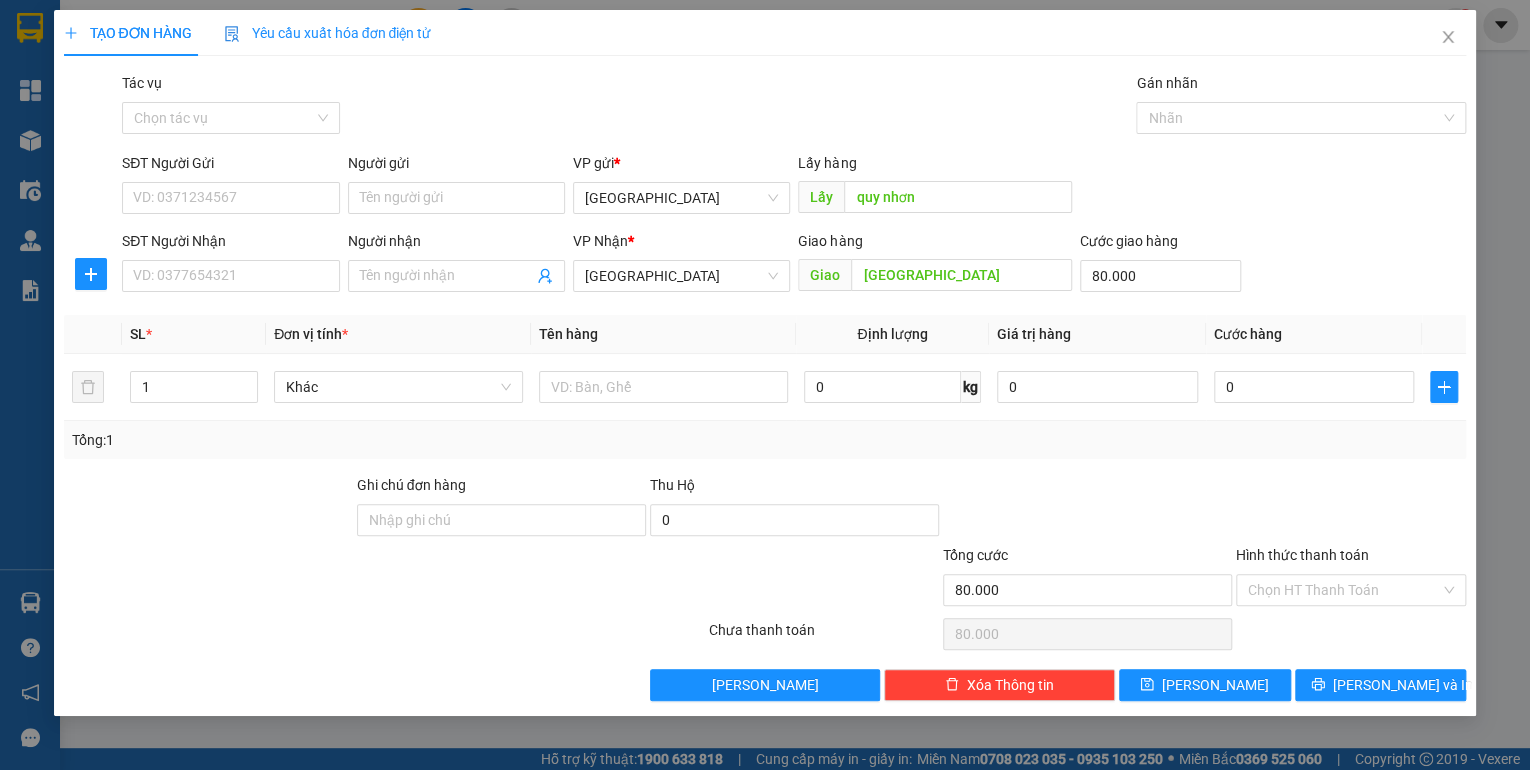 click on "Ghi chú đơn hàng" at bounding box center (501, 489) 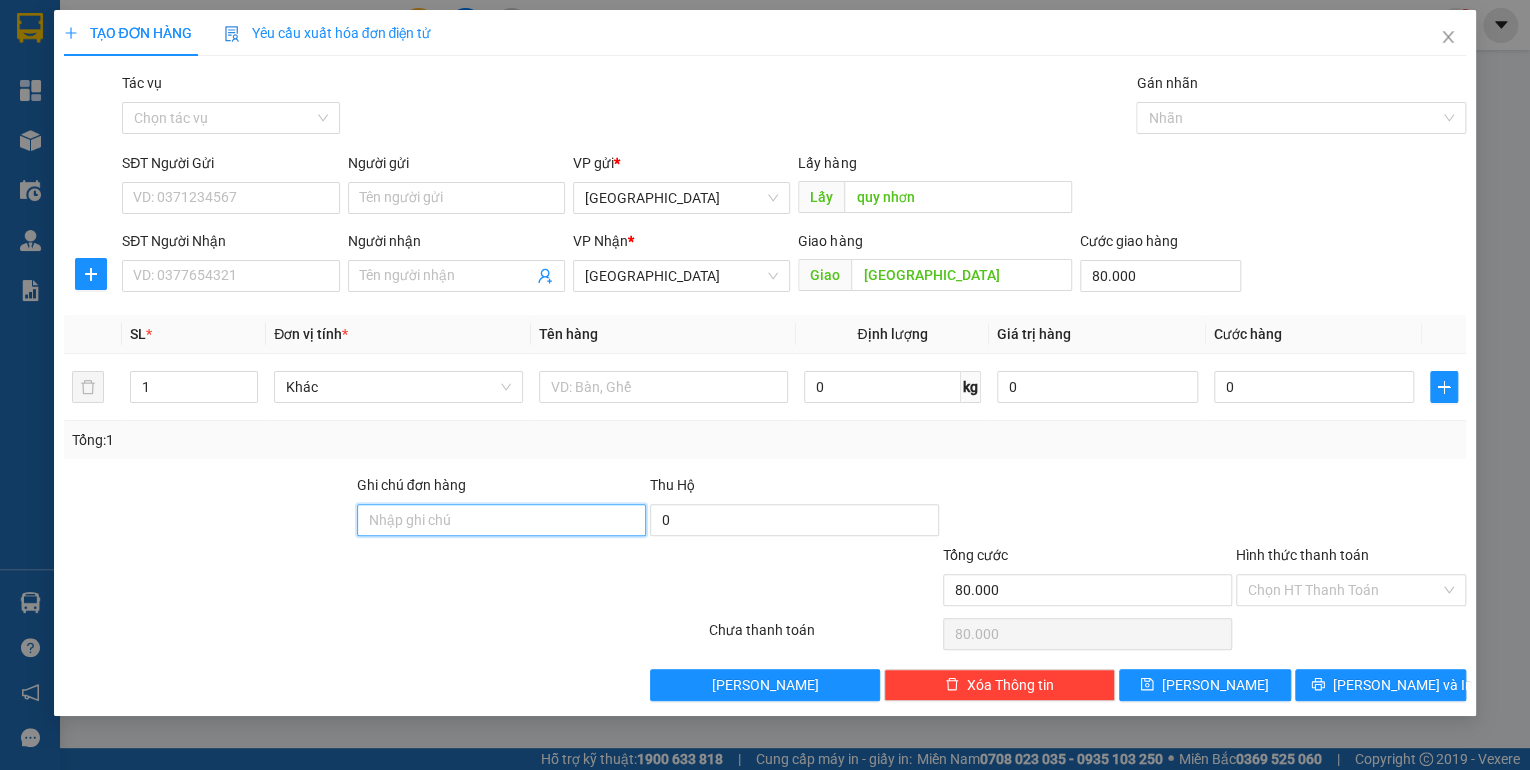 click on "Ghi chú đơn hàng" at bounding box center (501, 520) 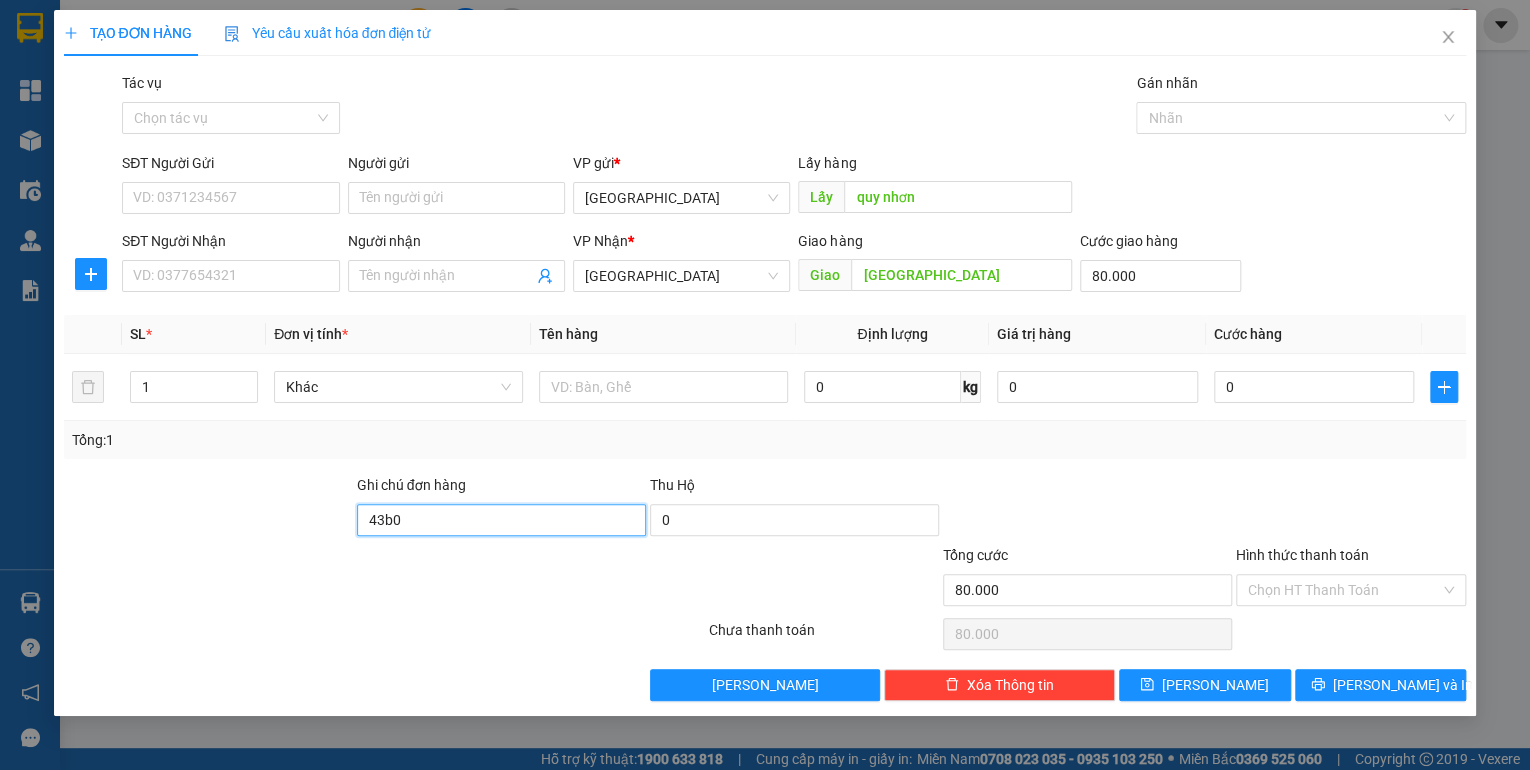 type on "43b04519 - 0901552559" 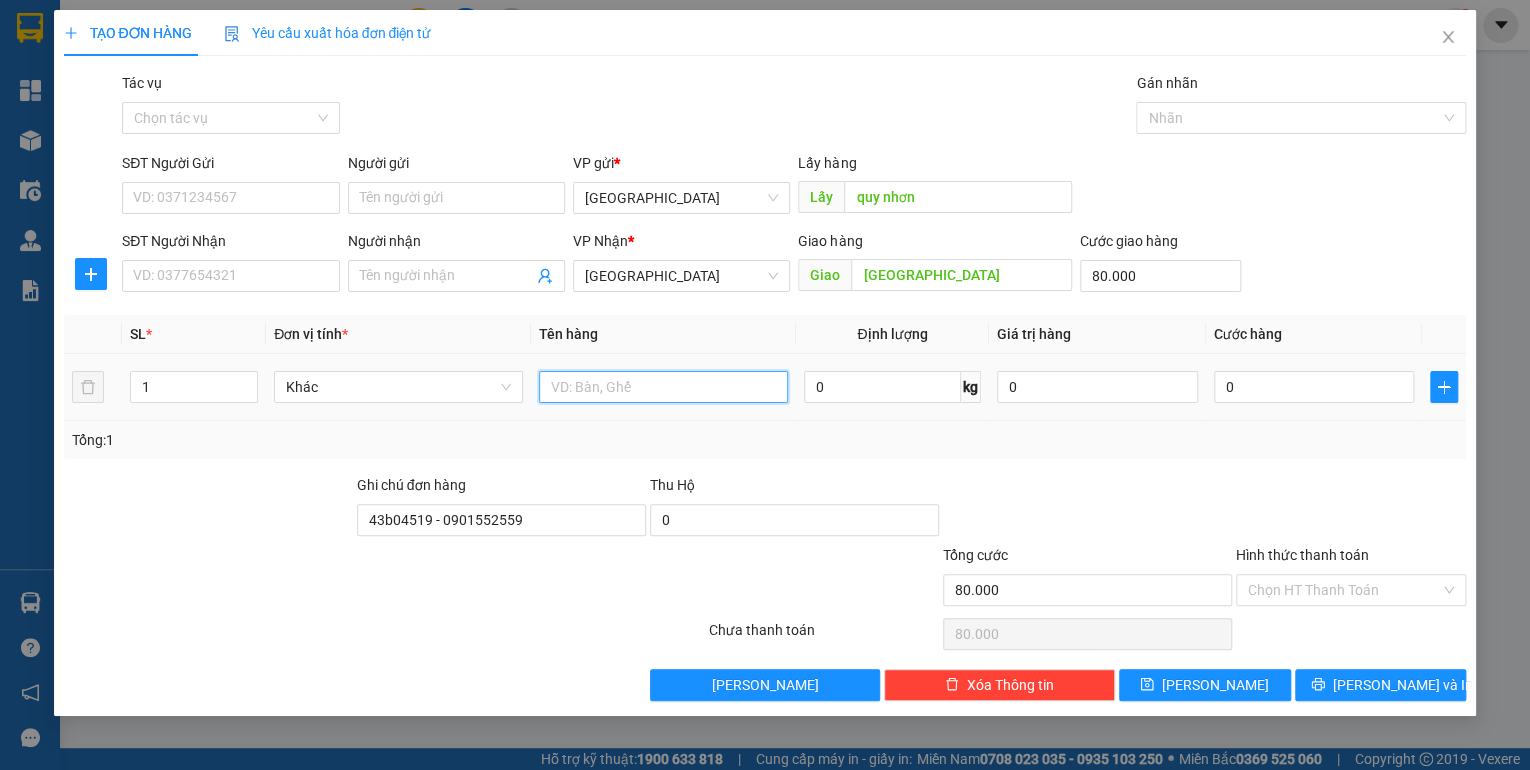 click at bounding box center [663, 387] 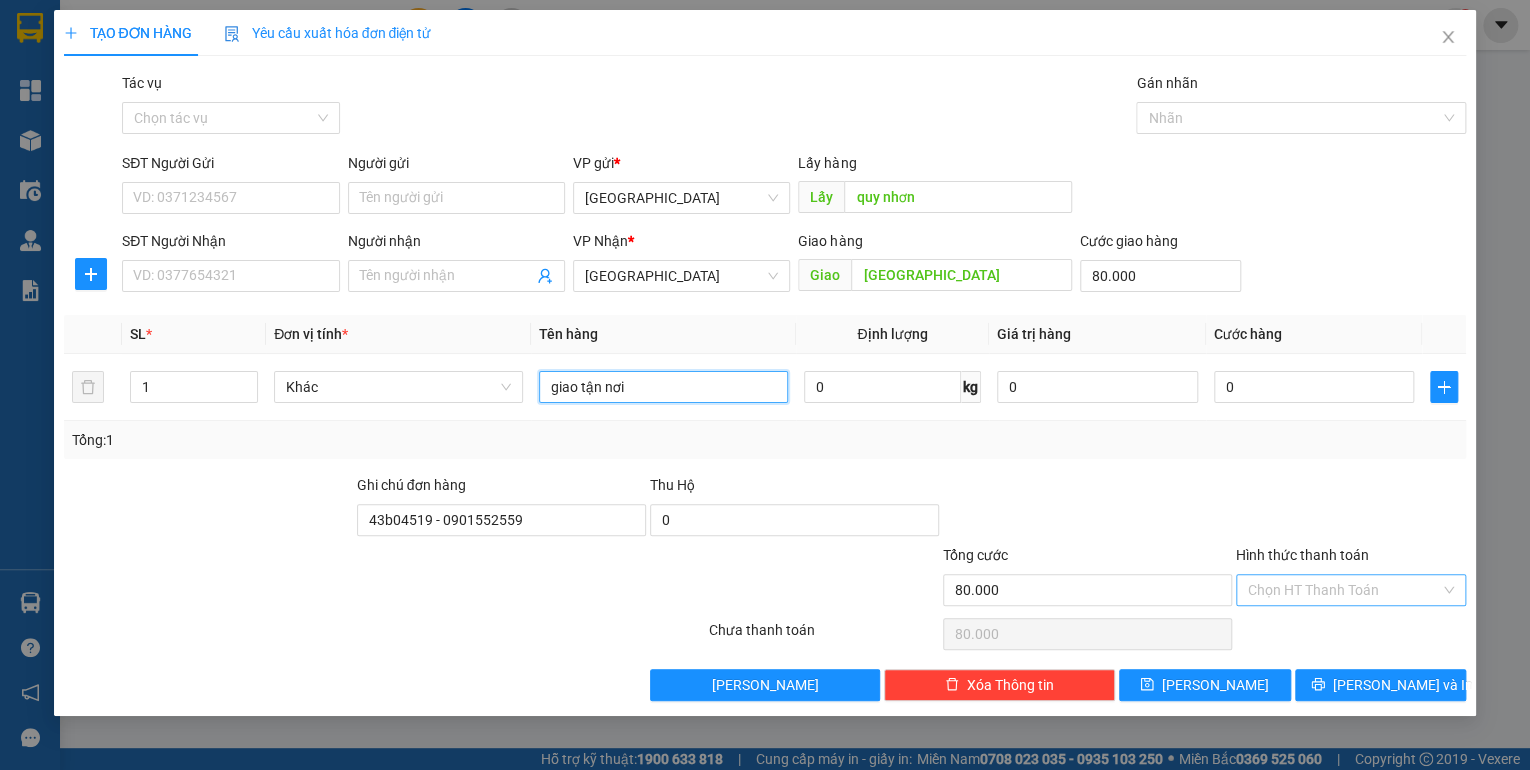 type on "giao tận nơi" 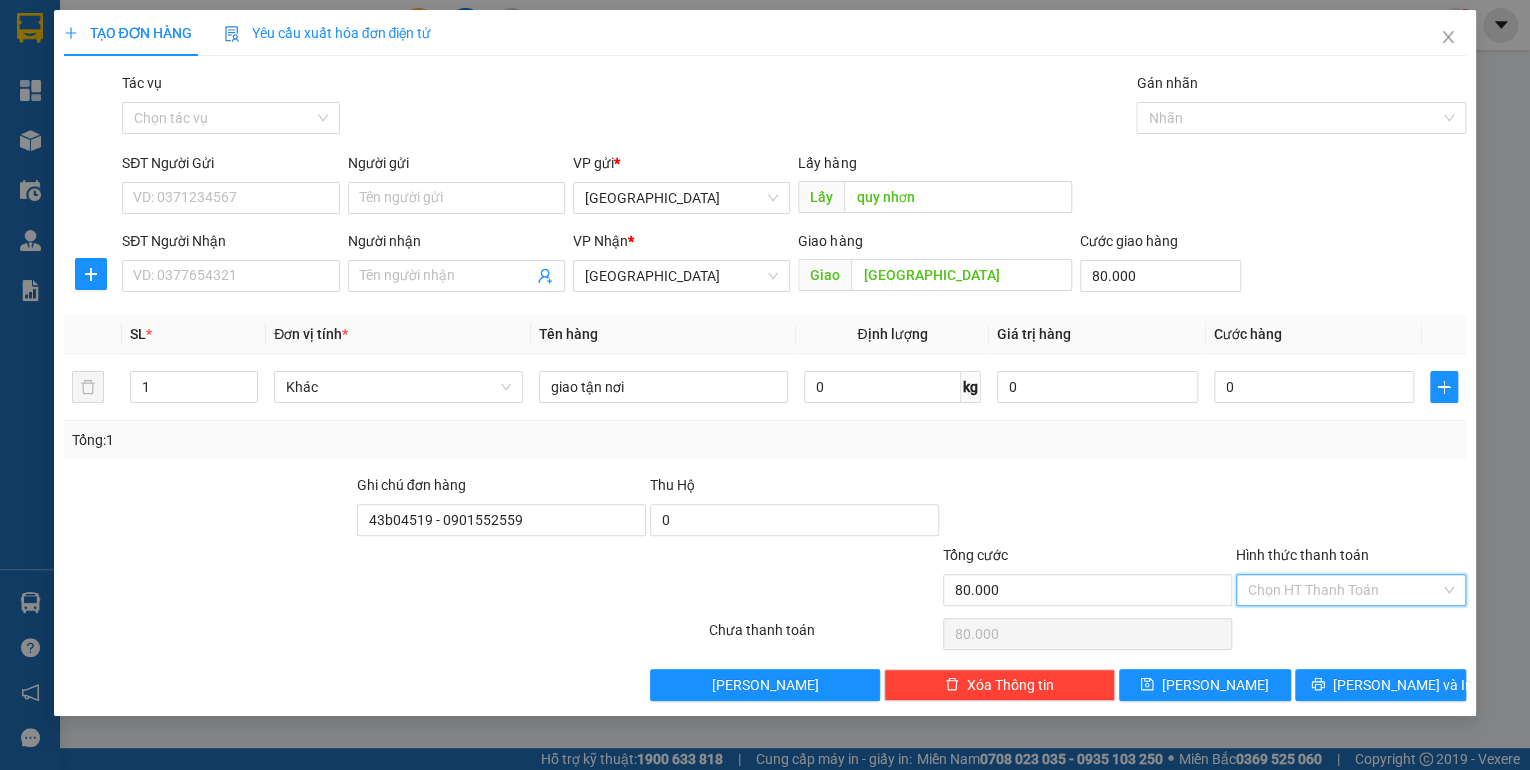 click on "Hình thức thanh toán" at bounding box center (1344, 590) 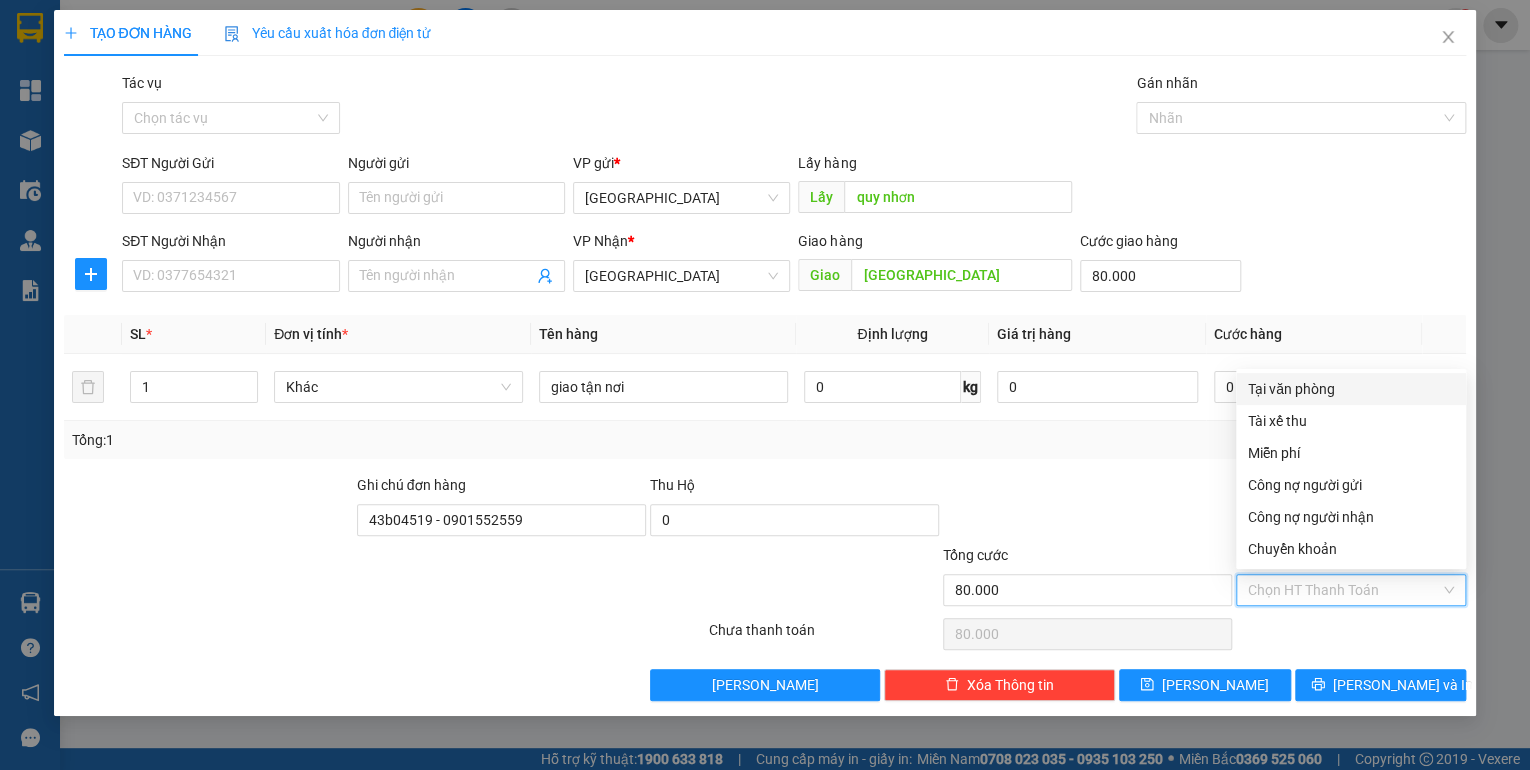 click on "Tại văn phòng" at bounding box center [1351, 389] 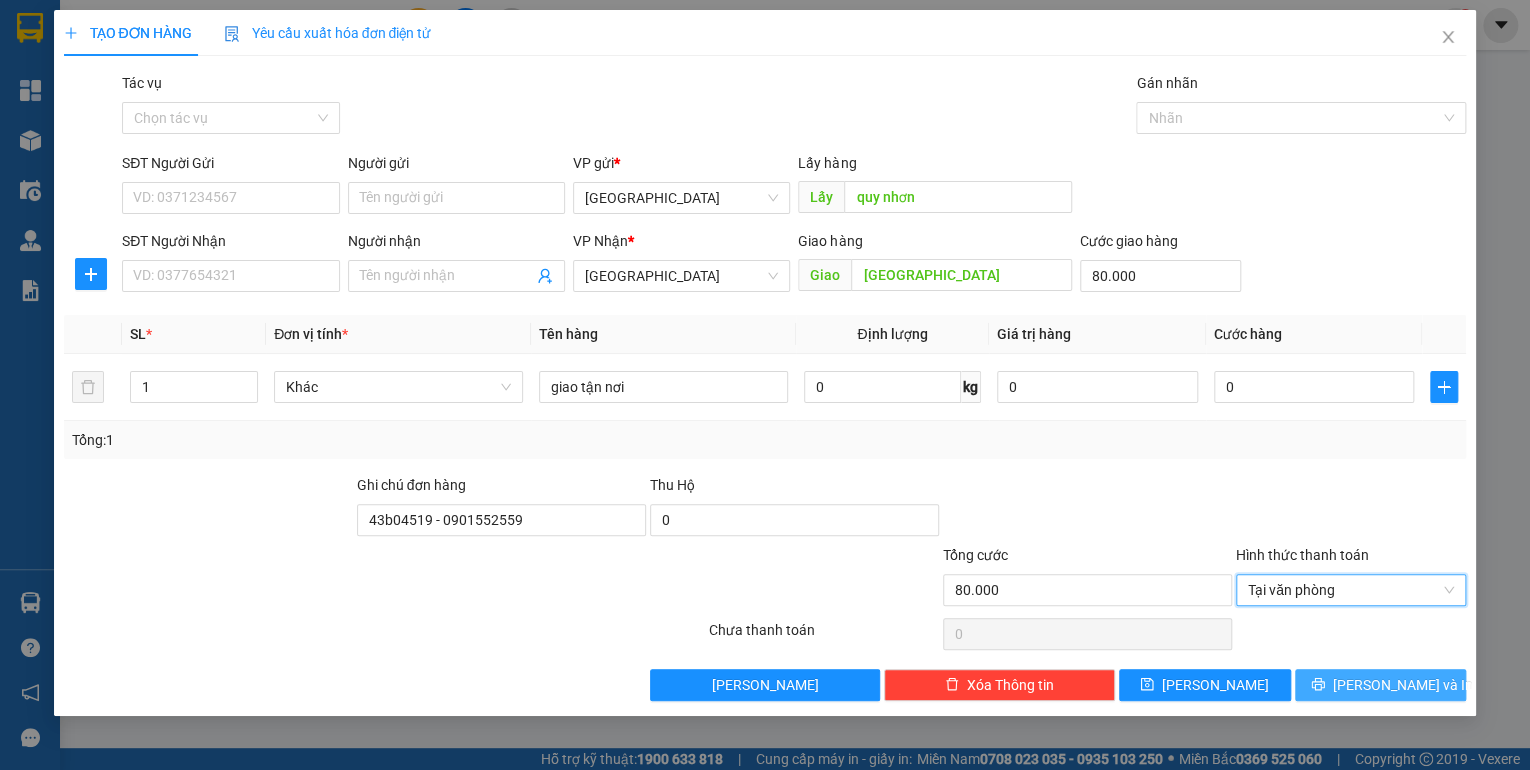 click on "[PERSON_NAME] và In" at bounding box center [1403, 685] 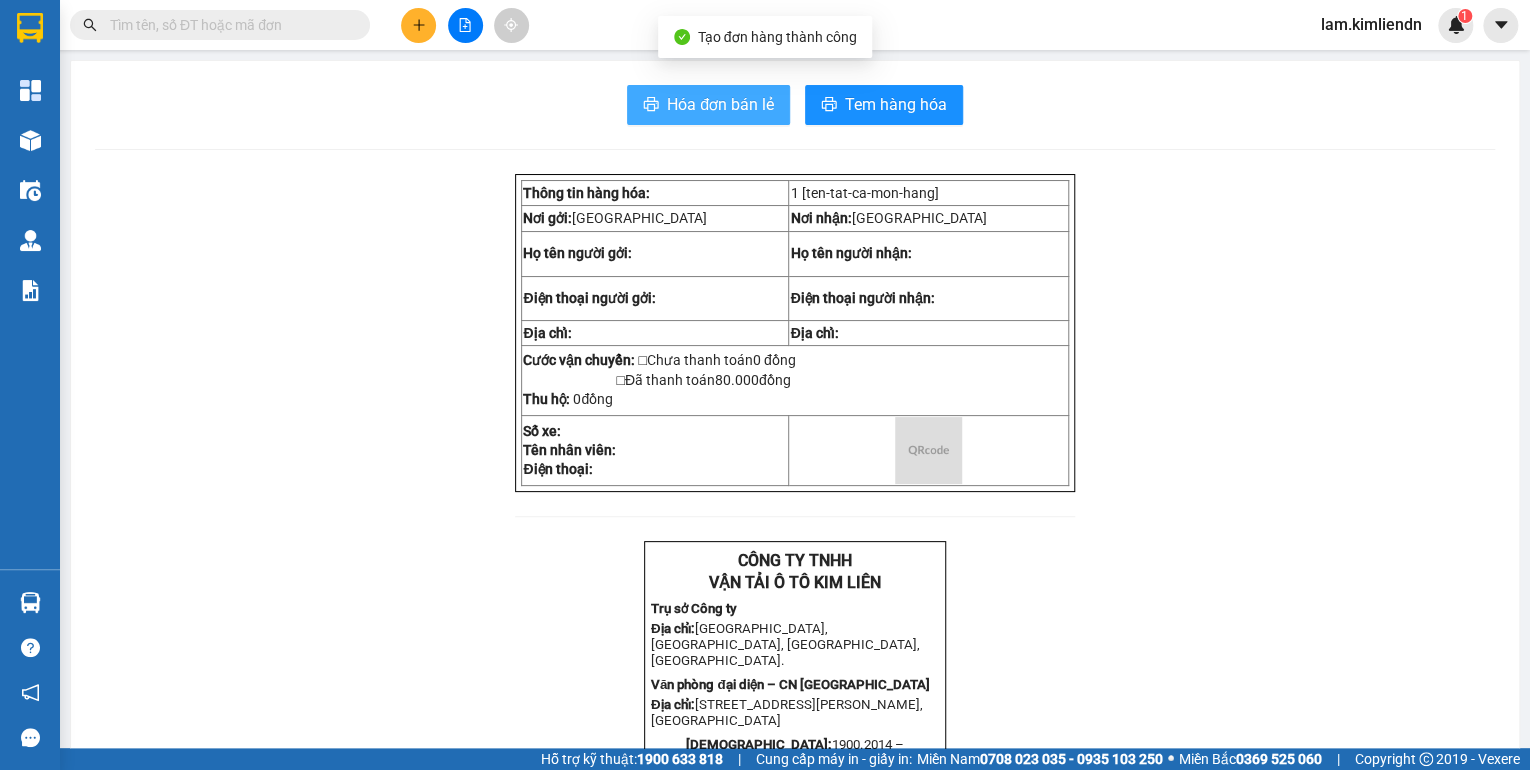 click on "Hóa đơn bán lẻ" at bounding box center (720, 104) 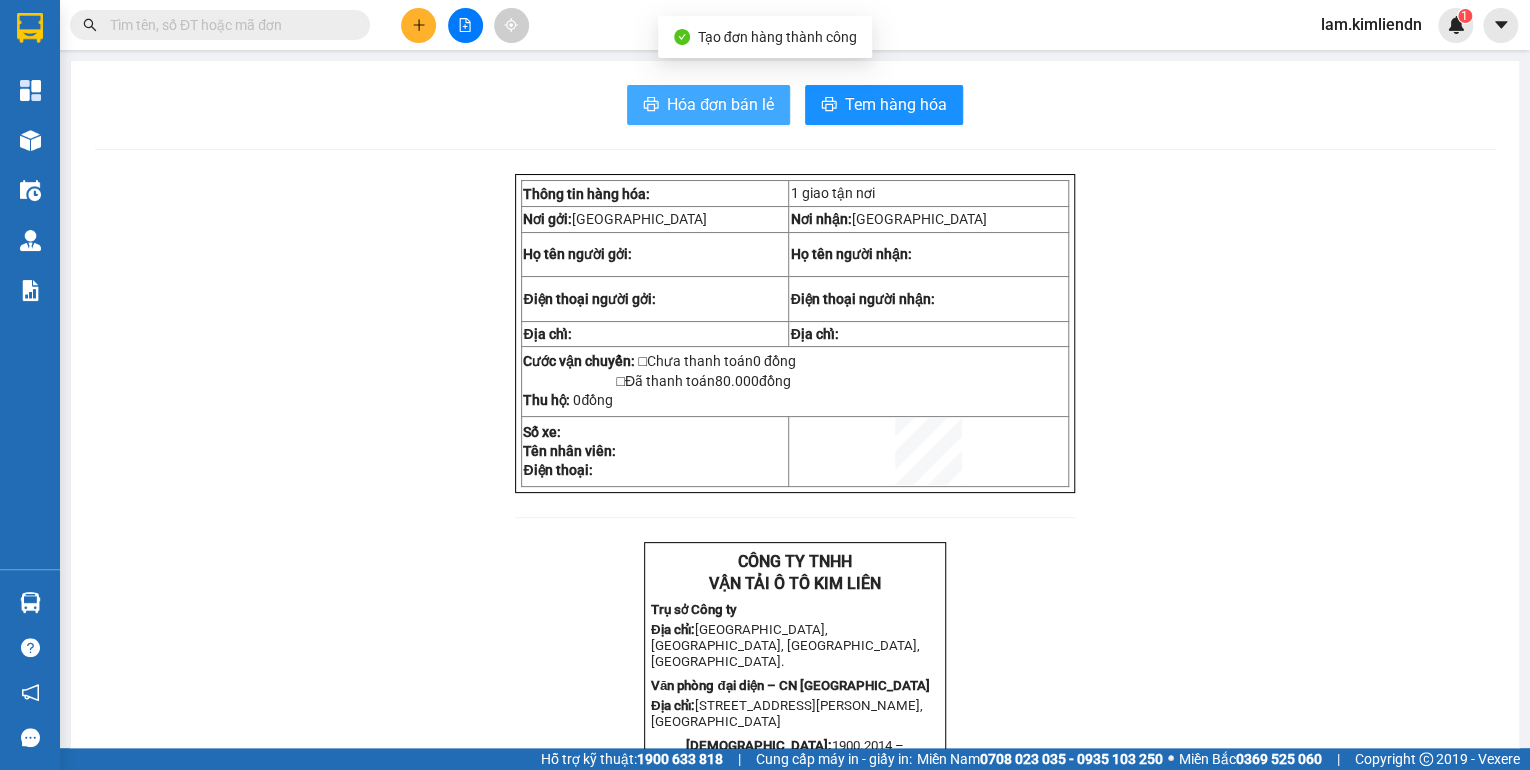 scroll, scrollTop: 0, scrollLeft: 0, axis: both 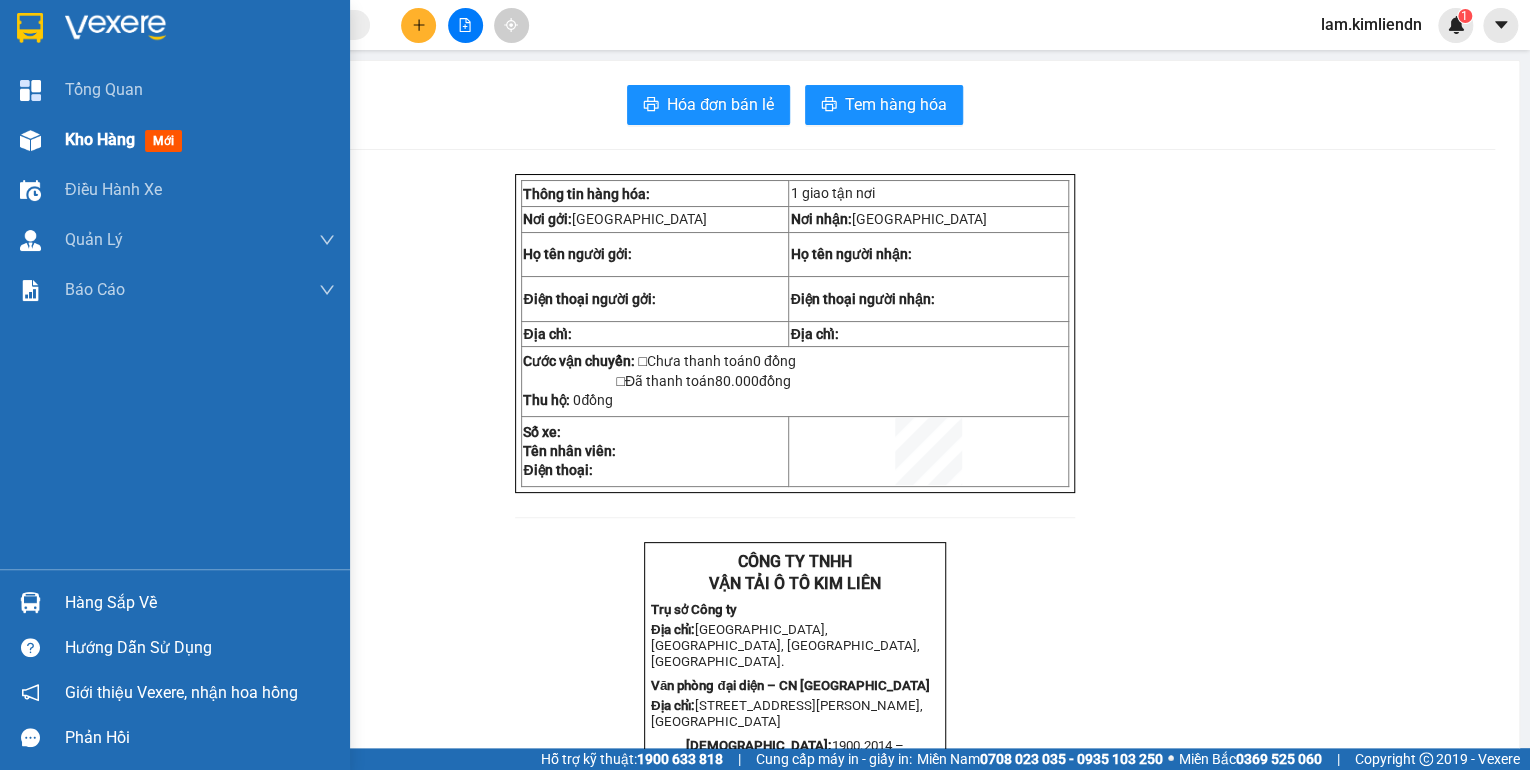 click at bounding box center (30, 140) 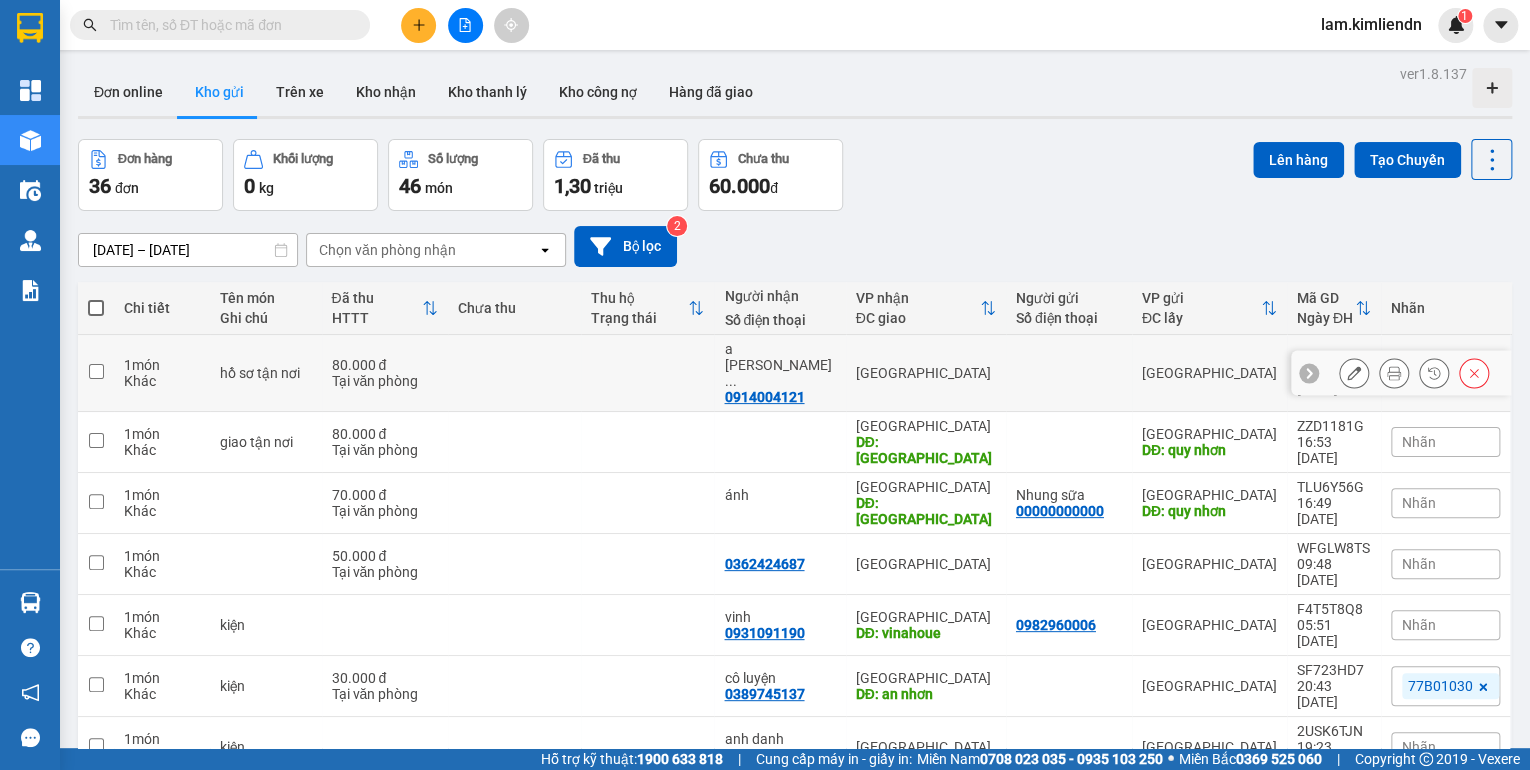 click at bounding box center [96, 373] 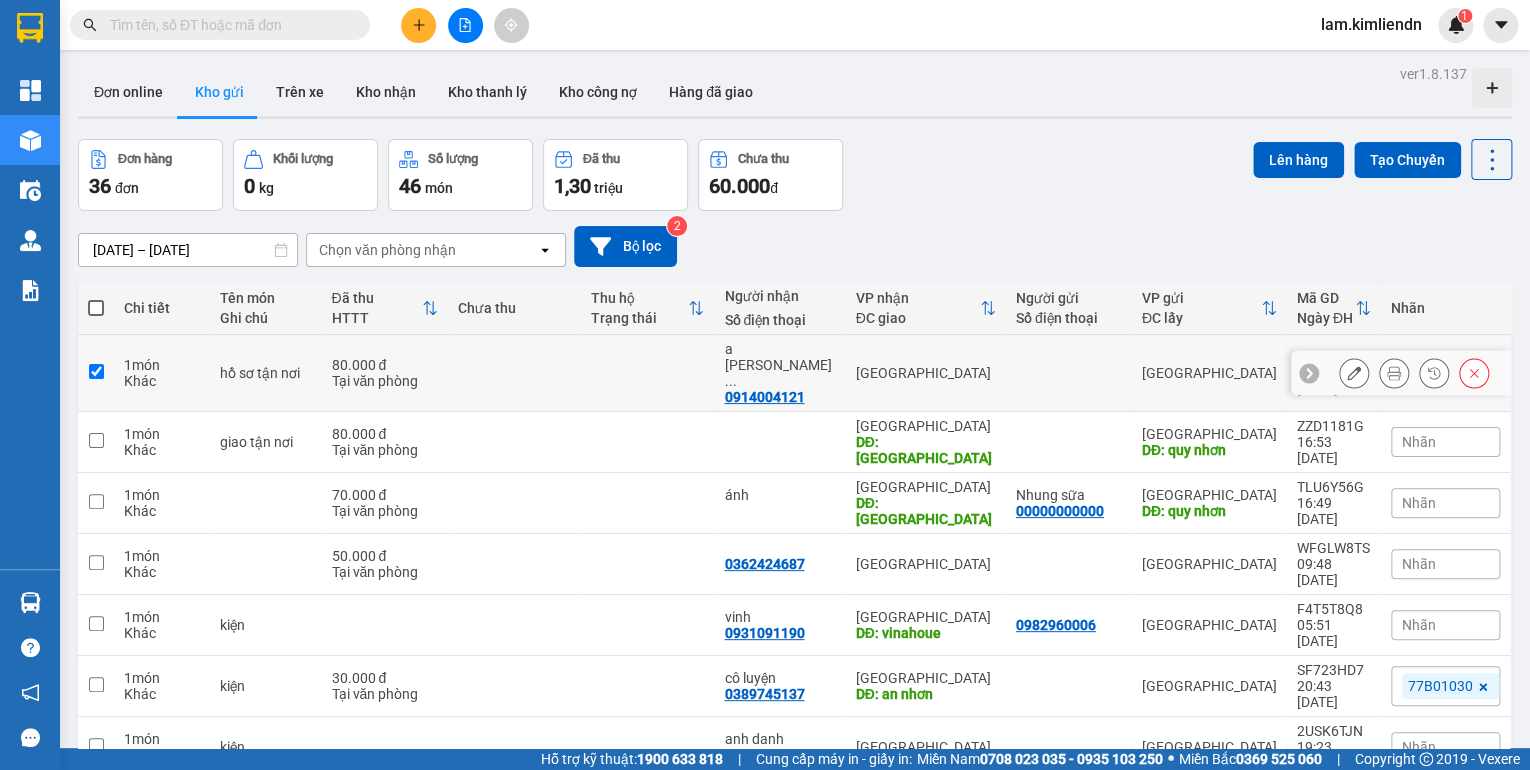 checkbox on "true" 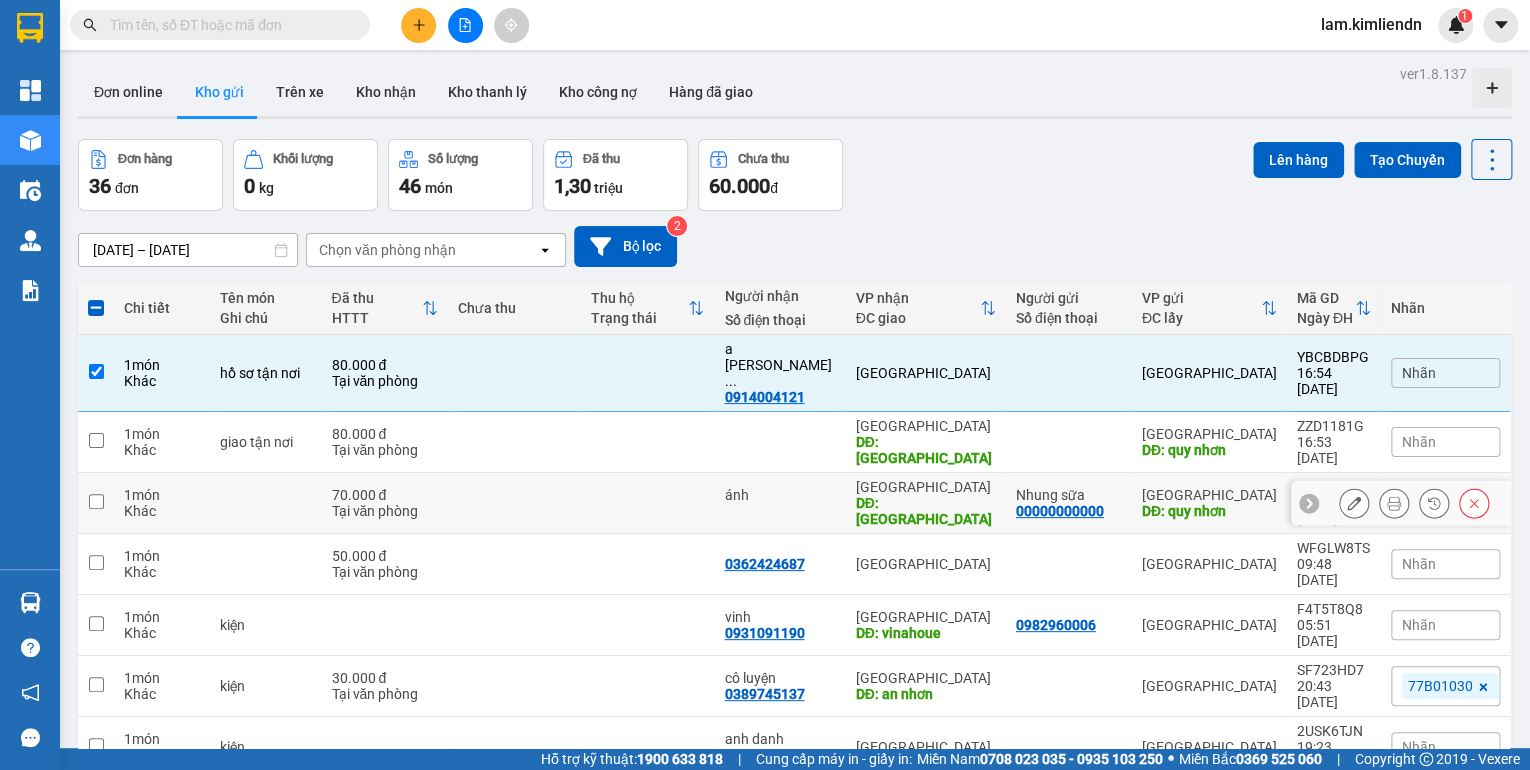 click on "1  món Khác" at bounding box center (162, 503) 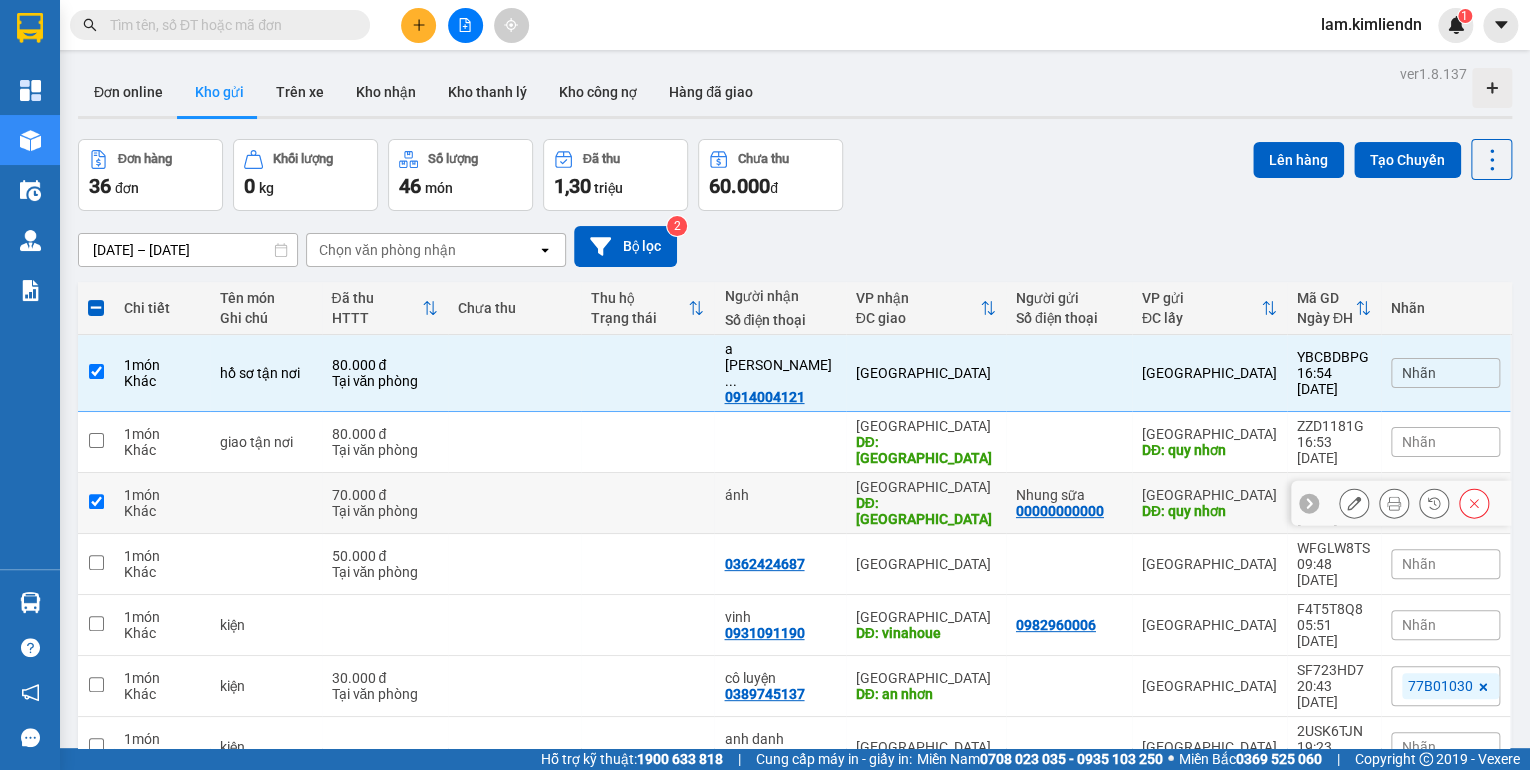 checkbox on "true" 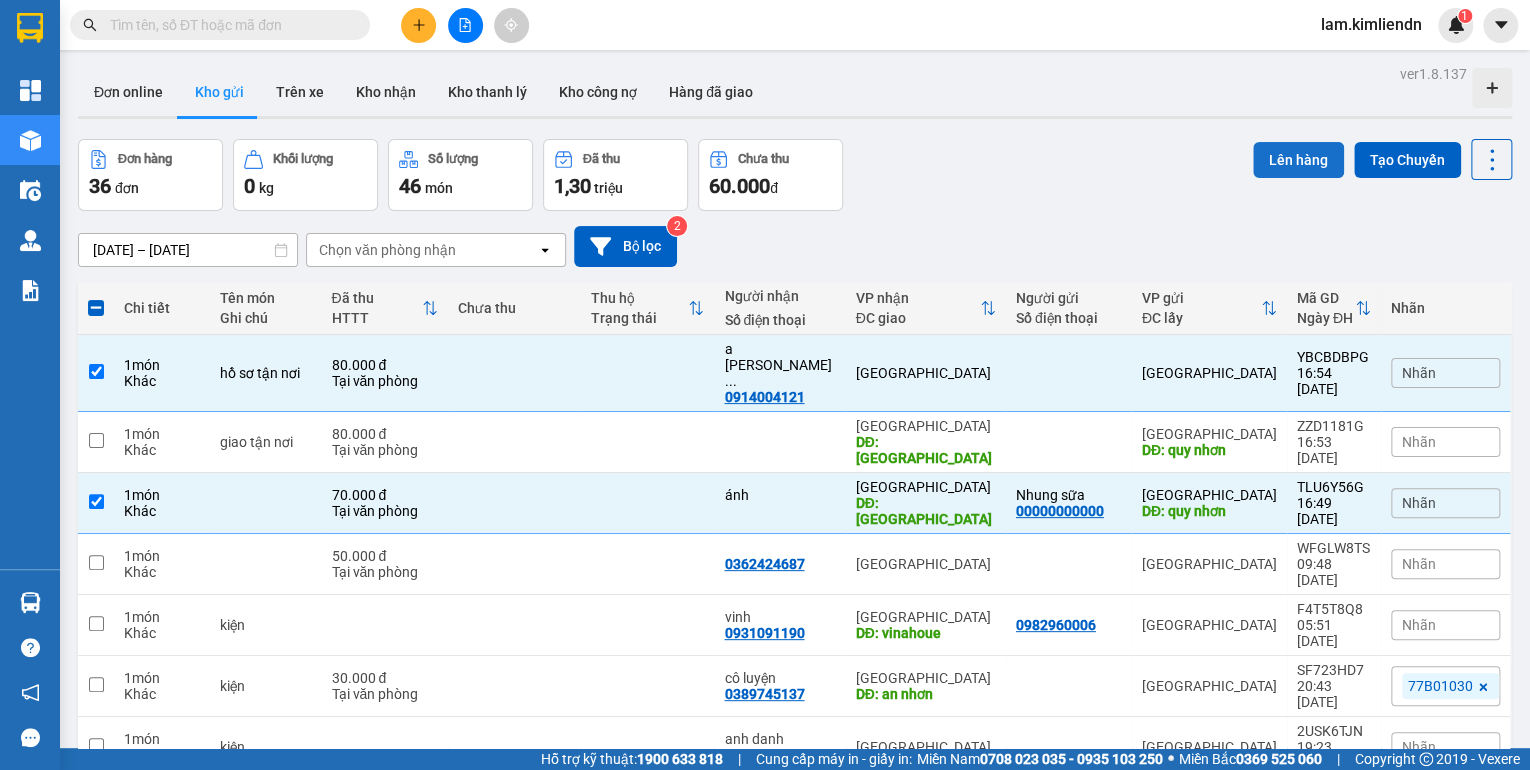 click on "Lên hàng" at bounding box center (1298, 160) 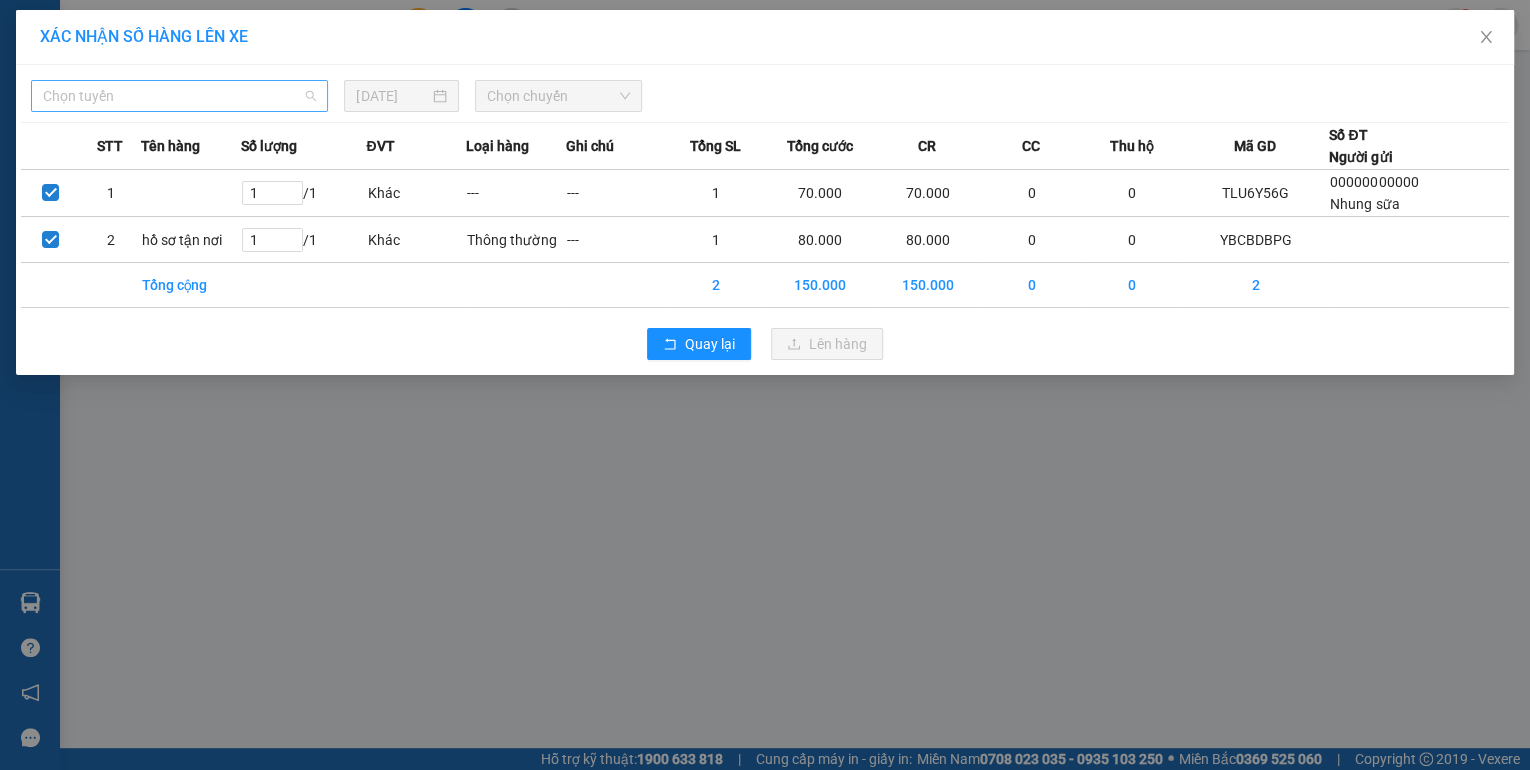 click on "Chọn tuyến" at bounding box center [179, 96] 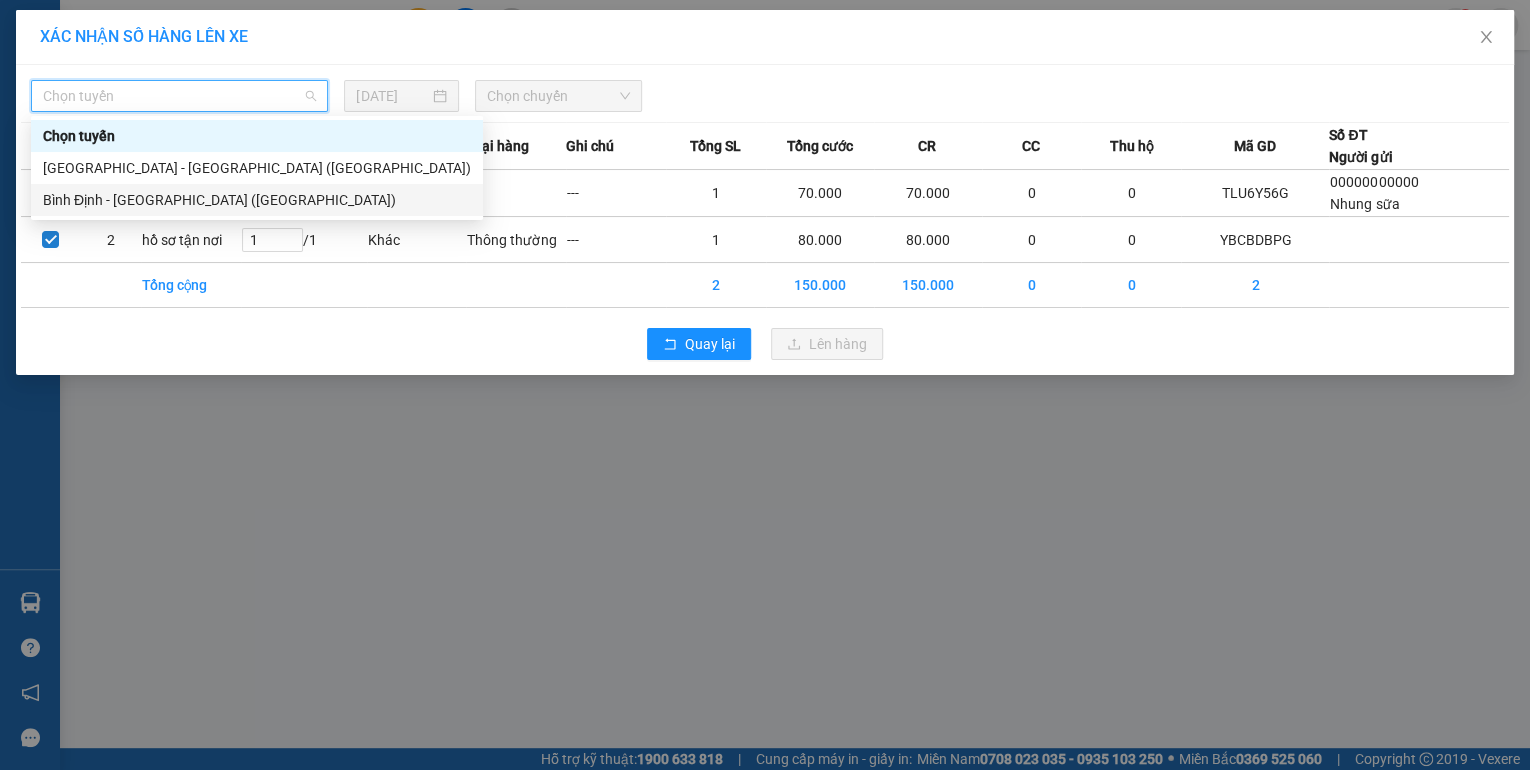 click on "Bình Định - [GEOGRAPHIC_DATA] ([GEOGRAPHIC_DATA])" at bounding box center (257, 200) 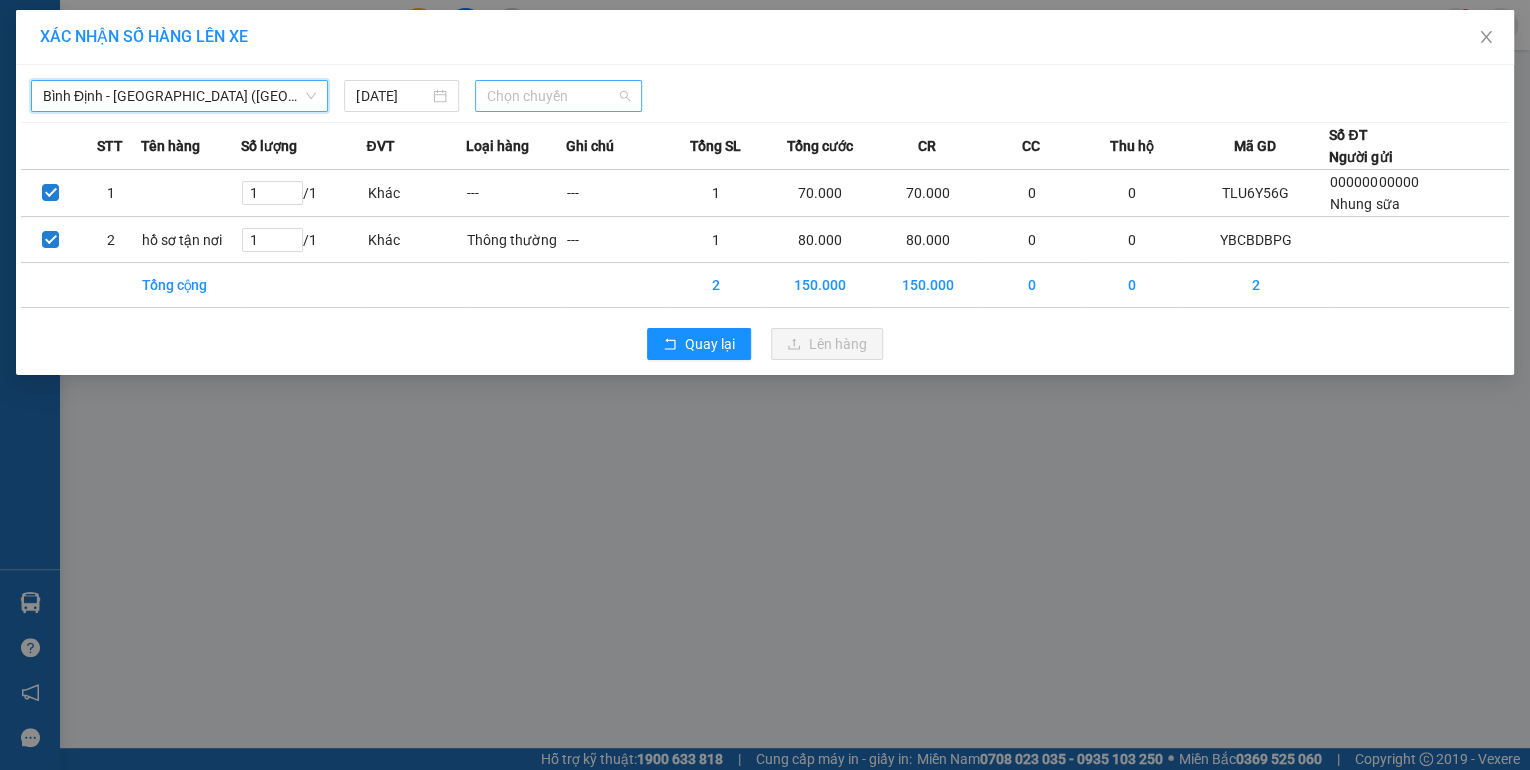click on "Chọn chuyến" at bounding box center (558, 96) 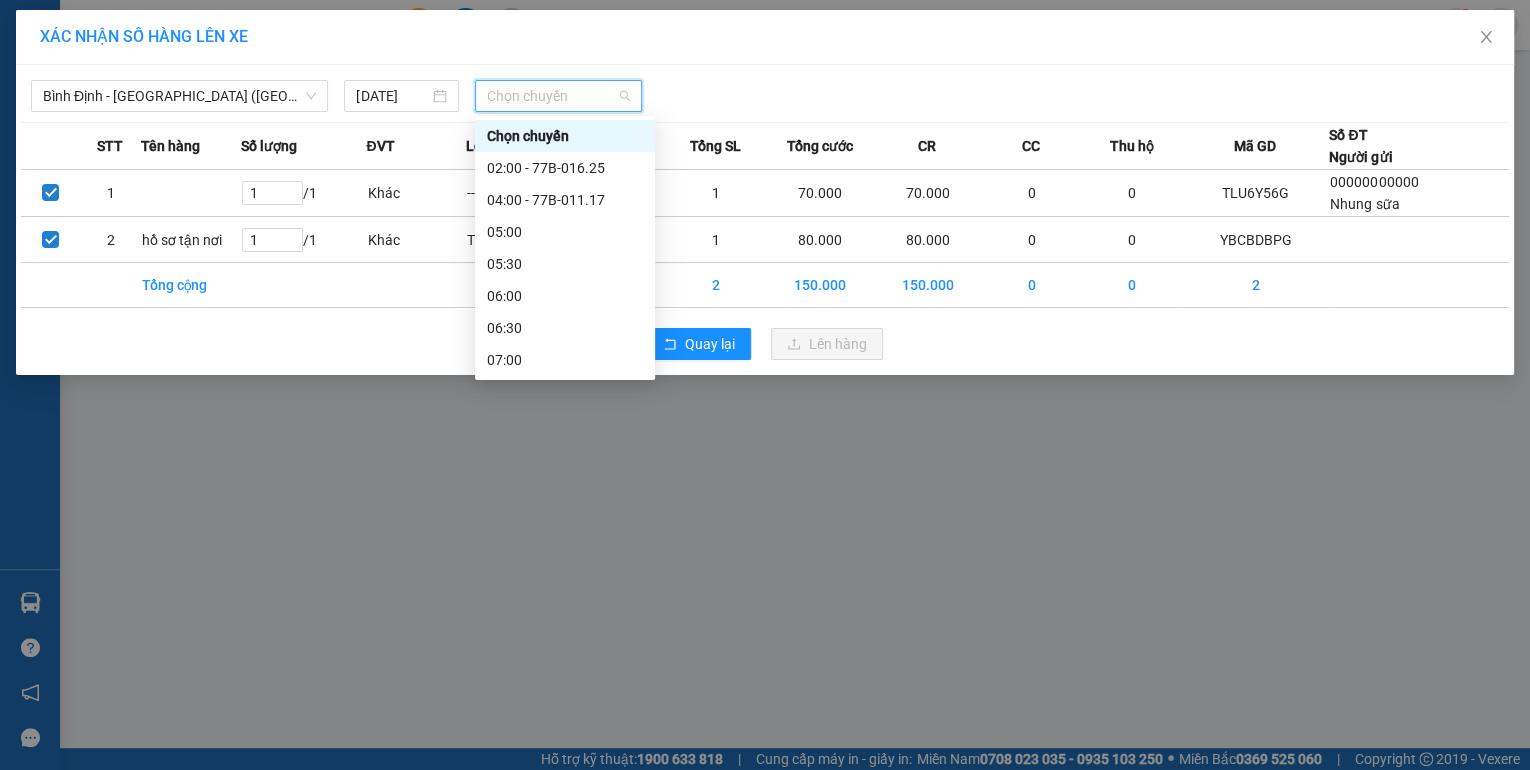 click on "17:00" at bounding box center (565, 1000) 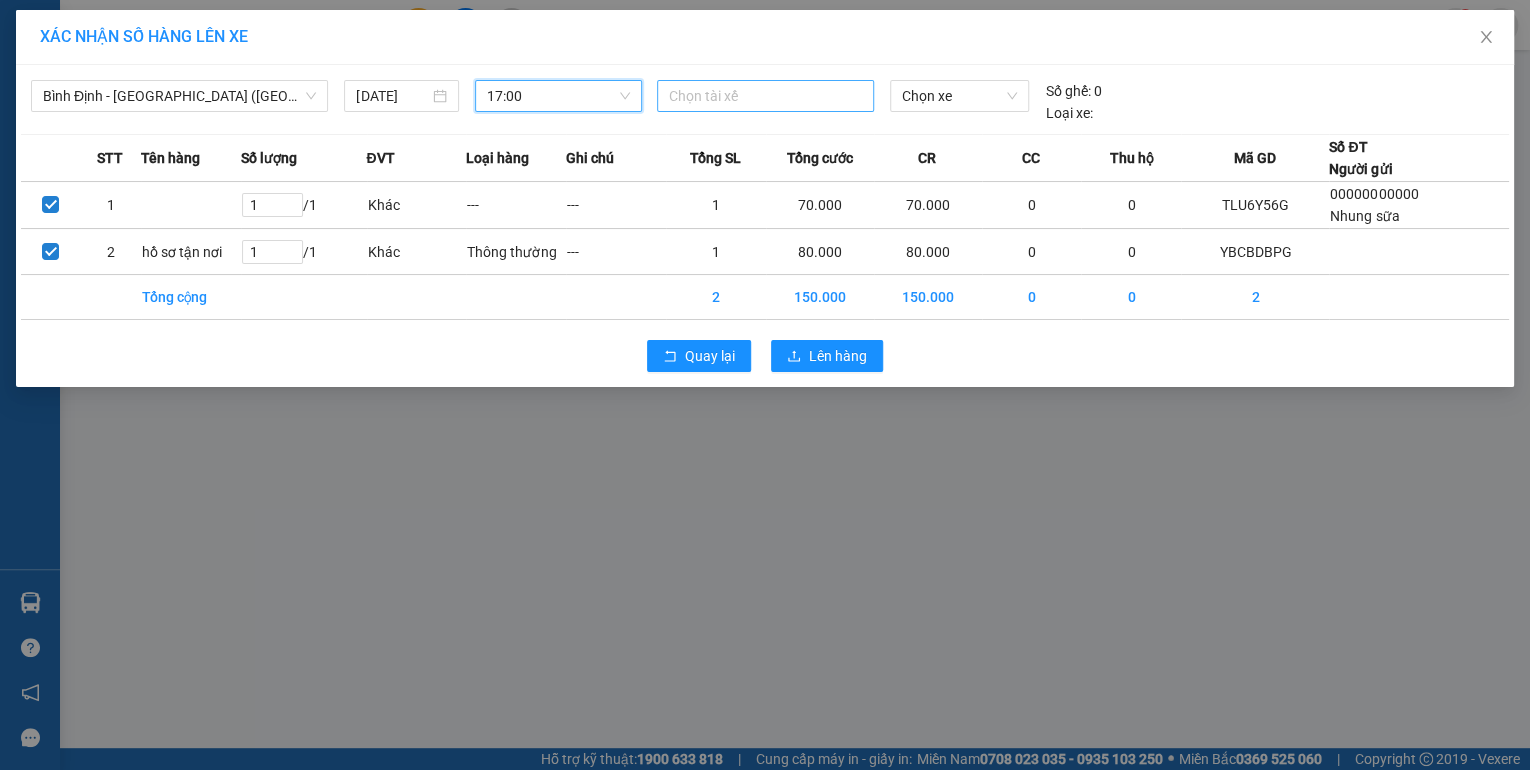 click at bounding box center [765, 96] 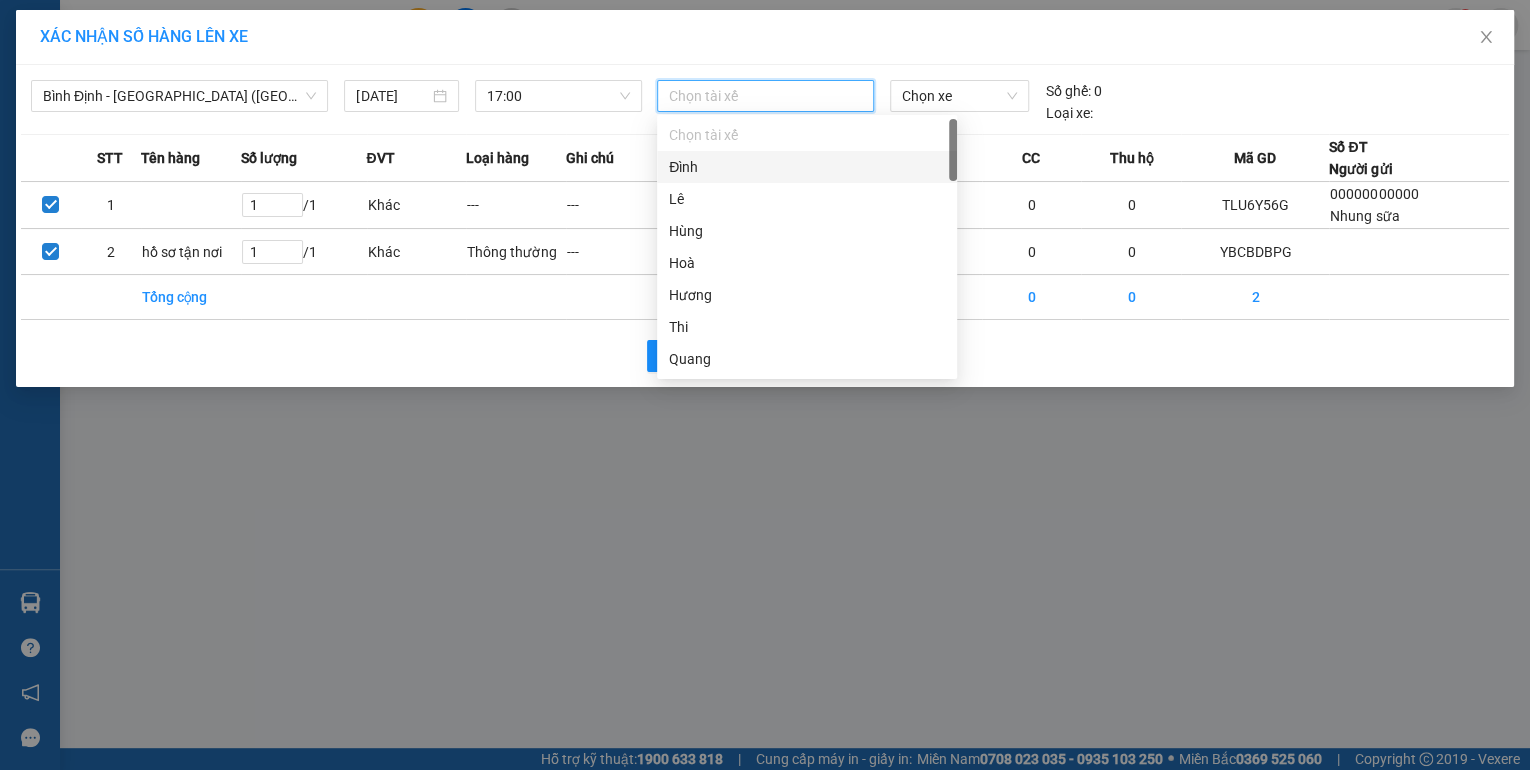 click at bounding box center (765, 96) 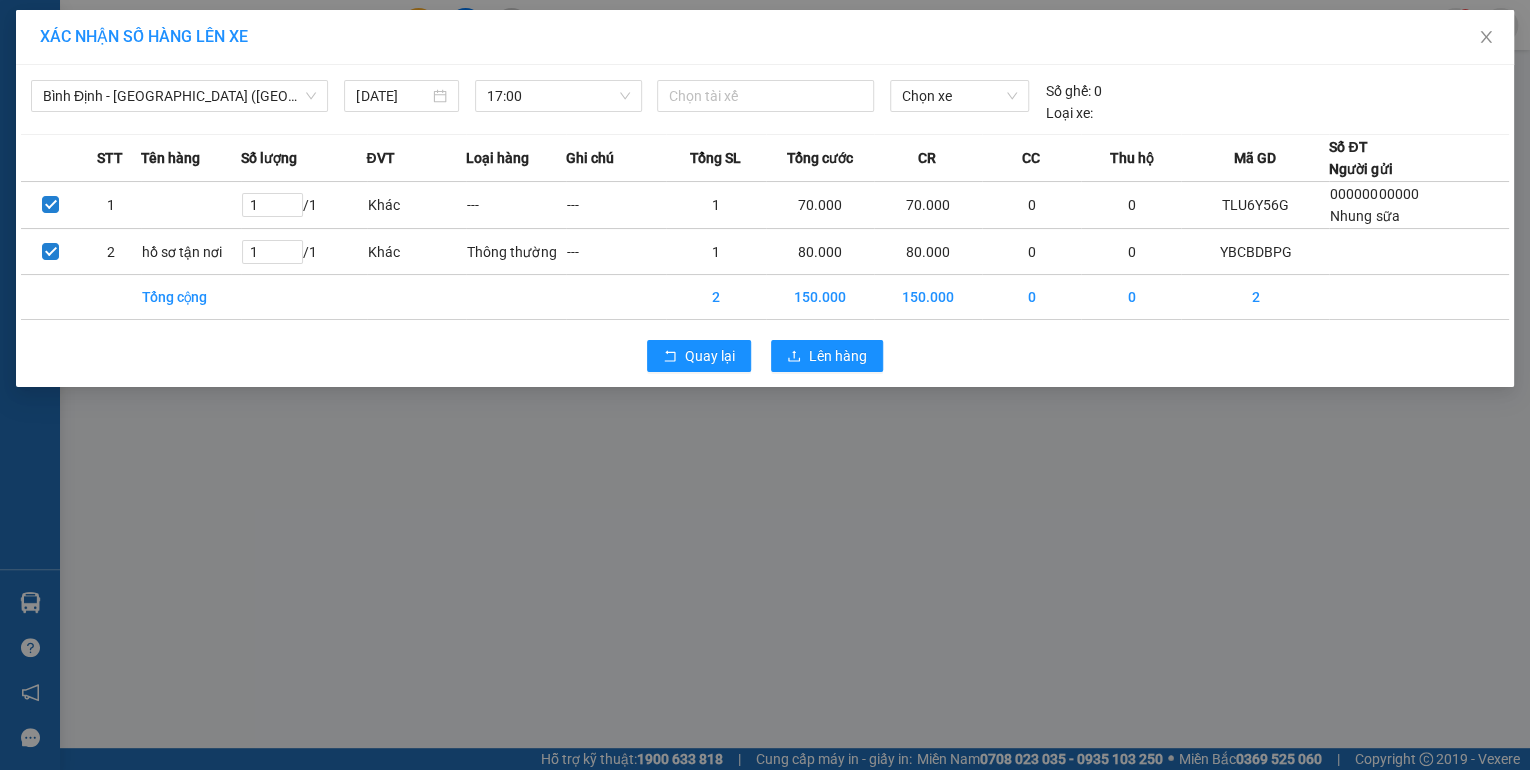 click on "Bình Định - [GEOGRAPHIC_DATA] (Hàng) [DATE] 17:00       Chọn tài xế Chọn xe Số ghế: 0 Loại xe:" at bounding box center (765, 97) 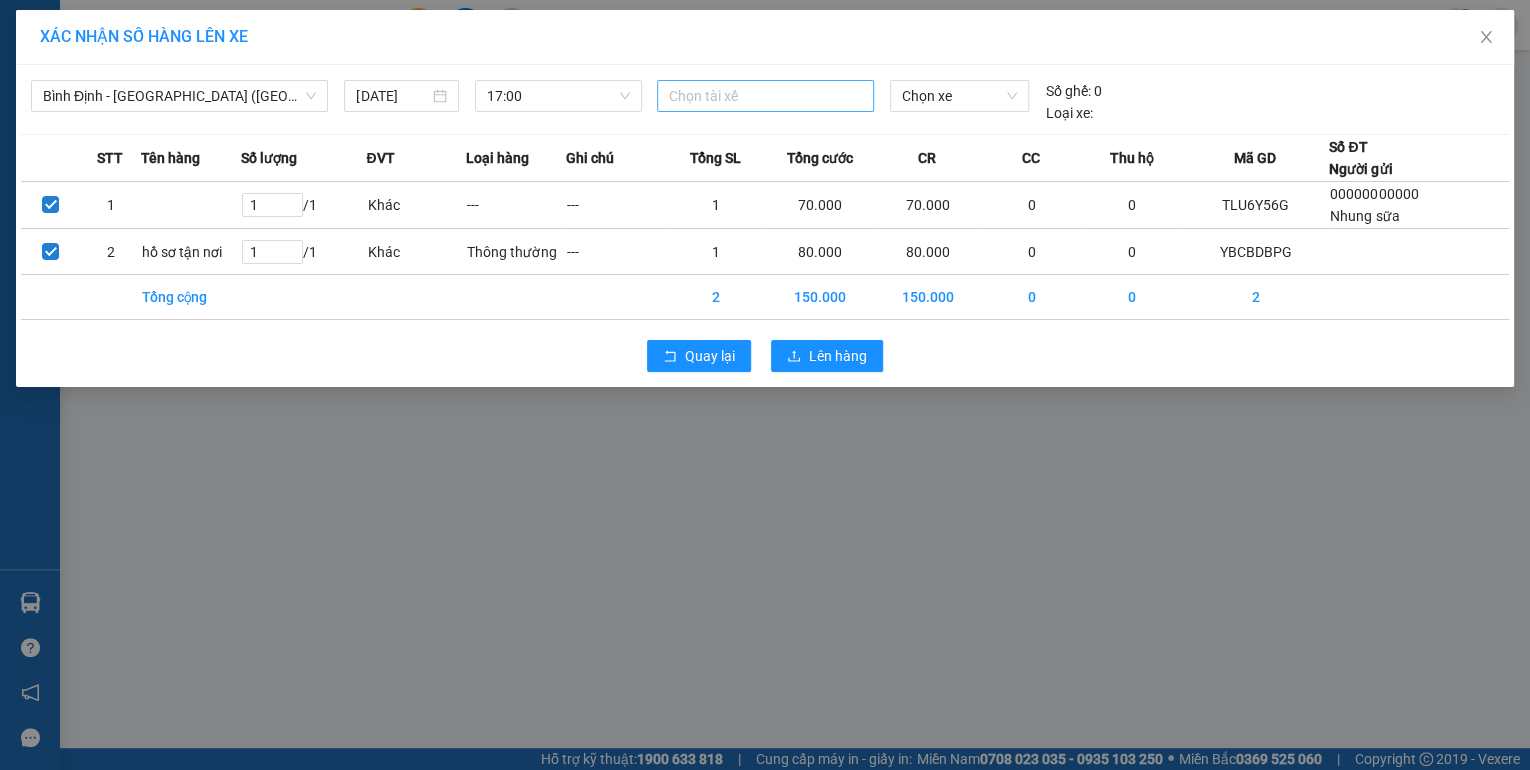 click at bounding box center (765, 96) 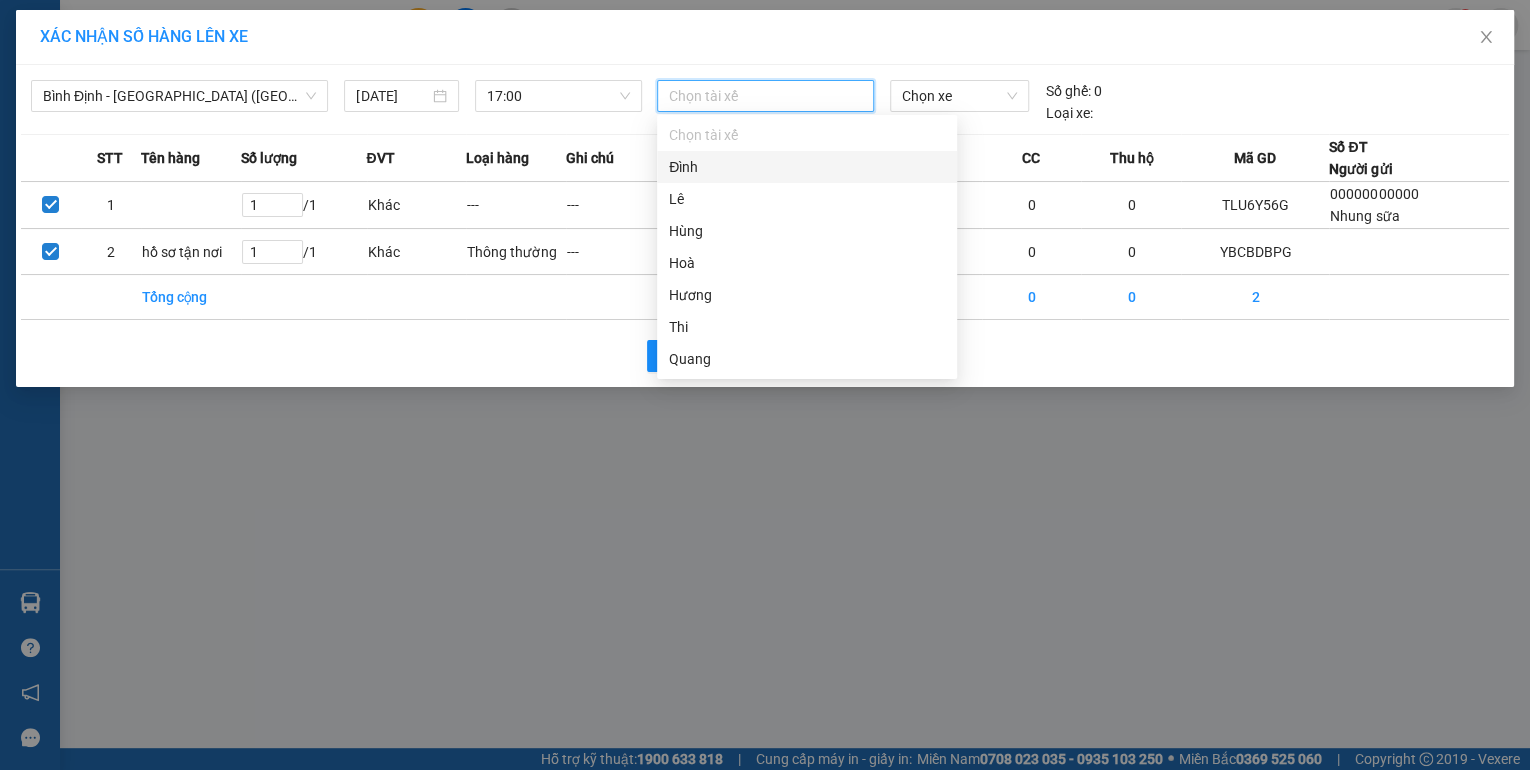 type on "d" 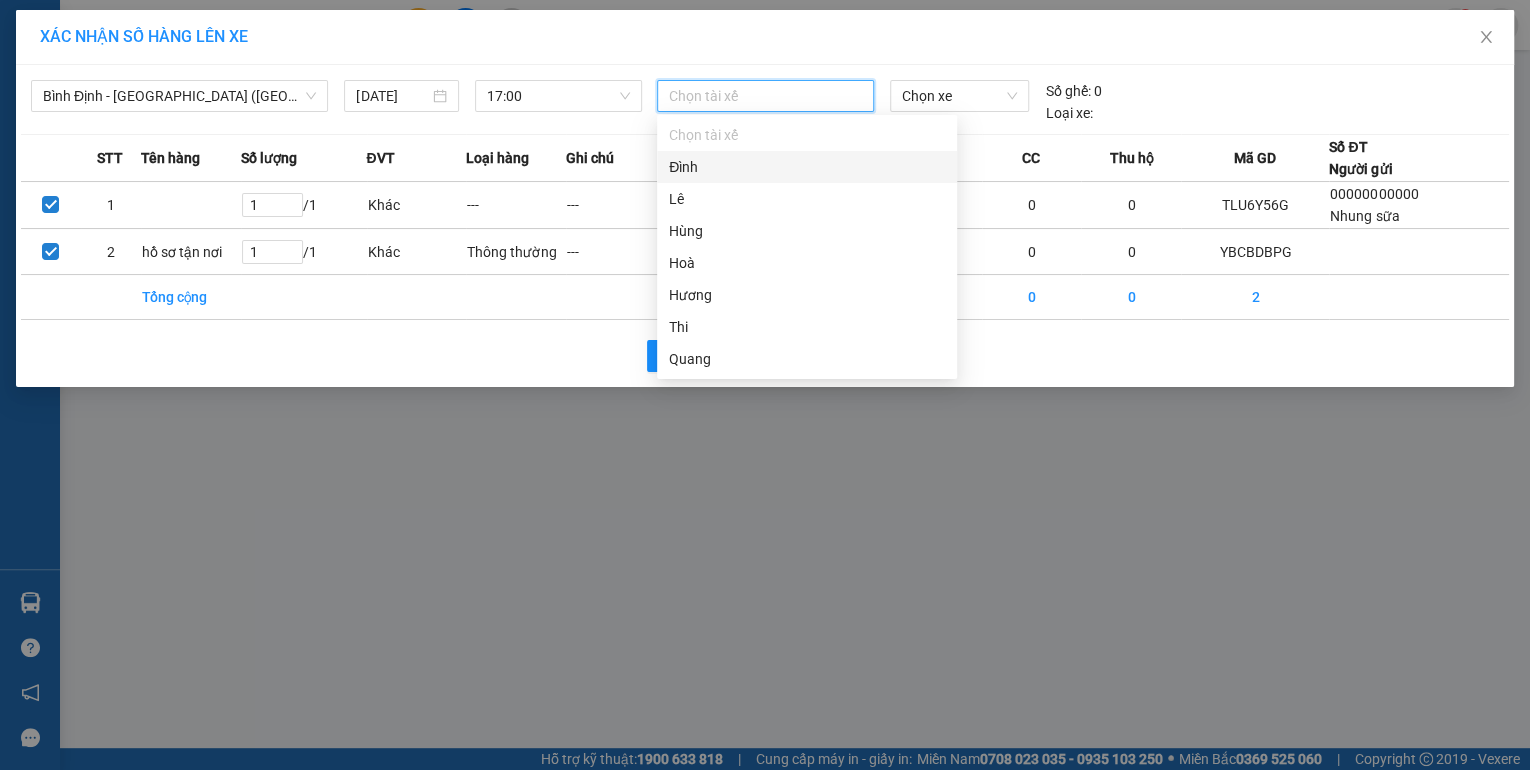 type on "đ" 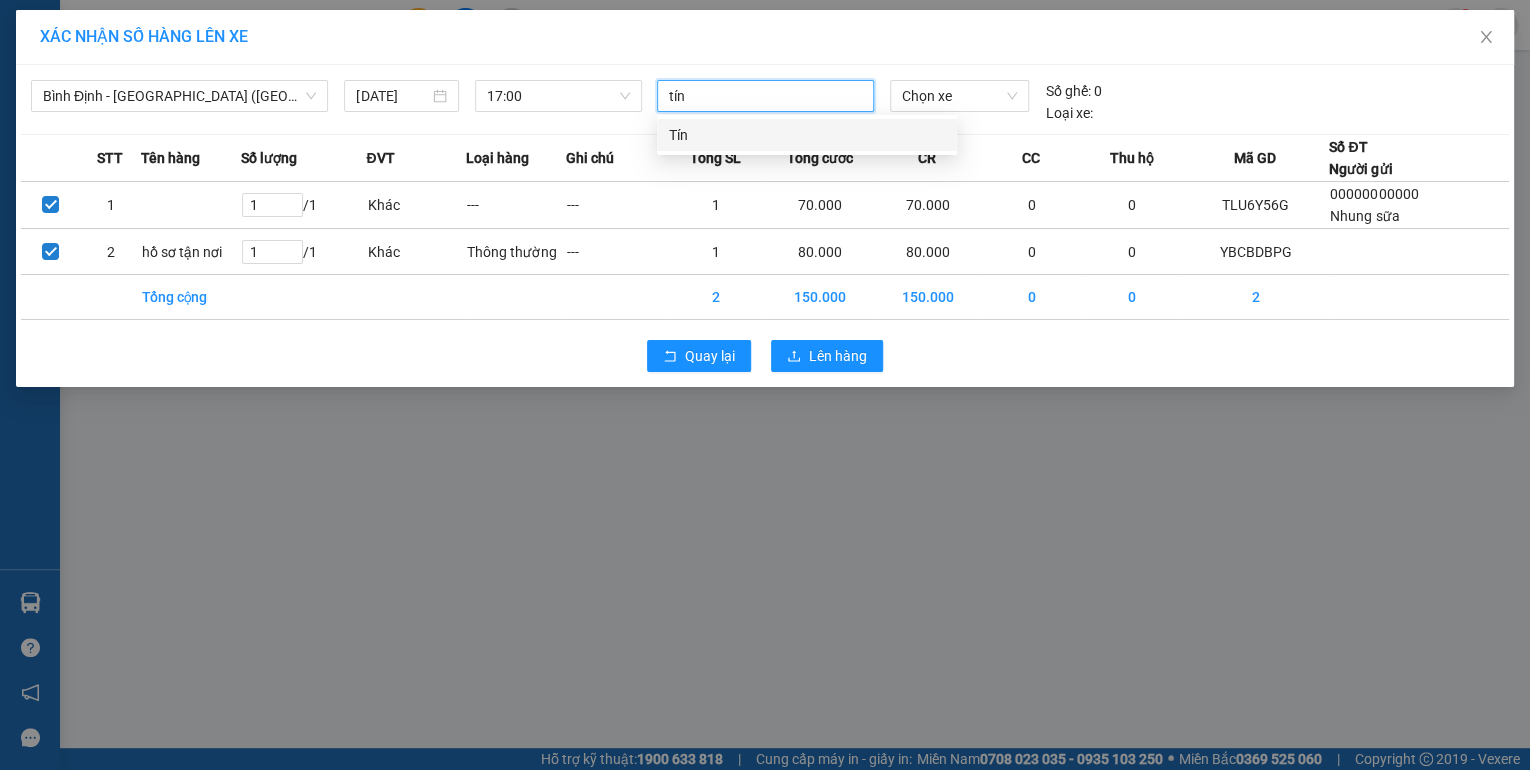 type on "tín" 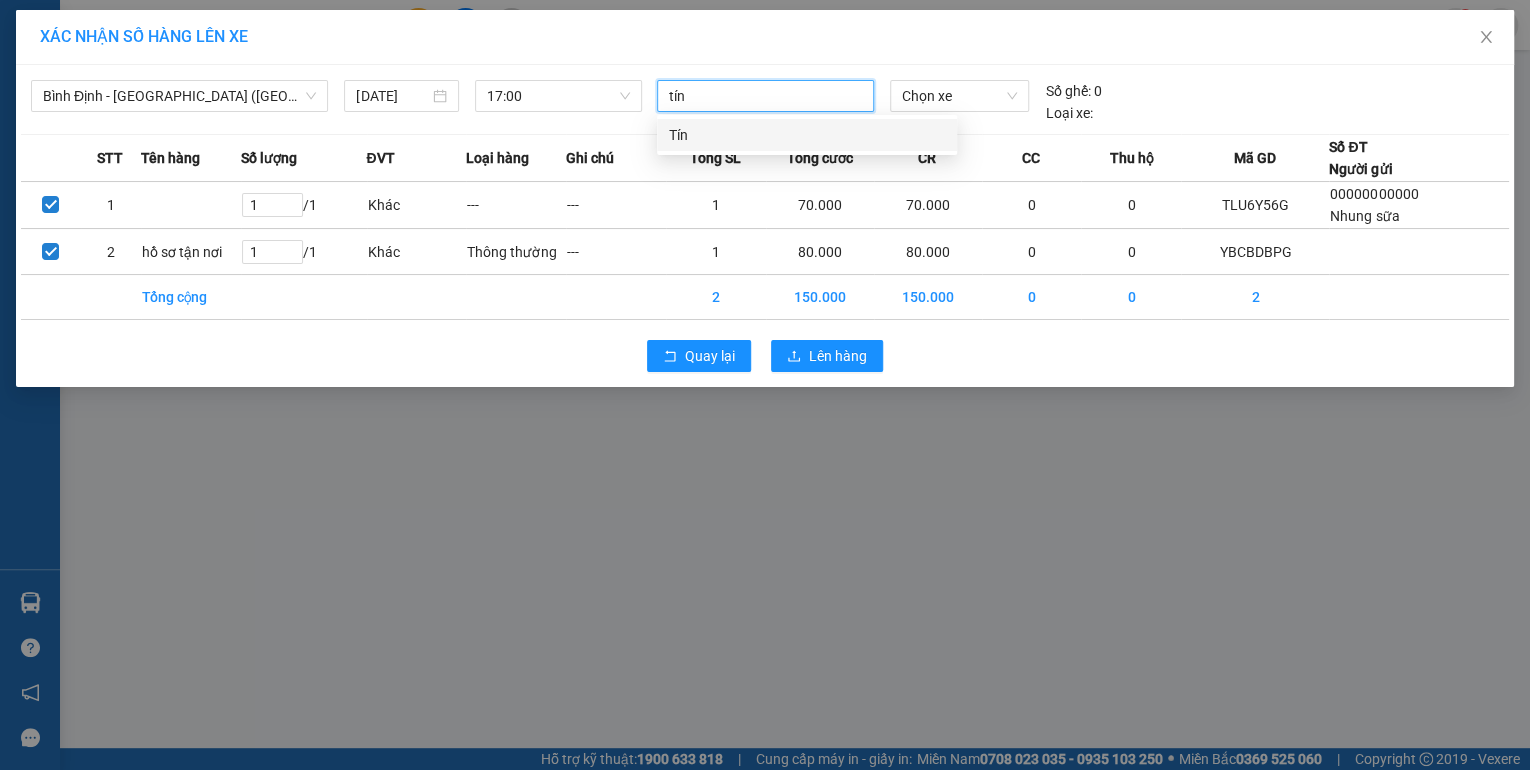 click on "Tín" at bounding box center [807, 135] 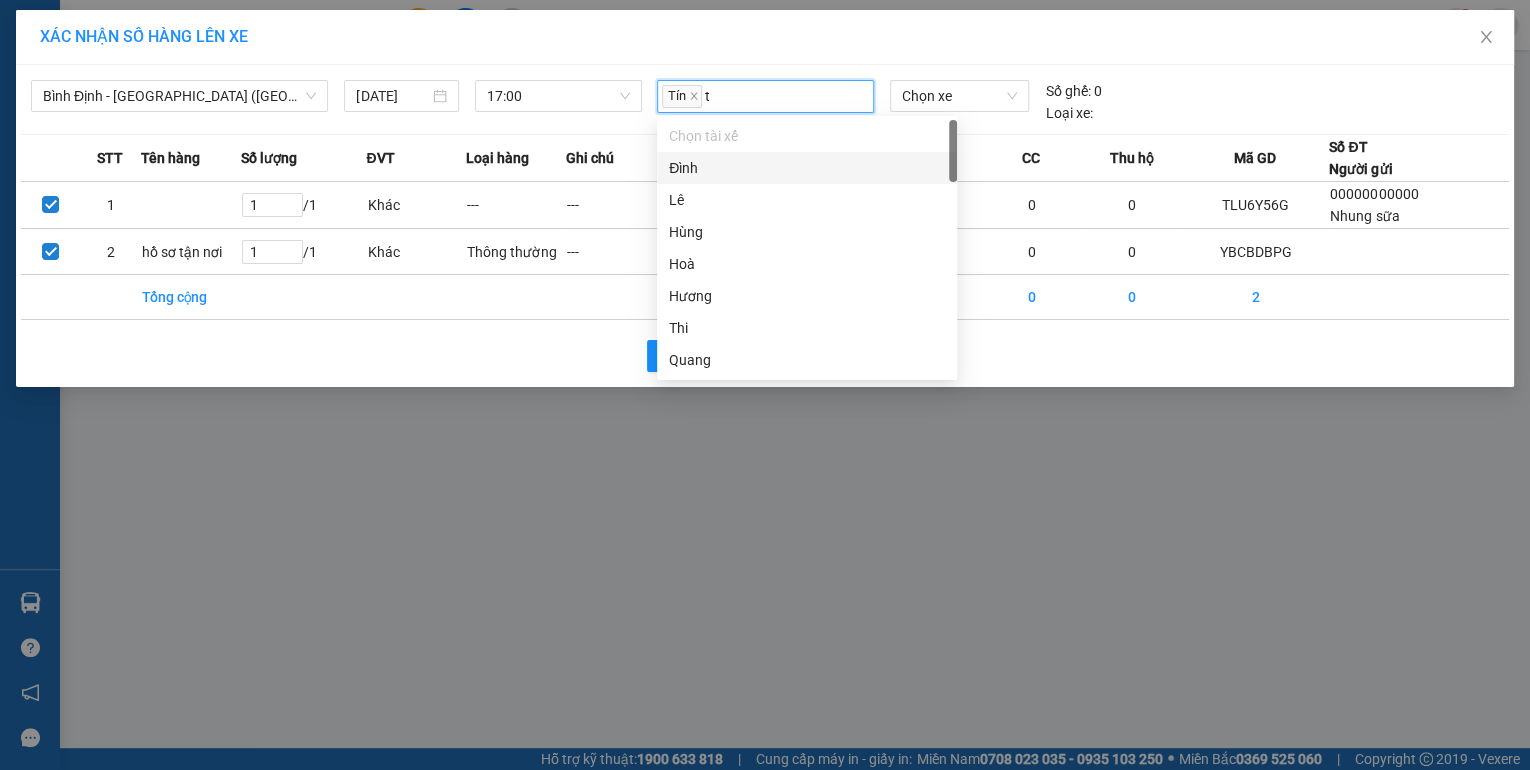 type 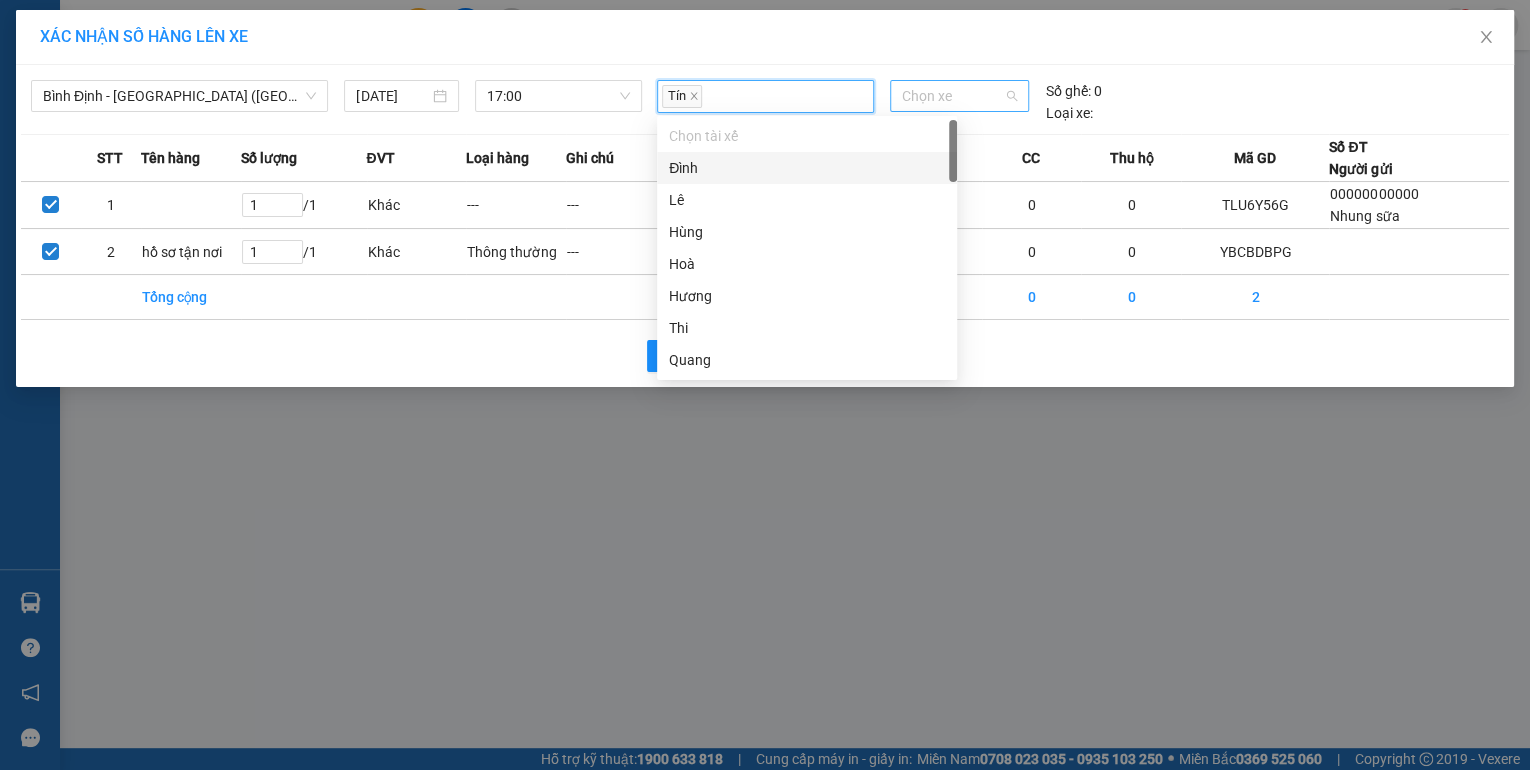 click on "Chọn xe" at bounding box center (959, 96) 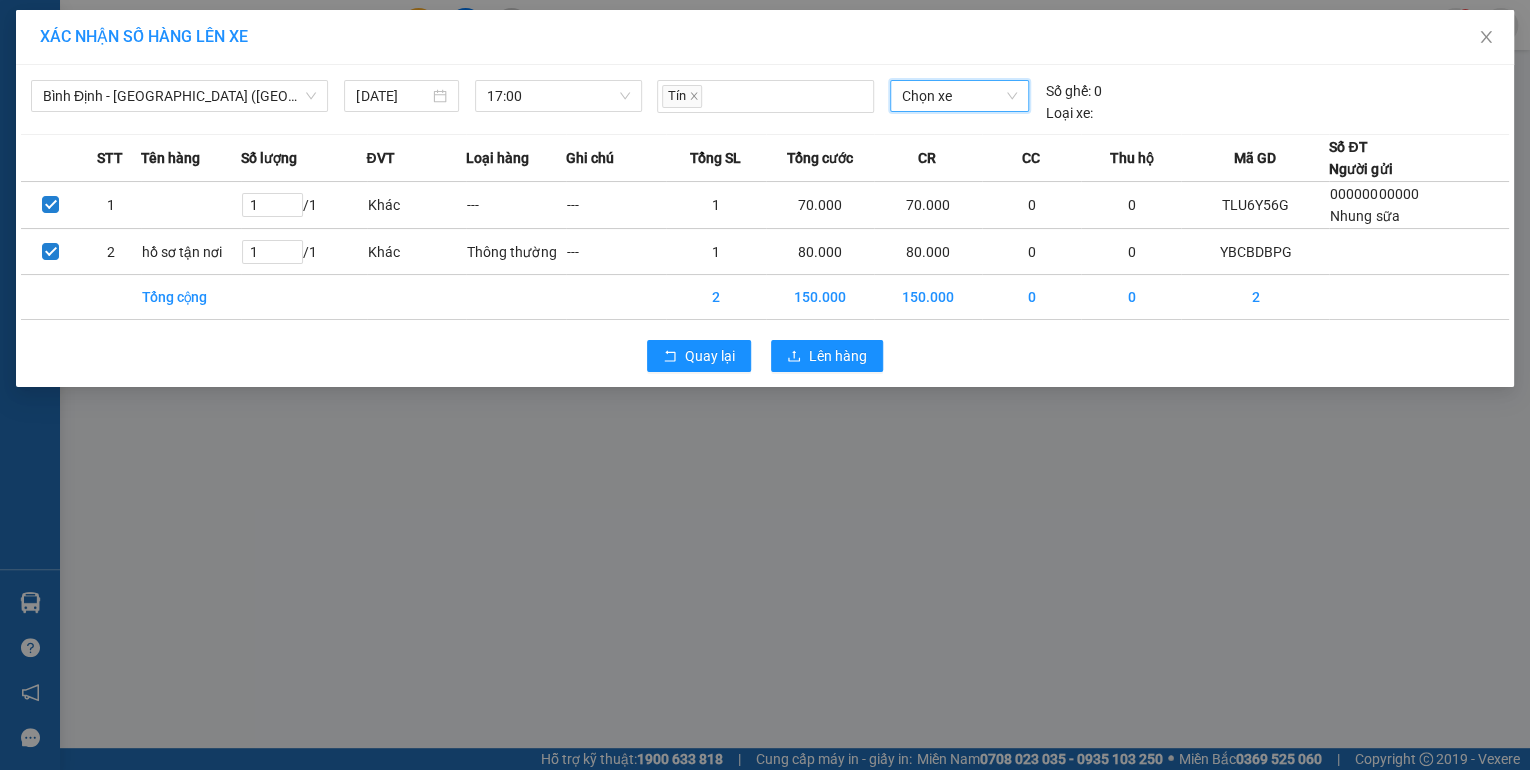 click on "Chọn xe" at bounding box center (959, 96) 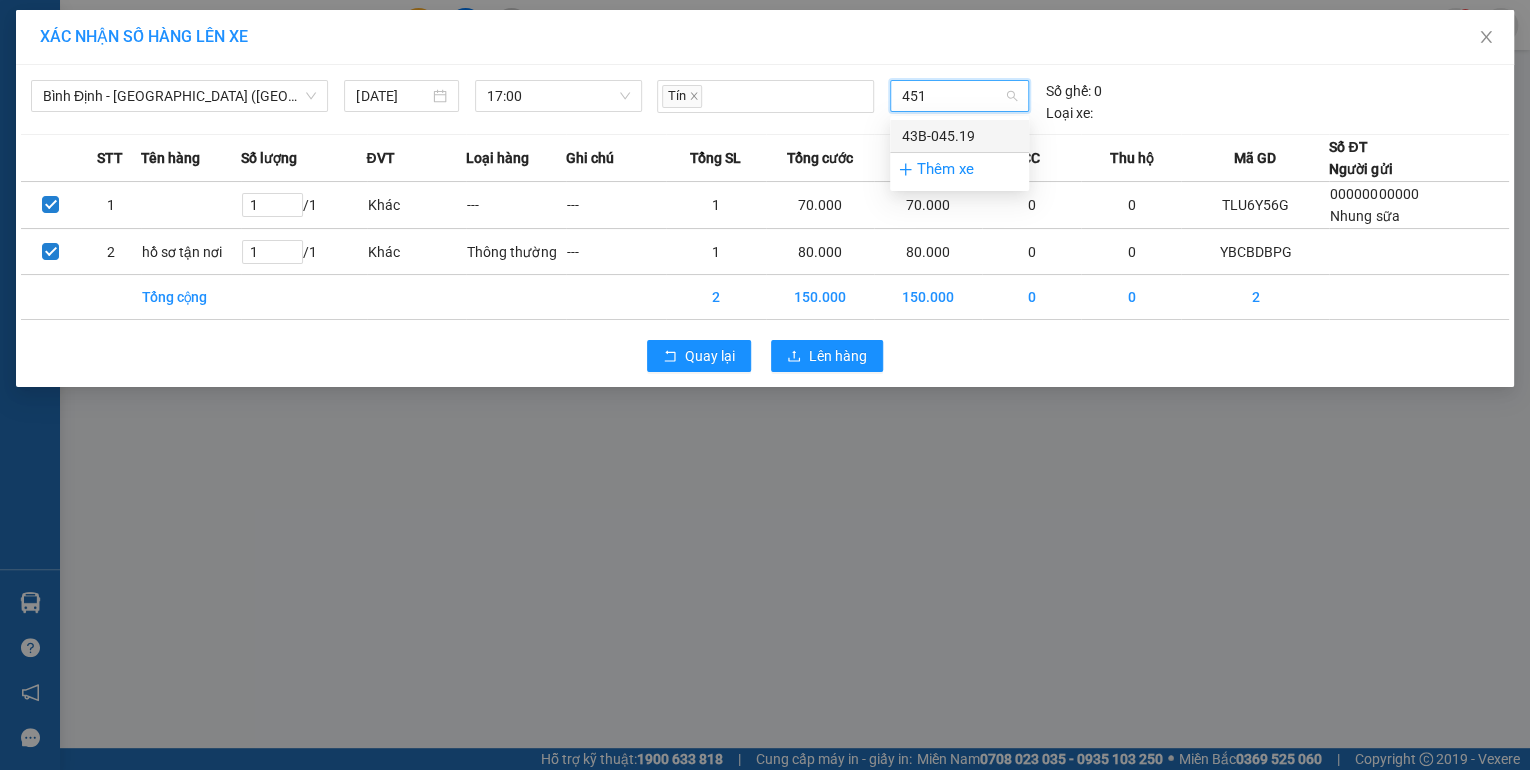 type on "4519" 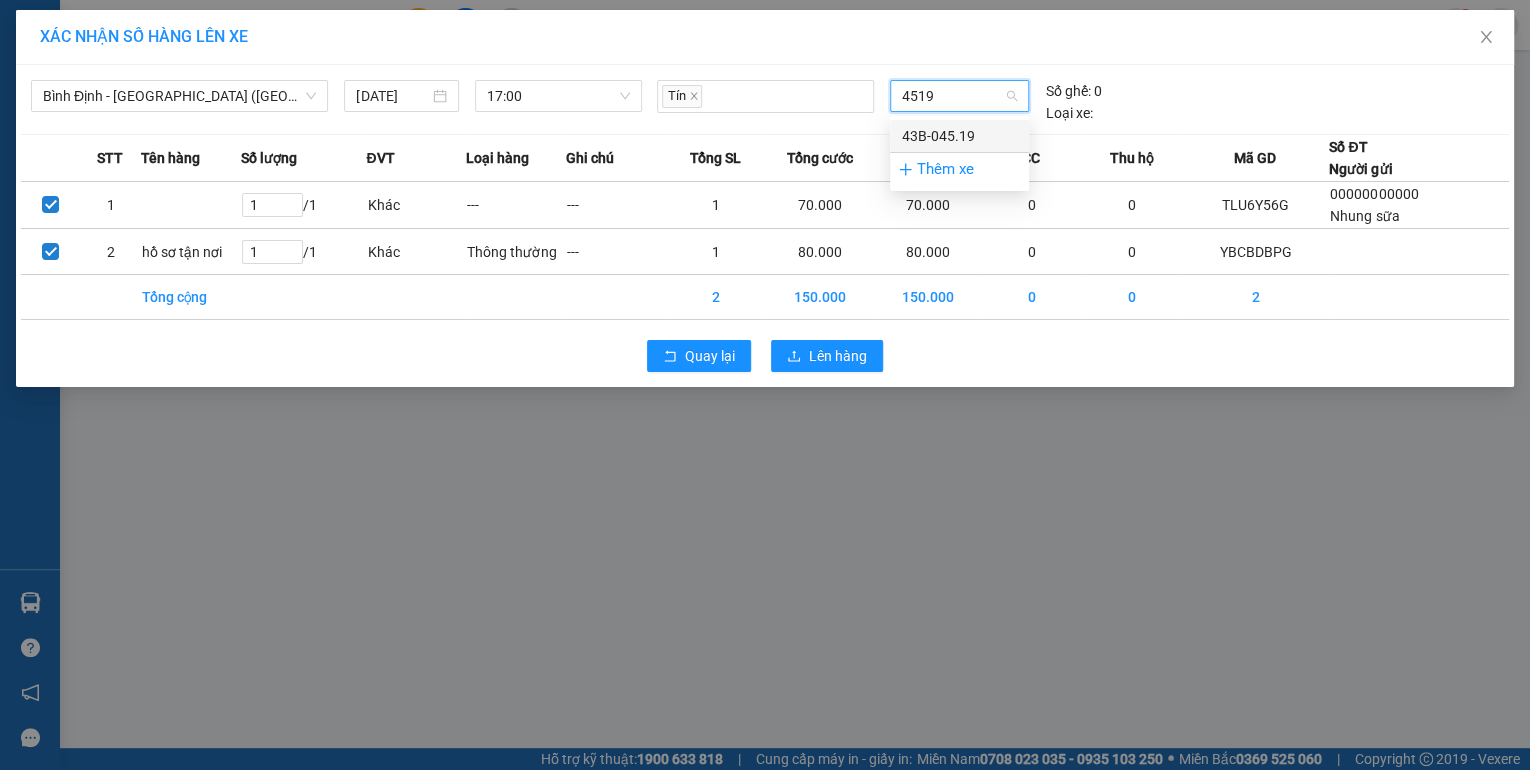 click on "43B-045.19" at bounding box center [959, 136] 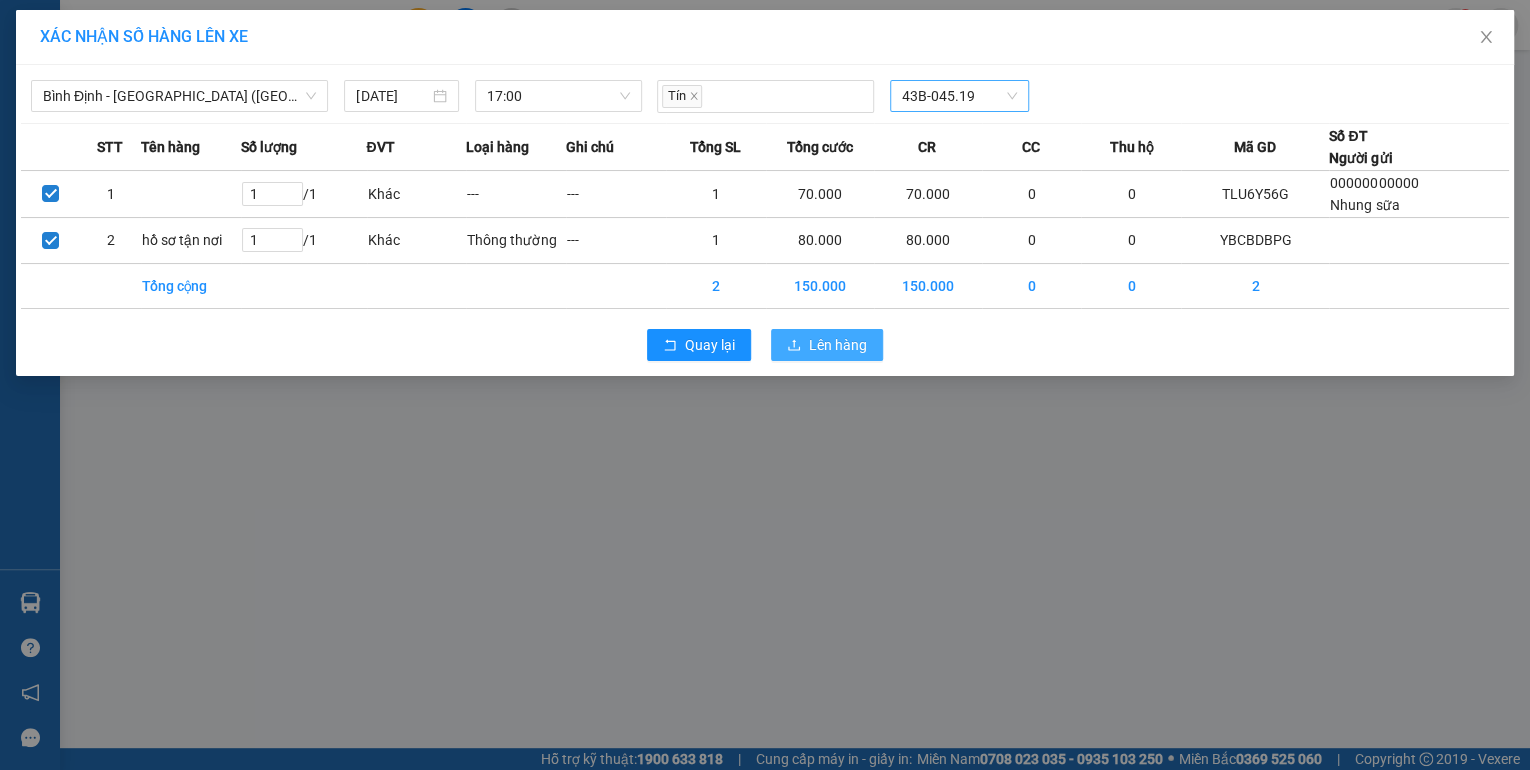 click on "Lên hàng" at bounding box center [838, 345] 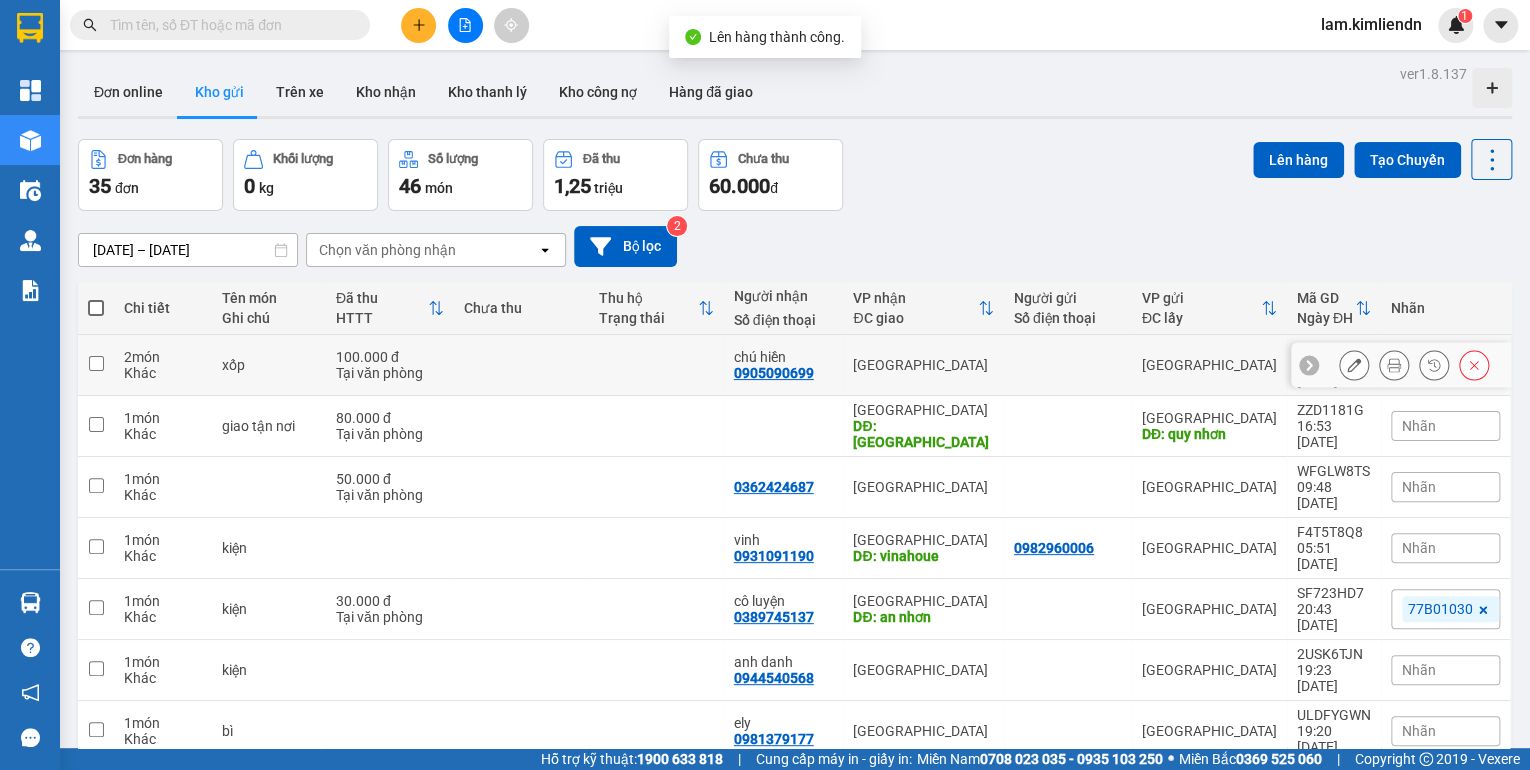 click at bounding box center [96, 365] 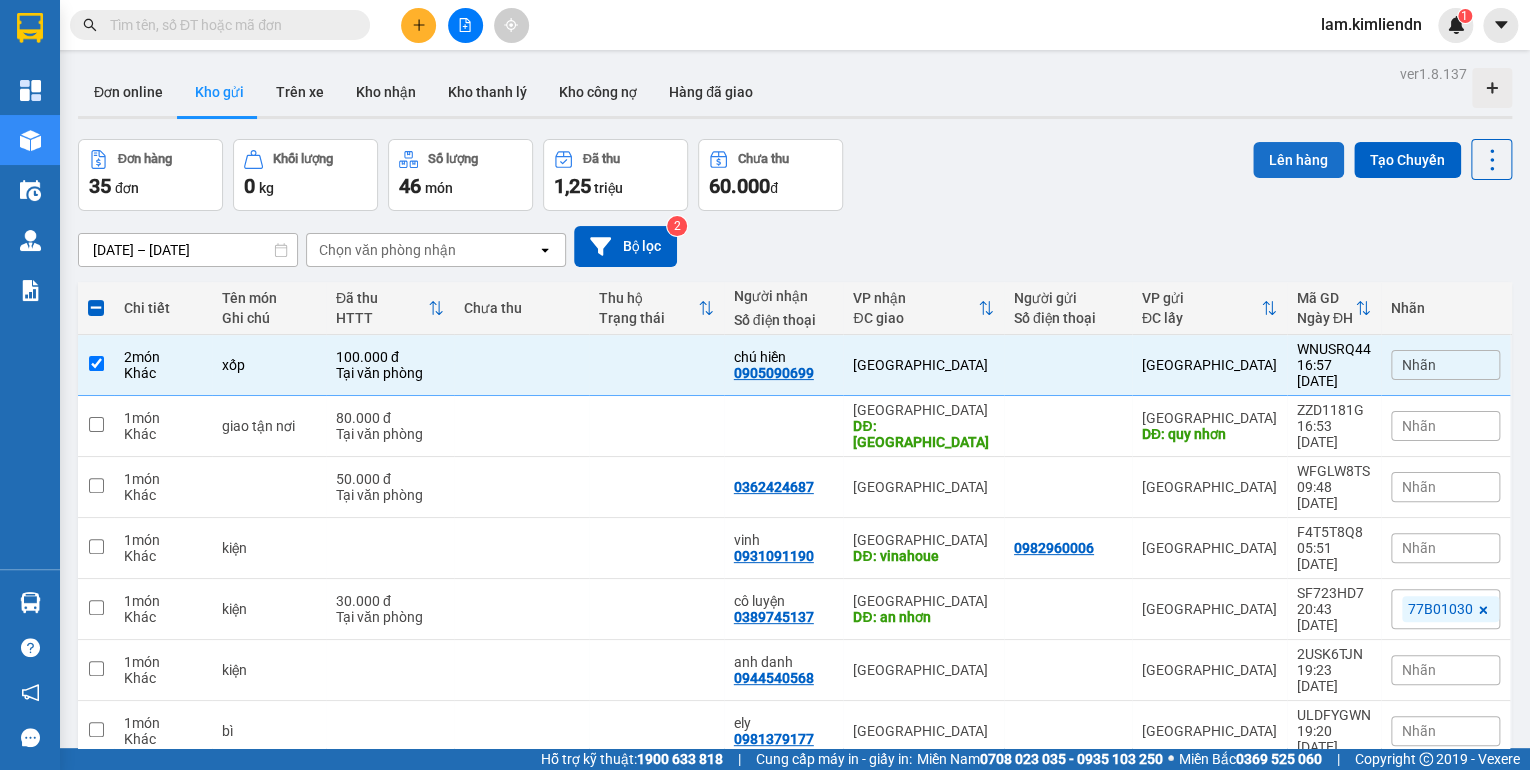 click on "Lên hàng" at bounding box center (1298, 160) 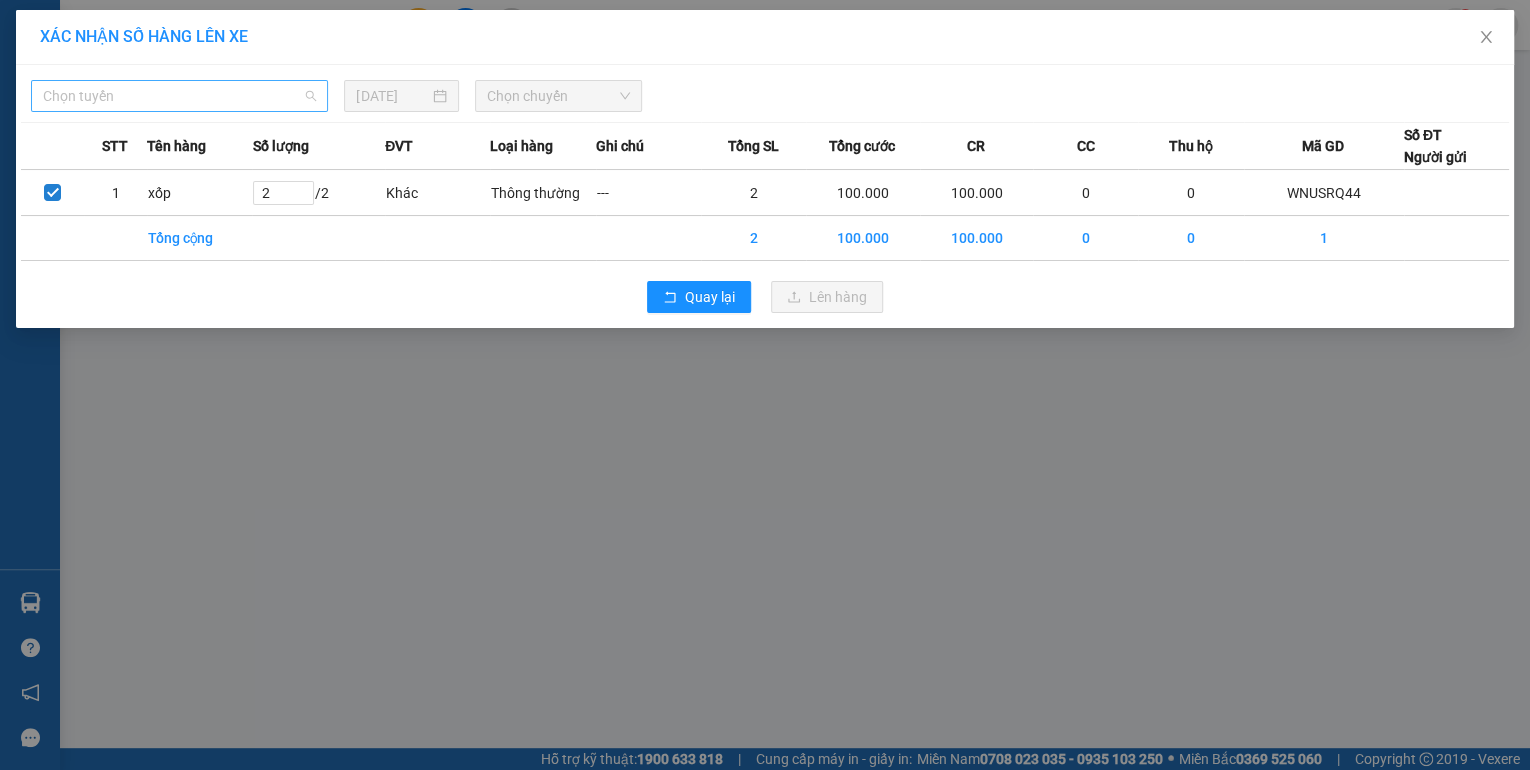 click on "Chọn tuyến" at bounding box center [179, 96] 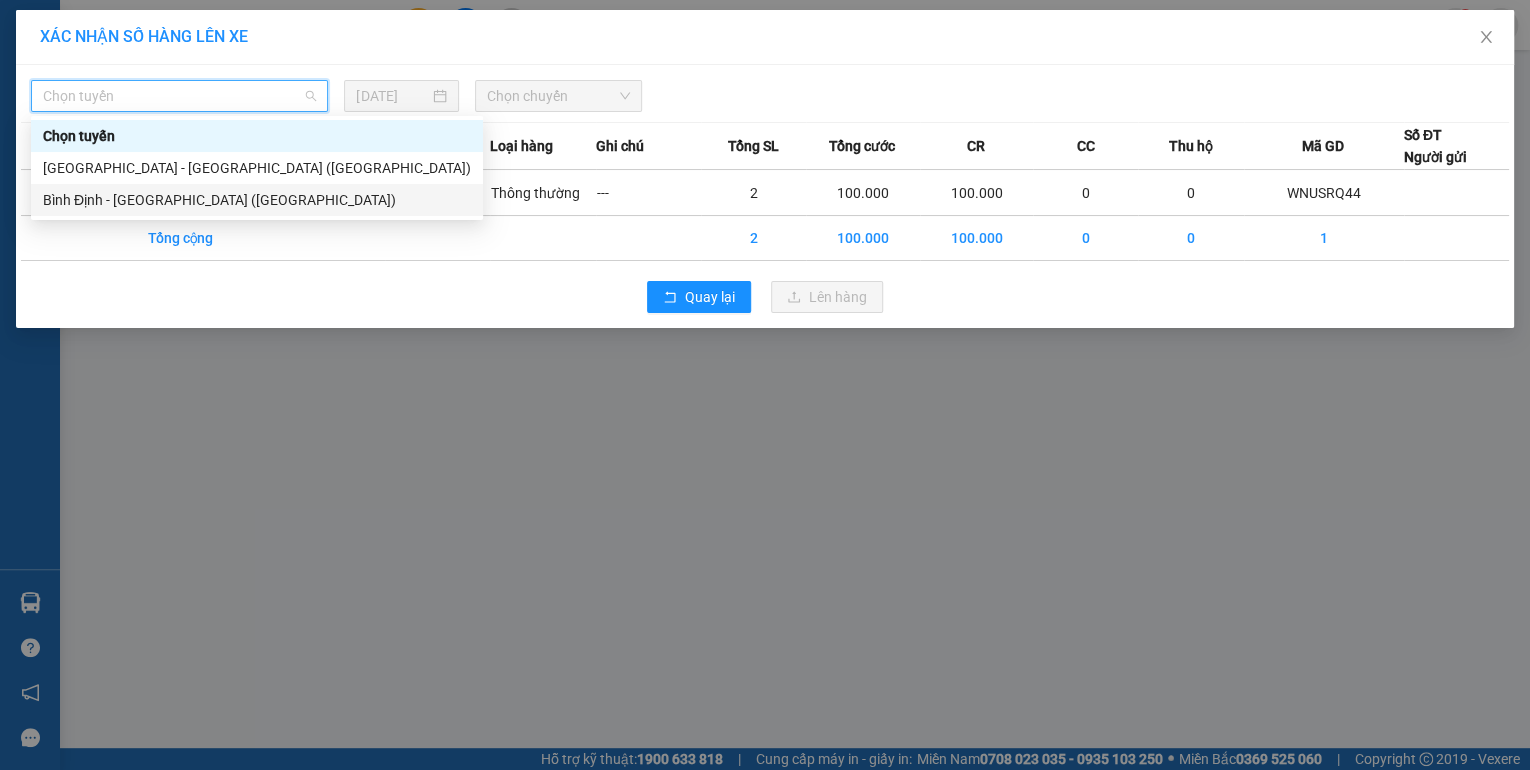click on "Bình Định - [GEOGRAPHIC_DATA] ([GEOGRAPHIC_DATA])" at bounding box center [257, 200] 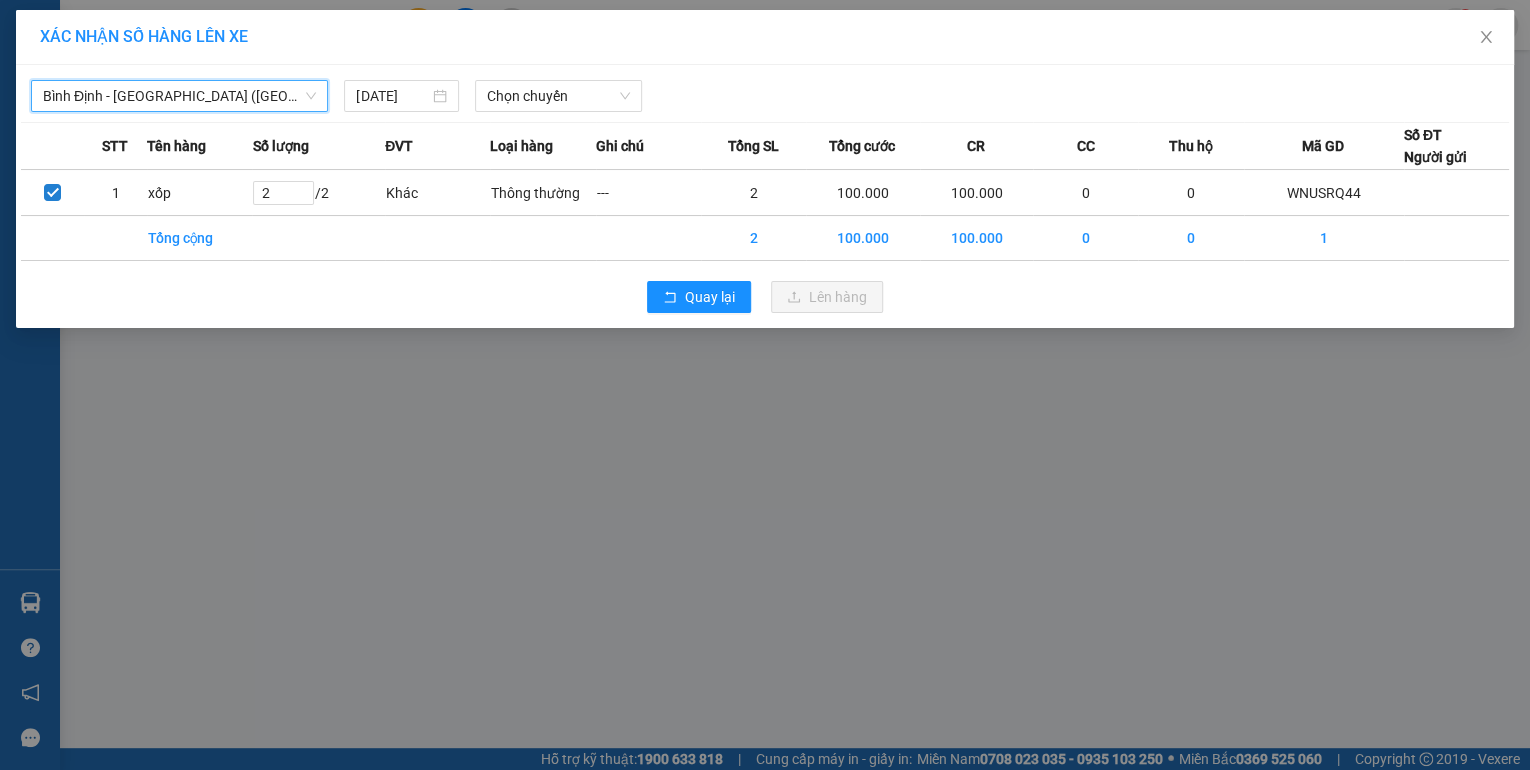 drag, startPoint x: 458, startPoint y: 103, endPoint x: 468, endPoint y: 100, distance: 10.440307 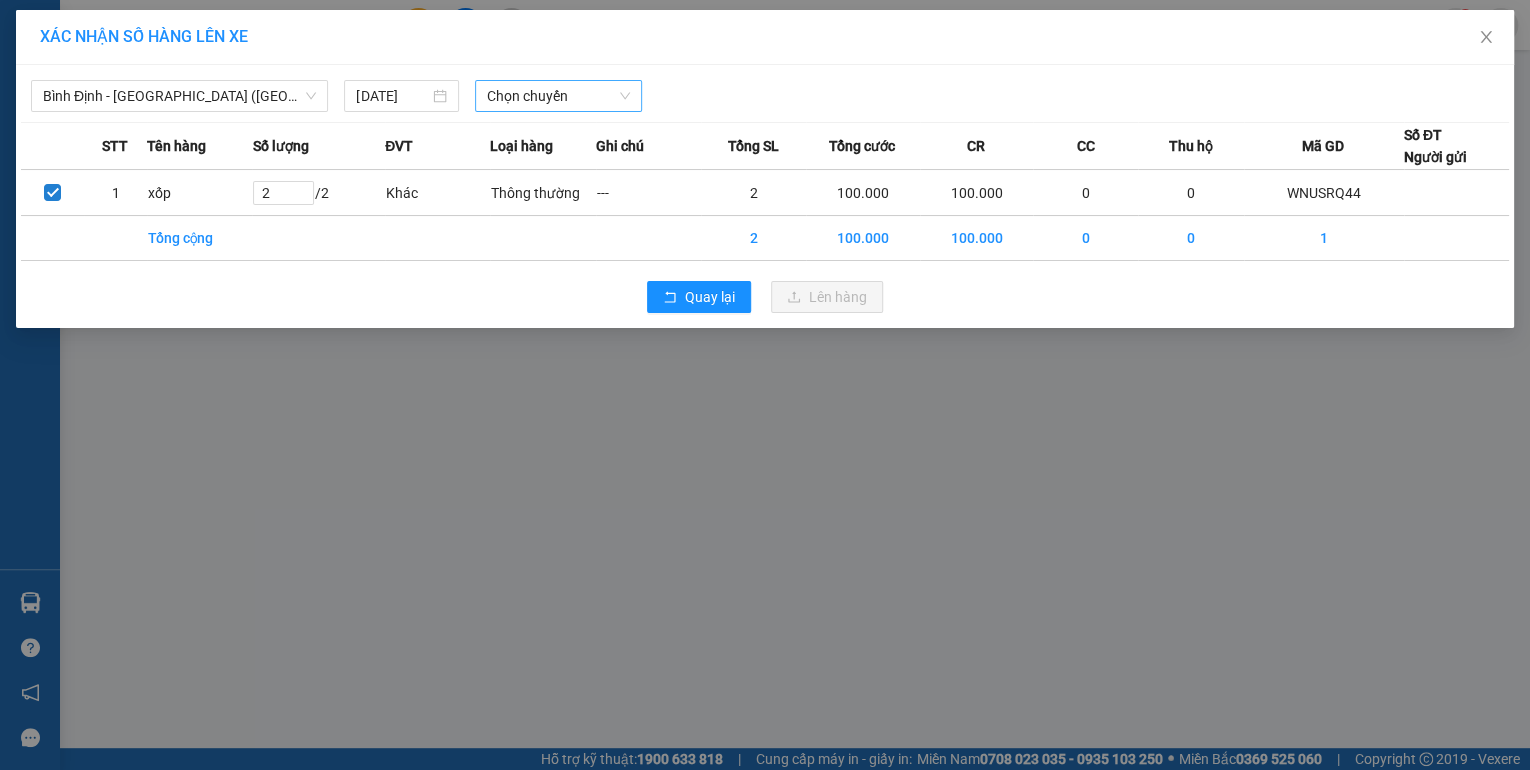 click on "Chọn chuyến" at bounding box center [558, 96] 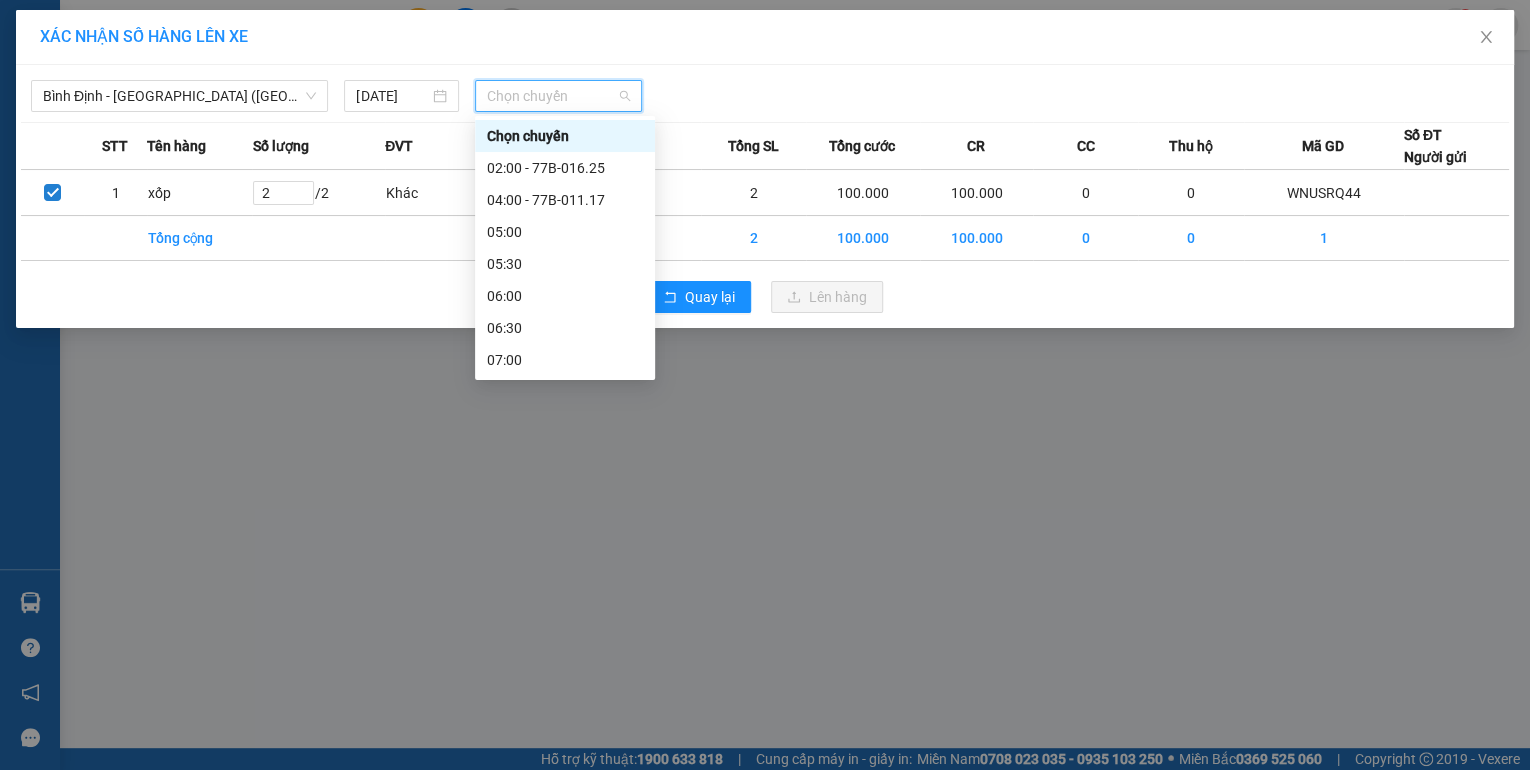 click on "17:00     - 43B-045.19" at bounding box center (565, 1000) 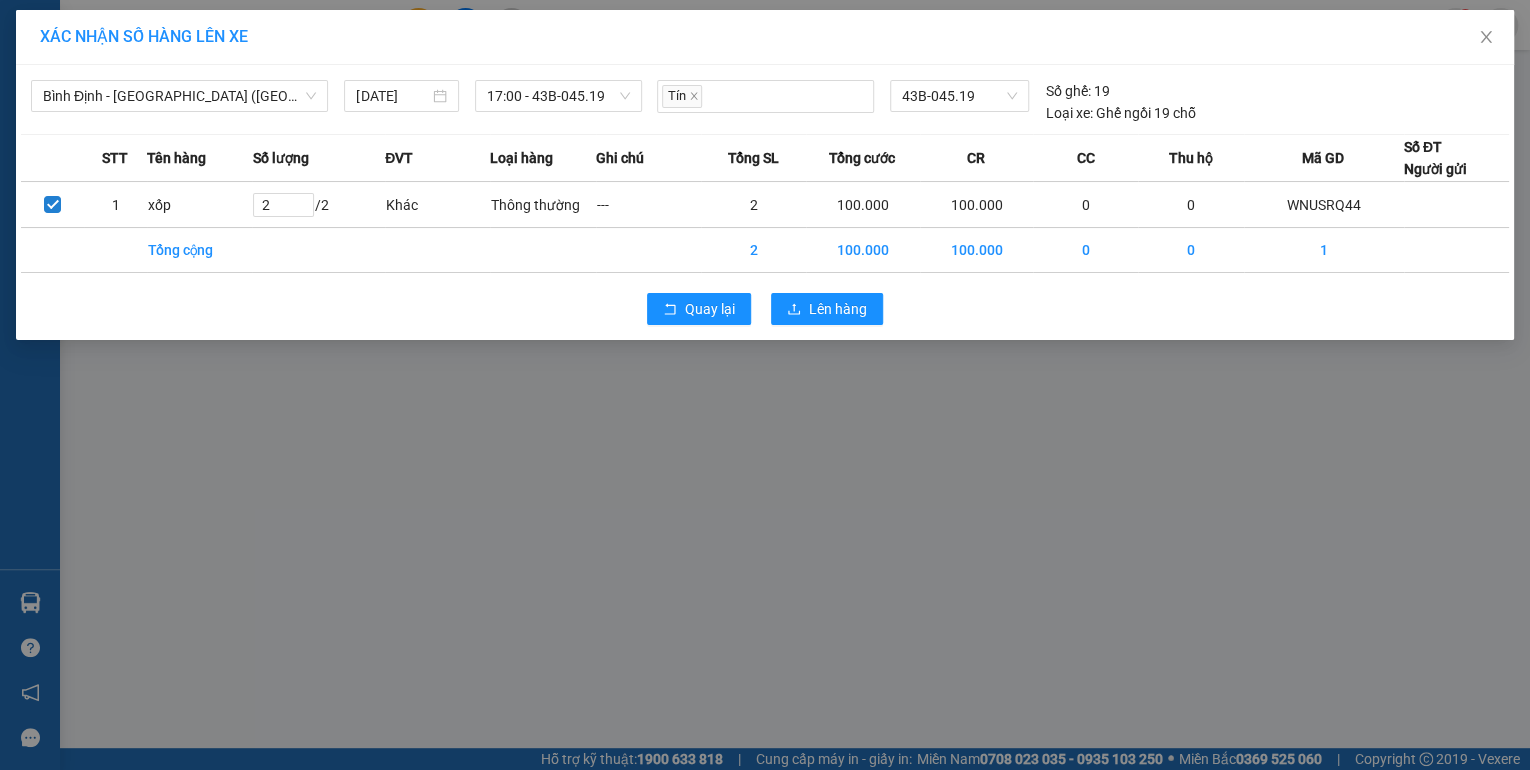 click on "Quay lại Lên hàng" at bounding box center (765, 309) 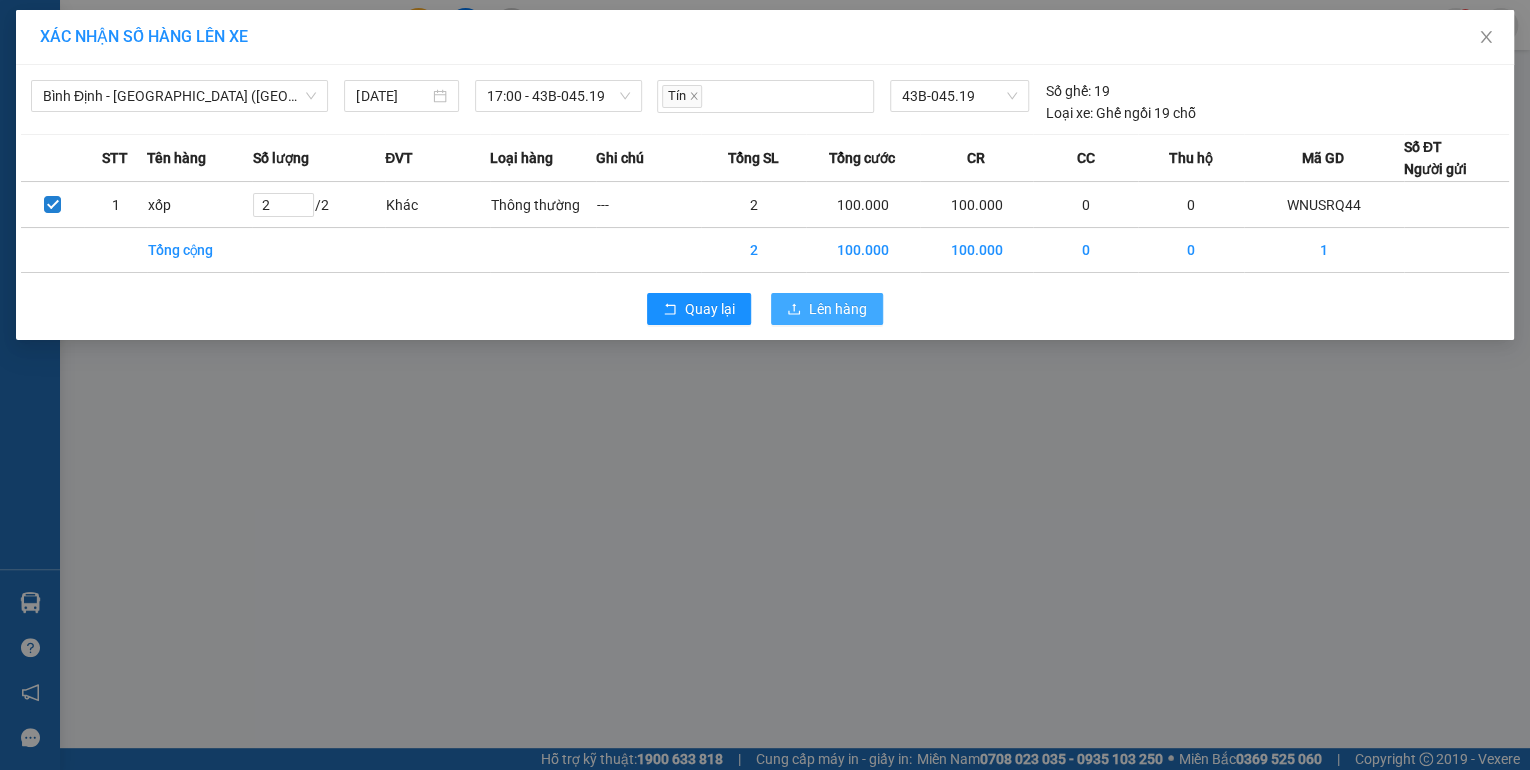 click on "Lên hàng" at bounding box center (838, 309) 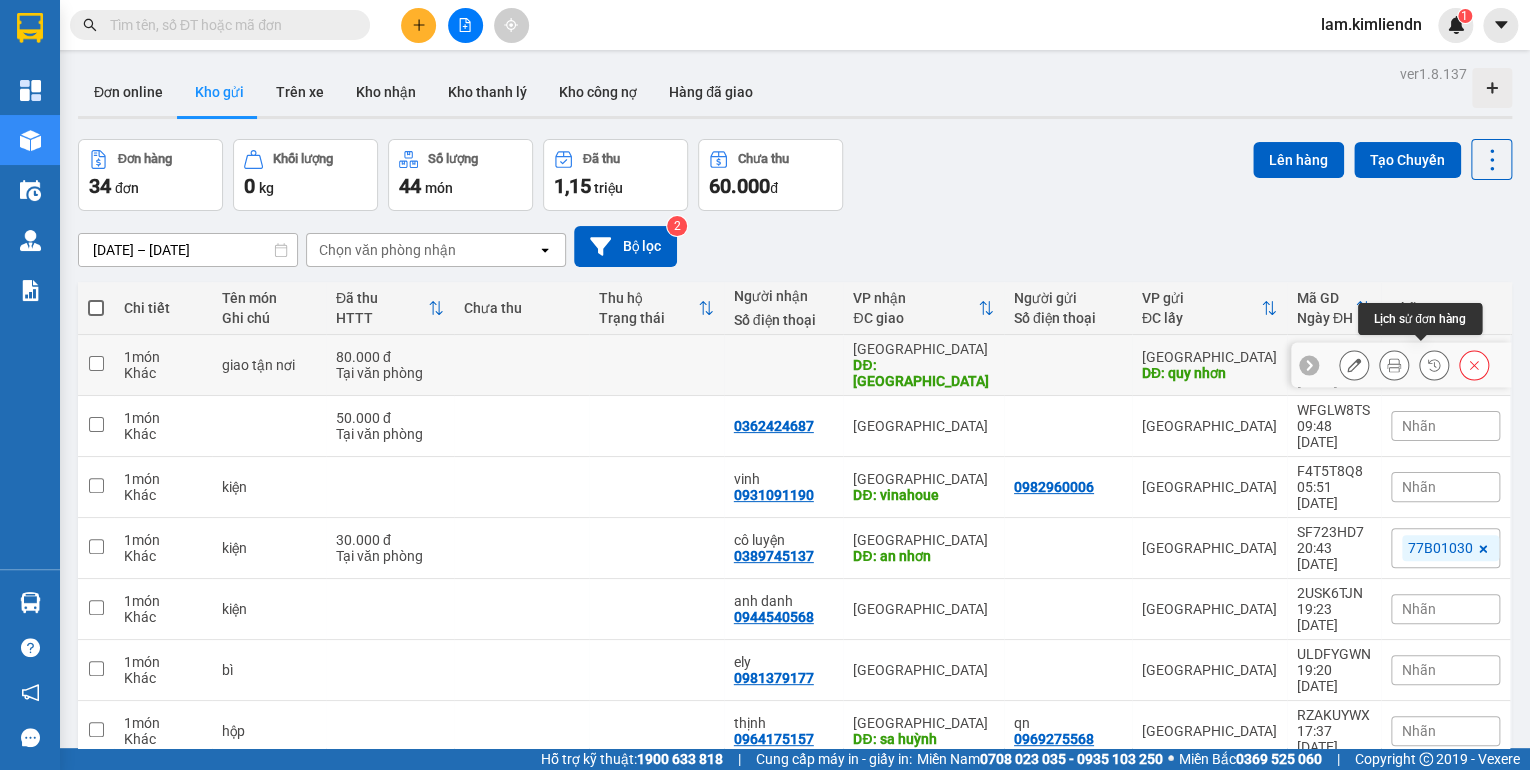 click at bounding box center [1474, 365] 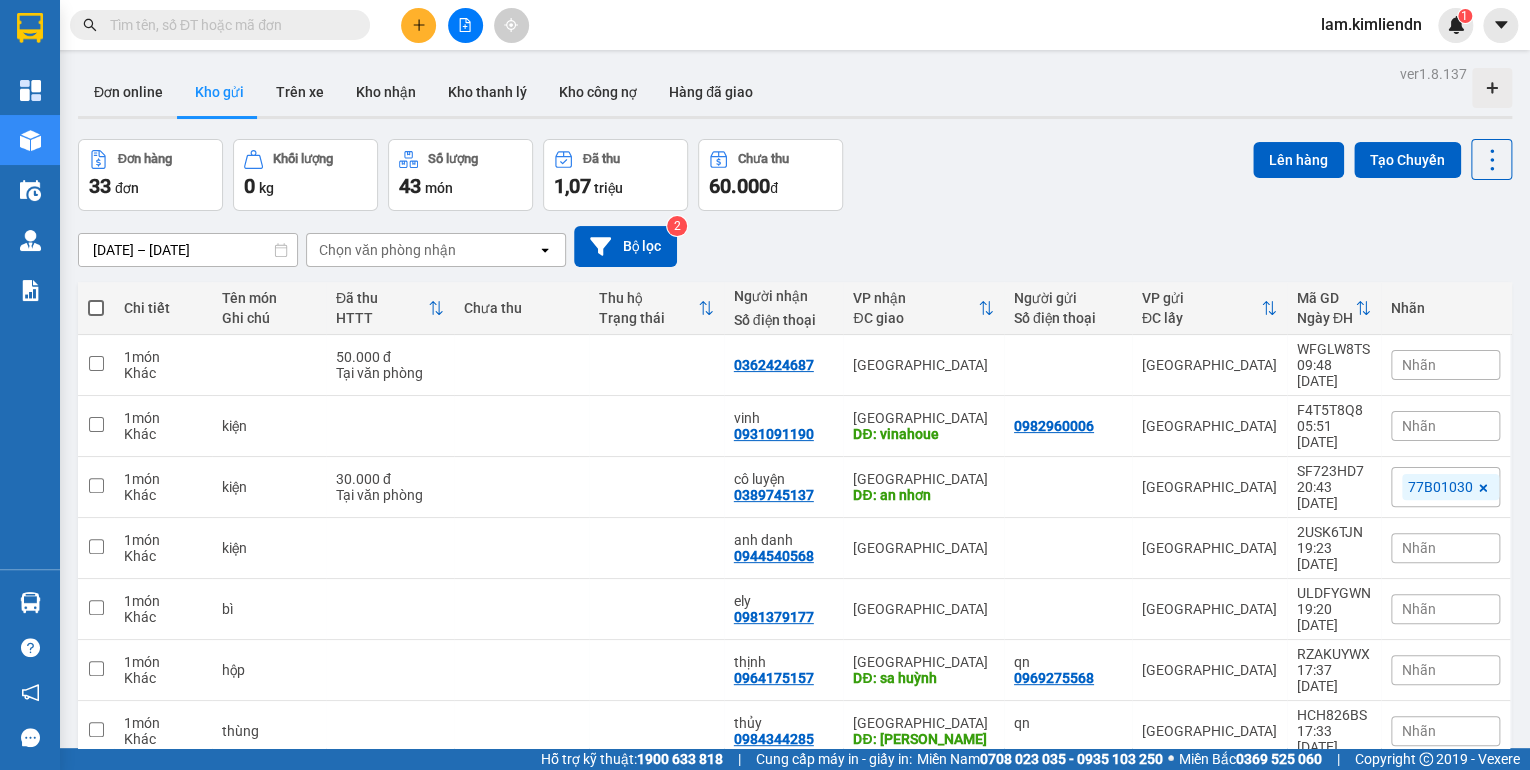 click at bounding box center (465, 25) 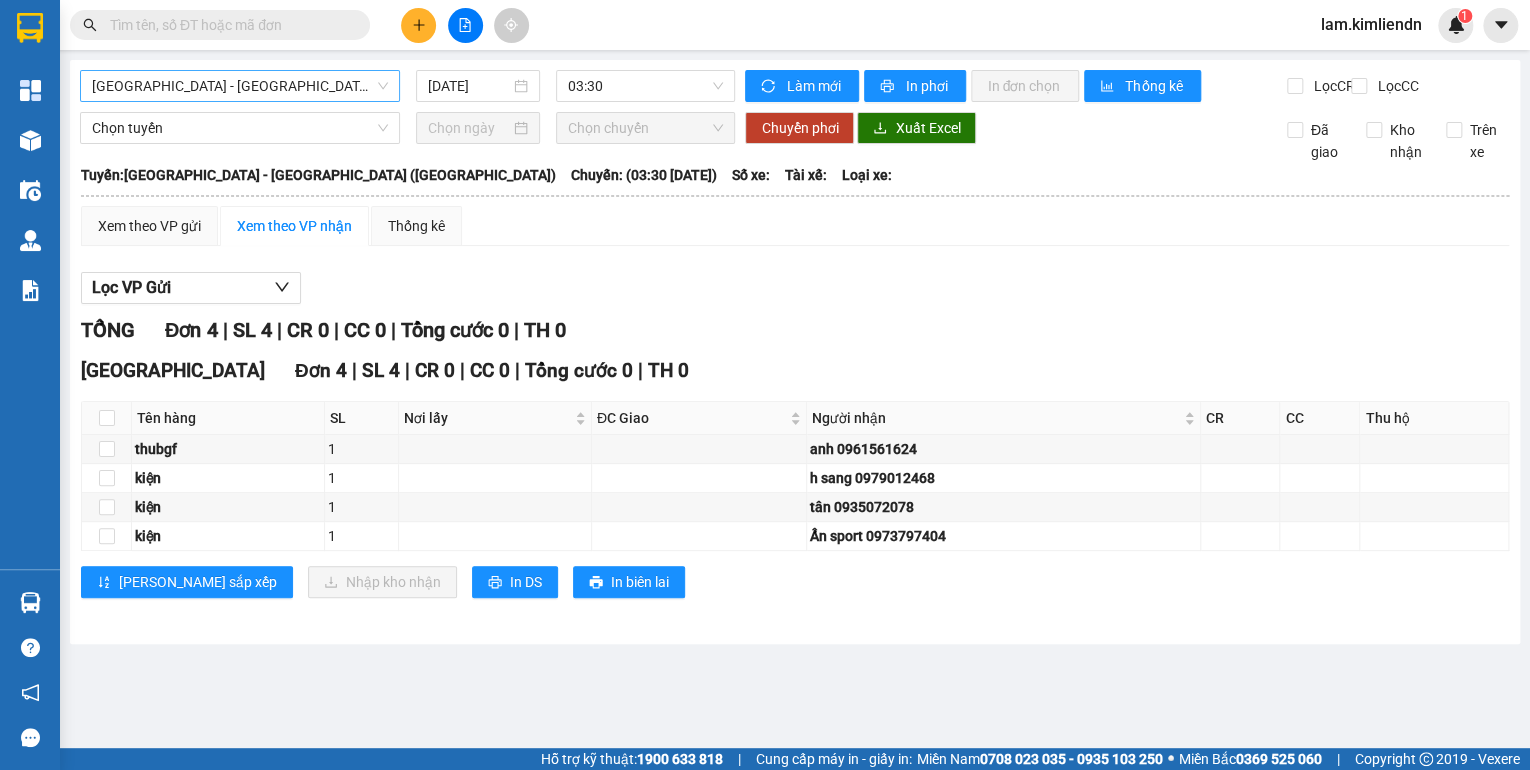 click on "[GEOGRAPHIC_DATA] - [GEOGRAPHIC_DATA] ([GEOGRAPHIC_DATA])" at bounding box center [240, 86] 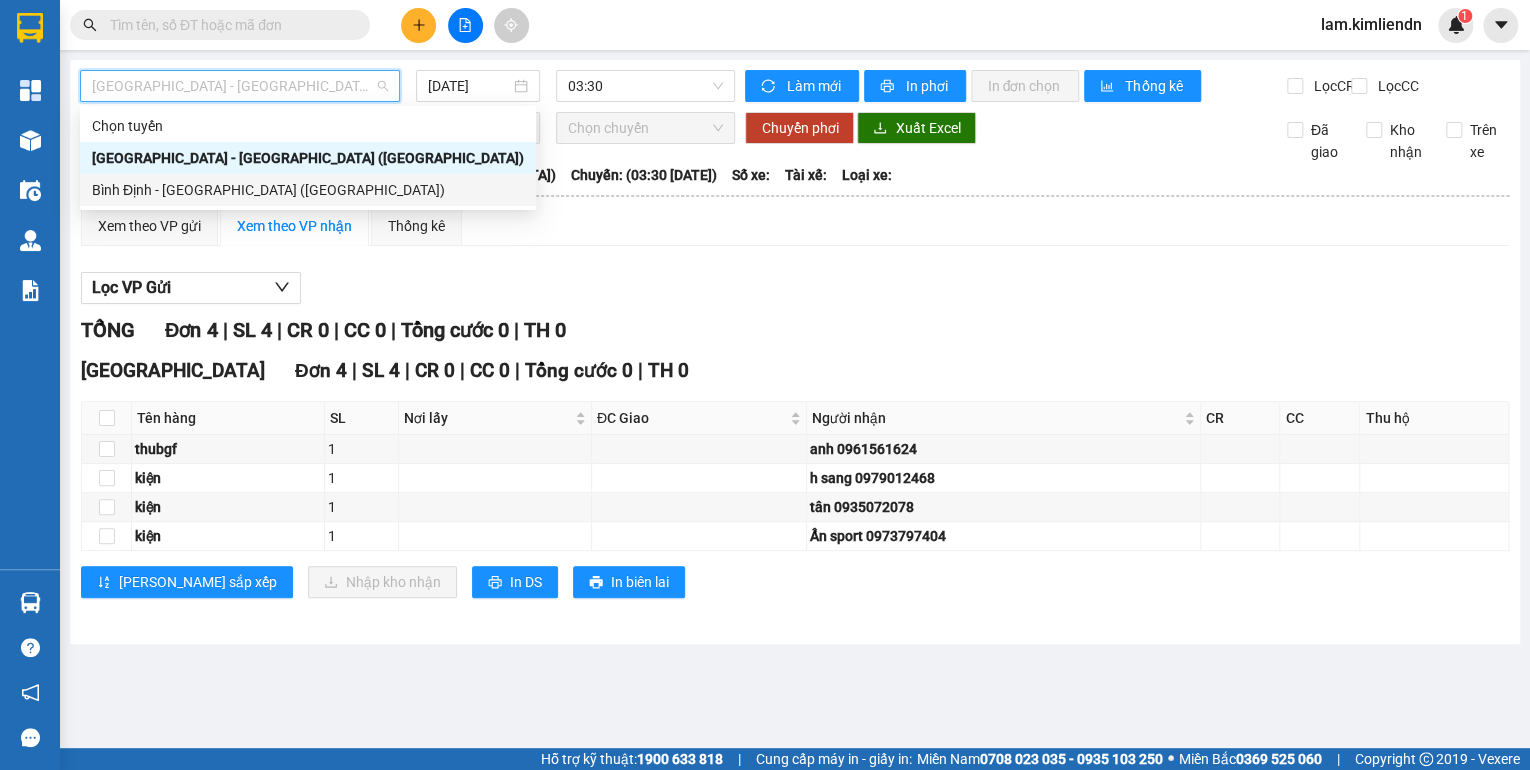 click on "Bình Định - [GEOGRAPHIC_DATA] ([GEOGRAPHIC_DATA])" at bounding box center (308, 190) 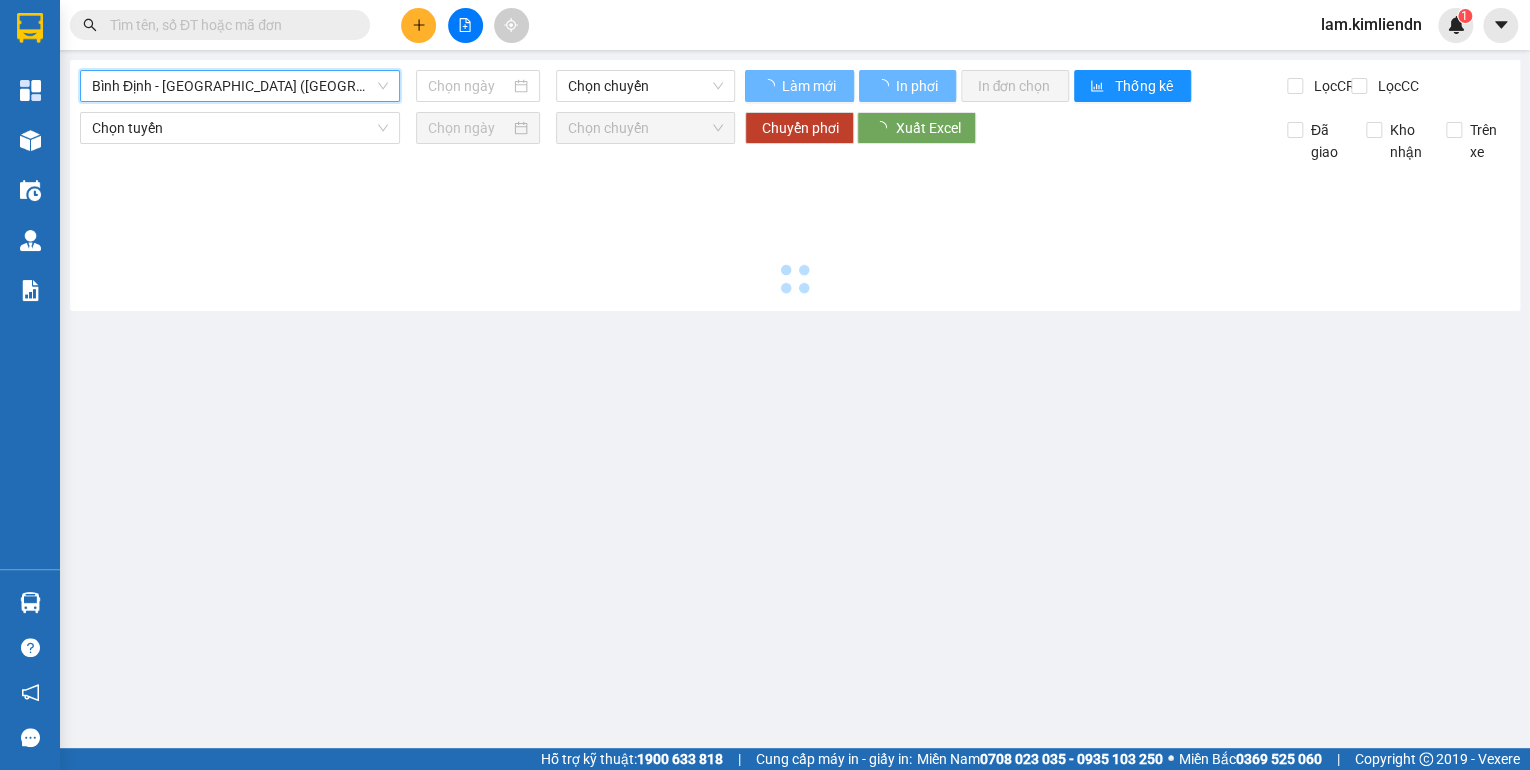 type on "[DATE]" 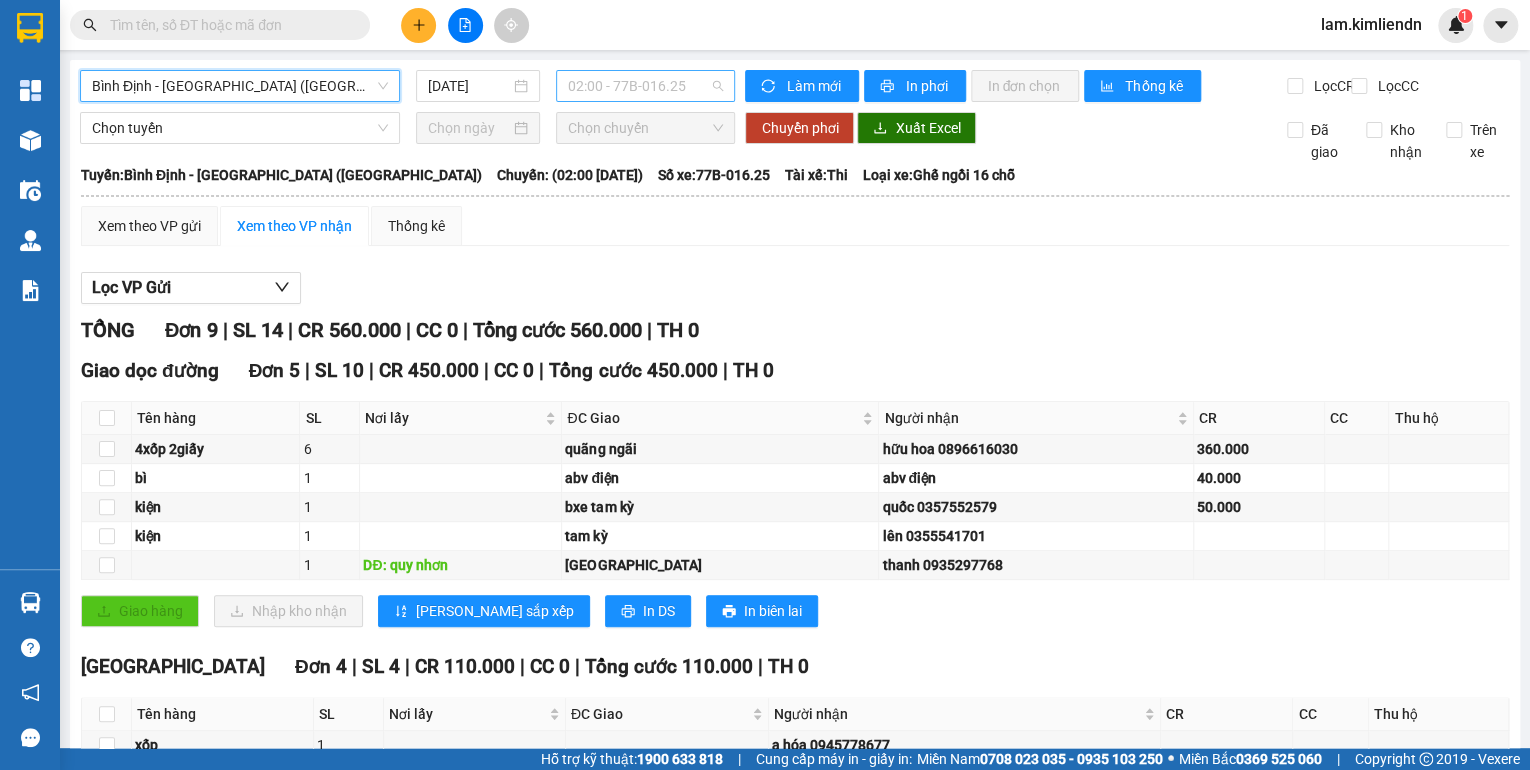 click on "02:00     - 77B-016.25" at bounding box center [646, 86] 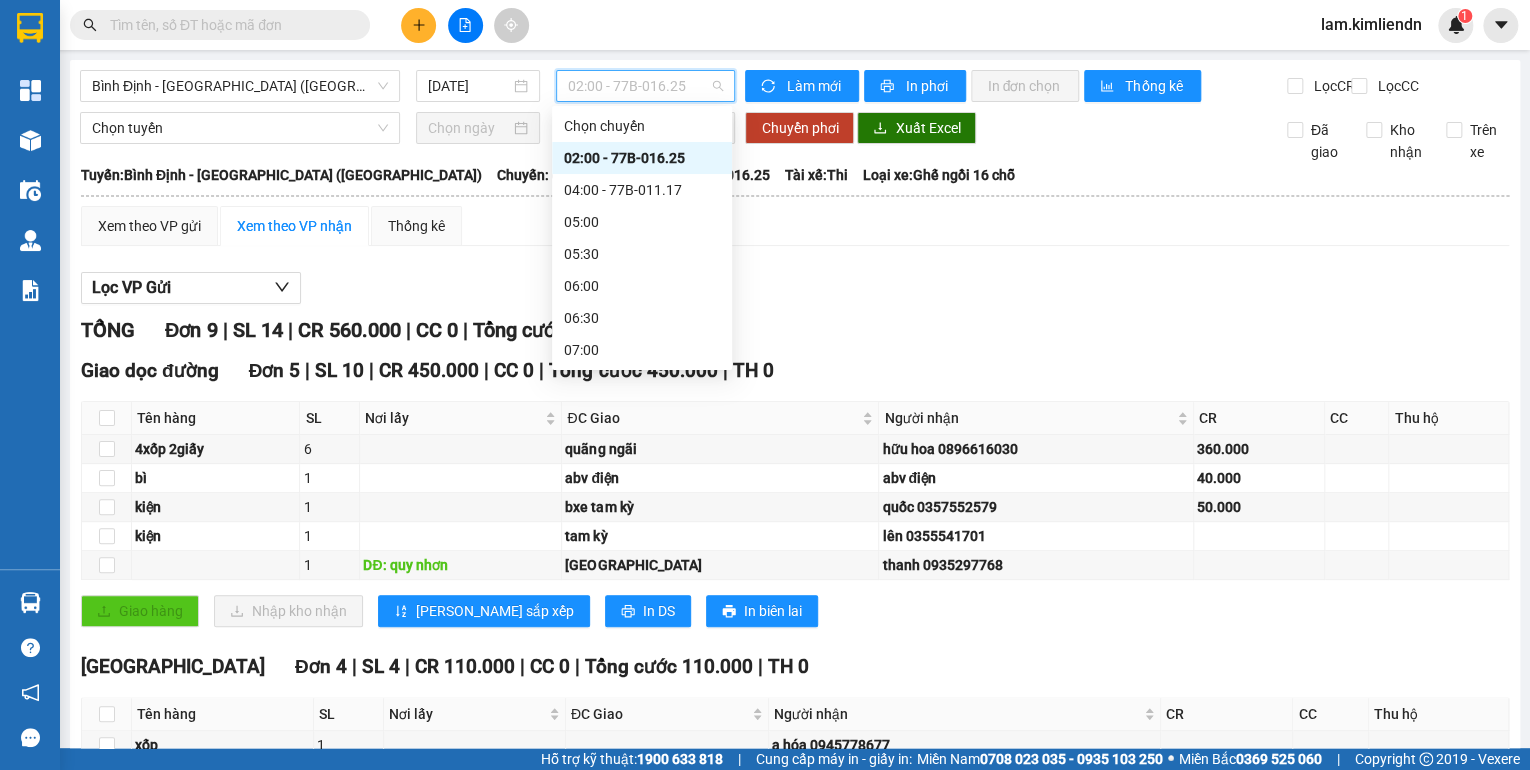 click on "17:00     - 43B-045.19" at bounding box center (642, 990) 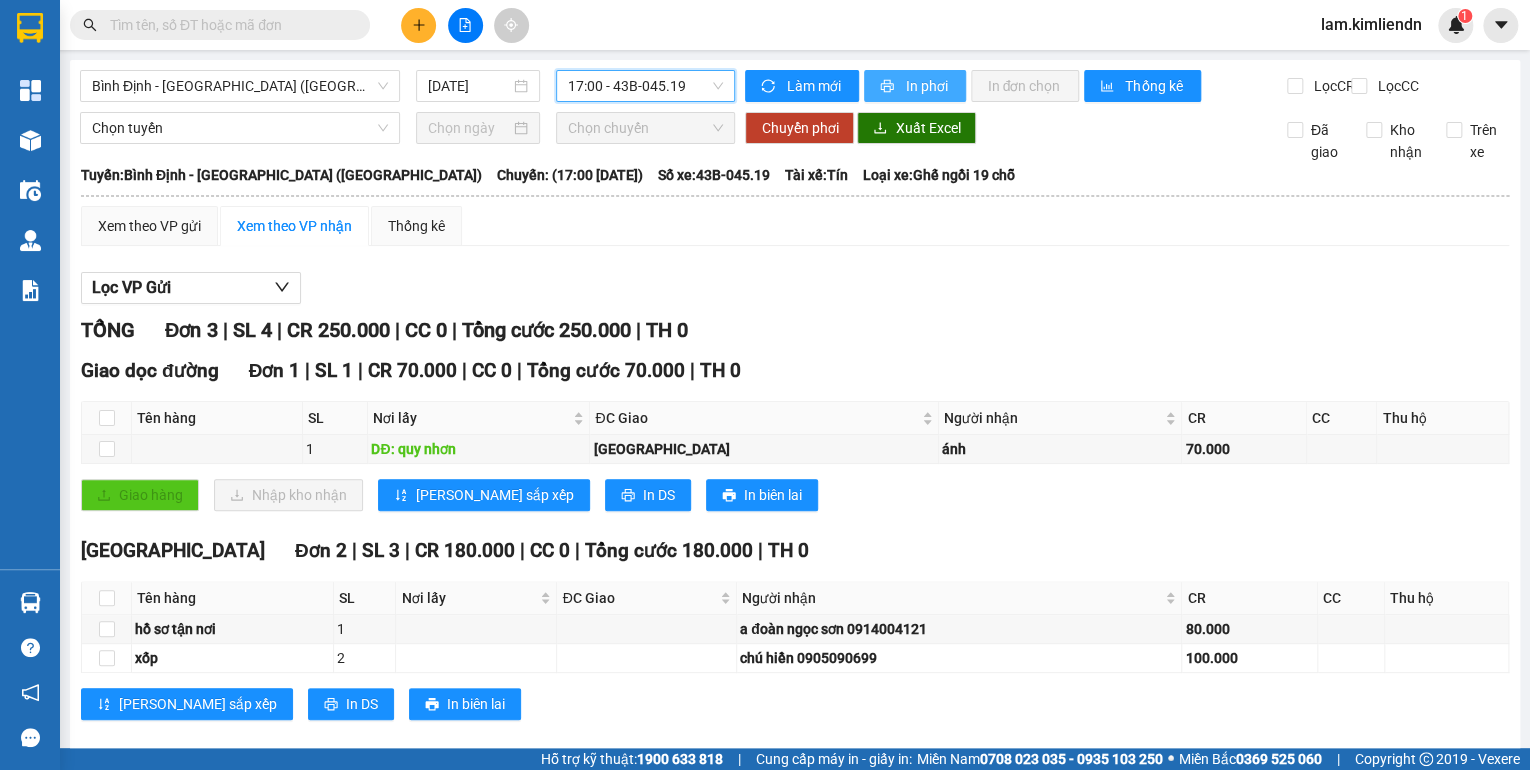 click on "In phơi" at bounding box center (927, 86) 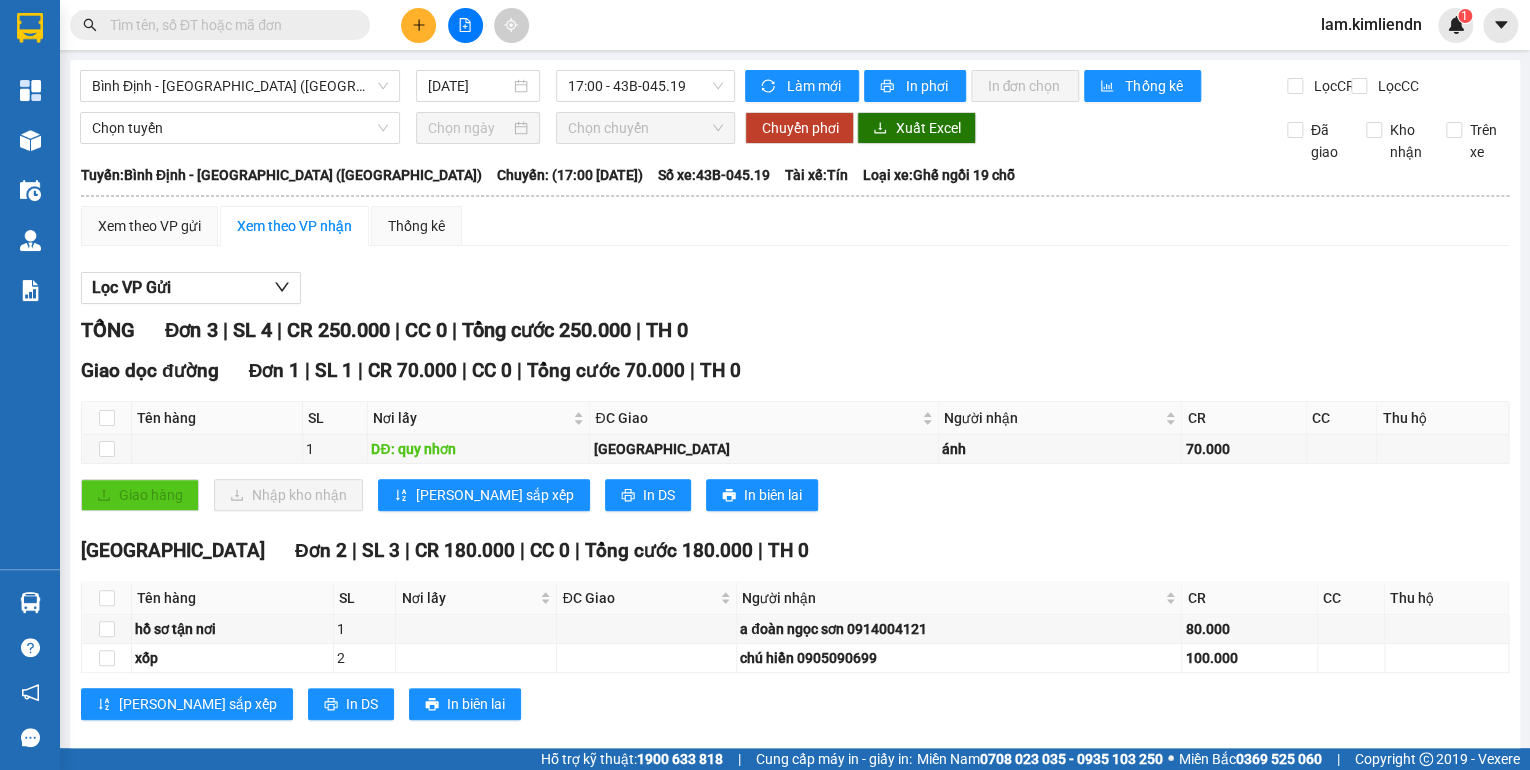 click 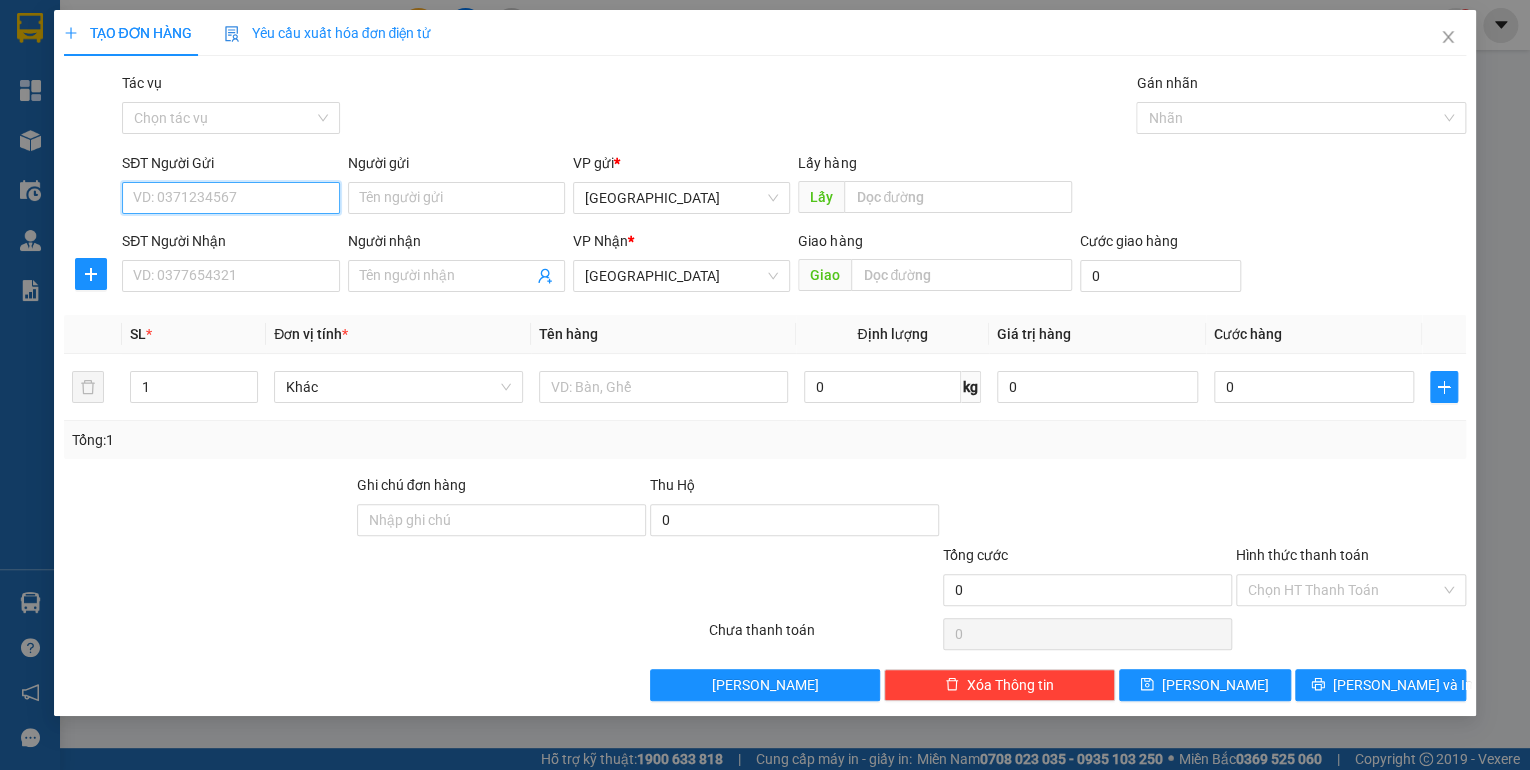 click on "SĐT Người Gửi" at bounding box center [230, 198] 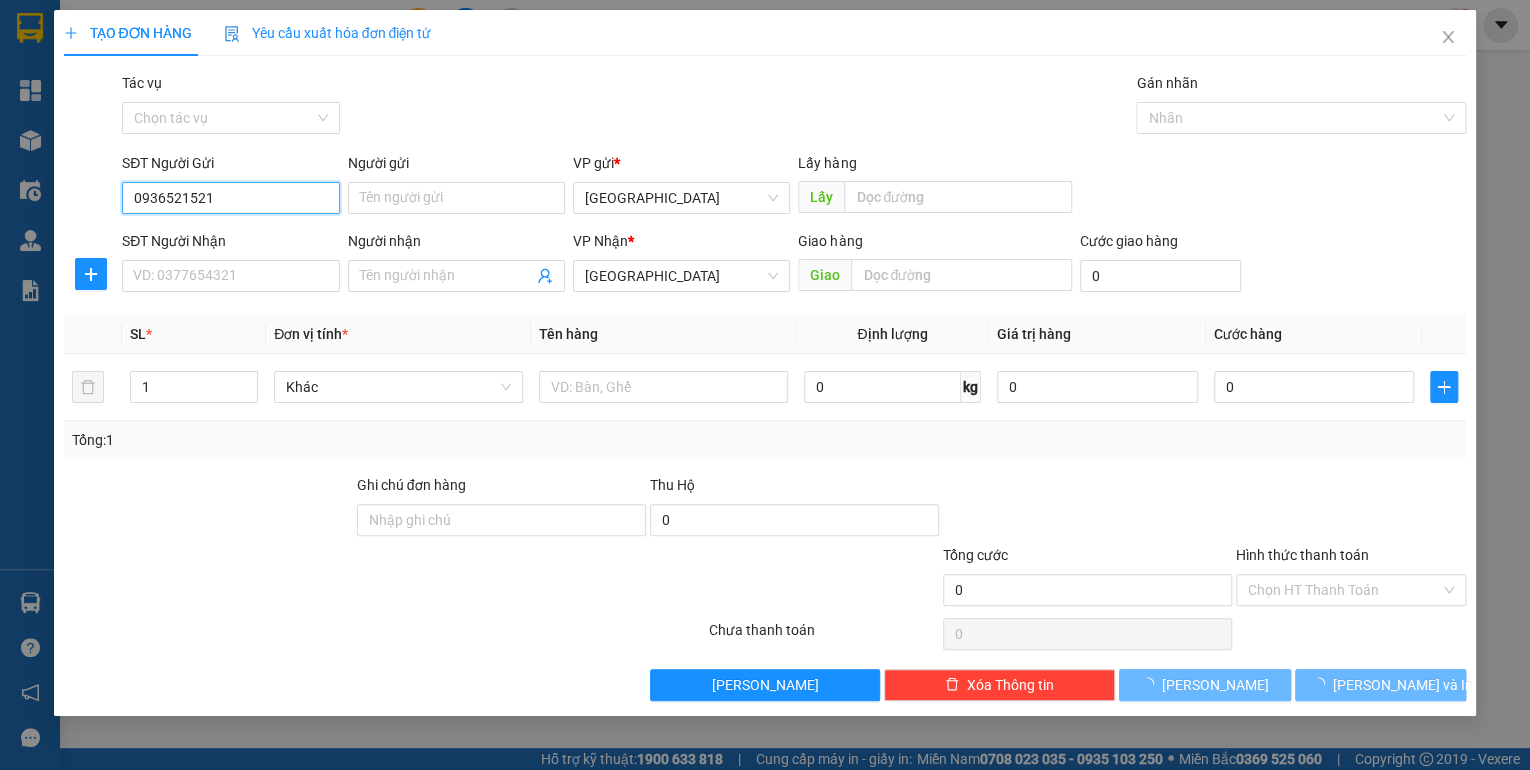 type on "0936521521" 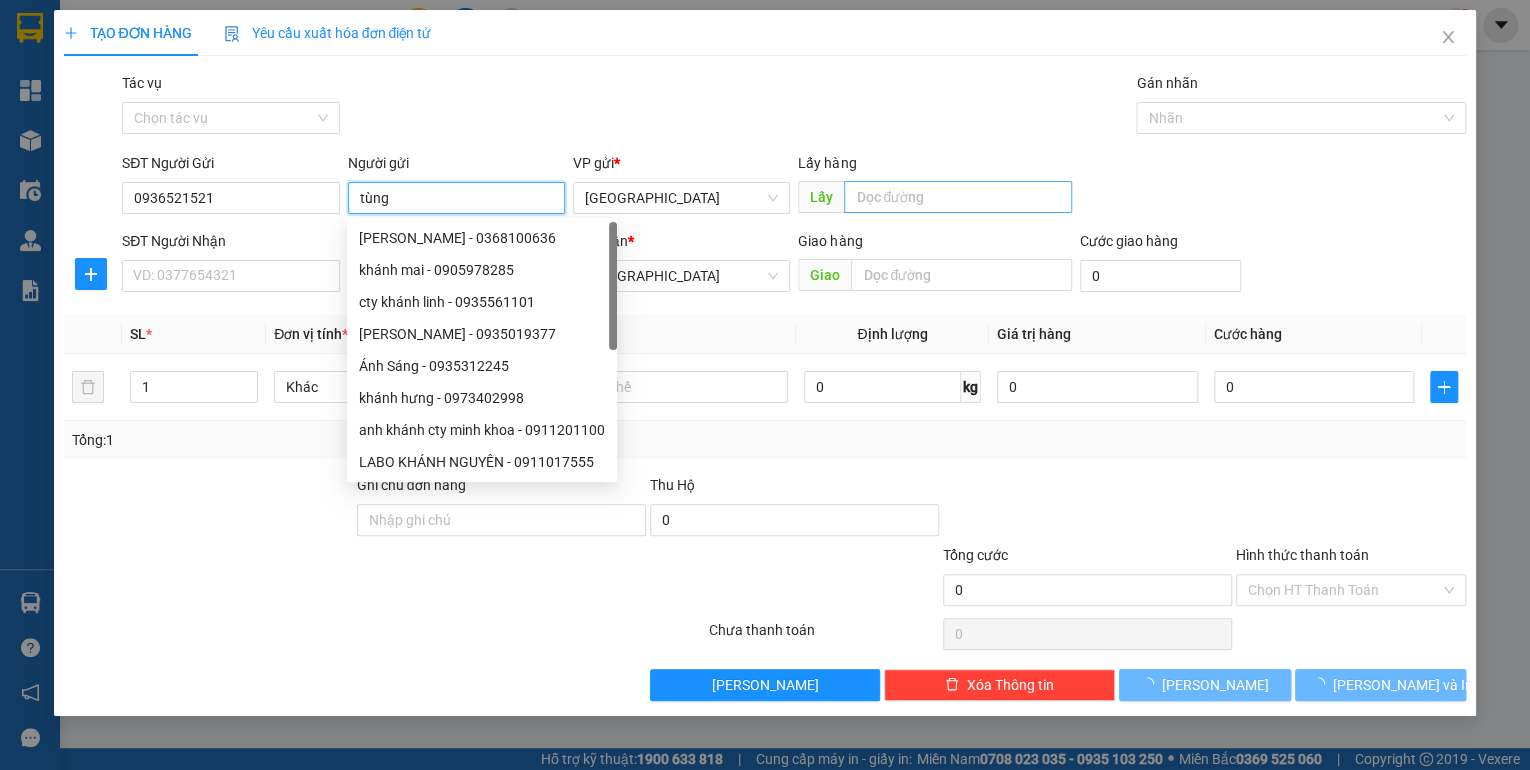 type on "tùng" 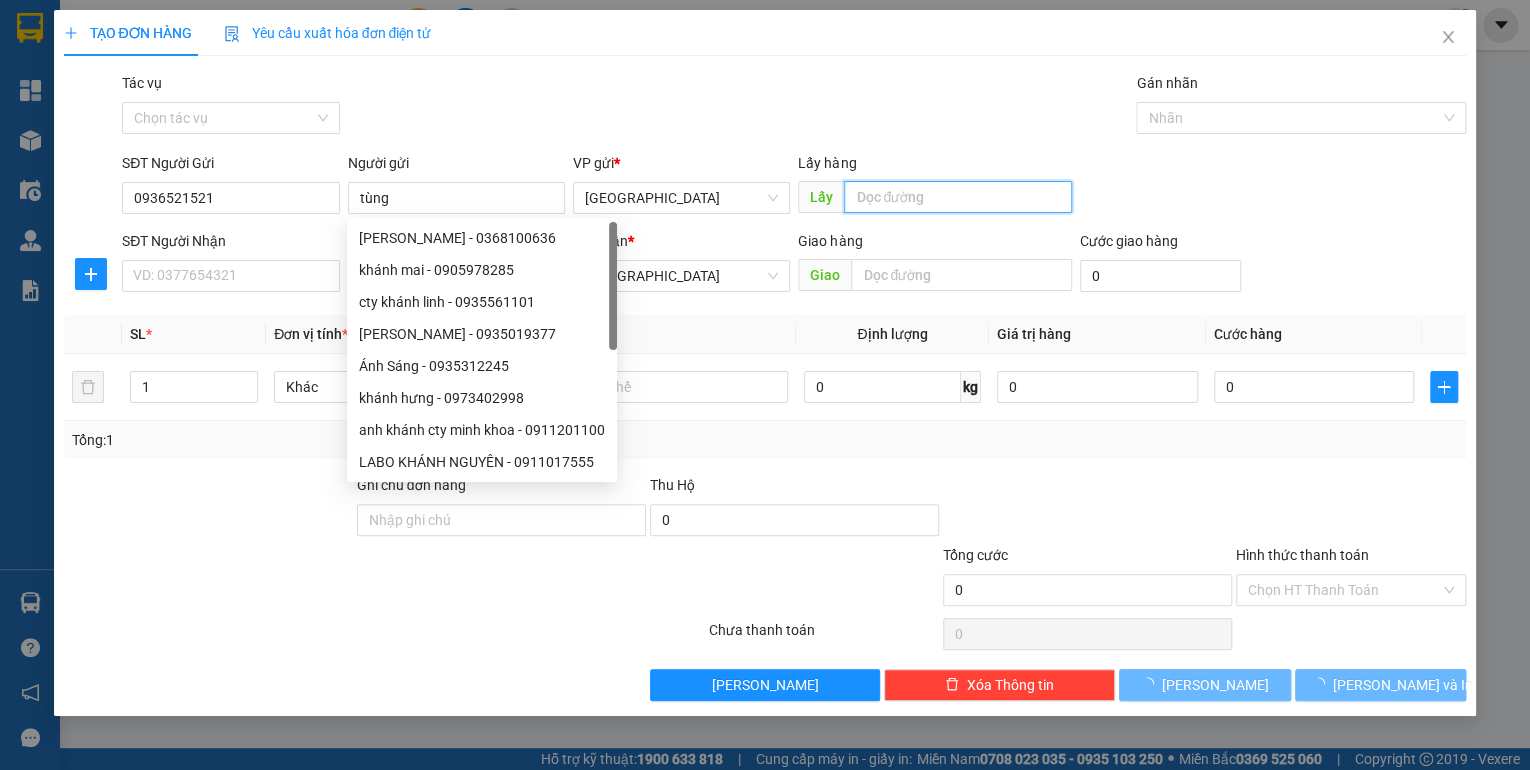 click at bounding box center (958, 197) 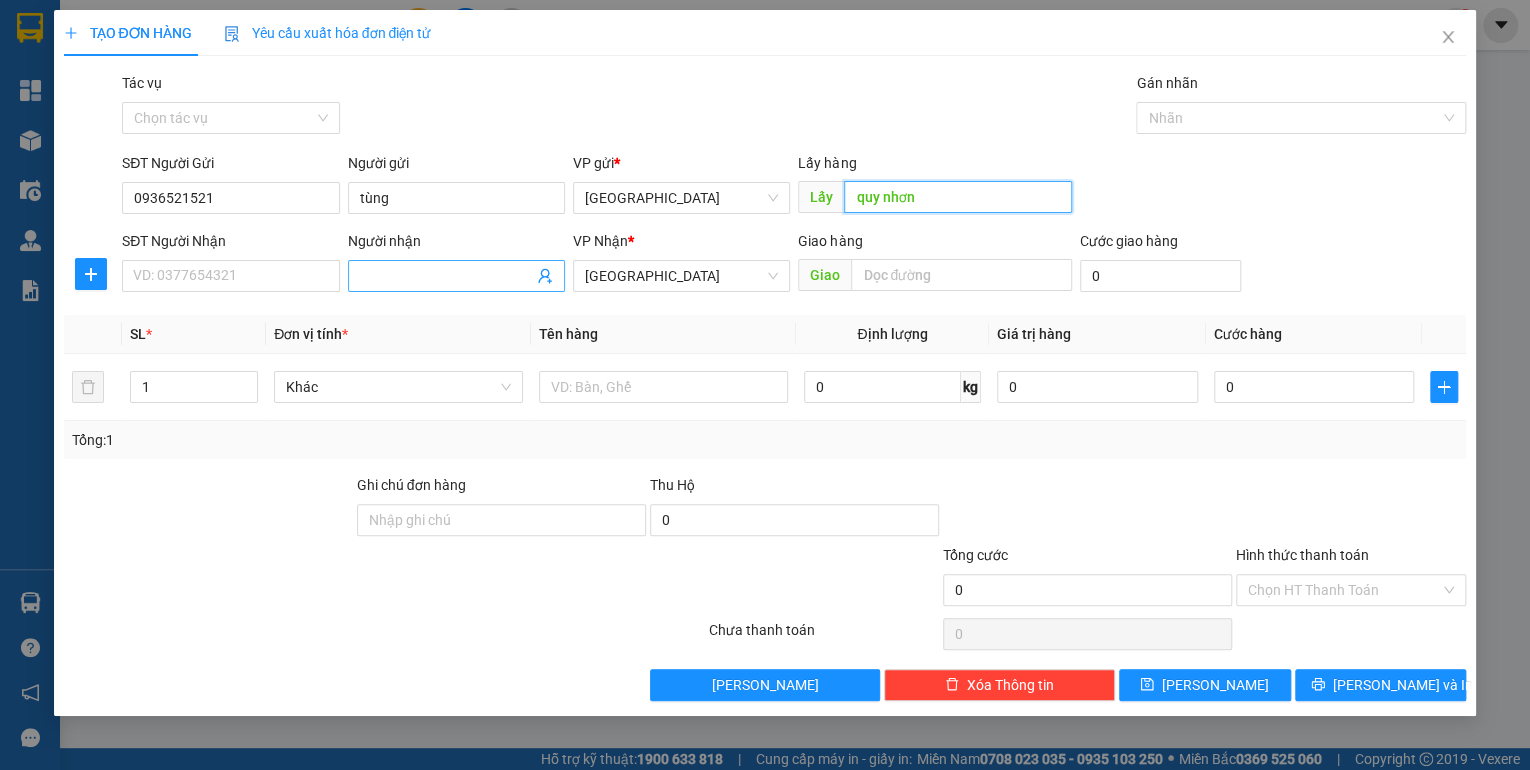 type on "quy nhơn" 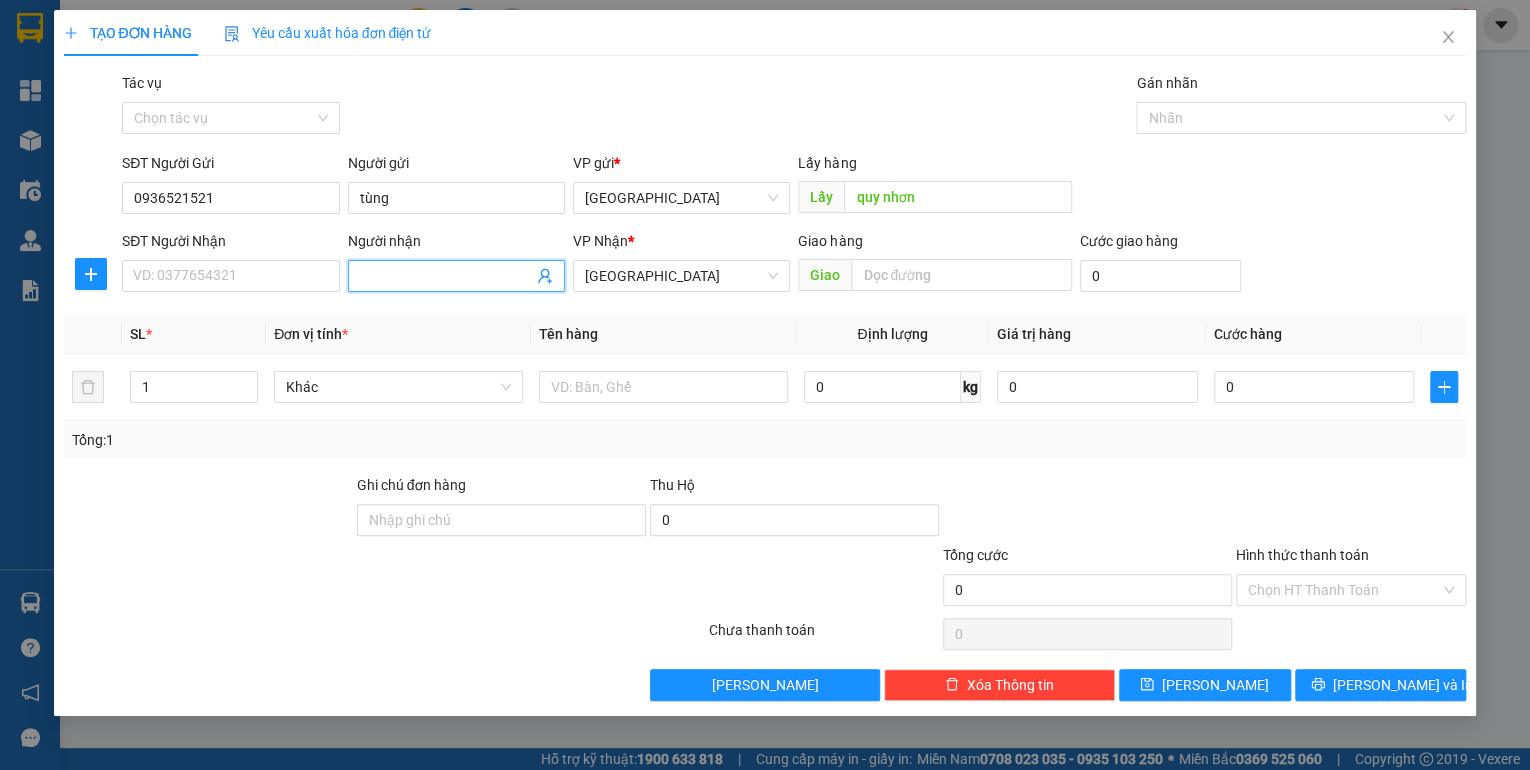 click on "Người nhận" at bounding box center (446, 276) 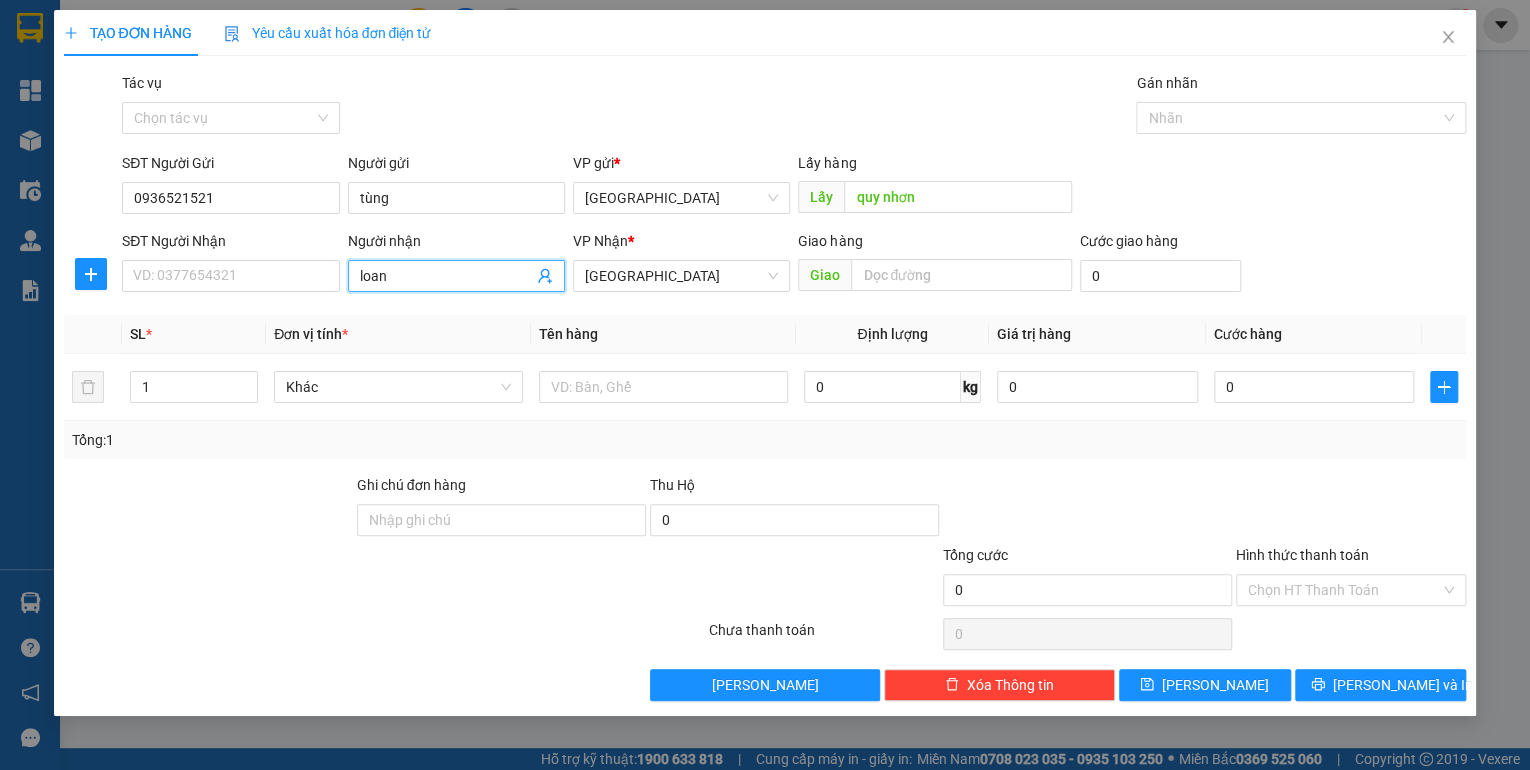 type on "loan" 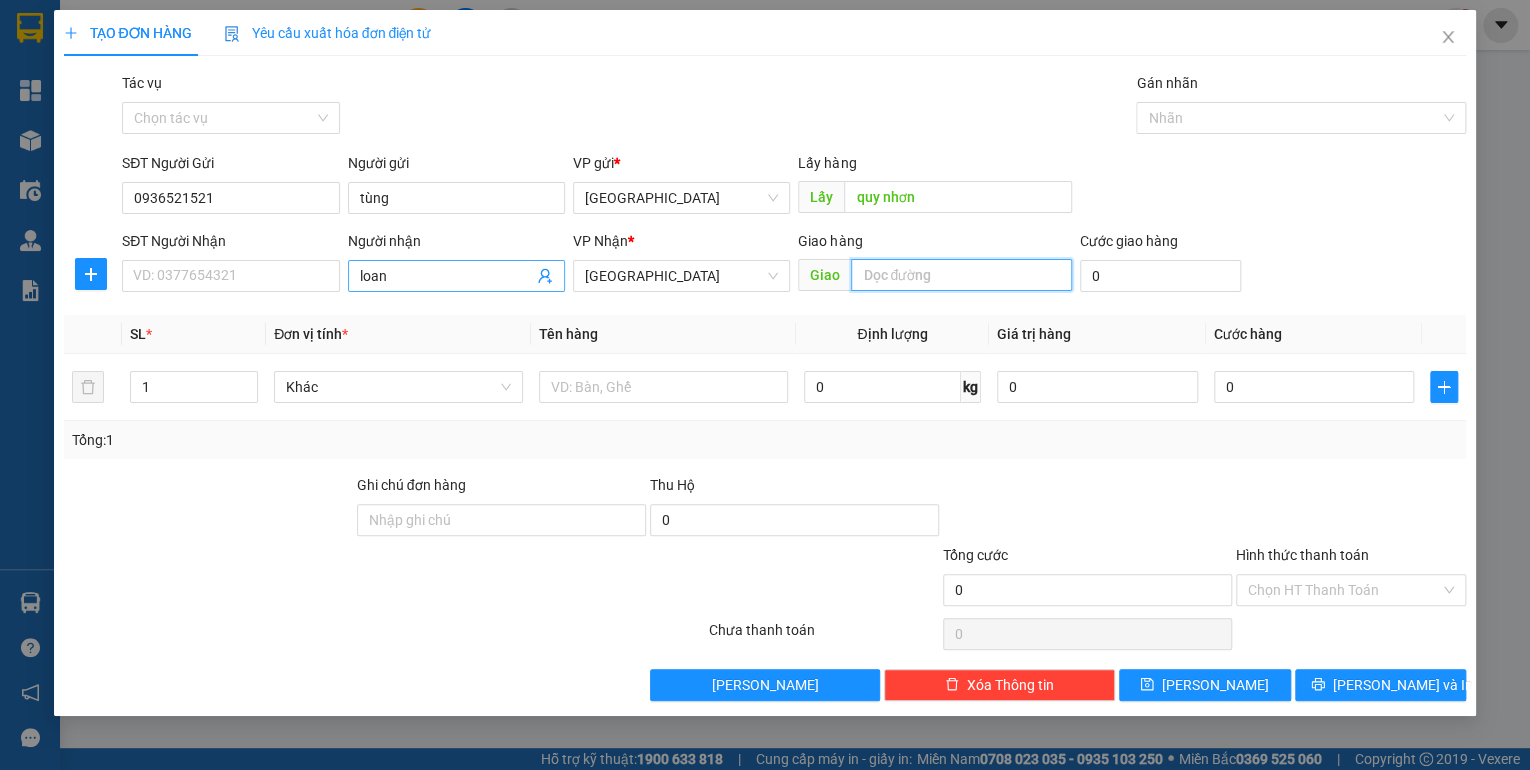 type on "d" 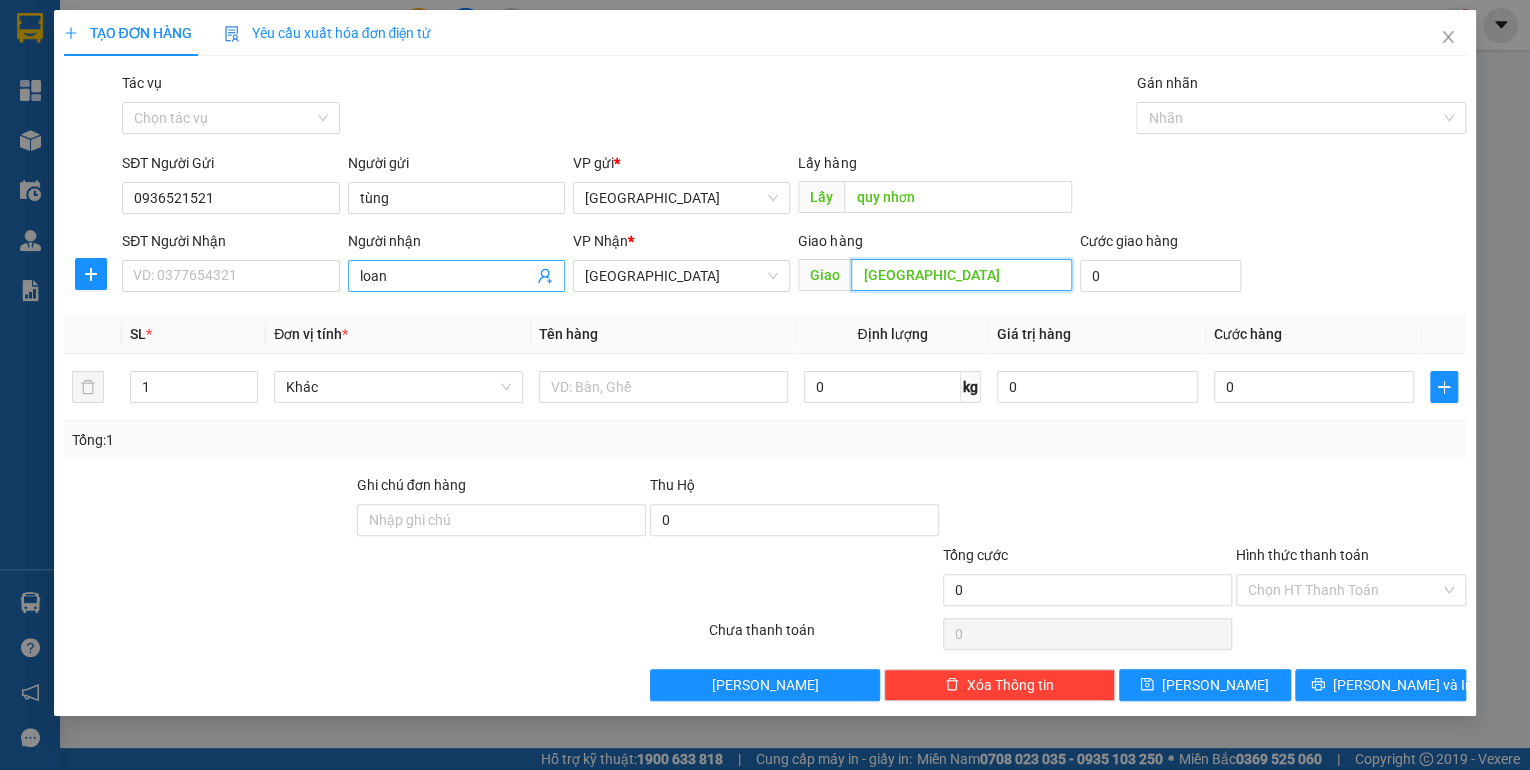 type on "[GEOGRAPHIC_DATA]" 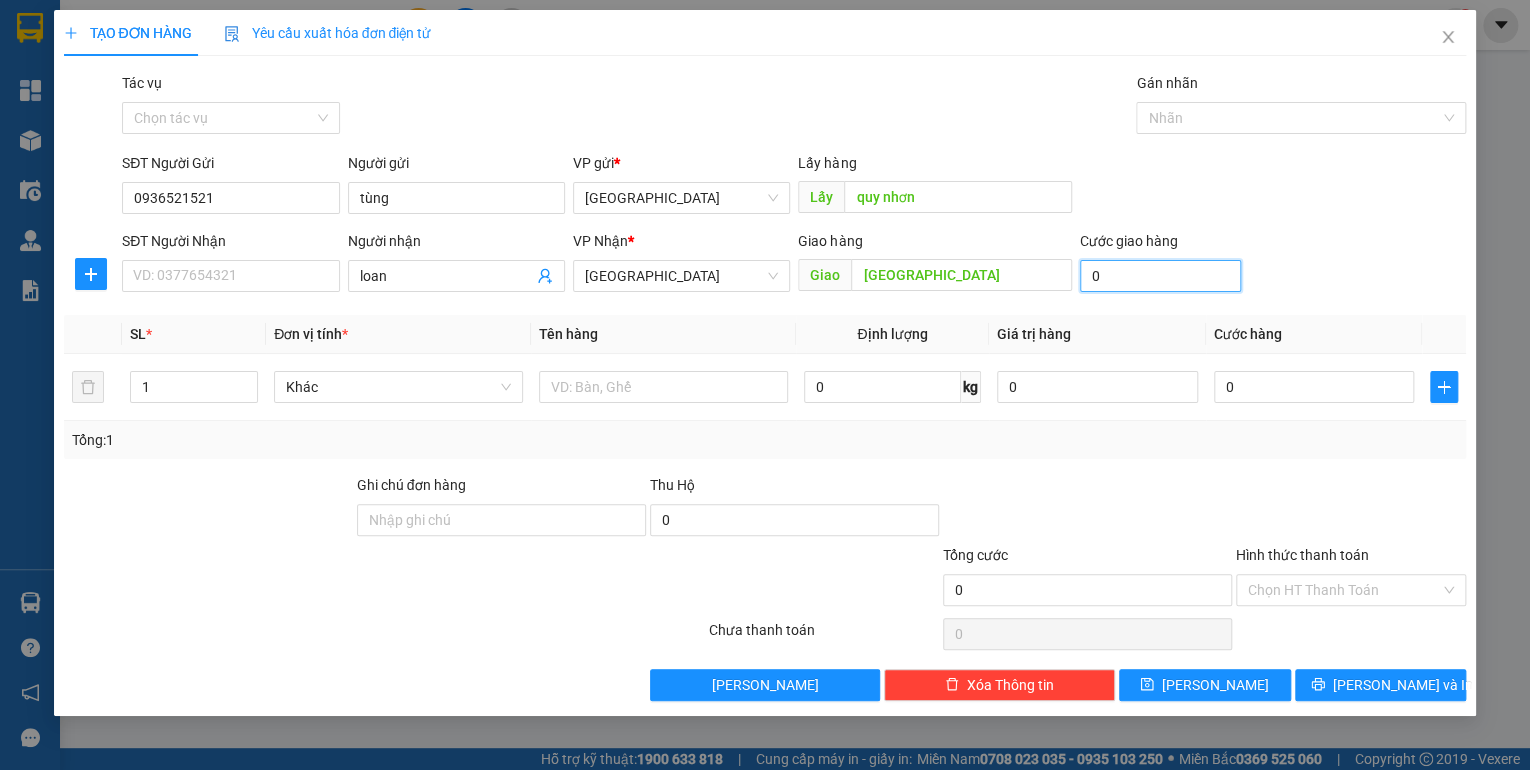 type on "1" 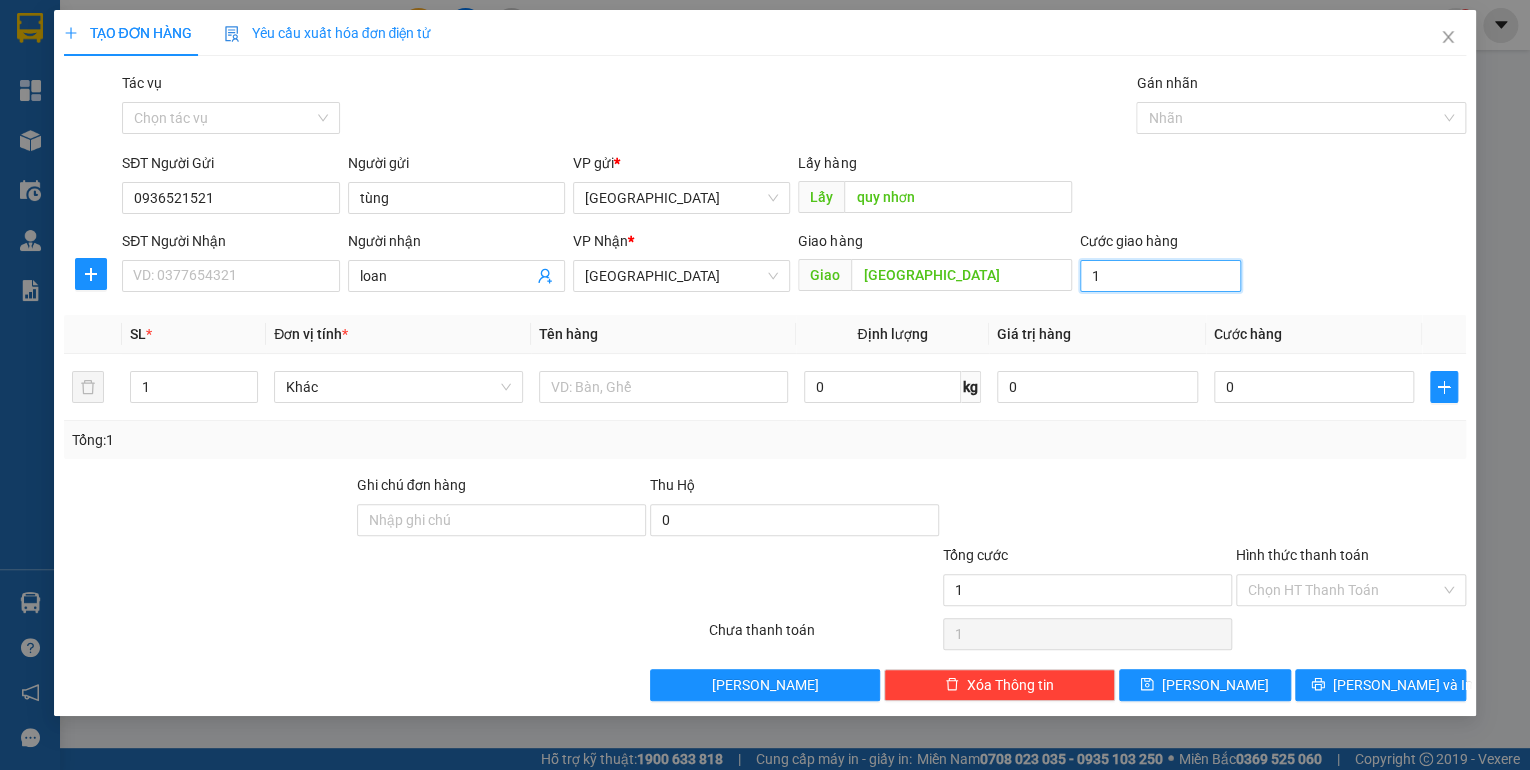 type on "10" 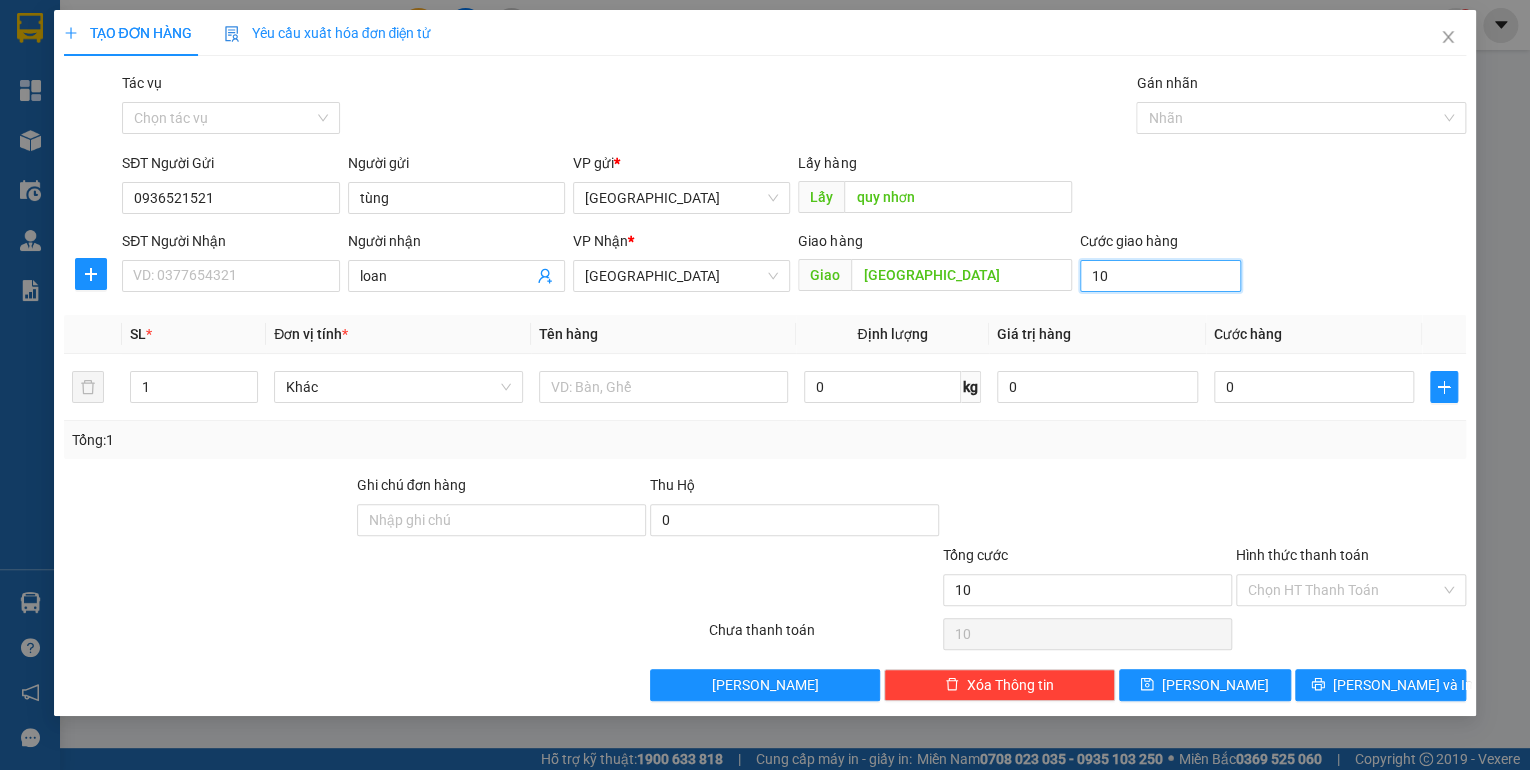 type on "100" 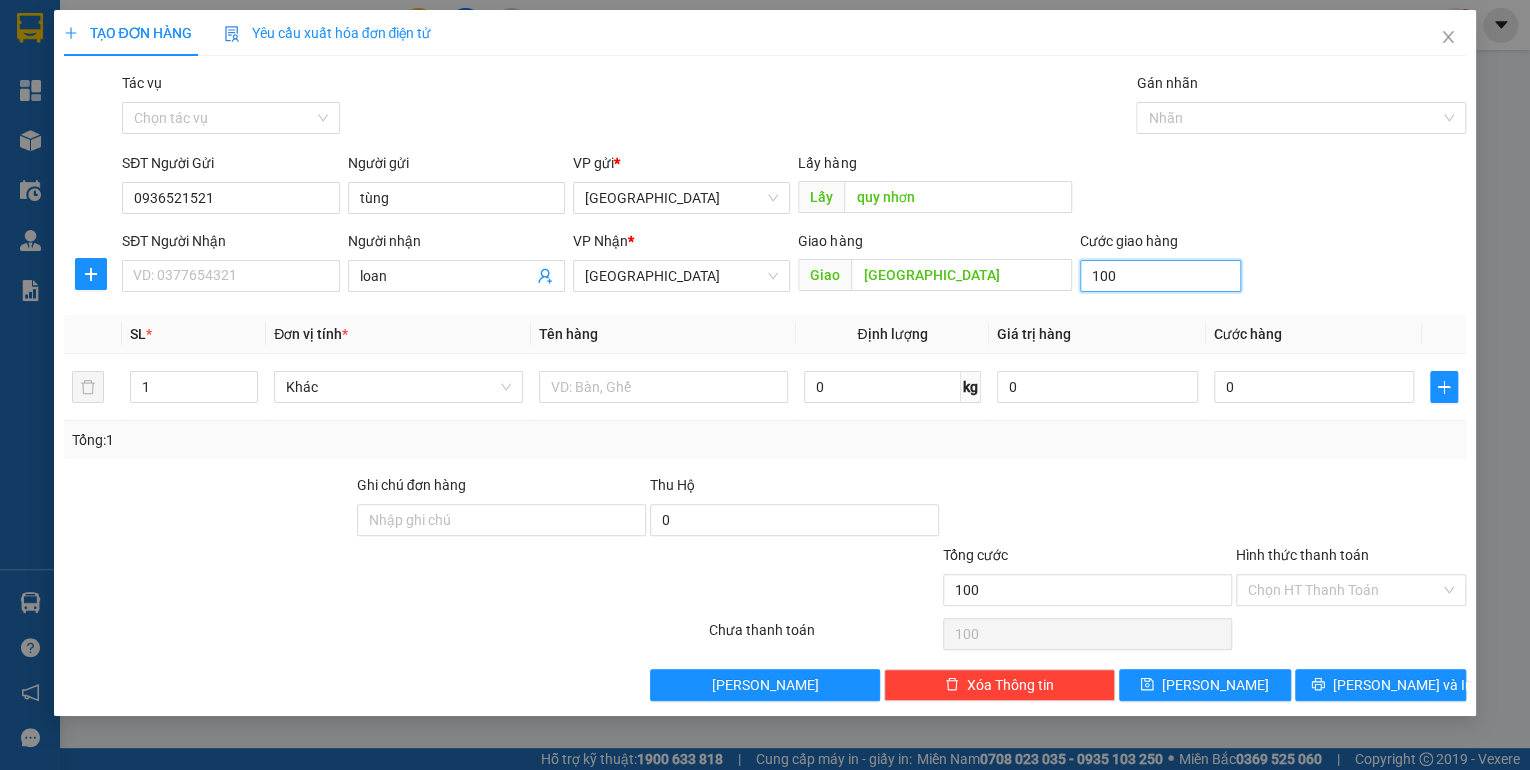 type on "1.000" 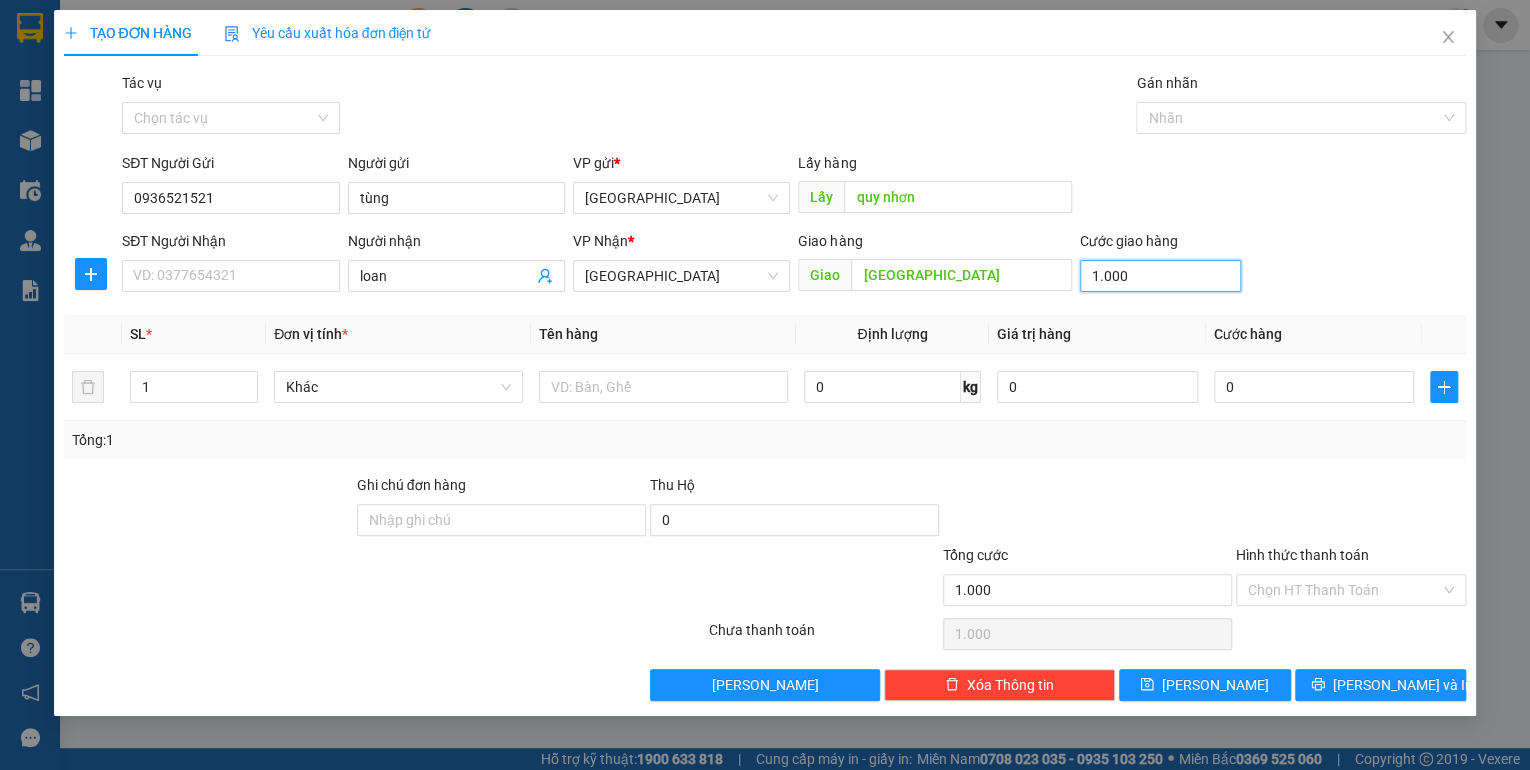 type on "10.000" 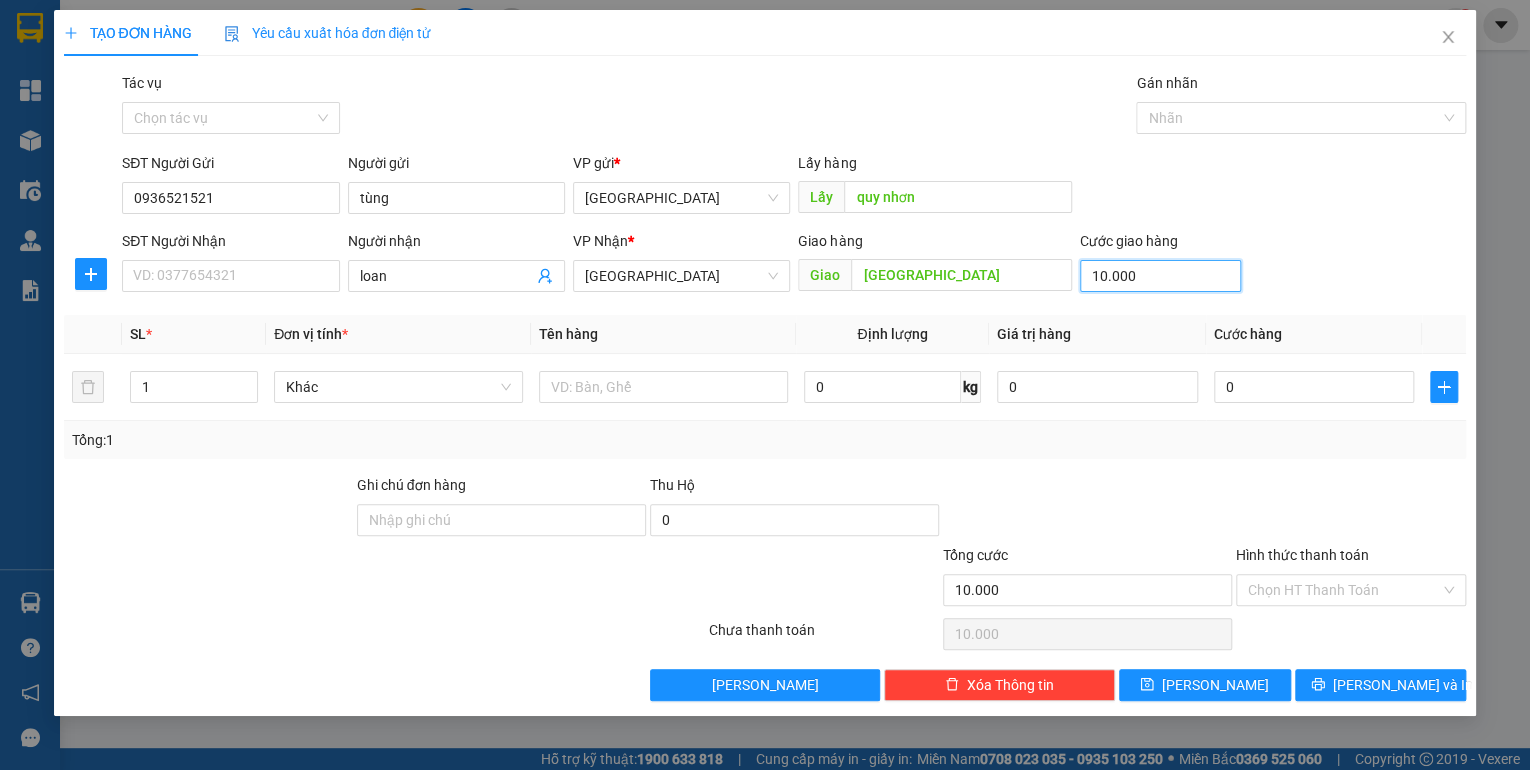 type on "100.000" 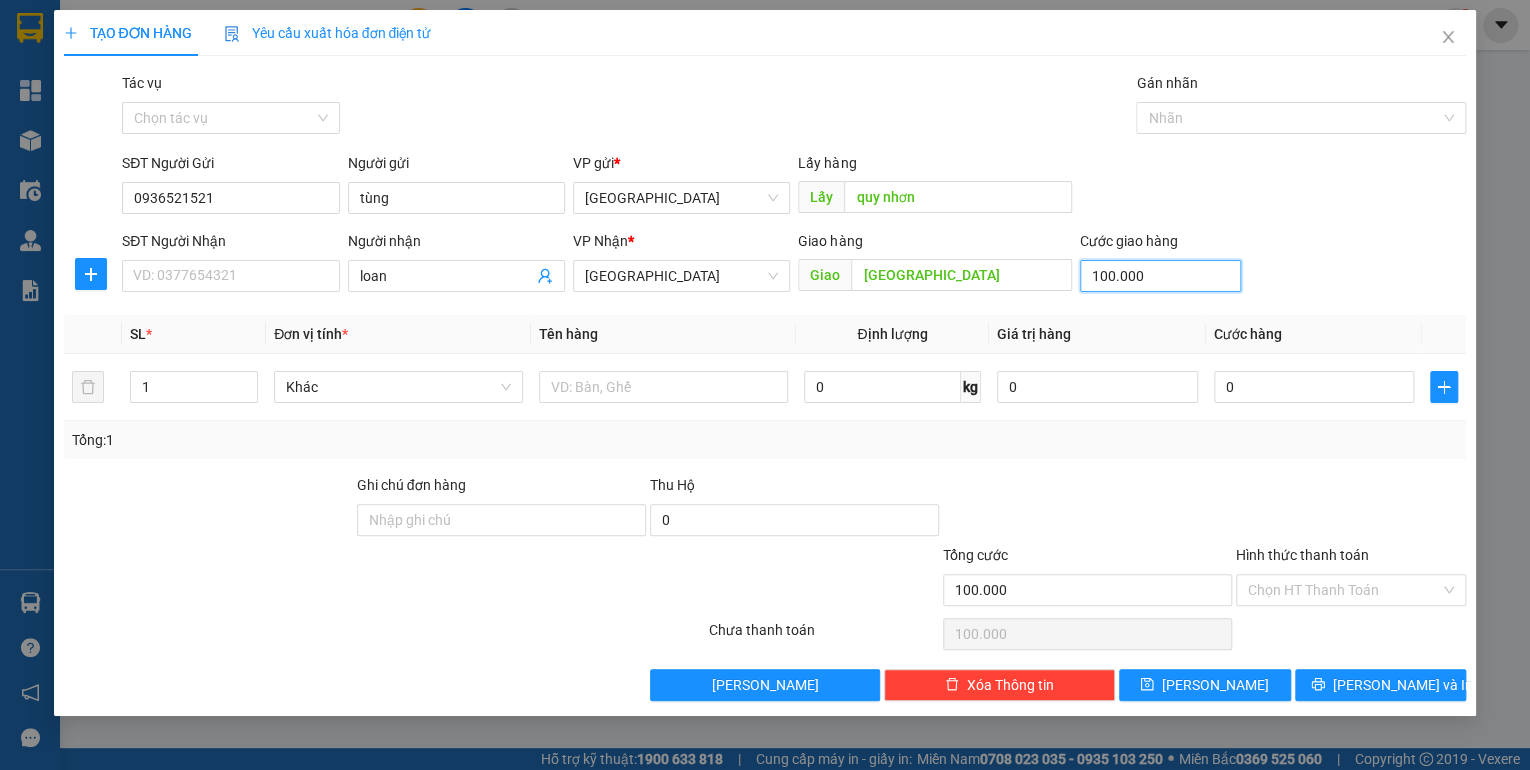 type on "100.000" 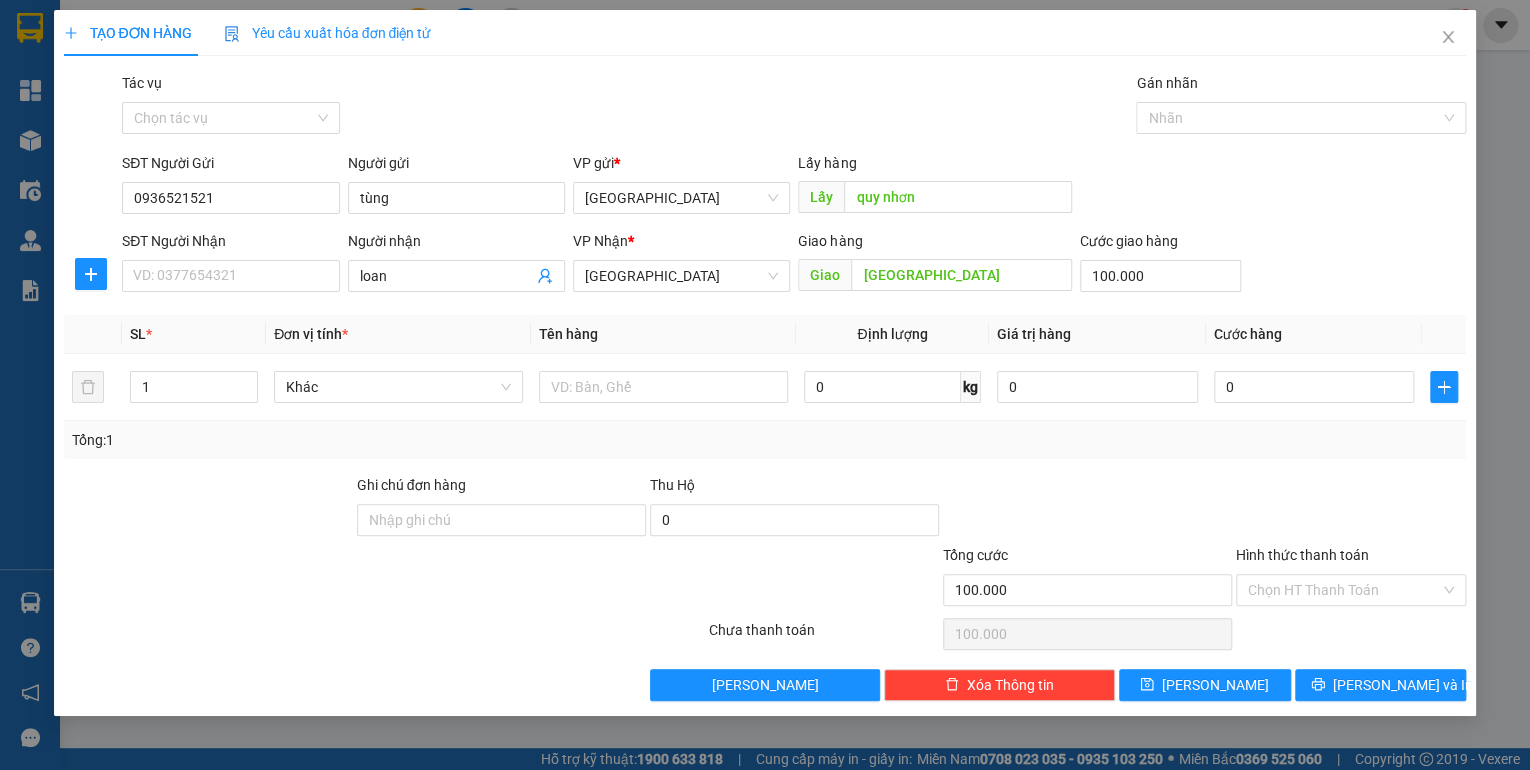 click on "Ghi chú đơn hàng" at bounding box center (501, 509) 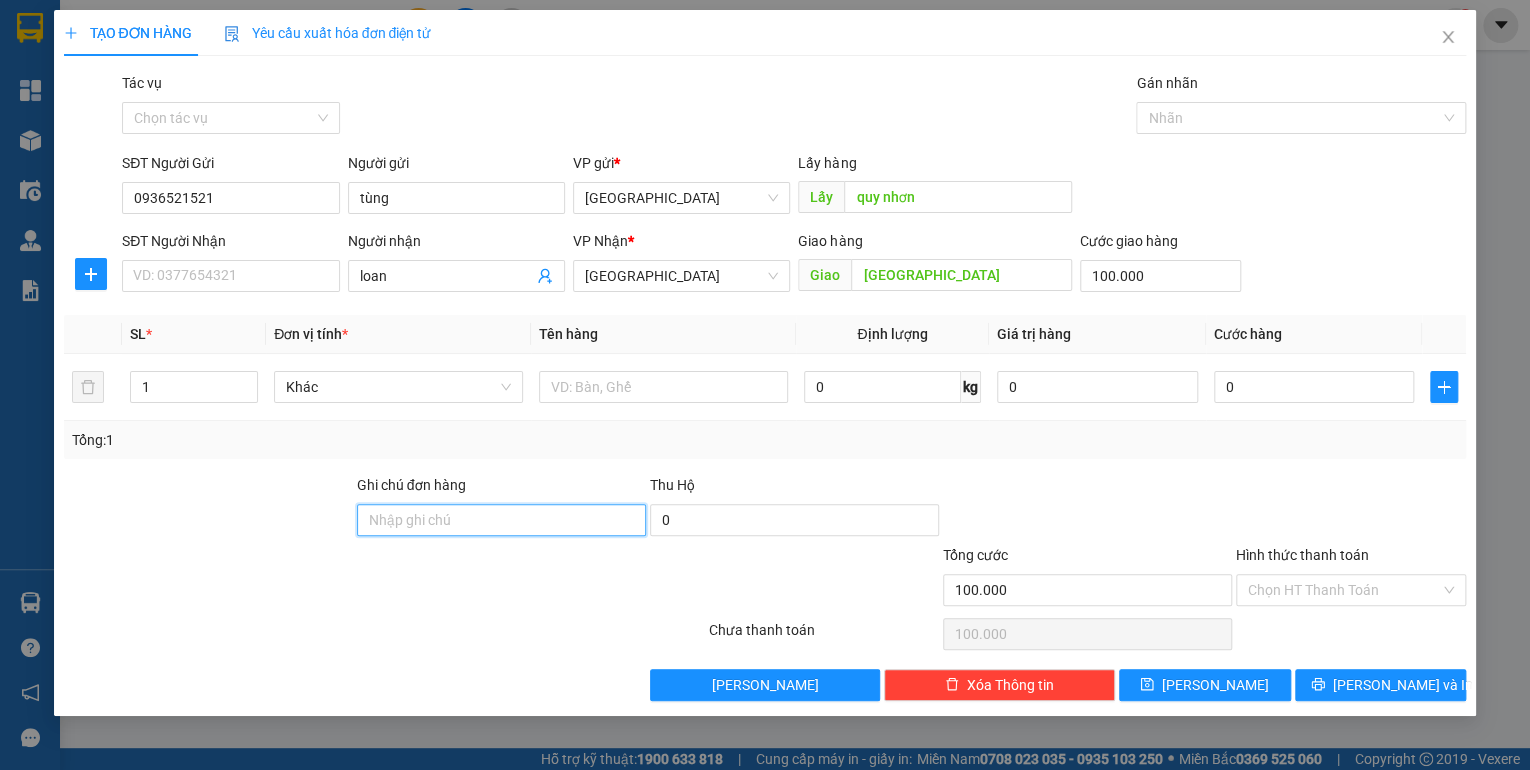 click on "Ghi chú đơn hàng" at bounding box center [501, 520] 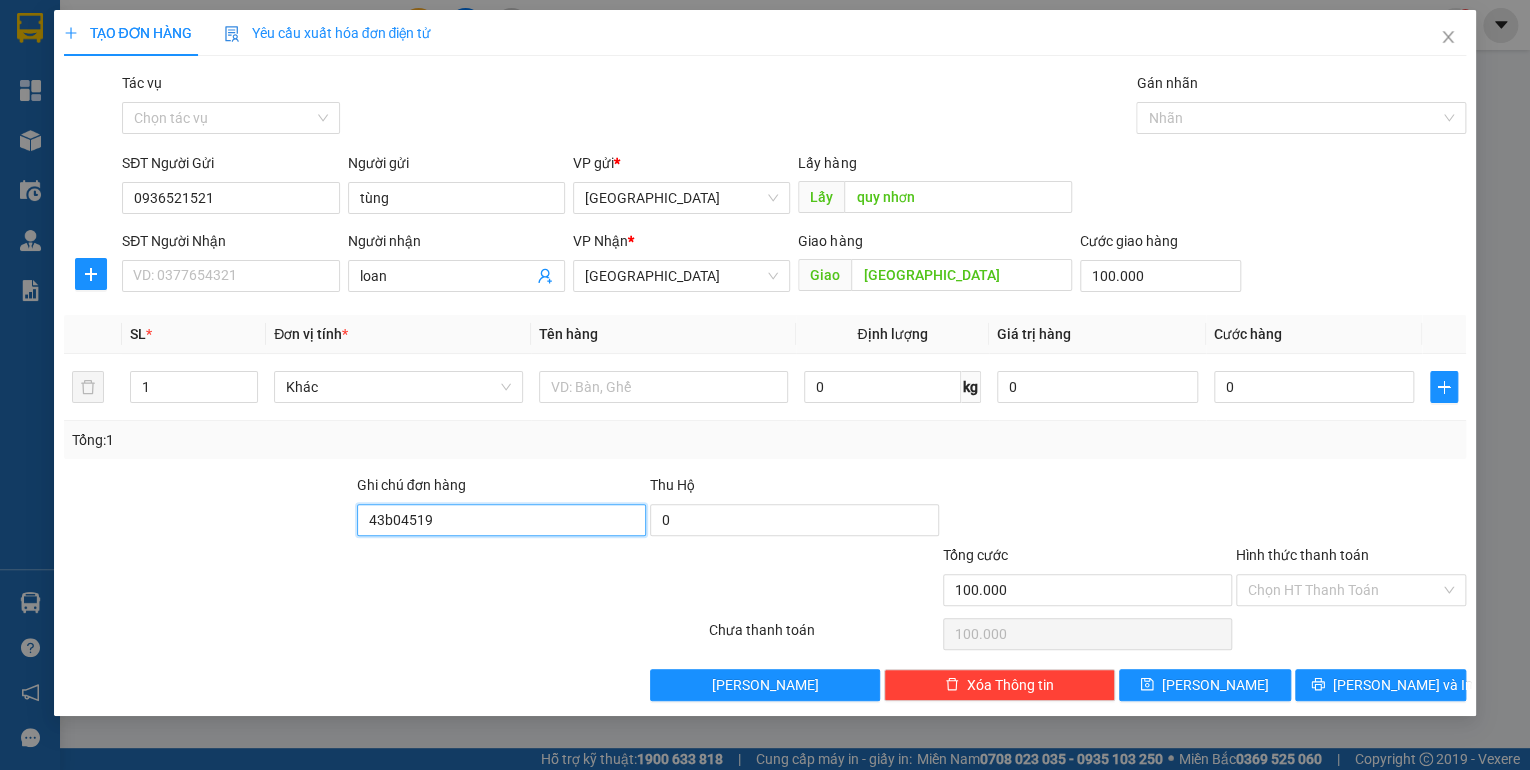 type on "43b04519 - 0901552559" 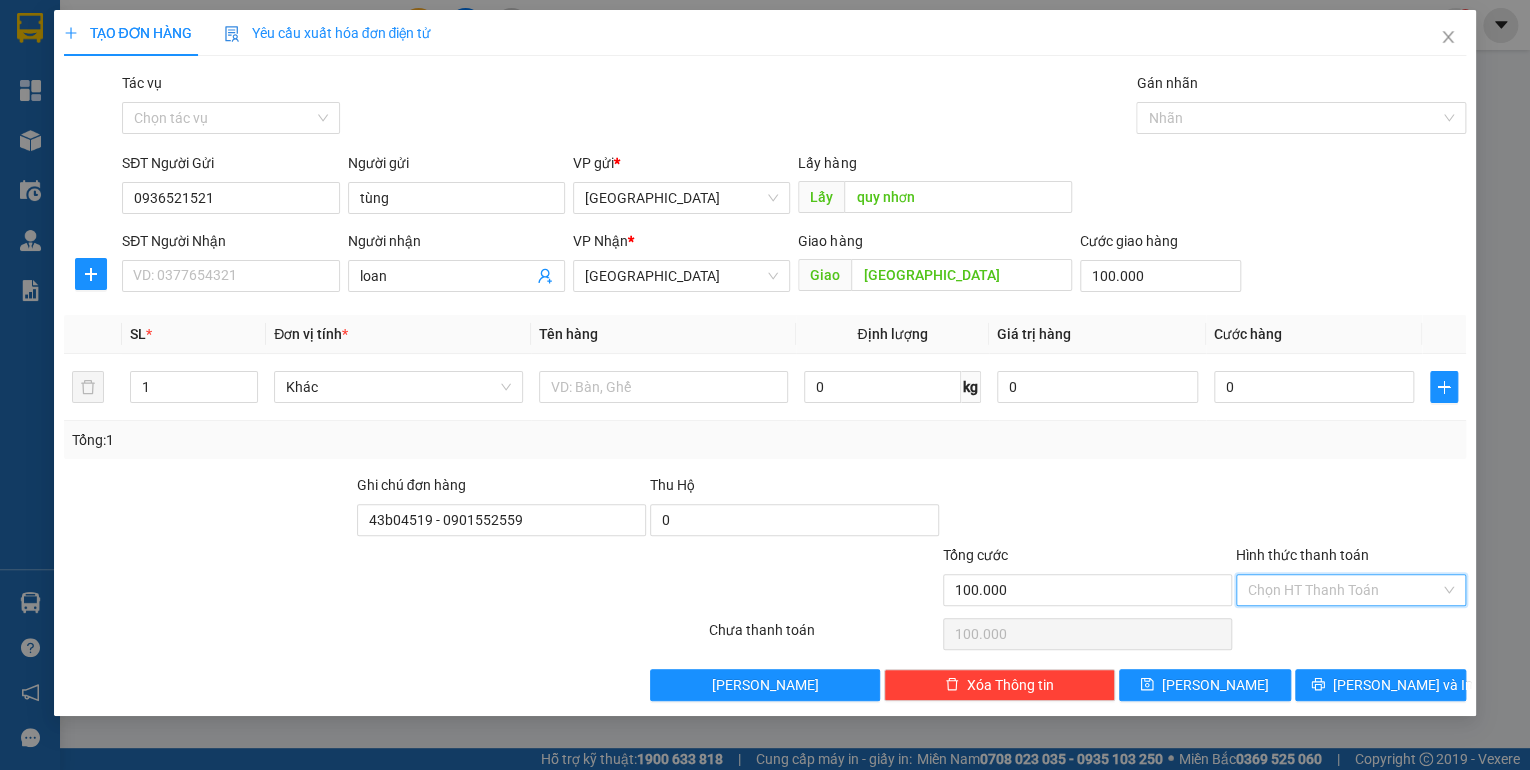 click on "Hình thức thanh toán" at bounding box center (1344, 590) 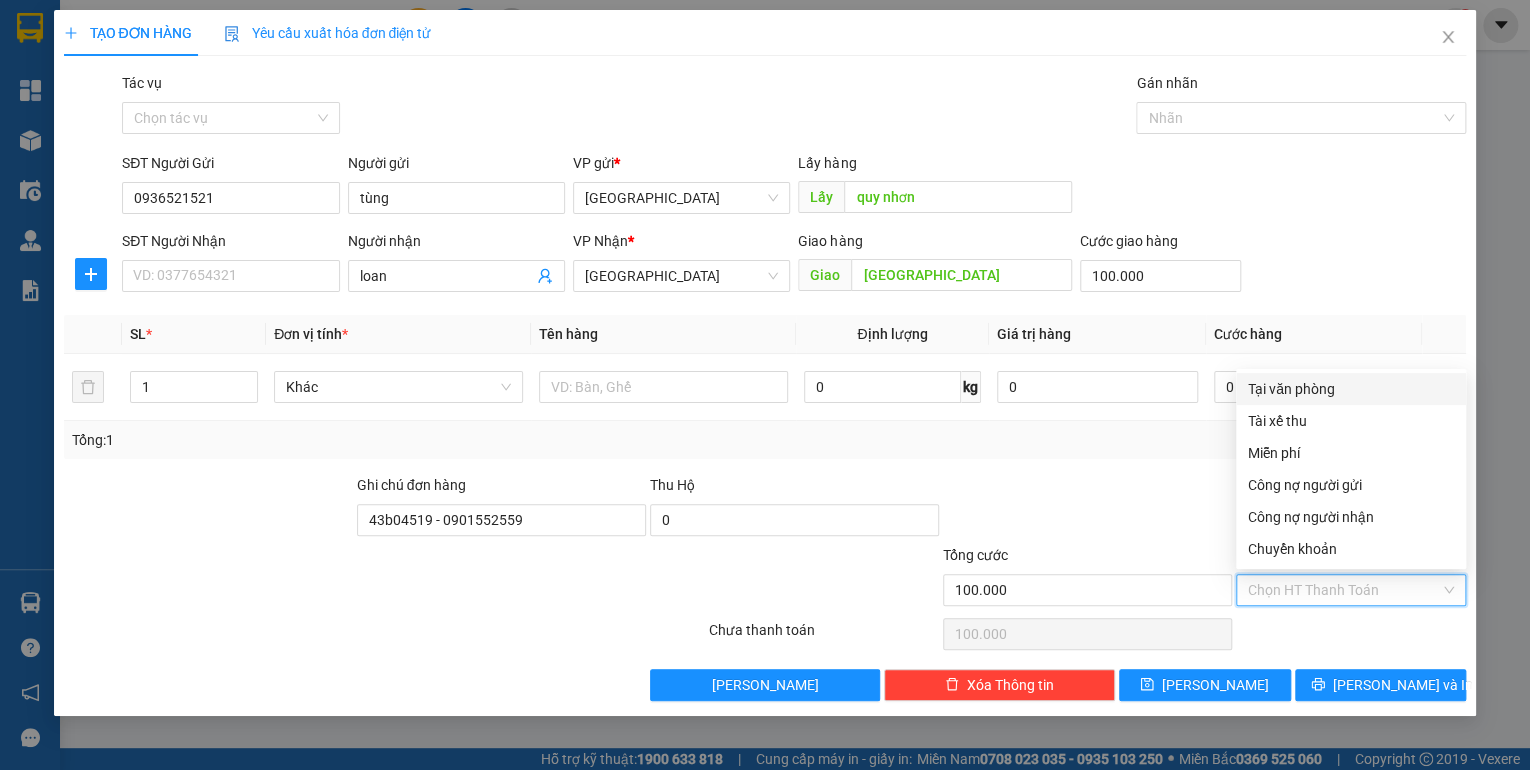 click on "Tại văn phòng" at bounding box center (1351, 389) 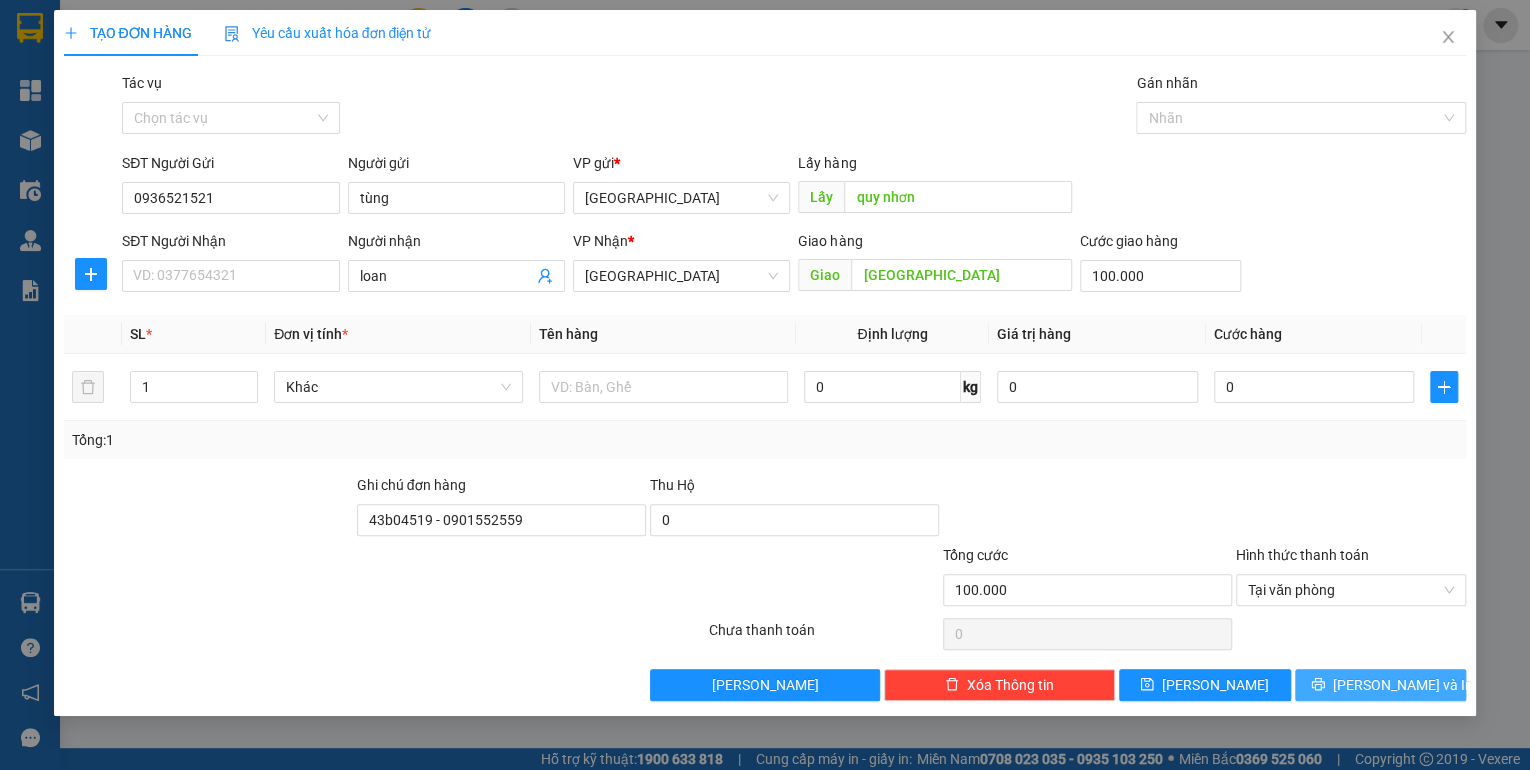 click 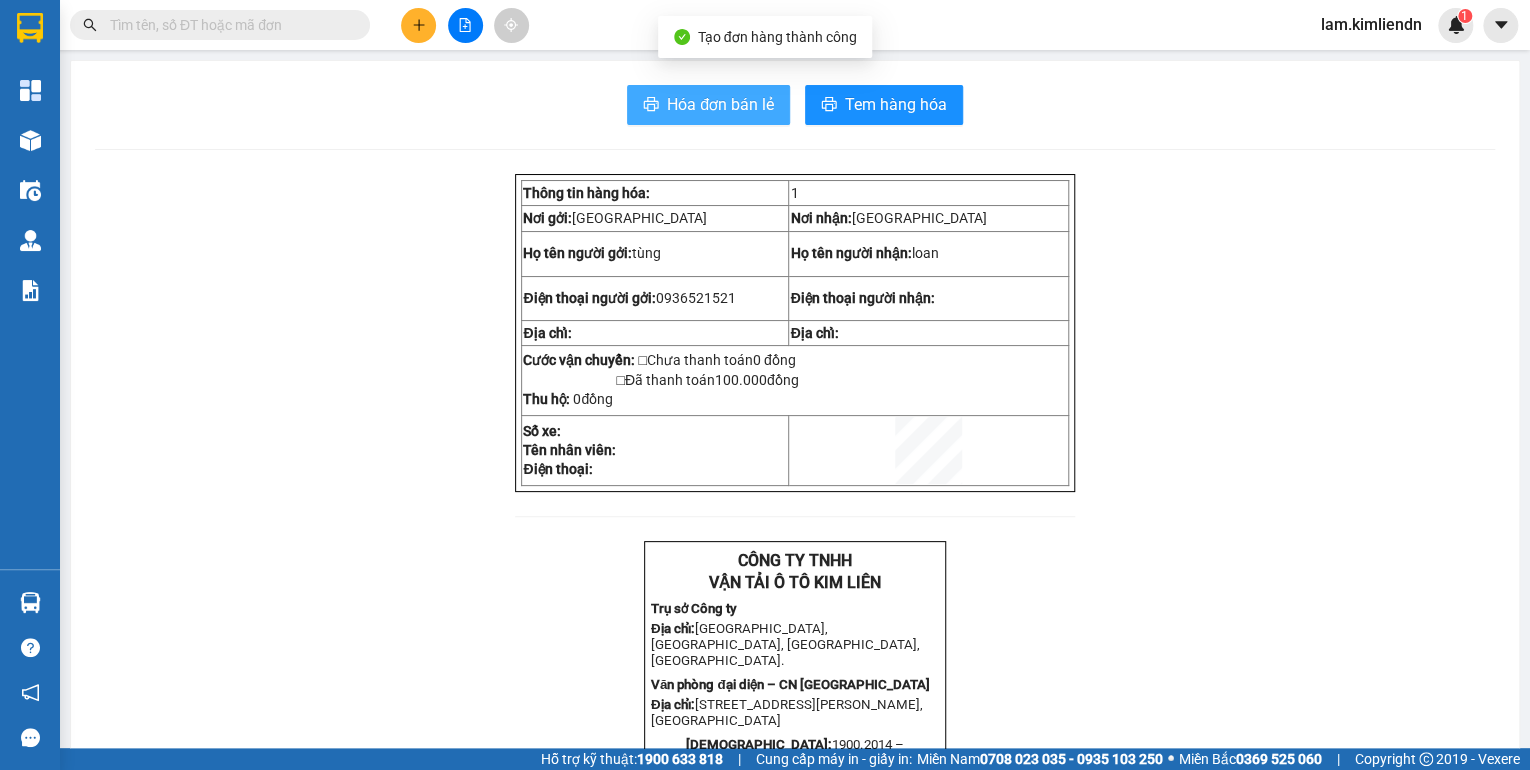 click on "Hóa đơn bán lẻ" at bounding box center [708, 105] 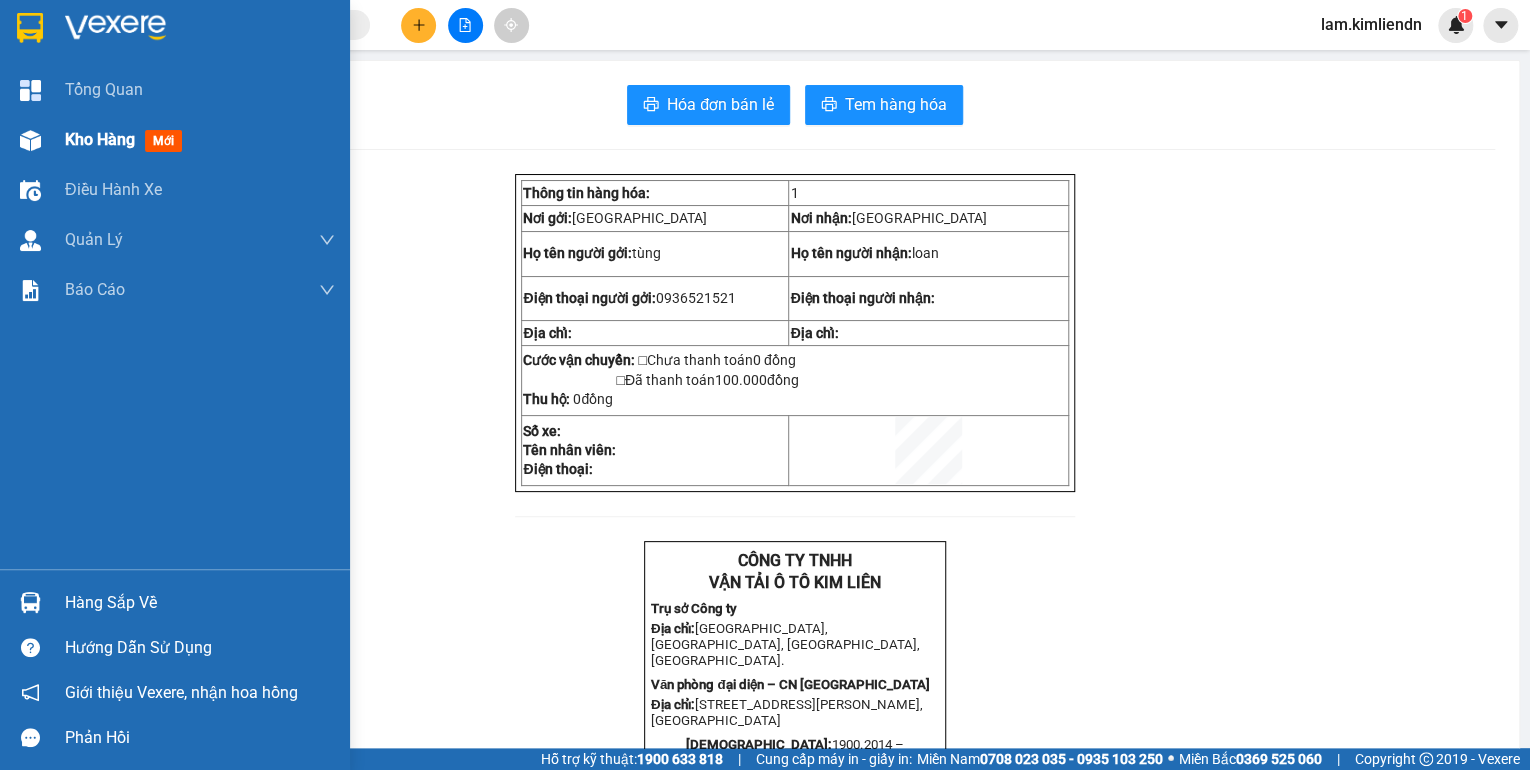 click on "Kho hàng" at bounding box center [100, 139] 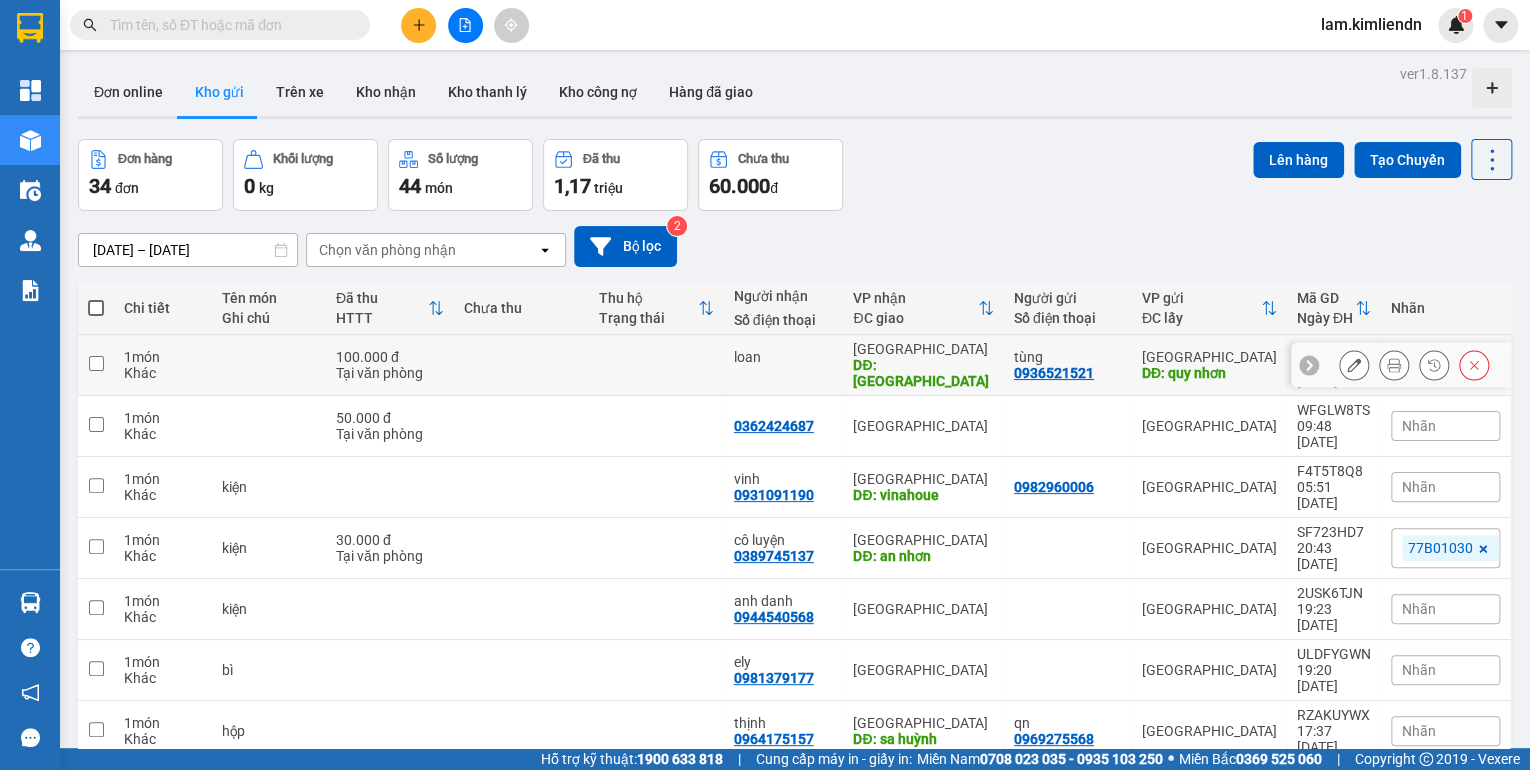 click at bounding box center [96, 363] 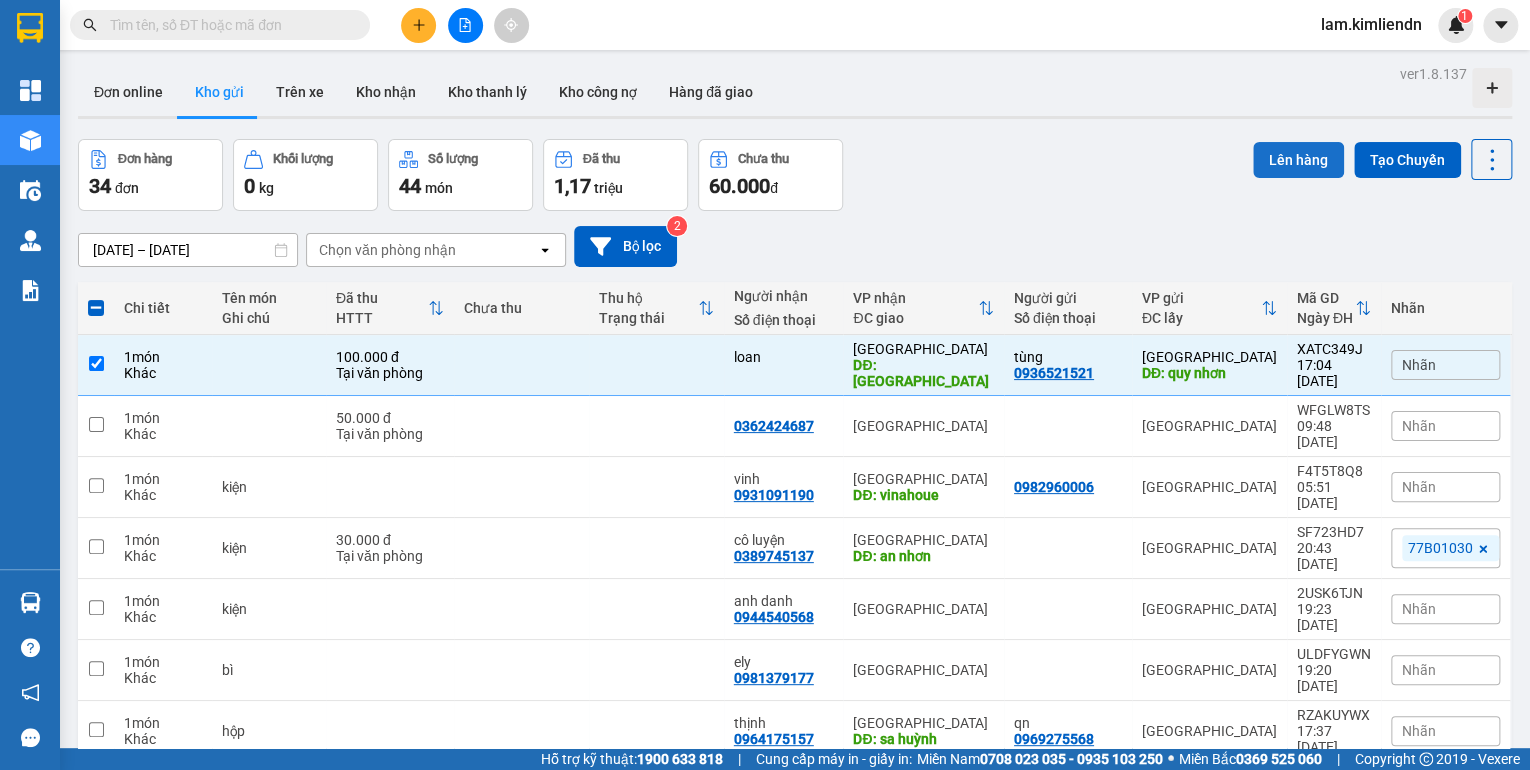 click on "Lên hàng" at bounding box center (1298, 160) 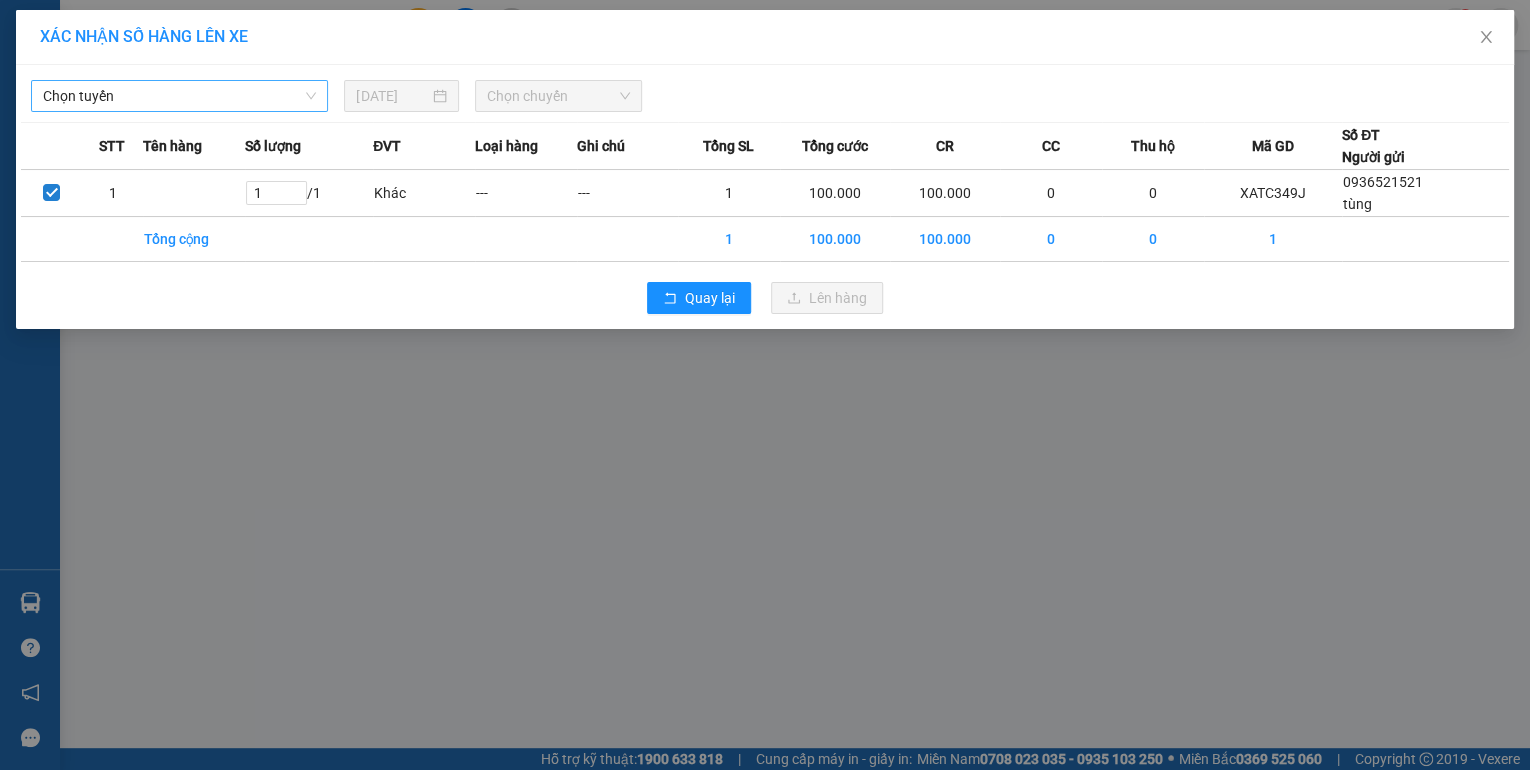 click on "Chọn tuyến" at bounding box center (179, 96) 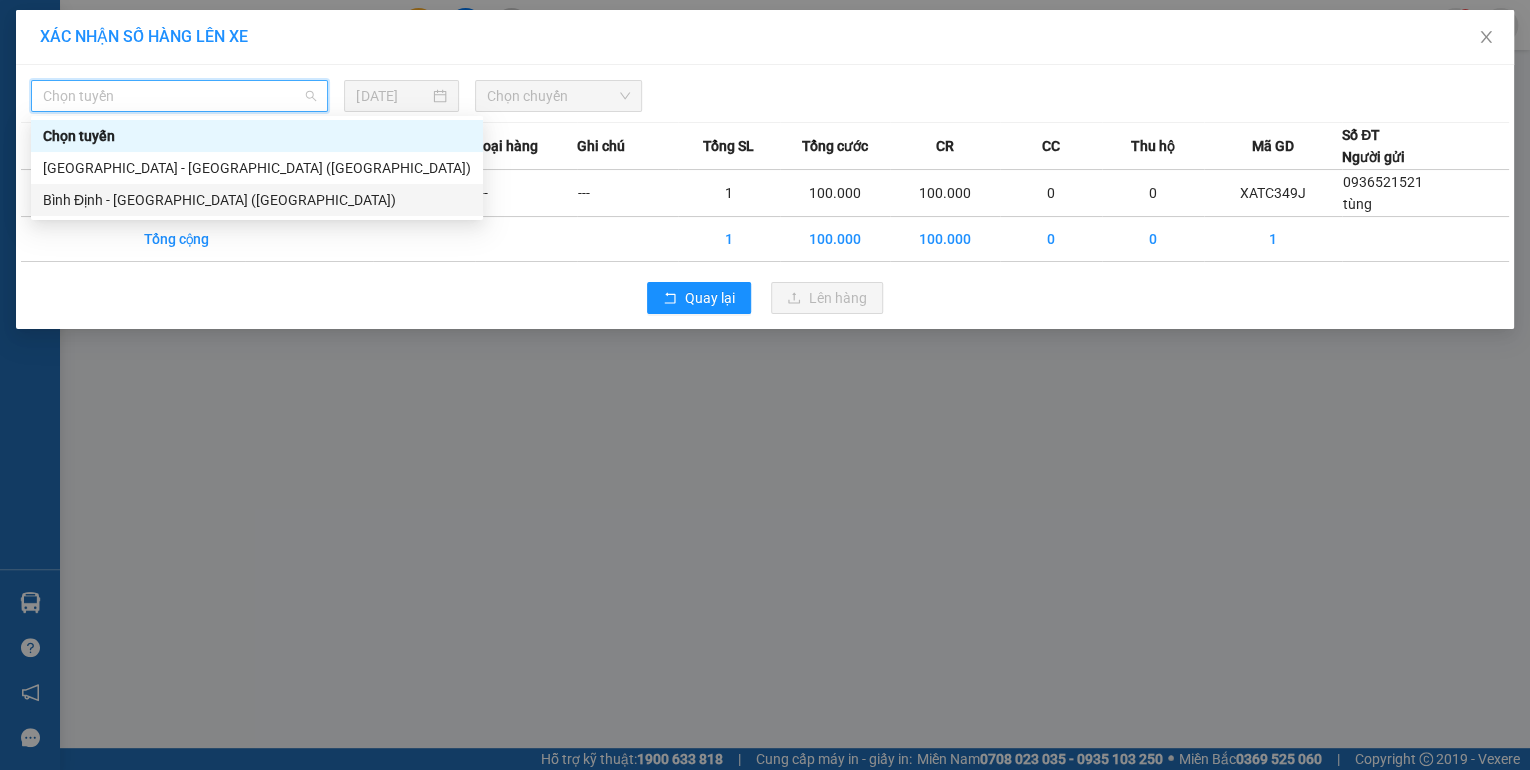 click on "Bình Định - [GEOGRAPHIC_DATA] ([GEOGRAPHIC_DATA])" at bounding box center [257, 200] 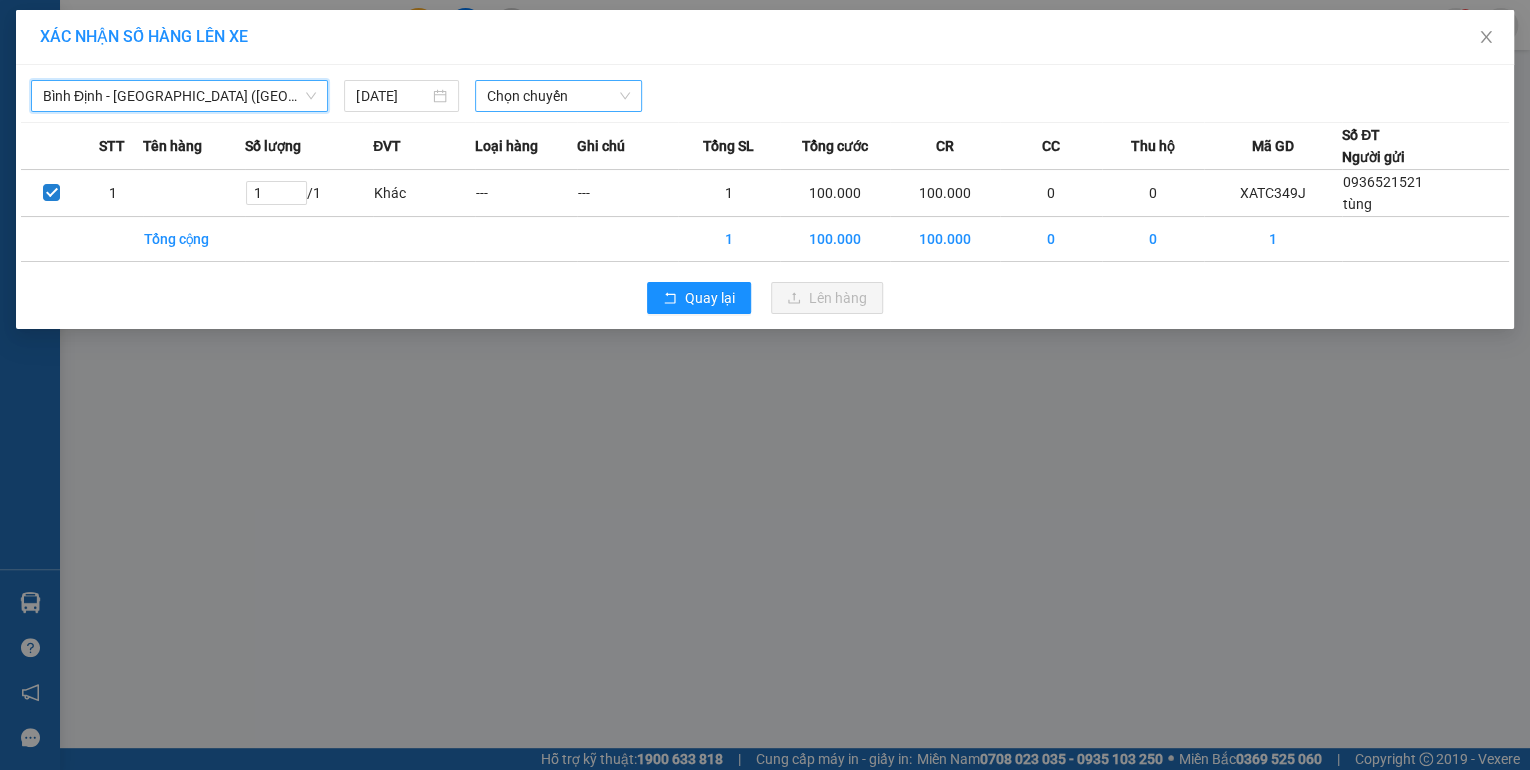 click on "Chọn chuyến" at bounding box center (558, 96) 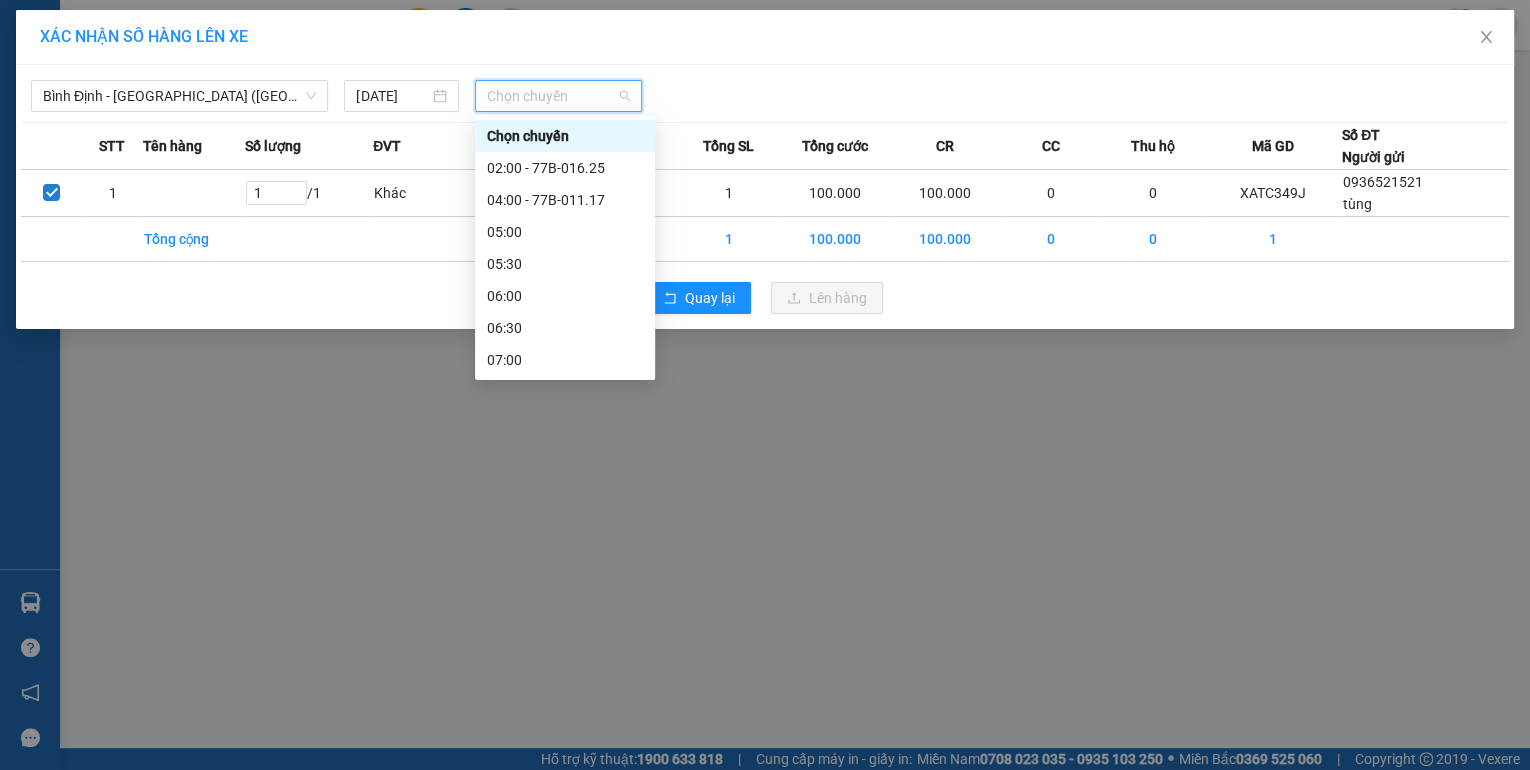 drag, startPoint x: 578, startPoint y: 296, endPoint x: 589, endPoint y: 296, distance: 11 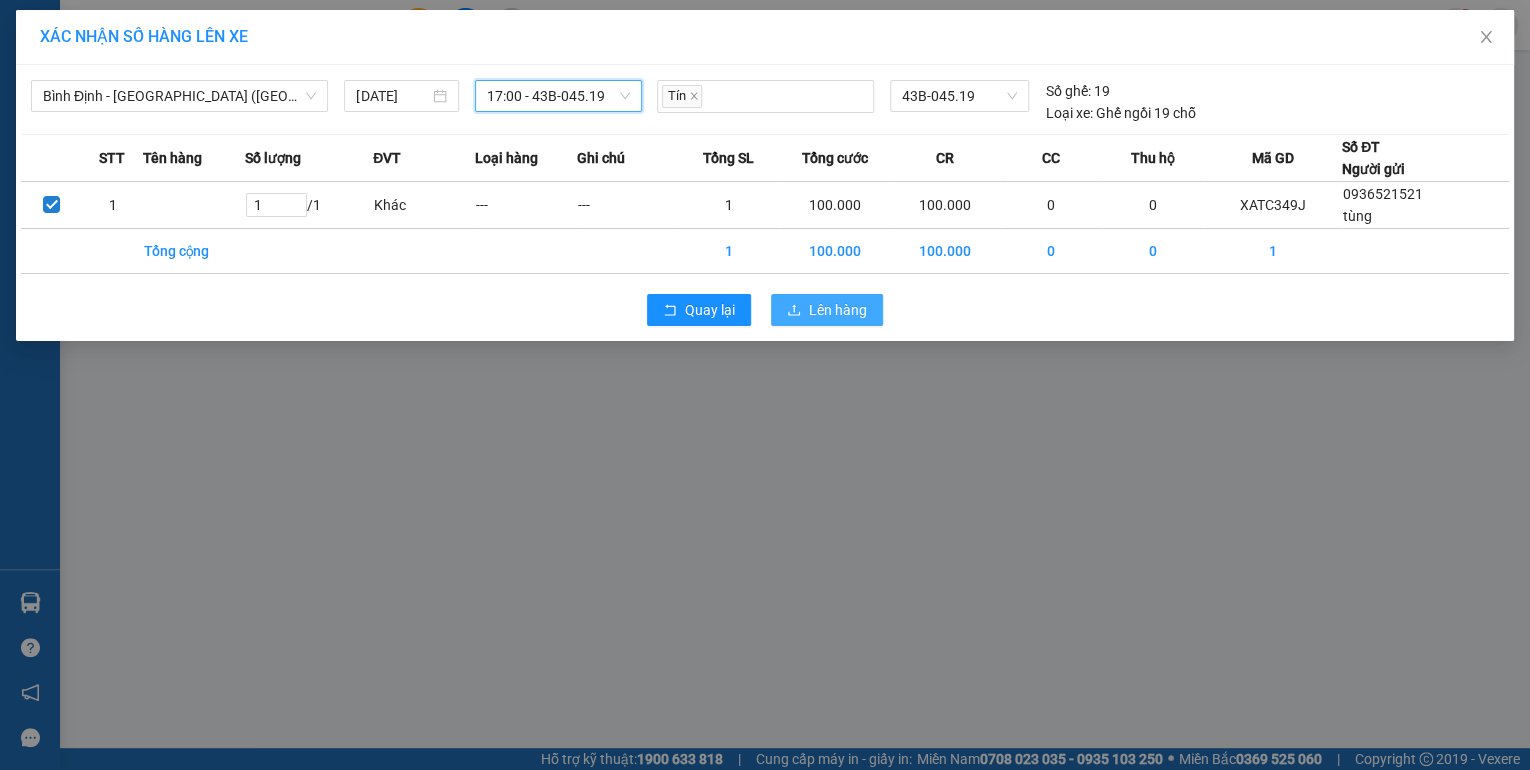 click on "Lên hàng" at bounding box center (838, 310) 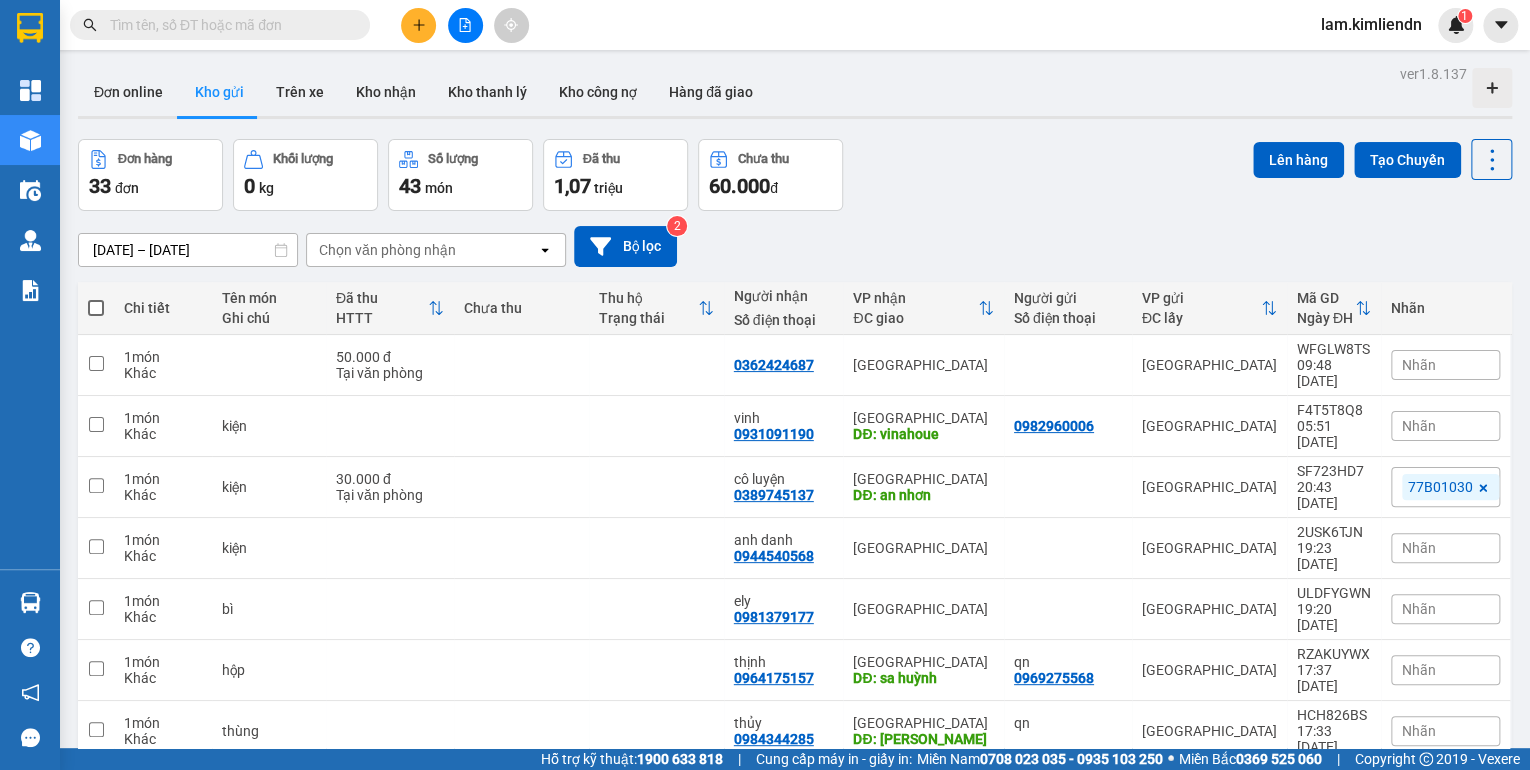 click at bounding box center (418, 25) 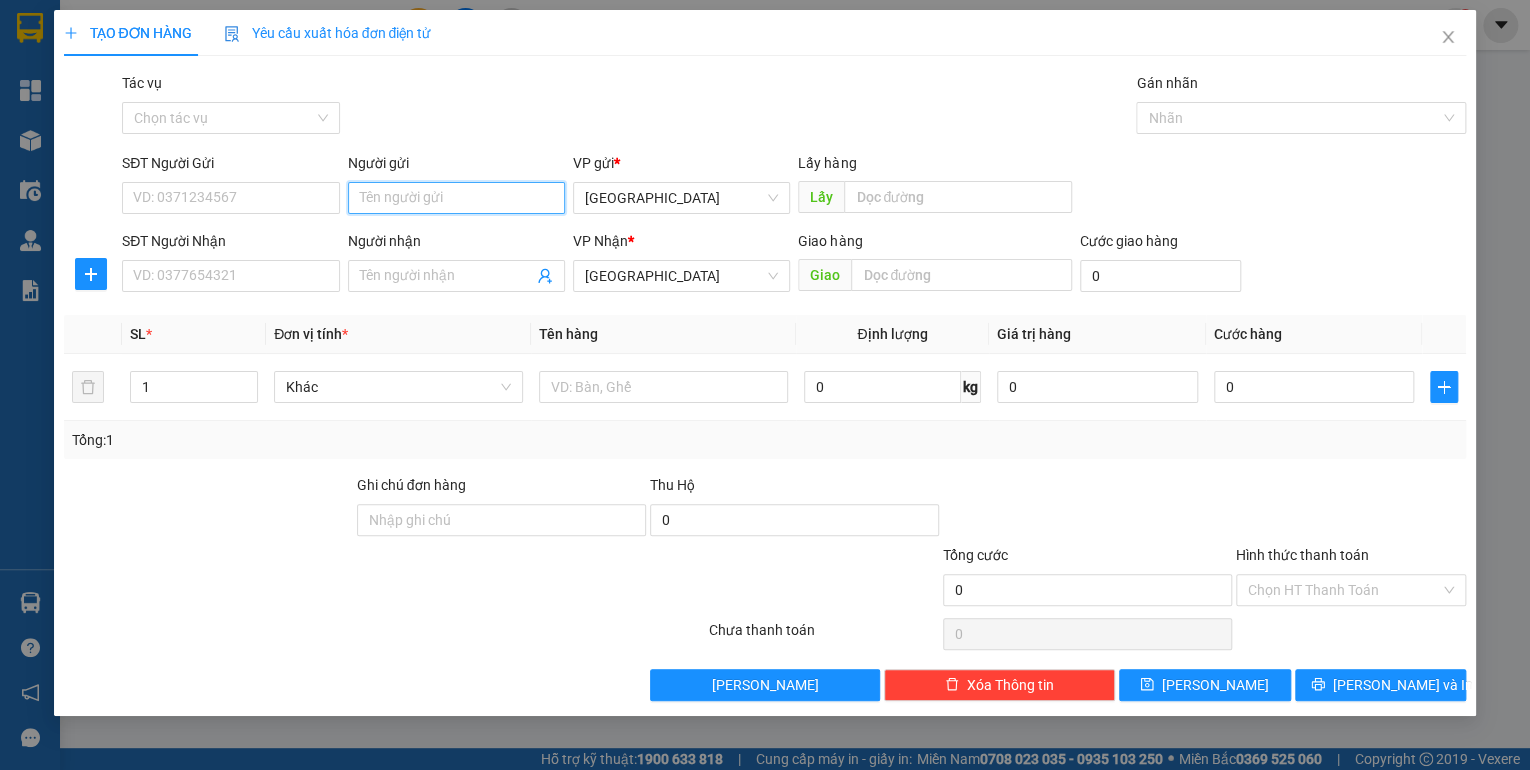 click on "Người gửi" at bounding box center [456, 198] 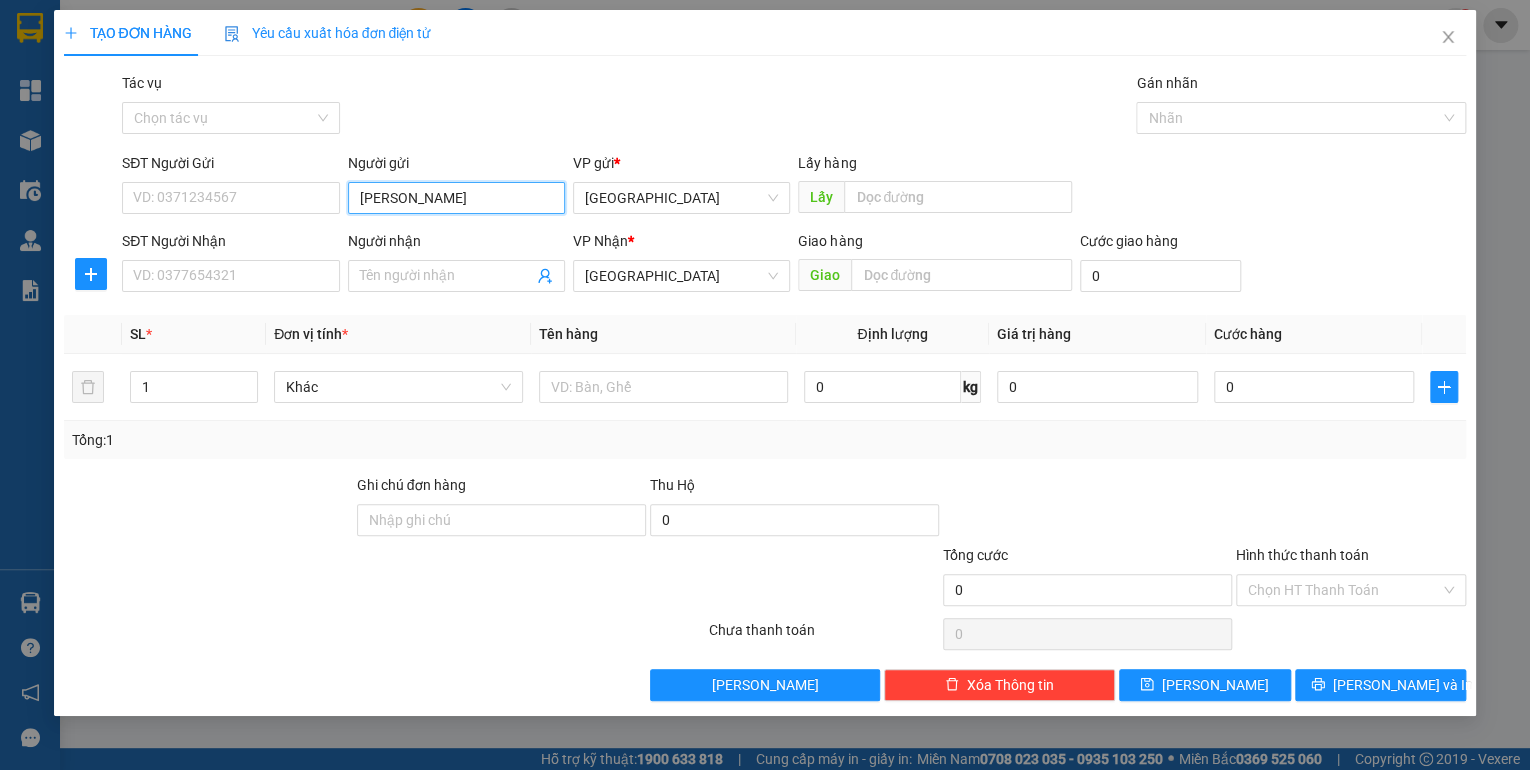 type on "[PERSON_NAME]" 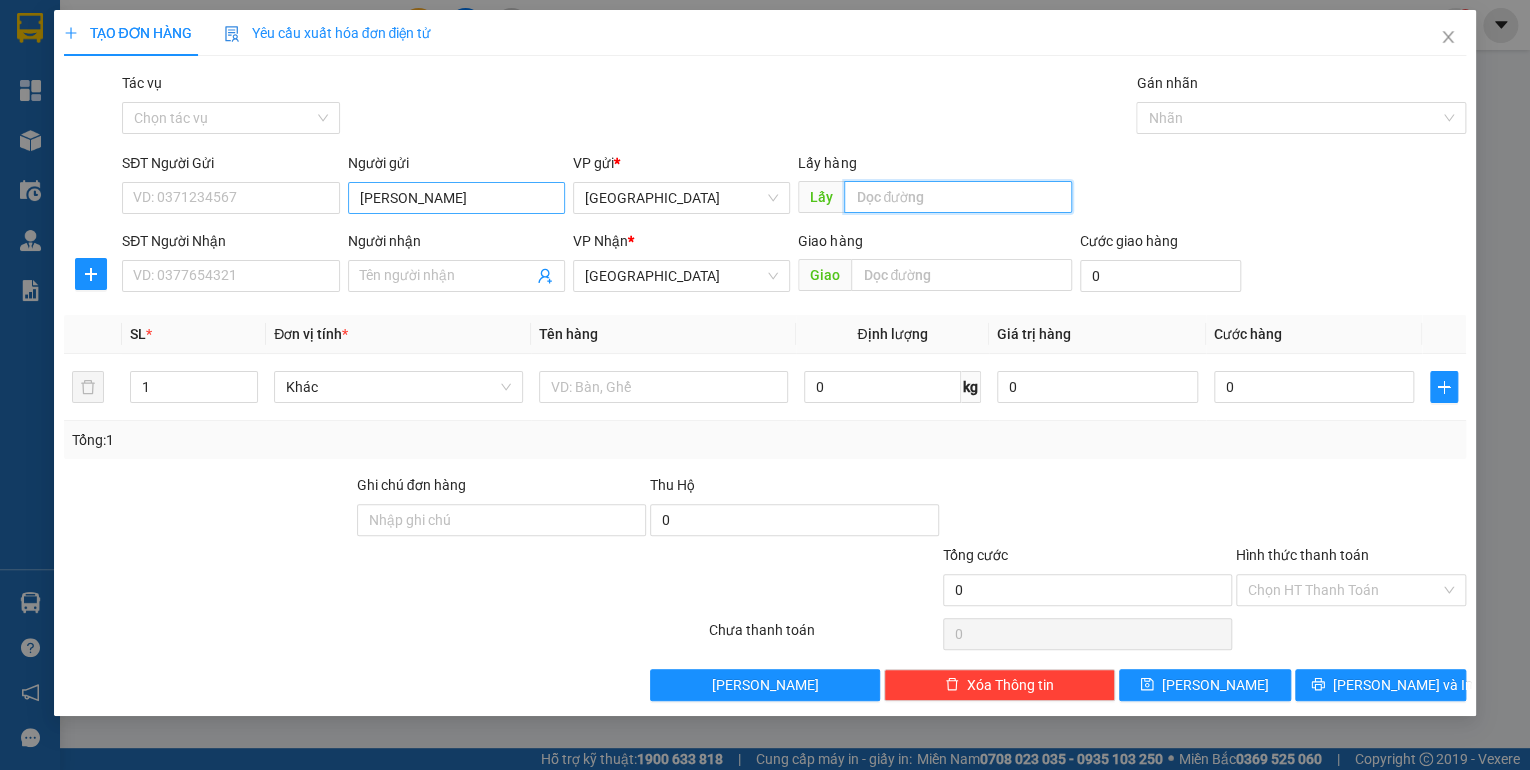 type on "ư" 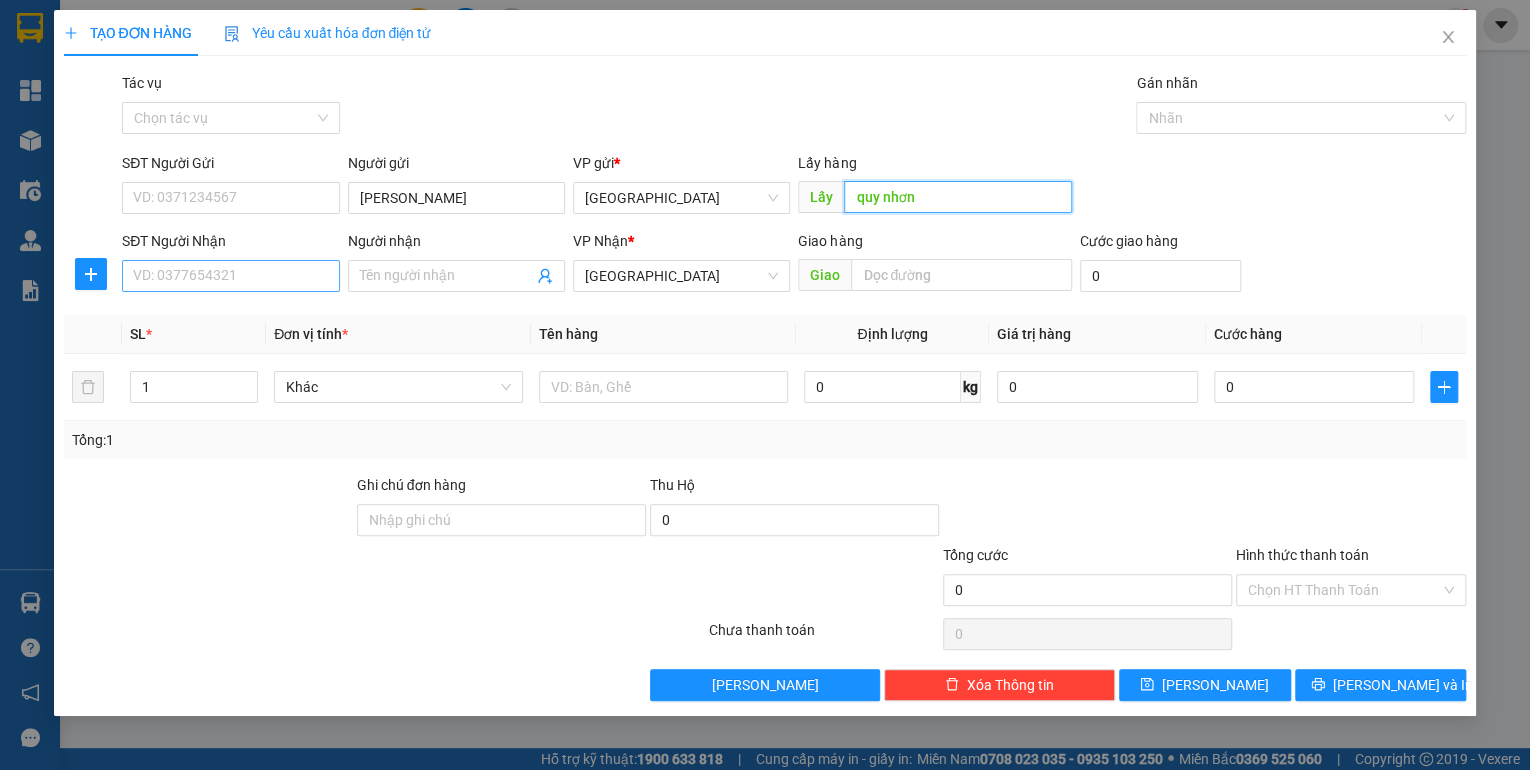 type on "quy nhơn" 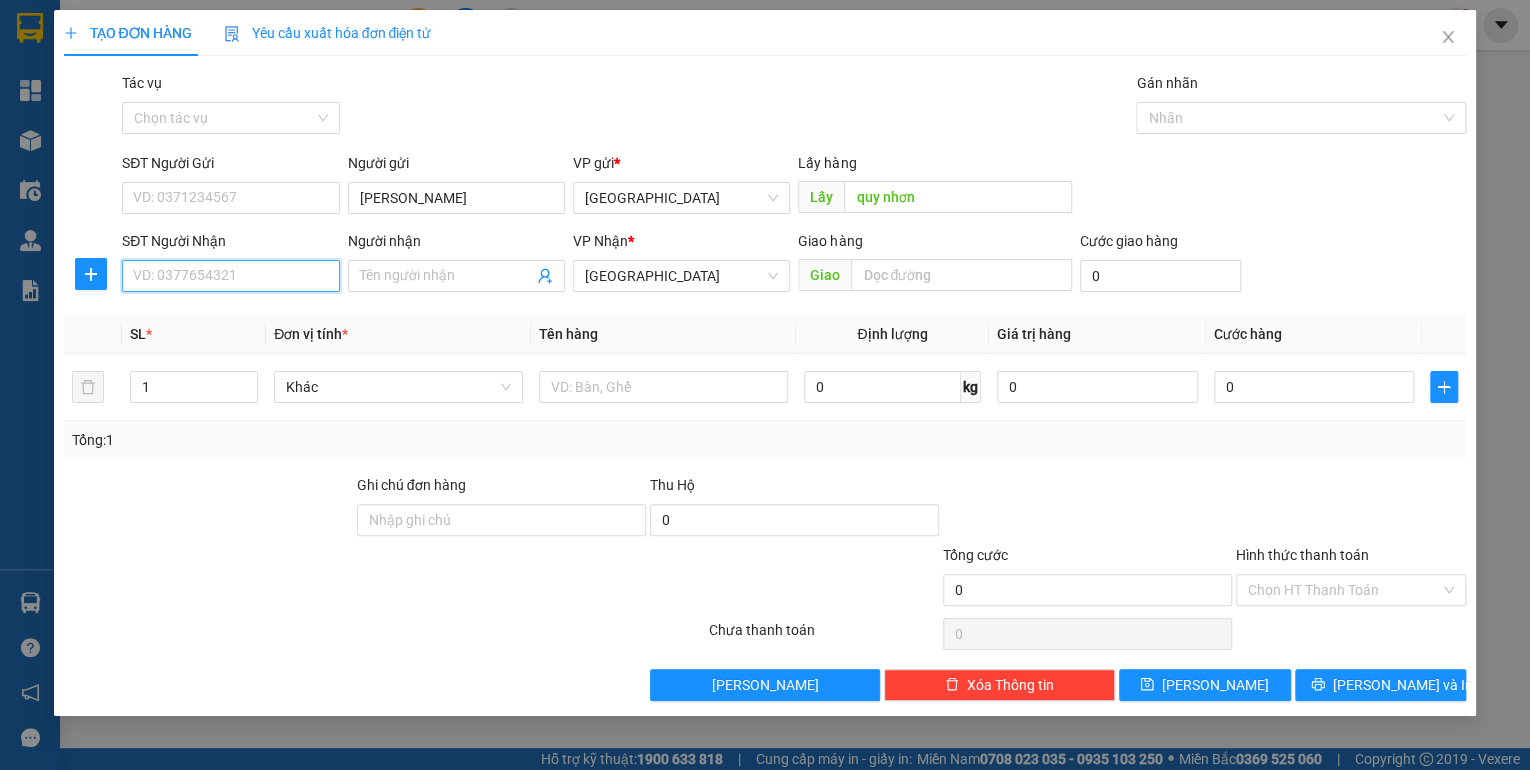 click on "SĐT Người Nhận" at bounding box center (230, 276) 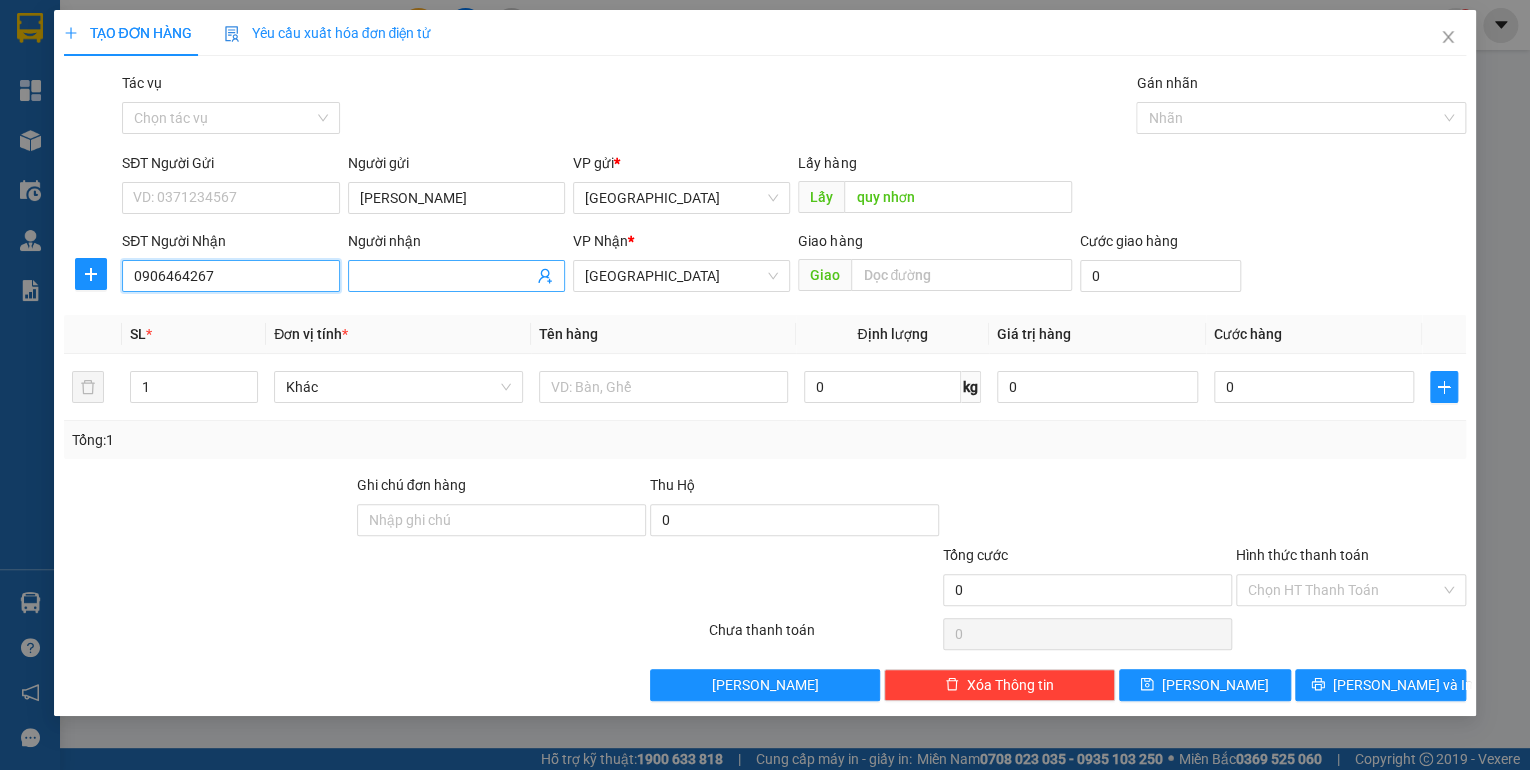 type on "0906464267" 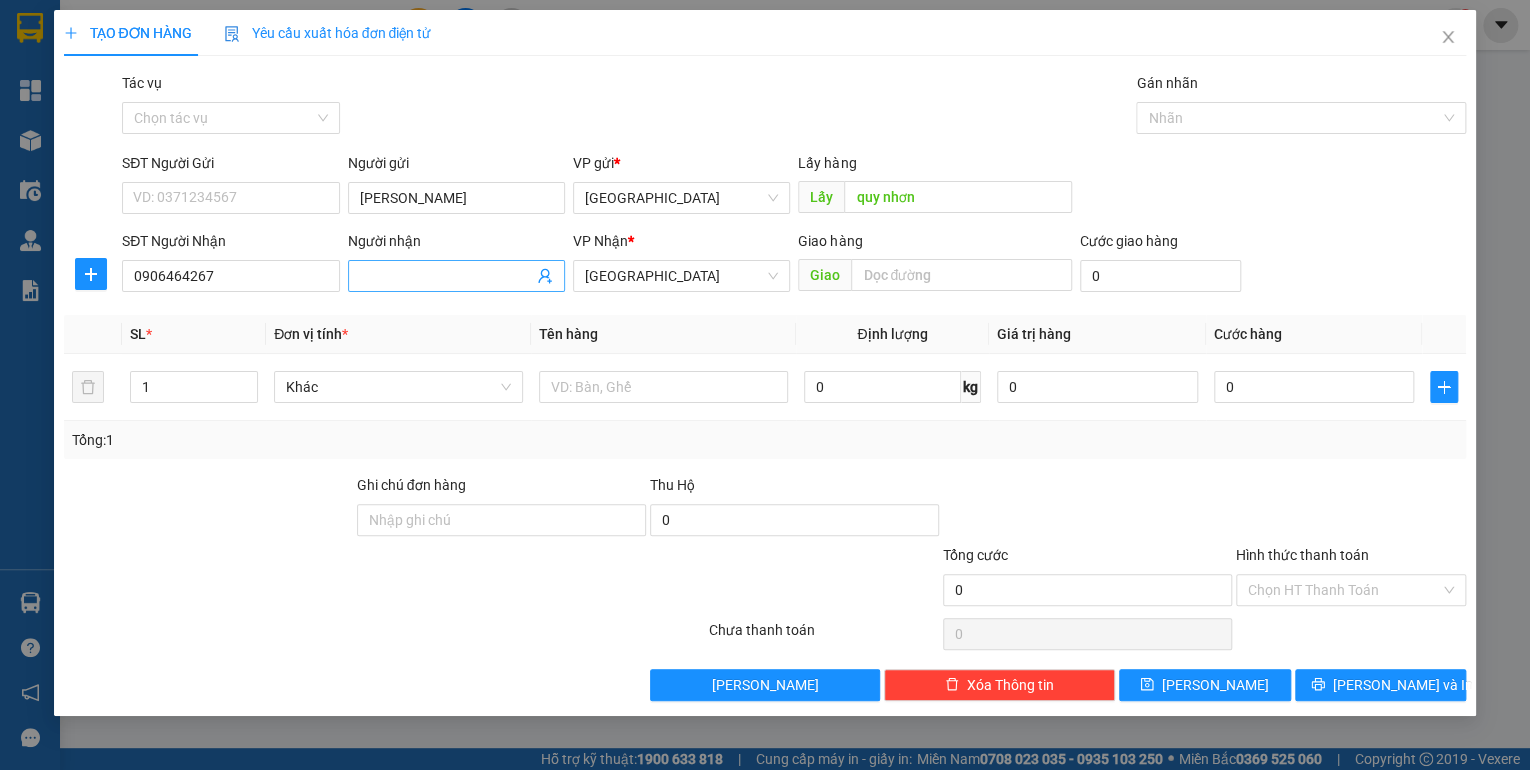 click on "Người nhận" at bounding box center (446, 276) 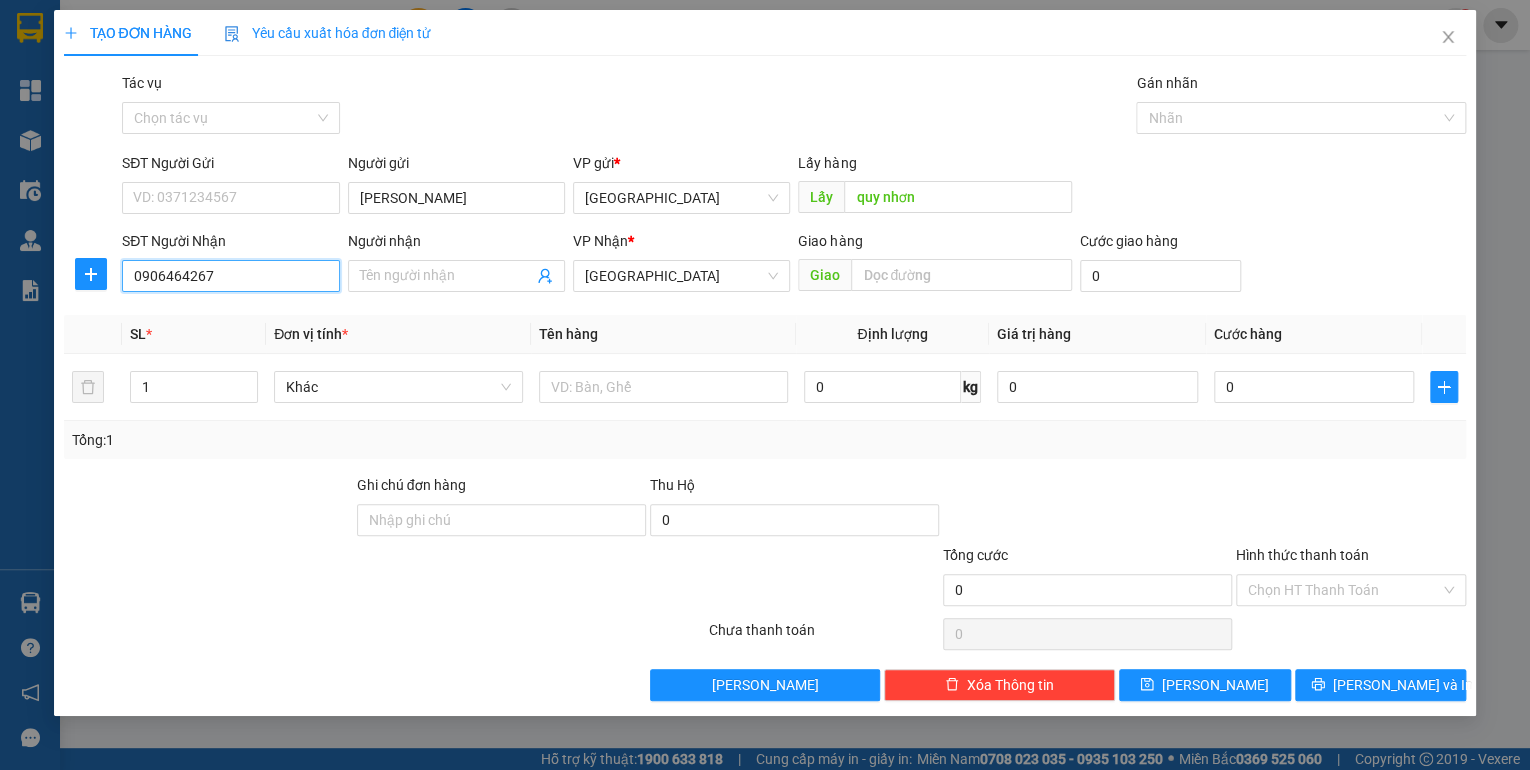 drag, startPoint x: 273, startPoint y: 284, endPoint x: 152, endPoint y: 289, distance: 121.103264 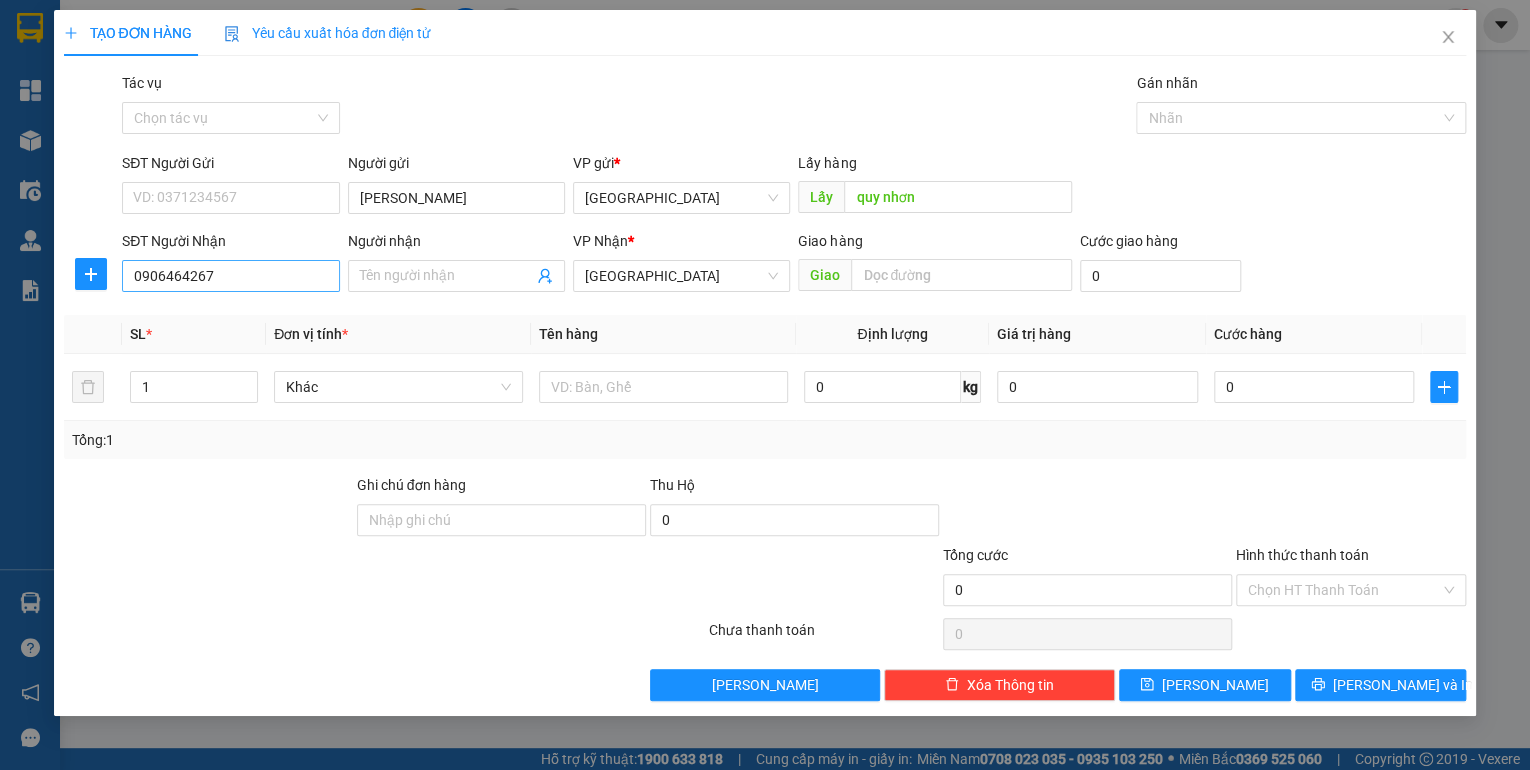 drag, startPoint x: 125, startPoint y: 292, endPoint x: 173, endPoint y: 280, distance: 49.47727 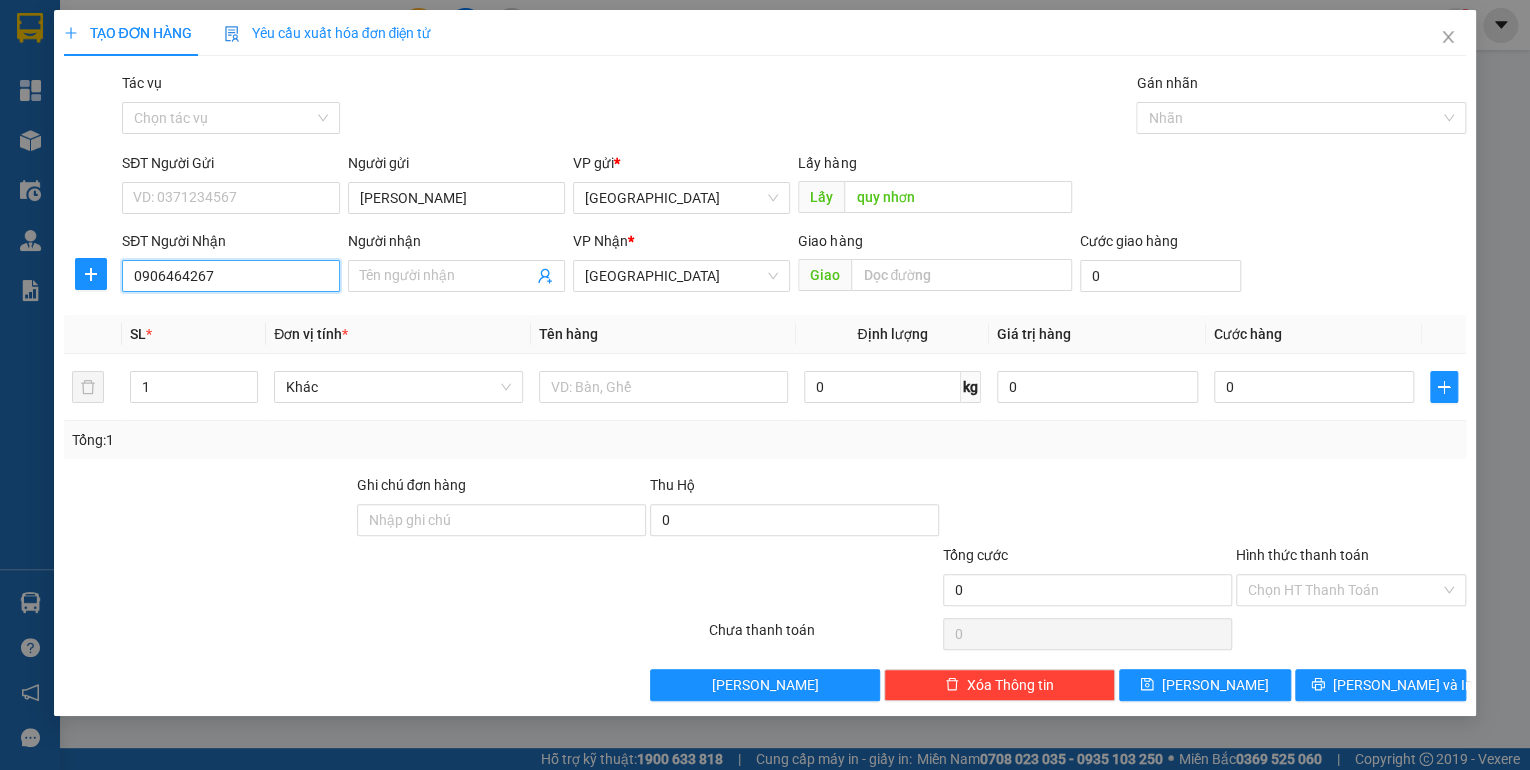 drag, startPoint x: 202, startPoint y: 275, endPoint x: 217, endPoint y: 277, distance: 15.132746 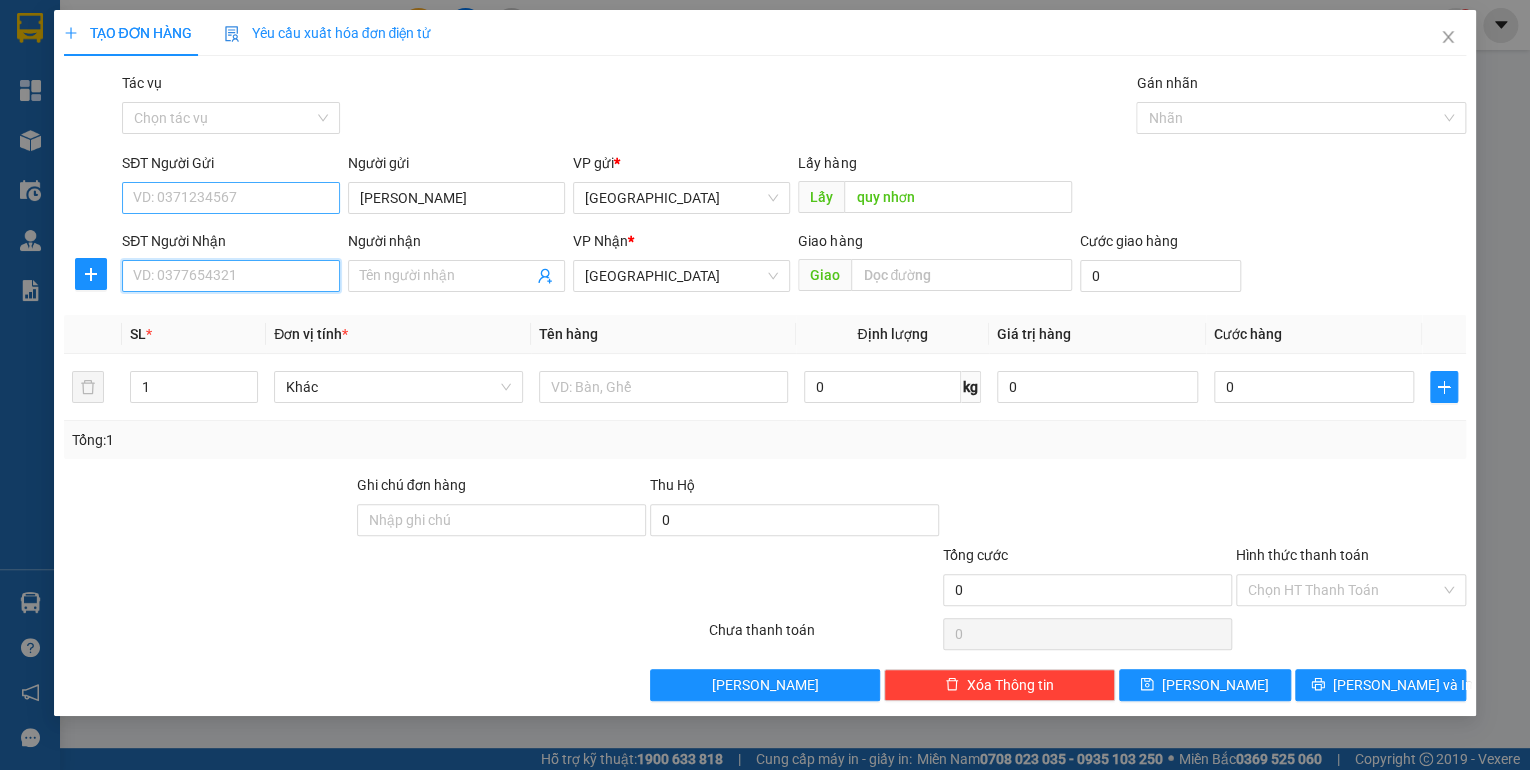 type 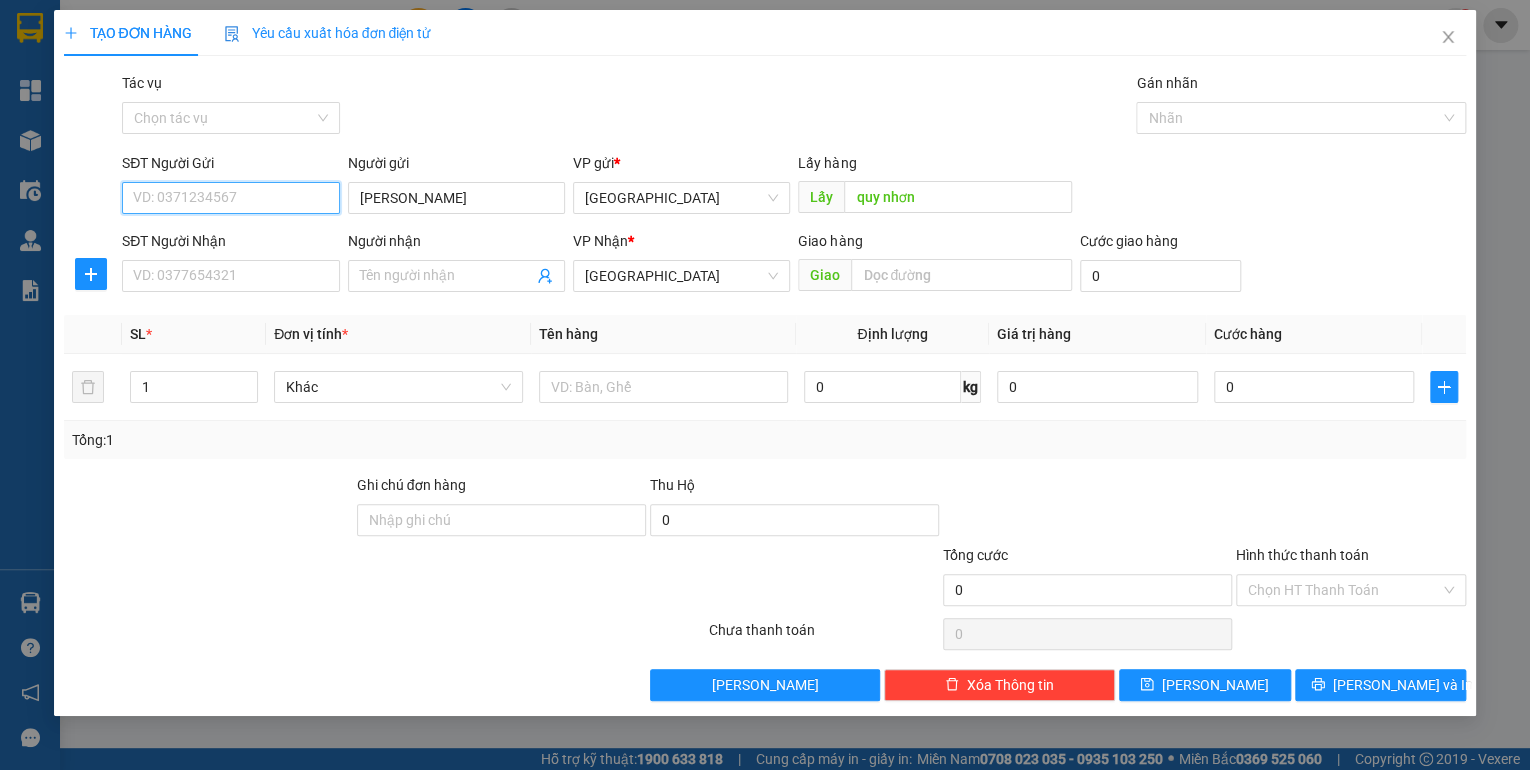 click on "SĐT Người Gửi" at bounding box center [230, 198] 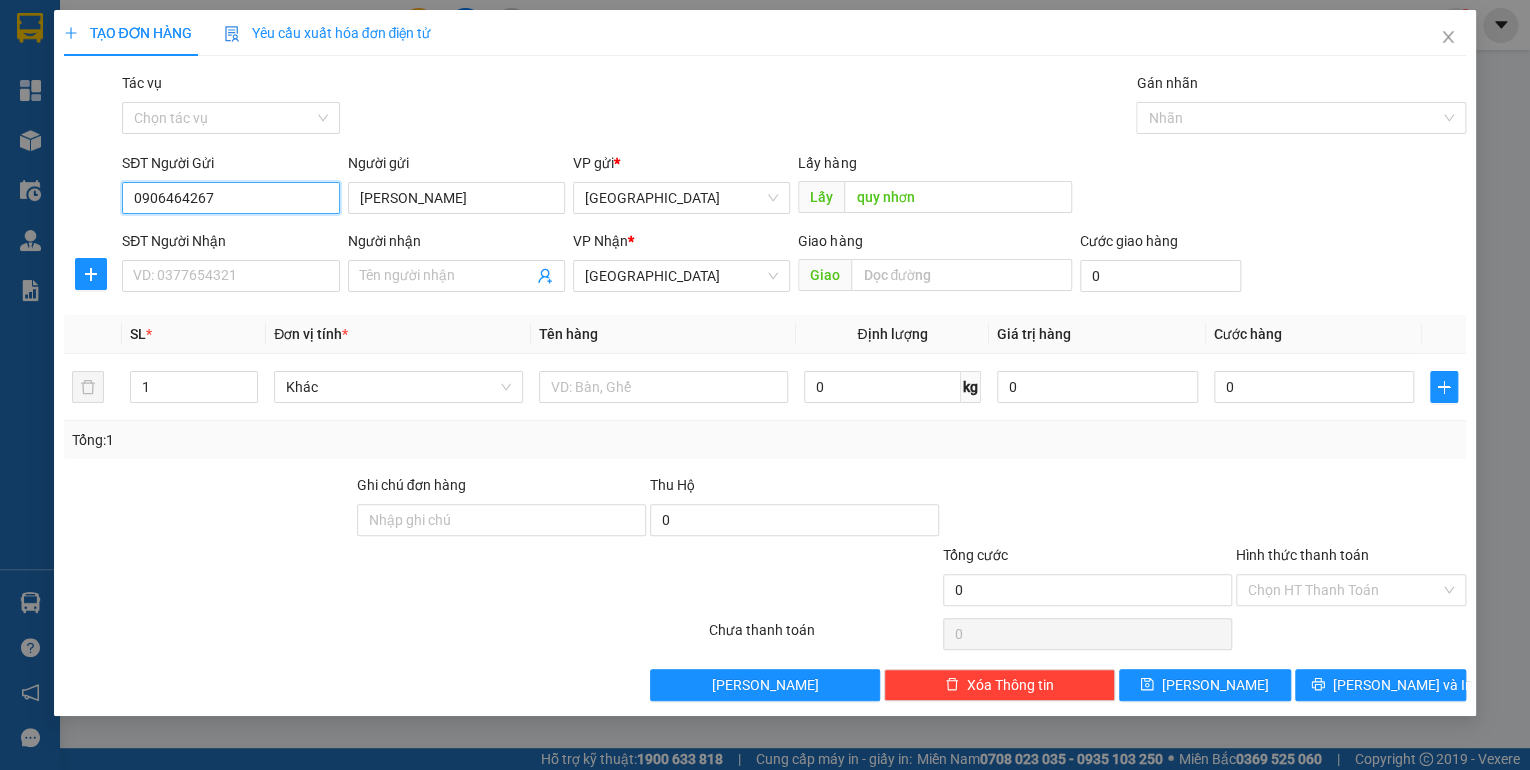 type on "0906464267" 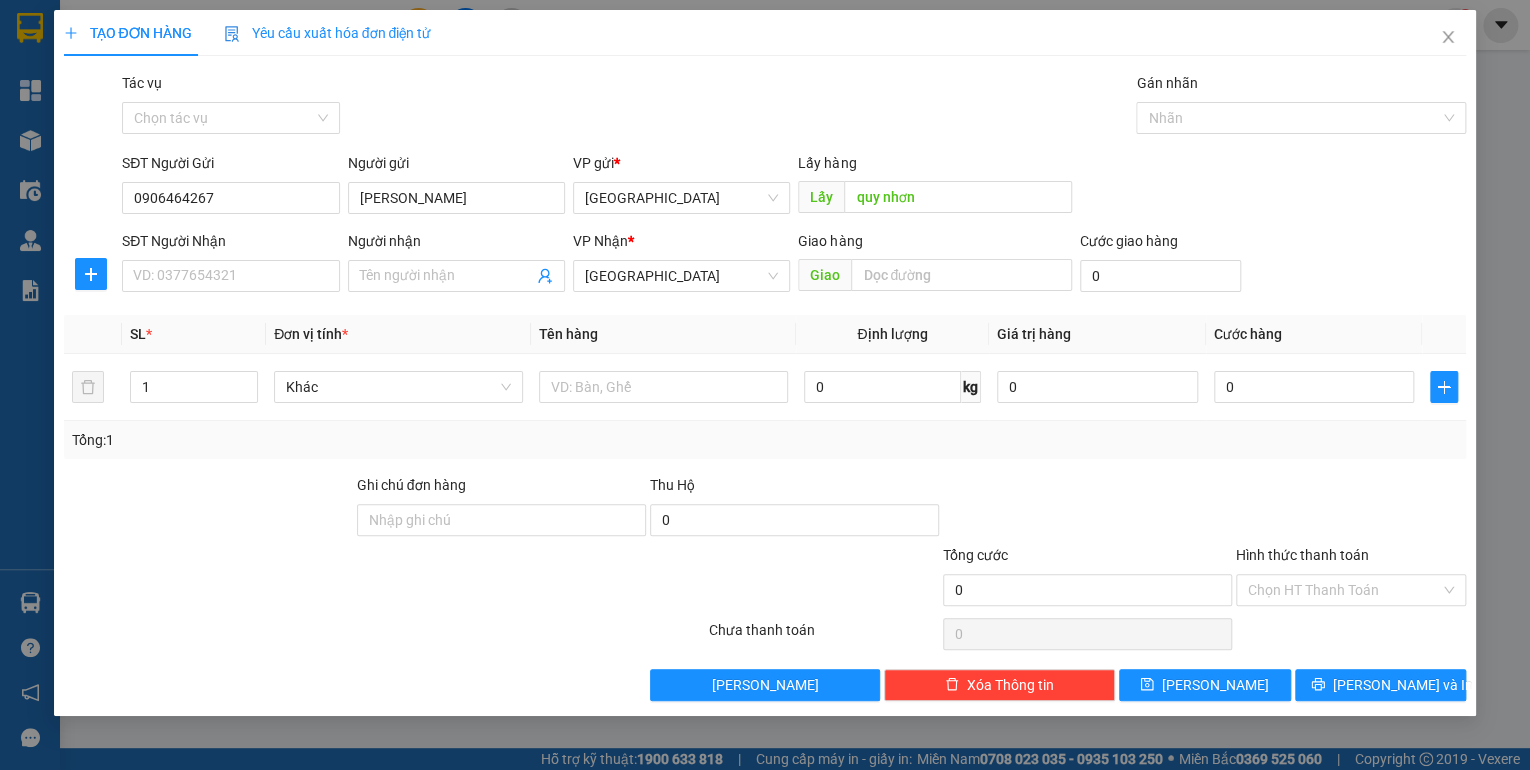 click on "Người nhận" at bounding box center (456, 245) 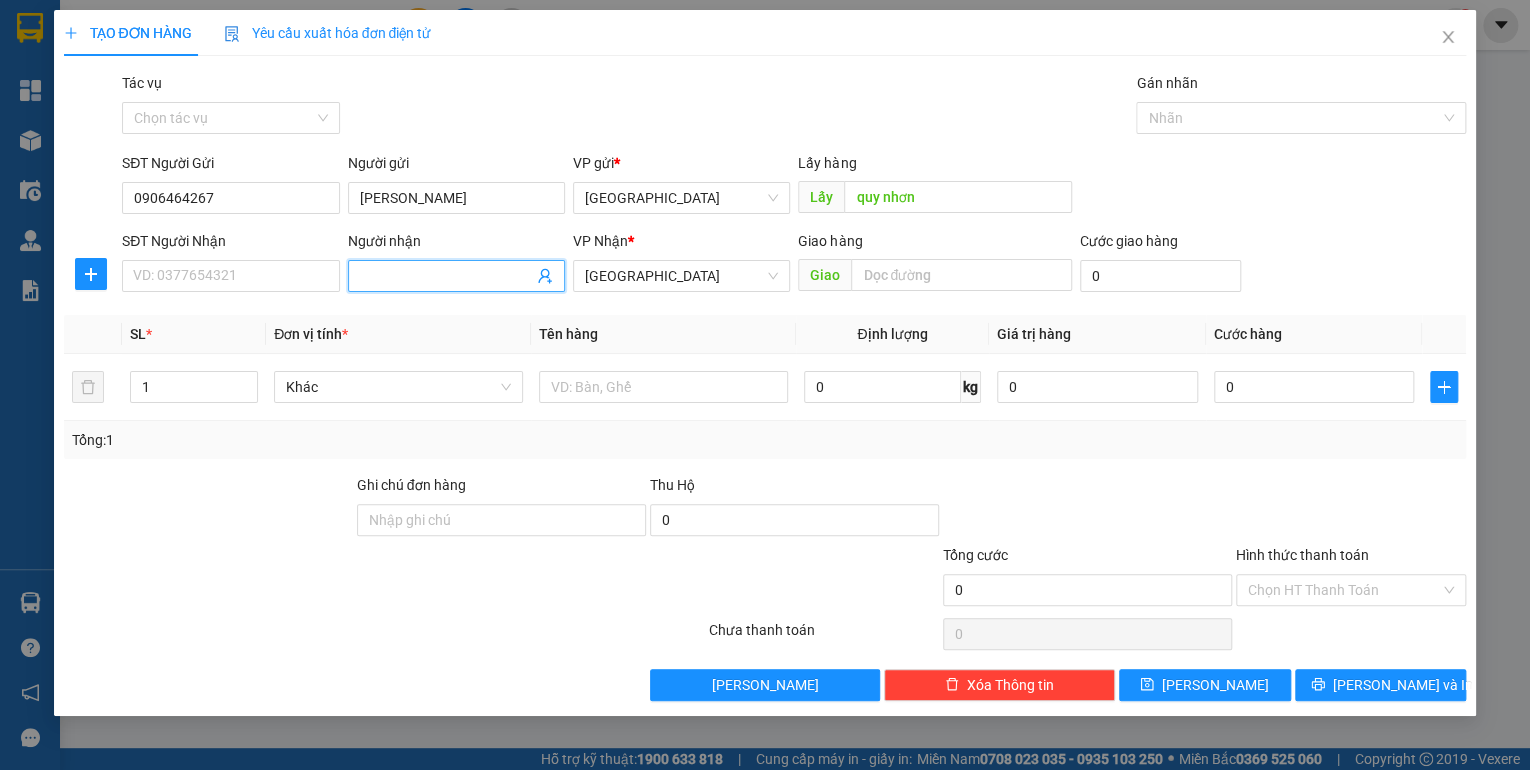 click on "Người nhận" at bounding box center [446, 276] 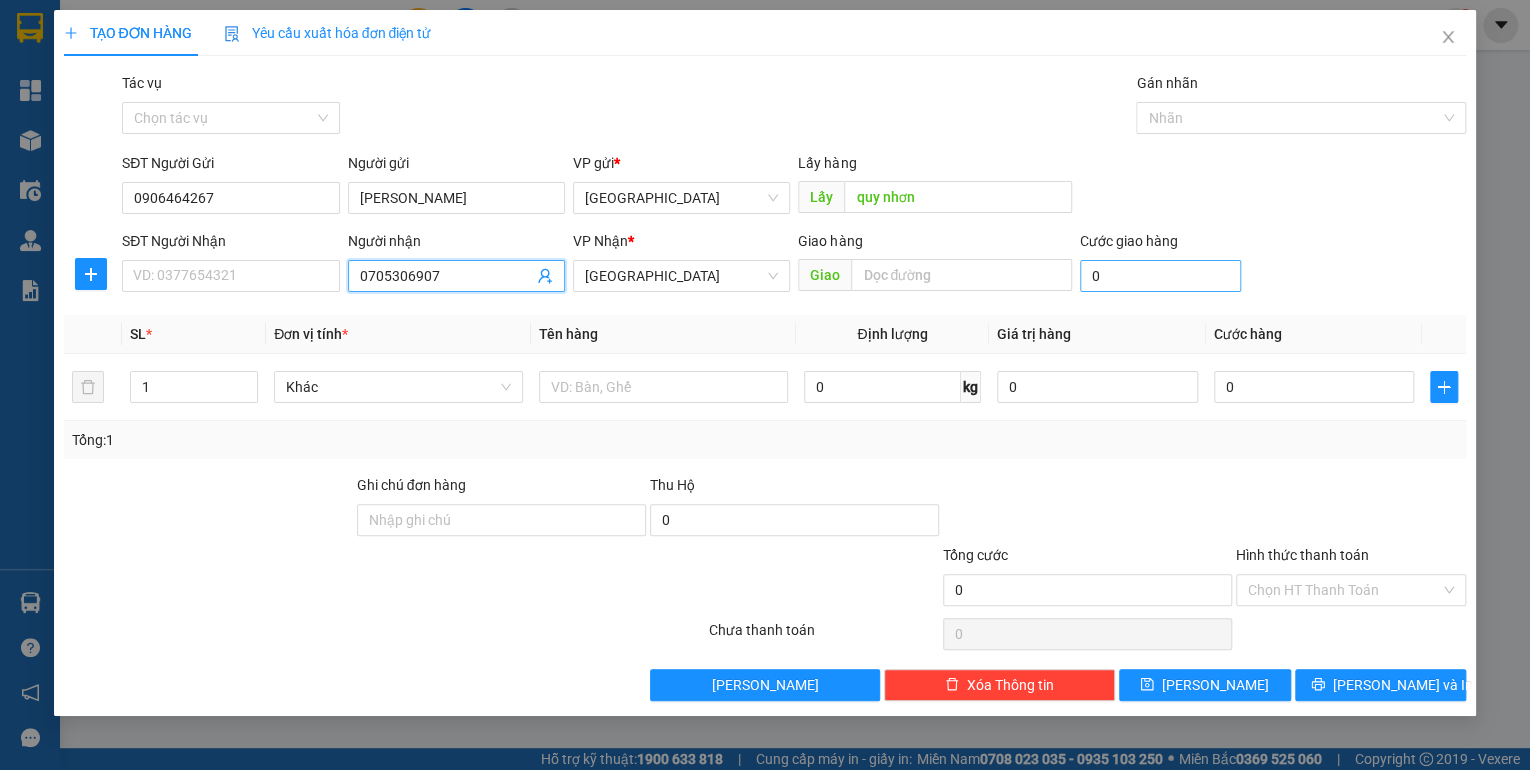 type on "0705306907" 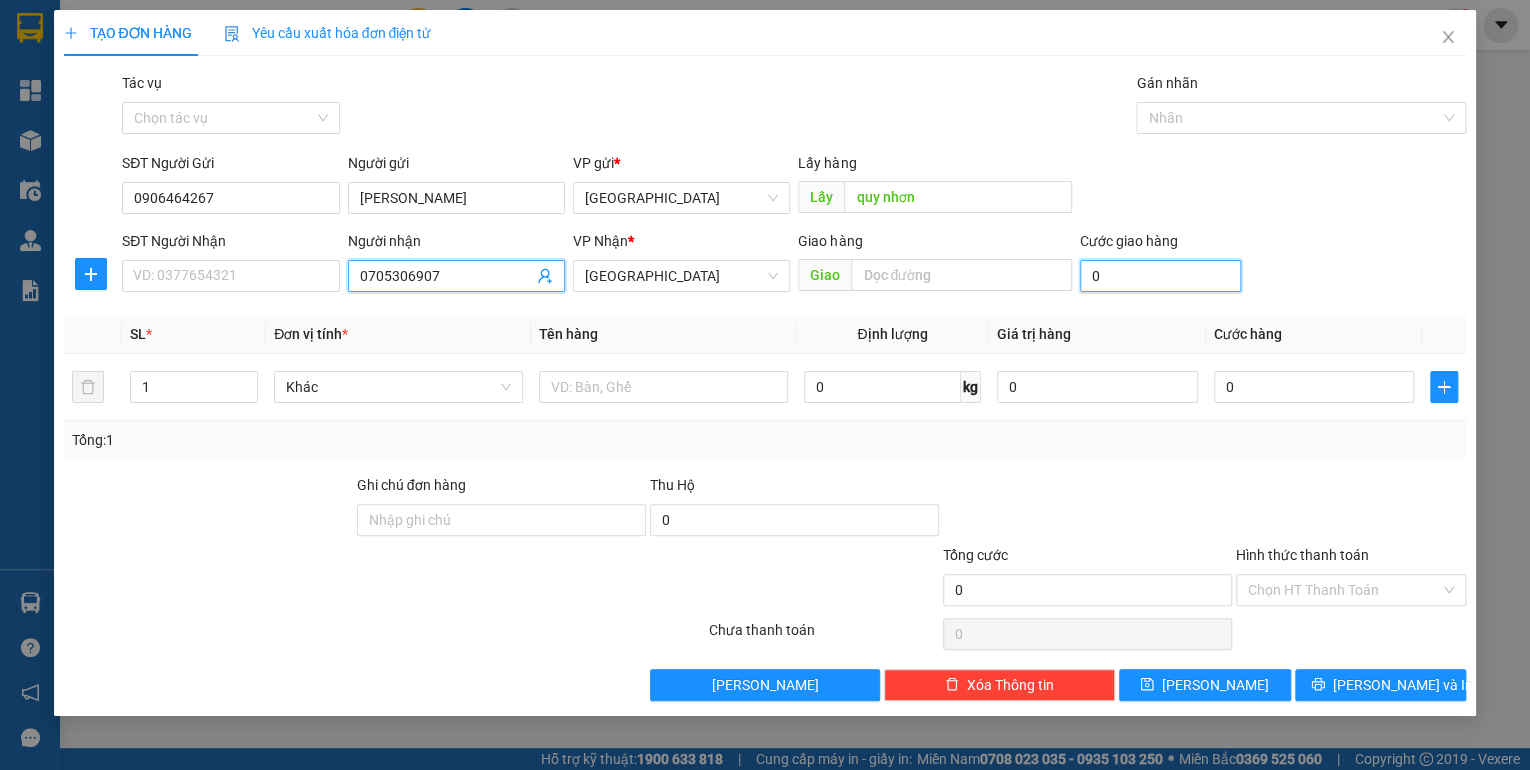 click on "0" at bounding box center (1160, 276) 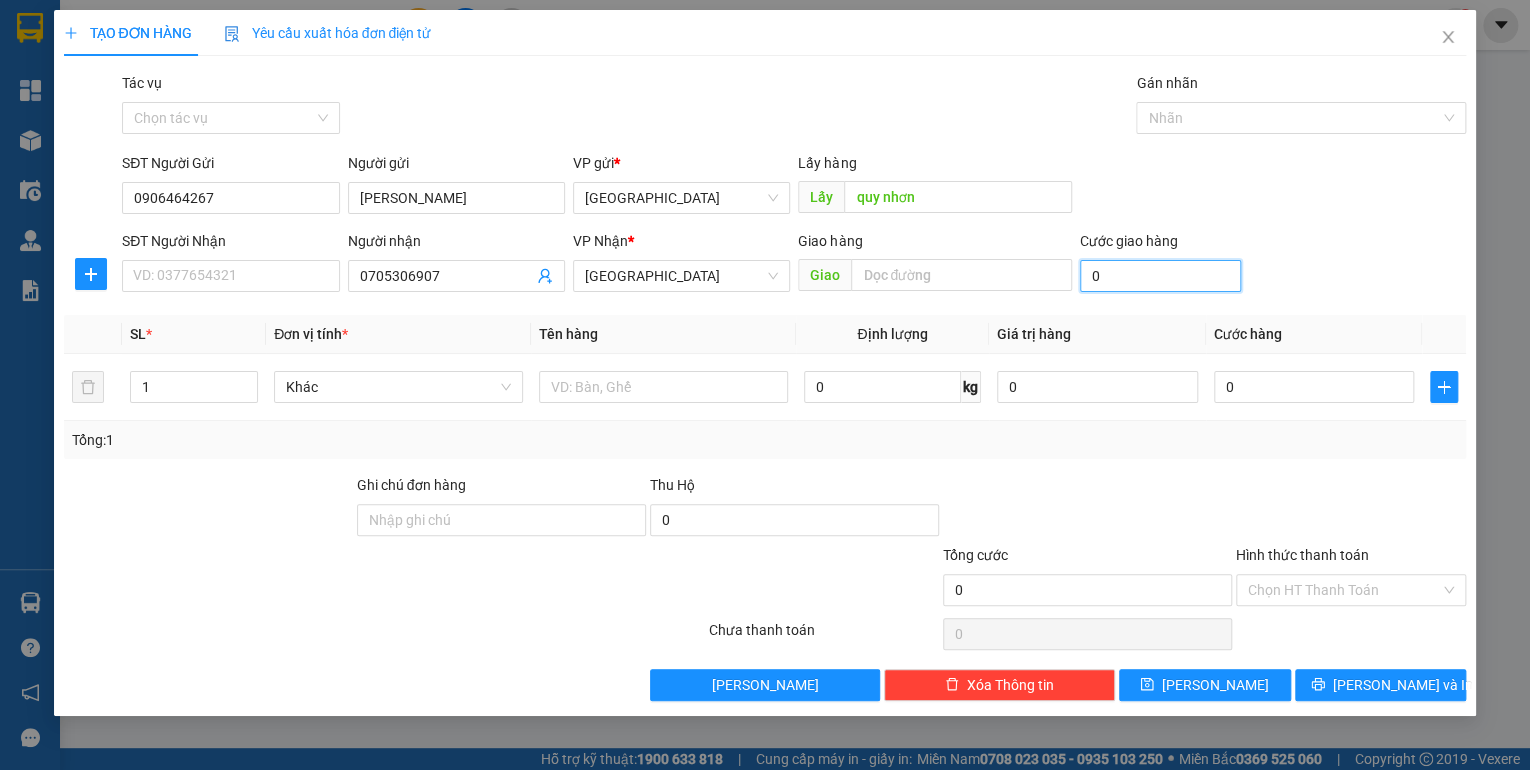 type on "4" 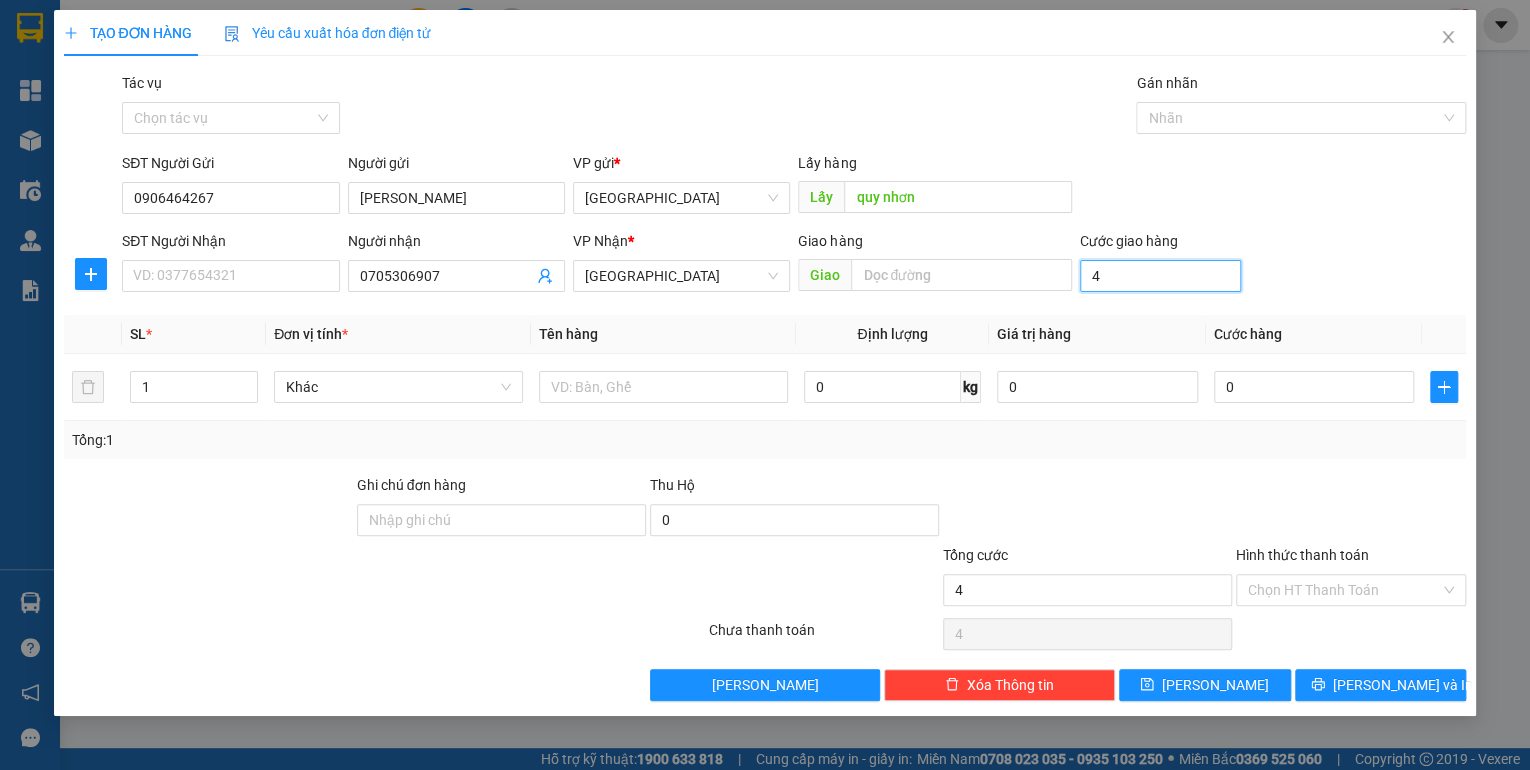 type on "40" 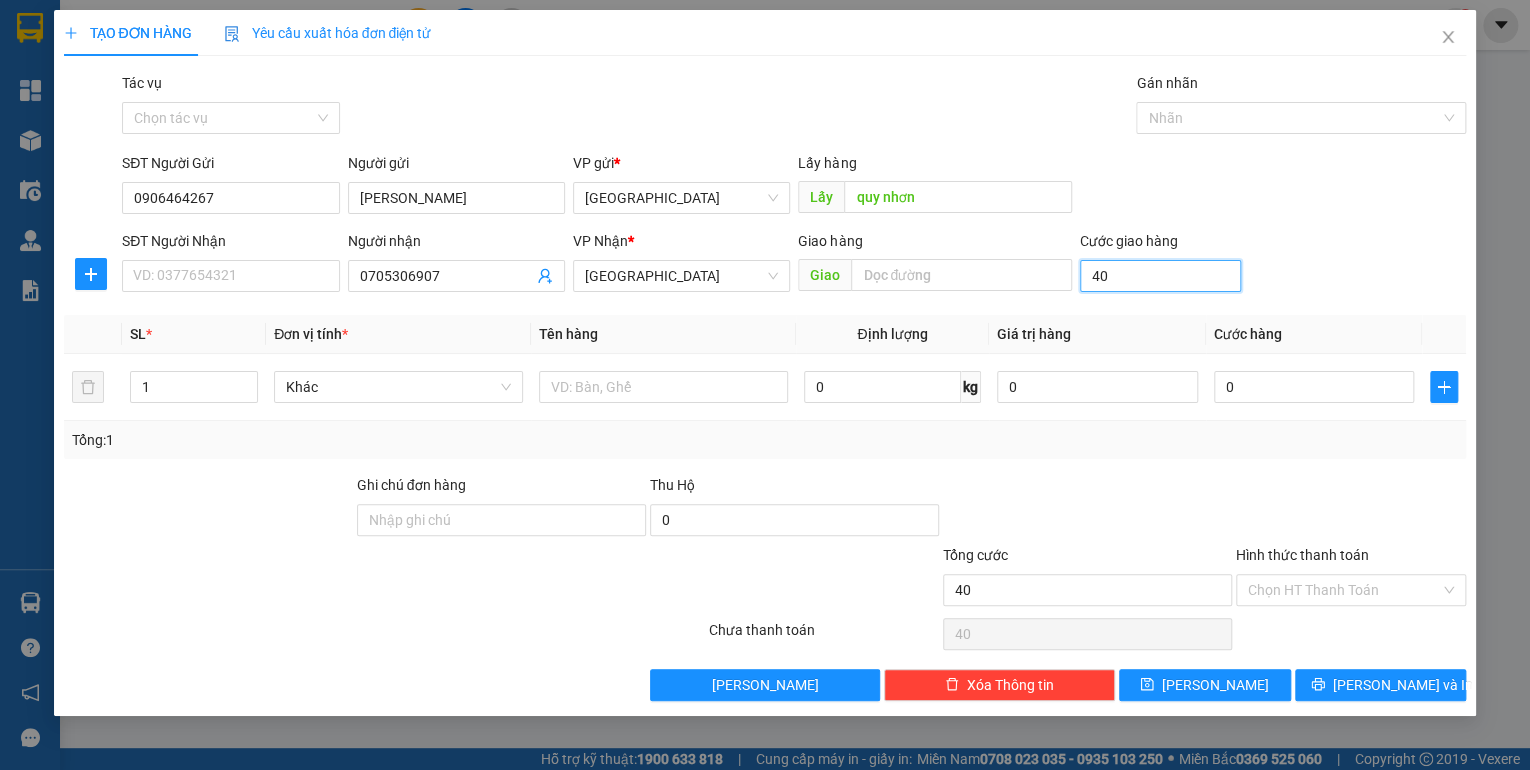 type on "400" 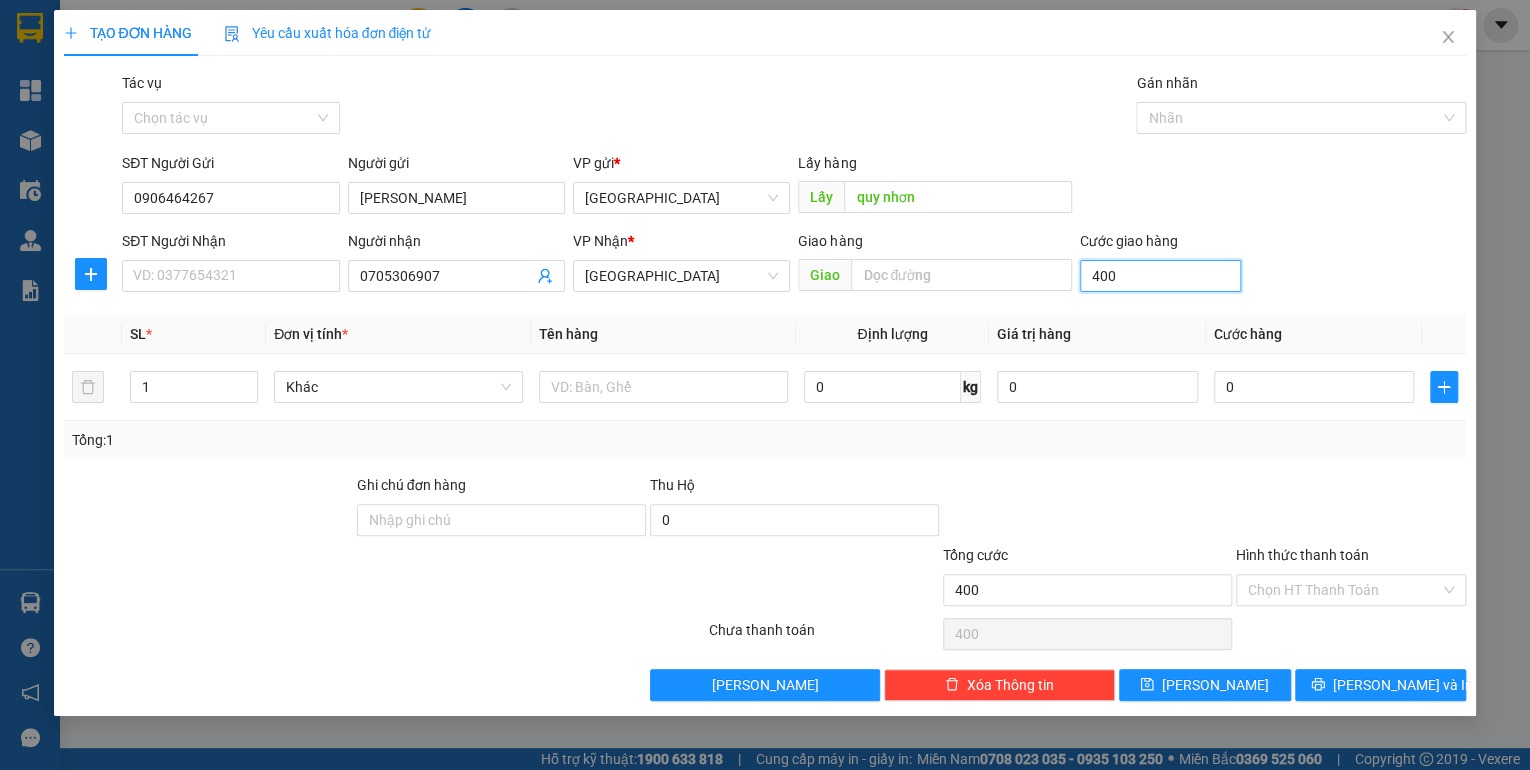 type on "4.000" 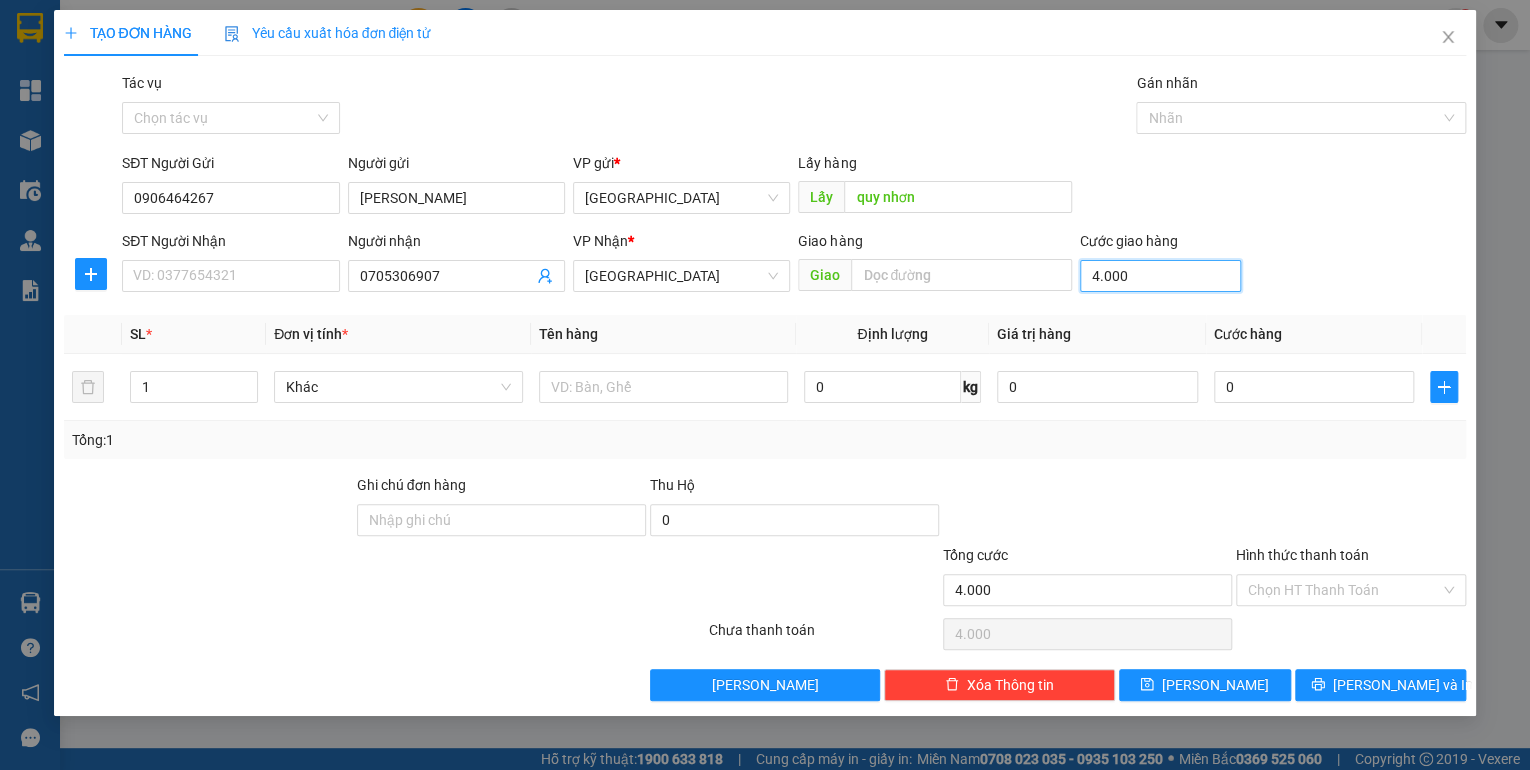 type on "40.000" 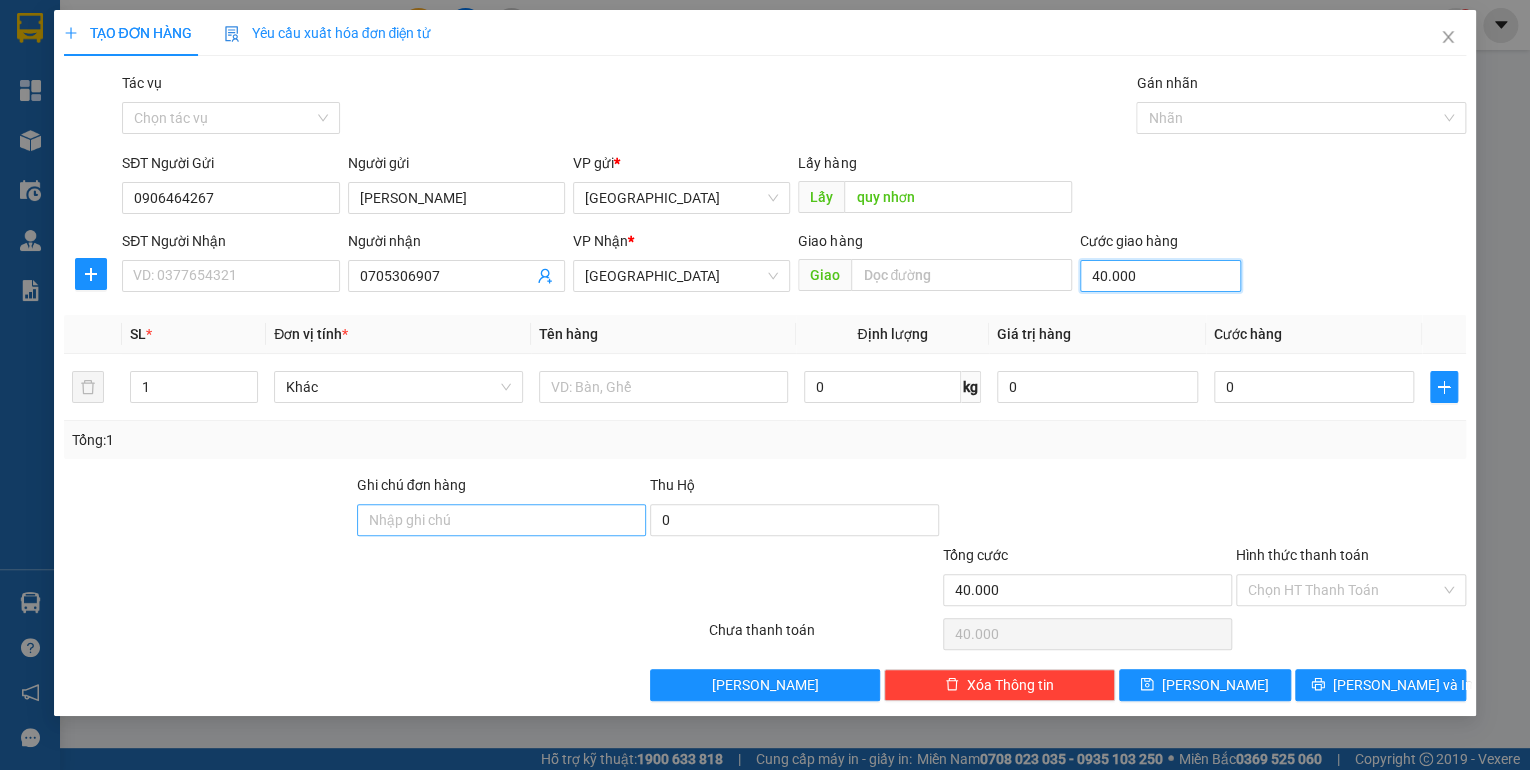 type on "40.000" 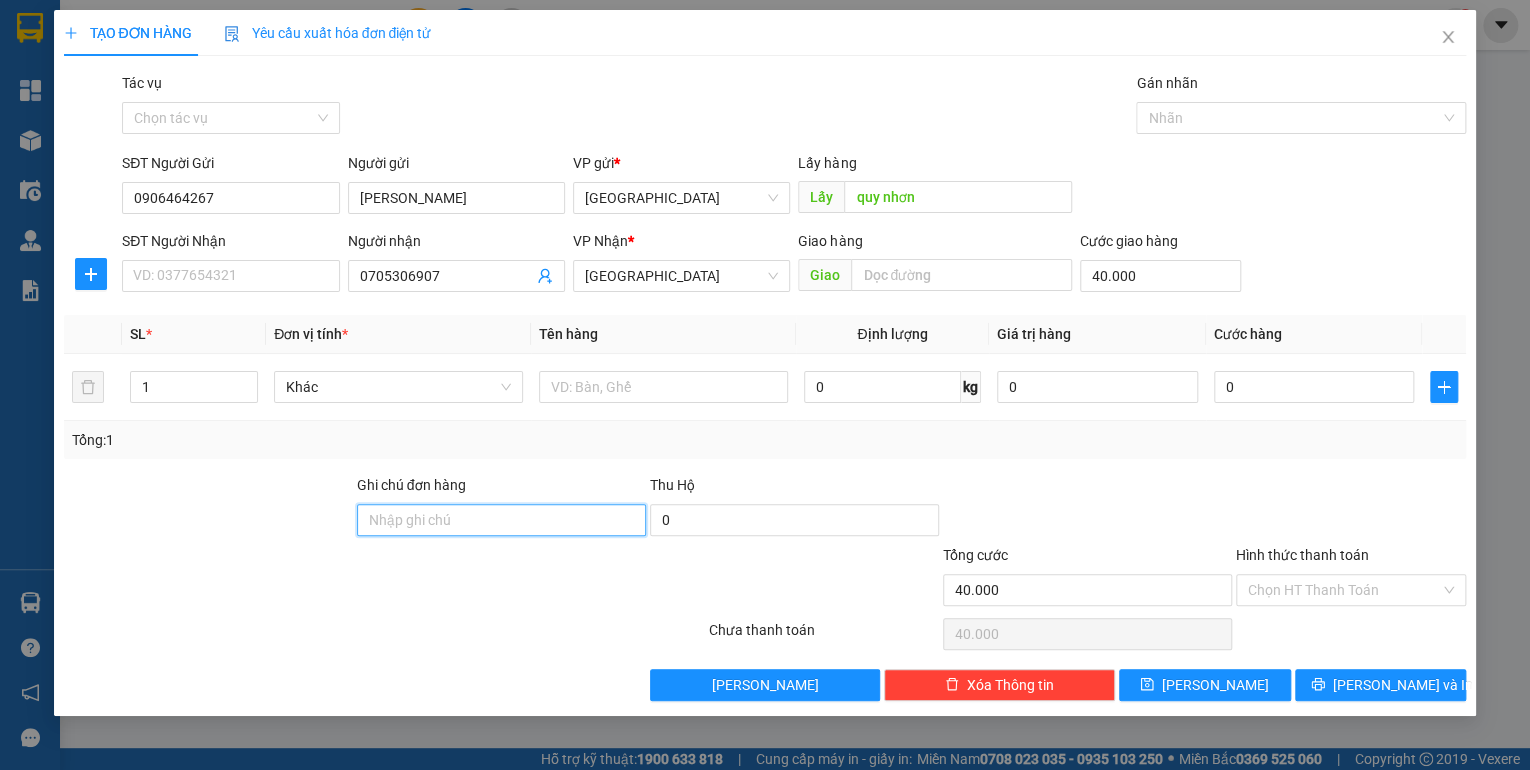 click on "Ghi chú đơn hàng" at bounding box center (501, 520) 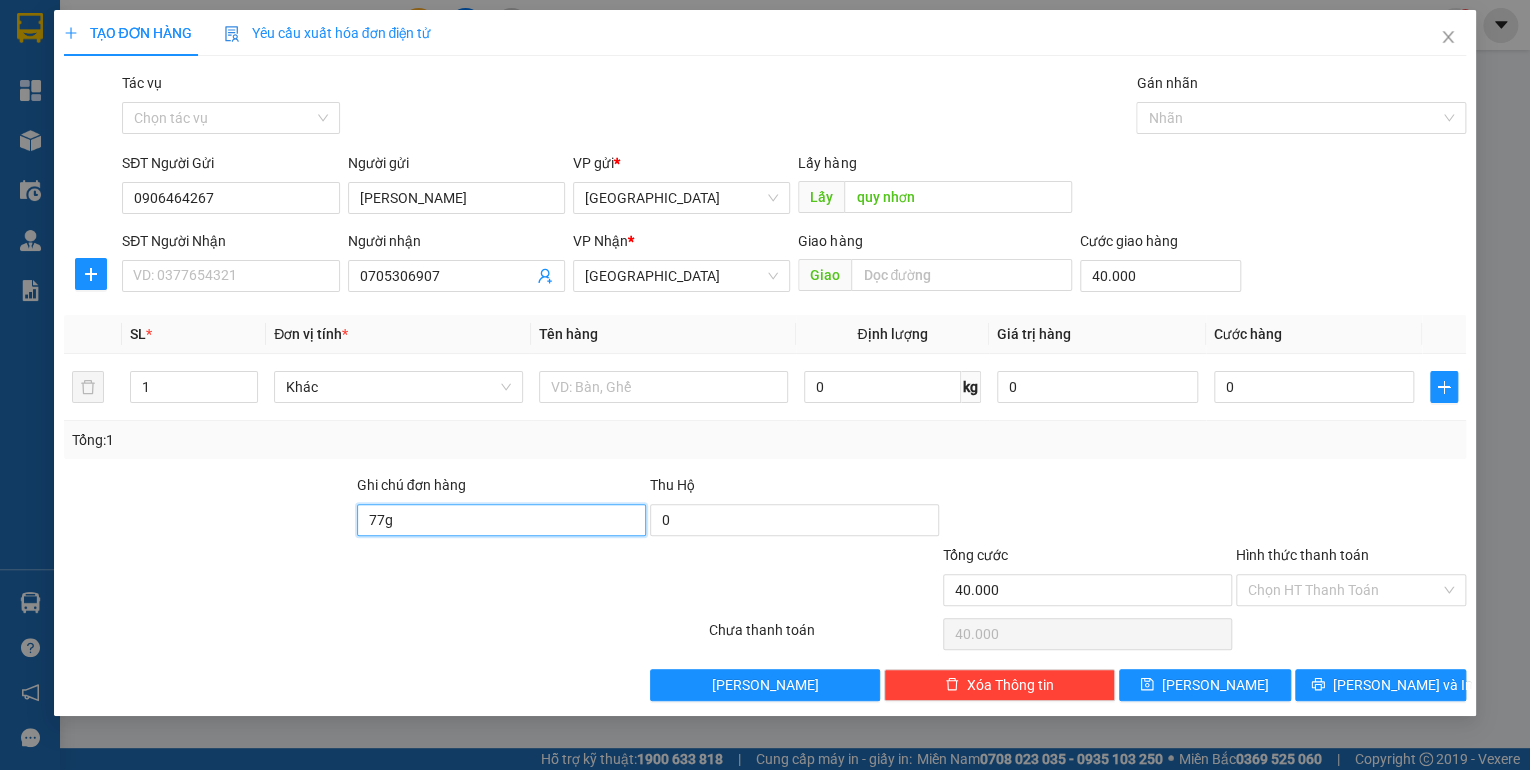 type on "77g00097 - 0914012266" 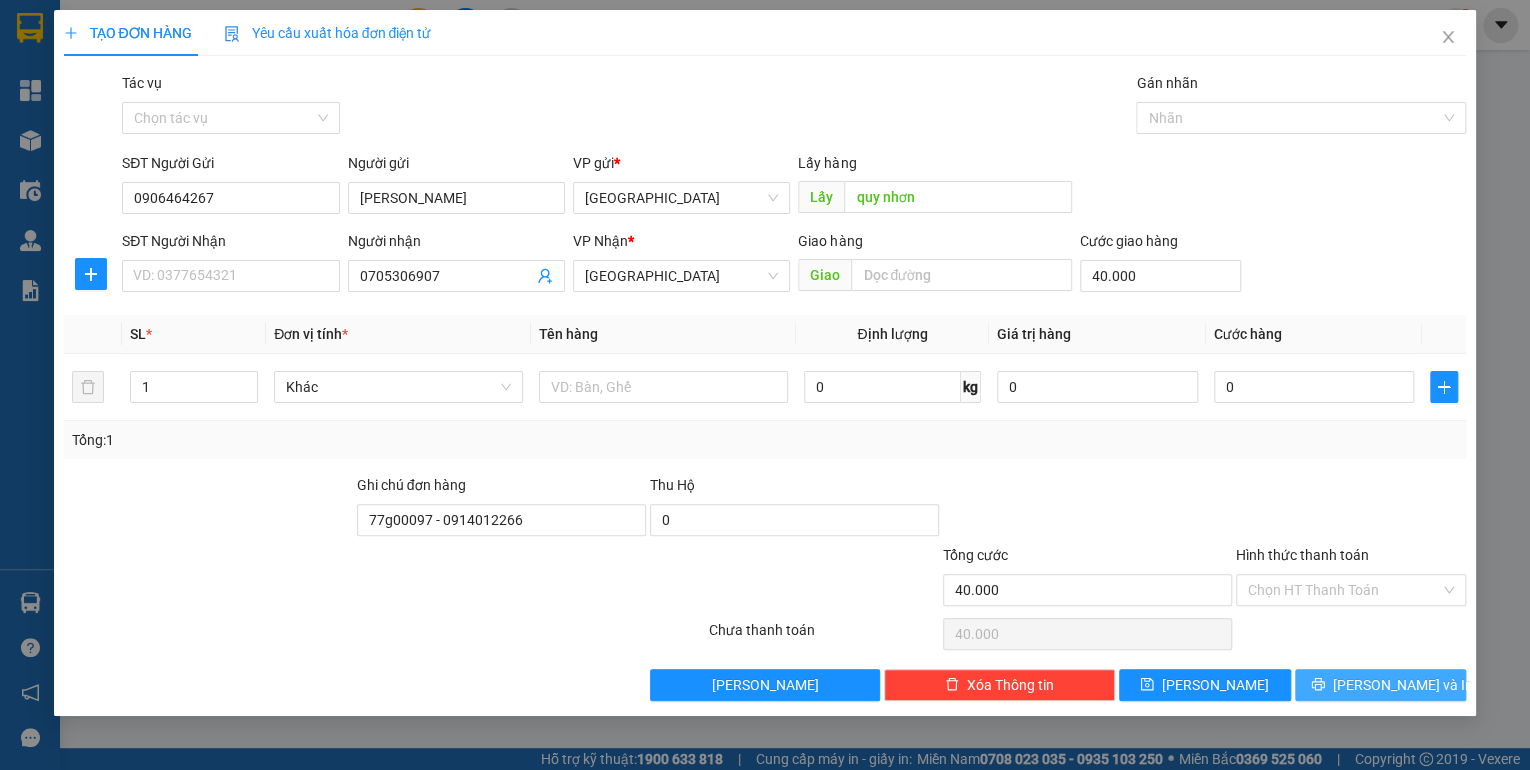 click on "[PERSON_NAME] và In" at bounding box center (1403, 685) 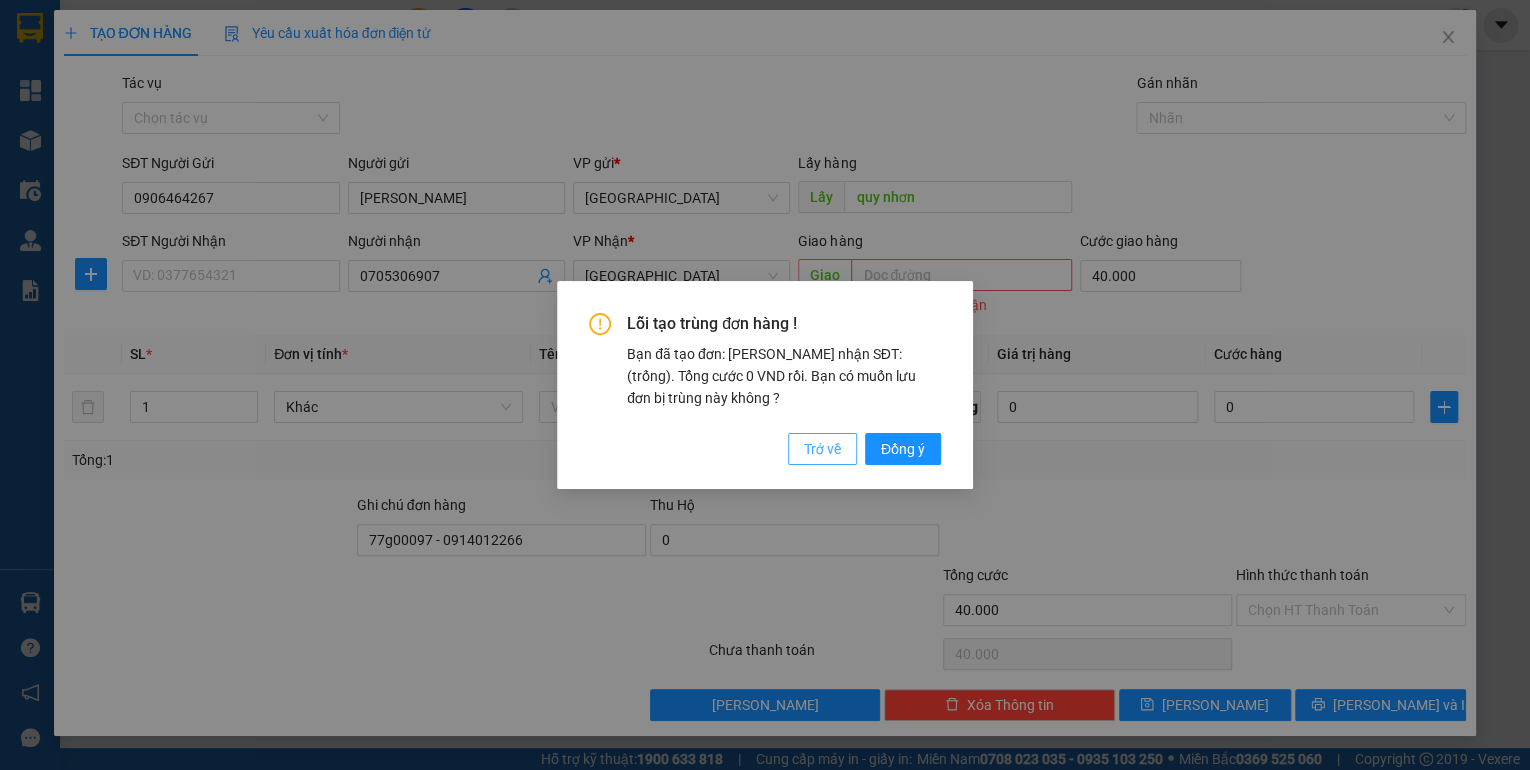 click on "Trở về" at bounding box center [822, 449] 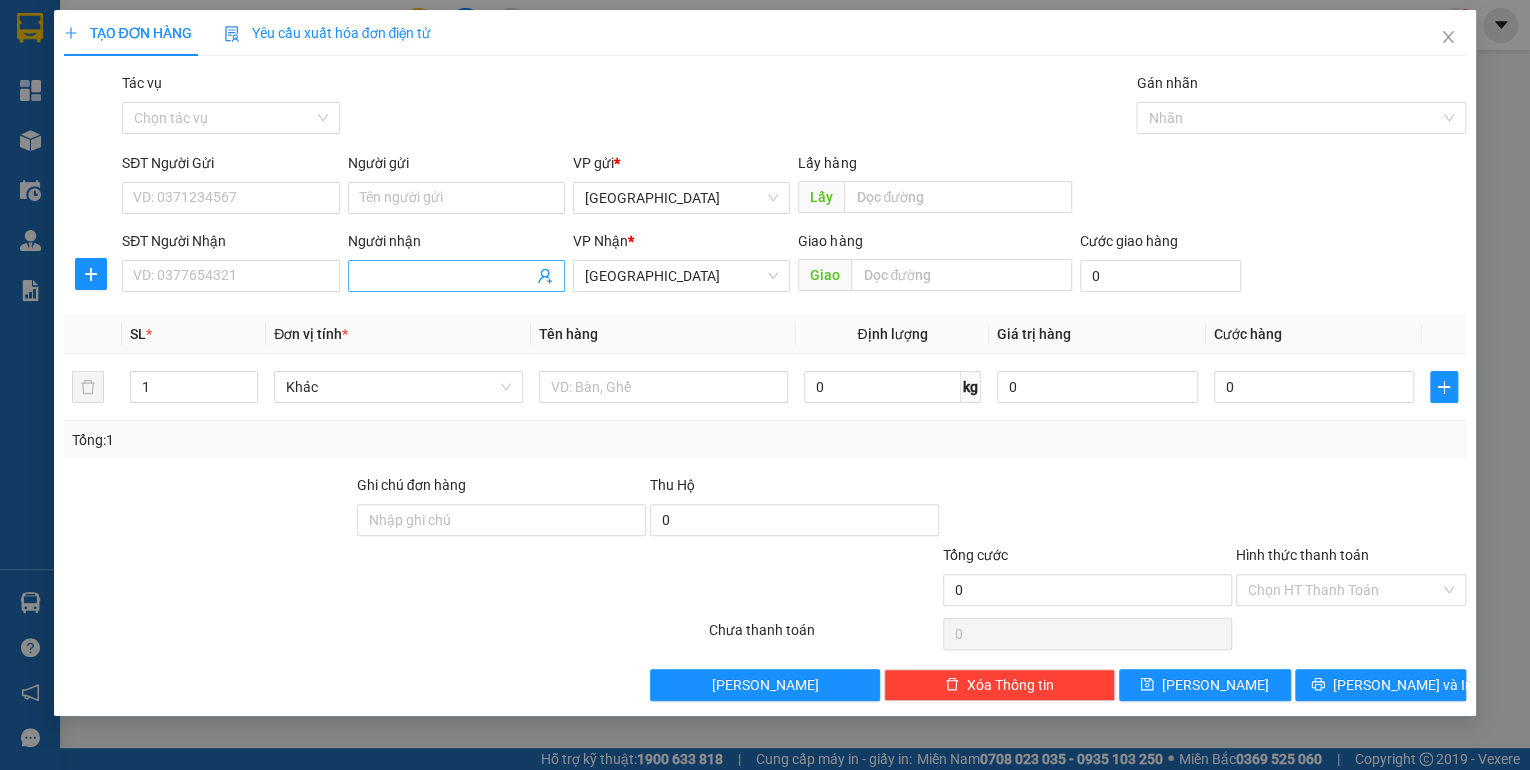 click on "Người nhận" at bounding box center [446, 276] 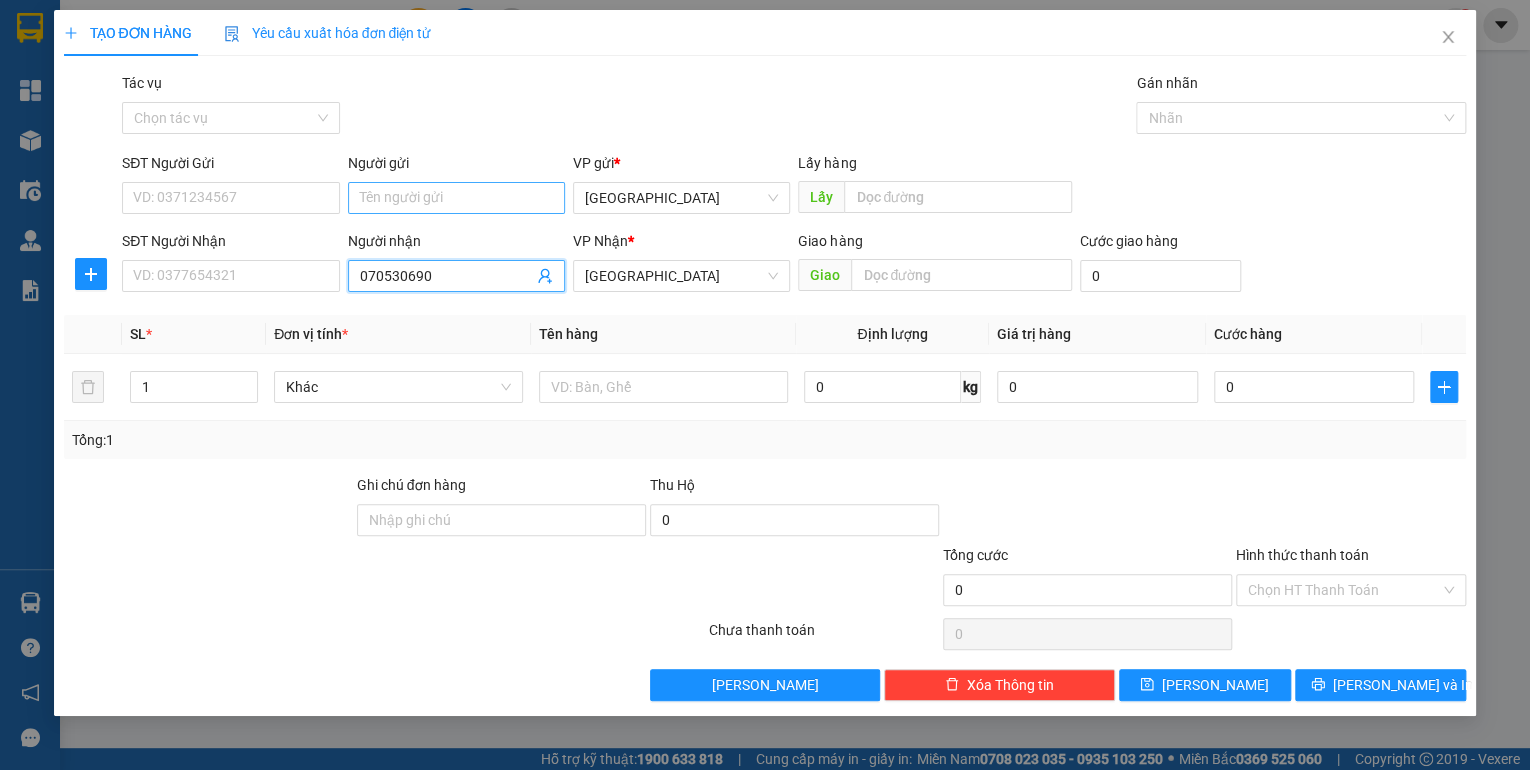 type on "0705306907" 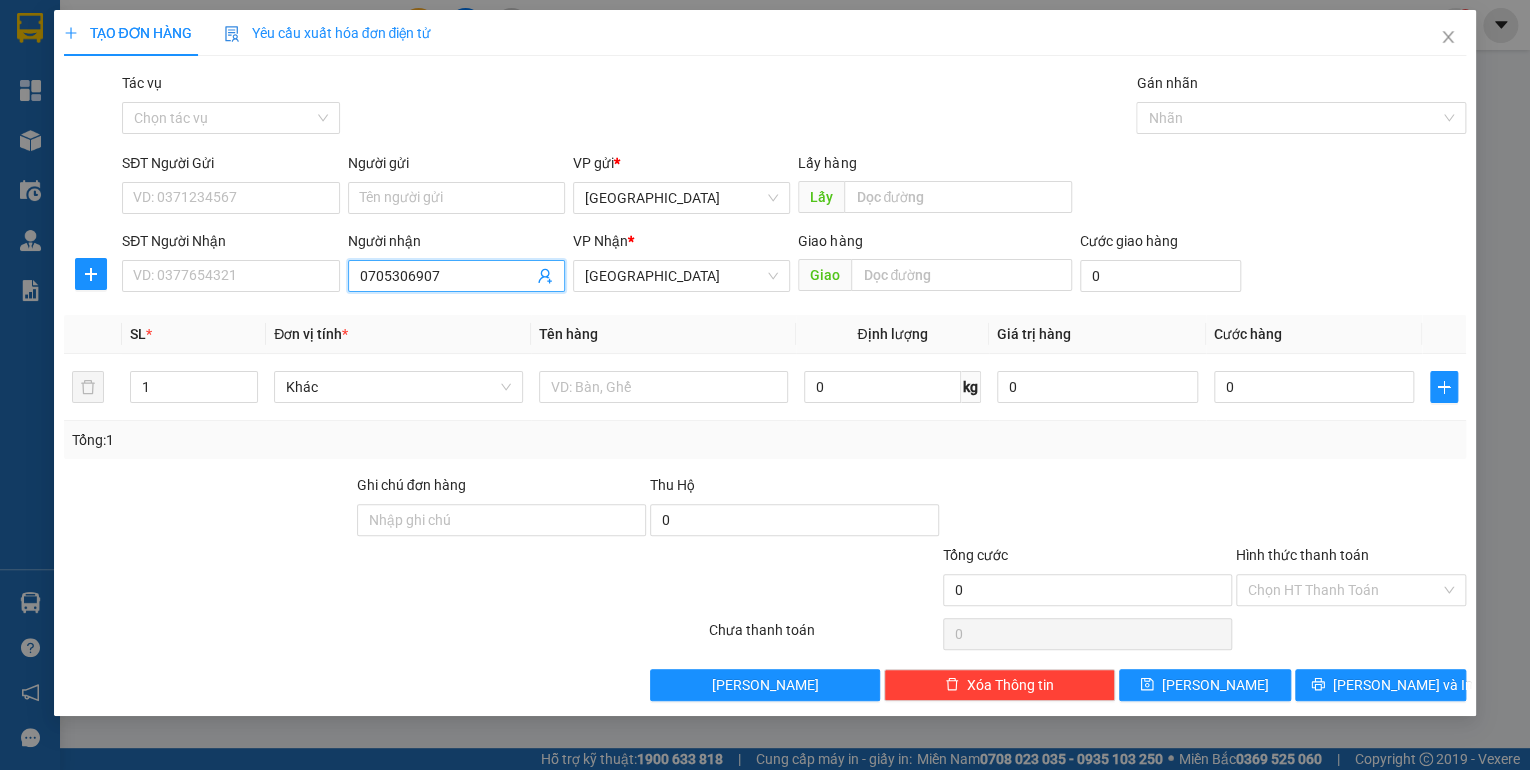 drag, startPoint x: 445, startPoint y: 275, endPoint x: 356, endPoint y: 282, distance: 89.27486 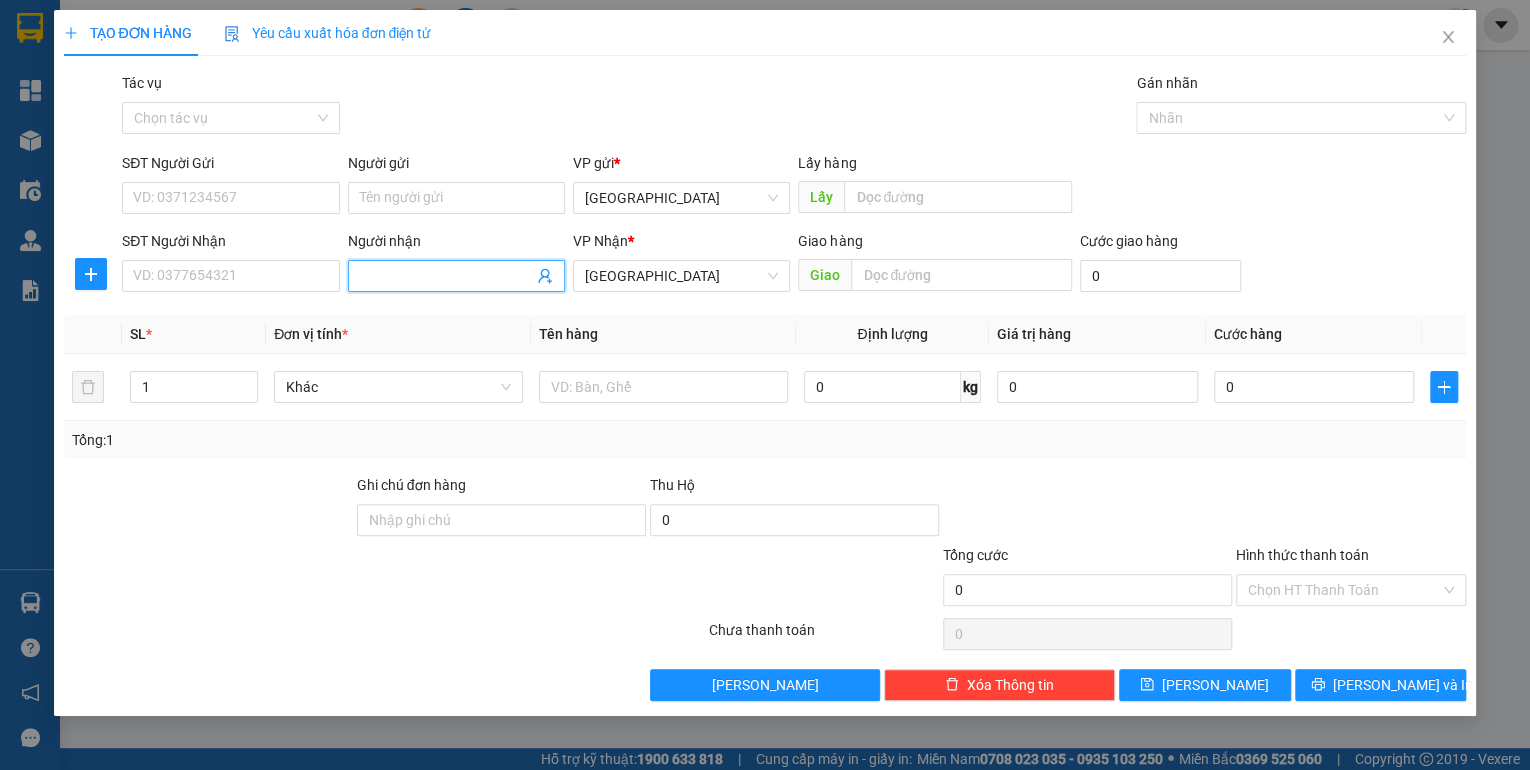 click on "SĐT Người Nhận" at bounding box center [230, 245] 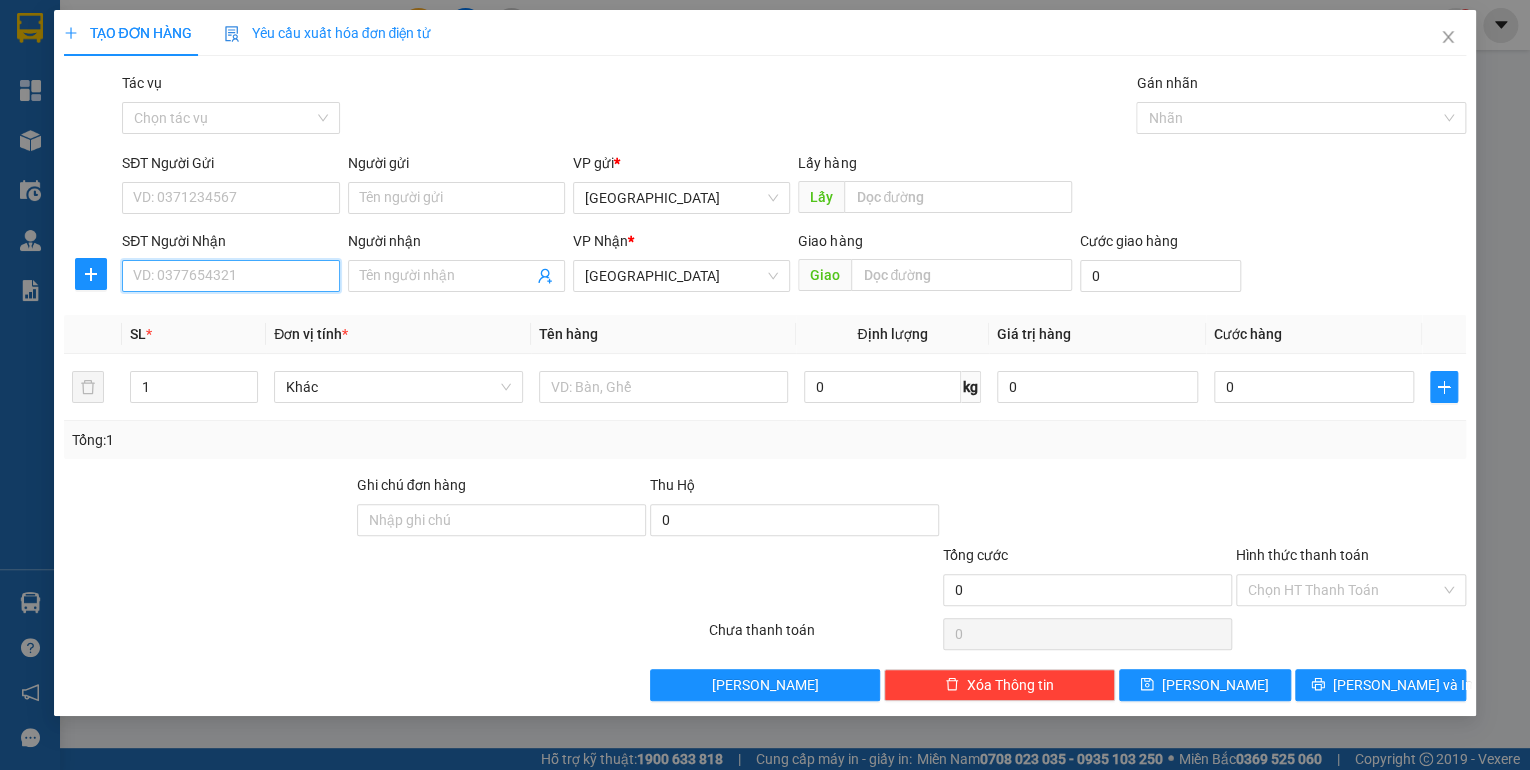 click on "SĐT Người Nhận" at bounding box center [230, 276] 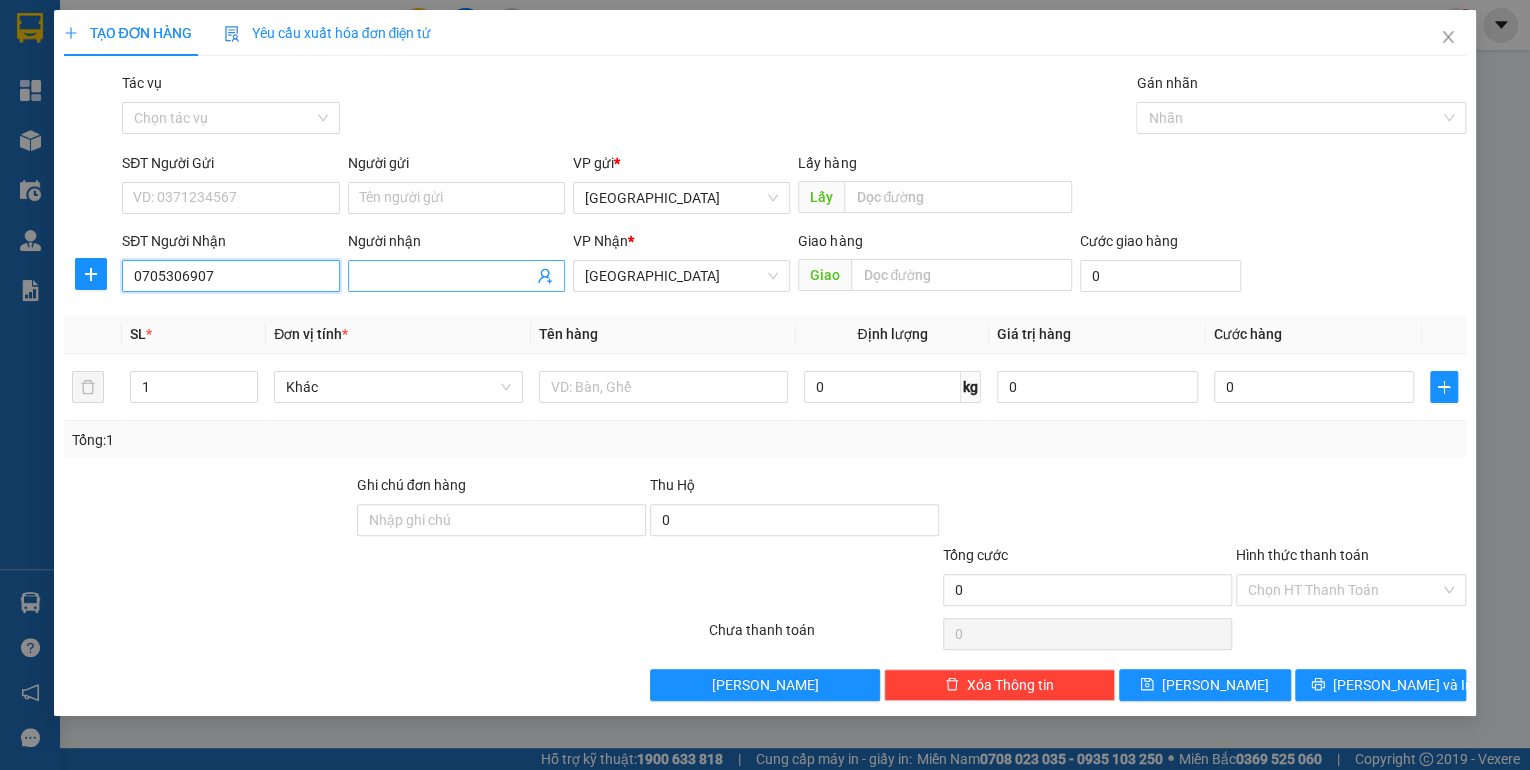 type on "0705306907" 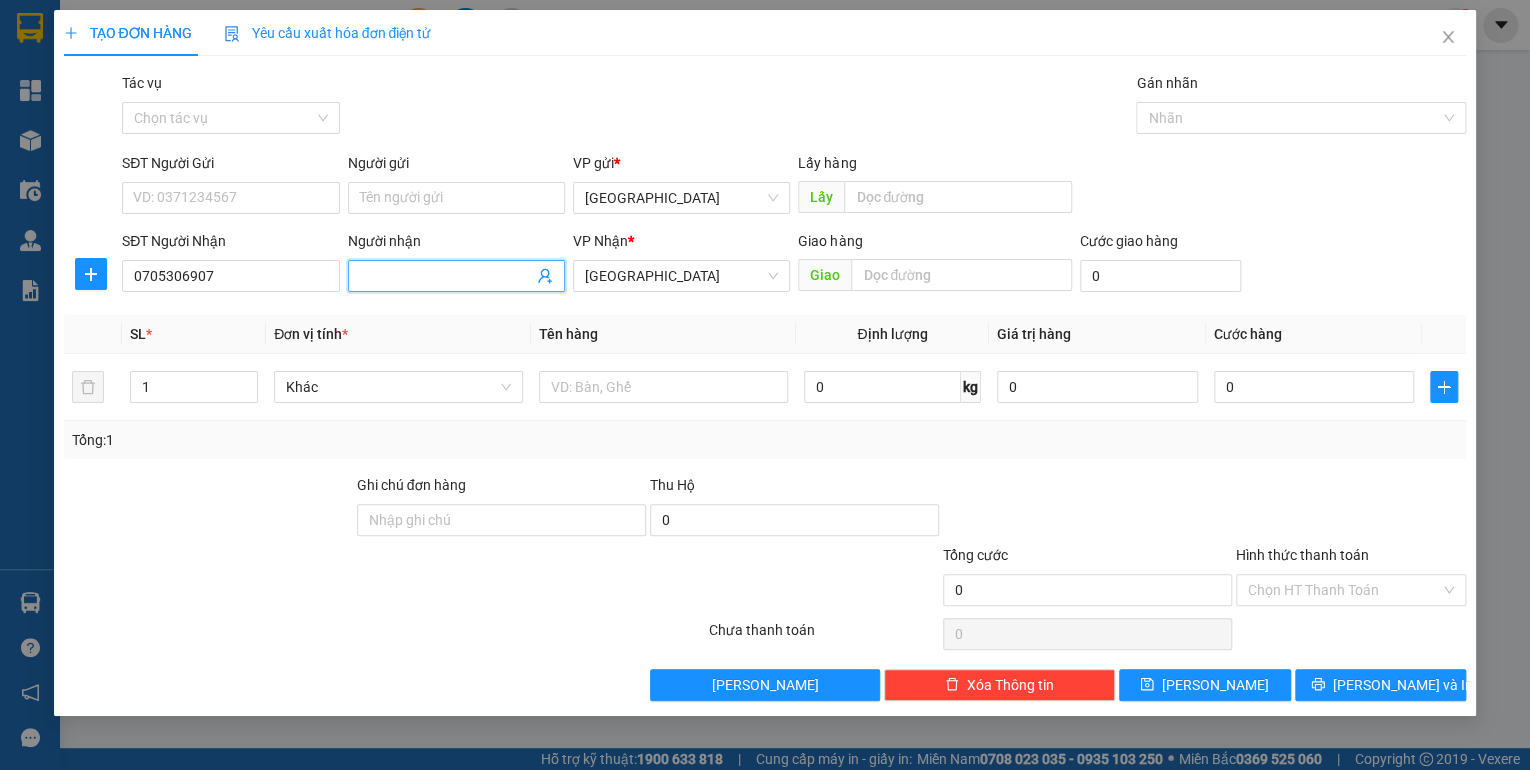 click on "Người nhận" at bounding box center (446, 276) 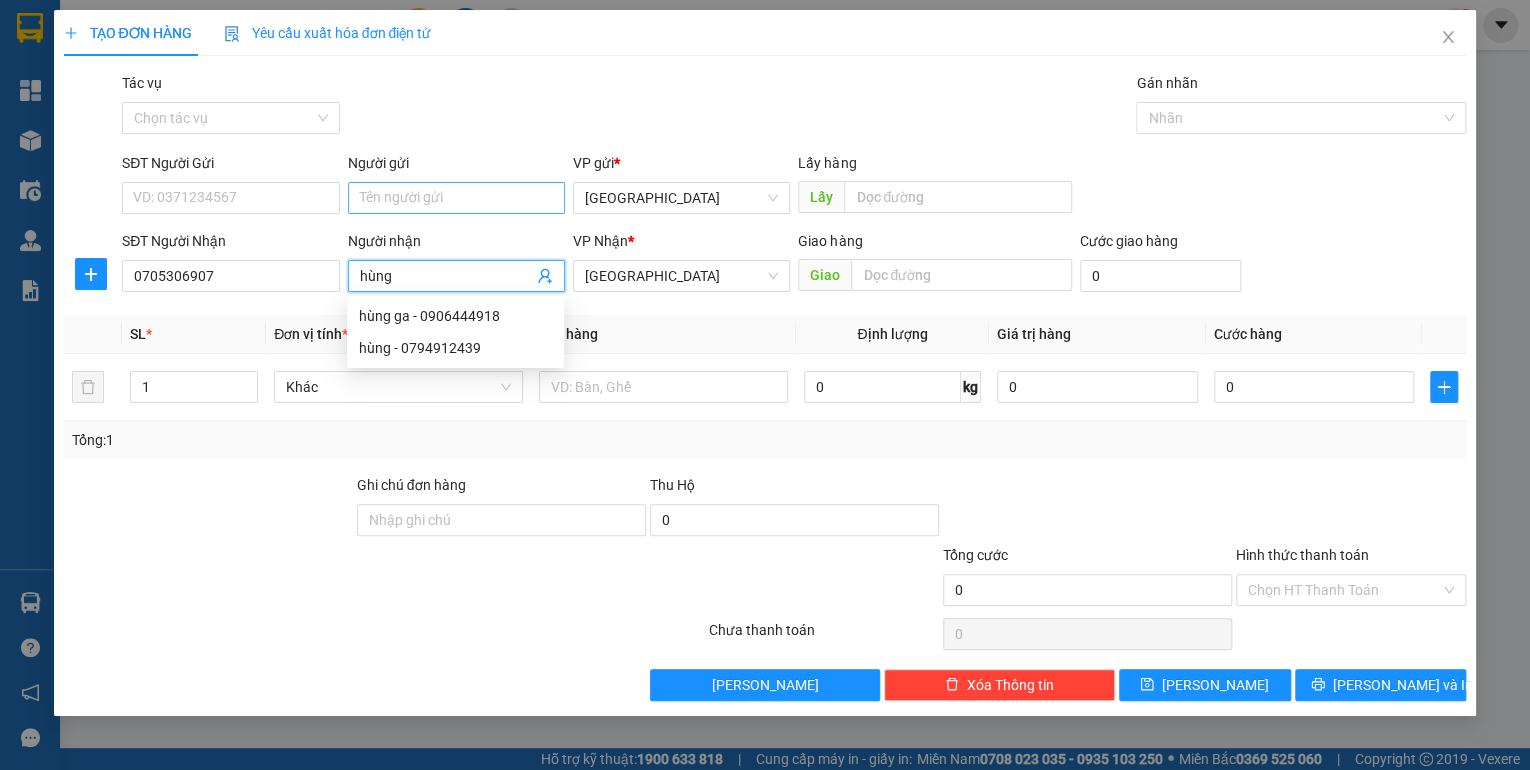 type on "hùng" 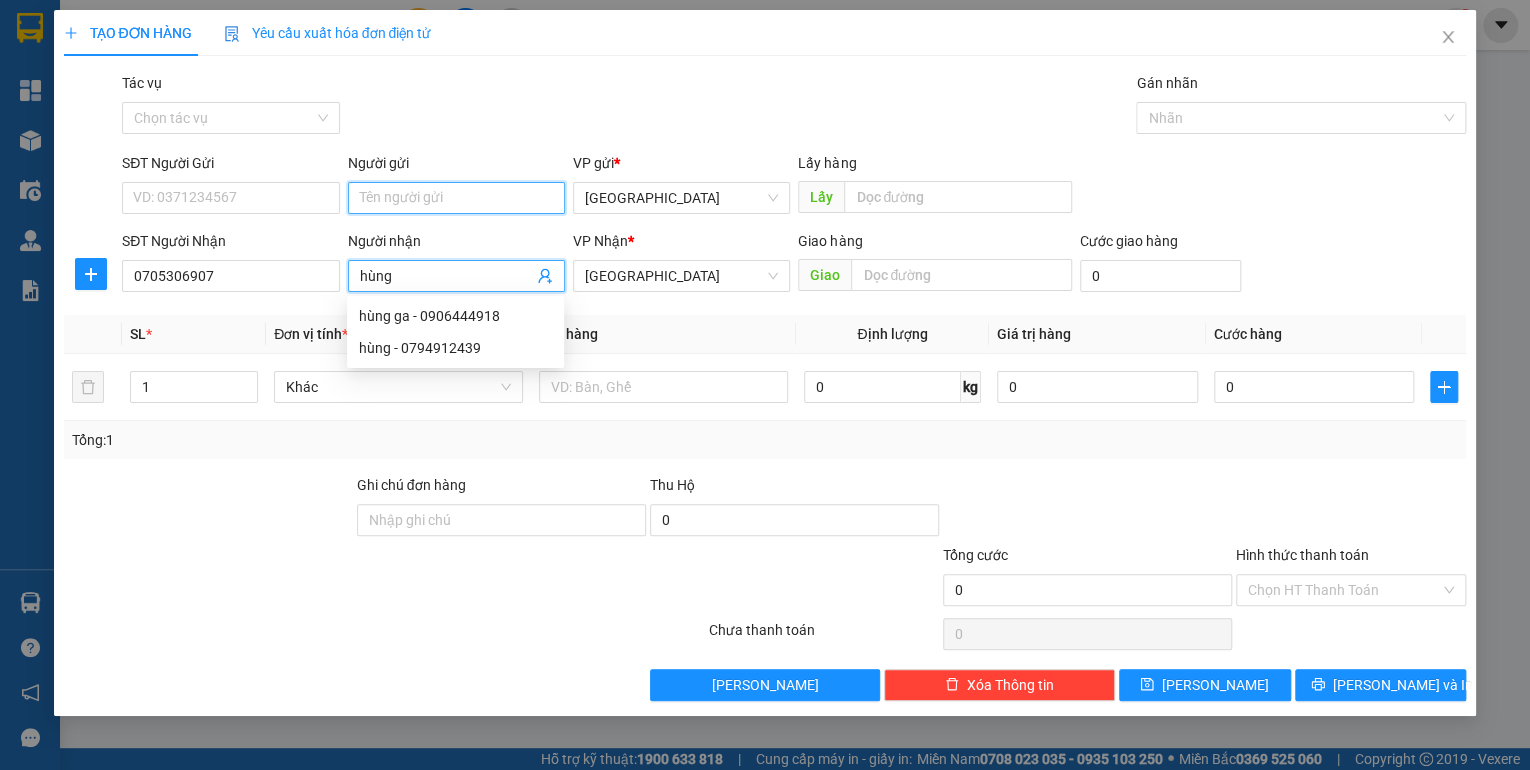 click on "Người gửi" at bounding box center (456, 198) 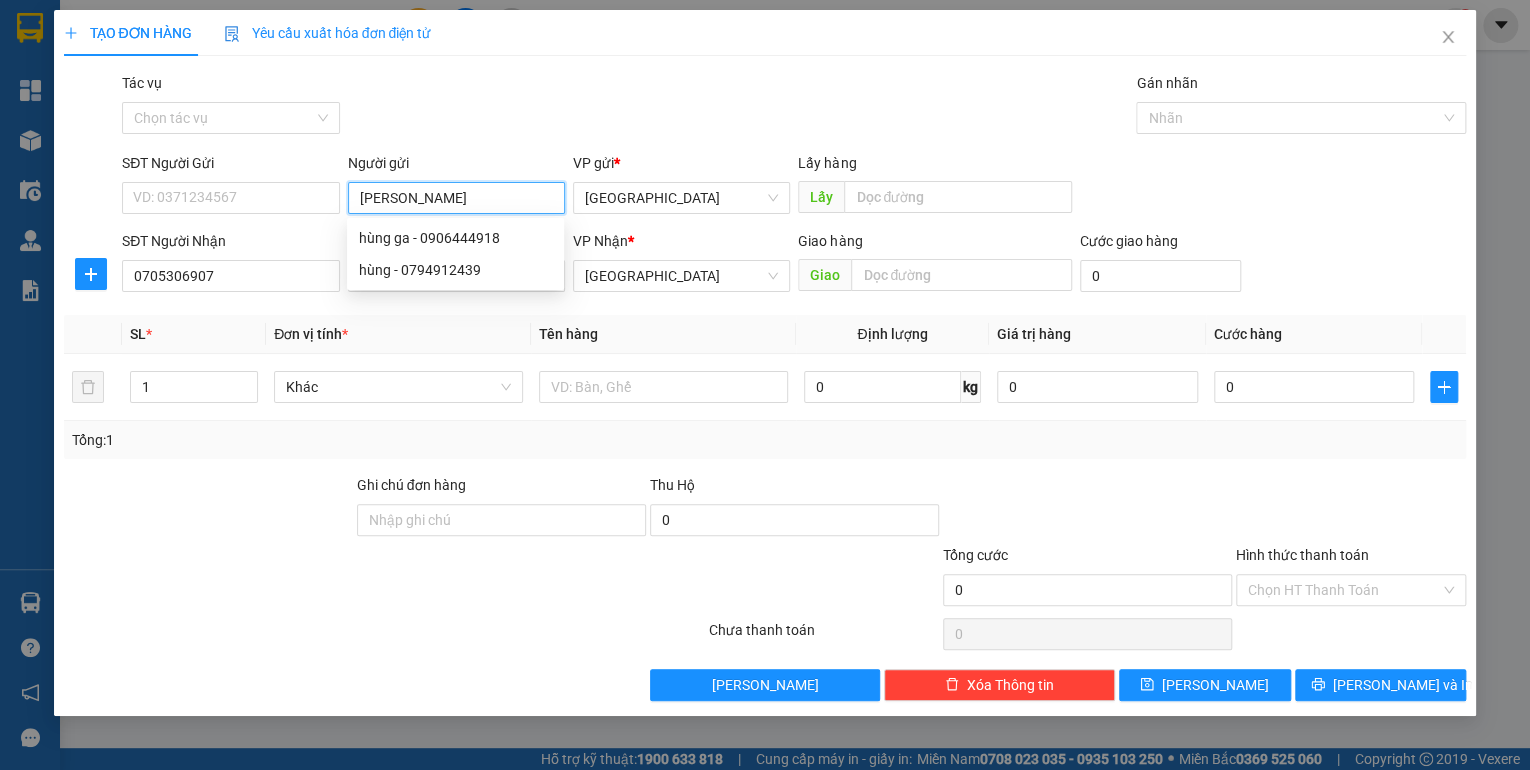 type on "[PERSON_NAME]" 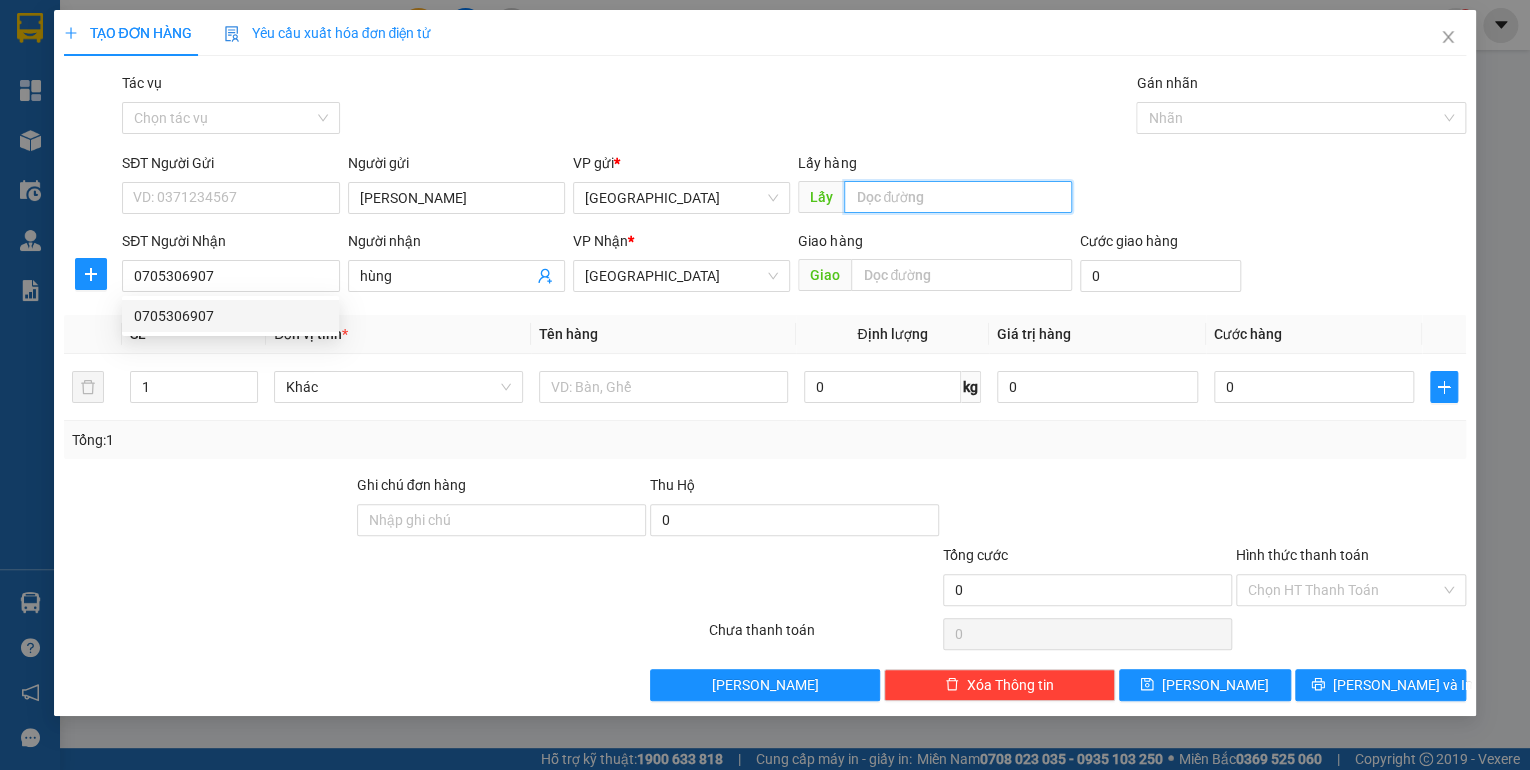 click at bounding box center [958, 197] 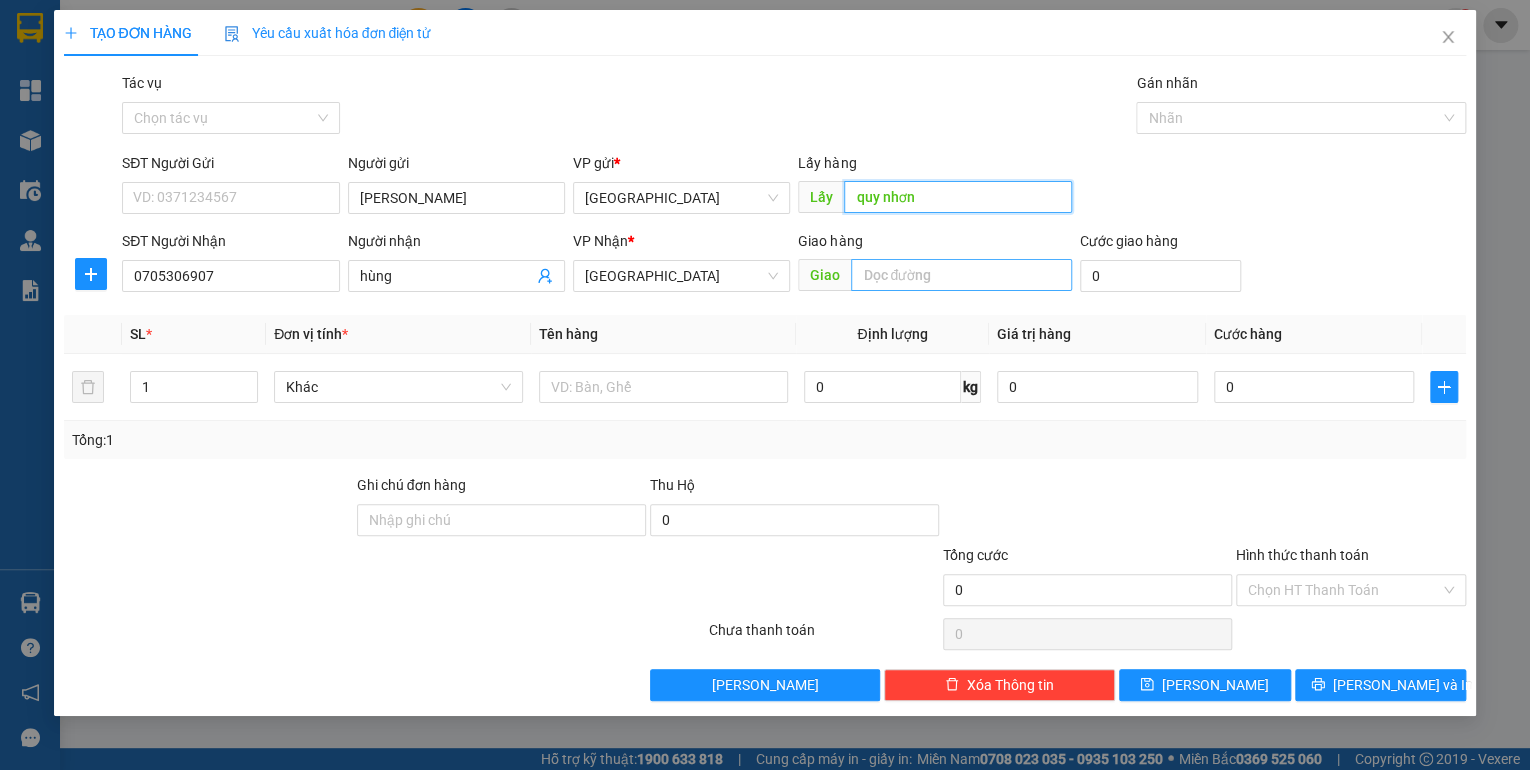 type on "quy nhơn" 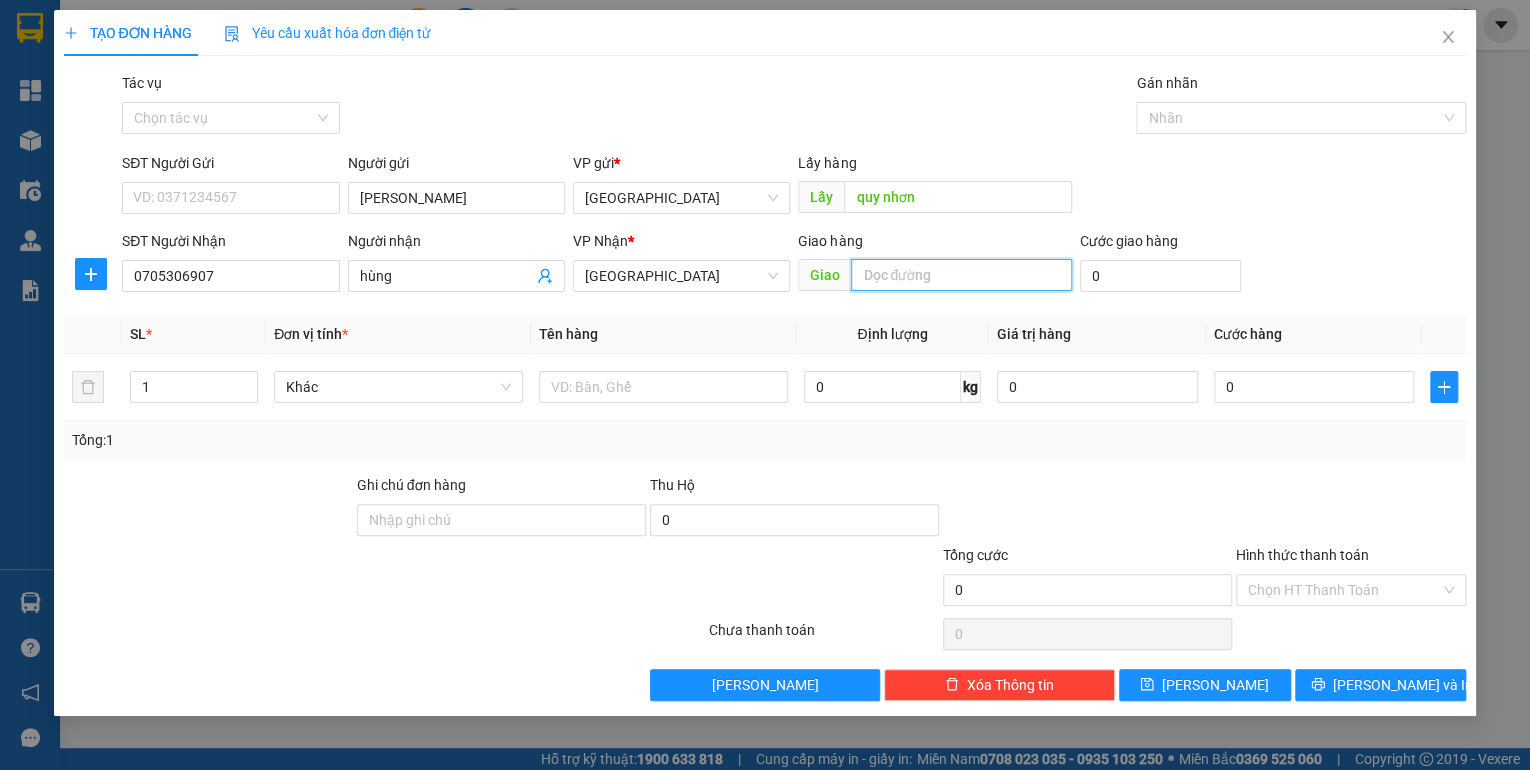click at bounding box center (961, 275) 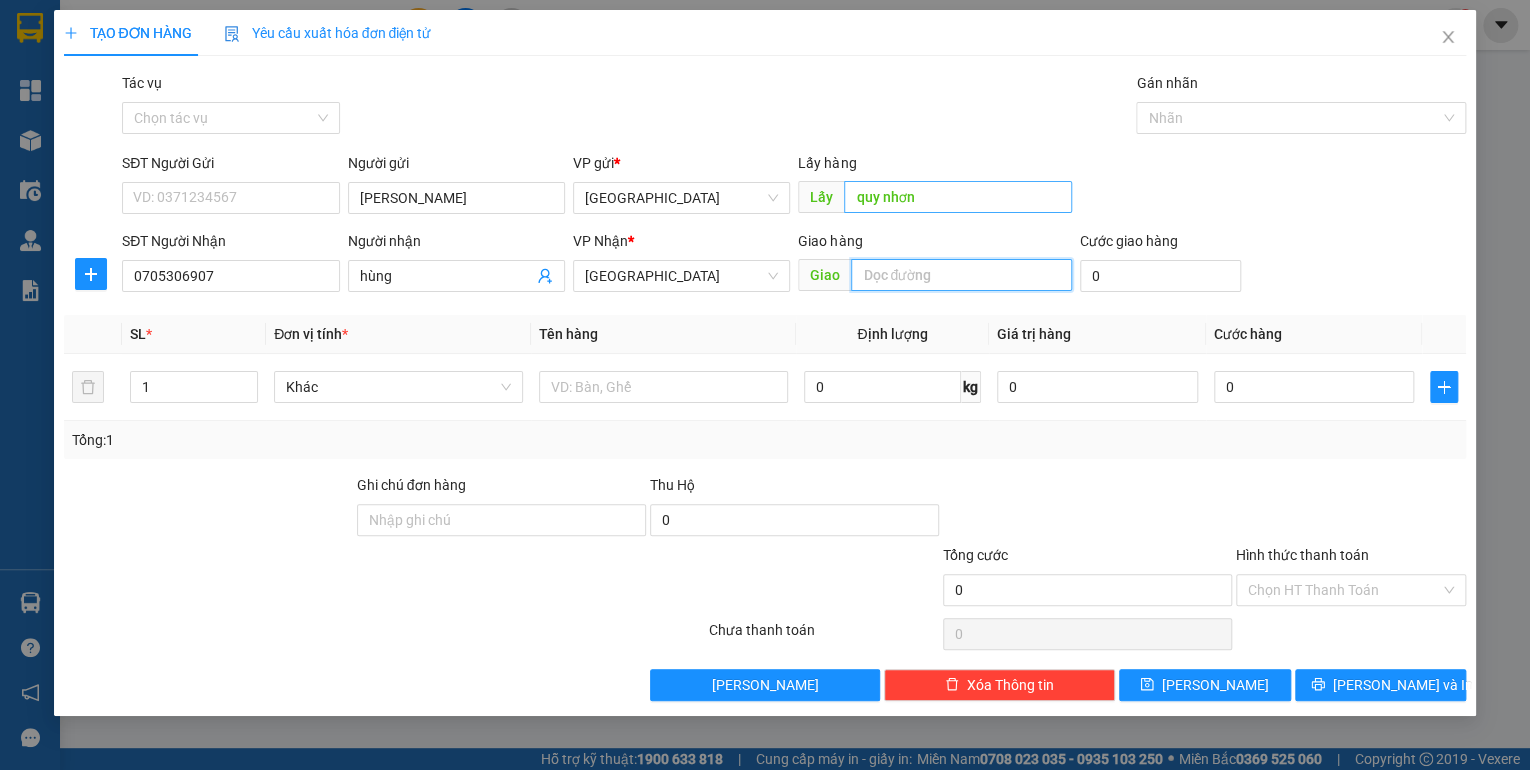 type on "d" 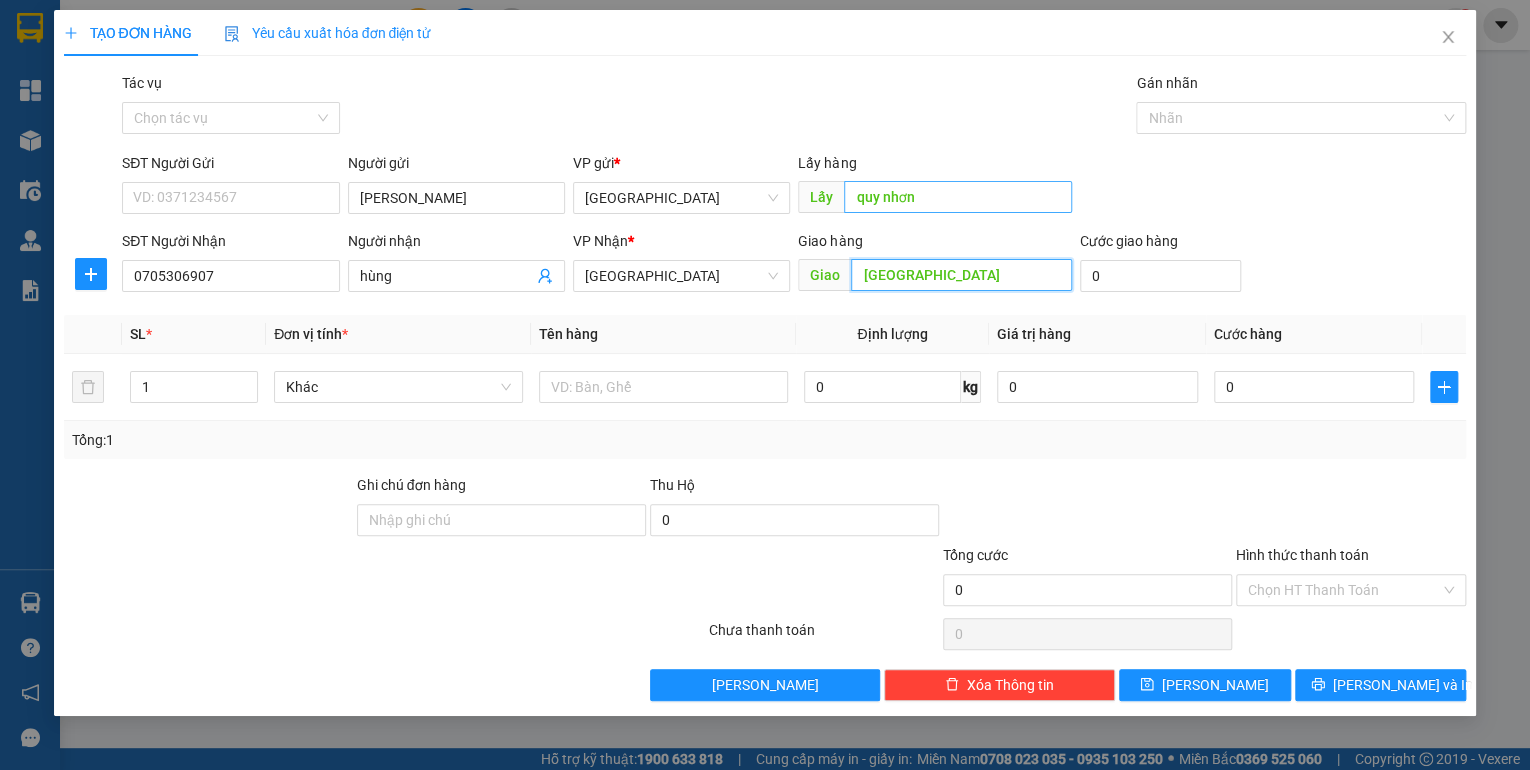 type on "[GEOGRAPHIC_DATA]" 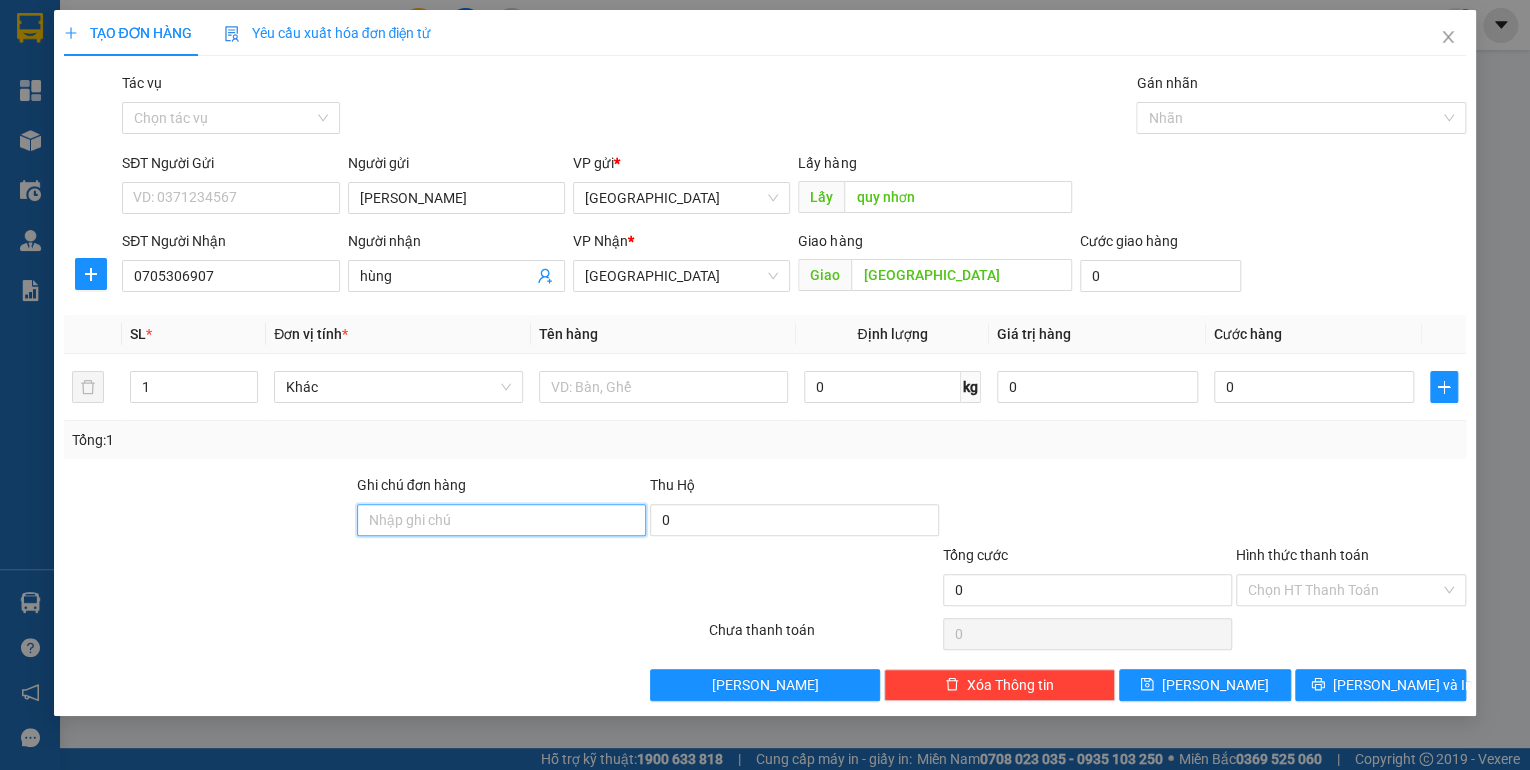 click on "Ghi chú đơn hàng" at bounding box center [501, 520] 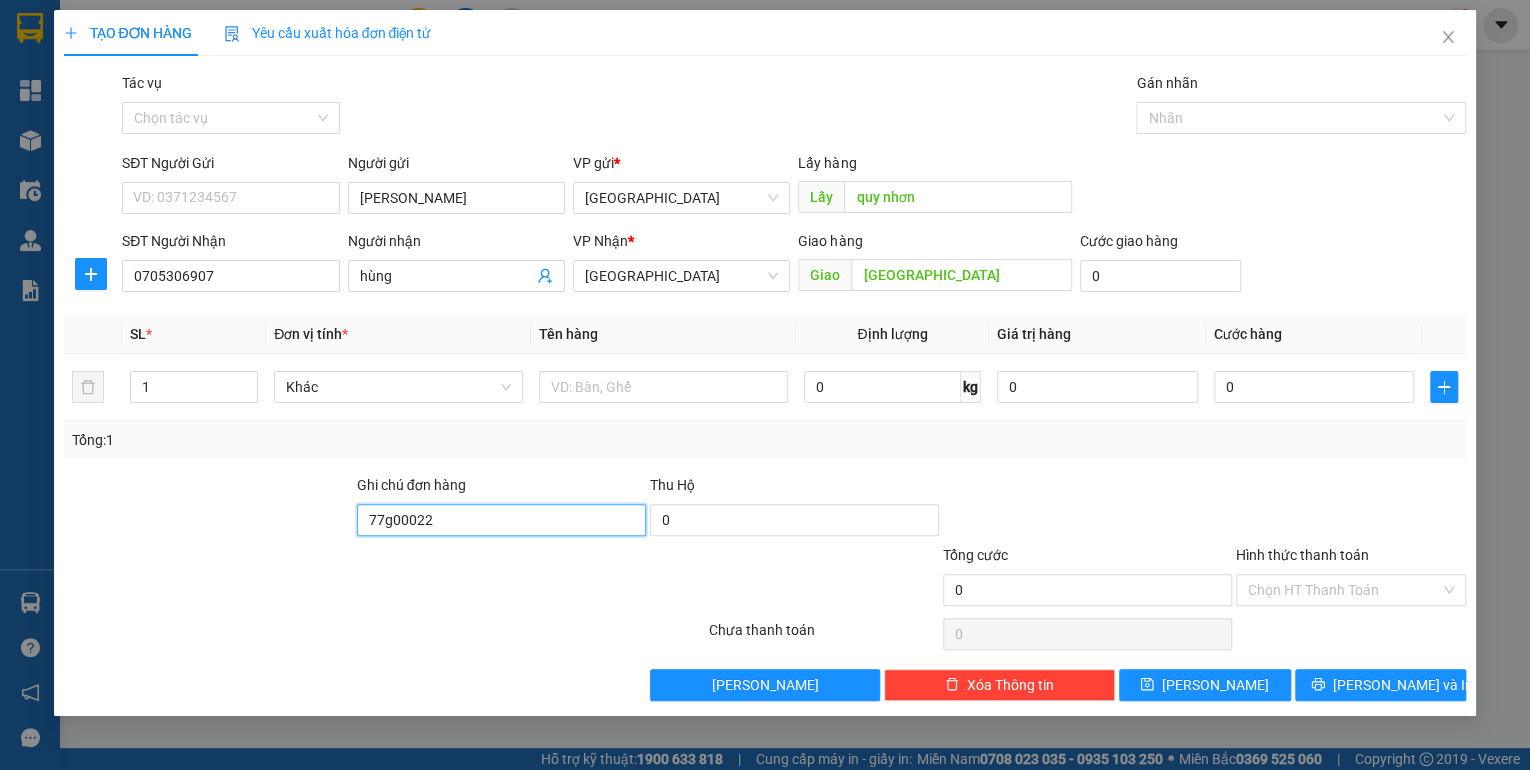 click on "77g00022" at bounding box center [501, 520] 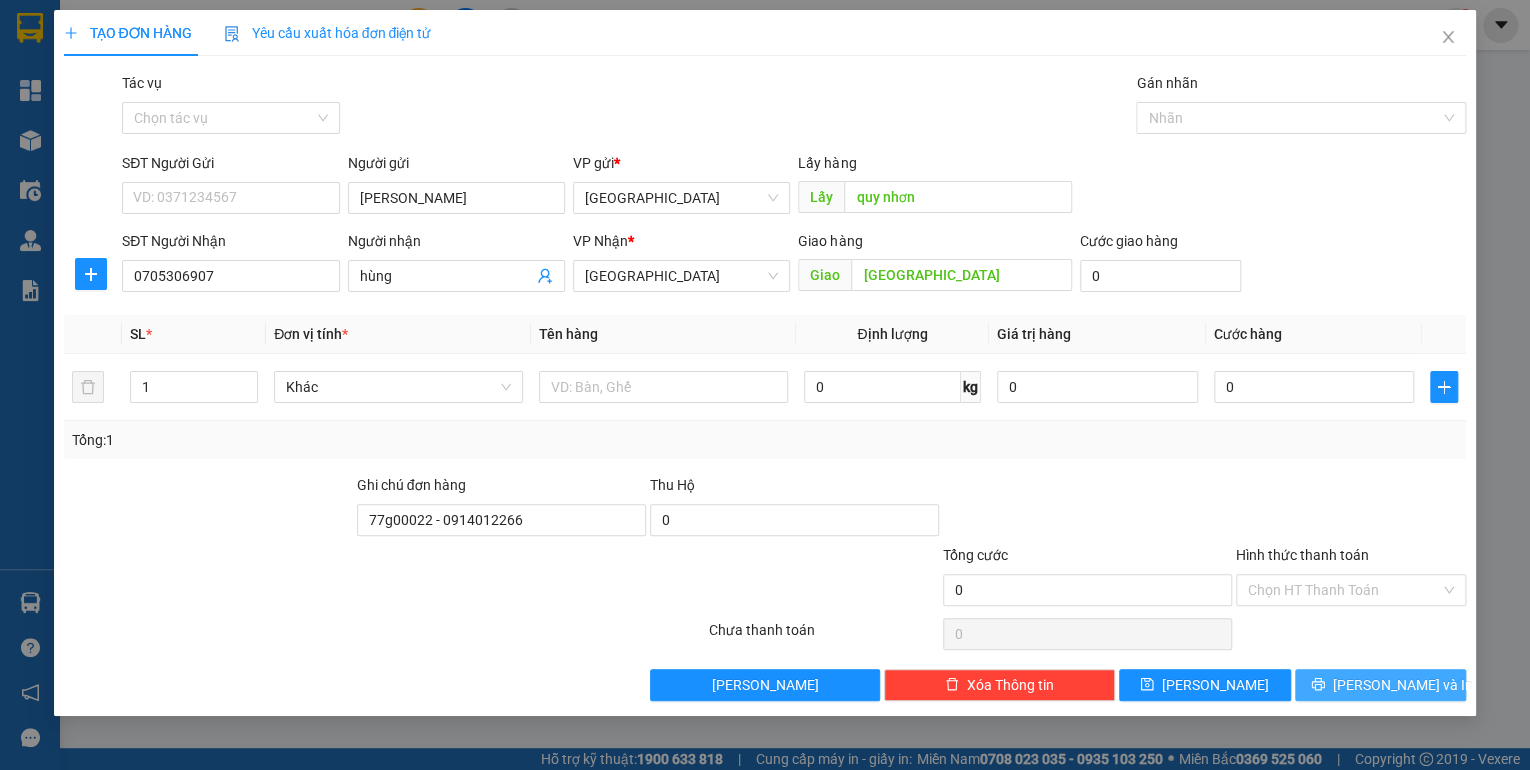 click on "[PERSON_NAME] và In" at bounding box center (1403, 685) 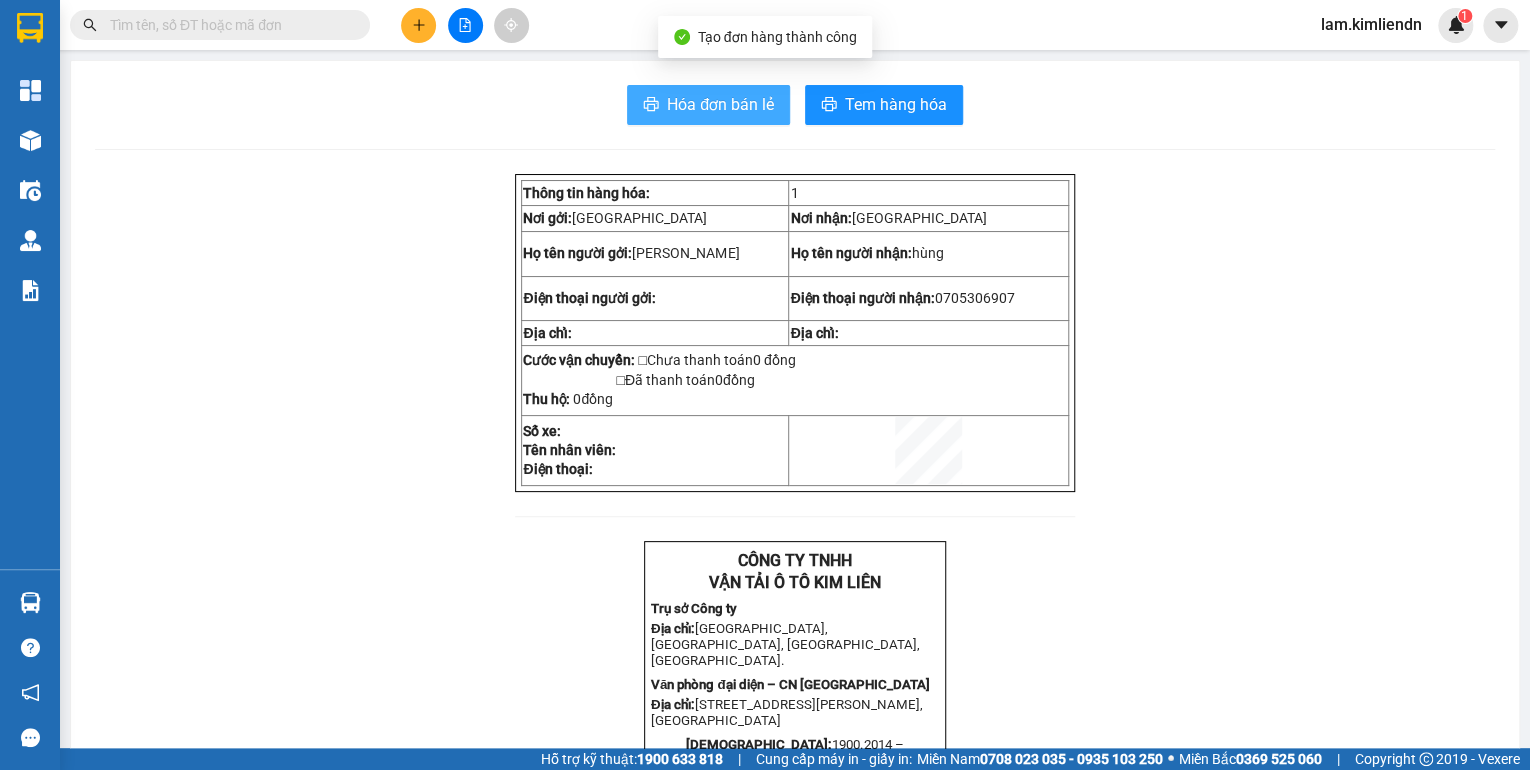 click on "Hóa đơn bán lẻ" at bounding box center [720, 104] 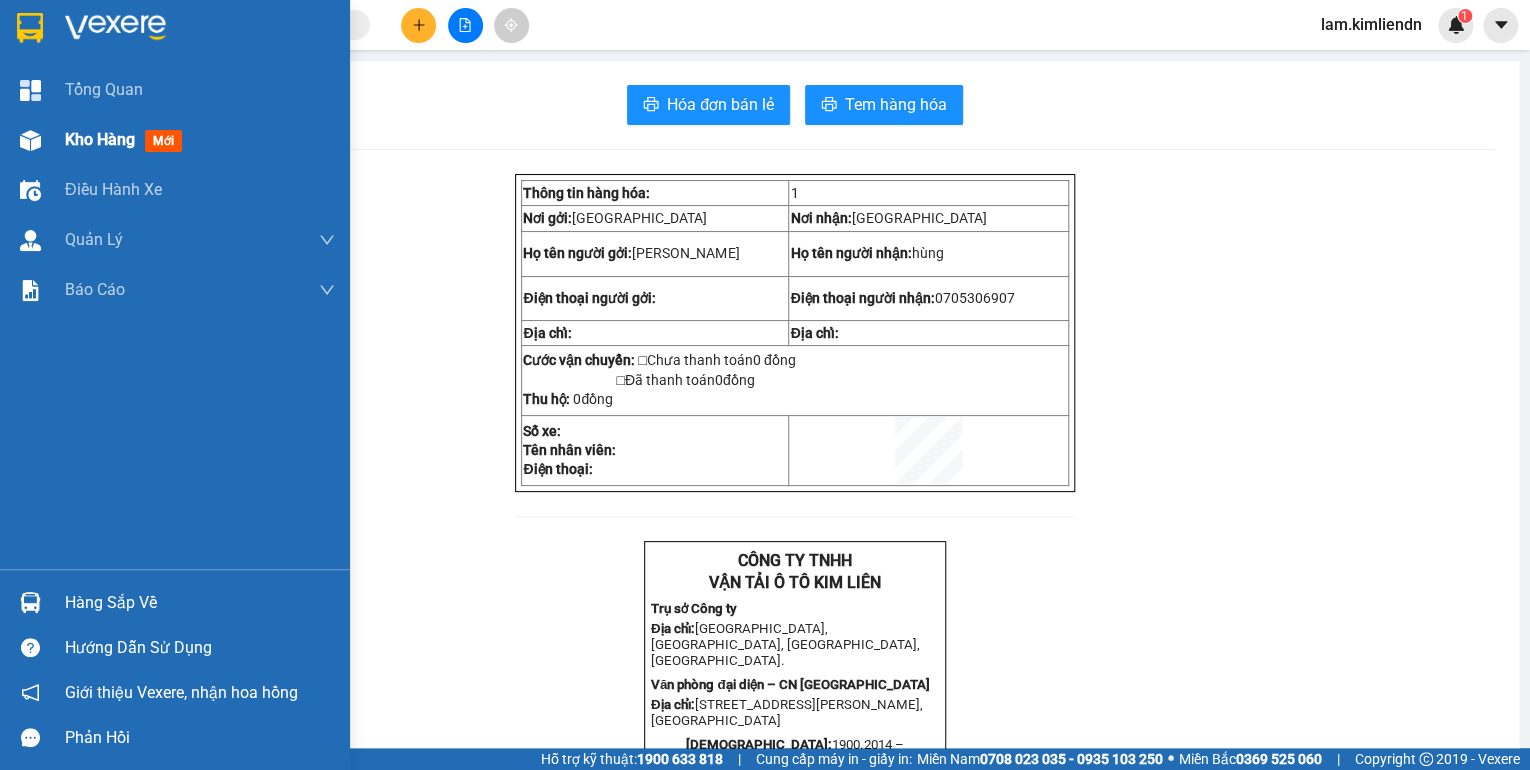 click at bounding box center [30, 140] 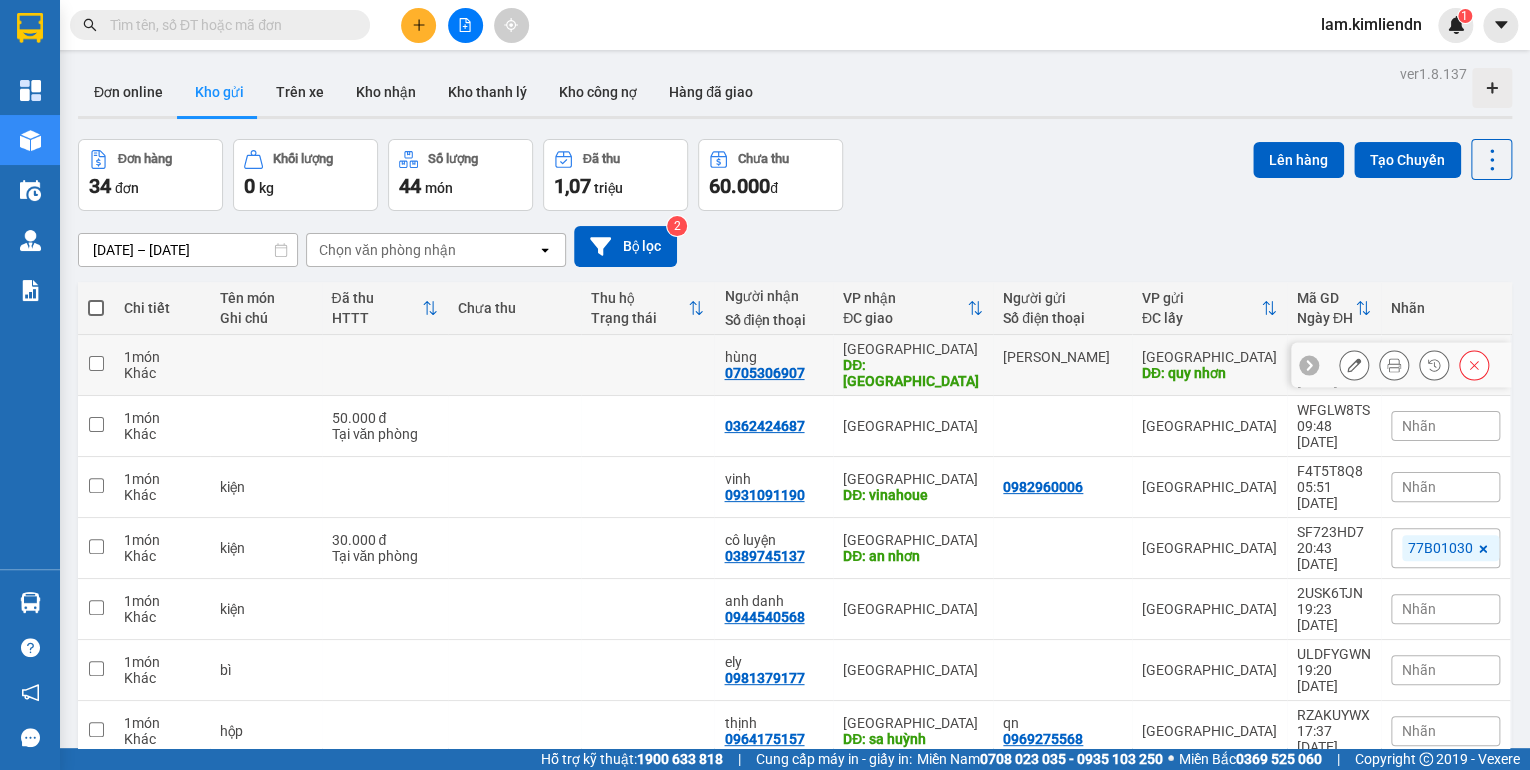 click at bounding box center [96, 365] 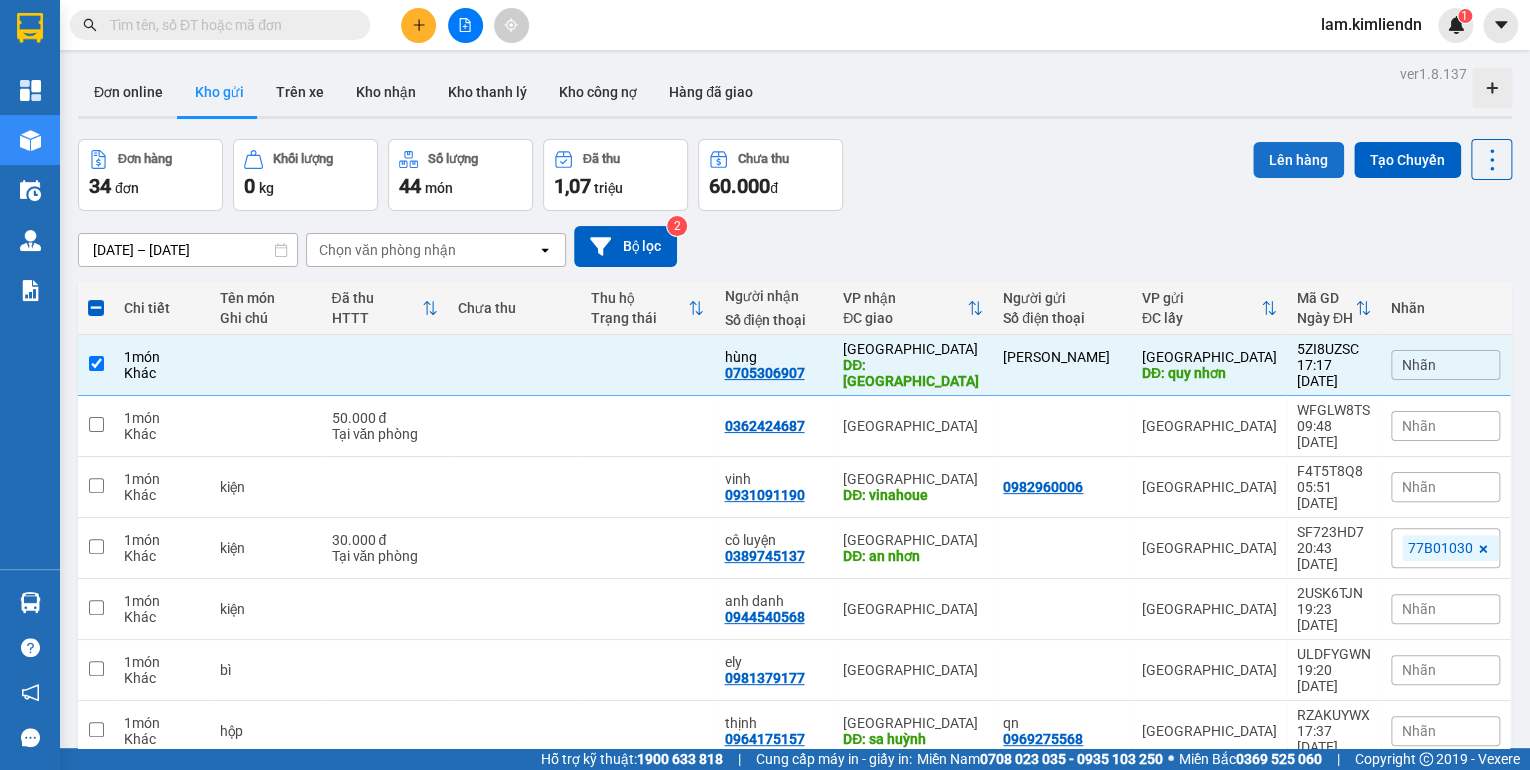 click on "Lên hàng" at bounding box center [1298, 160] 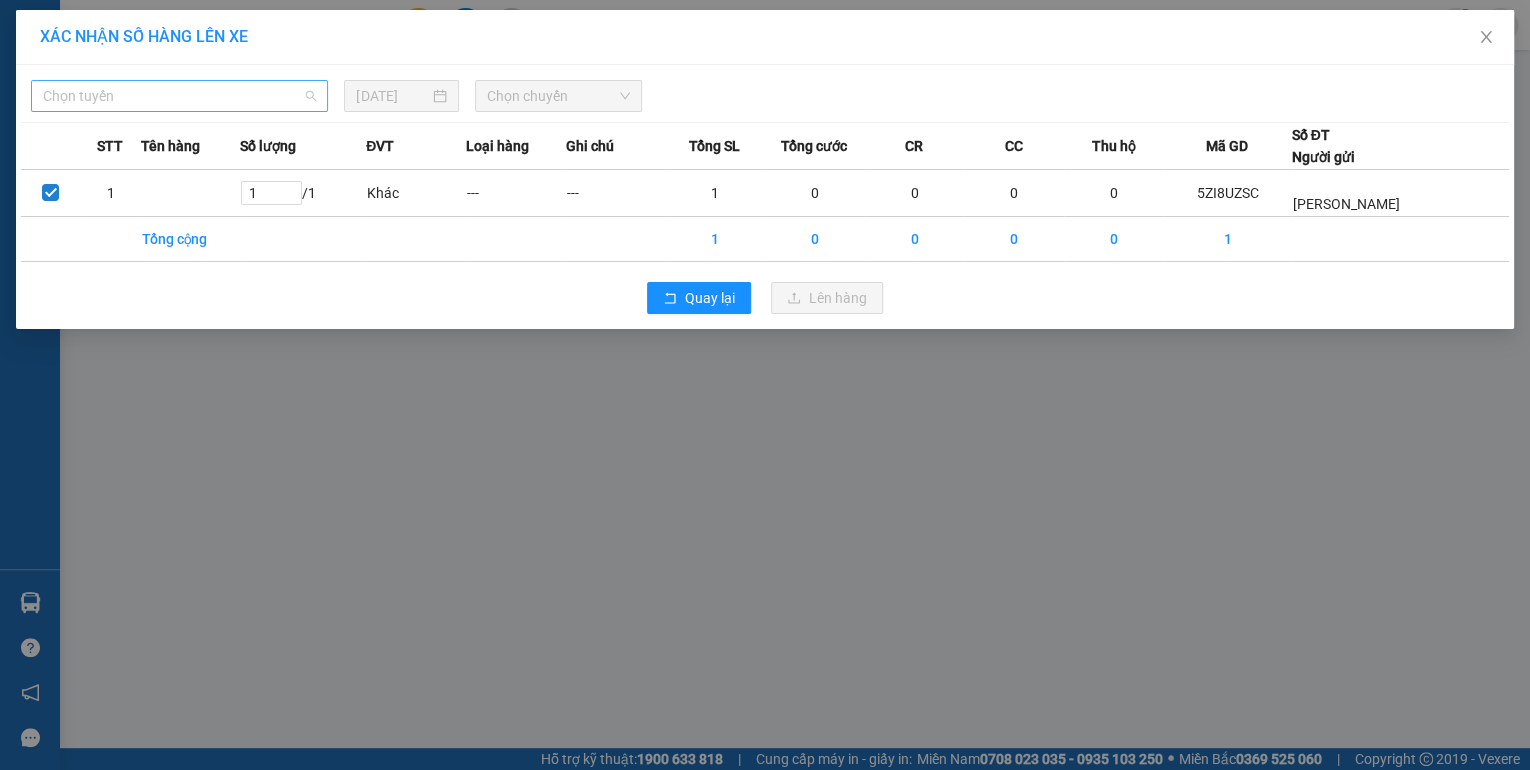 click on "Chọn tuyến" at bounding box center [179, 96] 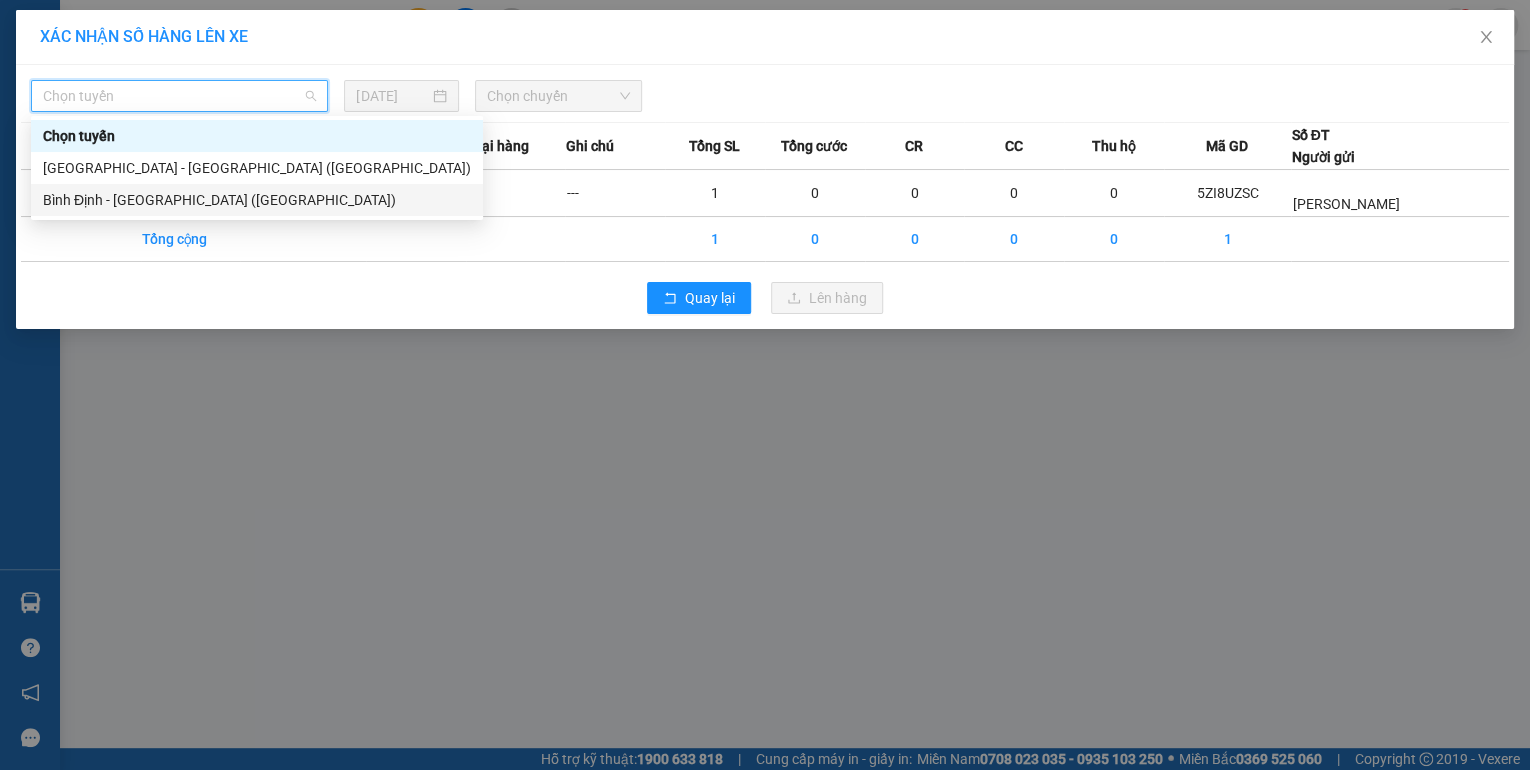 click on "Bình Định - [GEOGRAPHIC_DATA] ([GEOGRAPHIC_DATA])" at bounding box center [257, 200] 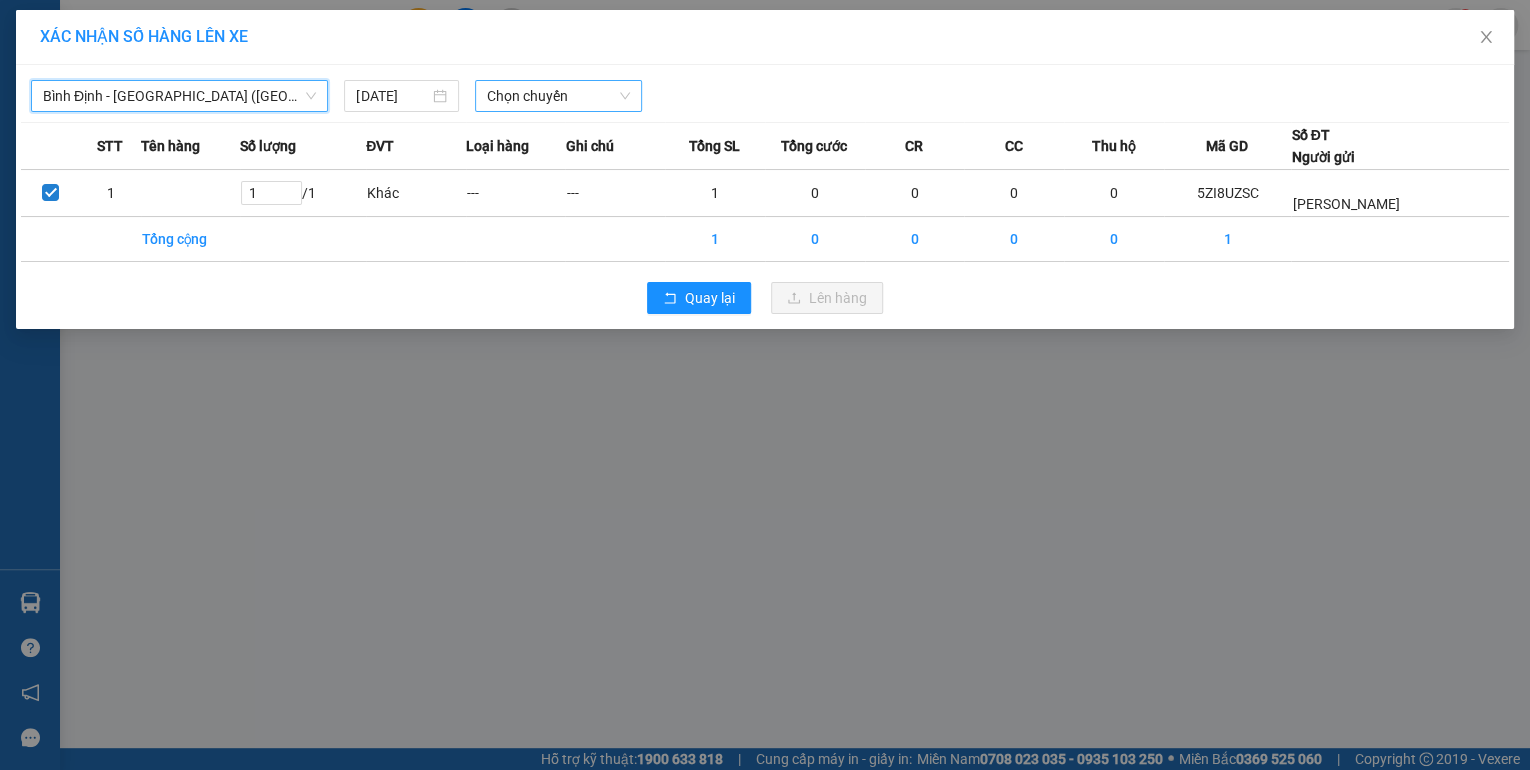 click on "Chọn chuyến" at bounding box center [558, 96] 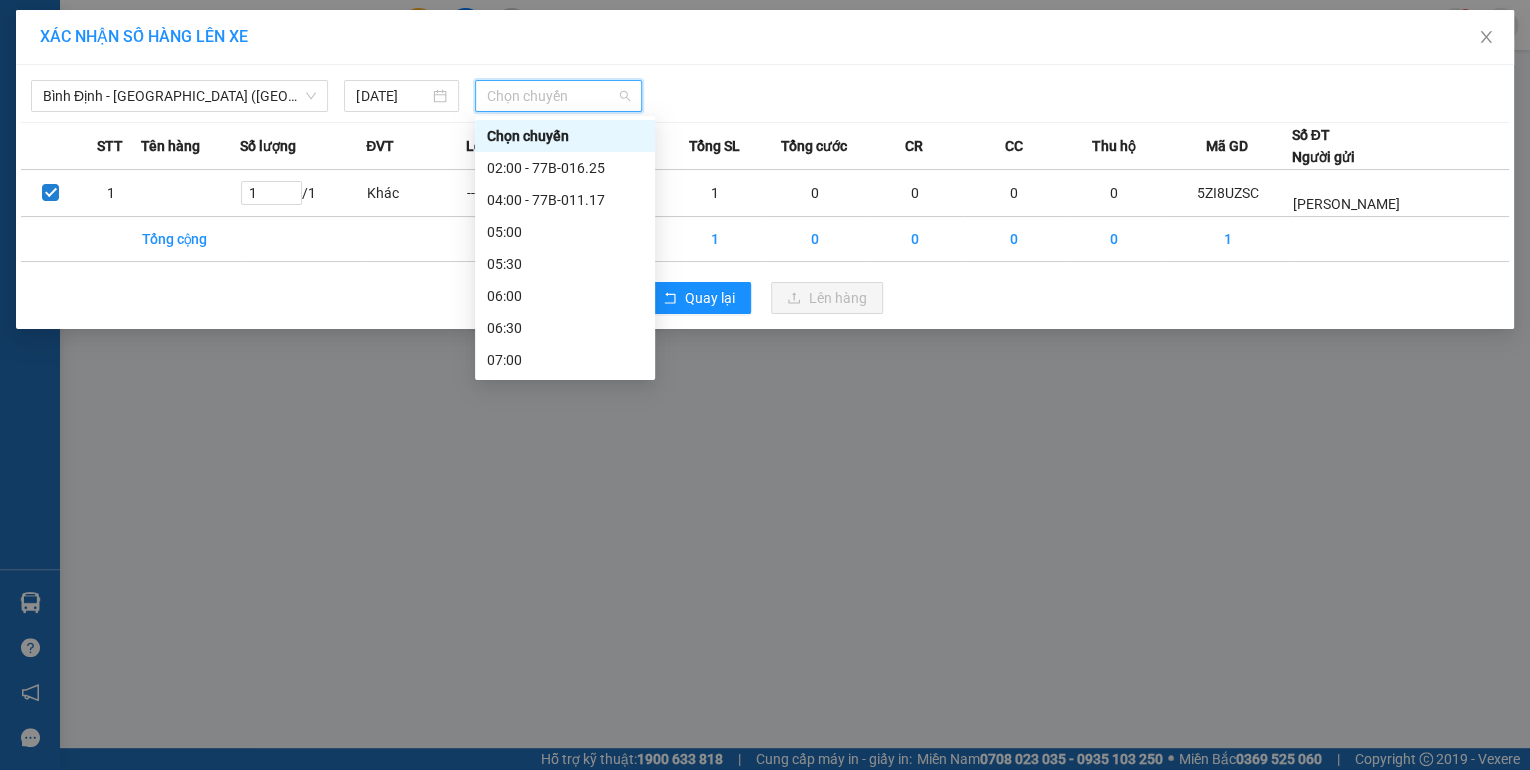 click on "18:00" at bounding box center [565, 1064] 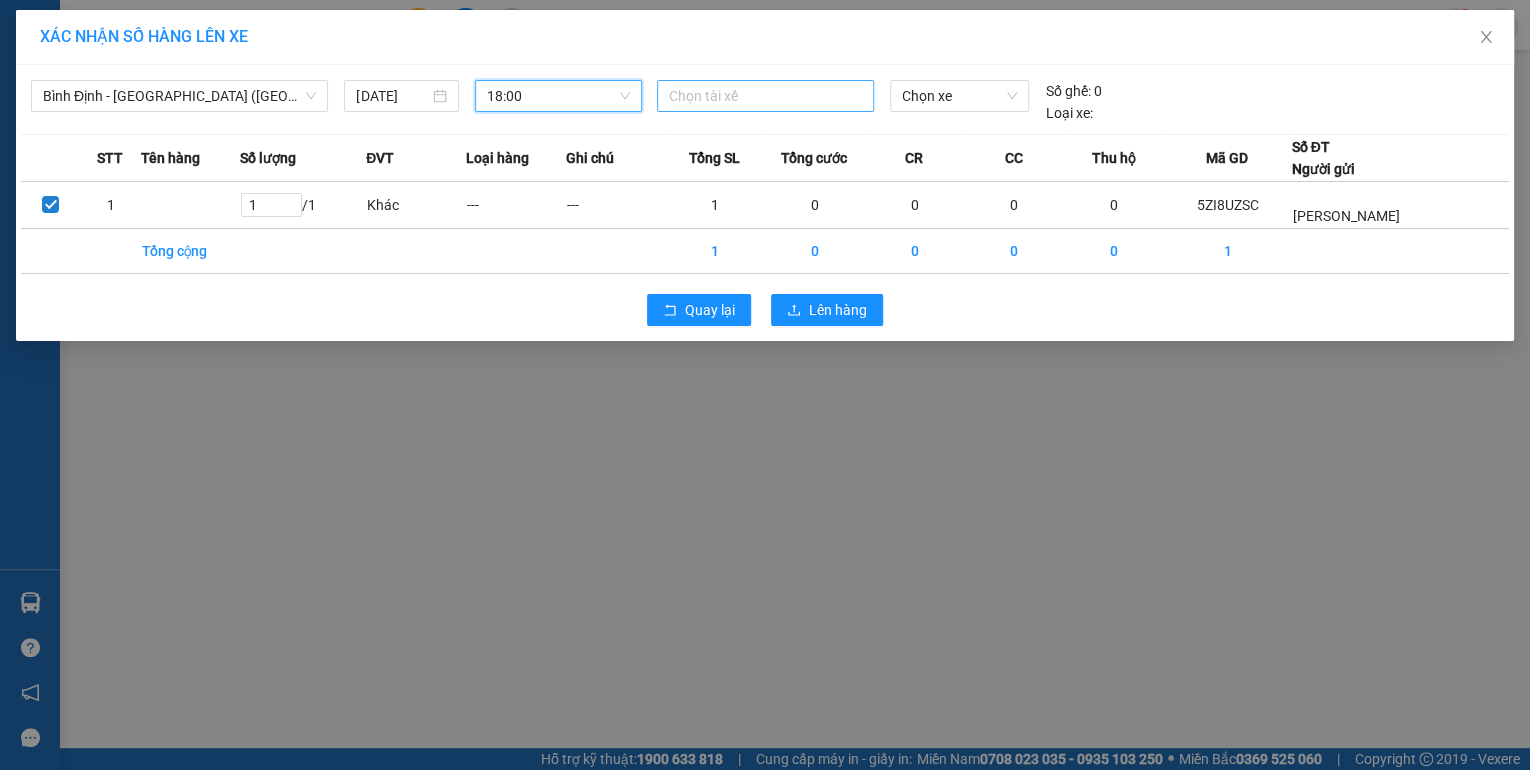 click on "Chọn tài xế" at bounding box center [765, 96] 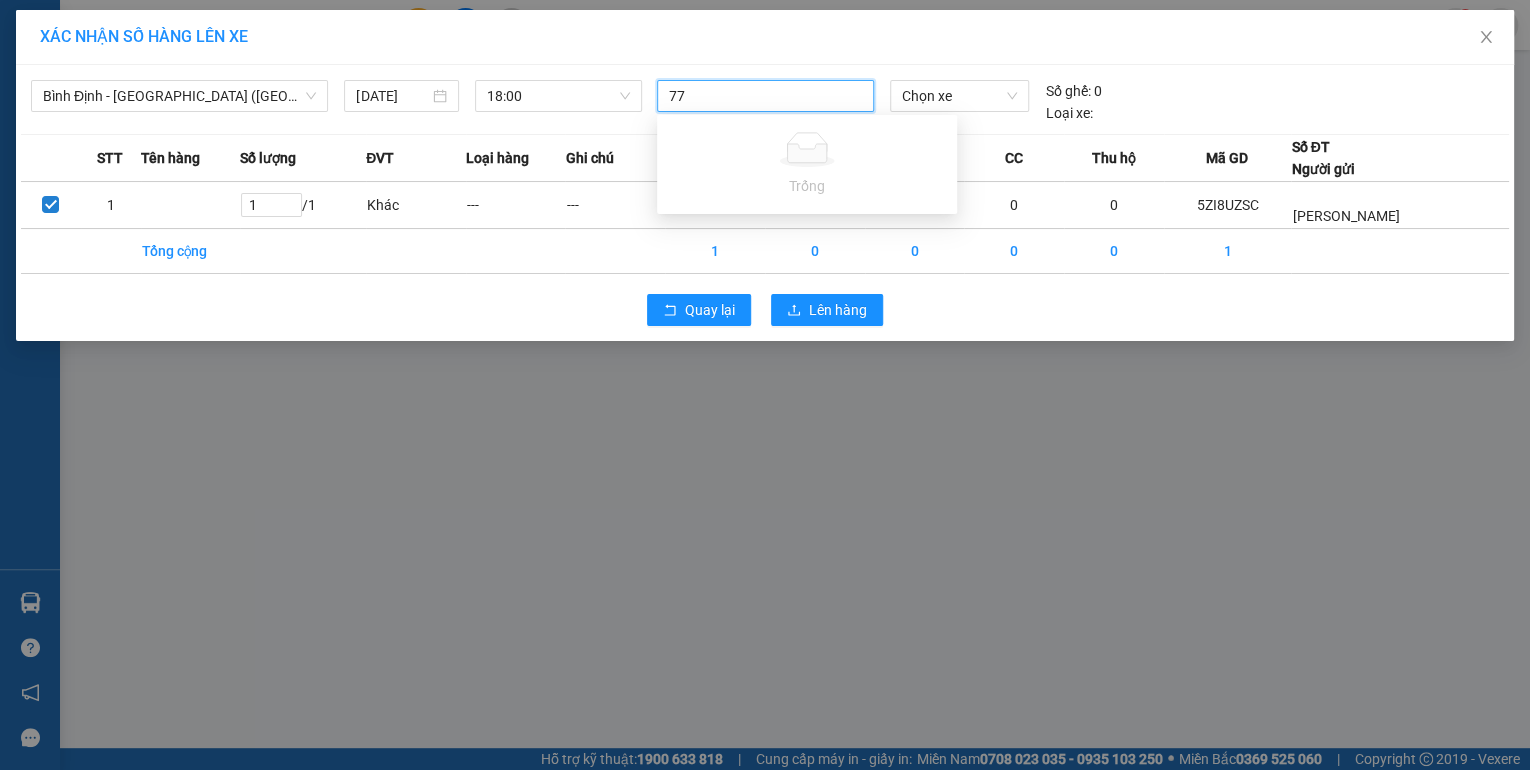type on "7" 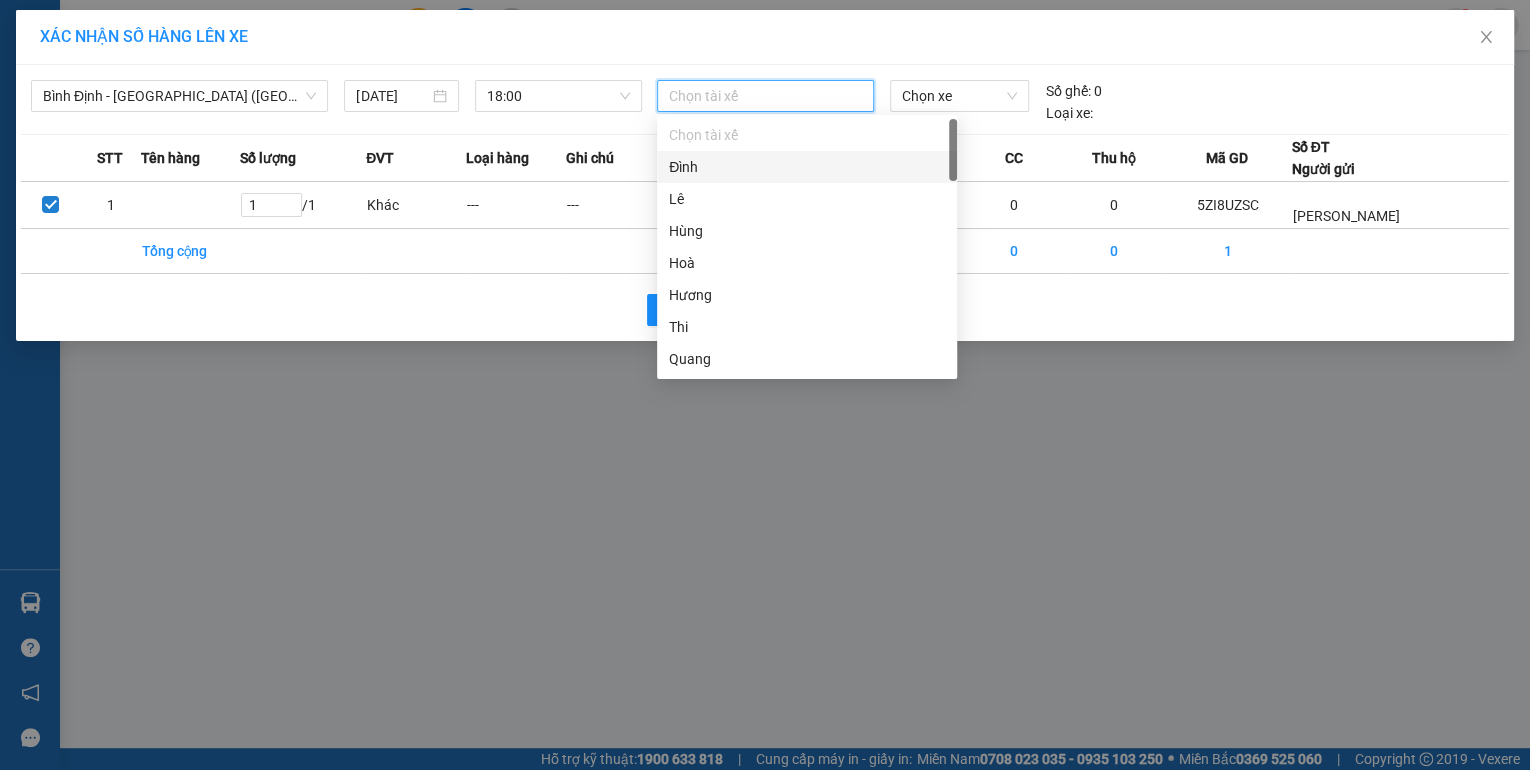 type on "y" 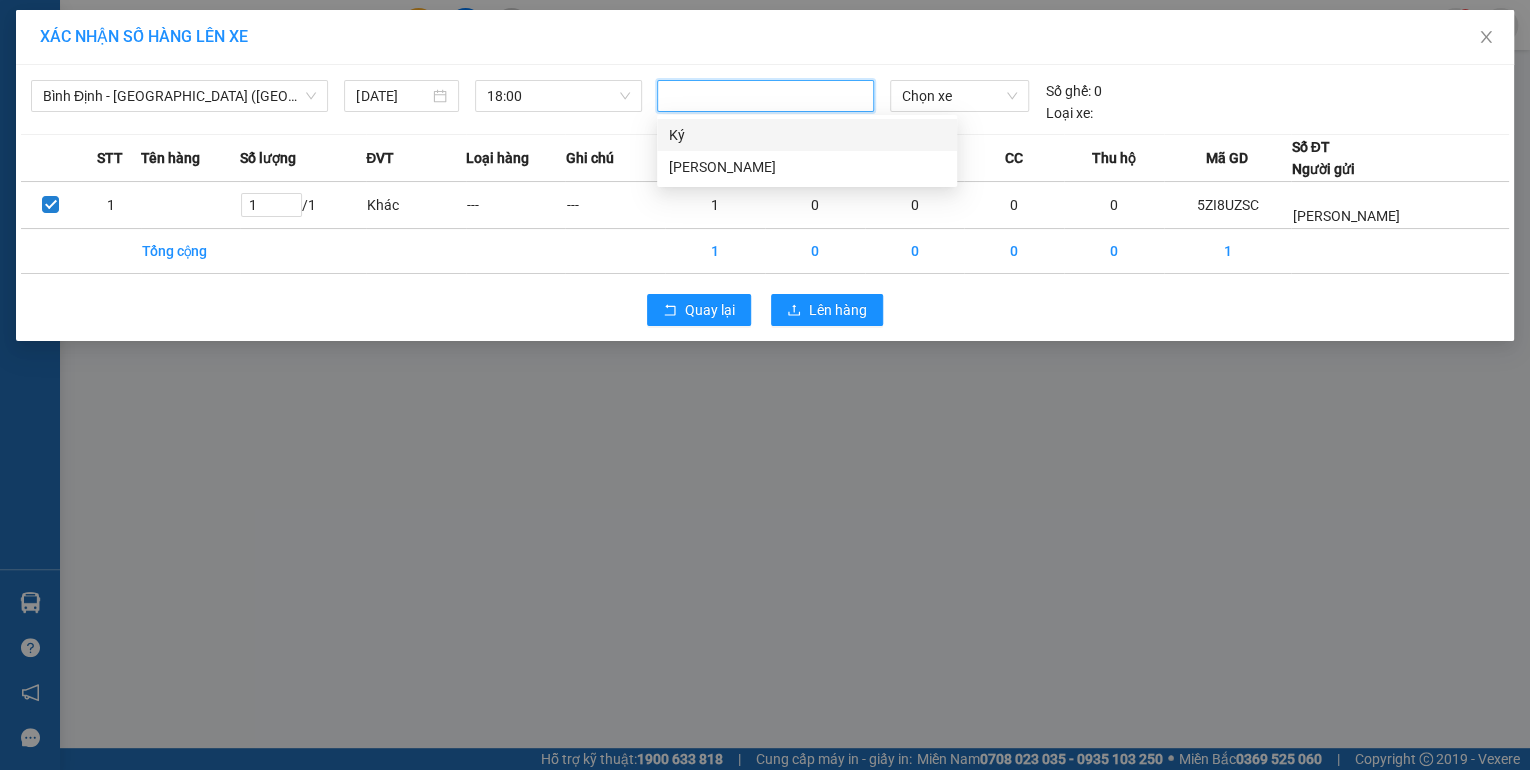 type on "ỷ" 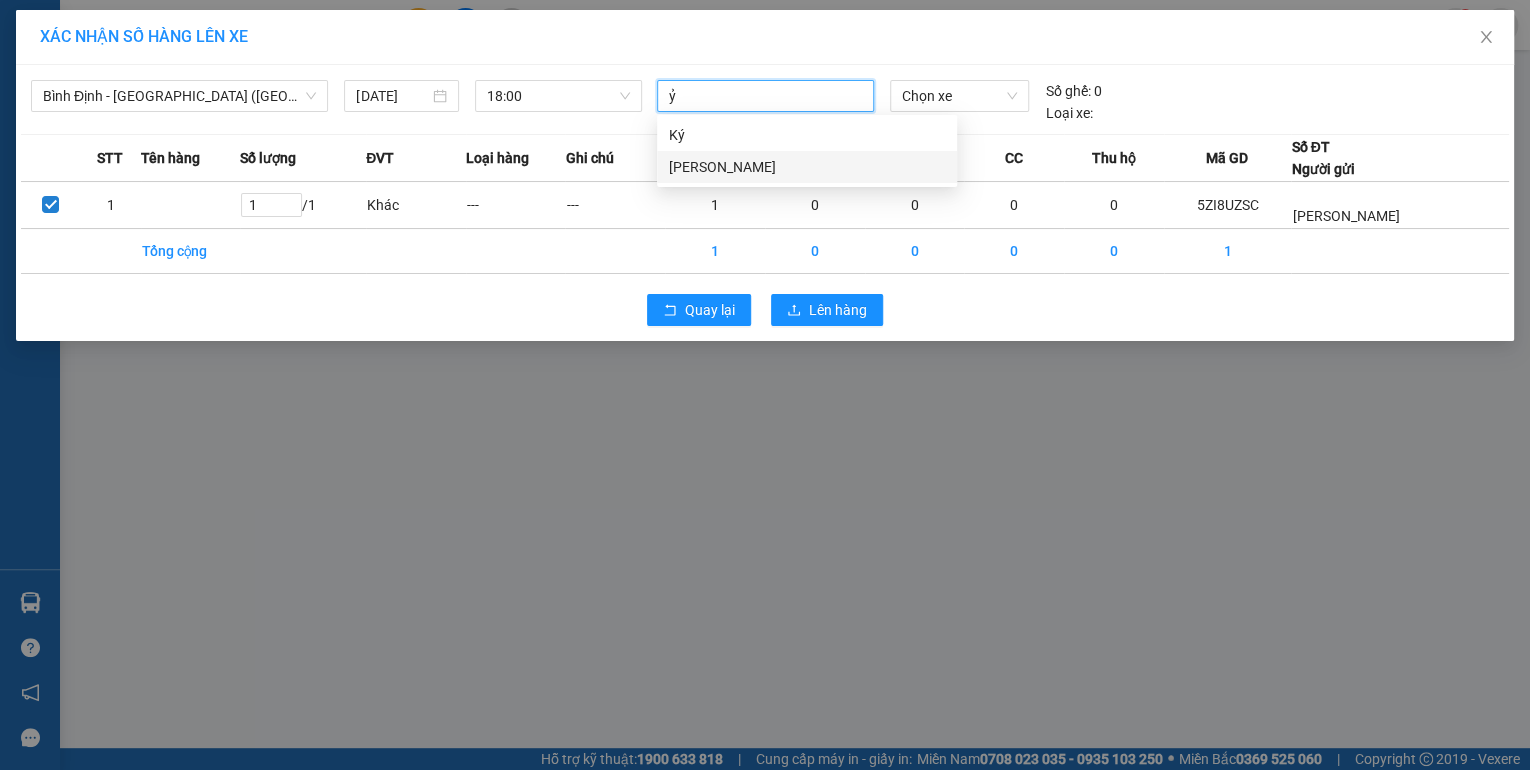 click on "[PERSON_NAME]" at bounding box center (807, 167) 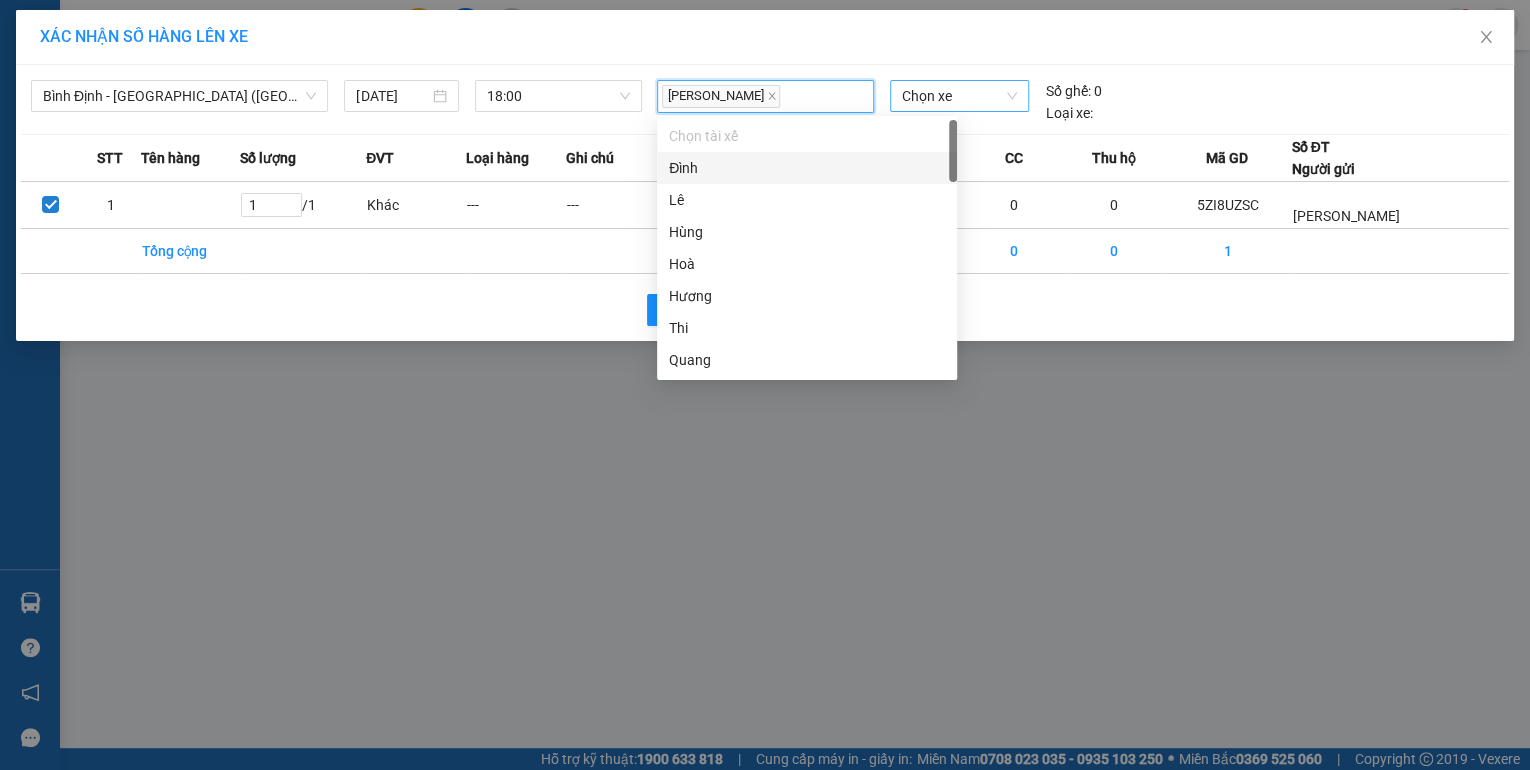 click on "Chọn xe" at bounding box center (959, 96) 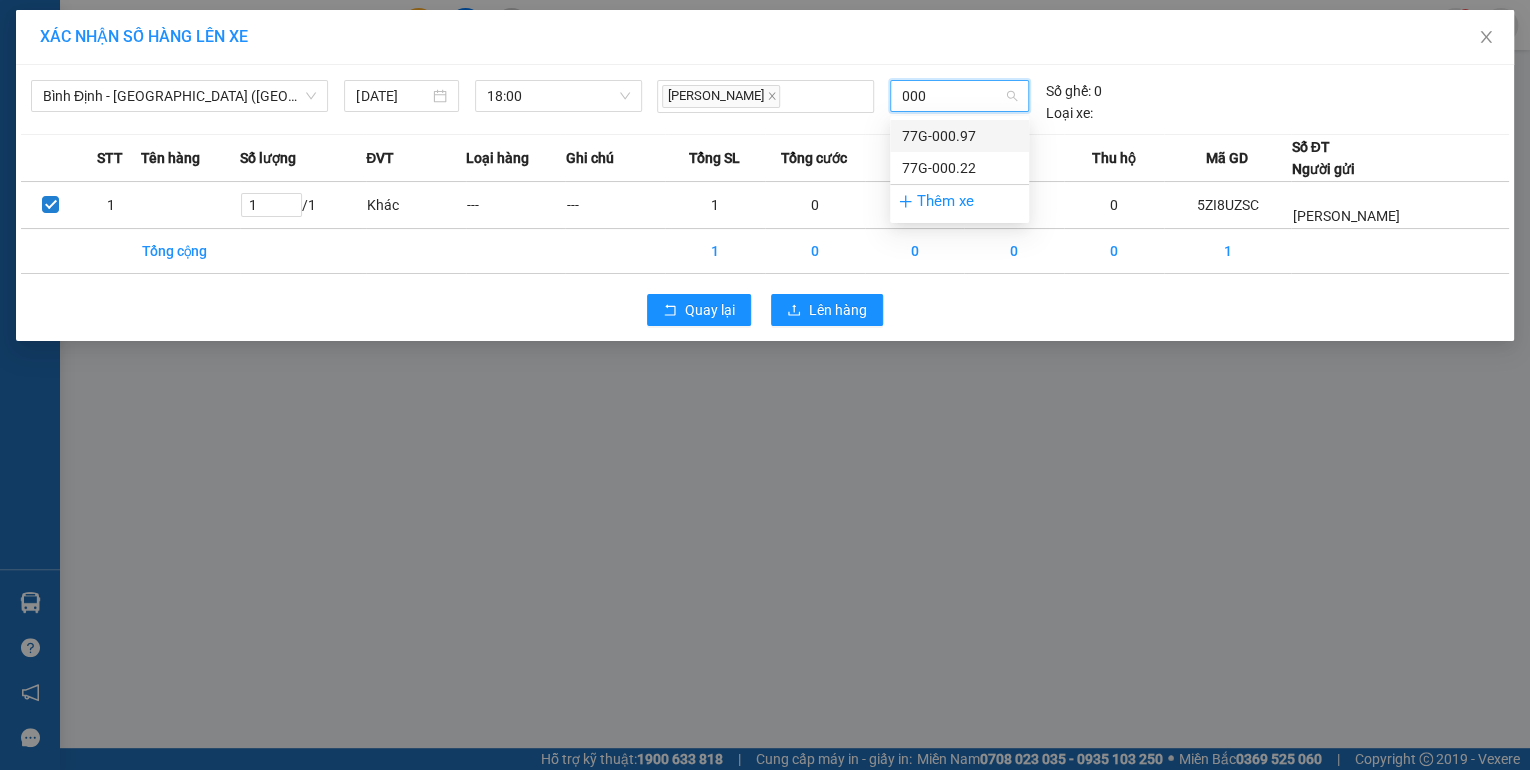 type on "0002" 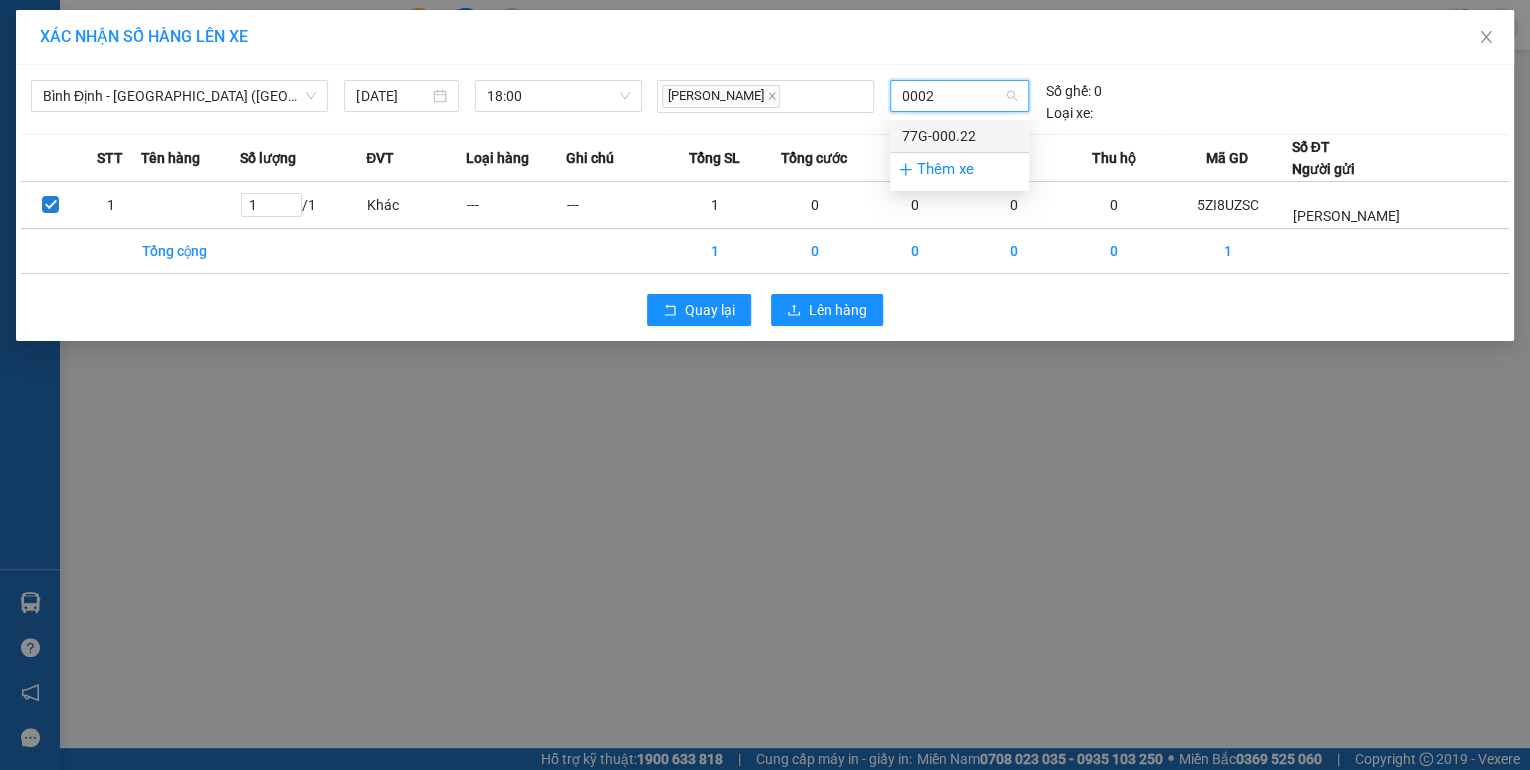 click on "77G-000.22" at bounding box center (959, 136) 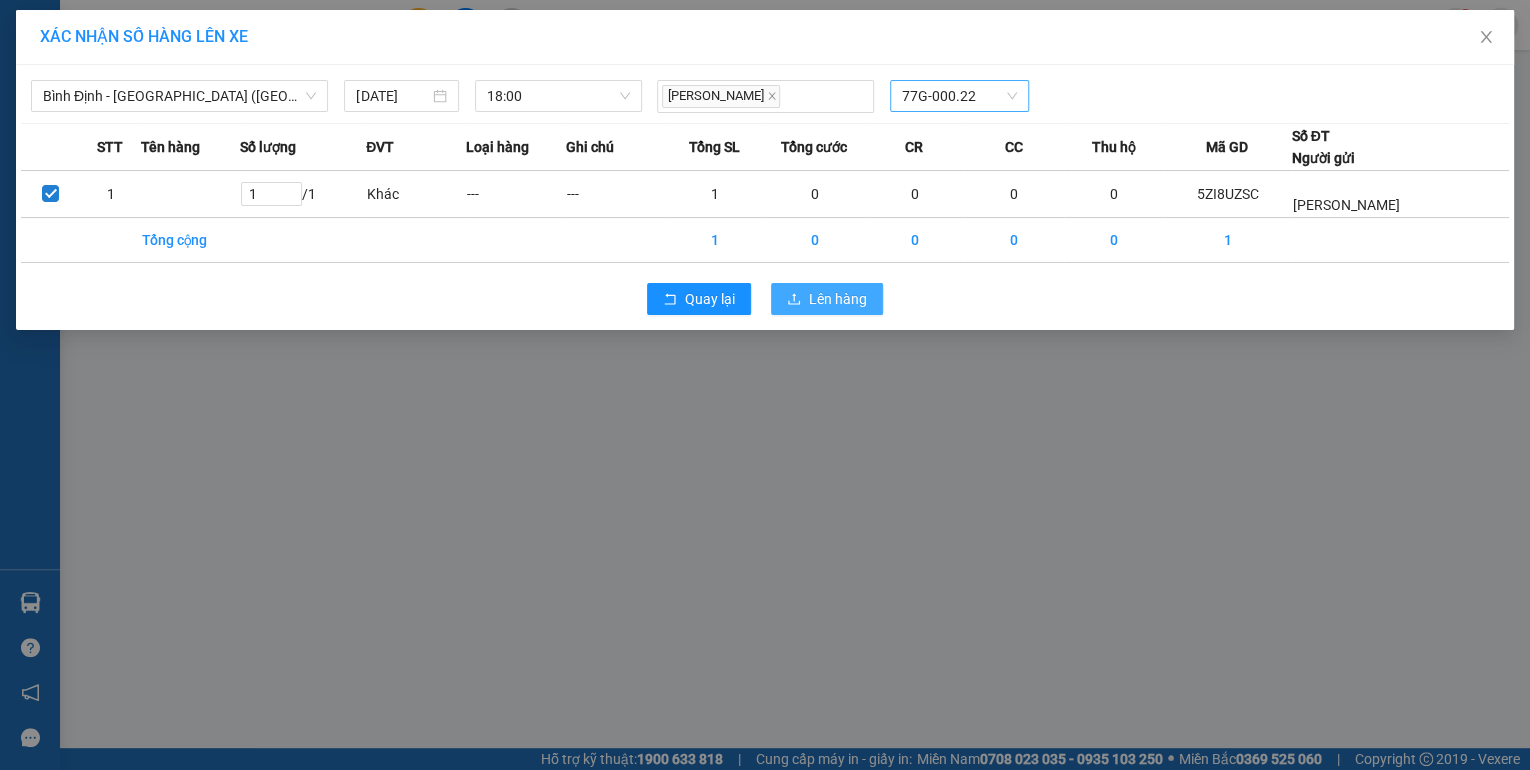 click on "Lên hàng" at bounding box center [827, 299] 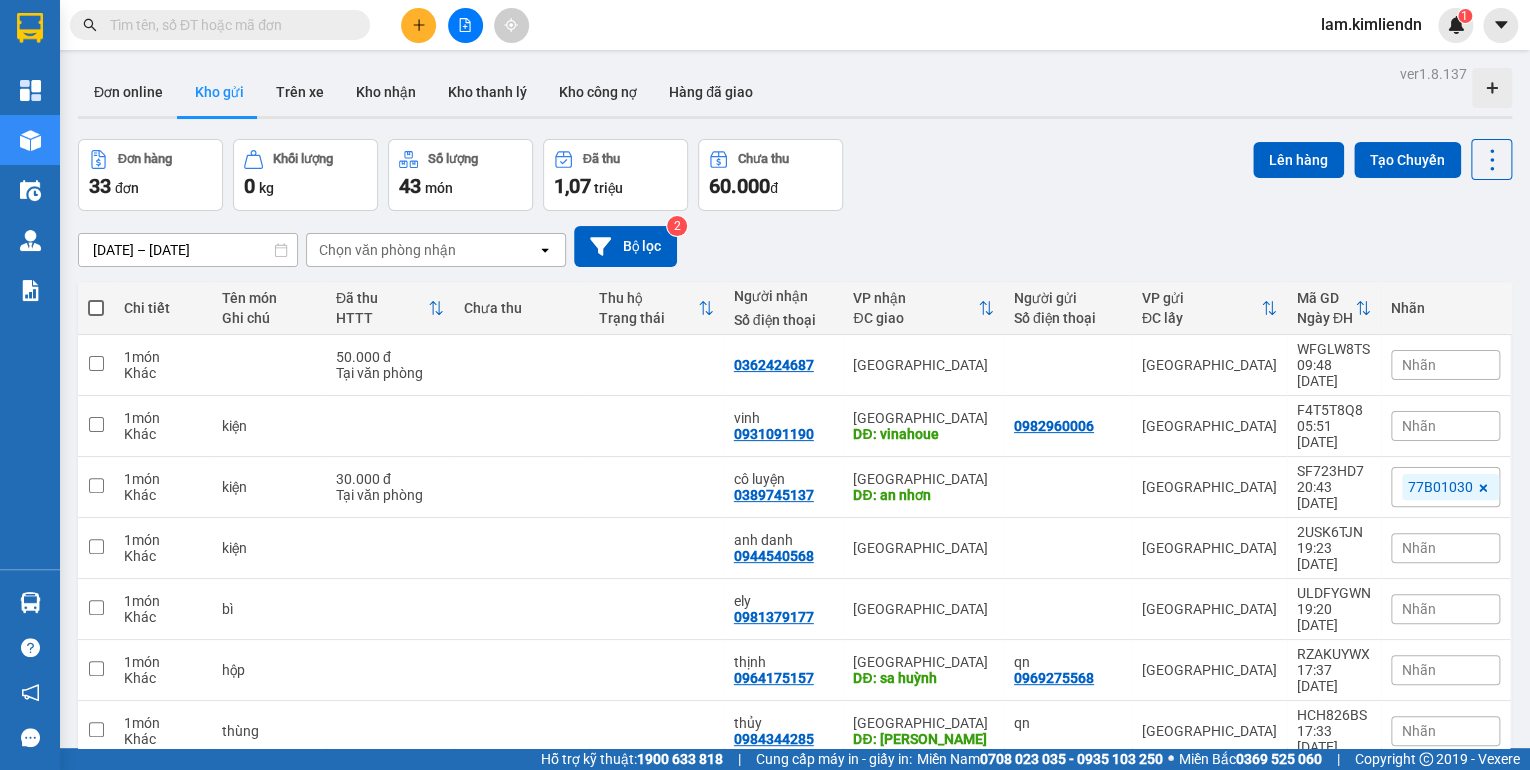 click at bounding box center [465, 25] 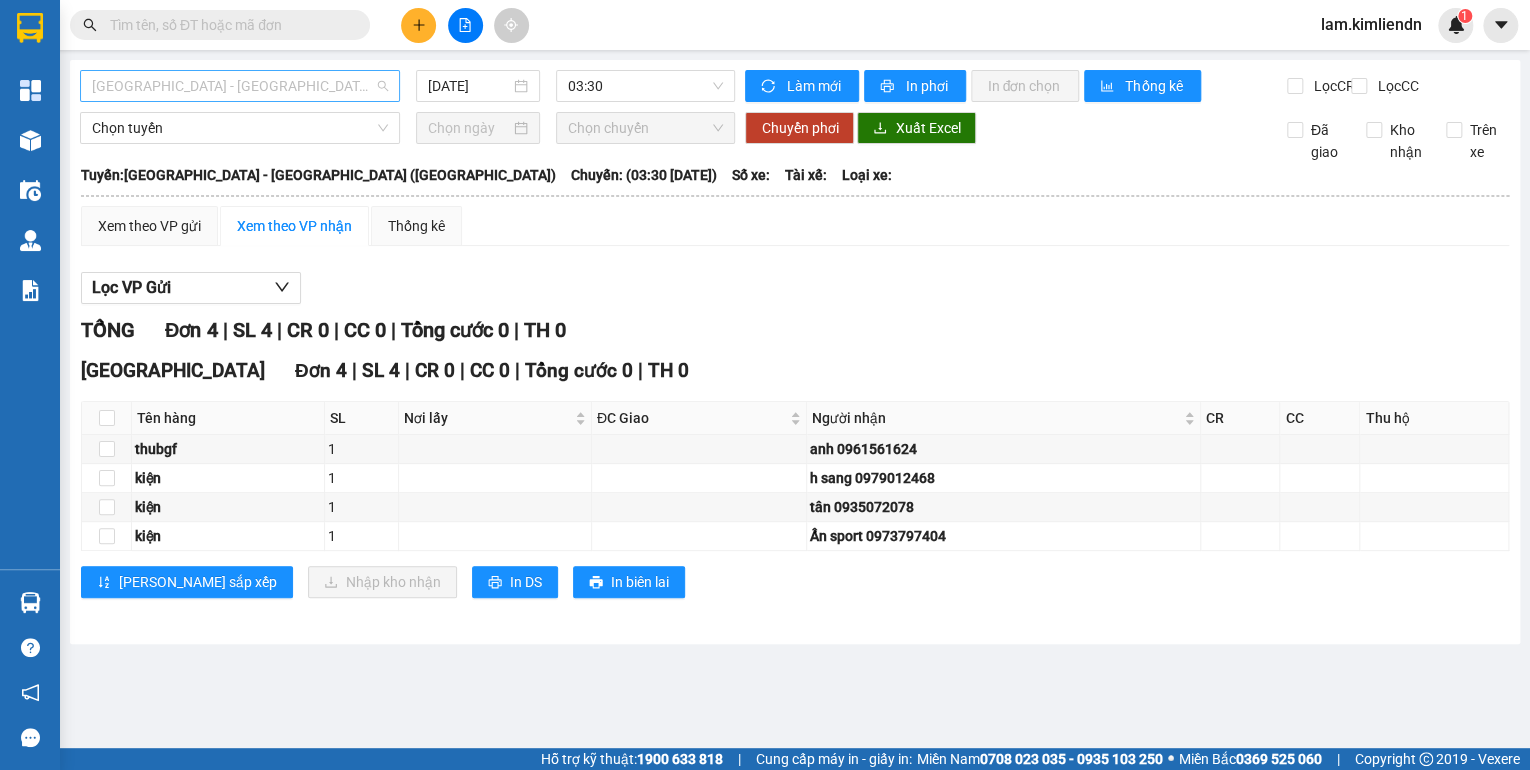 click on "[GEOGRAPHIC_DATA] - [GEOGRAPHIC_DATA] ([GEOGRAPHIC_DATA])" at bounding box center [240, 86] 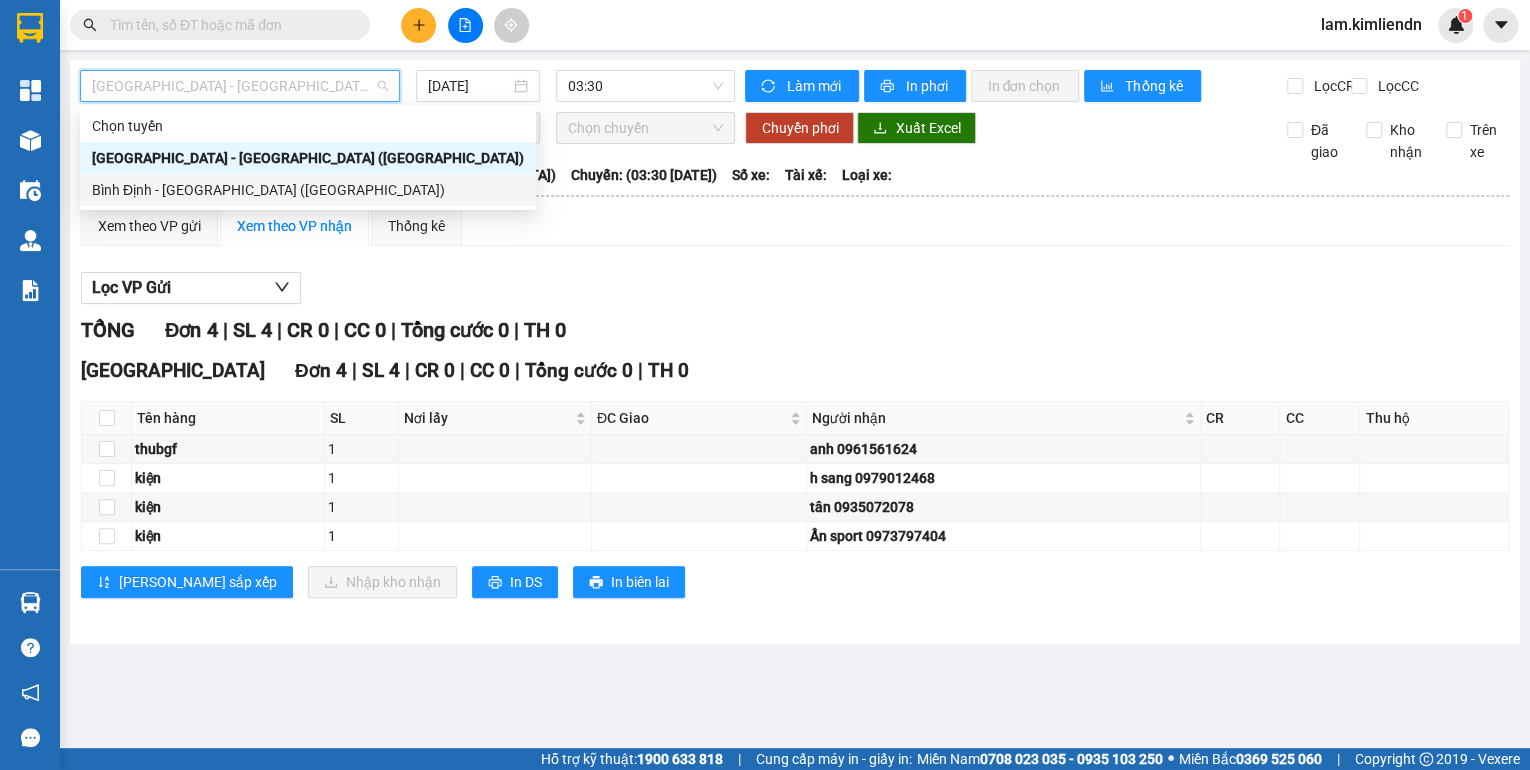 click on "Bình Định - [GEOGRAPHIC_DATA] ([GEOGRAPHIC_DATA])" at bounding box center [308, 190] 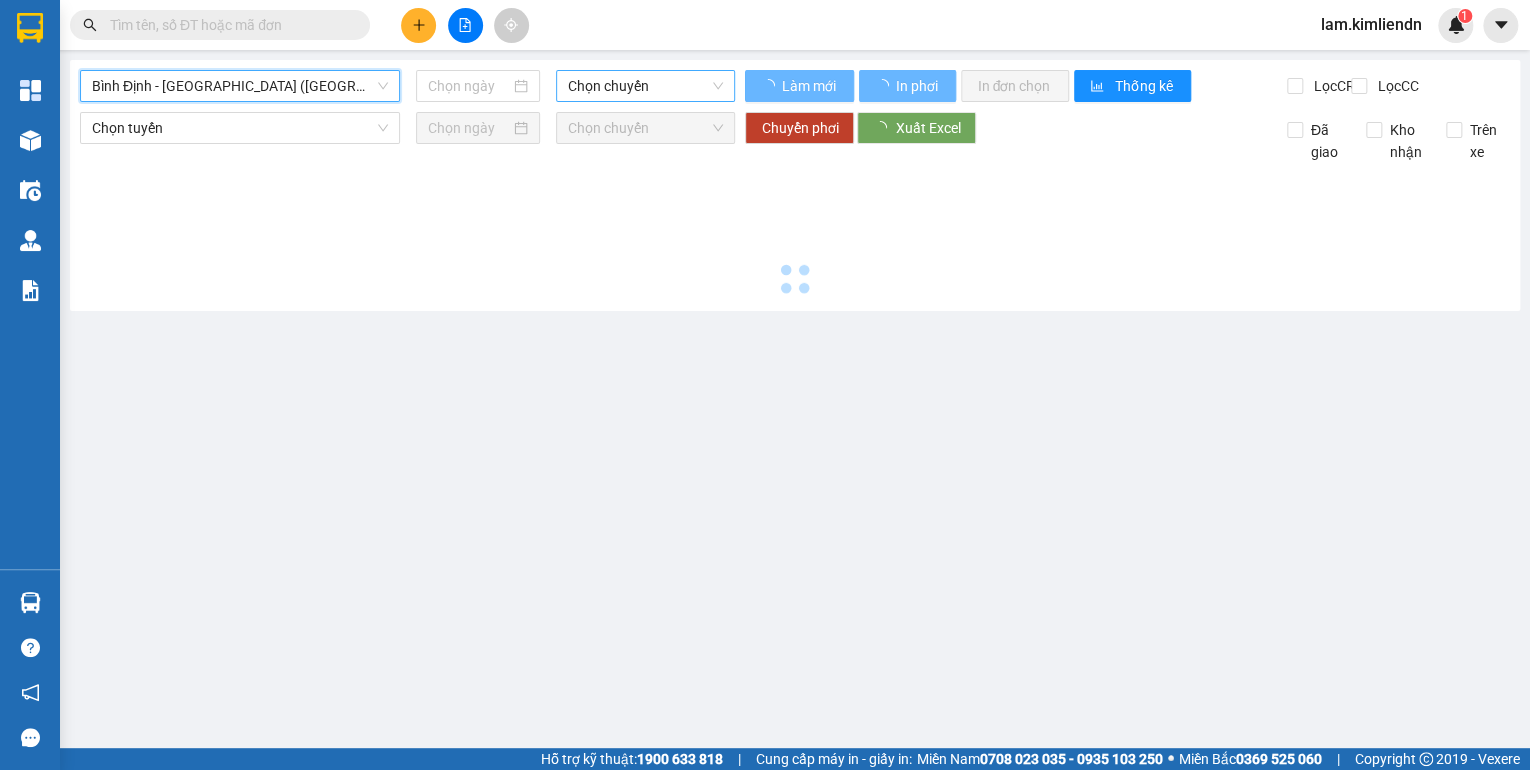 type on "[DATE]" 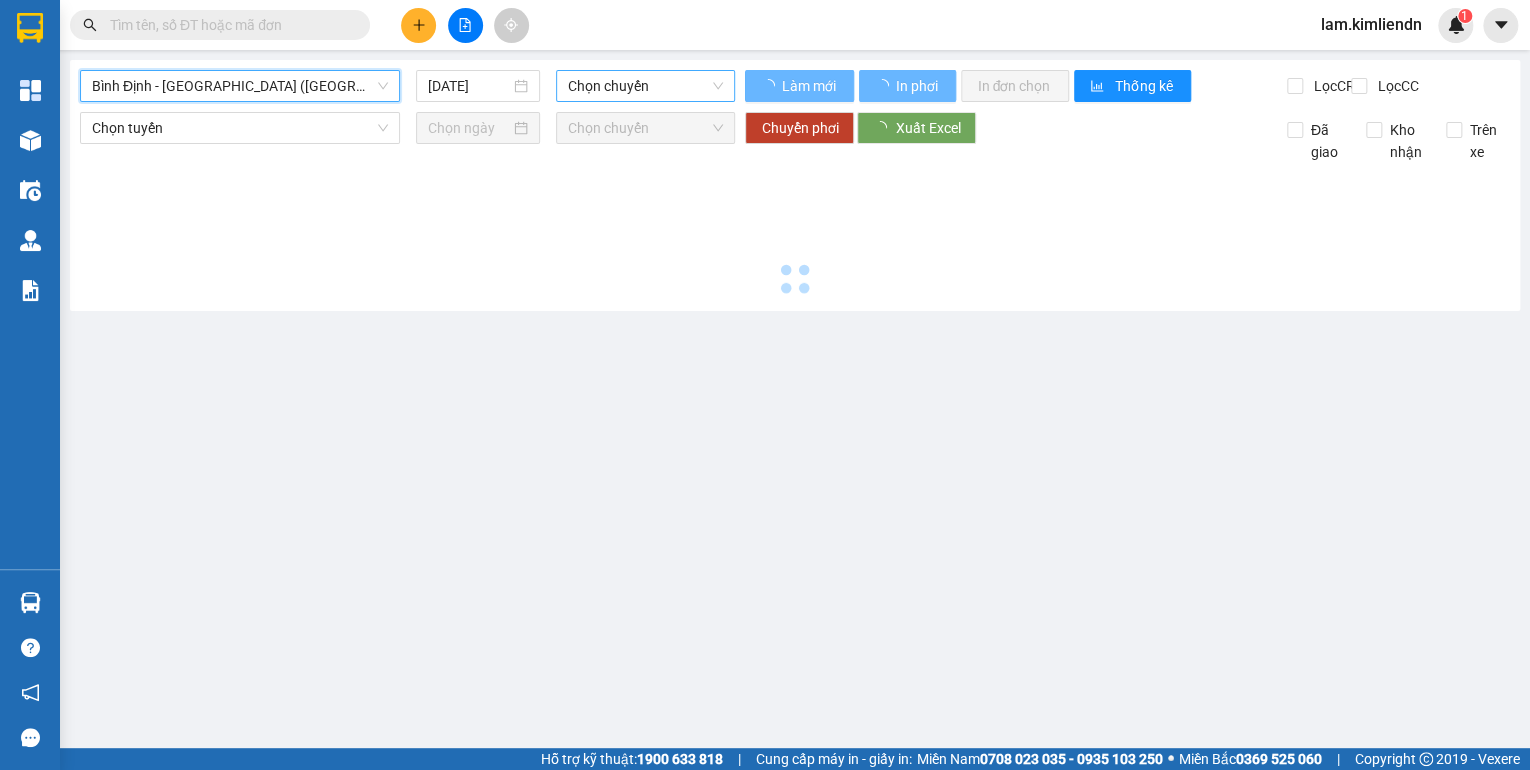 click on "Chọn chuyến" at bounding box center [646, 86] 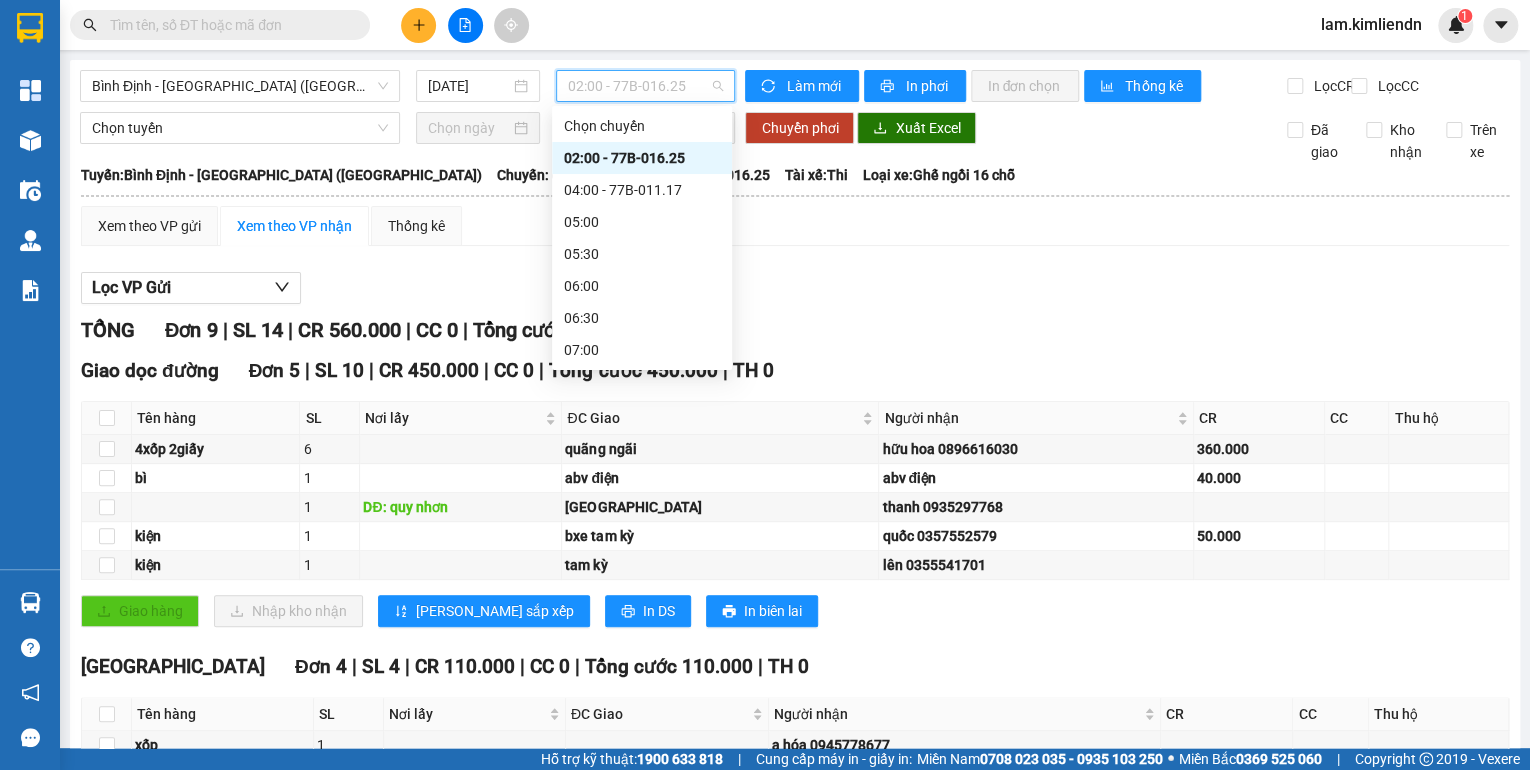 click on "18:00     - 77G-000.22" at bounding box center [642, 1054] 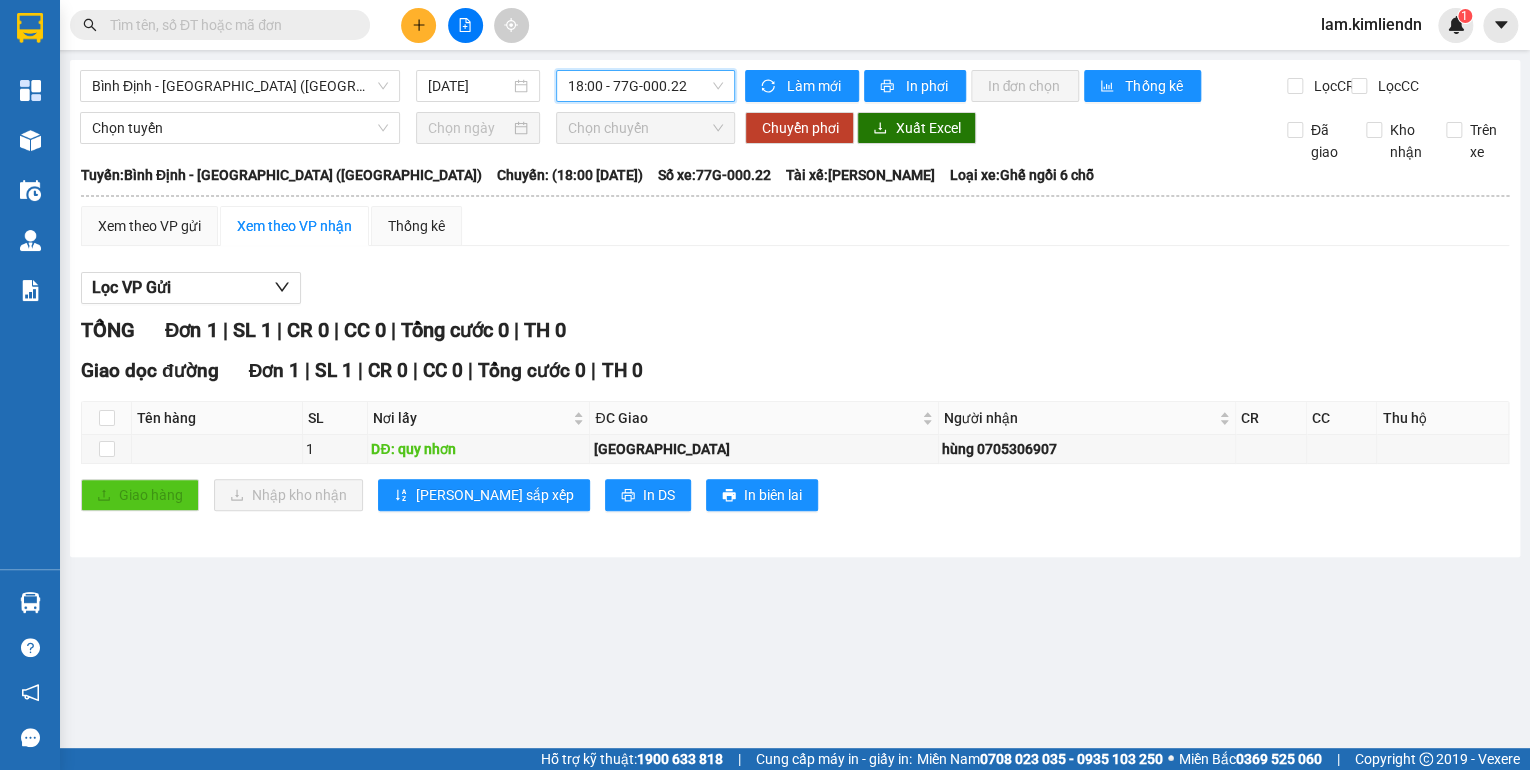 click at bounding box center [418, 25] 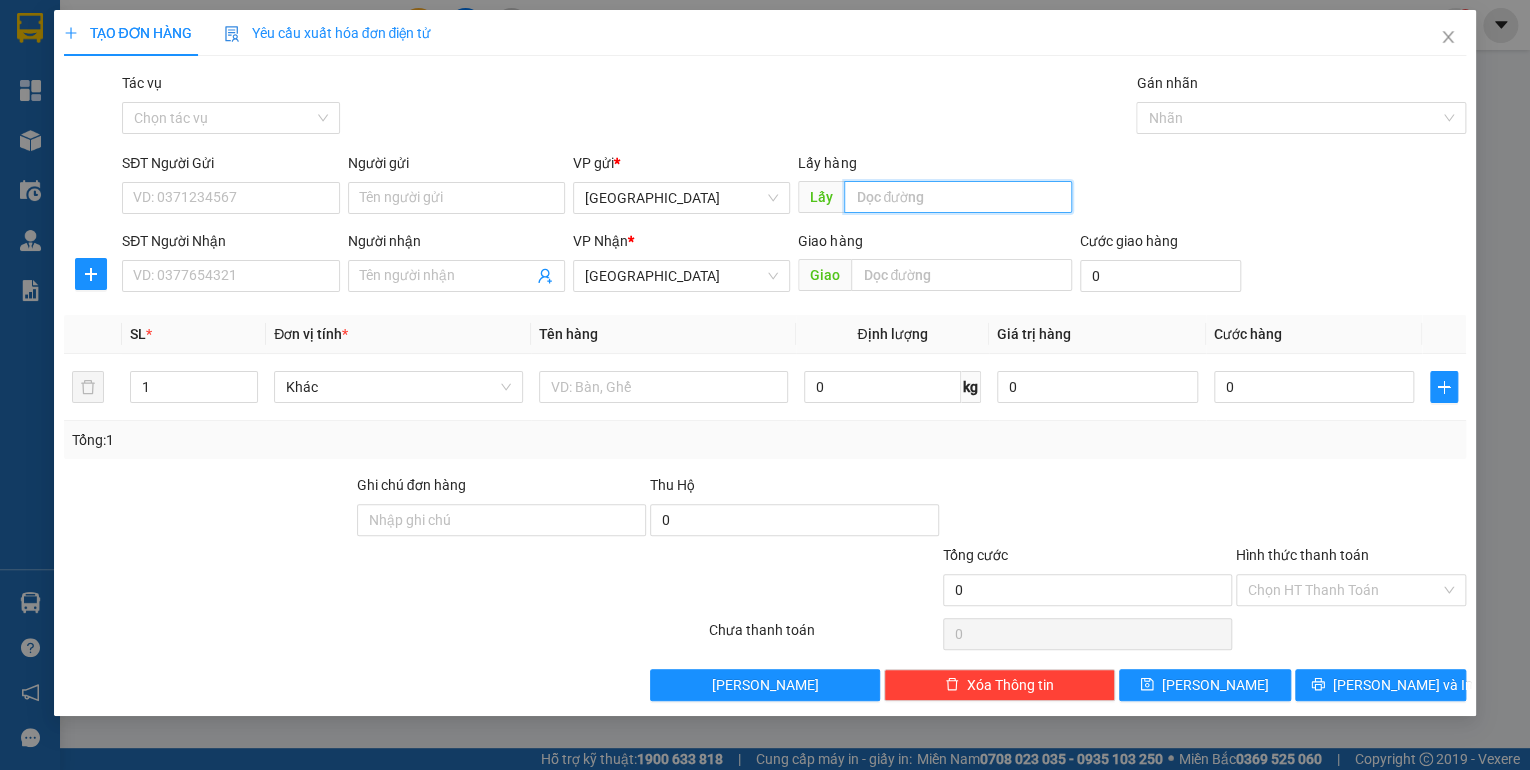 click at bounding box center [958, 197] 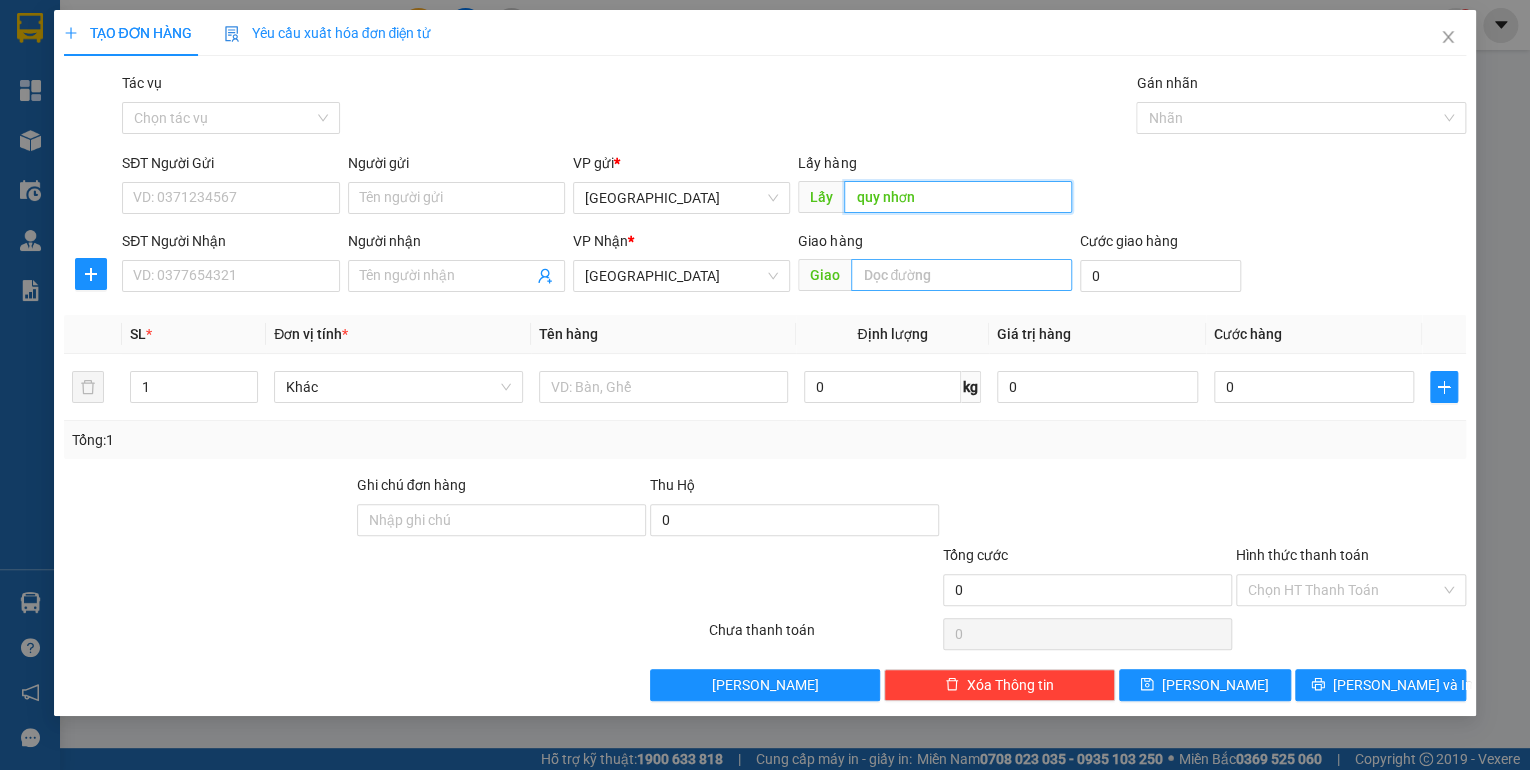 type on "quy nhơn" 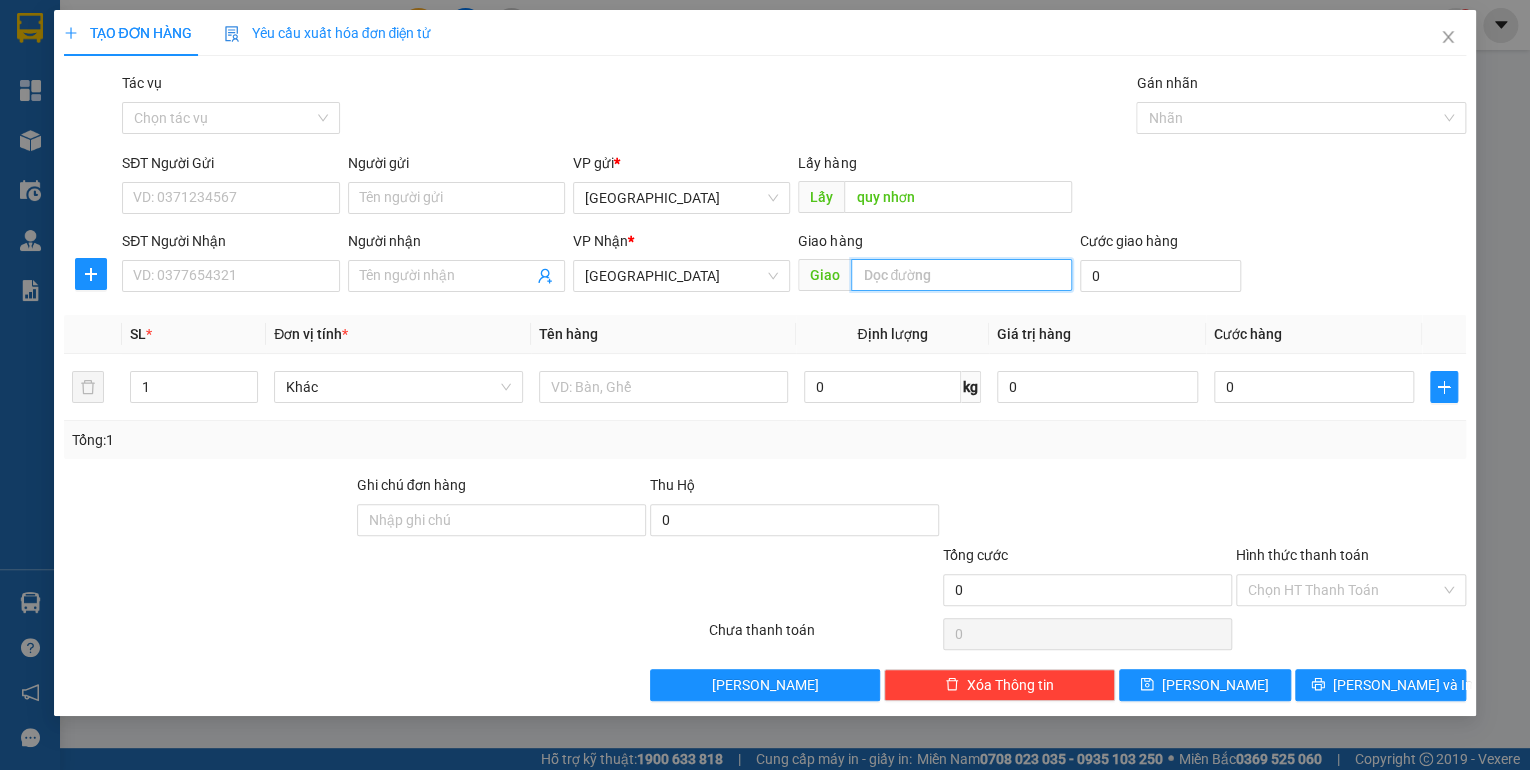click at bounding box center (961, 275) 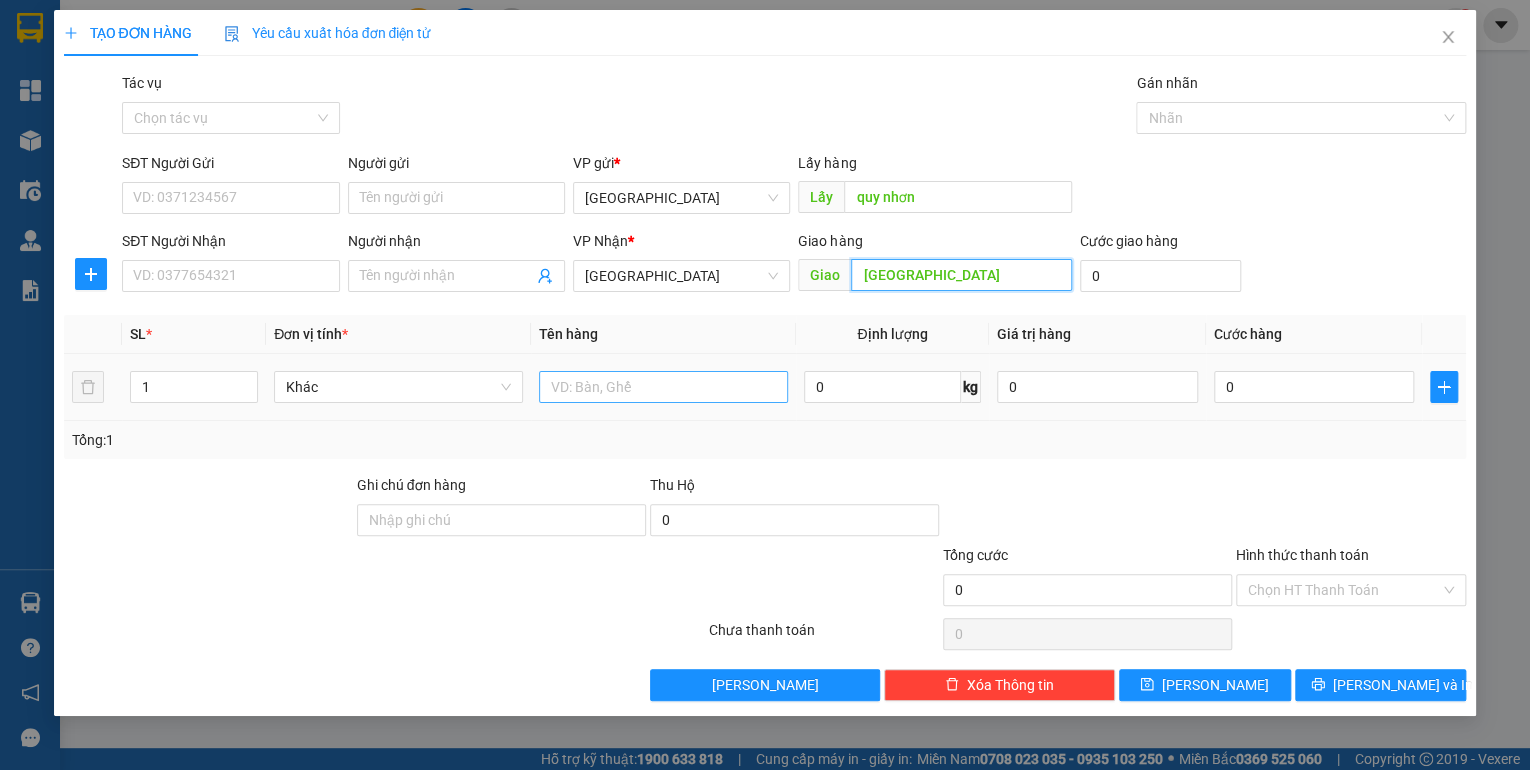 type on "[GEOGRAPHIC_DATA]" 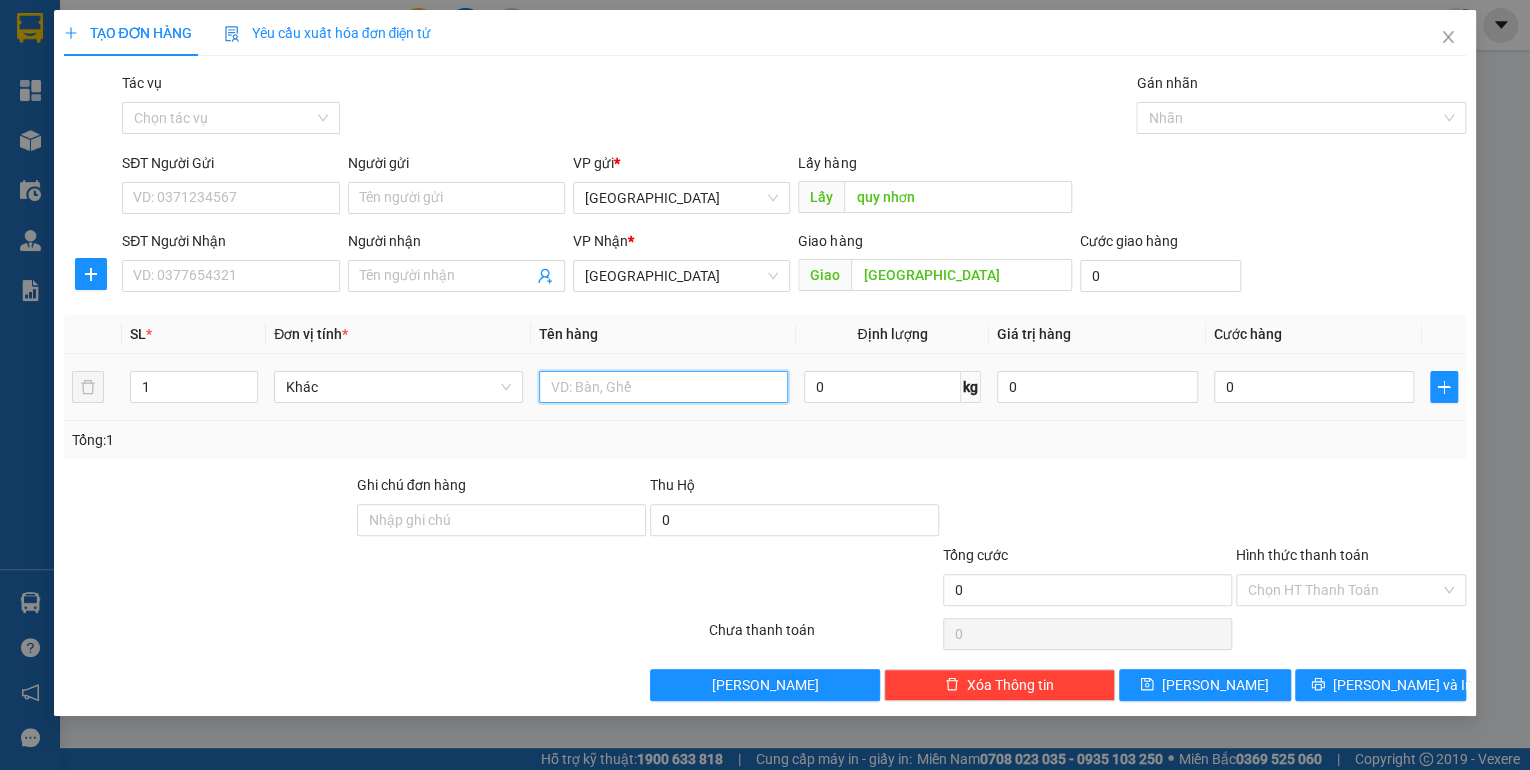 click at bounding box center [663, 387] 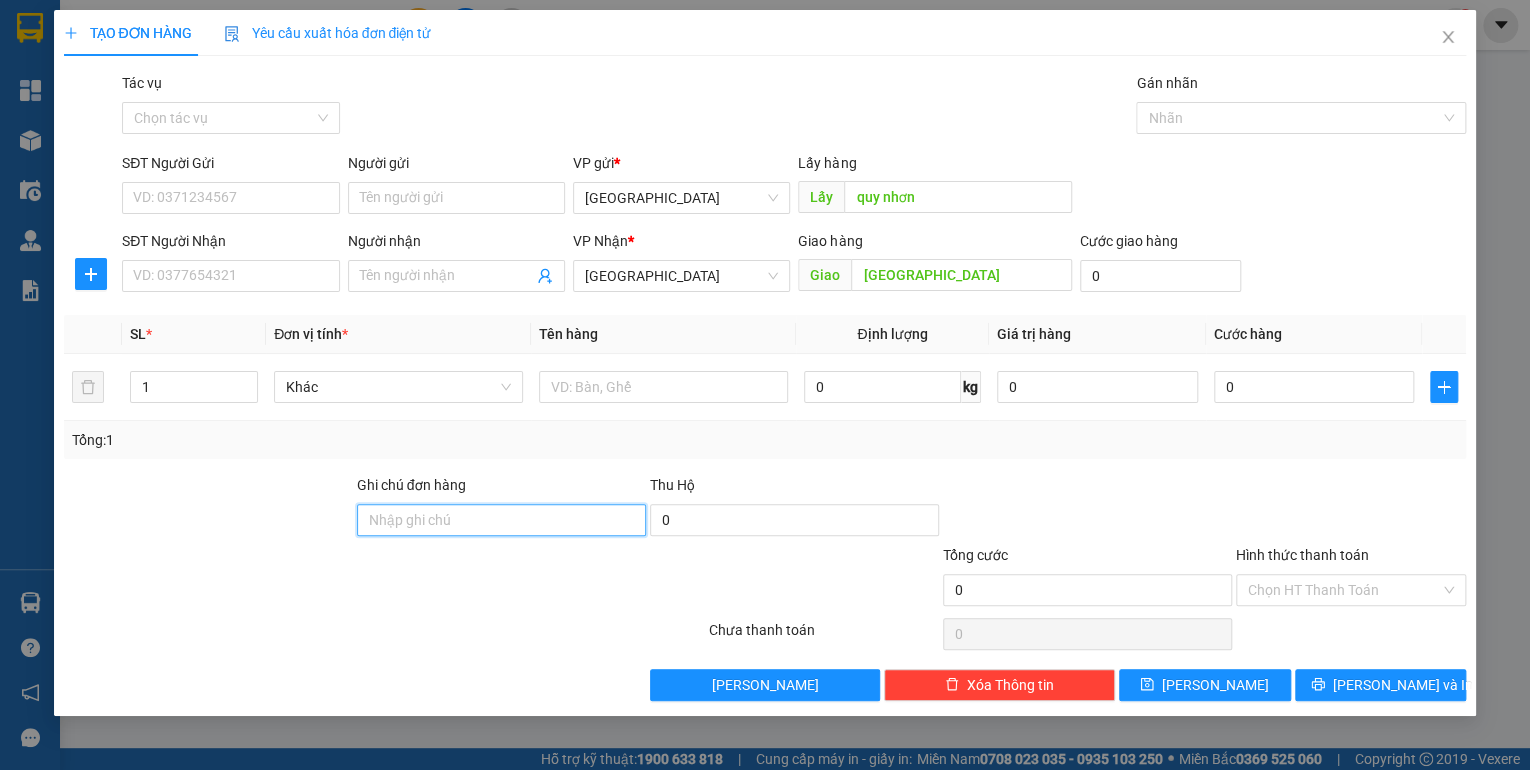 click on "Ghi chú đơn hàng" at bounding box center (501, 520) 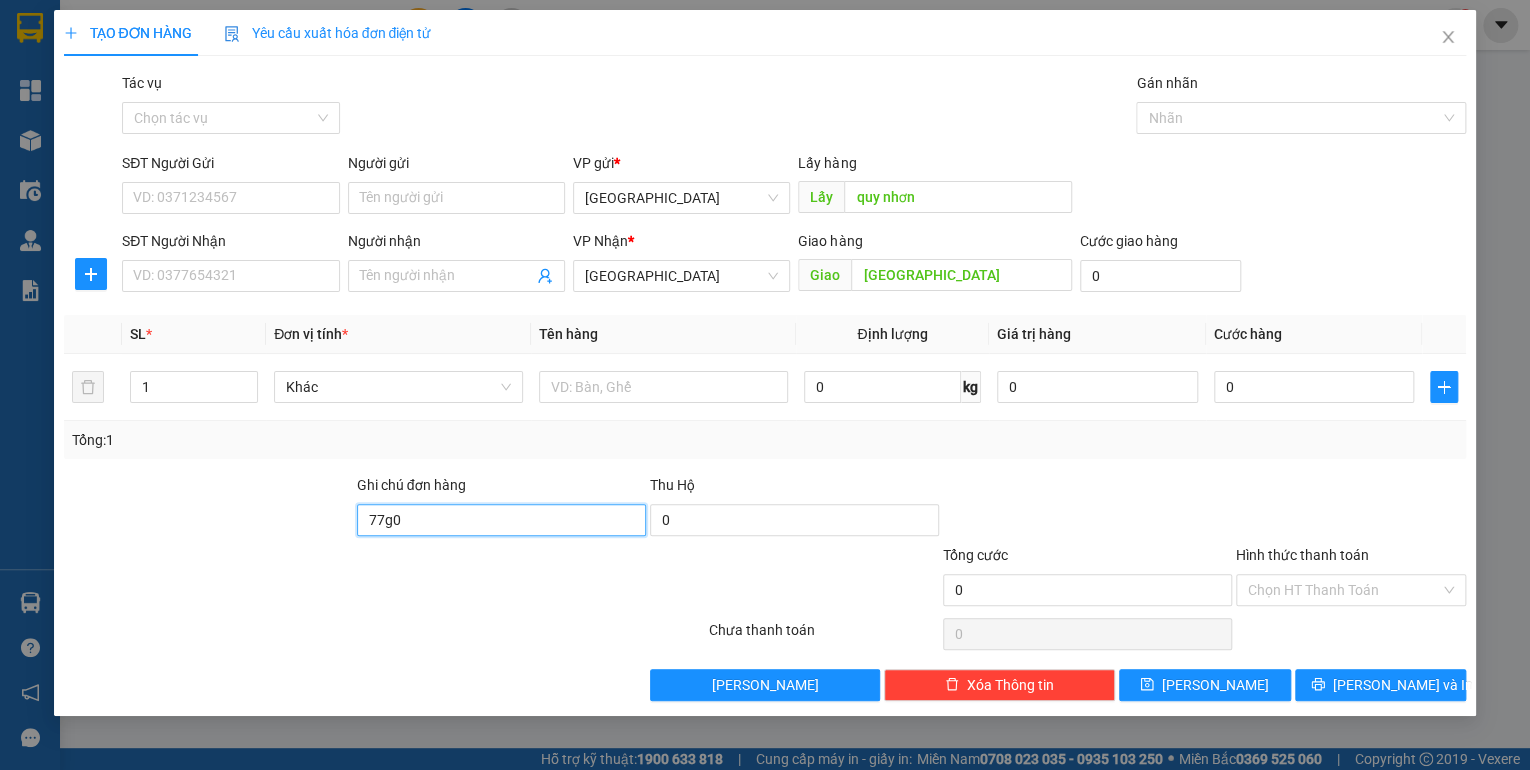 type on "77g00022 - 0914012266" 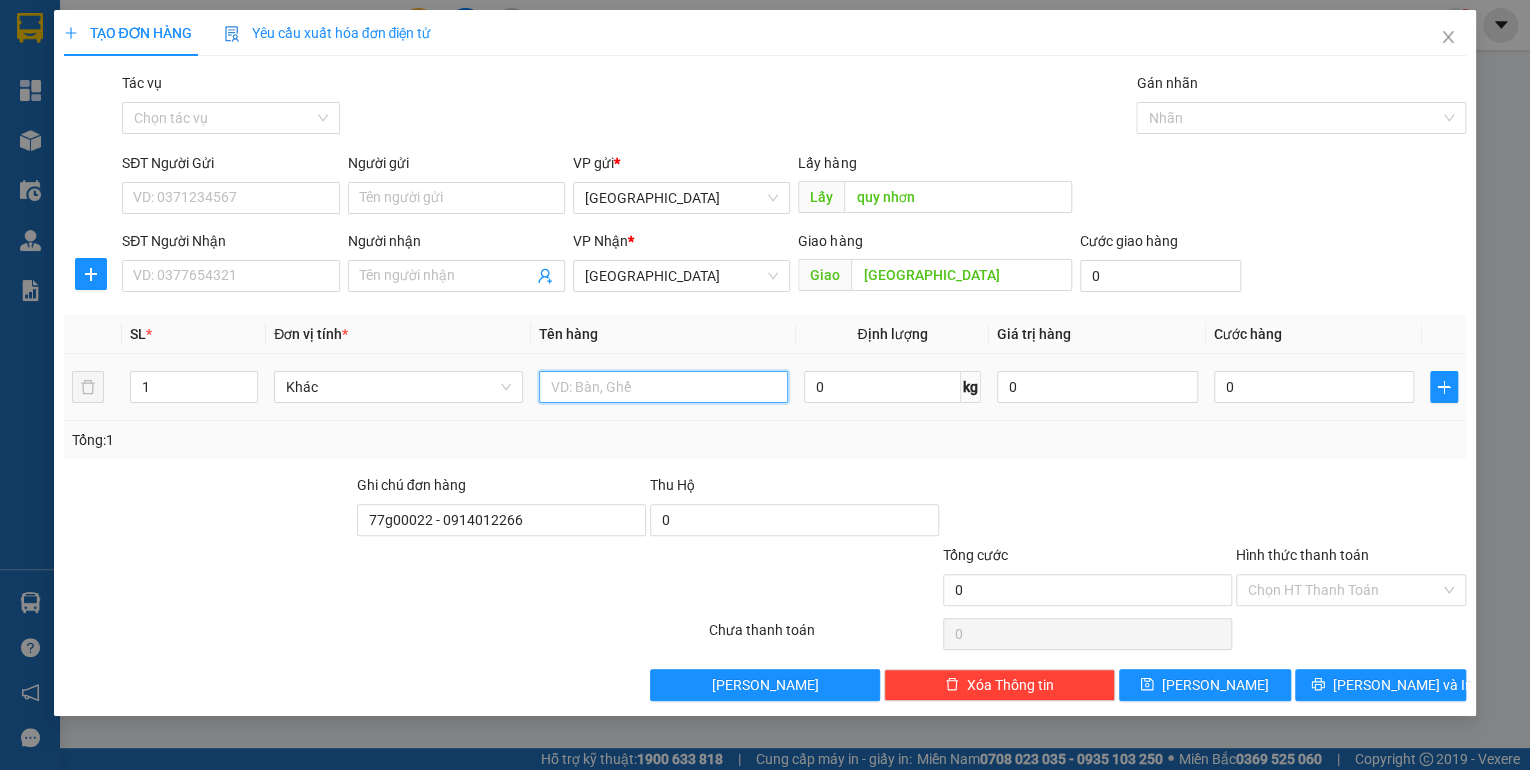 click at bounding box center (663, 387) 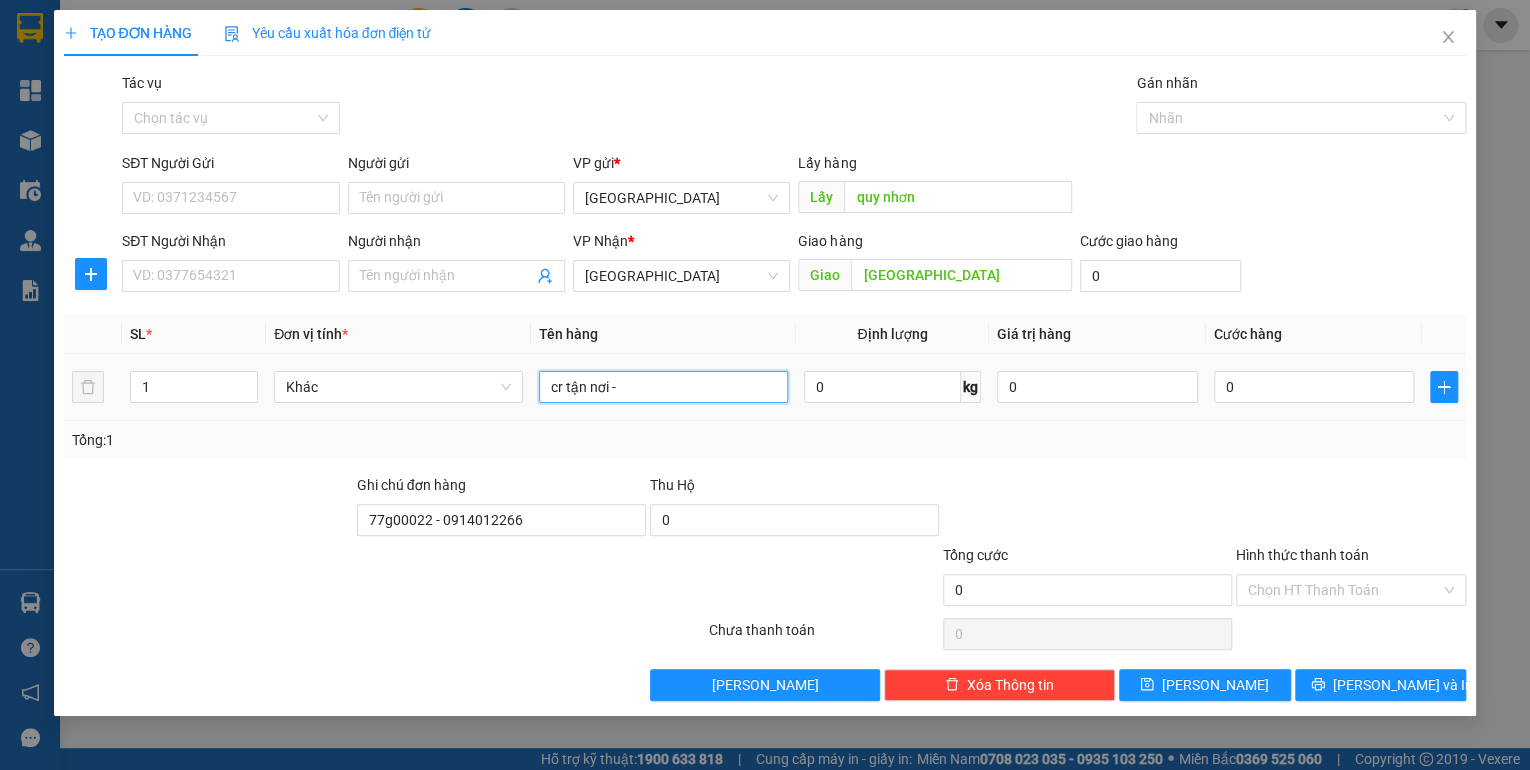 type on "cr tận nơi" 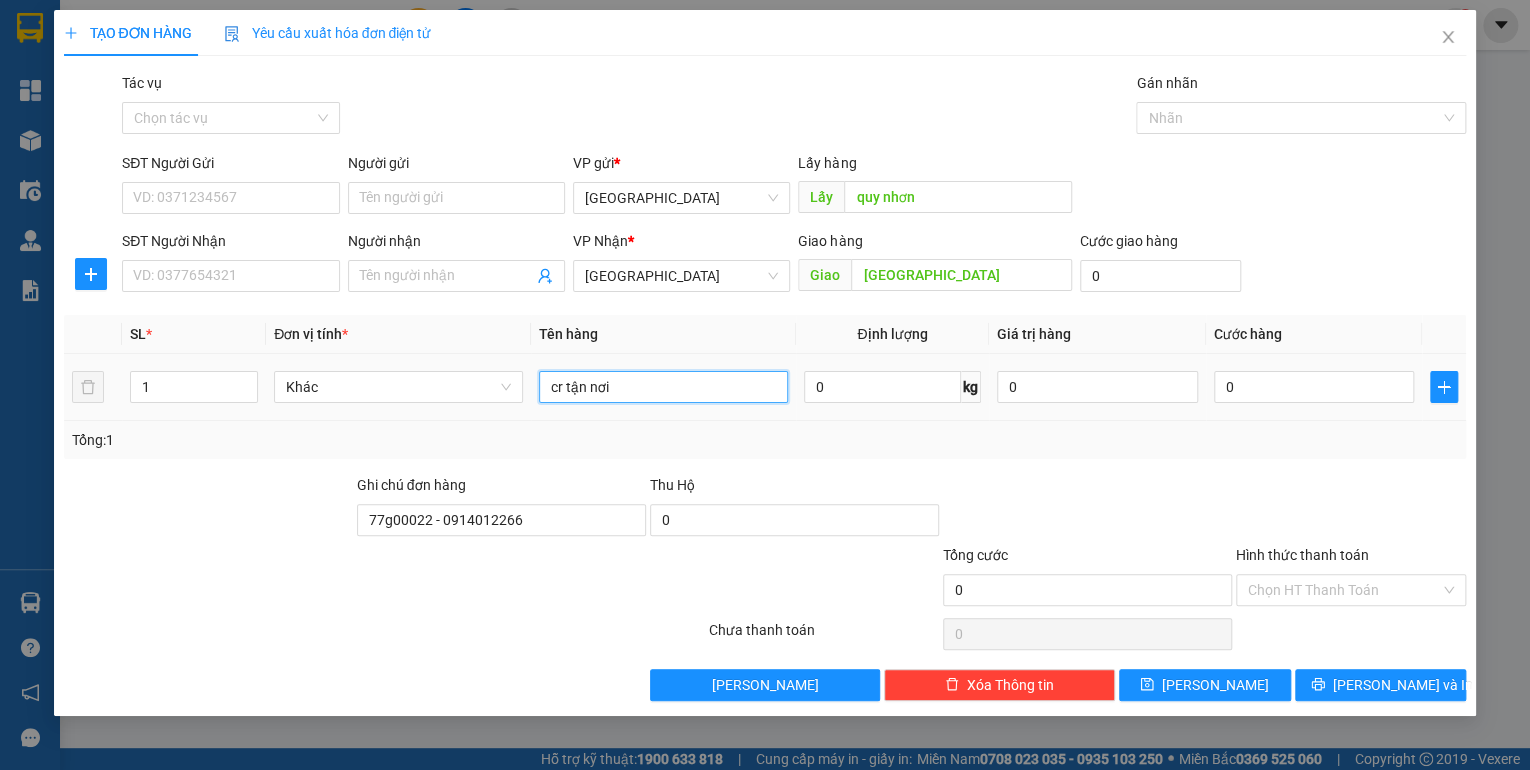 drag, startPoint x: 635, startPoint y: 381, endPoint x: 524, endPoint y: 401, distance: 112.78741 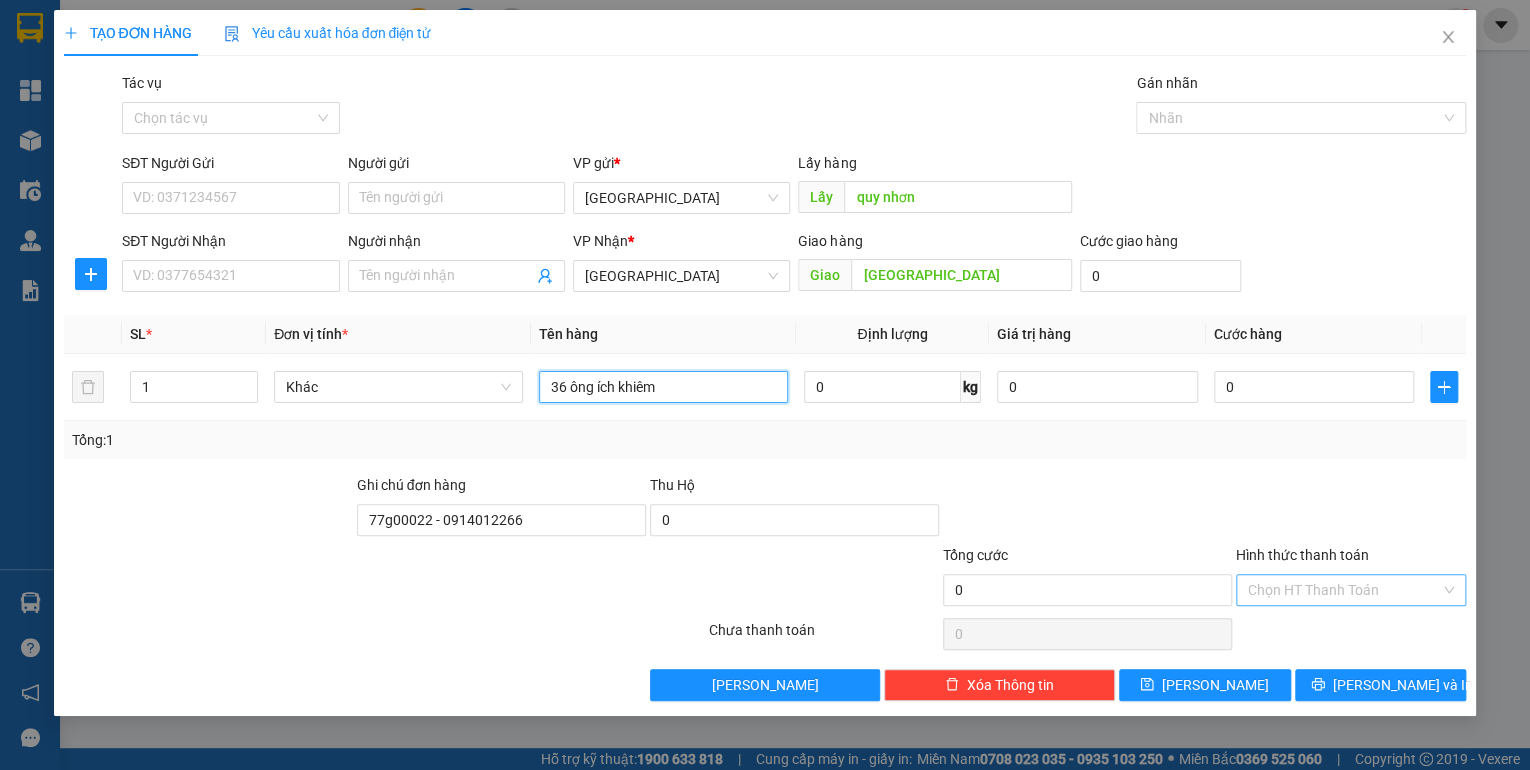 type on "36 ông ích khiêm" 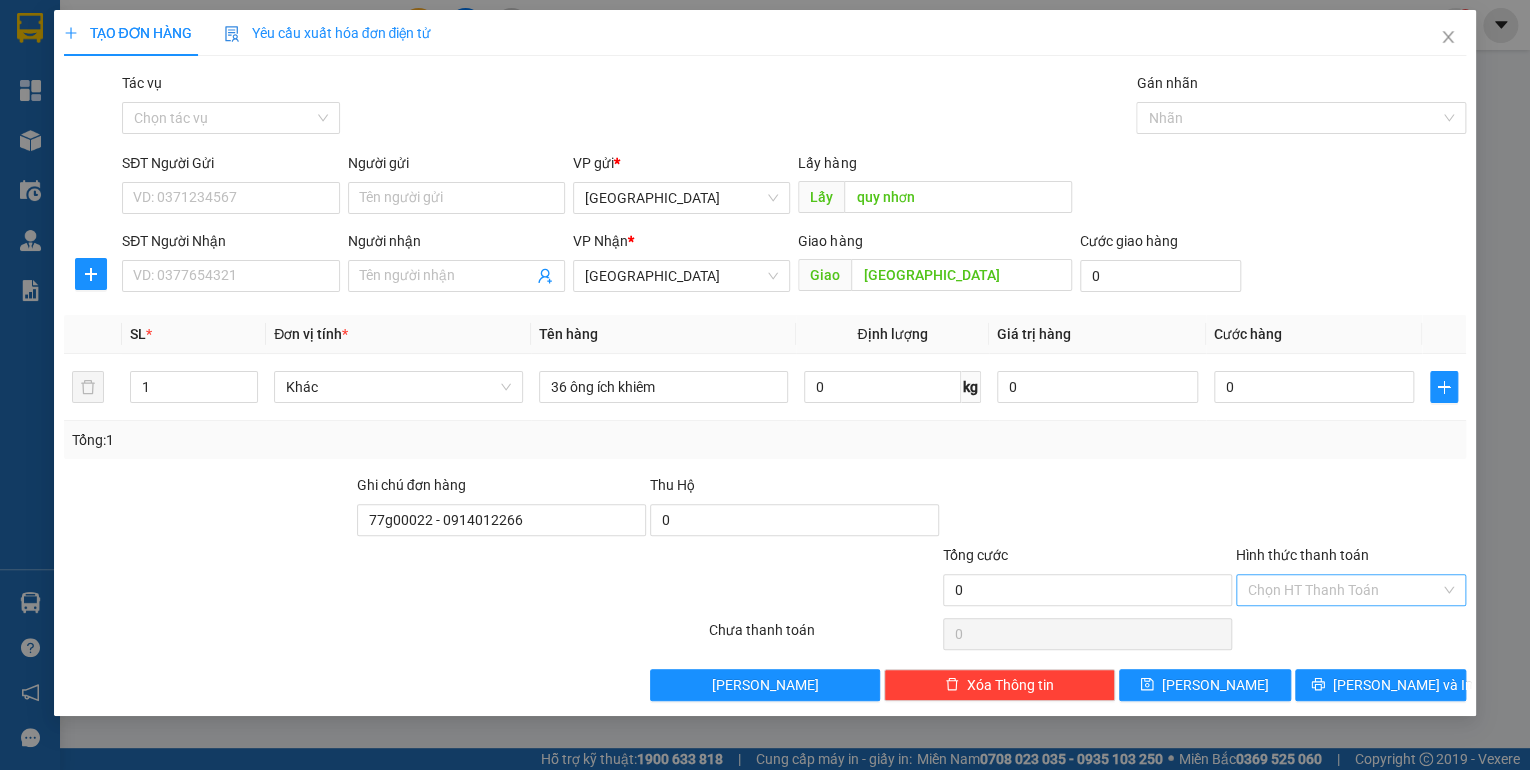 click on "Hình thức thanh toán" at bounding box center (1344, 590) 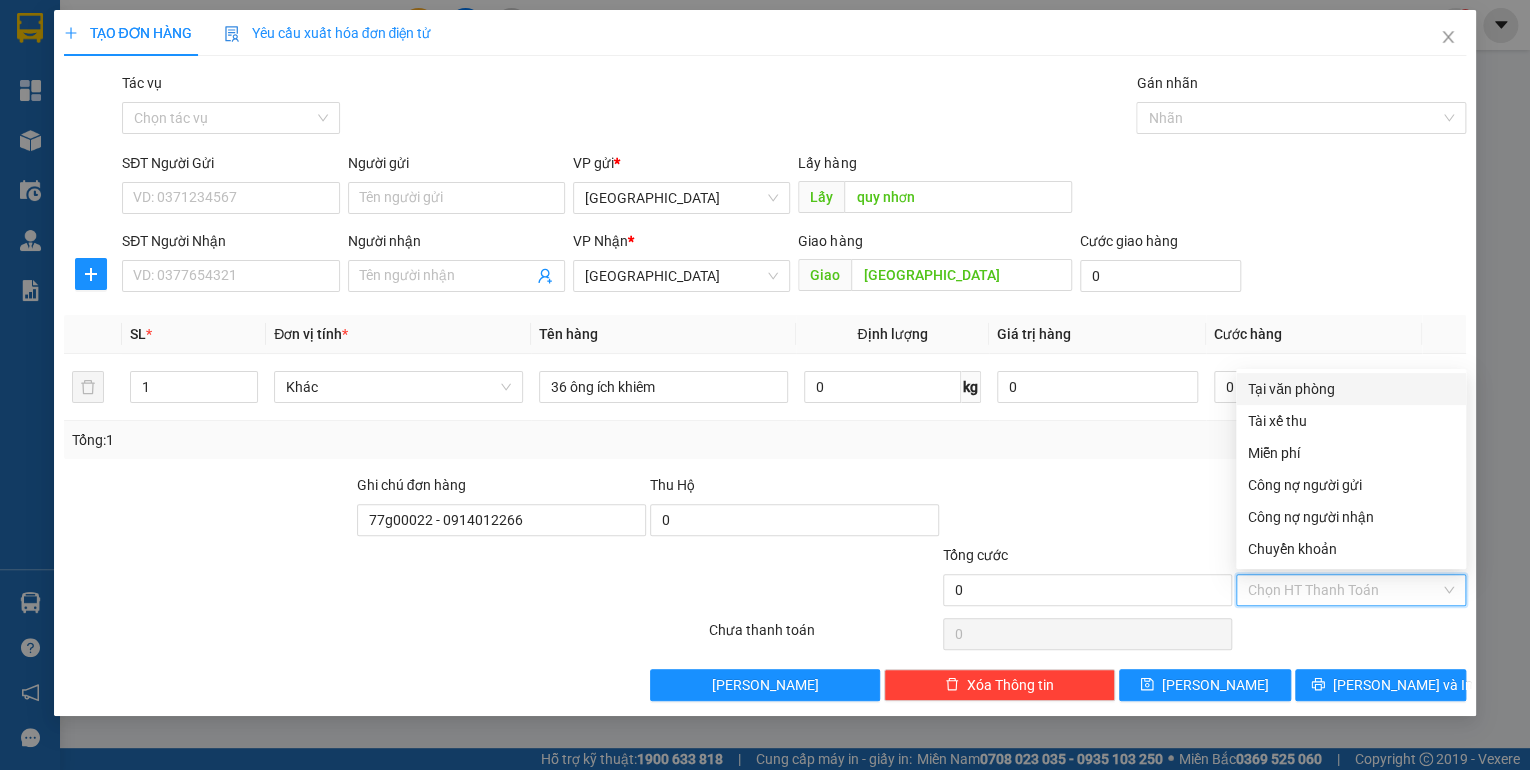 click on "Tại văn phòng" at bounding box center (1351, 389) 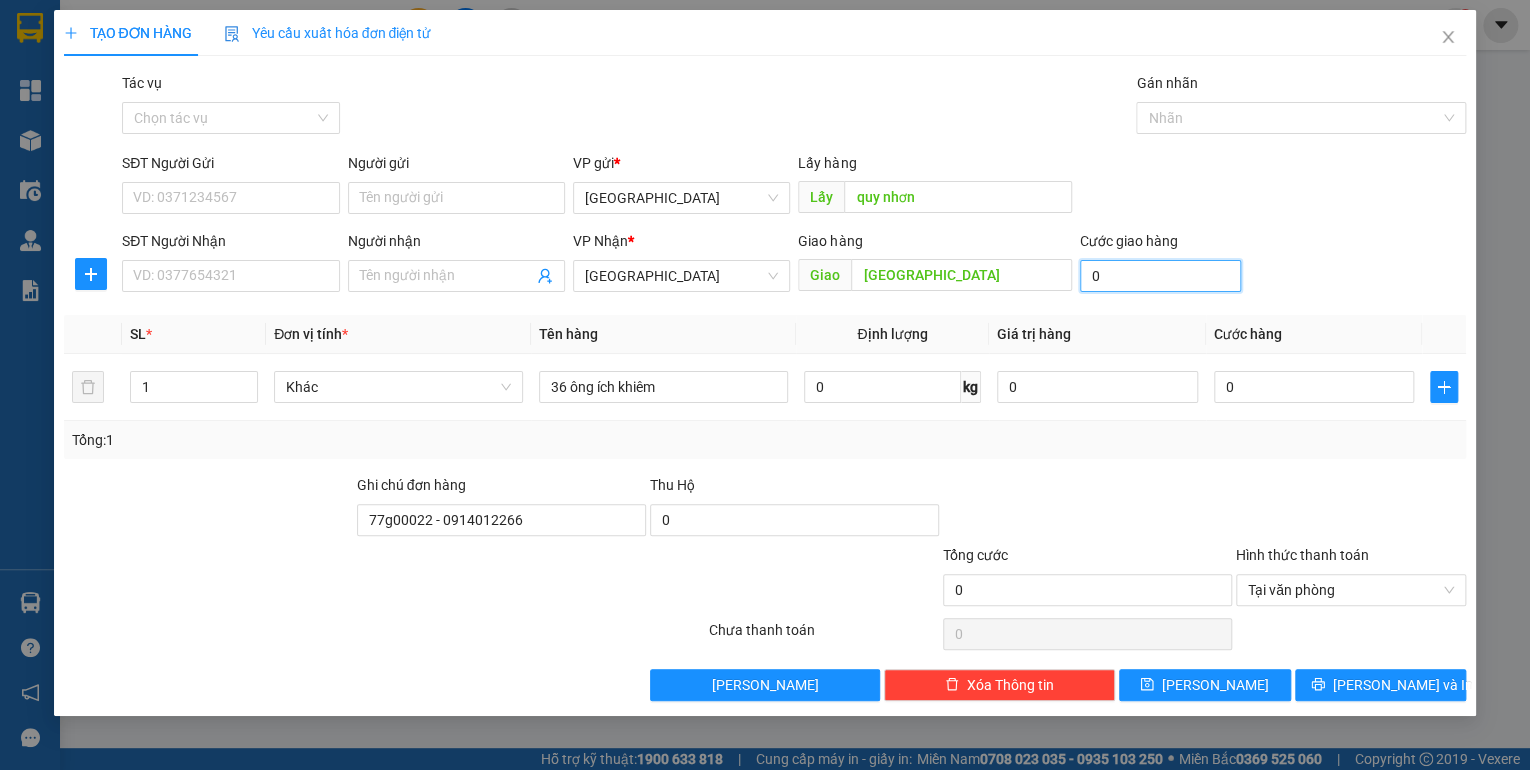 click on "0" at bounding box center [1160, 276] 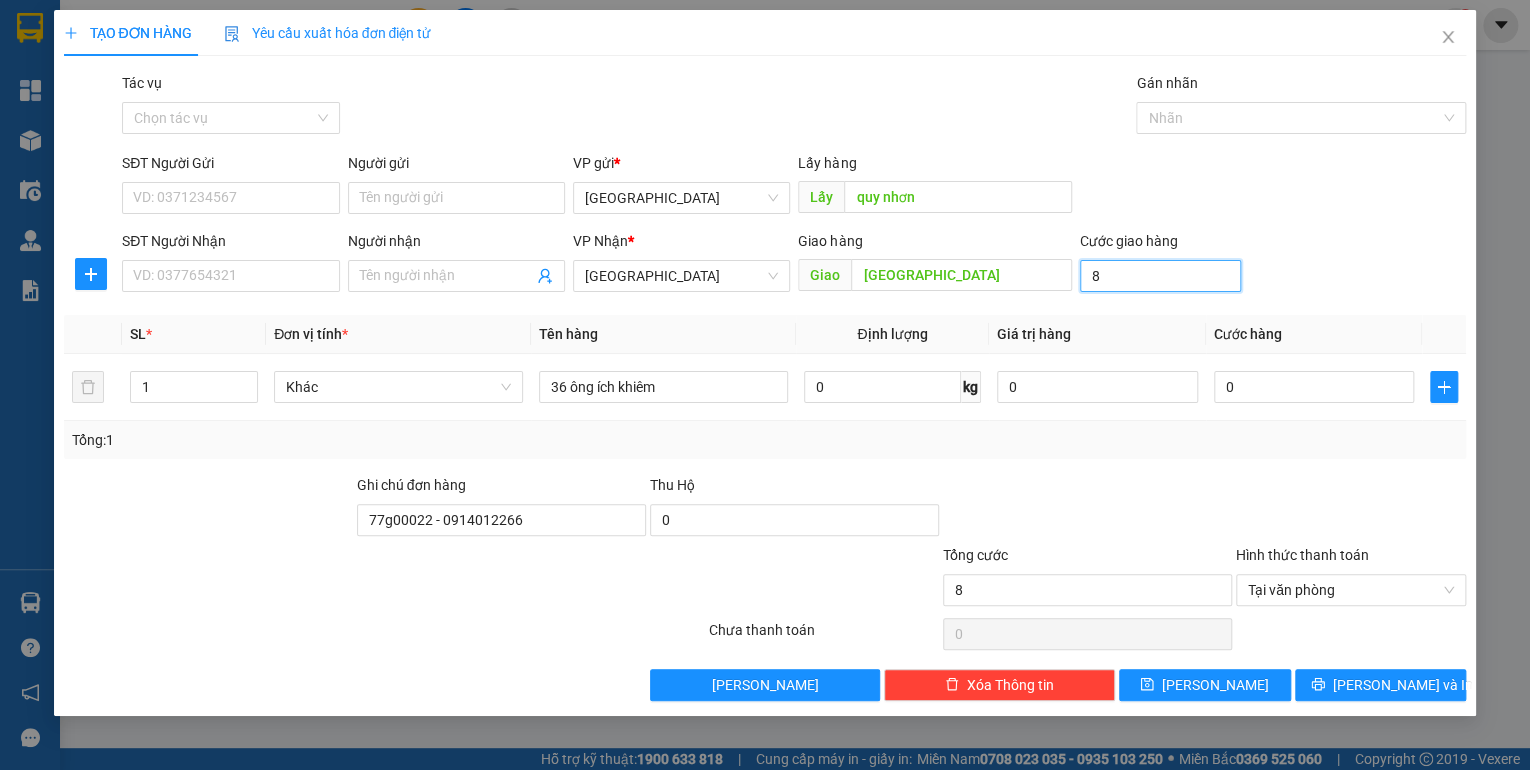 type on "80" 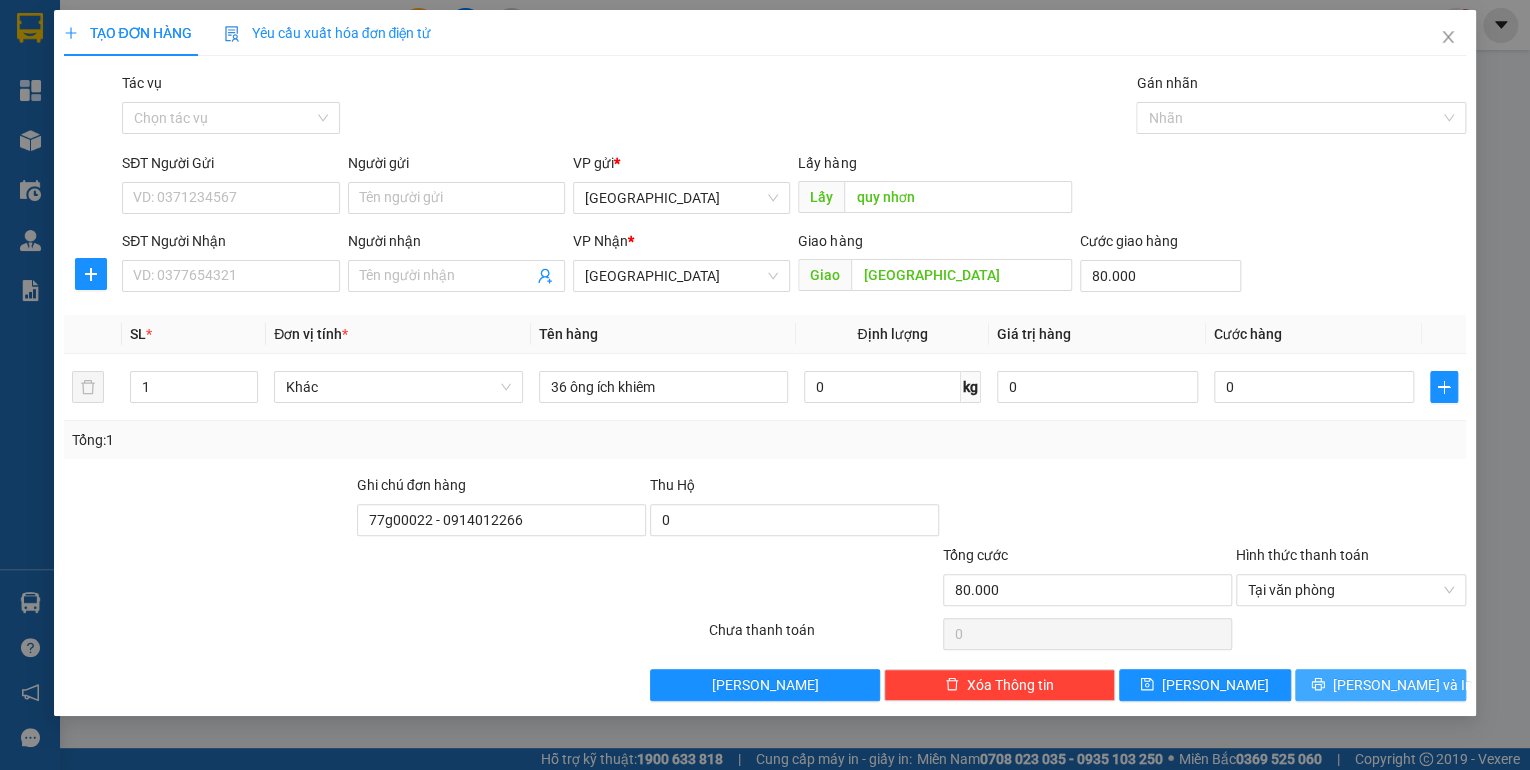 click on "[PERSON_NAME] và In" at bounding box center (1381, 685) 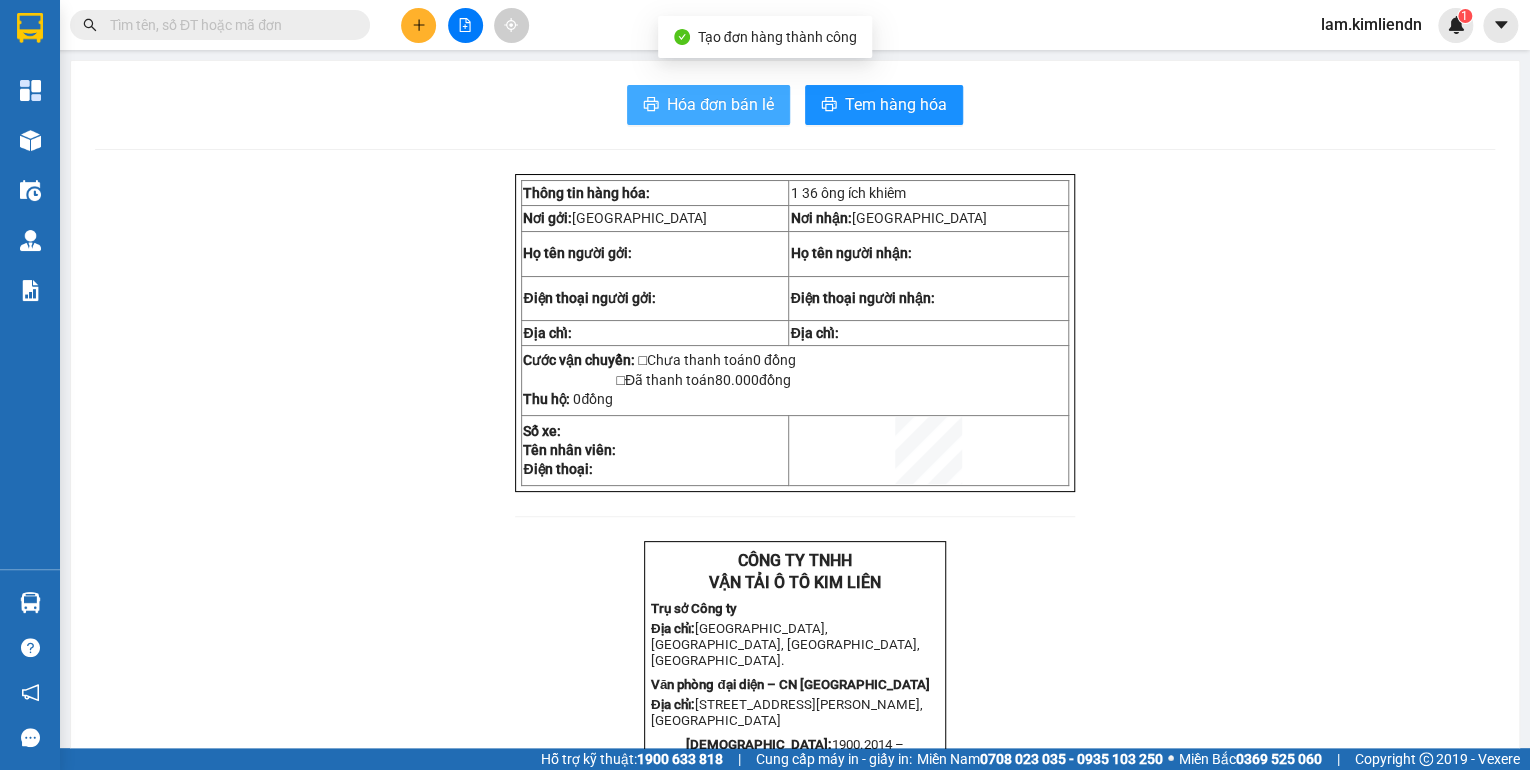 click on "Hóa đơn bán lẻ" at bounding box center (720, 104) 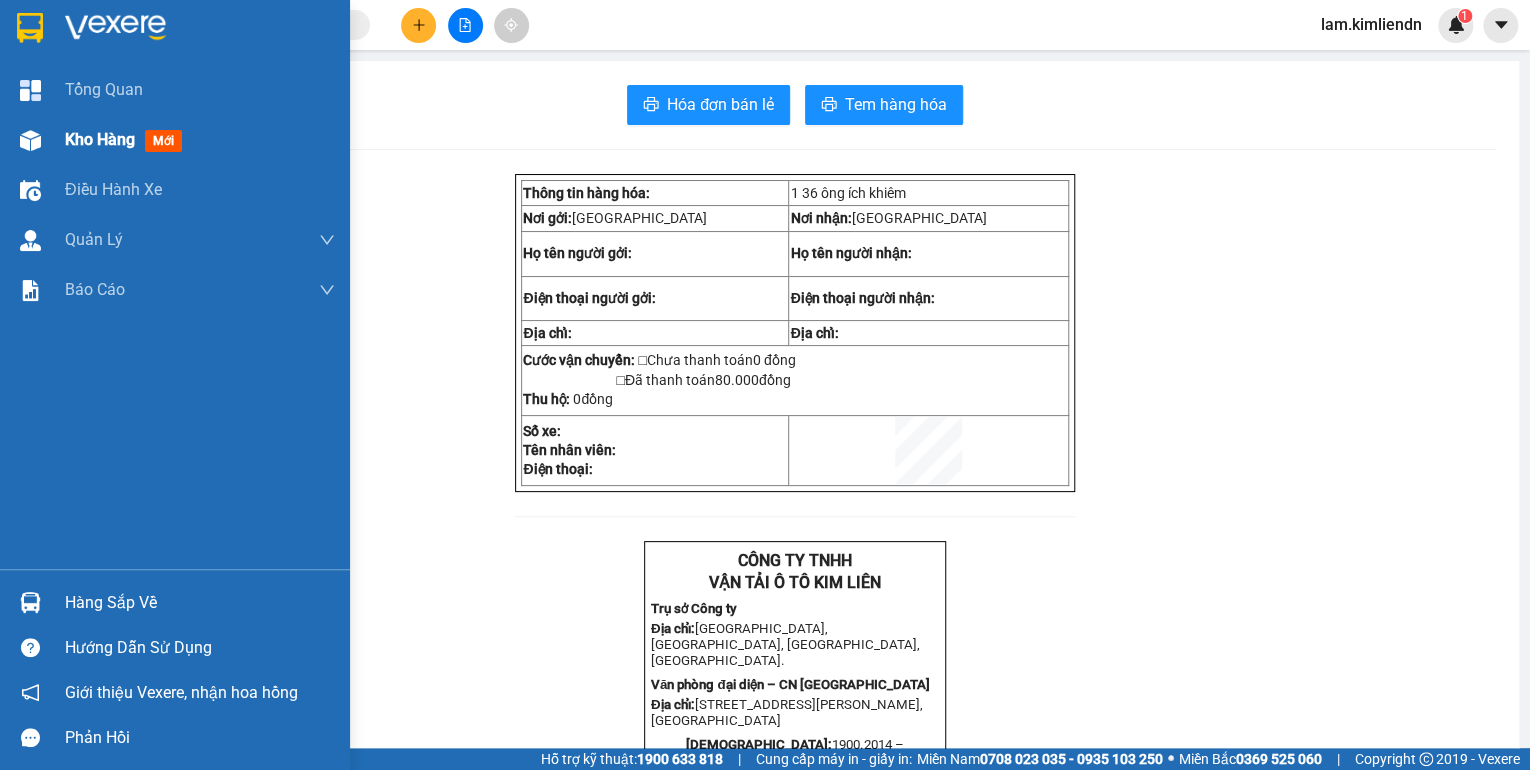 click at bounding box center (30, 140) 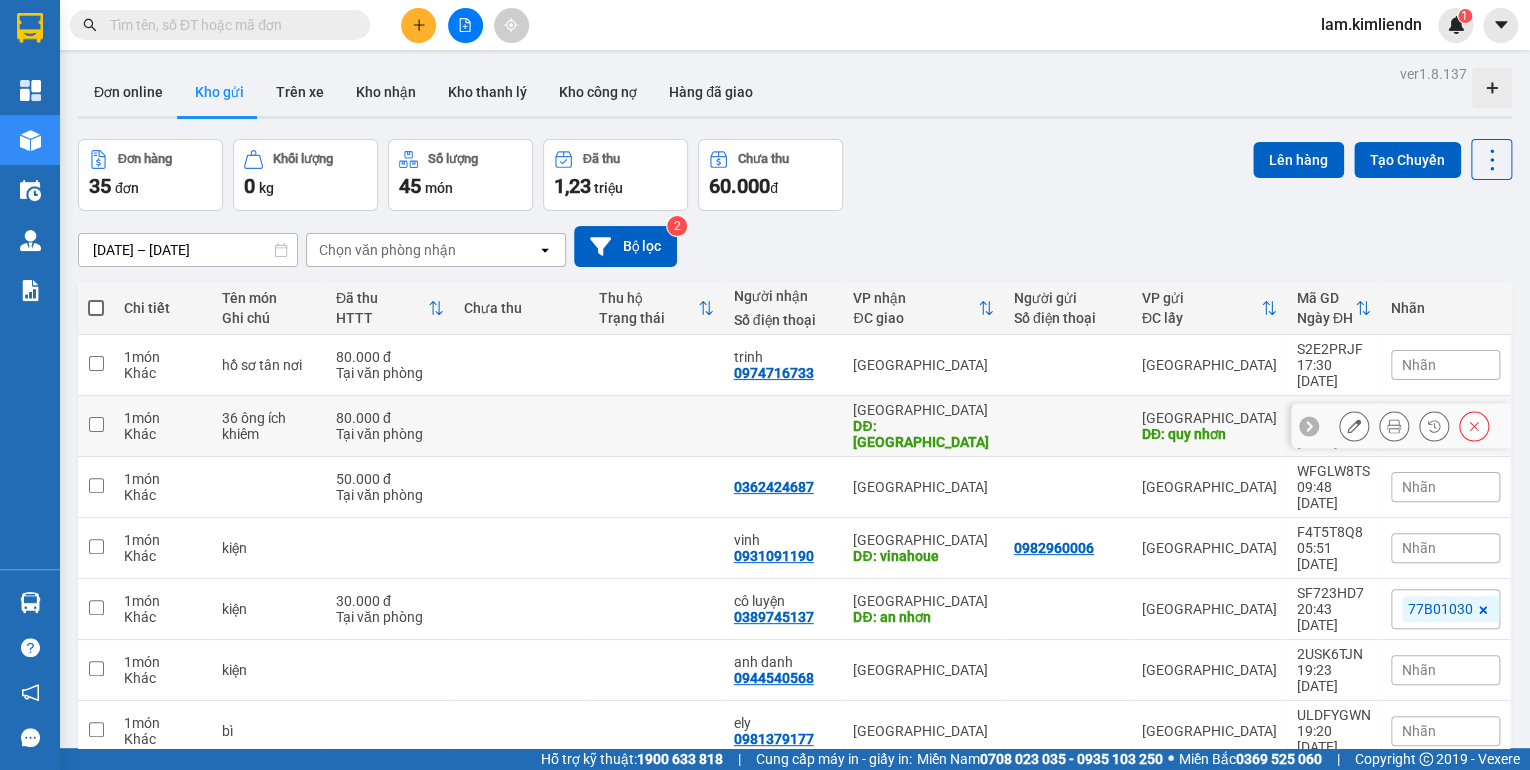 click 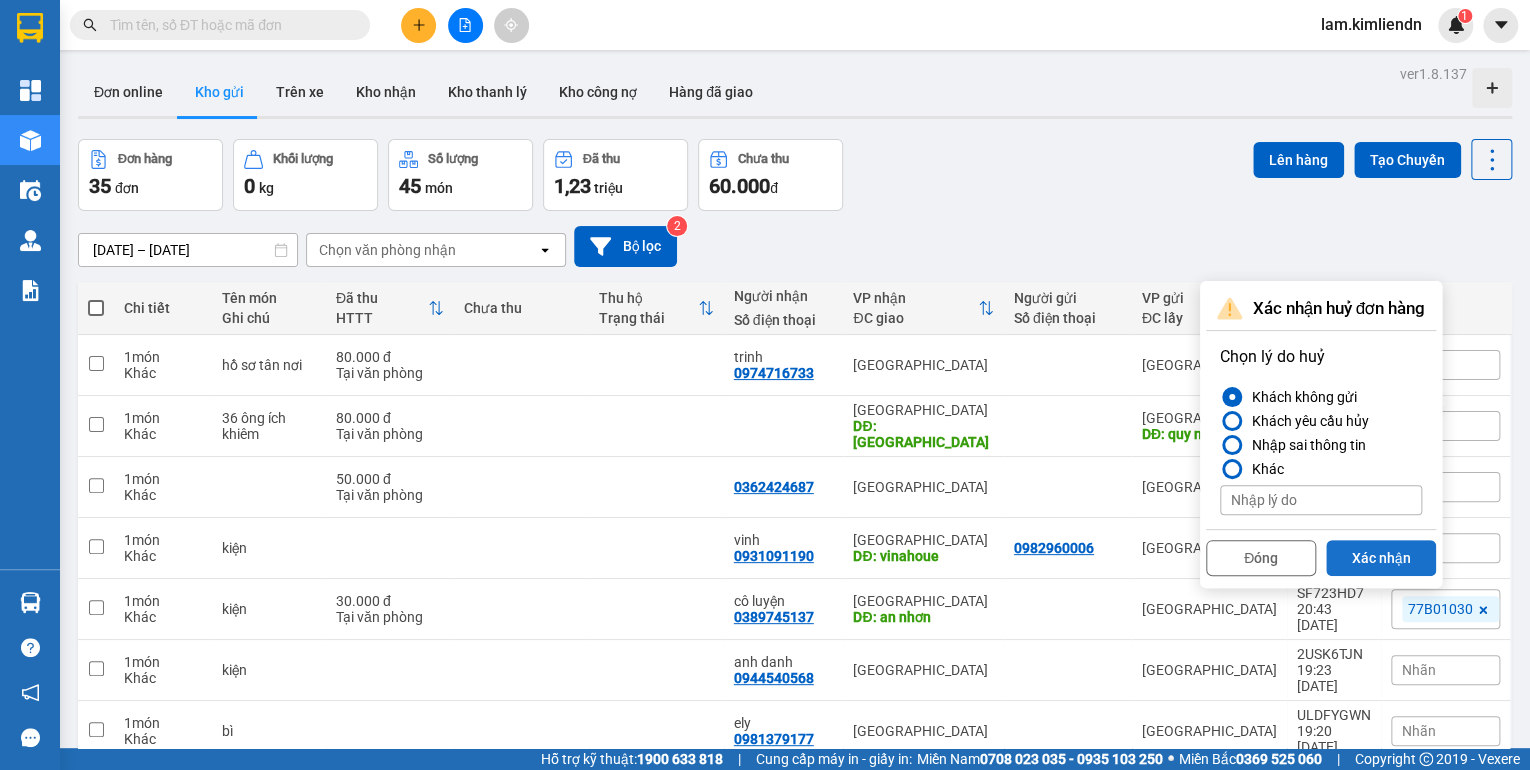 click on "Xác nhận" at bounding box center (1381, 558) 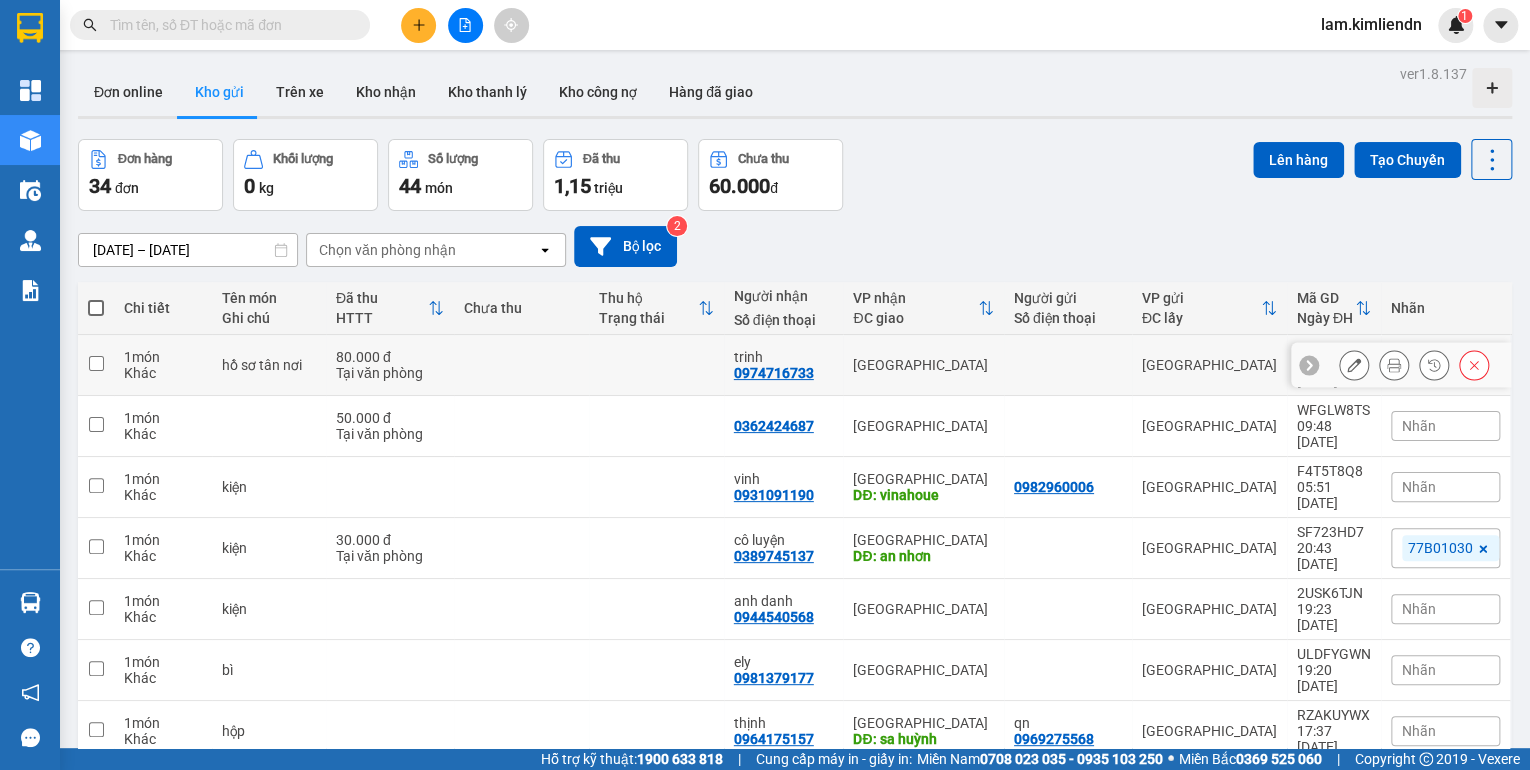 click at bounding box center (96, 363) 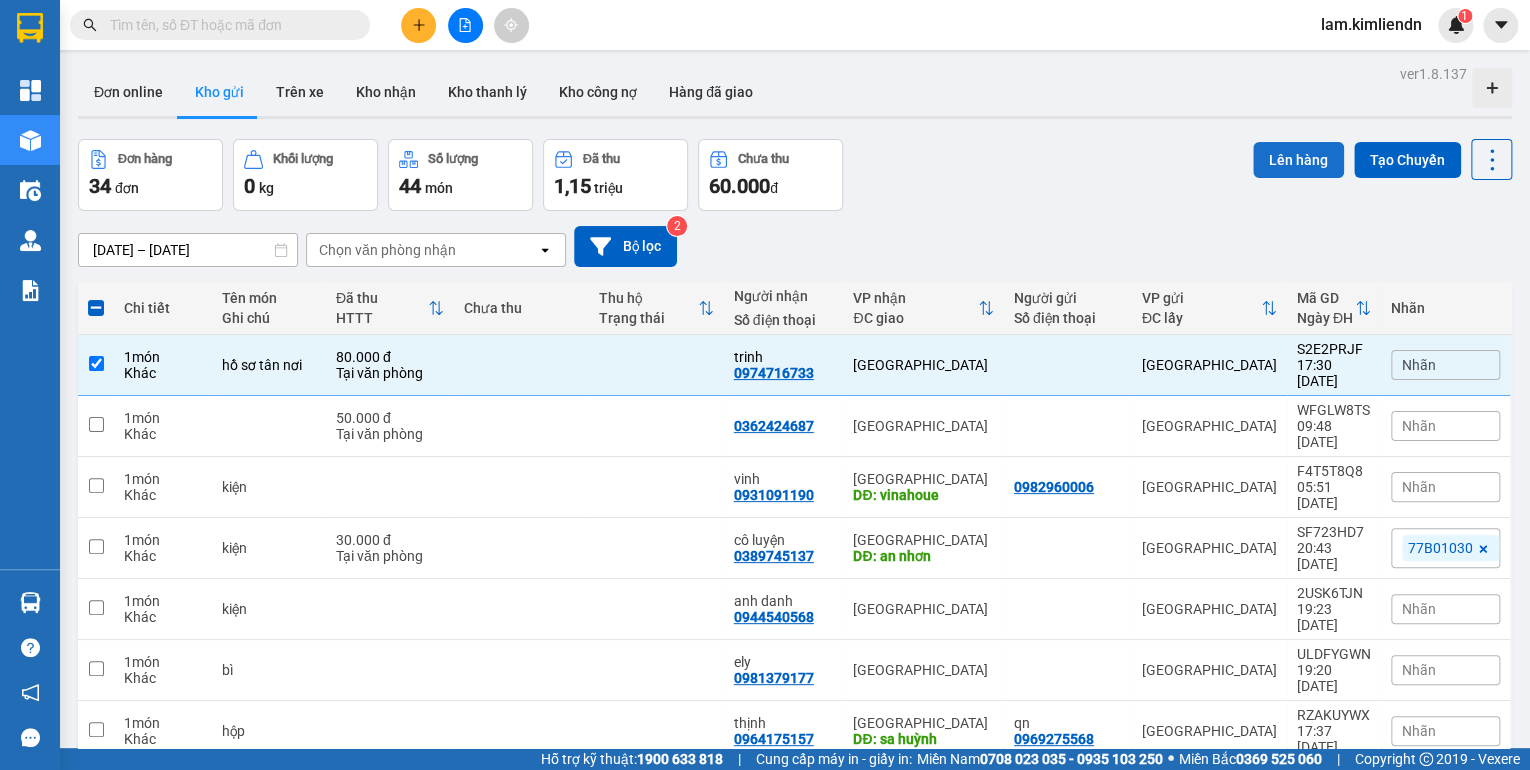 click on "Lên hàng" at bounding box center [1298, 160] 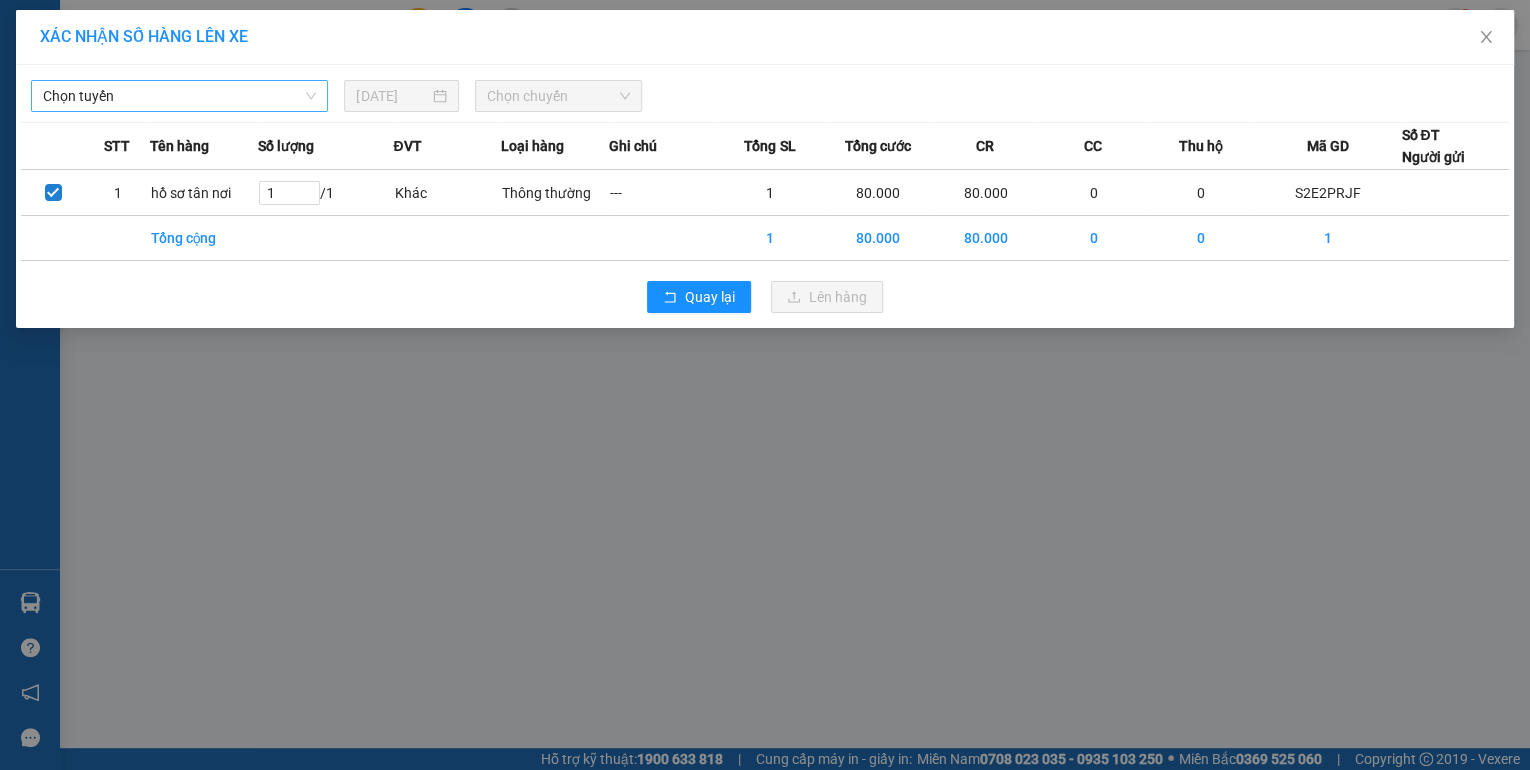 click on "Chọn tuyến" at bounding box center (179, 96) 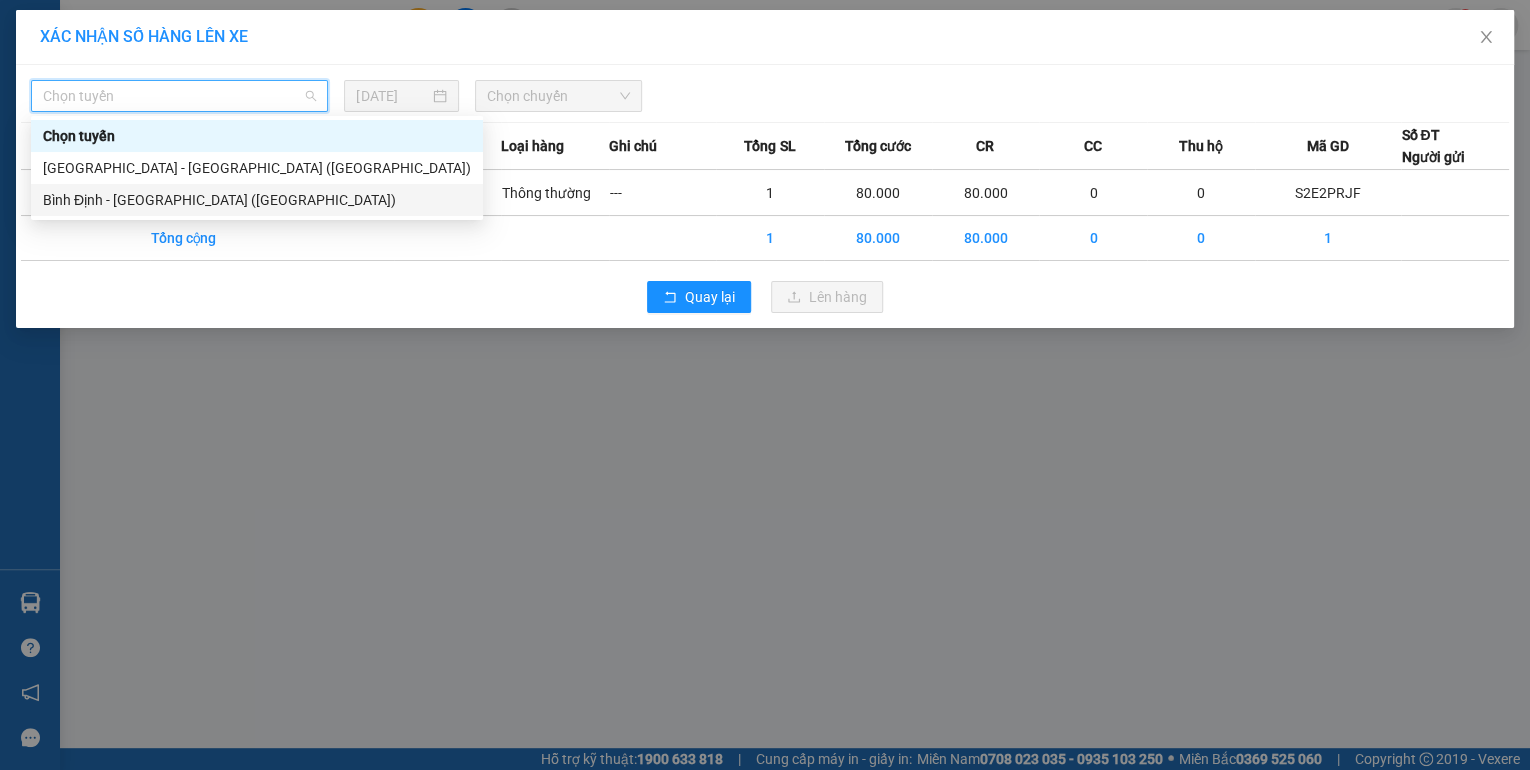 click on "Bình Định - [GEOGRAPHIC_DATA] ([GEOGRAPHIC_DATA])" at bounding box center (257, 200) 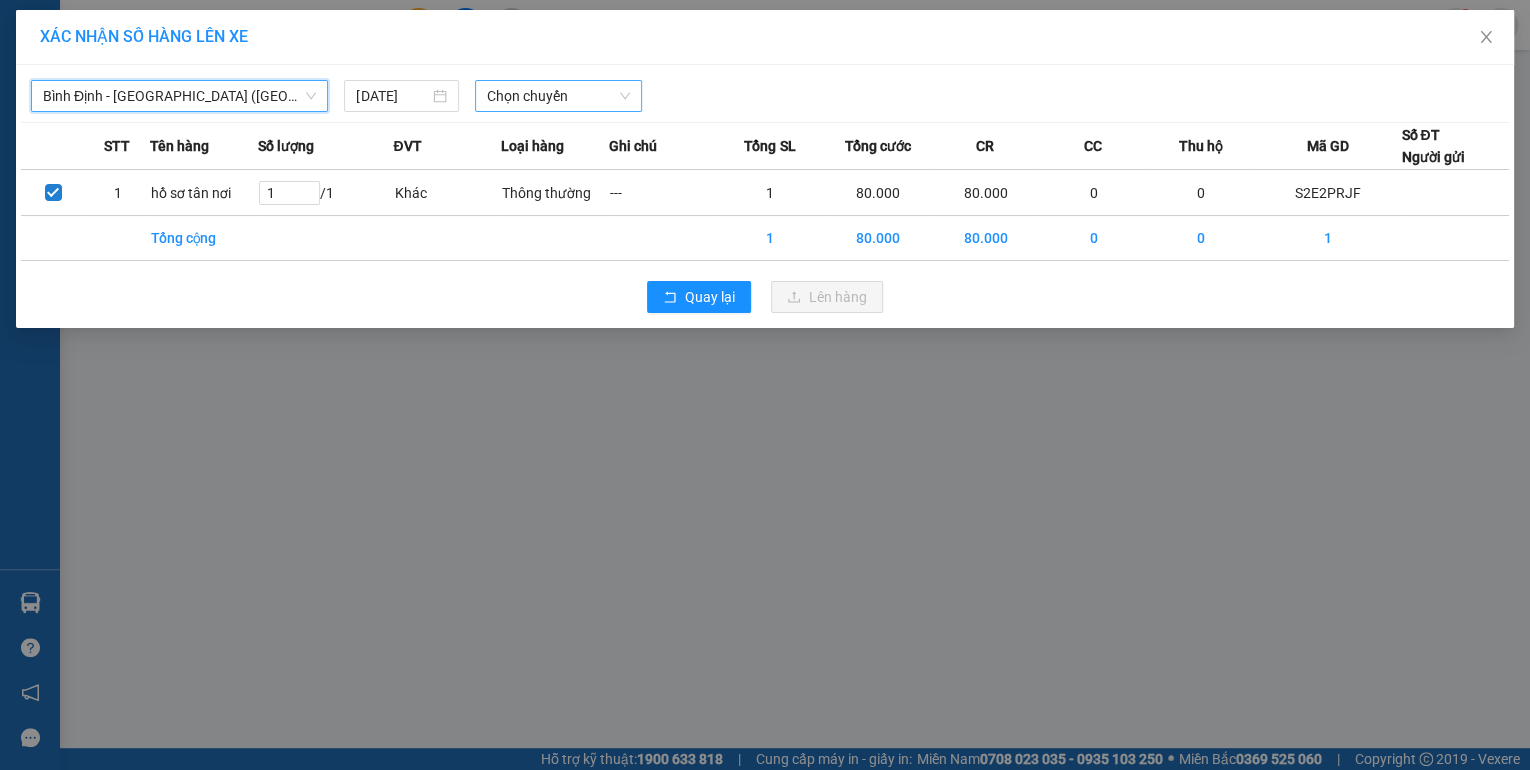 click on "Chọn chuyến" at bounding box center [558, 96] 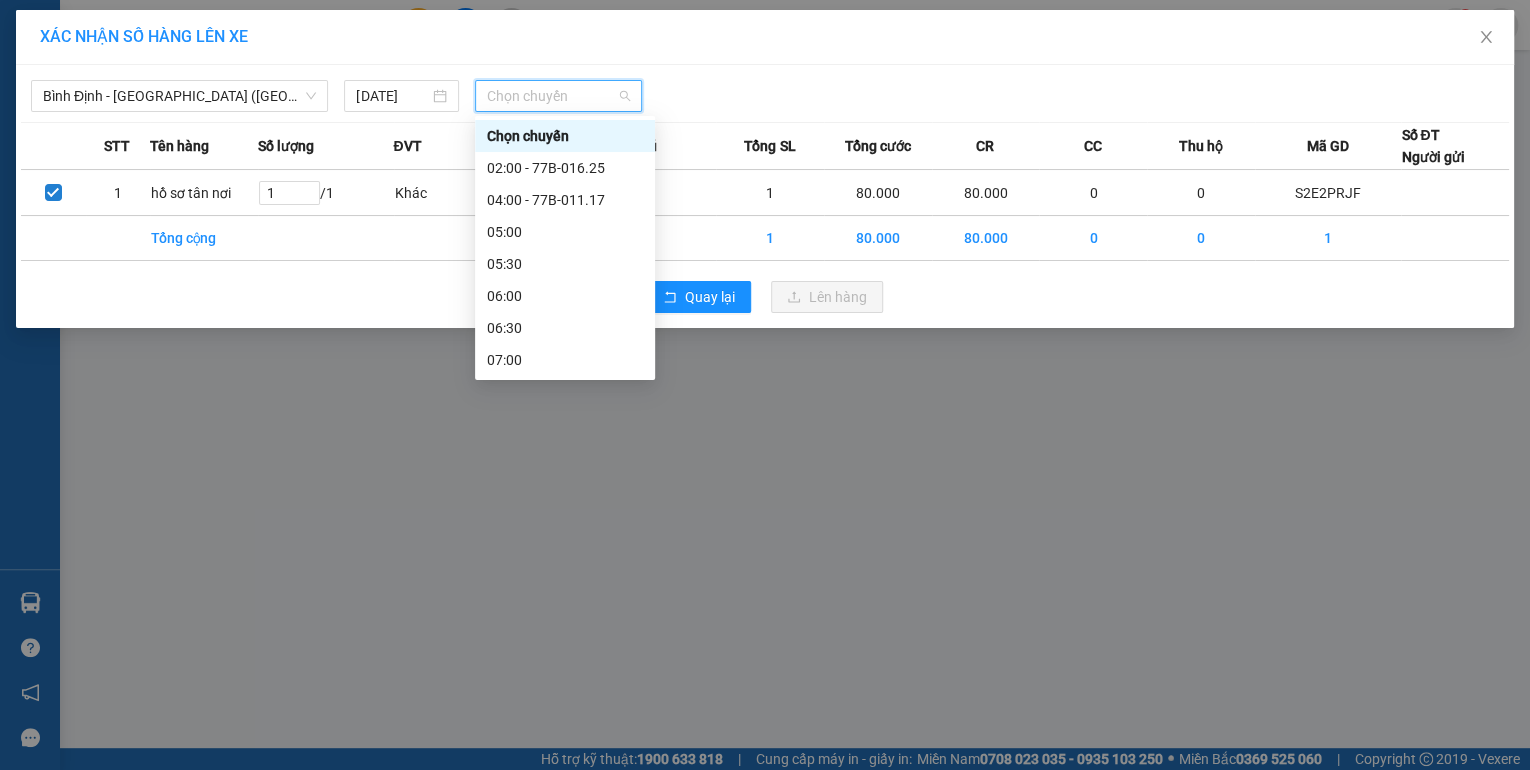 click on "18:00     - 77G-000.22" at bounding box center (565, 1064) 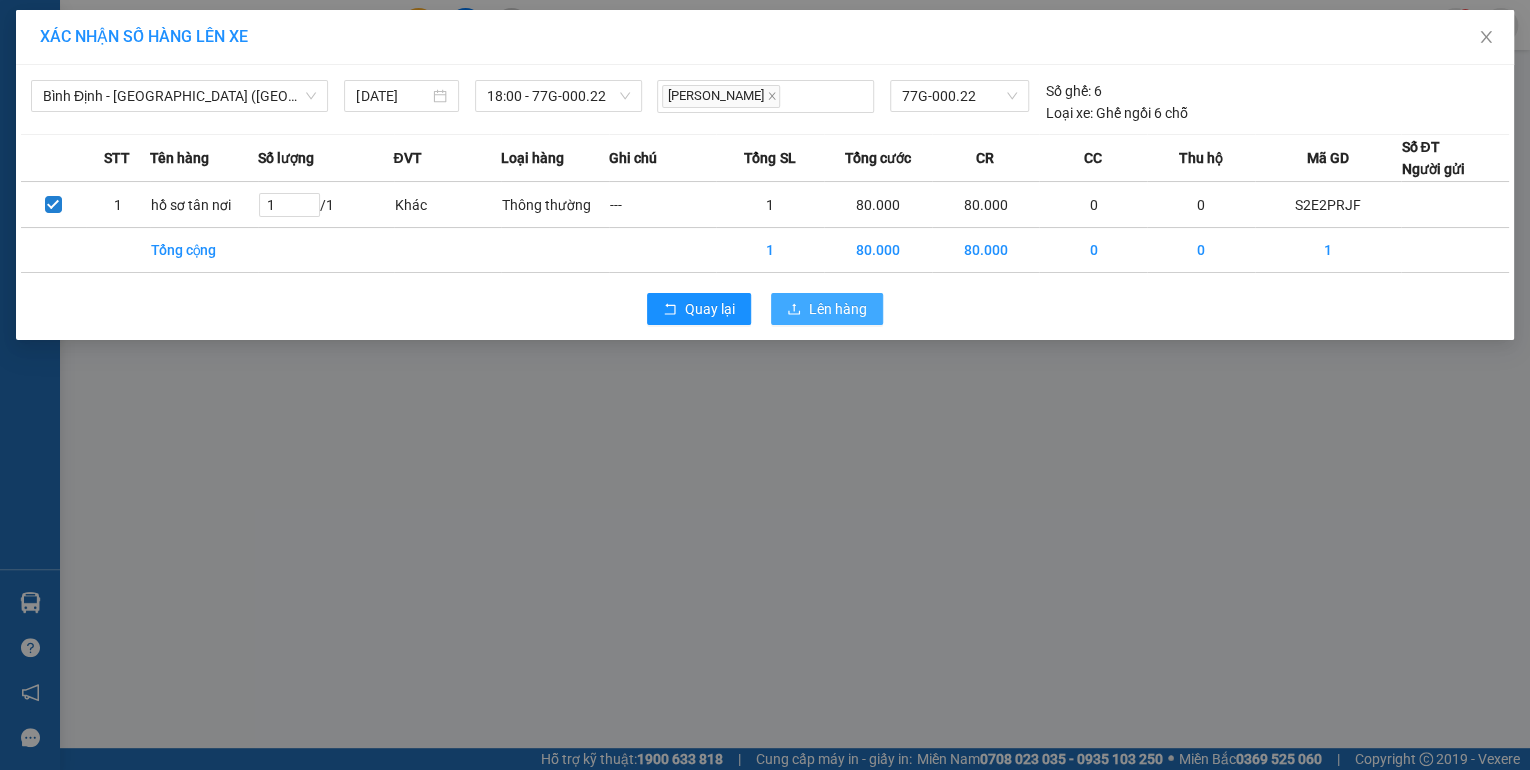 click on "Lên hàng" at bounding box center [838, 309] 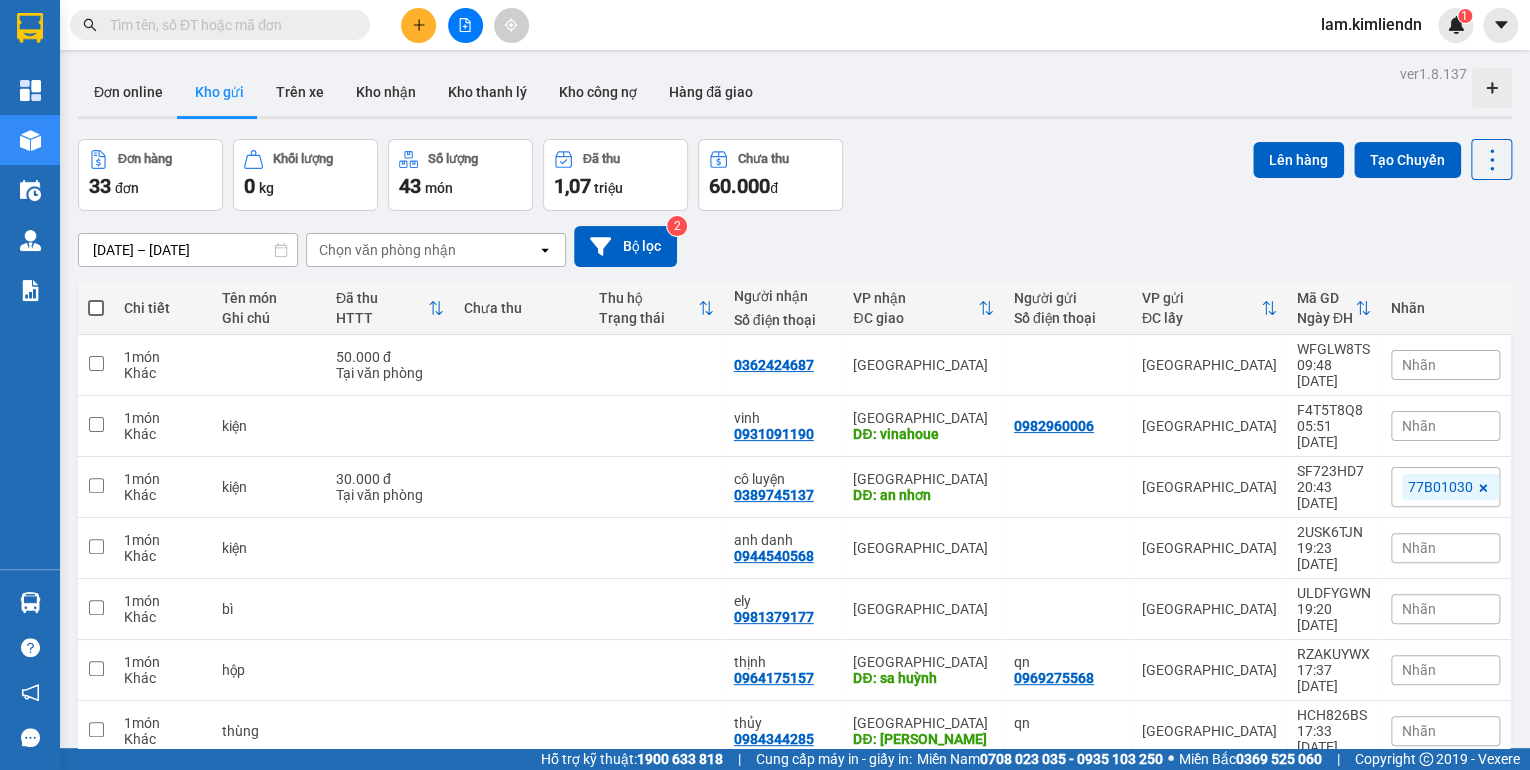 click at bounding box center [418, 25] 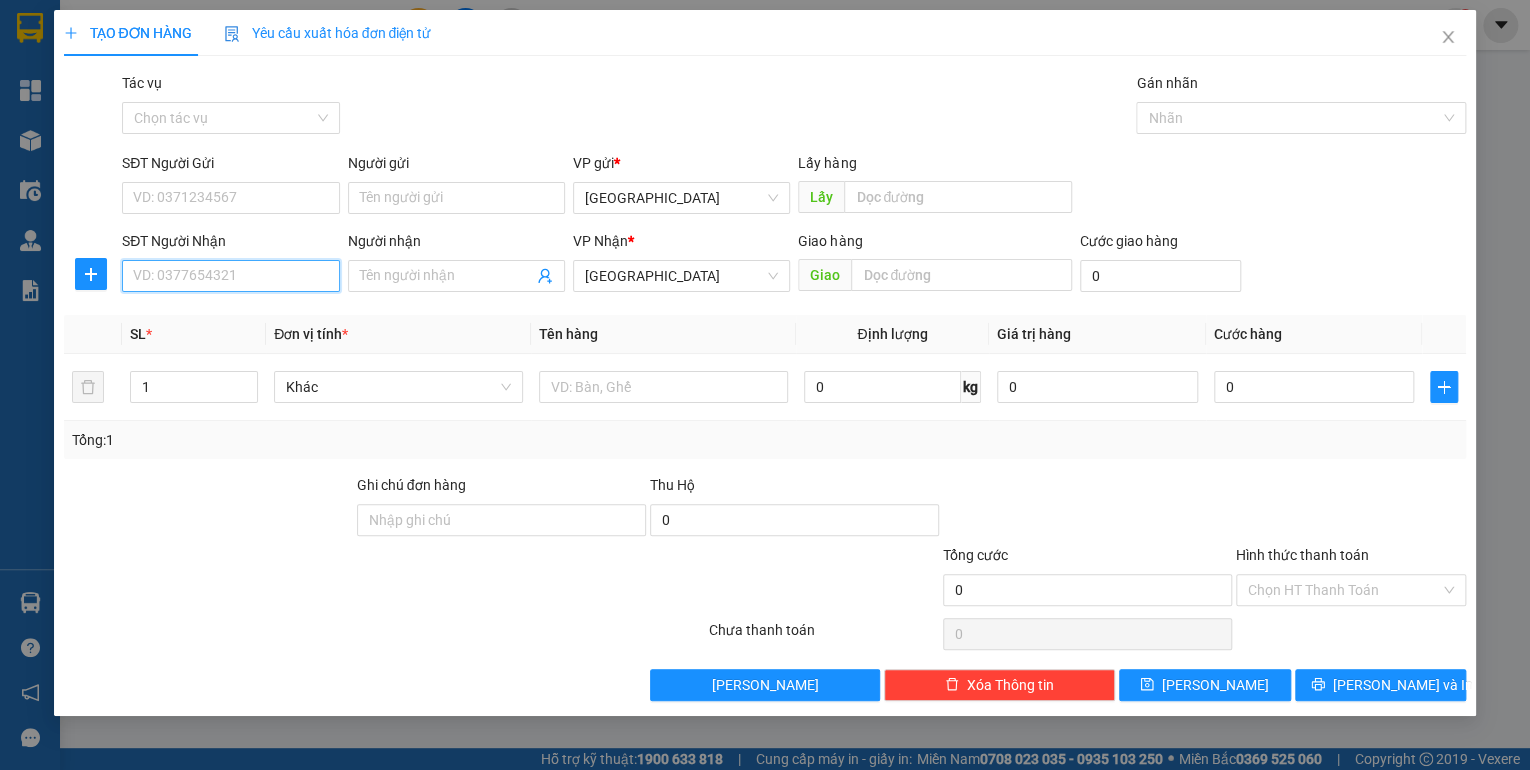 click on "SĐT Người Nhận" at bounding box center (230, 276) 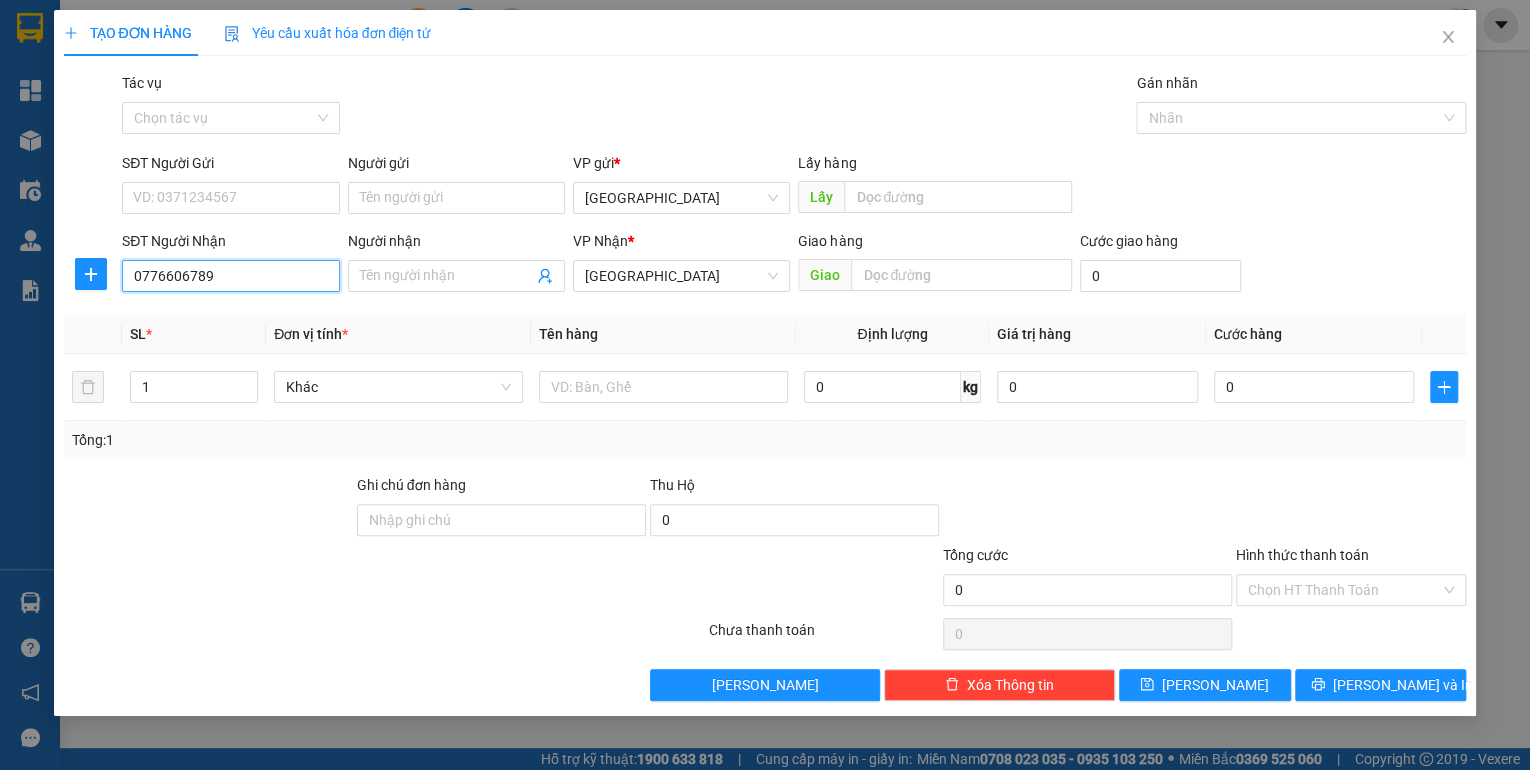 click on "0776606789" at bounding box center [230, 276] 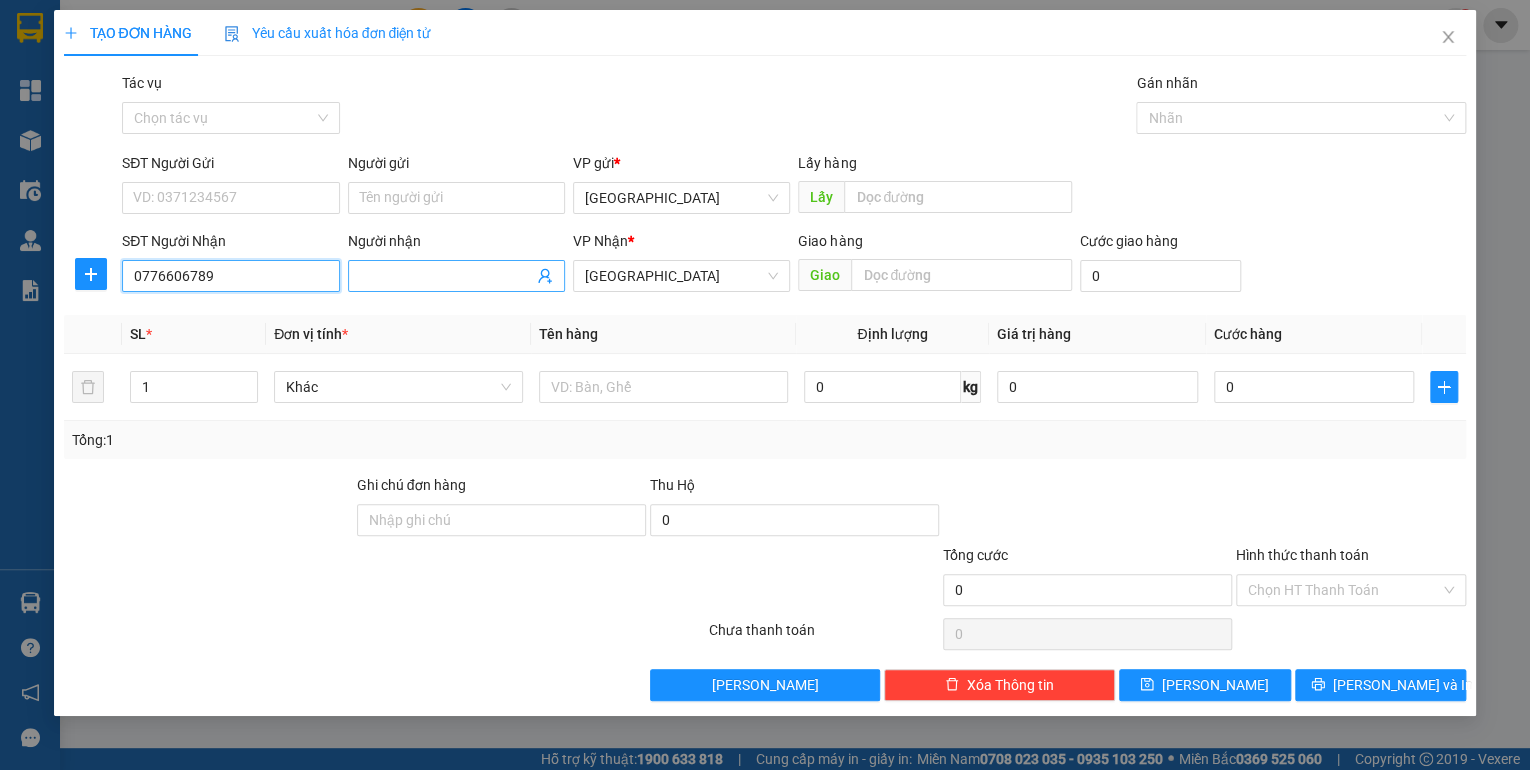 type 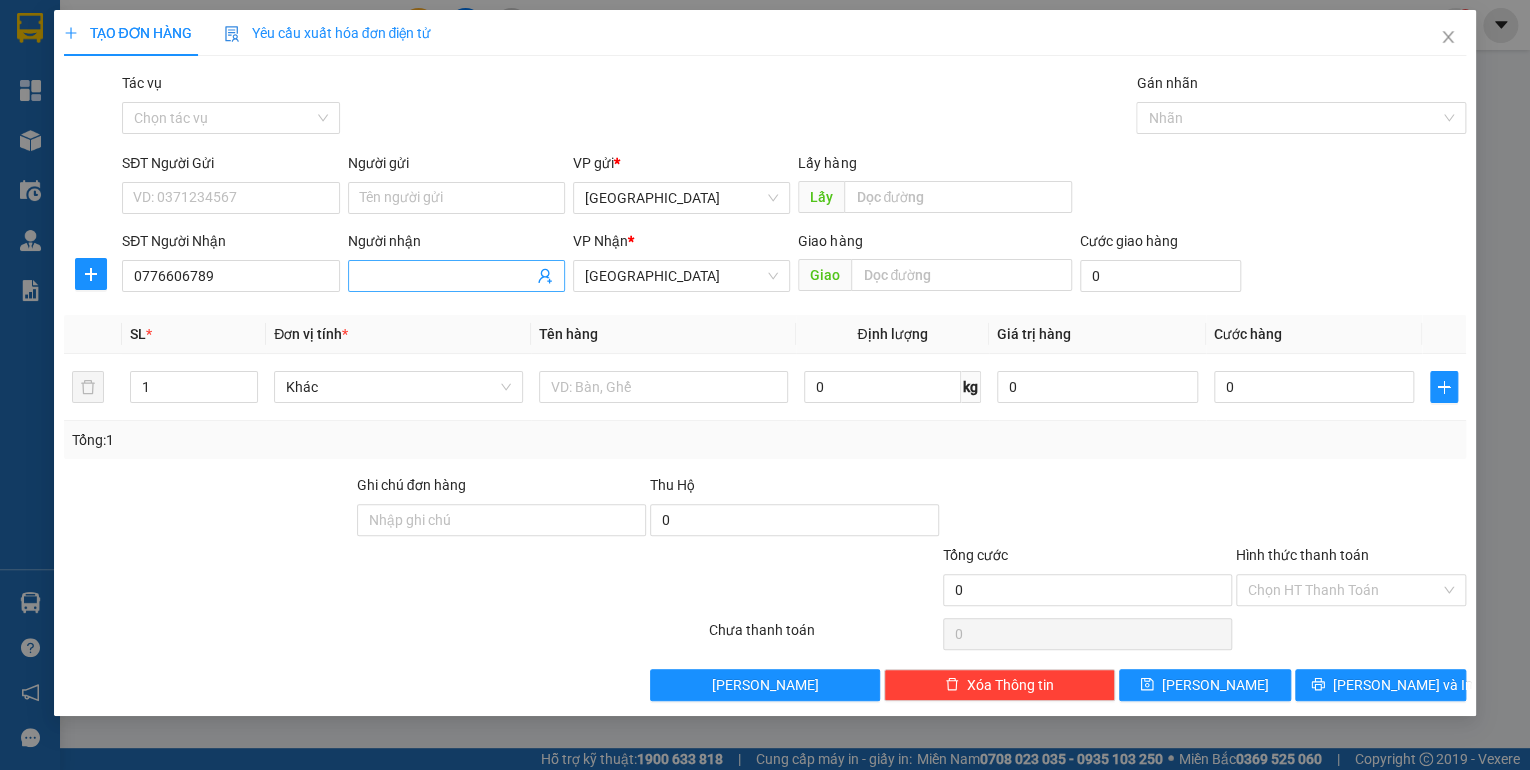 click on "Người nhận" at bounding box center (446, 276) 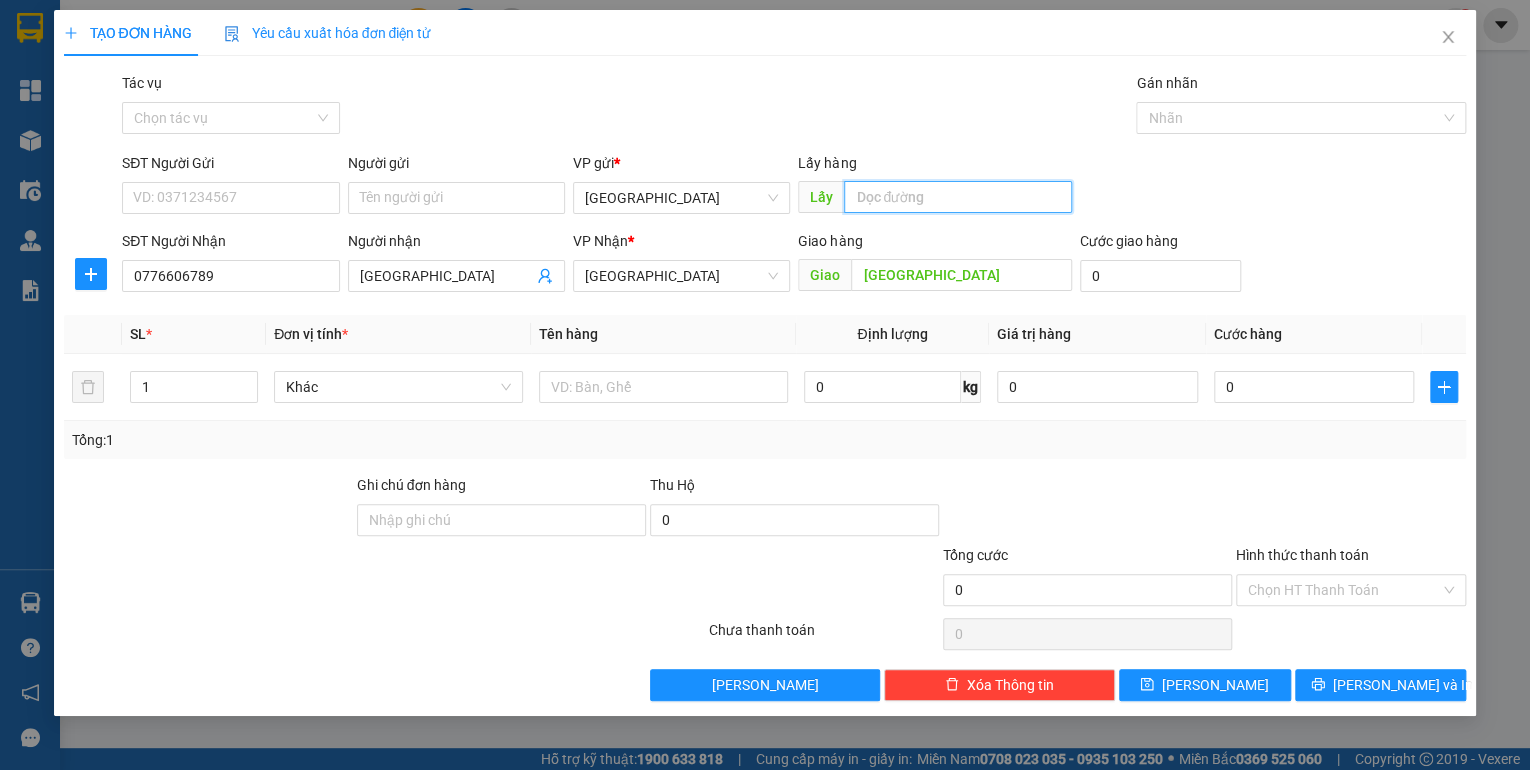 click at bounding box center (958, 197) 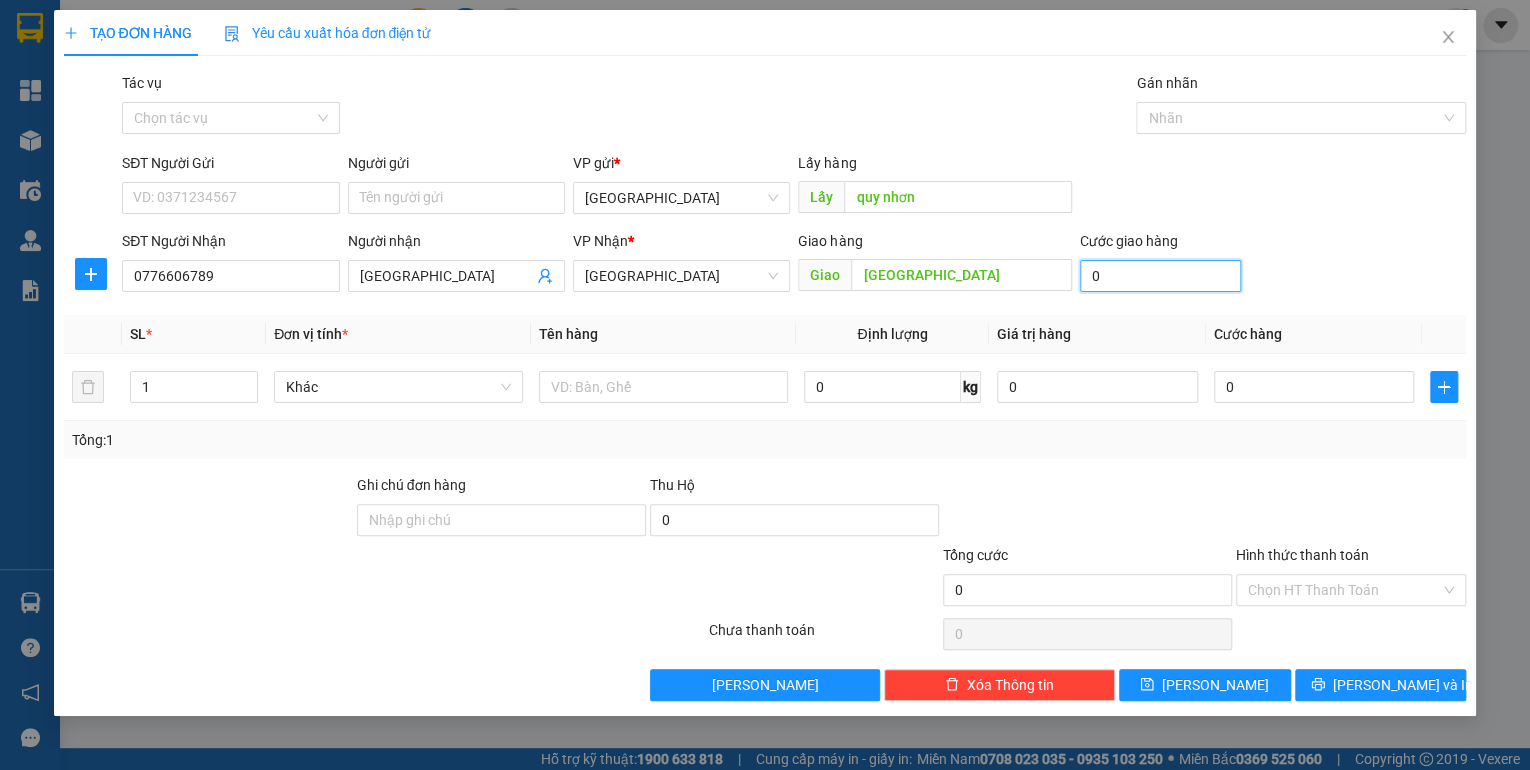click on "0" at bounding box center (1160, 276) 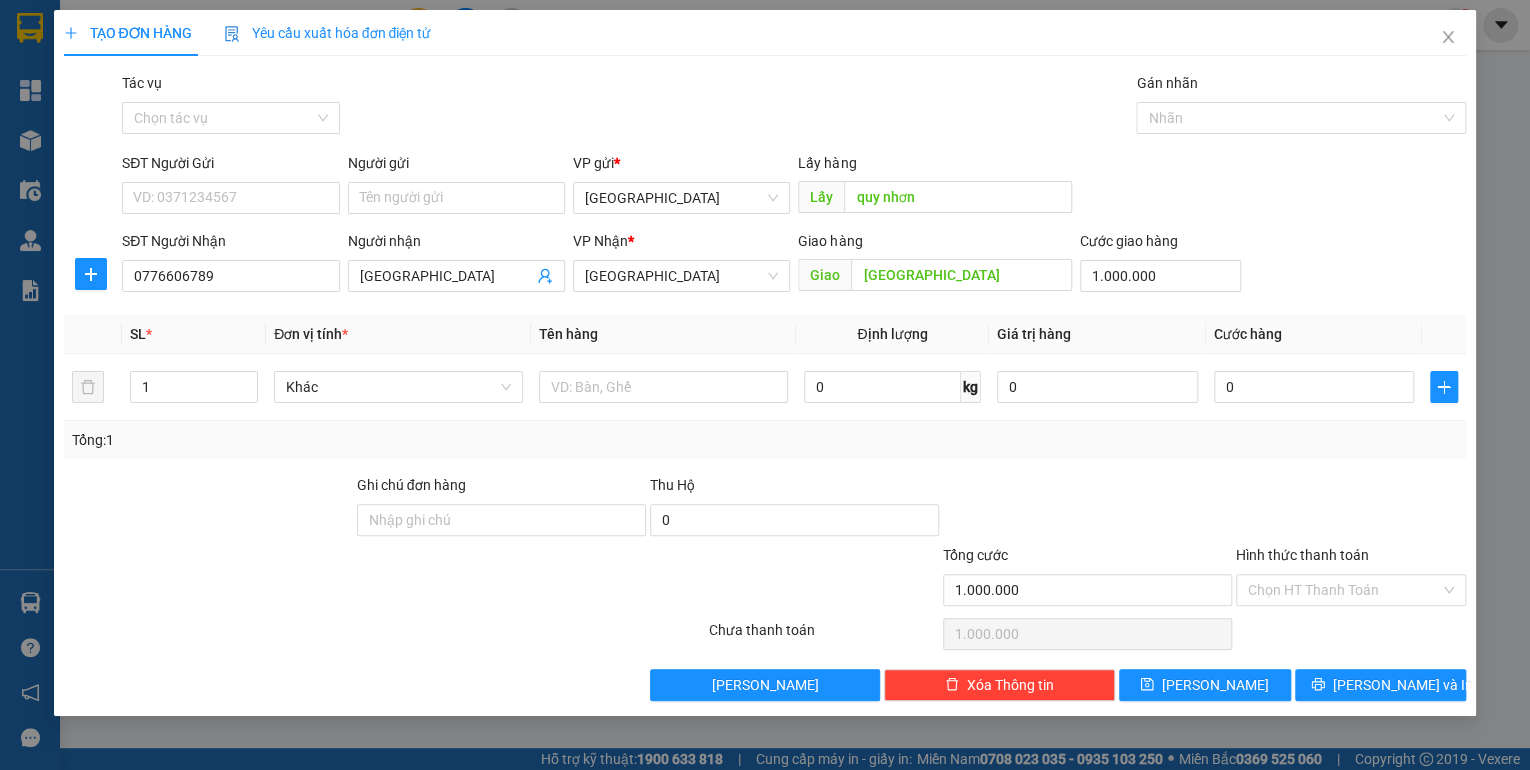 click on "Tổng:  1" at bounding box center (765, 440) 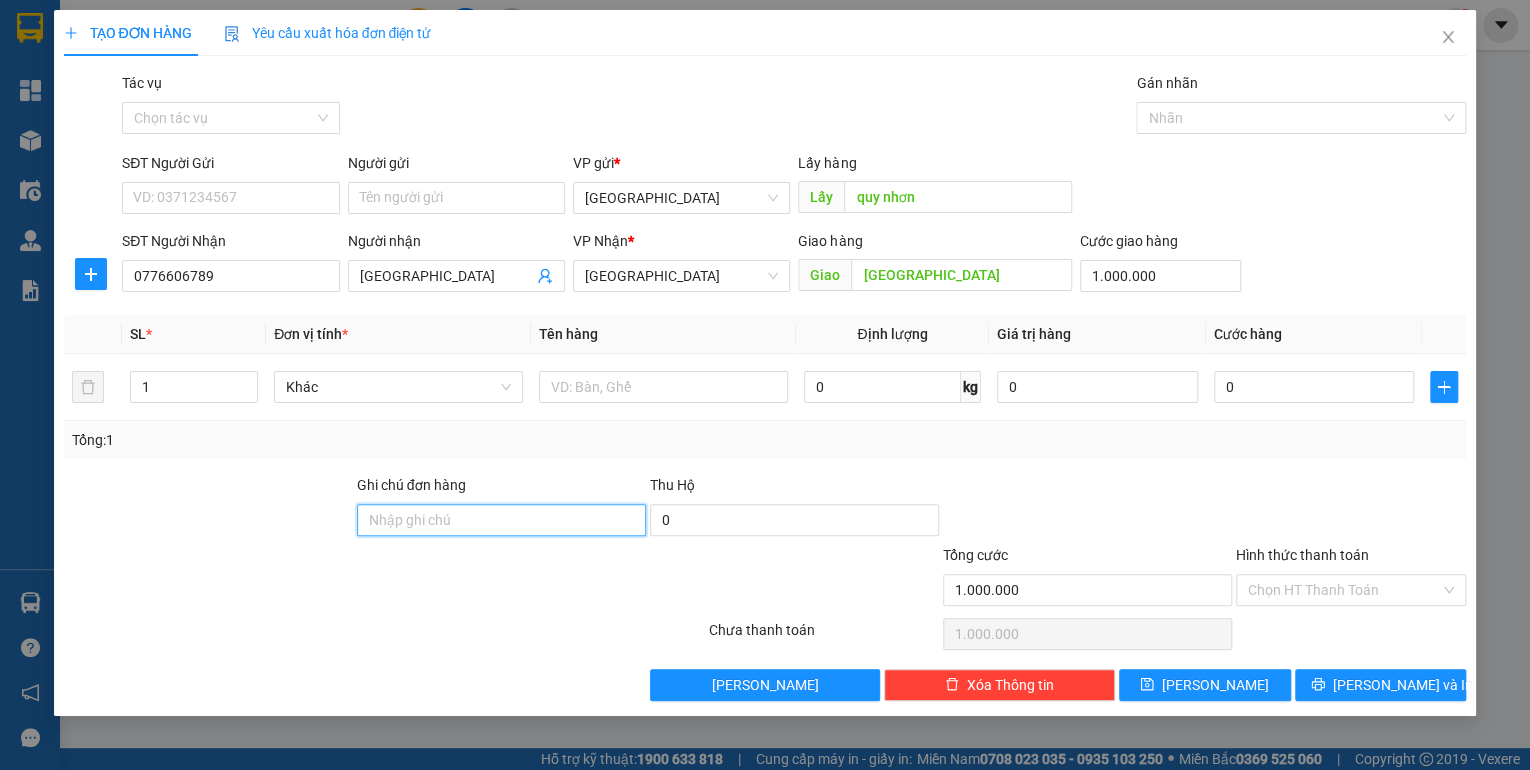 click on "Ghi chú đơn hàng" at bounding box center [501, 520] 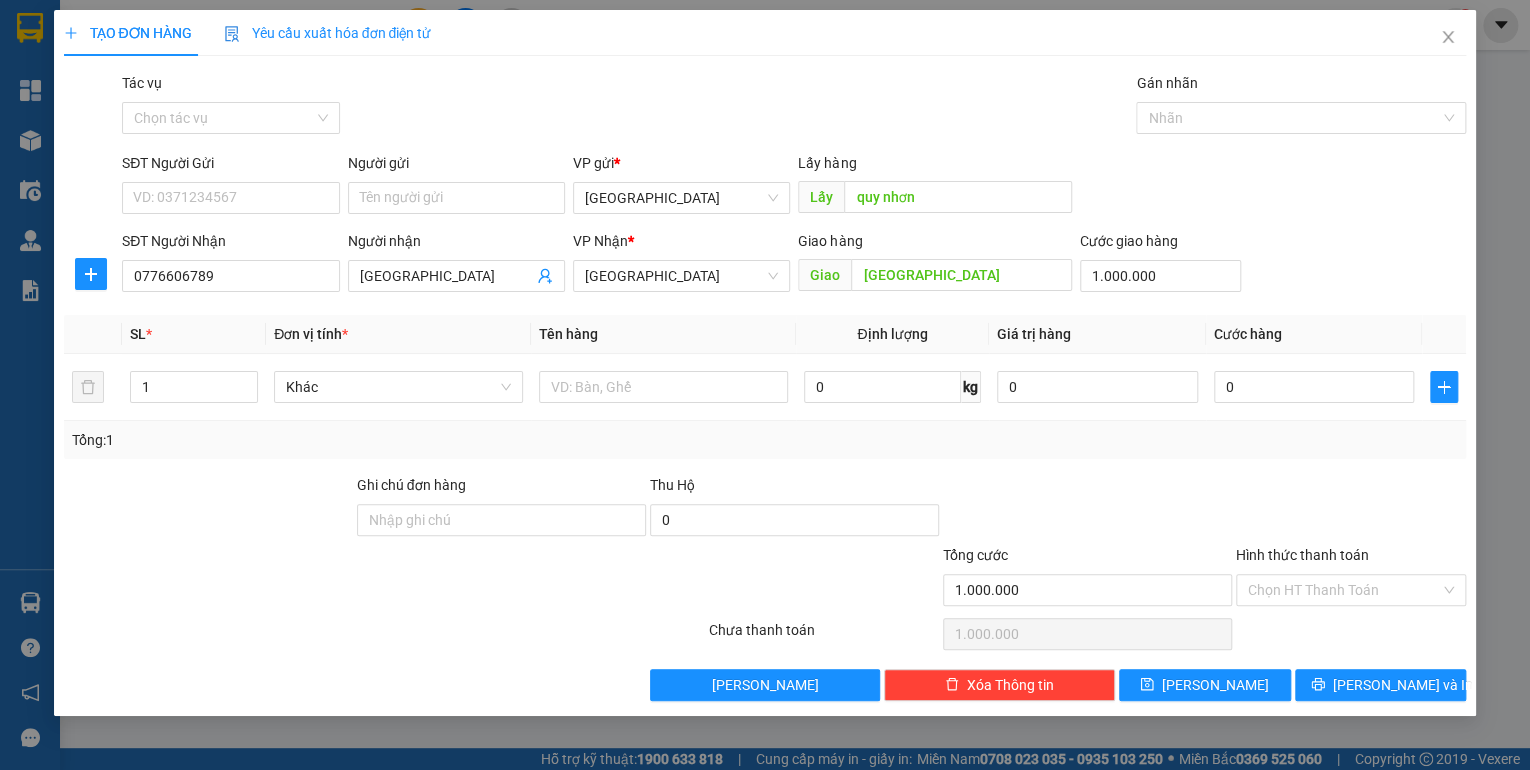 click on "Transit Pickup Surcharge Ids Transit Deliver Surcharge Ids Transit Deliver Surcharge Transit Deliver Surcharge Tác vụ Chọn tác vụ Gán nhãn   Nhãn SĐT Người Gửi VD: 0371234567 Người gửi Tên người gửi VP gửi  * [GEOGRAPHIC_DATA] Lấy hàng Lấy quy nhơn SĐT Người Nhận 0776606789 Người nhận đà nẵng VP Nhận  * [GEOGRAPHIC_DATA] Giao hàng Giao đà nẵng Cước giao hàng 1.000.000 SL  * Đơn vị tính  * Tên hàng  Định lượng Giá trị hàng Cước hàng                 1 Khác 0 kg 0 0 Tổng:  1 Ghi chú đơn hàng Thu Hộ 0 Tổng cước 1.000.000 Hình thức thanh toán Chọn HT Thanh Toán Số tiền thu trước 0 Chưa thanh toán 1.000.000 Chọn HT Thanh Toán Lưu nháp Xóa Thông tin [PERSON_NAME] và In" at bounding box center (765, 386) 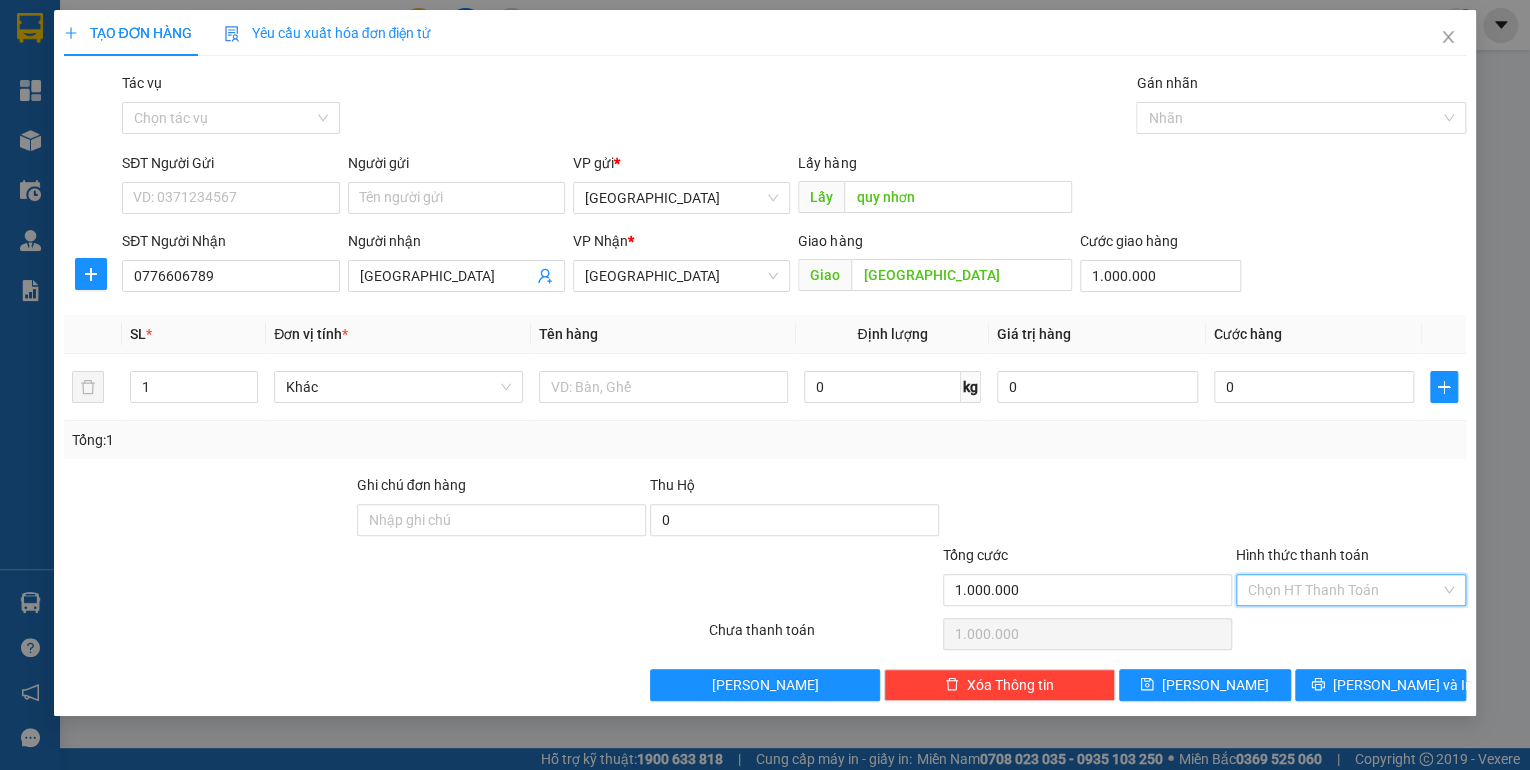 click on "Hình thức thanh toán" at bounding box center (1344, 590) 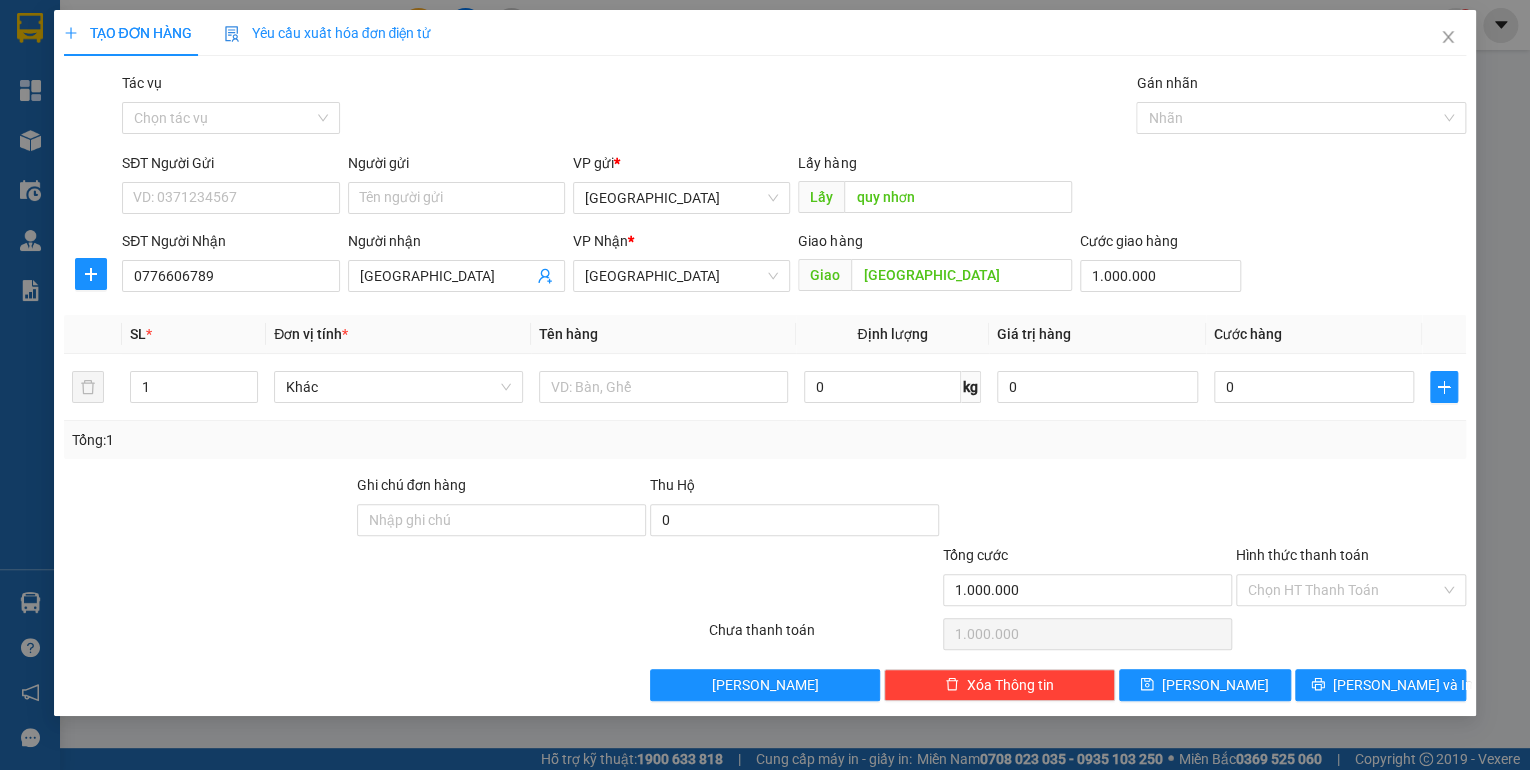 click at bounding box center [1087, 509] 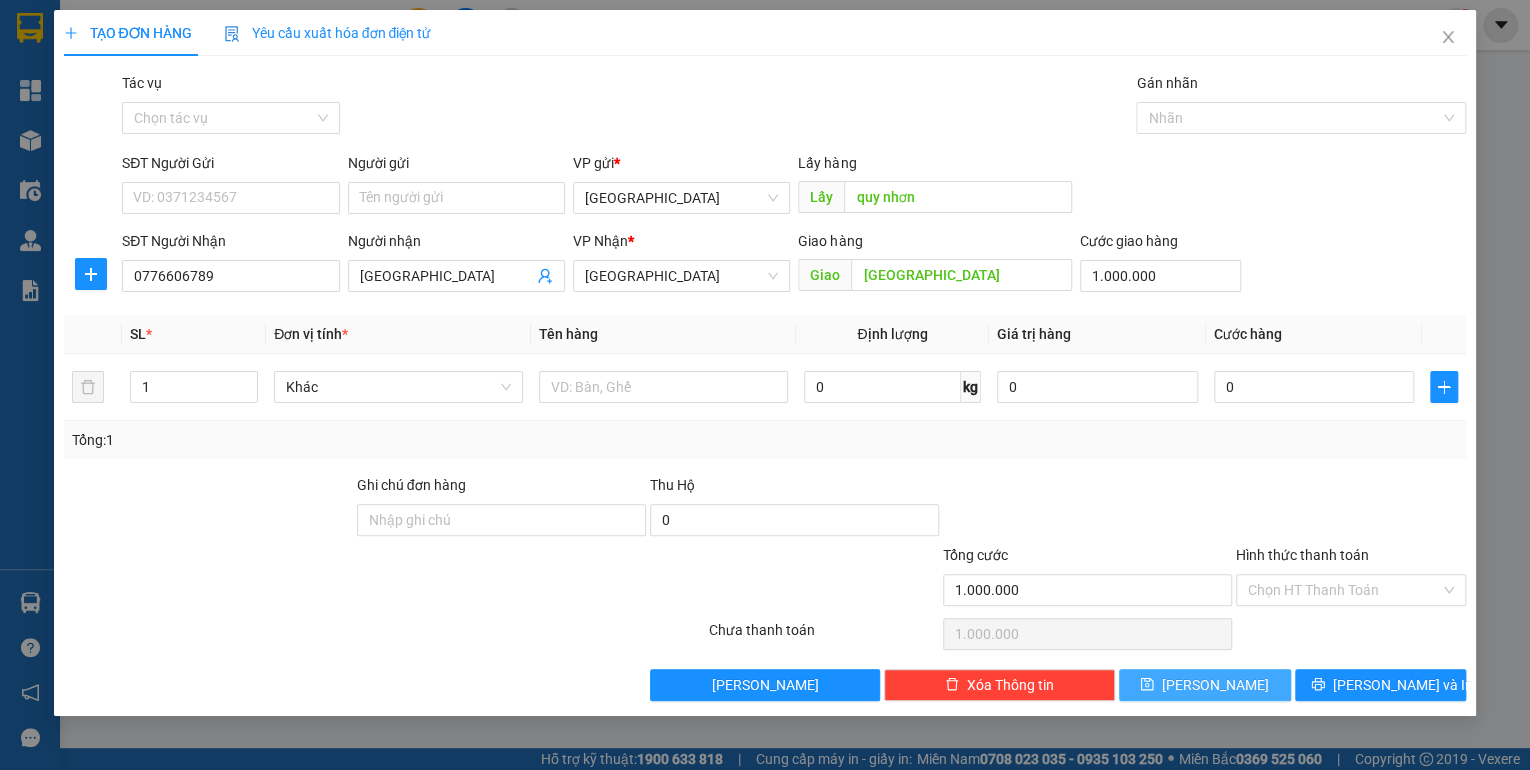 click on "[PERSON_NAME]" at bounding box center (1215, 685) 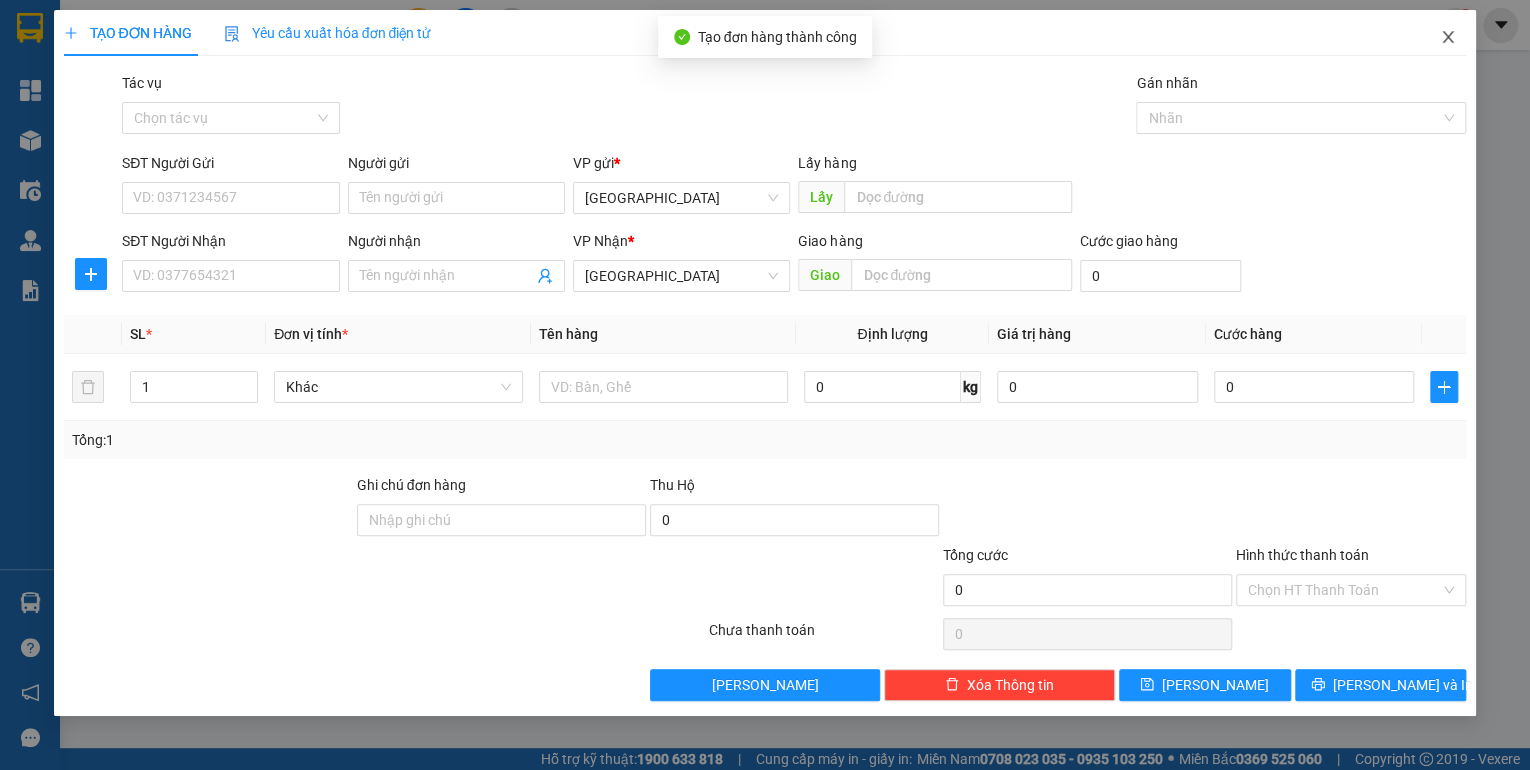 click at bounding box center [1448, 38] 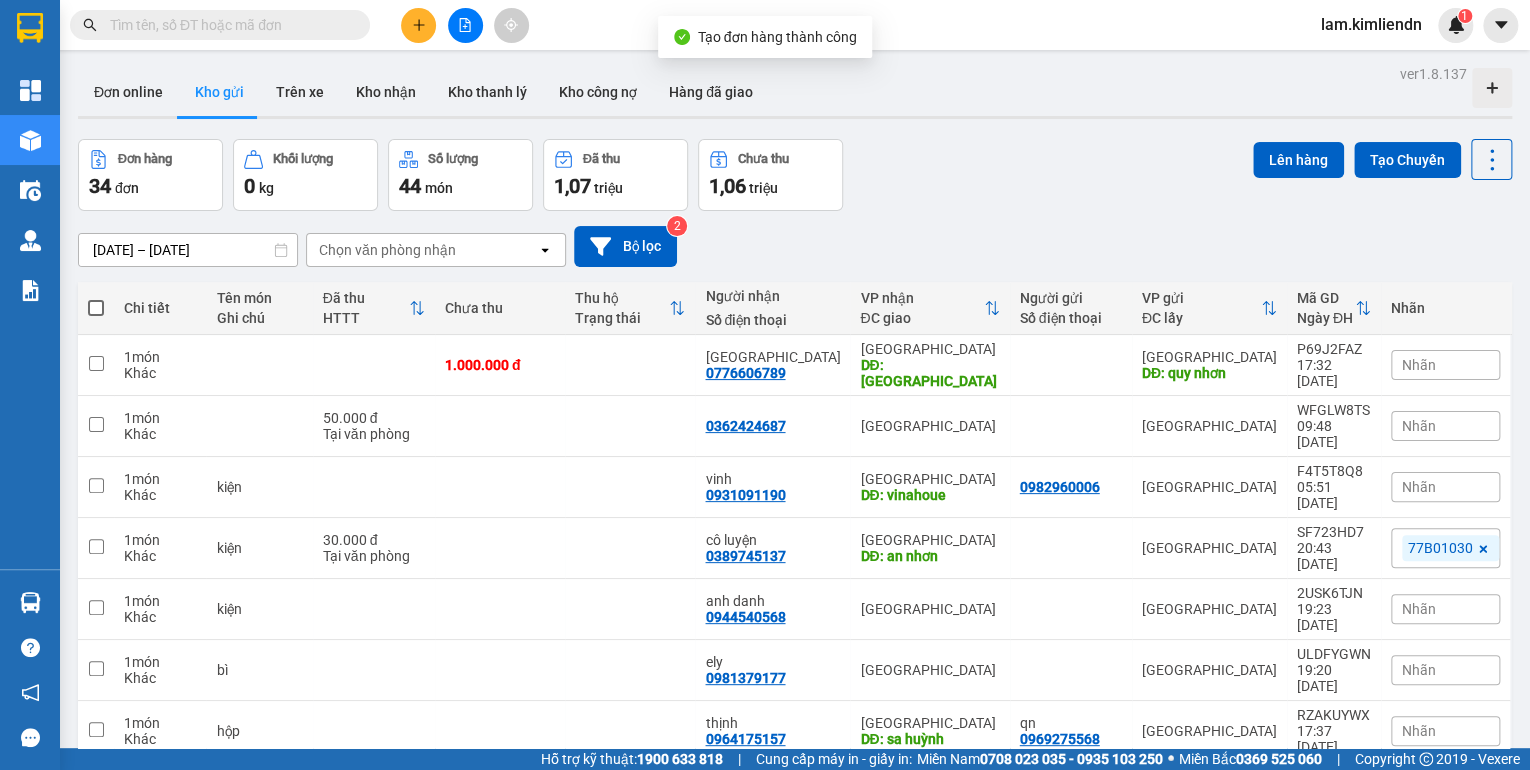 click 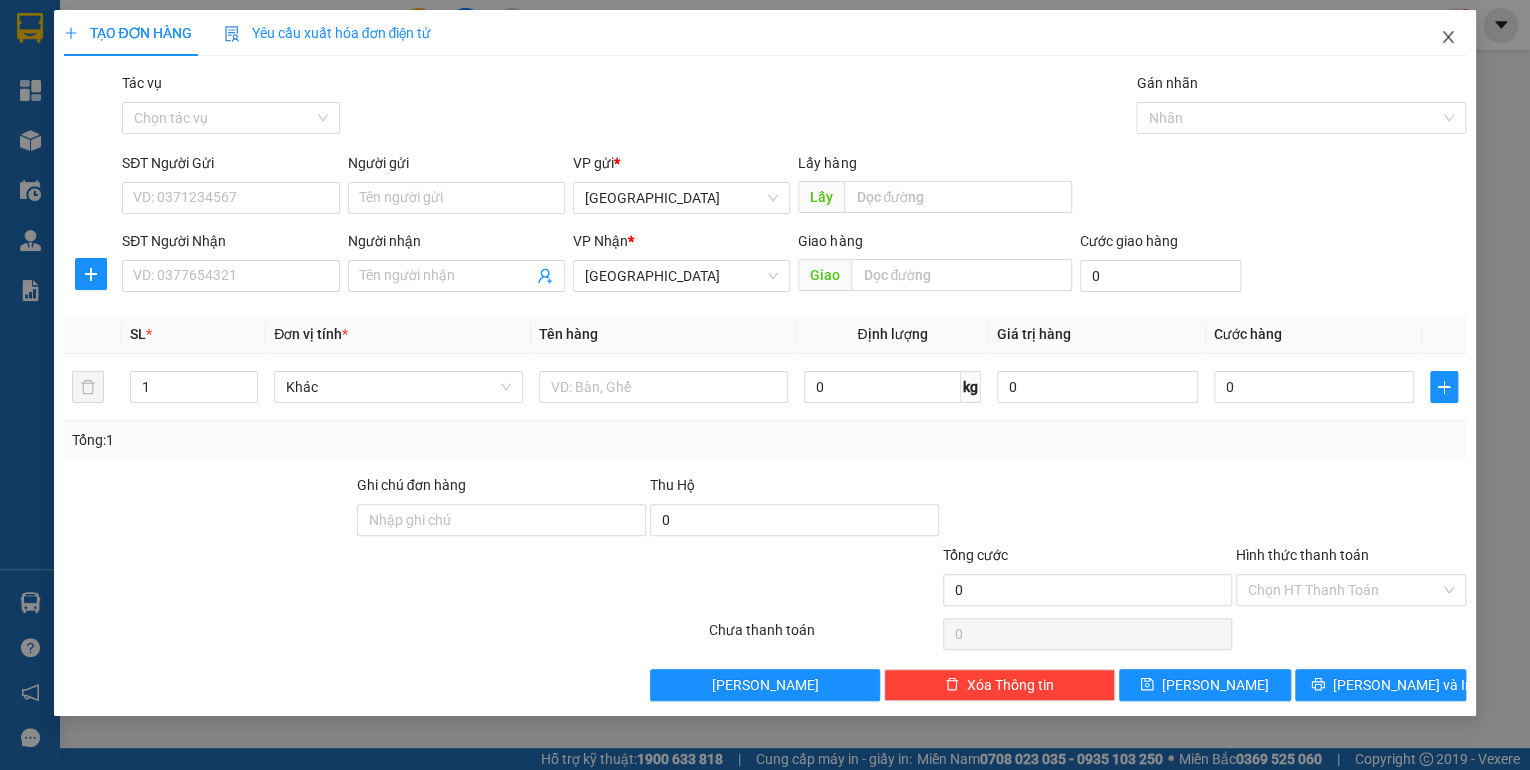 click at bounding box center [1448, 38] 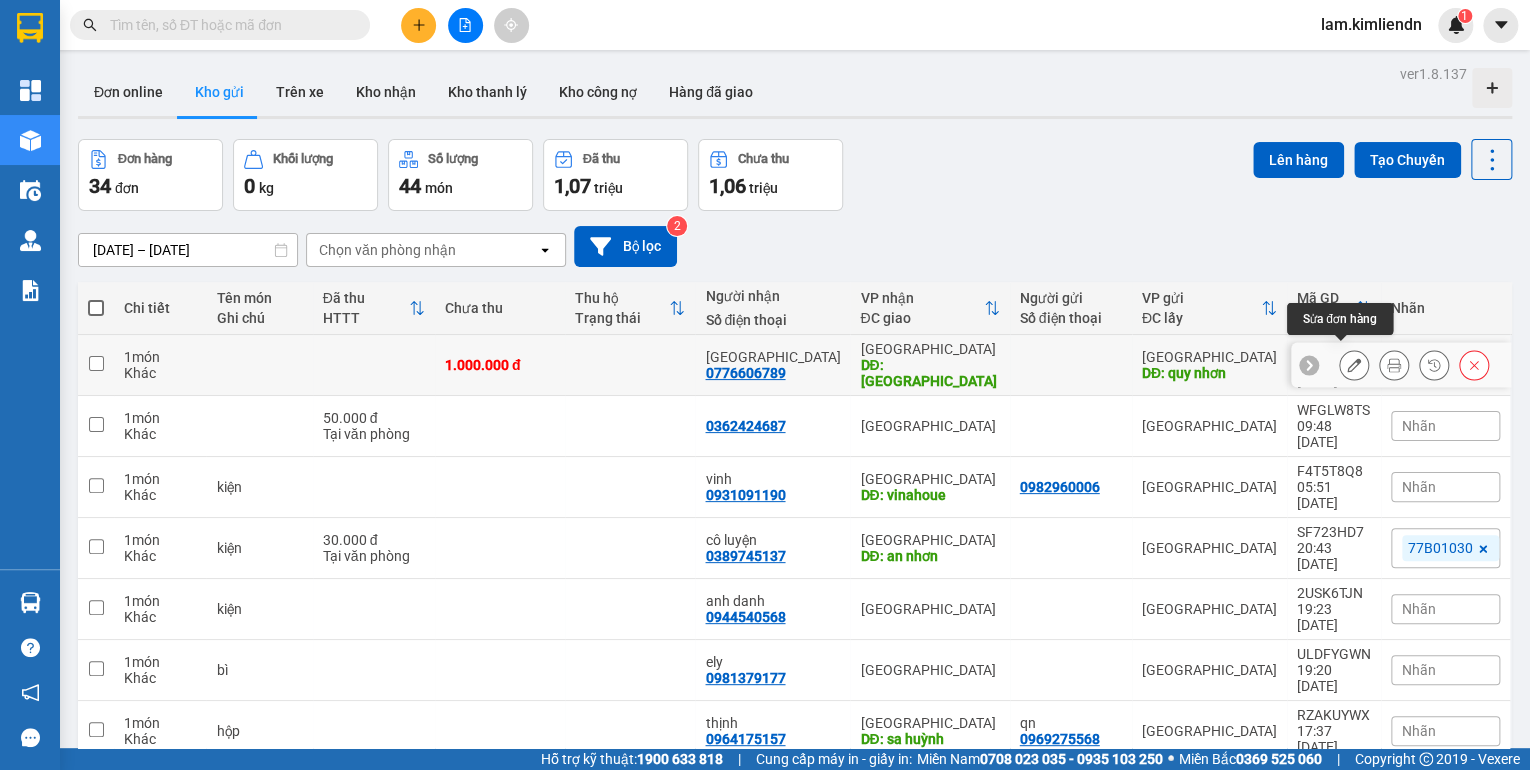 click 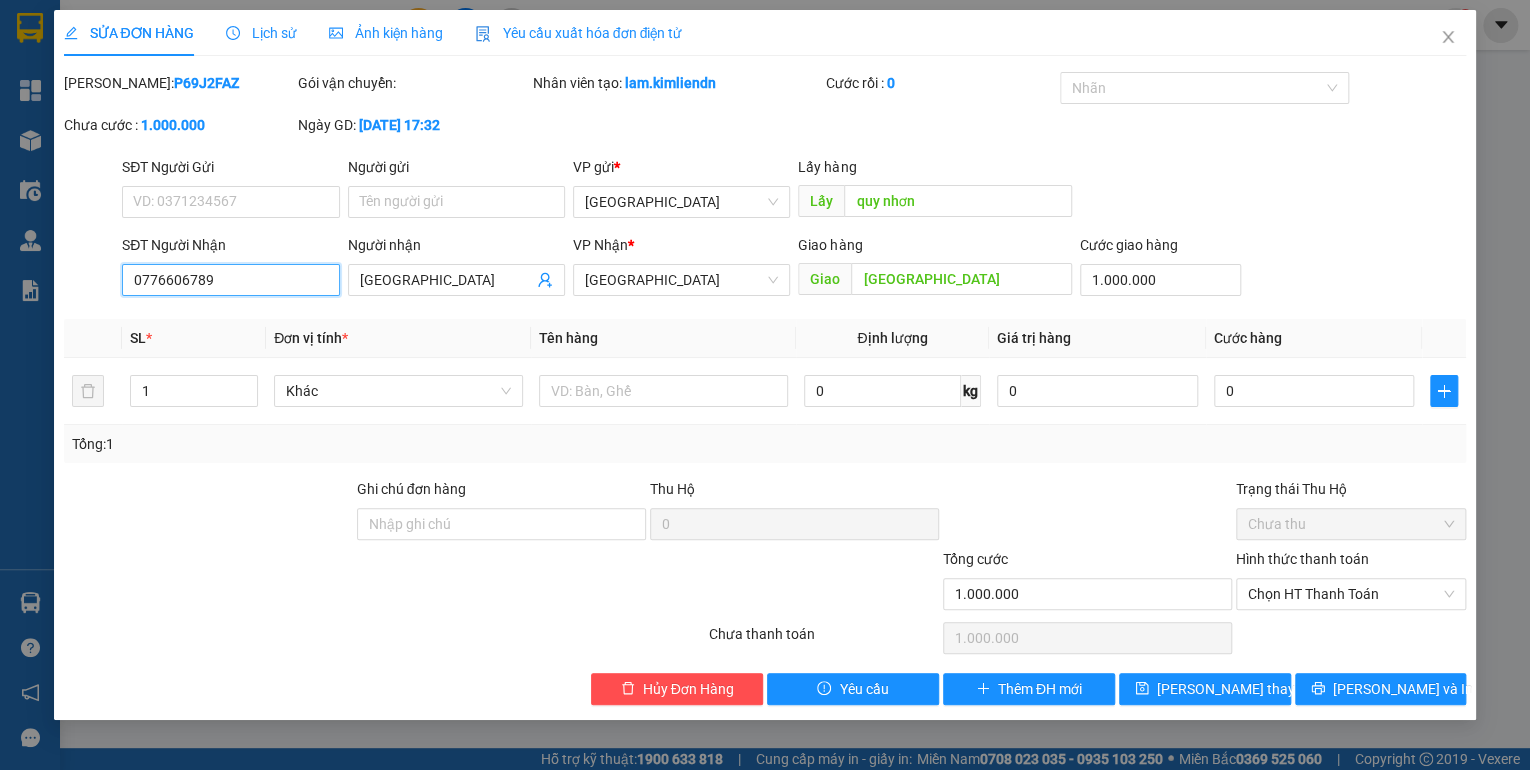 click on "0776606789" at bounding box center [230, 280] 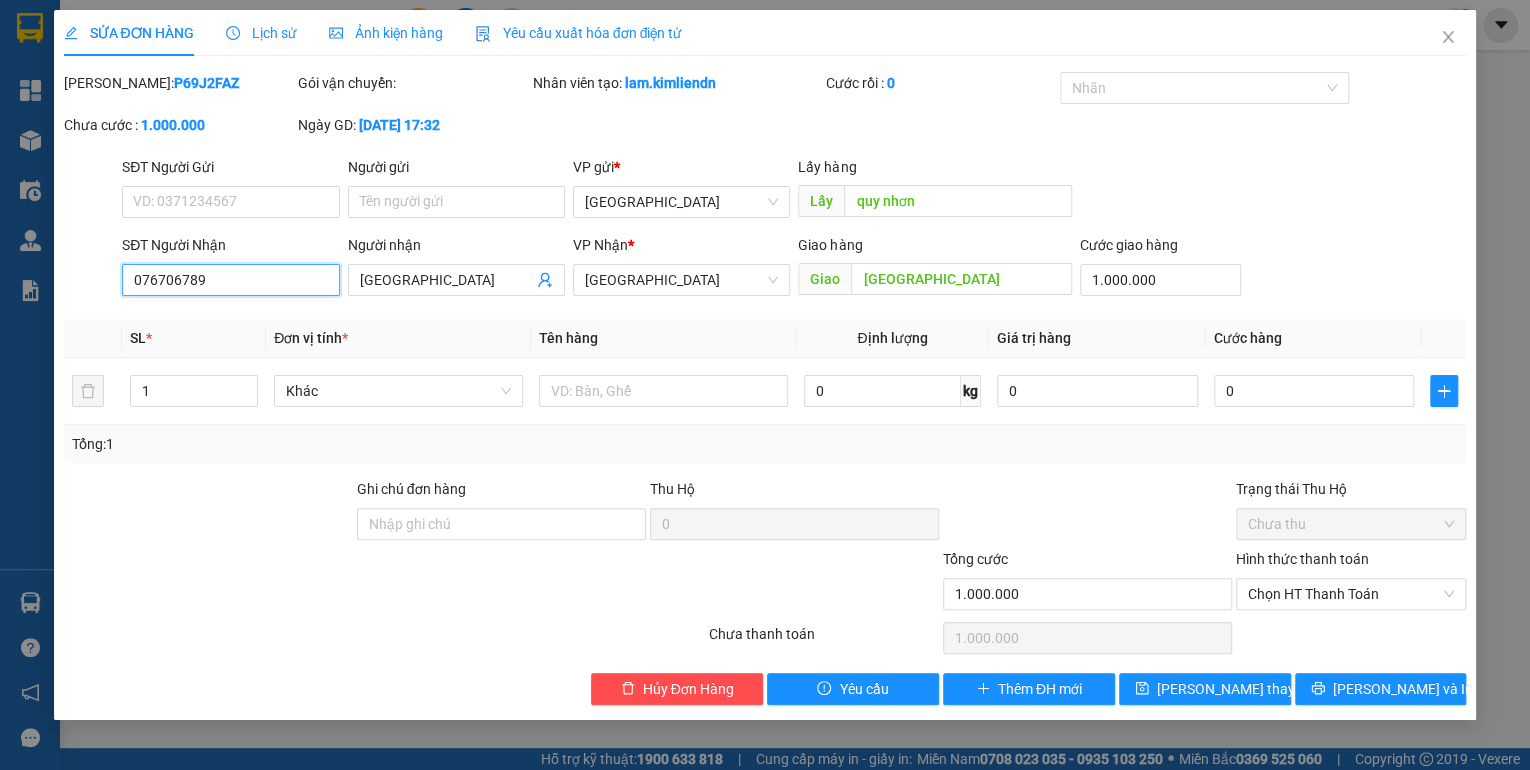 click on "076706789" at bounding box center (230, 280) 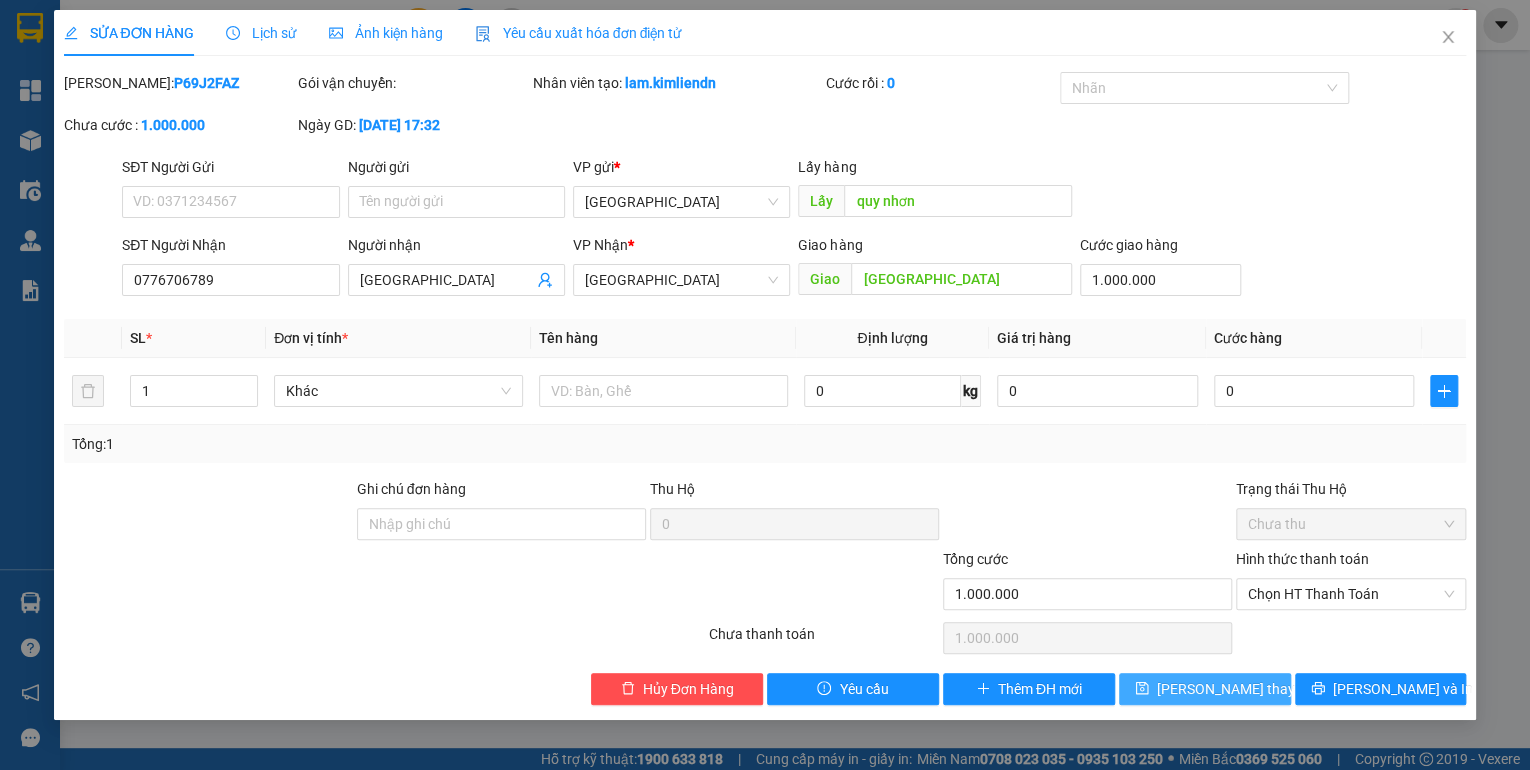 click on "[PERSON_NAME] thay đổi" at bounding box center (1237, 689) 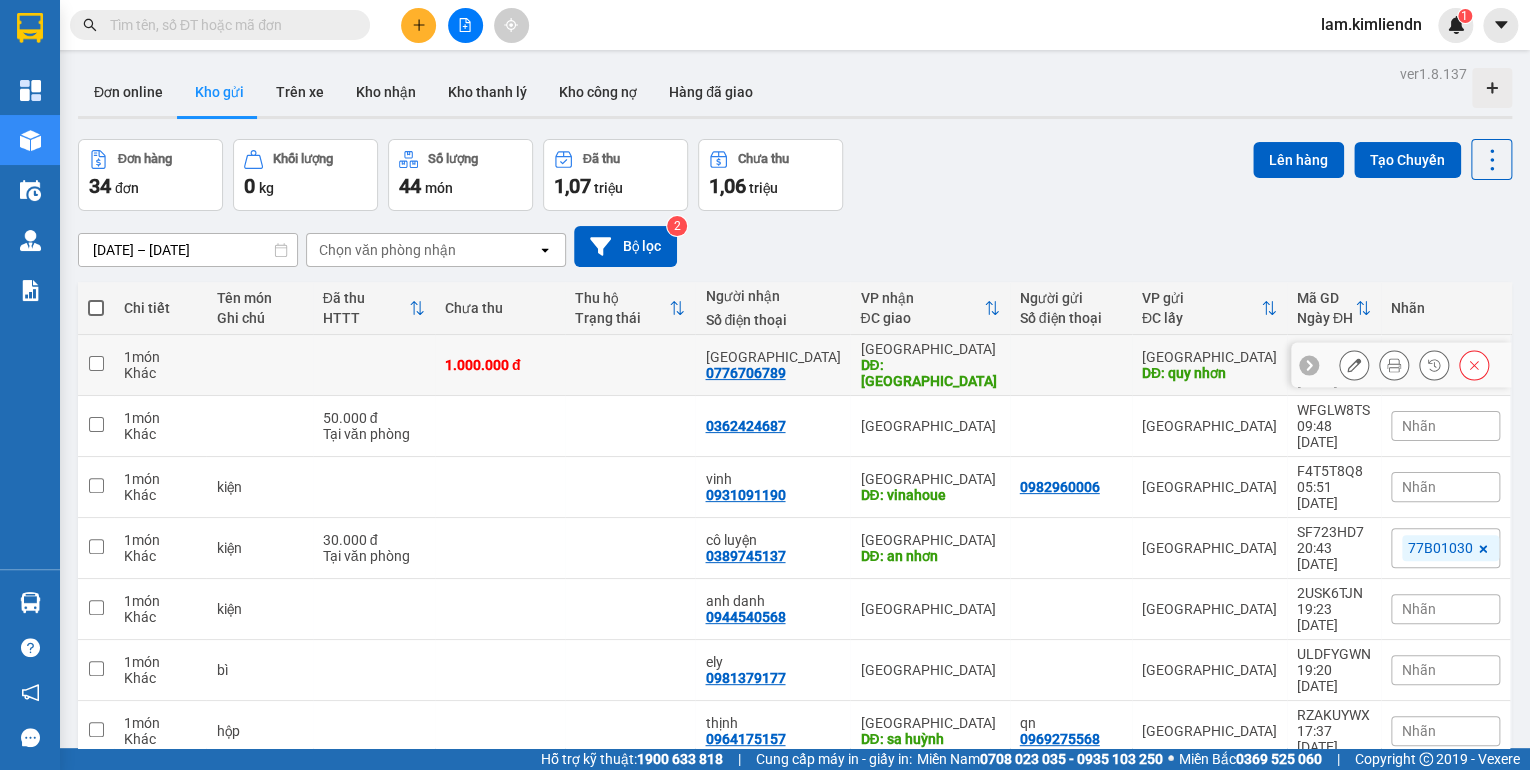 click at bounding box center (96, 363) 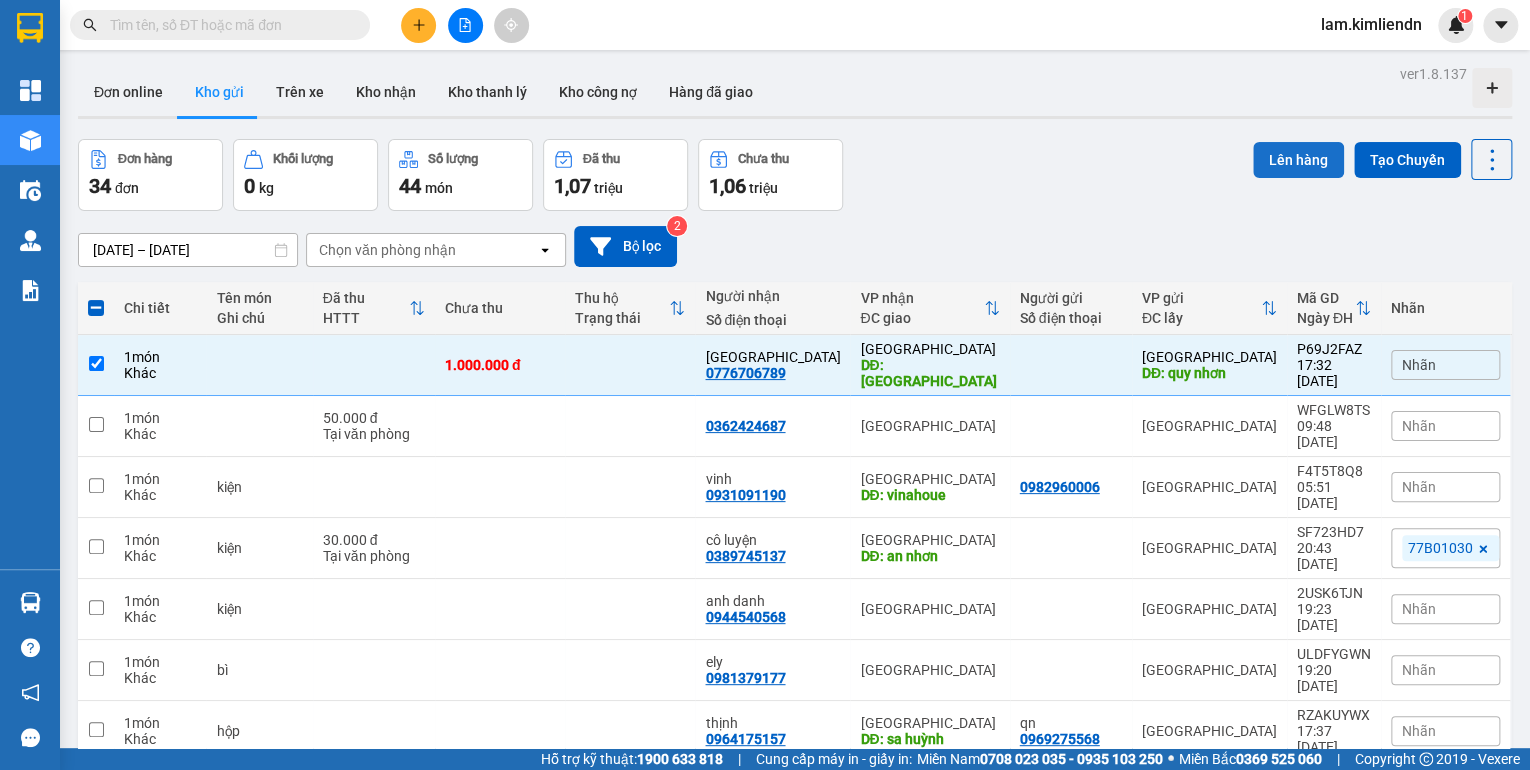 click on "Lên hàng" at bounding box center (1298, 160) 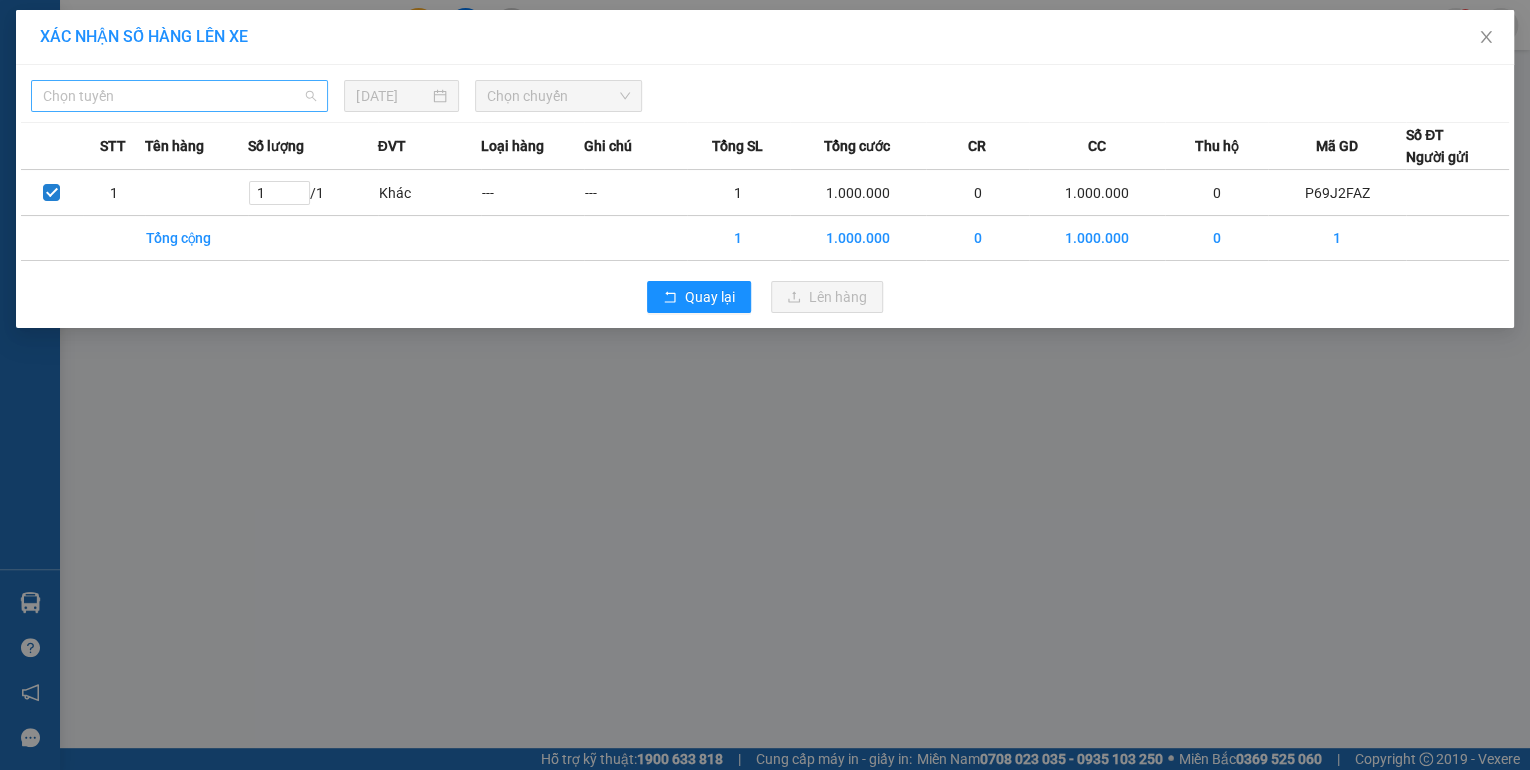 click on "Chọn tuyến" at bounding box center [179, 96] 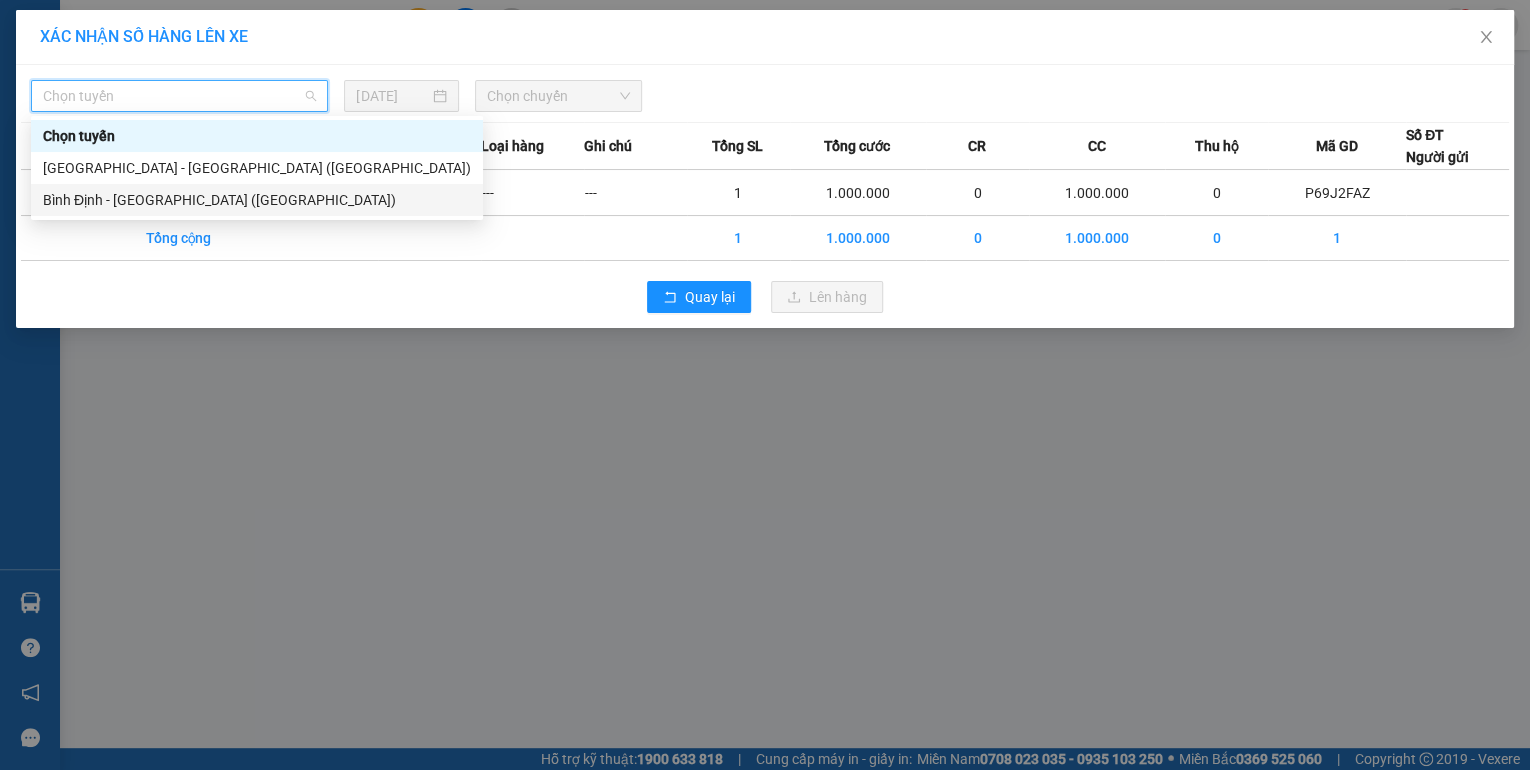 click on "Bình Định - [GEOGRAPHIC_DATA] ([GEOGRAPHIC_DATA])" at bounding box center [257, 200] 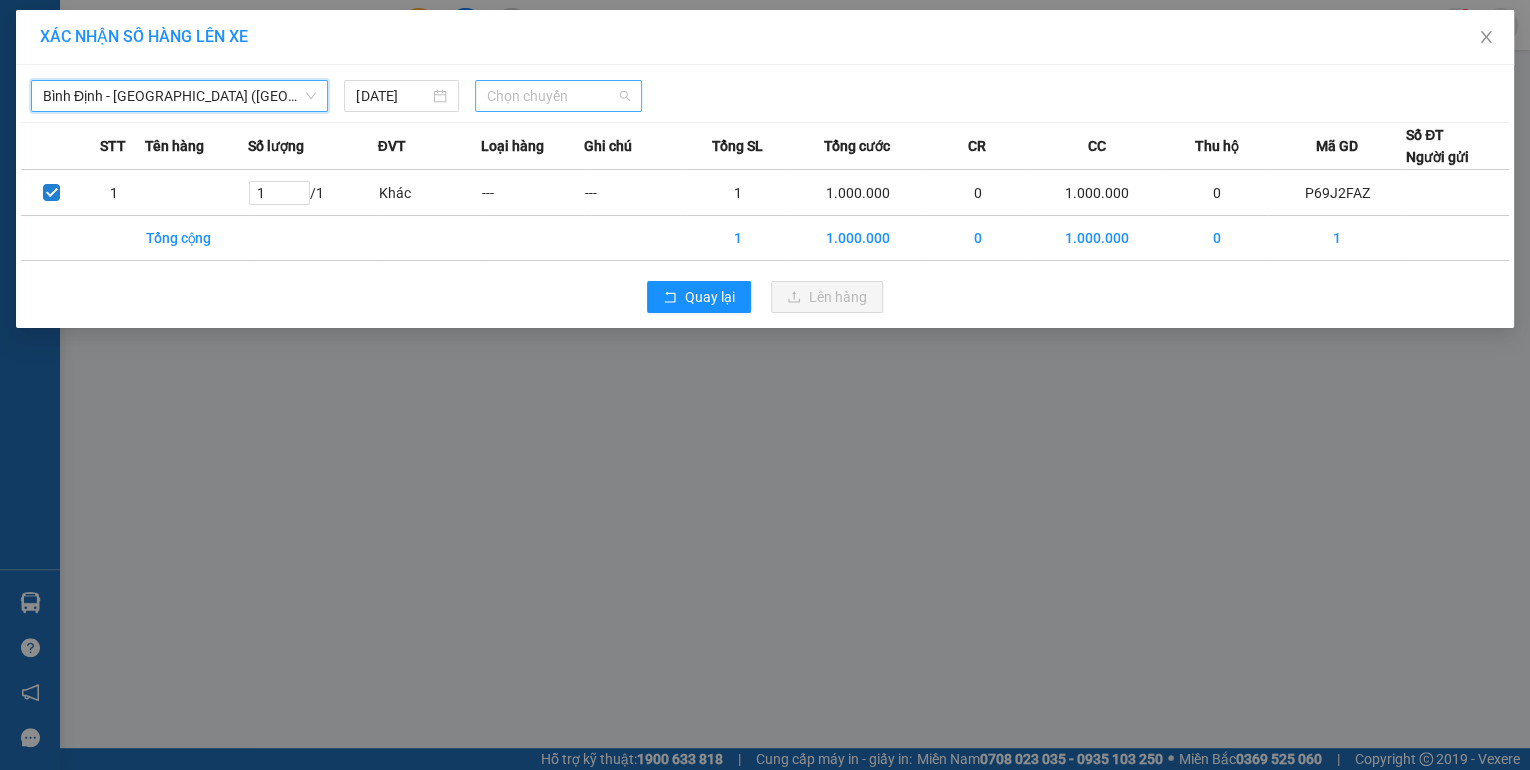 click on "Chọn chuyến" at bounding box center [558, 96] 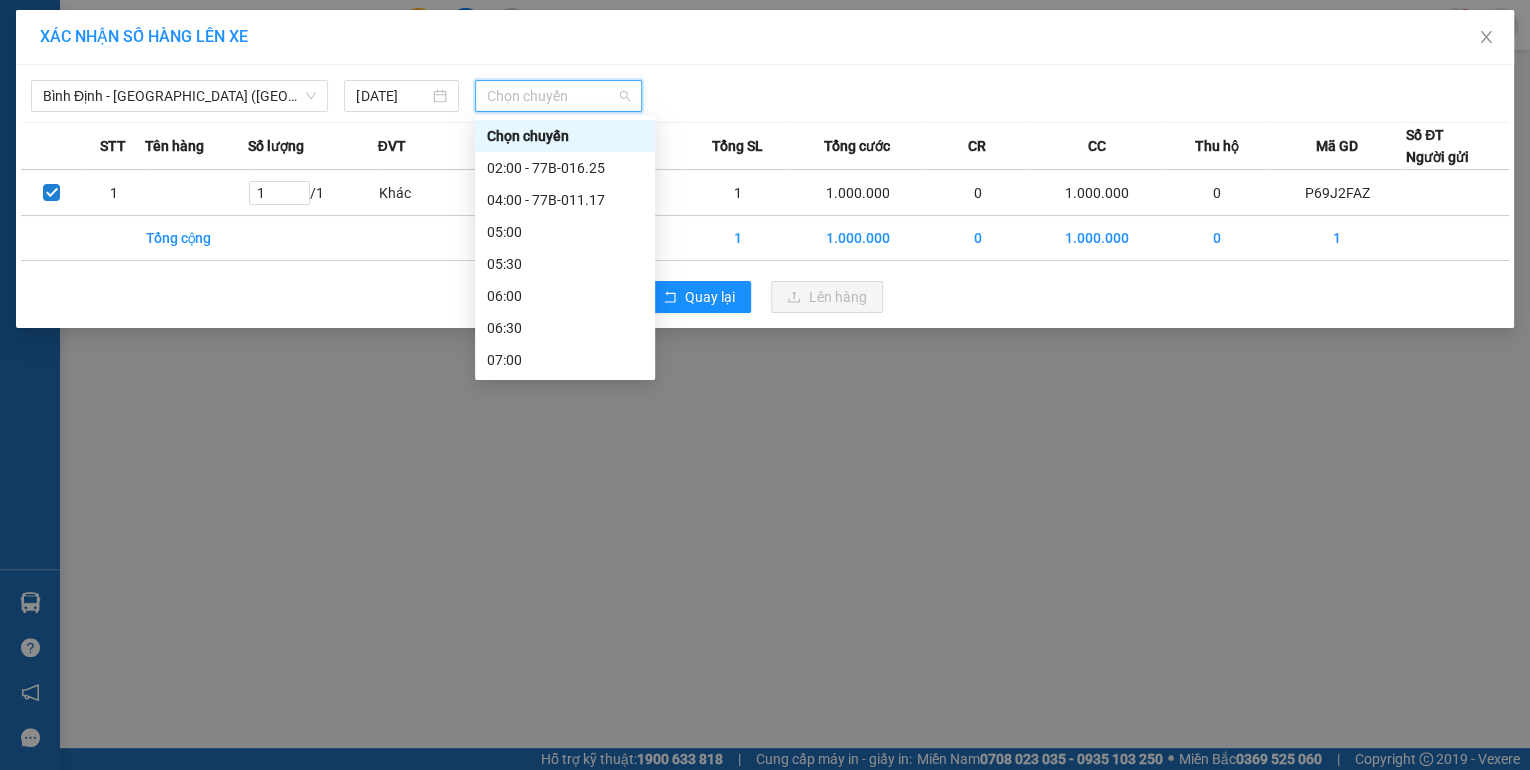 click on "18:00     - 77G-000.22" at bounding box center [565, 1064] 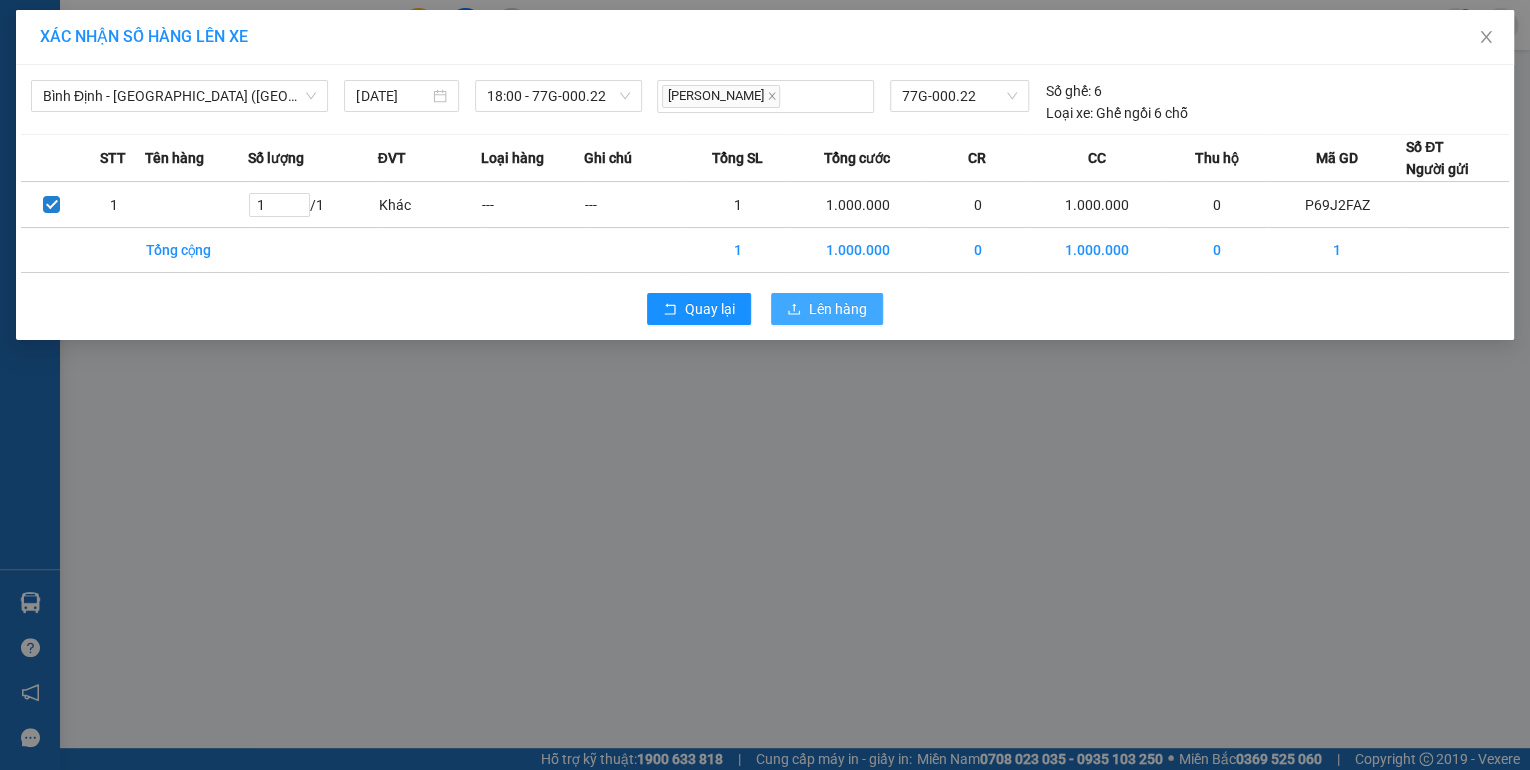 click on "Lên hàng" at bounding box center (838, 309) 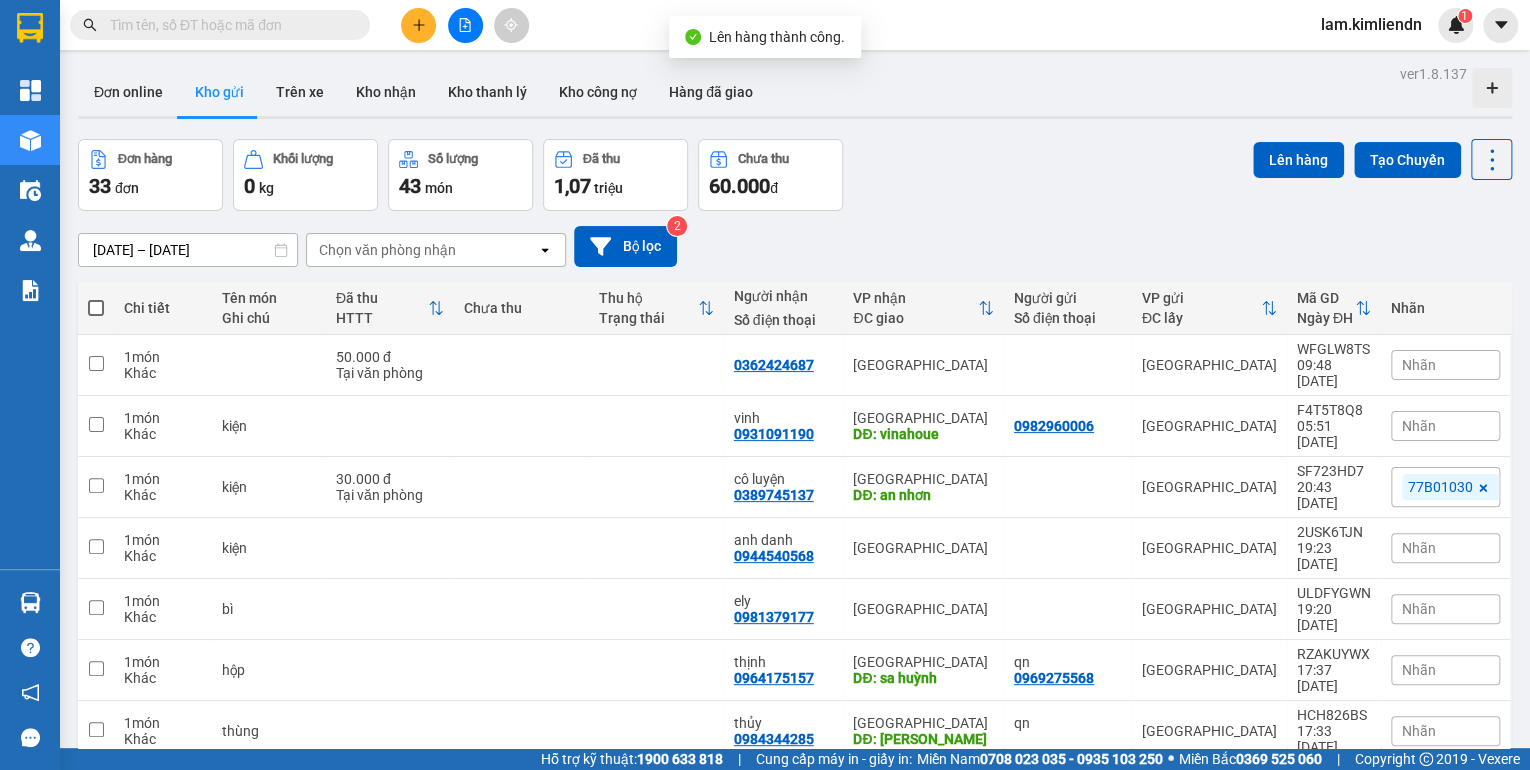 drag, startPoint x: 1062, startPoint y: 236, endPoint x: 1028, endPoint y: 237, distance: 34.0147 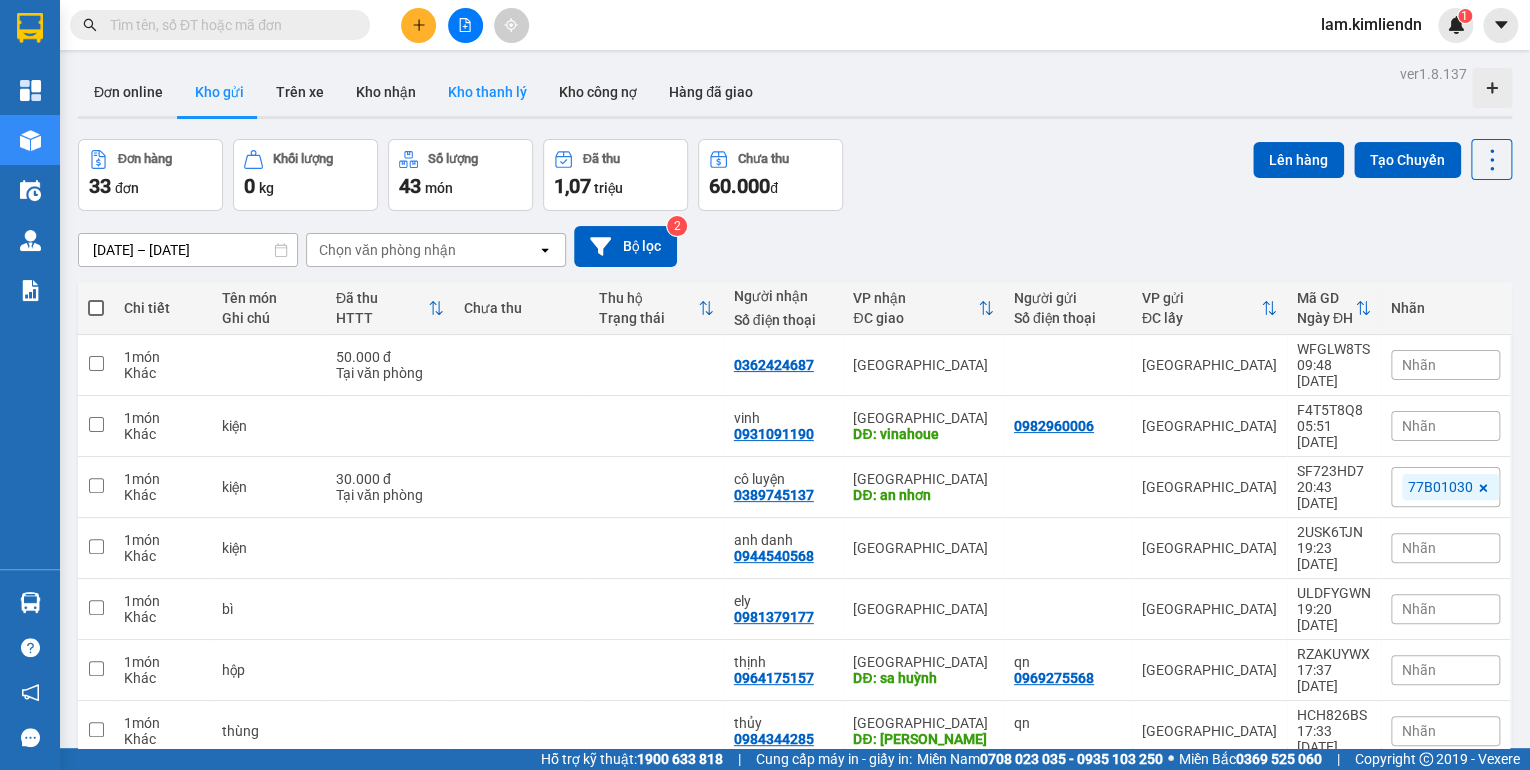 click on "Kho thanh lý" at bounding box center [487, 92] 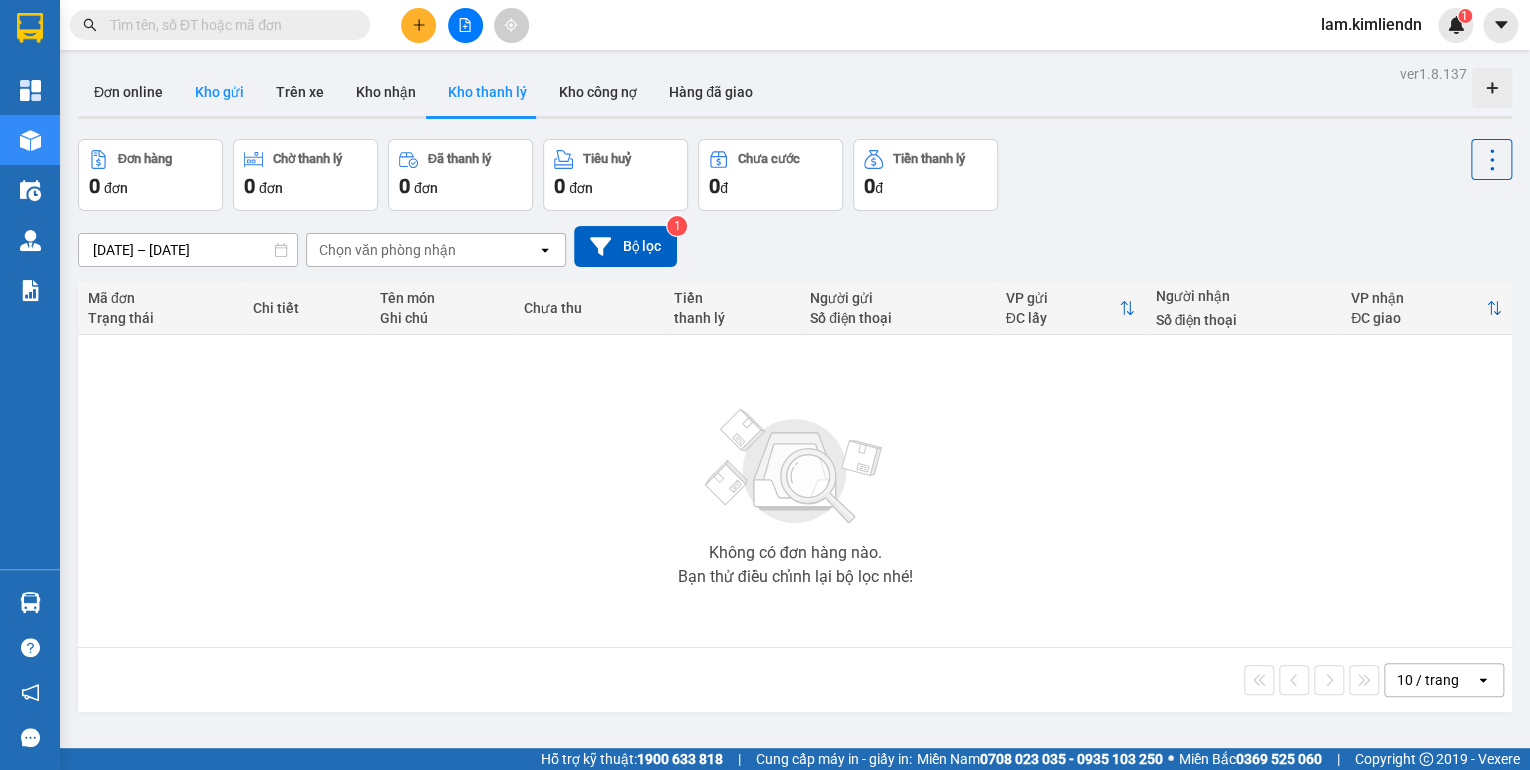 click on "Kho gửi" at bounding box center (219, 92) 